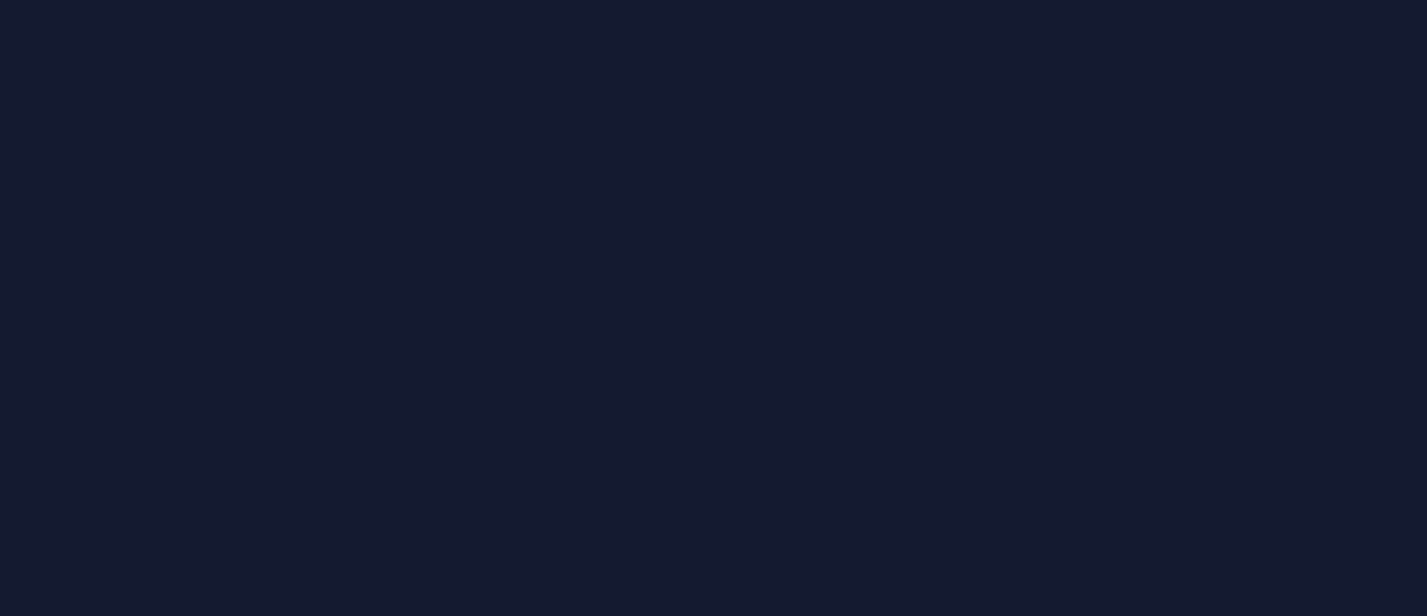 scroll, scrollTop: 0, scrollLeft: 0, axis: both 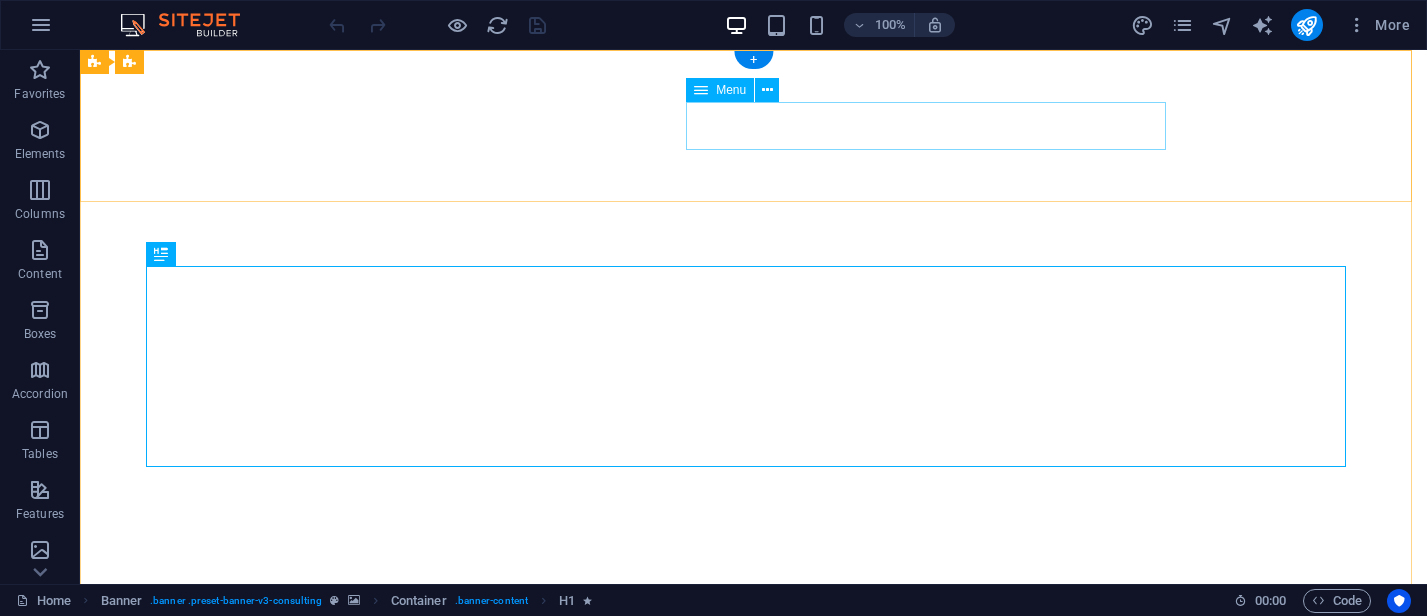 select 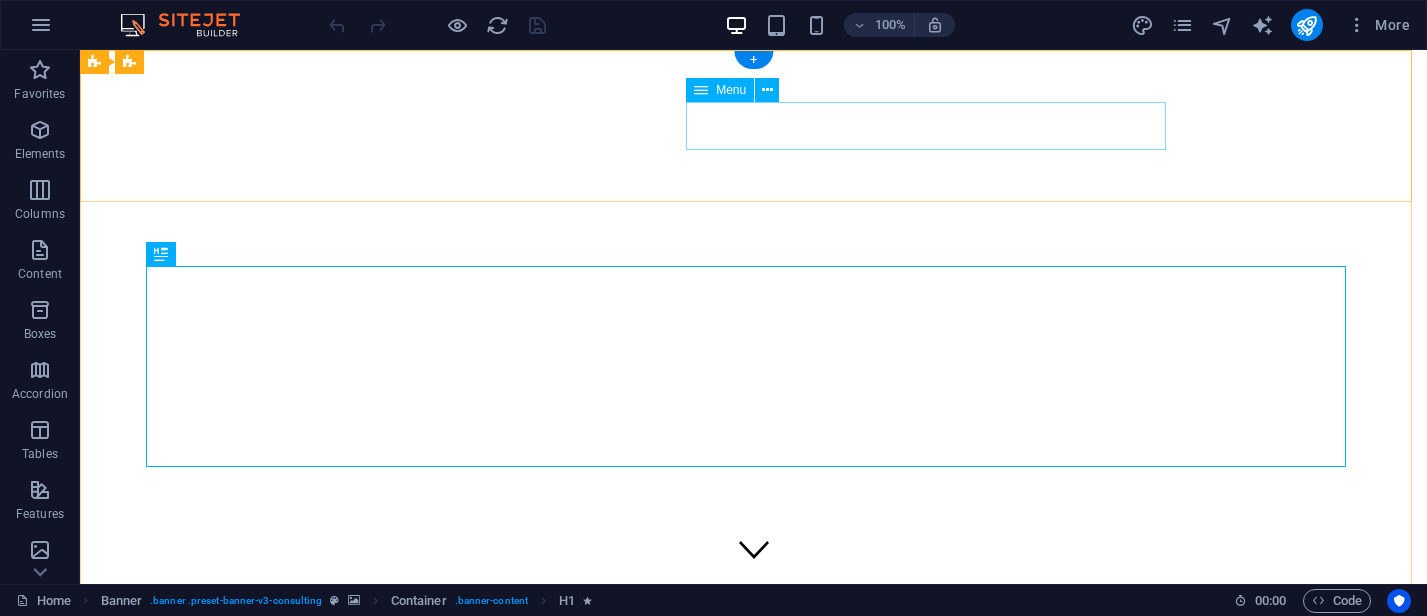 scroll, scrollTop: 0, scrollLeft: 0, axis: both 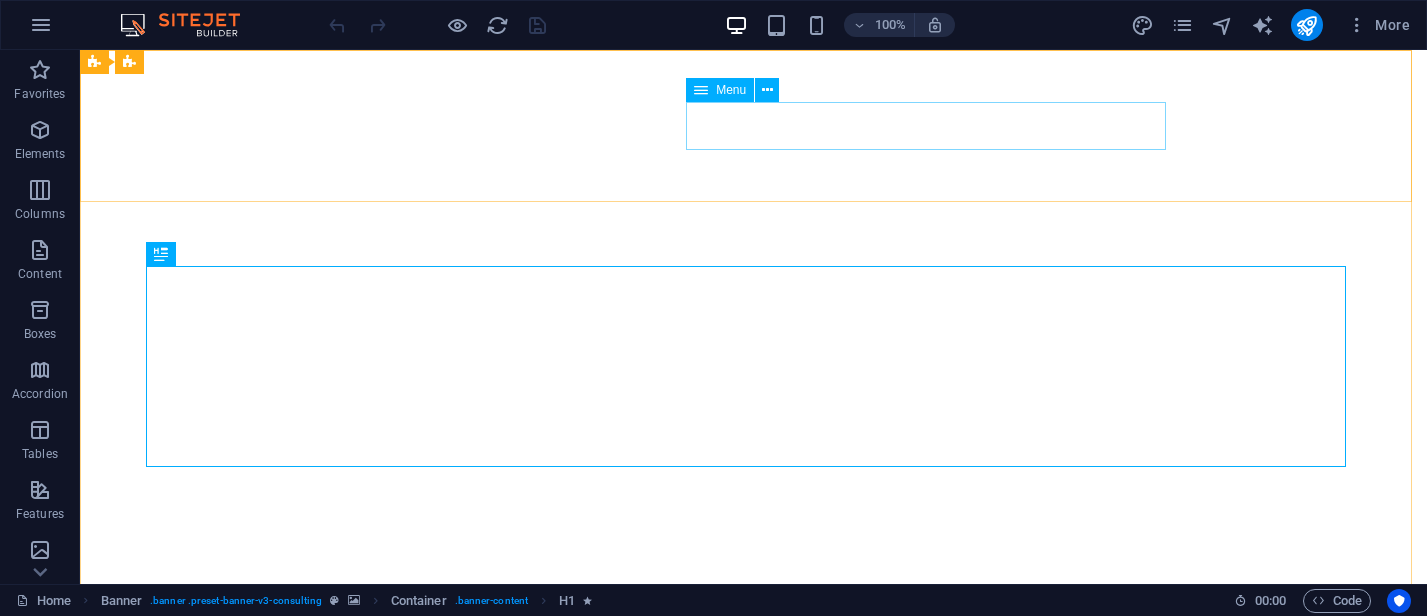 click on "Menu" at bounding box center (731, 90) 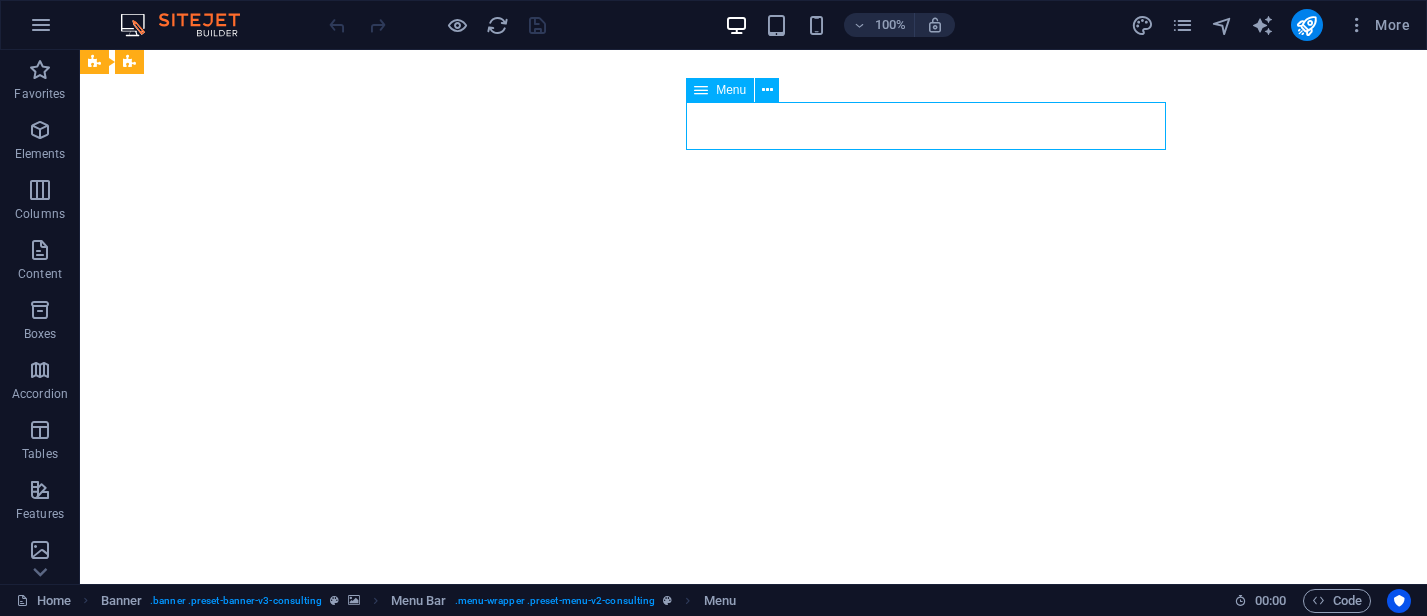 click on "Menu" at bounding box center (731, 90) 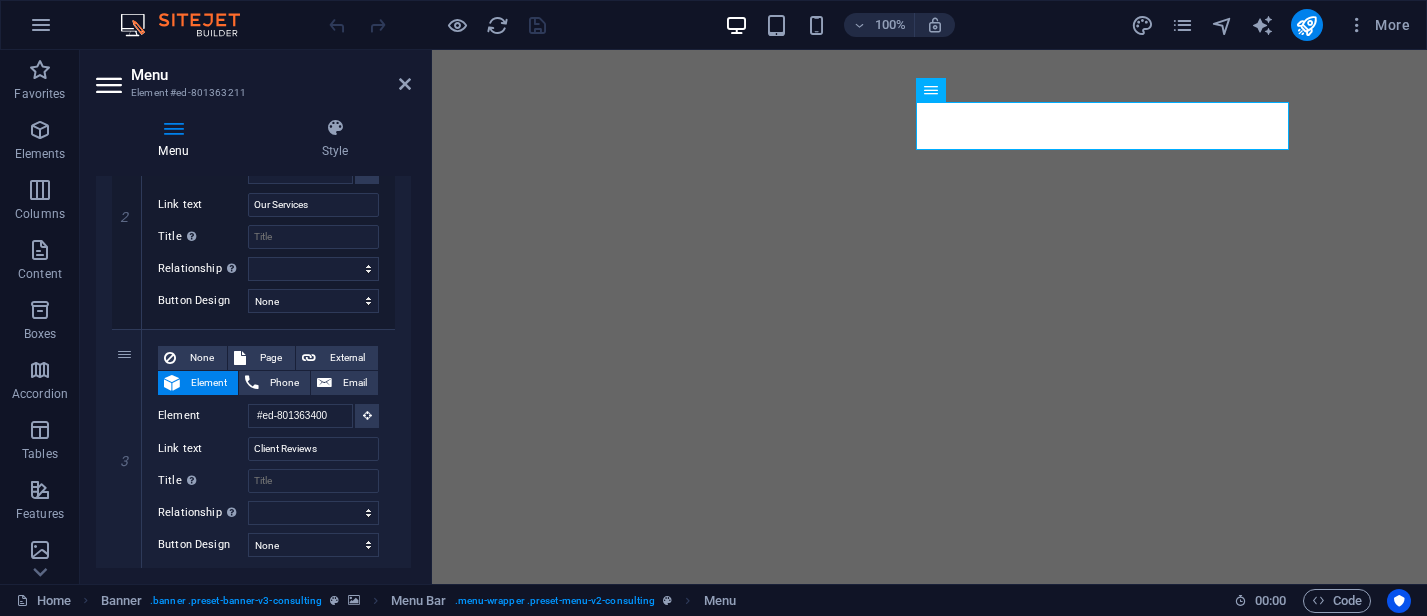 scroll, scrollTop: 585, scrollLeft: 0, axis: vertical 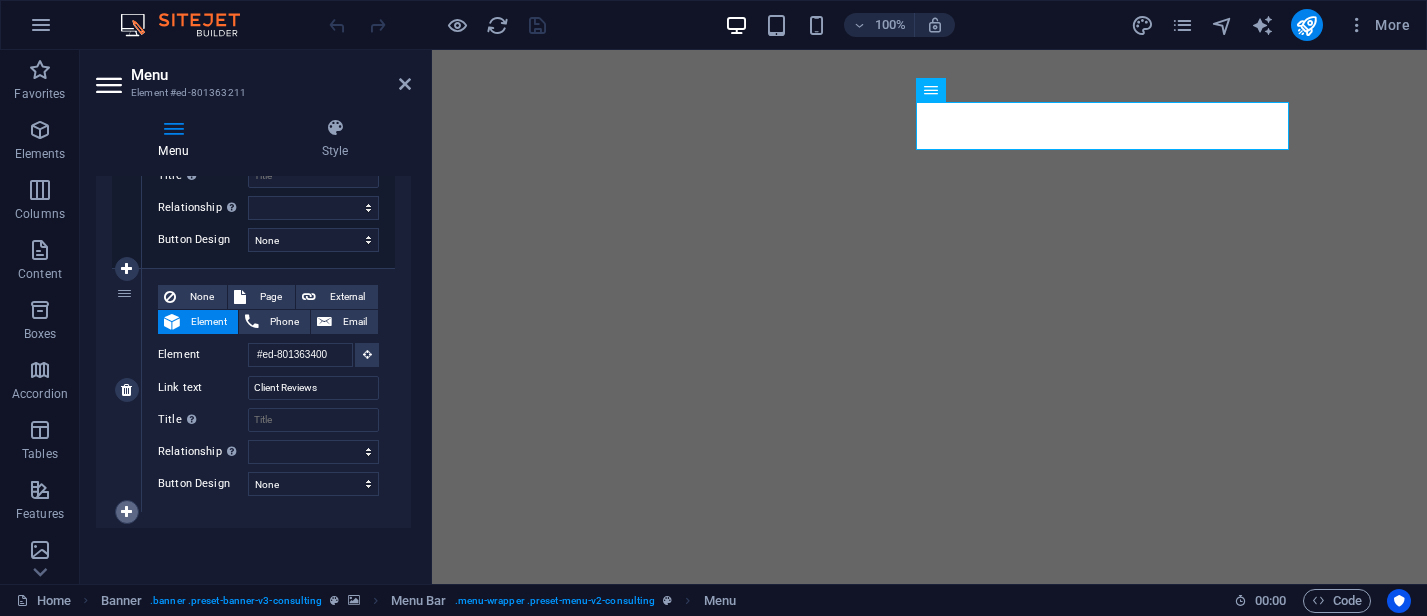 click at bounding box center (126, 512) 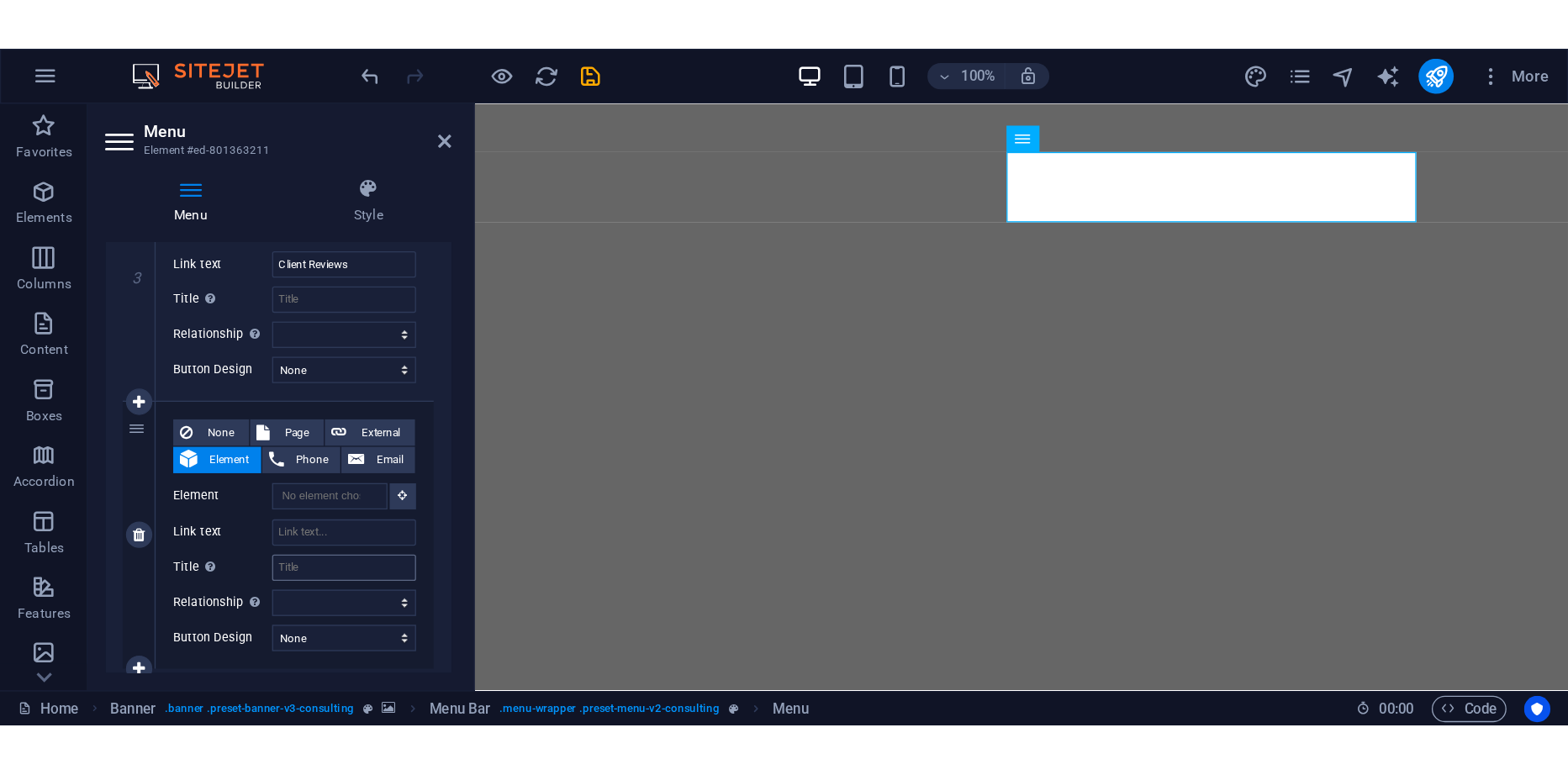 scroll, scrollTop: 660, scrollLeft: 0, axis: vertical 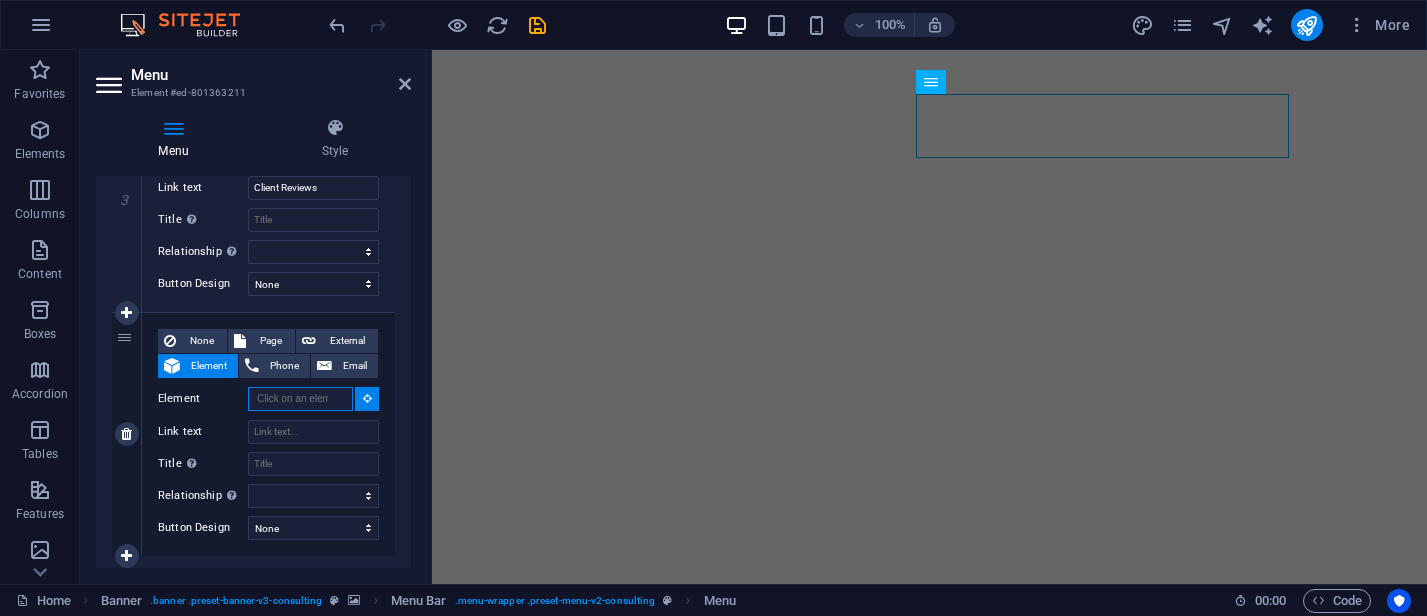 click on "Element" at bounding box center [300, 399] 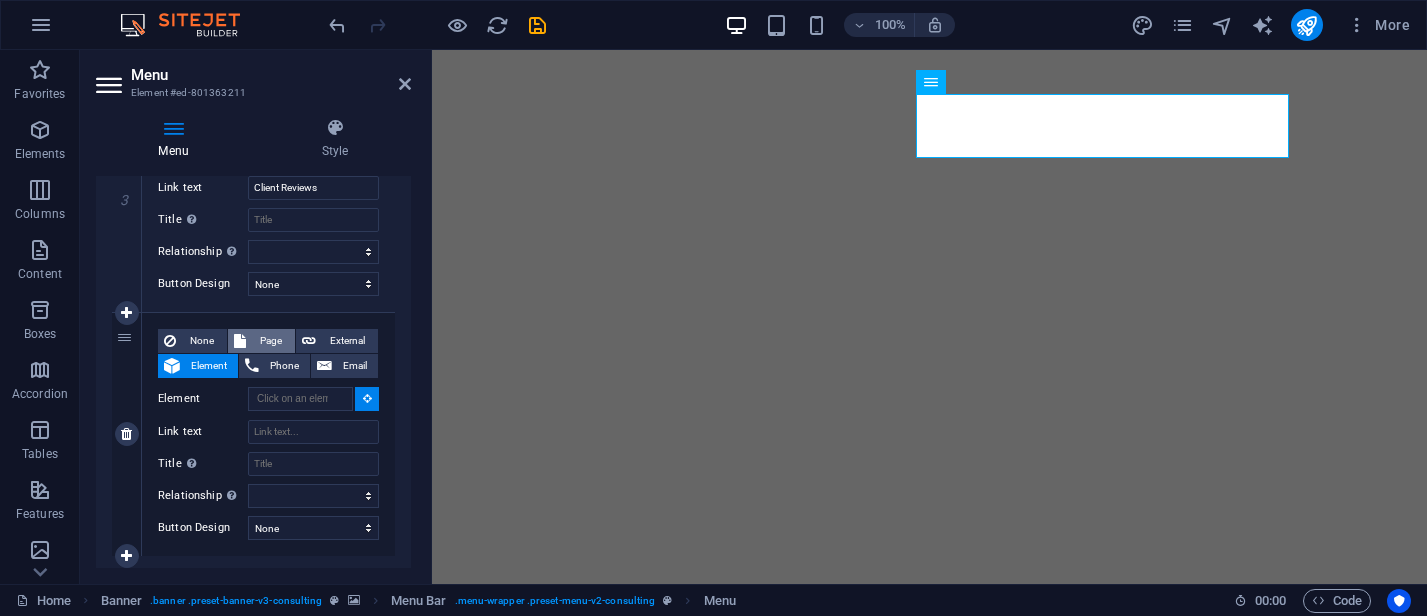 click on "Page" at bounding box center (270, 341) 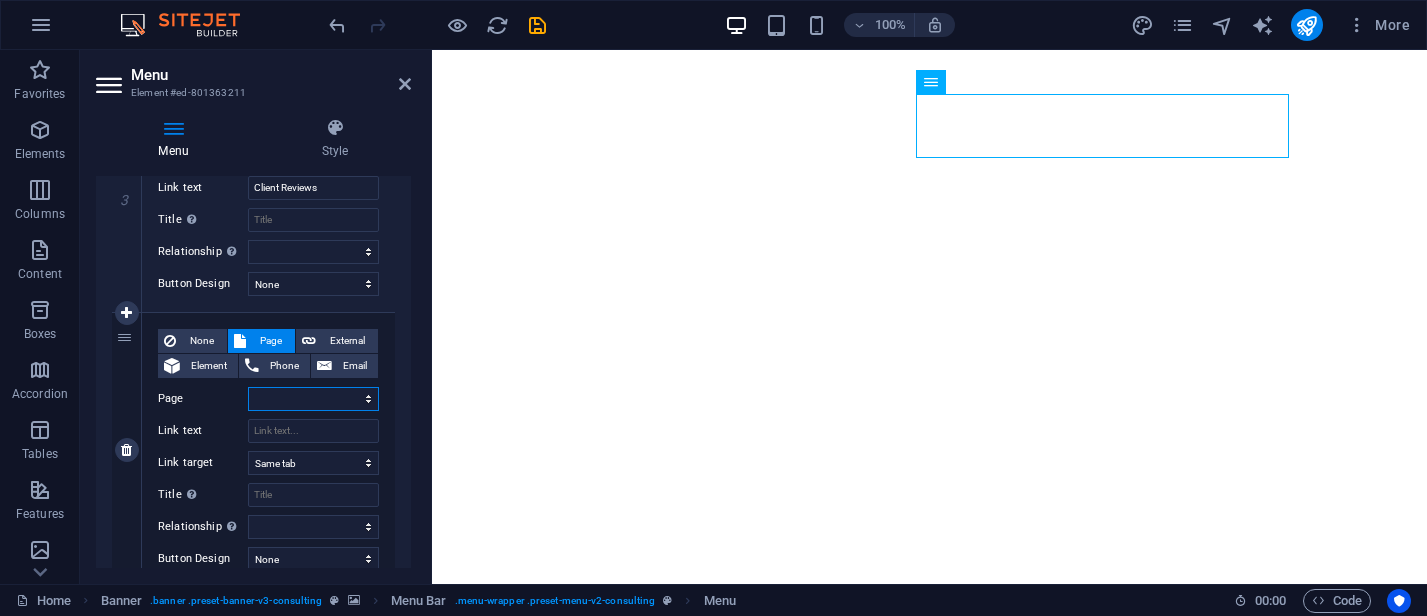click on "Home Duct Cleaning Carpet Cleaning Window Cleaning End of Lease / Bond Cleaning Carpet Water Damage Restoration Upholstery Cleaning High Pressure Cleaning Appliance Cleaning Media 10 Hidden Spots You’re Probably Forgetting to Clean (But Shouldn’t) CleanerWay’s Favorite Cleaning Tips for [CITY] Homes Legal Notice Privacy Quote" at bounding box center (313, 399) 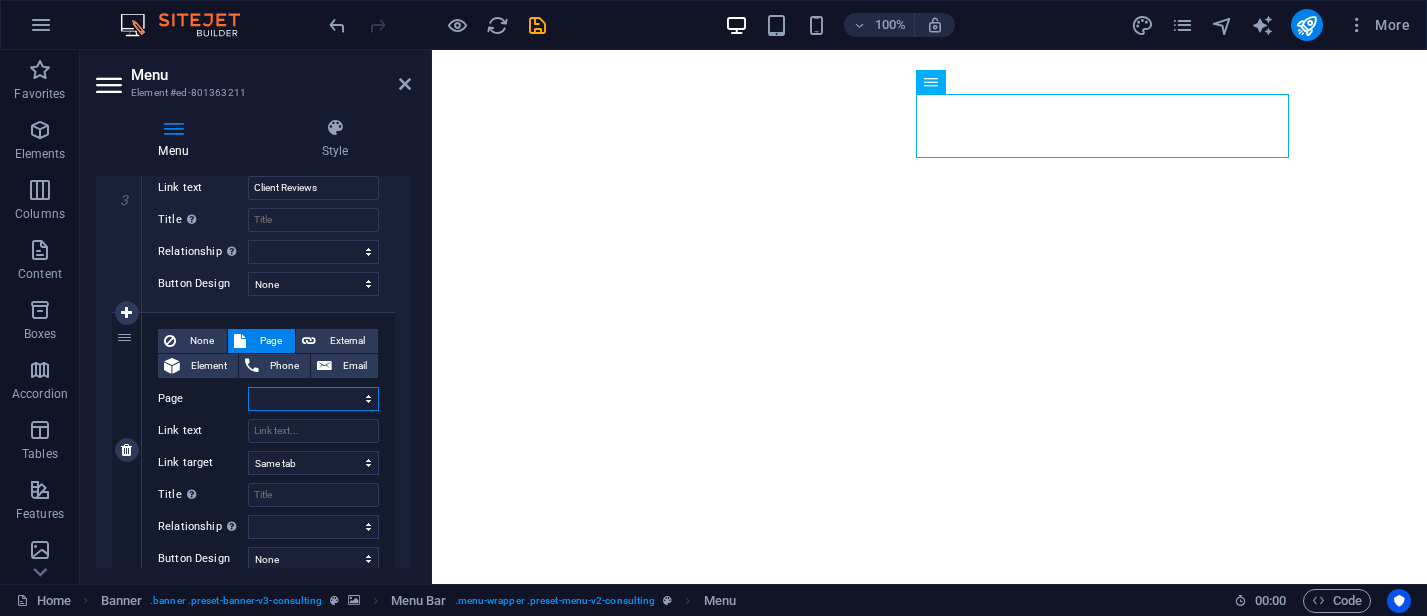 select on "9" 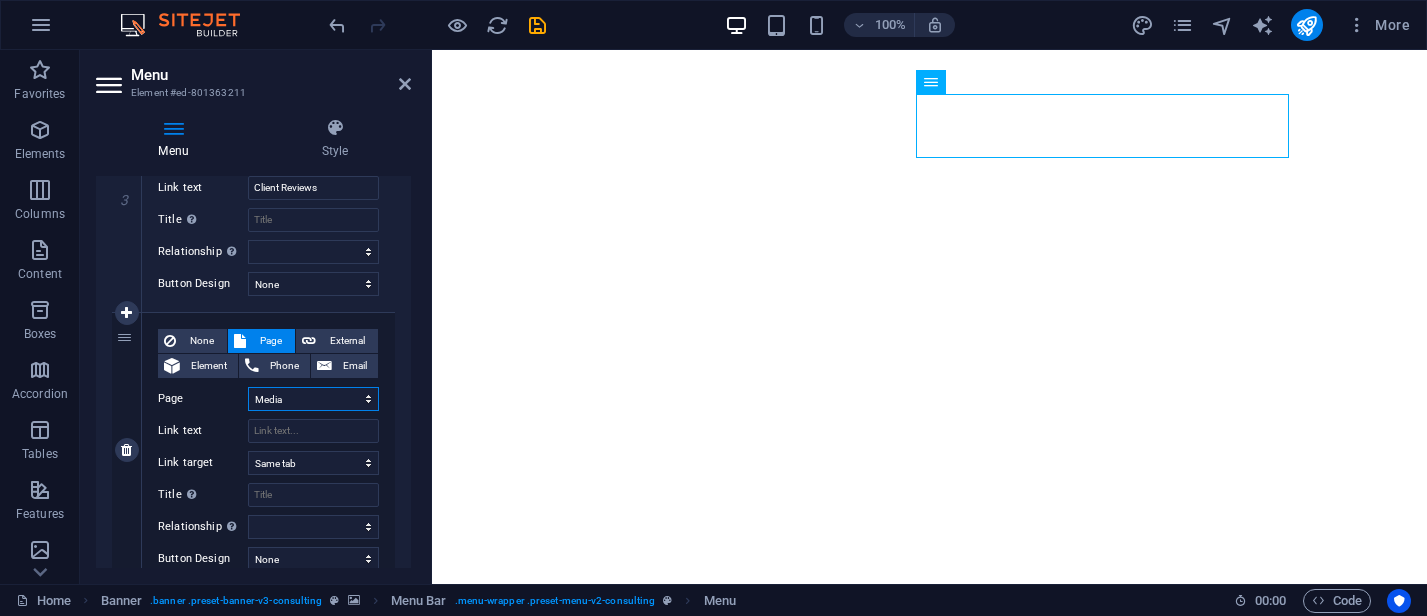 click on "Home Duct Cleaning Carpet Cleaning Window Cleaning End of Lease / Bond Cleaning Carpet Water Damage Restoration Upholstery Cleaning High Pressure Cleaning Appliance Cleaning Media 10 Hidden Spots You’re Probably Forgetting to Clean (But Shouldn’t) CleanerWay’s Favorite Cleaning Tips for [CITY] Homes Legal Notice Privacy Quote" at bounding box center (313, 399) 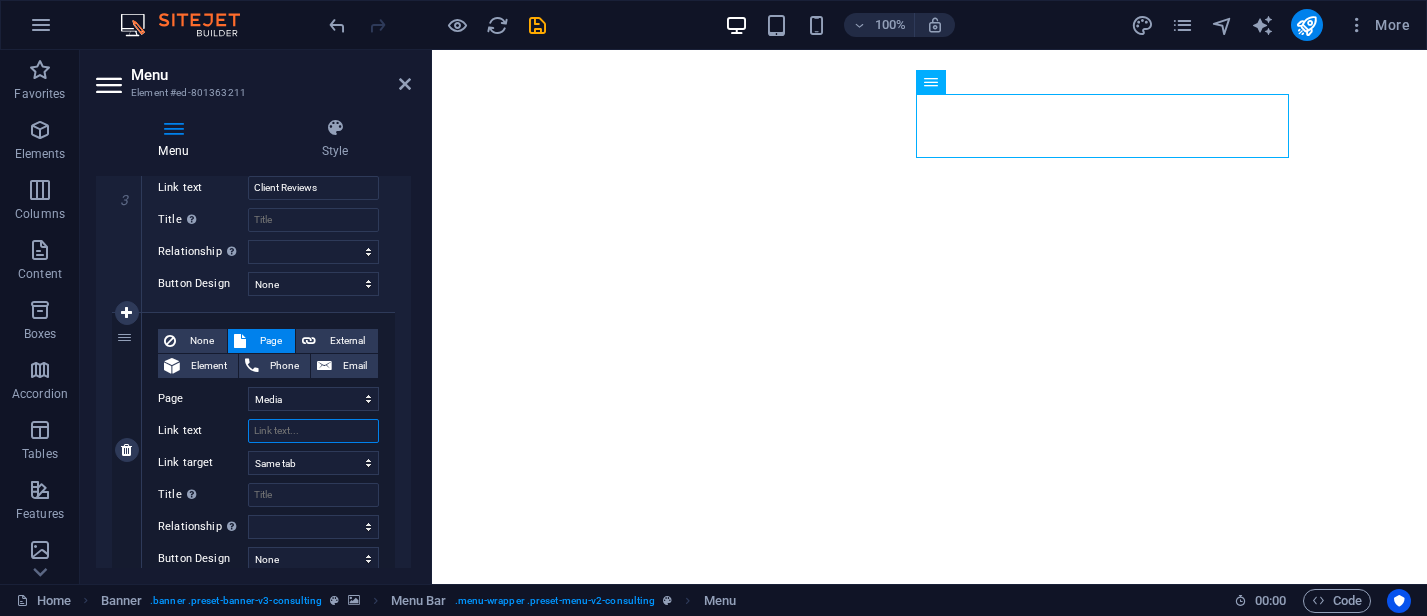 click on "Link text" at bounding box center (313, 431) 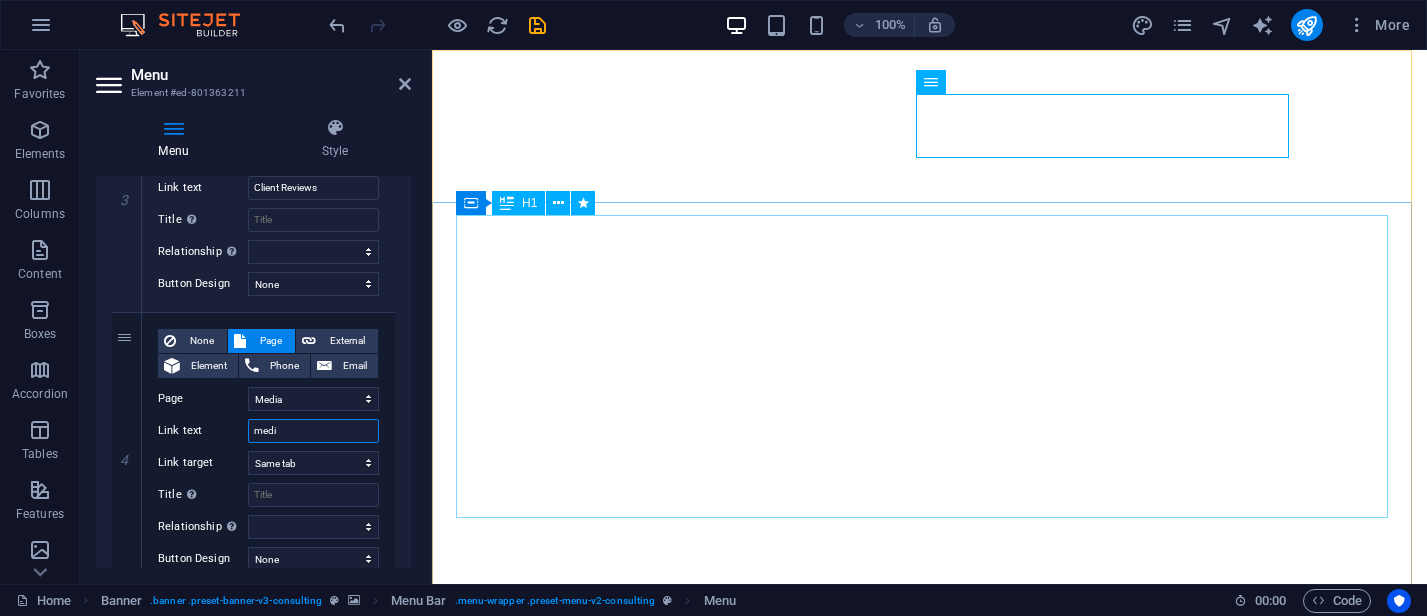 type on "med" 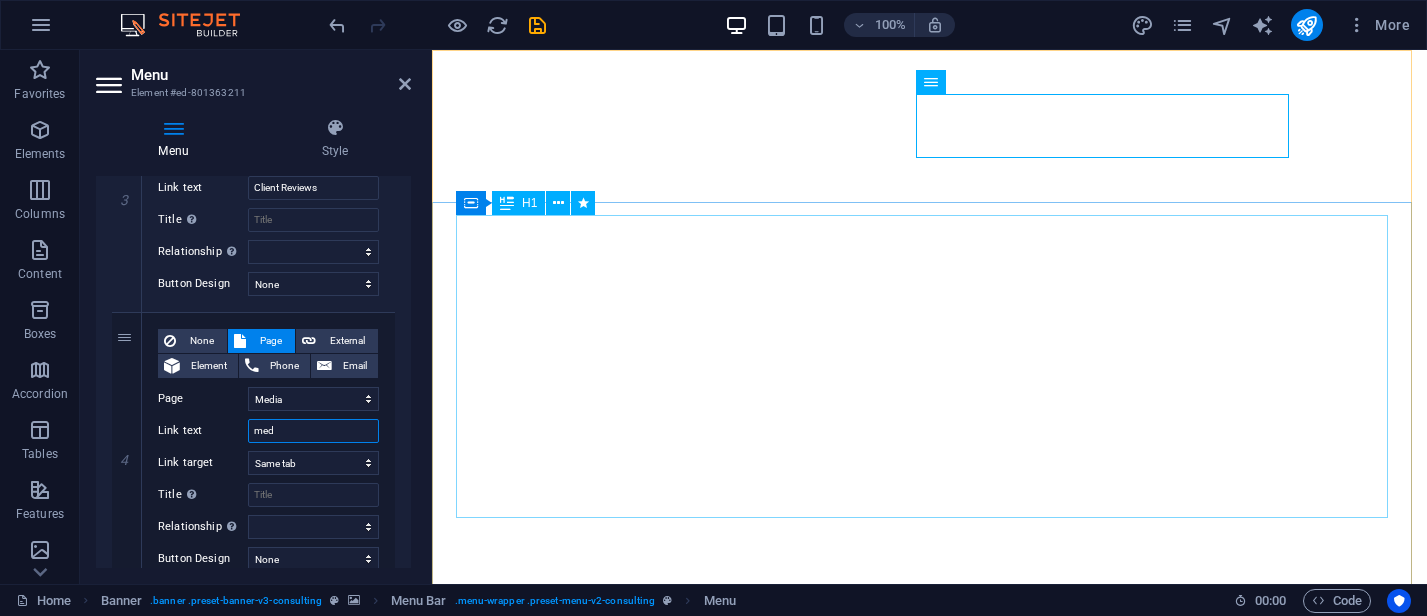 select 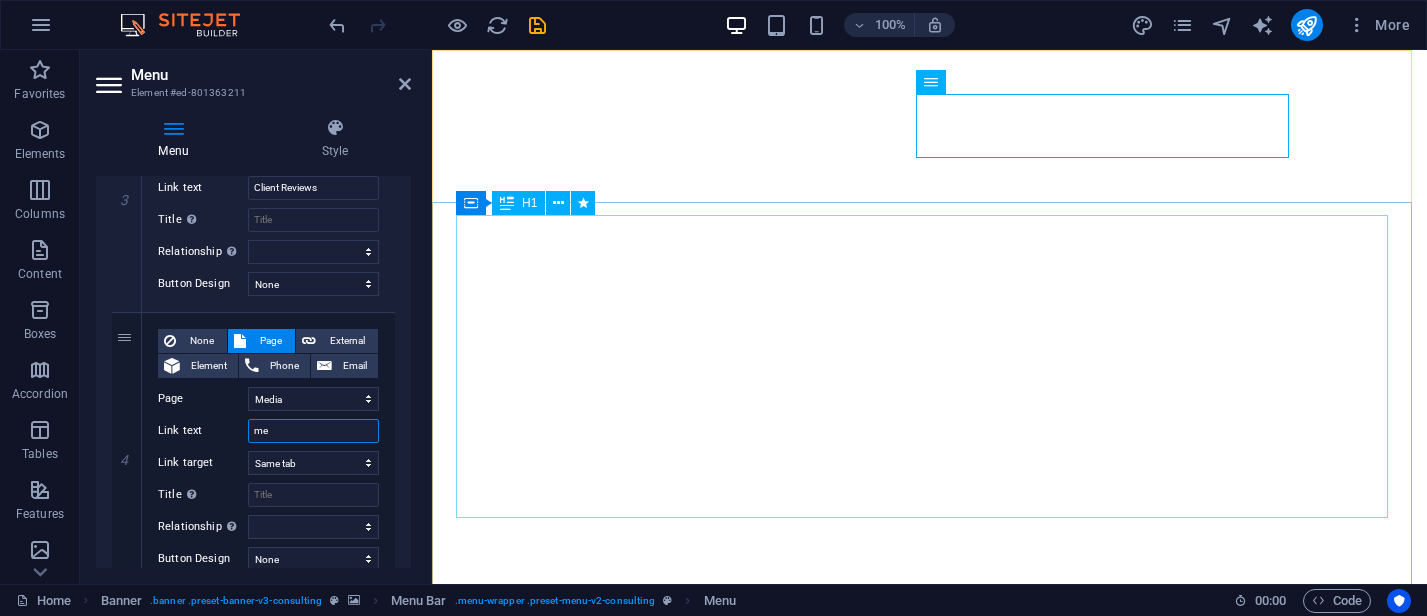 type on "m" 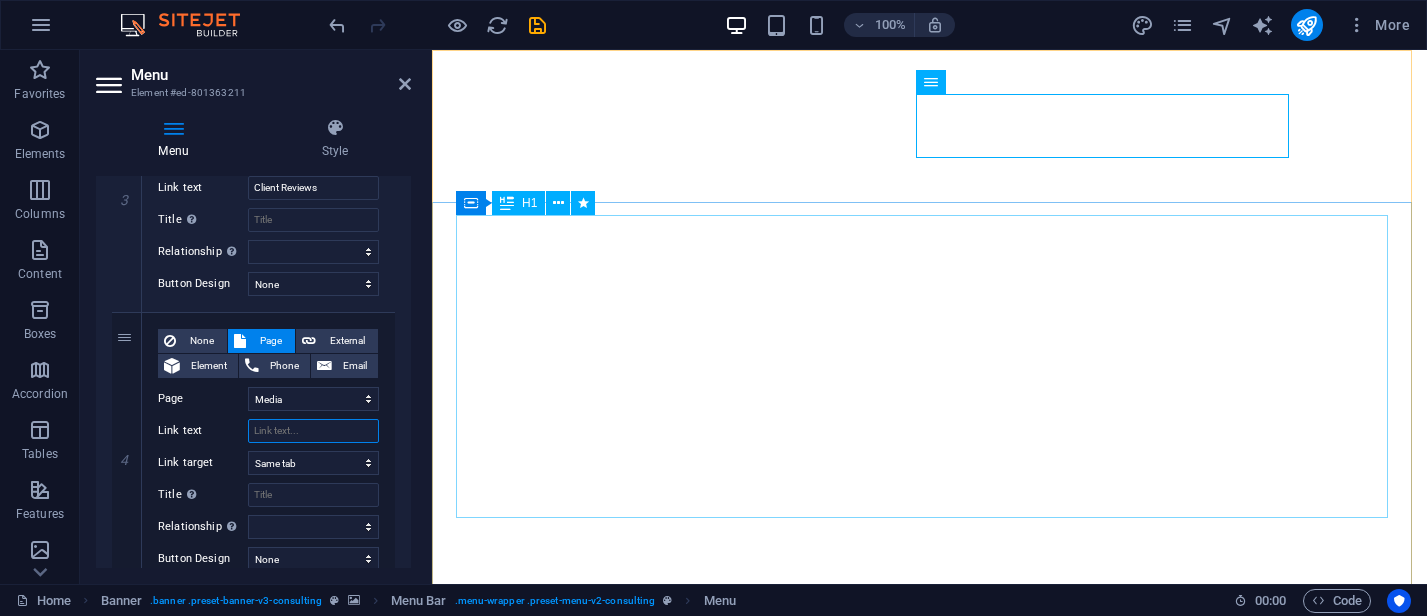 type on "M" 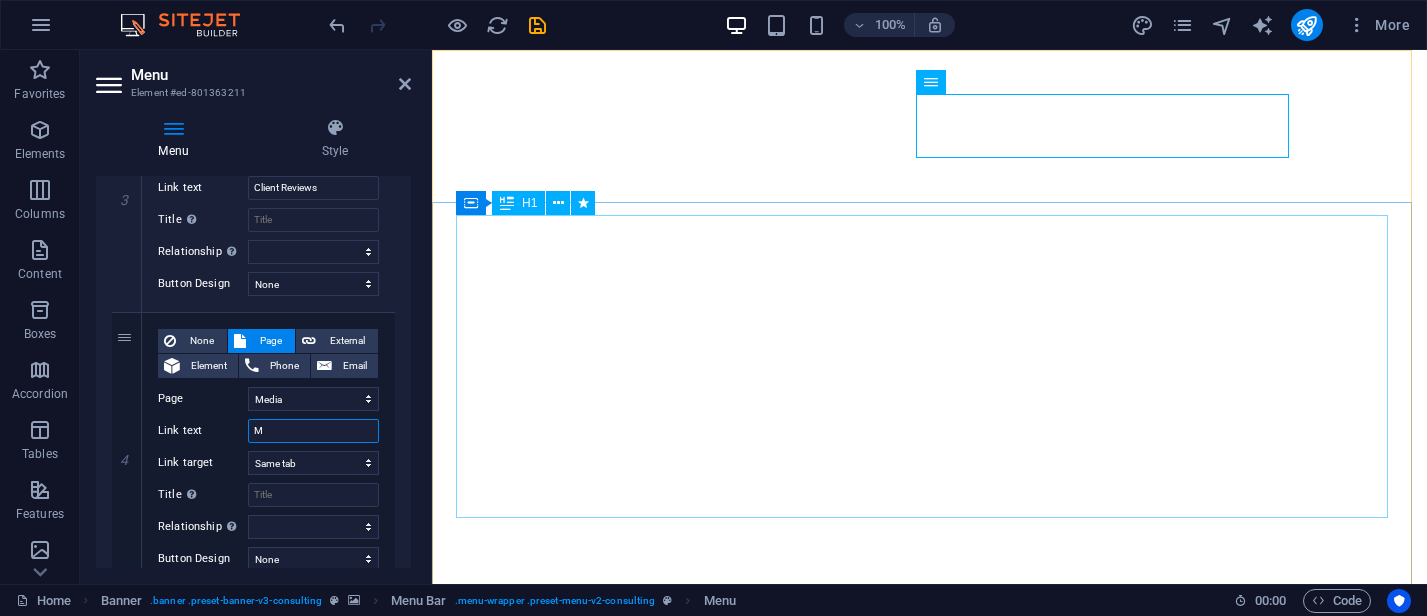 select 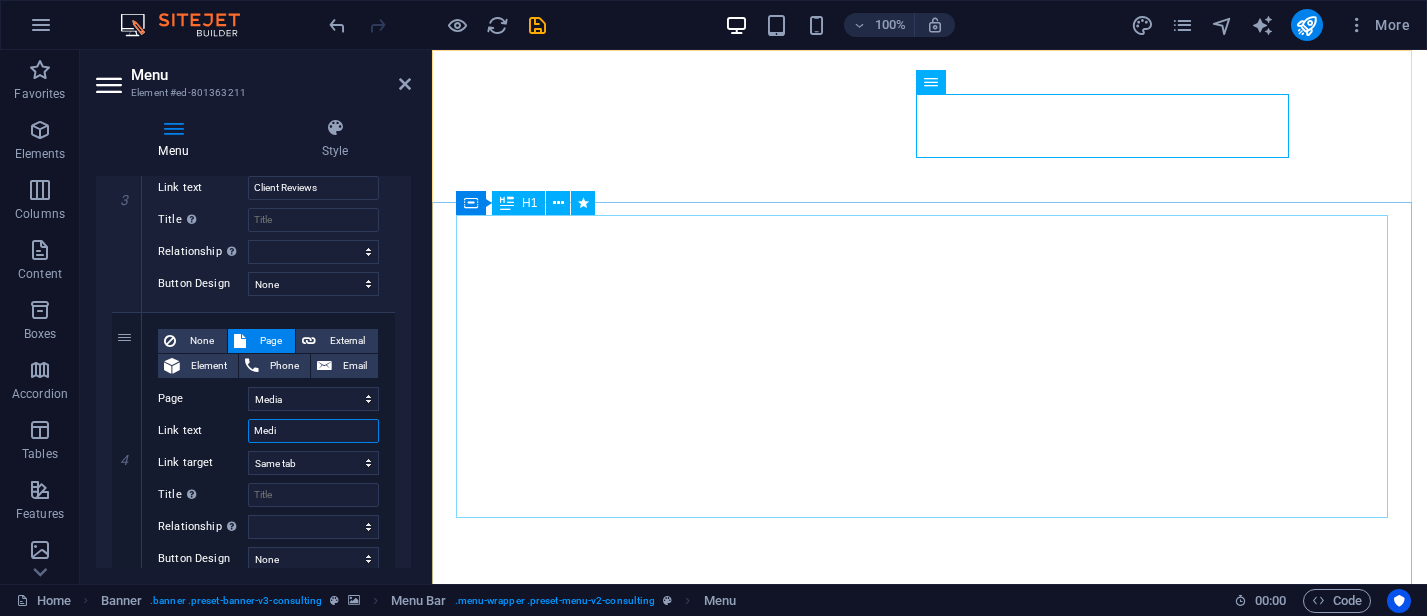 type on "Media" 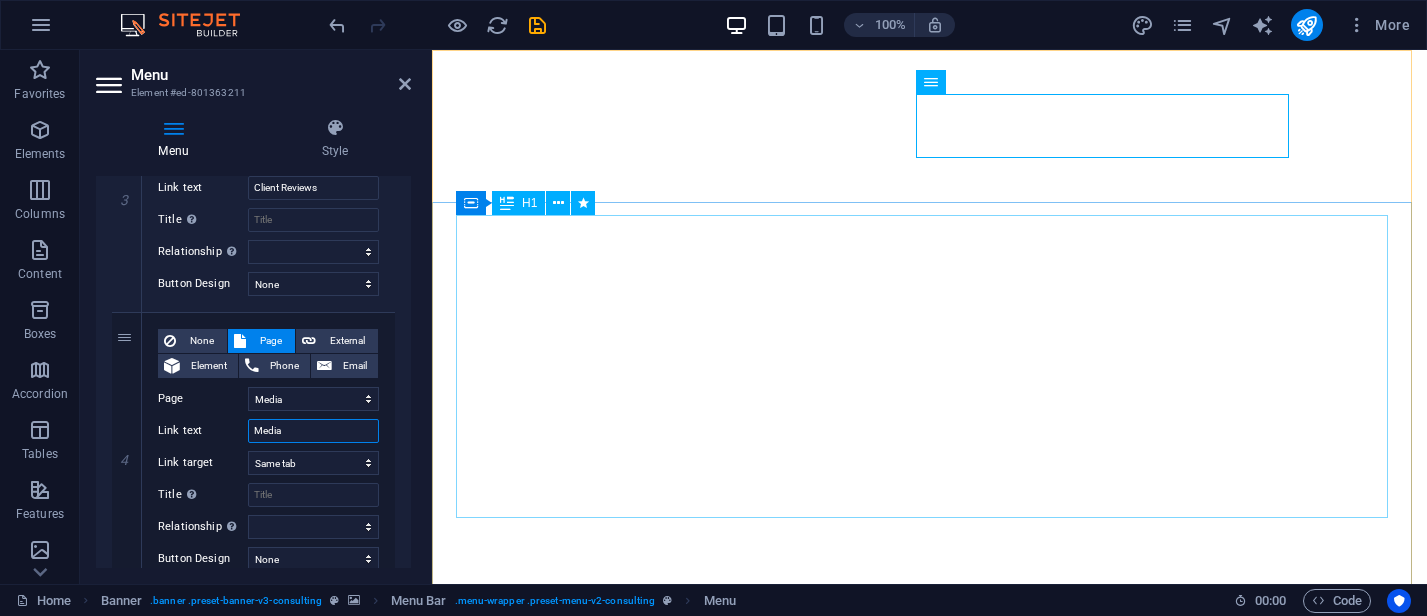 select 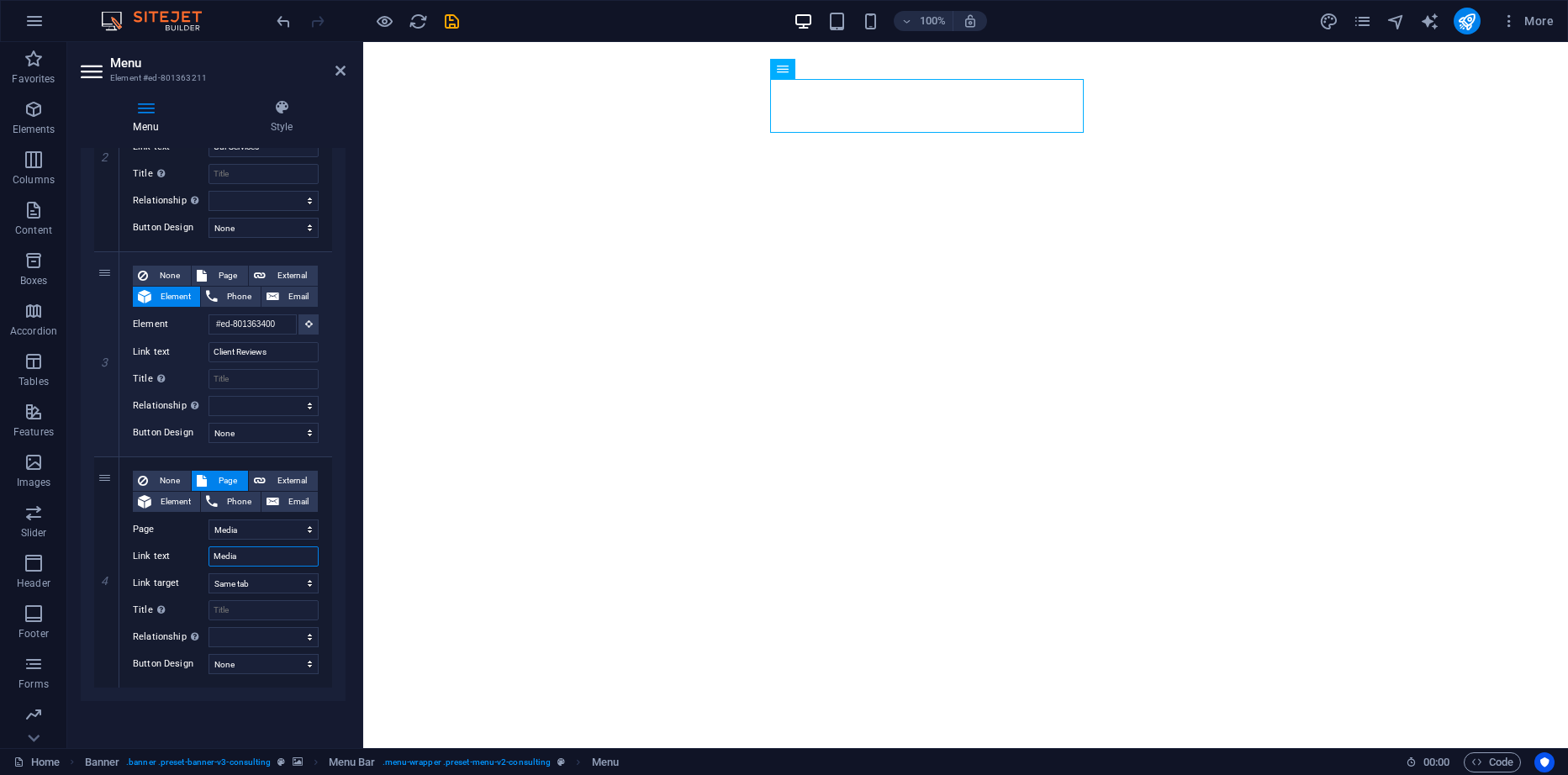 scroll, scrollTop: 466, scrollLeft: 0, axis: vertical 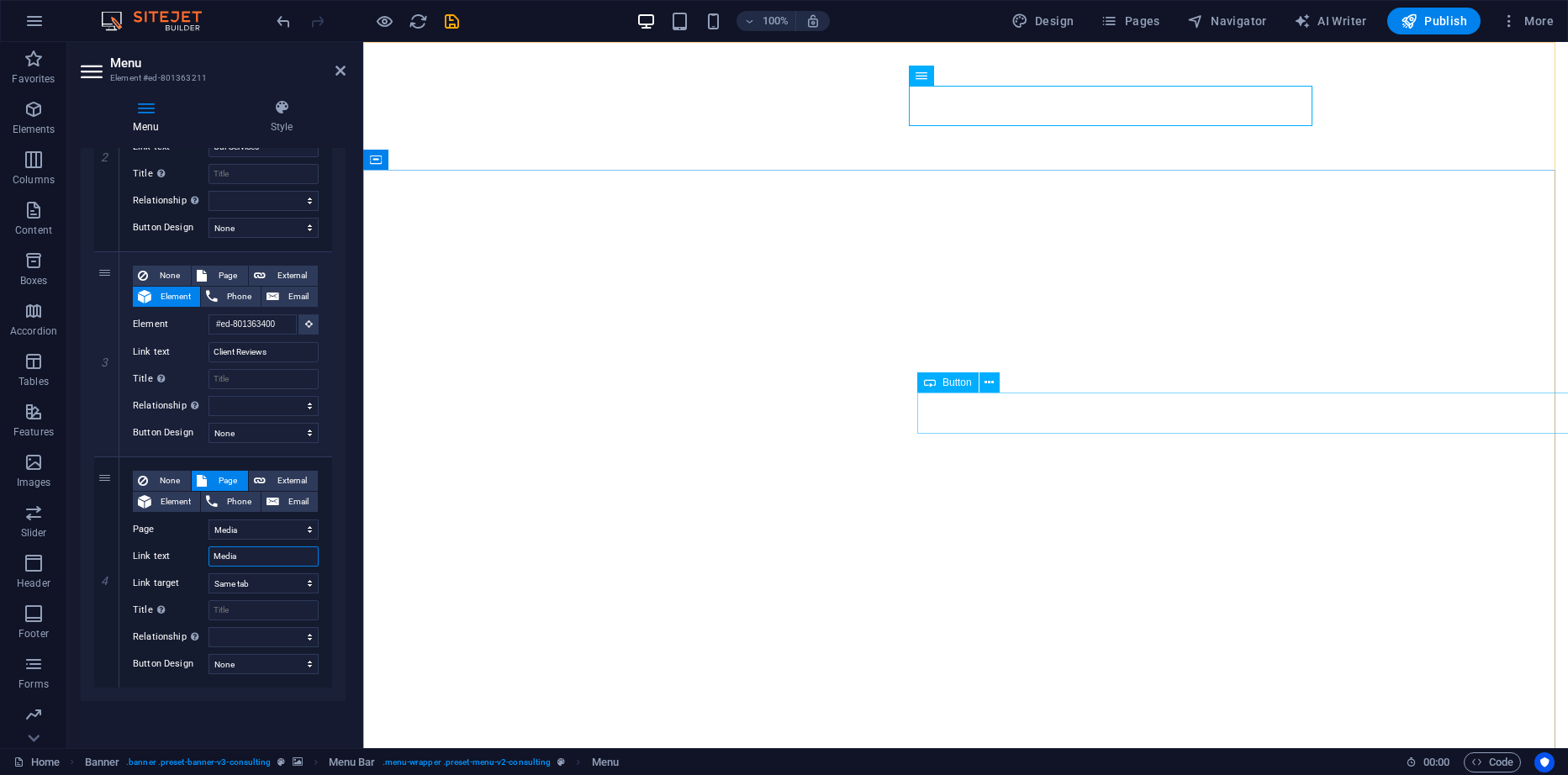 type on "Media" 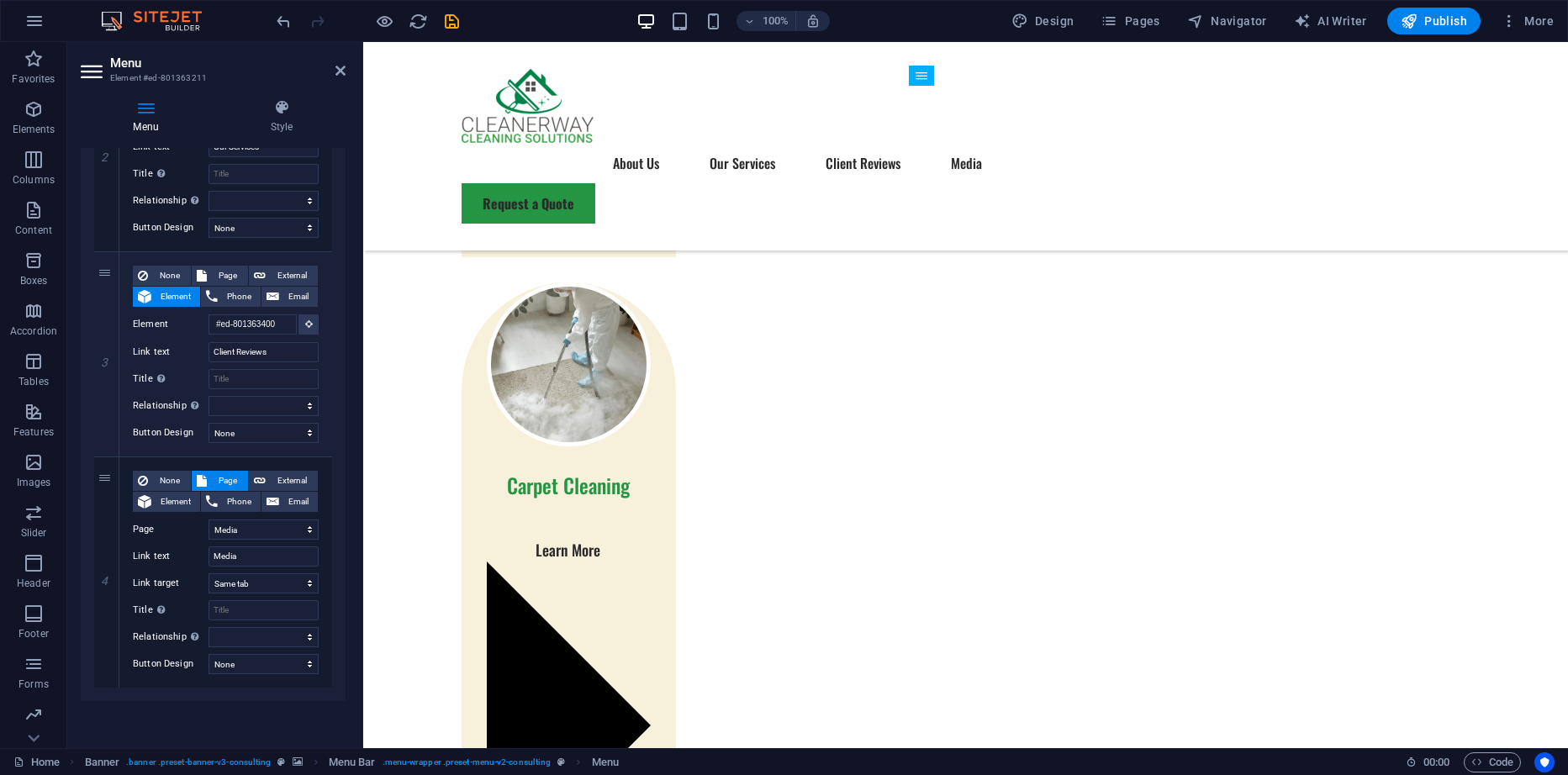 scroll, scrollTop: 4526, scrollLeft: 0, axis: vertical 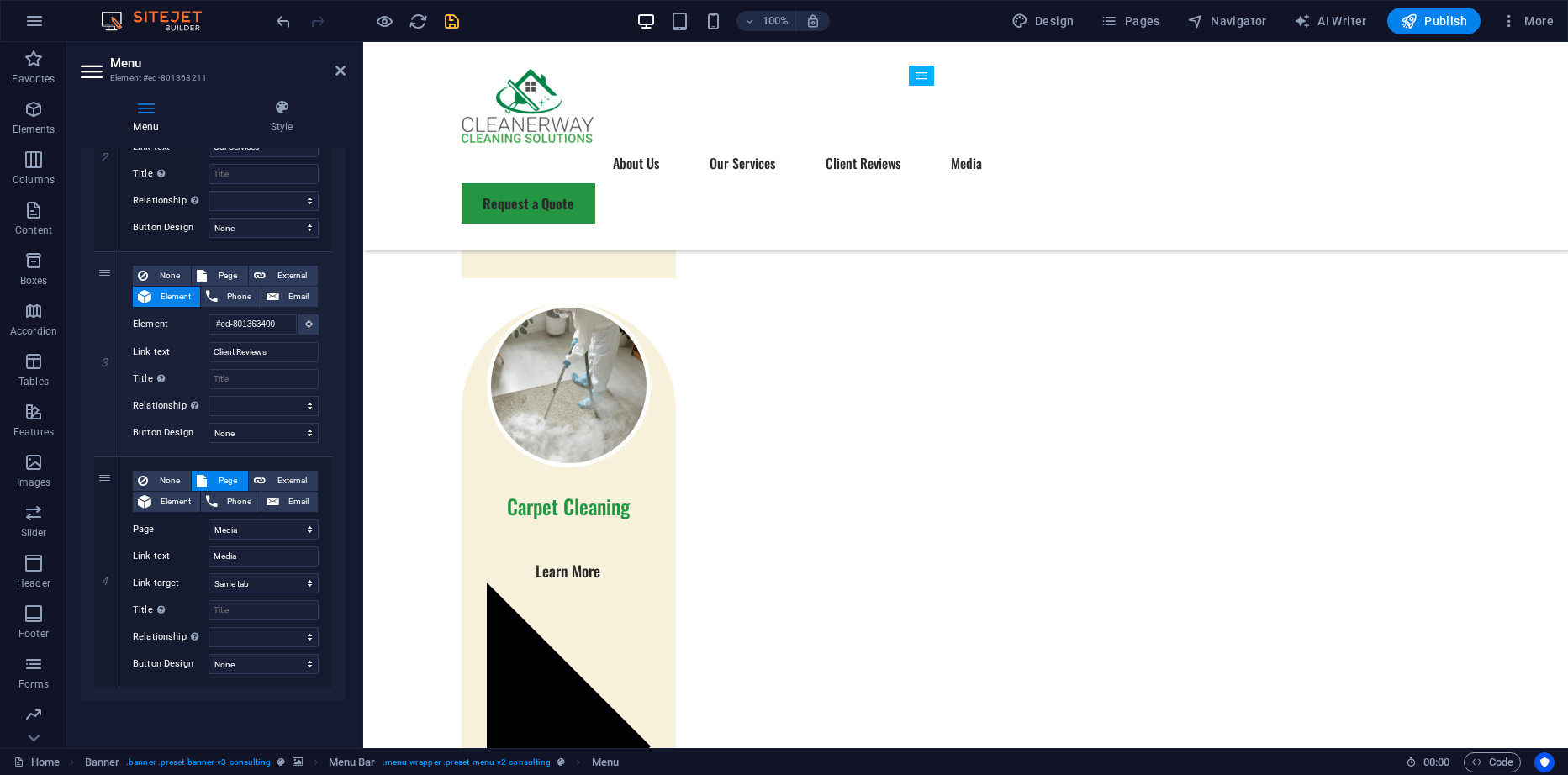 click at bounding box center [451, 21] 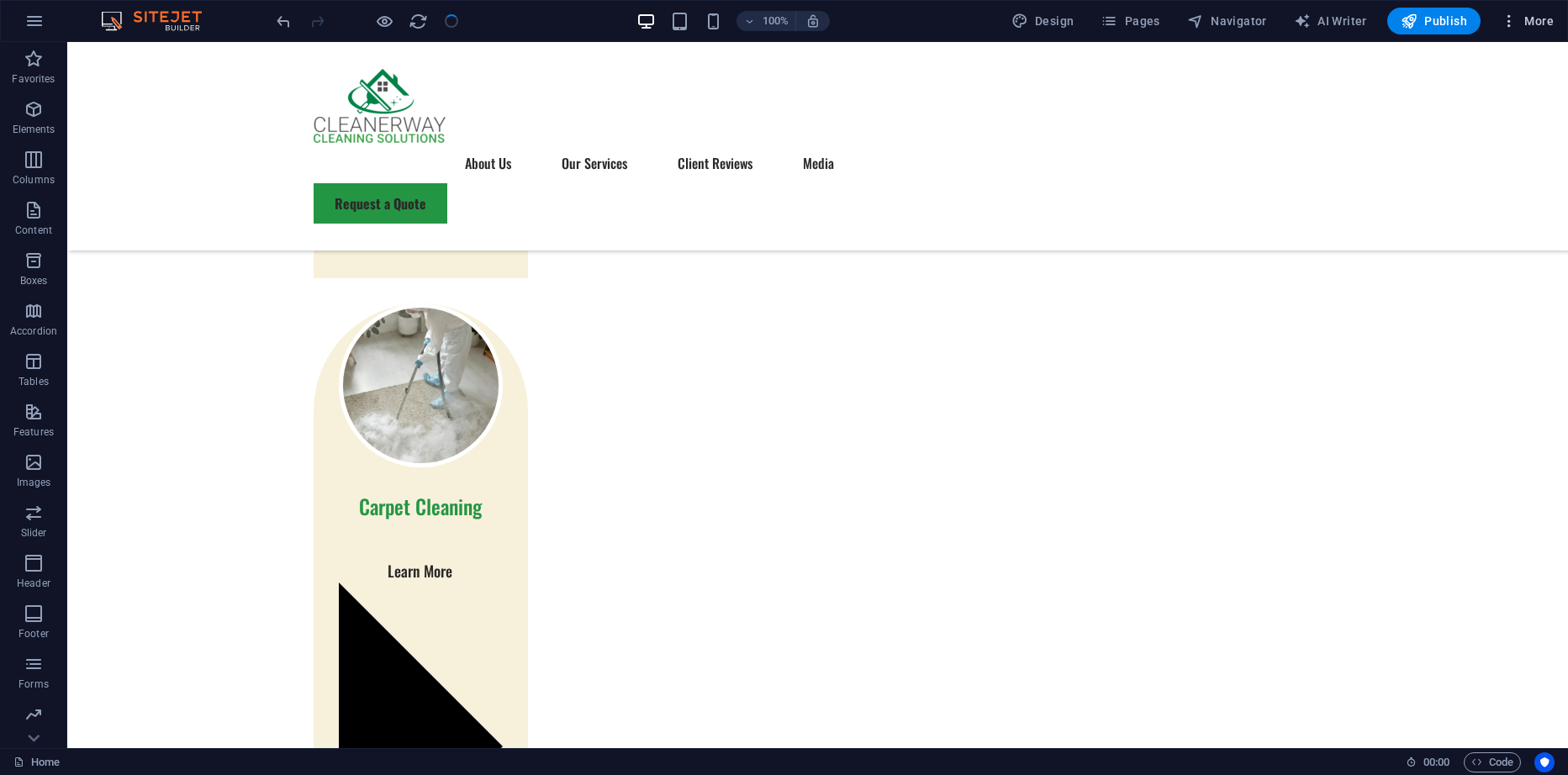 click on "More" at bounding box center [1527, 21] 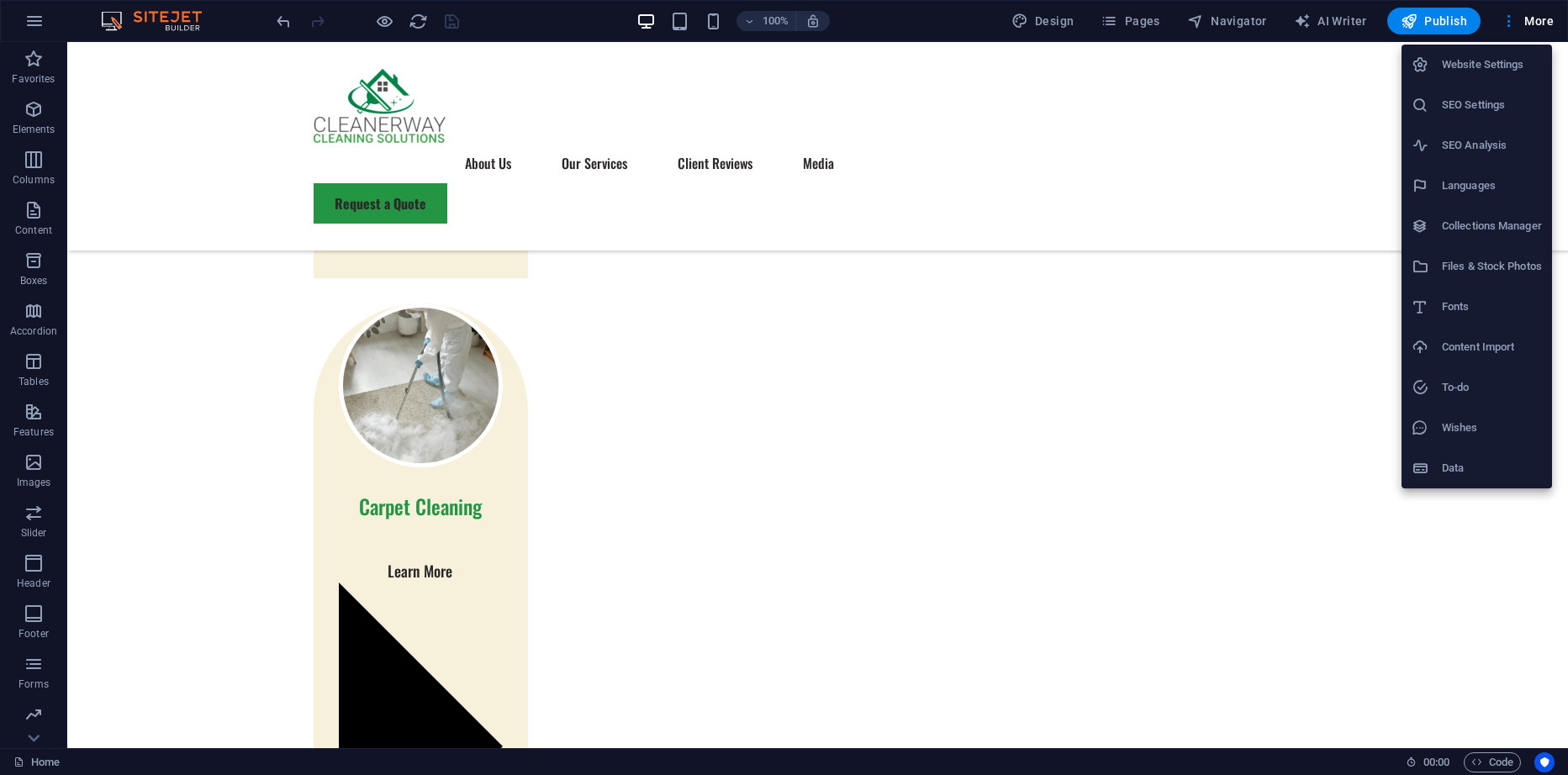 click at bounding box center [784, 388] 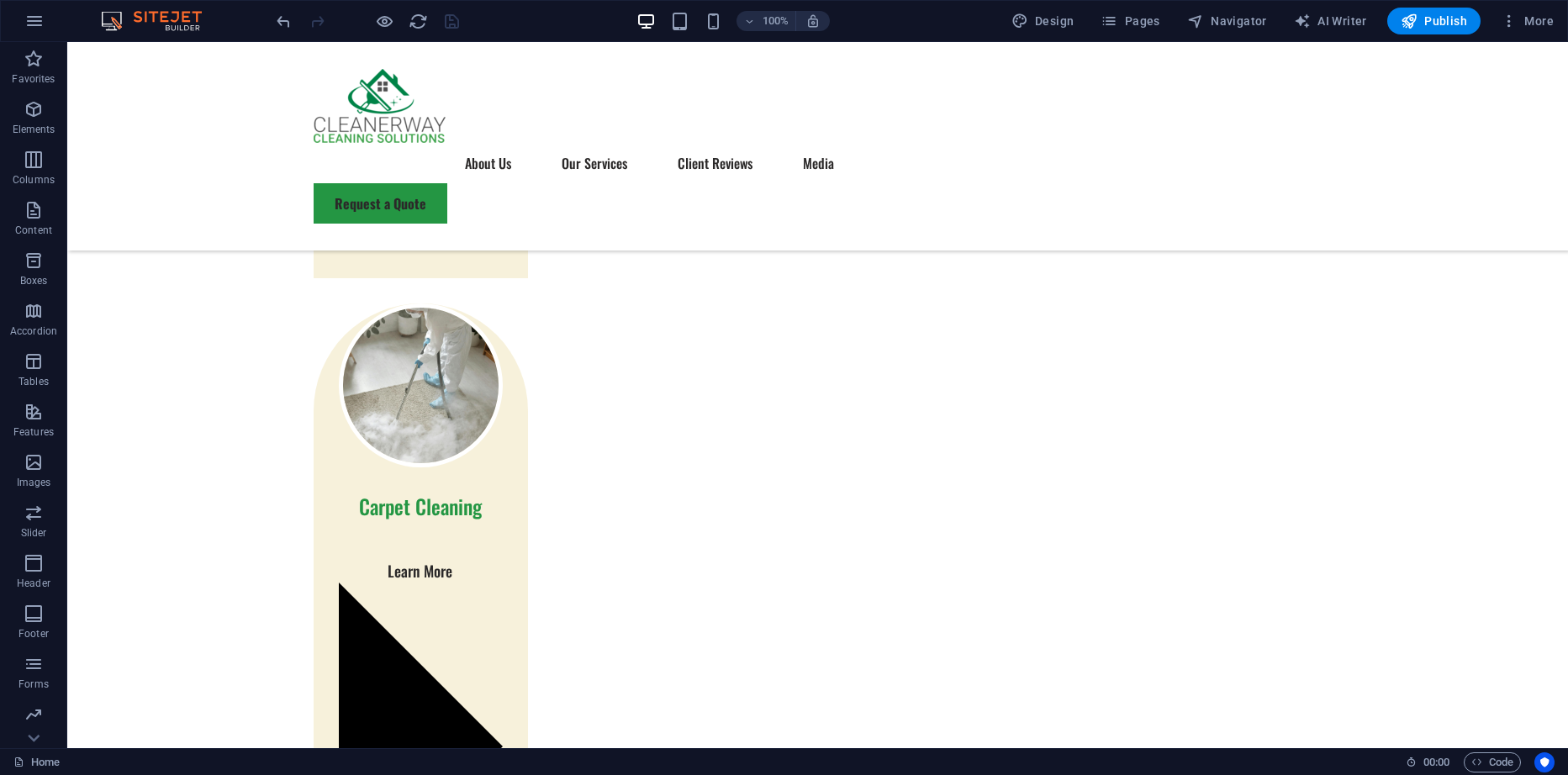 click on "Pages" at bounding box center (1130, 21) 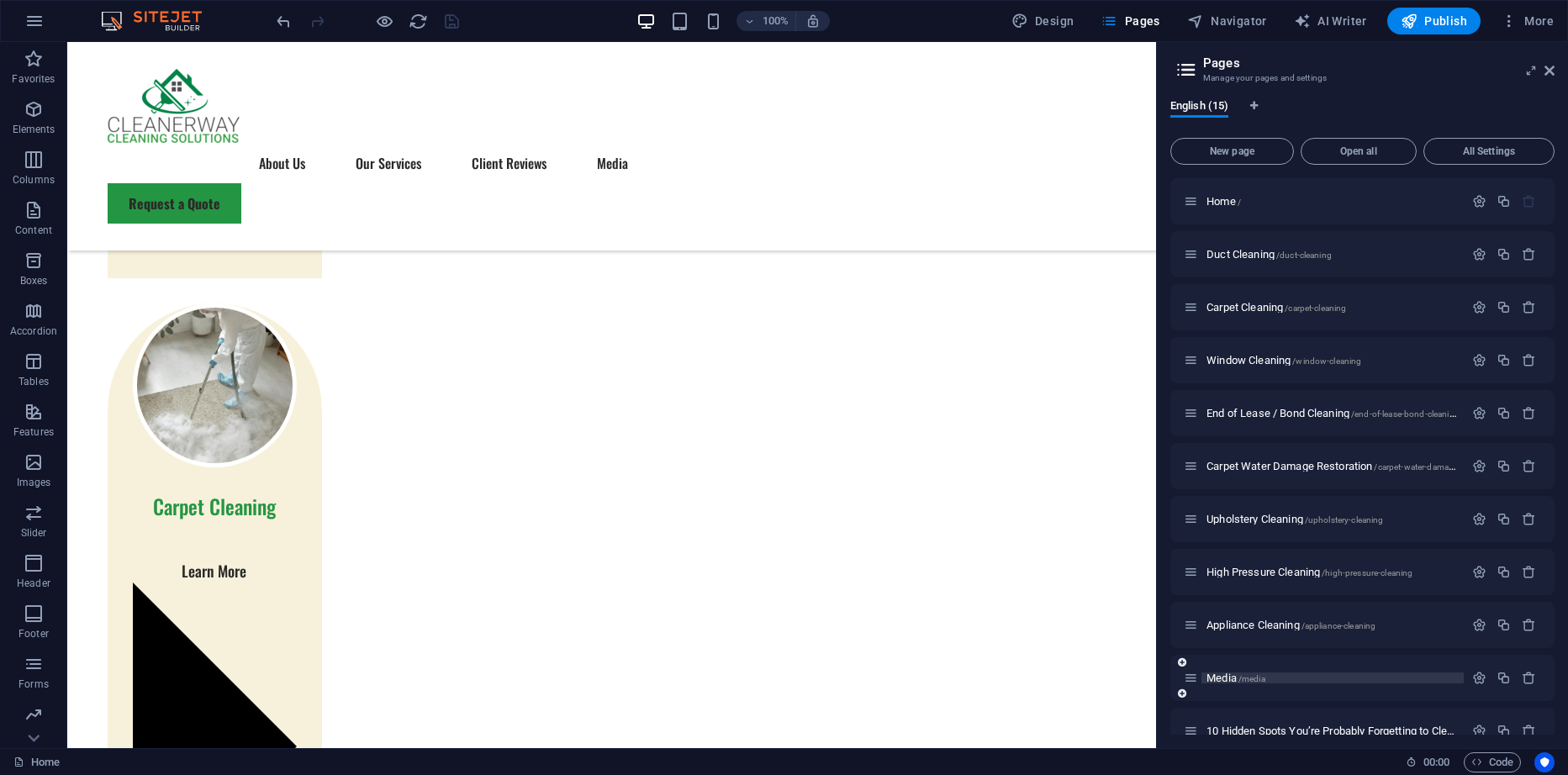 click on "Media /media" at bounding box center (1333, 677) 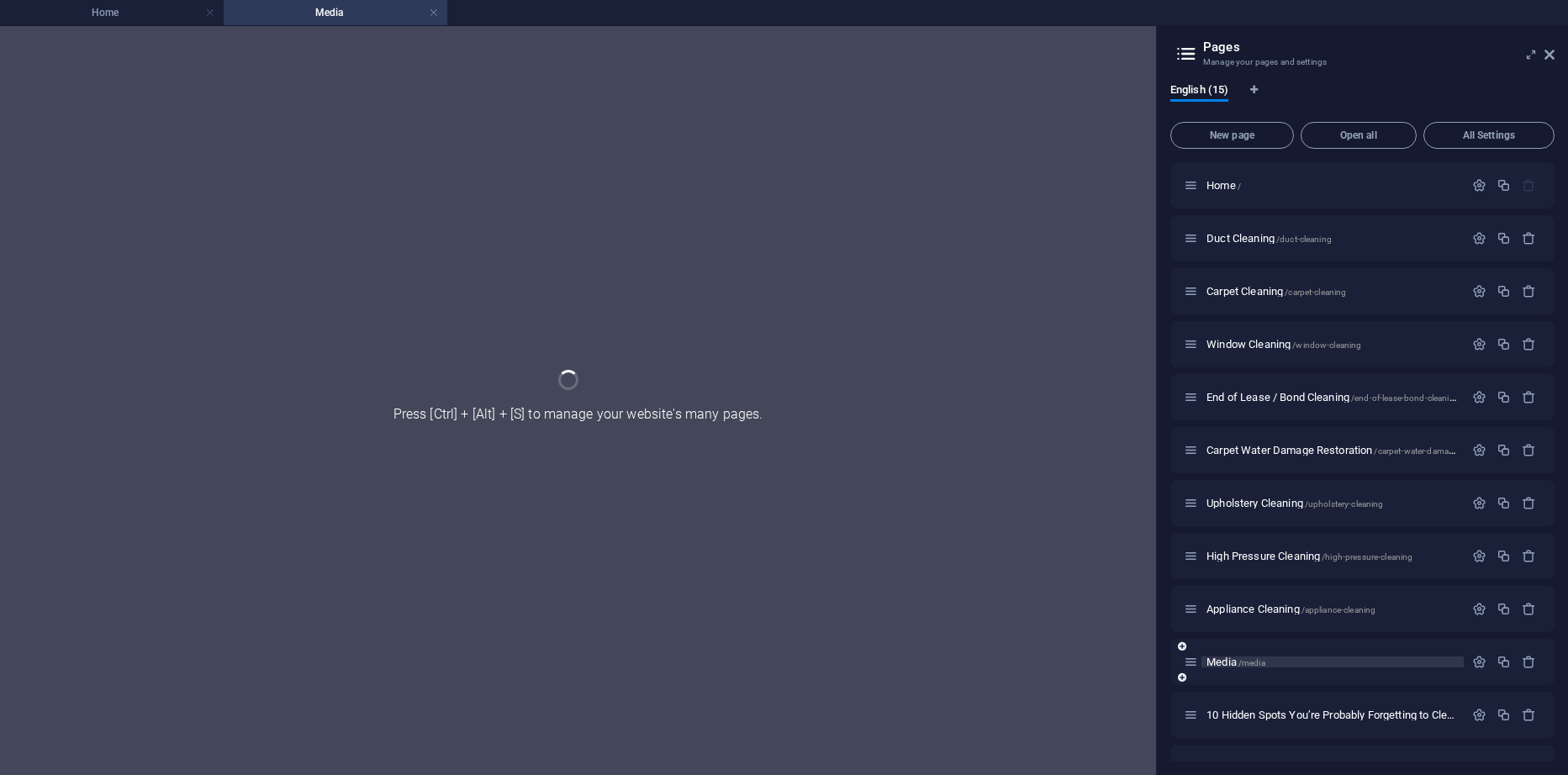 scroll, scrollTop: 0, scrollLeft: 0, axis: both 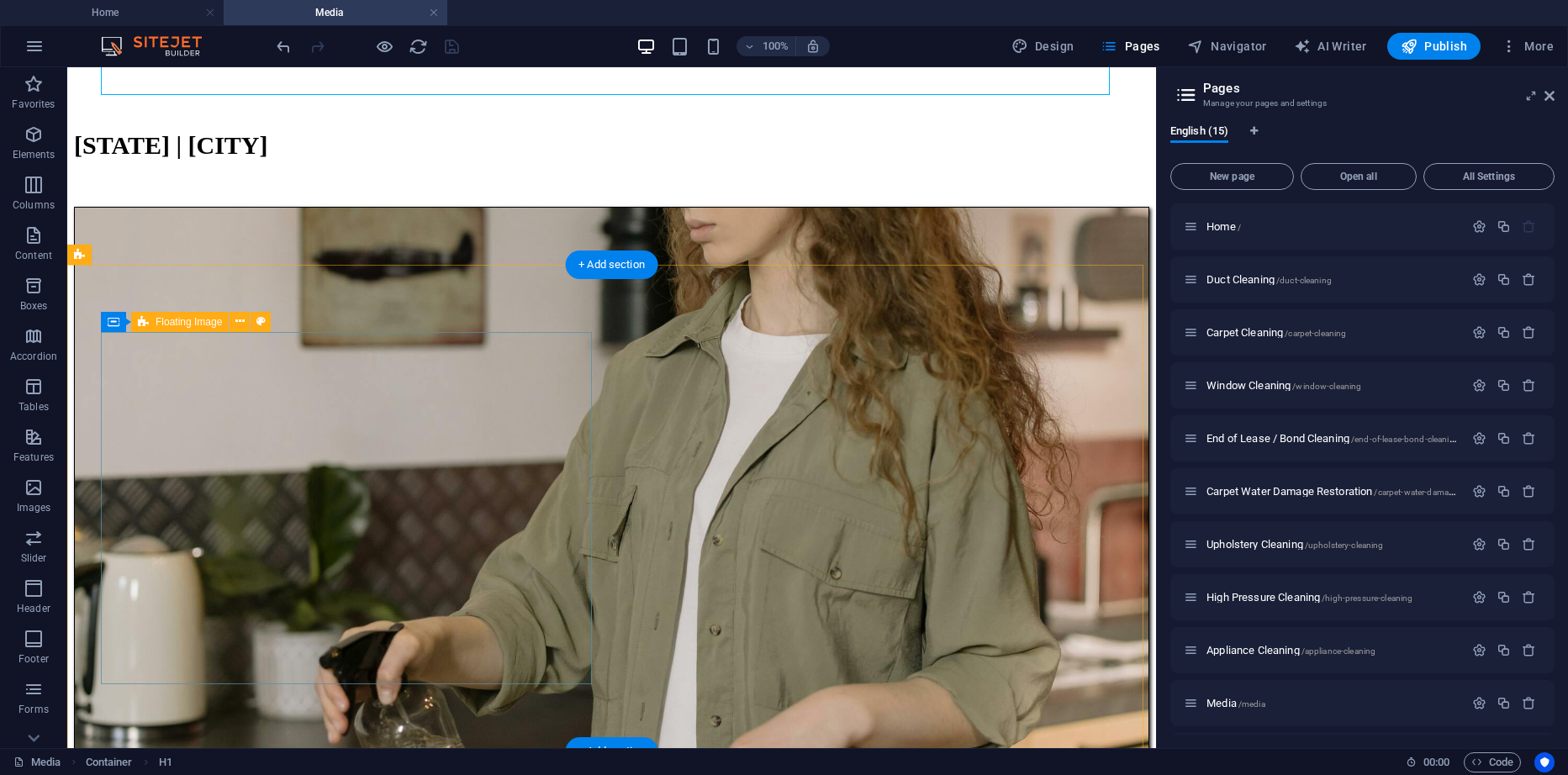 click on "10 Hidden Spots You’re Probably Forgetting to Clean (But Shouldn’t) When it comes to cleaning, most of us remember the basics: the floors, the kitchen countertops, maybe even the bathroom sink. But what about the sneaky spots that quietly collect dust, grime, and germs—without ever making it onto your regular to-do list?  At Cleanerway Cleaning, we specialize in those “oh no, I forgot that!” areas. Here are 10 commonly overlooked spots in your home or office that deserve a little love—plus how we can help you keep them sparkling...  Learn More" at bounding box center (611, 1748) 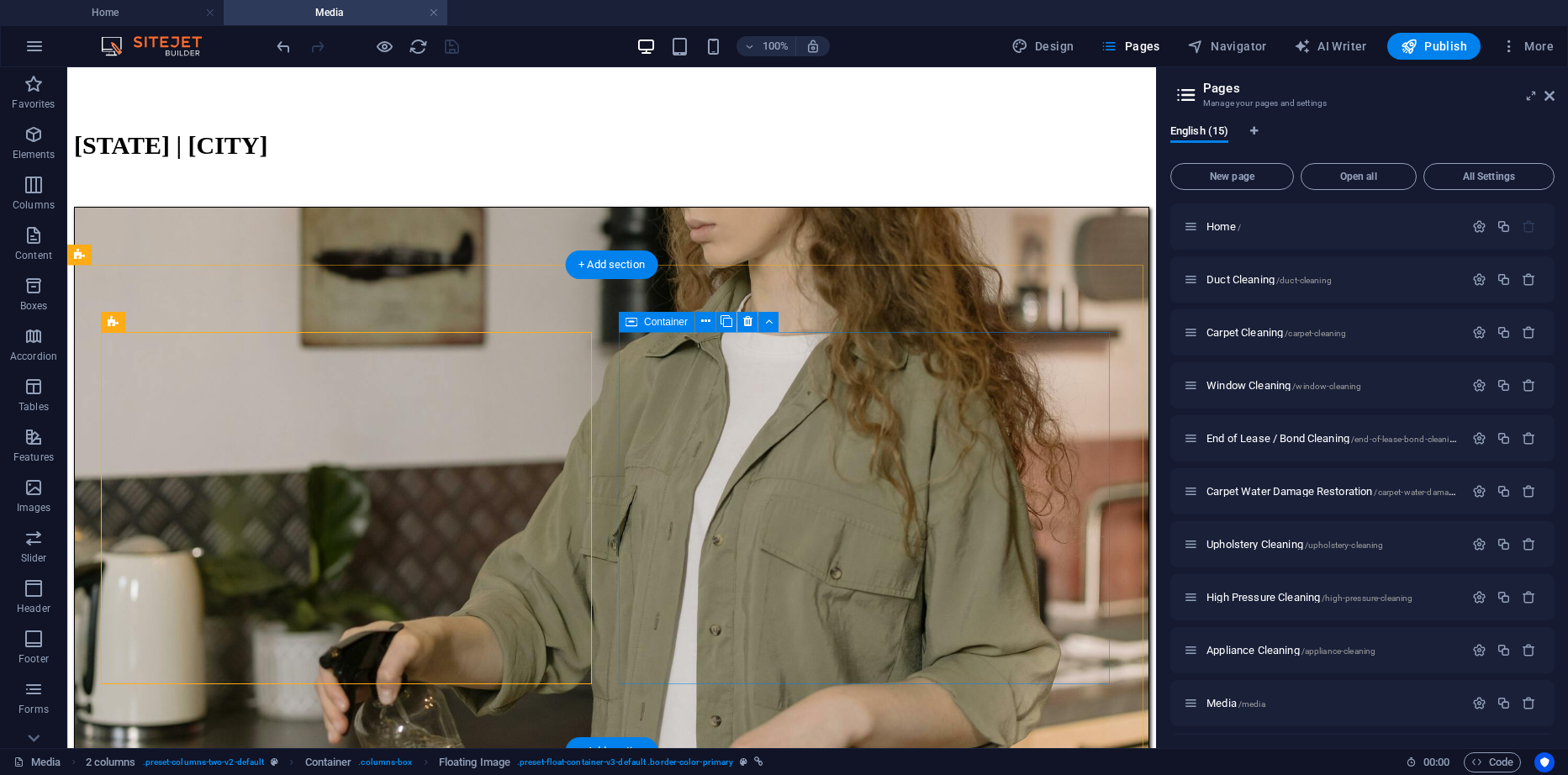 click on "Drop content here or  Add elements  Paste clipboard" at bounding box center [611, 3350] 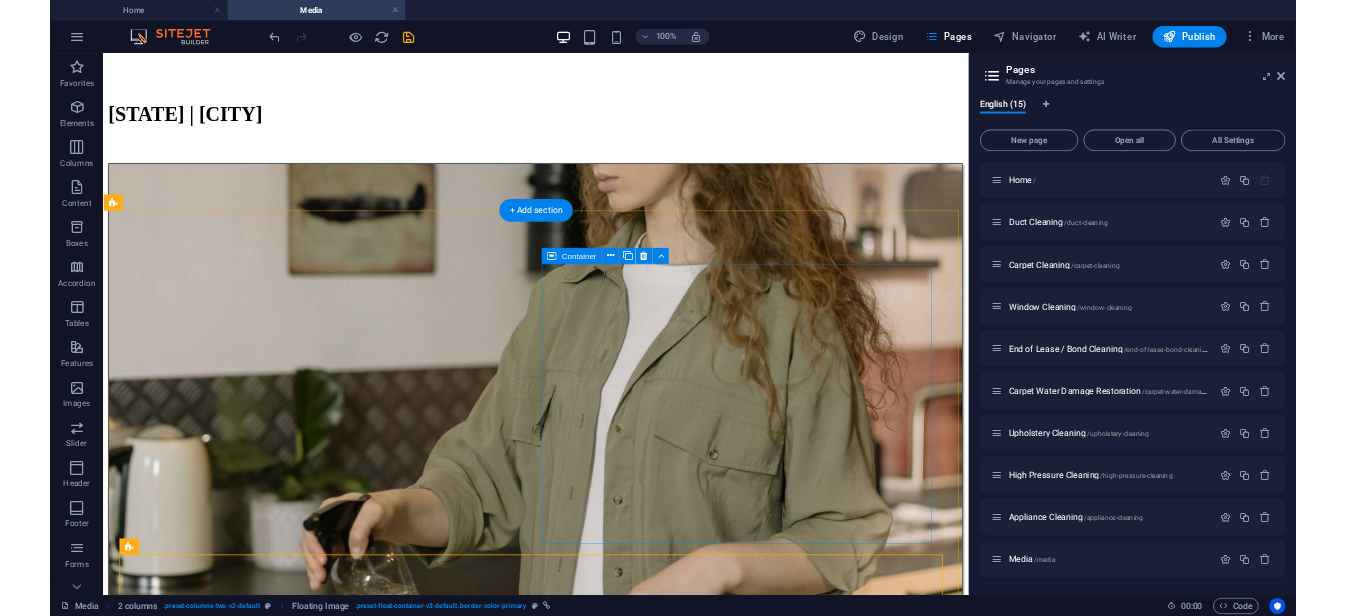 scroll, scrollTop: 300, scrollLeft: 0, axis: vertical 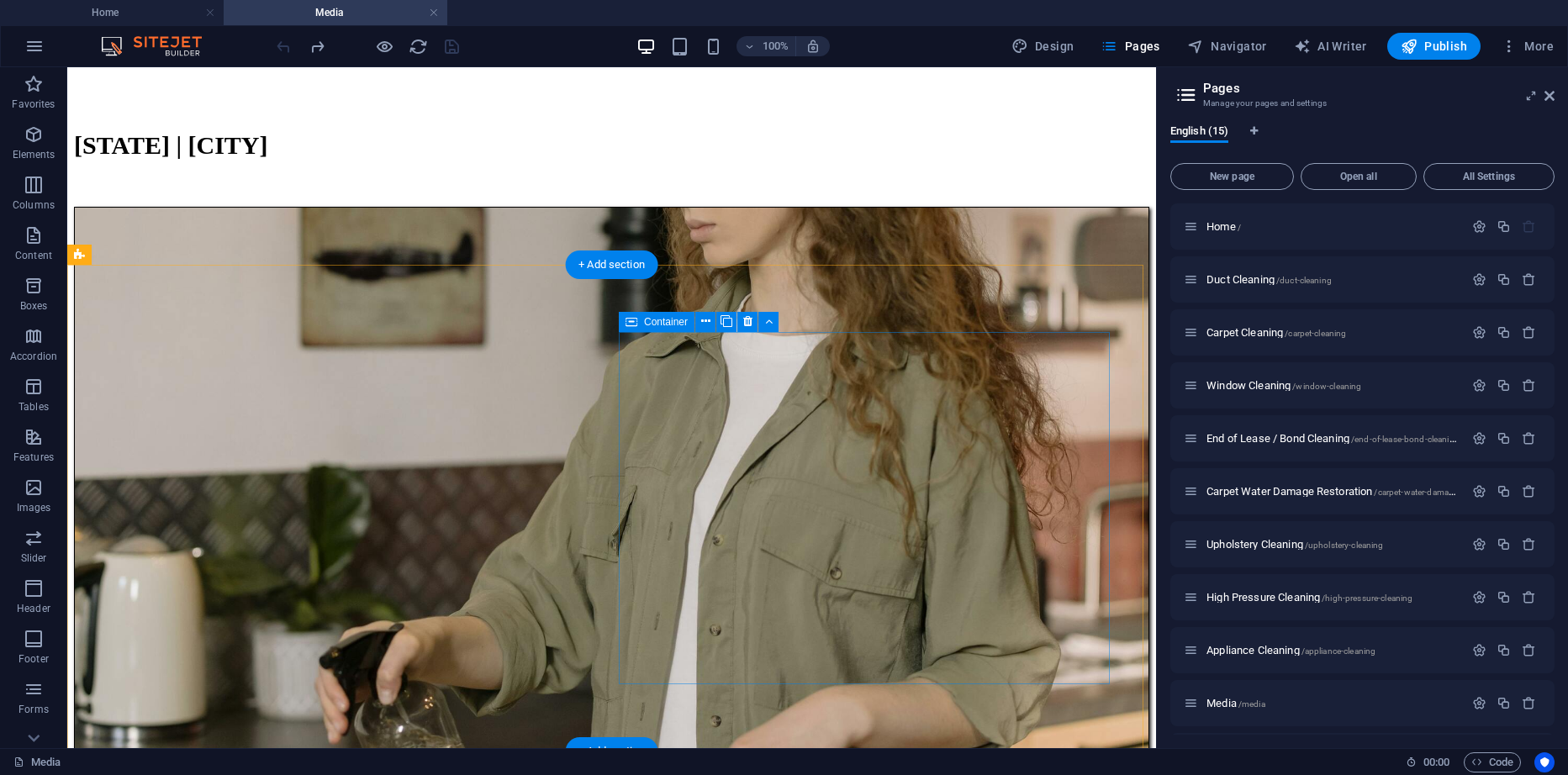 click on "Paste clipboard" at bounding box center [657, 3376] 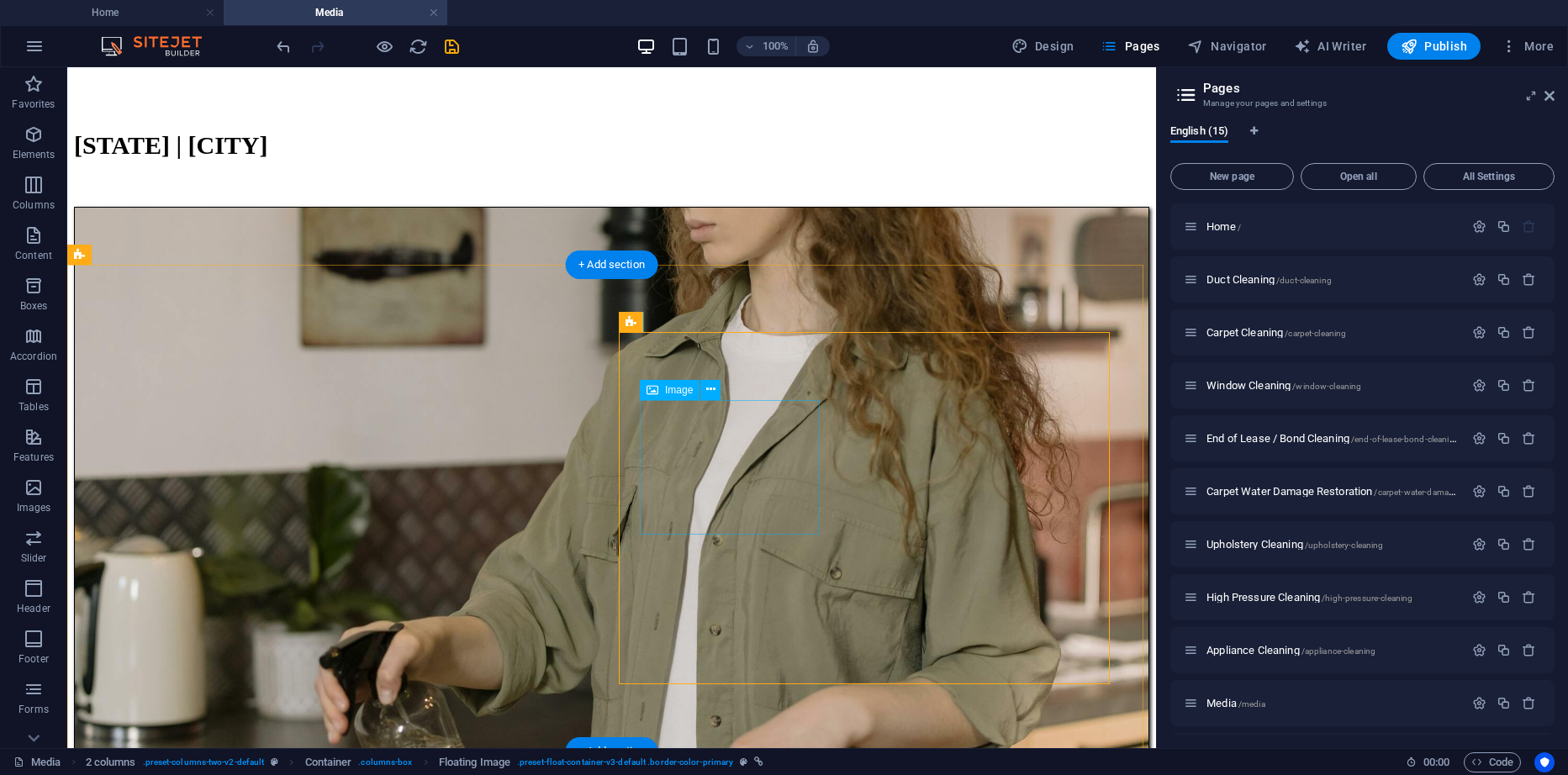 click at bounding box center [611, 3696] 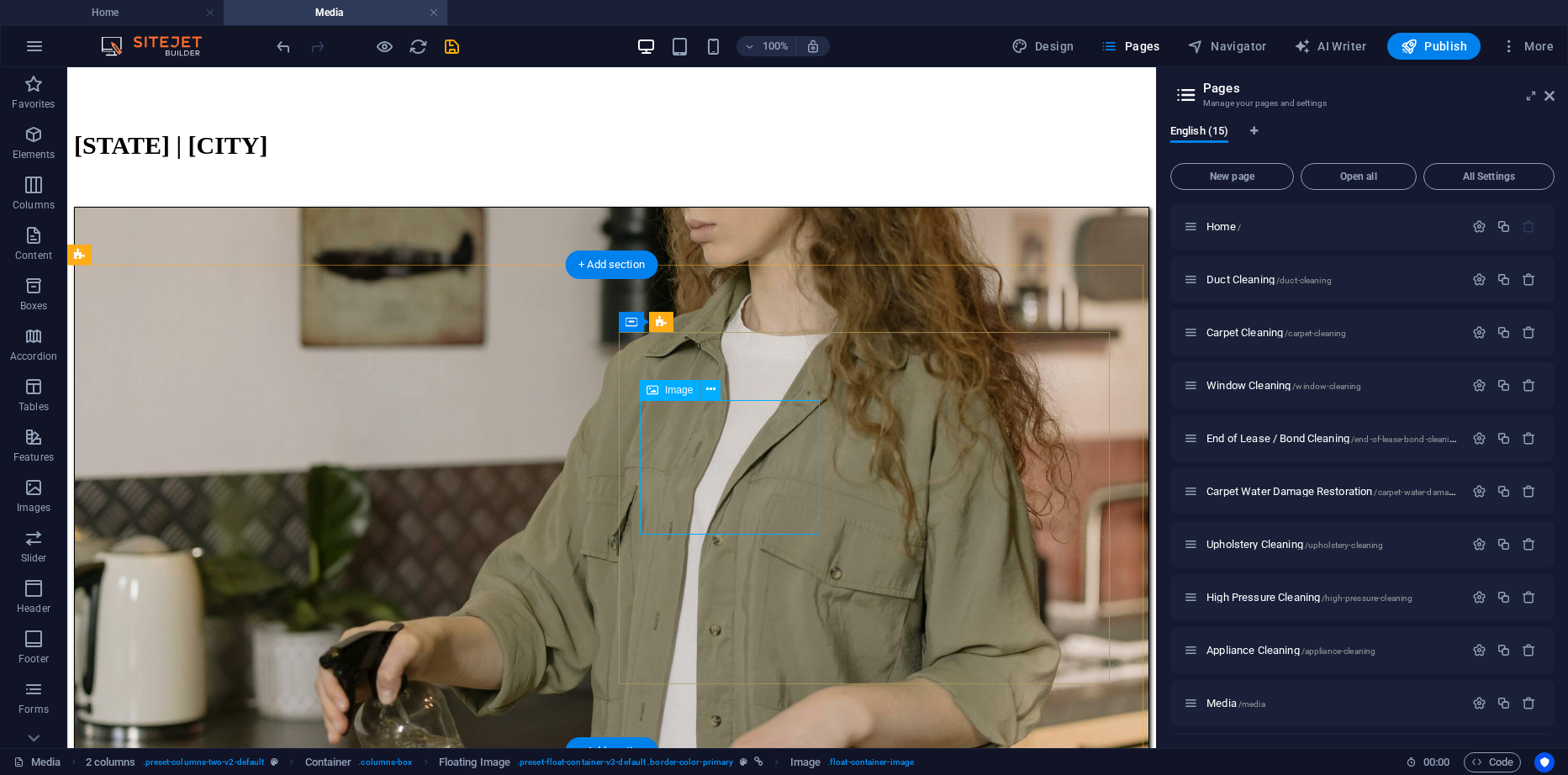 click at bounding box center [611, 3696] 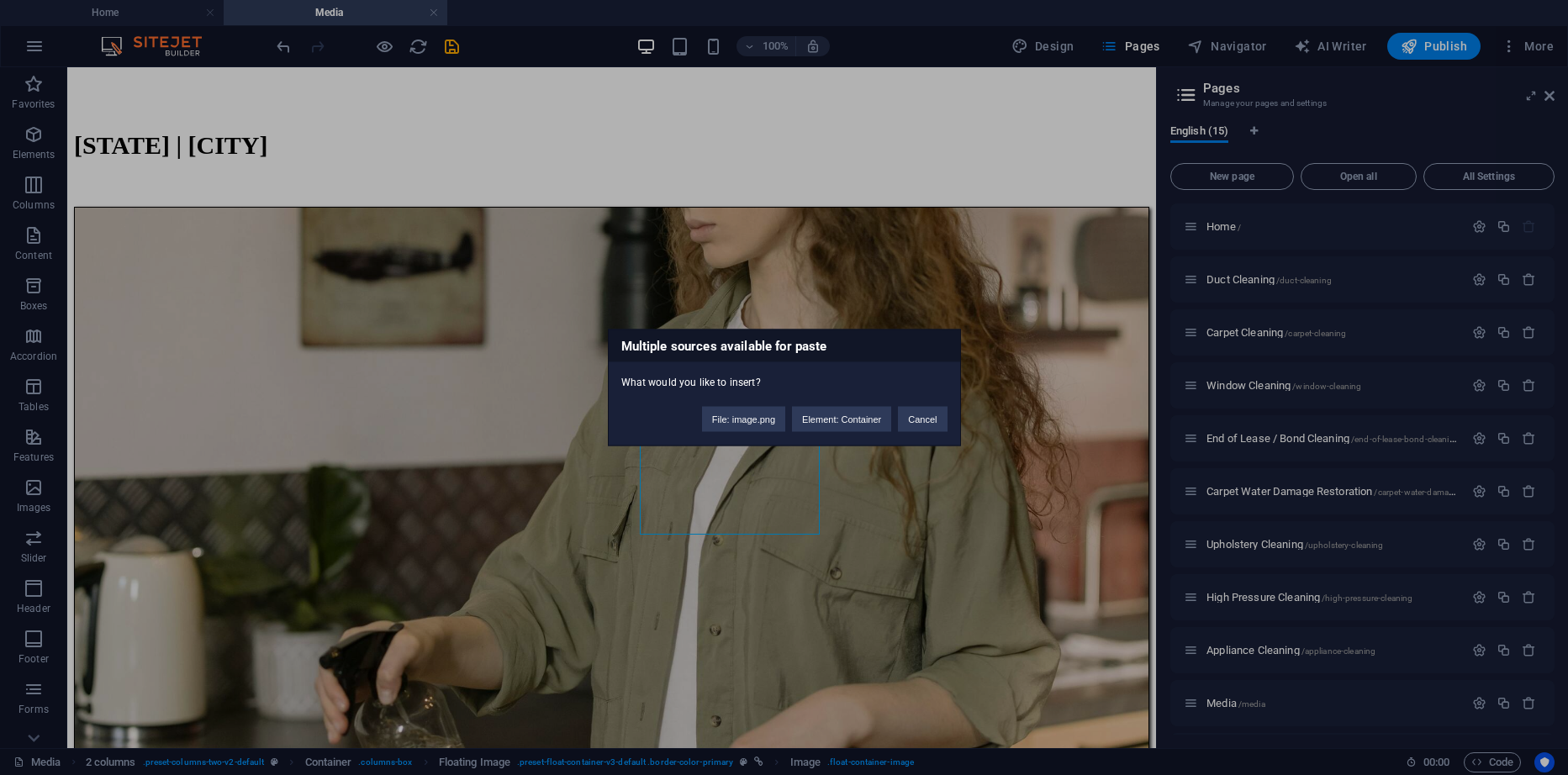type 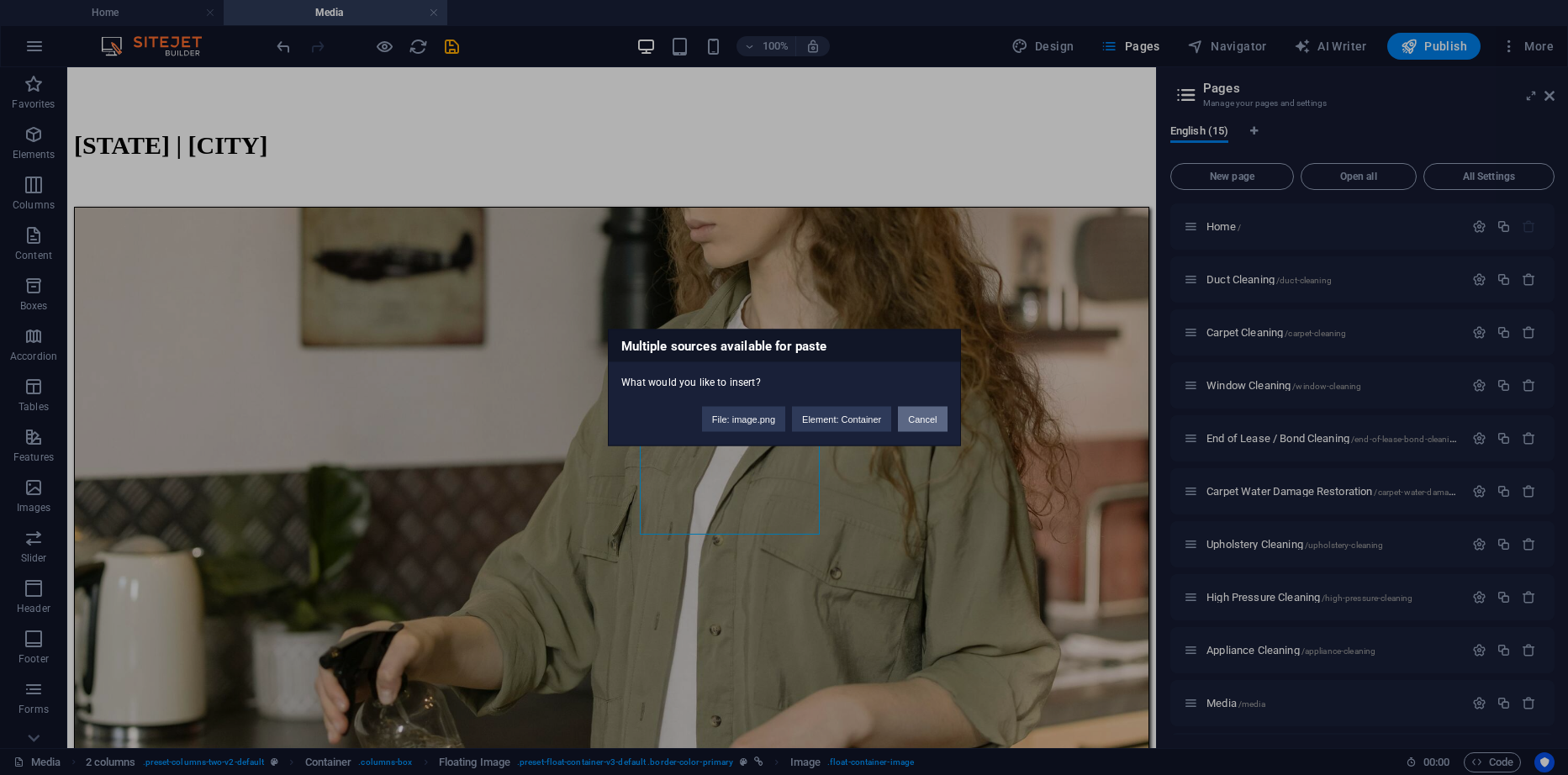click on "Cancel" at bounding box center (922, 419) 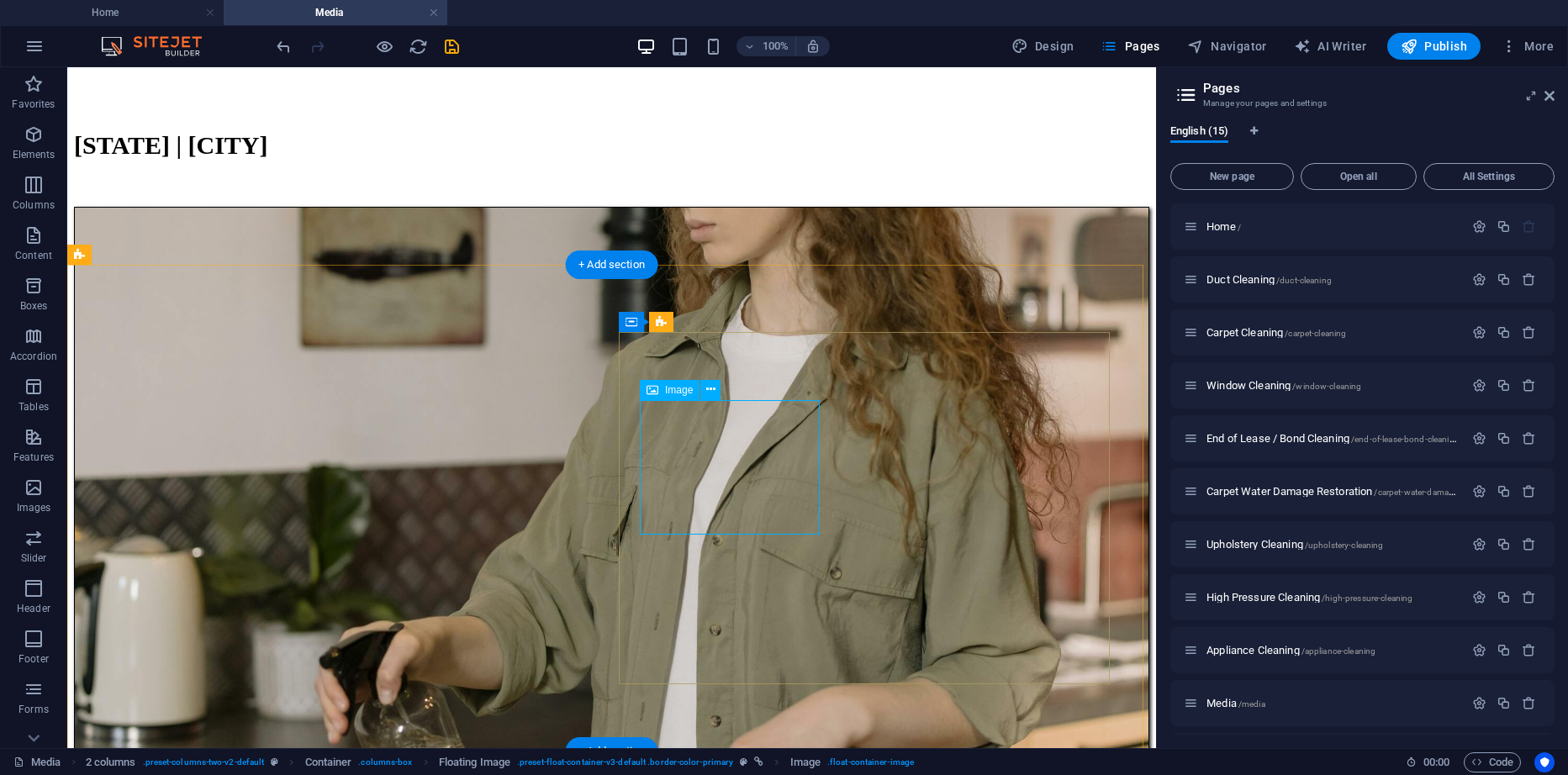 click at bounding box center [611, 3696] 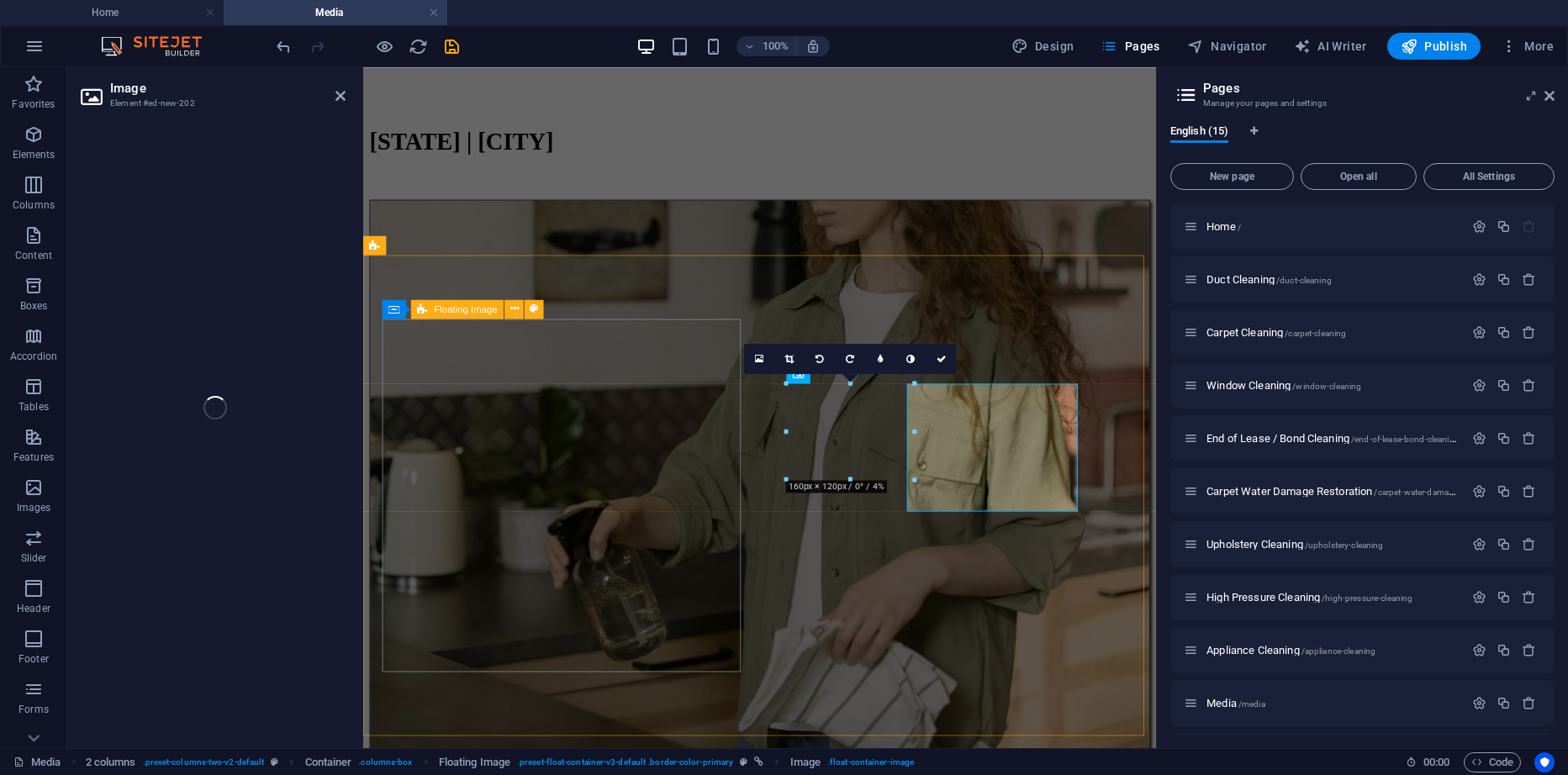 select on "%" 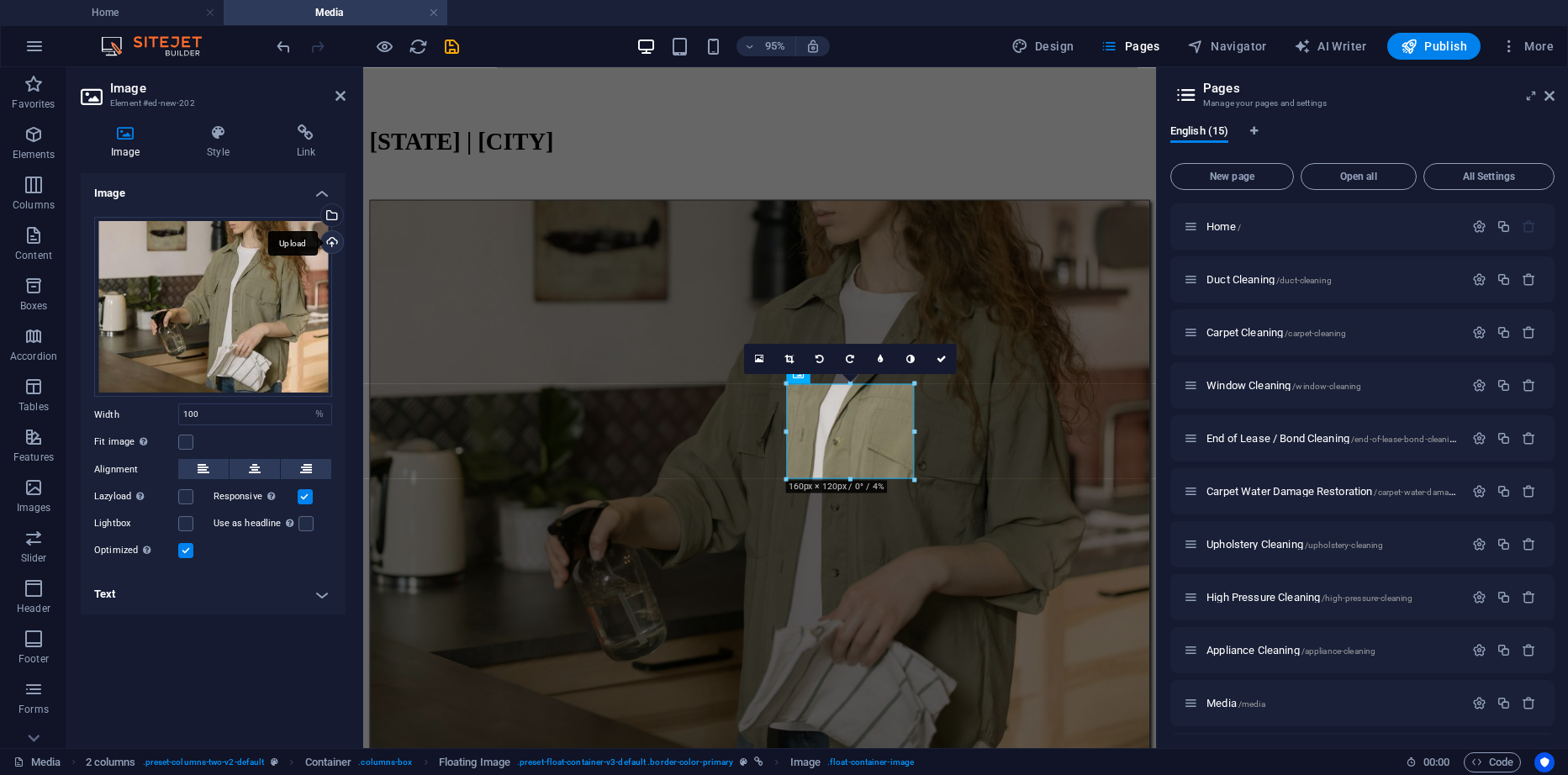 click on "Upload" at bounding box center [330, 244] 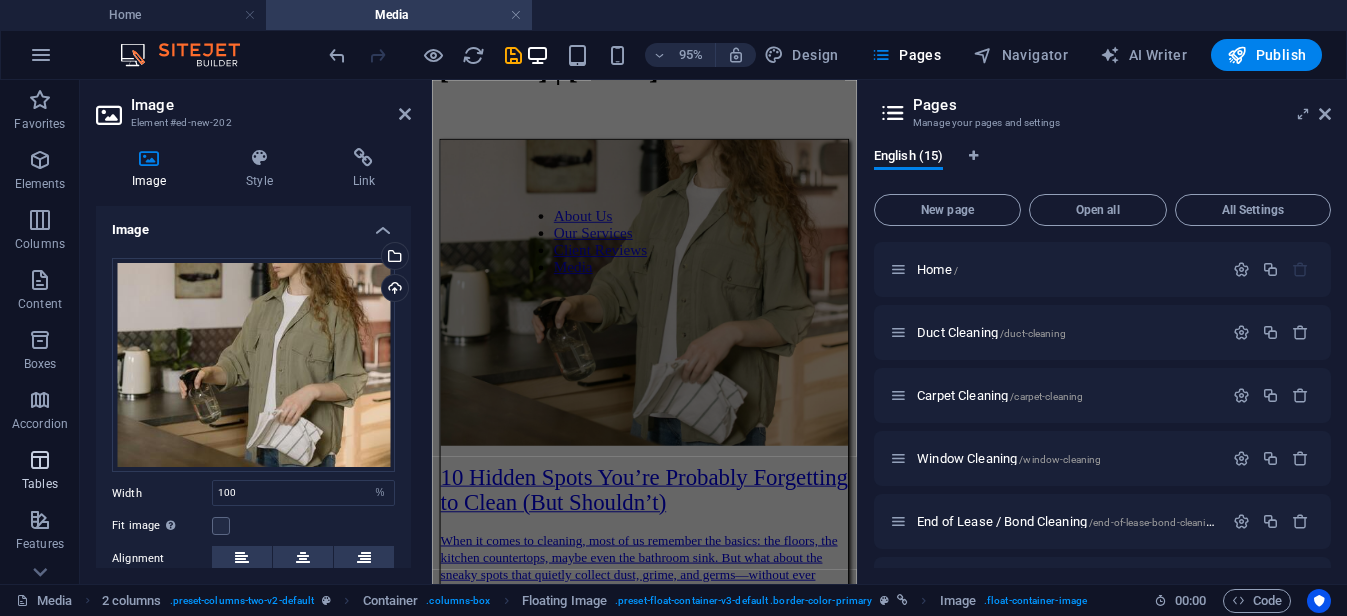scroll, scrollTop: 332, scrollLeft: 0, axis: vertical 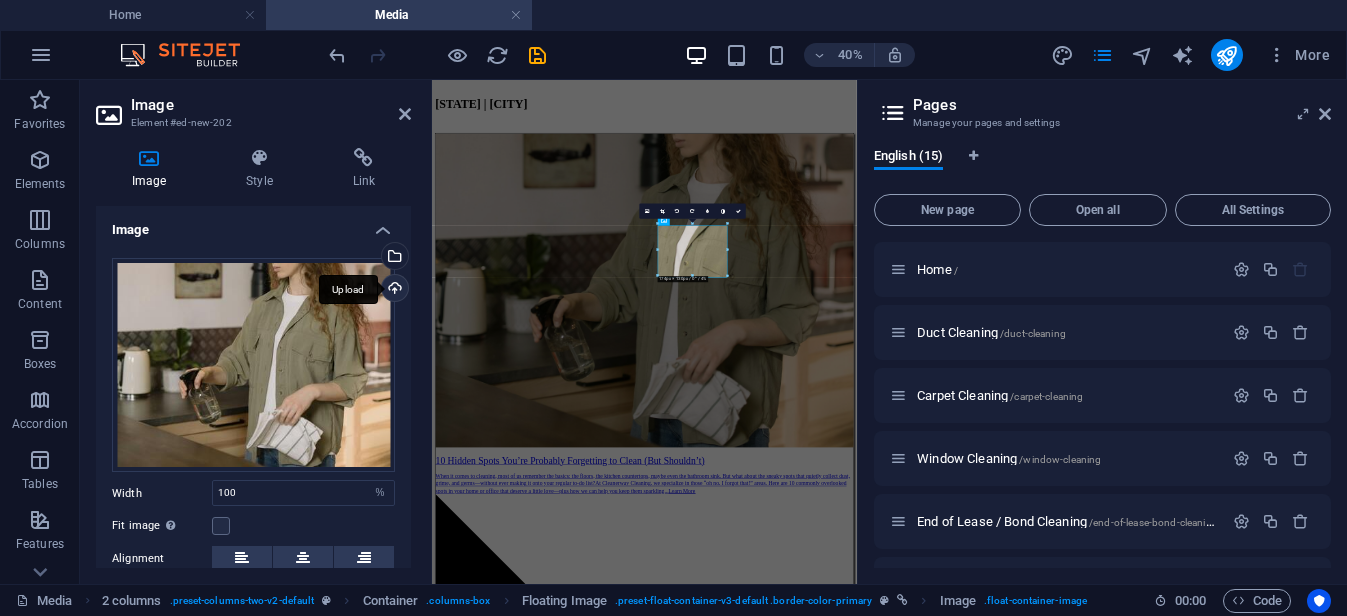 click on "Upload" at bounding box center (393, 290) 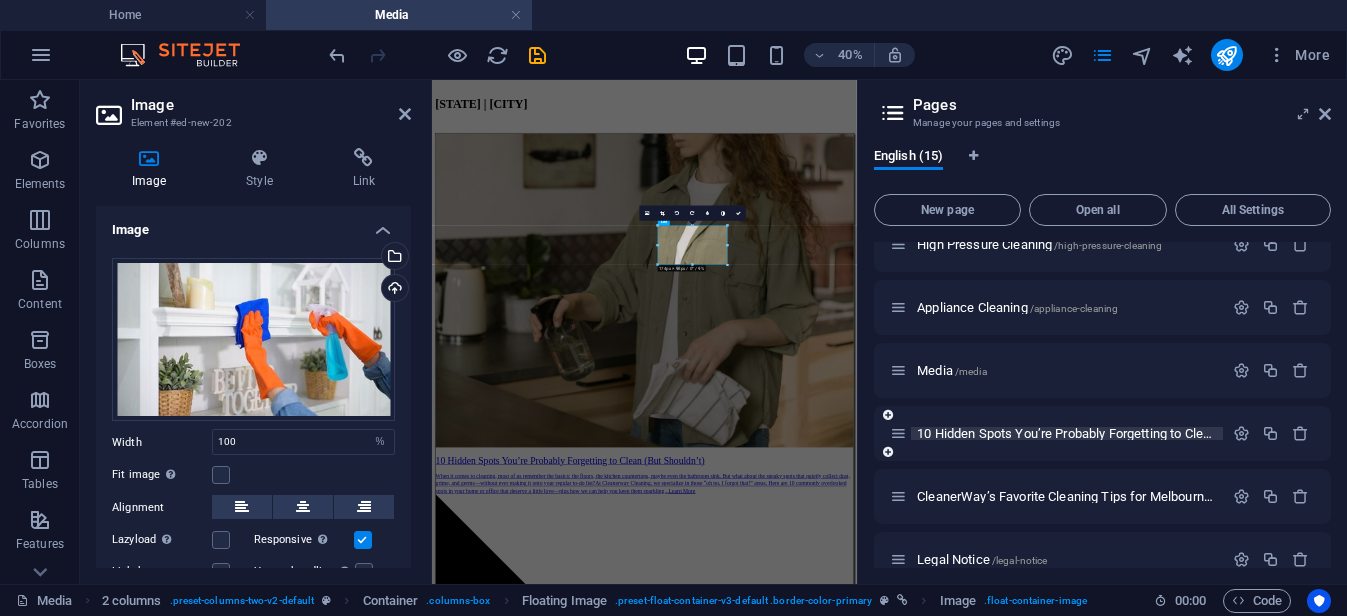 scroll, scrollTop: 500, scrollLeft: 0, axis: vertical 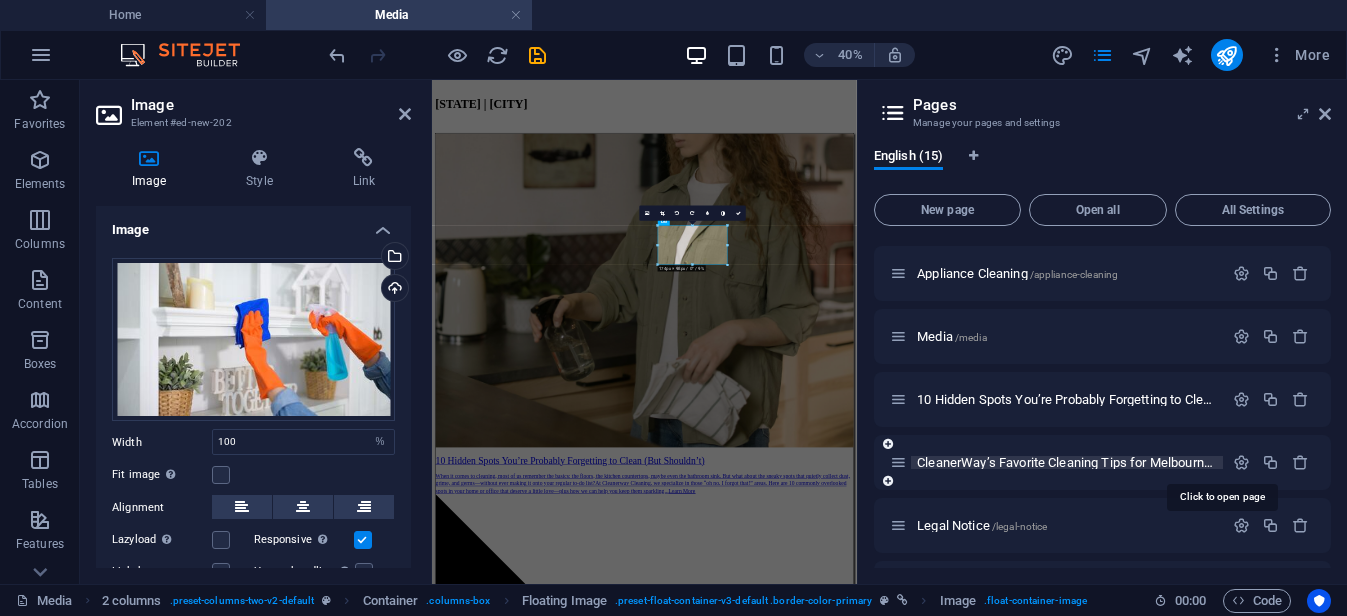click on "CleanerWay’s Favorite Cleaning Tips for [CITY] Homes /cleanerway-s-favorite-cleaning-tips-for-melbourne-homes" at bounding box center (1218, 462) 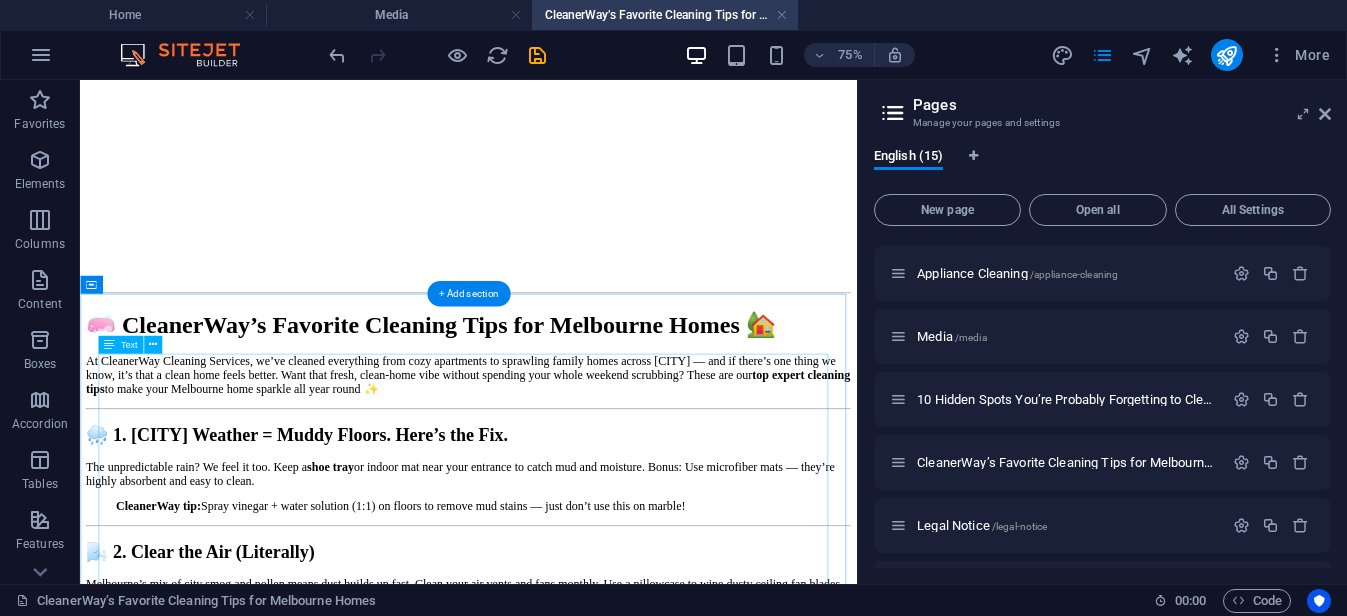 scroll, scrollTop: 900, scrollLeft: 0, axis: vertical 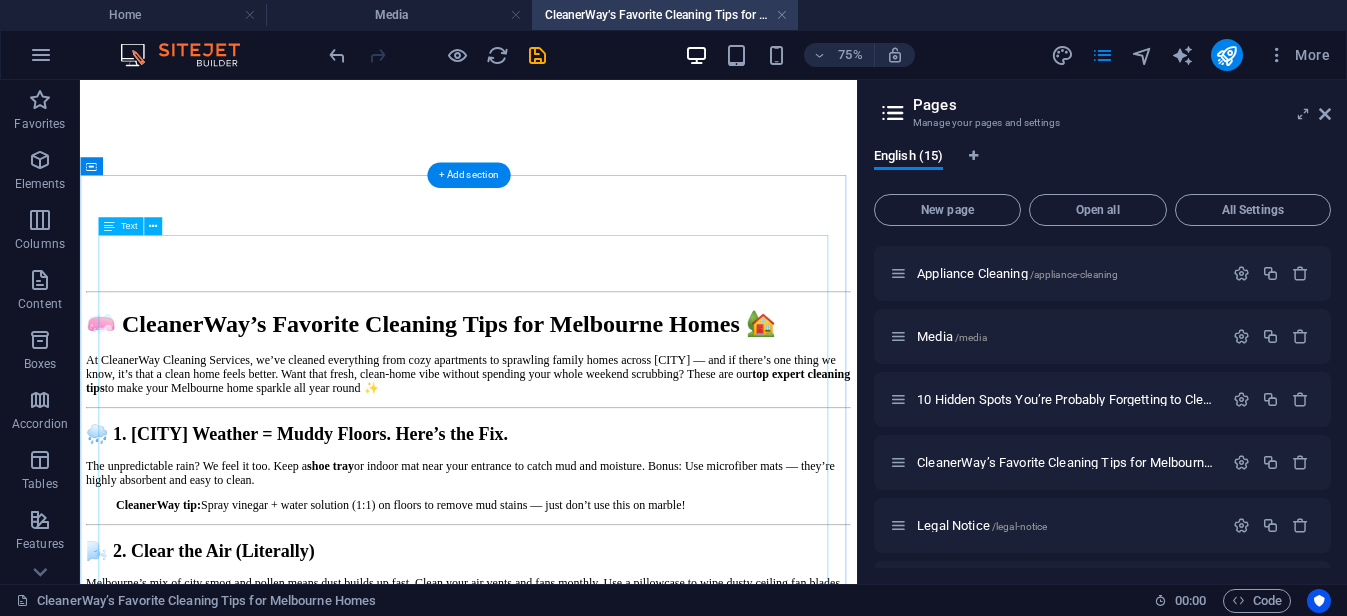 click on "🧼 CleanerWay’s Favorite Cleaning Tips for Melbourne Homes 🏡 At CleanerWay Cleaning Services, we’ve cleaned everything from cozy apartments to sprawling family homes across Melbourne — and if there’s one thing we know, it’s that a clean home feels better. Want that fresh, clean-home vibe without spending your whole weekend scrubbing? These are our  top expert cleaning tips  to make your Melbourne home sparkle all year round ✨ 🌧️ 1. Melbourne Weather = Muddy Floors. Here’s the Fix. The unpredictable rain? We feel it too. Keep a  shoe tray  or indoor mat near your entrance to catch mud and moisture. Bonus: Use microfiber mats — they’re highly absorbent and easy to clean.
CleanerWay tip:  Spray vinegar + water solution (1:1) on floors to remove mud stains — just don’t use this on marble!
🌬️ 2. Clear the Air (Literally)
Pro tip:  Add a few drops of essential oil to your cloth while dusting for a natural room freshener.
🌿 3. Go Green: Clean Naturally
Local hack:" at bounding box center [598, 1012] 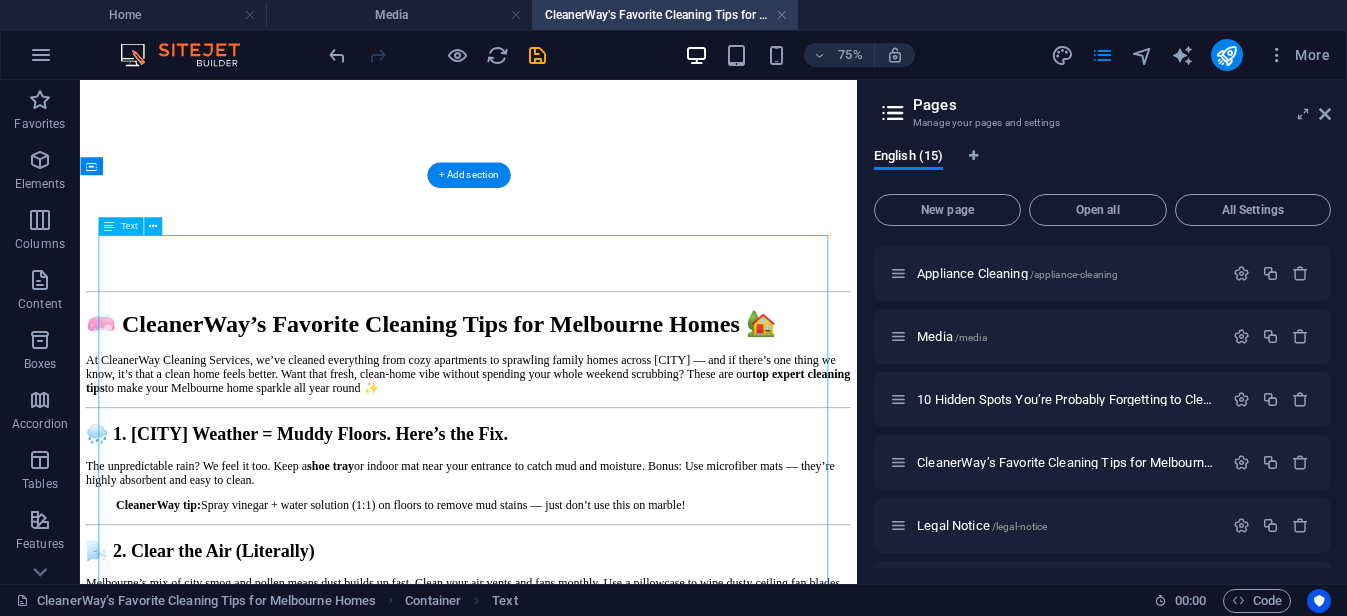click on "🧼 CleanerWay’s Favorite Cleaning Tips for Melbourne Homes 🏡 At CleanerWay Cleaning Services, we’ve cleaned everything from cozy apartments to sprawling family homes across Melbourne — and if there’s one thing we know, it’s that a clean home feels better. Want that fresh, clean-home vibe without spending your whole weekend scrubbing? These are our  top expert cleaning tips  to make your Melbourne home sparkle all year round ✨ 🌧️ 1. Melbourne Weather = Muddy Floors. Here’s the Fix. The unpredictable rain? We feel it too. Keep a  shoe tray  or indoor mat near your entrance to catch mud and moisture. Bonus: Use microfiber mats — they’re highly absorbent and easy to clean.
CleanerWay tip:  Spray vinegar + water solution (1:1) on floors to remove mud stains — just don’t use this on marble!
🌬️ 2. Clear the Air (Literally)
Pro tip:  Add a few drops of essential oil to your cloth while dusting for a natural room freshener.
🌿 3. Go Green: Clean Naturally
Local hack:" at bounding box center [598, 1012] 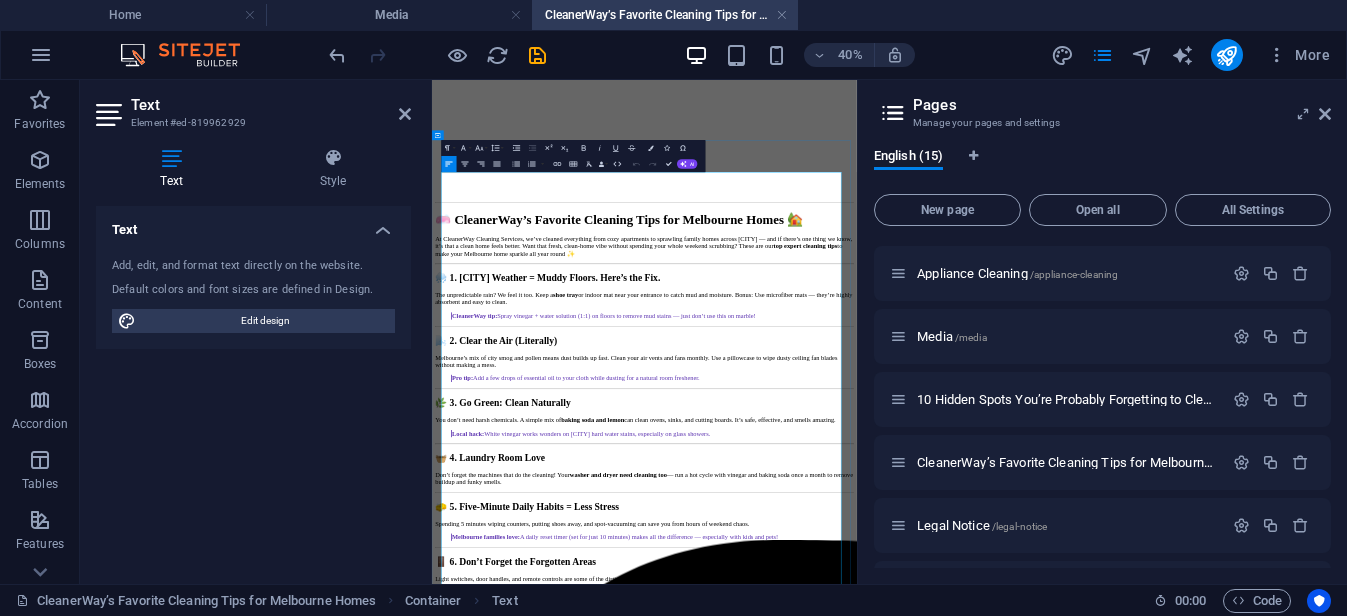 click on "🧼 CleanerWay’s Favorite Cleaning Tips for Melbourne Homes 🏡" at bounding box center [963, 428] 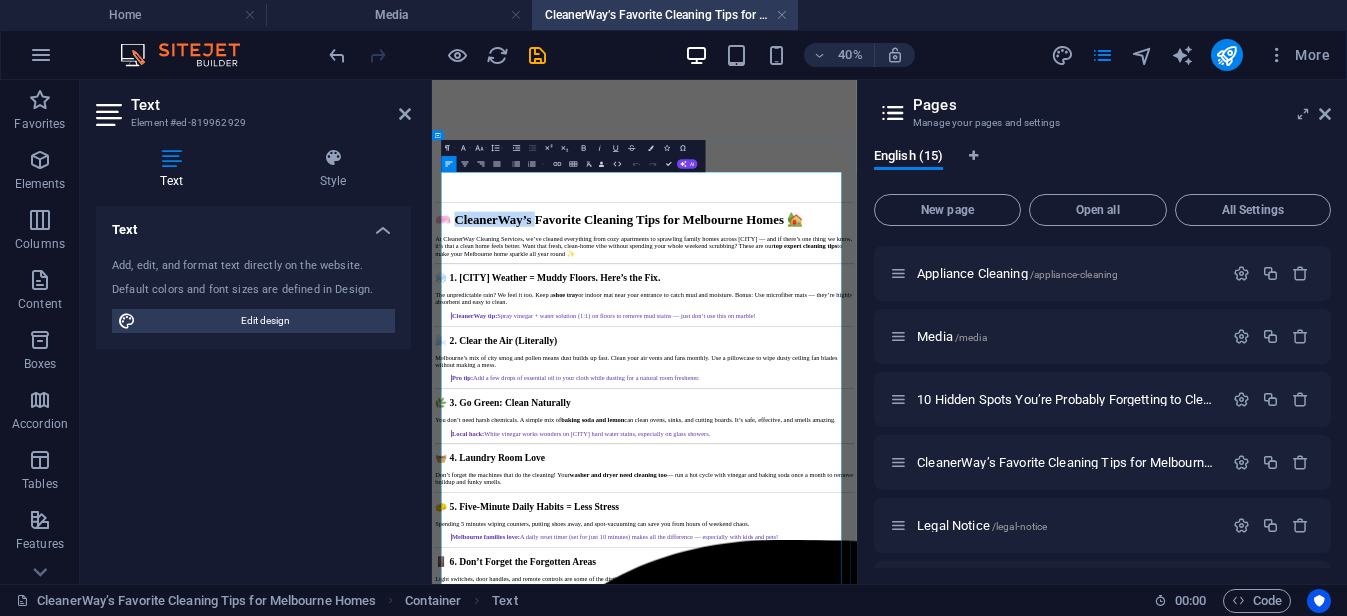 click on "🧼 CleanerWay’s Favorite Cleaning Tips for Melbourne Homes 🏡" at bounding box center [963, 428] 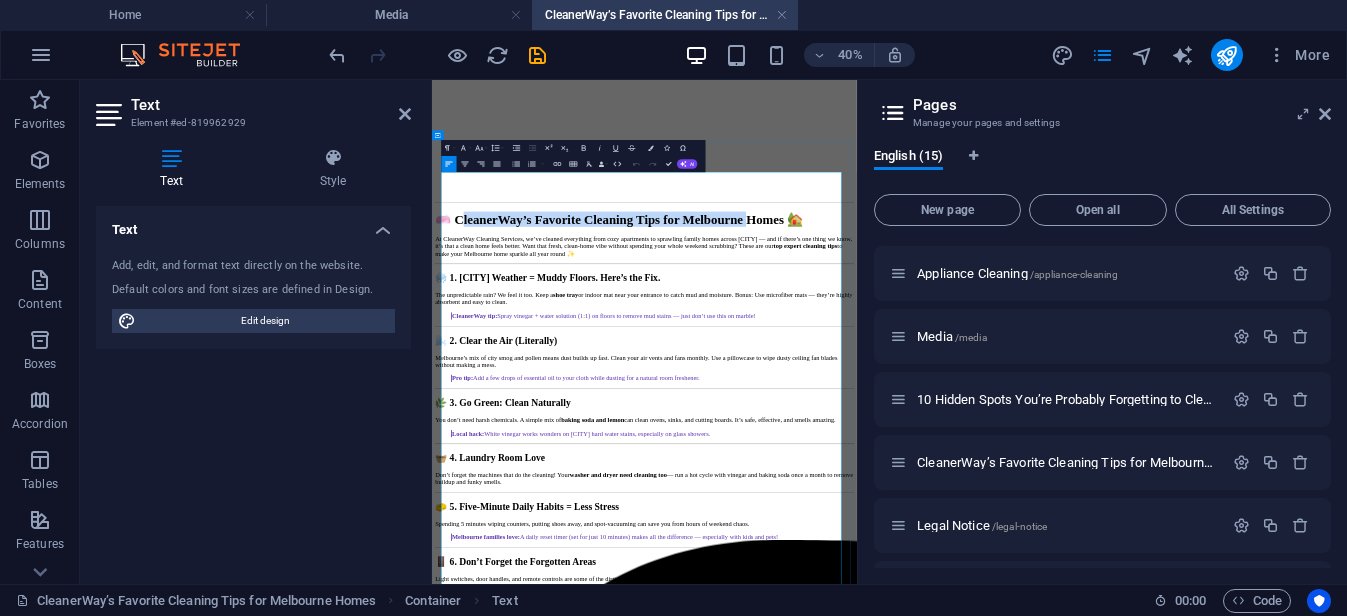 drag, startPoint x: 592, startPoint y: 385, endPoint x: 1007, endPoint y: 492, distance: 428.57205 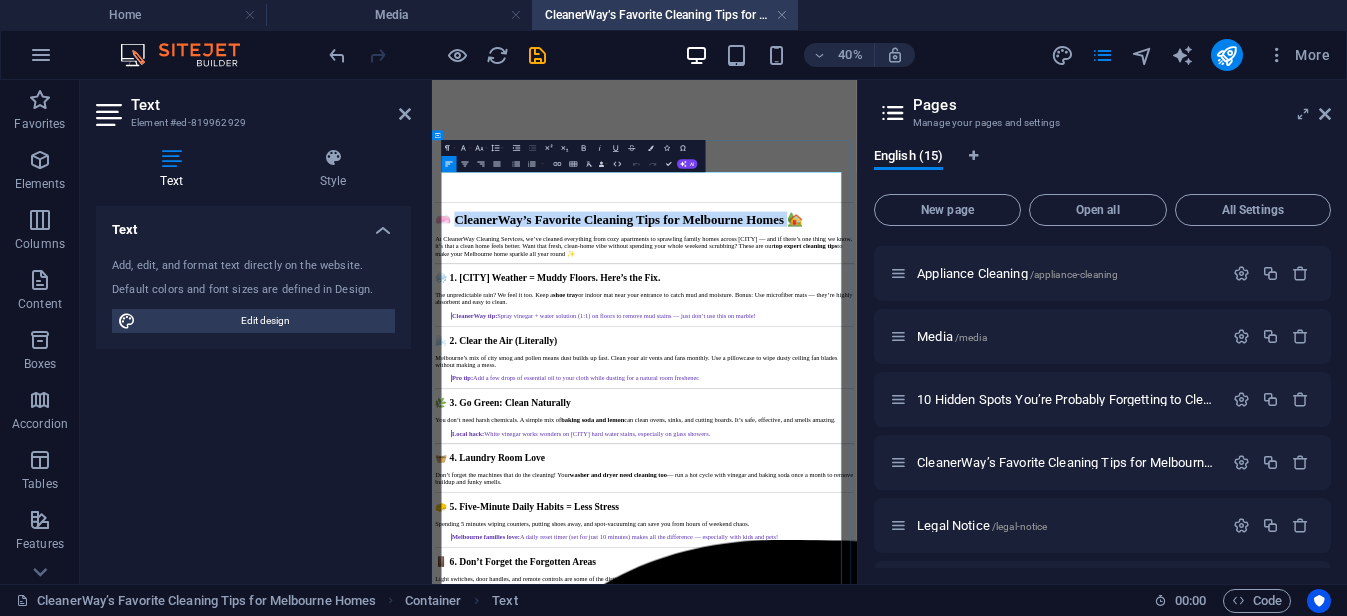 drag, startPoint x: 572, startPoint y: 365, endPoint x: 1192, endPoint y: 495, distance: 633.4824 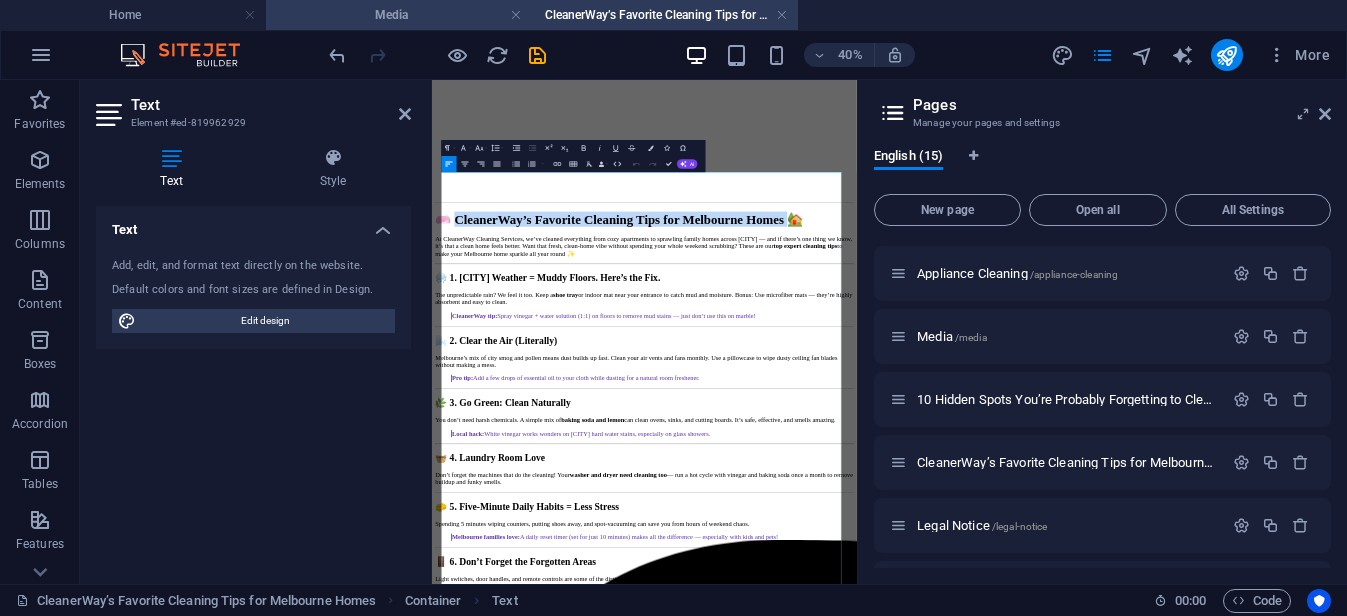 click on "Media" at bounding box center (399, 15) 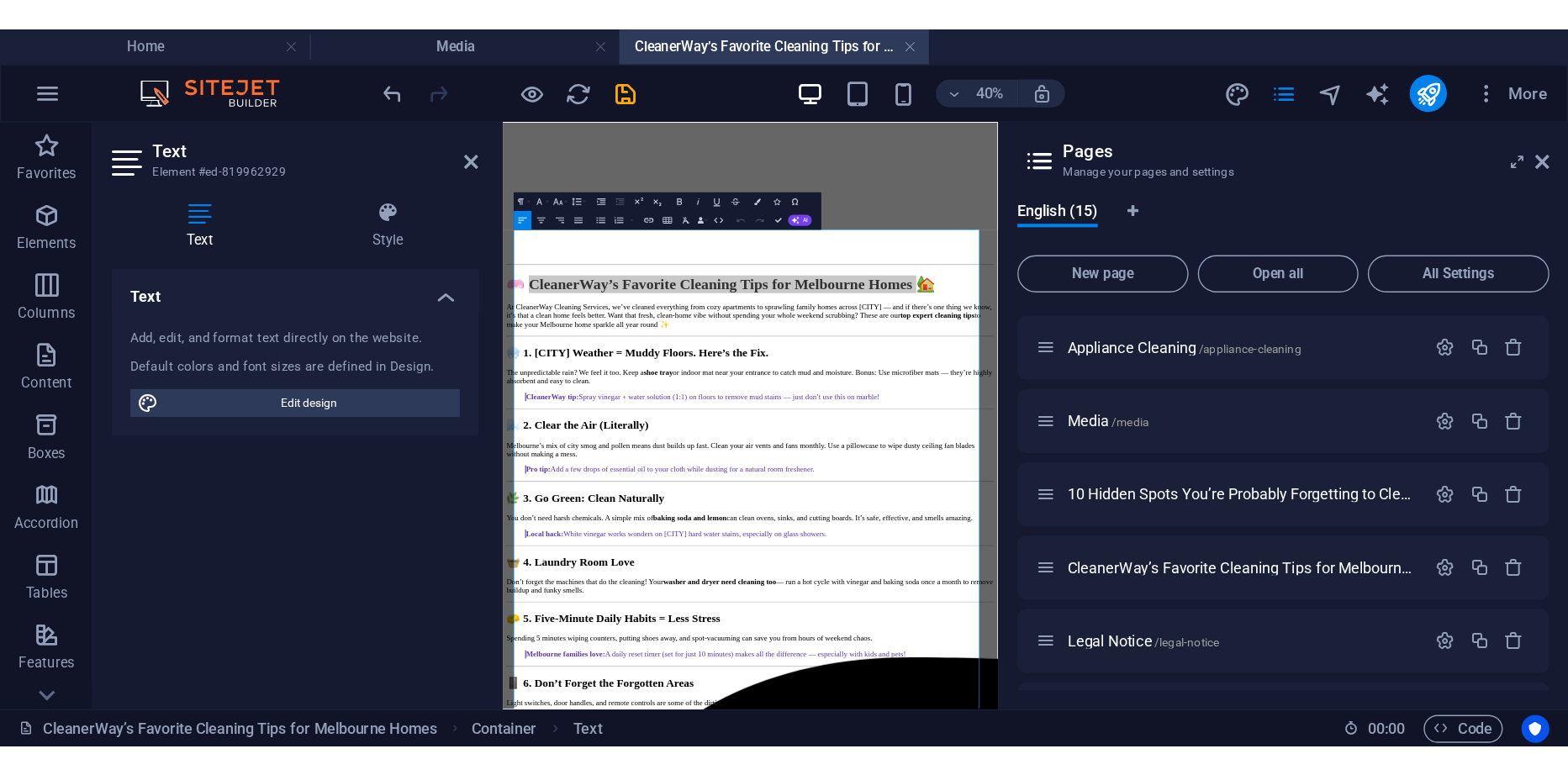 scroll, scrollTop: 0, scrollLeft: 0, axis: both 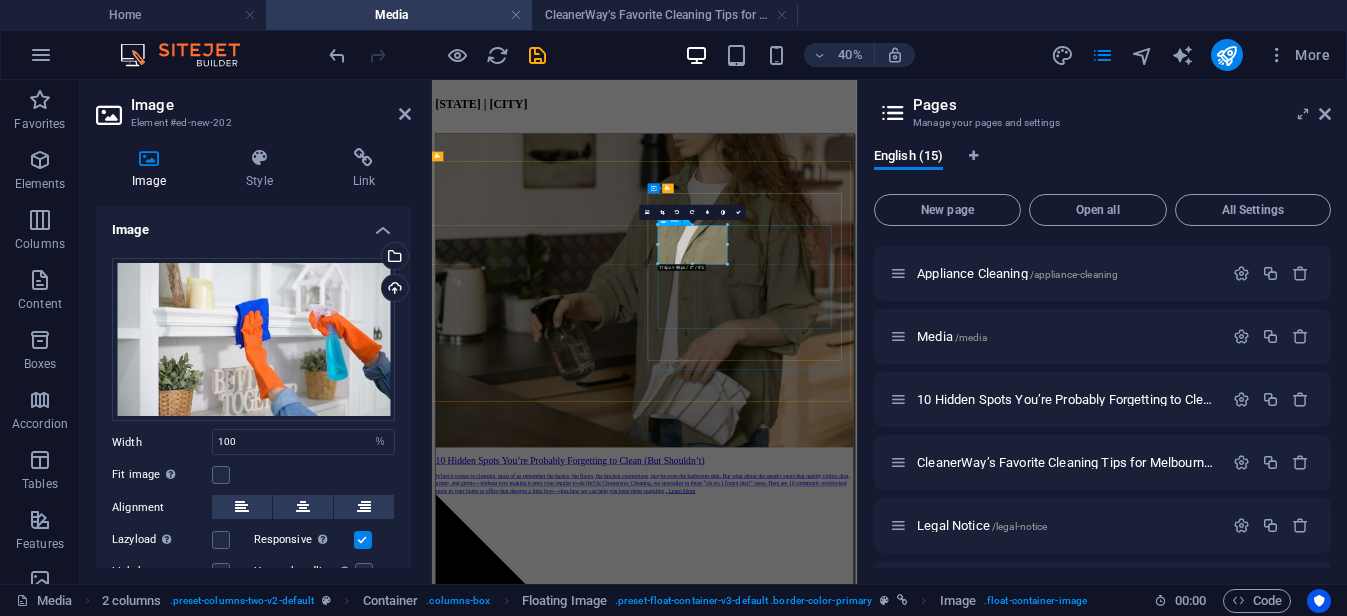 click on "10 Hidden Spots You’re Probably Forgetting to Clean (But Shouldn’t) When it comes to cleaning, most of us remember the basics: the floors, the kitchen countertops, maybe even the bathroom sink. But what about the sneaky spots that quietly collect dust, grime, and germs—without ever making it onto your regular to-do list?  At Cleanerway Cleaning, we specialize in those “oh no, I forgot that!” areas. Here are 10 commonly overlooked spots in your home or office that deserve a little love—plus how we can help you keep them sparkling...  Learn More" at bounding box center [963, 4957] 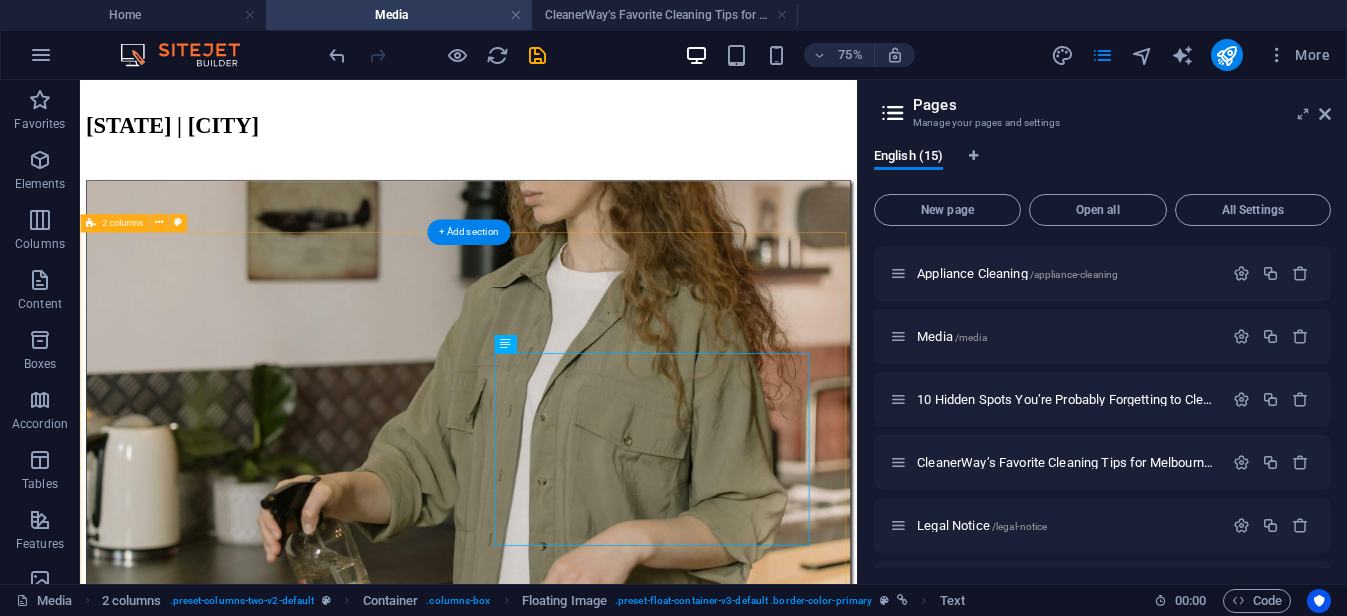 click on "10 Hidden Spots You’re Probably Forgetting to Clean (But Shouldn’t) When it comes to cleaning, most of us remember the basics: the floors, the kitchen countertops, maybe even the bathroom sink. But what about the sneaky spots that quietly collect dust, grime, and germs—without ever making it onto your regular to-do list?  At Cleanerway Cleaning, we specialize in those “oh no, I forgot that!” areas. Here are 10 commonly overlooked spots in your home or office that deserve a little love—plus how we can help you keep them sparkling...  Learn More       10 Hidden Spots You’re Probably Forgetting to Clean (But Shouldn’t) When it comes to cleaning, most of us remember the basics: the floors, the kitchen countertops, maybe even the bathroom sink. But what about the sneaky spots that quietly collect dust, grime, and germs—without ever making it onto your regular to-do list?  Learn More" at bounding box center (598, 3075) 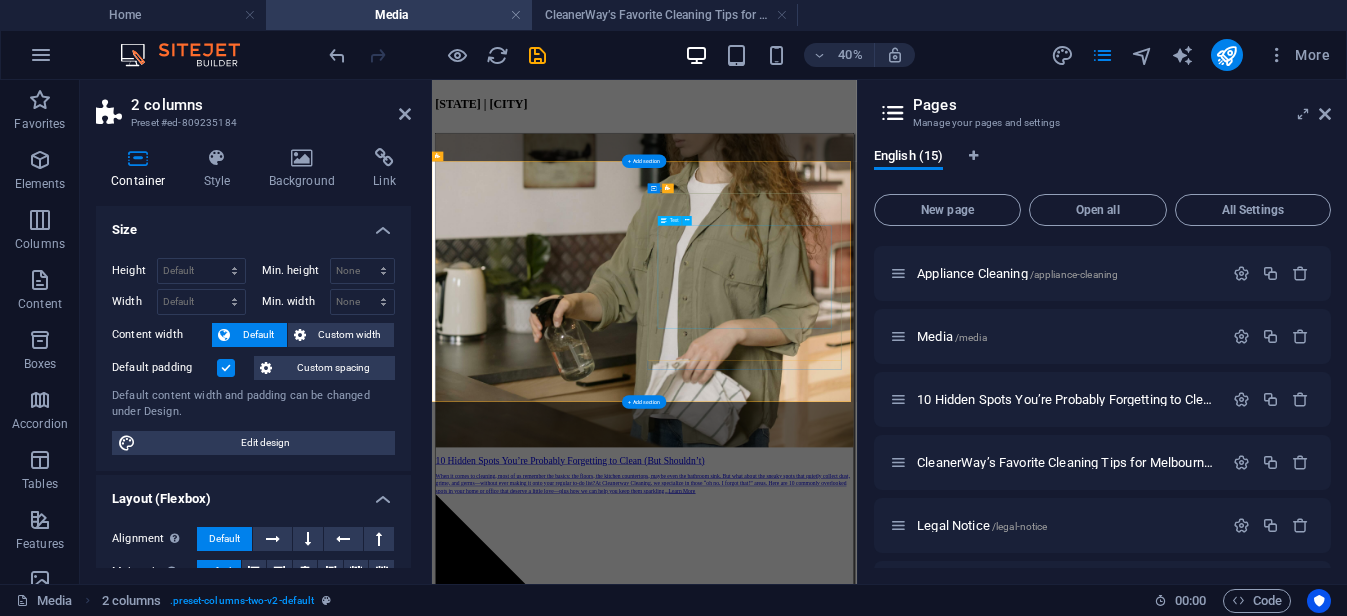 click on "10 Hidden Spots You’re Probably Forgetting to Clean (But Shouldn’t) When it comes to cleaning, most of us remember the basics: the floors, the kitchen countertops, maybe even the bathroom sink. But what about the sneaky spots that quietly collect dust, grime, and germs—without ever making it onto your regular to-do list?  At Cleanerway Cleaning, we specialize in those “oh no, I forgot that!” areas. Here are 10 commonly overlooked spots in your home or office that deserve a little love—plus how we can help you keep them sparkling...  Learn More" at bounding box center [963, 4957] 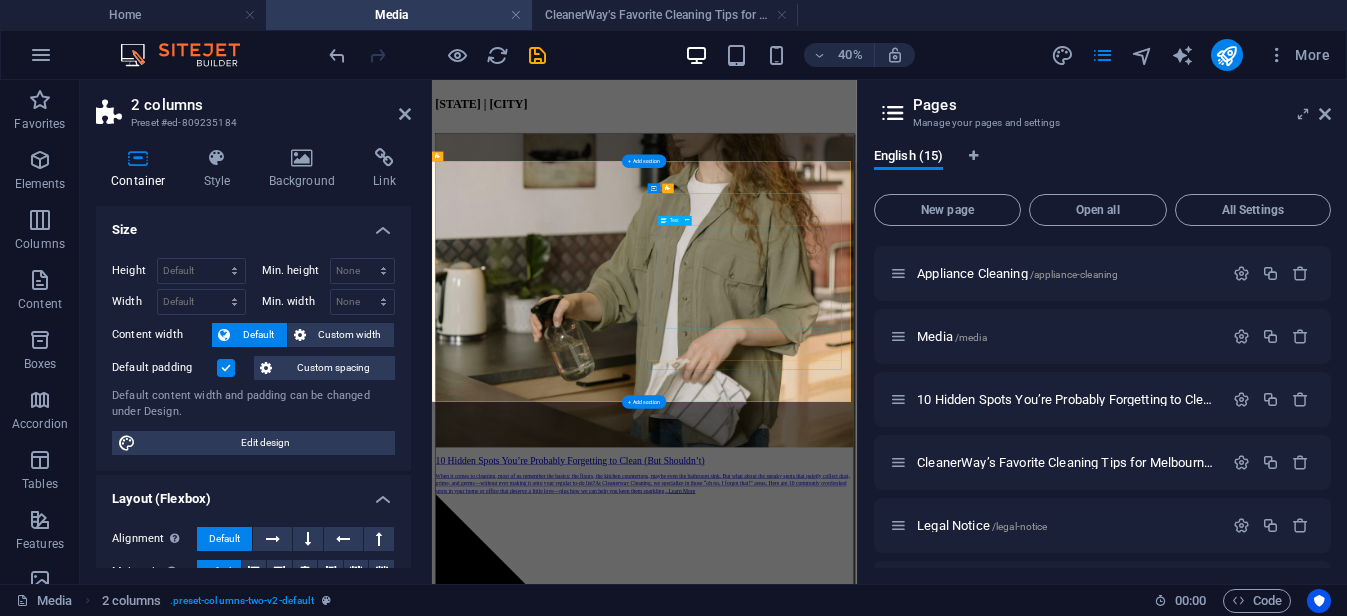click on "10 Hidden Spots You’re Probably Forgetting to Clean (But Shouldn’t) When it comes to cleaning, most of us remember the basics: the floors, the kitchen countertops, maybe even the bathroom sink. But what about the sneaky spots that quietly collect dust, grime, and germs—without ever making it onto your regular to-do list?  At Cleanerway Cleaning, we specialize in those “oh no, I forgot that!” areas. Here are 10 commonly overlooked spots in your home or office that deserve a little love—plus how we can help you keep them sparkling...  Learn More" at bounding box center [963, 4957] 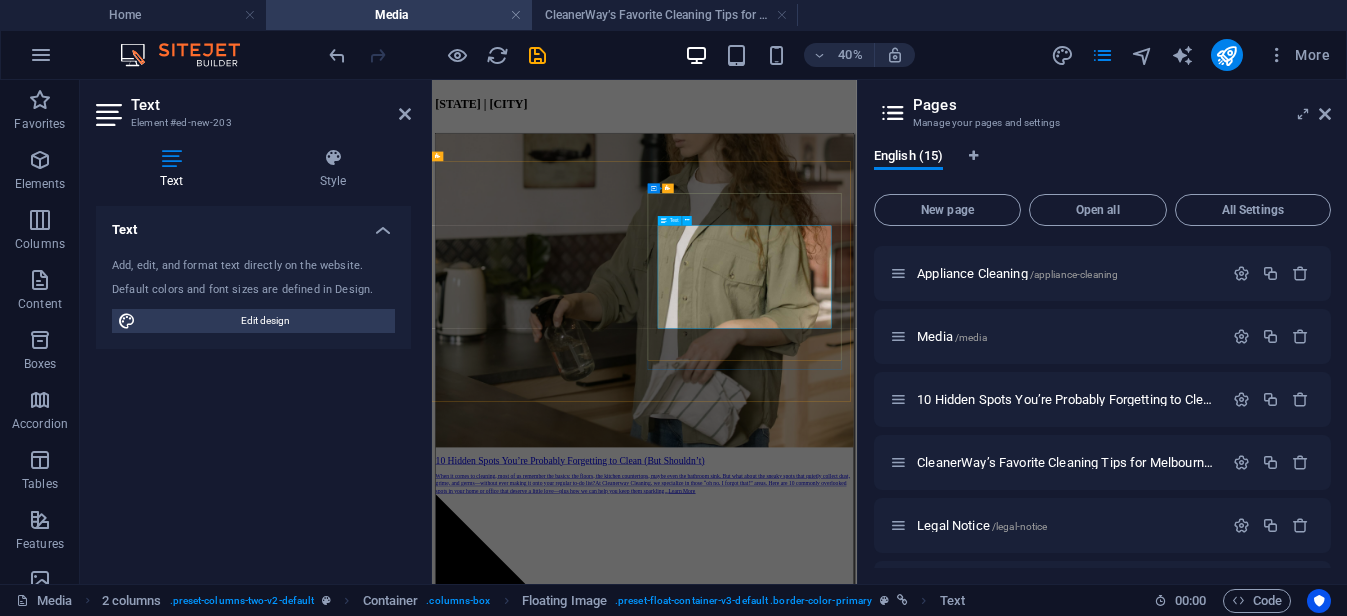 click on "10 Hidden Spots You’re Probably Forgetting to Clean (But Shouldn’t)" at bounding box center [777, 3866] 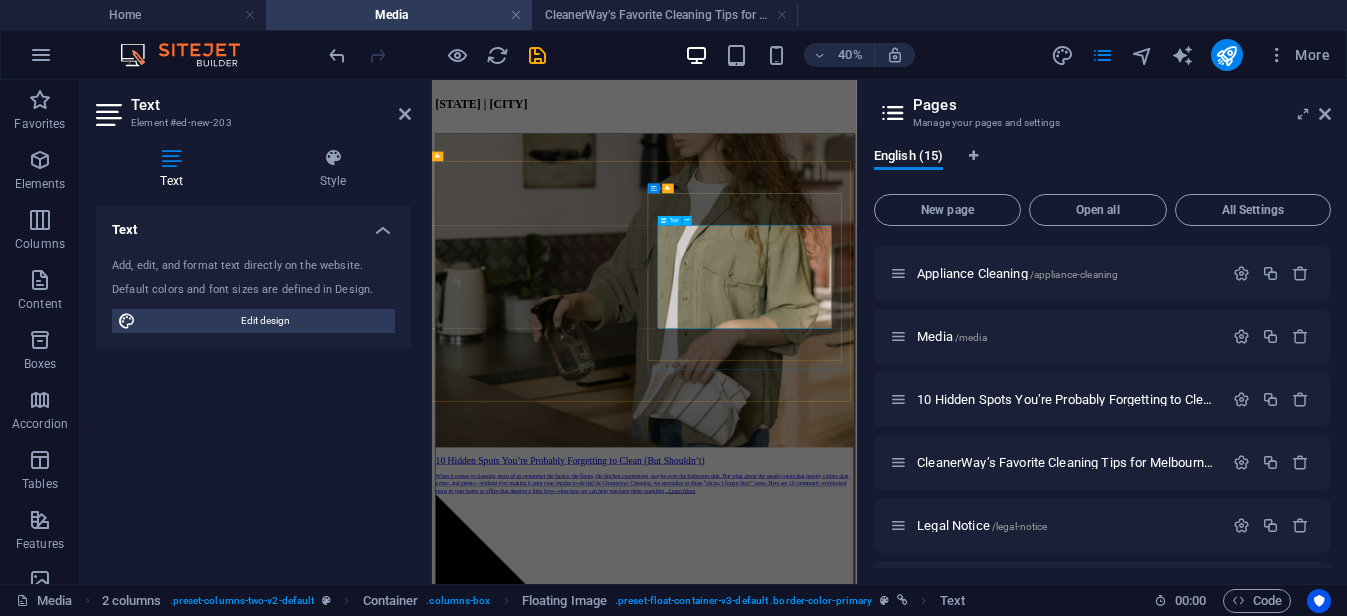 click on "10 Spots You’re Probably Forgetting to Clean (But Shouldn’t)" at bounding box center [739, 3866] 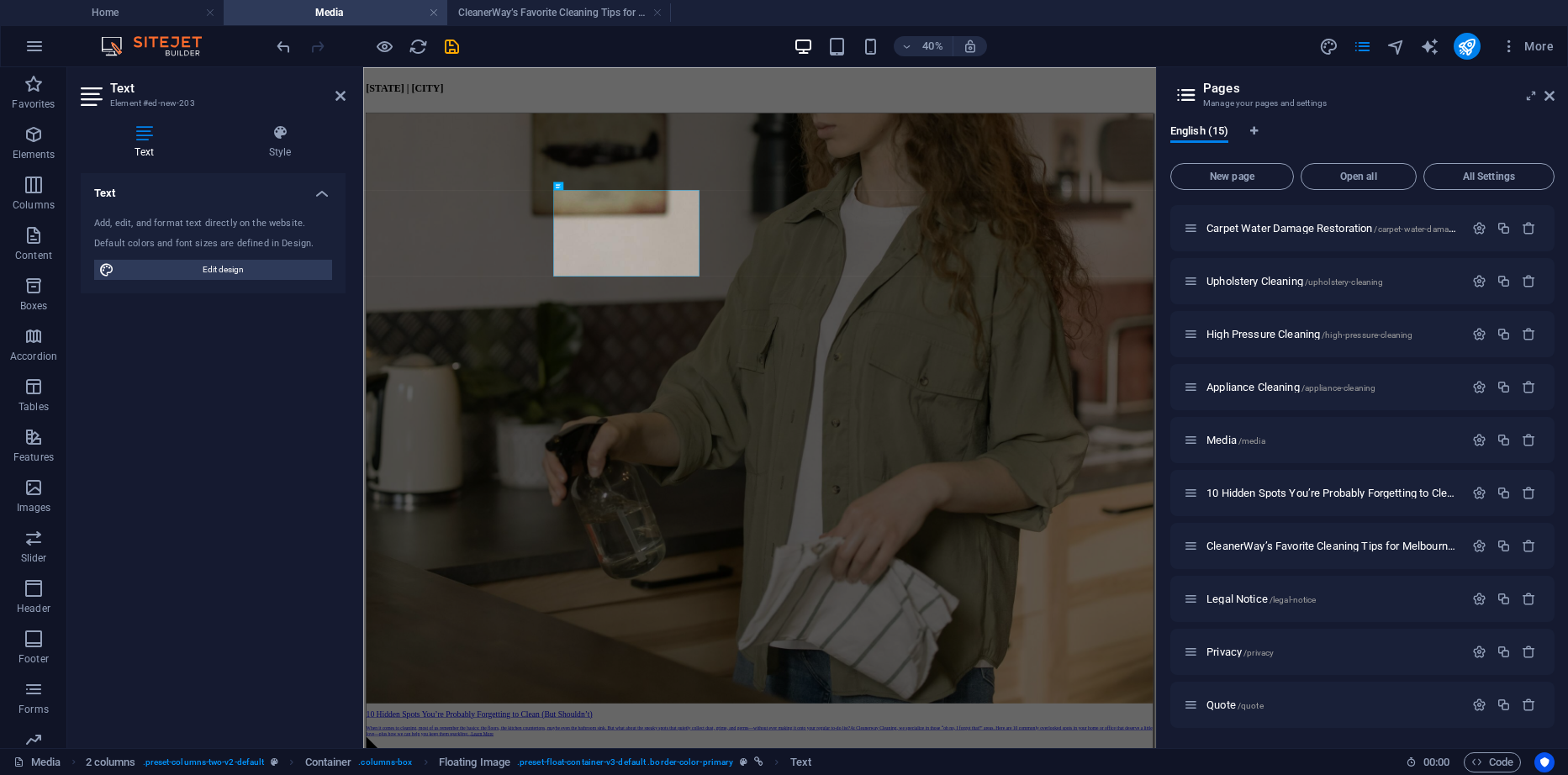 scroll, scrollTop: 0, scrollLeft: 0, axis: both 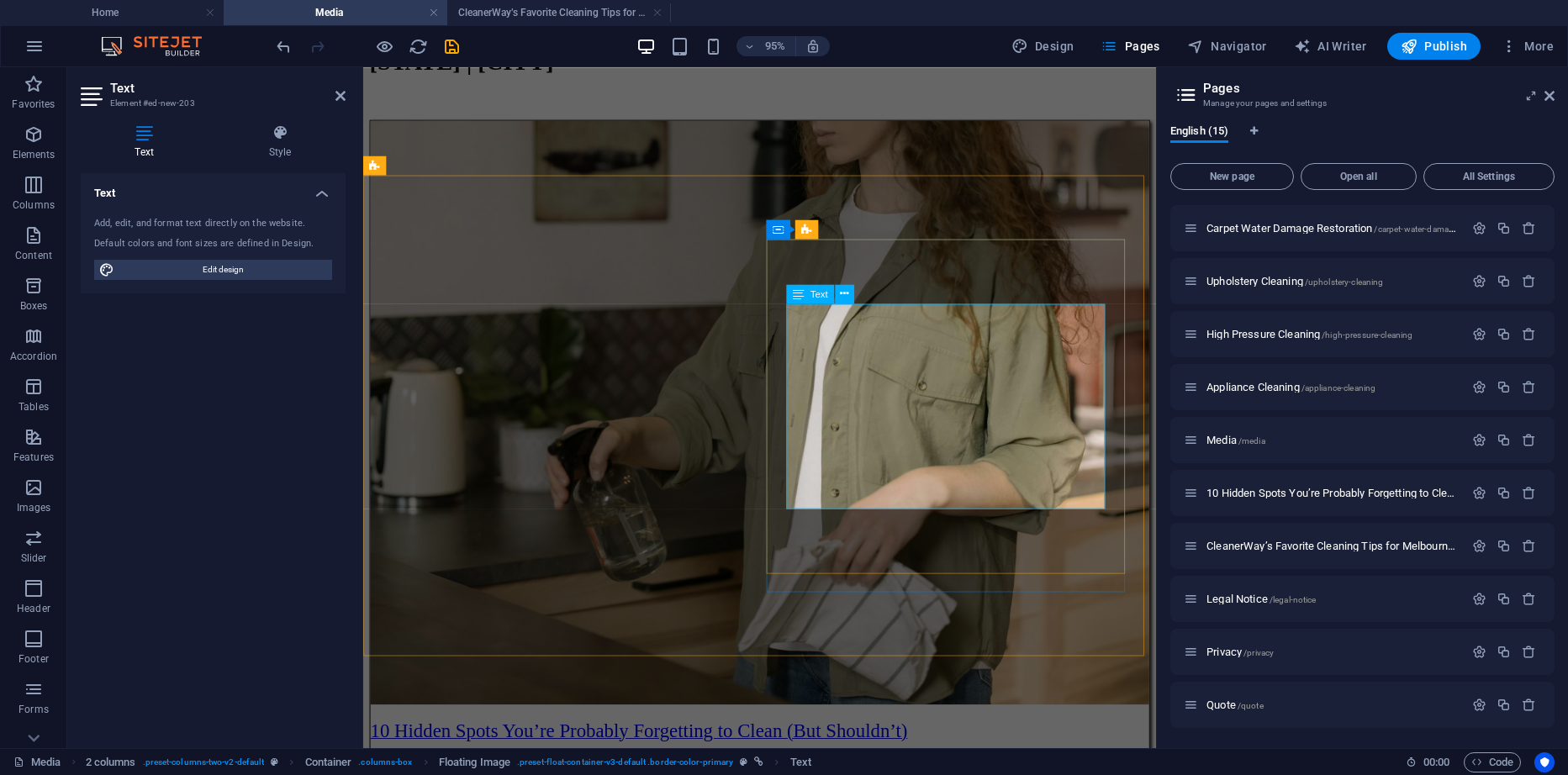click on "10 You’re Probably Forgetting to Clean (But Shouldn’t)" at bounding box center [780, 2998] 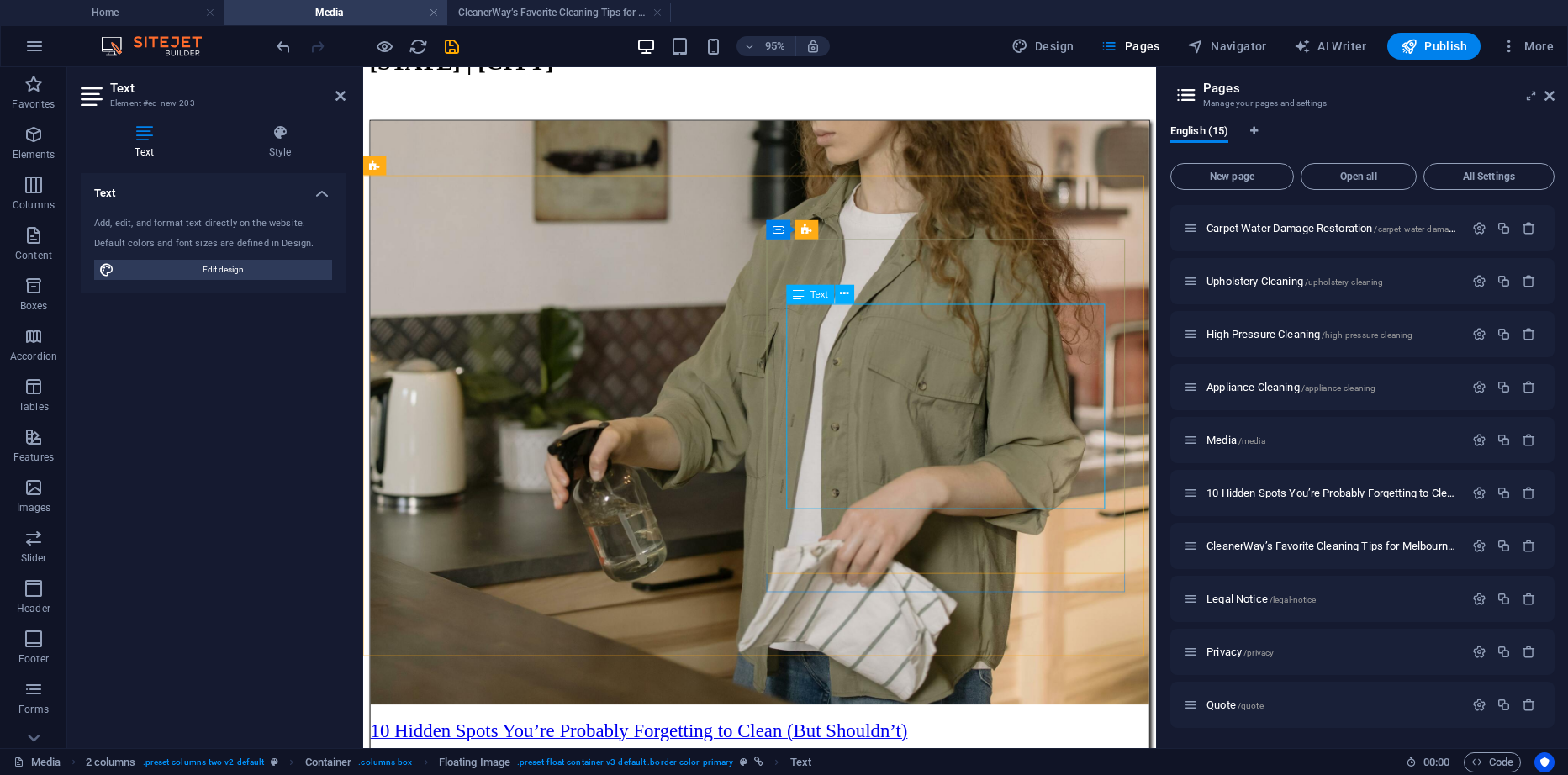 click on "10 You’re Probably Forgetting to Clean (But Shouldn’t)" at bounding box center (780, 2998) 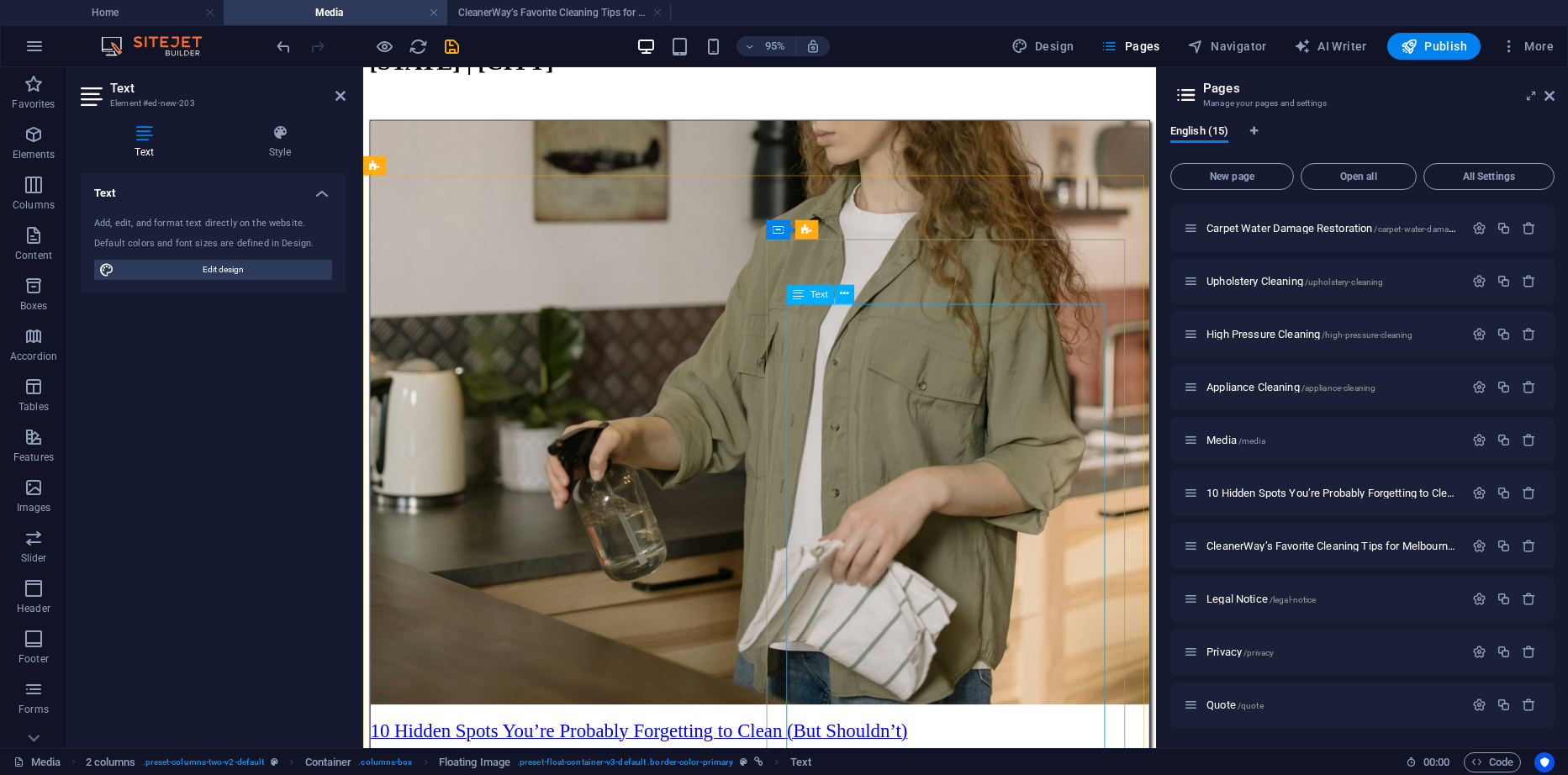 click on "10" at bounding box center (381, 2998) 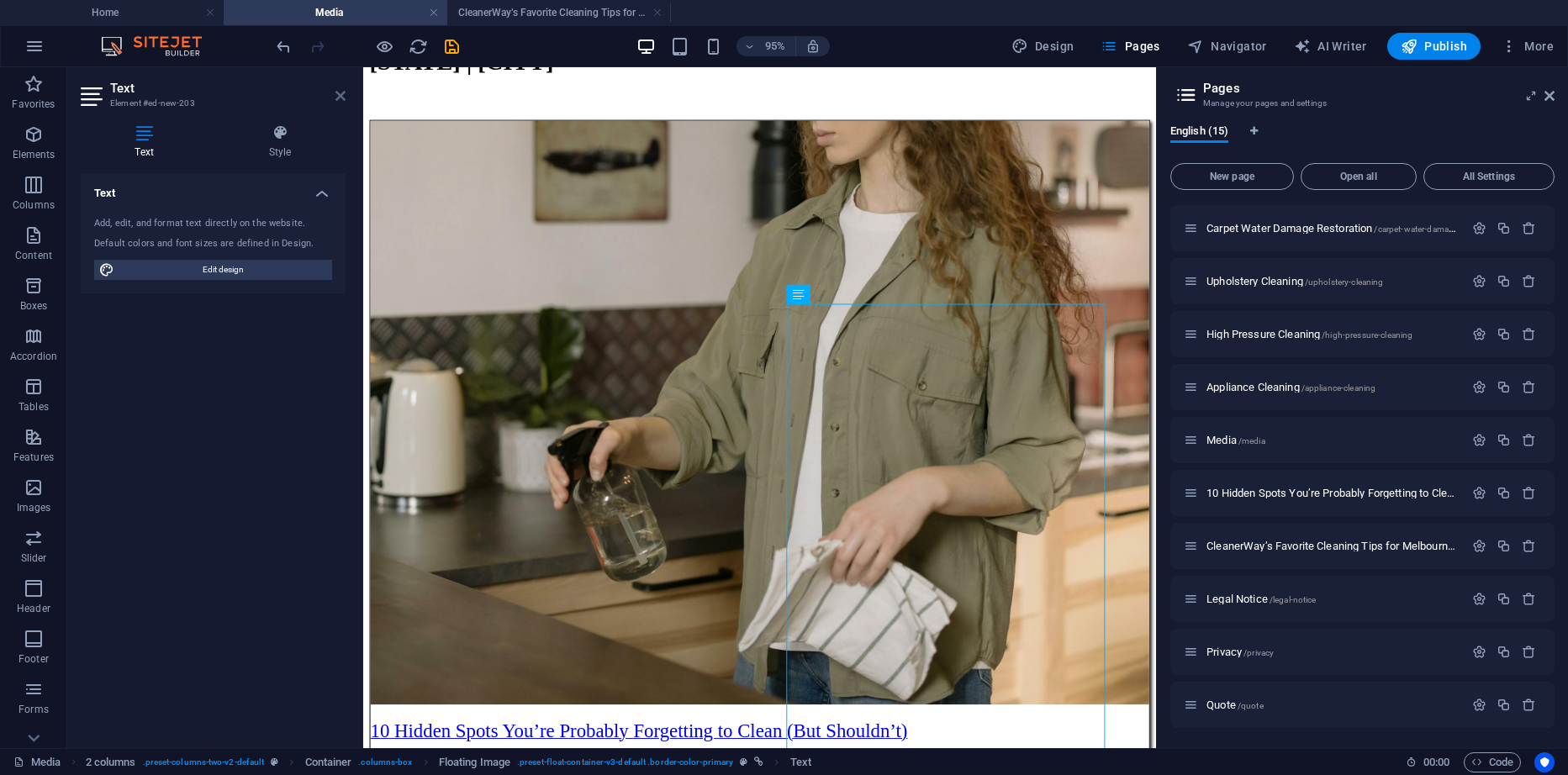 click at bounding box center [341, 96] 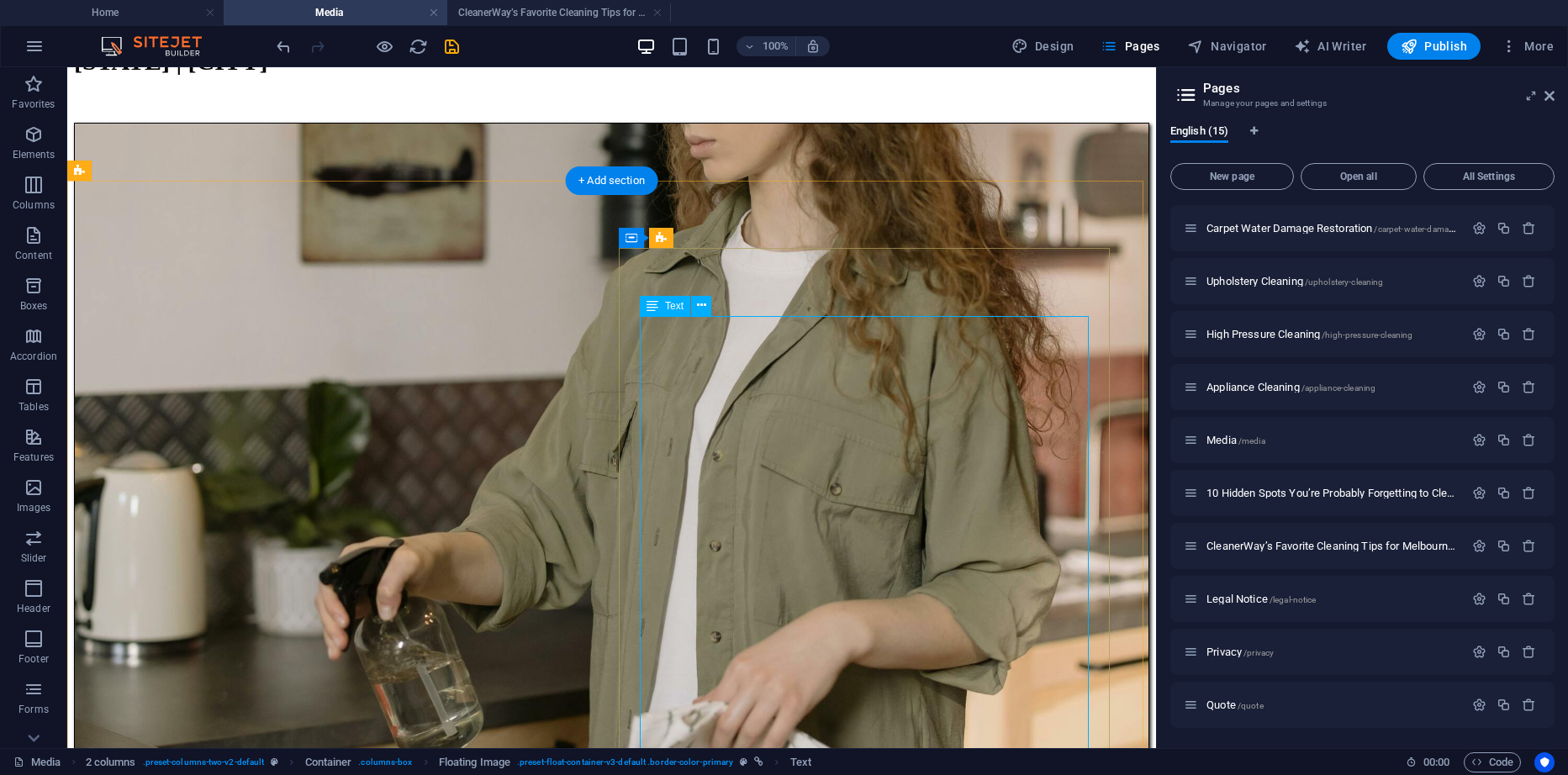 click on "10 CleanerWay’s Favorite Cleaning Tips for [CITY] Homes When it comes to cleaning, most of us remember the basics: the floors, the kitchen countertops, maybe even the bathroom sink. But what about the sneaky spots that quietly collect dust, grime, and germs—without ever making it onto your regular to-do list? At Cleanerway Cleaning, we specialize in those “oh no, I forgot that!” areas. Here are 10 commonly overlooked spots in your home or office that deserve a little love—plus how we can help you keep them sparkling... Learn More" at bounding box center (611, 4978) 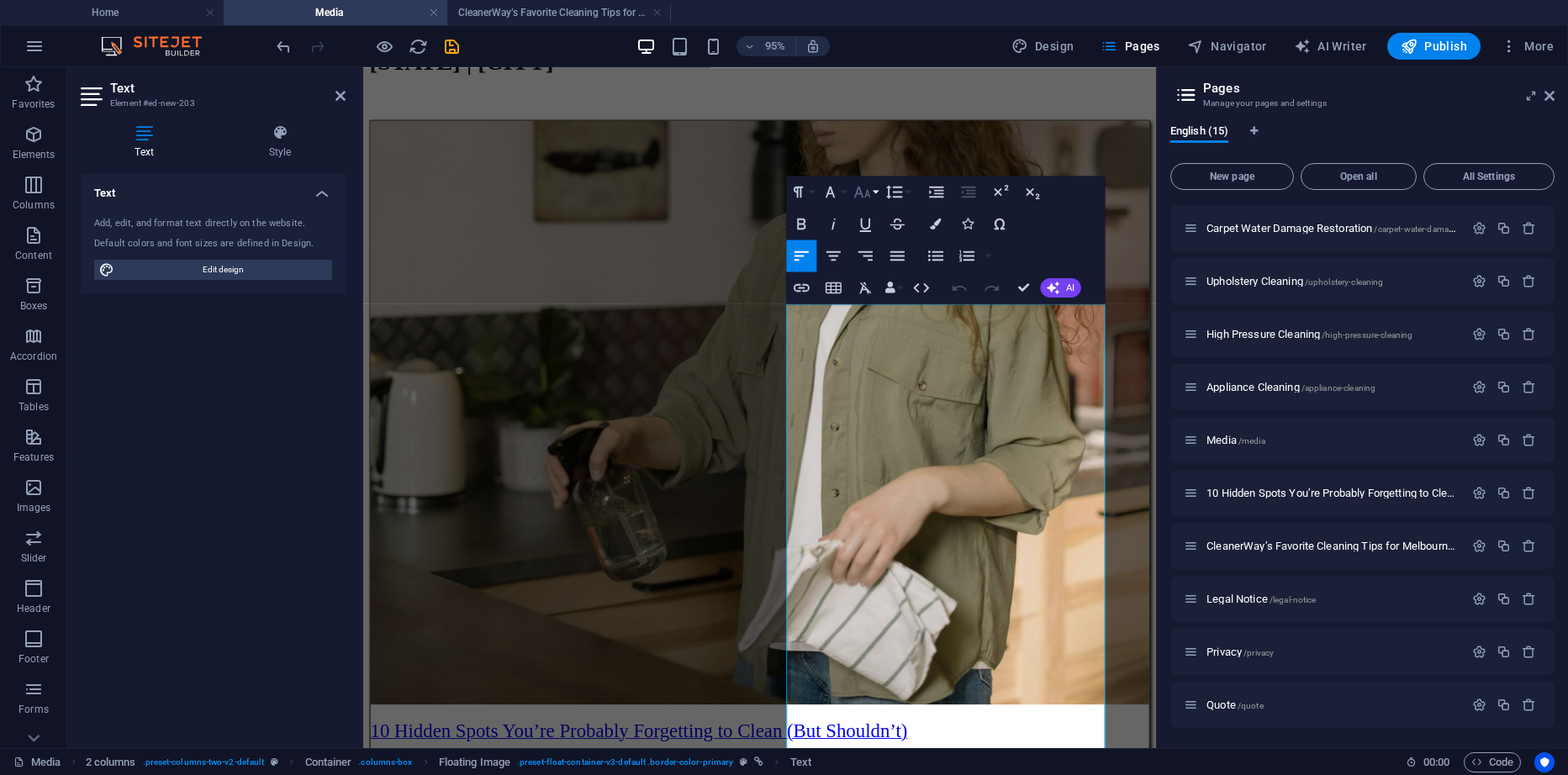 click 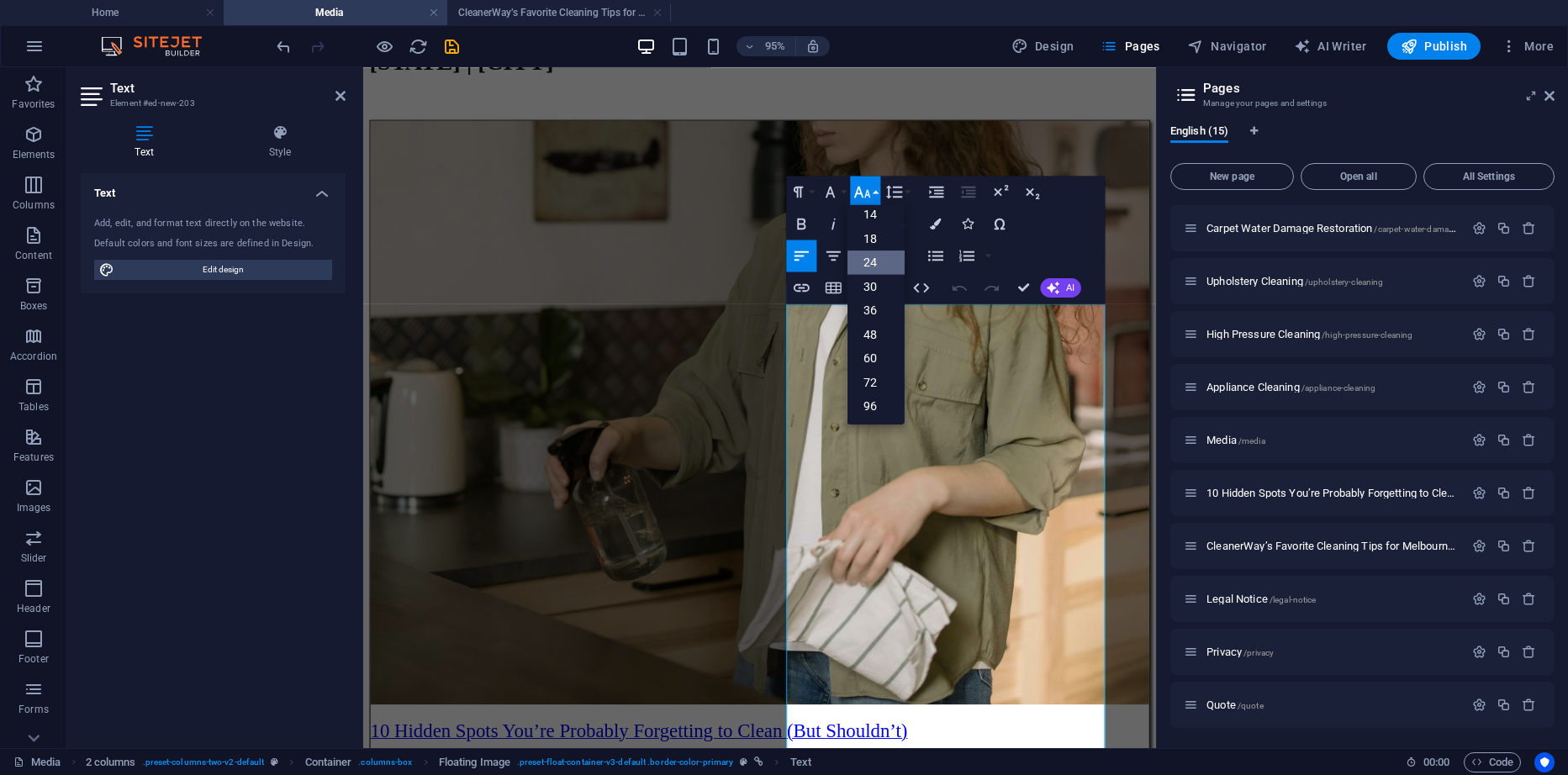 scroll, scrollTop: 135, scrollLeft: 0, axis: vertical 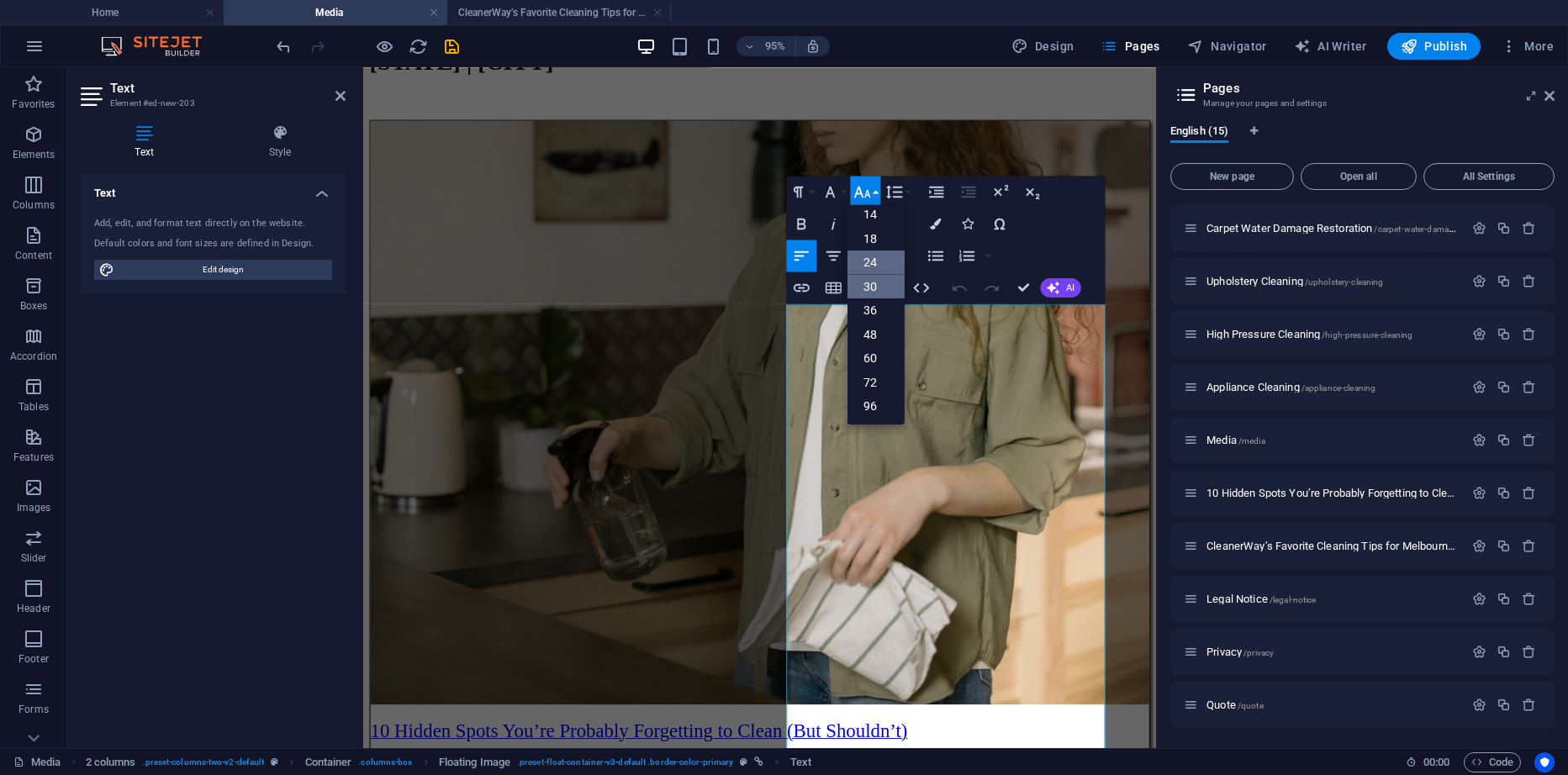 click on "30" at bounding box center (876, 286) 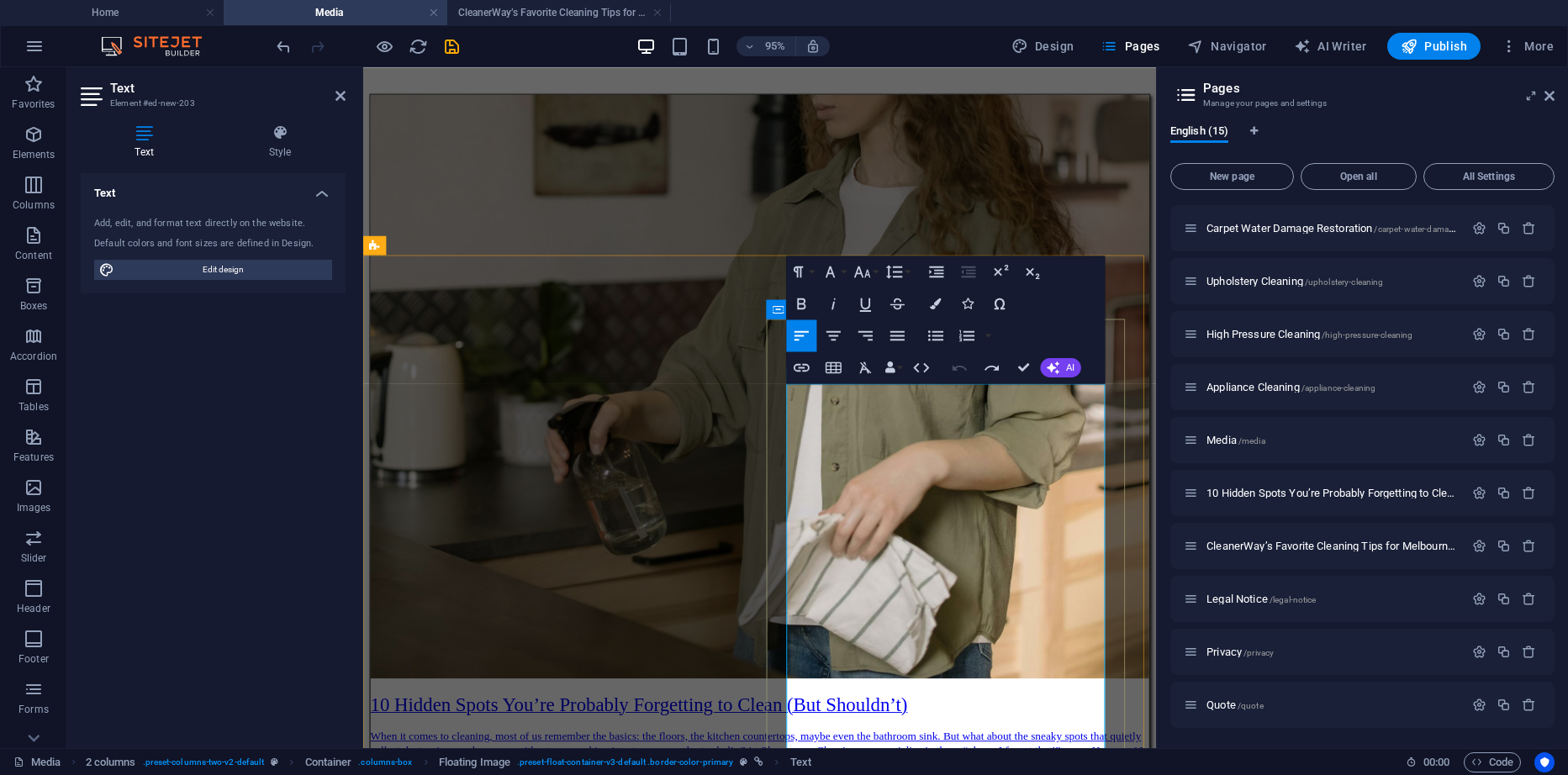 scroll, scrollTop: 588, scrollLeft: 0, axis: vertical 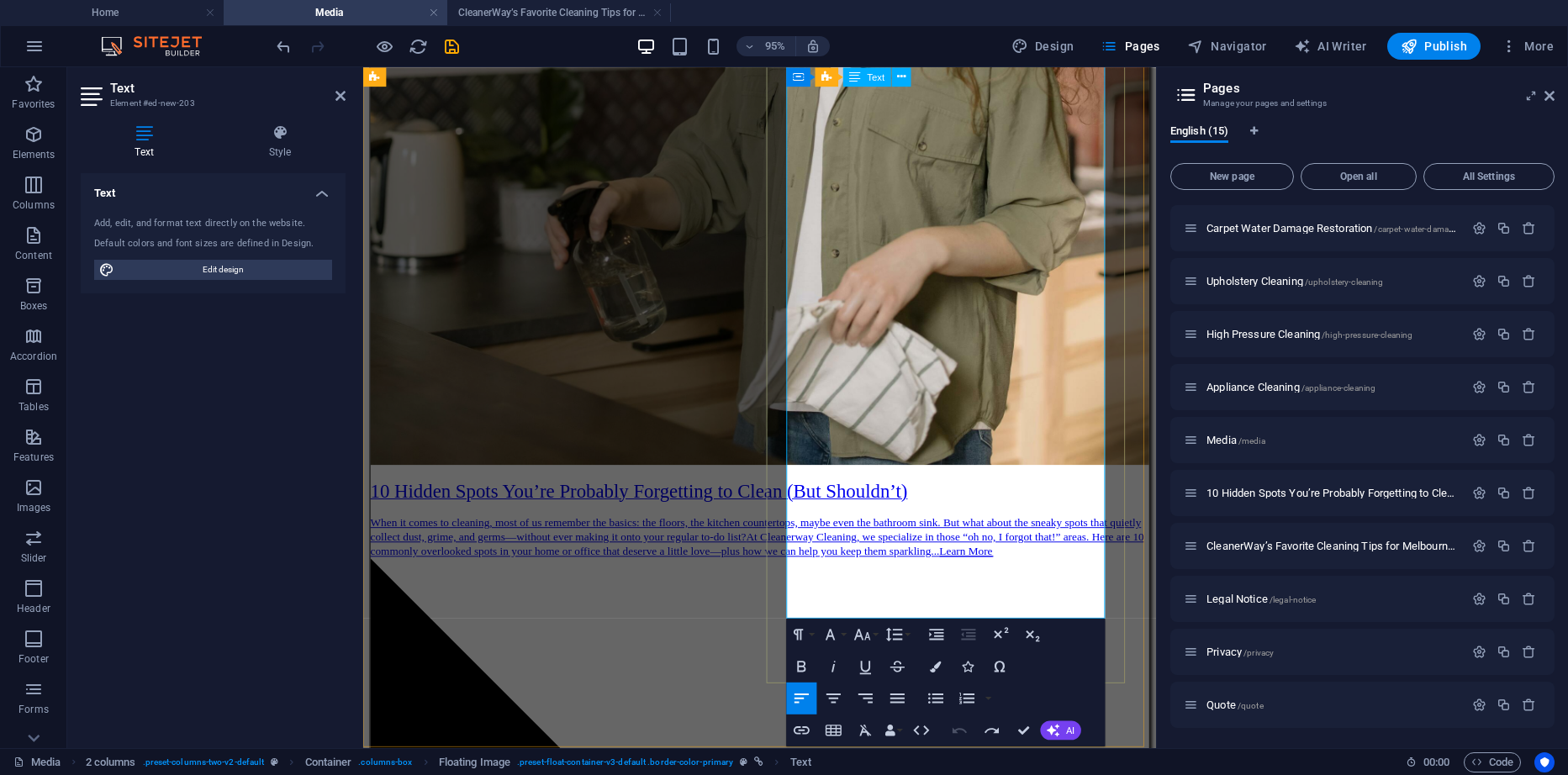 click on "CleanerWay’s Favorite Cleaning Tips for Melbourne Homes" at bounding box center (780, 2791) 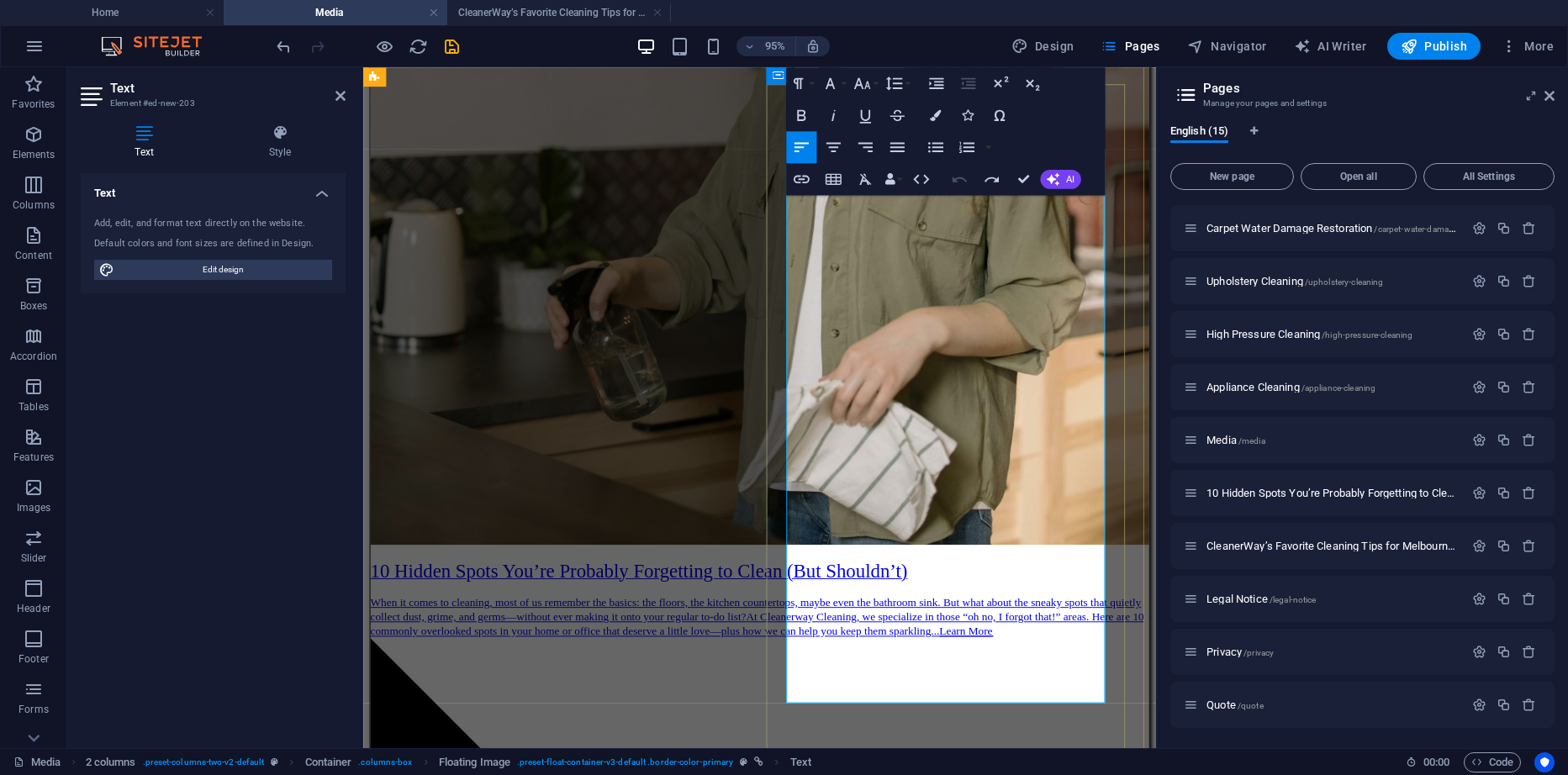scroll, scrollTop: 420, scrollLeft: 0, axis: vertical 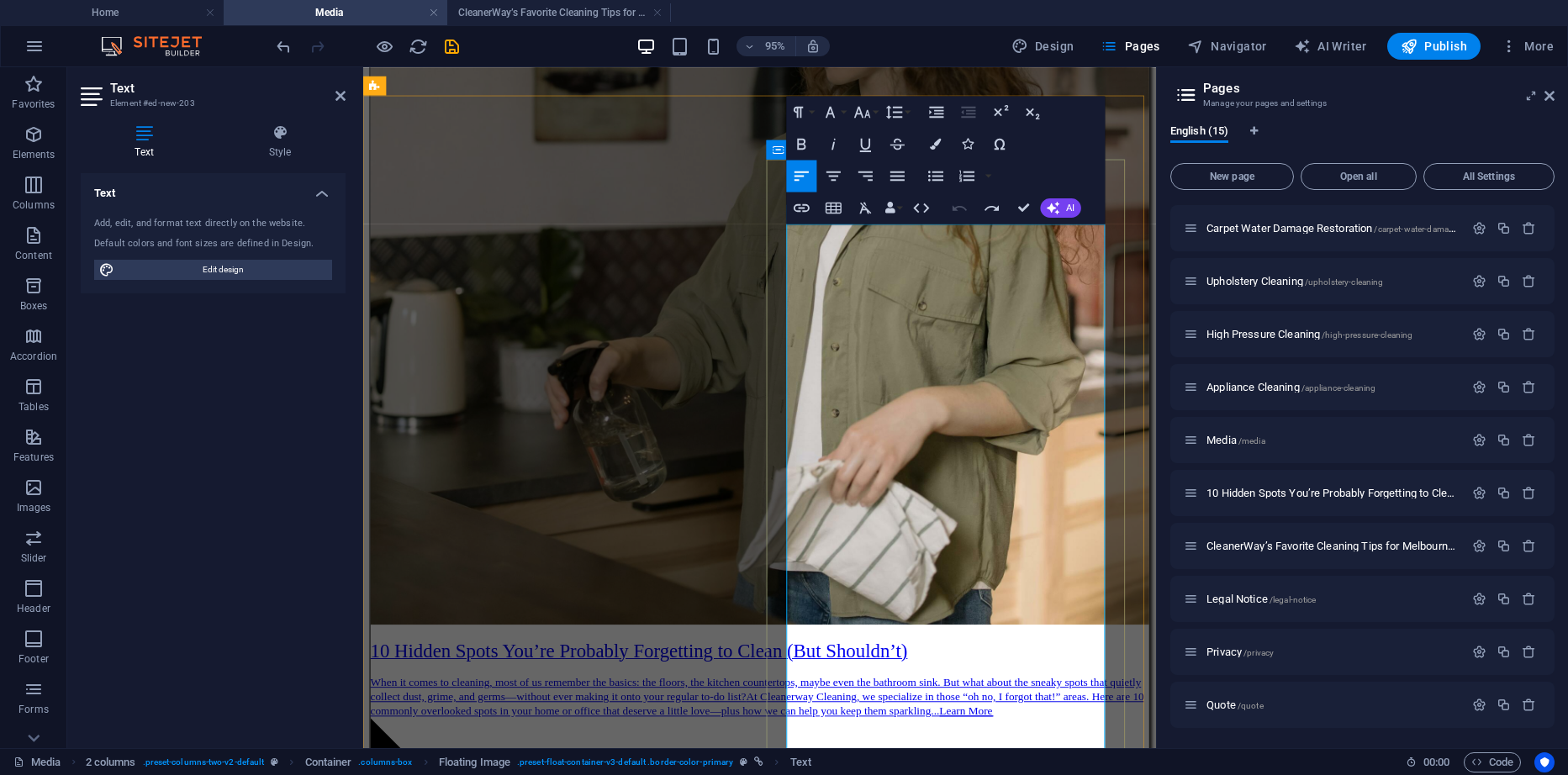 drag, startPoint x: 973, startPoint y: 473, endPoint x: 942, endPoint y: 316, distance: 160.03125 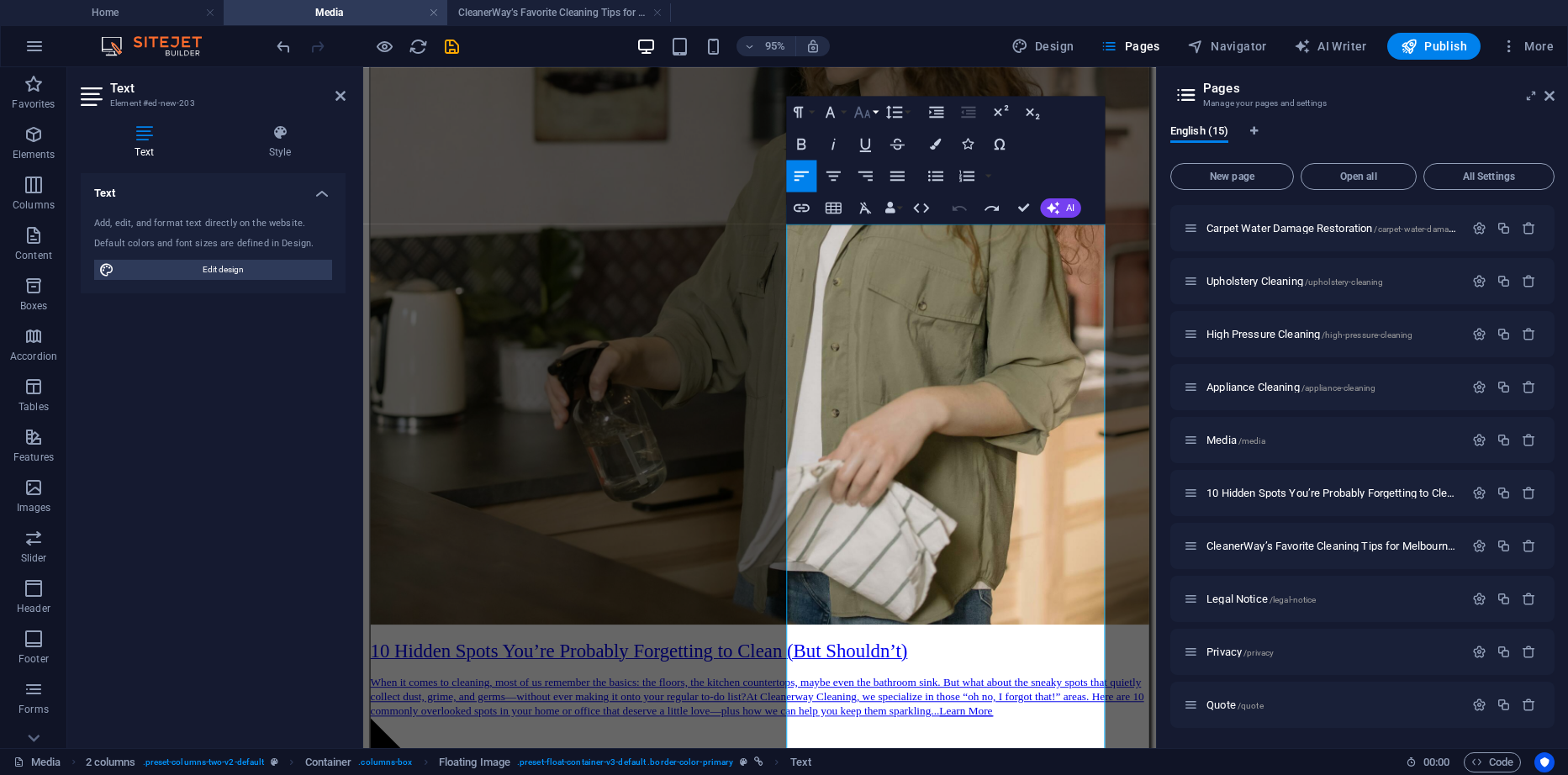 click 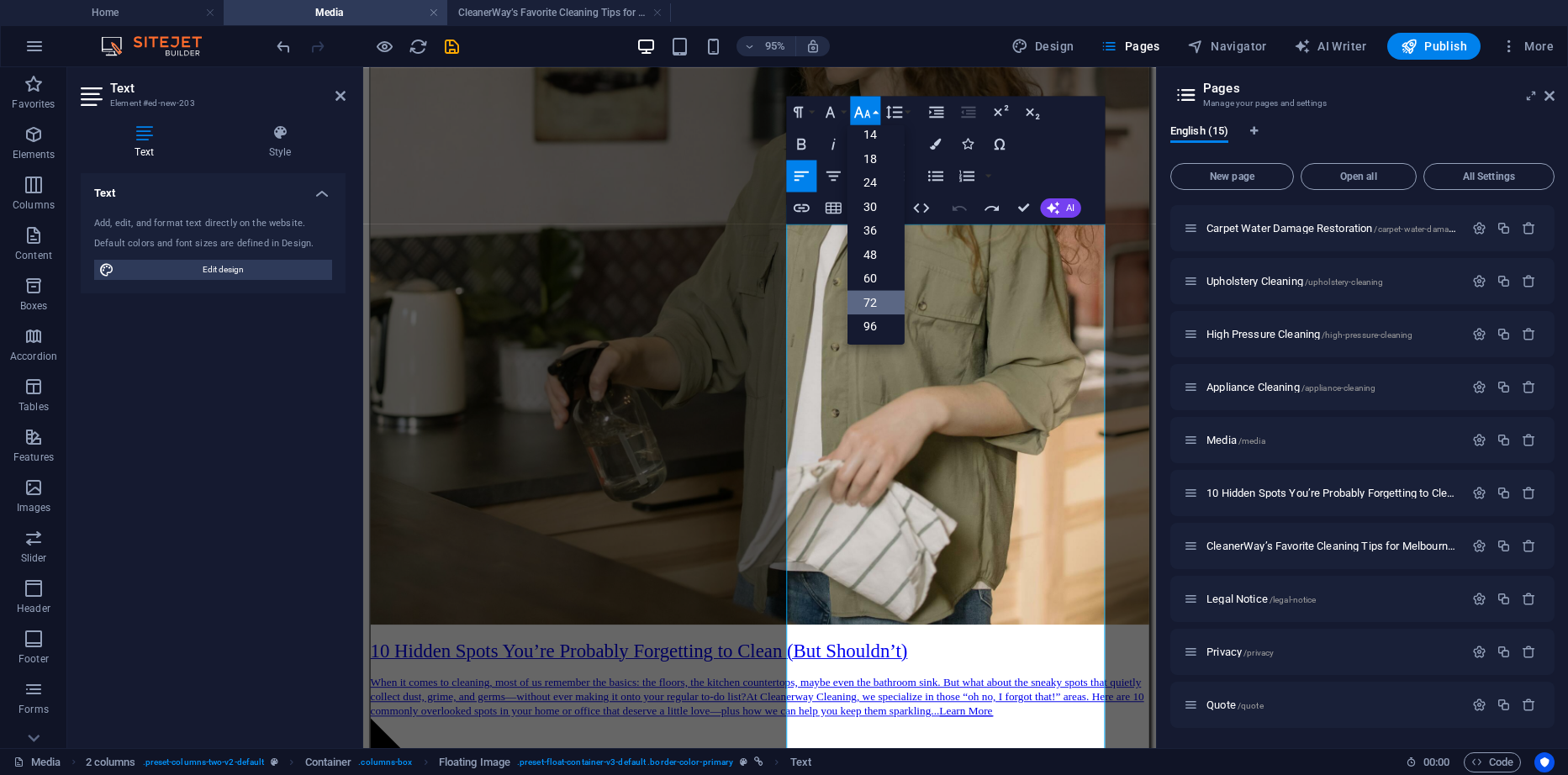 scroll, scrollTop: 135, scrollLeft: 0, axis: vertical 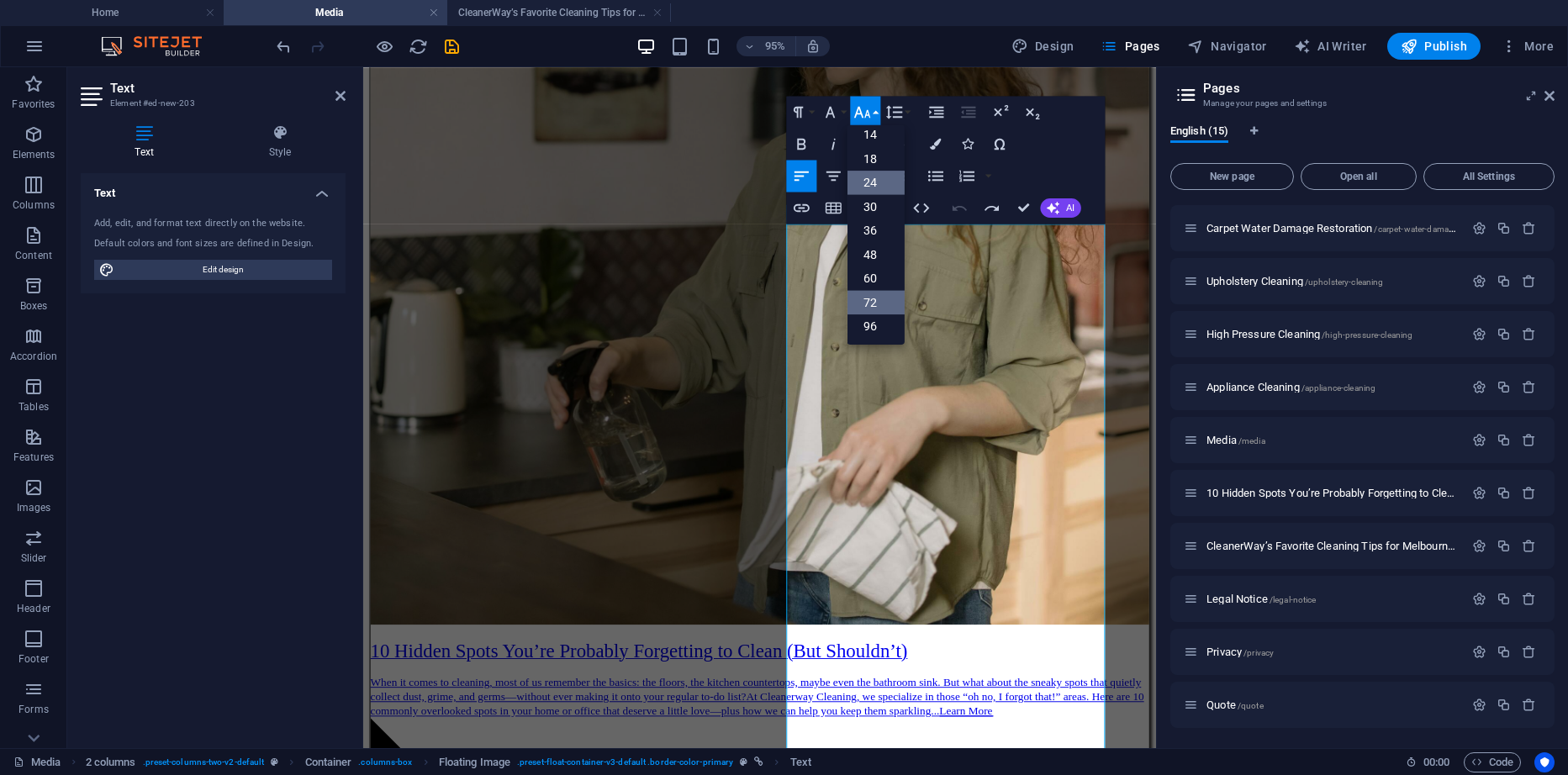 click on "24" at bounding box center [876, 182] 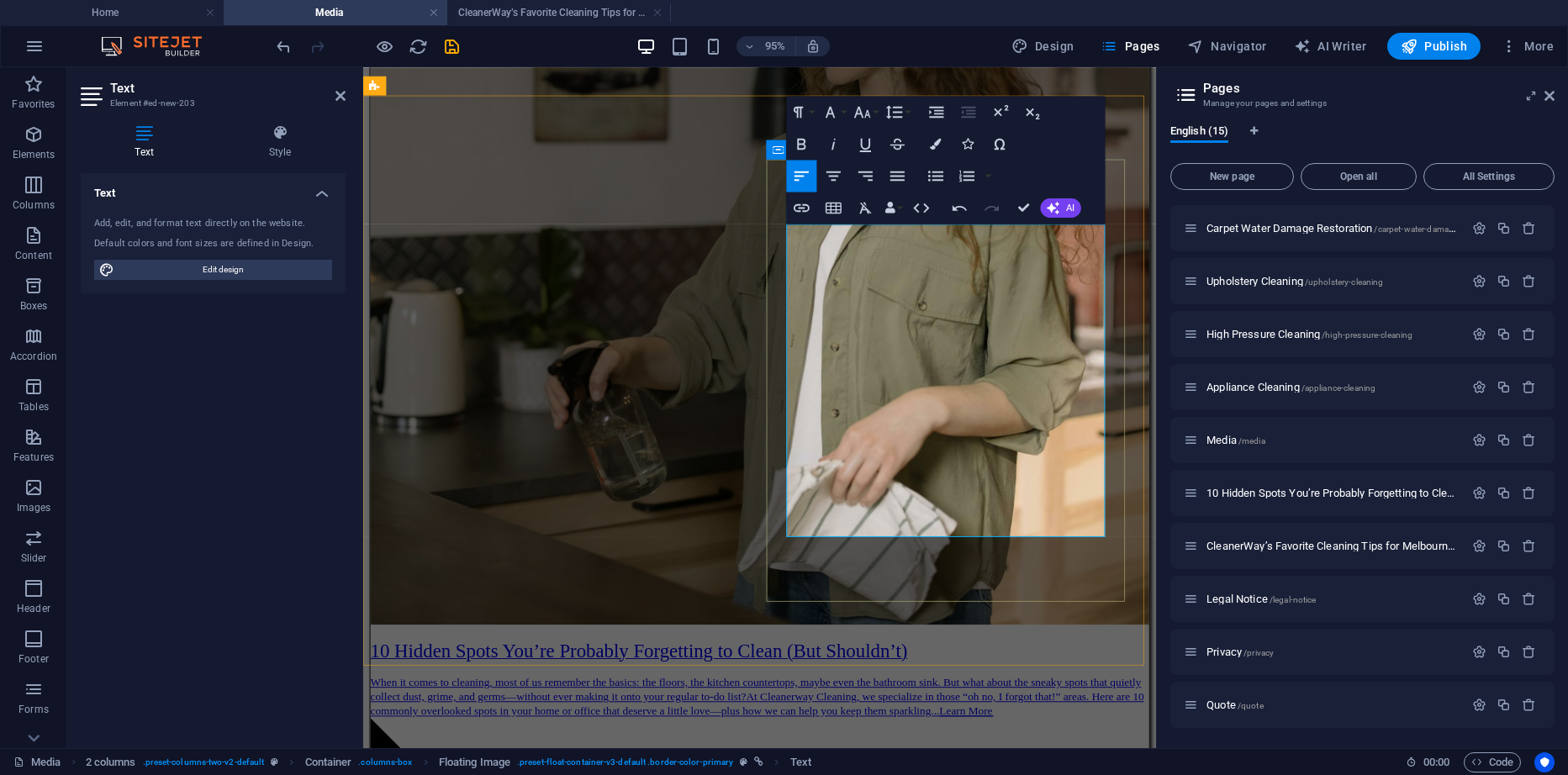 click on "CleanerWay’s Favorite Cleaning Tips for Melbourne Homes" at bounding box center [780, 2959] 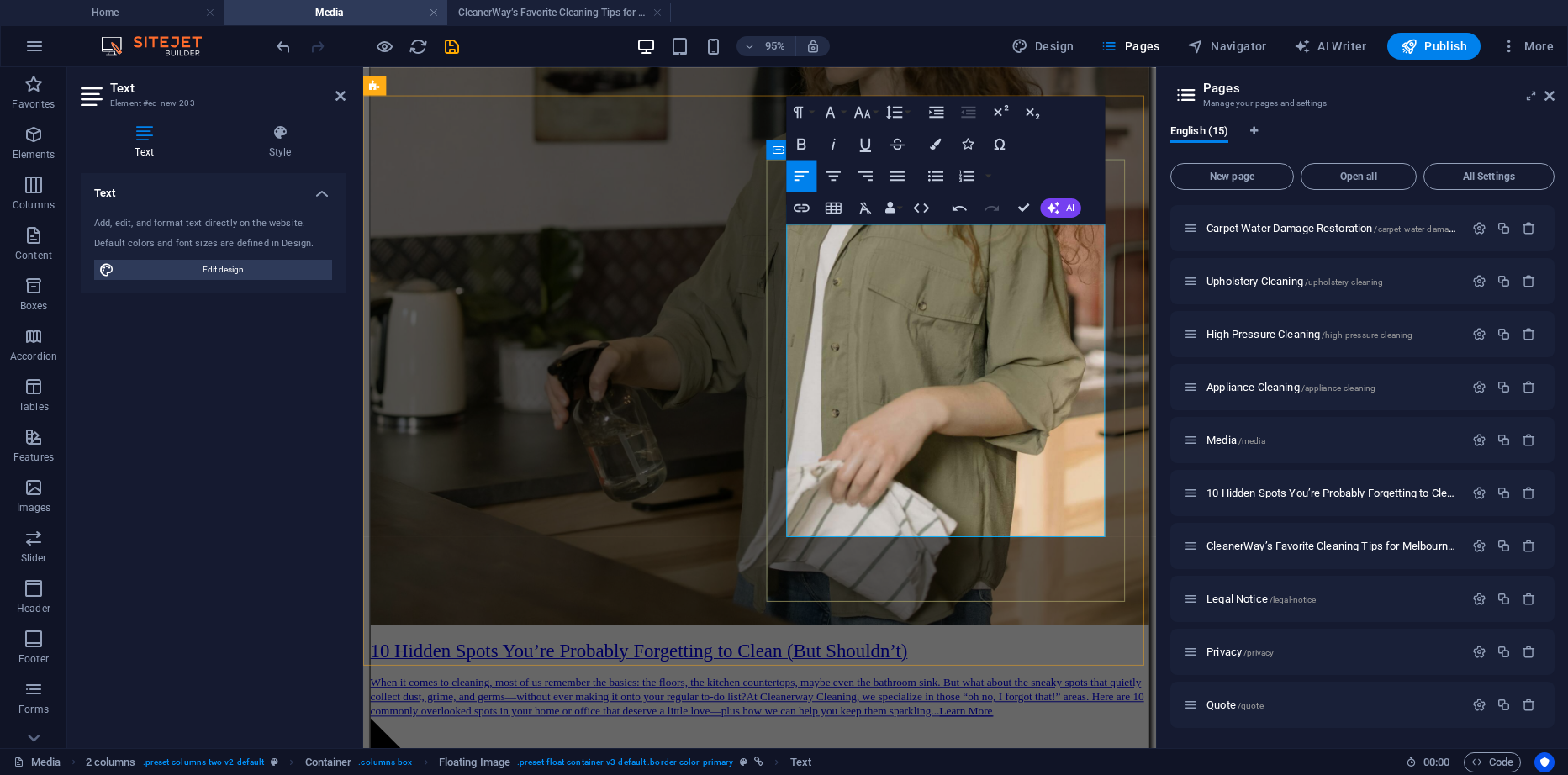 click on "CleanerWay’s Favorite Cleaning Tips for Melbourne Homes" at bounding box center (631, 2961) 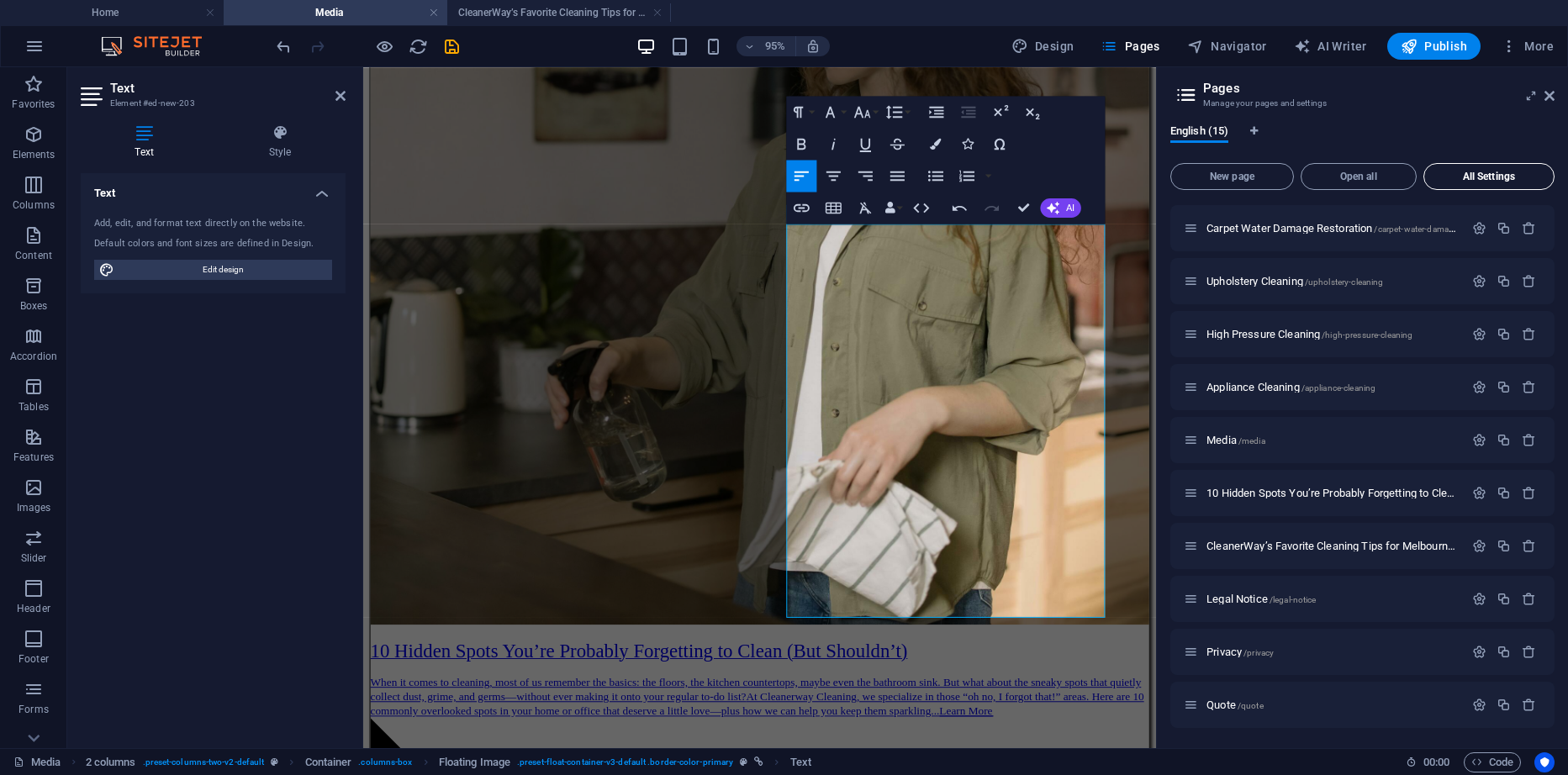 type 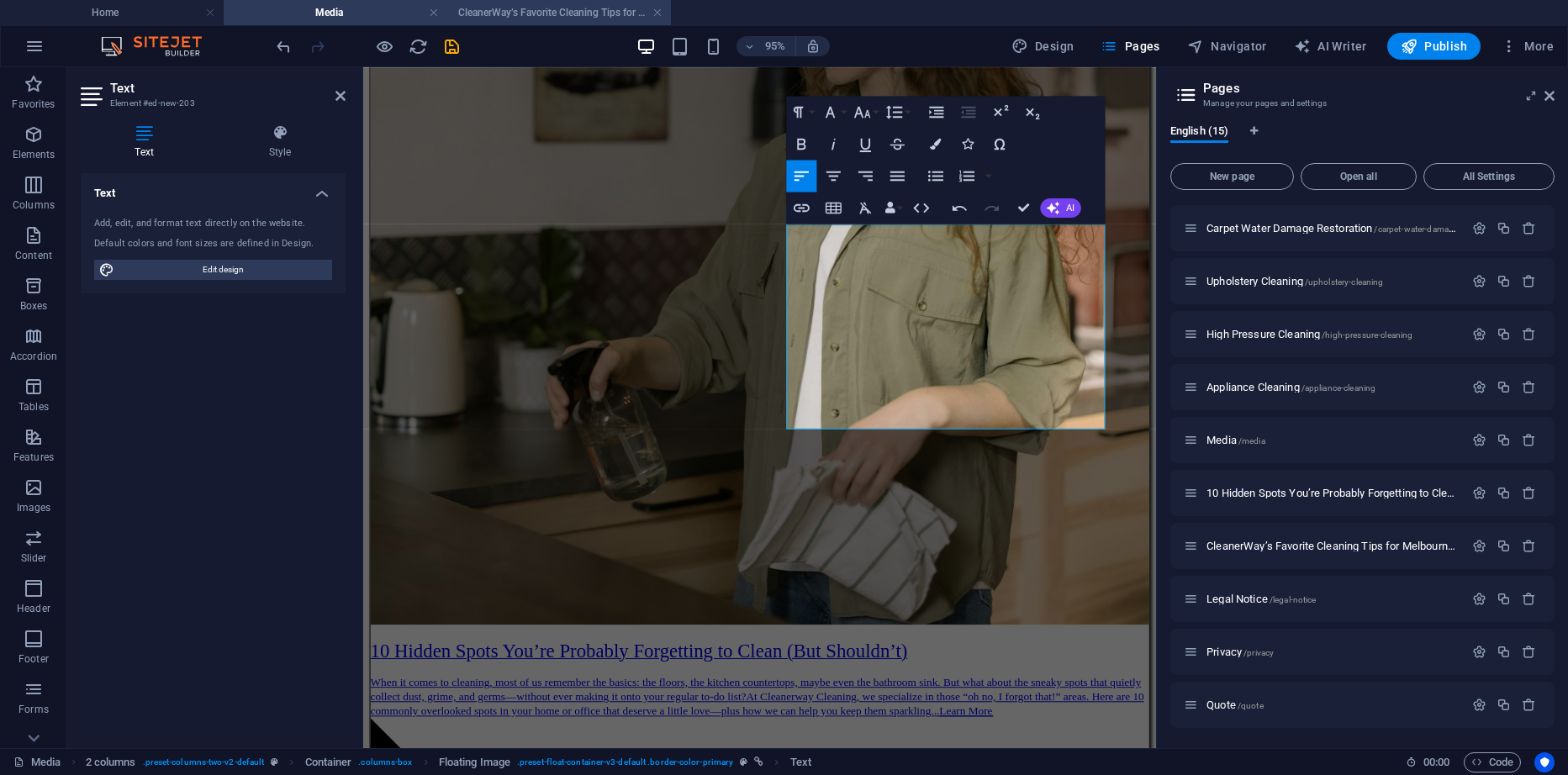 click on "CleanerWay’s Favorite Cleaning Tips for Melbourne Homes" at bounding box center (559, 13) 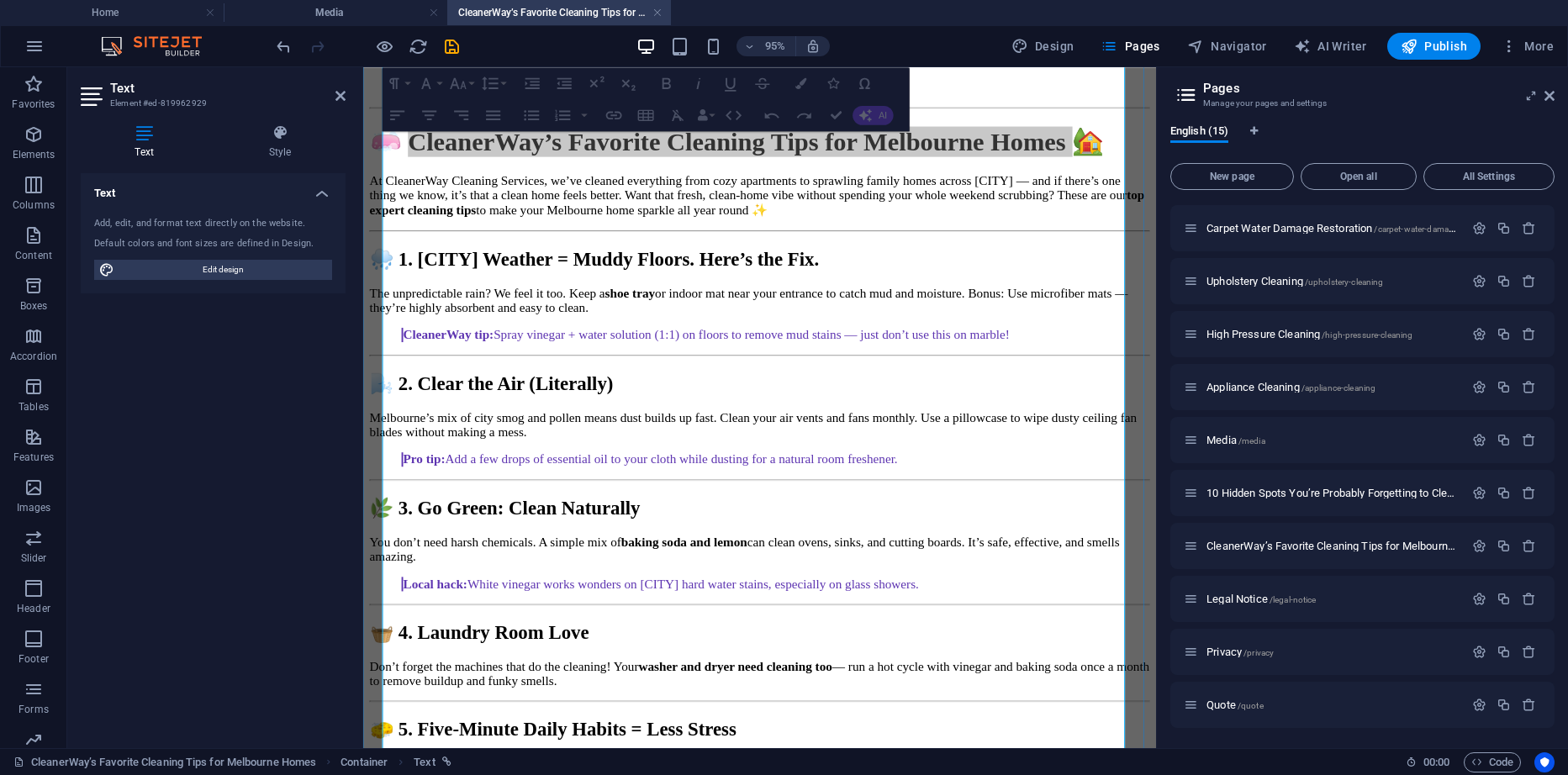 scroll, scrollTop: 925, scrollLeft: 0, axis: vertical 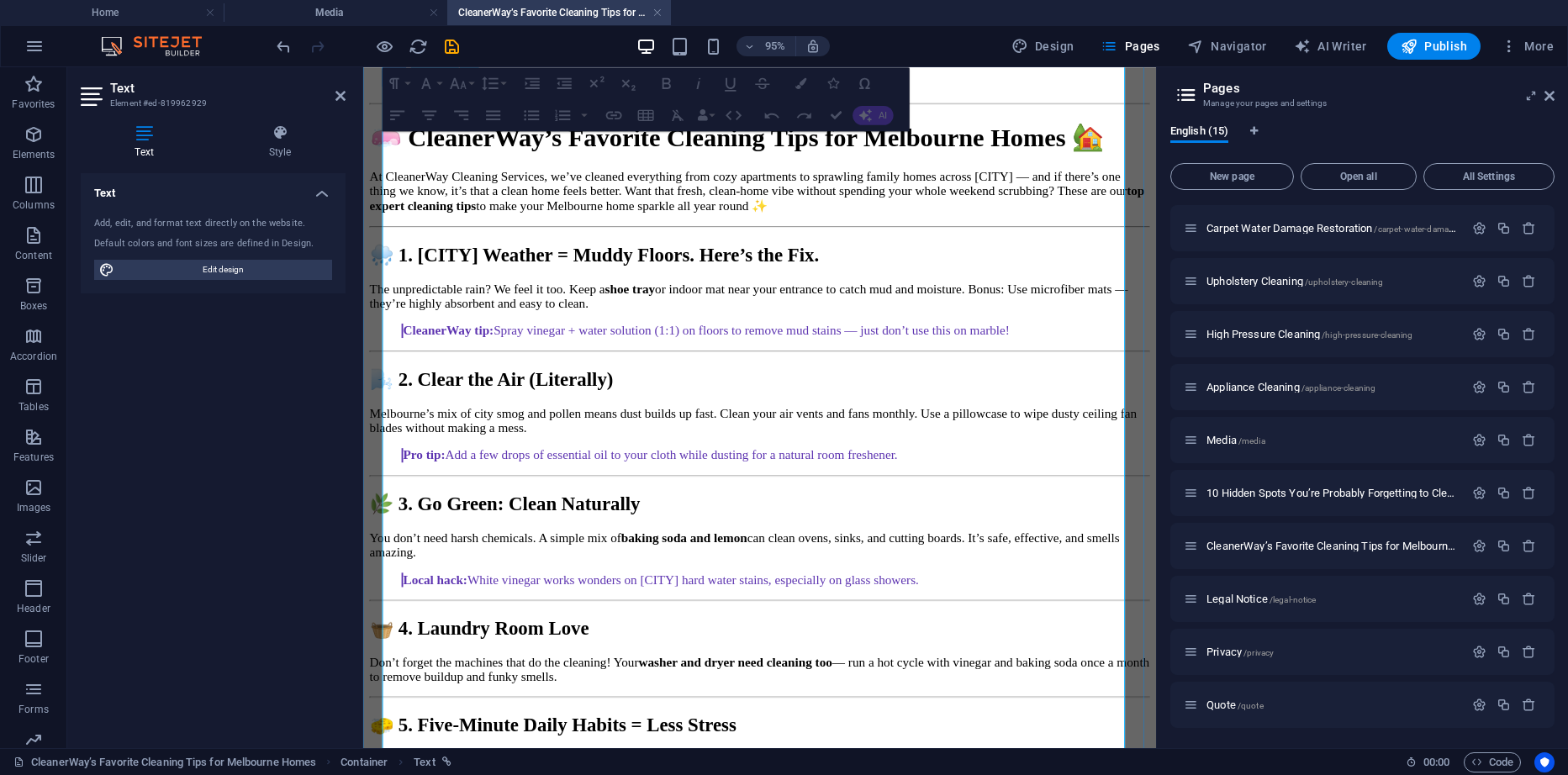 click on "At CleanerWay Cleaning Services, we’ve cleaned everything from cozy apartments to sprawling family homes across Melbourne — and if there’s one thing we know, it’s that a clean home feels better. Want that fresh, clean-home vibe without spending your whole weekend scrubbing? These are our  top expert cleaning tips  to make your Melbourne home sparkle all year round ✨" at bounding box center (780, 198) 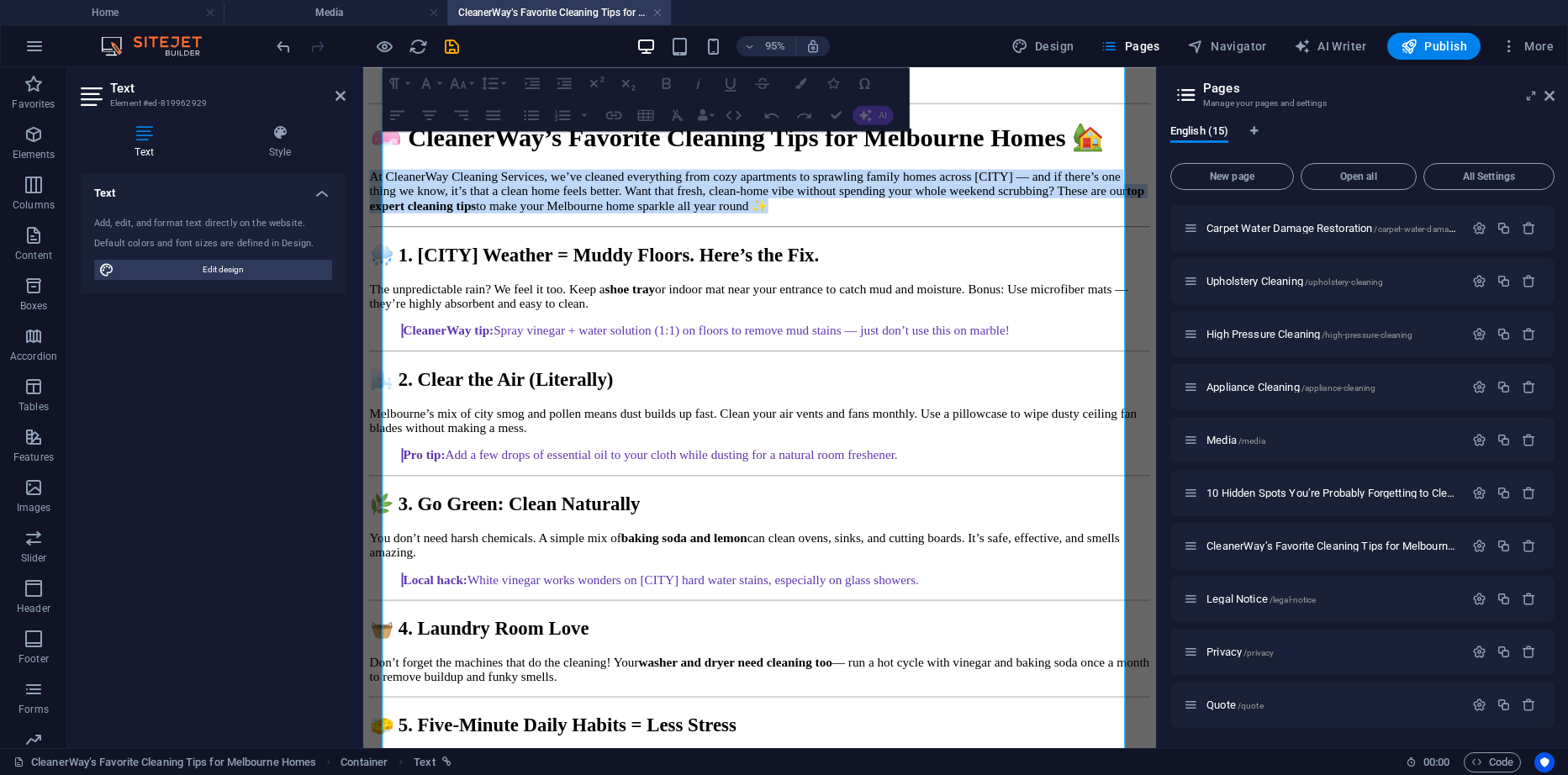 drag, startPoint x: 785, startPoint y: 368, endPoint x: 345, endPoint y: 326, distance: 442 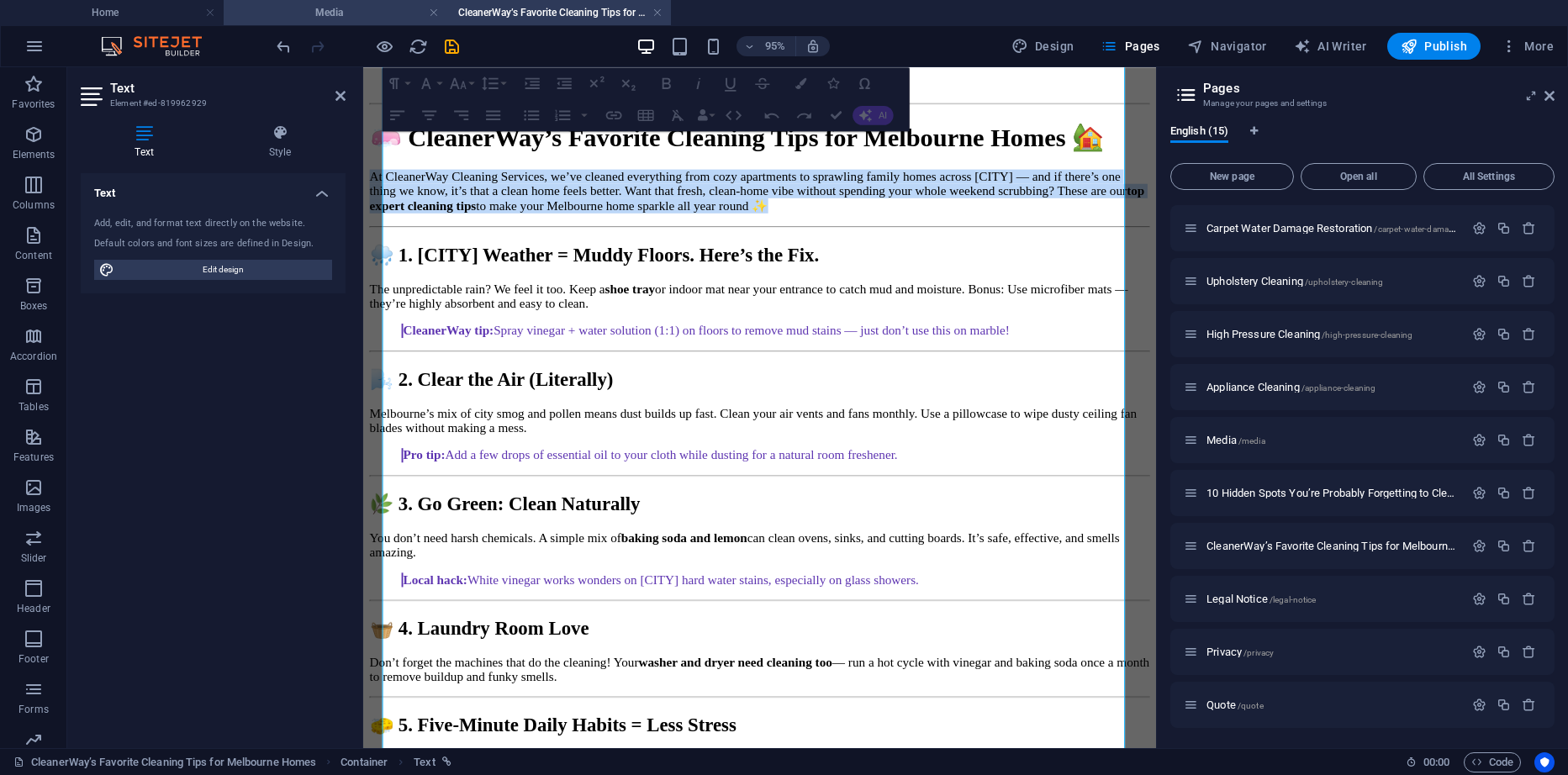 click on "Media" at bounding box center [335, 13] 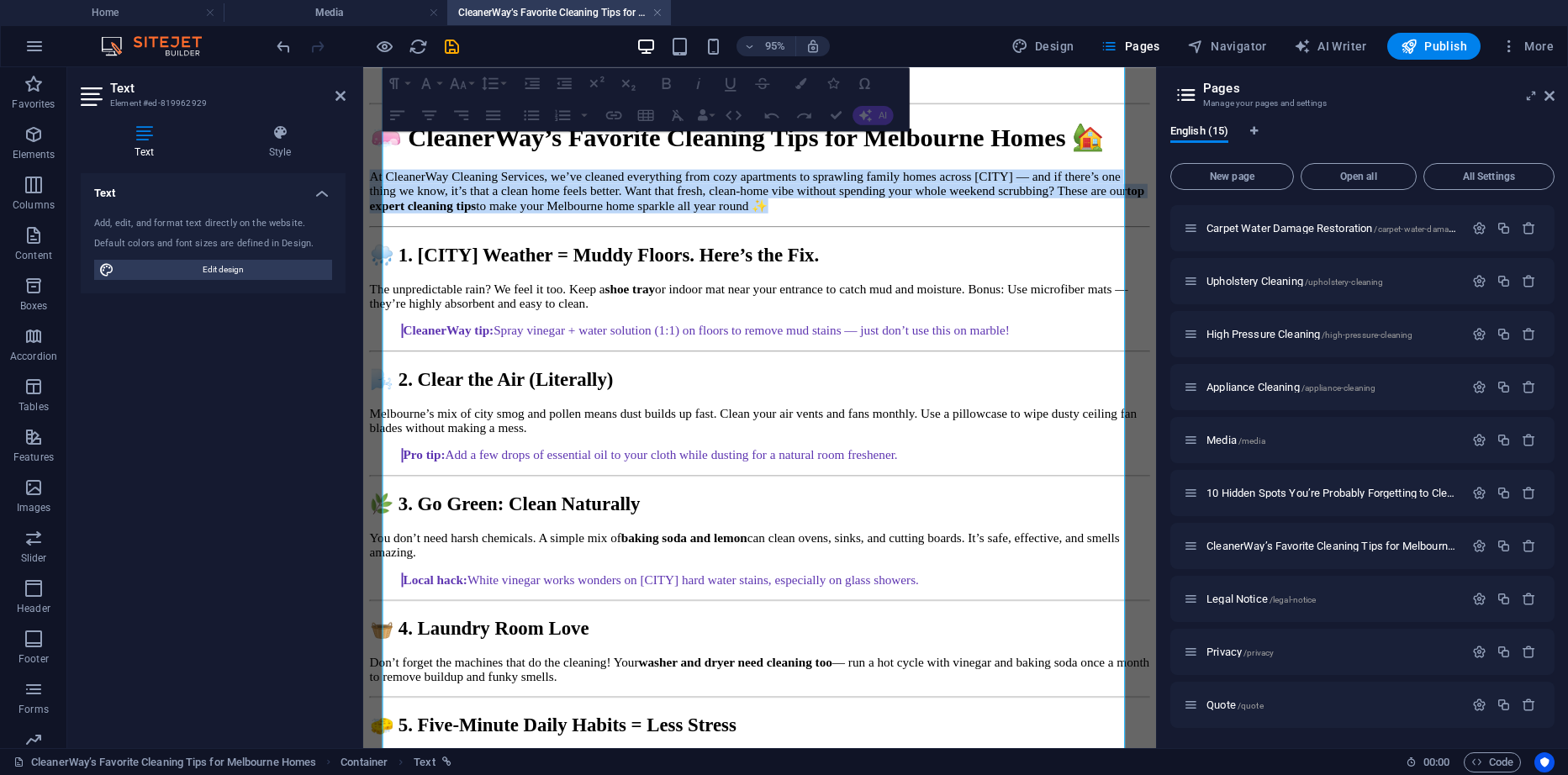 scroll, scrollTop: 0, scrollLeft: 0, axis: both 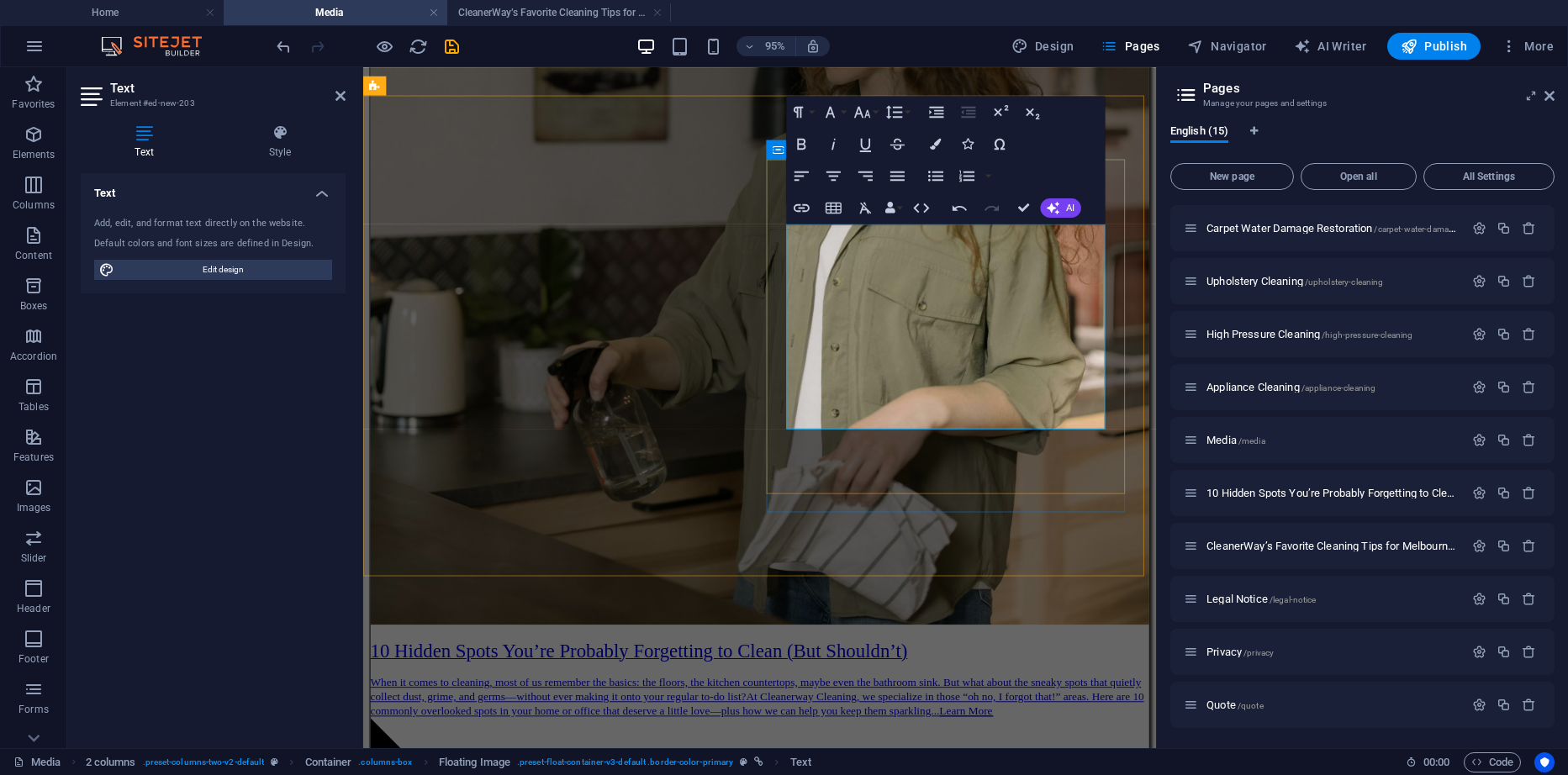 click on "When it comes to cleaning, most of us remember the basics: the floors, the kitchen countertops, maybe even the bathroom sink. But what about the sneaky spots that quietly collect dust, grime, and germs—without ever making it onto your regular to-do list? At Cleanerway Cleaning, we specialize in those “oh no, I forgot that!” areas. Here are 10 commonly overlooked spots in your home or office that deserve a little love—plus how we can help you keep them sparkling...  Learn More" at bounding box center [780, 3791] 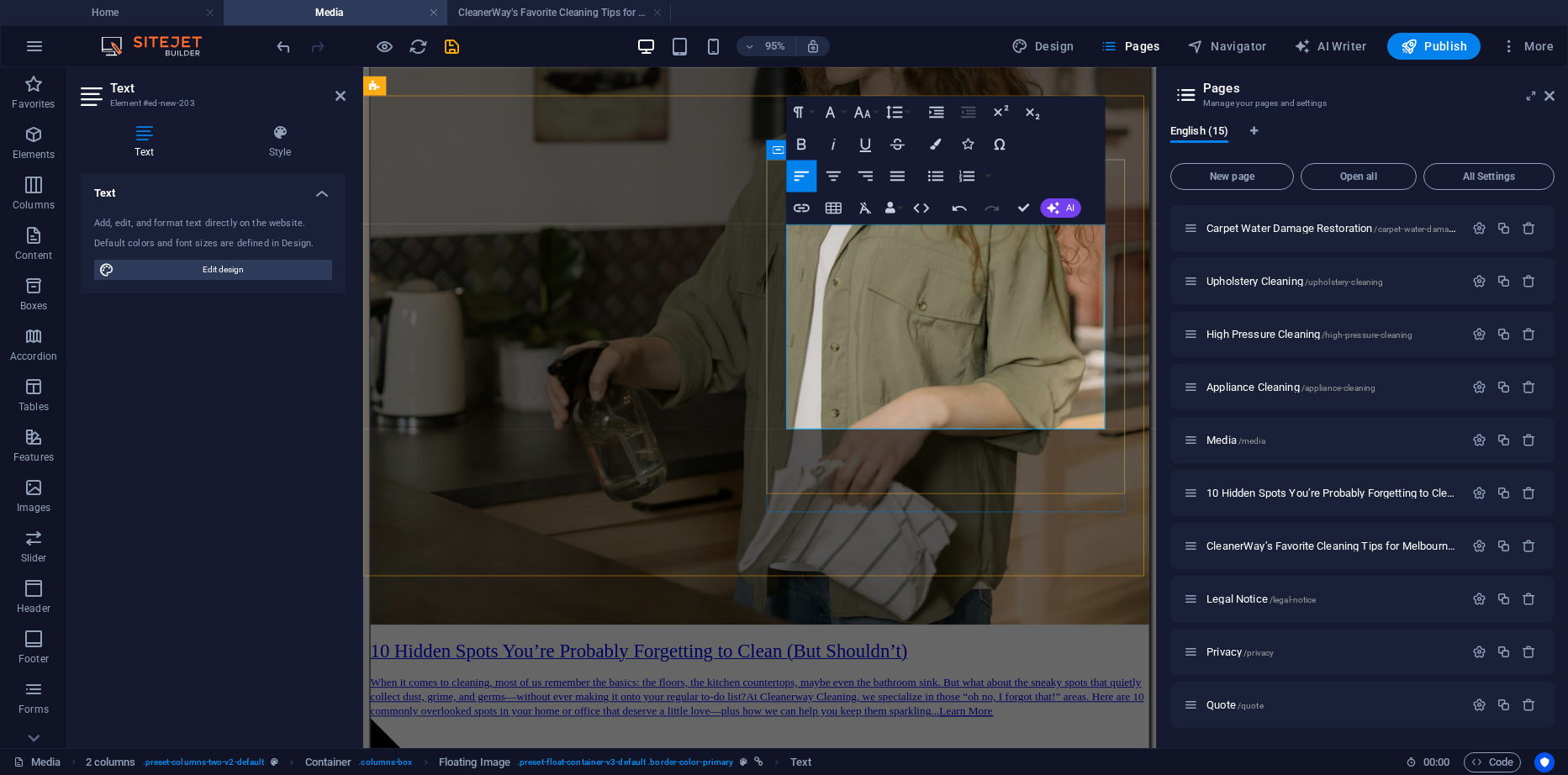 click on "When it comes to cleaning, most of us remember the basics: the floors, the kitchen countertops, maybe even the bathroom sink. But what about the sneaky spots that quietly collect dust, grime, and germs—without ever making it onto your regular to-do list? At Cleanerway Cleaning, we specialize in those “oh no, I forgot that!” areas. Here are 10 commonly overlooked spots in your home or office that deserve a little love—plus how we can help you keep them sparkling...  Learn More" at bounding box center (780, 3791) 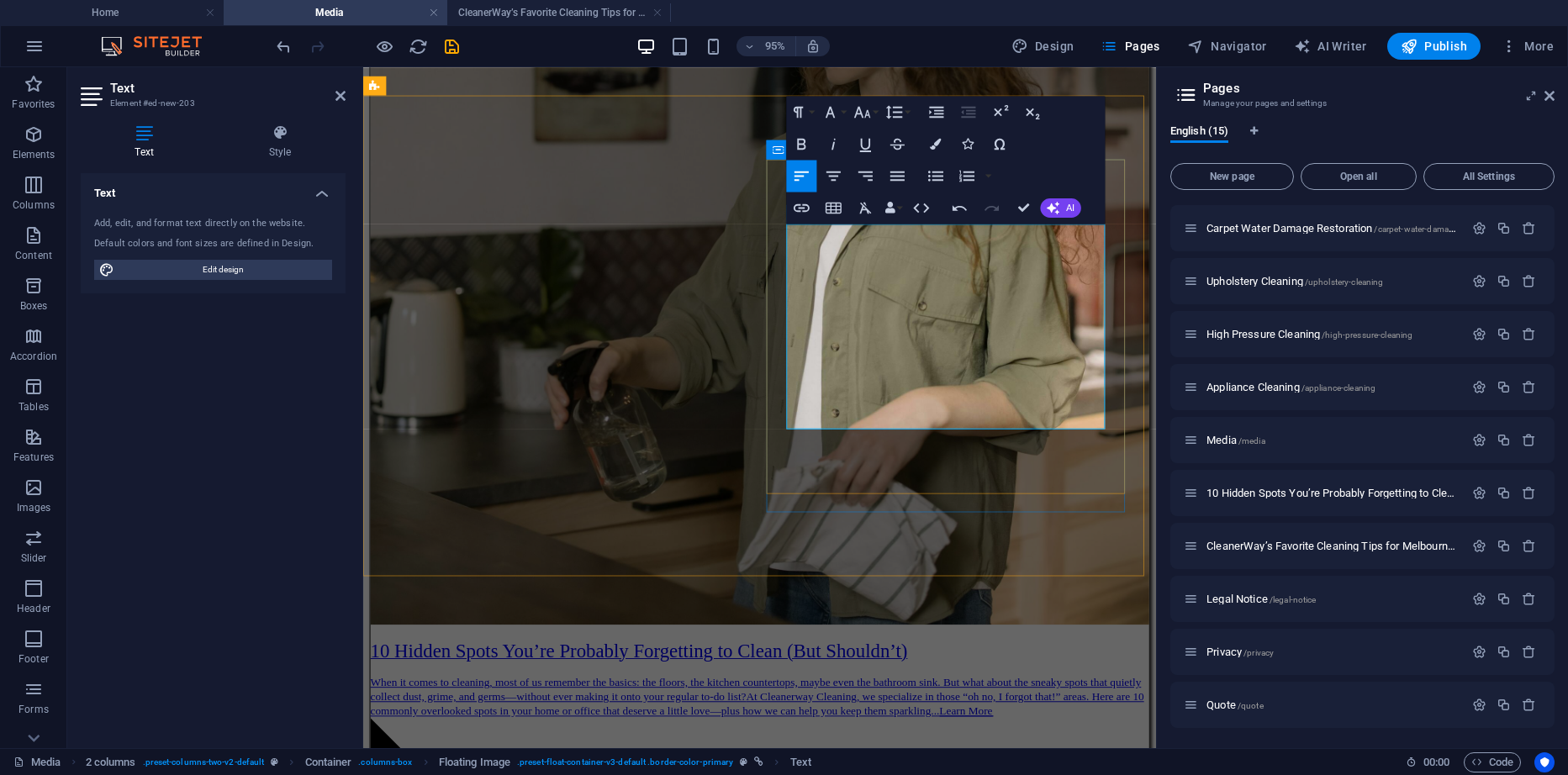 drag, startPoint x: 995, startPoint y: 444, endPoint x: 790, endPoint y: 327, distance: 236.03813 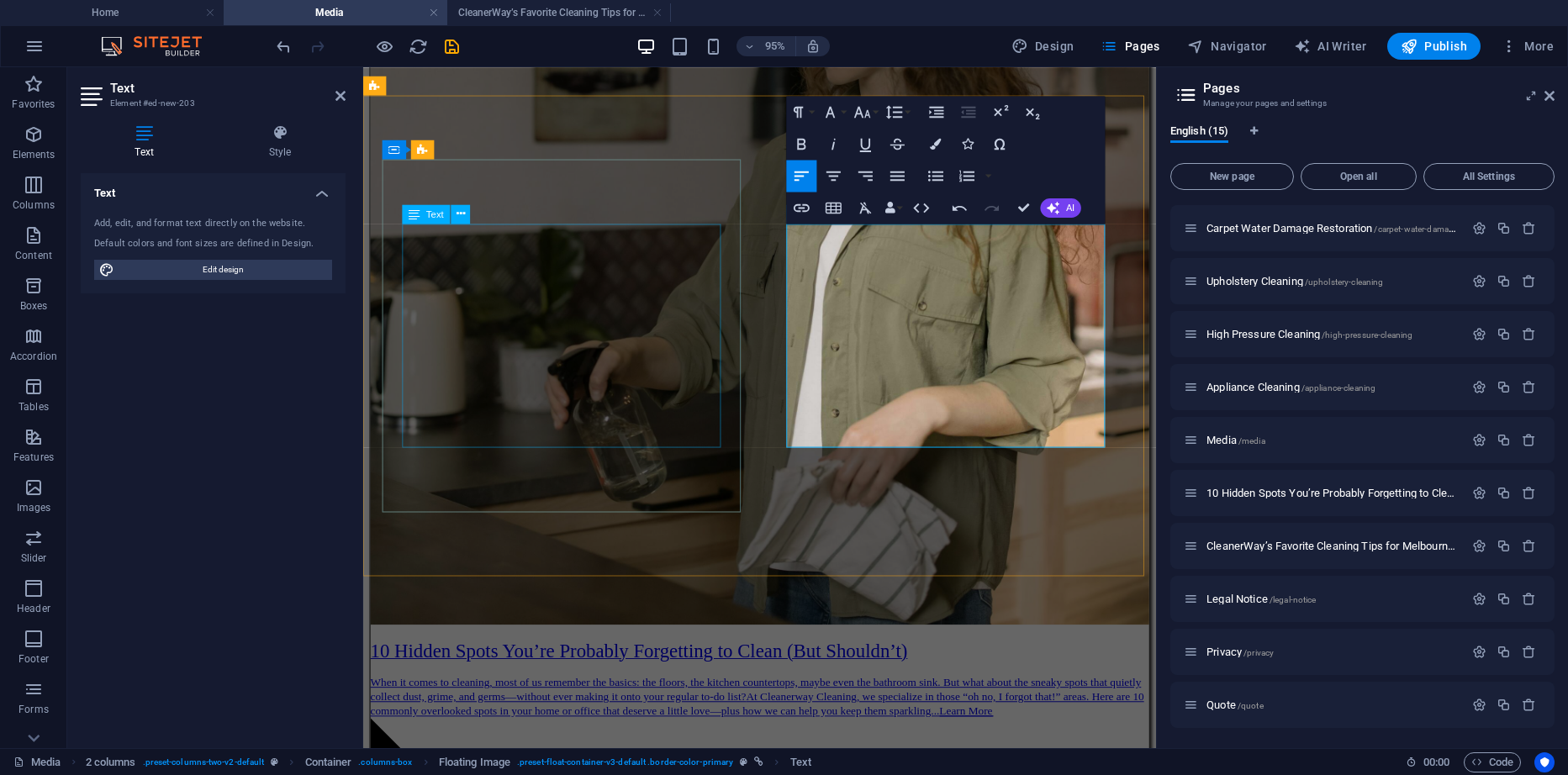 click on "10 Hidden Spots You’re Probably Forgetting to Clean (But Shouldn’t) When it comes to cleaning, most of us remember the basics: the floors, the kitchen countertops, maybe even the bathroom sink. But what about the sneaky spots that quietly collect dust, grime, and germs—without ever making it onto your regular to-do list?  At Cleanerway Cleaning, we specialize in those “oh no, I forgot that!” areas. Here are 10 commonly overlooked spots in your home or office that deserve a little love—plus how we can help you keep them sparkling...  Learn More     ​ ​ ​ ​" at bounding box center (780, 1540) 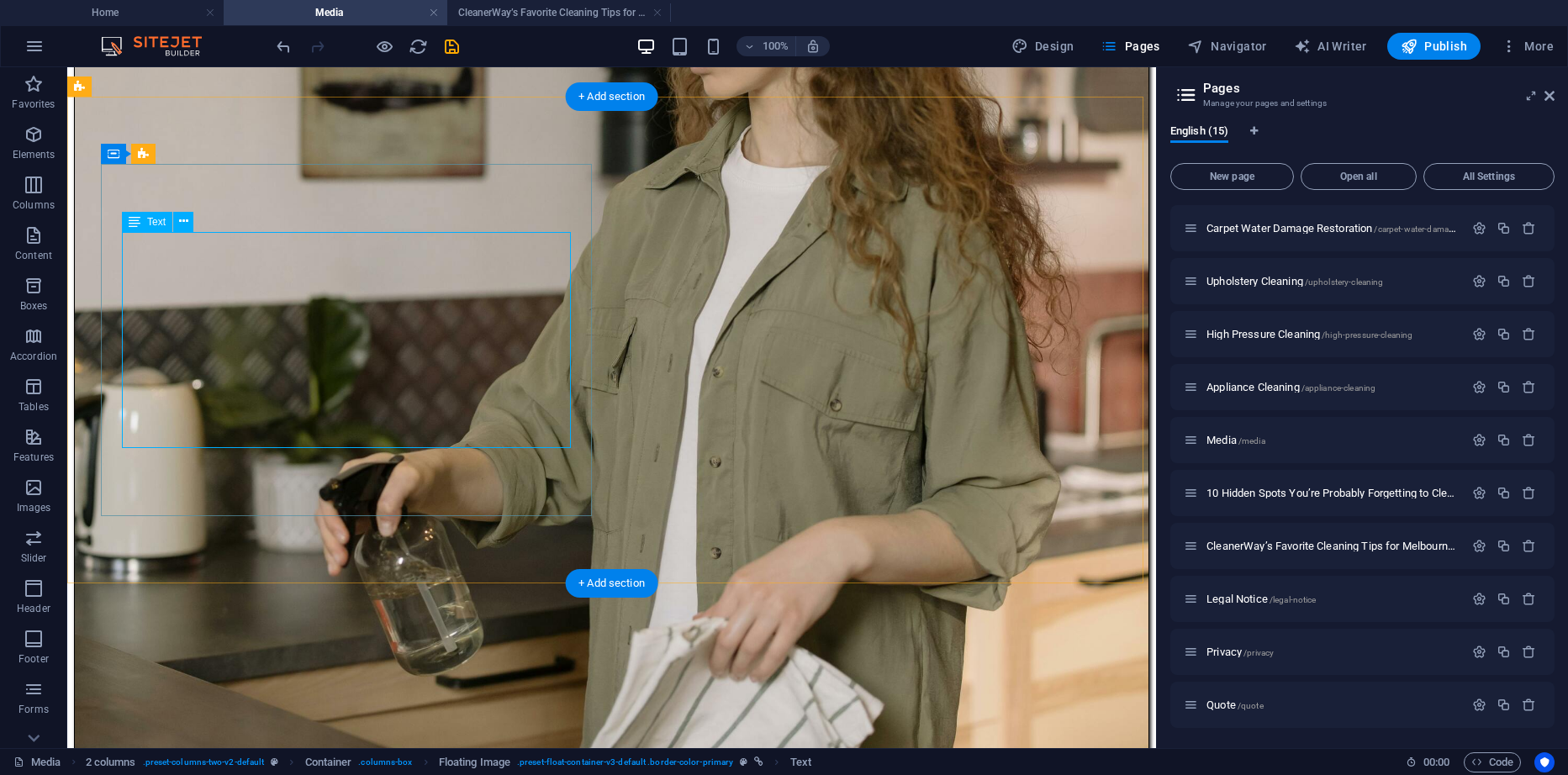 click on "10 Hidden Spots You’re Probably Forgetting to Clean (But Shouldn’t) When it comes to cleaning, most of us remember the basics: the floors, the kitchen countertops, maybe even the bathroom sink. But what about the sneaky spots that quietly collect dust, grime, and germs—without ever making it onto your regular to-do list?  At Cleanerway Cleaning, we specialize in those “oh no, I forgot that!” areas. Here are 10 commonly overlooked spots in your home or office that deserve a little love—plus how we can help you keep them sparkling...  Learn More     ​ ​ ​ ​" at bounding box center (611, 1985) 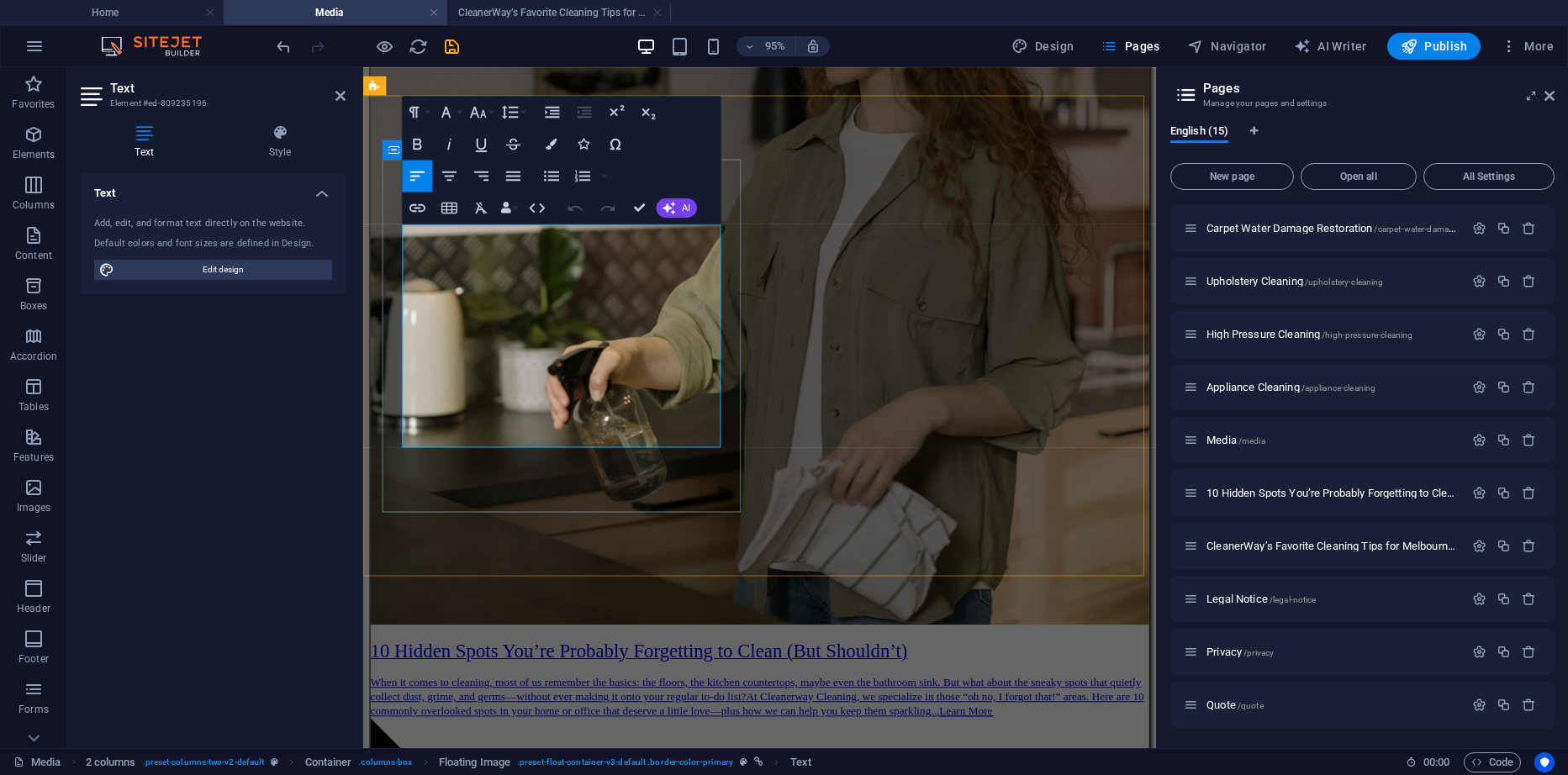 click on "When it comes to cleaning, most of us remember the basics: the floors, the kitchen countertops, maybe even the bathroom sink. But what about the sneaky spots that quietly collect dust, grime, and germs—without ever making it onto your regular to-do list?" at bounding box center [776, 722] 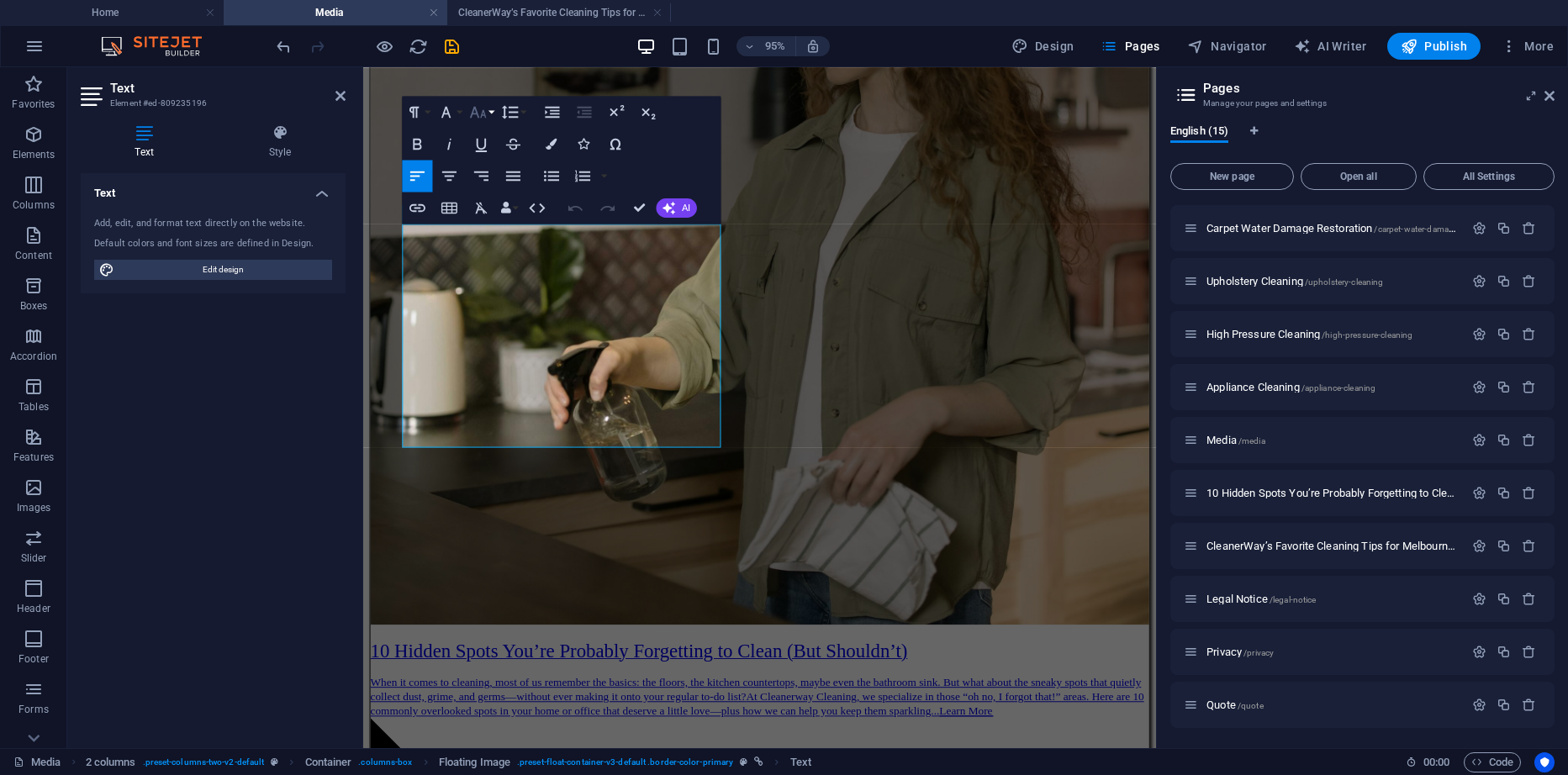 click 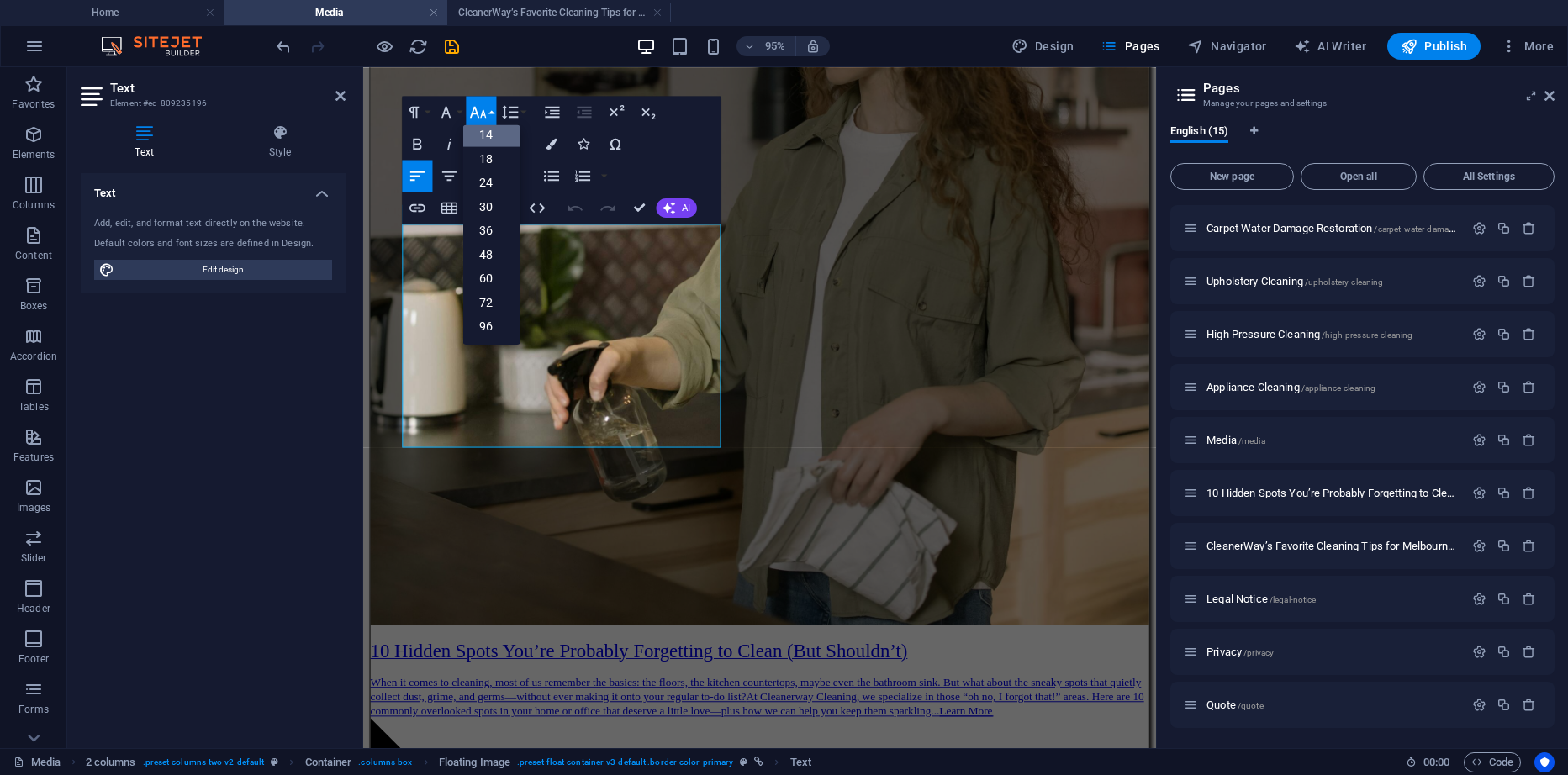 scroll, scrollTop: 135, scrollLeft: 0, axis: vertical 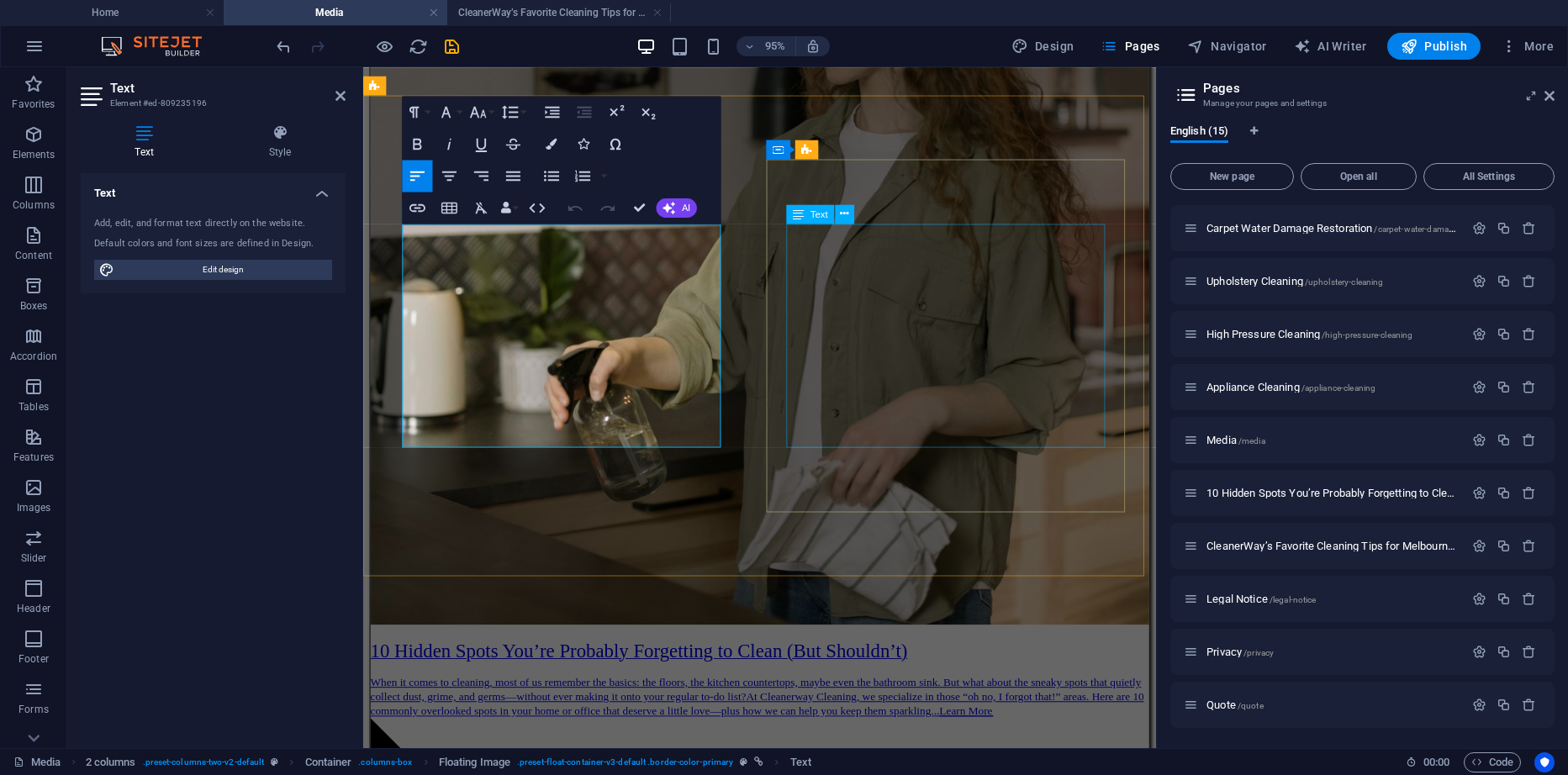 click on "CleanerWay’s Favorite Cleaning Tips for Melbourne Homes   At CleanerWay Cleaning Services, we’ve cleaned everything from cozy apartments to sprawling family homes across Melbourne — and if there’s one thing we know, it’s that a clean home feels better. Want that fresh, clean-home vibe without spending your whole weekend scrubbing? These are our  top expert cleaning tips  to make your Melbourne home sparkle all year round  ...  Learn More" at bounding box center [780, 3787] 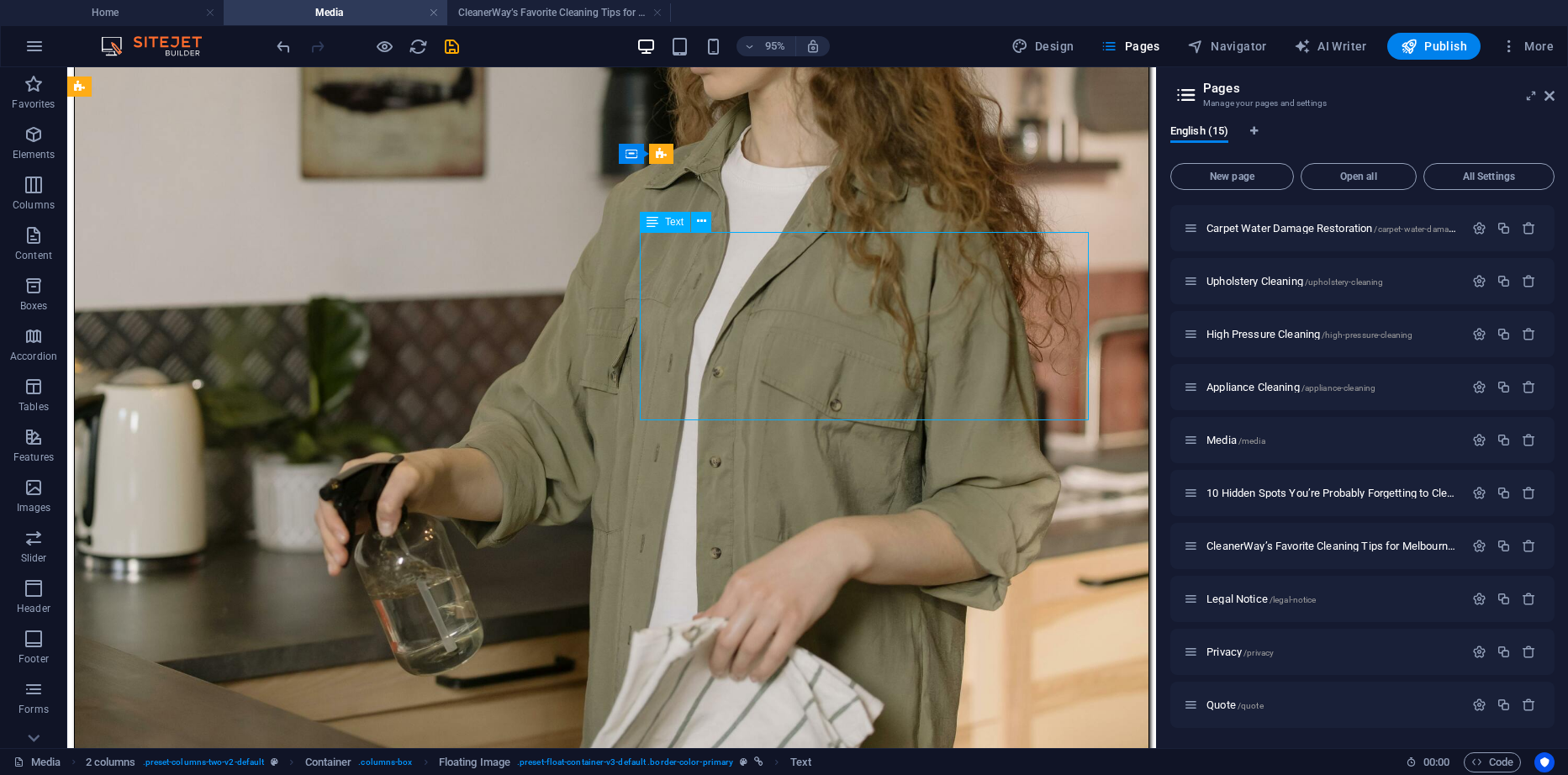 click on "CleanerWay’s Favorite Cleaning Tips for Melbourne Homes   At CleanerWay Cleaning Services, we’ve cleaned everything from cozy apartments to sprawling family homes across Melbourne — and if there’s one thing we know, it’s that a clean home feels better. Want that fresh, clean-home vibe without spending your whole weekend scrubbing? These are our  top expert cleaning tips  to make your Melbourne home sparkle all year round  ...  Learn More" at bounding box center [611, 4874] 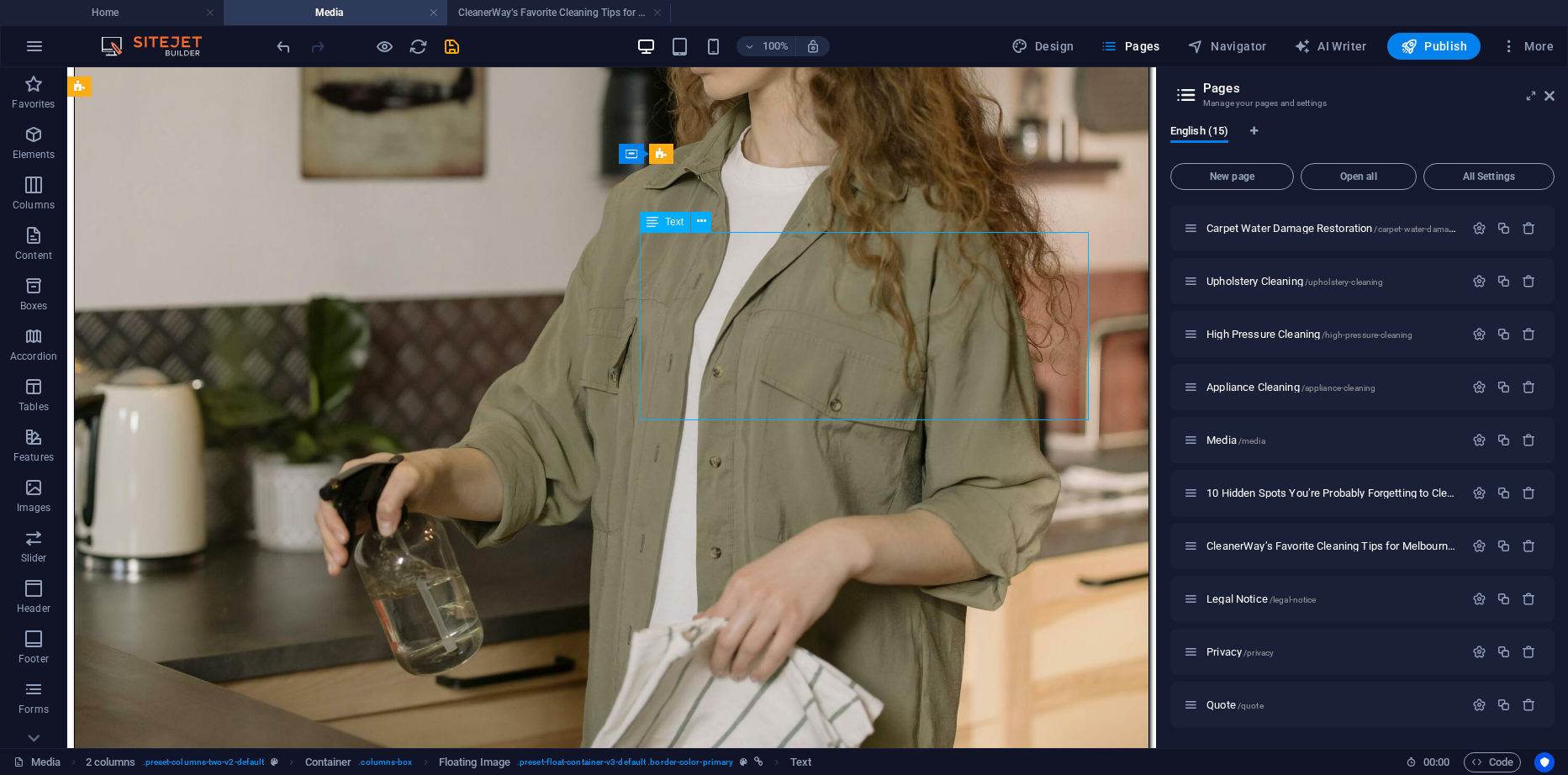click on "CleanerWay’s Favorite Cleaning Tips for Melbourne Homes   At CleanerWay Cleaning Services, we’ve cleaned everything from cozy apartments to sprawling family homes across Melbourne — and if there’s one thing we know, it’s that a clean home feels better. Want that fresh, clean-home vibe without spending your whole weekend scrubbing? These are our  top expert cleaning tips  to make your Melbourne home sparkle all year round  ...  Learn More" at bounding box center (611, 4874) 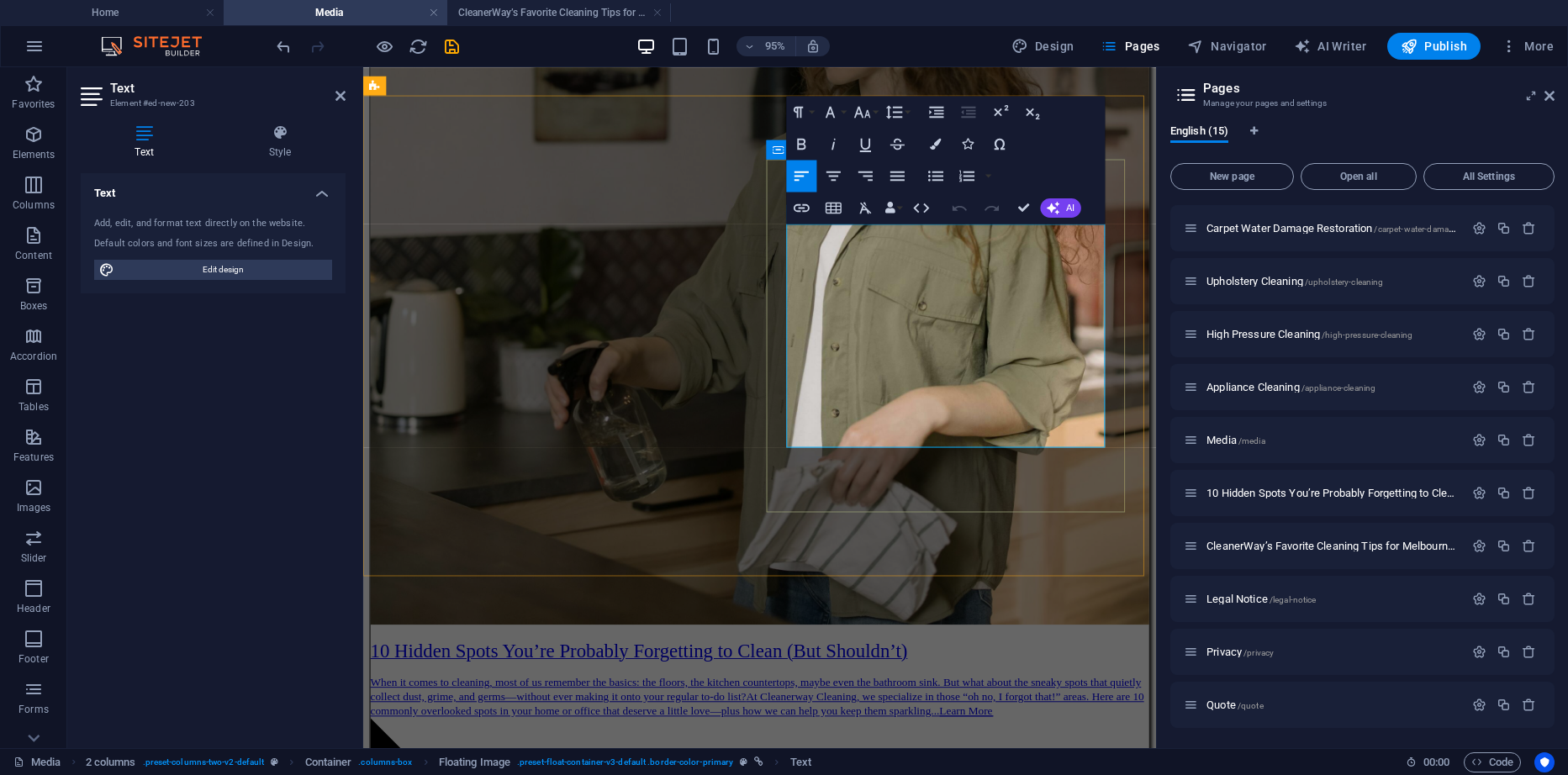 click on "At CleanerWay Cleaning Services, we’ve cleaned everything from cozy apartments to sprawling family homes across [CITY] — and if there’s one thing we know, it’s that a clean home feels better. Want that fresh, clean-home vibe without spending your whole weekend scrubbing? These are our top expert cleaning tips to make your [CITY] home sparkle all year round ... Learn More" at bounding box center (780, 3791) 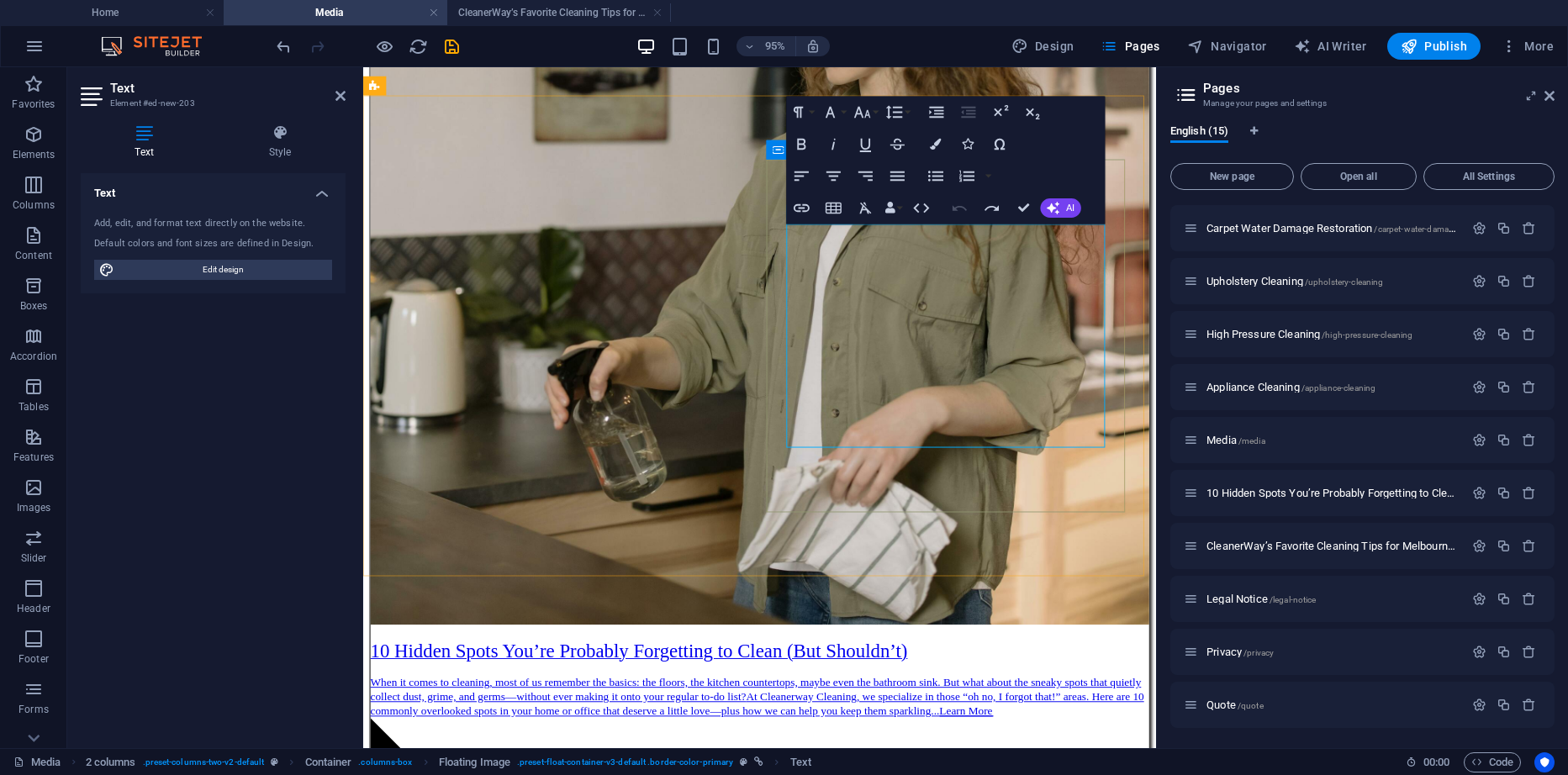 click on "At CleanerWay Cleaning Services, we’ve cleaned everything from cozy apartments to sprawling family homes across [CITY] — and if there’s one thing we know, it’s that a clean home feels better. Want that fresh, clean-home vibe without spending your whole weekend scrubbing? These are our top expert cleaning tips to make your [CITY] home sparkle all year round ... Learn More" at bounding box center (780, 3791) 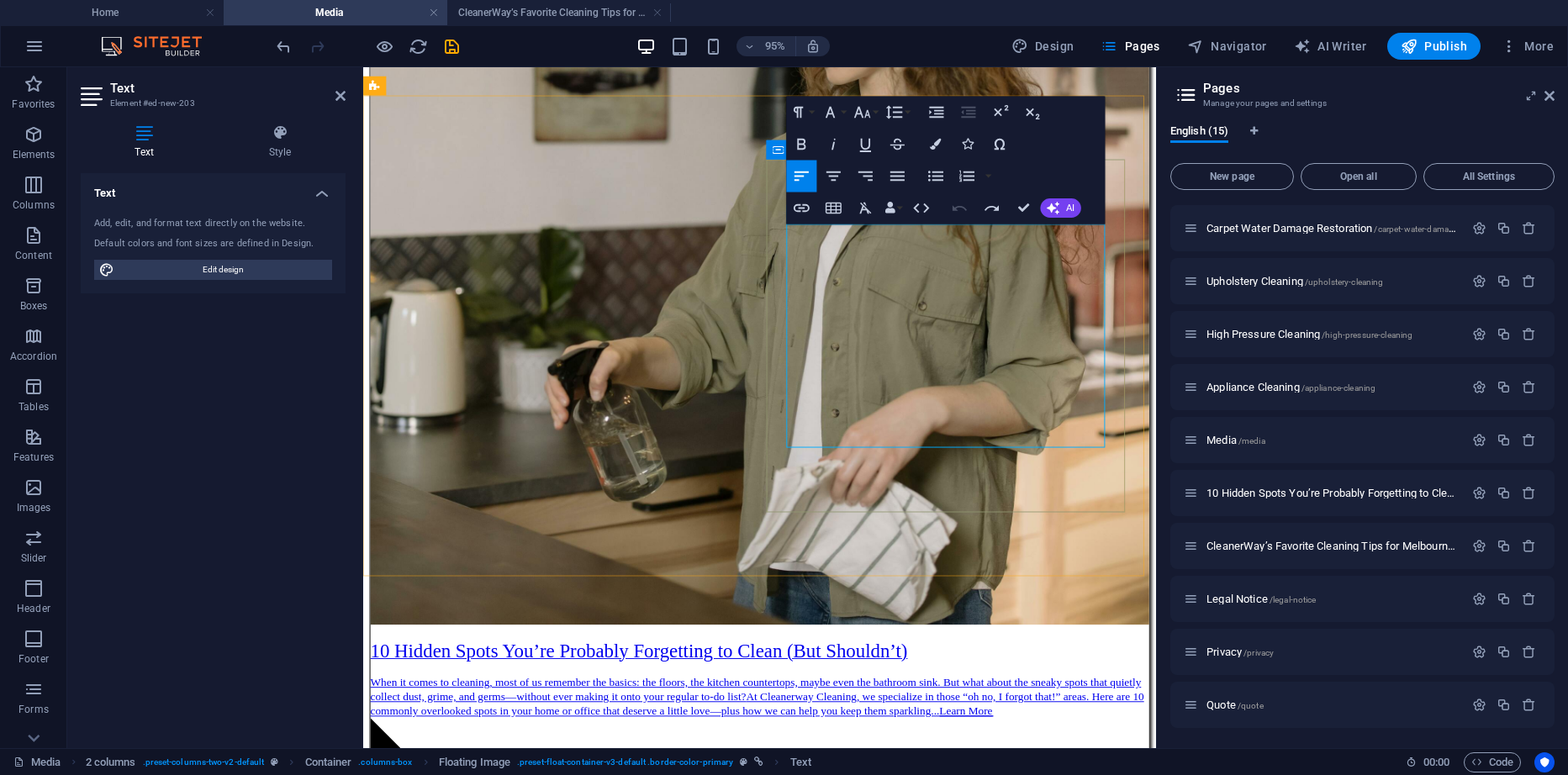 click on "At CleanerWay Cleaning Services, we’ve cleaned everything from cozy apartments to sprawling family homes across [CITY] — and if there’s one thing we know, it’s that a clean home feels better. Want that fresh, clean-home vibe without spending your whole weekend scrubbing? These are our top expert cleaning tips to make your [CITY] home sparkle all year round ... Learn More" at bounding box center (780, 3791) 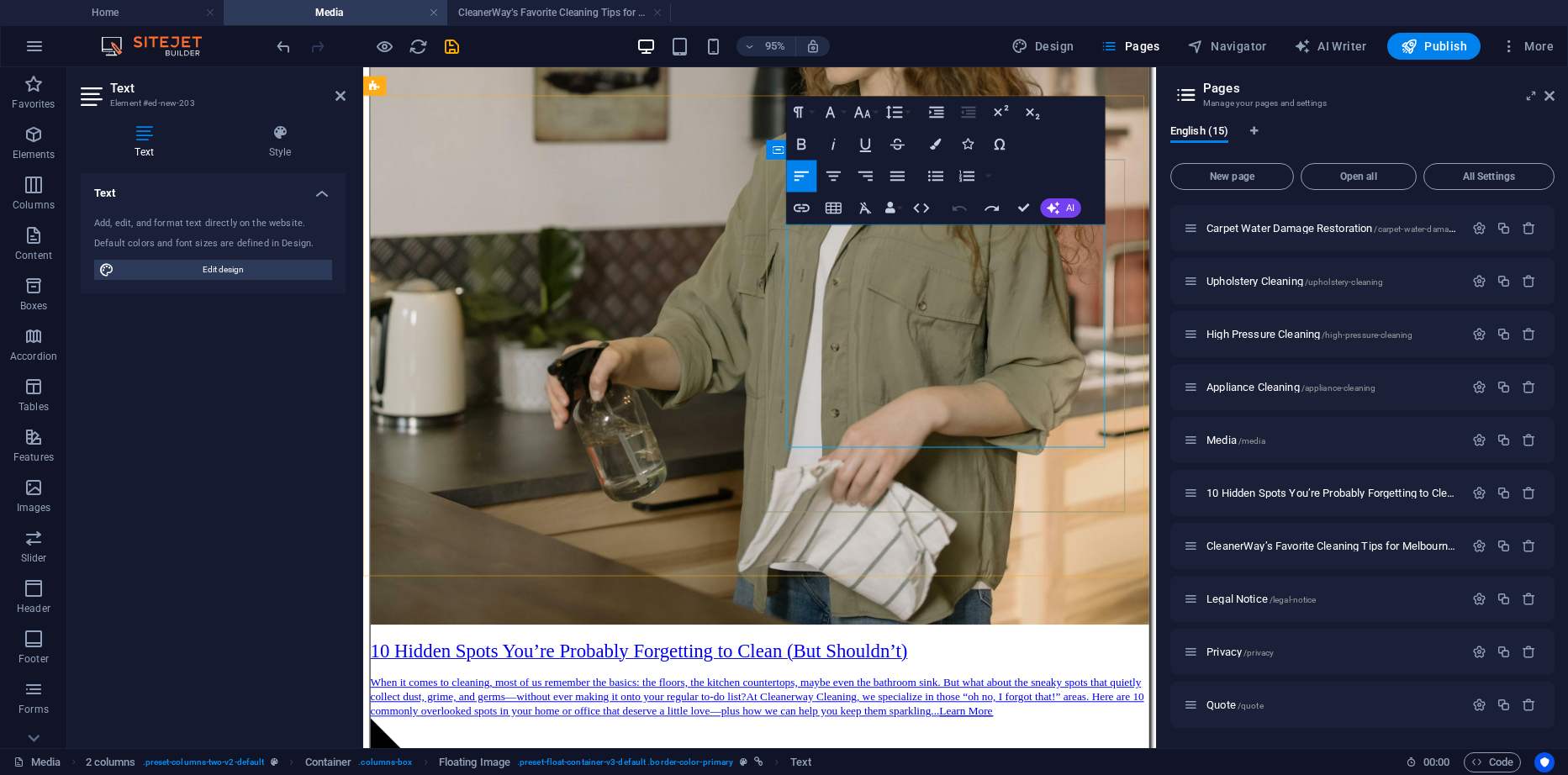 click on "At CleanerWay Cleaning Services, we’ve cleaned everything from cozy apartments to sprawling family homes across [CITY] — and if there’s one thing we know, it’s that a clean home feels better. Want that fresh, clean-home vibe without spending your whole weekend scrubbing? These are our top expert cleaning tips to make your [CITY] home sparkle all year round ... Learn More" at bounding box center [780, 3791] 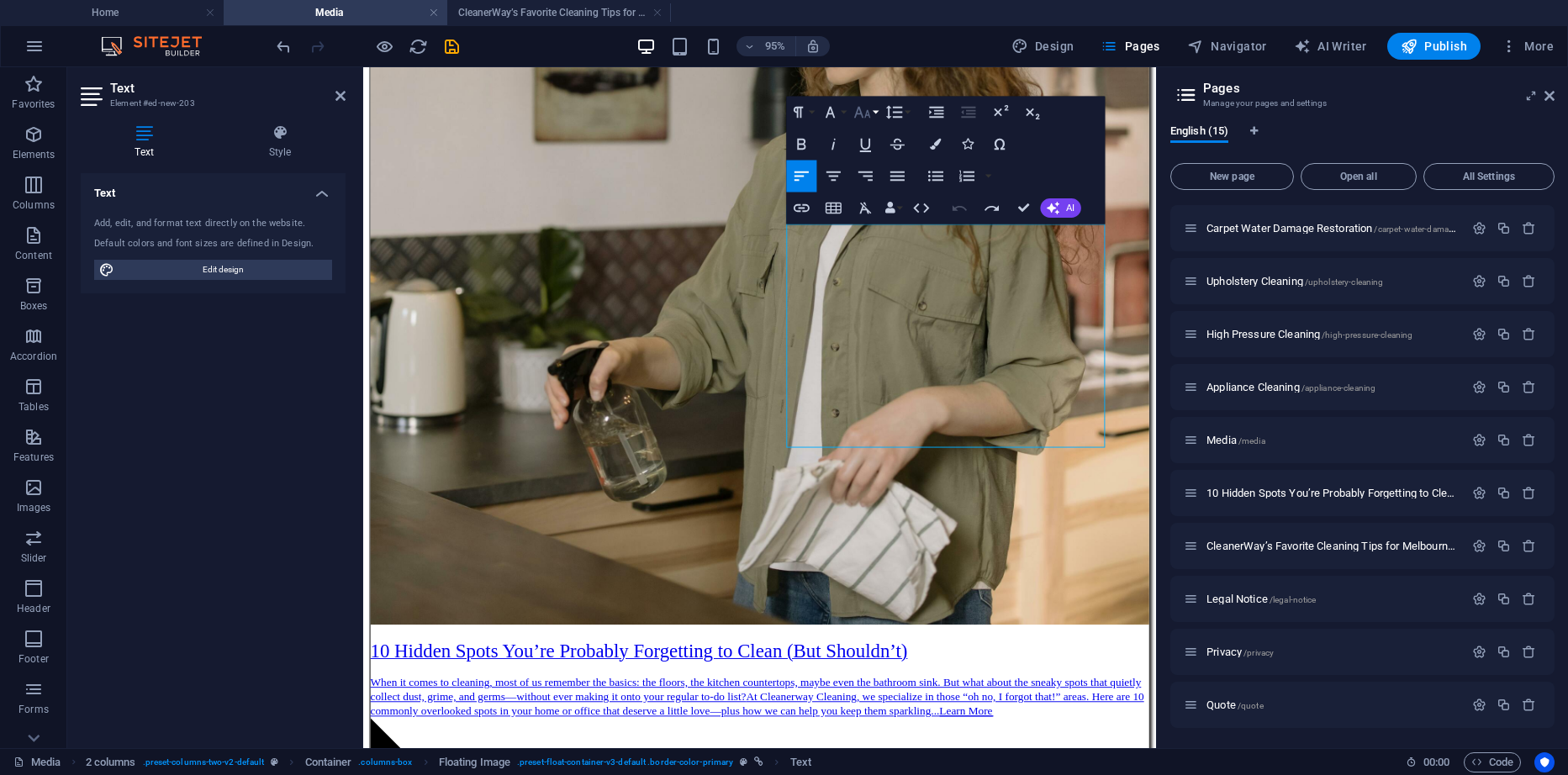 click 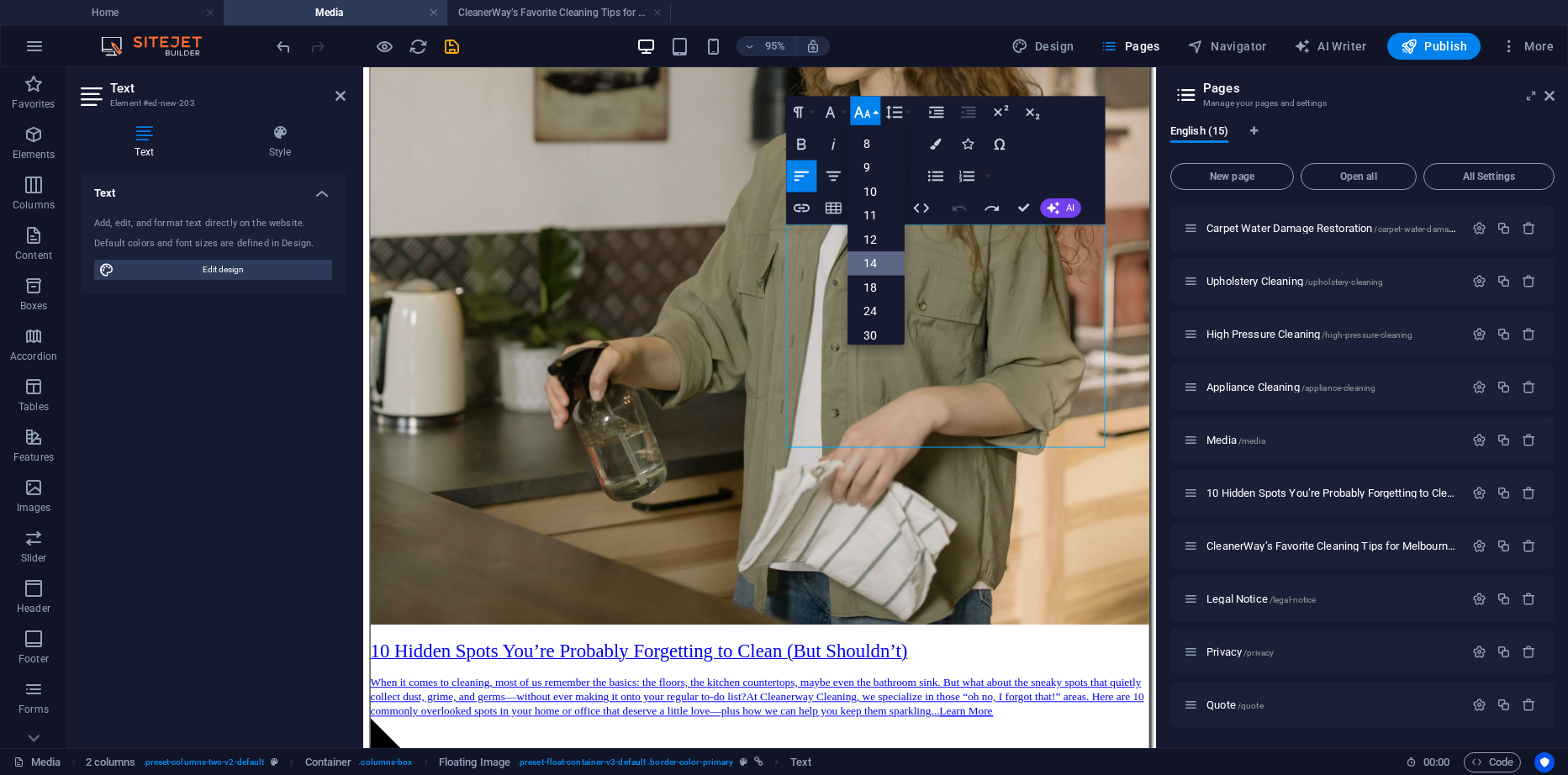 click on "14" at bounding box center [876, 262] 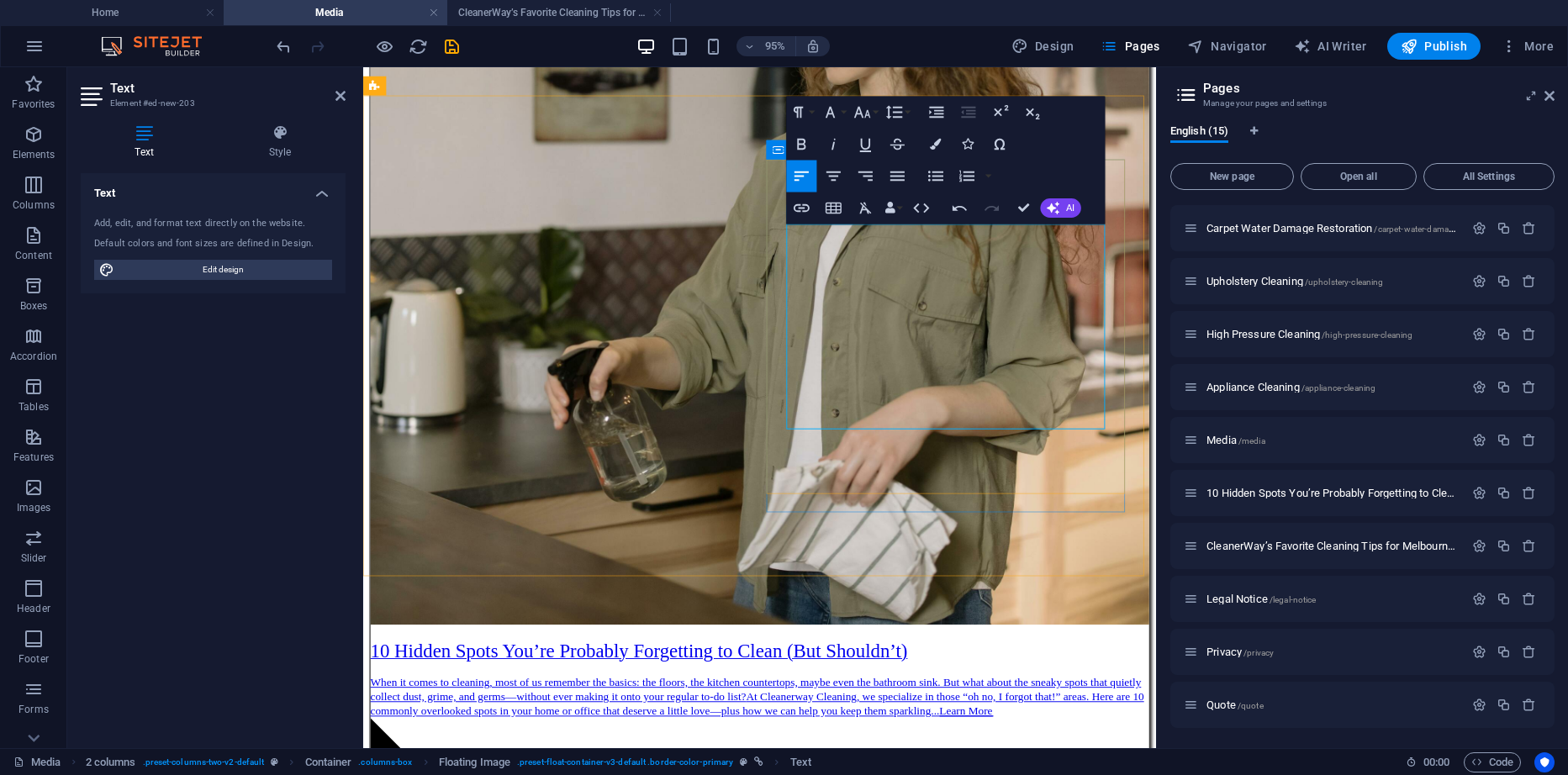 click on "At CleanerWay Cleaning Services, we’ve cleaned everything from cozy apartments to sprawling family homes across Melbourne — and if there’s one thing we know, it’s that a clean home feels better. Want that fresh, clean-home vibe without spending your whole weekend scrubbing? These are our  top expert cleaning tips  to make your Melbourne home sparkle all year round" at bounding box center [777, 2962] 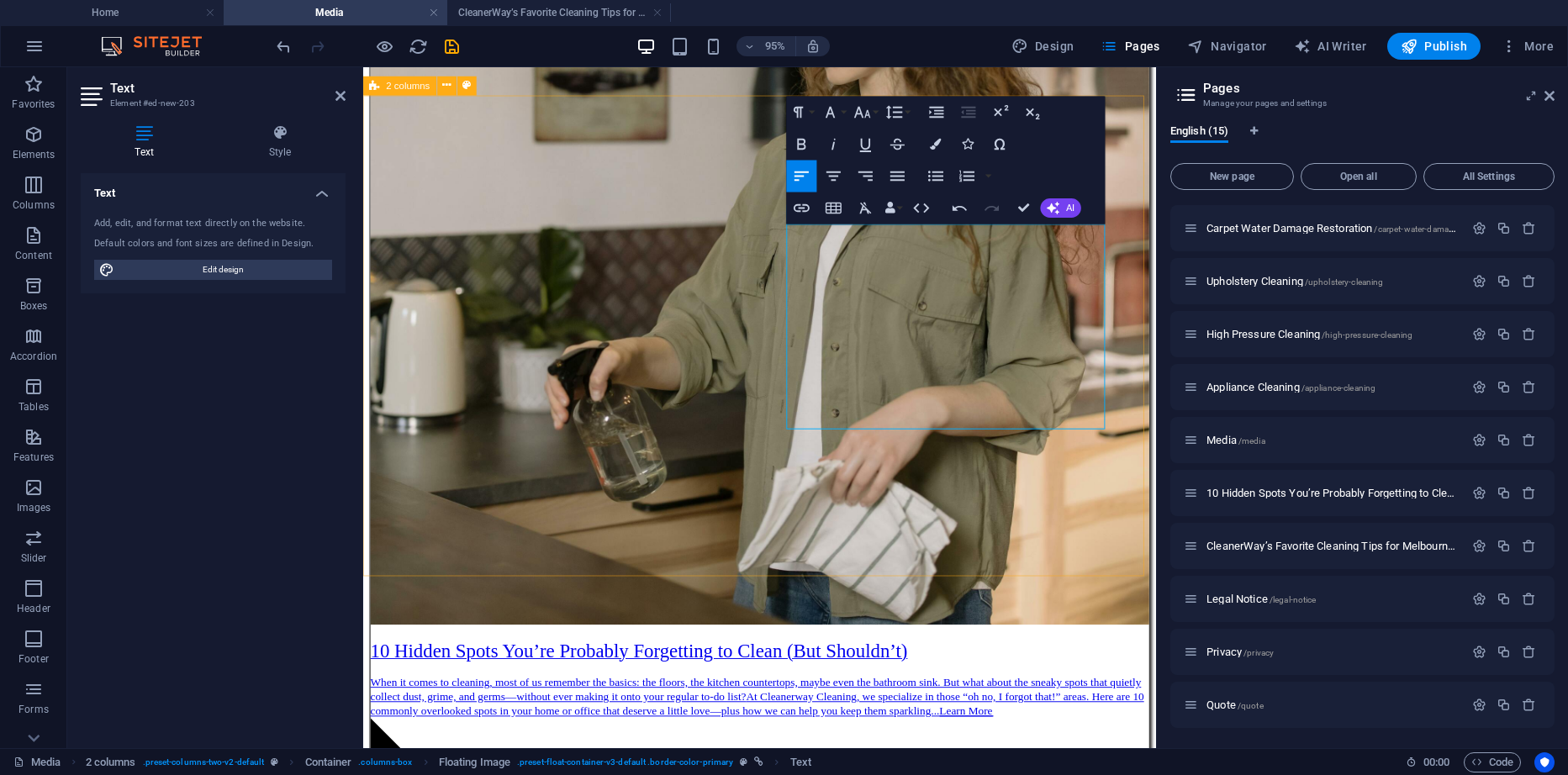 click on "10 Hidden Spots You’re Probably Forgetting to Clean (But Shouldn’t) When it comes to cleaning, most of us remember the basics: the floors, the kitchen countertops, maybe even the bathroom sink. But what about the sneaky spots that quietly collect dust, grime, and germs—without ever making it onto your regular to-do list?  At Cleanerway Cleaning, we specialize in those “oh no, I forgot that!” areas. Here are 10 commonly overlooked spots in your home or office that deserve a little love—plus how we can help you keep them sparkling...  Learn More     ​ ​   CleanerWay’s Favorite Cleaning Tips for Melbourne Homes   At CleanerWay Cleaning Services, we’ve cleaned everything from cozy apartments to sprawling family homes across Melbourne — and if there’s one thing we know, it’s that a clean home feels better. Want that fresh, clean-home vibe without spending your whole weekend scrubbing? These are our  top expert cleaning tips  to make your Melbourne home sparkle all year round" at bounding box center (780, 2355) 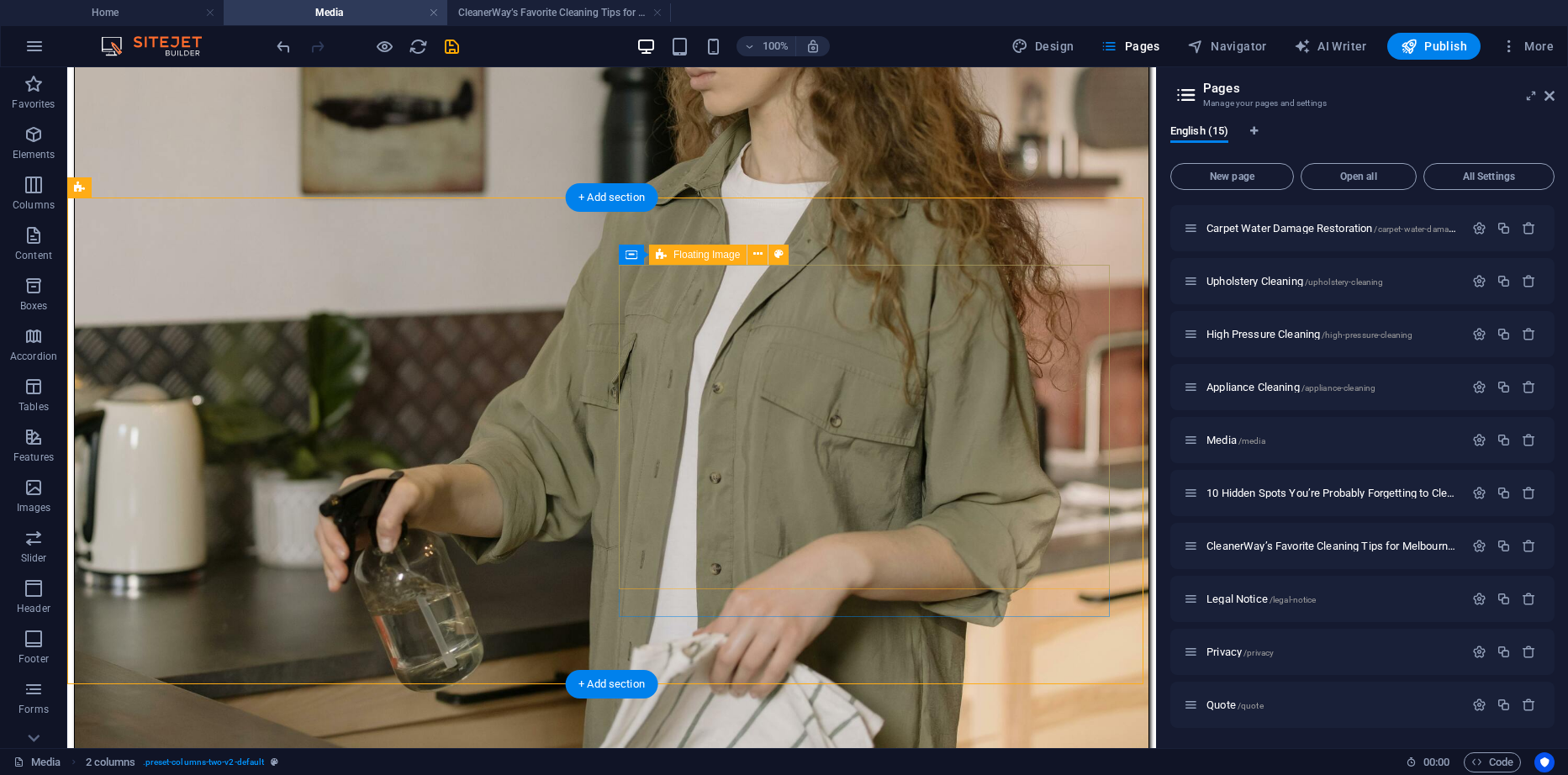 scroll, scrollTop: 420, scrollLeft: 0, axis: vertical 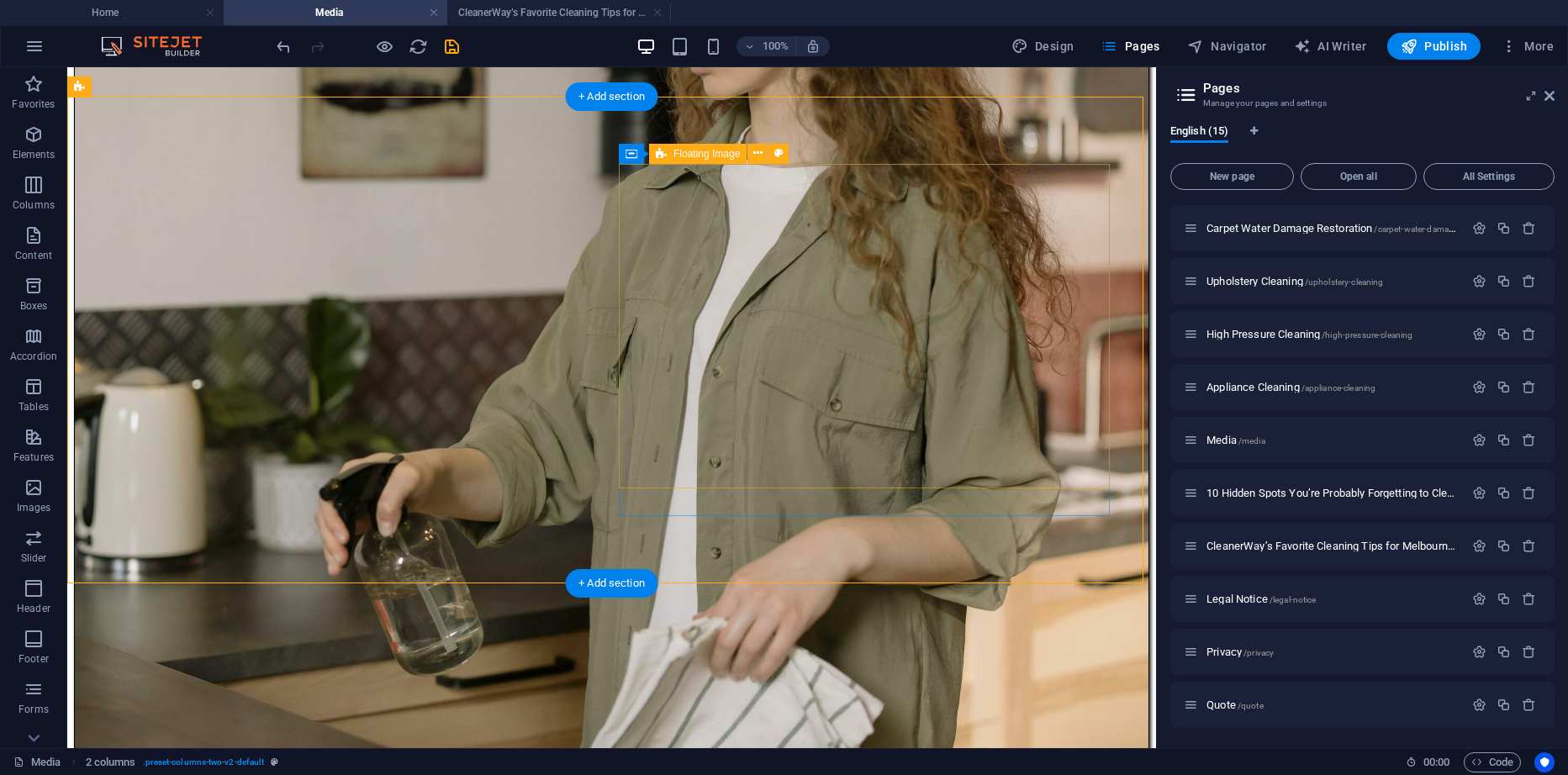 click on "CleanerWay’s Favorite Cleaning Tips for Melbourne Homes   At CleanerWay Cleaning Services, we’ve cleaned everything from cozy apartments to sprawling family homes across Melbourne — and if there’s one thing we know, it’s that a clean home feels better. Want that fresh, clean-home vibe without spending your whole weekend scrubbing? These are our  top expert cleaning tips  to make your Melbourne home sparkle all year round   ...  Learn More" at bounding box center [611, 4563] 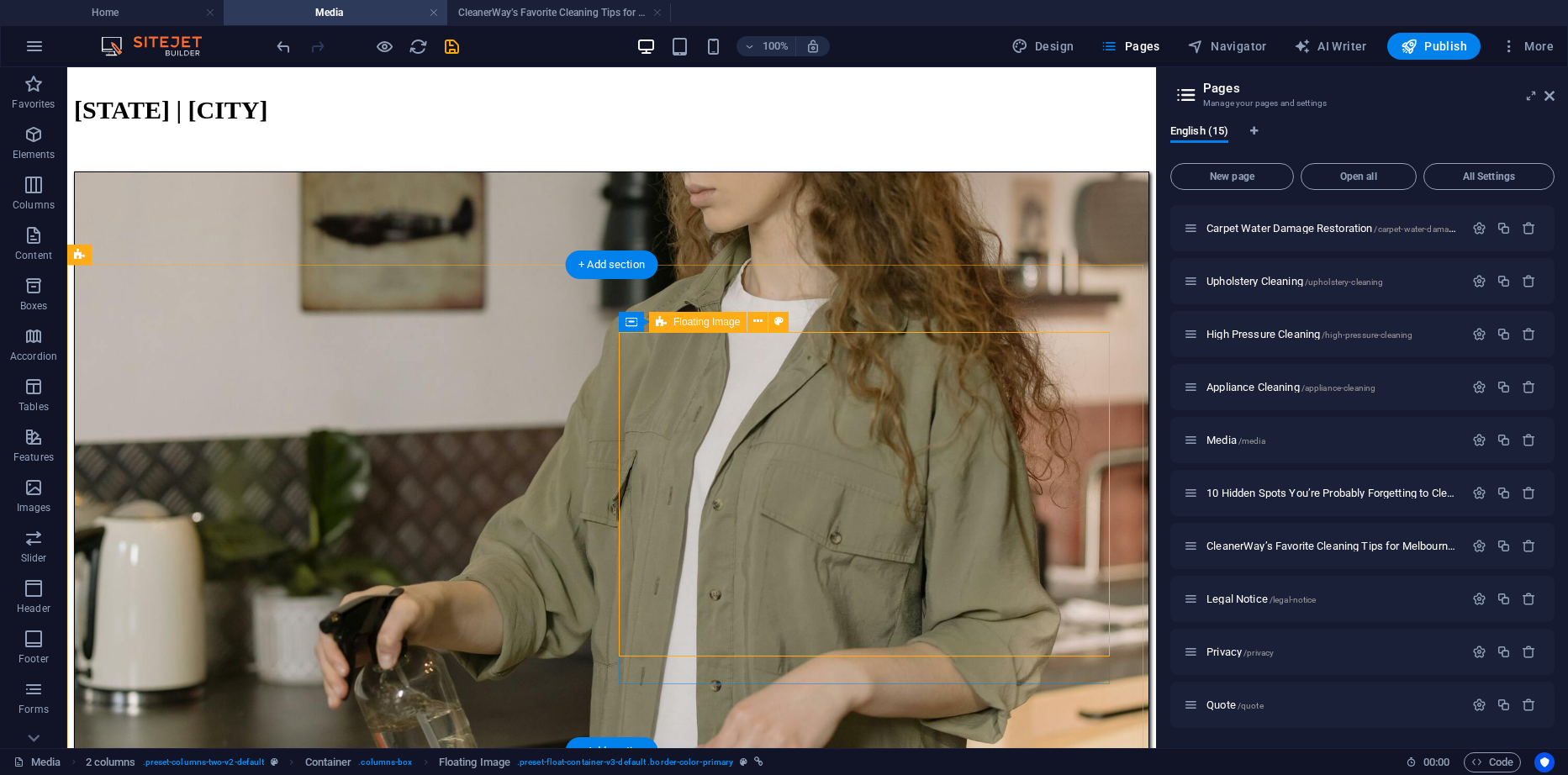 scroll, scrollTop: 336, scrollLeft: 0, axis: vertical 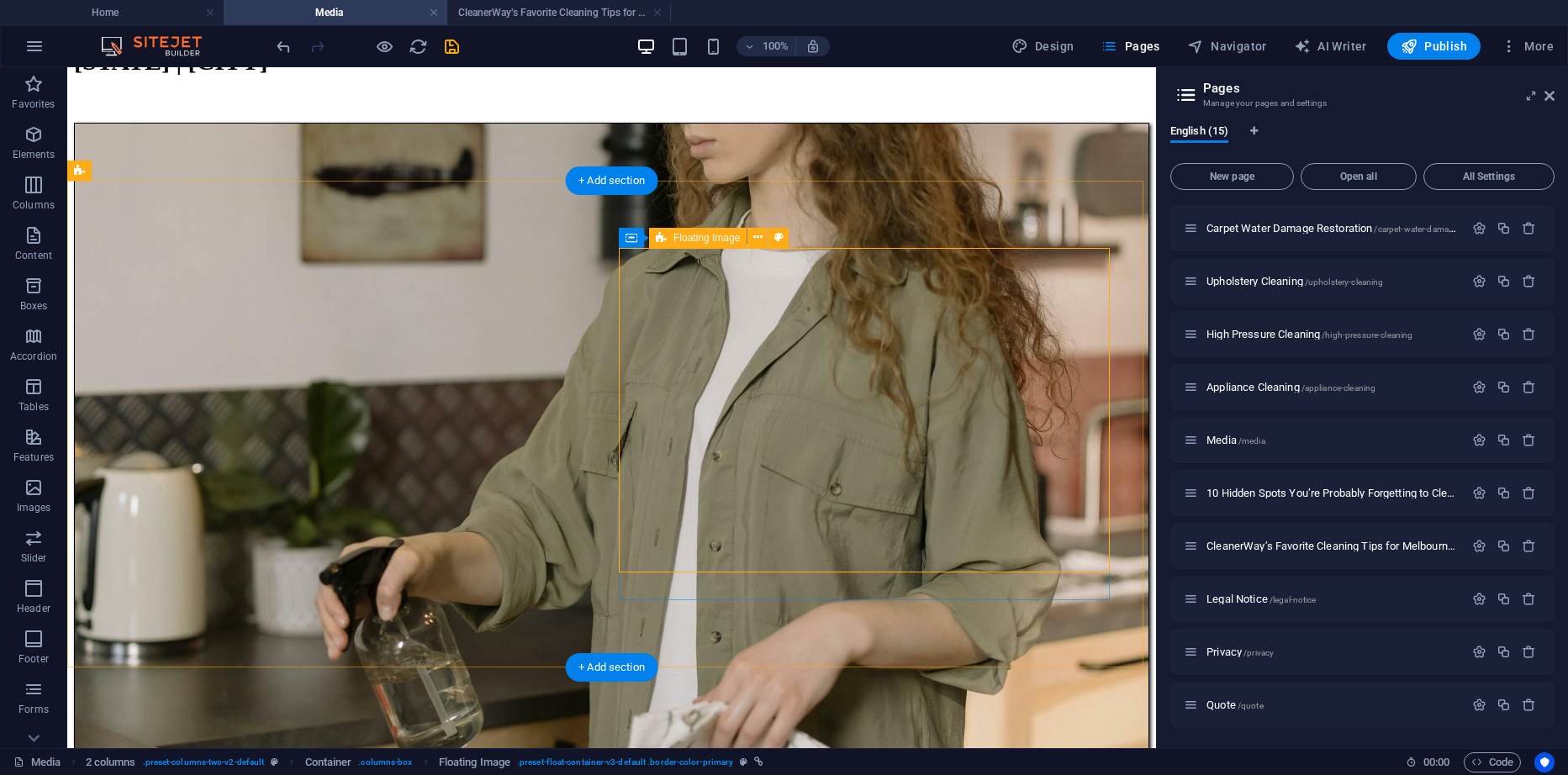 click on "CleanerWay’s Favorite Cleaning Tips for Melbourne Homes   At CleanerWay Cleaning Services, we’ve cleaned everything from cozy apartments to sprawling family homes across Melbourne — and if there’s one thing we know, it’s that a clean home feels better. Want that fresh, clean-home vibe without spending your whole weekend scrubbing? These are our  top expert cleaning tips  to make your Melbourne home sparkle all year round   ...  Learn More" at bounding box center (611, 4647) 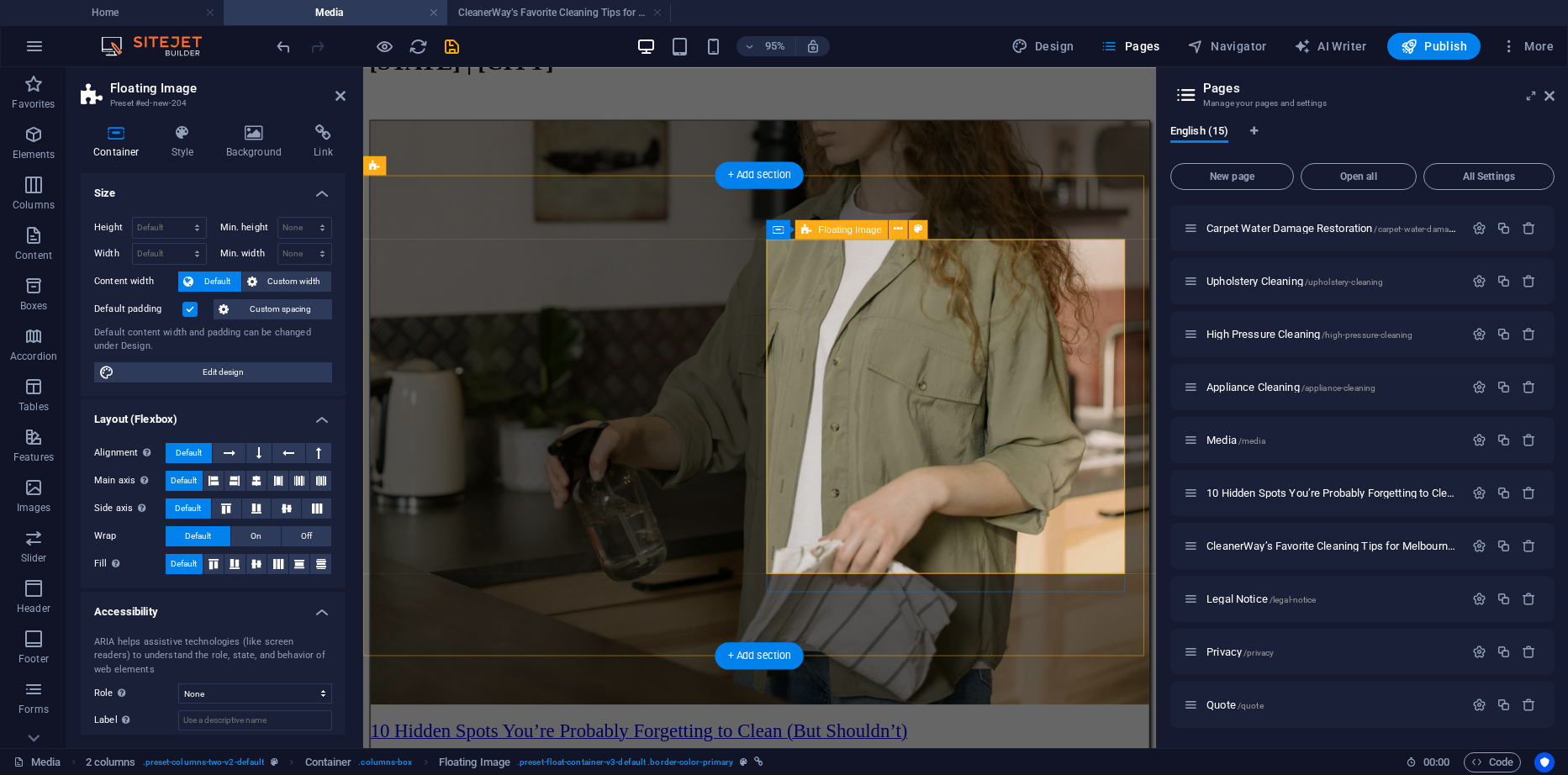 click on "CleanerWay’s Favorite Cleaning Tips for Melbourne Homes   At CleanerWay Cleaning Services, we’ve cleaned everything from cozy apartments to sprawling family homes across Melbourne — and if there’s one thing we know, it’s that a clean home feels better. Want that fresh, clean-home vibe without spending your whole weekend scrubbing? These are our  top expert cleaning tips  to make your Melbourne home sparkle all year round   ...  Learn More" at bounding box center [780, 3631] 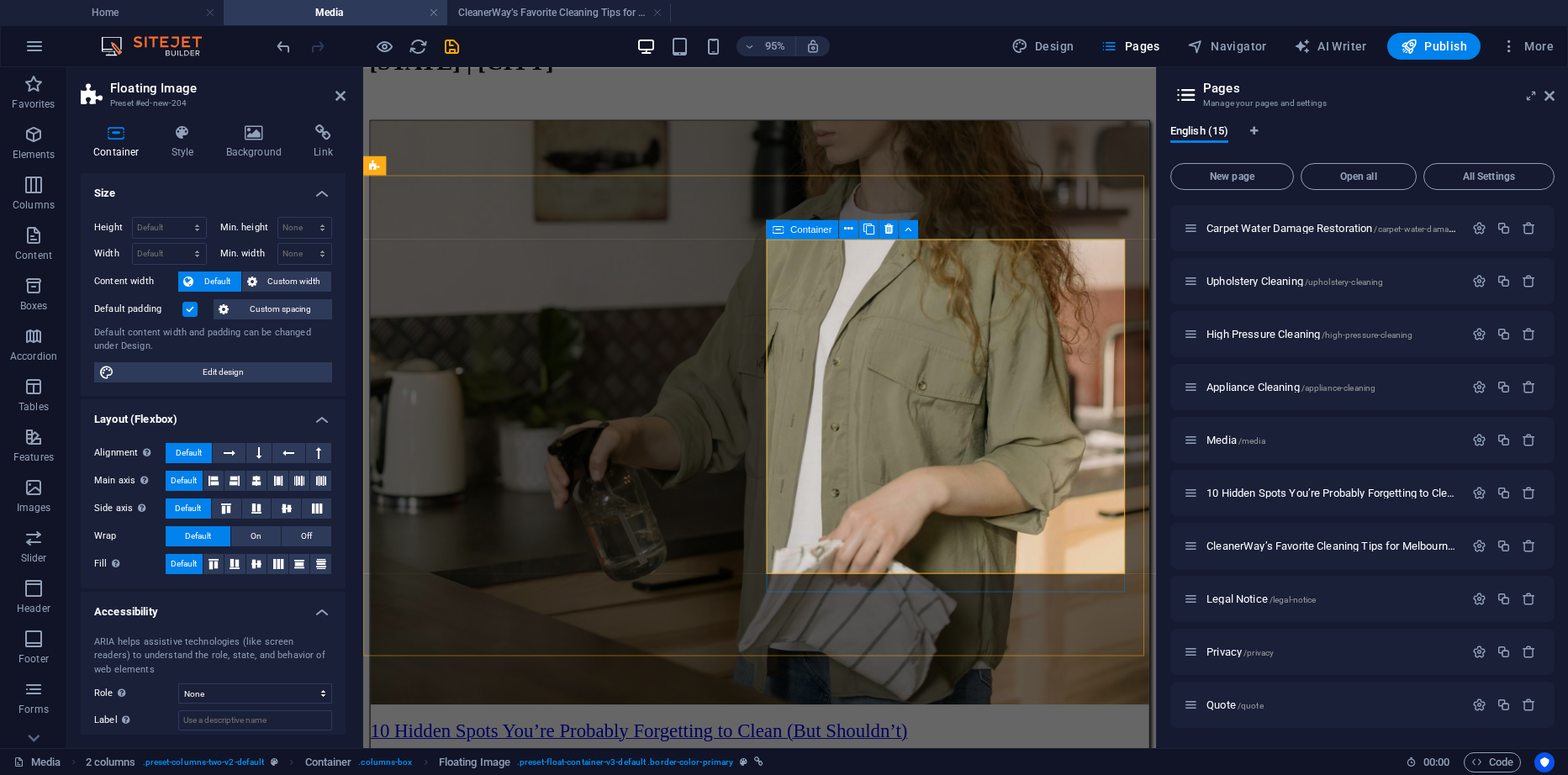 click on "CleanerWay’s Favorite Cleaning Tips for Melbourne Homes   At CleanerWay Cleaning Services, we’ve cleaned everything from cozy apartments to sprawling family homes across Melbourne — and if there’s one thing we know, it’s that a clean home feels better. Want that fresh, clean-home vibe without spending your whole weekend scrubbing? These are our  top expert cleaning tips  to make your Melbourne home sparkle all year round   ...  Learn More" at bounding box center [780, 3631] 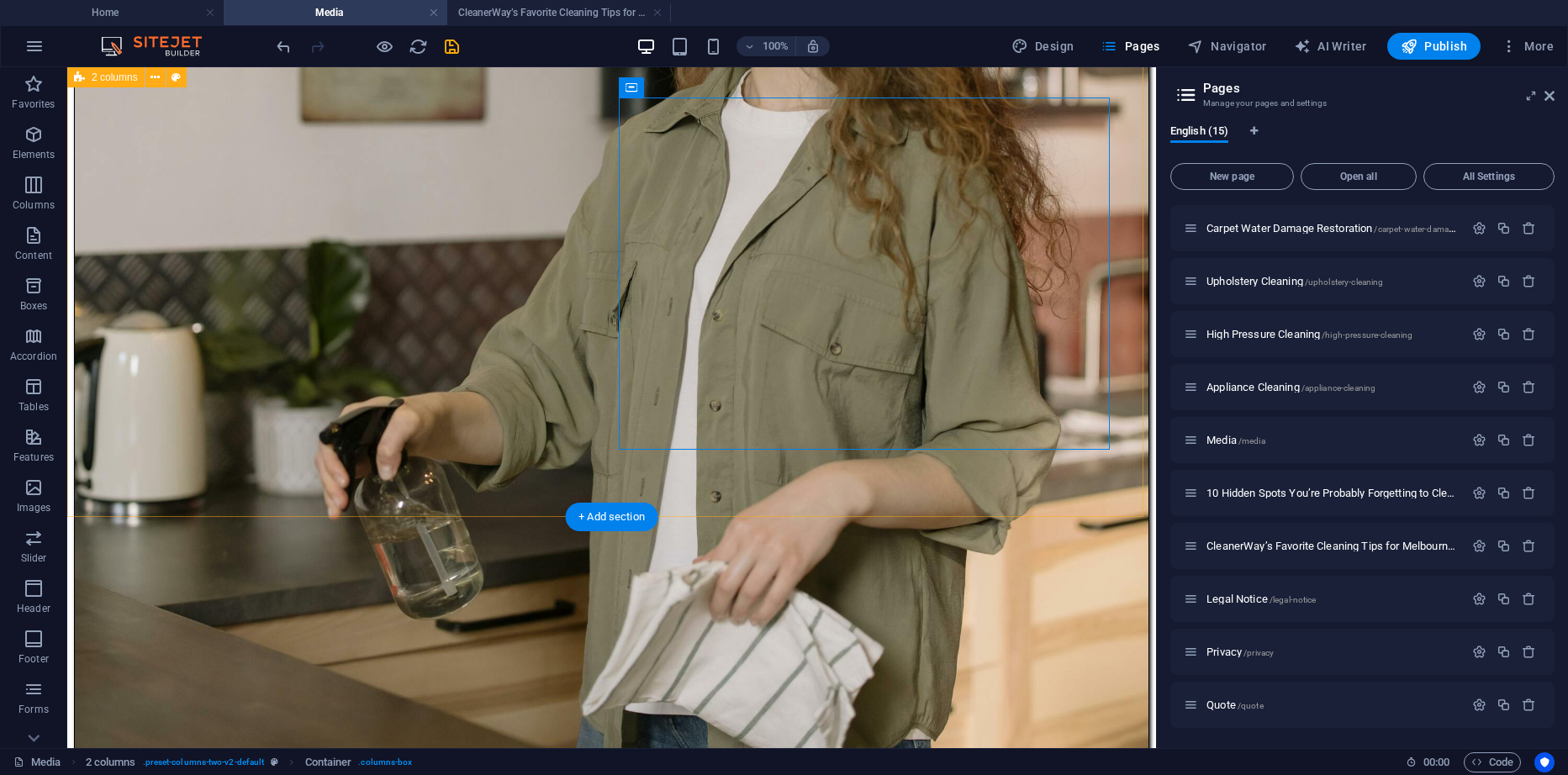 scroll, scrollTop: 504, scrollLeft: 0, axis: vertical 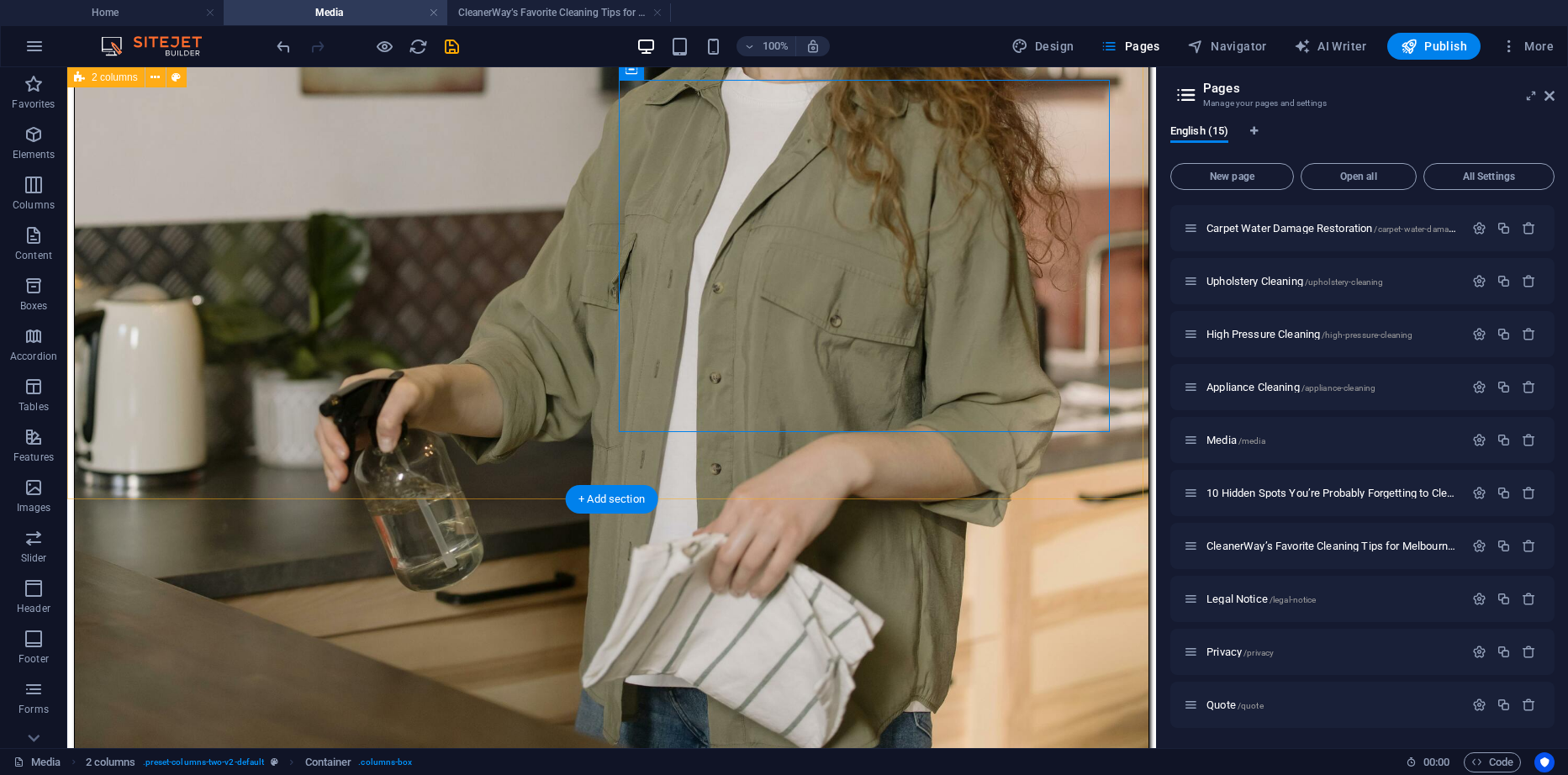 click on "10 Hidden Spots You’re Probably Forgetting to Clean (But Shouldn’t) When it comes to cleaning, most of us remember the basics: the floors, the kitchen countertops, maybe even the bathroom sink. But what about the sneaky spots that quietly collect dust, grime, and germs—without ever making it onto your regular to-do list?  At Cleanerway Cleaning, we specialize in those “oh no, I forgot that!” areas. Here are 10 commonly overlooked spots in your home or office that deserve a little love—plus how we can help you keep them sparkling...  Learn More     ​ ​   CleanerWay’s Favorite Cleaning Tips for Melbourne Homes   At CleanerWay Cleaning Services, we’ve cleaned everything from cozy apartments to sprawling family homes across Melbourne — and if there’s one thing we know, it’s that a clean home feels better. Want that fresh, clean-home vibe without spending your whole weekend scrubbing? These are our  top expert cleaning tips  to make your Melbourne home sparkle all year round" at bounding box center (611, 2938) 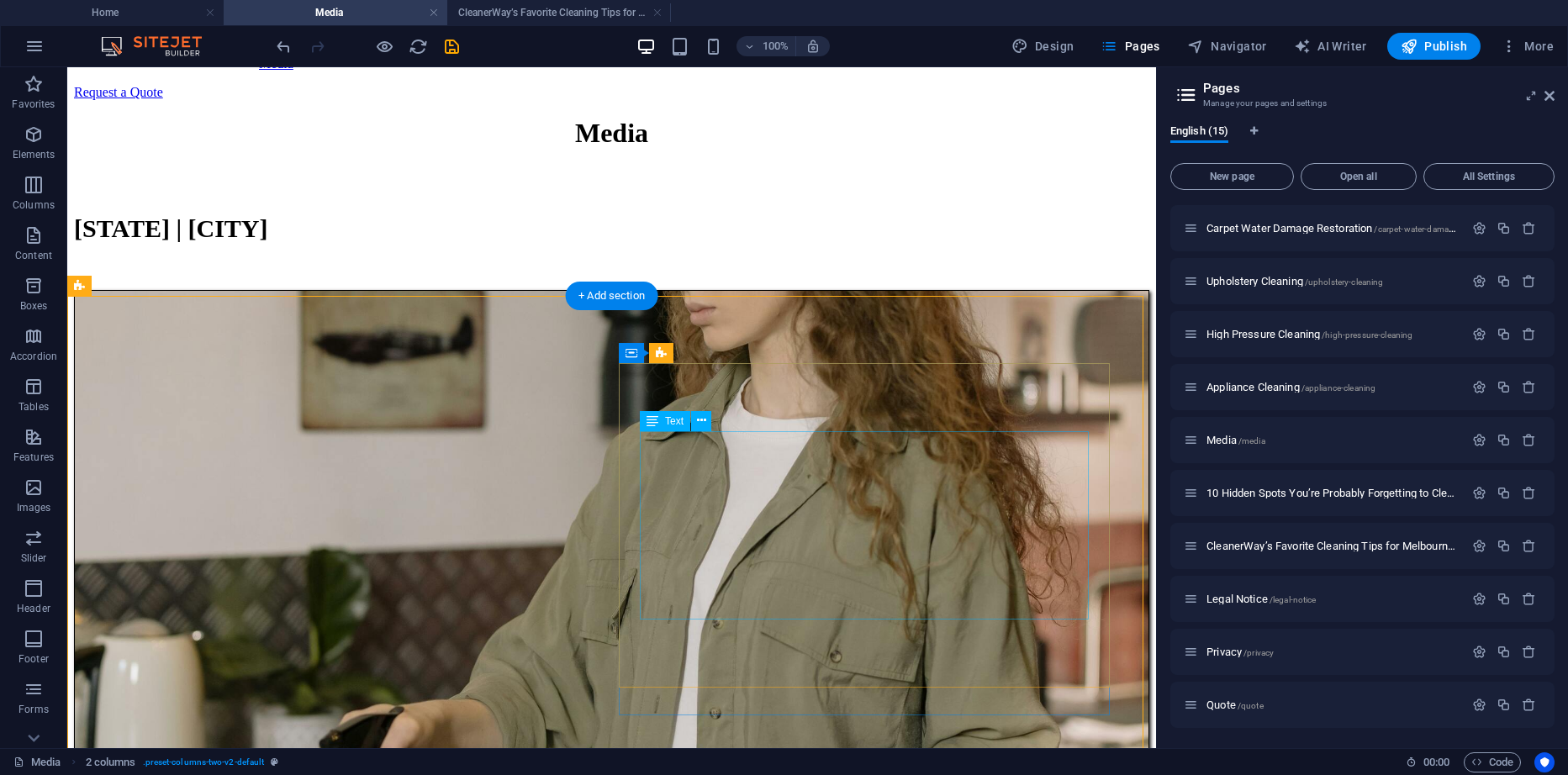 scroll, scrollTop: 168, scrollLeft: 0, axis: vertical 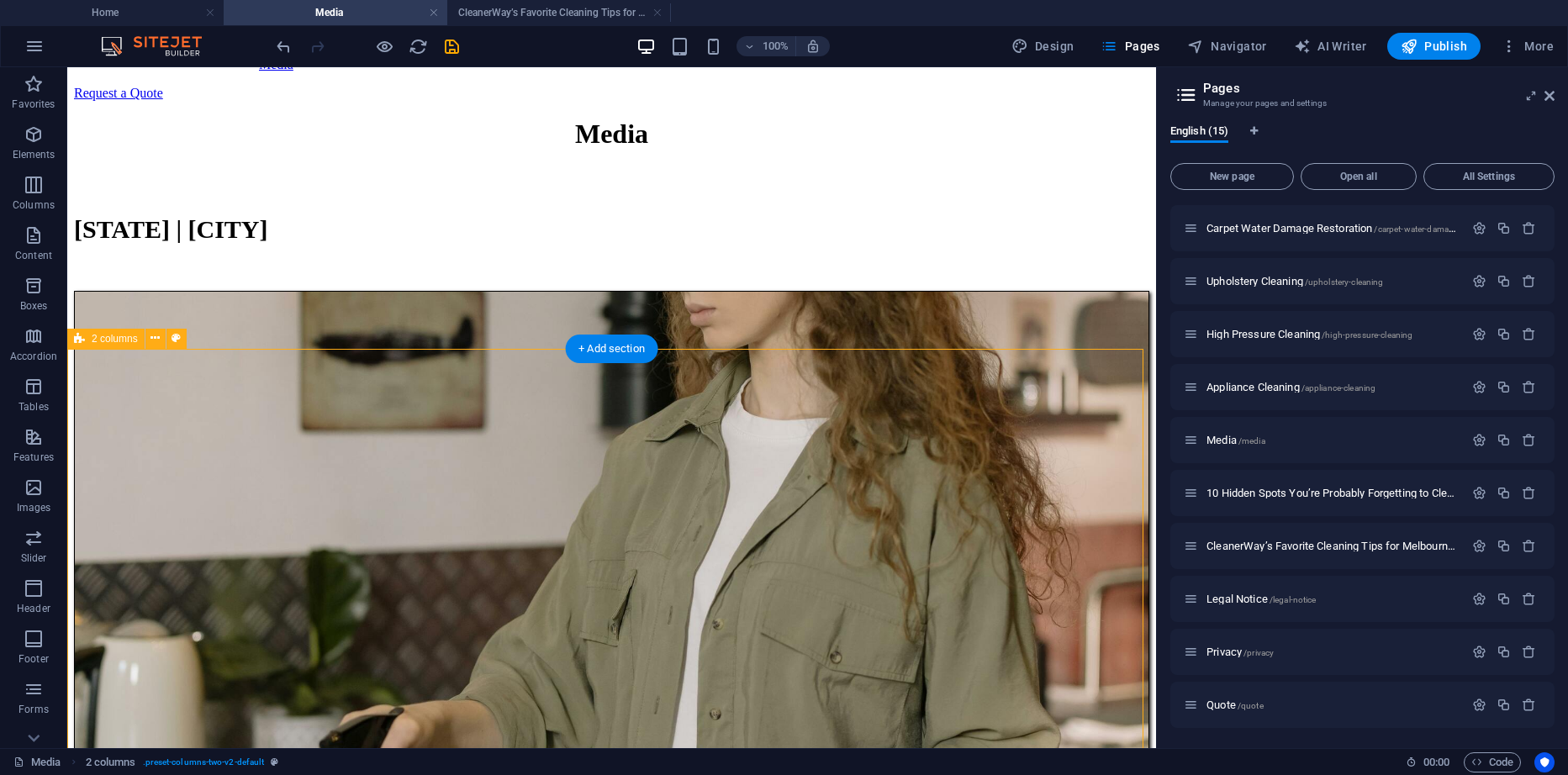 click on "10 Hidden Spots You’re Probably Forgetting to Clean (But Shouldn’t) When it comes to cleaning, most of us remember the basics: the floors, the kitchen countertops, maybe even the bathroom sink. But what about the sneaky spots that quietly collect dust, grime, and germs—without ever making it onto your regular to-do list?  At Cleanerway Cleaning, we specialize in those “oh no, I forgot that!” areas. Here are 10 commonly overlooked spots in your home or office that deserve a little love—plus how we can help you keep them sparkling...  Learn More     ​ ​   CleanerWay’s Favorite Cleaning Tips for Melbourne Homes   At CleanerWay Cleaning Services, we’ve cleaned everything from cozy apartments to sprawling family homes across Melbourne — and if there’s one thing we know, it’s that a clean home feels better. Want that fresh, clean-home vibe without spending your whole weekend scrubbing? These are our  top expert cleaning tips  to make your Melbourne home sparkle all year round" at bounding box center [611, 3274] 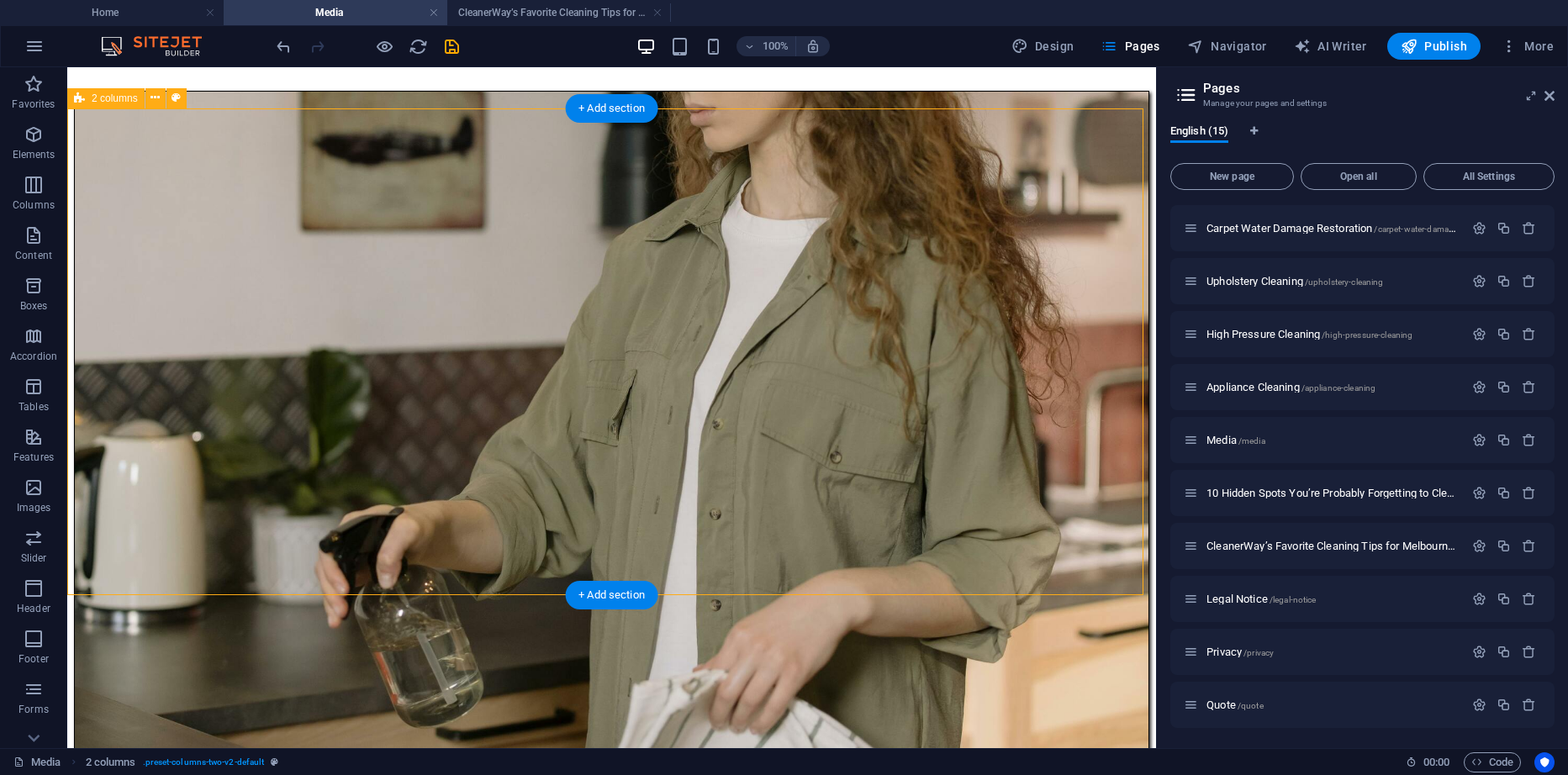 scroll, scrollTop: 420, scrollLeft: 0, axis: vertical 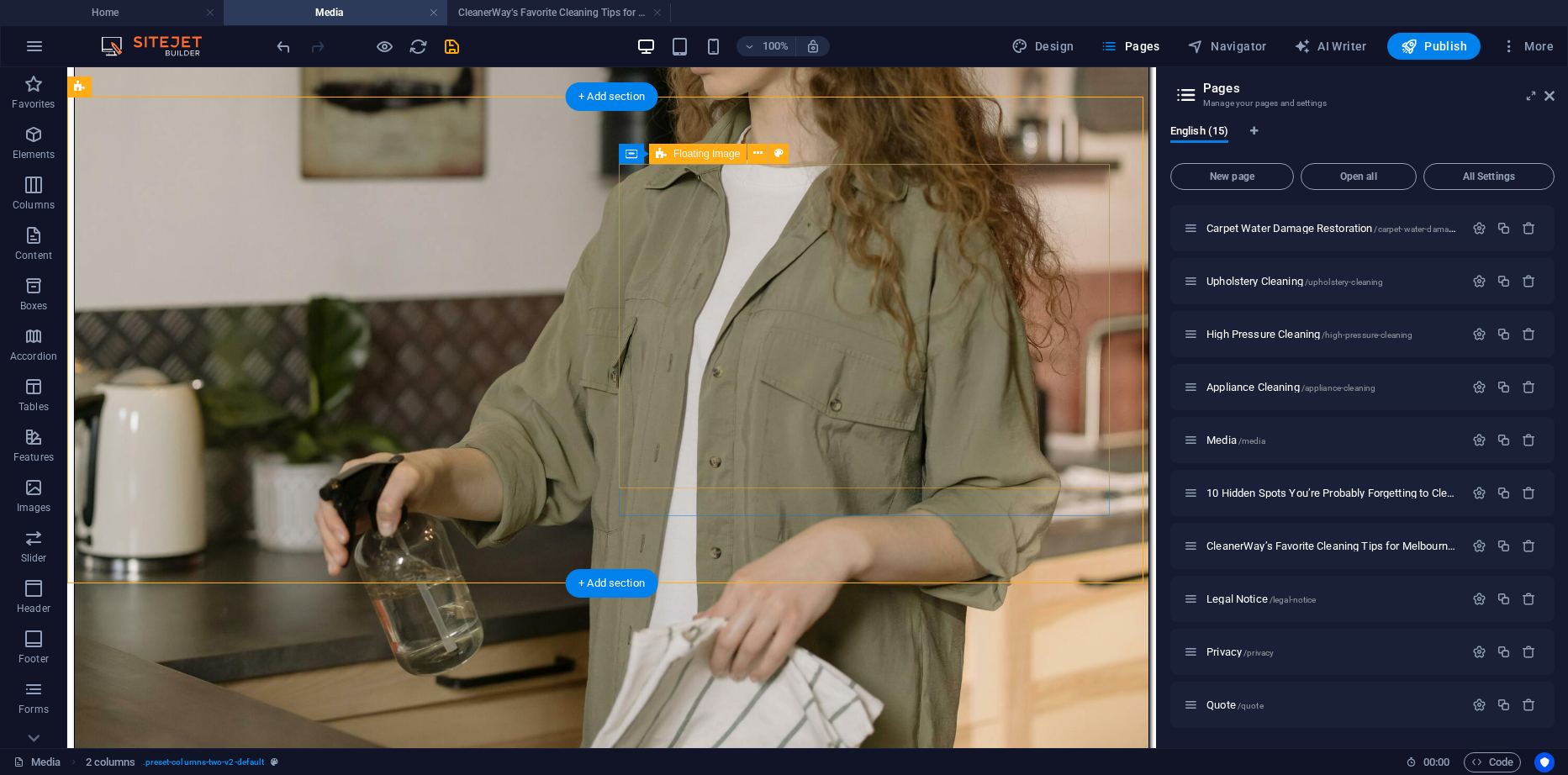 click on "CleanerWay’s Favorite Cleaning Tips for Melbourne Homes   At CleanerWay Cleaning Services, we’ve cleaned everything from cozy apartments to sprawling family homes across Melbourne — and if there’s one thing we know, it’s that a clean home feels better. Want that fresh, clean-home vibe without spending your whole weekend scrubbing? These are our  top expert cleaning tips  to make your Melbourne home sparkle all year round   ...  Learn More" at bounding box center [611, 4563] 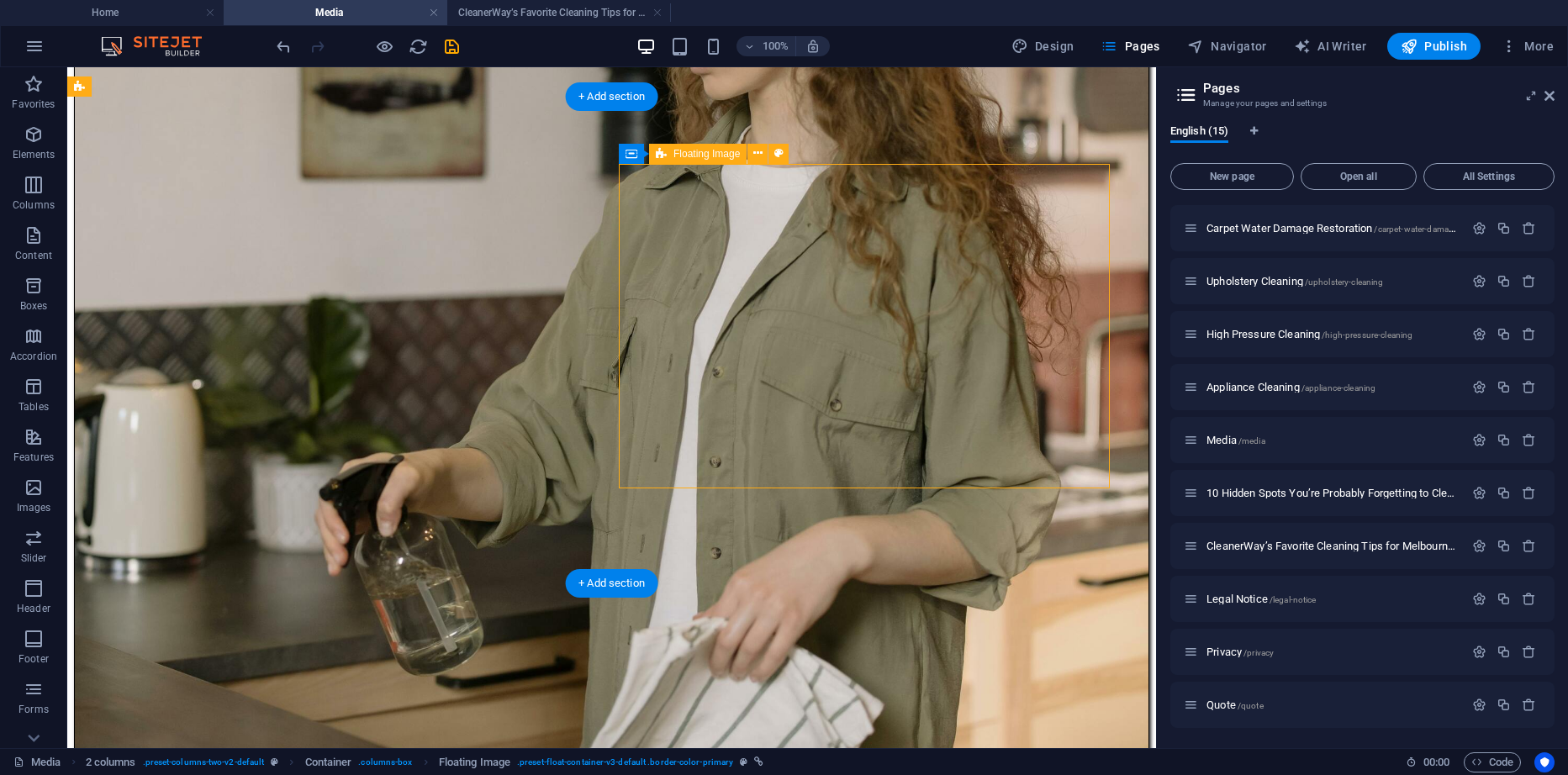 click on "CleanerWay’s Favorite Cleaning Tips for Melbourne Homes   At CleanerWay Cleaning Services, we’ve cleaned everything from cozy apartments to sprawling family homes across Melbourne — and if there’s one thing we know, it’s that a clean home feels better. Want that fresh, clean-home vibe without spending your whole weekend scrubbing? These are our  top expert cleaning tips  to make your Melbourne home sparkle all year round   ...  Learn More" at bounding box center [611, 4563] 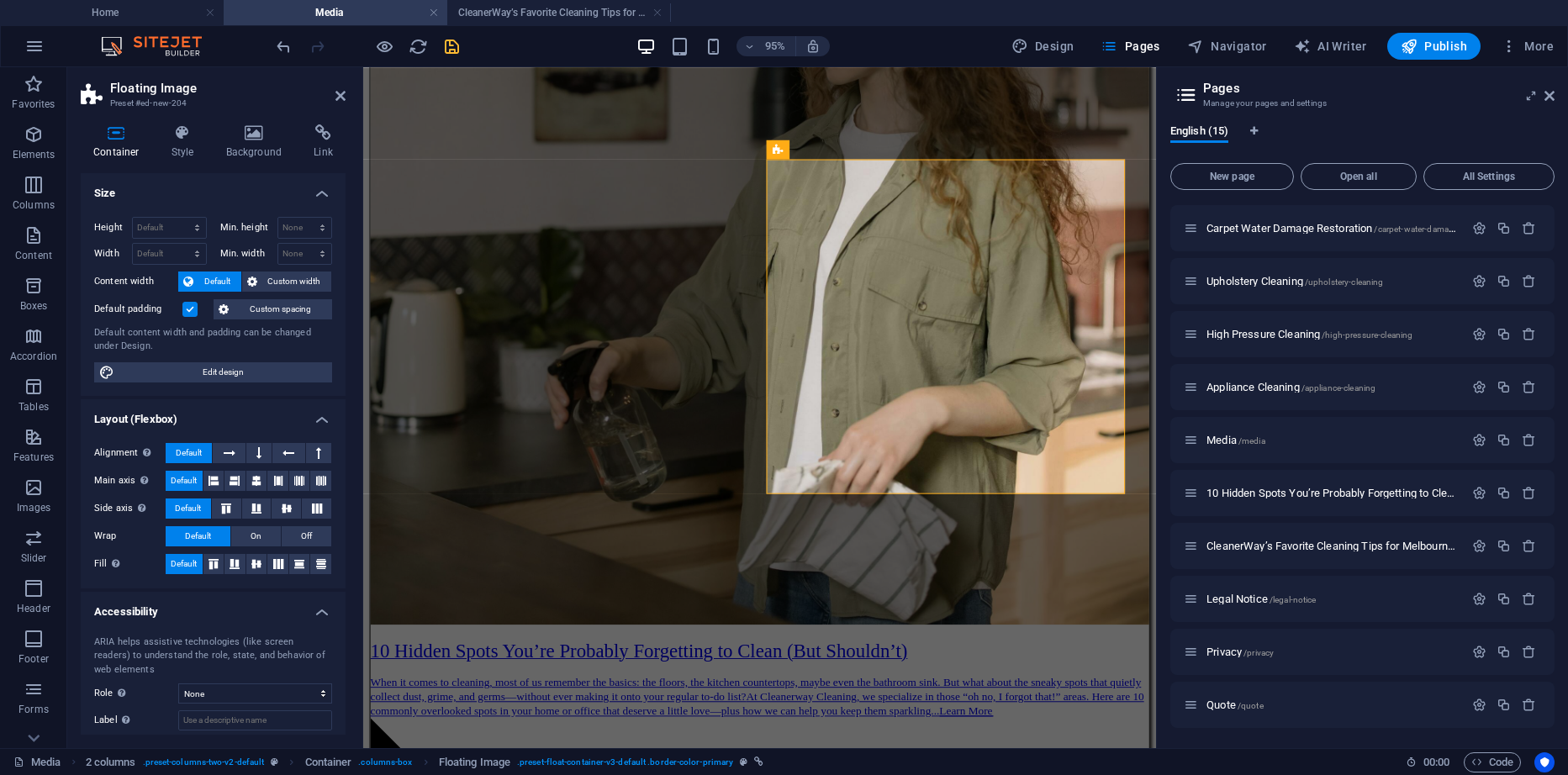 click at bounding box center [451, 46] 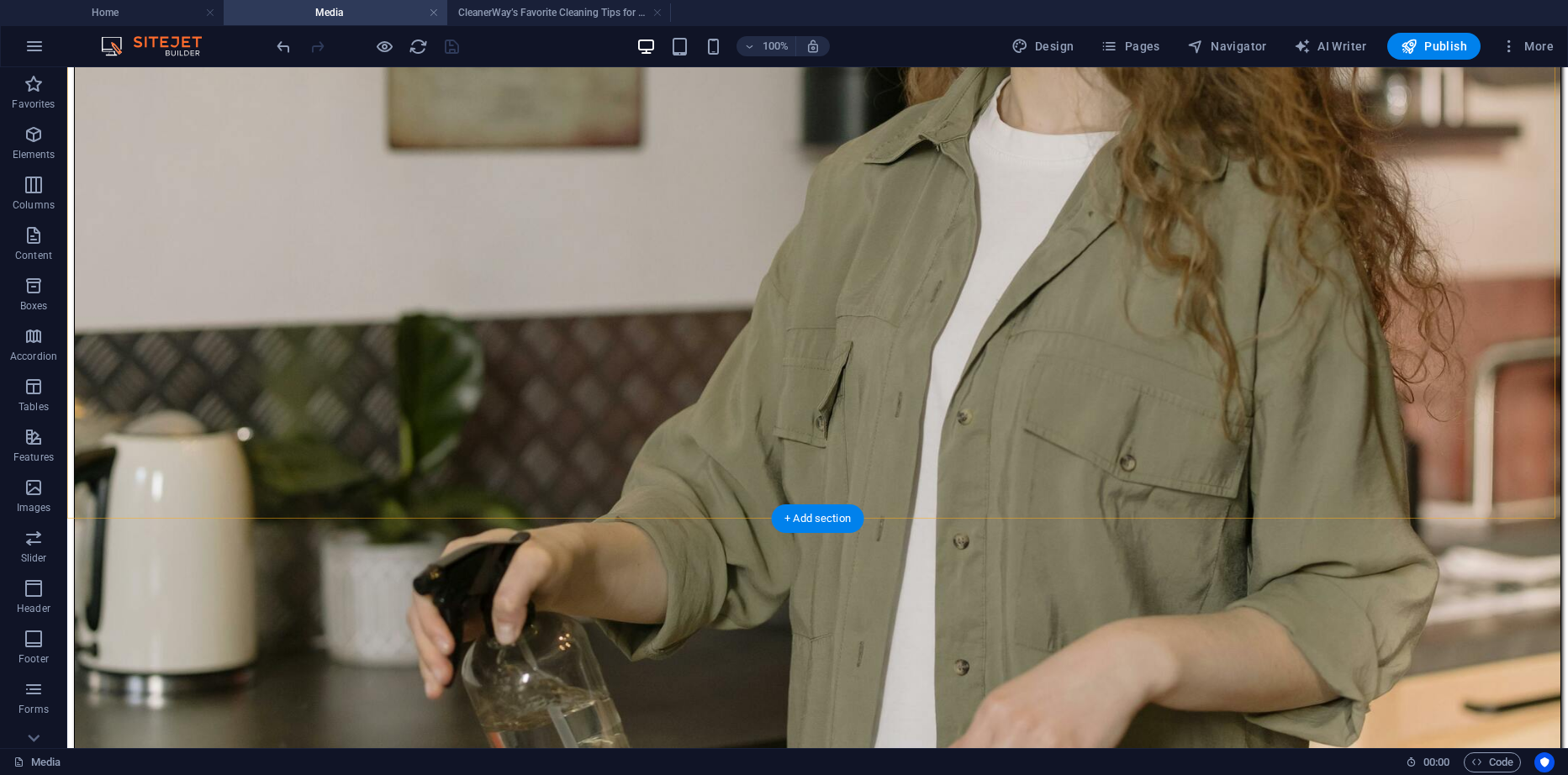 scroll, scrollTop: 504, scrollLeft: 0, axis: vertical 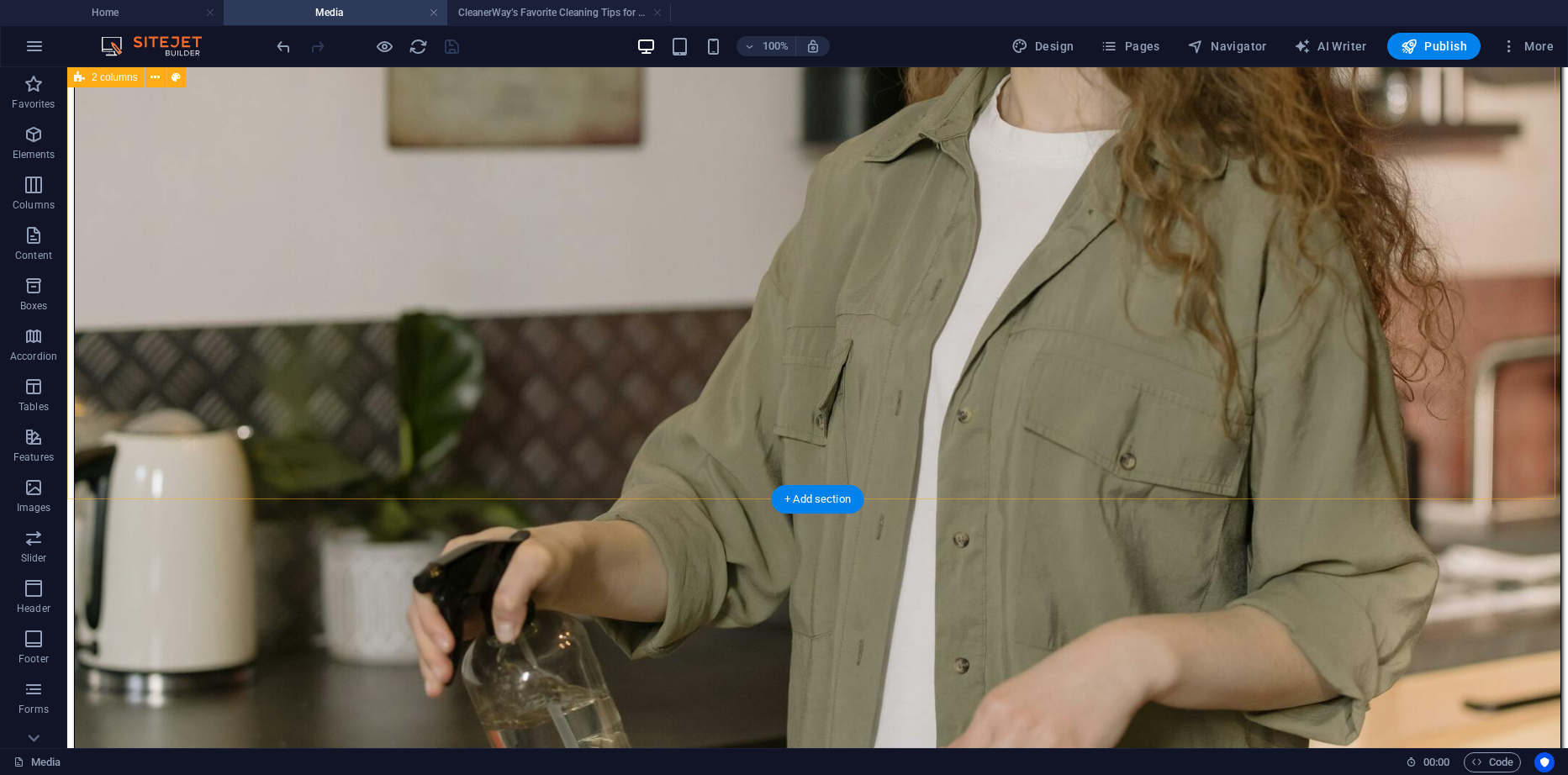 click on "10 Hidden Spots You’re Probably Forgetting to Clean (But Shouldn’t) When it comes to cleaning, most of us remember the basics: the floors, the kitchen countertops, maybe even the bathroom sink. But what about the sneaky spots that quietly collect dust, grime, and germs—without ever making it onto your regular to-do list?  At Cleanerway Cleaning, we specialize in those “oh no, I forgot that!” areas. Here are 10 commonly overlooked spots in your home or office that deserve a little love—plus how we can help you keep them sparkling...  Learn More     ​ ​   CleanerWay’s Favorite Cleaning Tips for Melbourne Homes   At CleanerWay Cleaning Services, we’ve cleaned everything from cozy apartments to sprawling family homes across Melbourne — and if there’s one thing we know, it’s that a clean home feels better. Want that fresh, clean-home vibe without spending your whole weekend scrubbing? These are our  top expert cleaning tips  to make your Melbourne home sparkle all year round" at bounding box center (817, 4024) 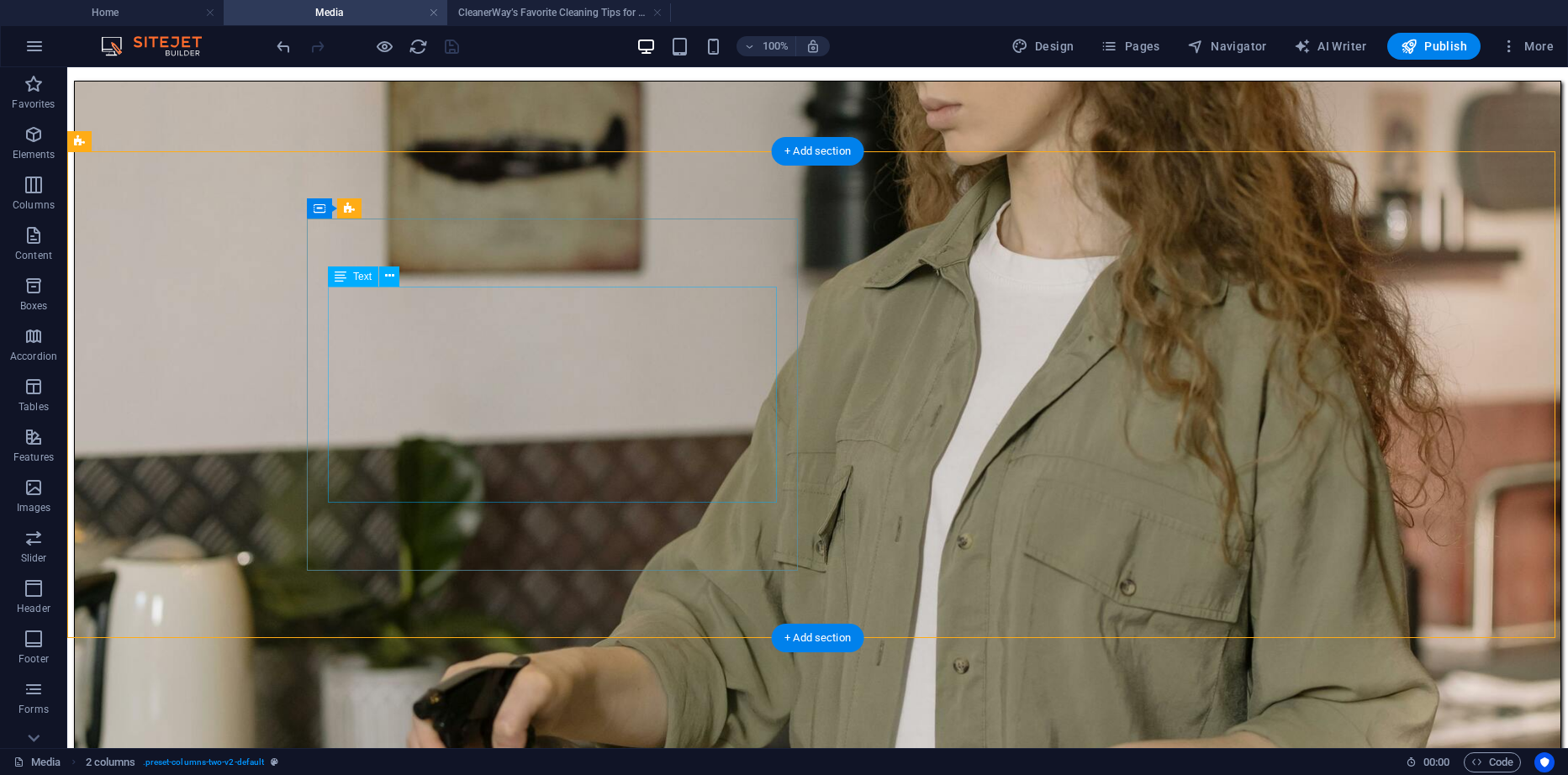 scroll, scrollTop: 336, scrollLeft: 0, axis: vertical 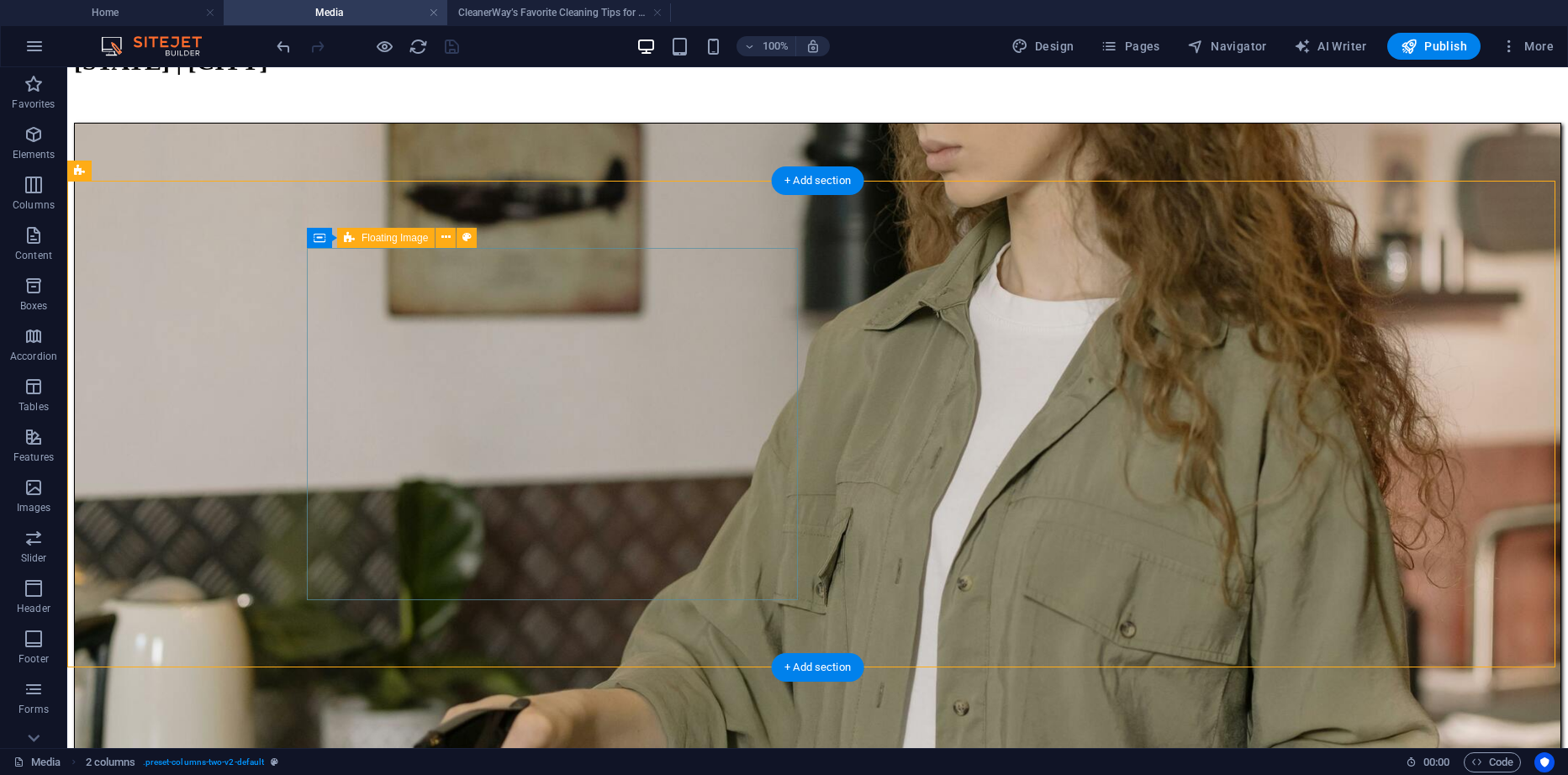 click on "10 Hidden Spots You’re Probably Forgetting to Clean (But Shouldn’t) When it comes to cleaning, most of us remember the basics: the floors, the kitchen countertops, maybe even the bathroom sink. But what about the sneaky spots that quietly collect dust, grime, and germs—without ever making it onto your regular to-do list?  At Cleanerway Cleaning, we specialize in those “oh no, I forgot that!” areas. Here are 10 commonly overlooked spots in your home or office that deserve a little love—plus how we can help you keep them sparkling...  Learn More     ​ ​" at bounding box center (817, 2223) 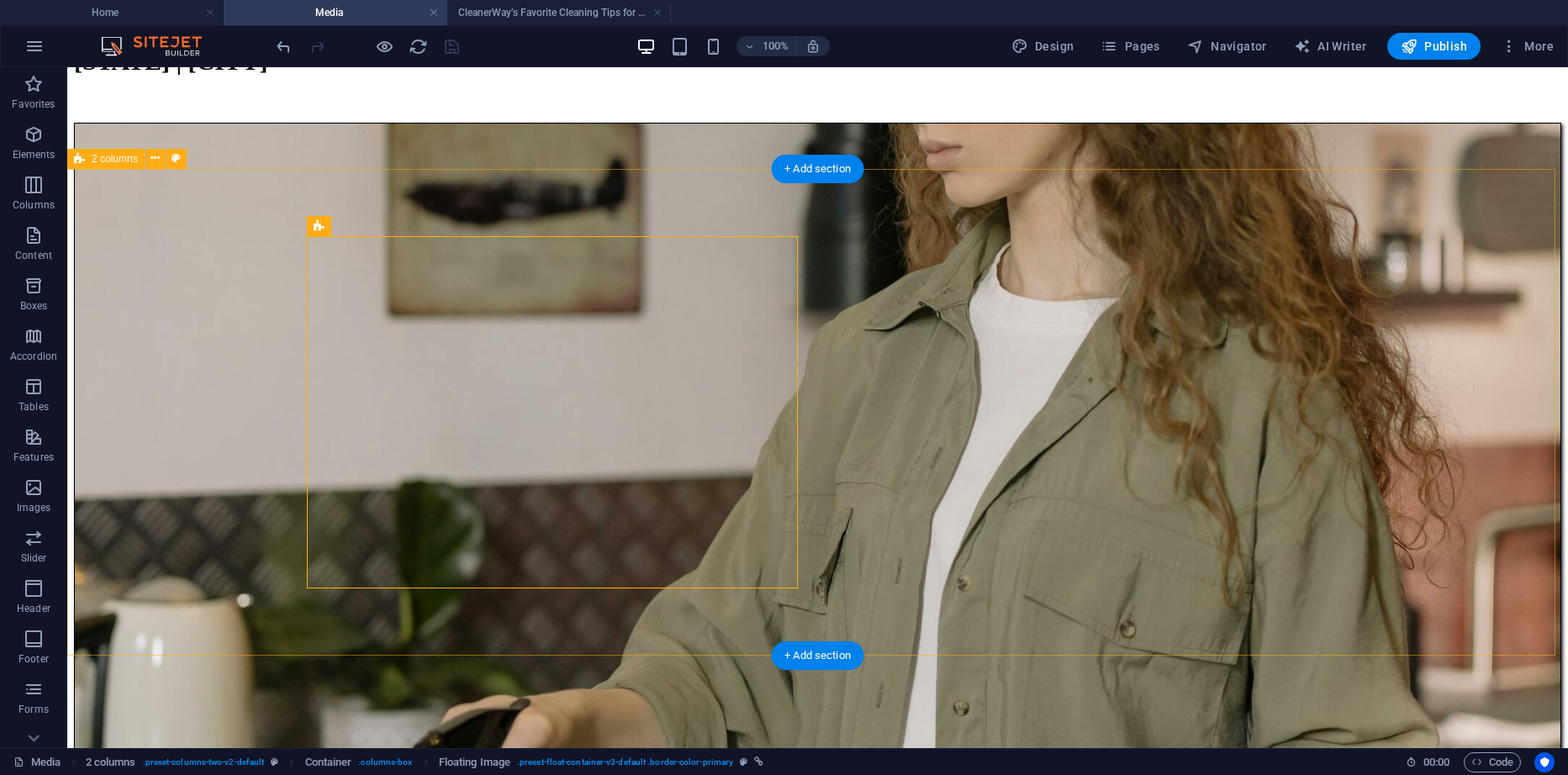 scroll, scrollTop: 588, scrollLeft: 0, axis: vertical 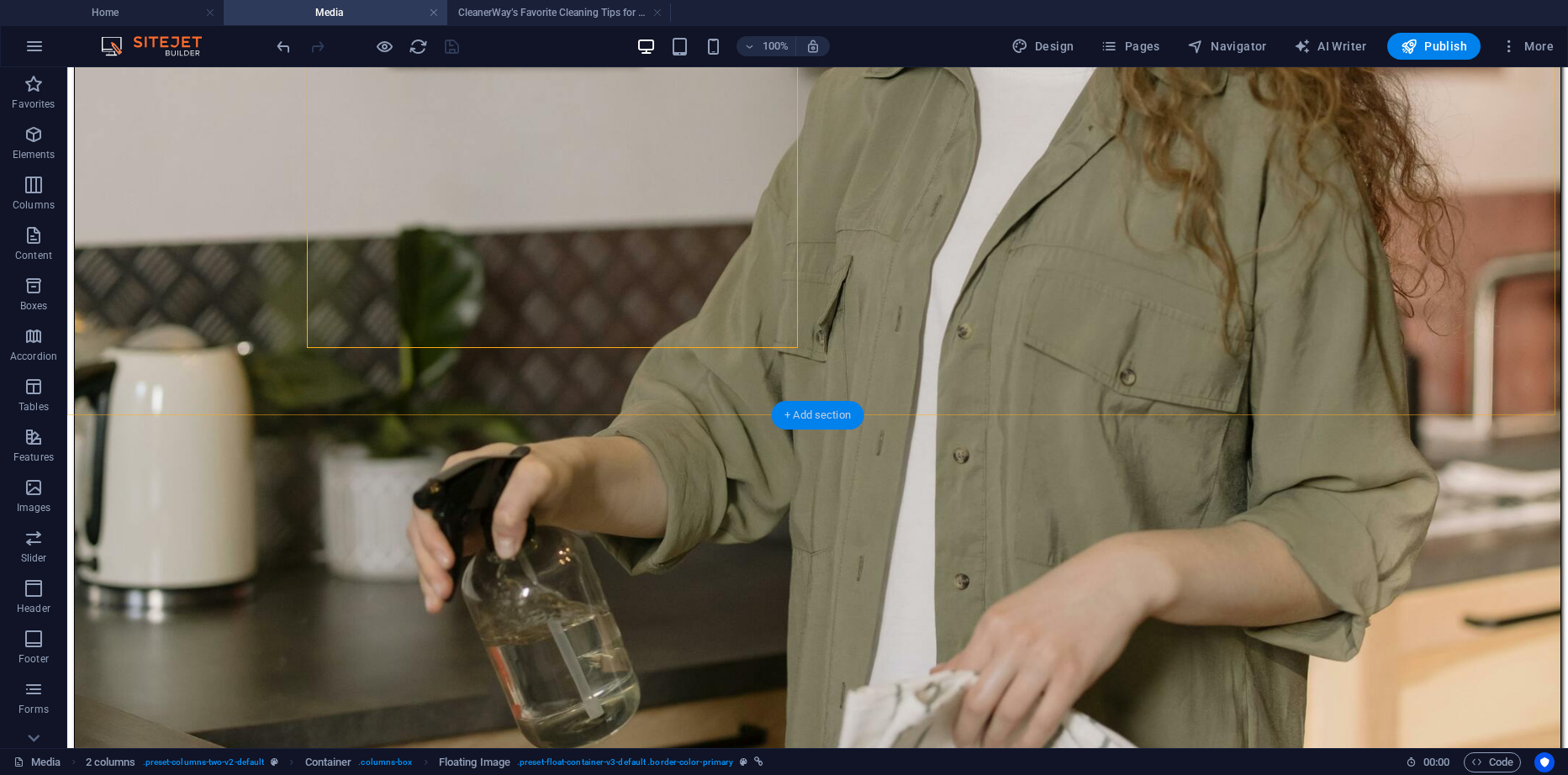 click on "+ Add section" at bounding box center (817, 415) 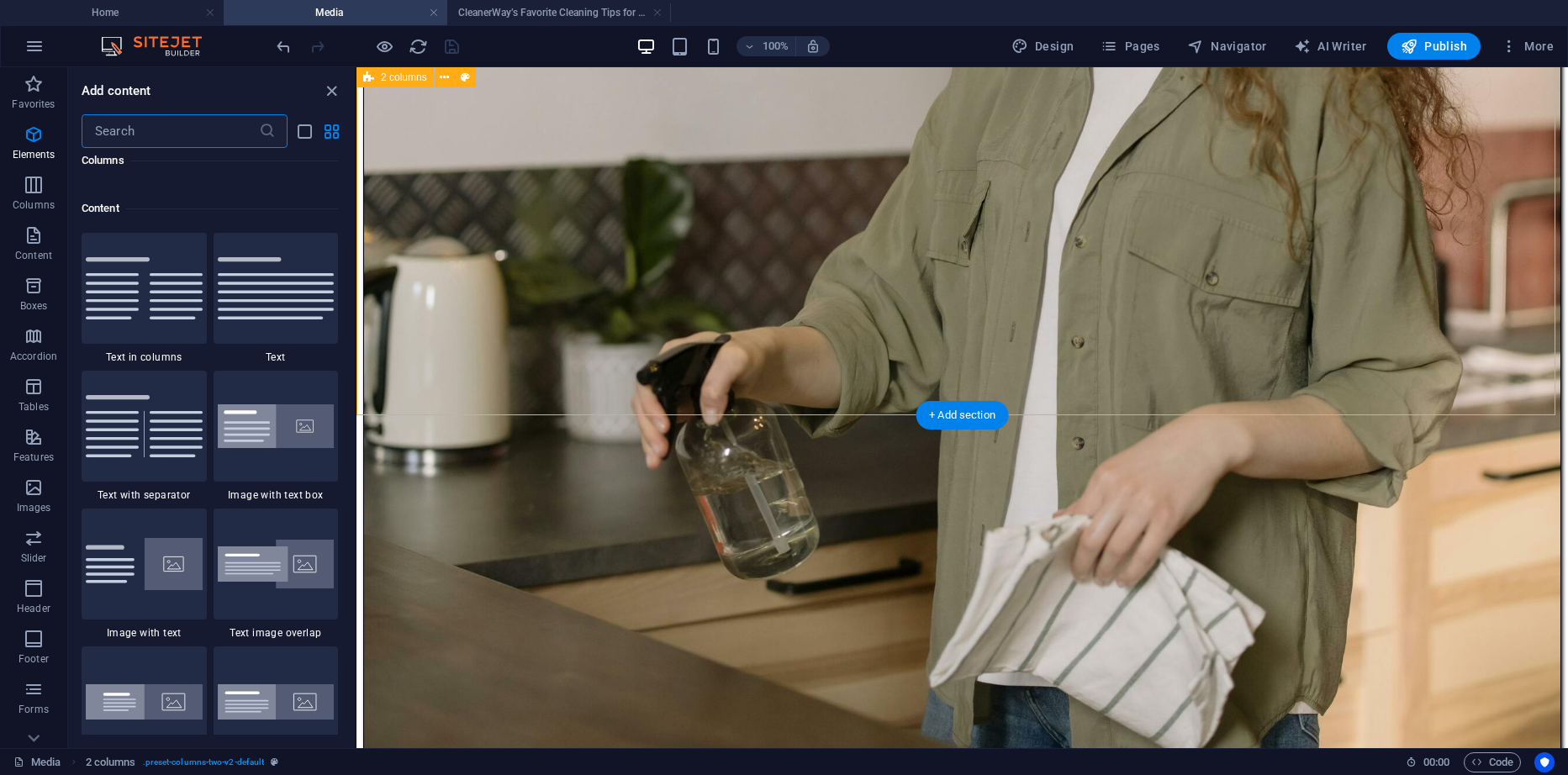 scroll, scrollTop: 2941, scrollLeft: 0, axis: vertical 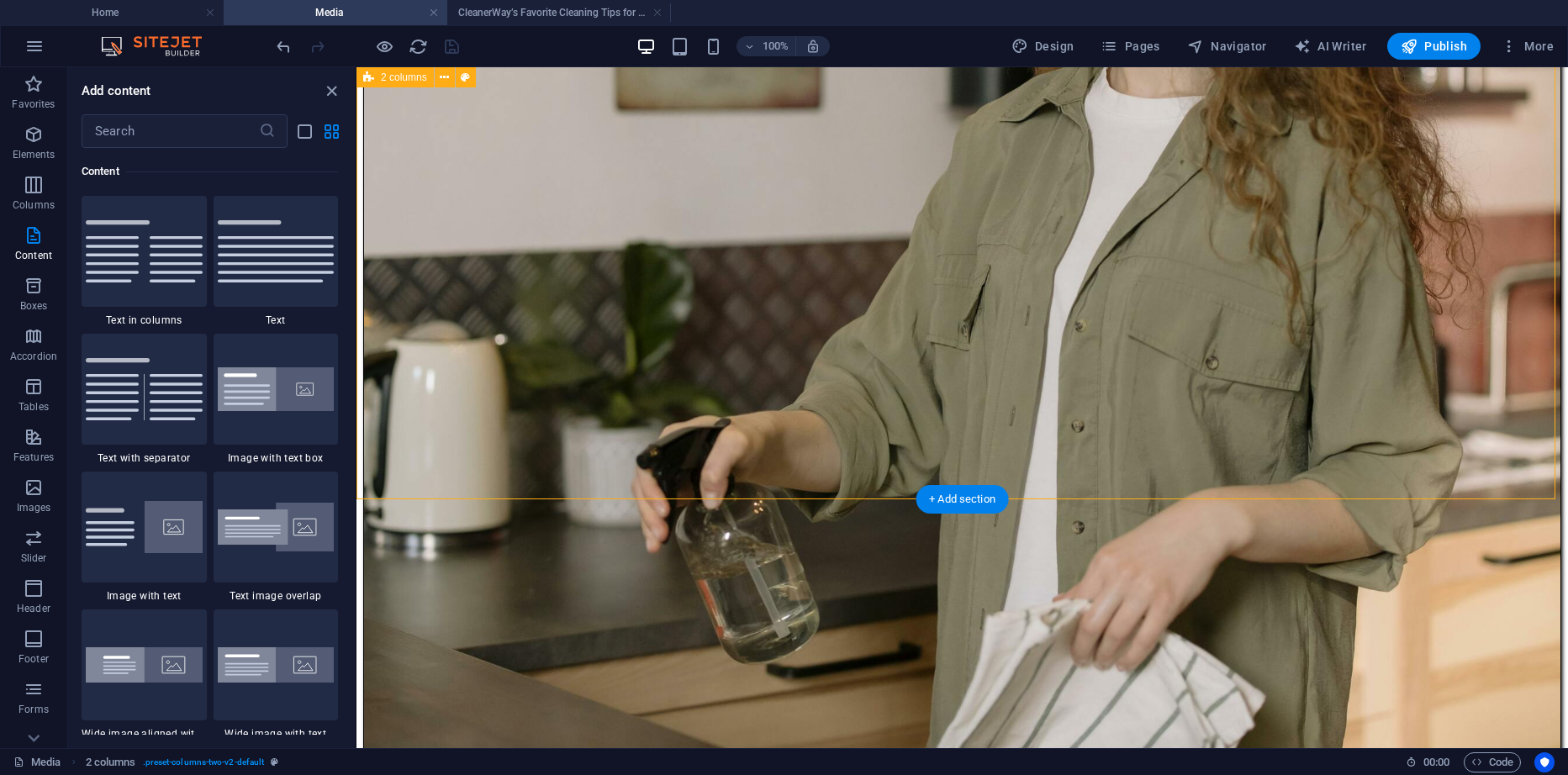 click on "10 Hidden Spots You’re Probably Forgetting to Clean (But Shouldn’t) When it comes to cleaning, most of us remember the basics: the floors, the kitchen countertops, maybe even the bathroom sink. But what about the sneaky spots that quietly collect dust, grime, and germs—without ever making it onto your regular to-do list?  At Cleanerway Cleaning, we specialize in those “oh no, I forgot that!” areas. Here are 10 commonly overlooked spots in your home or office that deserve a little love—plus how we can help you keep them sparkling...  Learn More     ​ ​   CleanerWay’s Favorite Cleaning Tips for Melbourne Homes   At CleanerWay Cleaning Services, we’ve cleaned everything from cozy apartments to sprawling family homes across Melbourne — and if there’s one thing we know, it’s that a clean home feels better. Want that fresh, clean-home vibe without spending your whole weekend scrubbing? These are our  top expert cleaning tips  to make your Melbourne home sparkle all year round" at bounding box center [962, 3256] 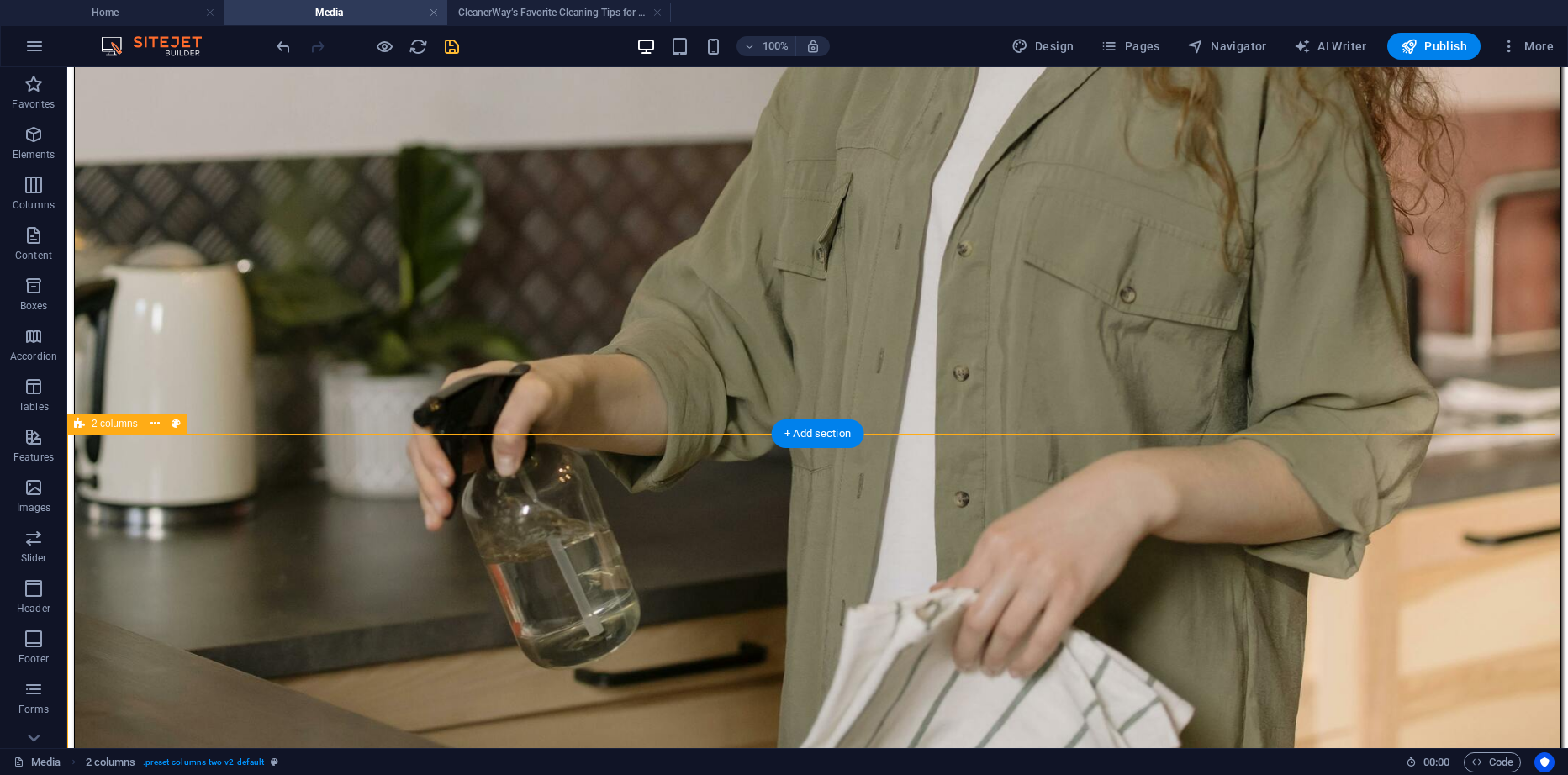 scroll, scrollTop: 672, scrollLeft: 0, axis: vertical 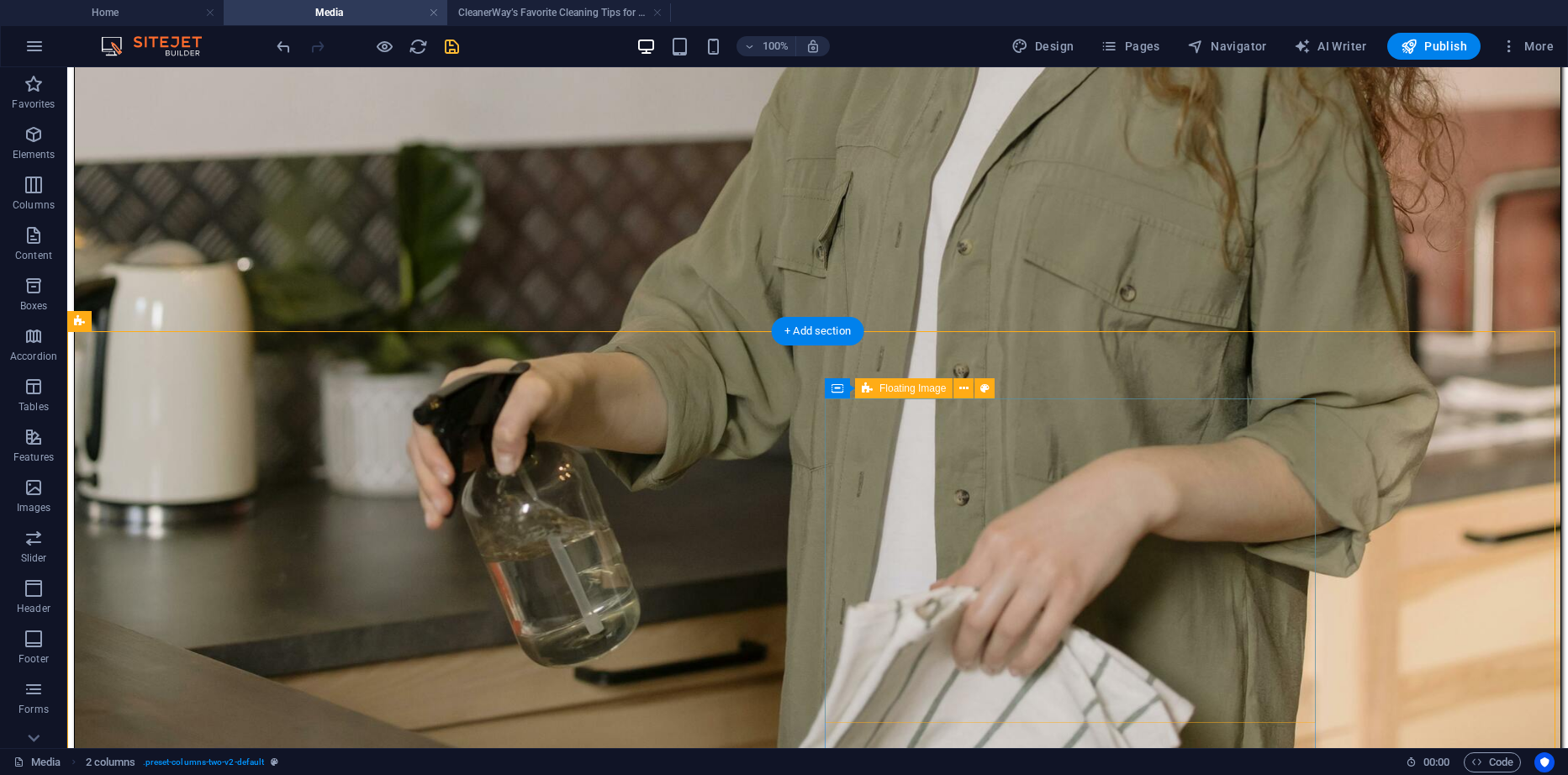 click on "CleanerWay’s Favorite Cleaning Tips for Melbourne Homes   At CleanerWay Cleaning Services, we’ve cleaned everything from cozy apartments to sprawling family homes across Melbourne — and if there’s one thing we know, it’s that a clean home feels better. Want that fresh, clean-home vibe without spending your whole weekend scrubbing? These are our  top expert cleaning tips  to make your Melbourne home sparkle all year round   ...  Learn More" at bounding box center [817, 14095] 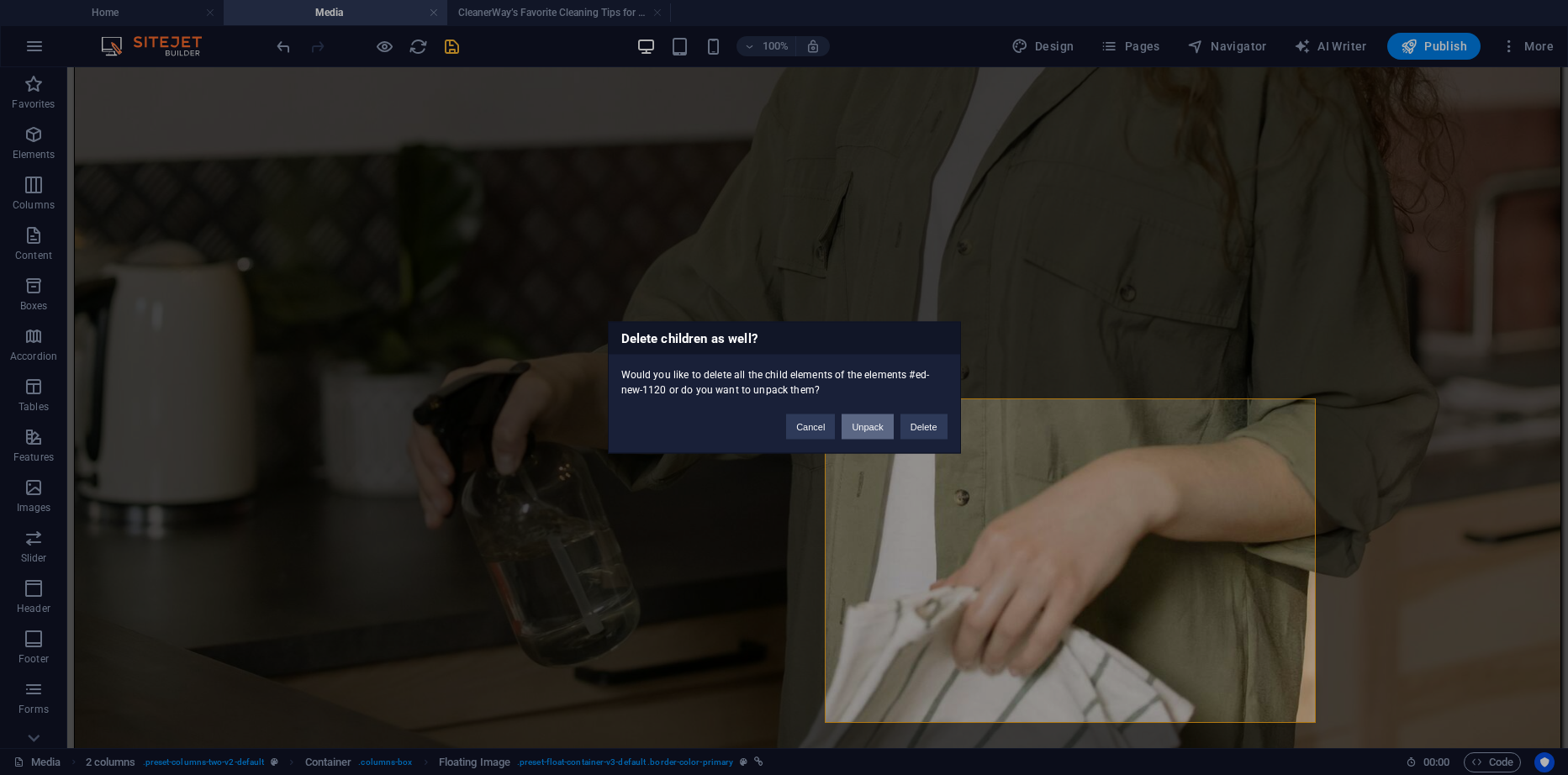 click on "Unpack" at bounding box center (867, 427) 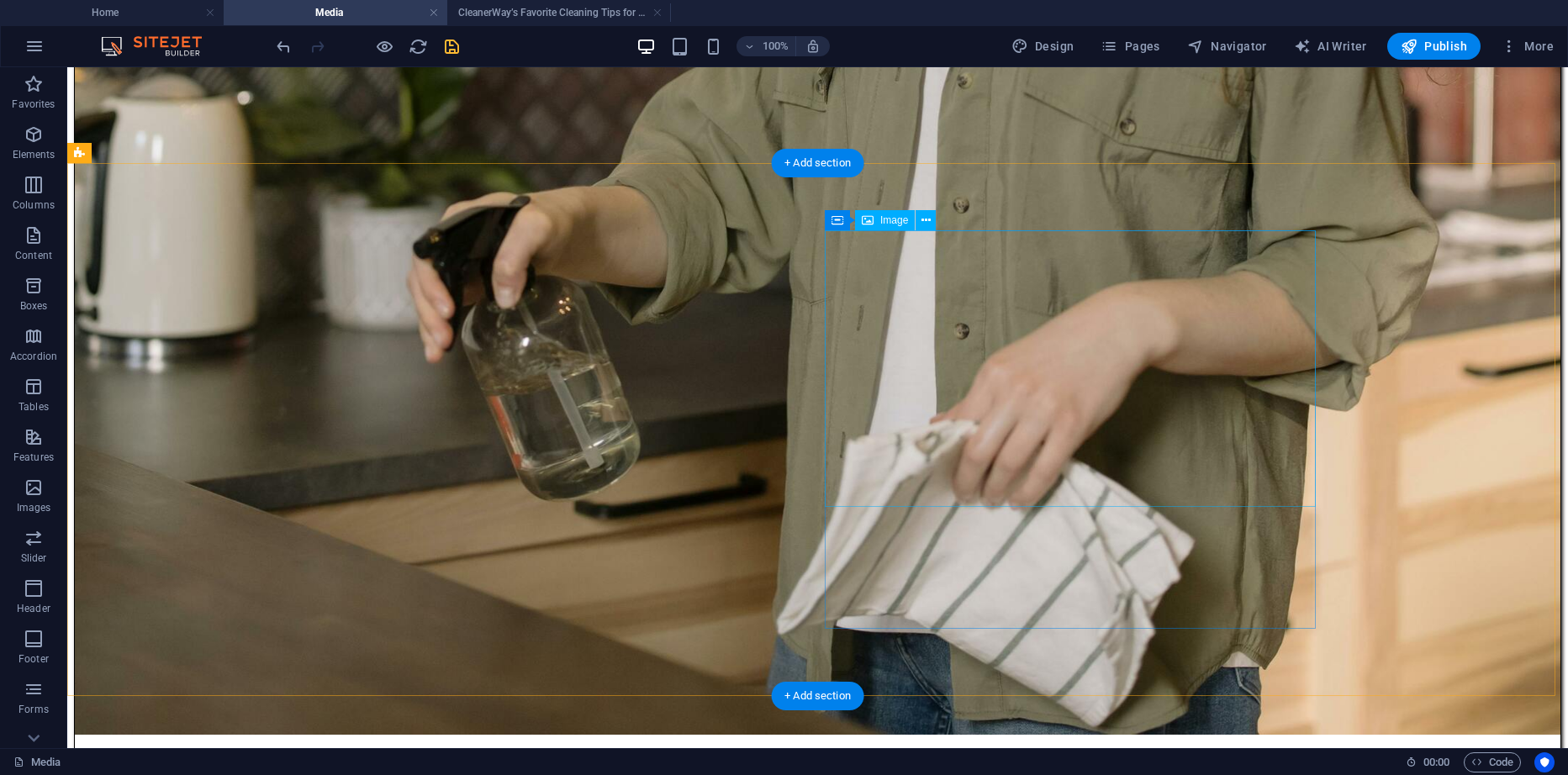 scroll, scrollTop: 841, scrollLeft: 0, axis: vertical 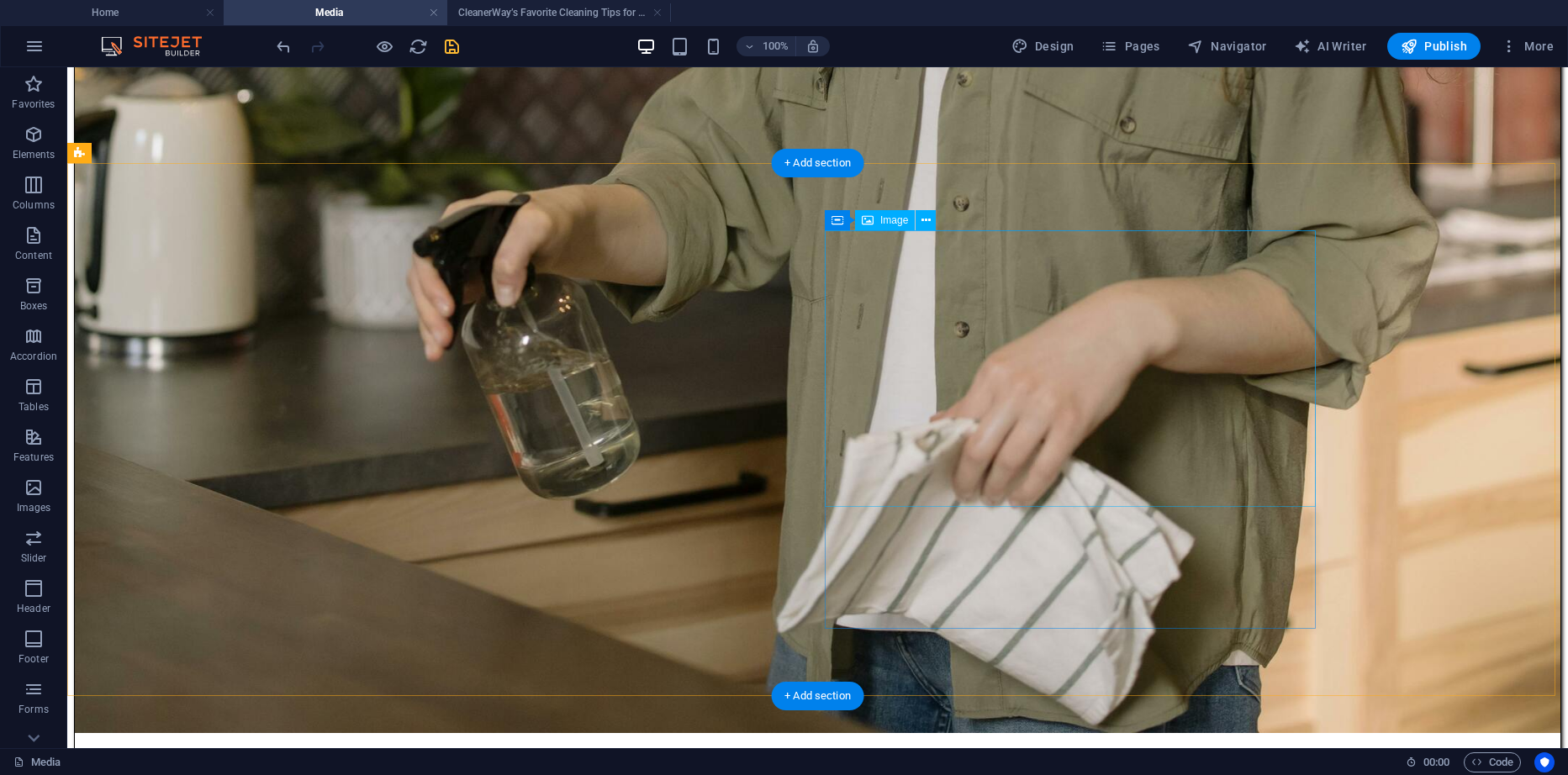 click at bounding box center [817, 12378] 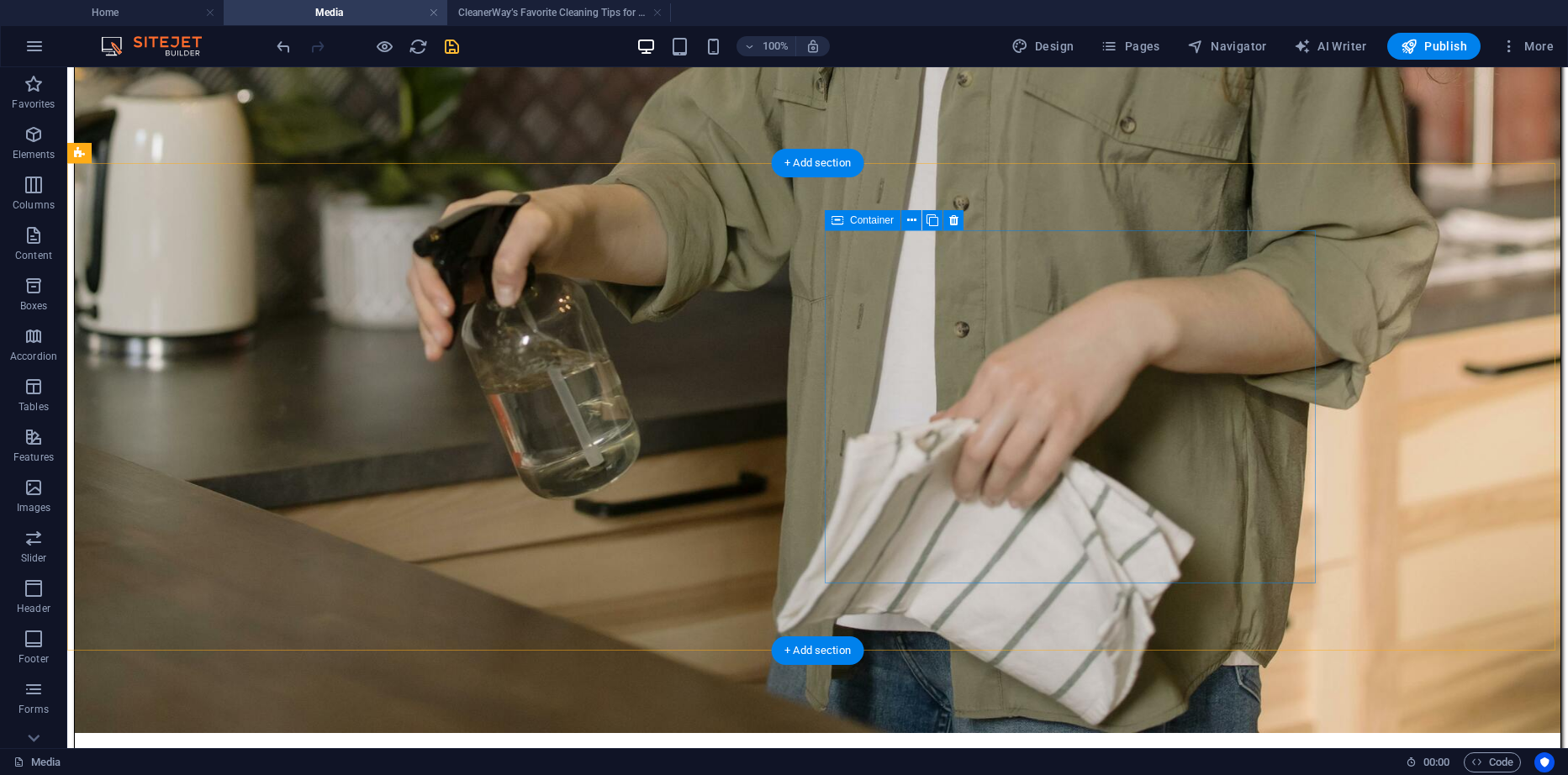 click on "CleanerWay’s Favorite Cleaning Tips for Melbourne Homes   At CleanerWay Cleaning Services, we’ve cleaned everything from cozy apartments to sprawling family homes across Melbourne — and if there’s one thing we know, it’s that a clean home feels better. Want that fresh, clean-home vibe without spending your whole weekend scrubbing? These are our  top expert cleaning tips  to make your Melbourne home sparkle all year round   ...  Learn More" at bounding box center (817, 13515) 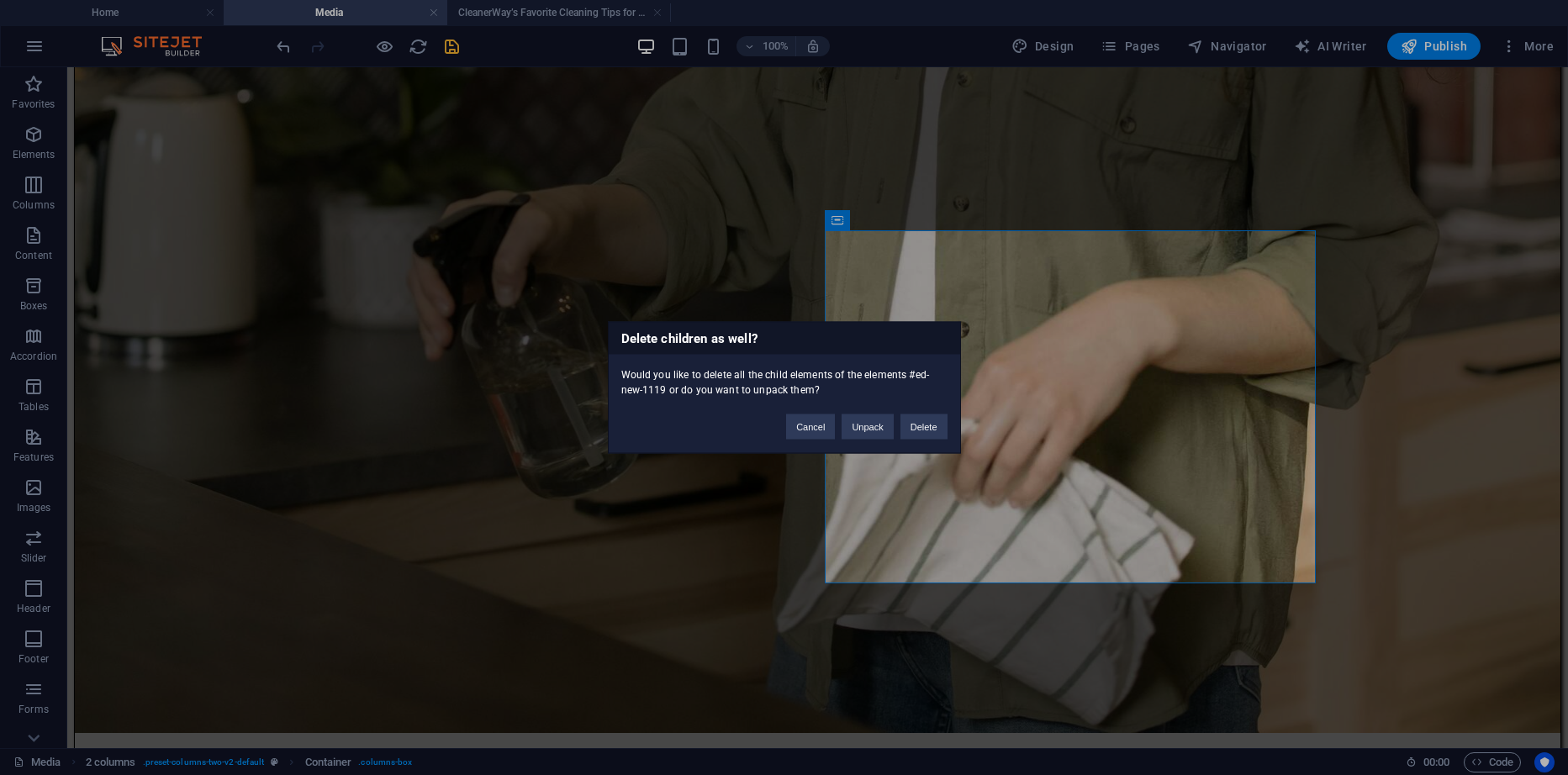 type 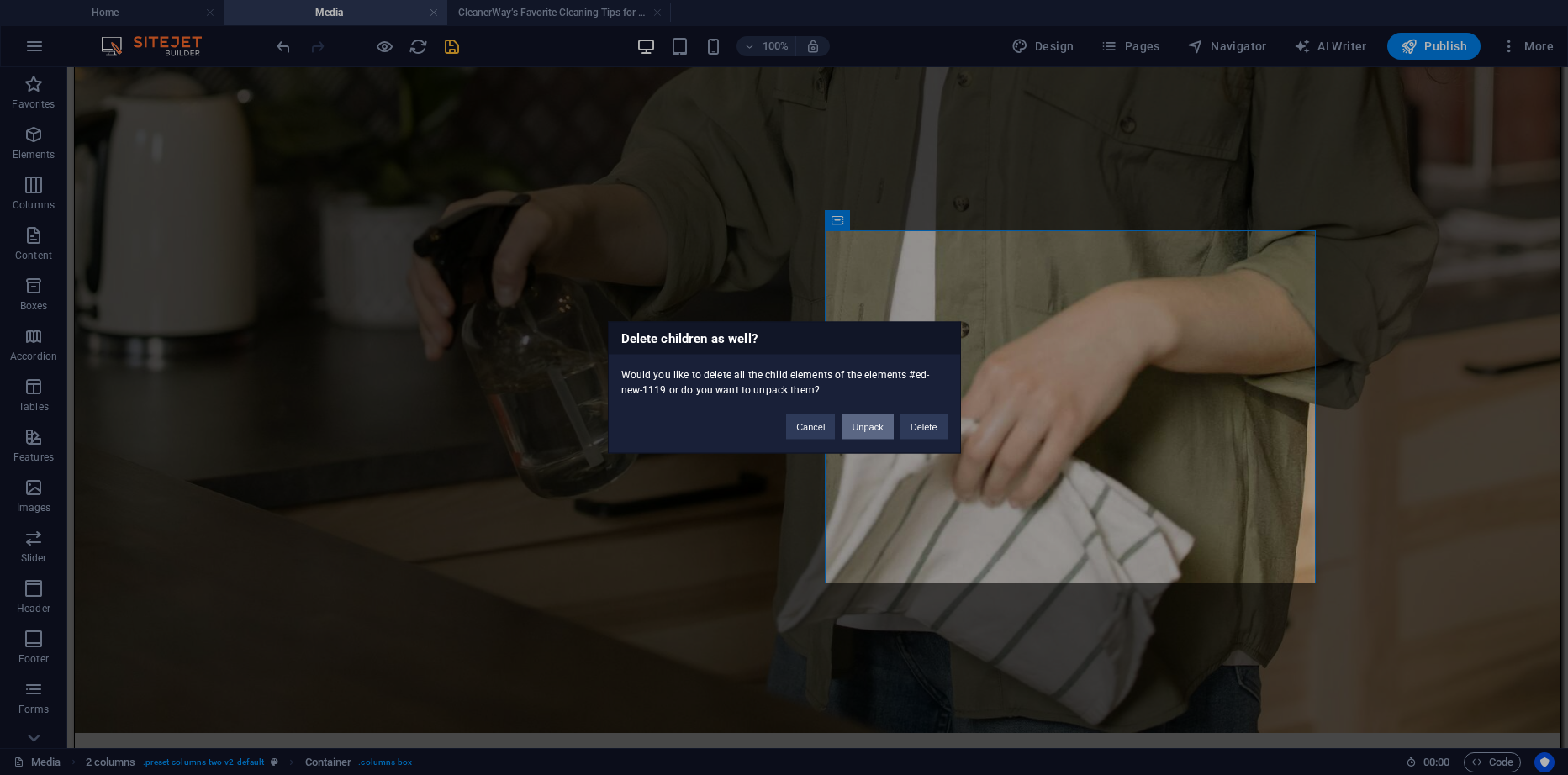 click on "Unpack" at bounding box center [867, 427] 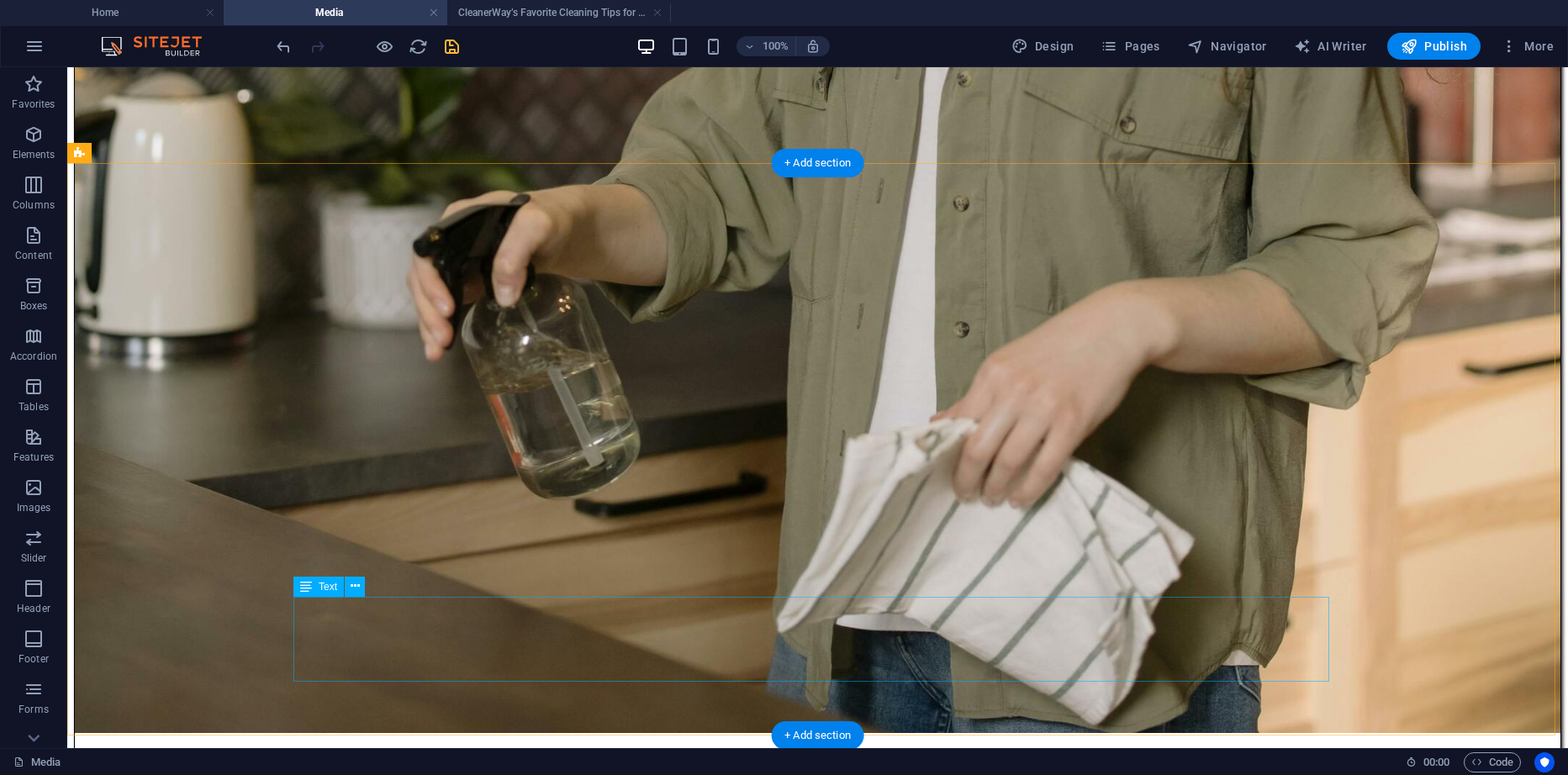 click on "CleanerWay’s Favorite Cleaning Tips for Melbourne Homes   At CleanerWay Cleaning Services, we’ve cleaned everything from cozy apartments to sprawling family homes across Melbourne — and if there’s one thing we know, it’s that a clean home feels better. Want that fresh, clean-home vibe without spending your whole weekend scrubbing? These are our  top expert cleaning tips  to make your Melbourne home sparkle all year round   ...  Learn More" at bounding box center (817, 13515) 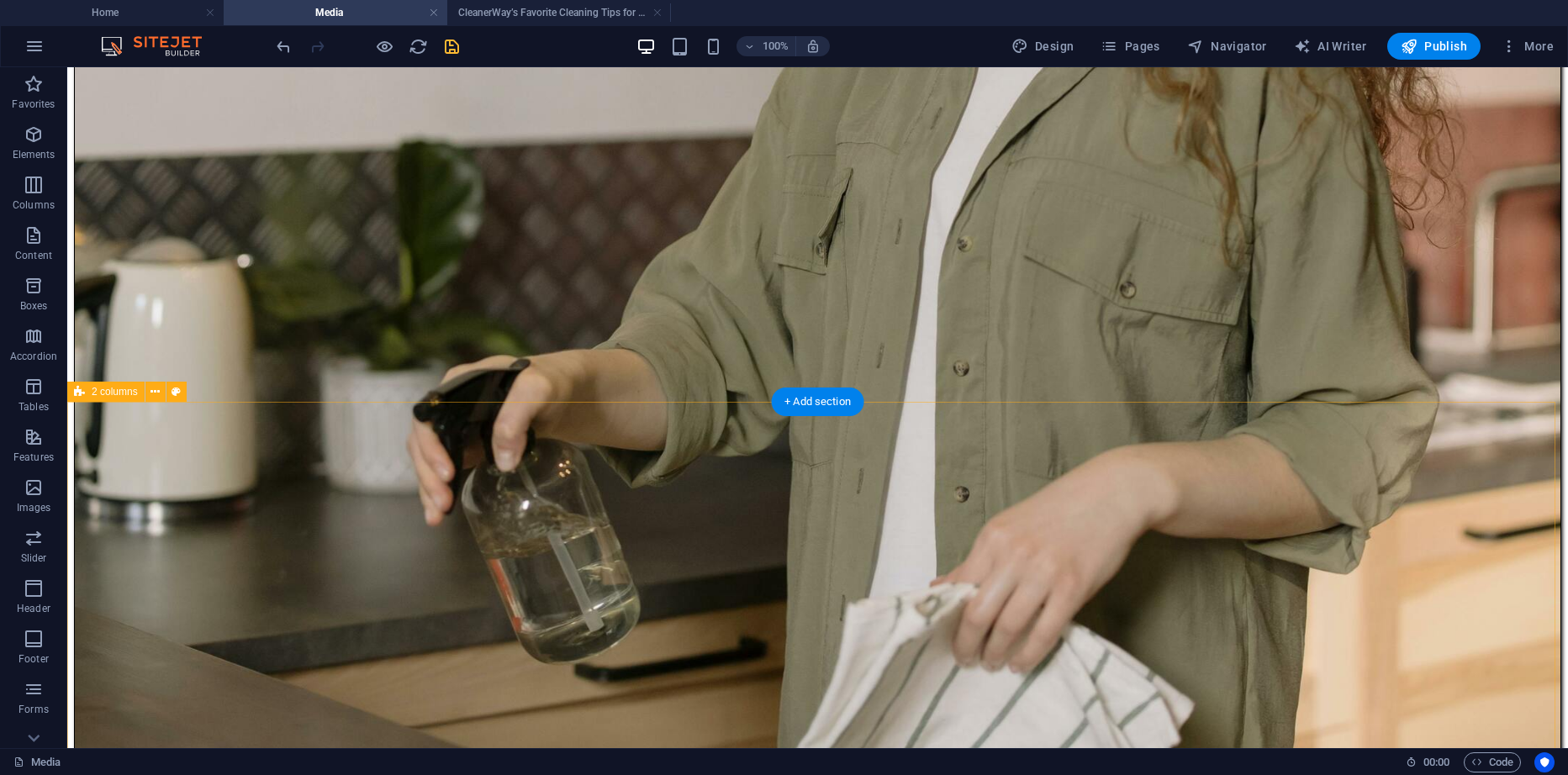 scroll, scrollTop: 757, scrollLeft: 0, axis: vertical 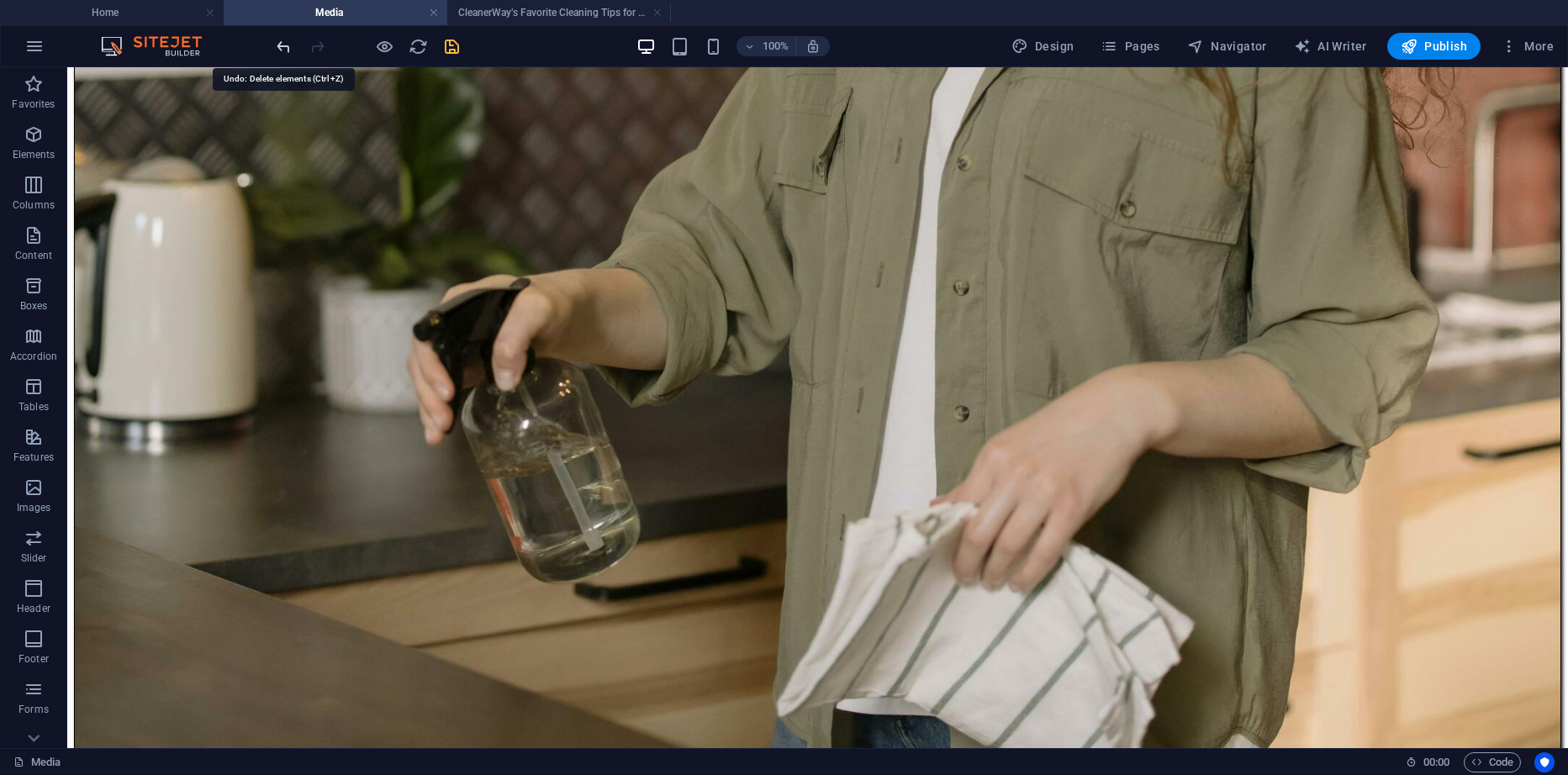 click at bounding box center (283, 46) 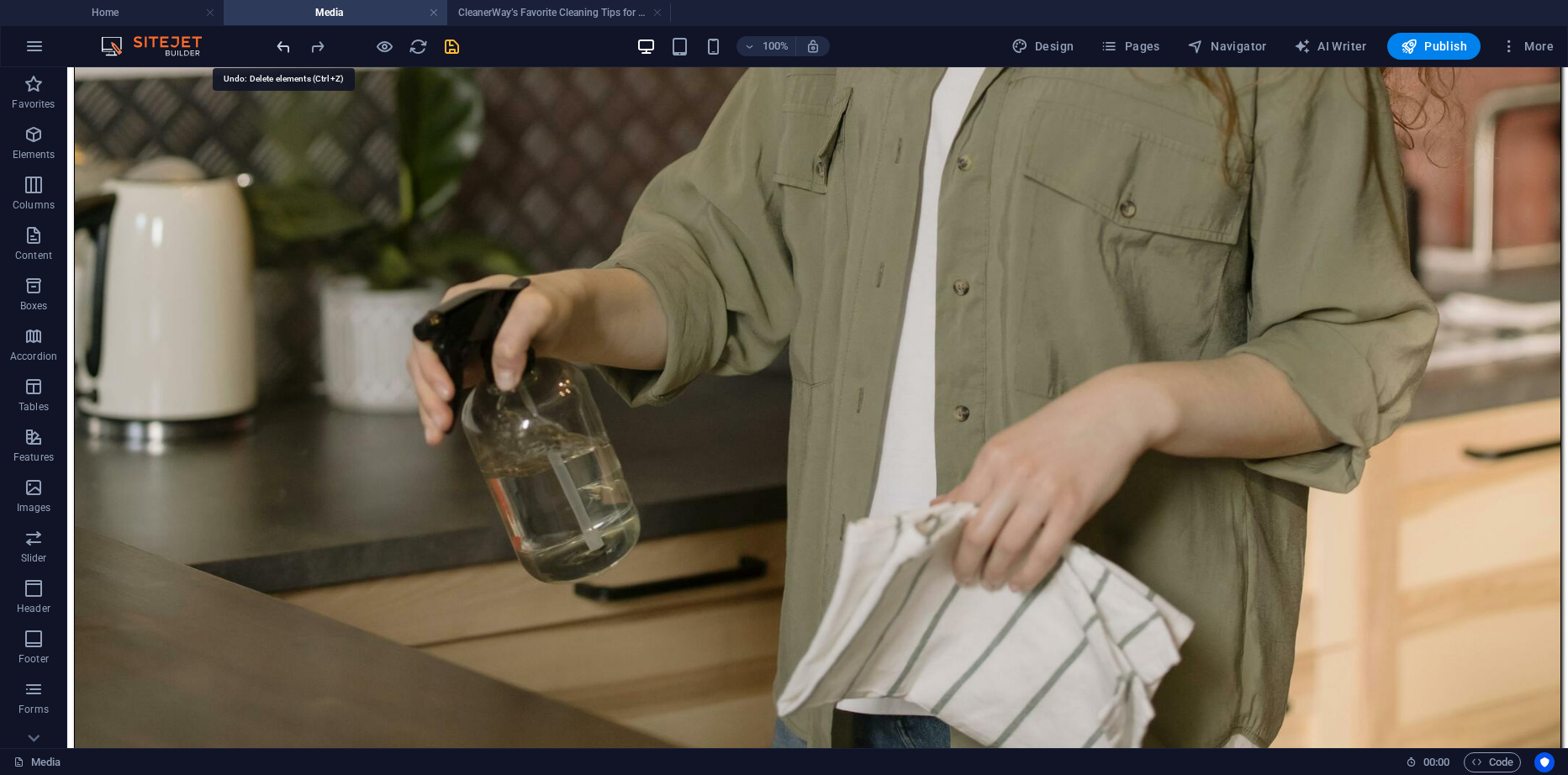 click at bounding box center [283, 46] 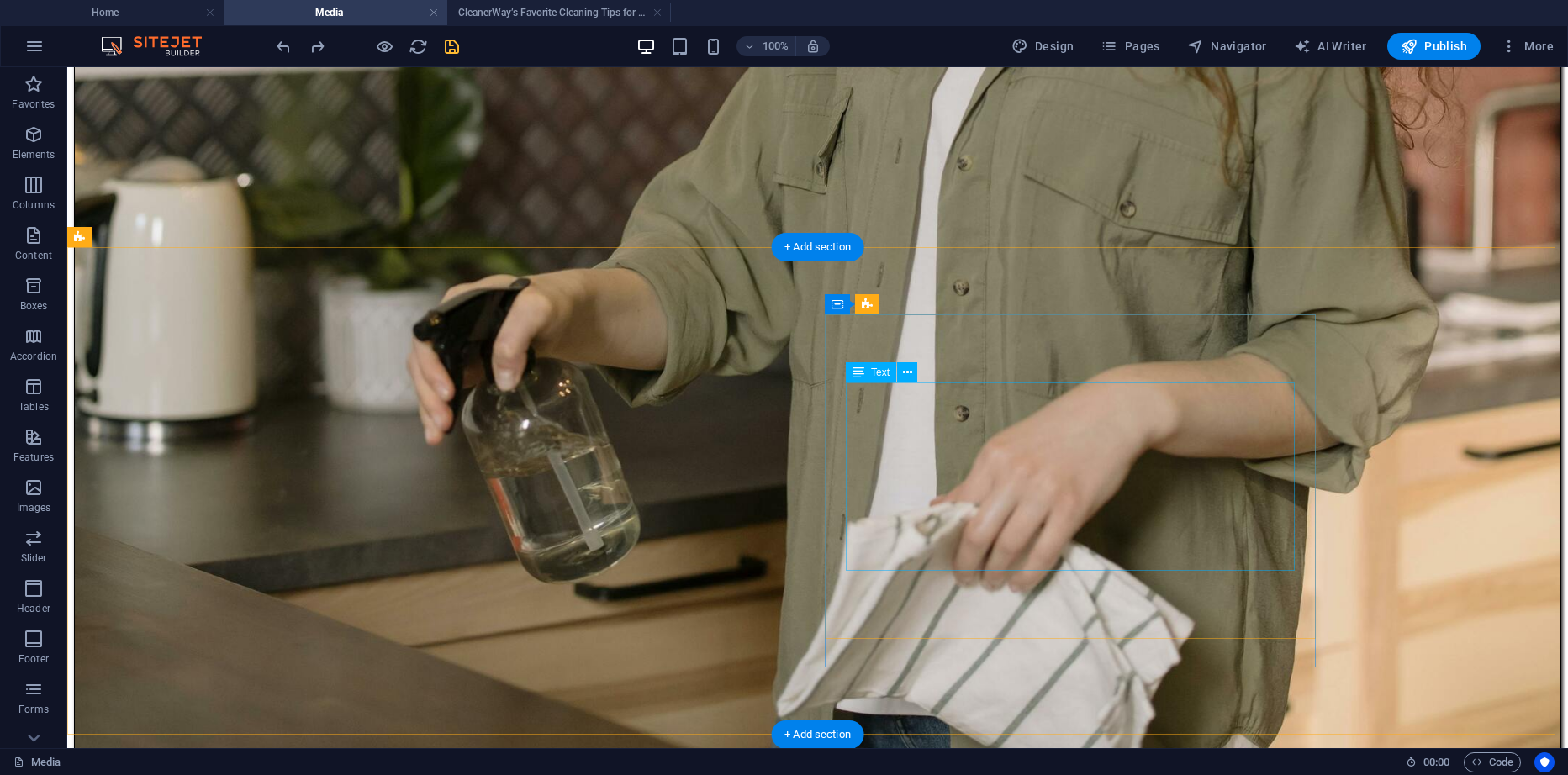 click on "CleanerWay’s Favorite Cleaning Tips for Melbourne Homes   At CleanerWay Cleaning Services, we’ve cleaned everything from cozy apartments to sprawling family homes across Melbourne — and if there’s one thing we know, it’s that a clean home feels better. Want that fresh, clean-home vibe without spending your whole weekend scrubbing? These are our  top expert cleaning tips  to make your Melbourne home sparkle all year round   ...  Learn More" at bounding box center [817, 14438] 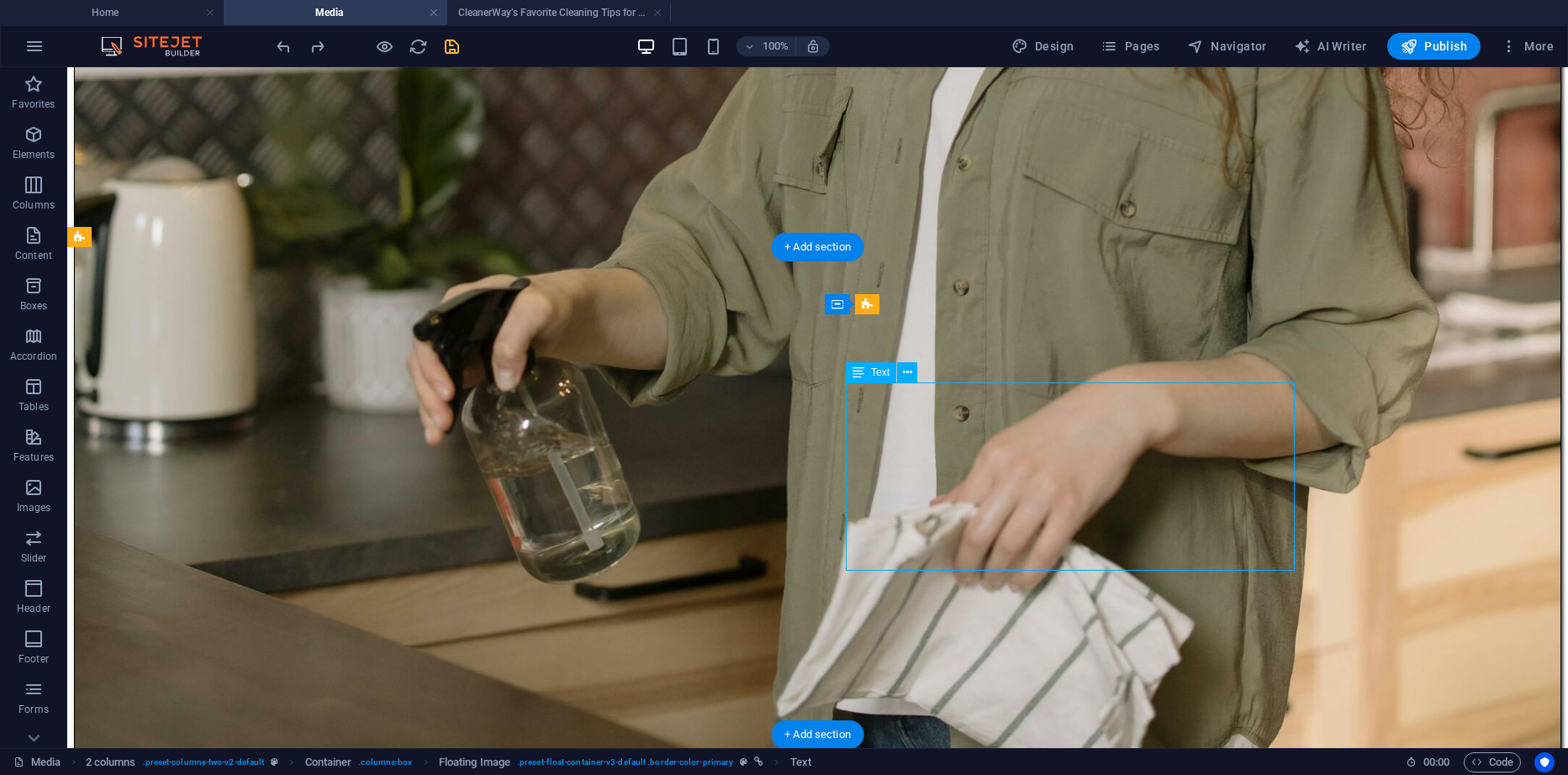 click on "CleanerWay’s Favorite Cleaning Tips for Melbourne Homes   At CleanerWay Cleaning Services, we’ve cleaned everything from cozy apartments to sprawling family homes across Melbourne — and if there’s one thing we know, it’s that a clean home feels better. Want that fresh, clean-home vibe without spending your whole weekend scrubbing? These are our  top expert cleaning tips  to make your Melbourne home sparkle all year round   ...  Learn More" at bounding box center (817, 14438) 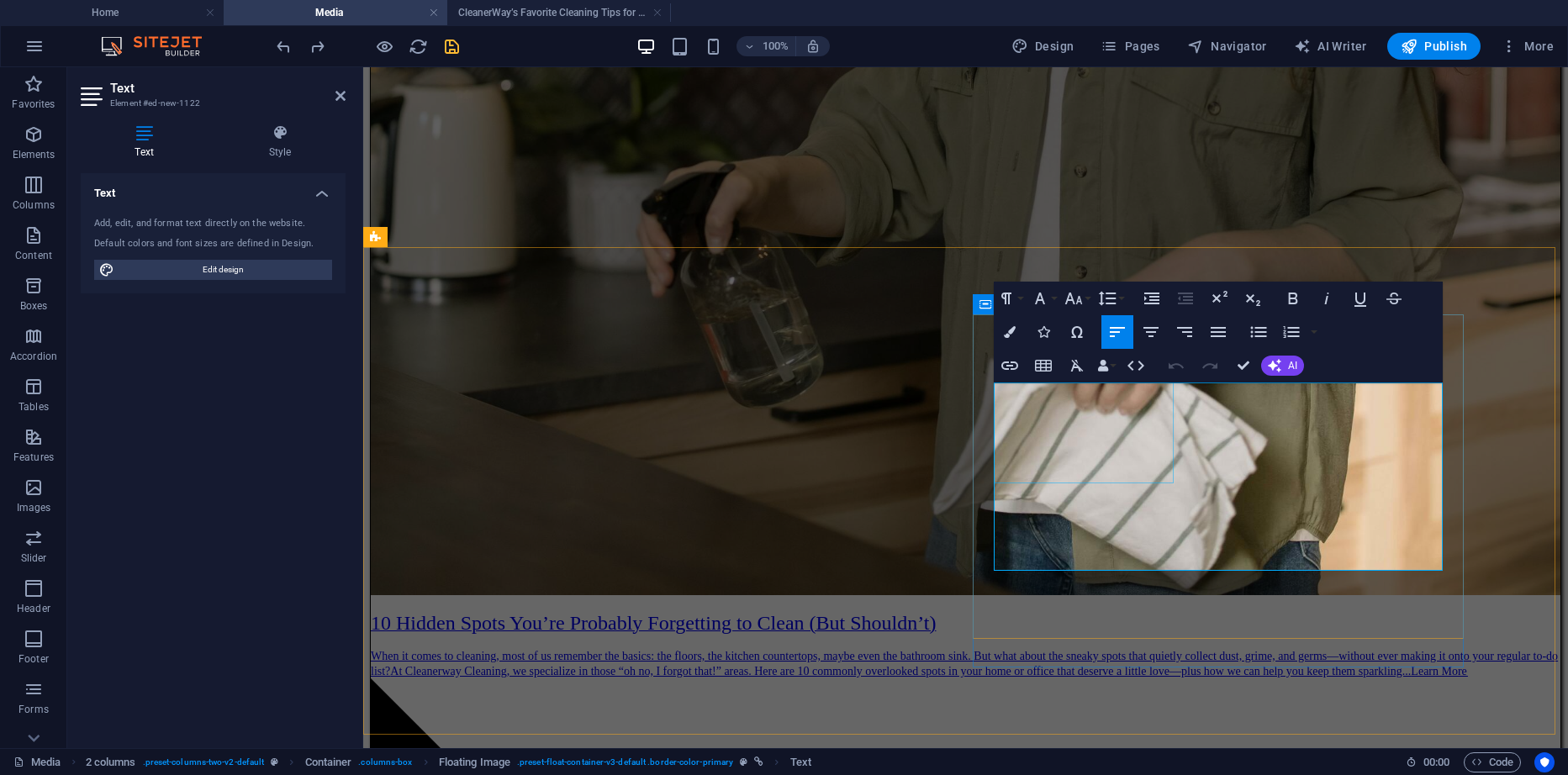 click at bounding box center [965, 9994] 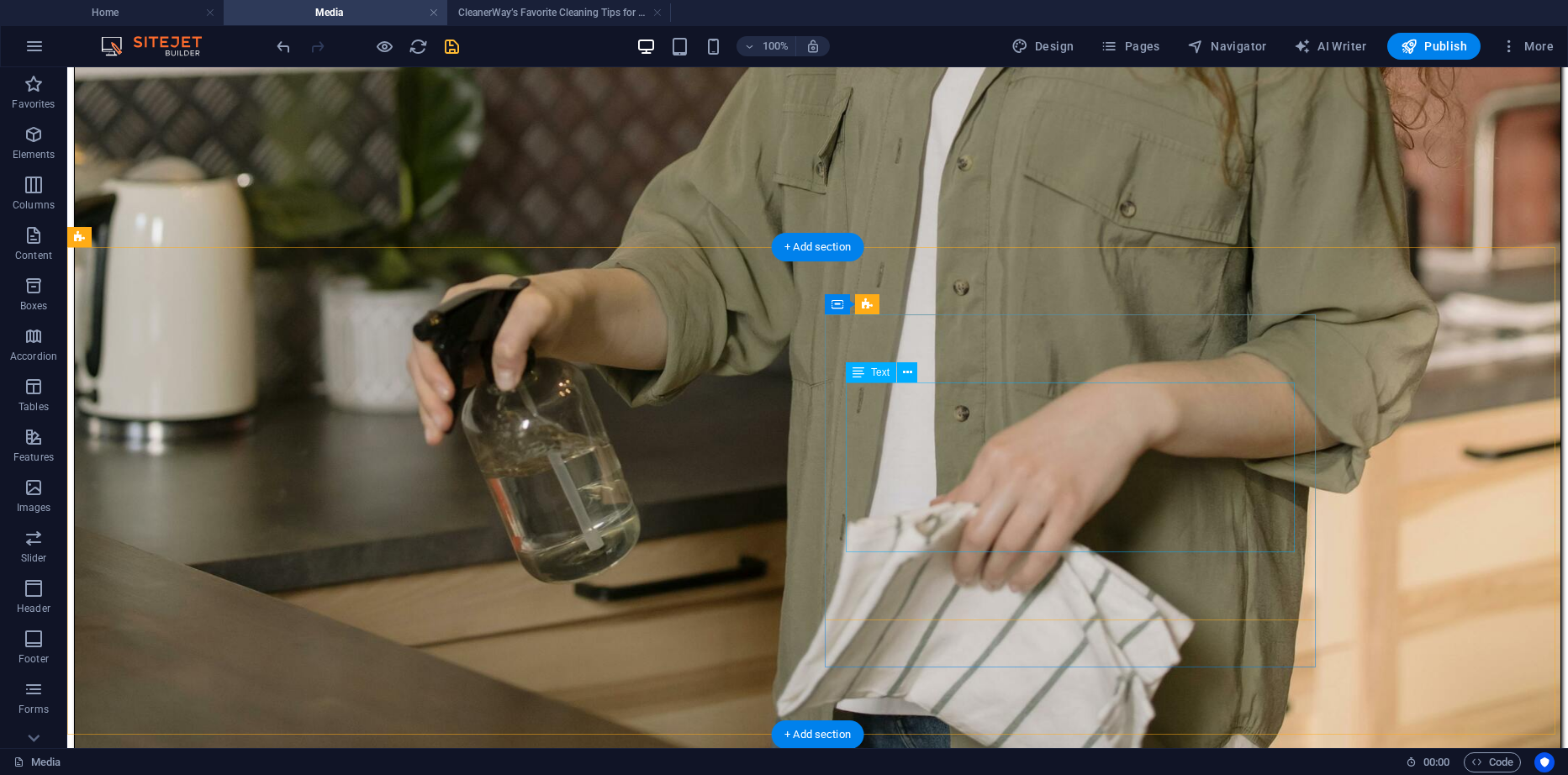 click on "CleanerWay’s Favorite Cleaning Tips for Melbourne Homes   At CleanerWay Cleaning Services, we’ve cleaned everything from cozy apartments to sprawling family homes across Melbourne — and if there’s one thing we know, it’s that a clean home feels better. Want that fresh, clean-home vibe without spending your whole weekend scrubbing? These are our  top expert cleaning tips  to make your Melbourne home sparkle all year round   ...  Learn More" at bounding box center [817, 13599] 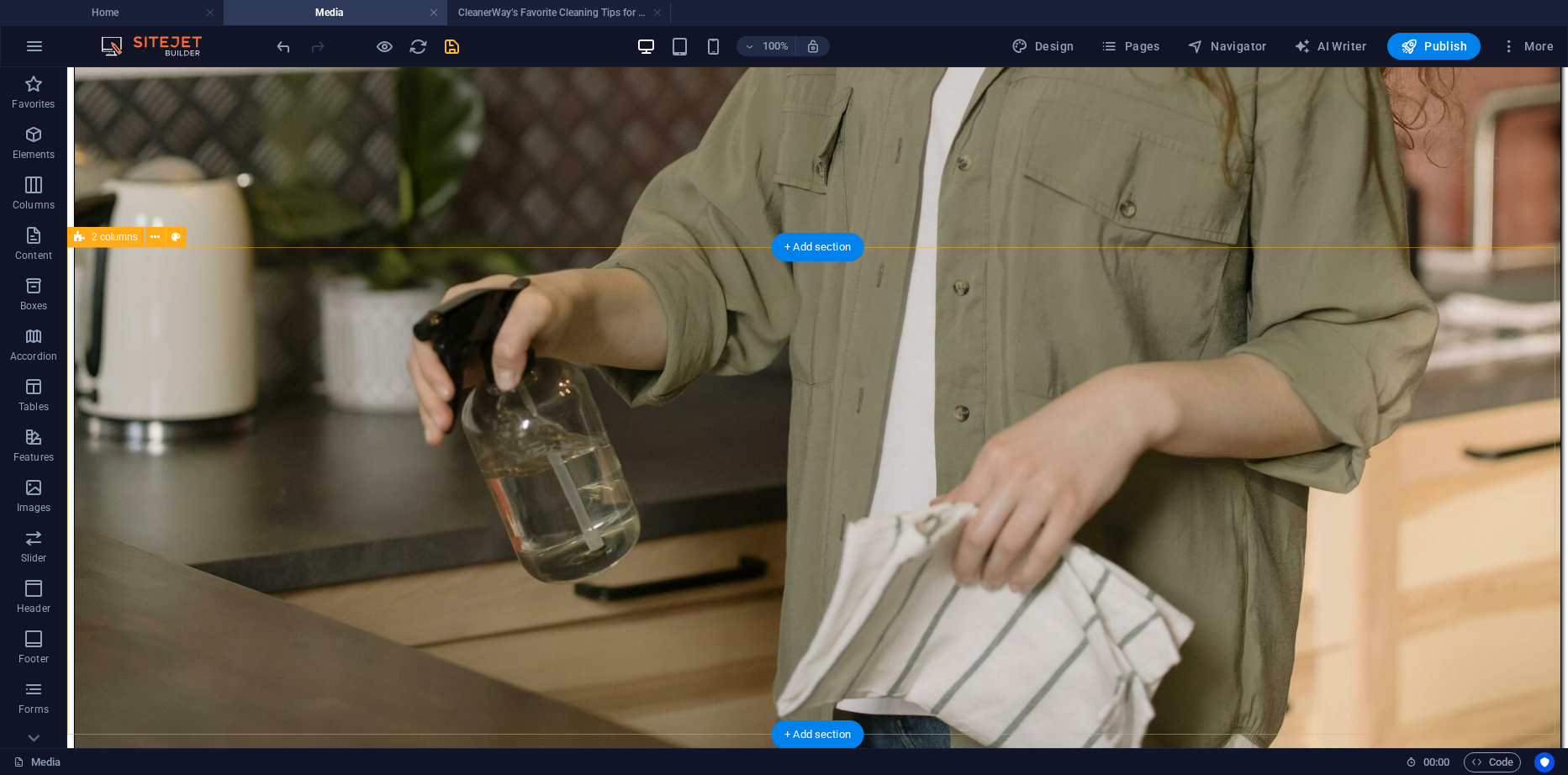 click on "10 Hidden Spots You’re Probably Forgetting to Clean (But Shouldn’t) When it comes to cleaning, most of us remember the basics: the floors, the kitchen countertops, maybe even the bathroom sink. But what about the sneaky spots that quietly collect dust, grime, and germs—without ever making it onto your regular to-do list?  At Cleanerway Cleaning, we specialize in those “oh no, I forgot that!” areas. Here are 10 commonly overlooked spots in your home or office that deserve a little love—plus how we can help you keep them sparkling...  Learn More     ​ ​   Drop content here or  Add elements  Paste clipboard" at bounding box center (817, 10003) 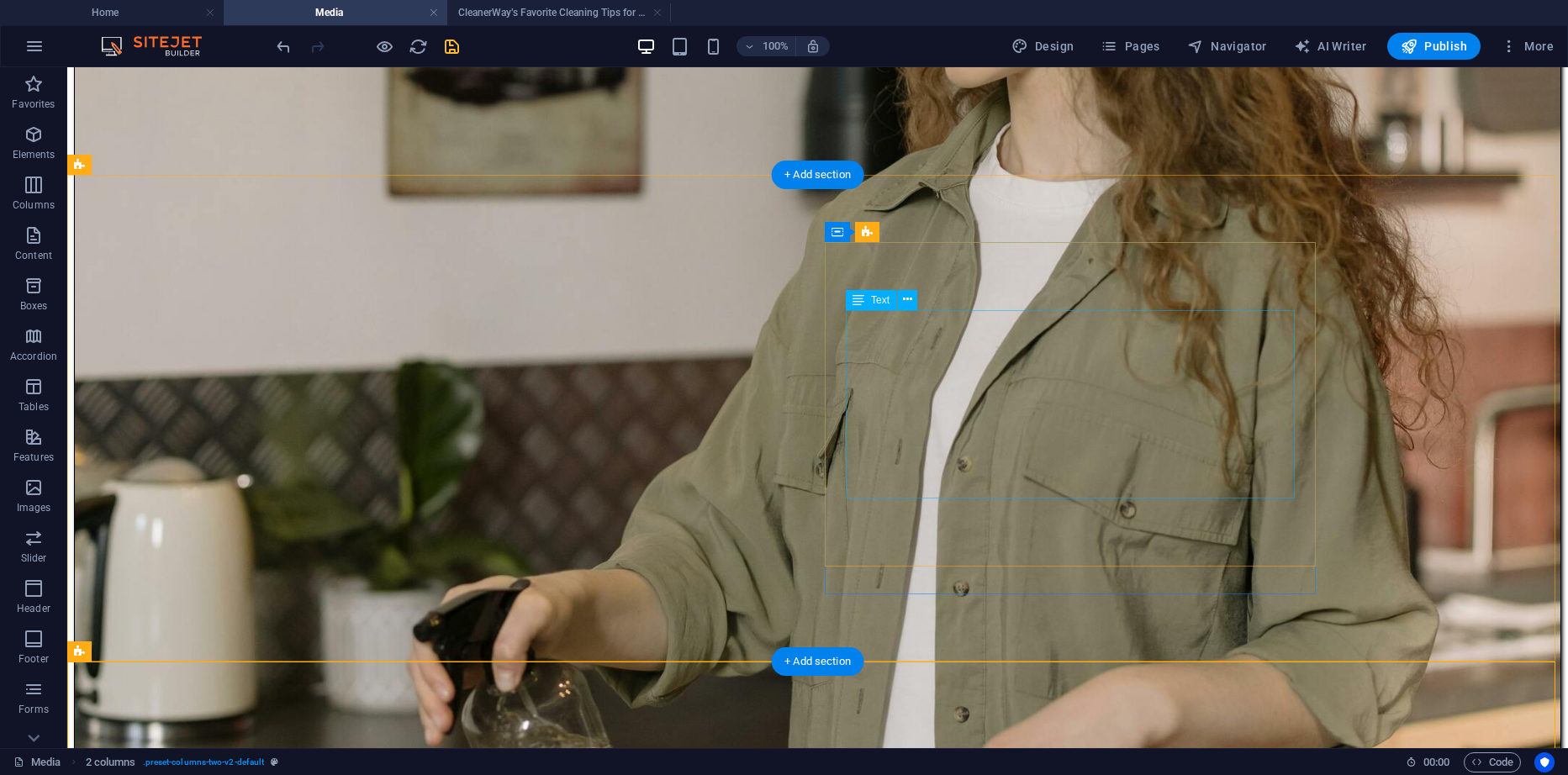 scroll, scrollTop: 252, scrollLeft: 0, axis: vertical 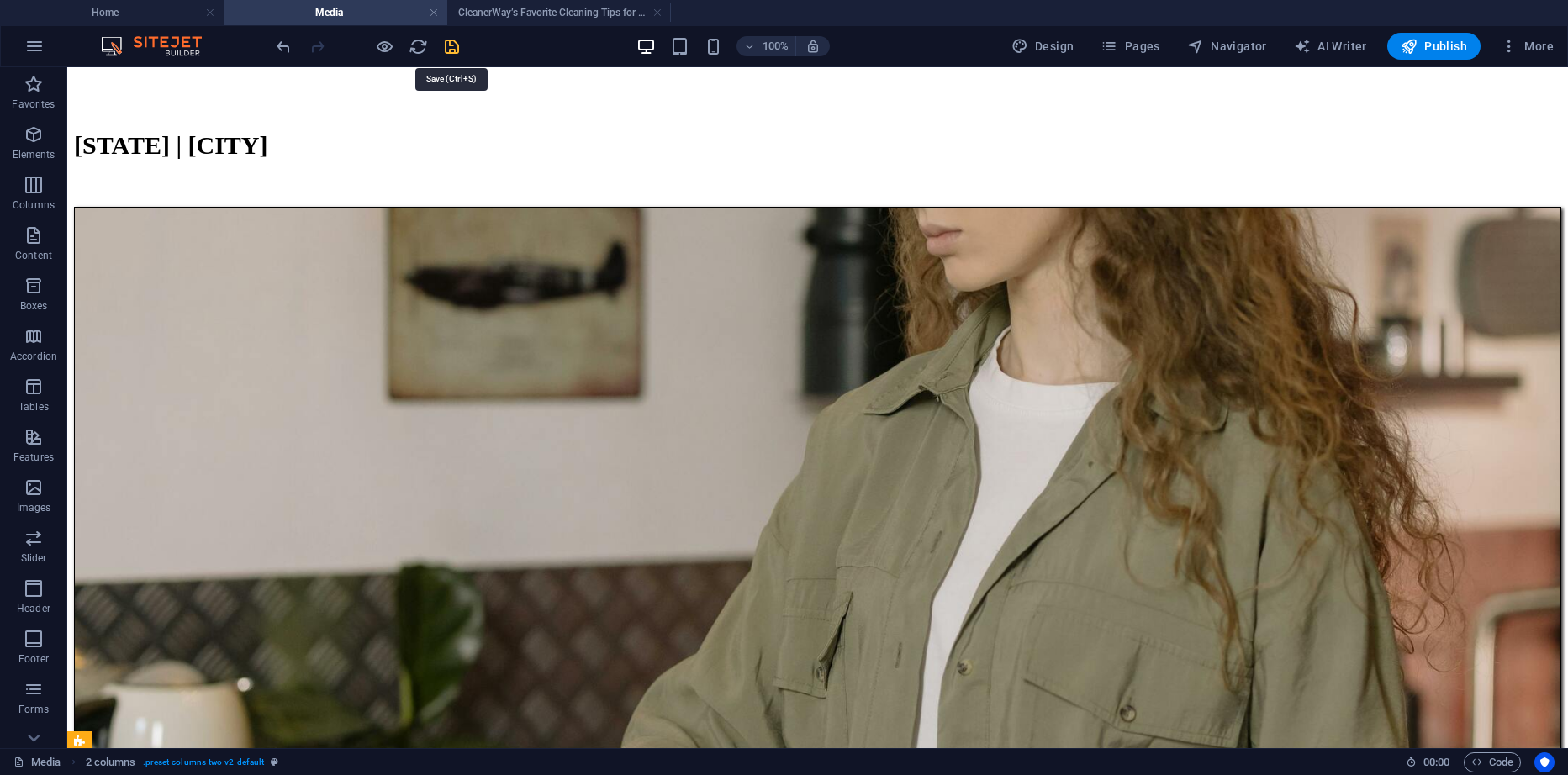 click at bounding box center [451, 46] 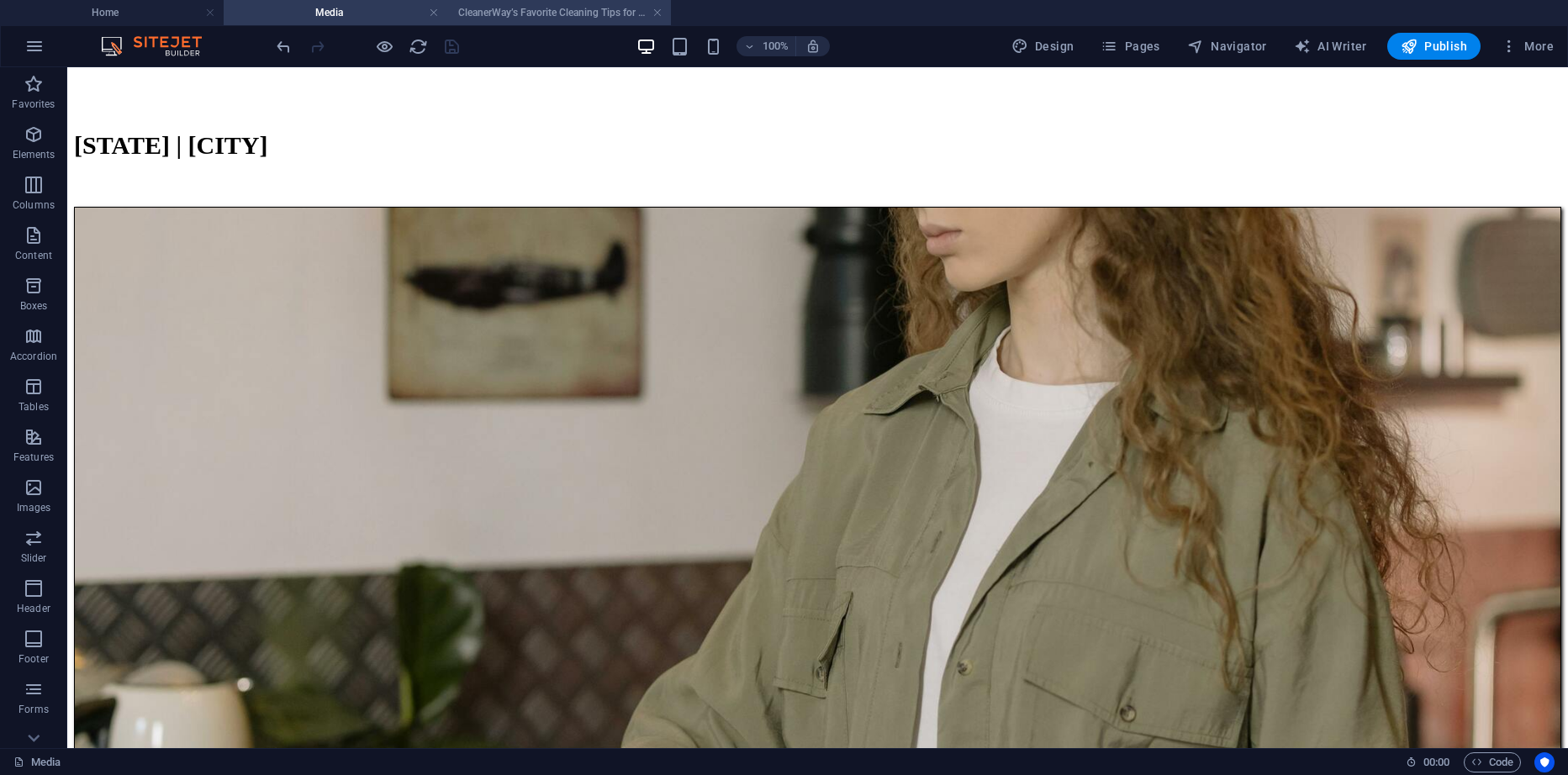 click on "CleanerWay’s Favorite Cleaning Tips for Melbourne Homes" at bounding box center [559, 13] 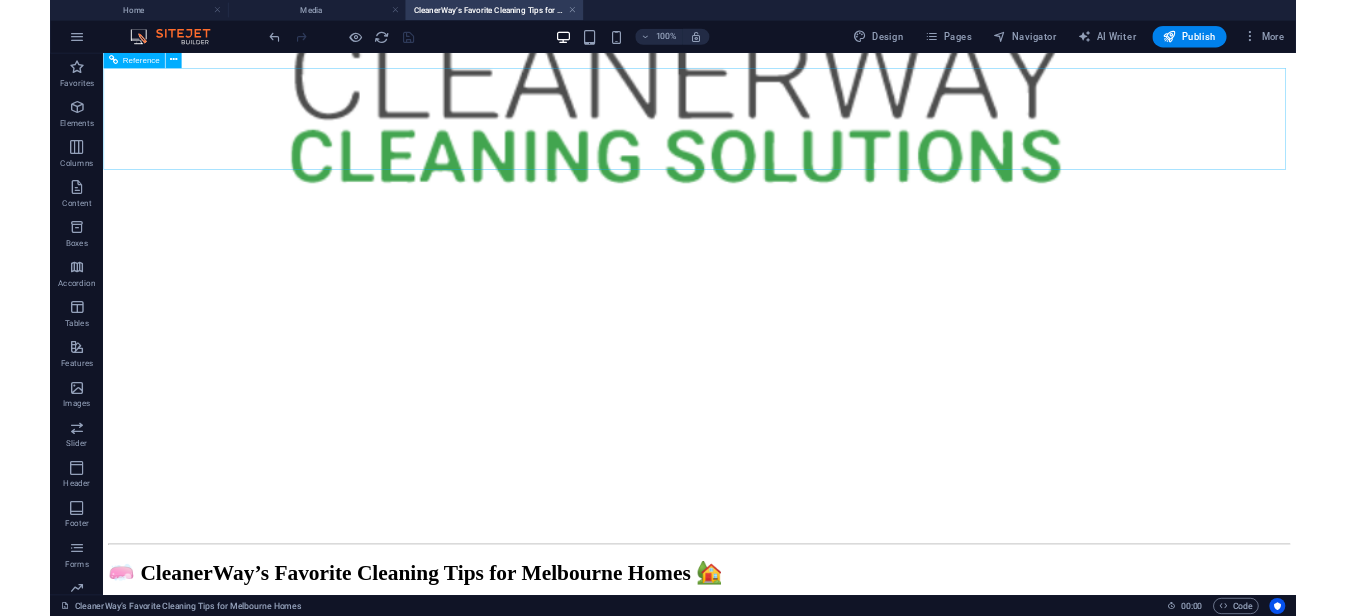 scroll, scrollTop: 900, scrollLeft: 0, axis: vertical 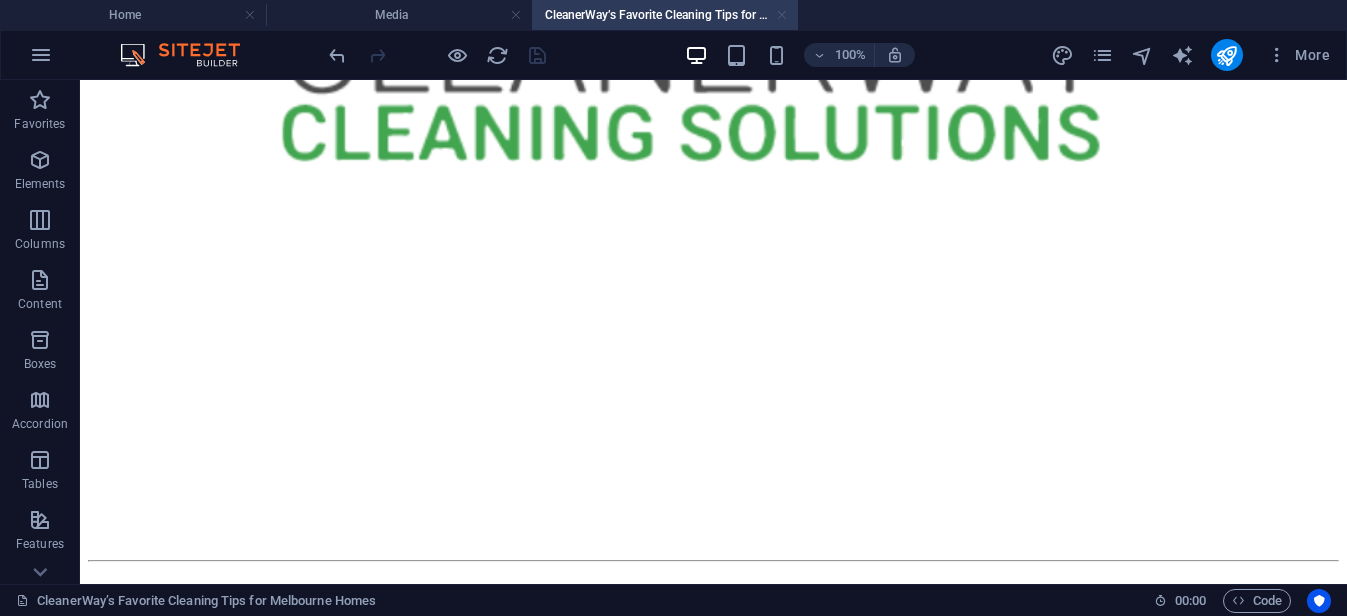 click at bounding box center (782, 15) 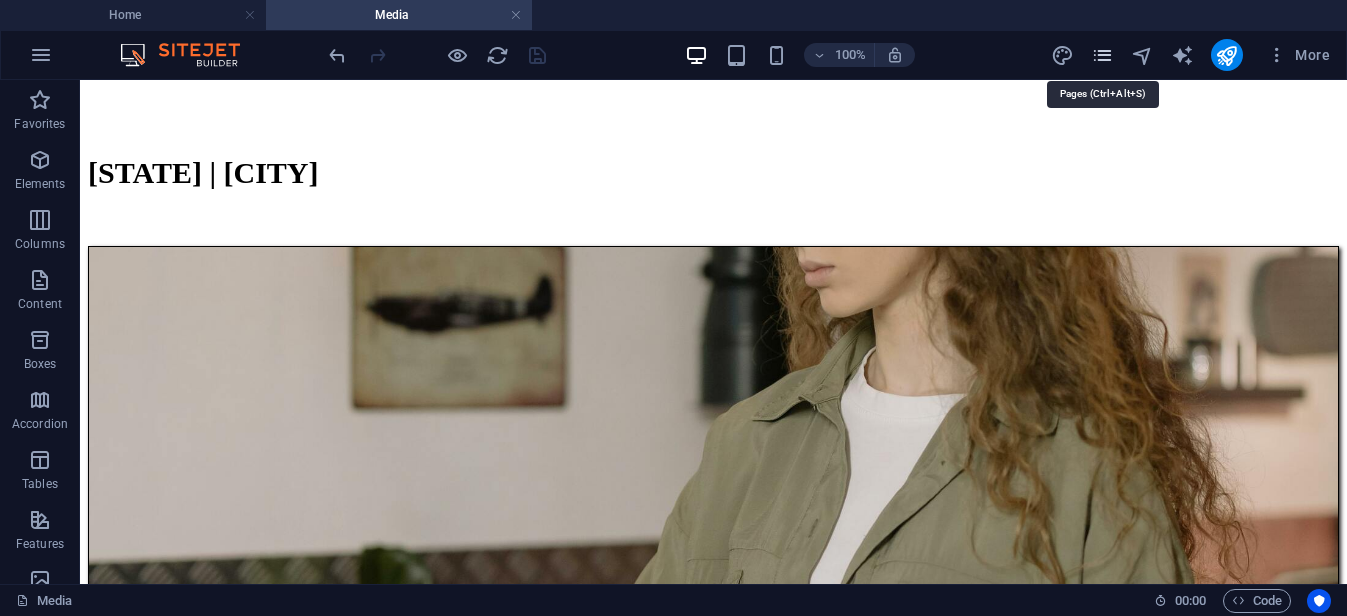 click at bounding box center [1102, 55] 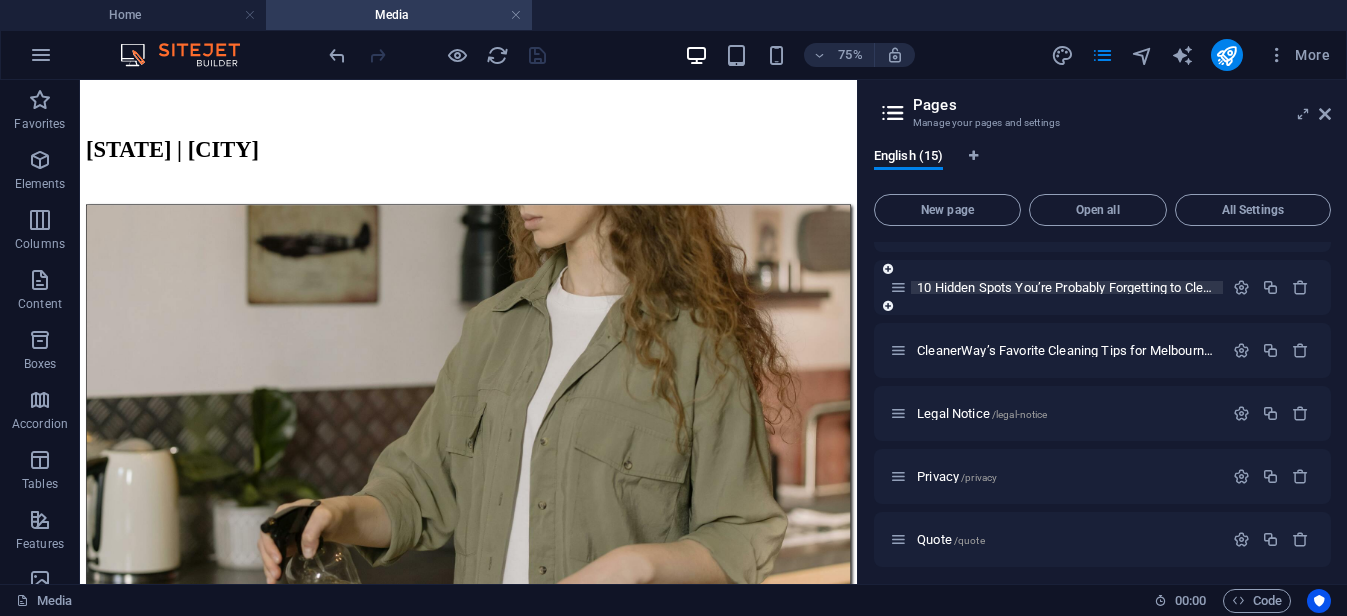 scroll, scrollTop: 619, scrollLeft: 0, axis: vertical 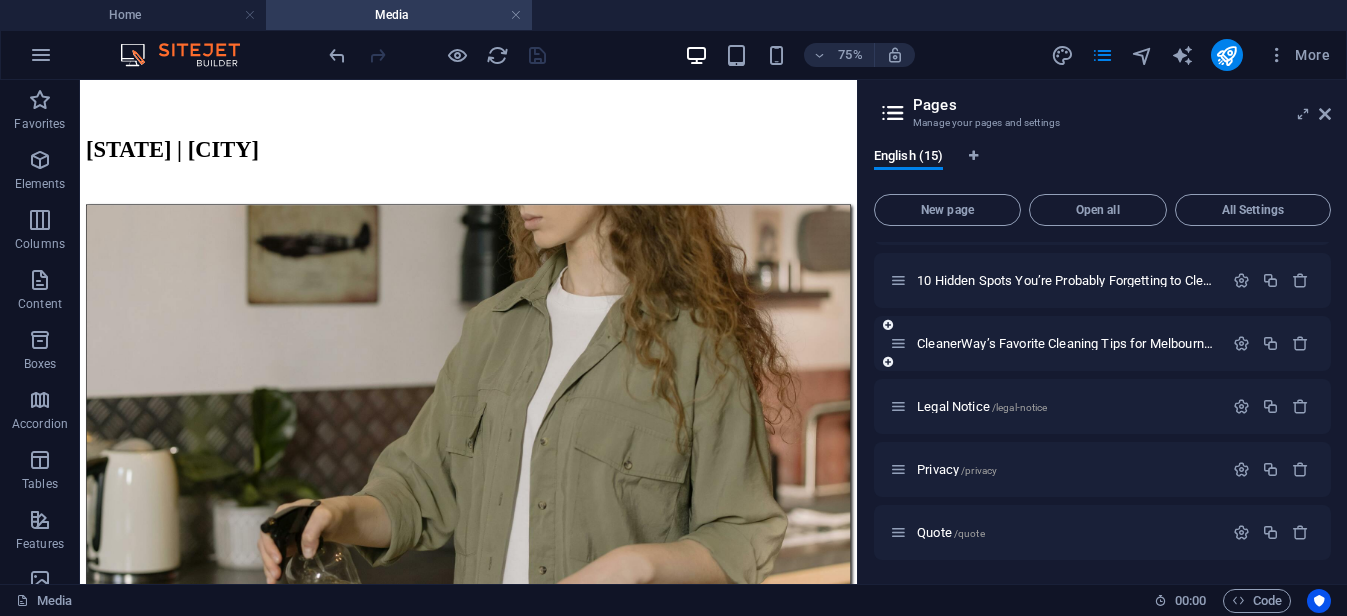 click at bounding box center (888, 362) 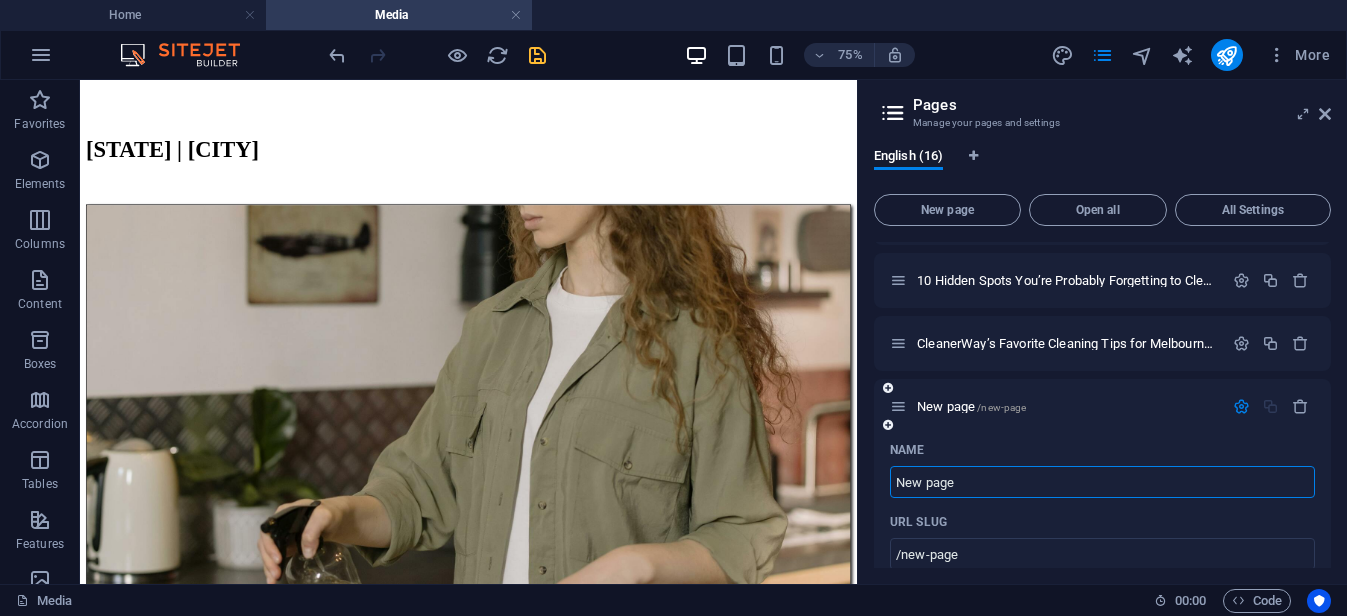 paste on "How the Melbourne Weather Affects Your Home’s Cleanliness" 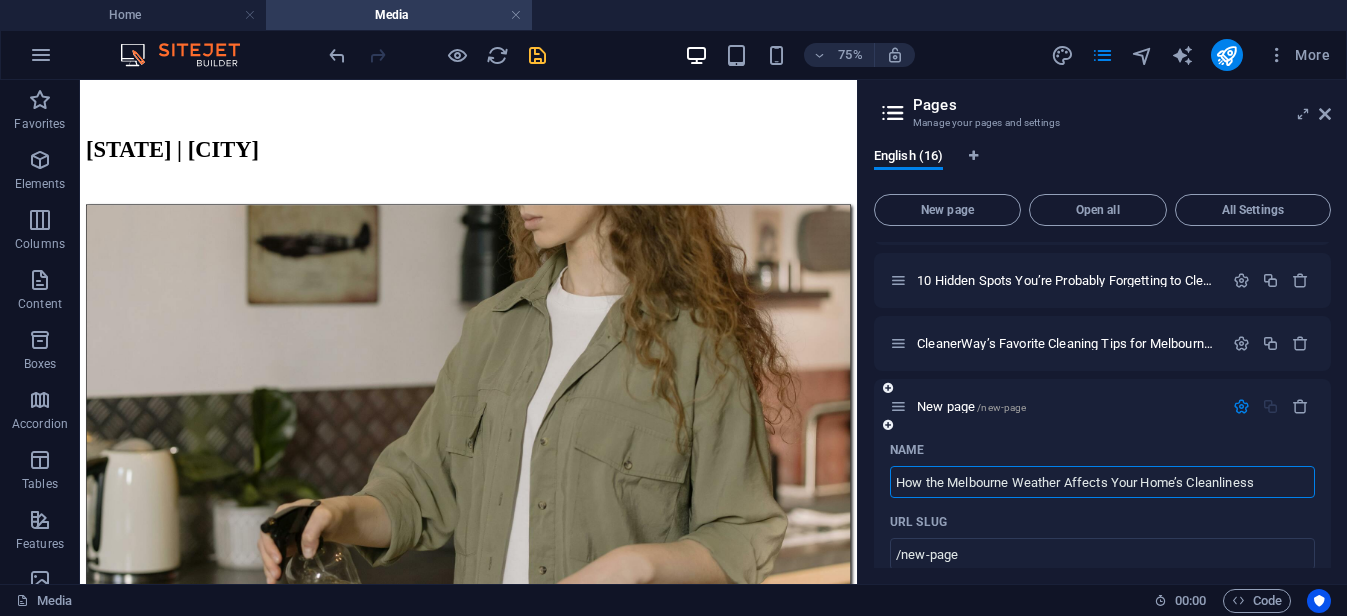 type on "How the Melbourne Weather Affects Your Home’s Cleanliness" 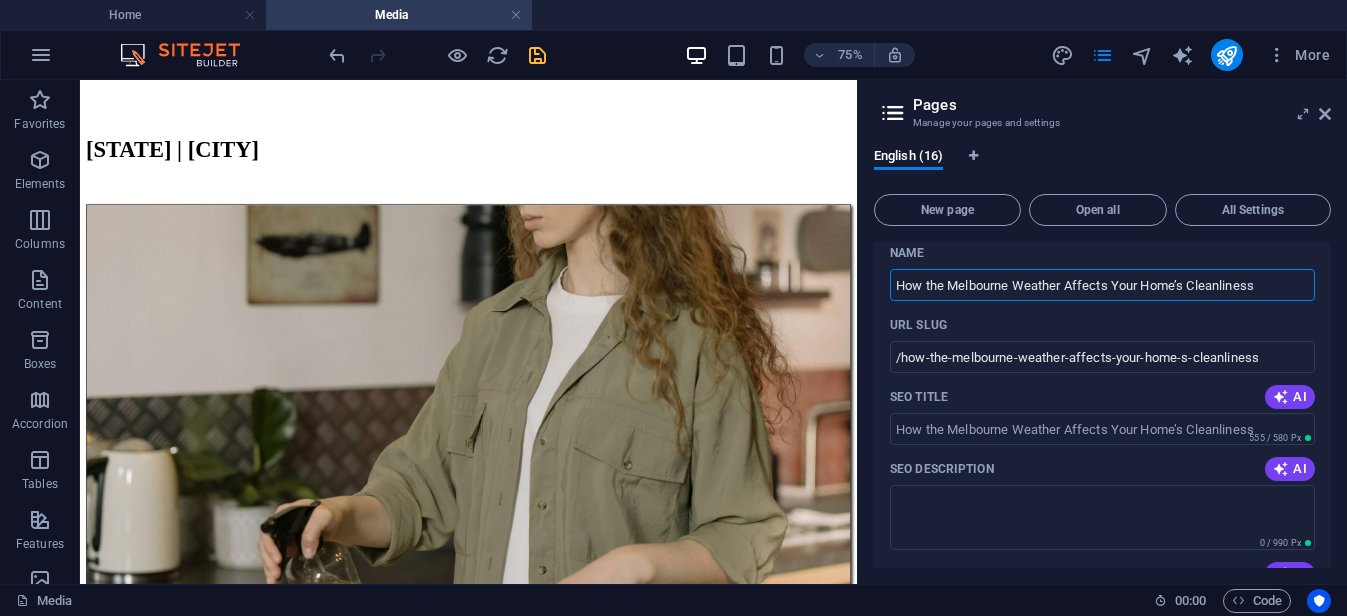 scroll, scrollTop: 819, scrollLeft: 0, axis: vertical 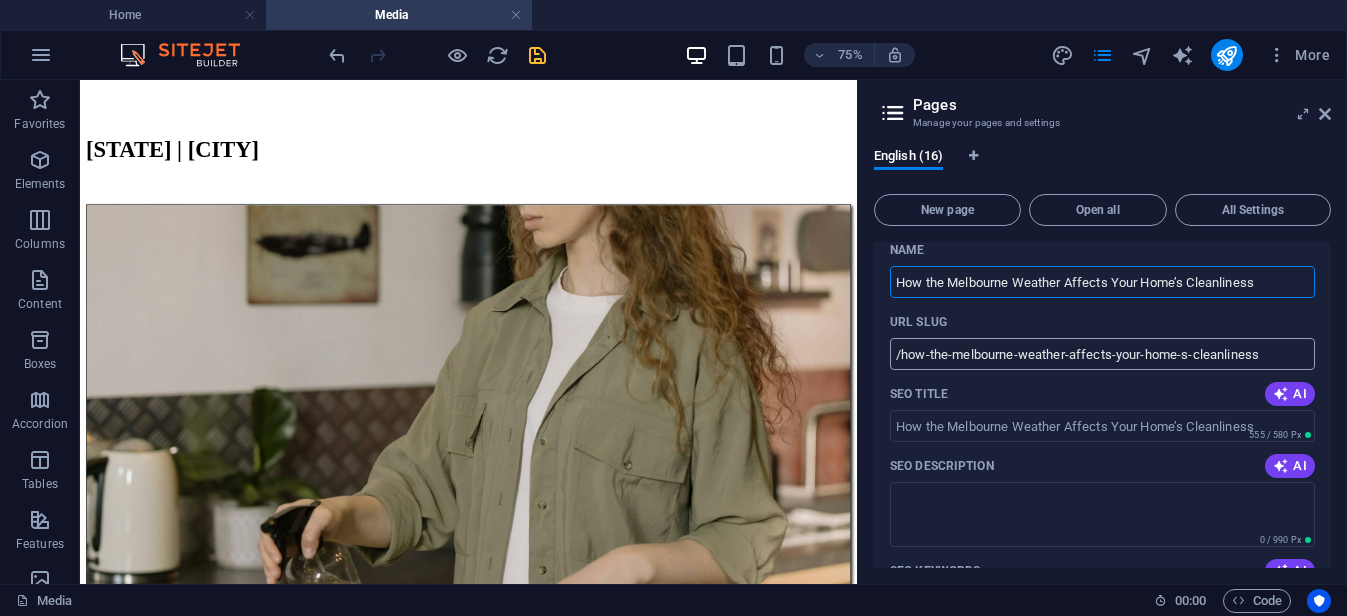 type on "How the Melbourne Weather Affects Your Home’s Cleanliness" 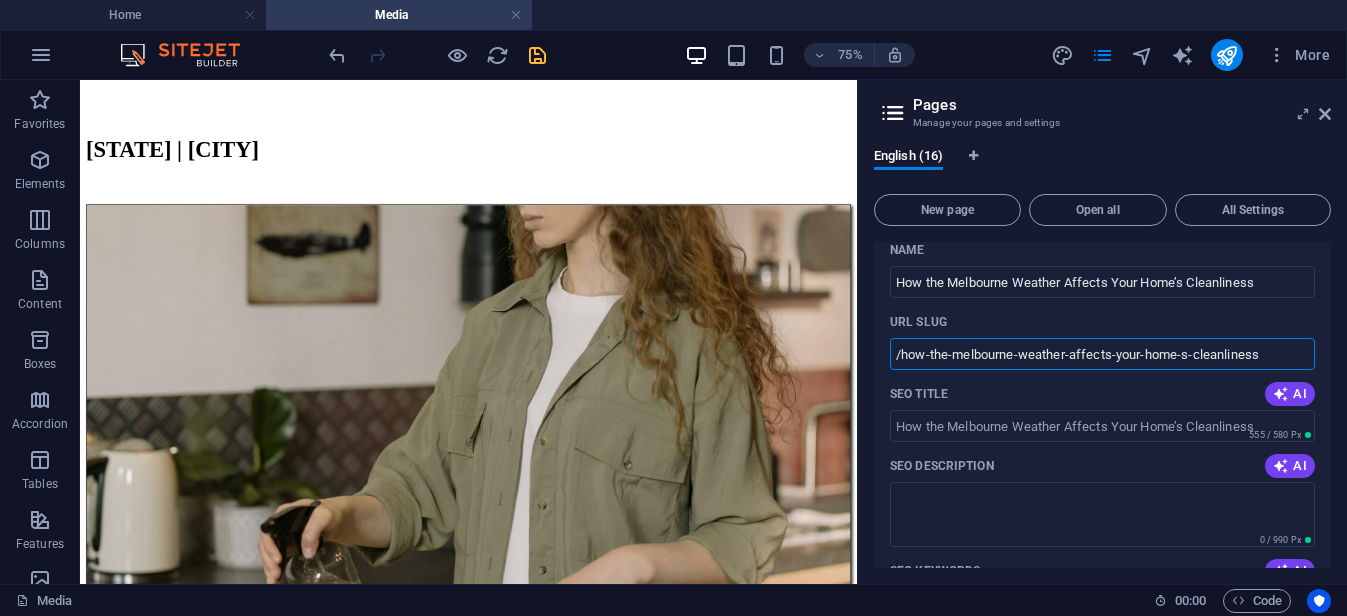 click on "/how-the-melbourne-weather-affects-your-home-s-cleanliness" at bounding box center [1102, 354] 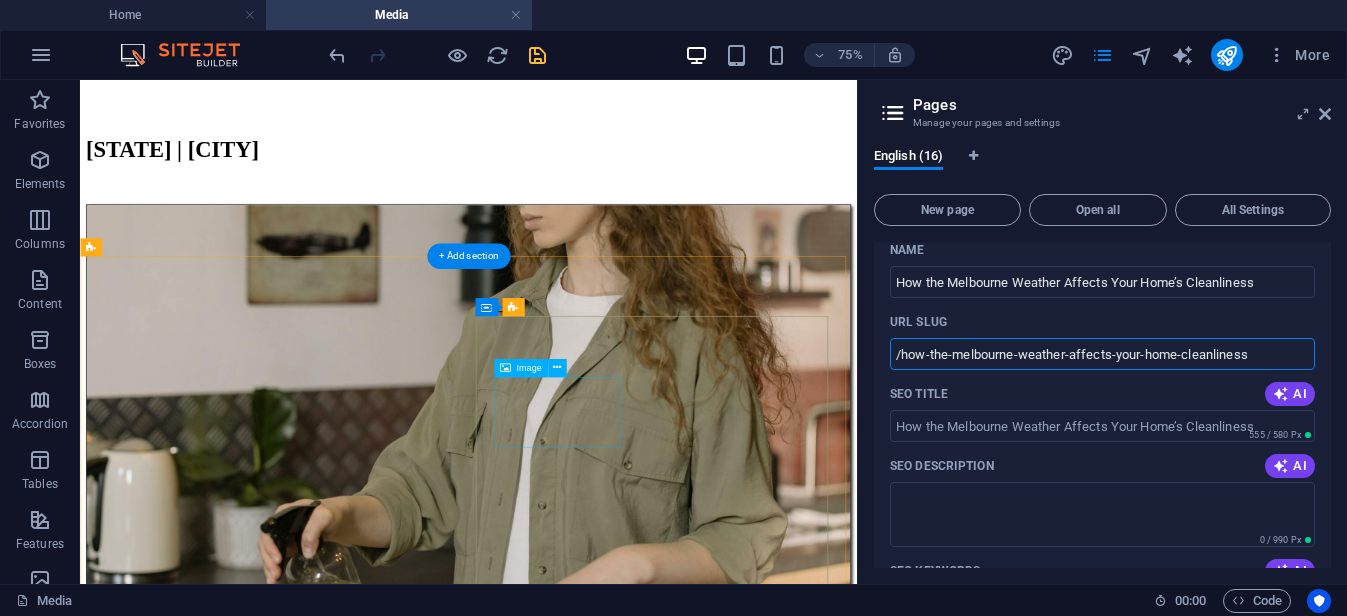 type on "/how-the-melbourne-weather-affects-your-home-cleanliness" 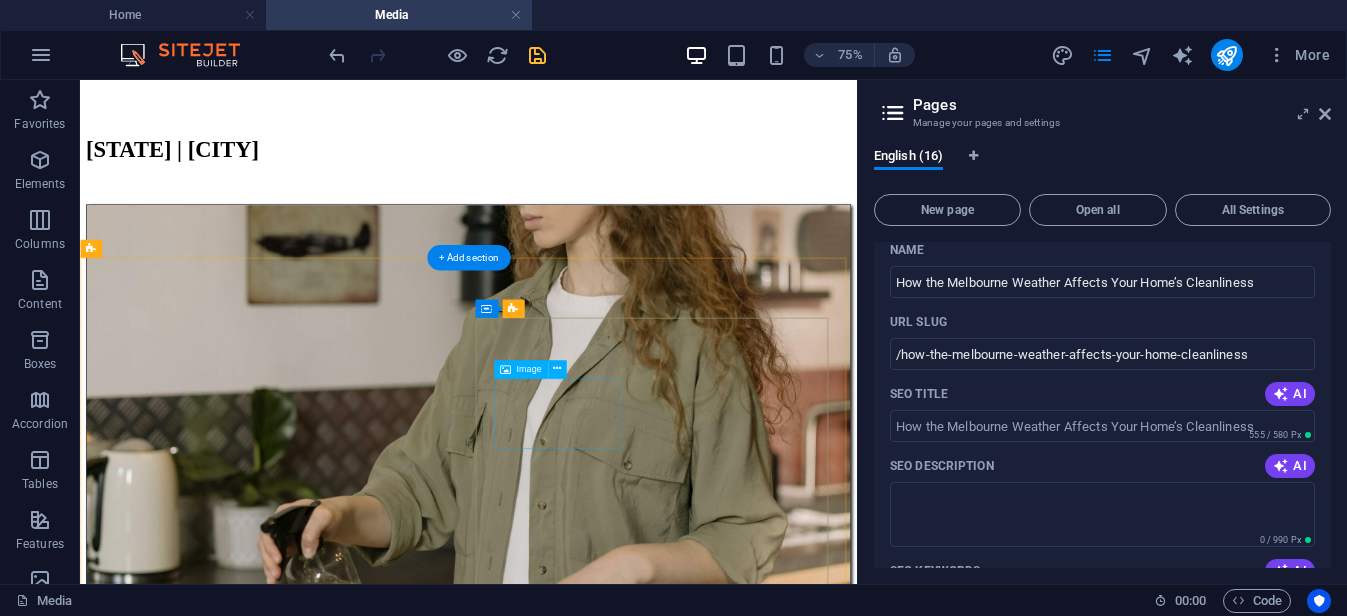 scroll, scrollTop: 200, scrollLeft: 0, axis: vertical 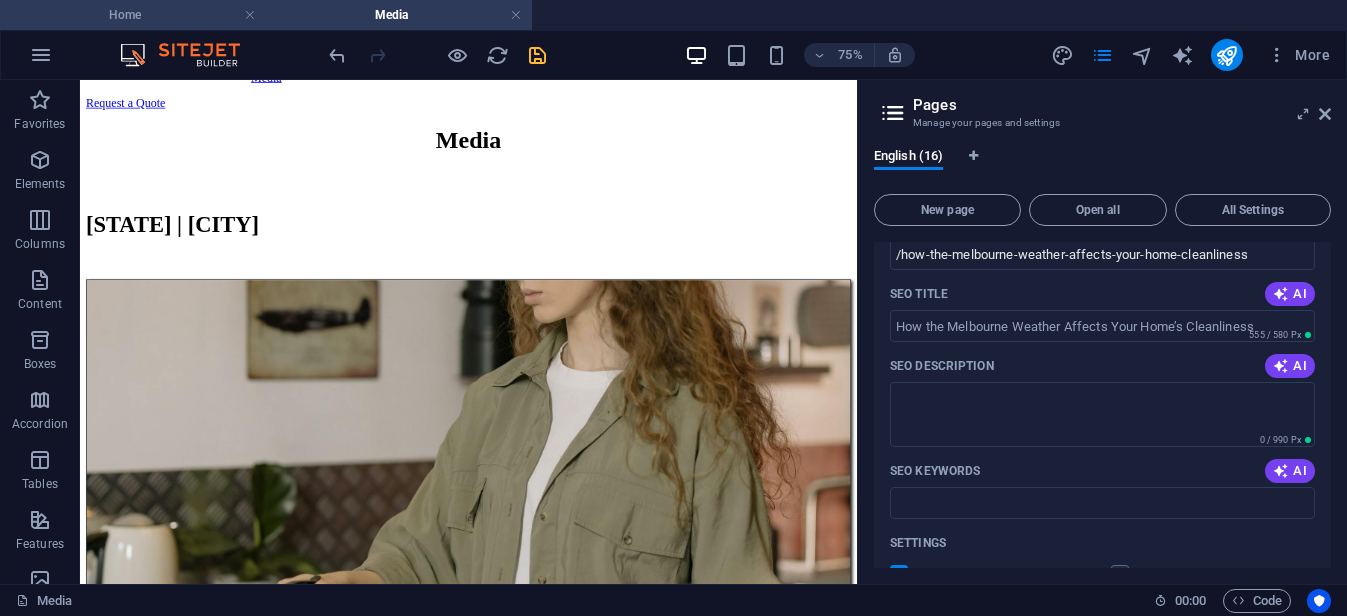 click on "Home" at bounding box center (133, 15) 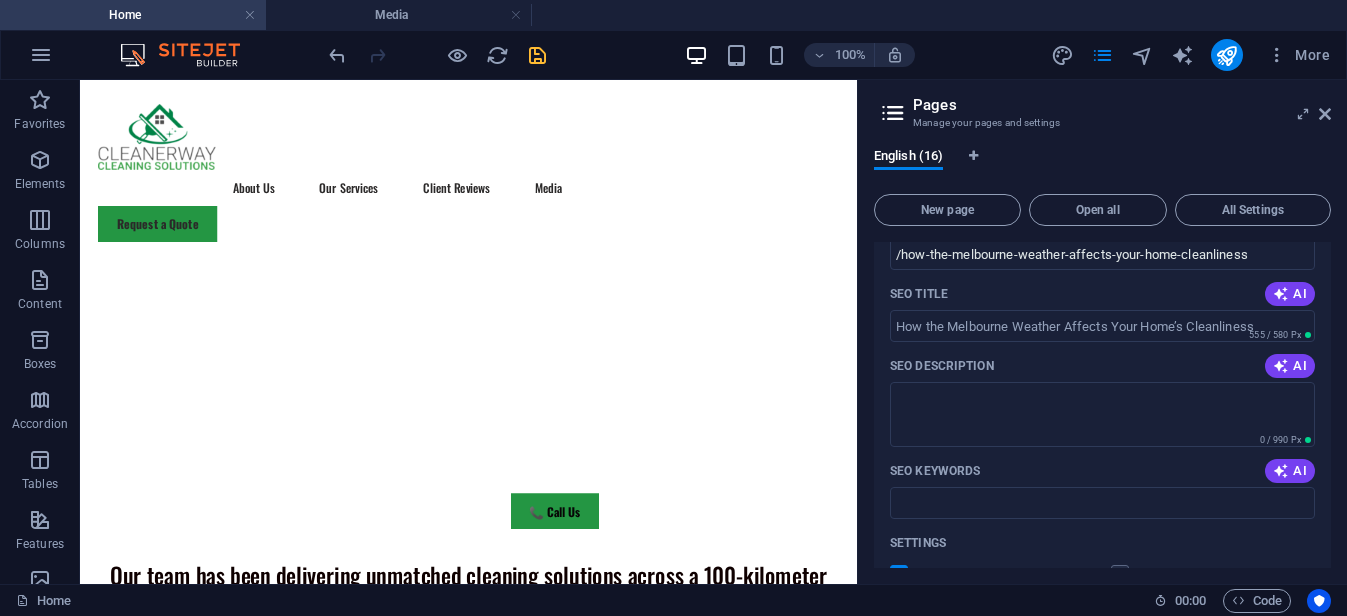 scroll, scrollTop: 0, scrollLeft: 0, axis: both 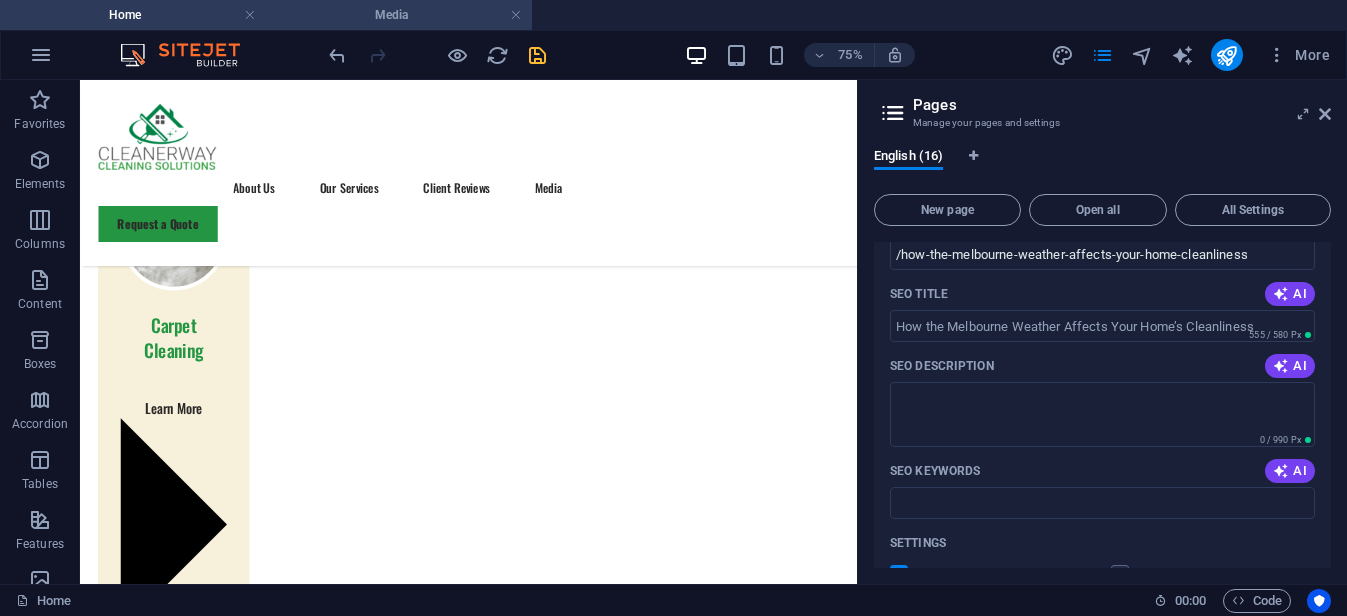 click on "Media" at bounding box center (399, 15) 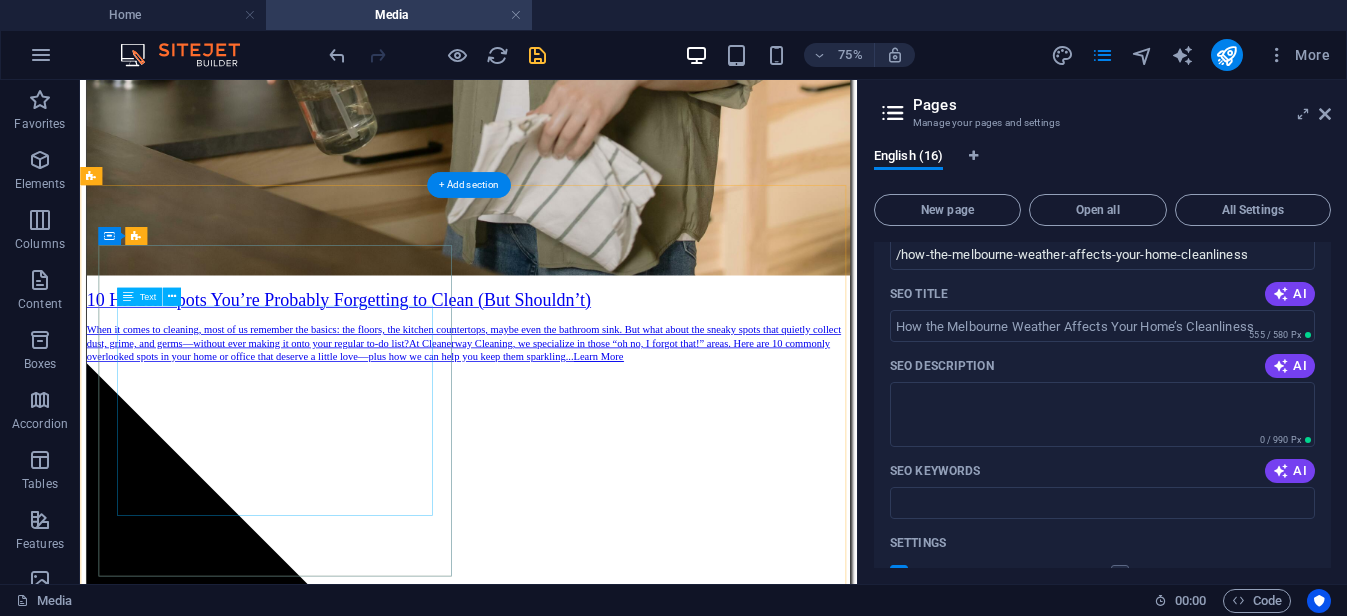 scroll, scrollTop: 1000, scrollLeft: 0, axis: vertical 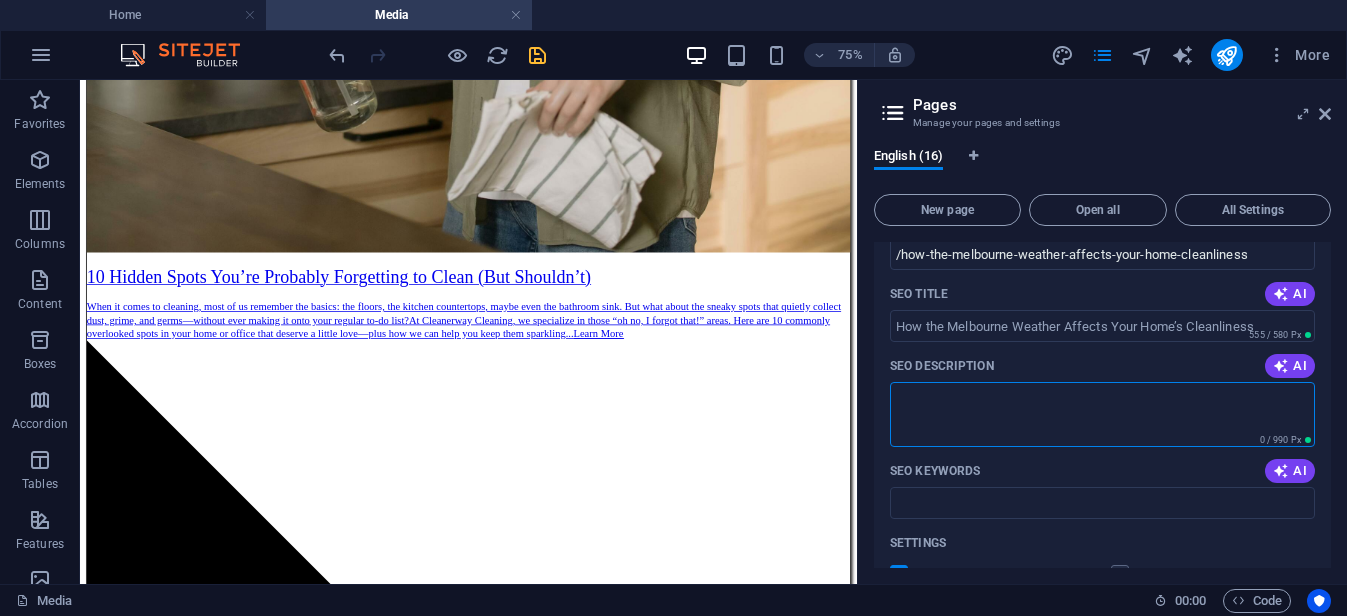 click on "SEO Description" at bounding box center [1102, 414] 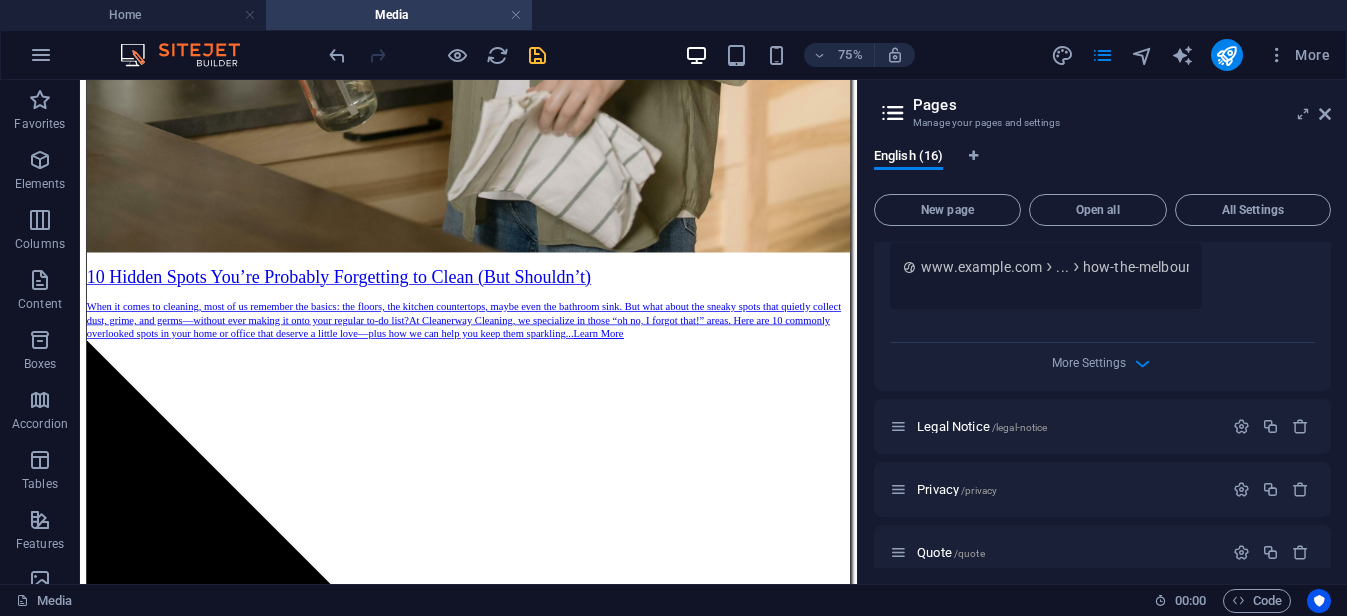 scroll, scrollTop: 1379, scrollLeft: 0, axis: vertical 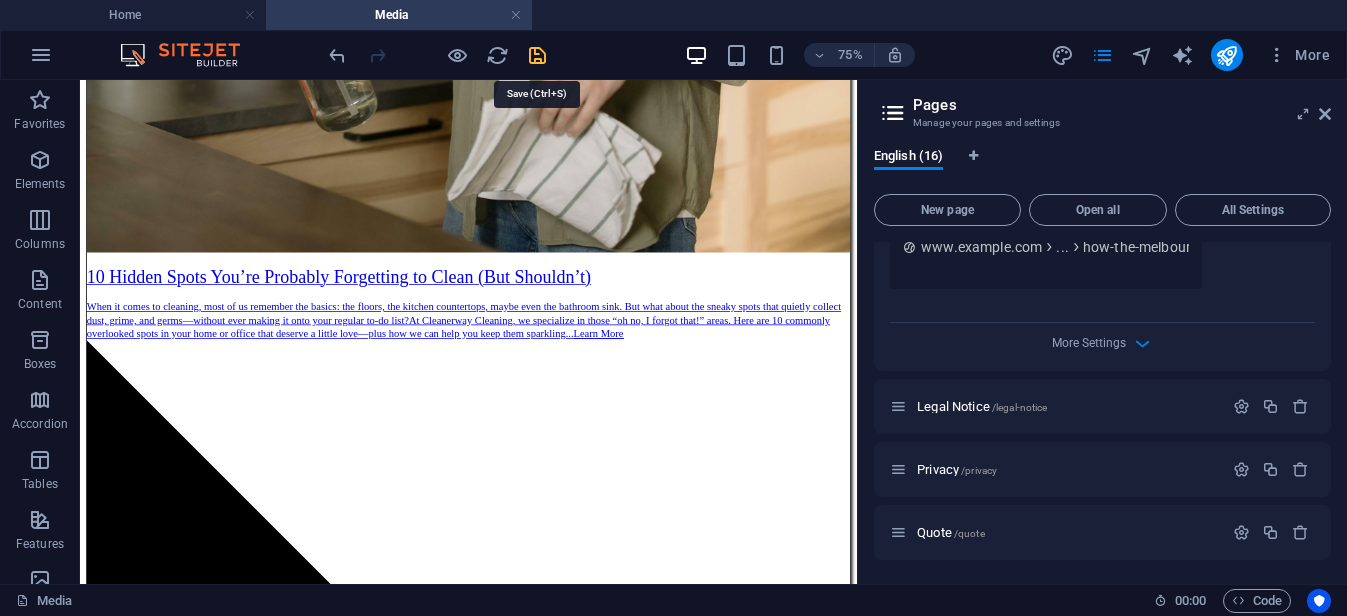 click at bounding box center [537, 55] 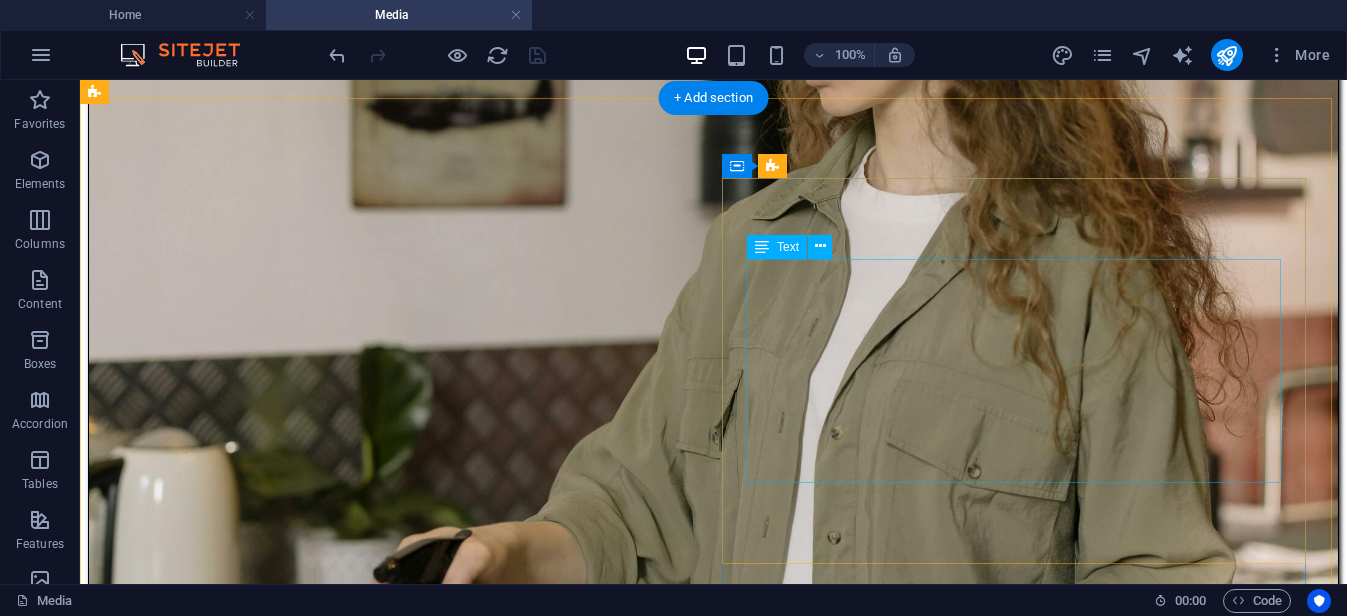 scroll, scrollTop: 500, scrollLeft: 0, axis: vertical 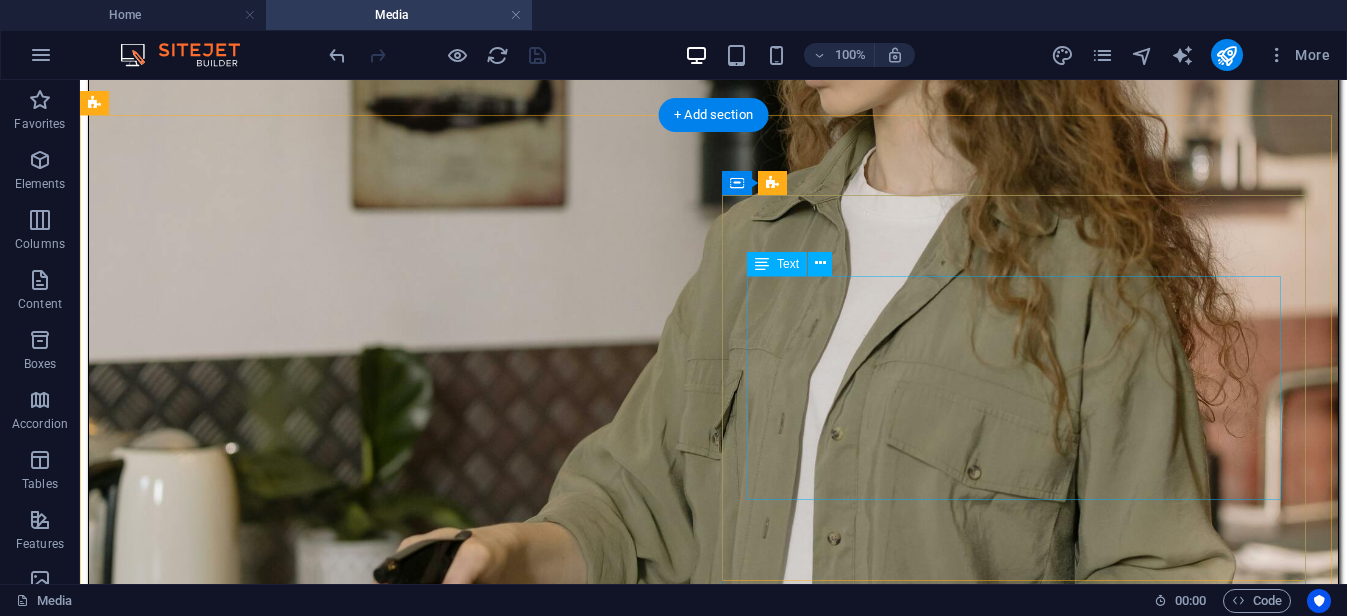 click on "CleanerWay’s Favorite Cleaning Tips for Melbourne Homes   At CleanerWay Cleaning Services, we’ve cleaned everything from cozy apartments to sprawling family homes across Melbourne — and if there’s one thing we know, it’s that a clean home feels better. Want that fresh, clean-home vibe without spending your whole weekend scrubbing? These are our  top expert cleaning tips  to make your Melbourne home sparkle all year round   ...  Learn More" at bounding box center [713, 5677] 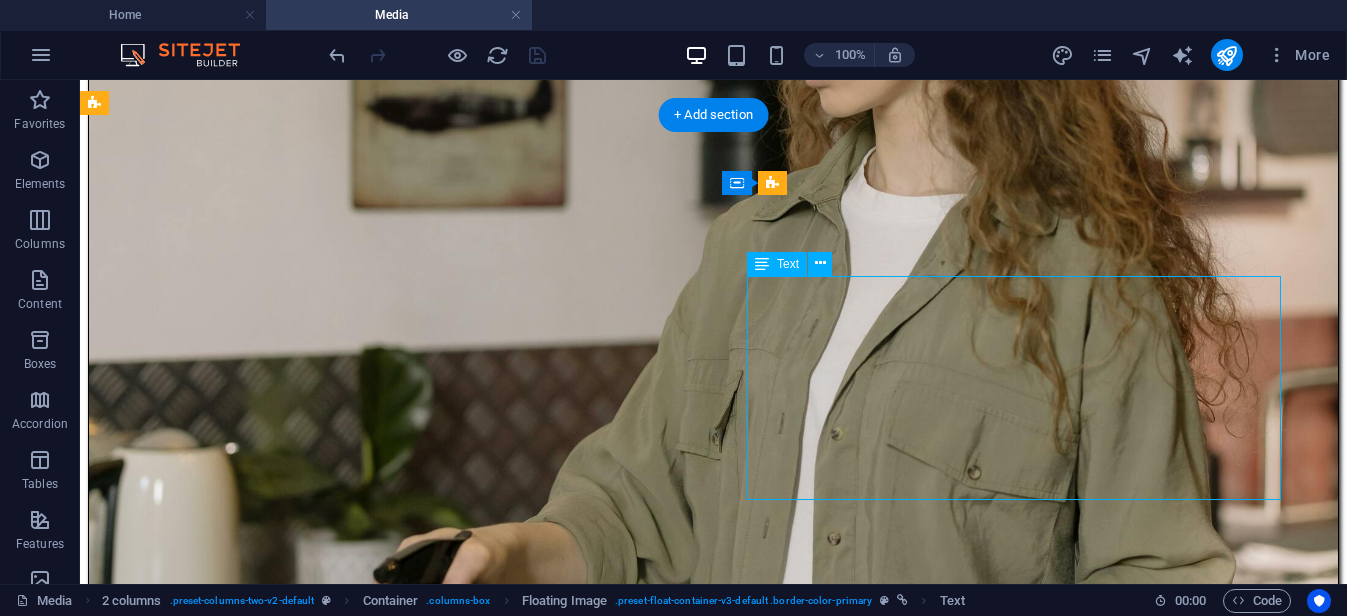 click on "CleanerWay’s Favorite Cleaning Tips for Melbourne Homes   At CleanerWay Cleaning Services, we’ve cleaned everything from cozy apartments to sprawling family homes across Melbourne — and if there’s one thing we know, it’s that a clean home feels better. Want that fresh, clean-home vibe without spending your whole weekend scrubbing? These are our  top expert cleaning tips  to make your Melbourne home sparkle all year round   ...  Learn More" at bounding box center [713, 5677] 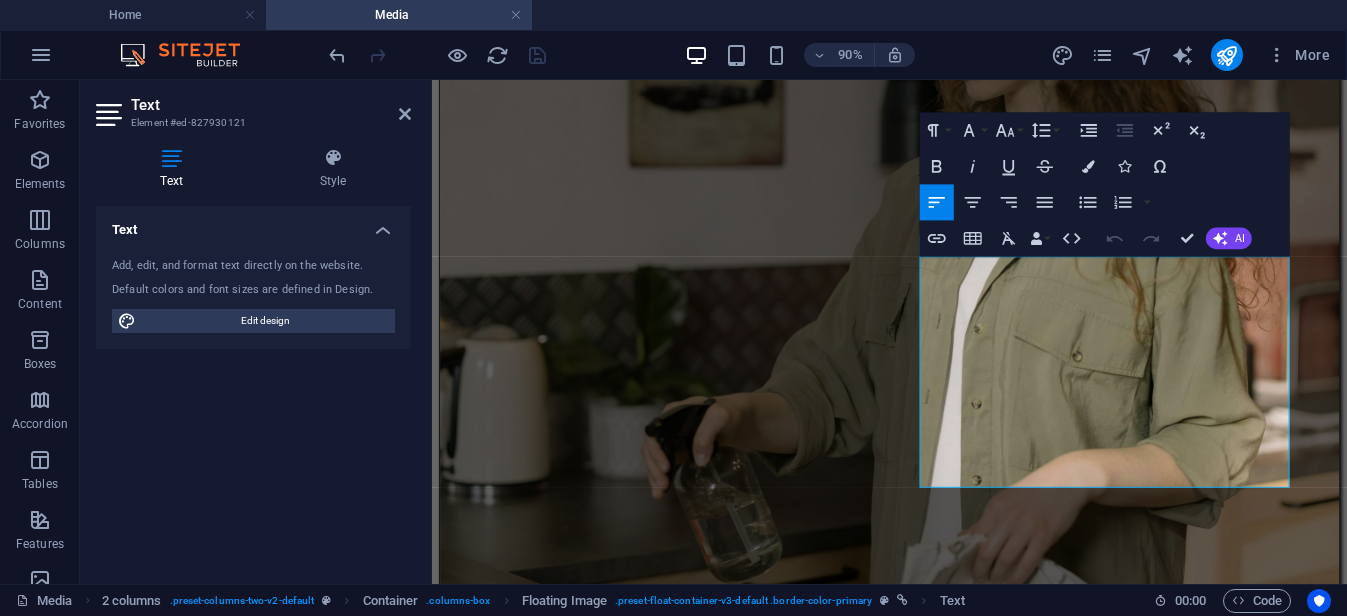 click at bounding box center (437, 55) 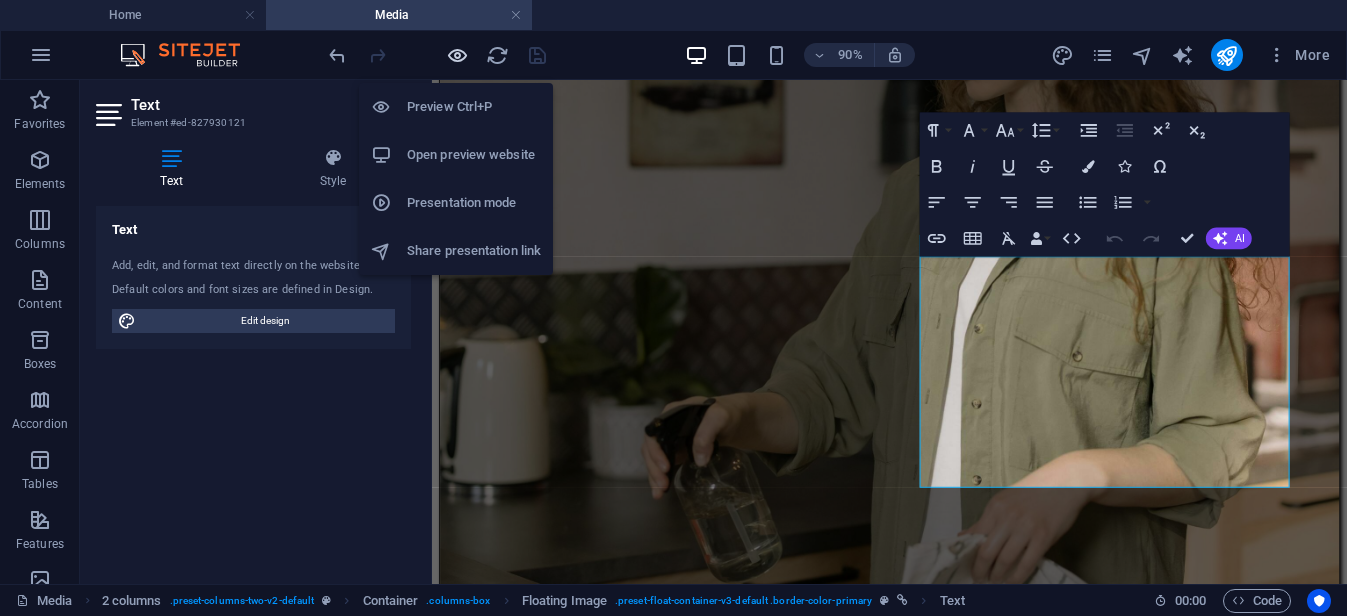 click at bounding box center (457, 55) 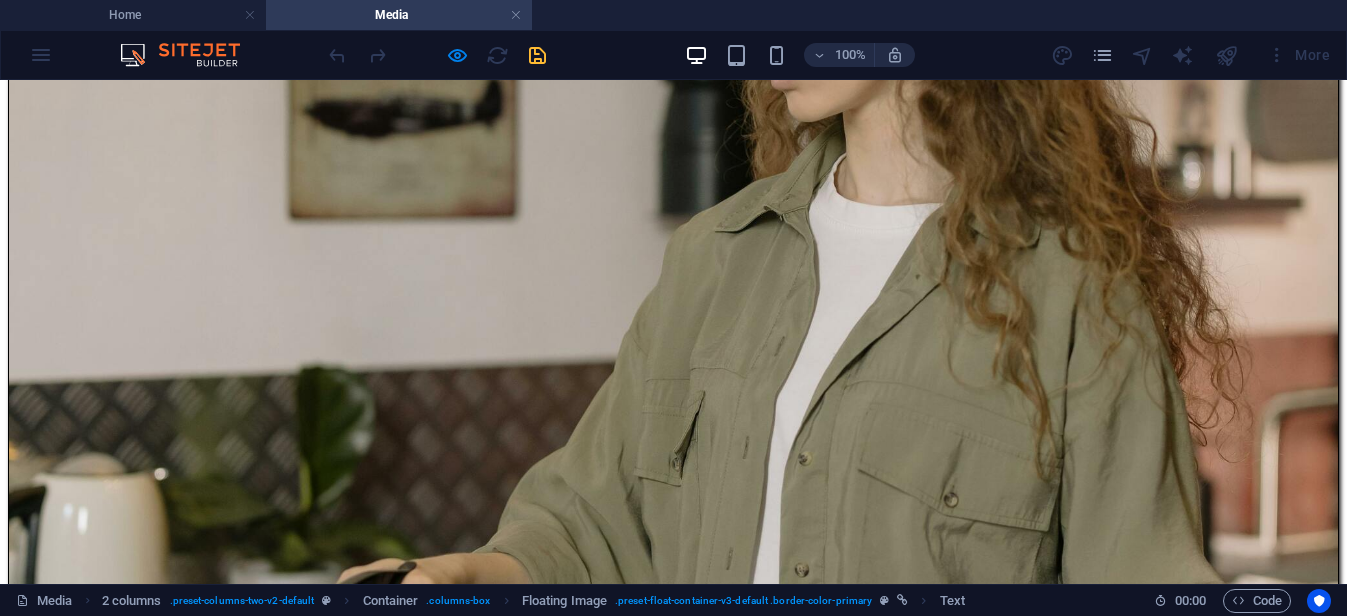 click on "Learn More" at bounding box center (673, 6036) 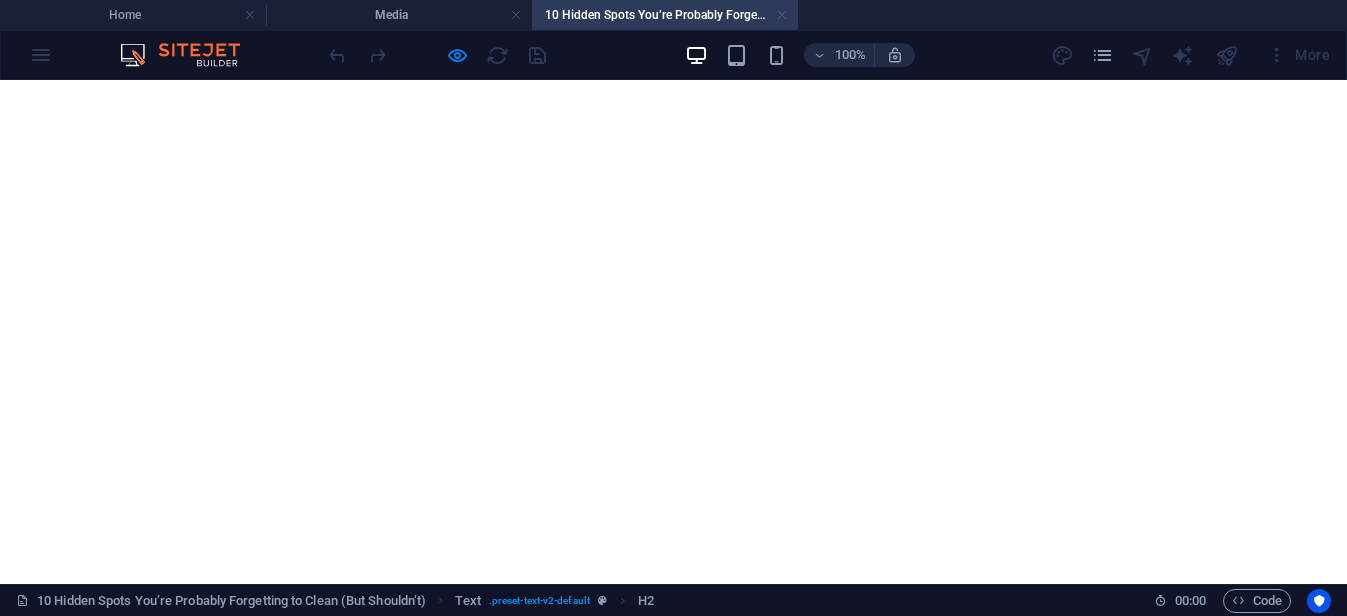 click at bounding box center (782, 15) 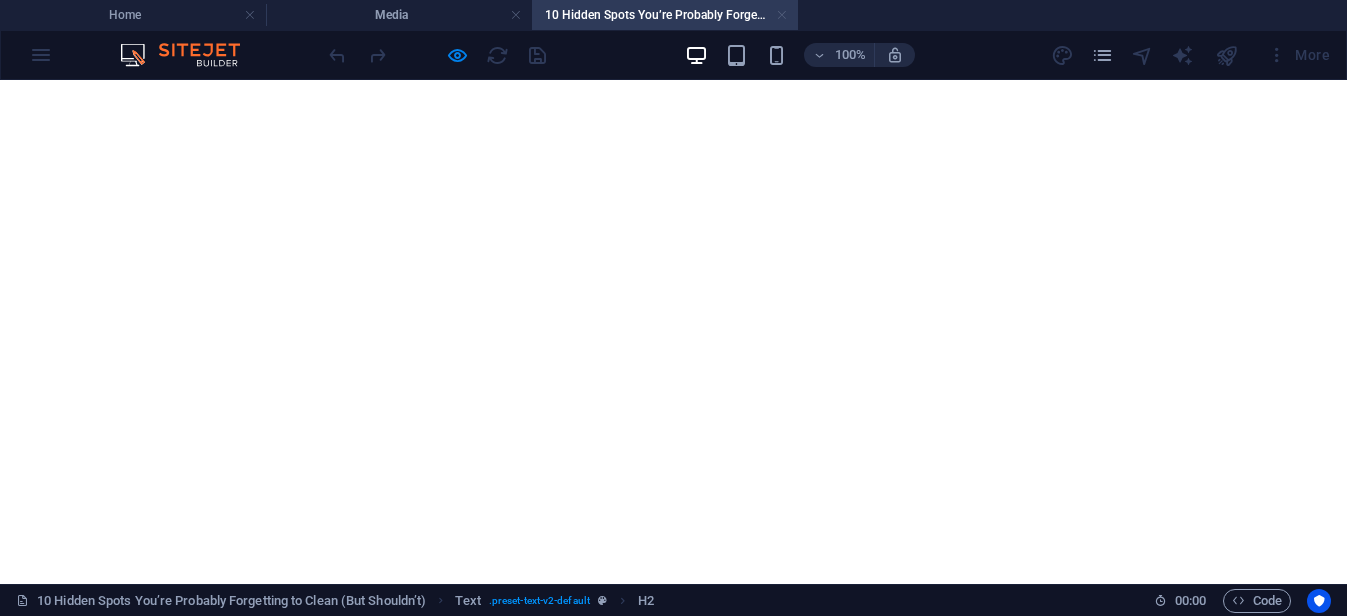 scroll, scrollTop: 500, scrollLeft: 0, axis: vertical 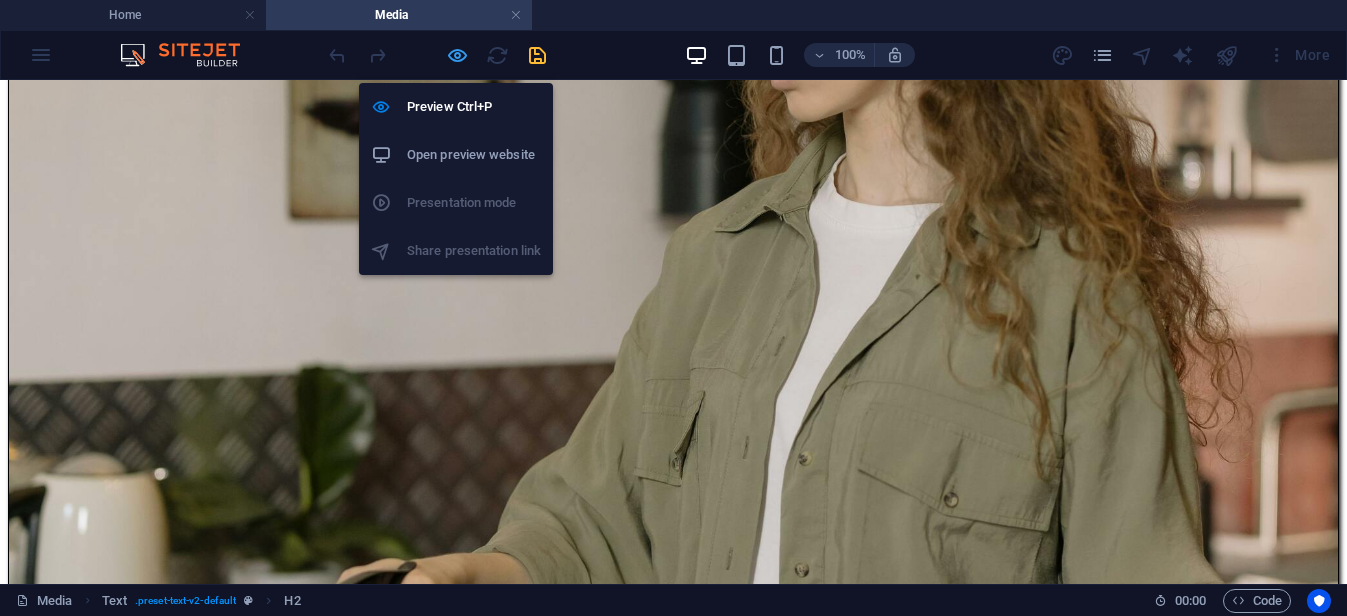 click at bounding box center [457, 55] 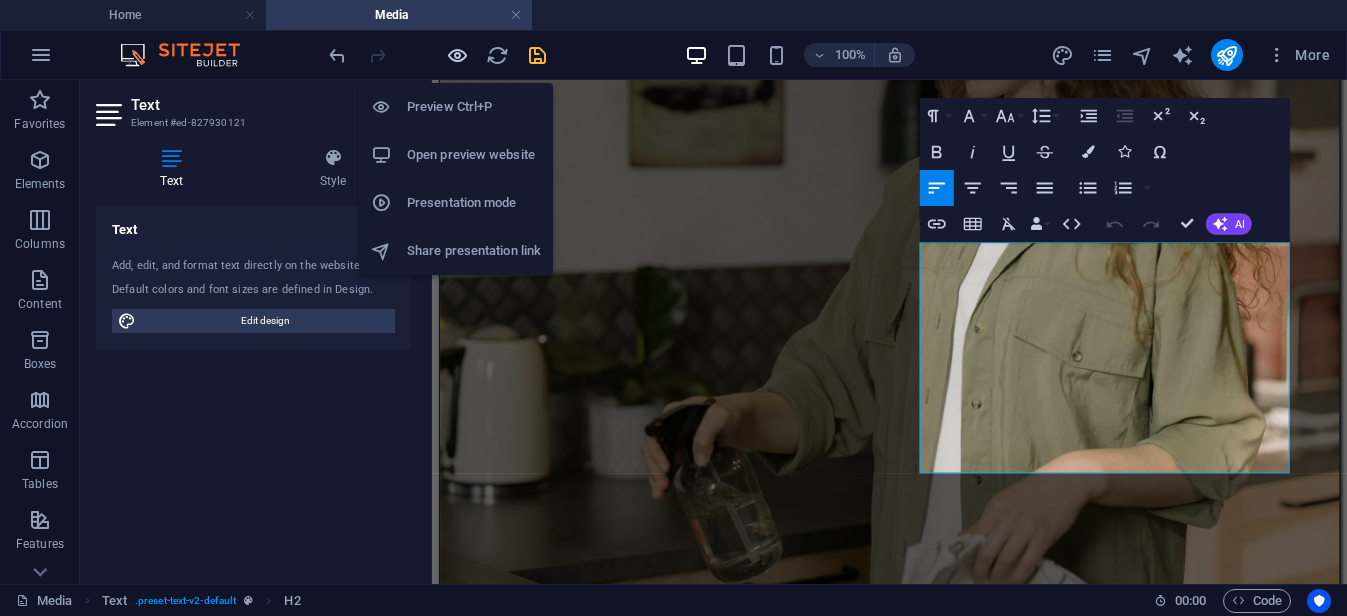 scroll, scrollTop: 516, scrollLeft: 0, axis: vertical 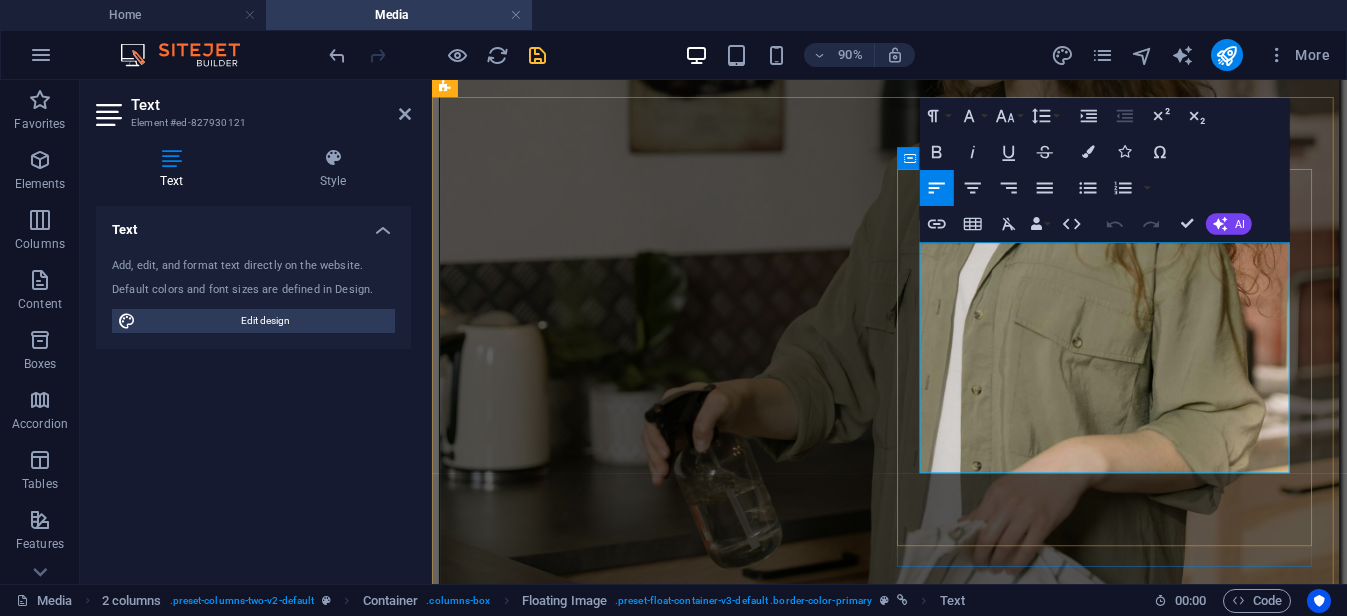 click on "Learn More" at bounding box center [940, 4615] 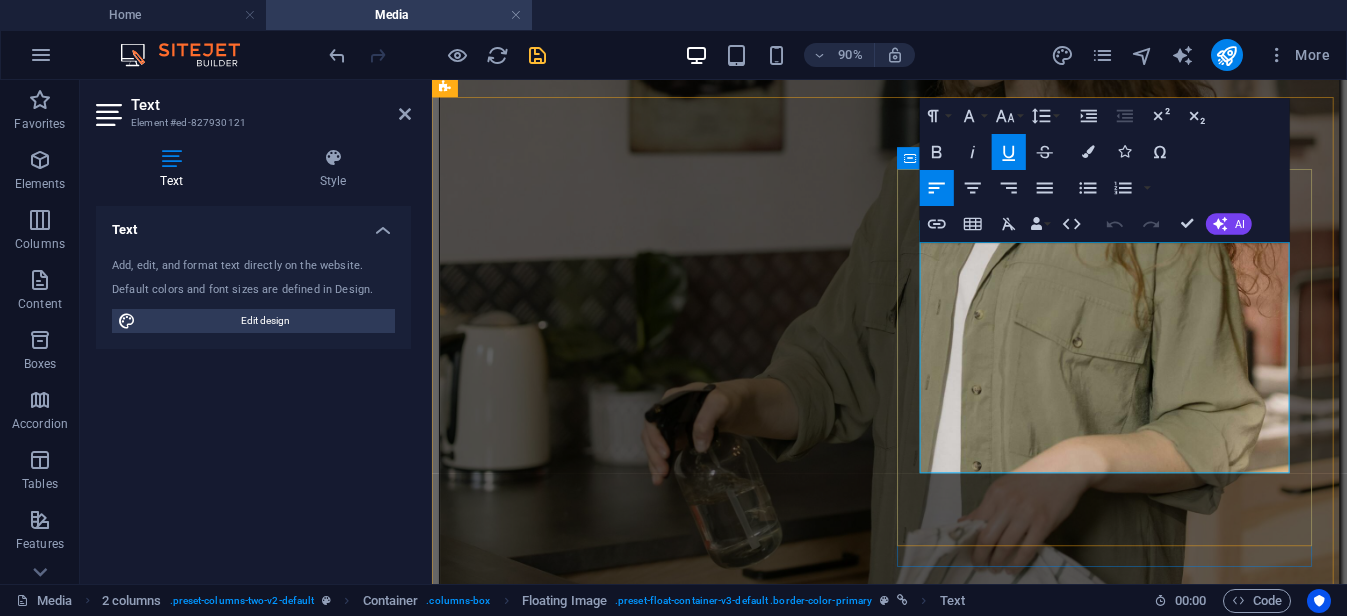 click on "Learn More" at bounding box center [940, 4615] 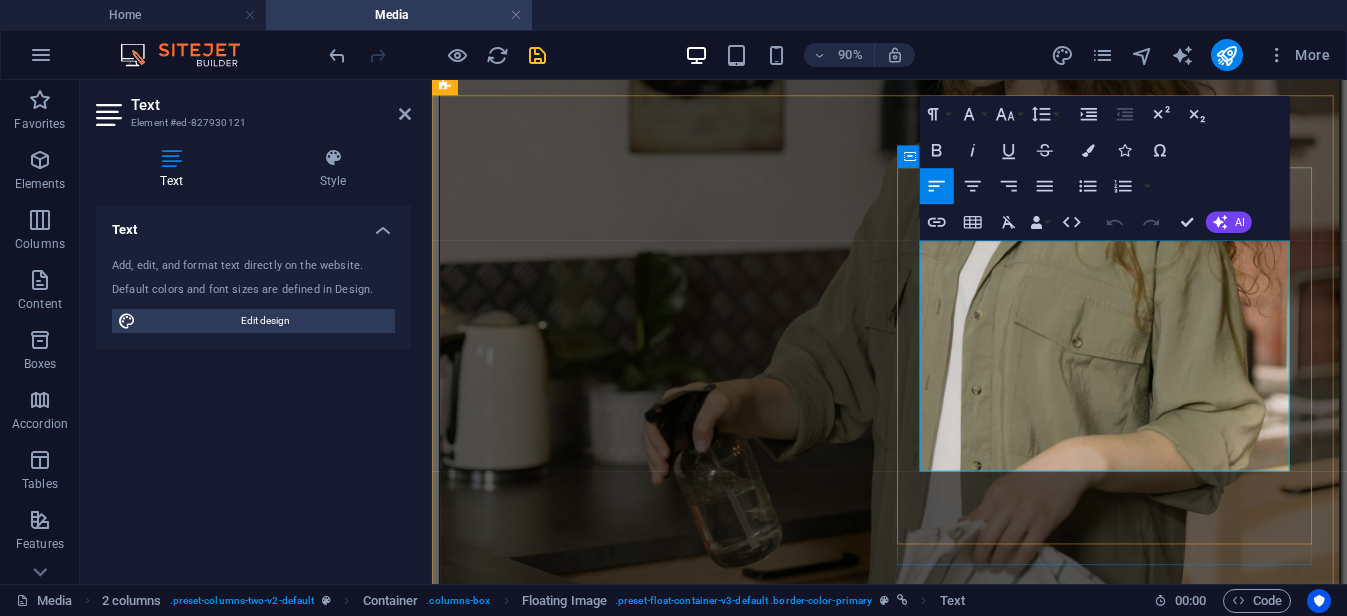 scroll, scrollTop: 616, scrollLeft: 0, axis: vertical 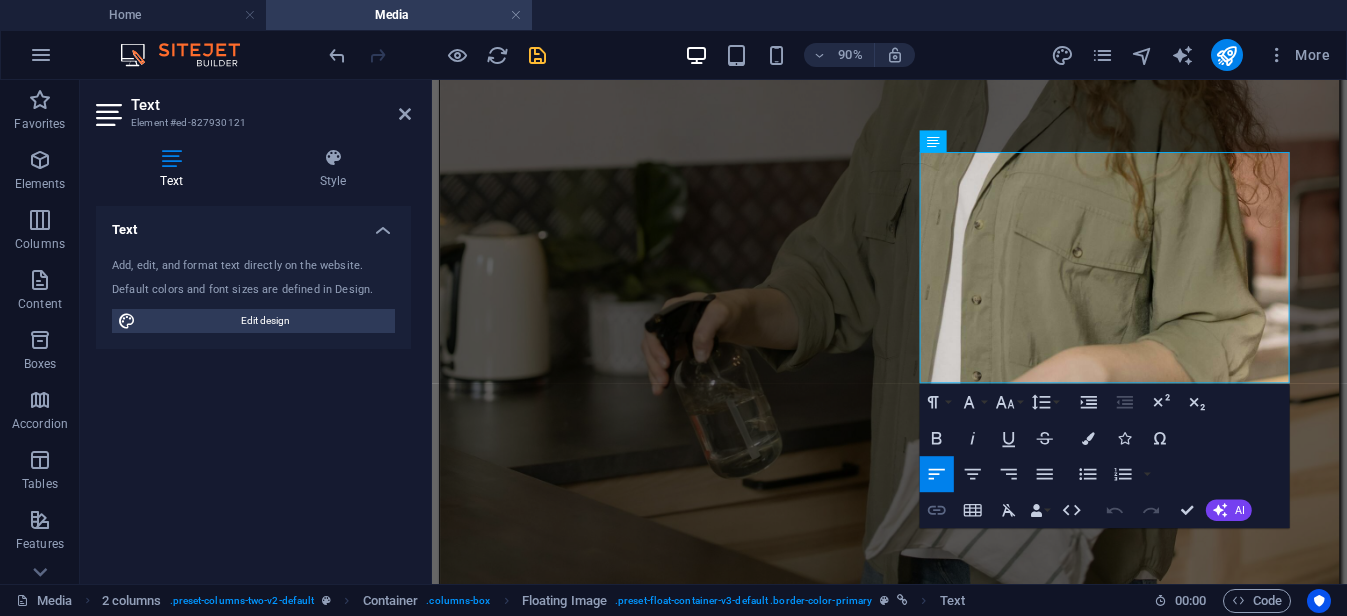 click 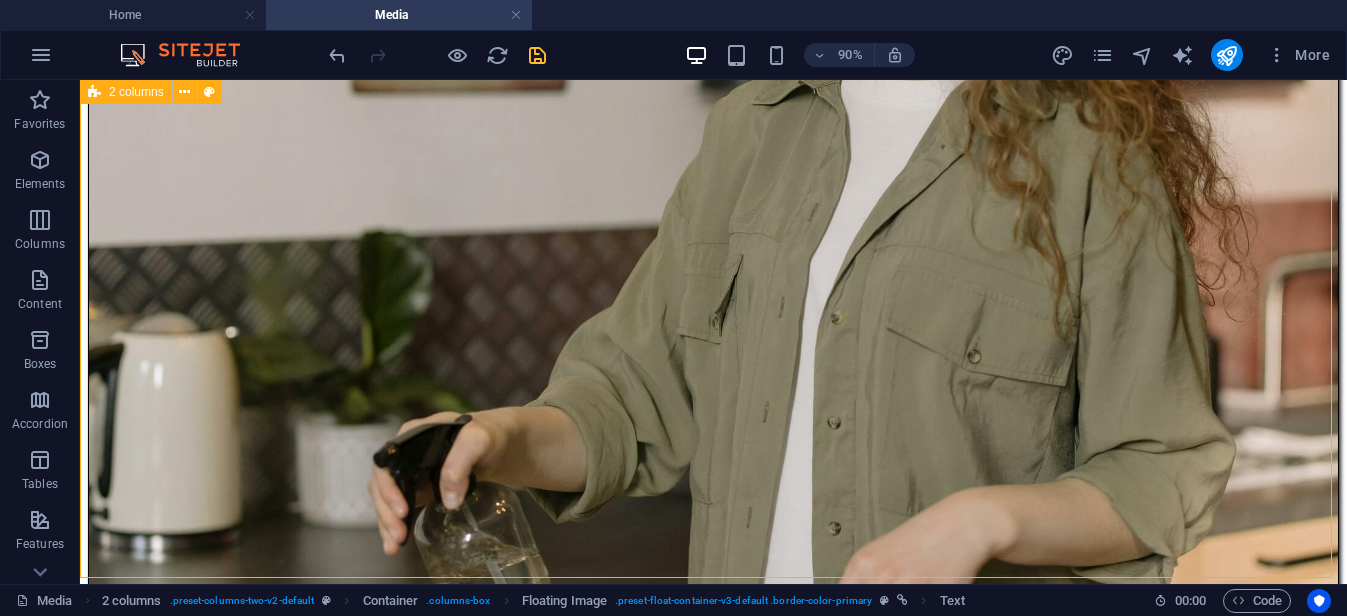 drag, startPoint x: 524, startPoint y: 581, endPoint x: 829, endPoint y: 530, distance: 309.23453 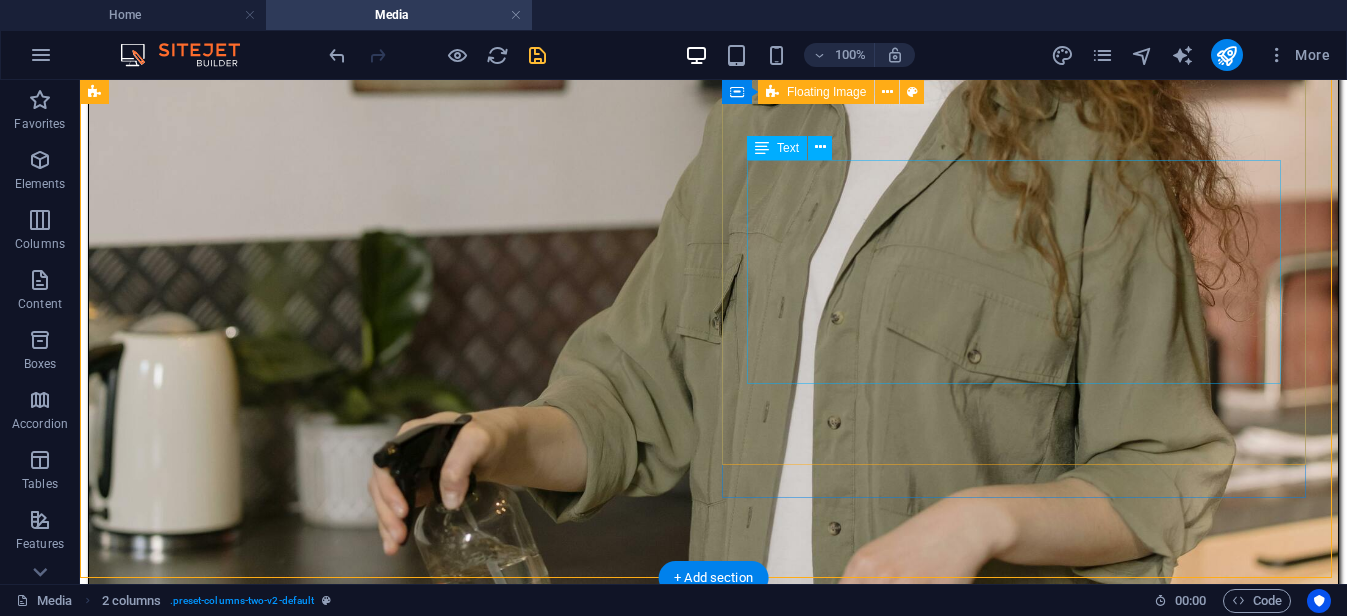click on "CleanerWay’s Favorite Cleaning Tips for Melbourne Homes   At CleanerWay Cleaning Services, we’ve cleaned everything from cozy apartments to sprawling family homes across Melbourne — and if there’s one thing we know, it’s that a clean home feels better. Want that fresh, clean-home vibe without spending your whole weekend scrubbing? These are our  top expert cleaning tips  to make your Melbourne home sparkle all year round   ...  Learn More" at bounding box center (713, 5561) 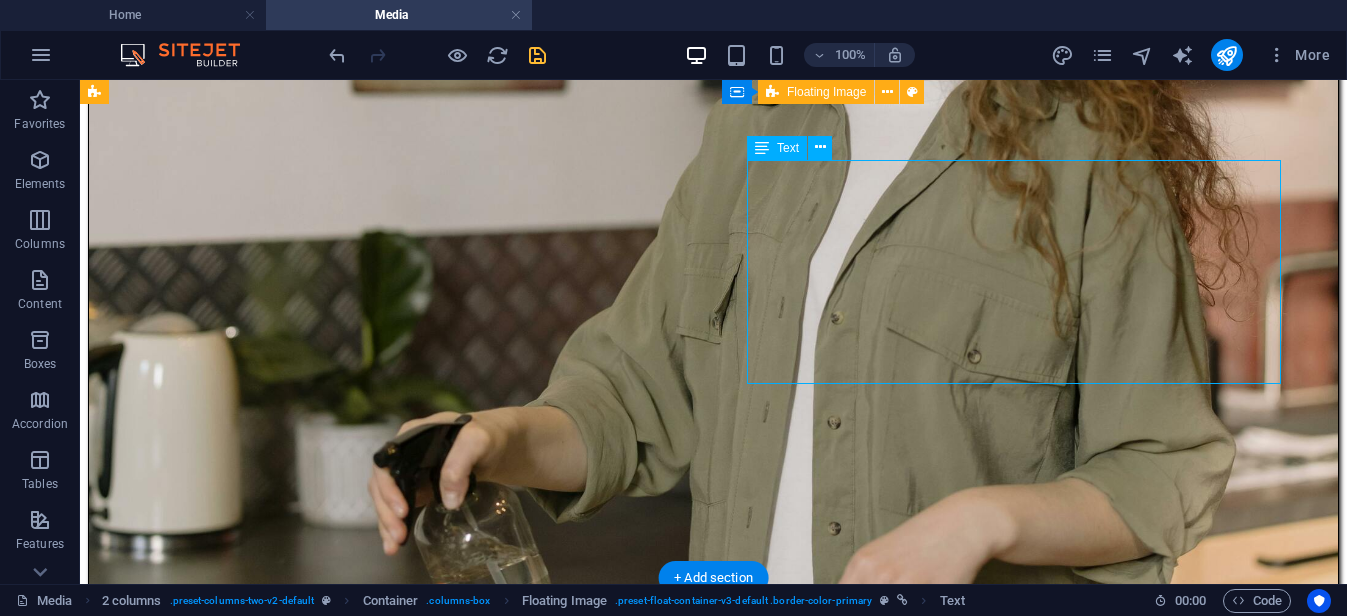 click on "CleanerWay’s Favorite Cleaning Tips for Melbourne Homes   At CleanerWay Cleaning Services, we’ve cleaned everything from cozy apartments to sprawling family homes across Melbourne — and if there’s one thing we know, it’s that a clean home feels better. Want that fresh, clean-home vibe without spending your whole weekend scrubbing? These are our  top expert cleaning tips  to make your Melbourne home sparkle all year round   ...  Learn More" at bounding box center [713, 5561] 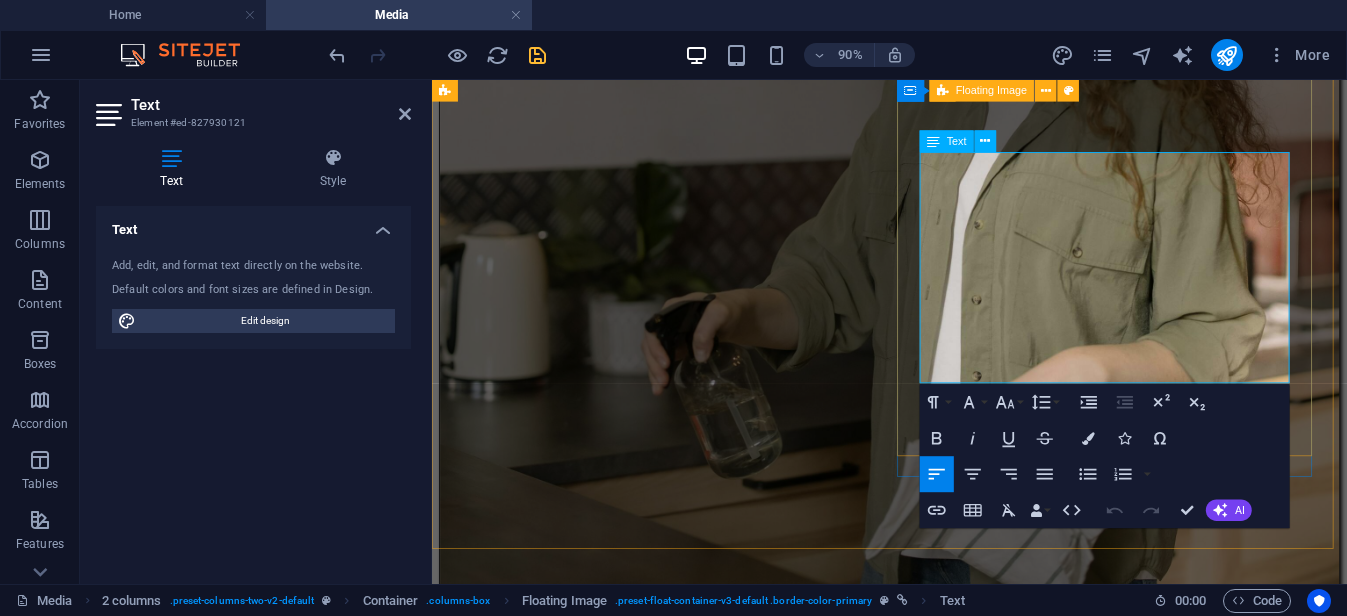 click on "Learn More" at bounding box center [940, 4515] 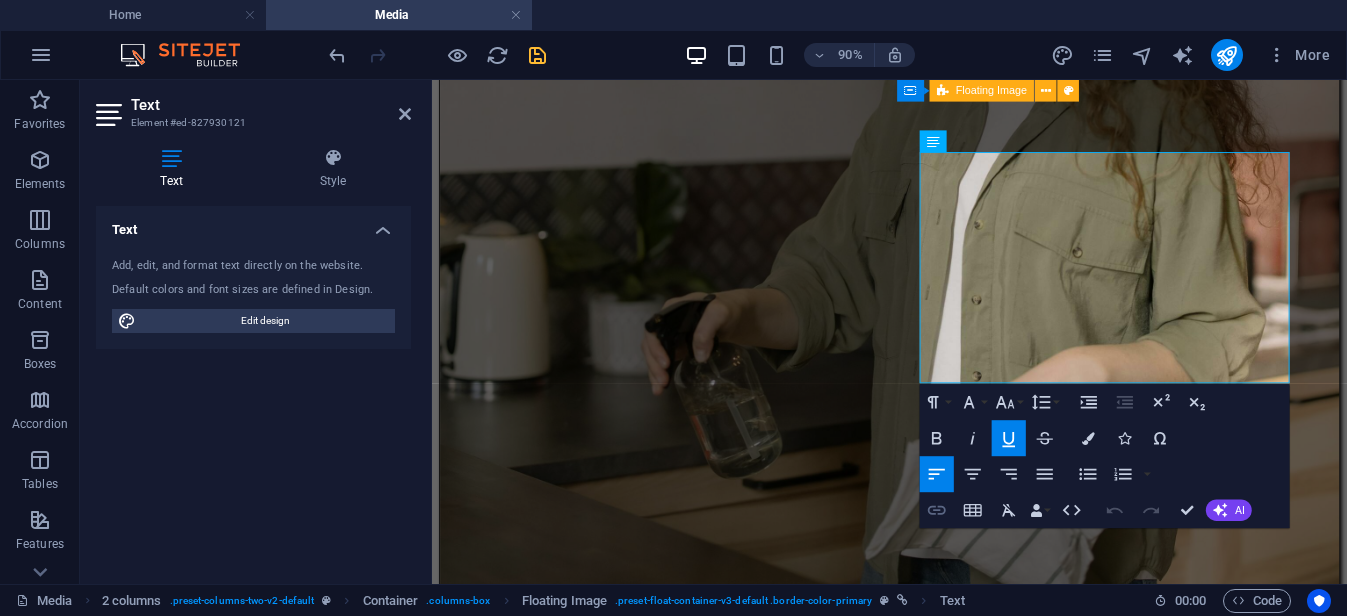 click 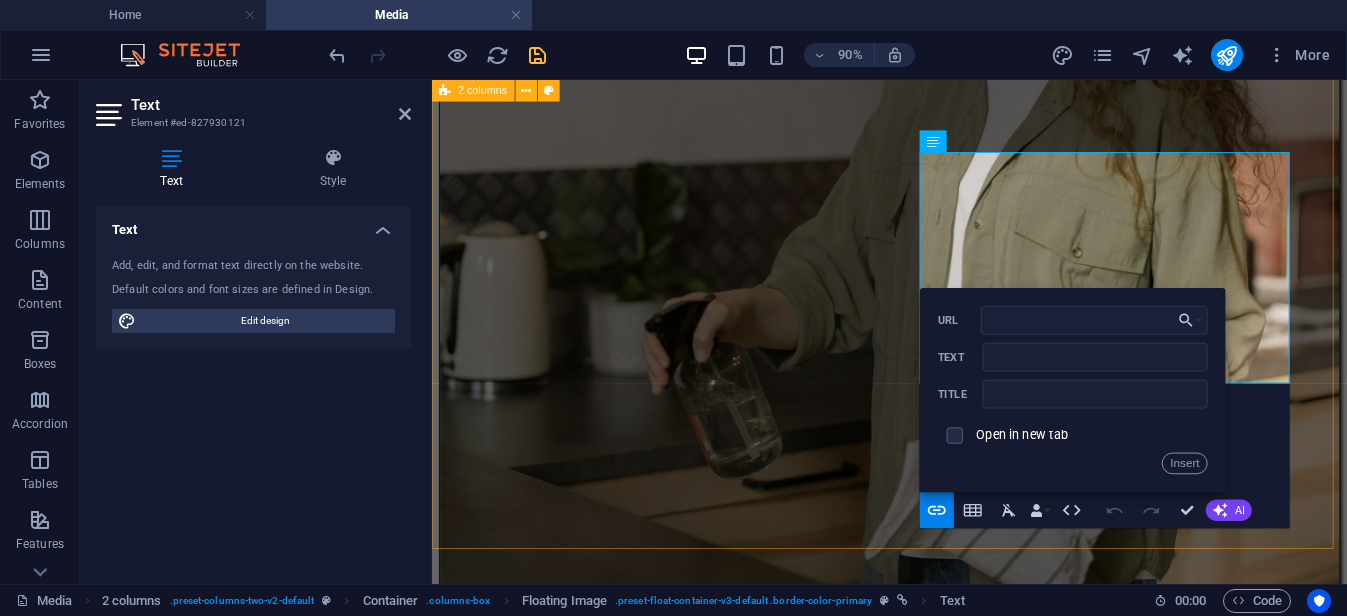 click on "10 Hidden Spots You’re Probably Forgetting to Clean (But Shouldn’t) When it comes to cleaning, most of us remember the basics: the floors, the kitchen countertops, maybe even the bathroom sink. But what about the sneaky spots that quietly collect dust, grime, and germs—without ever making it onto your regular to-do list? At Cleanerway Cleaning, we specialize in those “oh no, I forgot that!” areas. Here are 10 commonly overlooked spots in your home or office that deserve a little love—plus how we can help you keep them sparkling... Learn More     ​ ​ CleanerWay’s Favorite Cleaning Tips for [CITY] Homes At CleanerWay Cleaning Services, we’ve cleaned everything from cozy apartments to sprawling family homes across [CITY] — and if there’s one thing we know, it’s that a clean home feels better. Want that fresh, clean-home vibe without spending your whole weekend scrubbing? These are our top expert cleaning tips to make your [CITY] home sparkle all year round Le" at bounding box center (940, 2749) 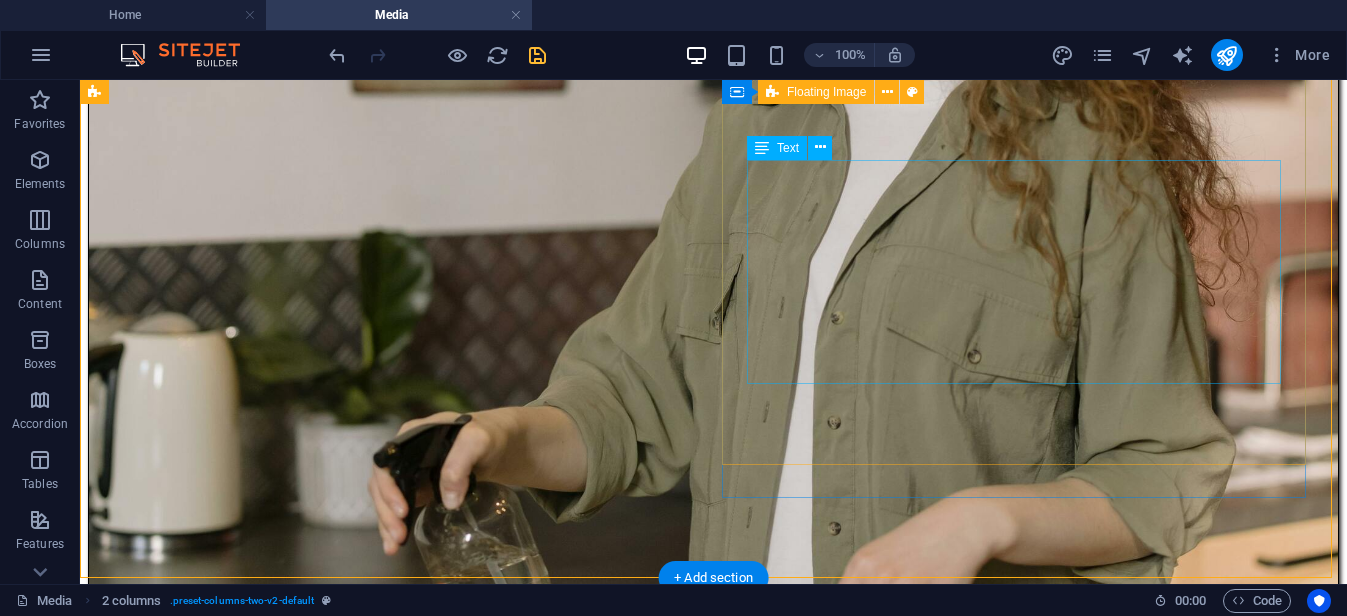 click on "CleanerWay’s Favorite Cleaning Tips for Melbourne Homes   At CleanerWay Cleaning Services, we’ve cleaned everything from cozy apartments to sprawling family homes across Melbourne — and if there’s one thing we know, it’s that a clean home feels better. Want that fresh, clean-home vibe without spending your whole weekend scrubbing? These are our  top expert cleaning tips  to make your Melbourne home sparkle all year round   ...  Learn More" at bounding box center [713, 5561] 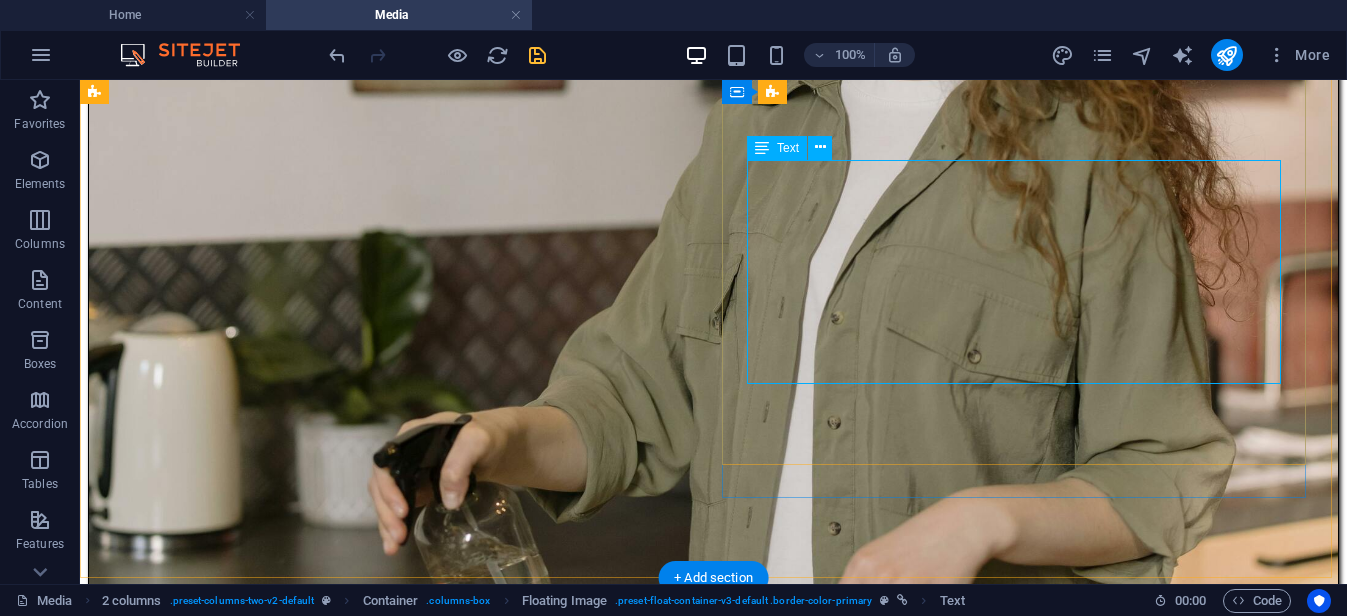 click on "CleanerWay’s Favorite Cleaning Tips for Melbourne Homes   At CleanerWay Cleaning Services, we’ve cleaned everything from cozy apartments to sprawling family homes across Melbourne — and if there’s one thing we know, it’s that a clean home feels better. Want that fresh, clean-home vibe without spending your whole weekend scrubbing? These are our  top expert cleaning tips  to make your Melbourne home sparkle all year round   ...  Learn More" at bounding box center [713, 5561] 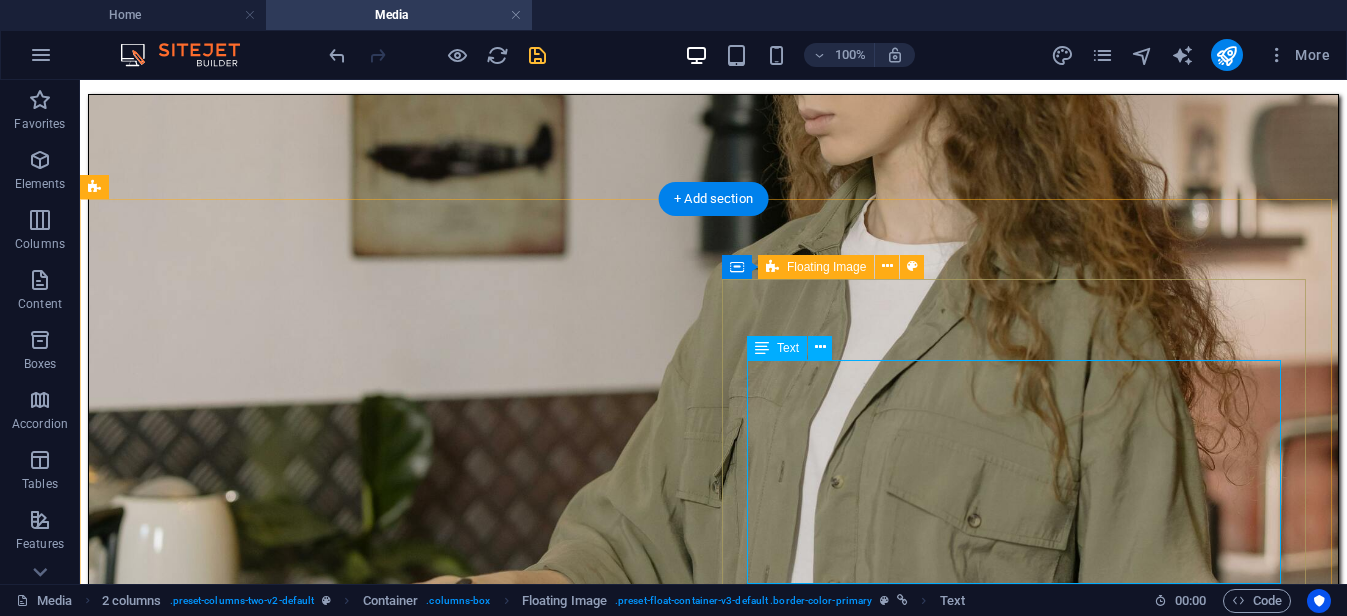 scroll, scrollTop: 416, scrollLeft: 0, axis: vertical 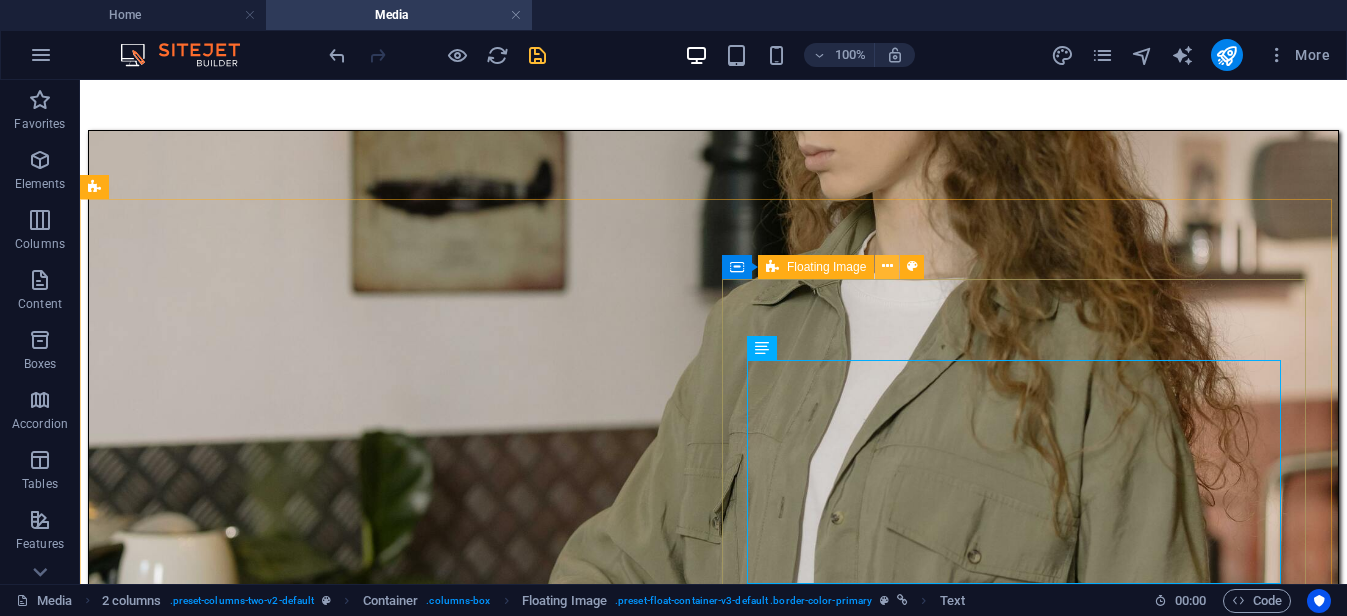click at bounding box center [887, 266] 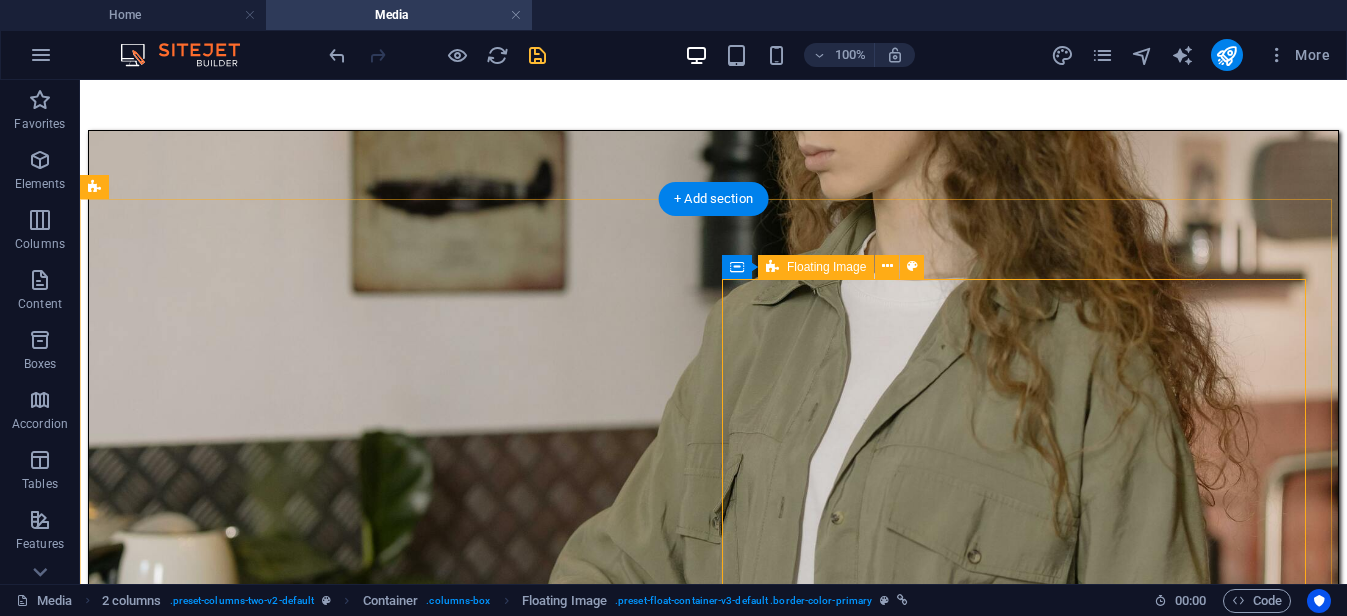 click on "CleanerWay’s Favorite Cleaning Tips for Melbourne Homes   At CleanerWay Cleaning Services, we’ve cleaned everything from cozy apartments to sprawling family homes across Melbourne — and if there’s one thing we know, it’s that a clean home feels better. Want that fresh, clean-home vibe without spending your whole weekend scrubbing? These are our  top expert cleaning tips  to make your Melbourne home sparkle all year round   ...  Learn More" at bounding box center (713, 5401) 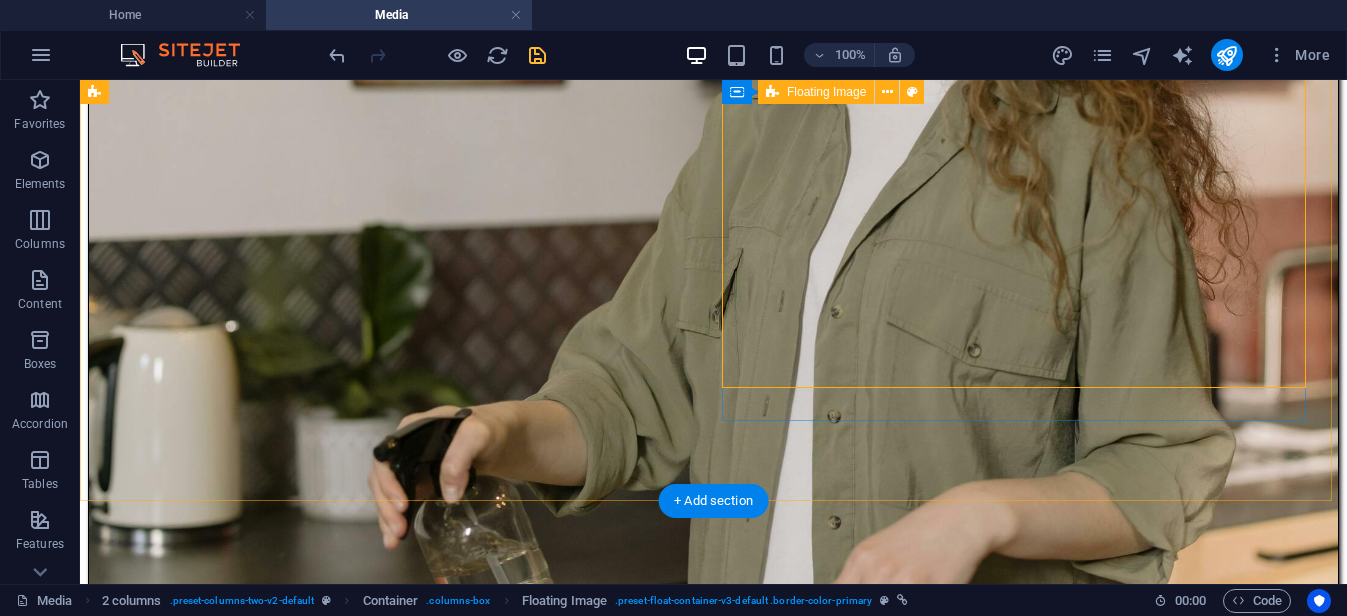 scroll, scrollTop: 716, scrollLeft: 0, axis: vertical 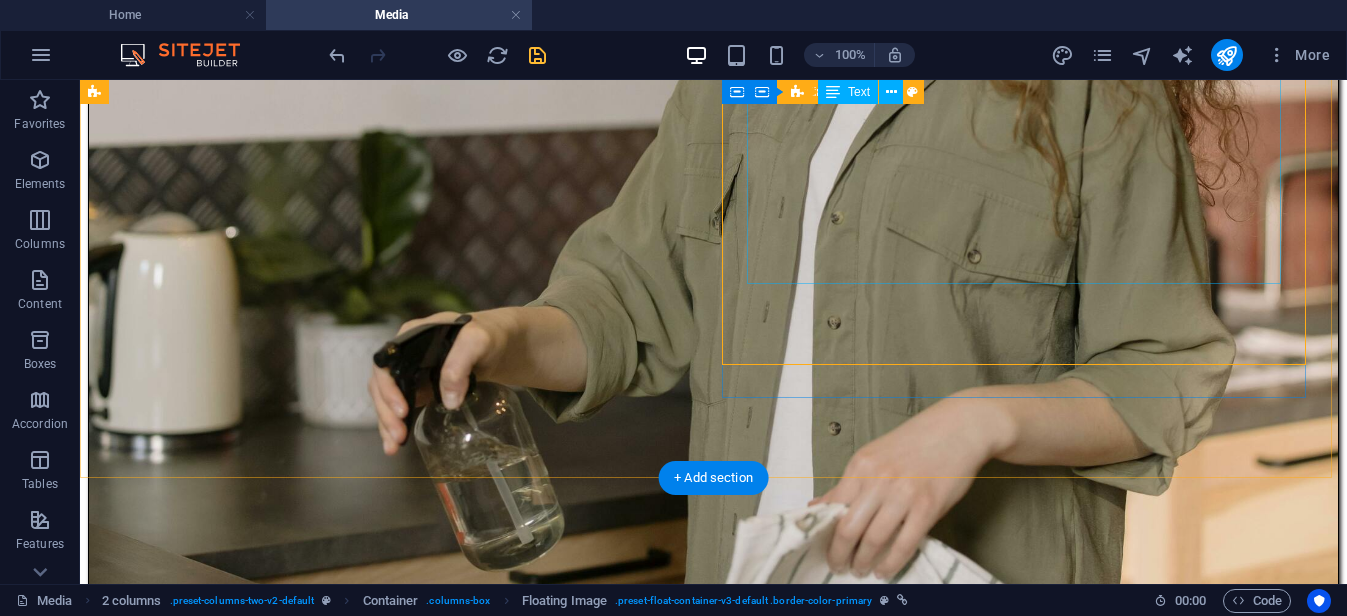 click on "CleanerWay’s Favorite Cleaning Tips for Melbourne Homes   At CleanerWay Cleaning Services, we’ve cleaned everything from cozy apartments to sprawling family homes across Melbourne — and if there’s one thing we know, it’s that a clean home feels better. Want that fresh, clean-home vibe without spending your whole weekend scrubbing? These are our  top expert cleaning tips  to make your Melbourne home sparkle all year round   ...  Learn More" at bounding box center (713, 5461) 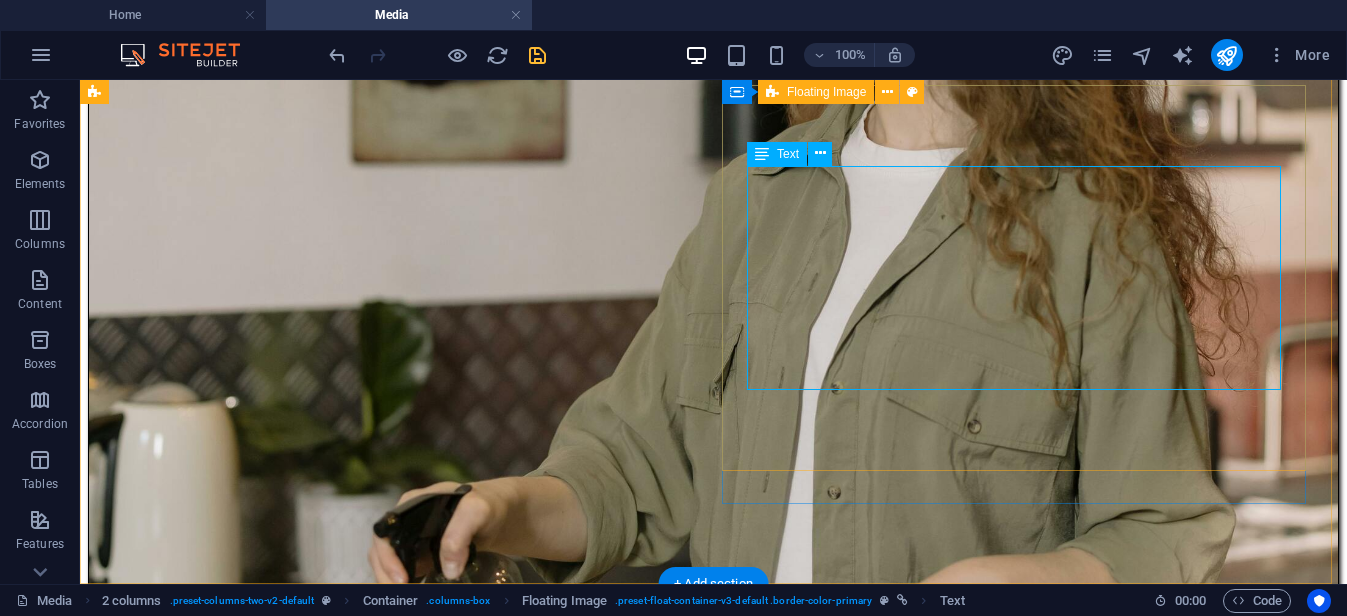 scroll, scrollTop: 516, scrollLeft: 0, axis: vertical 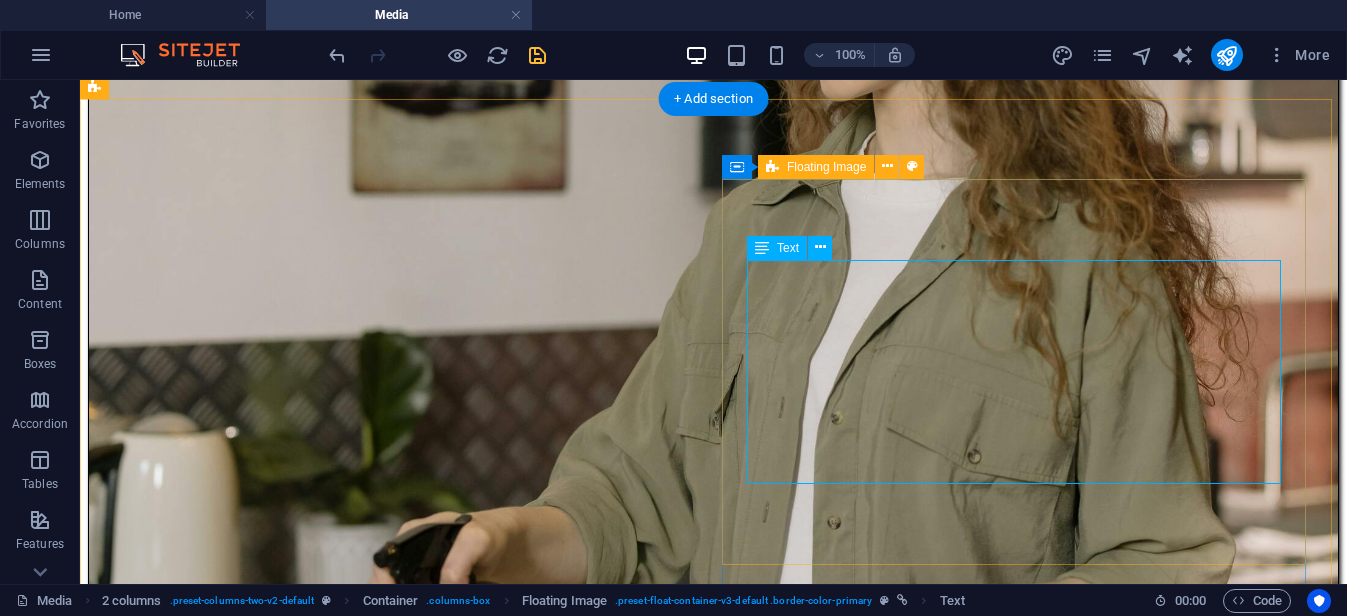 click on "CleanerWay’s Favorite Cleaning Tips for Melbourne Homes   At CleanerWay Cleaning Services, we’ve cleaned everything from cozy apartments to sprawling family homes across Melbourne — and if there’s one thing we know, it’s that a clean home feels better. Want that fresh, clean-home vibe without spending your whole weekend scrubbing? These are our  top expert cleaning tips  to make your Melbourne home sparkle all year round   ...  Learn More" at bounding box center [713, 5661] 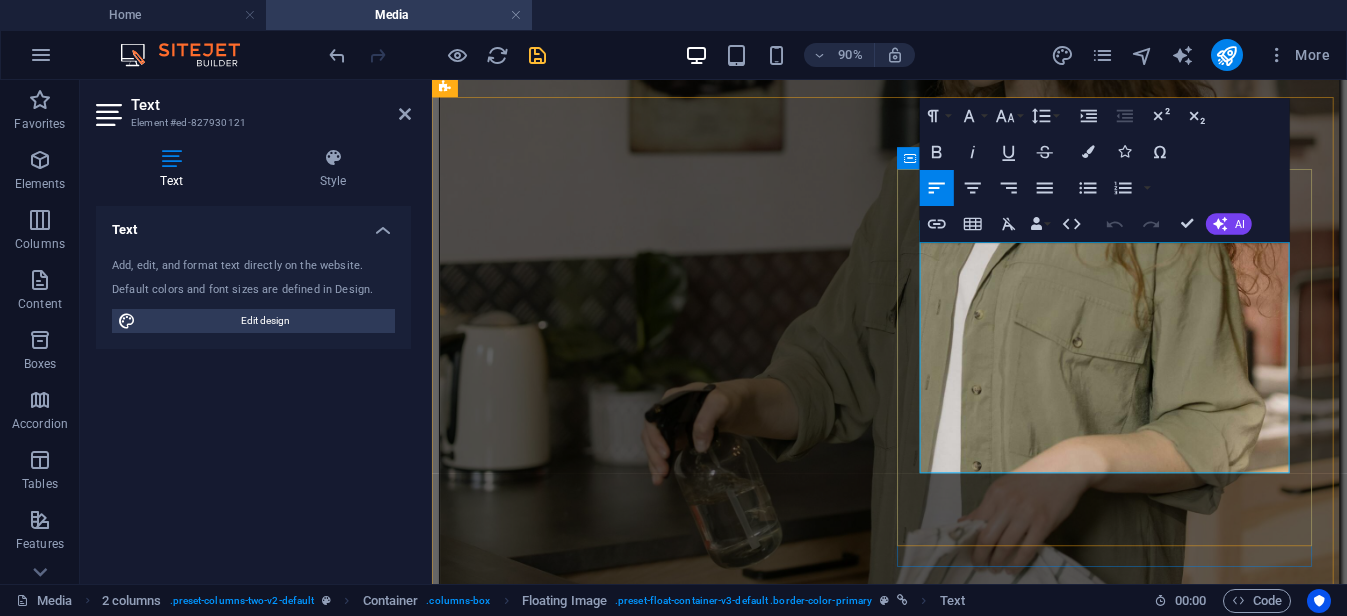 click on "Learn More" at bounding box center [940, 4615] 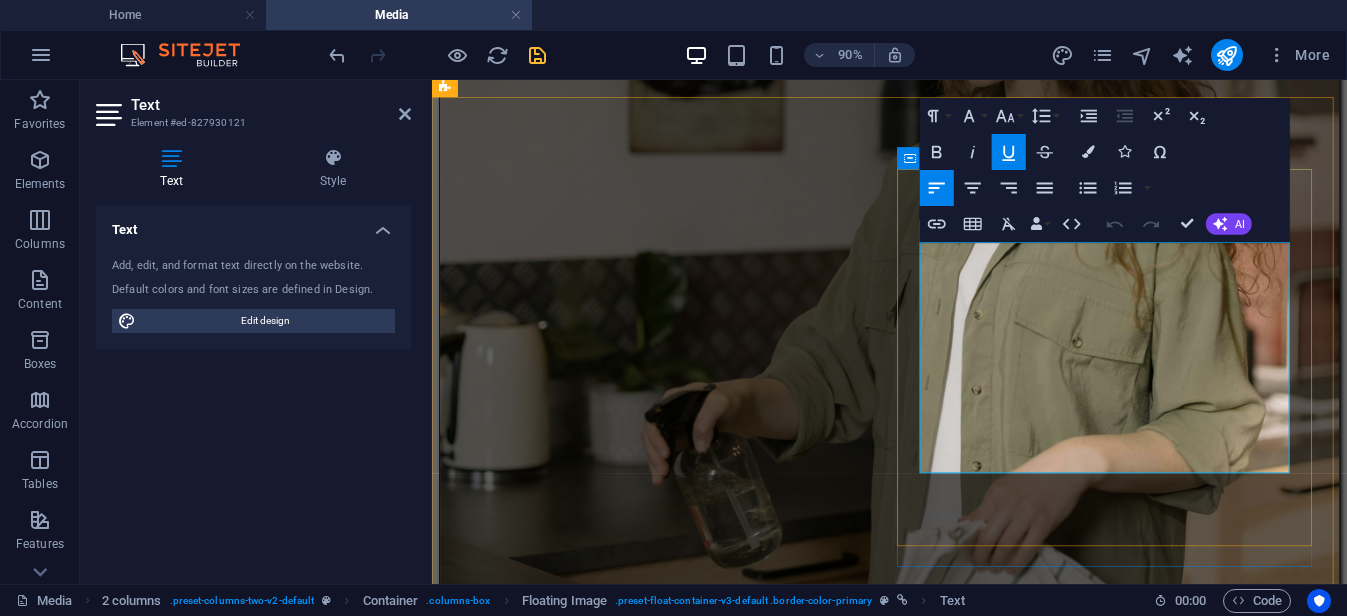 click on "Learn More" at bounding box center [940, 4615] 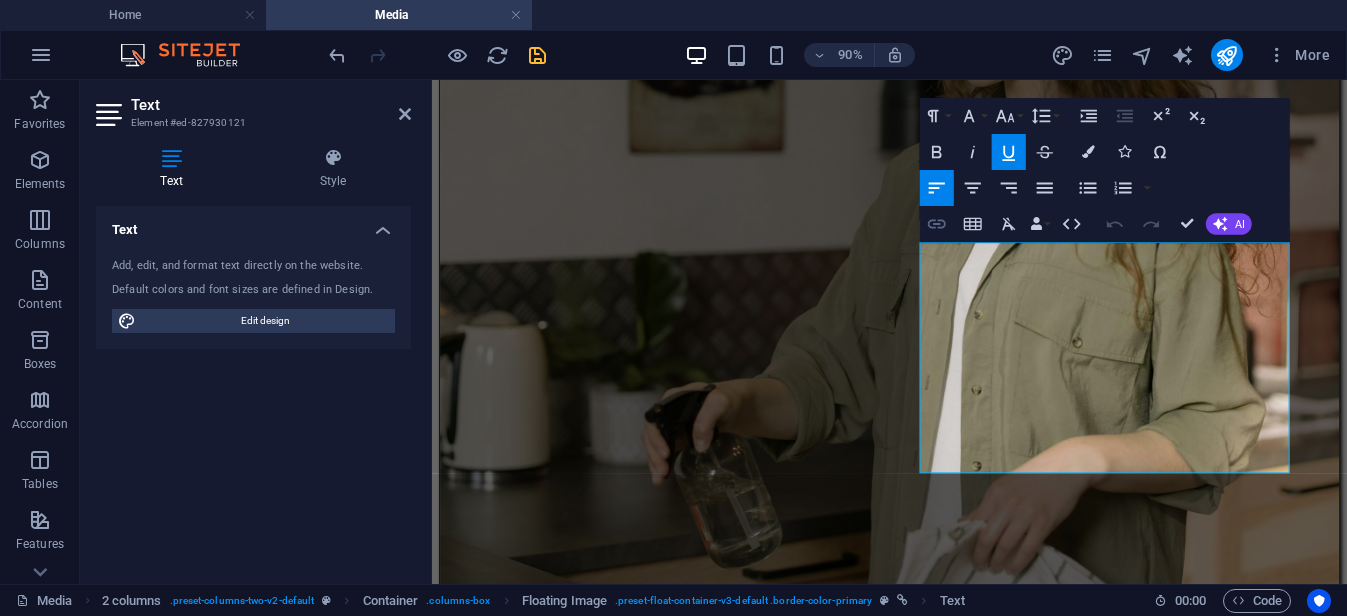 click 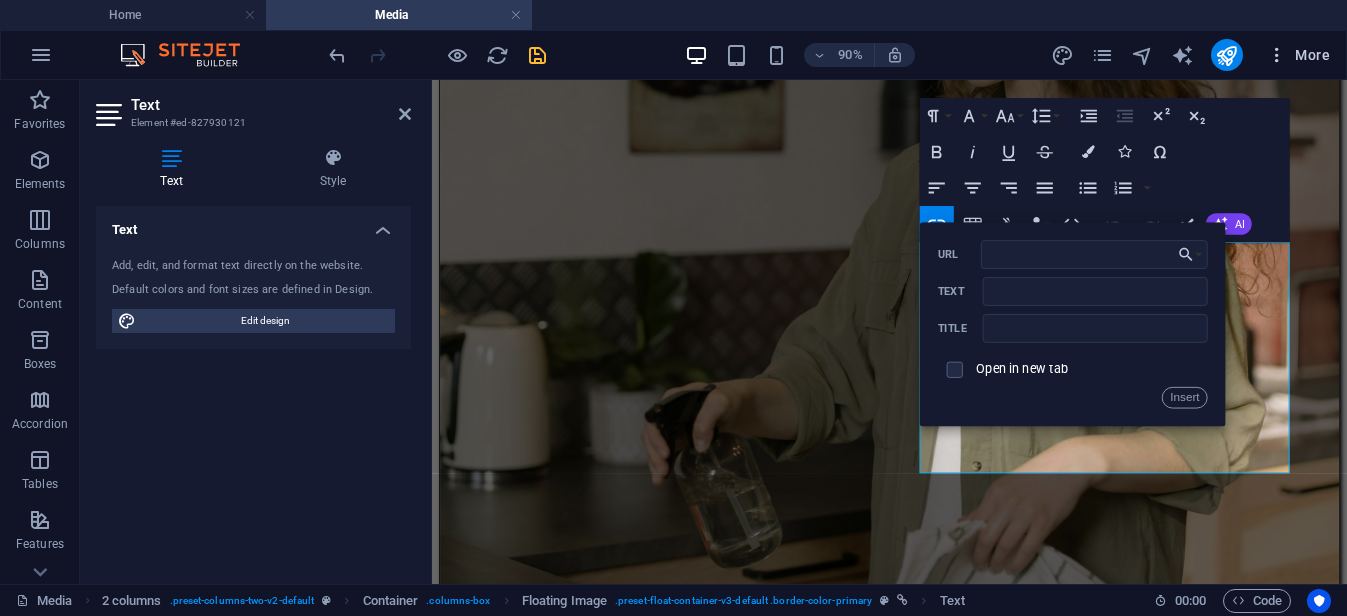 click on "More" at bounding box center [1298, 55] 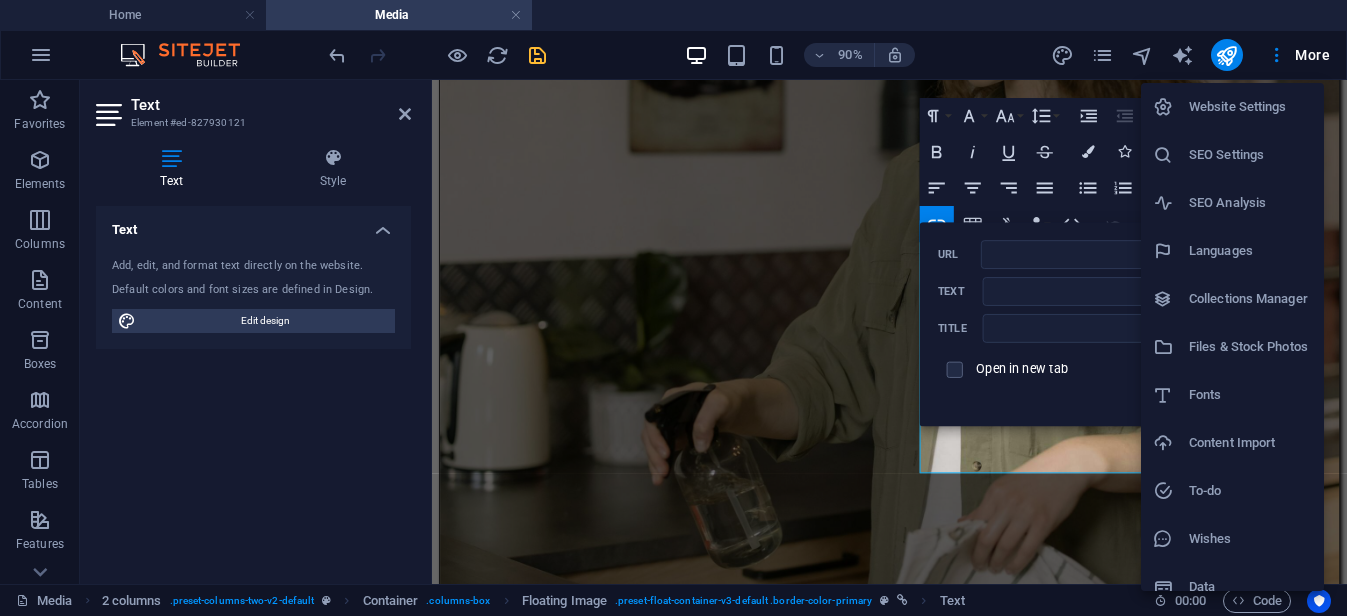 click at bounding box center [673, 308] 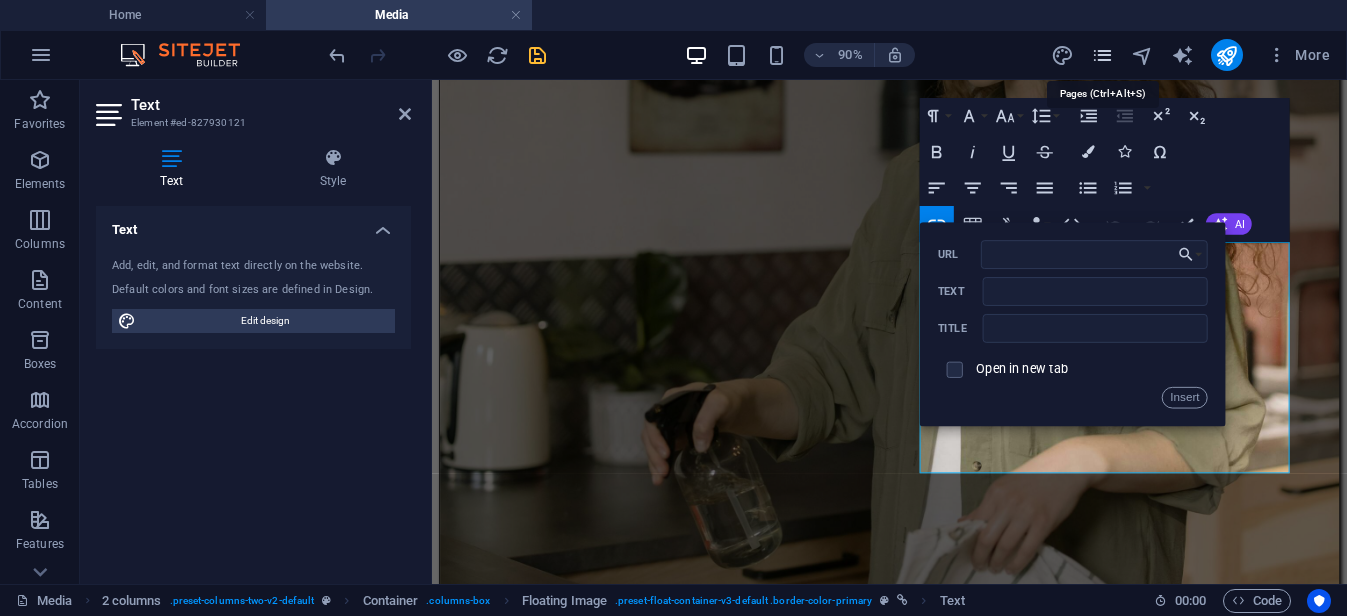 click at bounding box center [1102, 55] 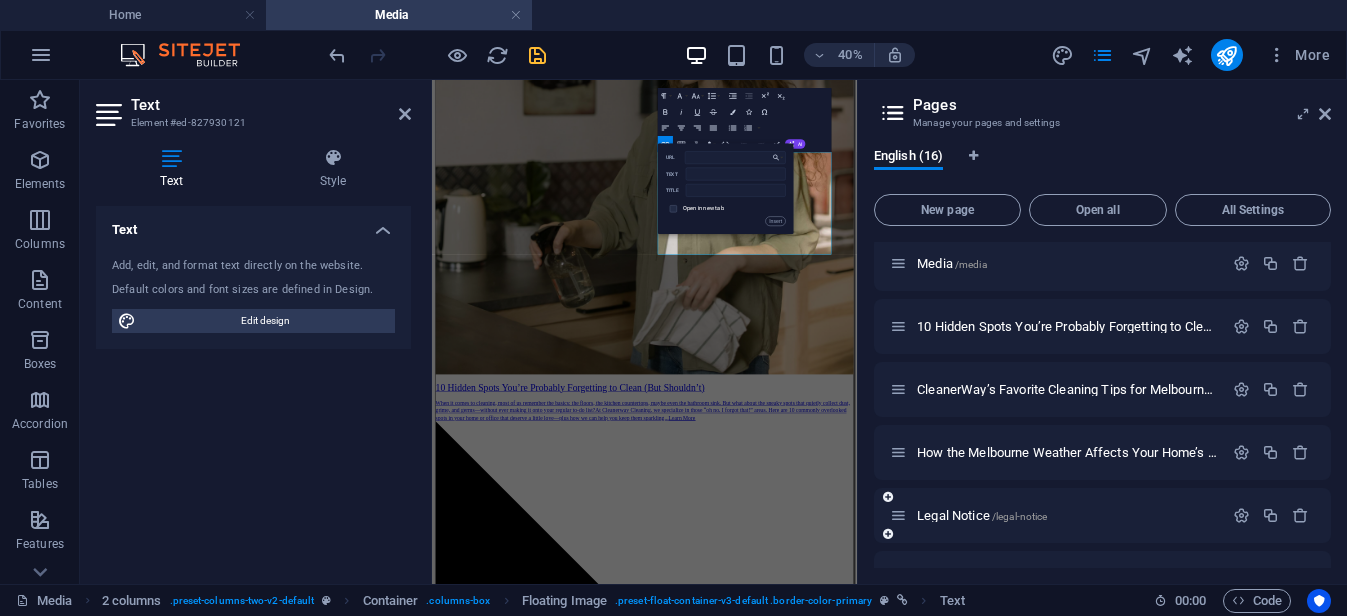 scroll, scrollTop: 600, scrollLeft: 0, axis: vertical 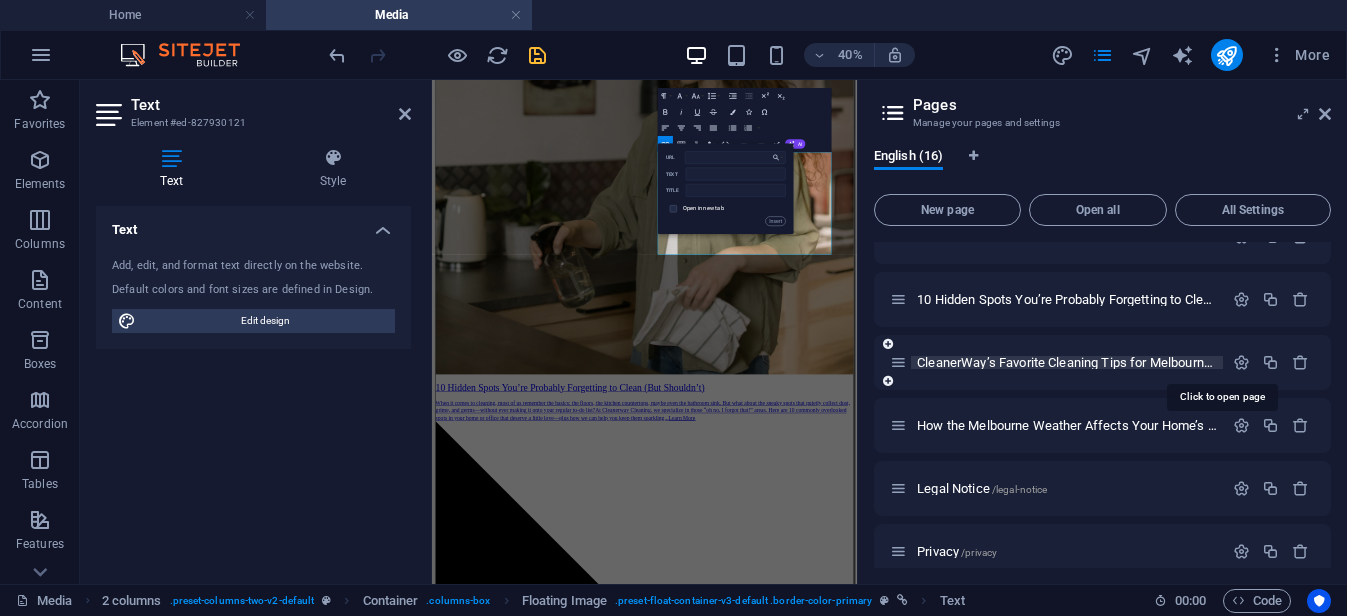 click on "CleanerWay’s Favorite Cleaning Tips for [CITY] Homes /cleanerway-s-favorite-cleaning-tips-for-melbourne-homes" at bounding box center [1218, 362] 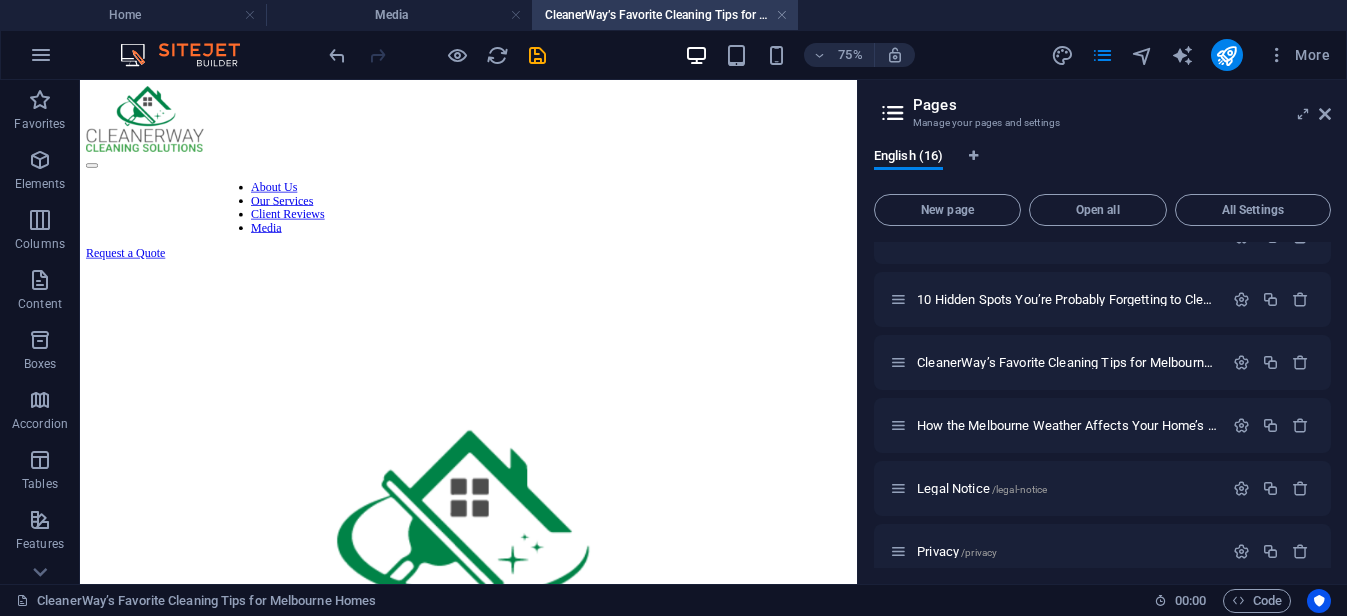 scroll, scrollTop: 0, scrollLeft: 0, axis: both 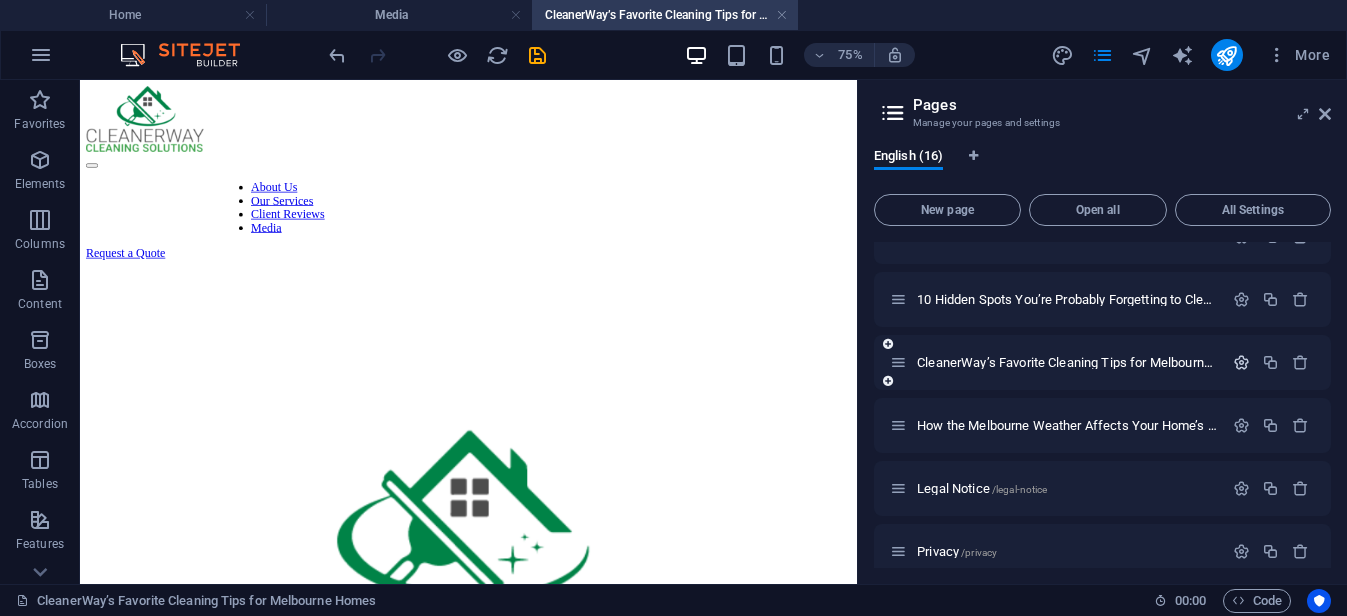 click at bounding box center [1241, 362] 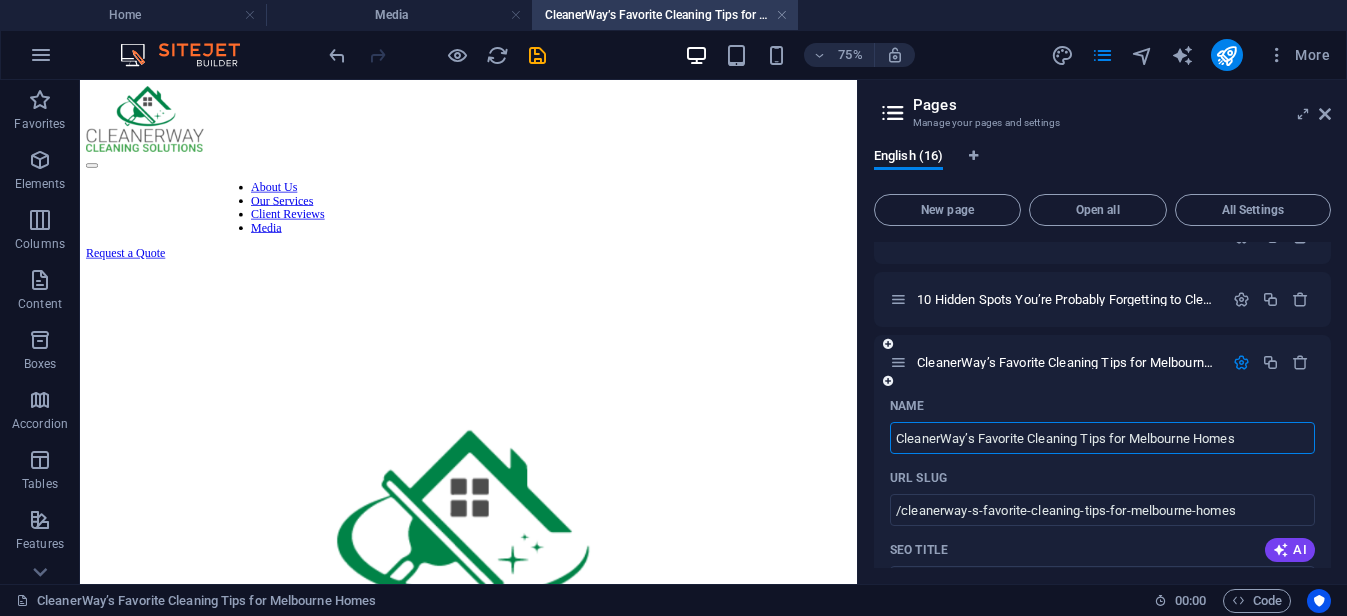 scroll, scrollTop: 700, scrollLeft: 0, axis: vertical 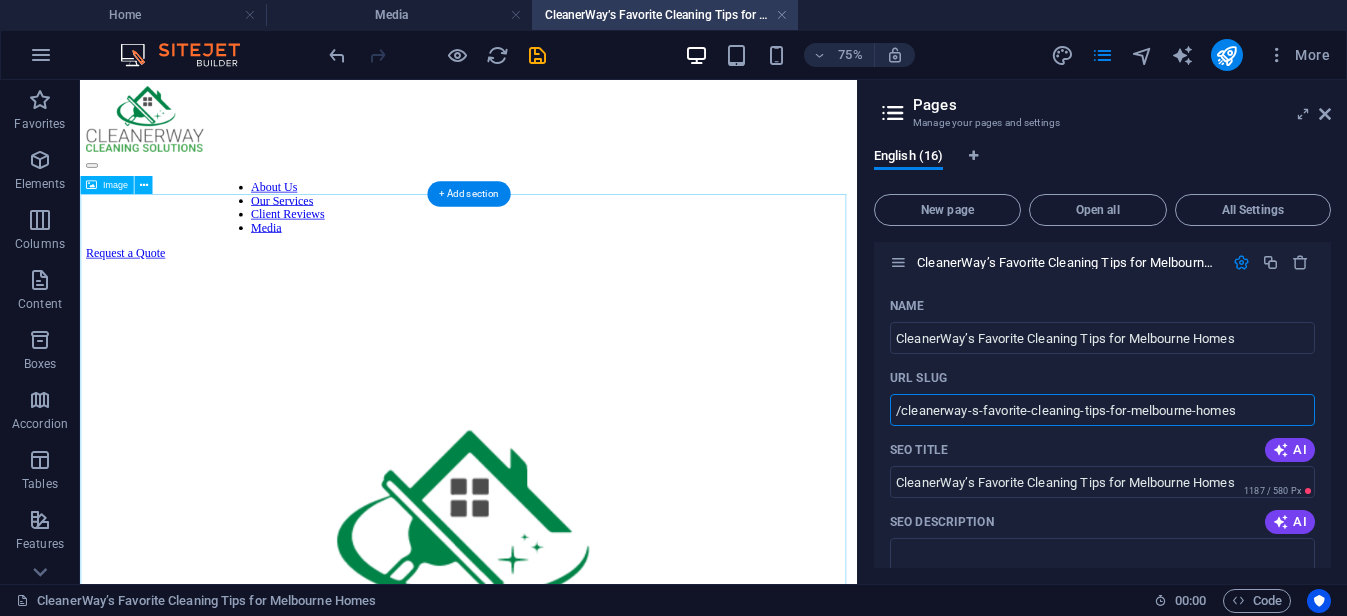 drag, startPoint x: 1336, startPoint y: 493, endPoint x: 994, endPoint y: 496, distance: 342.01315 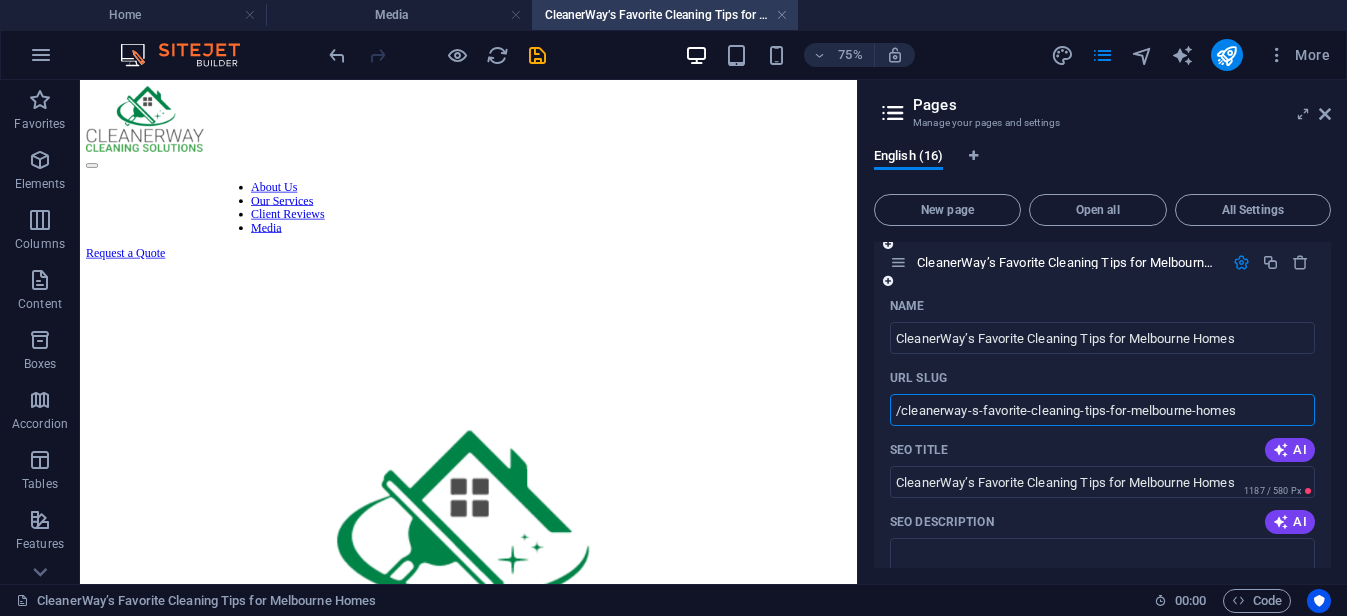 click on "/cleanerway-s-favorite-cleaning-tips-for-melbourne-homes" at bounding box center [1102, 410] 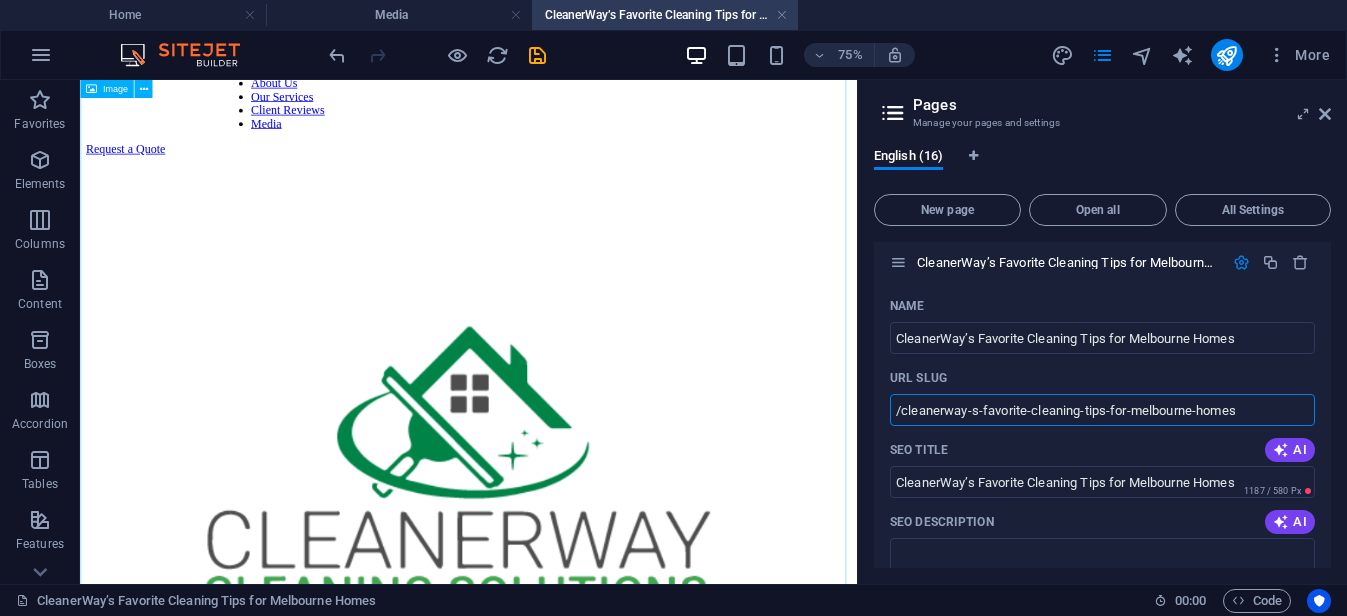 scroll, scrollTop: 0, scrollLeft: 0, axis: both 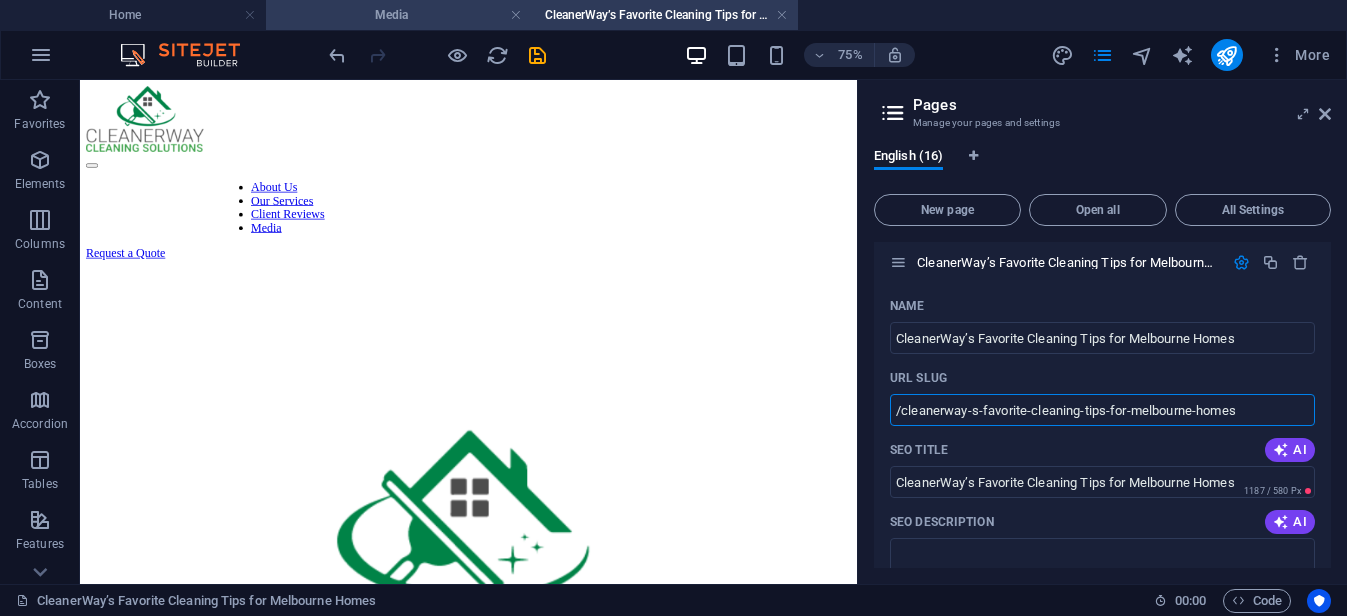 click on "Media" at bounding box center [399, 15] 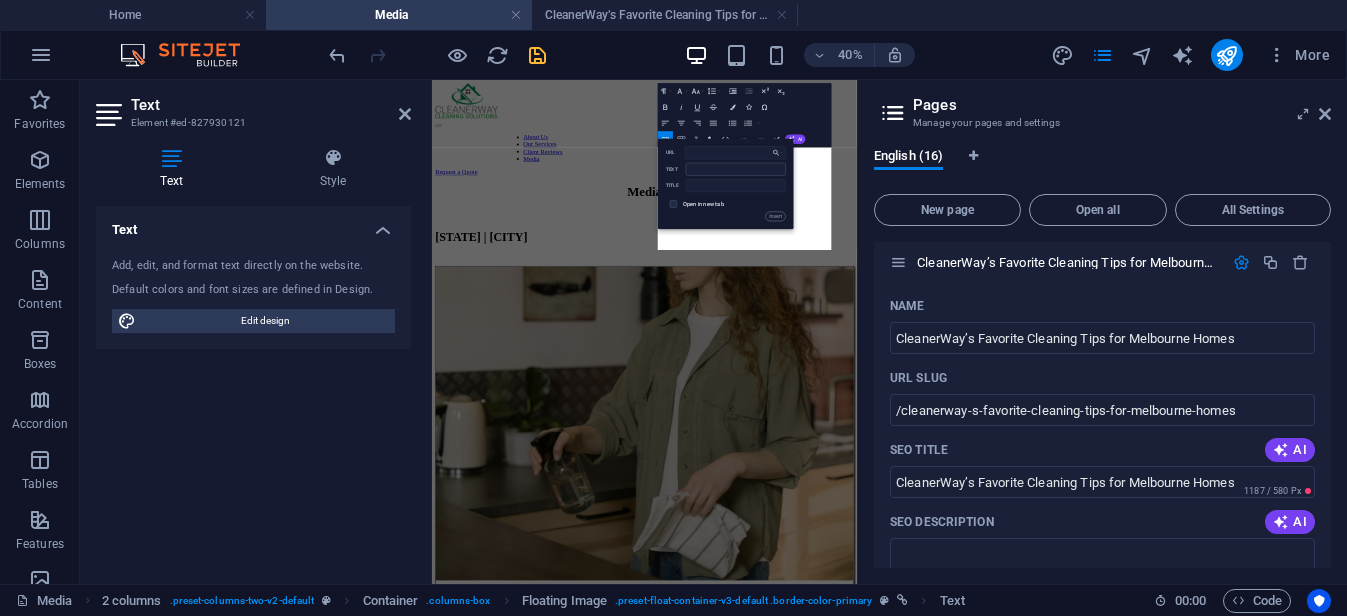 scroll, scrollTop: 516, scrollLeft: 0, axis: vertical 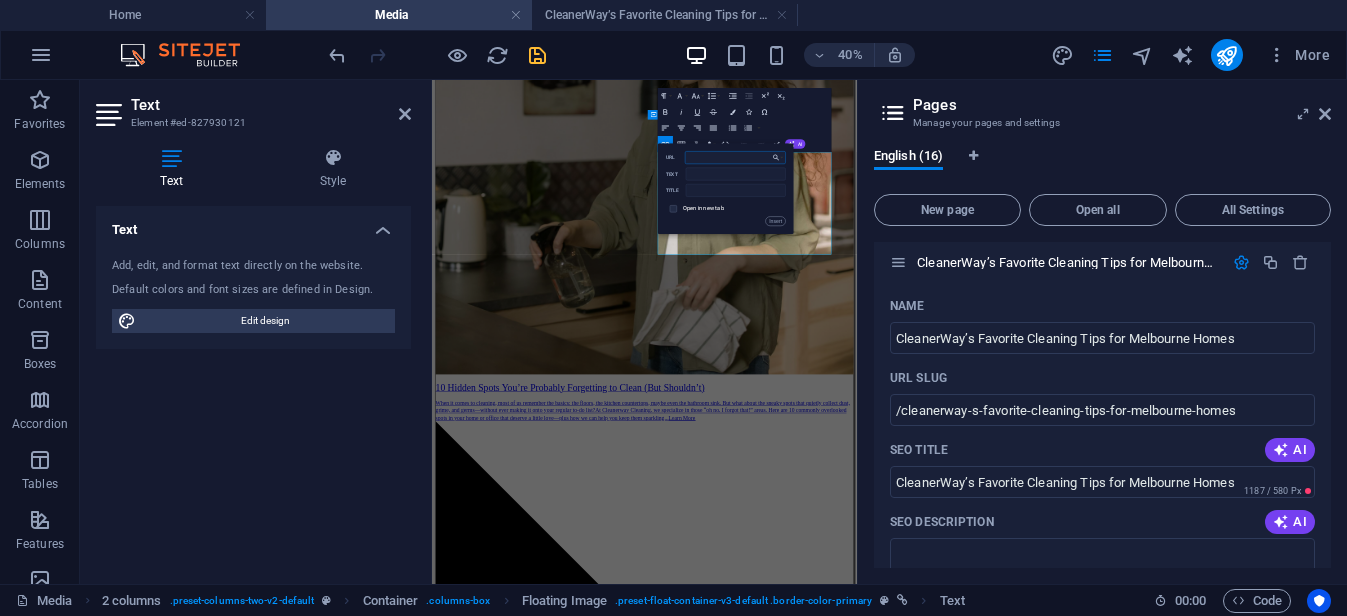 click on "URL" at bounding box center (735, 157) 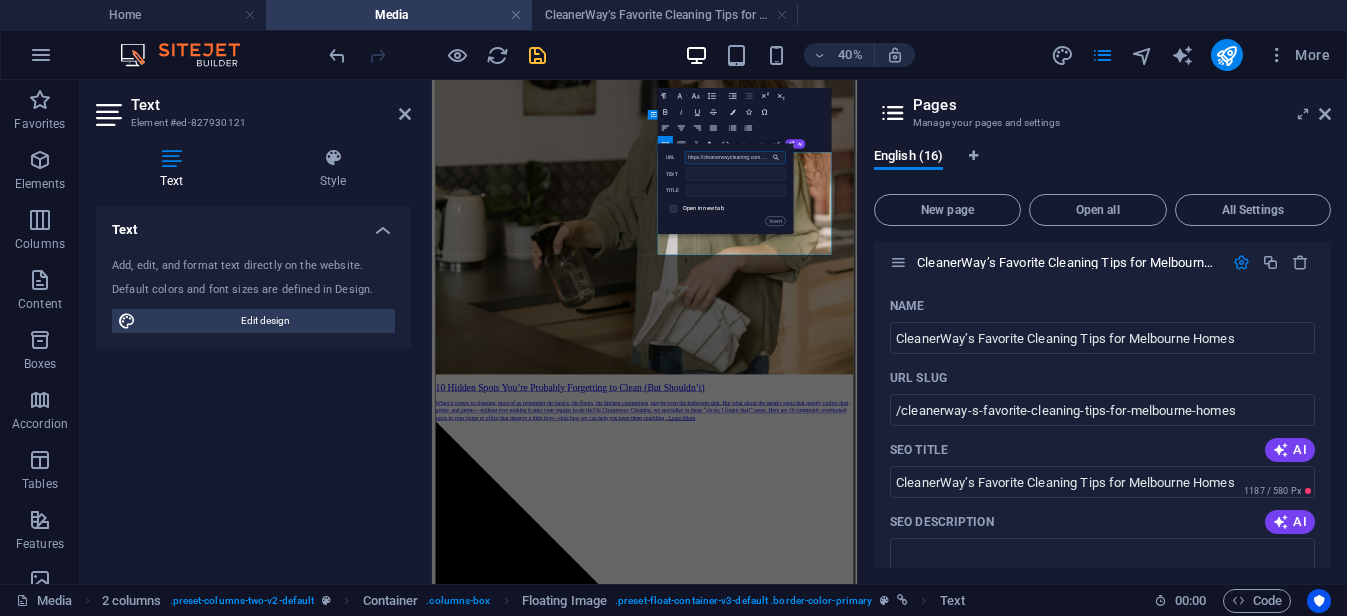scroll, scrollTop: 0, scrollLeft: 334, axis: horizontal 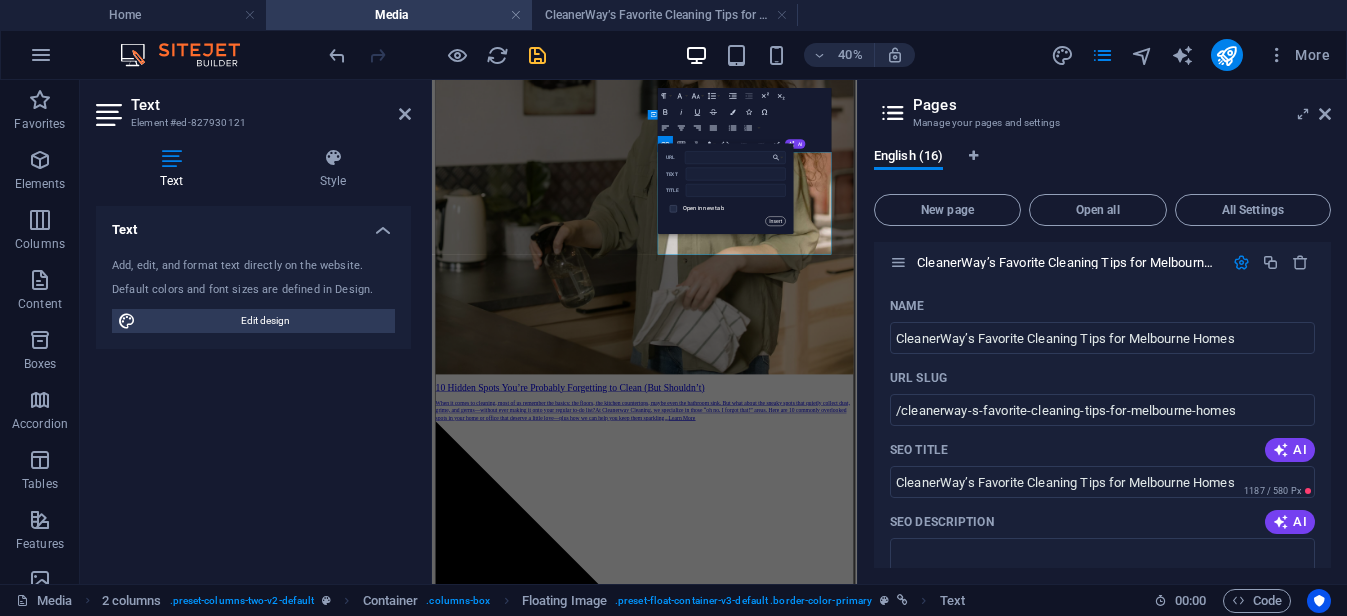 click on "Insert" at bounding box center (776, 221) 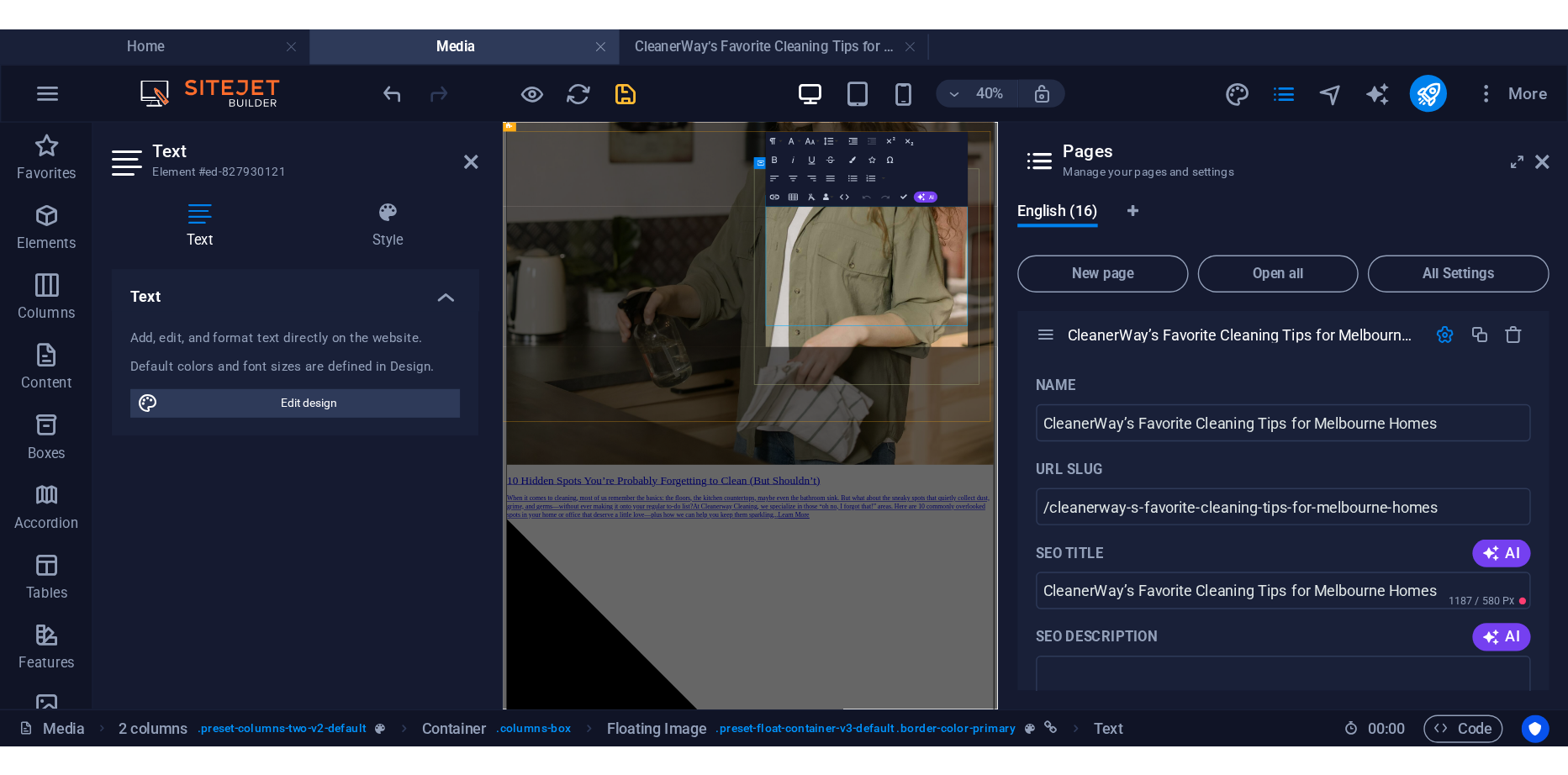 scroll, scrollTop: 0, scrollLeft: 0, axis: both 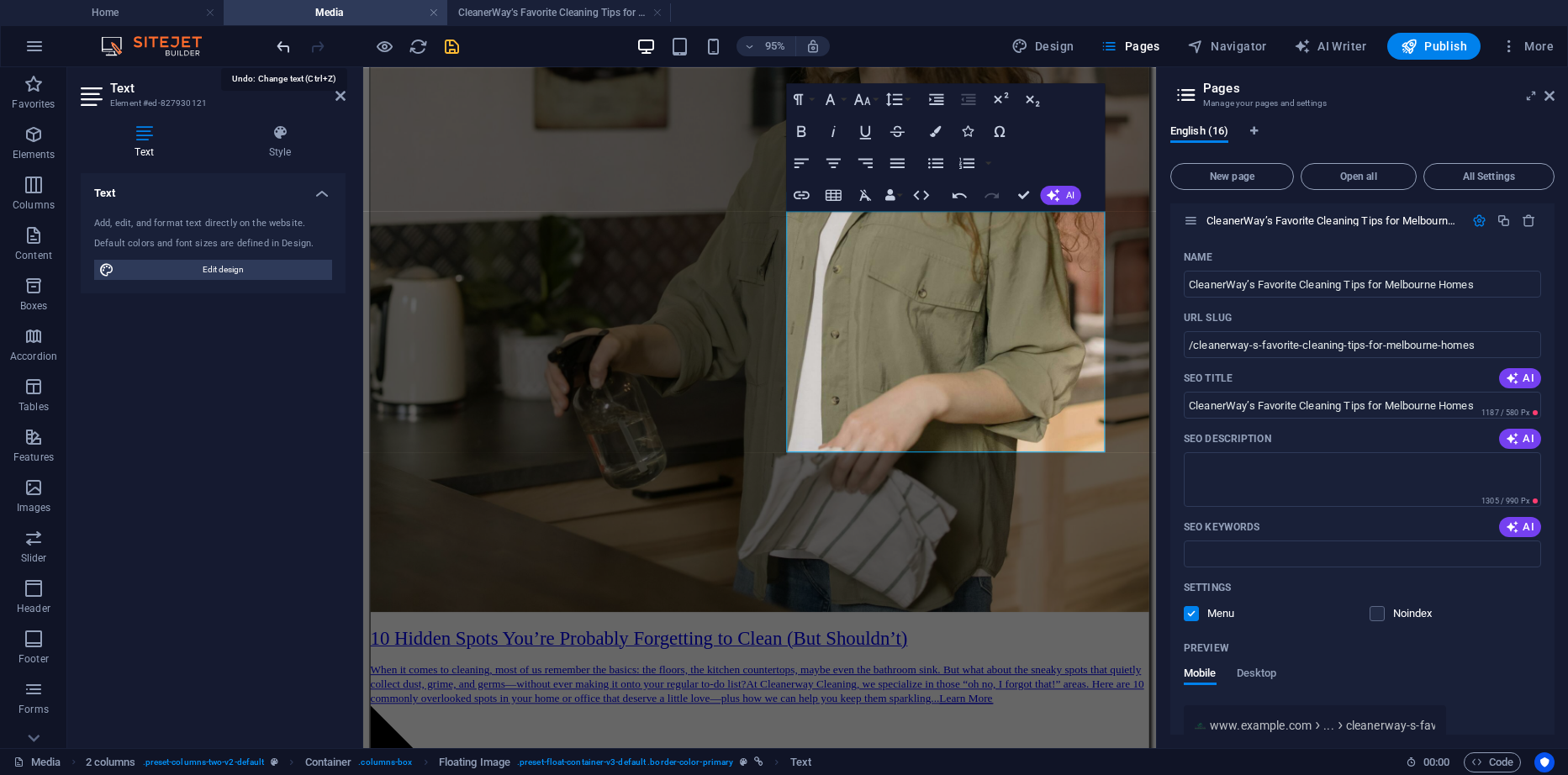 click at bounding box center (283, 46) 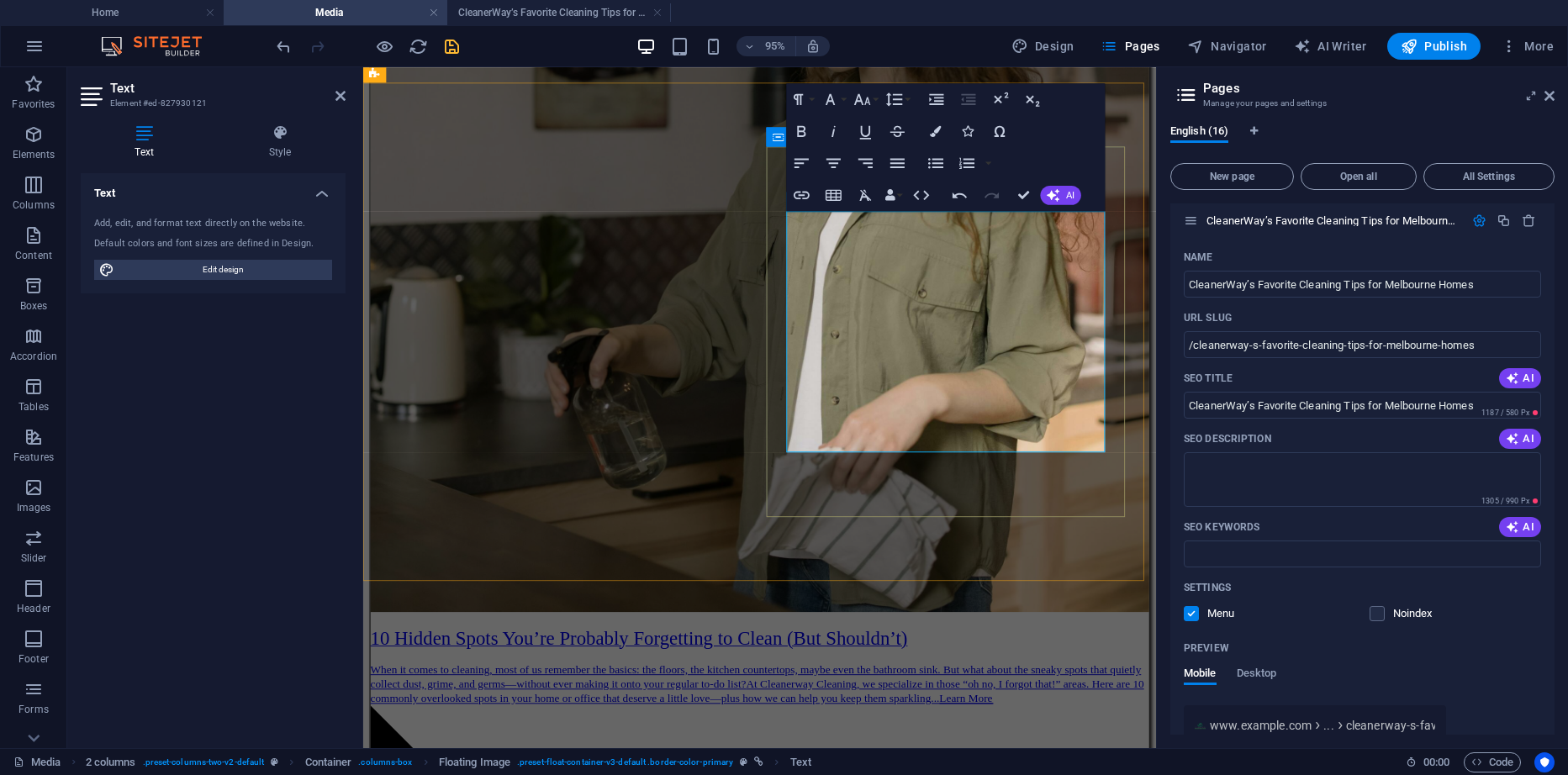 click on "At CleanerWay Cleaning Services, we’ve cleaned everything from cozy apartments to sprawling family homes across Melbourne — and if there’s one thing we know, it’s that a clean home feels better. Want that fresh, clean-home vibe without spending your whole weekend scrubbing? These are our  top expert cleaning tips  to make your Melbourne home sparkle all year round" at bounding box center (777, 2949) 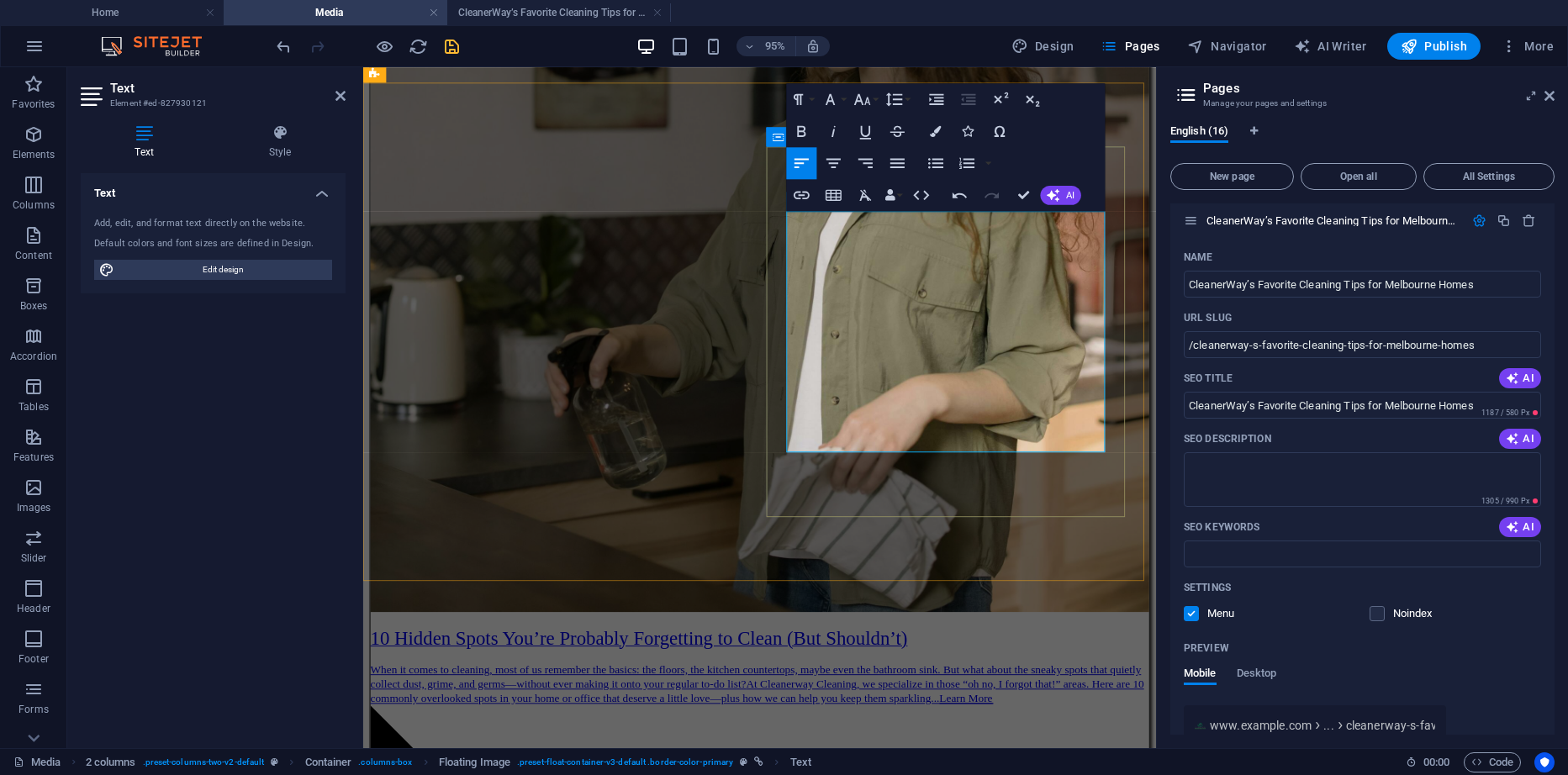 click on "At CleanerWay Cleaning Services, we’ve cleaned everything from cozy apartments to sprawling family homes across Melbourne — and if there’s one thing we know, it’s that a clean home feels better. Want that fresh, clean-home vibe without spending your whole weekend scrubbing? These are our  top expert cleaning tips  to make your Melbourne home sparkle all year round" at bounding box center [777, 2949] 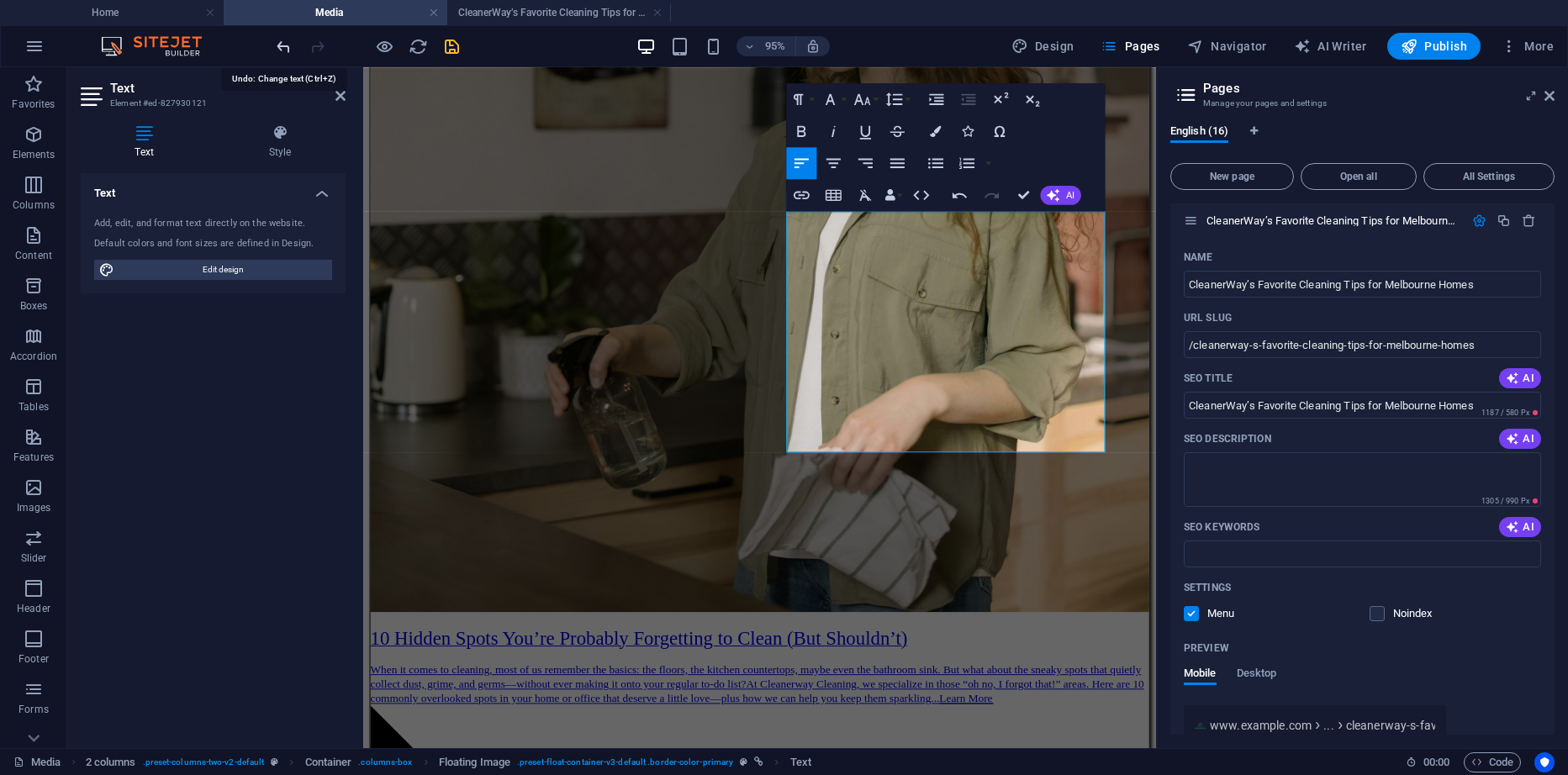 click at bounding box center (283, 46) 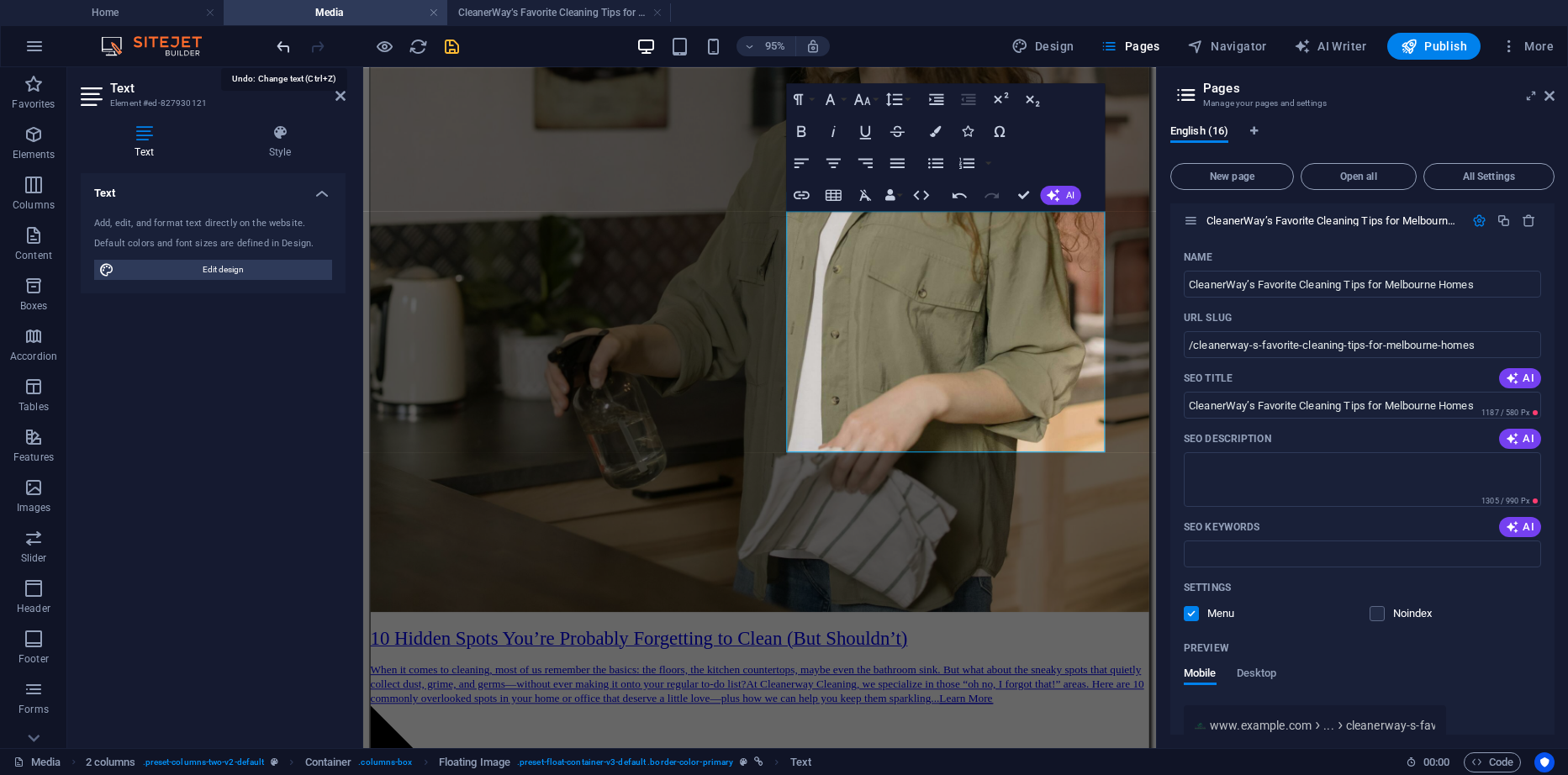 click at bounding box center [283, 46] 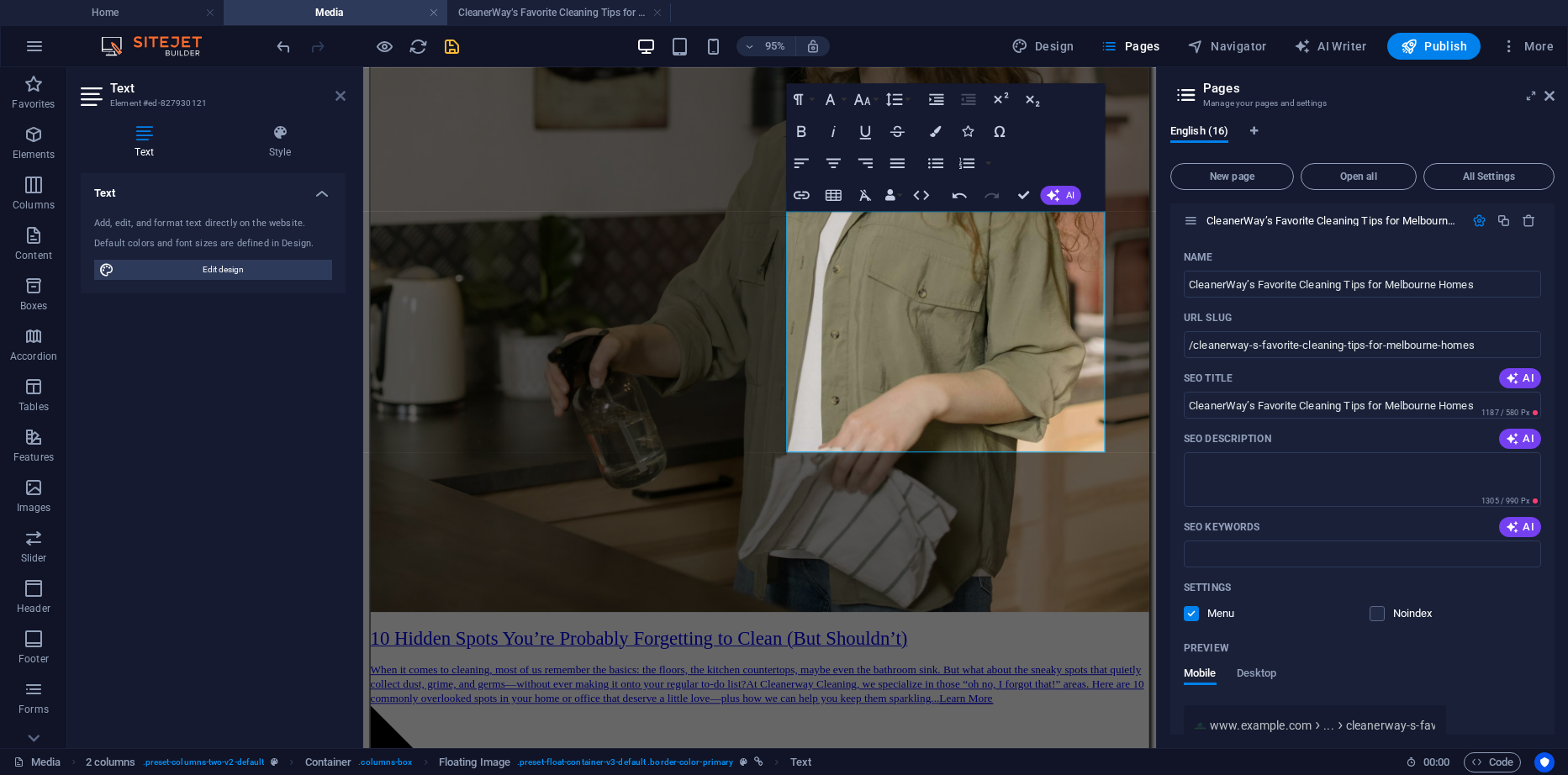click at bounding box center (341, 96) 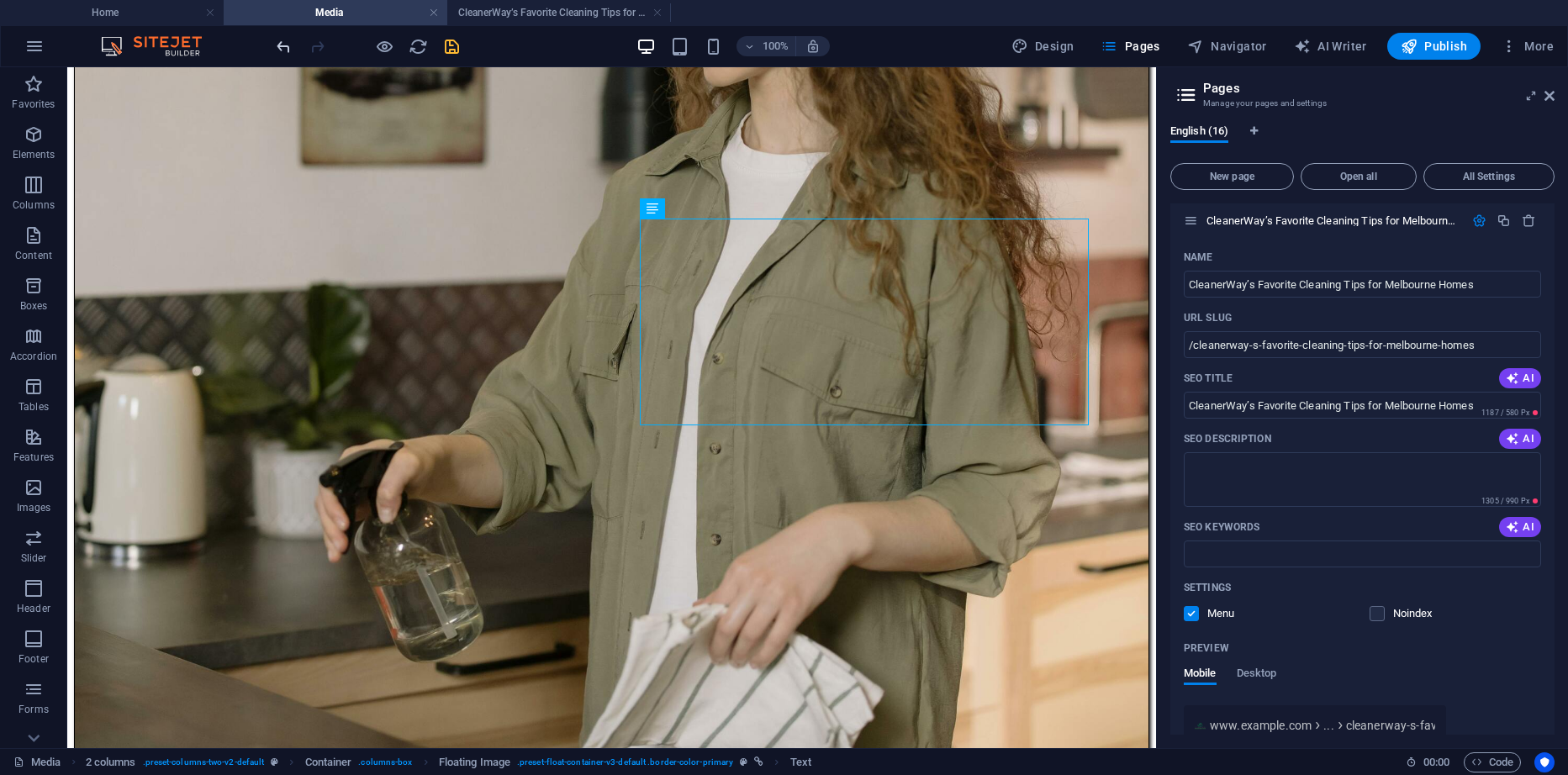click at bounding box center [283, 46] 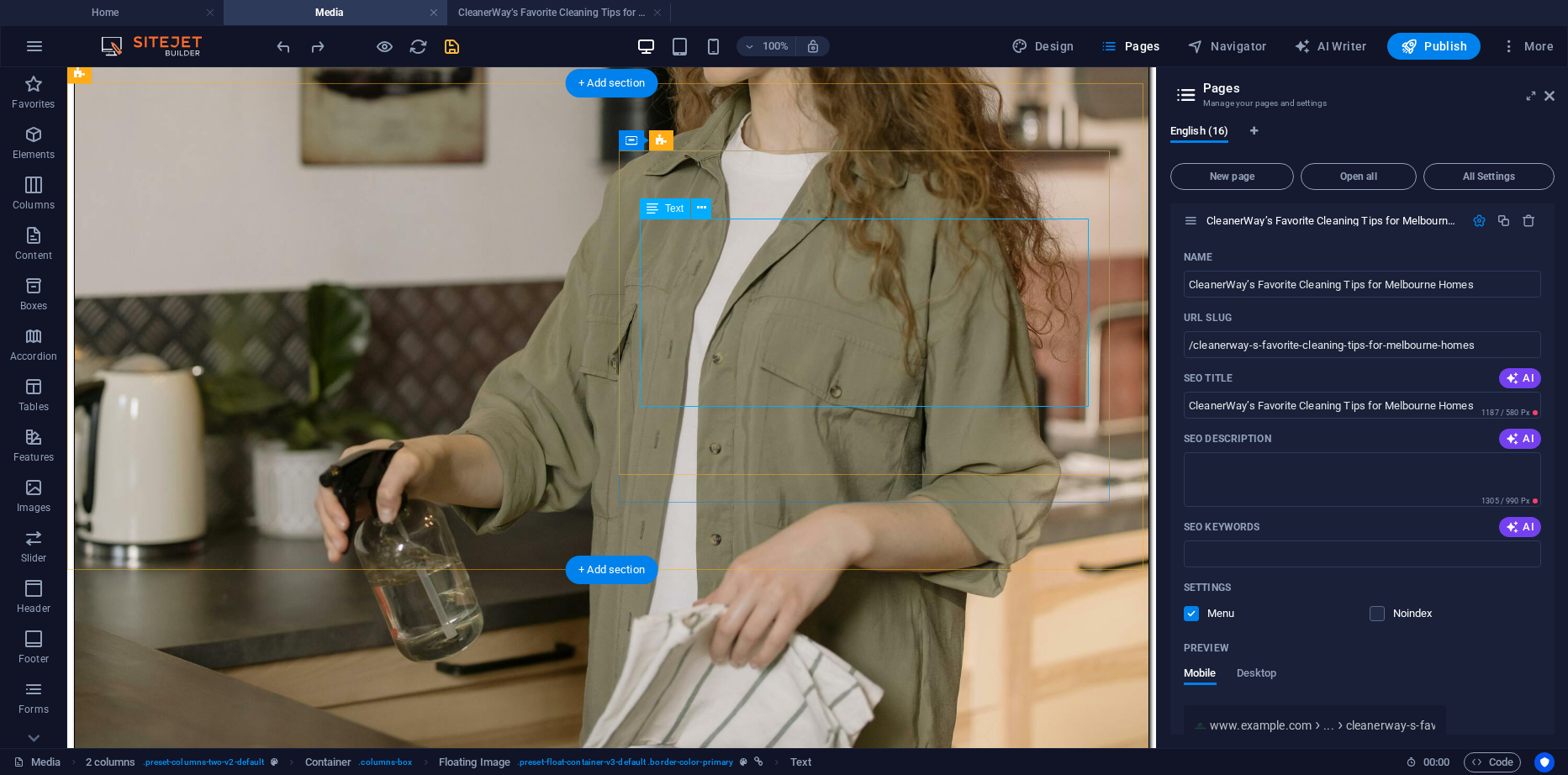 click on "CleanerWay’s Favorite Cleaning Tips for Melbourne Homes   At CleanerWay Cleaning Services, we’ve cleaned everything from cozy apartments to sprawling family homes across Melbourne — and if there’s one thing we know, it’s that a clean home feels better. Want that fresh, clean-home vibe without spending your whole weekend scrubbing? These are our  top expert cleaning tips  to make your Melbourne home sparkle all year round   ...  Learn More" at bounding box center (611, 4860) 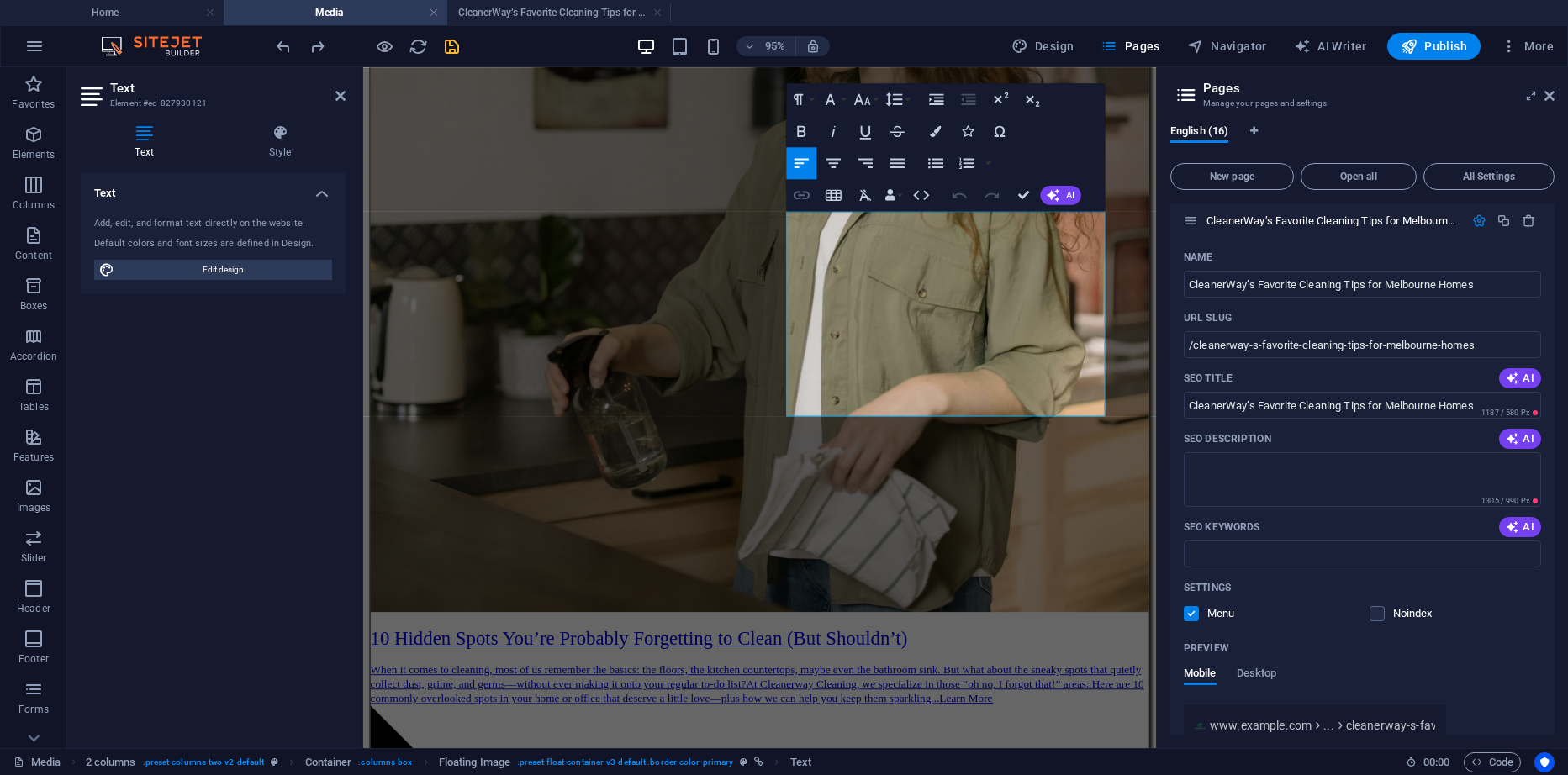 click 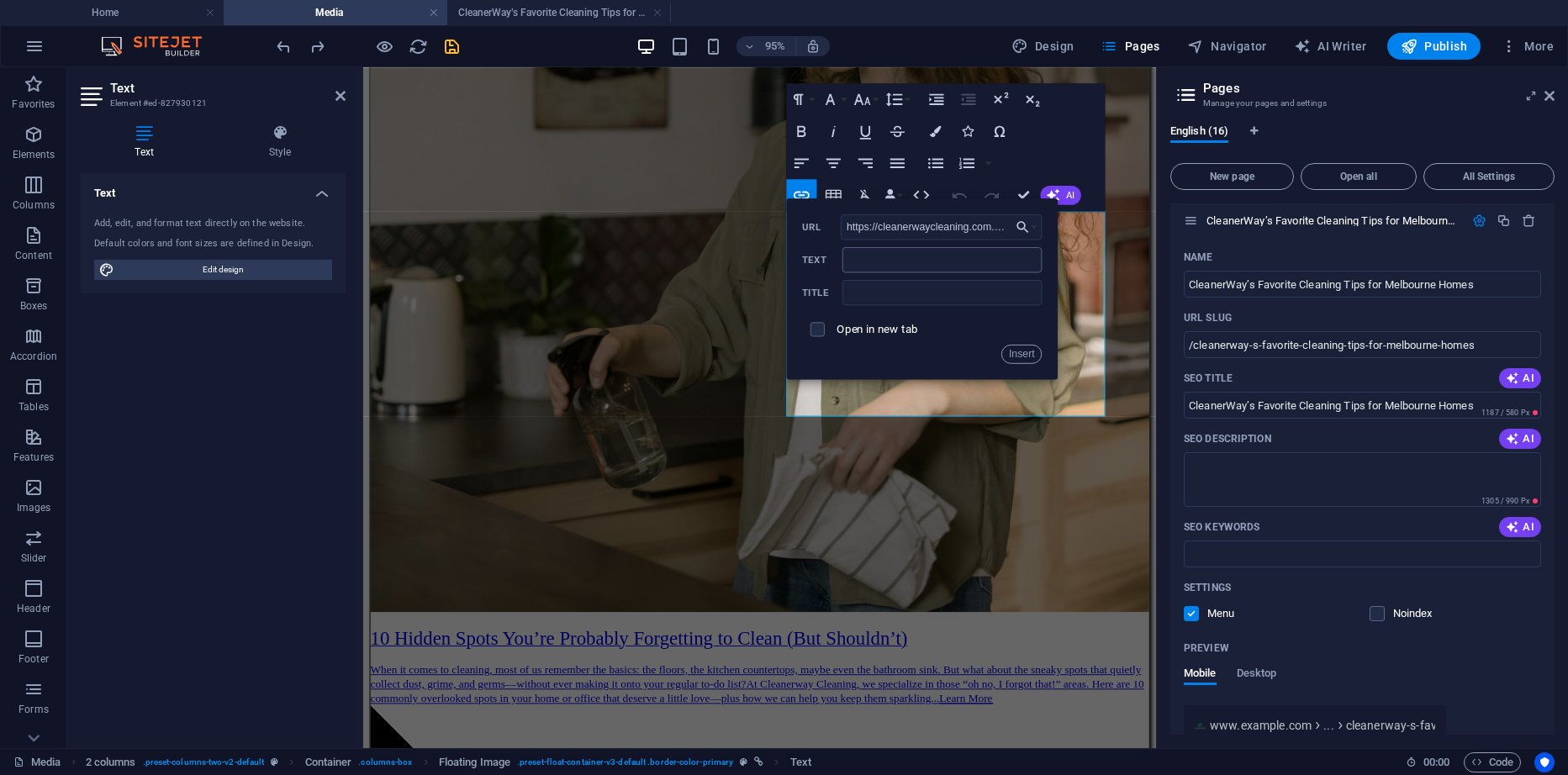 scroll, scrollTop: 0, scrollLeft: 281, axis: horizontal 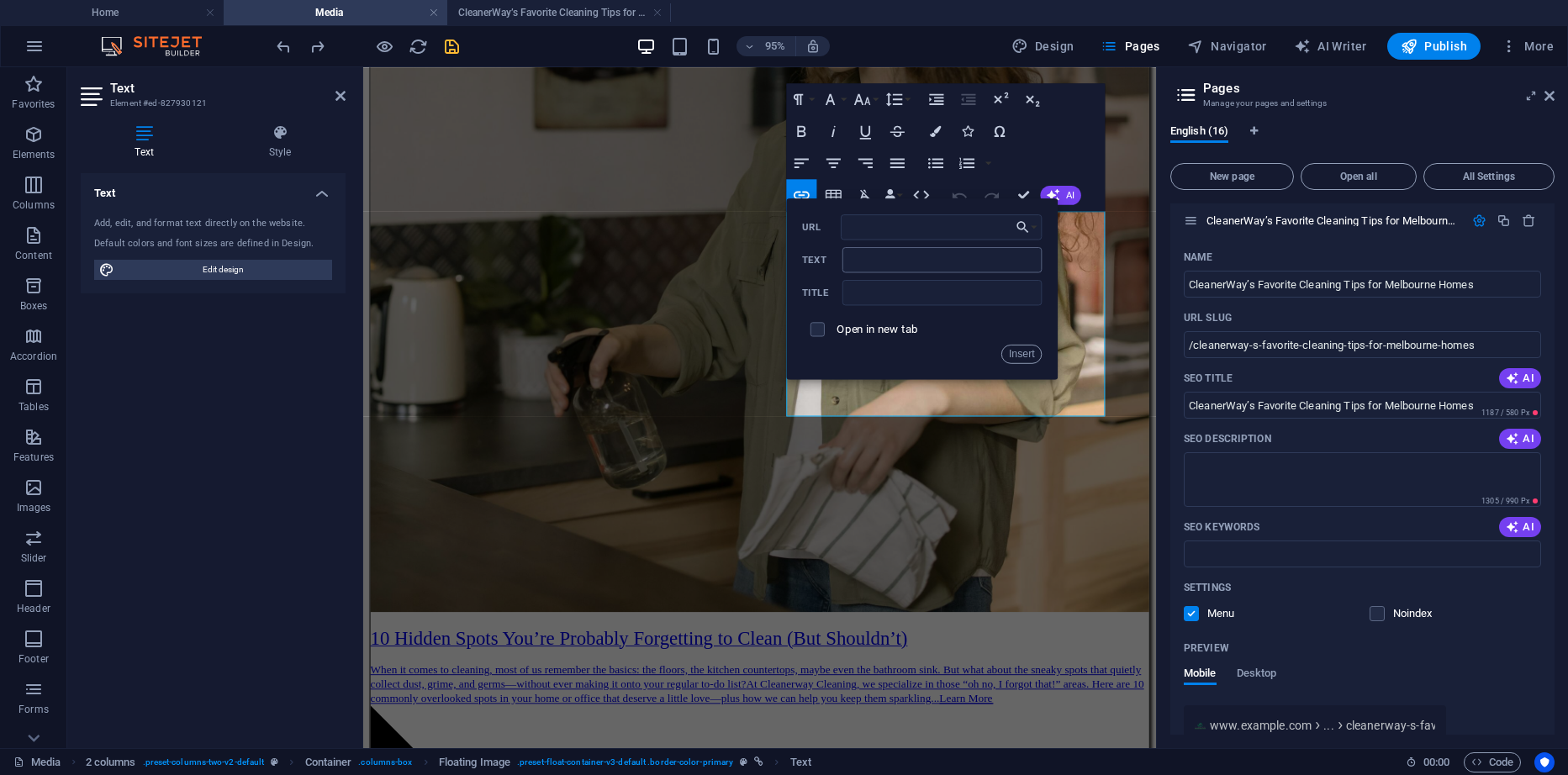 type on "https://cleanerwaycleaning.com.au/cleanerway-s-favorite-cleaning-tips-for-melbourne-homes/" 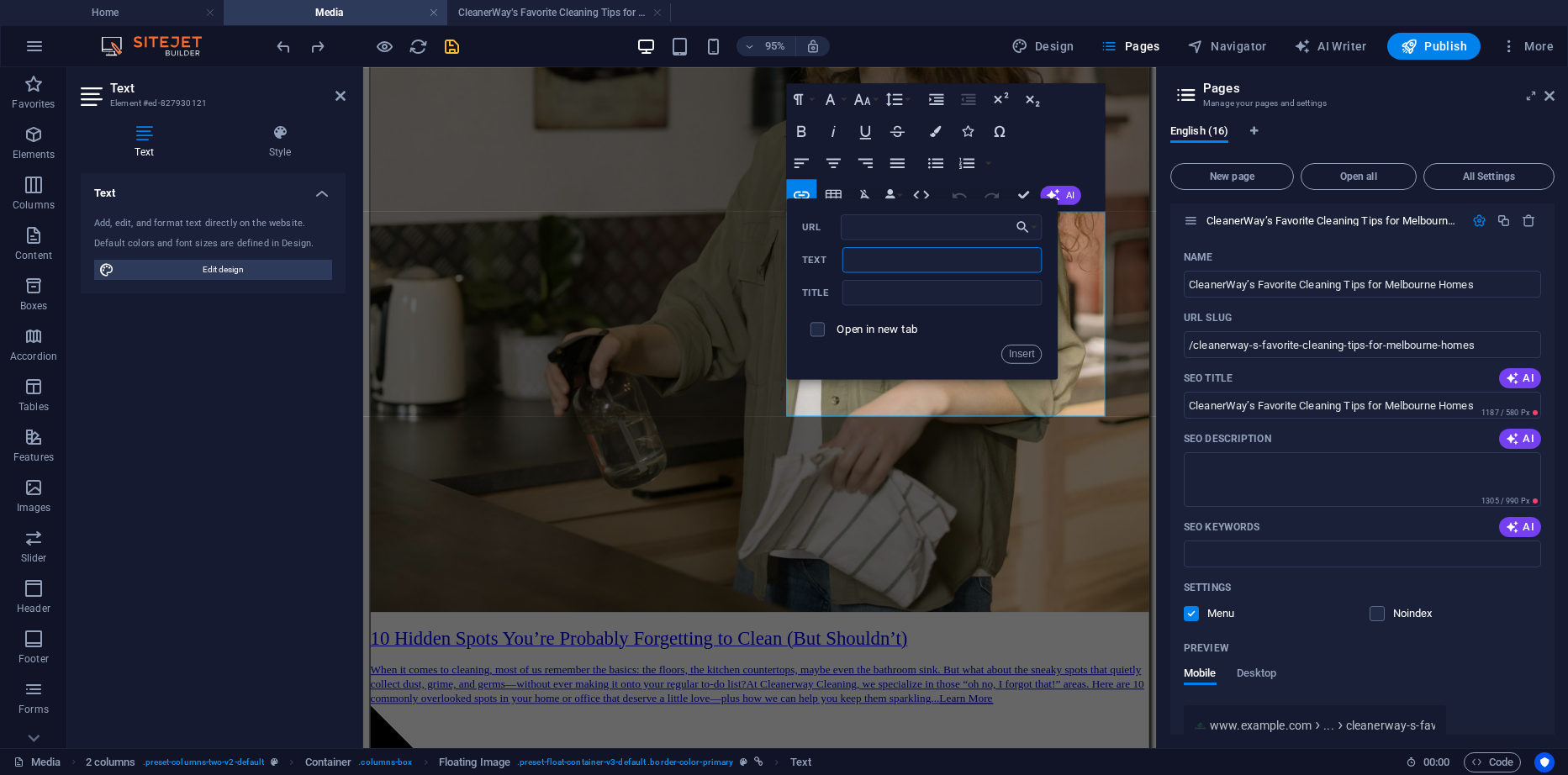 scroll, scrollTop: 0, scrollLeft: 0, axis: both 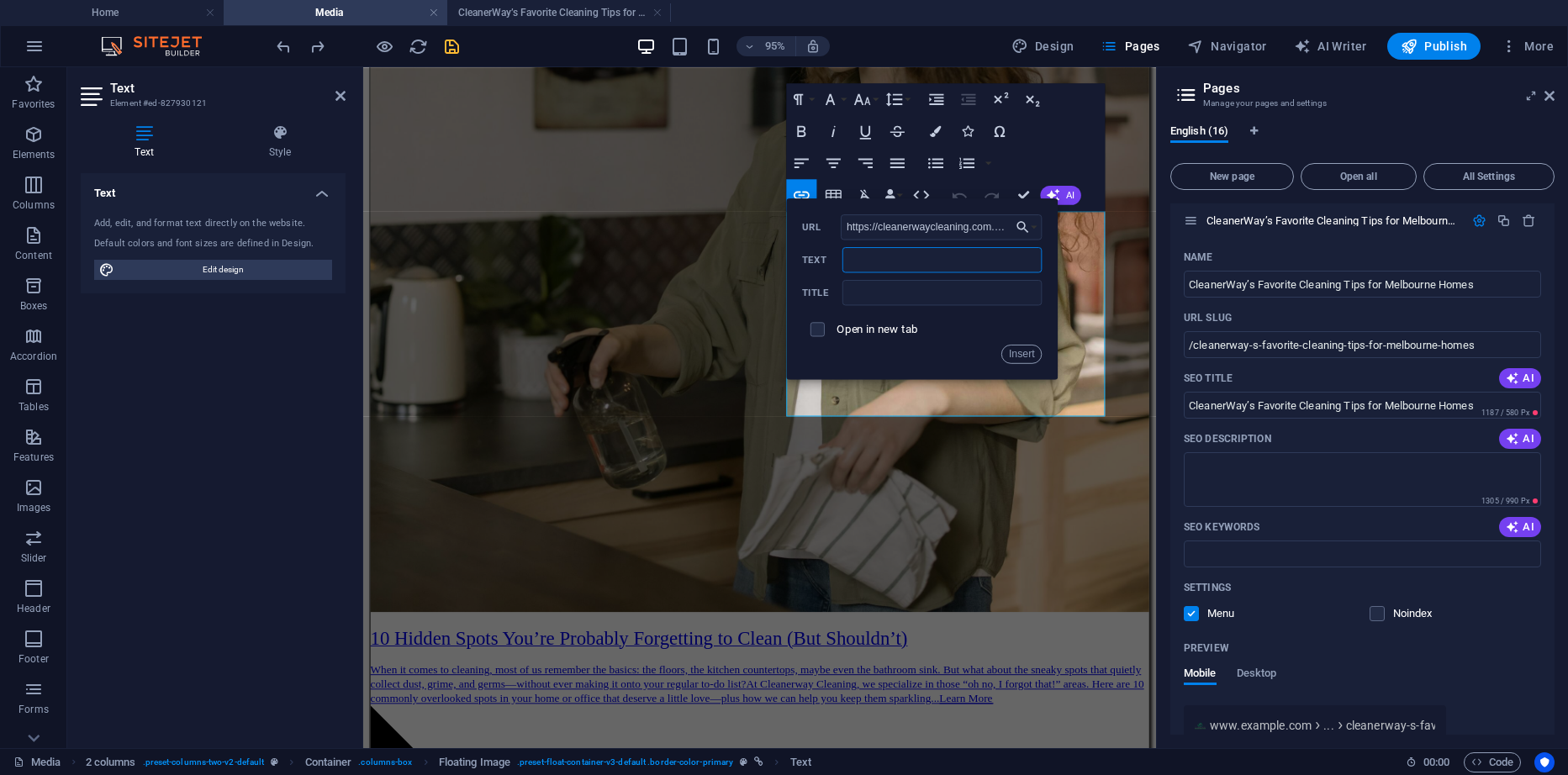 click on "Text" at bounding box center (942, 260) 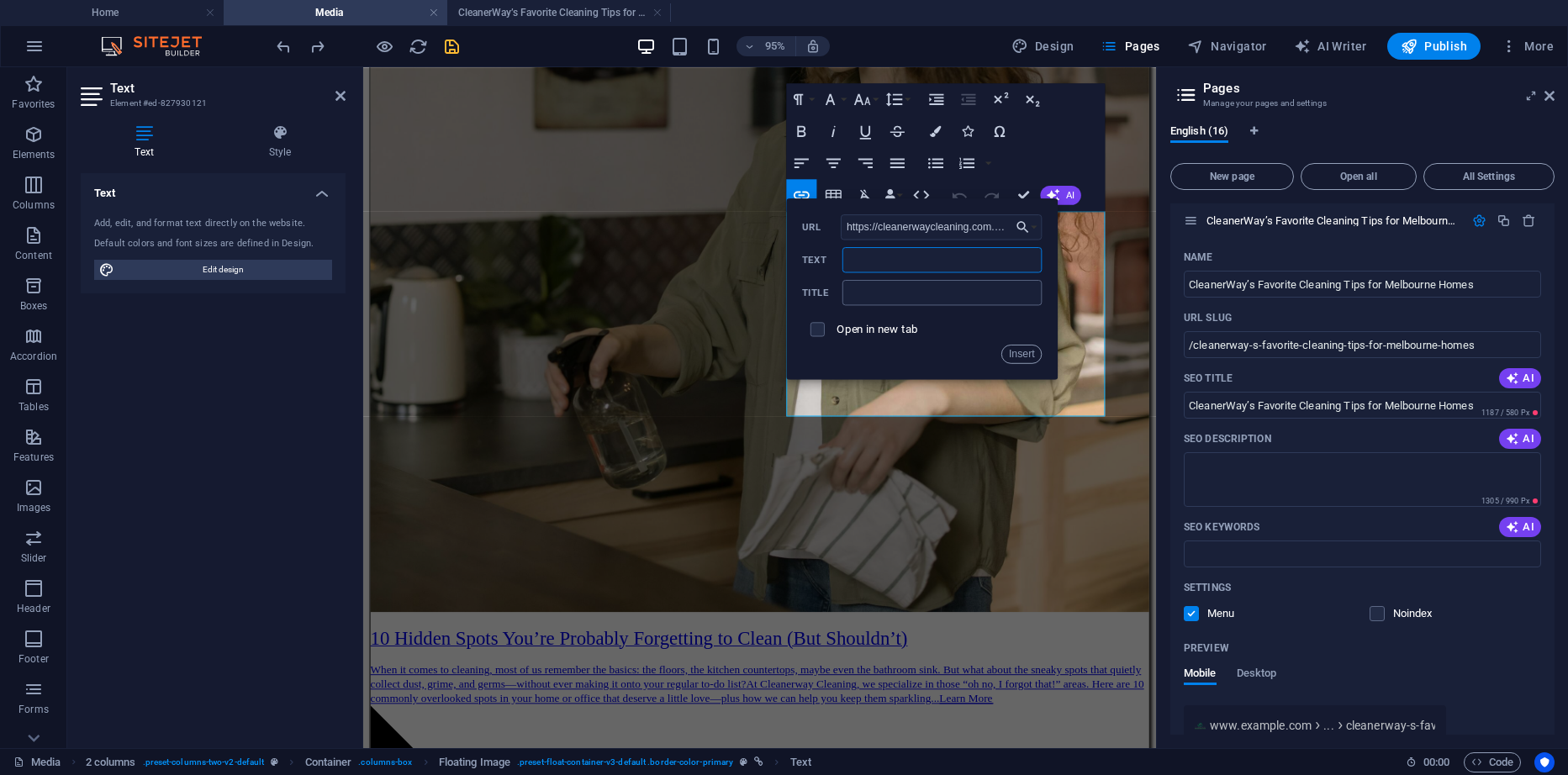 type 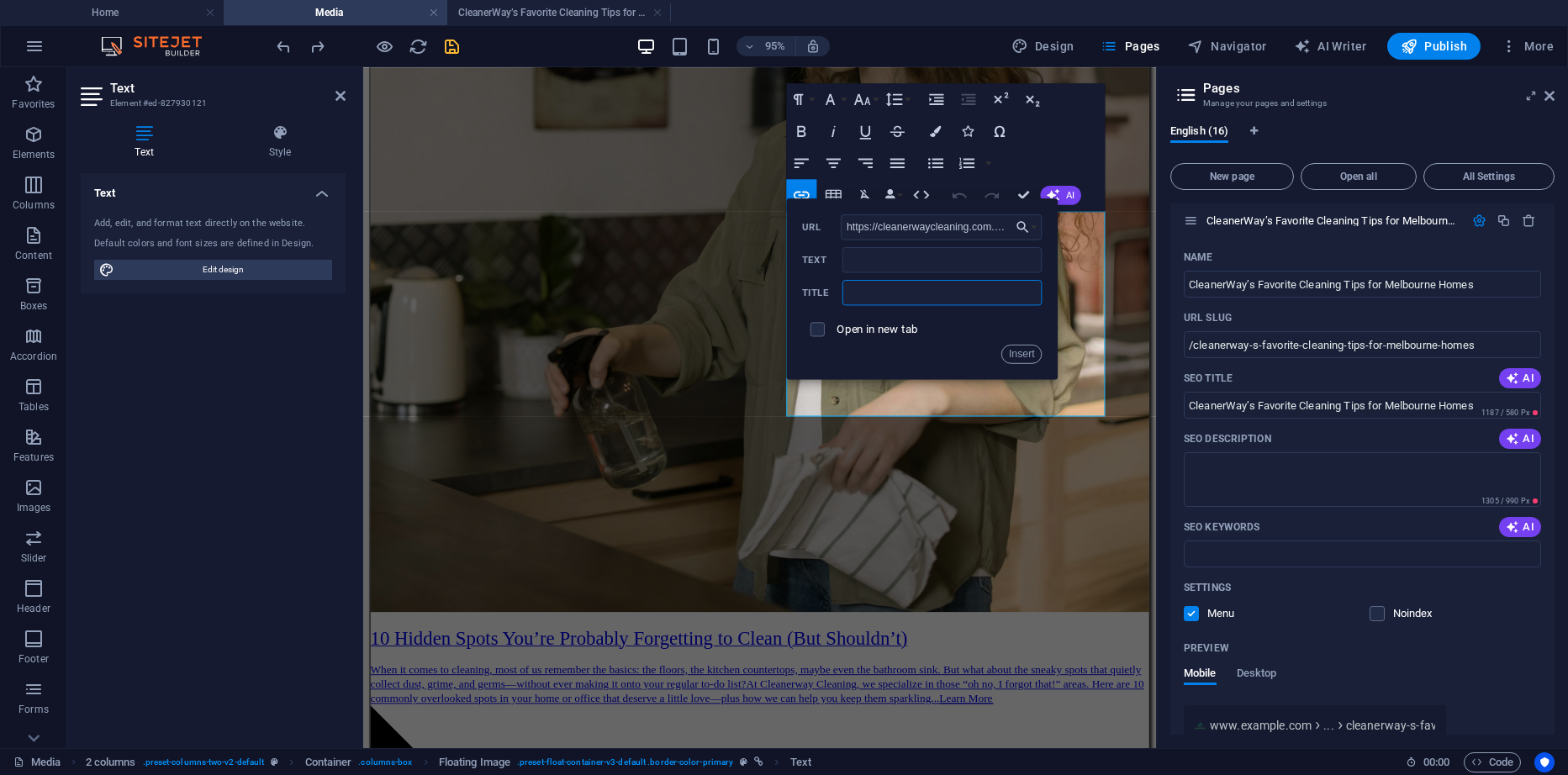click at bounding box center (942, 293) 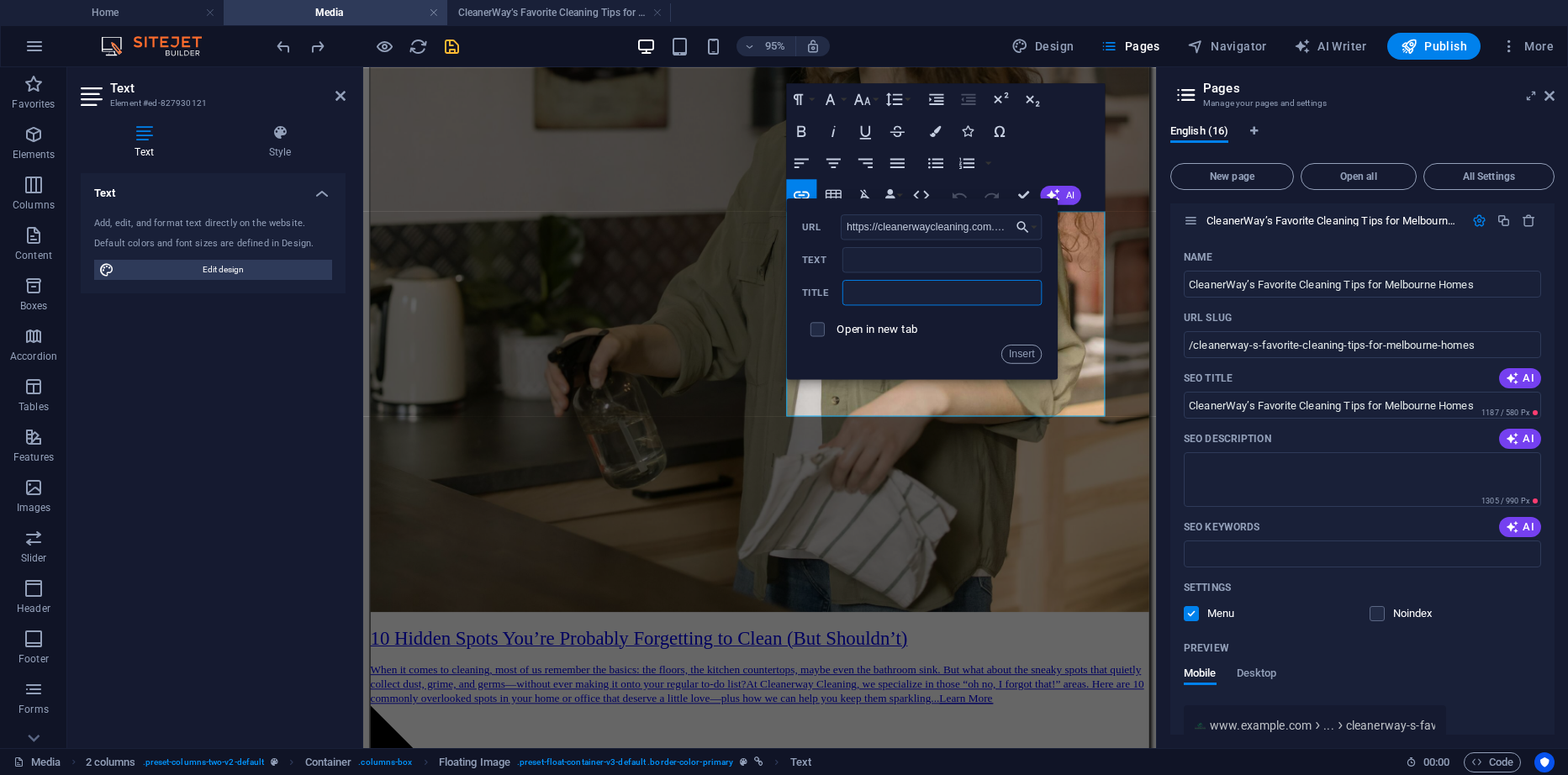 type 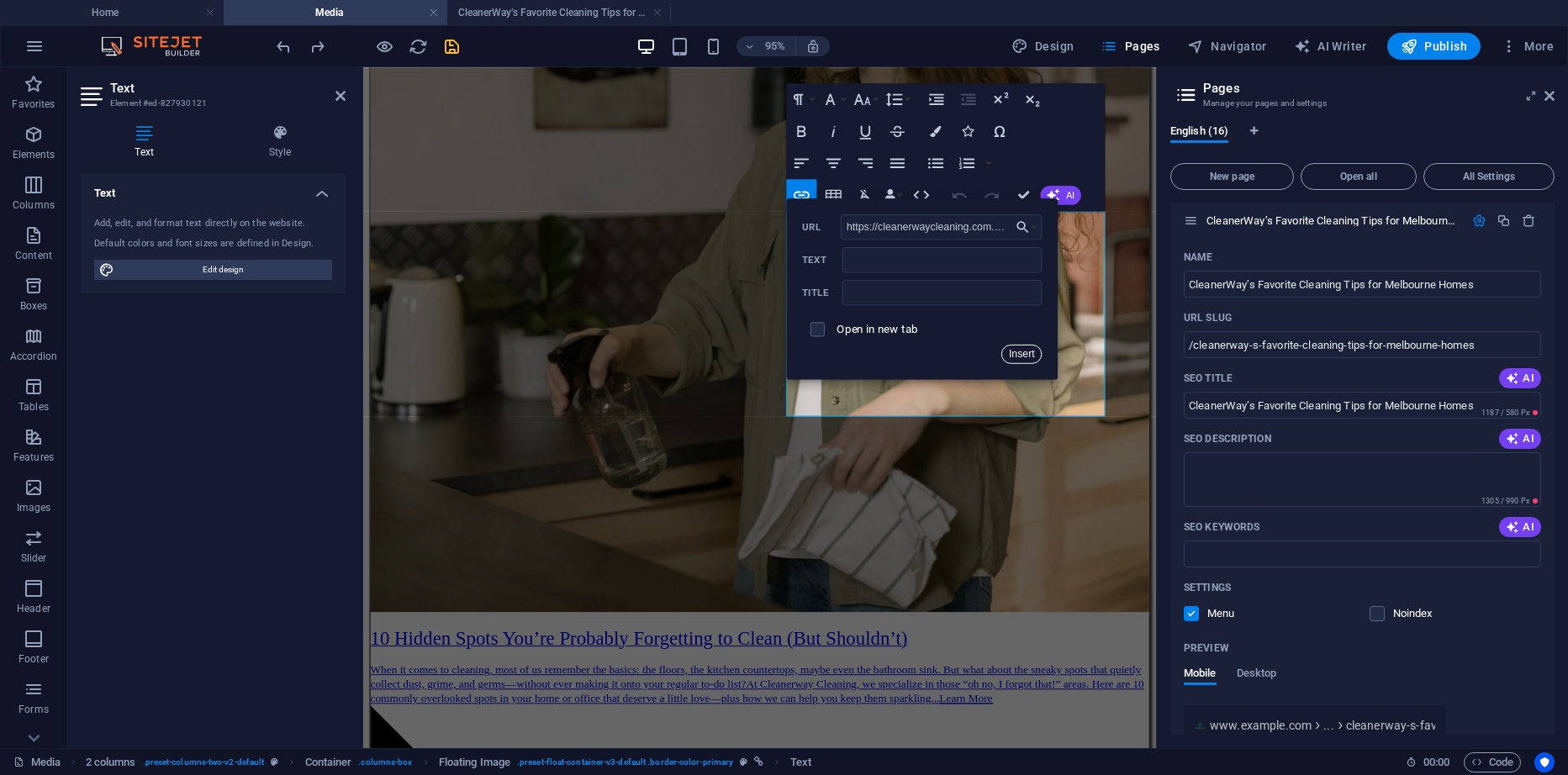 click on "Insert" at bounding box center (1022, 353) 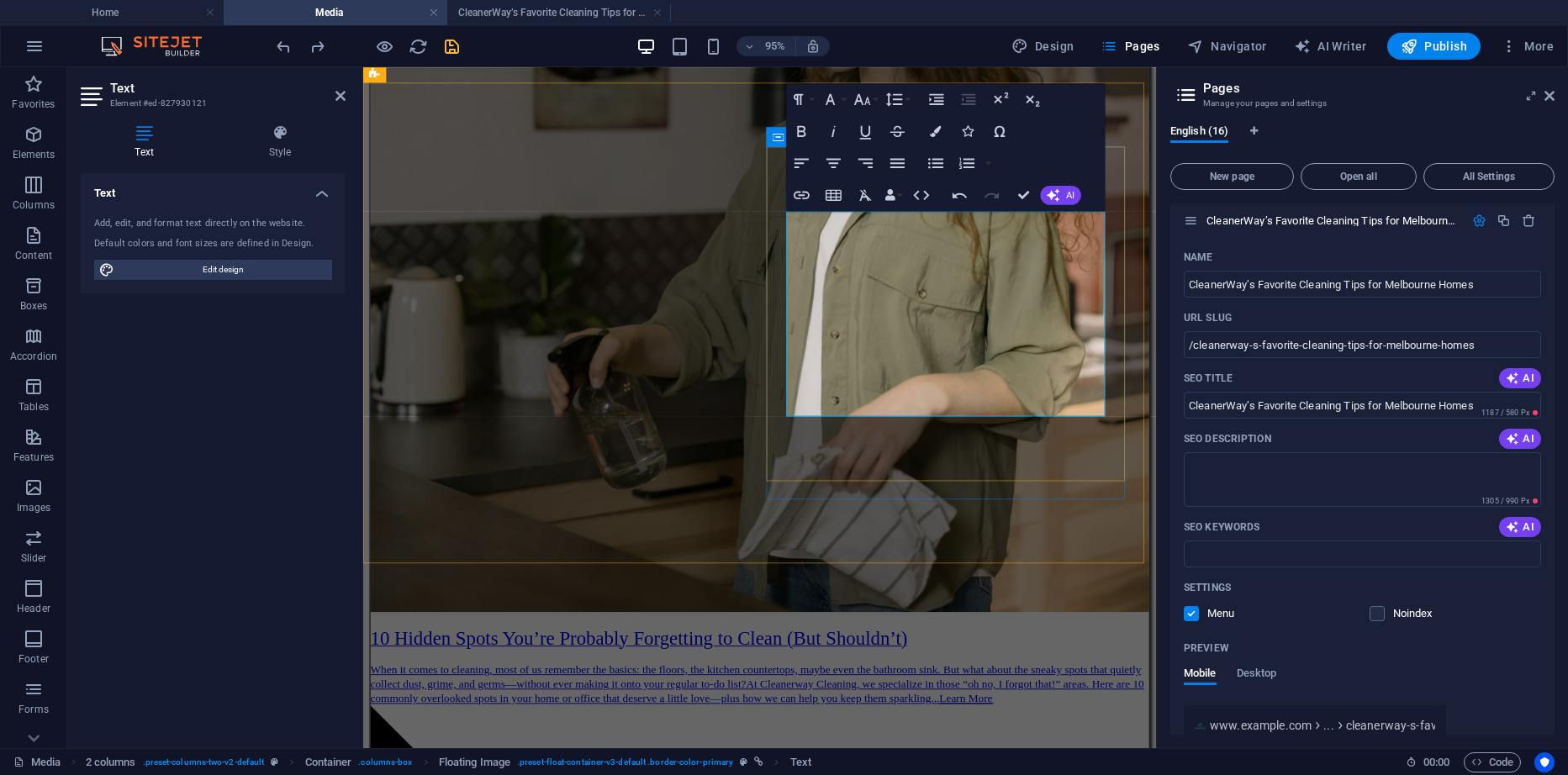 click on "​ CleanerWay’s Favorite Cleaning Tips for Melbourne Homes   At CleanerWay Cleaning Services, we’ve cleaned everything from cozy apartments to sprawling family homes across Melbourne — and if there’s one thing we know, it’s that a clean home feels better. Want that fresh, clean-home vibe without spending your whole weekend scrubbing? These are our  top expert cleaning tips  to make your Melbourne home sparkle all year round   ...  Learn More" at bounding box center (780, 3534) 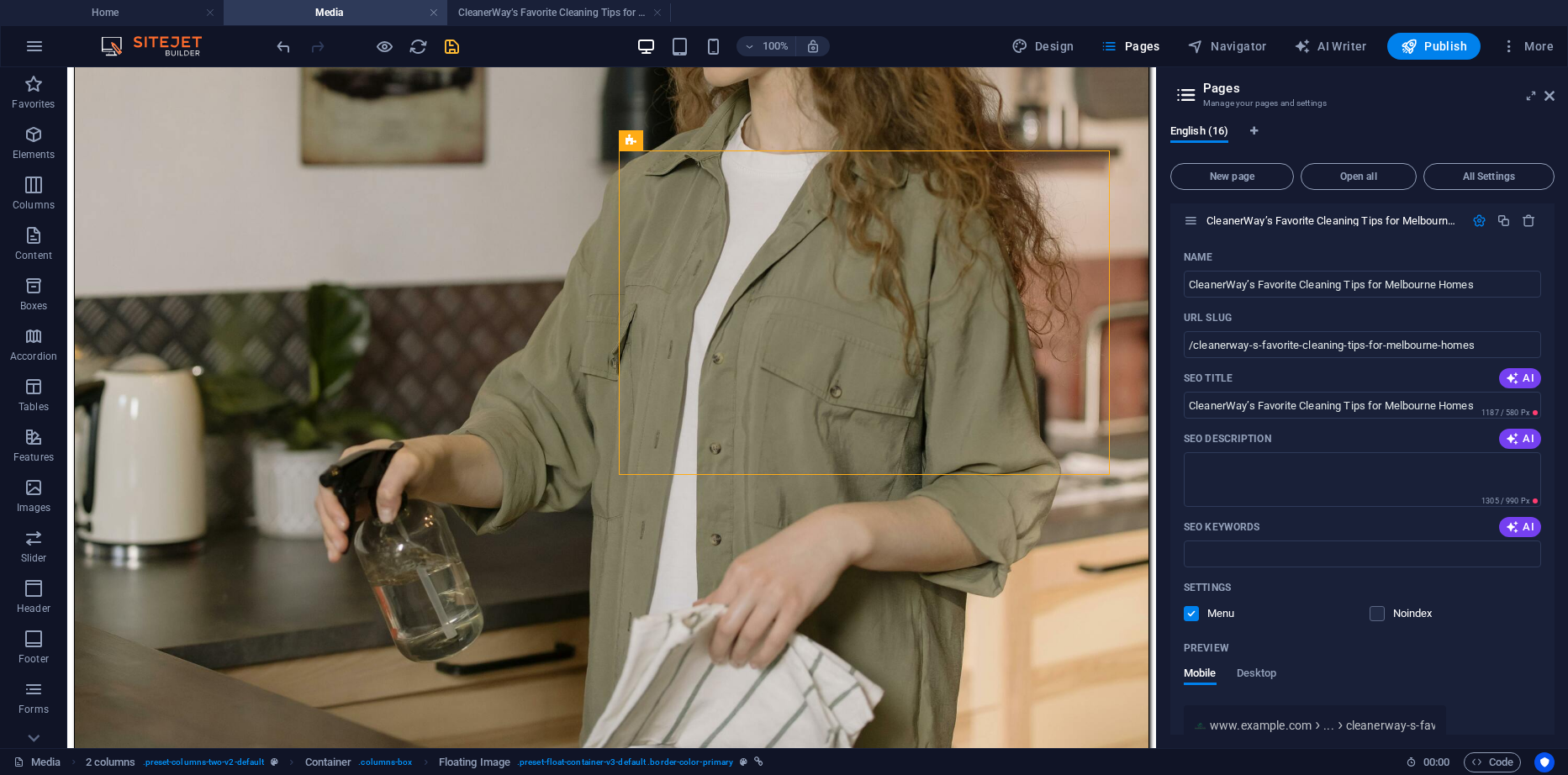 click at bounding box center [451, 46] 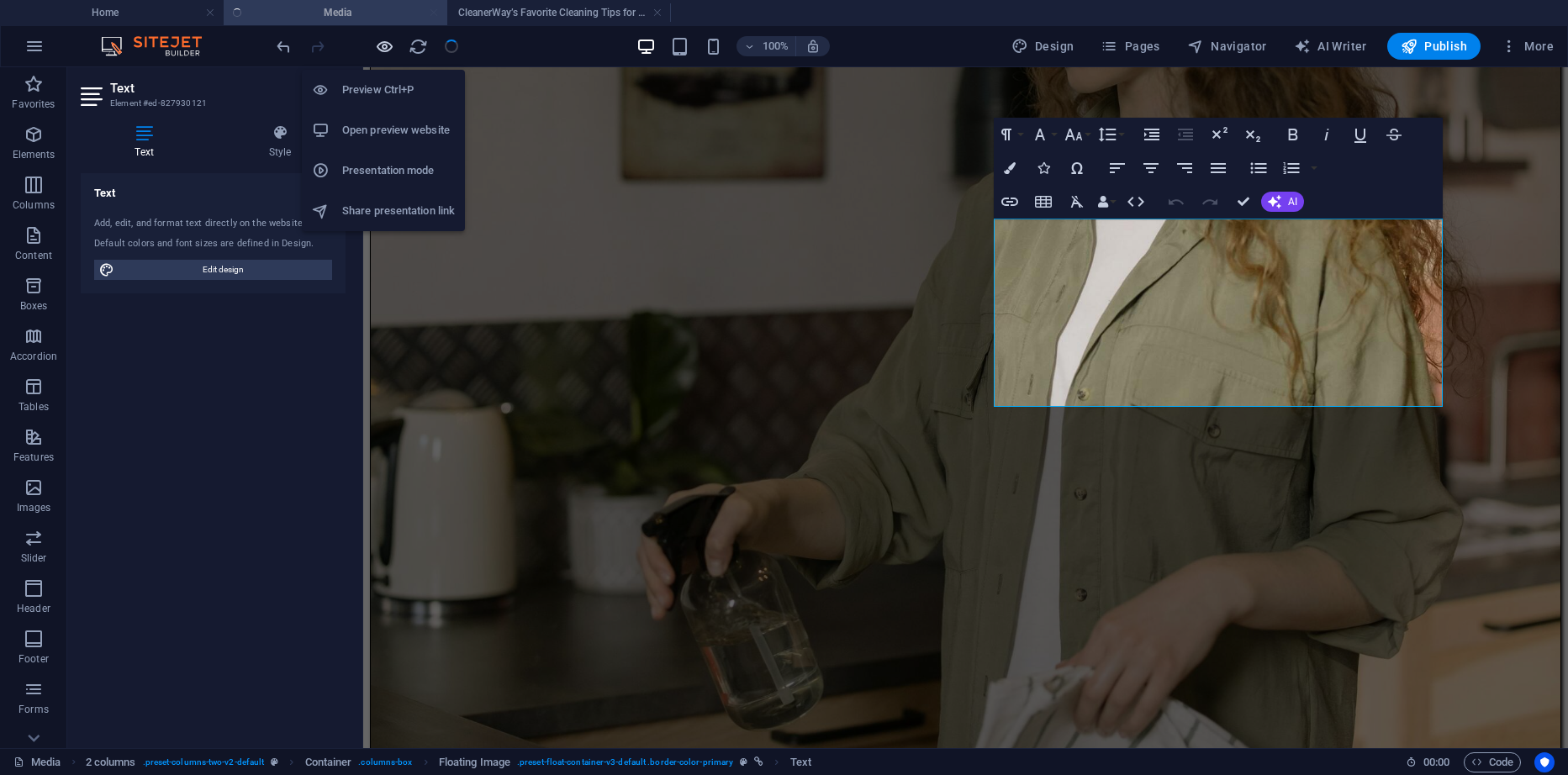 click at bounding box center (384, 46) 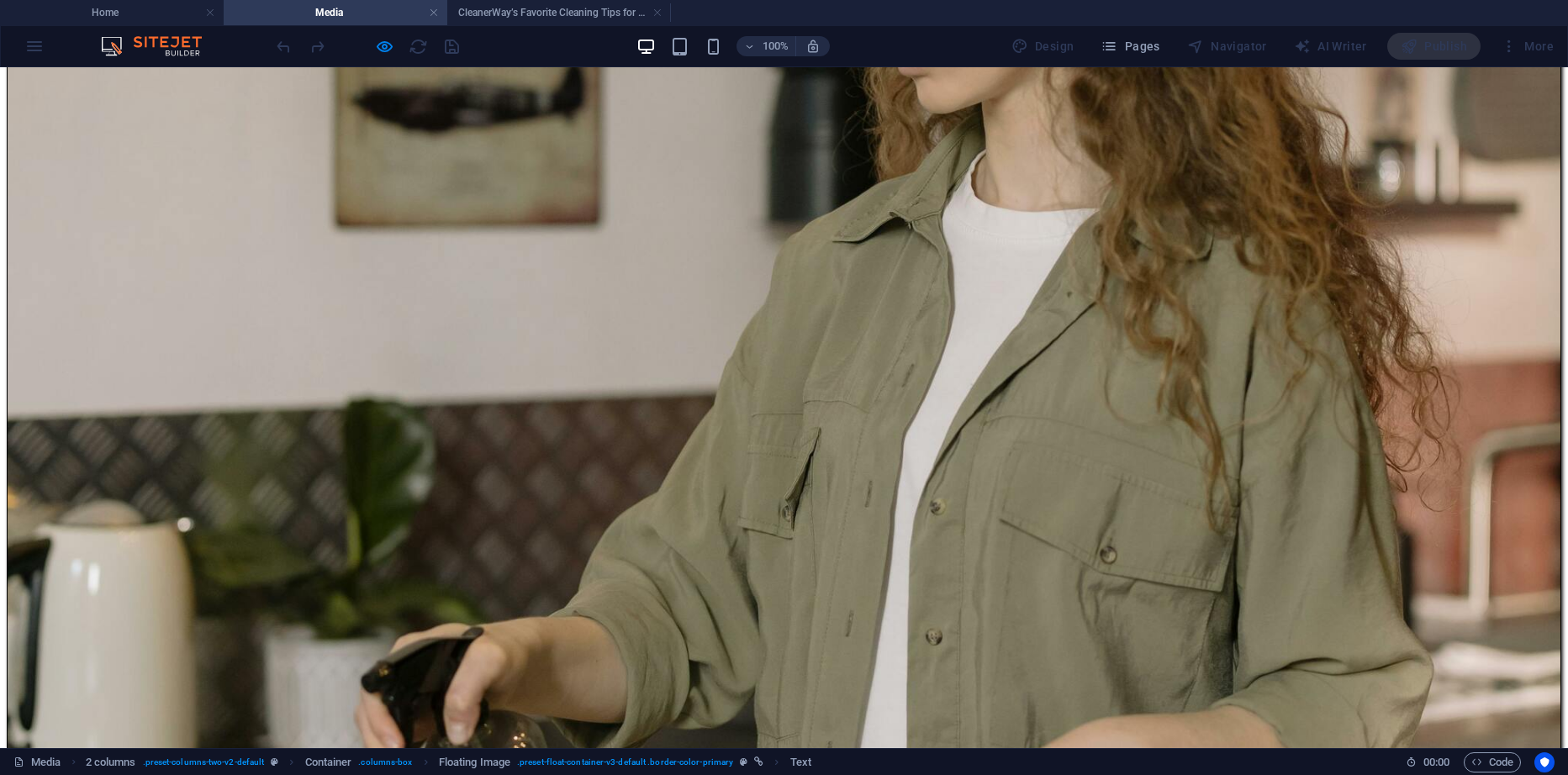 click on "top expert cleaning tips" at bounding box center (1459, 5346) 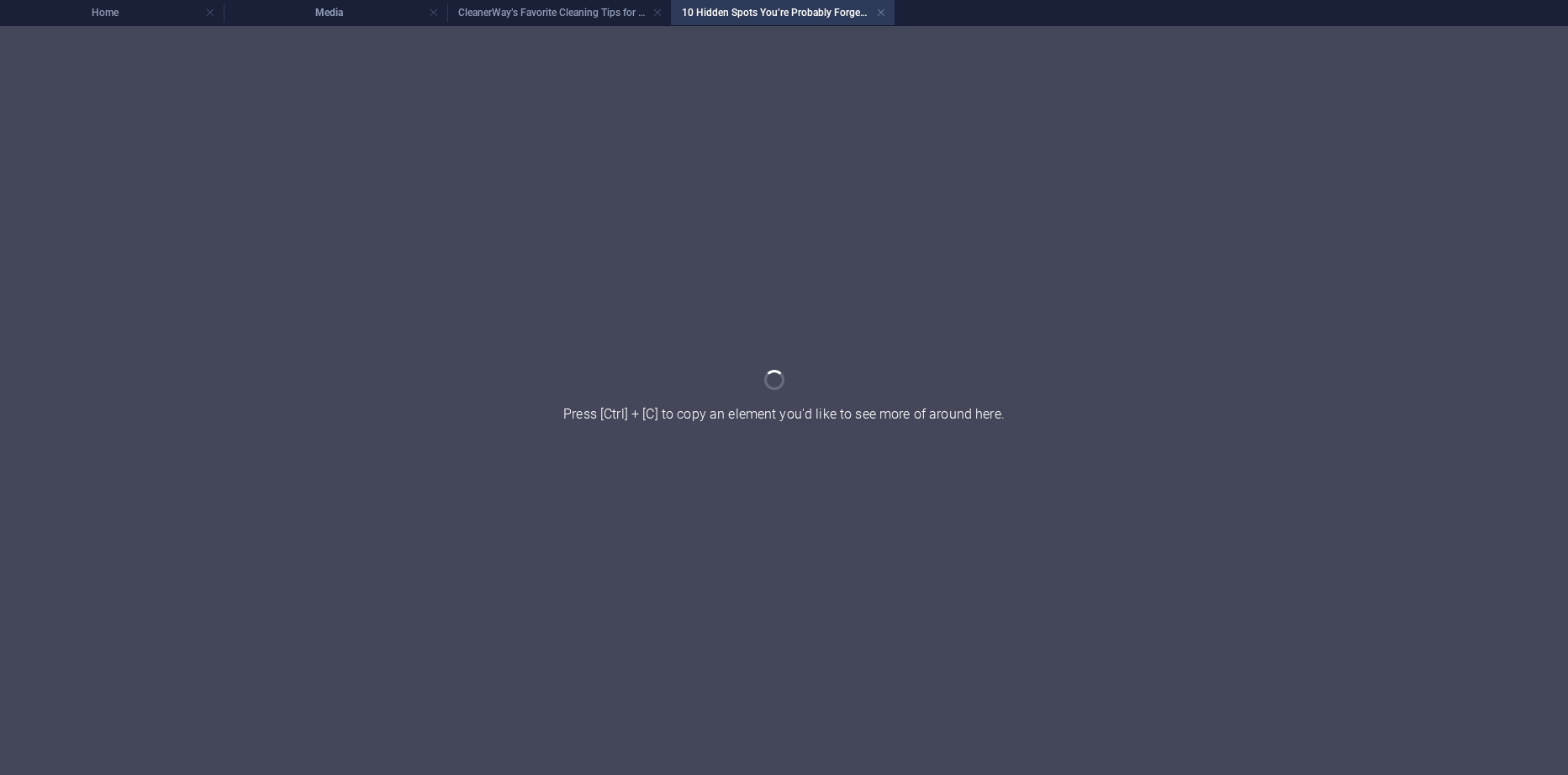 scroll, scrollTop: 0, scrollLeft: 0, axis: both 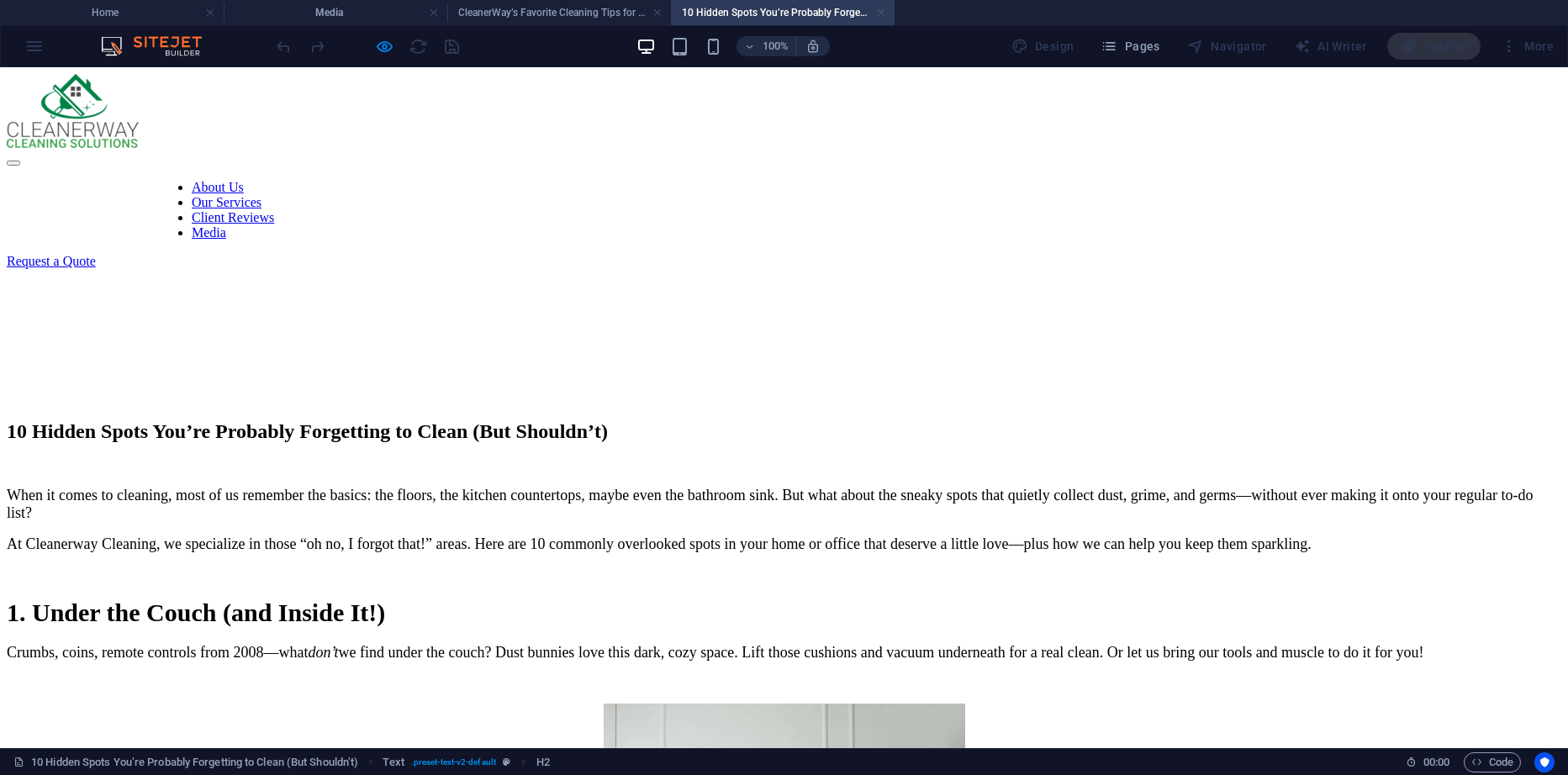 click at bounding box center (881, 13) 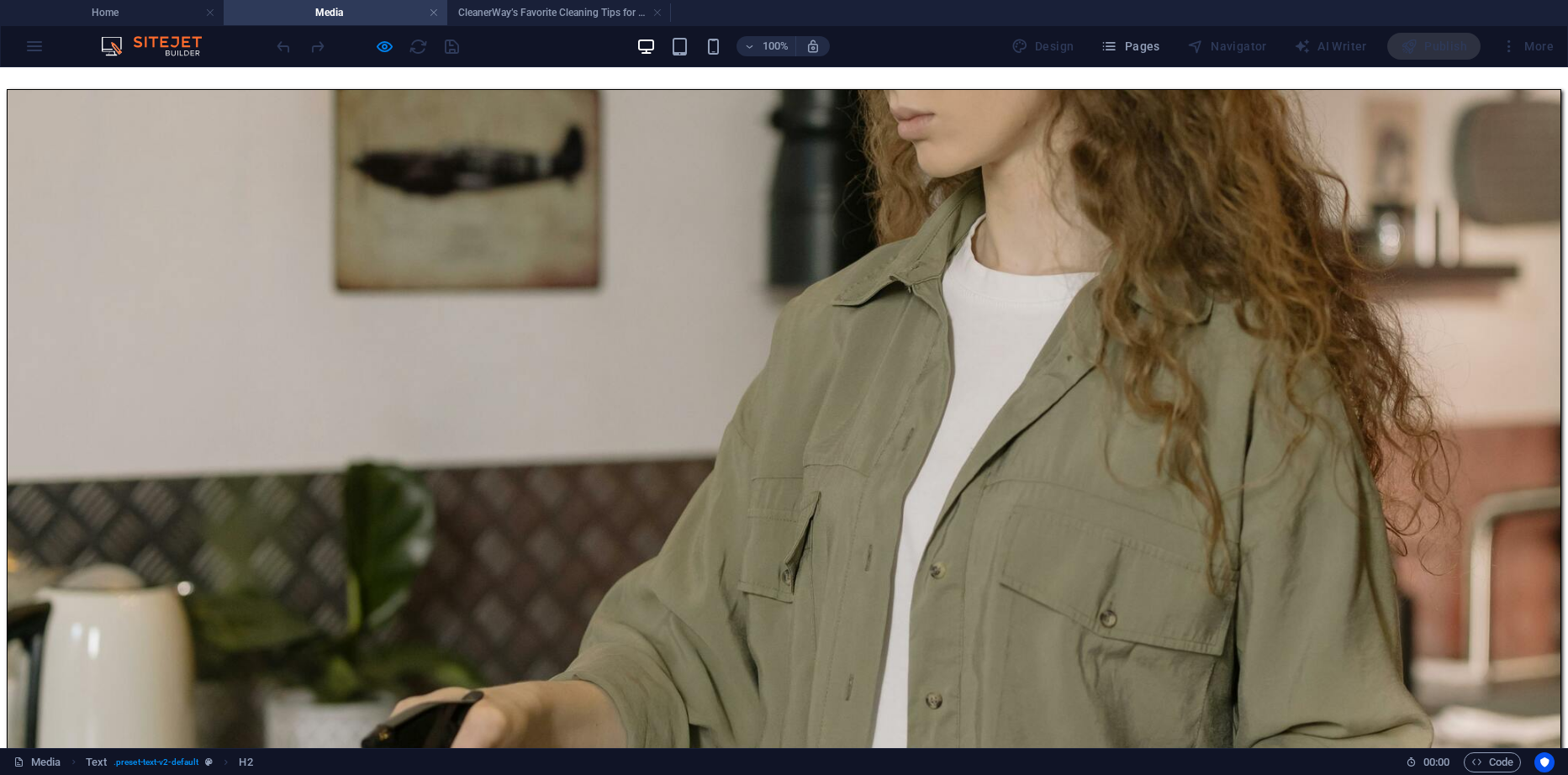 scroll, scrollTop: 266, scrollLeft: 0, axis: vertical 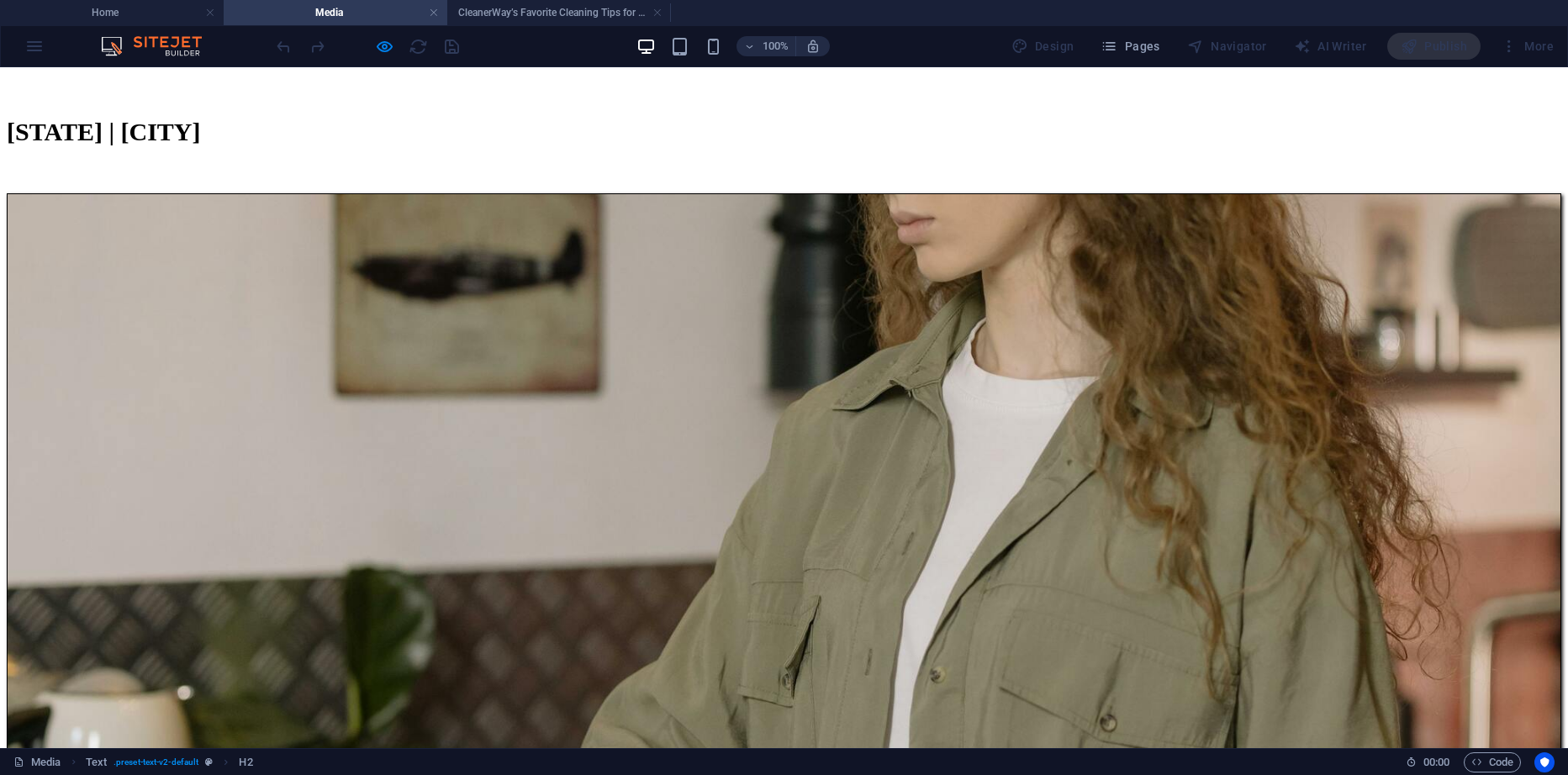 click on "At CleanerWay Cleaning Services, we’ve cleaned everything from cozy apartments to sprawling family homes across Melbourne — and if there’s one thing we know, it’s that a clean home feels better. Want that fresh, clean-home vibe without spending your whole weekend scrubbing? These are our  top expert cleaning tips  to make your Melbourne home sparkle all year round" at bounding box center (781, 5522) 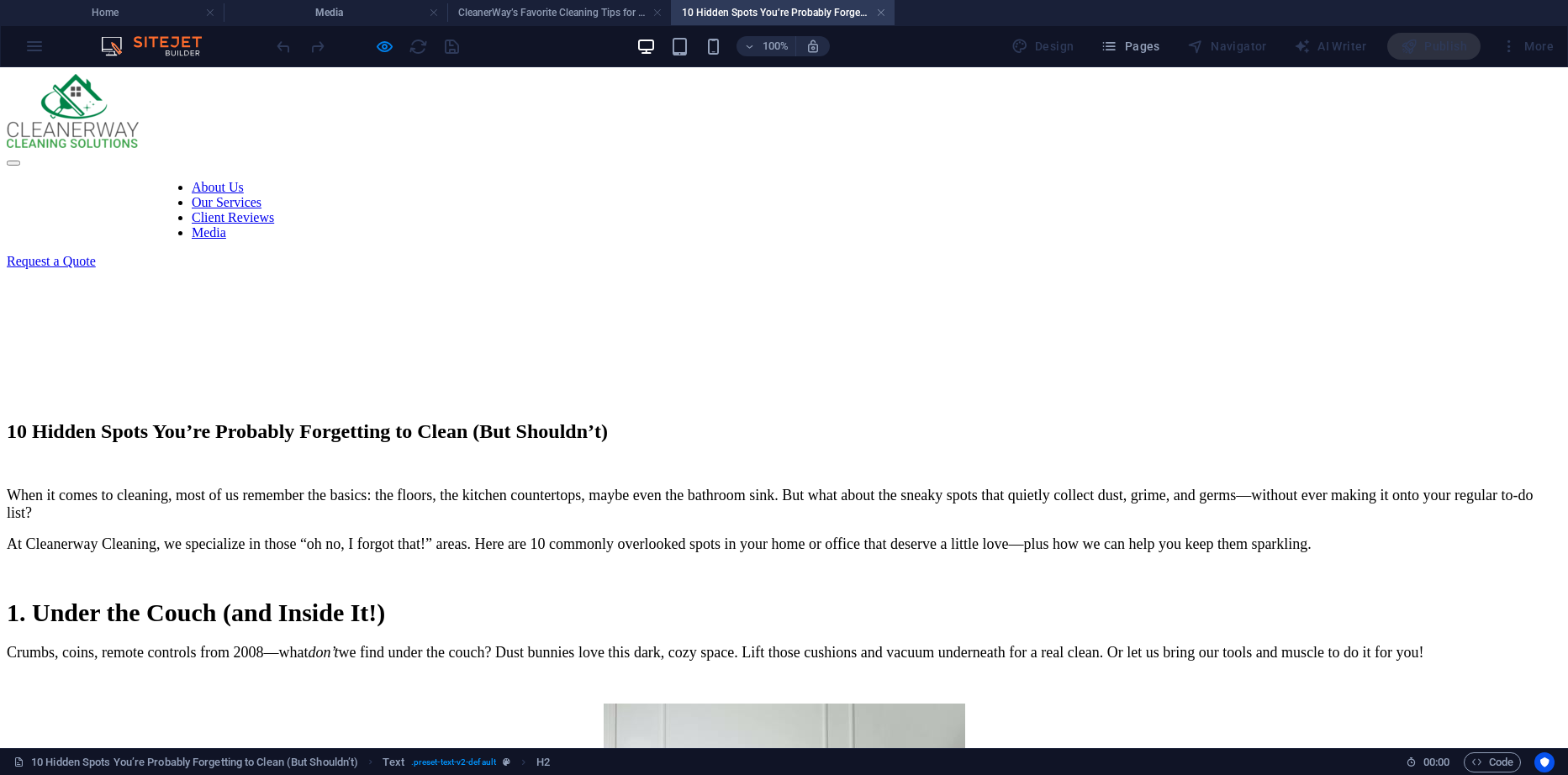 scroll, scrollTop: 0, scrollLeft: 0, axis: both 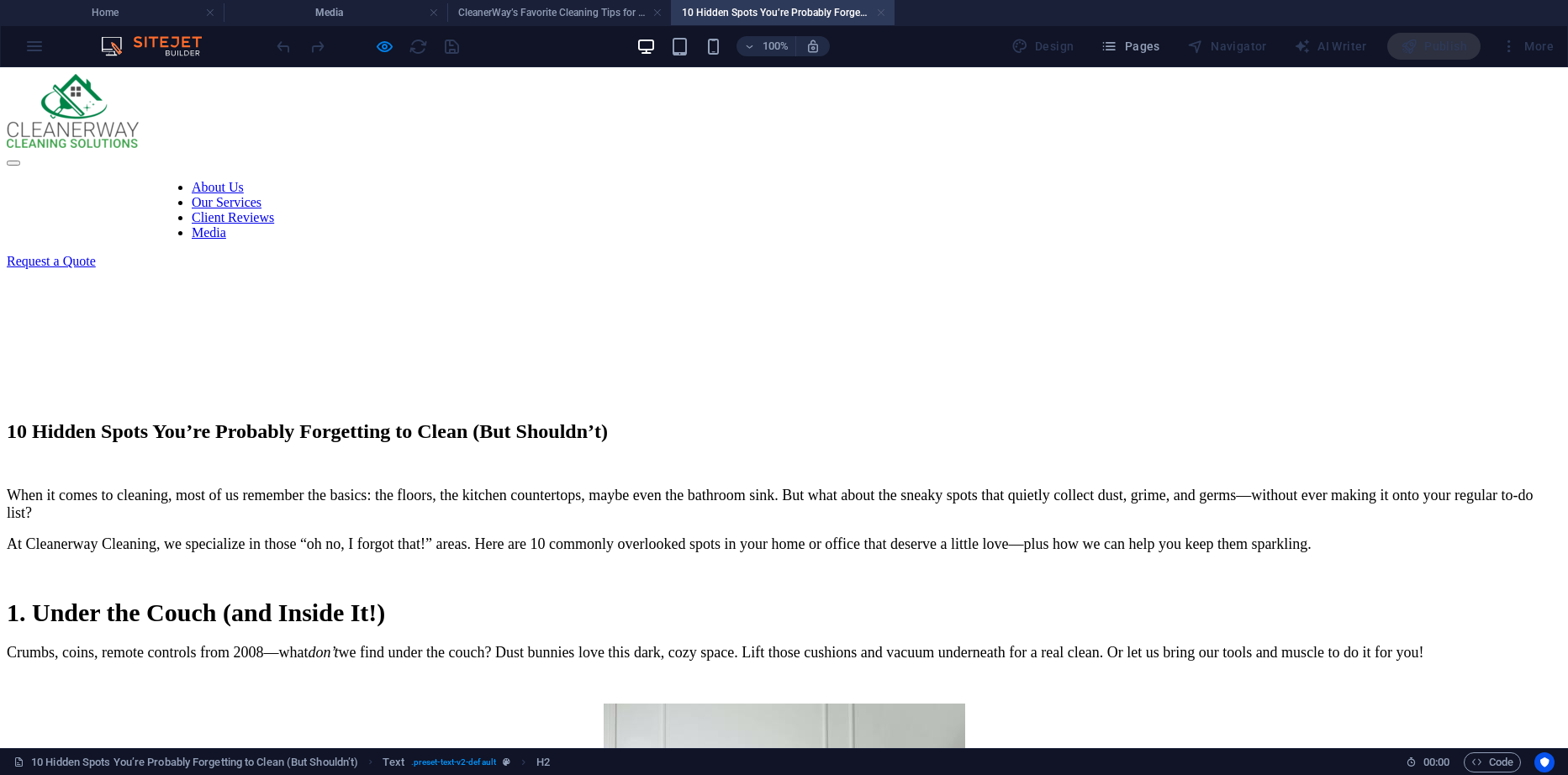 click at bounding box center [881, 13] 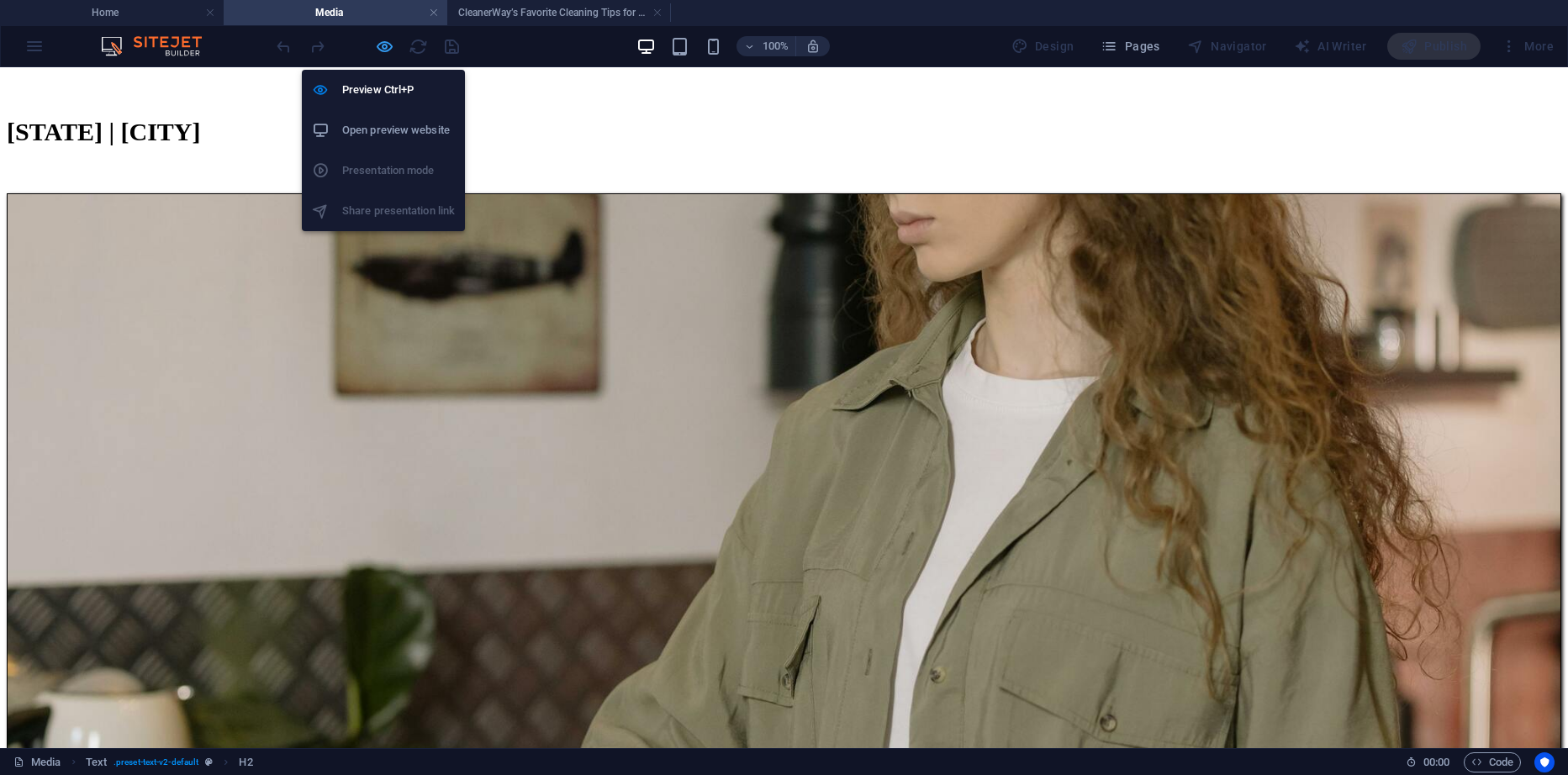 click at bounding box center (384, 46) 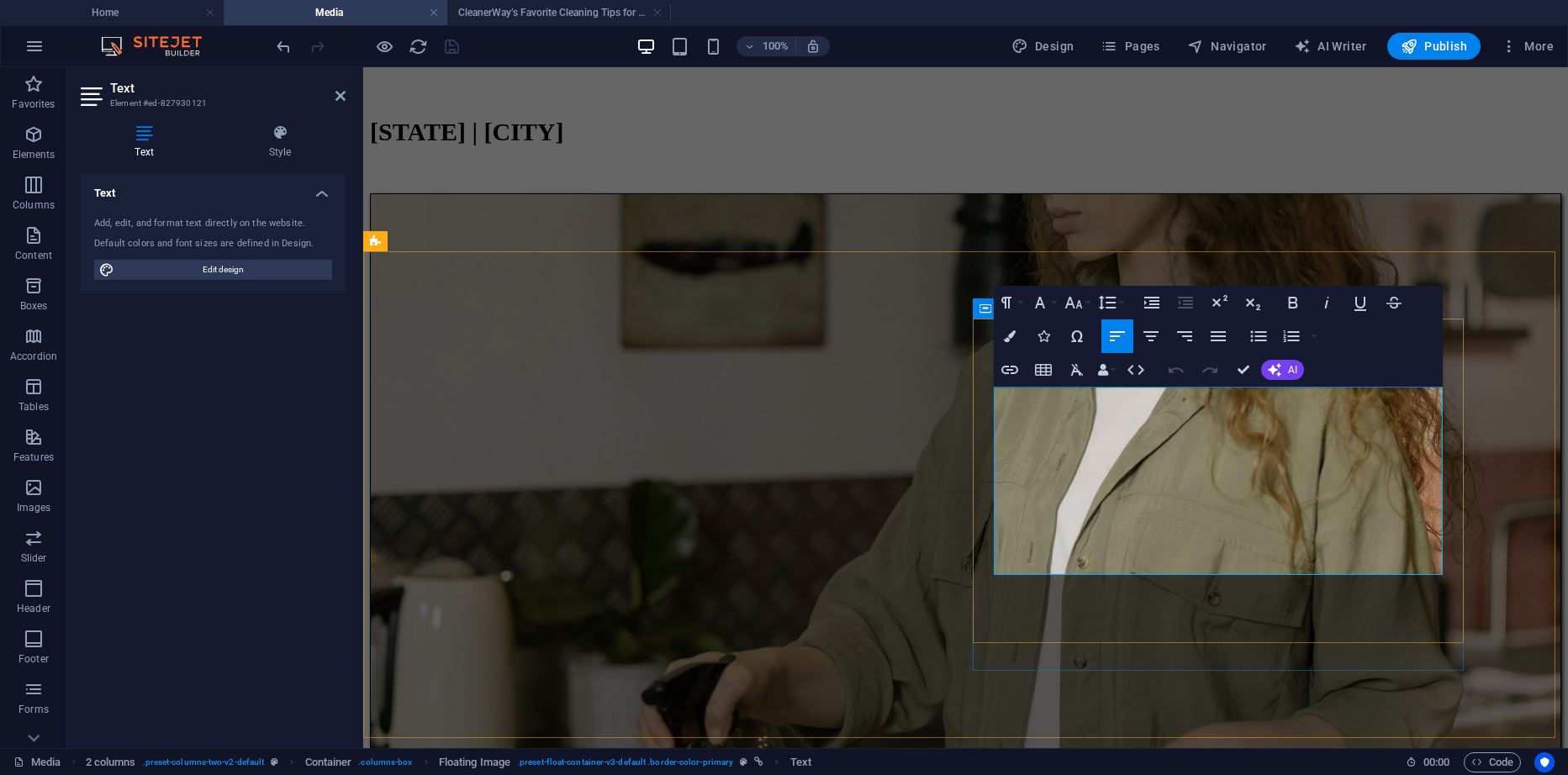 click on "CleanerWay’s Favorite Cleaning Tips for Melbourne Homes   At CleanerWay Cleaning Services, we’ve cleaned everything from cozy apartments to sprawling family homes across Melbourne — and if there’s one thing we know, it’s that a clean home feels better. Want that fresh, clean-home vibe without spending your whole weekend scrubbing? These are our  top expert cleaning tips  to make your Melbourne home sparkle all year round   ...  Learn More" at bounding box center (965, 5170) 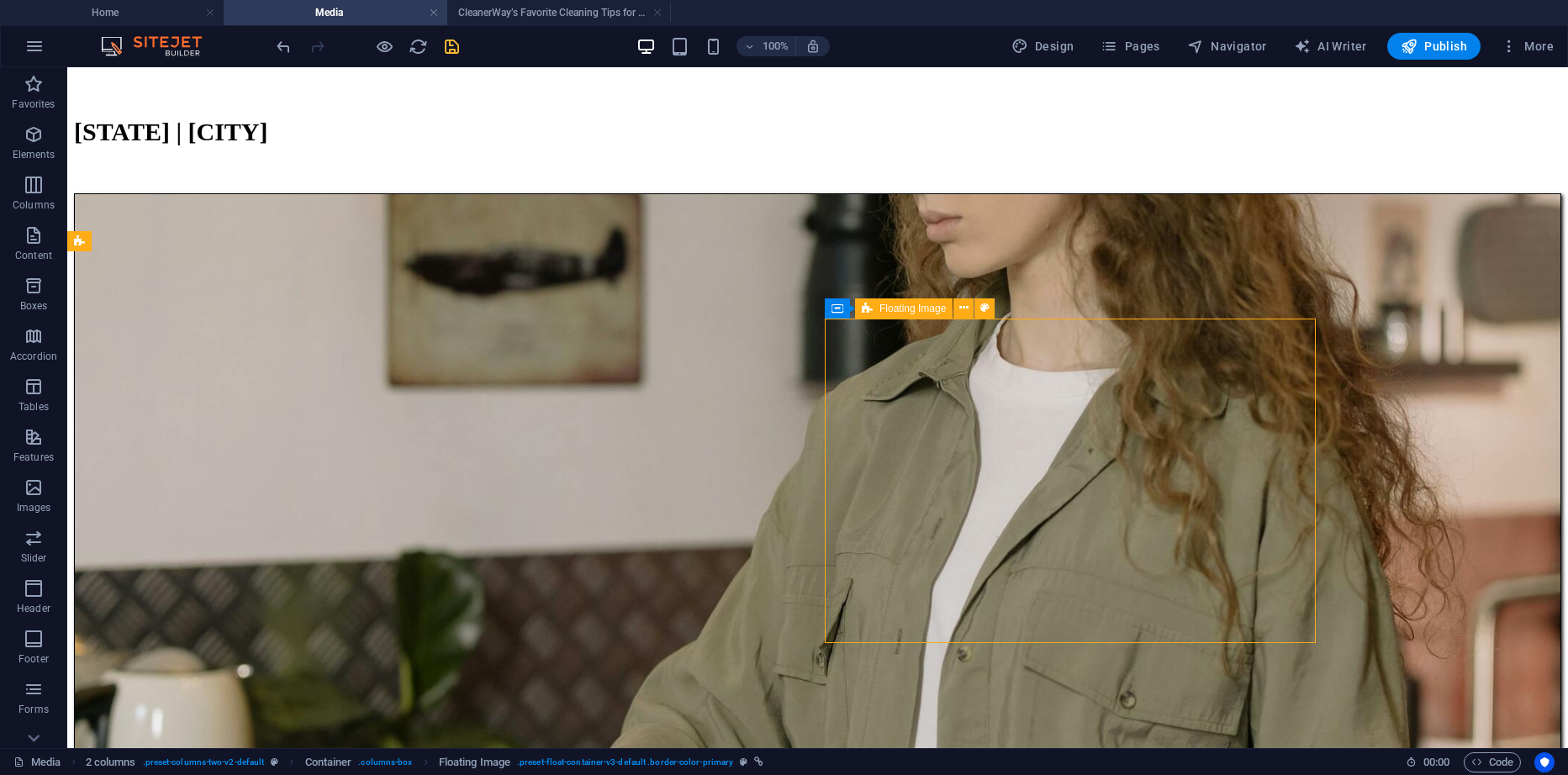 click on "CleanerWay’s Favorite Cleaning Tips for Melbourne Homes   At CleanerWay Cleaning Services, we’ve cleaned everything from cozy apartments to sprawling family homes across Melbourne — and if there’s one thing we know, it’s that a clean home feels better. Want that fresh, clean-home vibe without spending your whole weekend scrubbing? These are our  top expert cleaning tips  to make your Melbourne home sparkle all year round   ...  Learn More" at bounding box center (817, 6363) 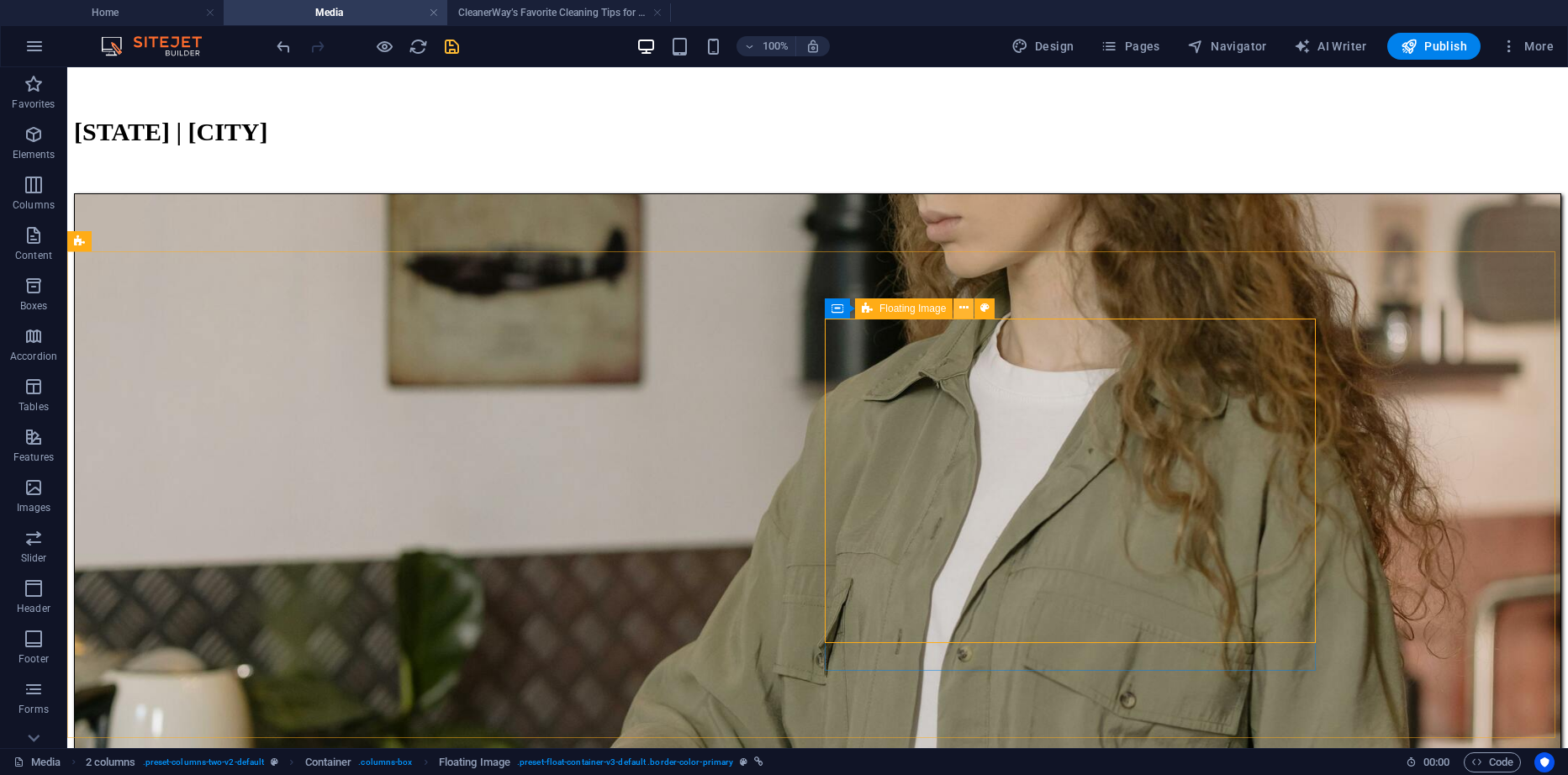click at bounding box center (964, 308) 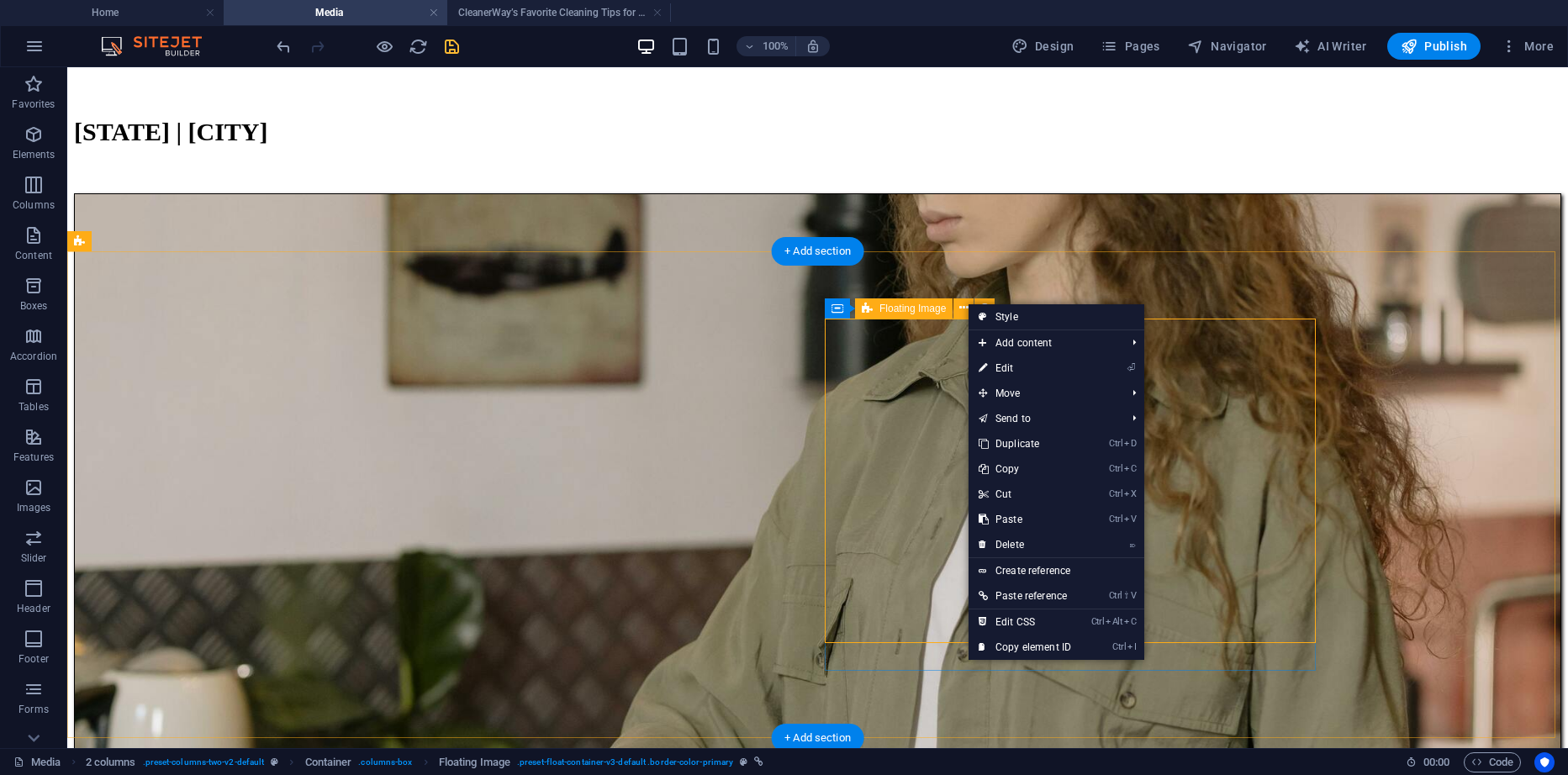 click on "CleanerWay’s Favorite Cleaning Tips for Melbourne Homes   At CleanerWay Cleaning Services, we’ve cleaned everything from cozy apartments to sprawling family homes across Melbourne — and if there’s one thing we know, it’s that a clean home feels better. Want that fresh, clean-home vibe without spending your whole weekend scrubbing? These are our  top expert cleaning tips  to make your Melbourne home sparkle all year round   ...  Learn More" at bounding box center [817, 6363] 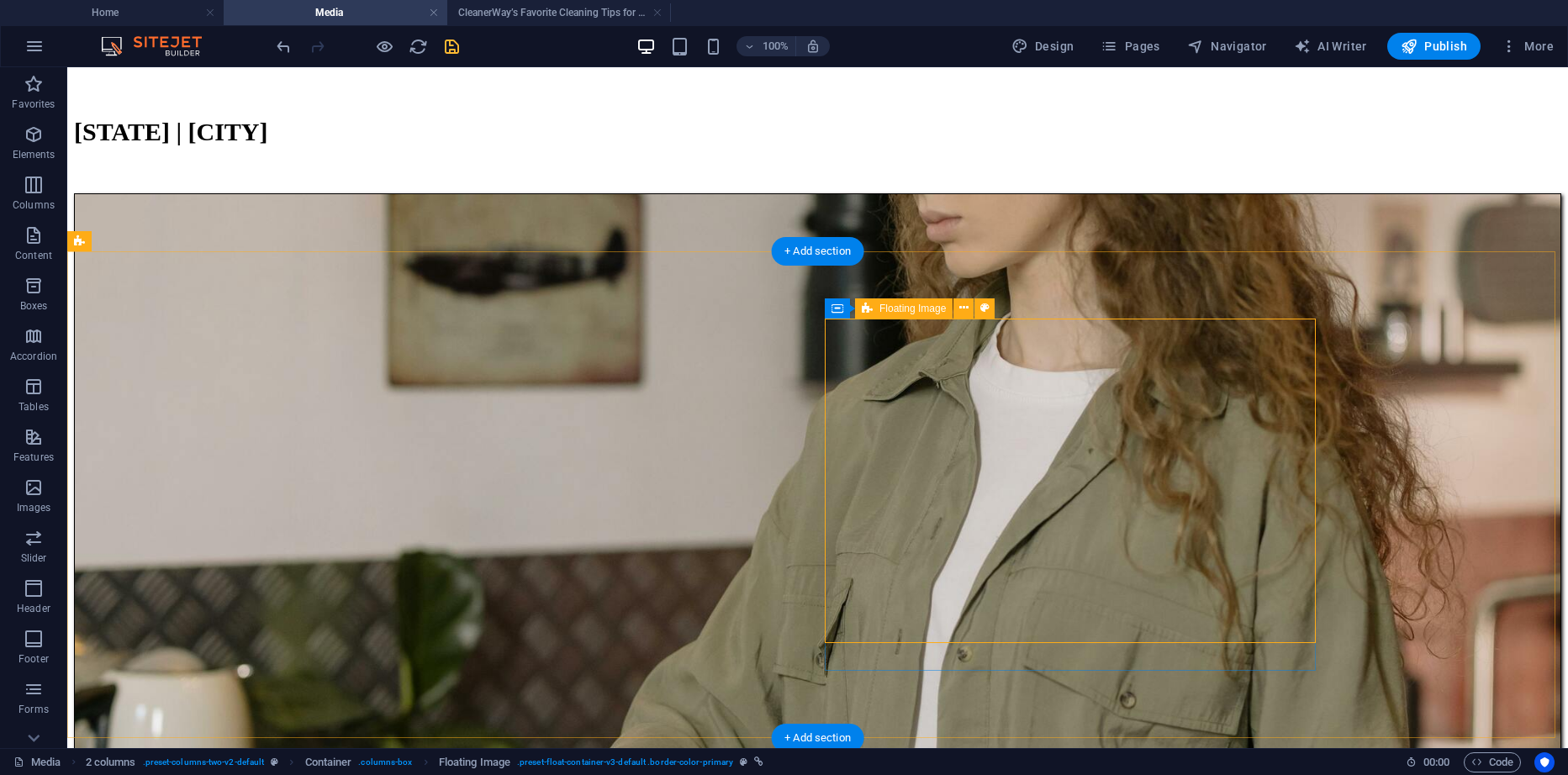 click on "CleanerWay’s Favorite Cleaning Tips for Melbourne Homes   At CleanerWay Cleaning Services, we’ve cleaned everything from cozy apartments to sprawling family homes across Melbourne — and if there’s one thing we know, it’s that a clean home feels better. Want that fresh, clean-home vibe without spending your whole weekend scrubbing? These are our  top expert cleaning tips  to make your Melbourne home sparkle all year round   ...  Learn More" at bounding box center (817, 6363) 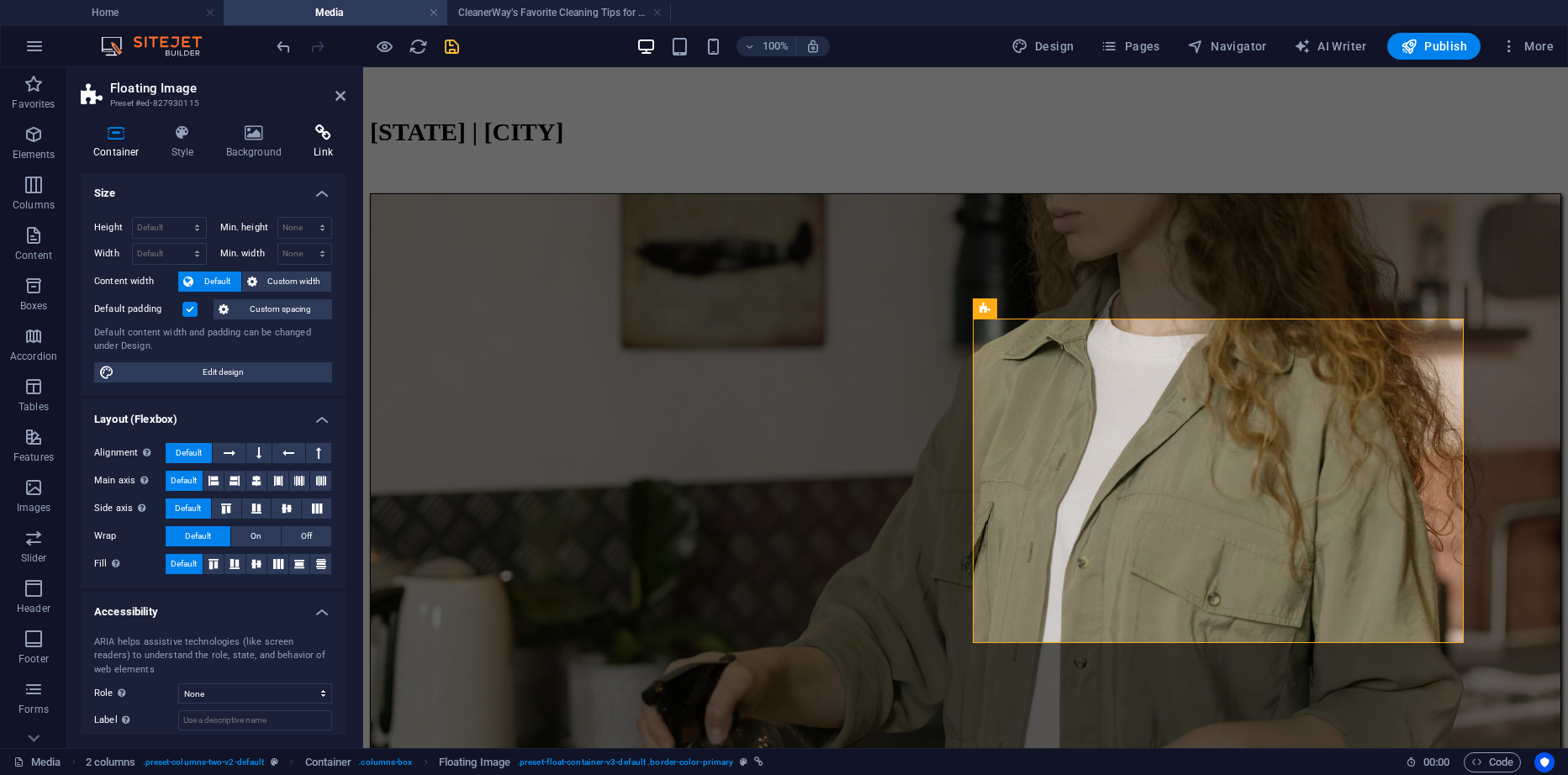 click on "Link" at bounding box center (323, 142) 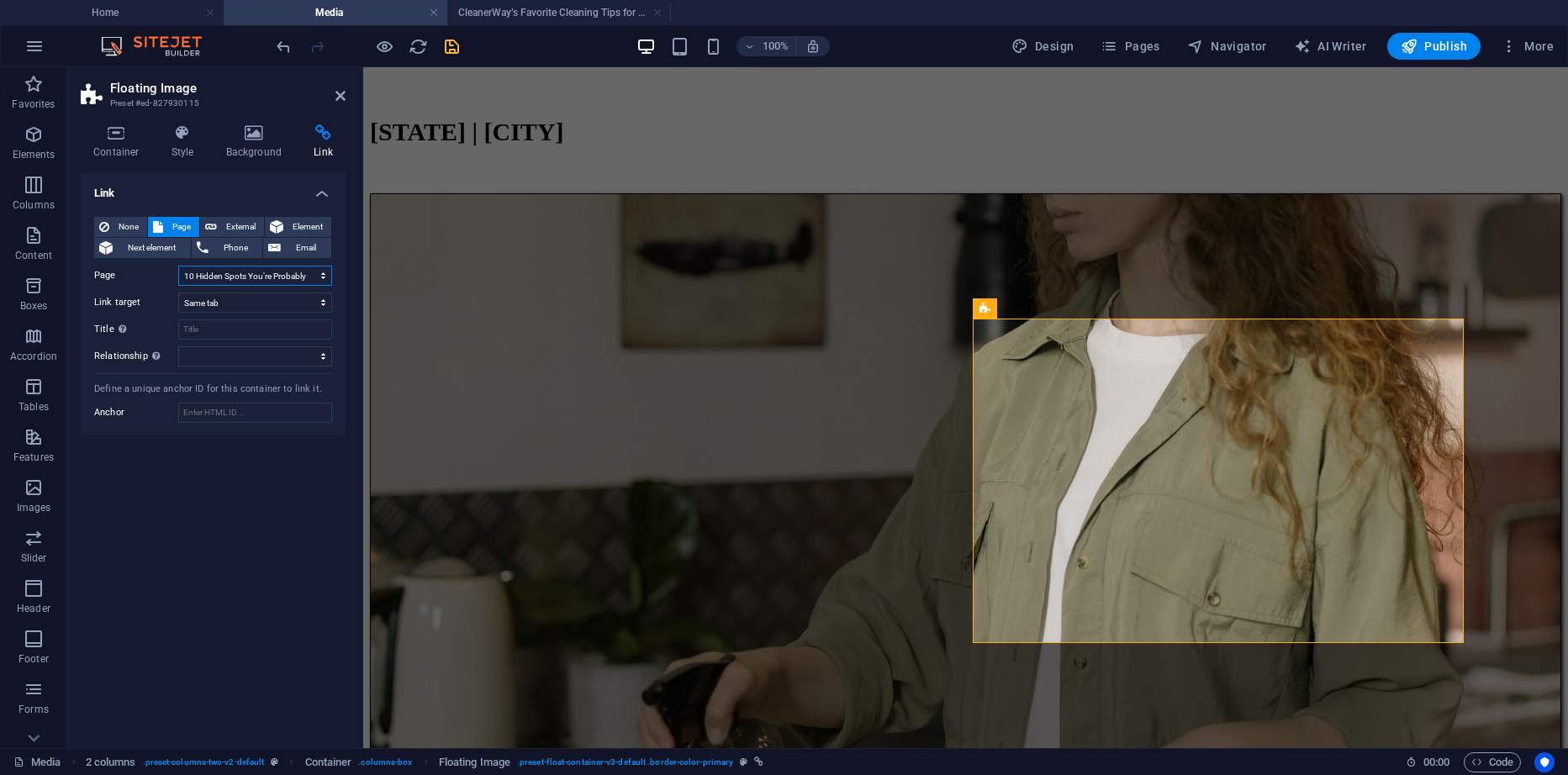 click on "Home Duct Cleaning Carpet Cleaning Window Cleaning End of Lease / Bond Cleaning Carpet Water Damage Restoration Upholstery Cleaning High Pressure Cleaning Appliance Cleaning Media 10 Hidden Spots You’re Probably Forgetting to Clean (But Shouldn’t) CleanerWay’s Favorite Cleaning Tips for Melbourne Homes How the Melbourne Weather Affects Your Home’s Cleanliness Legal Notice Privacy Quote" at bounding box center (255, 276) 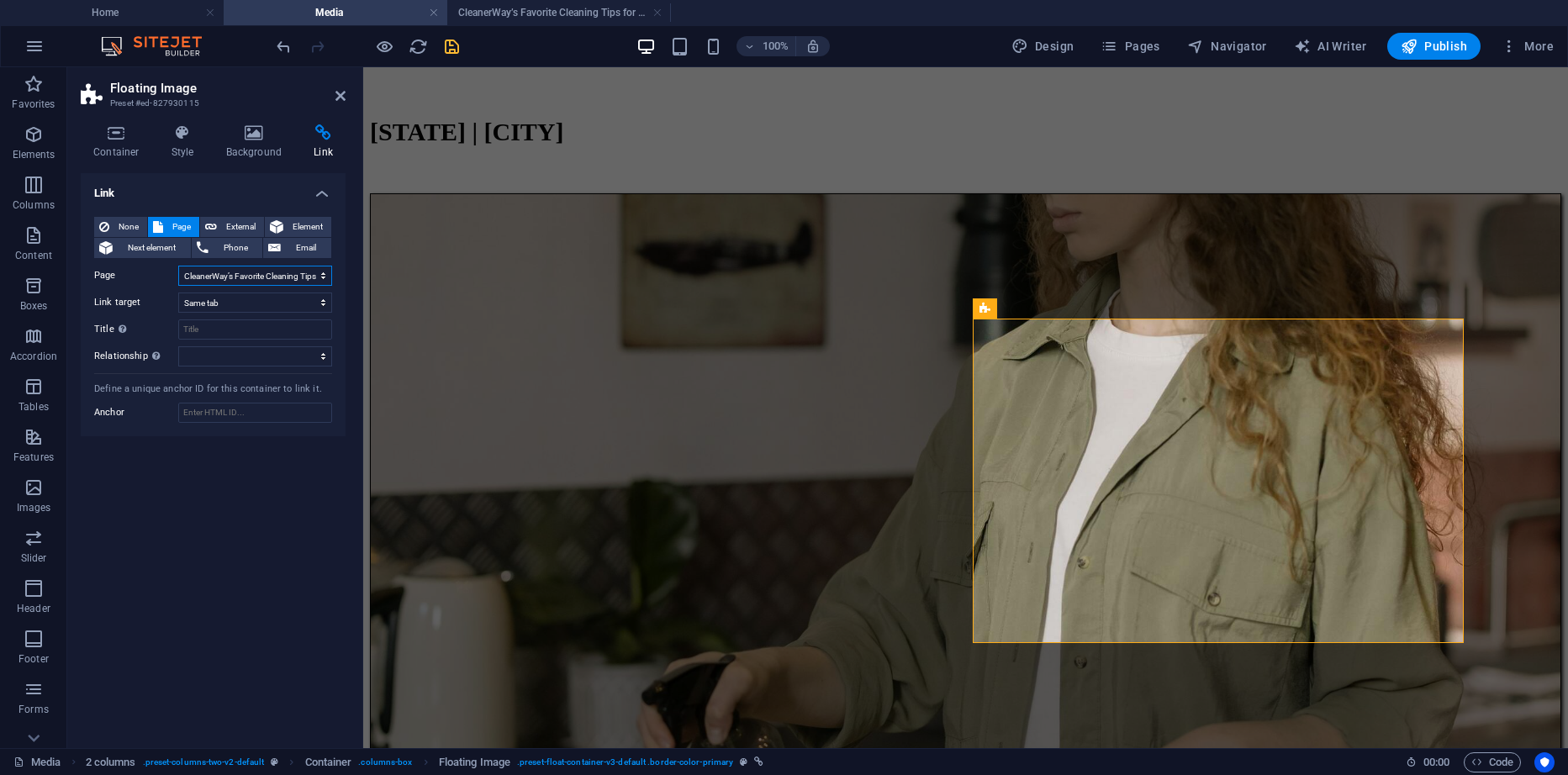 click on "Home Duct Cleaning Carpet Cleaning Window Cleaning End of Lease / Bond Cleaning Carpet Water Damage Restoration Upholstery Cleaning High Pressure Cleaning Appliance Cleaning Media 10 Hidden Spots You’re Probably Forgetting to Clean (But Shouldn’t) CleanerWay’s Favorite Cleaning Tips for Melbourne Homes How the Melbourne Weather Affects Your Home’s Cleanliness Legal Notice Privacy Quote" at bounding box center [255, 276] 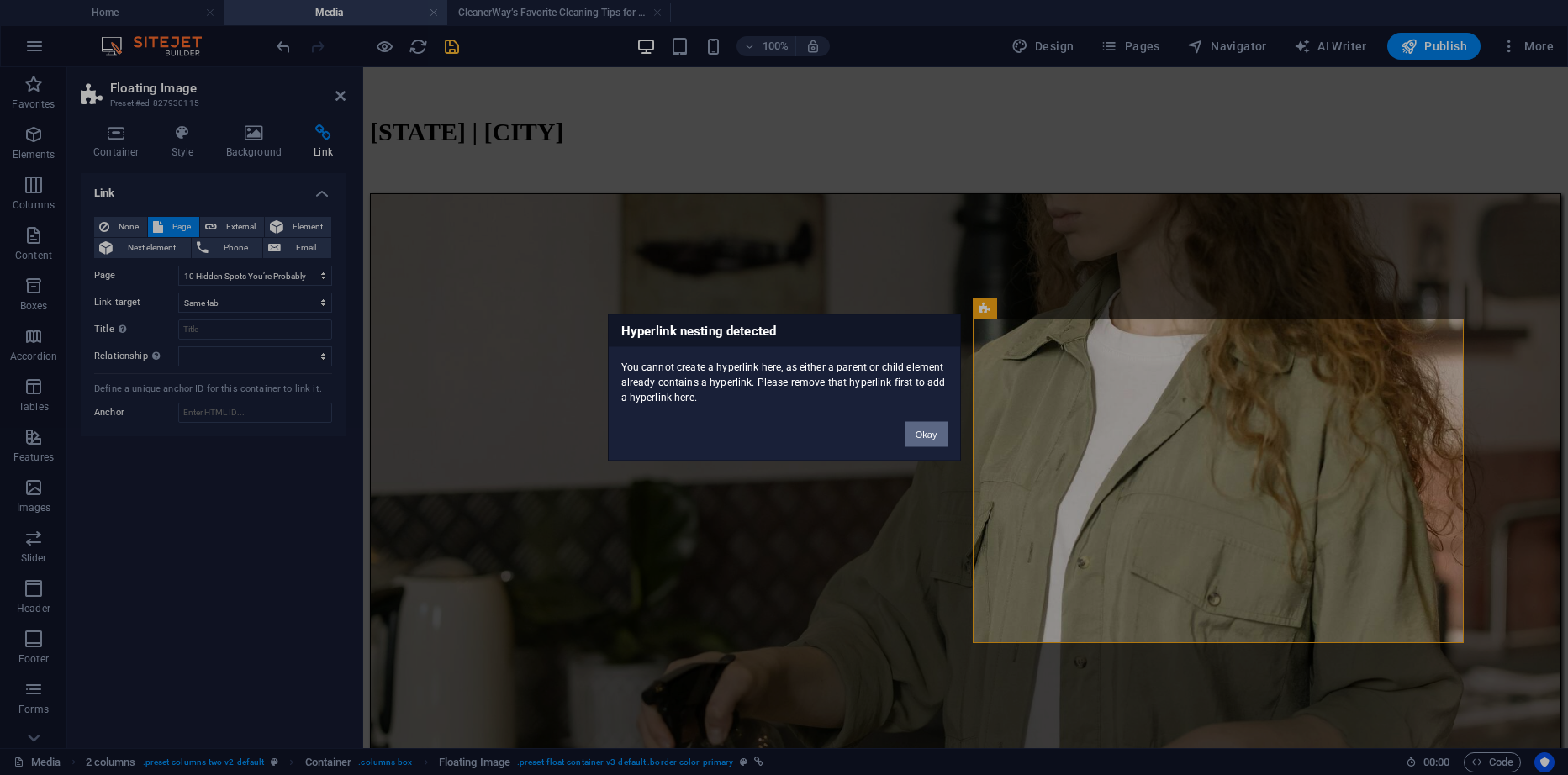 click on "Okay" at bounding box center (927, 435) 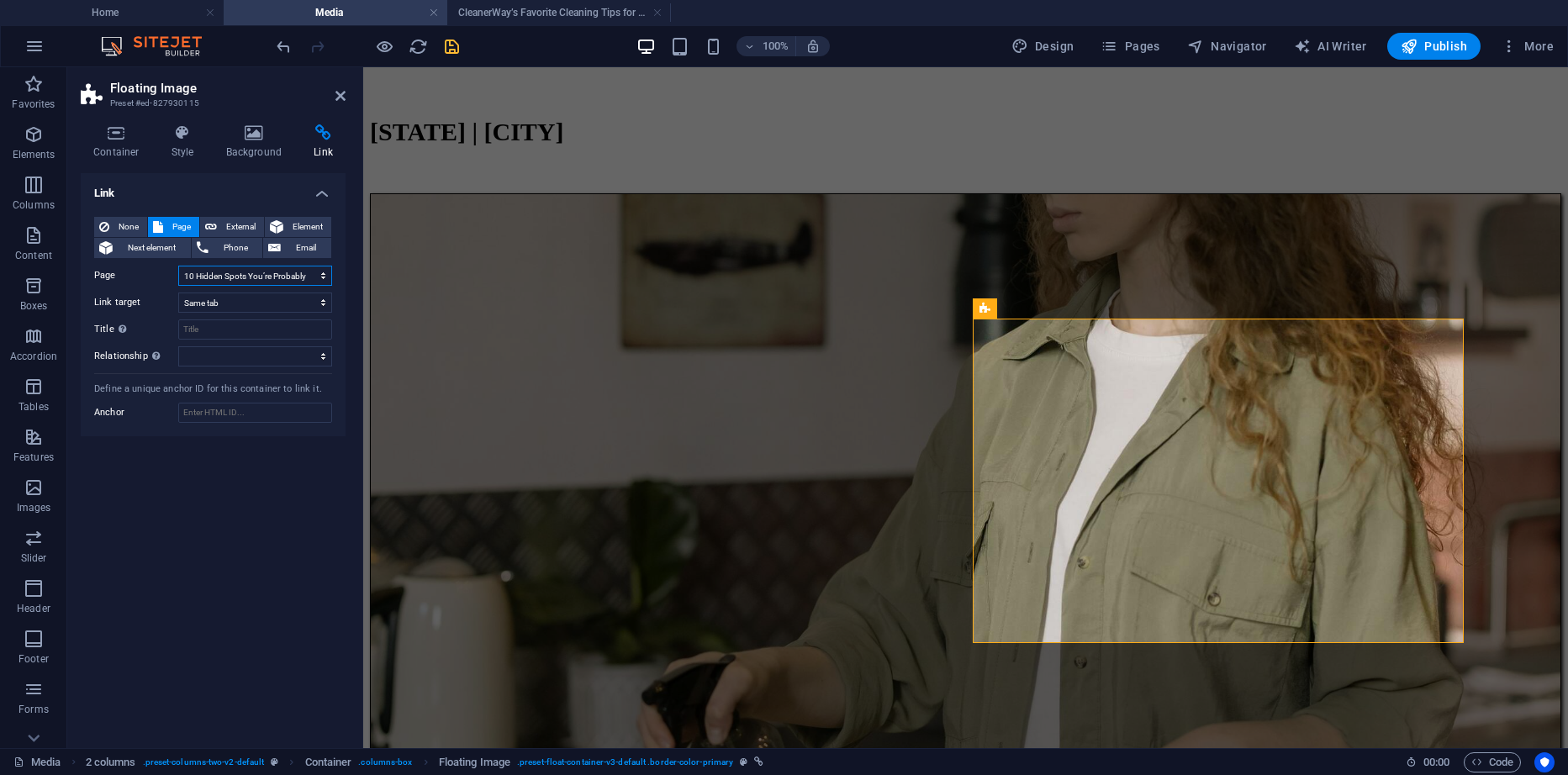 click on "Home Duct Cleaning Carpet Cleaning Window Cleaning End of Lease / Bond Cleaning Carpet Water Damage Restoration Upholstery Cleaning High Pressure Cleaning Appliance Cleaning Media 10 Hidden Spots You’re Probably Forgetting to Clean (But Shouldn’t) CleanerWay’s Favorite Cleaning Tips for Melbourne Homes How the Melbourne Weather Affects Your Home’s Cleanliness Legal Notice Privacy Quote" at bounding box center [255, 276] 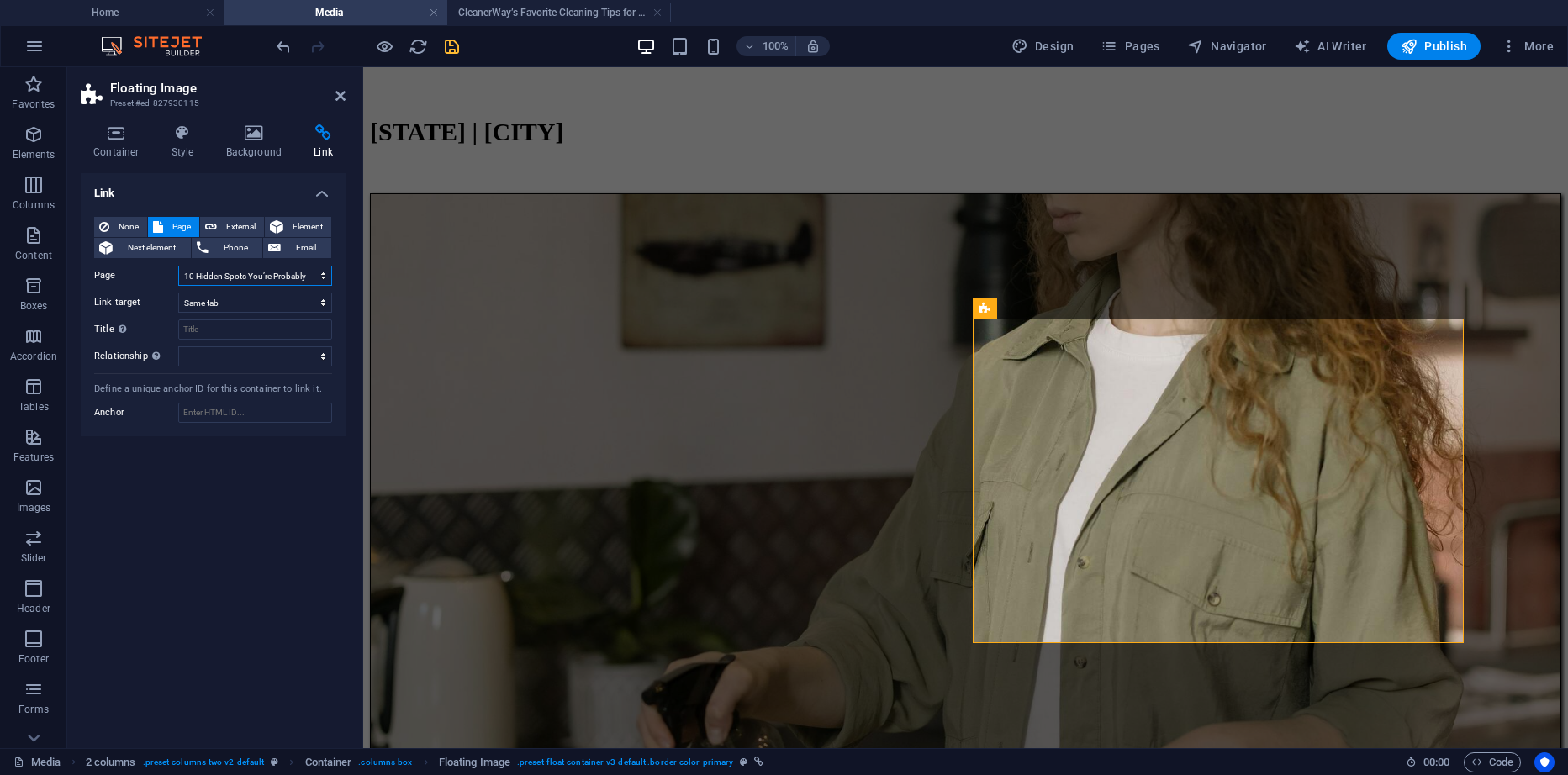click on "Home Duct Cleaning Carpet Cleaning Window Cleaning End of Lease / Bond Cleaning Carpet Water Damage Restoration Upholstery Cleaning High Pressure Cleaning Appliance Cleaning Media 10 Hidden Spots You’re Probably Forgetting to Clean (But Shouldn’t) CleanerWay’s Favorite Cleaning Tips for Melbourne Homes How the Melbourne Weather Affects Your Home’s Cleanliness Legal Notice Privacy Quote" at bounding box center (255, 276) 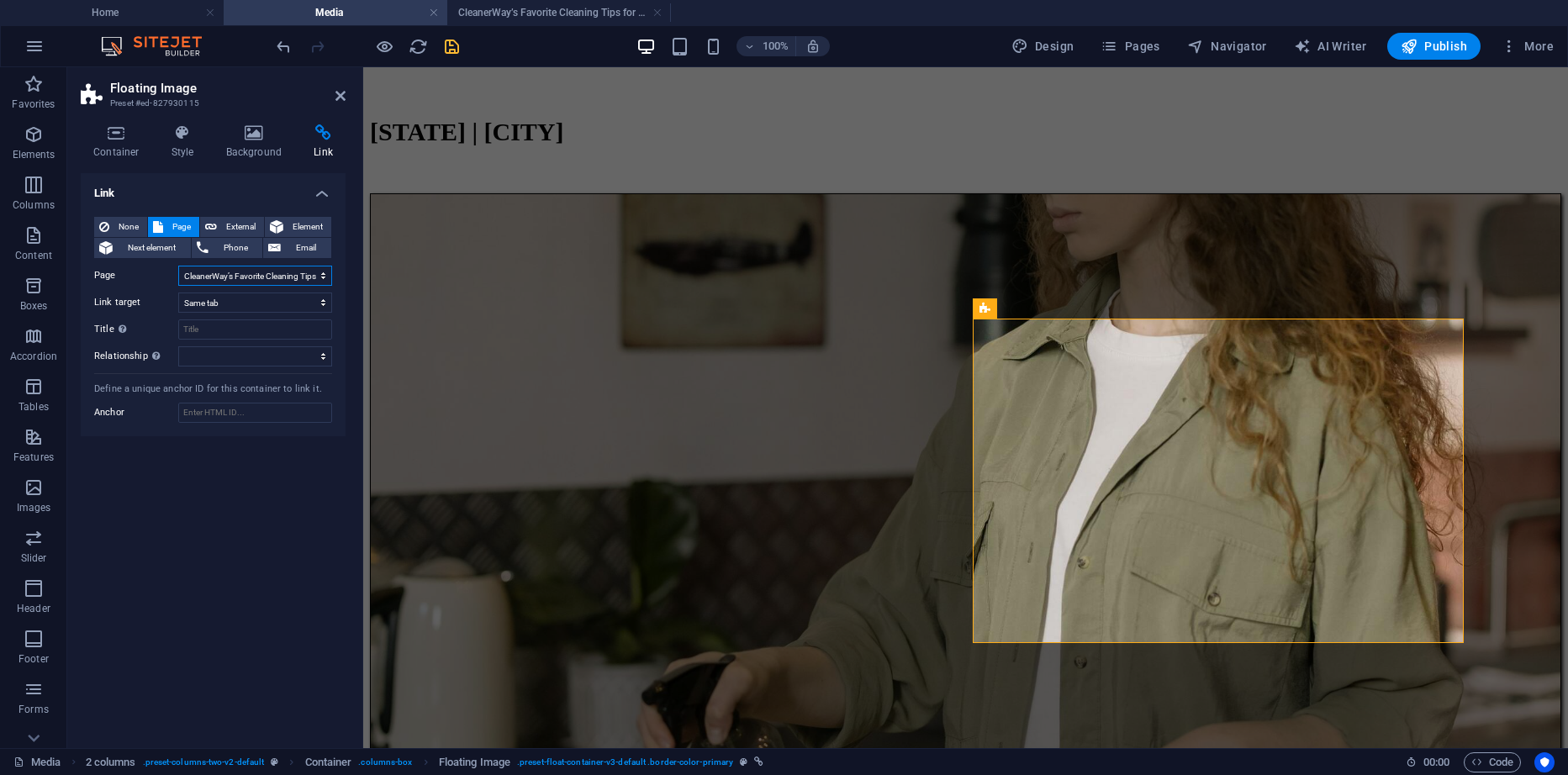 click on "Home Duct Cleaning Carpet Cleaning Window Cleaning End of Lease / Bond Cleaning Carpet Water Damage Restoration Upholstery Cleaning High Pressure Cleaning Appliance Cleaning Media 10 Hidden Spots You’re Probably Forgetting to Clean (But Shouldn’t) CleanerWay’s Favorite Cleaning Tips for Melbourne Homes How the Melbourne Weather Affects Your Home’s Cleanliness Legal Notice Privacy Quote" at bounding box center (255, 276) 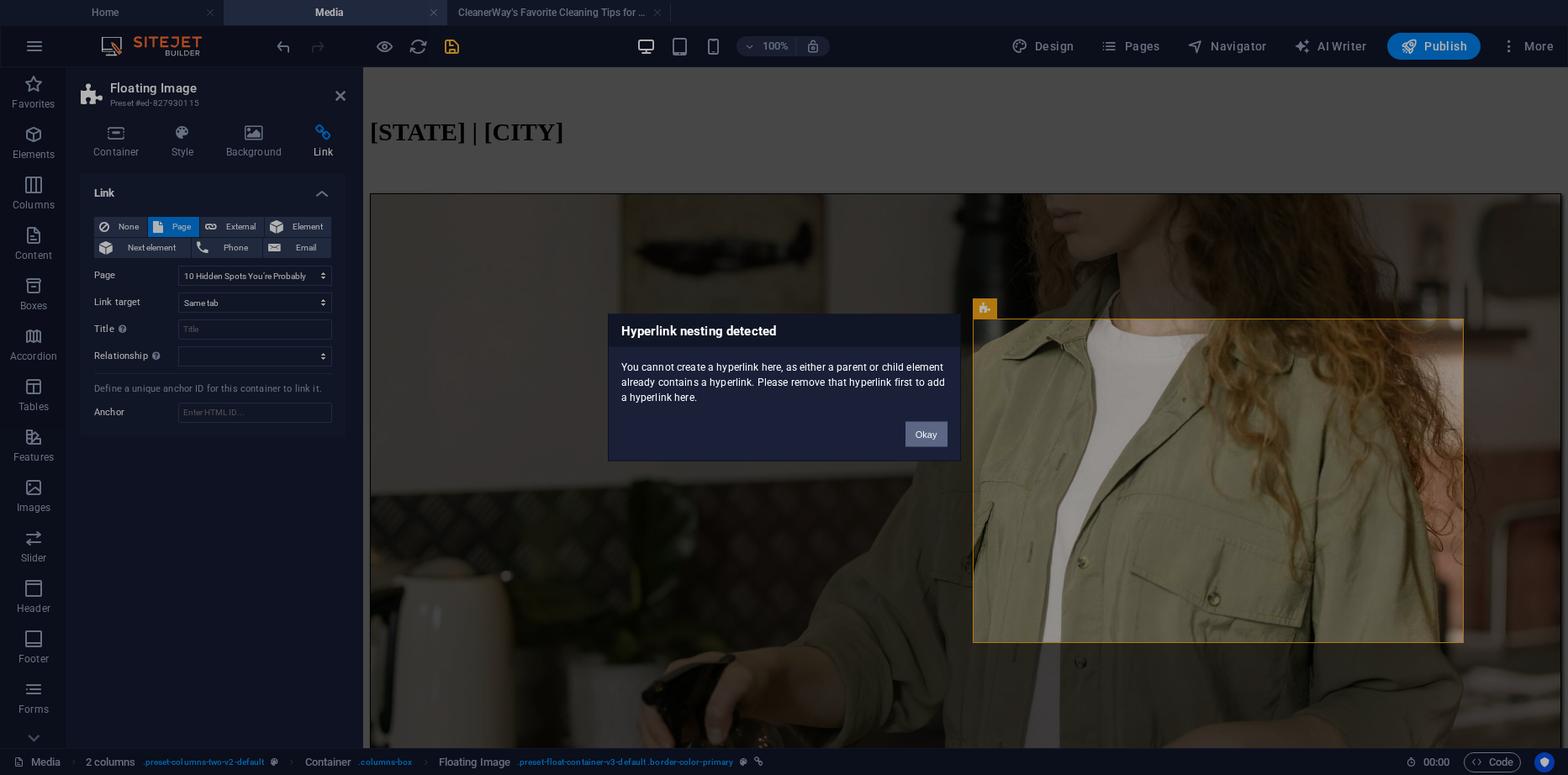 drag, startPoint x: 929, startPoint y: 439, endPoint x: 542, endPoint y: 364, distance: 394.20046 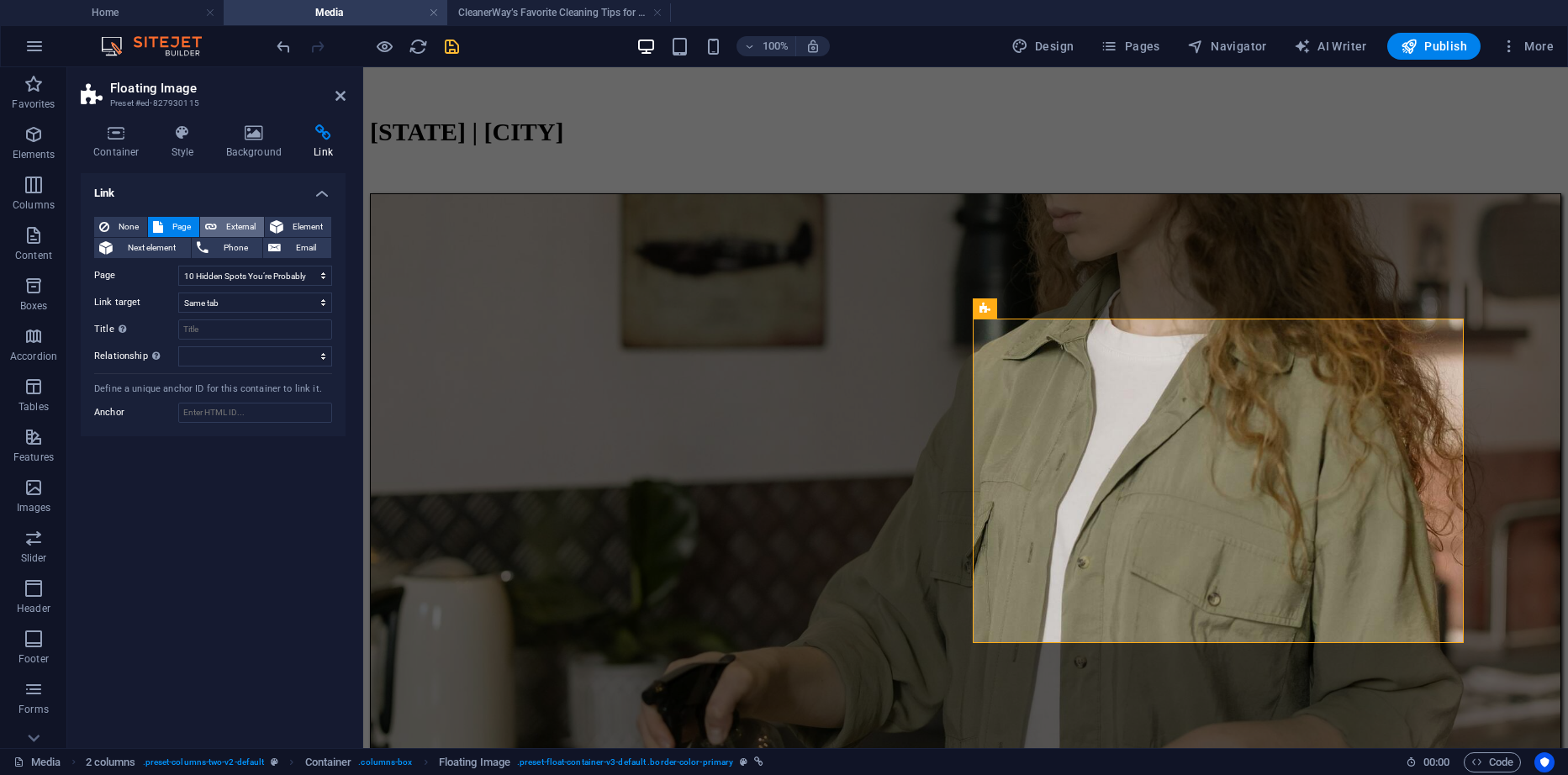 click on "External" at bounding box center [240, 227] 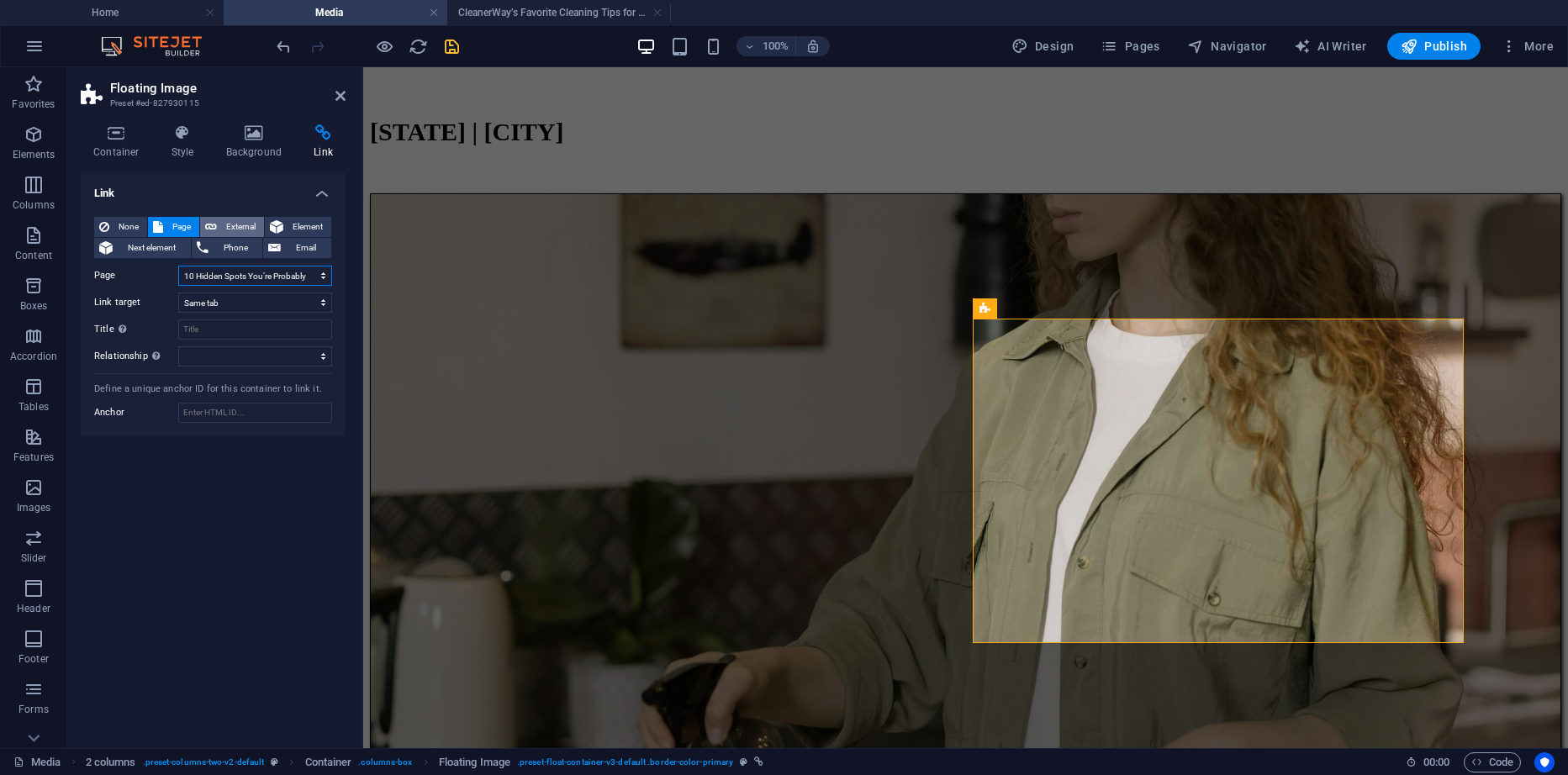 select 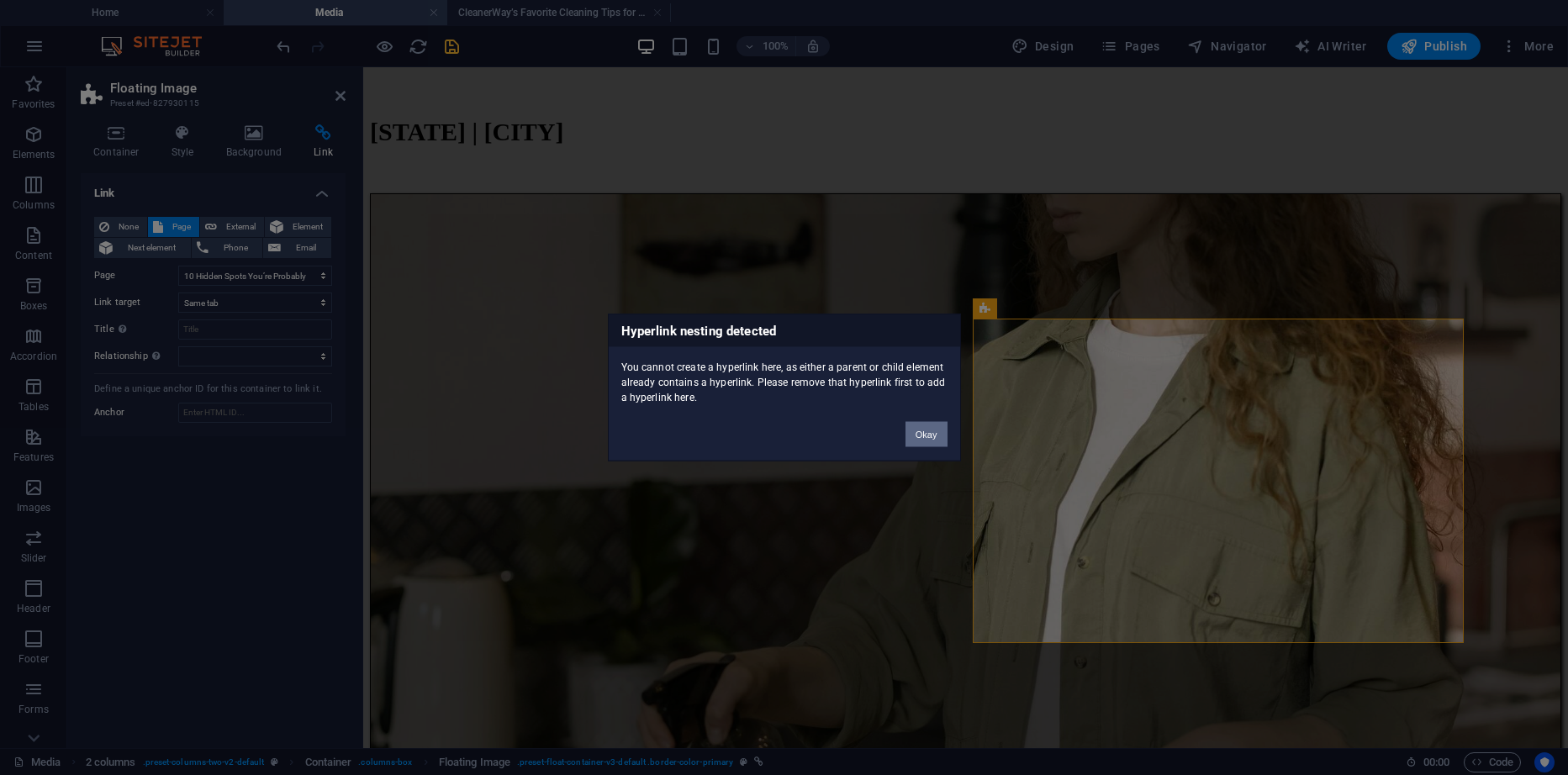 click on "Okay" at bounding box center (927, 435) 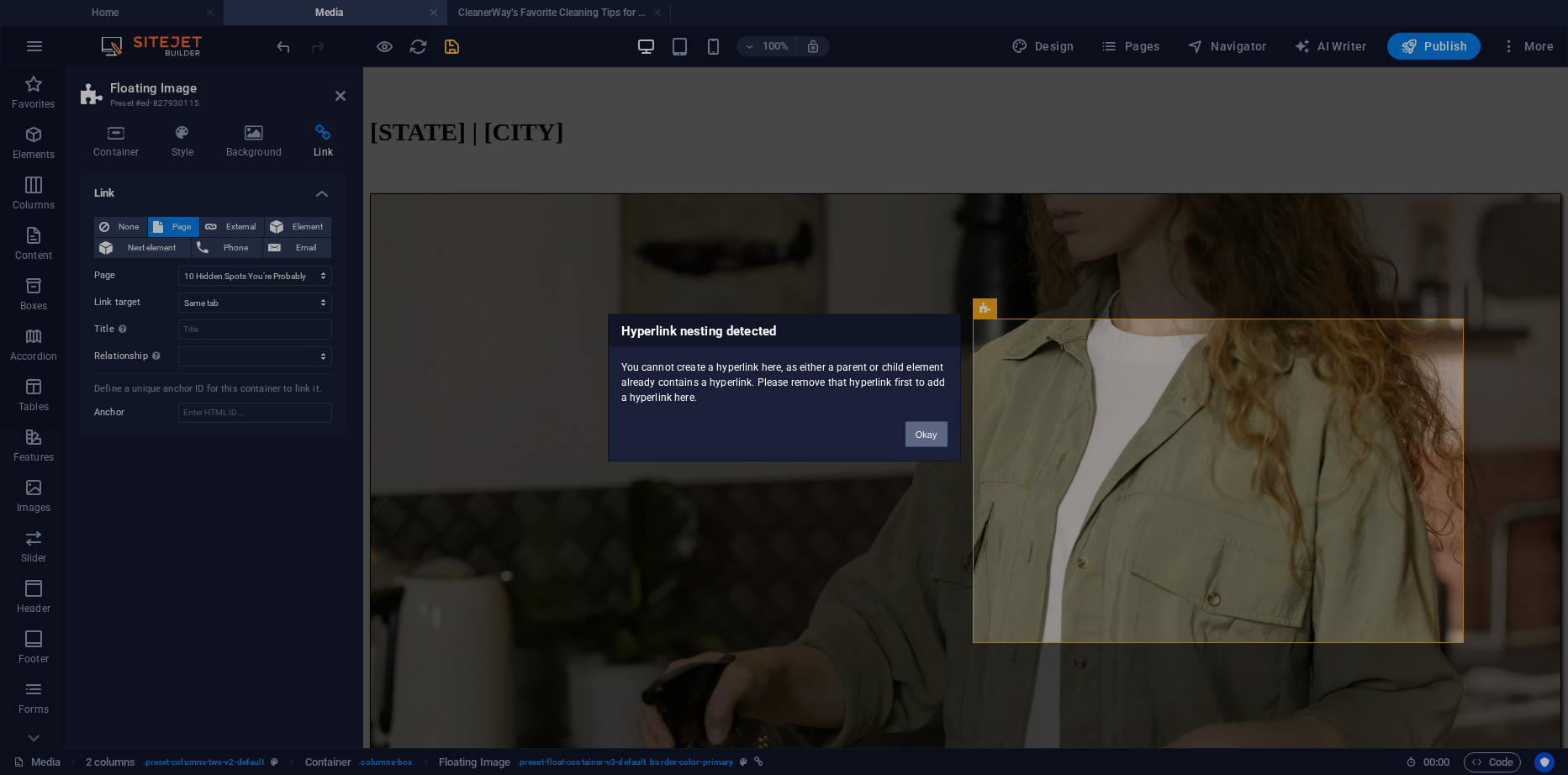 click on "Okay" at bounding box center [927, 435] 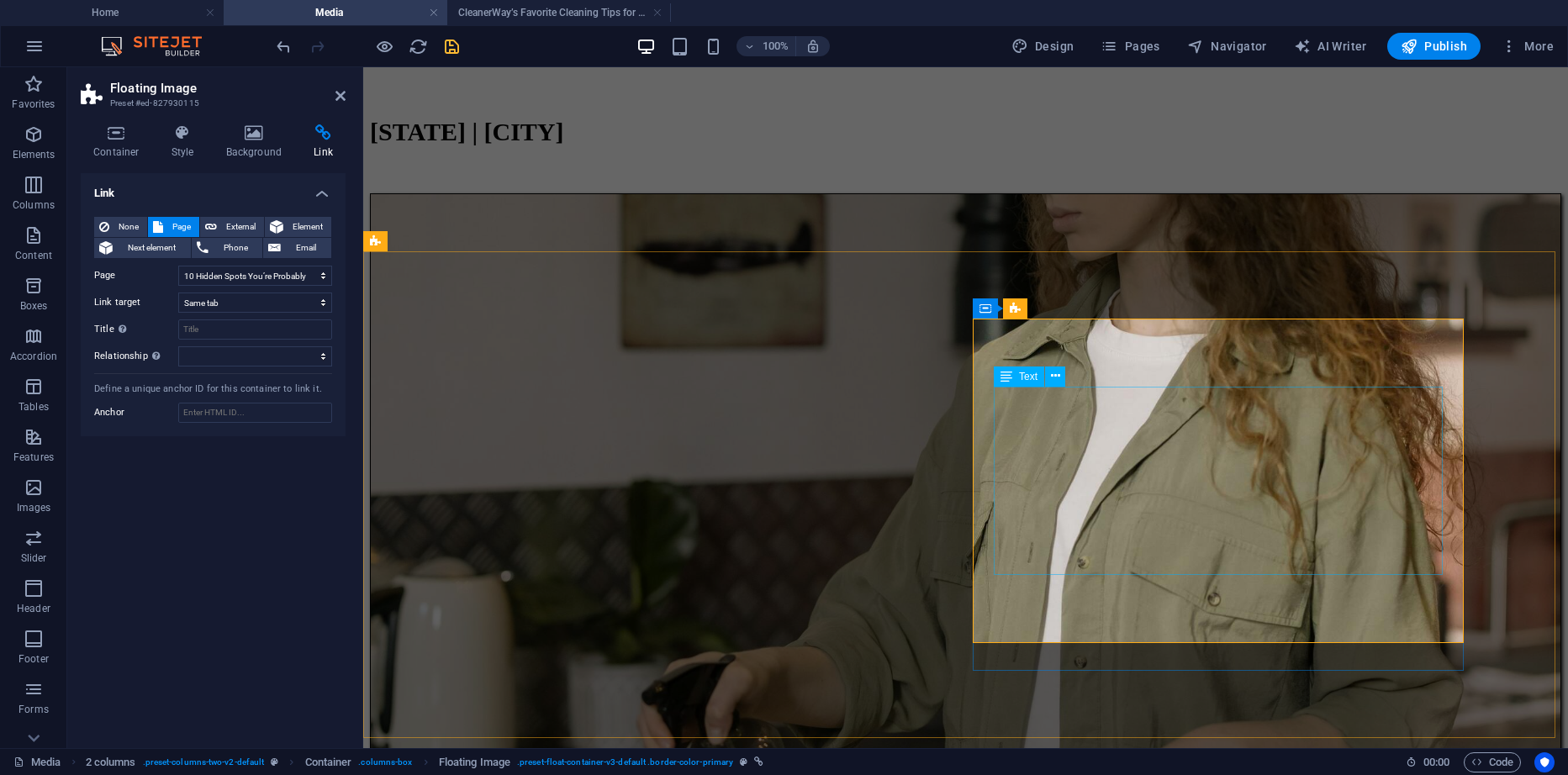 click on "CleanerWay’s Favorite Cleaning Tips for Melbourne Homes   At CleanerWay Cleaning Services, we’ve cleaned everything from cozy apartments to sprawling family homes across Melbourne — and if there’s one thing we know, it’s that a clean home feels better. Want that fresh, clean-home vibe without spending your whole weekend scrubbing? These are our  top expert cleaning tips  to make your Melbourne home sparkle all year round   ...  Learn More" at bounding box center (965, 5513) 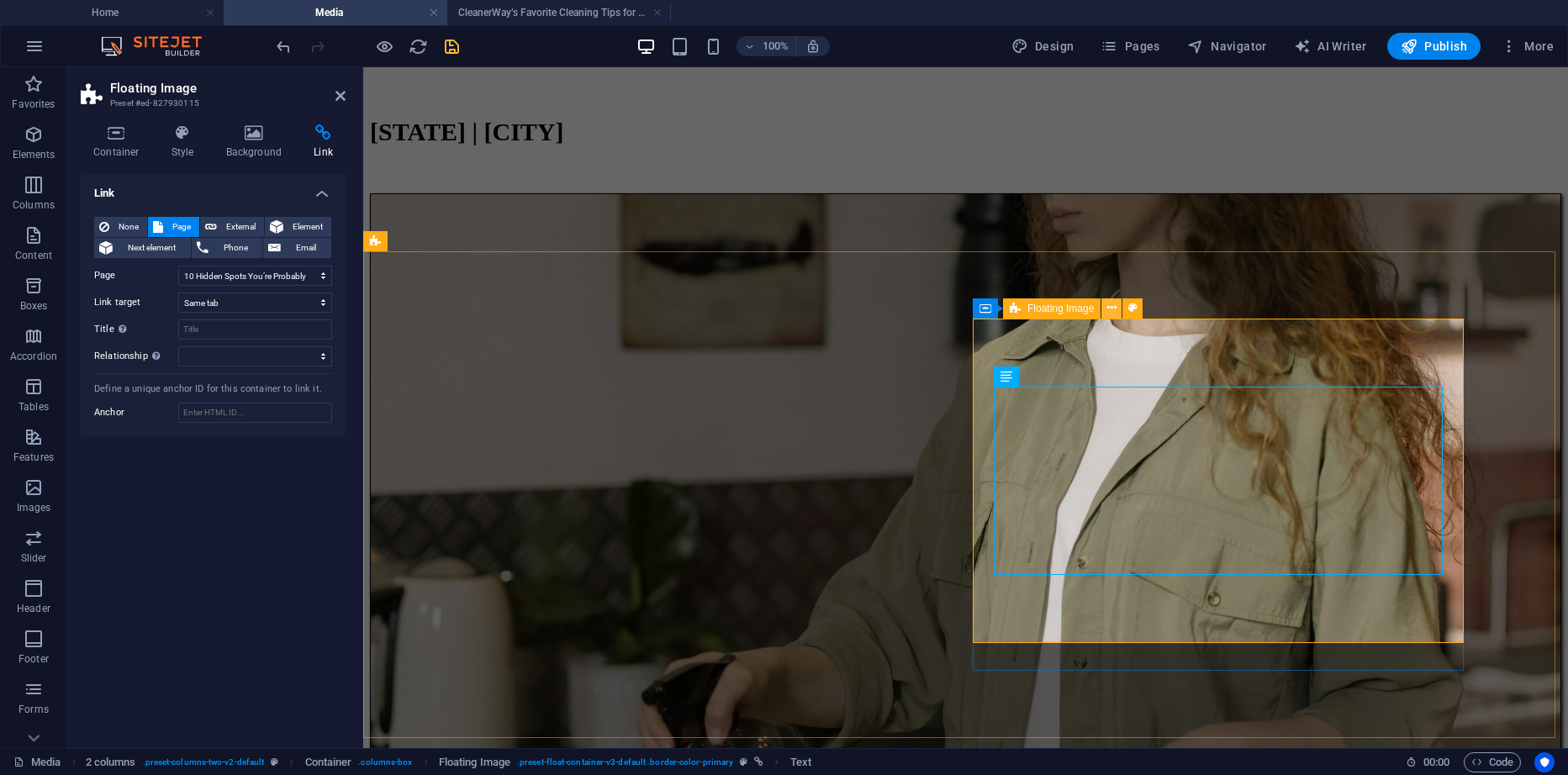 click at bounding box center [1111, 308] 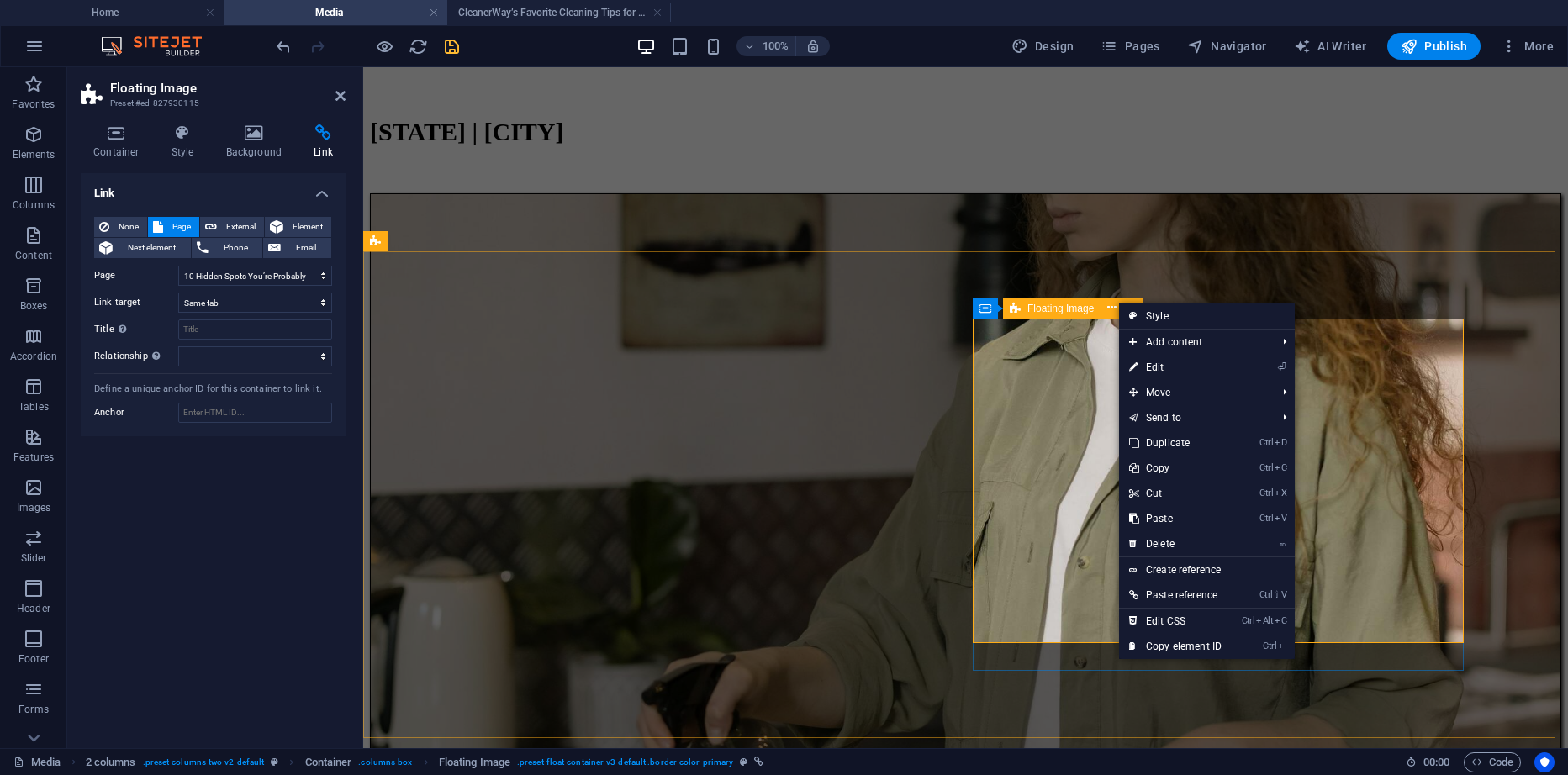 click on "CleanerWay’s Favorite Cleaning Tips for Melbourne Homes   At CleanerWay Cleaning Services, we’ve cleaned everything from cozy apartments to sprawling family homes across Melbourne — and if there’s one thing we know, it’s that a clean home feels better. Want that fresh, clean-home vibe without spending your whole weekend scrubbing? These are our  top expert cleaning tips  to make your Melbourne home sparkle all year round   ...  Learn More" at bounding box center (965, 5170) 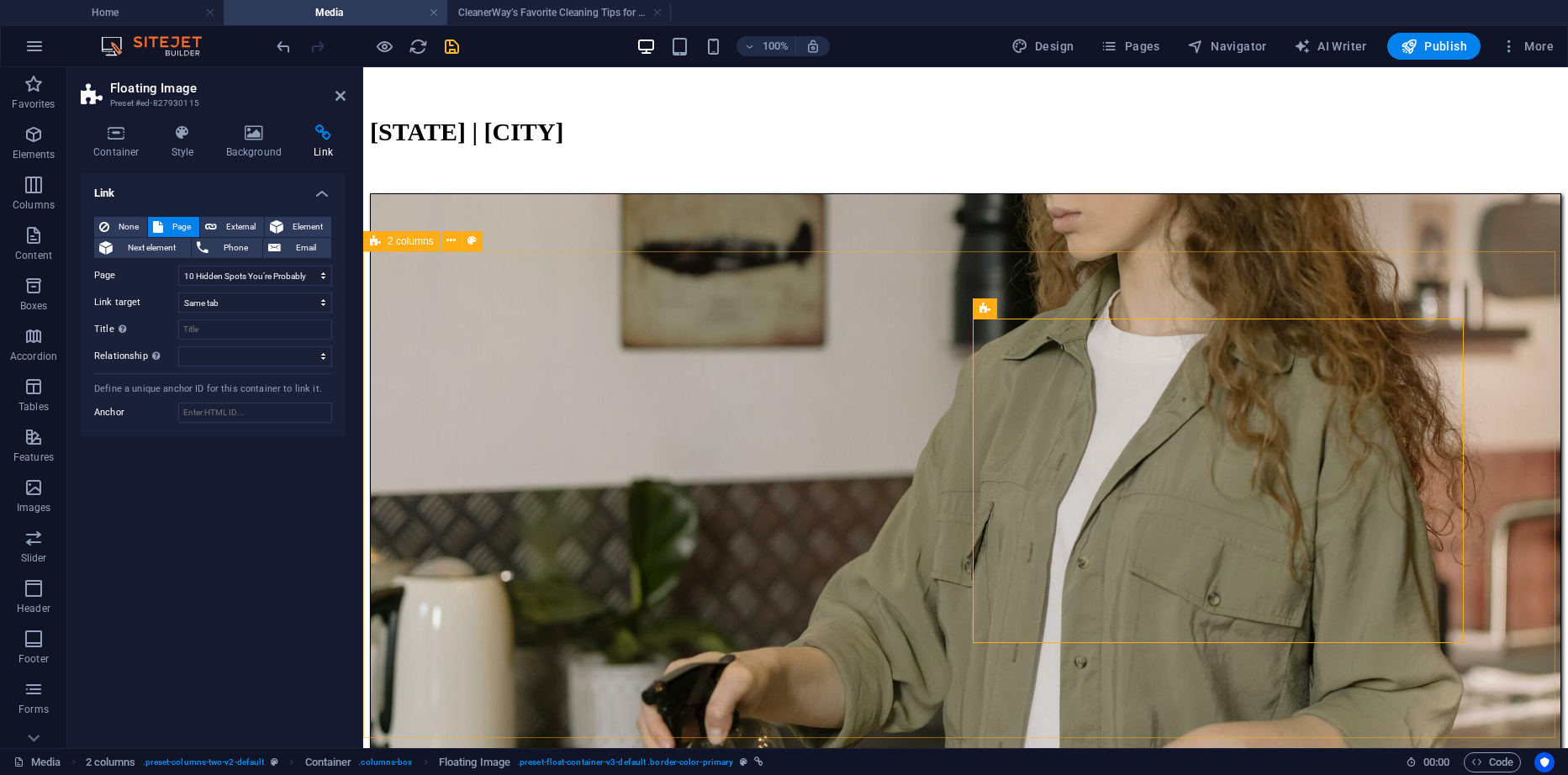 click on "10 Hidden Spots You’re Probably Forgetting to Clean (But Shouldn’t) When it comes to cleaning, most of us remember the basics: the floors, the kitchen countertops, maybe even the bathroom sink. But what about the sneaky spots that quietly collect dust, grime, and germs—without ever making it onto your regular to-do list?  At Cleanerway Cleaning, we specialize in those “oh no, I forgot that!” areas. Here are 10 commonly overlooked spots in your home or office that deserve a little love—plus how we can help you keep them sparkling...  Learn More     ​ ​     CleanerWay’s Favorite Cleaning Tips for Melbourne Homes   At CleanerWay Cleaning Services, we’ve cleaned everything from cozy apartments to sprawling family homes across Melbourne — and if there’s one thing we know, it’s that a clean home feels better. Want that fresh, clean-home vibe without spending your whole weekend scrubbing? These are our  top expert cleaning tips  to make your Melbourne home sparkle all year round" at bounding box center (965, 3477) 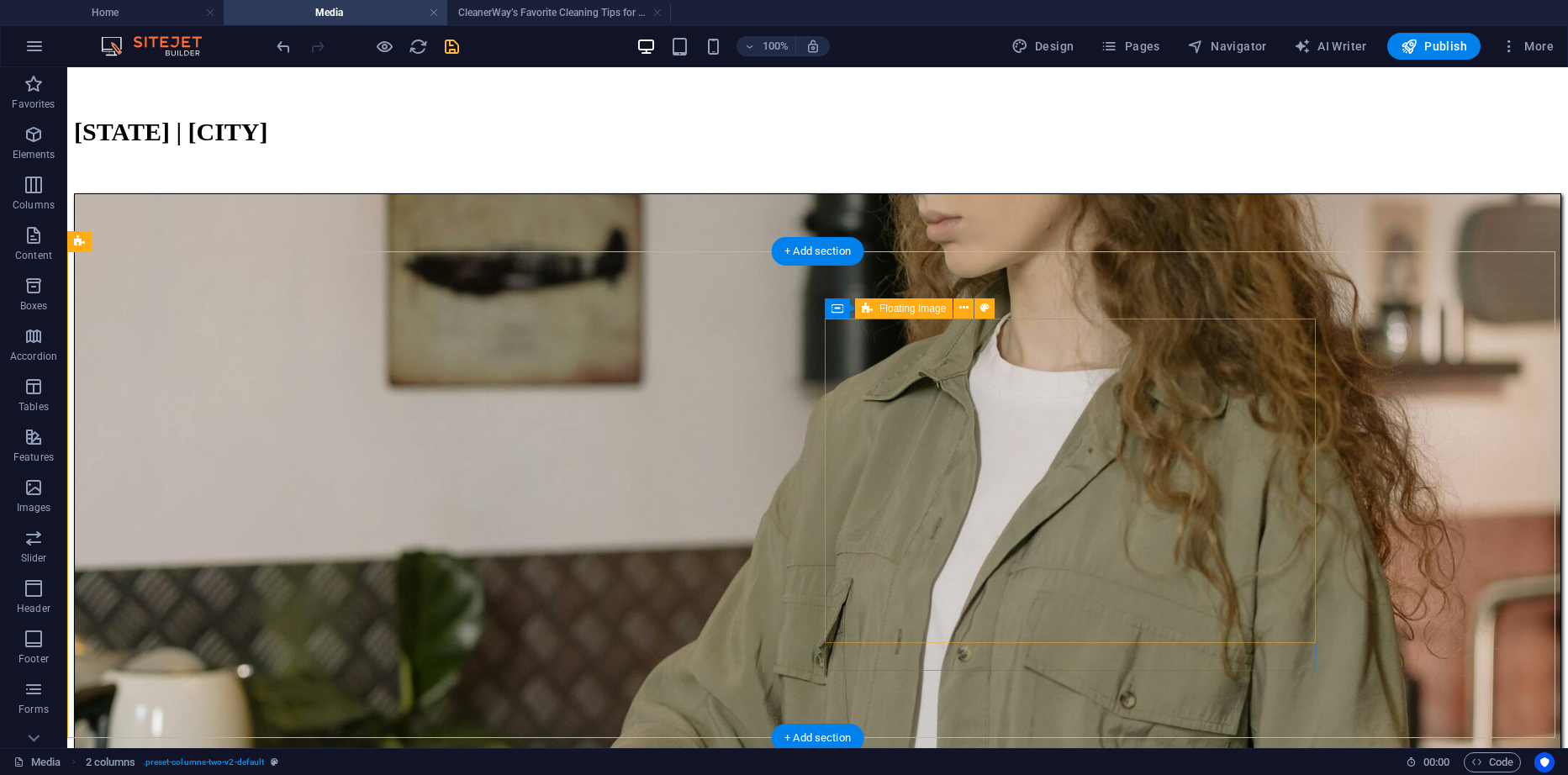 click on "CleanerWay’s Favorite Cleaning Tips for Melbourne Homes   At CleanerWay Cleaning Services, we’ve cleaned everything from cozy apartments to sprawling family homes across Melbourne — and if there’s one thing we know, it’s that a clean home feels better. Want that fresh, clean-home vibe without spending your whole weekend scrubbing? These are our  top expert cleaning tips  to make your Melbourne home sparkle all year round   ...  Learn More" at bounding box center [817, 6363] 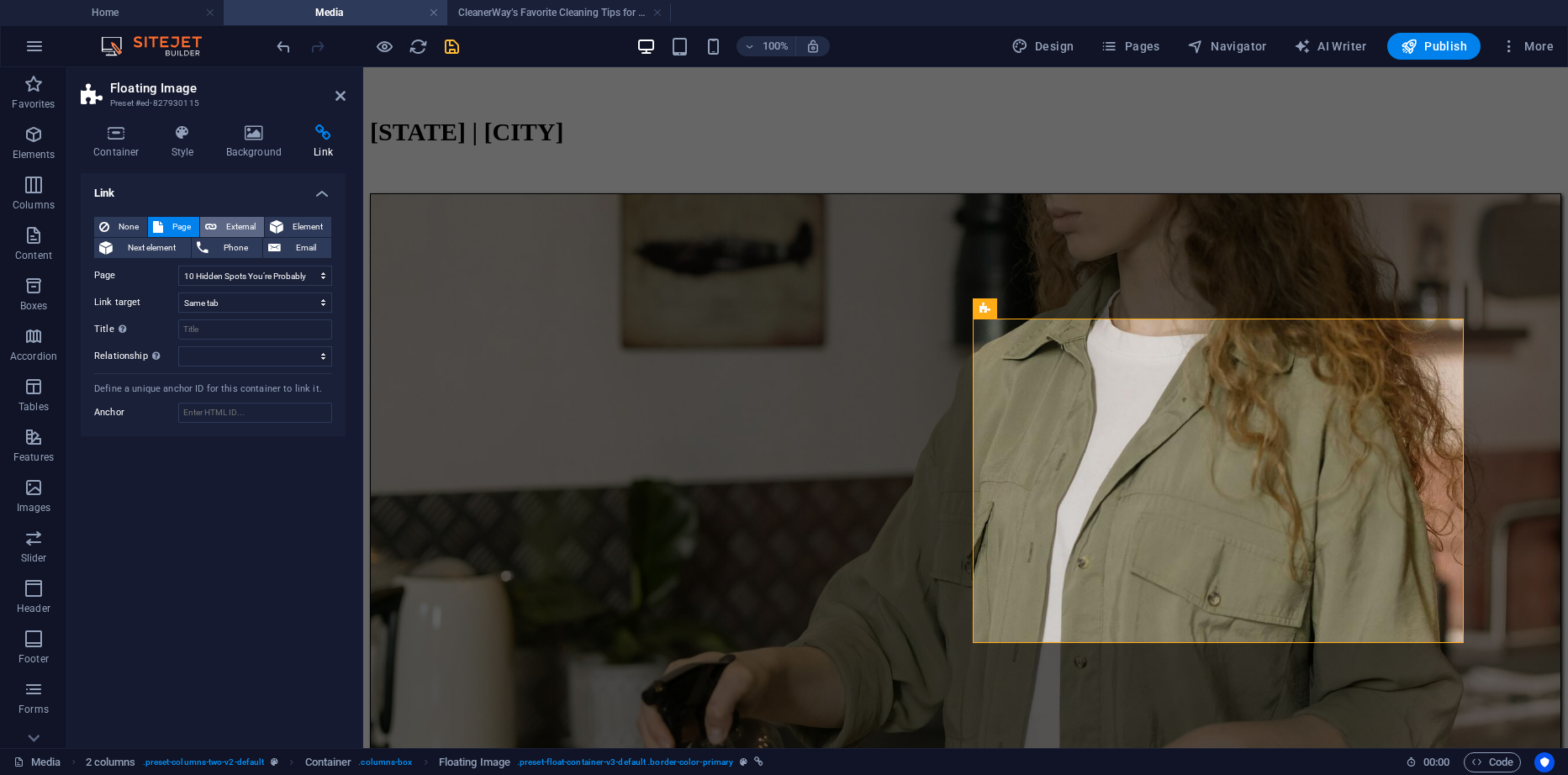 click on "External" at bounding box center [240, 227] 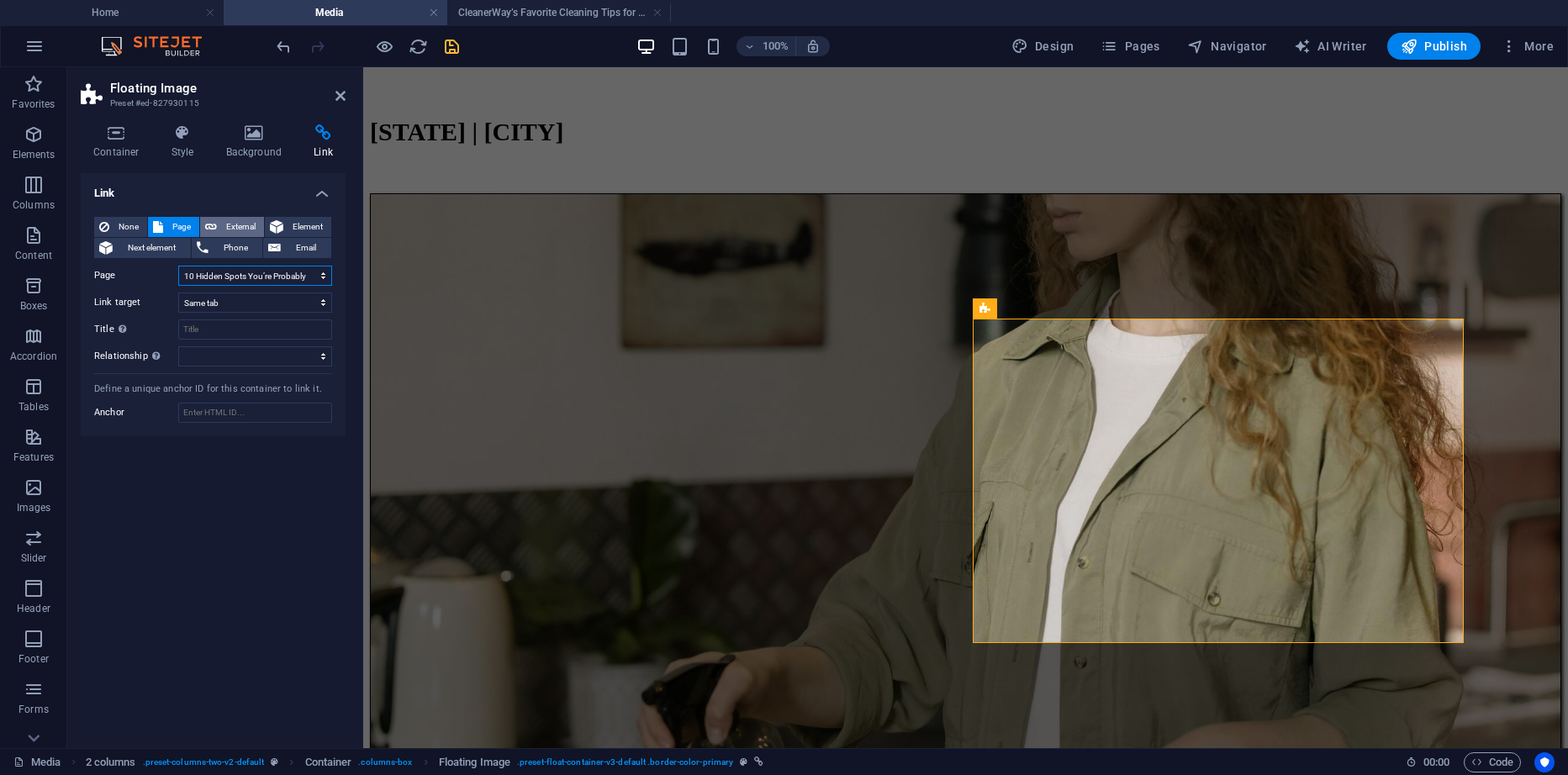 select 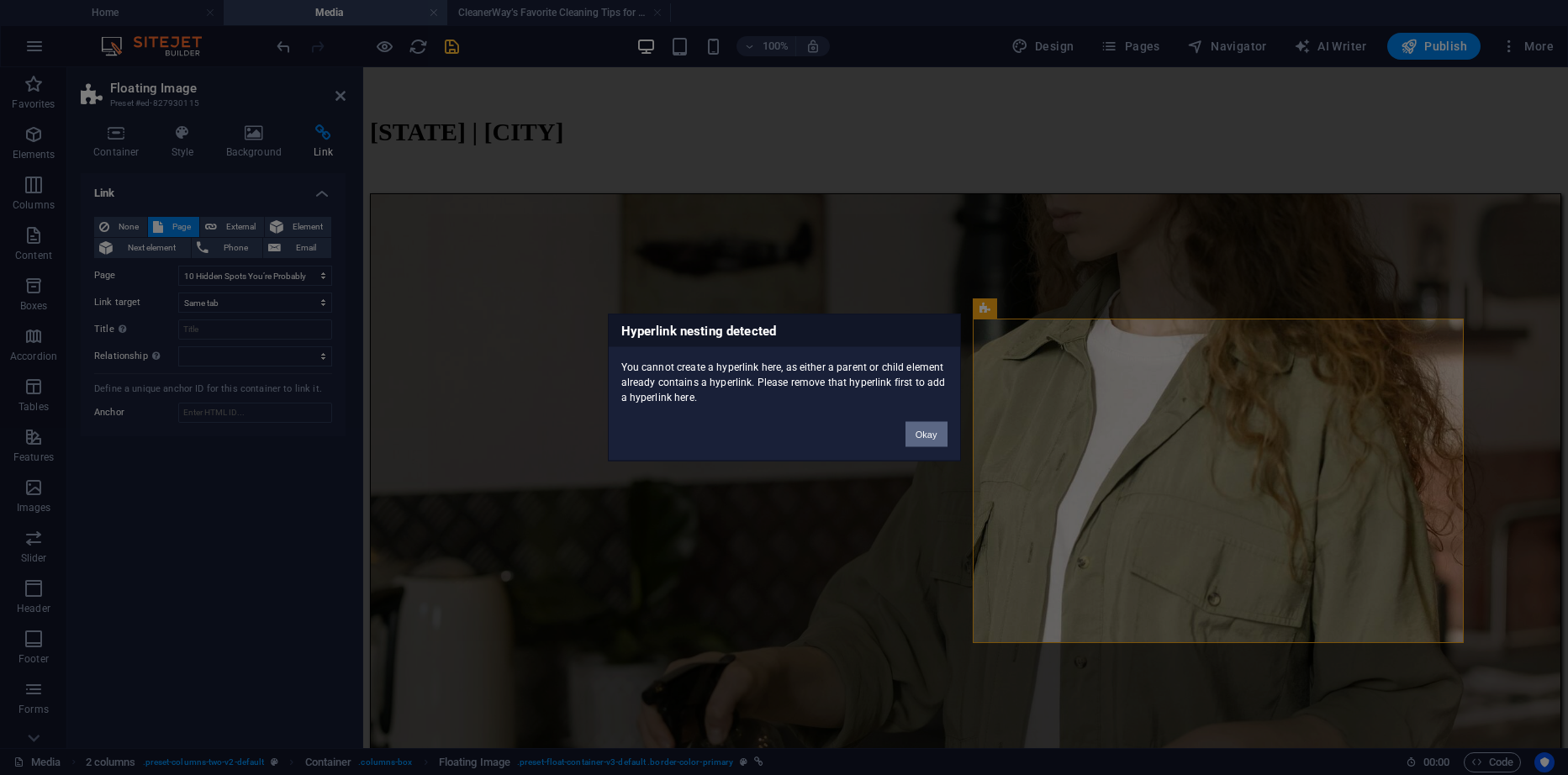 click on "Okay" at bounding box center [927, 435] 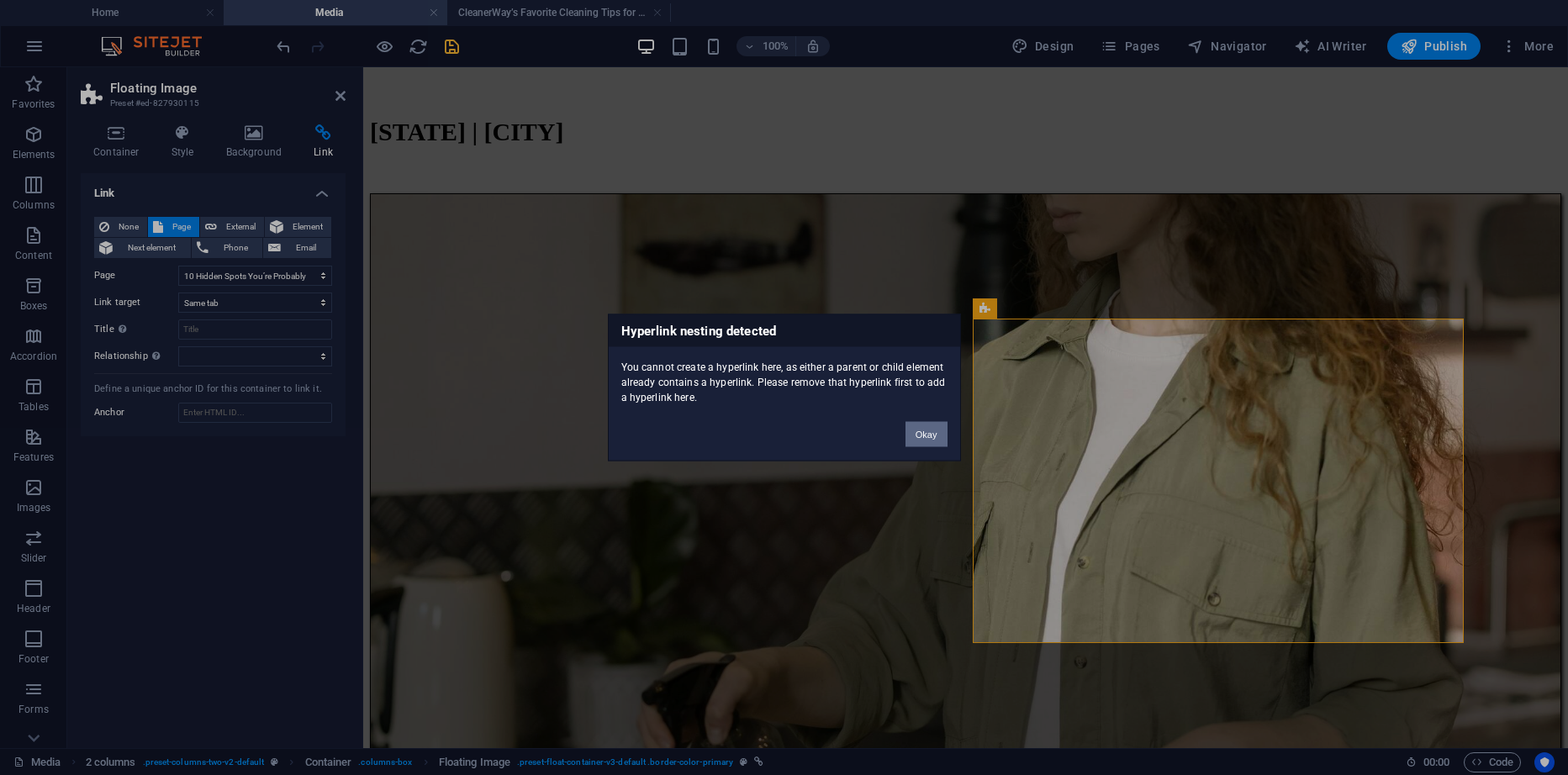 click on "Okay" at bounding box center [927, 435] 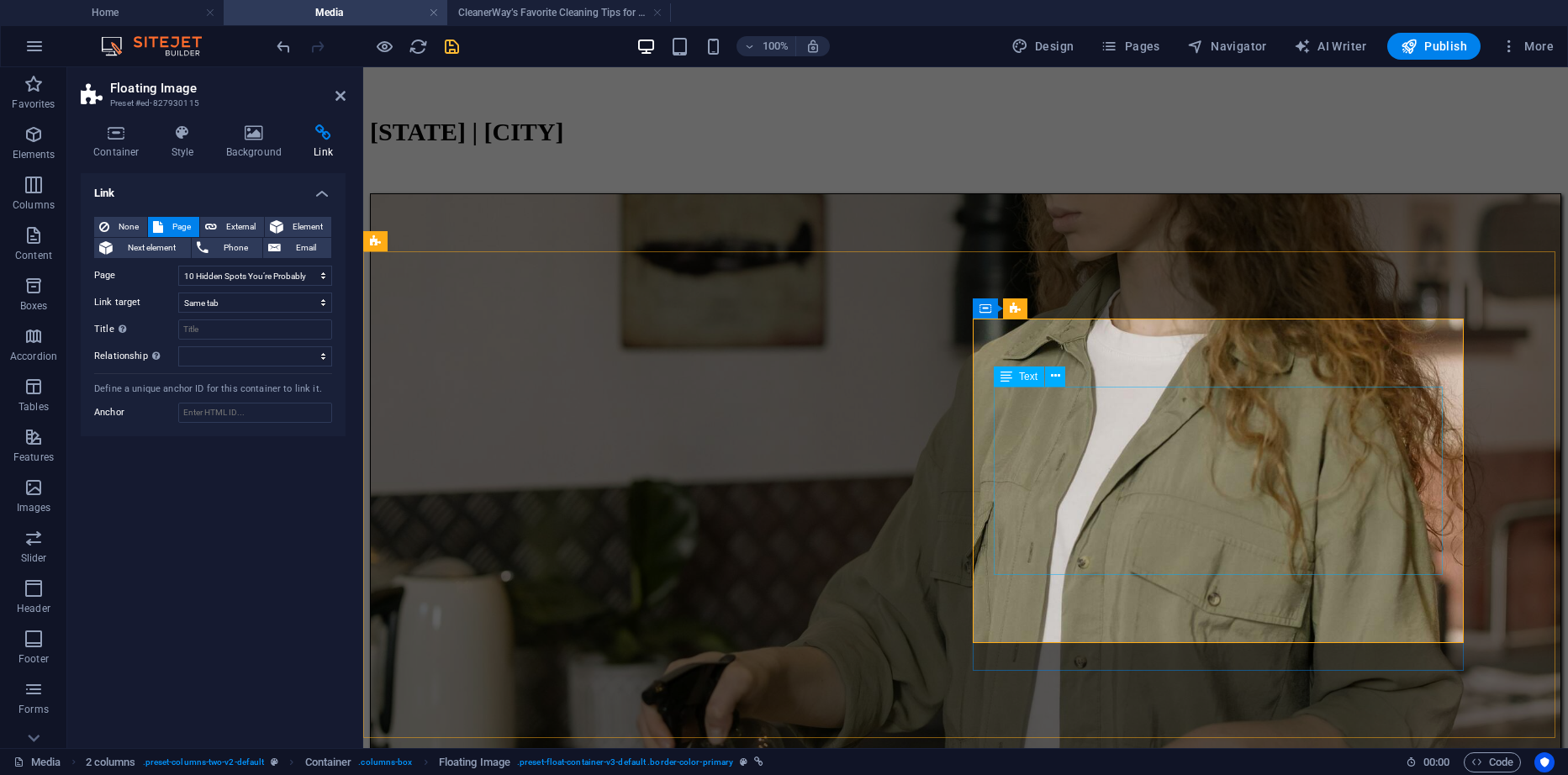 click on "CleanerWay’s Favorite Cleaning Tips for Melbourne Homes   At CleanerWay Cleaning Services, we’ve cleaned everything from cozy apartments to sprawling family homes across Melbourne — and if there’s one thing we know, it’s that a clean home feels better. Want that fresh, clean-home vibe without spending your whole weekend scrubbing? These are our  top expert cleaning tips  to make your Melbourne home sparkle all year round   ...  Learn More" at bounding box center (965, 5513) 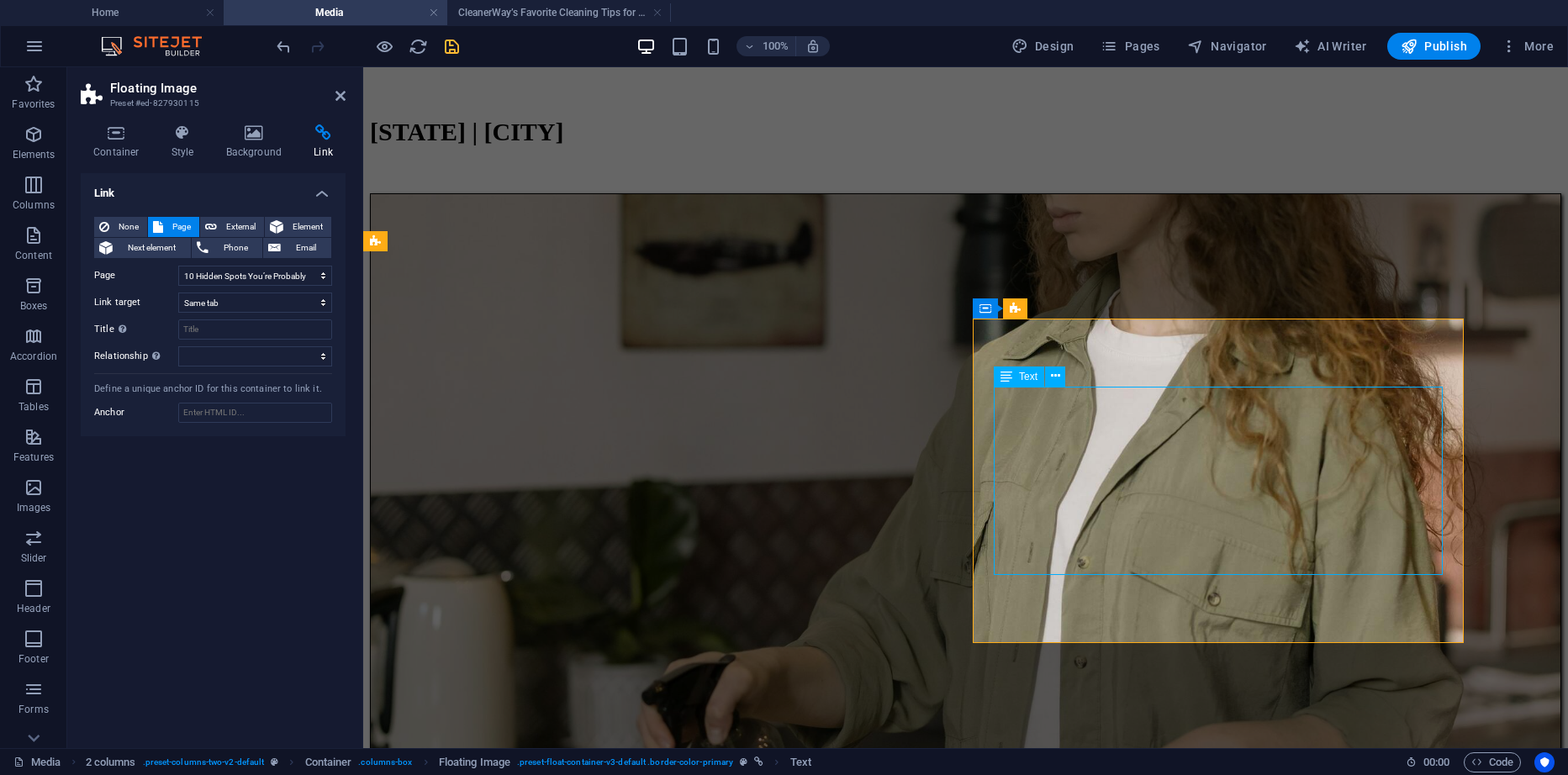click on "CleanerWay’s Favorite Cleaning Tips for Melbourne Homes   At CleanerWay Cleaning Services, we’ve cleaned everything from cozy apartments to sprawling family homes across Melbourne — and if there’s one thing we know, it’s that a clean home feels better. Want that fresh, clean-home vibe without spending your whole weekend scrubbing? These are our  top expert cleaning tips  to make your Melbourne home sparkle all year round   ...  Learn More" at bounding box center [965, 5513] 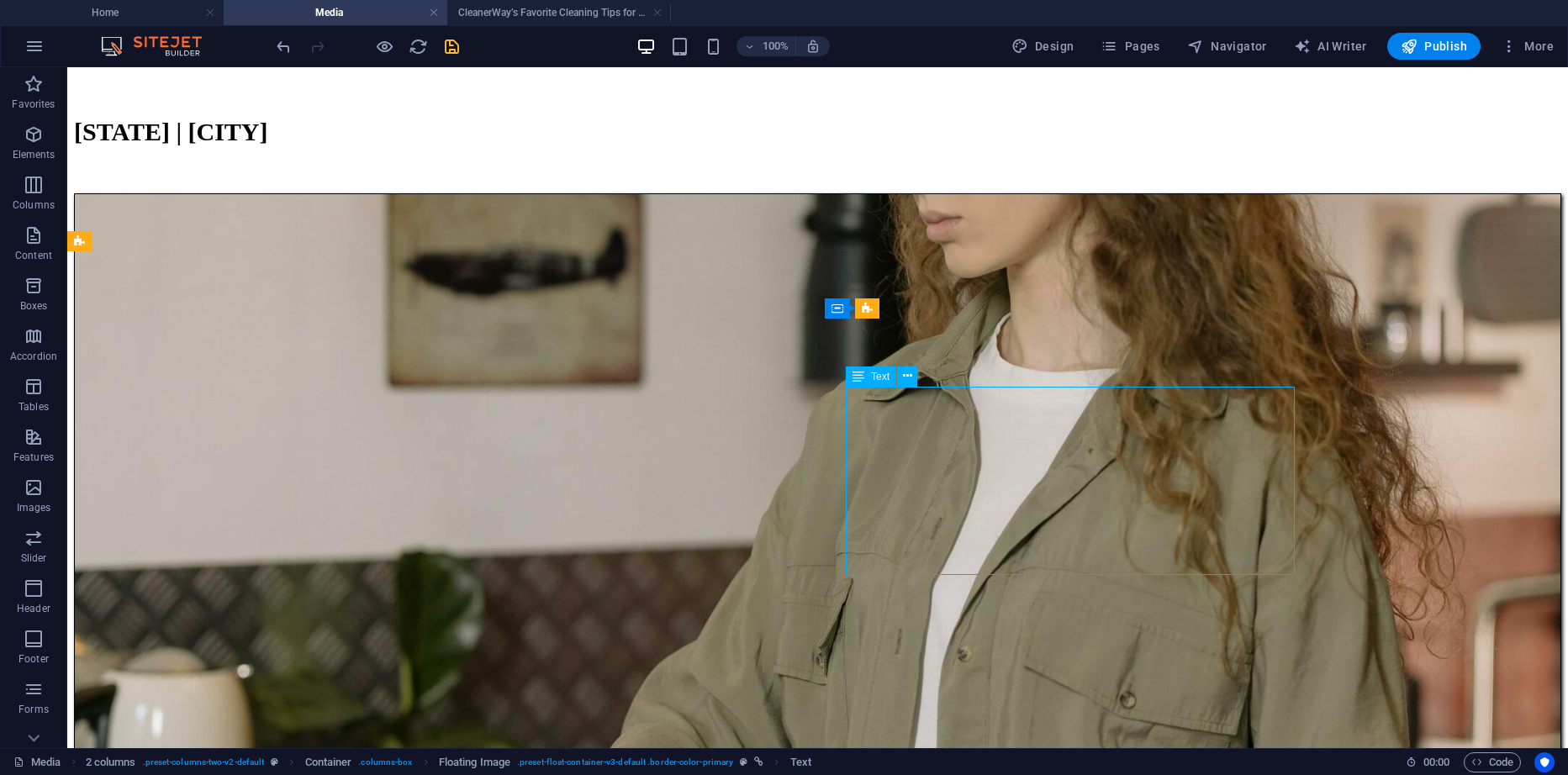 click on "CleanerWay’s Favorite Cleaning Tips for Melbourne Homes   At CleanerWay Cleaning Services, we’ve cleaned everything from cozy apartments to sprawling family homes across Melbourne — and if there’s one thing we know, it’s that a clean home feels better. Want that fresh, clean-home vibe without spending your whole weekend scrubbing? These are our  top expert cleaning tips  to make your Melbourne home sparkle all year round   ...  Learn More" at bounding box center (817, 6789) 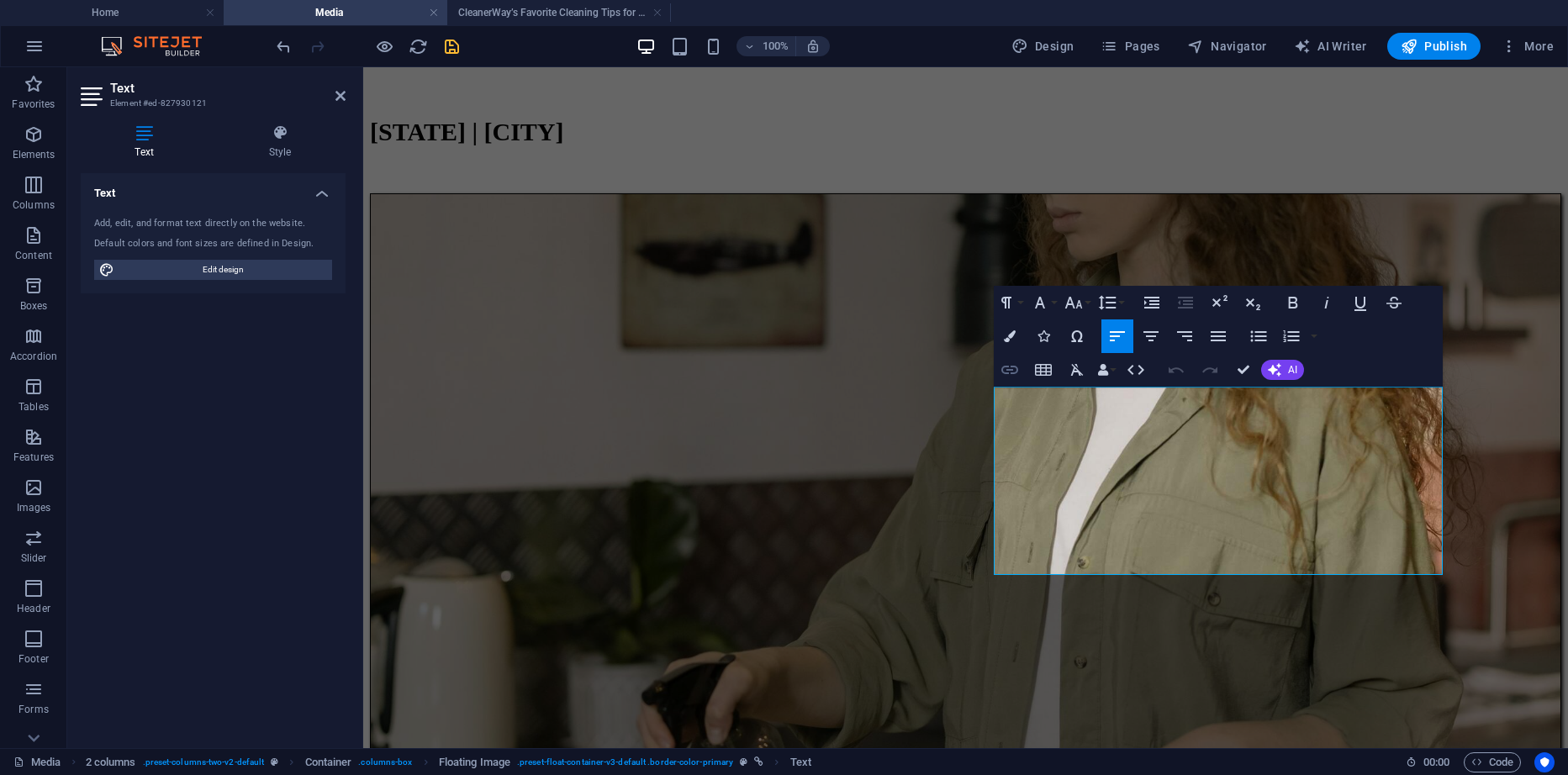 click 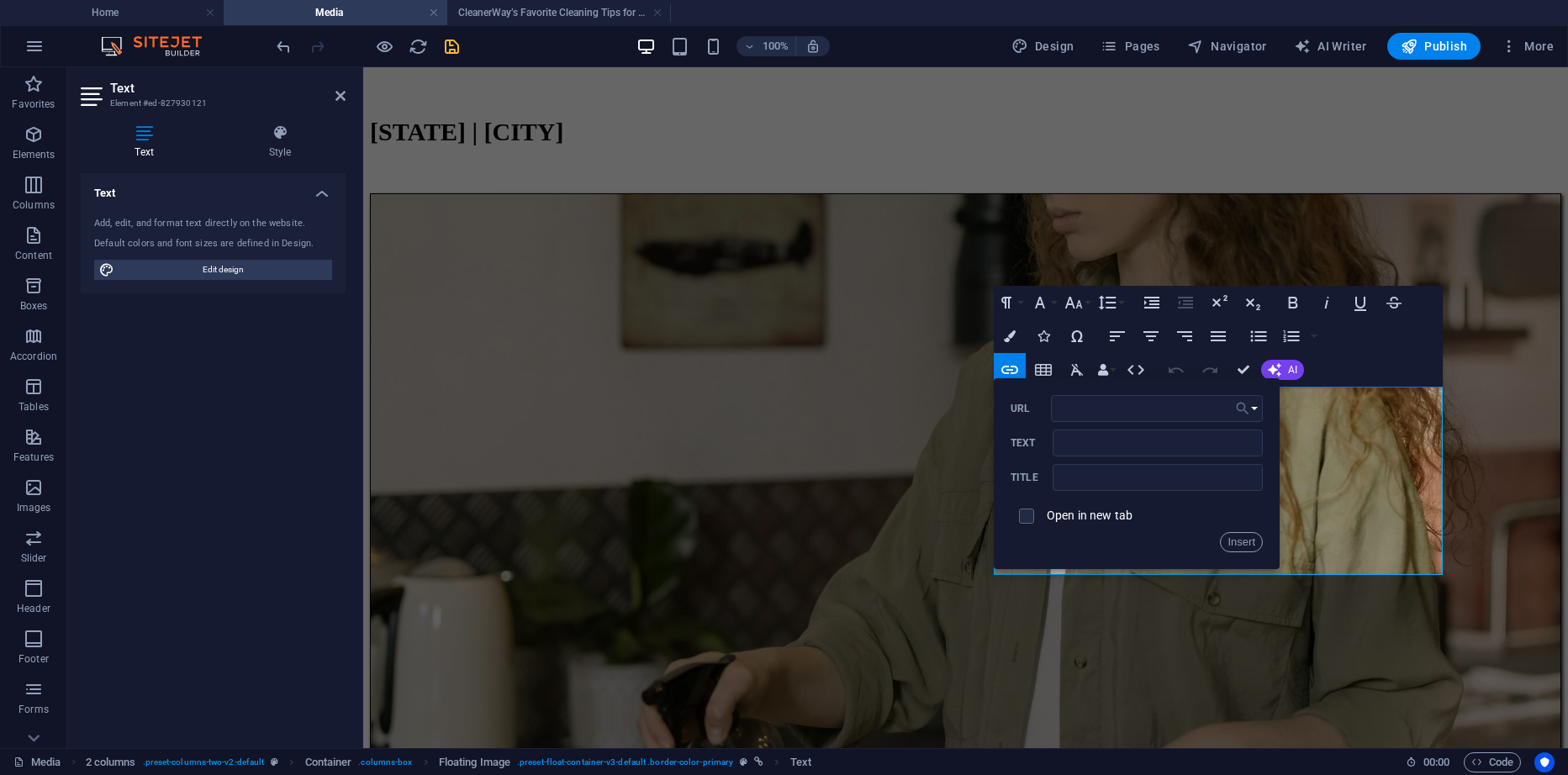 click 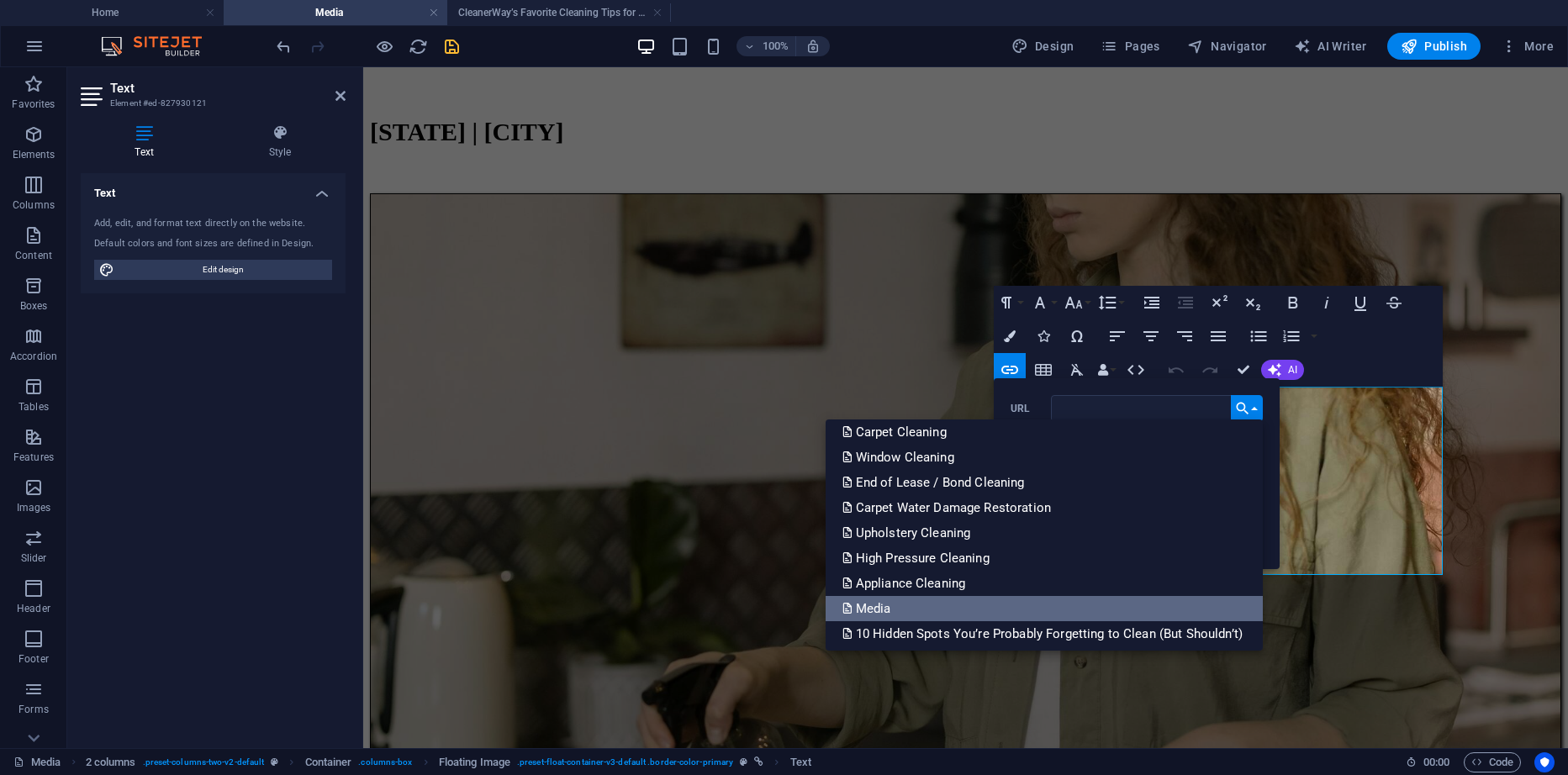 scroll, scrollTop: 168, scrollLeft: 0, axis: vertical 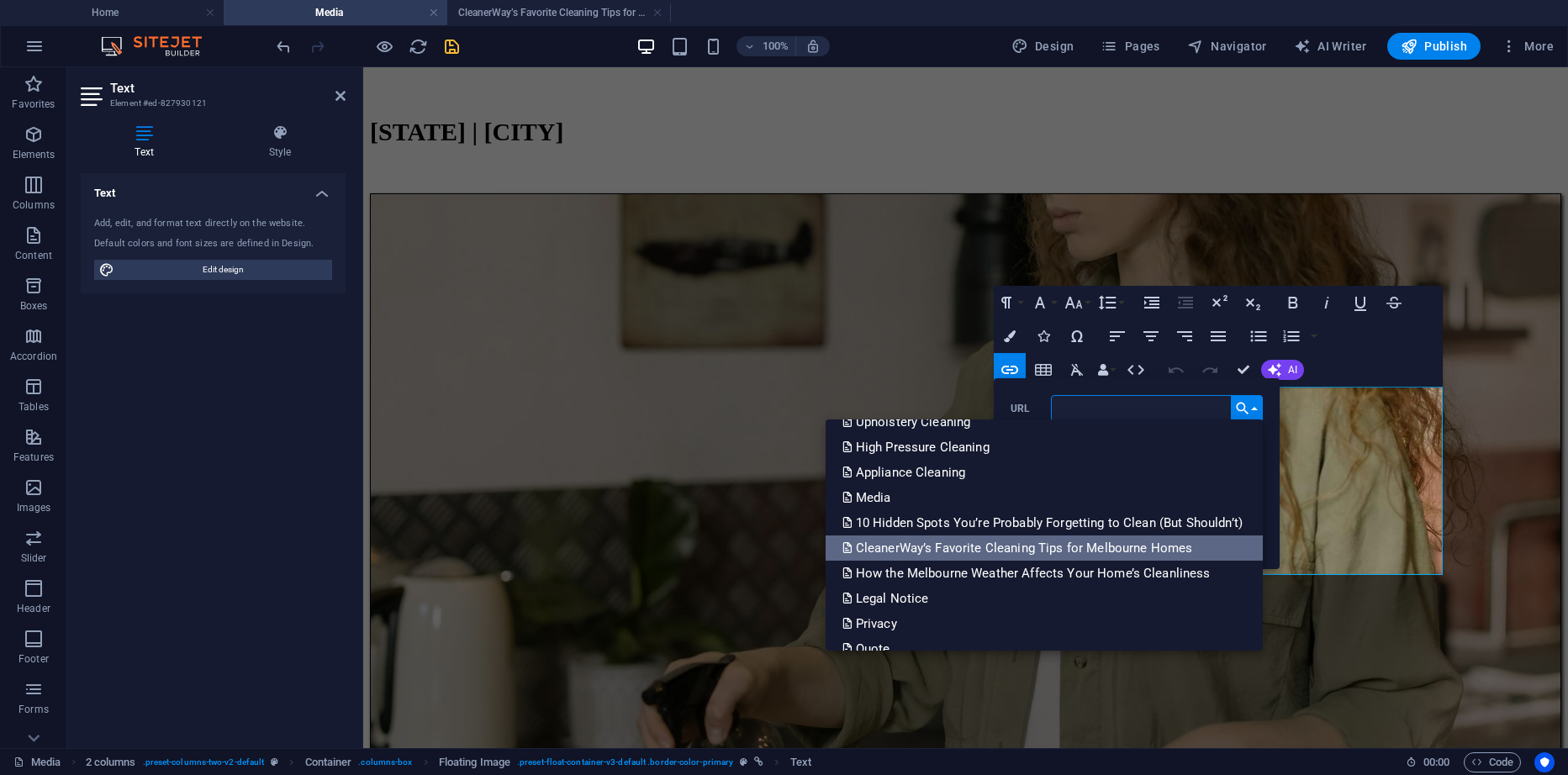 click on "CleanerWay’s Favorite Cleaning Tips for Melbourne Homes" at bounding box center [1019, 548] 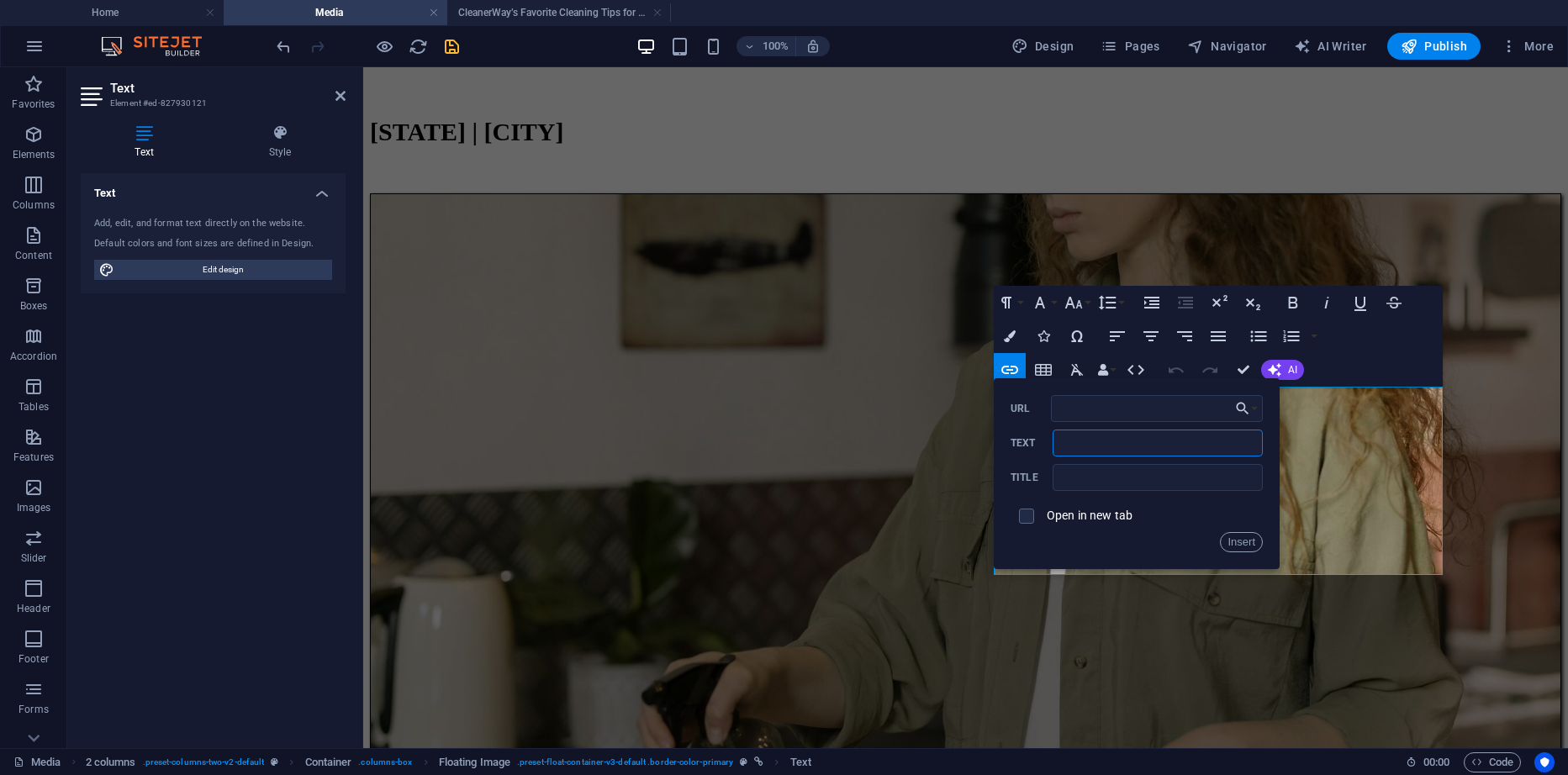 scroll, scrollTop: 0, scrollLeft: 0, axis: both 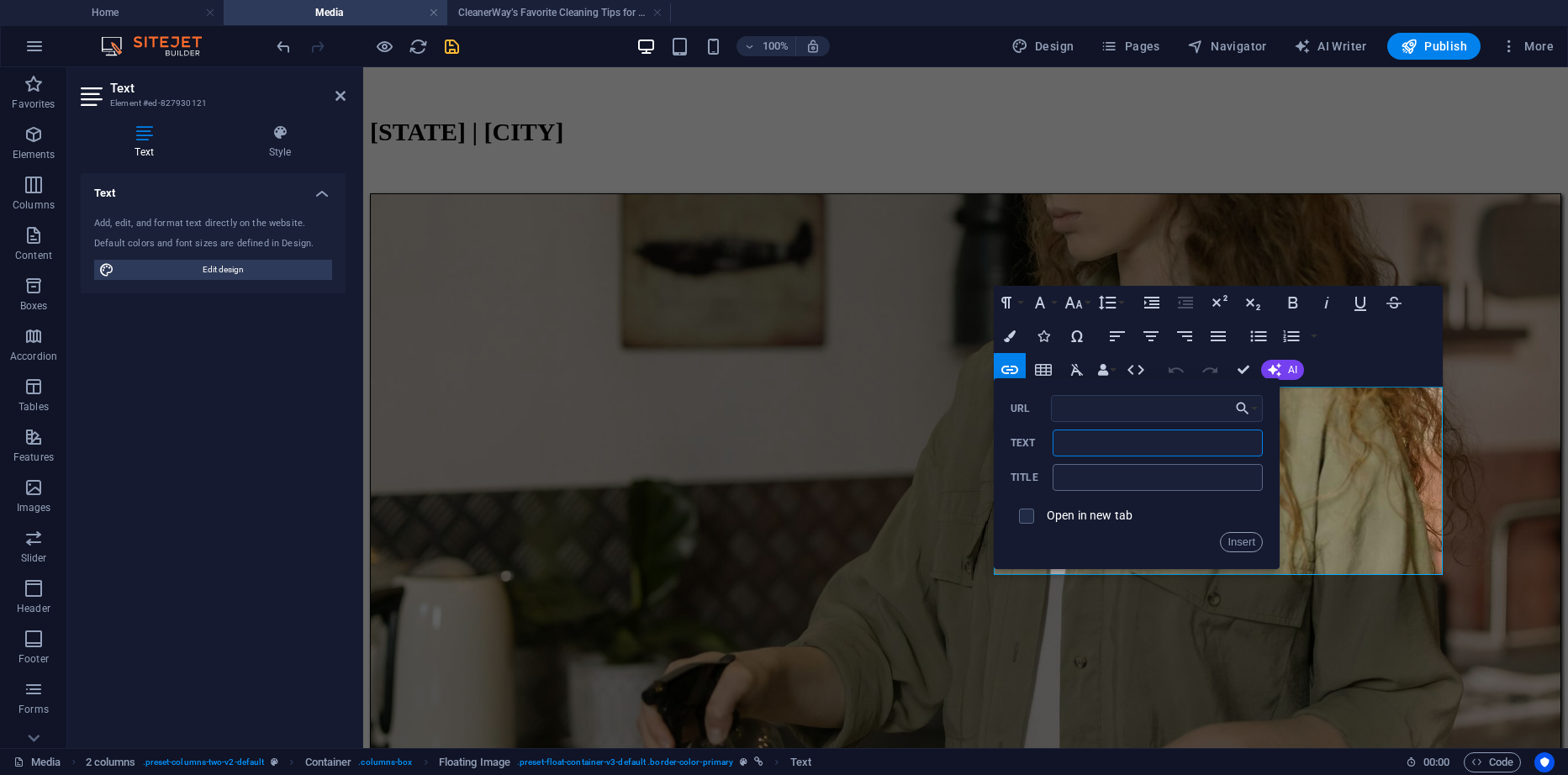 type 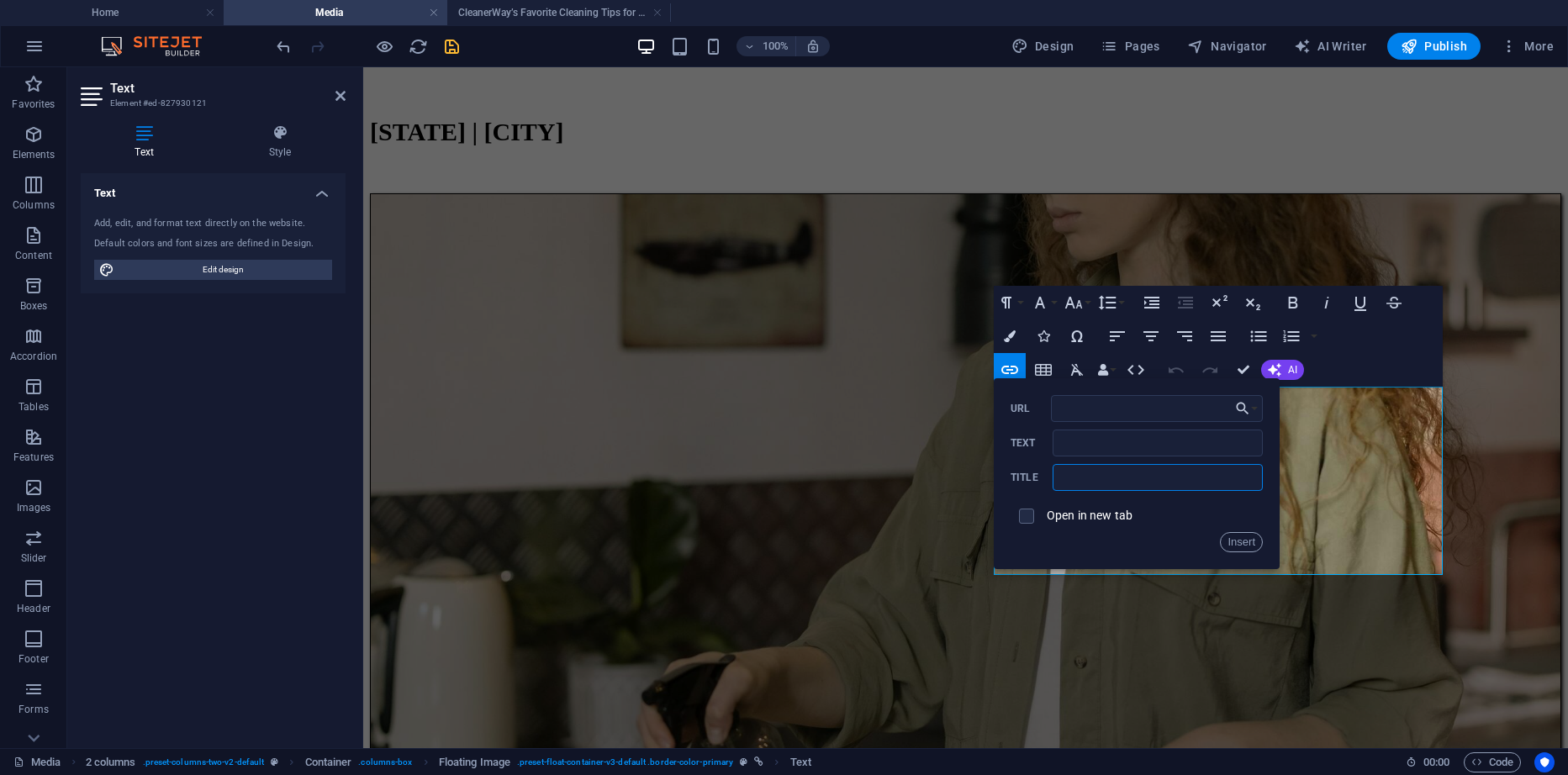 click at bounding box center (1158, 477) 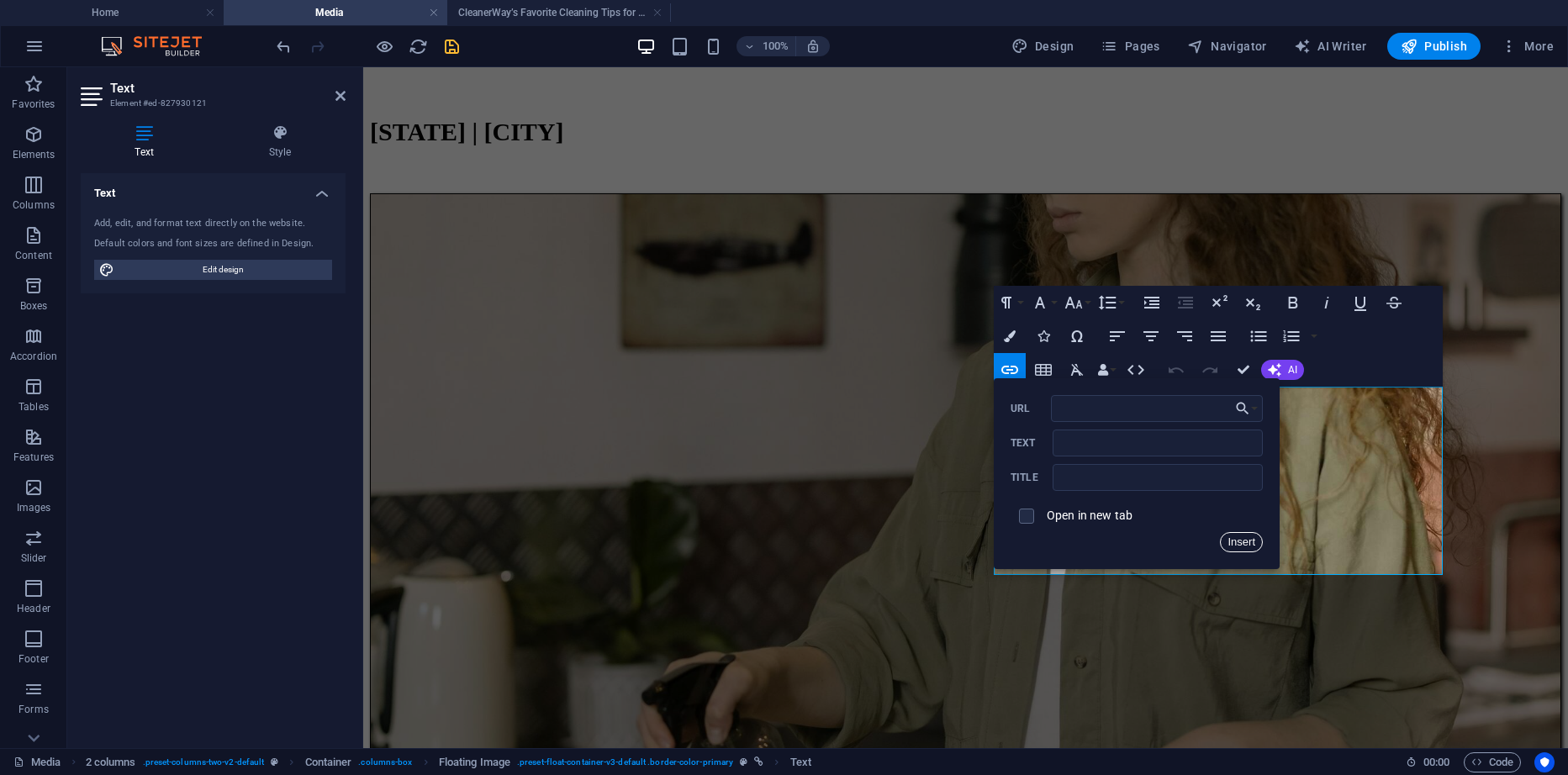 click on "Insert" at bounding box center [1241, 542] 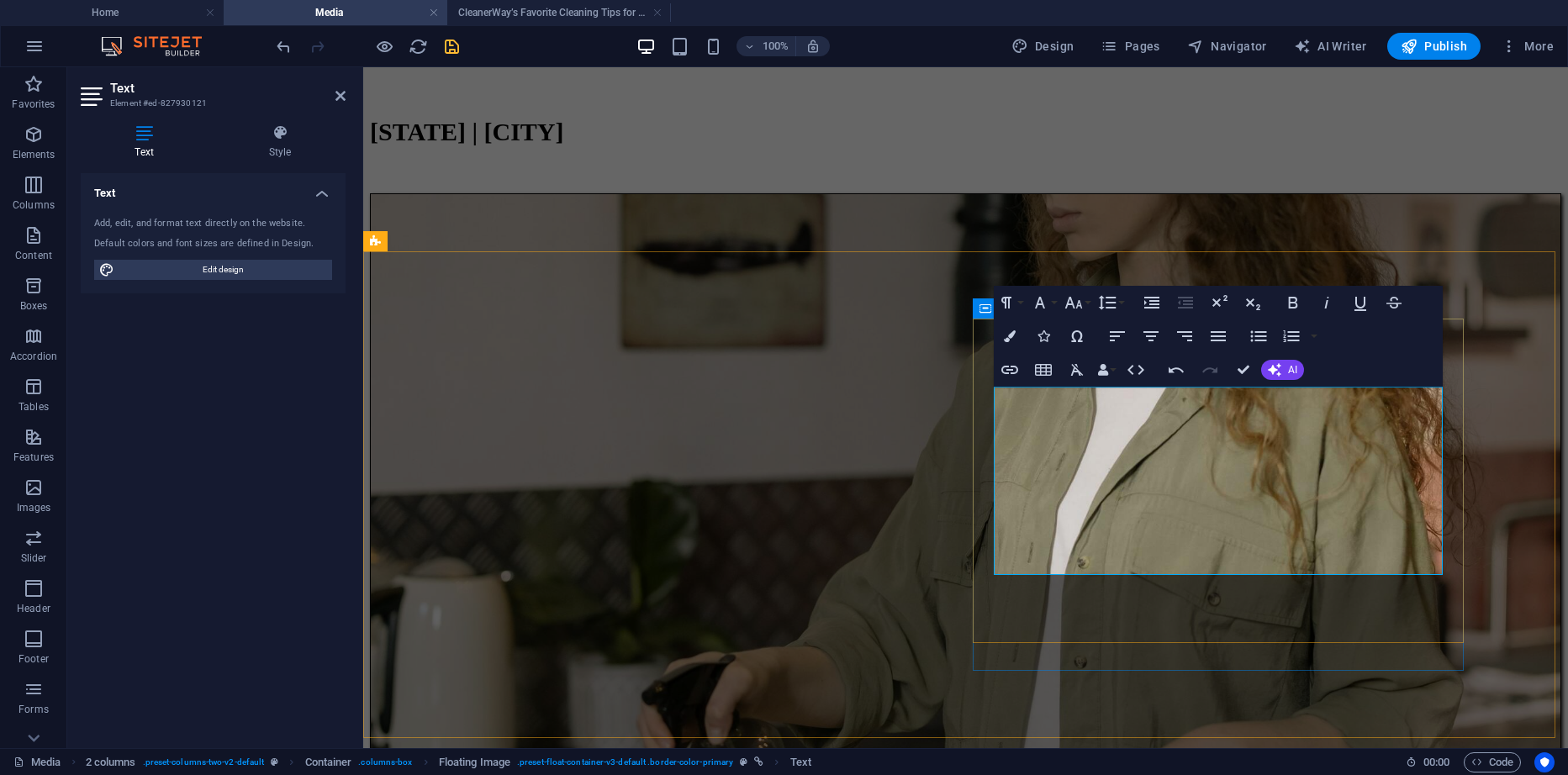 click on "​ CleanerWay’s Favorite Cleaning Tips for Melbourne Homes   At CleanerWay Cleaning Services, we’ve cleaned everything from cozy apartments to sprawling family homes across Melbourne — and if there’s one thing we know, it’s that a clean home feels better. Want that fresh, clean-home vibe without spending your whole weekend scrubbing? These are our  top expert cleaning tips  to make your Melbourne home sparkle all year round   ...  Learn More" at bounding box center (965, 5170) 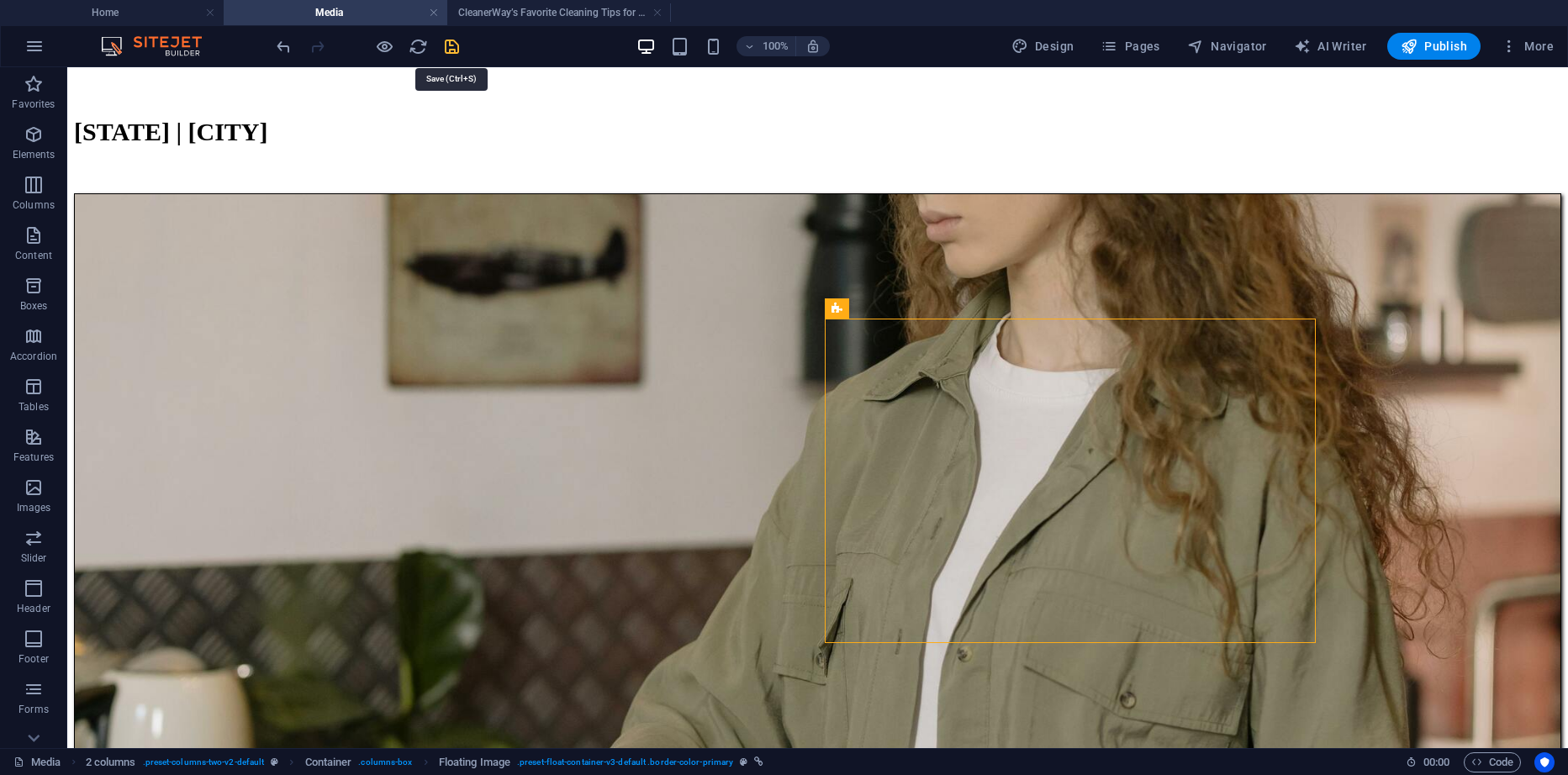 click at bounding box center [451, 46] 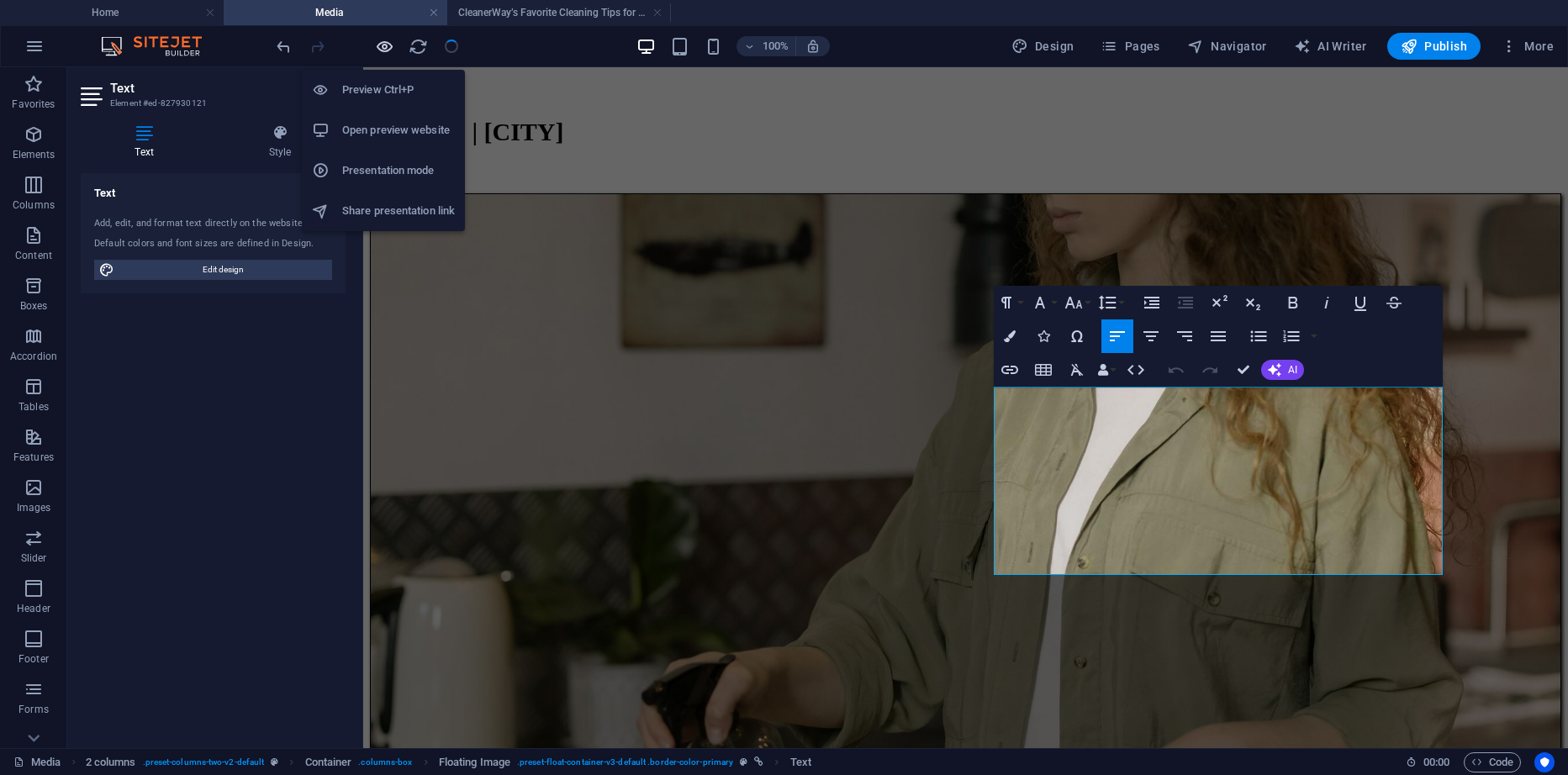 click at bounding box center (384, 46) 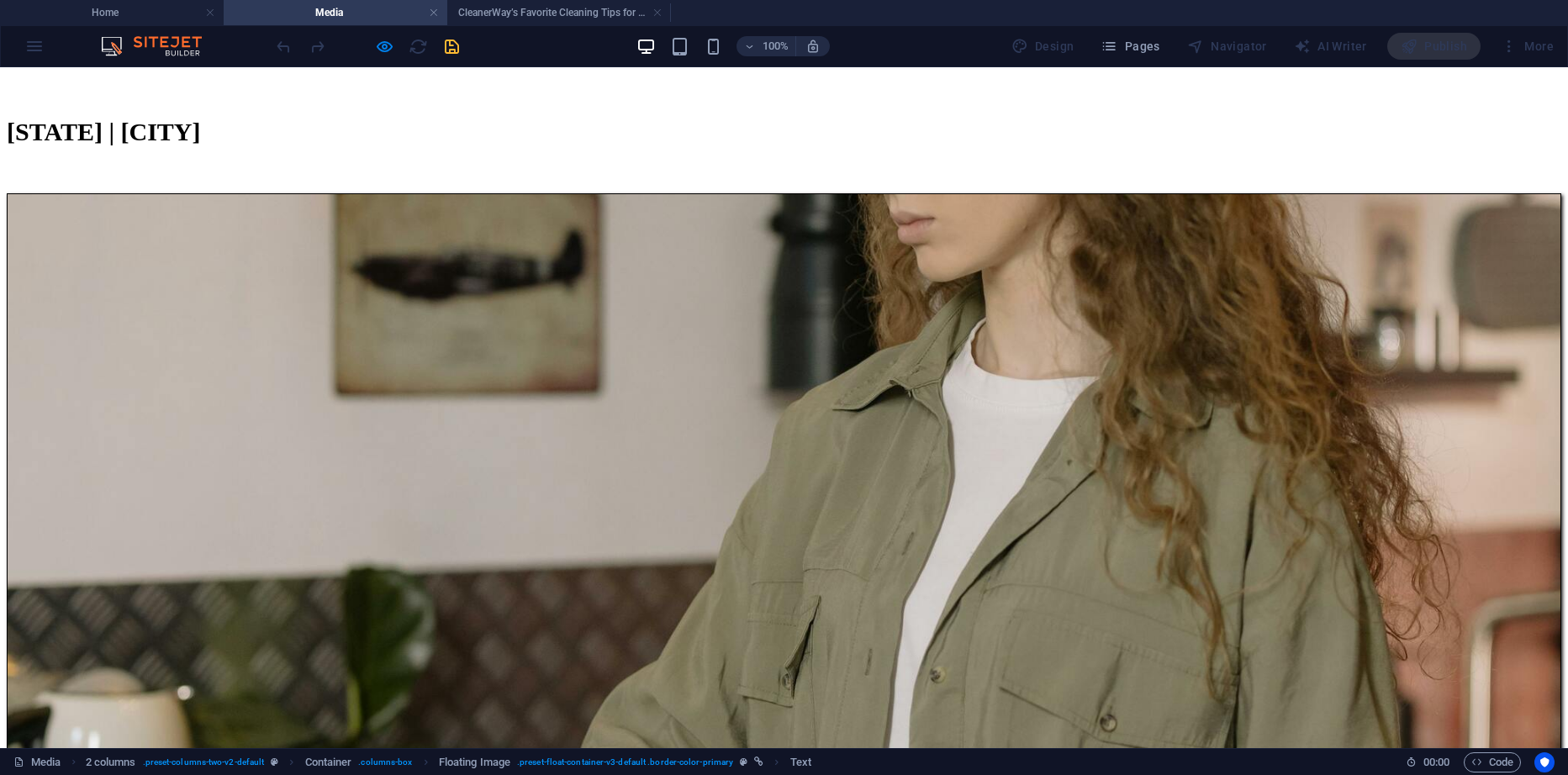 click on "At CleanerWay Cleaning Services, we’ve cleaned everything from cozy apartments to sprawling family homes across Melbourne — and if there’s one thing we know, it’s that a clean home feels better. Want that fresh, clean-home vibe without spending your whole weekend scrubbing? These are our  top expert cleaning tips  to make your Melbourne home sparkle all year round" at bounding box center [781, 5522] 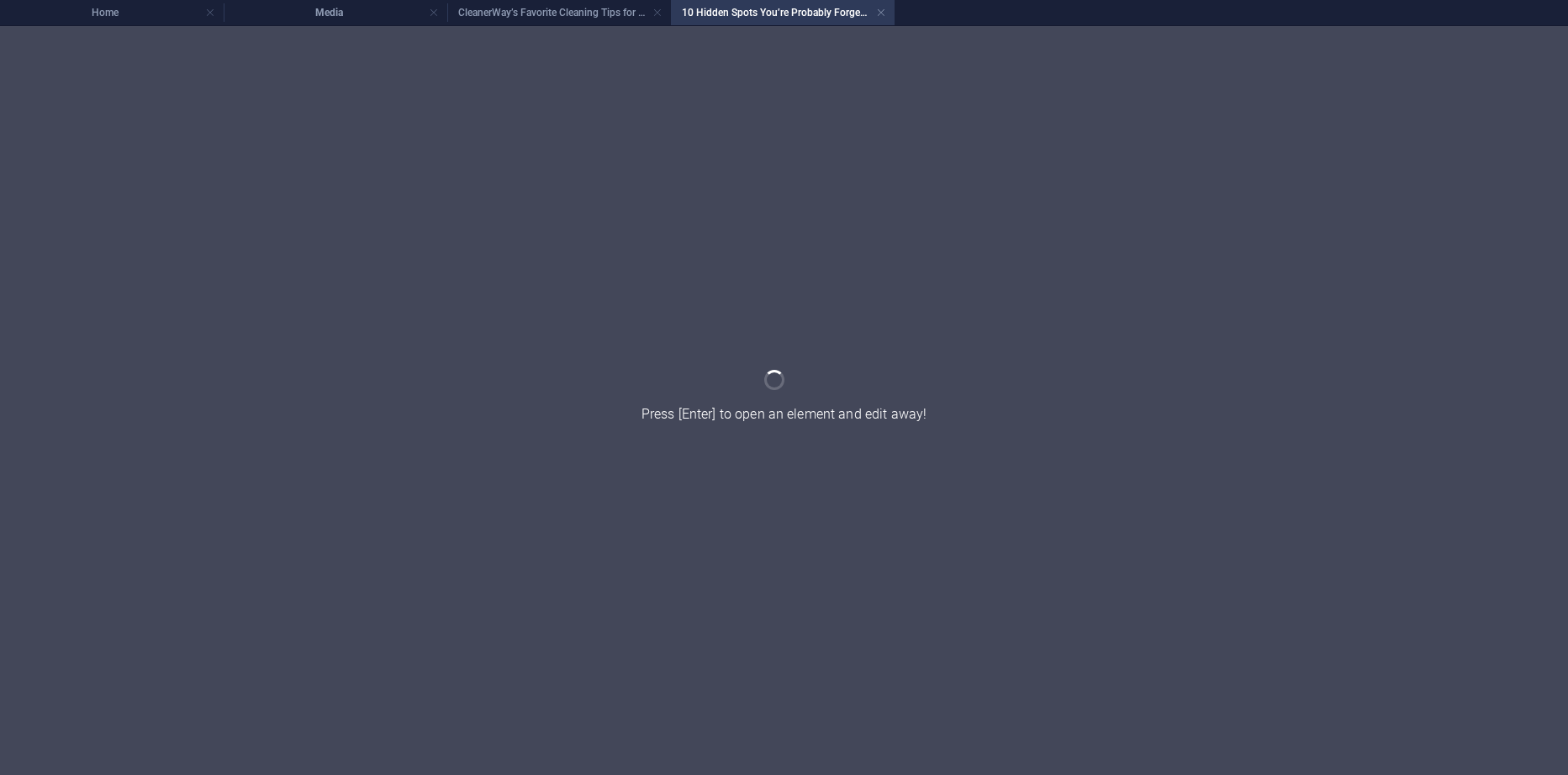 scroll, scrollTop: 0, scrollLeft: 0, axis: both 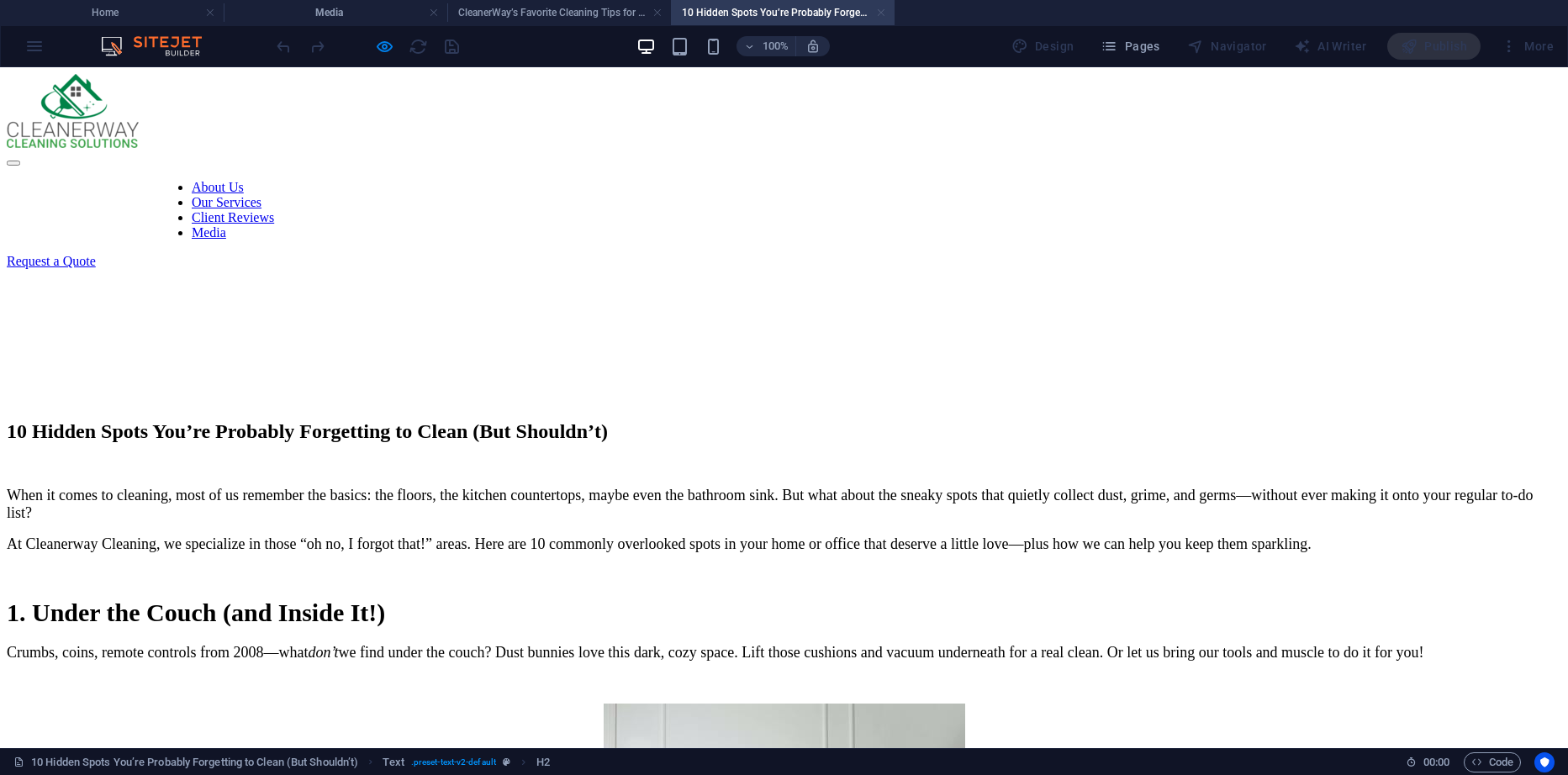 click at bounding box center [881, 13] 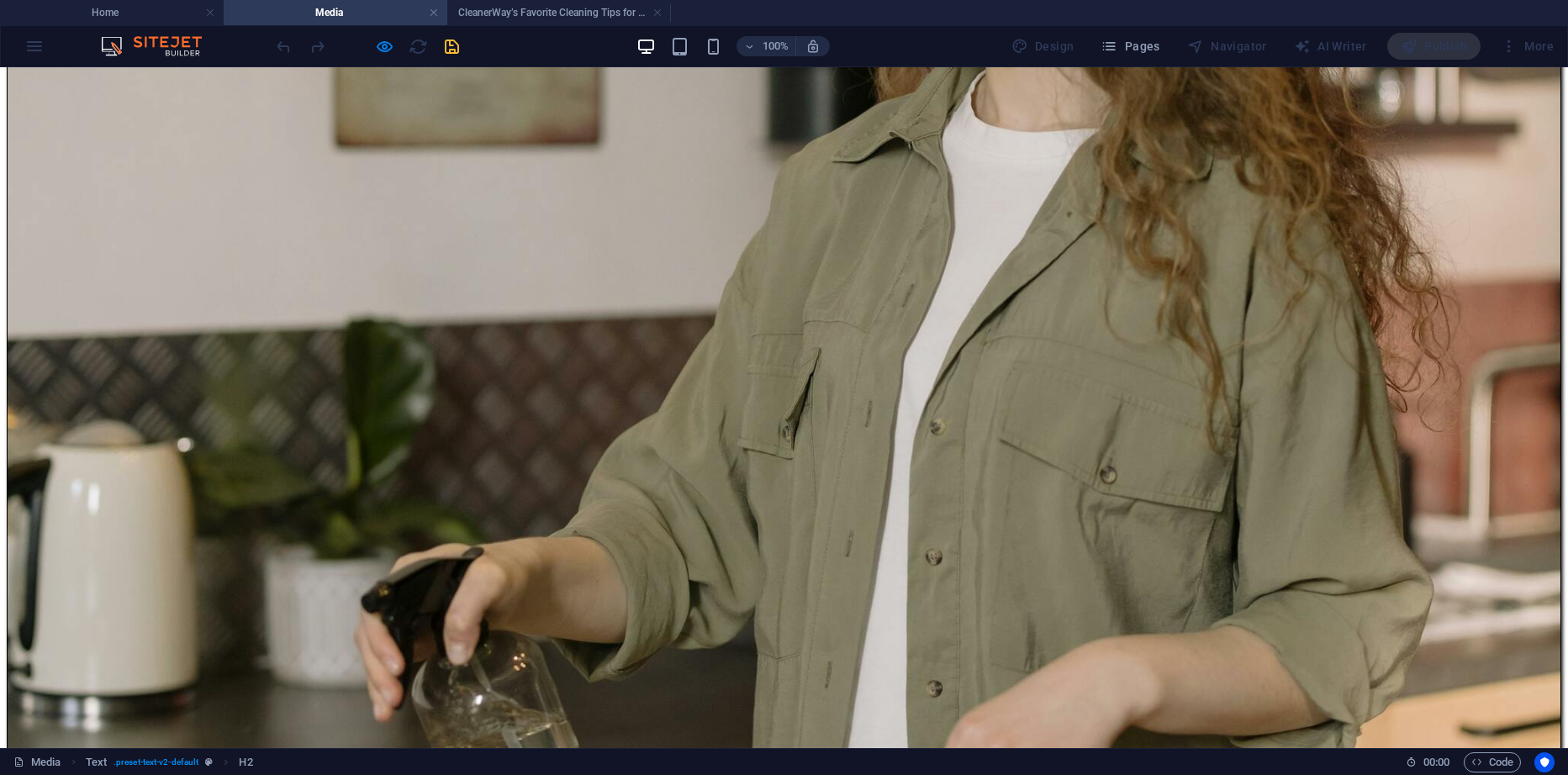 scroll, scrollTop: 518, scrollLeft: 0, axis: vertical 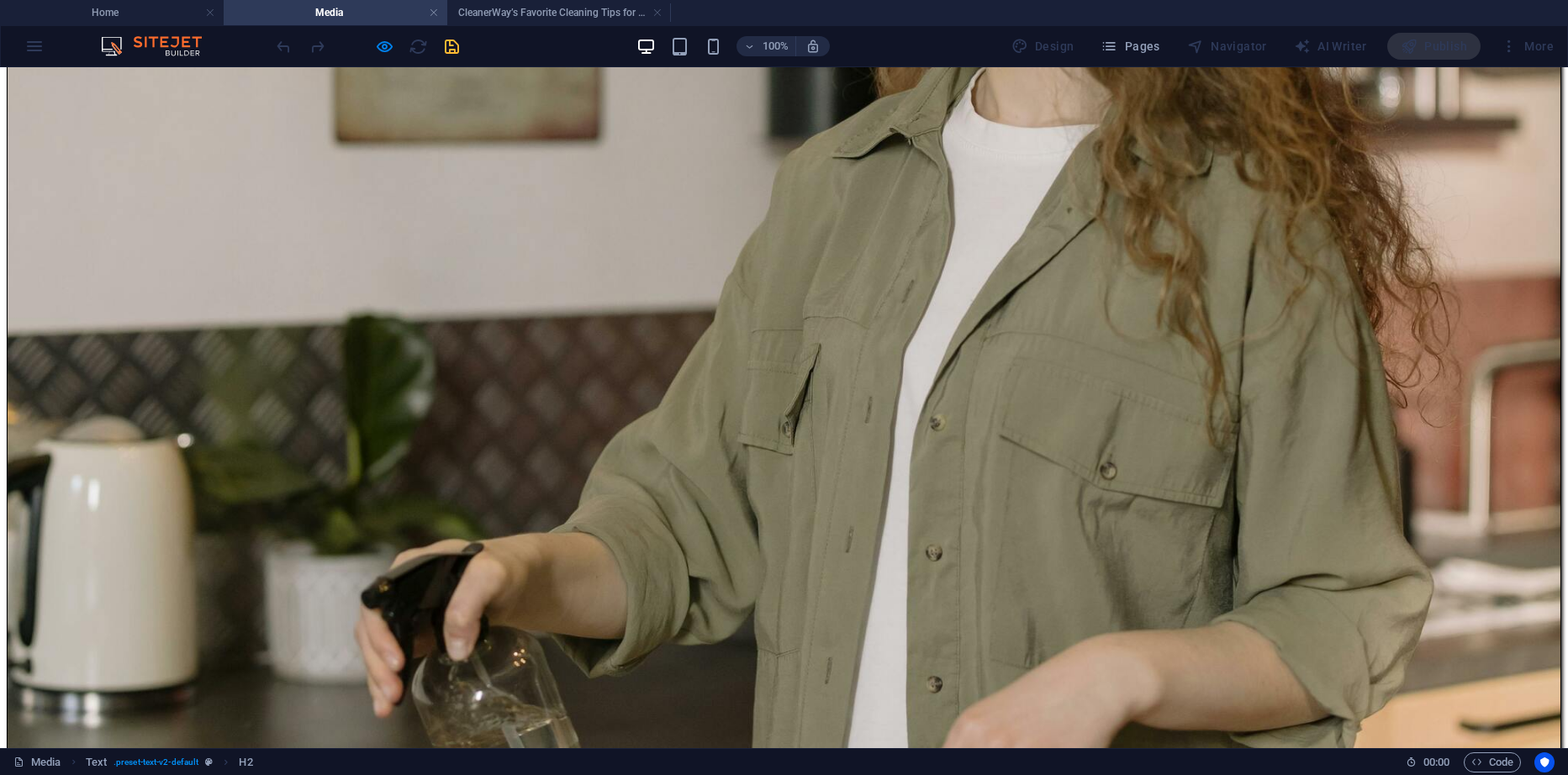 click on "Learn More" at bounding box center (784, 6839) 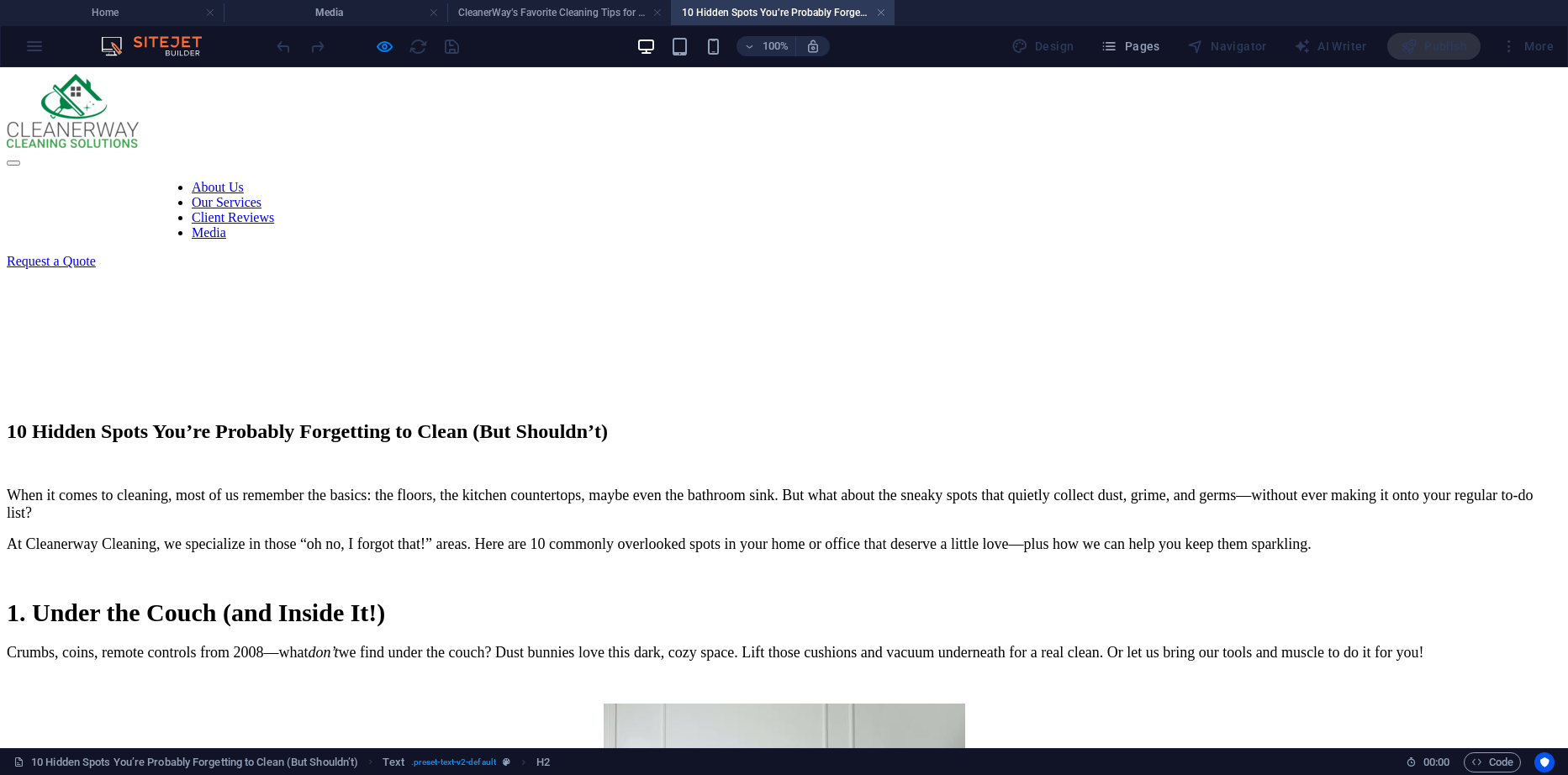 scroll, scrollTop: 0, scrollLeft: 0, axis: both 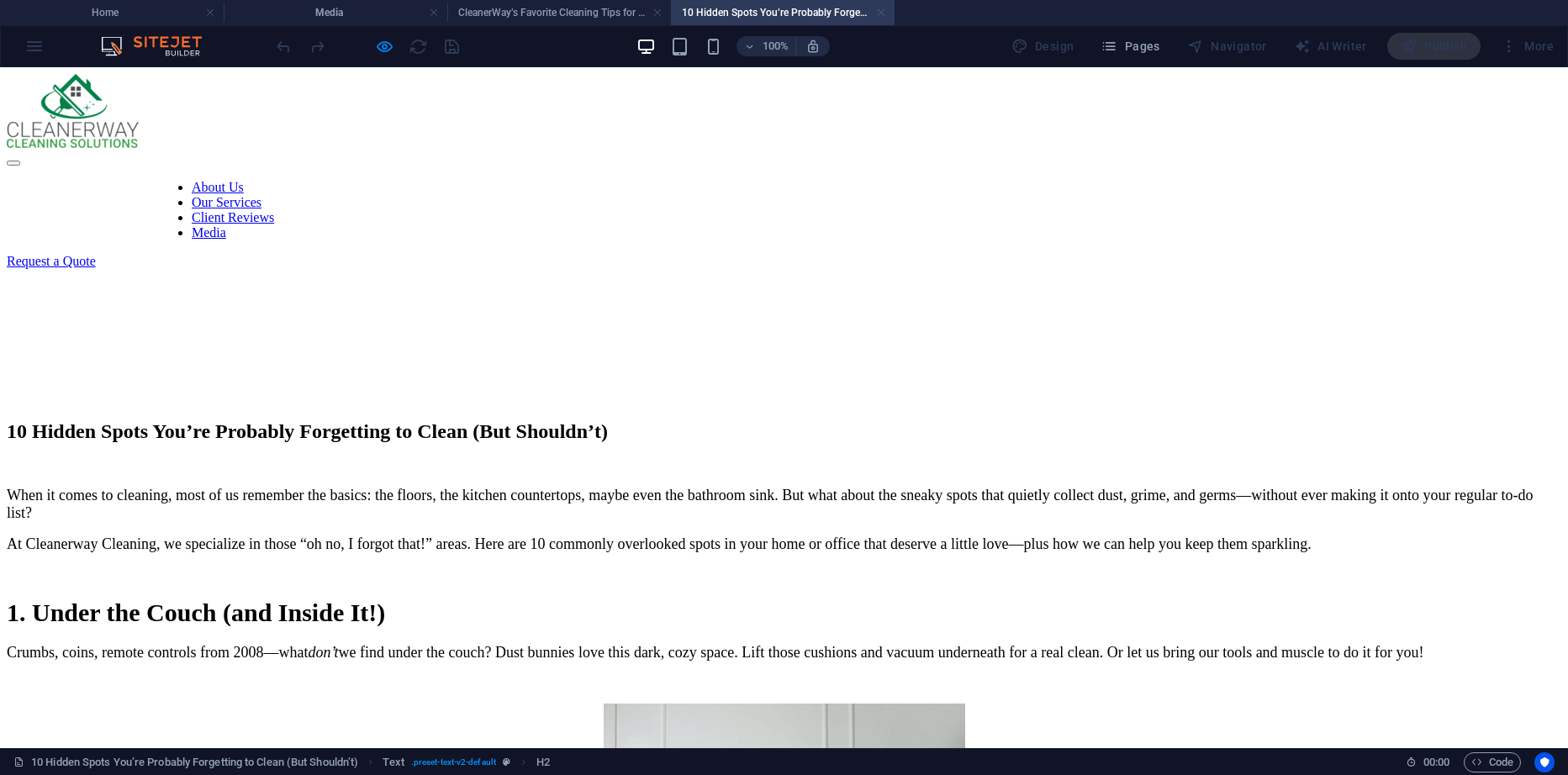 click at bounding box center [881, 13] 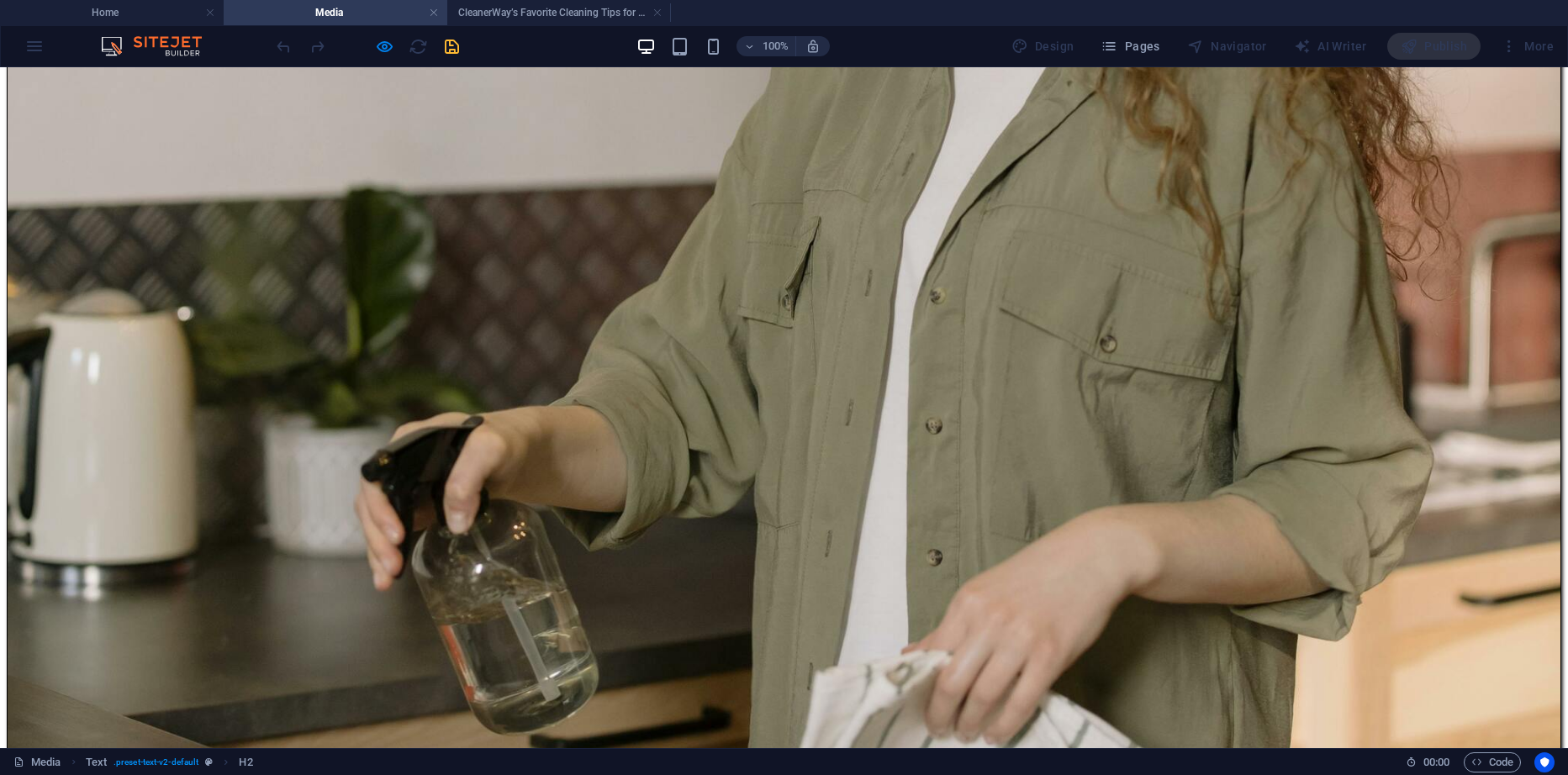 scroll, scrollTop: 686, scrollLeft: 0, axis: vertical 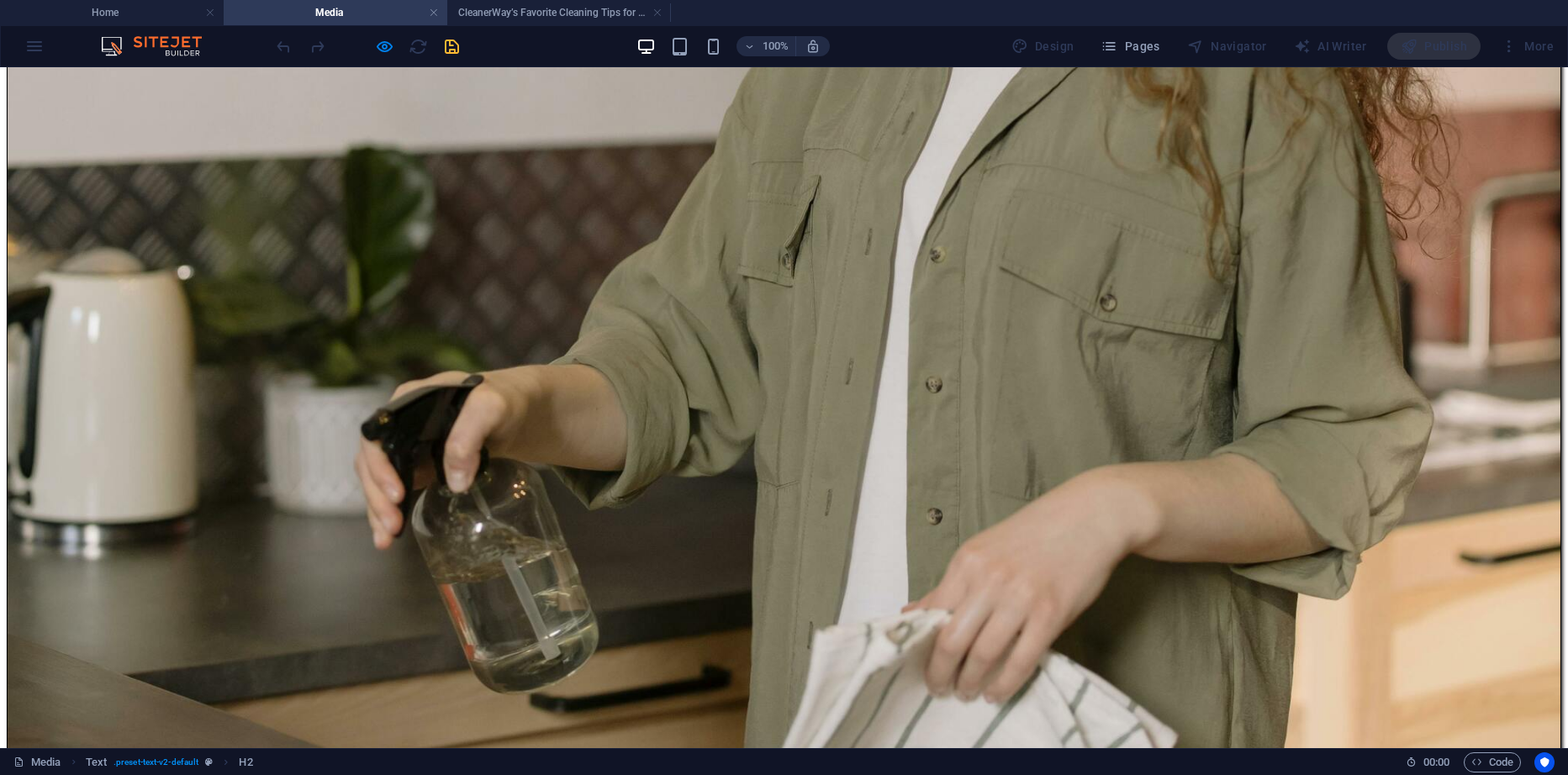 click on "10 Hidden Spots You’re Probably Forgetting to Clean (But Shouldn’t)" at bounding box center (290, 9462) 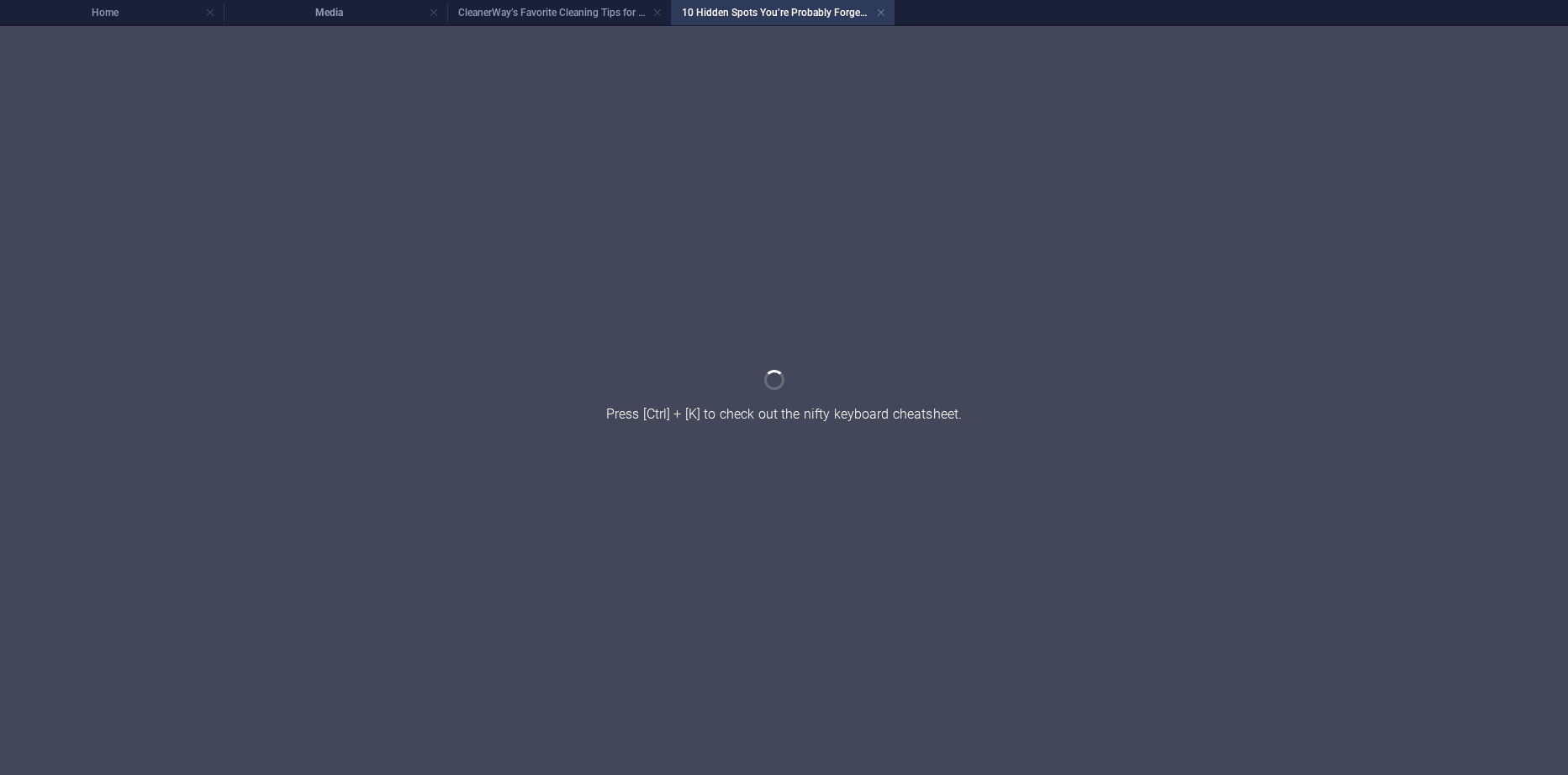 scroll, scrollTop: 0, scrollLeft: 0, axis: both 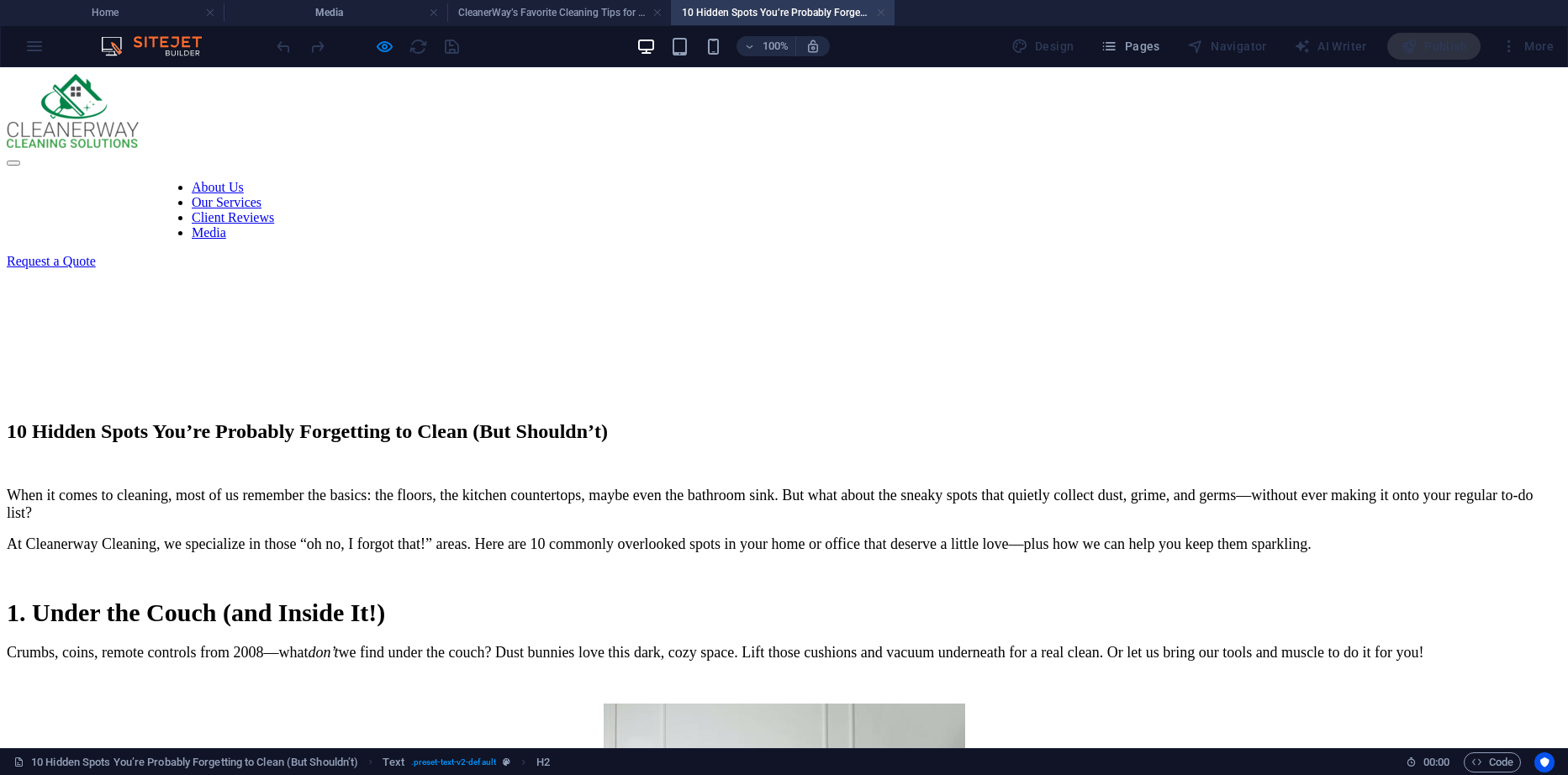 click at bounding box center [881, 13] 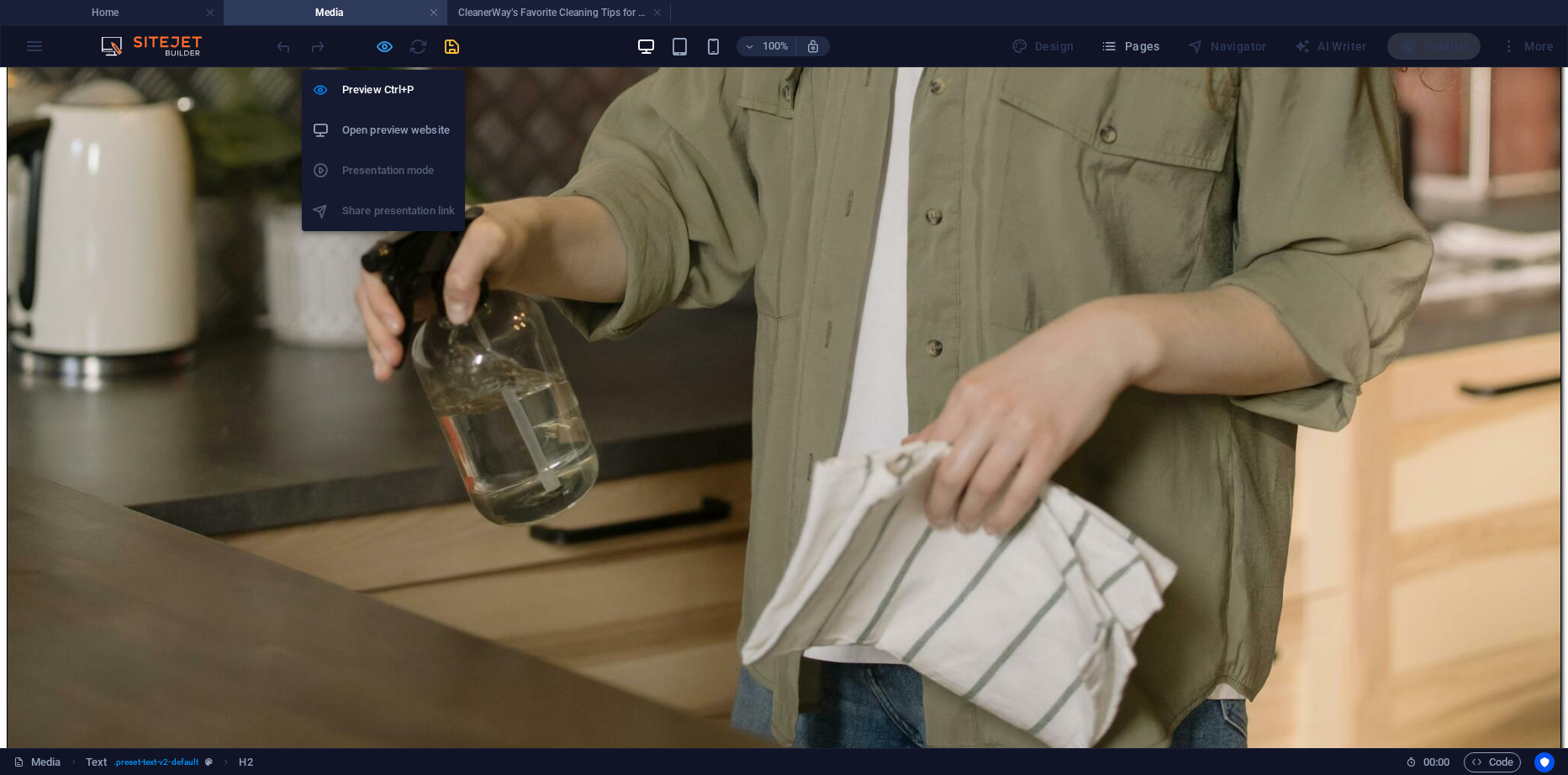 click at bounding box center (384, 46) 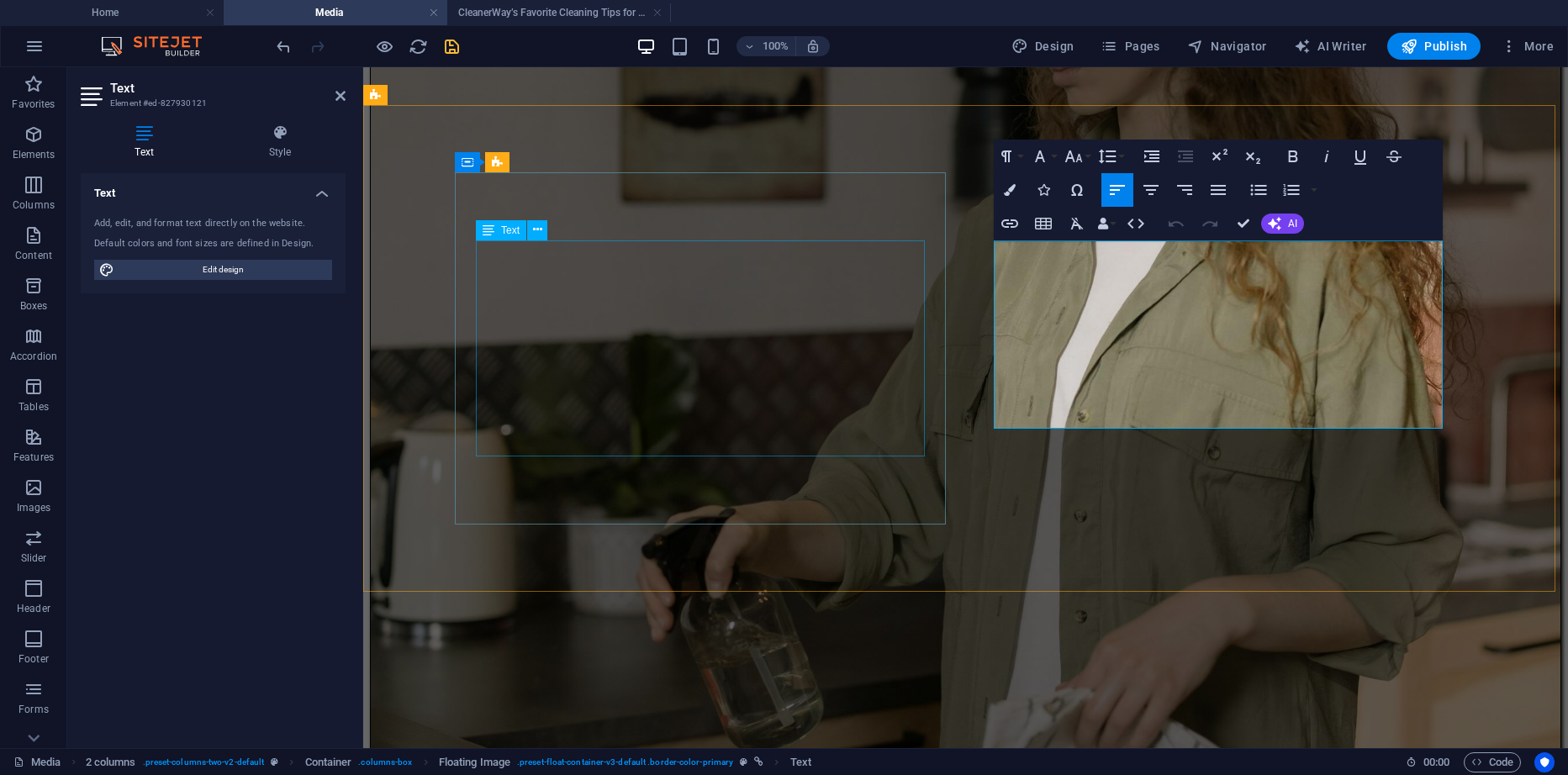 scroll, scrollTop: 413, scrollLeft: 0, axis: vertical 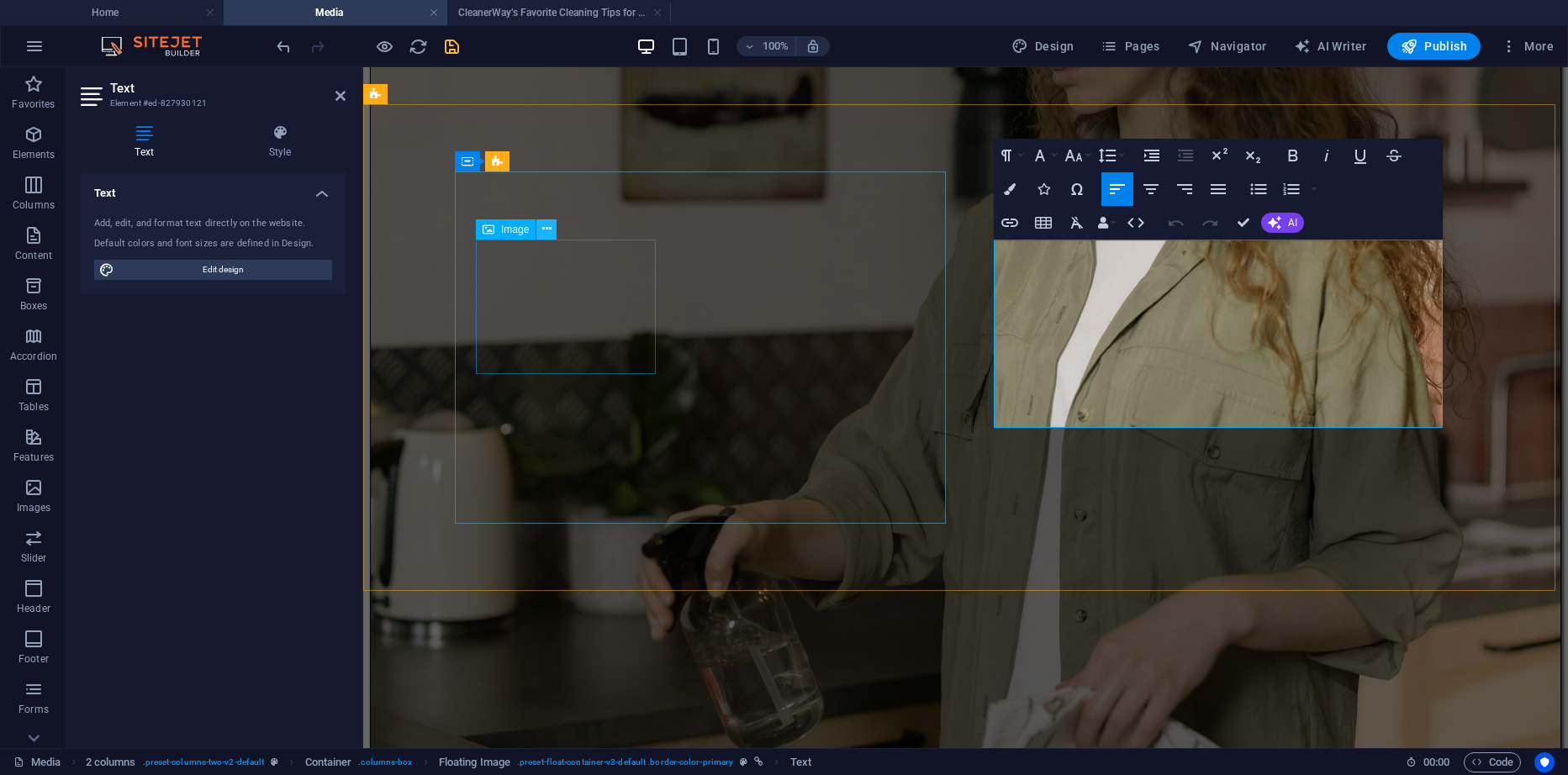click at bounding box center [546, 229] 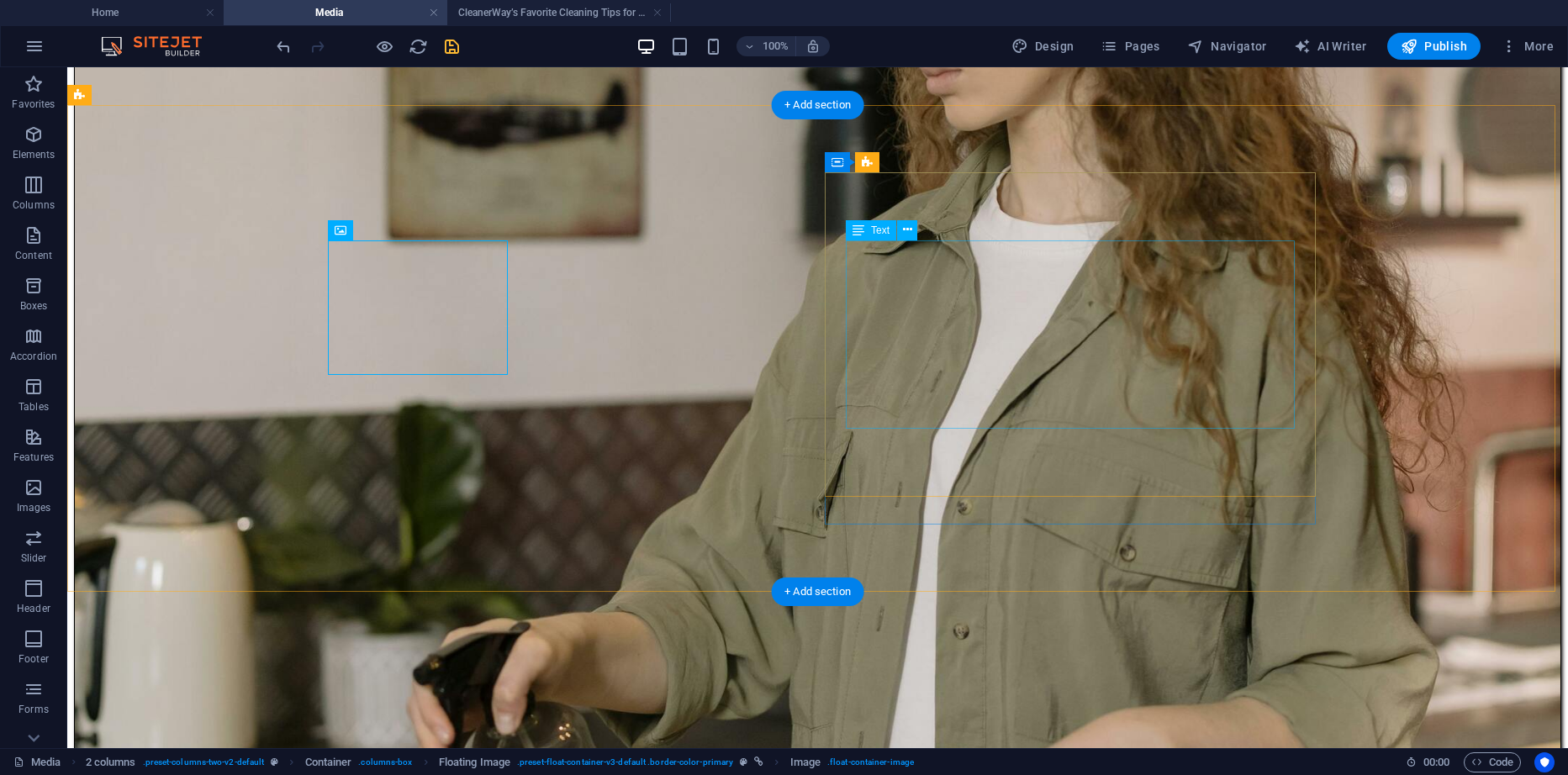 scroll, scrollTop: 245, scrollLeft: 0, axis: vertical 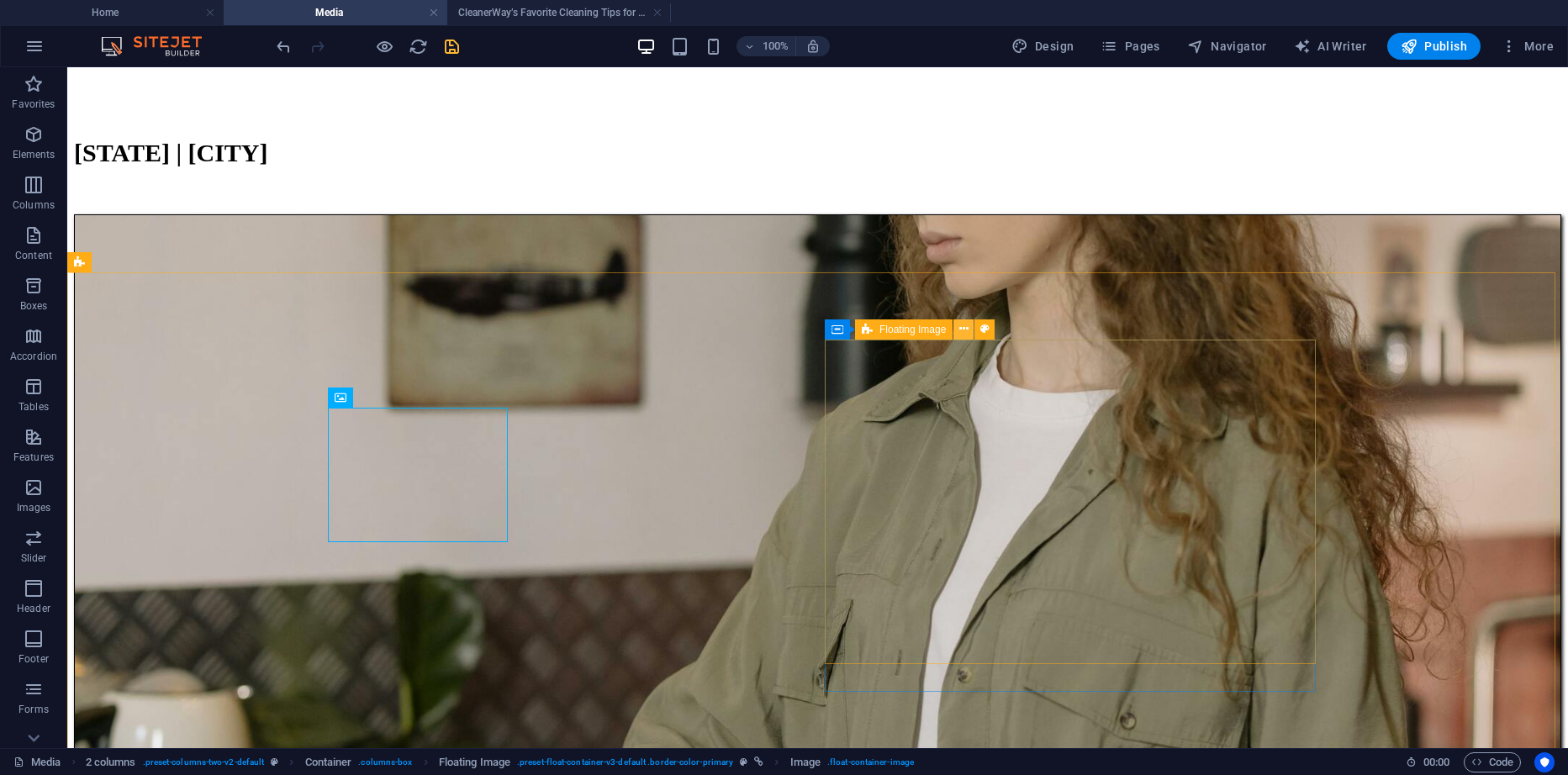 click at bounding box center [964, 330] 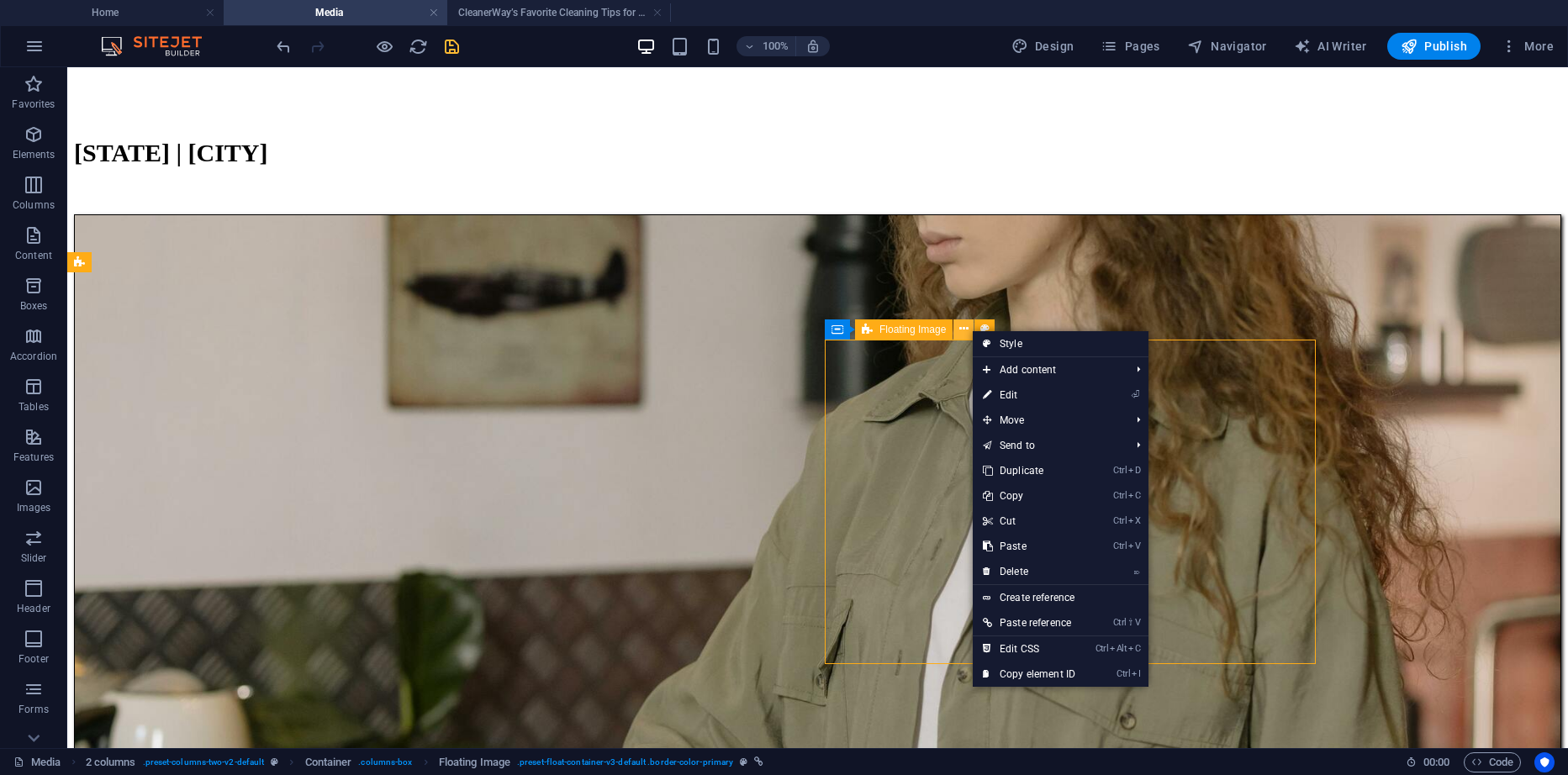 click at bounding box center [964, 329] 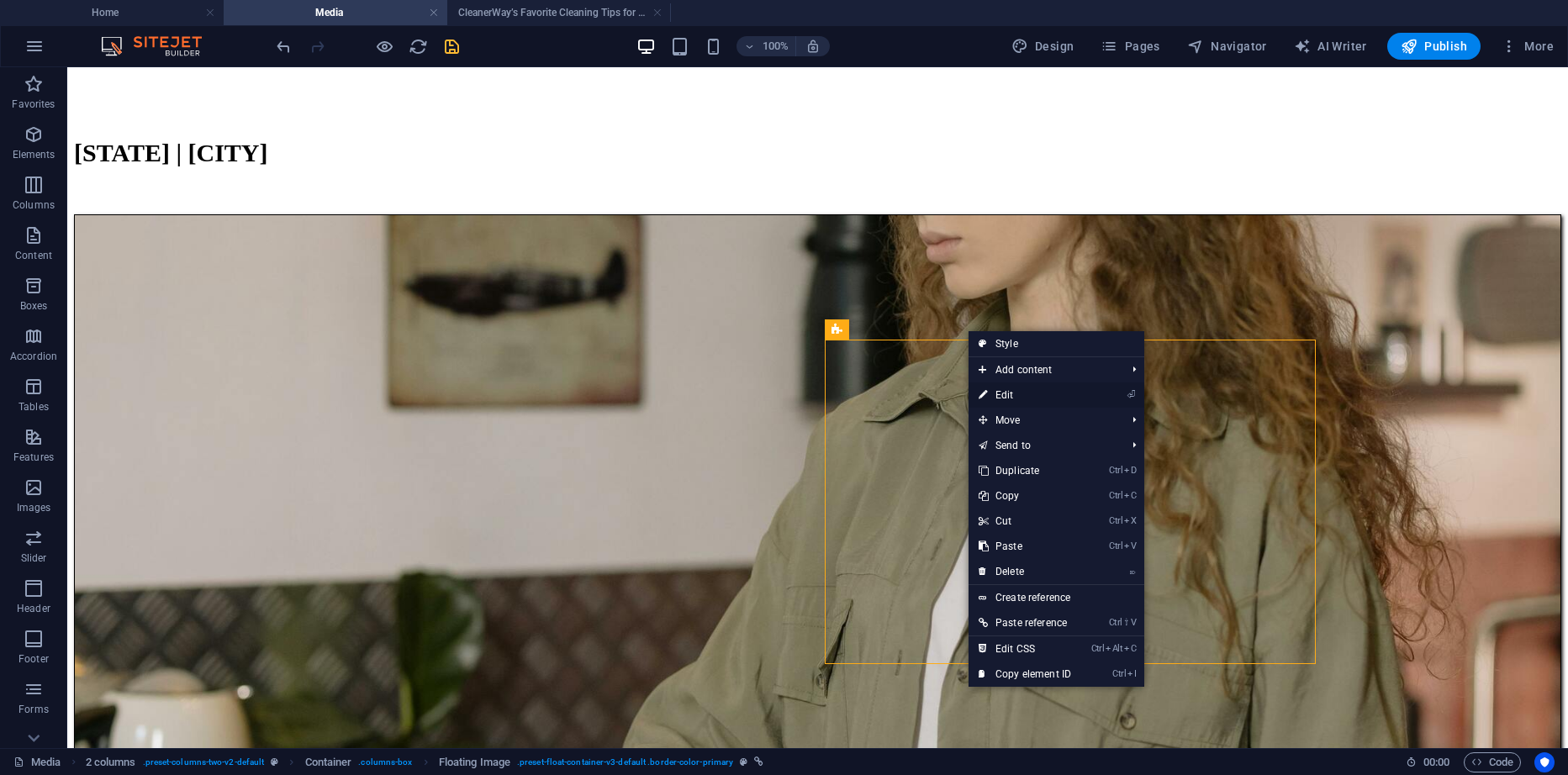 click on "⏎  Edit" at bounding box center [1025, 395] 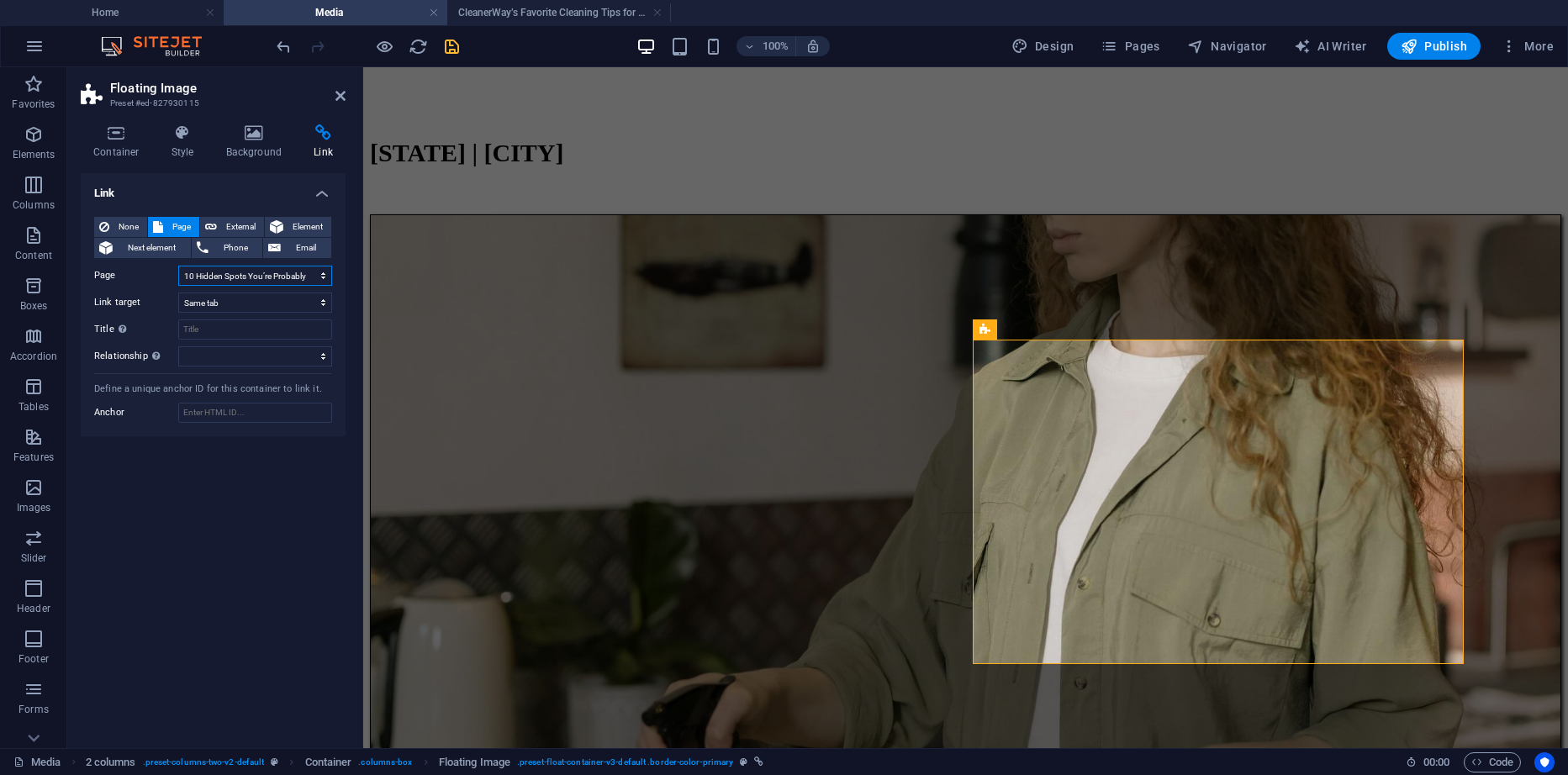 click on "Home Duct Cleaning Carpet Cleaning Window Cleaning End of Lease / Bond Cleaning Carpet Water Damage Restoration Upholstery Cleaning High Pressure Cleaning Appliance Cleaning Media 10 Hidden Spots You’re Probably Forgetting to Clean (But Shouldn’t) CleanerWay’s Favorite Cleaning Tips for Melbourne Homes How the Melbourne Weather Affects Your Home’s Cleanliness Legal Notice Privacy Quote" at bounding box center [255, 276] 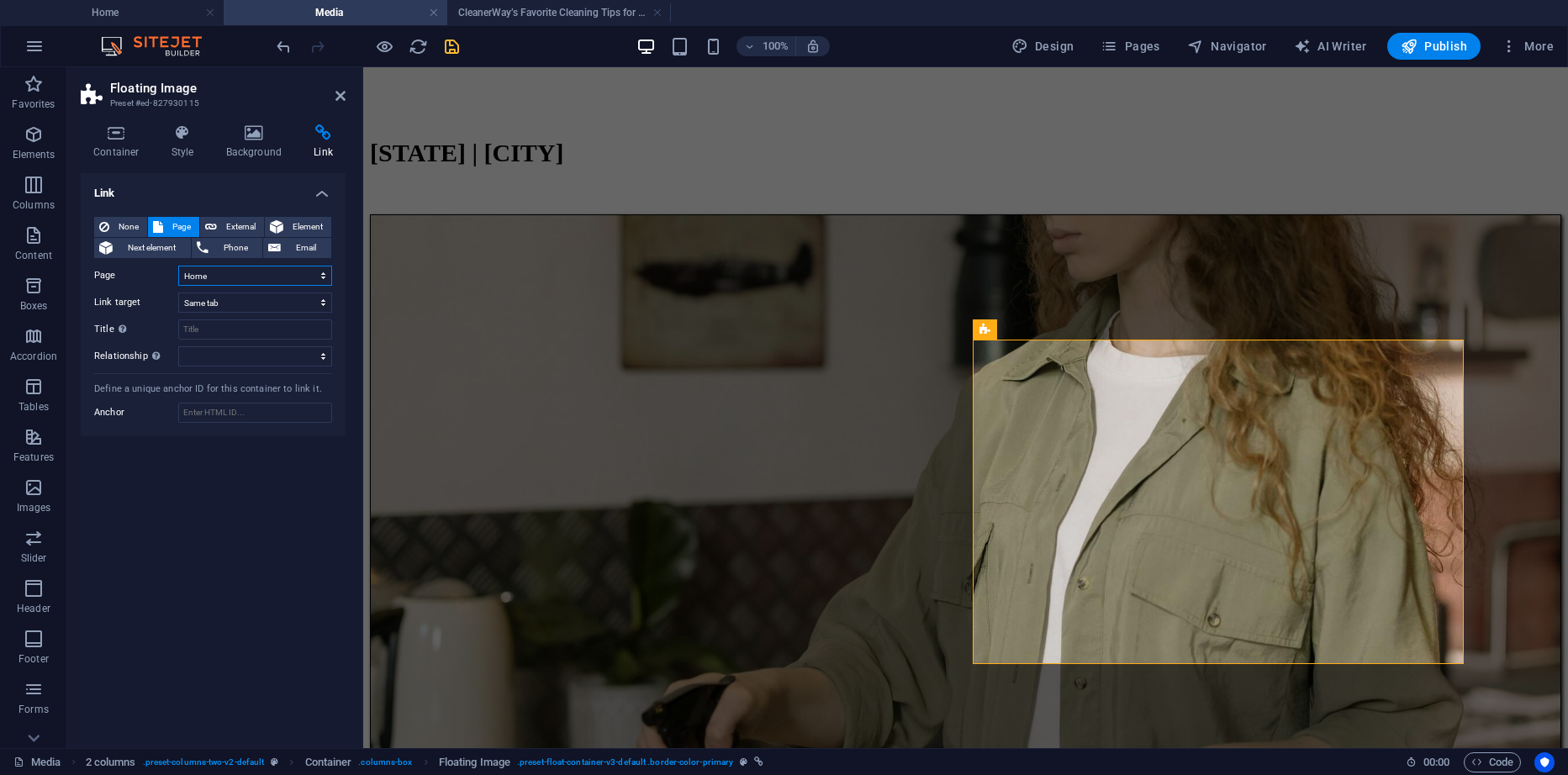 click on "Home Duct Cleaning Carpet Cleaning Window Cleaning End of Lease / Bond Cleaning Carpet Water Damage Restoration Upholstery Cleaning High Pressure Cleaning Appliance Cleaning Media 10 Hidden Spots You’re Probably Forgetting to Clean (But Shouldn’t) CleanerWay’s Favorite Cleaning Tips for Melbourne Homes How the Melbourne Weather Affects Your Home’s Cleanliness Legal Notice Privacy Quote" at bounding box center (255, 276) 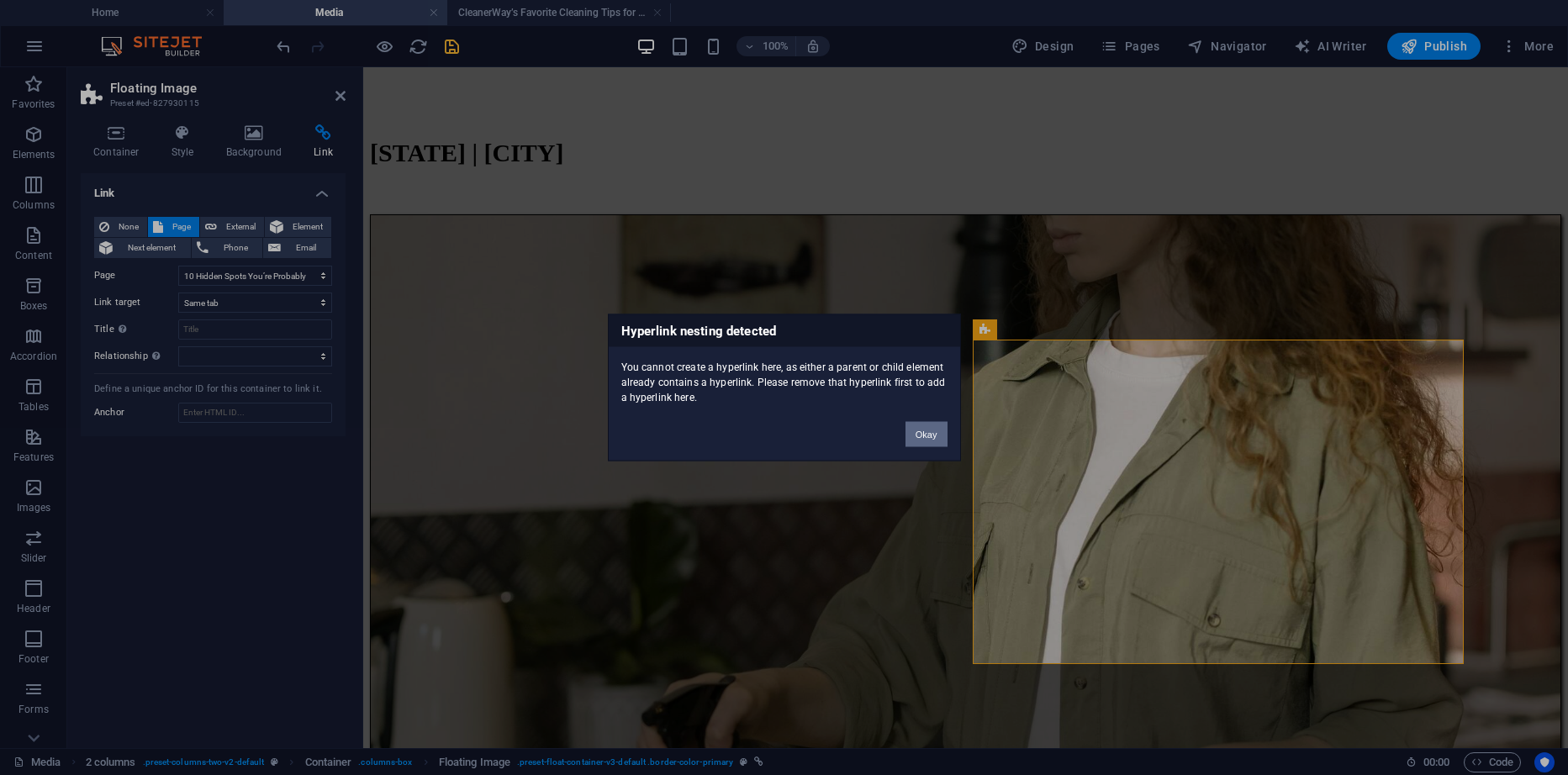 click on "Okay" at bounding box center [927, 435] 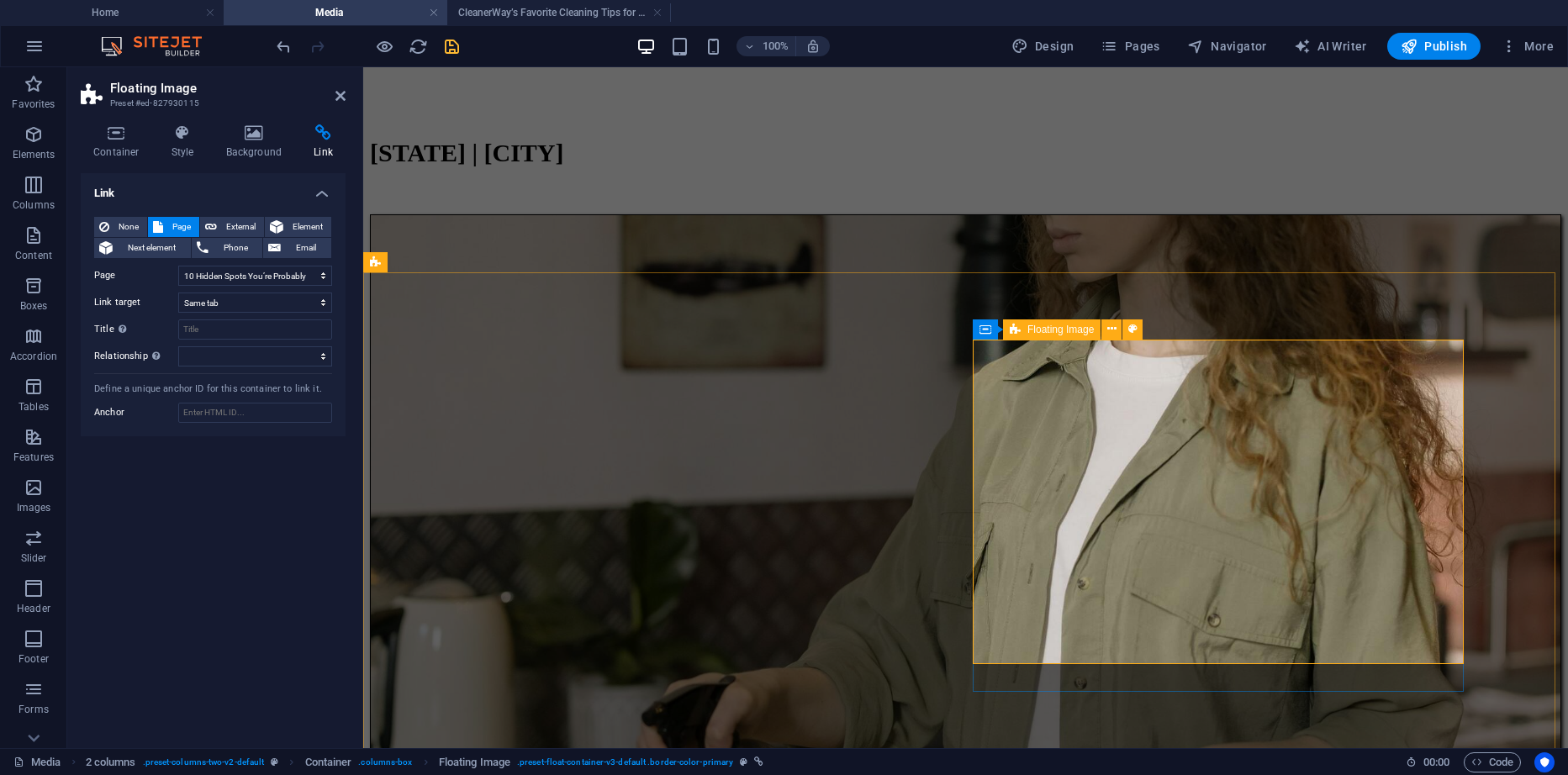click on "CleanerWay’s Favorite Cleaning Tips for Melbourne Homes   At CleanerWay Cleaning Services, we’ve cleaned everything from cozy apartments to sprawling family homes across Melbourne — and if there’s one thing we know, it’s that a clean home feels better. Want that fresh, clean-home vibe without spending your whole weekend scrubbing? These are our  top expert cleaning tips  to make your Melbourne home sparkle all year round   ...  Learn More" at bounding box center (965, 5191) 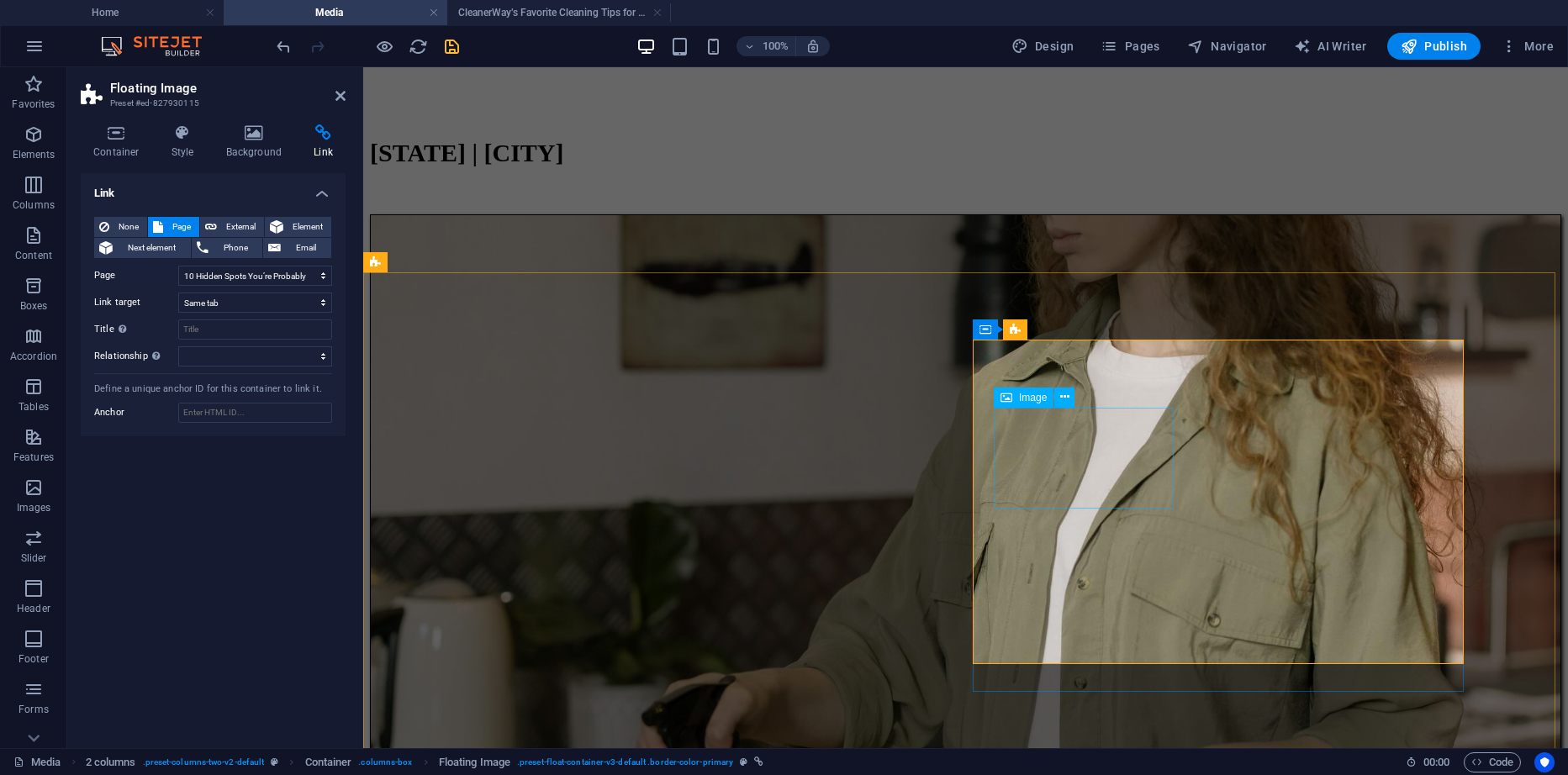 click at bounding box center [965, 3939] 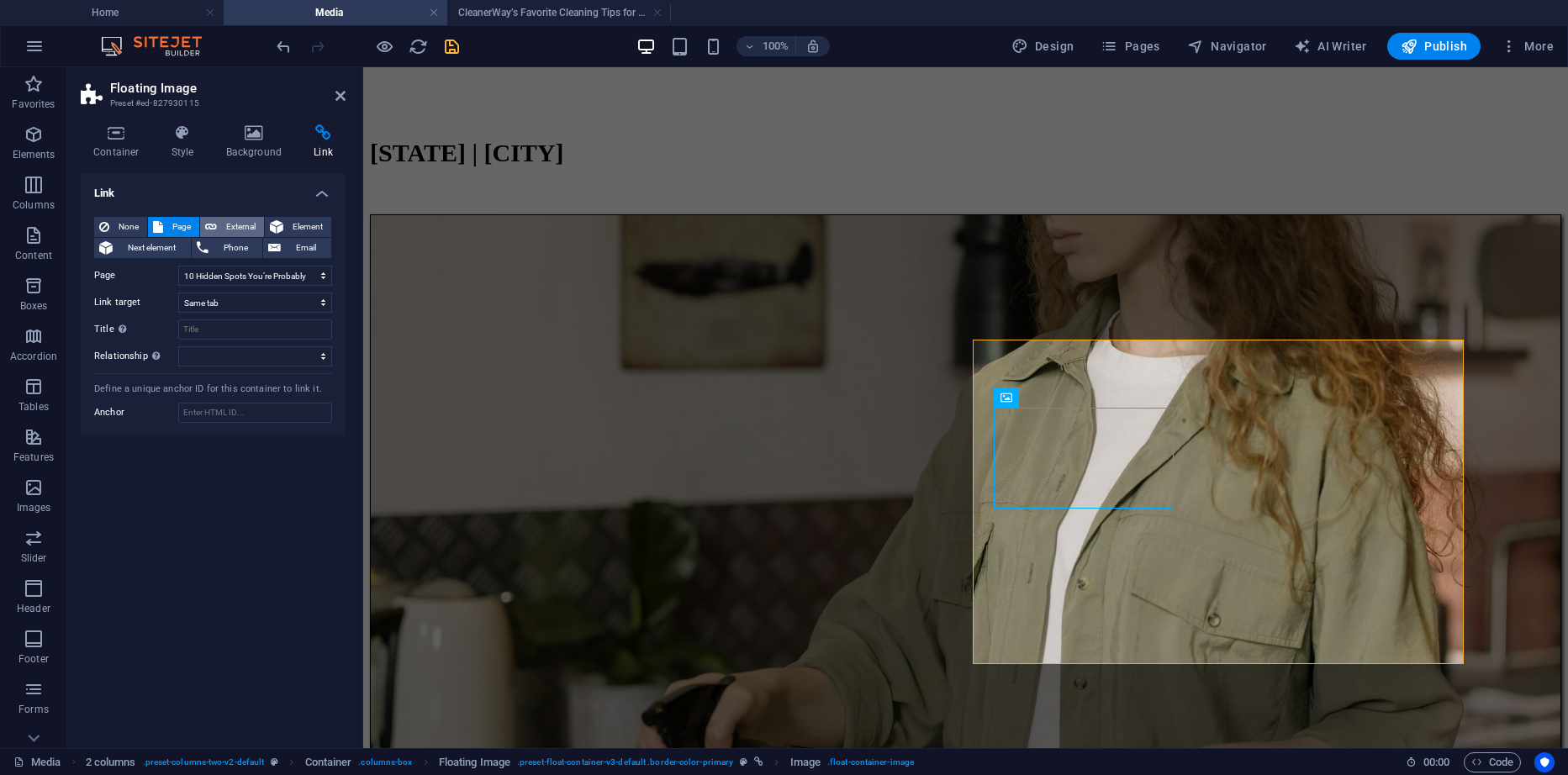click on "External" at bounding box center [240, 227] 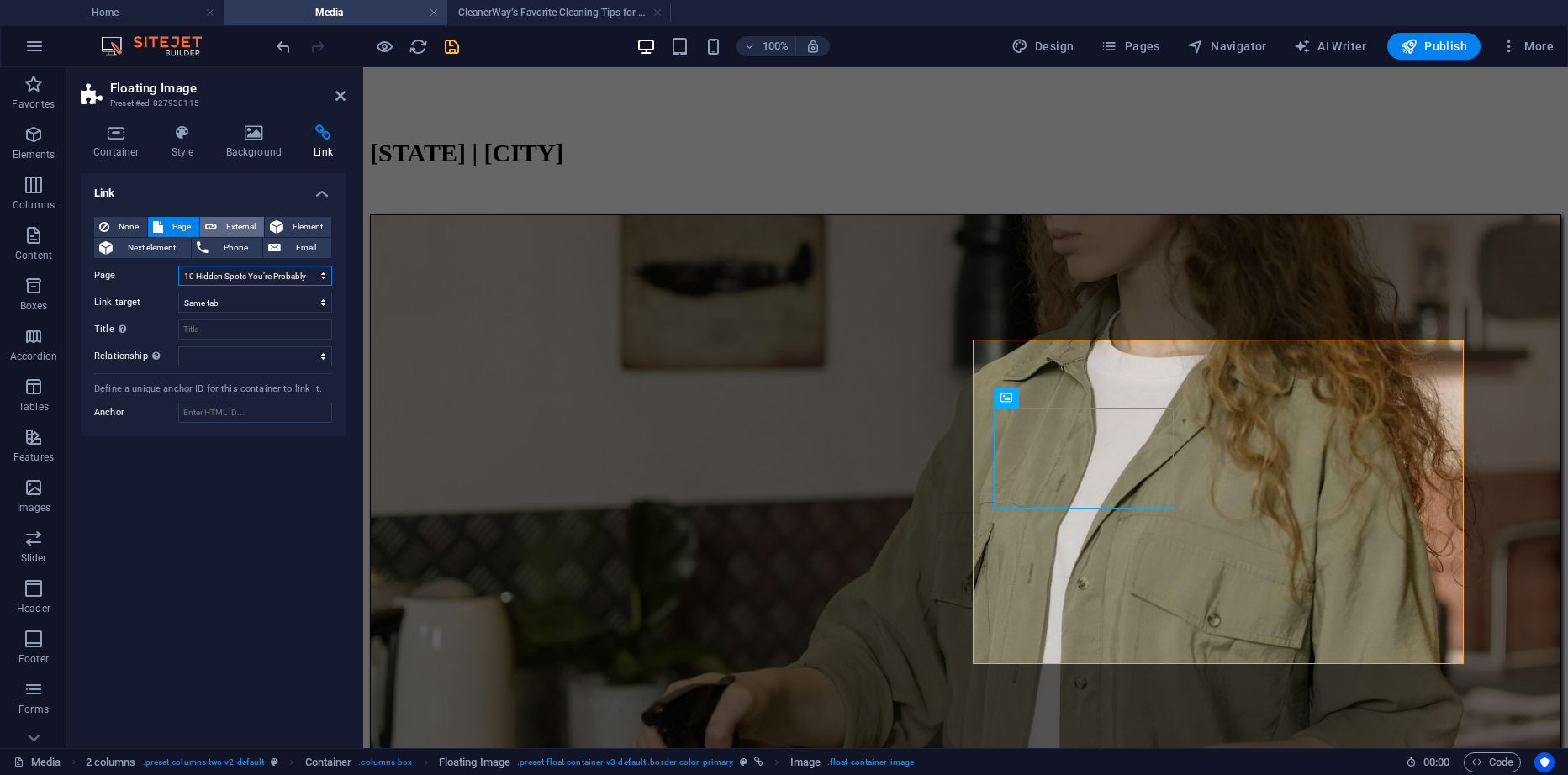 select 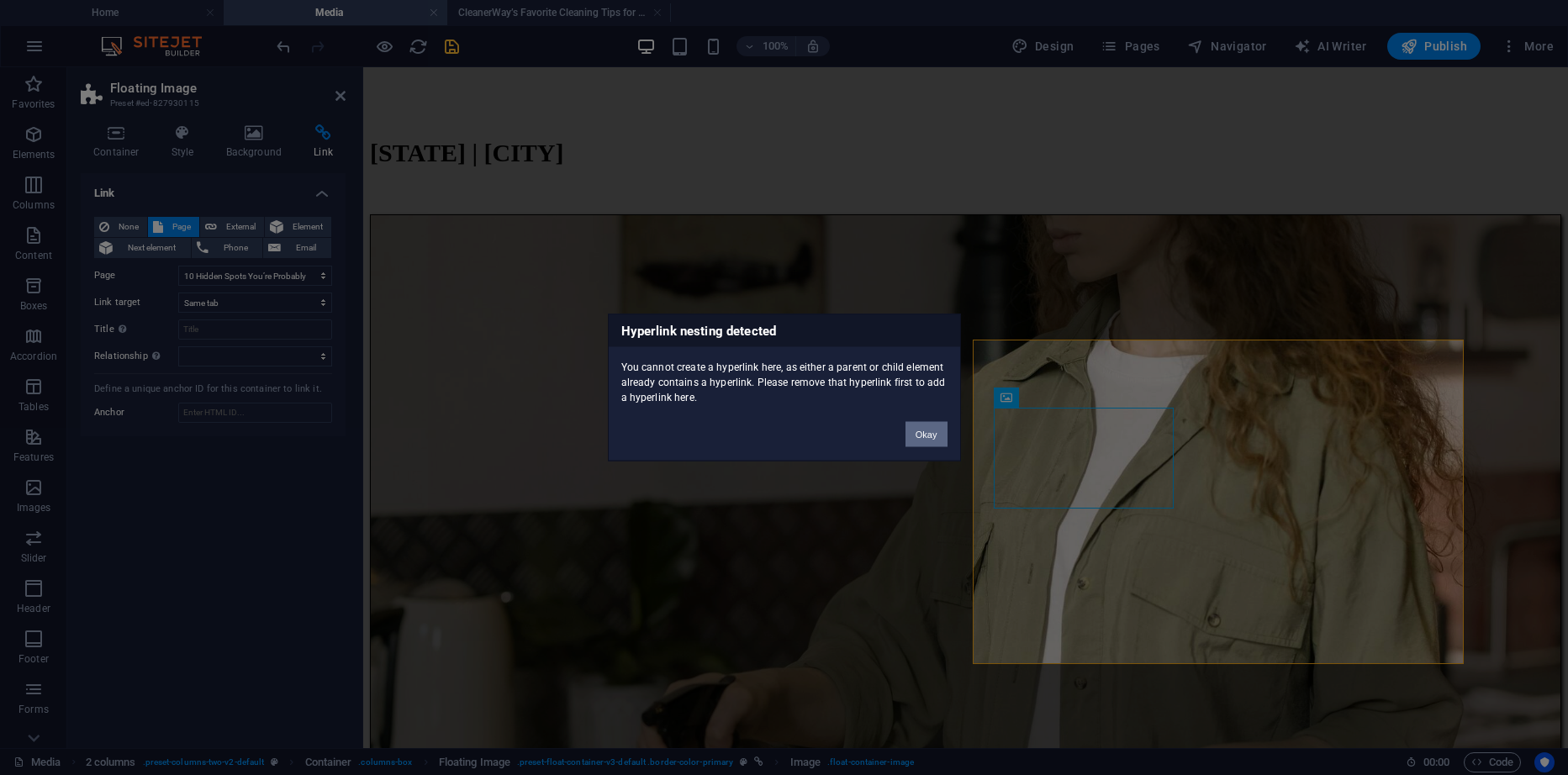 click on "Okay" at bounding box center [927, 435] 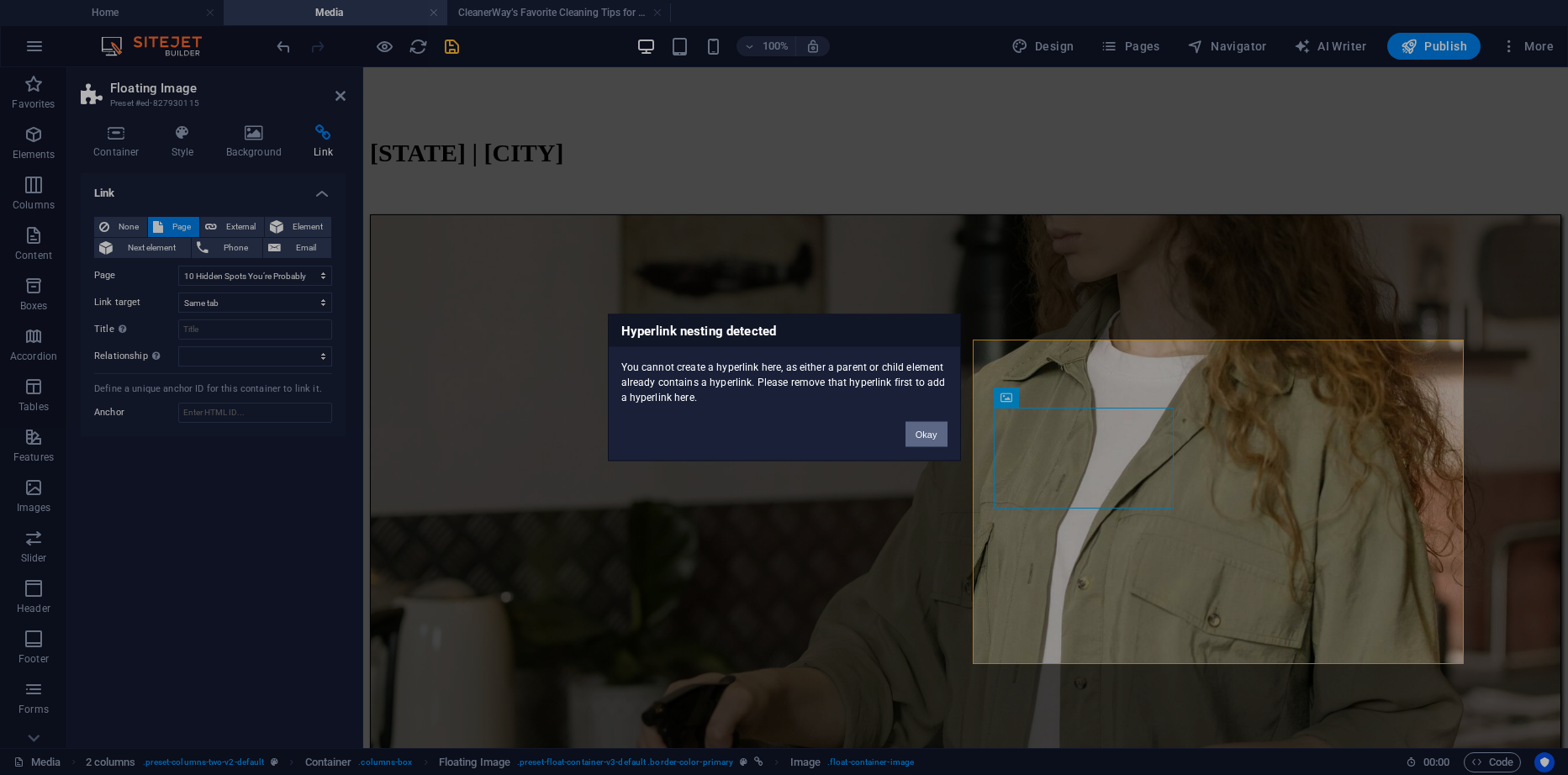 click on "Okay" at bounding box center (927, 435) 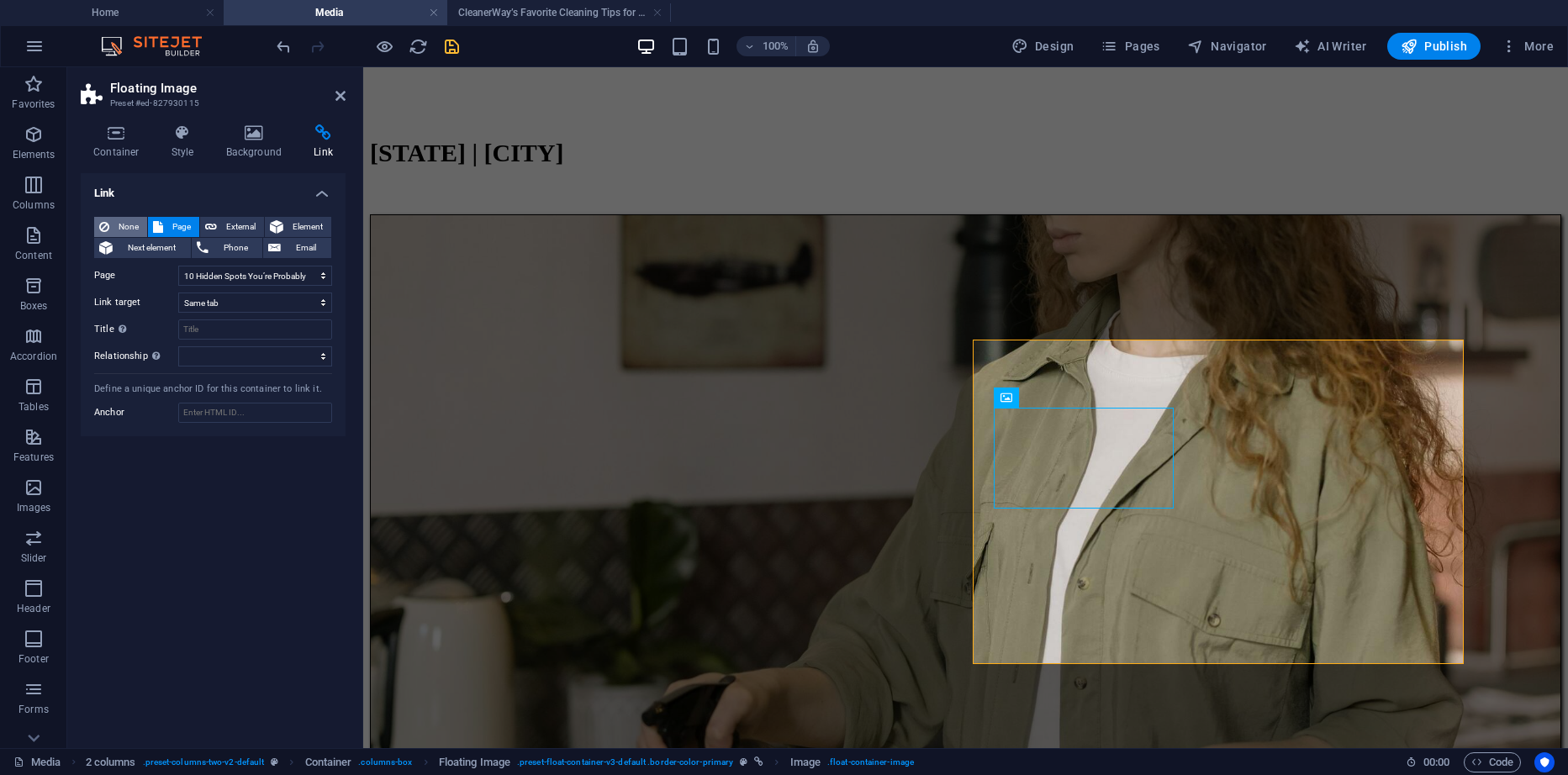 click on "None" at bounding box center (128, 227) 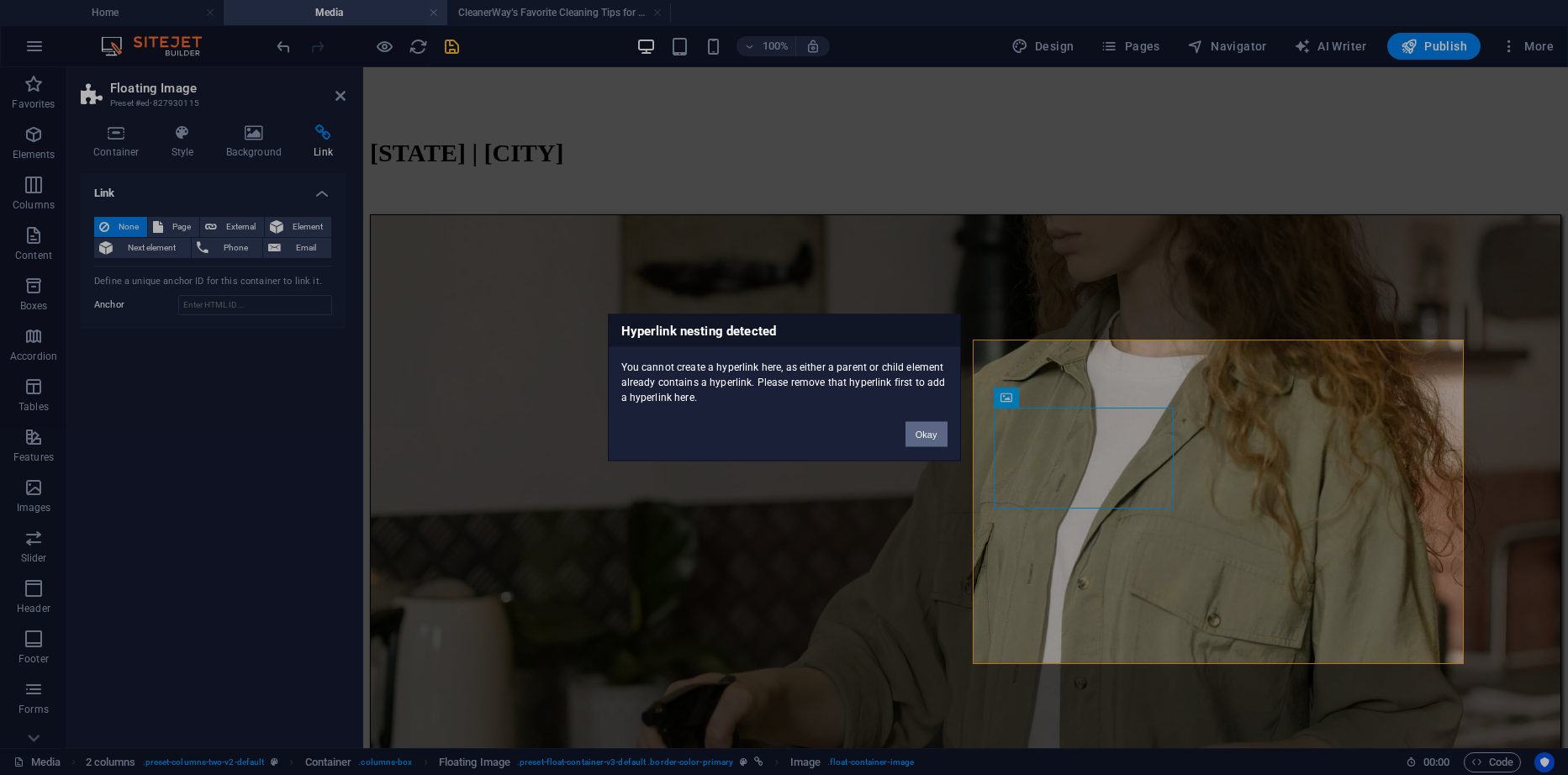 click on "Okay" at bounding box center [927, 435] 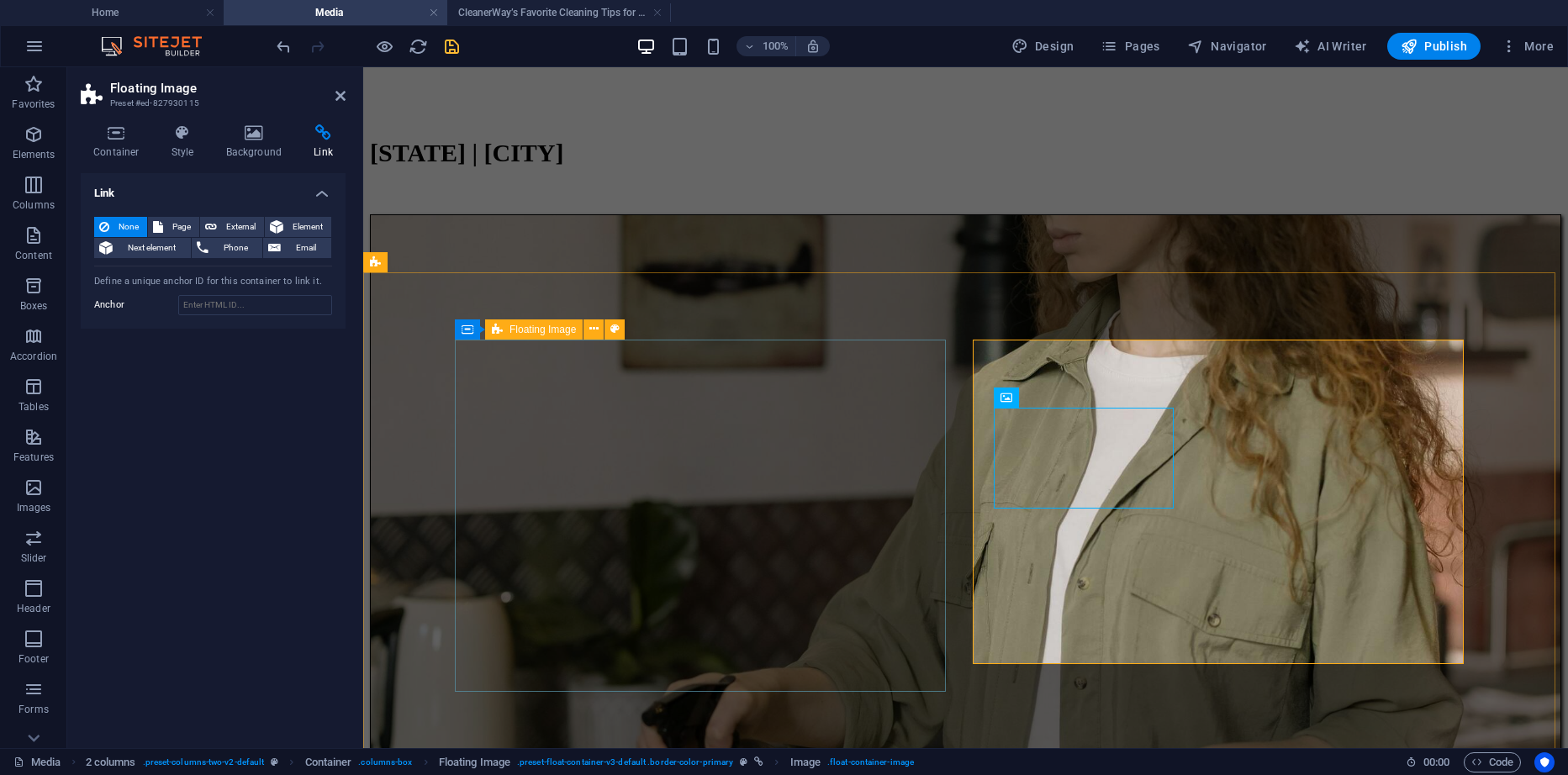 scroll, scrollTop: 329, scrollLeft: 0, axis: vertical 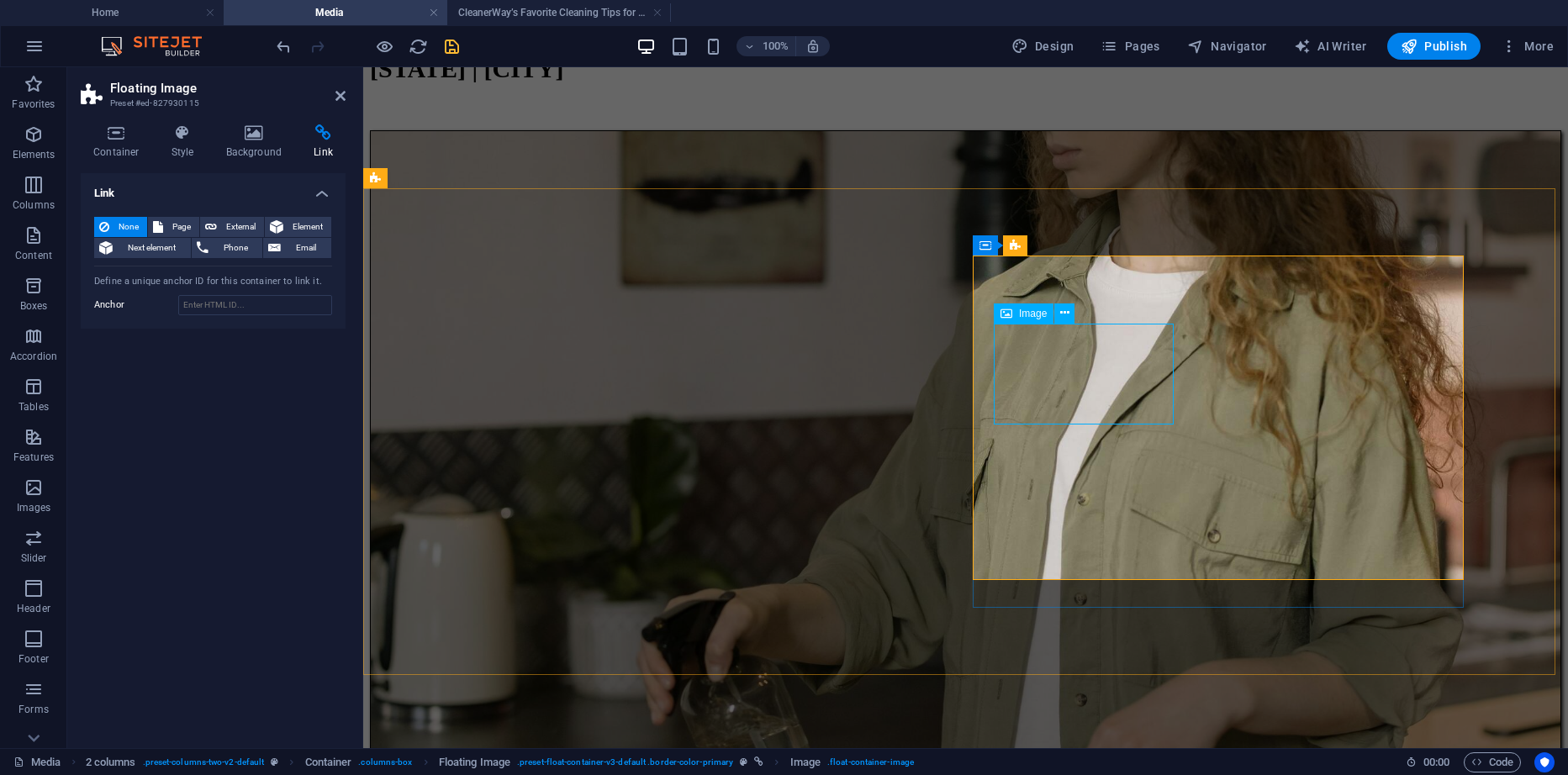 click at bounding box center [965, 3855] 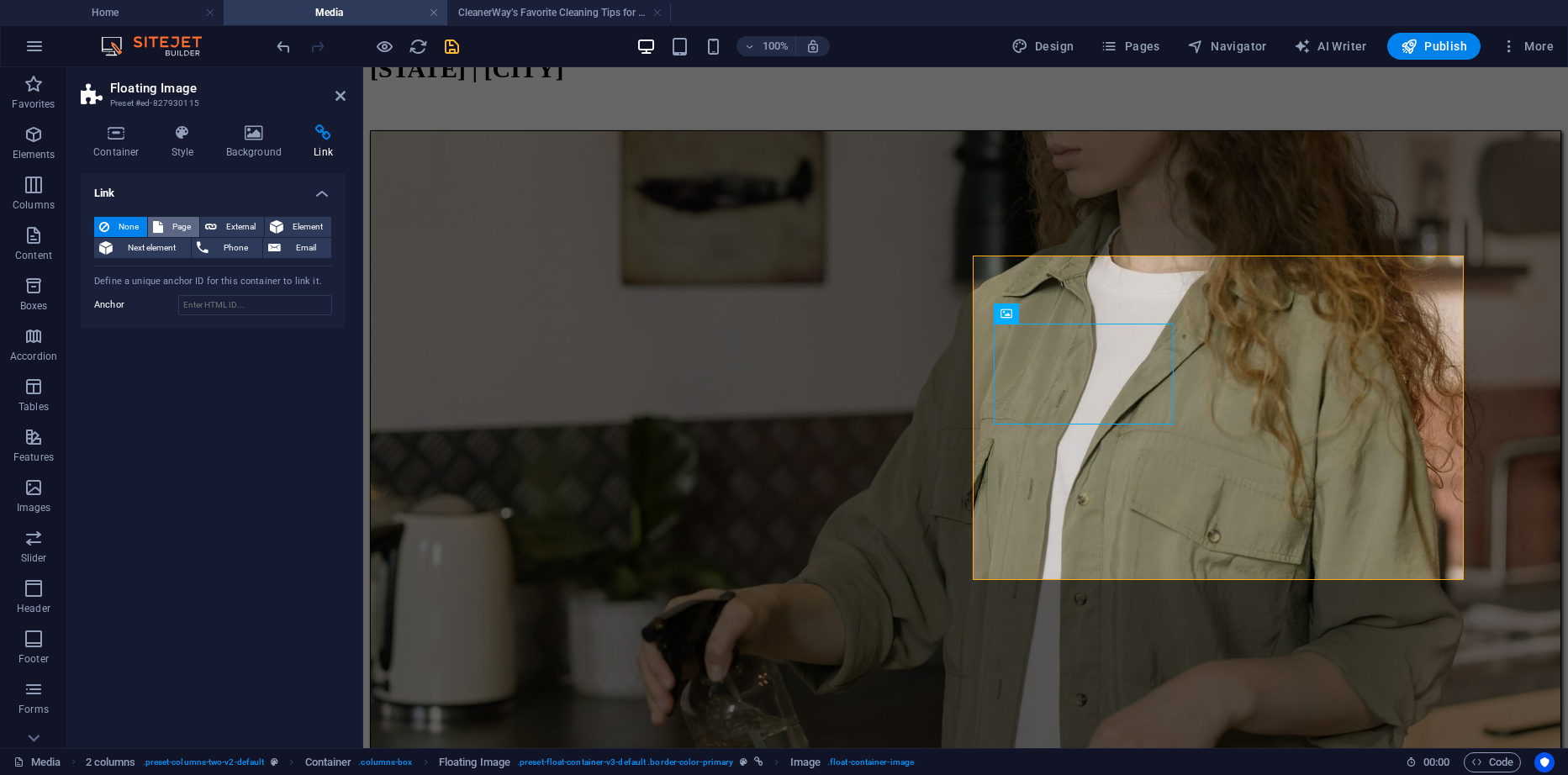 click on "Page" at bounding box center [181, 227] 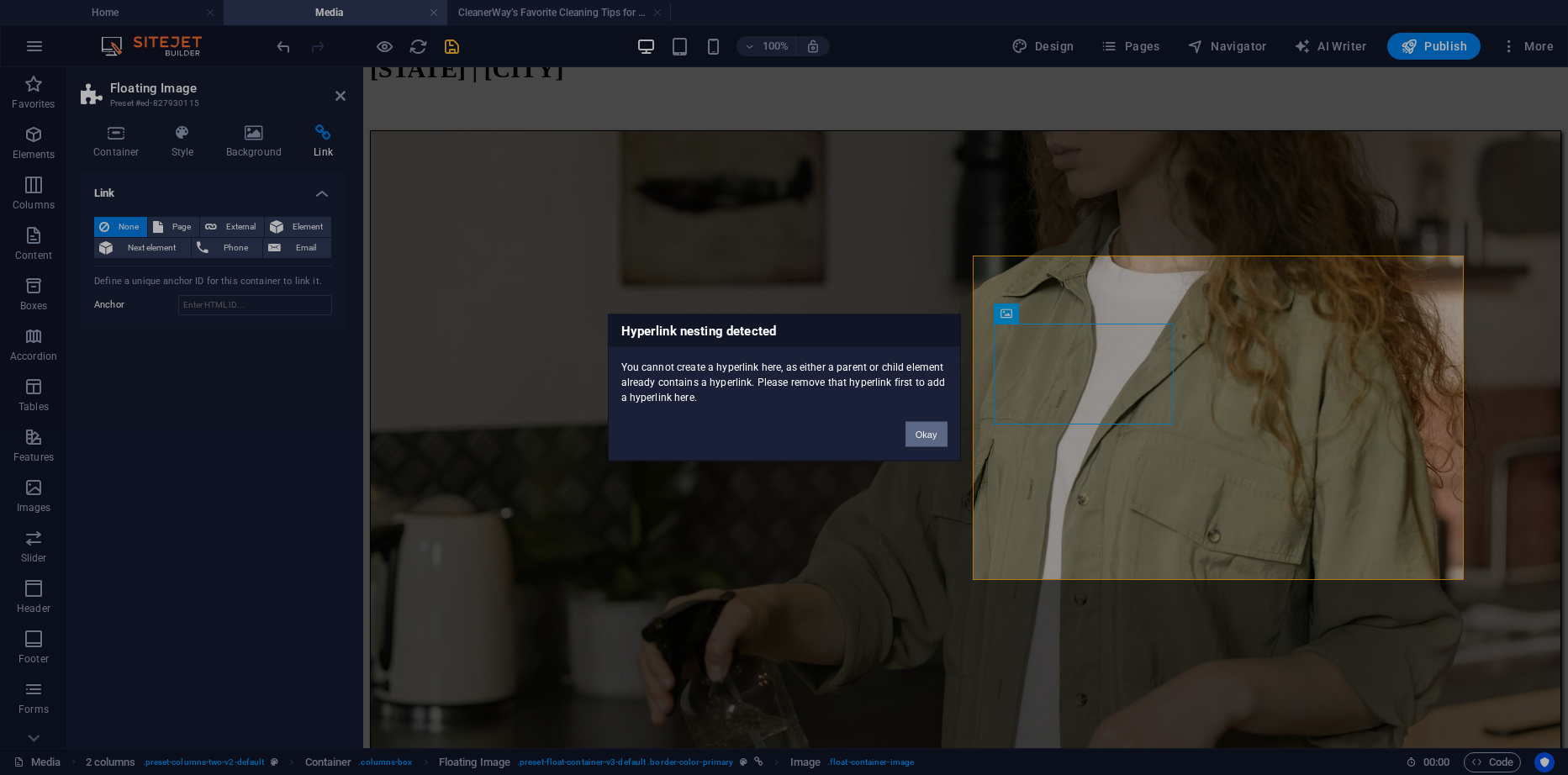 click on "Okay" at bounding box center [927, 435] 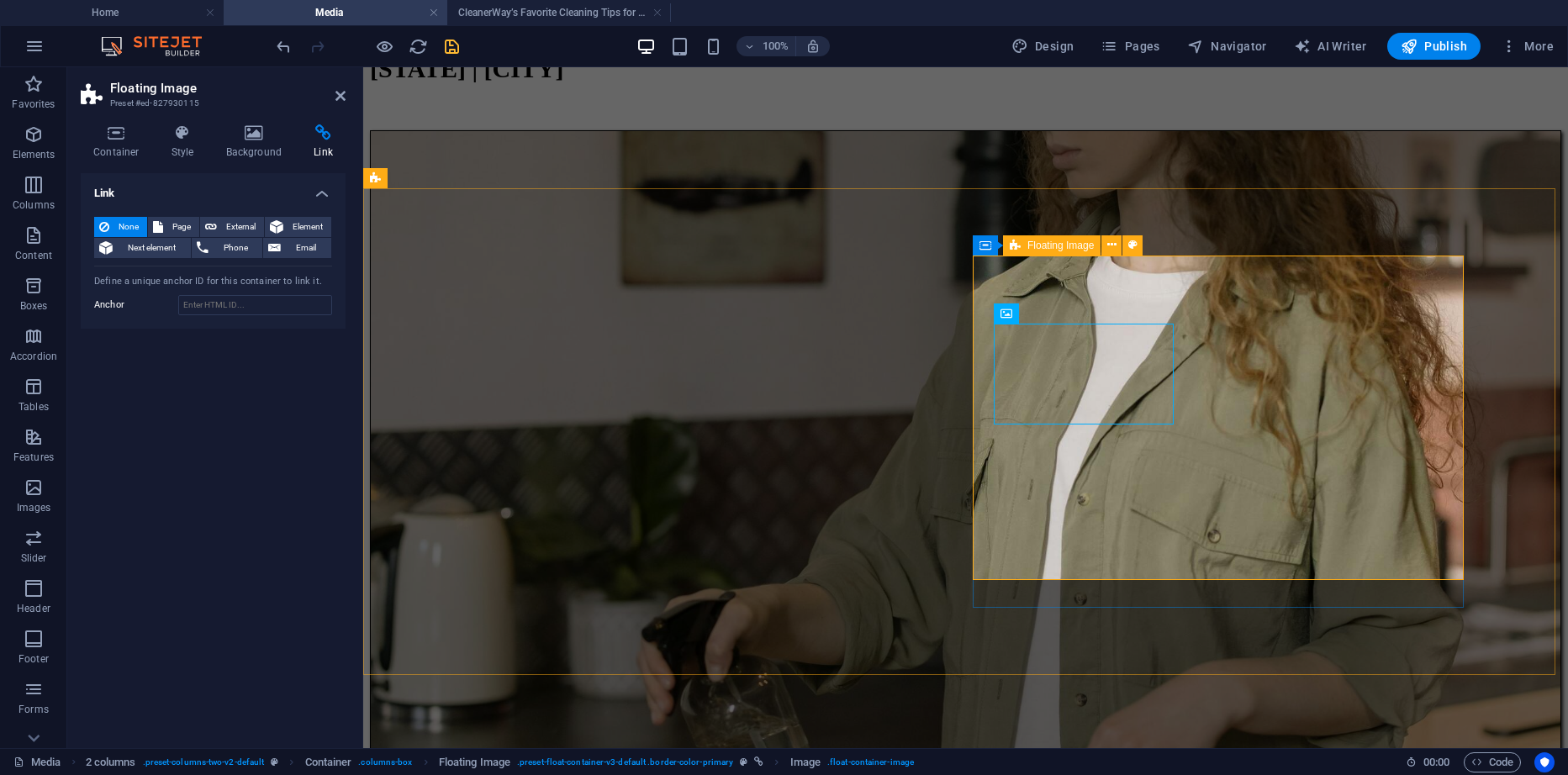 click on "CleanerWay’s Favorite Cleaning Tips for Melbourne Homes   At CleanerWay Cleaning Services, we’ve cleaned everything from cozy apartments to sprawling family homes across Melbourne — and if there’s one thing we know, it’s that a clean home feels better. Want that fresh, clean-home vibe without spending your whole weekend scrubbing? These are our  top expert cleaning tips  to make your Melbourne home sparkle all year round   ...  Learn More" at bounding box center [965, 5107] 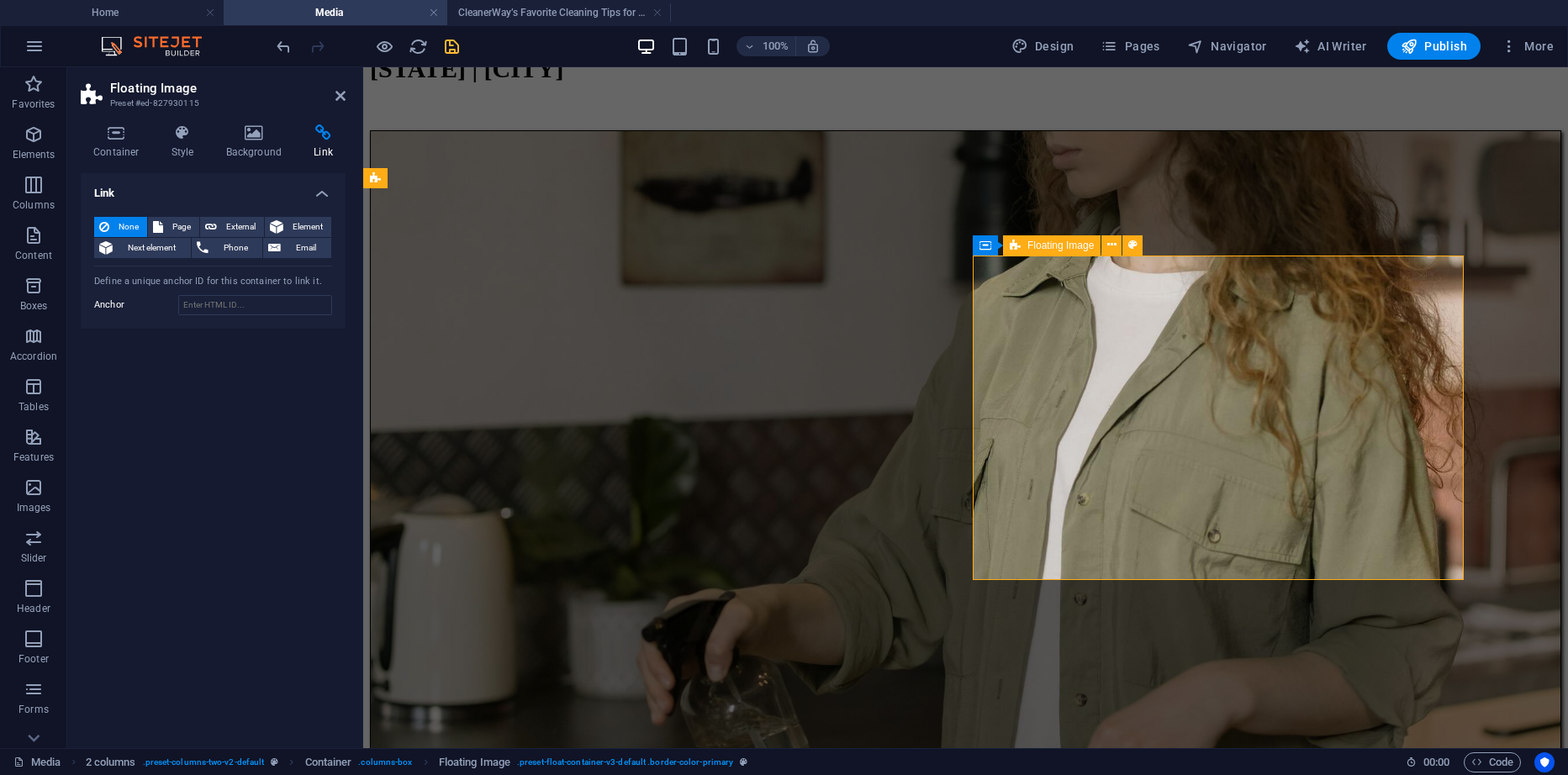 click on "CleanerWay’s Favorite Cleaning Tips for Melbourne Homes   At CleanerWay Cleaning Services, we’ve cleaned everything from cozy apartments to sprawling family homes across Melbourne — and if there’s one thing we know, it’s that a clean home feels better. Want that fresh, clean-home vibe without spending your whole weekend scrubbing? These are our  top expert cleaning tips  to make your Melbourne home sparkle all year round   ...  Learn More" at bounding box center (965, 5107) 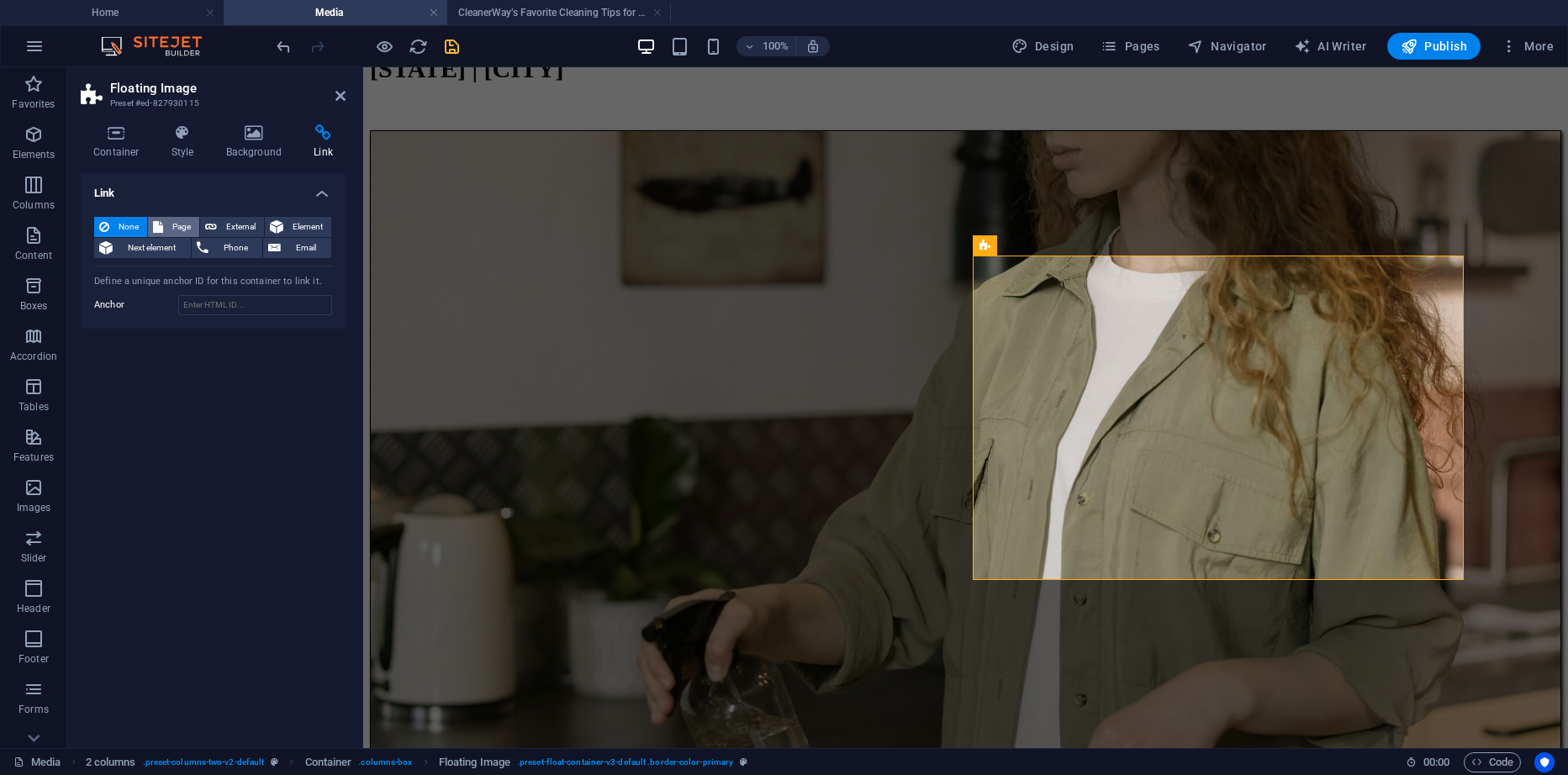 click on "Page" at bounding box center [181, 227] 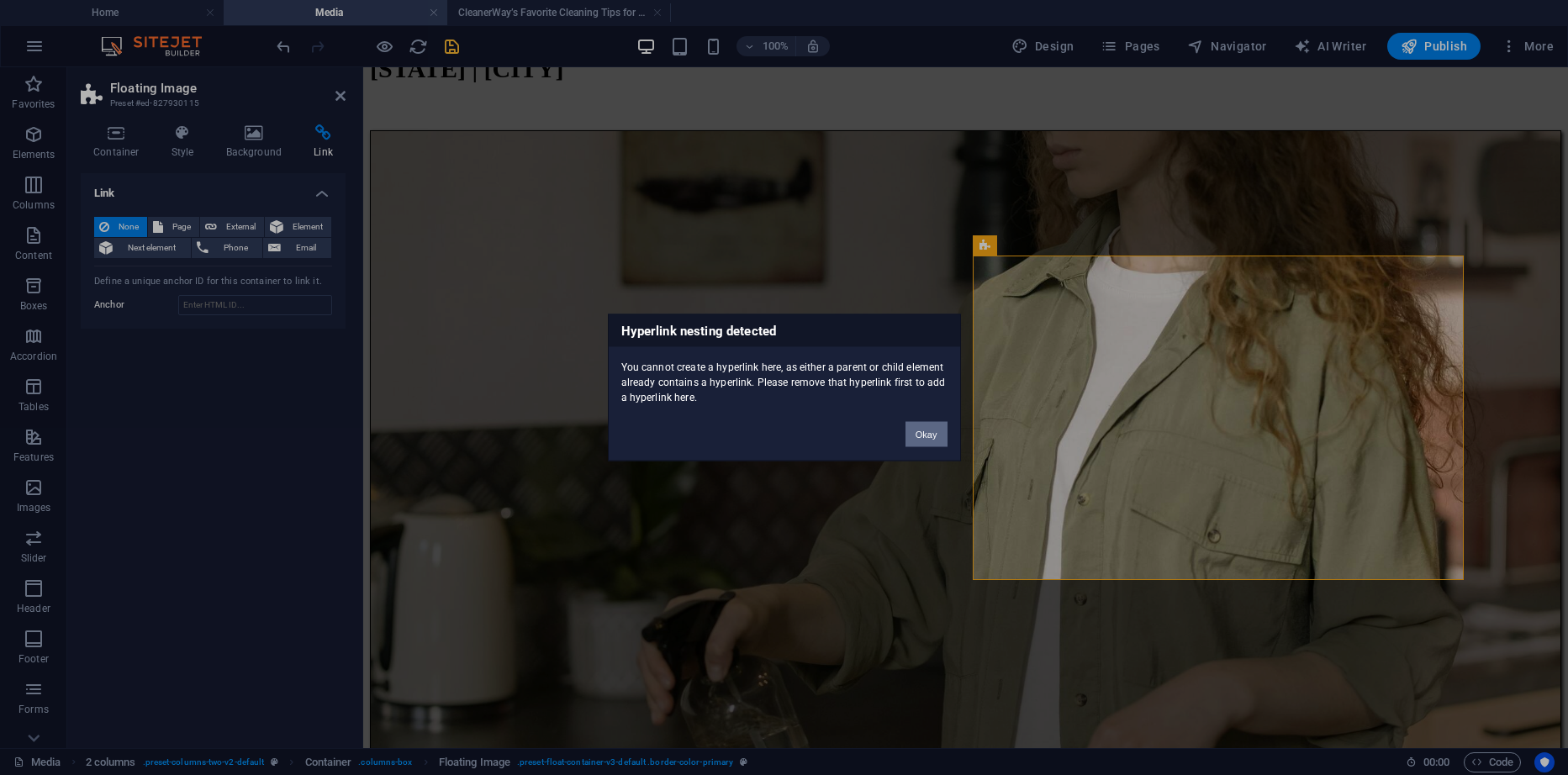 click on "Okay" at bounding box center [927, 435] 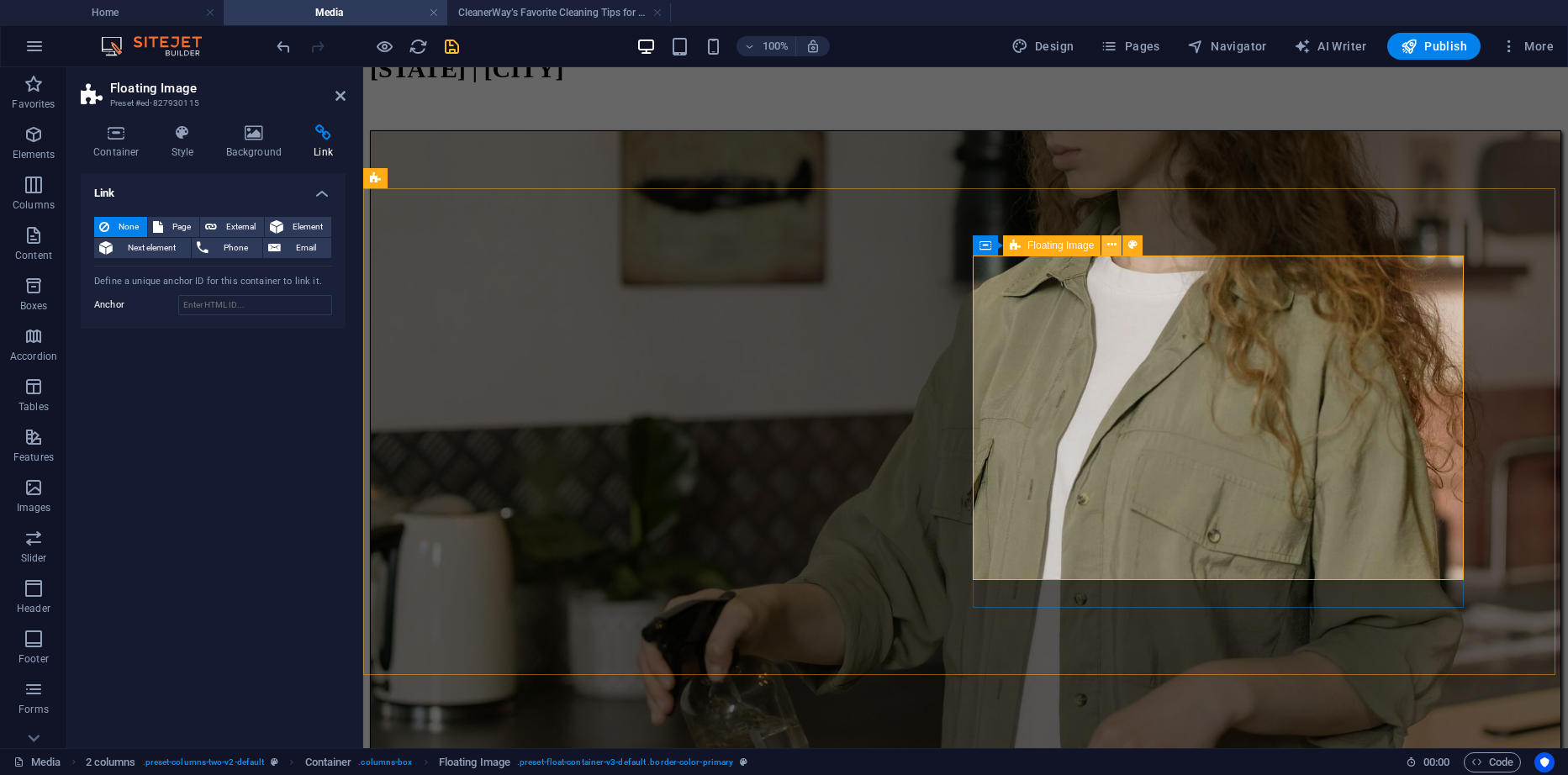 click at bounding box center [1111, 245] 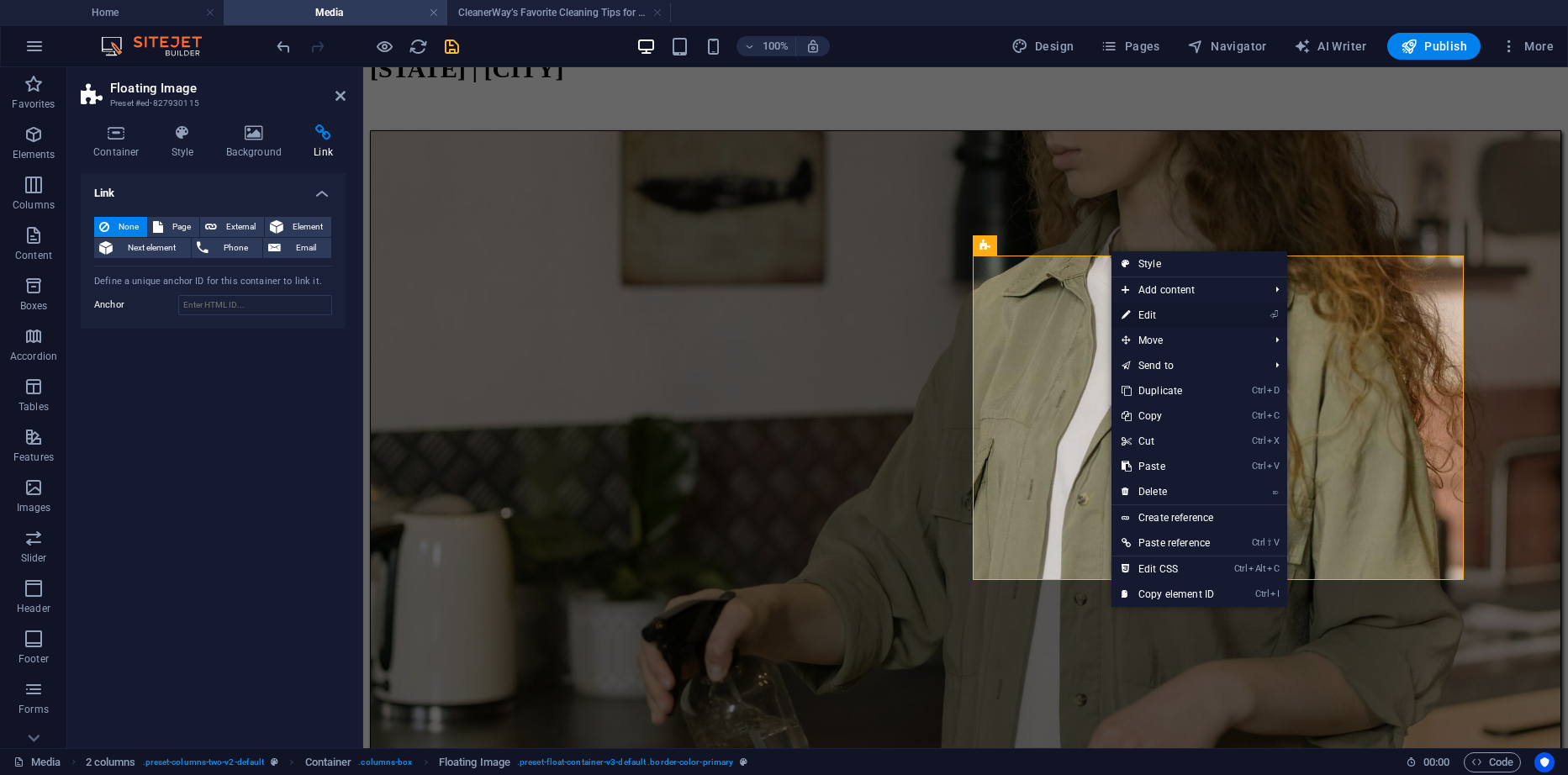 click on "⏎  Edit" at bounding box center (1168, 315) 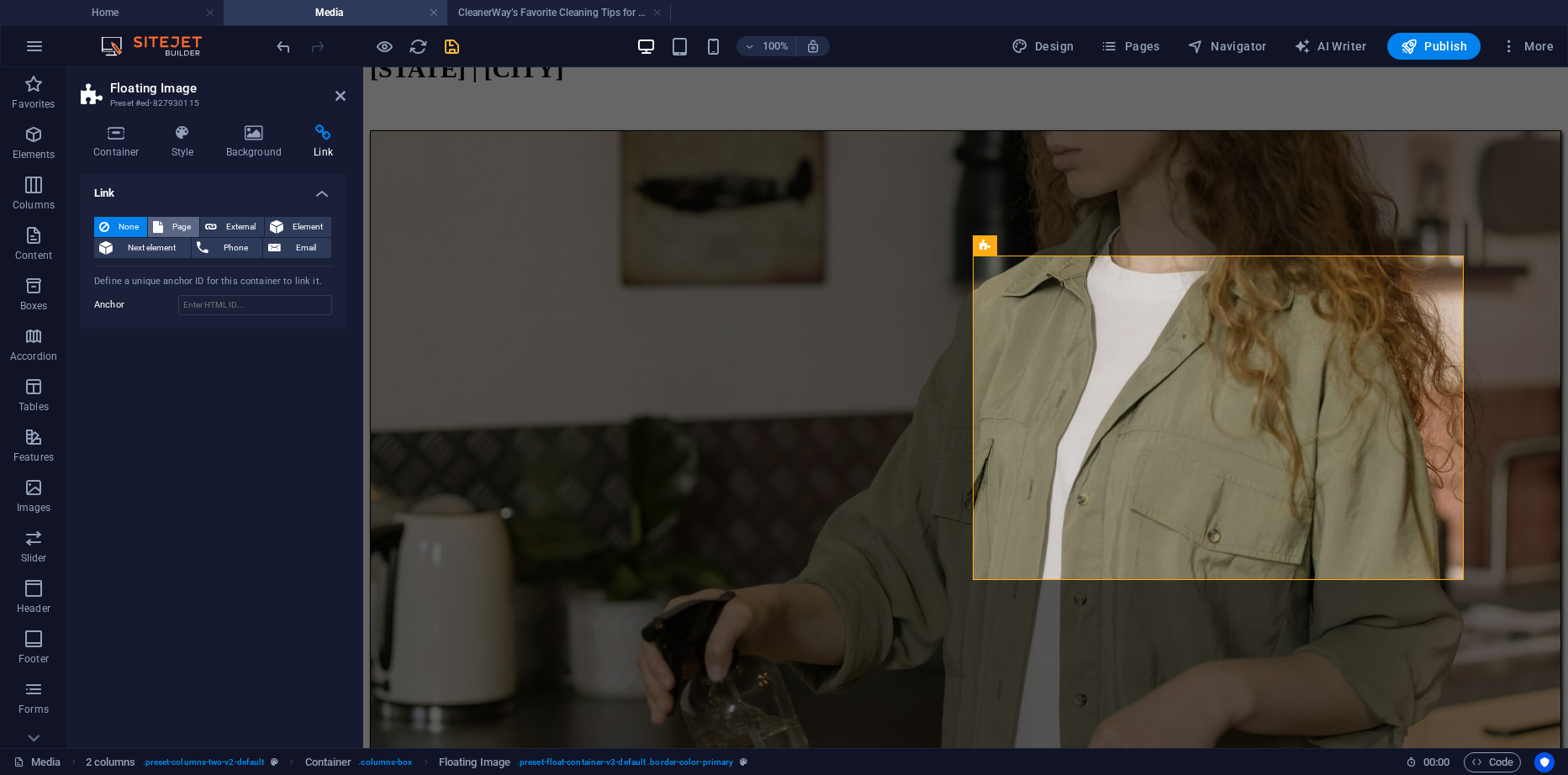 click on "Page" at bounding box center [173, 227] 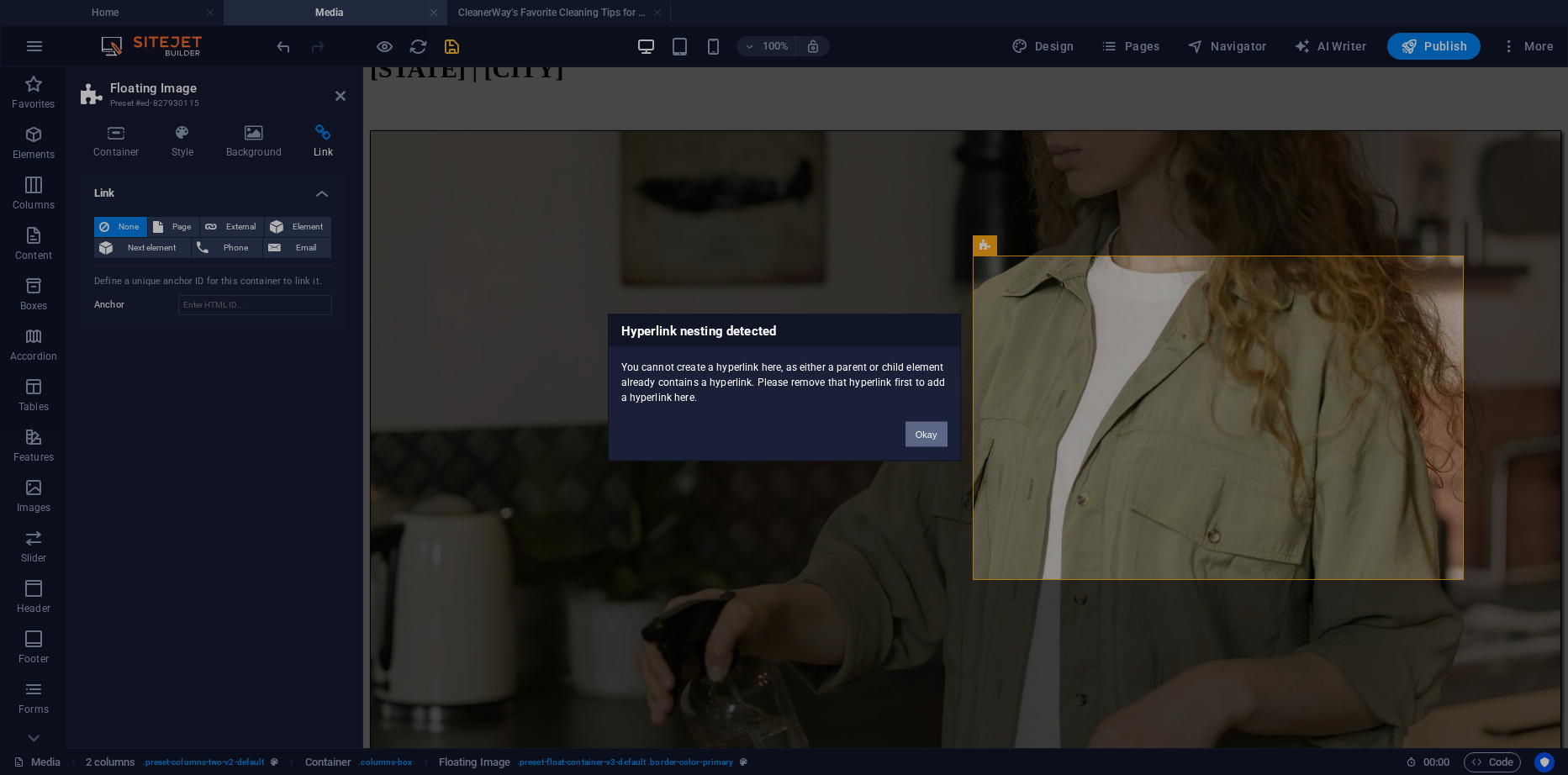 click on "Okay" at bounding box center [927, 435] 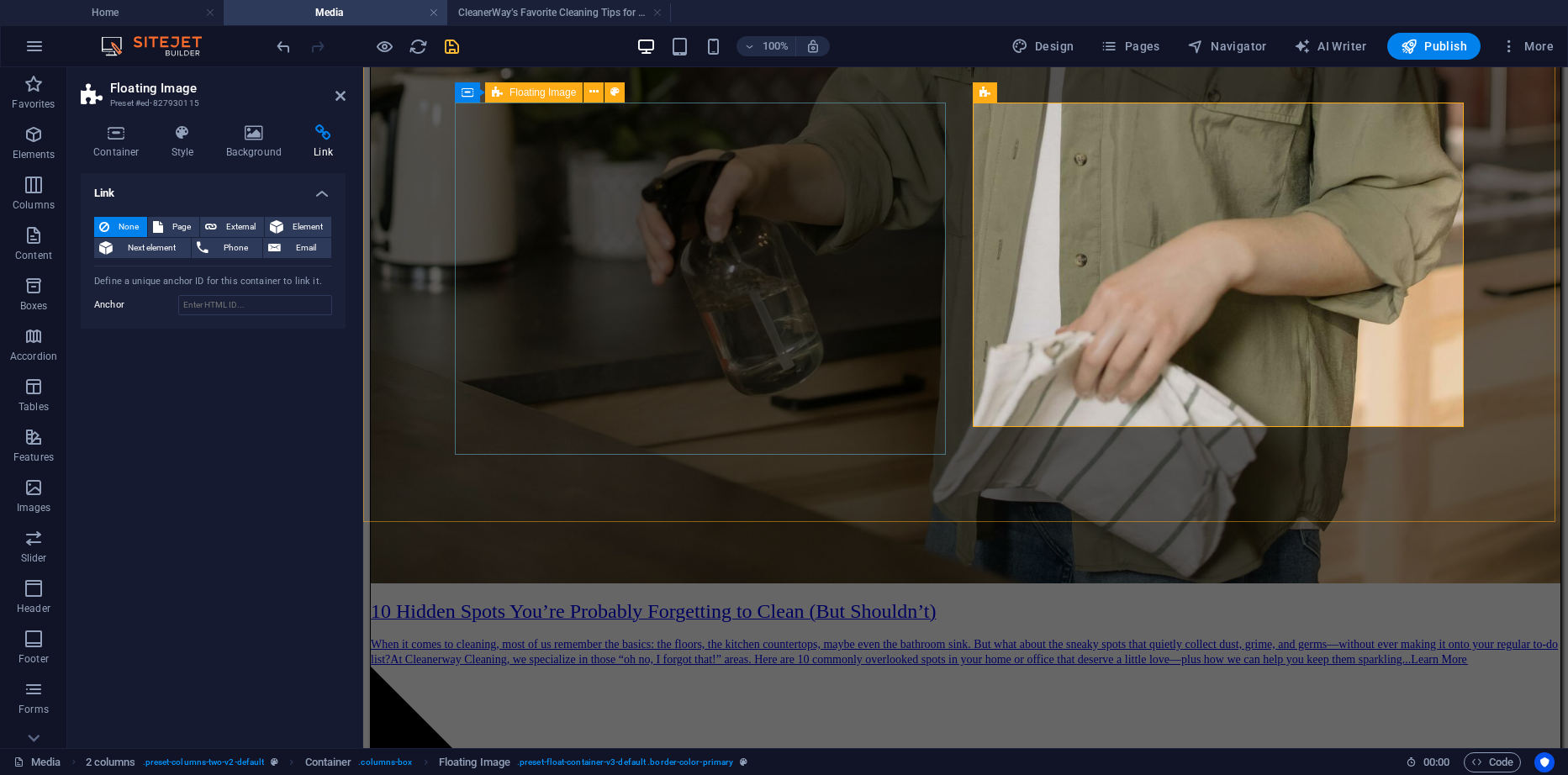 scroll, scrollTop: 833, scrollLeft: 0, axis: vertical 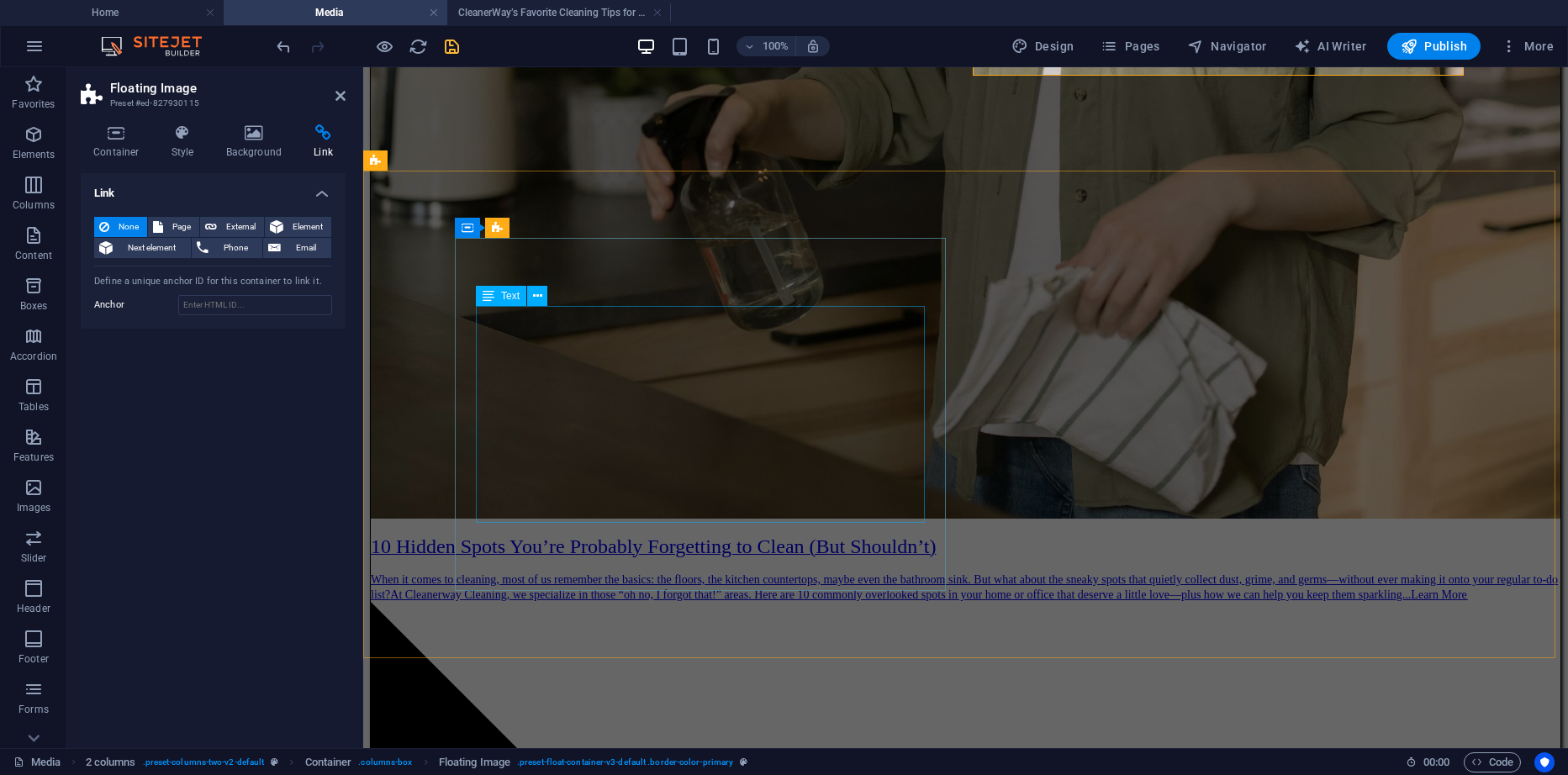click on "10 Hidden Spots You’re Probably Forgetting to Clean (But Shouldn’t) When it comes to cleaning, most of us remember the basics: the floors, the kitchen countertops, maybe even the bathroom sink. But what about the sneaky spots that quietly collect dust, grime, and germs—without ever making it onto your regular to-do list?  At Cleanerway Cleaning, we specialize in those “oh no, I forgot that!” areas. Here are 10 commonly overlooked spots in your home or office that deserve a little love—plus how we can help you keep them sparkling...  Learn More     ​ ​" at bounding box center (965, 8334) 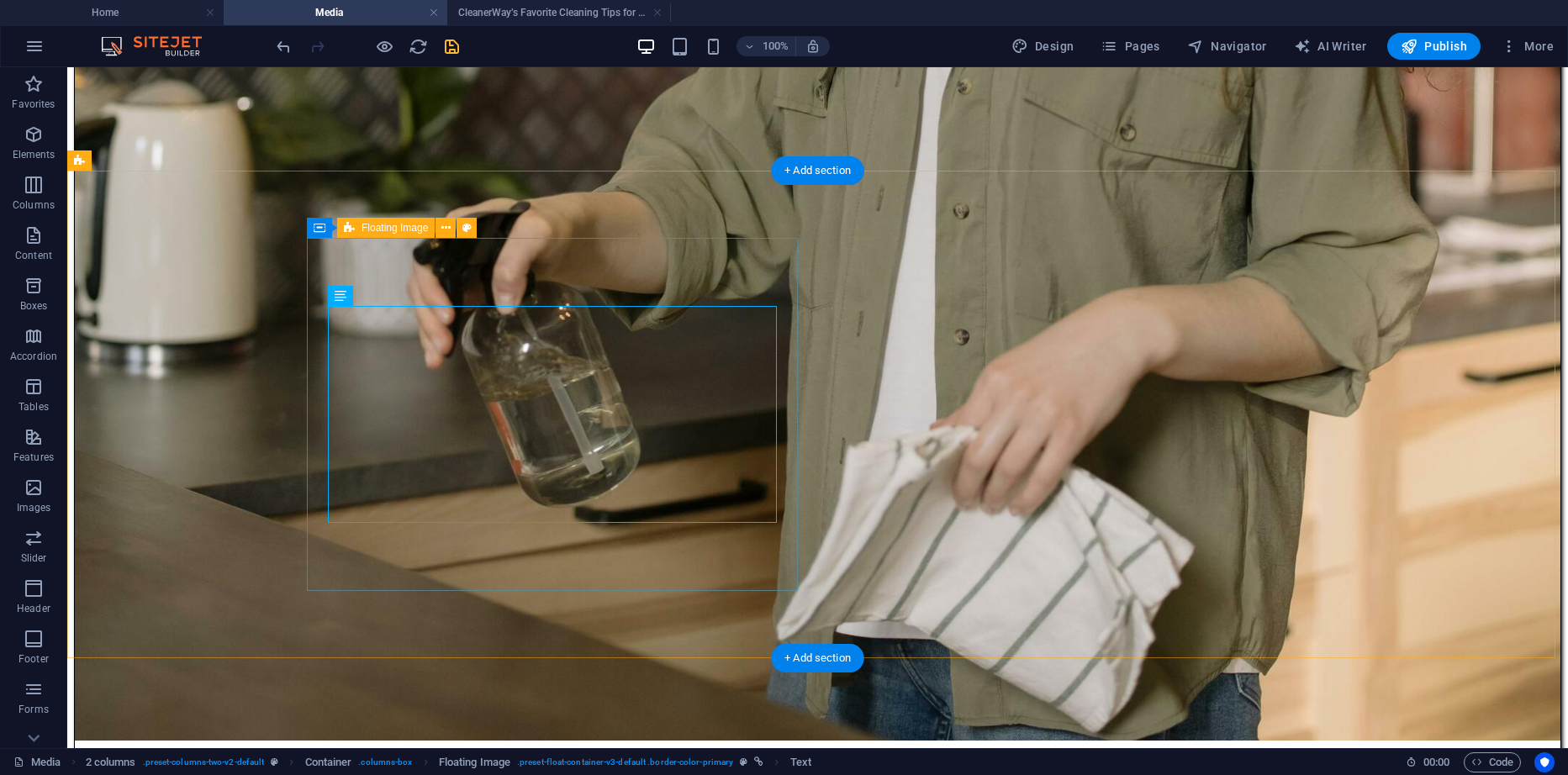 click on "10 Hidden Spots You’re Probably Forgetting to Clean (But Shouldn’t) When it comes to cleaning, most of us remember the basics: the floors, the kitchen countertops, maybe even the bathroom sink. But what about the sneaky spots that quietly collect dust, grime, and germs—without ever making it onto your regular to-do list?  At Cleanerway Cleaning, we specialize in those “oh no, I forgot that!” areas. Here are 10 commonly overlooked spots in your home or office that deserve a little love—plus how we can help you keep them sparkling...  Learn More     ​ ​" at bounding box center [817, 9866] 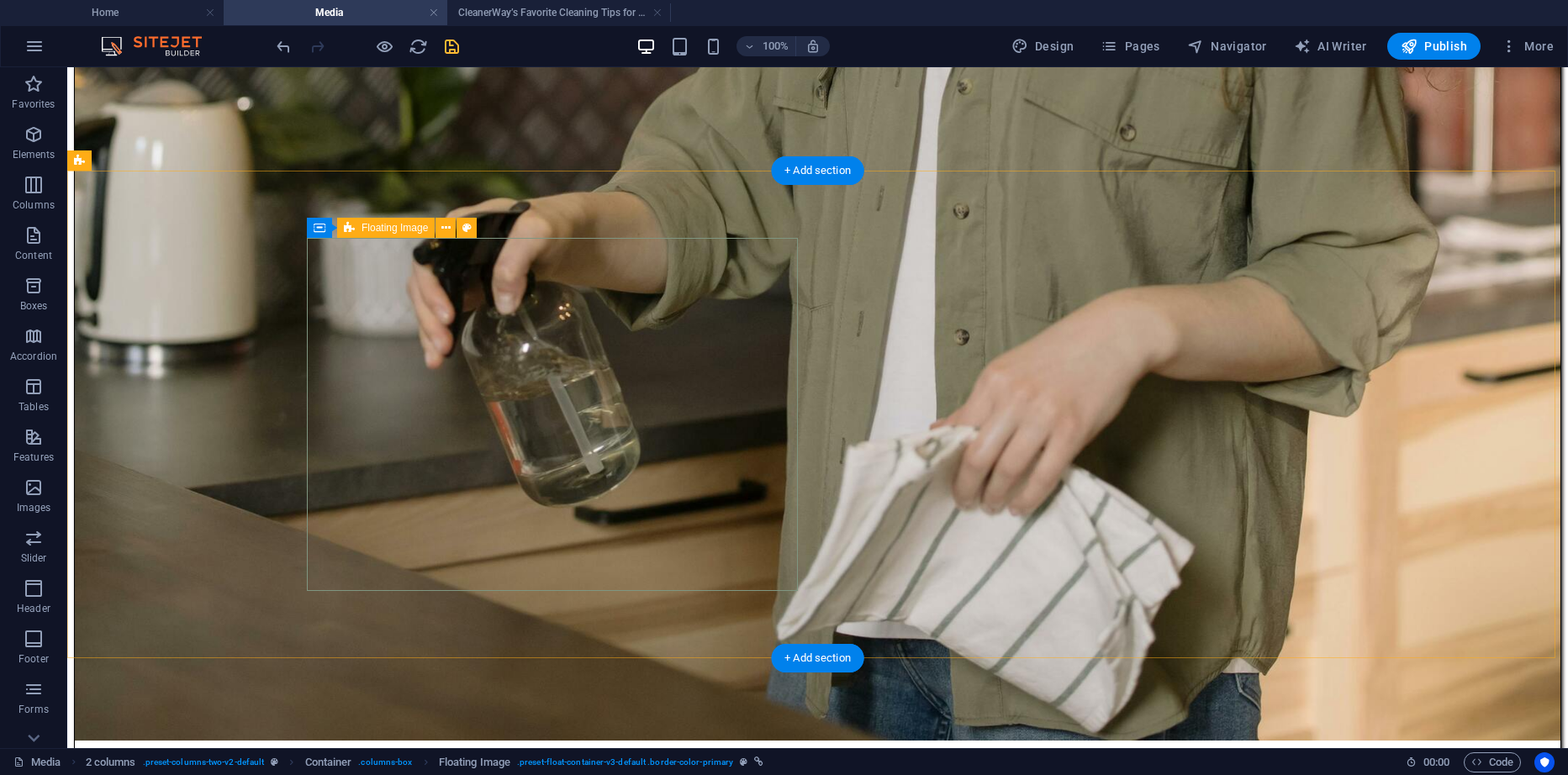 click on "10 Hidden Spots You’re Probably Forgetting to Clean (But Shouldn’t) When it comes to cleaning, most of us remember the basics: the floors, the kitchen countertops, maybe even the bathroom sink. But what about the sneaky spots that quietly collect dust, grime, and germs—without ever making it onto your regular to-do list?  At Cleanerway Cleaning, we specialize in those “oh no, I forgot that!” areas. Here are 10 commonly overlooked spots in your home or office that deserve a little love—plus how we can help you keep them sparkling...  Learn More     ​ ​" at bounding box center (817, 9866) 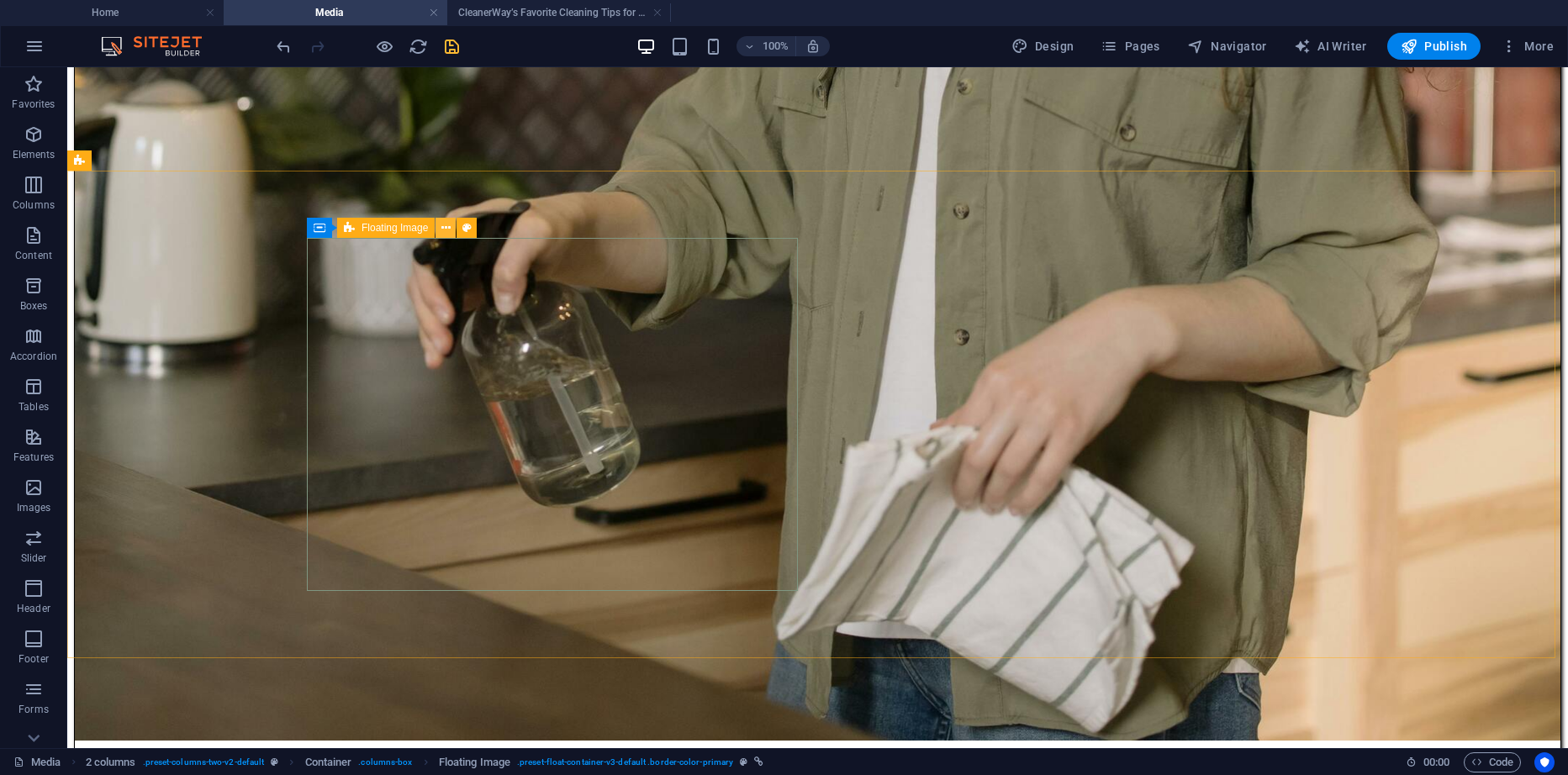click at bounding box center [446, 228] 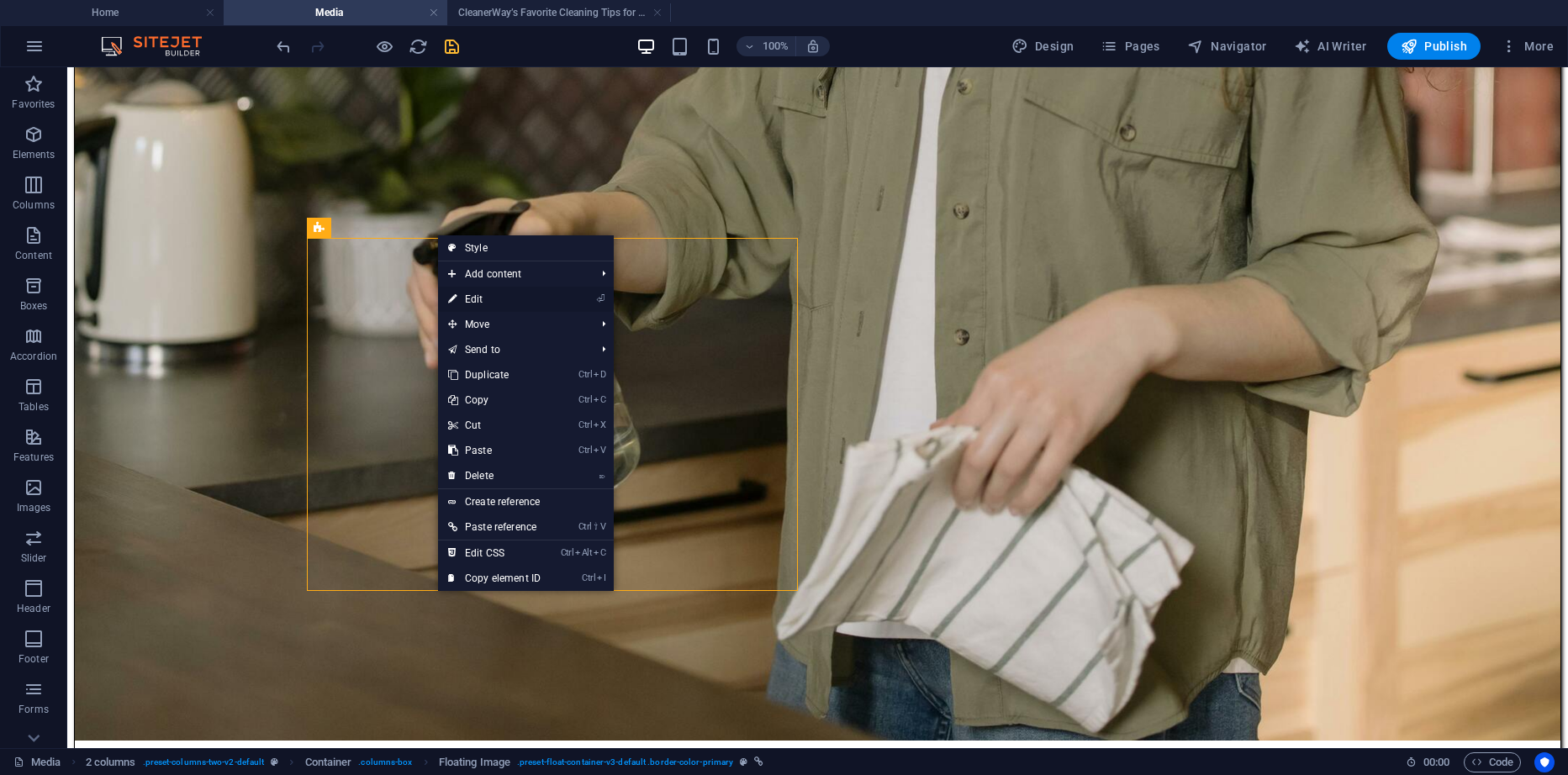 click on "⏎  Edit" at bounding box center [494, 299] 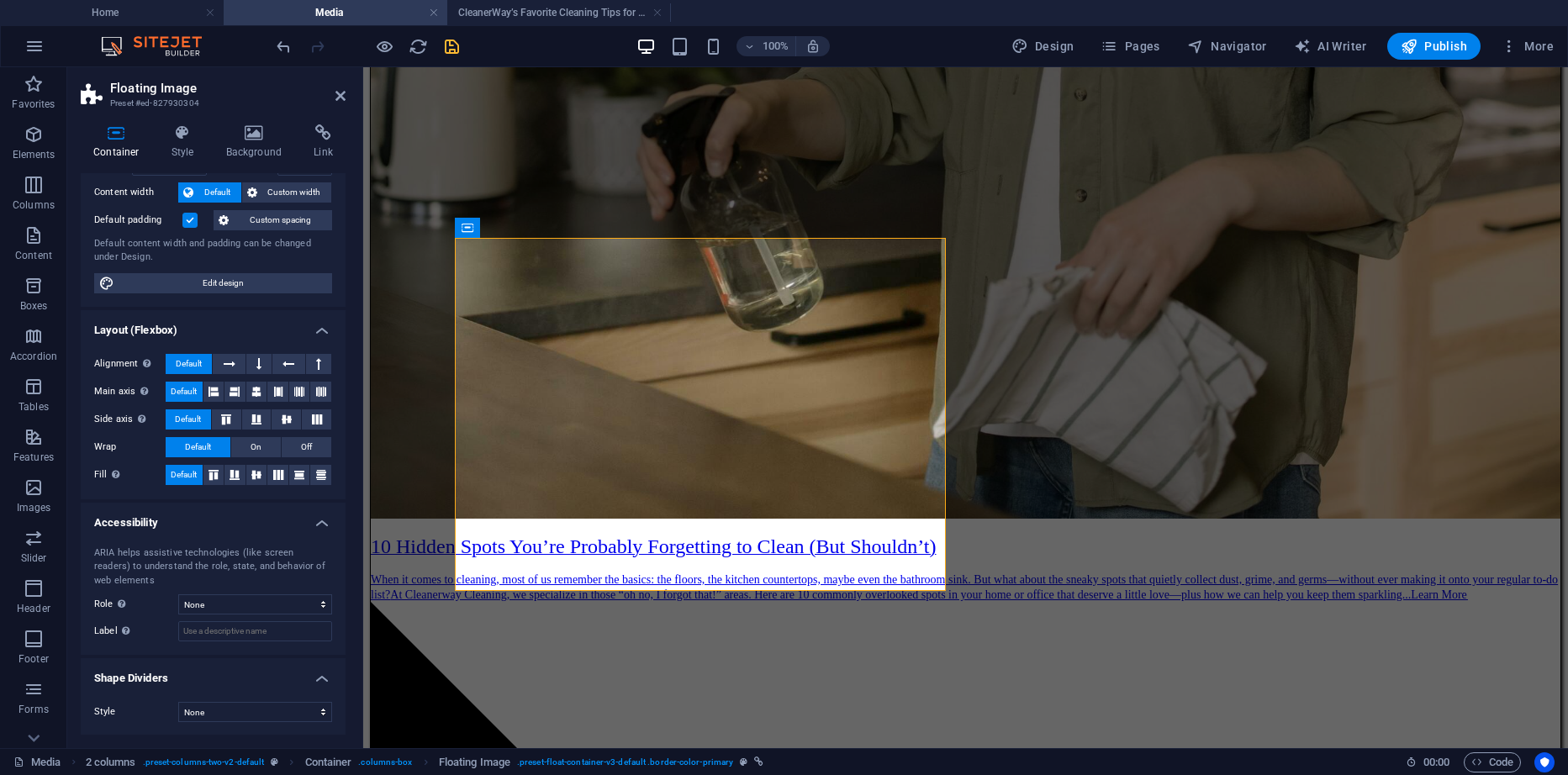 scroll, scrollTop: 90, scrollLeft: 0, axis: vertical 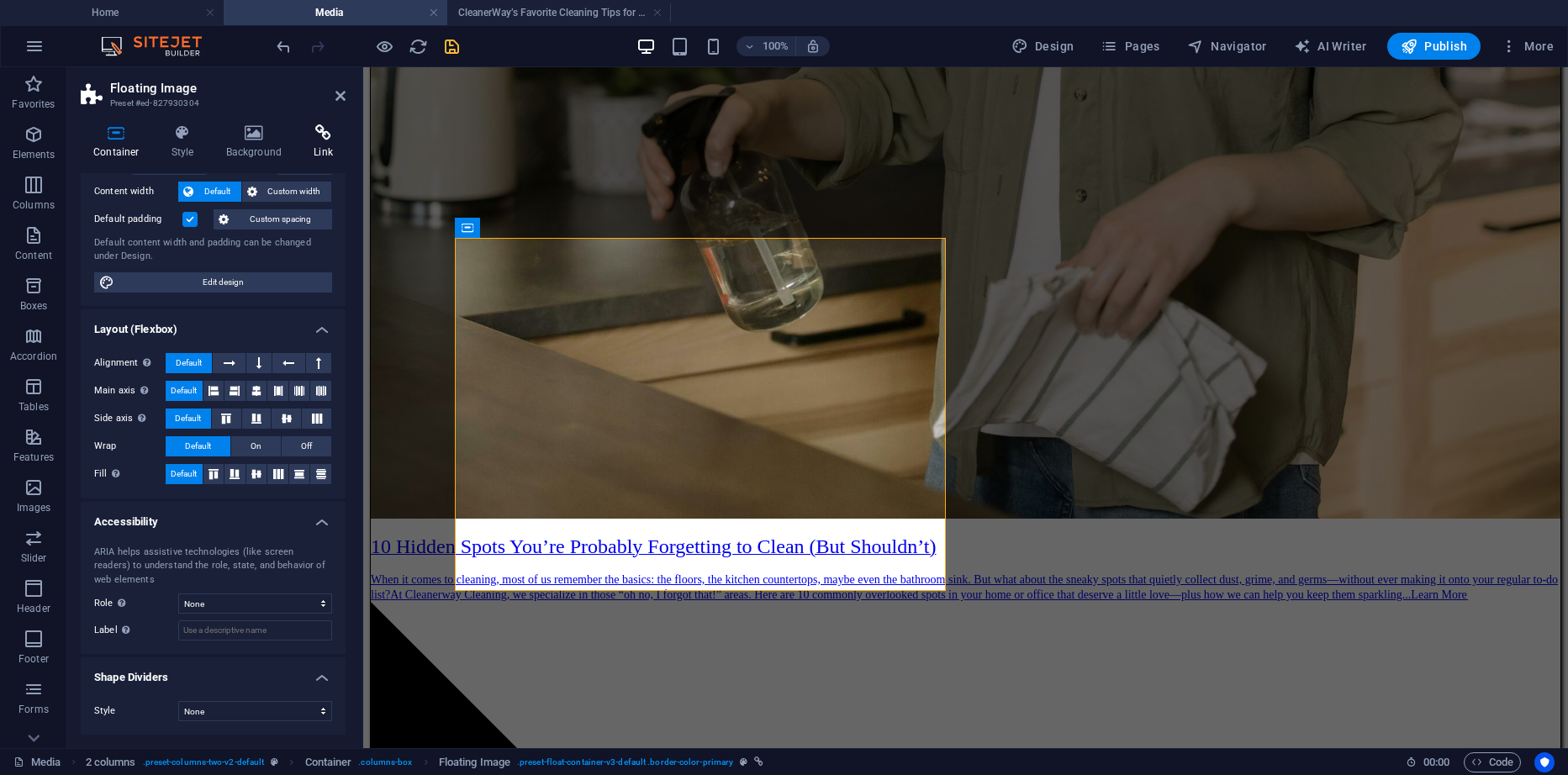 click on "Link" at bounding box center [323, 142] 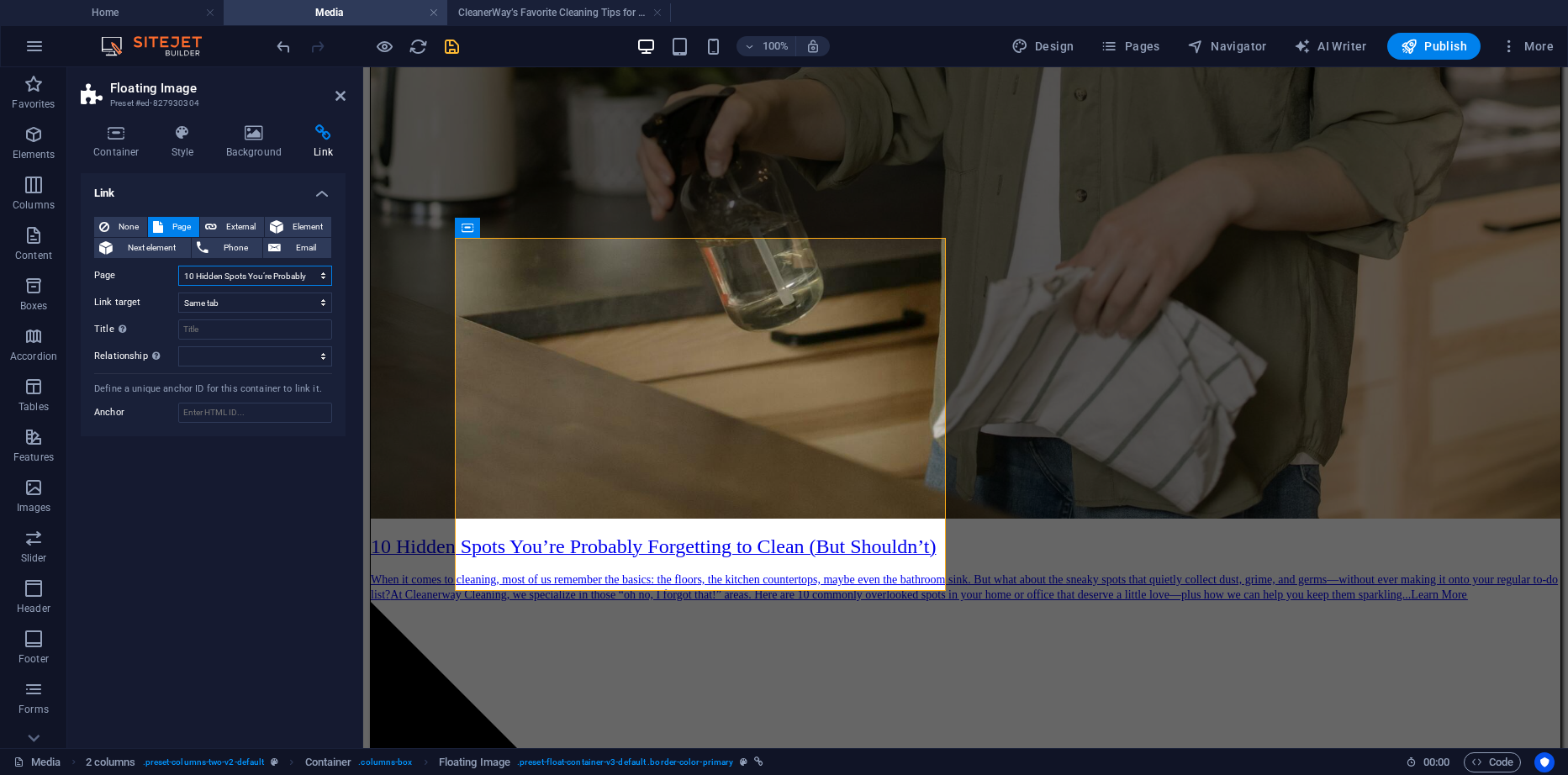 click on "Home Duct Cleaning Carpet Cleaning Window Cleaning End of Lease / Bond Cleaning Carpet Water Damage Restoration Upholstery Cleaning High Pressure Cleaning Appliance Cleaning Media 10 Hidden Spots You’re Probably Forgetting to Clean (But Shouldn’t) CleanerWay’s Favorite Cleaning Tips for Melbourne Homes How the Melbourne Weather Affects Your Home’s Cleanliness Legal Notice Privacy Quote" at bounding box center (255, 276) 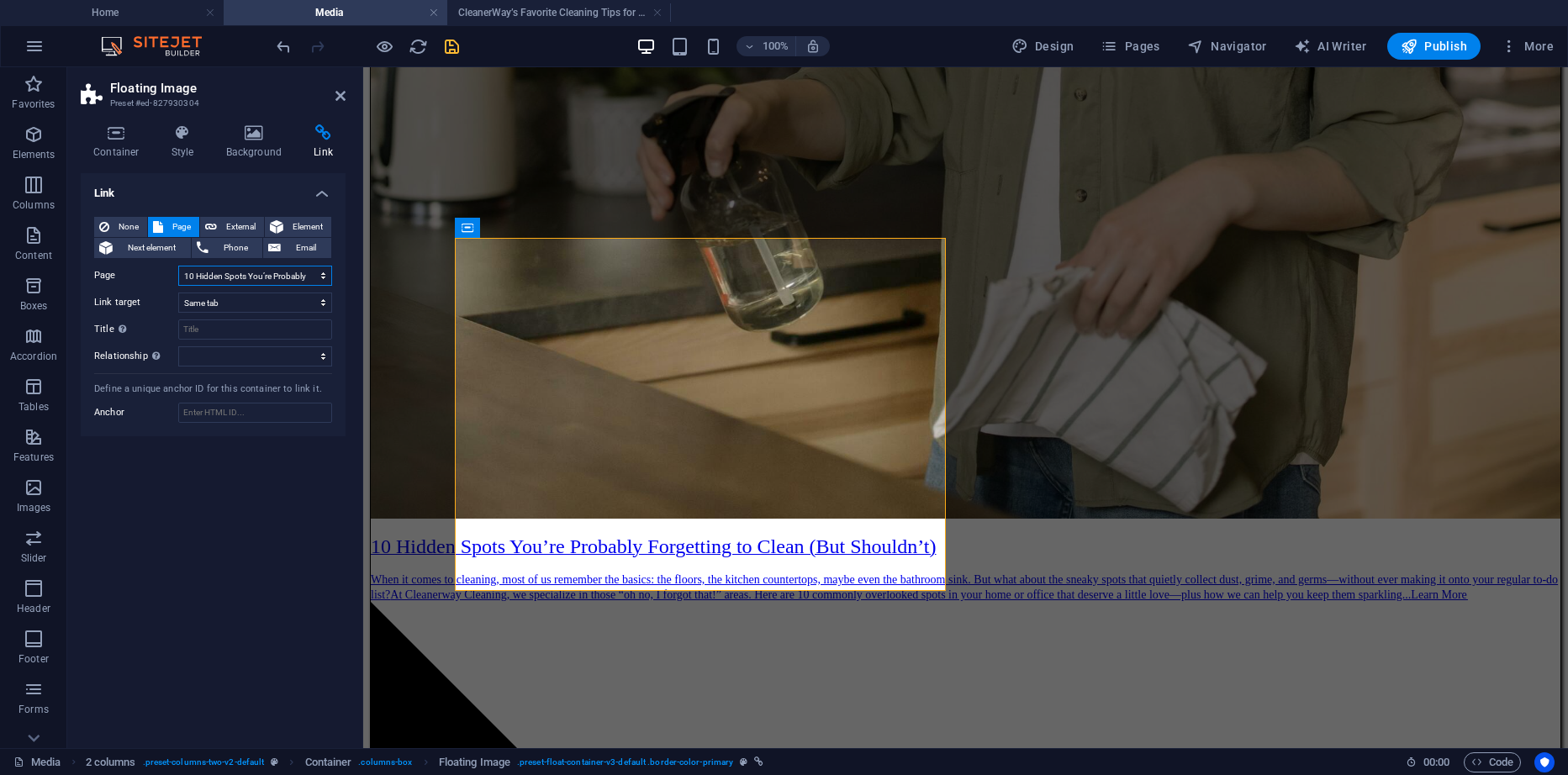 select on "12" 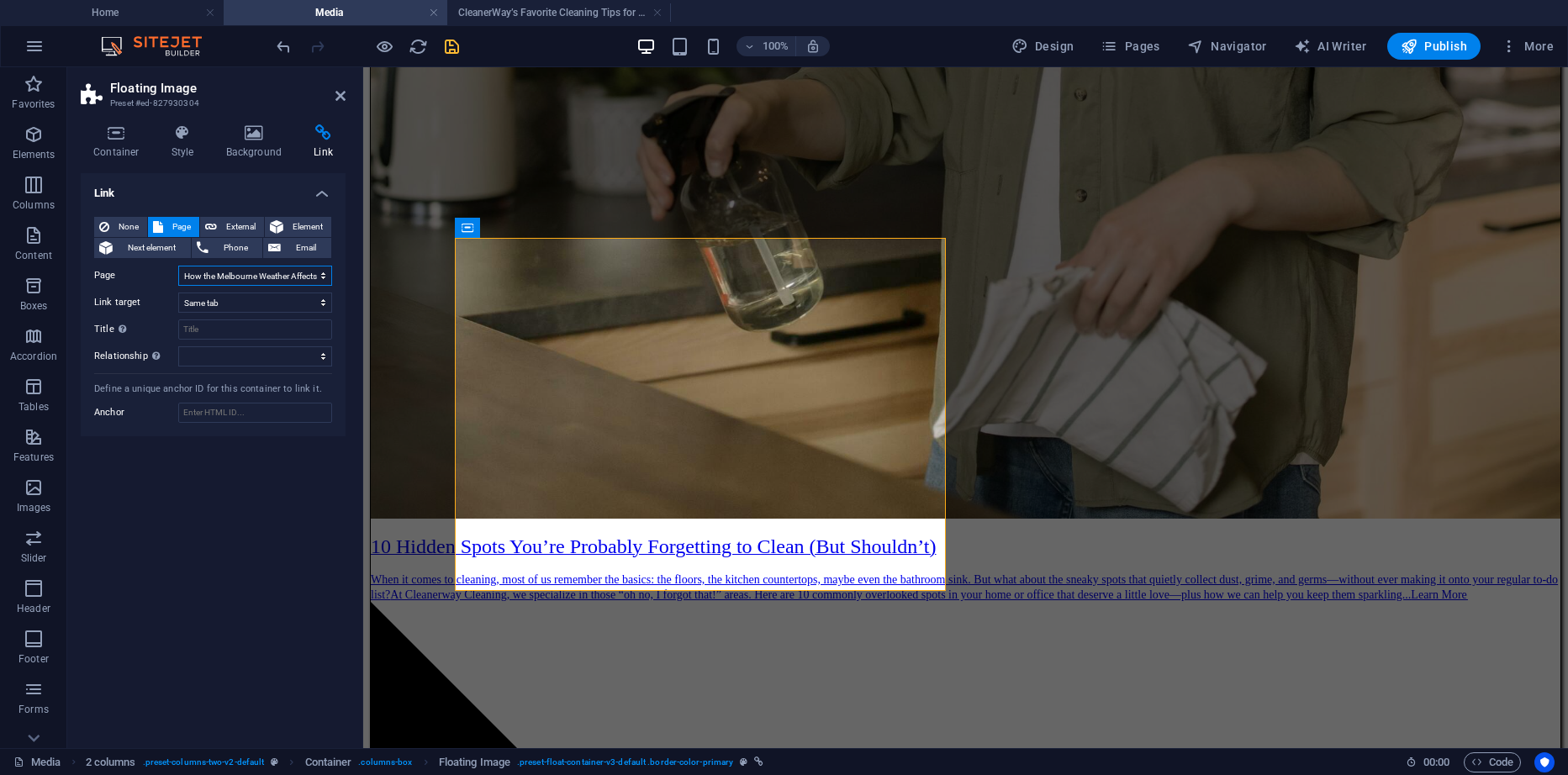 click on "Home Duct Cleaning Carpet Cleaning Window Cleaning End of Lease / Bond Cleaning Carpet Water Damage Restoration Upholstery Cleaning High Pressure Cleaning Appliance Cleaning Media 10 Hidden Spots You’re Probably Forgetting to Clean (But Shouldn’t) CleanerWay’s Favorite Cleaning Tips for Melbourne Homes How the Melbourne Weather Affects Your Home’s Cleanliness Legal Notice Privacy Quote" at bounding box center [255, 276] 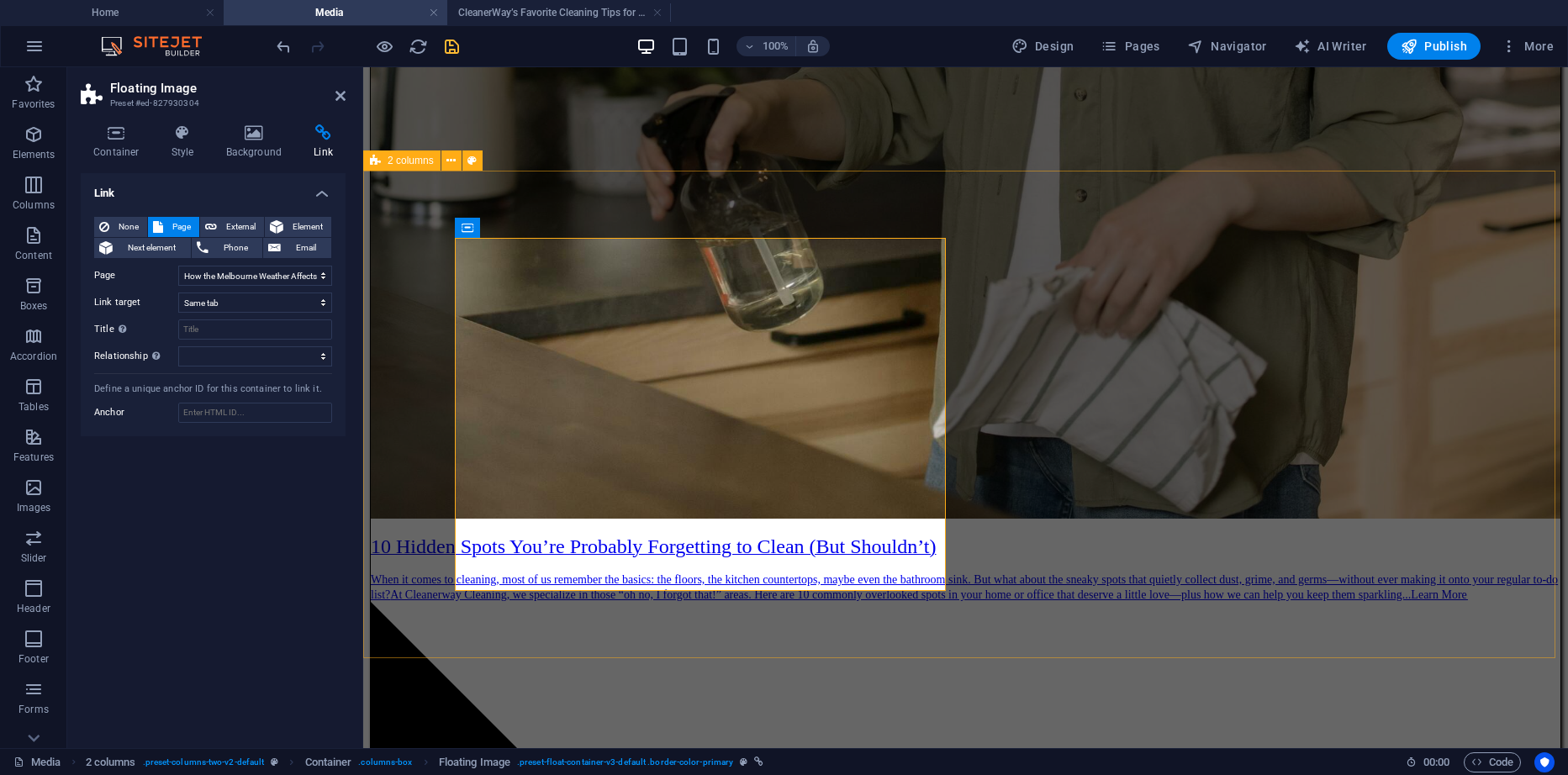 click on "10 Hidden Spots You’re Probably Forgetting to Clean (But Shouldn’t) When it comes to cleaning, most of us remember the basics: the floors, the kitchen countertops, maybe even the bathroom sink. But what about the sneaky spots that quietly collect dust, grime, and germs—without ever making it onto your regular to-do list?  At Cleanerway Cleaning, we specialize in those “oh no, I forgot that!” areas. Here are 10 commonly overlooked spots in your home or office that deserve a little love—plus how we can help you keep them sparkling...  Learn More     ​ ​   Drop content here or  Add elements  Paste clipboard" at bounding box center (965, 7948) 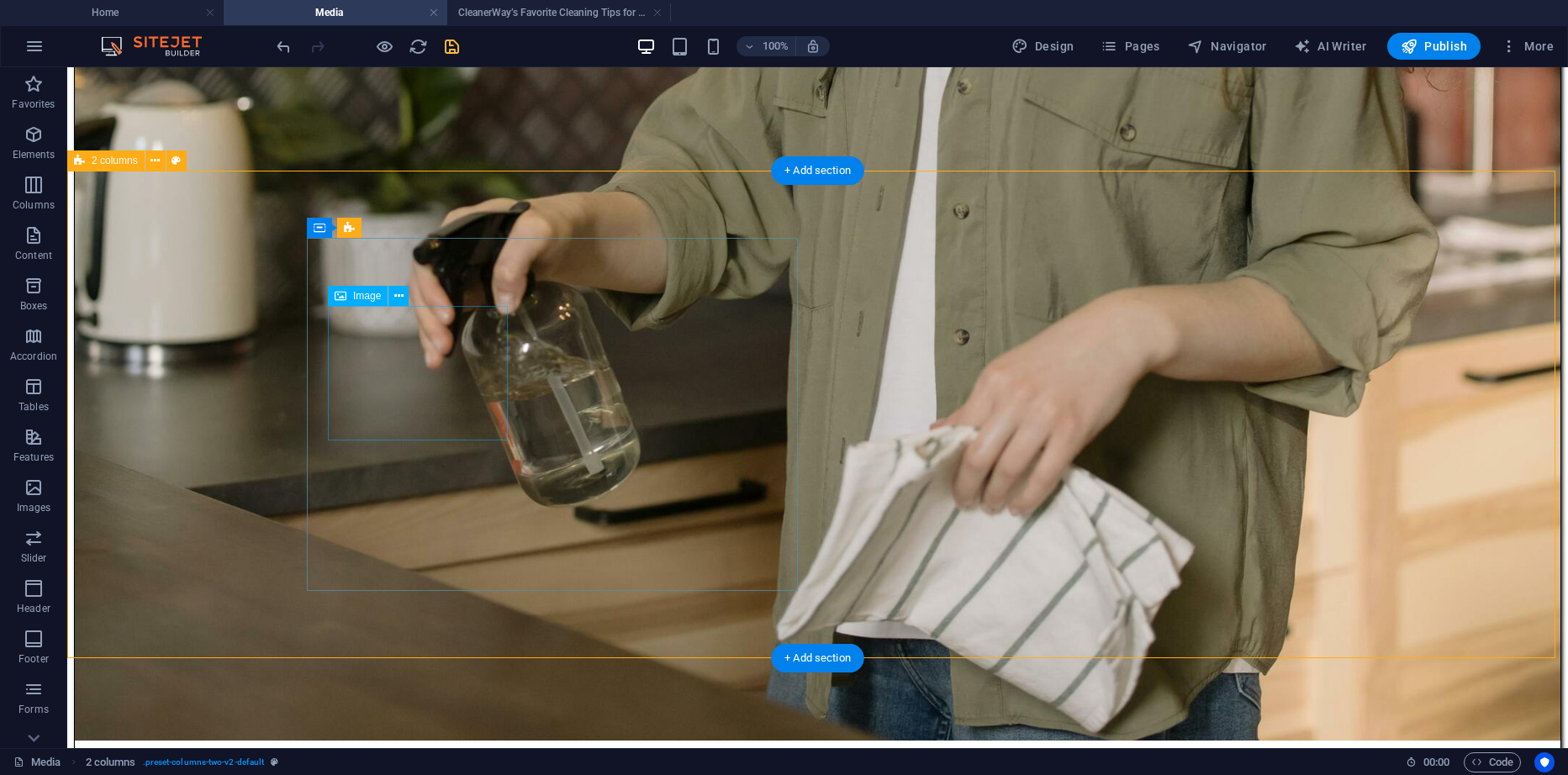 click at bounding box center (817, 8324) 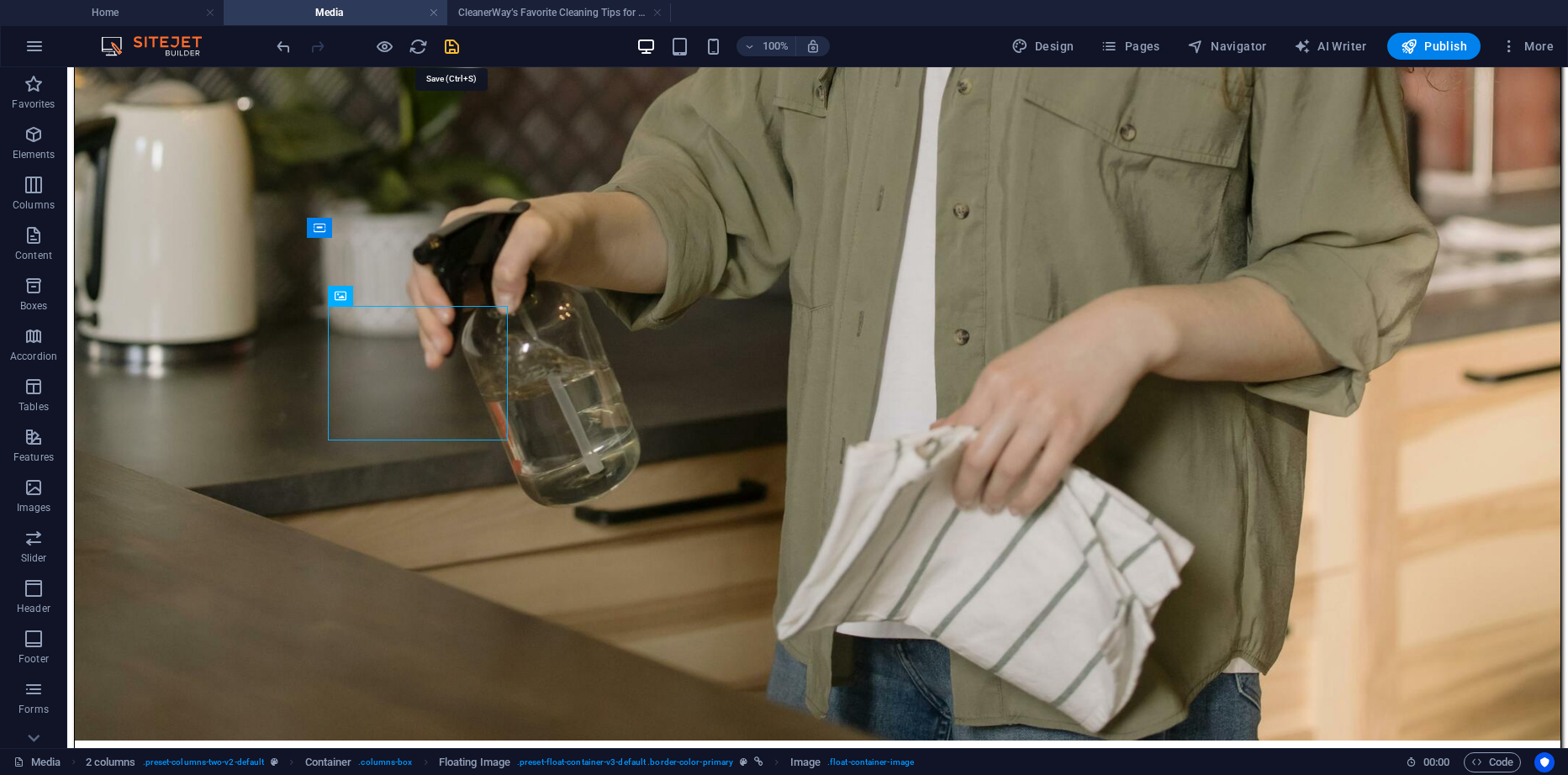click at bounding box center (451, 46) 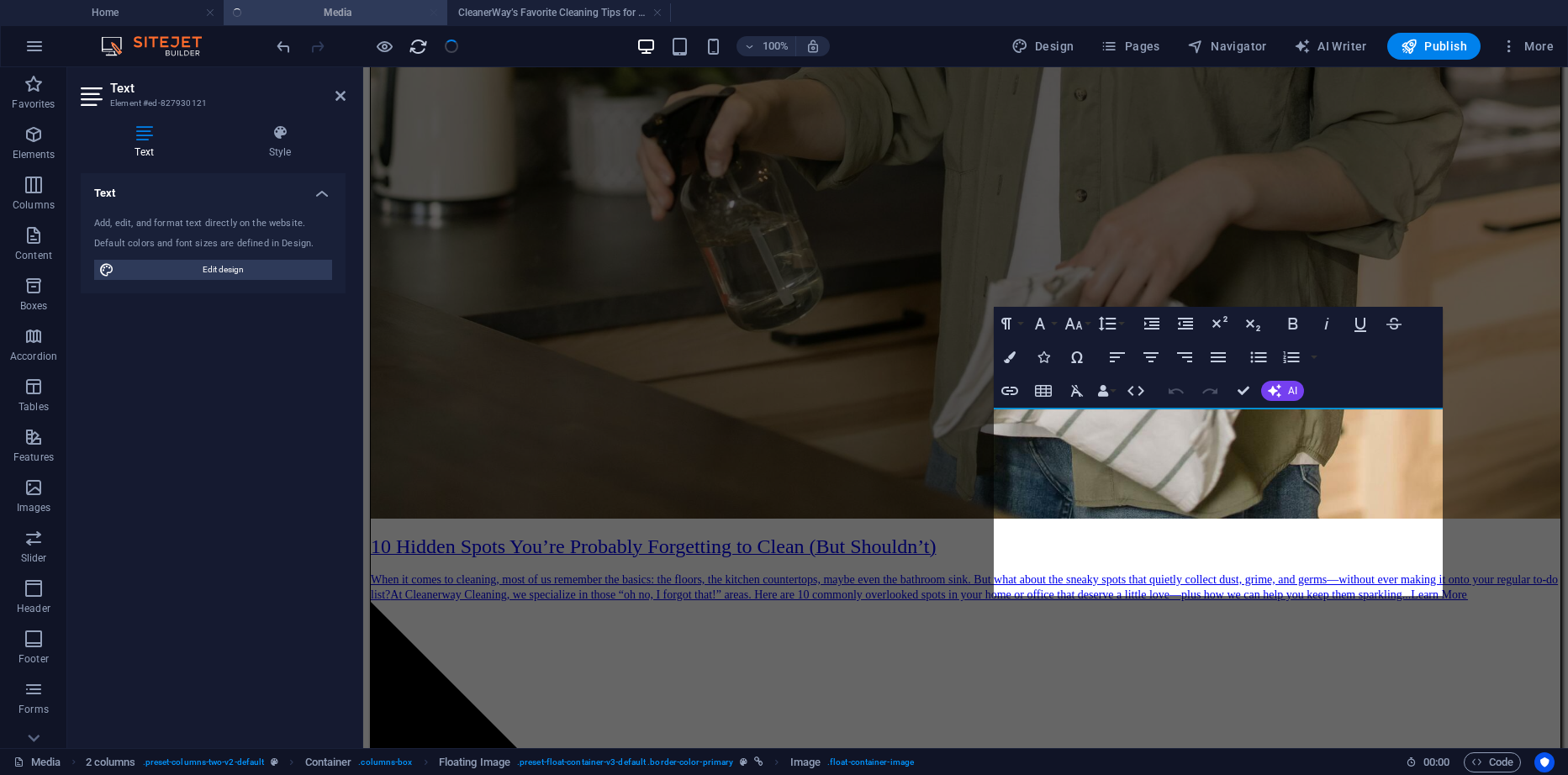 scroll, scrollTop: 245, scrollLeft: 0, axis: vertical 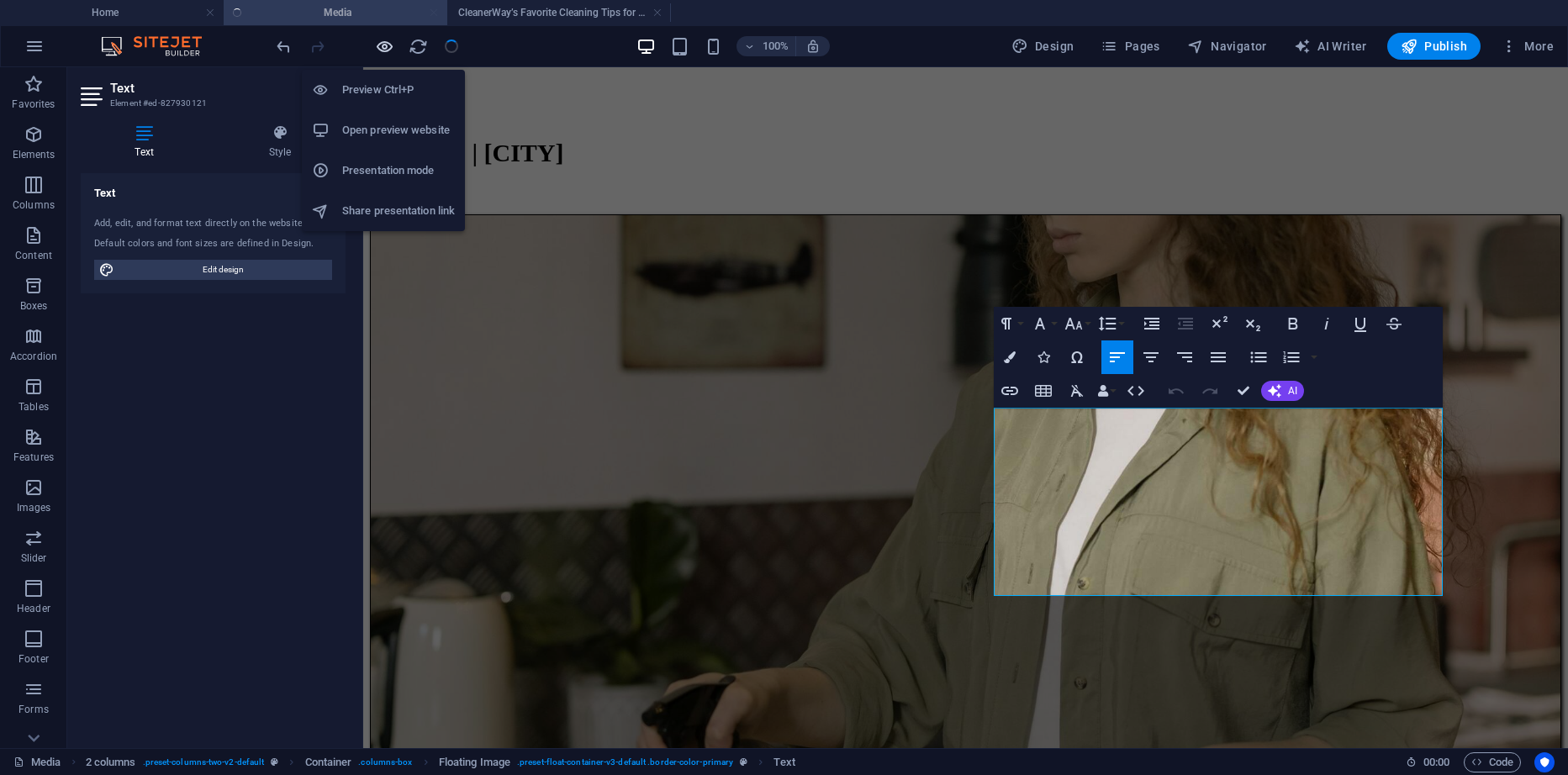 click at bounding box center [384, 46] 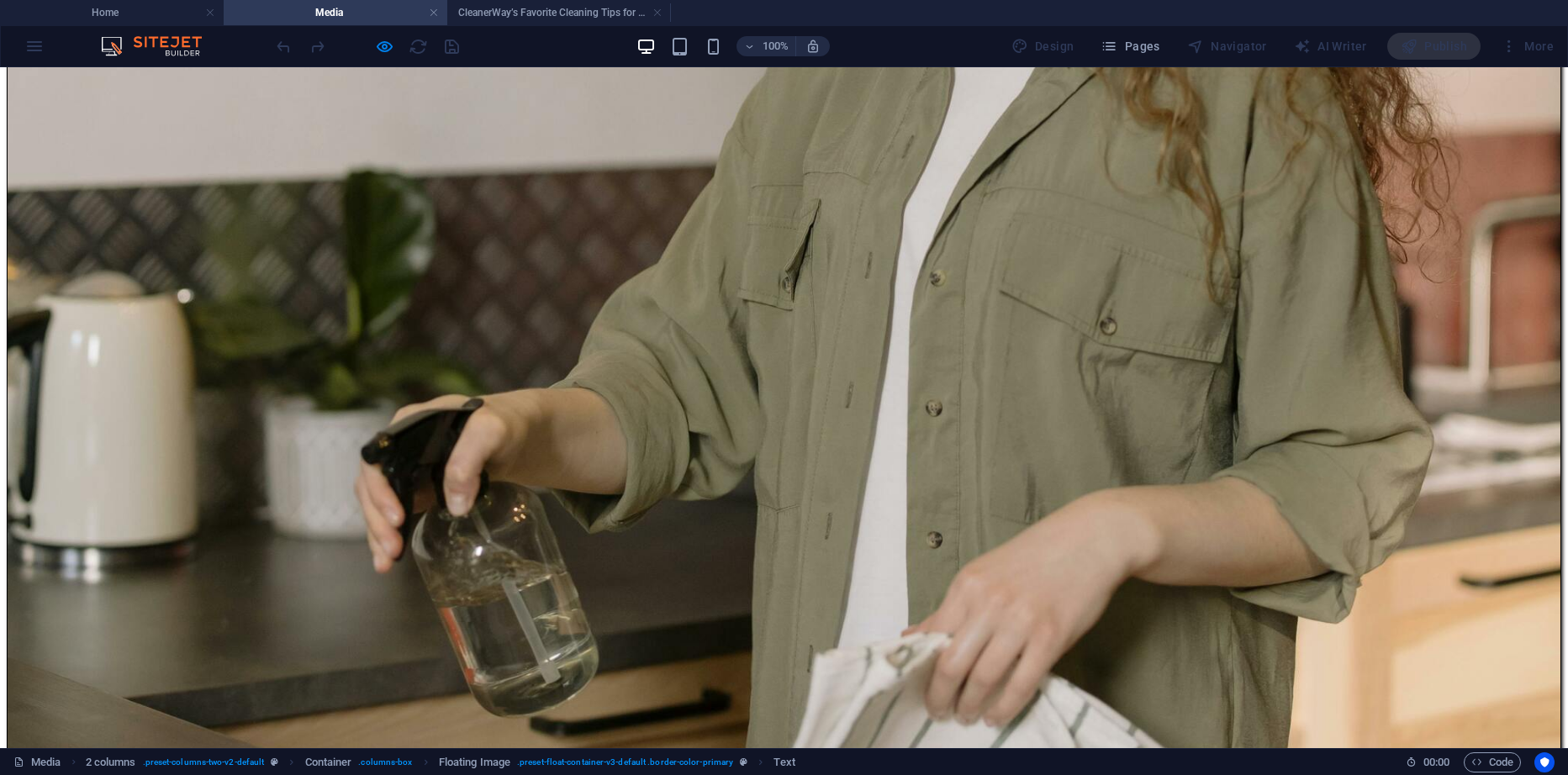 scroll, scrollTop: 665, scrollLeft: 0, axis: vertical 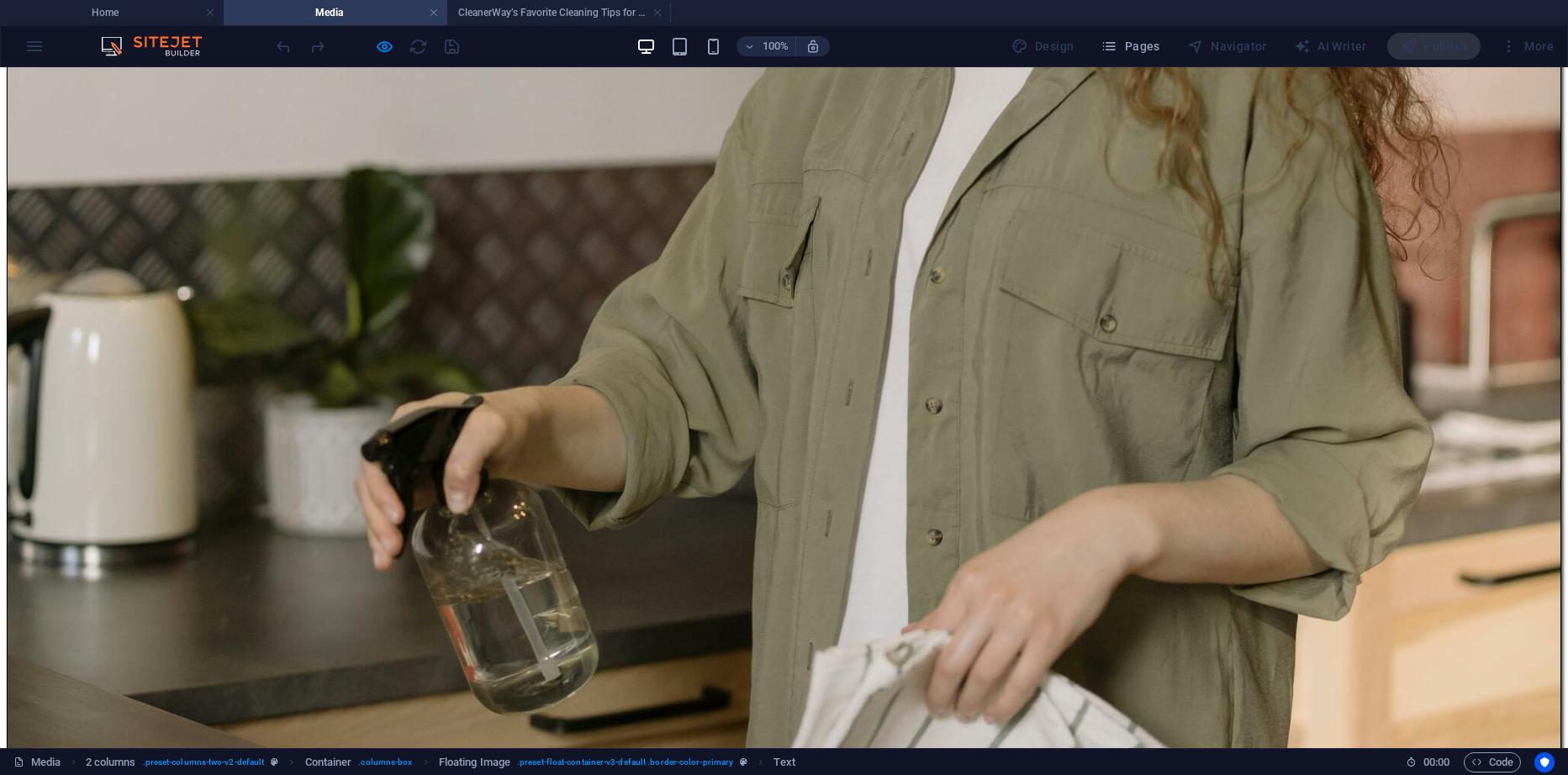 click at bounding box center (784, 8873) 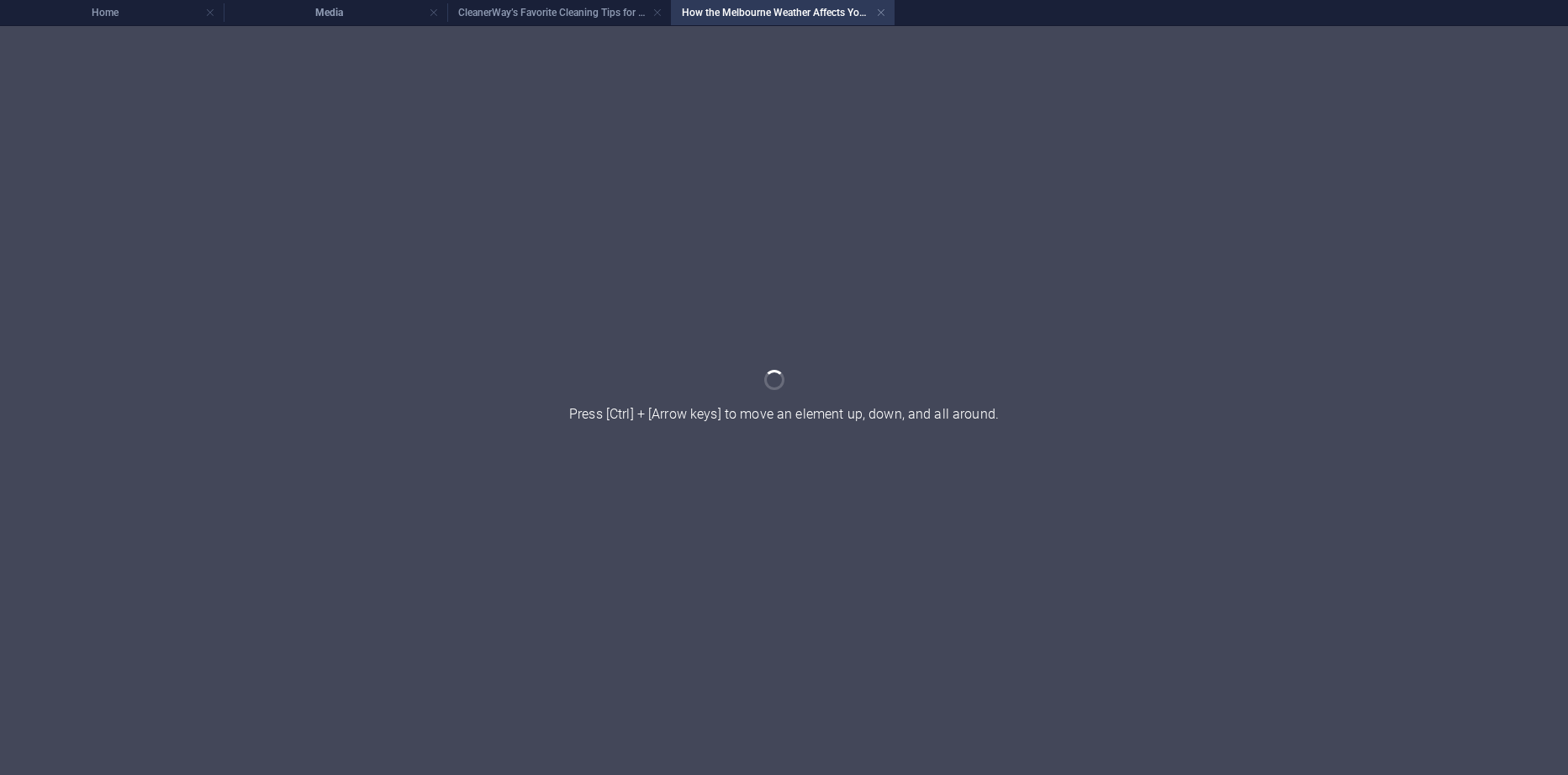 scroll, scrollTop: 0, scrollLeft: 0, axis: both 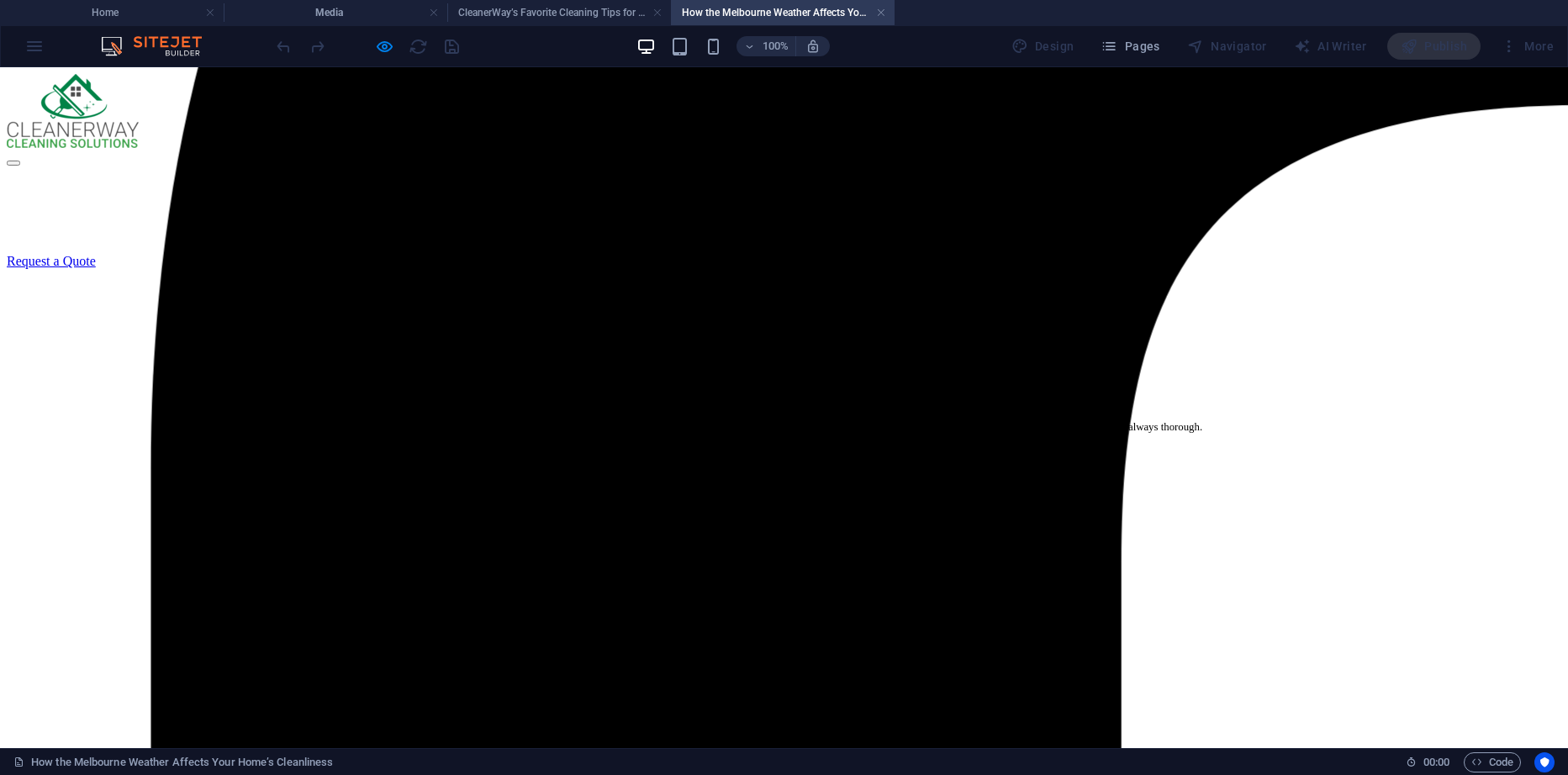 click on "How the Melbourne Weather Affects Your Home’s Cleanliness" at bounding box center (783, 13) 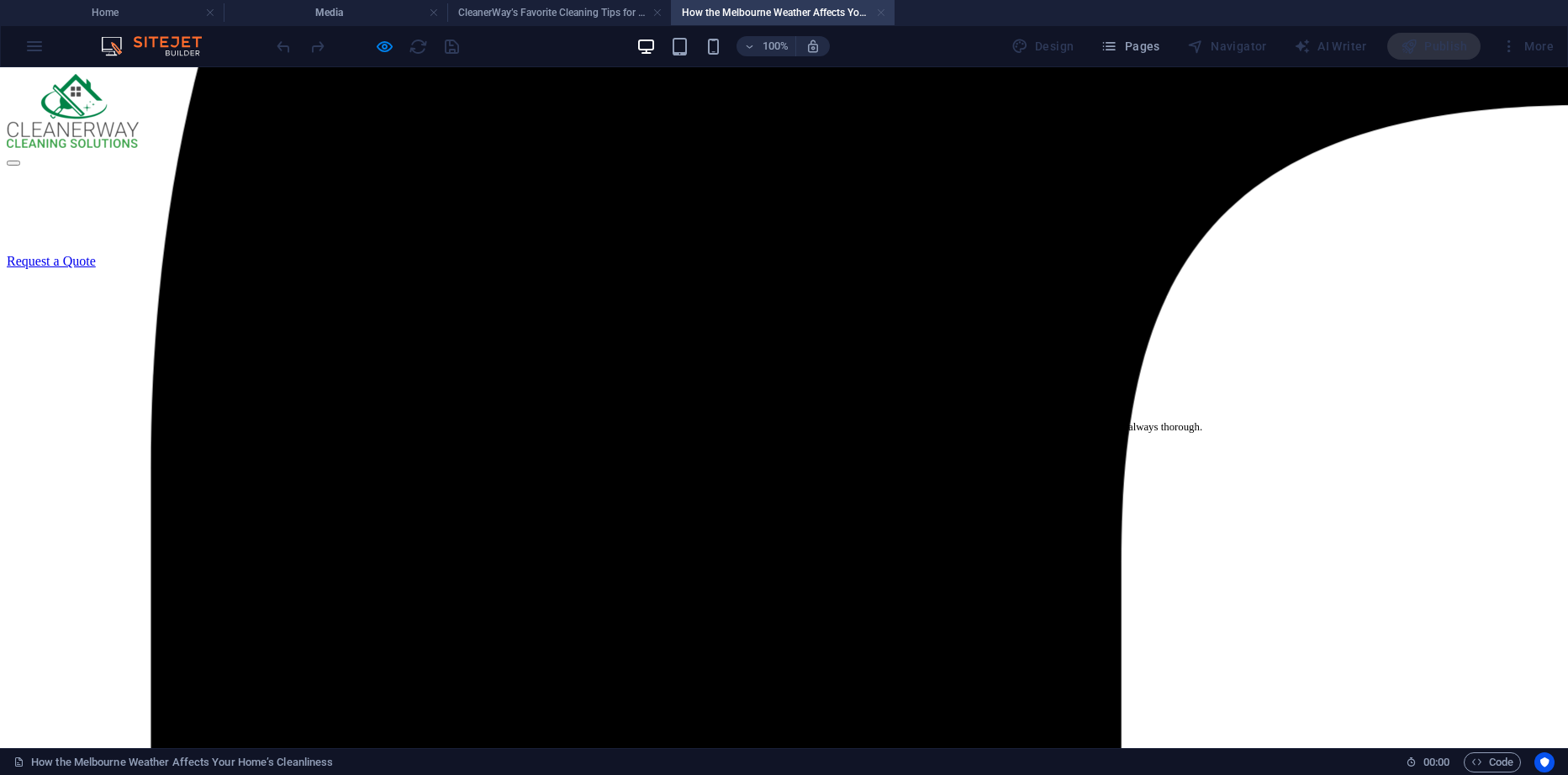click at bounding box center [881, 13] 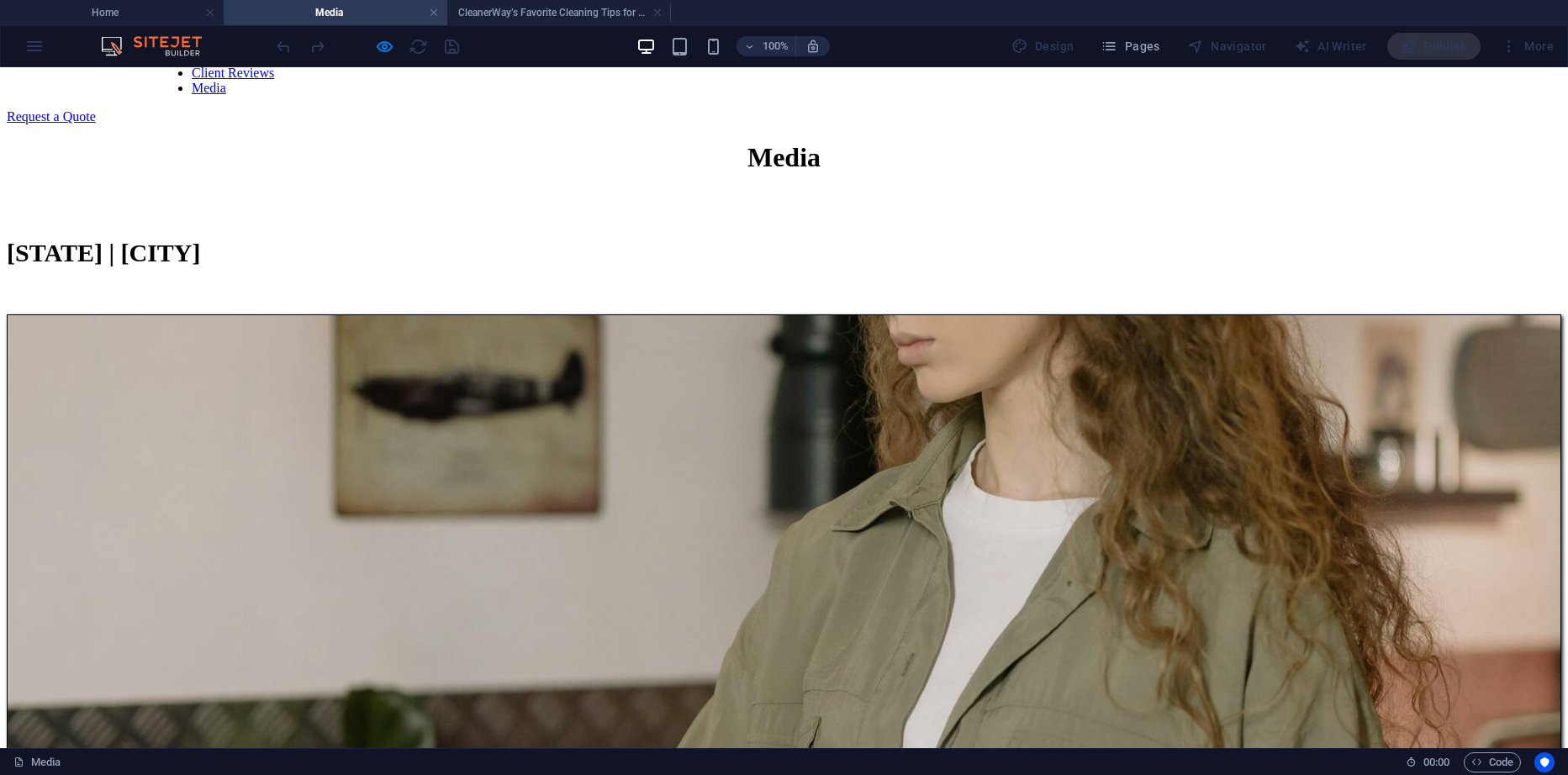 scroll, scrollTop: 0, scrollLeft: 0, axis: both 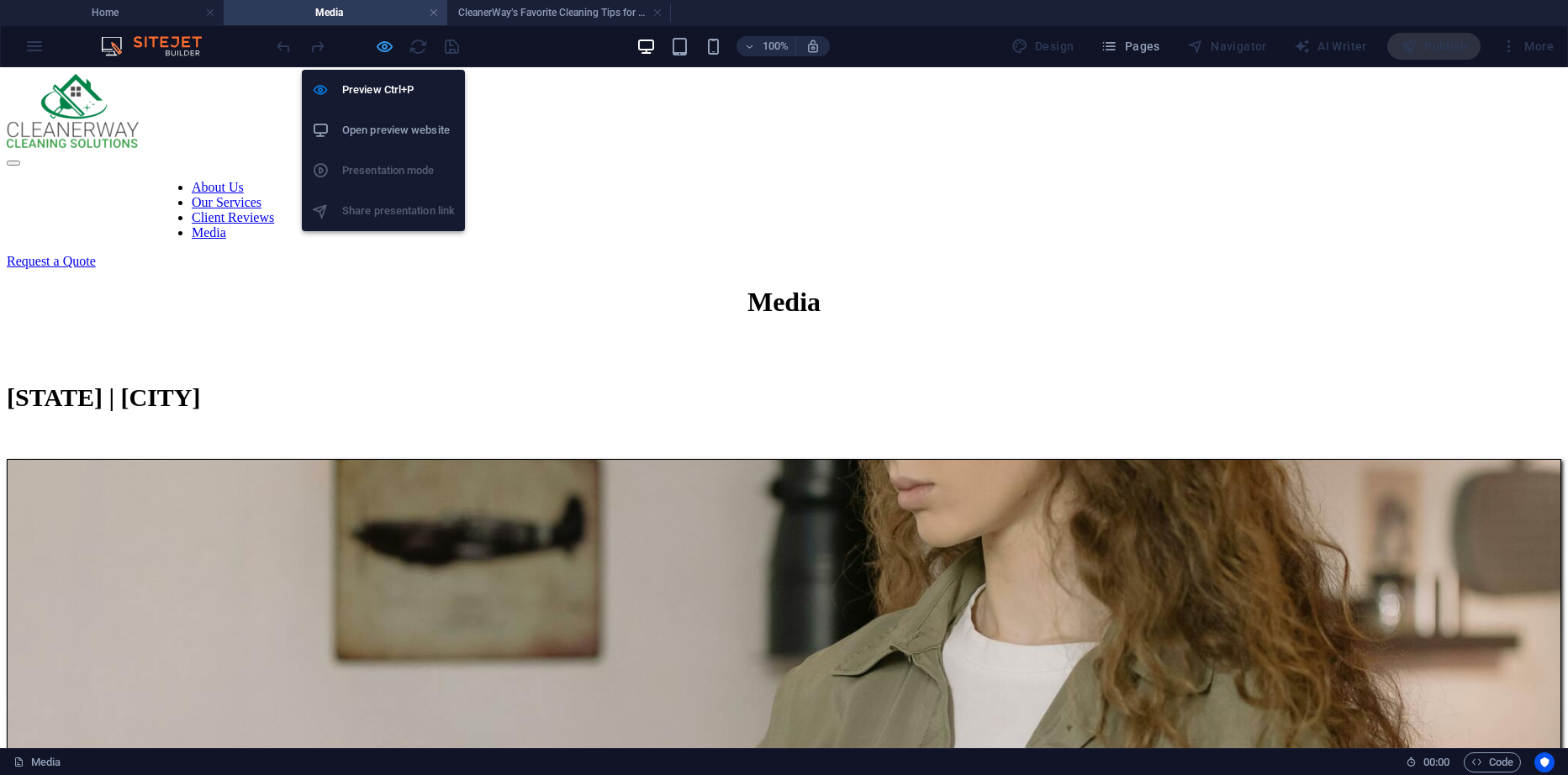 click at bounding box center (384, 46) 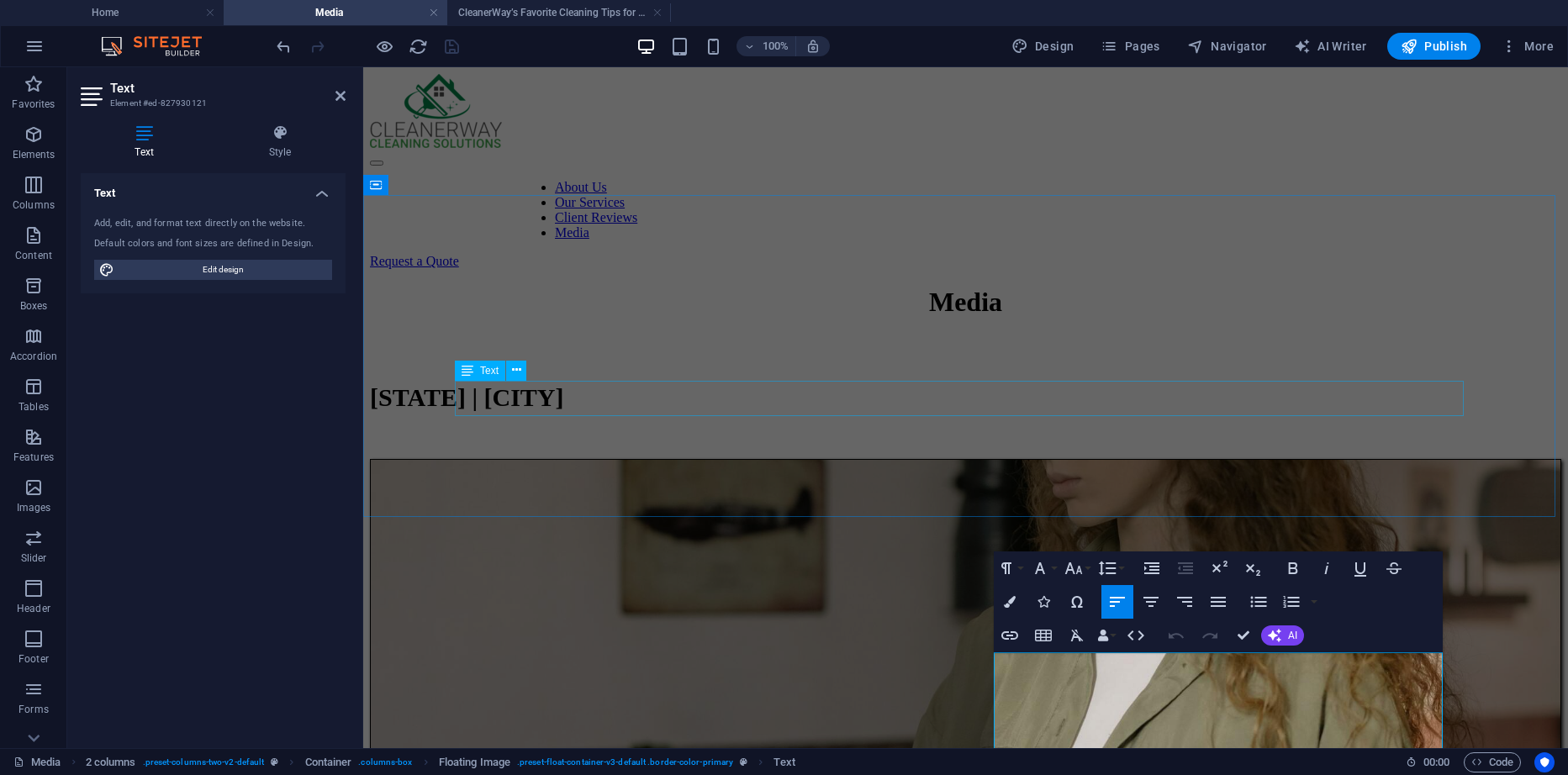 click on "[STATE] | [CITY]" at bounding box center [965, 398] 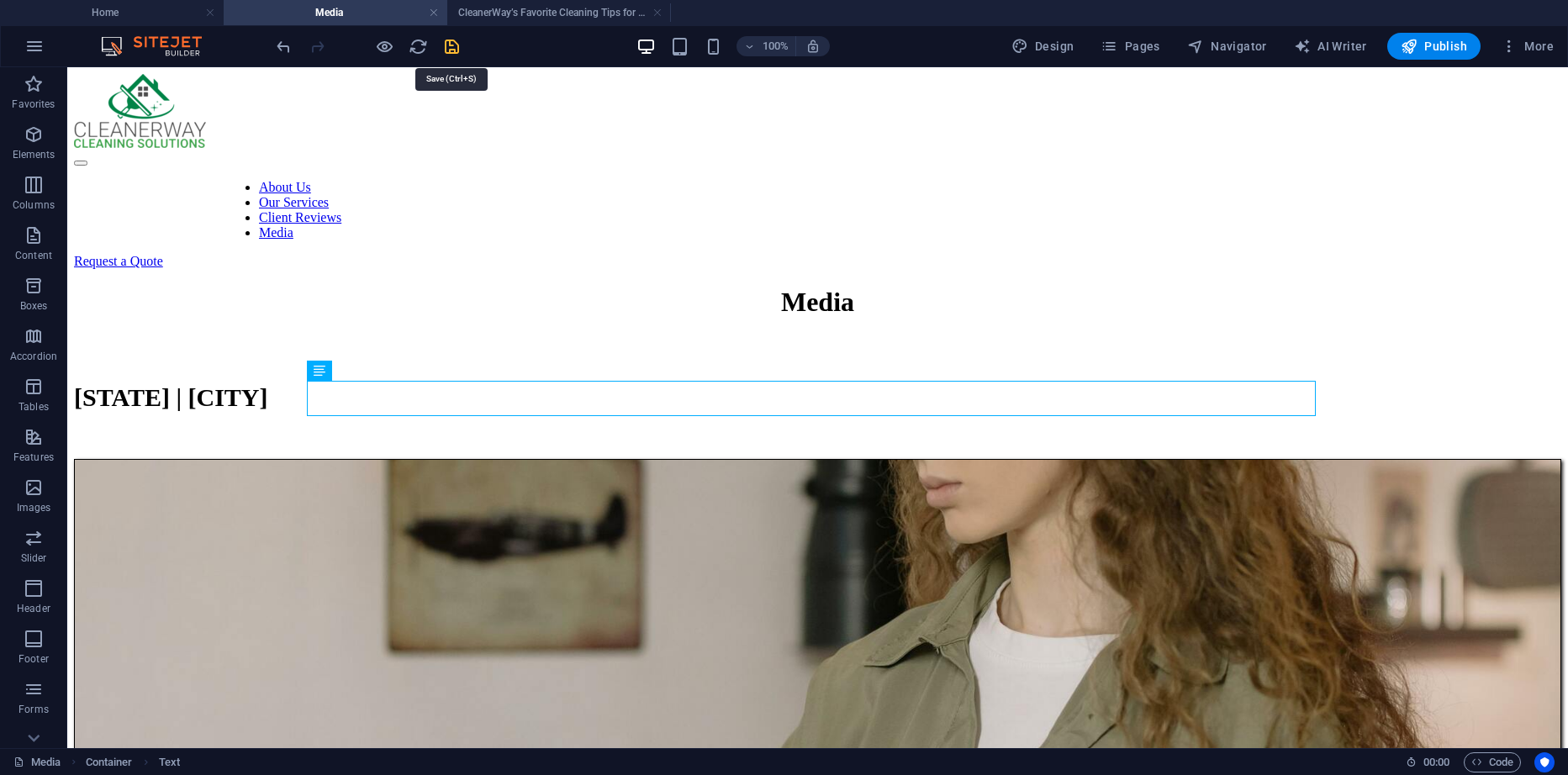 click at bounding box center [451, 46] 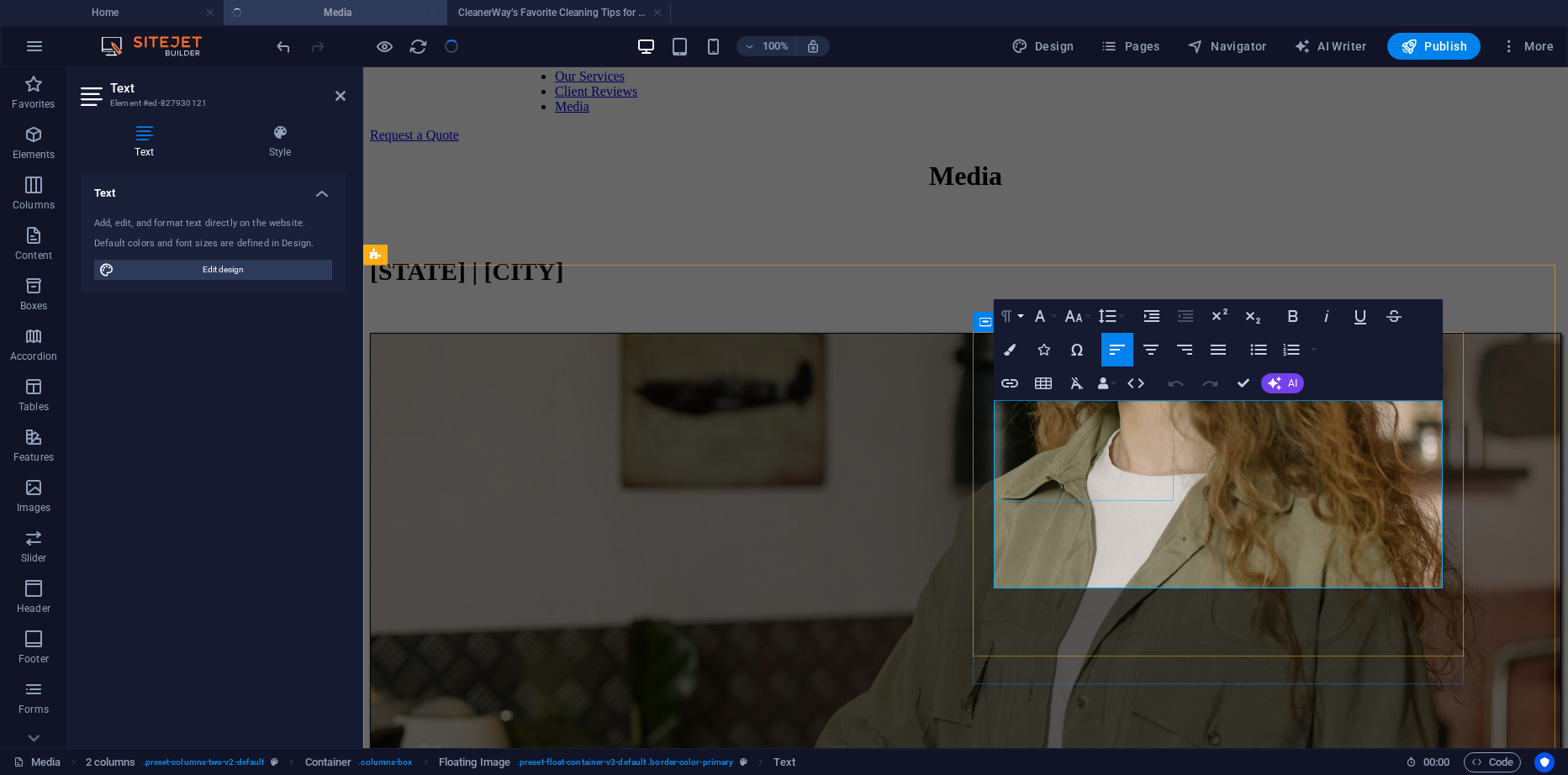 scroll, scrollTop: 252, scrollLeft: 0, axis: vertical 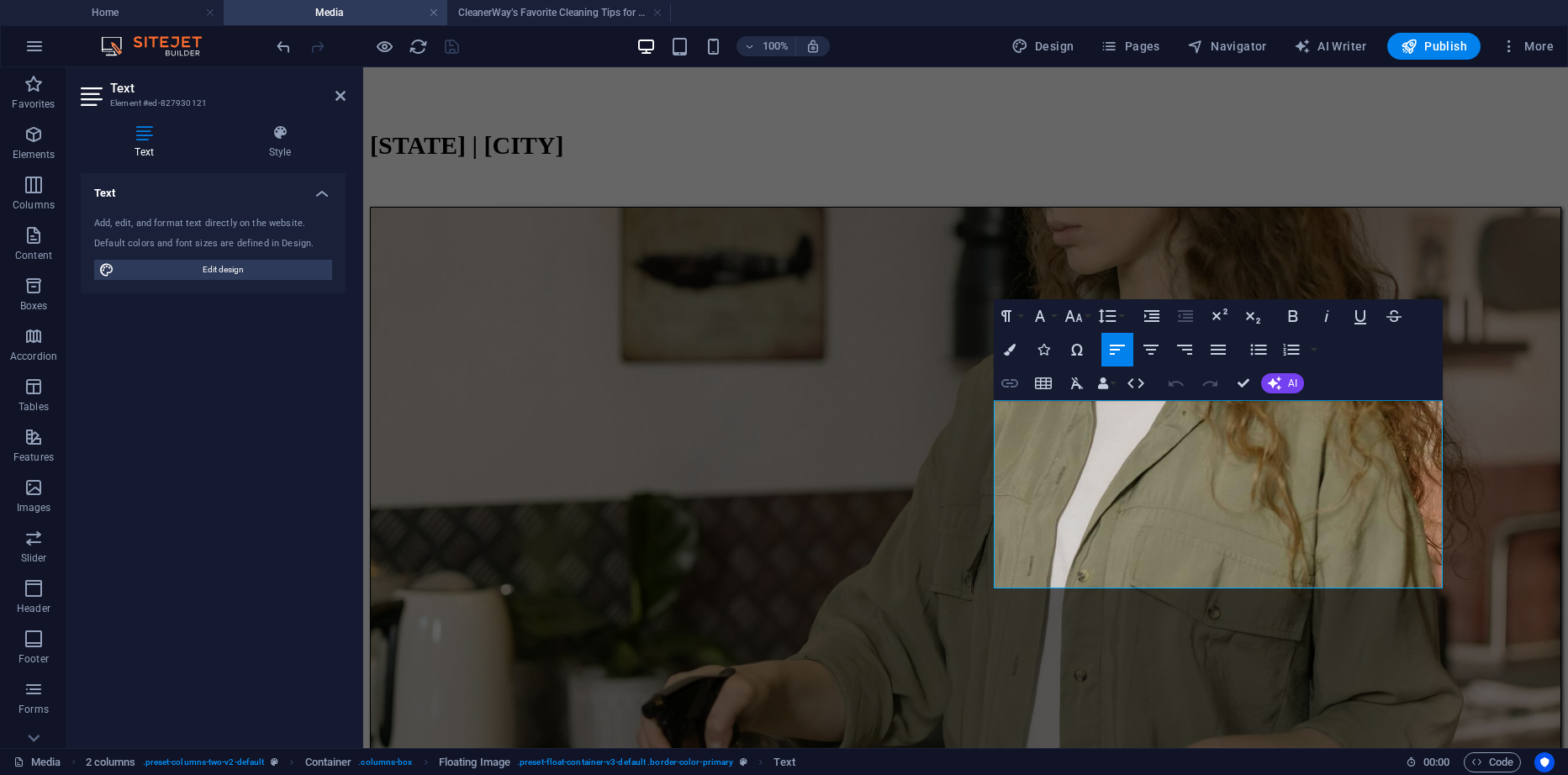 click 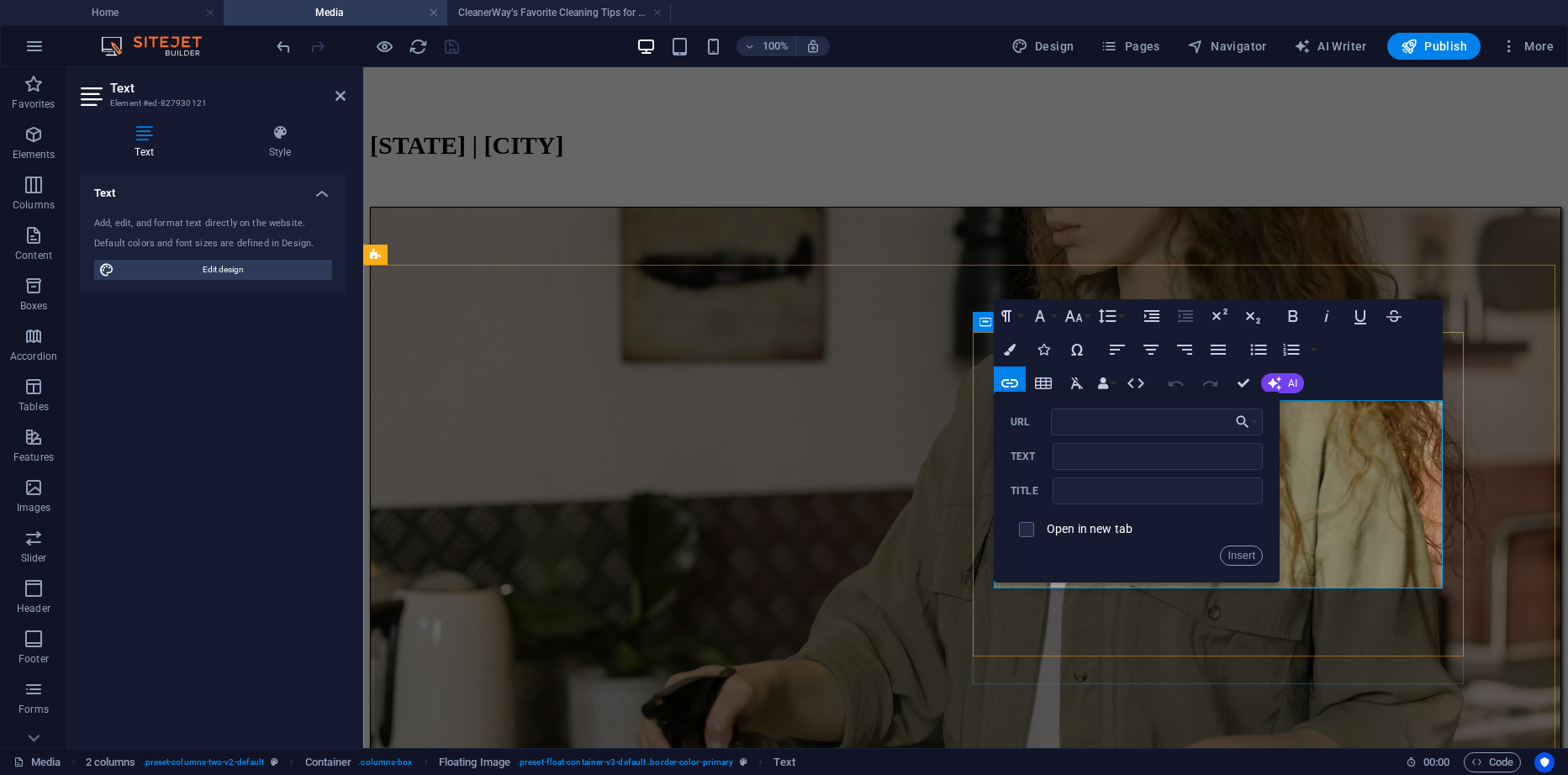 click on "At CleanerWay Cleaning Services, we’ve cleaned everything from cozy apartments to sprawling family homes across [CITY] — and if there’s one thing we know, it’s that a clean home feels better. Want that fresh, clean-home vibe without spending your whole weekend scrubbing? These are our top expert cleaning tips to make your [CITY] home sparkle all year round ... Learn More" at bounding box center (965, 5531) 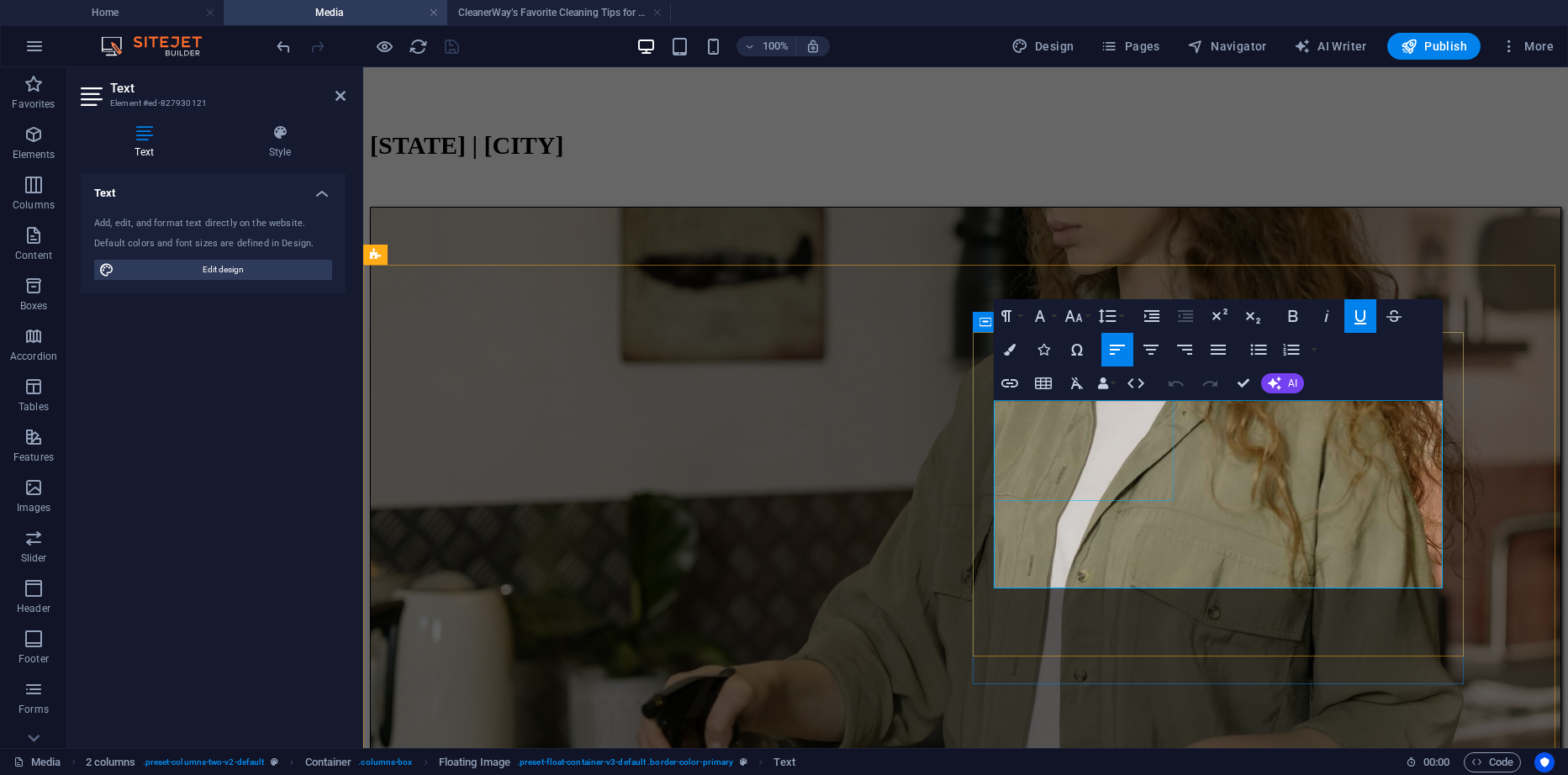 click at bounding box center (965, 3931) 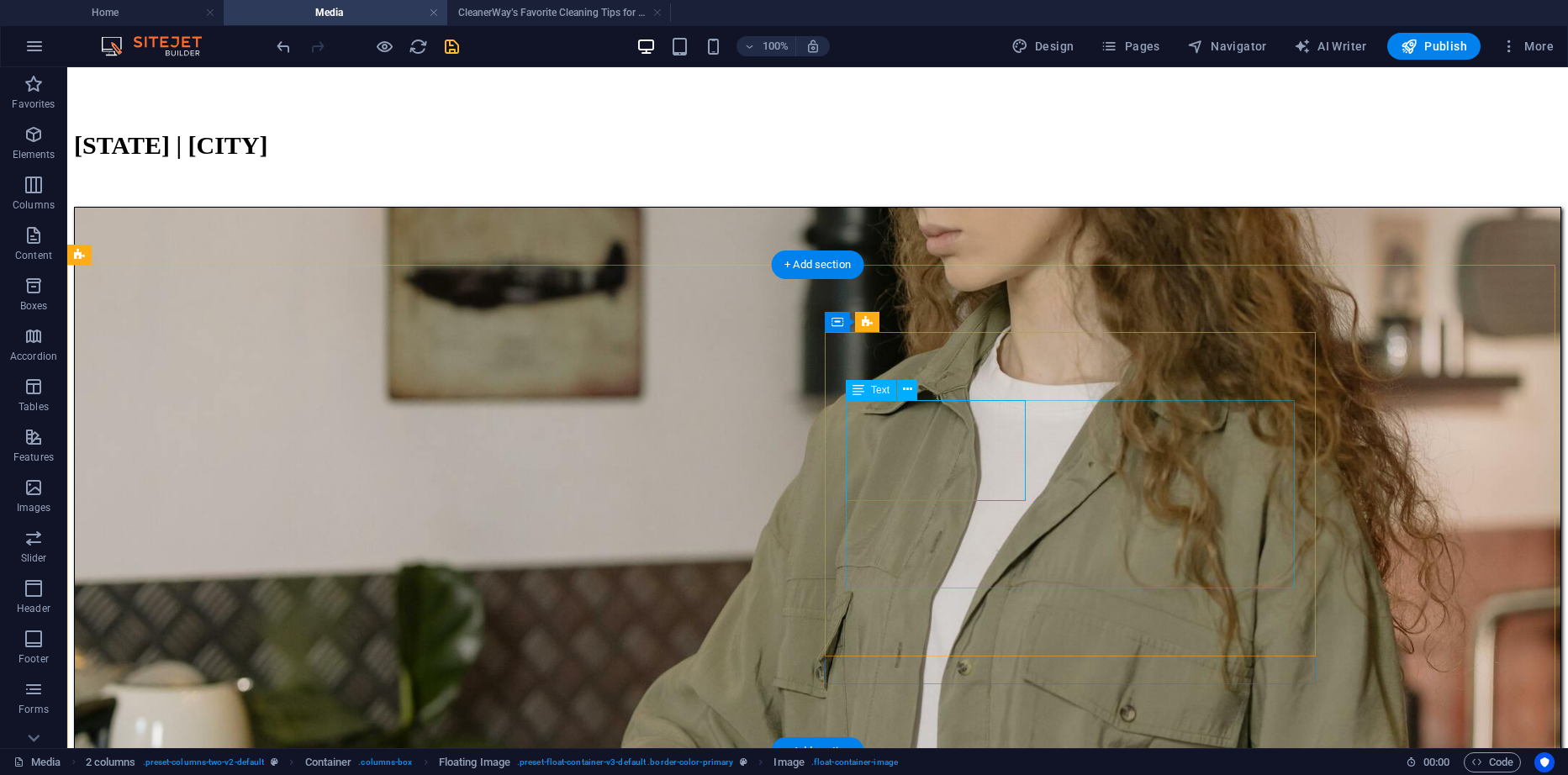click on "CleanerWay’s Favorite Cleaning Tips for Melbourne Homes   At CleanerWay Cleaning Services, we’ve cleaned everything from cozy apartments to sprawling family homes across Melbourne — and if there’s one thing we know, it’s that a clean home feels better. Want that fresh, clean-home vibe without spending your whole weekend scrubbing? These are our  top expert cleaning tips  to make your Melbourne home sparkle all year round   ...  Learn More" at bounding box center [817, 6803] 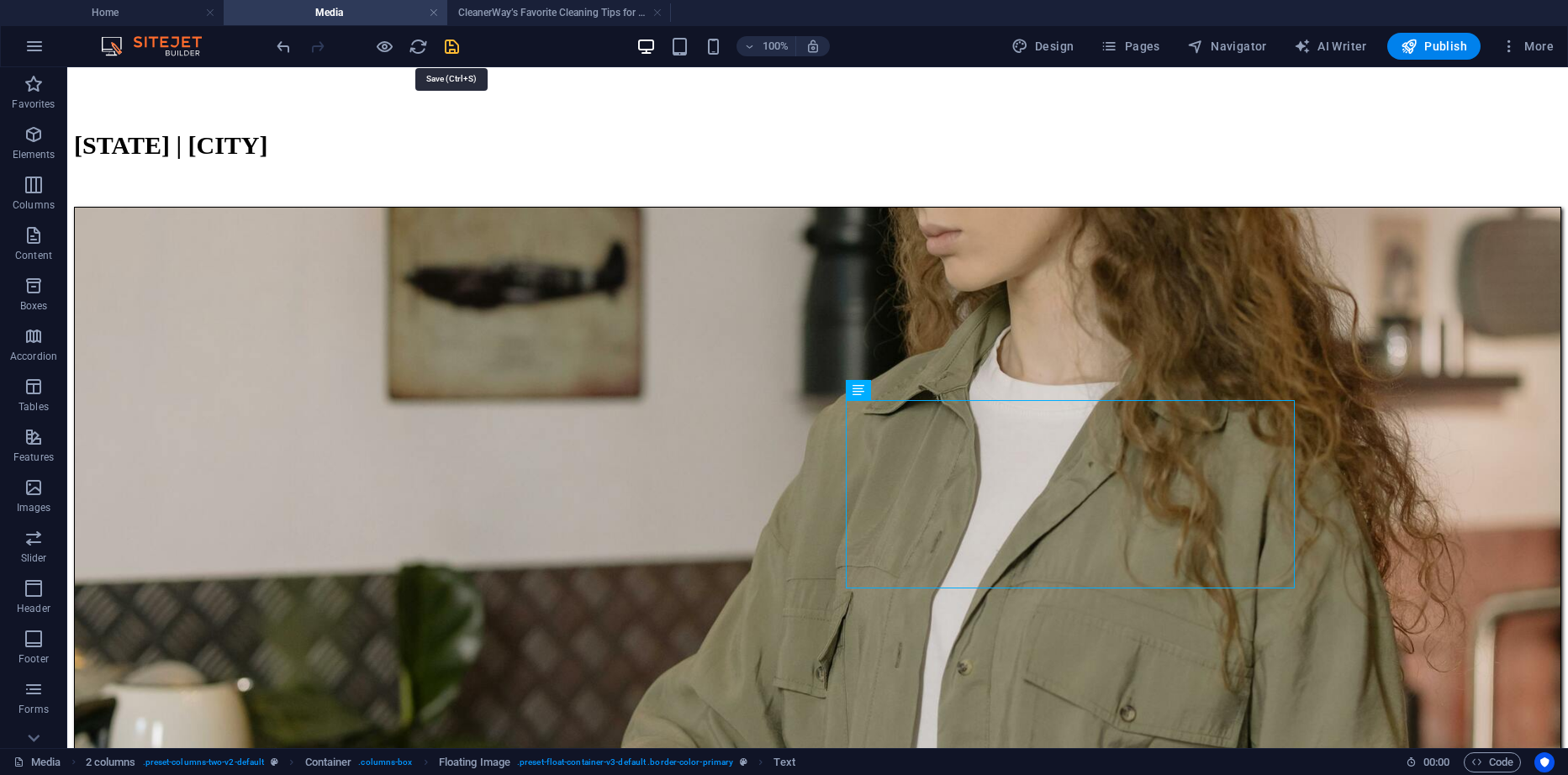 click at bounding box center [451, 46] 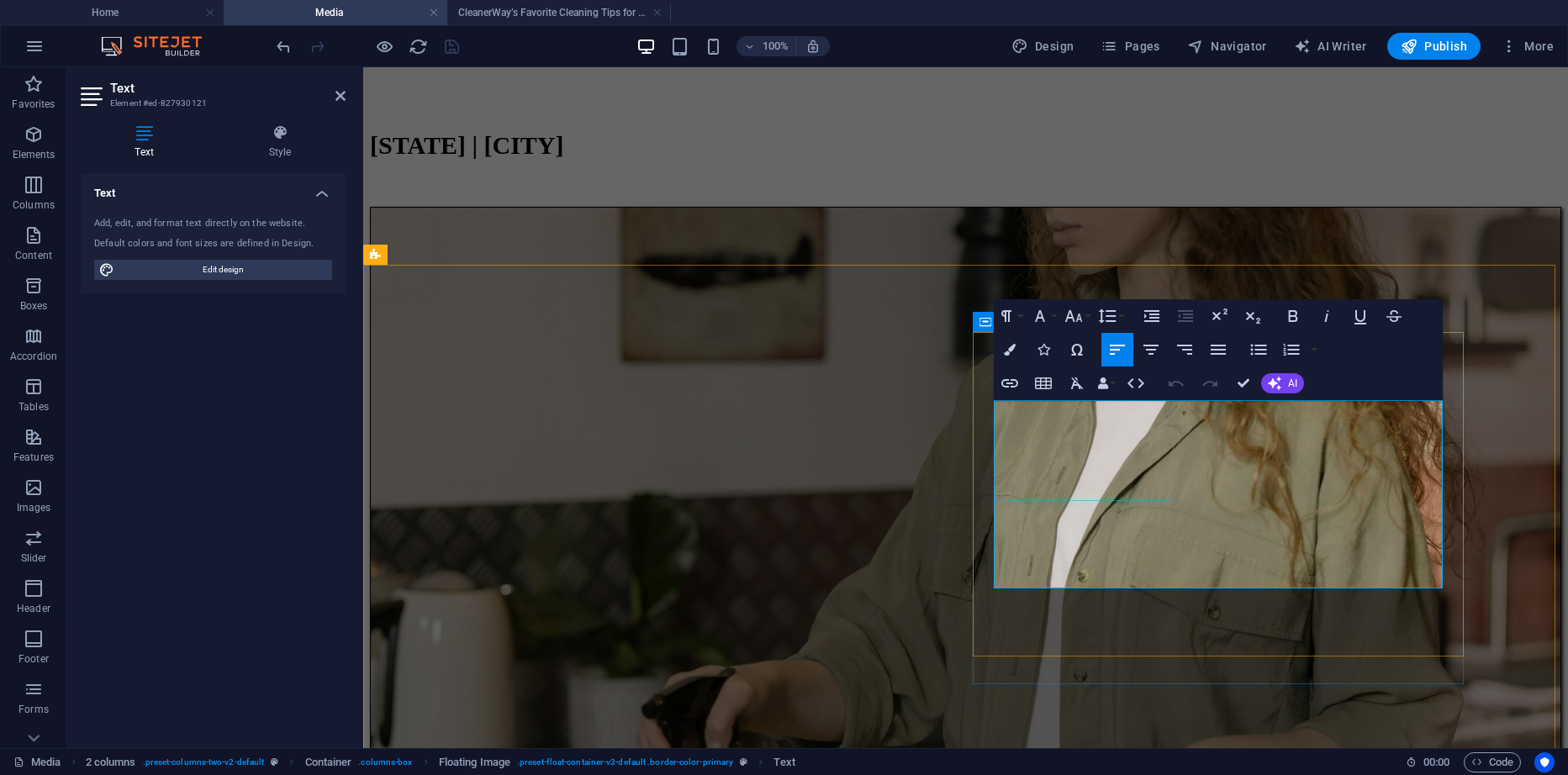 click at bounding box center [965, 3931] 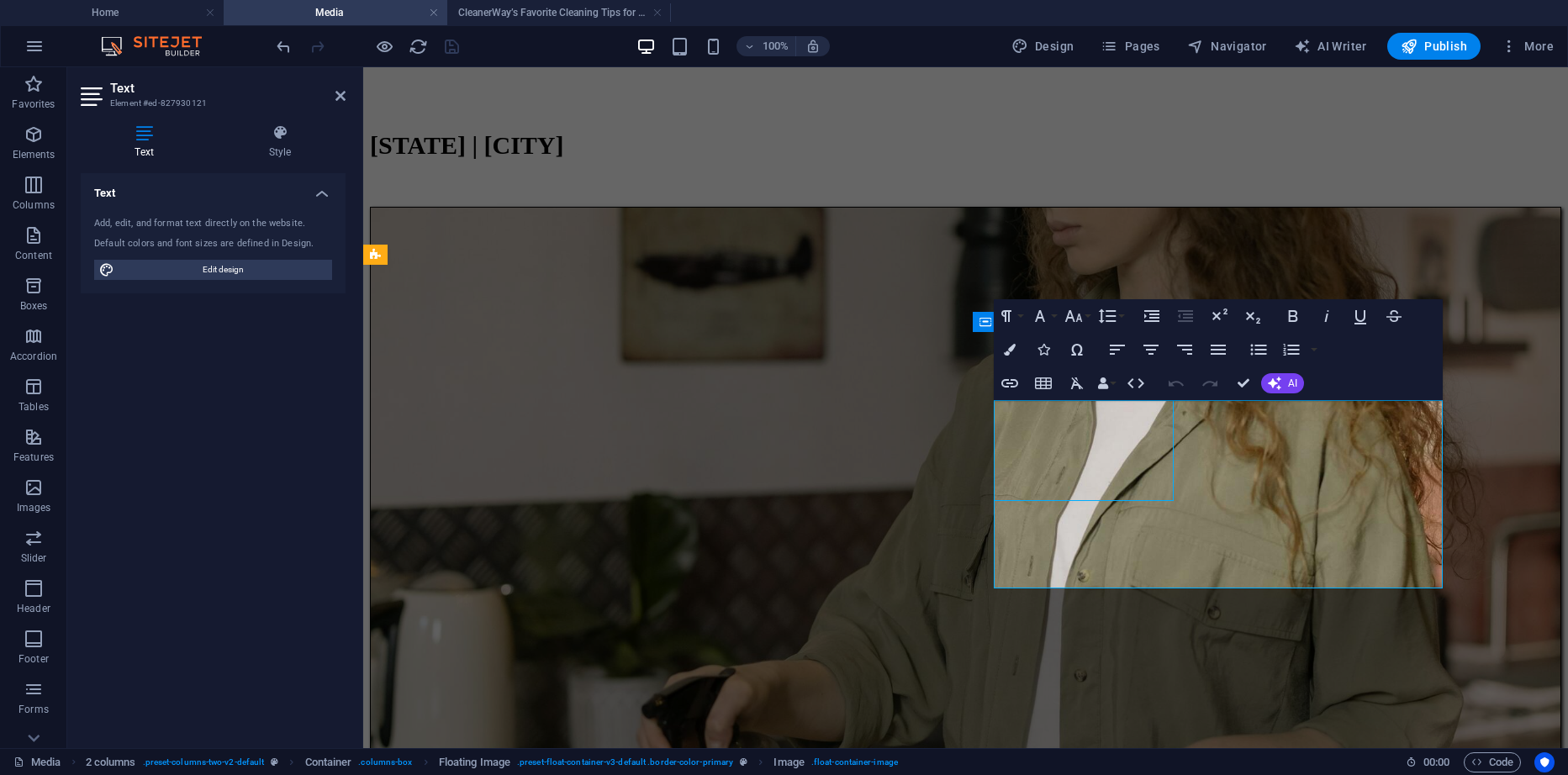 click at bounding box center [965, 3931] 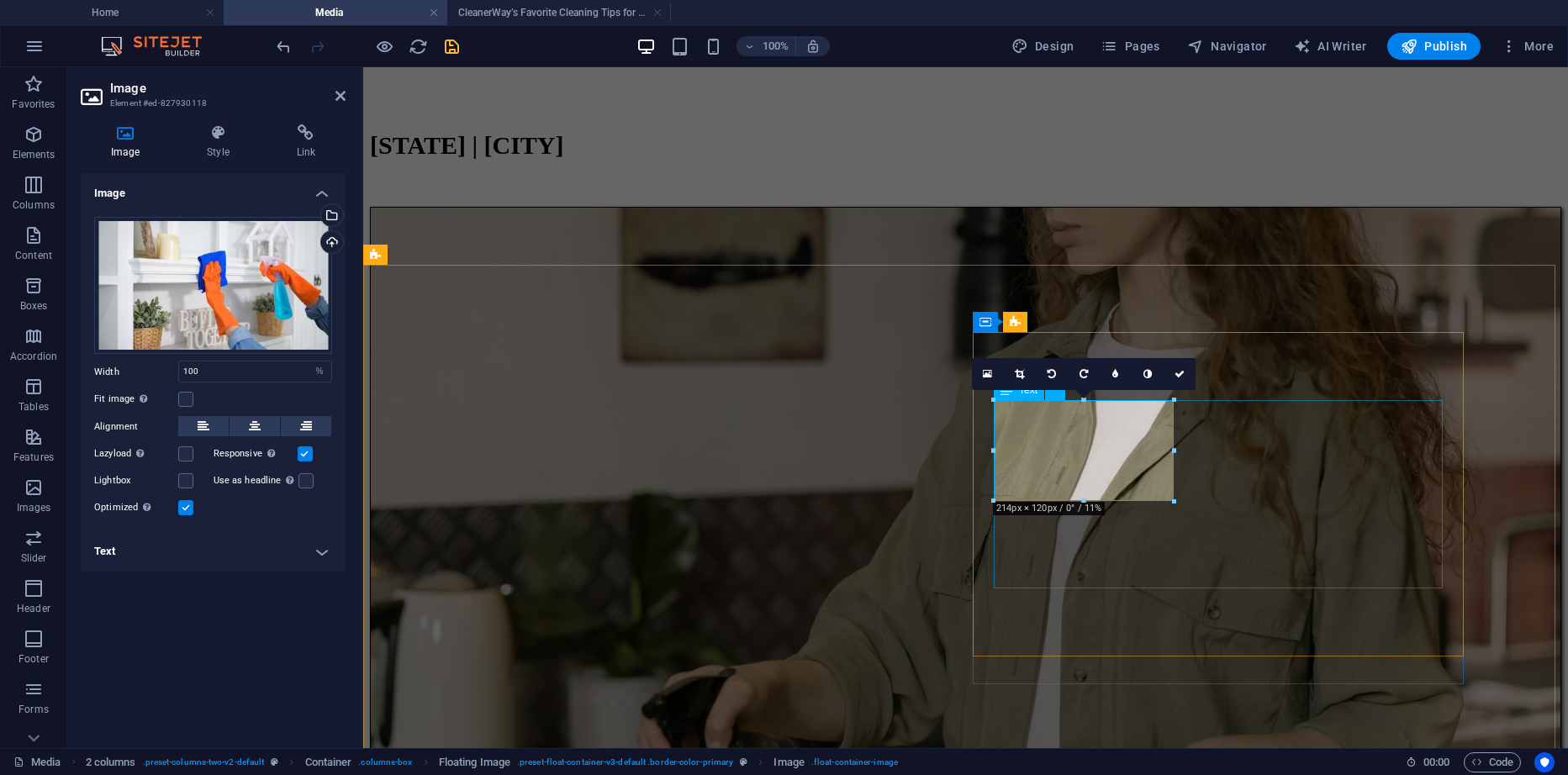 click on "CleanerWay’s Favorite Cleaning Tips for Melbourne Homes   At CleanerWay Cleaning Services, we’ve cleaned everything from cozy apartments to sprawling family homes across Melbourne — and if there’s one thing we know, it’s that a clean home feels better. Want that fresh, clean-home vibe without spending your whole weekend scrubbing? These are our  top expert cleaning tips  to make your Melbourne home sparkle all year round   ...  Learn More" at bounding box center (965, 5527) 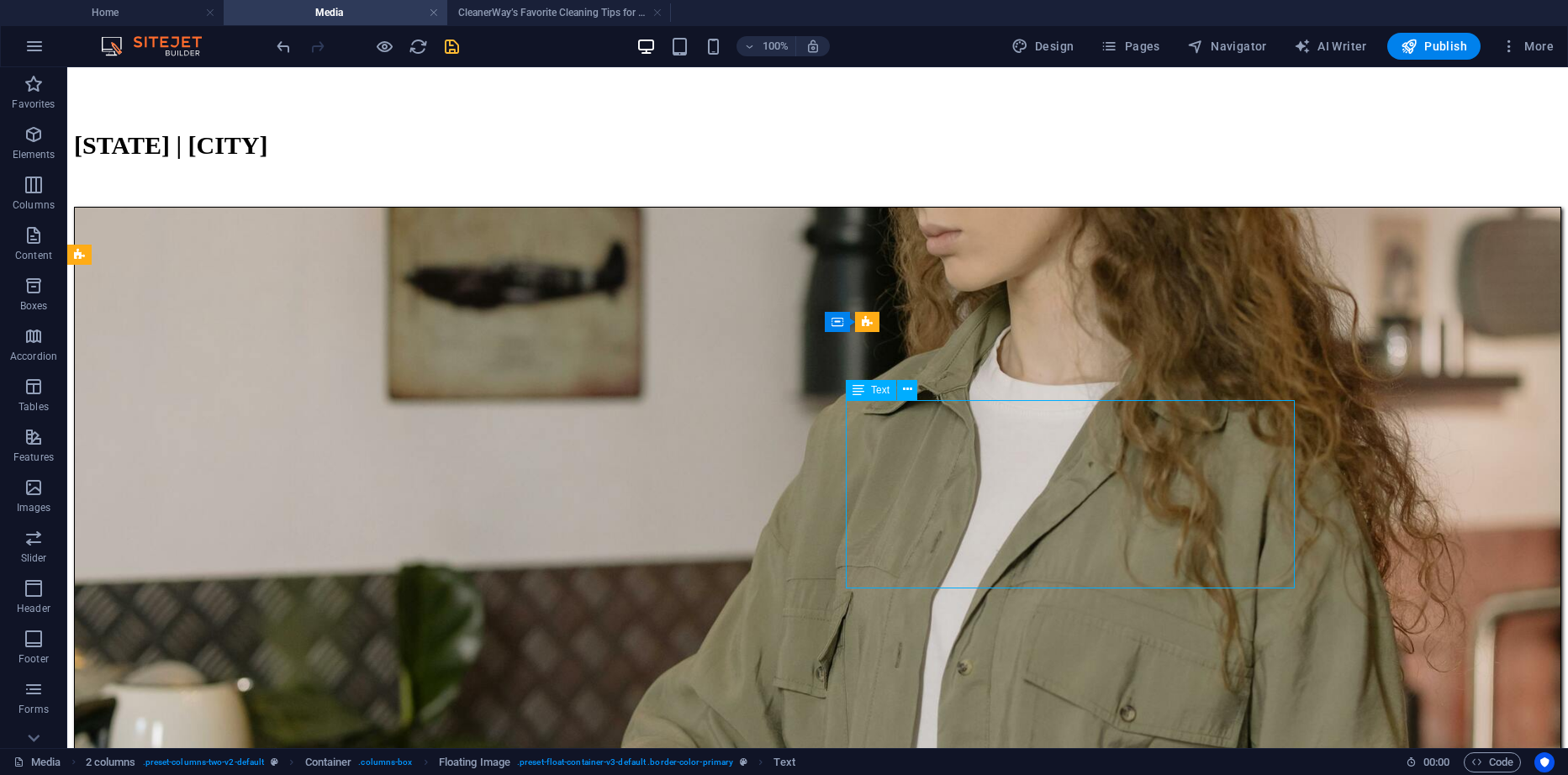 click on "CleanerWay’s Favorite Cleaning Tips for Melbourne Homes   At CleanerWay Cleaning Services, we’ve cleaned everything from cozy apartments to sprawling family homes across Melbourne — and if there’s one thing we know, it’s that a clean home feels better. Want that fresh, clean-home vibe without spending your whole weekend scrubbing? These are our  top expert cleaning tips  to make your Melbourne home sparkle all year round   ...  Learn More" at bounding box center [817, 6803] 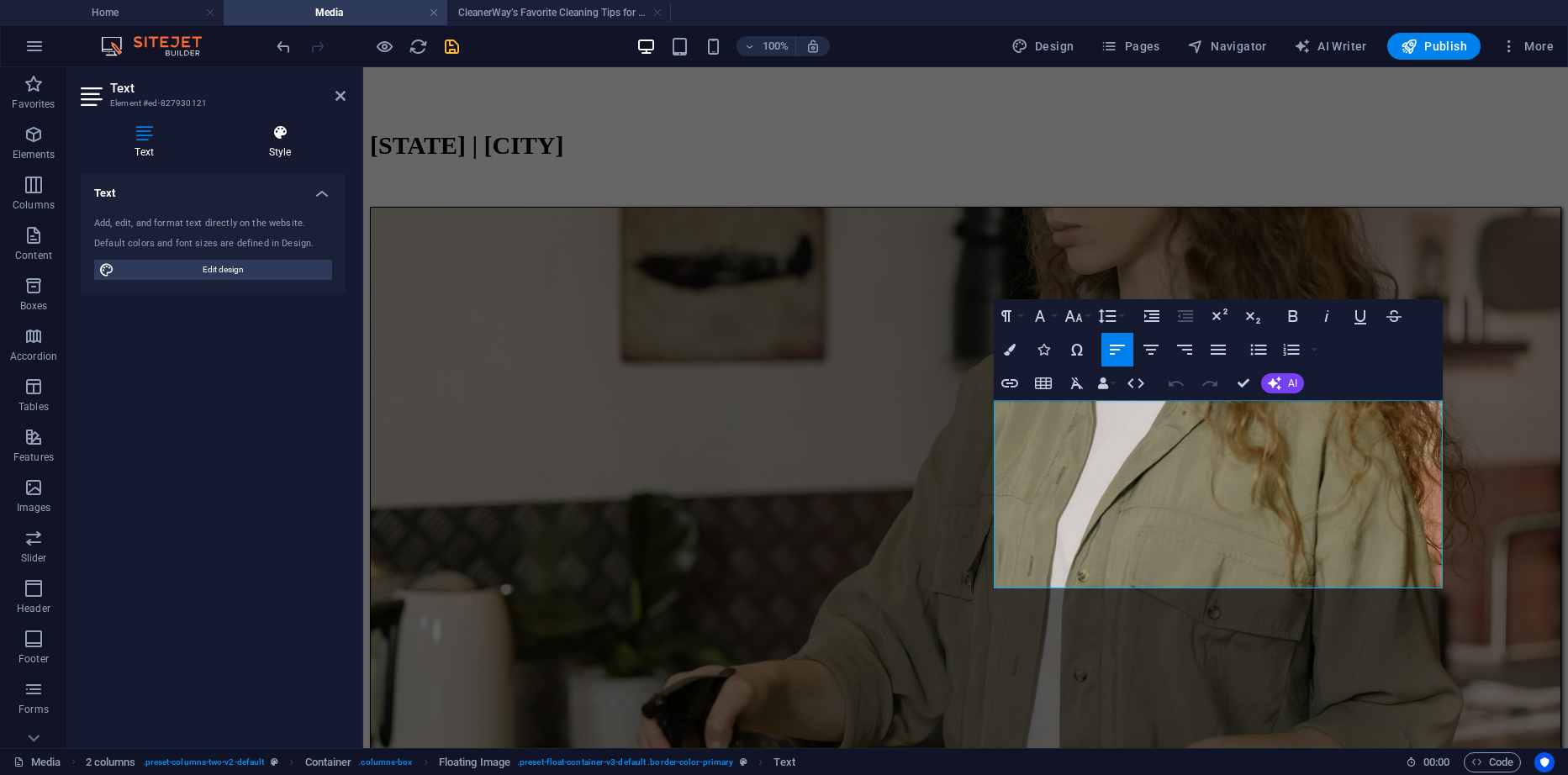 click on "Style" at bounding box center (280, 142) 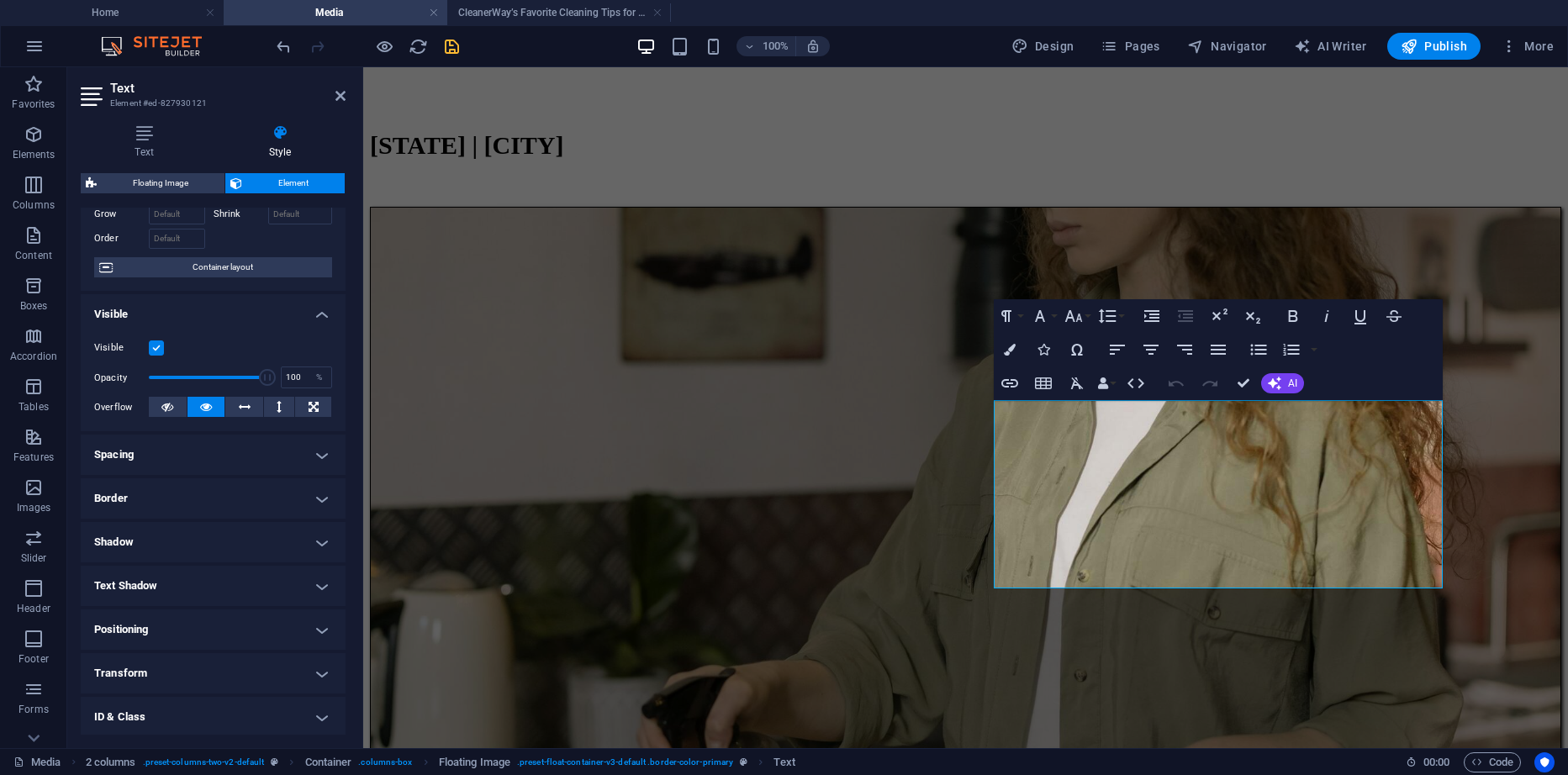 scroll, scrollTop: 0, scrollLeft: 0, axis: both 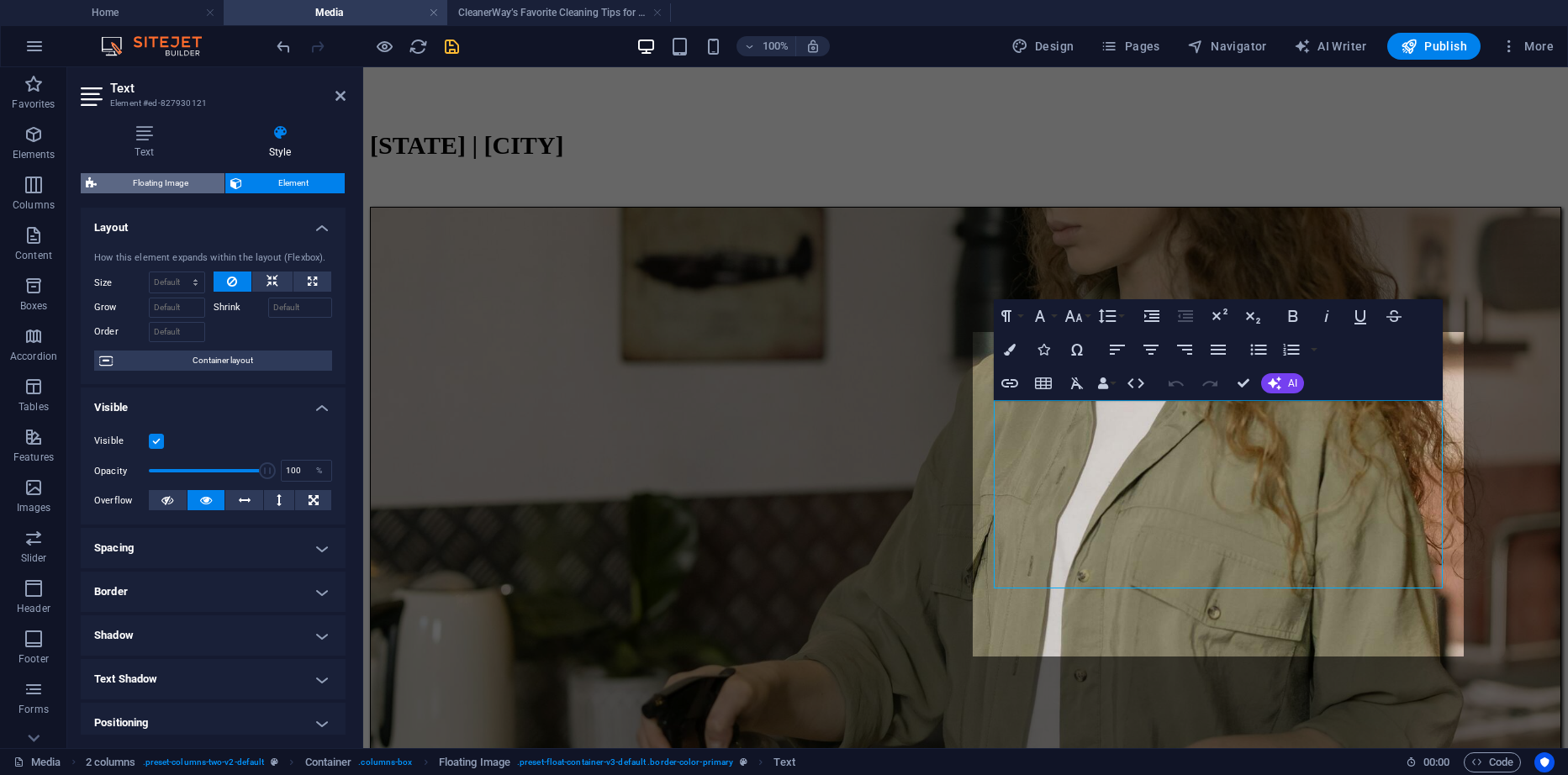 click on "Floating Image" at bounding box center [161, 183] 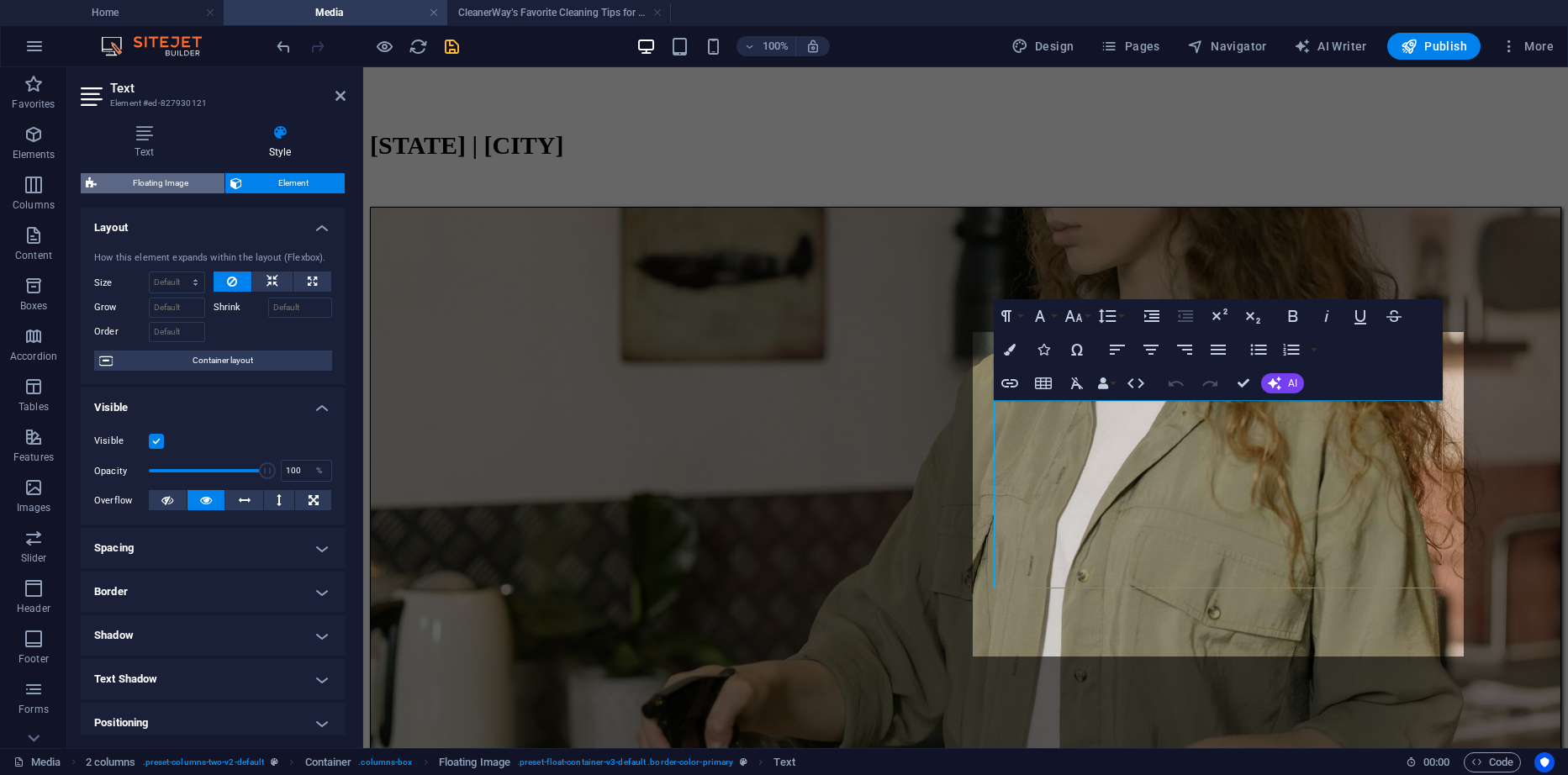 select on "%" 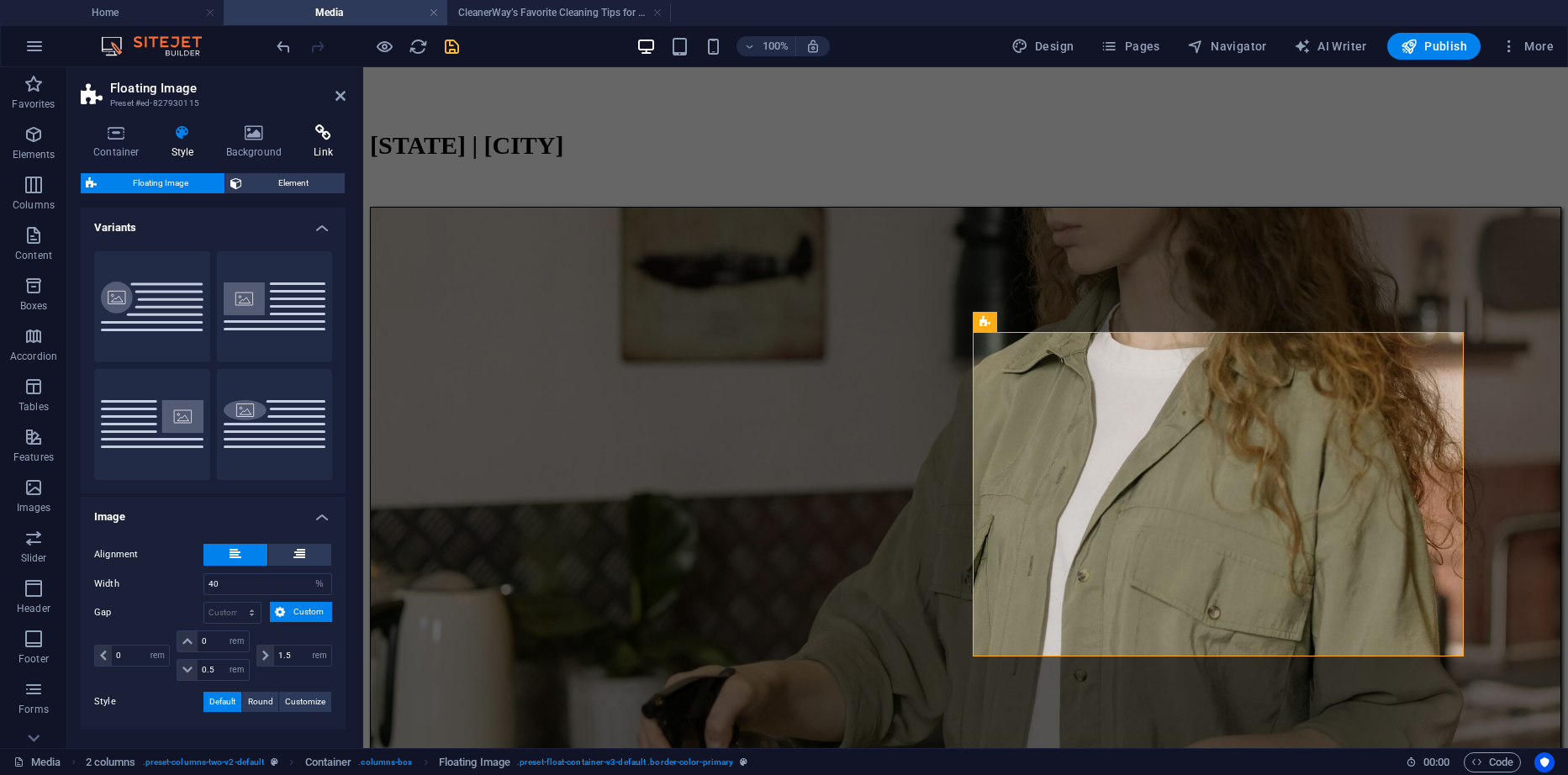 click at bounding box center (323, 133) 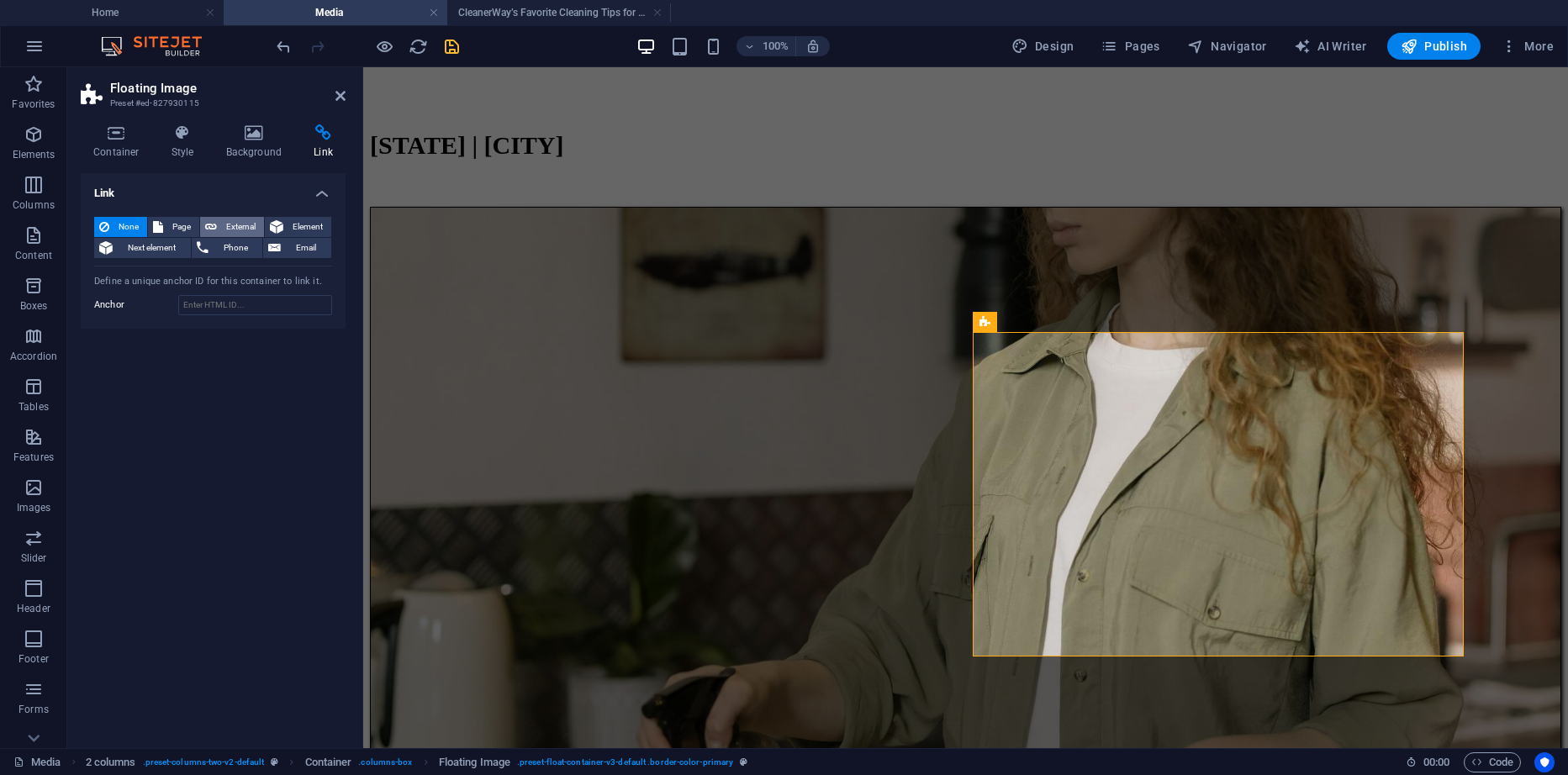 click on "External" at bounding box center [240, 227] 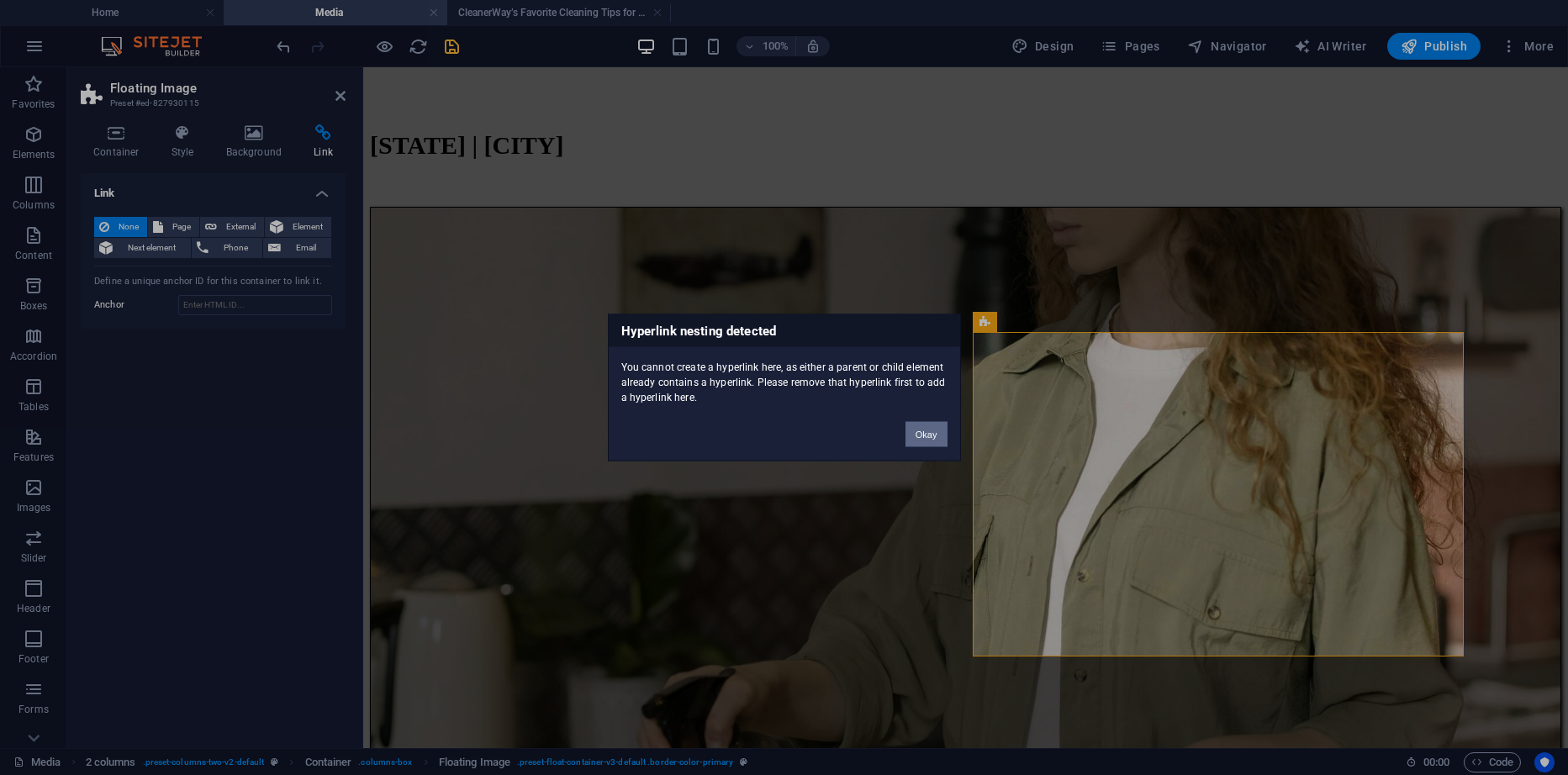 click on "Okay" at bounding box center [927, 435] 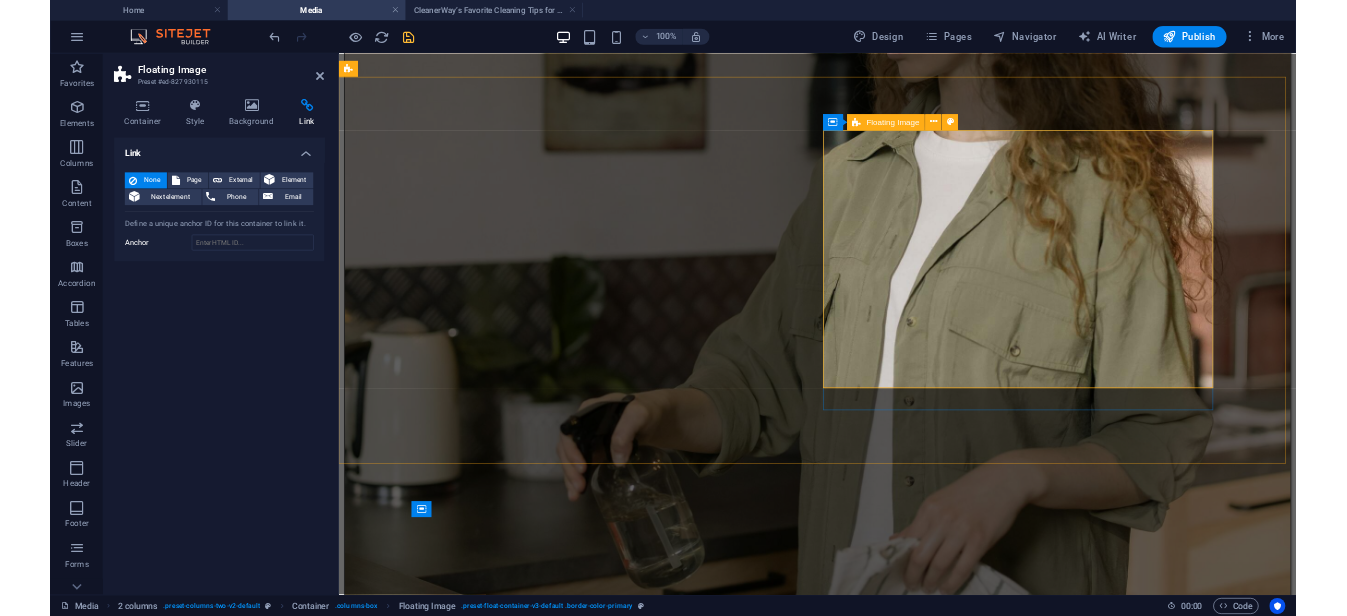 scroll, scrollTop: 500, scrollLeft: 0, axis: vertical 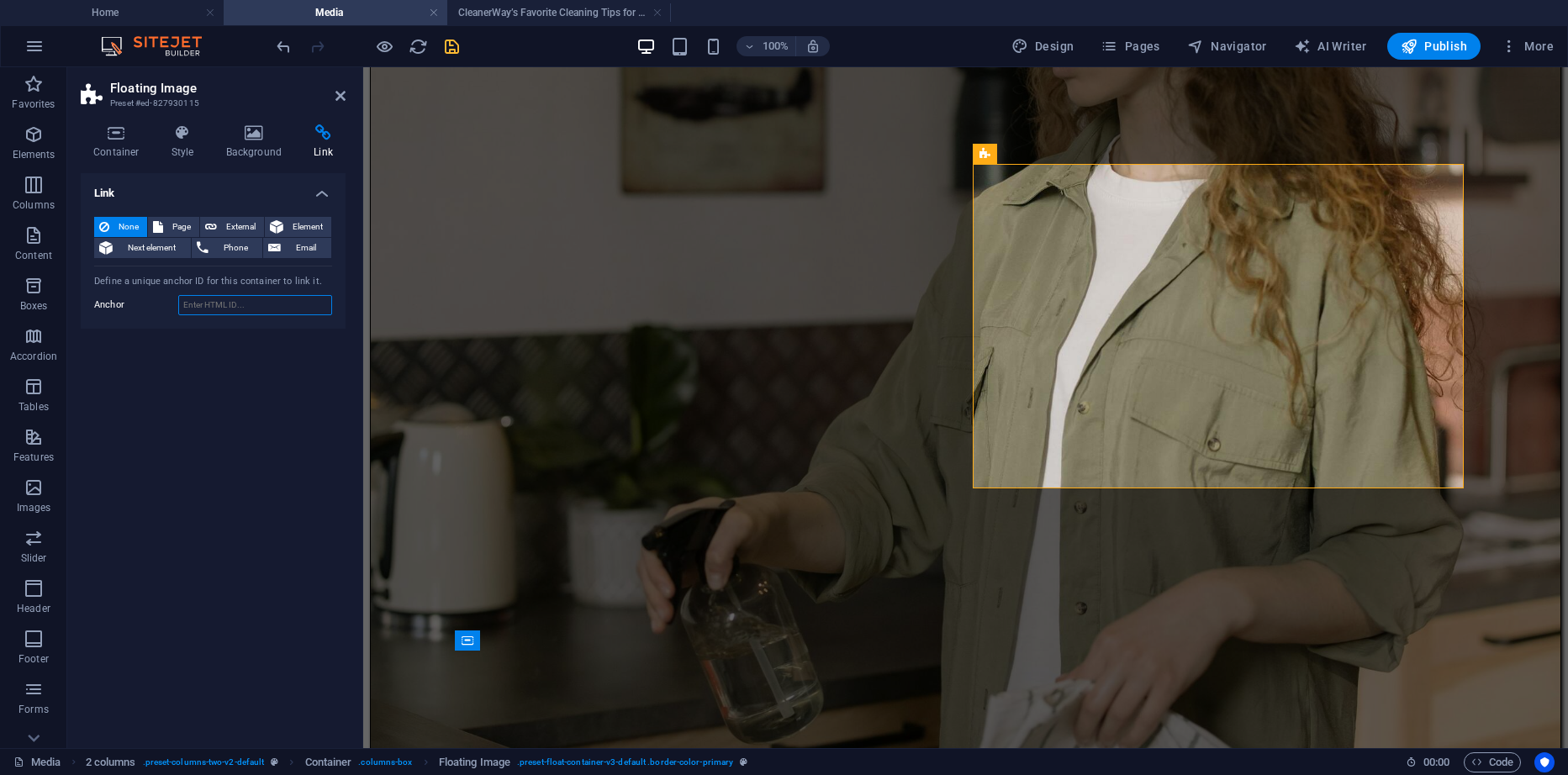 click on "Anchor" at bounding box center [255, 305] 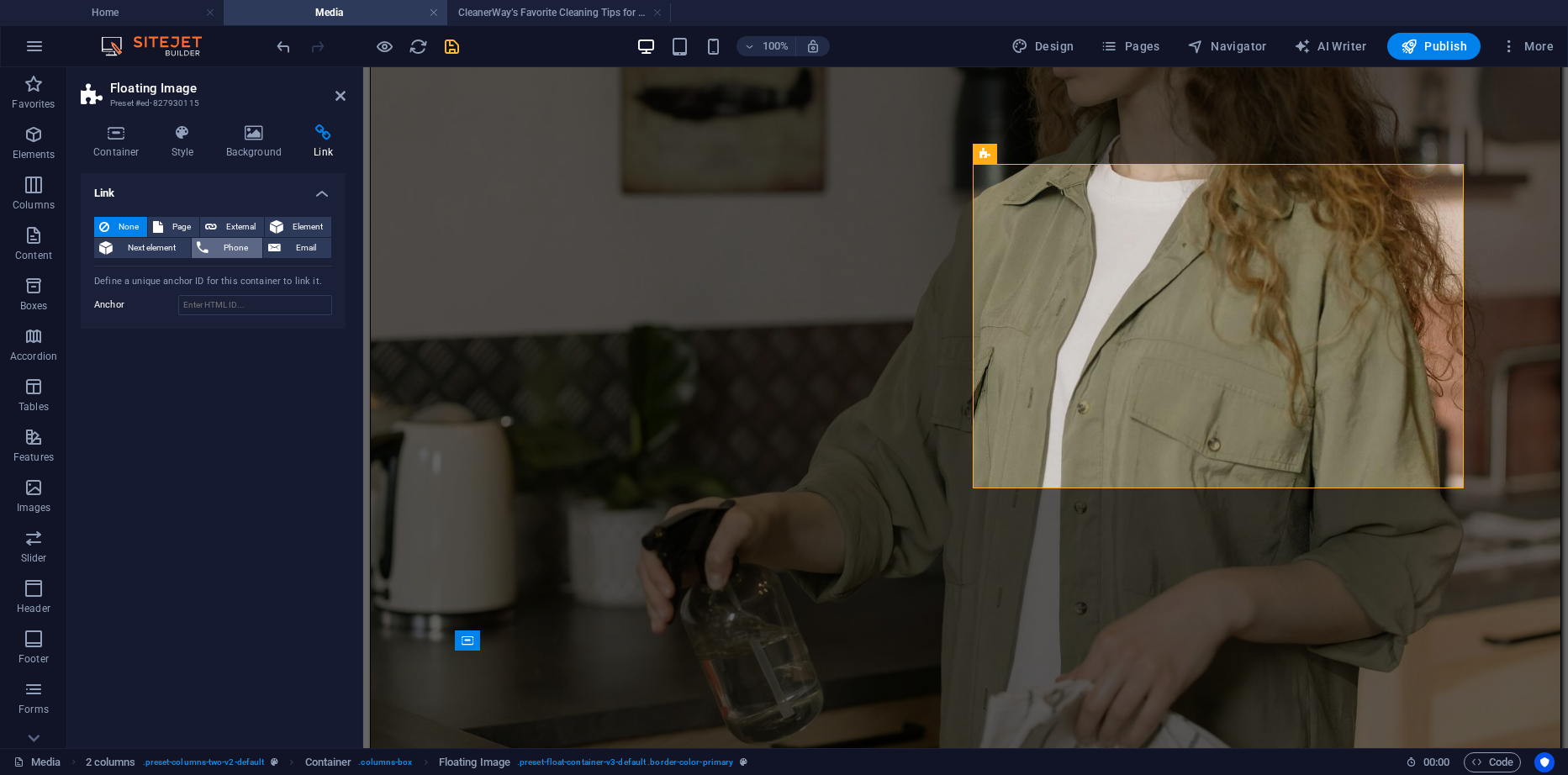 click on "Phone" at bounding box center (235, 248) 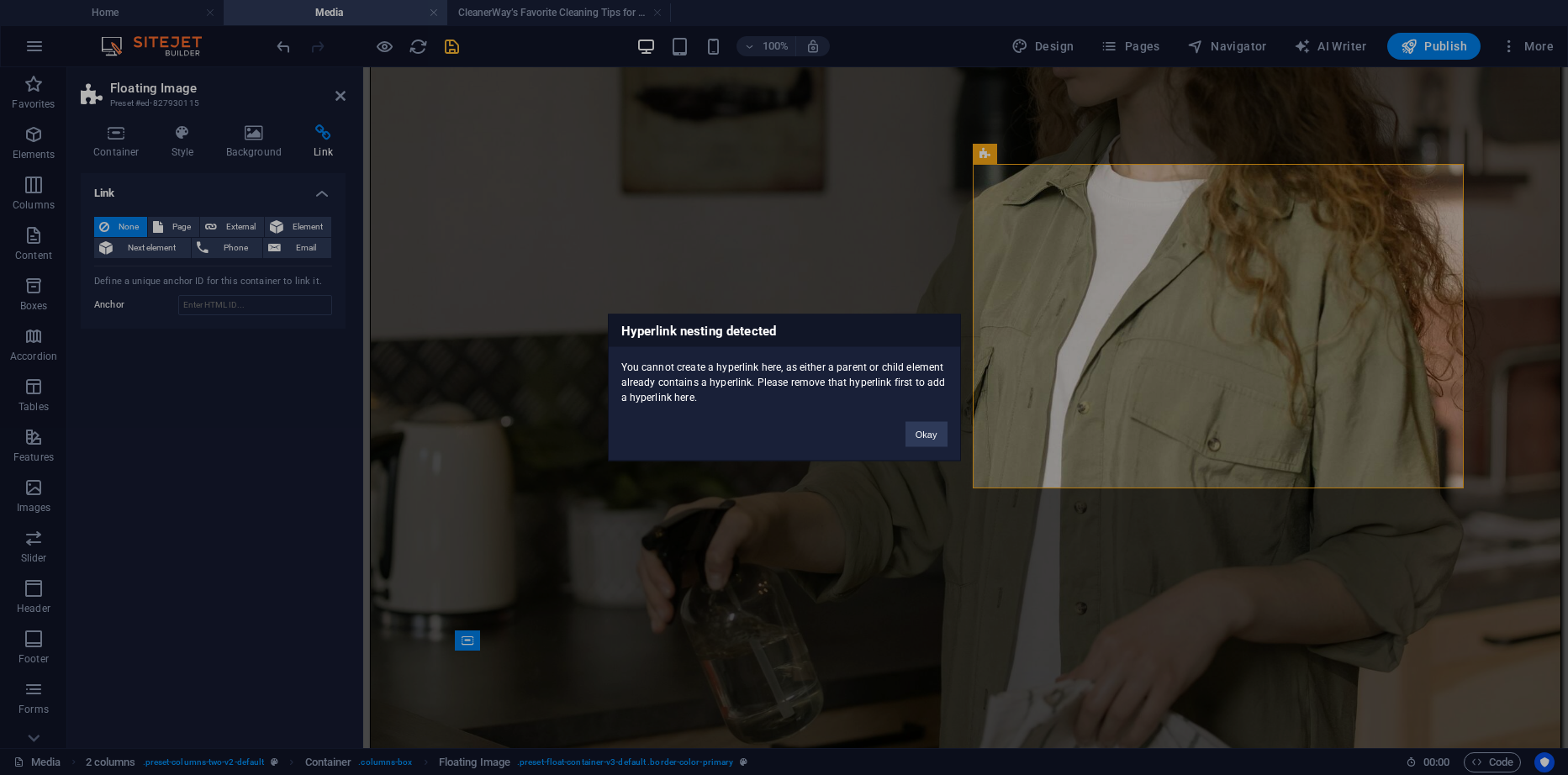 click on "You cannot create a hyperlink here, as either a parent or child element already contains a hyperlink. Please remove that hyperlink first to add a hyperlink here." at bounding box center [784, 376] 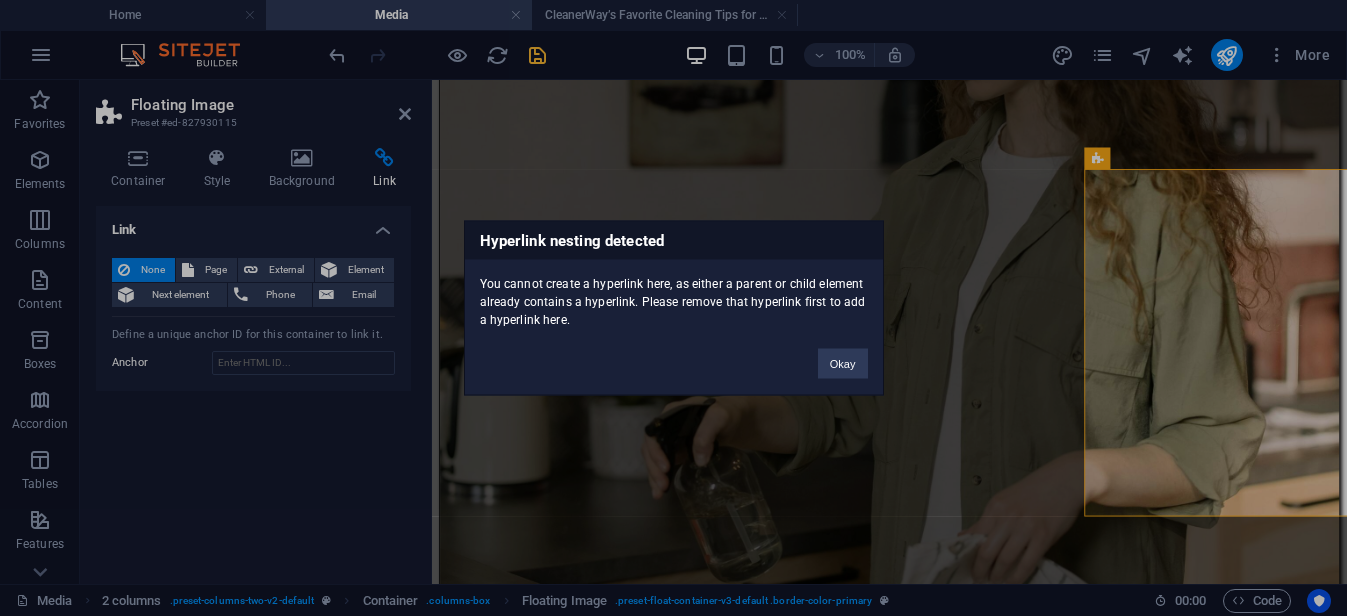 scroll, scrollTop: 516, scrollLeft: 0, axis: vertical 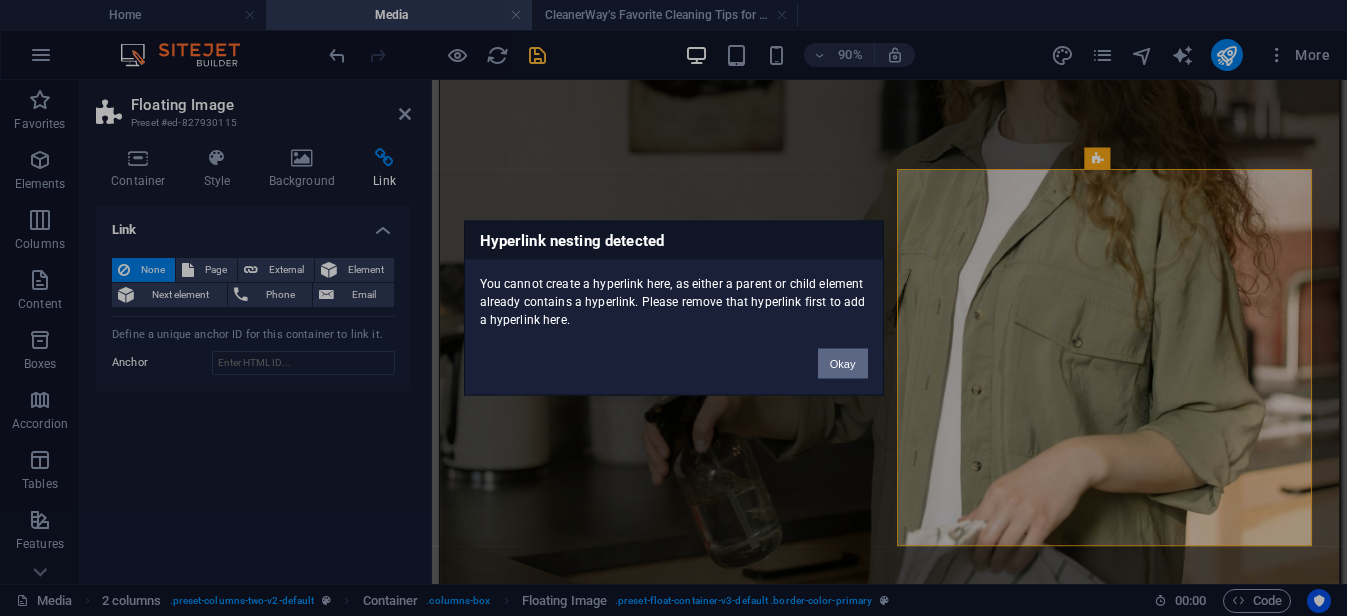 click on "Okay" at bounding box center (843, 364) 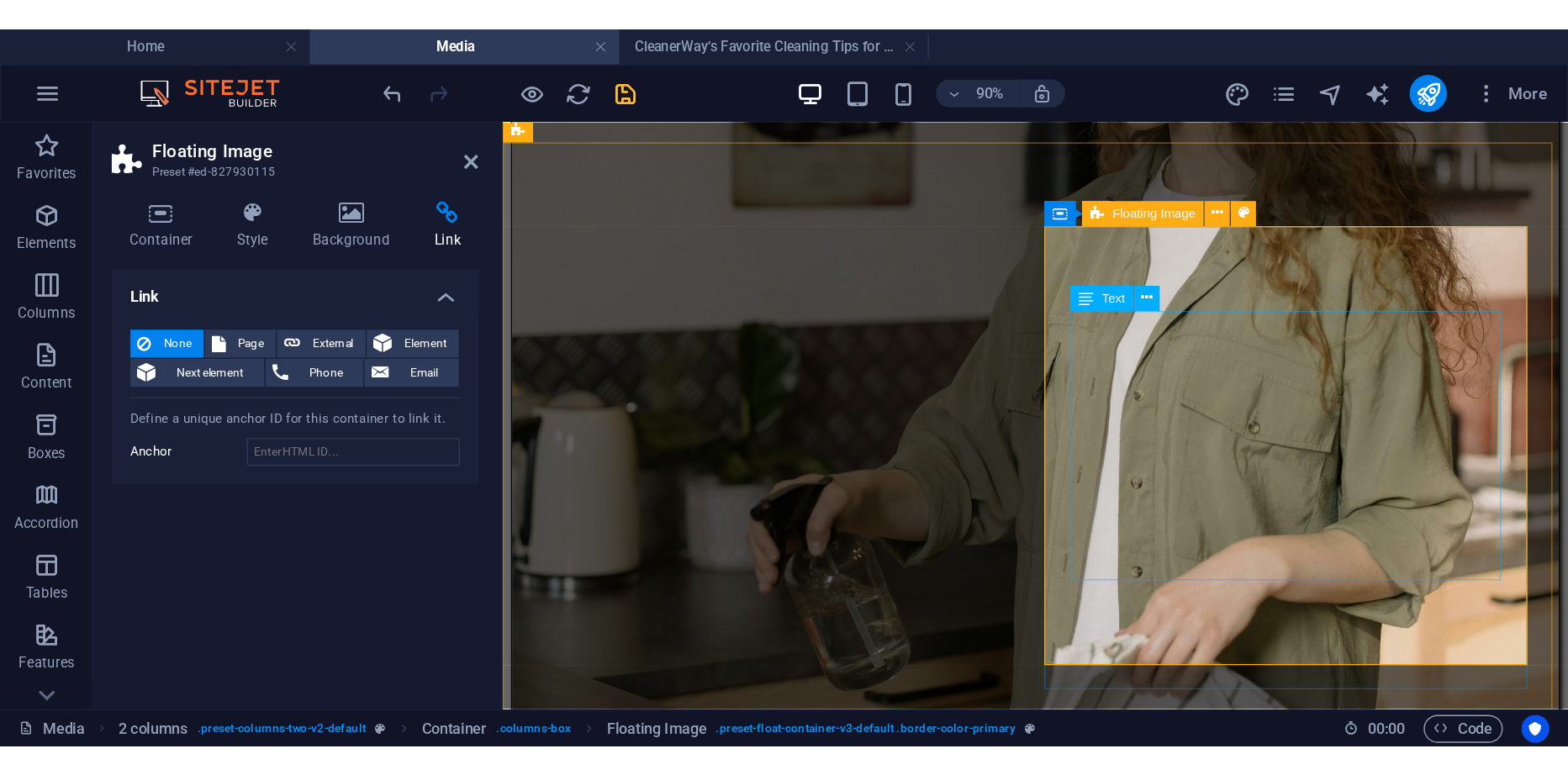 scroll, scrollTop: 350, scrollLeft: 0, axis: vertical 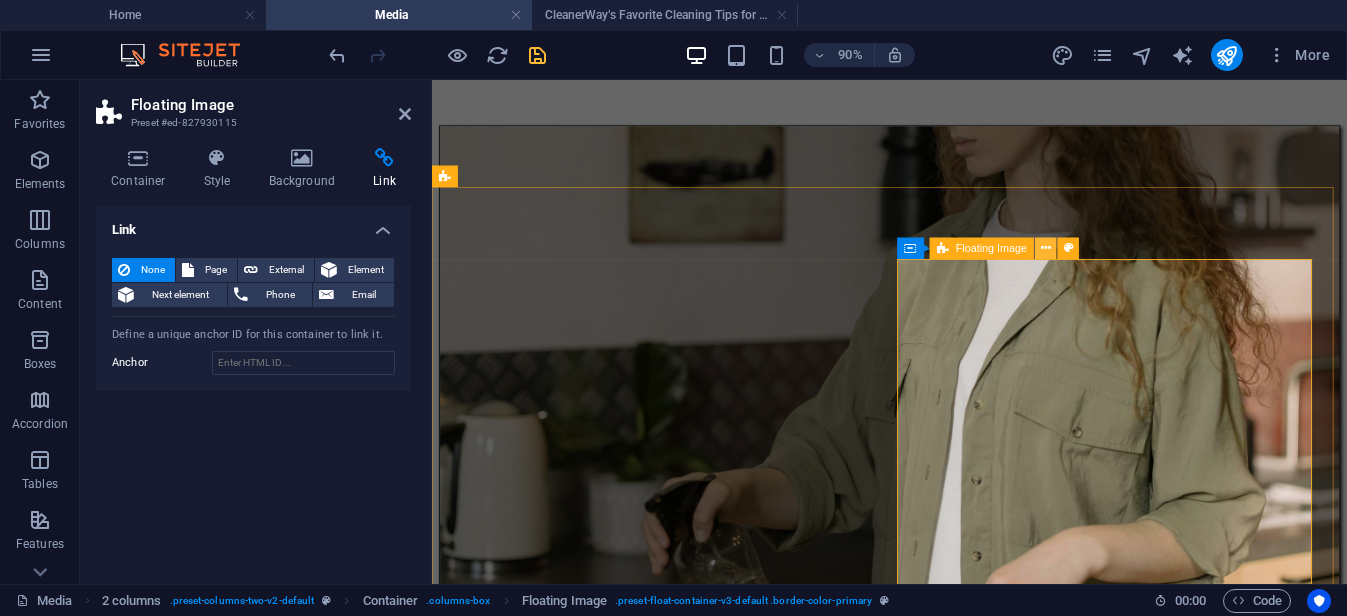 click at bounding box center [1046, 248] 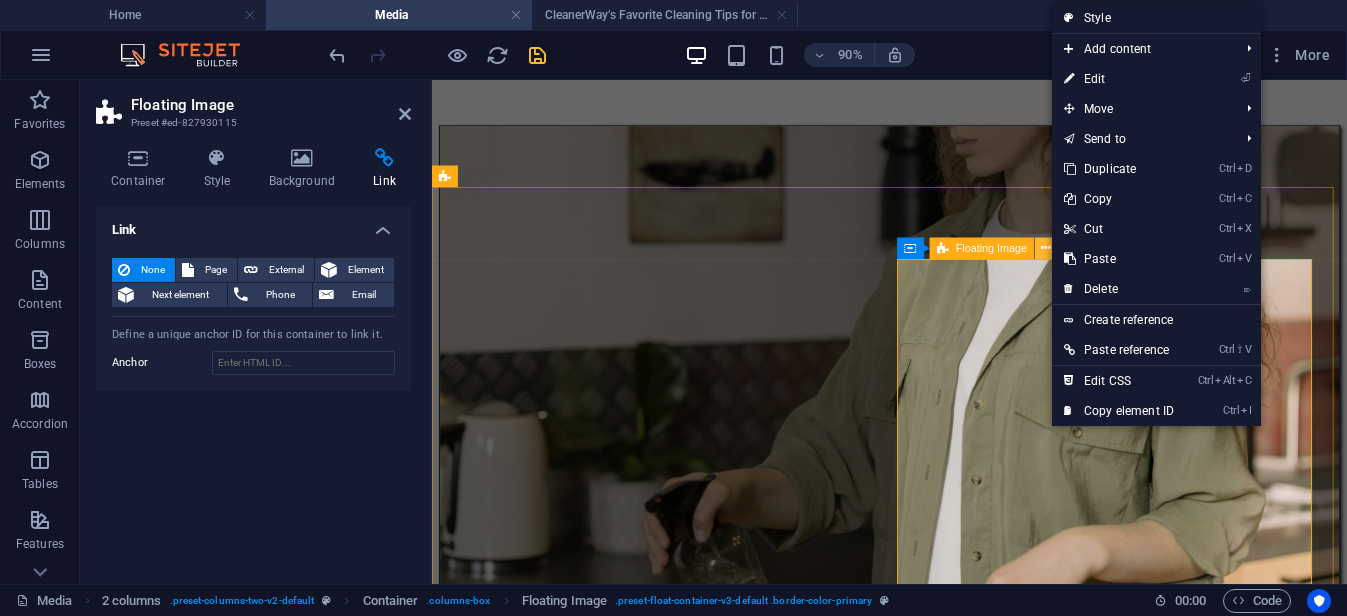 click at bounding box center [1046, 248] 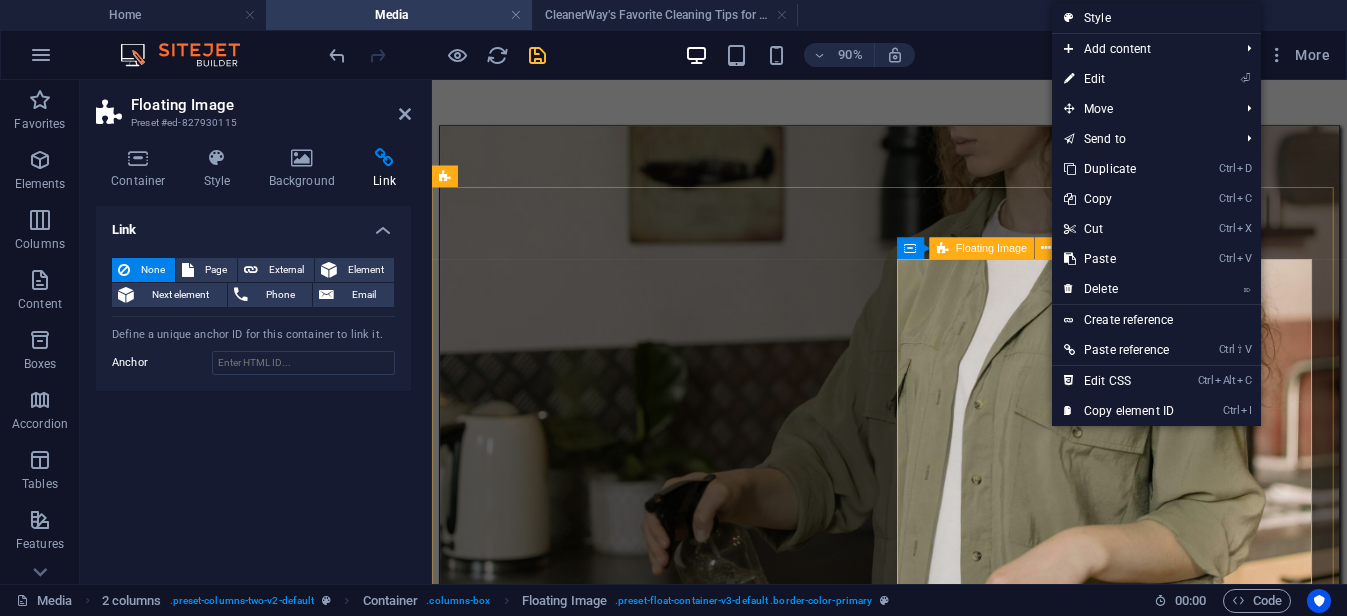 click on "CleanerWay’s Favorite Cleaning Tips for Melbourne Homes   At CleanerWay Cleaning Services, we’ve cleaned everything from cozy apartments to sprawling family homes across Melbourne — and if there’s one thing we know, it’s that a clean home feels better. Want that fresh, clean-home vibe without spending your whole weekend scrubbing? These are our  top expert cleaning tips  to make your Melbourne home sparkle all year round   ...  Learn More" at bounding box center (940, 4401) 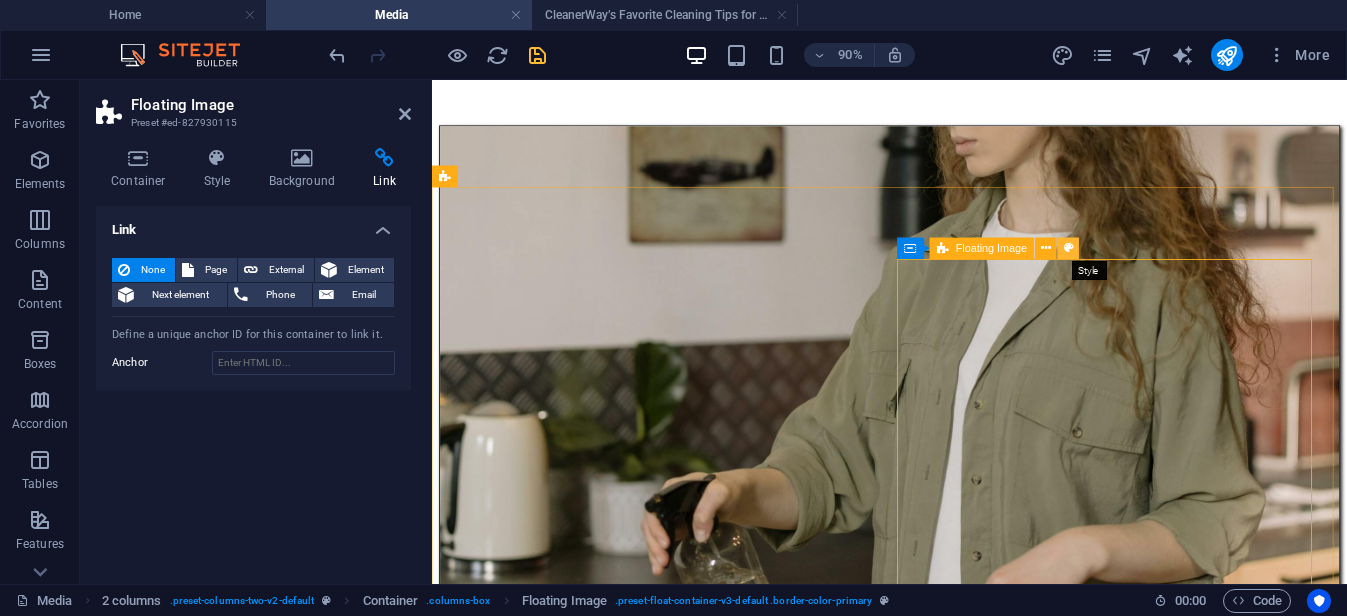 click at bounding box center (1069, 248) 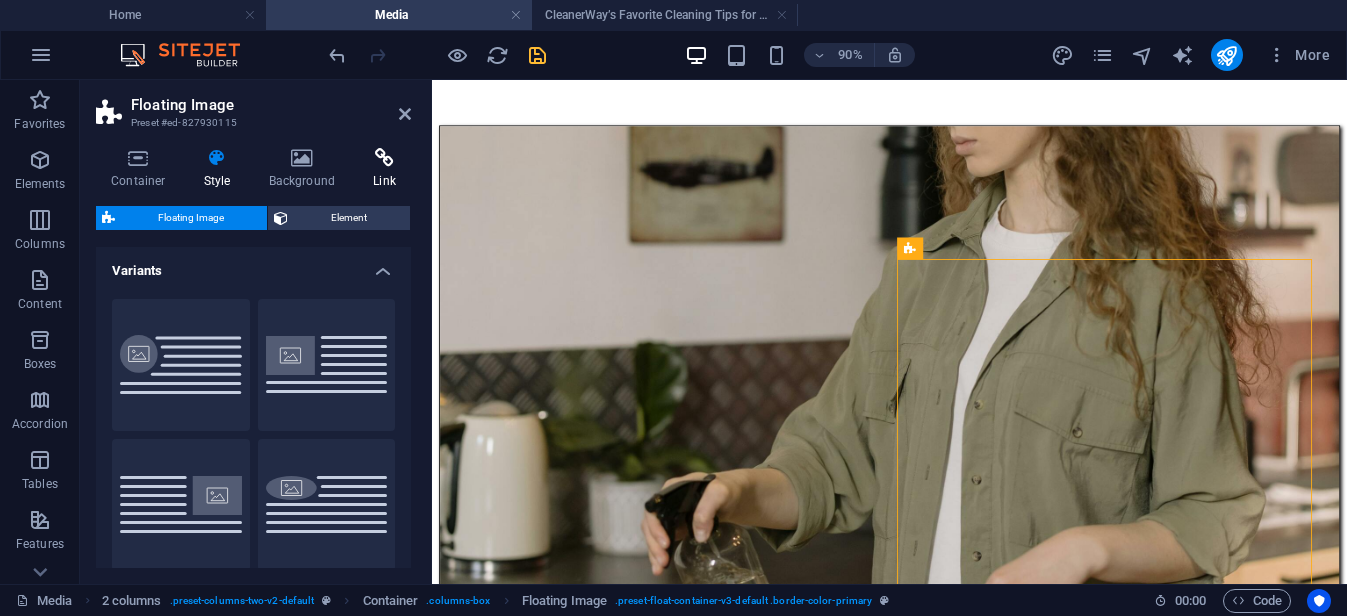 click on "Link" at bounding box center [384, 169] 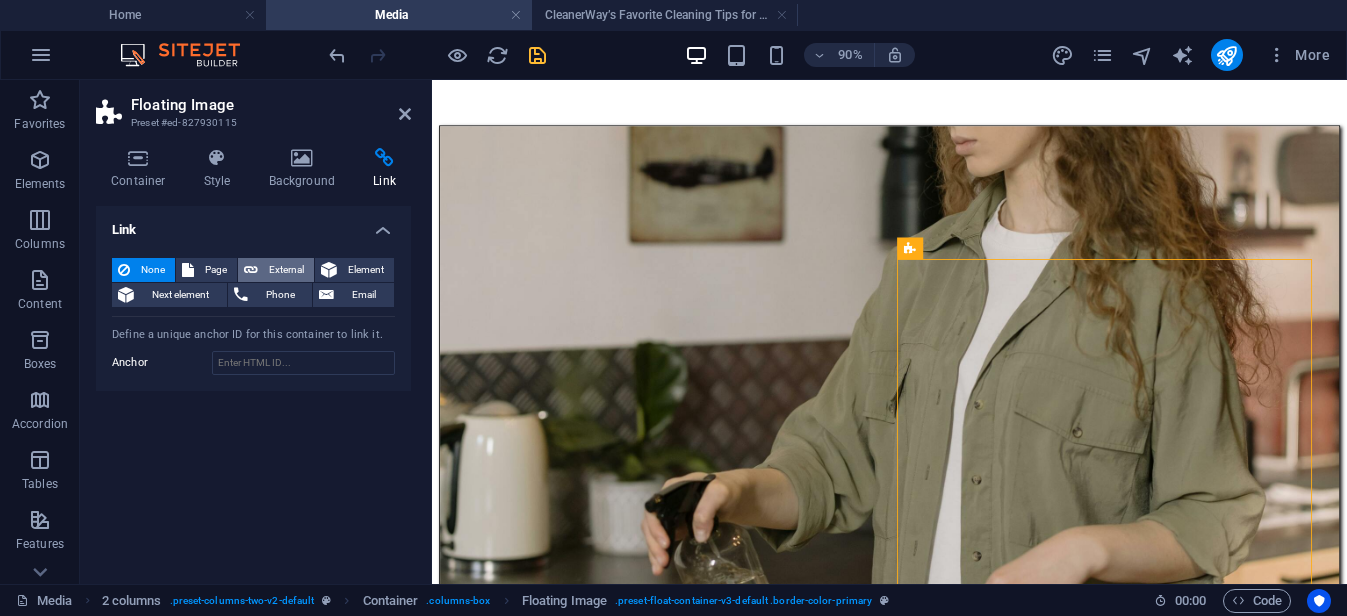 click on "External" at bounding box center (286, 270) 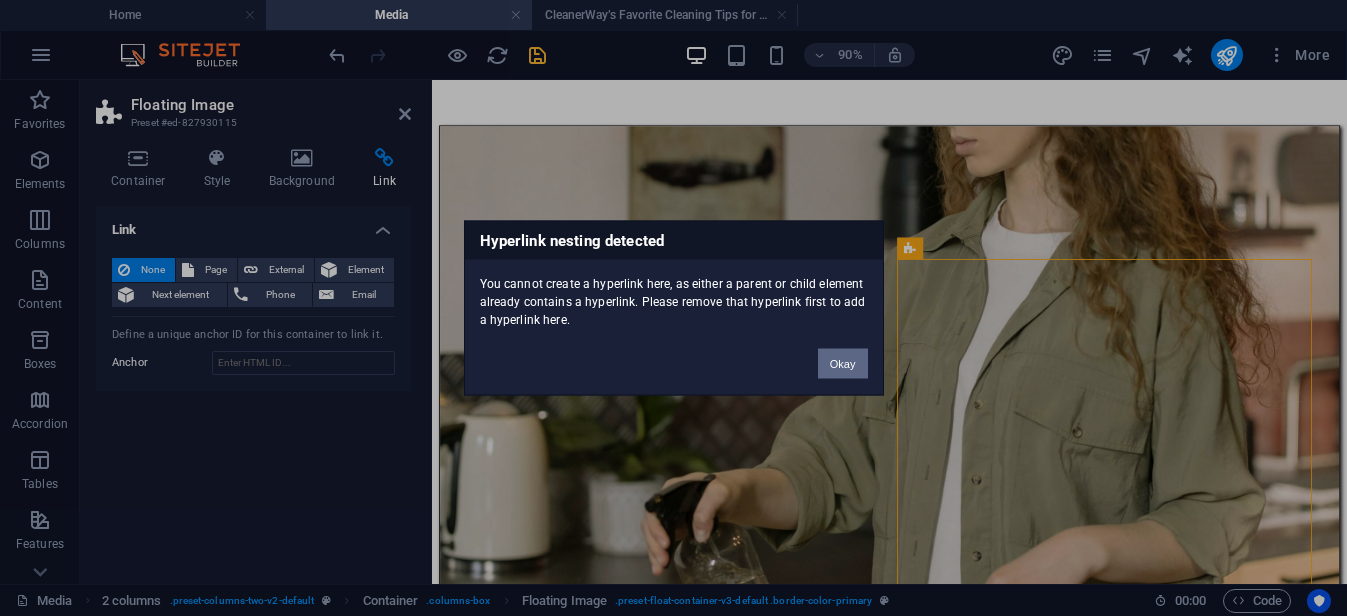 click on "Okay" at bounding box center (843, 364) 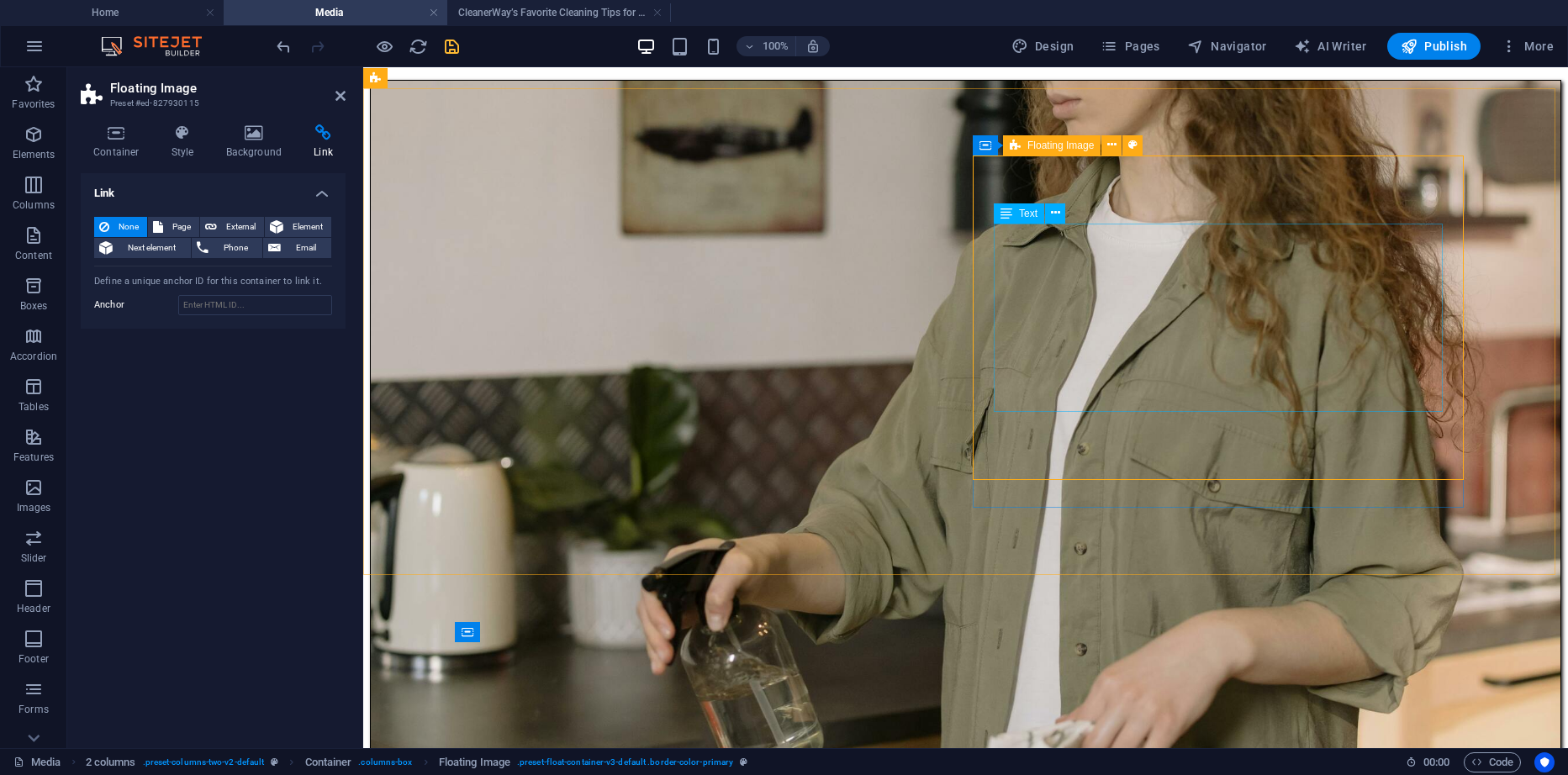 scroll, scrollTop: 350, scrollLeft: 0, axis: vertical 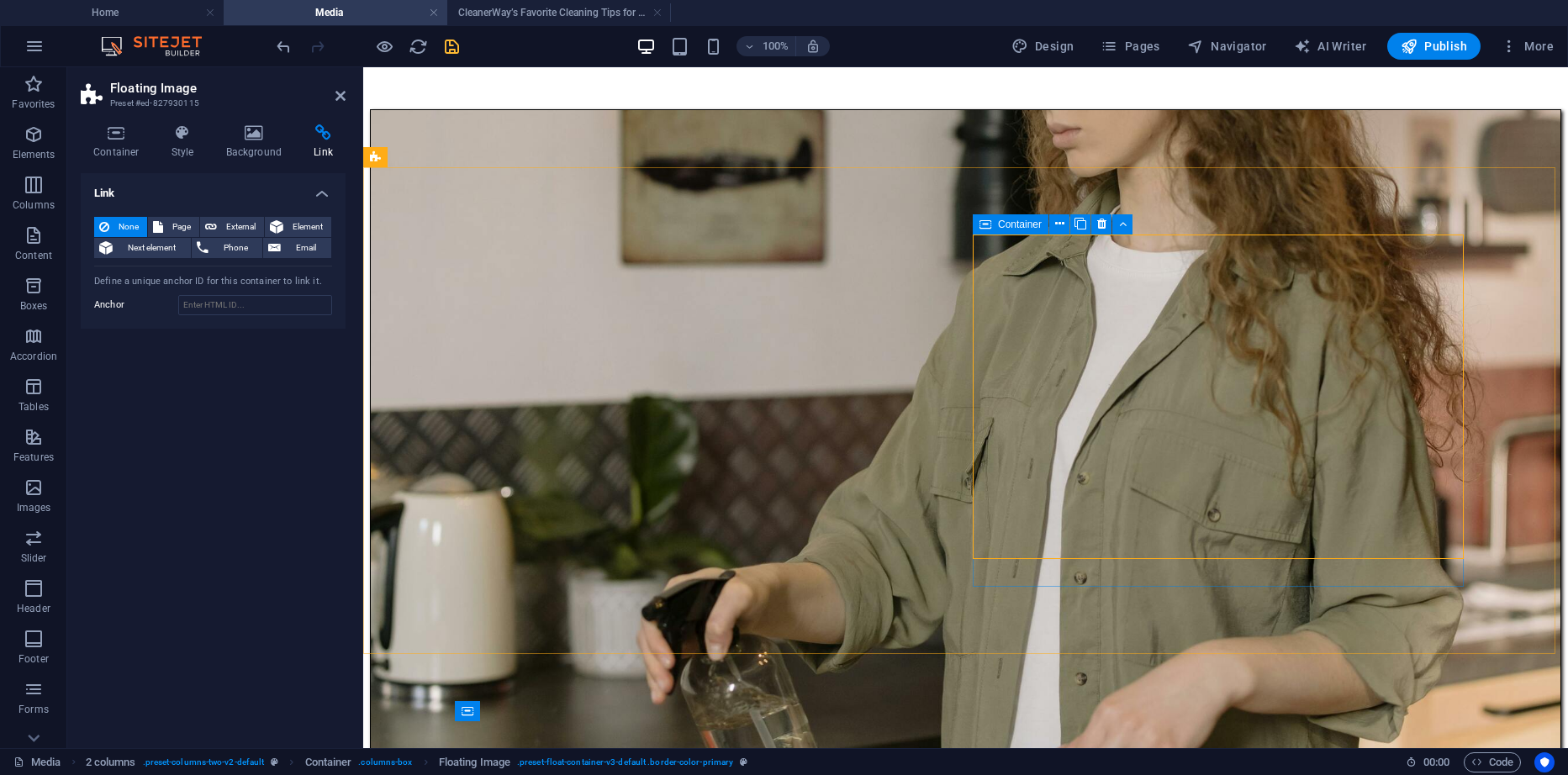 click at bounding box center (985, 224) 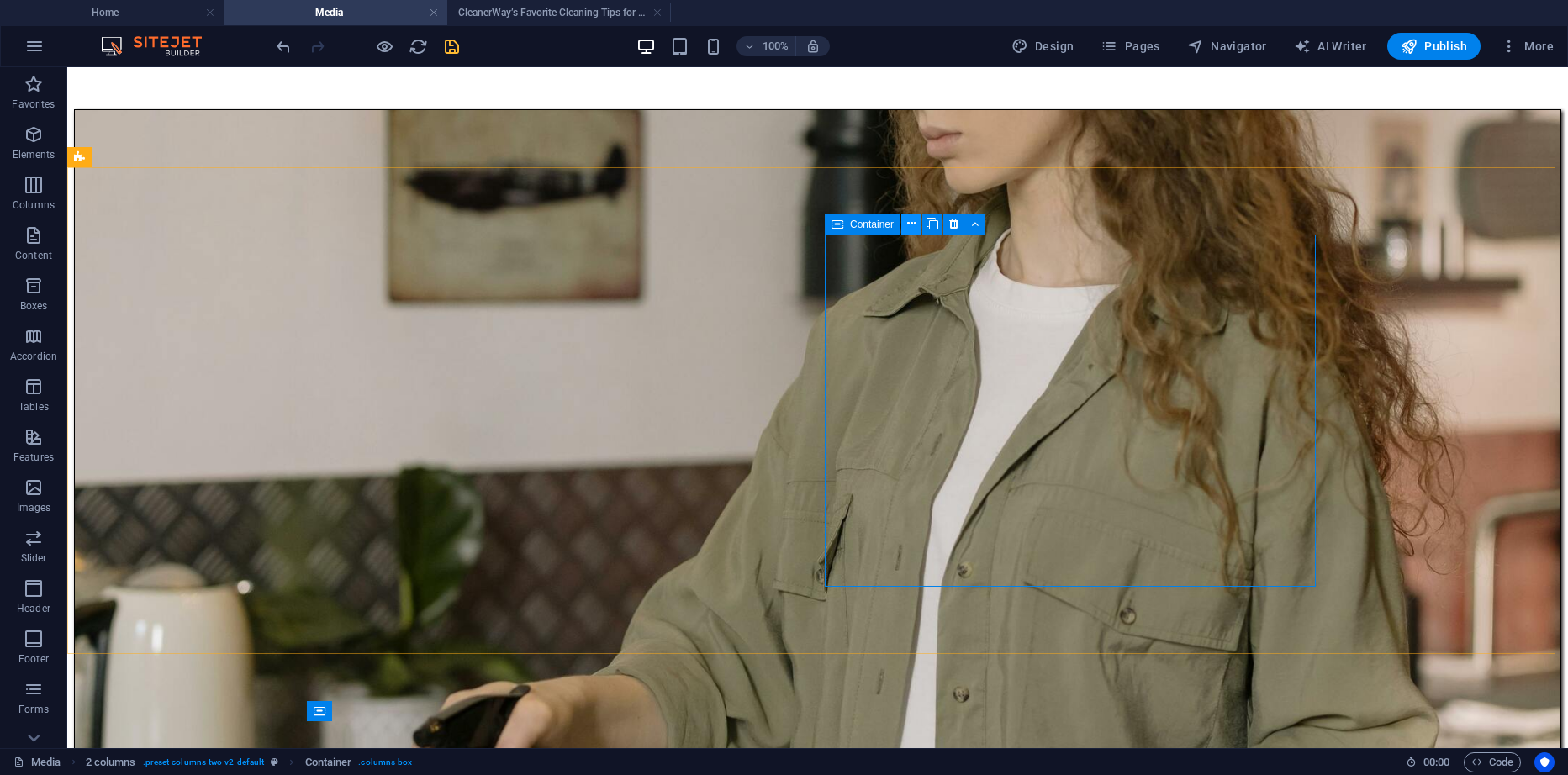 click at bounding box center (911, 224) 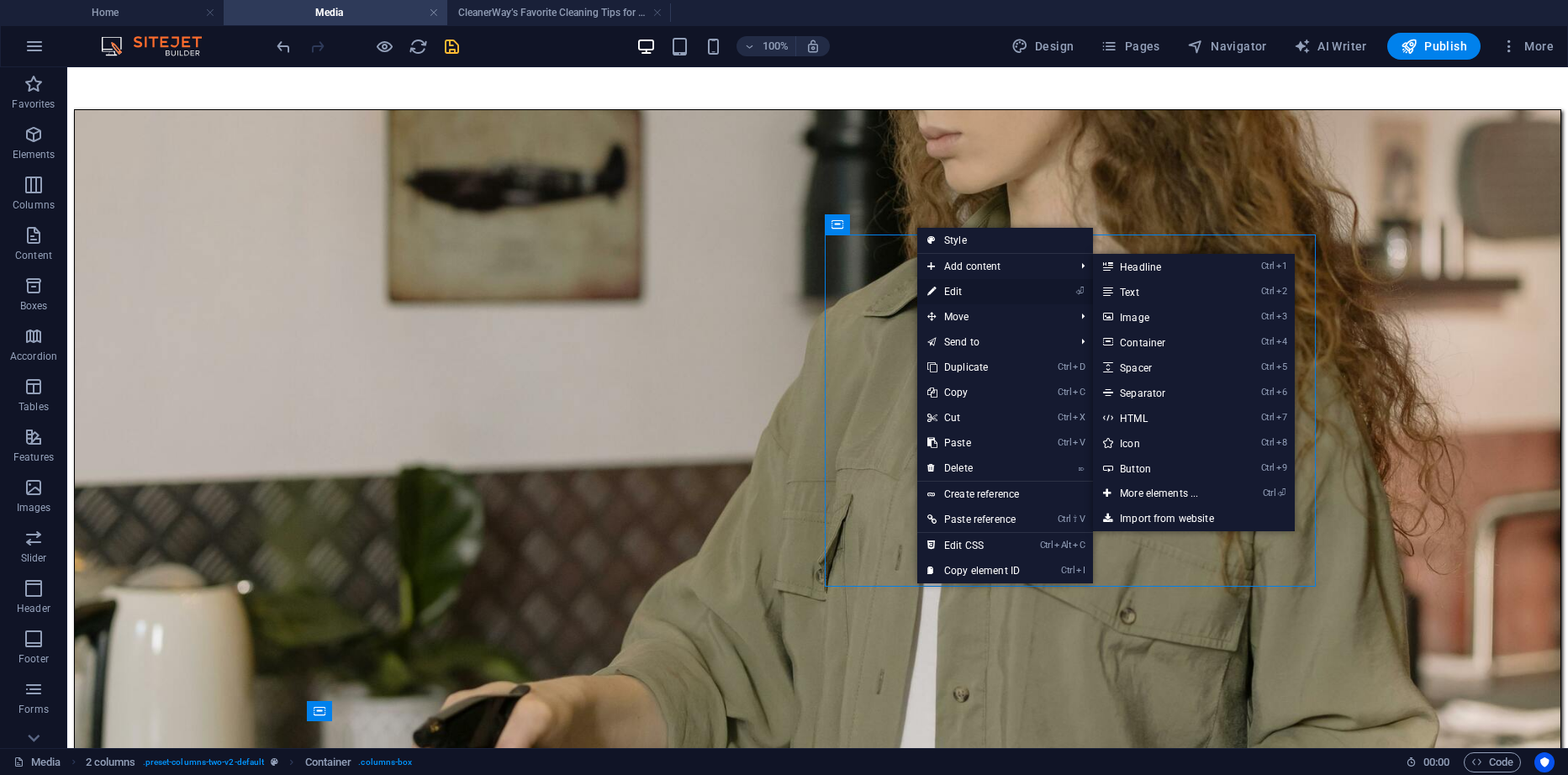 click on "⏎  Edit" at bounding box center [974, 292] 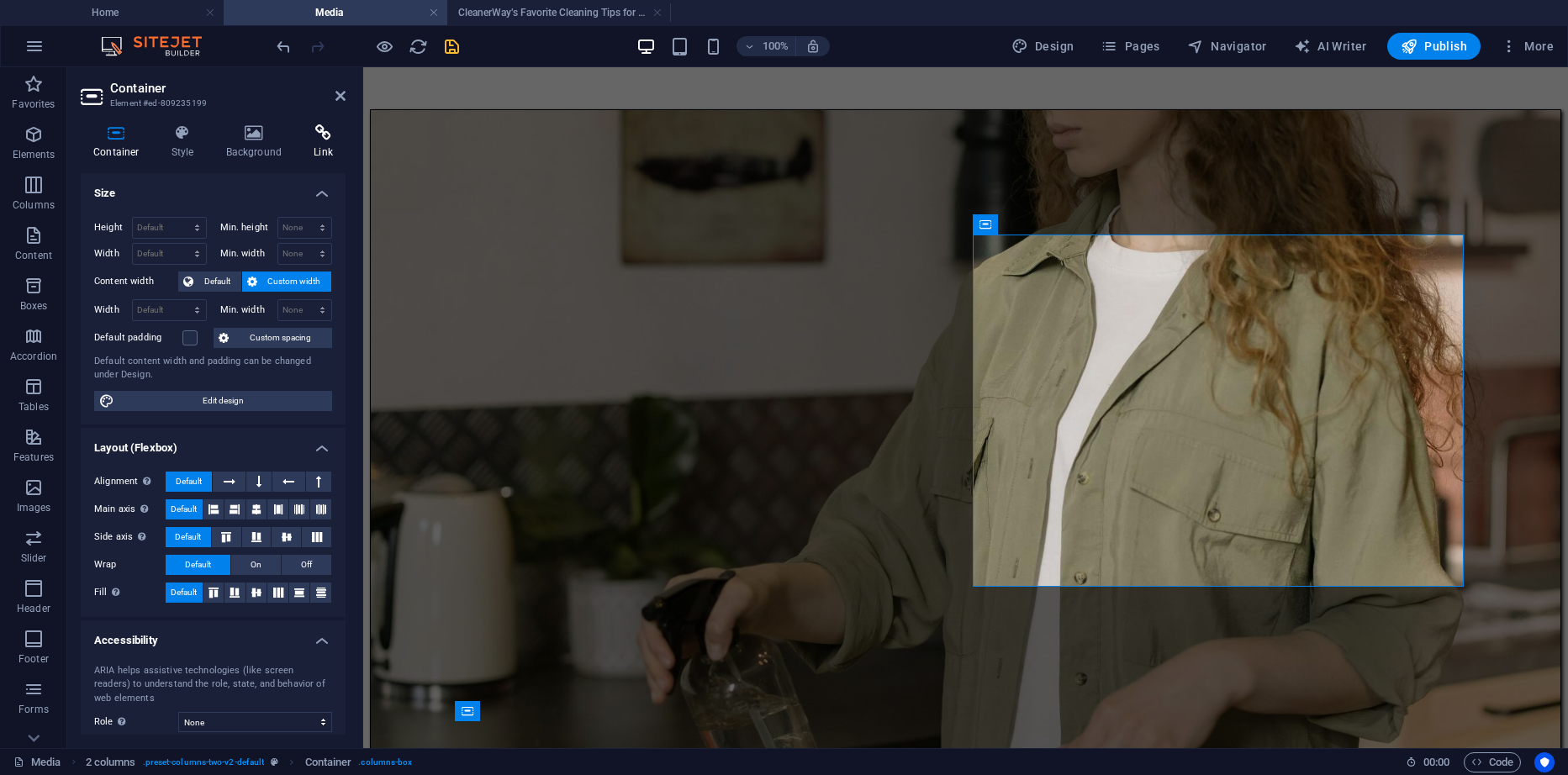 click at bounding box center [323, 133] 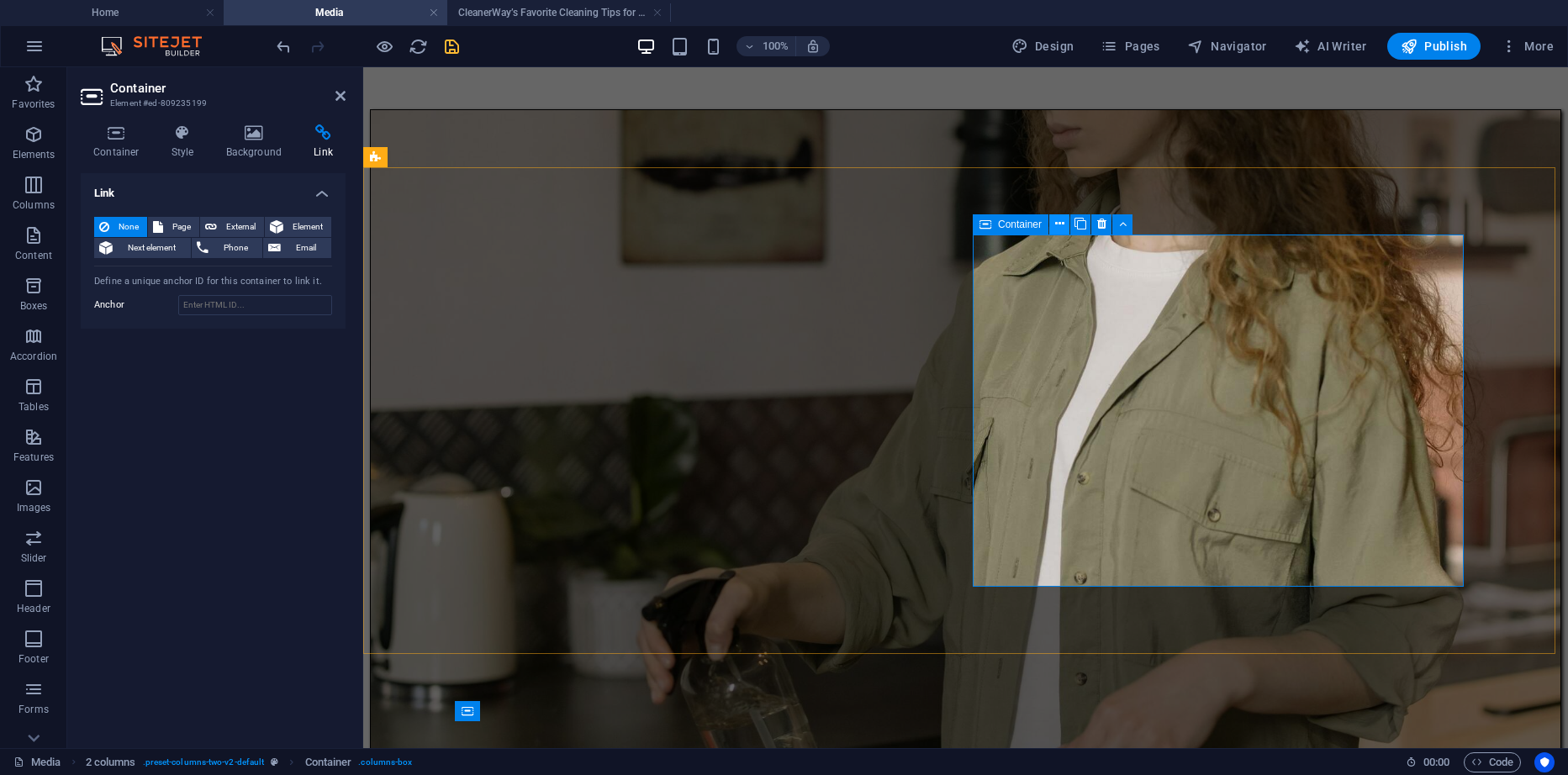 click at bounding box center [1059, 224] 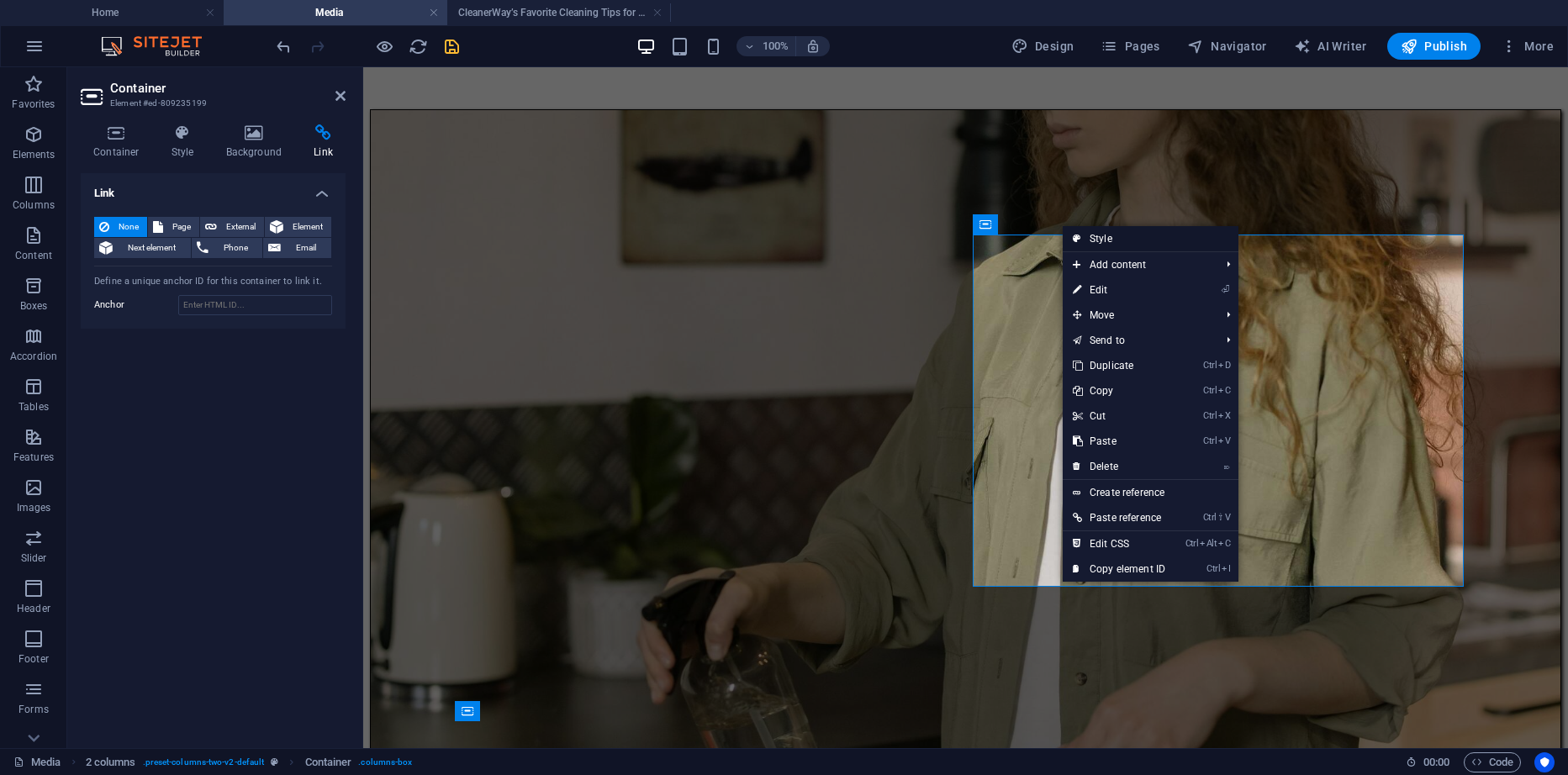 click on "Style" at bounding box center (1150, 239) 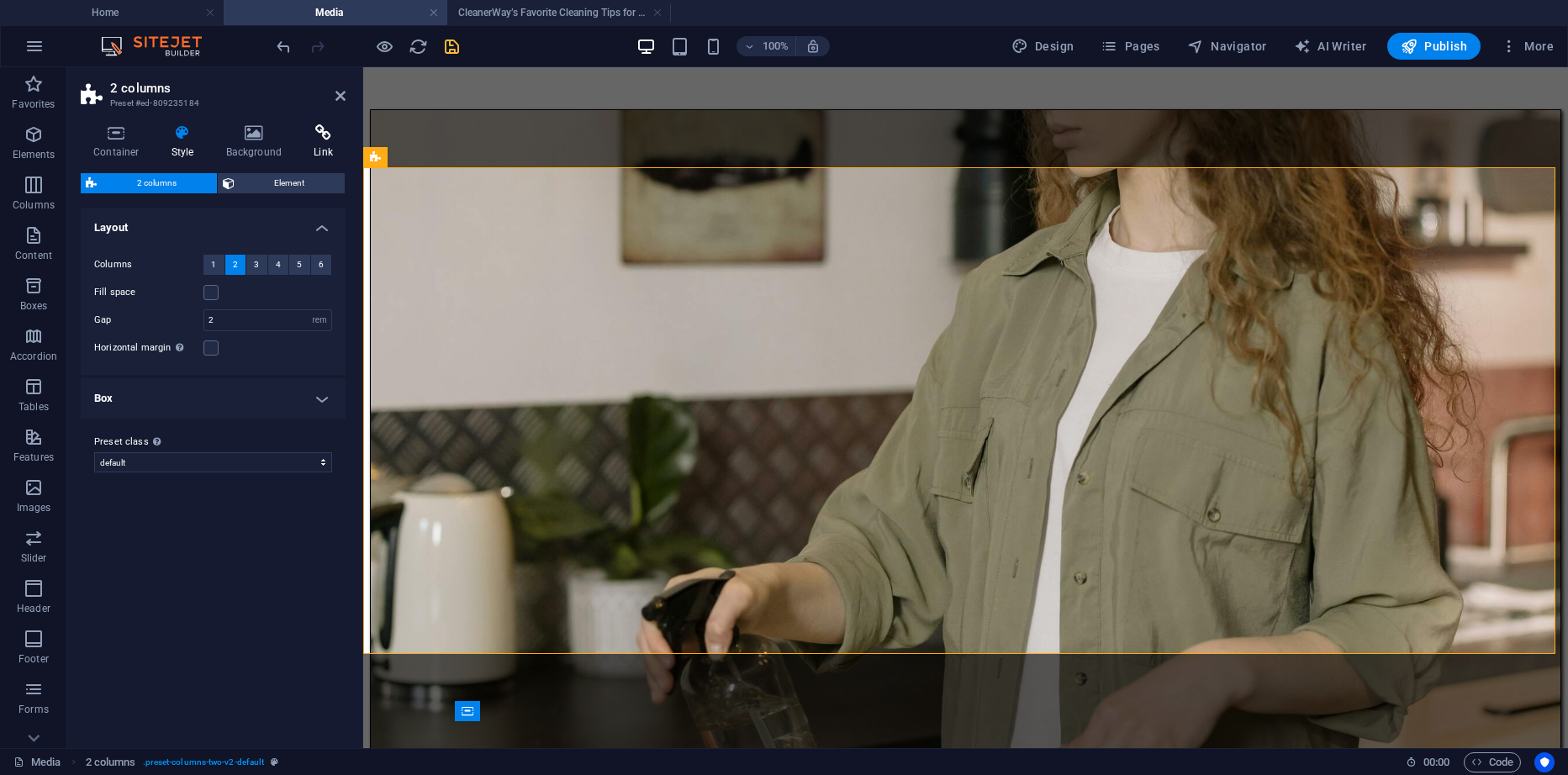 click on "Link" at bounding box center [323, 142] 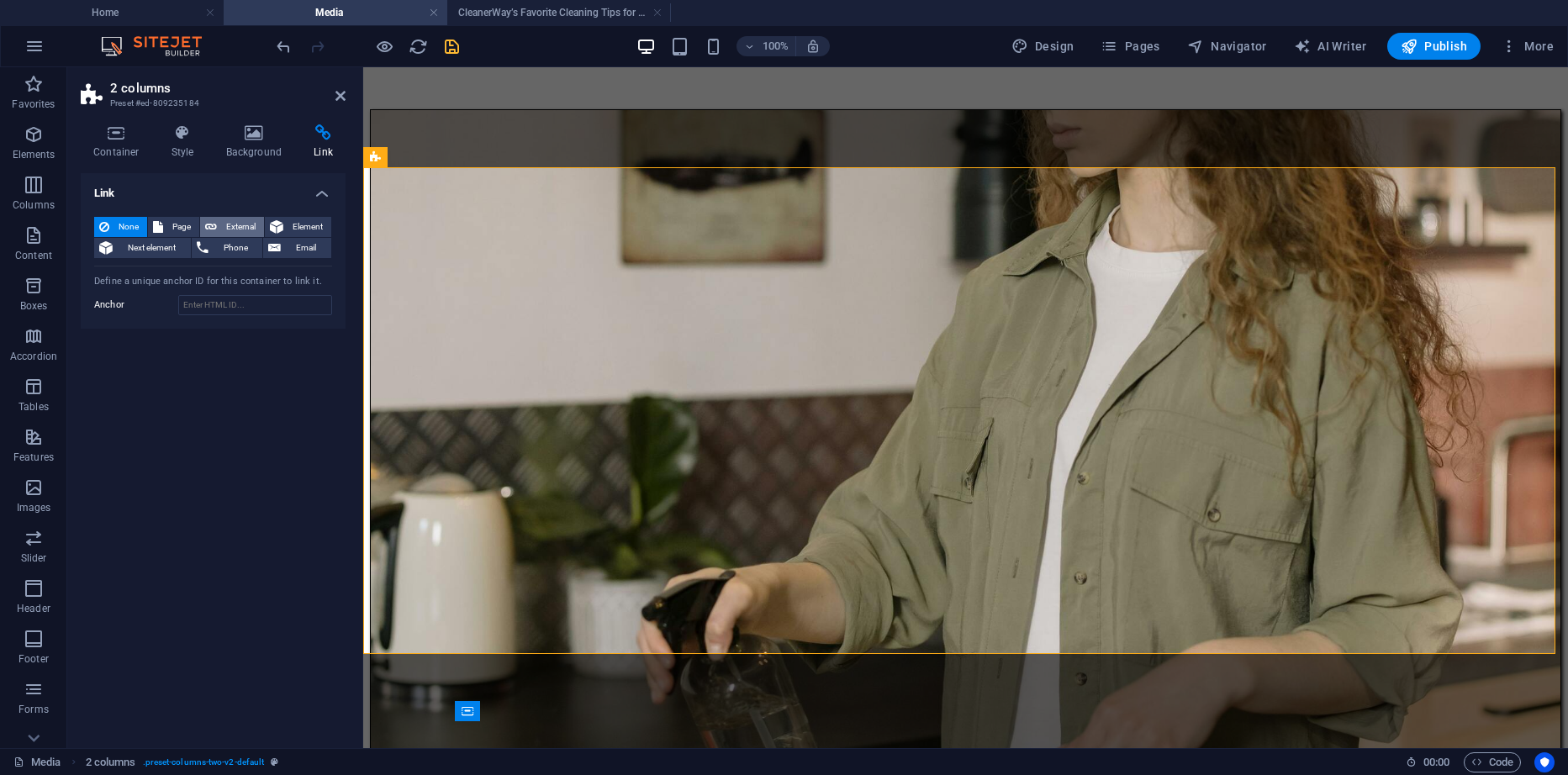 click on "External" at bounding box center [240, 227] 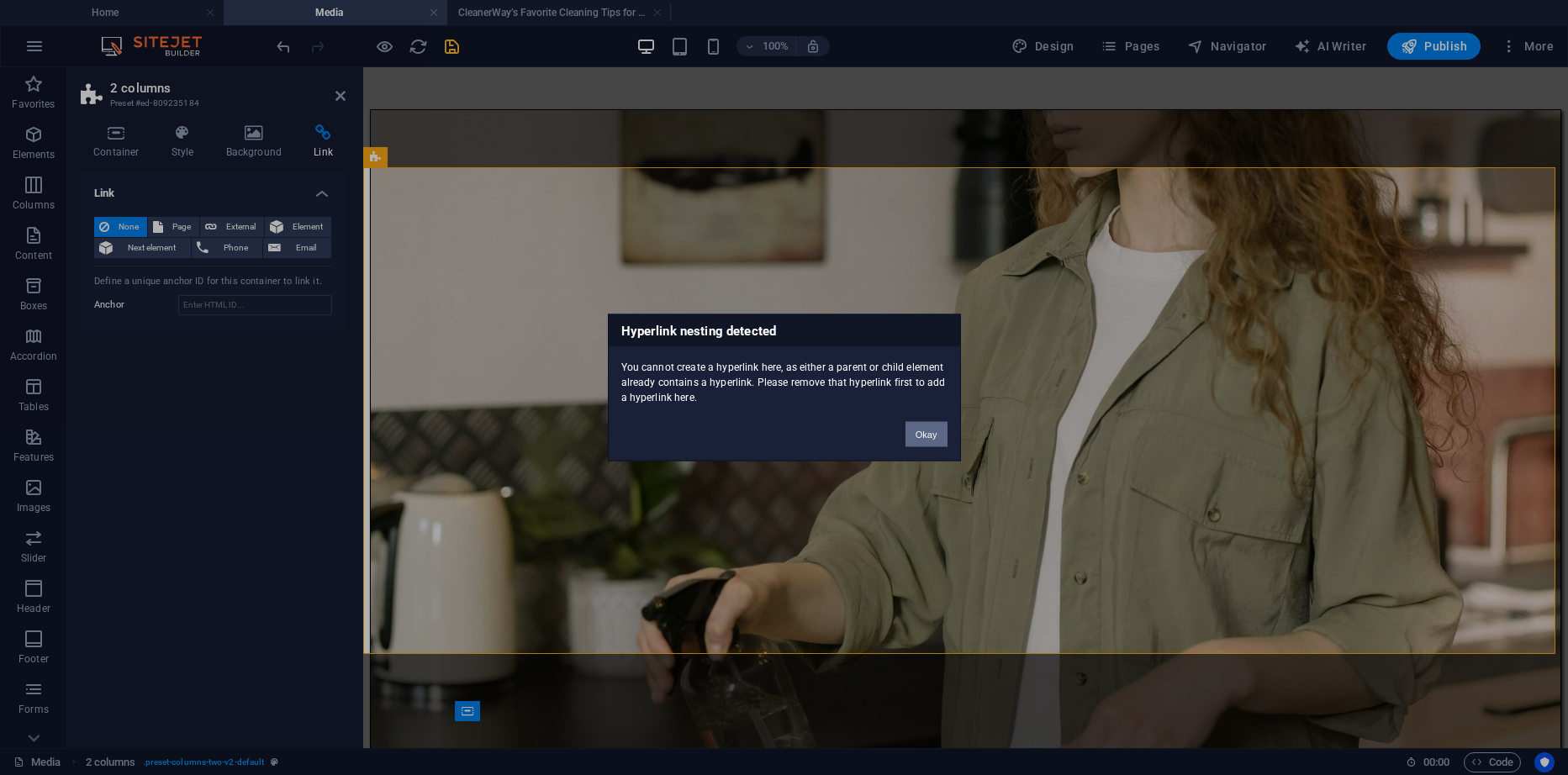click on "Okay" at bounding box center (927, 435) 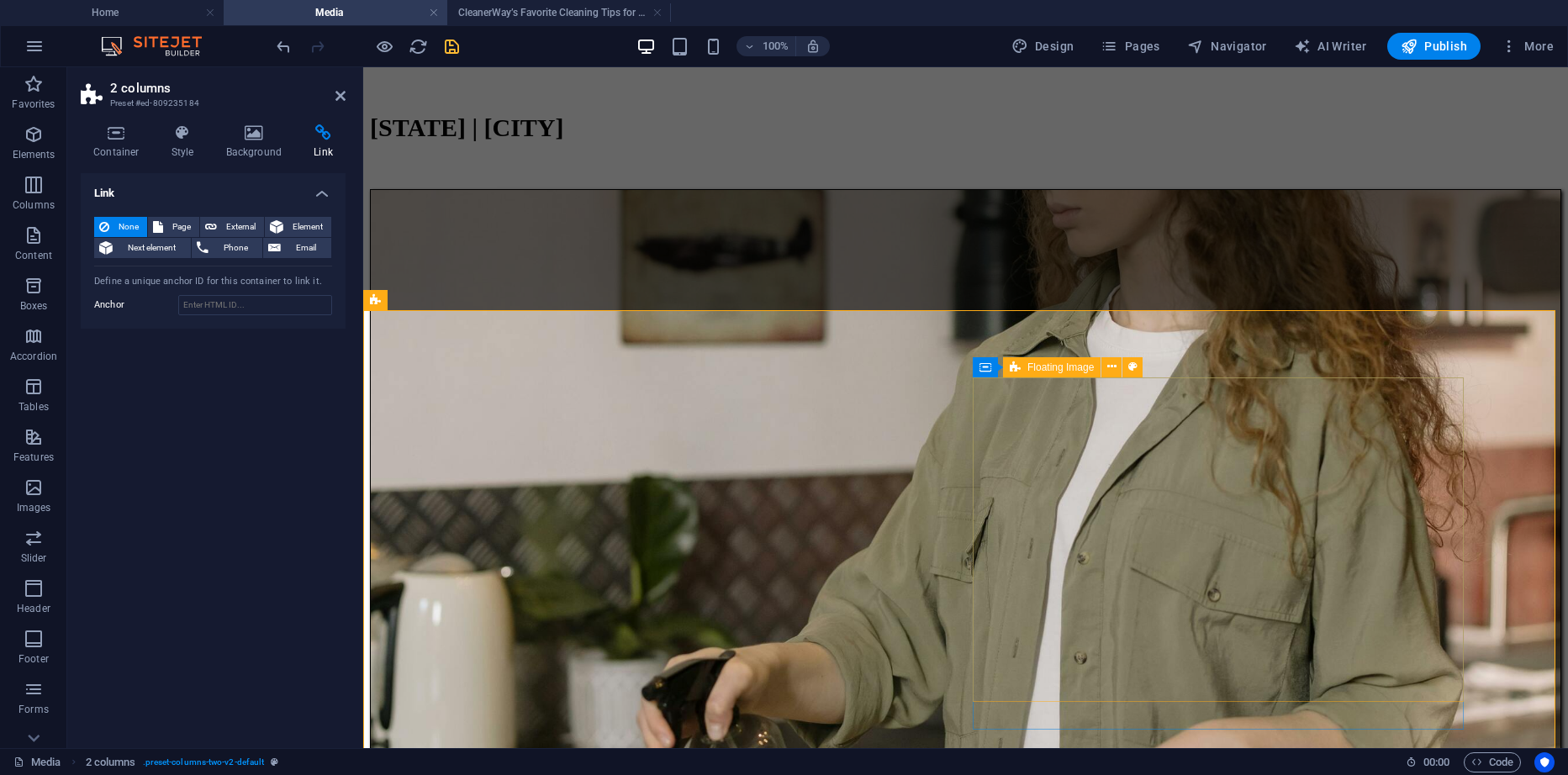 scroll, scrollTop: 182, scrollLeft: 0, axis: vertical 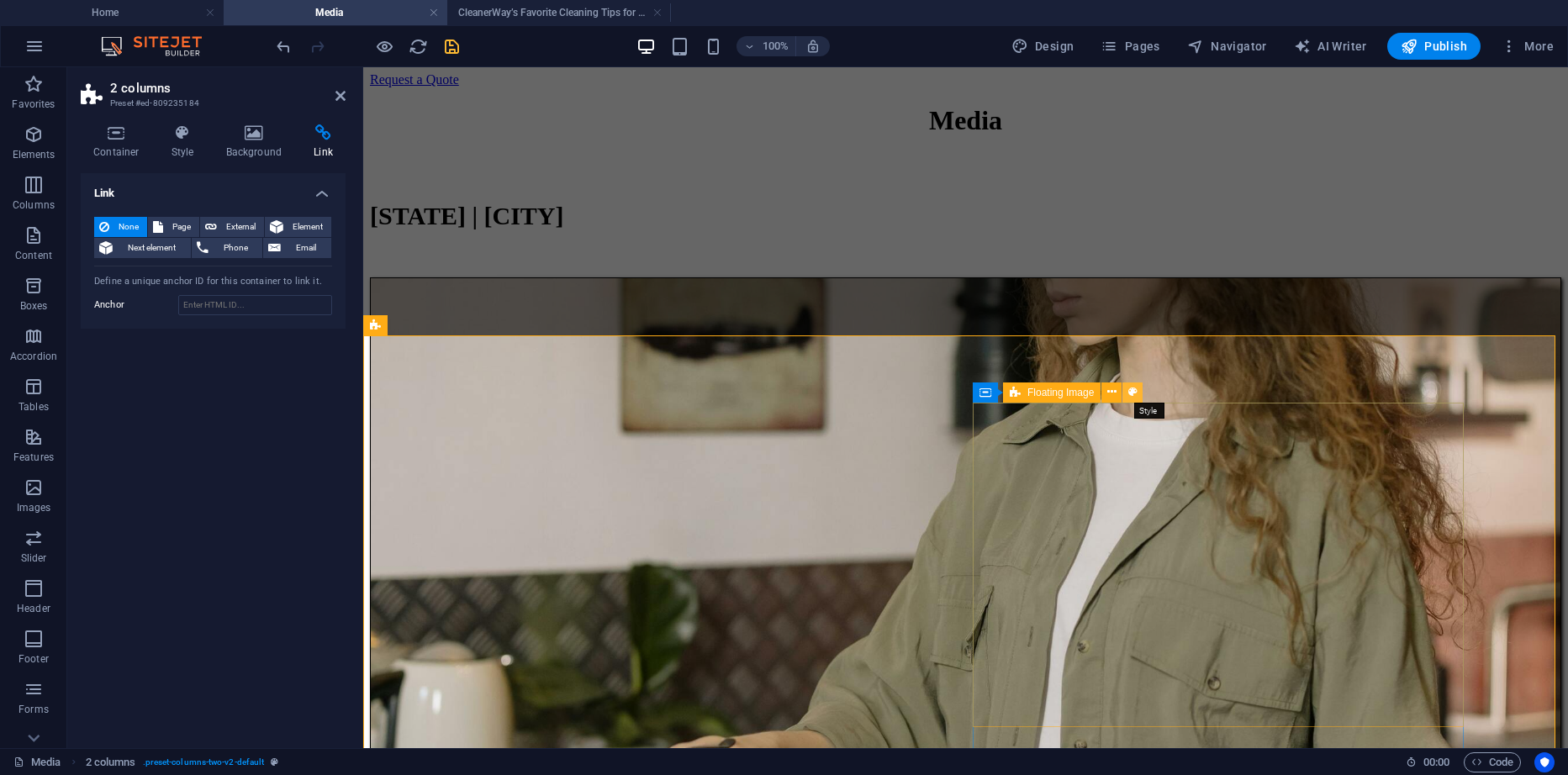click at bounding box center (1132, 392) 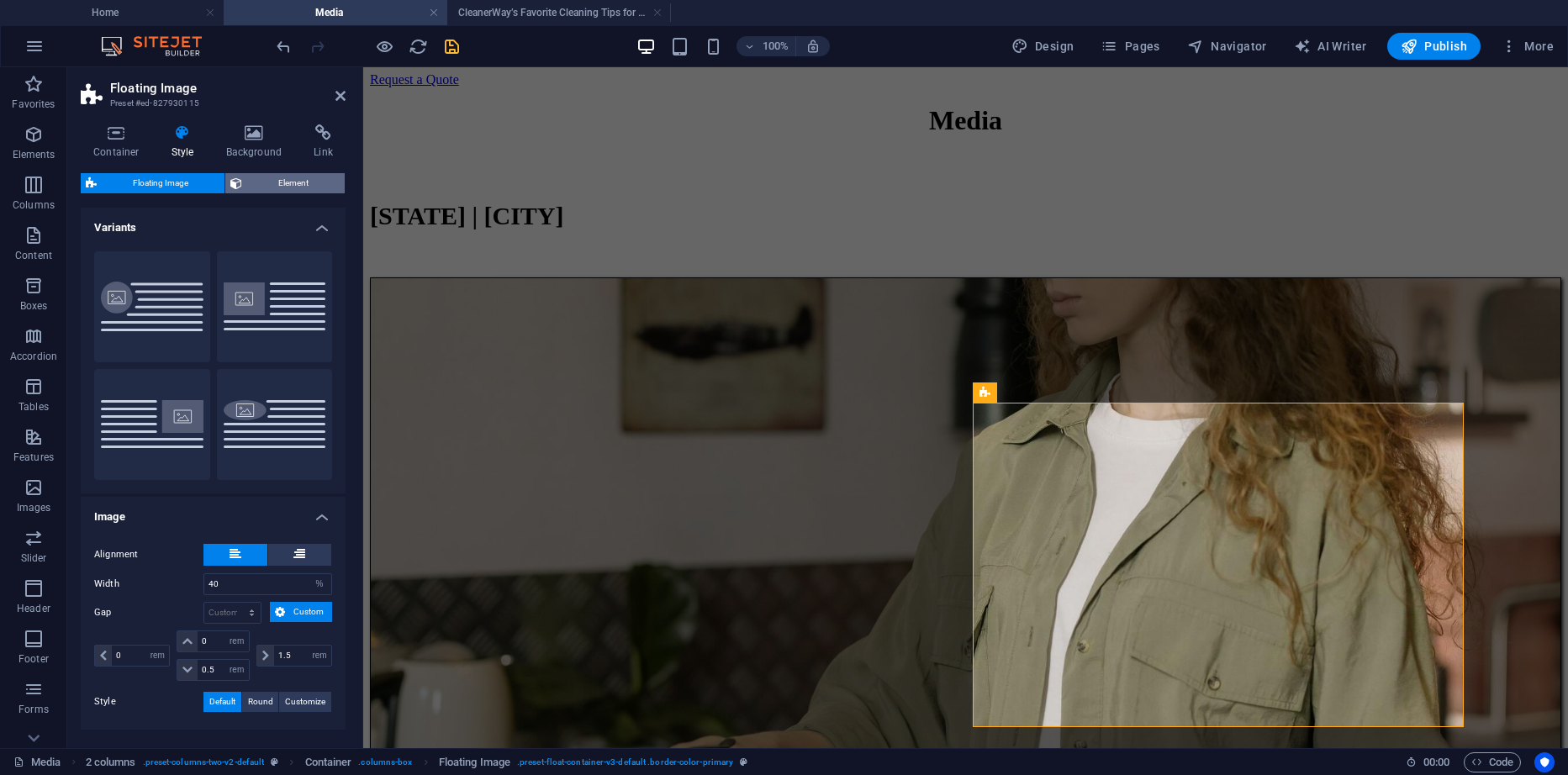 click on "Element" at bounding box center (293, 183) 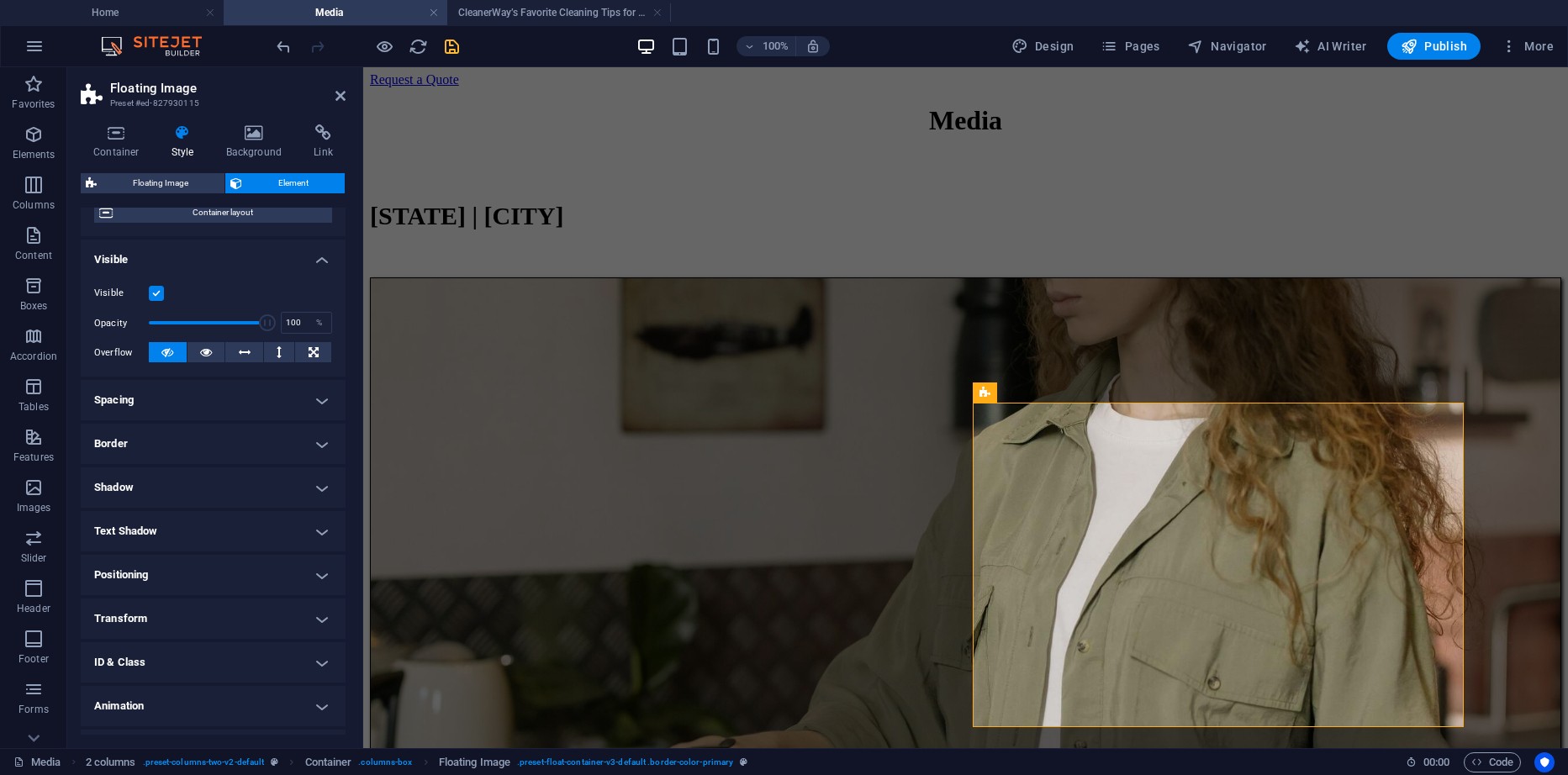 scroll, scrollTop: 168, scrollLeft: 0, axis: vertical 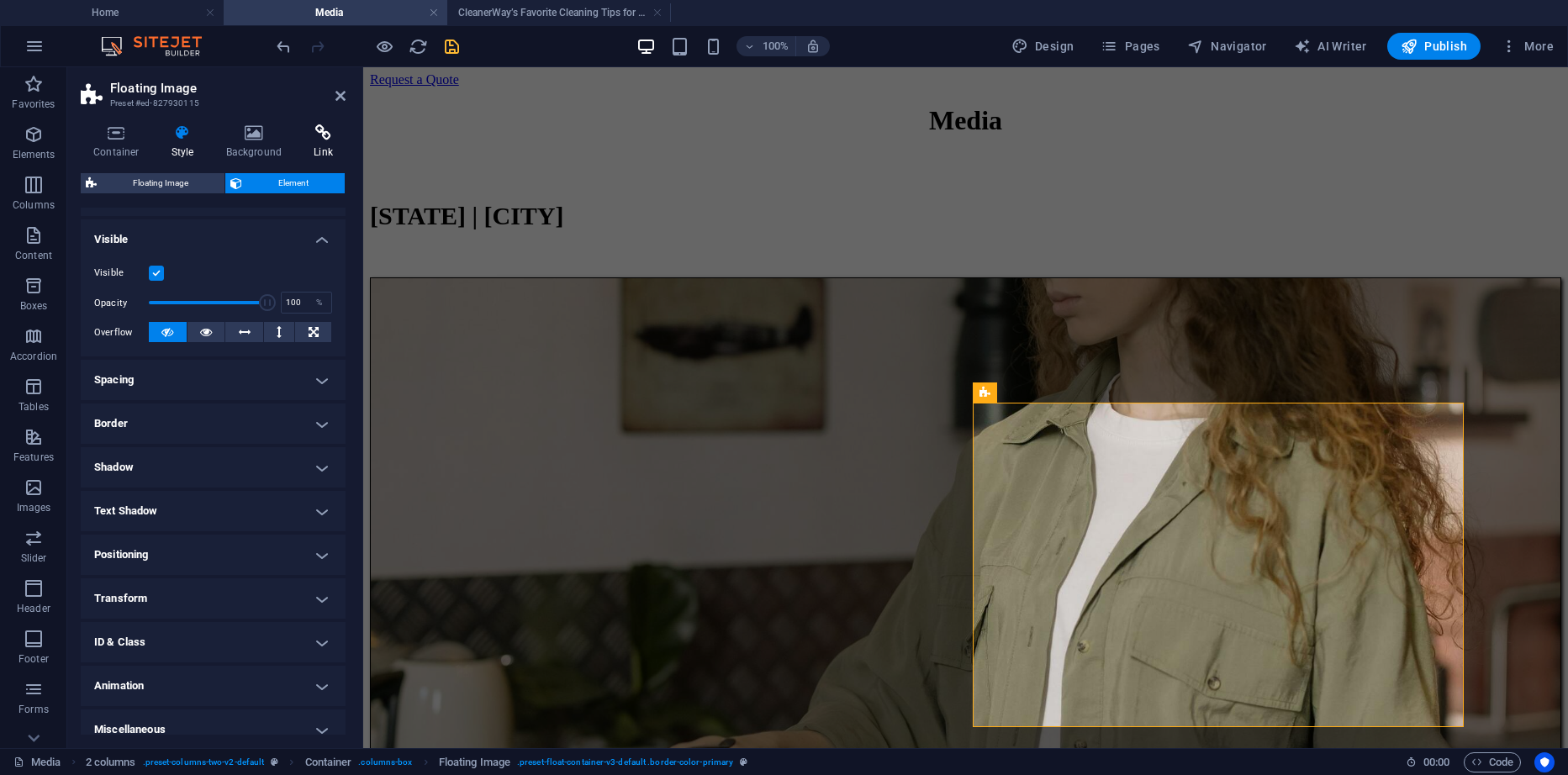 click at bounding box center (323, 133) 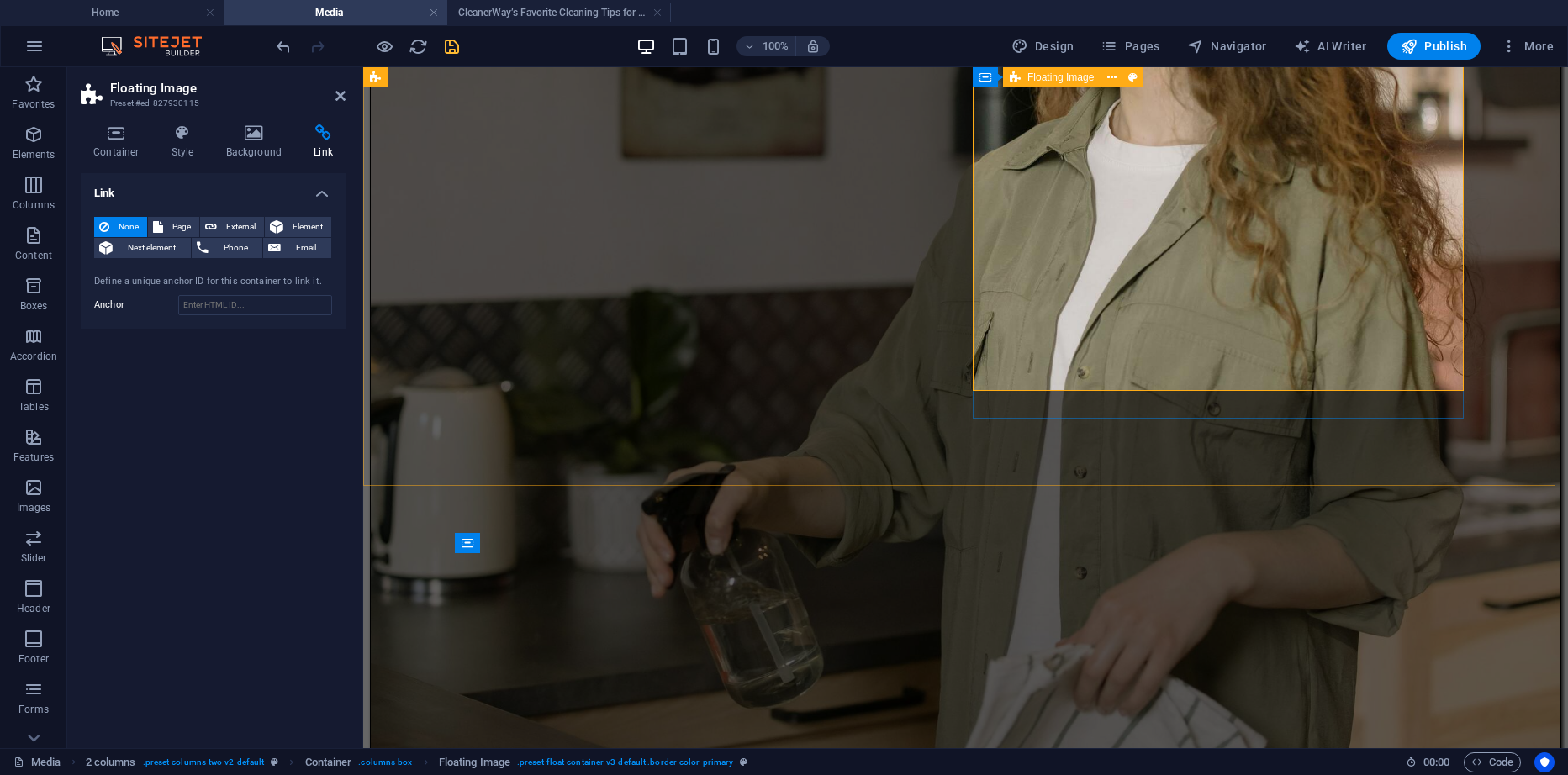 scroll, scrollTop: 266, scrollLeft: 0, axis: vertical 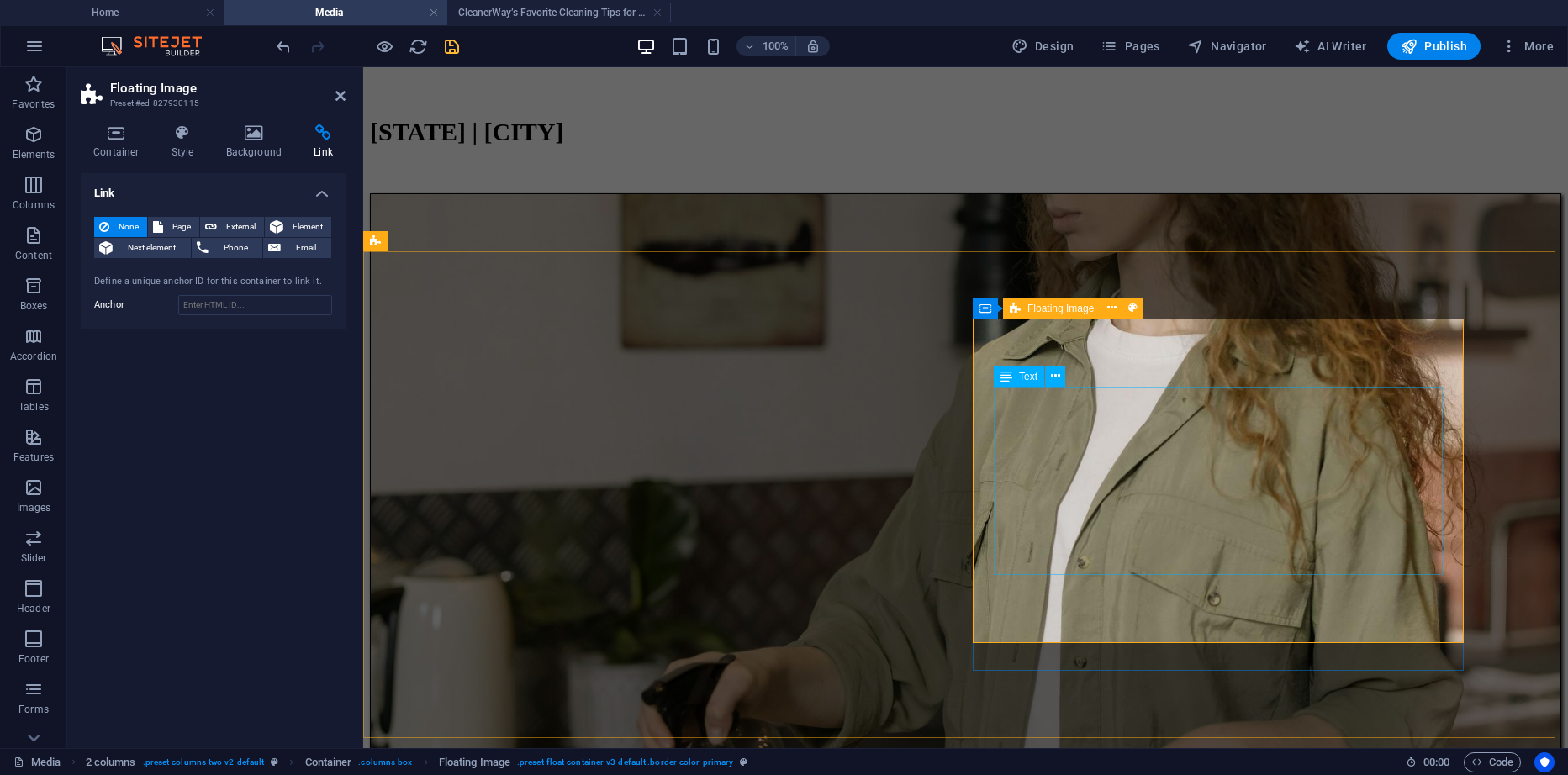 click on "CleanerWay’s Favorite Cleaning Tips for Melbourne Homes   At CleanerWay Cleaning Services, we’ve cleaned everything from cozy apartments to sprawling family homes across Melbourne — and if there’s one thing we know, it’s that a clean home feels better. Want that fresh, clean-home vibe without spending your whole weekend scrubbing? These are our  top expert cleaning tips  to make your Melbourne home sparkle all year round   ...  Learn More" at bounding box center (965, 5513) 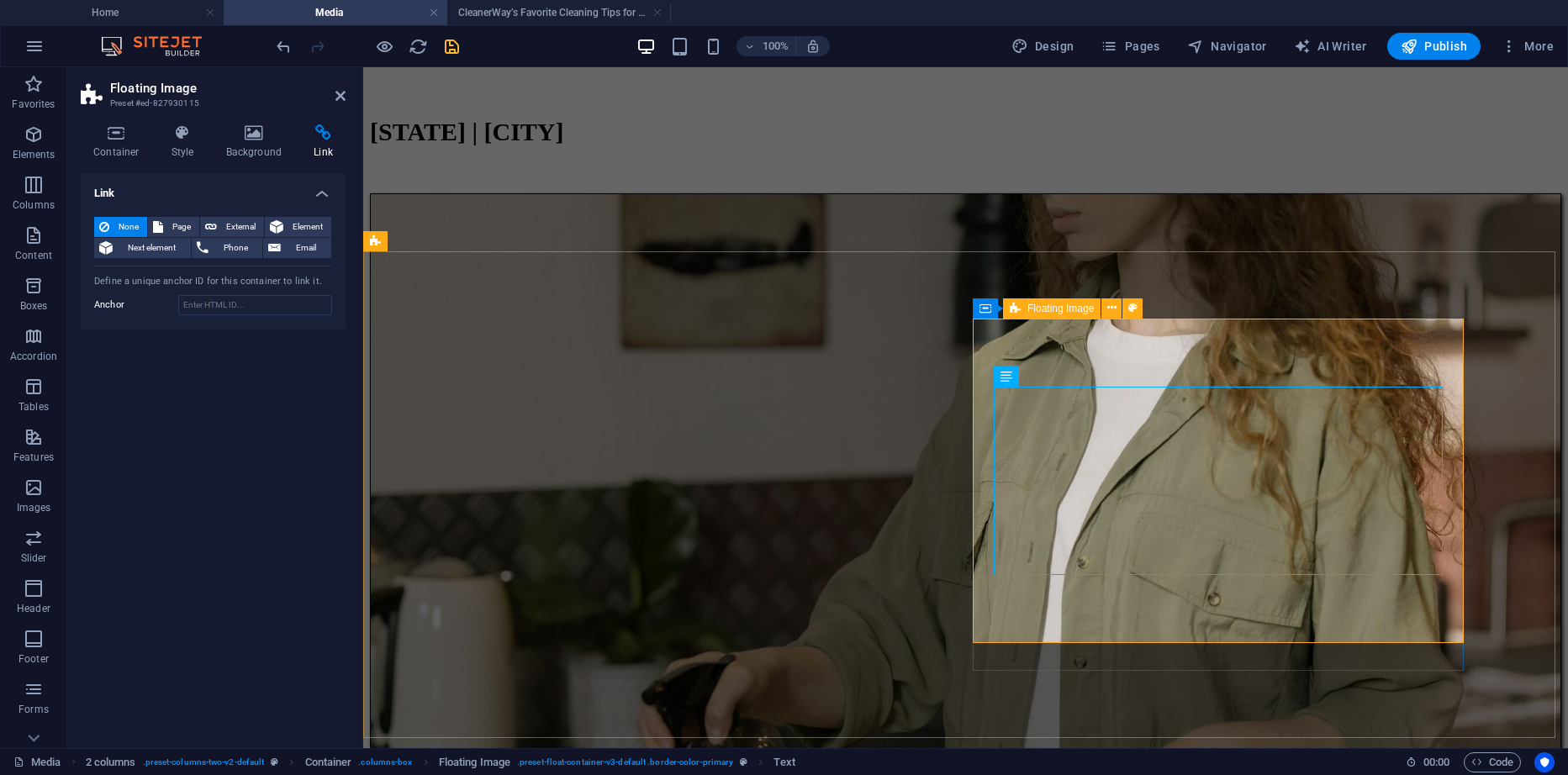 click on "CleanerWay’s Favorite Cleaning Tips for Melbourne Homes   At CleanerWay Cleaning Services, we’ve cleaned everything from cozy apartments to sprawling family homes across Melbourne — and if there’s one thing we know, it’s that a clean home feels better. Want that fresh, clean-home vibe without spending your whole weekend scrubbing? These are our  top expert cleaning tips  to make your Melbourne home sparkle all year round   ...  Learn More" at bounding box center [965, 5170] 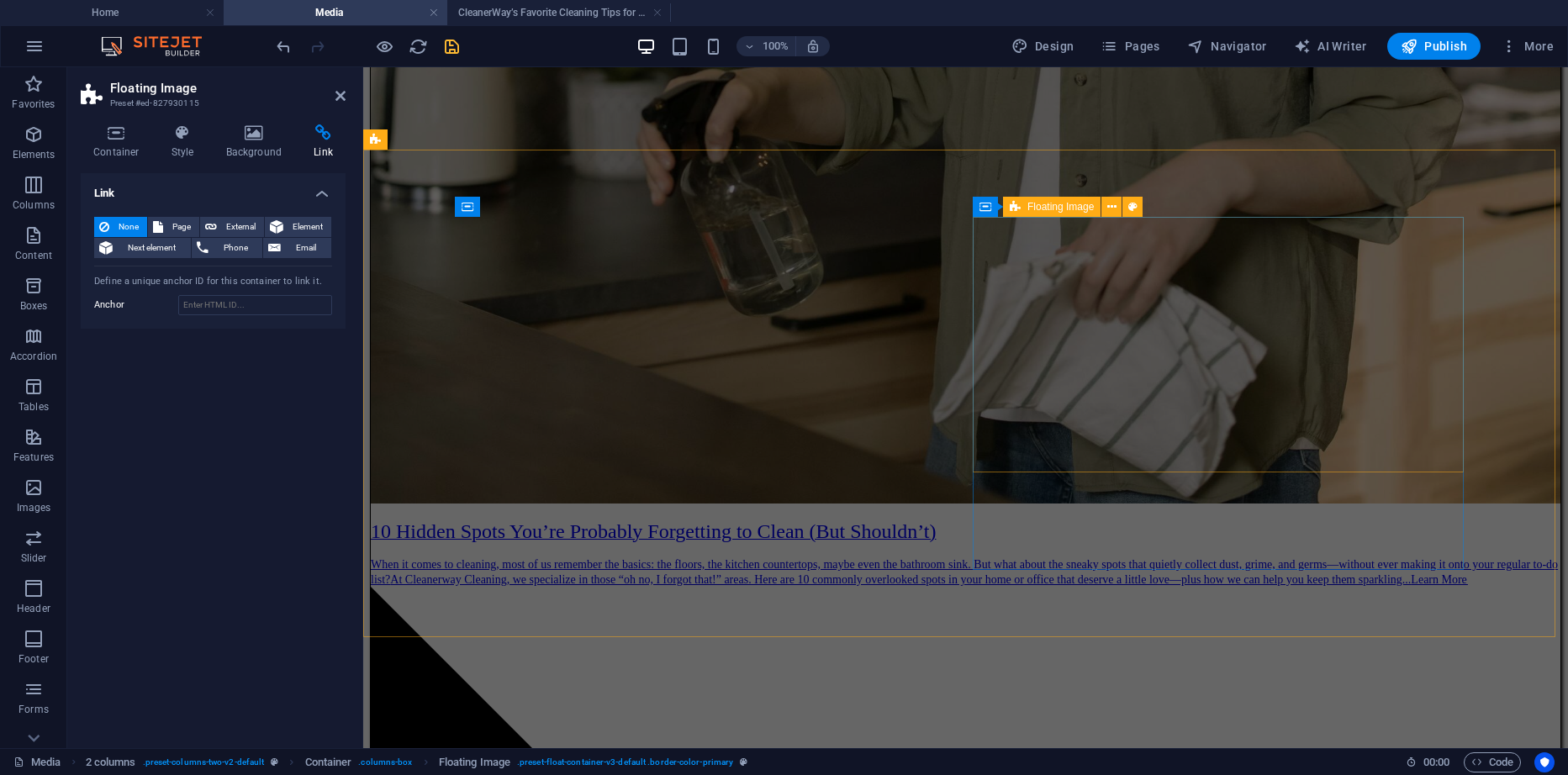 scroll, scrollTop: 854, scrollLeft: 0, axis: vertical 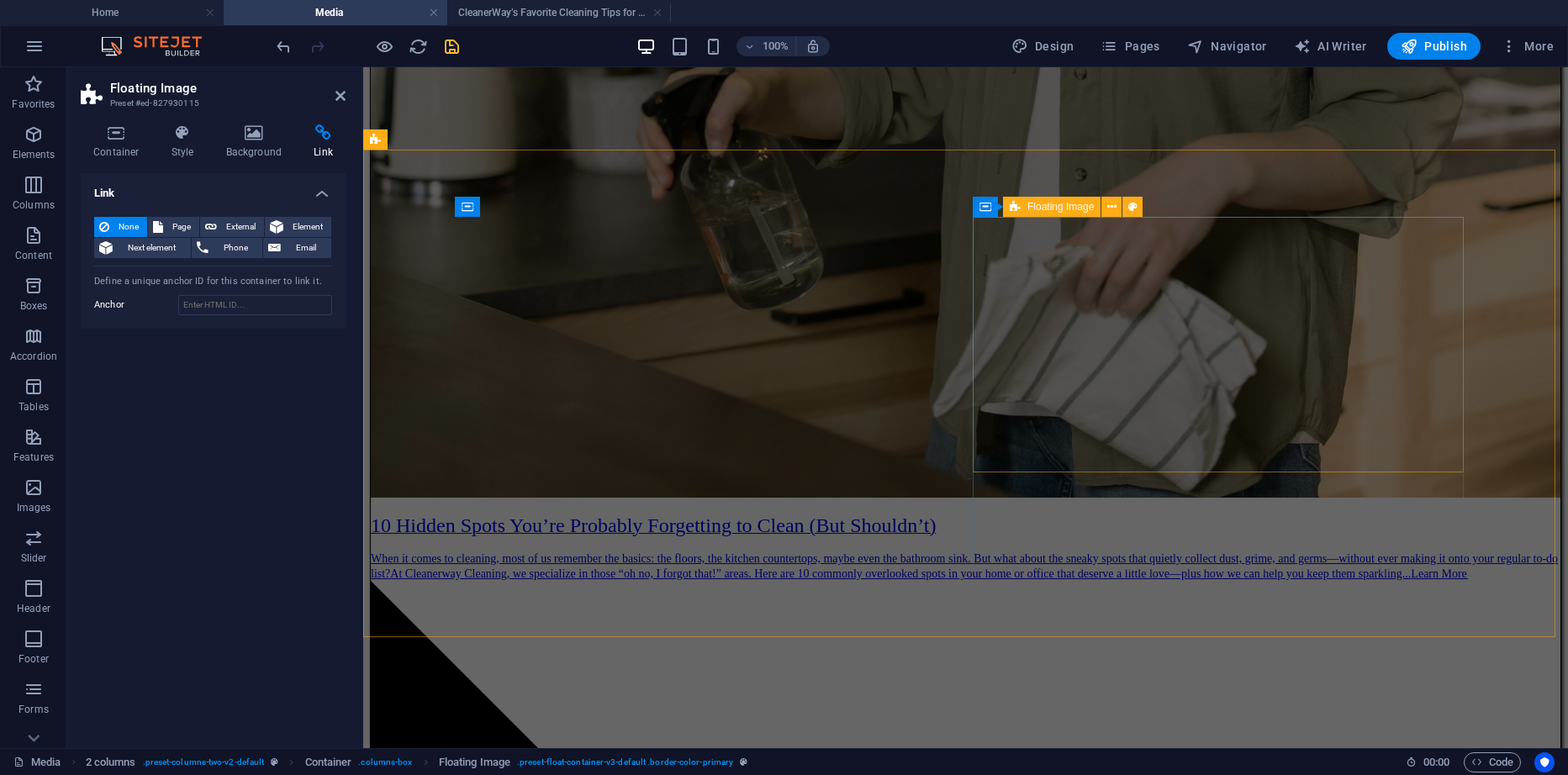 click on "Drop content here or  Add elements  Paste clipboard" at bounding box center (965, 9620) 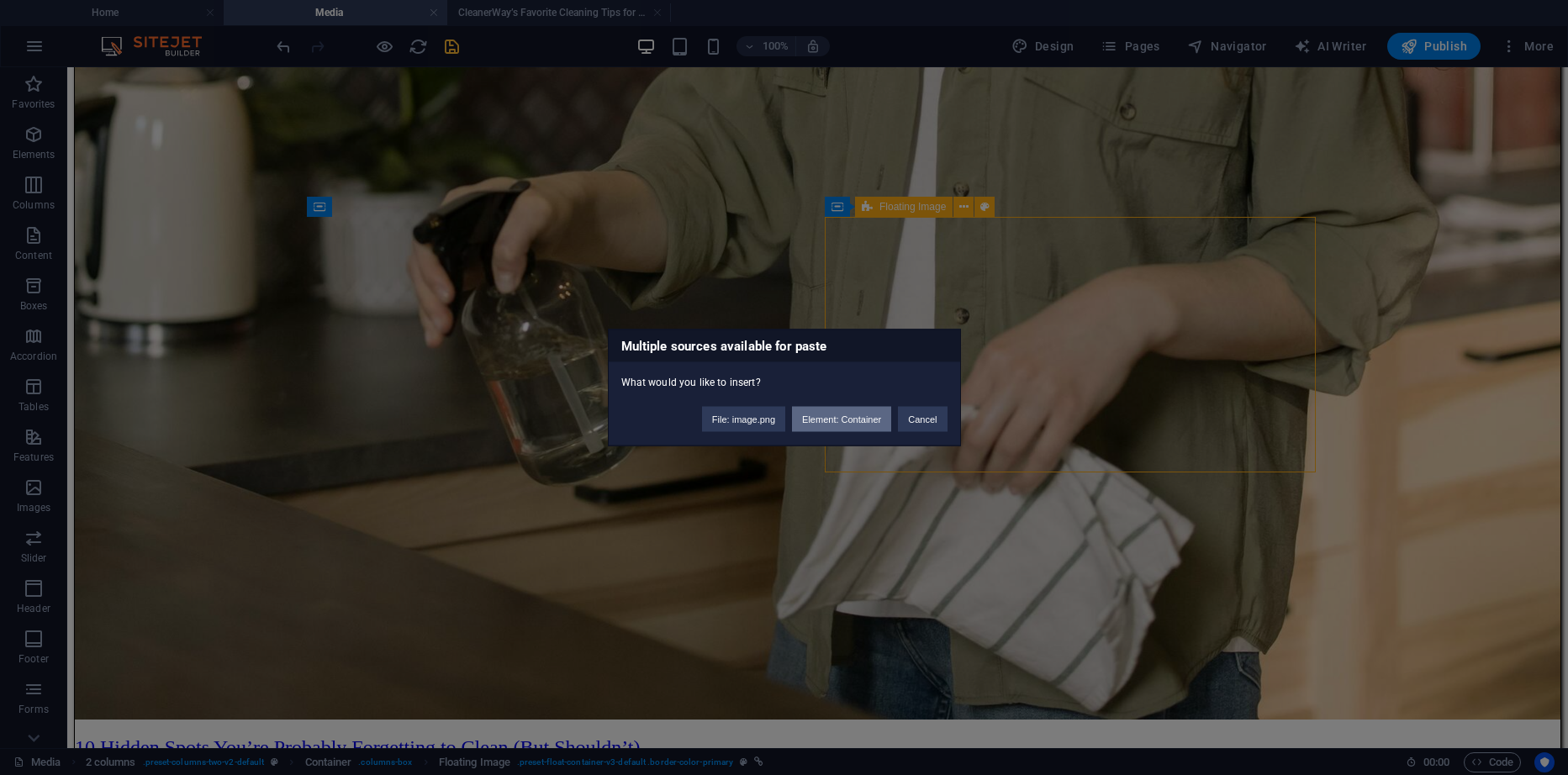 click on "Element: Container" at bounding box center [842, 419] 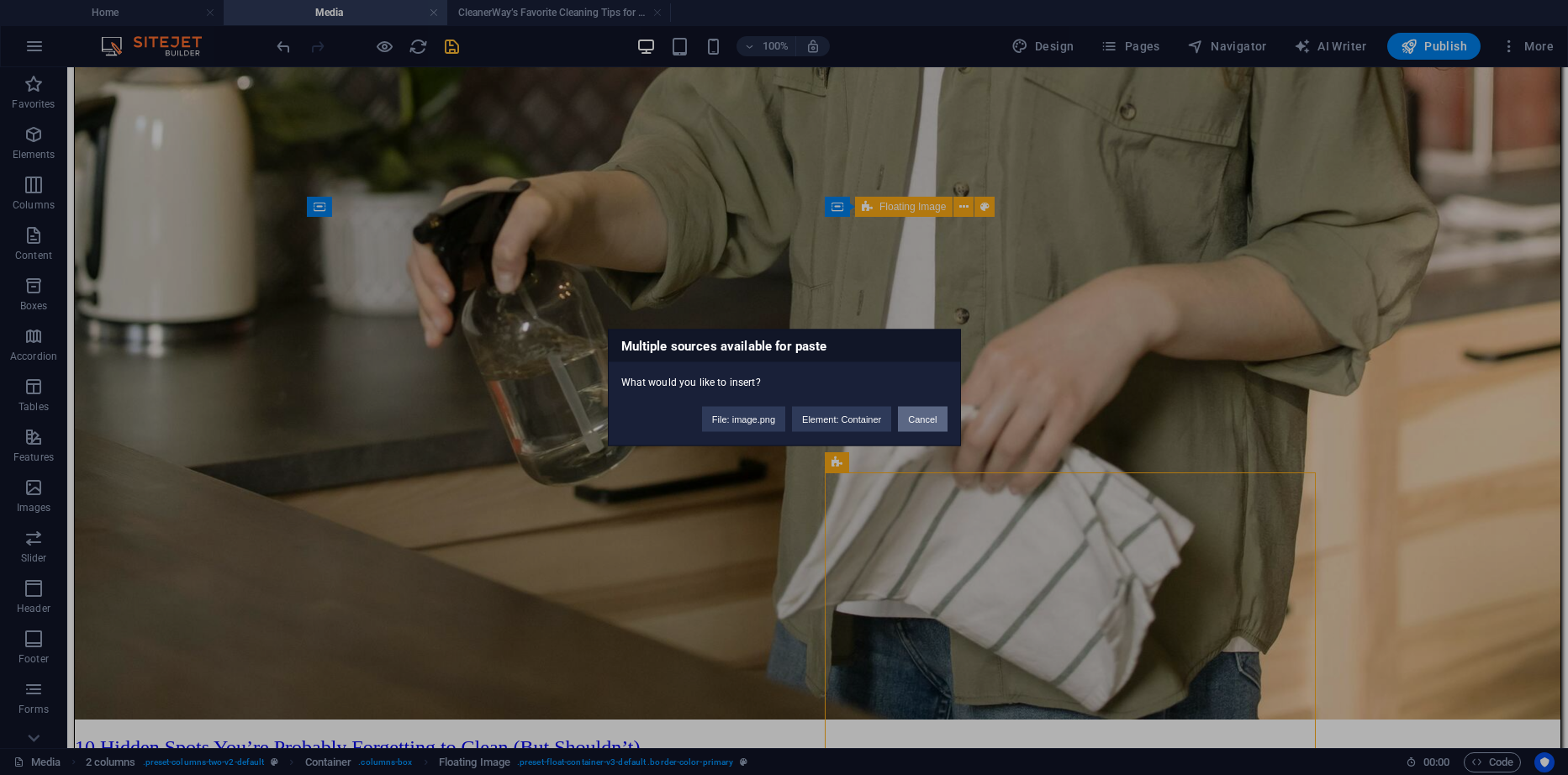click on "Cancel" at bounding box center [922, 419] 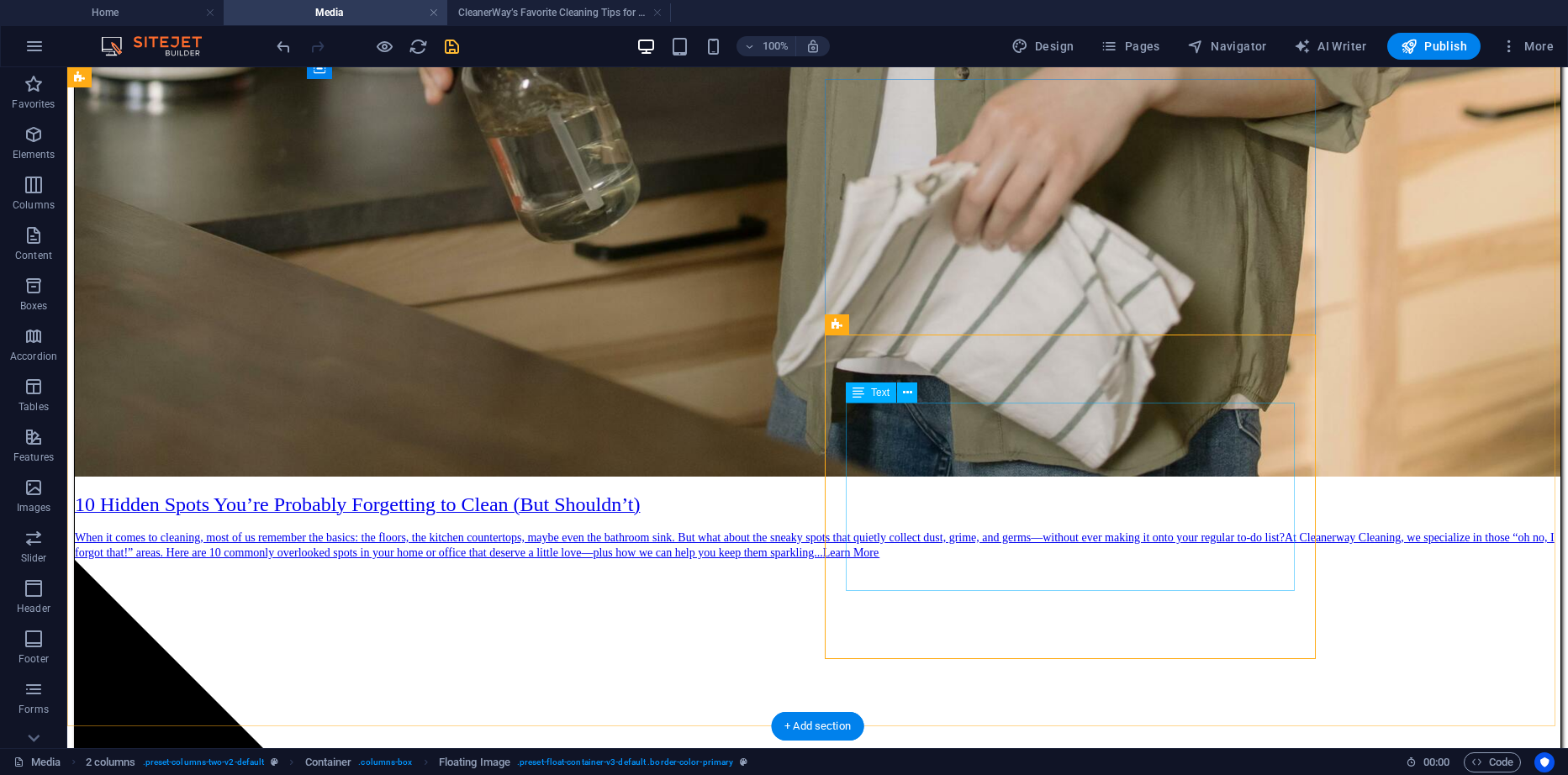 scroll, scrollTop: 1106, scrollLeft: 0, axis: vertical 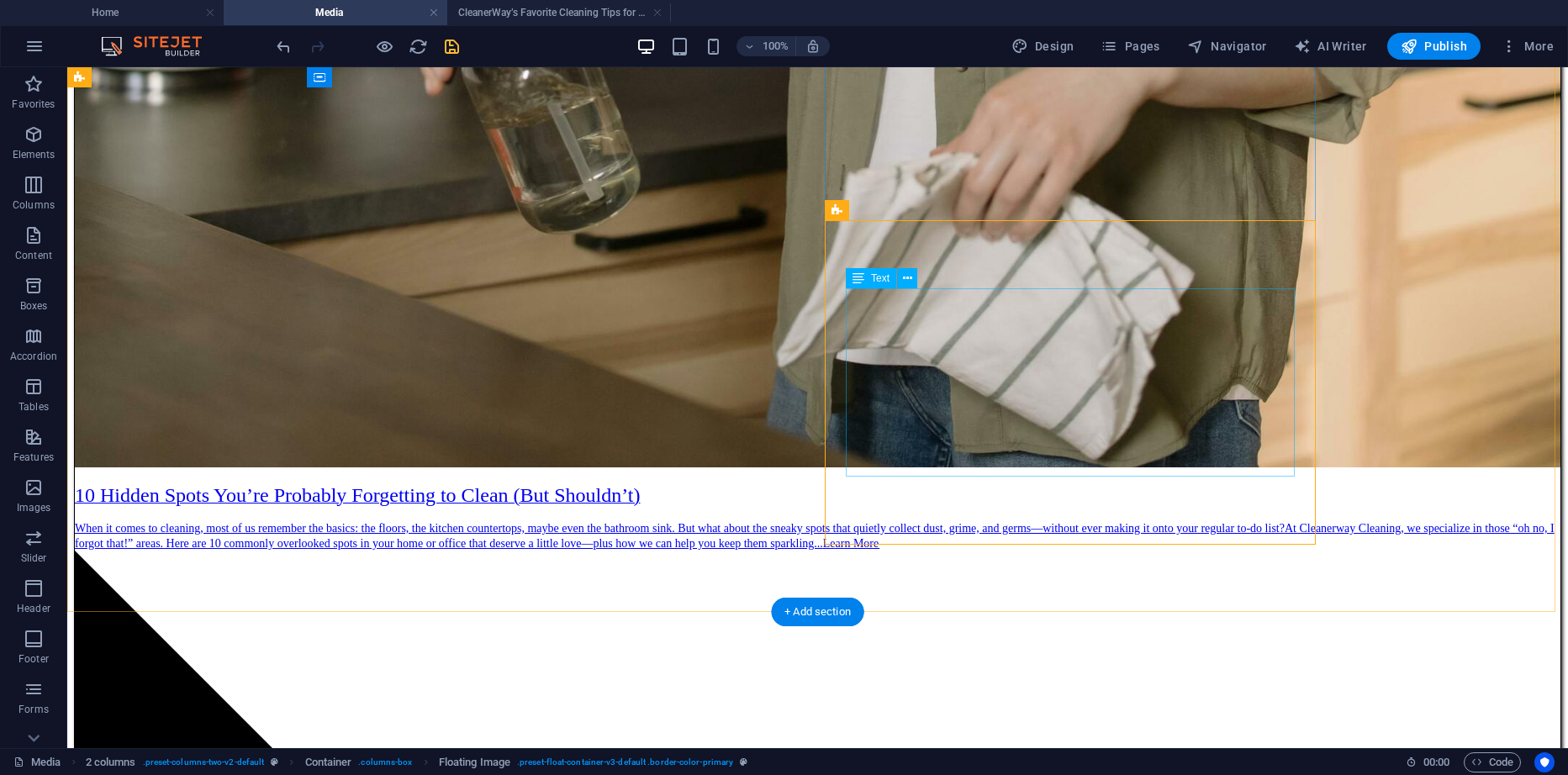 click on "CleanerWay’s Favorite Cleaning Tips for Melbourne Homes   At CleanerWay Cleaning Services, we’ve cleaned everything from cozy apartments to sprawling family homes across Melbourne — and if there’s one thing we know, it’s that a clean home feels better. Want that fresh, clean-home vibe without spending your whole weekend scrubbing? These are our  top expert cleaning tips  to make your Melbourne home sparkle all year round   ...  Learn More" at bounding box center (817, 14209) 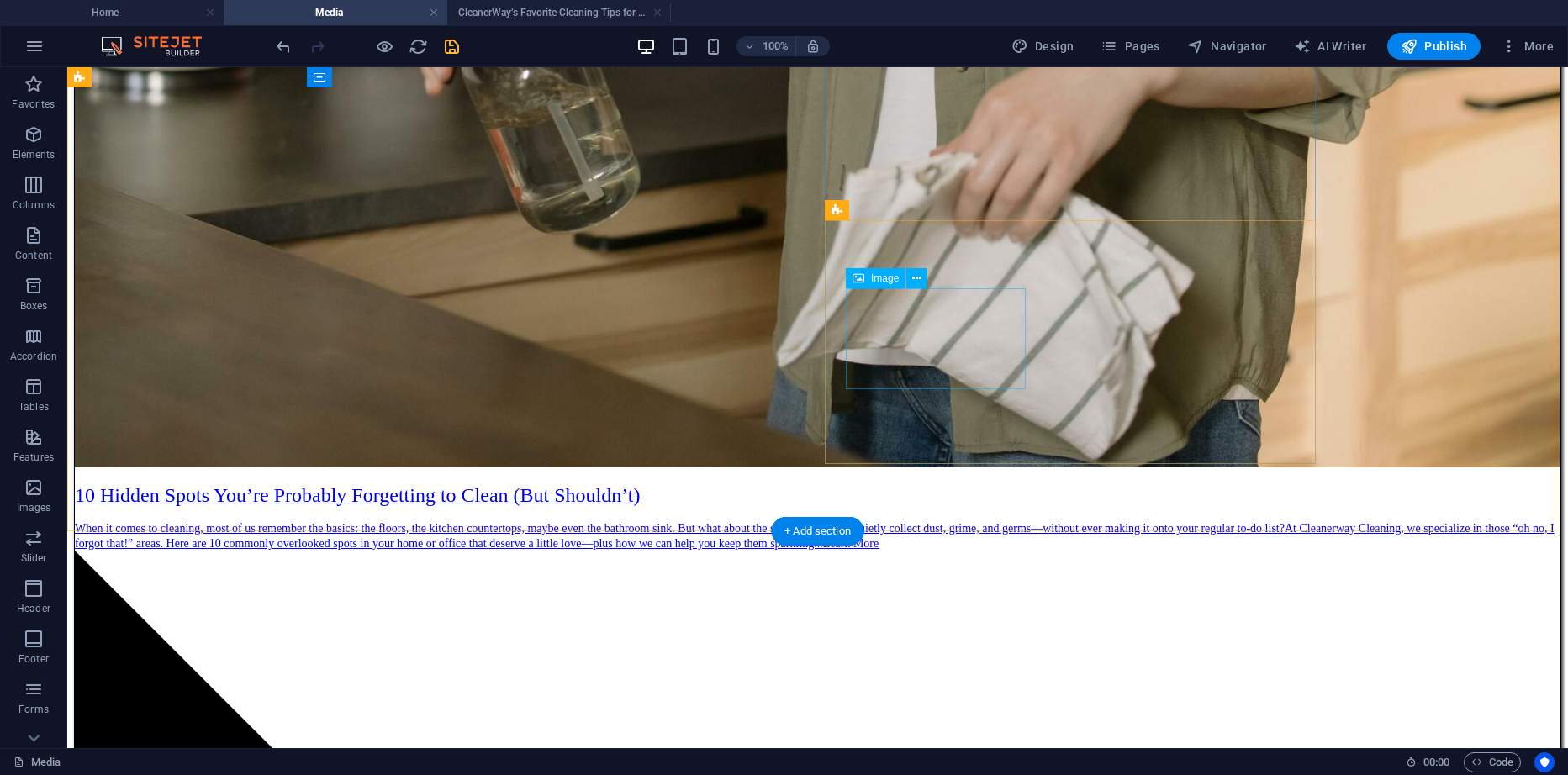 click at bounding box center [817, 12234] 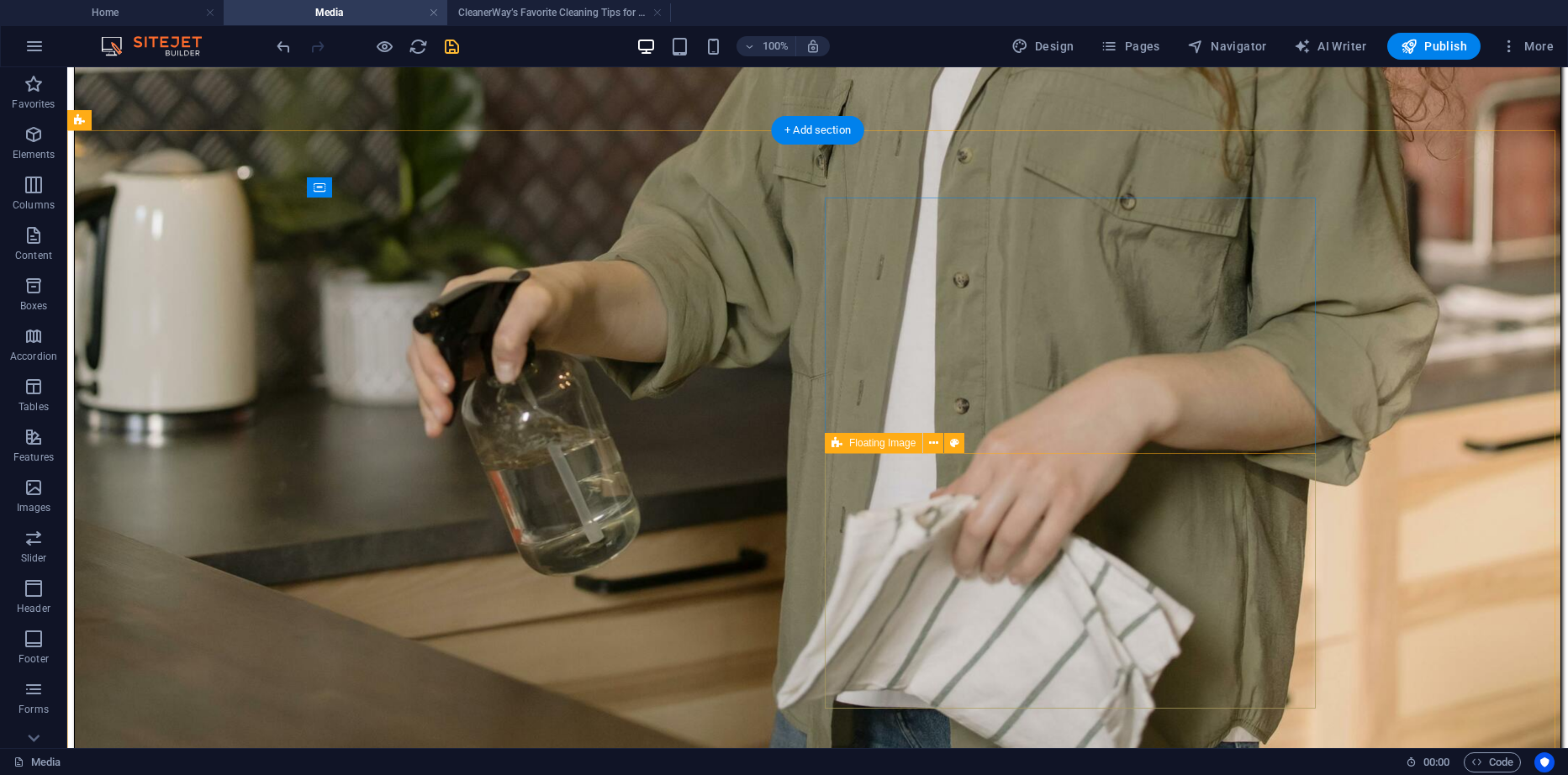 scroll, scrollTop: 938, scrollLeft: 0, axis: vertical 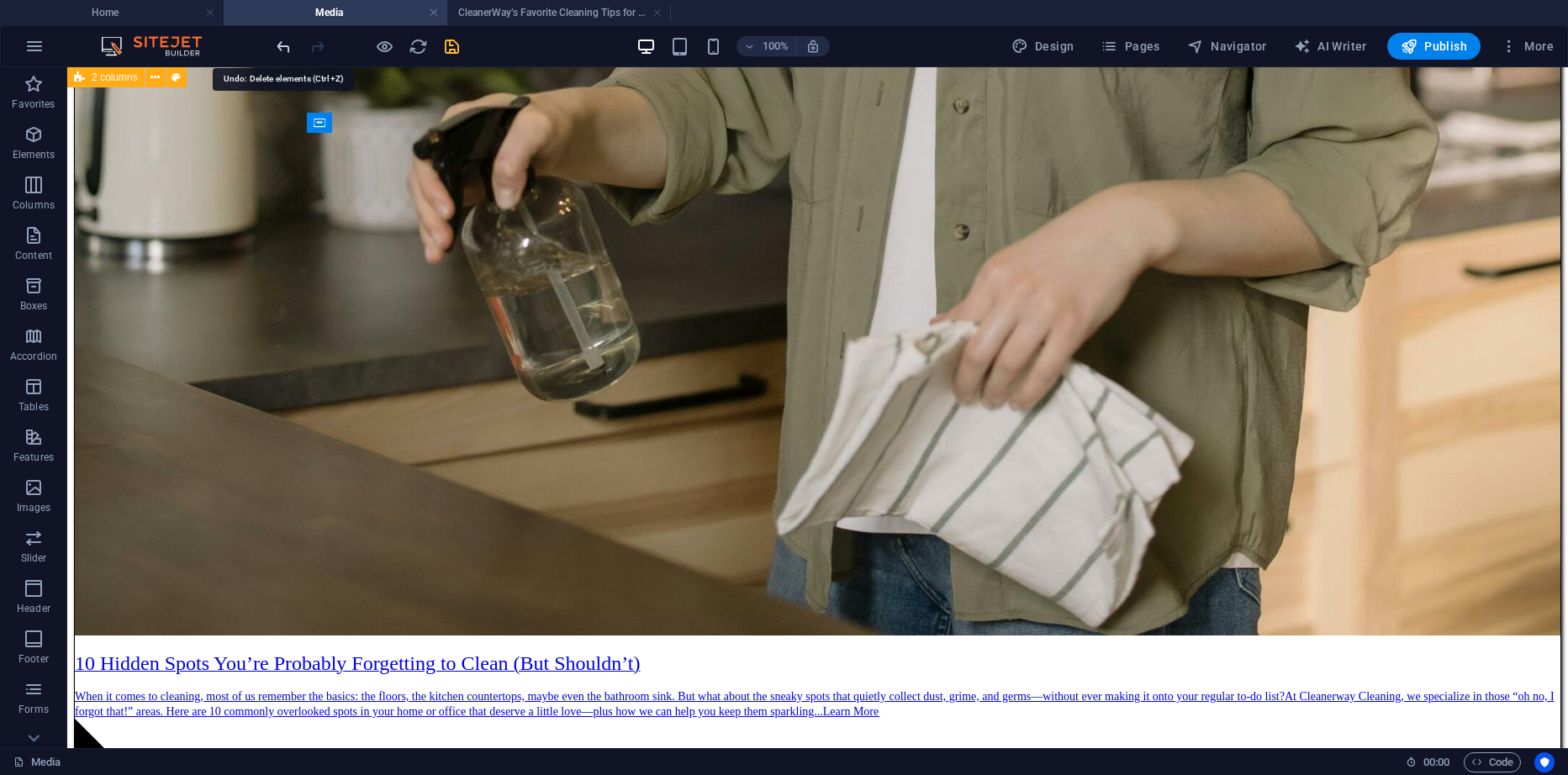 click at bounding box center [283, 46] 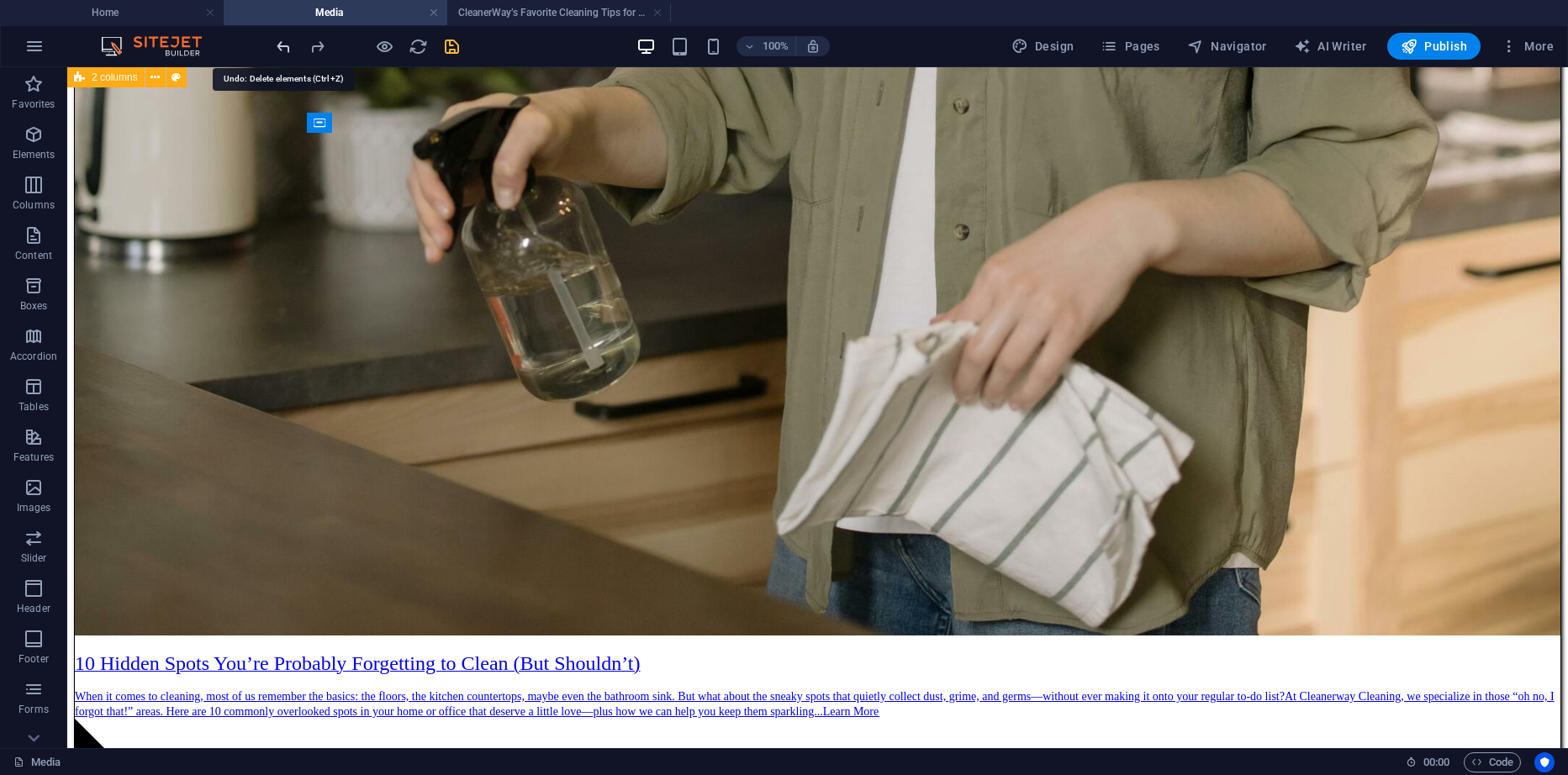 click at bounding box center (283, 46) 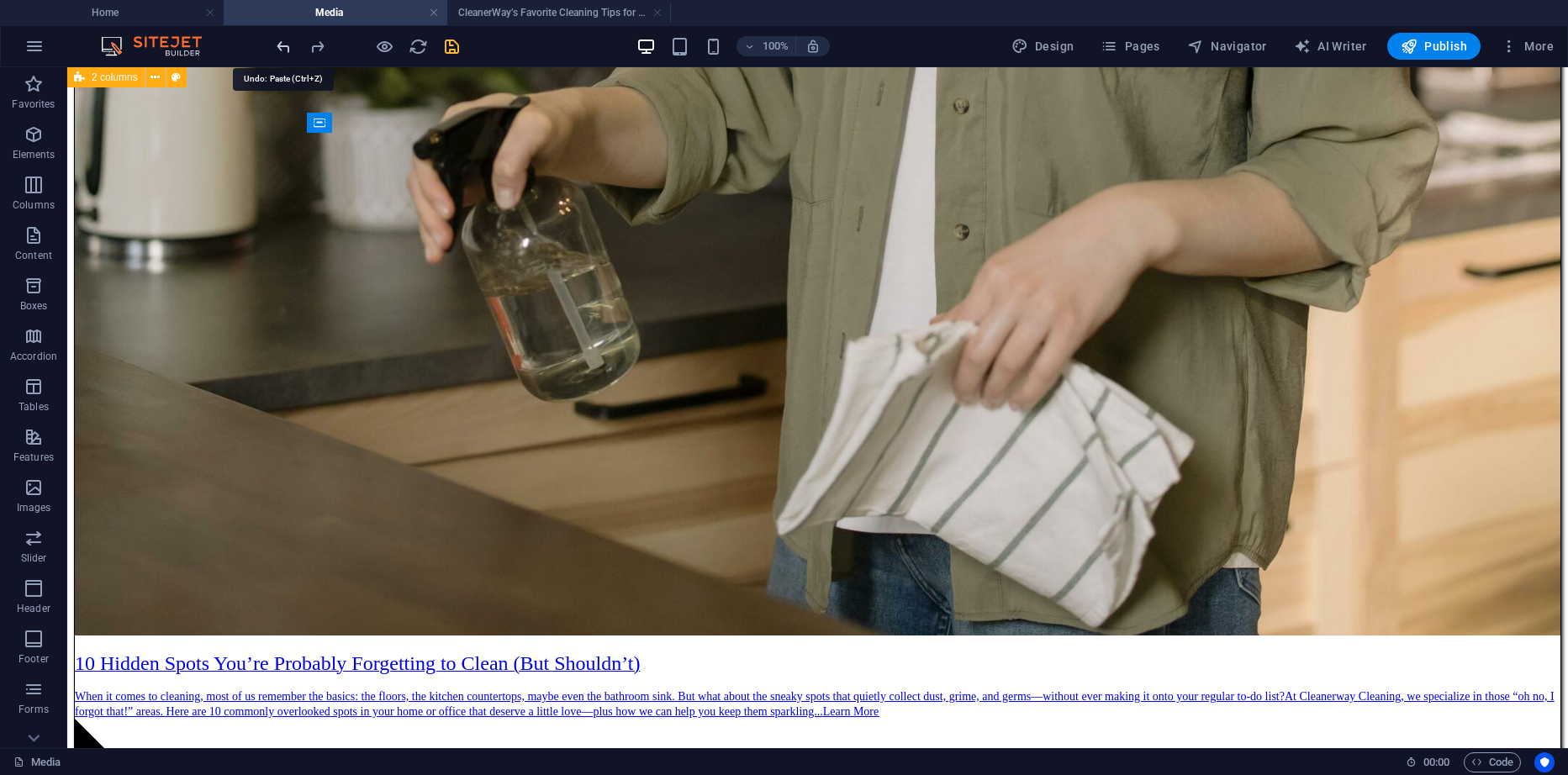 click at bounding box center [283, 46] 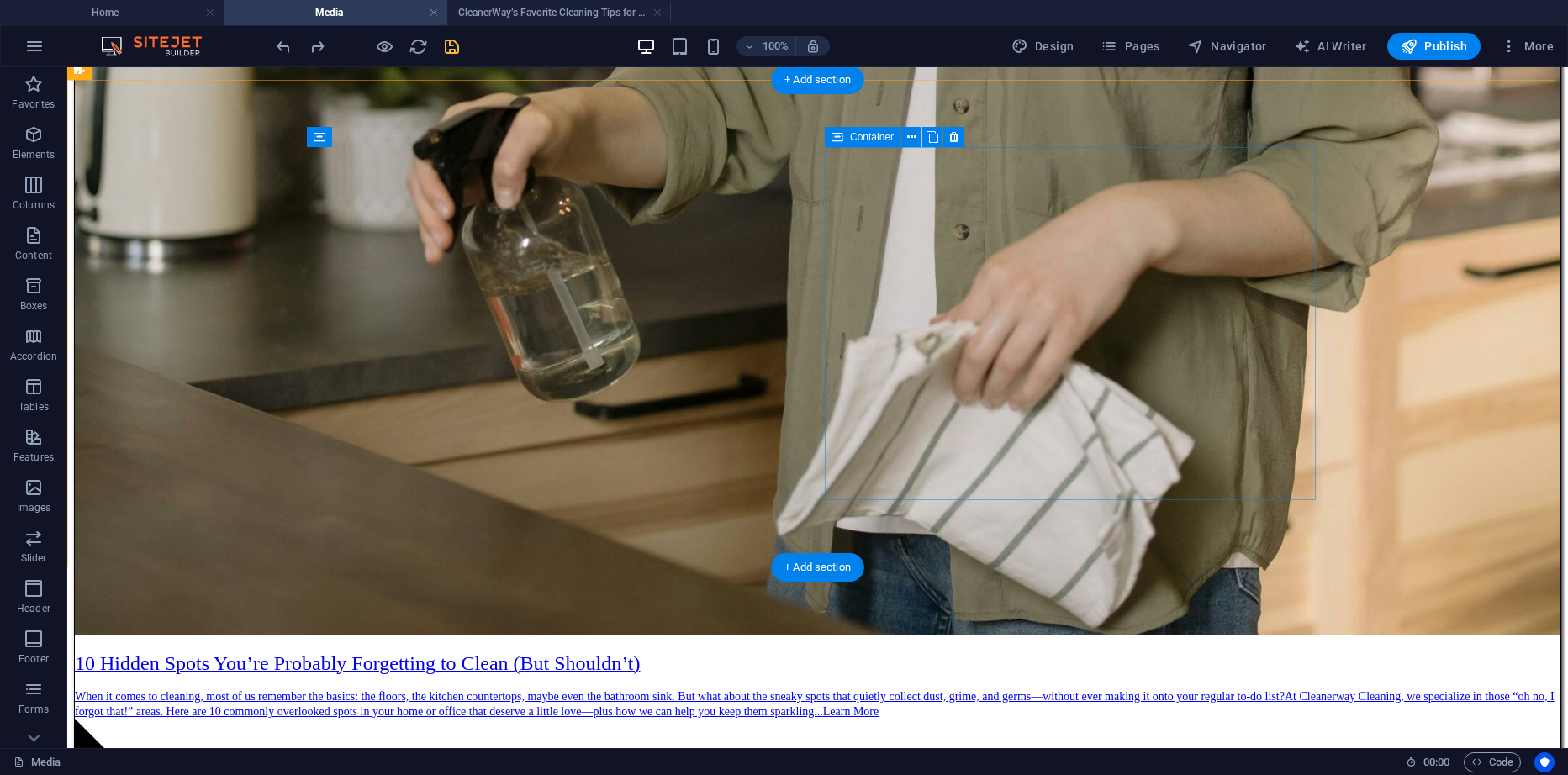 scroll, scrollTop: 770, scrollLeft: 0, axis: vertical 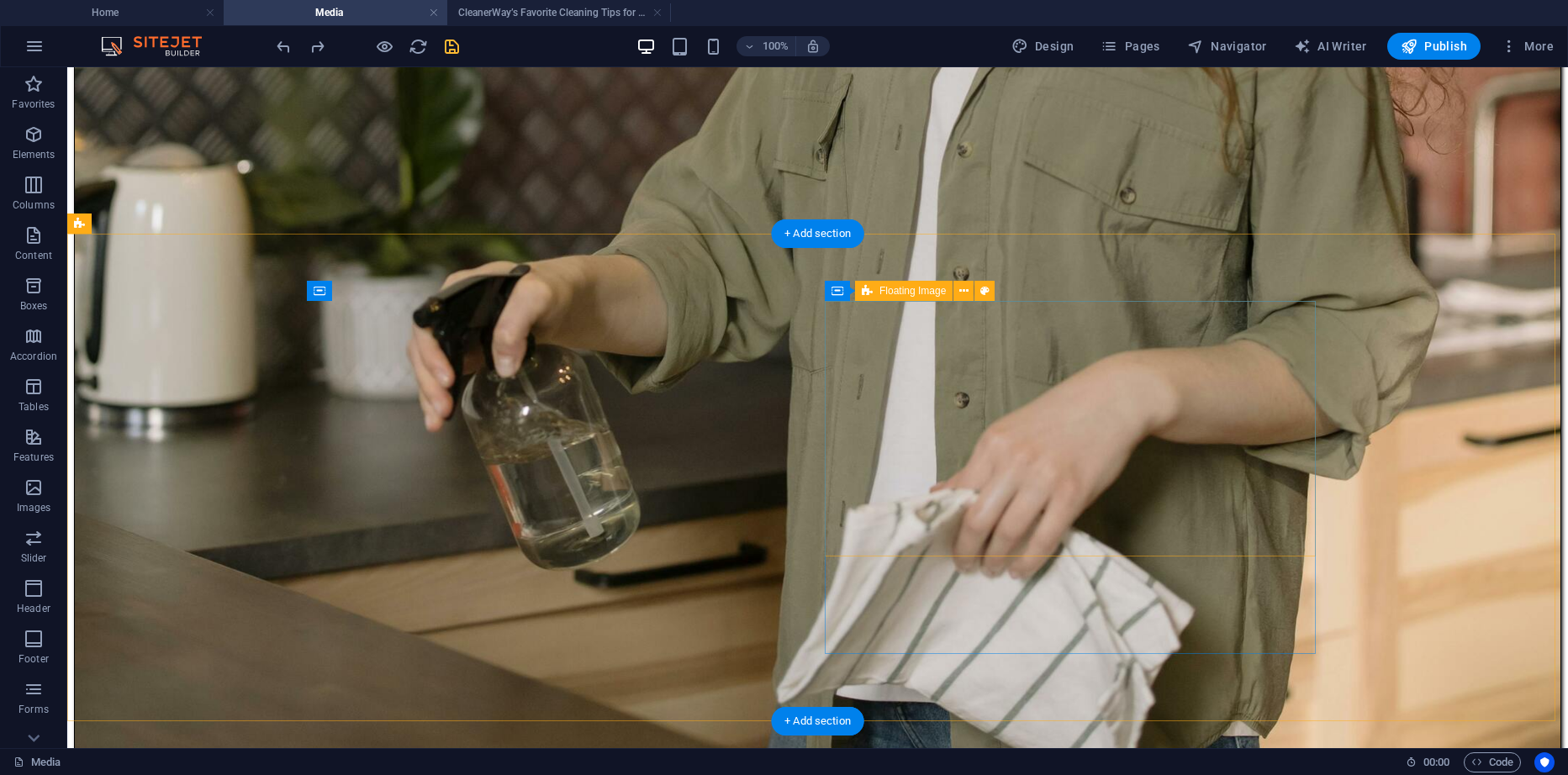 click on "Paste clipboard" at bounding box center [863, 12115] 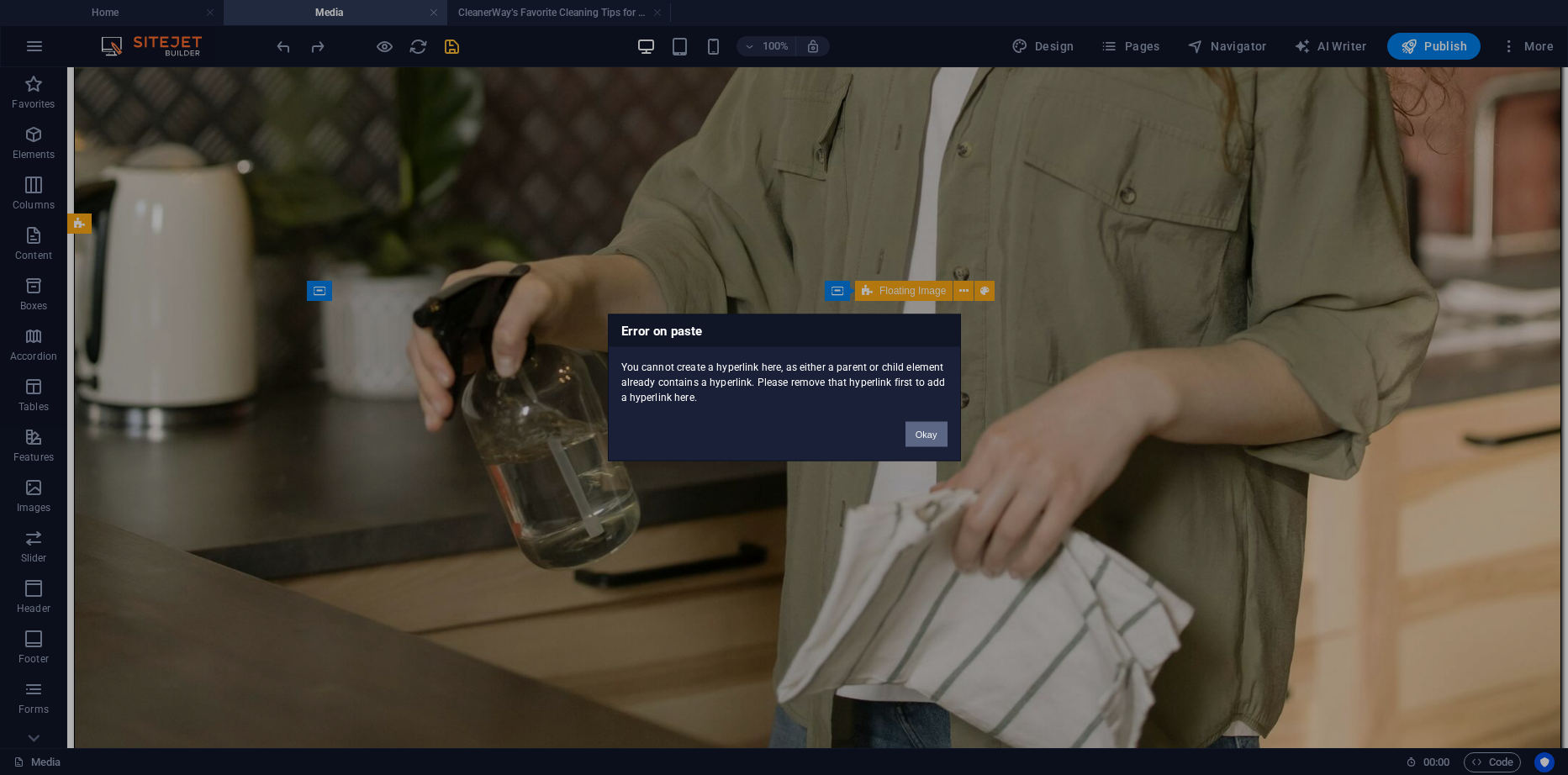 click on "Okay" at bounding box center (927, 435) 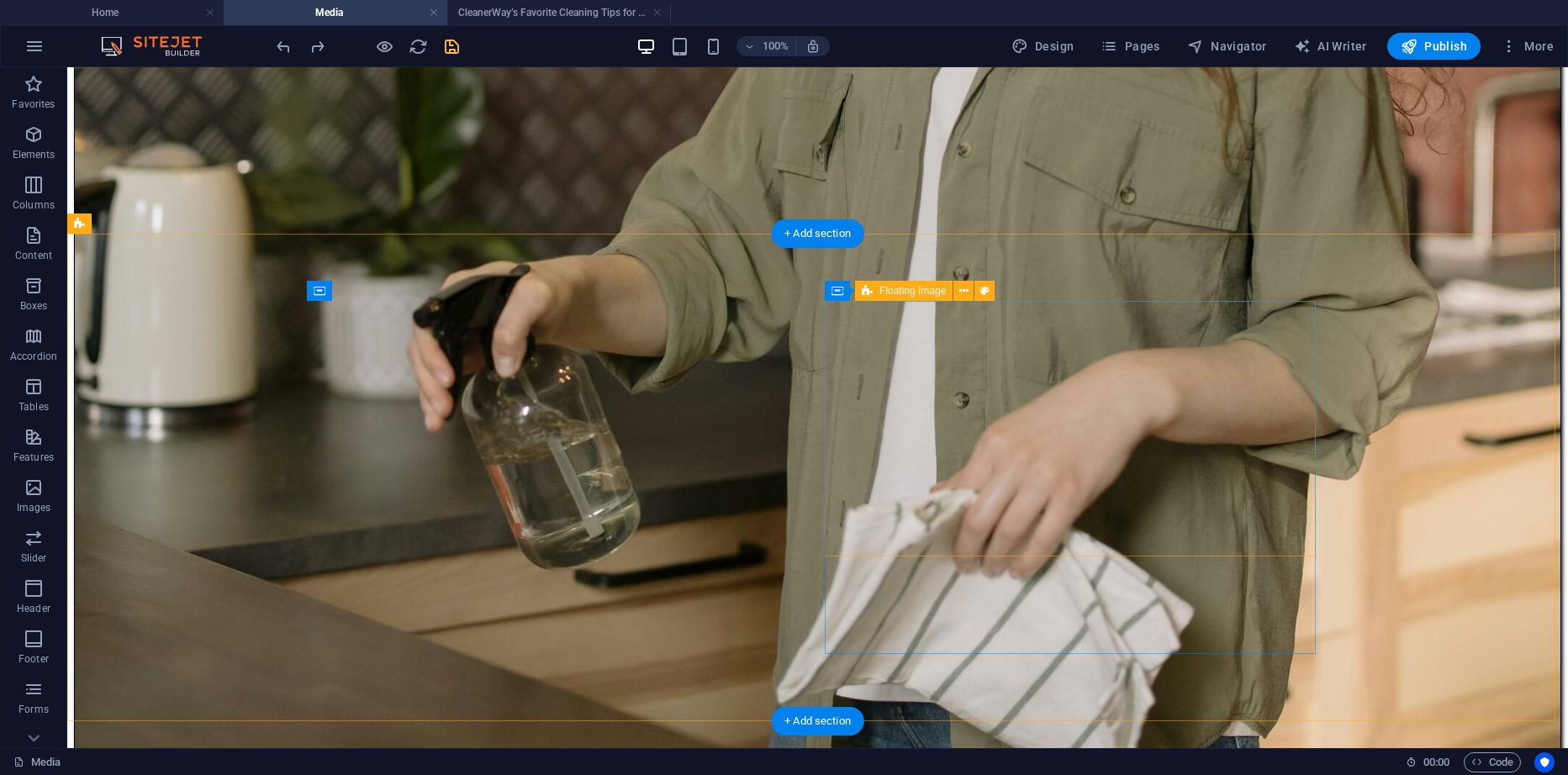 click on "Paste clipboard" at bounding box center (863, 12115) 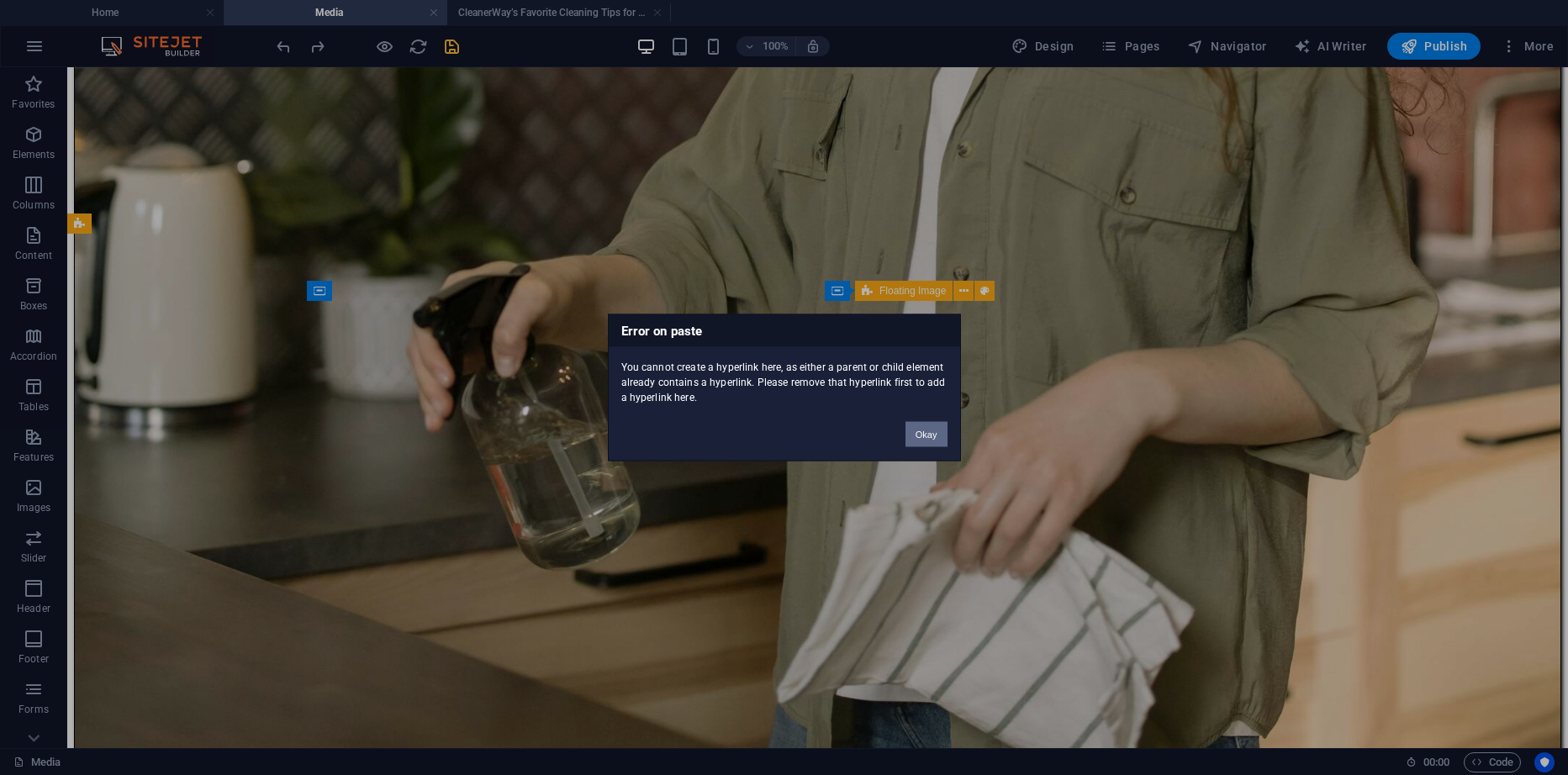 click on "Okay" at bounding box center (927, 435) 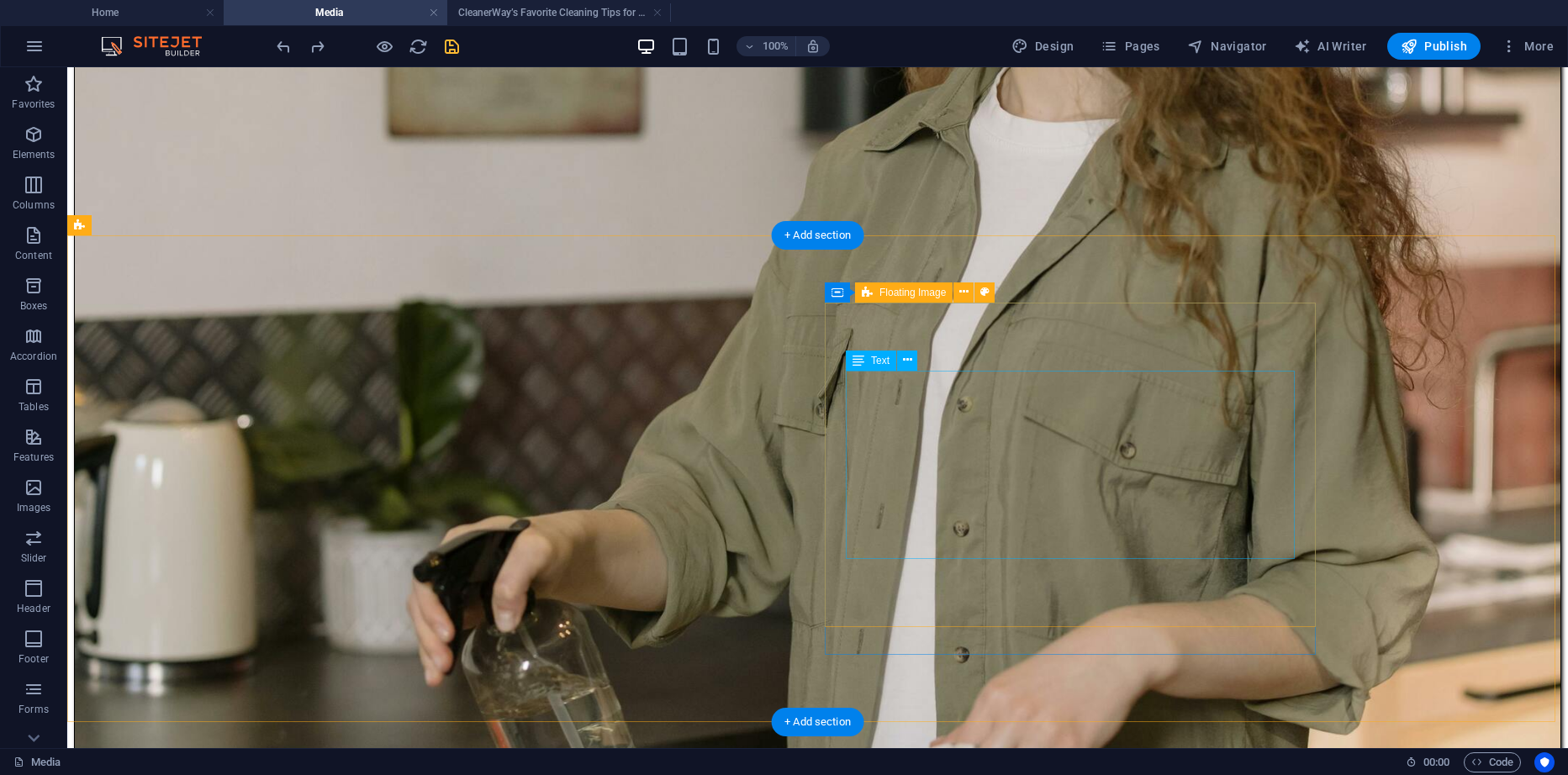 scroll, scrollTop: 266, scrollLeft: 0, axis: vertical 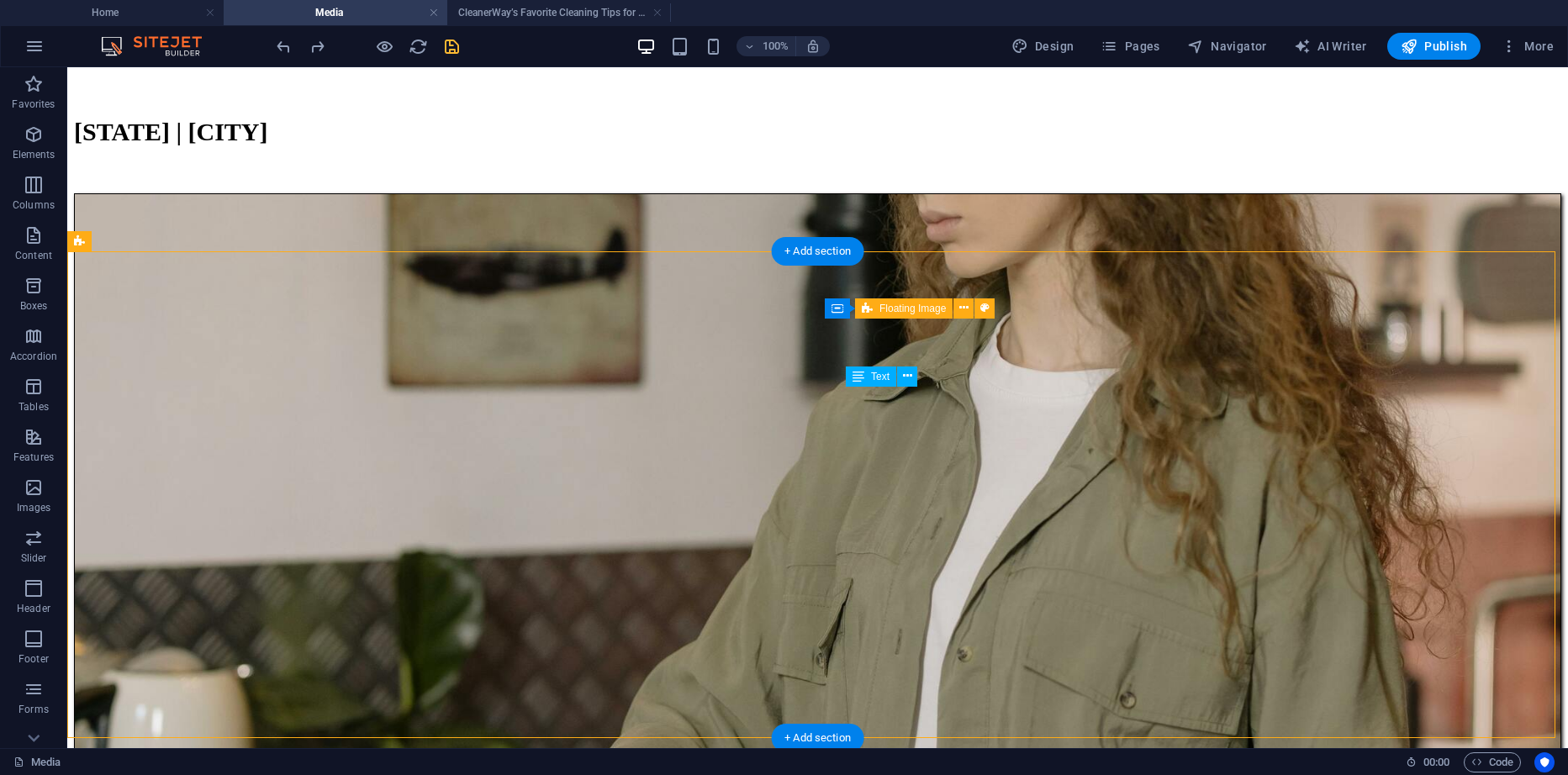 click on "CleanerWay’s Favorite Cleaning Tips for Melbourne Homes   At CleanerWay Cleaning Services, we’ve cleaned everything from cozy apartments to sprawling family homes across Melbourne — and if there’s one thing we know, it’s that a clean home feels better. Want that fresh, clean-home vibe without spending your whole weekend scrubbing? These are our  top expert cleaning tips  to make your Melbourne home sparkle all year round   ...  Learn More" at bounding box center (817, 6789) 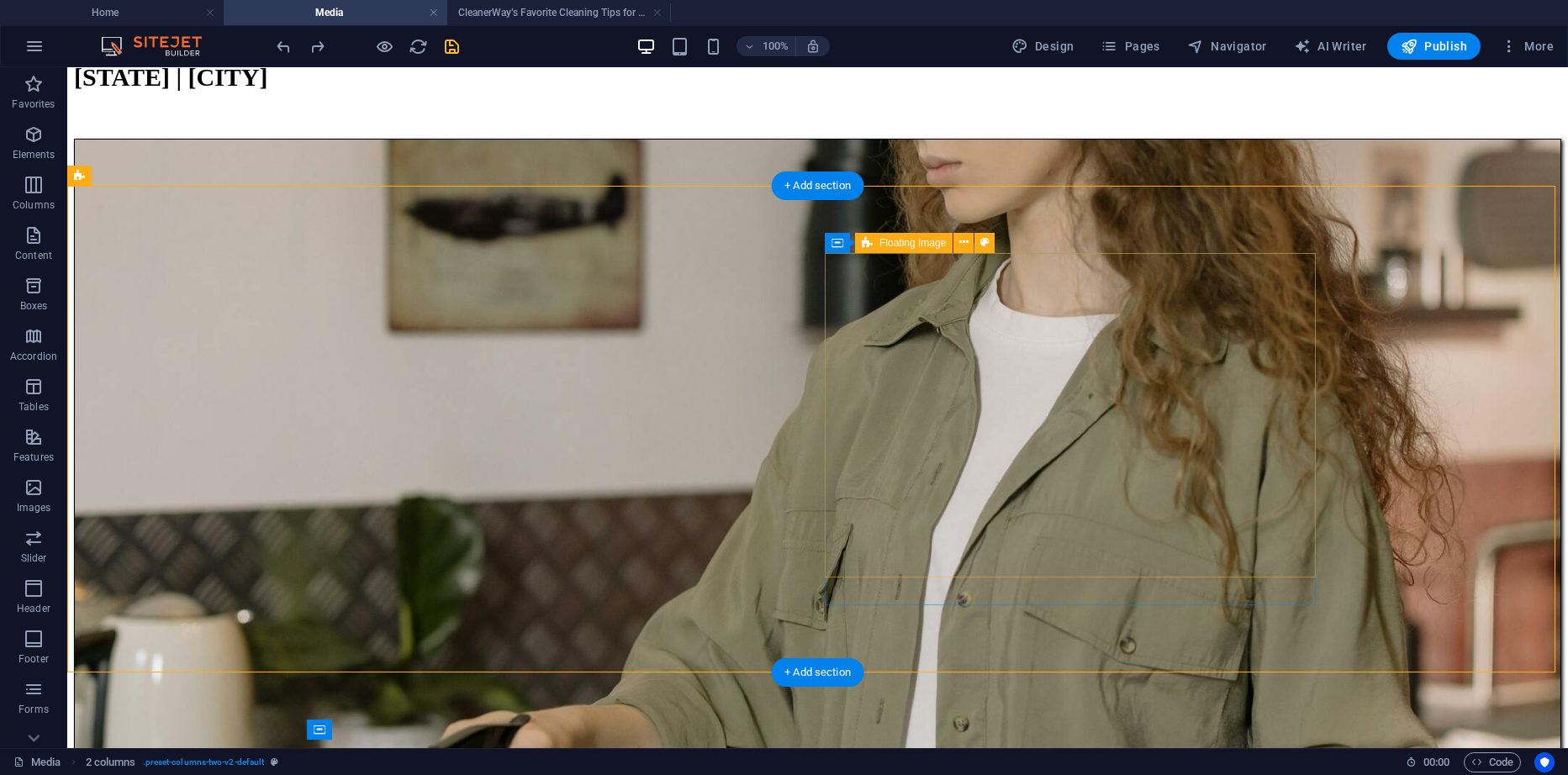 scroll, scrollTop: 350, scrollLeft: 0, axis: vertical 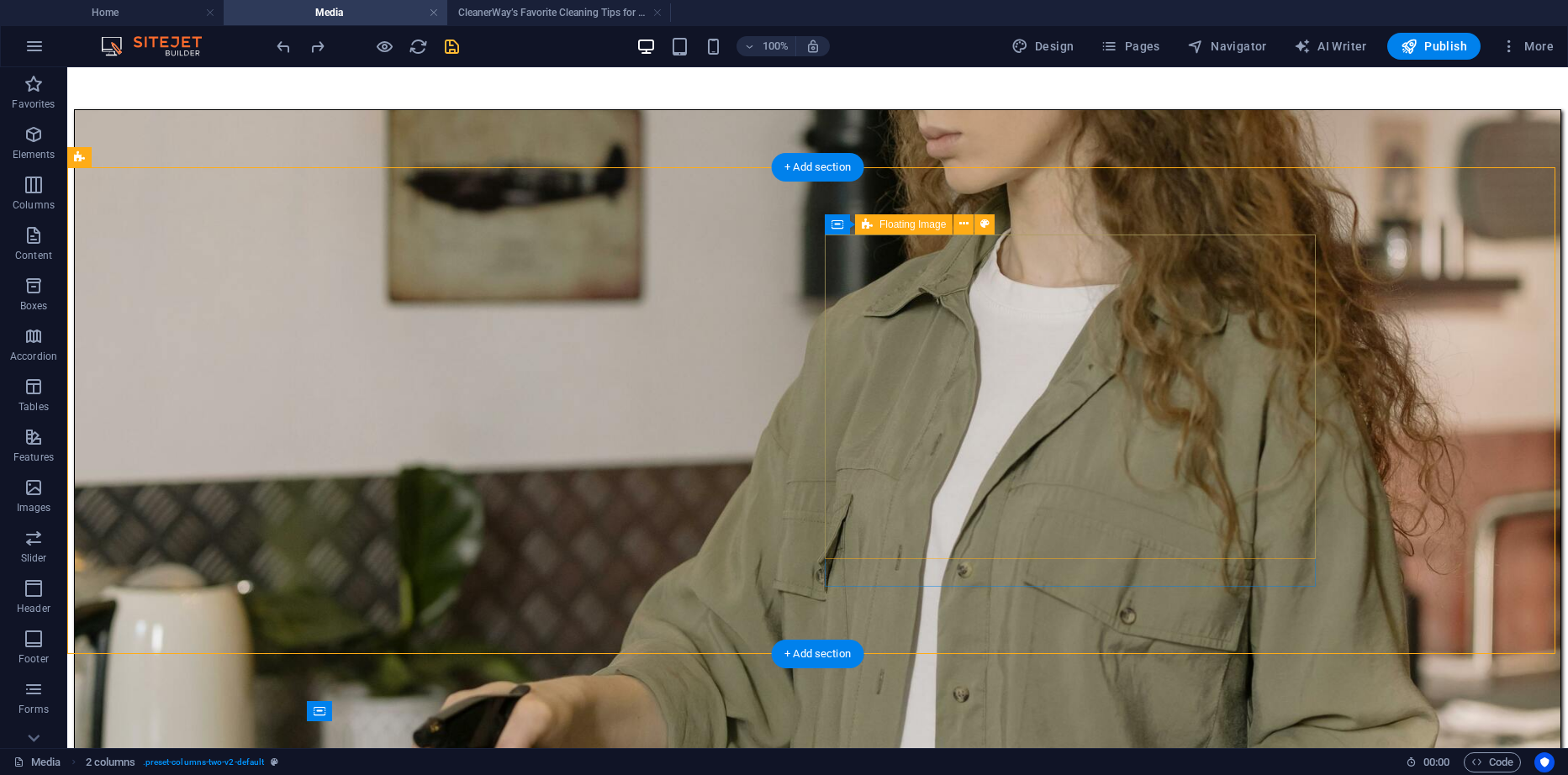 click on "CleanerWay’s Favorite Cleaning Tips for Melbourne Homes   At CleanerWay Cleaning Services, we’ve cleaned everything from cozy apartments to sprawling family homes across Melbourne — and if there’s one thing we know, it’s that a clean home feels better. Want that fresh, clean-home vibe without spending your whole weekend scrubbing? These are our  top expert cleaning tips  to make your Melbourne home sparkle all year round   ...  Learn More" at bounding box center [817, 6279] 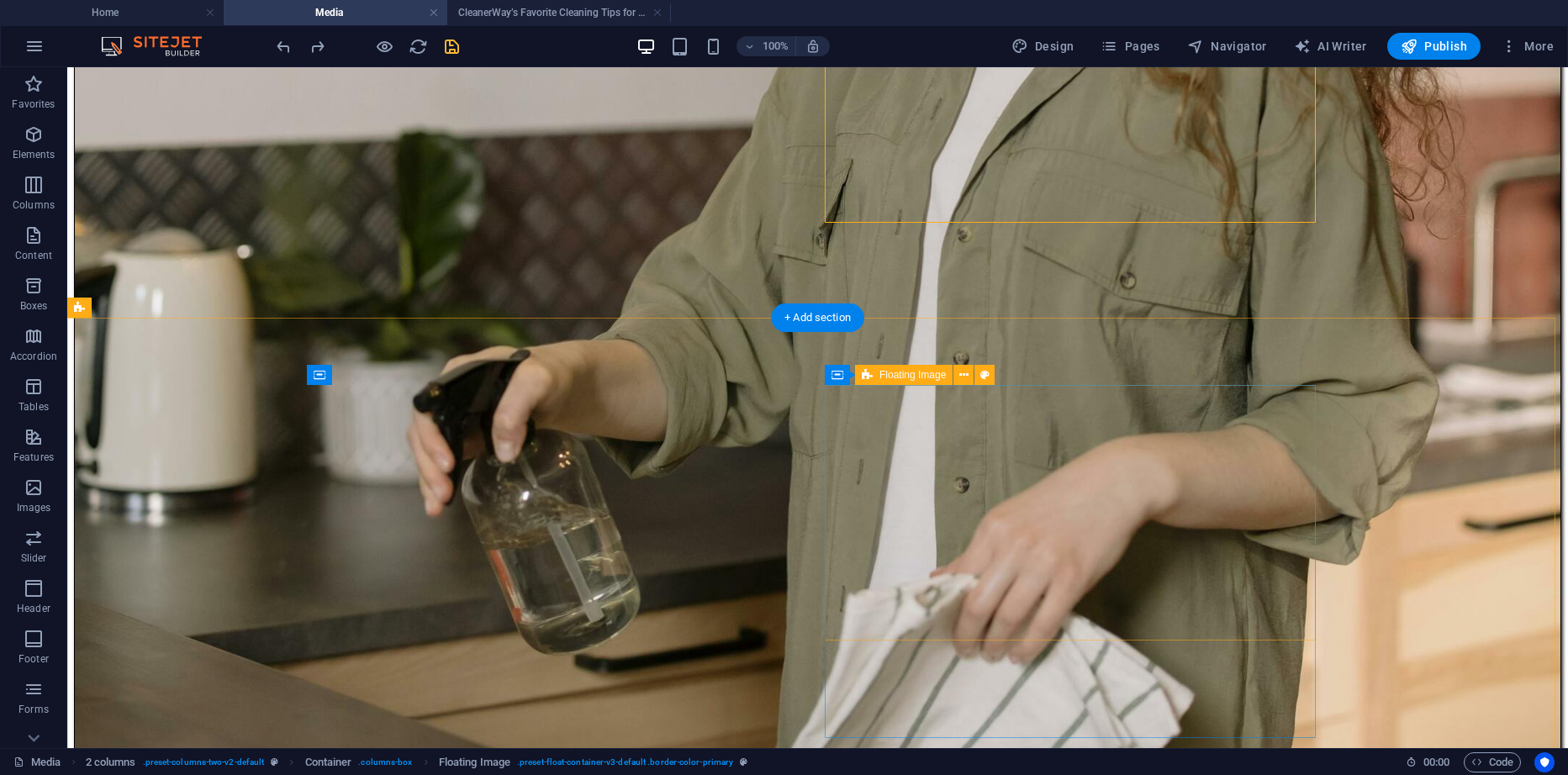 scroll, scrollTop: 686, scrollLeft: 0, axis: vertical 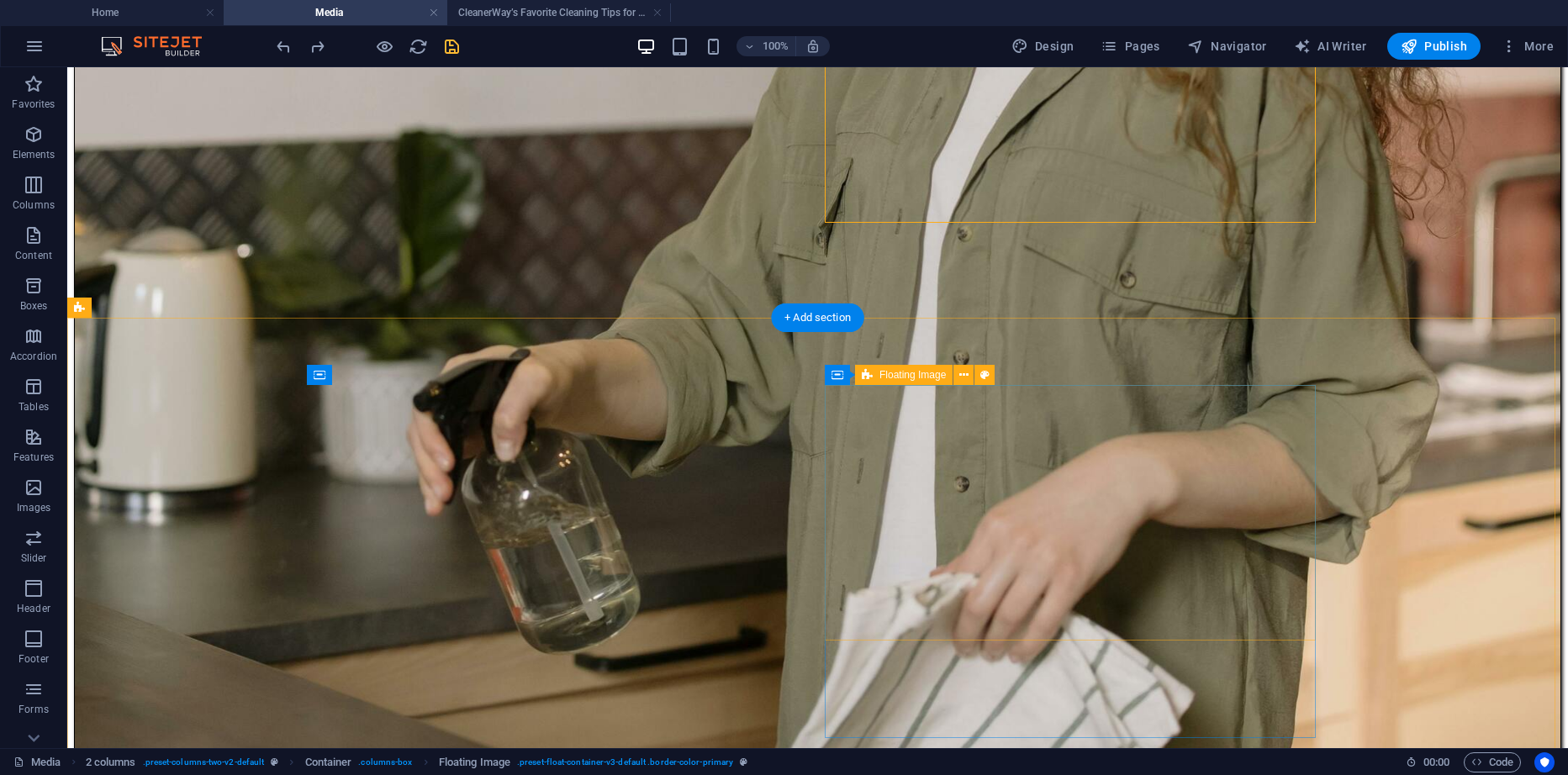 click on "Paste clipboard" at bounding box center (863, 12199) 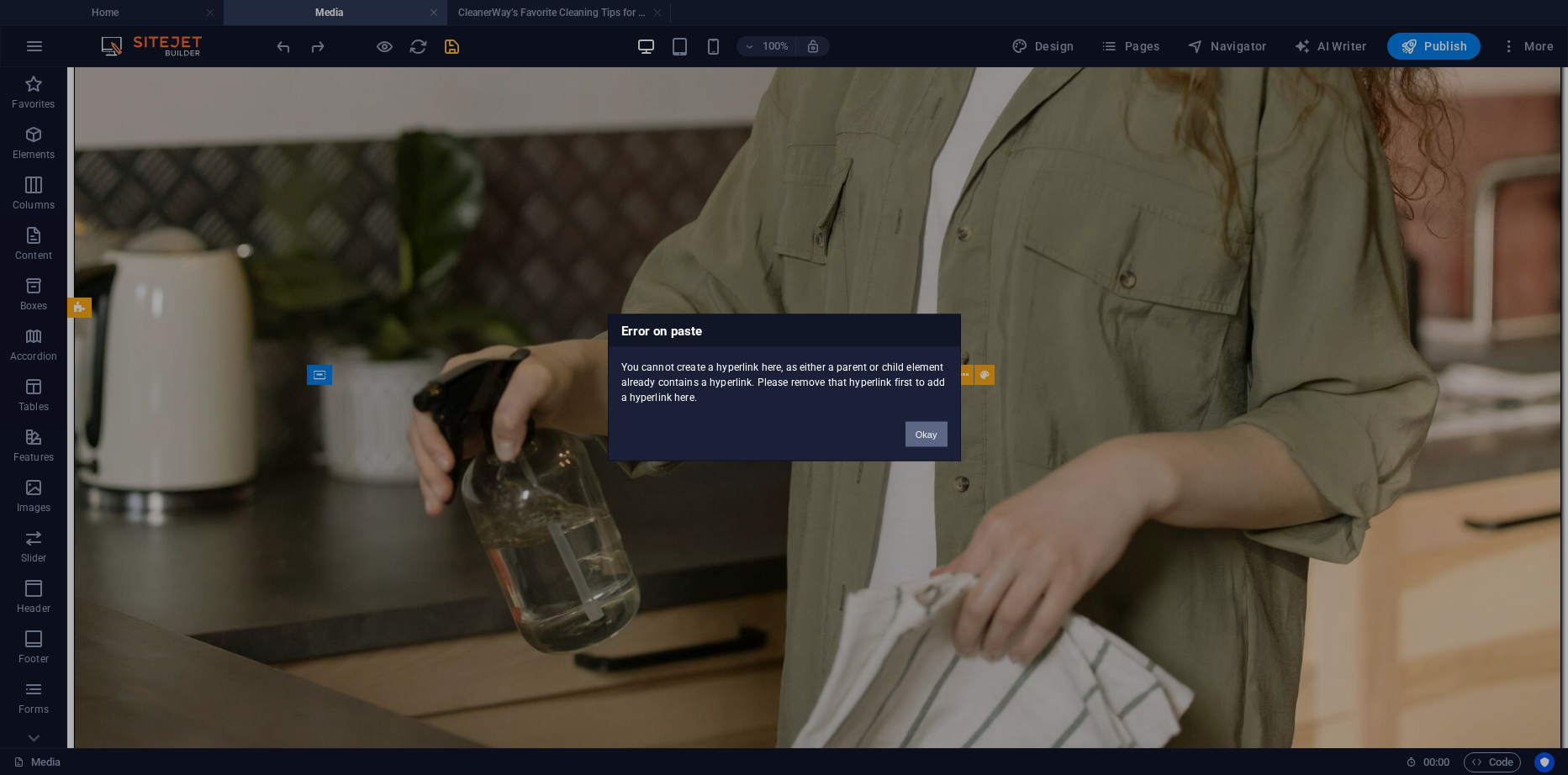click on "Okay" at bounding box center [927, 435] 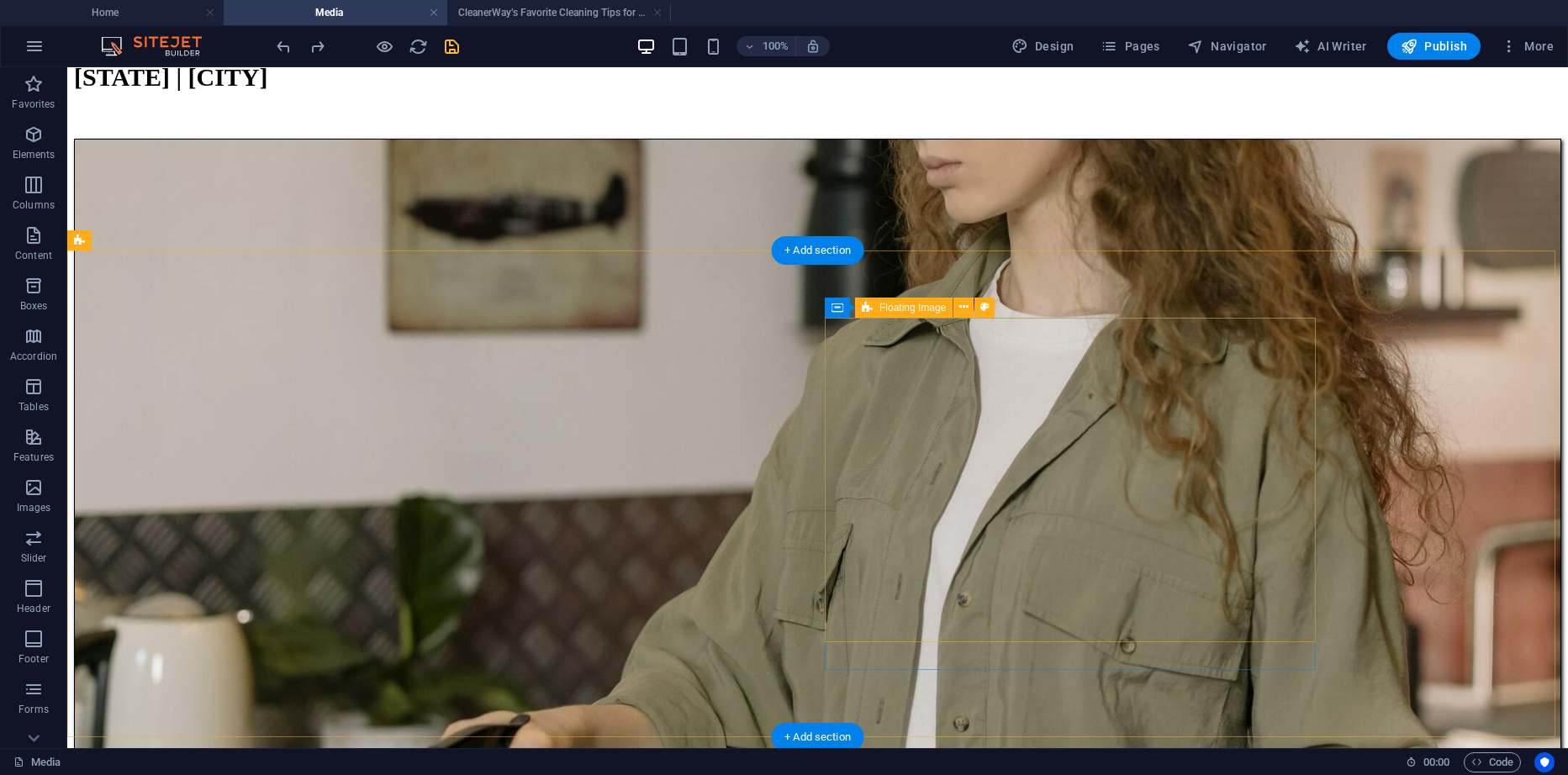 scroll, scrollTop: 350, scrollLeft: 0, axis: vertical 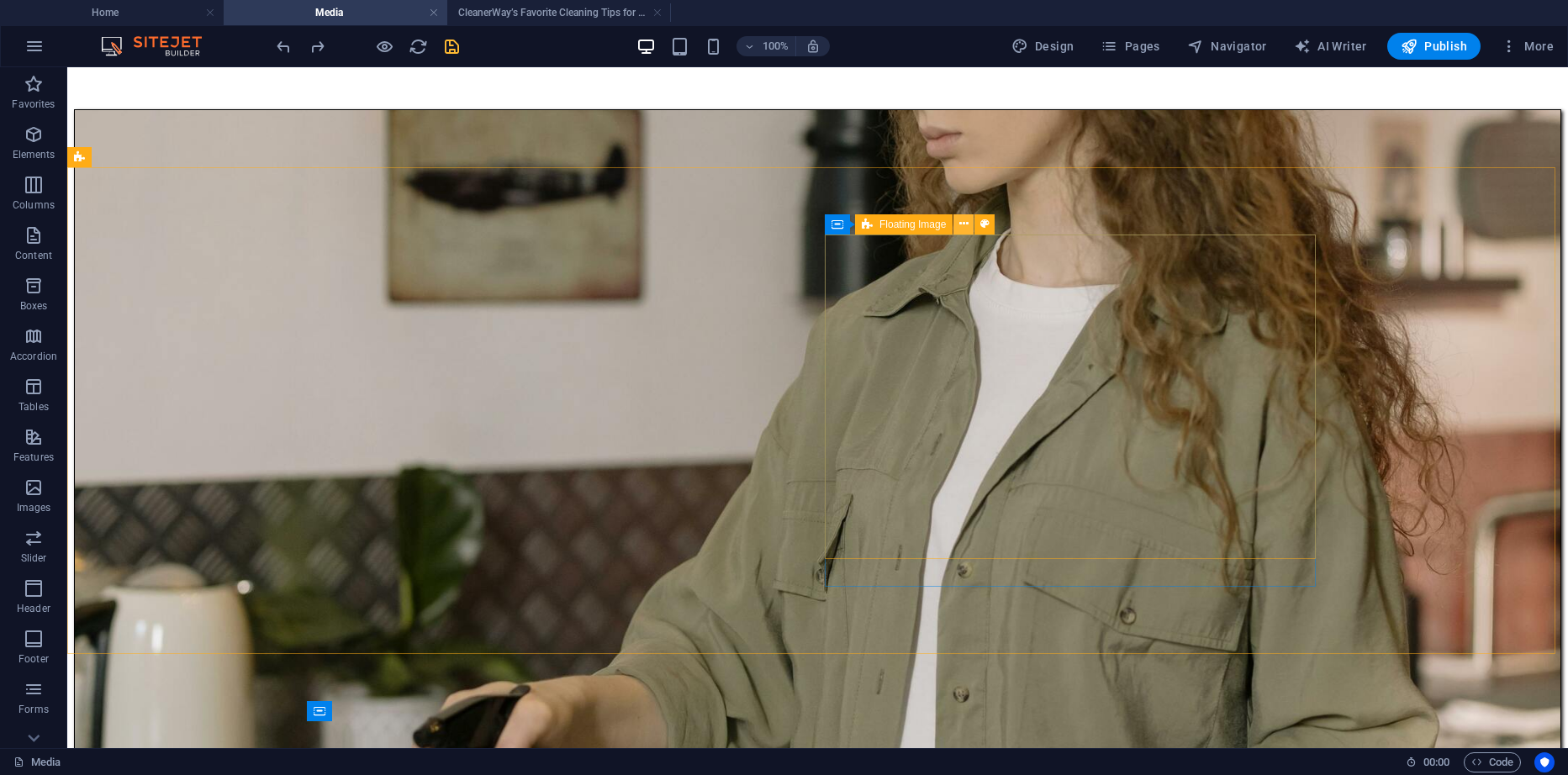 click at bounding box center [964, 224] 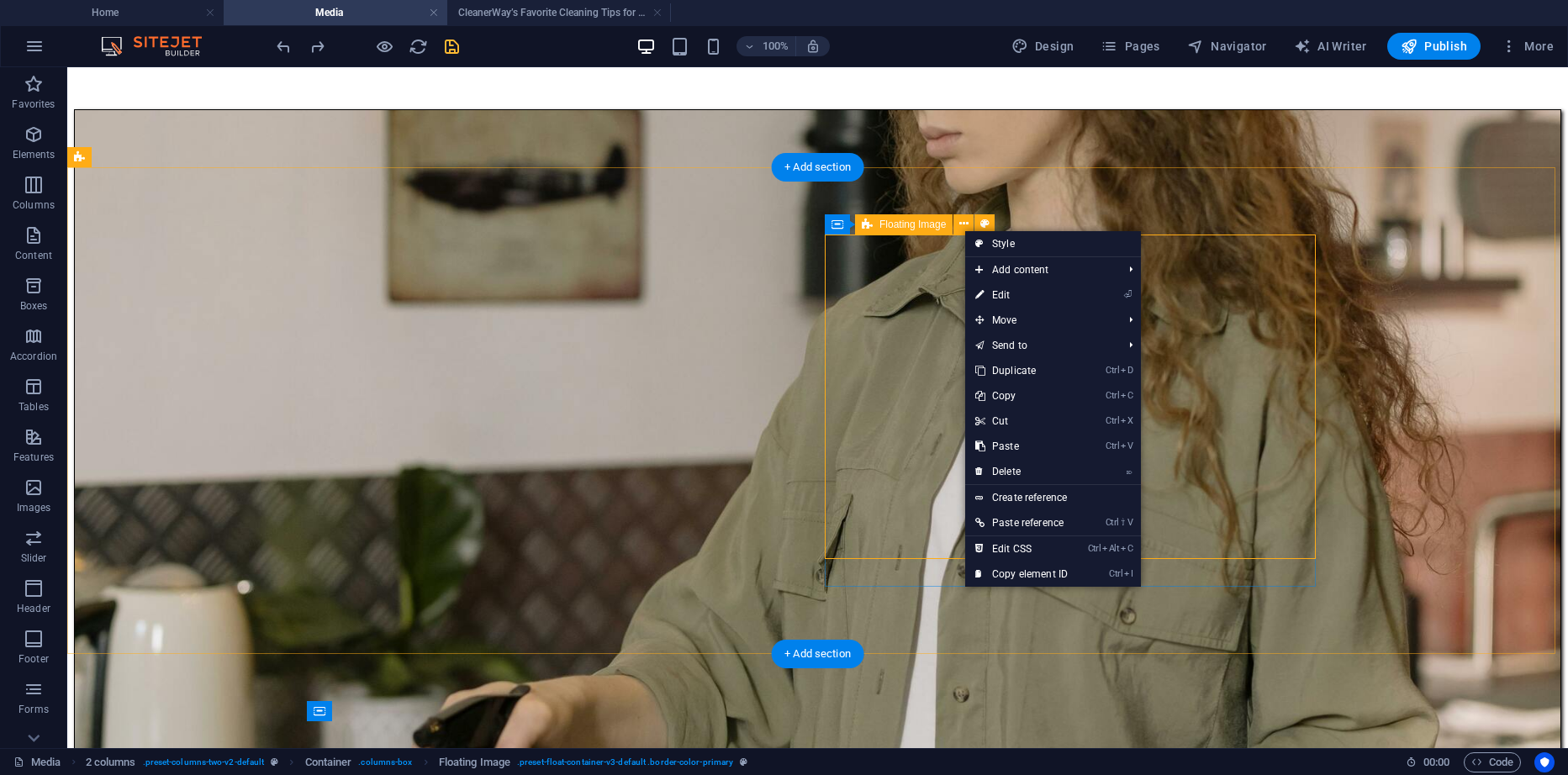 click on "CleanerWay’s Favorite Cleaning Tips for Melbourne Homes   At CleanerWay Cleaning Services, we’ve cleaned everything from cozy apartments to sprawling family homes across Melbourne — and if there’s one thing we know, it’s that a clean home feels better. Want that fresh, clean-home vibe without spending your whole weekend scrubbing? These are our  top expert cleaning tips  to make your Melbourne home sparkle all year round   ...  Learn More" at bounding box center (817, 6279) 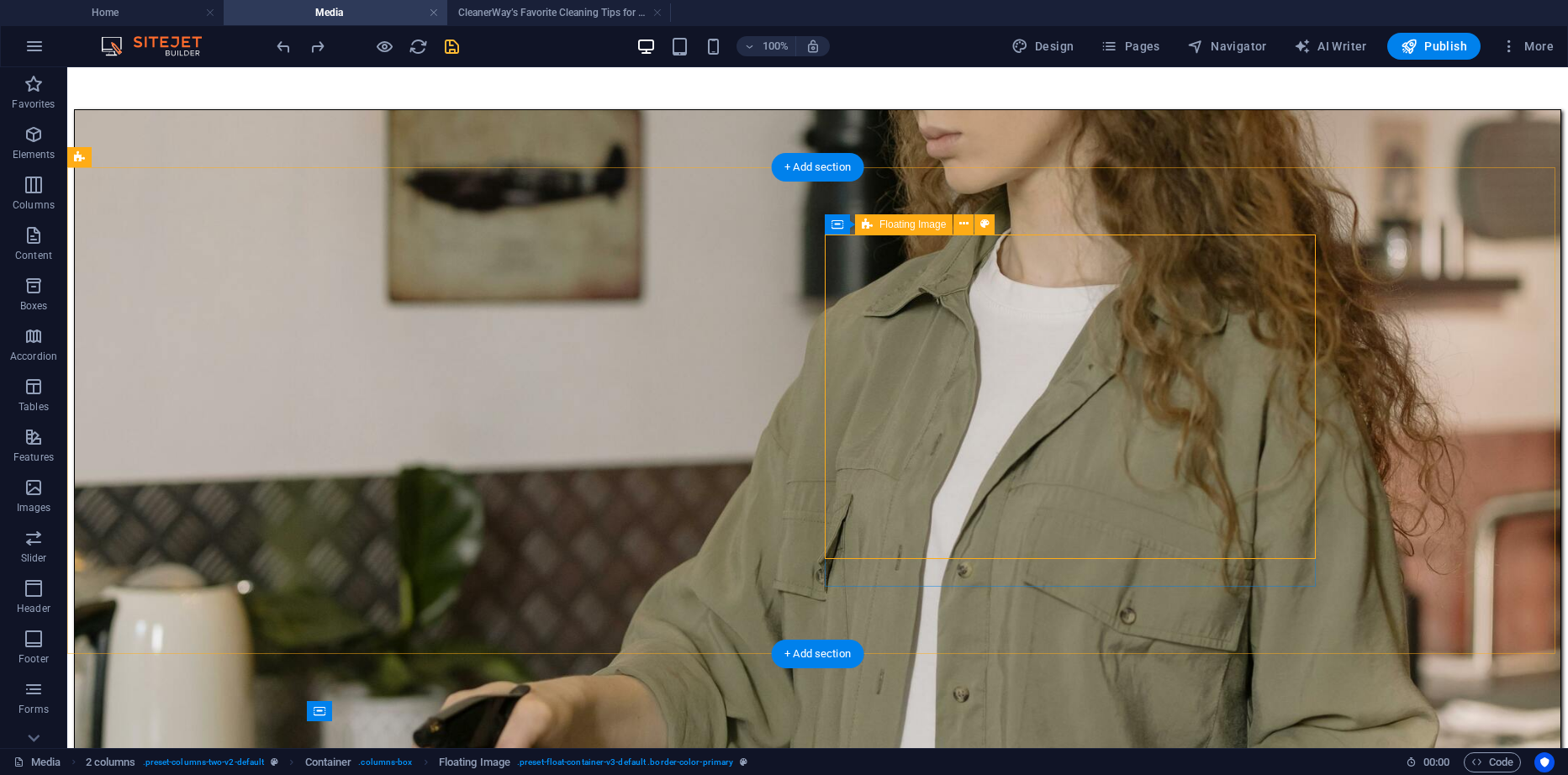 scroll, scrollTop: 686, scrollLeft: 0, axis: vertical 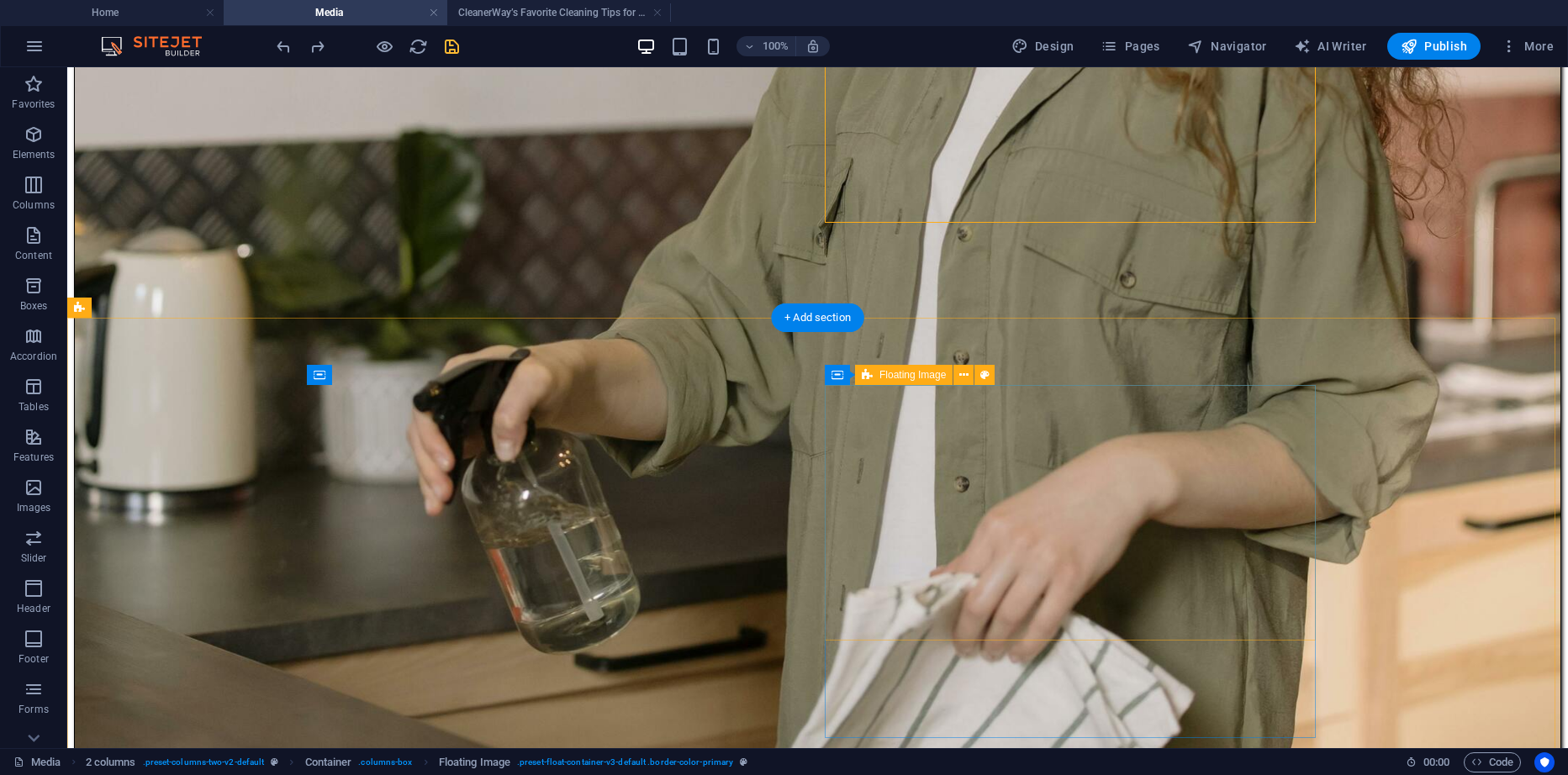 click on "Paste clipboard" at bounding box center (863, 12199) 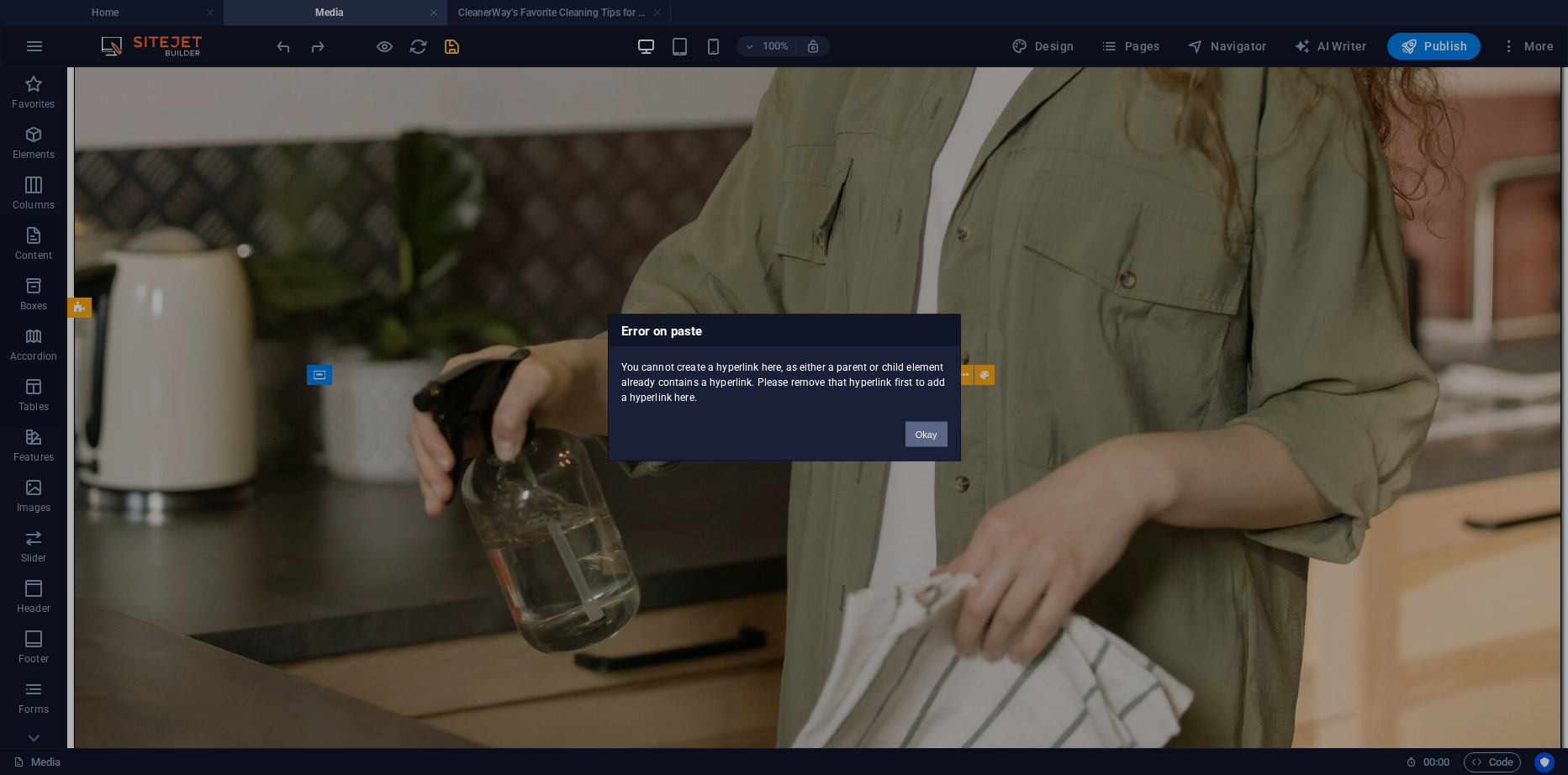 click on "Okay" at bounding box center (927, 435) 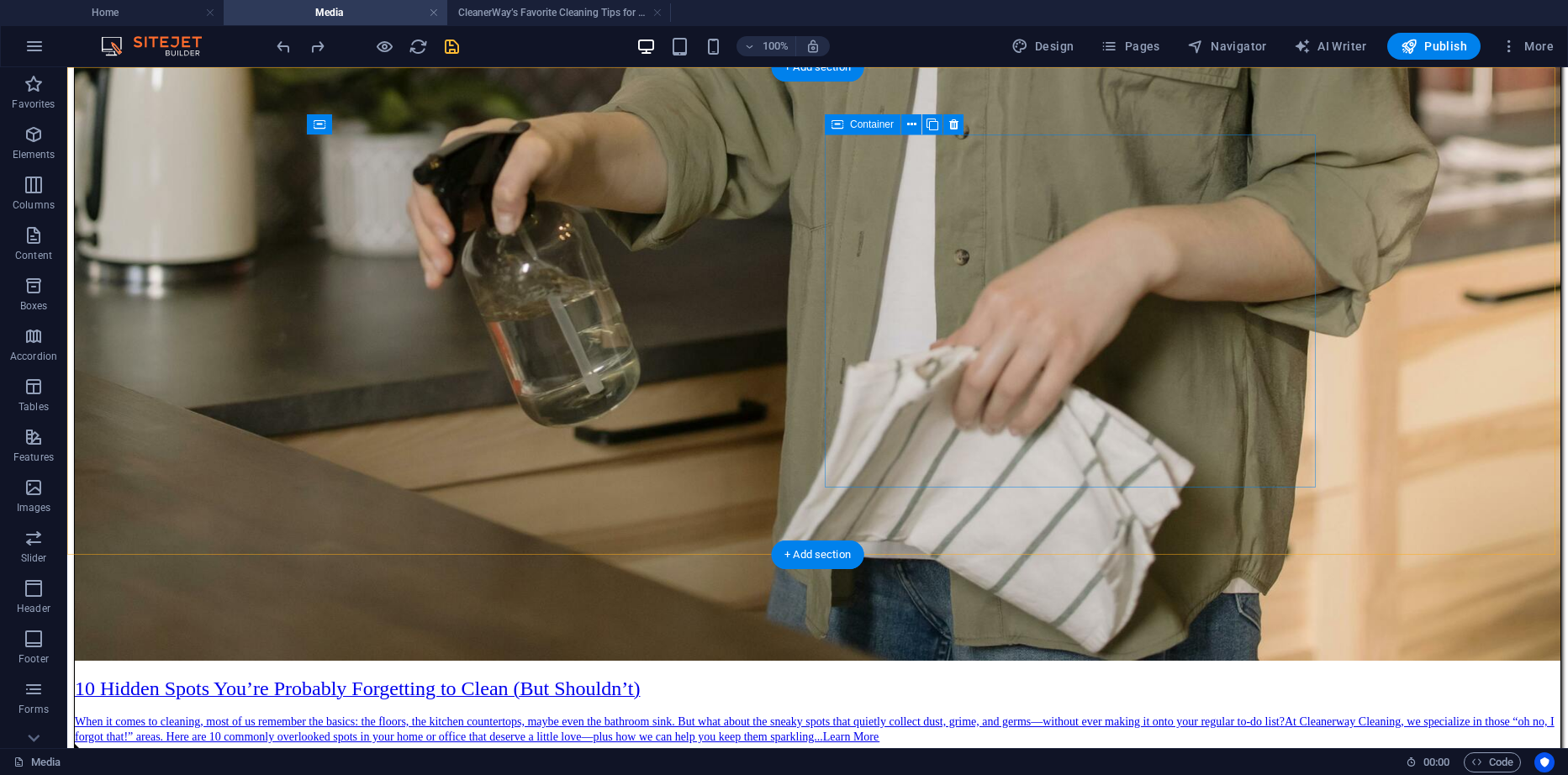 scroll, scrollTop: 938, scrollLeft: 0, axis: vertical 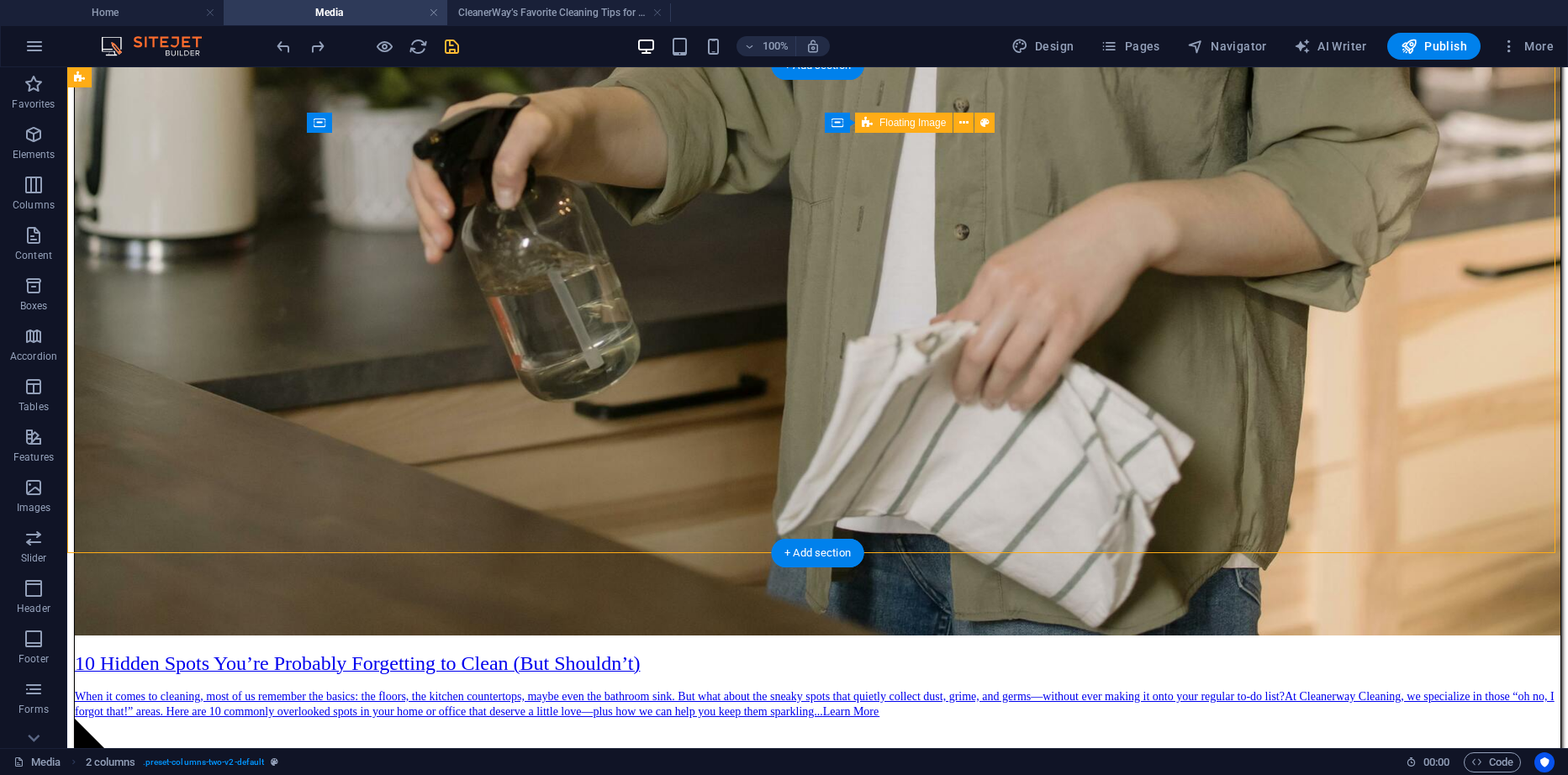 click on "Drop content here or  Add elements  Paste clipboard" at bounding box center [817, 11922] 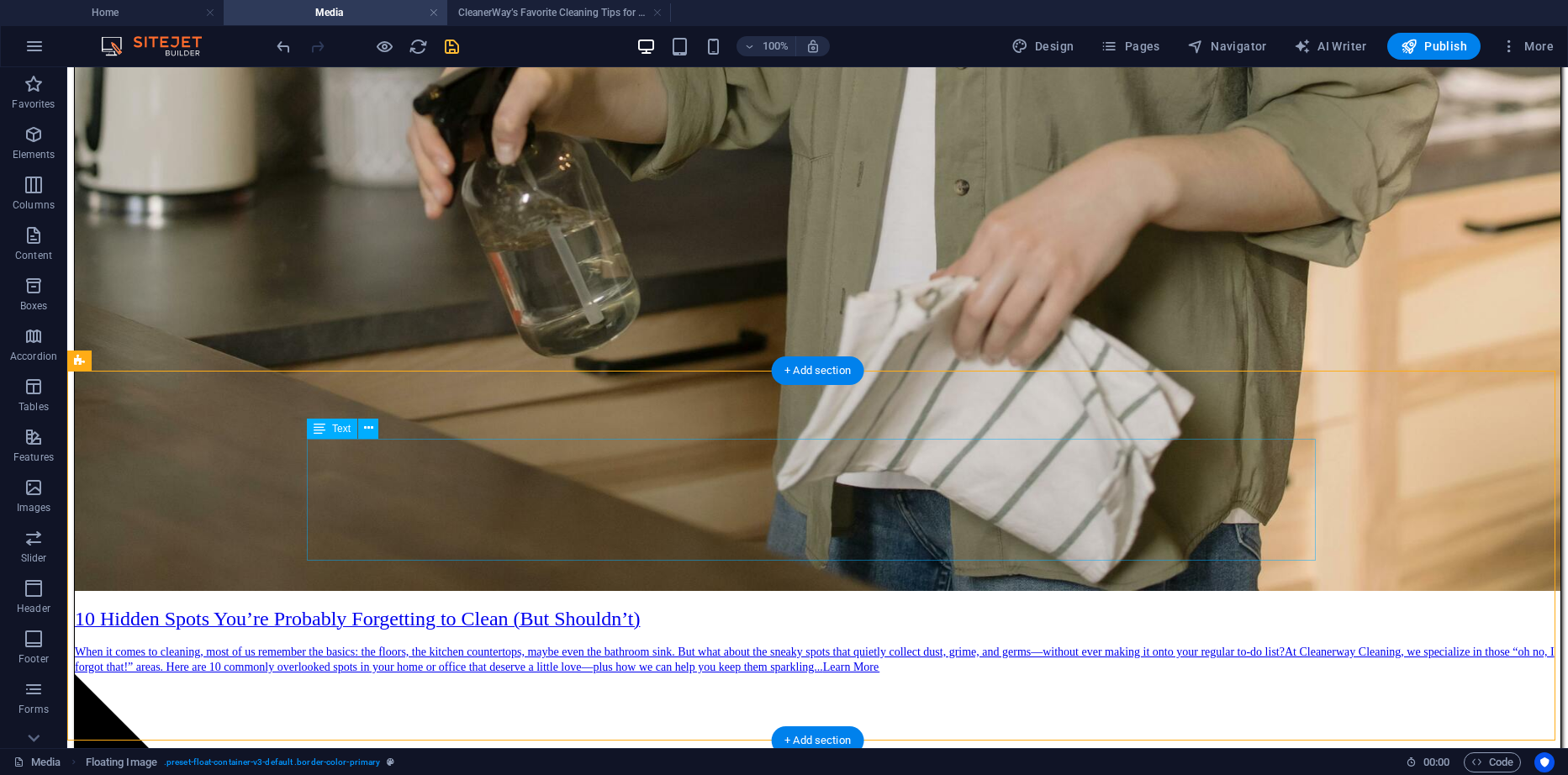 scroll, scrollTop: 1190, scrollLeft: 0, axis: vertical 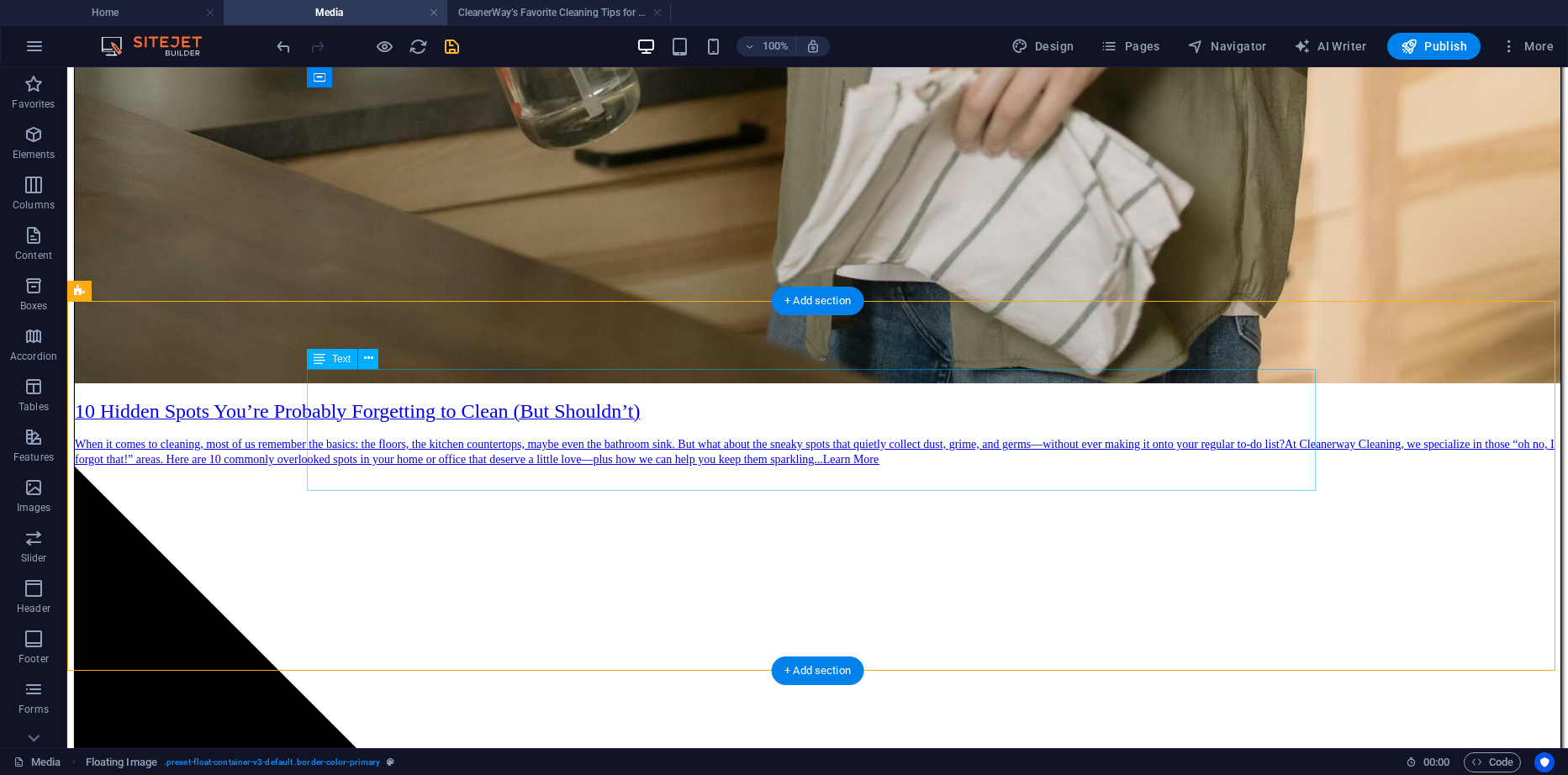 click on "CleanerWay’s Favorite Cleaning Tips for Melbourne Homes   At CleanerWay Cleaning Services, we’ve cleaned everything from cozy apartments to sprawling family homes across Melbourne — and if there’s one thing we know, it’s that a clean home feels better. Want that fresh, clean-home vibe without spending your whole weekend scrubbing? These are our  top expert cleaning tips  to make your Melbourne home sparkle all year round   ...  Learn More" at bounding box center (817, 14125) 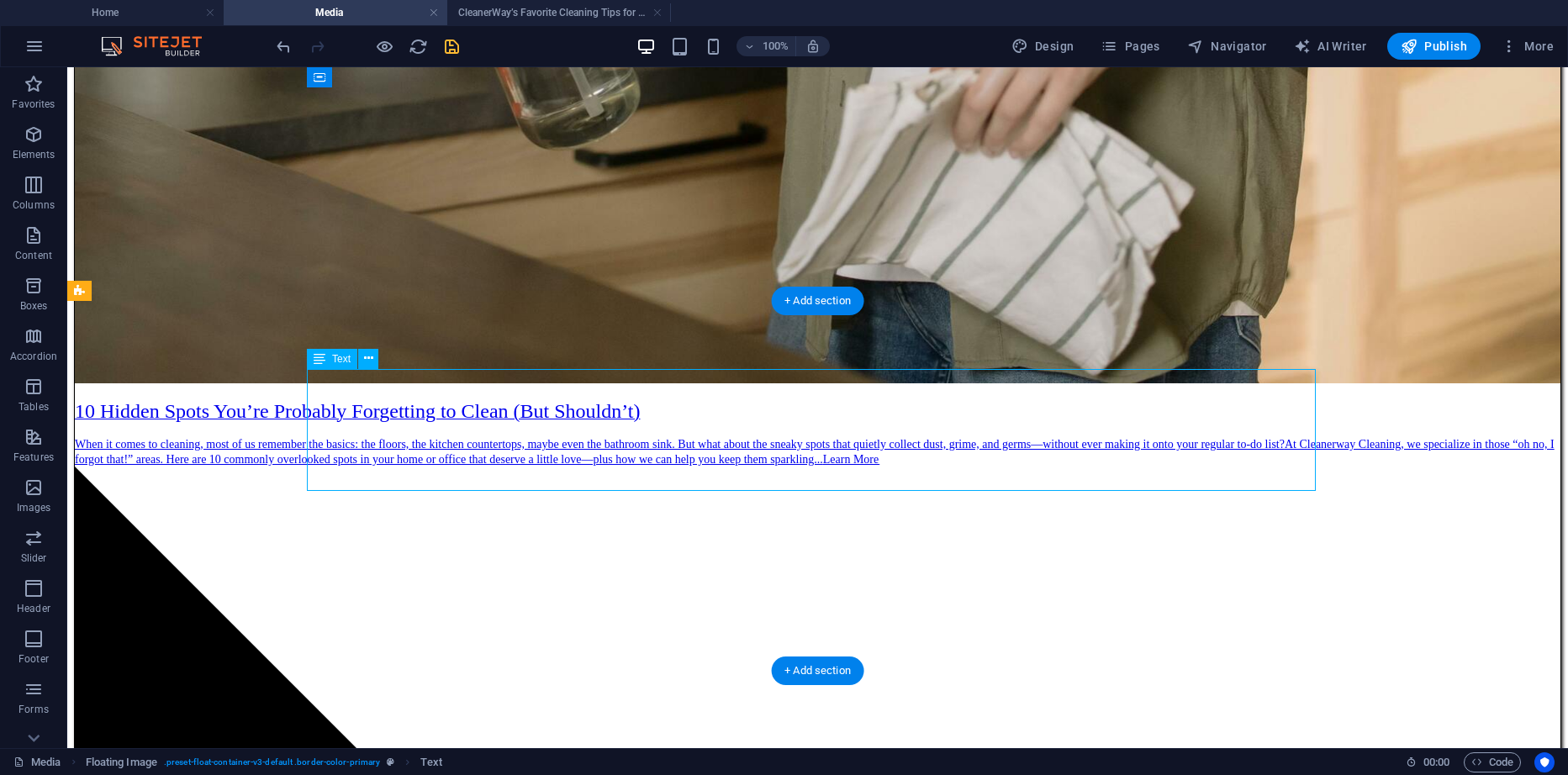 click on "CleanerWay’s Favorite Cleaning Tips for Melbourne Homes   At CleanerWay Cleaning Services, we’ve cleaned everything from cozy apartments to sprawling family homes across Melbourne — and if there’s one thing we know, it’s that a clean home feels better. Want that fresh, clean-home vibe without spending your whole weekend scrubbing? These are our  top expert cleaning tips  to make your Melbourne home sparkle all year round   ...  Learn More" at bounding box center (817, 14125) 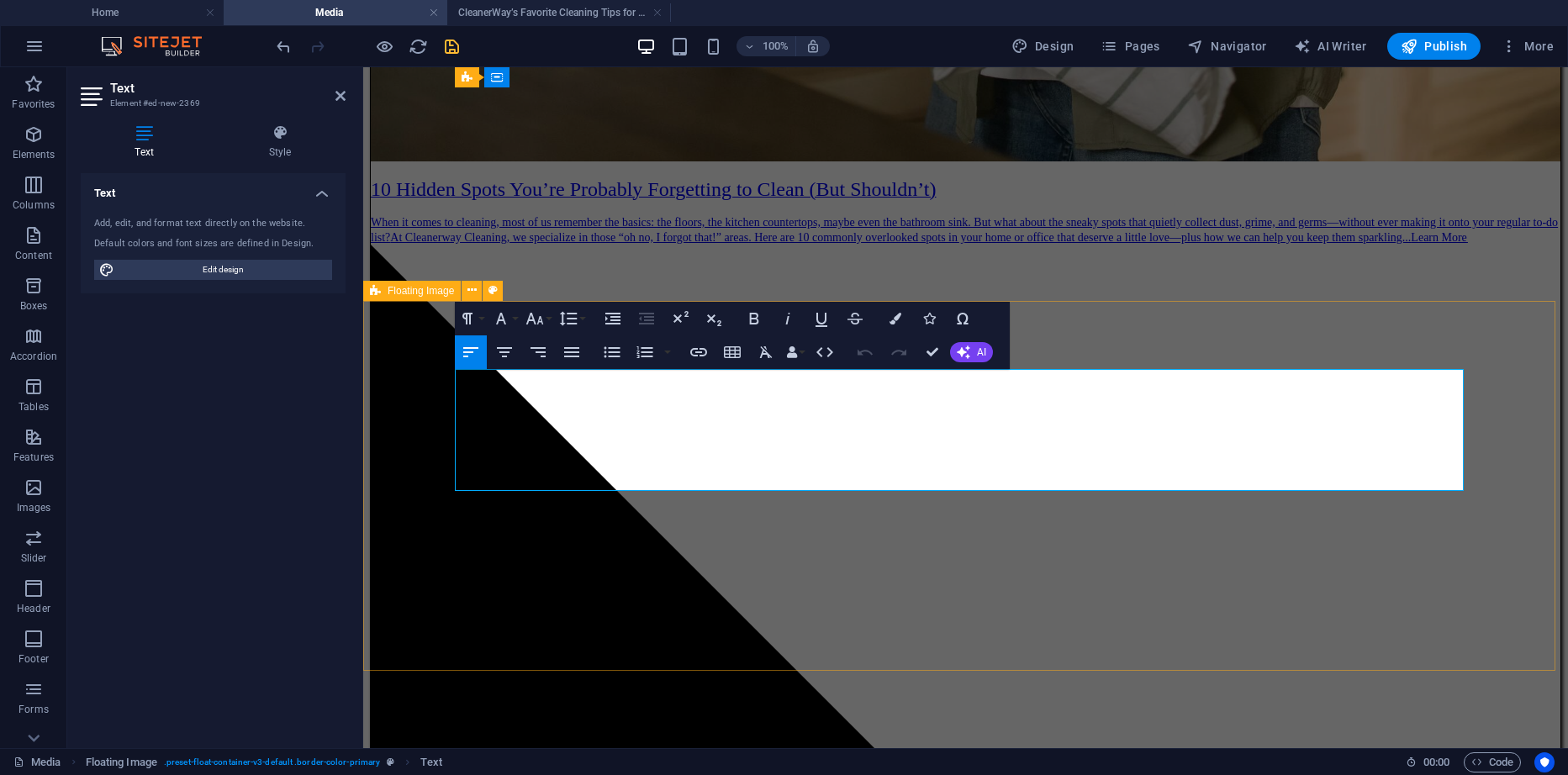 click on "CleanerWay’s Favorite Cleaning Tips for Melbourne Homes   At CleanerWay Cleaning Services, we’ve cleaned everything from cozy apartments to sprawling family homes across Melbourne — and if there’s one thing we know, it’s that a clean home feels better. Want that fresh, clean-home vibe without spending your whole weekend scrubbing? These are our  top expert cleaning tips  to make your Melbourne home sparkle all year round   ...  Learn More" at bounding box center (965, 10934) 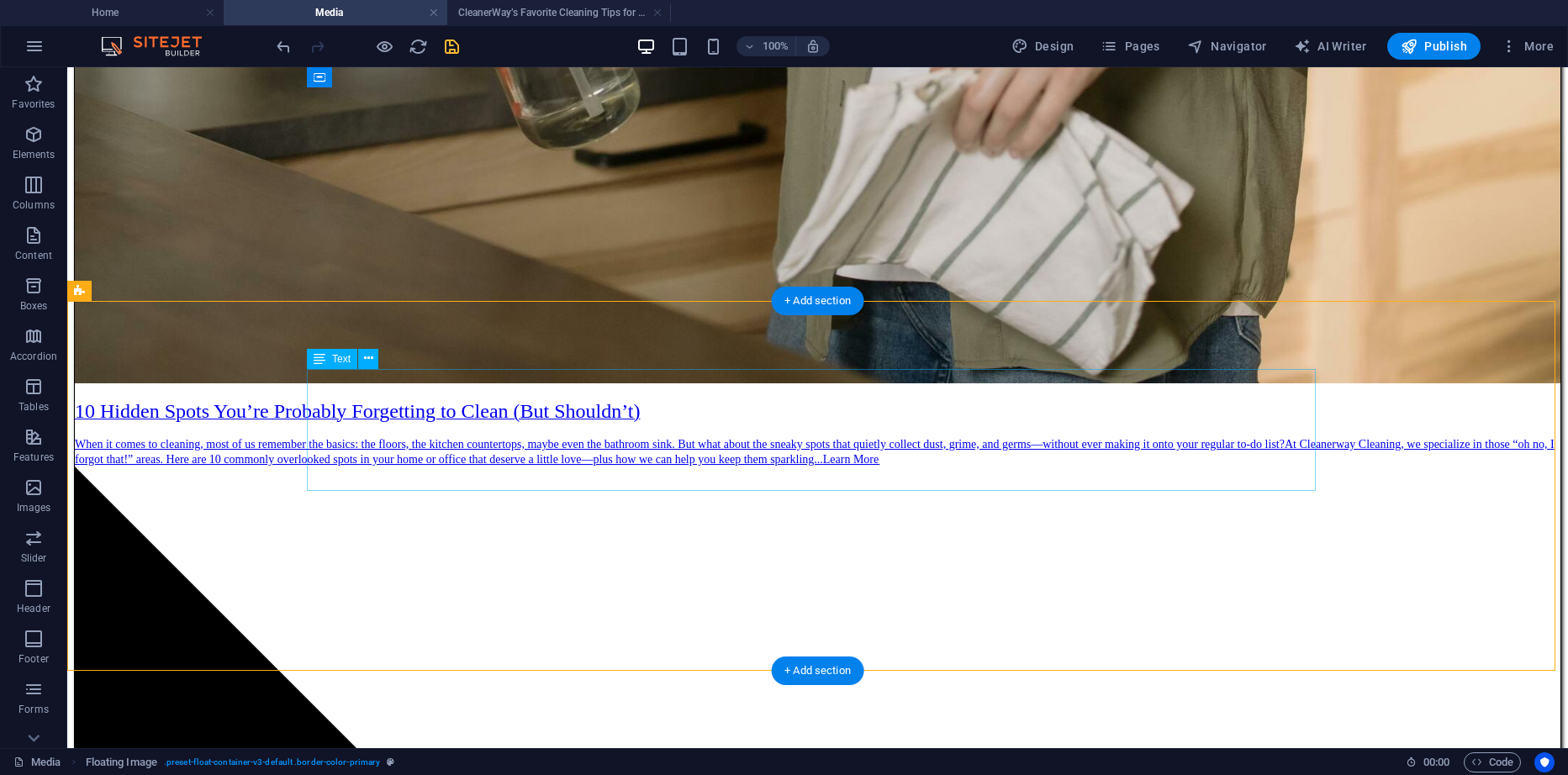 click on "CleanerWay’s Favorite Cleaning Tips for Melbourne Homes   At CleanerWay Cleaning Services, we’ve cleaned everything from cozy apartments to sprawling family homes across Melbourne — and if there’s one thing we know, it’s that a clean home feels better. Want that fresh, clean-home vibe without spending your whole weekend scrubbing? These are our  top expert cleaning tips  to make your Melbourne home sparkle all year round   ...  Learn More" at bounding box center (817, 14125) 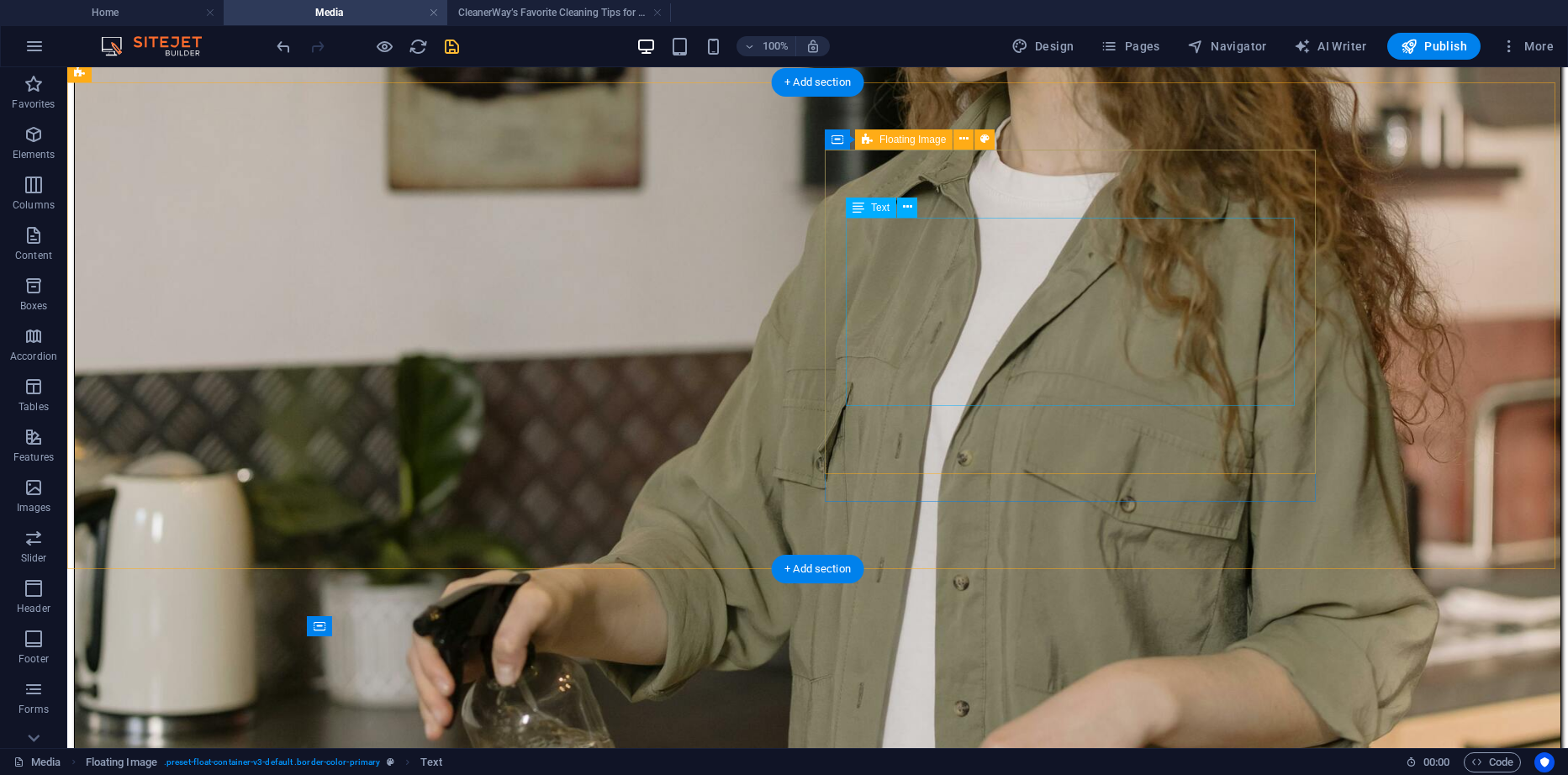 scroll, scrollTop: 434, scrollLeft: 0, axis: vertical 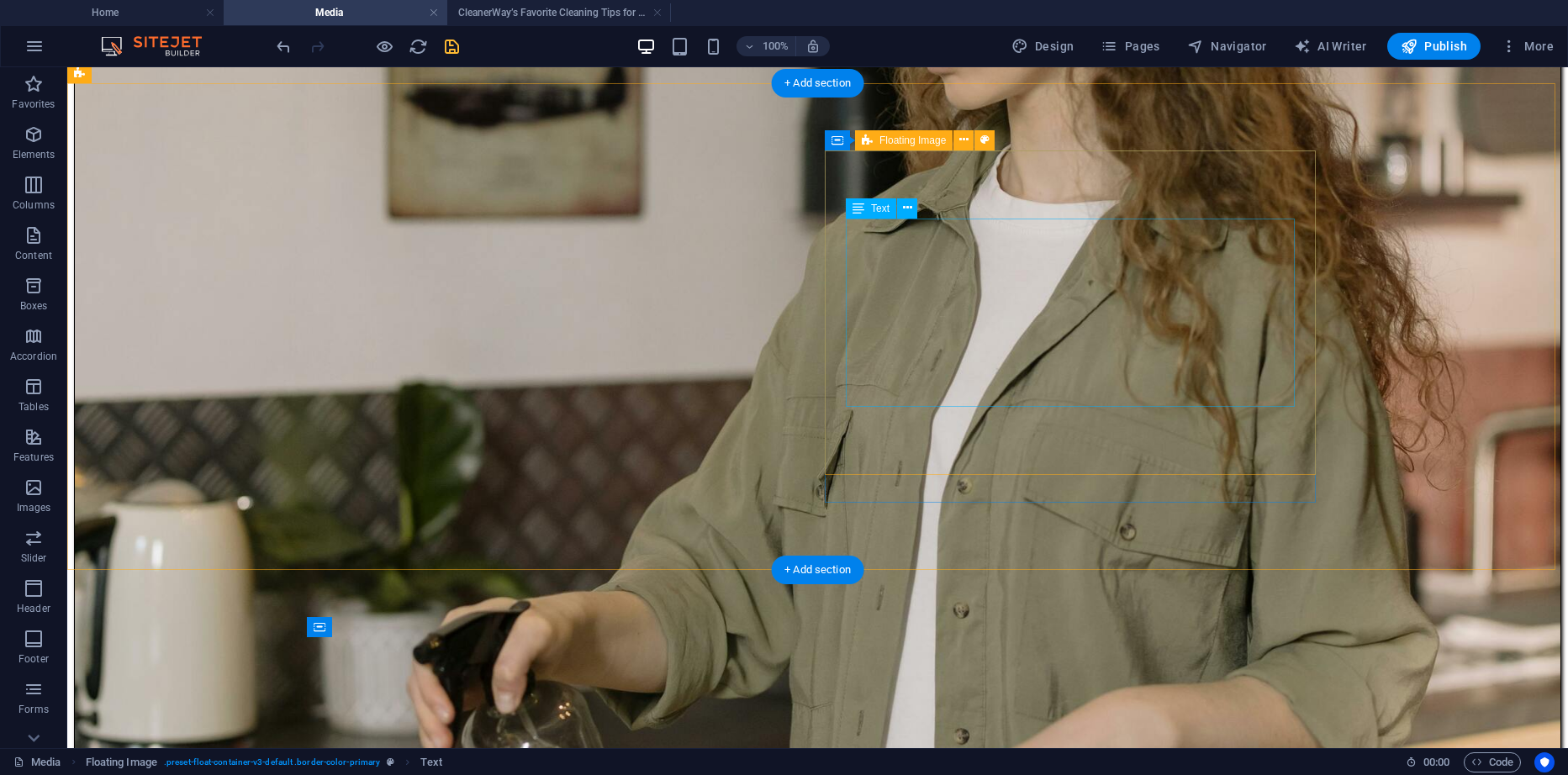 click on "CleanerWay’s Favorite Cleaning Tips for Melbourne Homes   At CleanerWay Cleaning Services, we’ve cleaned everything from cozy apartments to sprawling family homes across Melbourne — and if there’s one thing we know, it’s that a clean home feels better. Want that fresh, clean-home vibe without spending your whole weekend scrubbing? These are our  top expert cleaning tips  to make your Melbourne home sparkle all year round   ...  Learn More" at bounding box center (817, 6621) 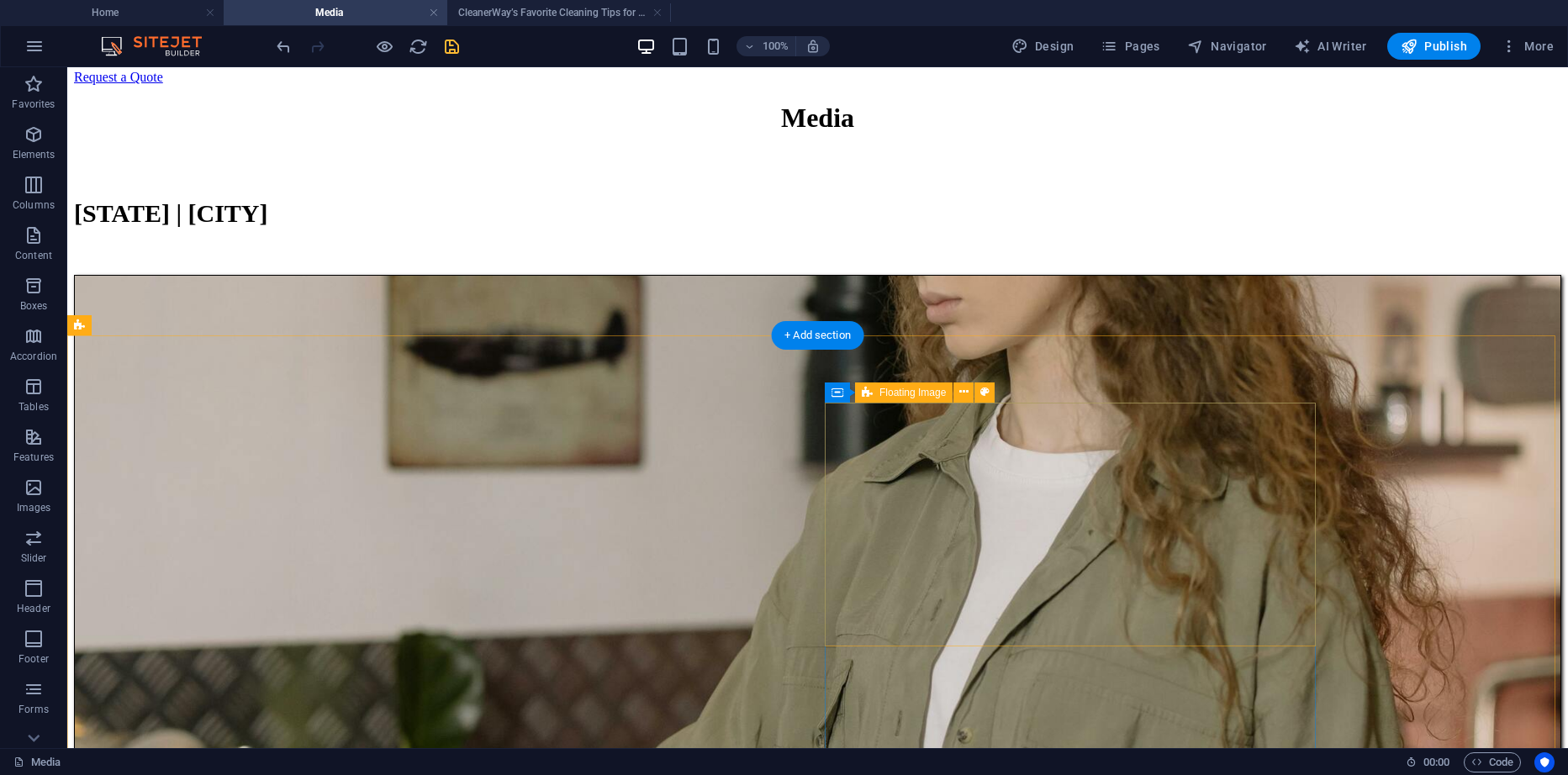 scroll, scrollTop: 182, scrollLeft: 0, axis: vertical 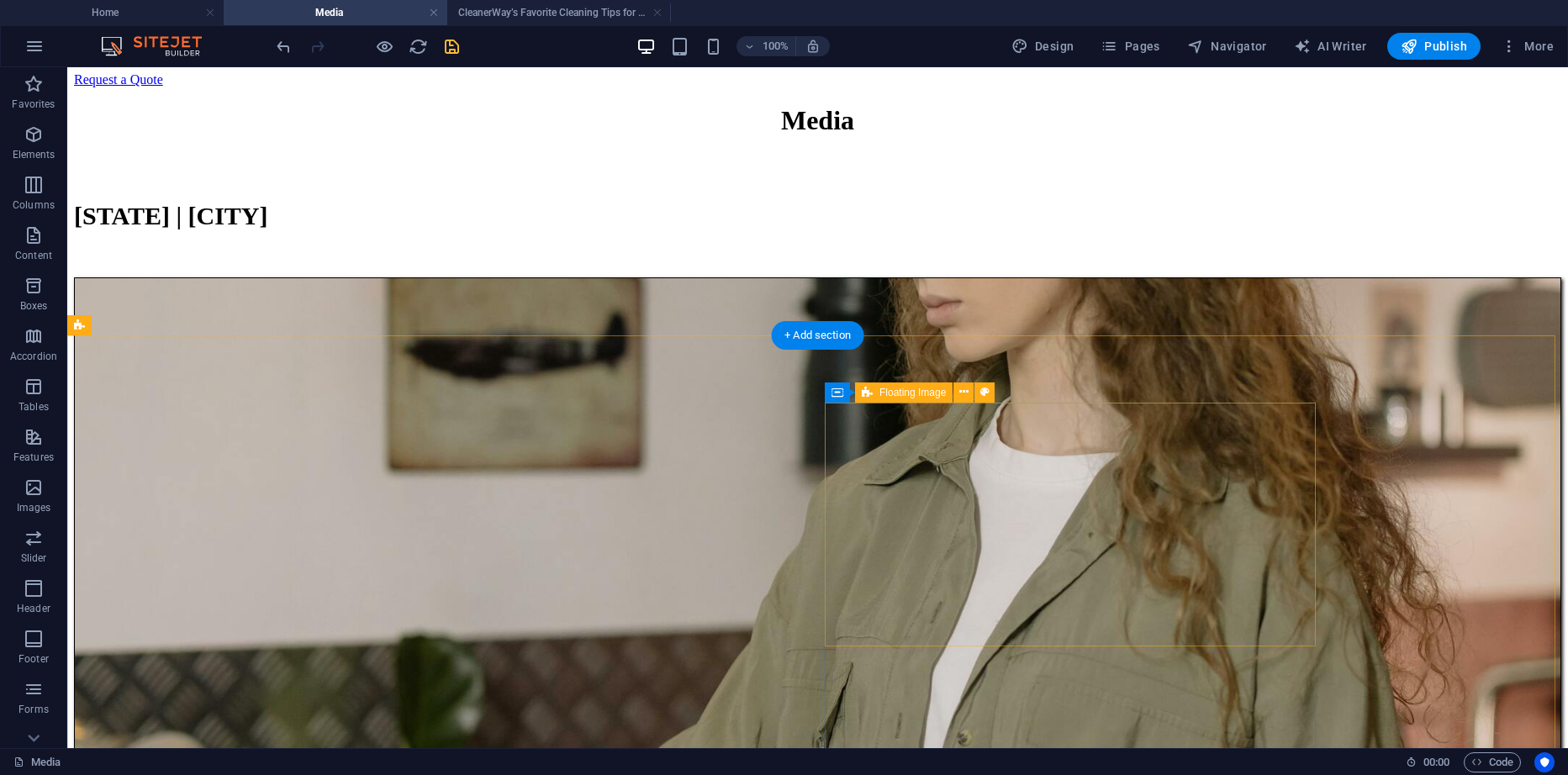 click at bounding box center (817, 4899) 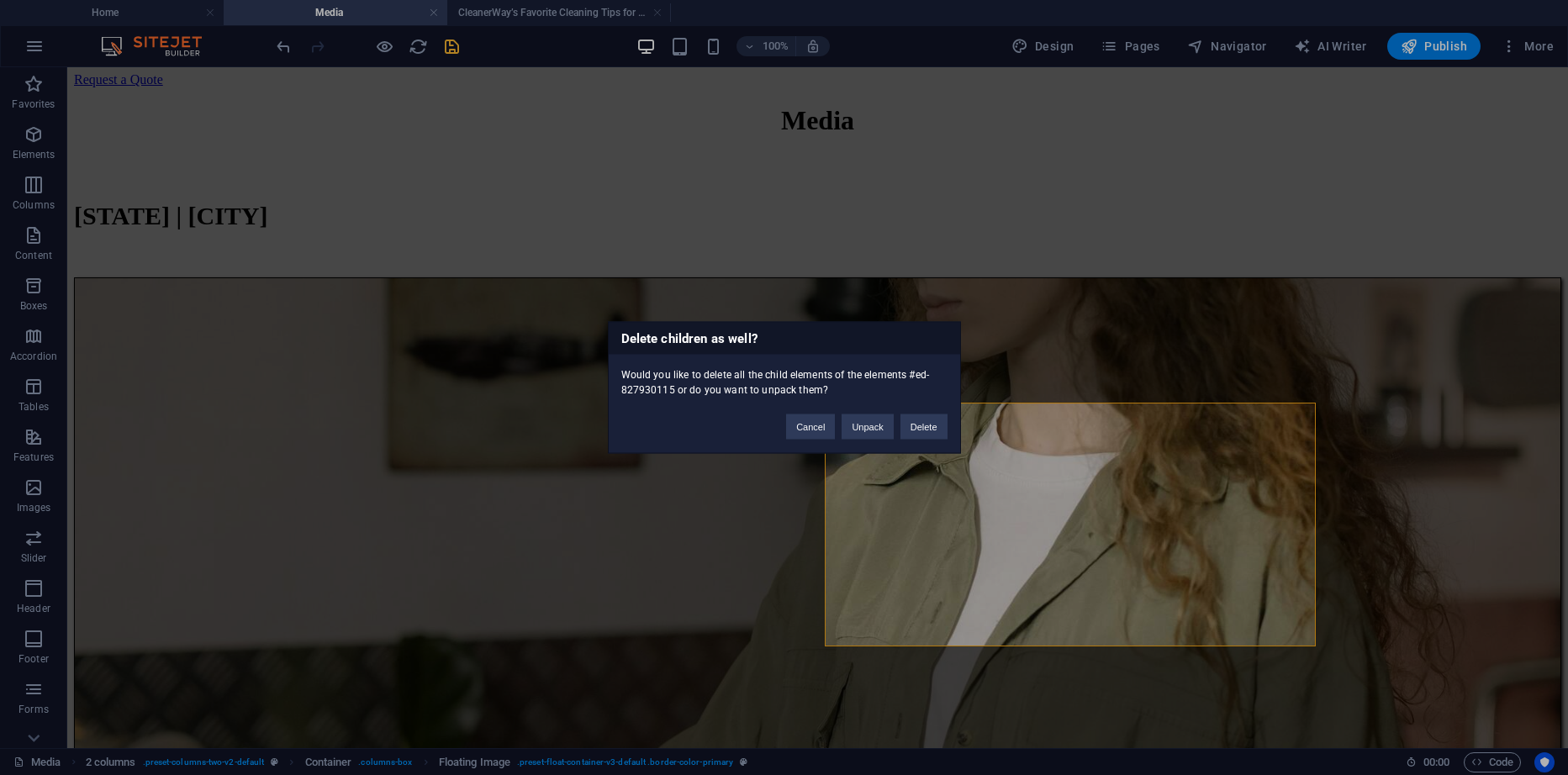 type 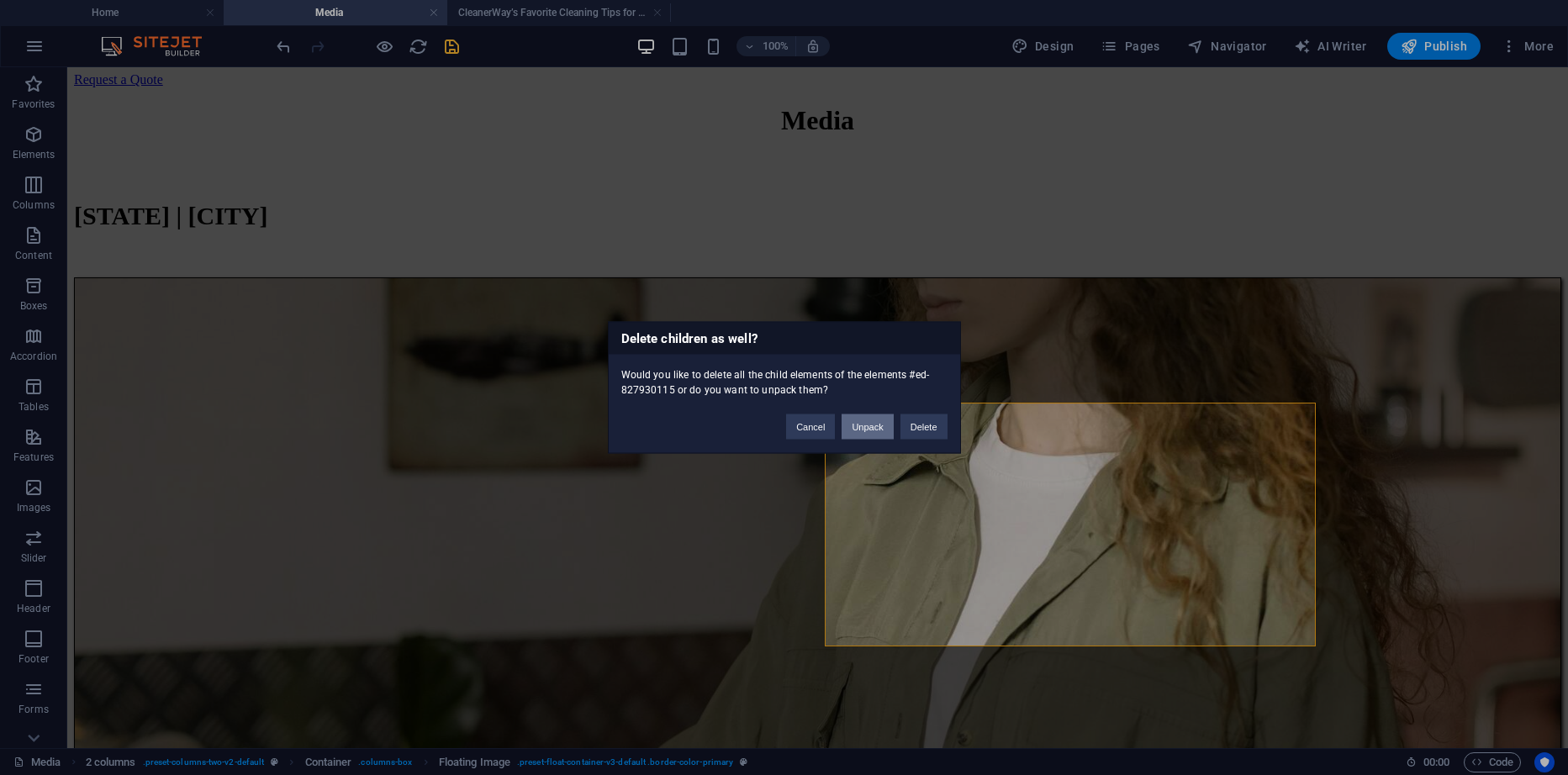 click on "Unpack" at bounding box center (867, 427) 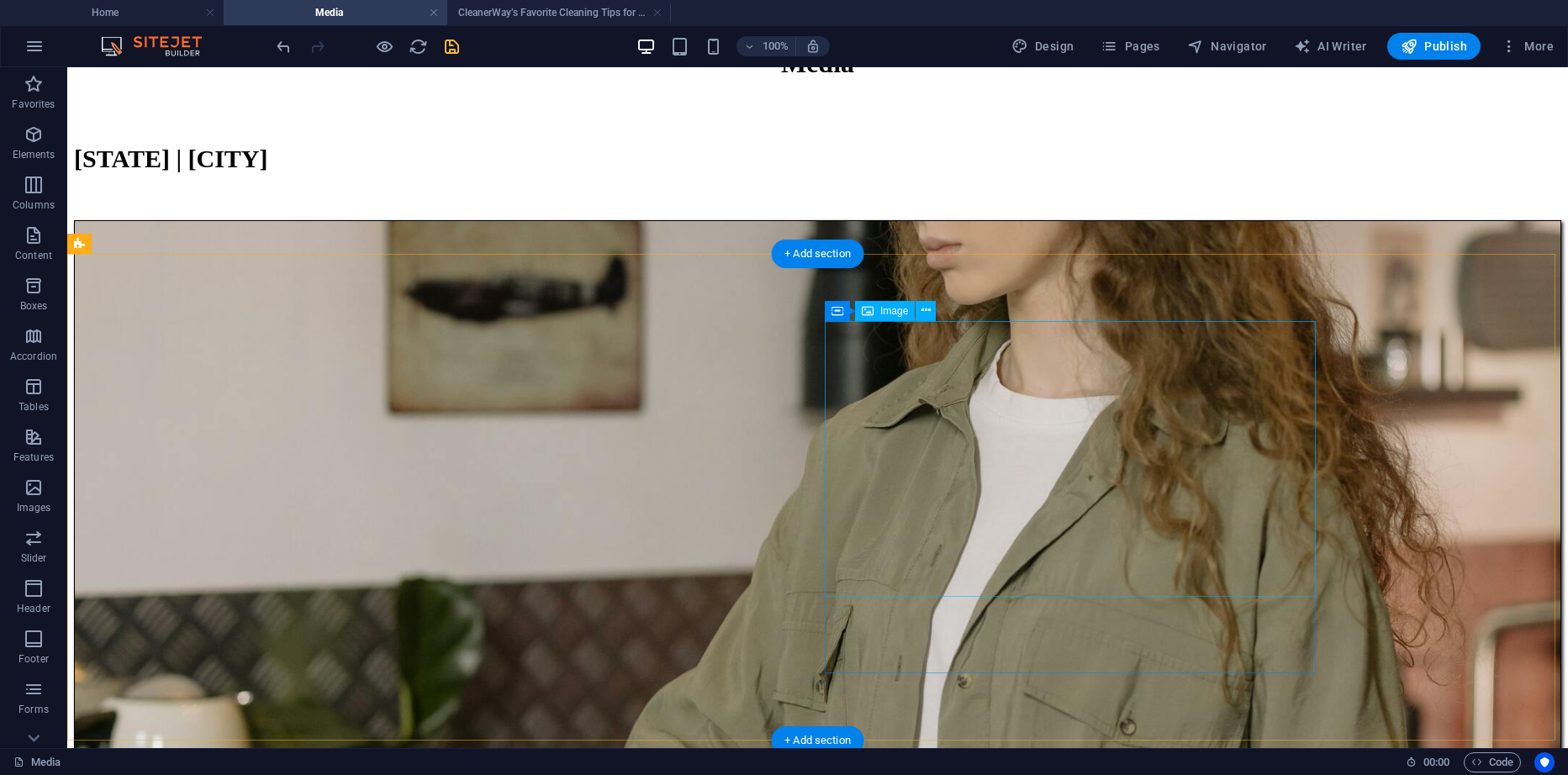 scroll, scrollTop: 266, scrollLeft: 0, axis: vertical 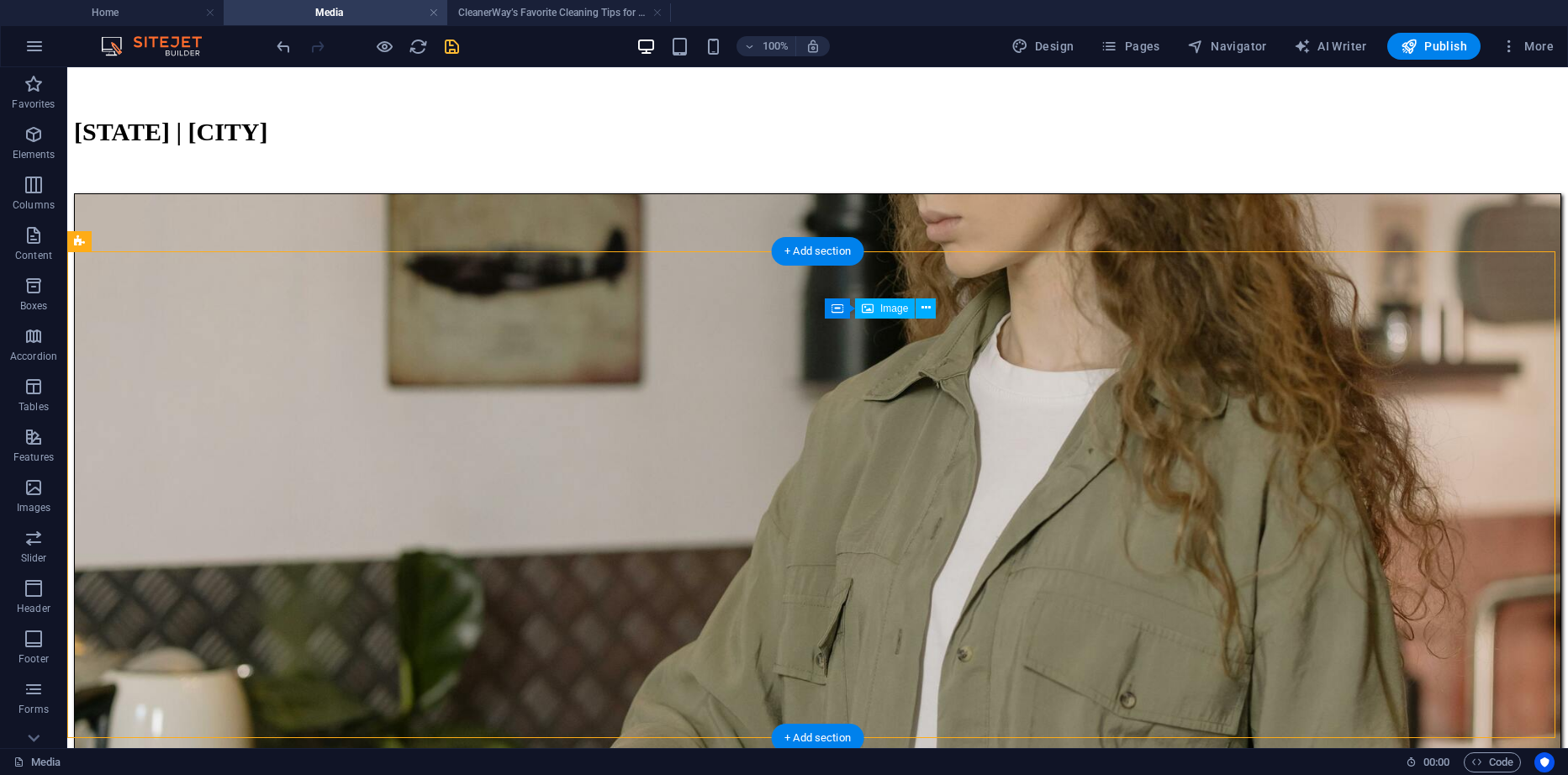 click at bounding box center (817, 4814) 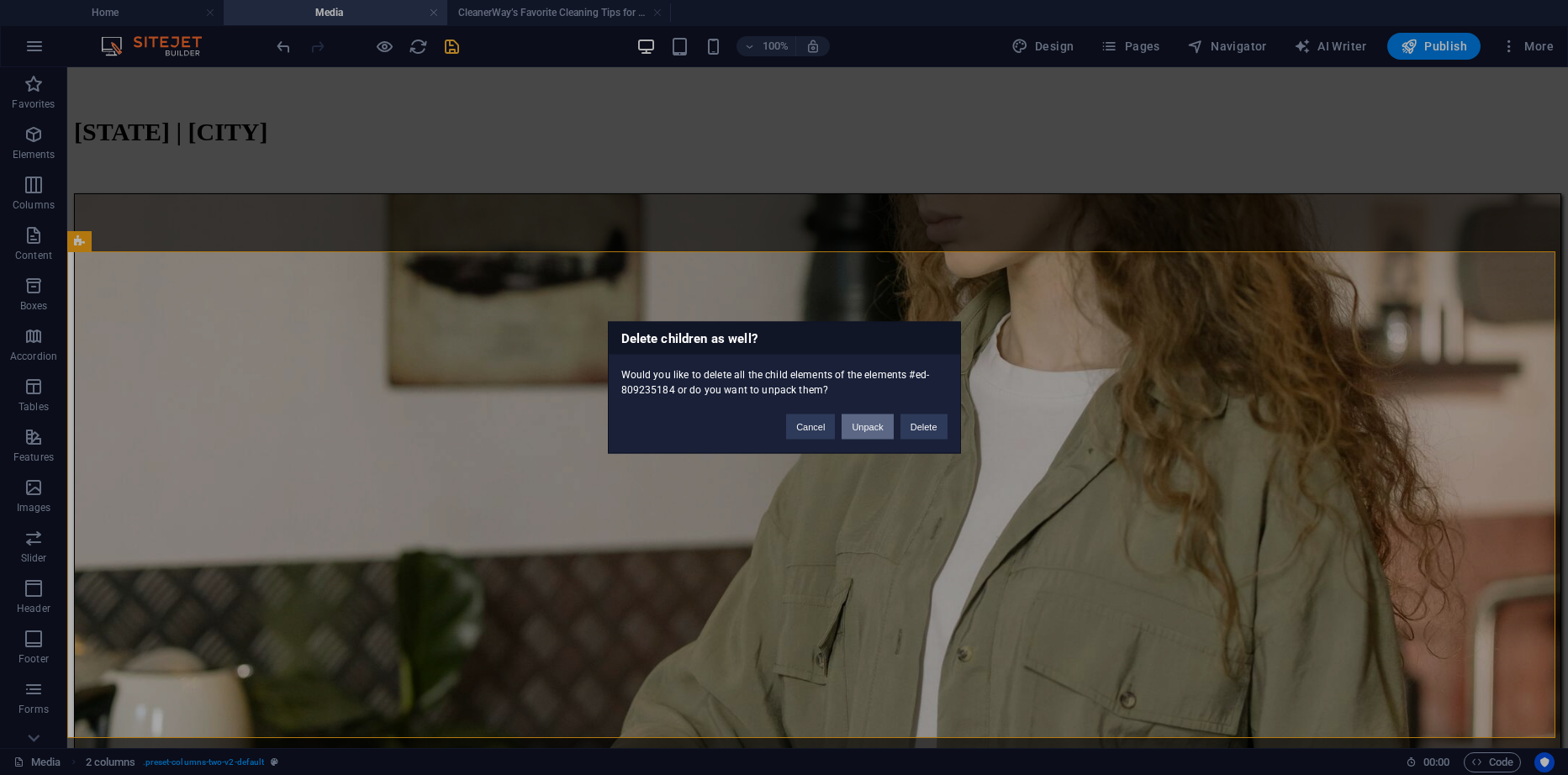 click on "Unpack" at bounding box center [867, 427] 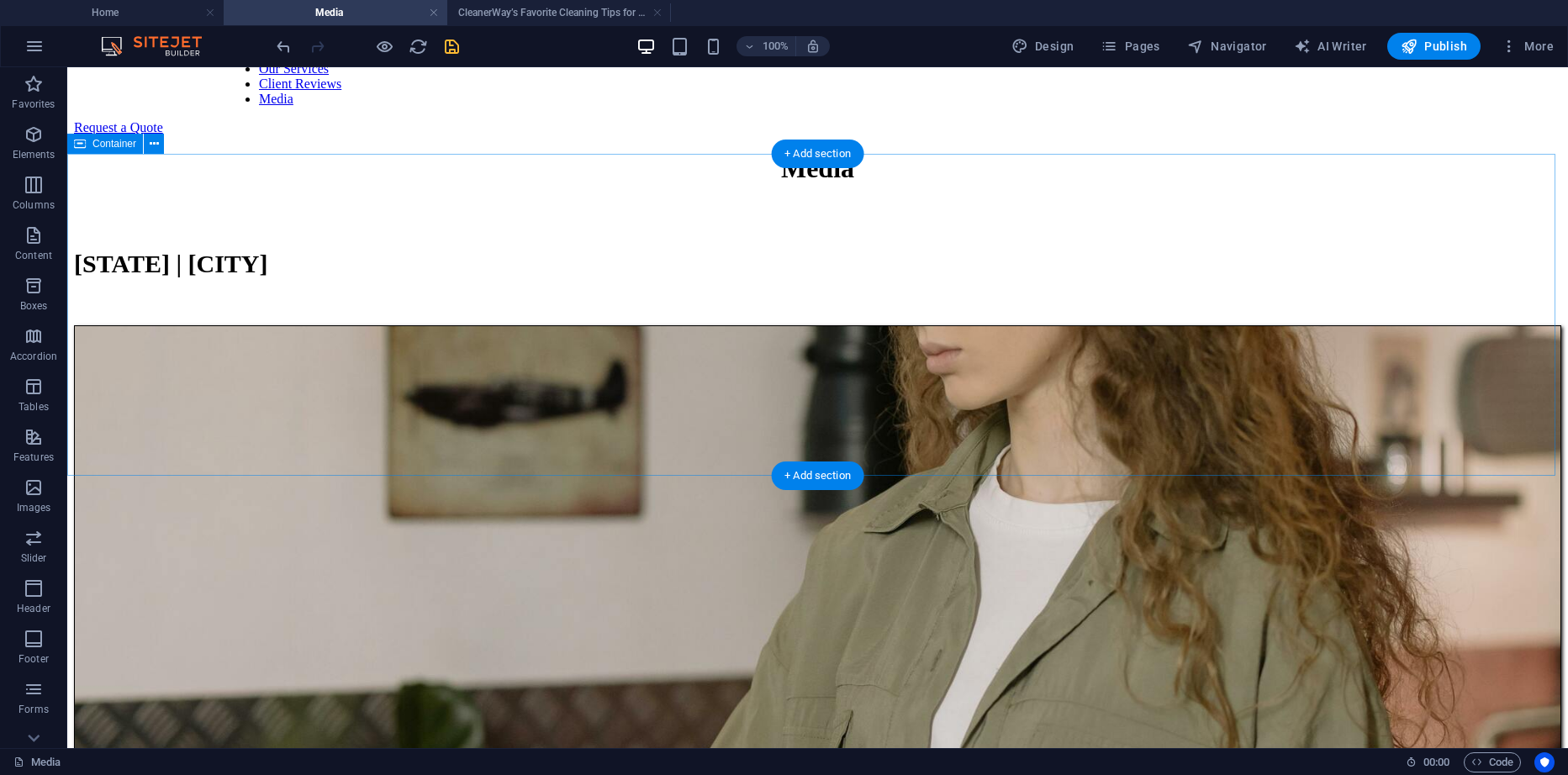 scroll, scrollTop: 0, scrollLeft: 0, axis: both 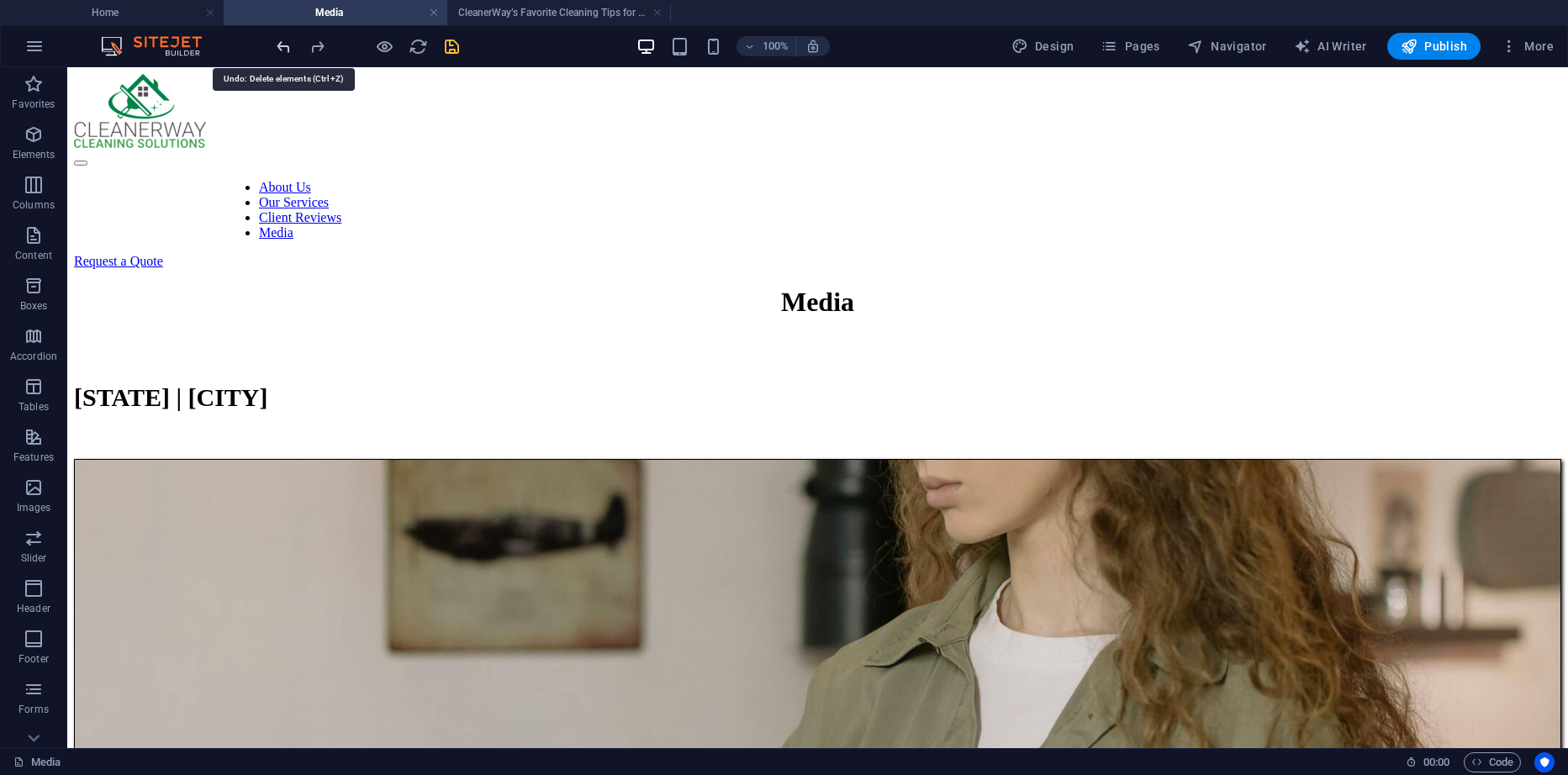 click at bounding box center [283, 46] 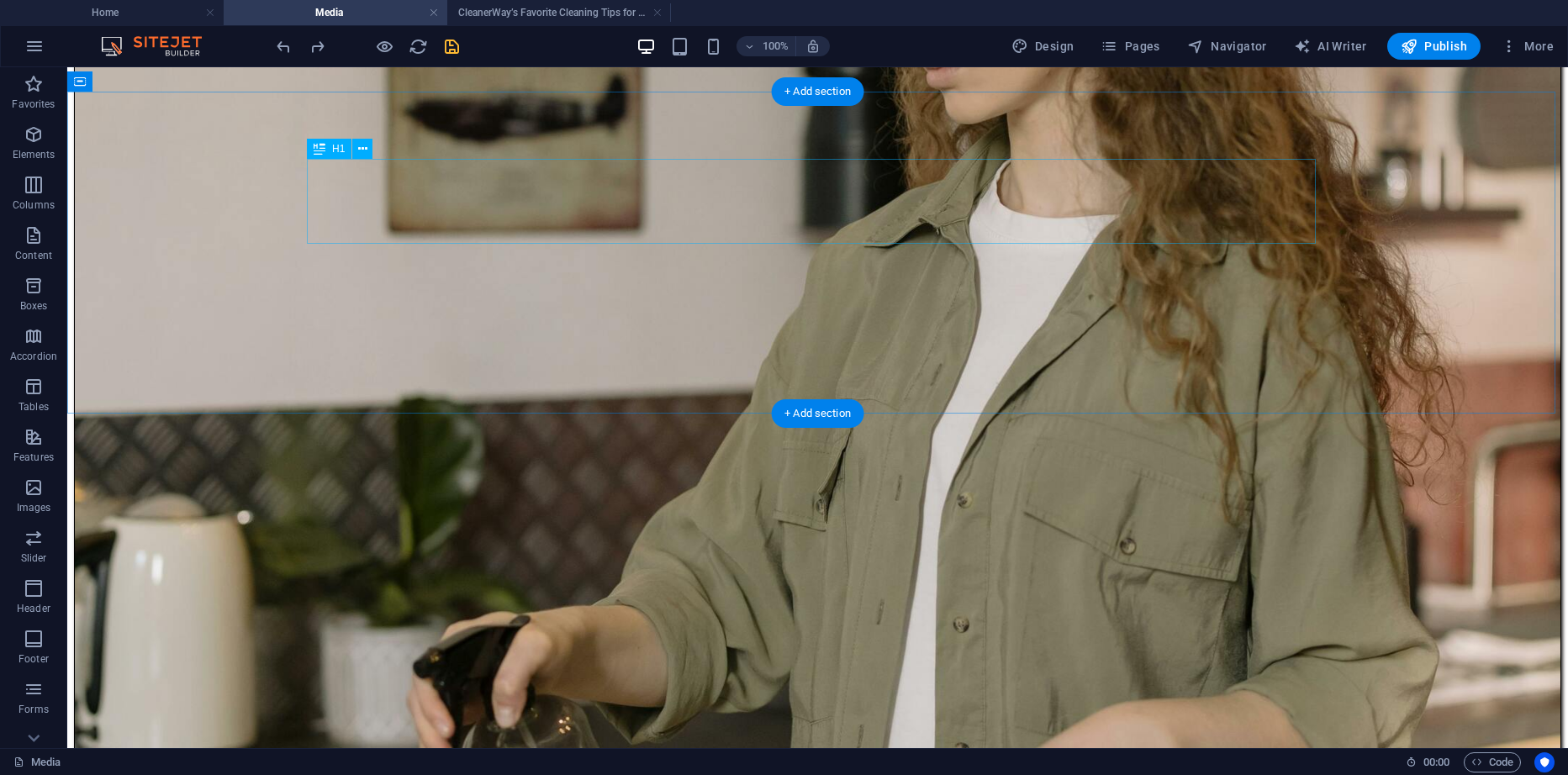 scroll, scrollTop: 420, scrollLeft: 0, axis: vertical 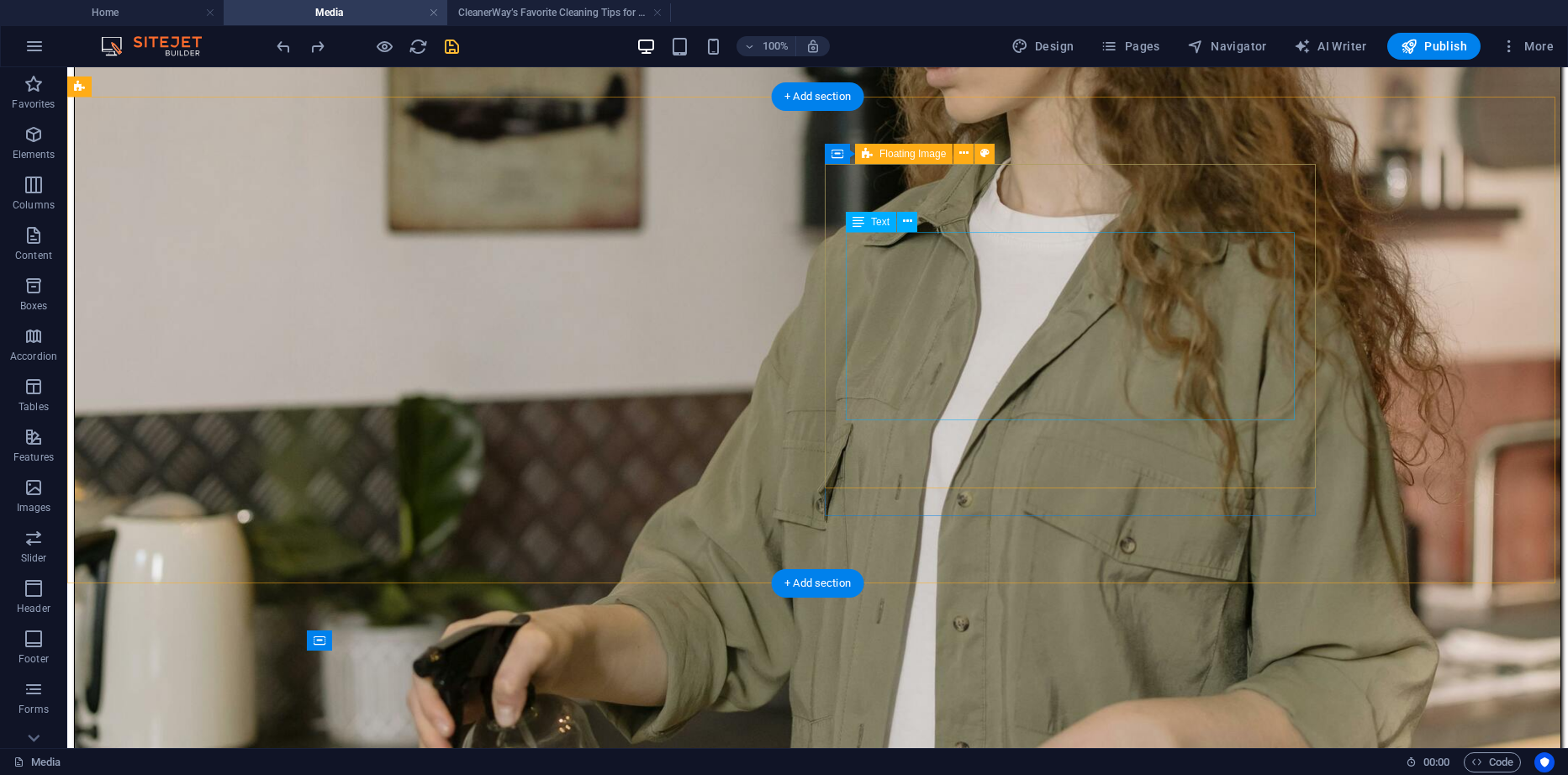 click on "CleanerWay’s Favorite Cleaning Tips for Melbourne Homes   At CleanerWay Cleaning Services, we’ve cleaned everything from cozy apartments to sprawling family homes across Melbourne — and if there’s one thing we know, it’s that a clean home feels better. Want that fresh, clean-home vibe without spending your whole weekend scrubbing? These are our  top expert cleaning tips  to make your Melbourne home sparkle all year round   ...  Learn More" at bounding box center [817, 6635] 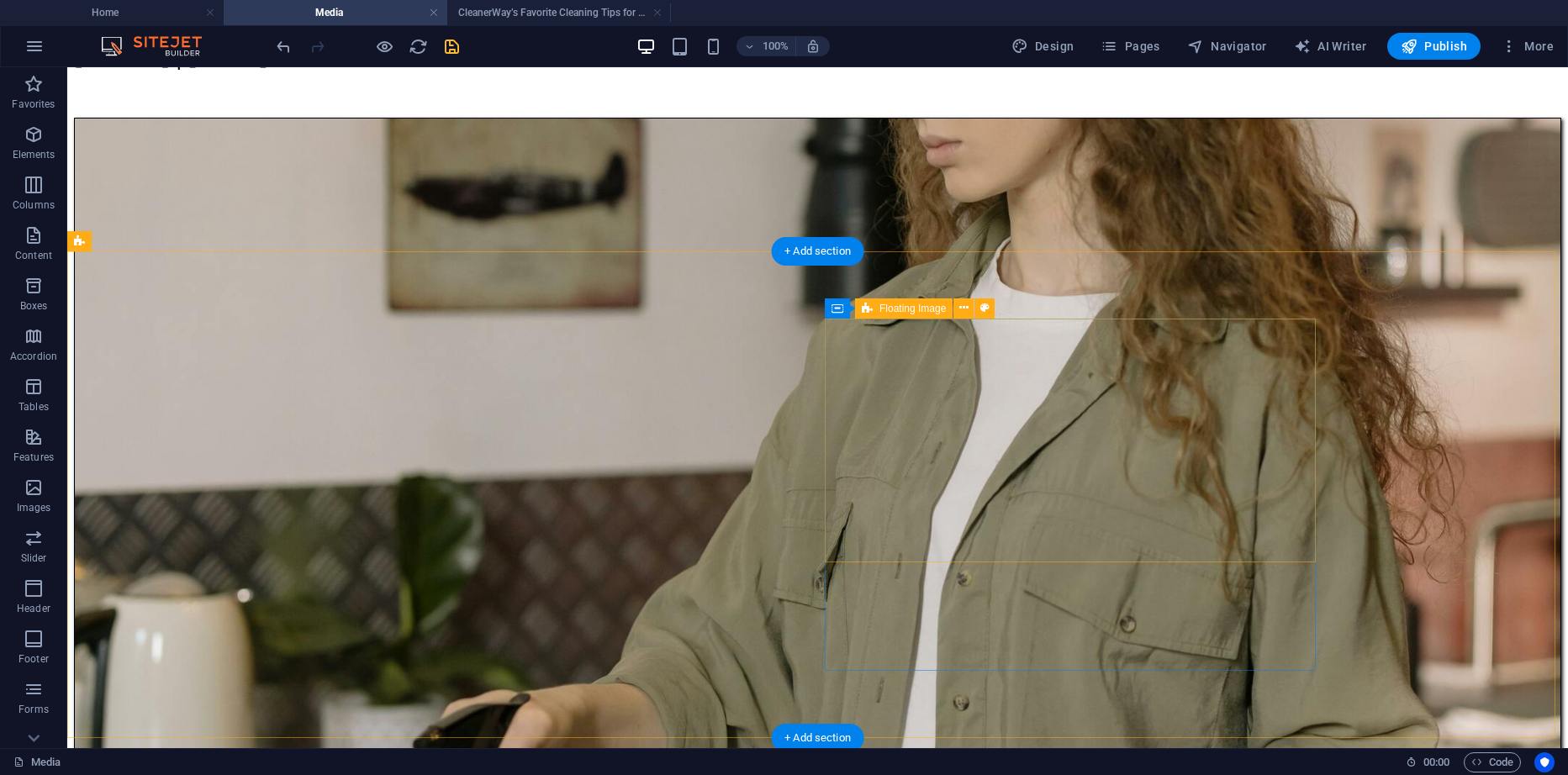 scroll, scrollTop: 252, scrollLeft: 0, axis: vertical 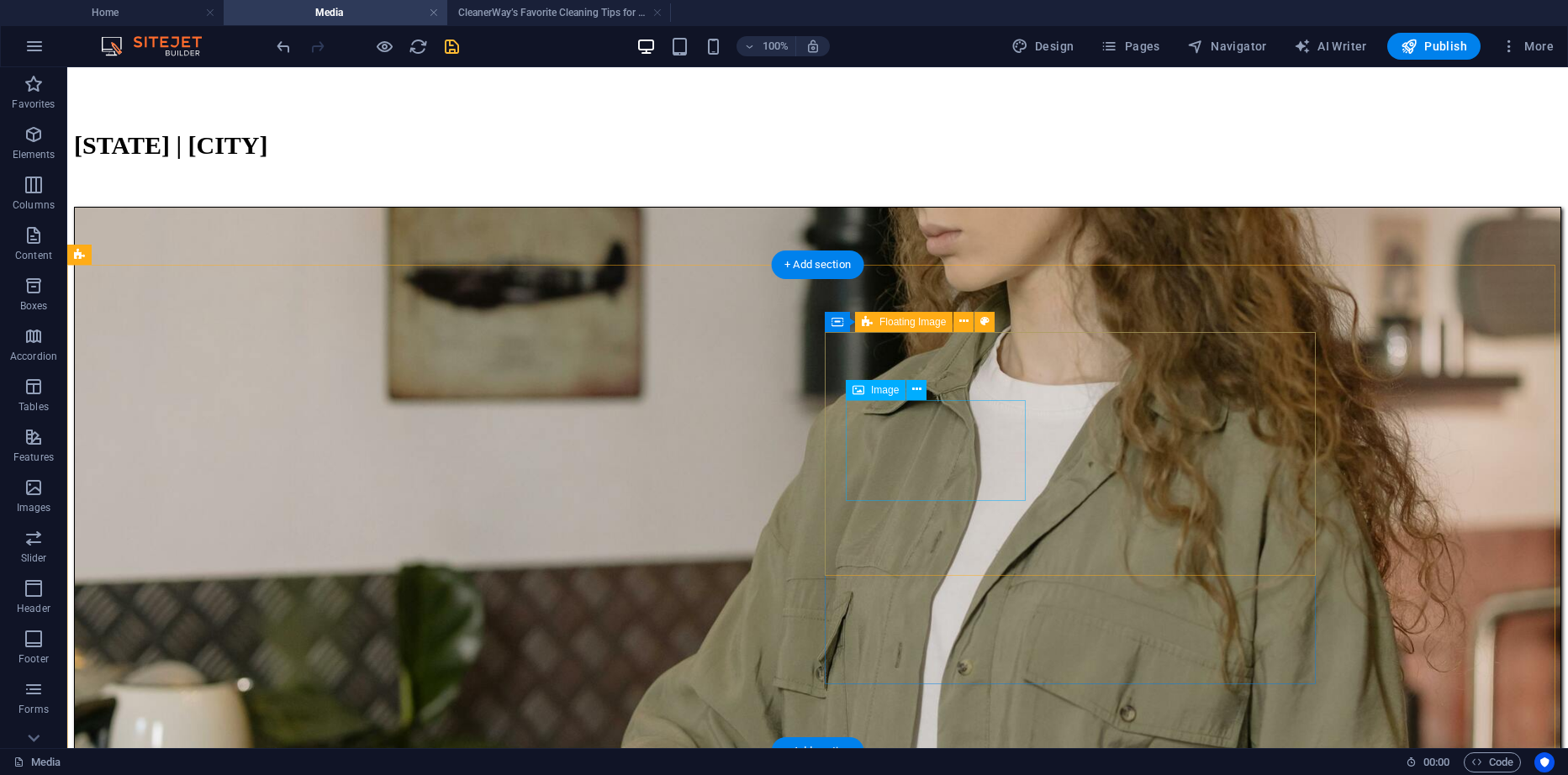 click at bounding box center (817, 4828) 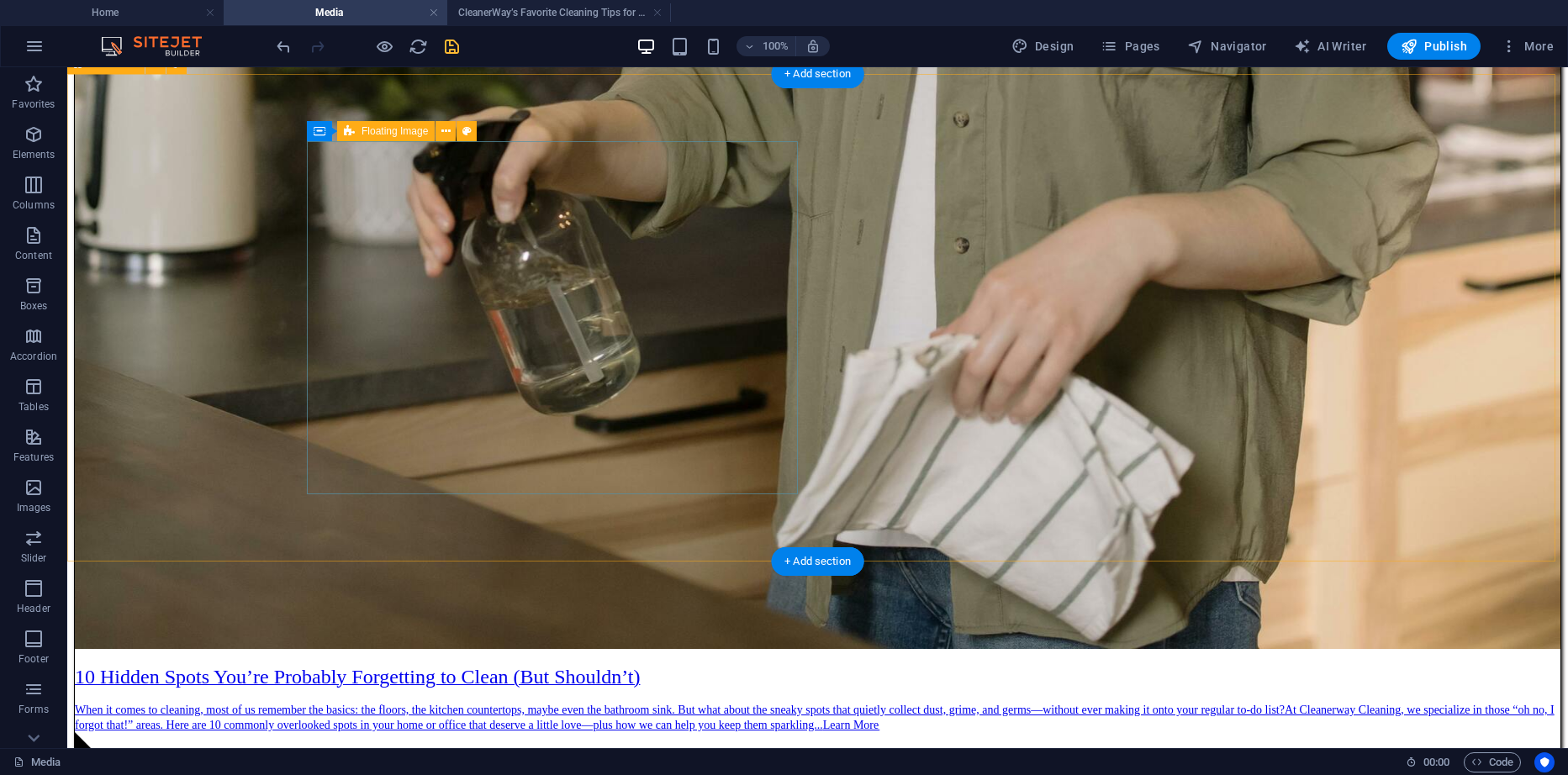 scroll, scrollTop: 1093, scrollLeft: 0, axis: vertical 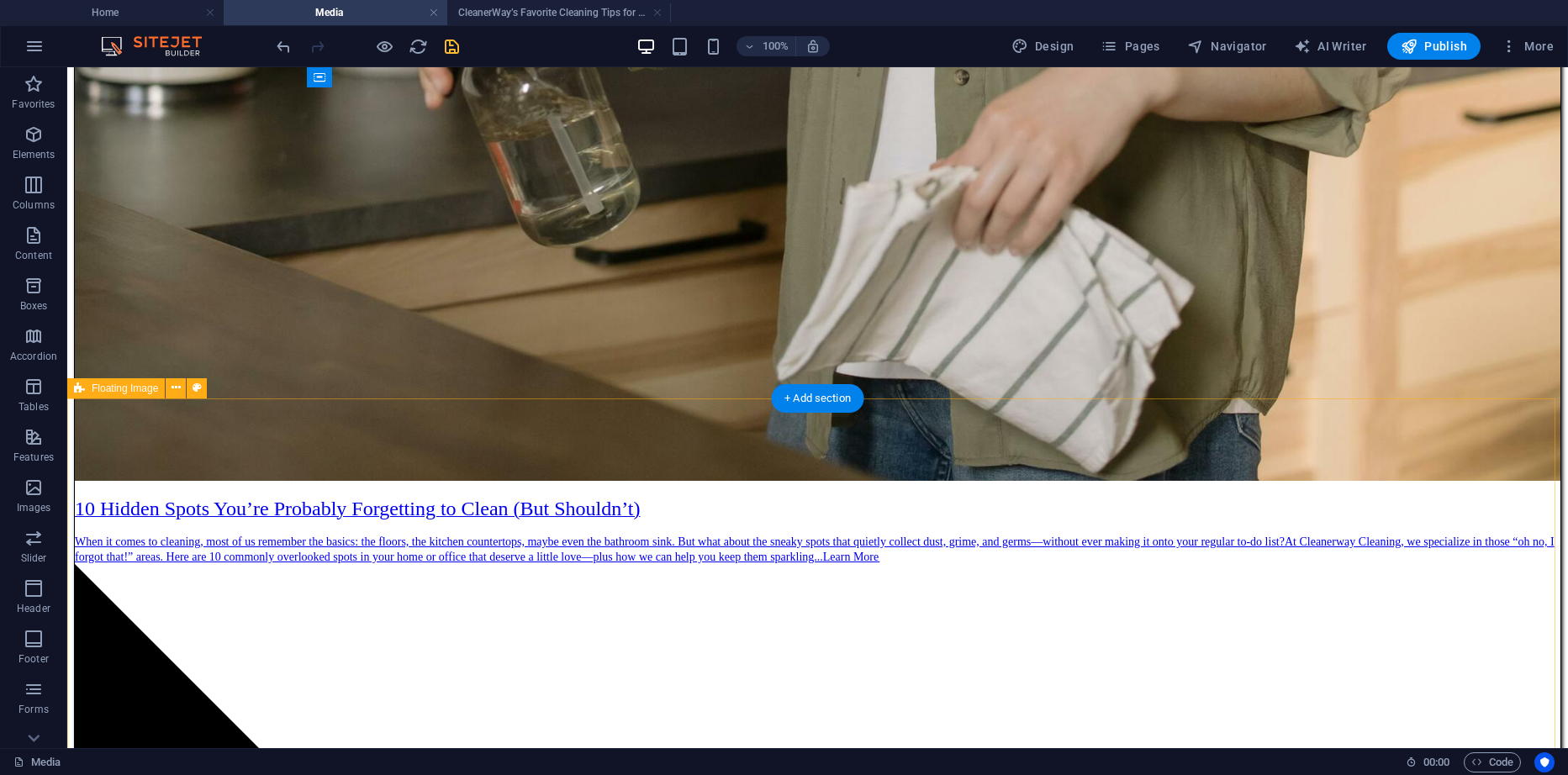 click on "CleanerWay’s Favorite Cleaning Tips for Melbourne Homes   At CleanerWay Cleaning Services, we’ve cleaned everything from cozy apartments to sprawling family homes across Melbourne — and if there’s one thing we know, it’s that a clean home feels better. Want that fresh, clean-home vibe without spending your whole weekend scrubbing? These are our  top expert cleaning tips  to make your Melbourne home sparkle all year round   ...  Learn More" at bounding box center [817, 9979] 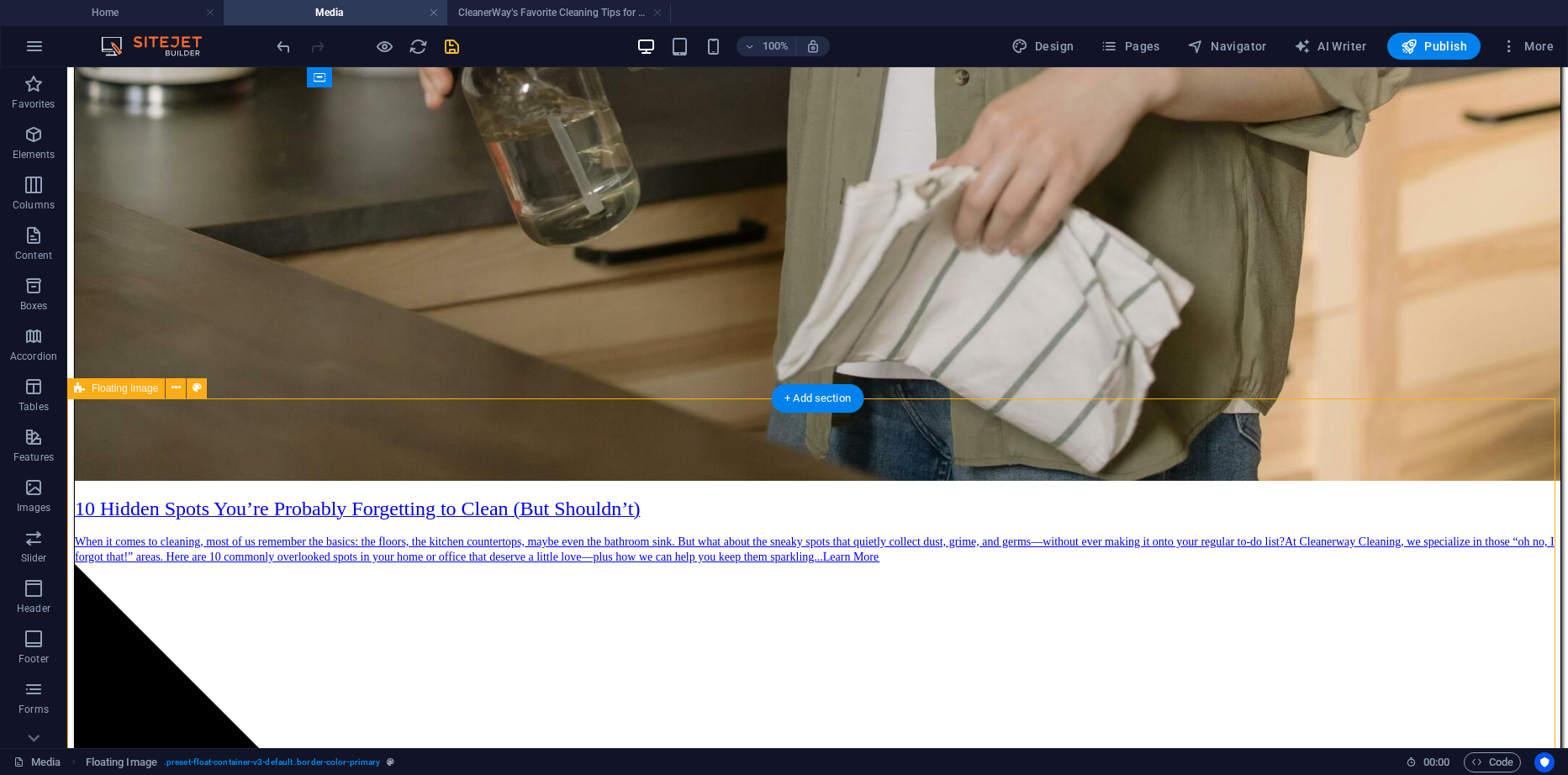 click on "CleanerWay’s Favorite Cleaning Tips for Melbourne Homes   At CleanerWay Cleaning Services, we’ve cleaned everything from cozy apartments to sprawling family homes across Melbourne — and if there’s one thing we know, it’s that a clean home feels better. Want that fresh, clean-home vibe without spending your whole weekend scrubbing? These are our  top expert cleaning tips  to make your Melbourne home sparkle all year round   ...  Learn More" at bounding box center (817, 9979) 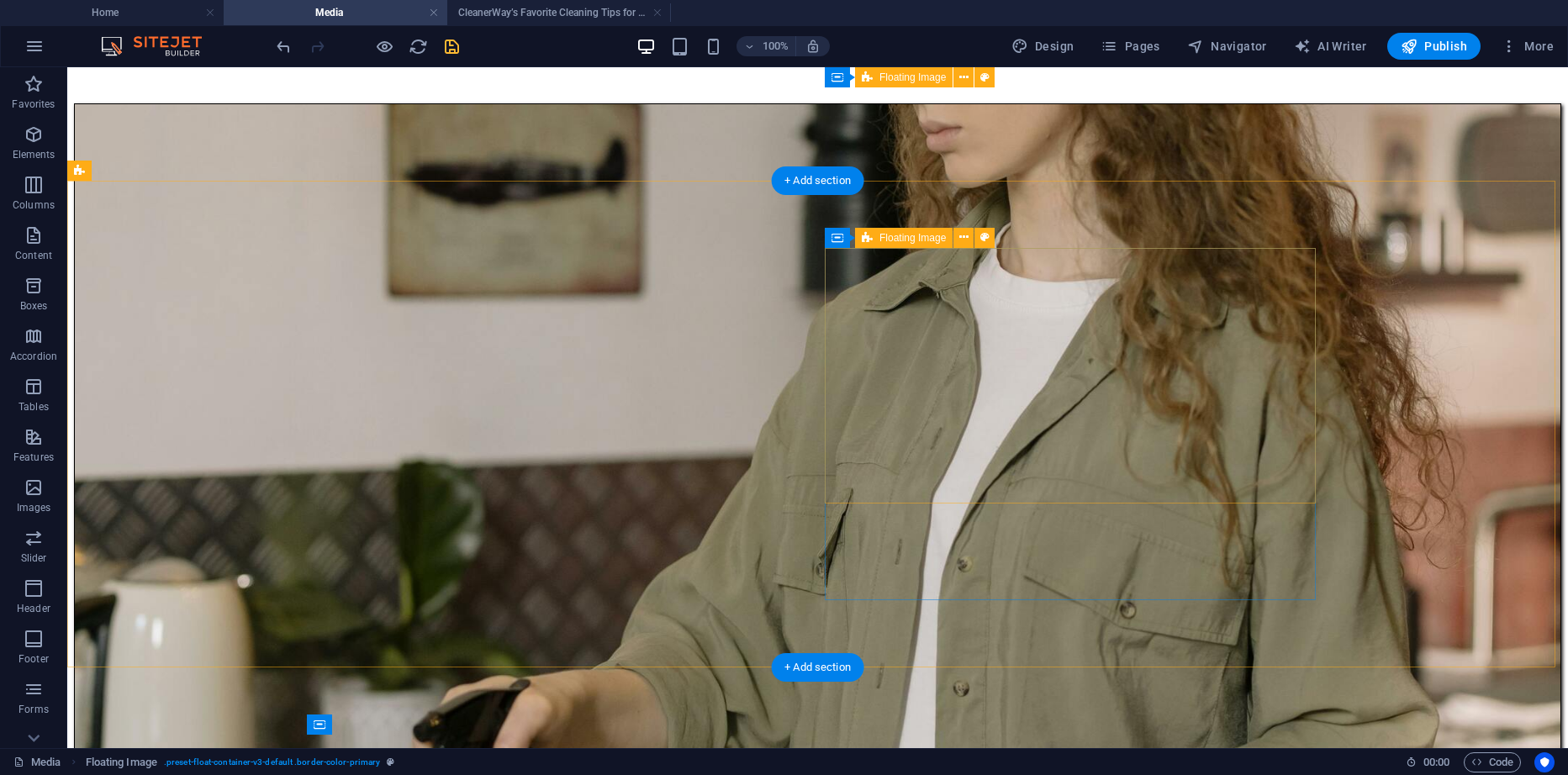 scroll, scrollTop: 336, scrollLeft: 0, axis: vertical 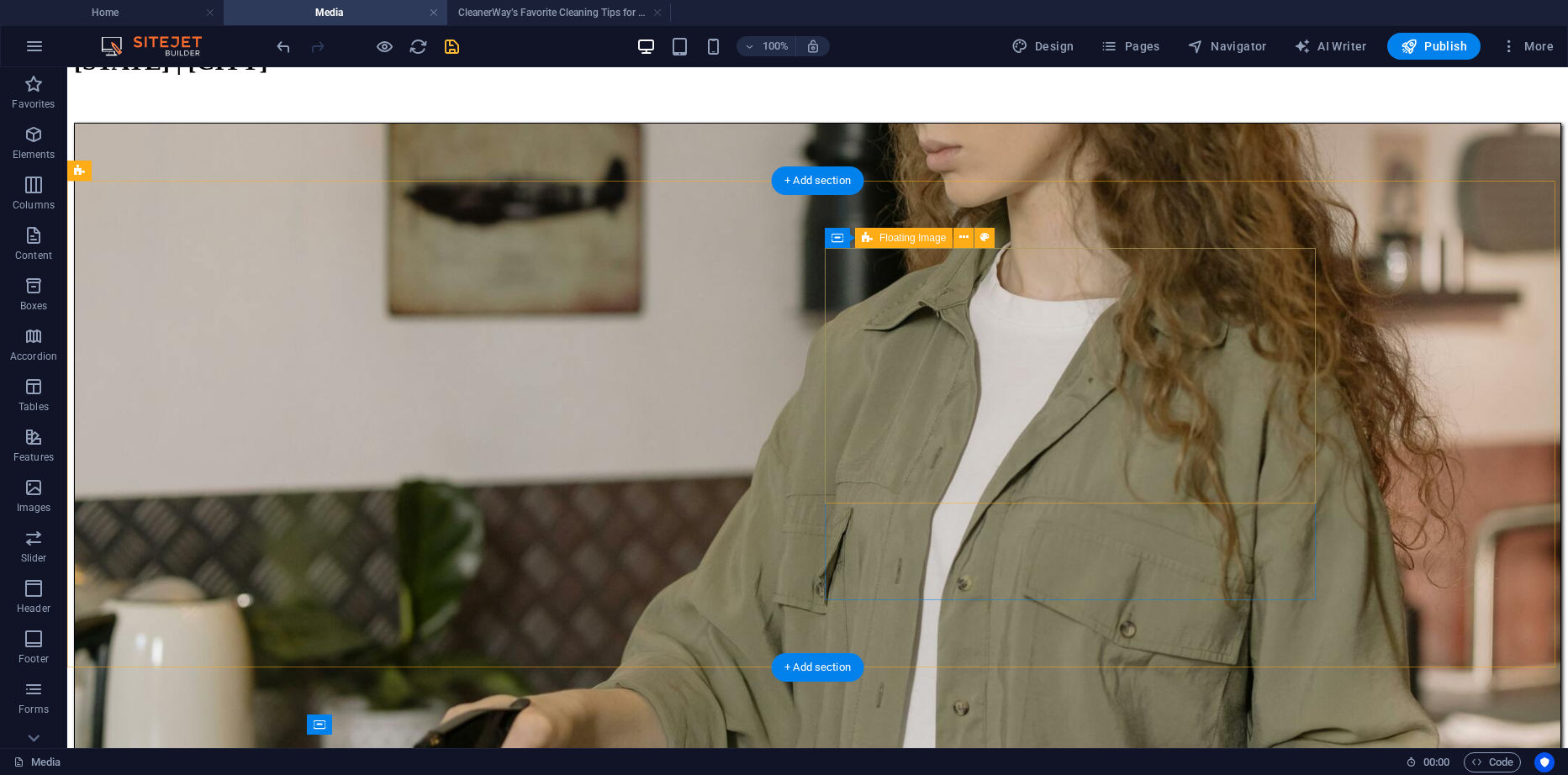 click on "Paste clipboard" at bounding box center (863, 4410) 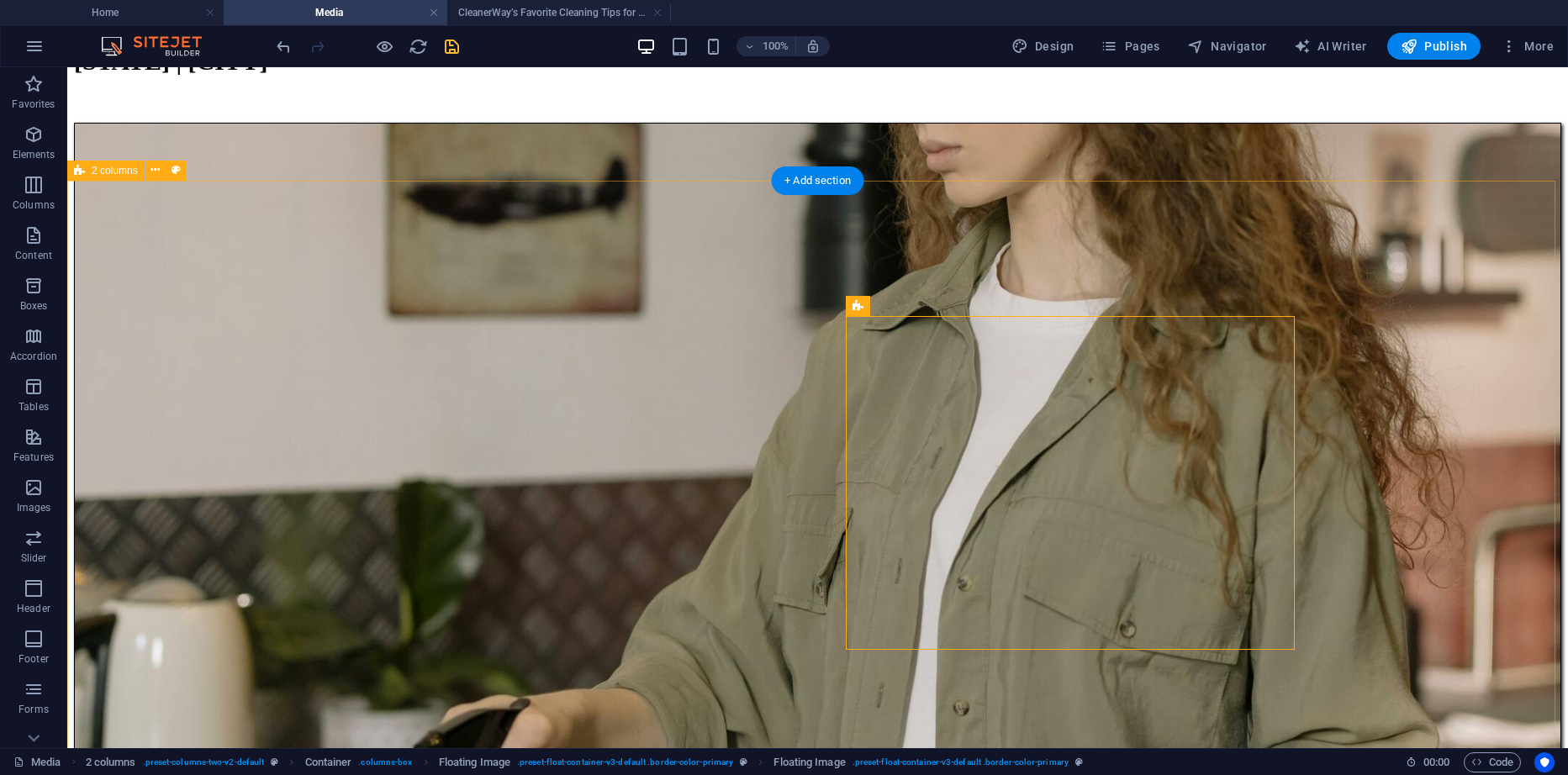 click on "10 Hidden Spots You’re Probably Forgetting to Clean (But Shouldn’t) When it comes to cleaning, most of us remember the basics: the floors, the kitchen countertops, maybe even the bathroom sink. But what about the sneaky spots that quietly collect dust, grime, and germs—without ever making it onto your regular to-do list? At Cleanerway Cleaning, we specialize in those “oh no, I forgot that!” areas. Here are 10 commonly overlooked spots in your home or office that deserve a little love—plus how we can help you keep them sparkling... Learn More     ​ ​ CleanerWay’s Favorite Cleaning Tips for [CITY] Homes At CleanerWay Cleaning Services, we’ve cleaned everything from cozy apartments to sprawling family homes across [CITY] — and if there’s one thing we know, it’s that a clean home feels better. Want that fresh, clean-home vibe without spending your whole weekend scrubbing? These are our top expert cleaning tips to make your [CITY] home sparkle all year round" at bounding box center [817, 4191] 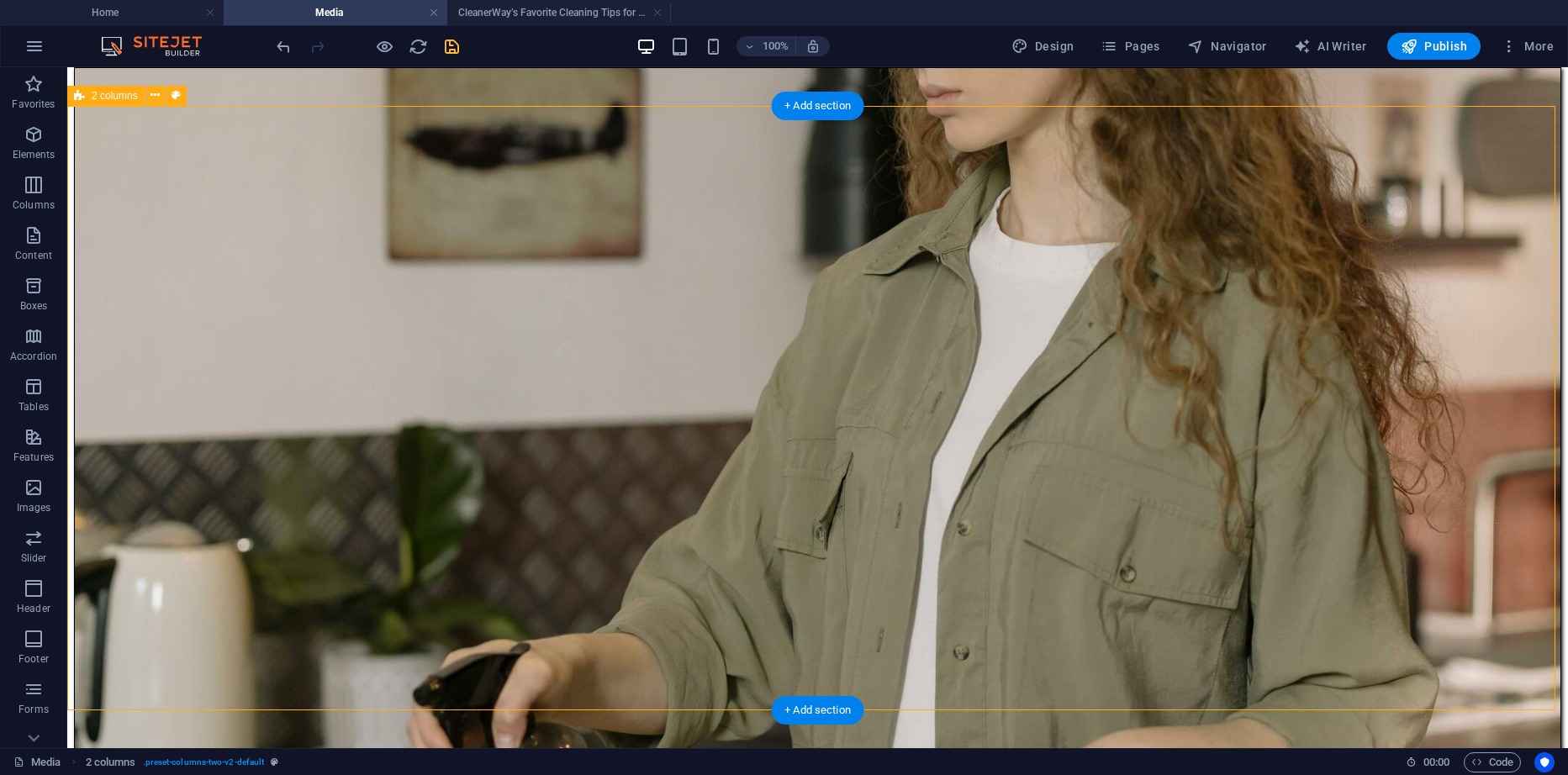 scroll, scrollTop: 420, scrollLeft: 0, axis: vertical 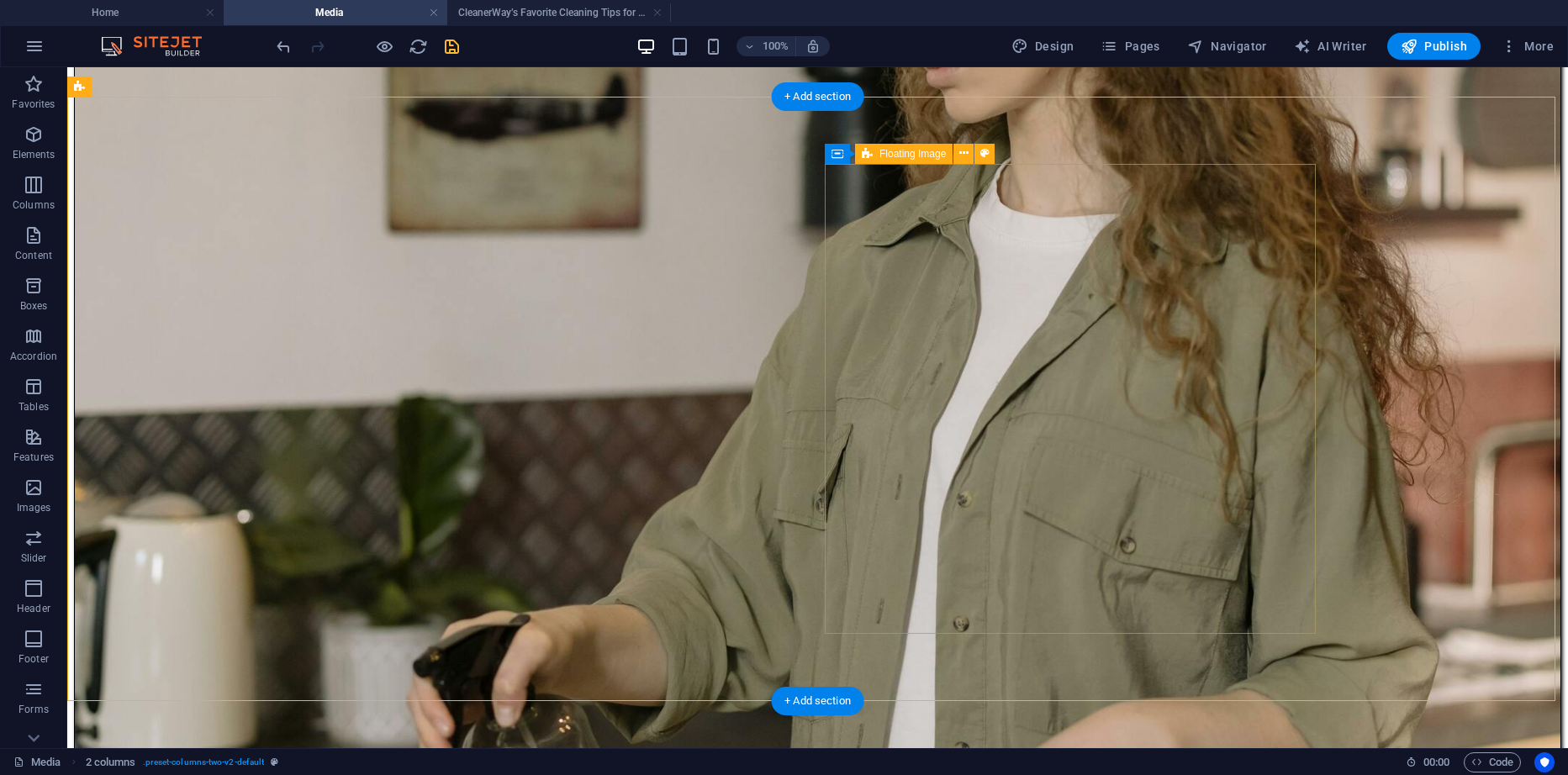 click on "CleanerWay’s Favorite Cleaning Tips for Melbourne Homes   At CleanerWay Cleaning Services, we’ve cleaned everything from cozy apartments to sprawling family homes across Melbourne — and if there’s one thing we know, it’s that a clean home feels better. Want that fresh, clean-home vibe without spending your whole weekend scrubbing? These are our  top expert cleaning tips  to make your Melbourne home sparkle all year round   ...  Learn More" at bounding box center (817, 6208) 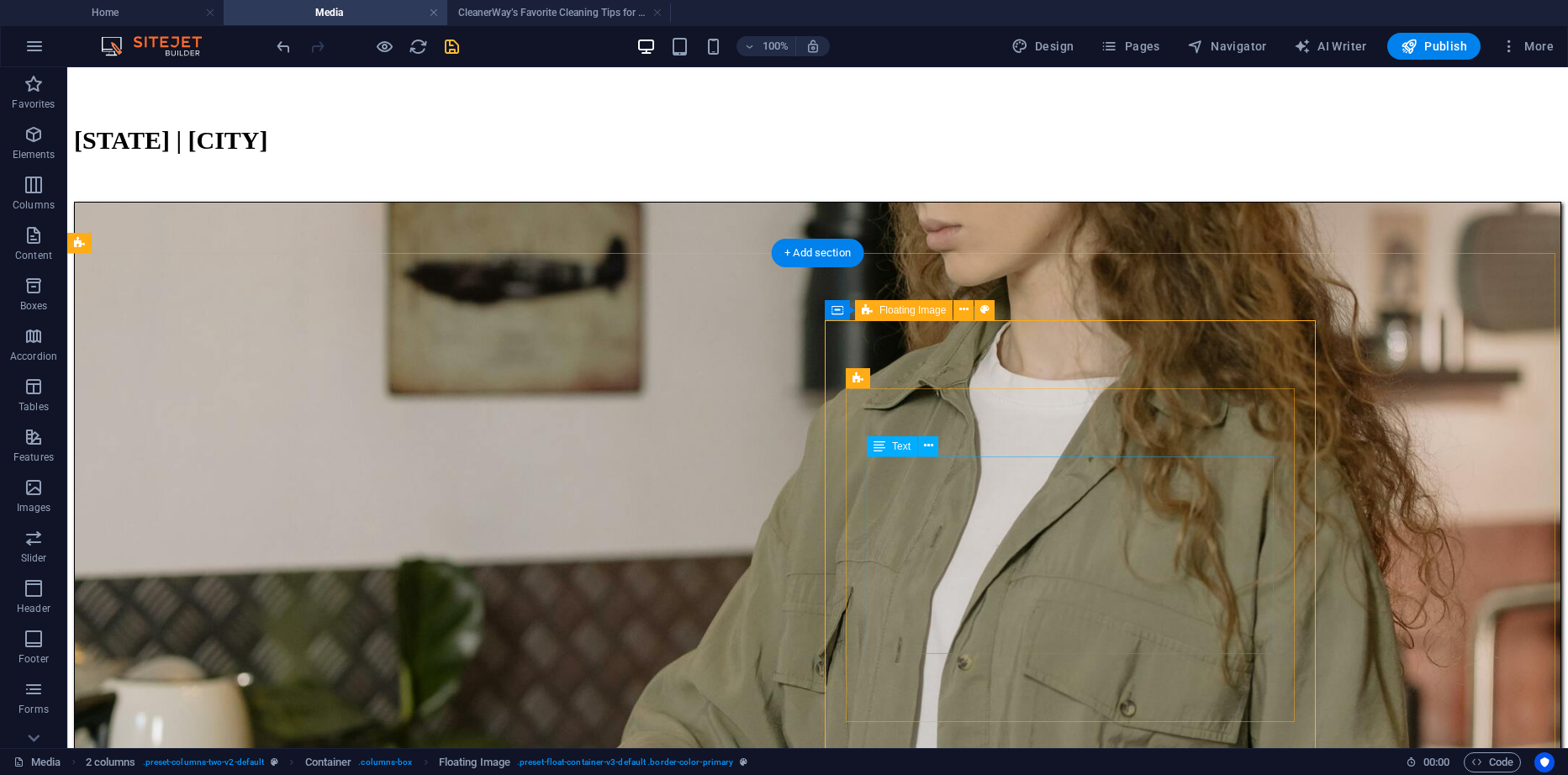 scroll, scrollTop: 252, scrollLeft: 0, axis: vertical 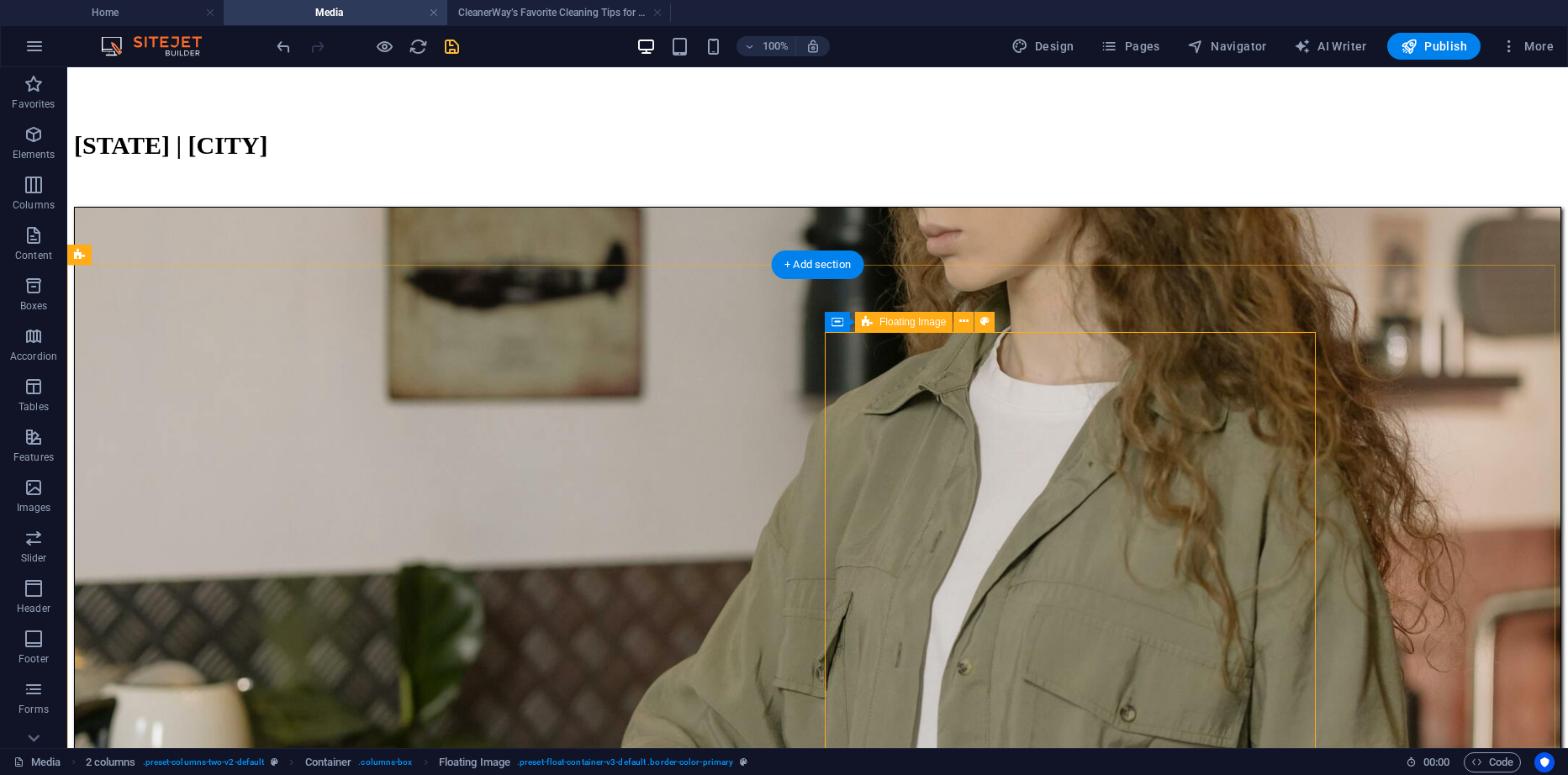 click on "CleanerWay’s Favorite Cleaning Tips for Melbourne Homes   At CleanerWay Cleaning Services, we’ve cleaned everything from cozy apartments to sprawling family homes across Melbourne — and if there’s one thing we know, it’s that a clean home feels better. Want that fresh, clean-home vibe without spending your whole weekend scrubbing? These are our  top expert cleaning tips  to make your Melbourne home sparkle all year round   ...  Learn More" at bounding box center [817, 6376] 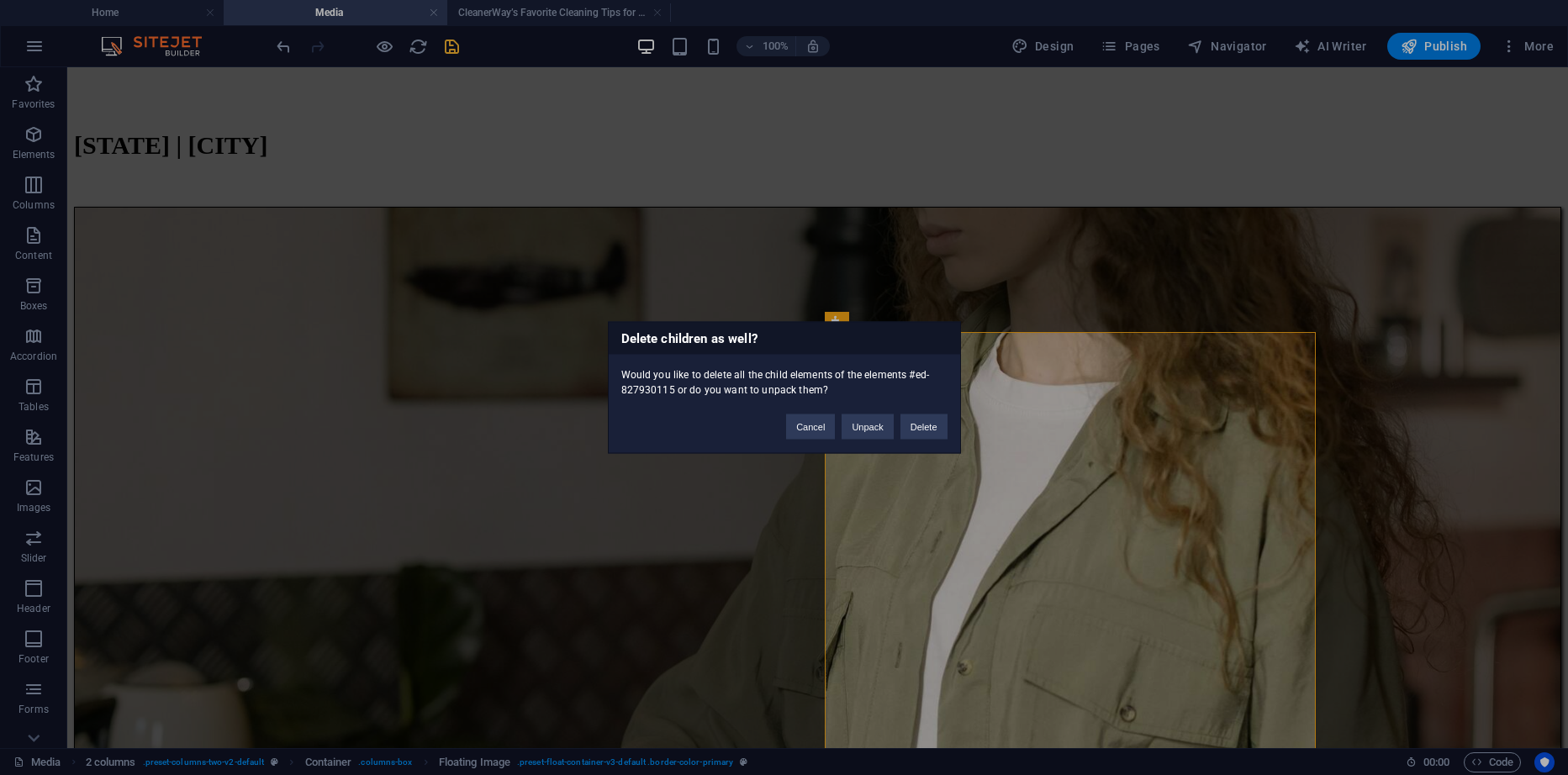 type 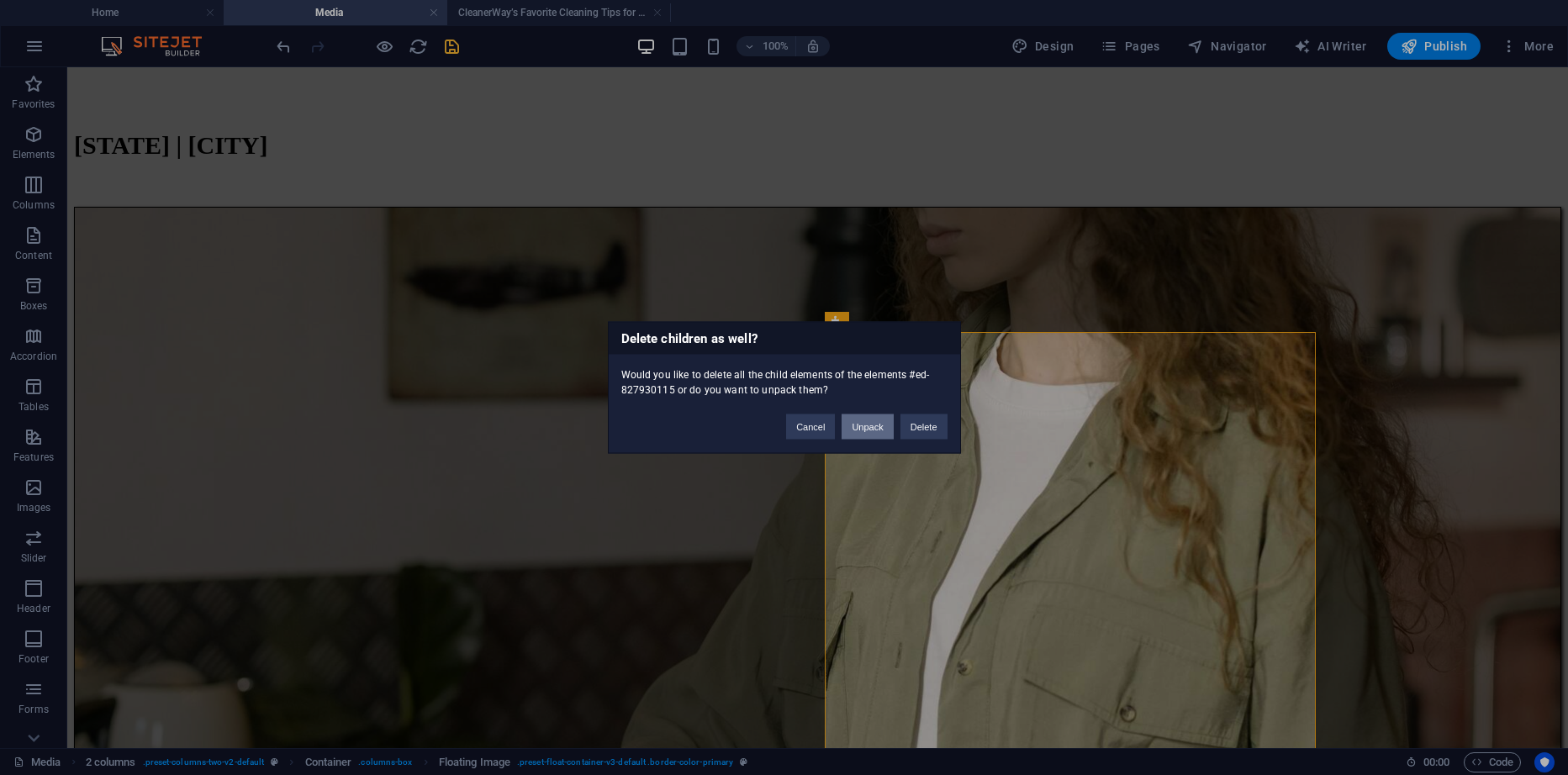 click on "Unpack" at bounding box center (867, 427) 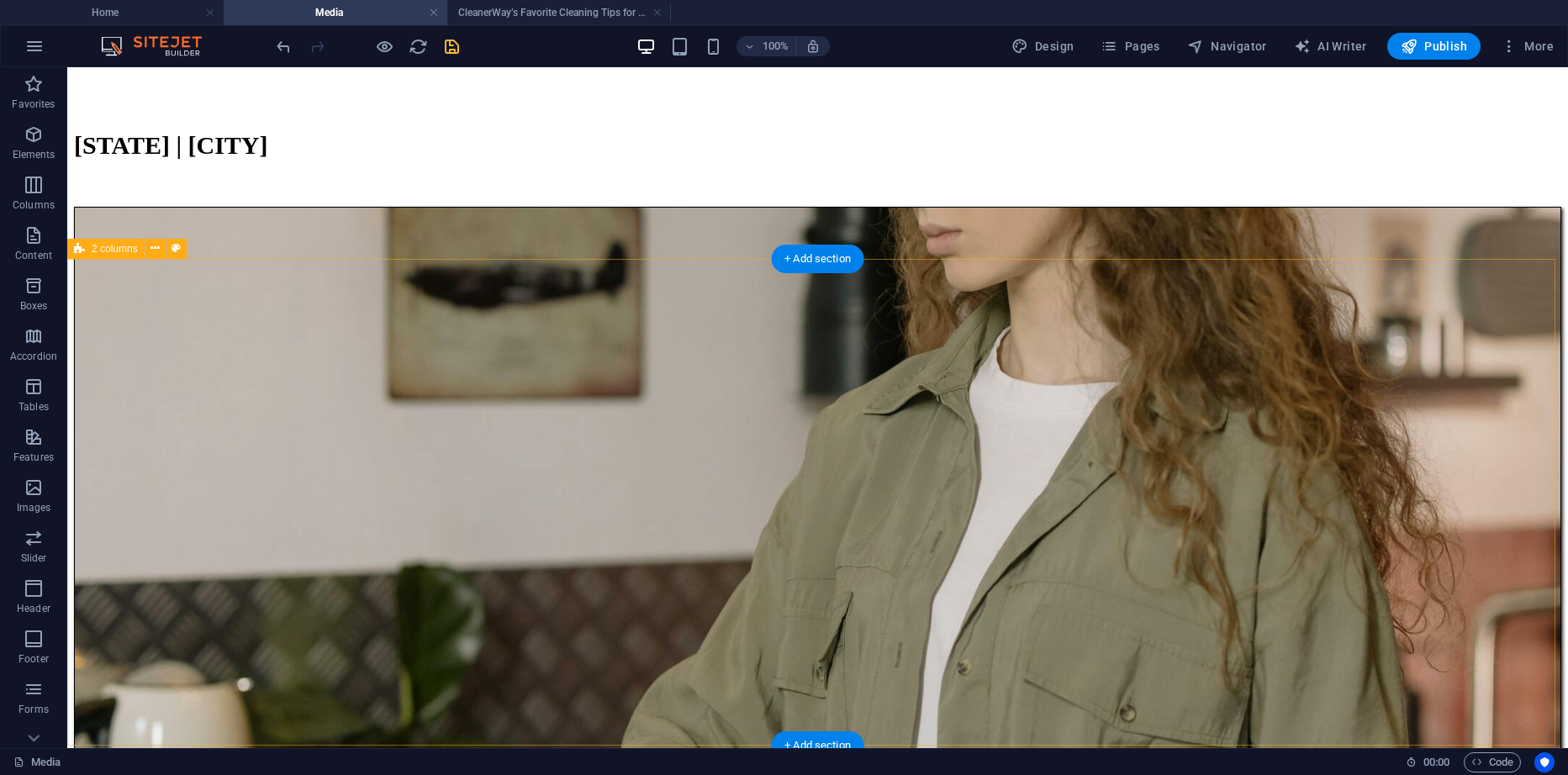 scroll, scrollTop: 336, scrollLeft: 0, axis: vertical 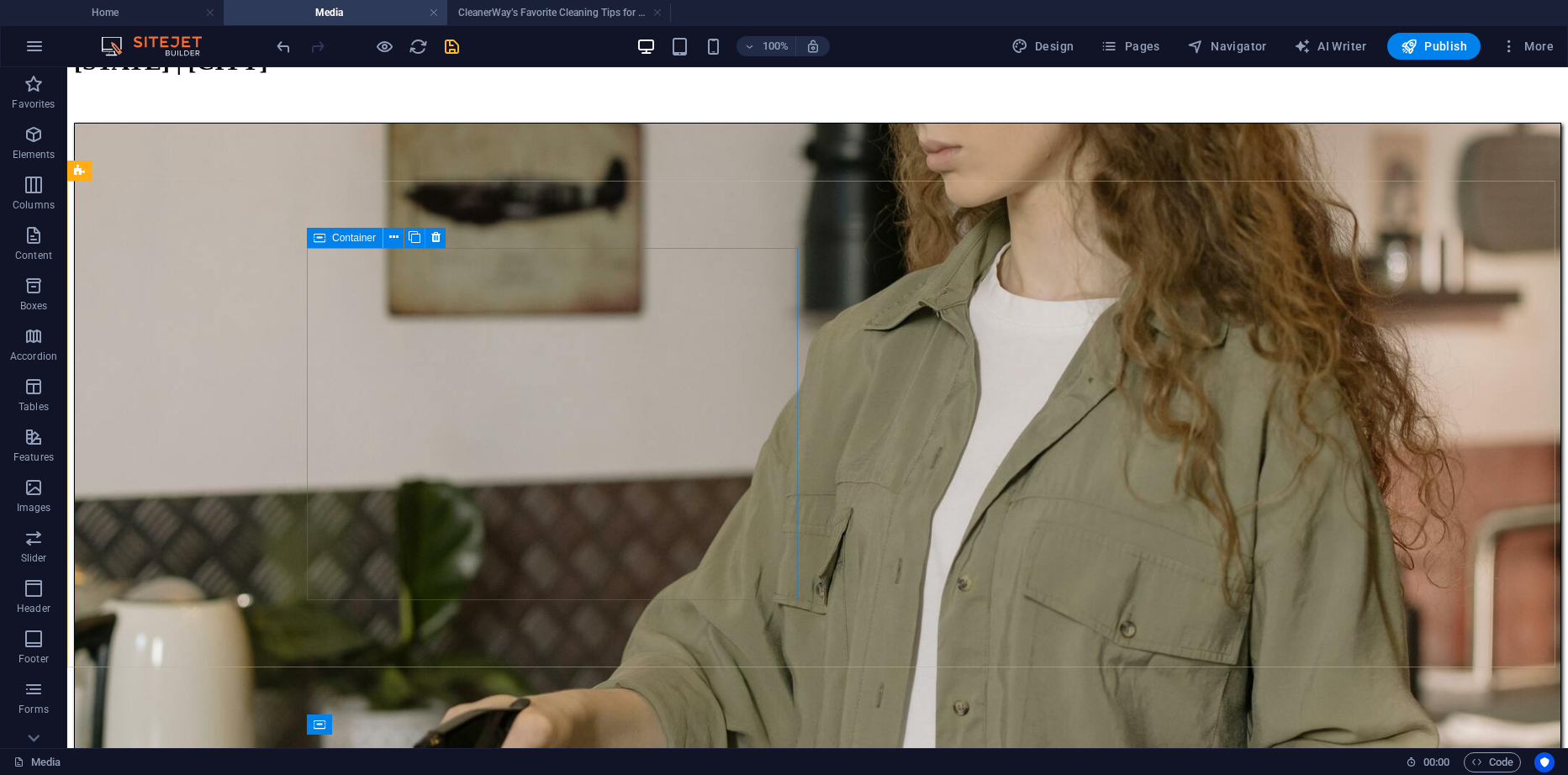 click at bounding box center (319, 238) 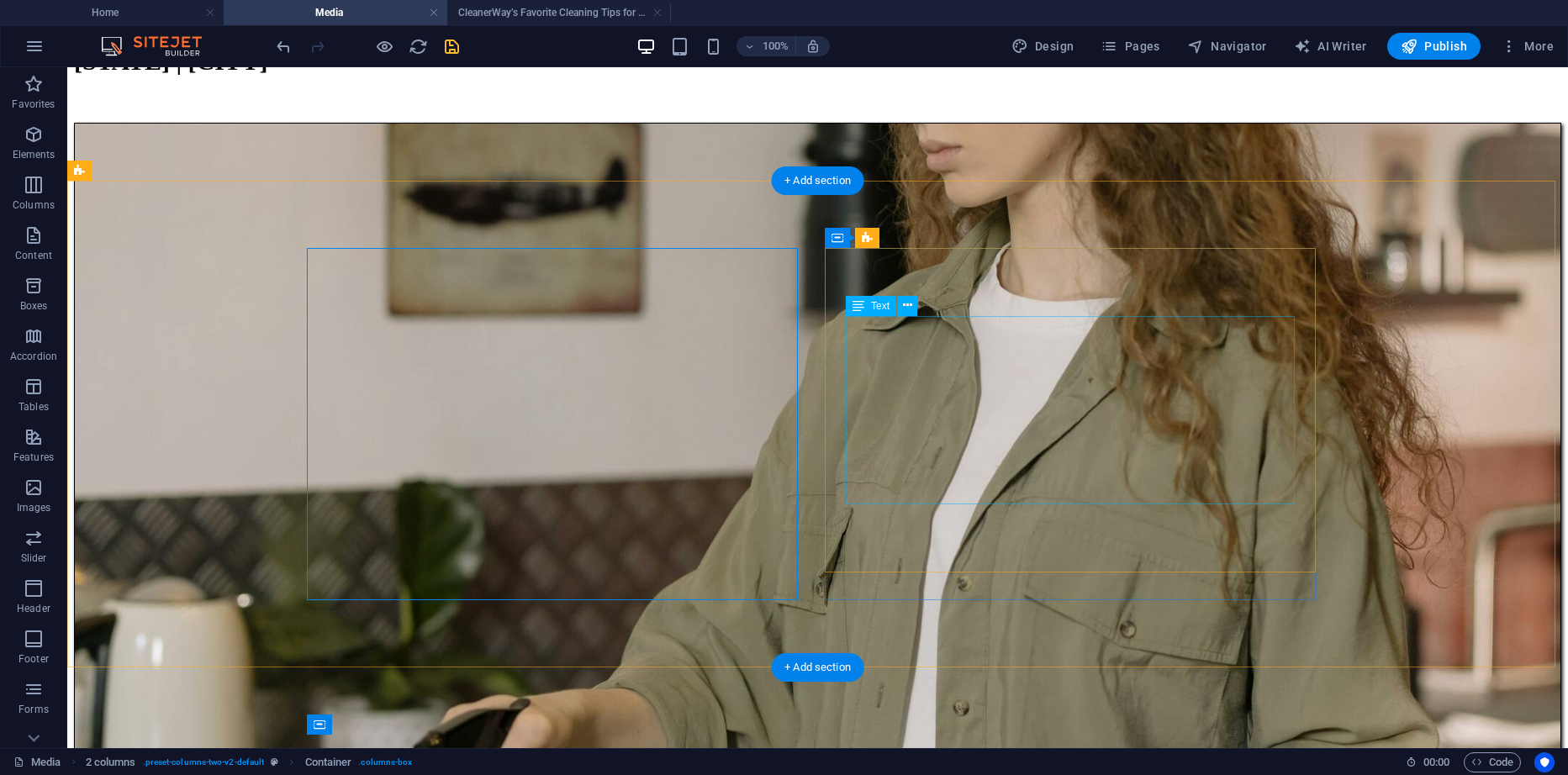 click on "CleanerWay’s Favorite Cleaning Tips for Melbourne Homes   At CleanerWay Cleaning Services, we’ve cleaned everything from cozy apartments to sprawling family homes across Melbourne — and if there’s one thing we know, it’s that a clean home feels better. Want that fresh, clean-home vibe without spending your whole weekend scrubbing? These are our  top expert cleaning tips  to make your Melbourne home sparkle all year round   ...  Learn More" at bounding box center (817, 6719) 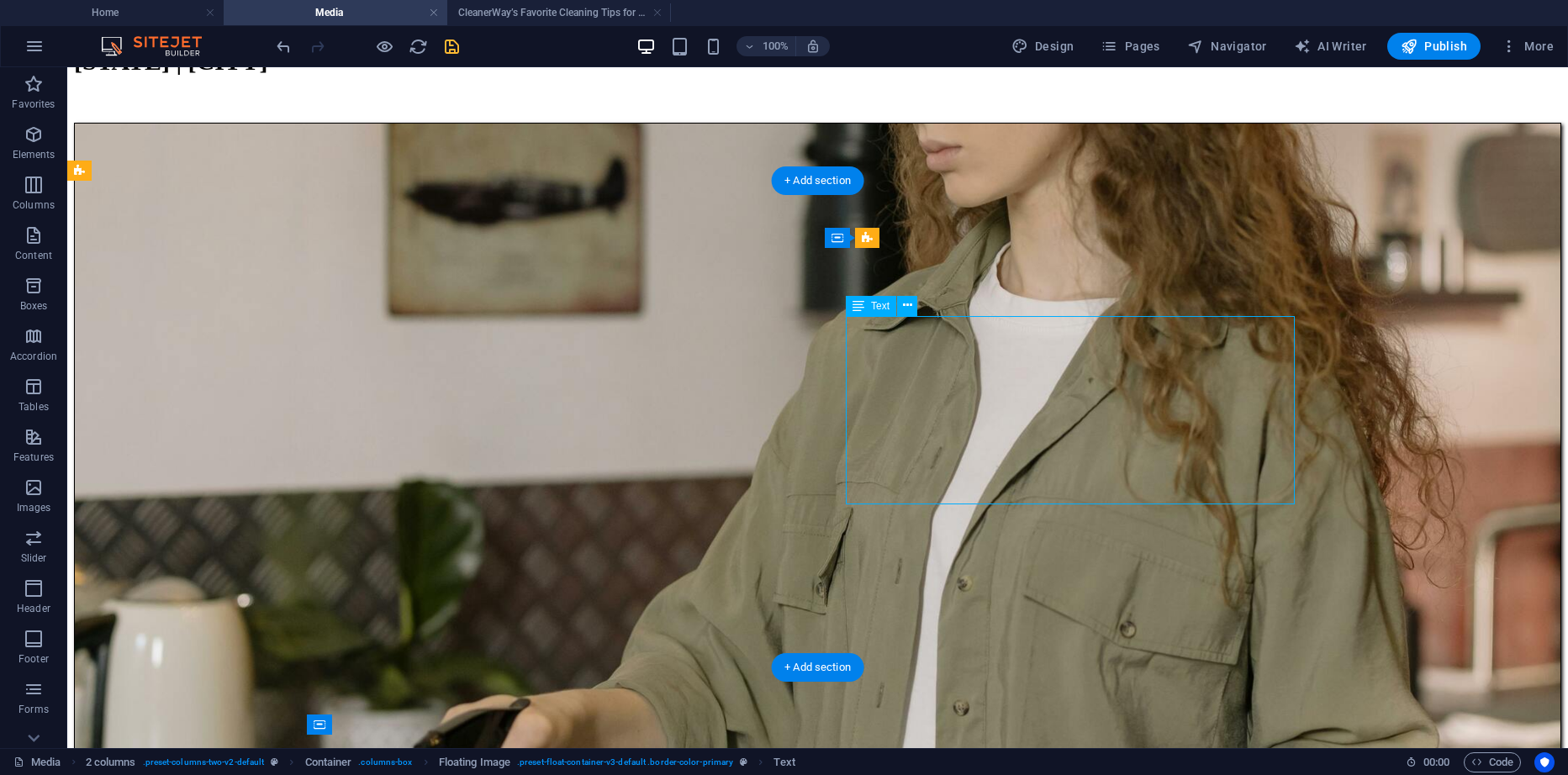 click on "CleanerWay’s Favorite Cleaning Tips for Melbourne Homes   At CleanerWay Cleaning Services, we’ve cleaned everything from cozy apartments to sprawling family homes across Melbourne — and if there’s one thing we know, it’s that a clean home feels better. Want that fresh, clean-home vibe without spending your whole weekend scrubbing? These are our  top expert cleaning tips  to make your Melbourne home sparkle all year round   ...  Learn More" at bounding box center (817, 6719) 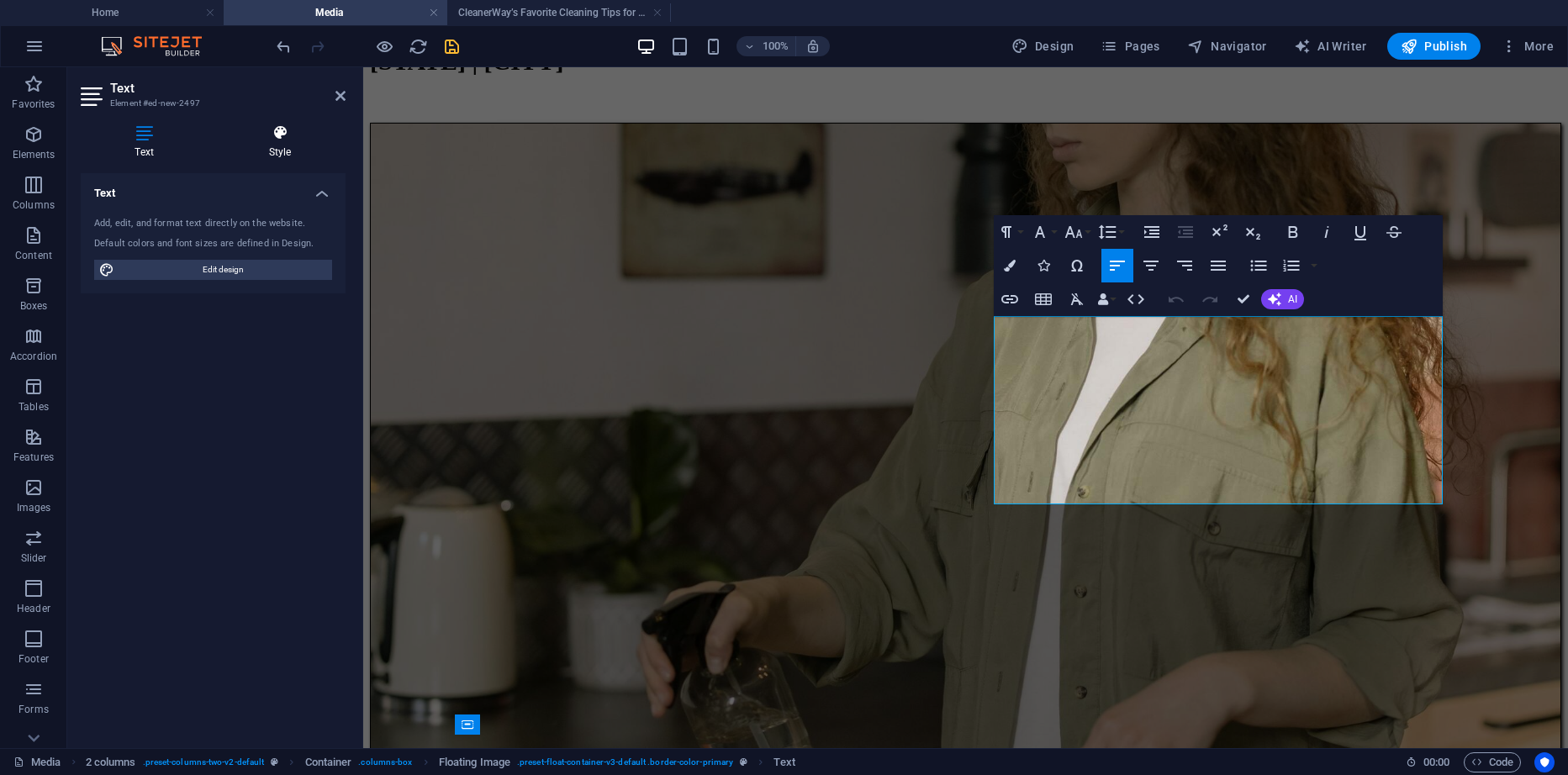 click on "Style" at bounding box center (280, 142) 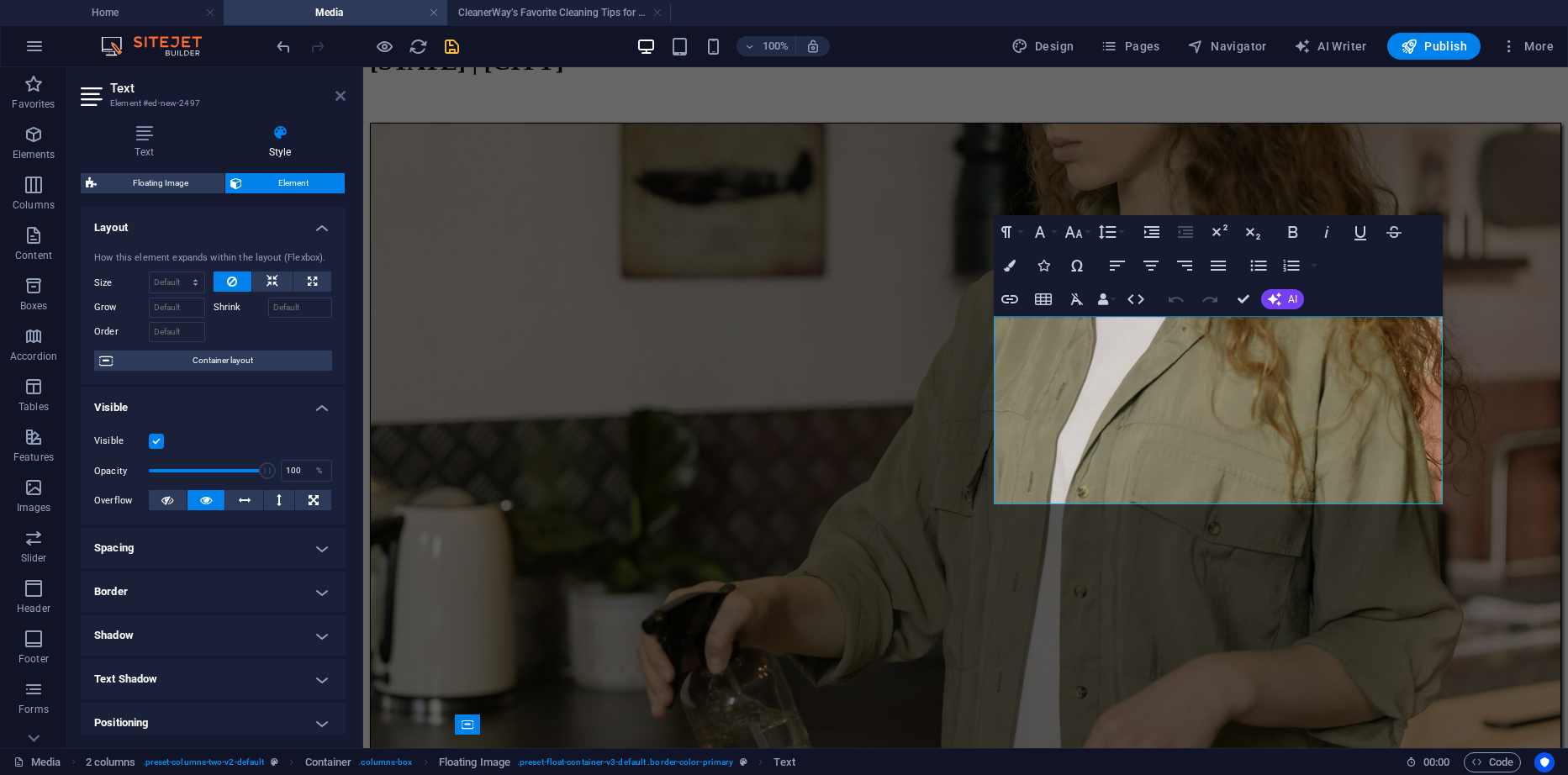 click at bounding box center (341, 96) 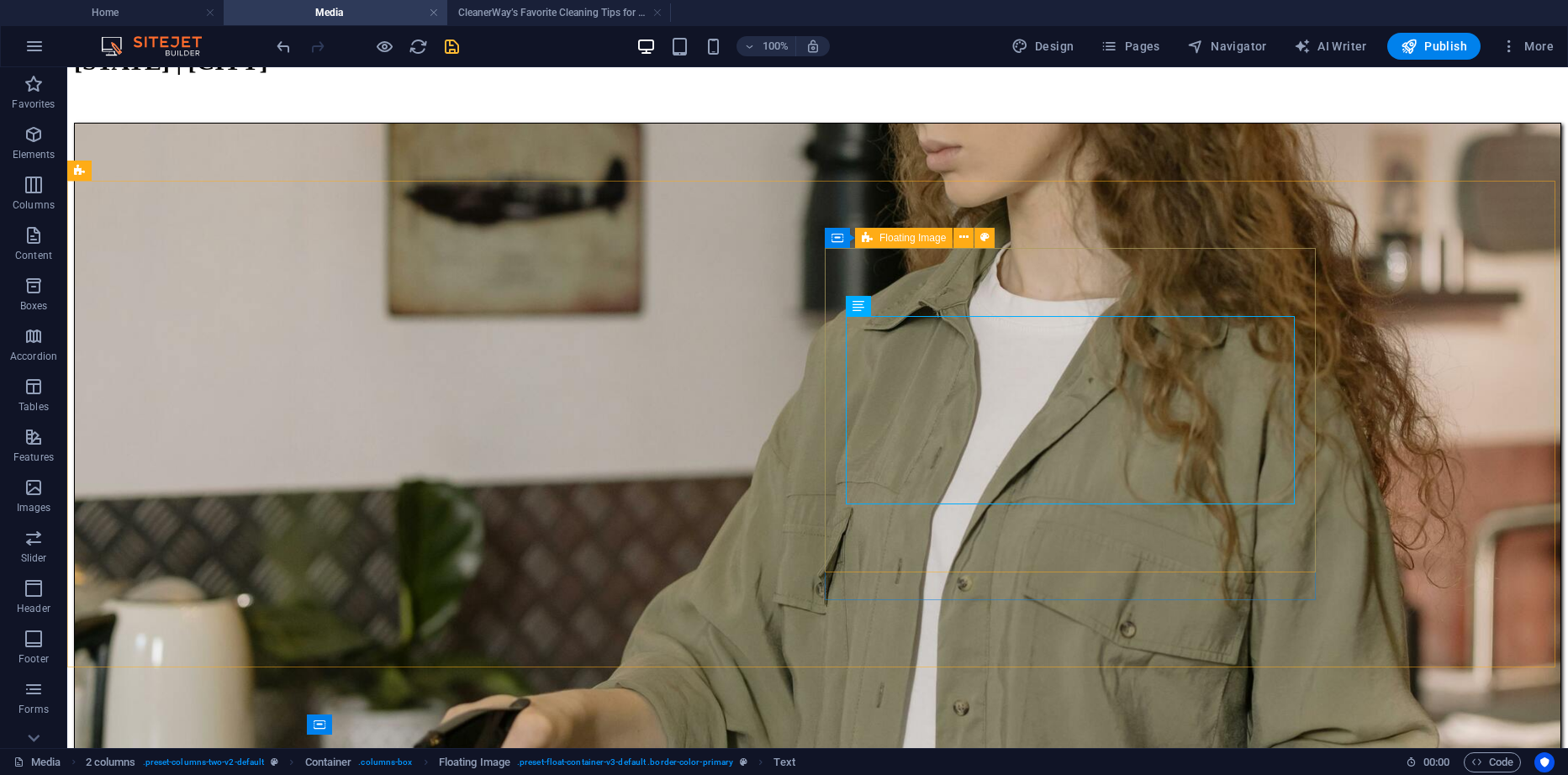 click on "Floating Image" at bounding box center [912, 238] 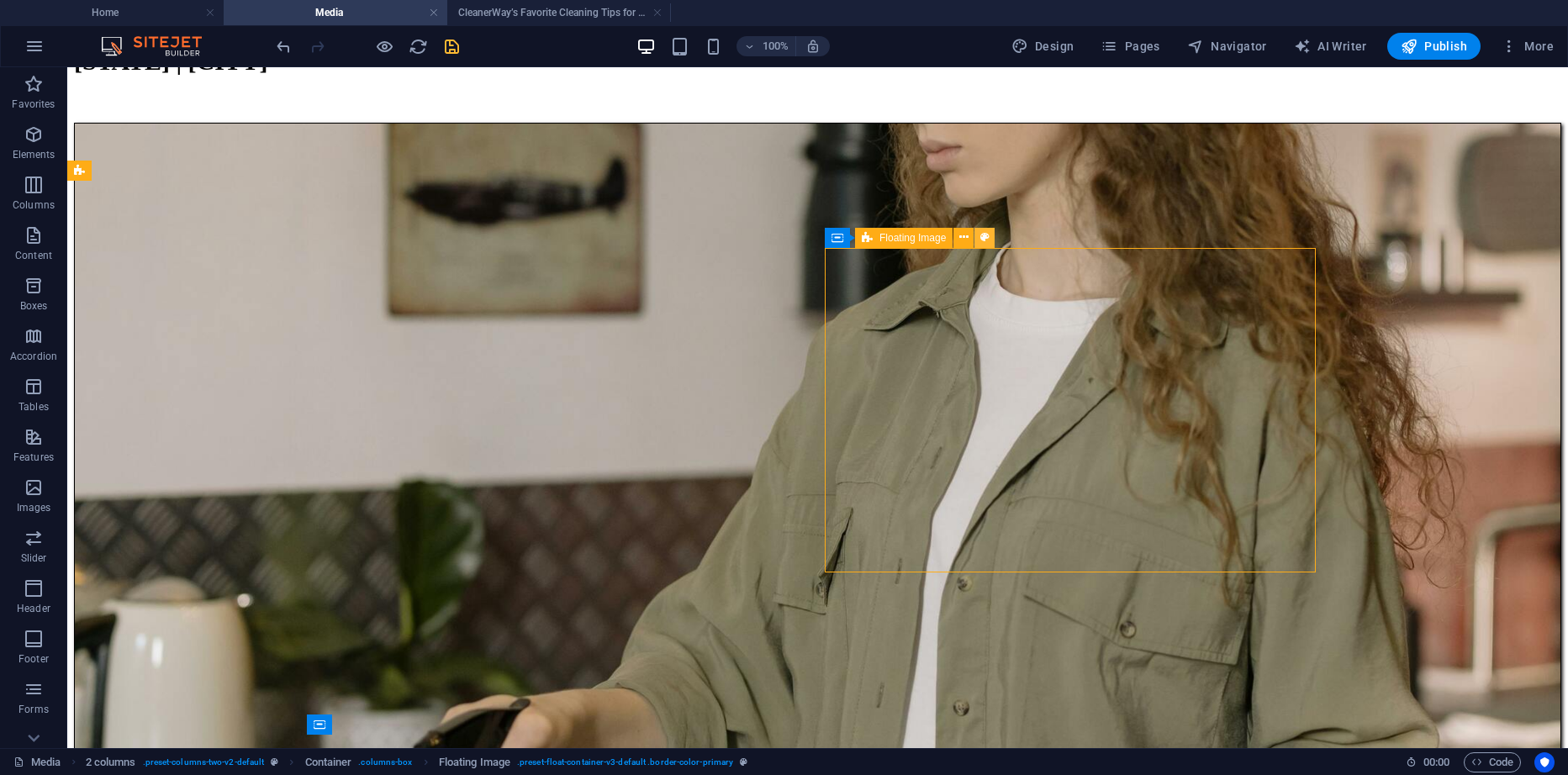 click at bounding box center [985, 238] 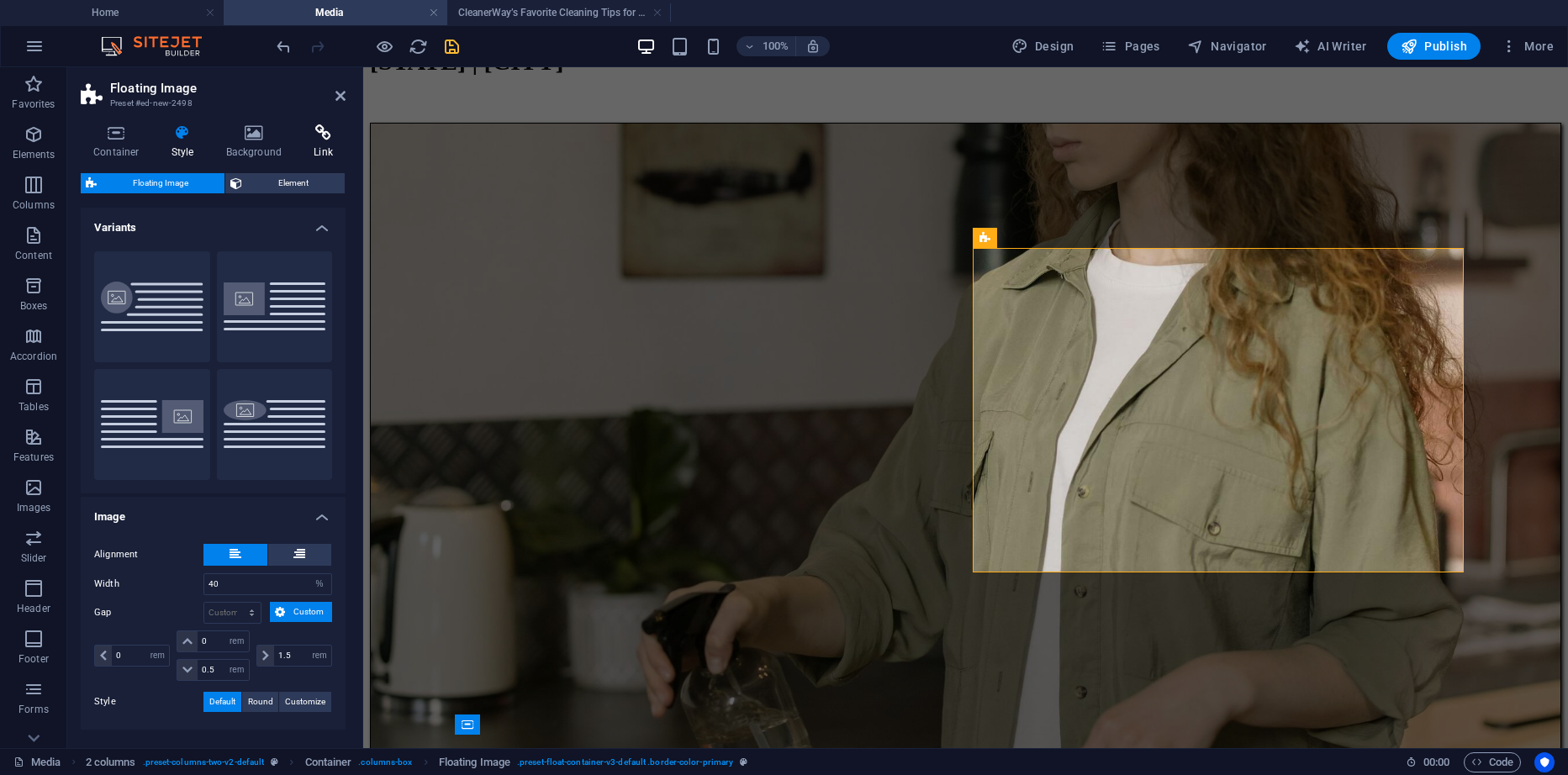 click at bounding box center [323, 133] 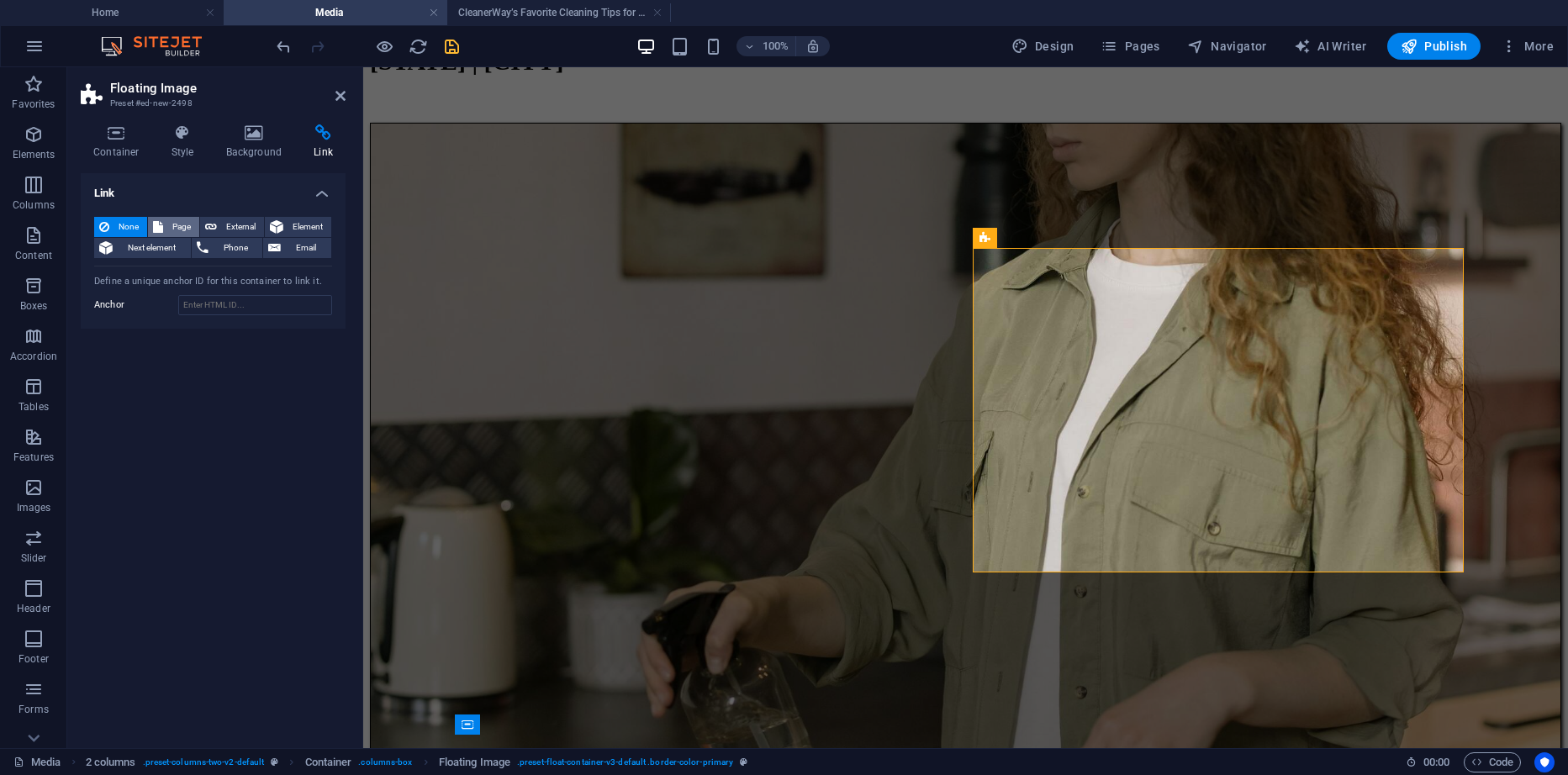 click on "Page" at bounding box center (181, 227) 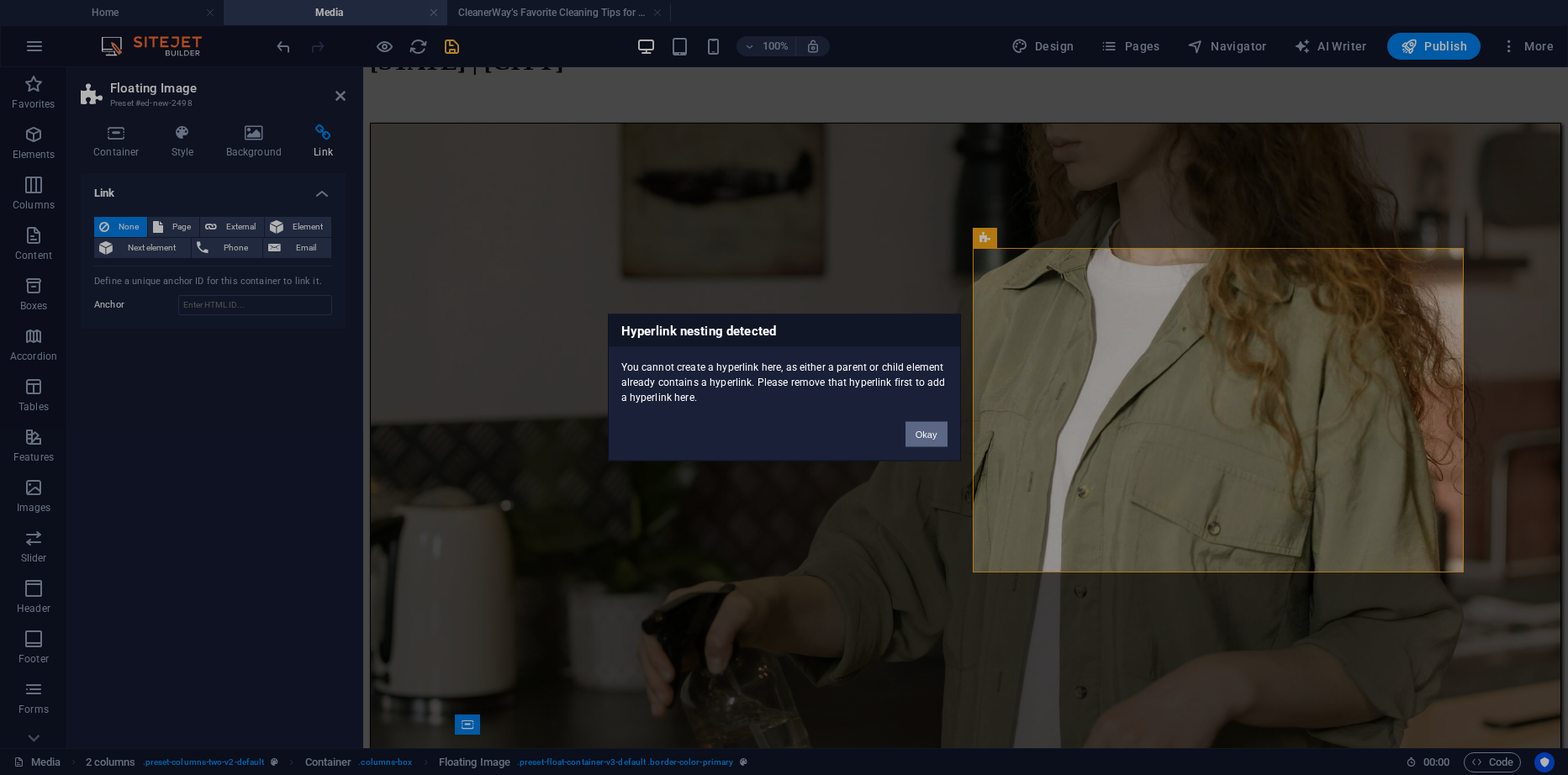 click on "Okay" at bounding box center (927, 435) 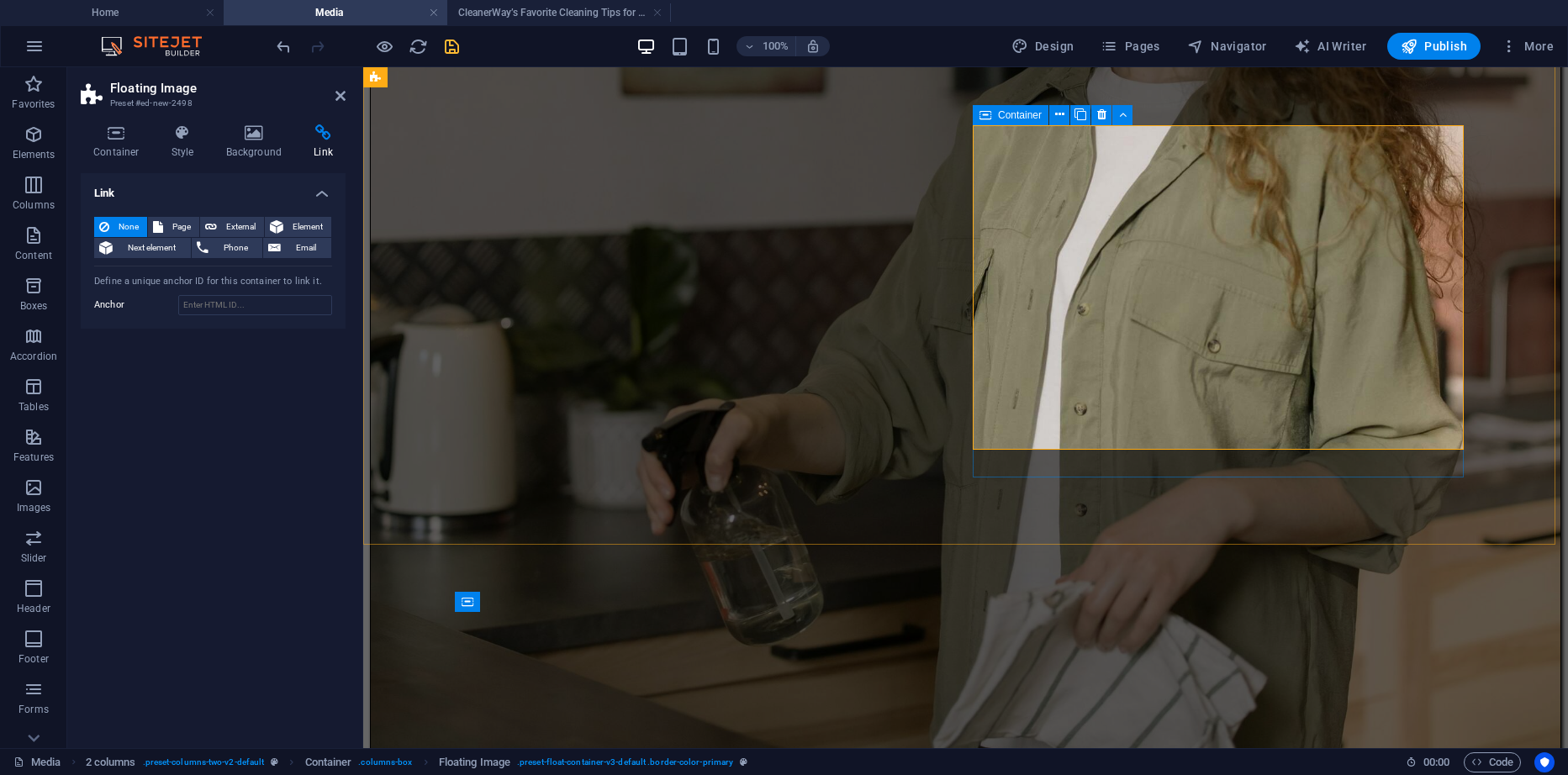 scroll, scrollTop: 336, scrollLeft: 0, axis: vertical 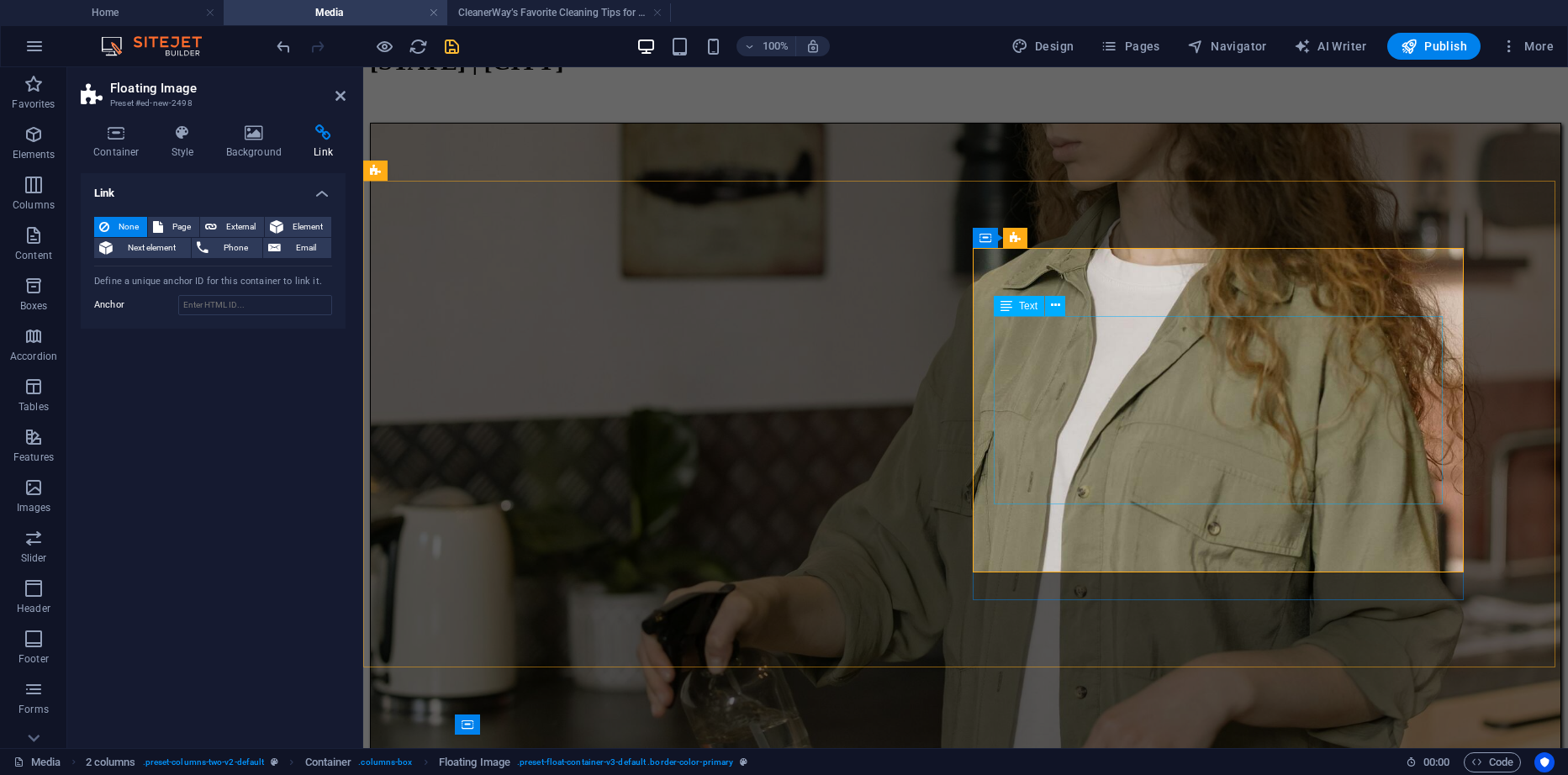 click on "CleanerWay’s Favorite Cleaning Tips for Melbourne Homes   At CleanerWay Cleaning Services, we’ve cleaned everything from cozy apartments to sprawling family homes across Melbourne — and if there’s one thing we know, it’s that a clean home feels better. Want that fresh, clean-home vibe without spending your whole weekend scrubbing? These are our  top expert cleaning tips  to make your Melbourne home sparkle all year round   ...  Learn More" at bounding box center (965, 5443) 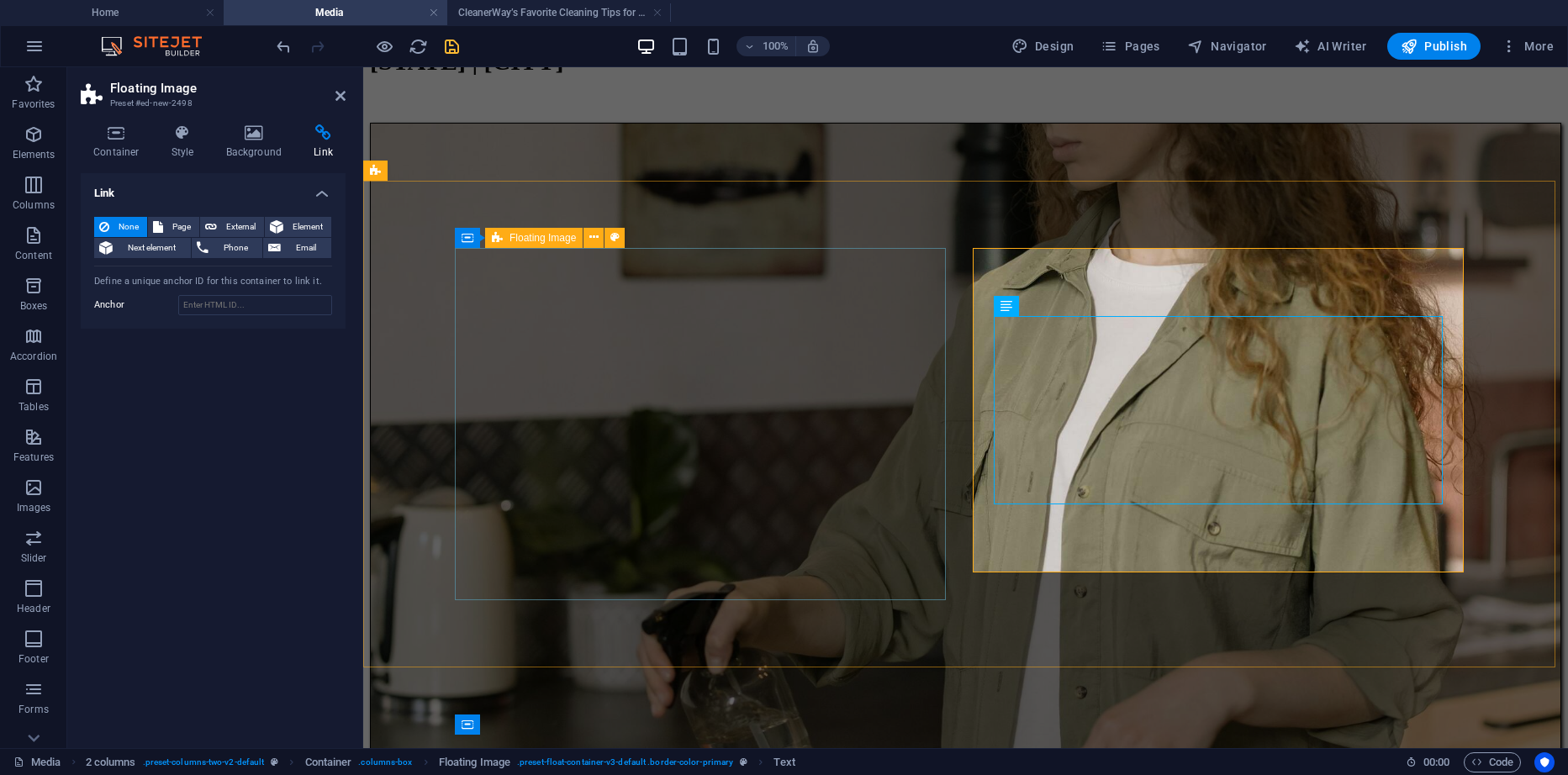 click on "10 Hidden Spots You’re Probably Forgetting to Clean (But Shouldn’t) When it comes to cleaning, most of us remember the basics: the floors, the kitchen countertops, maybe even the bathroom sink. But what about the sneaky spots that quietly collect dust, grime, and germs—without ever making it onto your regular to-do list?  At Cleanerway Cleaning, we specialize in those “oh no, I forgot that!” areas. Here are 10 commonly overlooked spots in your home or office that deserve a little love—plus how we can help you keep them sparkling...  Learn More     ​ ​" at bounding box center [965, 1816] 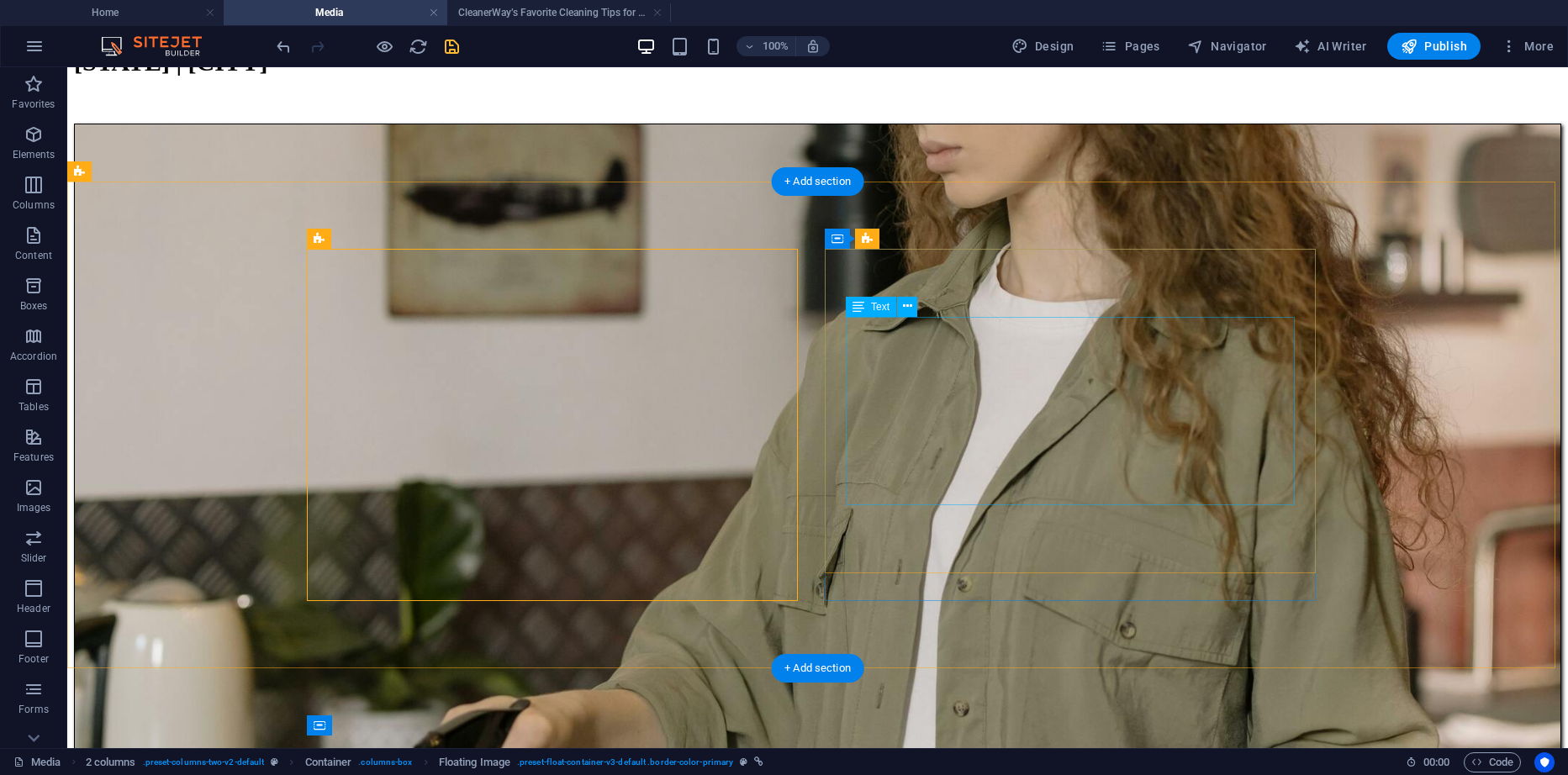 scroll, scrollTop: 336, scrollLeft: 0, axis: vertical 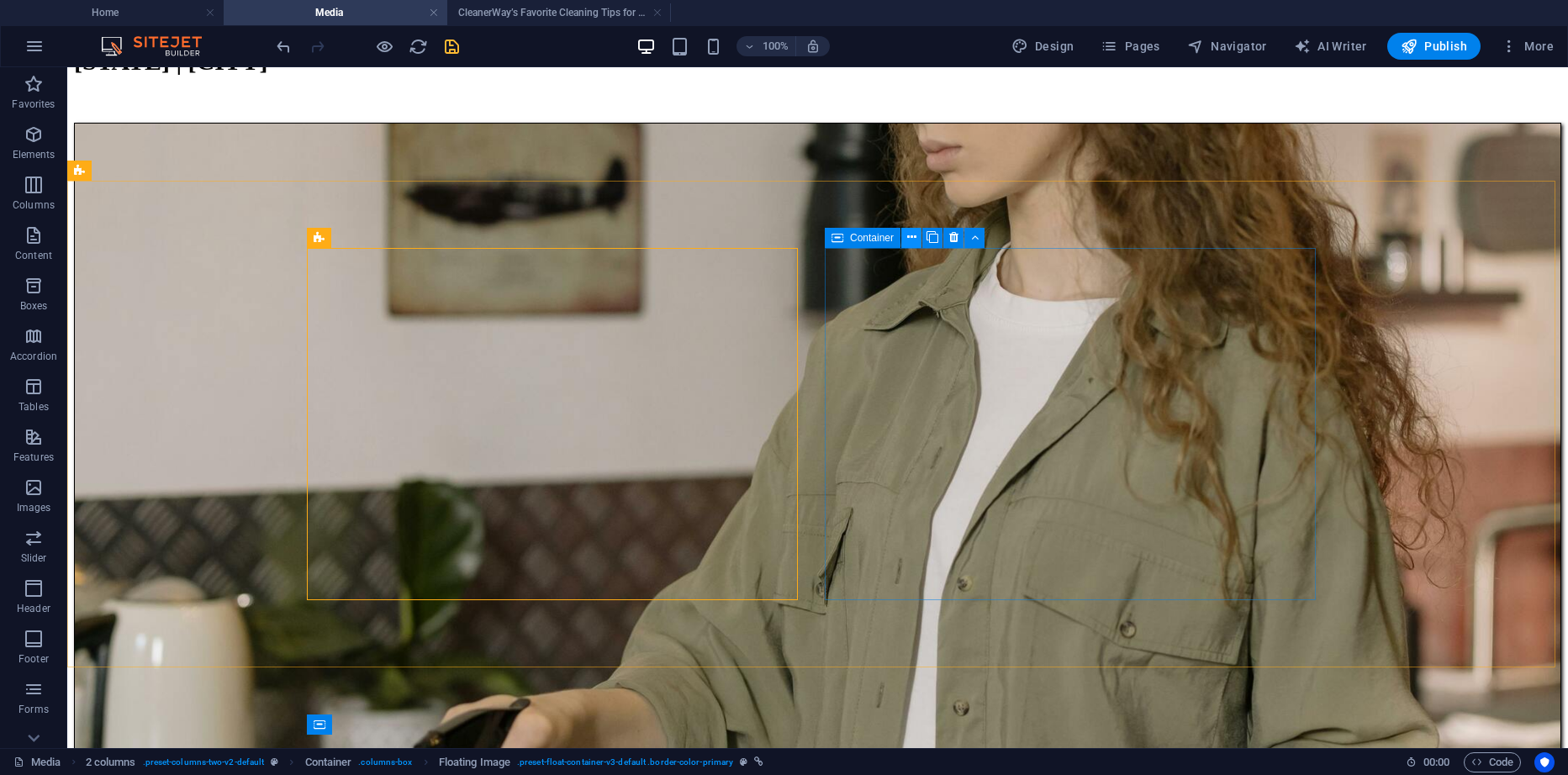 click at bounding box center (911, 237) 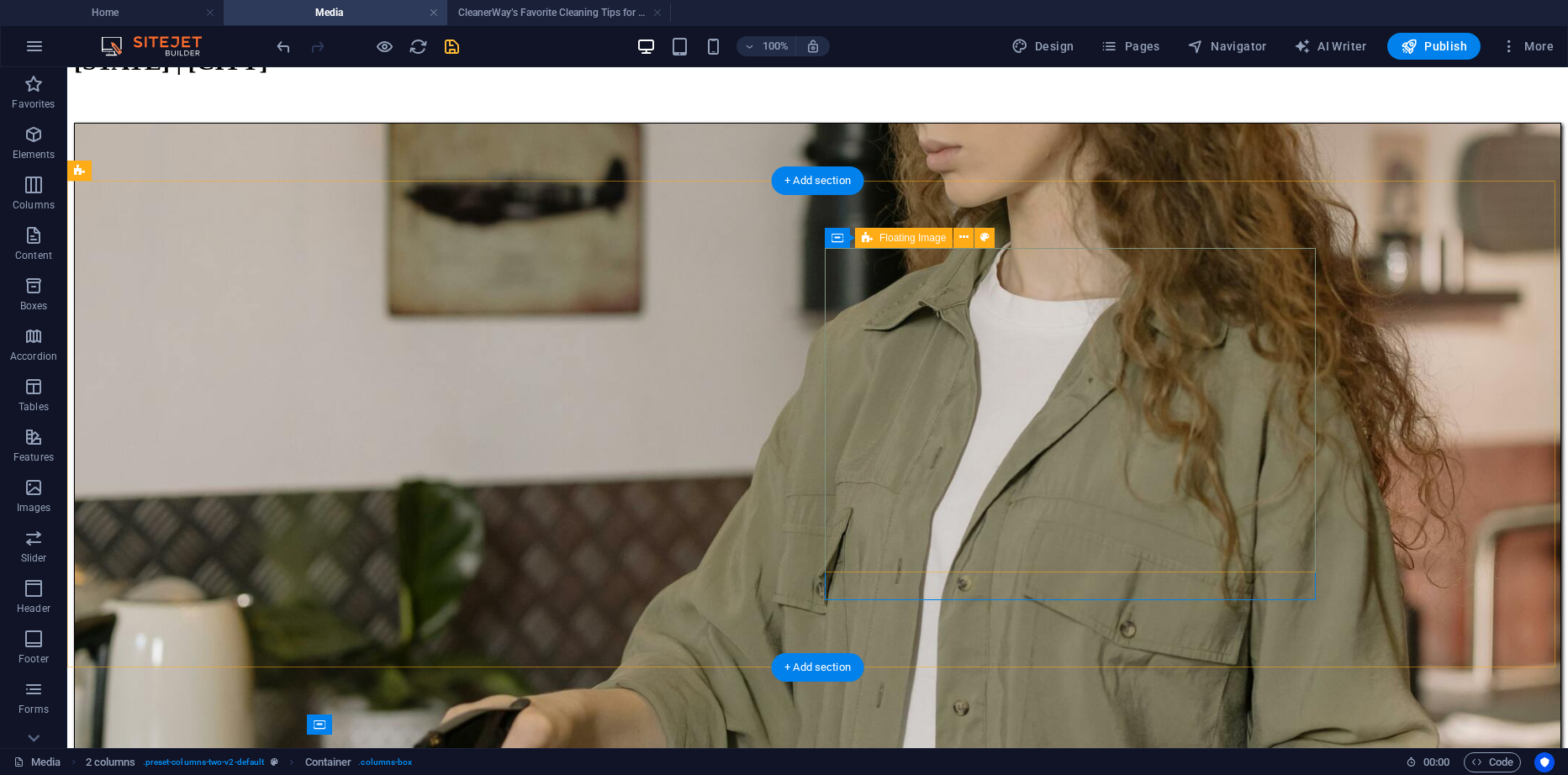 click on "CleanerWay’s Favorite Cleaning Tips for Melbourne Homes   At CleanerWay Cleaning Services, we’ve cleaned everything from cozy apartments to sprawling family homes across Melbourne — and if there’s one thing we know, it’s that a clean home feels better. Want that fresh, clean-home vibe without spending your whole weekend scrubbing? These are our  top expert cleaning tips  to make your Melbourne home sparkle all year round   ...  Learn More" at bounding box center (817, 6292) 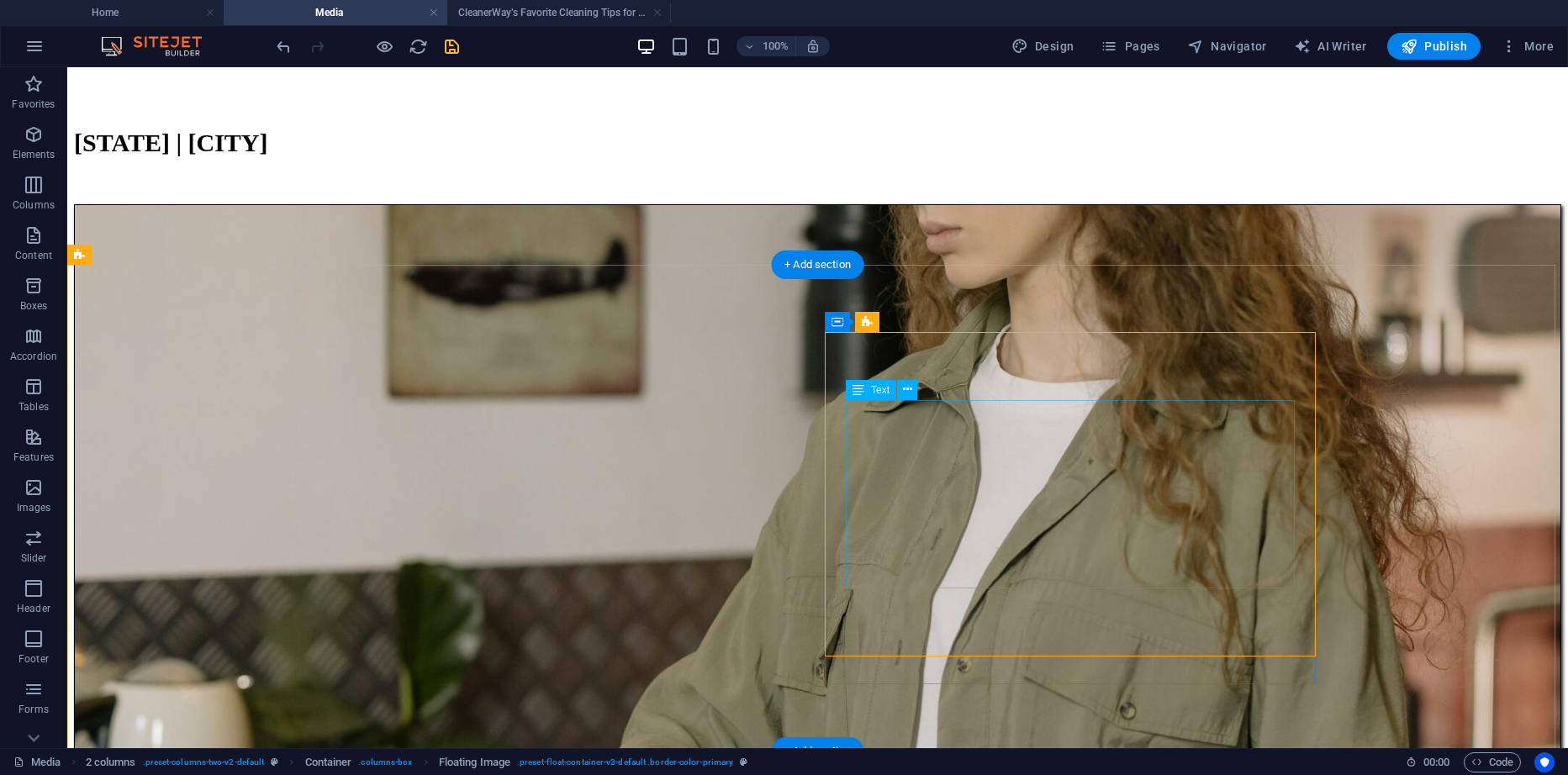 scroll, scrollTop: 252, scrollLeft: 0, axis: vertical 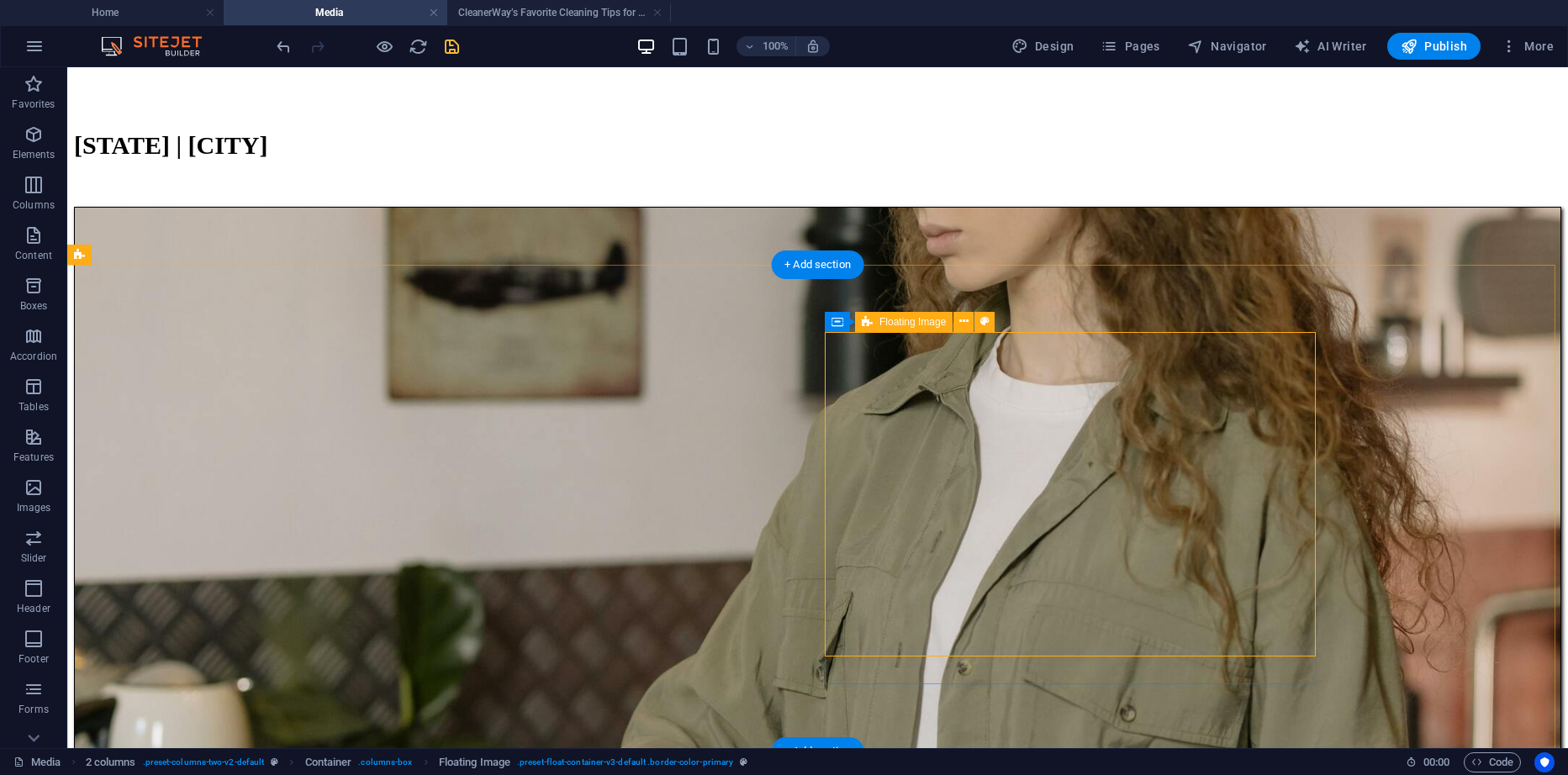 click on "CleanerWay’s Favorite Cleaning Tips for Melbourne Homes   At CleanerWay Cleaning Services, we’ve cleaned everything from cozy apartments to sprawling family homes across Melbourne — and if there’s one thing we know, it’s that a clean home feels better. Want that fresh, clean-home vibe without spending your whole weekend scrubbing? These are our  top expert cleaning tips  to make your Melbourne home sparkle all year round   ...  Learn More" at bounding box center [817, 6377] 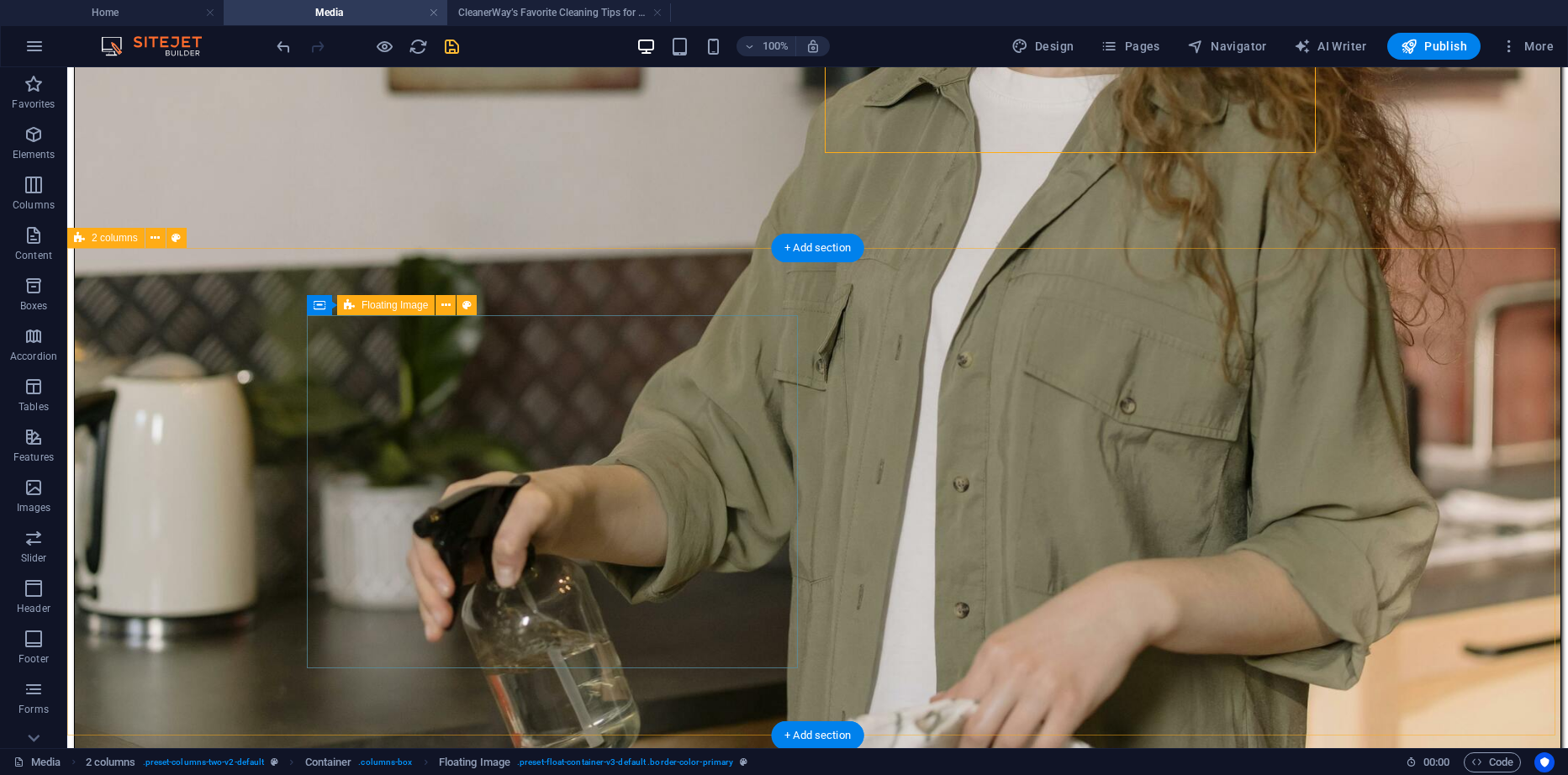scroll, scrollTop: 757, scrollLeft: 0, axis: vertical 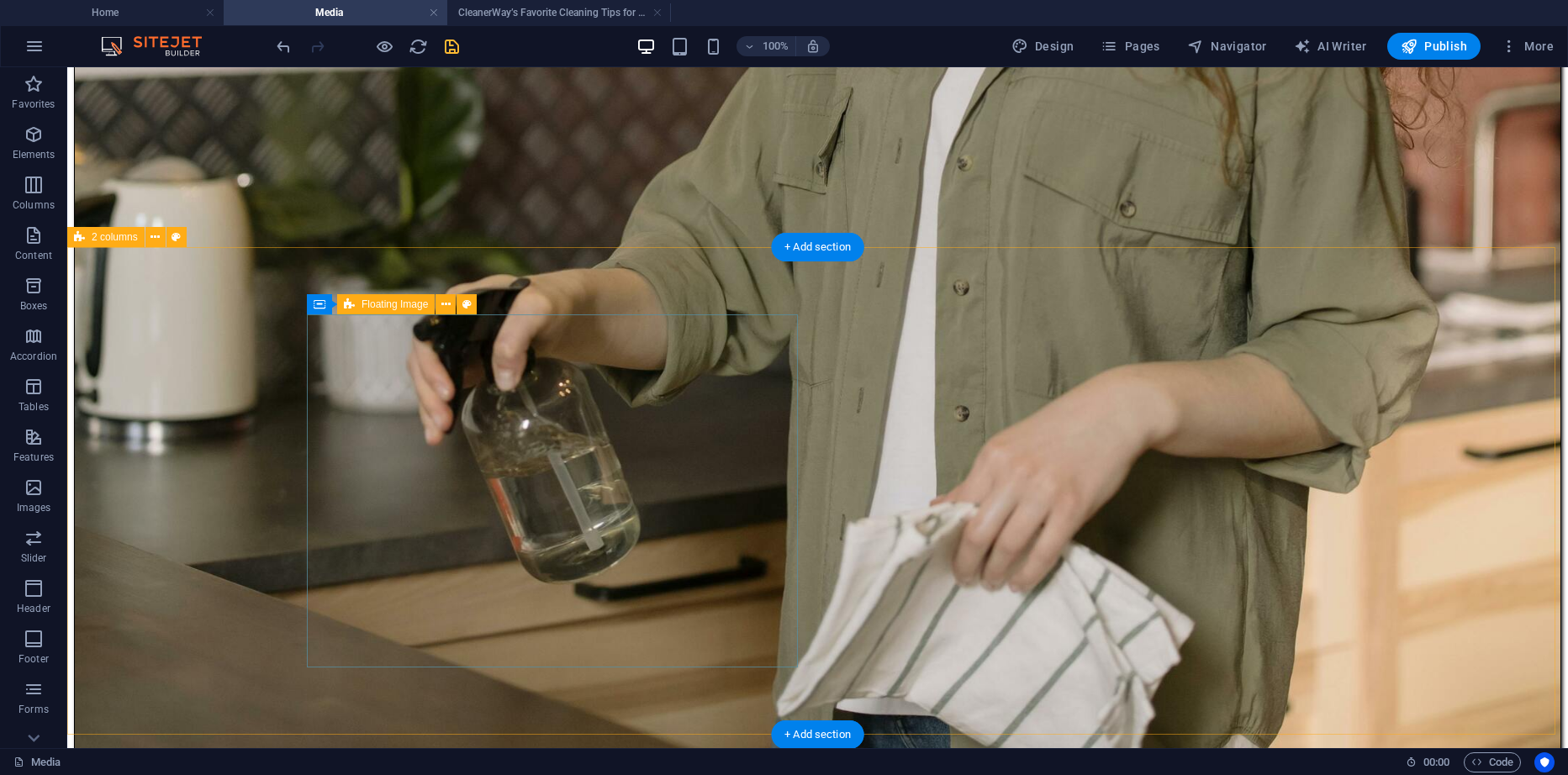 click on "10 Hidden Spots You’re Probably Forgetting to Clean (But Shouldn’t) When it comes to cleaning, most of us remember the basics: the floors, the kitchen countertops, maybe even the bathroom sink. But what about the sneaky spots that quietly collect dust, grime, and germs—without ever making it onto your regular to-do list?  At Cleanerway Cleaning, we specialize in those “oh no, I forgot that!” areas. Here are 10 commonly overlooked spots in your home or office that deserve a little love—plus how we can help you keep them sparkling...  Learn More     ​ ​" at bounding box center [817, 9942] 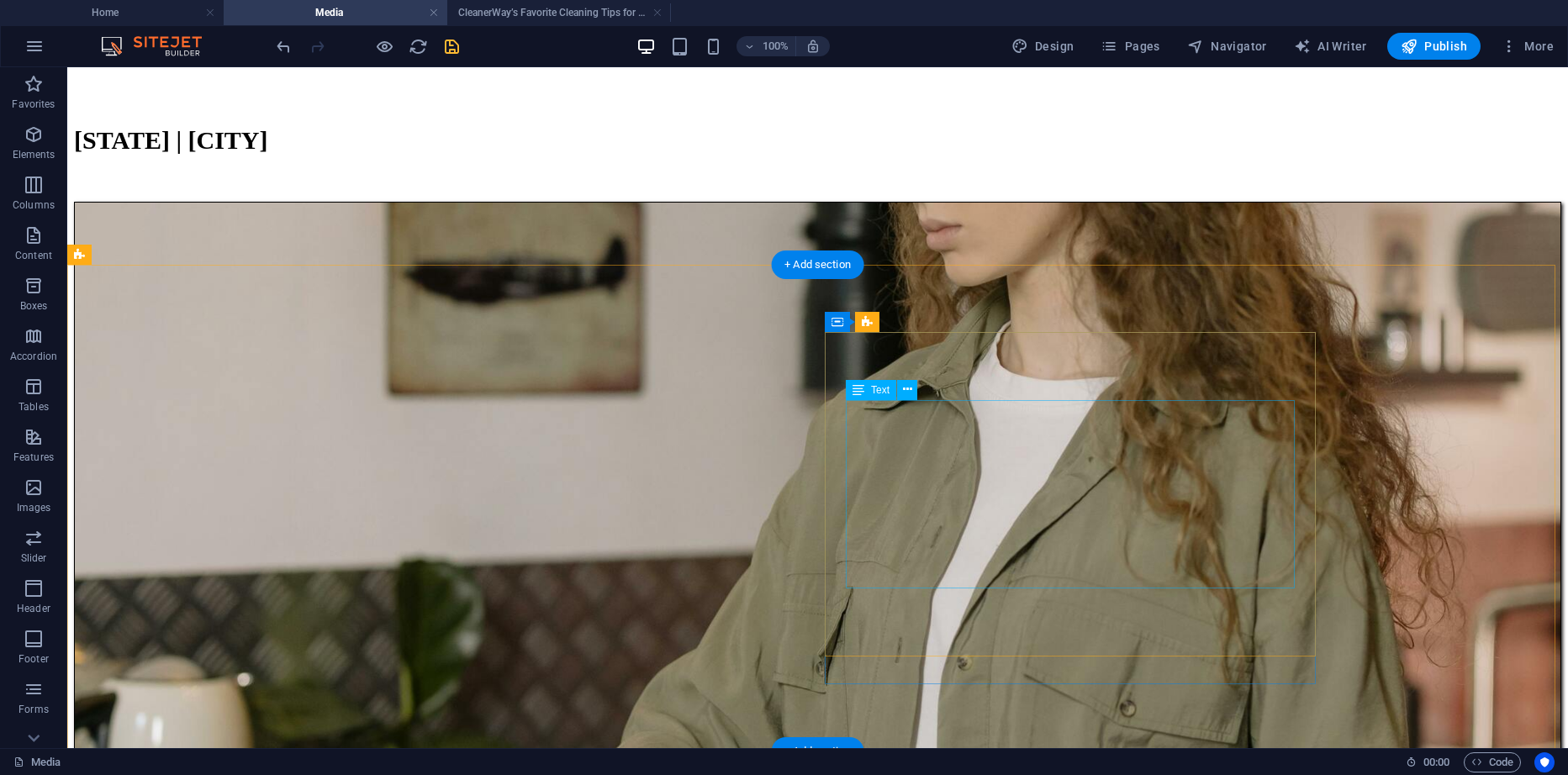 scroll, scrollTop: 252, scrollLeft: 0, axis: vertical 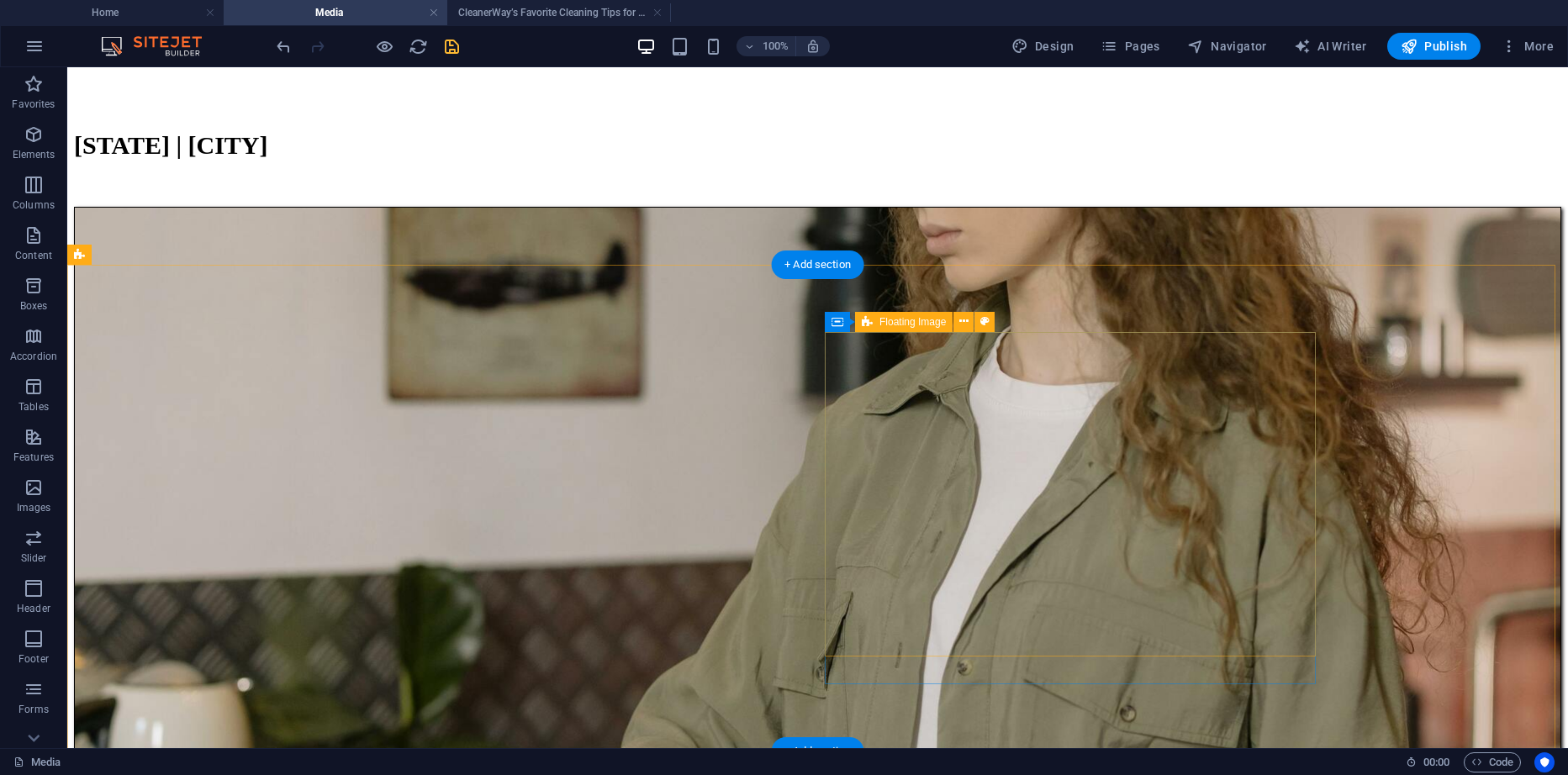 click on "CleanerWay’s Favorite Cleaning Tips for Melbourne Homes   At CleanerWay Cleaning Services, we’ve cleaned everything from cozy apartments to sprawling family homes across Melbourne — and if there’s one thing we know, it’s that a clean home feels better. Want that fresh, clean-home vibe without spending your whole weekend scrubbing? These are our  top expert cleaning tips  to make your Melbourne home sparkle all year round   ...  Learn More" at bounding box center [817, 6377] 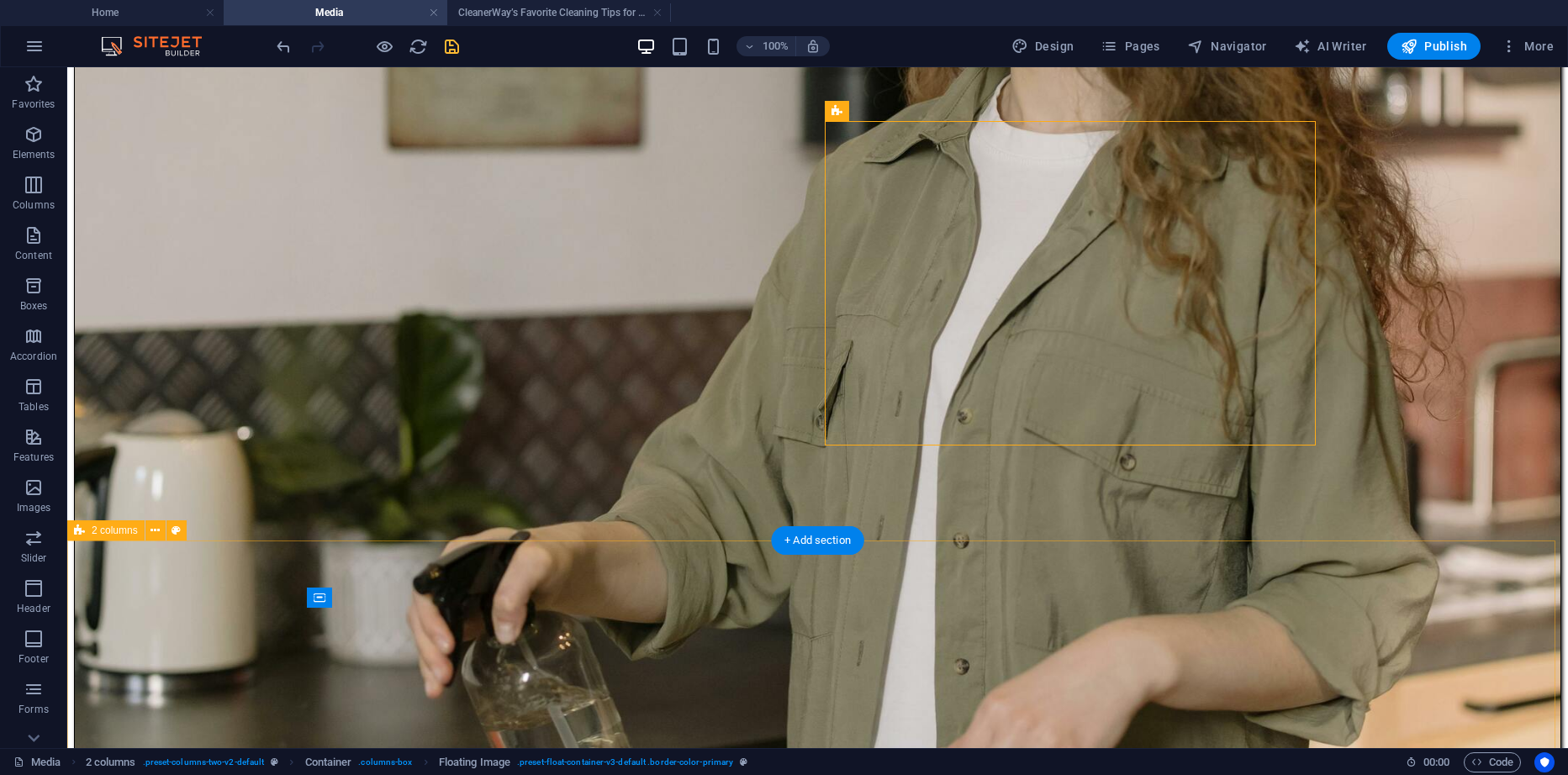 scroll, scrollTop: 504, scrollLeft: 0, axis: vertical 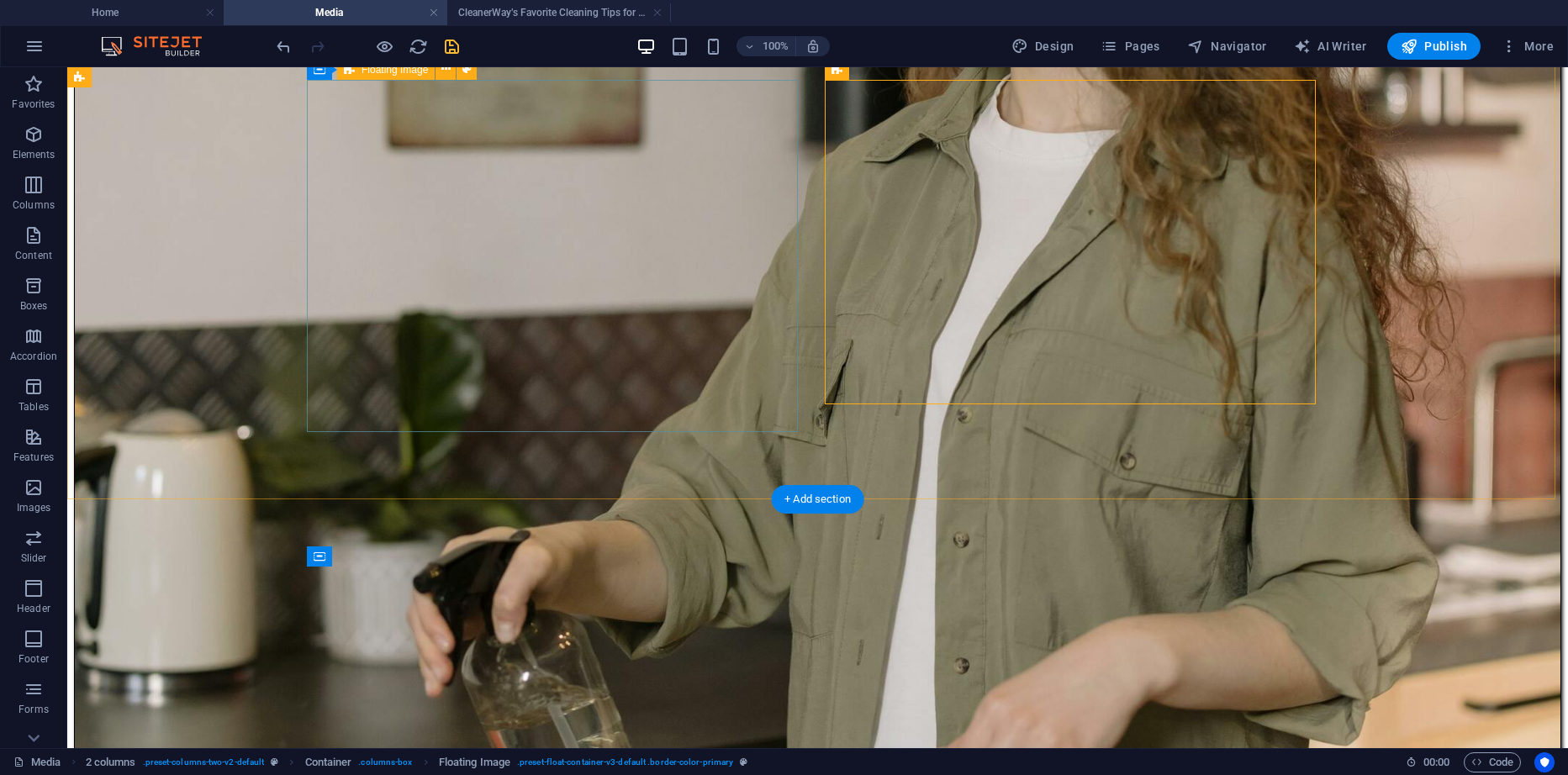 click on "10 Hidden Spots You’re Probably Forgetting to Clean (But Shouldn’t) When it comes to cleaning, most of us remember the basics: the floors, the kitchen countertops, maybe even the bathroom sink. But what about the sneaky spots that quietly collect dust, grime, and germs—without ever making it onto your regular to-do list?  At Cleanerway Cleaning, we specialize in those “oh no, I forgot that!” areas. Here are 10 commonly overlooked spots in your home or office that deserve a little love—plus how we can help you keep them sparkling...  Learn More     ​ ​" at bounding box center [817, 2055] 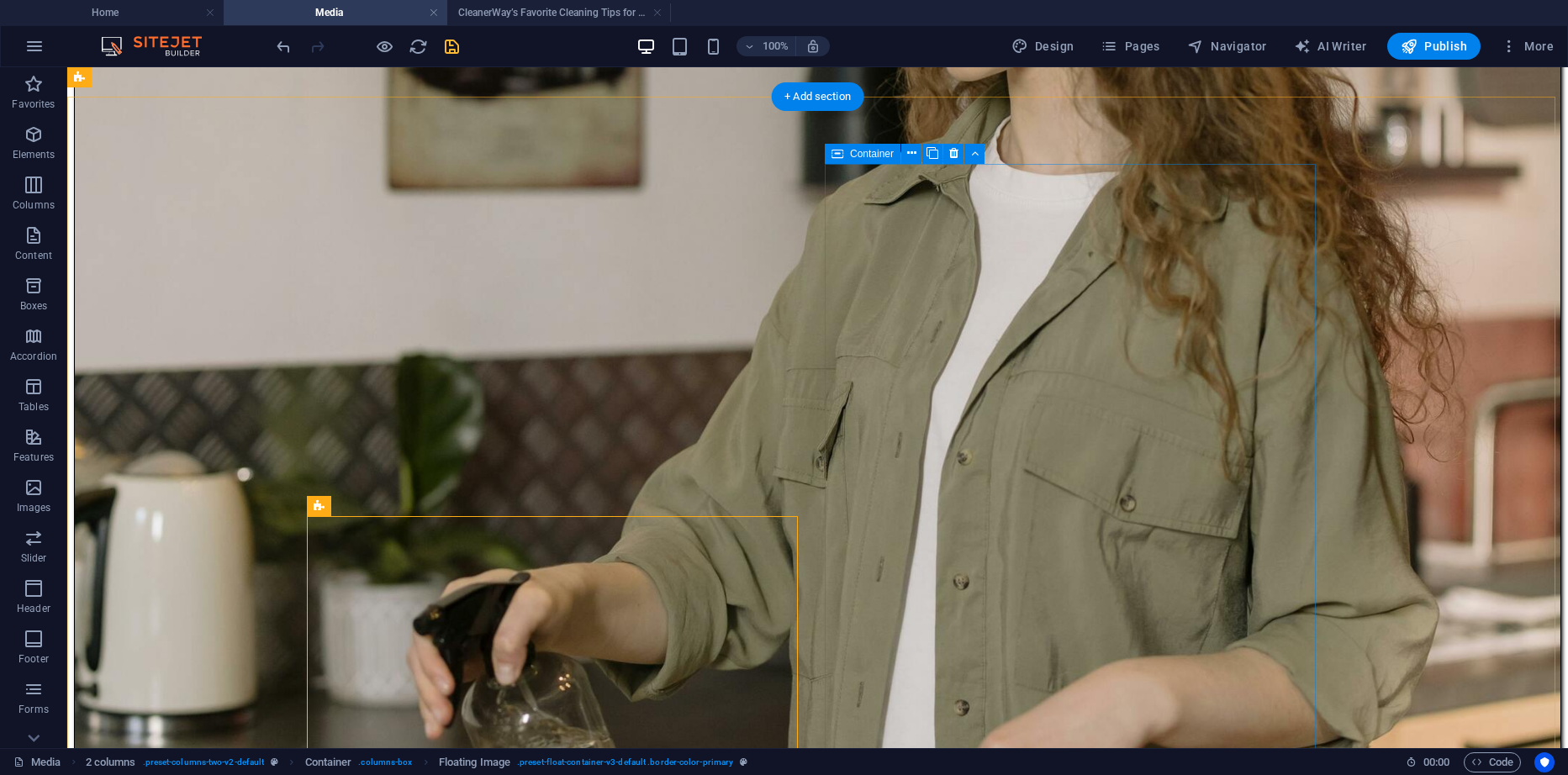 scroll, scrollTop: 420, scrollLeft: 0, axis: vertical 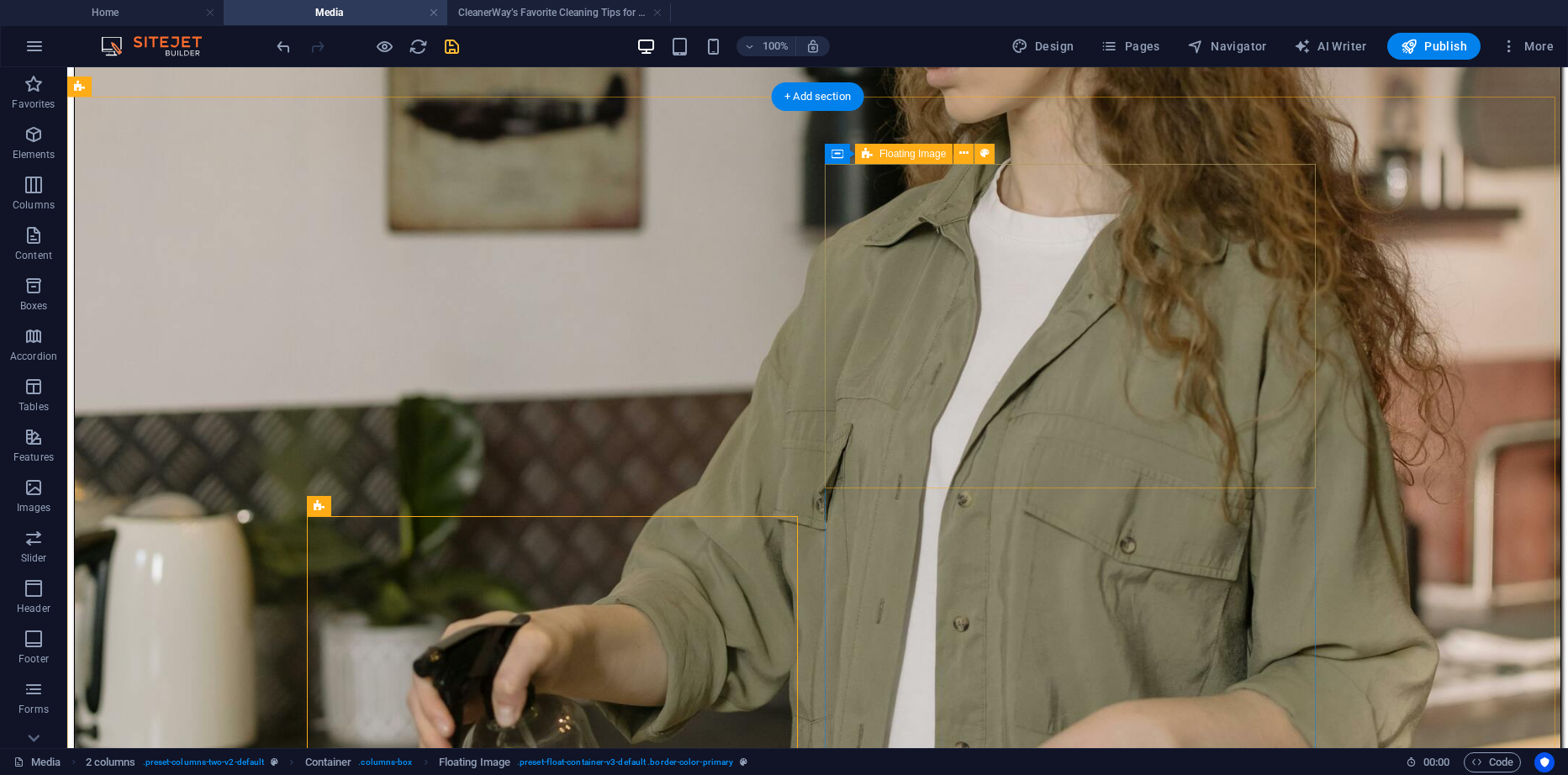 click on "CleanerWay’s Favorite Cleaning Tips for Melbourne Homes   At CleanerWay Cleaning Services, we’ve cleaned everything from cozy apartments to sprawling family homes across Melbourne — and if there’s one thing we know, it’s that a clean home feels better. Want that fresh, clean-home vibe without spending your whole weekend scrubbing? These are our  top expert cleaning tips  to make your Melbourne home sparkle all year round   ...  Learn More" at bounding box center (817, 10146) 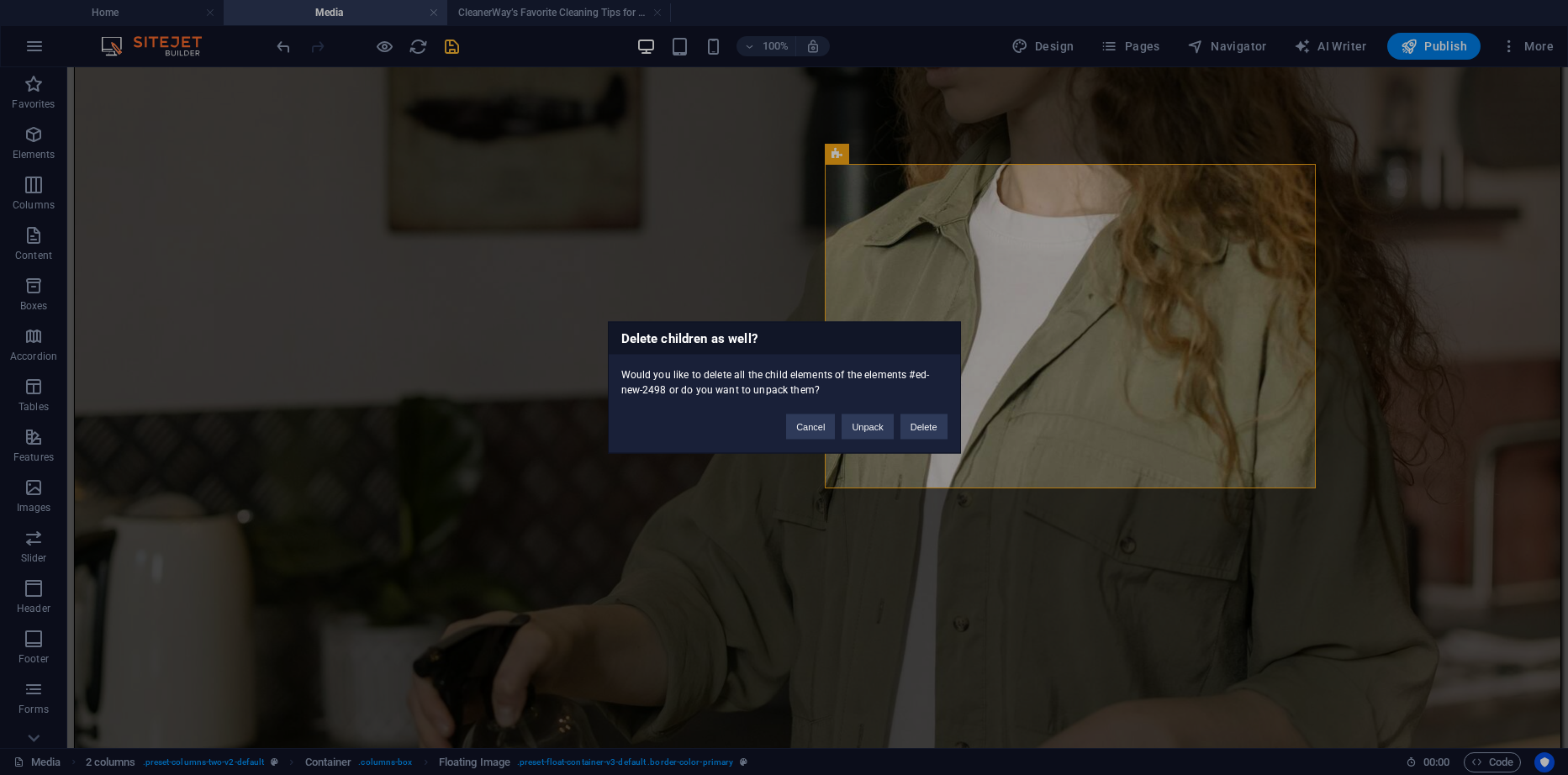 type 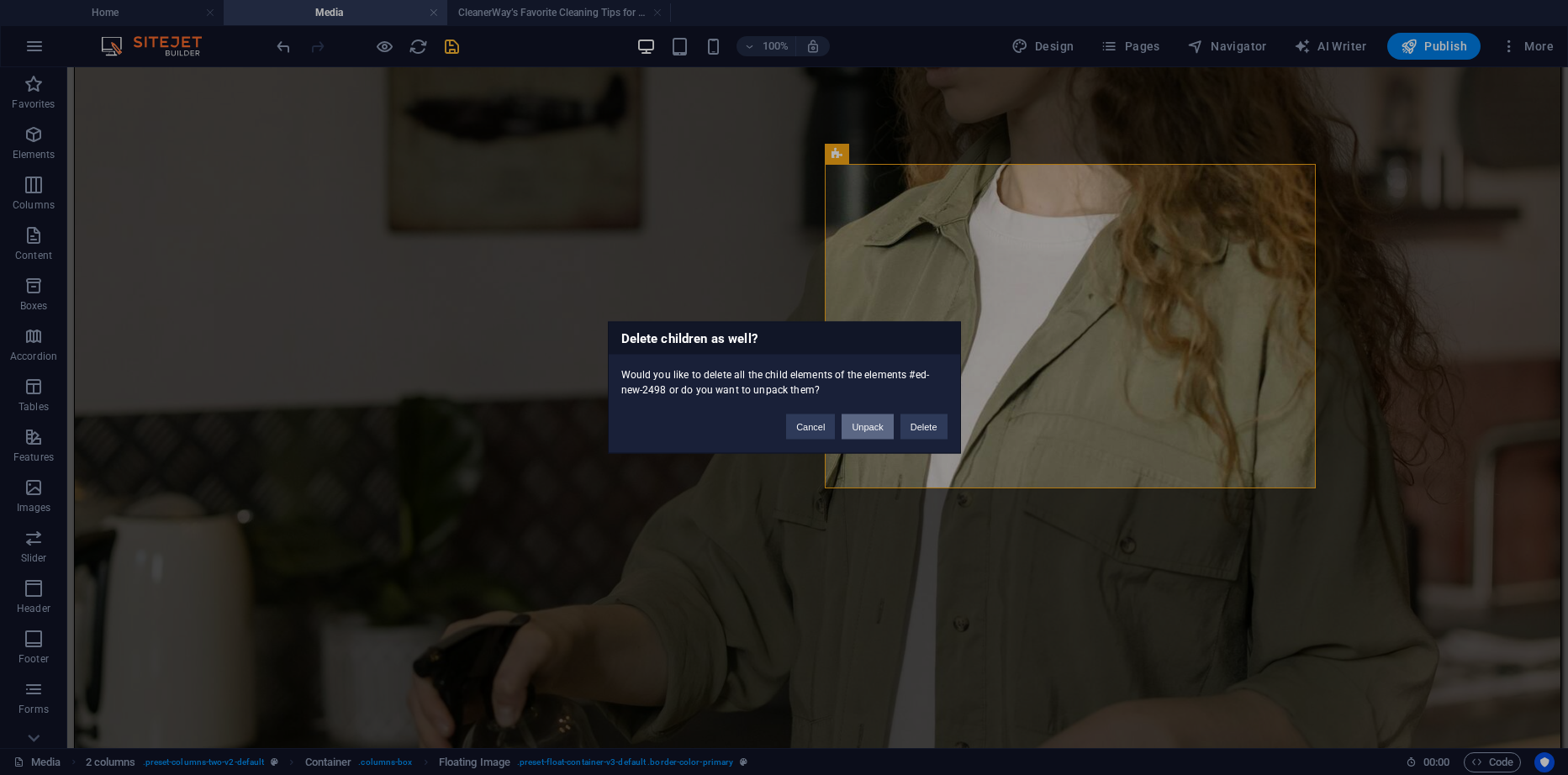 click on "Unpack" at bounding box center [867, 427] 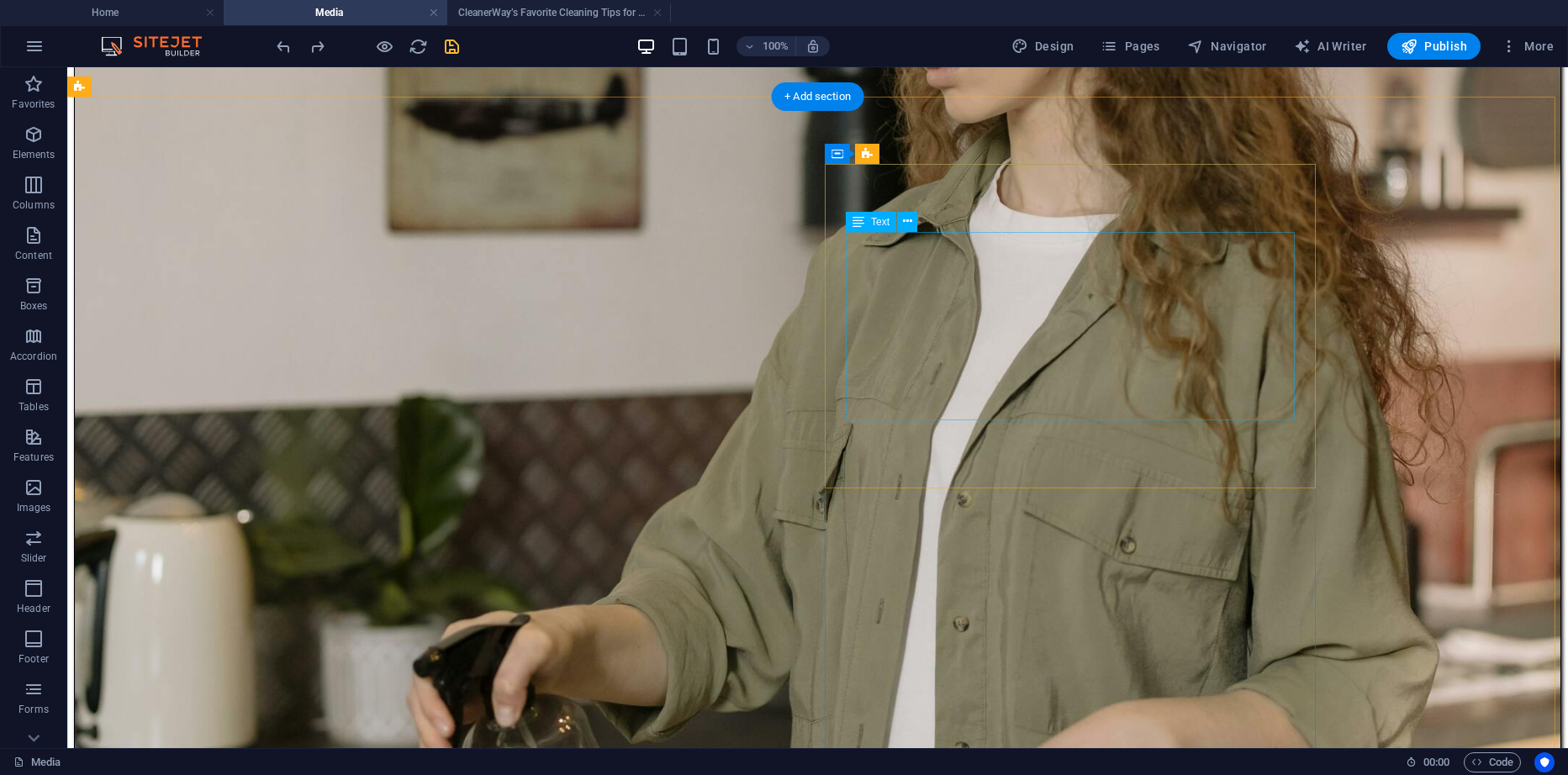 click on "CleanerWay’s Favorite Cleaning Tips for Melbourne Homes   At CleanerWay Cleaning Services, we’ve cleaned everything from cozy apartments to sprawling family homes across Melbourne — and if there’s one thing we know, it’s that a clean home feels better. Want that fresh, clean-home vibe without spending your whole weekend scrubbing? These are our  top expert cleaning tips  to make your Melbourne home sparkle all year round   ...  Learn More" at bounding box center (817, 10573) 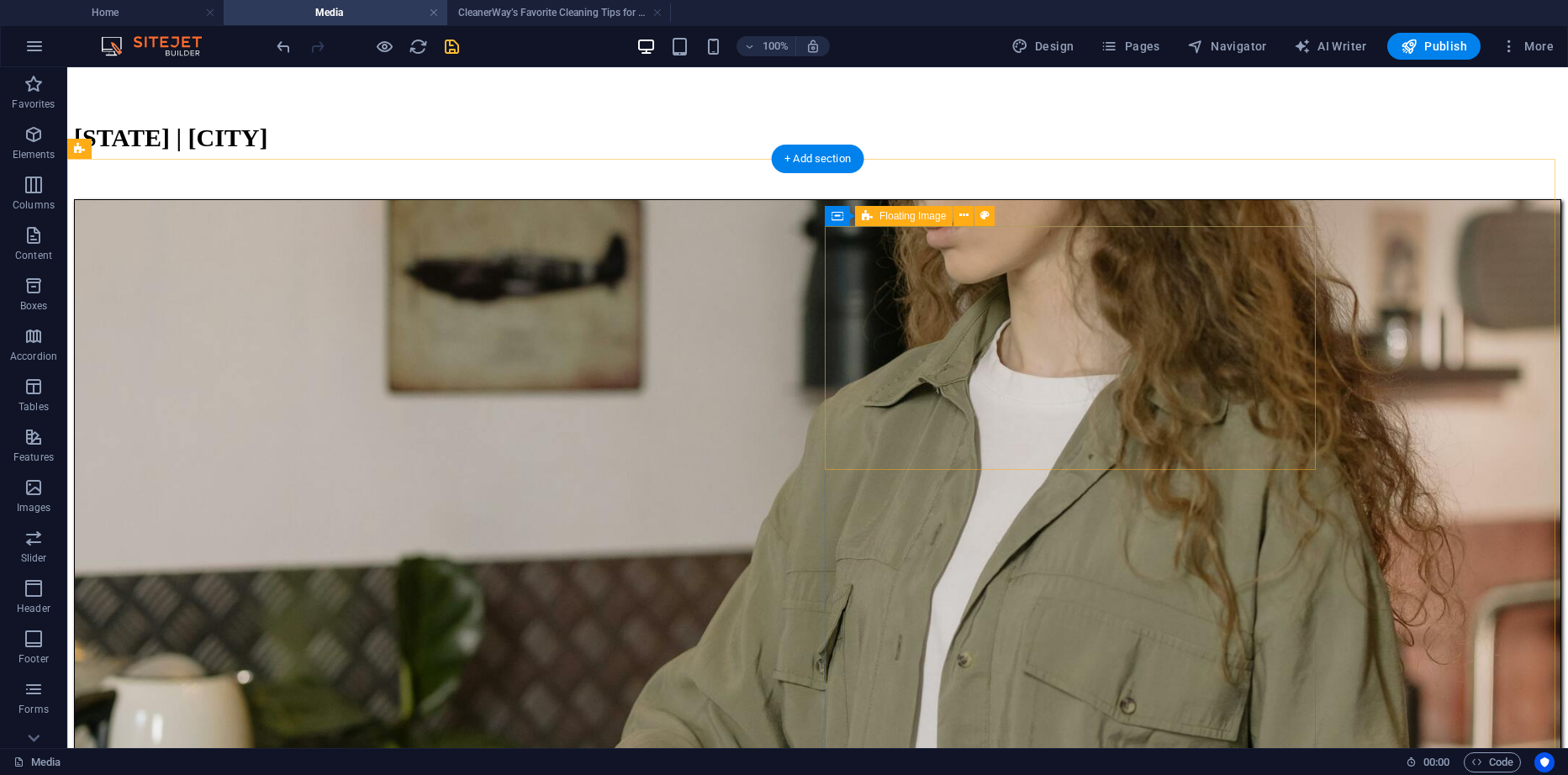 scroll, scrollTop: 252, scrollLeft: 0, axis: vertical 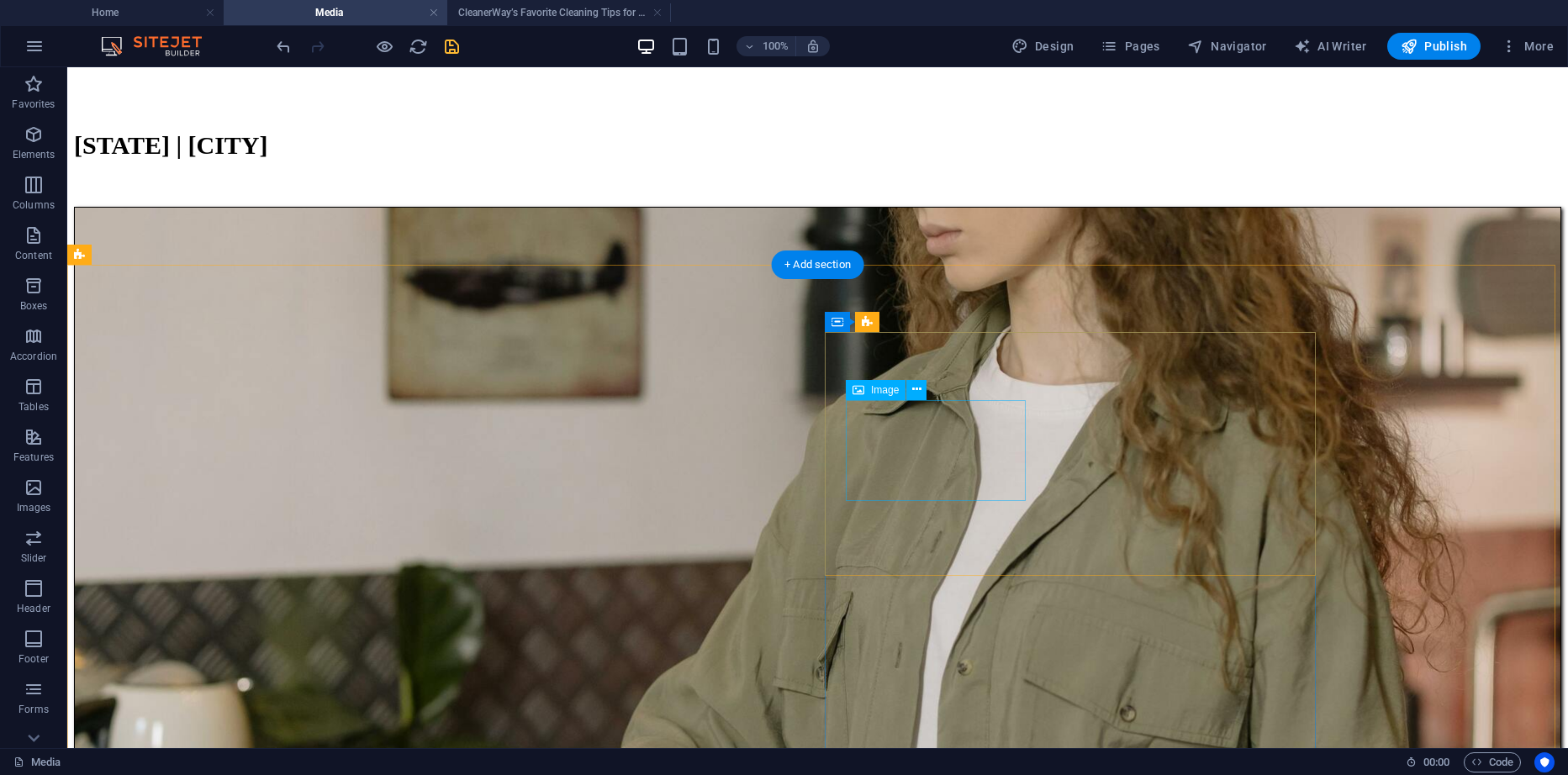 click at bounding box center (817, 8766) 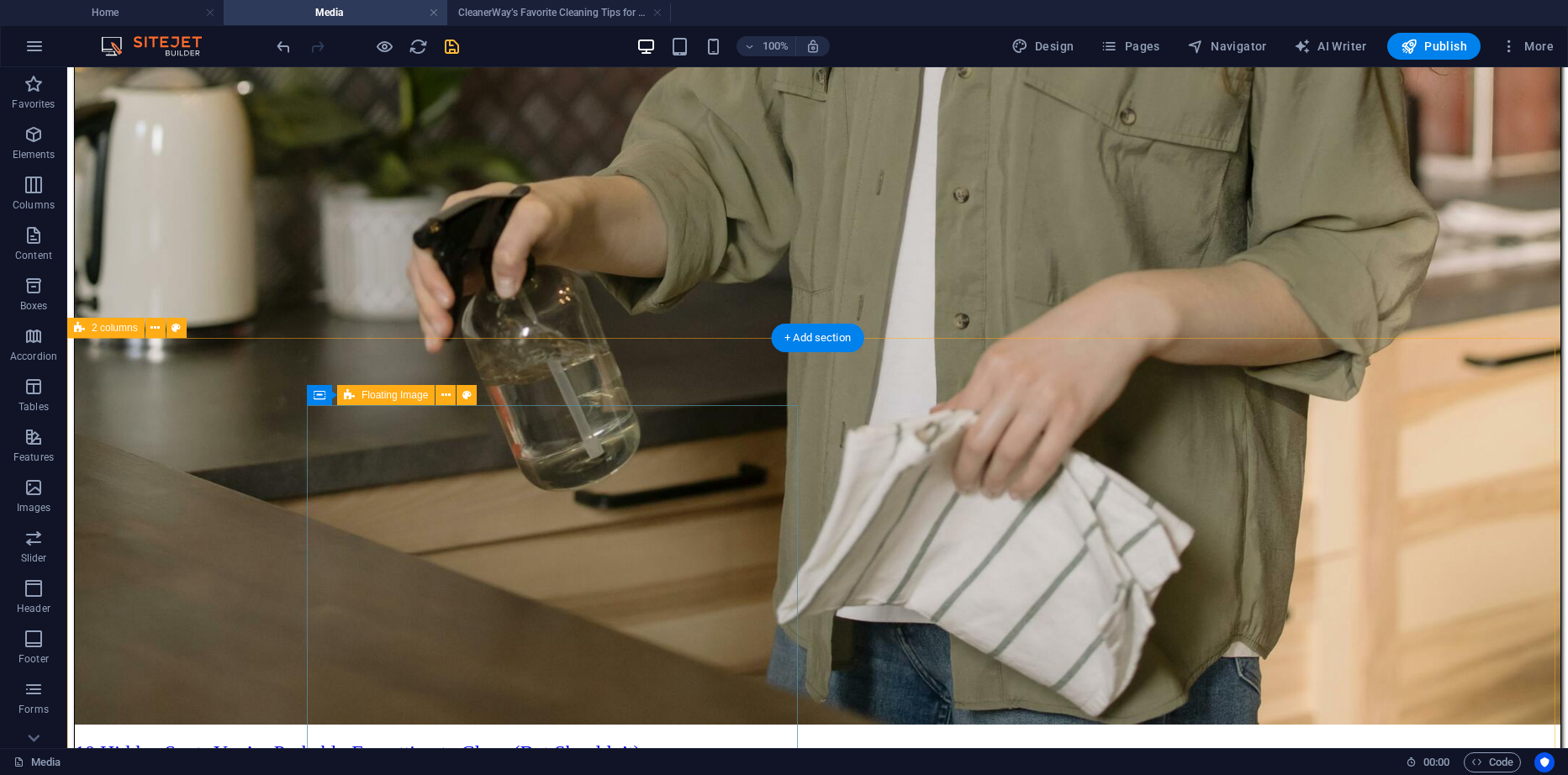 scroll, scrollTop: 1009, scrollLeft: 0, axis: vertical 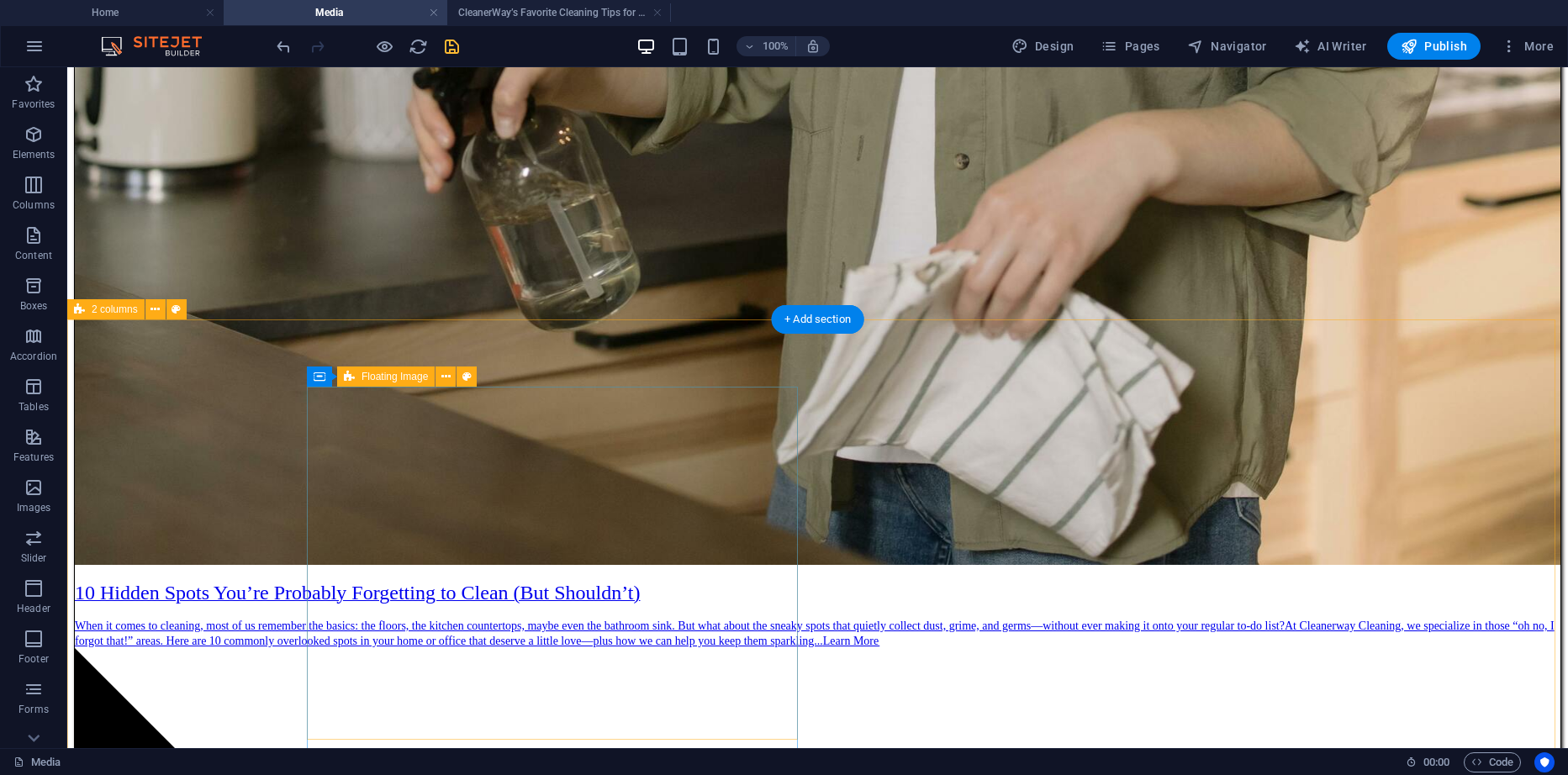 click on "10 Hidden Spots You’re Probably Forgetting to Clean (But Shouldn’t) When it comes to cleaning, most of us remember the basics: the floors, the kitchen countertops, maybe even the bathroom sink. But what about the sneaky spots that quietly collect dust, grime, and germs—without ever making it onto your regular to-do list?  At Cleanerway Cleaning, we specialize in those “oh no, I forgot that!” areas. Here are 10 commonly overlooked spots in your home or office that deserve a little love—plus how we can help you keep them sparkling...  Learn More     ​ ​" at bounding box center (817, 9811) 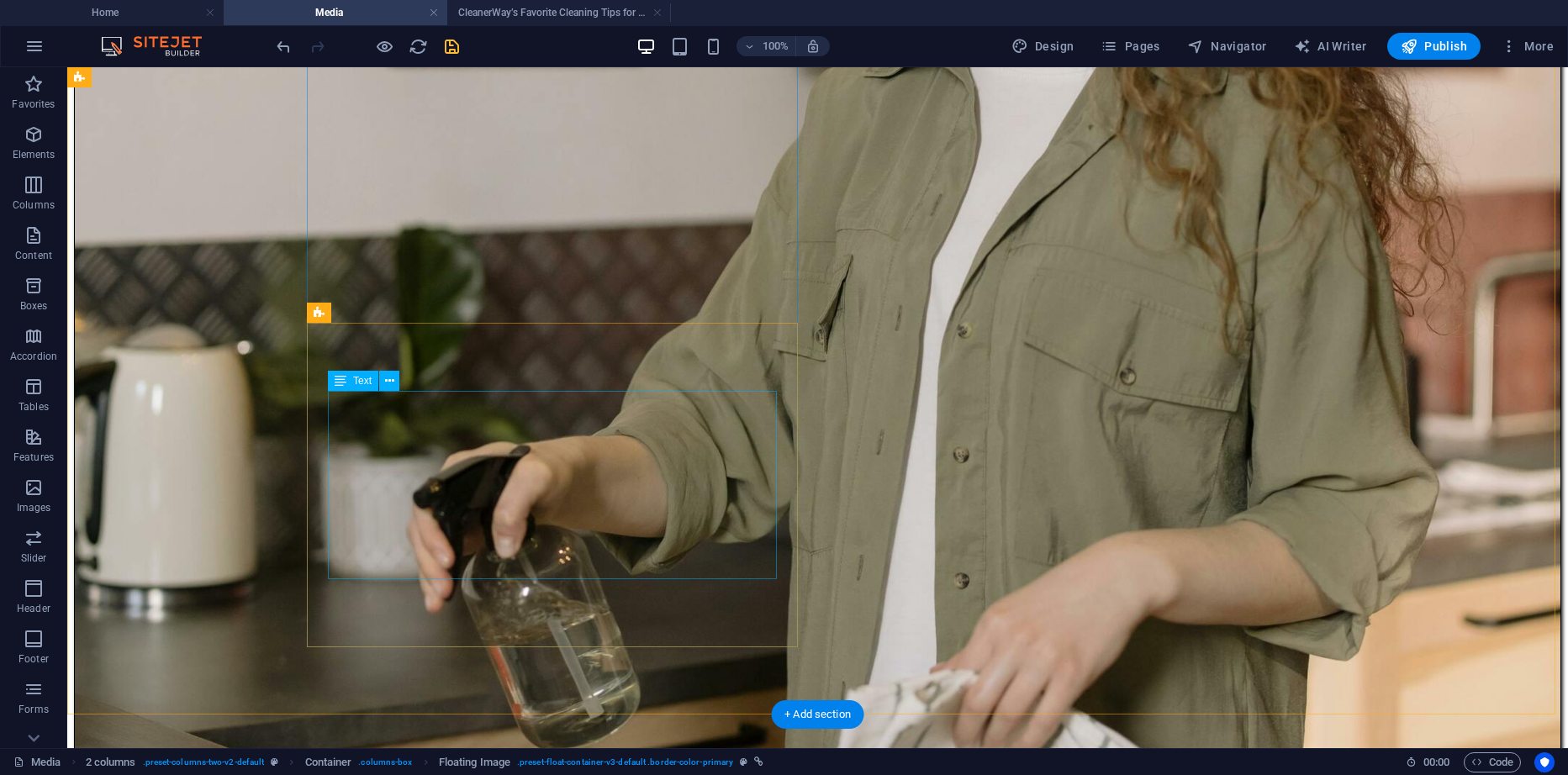 scroll, scrollTop: 588, scrollLeft: 0, axis: vertical 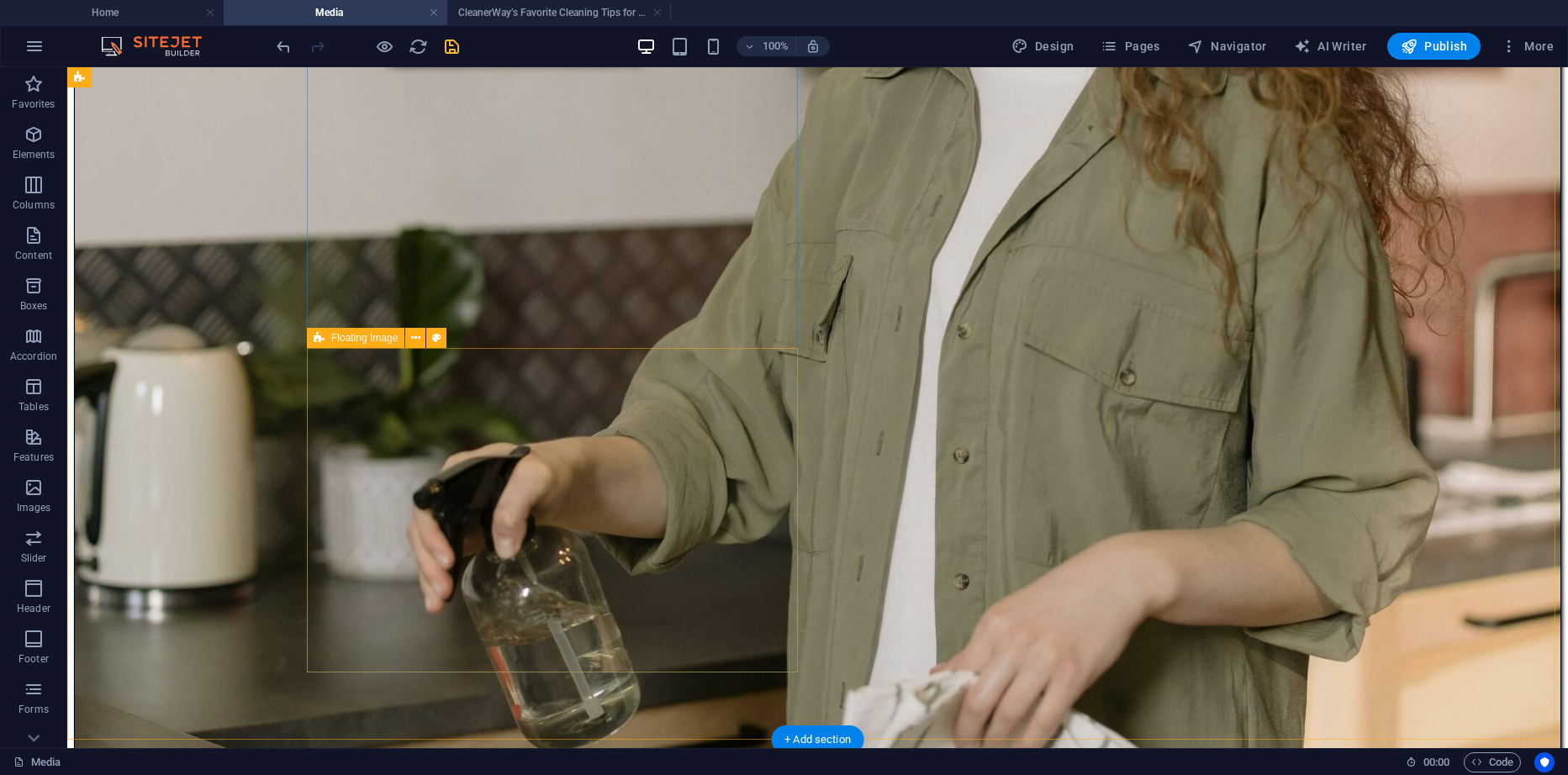 click on "CleanerWay’s Favorite Cleaning Tips for Melbourne Homes   At CleanerWay Cleaning Services, we’ve cleaned everything from cozy apartments to sprawling family homes across Melbourne — and if there’s one thing we know, it’s that a clean home feels better. Want that fresh, clean-home vibe without spending your whole weekend scrubbing? These are our  top expert cleaning tips  to make your Melbourne home sparkle all year round   ...  Learn More" at bounding box center [817, 6040] 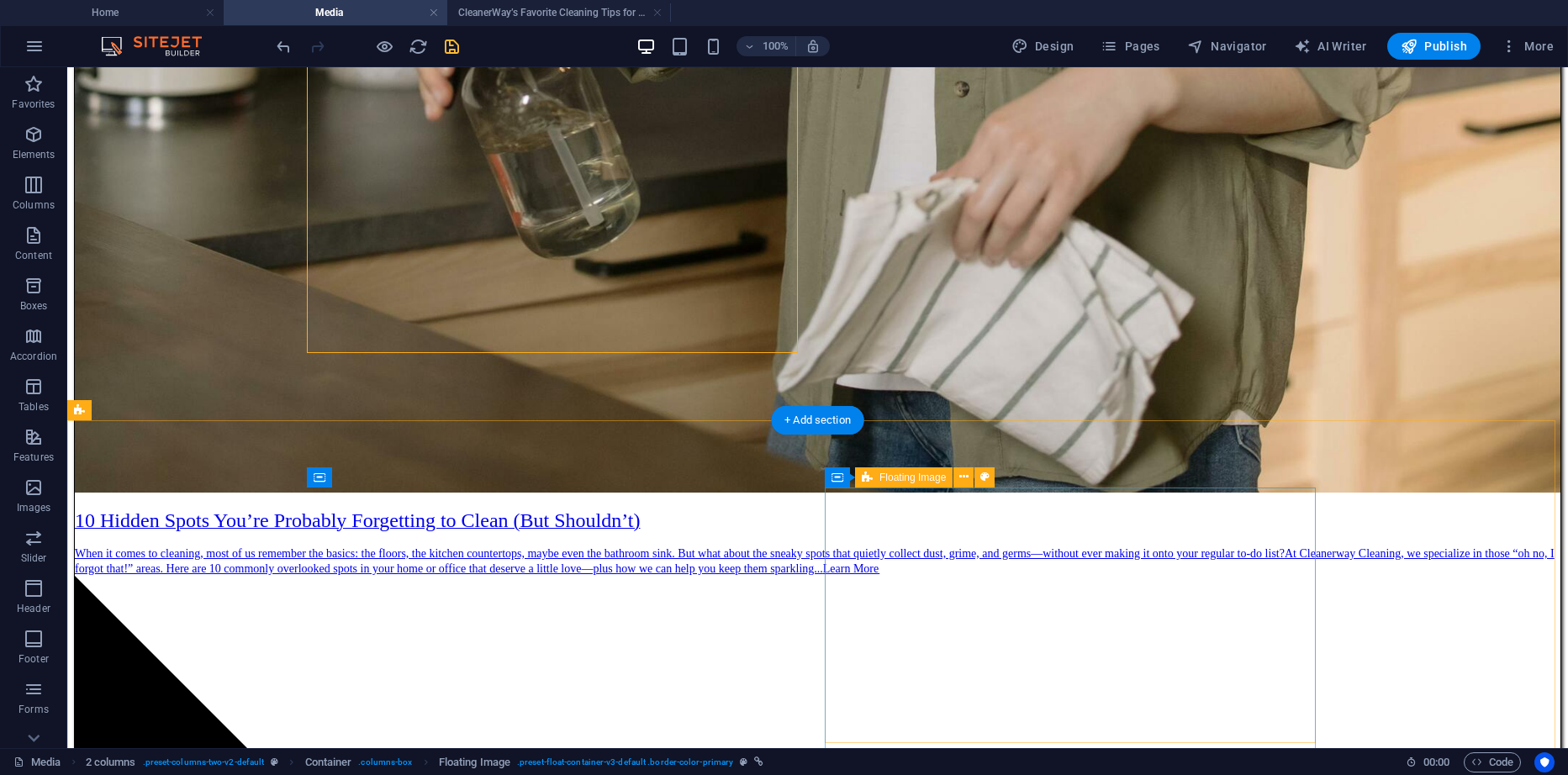 scroll, scrollTop: 1261, scrollLeft: 0, axis: vertical 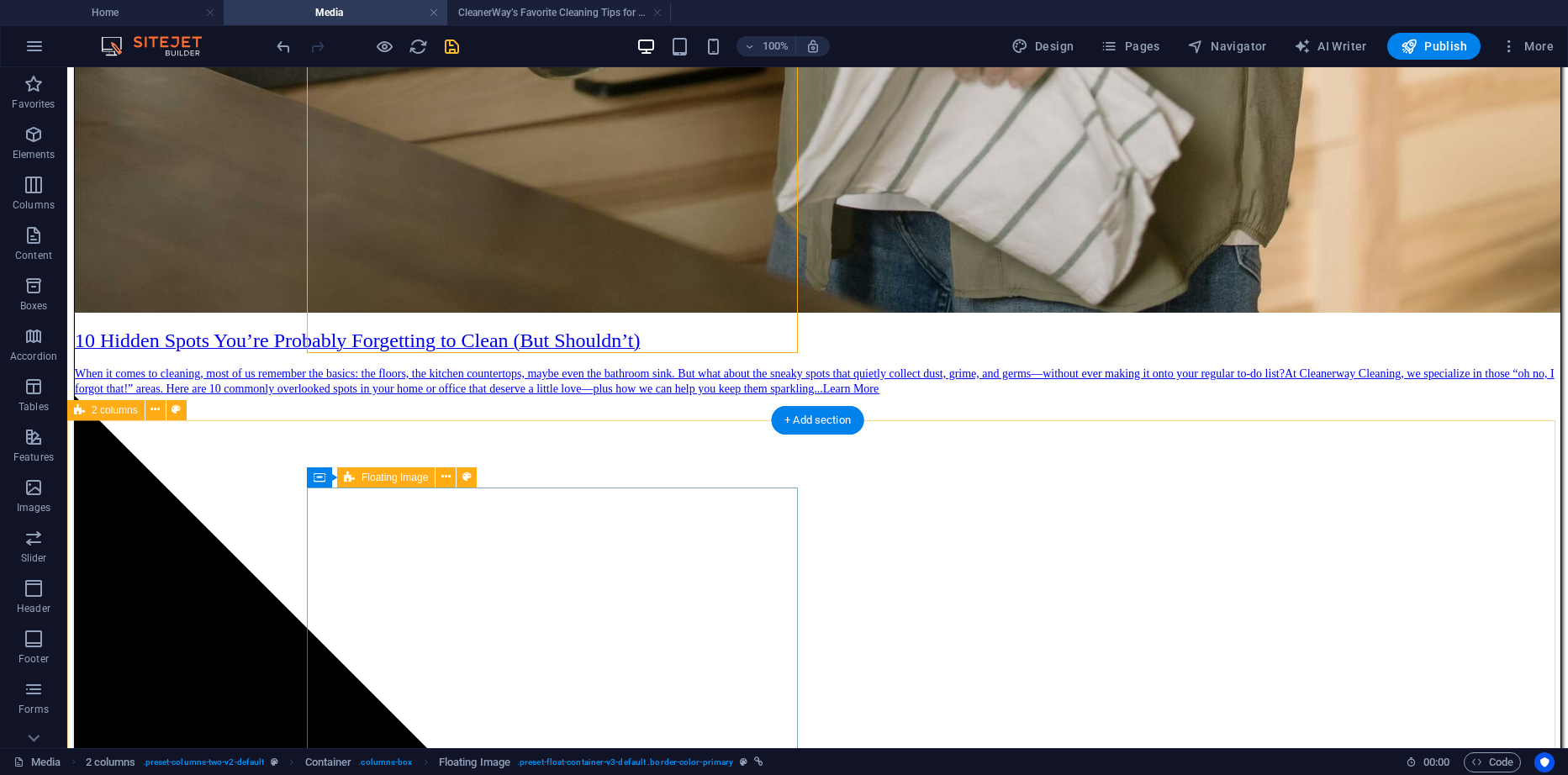 click on "10 Hidden Spots You’re Probably Forgetting to Clean (But Shouldn’t) When it comes to cleaning, most of us remember the basics: the floors, the kitchen countertops, maybe even the bathroom sink. But what about the sneaky spots that quietly collect dust, grime, and germs—without ever making it onto your regular to-do list?  At Cleanerway Cleaning, we specialize in those “oh no, I forgot that!” areas. Here are 10 commonly overlooked spots in your home or office that deserve a little love—plus how we can help you keep them sparkling...  Learn More     ​ ​" at bounding box center (817, 13760) 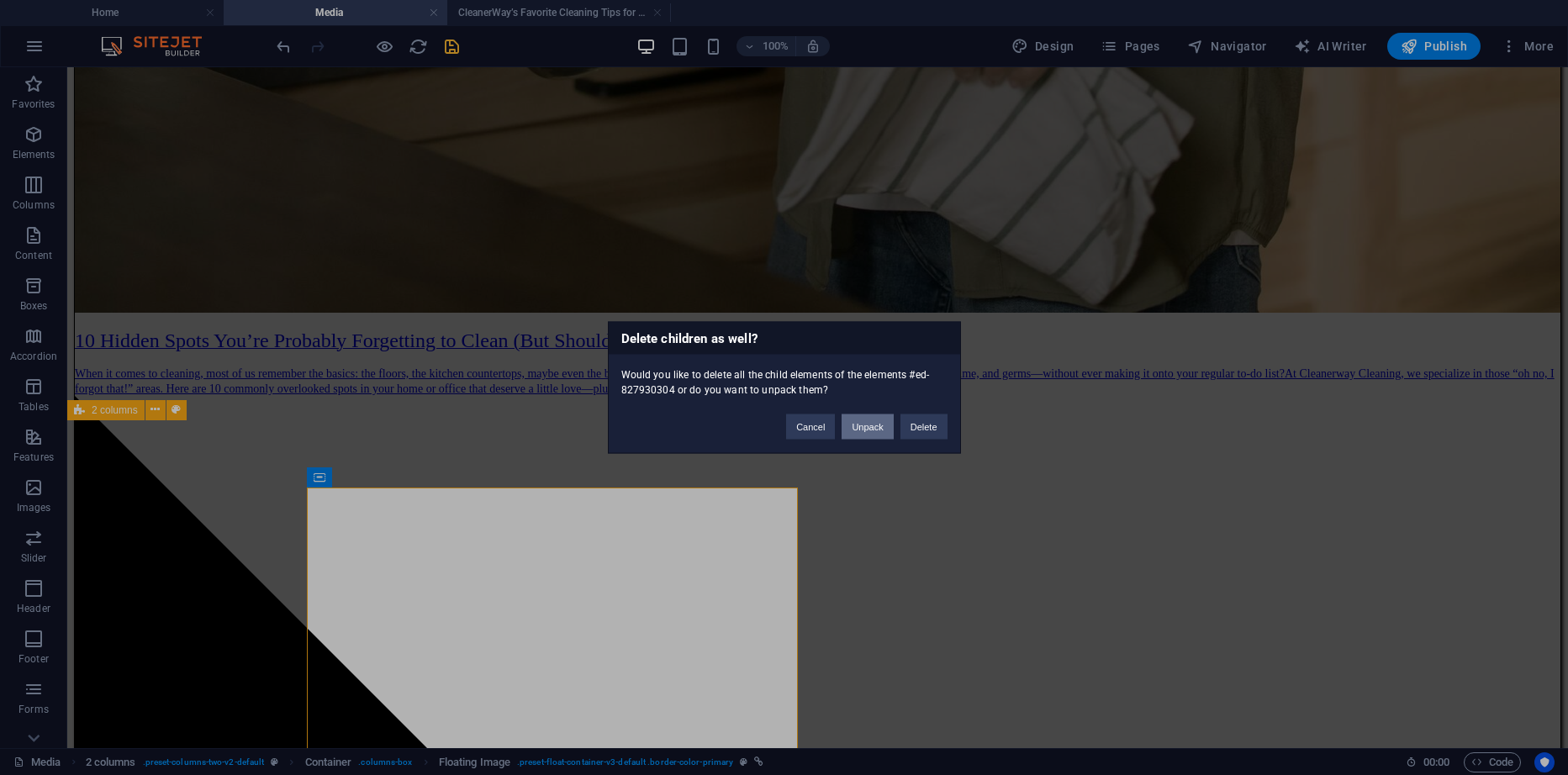 click on "Unpack" at bounding box center (867, 427) 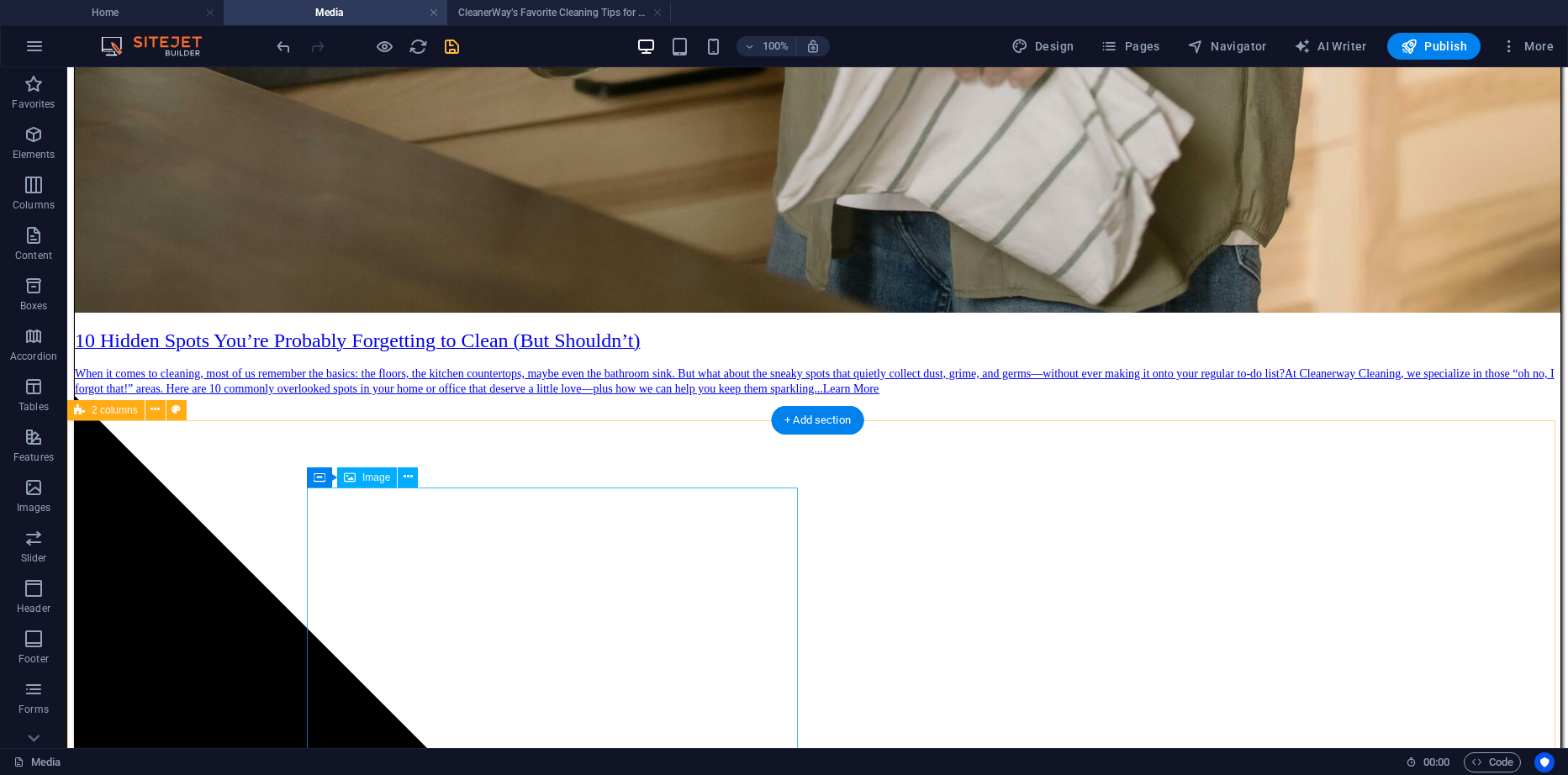 click at bounding box center (817, 12218) 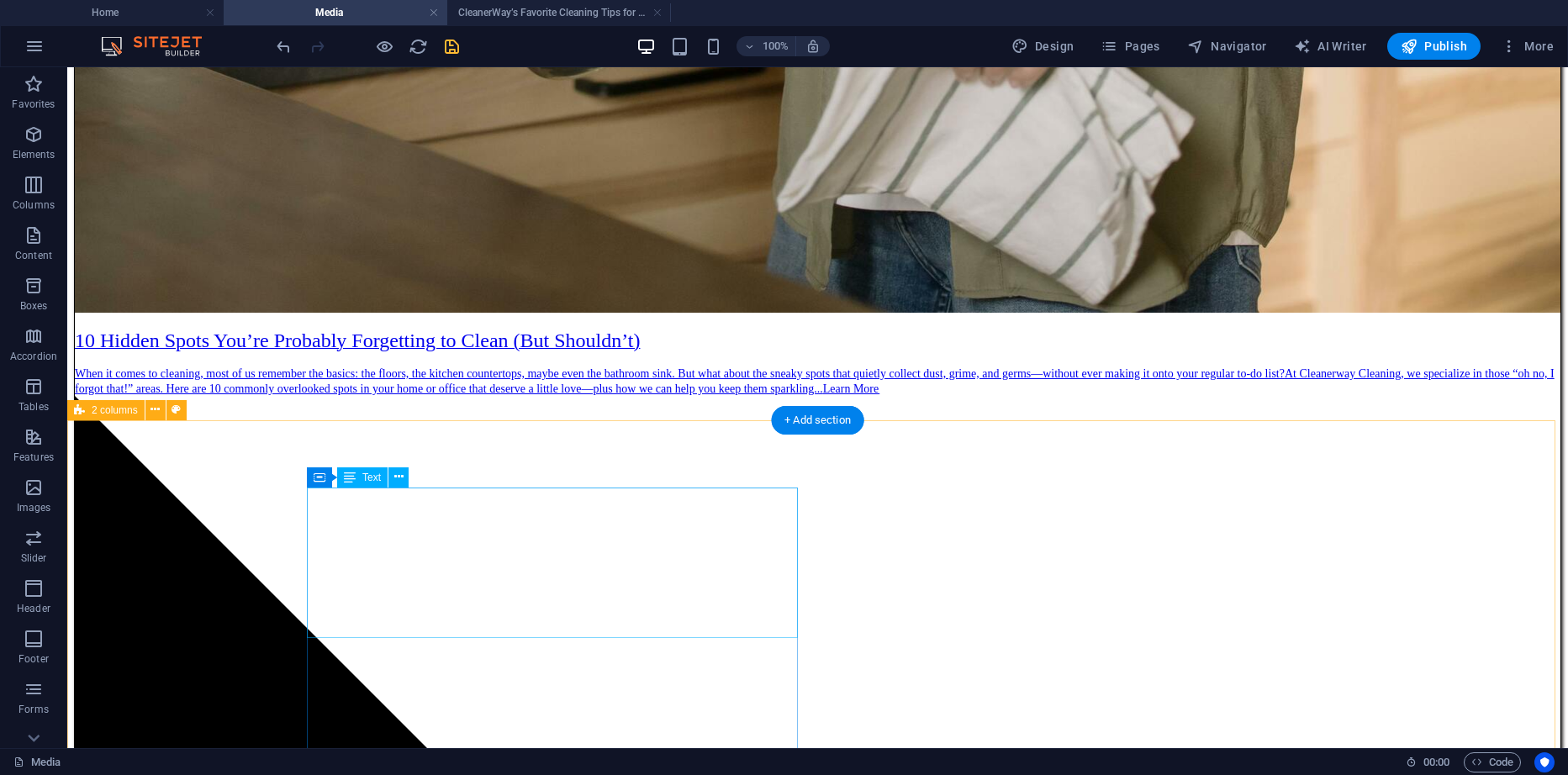 click on "10 Hidden Spots You’re Probably Forgetting to Clean (But Shouldn’t) When it comes to cleaning, most of us remember the basics: the floors, the kitchen countertops, maybe even the bathroom sink. But what about the sneaky spots that quietly collect dust, grime, and germs—without ever making it onto your regular to-do list?  At Cleanerway Cleaning, we specialize in those “oh no, I forgot that!” areas. Here are 10 commonly overlooked spots in your home or office that deserve a little love—plus how we can help you keep them sparkling...  Learn More     ​ ​" at bounding box center [817, 13202] 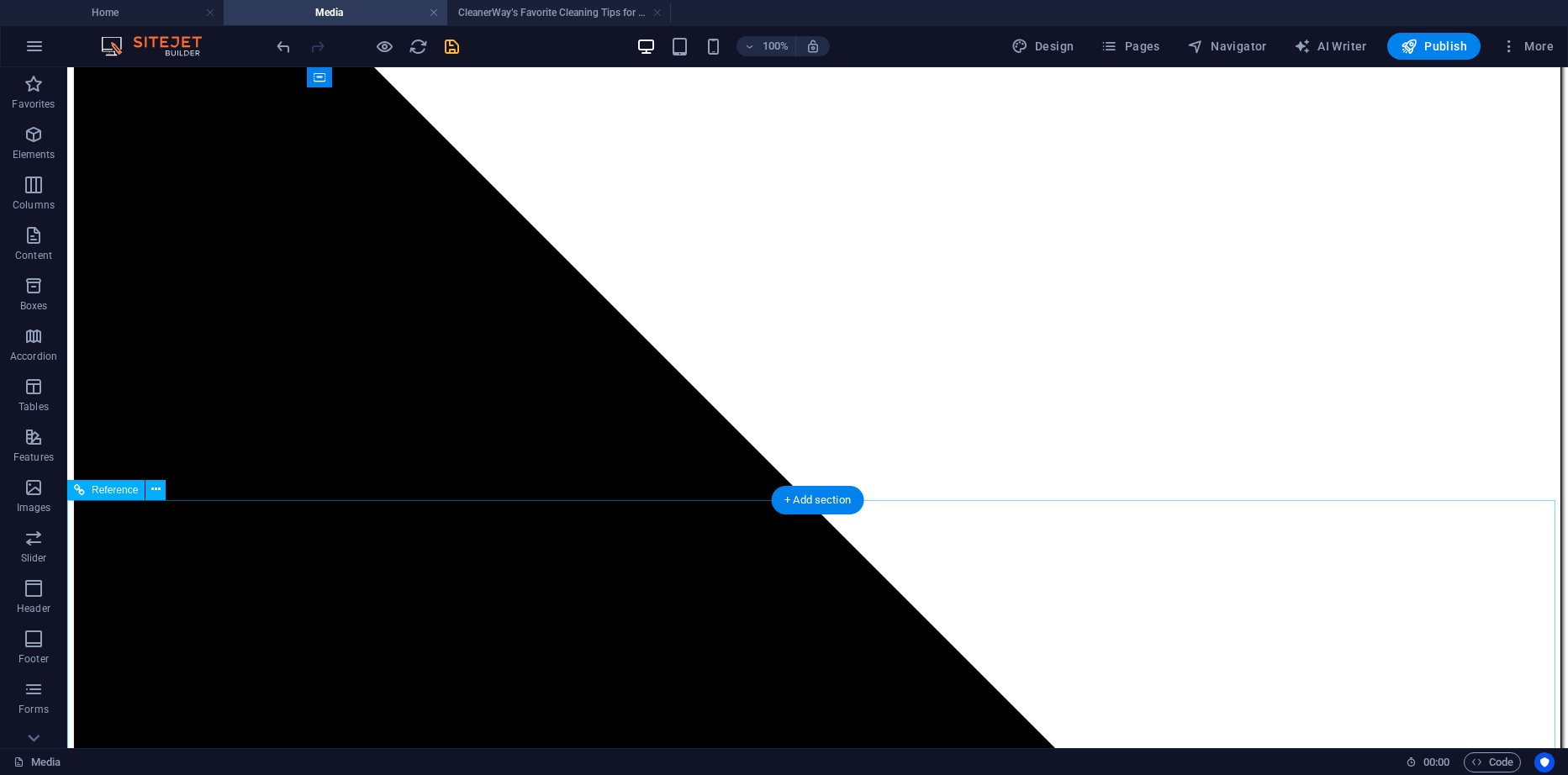 scroll, scrollTop: 2017, scrollLeft: 0, axis: vertical 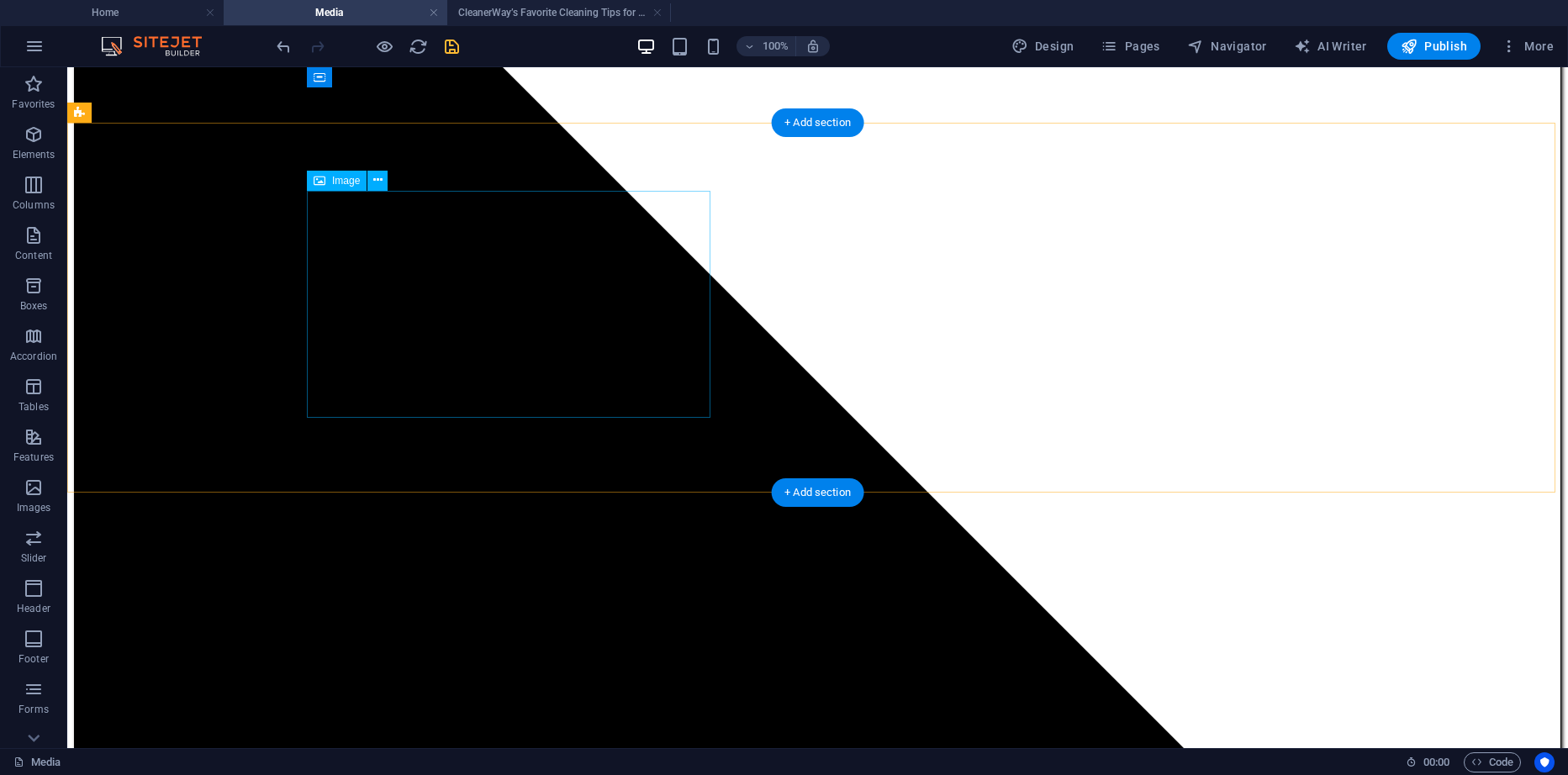 click at bounding box center [817, 15382] 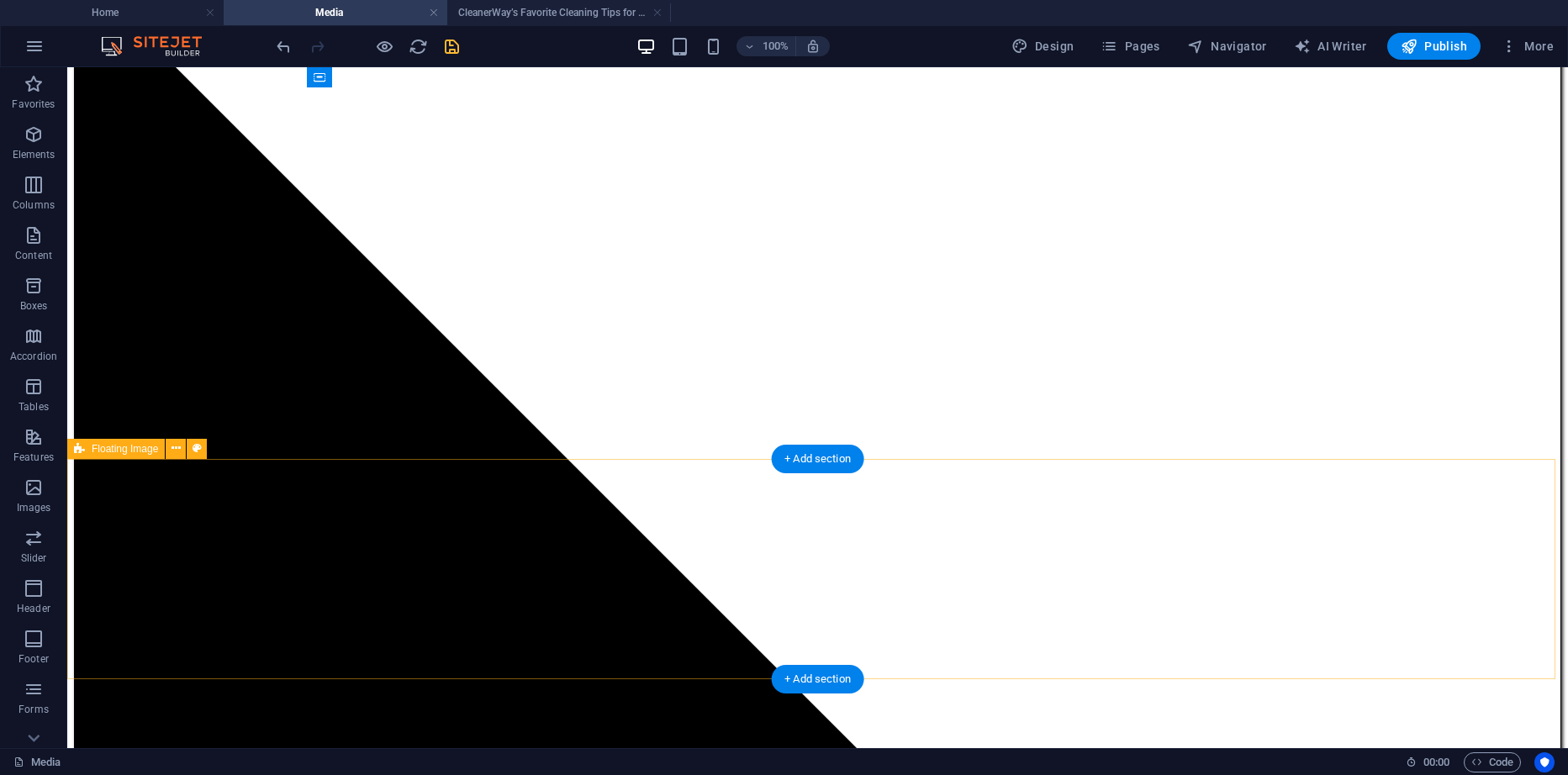 scroll, scrollTop: 1681, scrollLeft: 0, axis: vertical 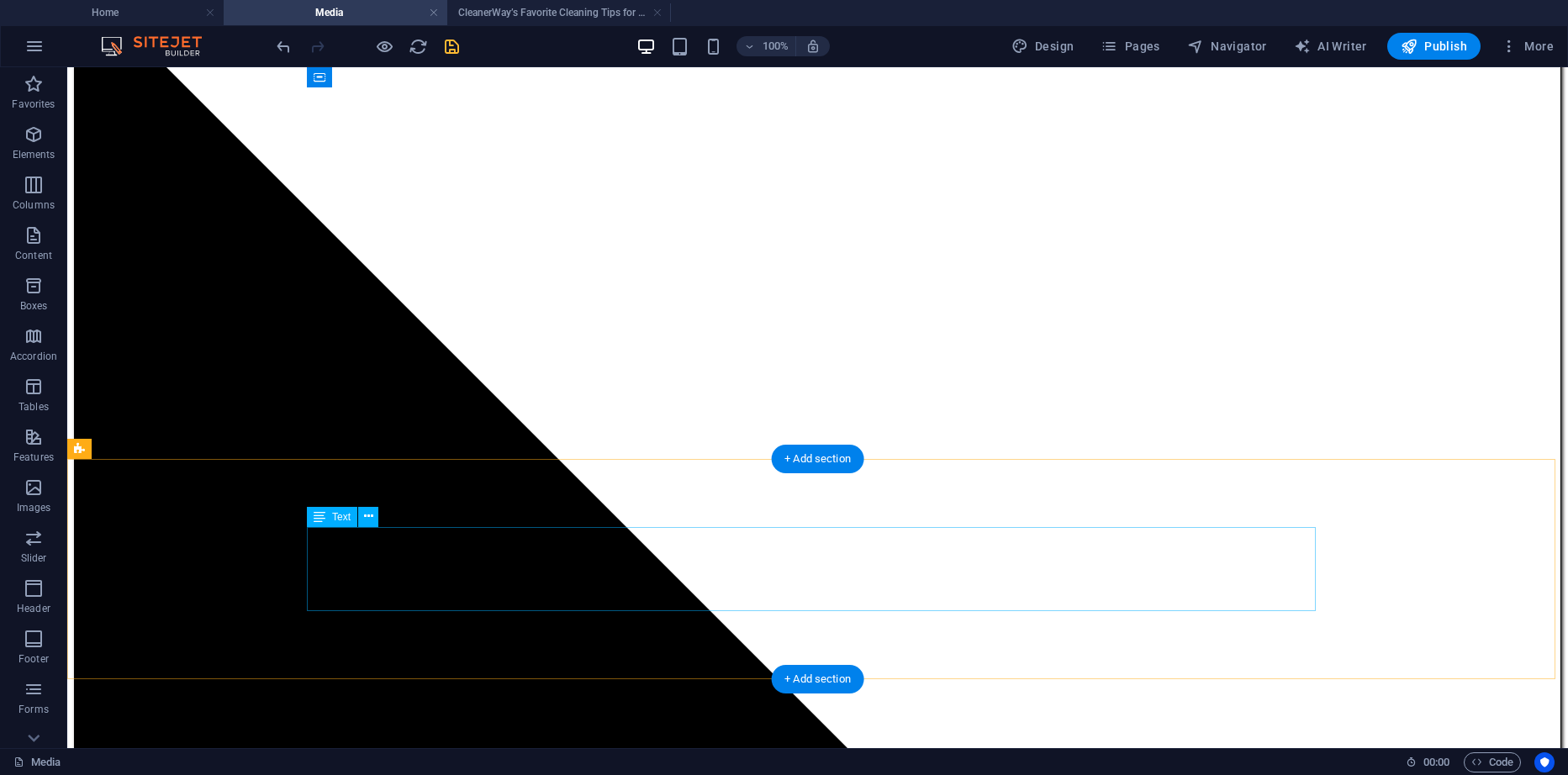 click on "CleanerWay’s Favorite Cleaning Tips for Melbourne Homes   At CleanerWay Cleaning Services, we’ve cleaned everything from cozy apartments to sprawling family homes across Melbourne — and if there’s one thing we know, it’s that a clean home feels better. Want that fresh, clean-home vibe without spending your whole weekend scrubbing? These are our  top expert cleaning tips  to make your Melbourne home sparkle all year round   ...  Learn More" at bounding box center (817, 16854) 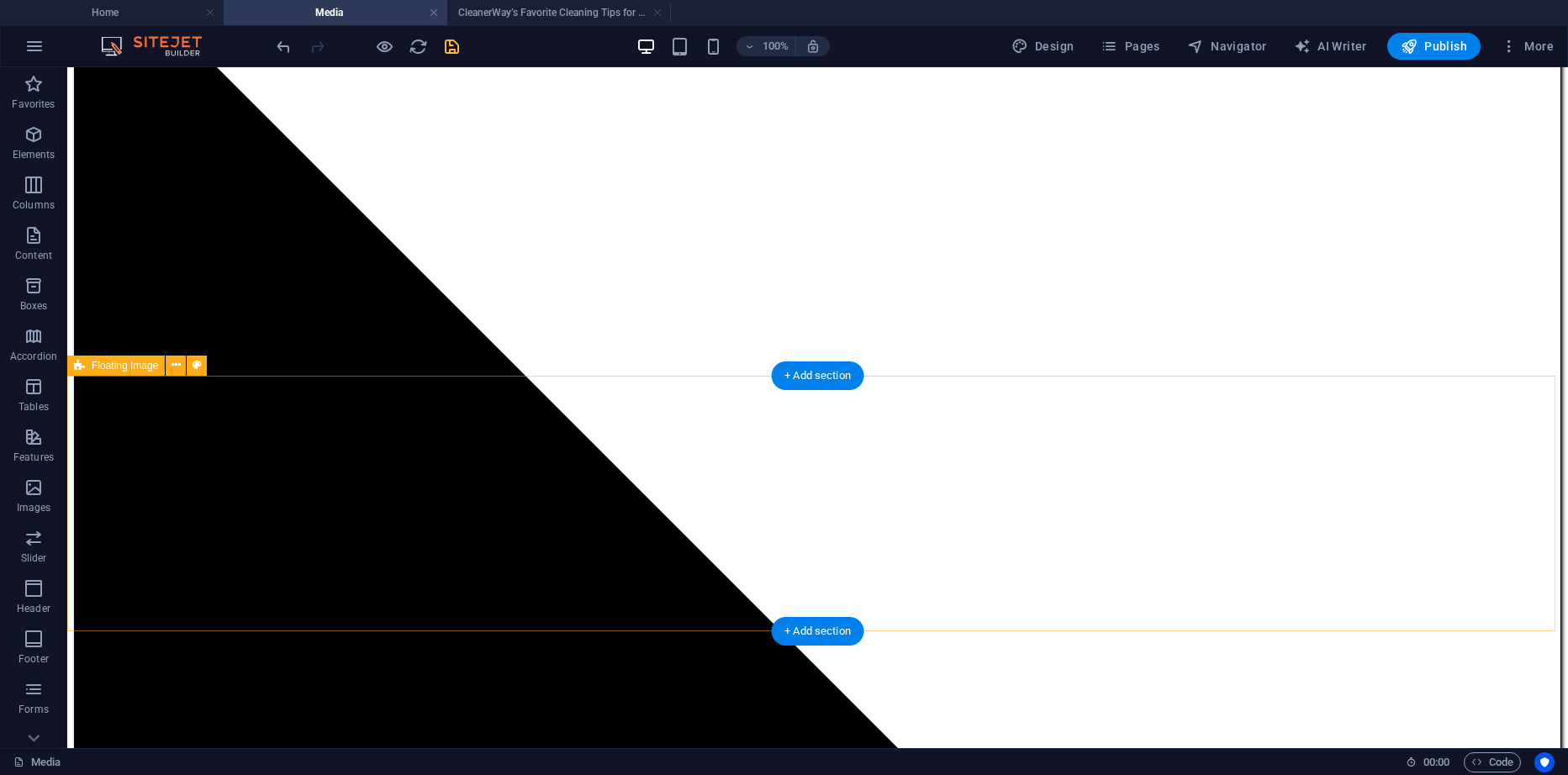 scroll, scrollTop: 1765, scrollLeft: 0, axis: vertical 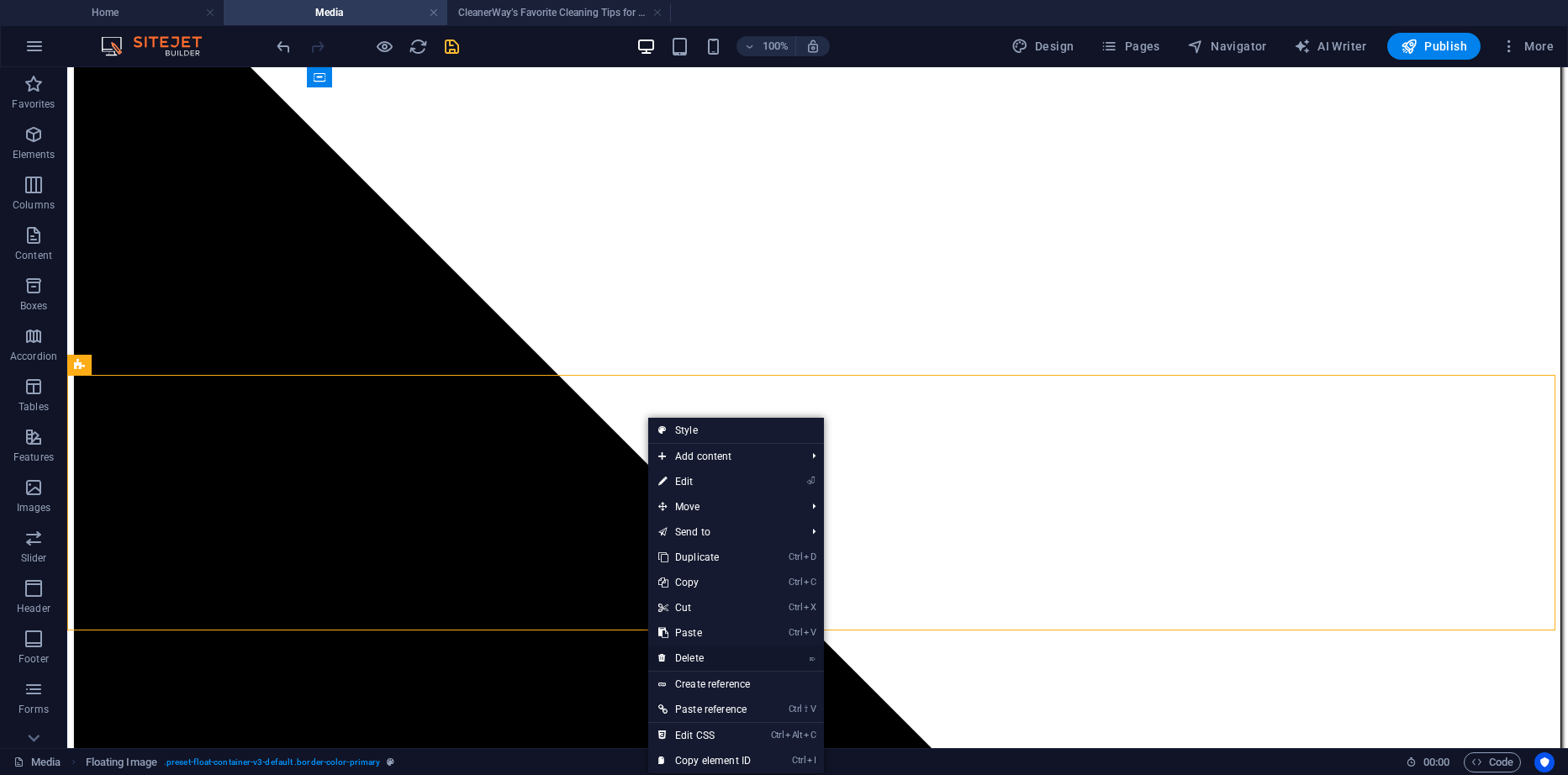 click on "⌦  Delete" at bounding box center [705, 658] 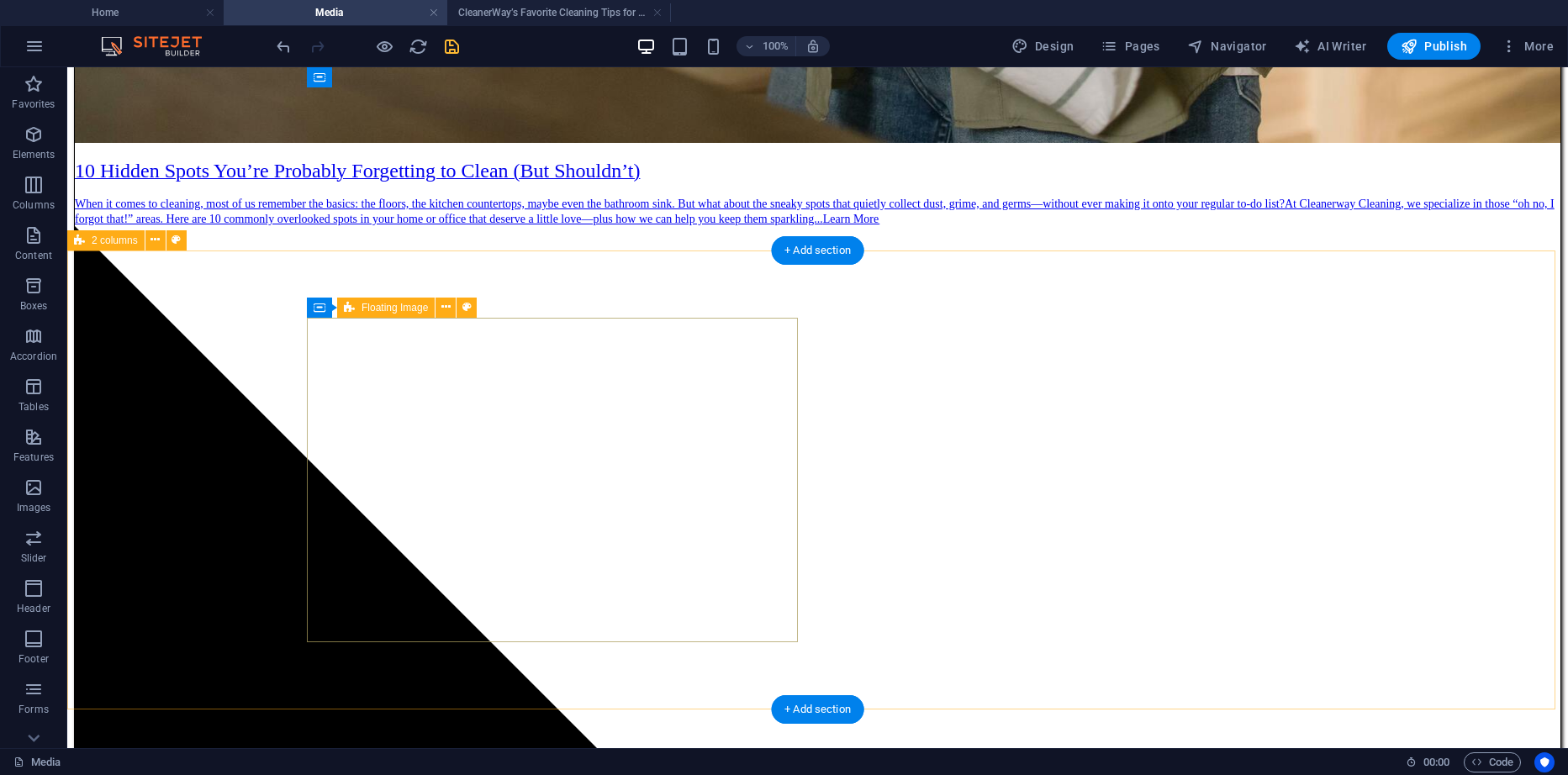 scroll, scrollTop: 1429, scrollLeft: 0, axis: vertical 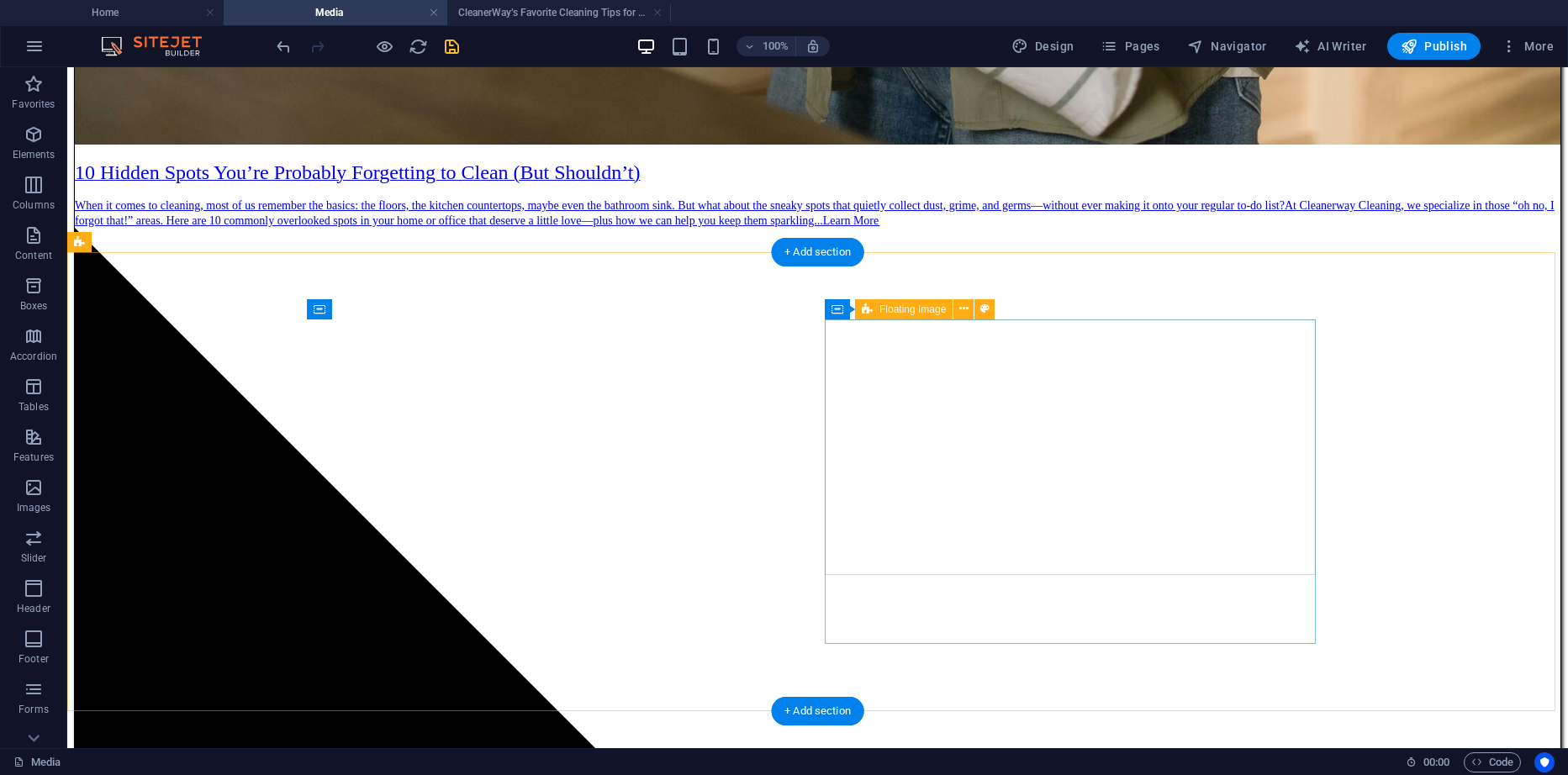 click on "Drop content here or  Add elements  Paste clipboard" at bounding box center [817, 15490] 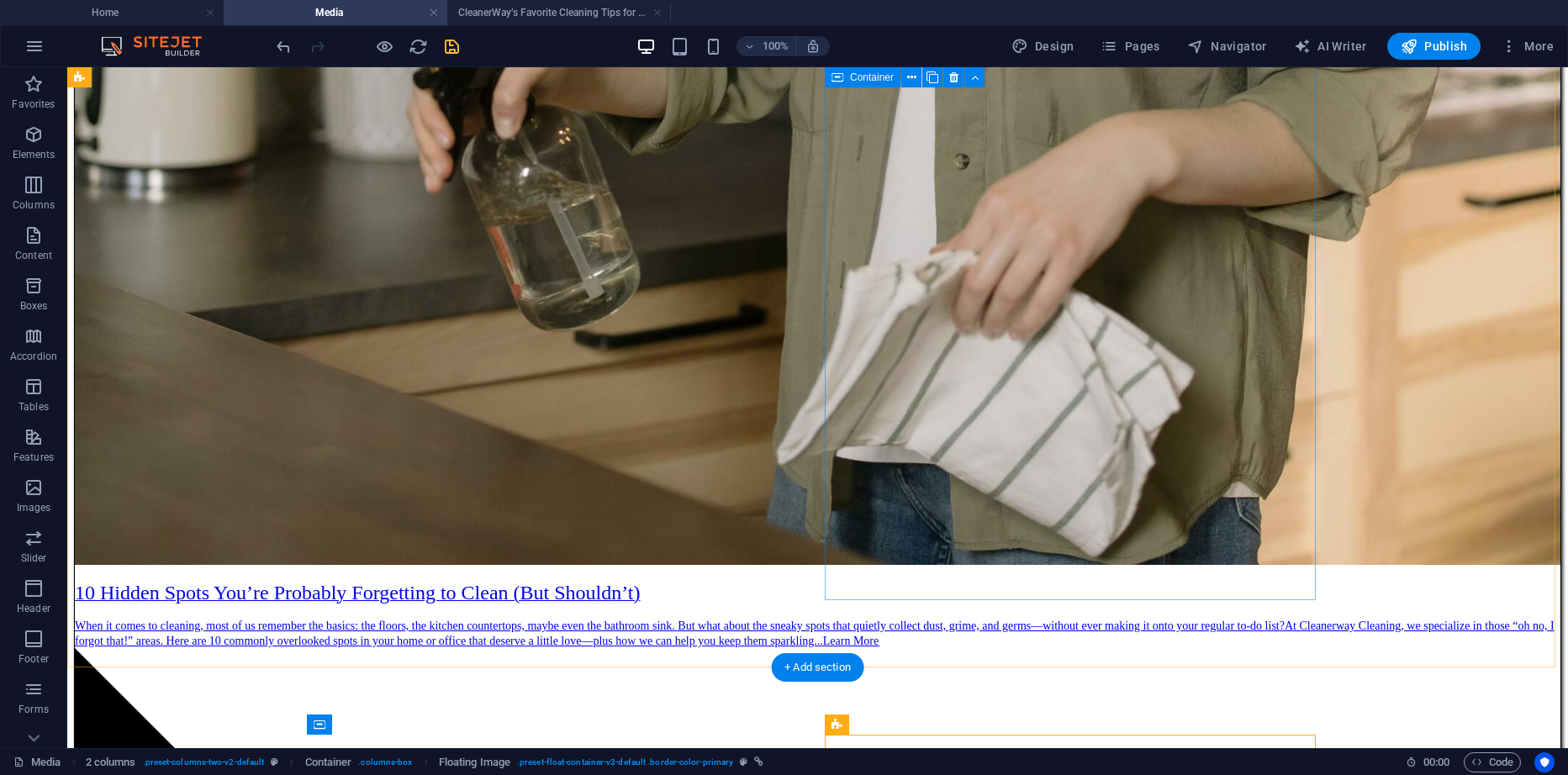 scroll, scrollTop: 1345, scrollLeft: 0, axis: vertical 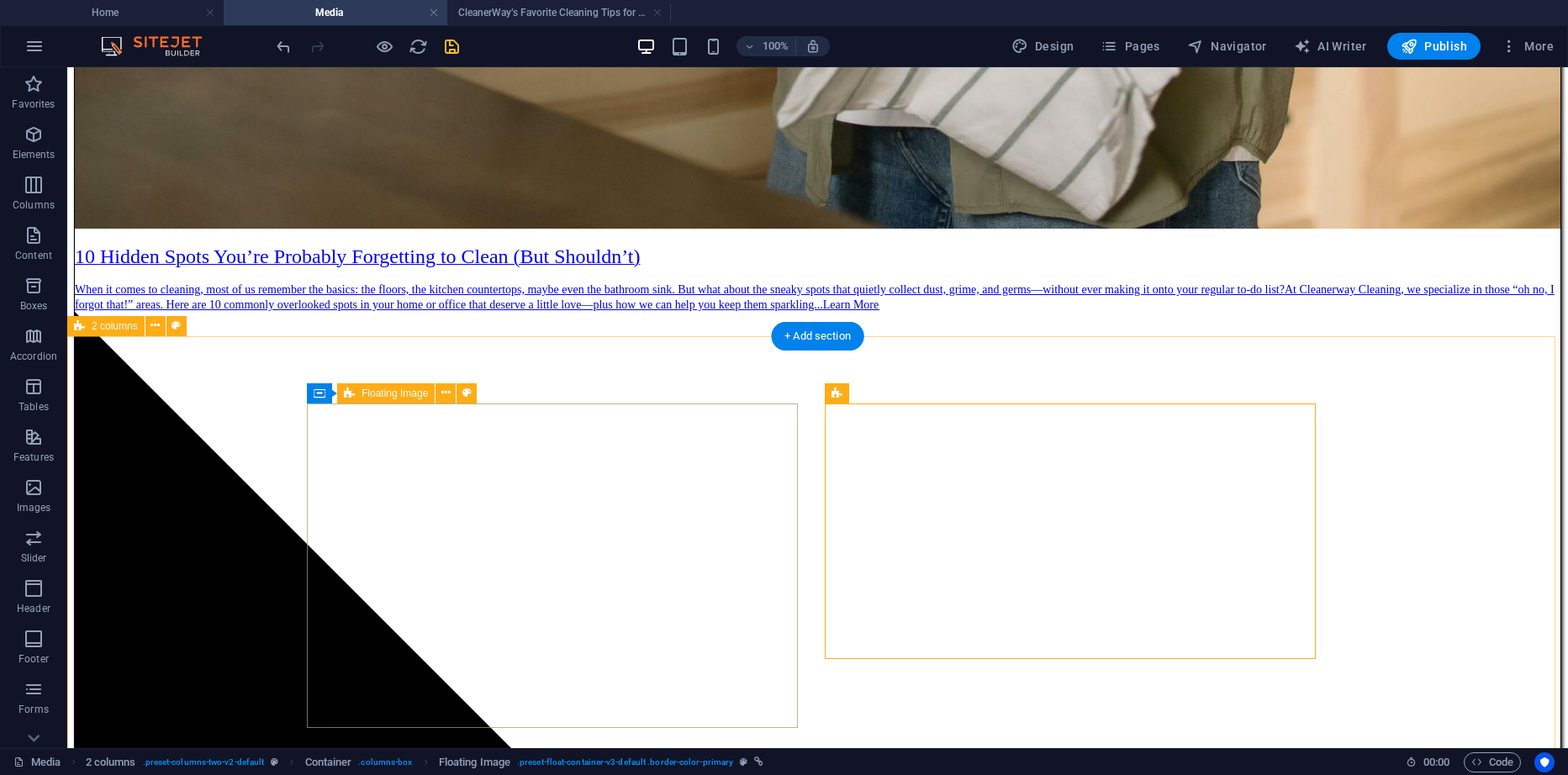 click on "CleanerWay’s Favorite Cleaning Tips for Melbourne Homes   At CleanerWay Cleaning Services, we’ve cleaned everything from cozy apartments to sprawling family homes across Melbourne — and if there’s one thing we know, it’s that a clean home feels better. Want that fresh, clean-home vibe without spending your whole weekend scrubbing? These are our  top expert cleaning tips  to make your Melbourne home sparkle all year round   ...  Learn More" at bounding box center (817, 13544) 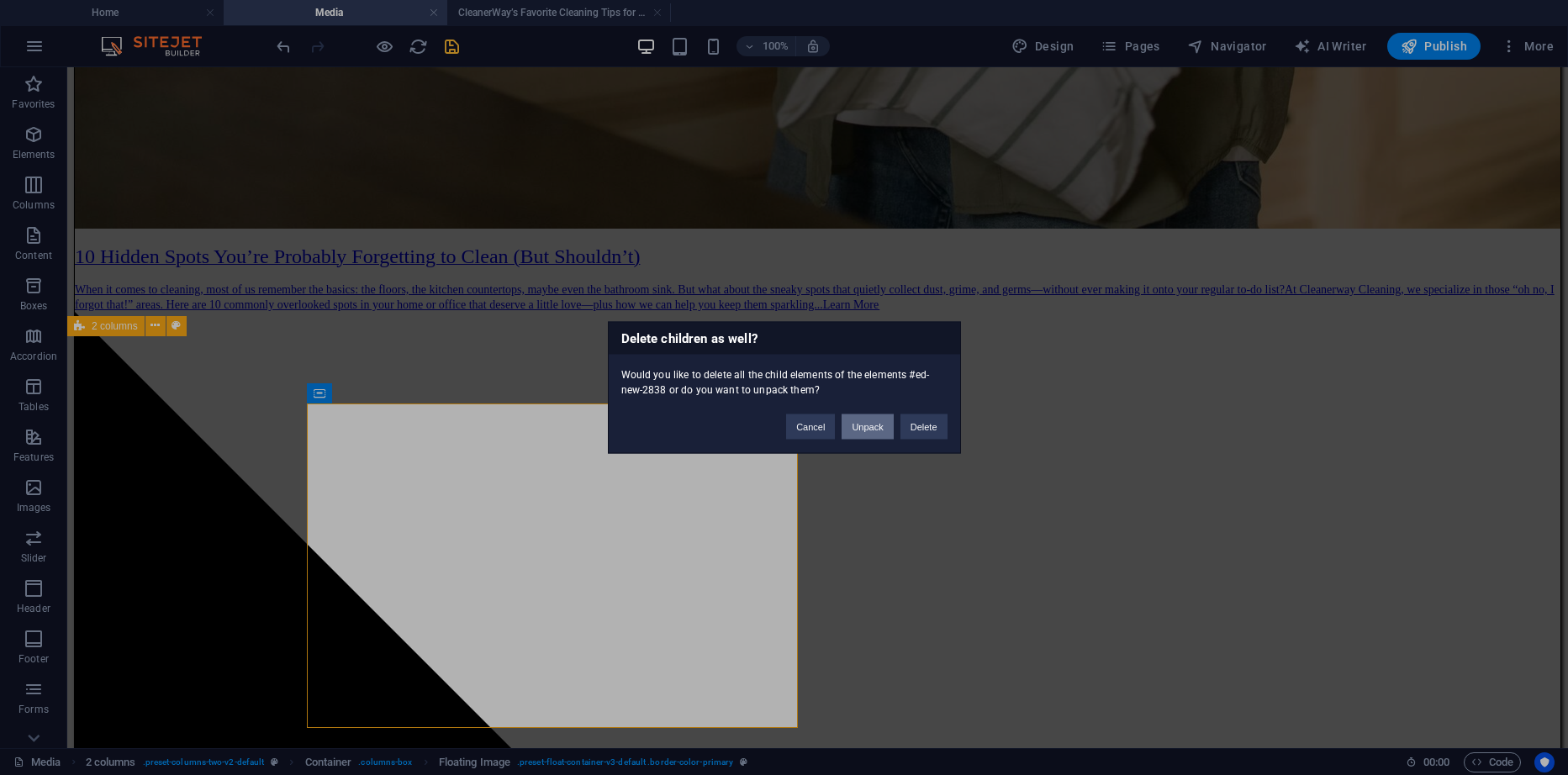click on "Unpack" at bounding box center (867, 427) 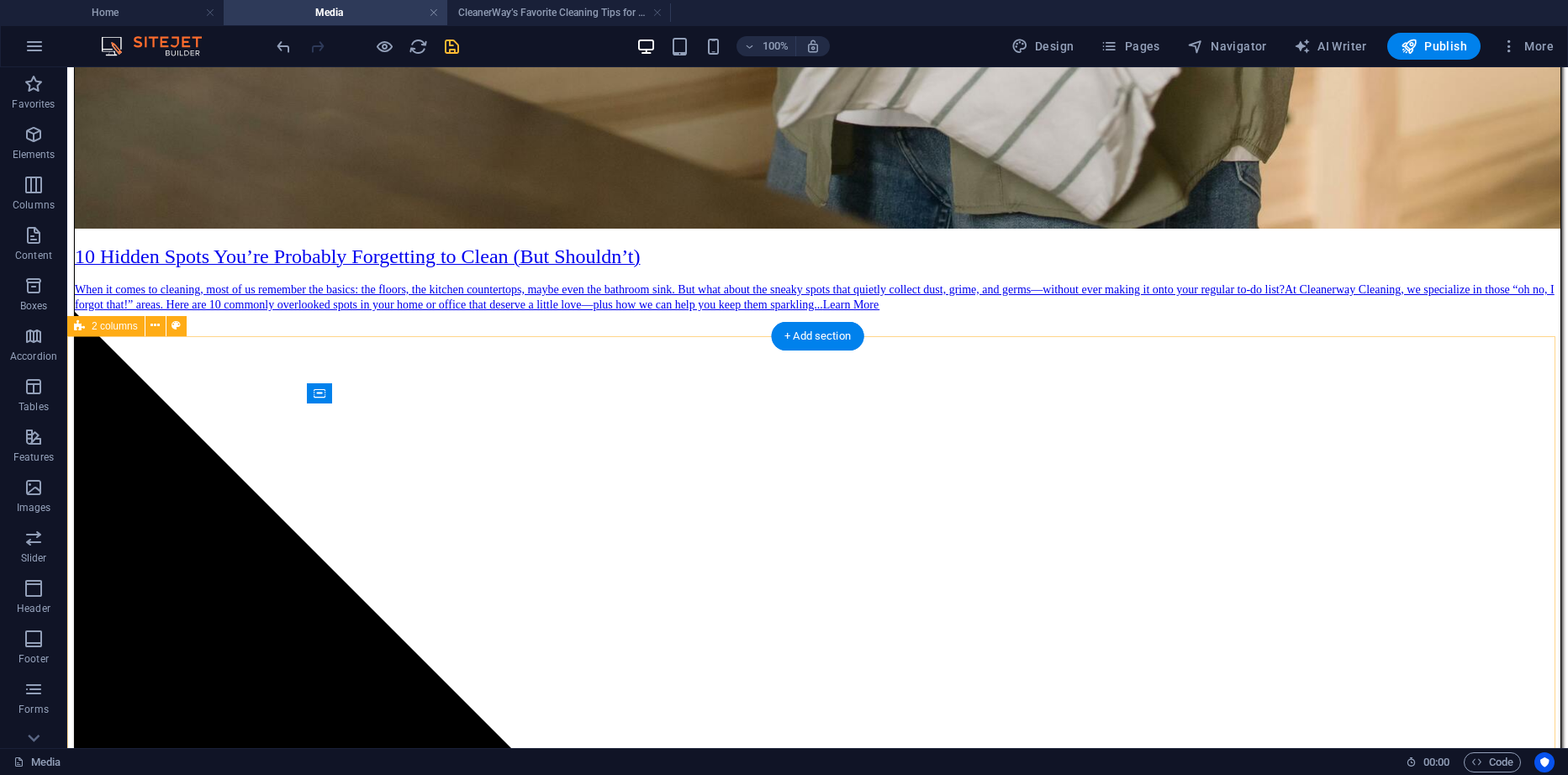 click on "CleanerWay’s Favorite Cleaning Tips for [CITY] Homes At CleanerWay Cleaning Services, we’ve cleaned everything from cozy apartments to sprawling family homes across [CITY] — and if there’s one thing we know, it’s that a clean home feels better. Want that fresh, clean-home vibe without spending your whole weekend scrubbing? These are our top expert cleaning tips to make your [CITY] home sparkle all year round ... Learn More       Add elements Paste clipboard" at bounding box center (817, 13606) 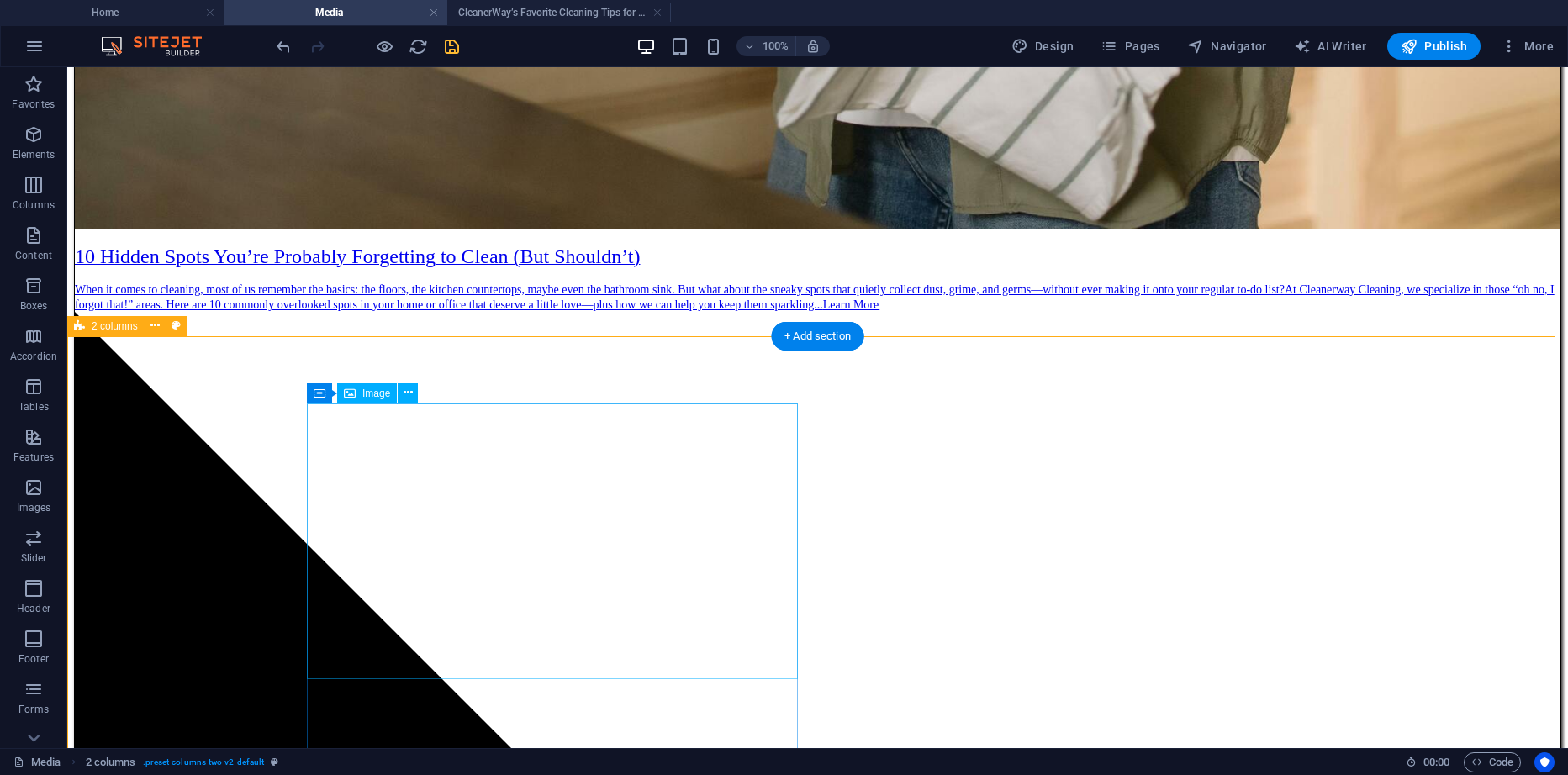 click at bounding box center (817, 11995) 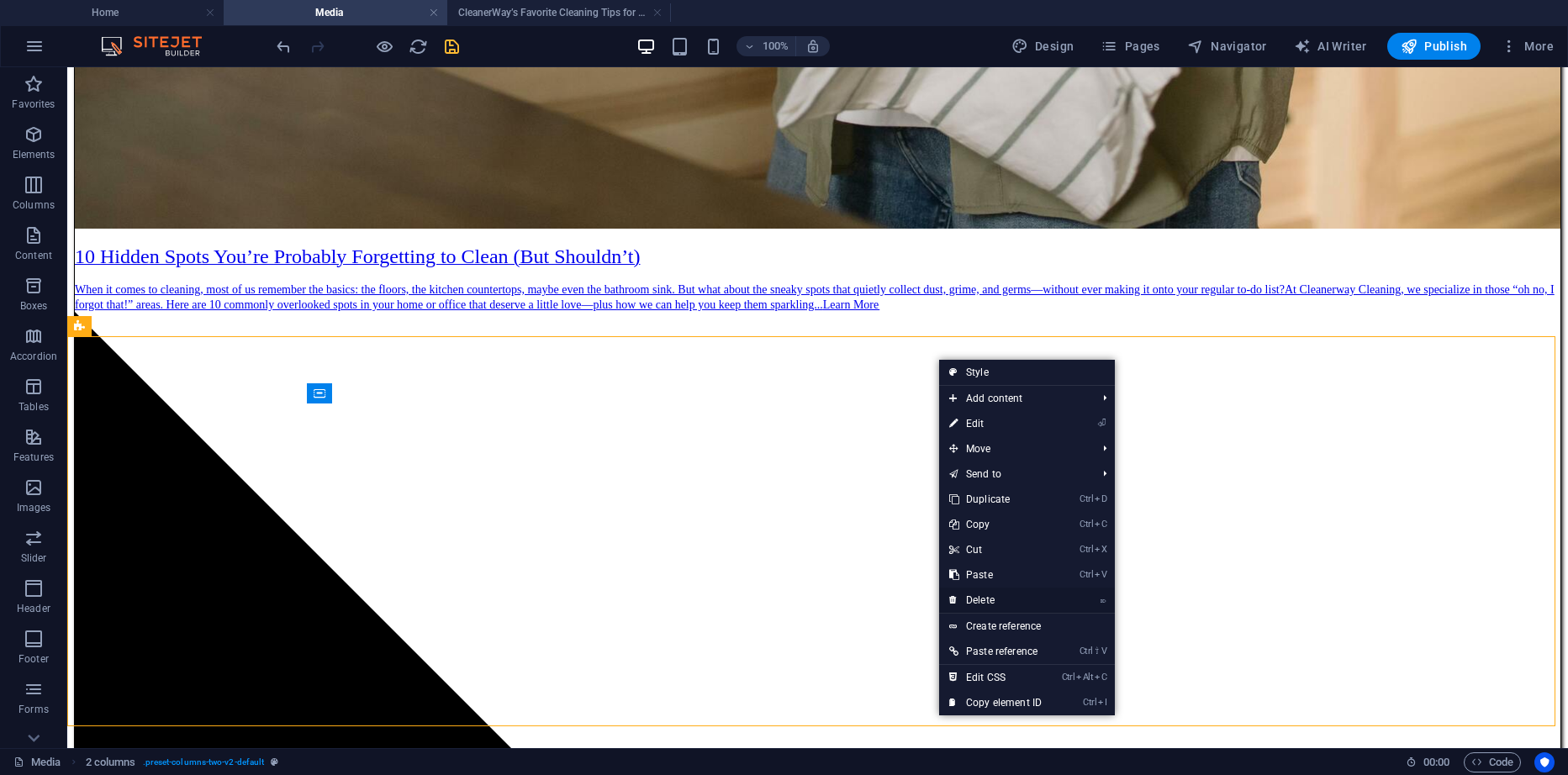 click on "⌦  Delete" at bounding box center (995, 600) 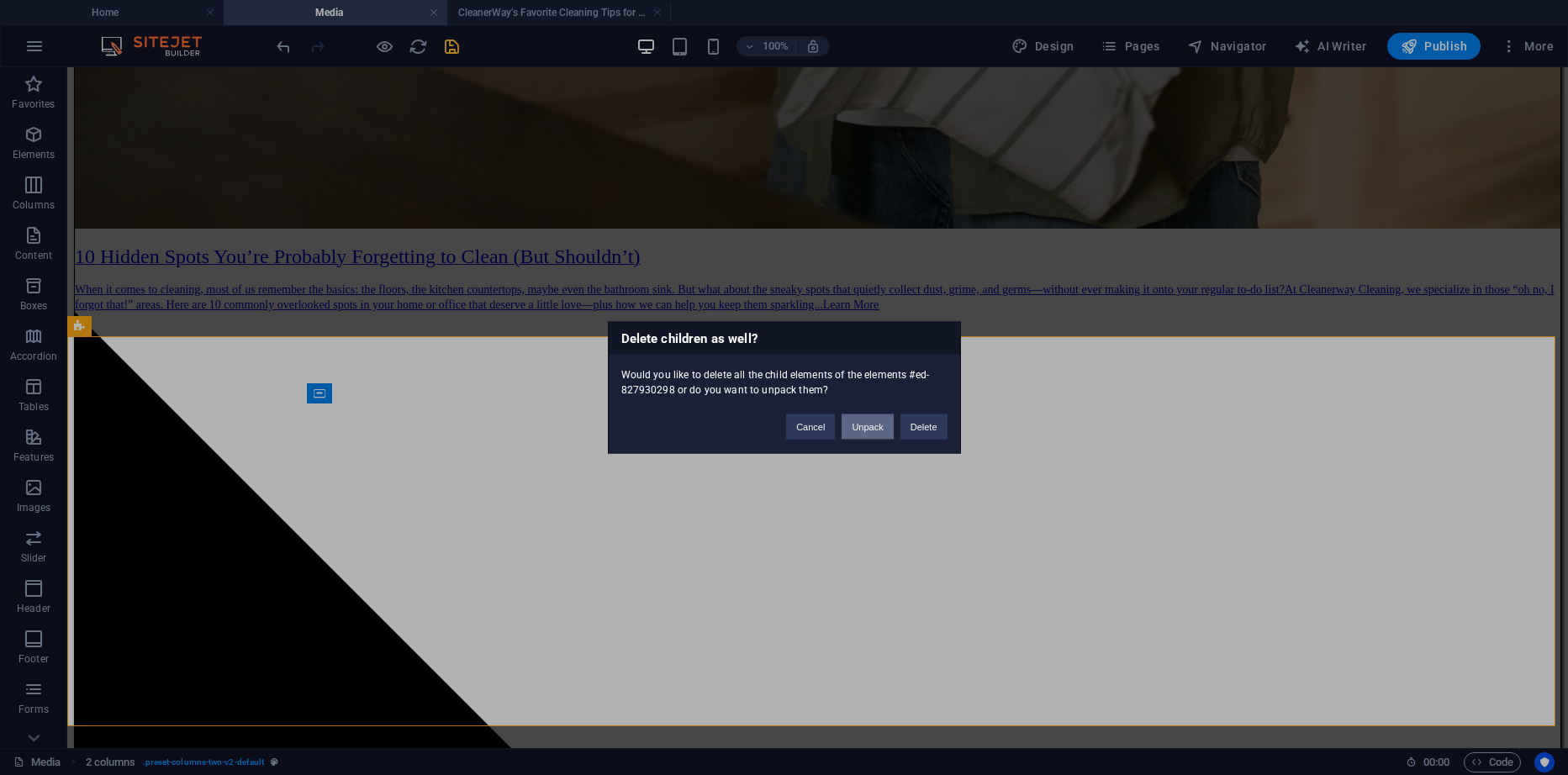 click on "Unpack" at bounding box center (867, 427) 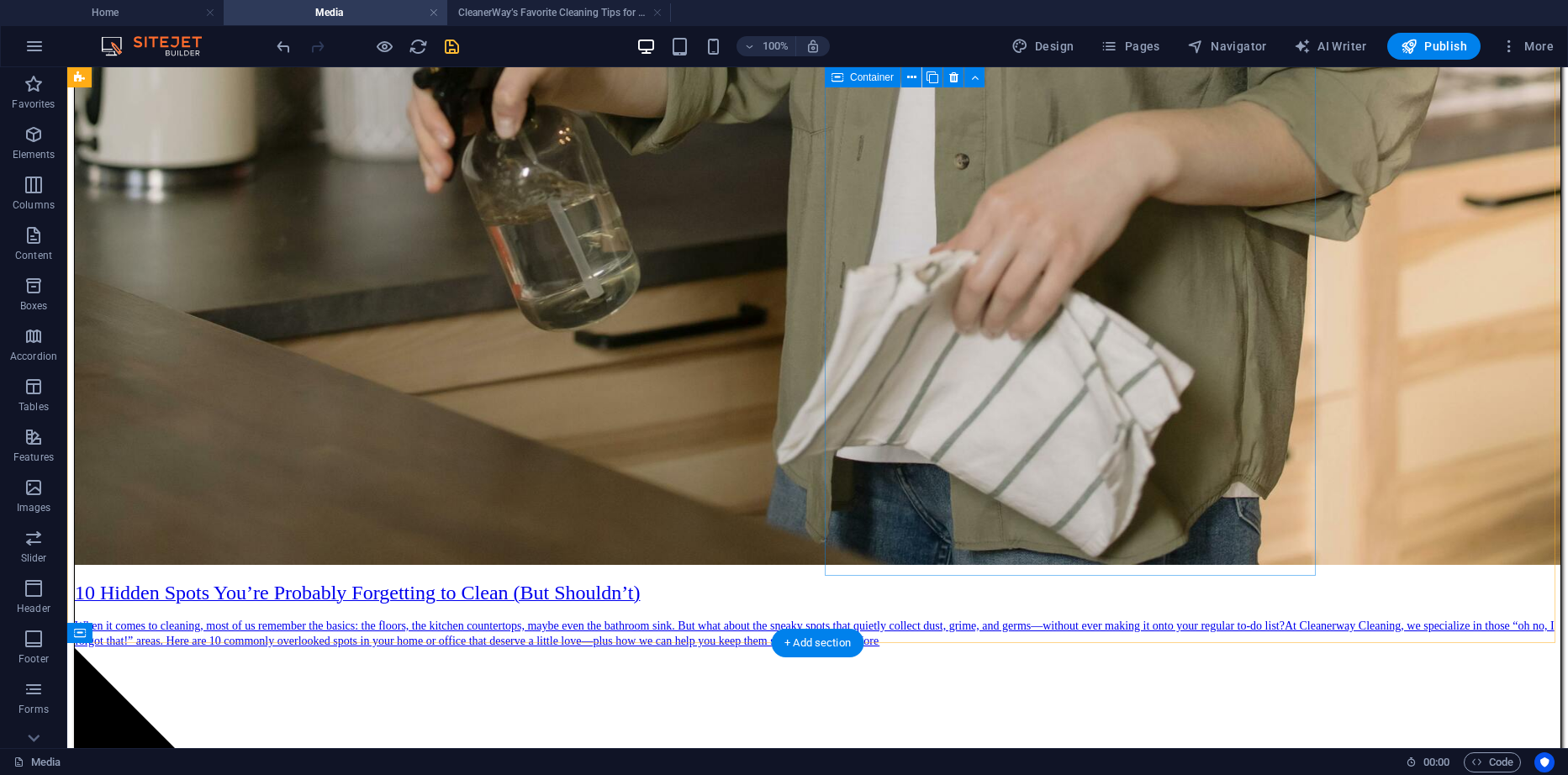 scroll, scrollTop: 1345, scrollLeft: 0, axis: vertical 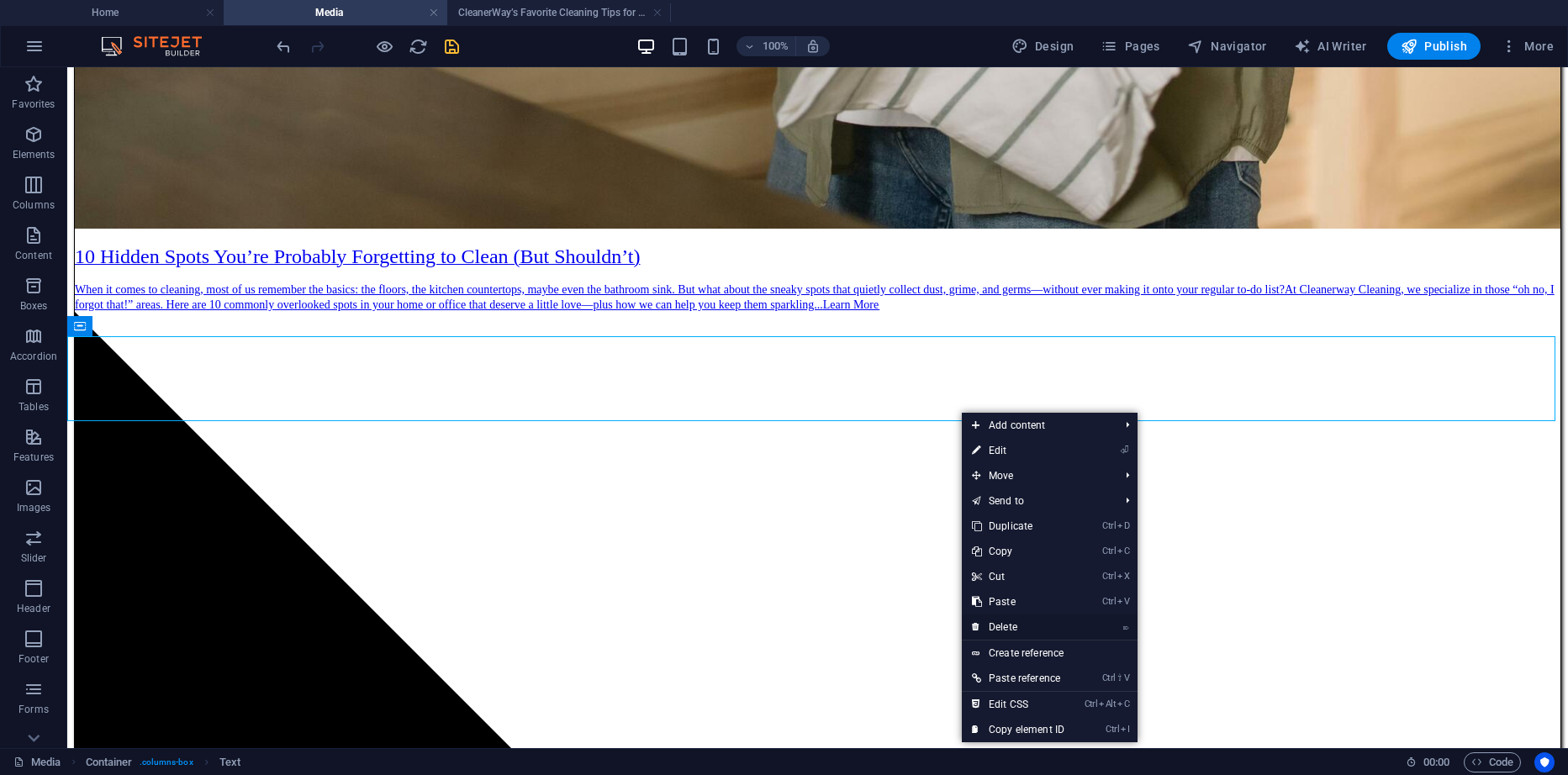click on "⌦  Delete" at bounding box center (1018, 627) 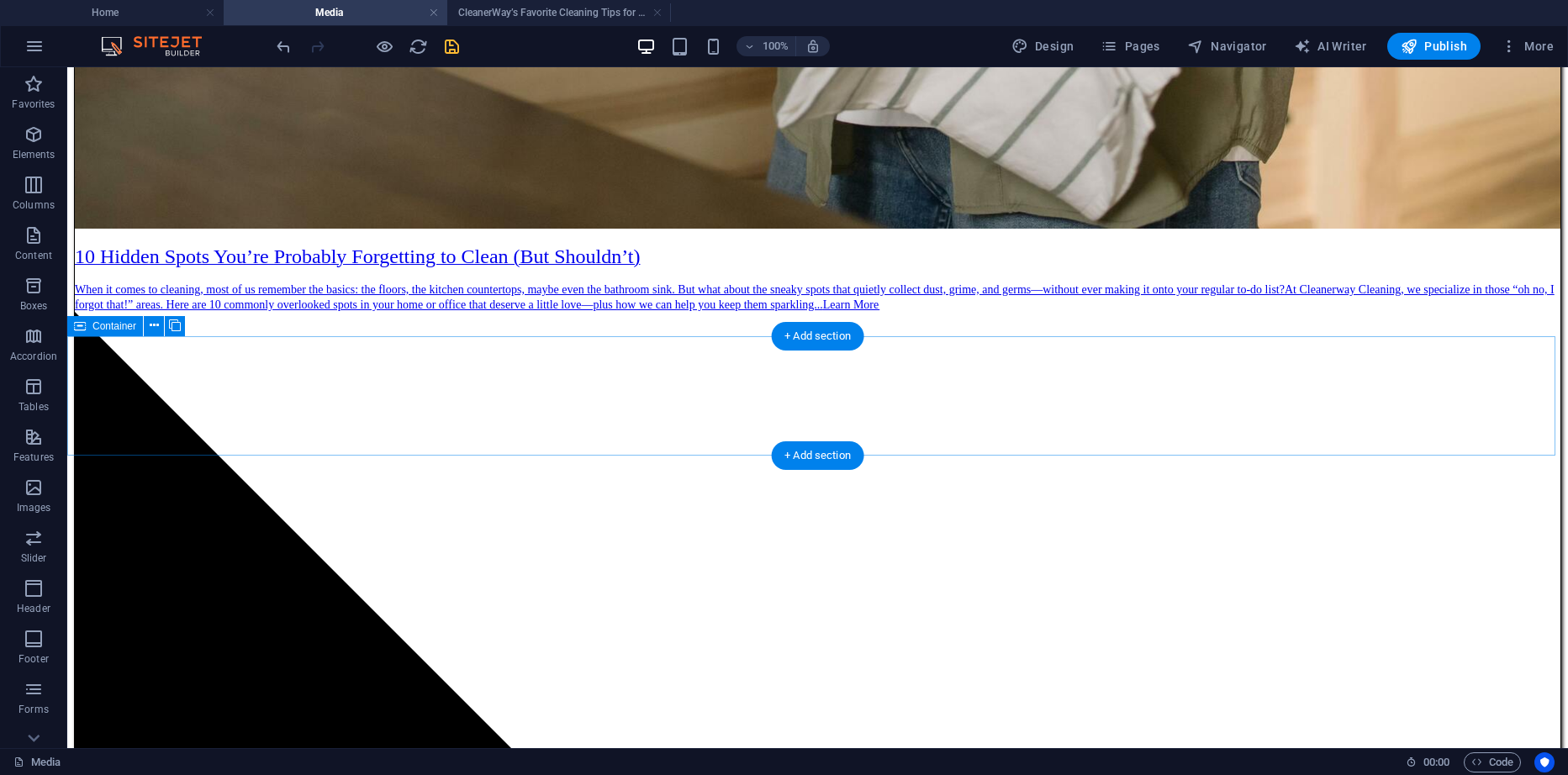 click on "Drop content here or  Add elements  Paste clipboard" at bounding box center [817, 11635] 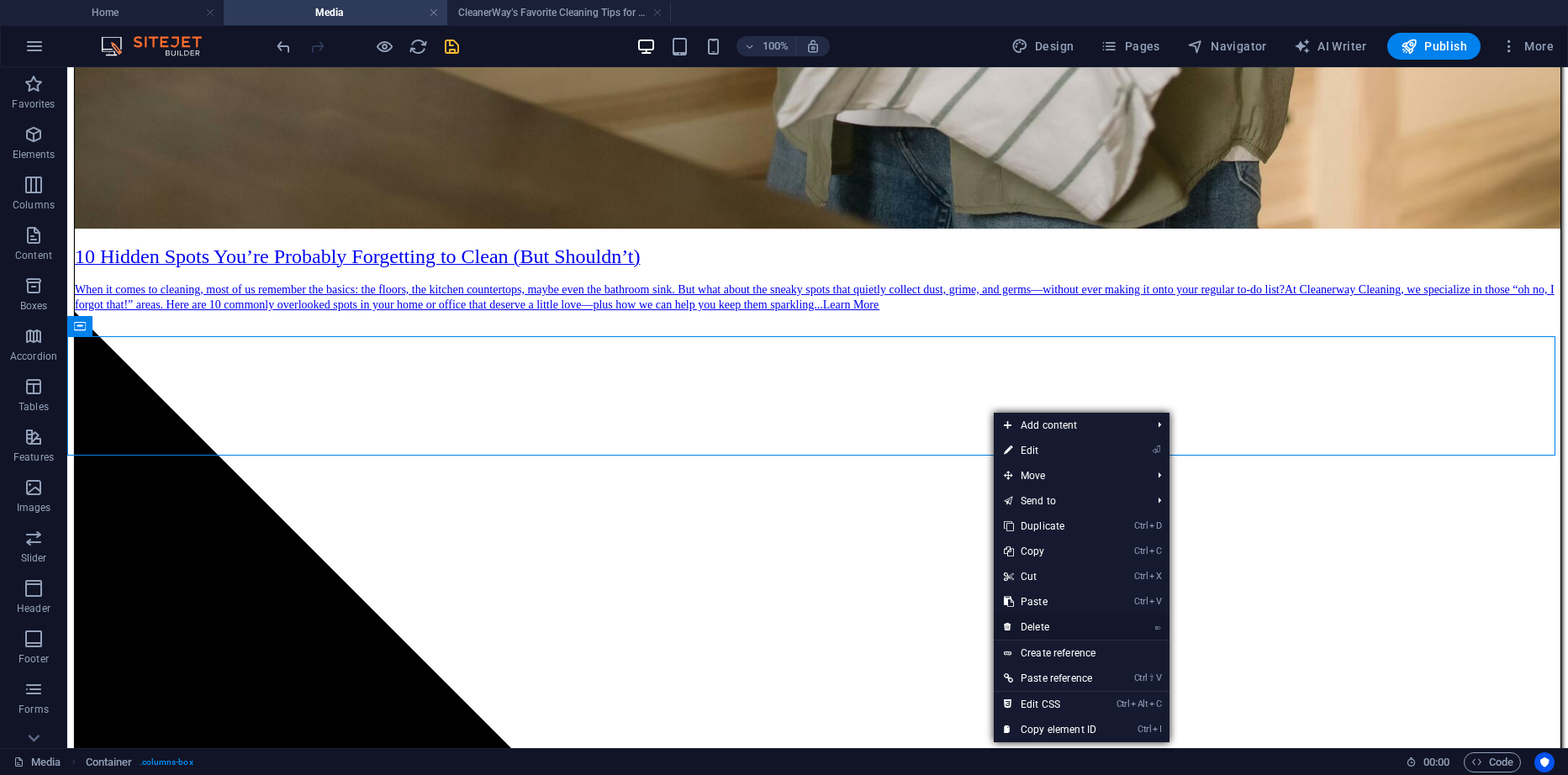 click on "⌦  Delete" at bounding box center (1050, 627) 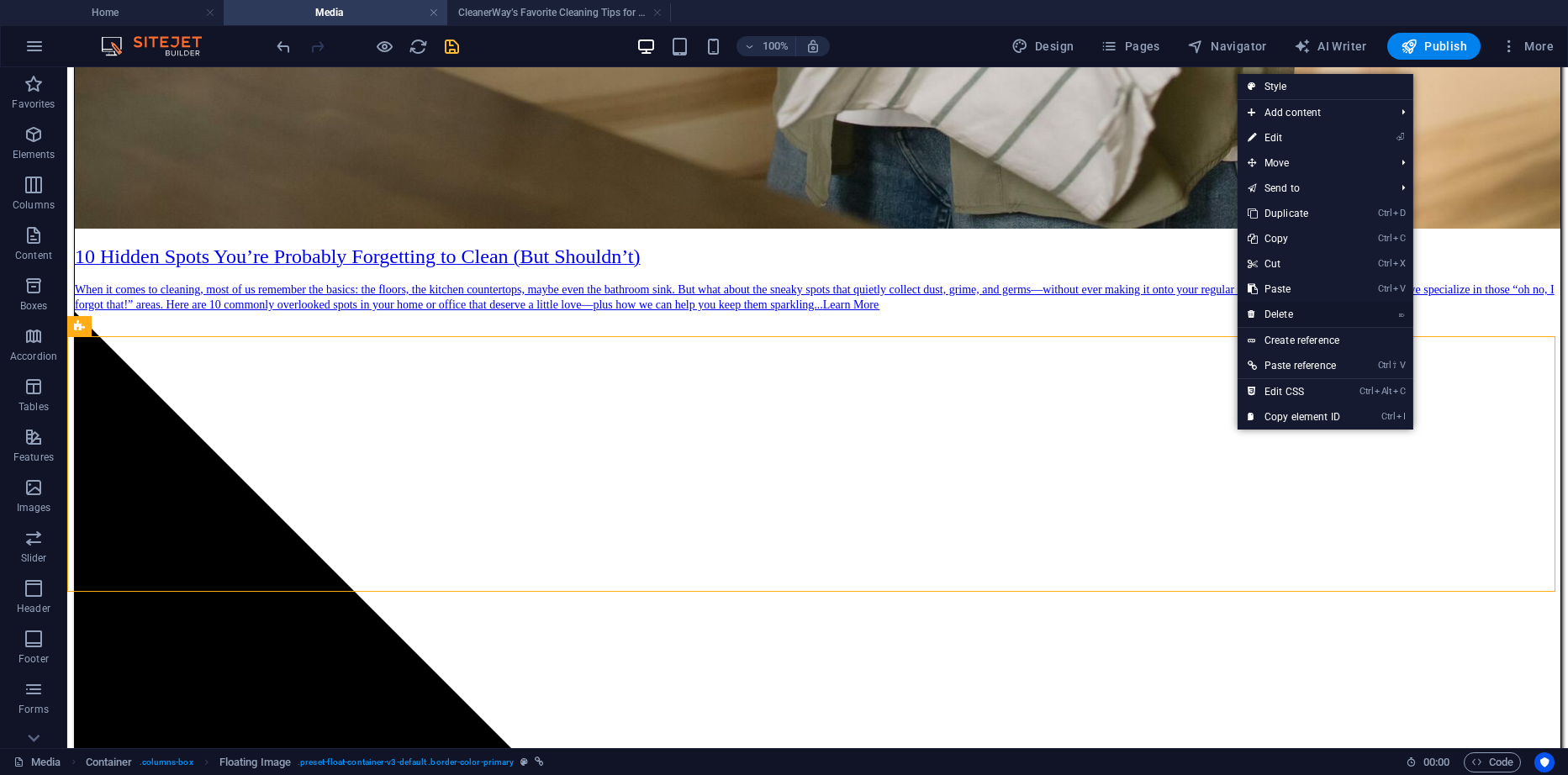 click on "⌦  Delete" at bounding box center (1294, 314) 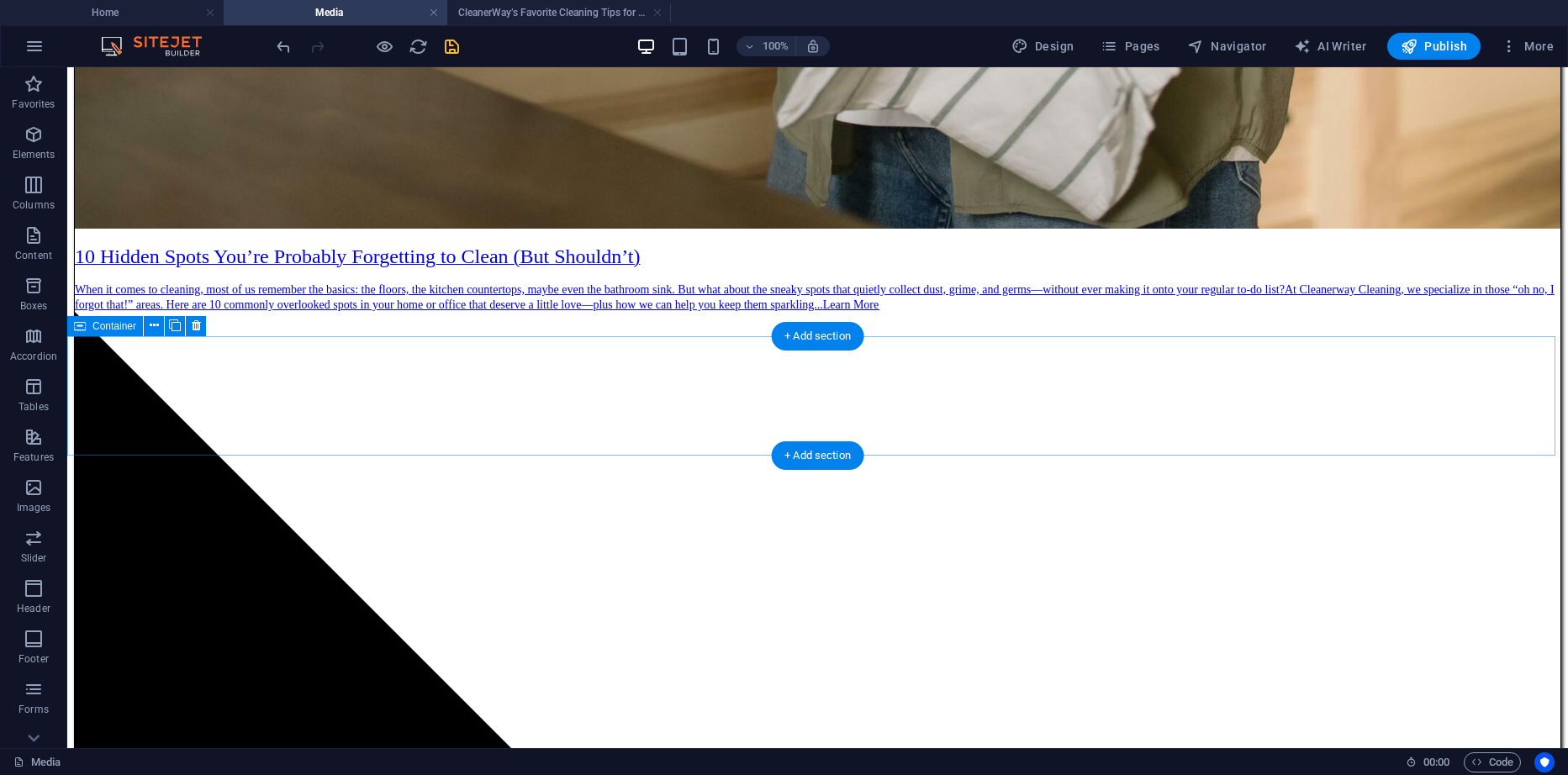 click on "Drop content here or  Add elements  Paste clipboard" at bounding box center [817, 11635] 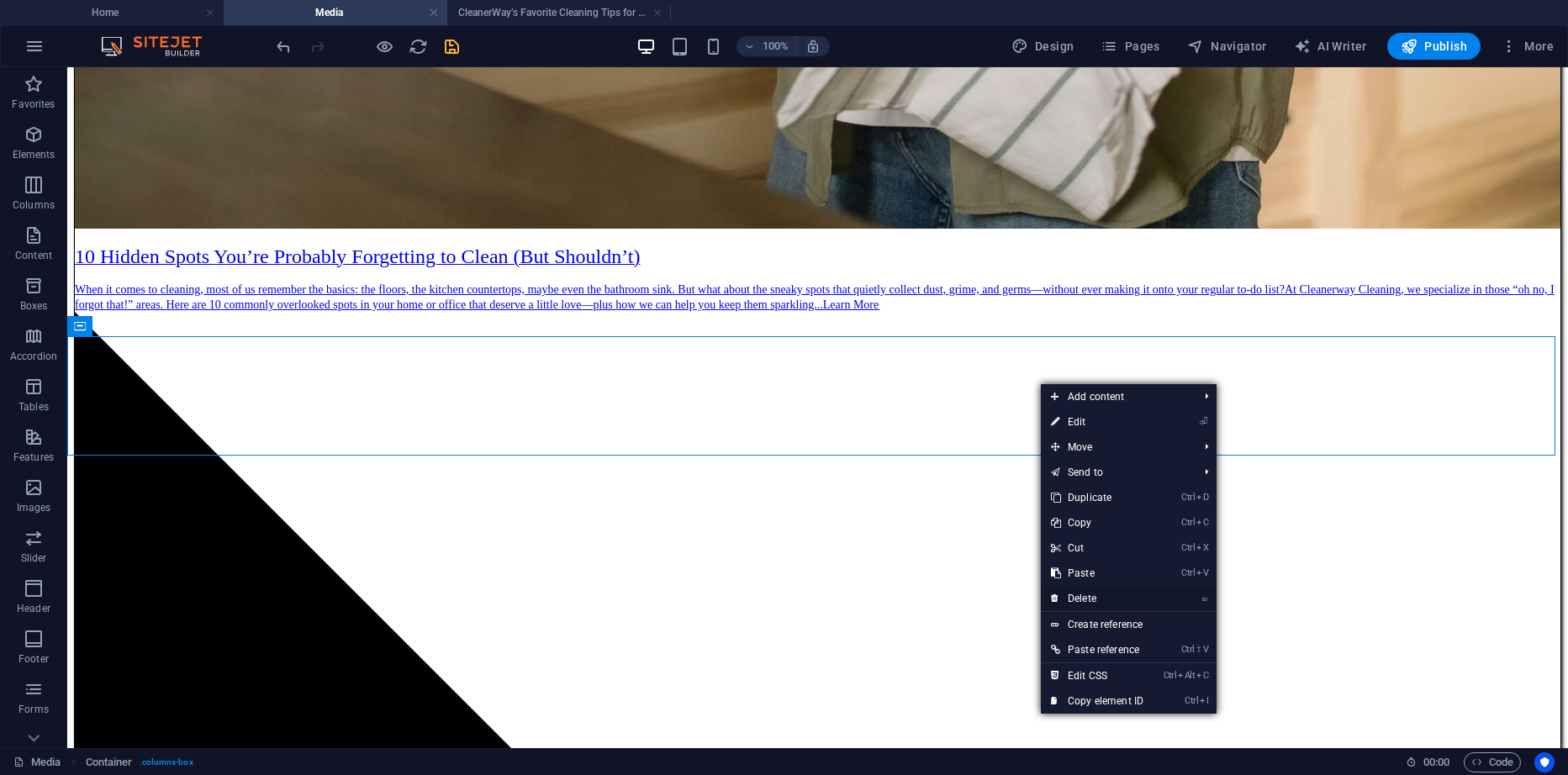 click on "⌦  Delete" at bounding box center (1097, 598) 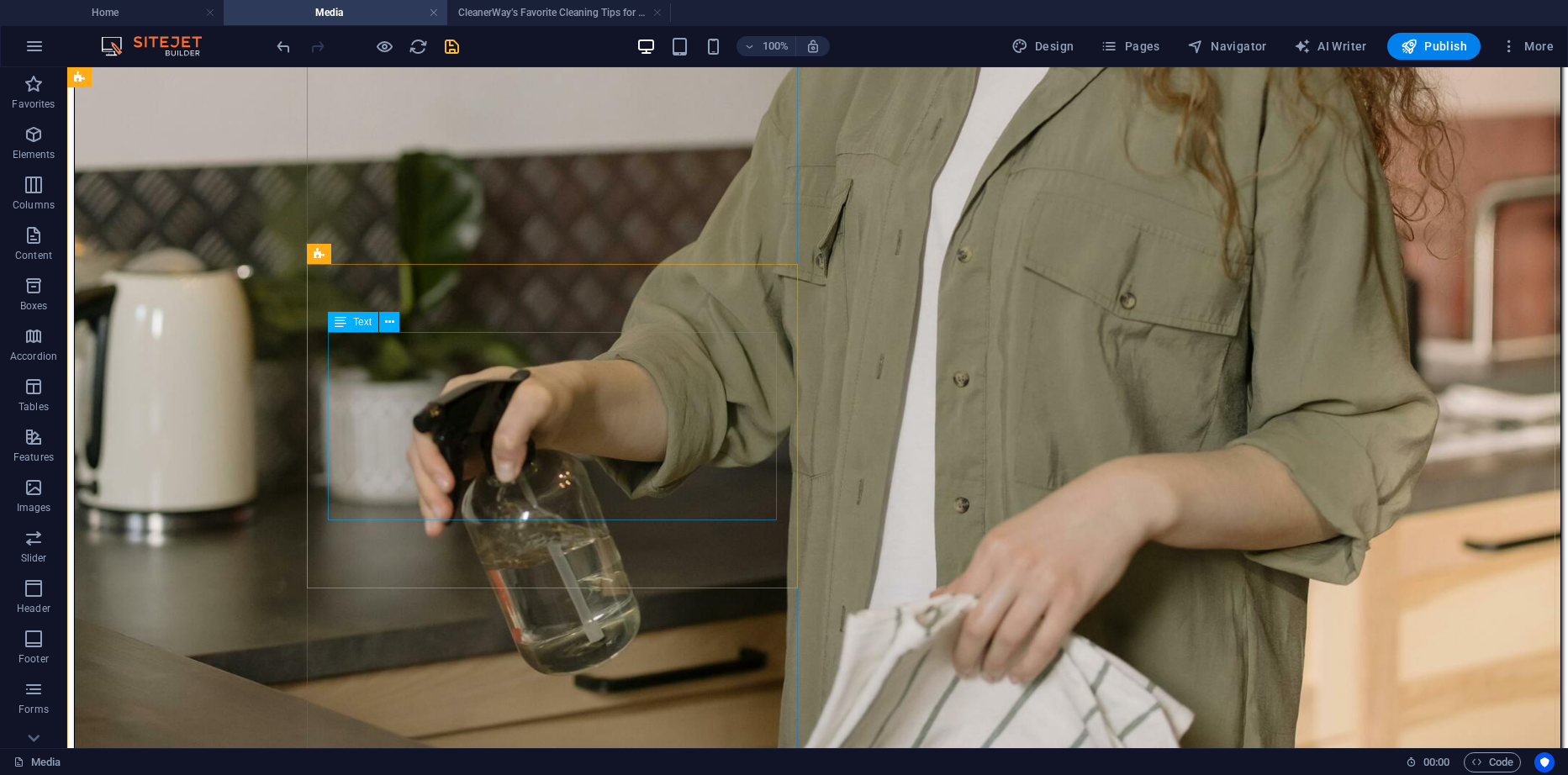 scroll, scrollTop: 672, scrollLeft: 0, axis: vertical 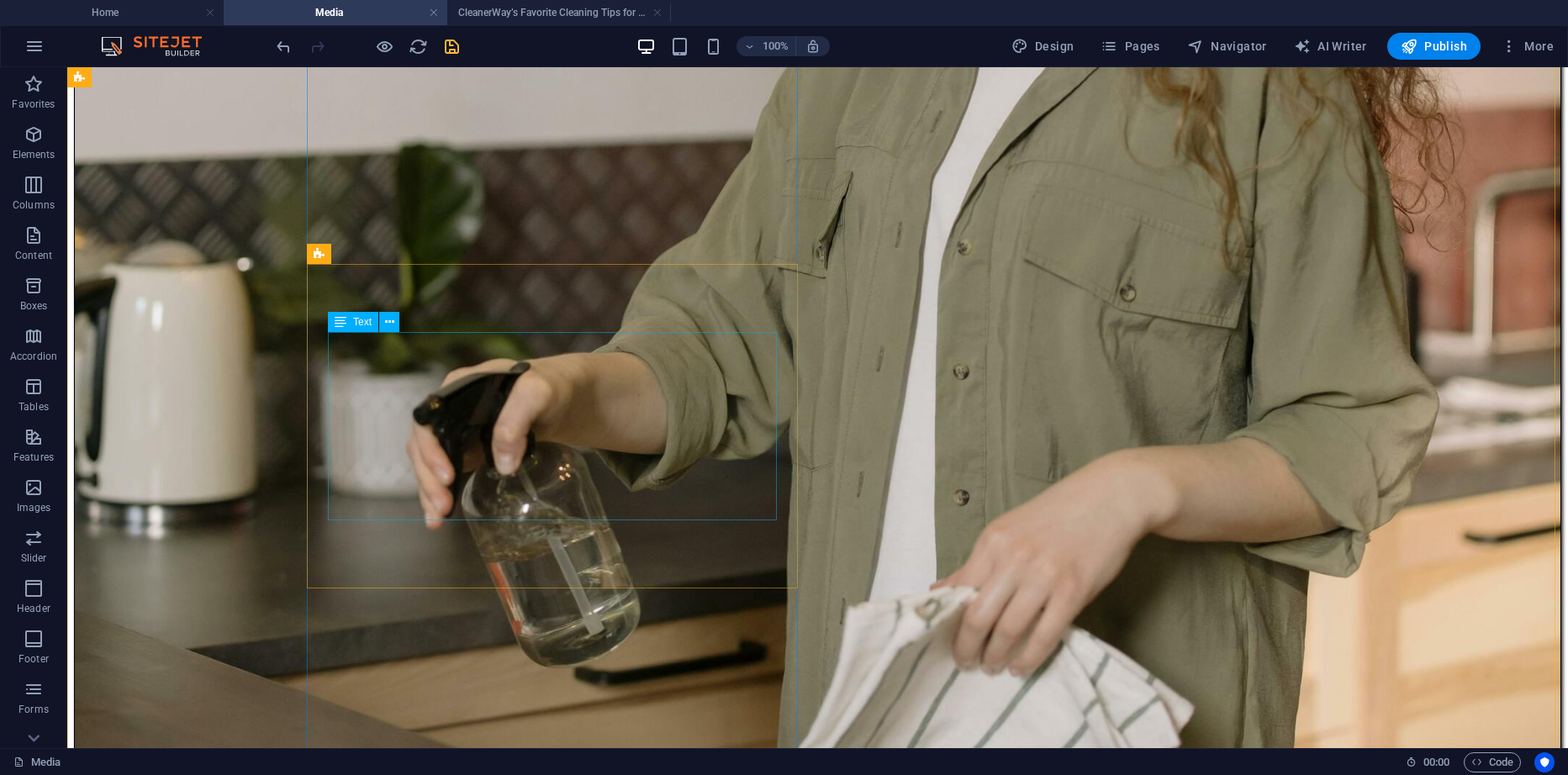 click on "CleanerWay’s Favorite Cleaning Tips for Melbourne Homes   At CleanerWay Cleaning Services, we’ve cleaned everything from cozy apartments to sprawling family homes across Melbourne — and if there’s one thing we know, it’s that a clean home feels better. Want that fresh, clean-home vibe without spending your whole weekend scrubbing? These are our  top expert cleaning tips  to make your Melbourne home sparkle all year round   ...  Learn More" at bounding box center (817, 6382) 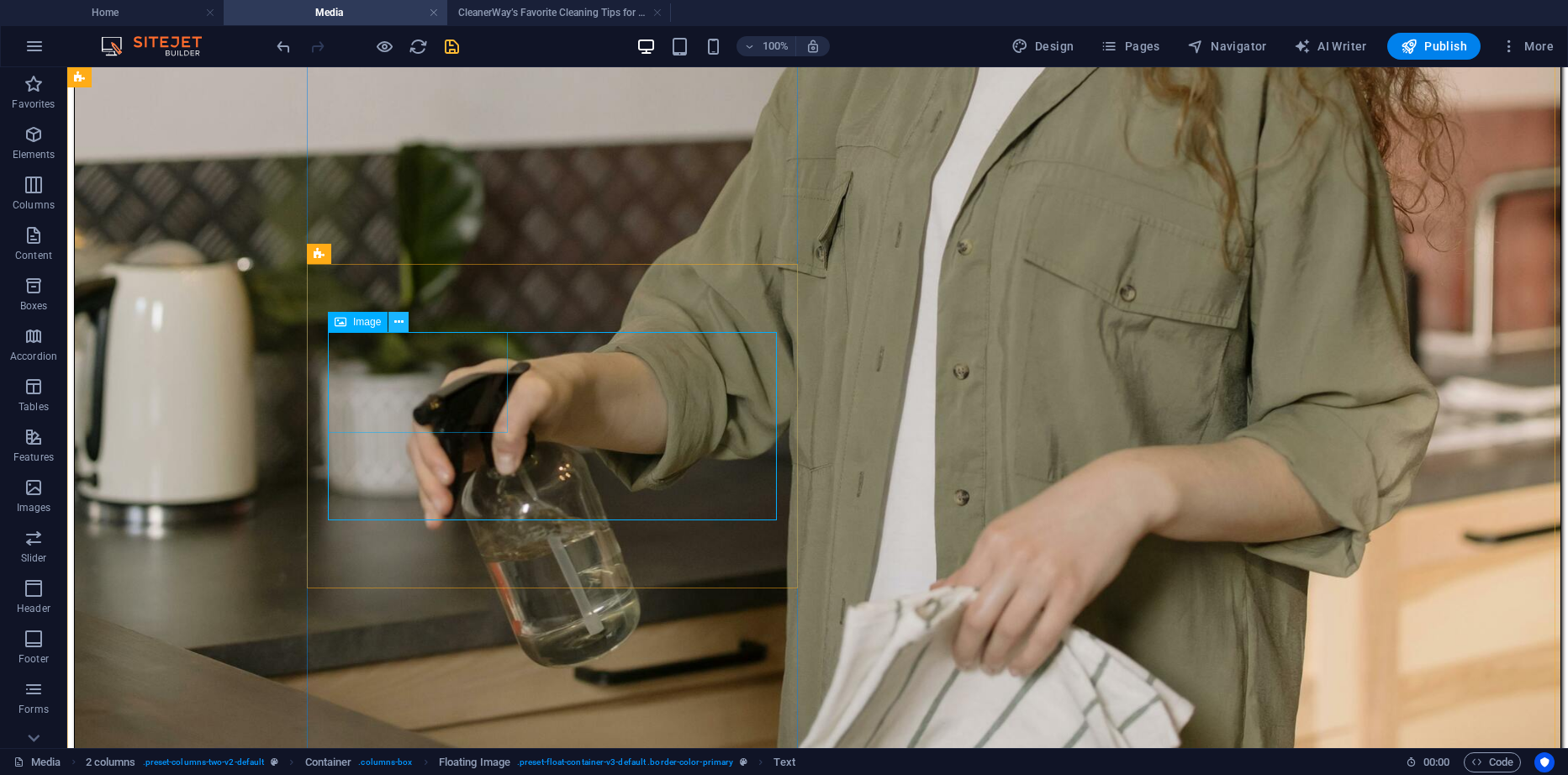 click at bounding box center (399, 322) 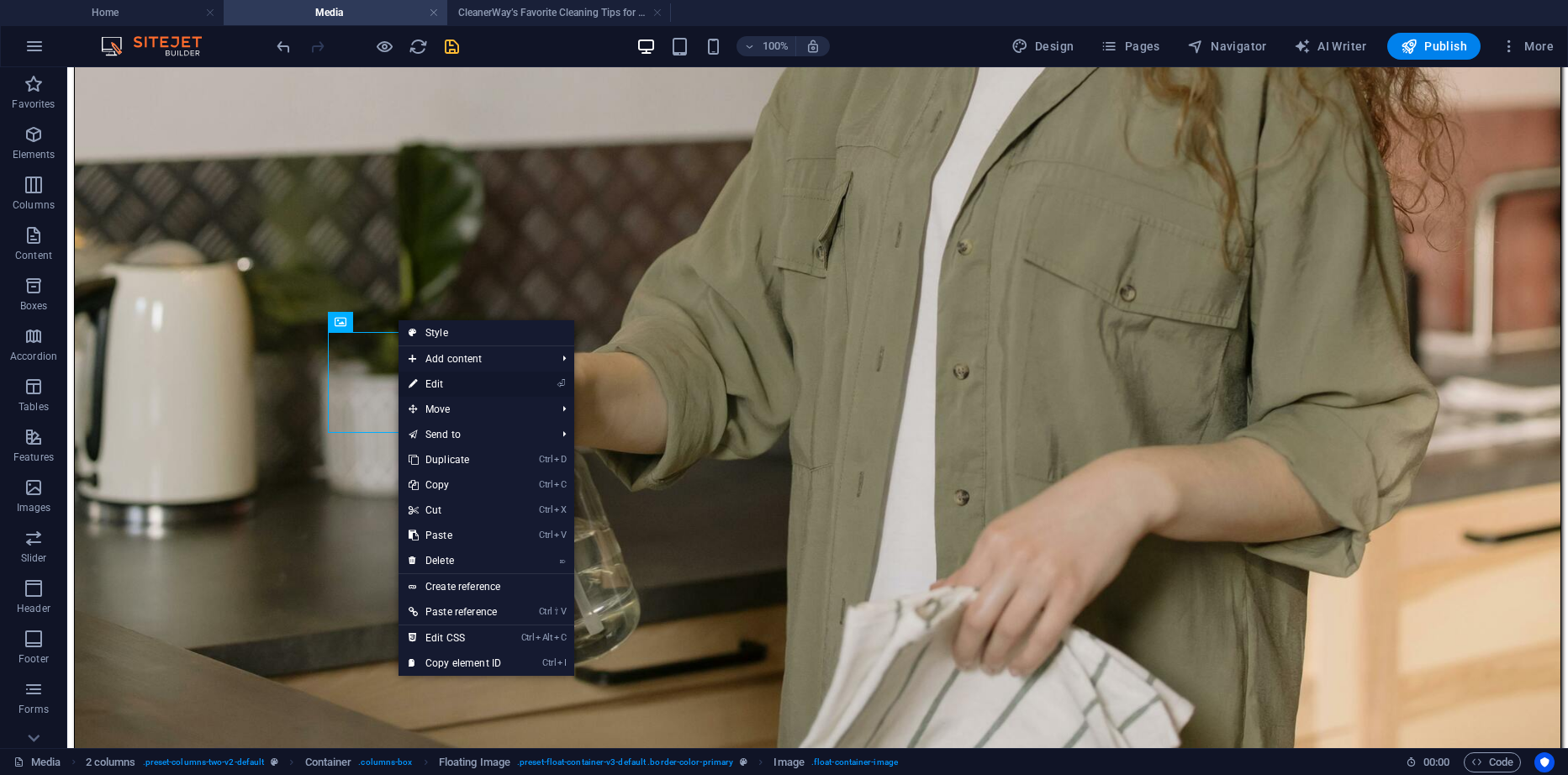 click on "⏎  Edit" at bounding box center (455, 384) 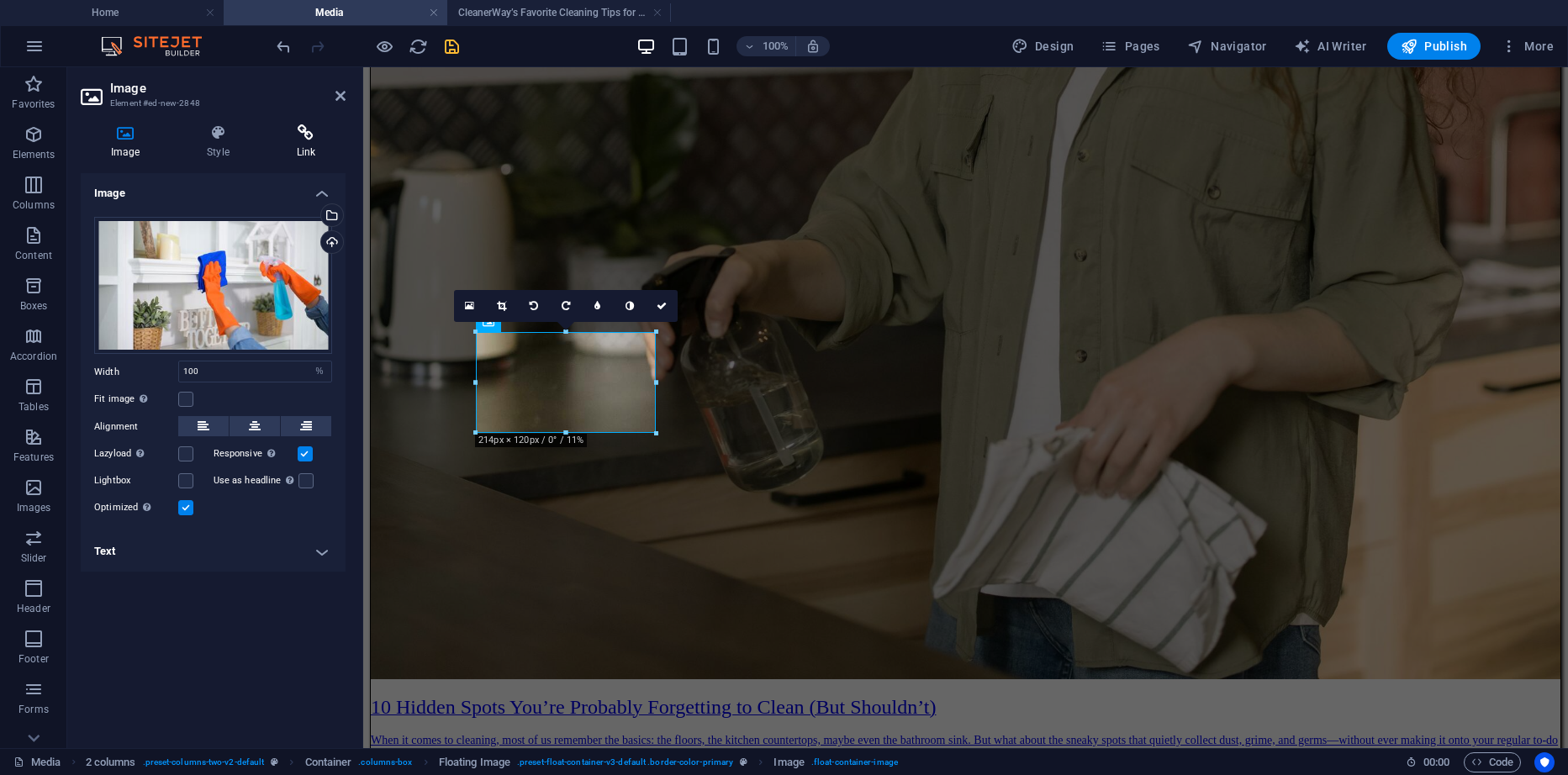 click at bounding box center (306, 133) 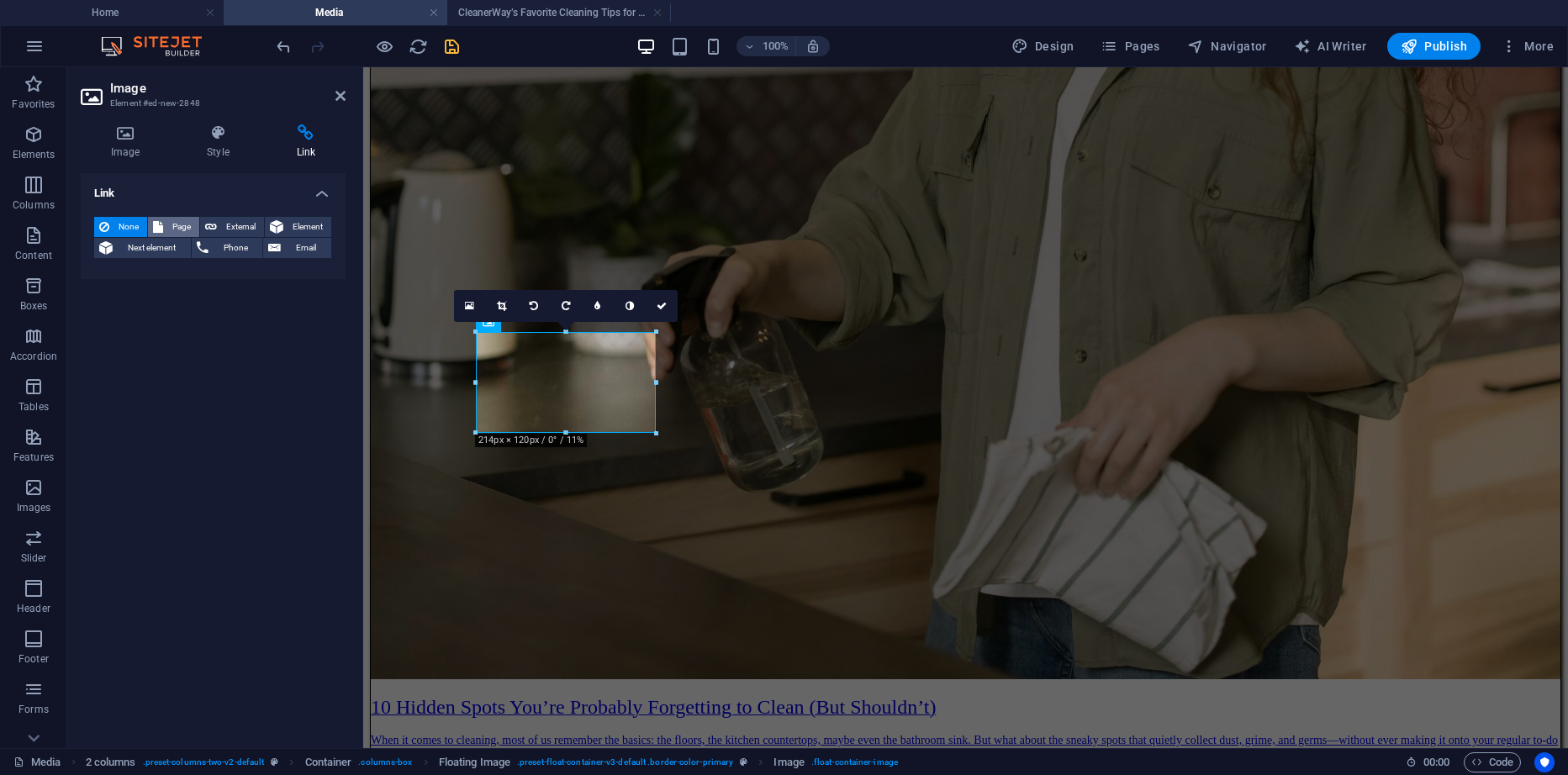 click on "Page" at bounding box center [181, 227] 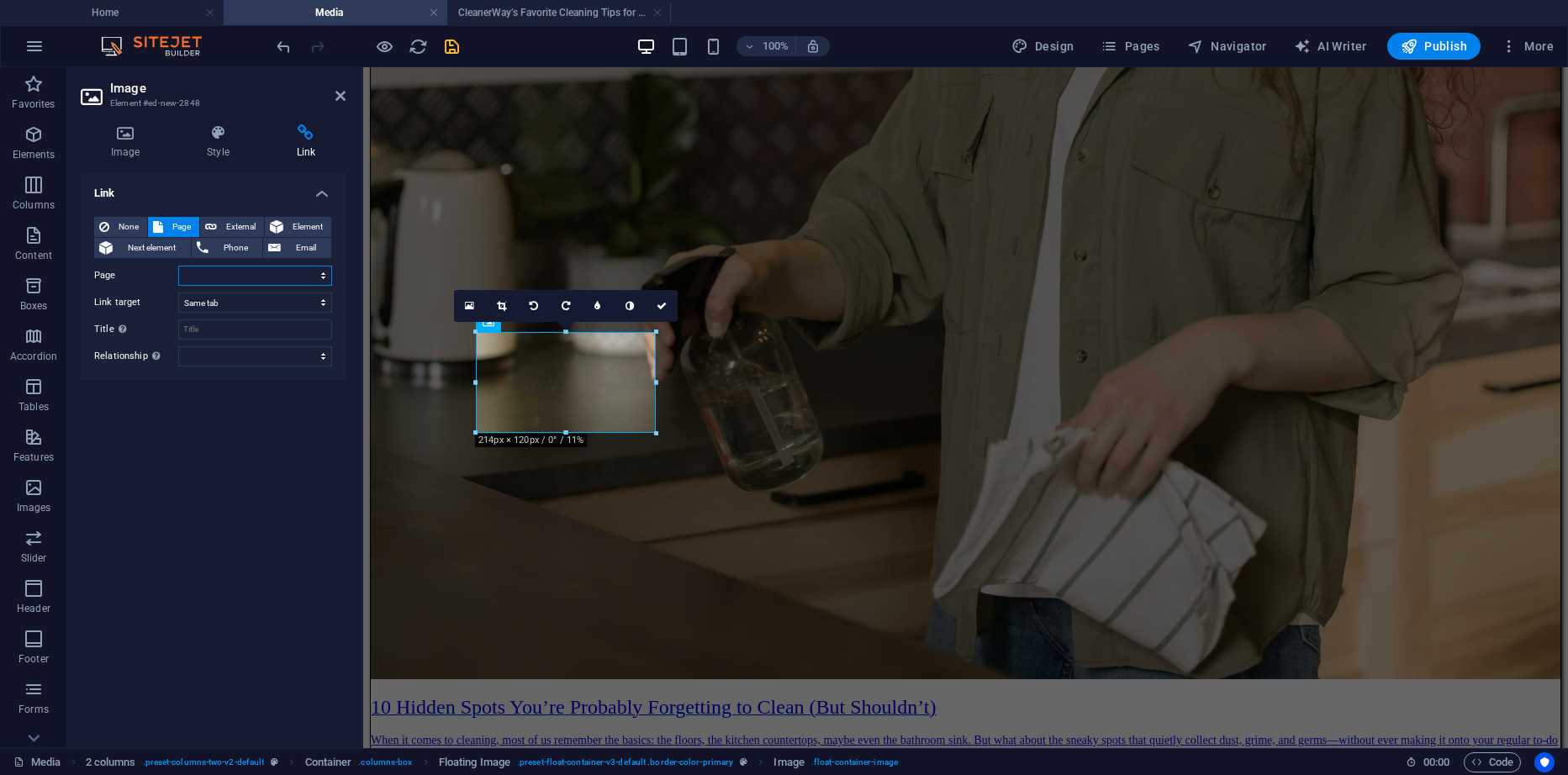 click on "Home Duct Cleaning Carpet Cleaning Window Cleaning End of Lease / Bond Cleaning Carpet Water Damage Restoration Upholstery Cleaning High Pressure Cleaning Appliance Cleaning Media 10 Hidden Spots You’re Probably Forgetting to Clean (But Shouldn’t) CleanerWay’s Favorite Cleaning Tips for Melbourne Homes How the Melbourne Weather Affects Your Home’s Cleanliness Legal Notice Privacy Quote" at bounding box center (255, 276) 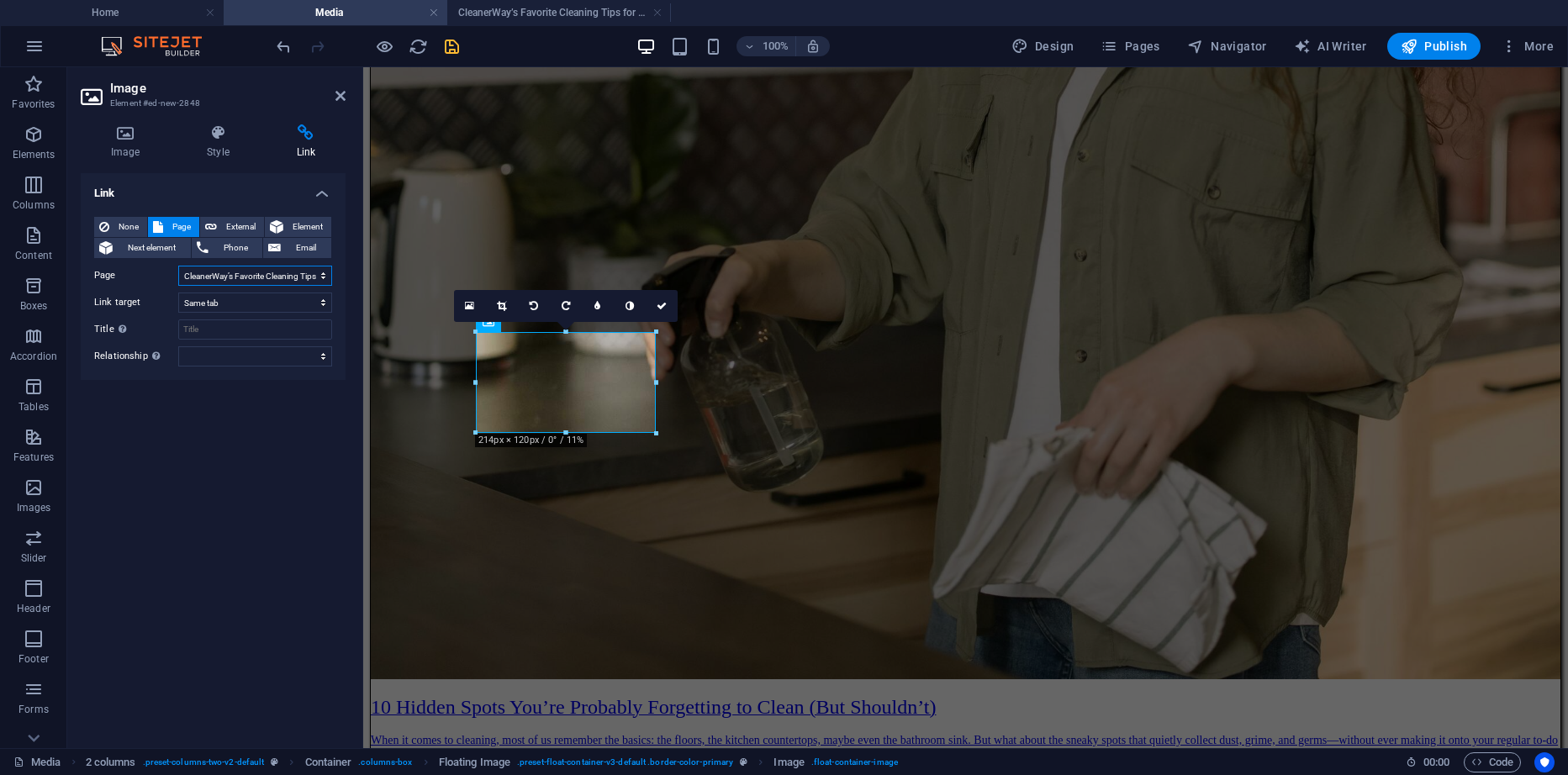 click on "Home Duct Cleaning Carpet Cleaning Window Cleaning End of Lease / Bond Cleaning Carpet Water Damage Restoration Upholstery Cleaning High Pressure Cleaning Appliance Cleaning Media 10 Hidden Spots You’re Probably Forgetting to Clean (But Shouldn’t) CleanerWay’s Favorite Cleaning Tips for Melbourne Homes How the Melbourne Weather Affects Your Home’s Cleanliness Legal Notice Privacy Quote" at bounding box center [255, 276] 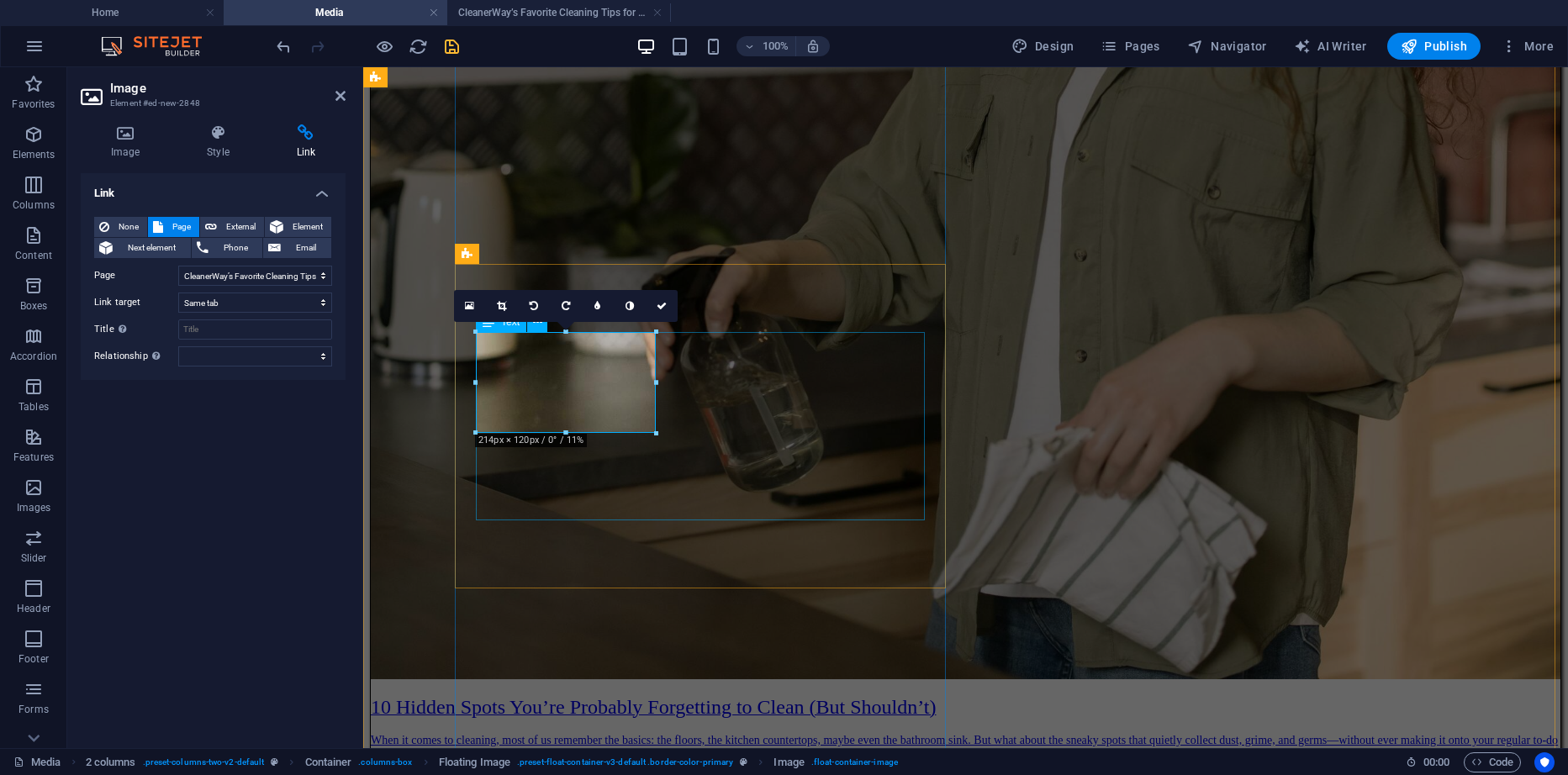 click on "CleanerWay’s Favorite Cleaning Tips for Melbourne Homes   At CleanerWay Cleaning Services, we’ve cleaned everything from cozy apartments to sprawling family homes across Melbourne — and if there’s one thing we know, it’s that a clean home feels better. Want that fresh, clean-home vibe without spending your whole weekend scrubbing? These are our  top expert cleaning tips  to make your Melbourne home sparkle all year round   ...  Learn More" at bounding box center (965, 5106) 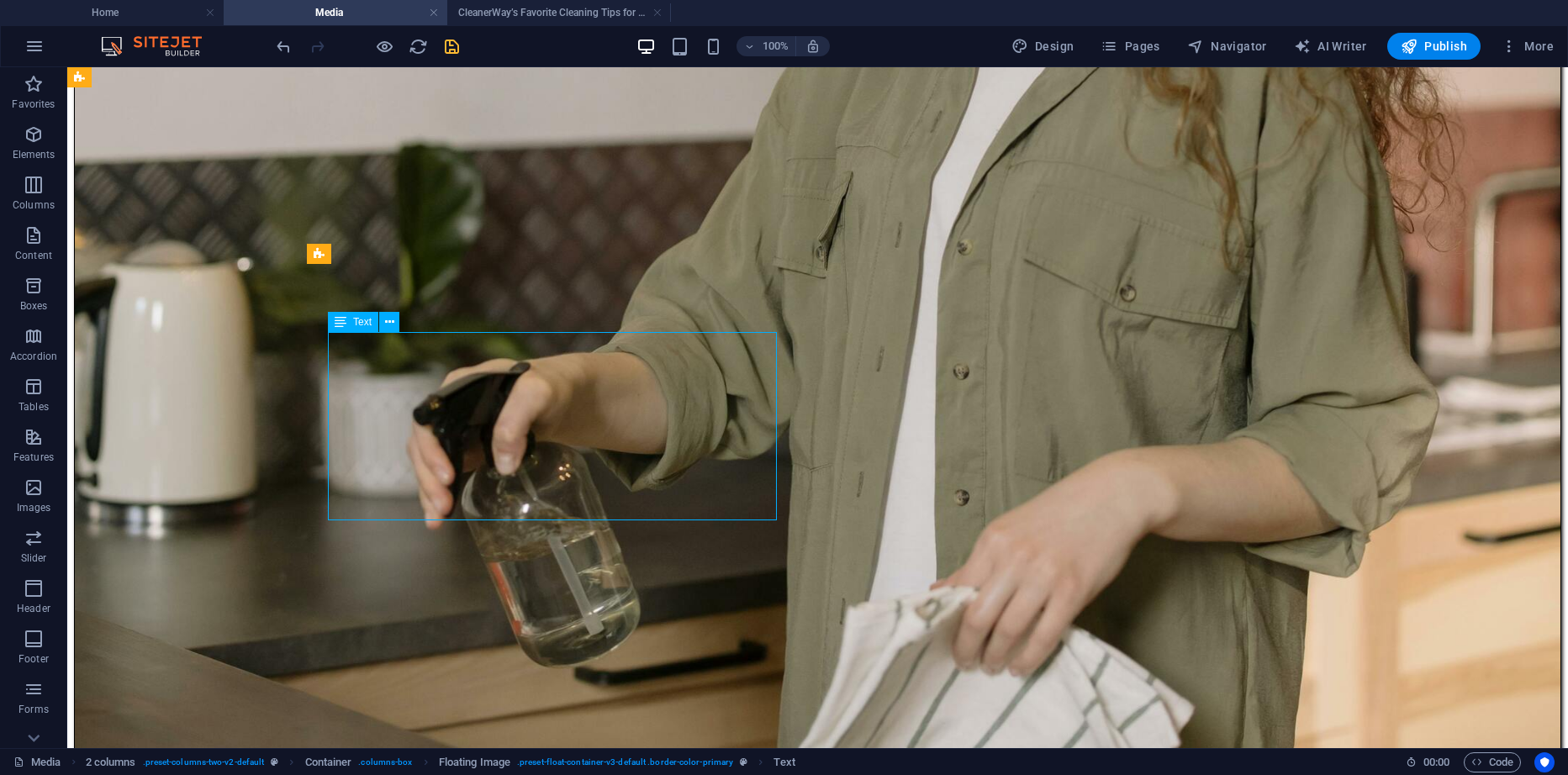 click on "CleanerWay’s Favorite Cleaning Tips for Melbourne Homes   At CleanerWay Cleaning Services, we’ve cleaned everything from cozy apartments to sprawling family homes across Melbourne — and if there’s one thing we know, it’s that a clean home feels better. Want that fresh, clean-home vibe without spending your whole weekend scrubbing? These are our  top expert cleaning tips  to make your Melbourne home sparkle all year round   ...  Learn More" at bounding box center (817, 6382) 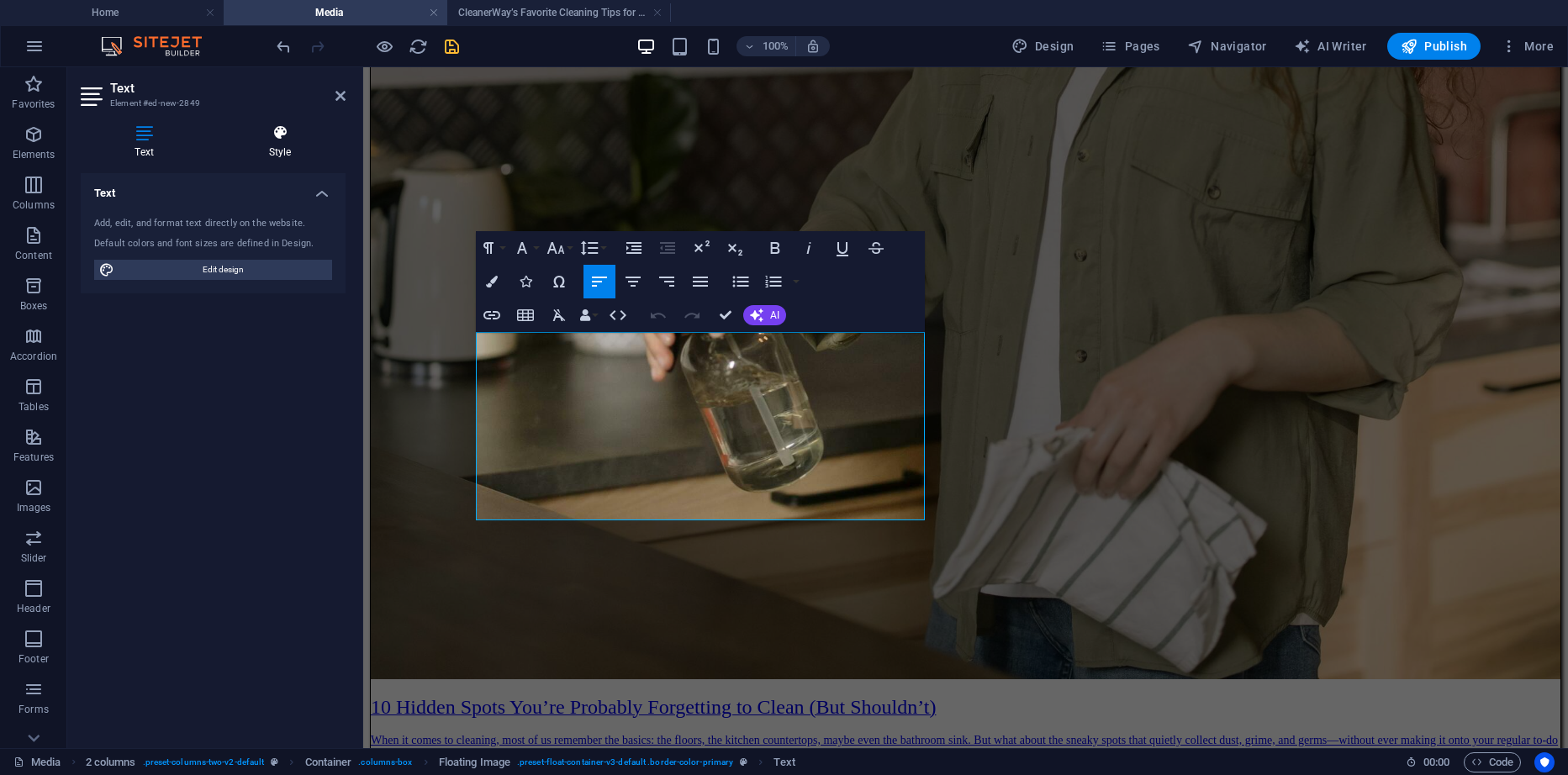 click at bounding box center [280, 133] 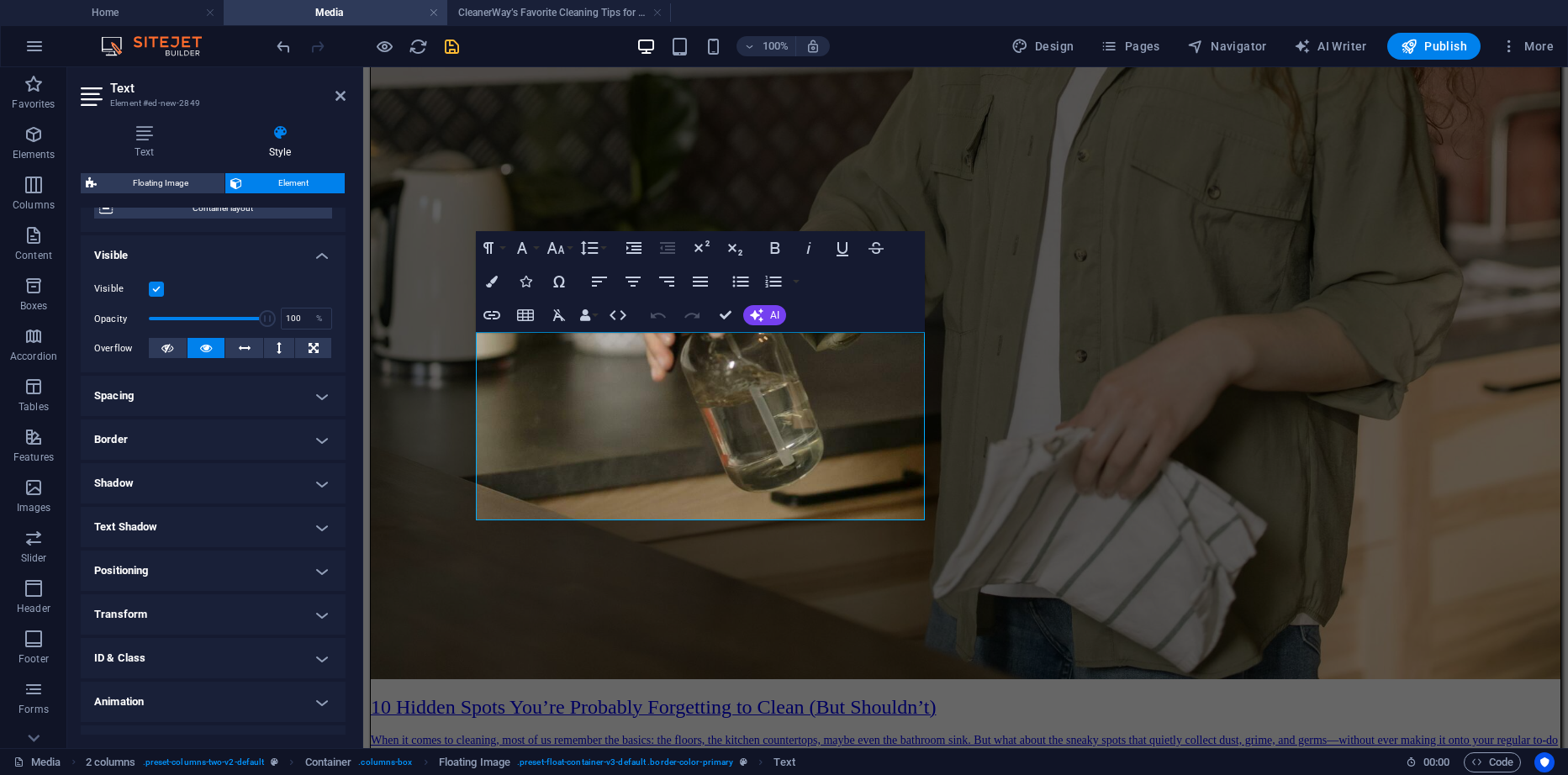 scroll, scrollTop: 183, scrollLeft: 0, axis: vertical 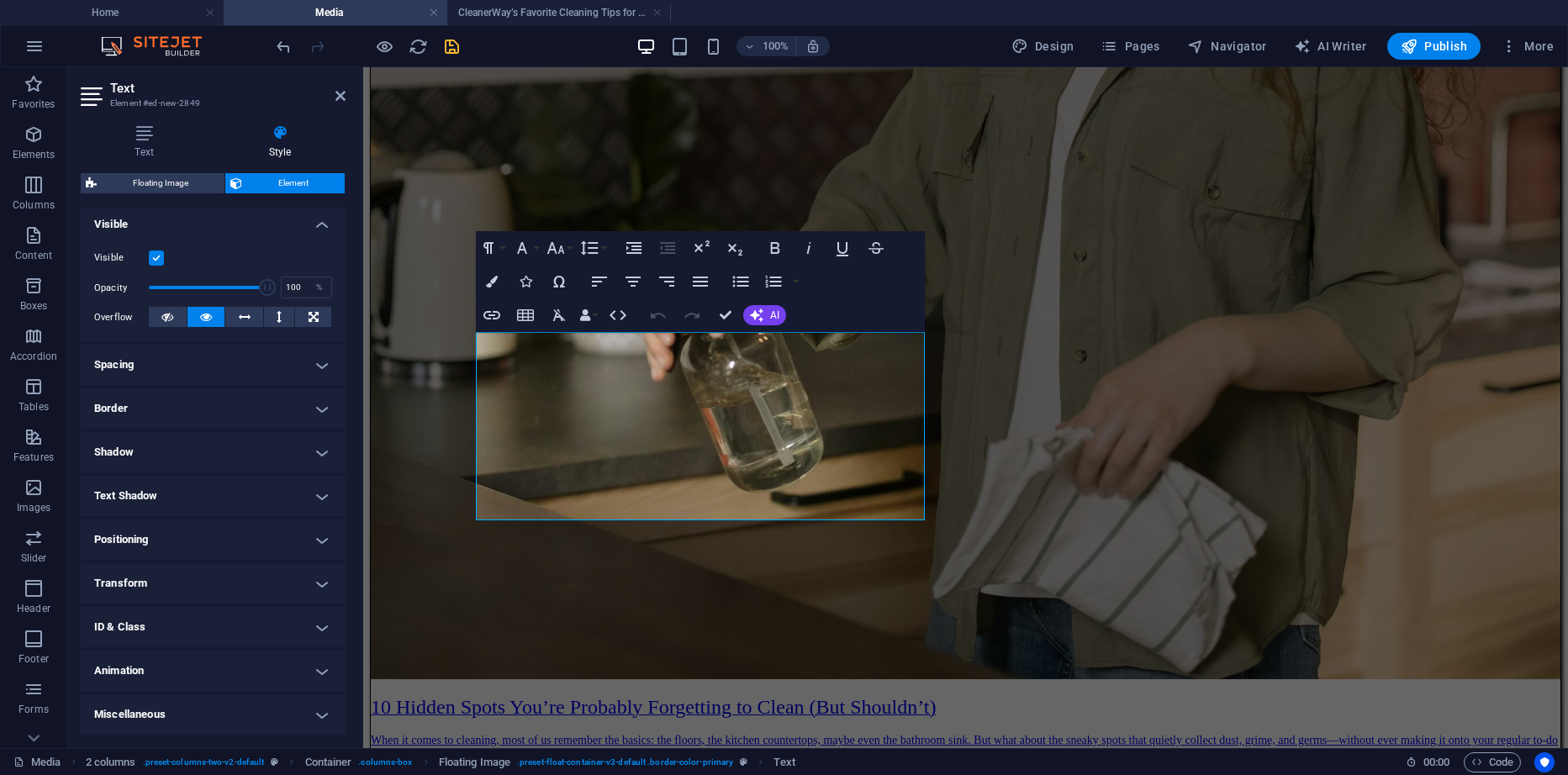 click on "Text" at bounding box center (228, 88) 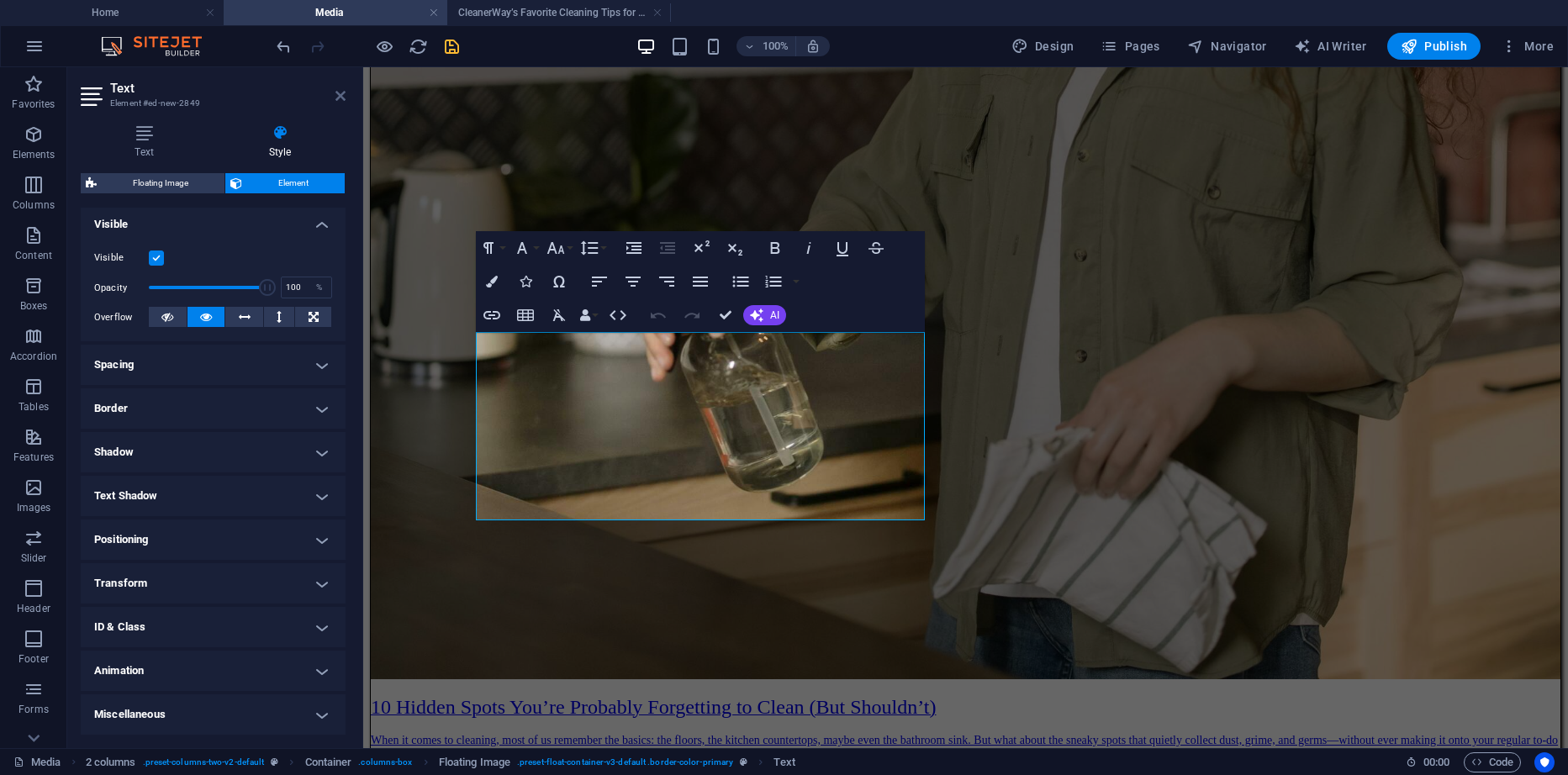 click at bounding box center [341, 96] 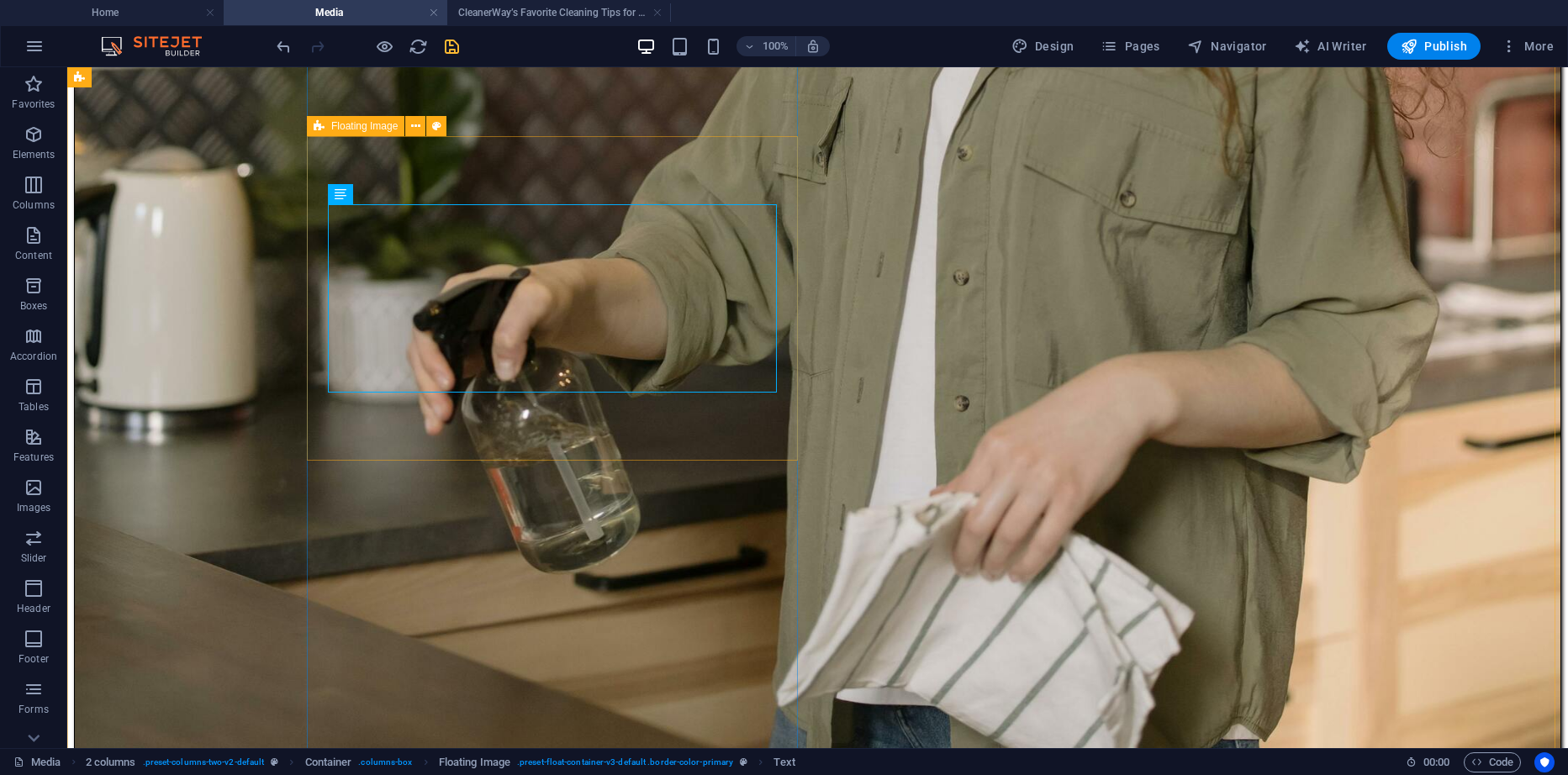 scroll, scrollTop: 1009, scrollLeft: 0, axis: vertical 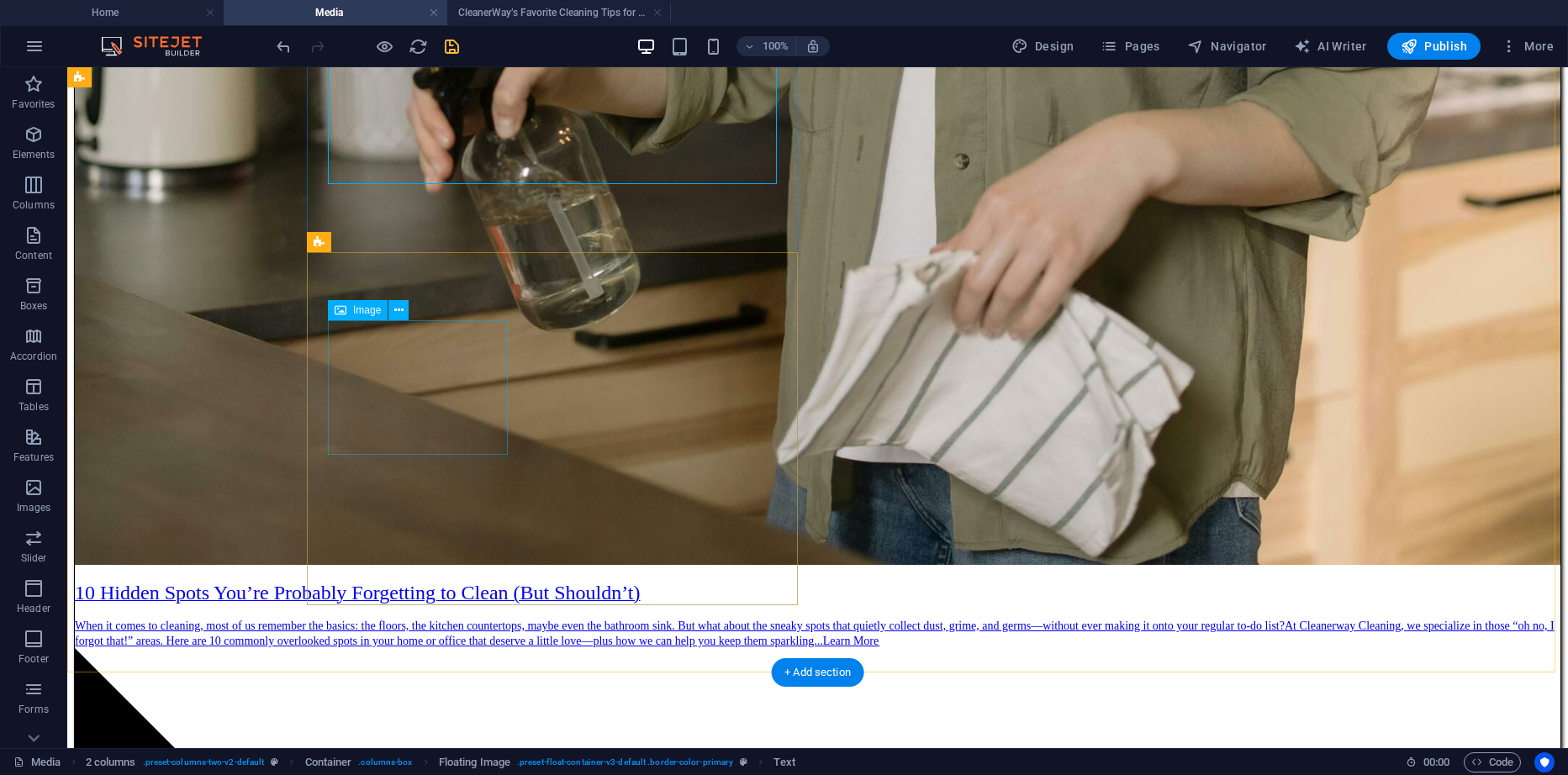 click at bounding box center (817, 8148) 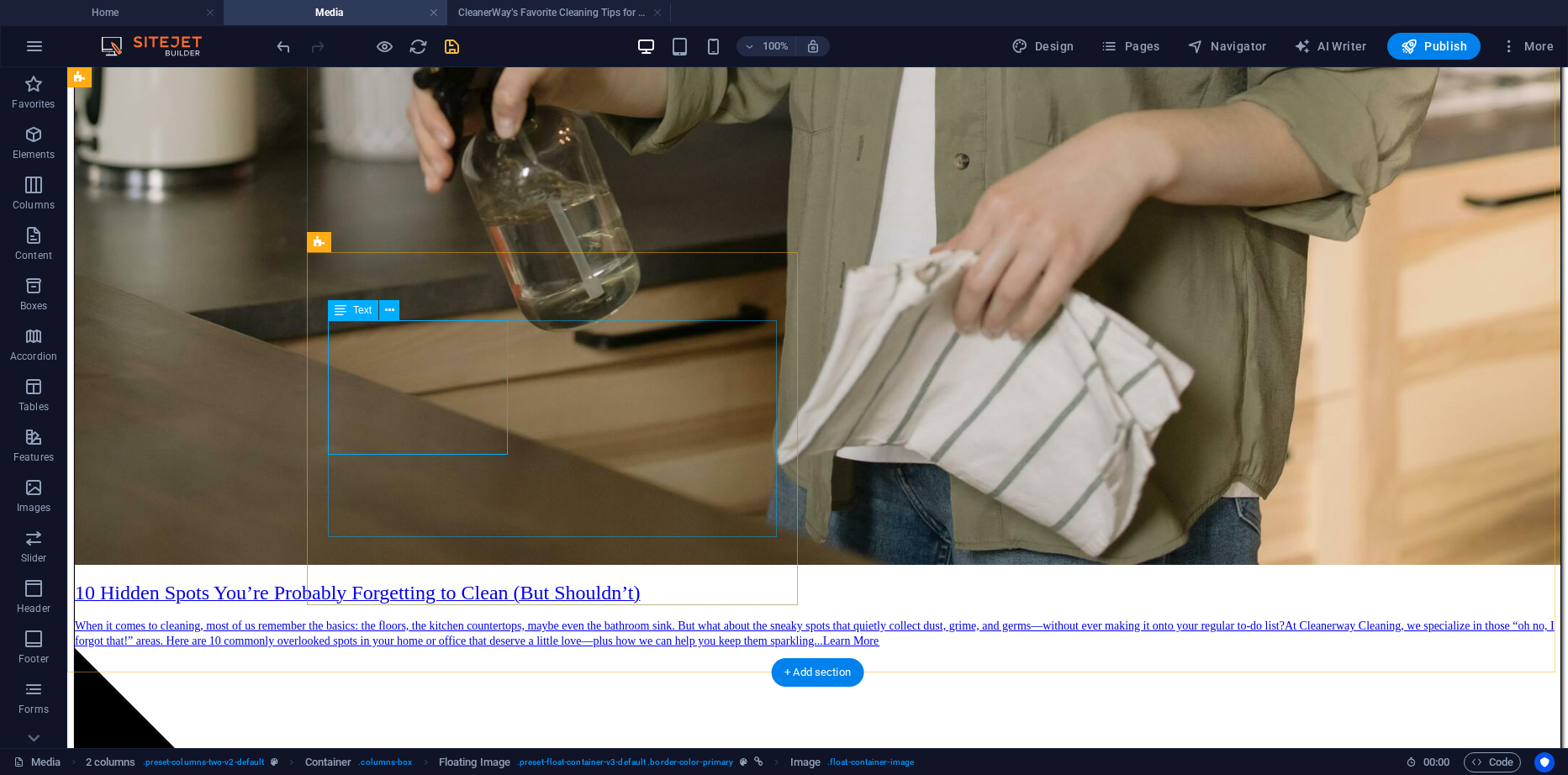 click on "10 Hidden Spots You’re Probably Forgetting to Clean (But Shouldn’t) When it comes to cleaning, most of us remember the basics: the floors, the kitchen countertops, maybe even the bathroom sink. But what about the sneaky spots that quietly collect dust, grime, and germs—without ever making it onto your regular to-do list?  At Cleanerway Cleaning, we specialize in those “oh no, I forgot that!” areas. Here are 10 commonly overlooked spots in your home or office that deserve a little love—plus how we can help you keep them sparkling...  Learn More     ​ ​" at bounding box center [817, 10248] 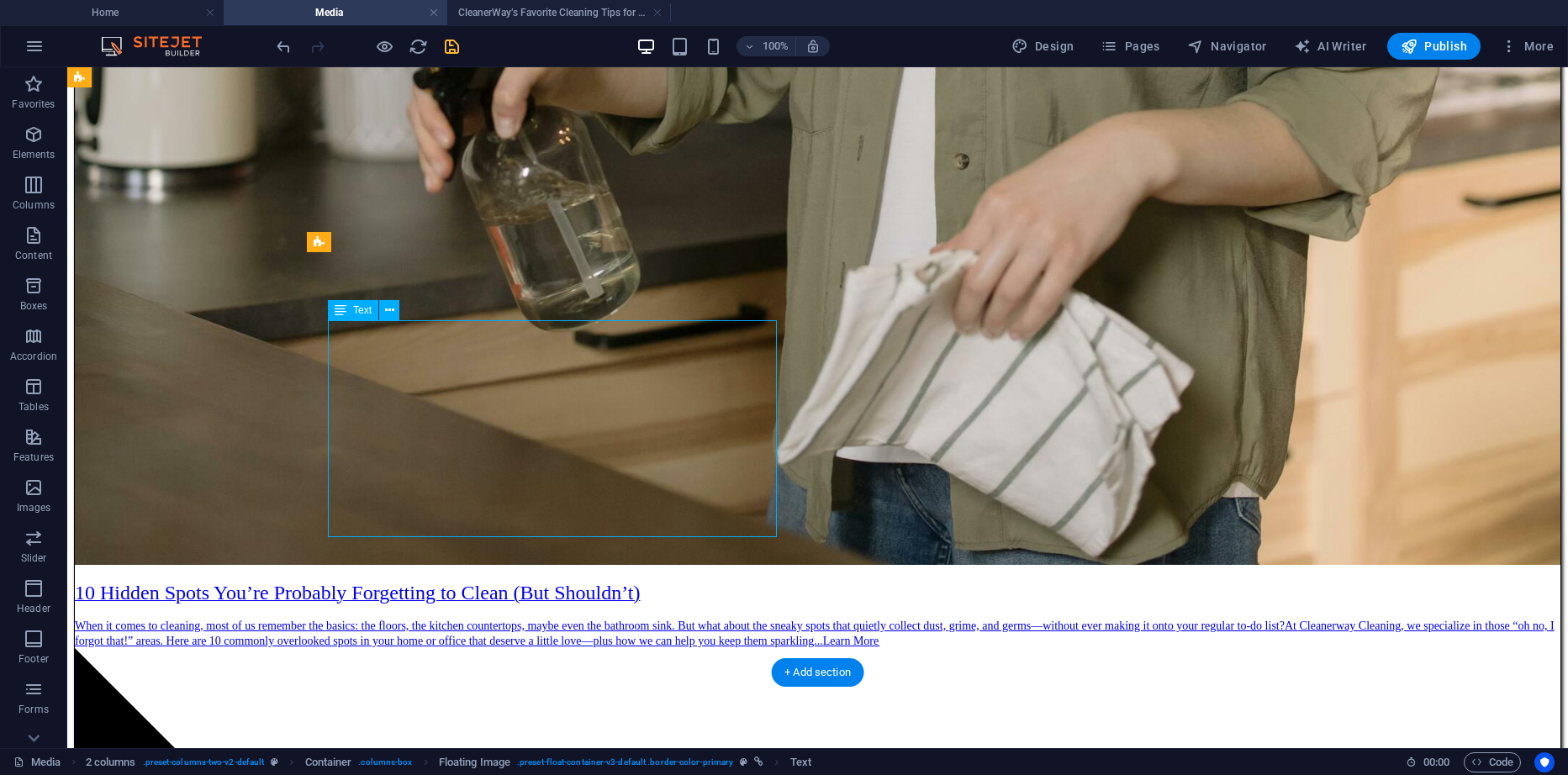 click on "10 Hidden Spots You’re Probably Forgetting to Clean (But Shouldn’t) When it comes to cleaning, most of us remember the basics: the floors, the kitchen countertops, maybe even the bathroom sink. But what about the sneaky spots that quietly collect dust, grime, and germs—without ever making it onto your regular to-do list?  At Cleanerway Cleaning, we specialize in those “oh no, I forgot that!” areas. Here are 10 commonly overlooked spots in your home or office that deserve a little love—plus how we can help you keep them sparkling...  Learn More     ​ ​" at bounding box center (817, 10248) 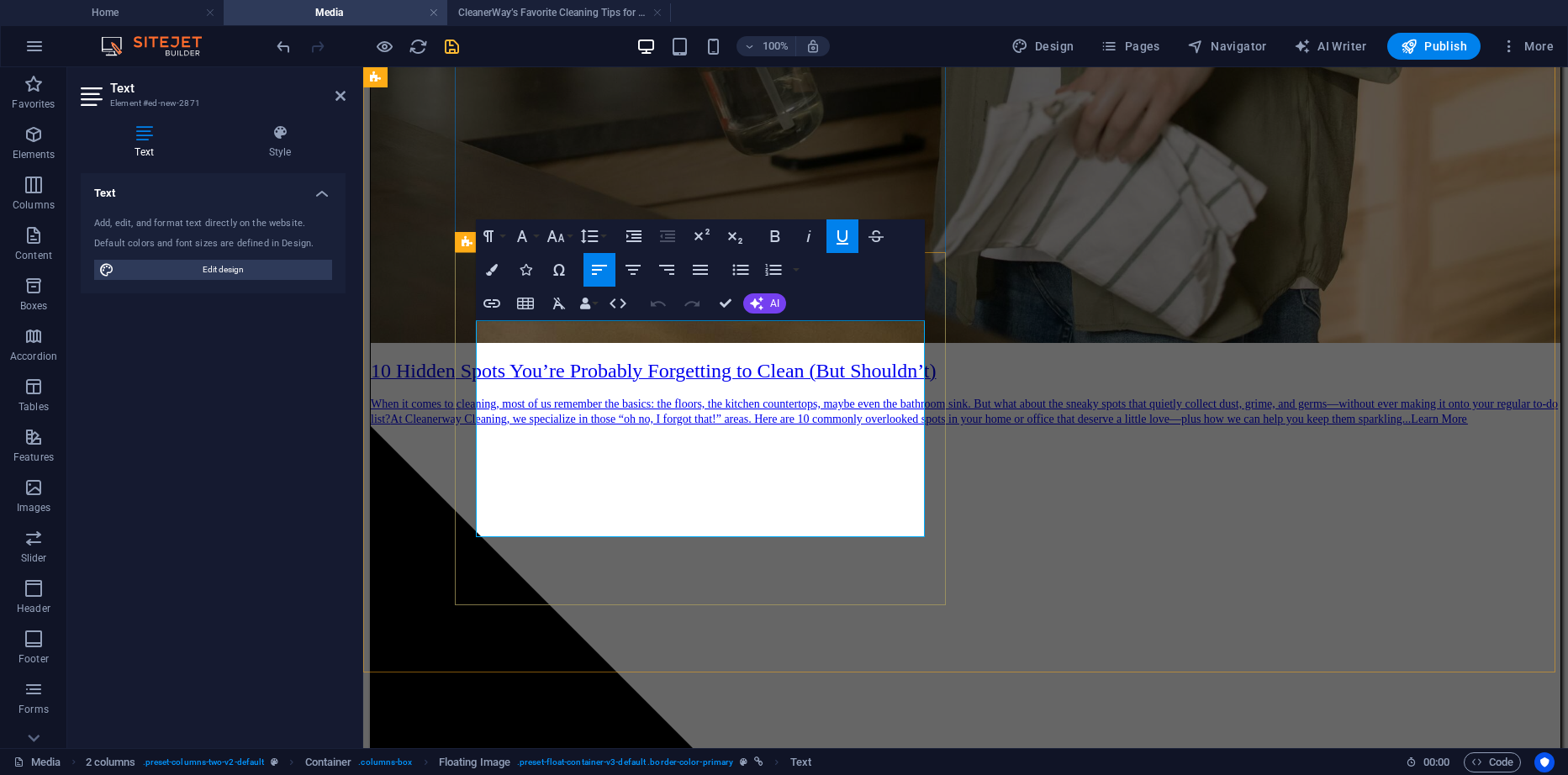click at bounding box center (965, 6466) 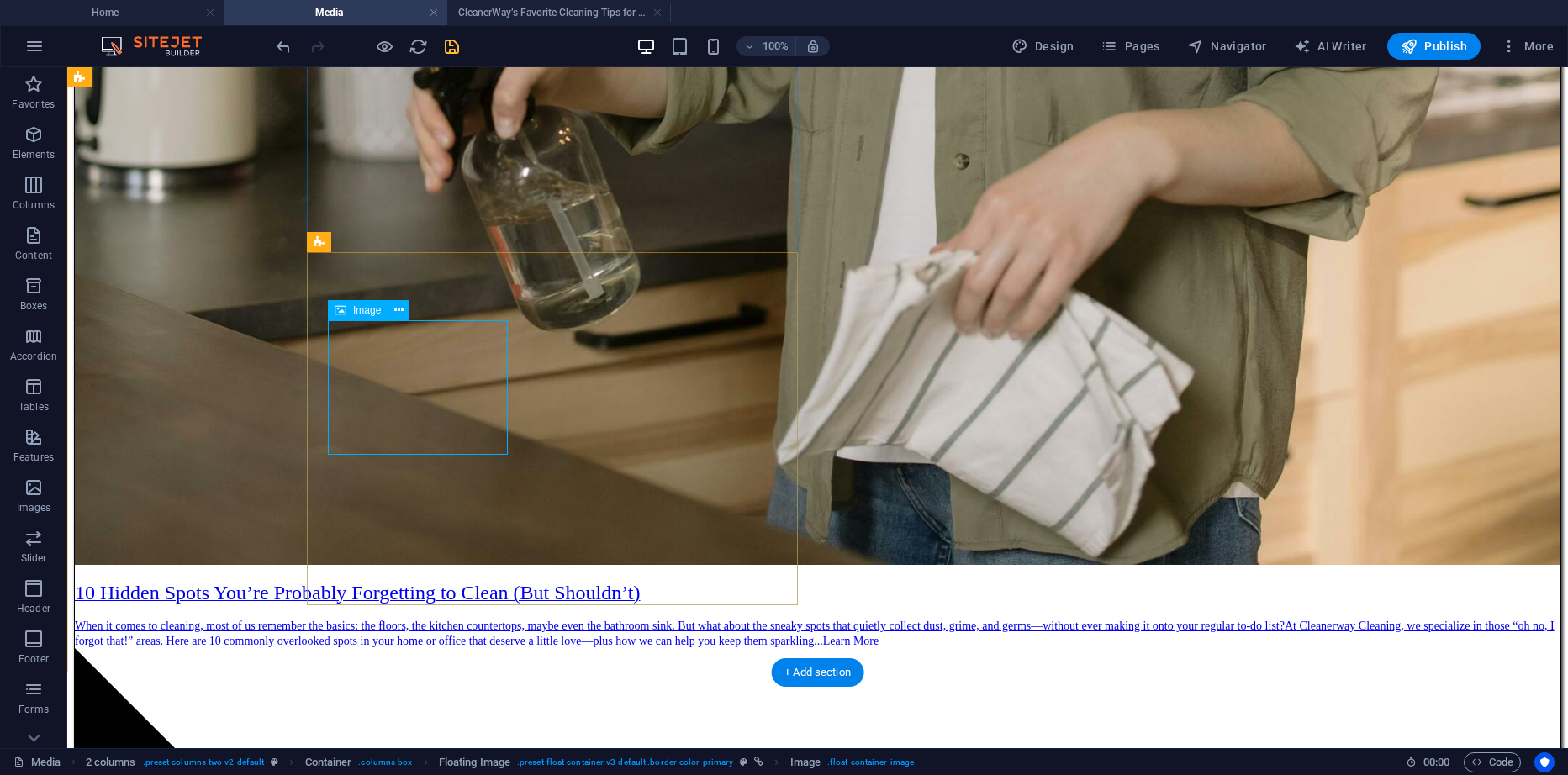 click at bounding box center [817, 8148] 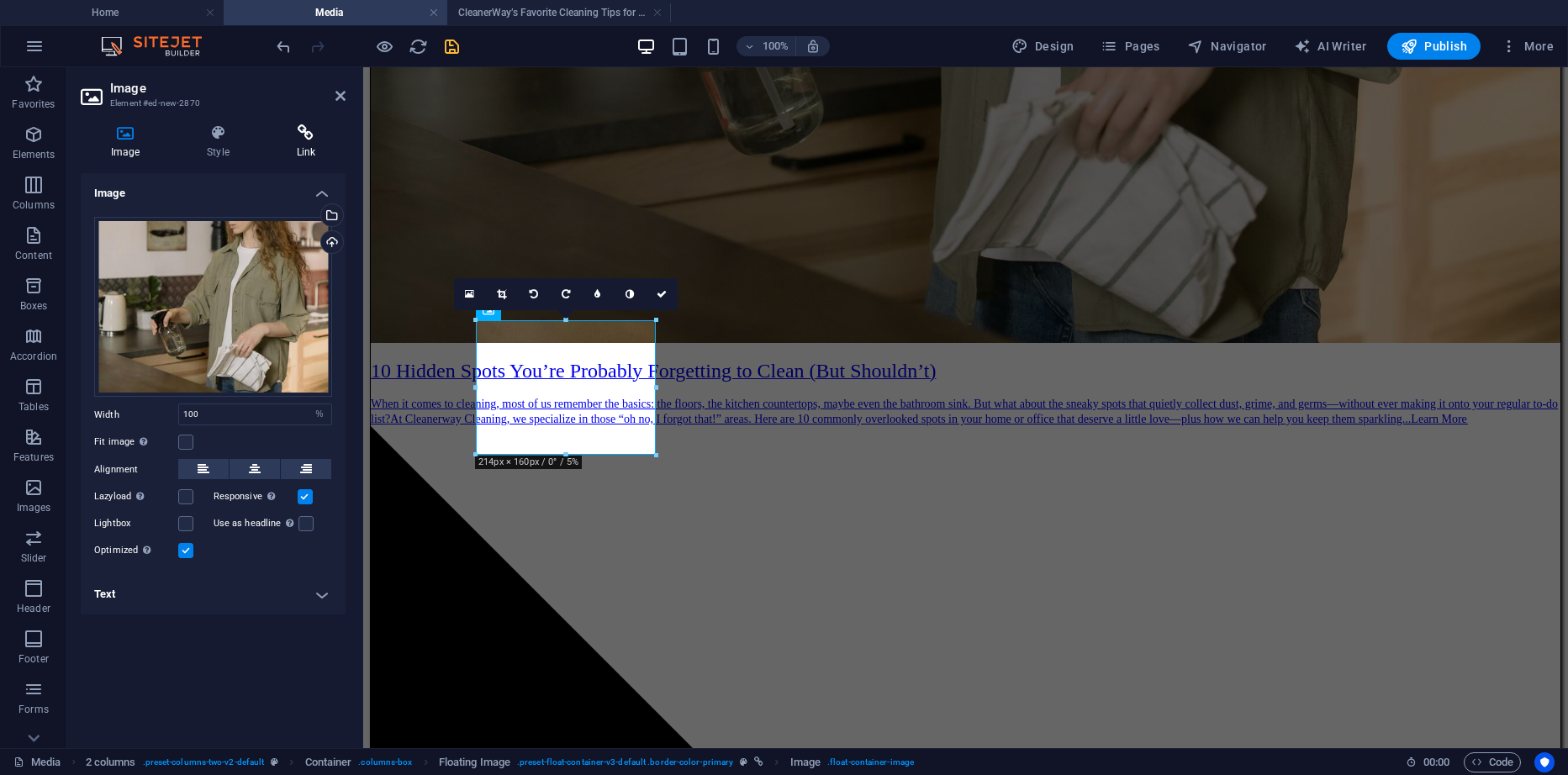 click on "Link" at bounding box center [306, 142] 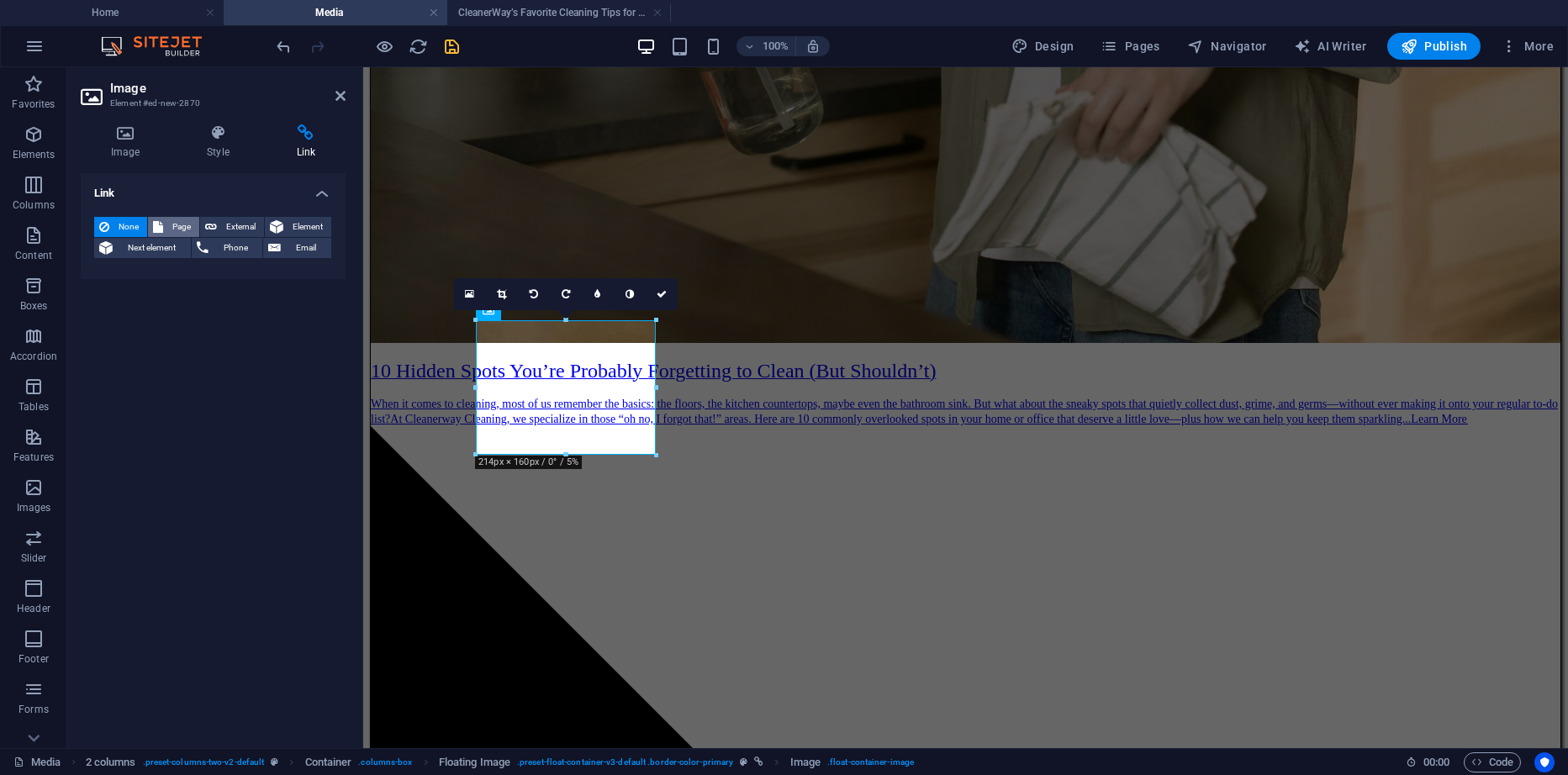 click on "Page" at bounding box center [181, 227] 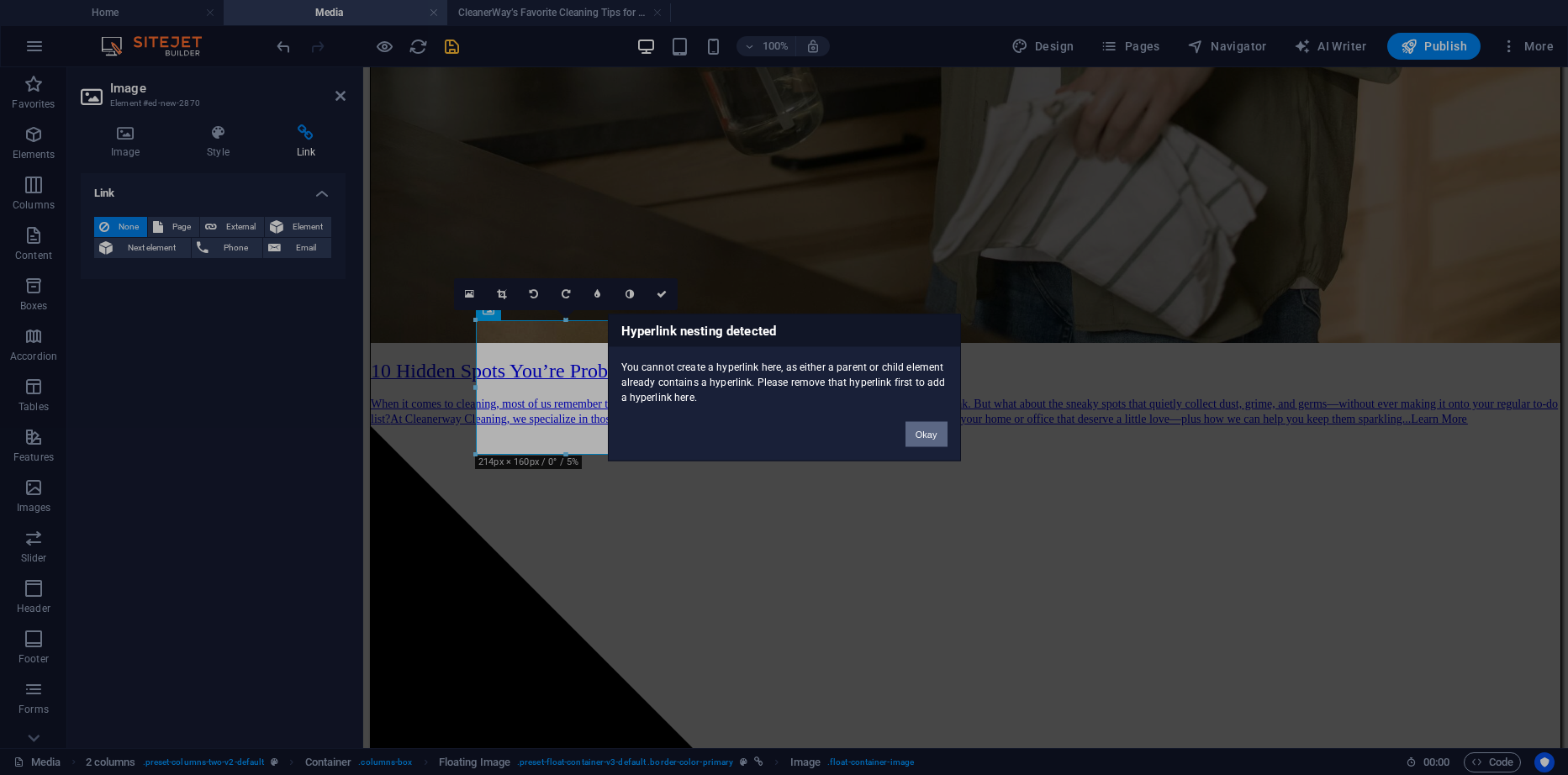 click on "Okay" at bounding box center [927, 435] 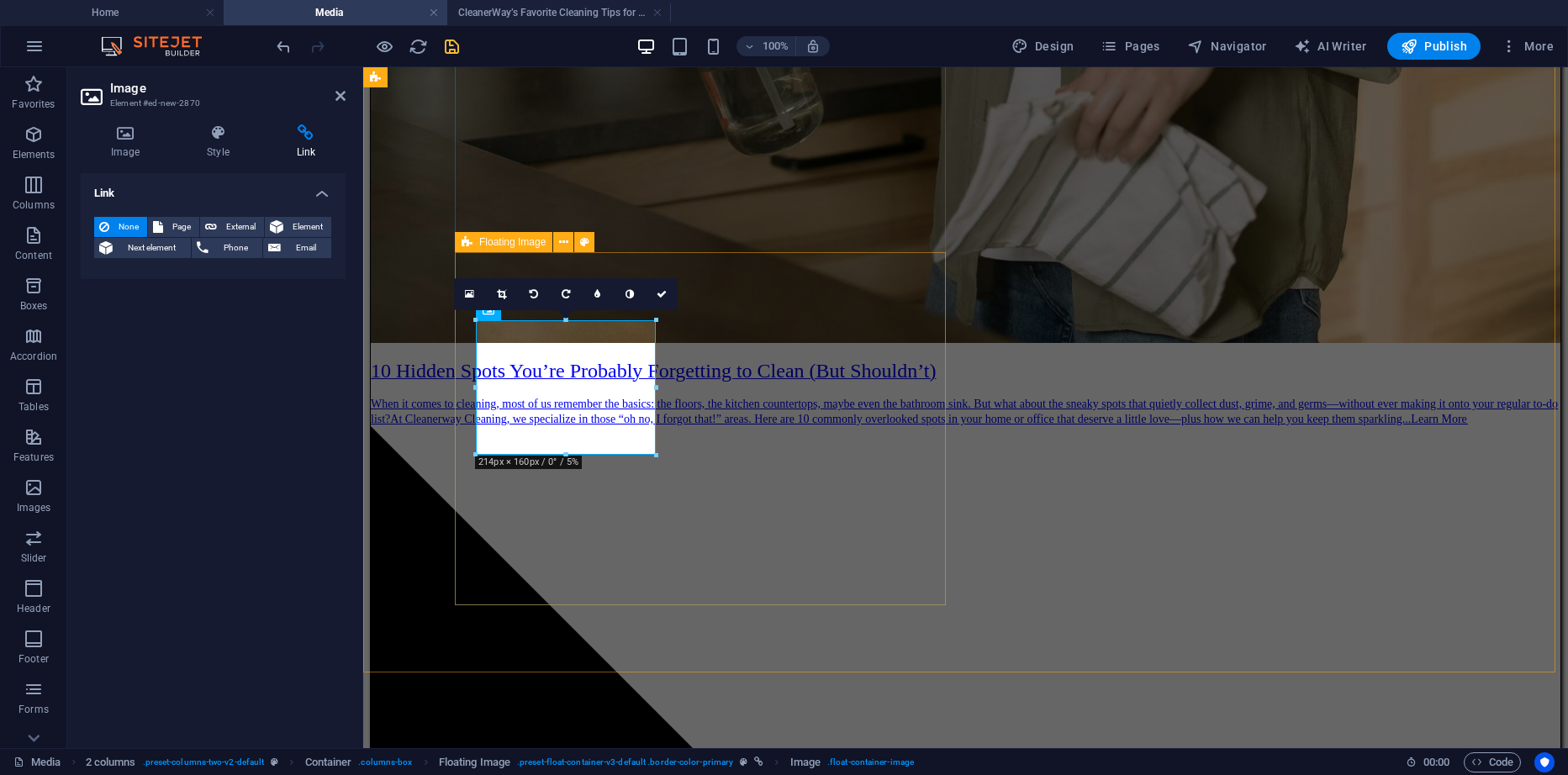 click on "10 Hidden Spots You’re Probably Forgetting to Clean (But Shouldn’t) When it comes to cleaning, most of us remember the basics: the floors, the kitchen countertops, maybe even the bathroom sink. But what about the sneaky spots that quietly collect dust, grime, and germs—without ever making it onto your regular to-do list?  At Cleanerway Cleaning, we specialize in those “oh no, I forgot that!” areas. Here are 10 commonly overlooked spots in your home or office that deserve a little love—plus how we can help you keep them sparkling...  Learn More" at bounding box center (965, 7711) 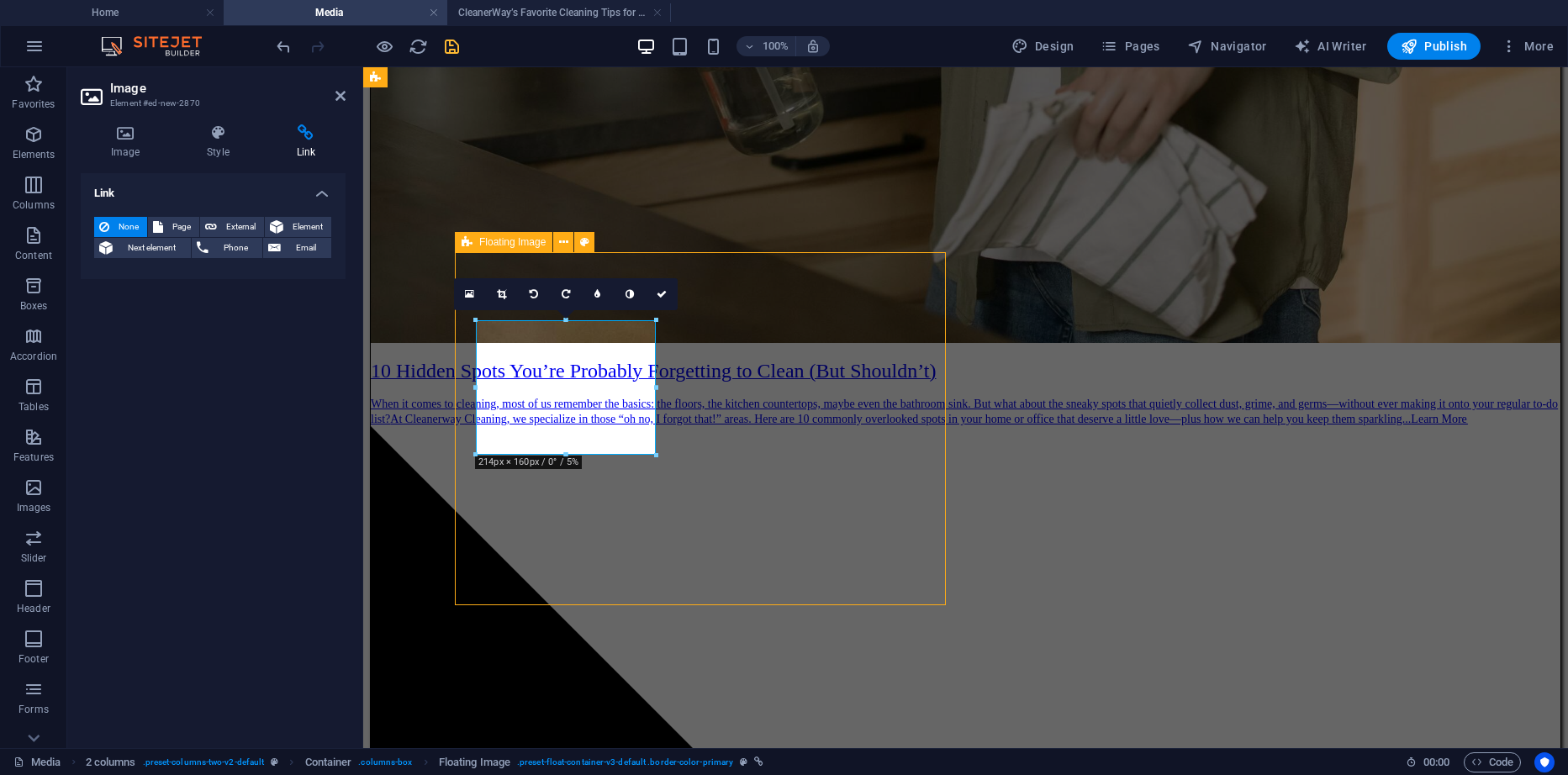 click on "10 Hidden Spots You’re Probably Forgetting to Clean (But Shouldn’t) When it comes to cleaning, most of us remember the basics: the floors, the kitchen countertops, maybe even the bathroom sink. But what about the sneaky spots that quietly collect dust, grime, and germs—without ever making it onto your regular to-do list? At Cleanerway Cleaning, we specialize in those “oh no, I forgot that!” areas. Here are 10 commonly overlooked spots in your home or office that deserve a little love—plus how we can help you keep them sparkling... Learn More     ​ ​ CleanerWay’s Favorite Cleaning Tips for [CITY] Homes At CleanerWay Cleaning Services, we’ve cleaned everything from cozy apartments to sprawling family homes across [CITY] — and if there’s one thing we know, it’s that a clean home feels better. Want that fresh, clean-home vibe without spending your whole weekend scrubbing? These are our top expert cleaning tips to make your [CITY] home sparkle all year round" at bounding box center (965, 4488) 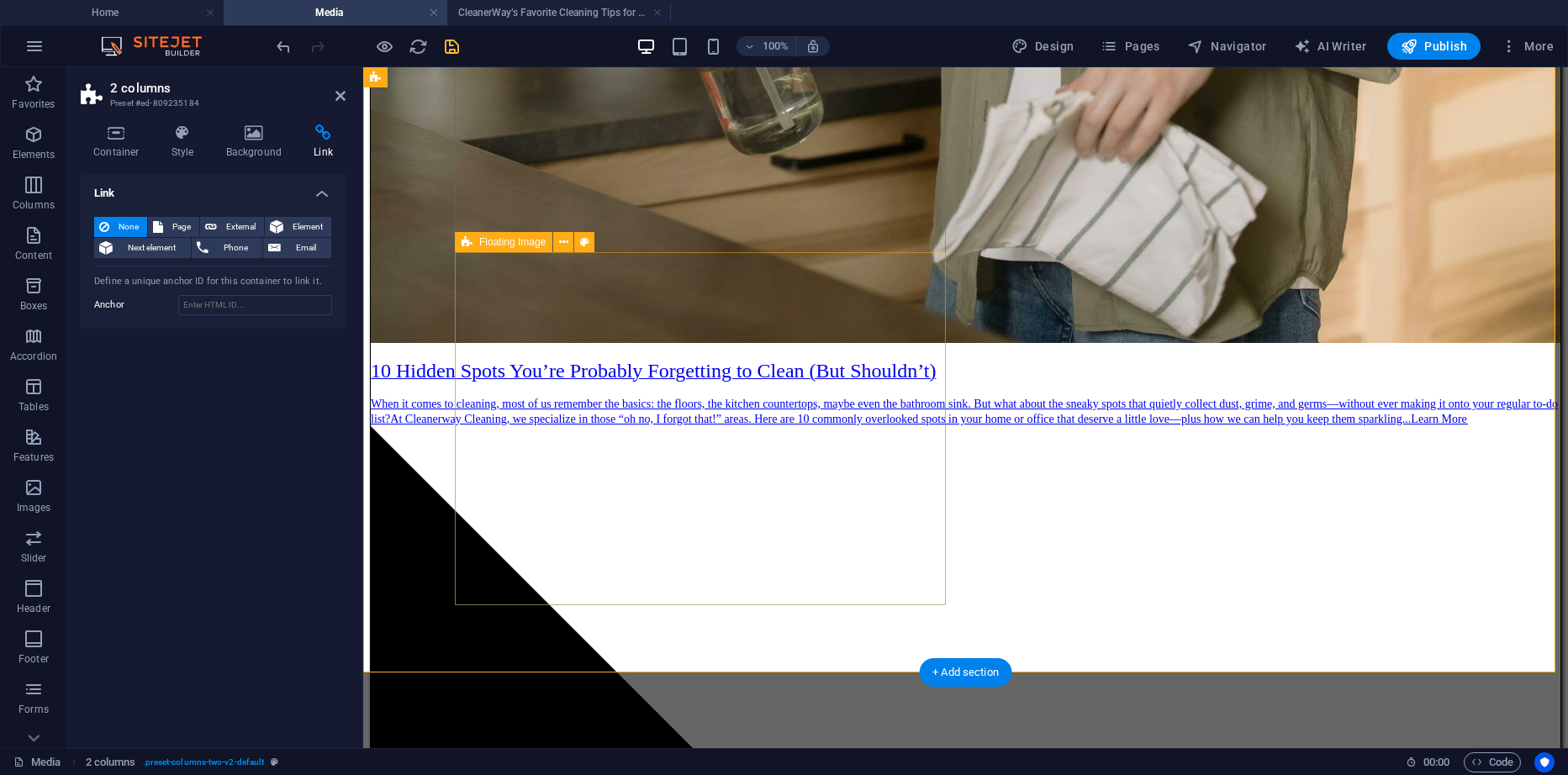 click on "10 Hidden Spots You’re Probably Forgetting to Clean (But Shouldn’t) When it comes to cleaning, most of us remember the basics: the floors, the kitchen countertops, maybe even the bathroom sink. But what about the sneaky spots that quietly collect dust, grime, and germs—without ever making it onto your regular to-do list?  At Cleanerway Cleaning, we specialize in those “oh no, I forgot that!” areas. Here are 10 commonly overlooked spots in your home or office that deserve a little love—plus how we can help you keep them sparkling...  Learn More" at bounding box center [965, 7711] 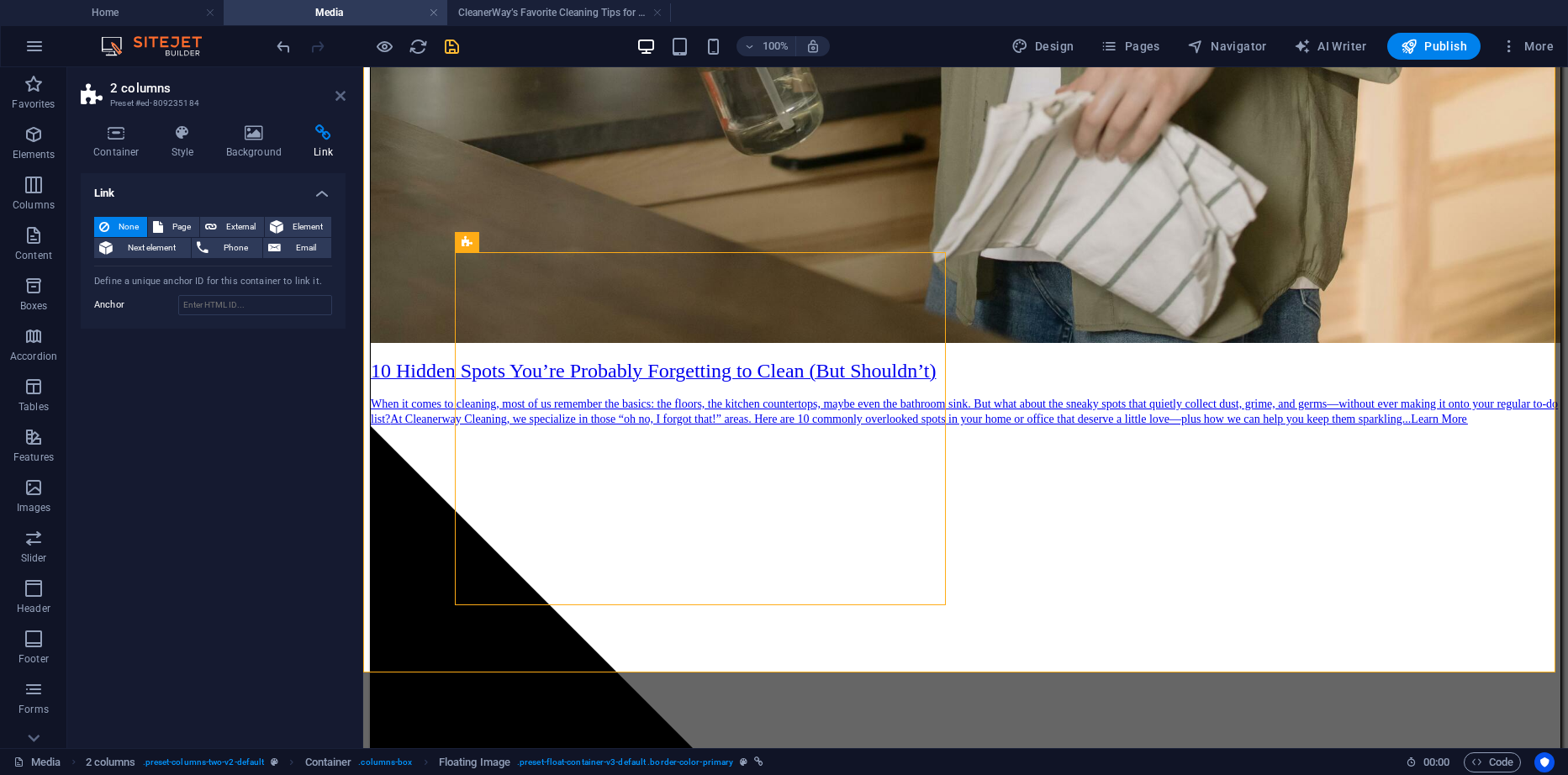 click at bounding box center (341, 96) 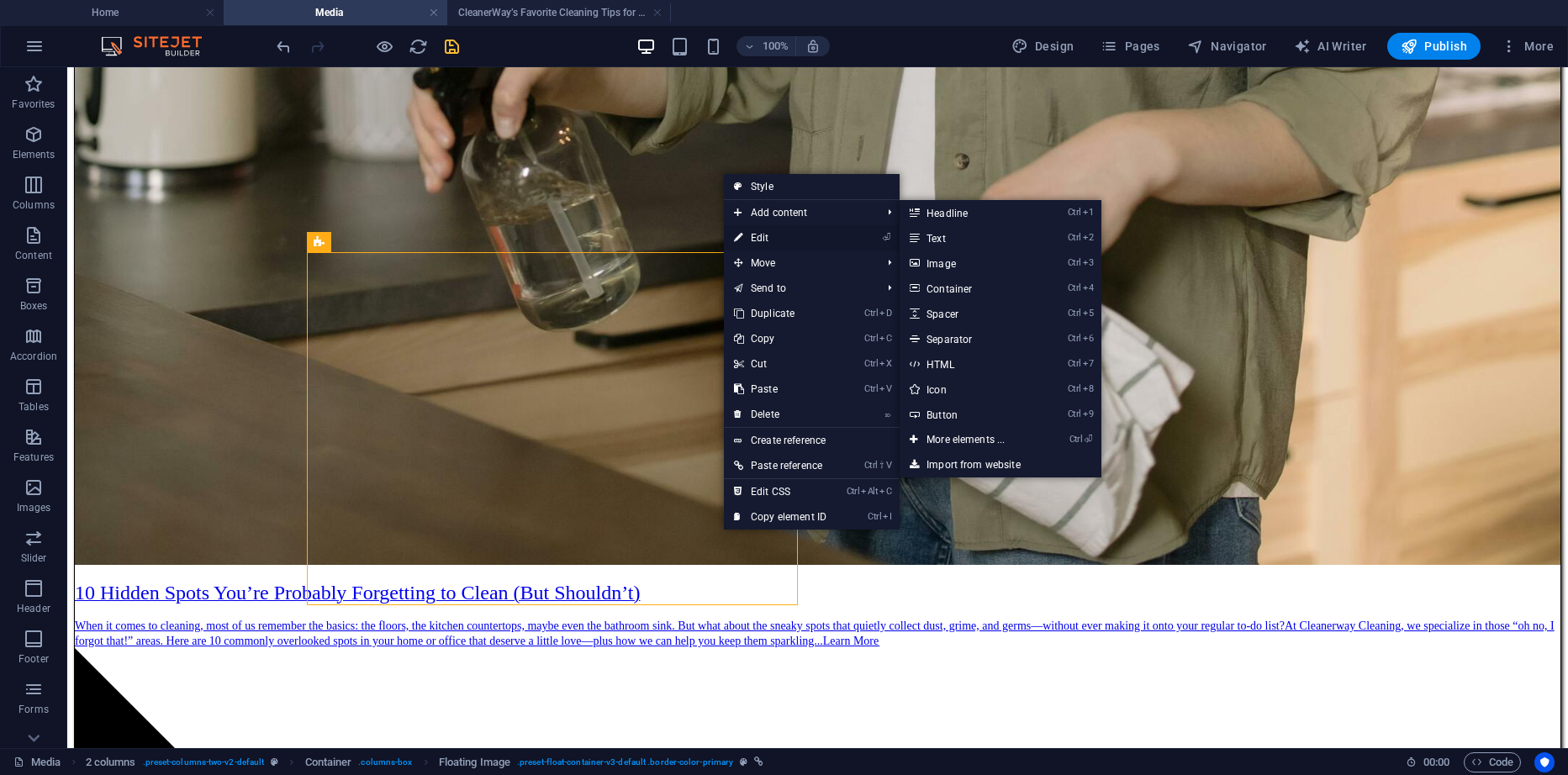 click on "⏎  Edit" at bounding box center [780, 238] 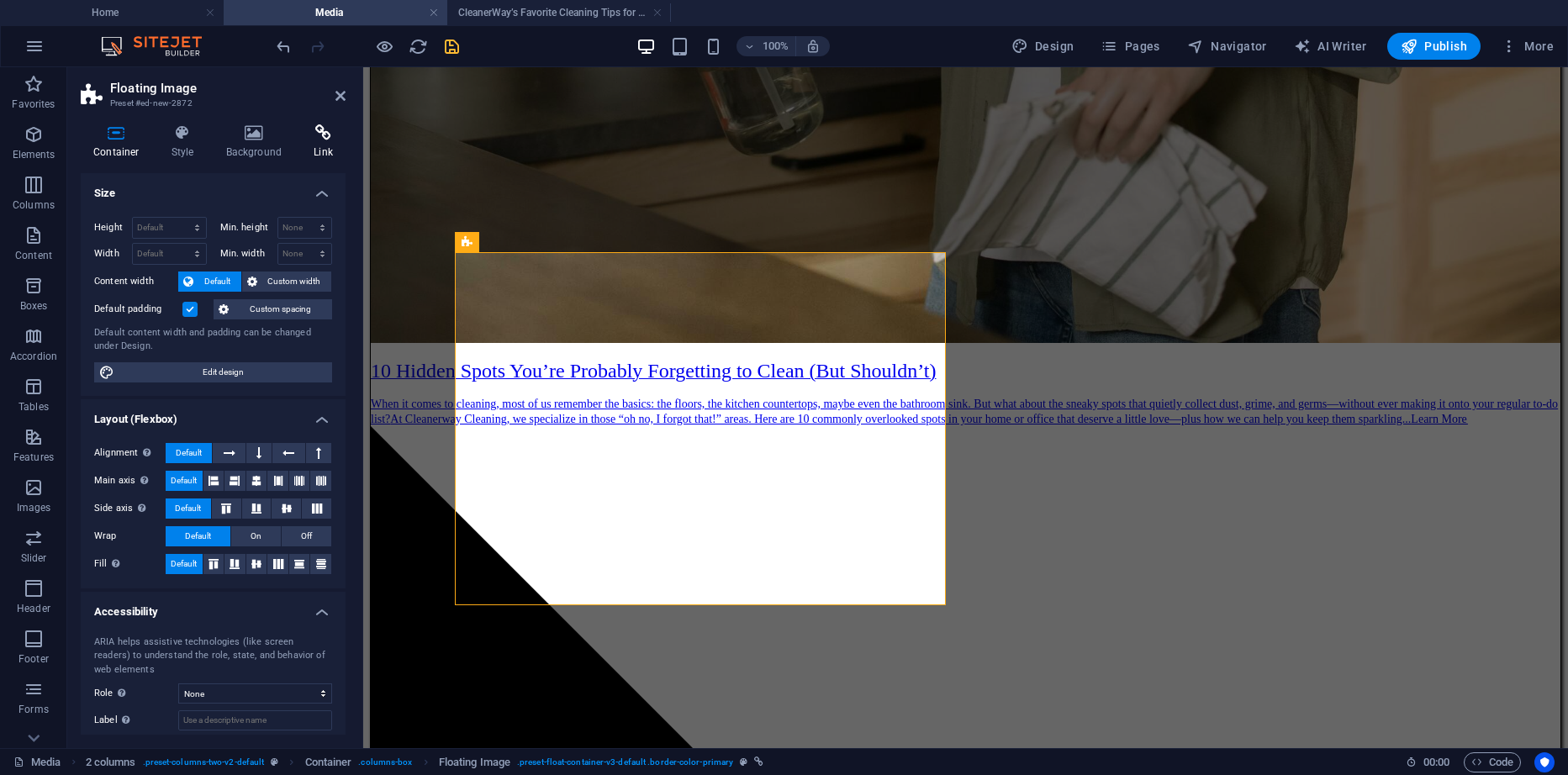 click on "Link" at bounding box center (323, 142) 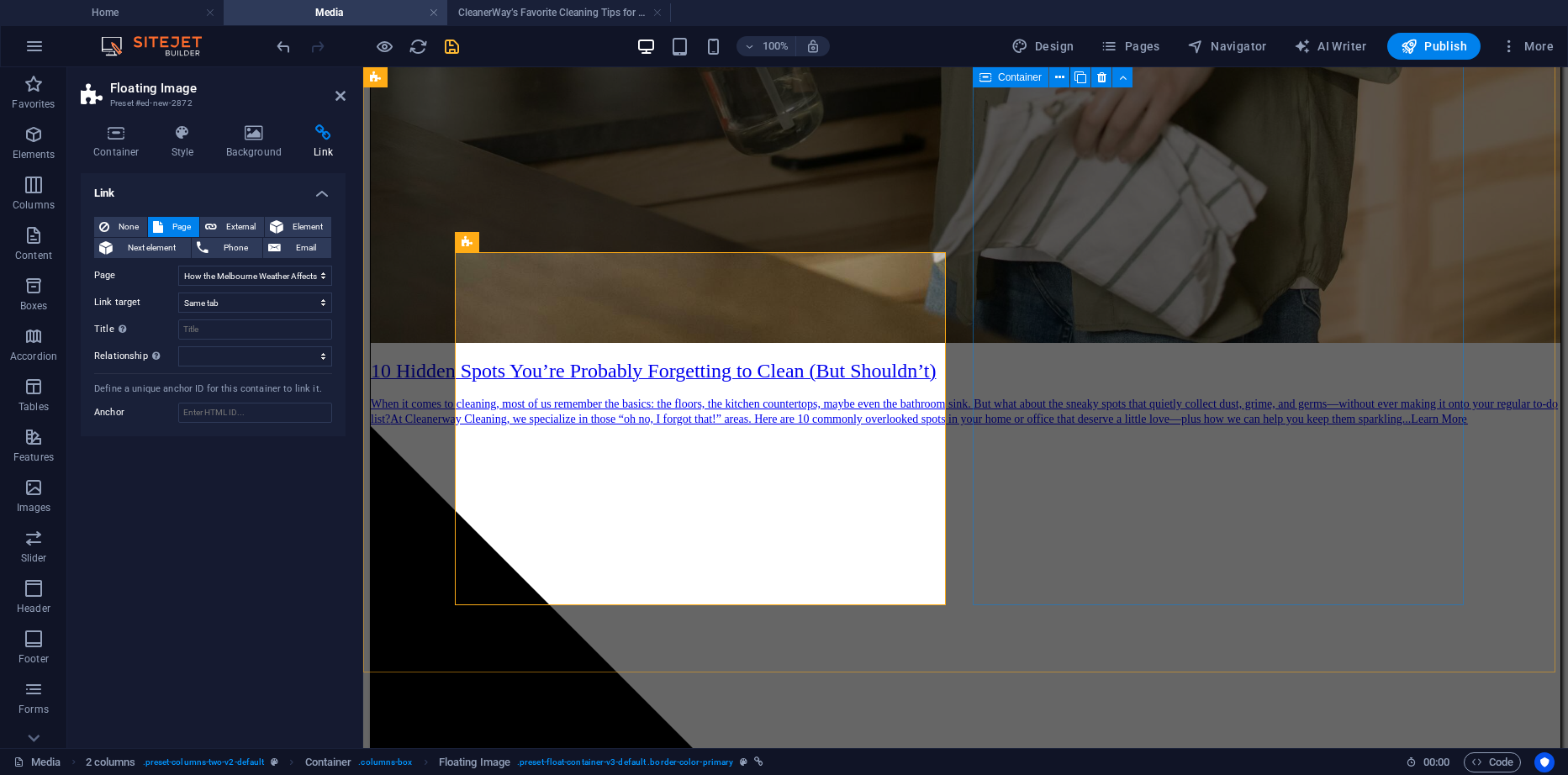 click on "Drop content here or  Add elements  Paste clipboard" at bounding box center [965, 9466] 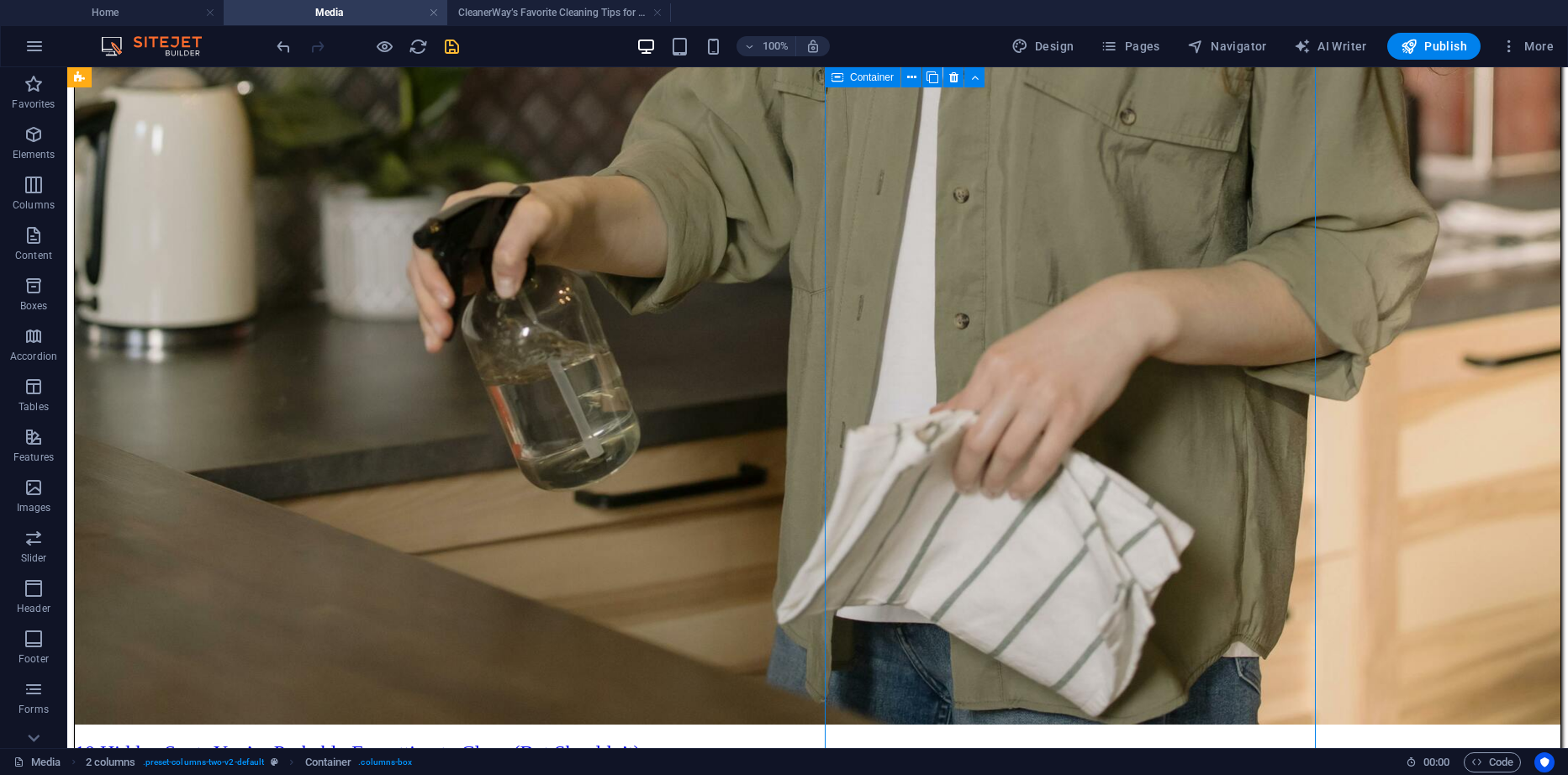 scroll, scrollTop: 588, scrollLeft: 0, axis: vertical 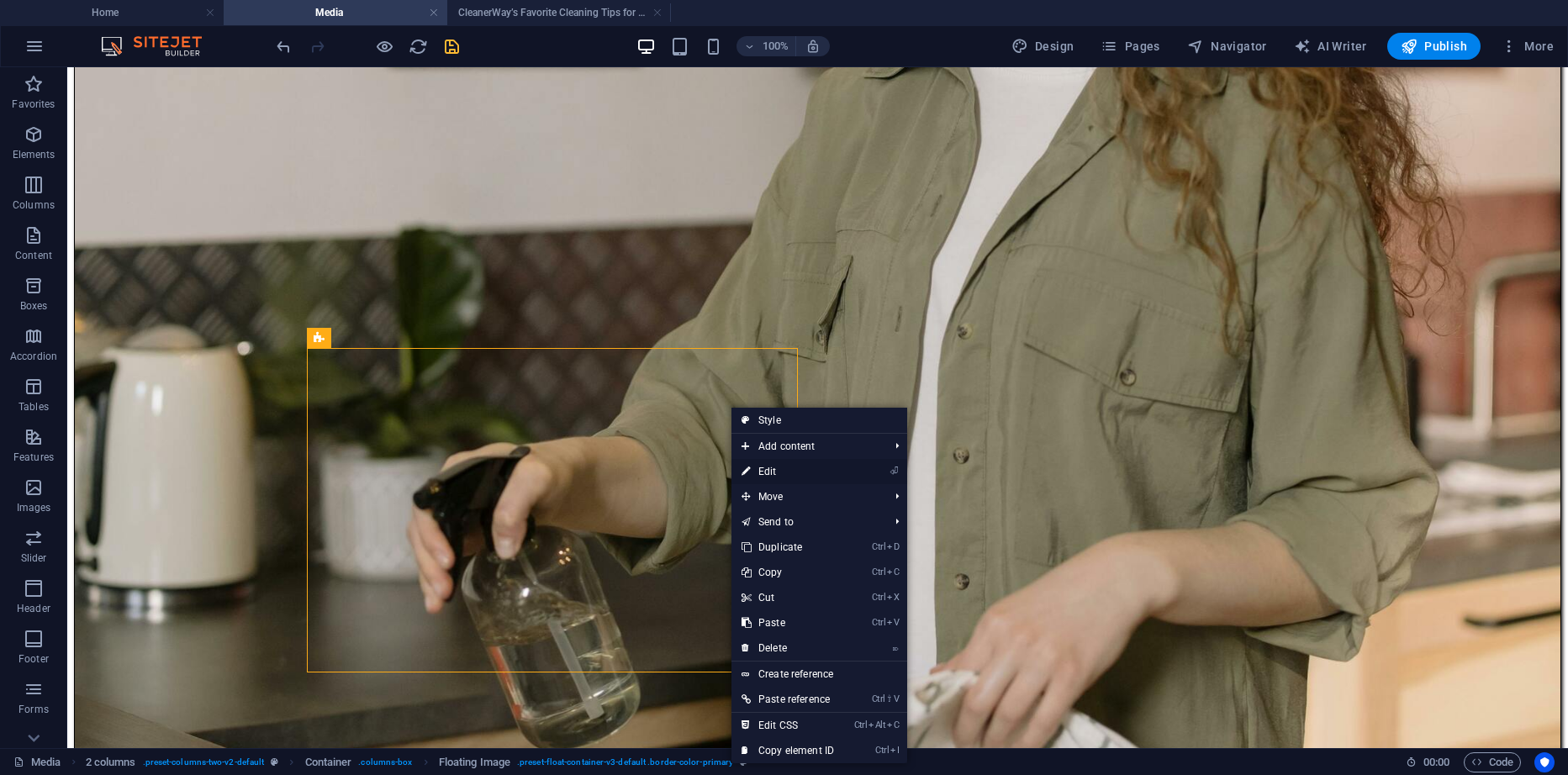click on "⏎  Edit" at bounding box center (788, 472) 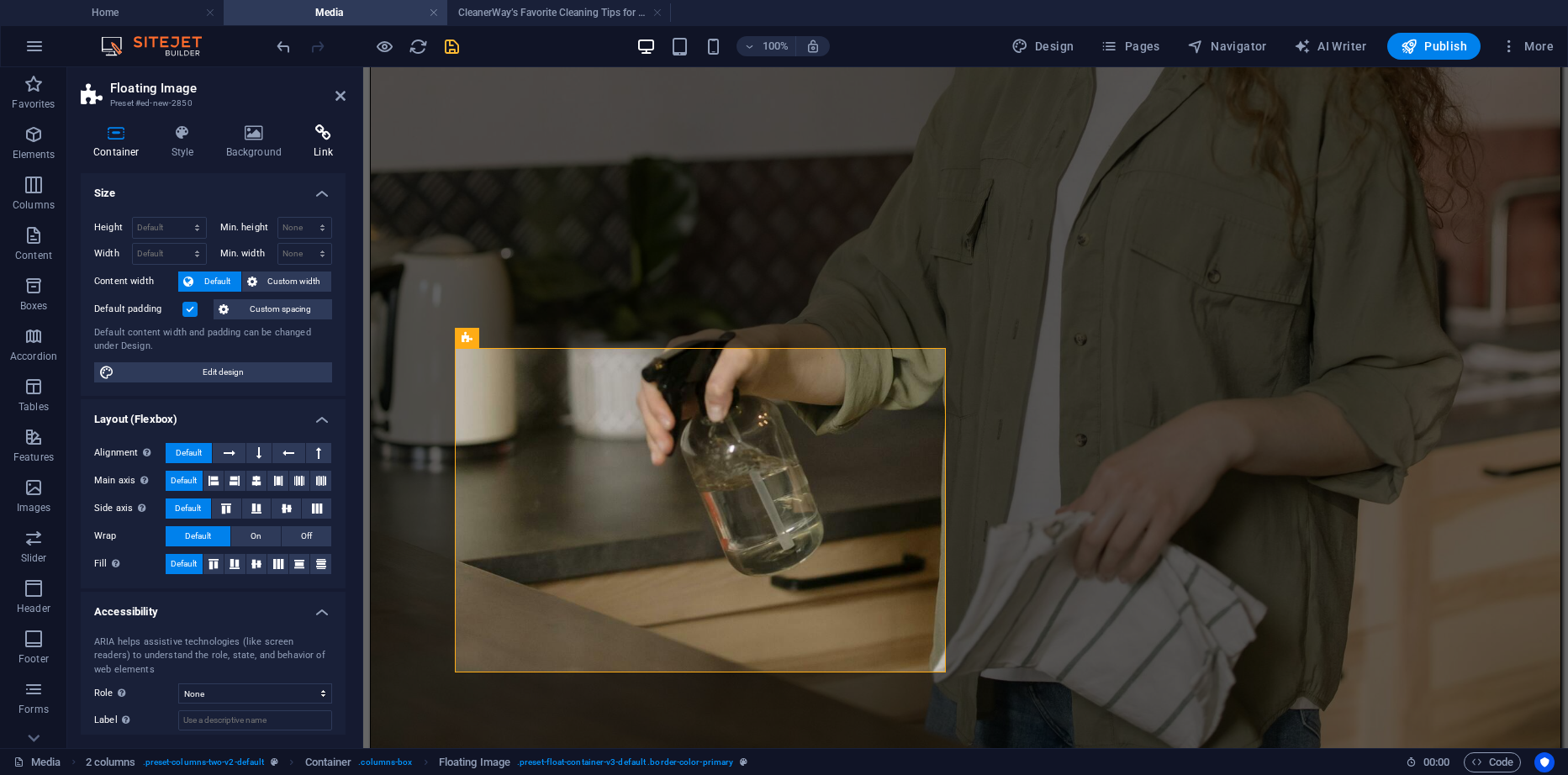 click at bounding box center [323, 133] 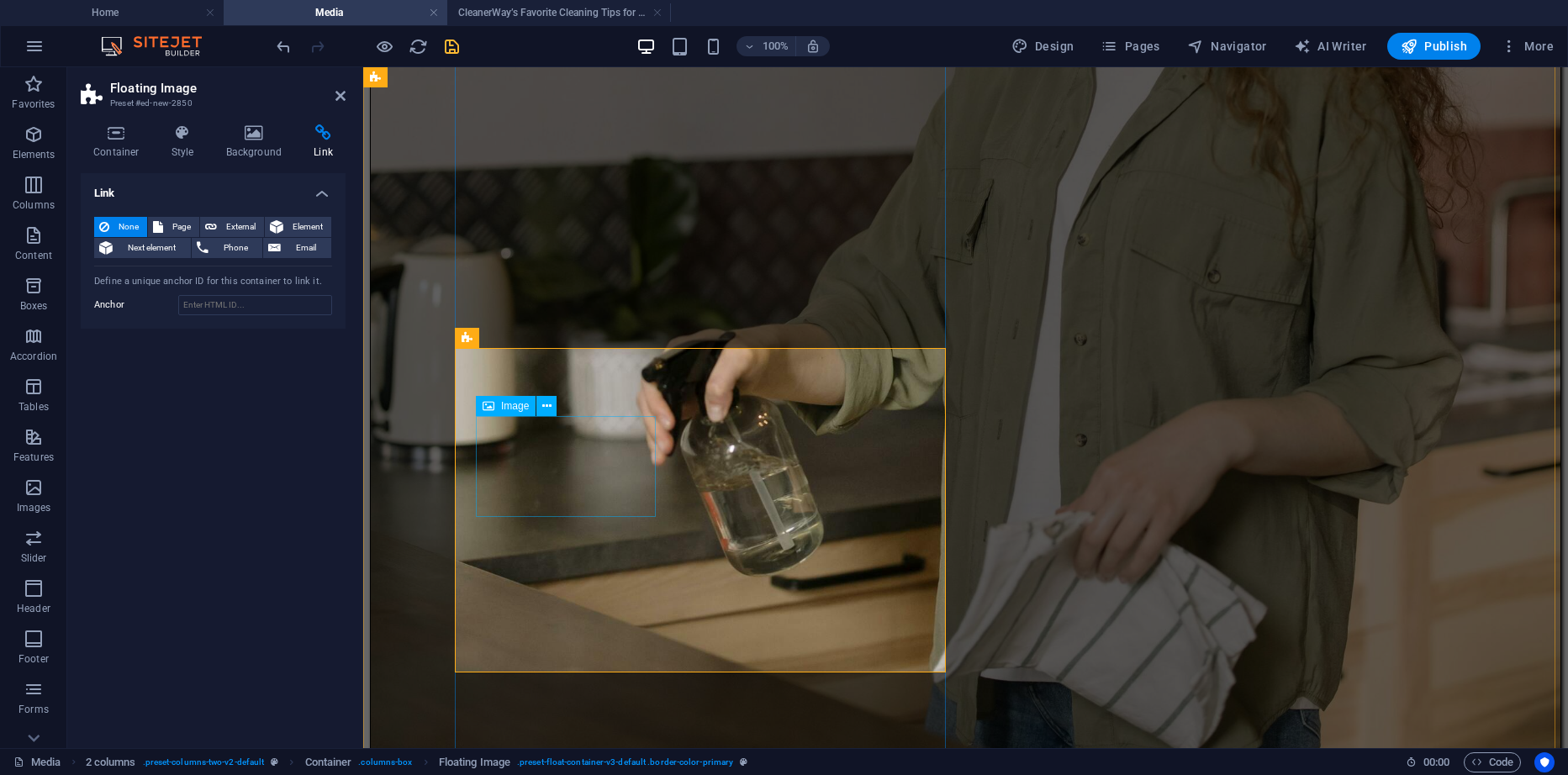 click at bounding box center (965, 3595) 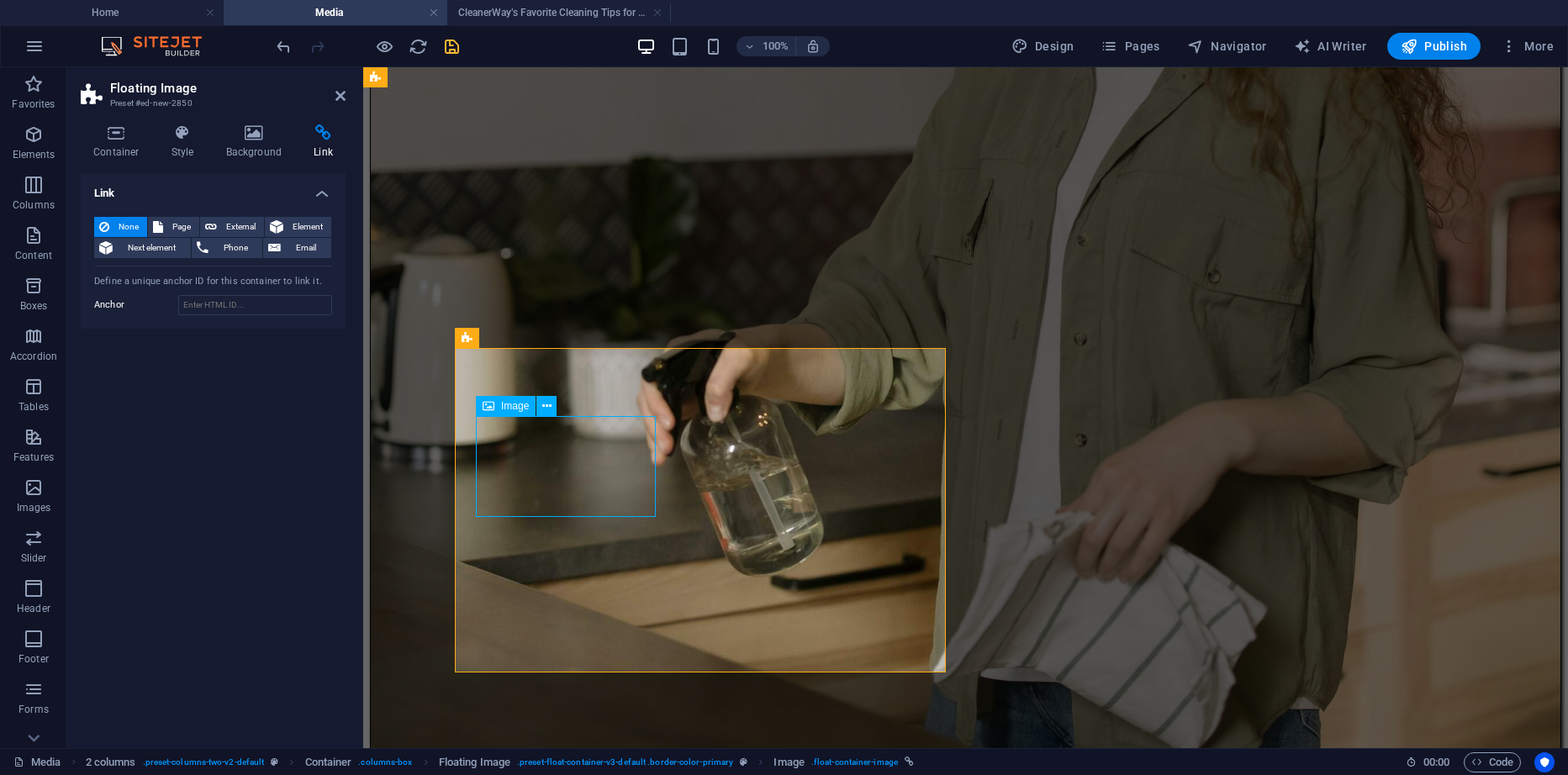 click at bounding box center [965, 3595] 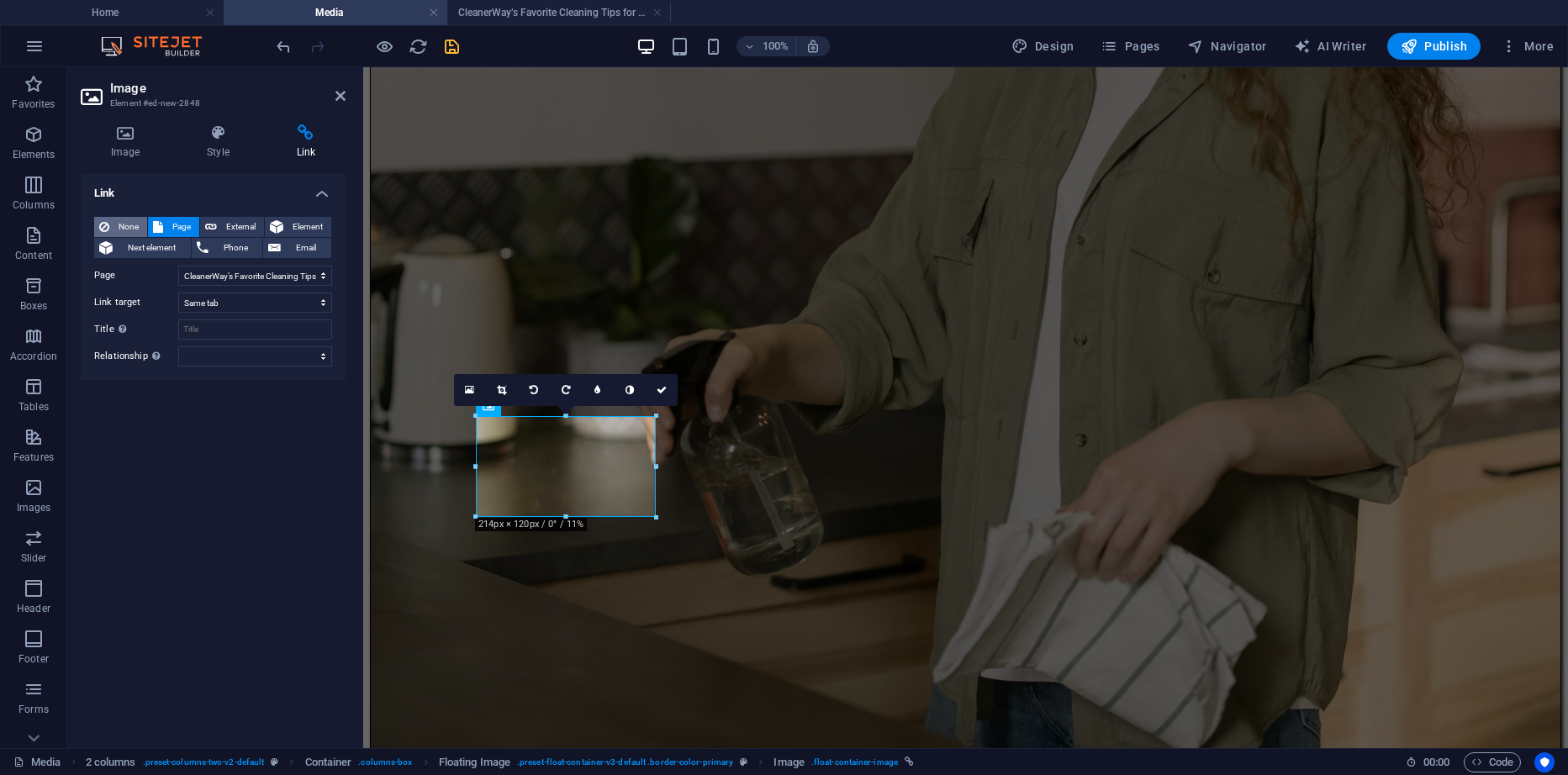 click on "None" at bounding box center (128, 227) 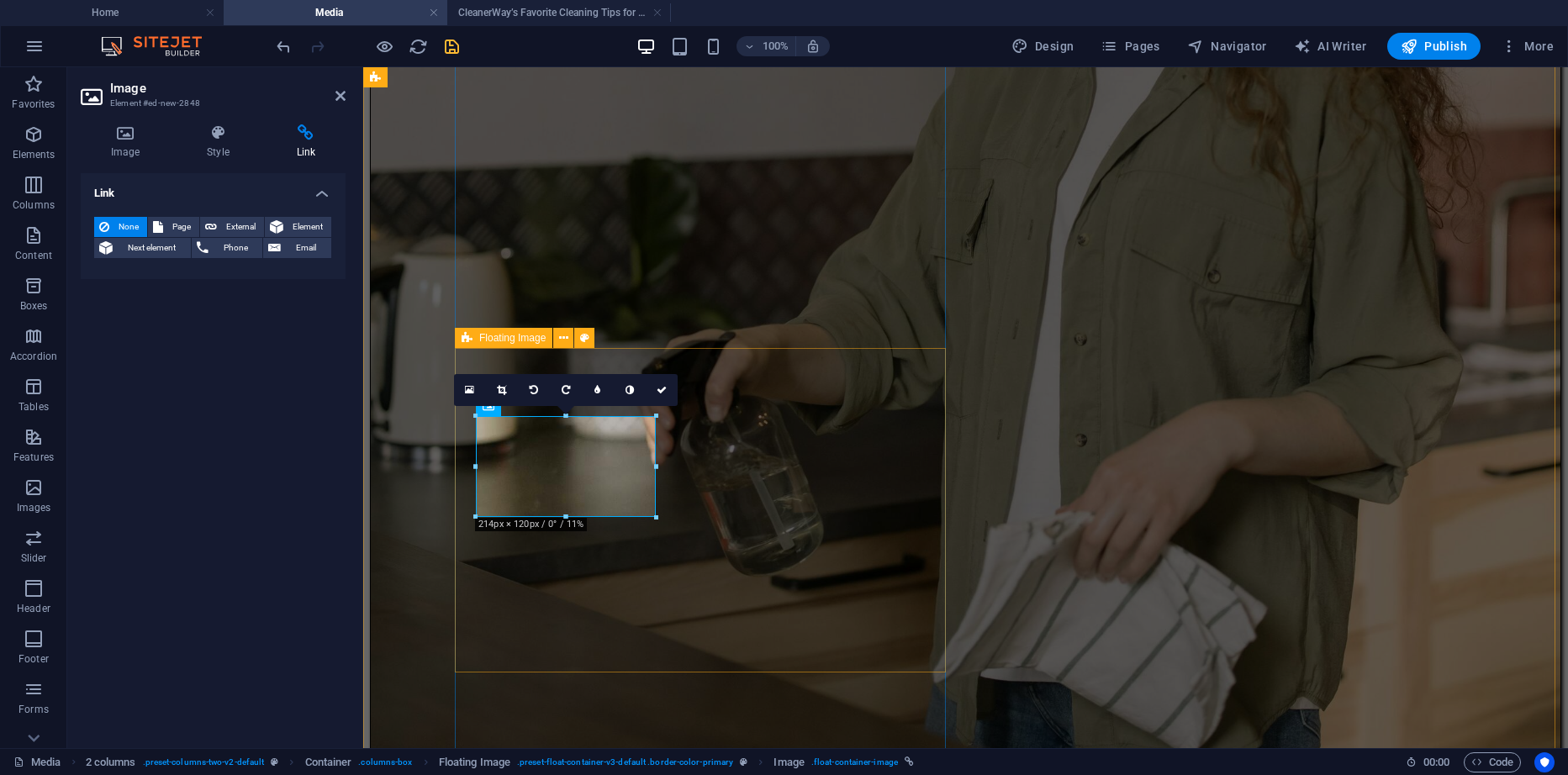 click on "CleanerWay’s Favorite Cleaning Tips for Melbourne Homes   At CleanerWay Cleaning Services, we’ve cleaned everything from cozy apartments to sprawling family homes across Melbourne — and if there’s one thing we know, it’s that a clean home feels better. Want that fresh, clean-home vibe without spending your whole weekend scrubbing? These are our  top expert cleaning tips  to make your Melbourne home sparkle all year round   ...  Learn More" at bounding box center [965, 4848] 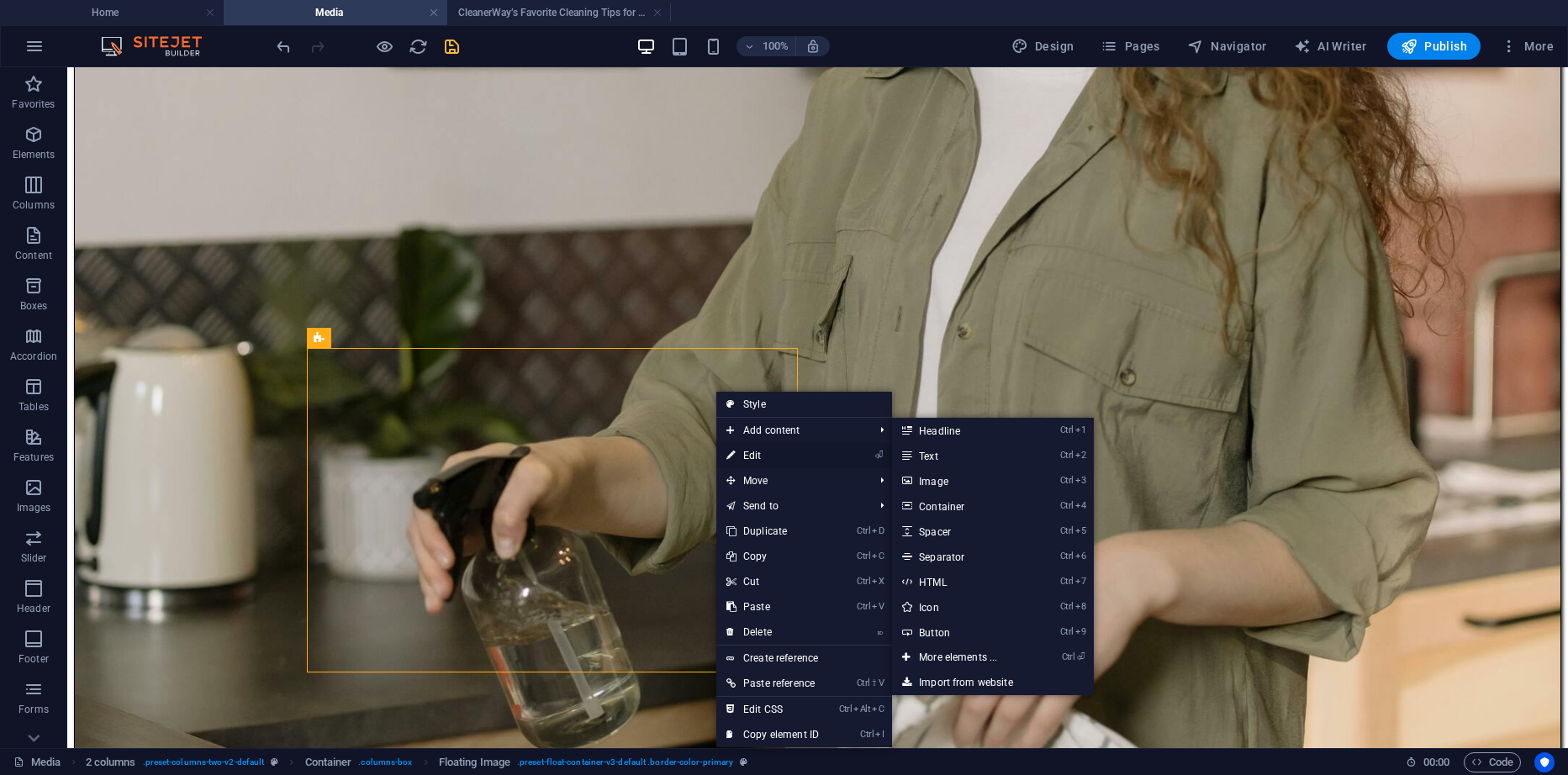 click on "⏎  Edit" at bounding box center (773, 456) 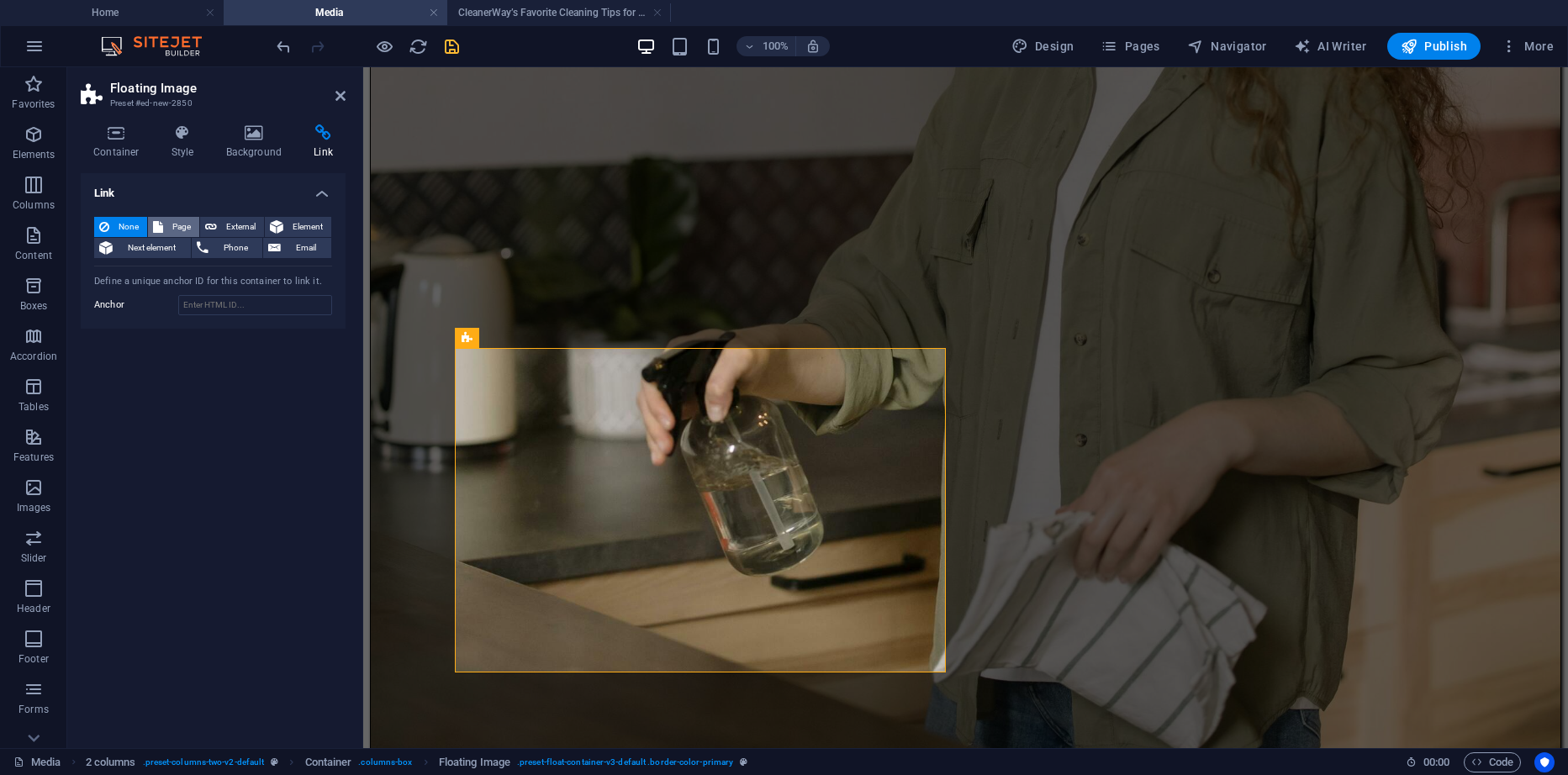 click on "Page" at bounding box center (181, 227) 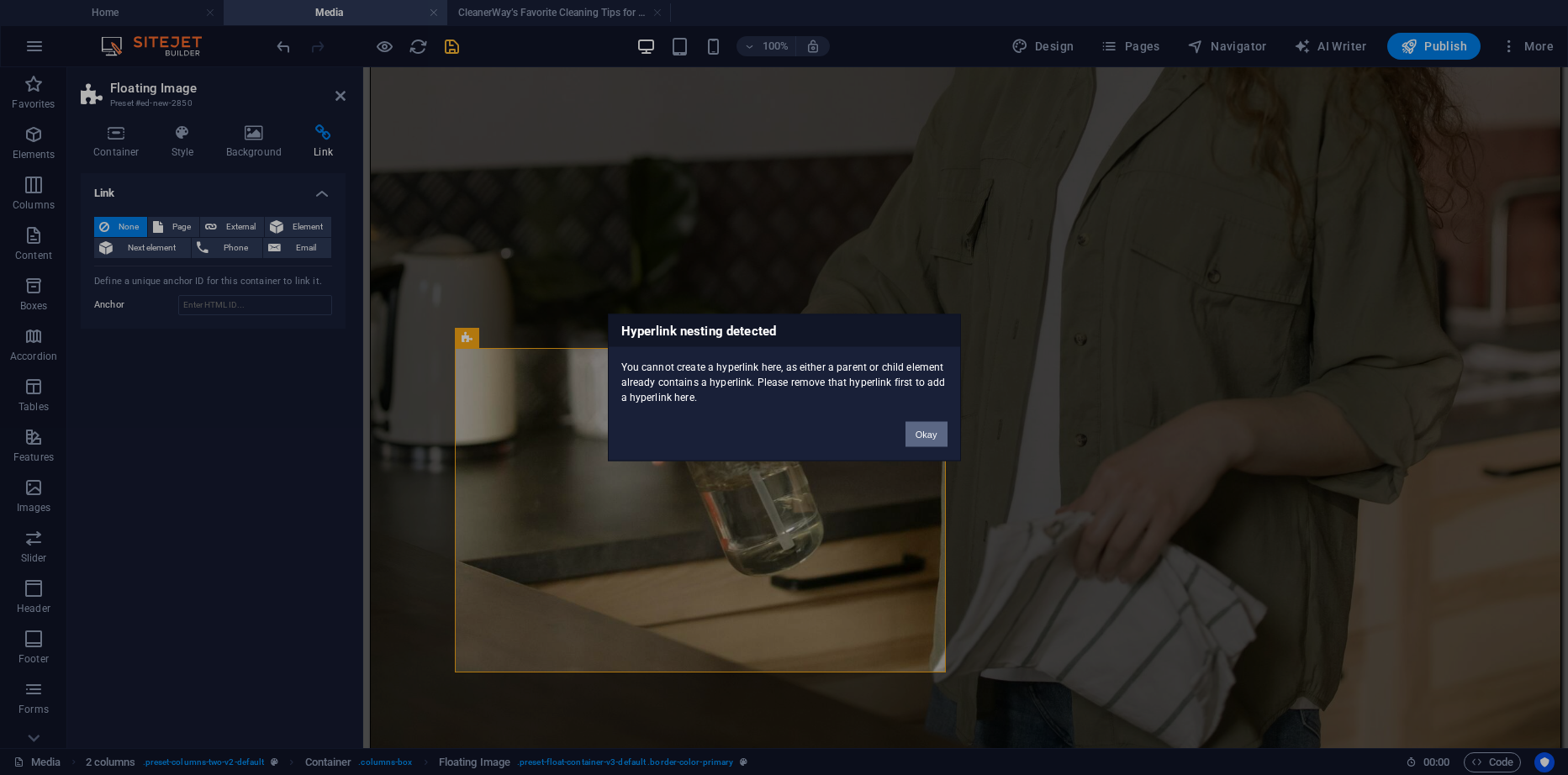 click on "Okay" at bounding box center [927, 435] 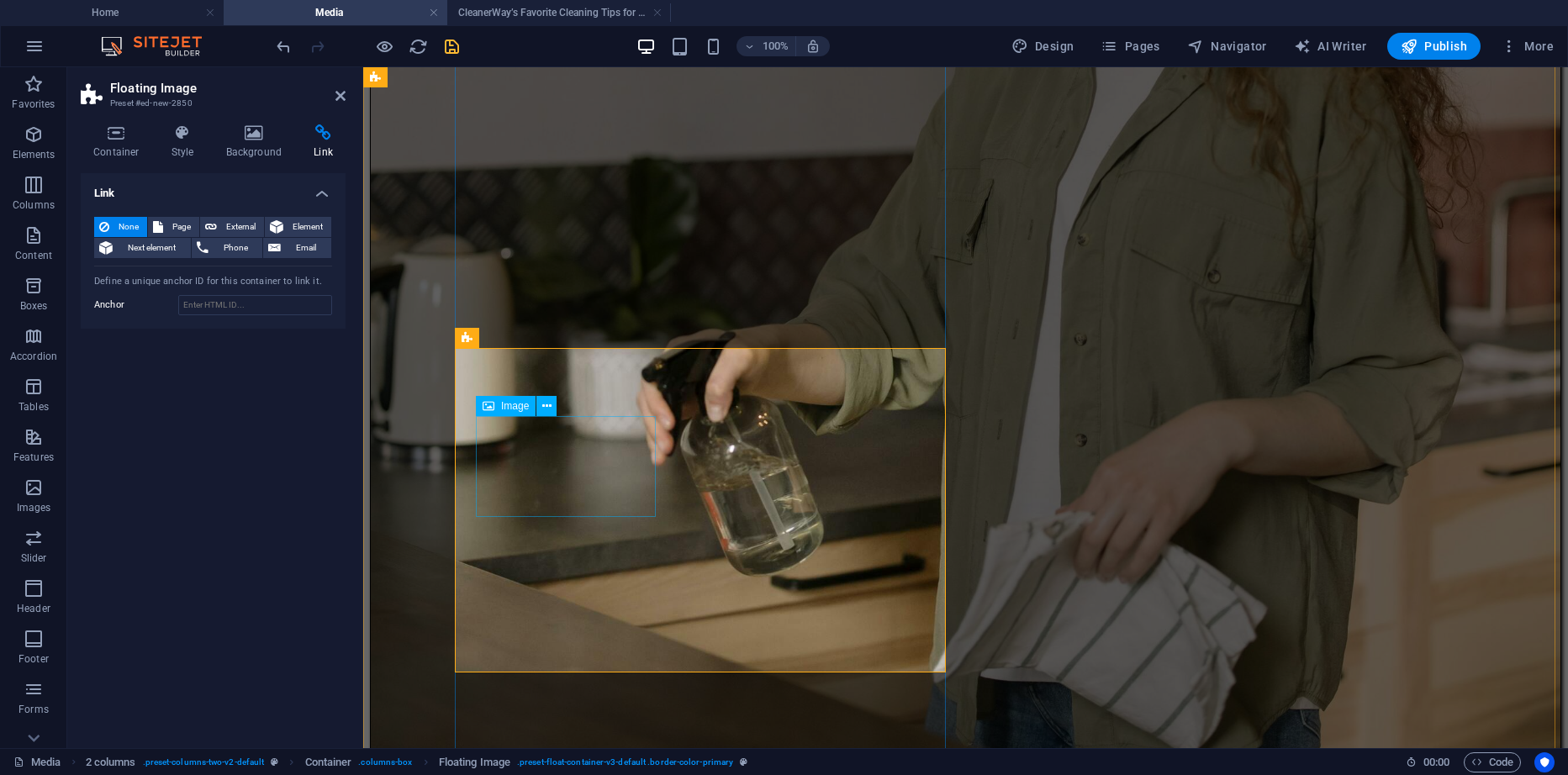 click at bounding box center (965, 3595) 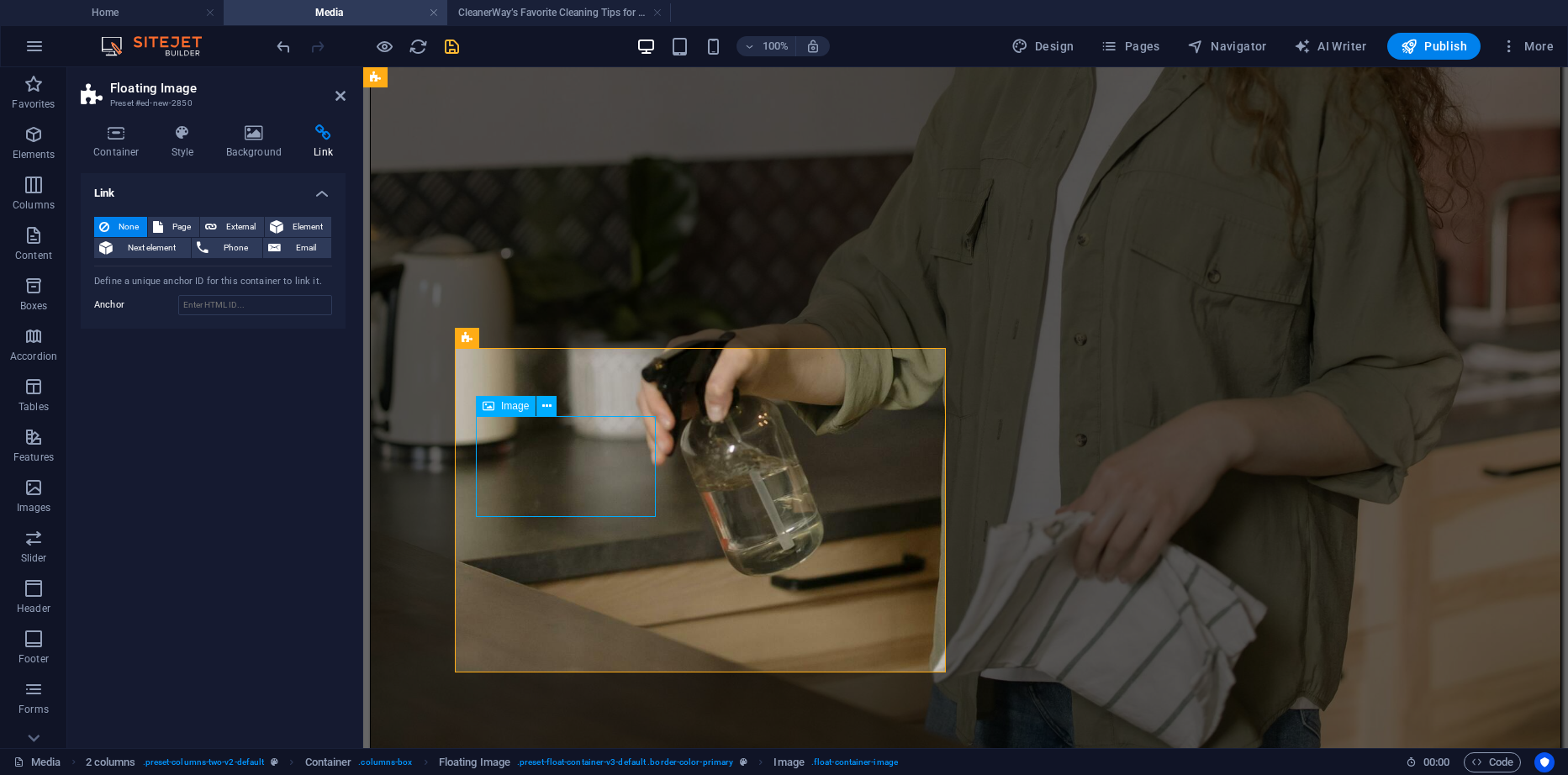 click at bounding box center (965, 3595) 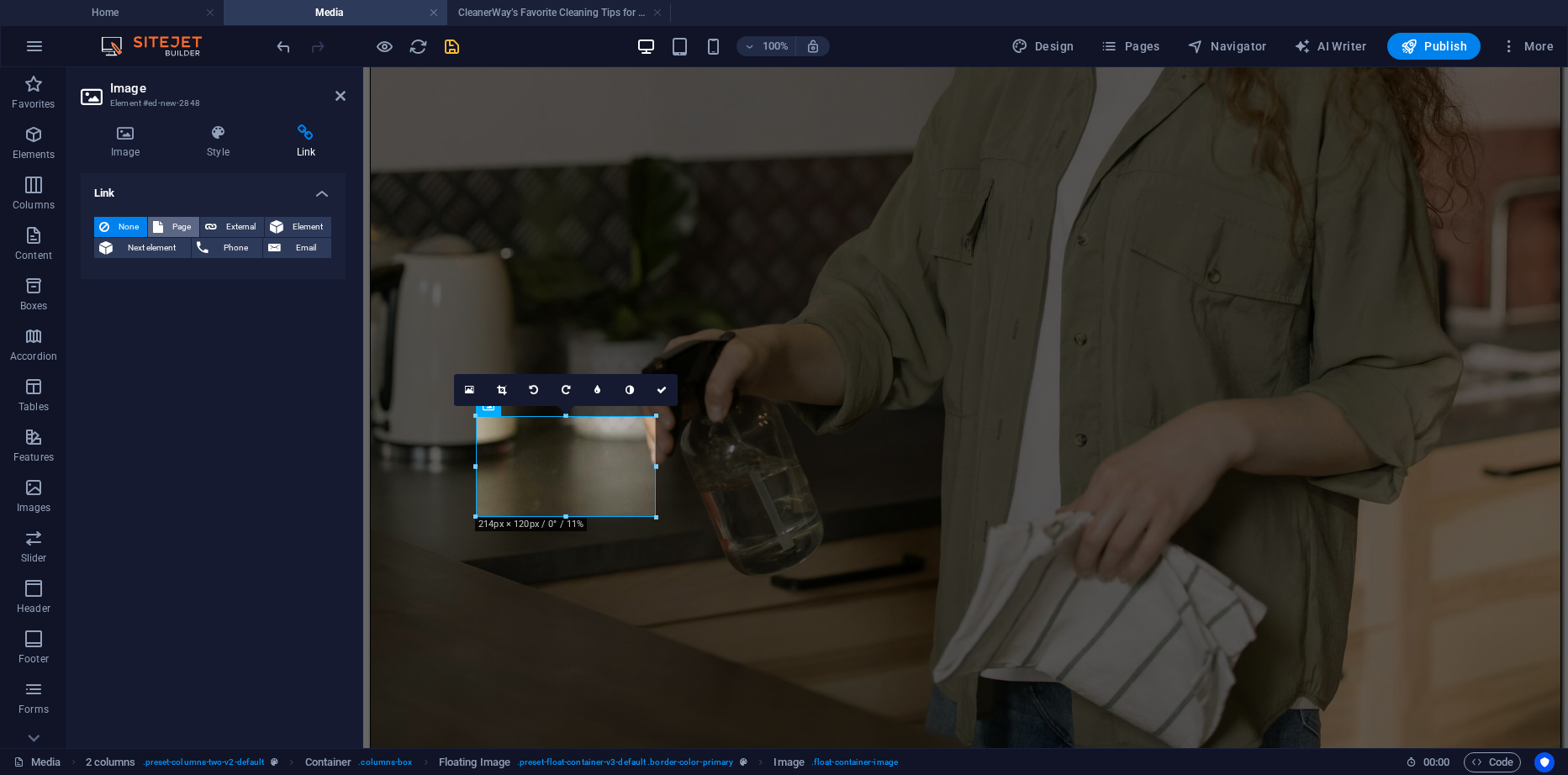 click on "Page" at bounding box center (181, 227) 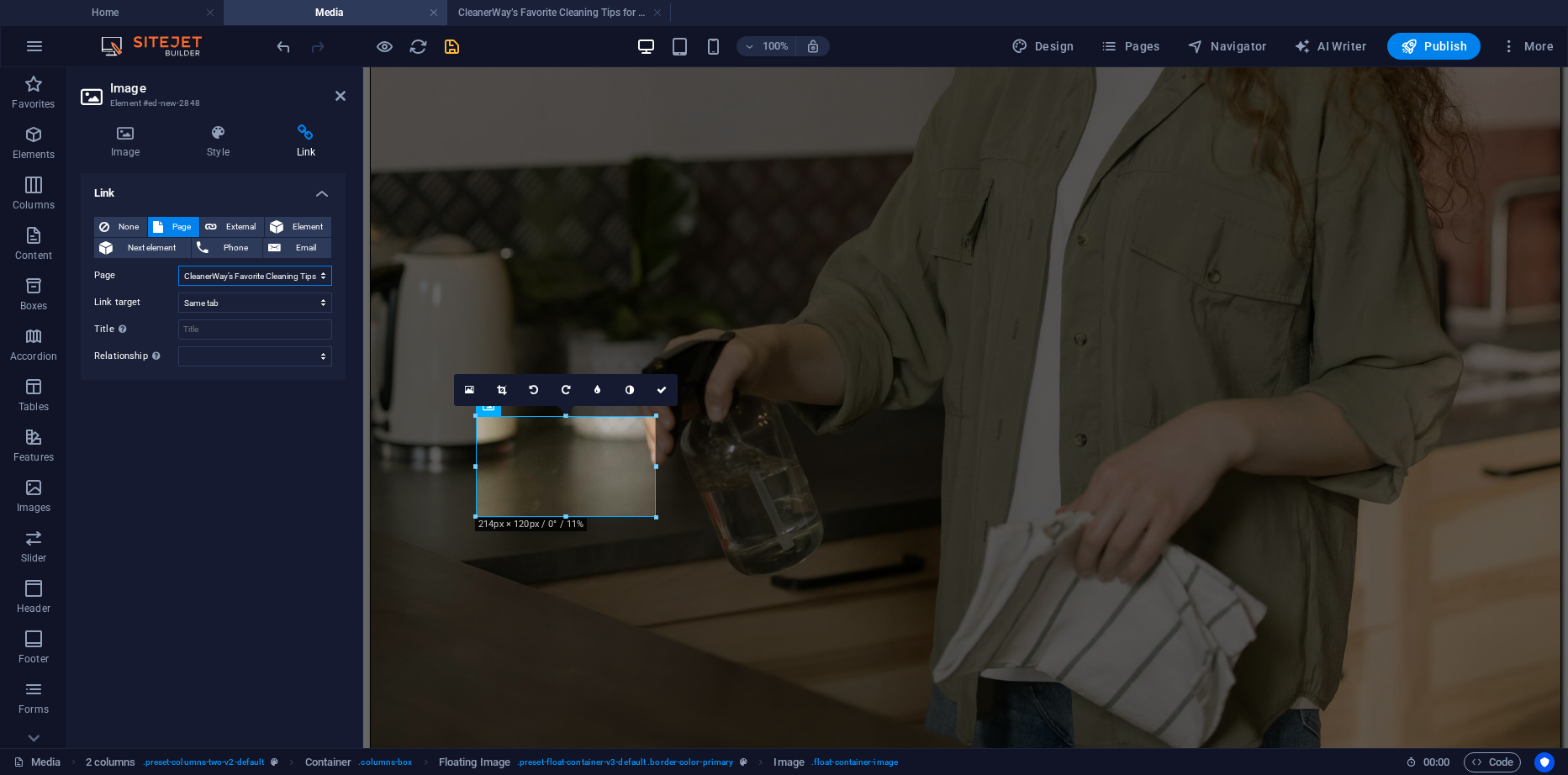 click on "Home Duct Cleaning Carpet Cleaning Window Cleaning End of Lease / Bond Cleaning Carpet Water Damage Restoration Upholstery Cleaning High Pressure Cleaning Appliance Cleaning Media 10 Hidden Spots You’re Probably Forgetting to Clean (But Shouldn’t) CleanerWay’s Favorite Cleaning Tips for Melbourne Homes How the Melbourne Weather Affects Your Home’s Cleanliness Legal Notice Privacy Quote" at bounding box center [255, 276] 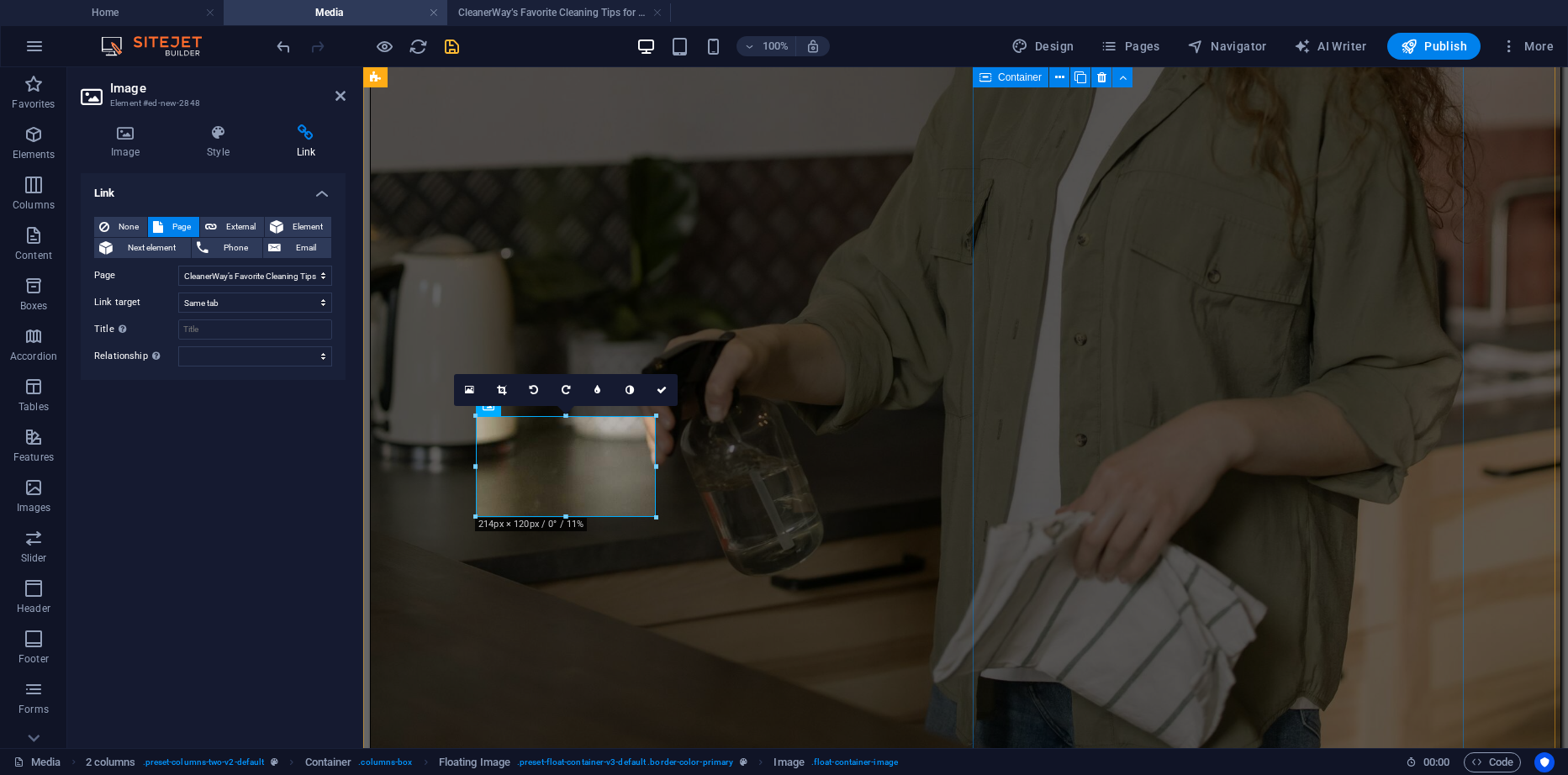 click on "Drop content here or  Add elements  Paste clipboard" at bounding box center [965, 9886] 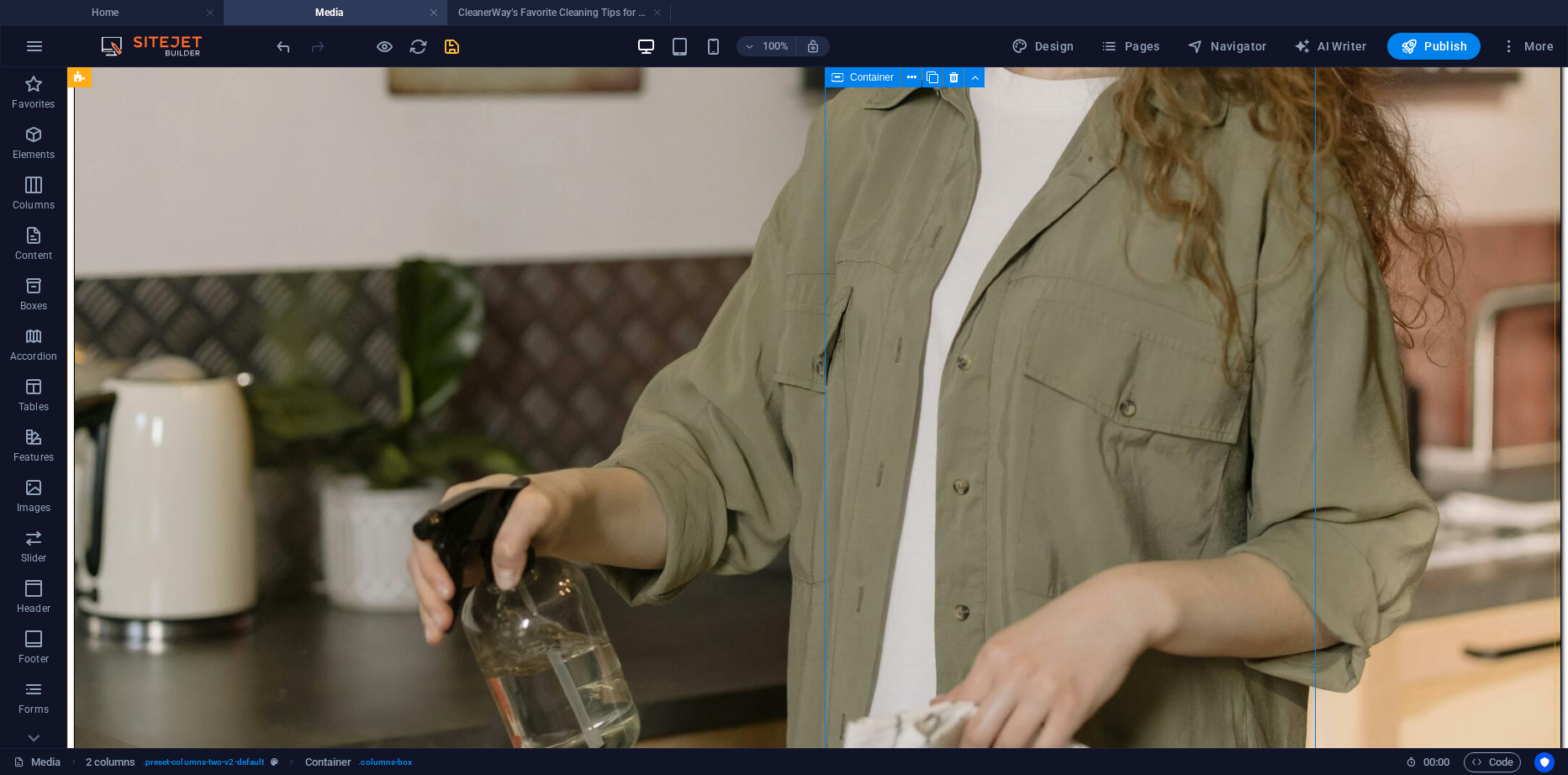 scroll, scrollTop: 504, scrollLeft: 0, axis: vertical 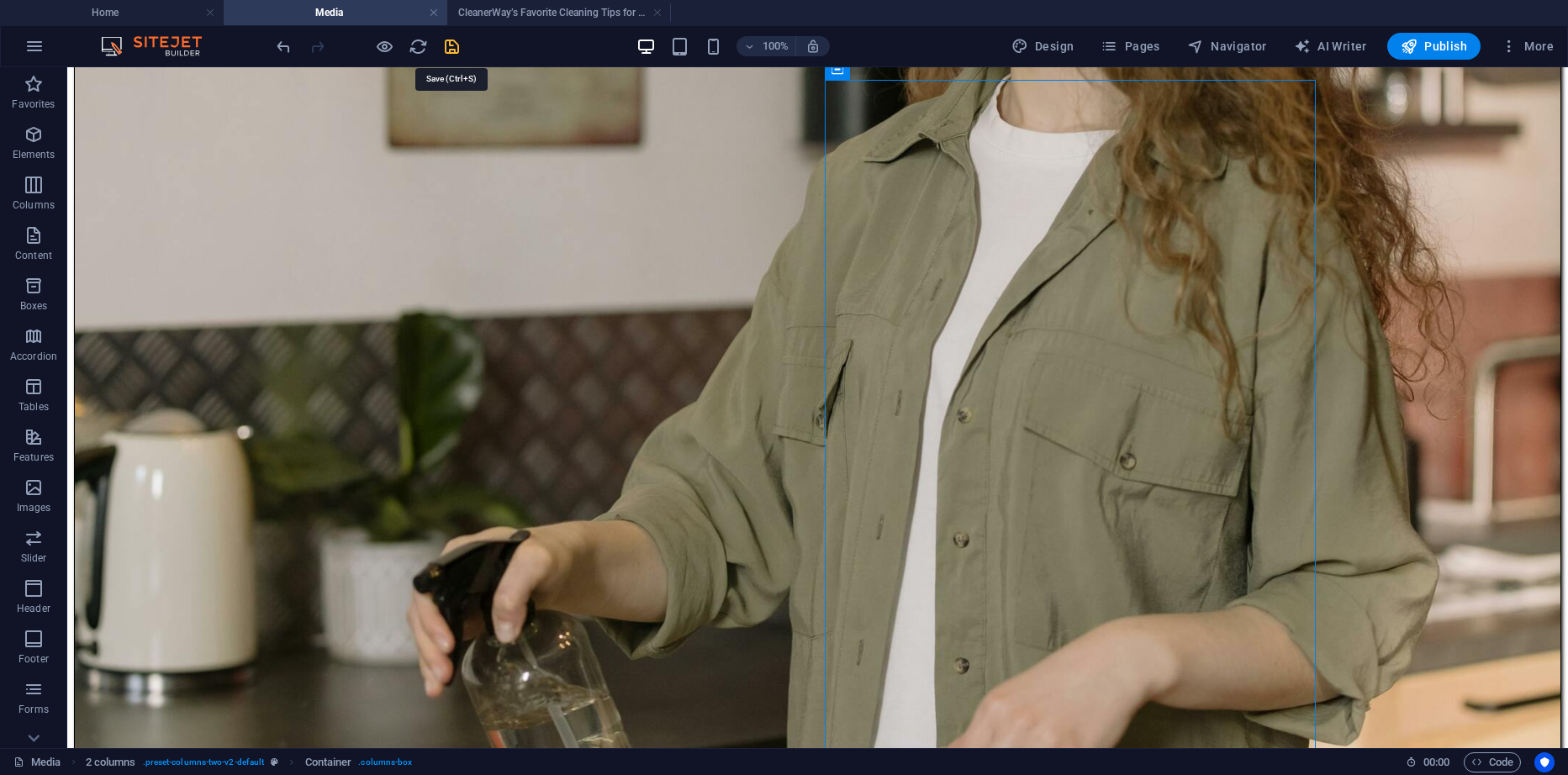 click at bounding box center (451, 46) 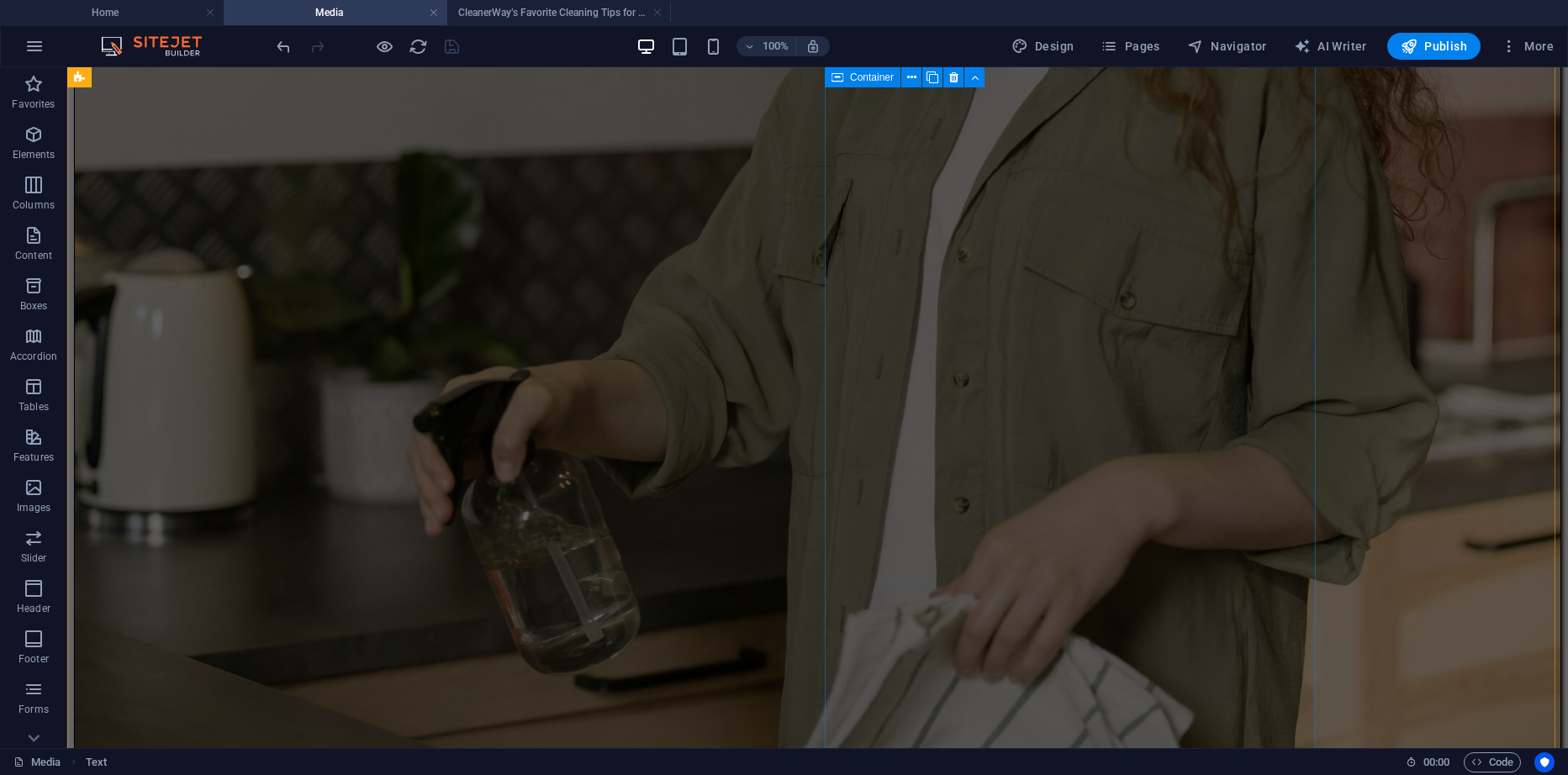 scroll, scrollTop: 757, scrollLeft: 0, axis: vertical 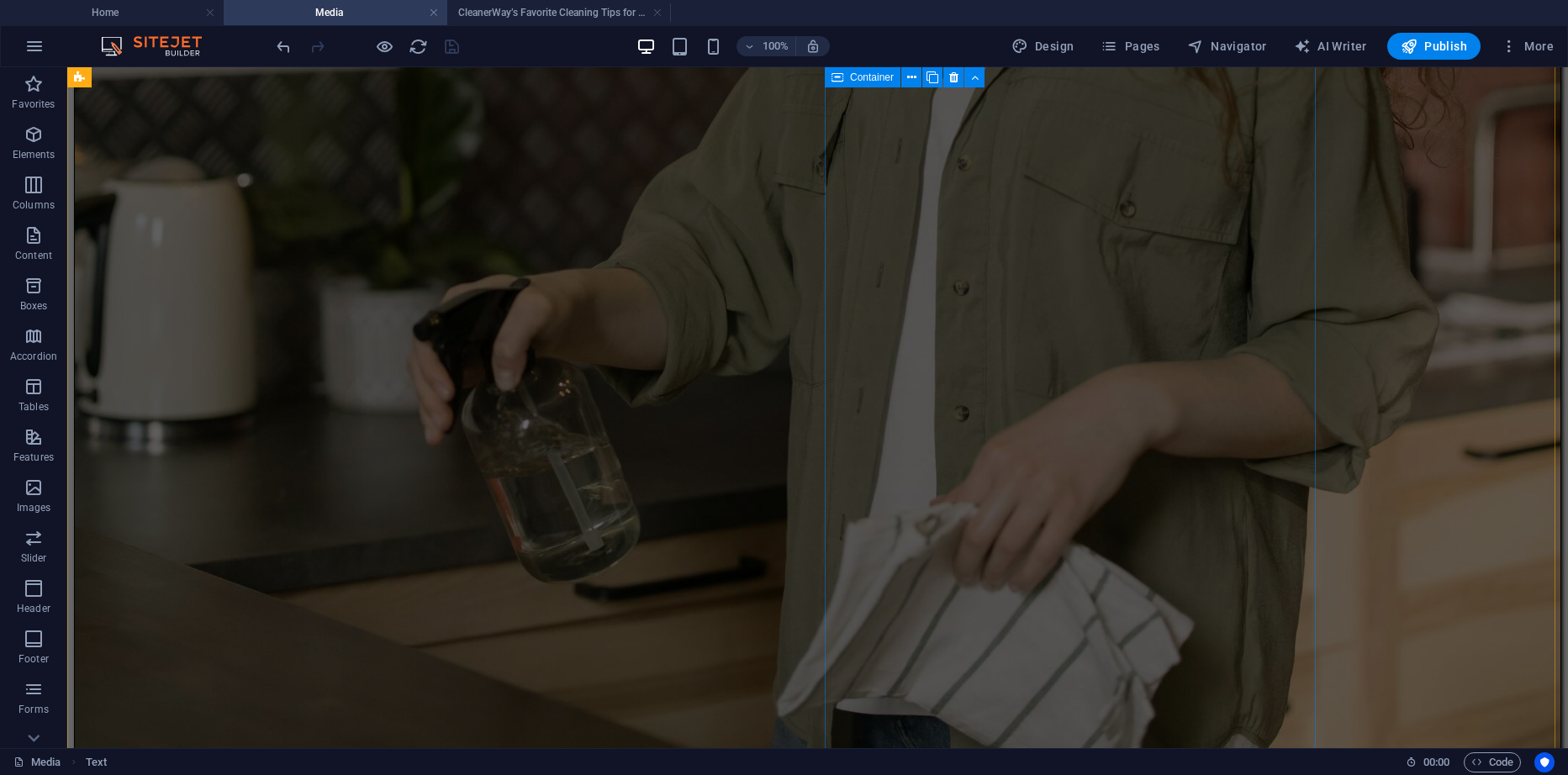 click on "Drop content here or  Add elements  Paste clipboard" at bounding box center [817, 12103] 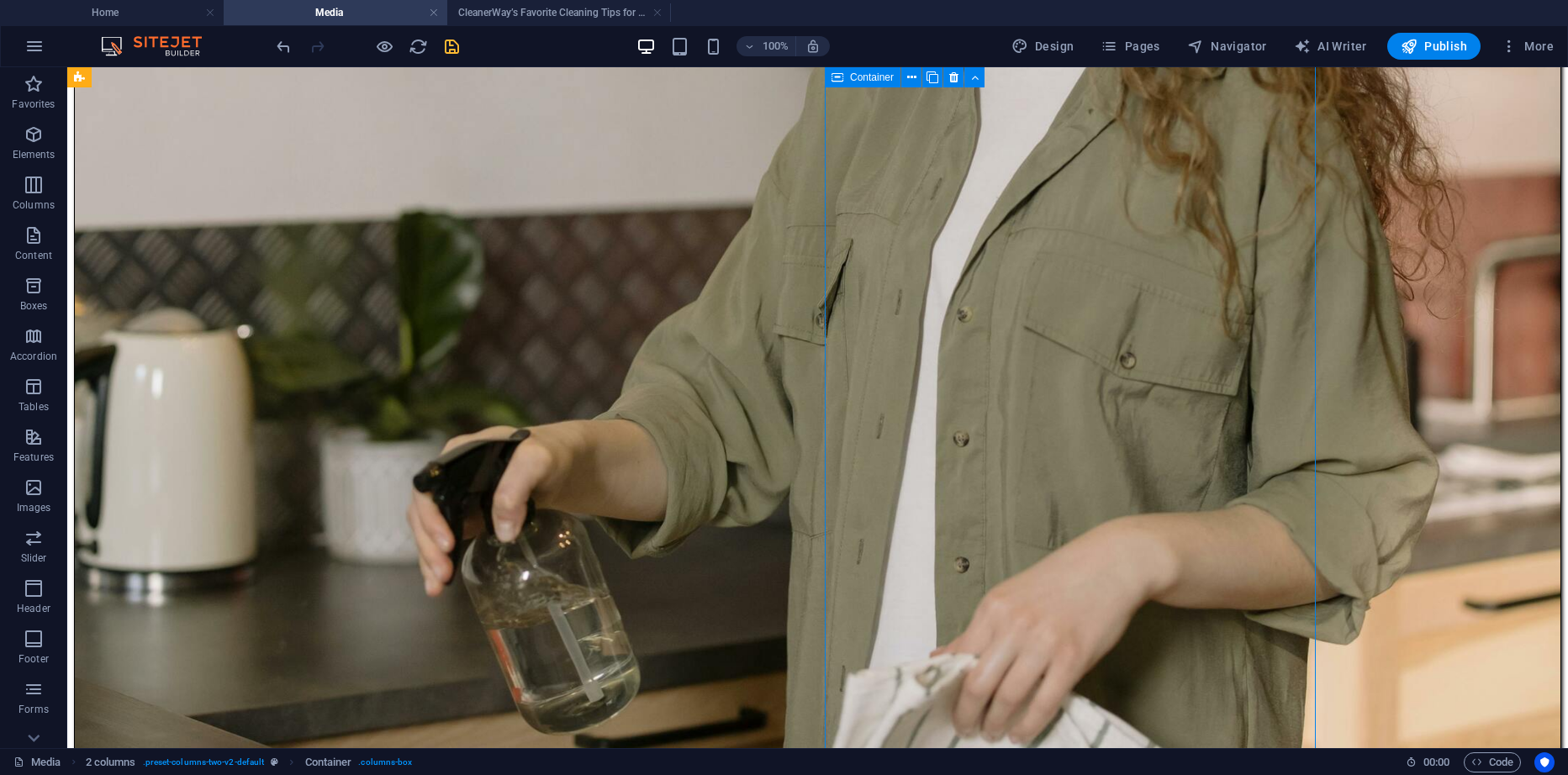 scroll, scrollTop: 588, scrollLeft: 0, axis: vertical 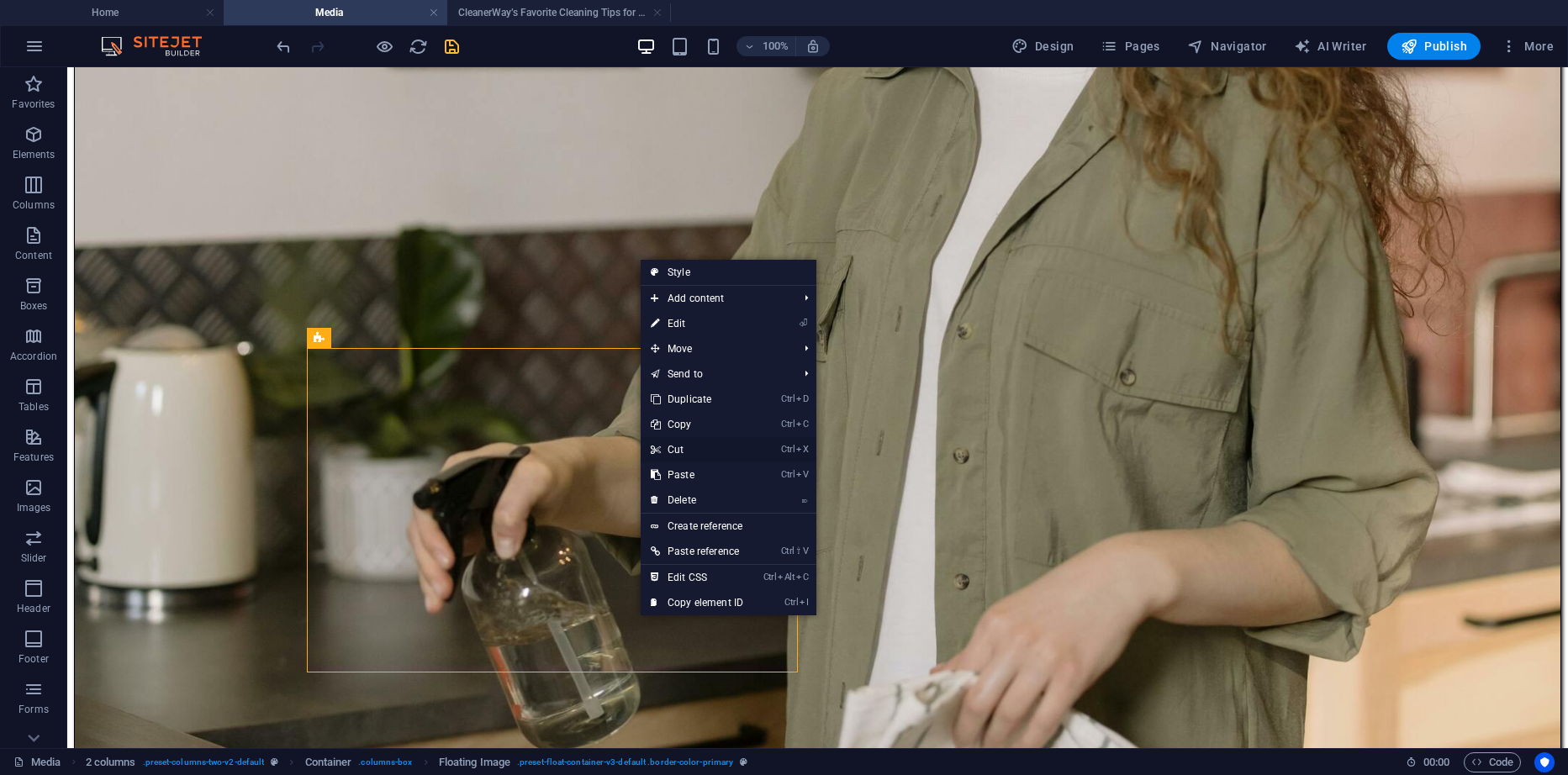 click on "Ctrl X  Cut" at bounding box center (697, 450) 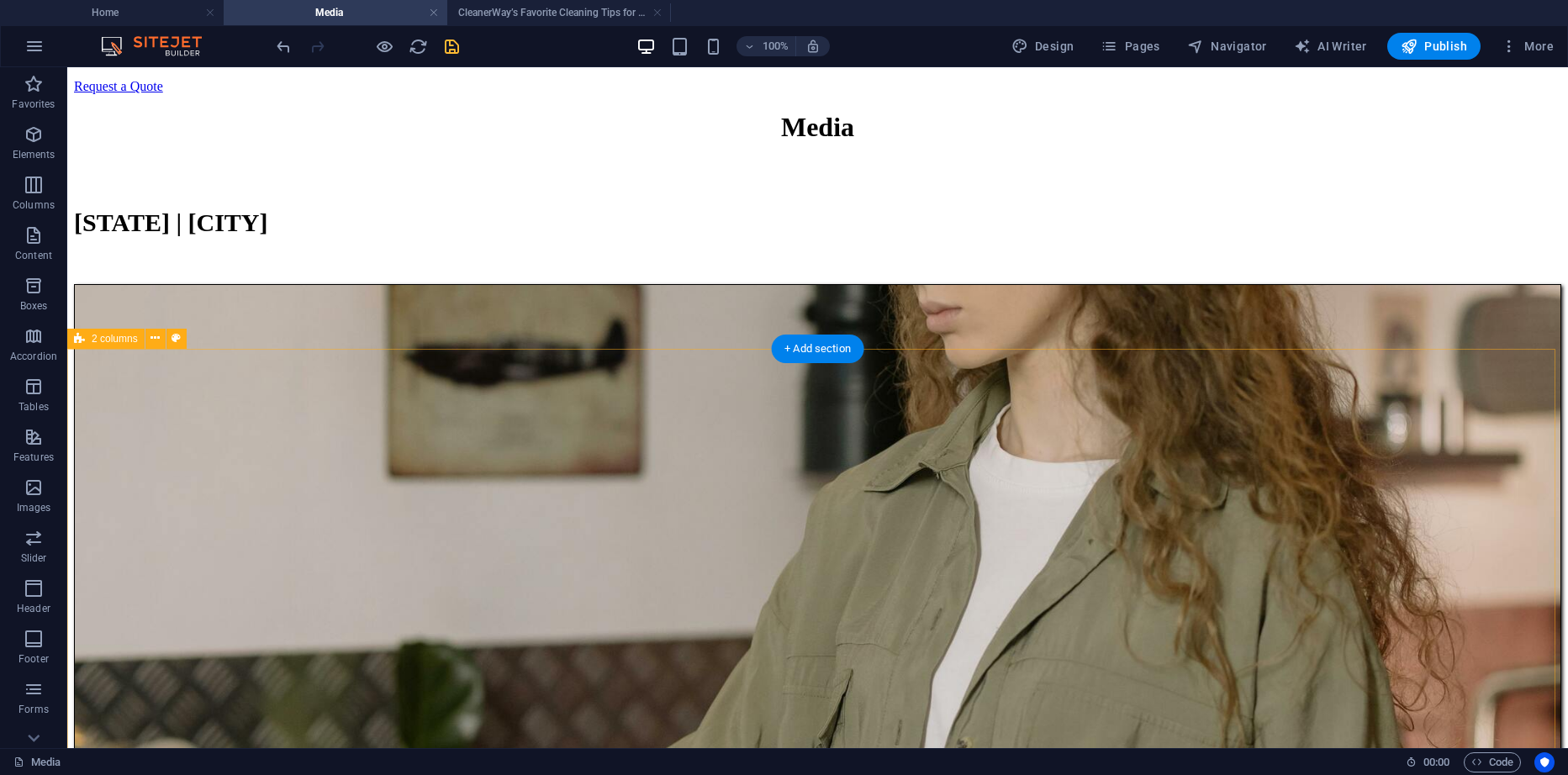 scroll, scrollTop: 168, scrollLeft: 0, axis: vertical 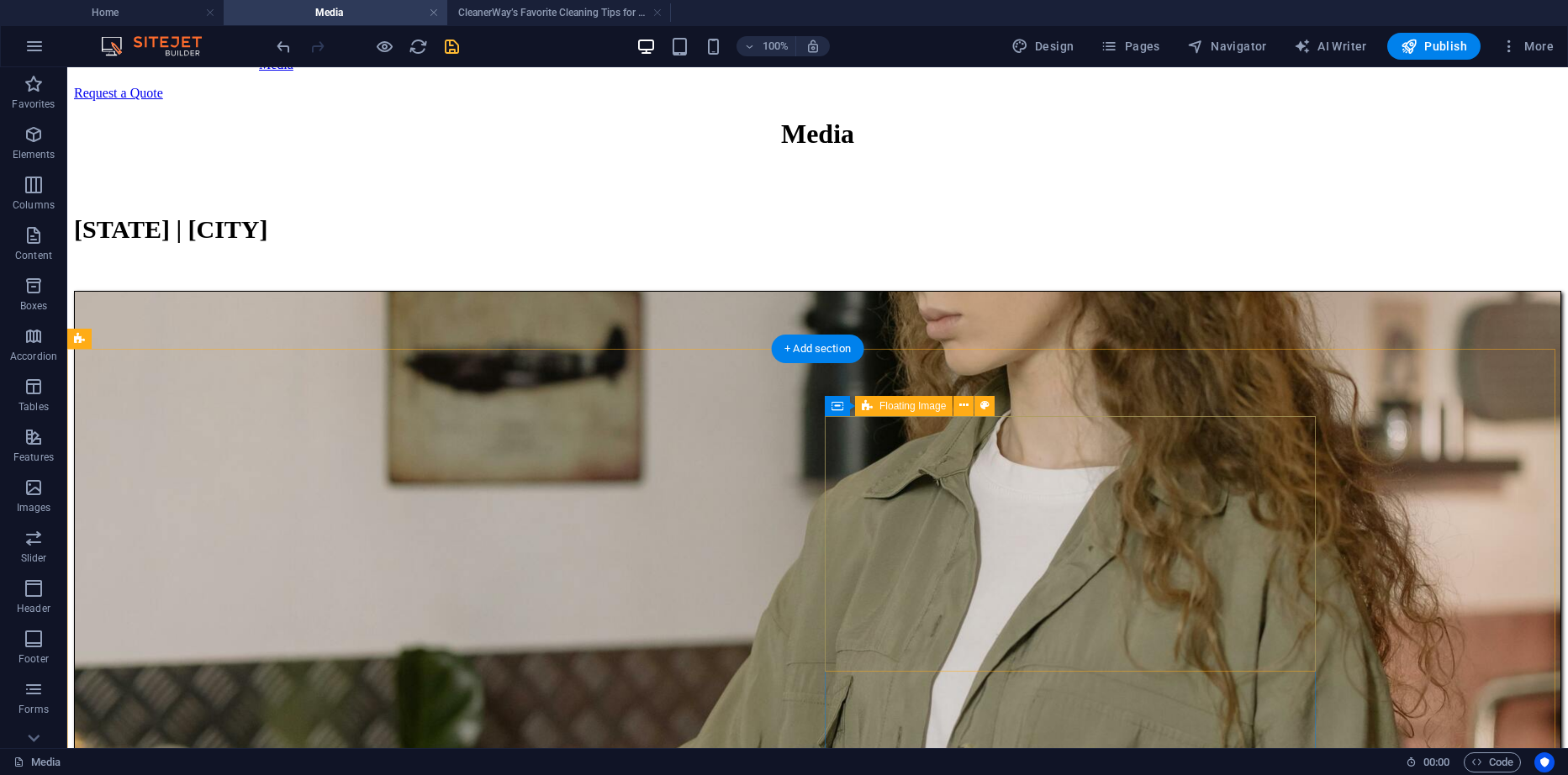 click on "Paste clipboard" at bounding box center (863, 8779) 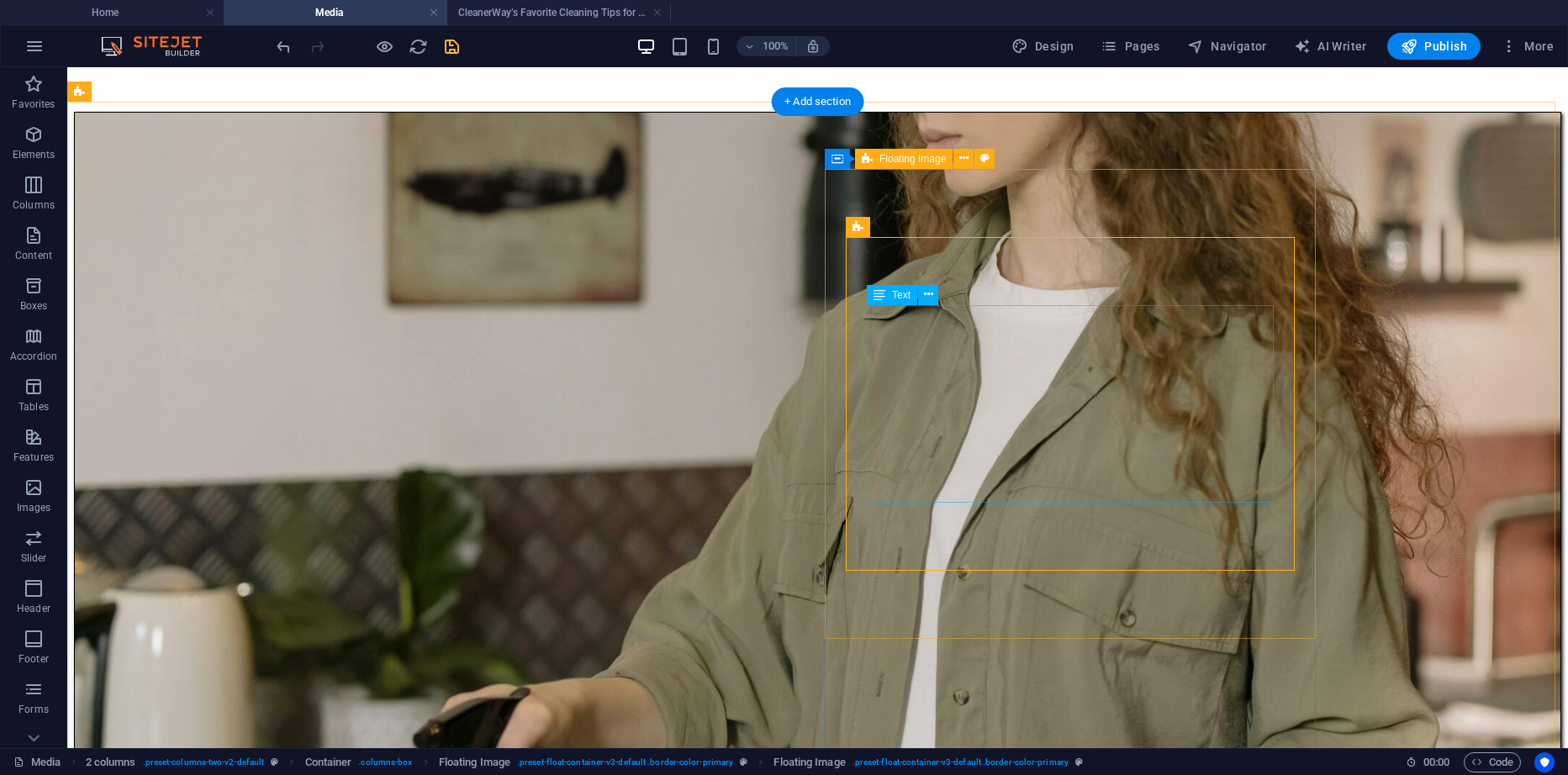 scroll, scrollTop: 252, scrollLeft: 0, axis: vertical 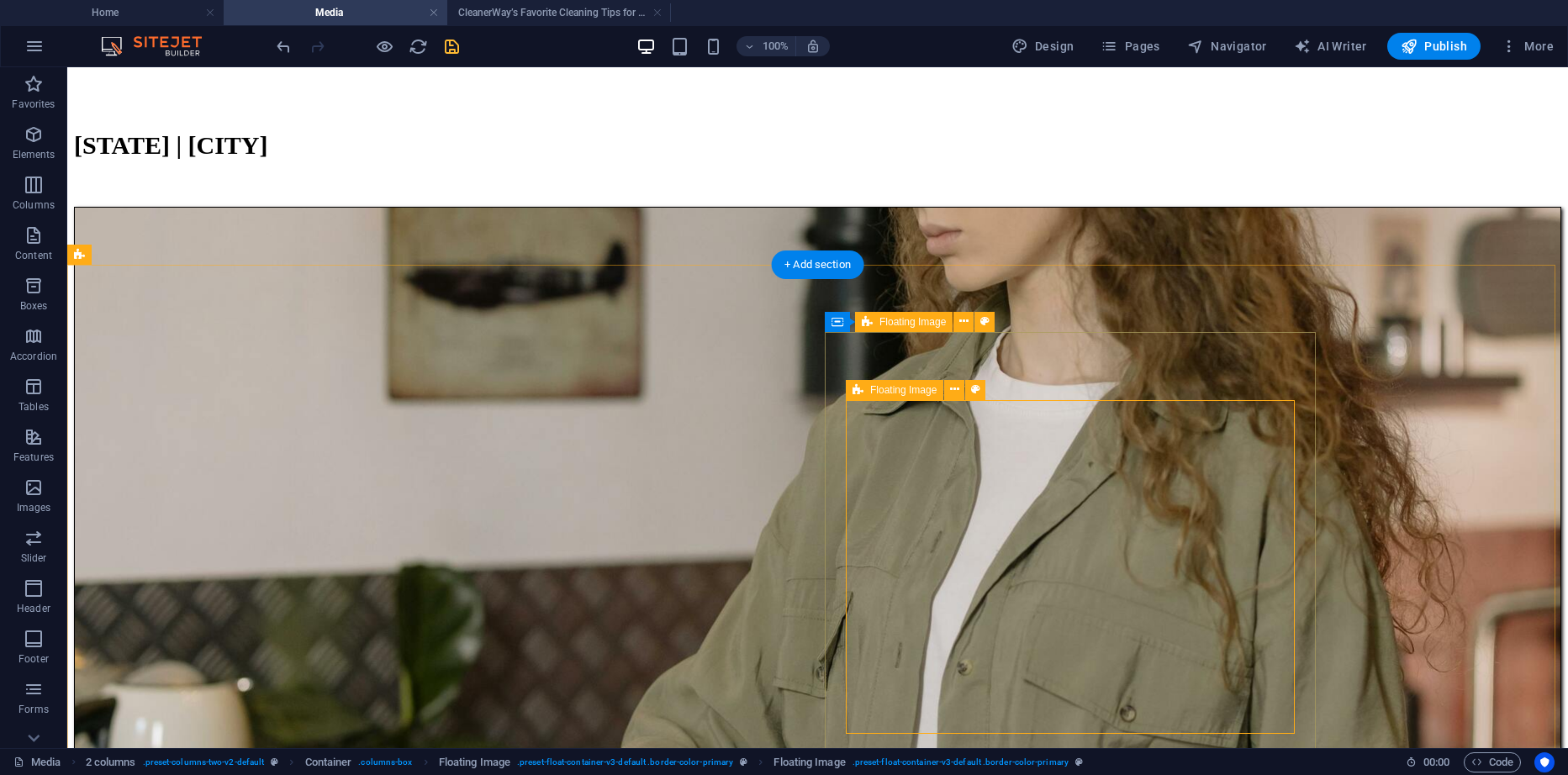click on "CleanerWay’s Favorite Cleaning Tips for Melbourne Homes   At CleanerWay Cleaning Services, we’ve cleaned everything from cozy apartments to sprawling family homes across Melbourne — and if there’s one thing we know, it’s that a clean home feels better. Want that fresh, clean-home vibe without spending your whole weekend scrubbing? These are our  top expert cleaning tips  to make your Melbourne home sparkle all year round   ...  Learn More" at bounding box center [817, 10577] 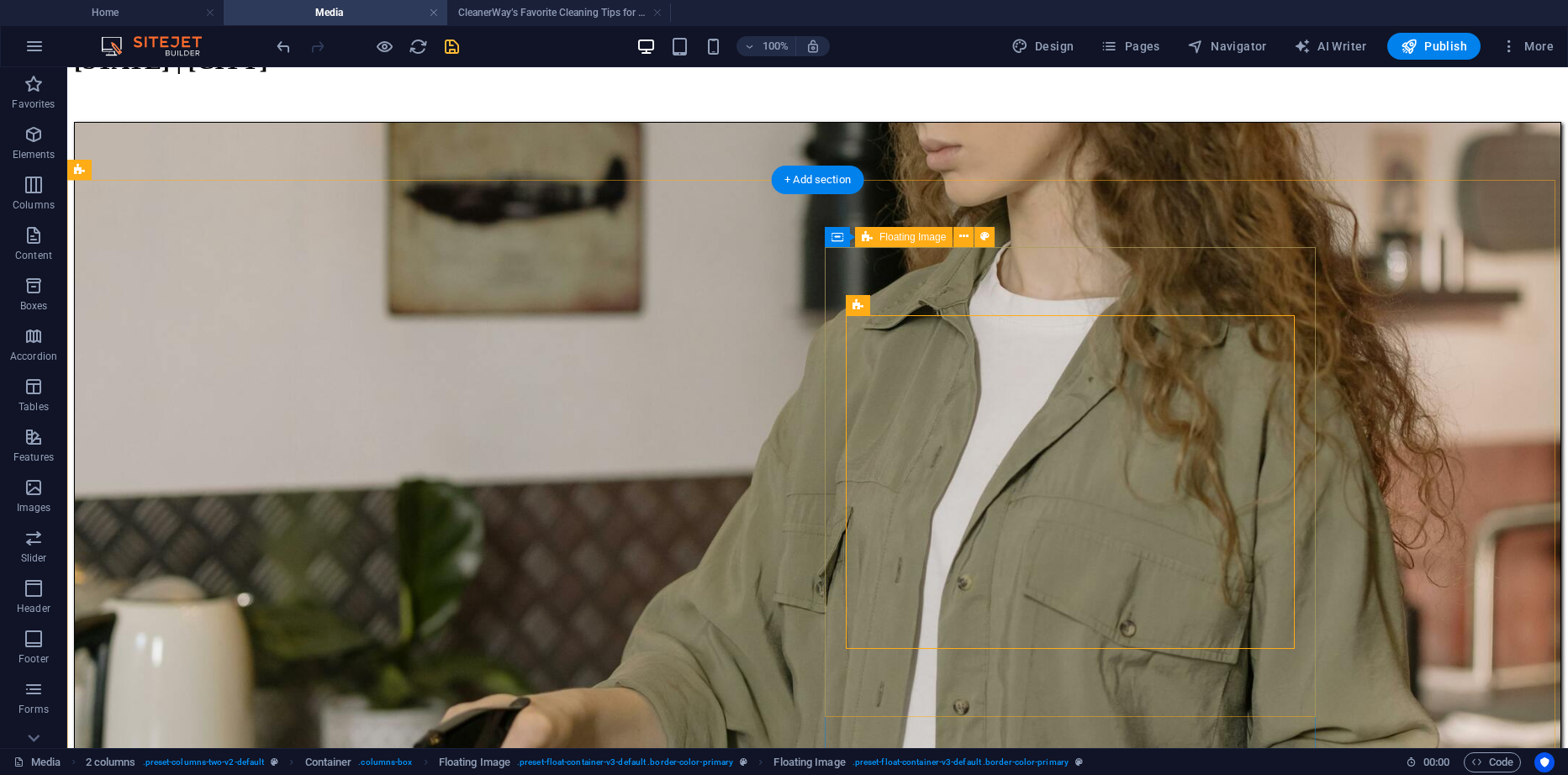scroll, scrollTop: 336, scrollLeft: 0, axis: vertical 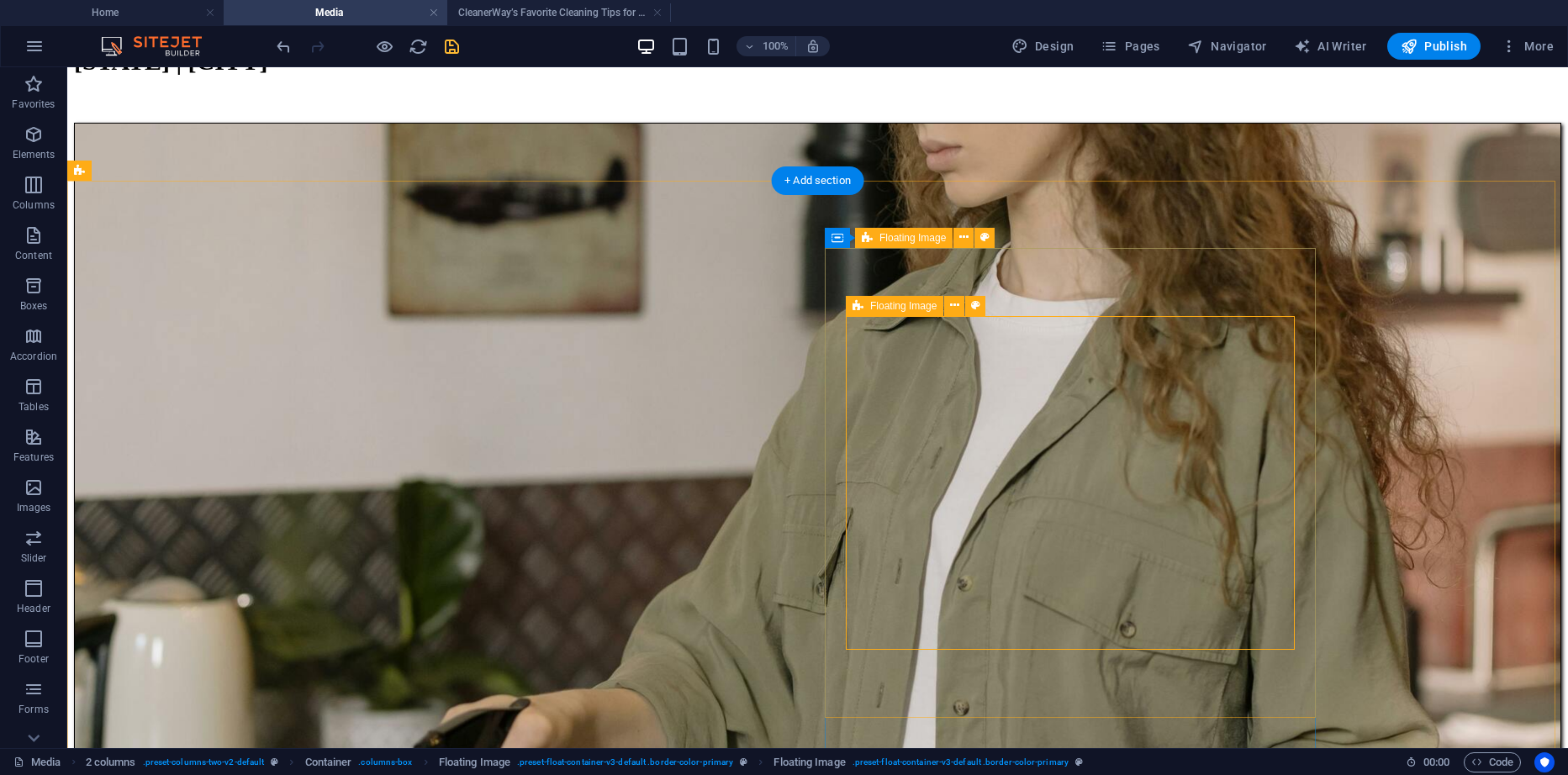 click on "CleanerWay’s Favorite Cleaning Tips for Melbourne Homes   At CleanerWay Cleaning Services, we’ve cleaned everything from cozy apartments to sprawling family homes across Melbourne — and if there’s one thing we know, it’s that a clean home feels better. Want that fresh, clean-home vibe without spending your whole weekend scrubbing? These are our  top expert cleaning tips  to make your Melbourne home sparkle all year round   ...  Learn More" at bounding box center [817, 10493] 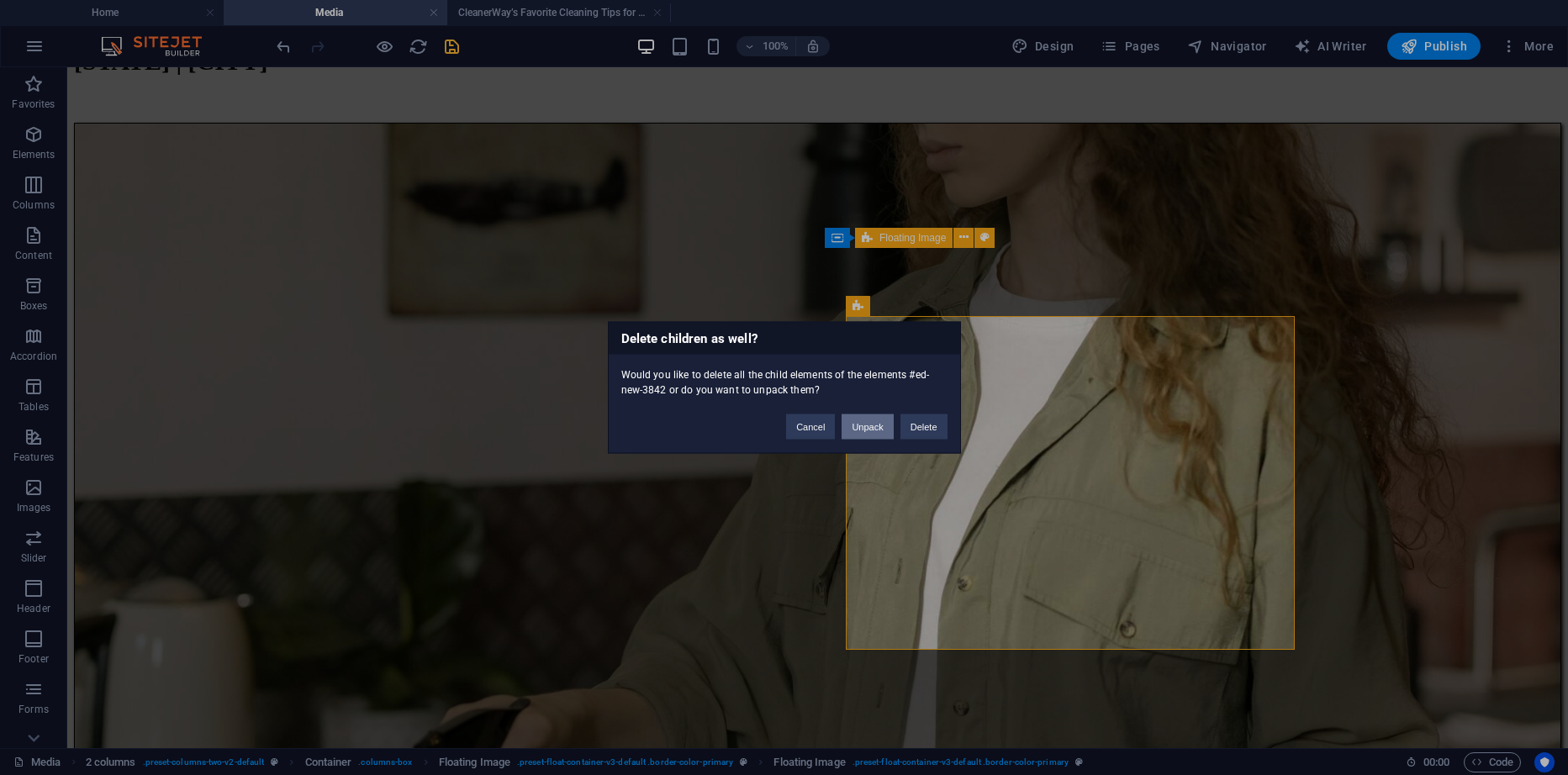 click on "Unpack" at bounding box center (867, 427) 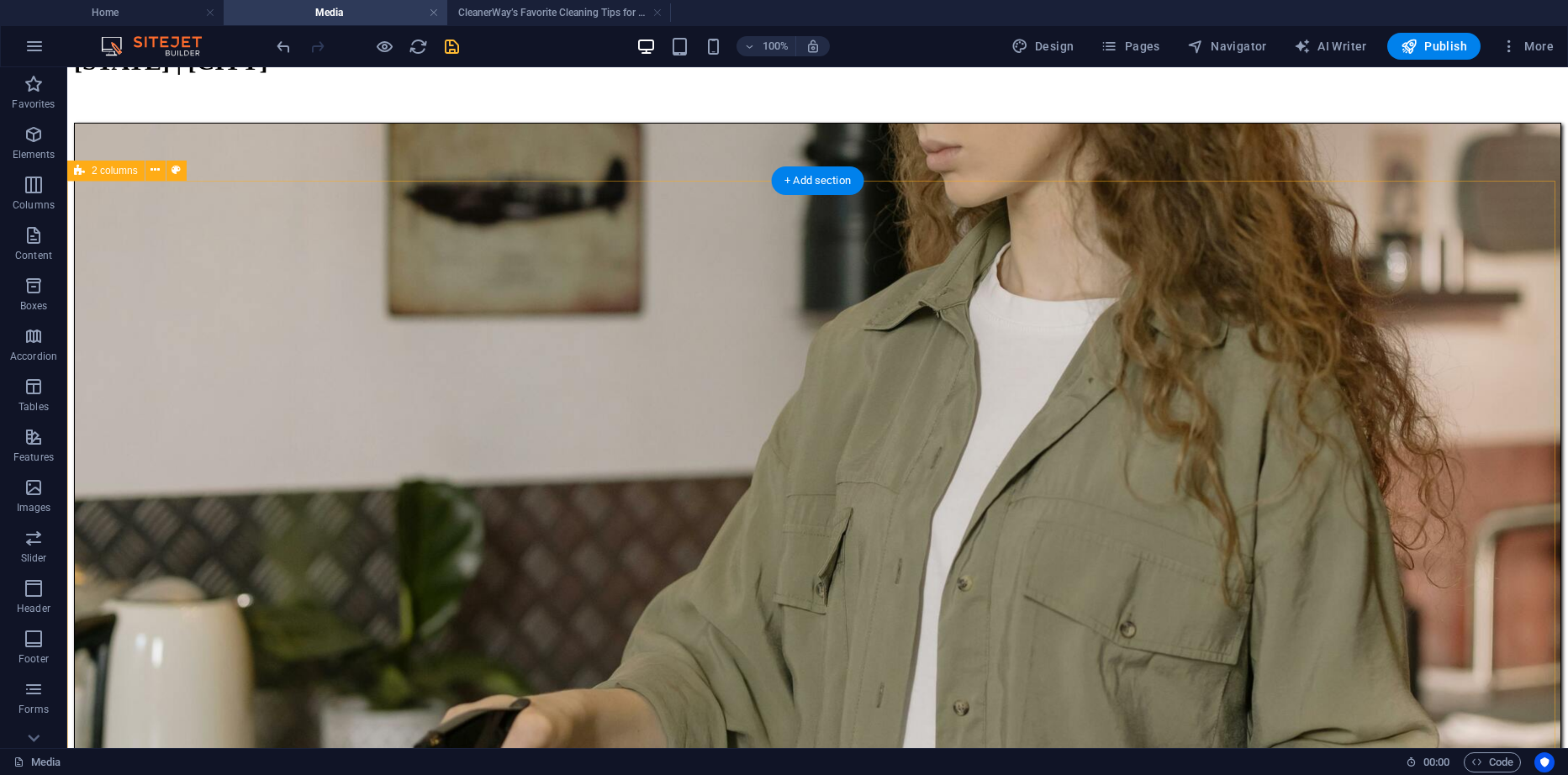 click on "10 Hidden Spots You’re Probably Forgetting to Clean (But Shouldn’t) When it comes to cleaning, most of us remember the basics: the floors, the kitchen countertops, maybe even the bathroom sink. But what about the sneaky spots that quietly collect dust, grime, and germs—without ever making it onto your regular to-do list? At Cleanerway Cleaning, we specialize in those “oh no, I forgot that!” areas. Here are 10 commonly overlooked spots in your home or office that deserve a little love—plus how we can help you keep them sparkling... Learn More     ​ ​ 10 Hidden Spots You’re Probably Forgetting to Clean (But Shouldn’t) When it comes to cleaning, most of us remember the basics: the floors, the kitchen countertops, maybe even the bathroom sink. But what about the sneaky spots that quietly collect dust, grime, and germs—without ever making it onto your regular to-do list? Learn More     CleanerWay’s Favorite Cleaning Tips for [CITY] Homes top expert cleaning tips" at bounding box center (817, 6292) 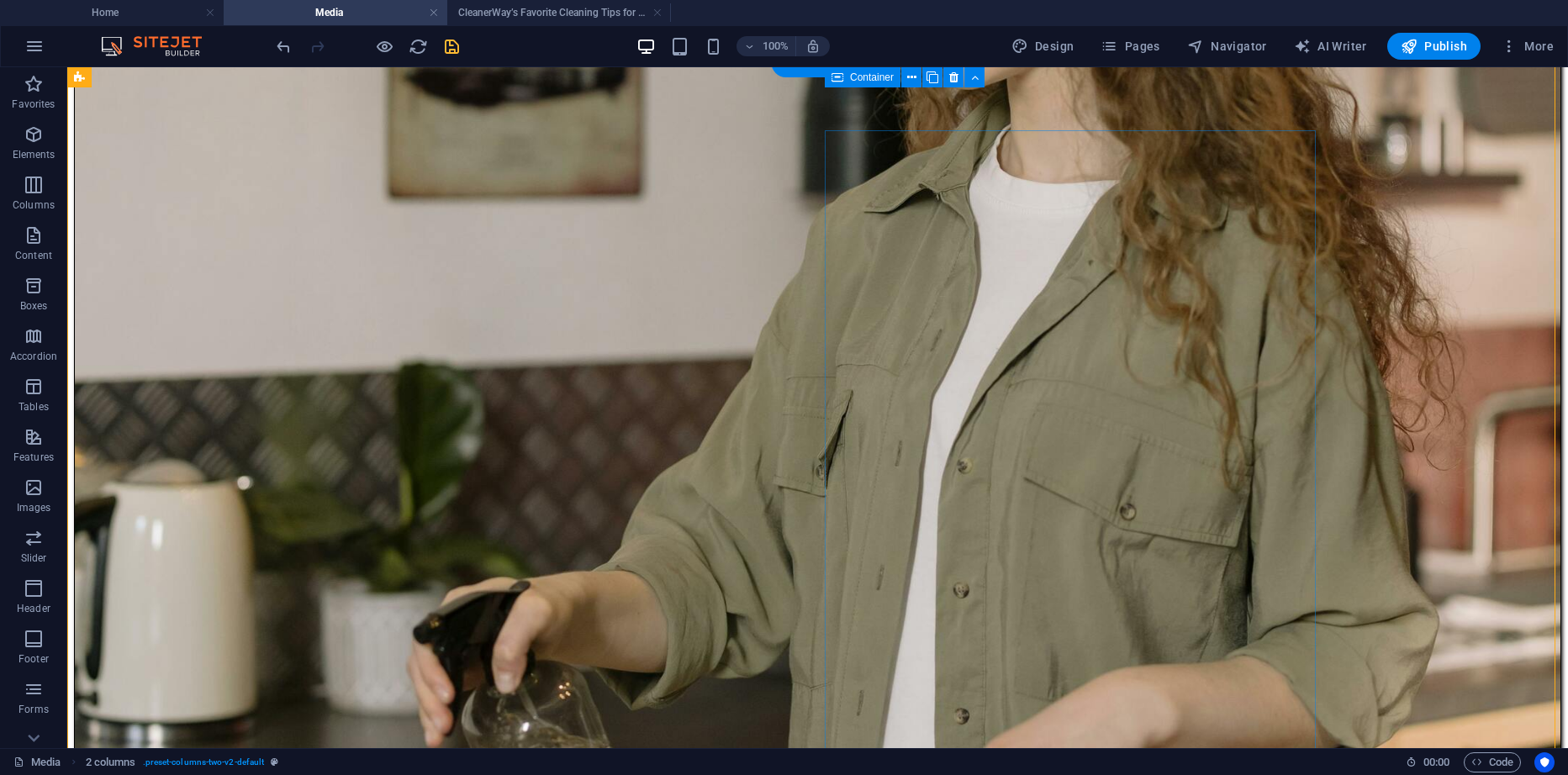 scroll, scrollTop: 420, scrollLeft: 0, axis: vertical 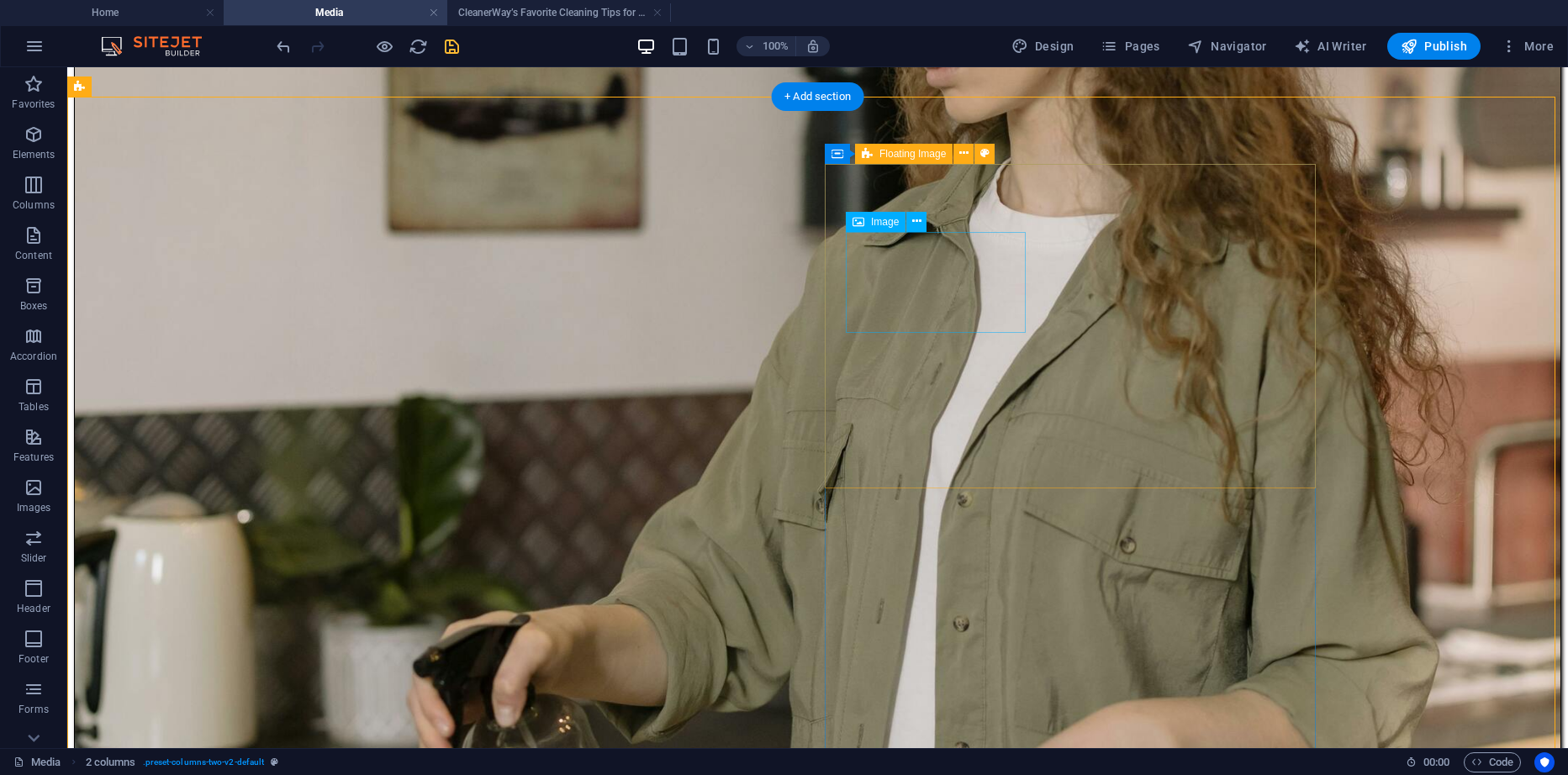 click at bounding box center (817, 8861) 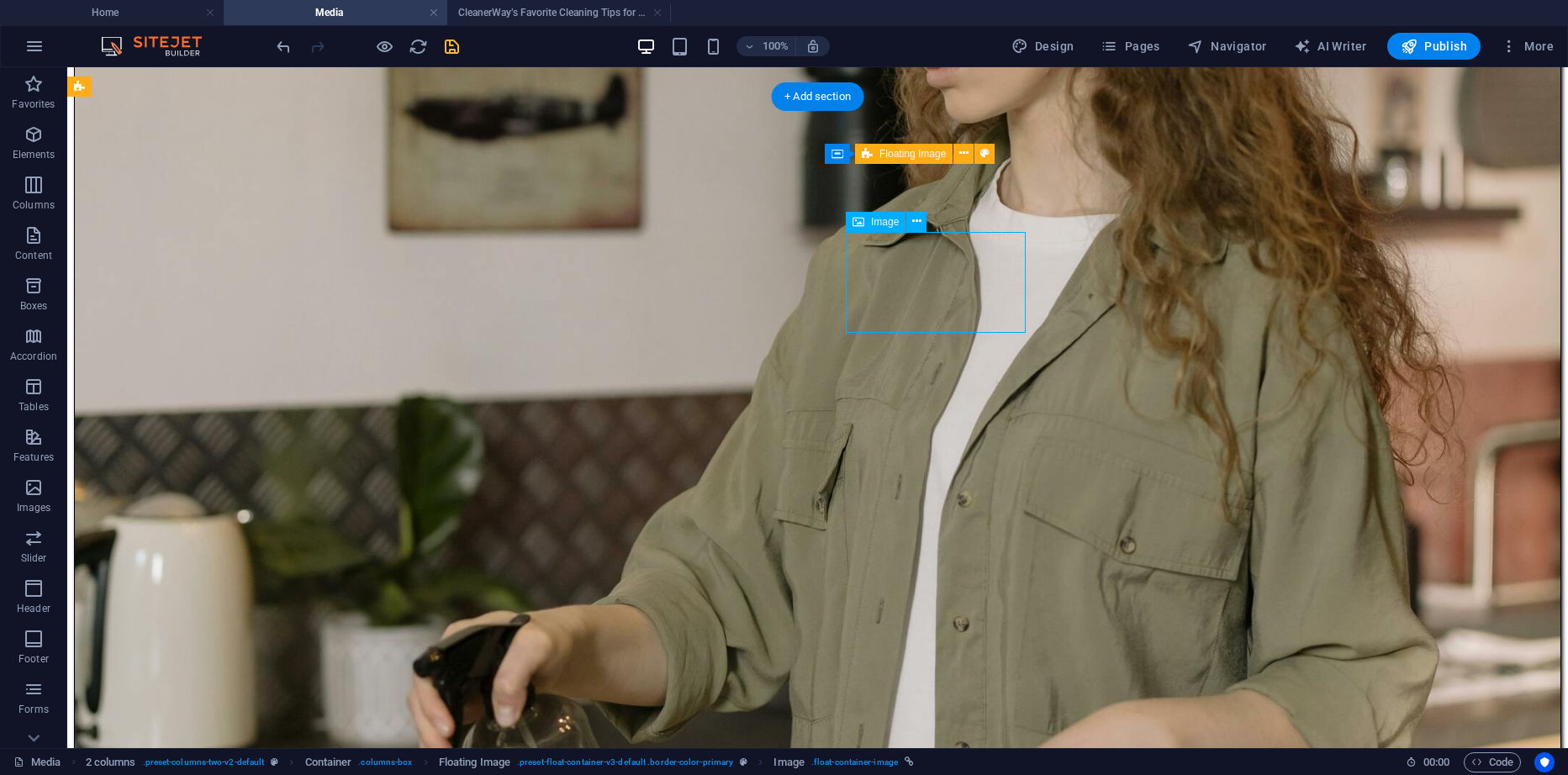 click at bounding box center (817, 8861) 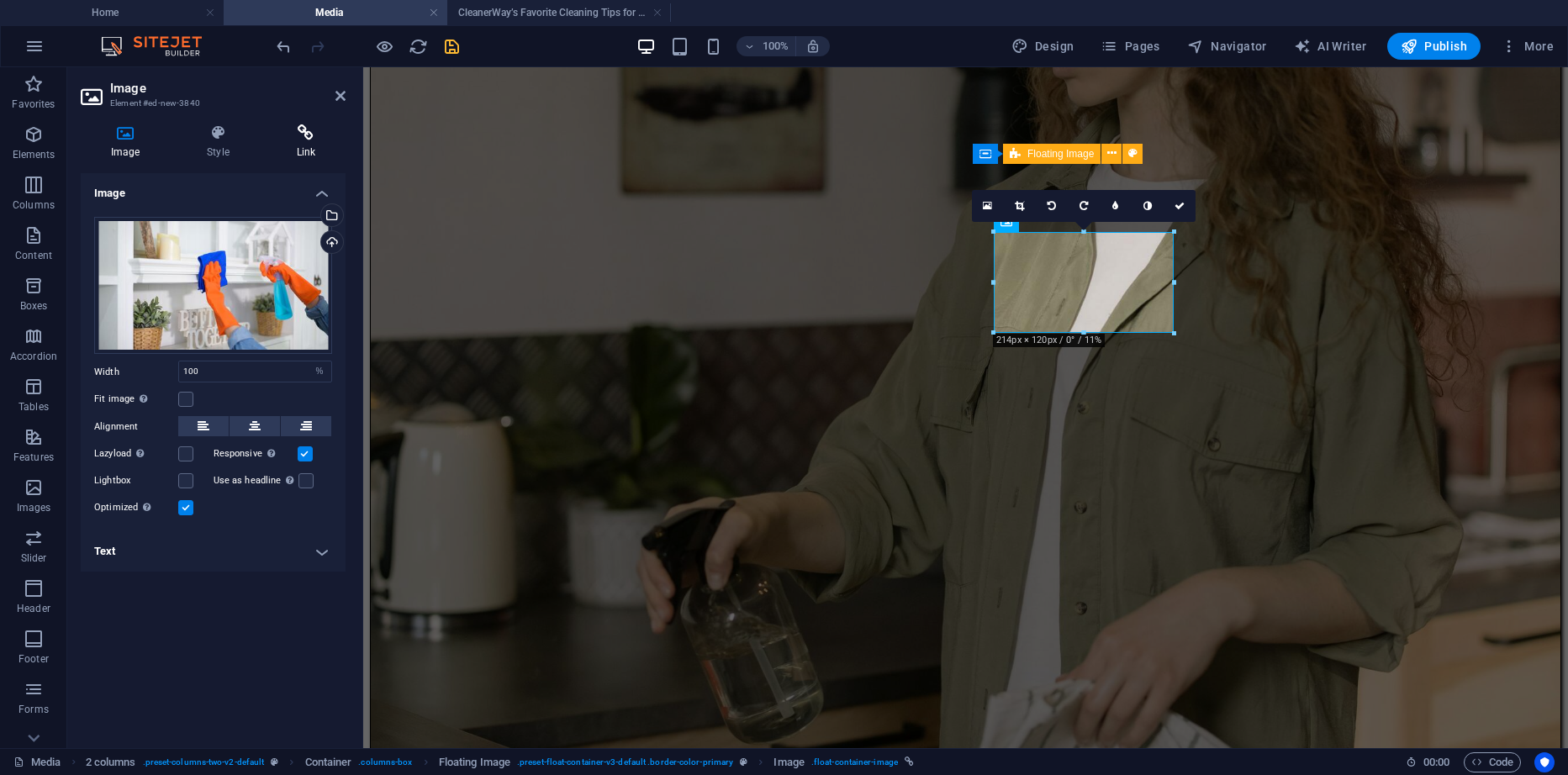 click on "Link" at bounding box center [306, 142] 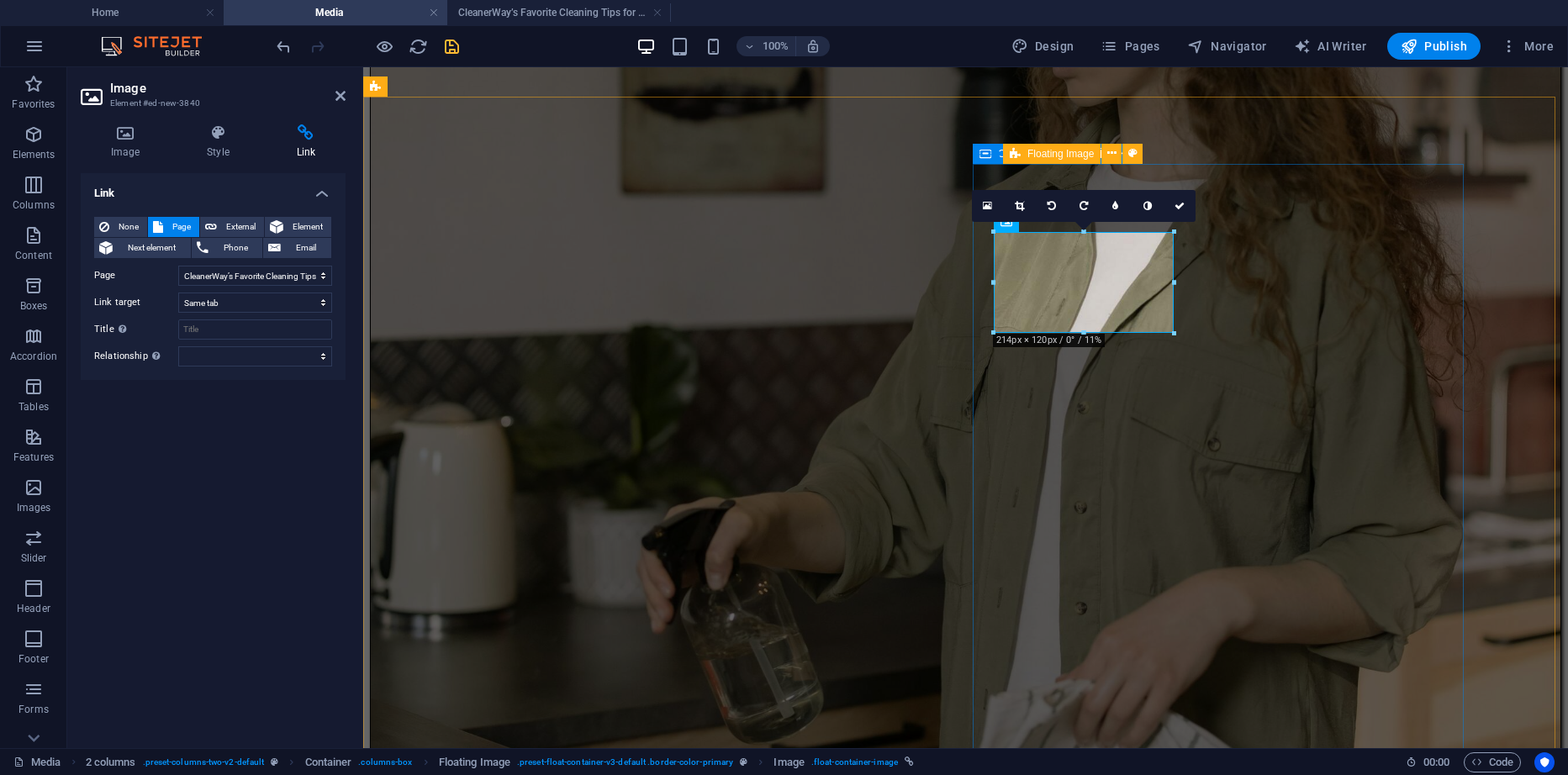 click on "CleanerWay’s Favorite Cleaning Tips for Melbourne Homes   At CleanerWay Cleaning Services, we’ve cleaned everything from cozy apartments to sprawling family homes across Melbourne — and if there’s one thing we know, it’s that a clean home feels better. Want that fresh, clean-home vibe without spending your whole weekend scrubbing? These are our  top expert cleaning tips  to make your Melbourne home sparkle all year round   ...  Learn More" at bounding box center [965, 8403] 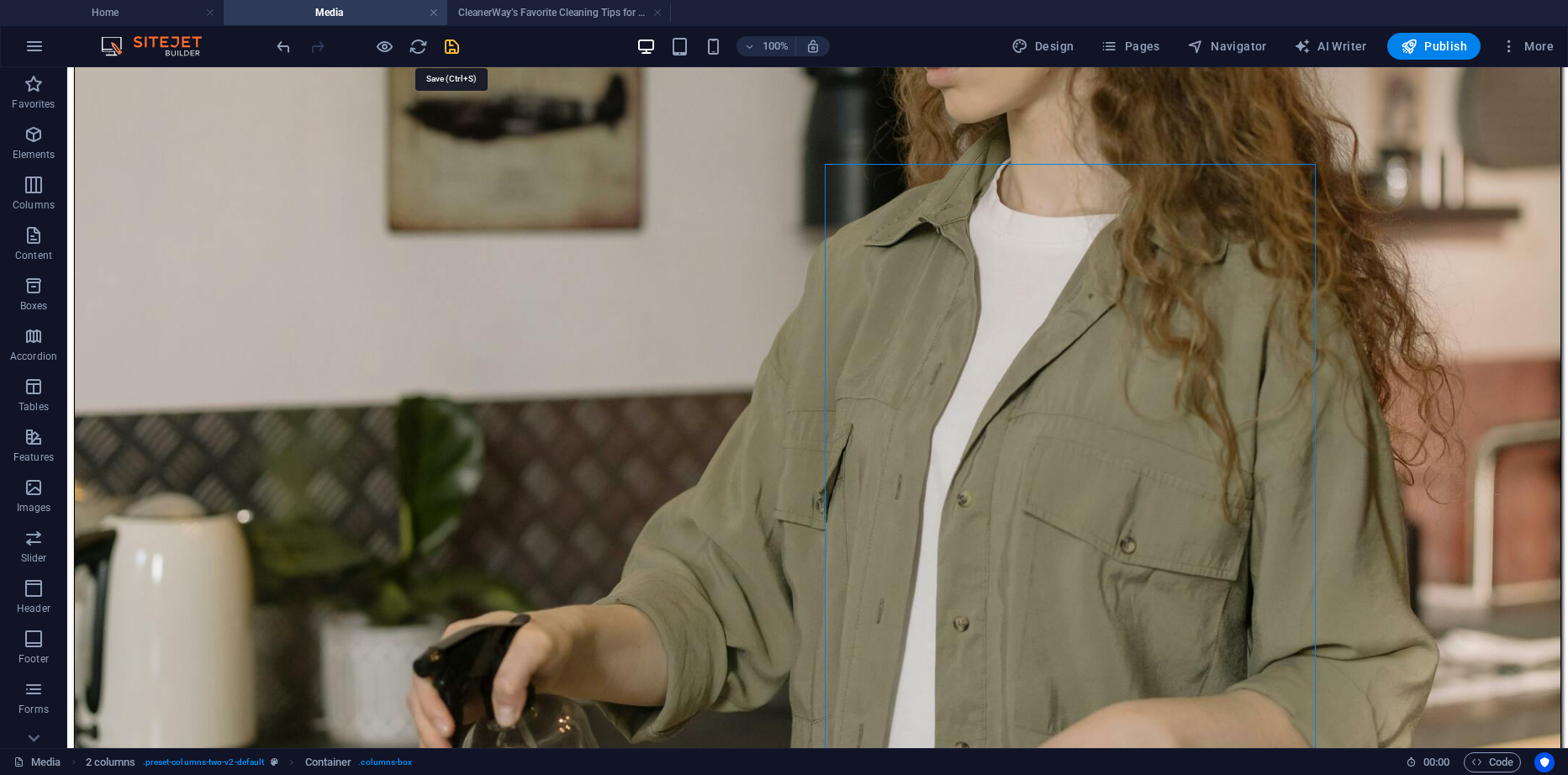 click at bounding box center [451, 46] 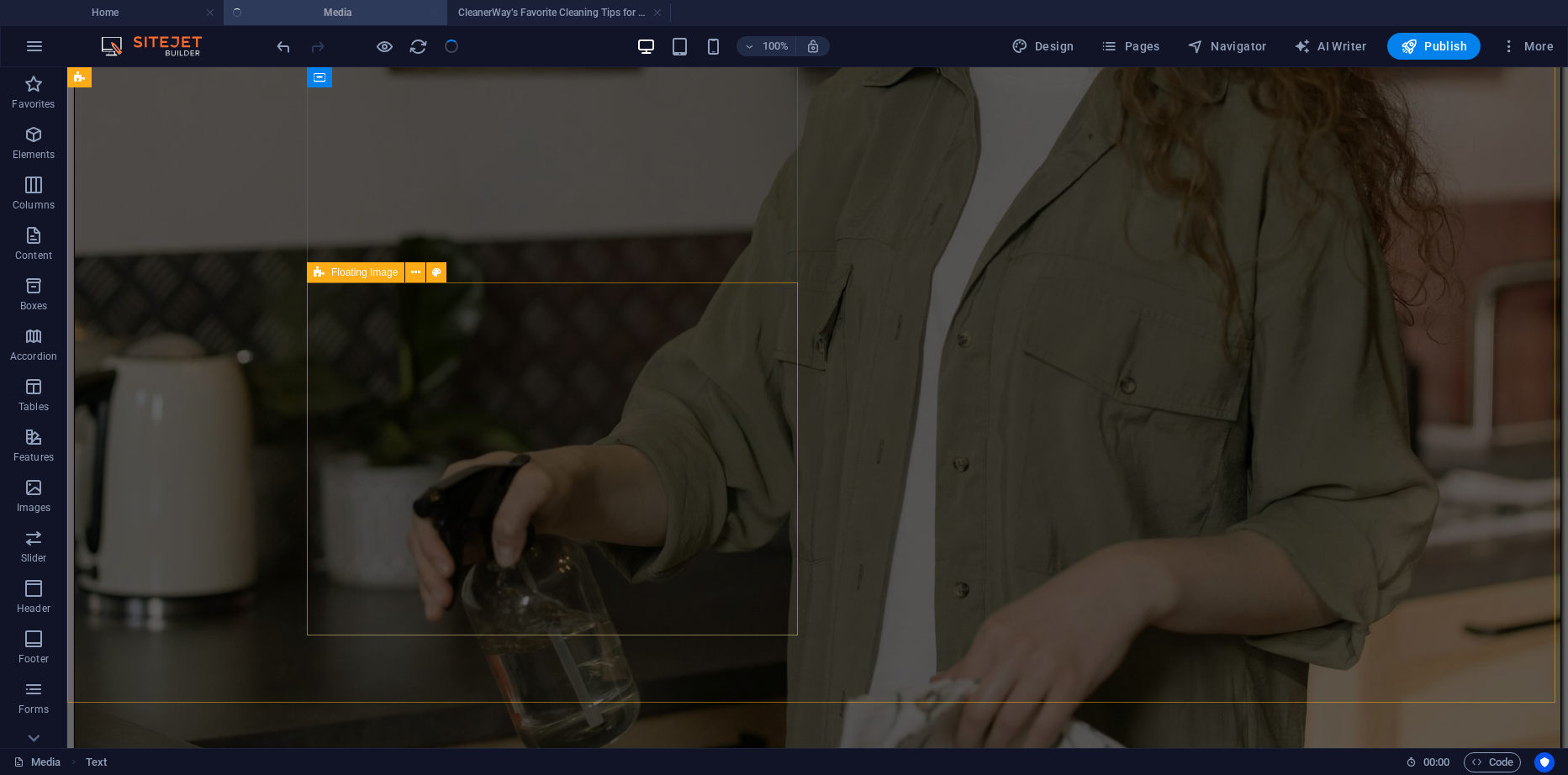 scroll, scrollTop: 841, scrollLeft: 0, axis: vertical 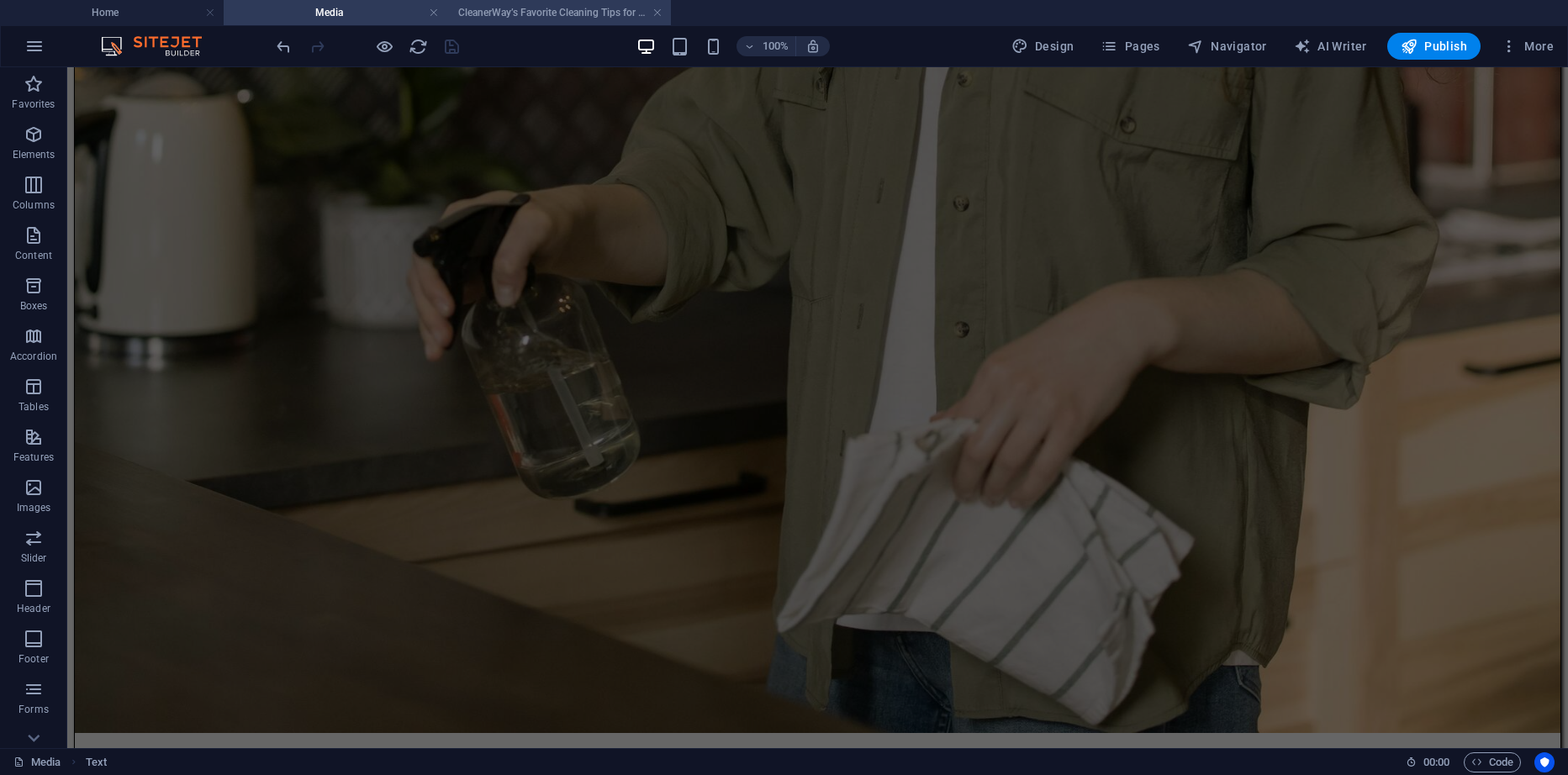click on "CleanerWay’s Favorite Cleaning Tips for Melbourne Homes" at bounding box center [559, 13] 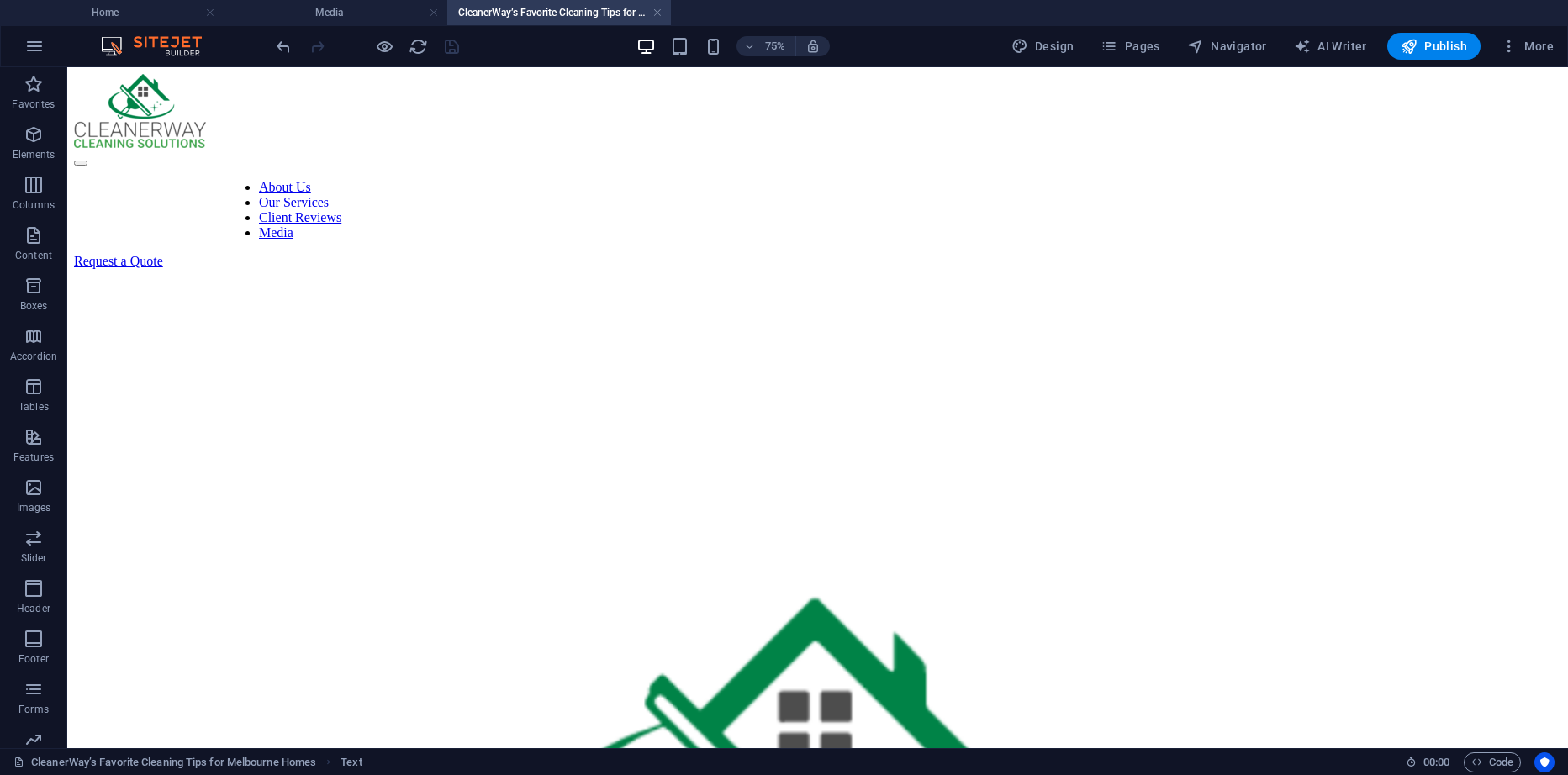 scroll, scrollTop: 0, scrollLeft: 0, axis: both 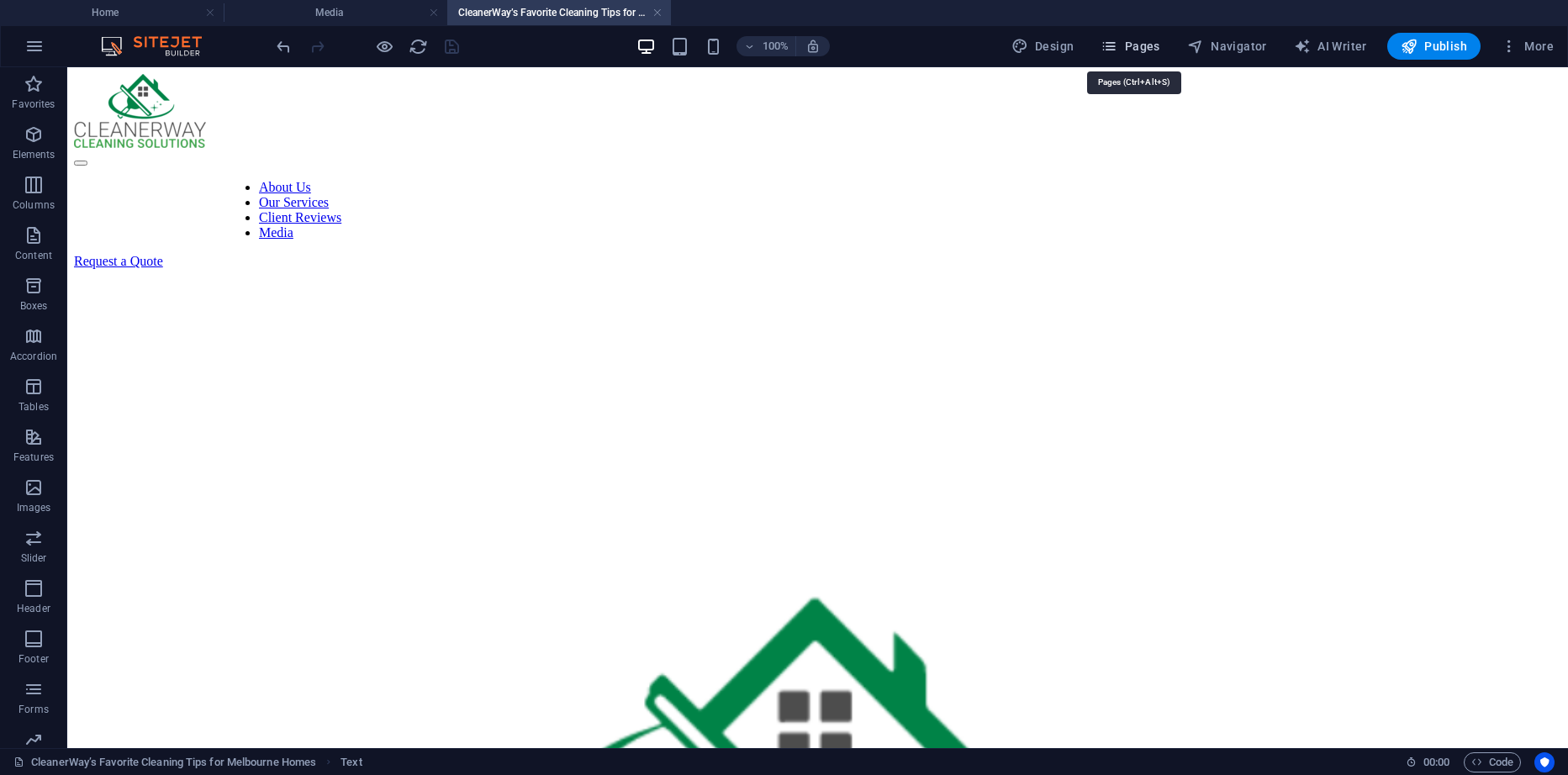 click on "Pages" at bounding box center [1130, 46] 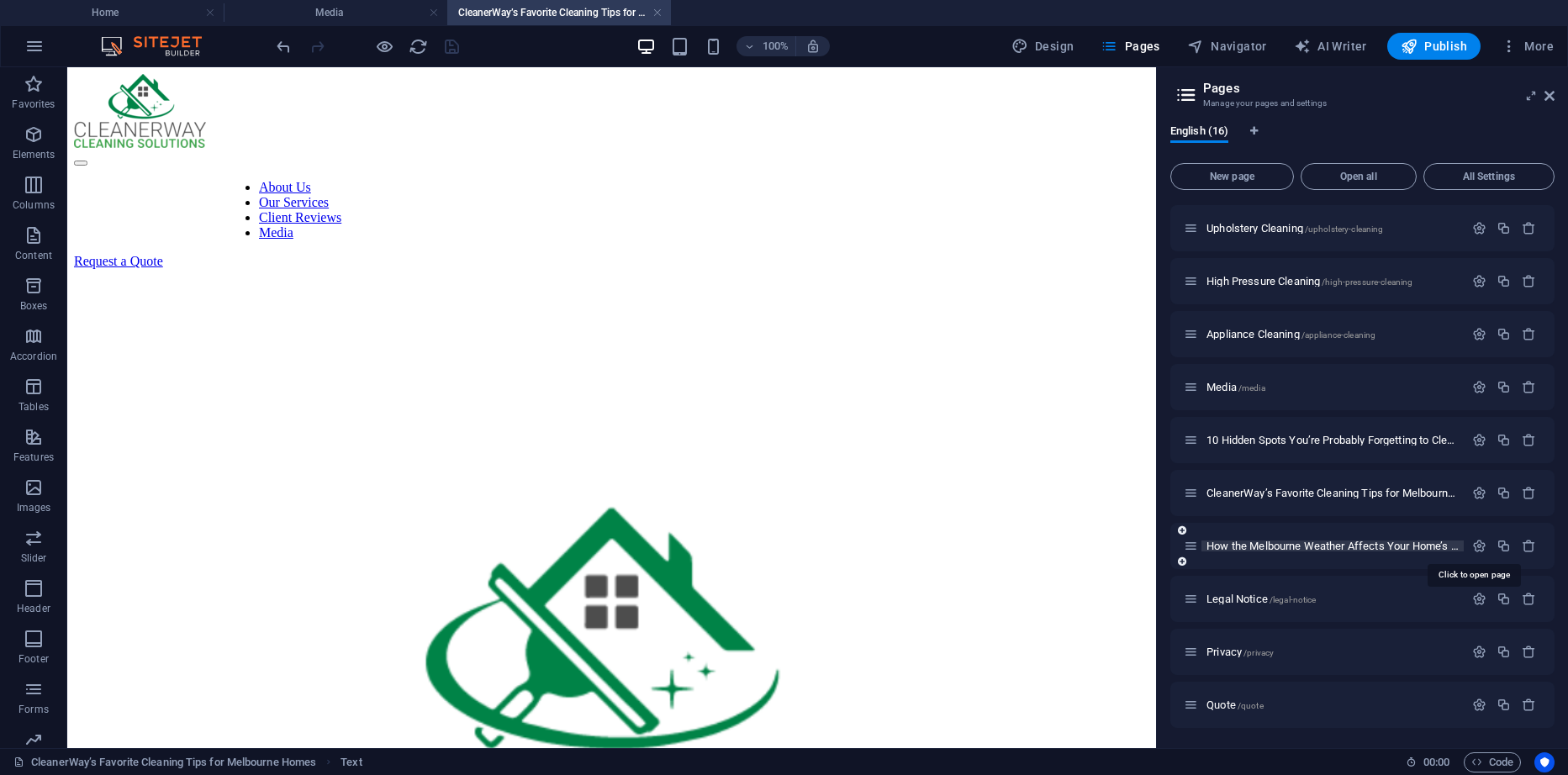 click on "How the [CITY] Weather Affects Your Home’s Cleanliness /how-the-melbourne-weather-affects-your-home-cleanliness" at bounding box center [1472, 546] 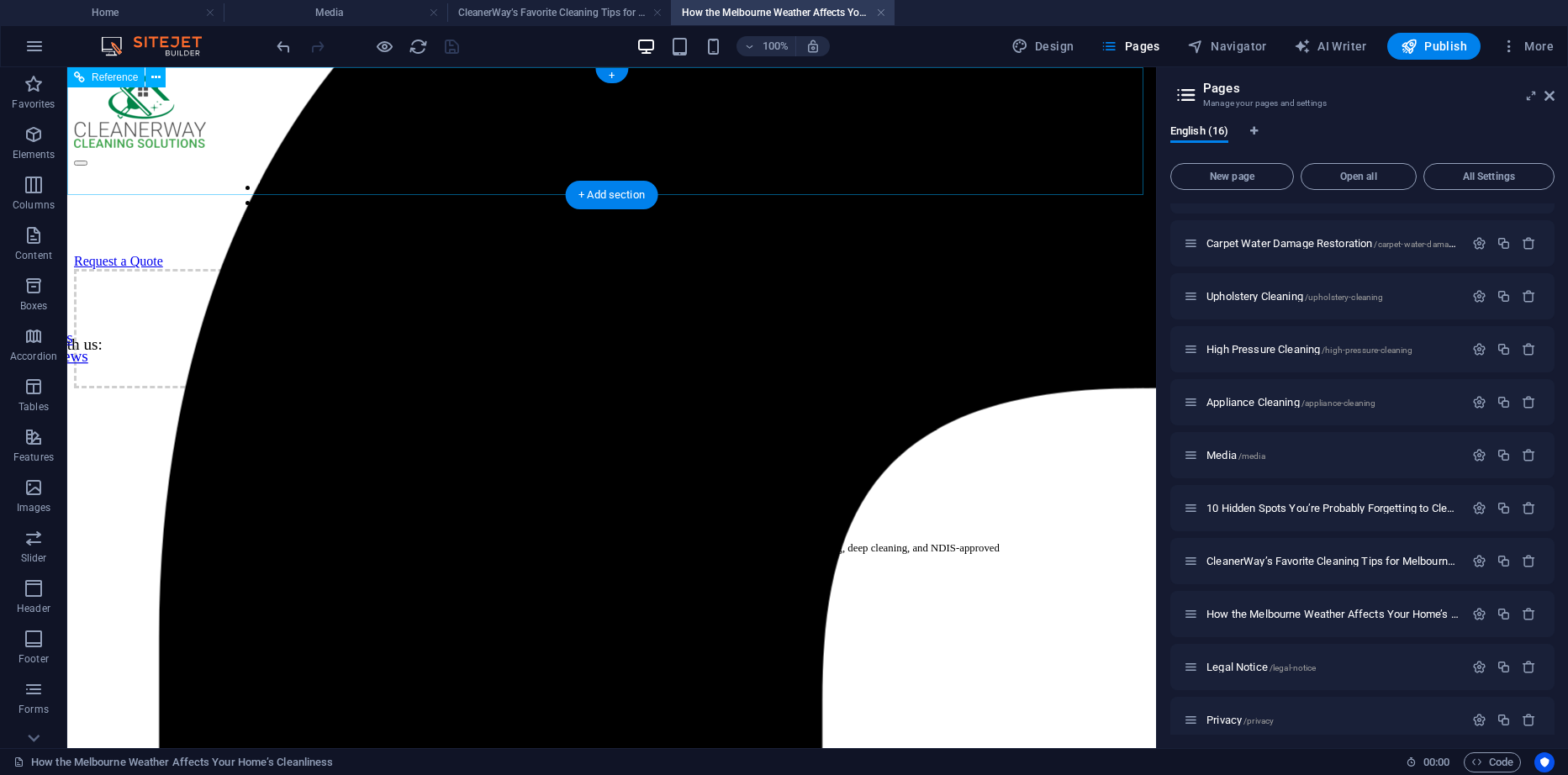 scroll, scrollTop: 0, scrollLeft: 0, axis: both 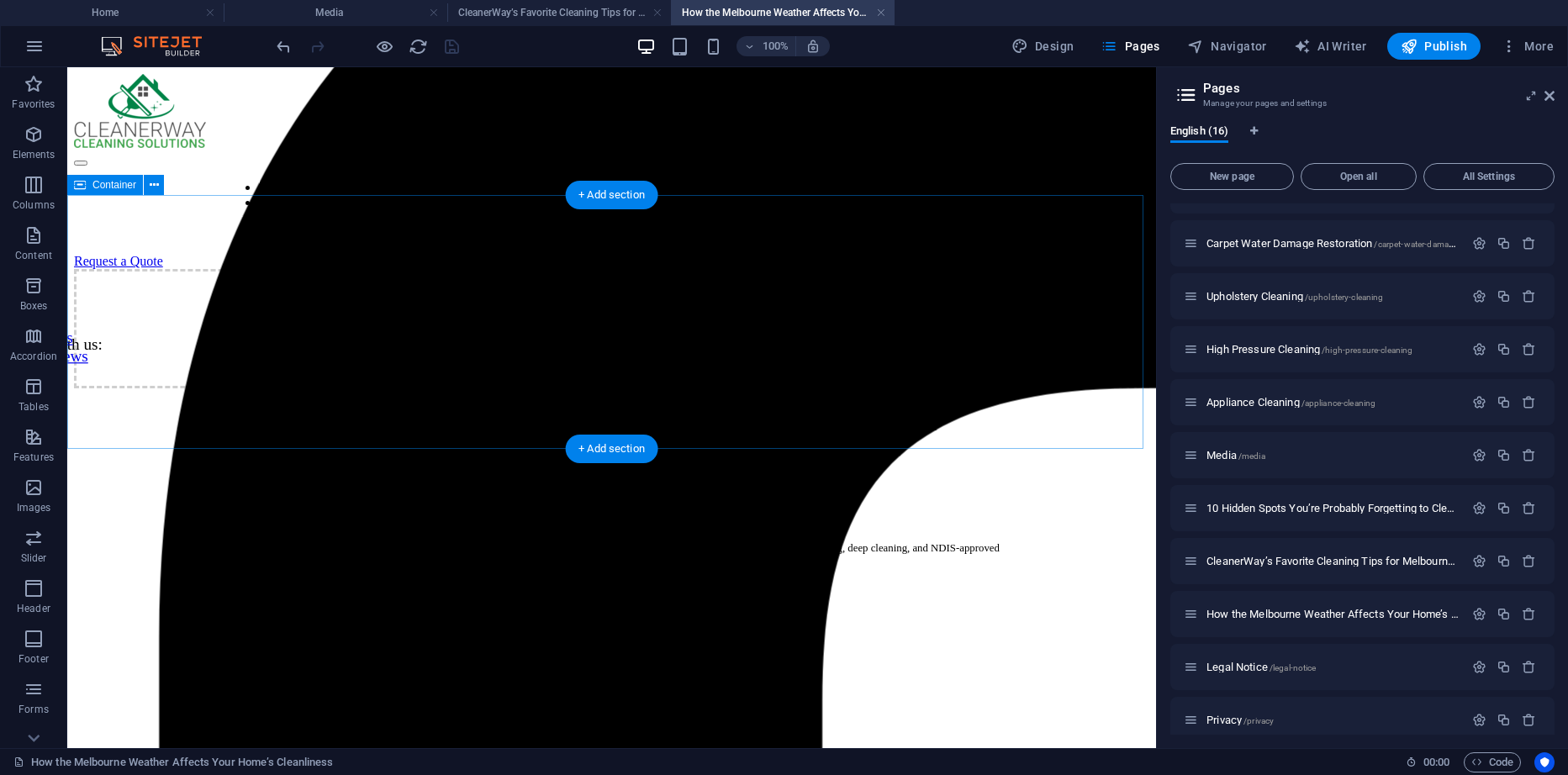 click on "Add elements" at bounding box center [562, 354] 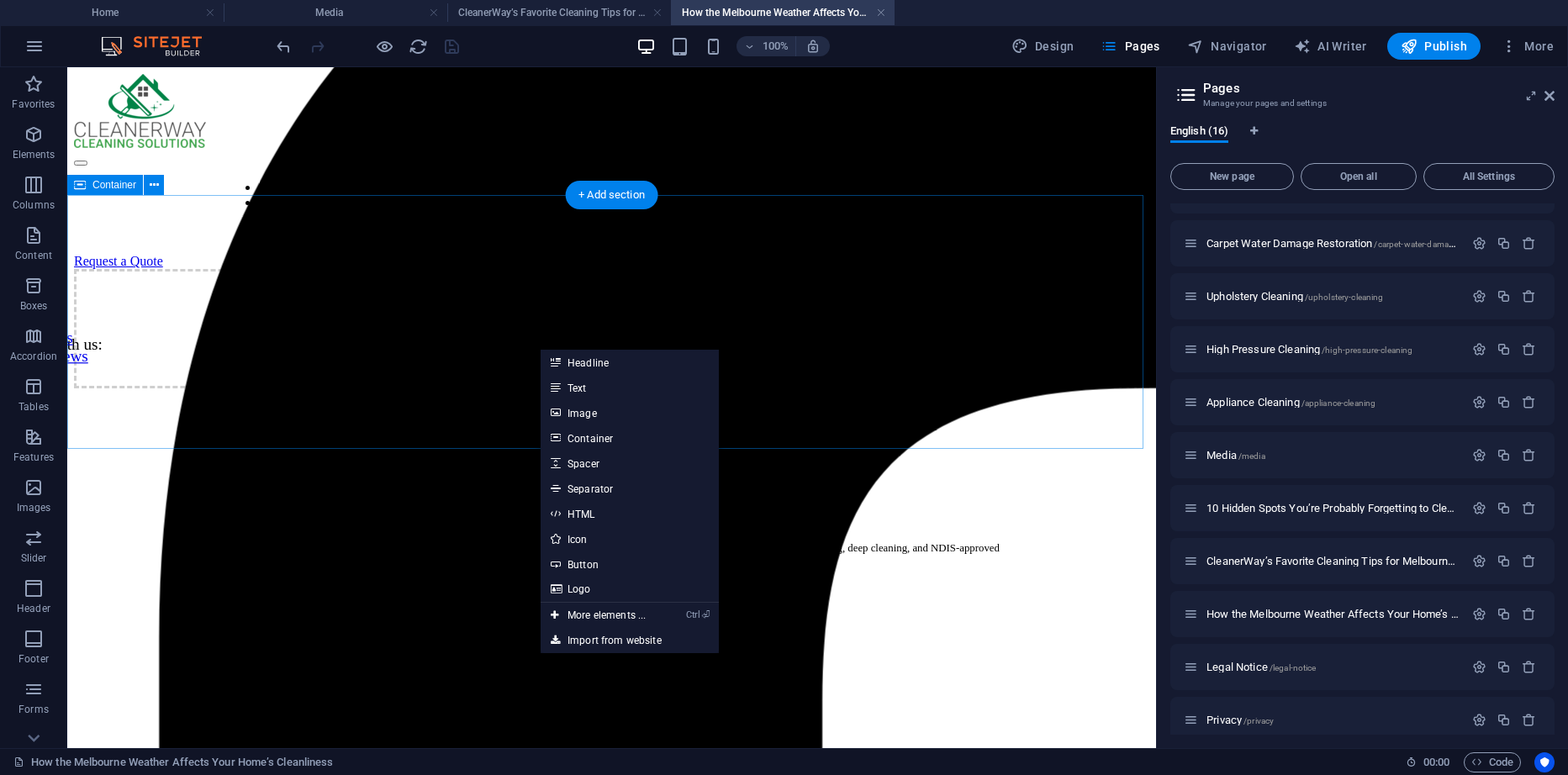 click on "Drop content here or  Add elements  Paste clipboard" at bounding box center [611, 329] 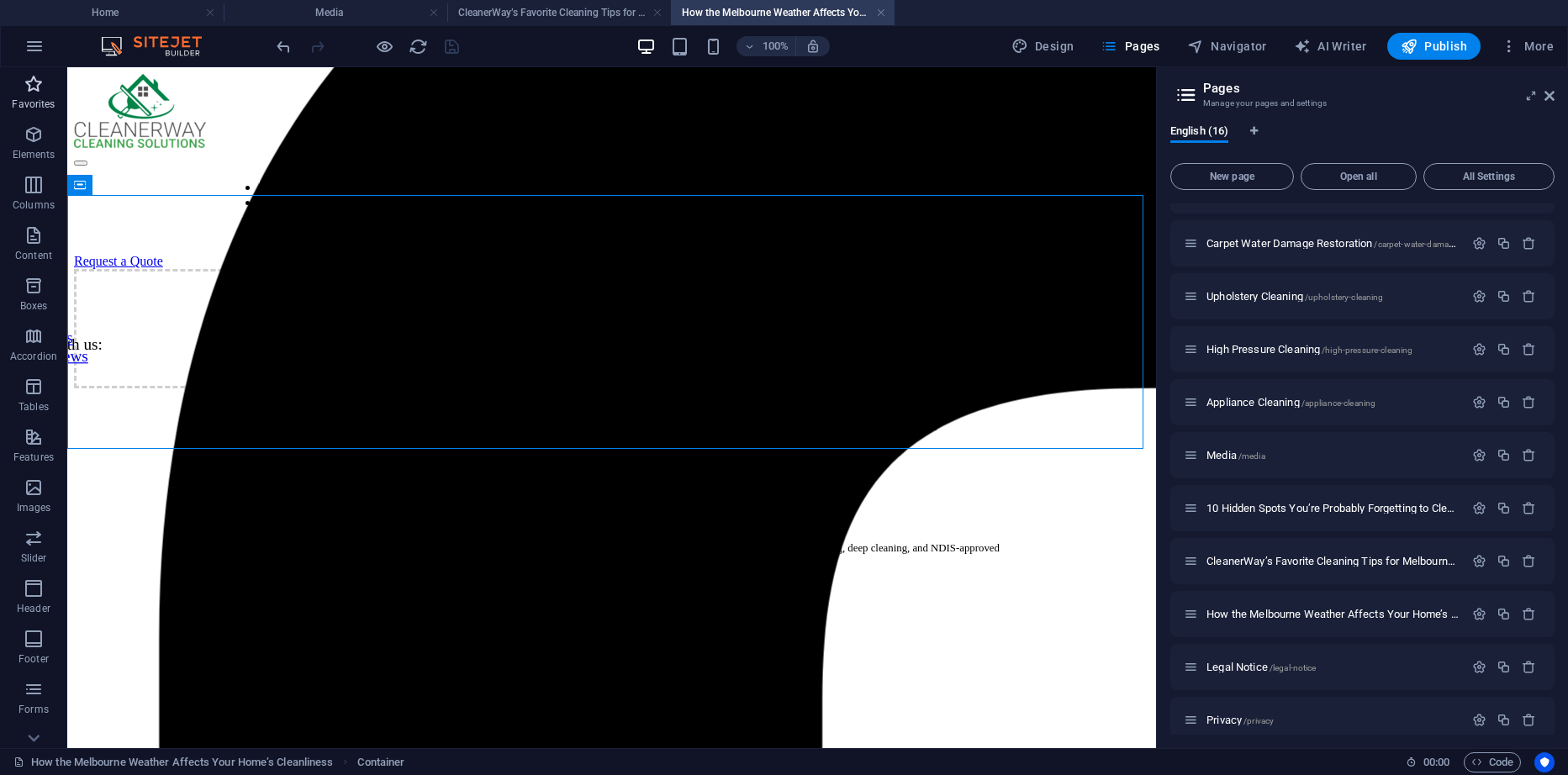 click on "Favorites" at bounding box center [34, 94] 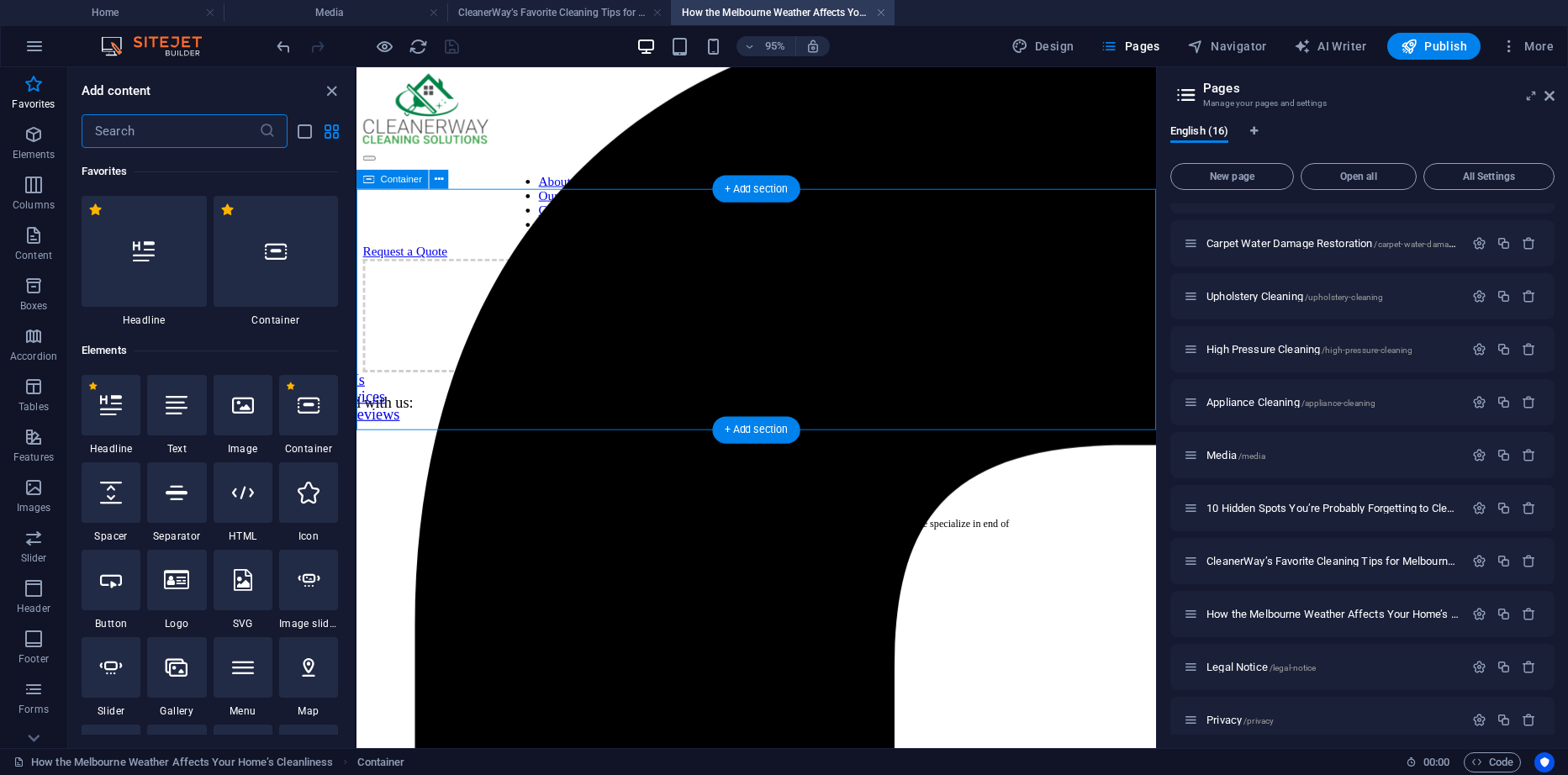 click on "Drop content here or  Add elements  Paste clipboard" at bounding box center (777, 329) 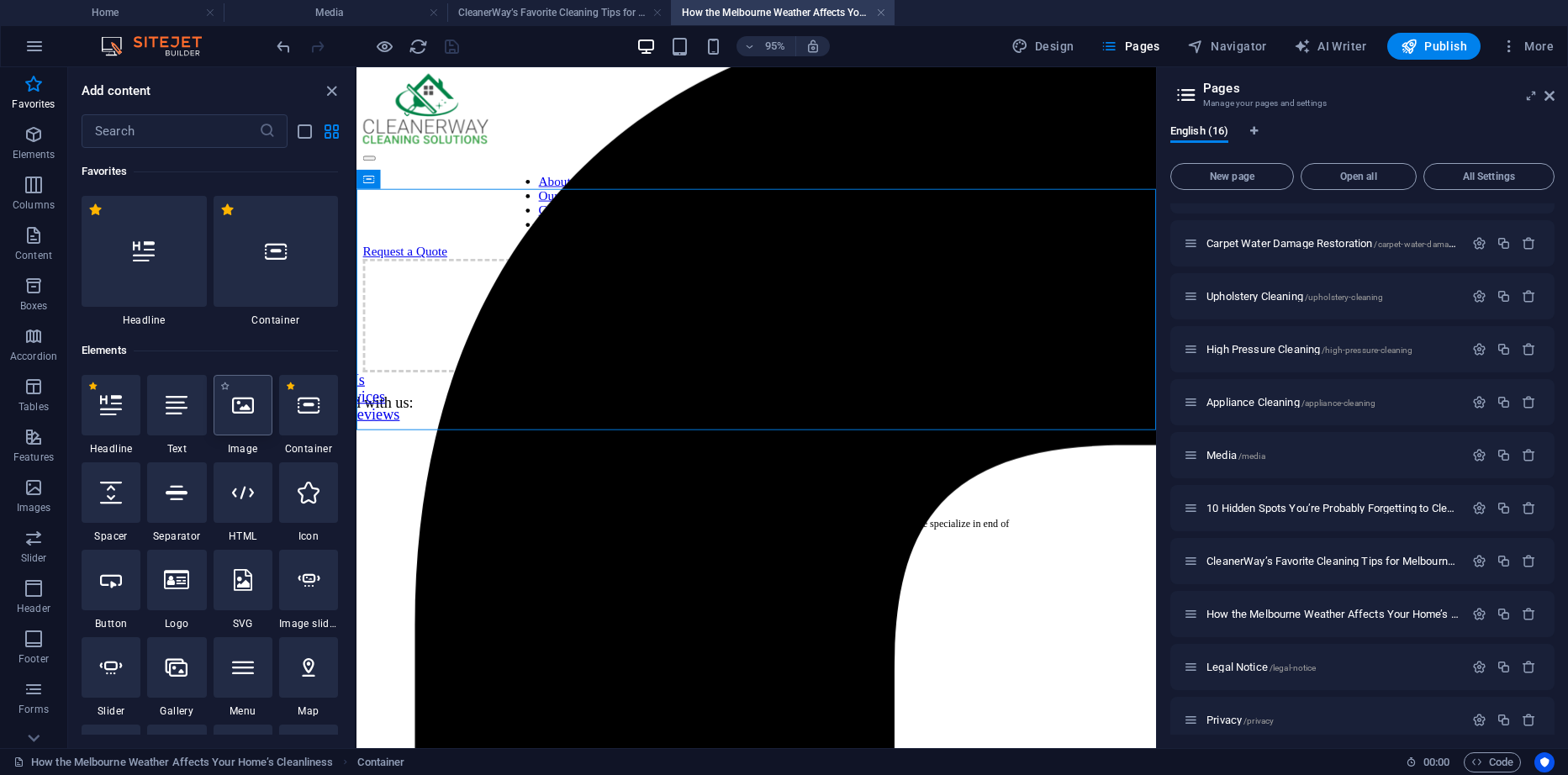 click at bounding box center (243, 405) 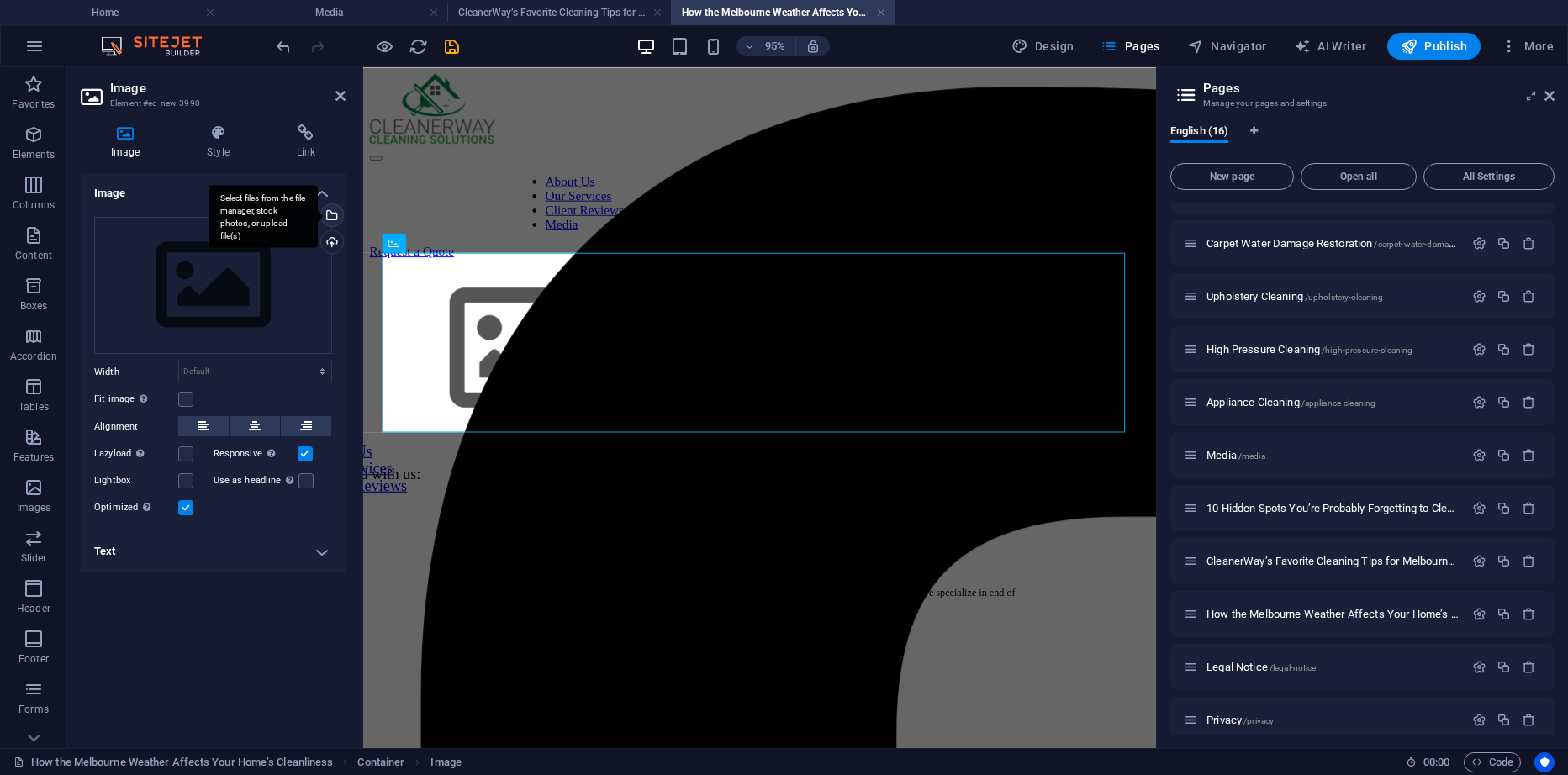 click on "Select files from the file manager, stock photos, or upload file(s)" at bounding box center (263, 216) 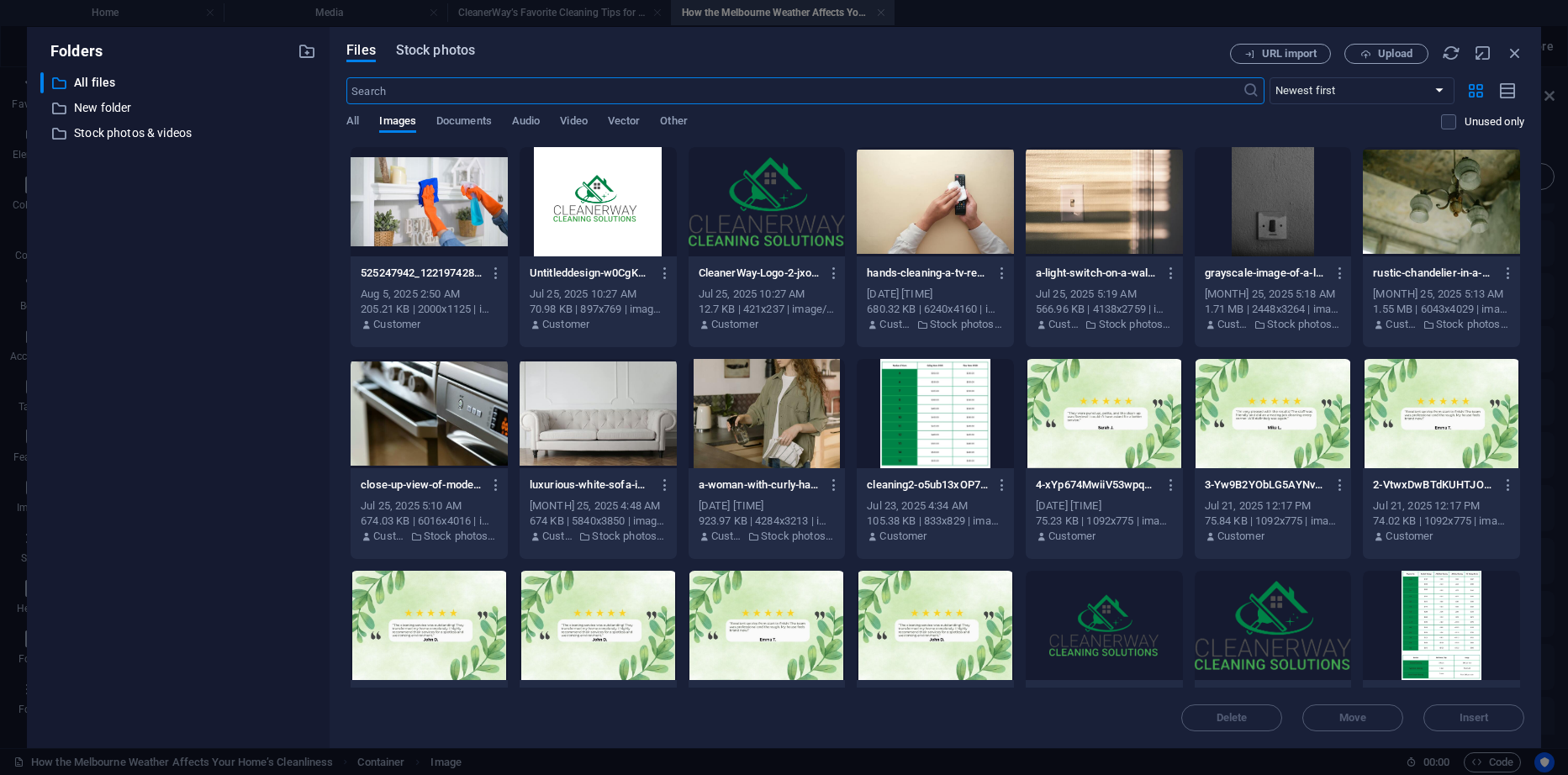 click on "Stock photos" at bounding box center [436, 50] 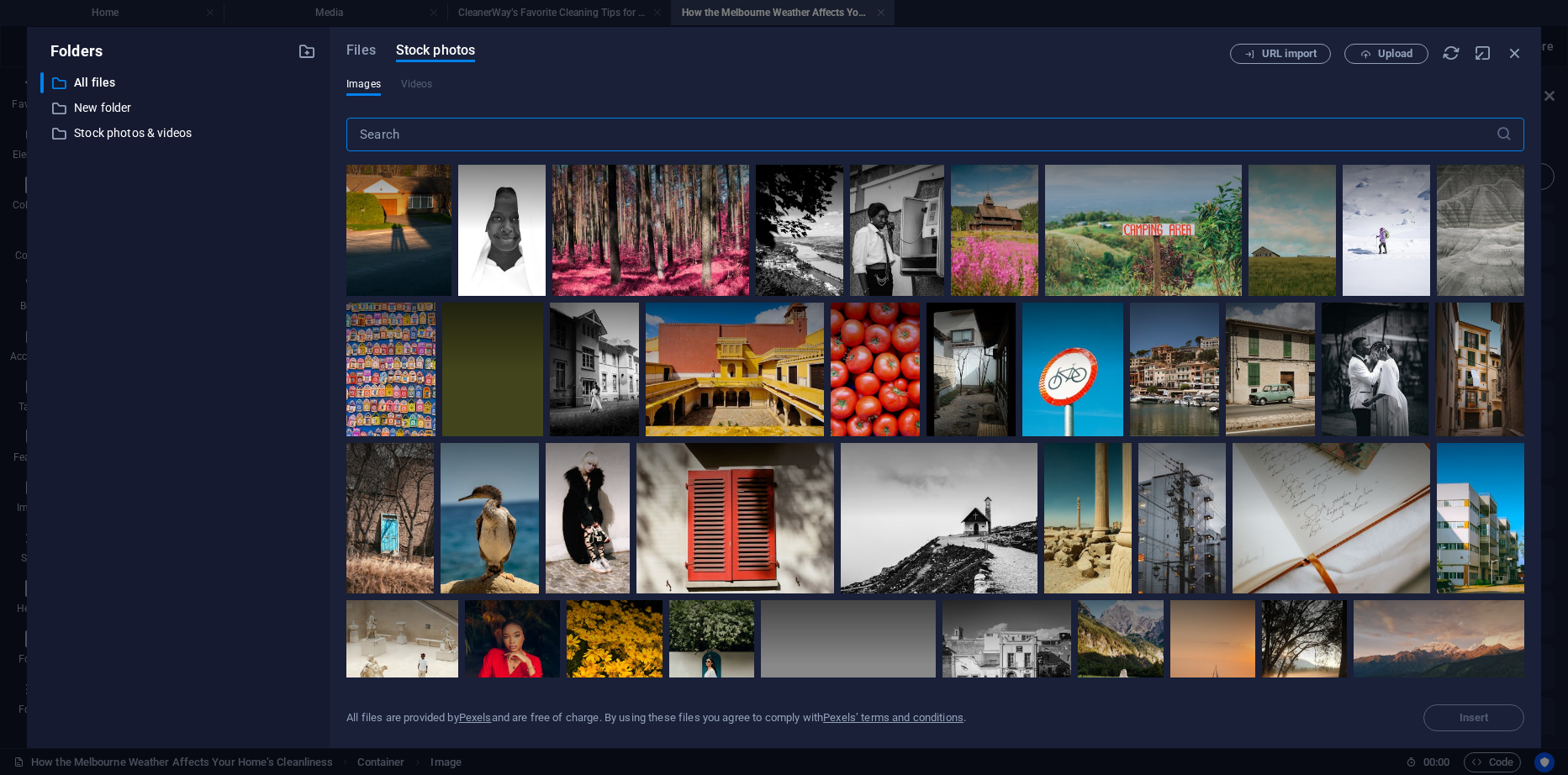 click at bounding box center [921, 134] 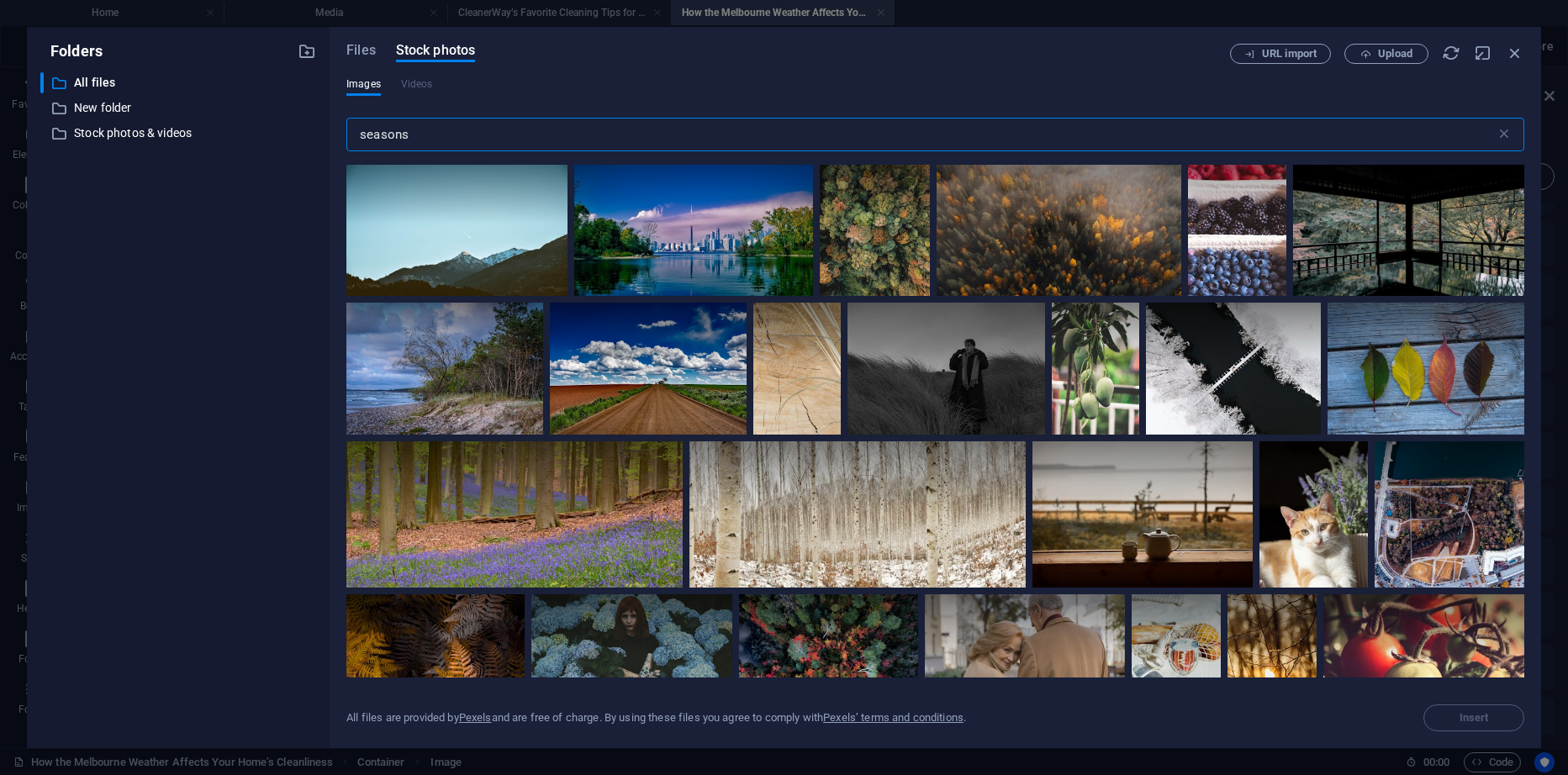 scroll, scrollTop: 757, scrollLeft: 0, axis: vertical 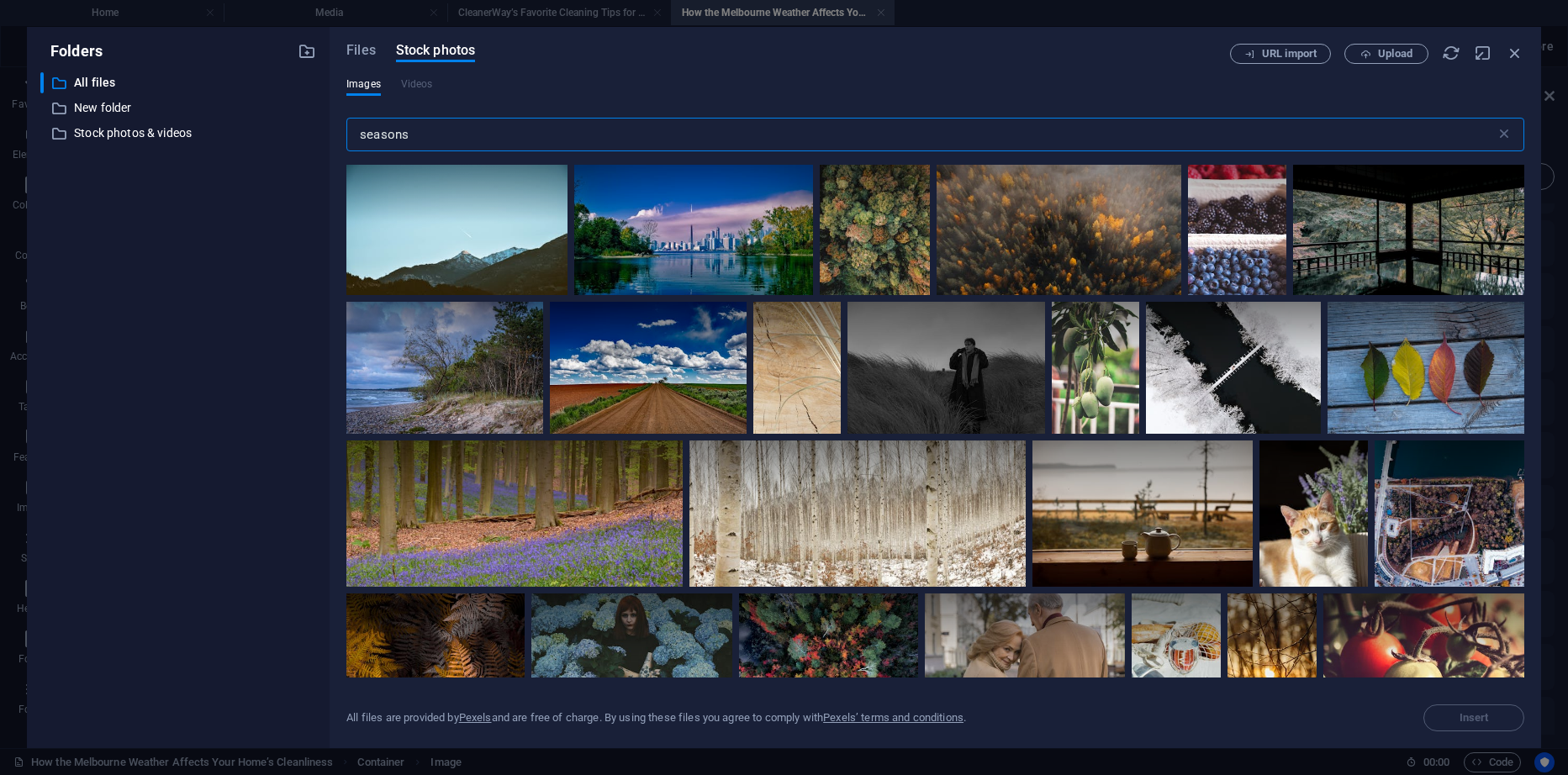 click on "seasons" at bounding box center (921, 134) 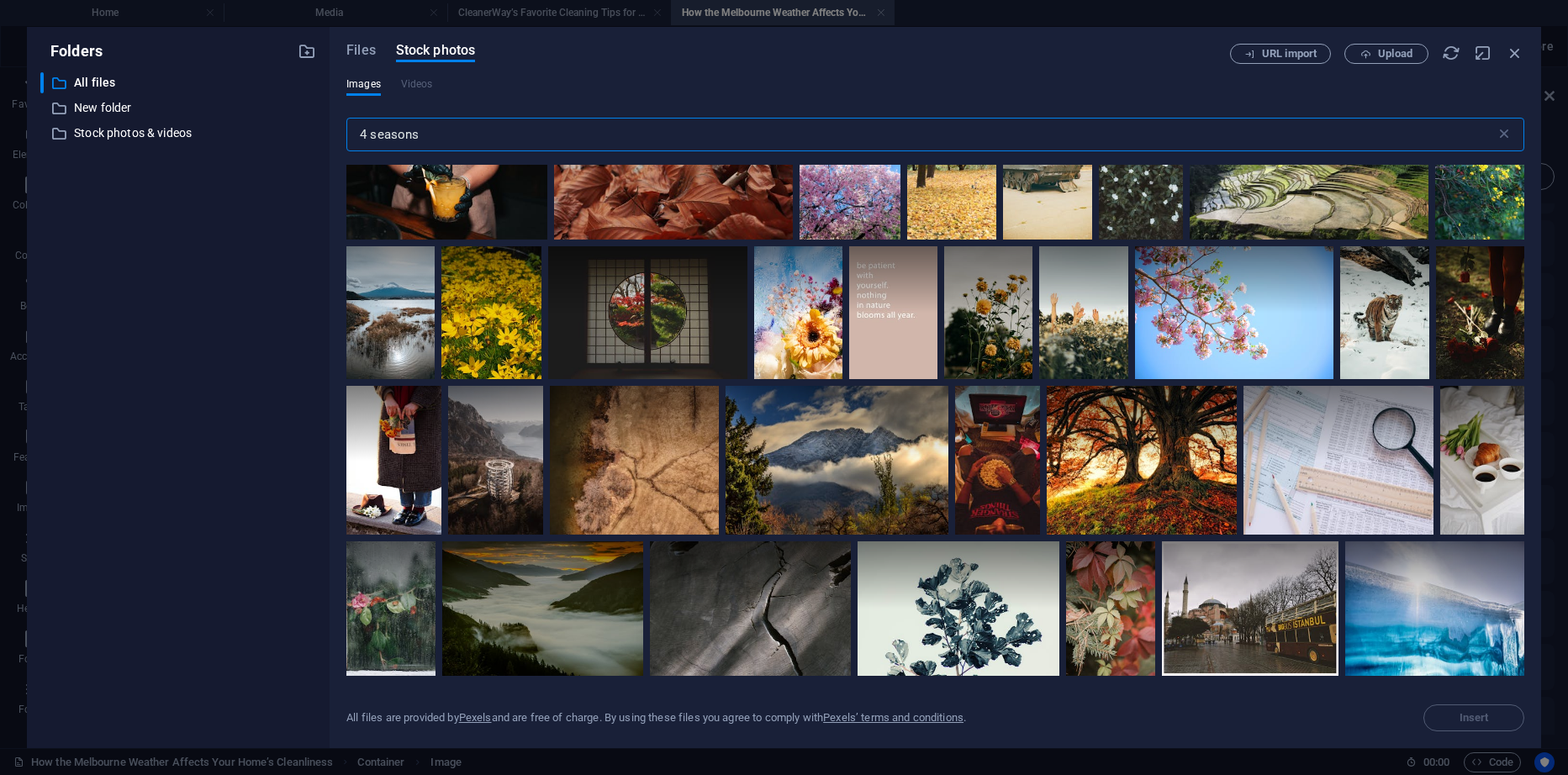 scroll, scrollTop: 0, scrollLeft: 0, axis: both 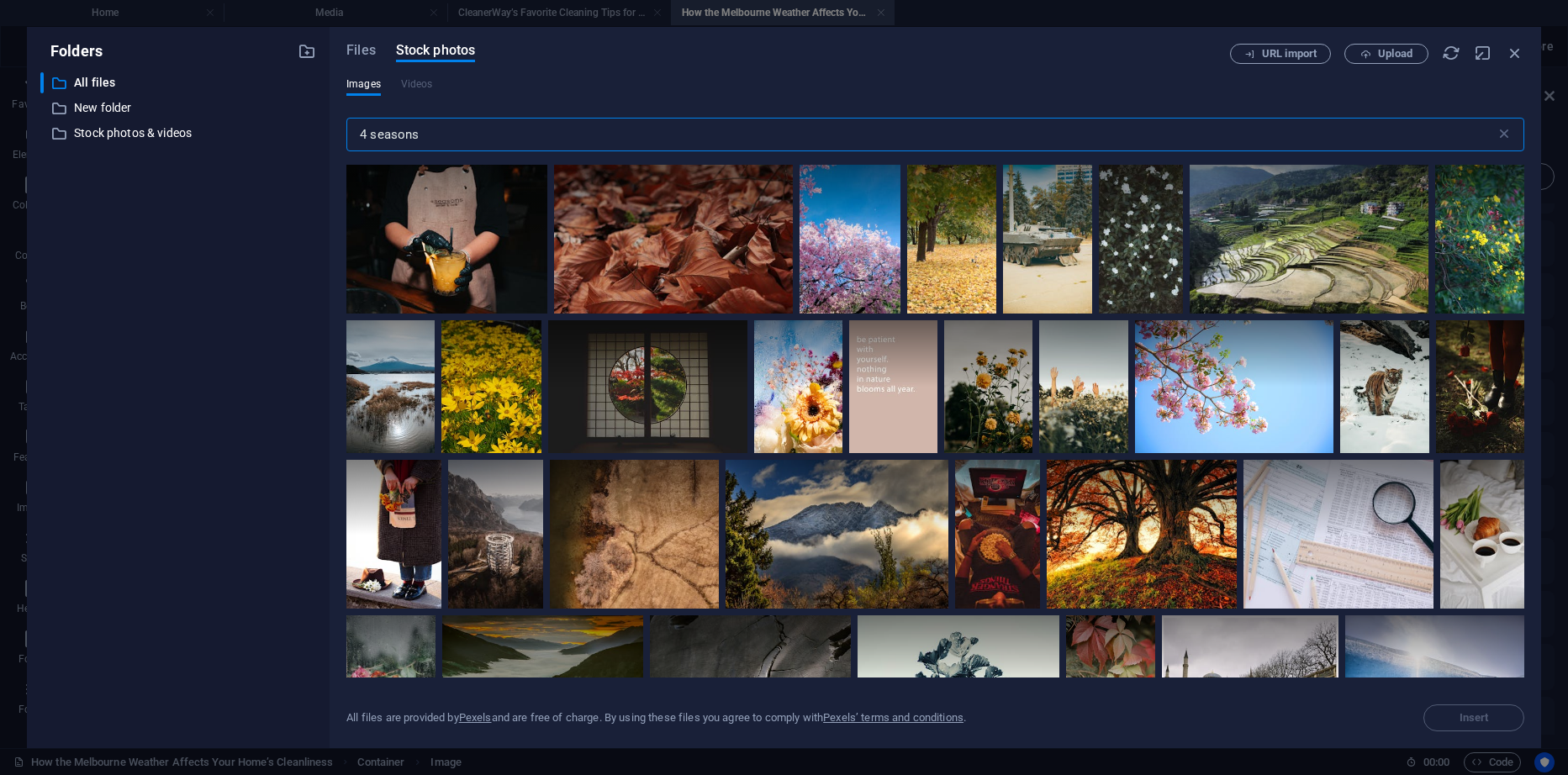 drag, startPoint x: 447, startPoint y: 137, endPoint x: 63, endPoint y: 193, distance: 388.06185 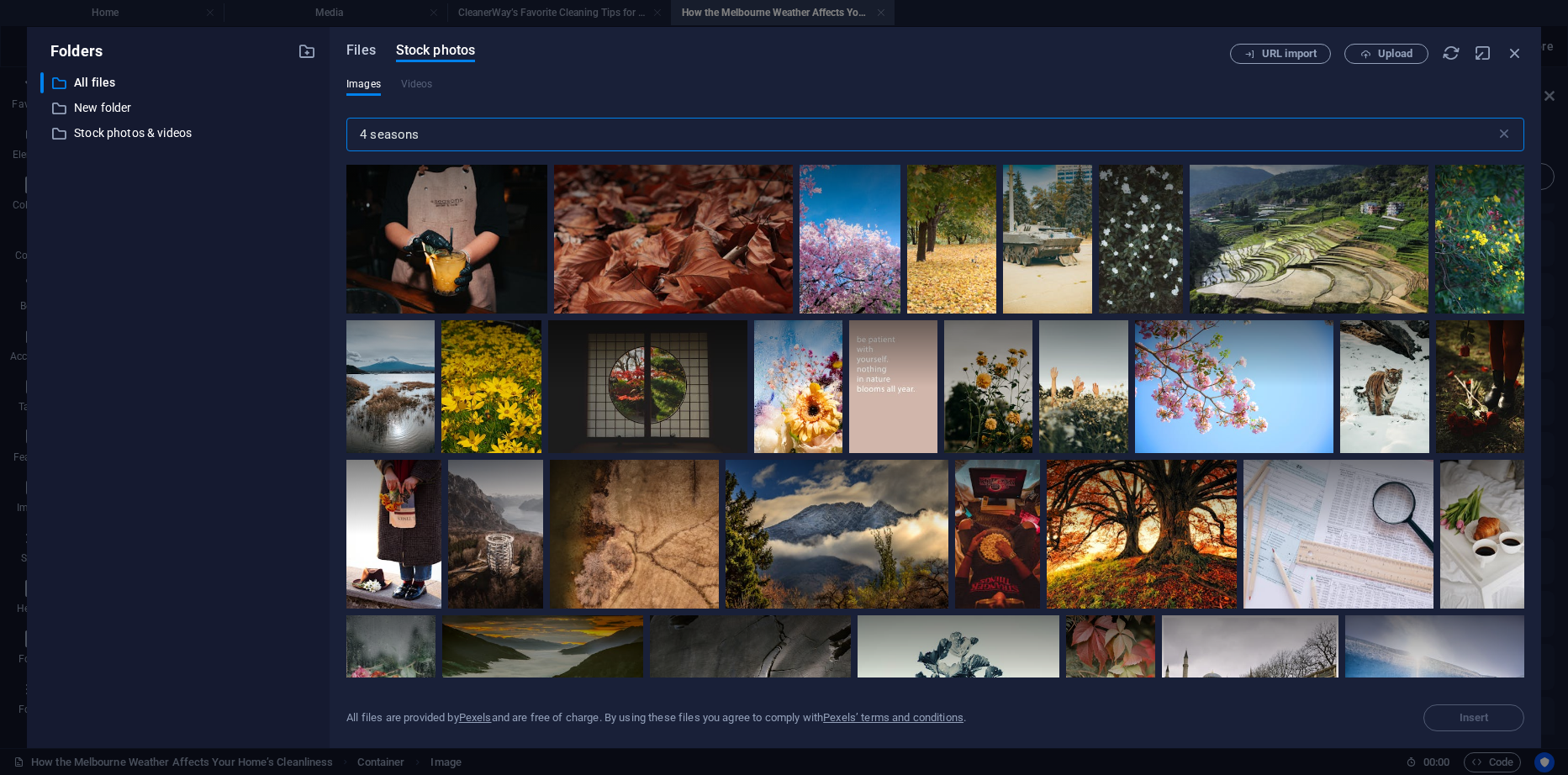 type on "4 seasons" 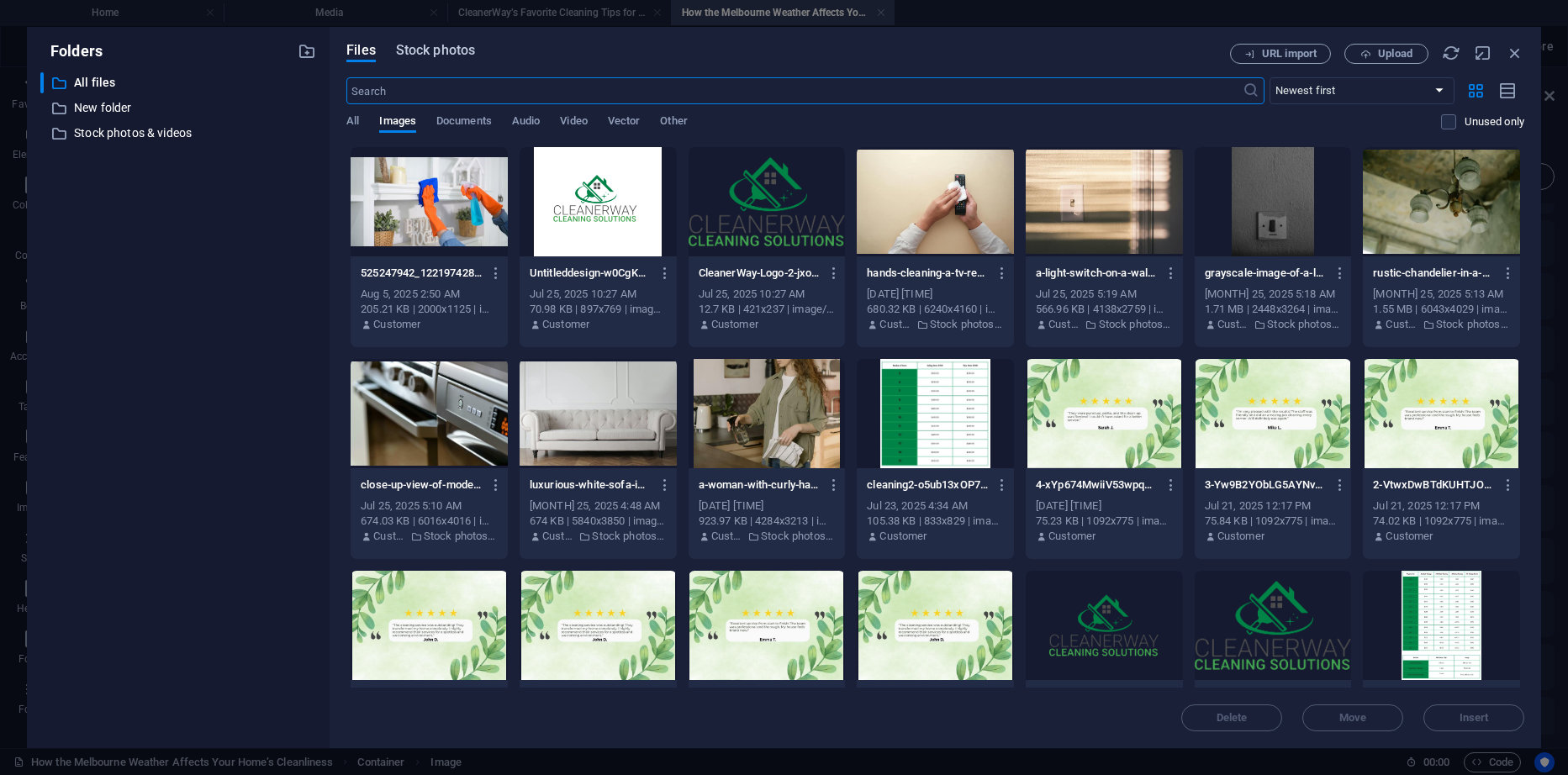 click on "Stock photos" at bounding box center [436, 50] 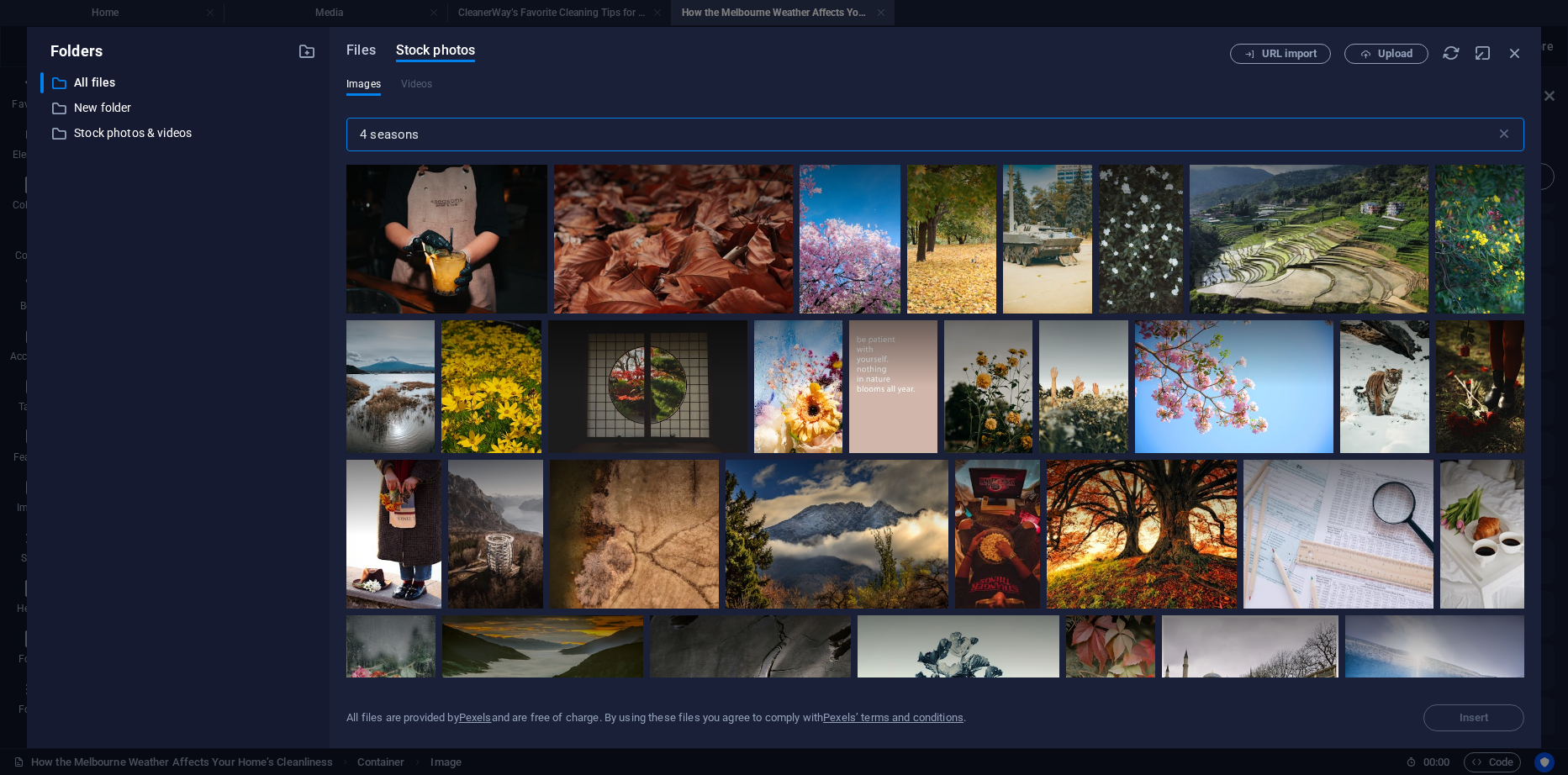 click on "Files" at bounding box center (361, 50) 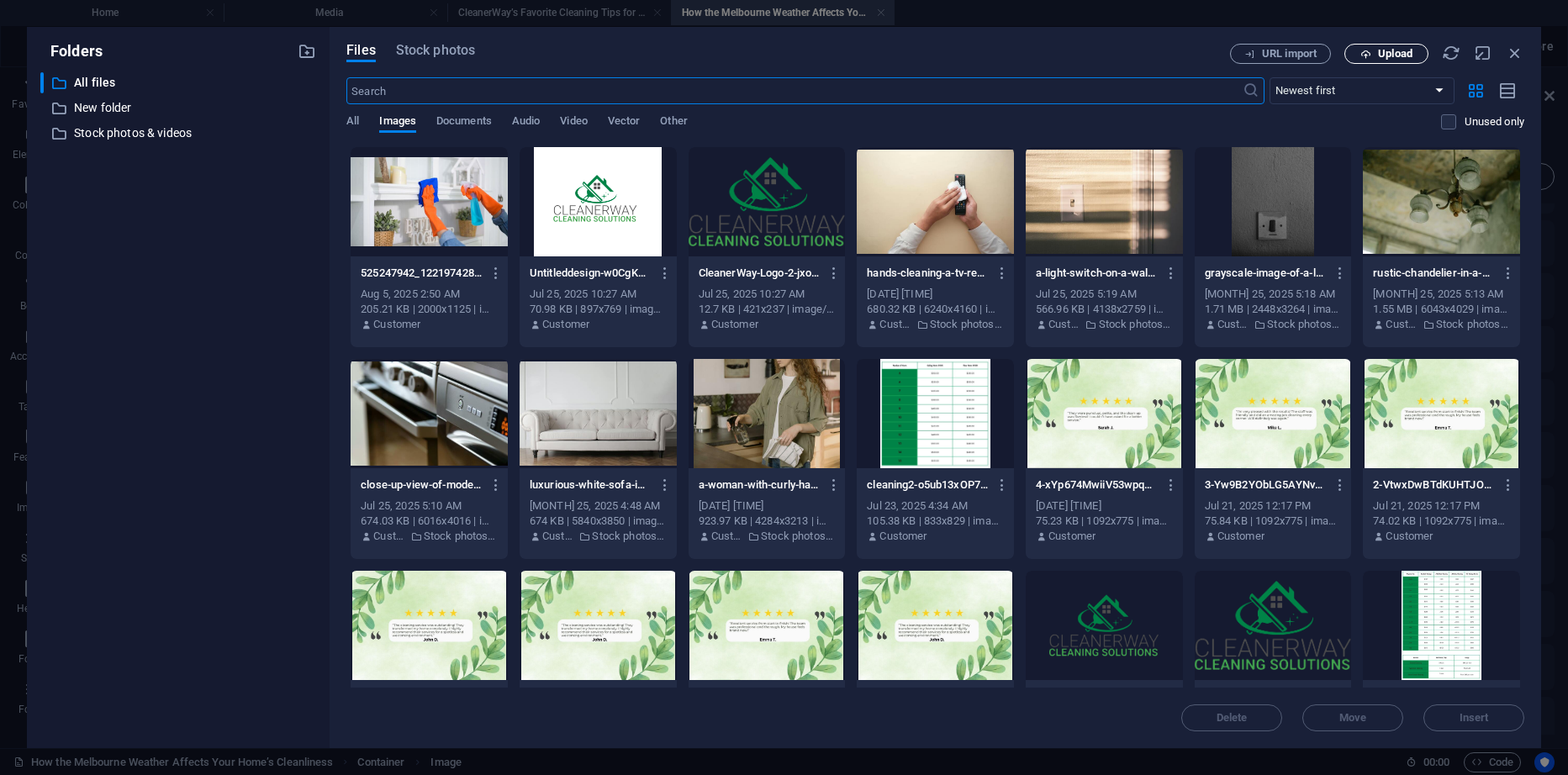 click on "Upload" at bounding box center (1395, 54) 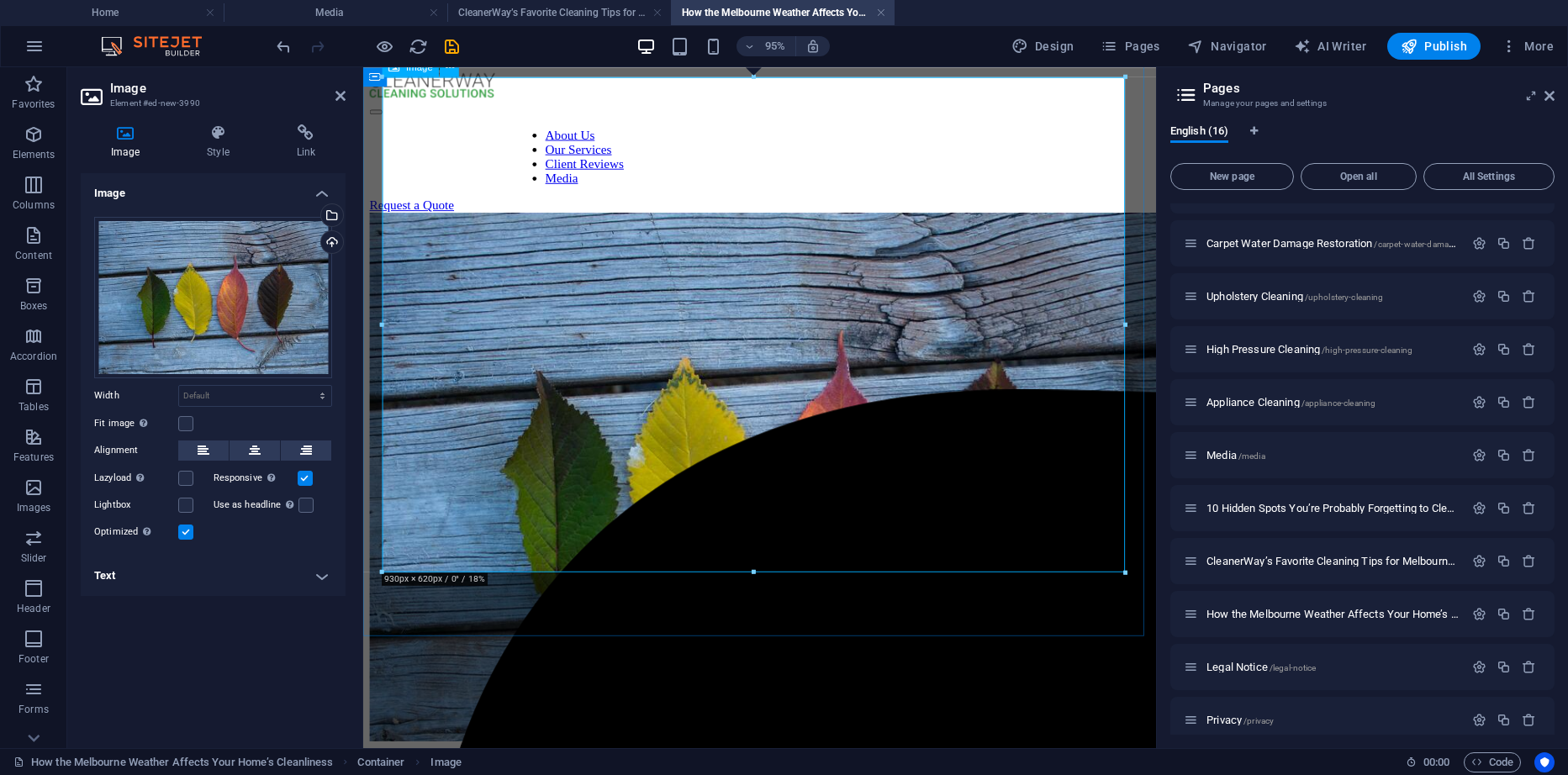 scroll, scrollTop: 0, scrollLeft: 0, axis: both 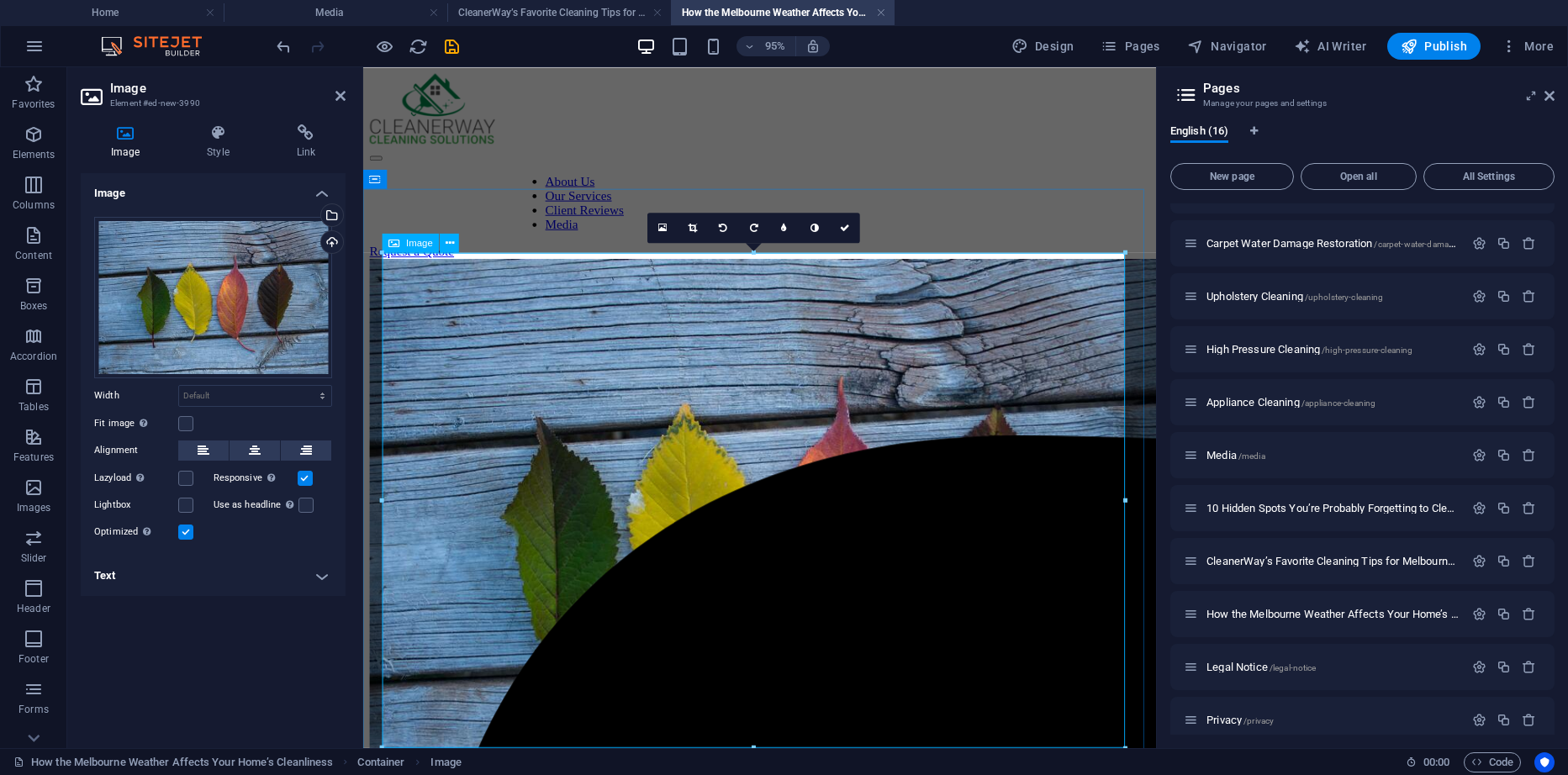 click at bounding box center (780, 549) 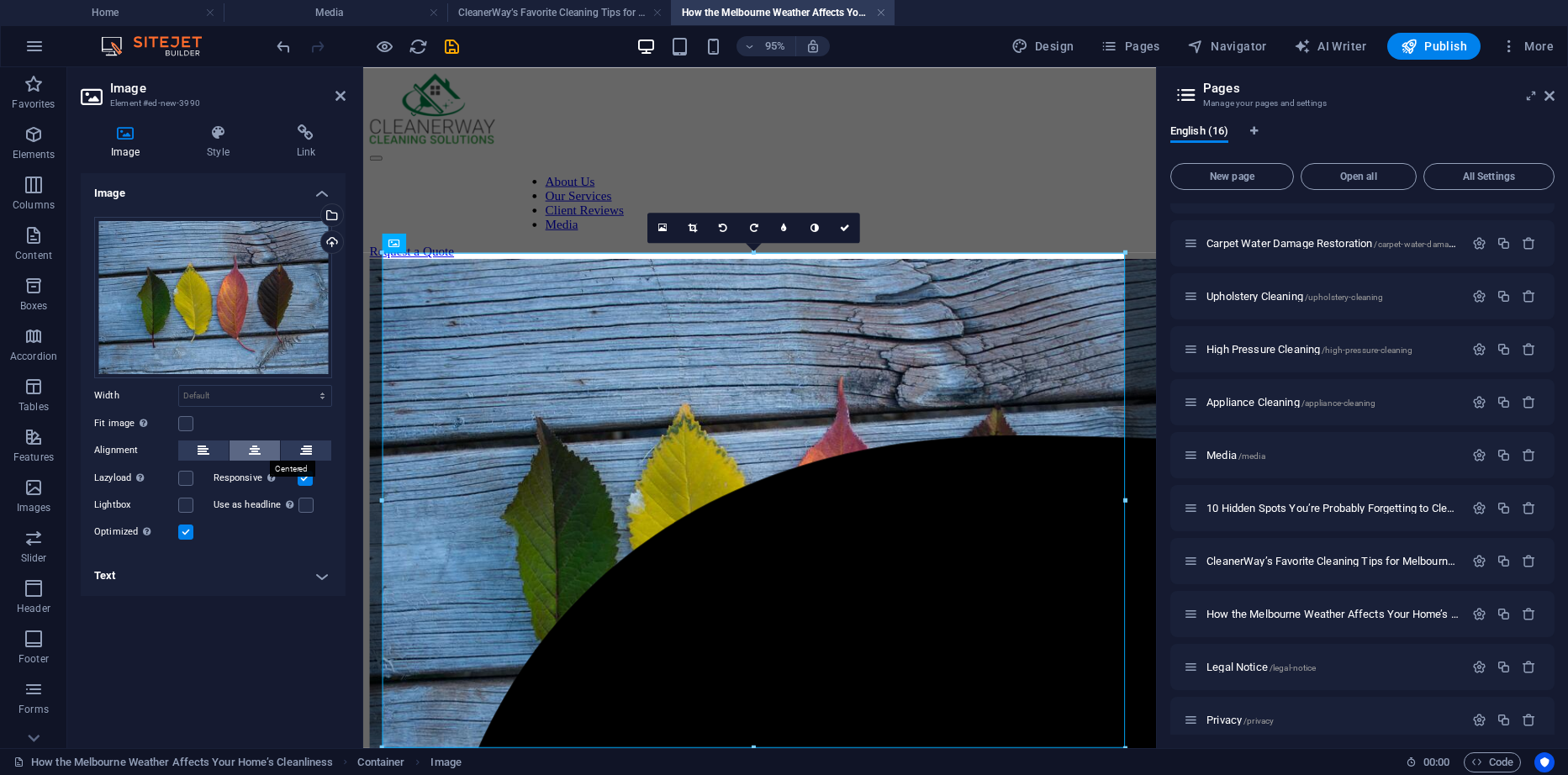 click at bounding box center (255, 451) 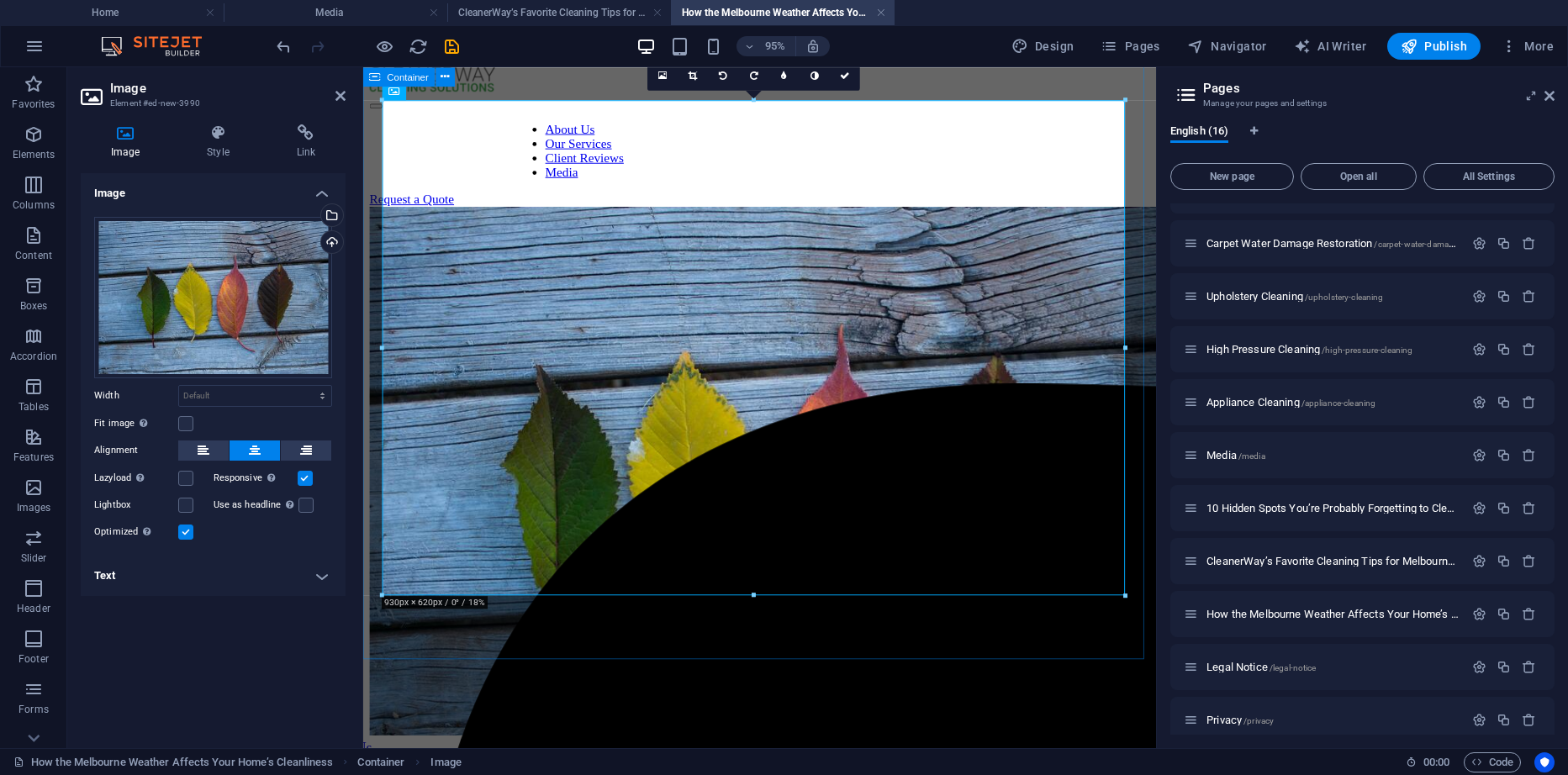 scroll, scrollTop: 168, scrollLeft: 0, axis: vertical 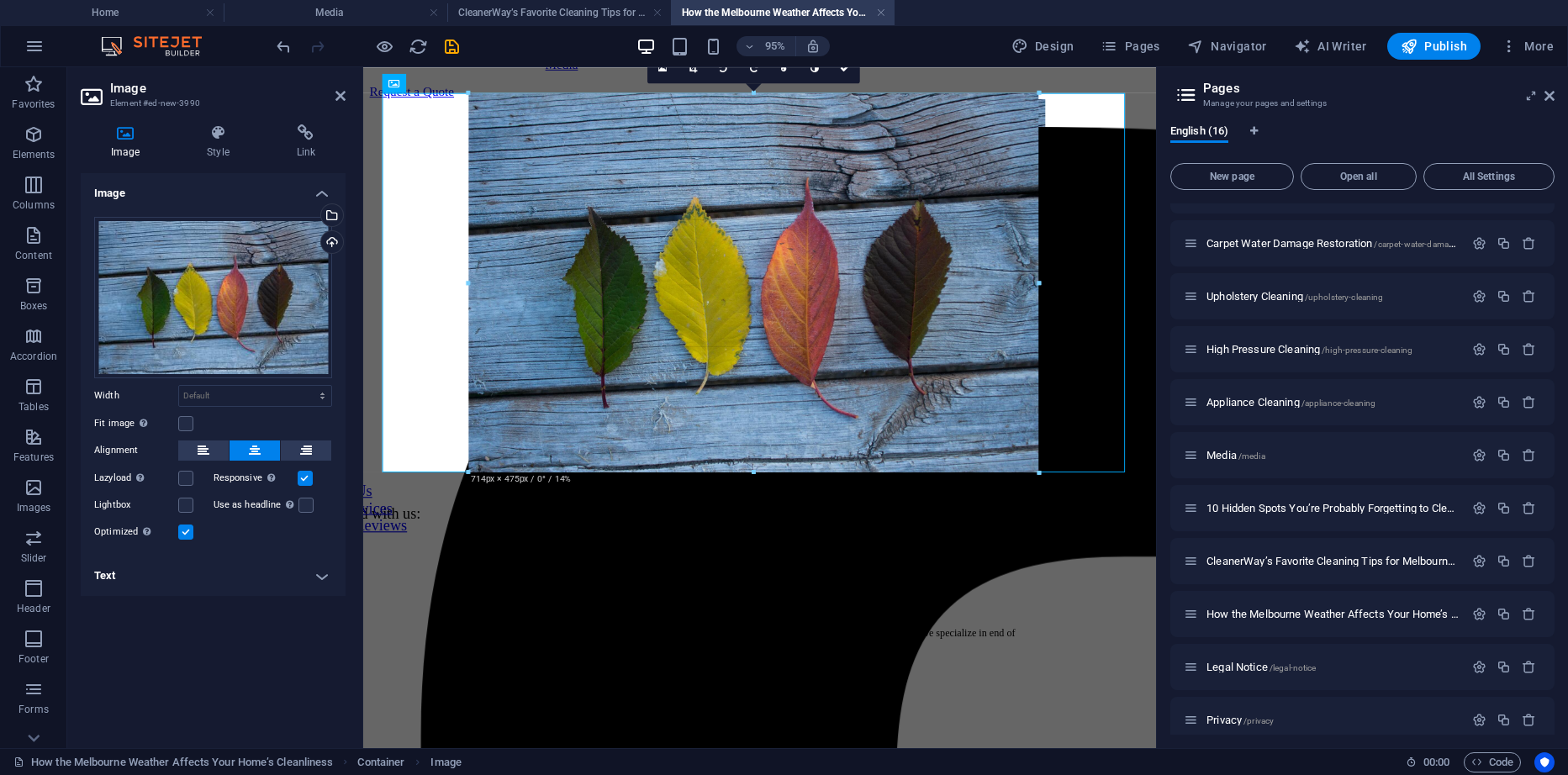 drag, startPoint x: 1125, startPoint y: 590, endPoint x: 611, endPoint y: 195, distance: 648.2446 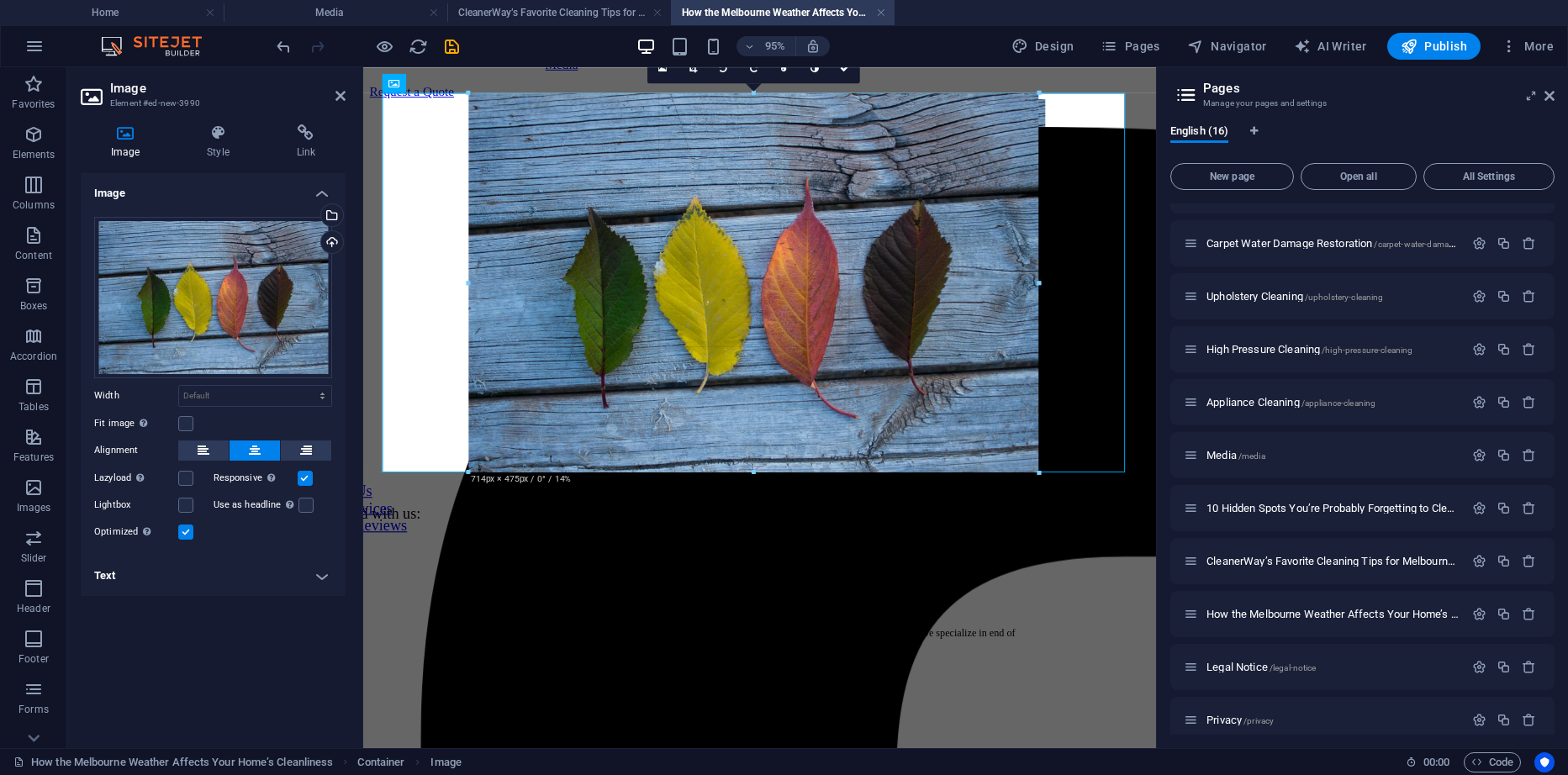 type on "715" 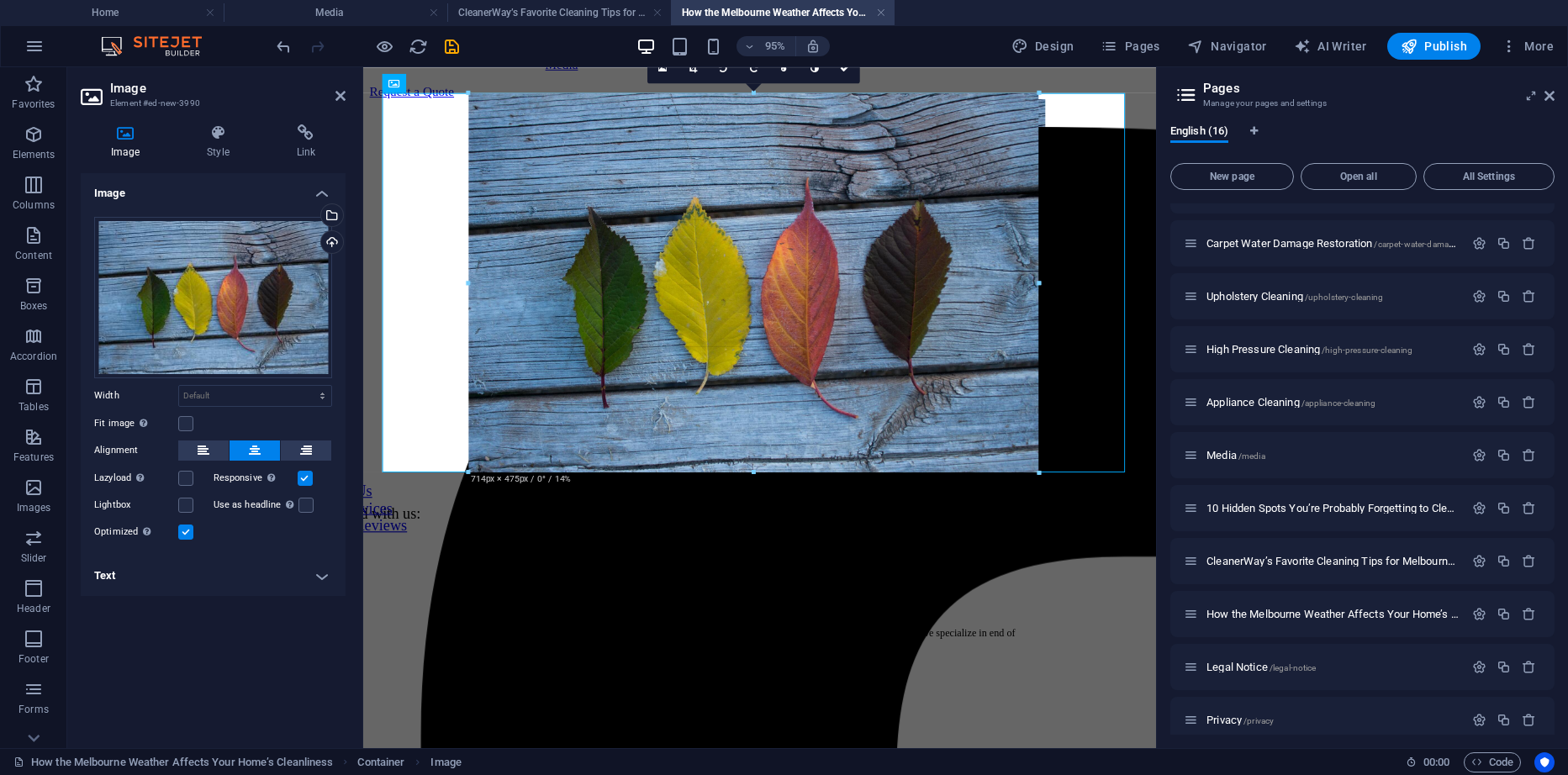 select on "px" 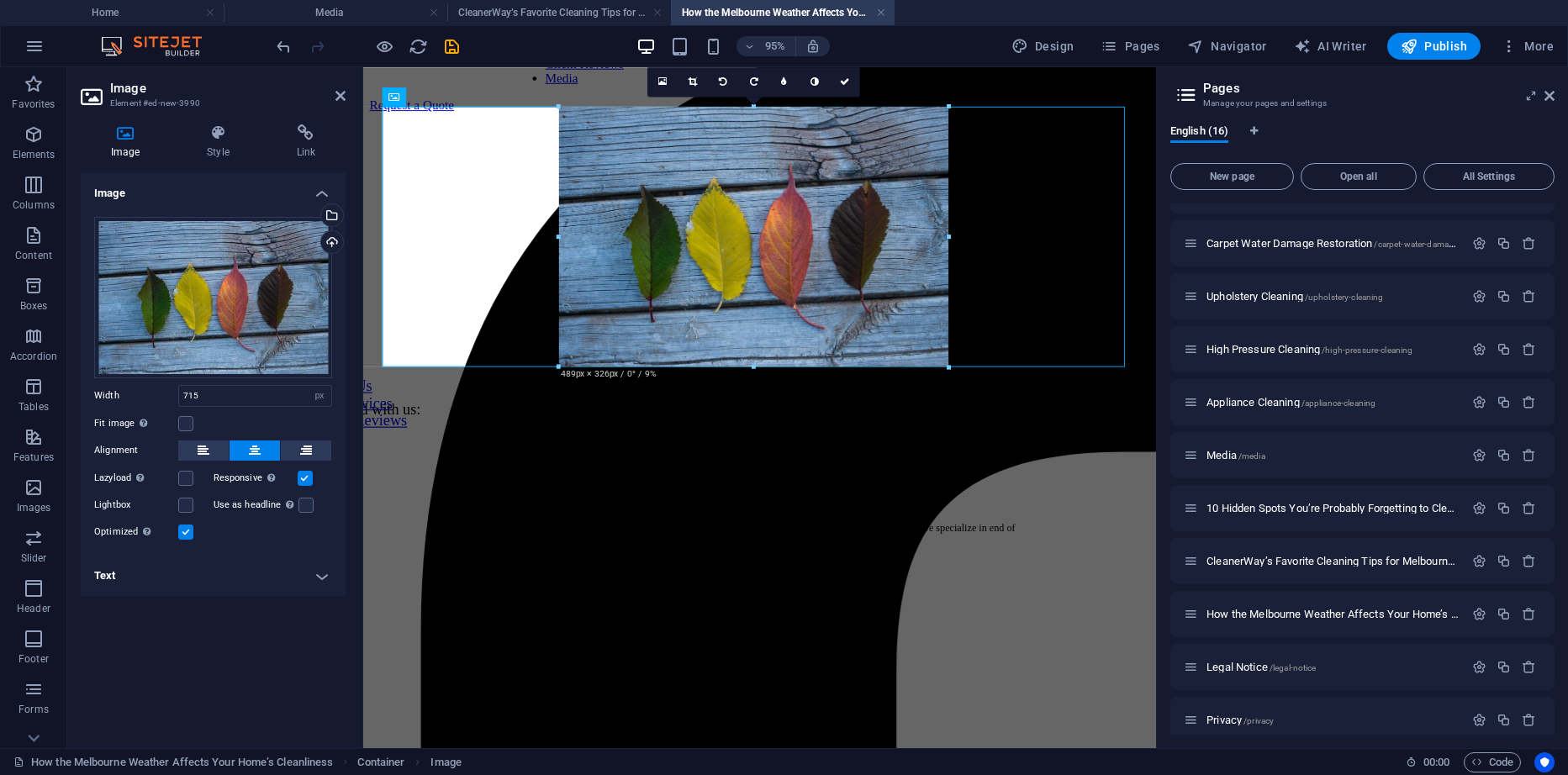 drag, startPoint x: 1039, startPoint y: 475, endPoint x: 579, endPoint y: 292, distance: 495.0646 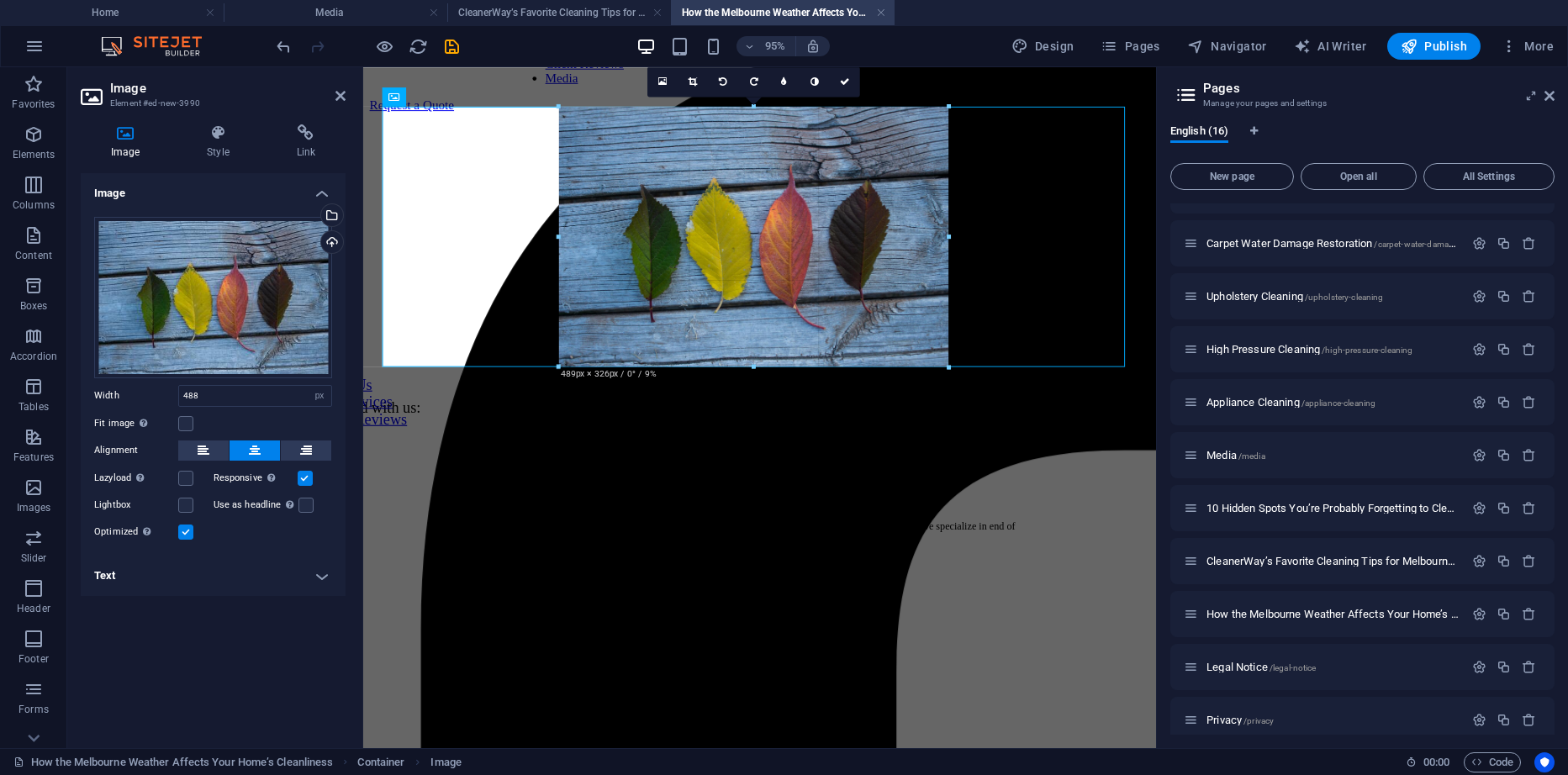 scroll, scrollTop: 153, scrollLeft: 0, axis: vertical 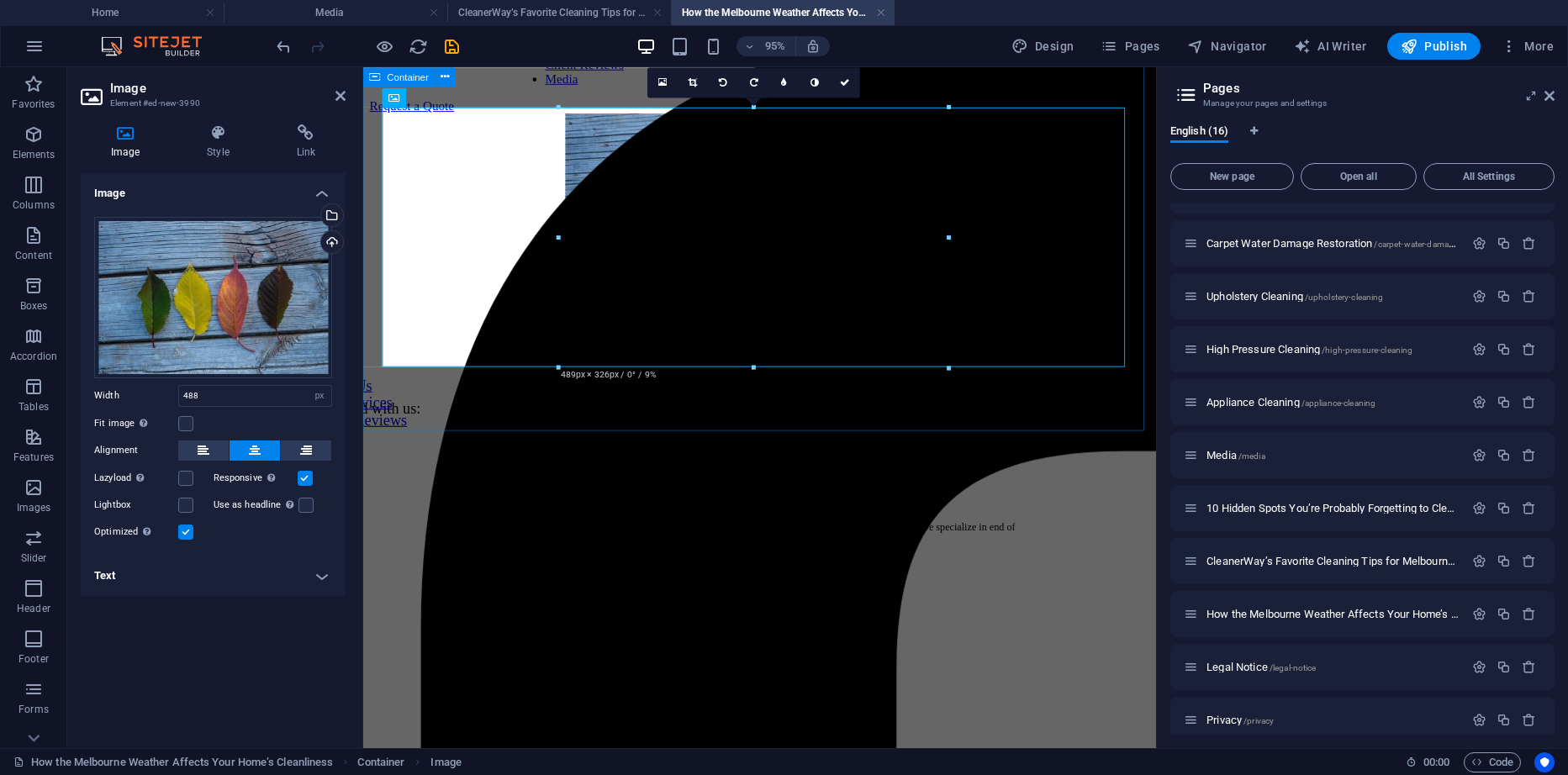 click at bounding box center [780, 254] 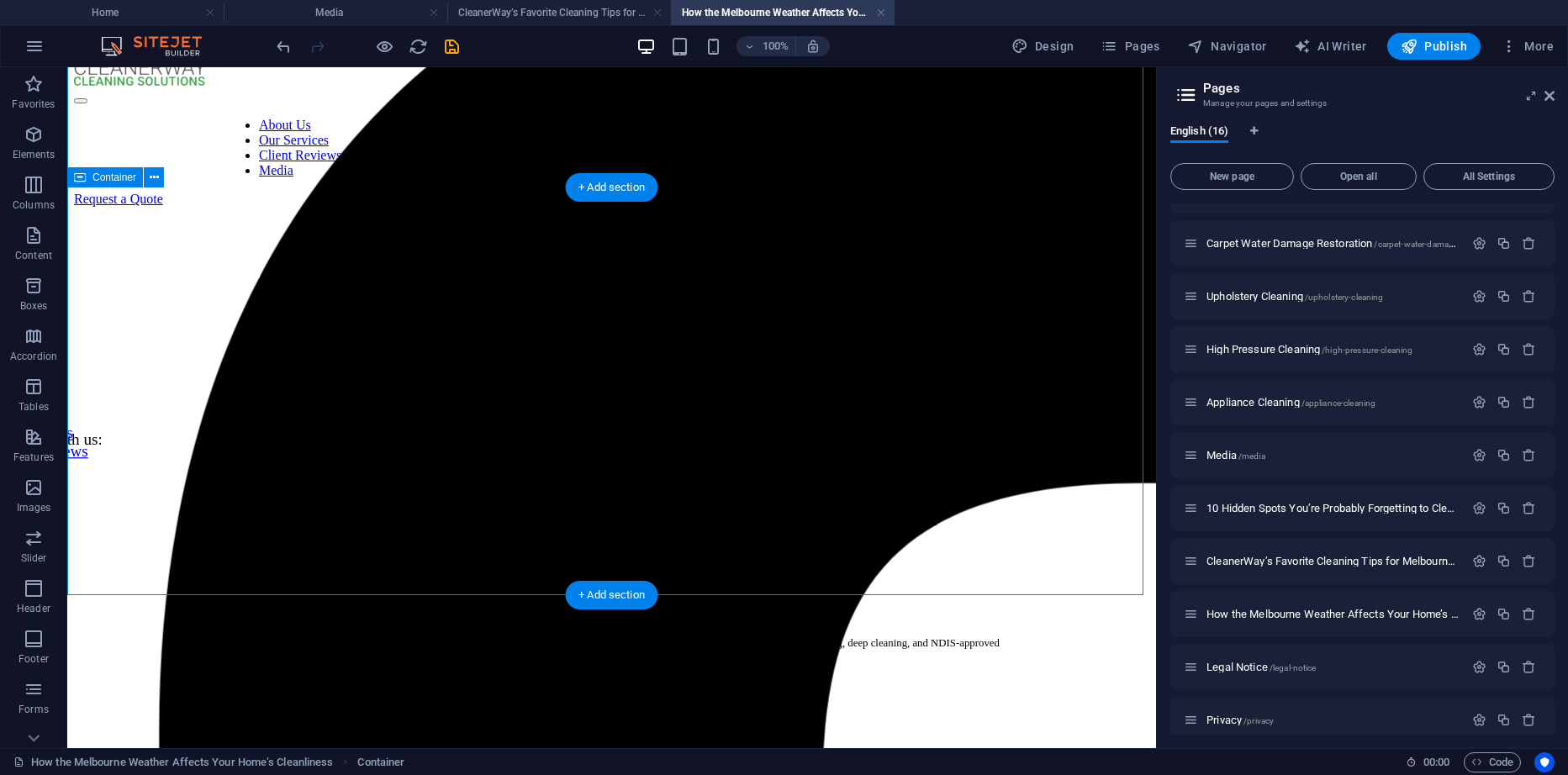 scroll, scrollTop: 0, scrollLeft: 0, axis: both 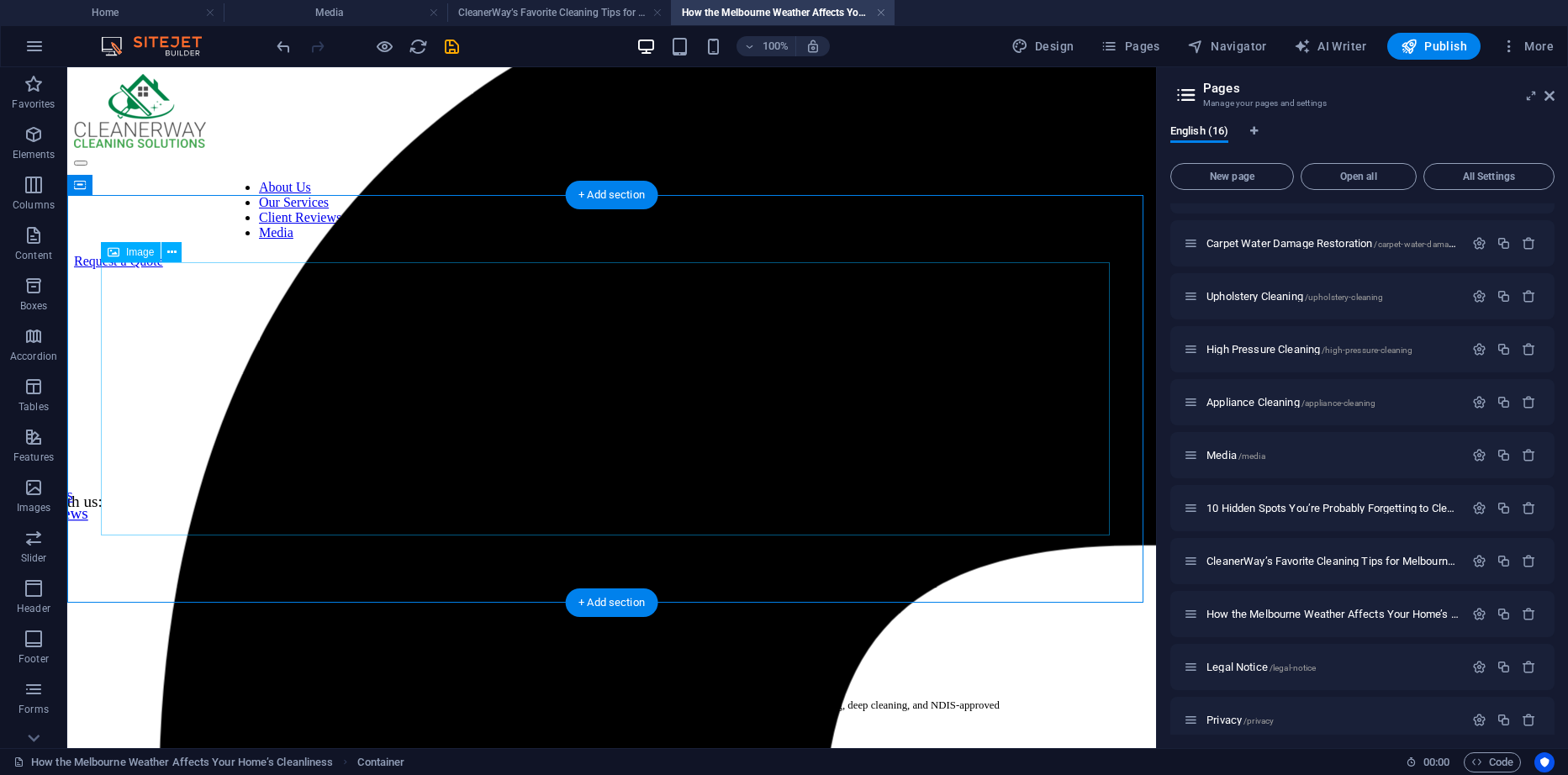 click at bounding box center [611, 407] 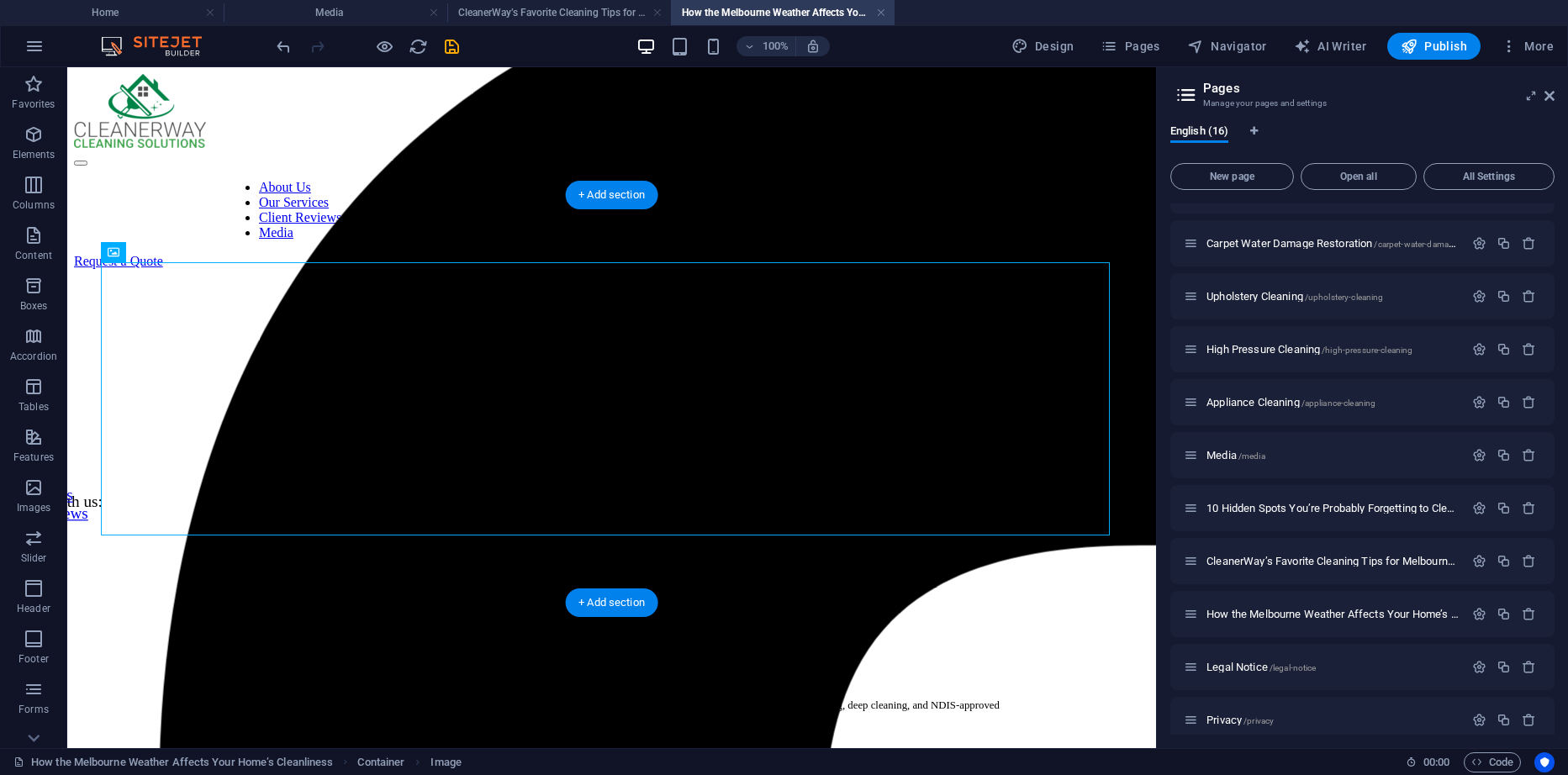 drag, startPoint x: 784, startPoint y: 449, endPoint x: 747, endPoint y: 228, distance: 224.07588 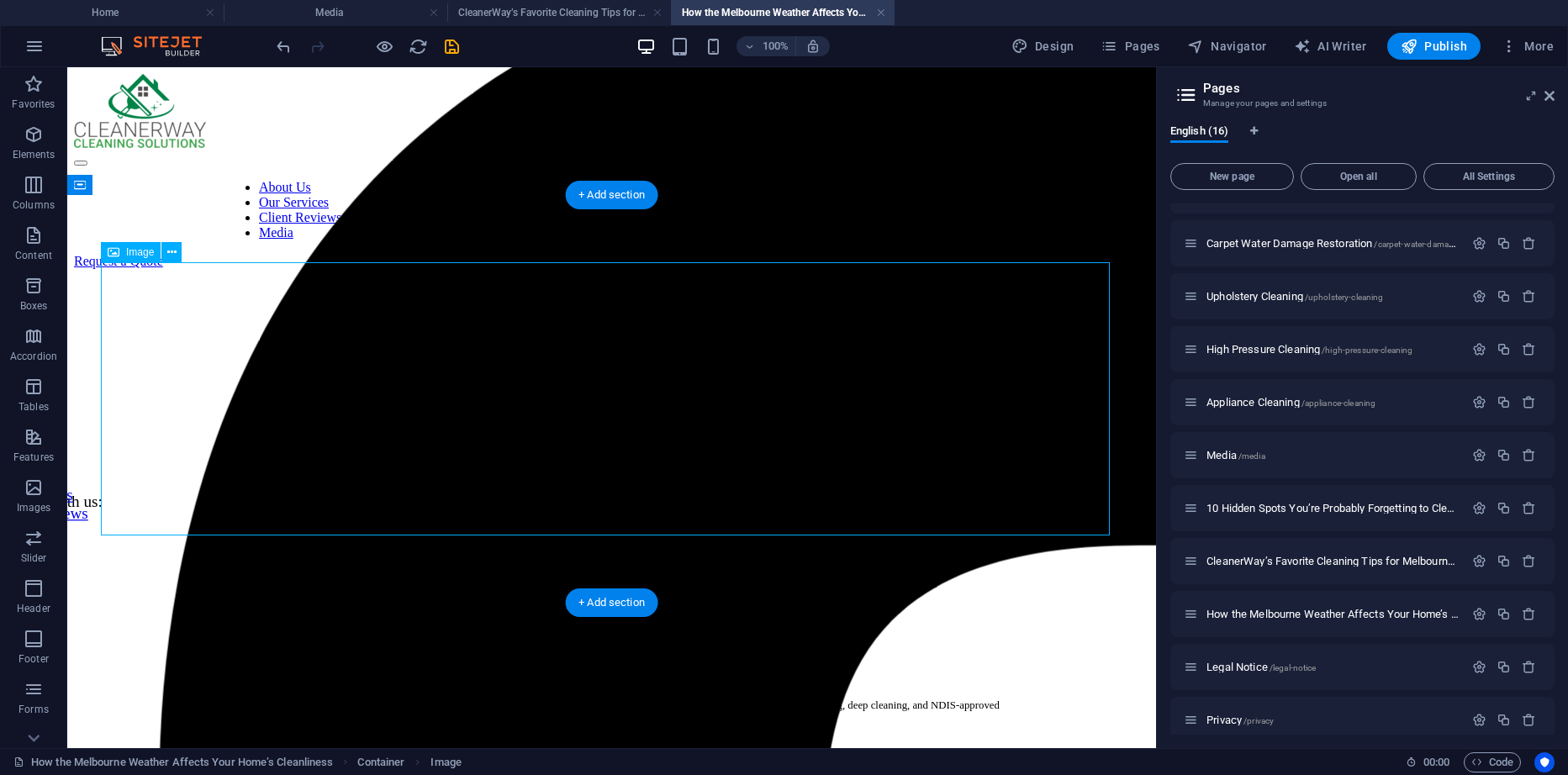 drag, startPoint x: 697, startPoint y: 450, endPoint x: 683, endPoint y: 413, distance: 39.560081 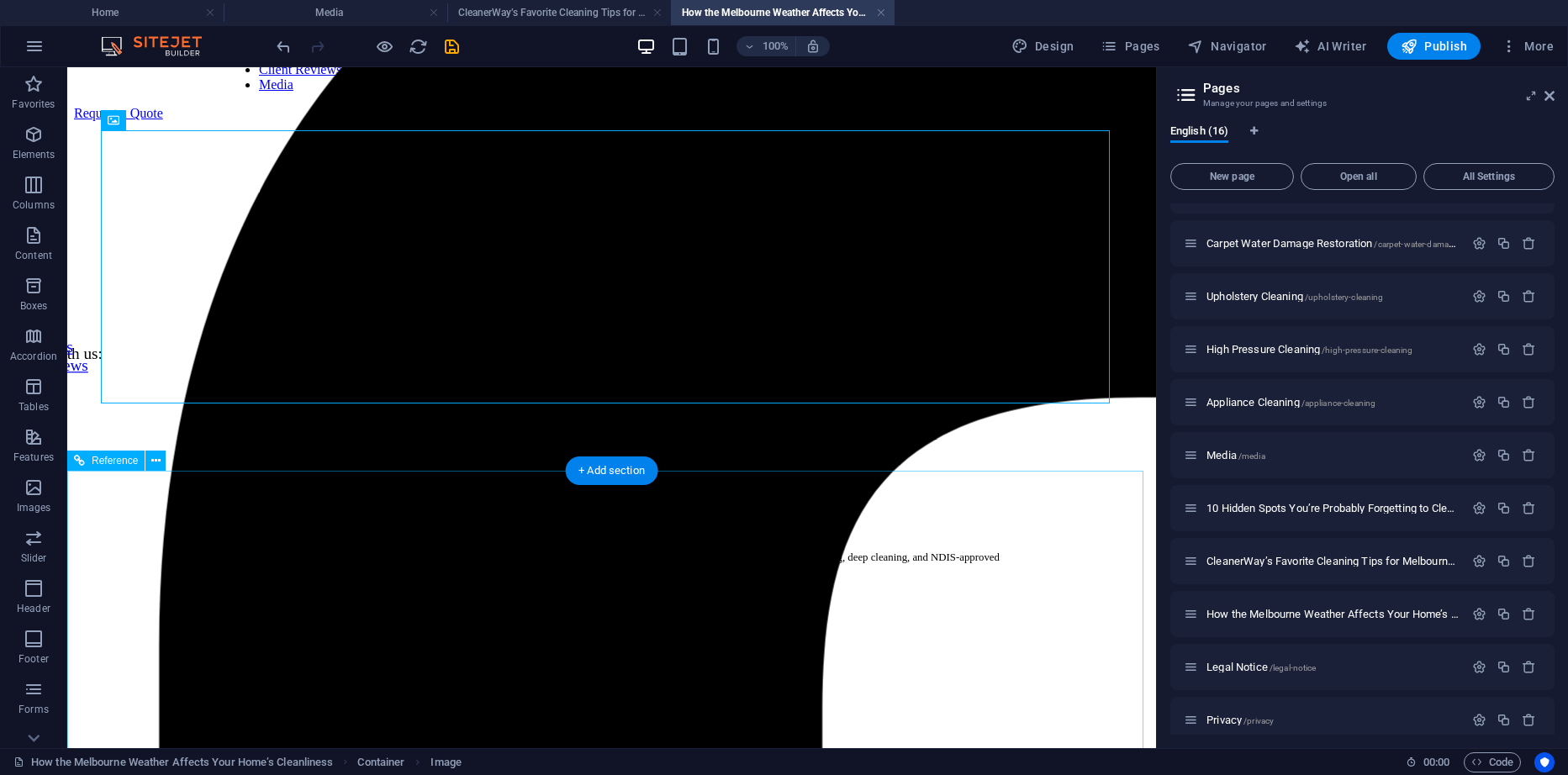 scroll, scrollTop: 189, scrollLeft: 0, axis: vertical 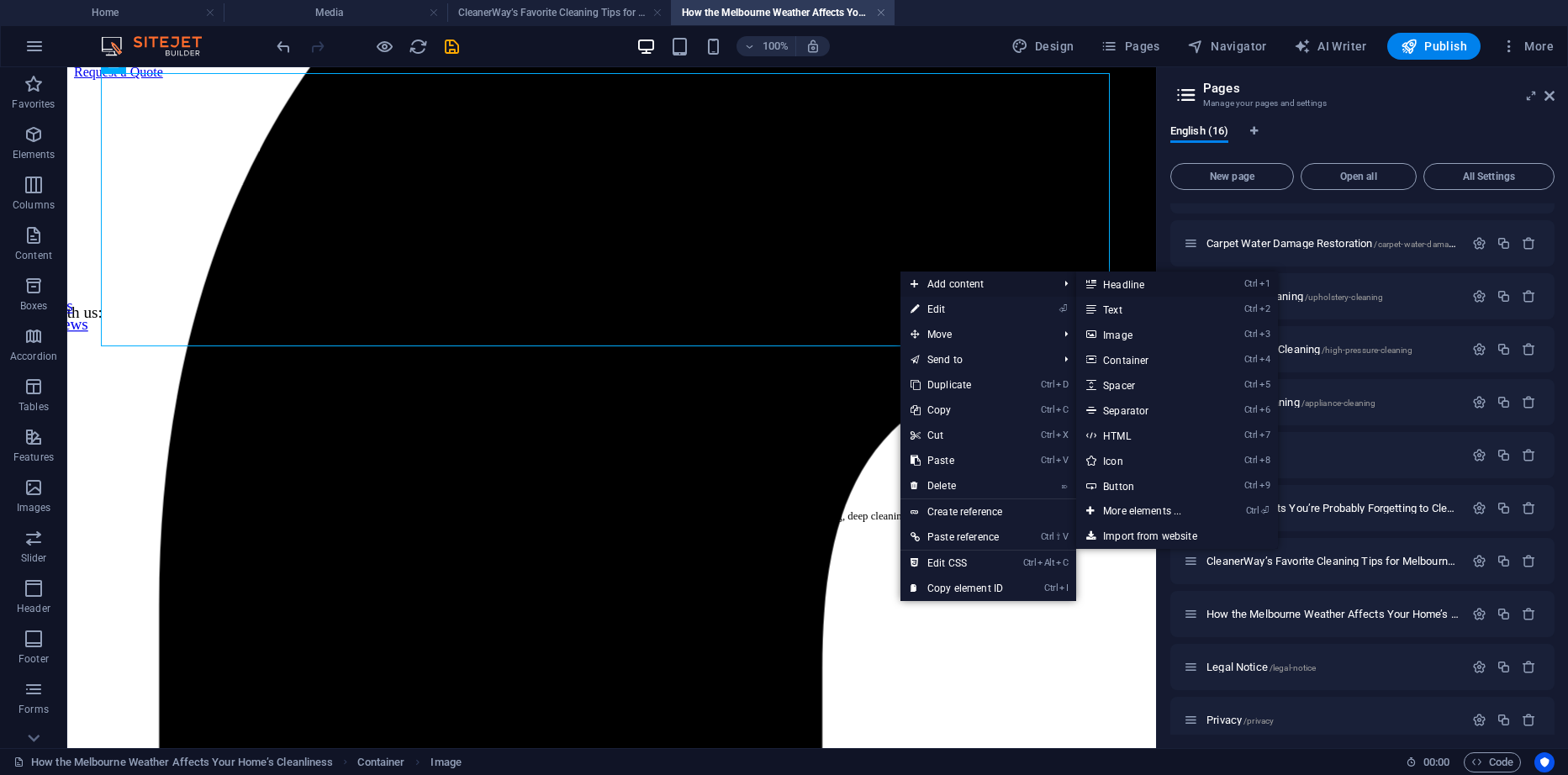 click on "Ctrl 1  Headline" at bounding box center [1145, 284] 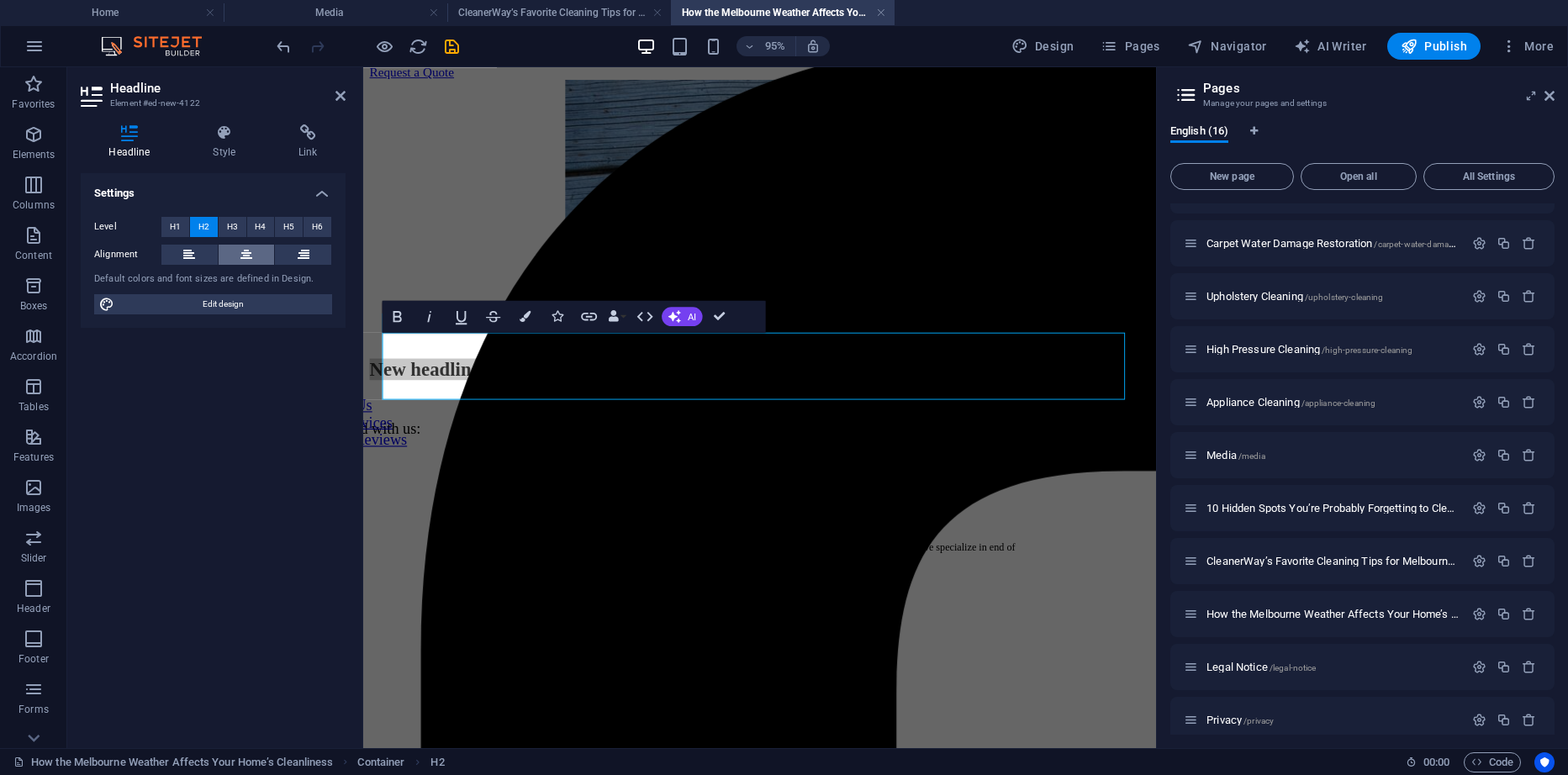 click at bounding box center [246, 255] 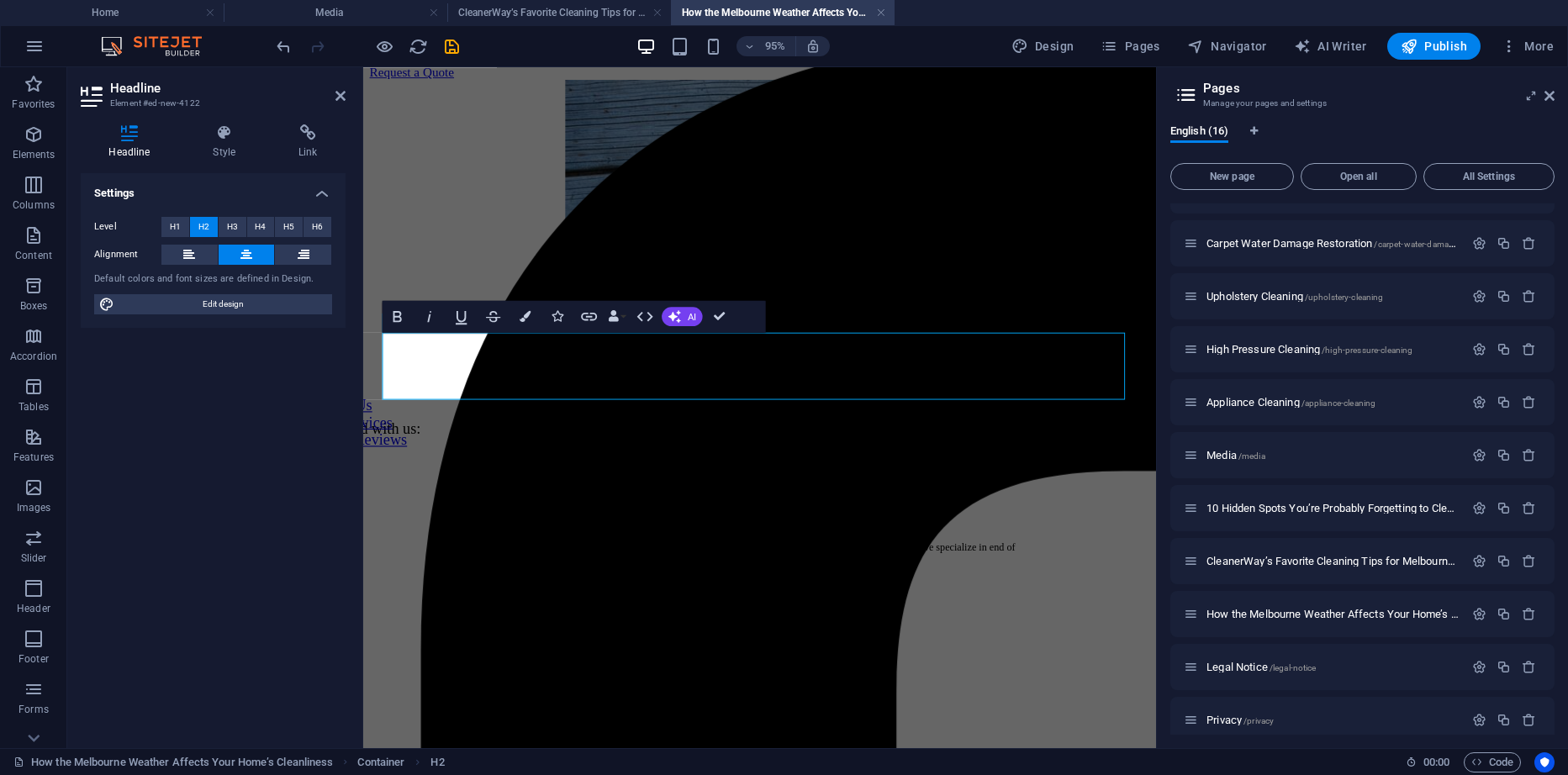 type 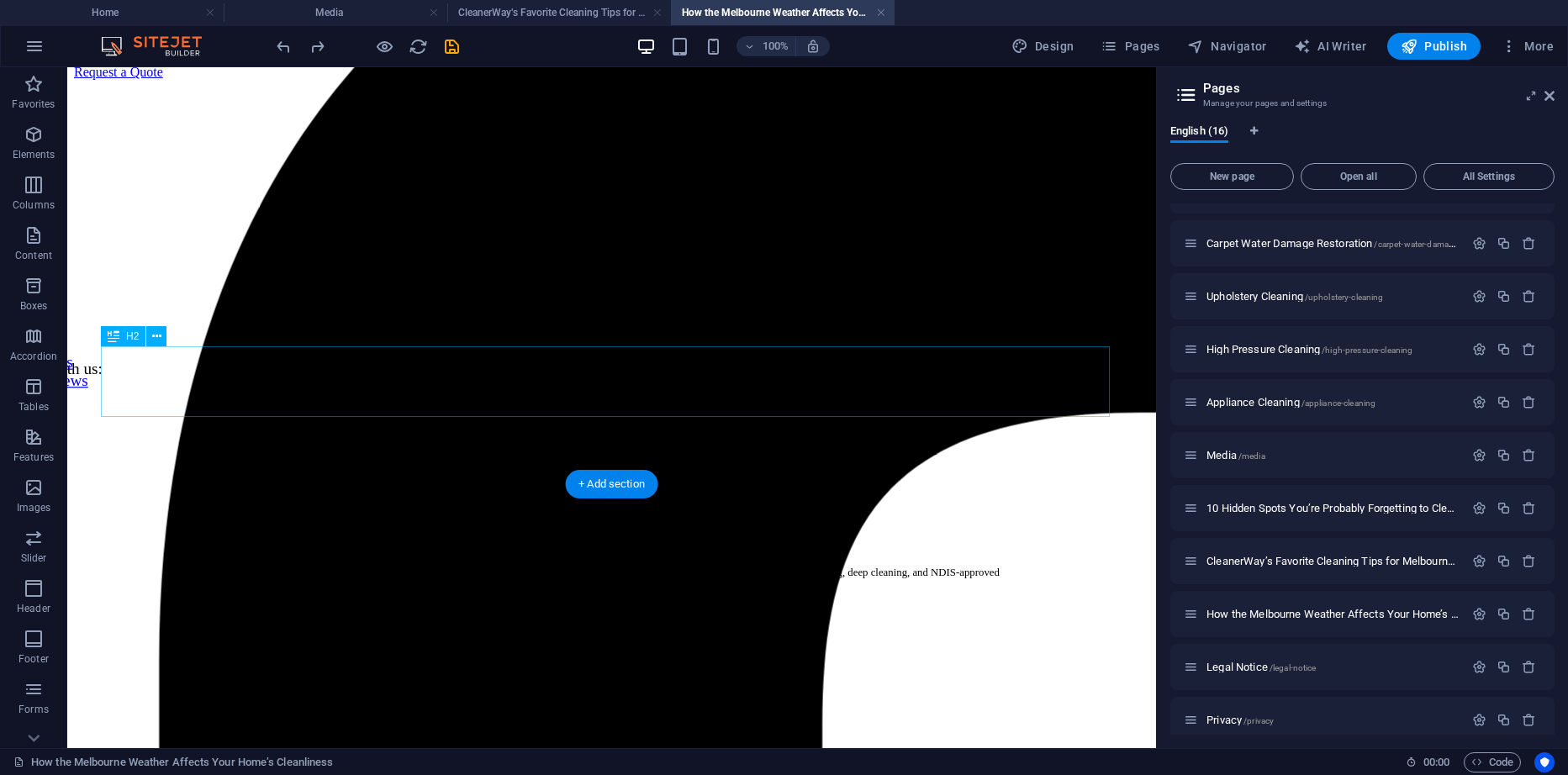 click on "New headline" at bounding box center [611, 384] 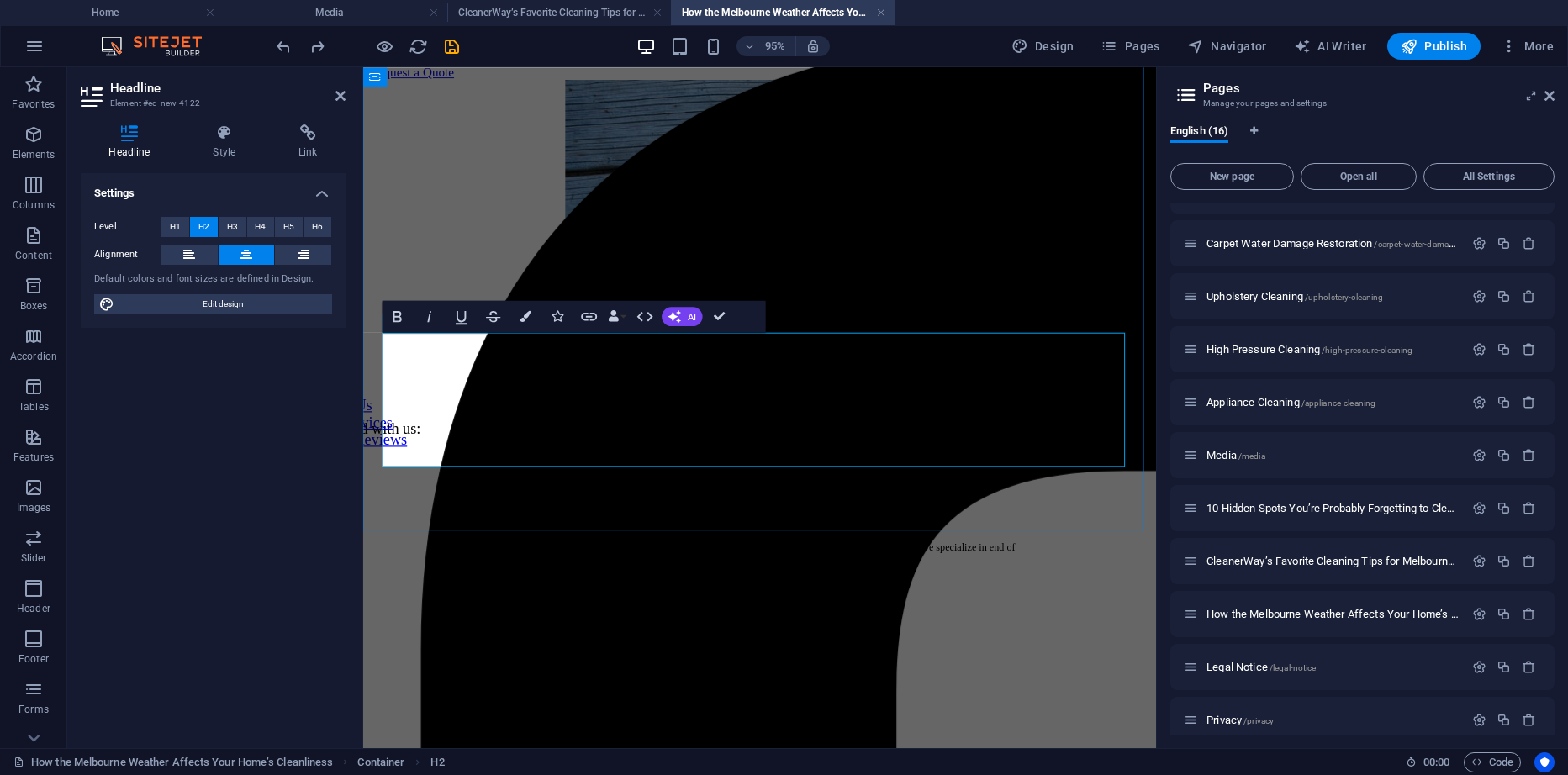 click on "How the Melbourne Weather Affects Your Home’s Cleanliness" at bounding box center (780, 384) 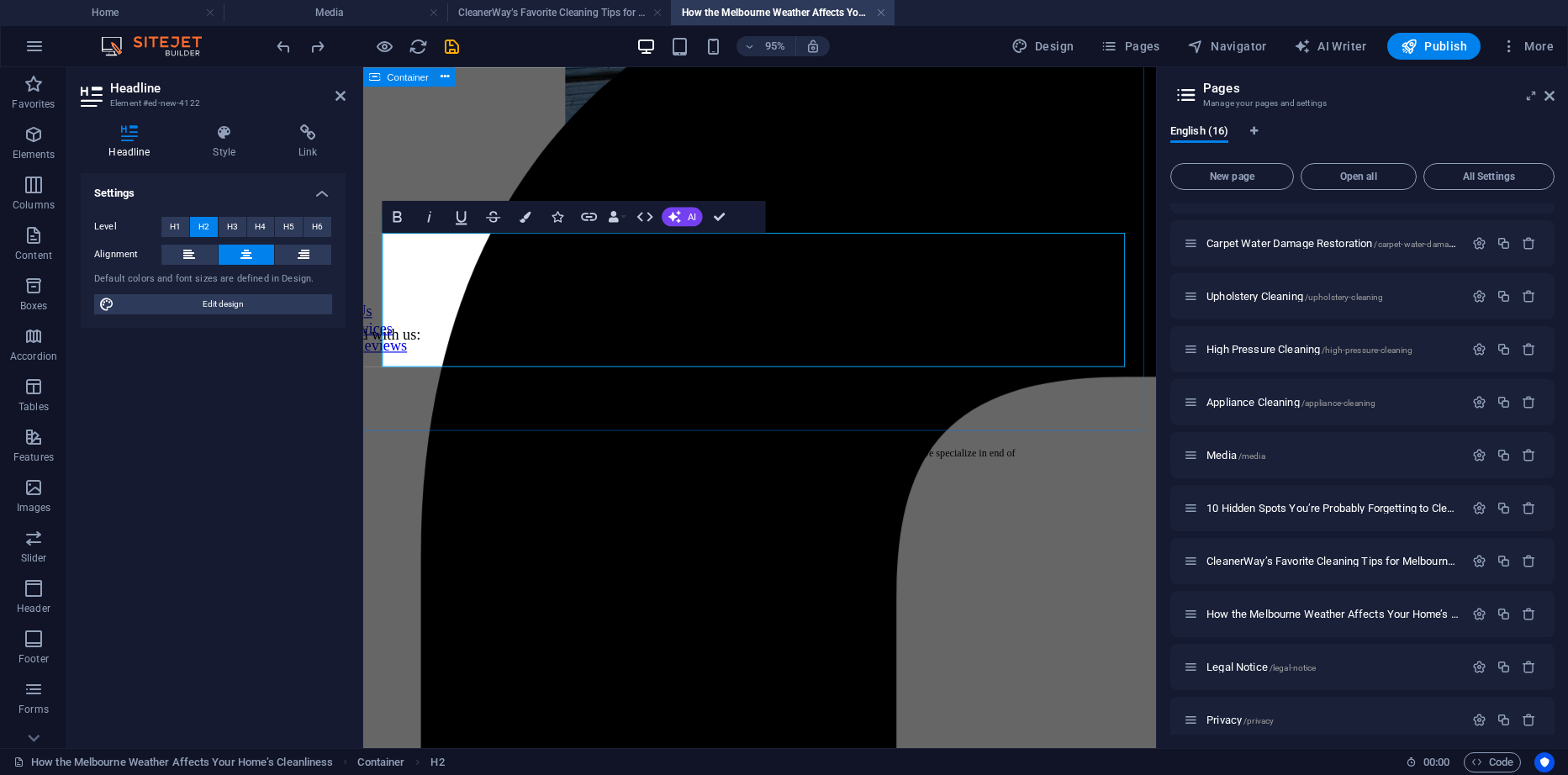 scroll, scrollTop: 294, scrollLeft: 0, axis: vertical 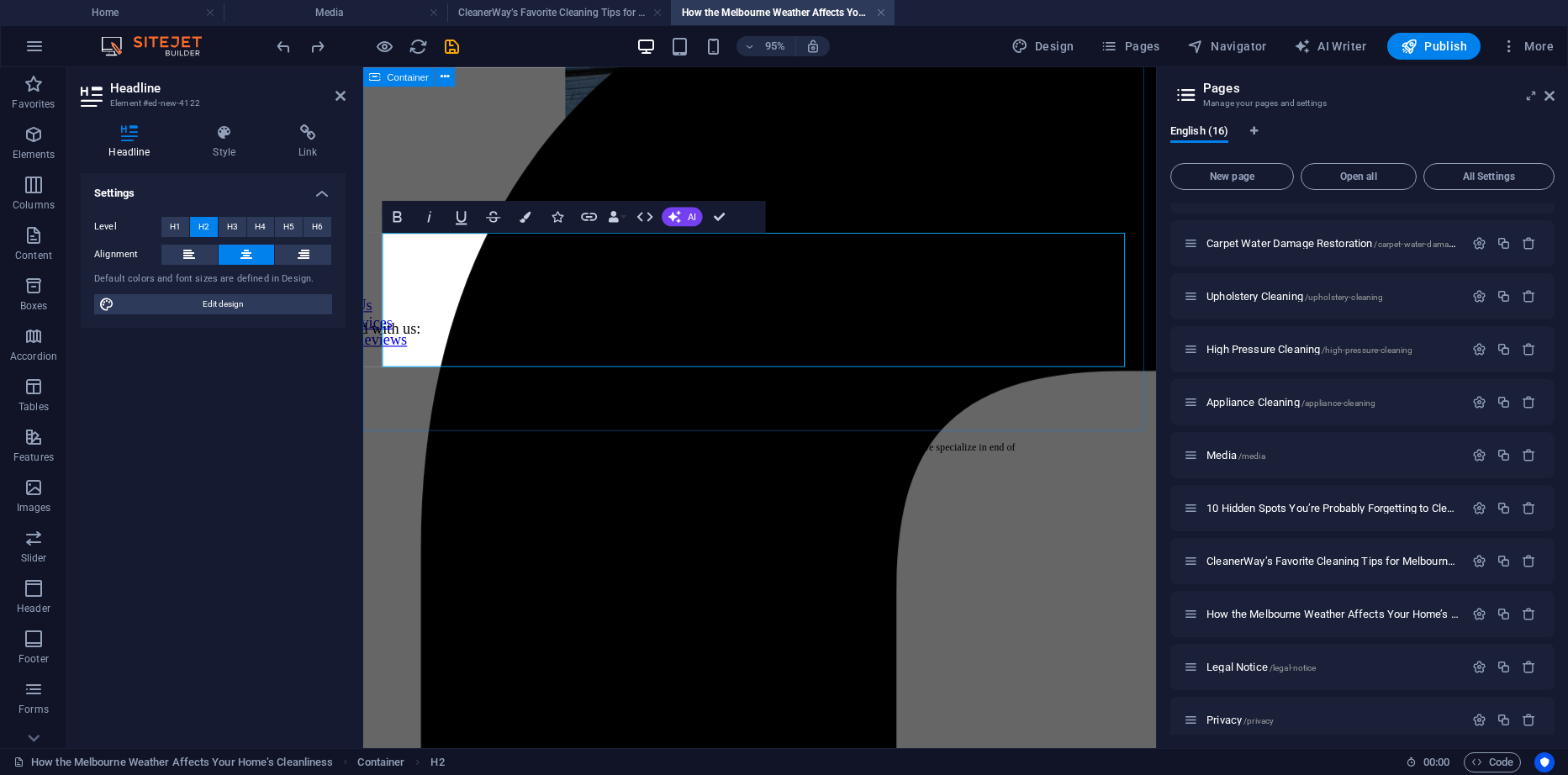 click on "How the Melbourne Weather Affects Your Home’s Cleanliness" at bounding box center [780, 133] 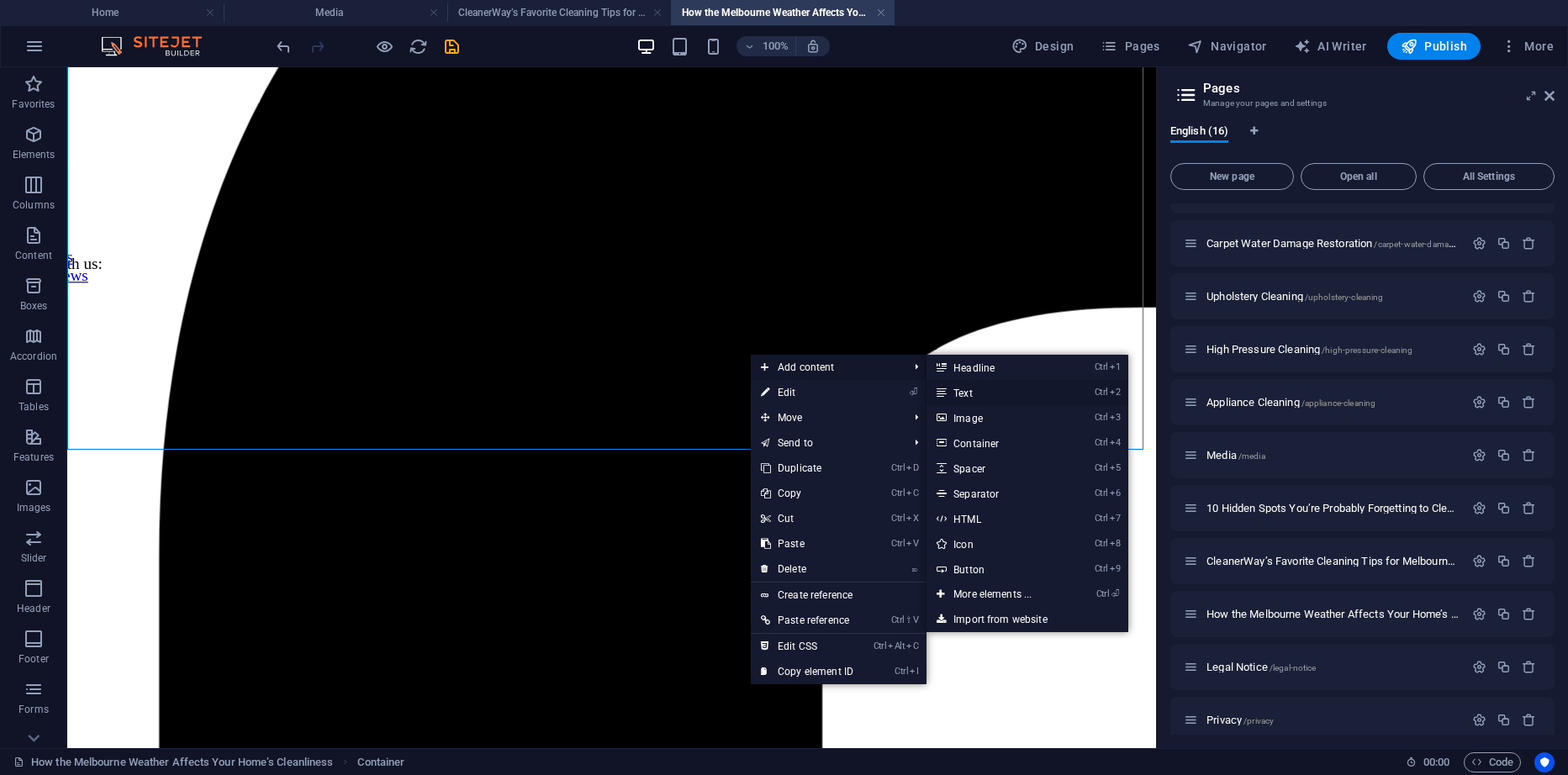 click on "Ctrl 2  Text" at bounding box center [995, 393] 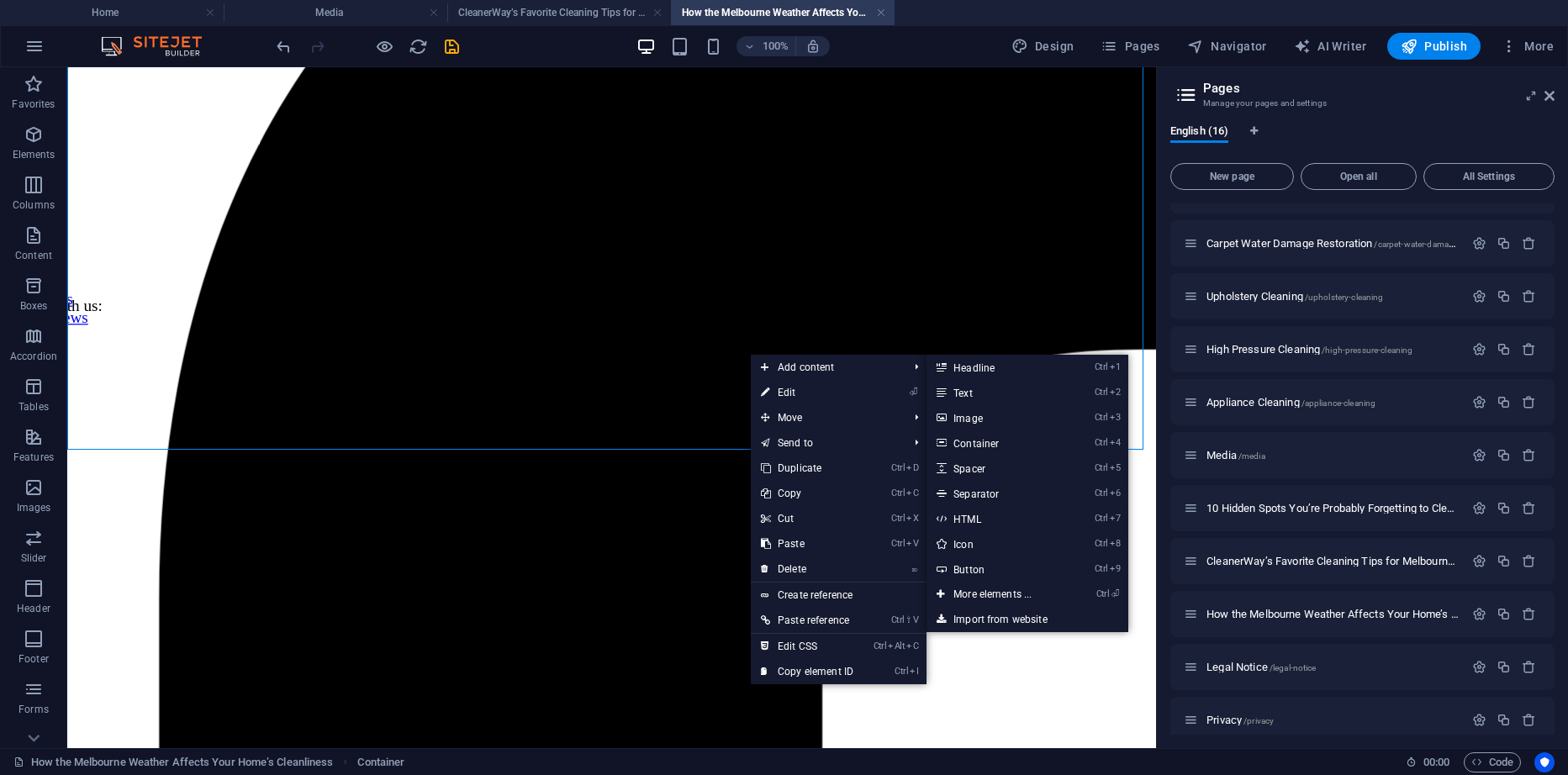 scroll, scrollTop: 0, scrollLeft: 0, axis: both 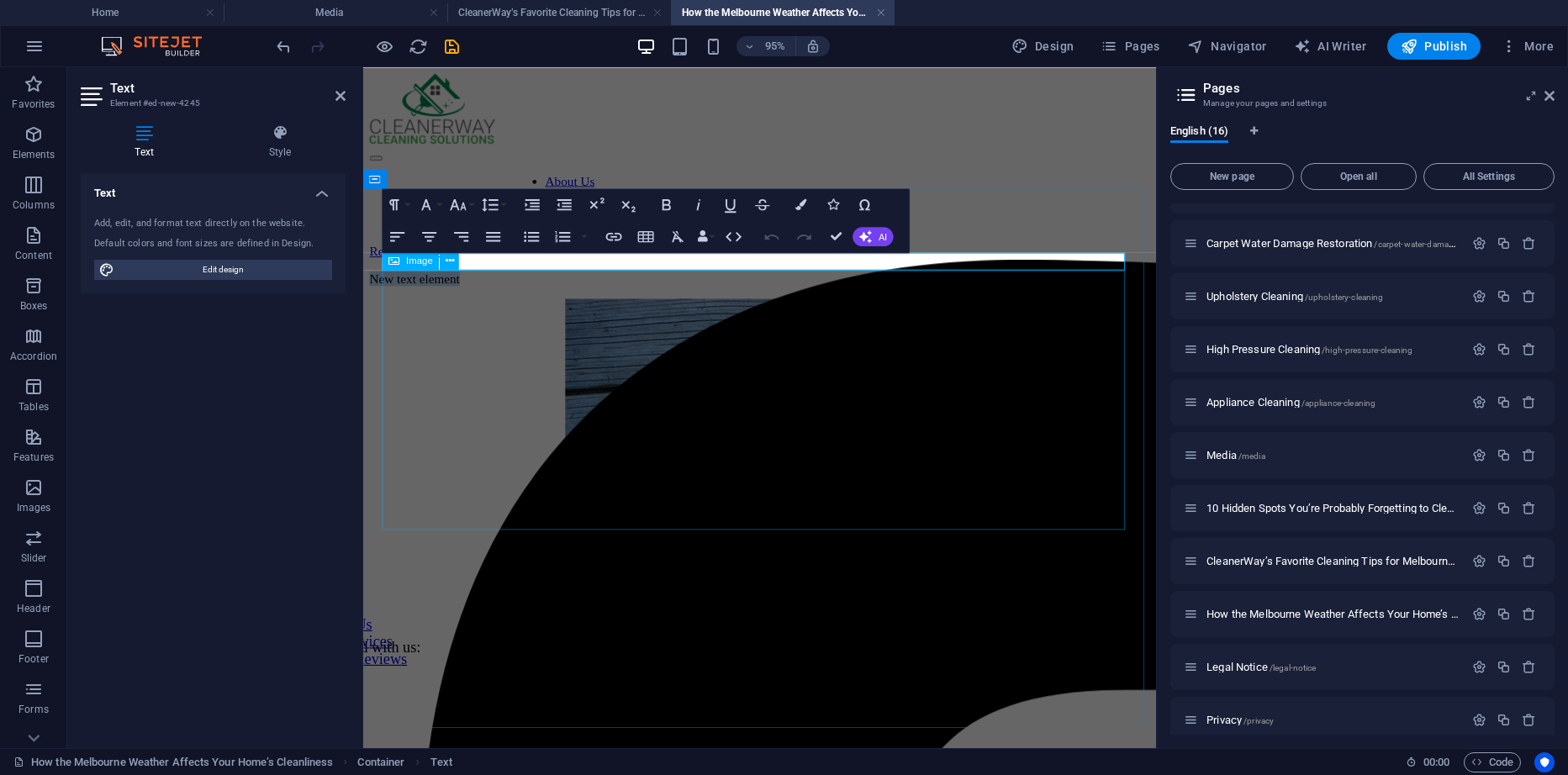 click at bounding box center [780, 449] 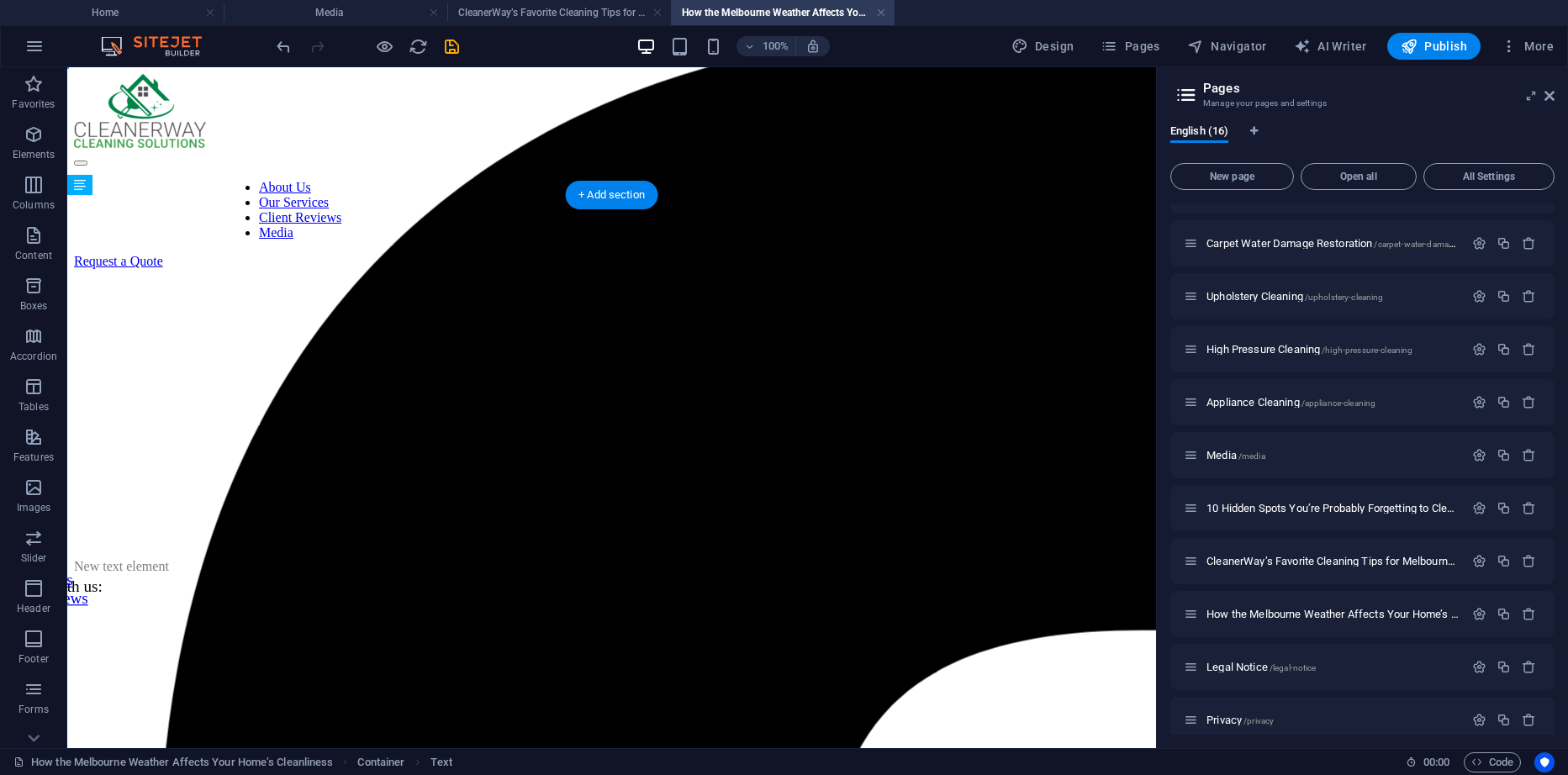drag, startPoint x: 712, startPoint y: 272, endPoint x: 663, endPoint y: 642, distance: 373.23049 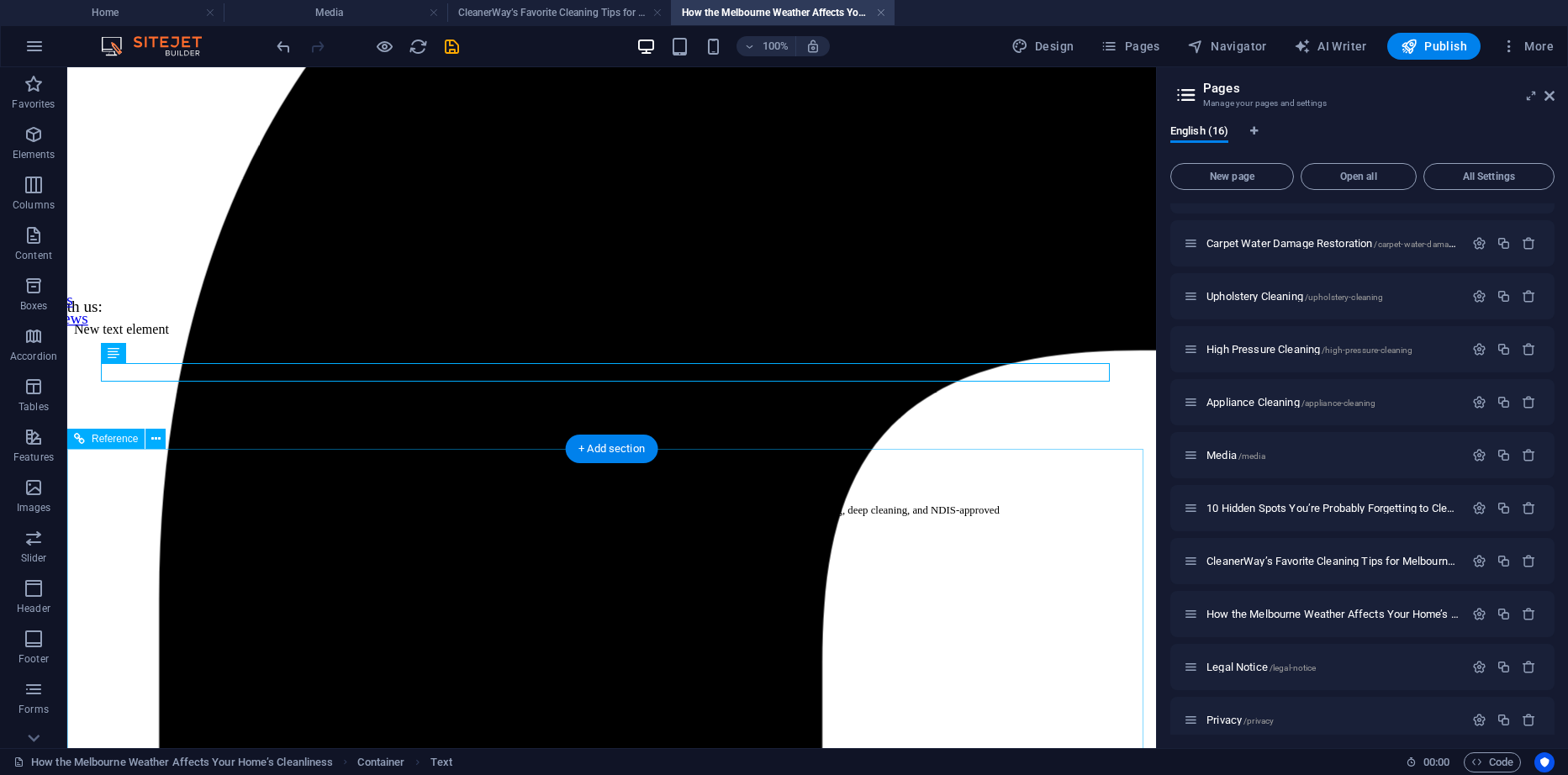 scroll, scrollTop: 336, scrollLeft: 0, axis: vertical 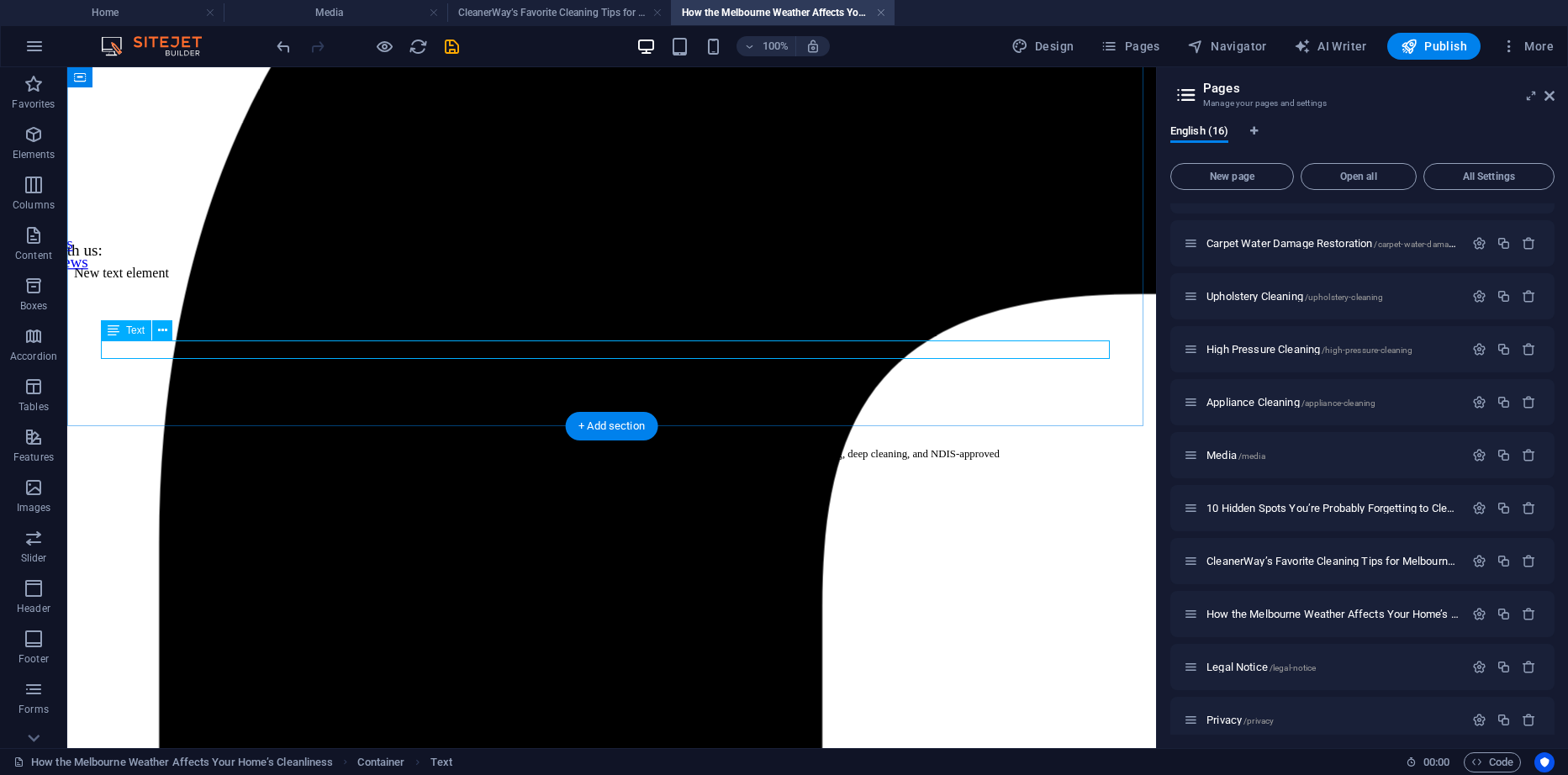 click on "New text element" at bounding box center [611, 273] 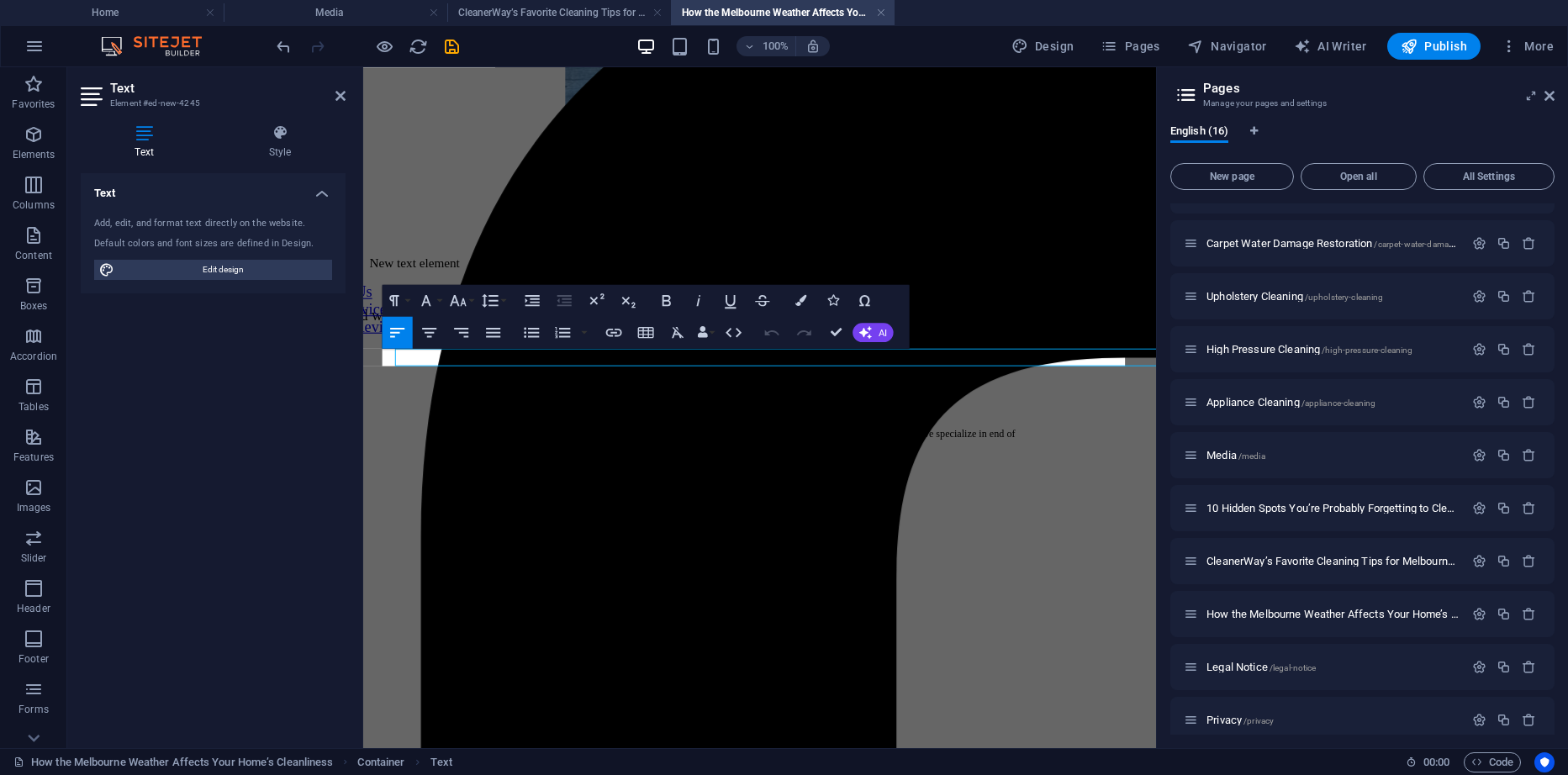 scroll, scrollTop: 314, scrollLeft: 0, axis: vertical 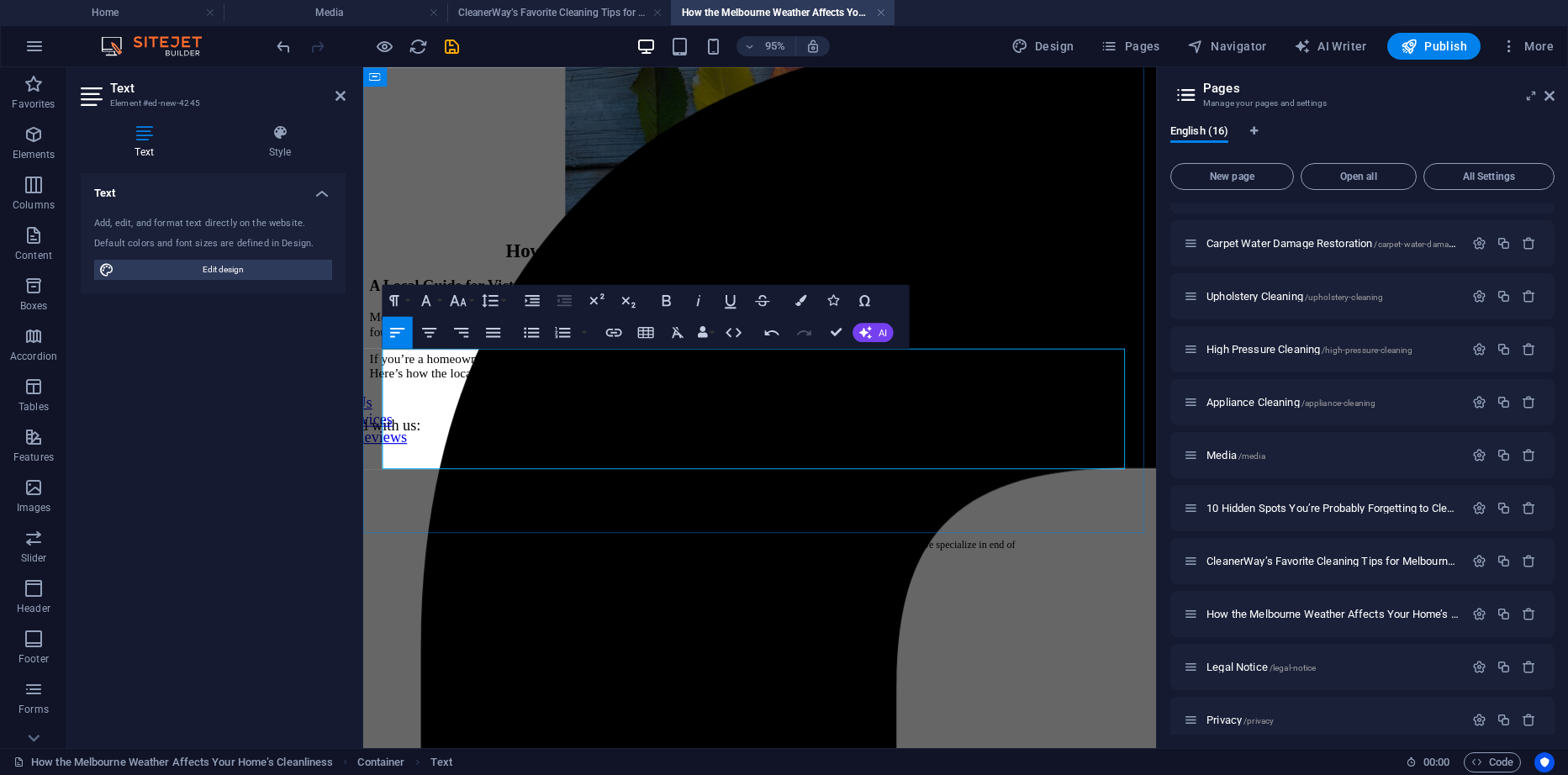 click on "A Local Guide for Victorian Residents" at bounding box center [780, 298] 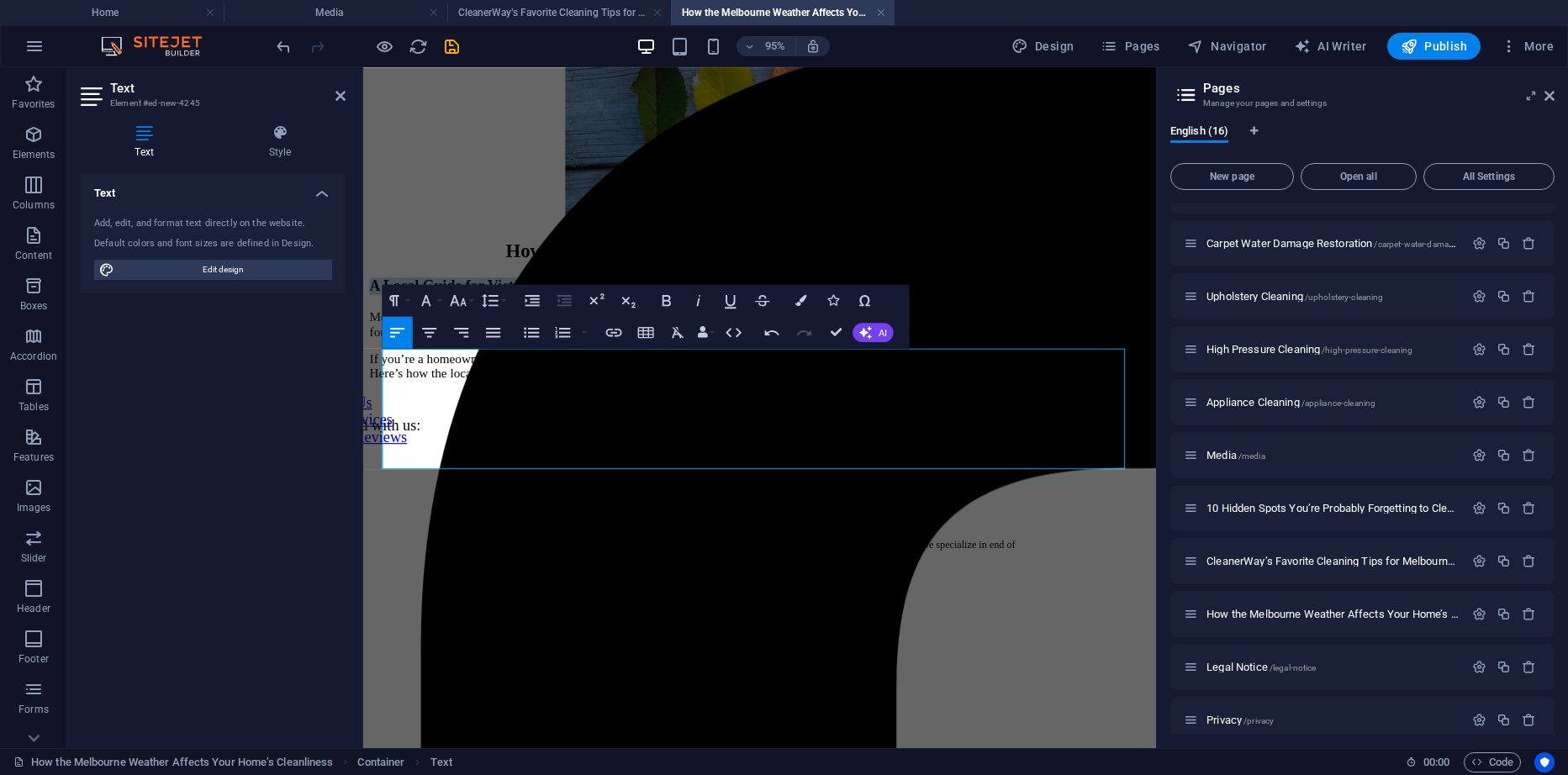 drag, startPoint x: 931, startPoint y: 389, endPoint x: 324, endPoint y: 397, distance: 607.0527 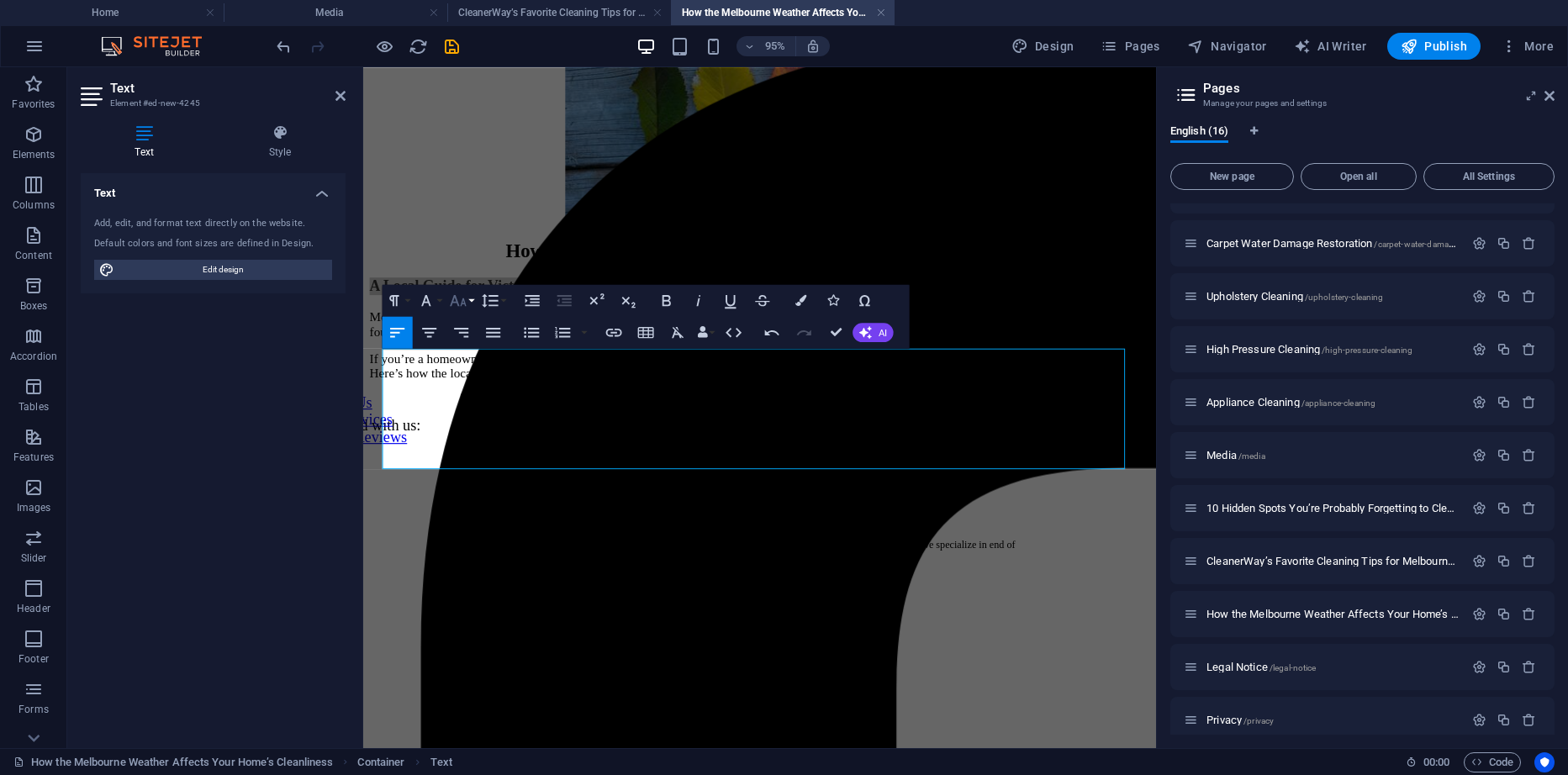 click 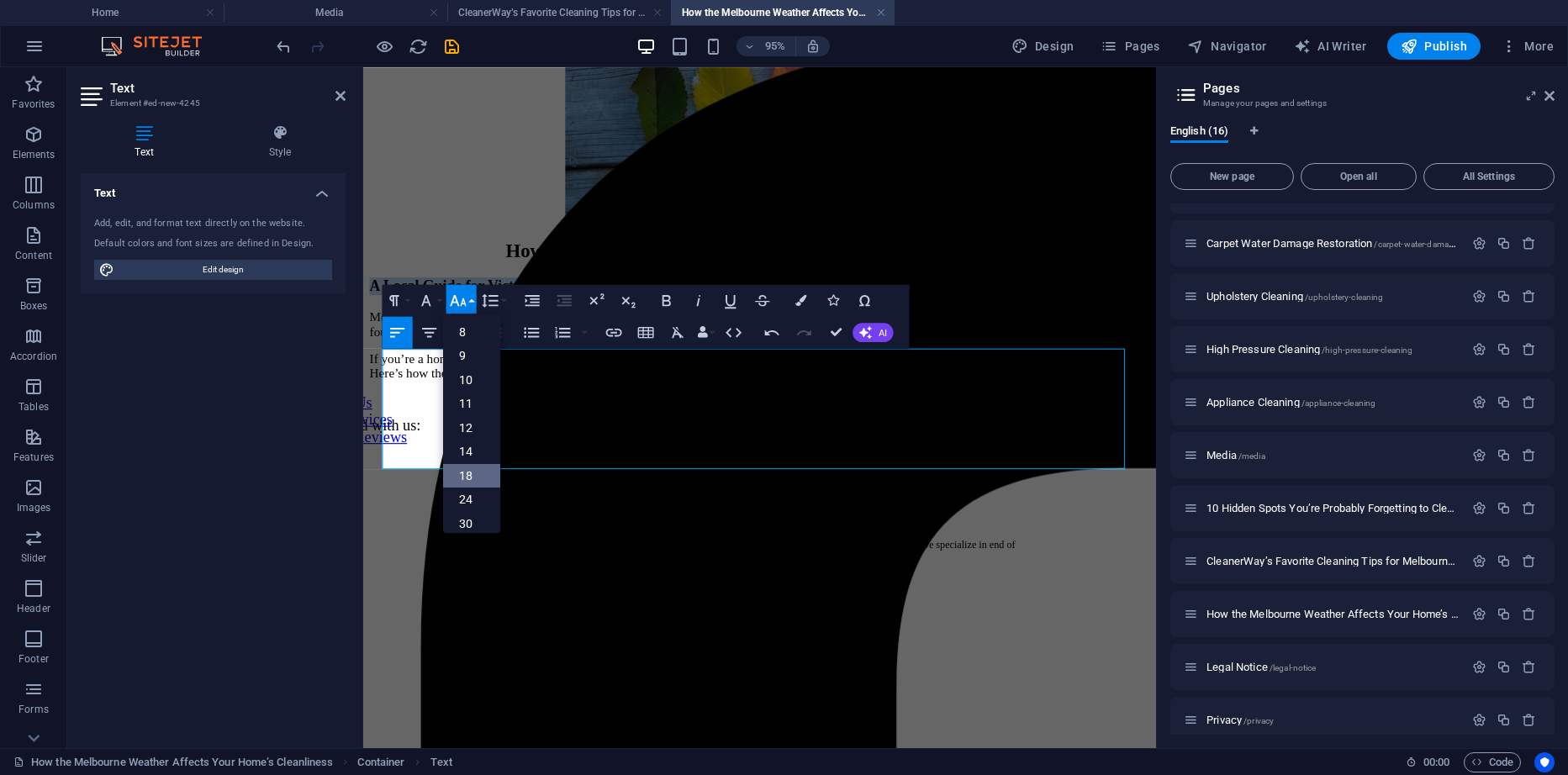 click on "18" at bounding box center [472, 475] 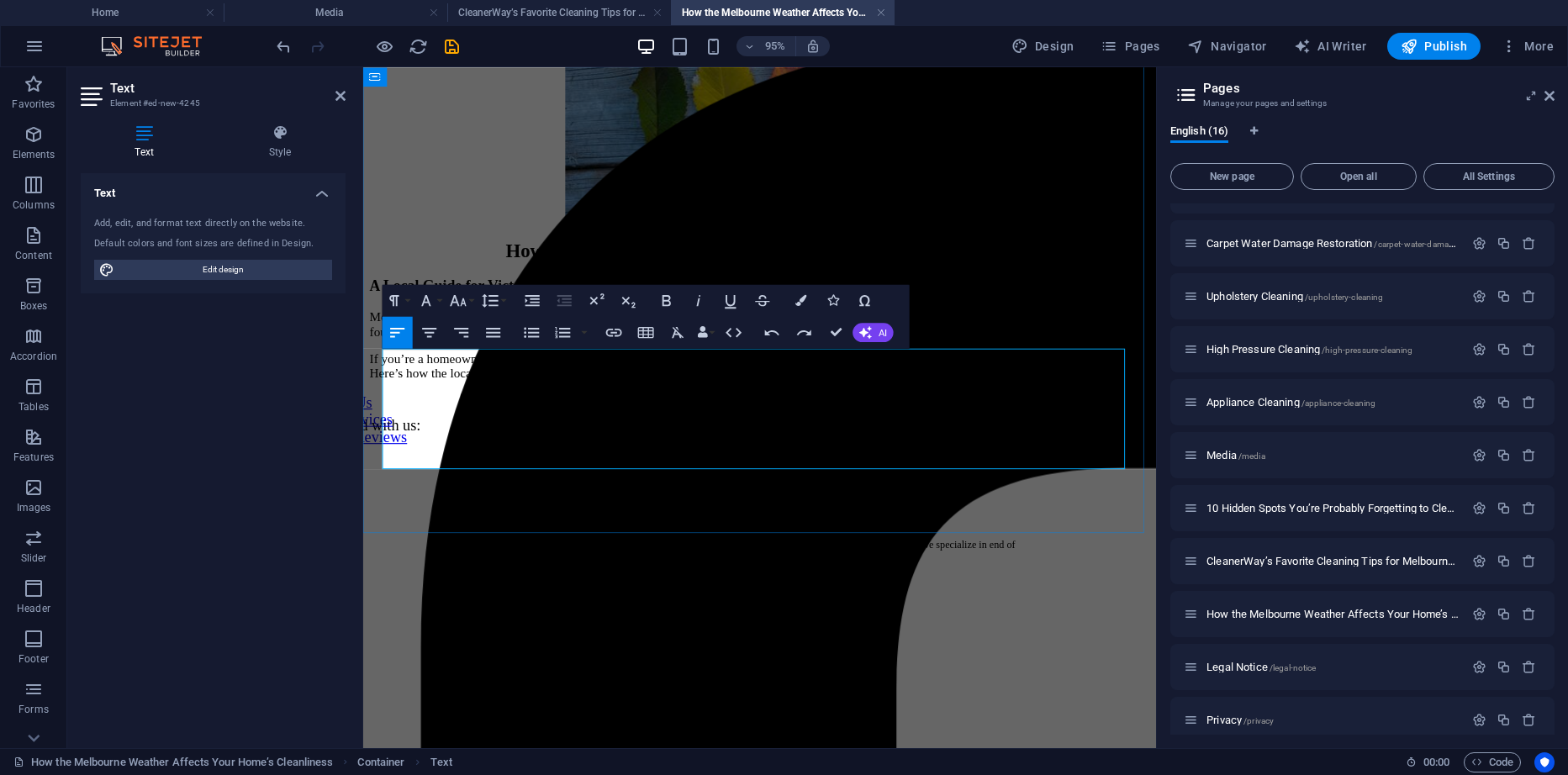 click on "A Local Guide for Victorian Residents" at bounding box center [780, 298] 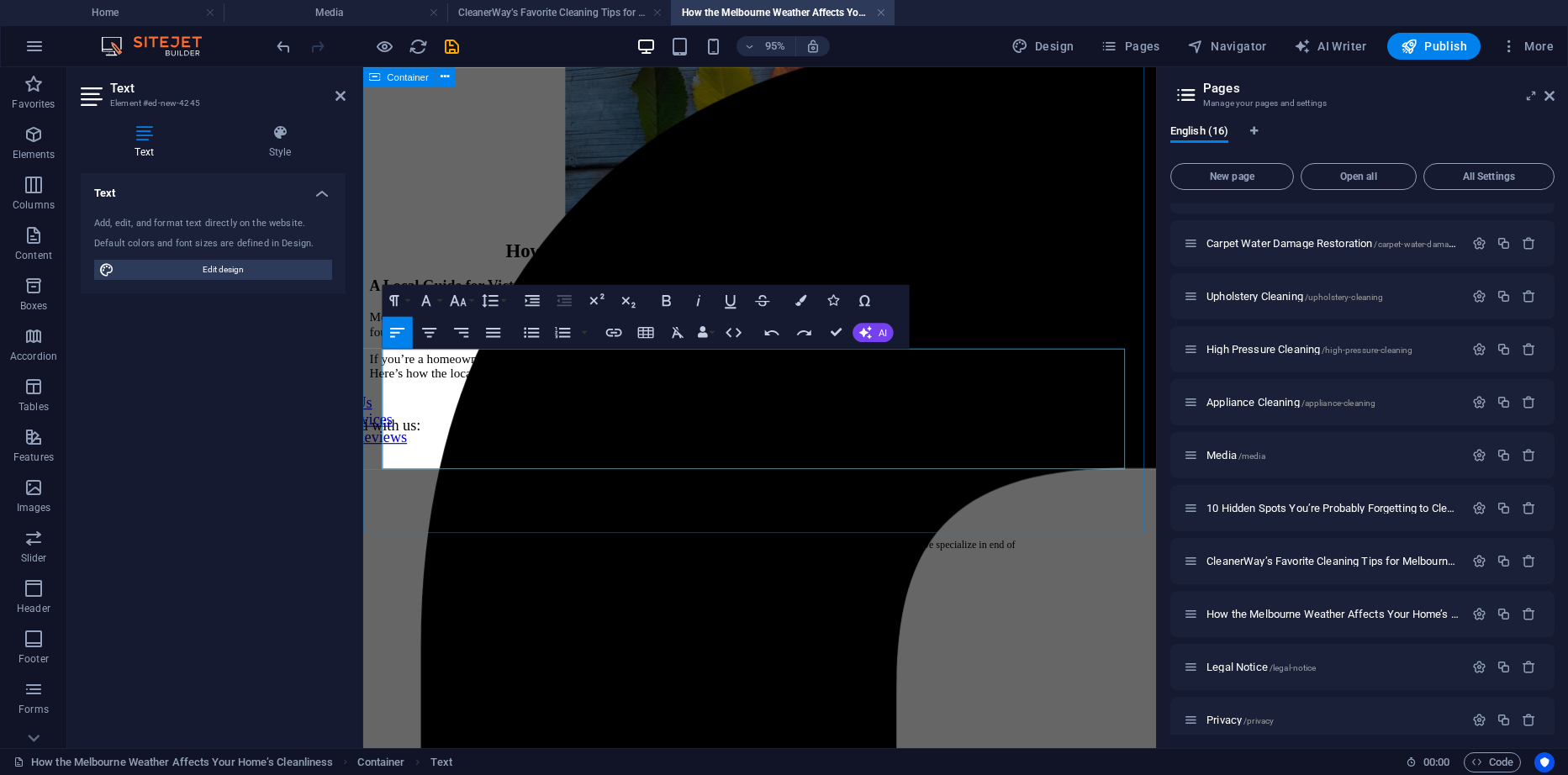 click on "How the Melbourne Weather Affects Your Home’s Cleanliness A Local Guide for Victorian Residents Melbourne is known for many things: its vibrant arts scene, great coffee, and famously unpredictable weather. Locals joke that you can experience all four seasons in one day — and while this makes life interesting, it can also wreak havoc on the cleanliness of your home. If you’re a homeowner or renter in Victoria, you’ve likely experienced how quickly things can get messy when Melbourne’s climate does its thing. Here’s how the local weather affects your home’s cleanliness — and what you can do to stay on top of it." at bounding box center (780, 176) 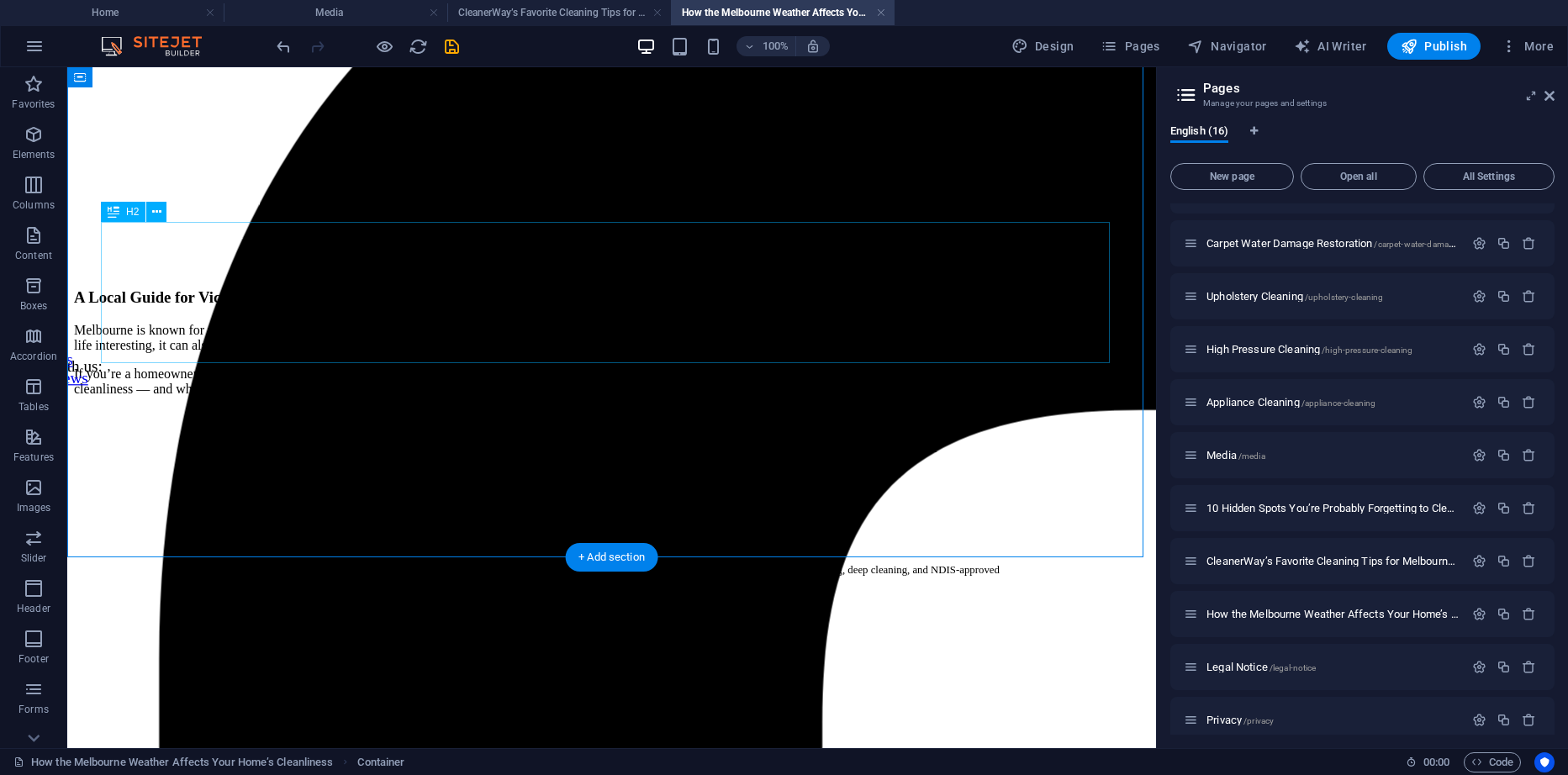 click on "How the Melbourne Weather Affects Your Home’s Cleanliness" at bounding box center [611, 260] 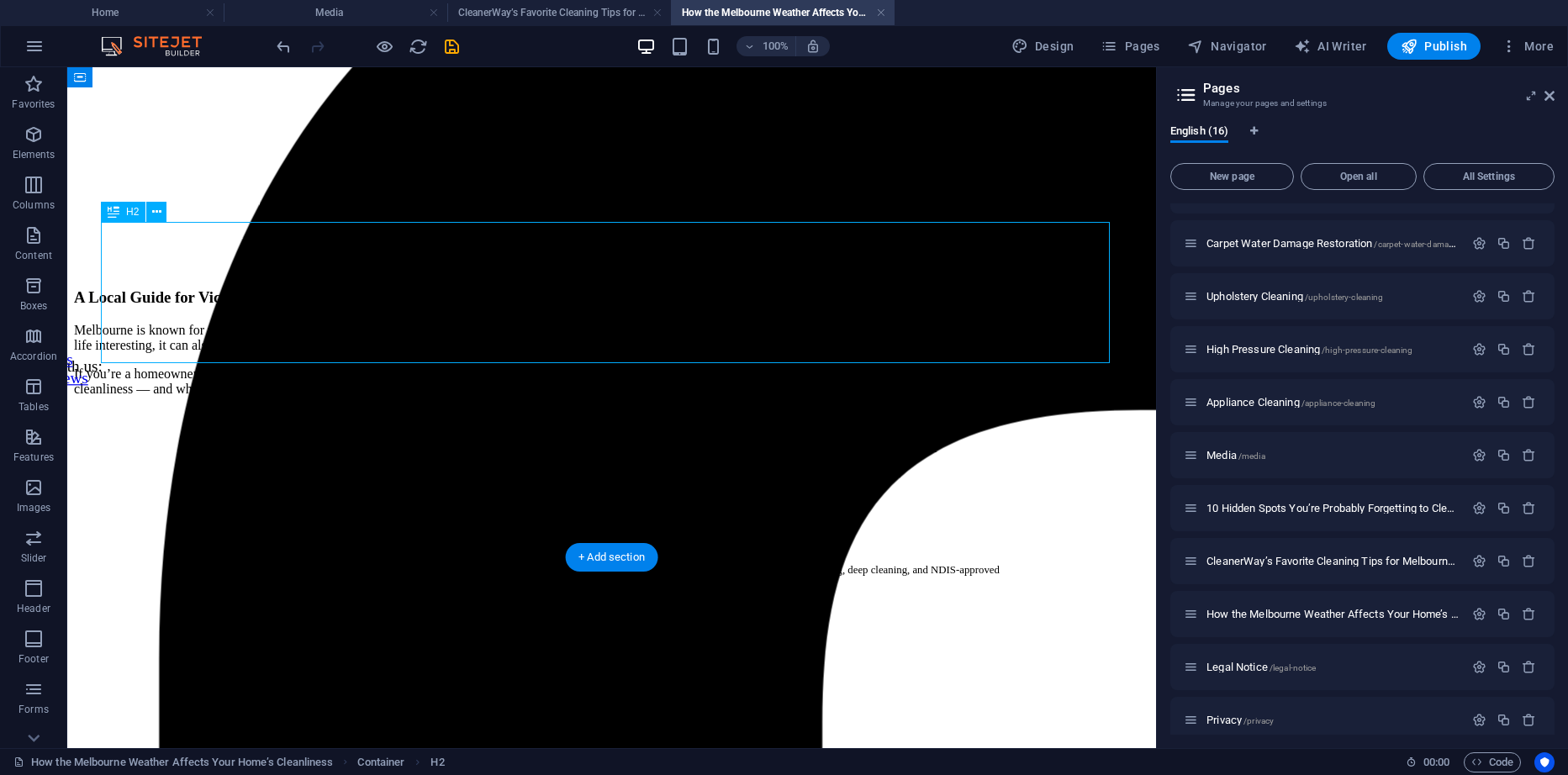 click on "How the Melbourne Weather Affects Your Home’s Cleanliness" at bounding box center (611, 260) 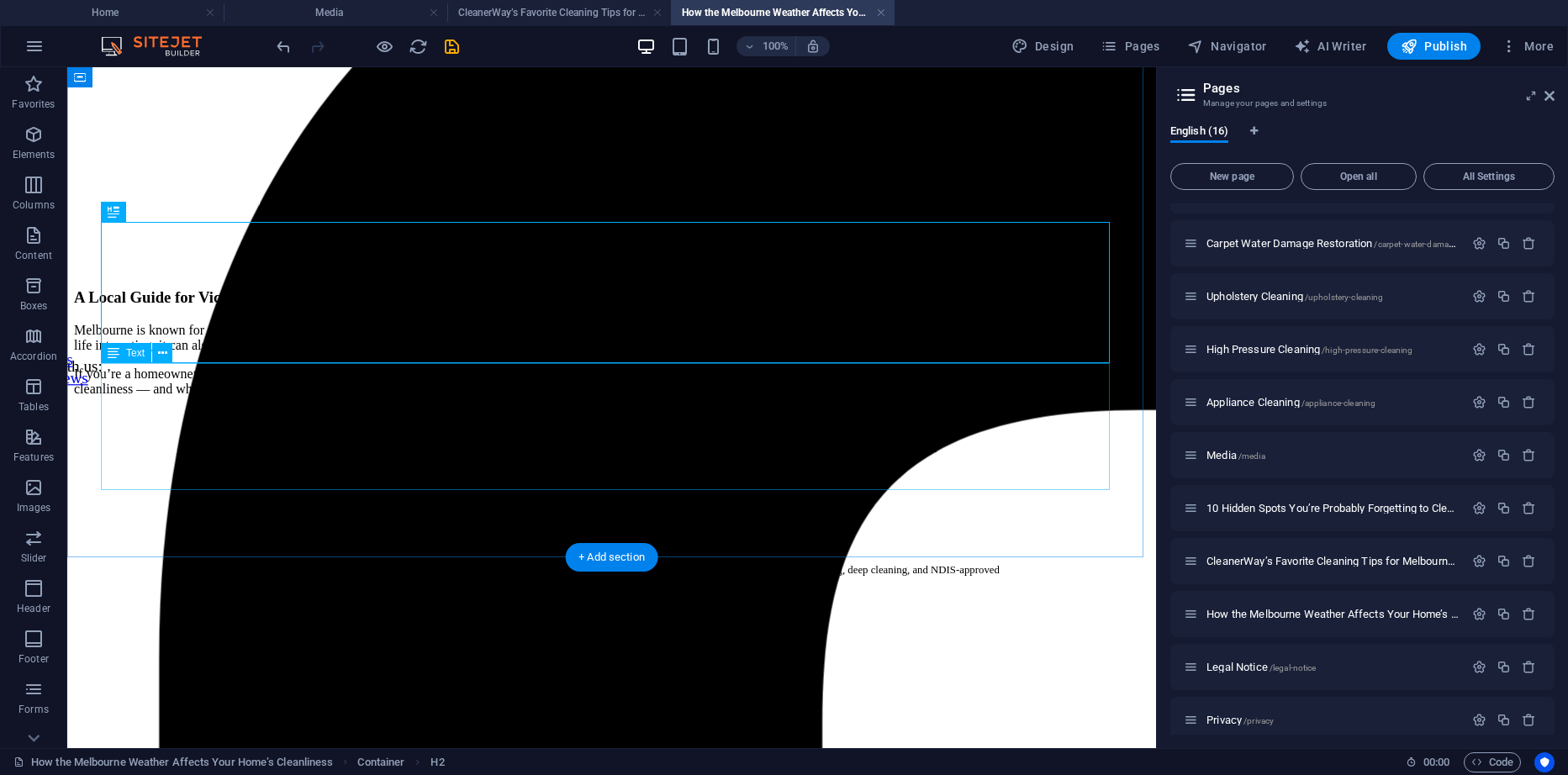 click on "A Local Guide for Victorian Residents Melbourne is known for many things: its vibrant arts scene, great coffee, and famously unpredictable weather. Locals joke that you can experience all four seasons in one day — and while this makes life interesting, it can also wreak havoc on the cleanliness of your home. If you’re a homeowner or renter in Victoria, you’ve likely experienced how quickly things can get messy when Melbourne’s climate does its thing. Here’s how the local weather affects your home’s cleanliness — and what you can do to stay on top of it." at bounding box center [611, 342] 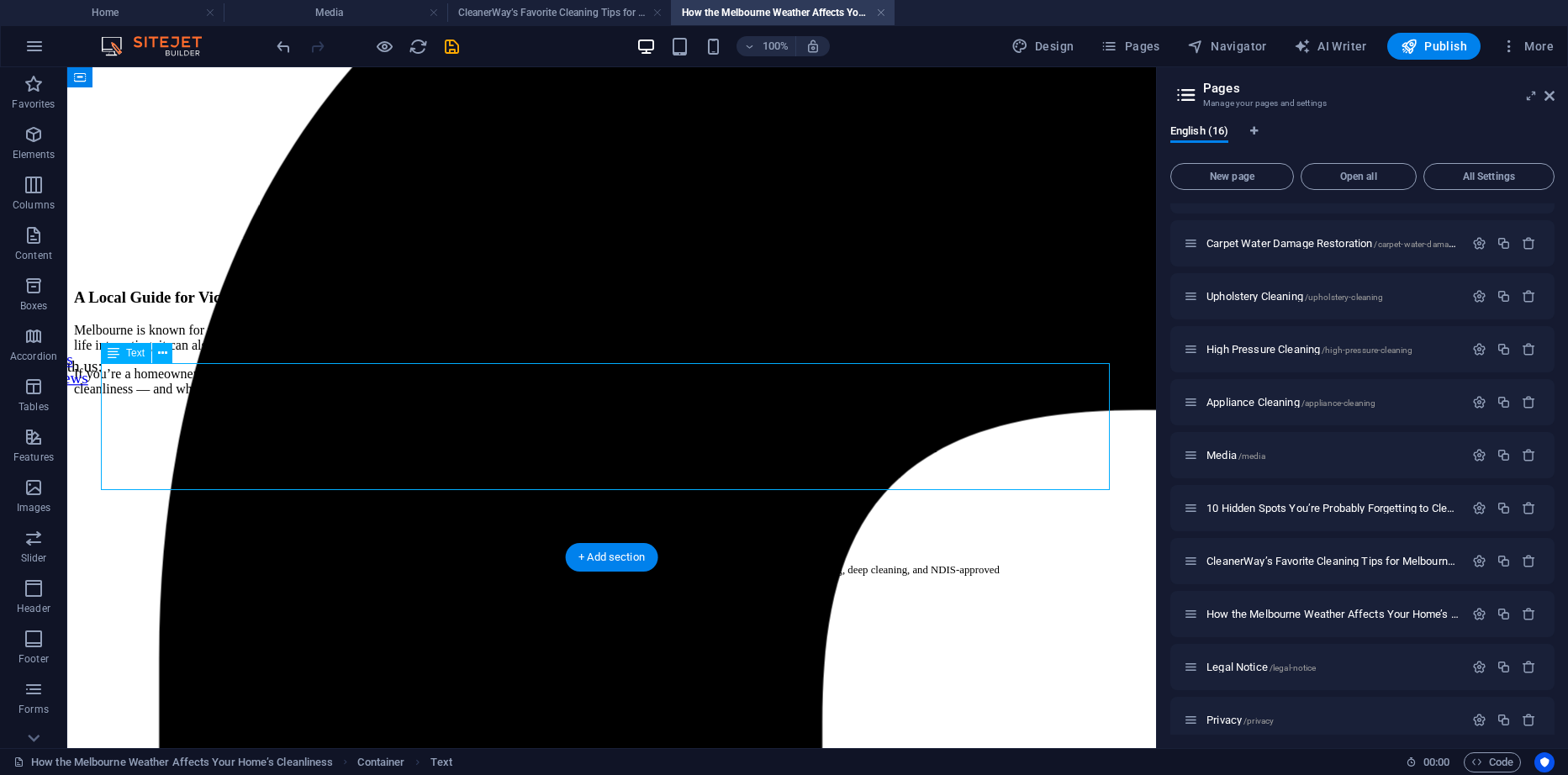 click on "A Local Guide for Victorian Residents Melbourne is known for many things: its vibrant arts scene, great coffee, and famously unpredictable weather. Locals joke that you can experience all four seasons in one day — and while this makes life interesting, it can also wreak havoc on the cleanliness of your home. If you’re a homeowner or renter in Victoria, you’ve likely experienced how quickly things can get messy when Melbourne’s climate does its thing. Here’s how the local weather affects your home’s cleanliness — and what you can do to stay on top of it." at bounding box center (611, 342) 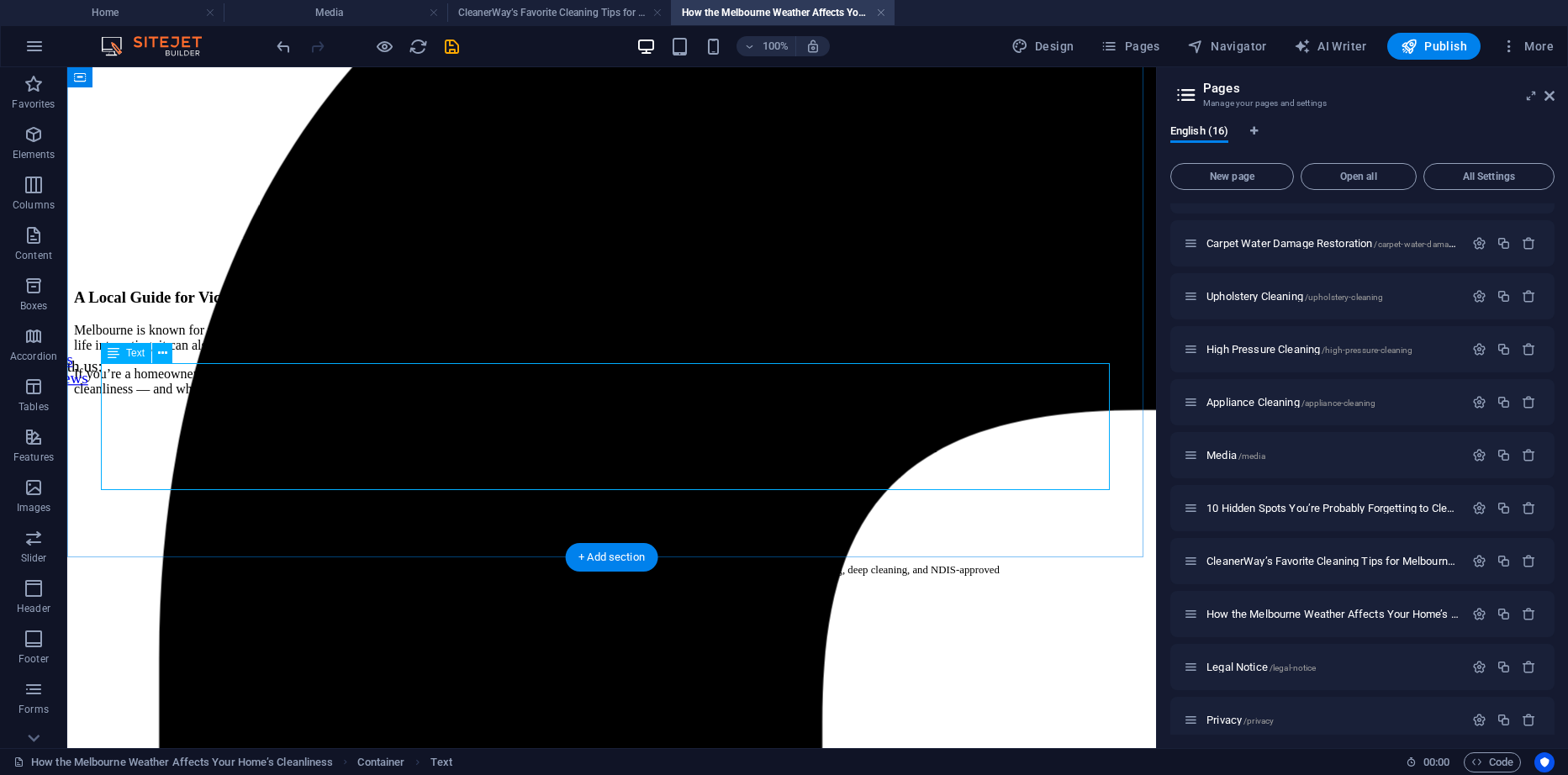 click on "A Local Guide for Victorian Residents Melbourne is known for many things: its vibrant arts scene, great coffee, and famously unpredictable weather. Locals joke that you can experience all four seasons in one day — and while this makes life interesting, it can also wreak havoc on the cleanliness of your home. If you’re a homeowner or renter in Victoria, you’ve likely experienced how quickly things can get messy when Melbourne’s climate does its thing. Here’s how the local weather affects your home’s cleanliness — and what you can do to stay on top of it." at bounding box center [611, 342] 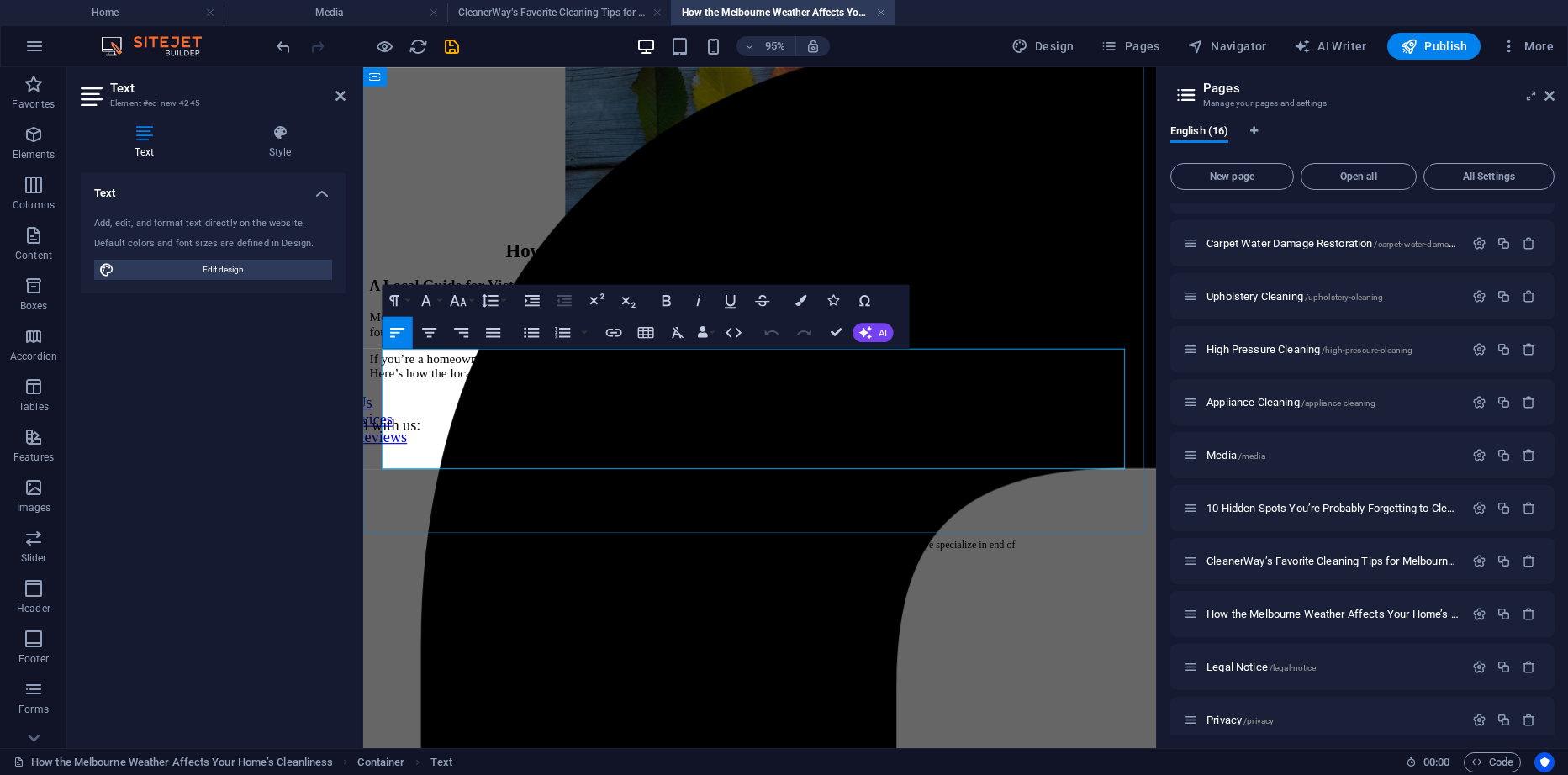 click on "If you’re a homeowner or renter in Victoria, you’ve likely experienced how quickly things can get messy when Melbourne’s climate does its thing. Here’s how the local weather affects your home’s cleanliness — and what you can do to stay on top of it." at bounding box center [780, 382] 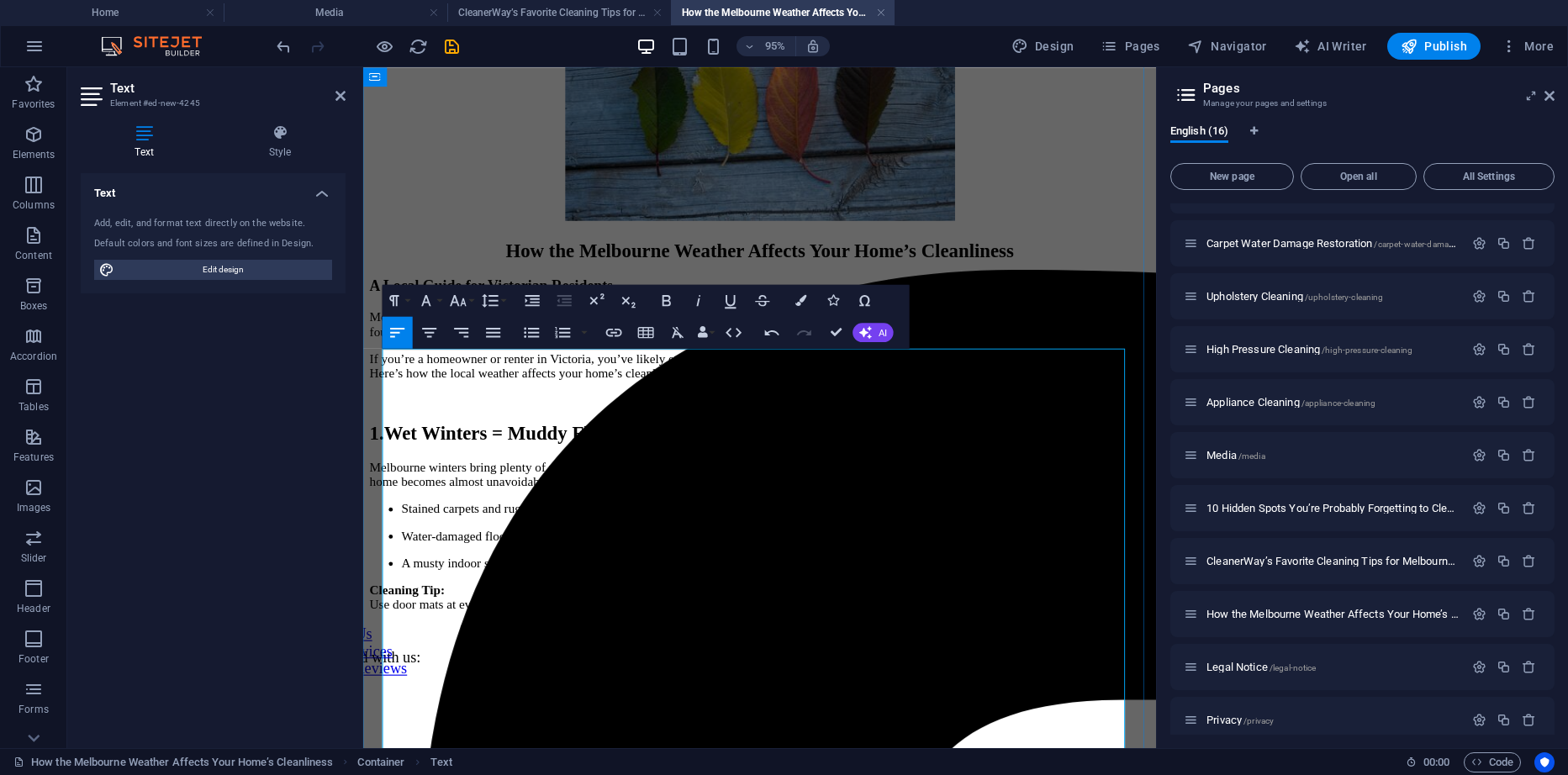 click on "Wet Winters = Muddy Floors and Musty Smells" at bounding box center (591, 452) 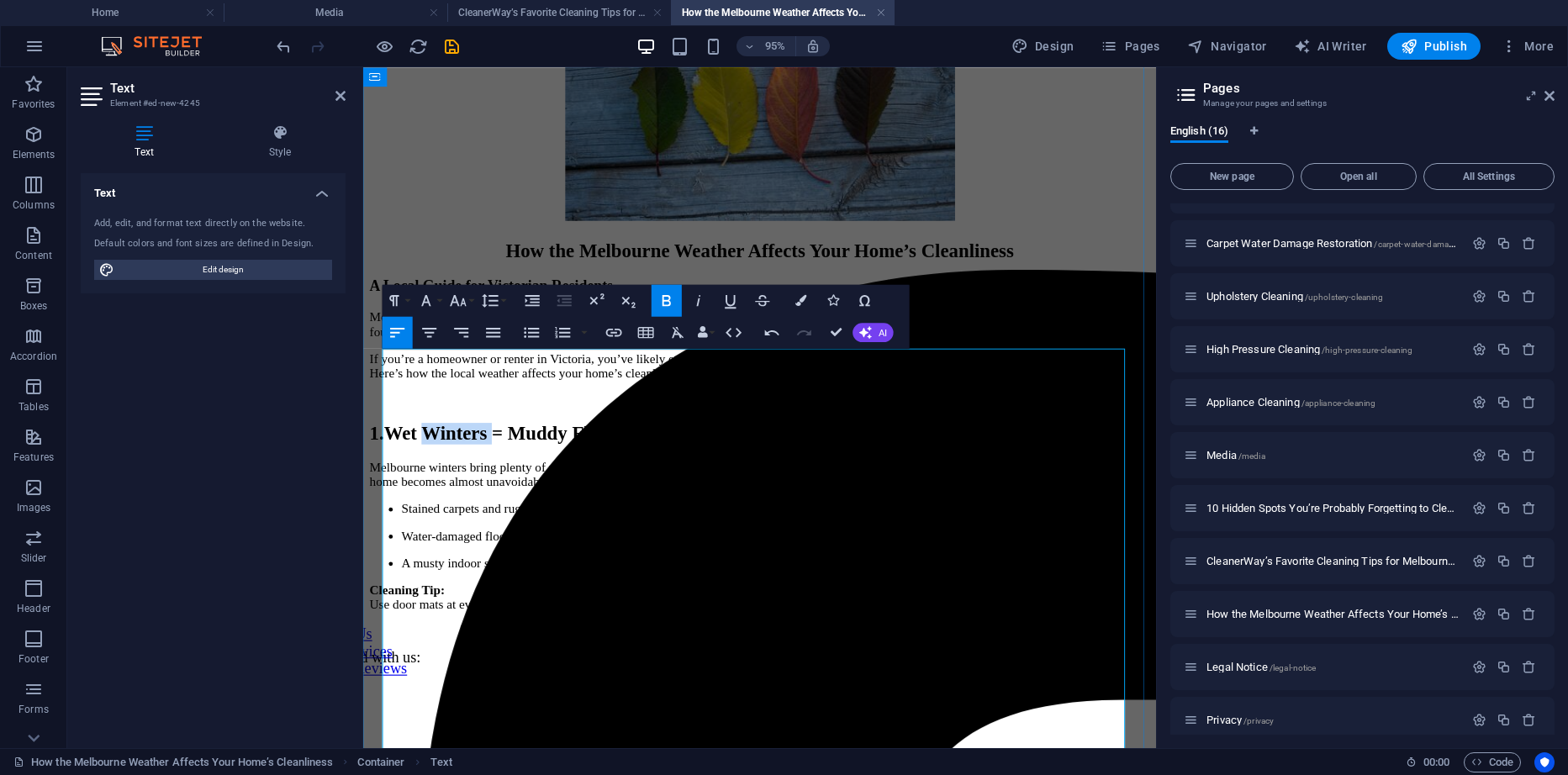 click on "Wet Winters = Muddy Floors and Musty Smells" at bounding box center (591, 452) 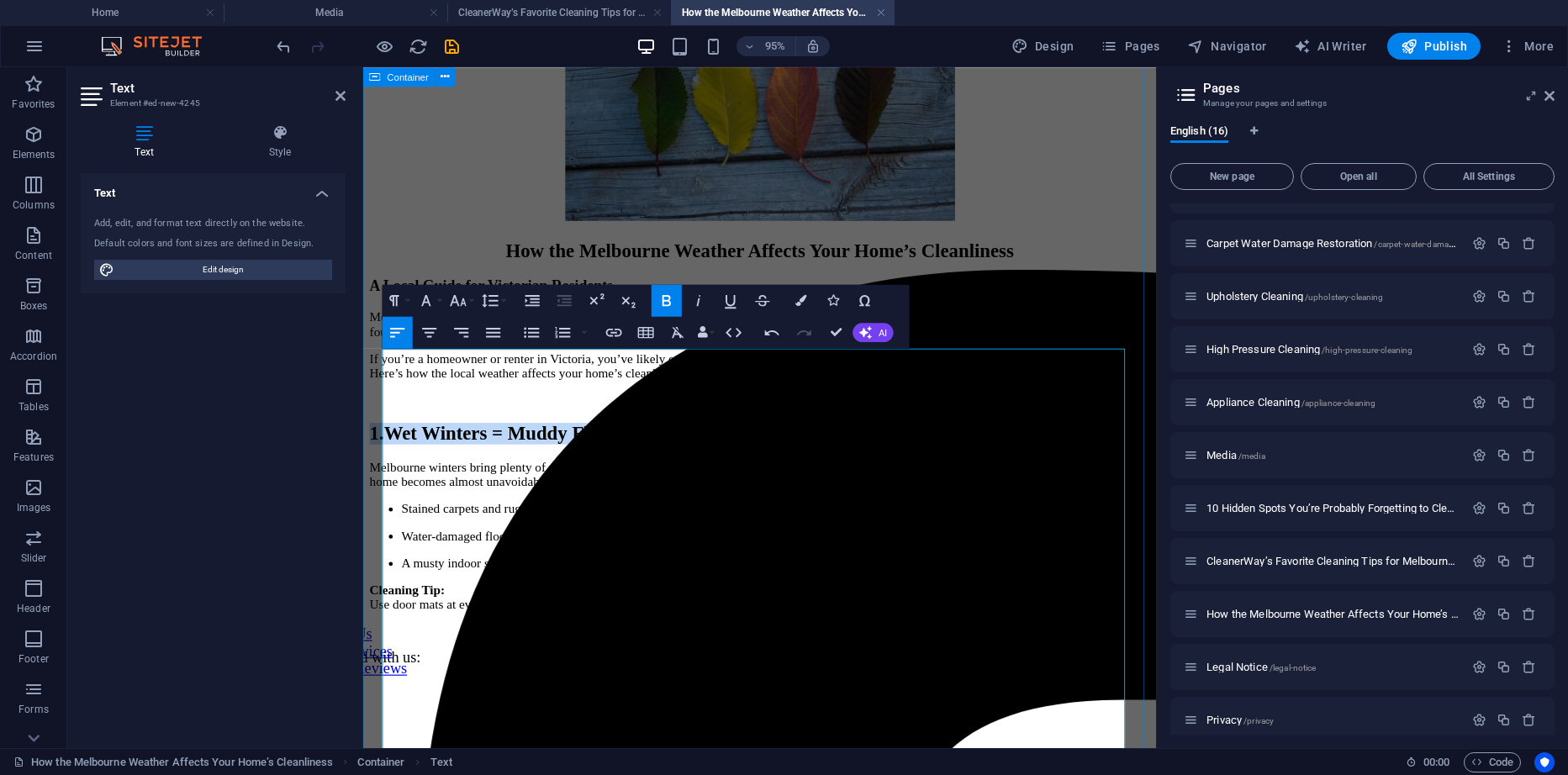 drag, startPoint x: 669, startPoint y: 625, endPoint x: 379, endPoint y: 537, distance: 303.05775 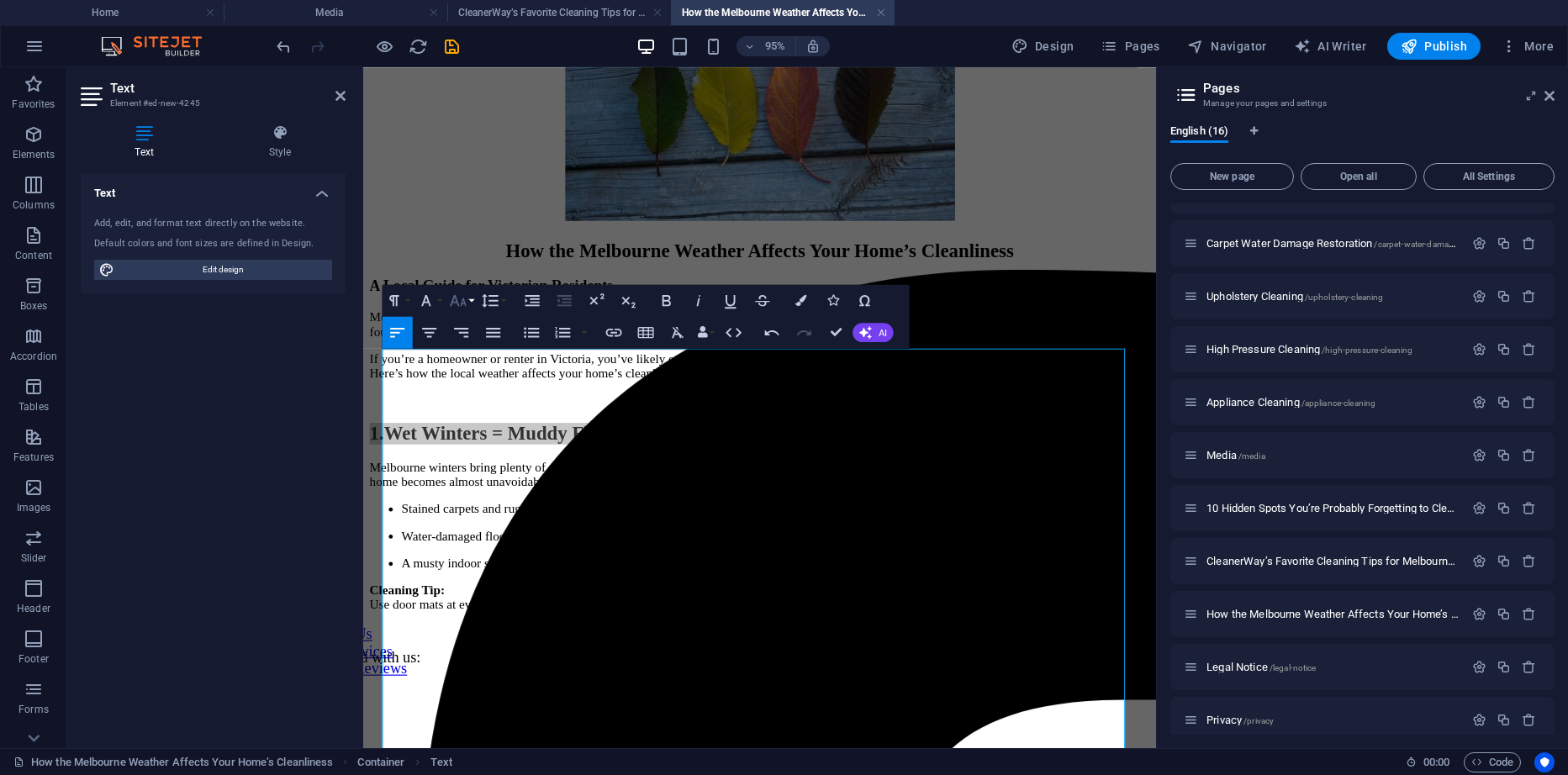 click 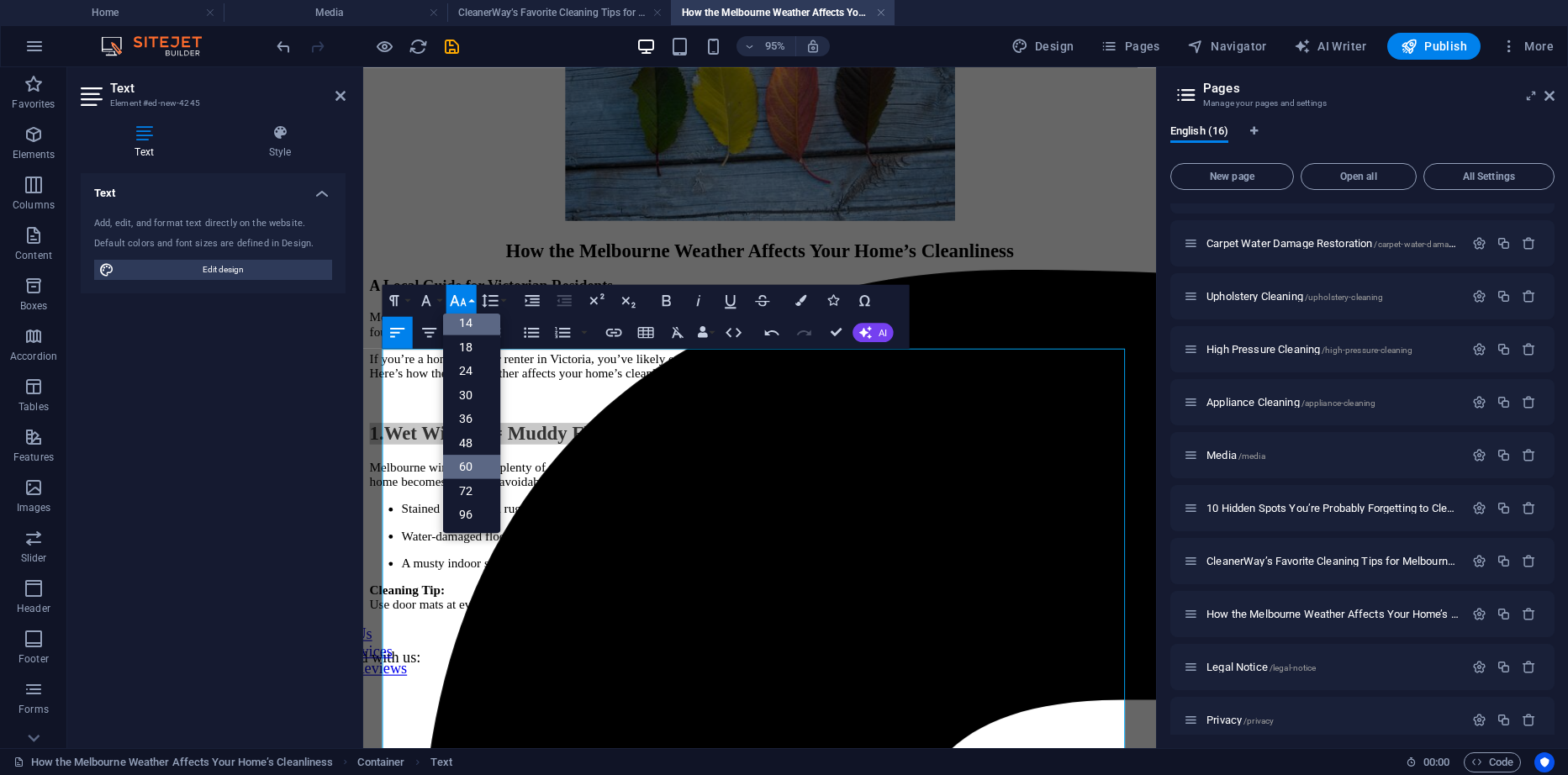 scroll, scrollTop: 135, scrollLeft: 0, axis: vertical 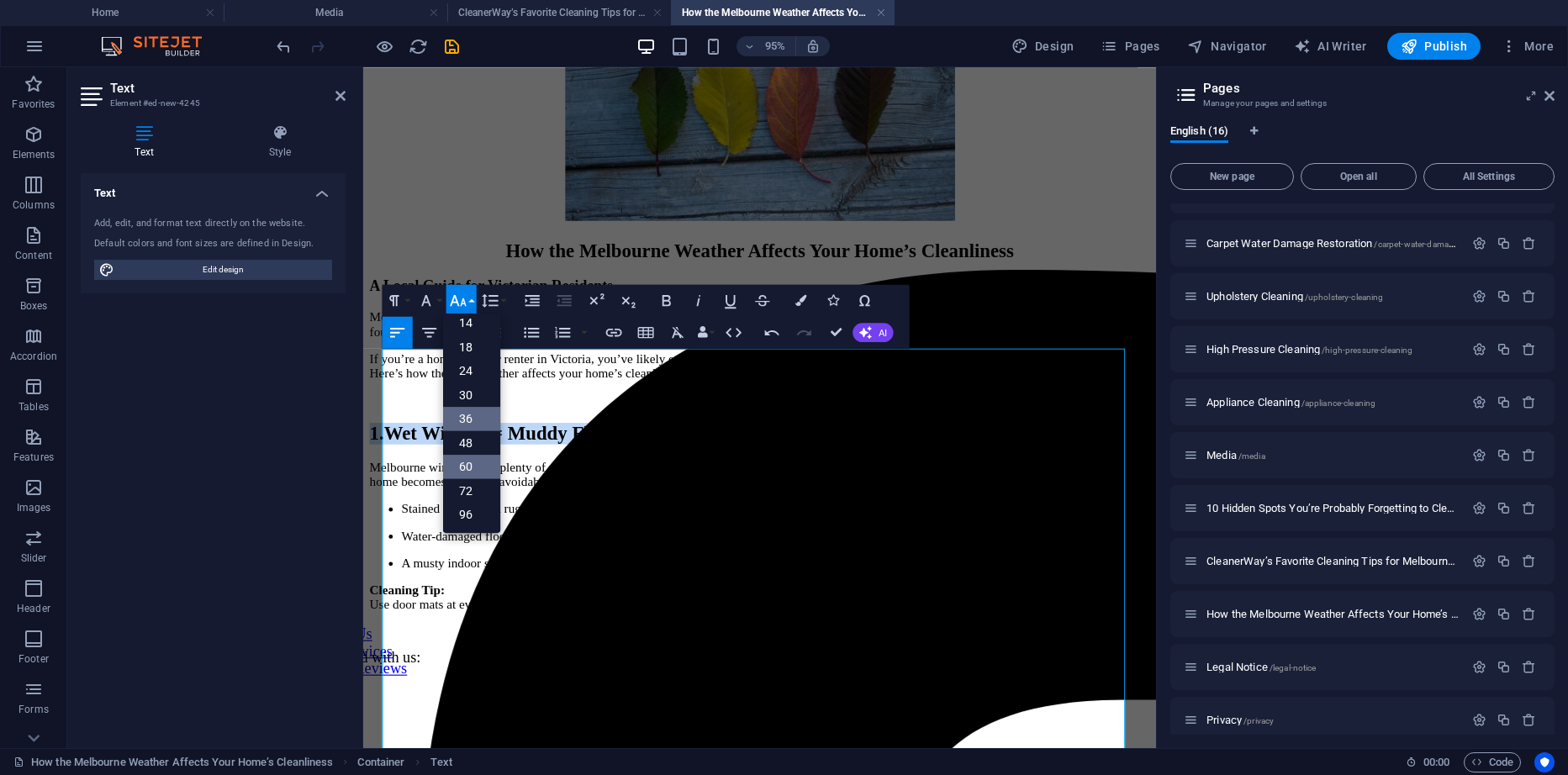 click on "36" at bounding box center (472, 419) 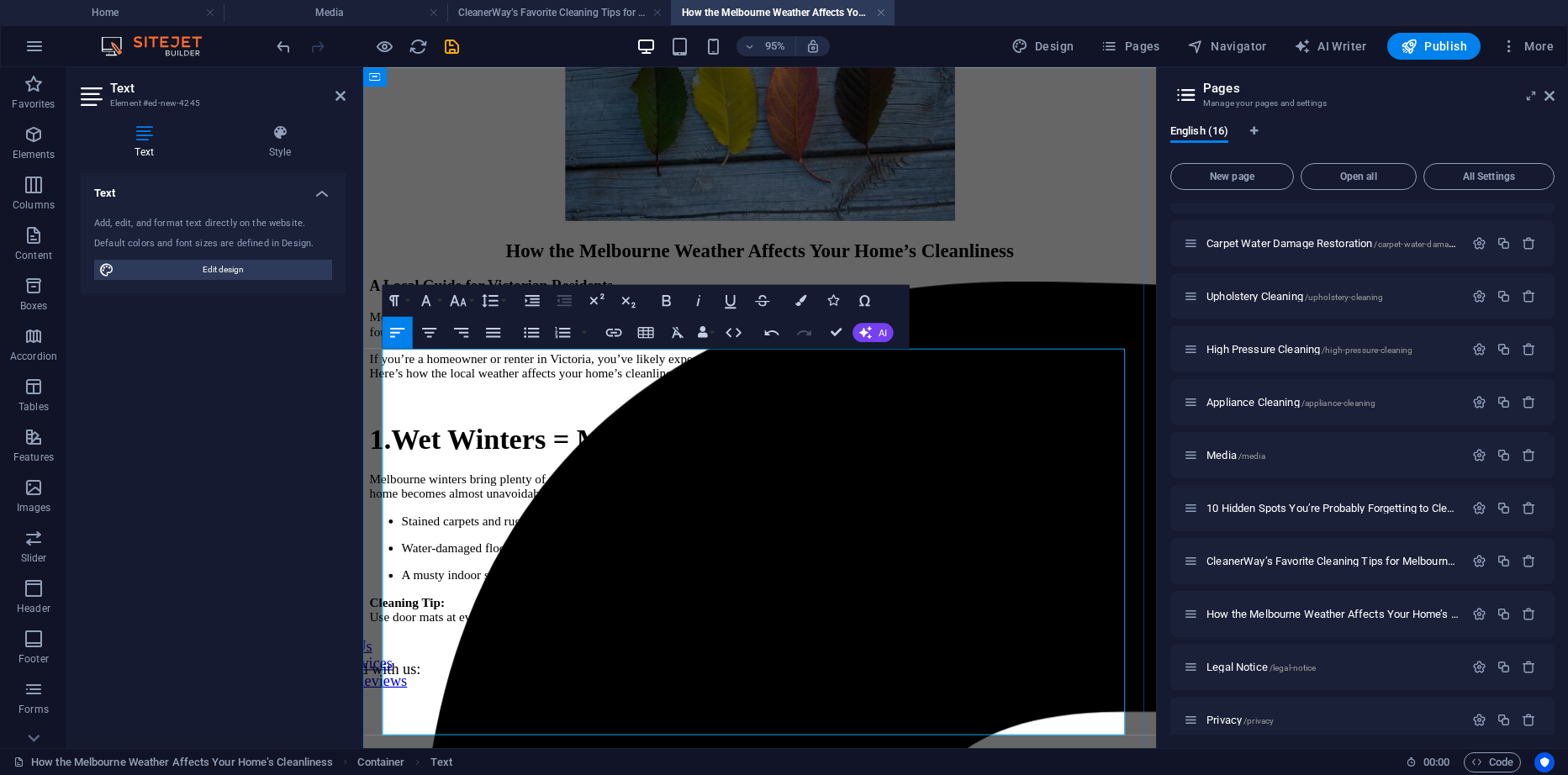click on "Melbourne winters bring plenty of rain and damp conditions. Whether it’s your kids, pets, or even yourself, tracking mud and moisture through the home becomes almost unavoidable. Over time, this can lead to:" at bounding box center [780, 509] 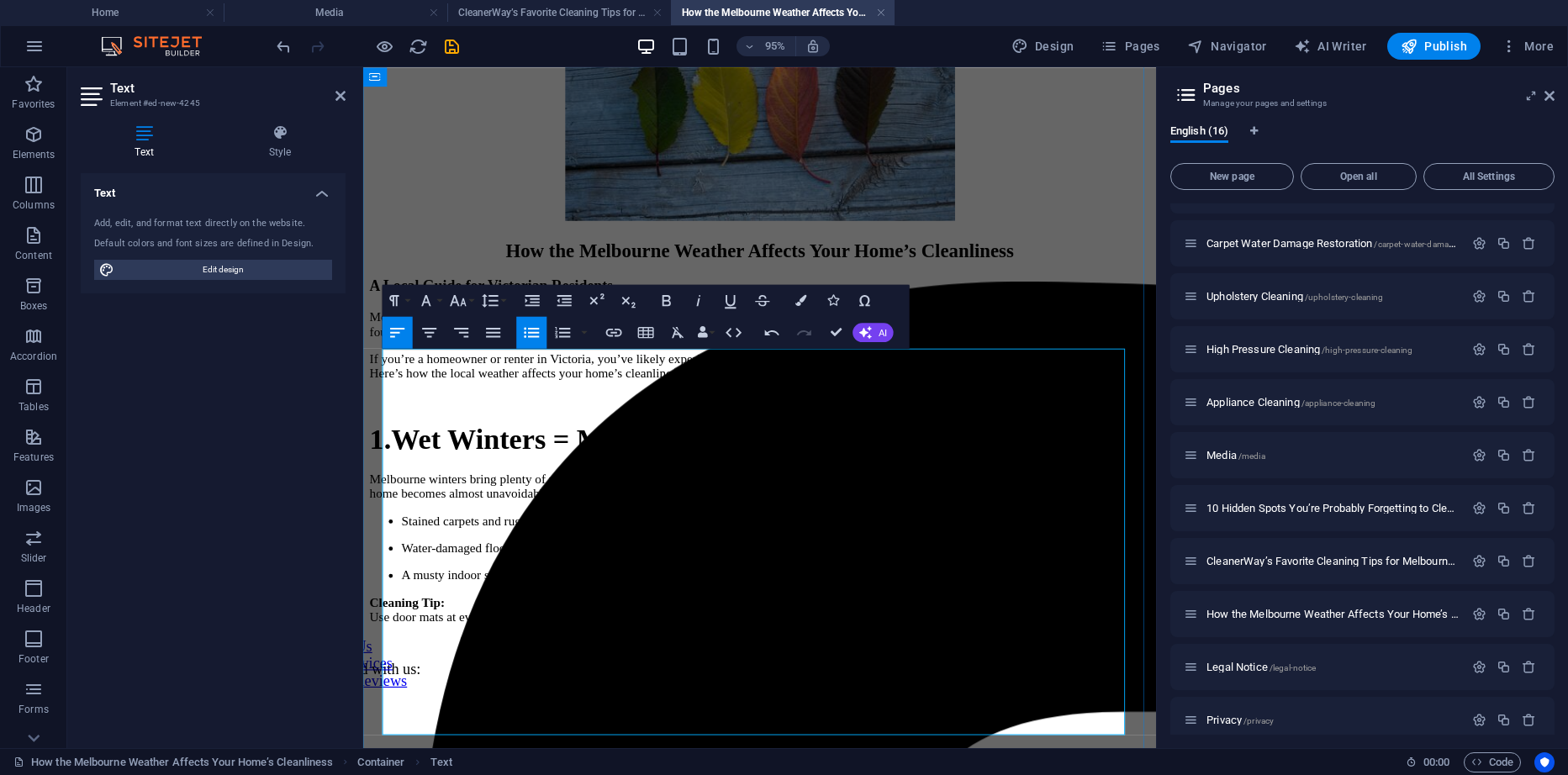 click on "A Local Guide for Victorian Residents" at bounding box center [780, 298] 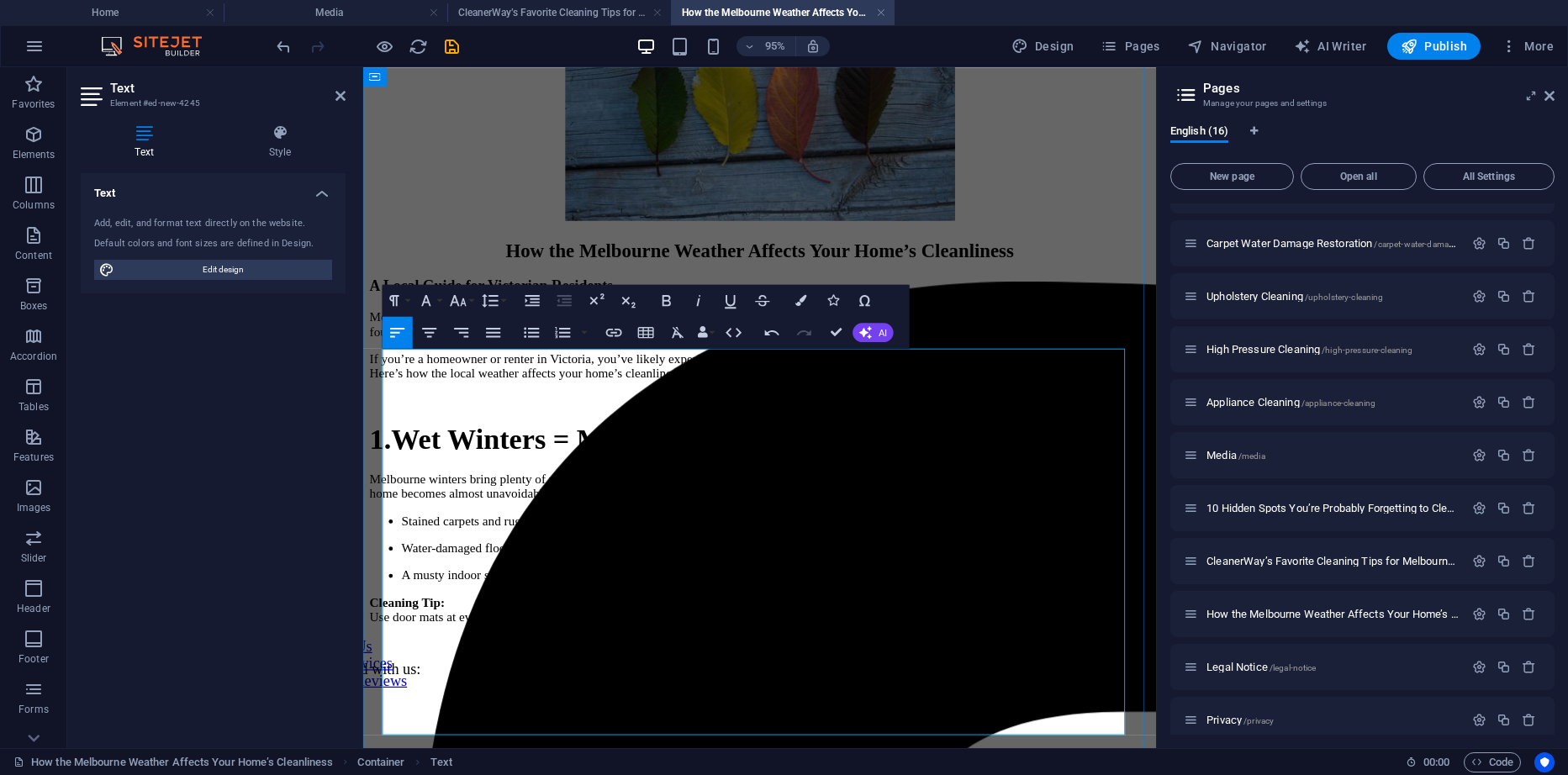 click on "Wet Winters = Muddy Floors and Musty Smells" at bounding box center [701, 459] 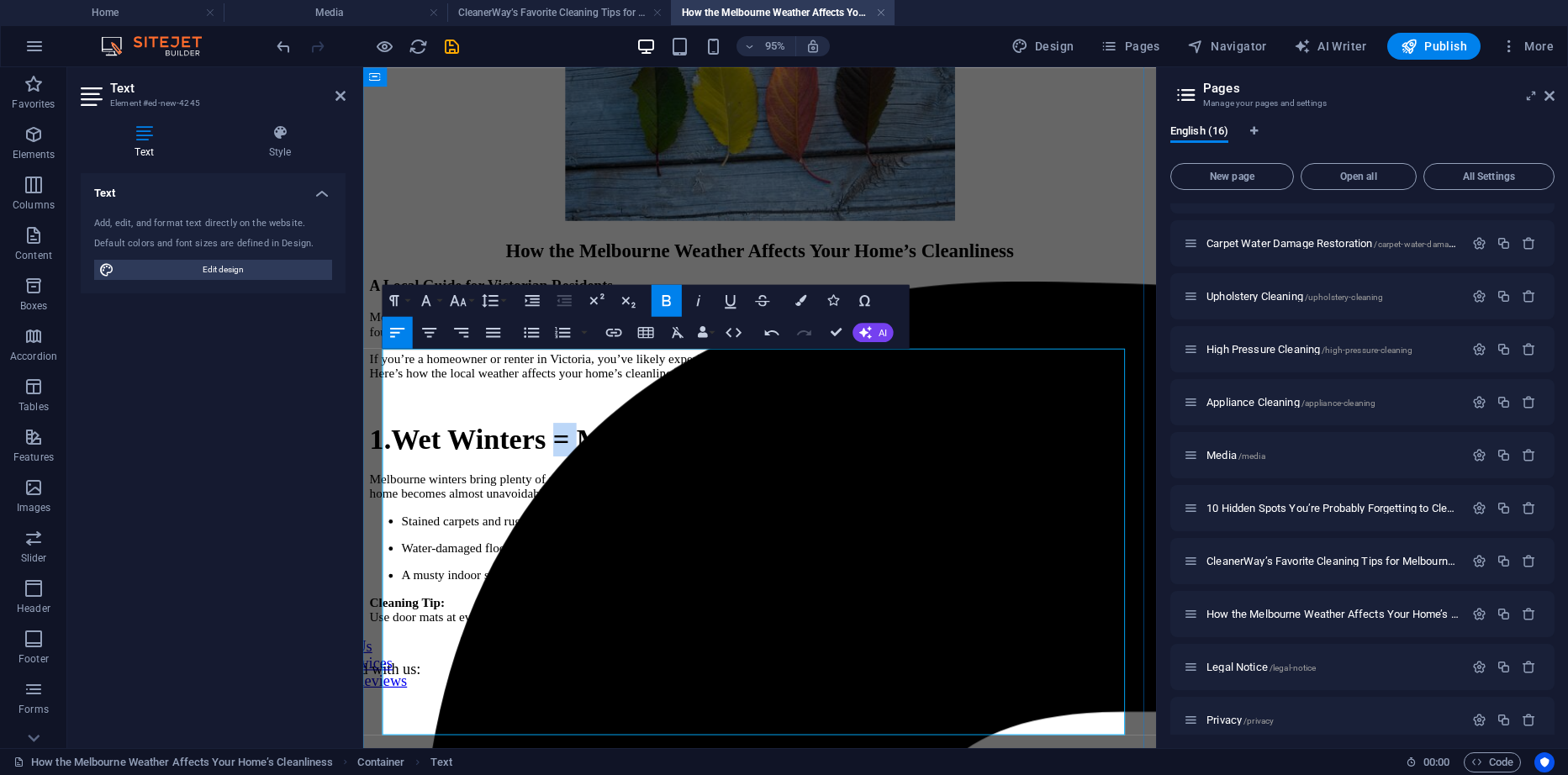 click on "Wet Winters = Muddy Floors and Musty Smells" at bounding box center (701, 459) 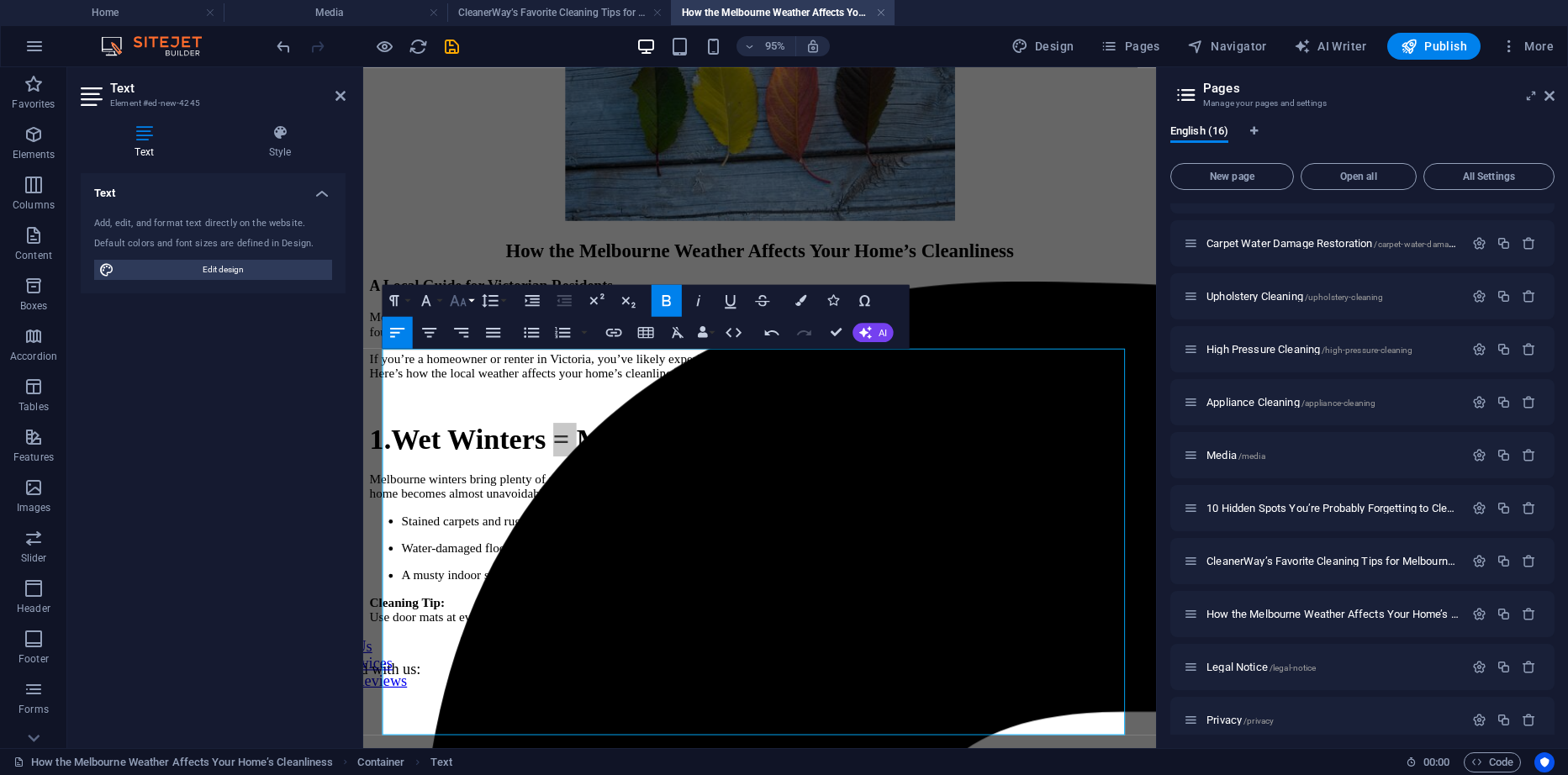 click 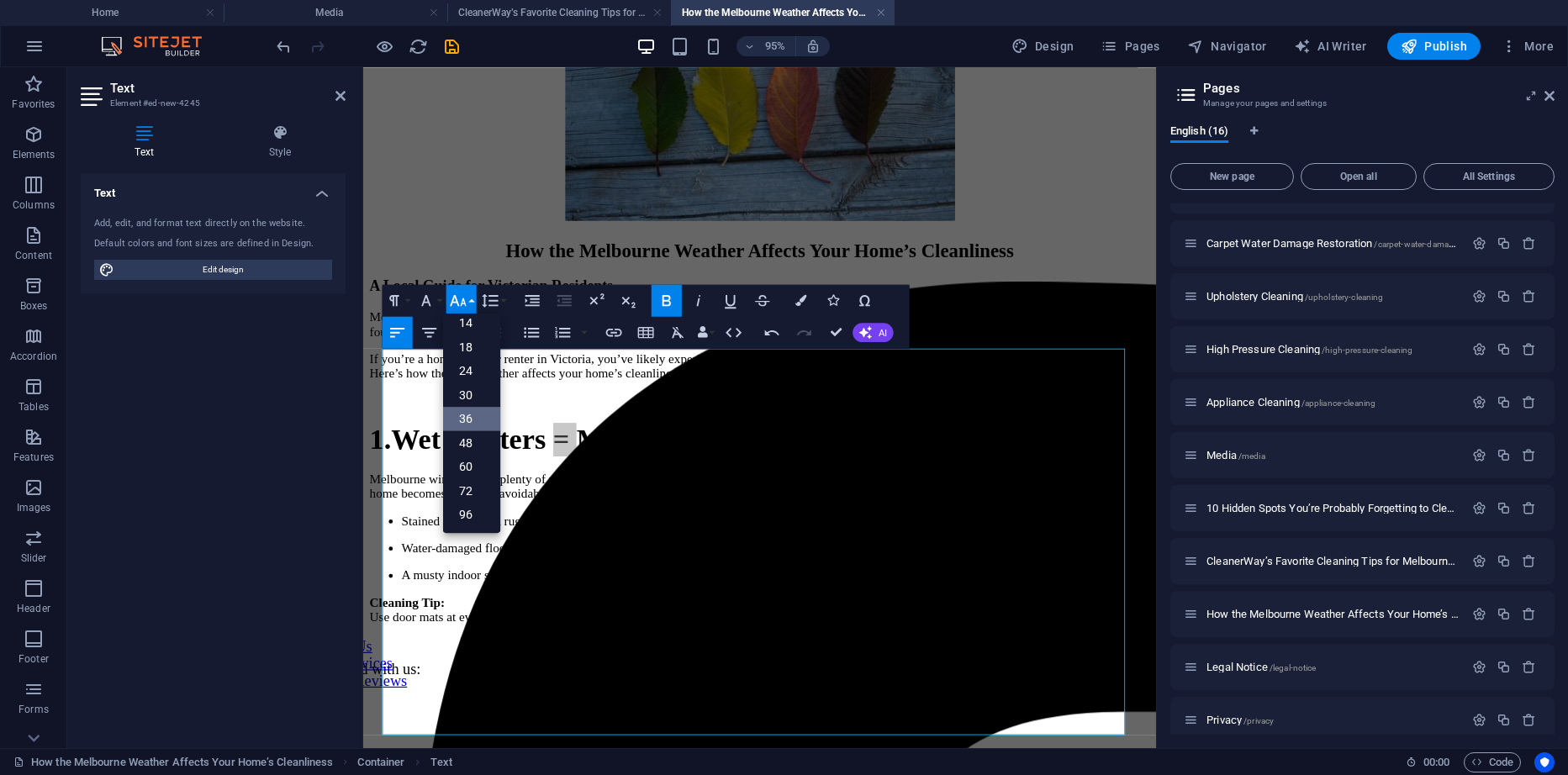scroll, scrollTop: 135, scrollLeft: 0, axis: vertical 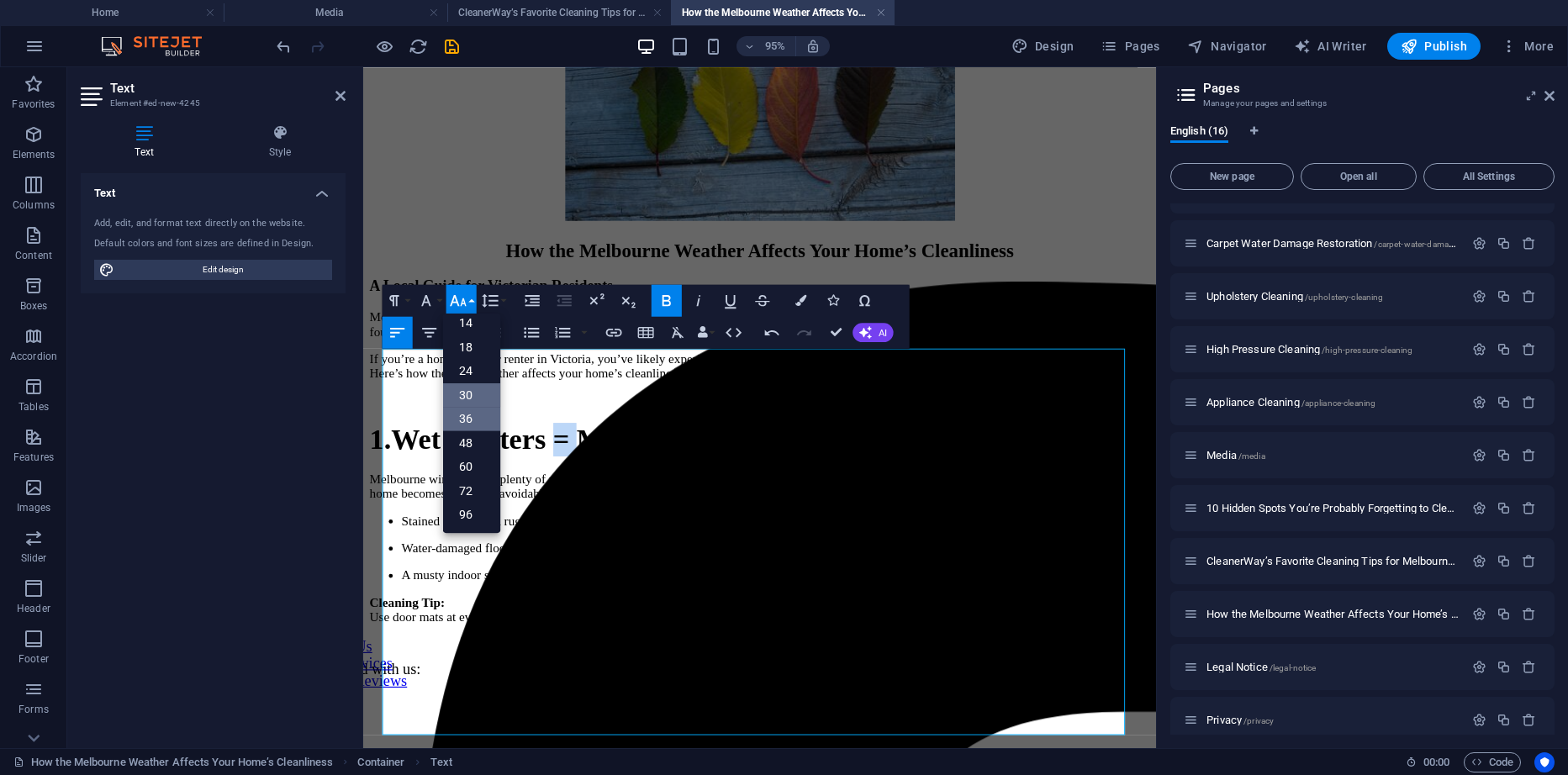 click on "30" at bounding box center [472, 394] 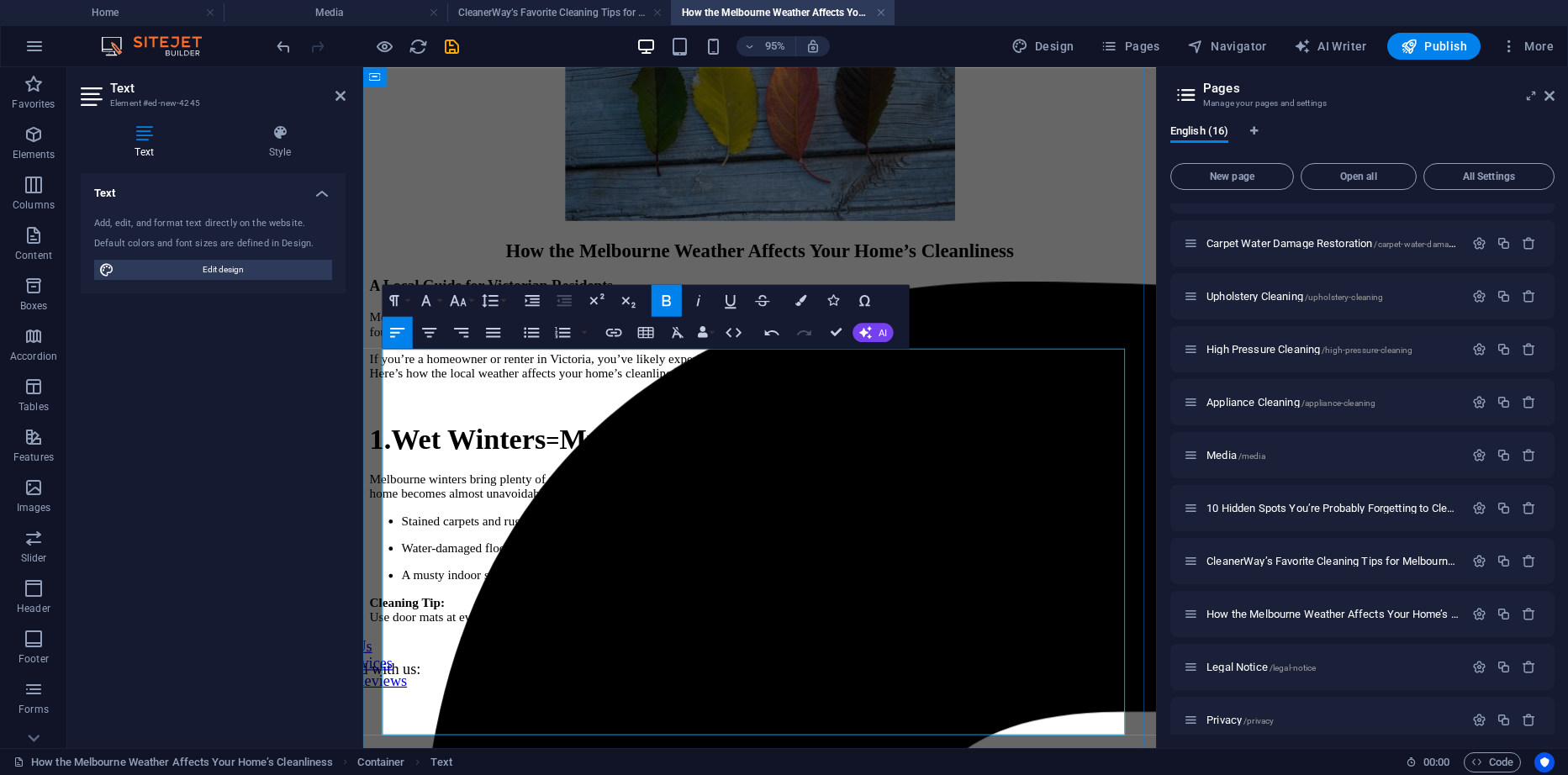 click on "Muddy Floors and Musty Smells" at bounding box center (781, 459) 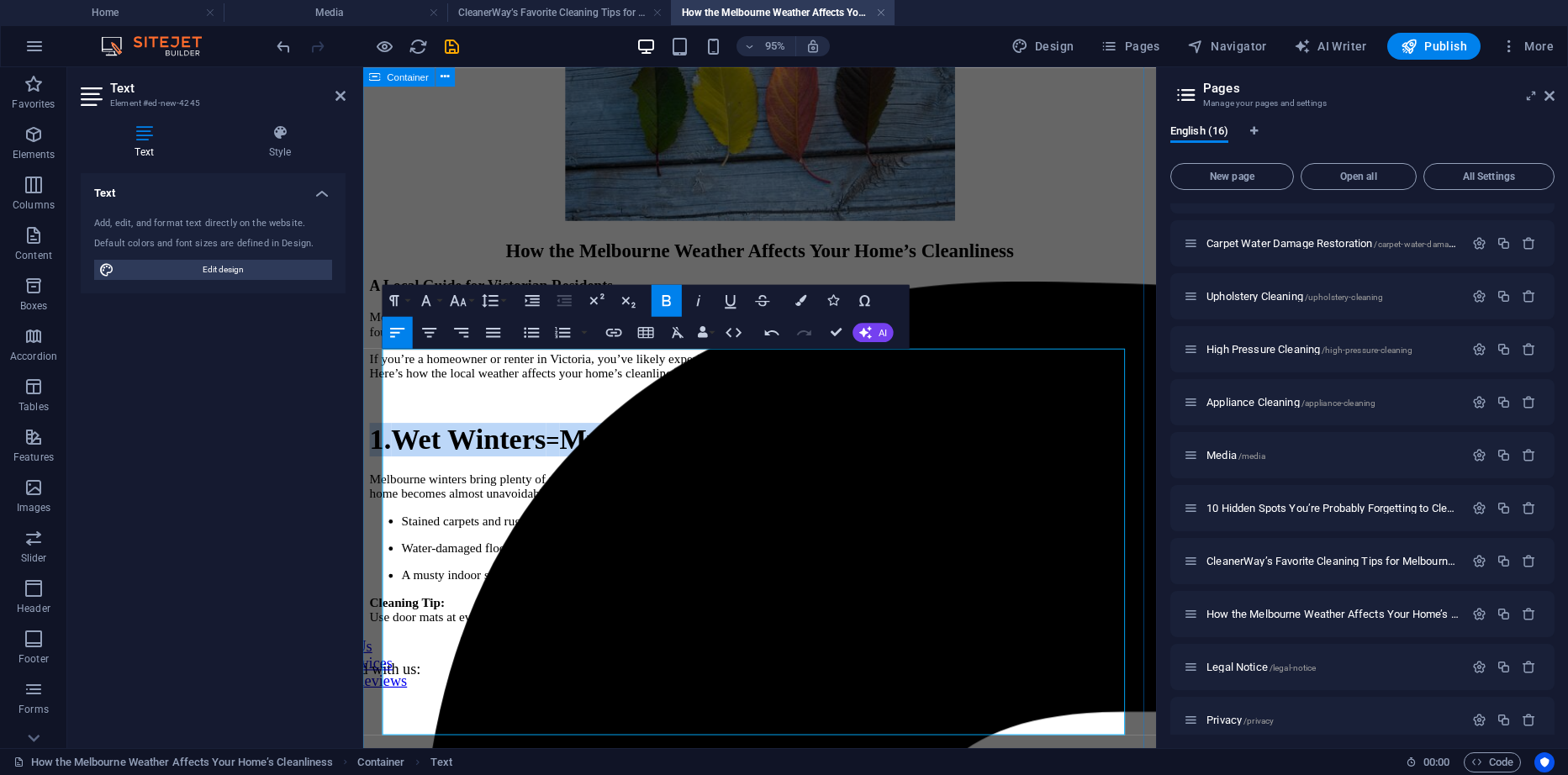 drag, startPoint x: 984, startPoint y: 566, endPoint x: 369, endPoint y: 553, distance: 615.1374 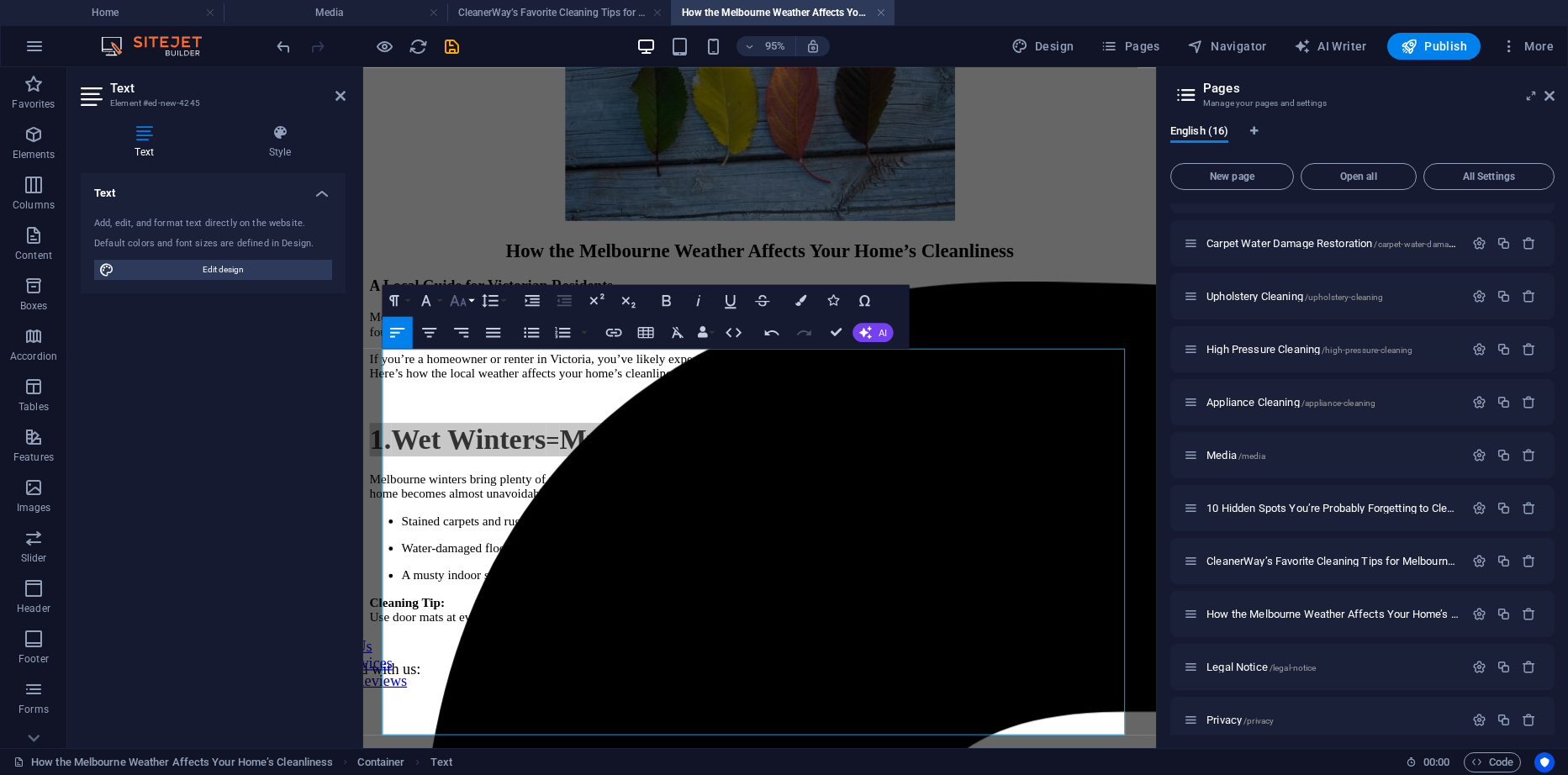 click 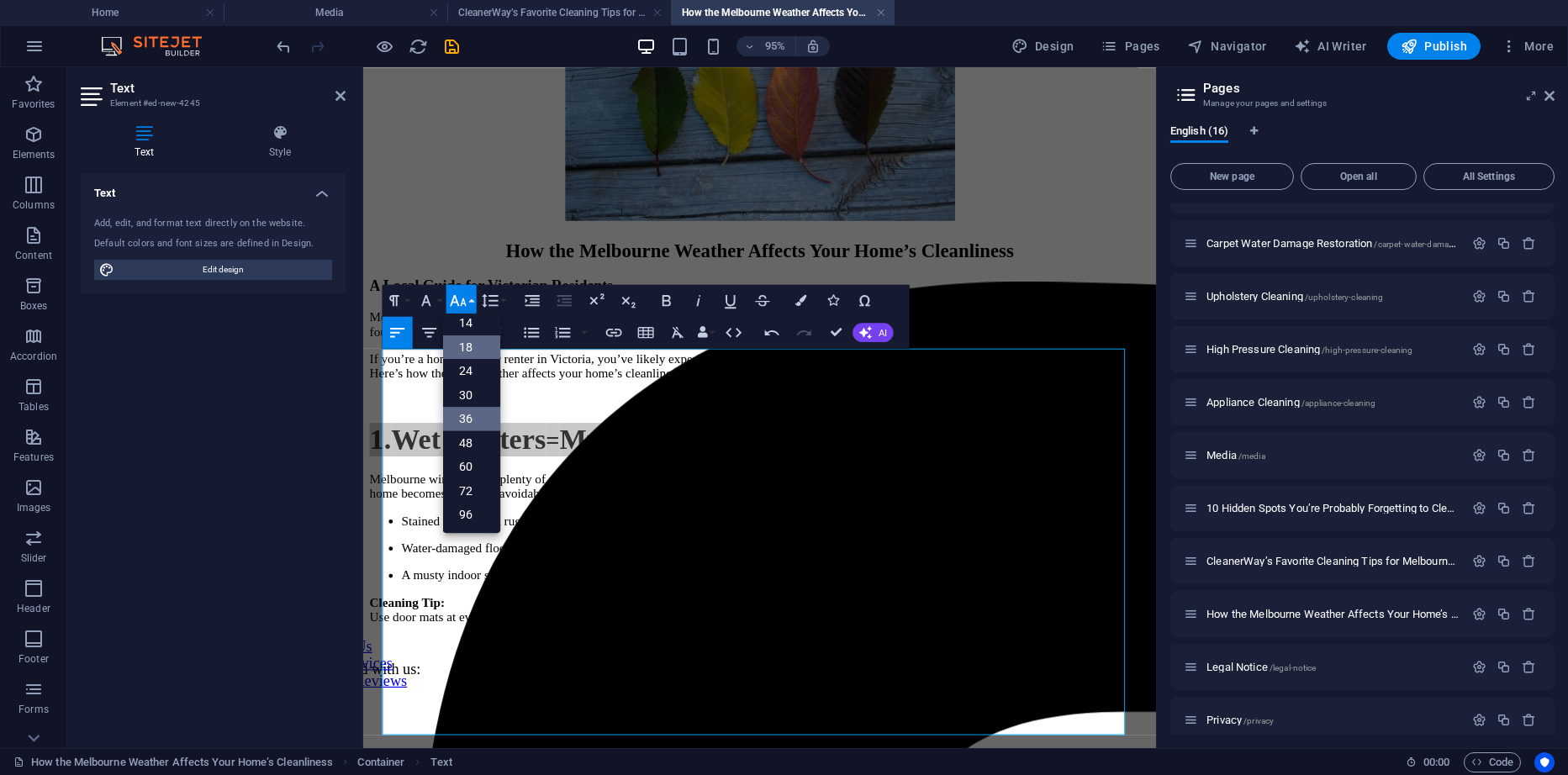 scroll, scrollTop: 135, scrollLeft: 0, axis: vertical 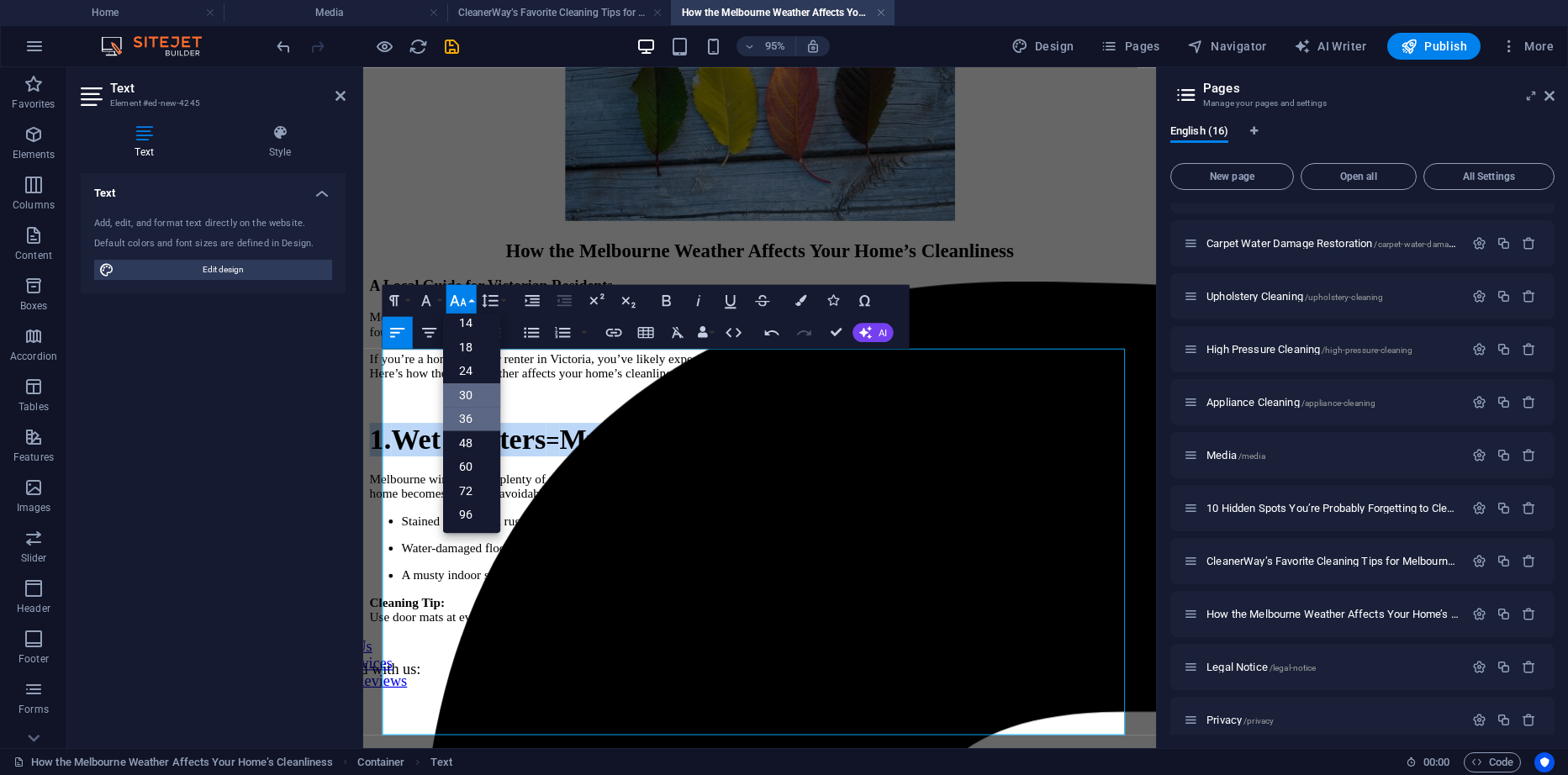 click on "30" at bounding box center [472, 394] 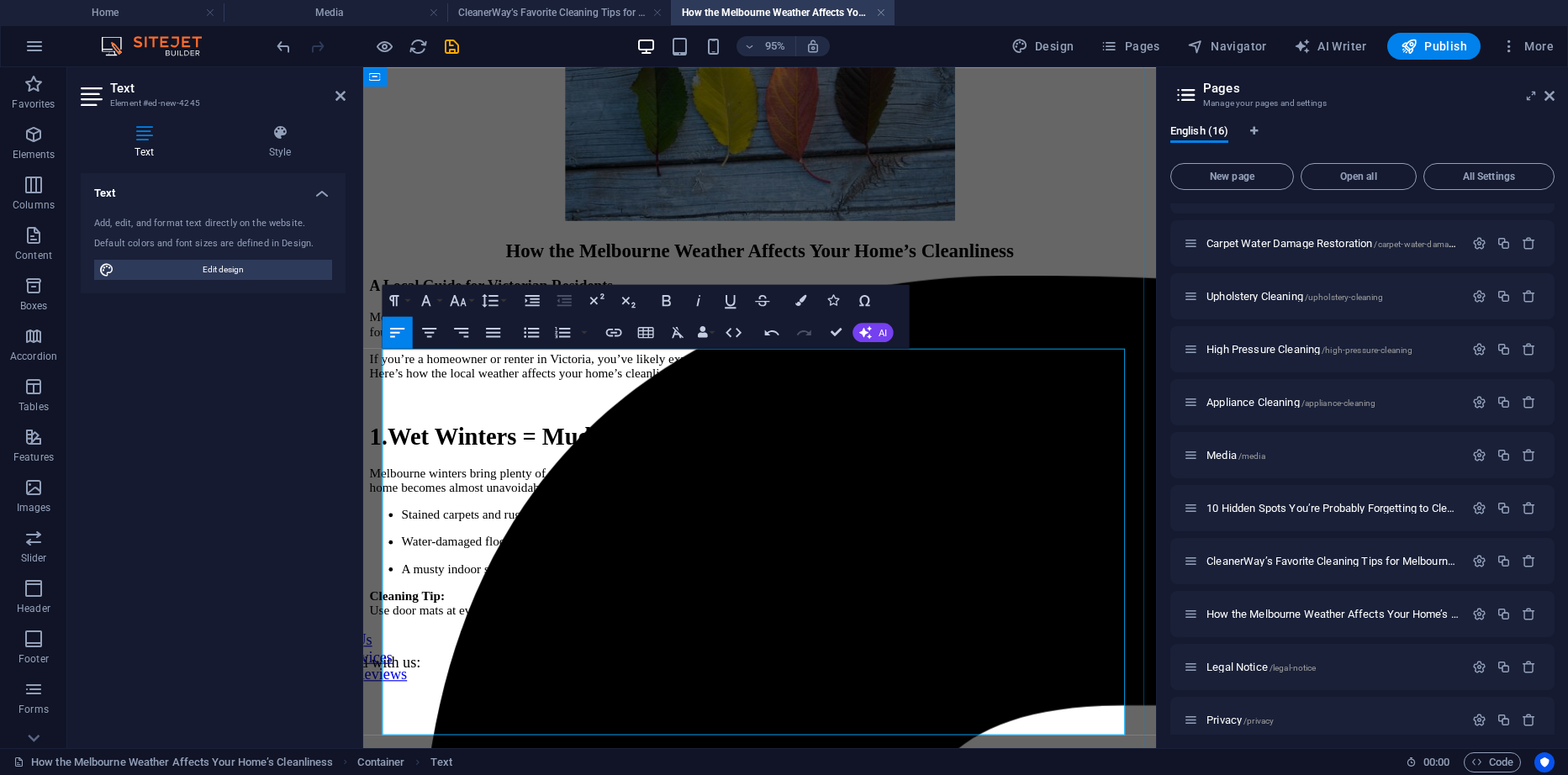 click on "If you’re a homeowner or renter in Victoria, you’ve likely experienced how quickly things can get messy when Melbourne’s climate does its thing. Here’s how the local weather affects your home’s cleanliness — and what you can do to stay on top of it." at bounding box center [780, 382] 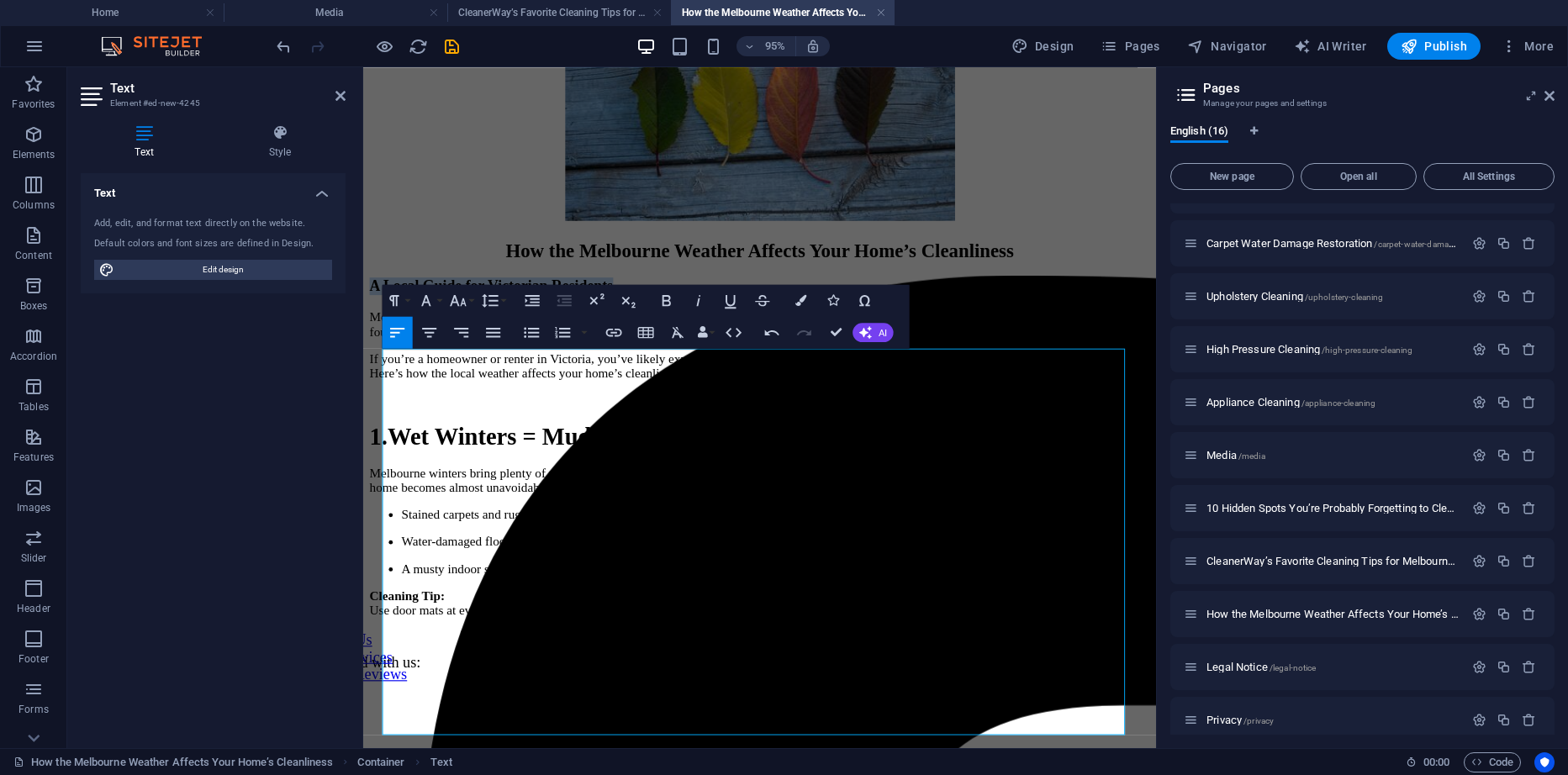 drag, startPoint x: 933, startPoint y: 390, endPoint x: 329, endPoint y: 380, distance: 604.08278 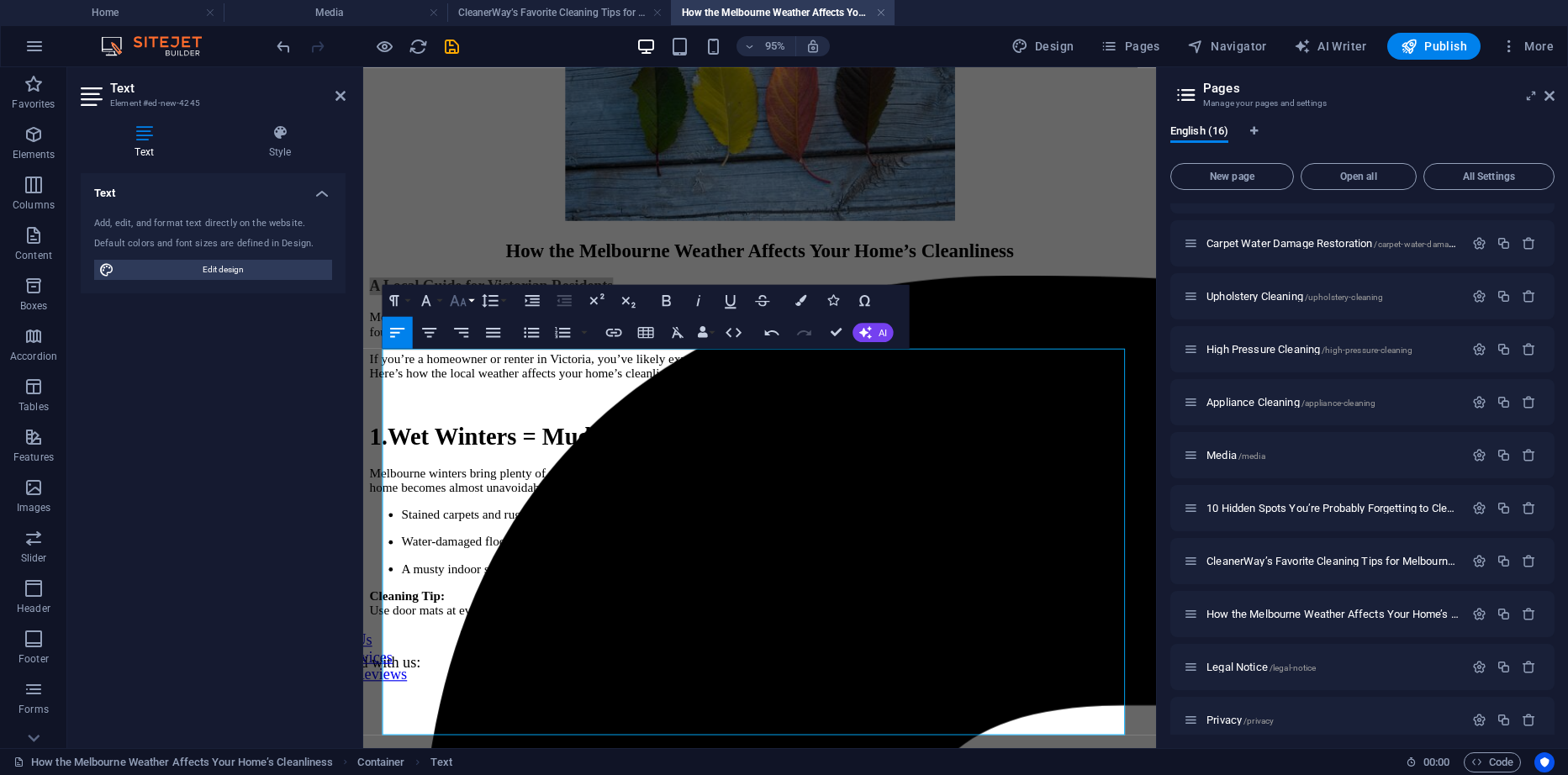 click 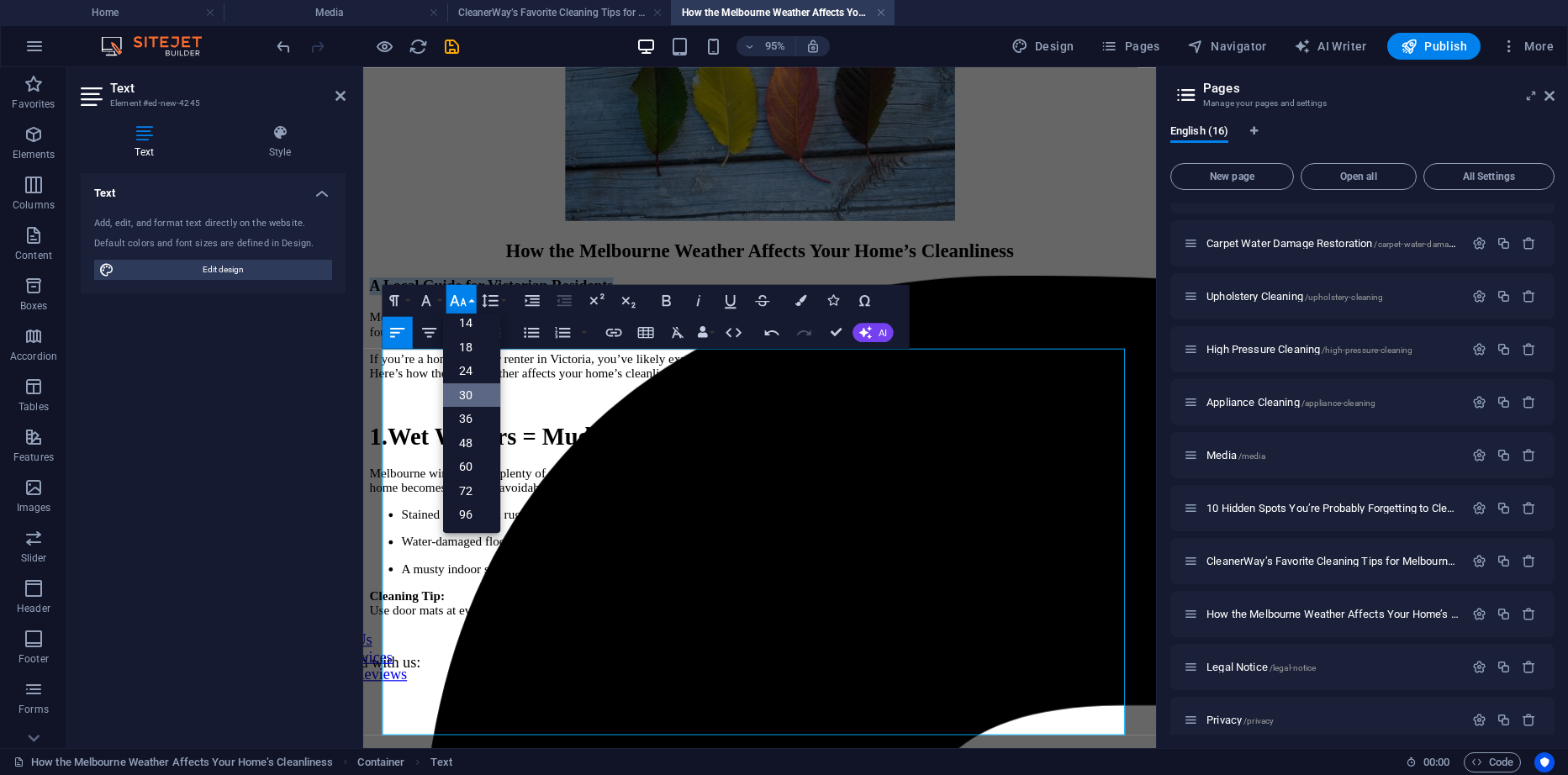 click on "30" at bounding box center [472, 394] 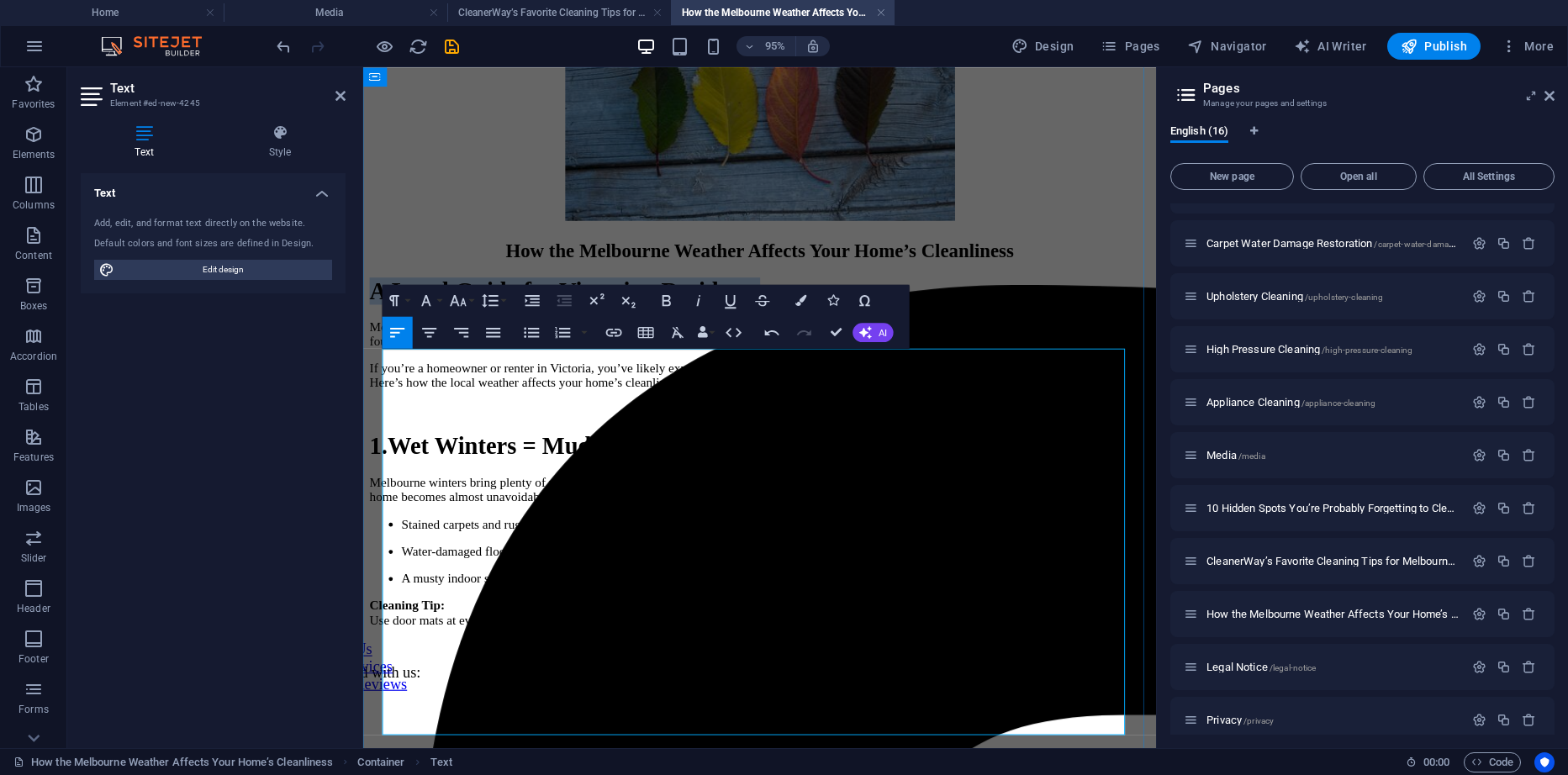 click on "A Local Guide for Victorian Residents" at bounding box center (780, 303) 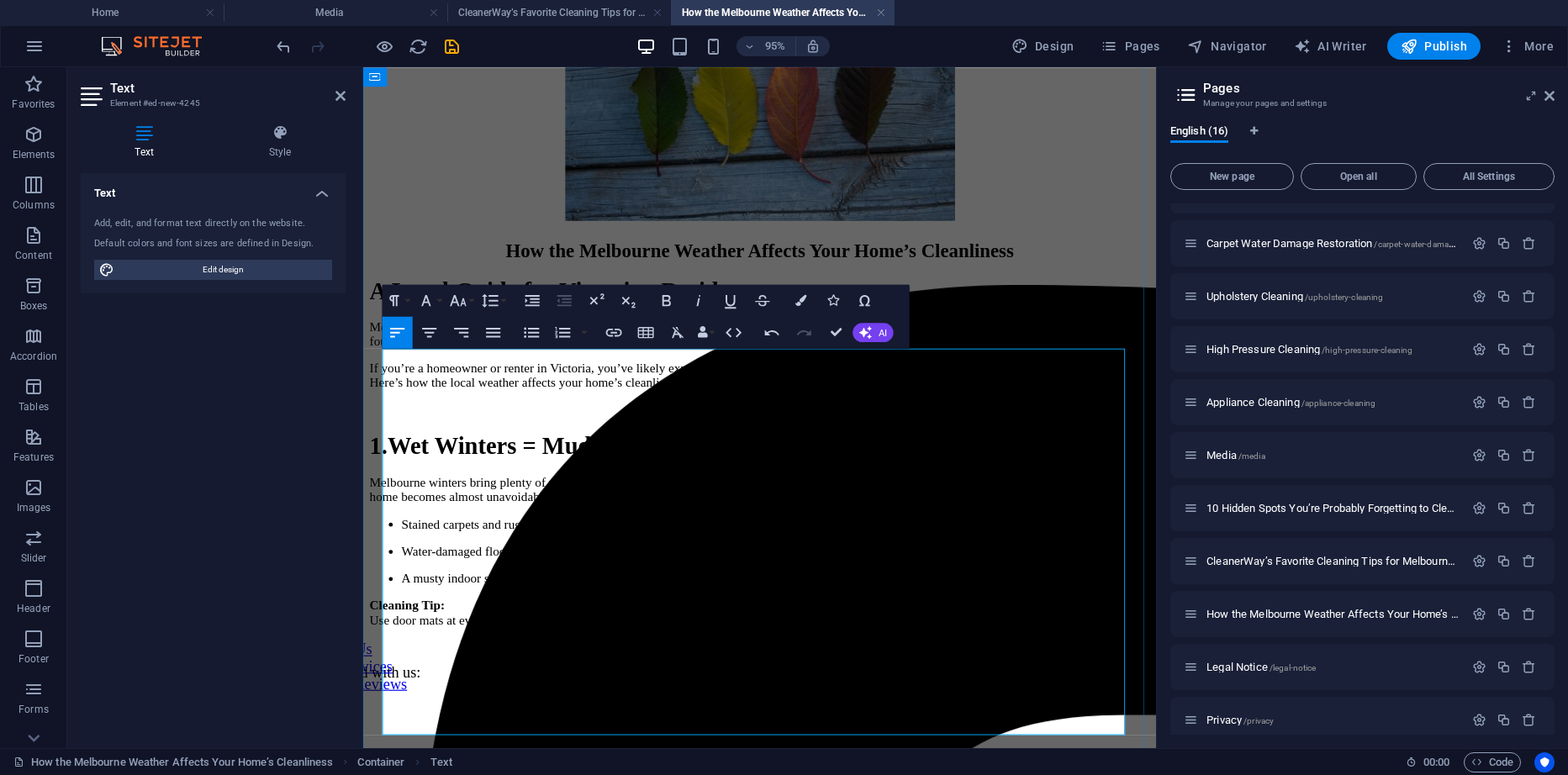 click on "1.  Wet Winters = Muddy Floors and Musty Smells" at bounding box center [780, 466] 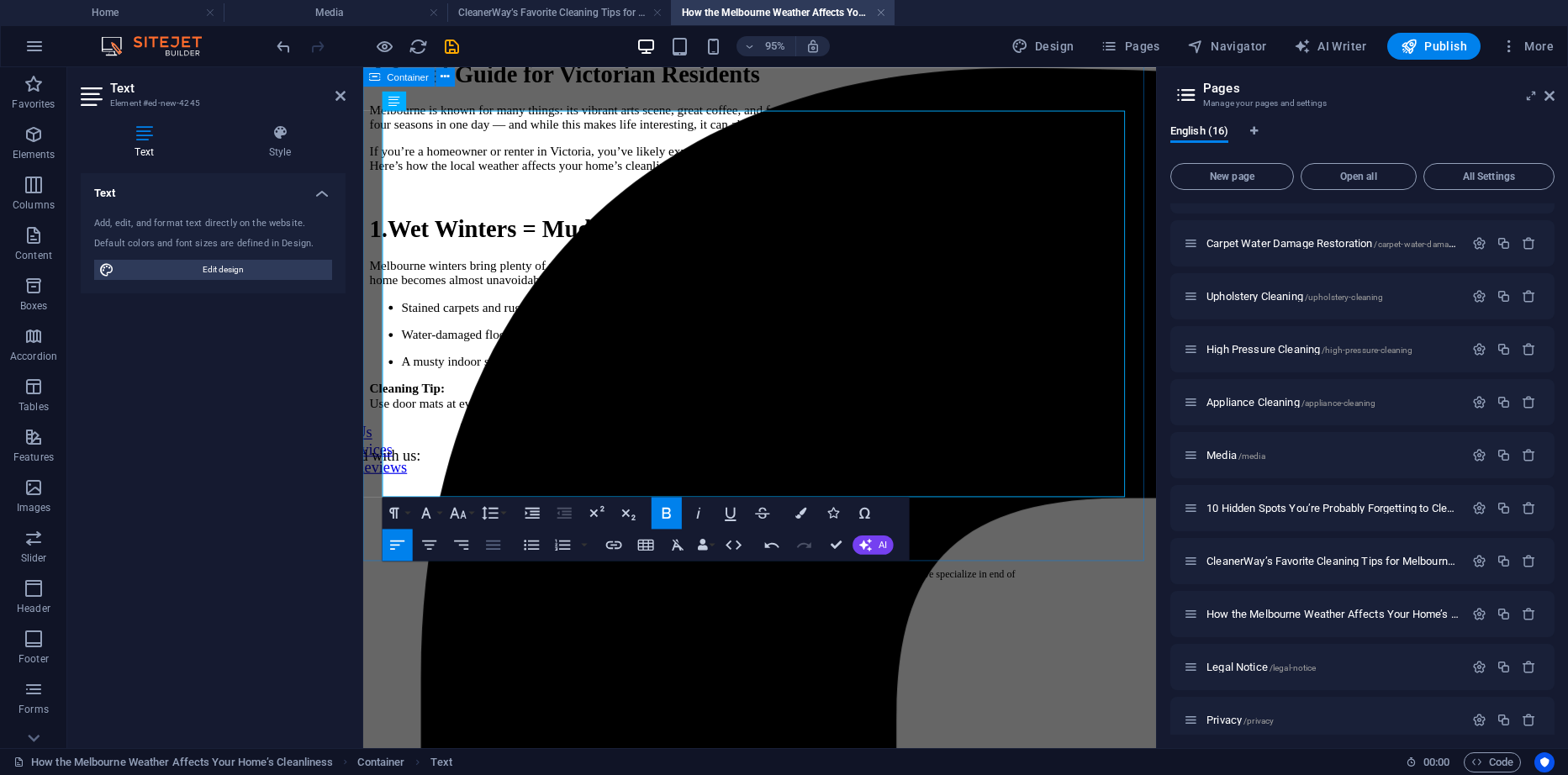 scroll, scrollTop: 566, scrollLeft: 0, axis: vertical 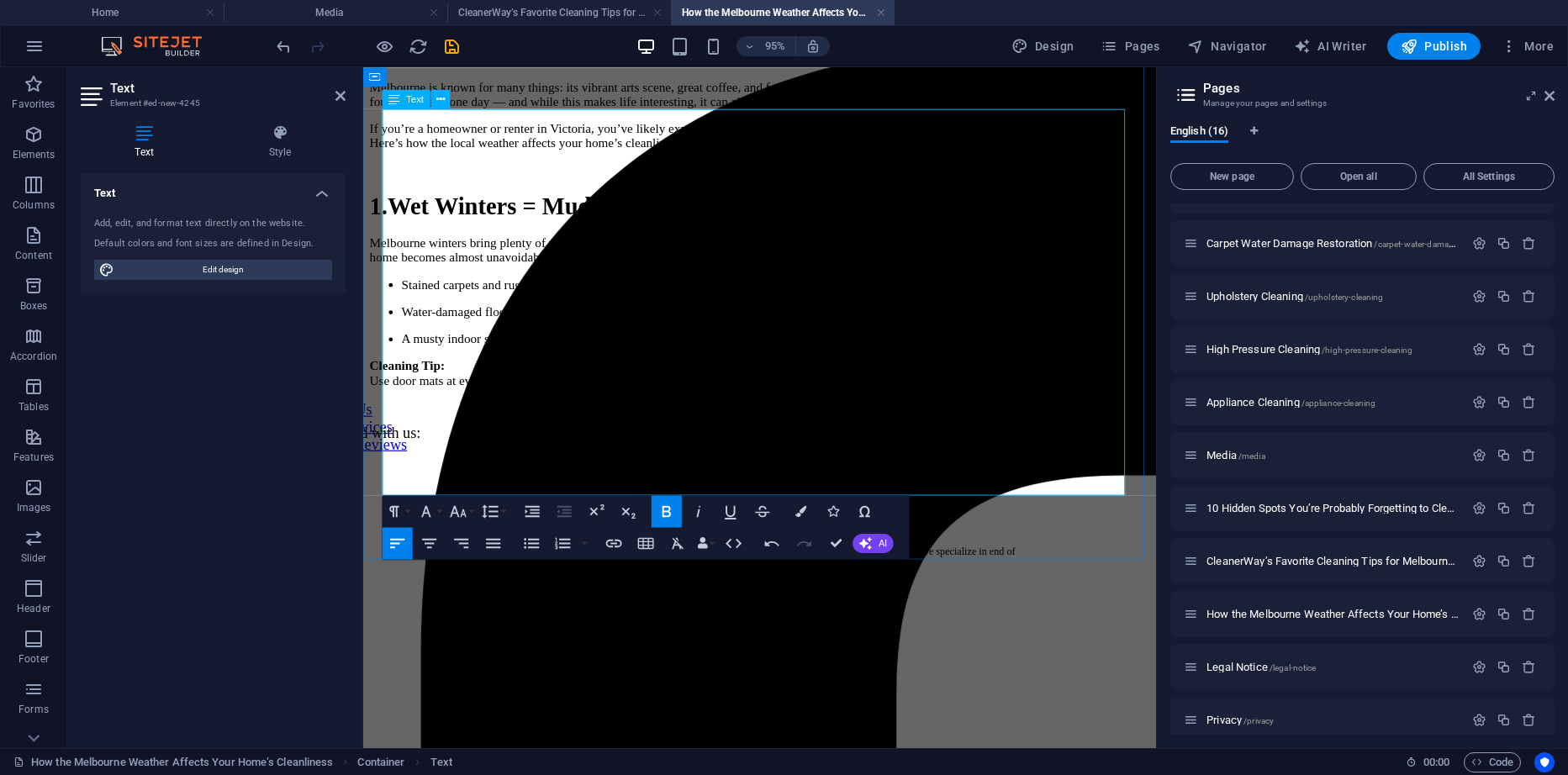 click on "Cleaning Tip:" at bounding box center [409, 381] 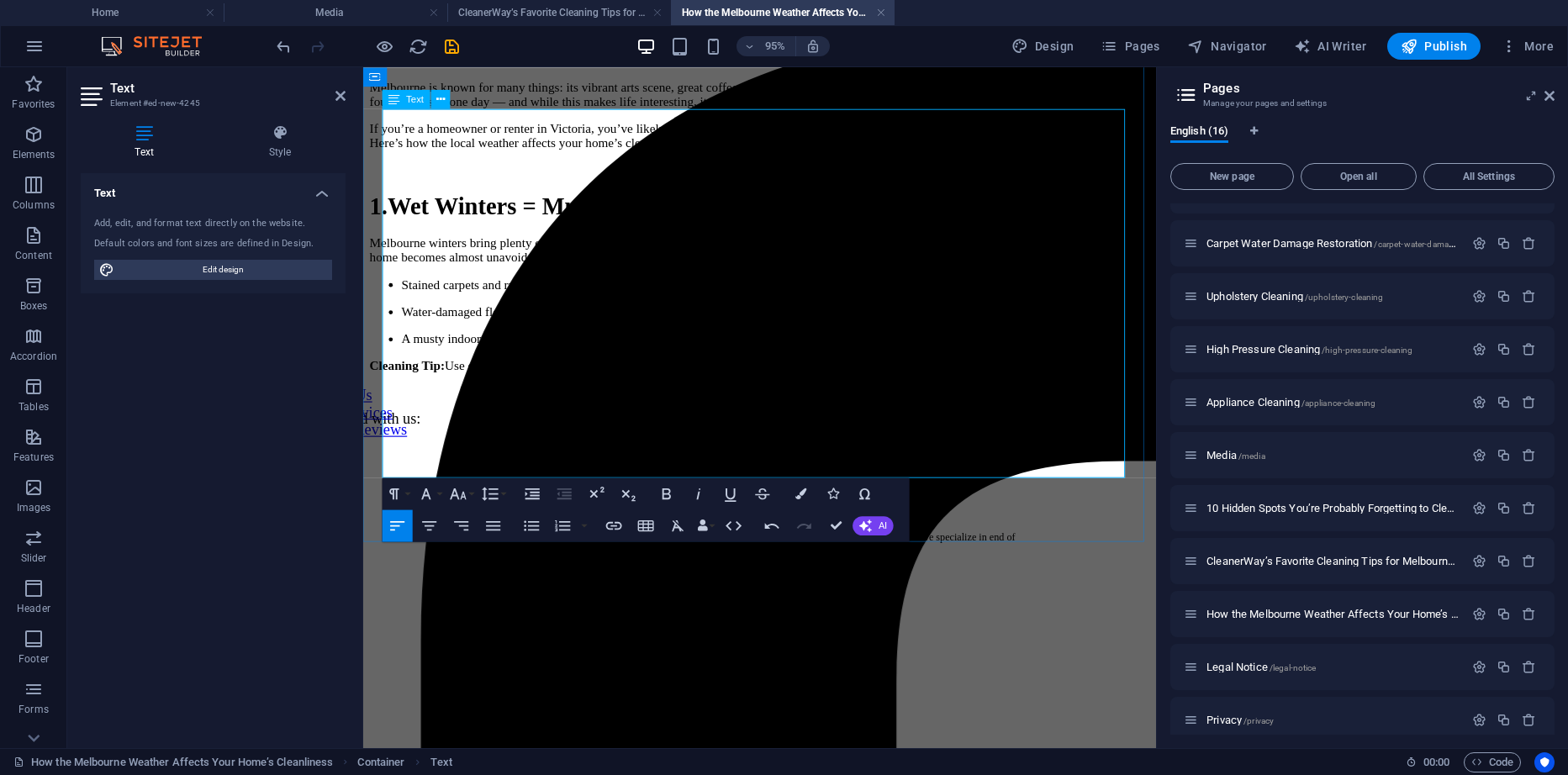 click on "Cleaning Tip:" at bounding box center (409, 381) 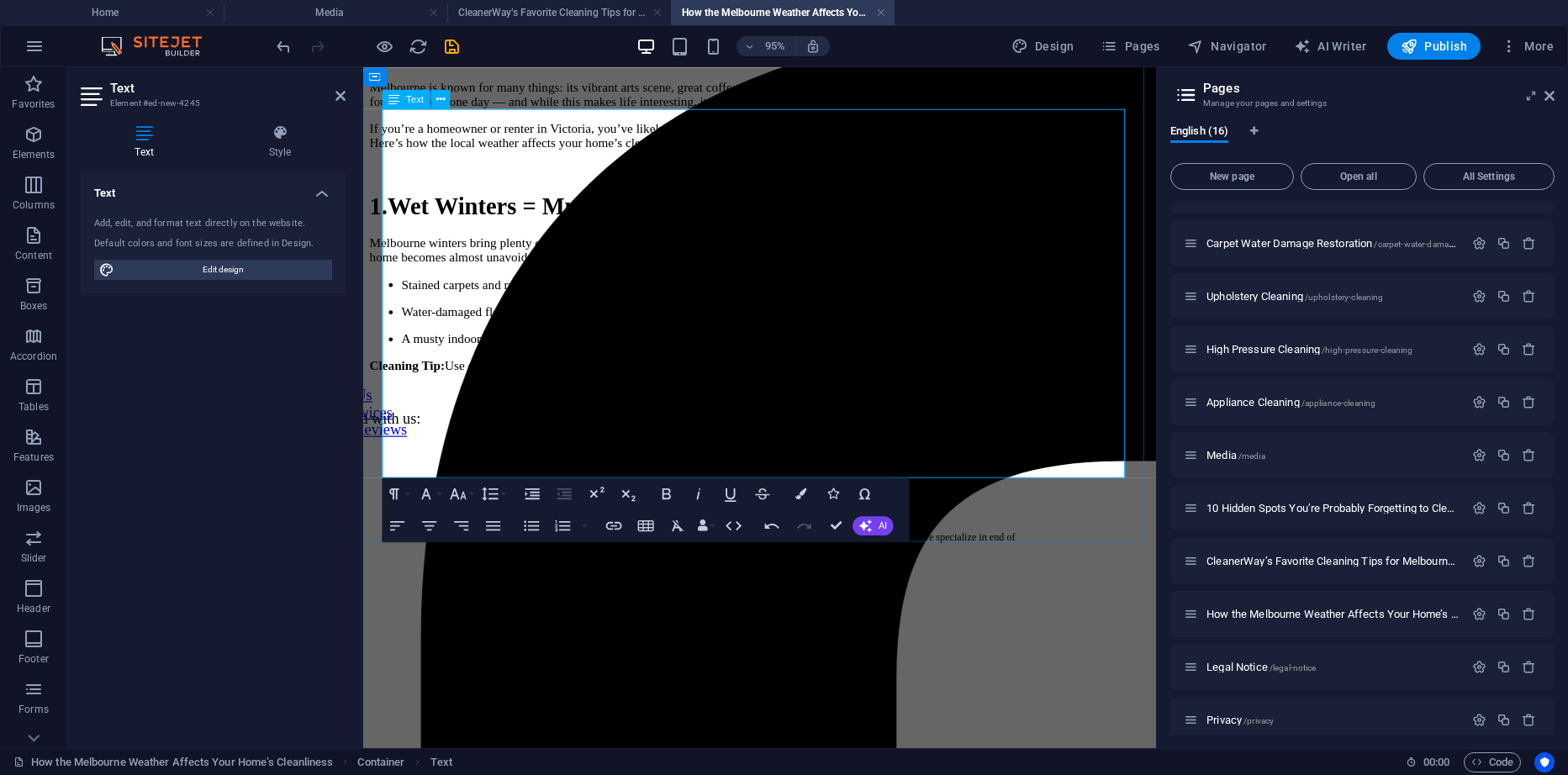 click on "A musty indoor smell due to mould or mildew" at bounding box center (797, 353) 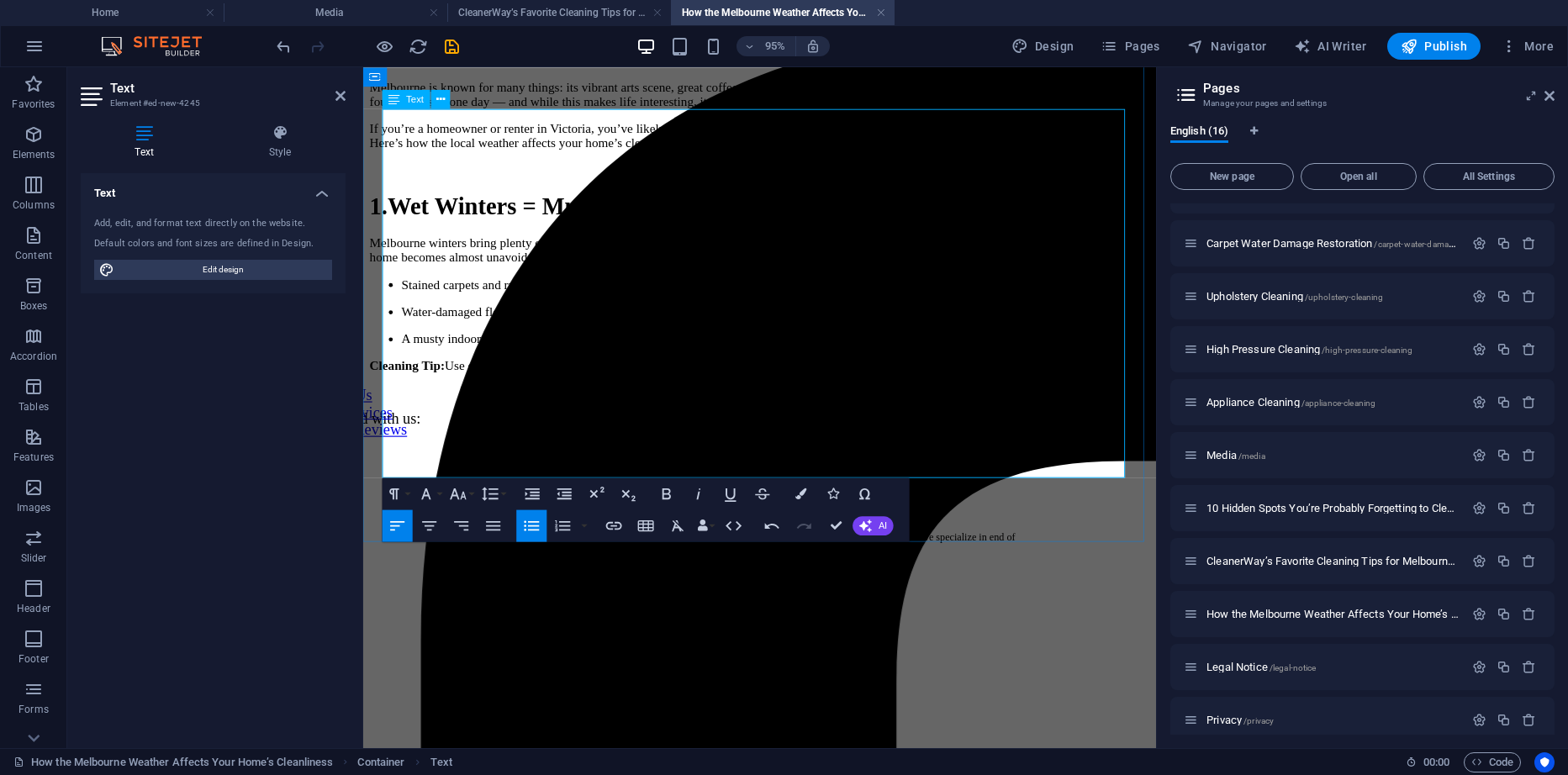 click on "A musty indoor smell due to mould or mildew" at bounding box center [797, 353] 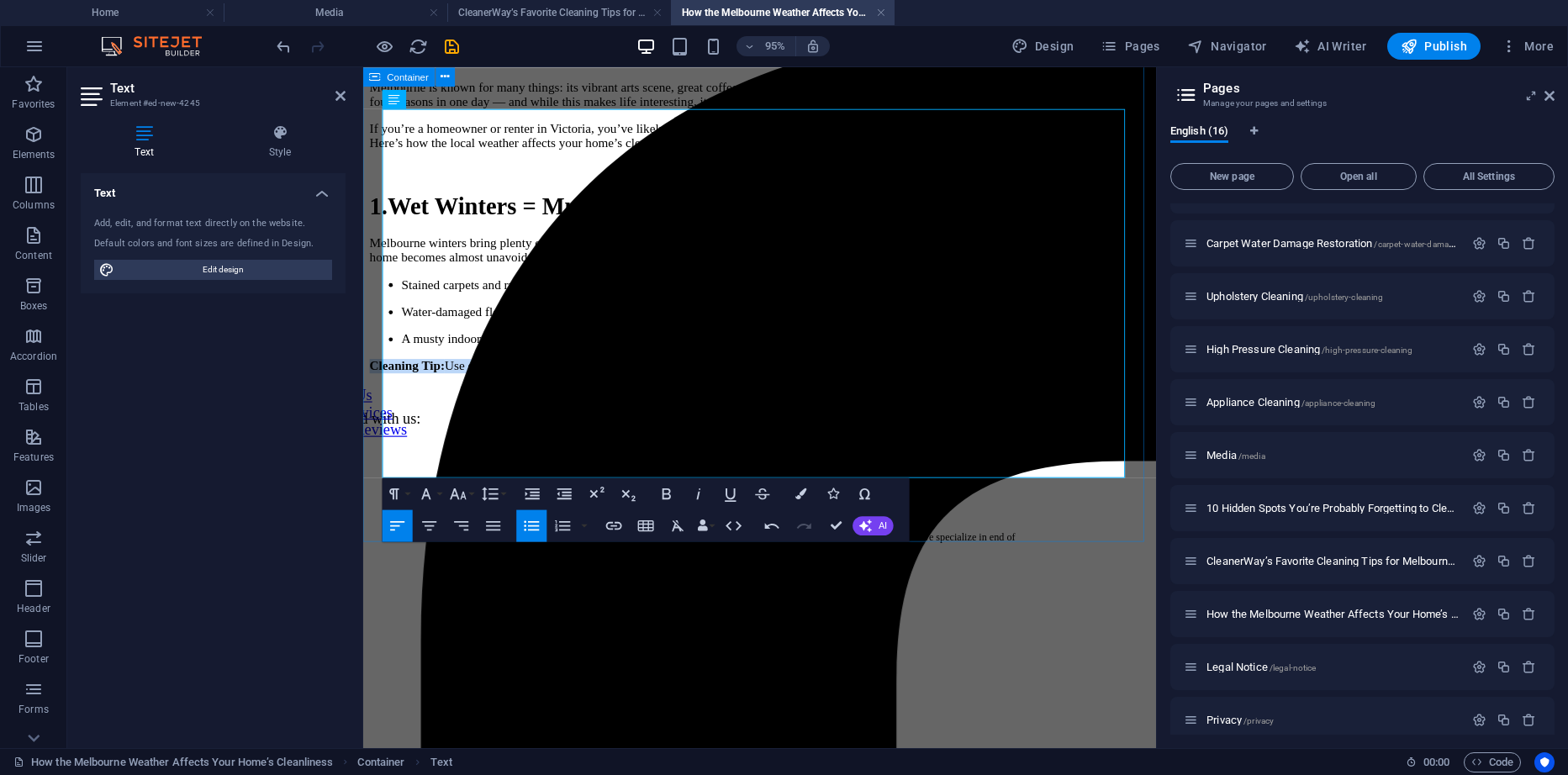 drag, startPoint x: 1088, startPoint y: 493, endPoint x: 372, endPoint y: 525, distance: 716.715 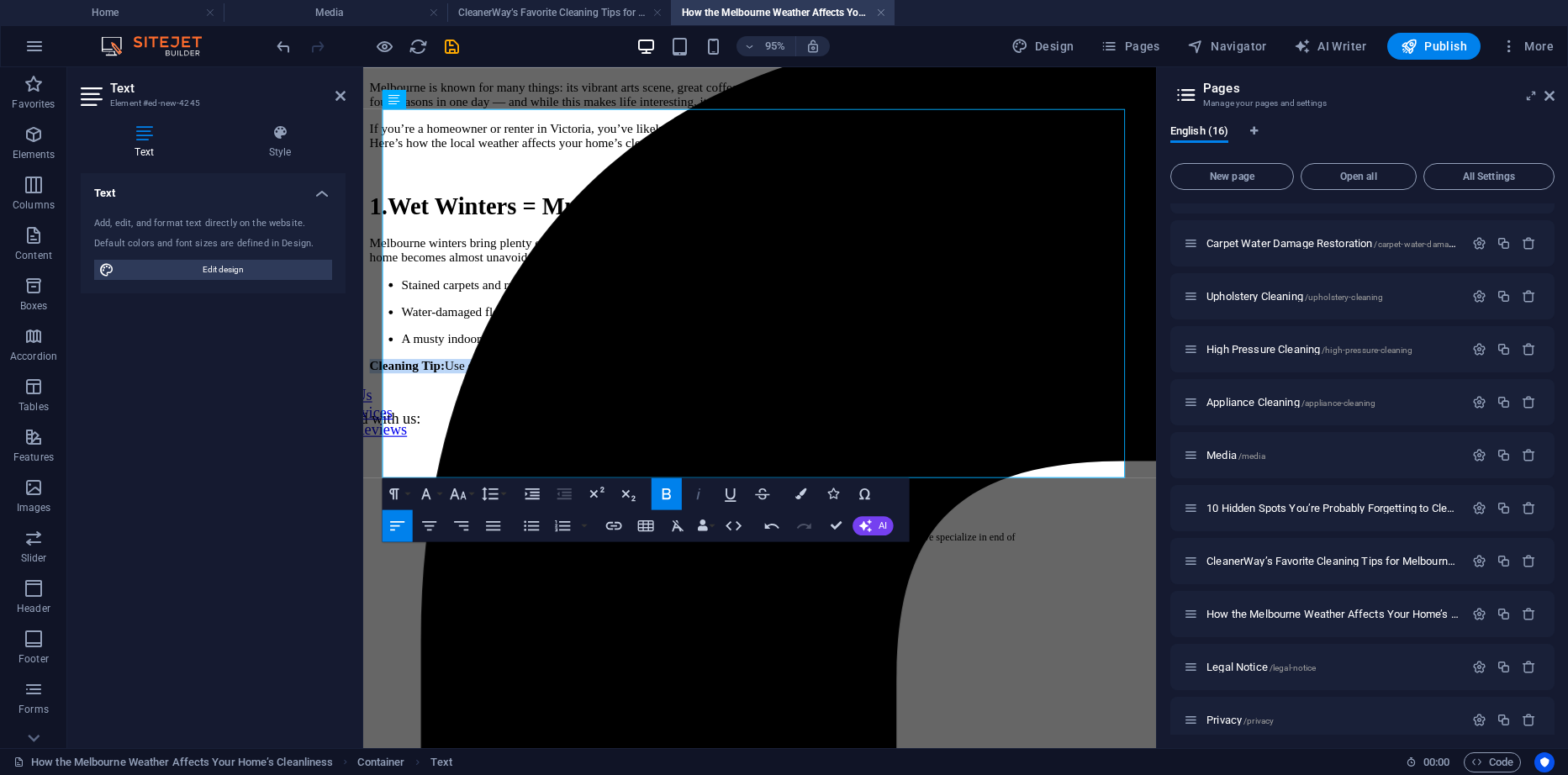 click 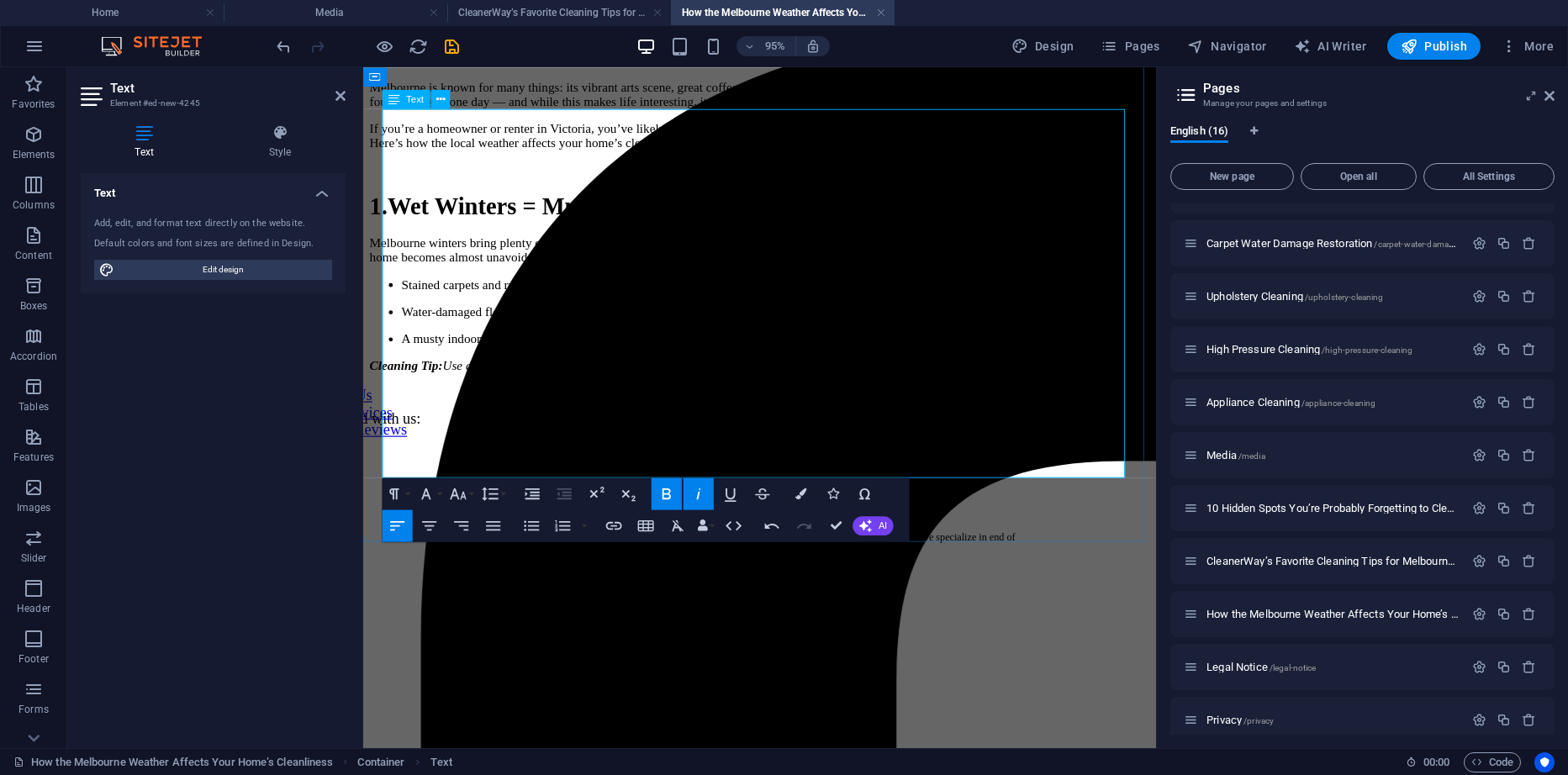 click on "Stained carpets and rugs" at bounding box center (797, 296) 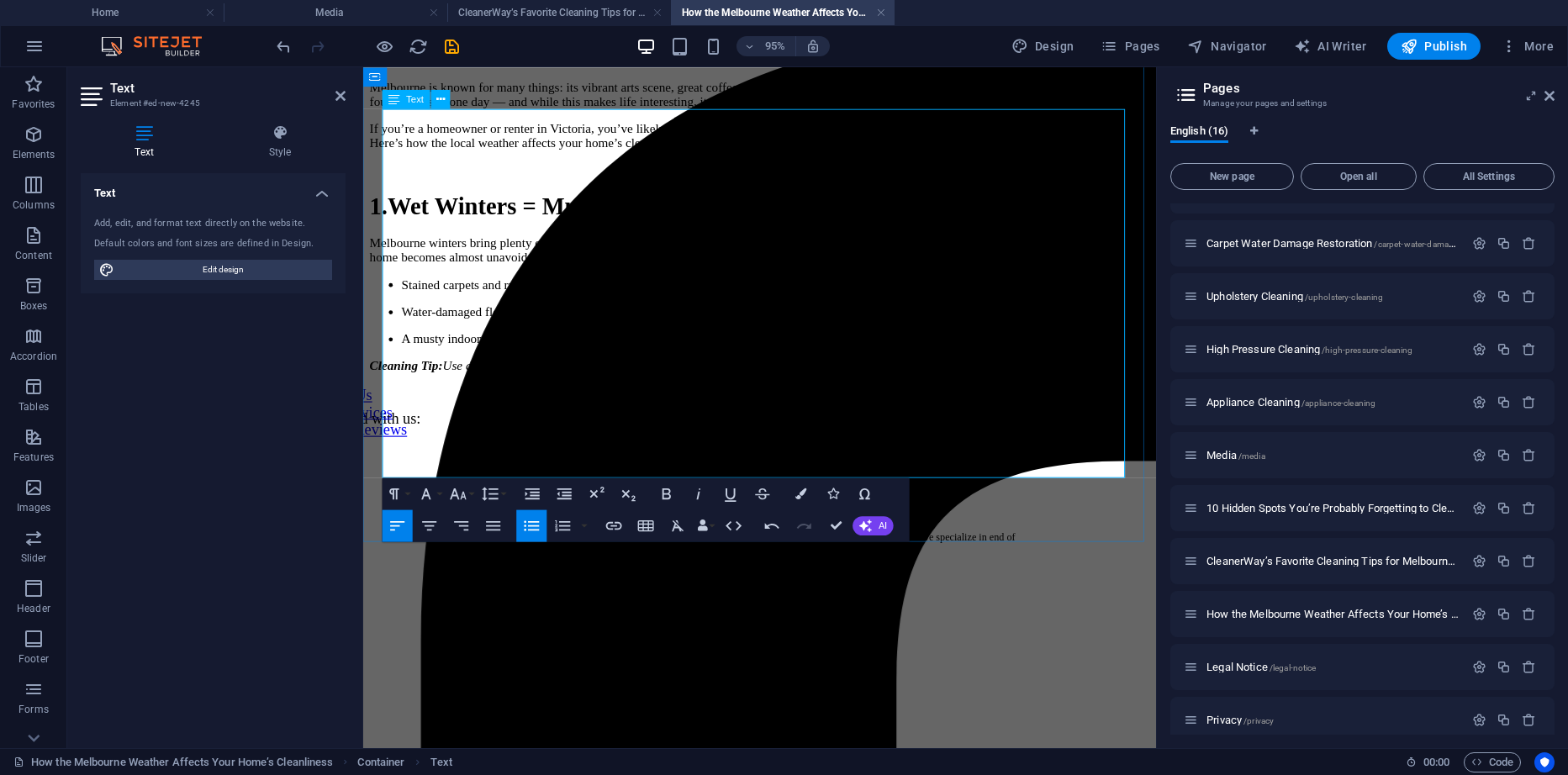 scroll, scrollTop: 650, scrollLeft: 0, axis: vertical 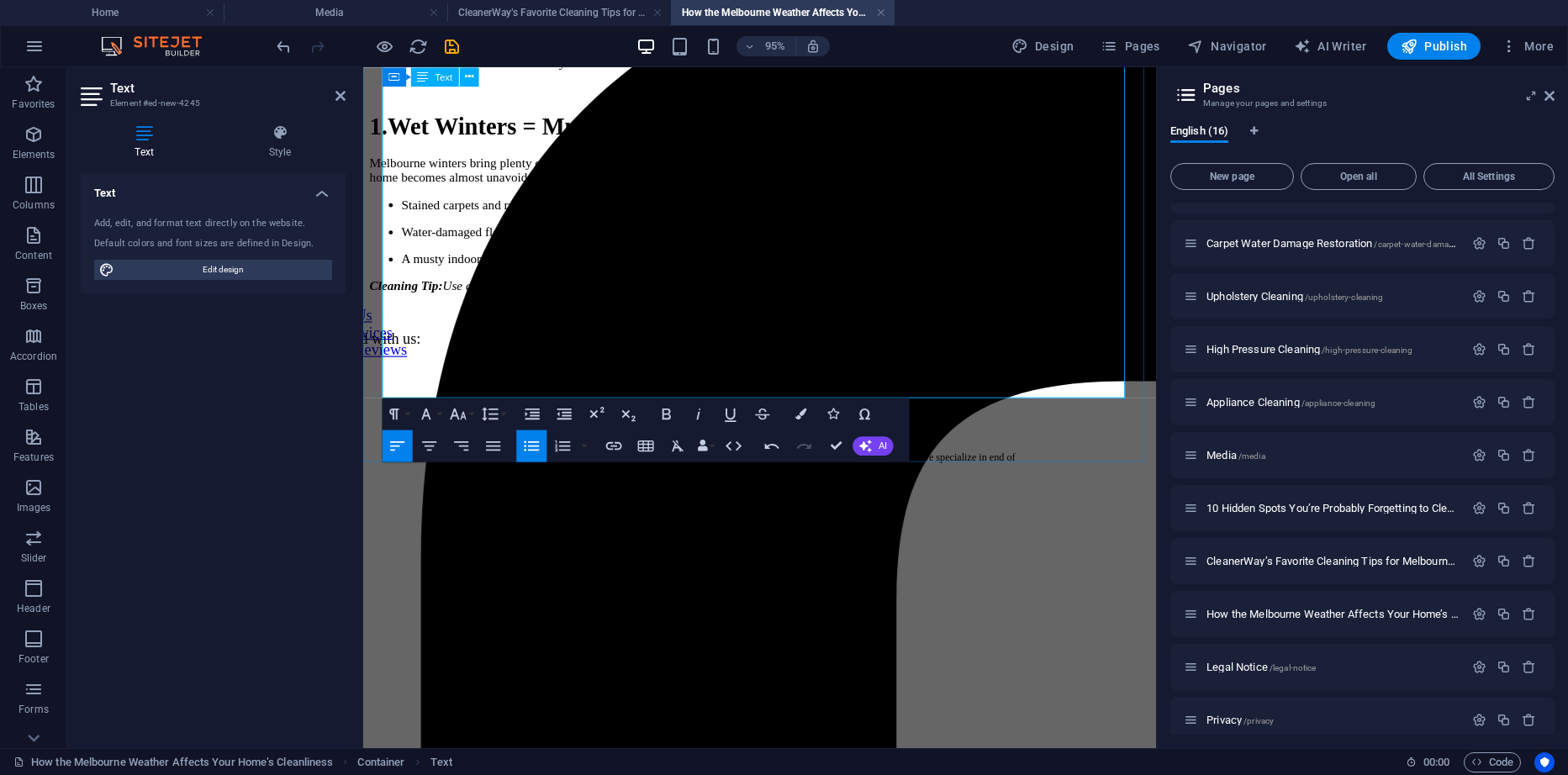 click on "Cleaning Tip: Use door mats at every entrance and consider a regular deep carpet cleaning during winter to prevent mould buildup." at bounding box center (780, 298) 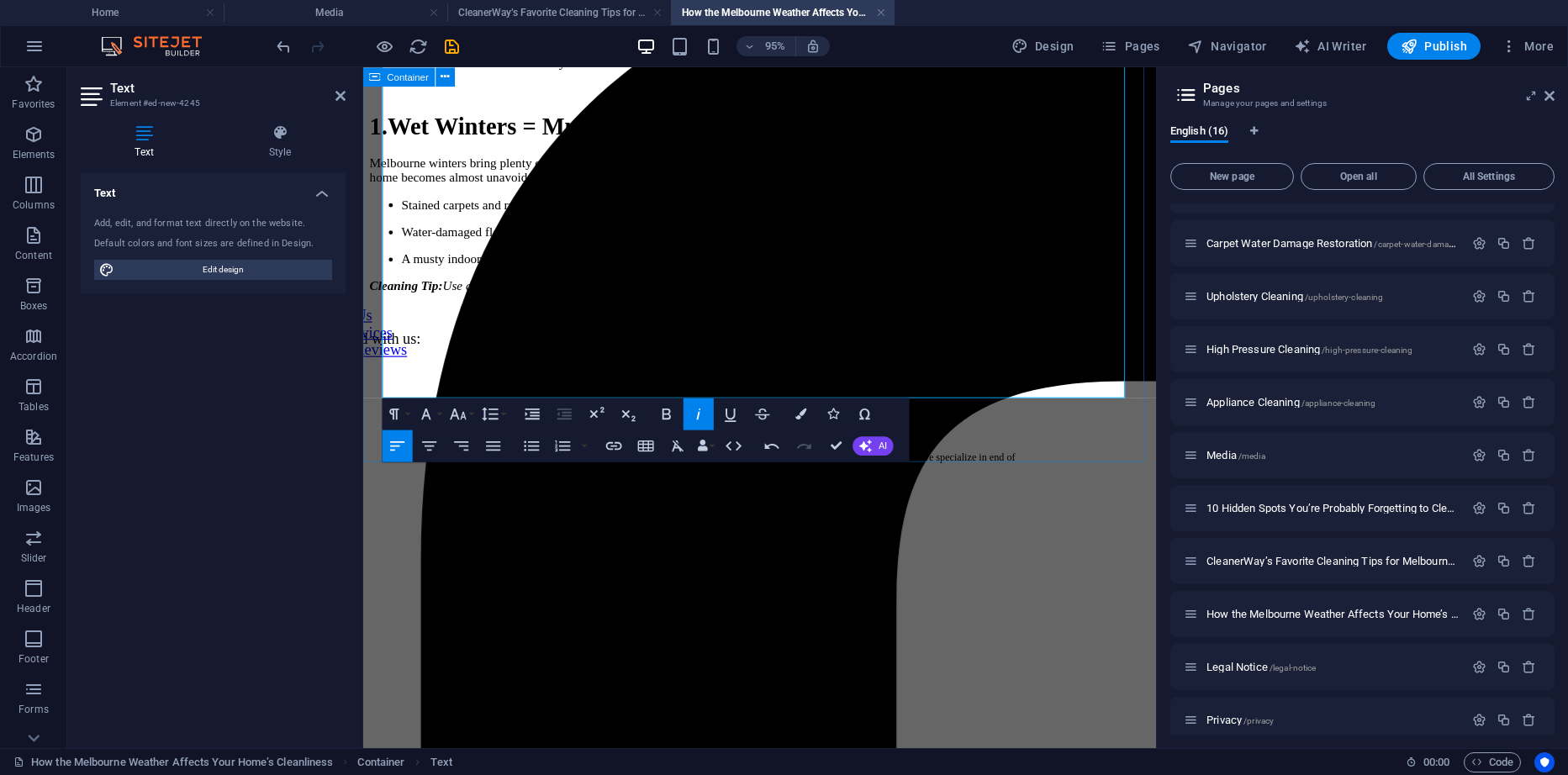 click on "How the Melbourne Weather Affects Your Home’s Cleanliness A Local Guide for Victorian Residents Melbourne is known for many things: its vibrant arts scene, great coffee, and famously unpredictable weather. Locals joke that you can experience all four seasons in one day — and while this makes life interesting, it can also wreak havoc on the cleanliness of your home. If you’re a homeowner or renter in Victoria, you’ve likely experienced how quickly things can get messy when Melbourne’s climate does its thing. Here’s how the local weather affects your home’s cleanliness — and what you can do to stay on top of it. 1.  Wet Winters = Muddy Floors and Musty Smells Melbourne winters bring plenty of rain and damp conditions. Whether it’s your kids, pets, or even yourself, tracking mud and moisture through the home becomes almost unavoidable. Over time, this can lead to: Stained carpets and rugs Water-damaged floorboards A musty indoor smell due to mould or mildew Cleaning Tip:" at bounding box center (780, -38) 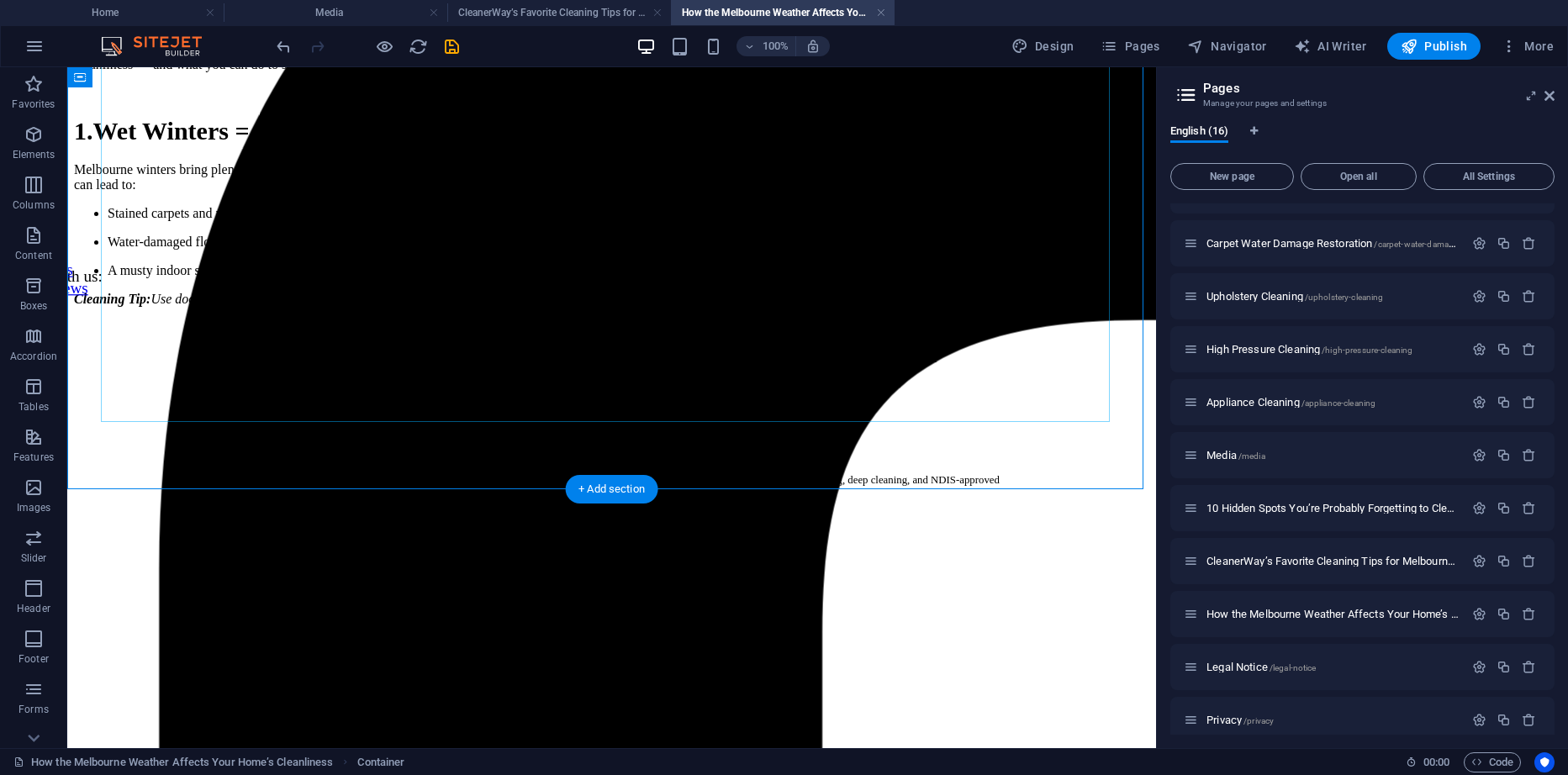 scroll, scrollTop: 650, scrollLeft: 0, axis: vertical 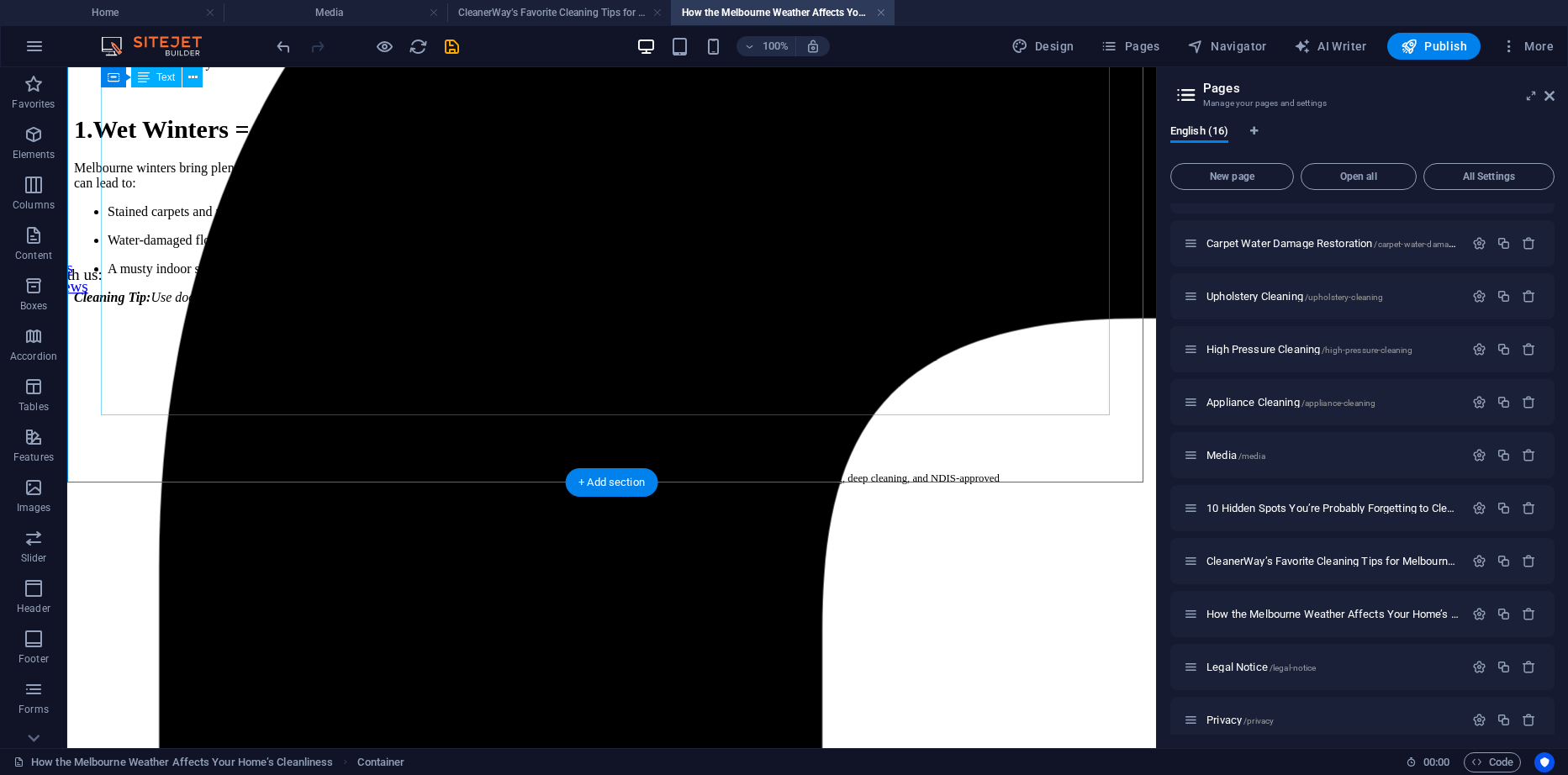 click on "A Local Guide for Victorian Residents Melbourne is known for many things: its vibrant arts scene, great coffee, and famously unpredictable weather. Locals joke that you can experience all four seasons in one day — and while this makes life interesting, it can also wreak havoc on the cleanliness of your home. If you’re a homeowner or renter in Victoria, you’ve likely experienced how quickly things can get messy when Melbourne’s climate does its thing. Here’s how the local weather affects your home’s cleanliness — and what you can do to stay on top of it. 1.  Wet Winters = Muddy Floors and Musty Smells Melbourne winters bring plenty of rain and damp conditions. Whether it’s your kids, pets, or even yourself, tracking mud and moisture through the home becomes almost unavoidable. Over time, this can lead to: Stained carpets and rugs Water-damaged floorboards A musty indoor smell due to mould or mildew Cleaning Tip:" at bounding box center (611, 129) 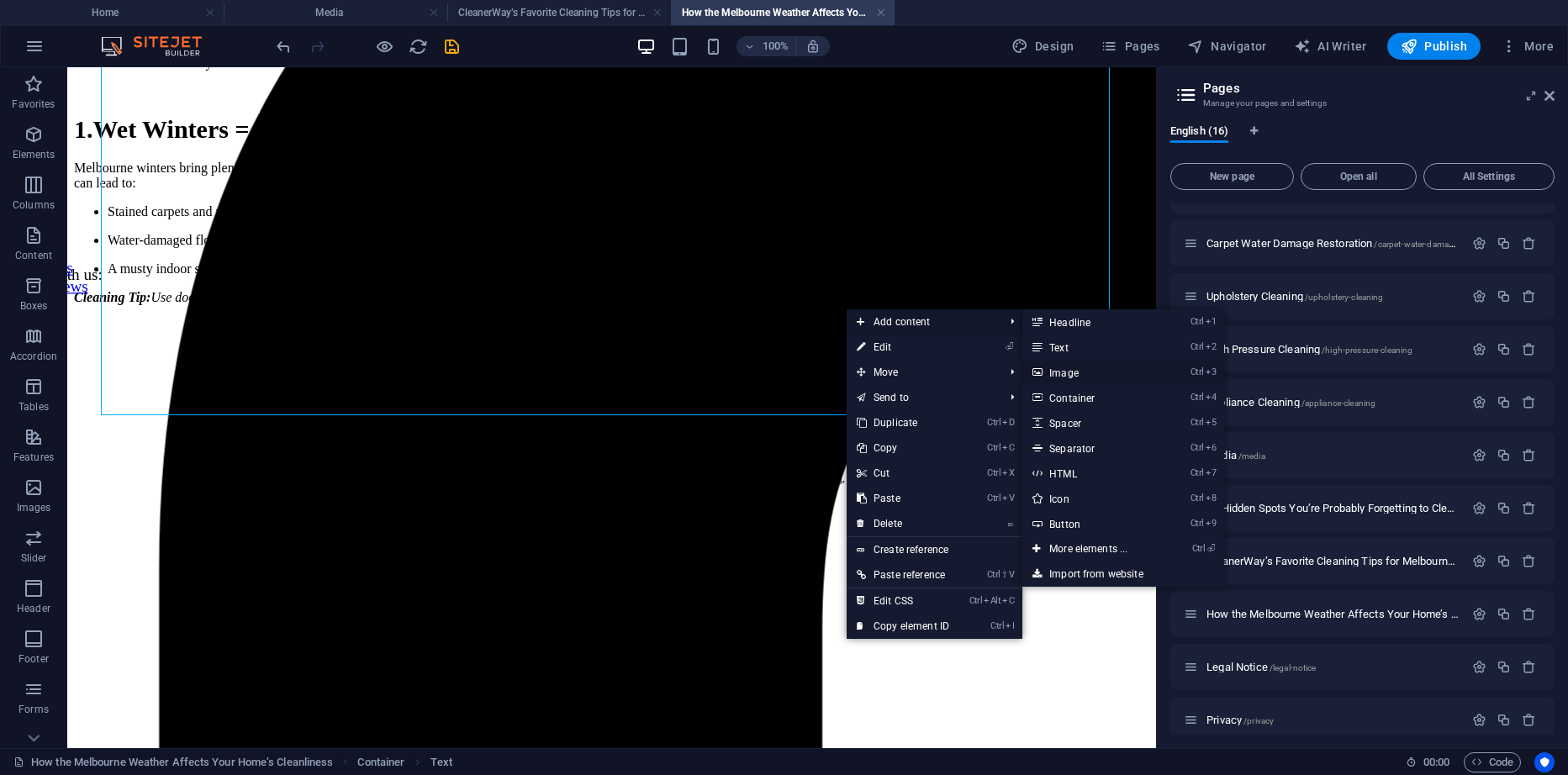 click on "Ctrl 3  Image" at bounding box center (1091, 372) 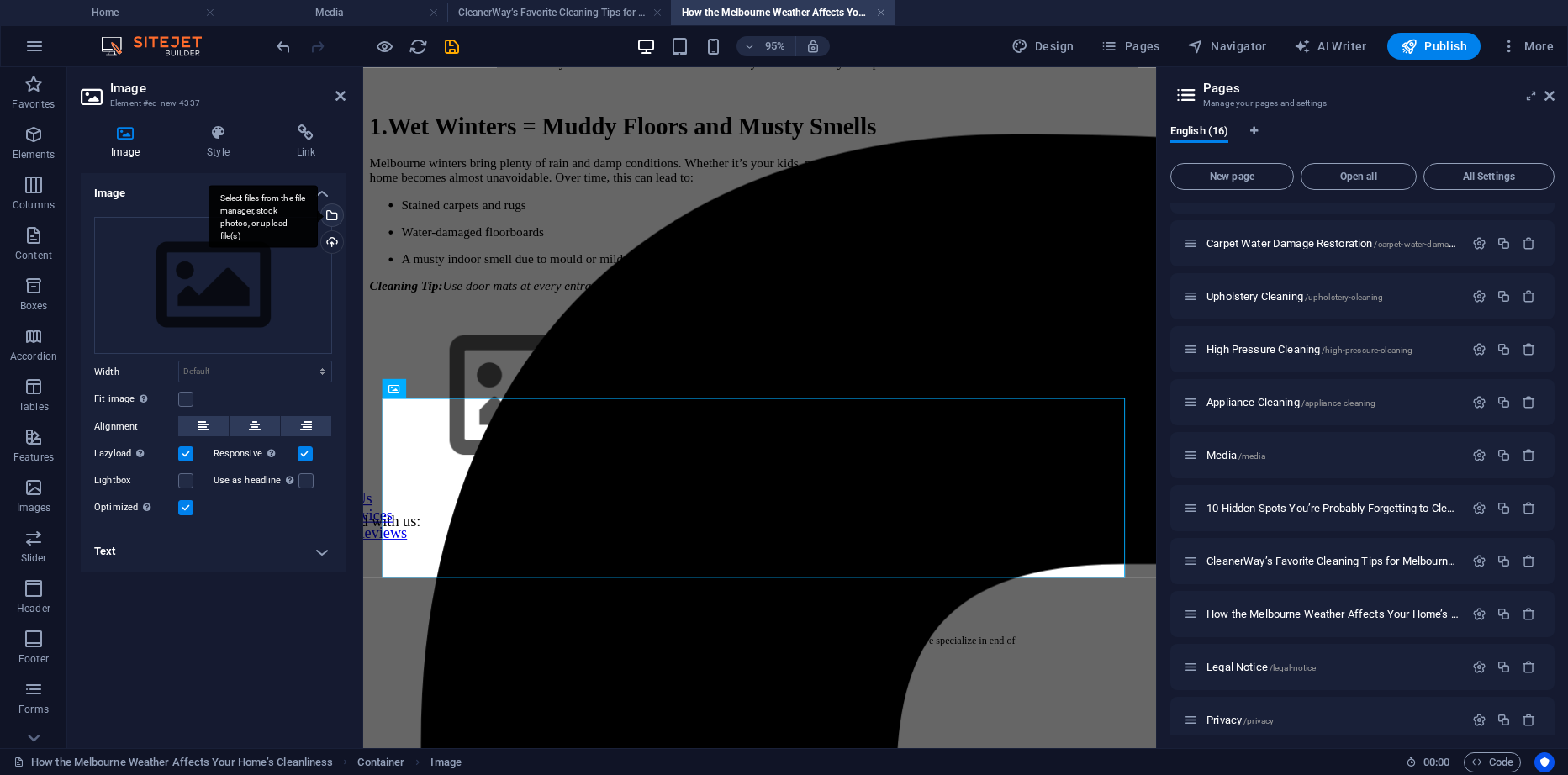 click on "Select files from the file manager, stock photos, or upload file(s)" at bounding box center [330, 217] 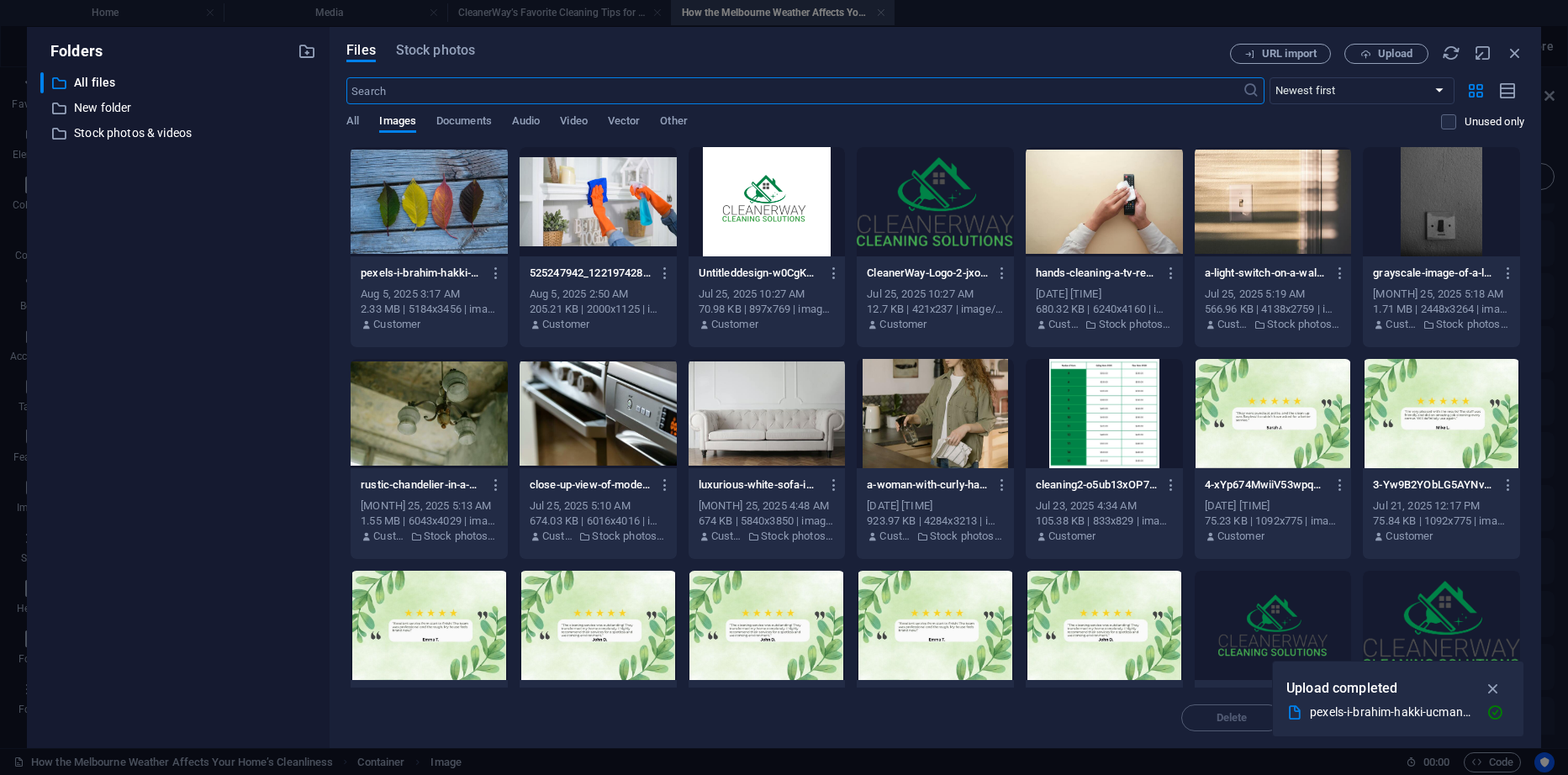 drag, startPoint x: 443, startPoint y: 59, endPoint x: 451, endPoint y: 66, distance: 10.6301458 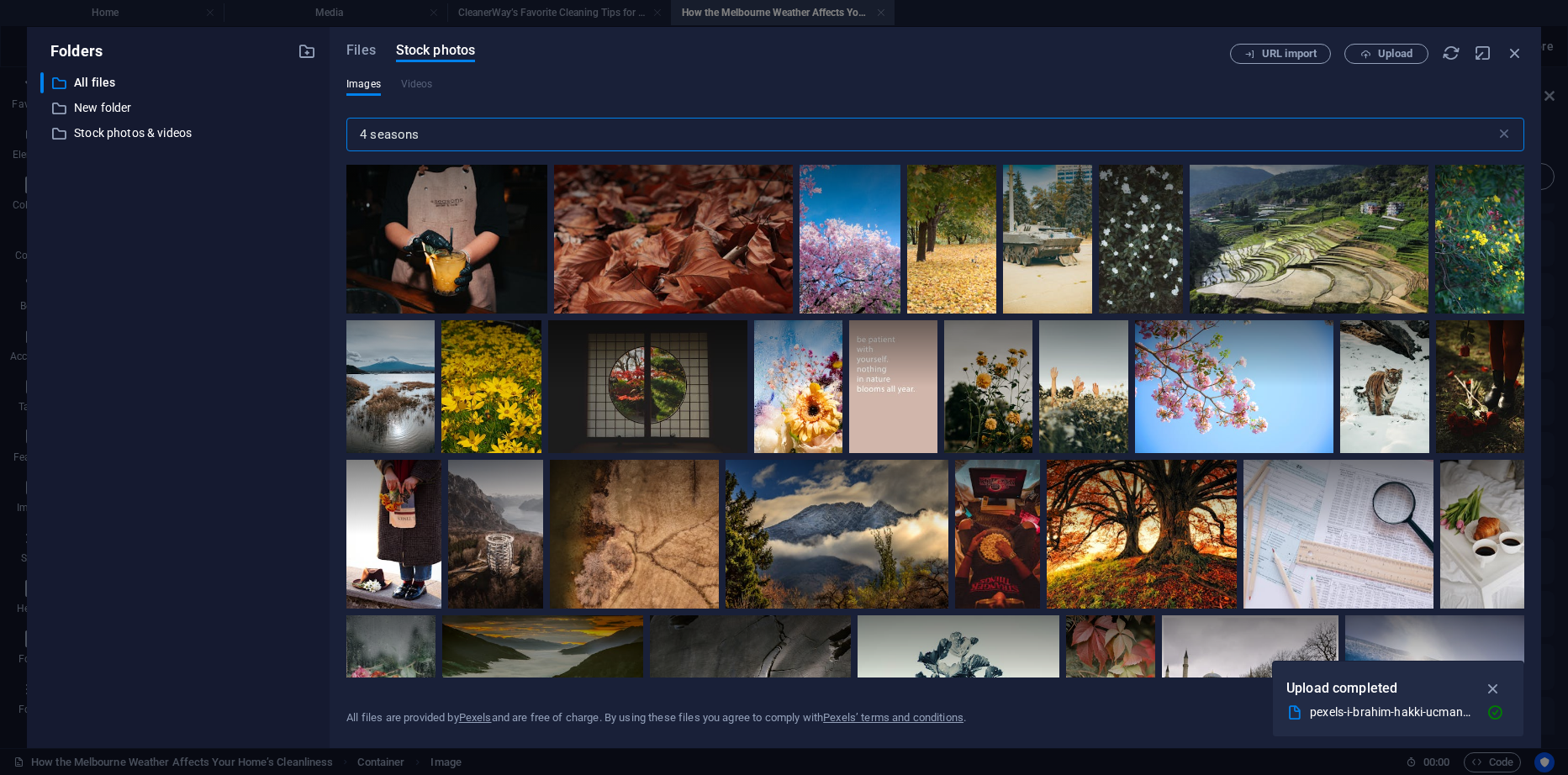 drag, startPoint x: 527, startPoint y: 132, endPoint x: 142, endPoint y: 182, distance: 388.23318 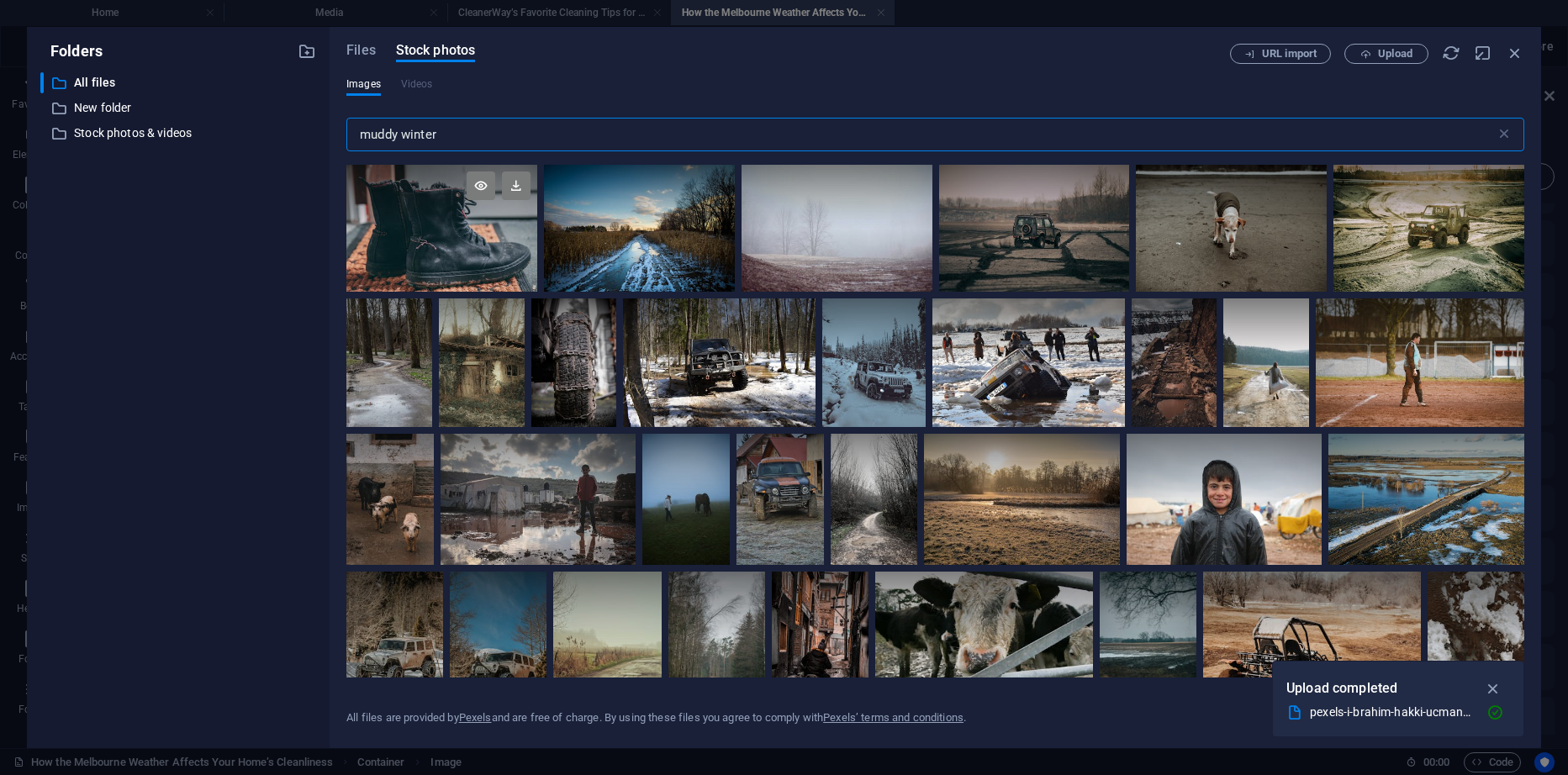 type on "muddy winter" 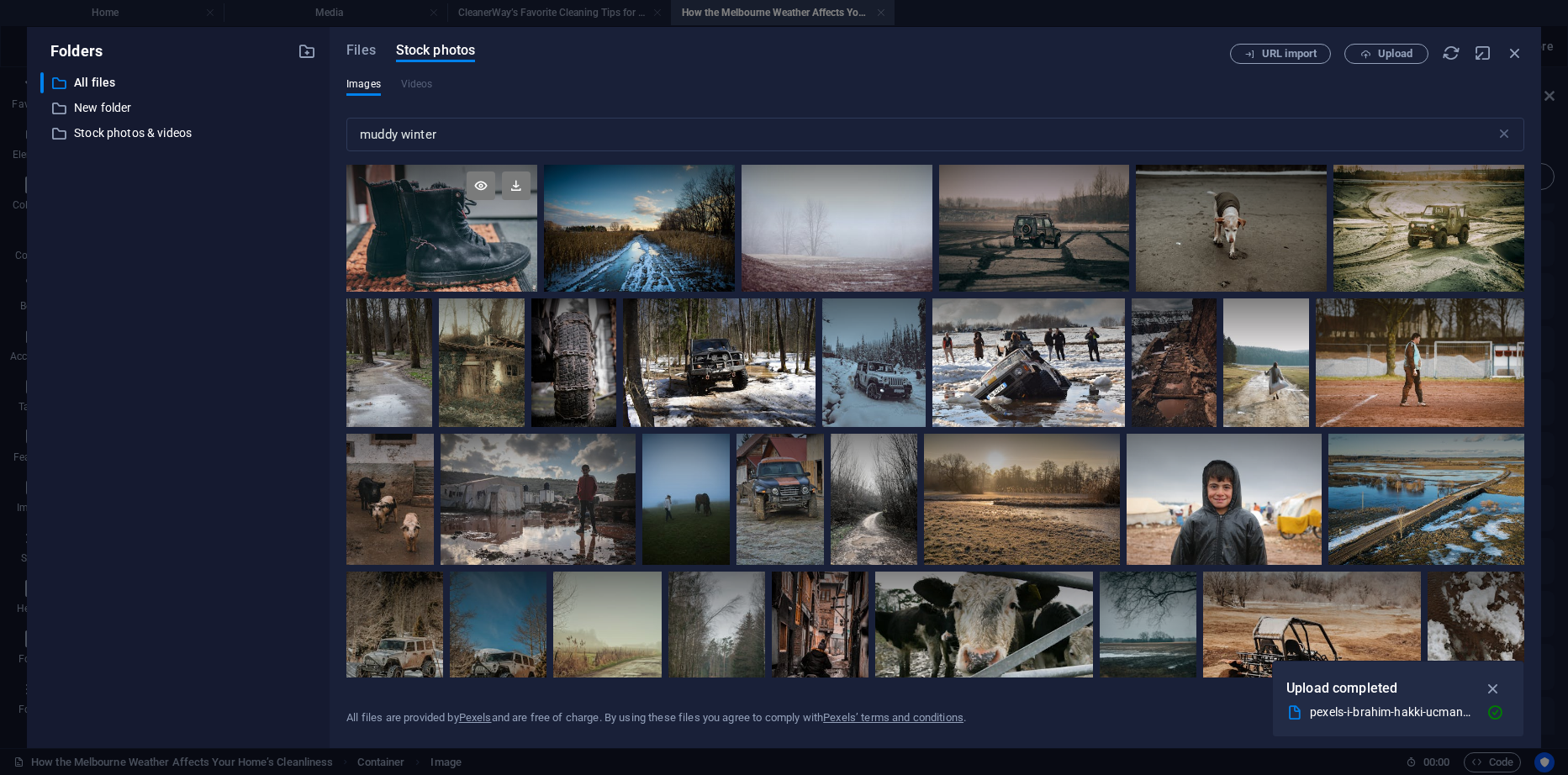 click at bounding box center (441, 228) 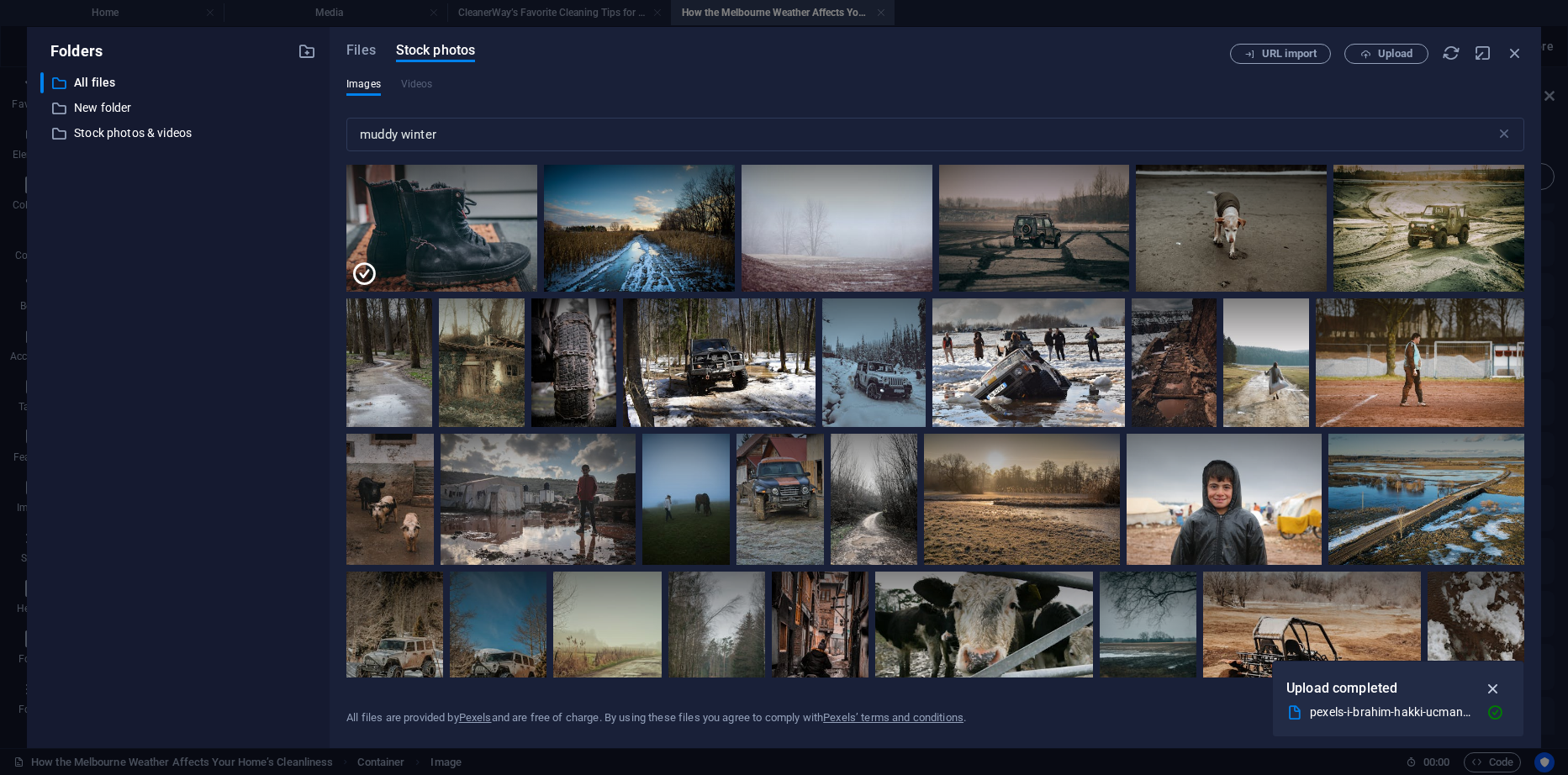 click at bounding box center (1493, 688) 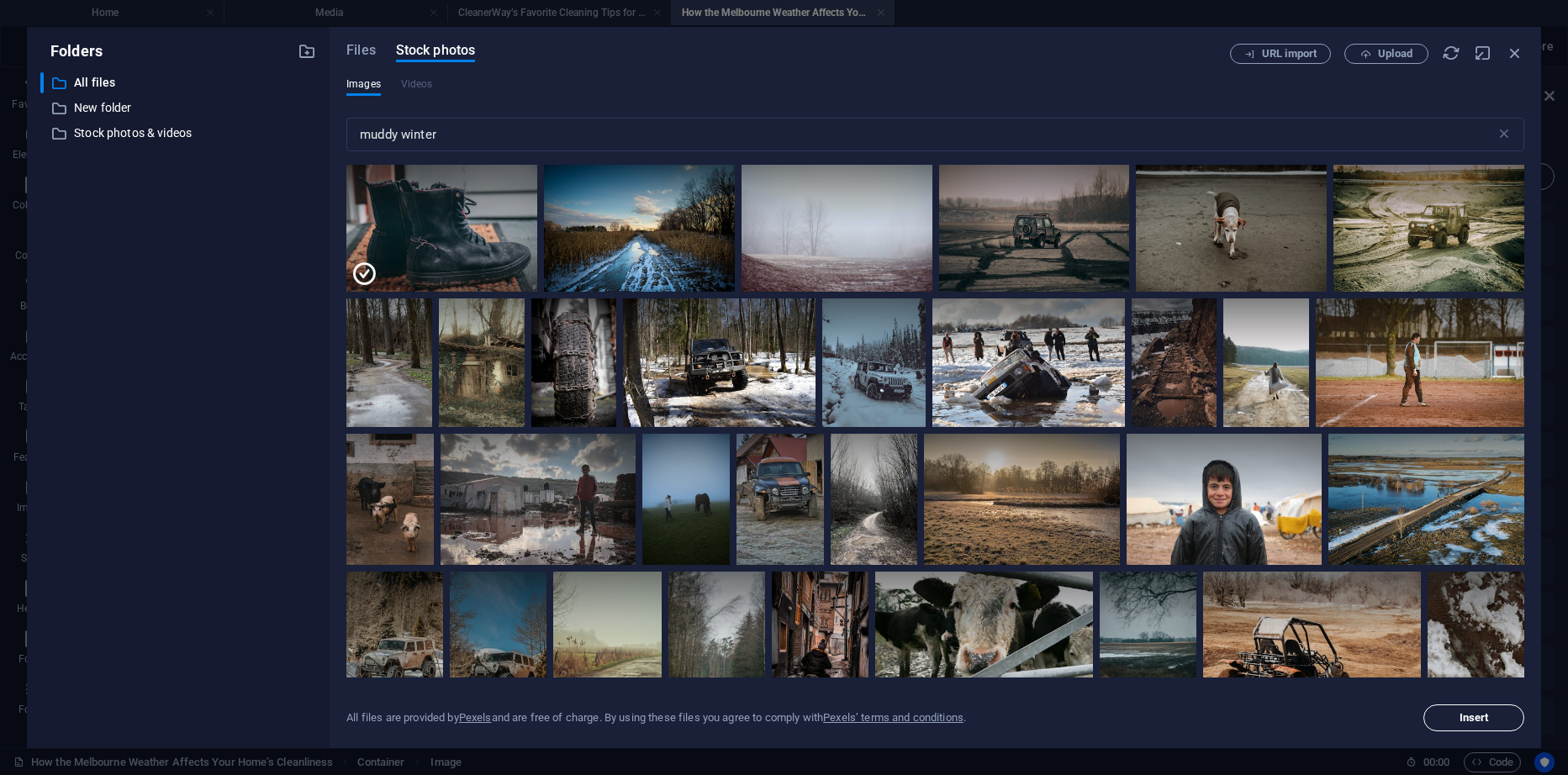 click on "Insert" at bounding box center [1474, 718] 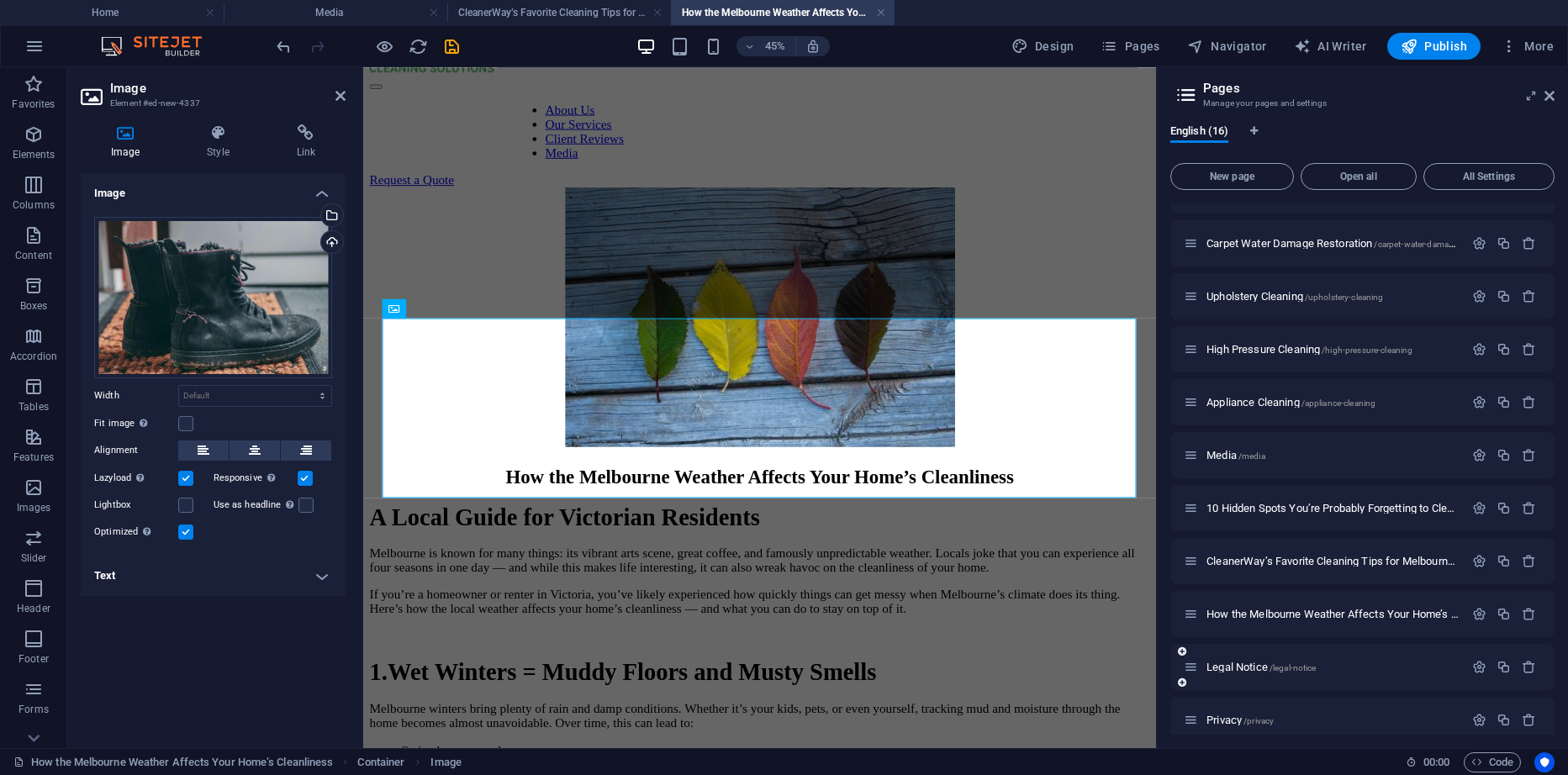 scroll, scrollTop: 734, scrollLeft: 0, axis: vertical 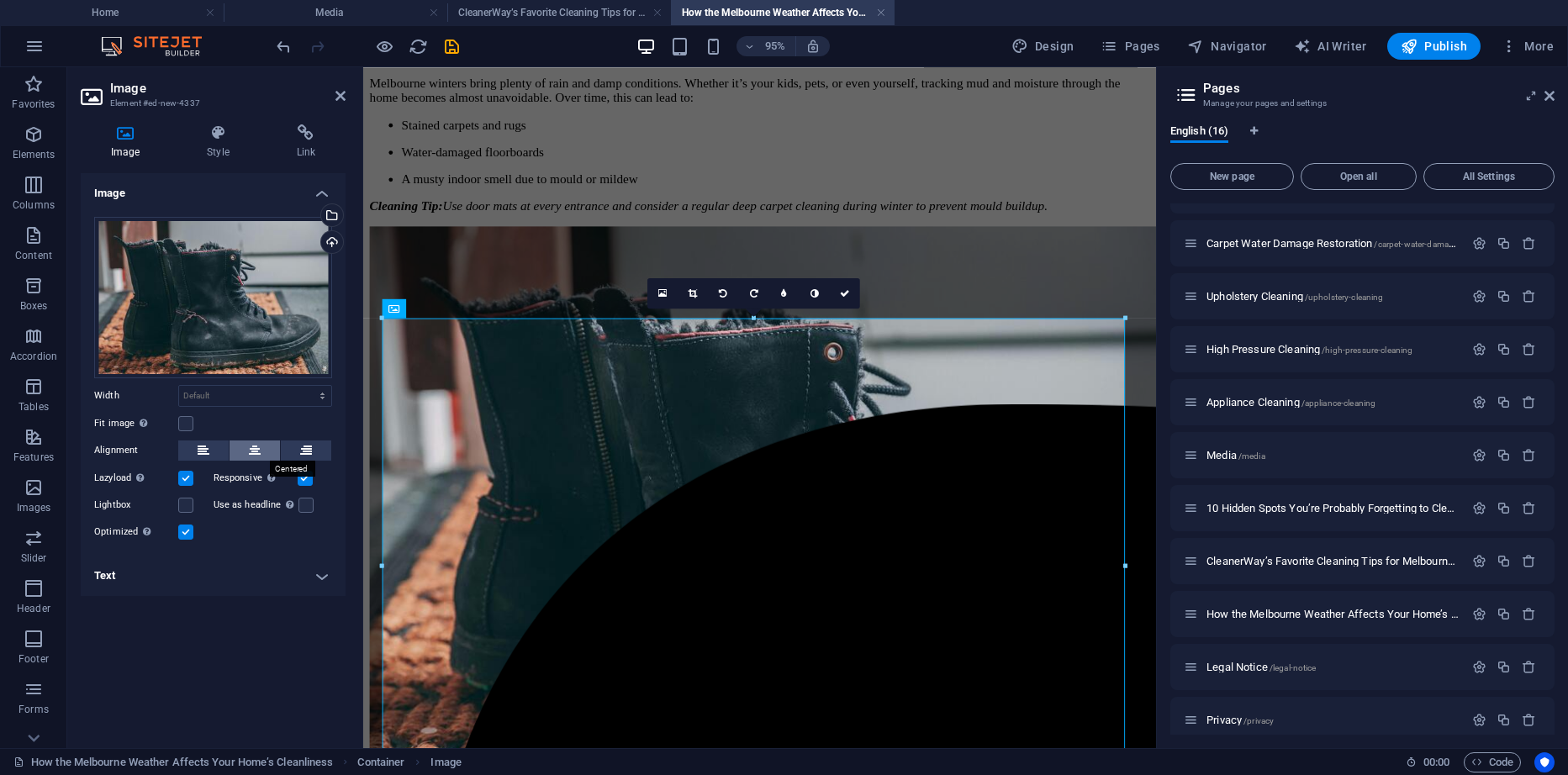 click at bounding box center [255, 451] 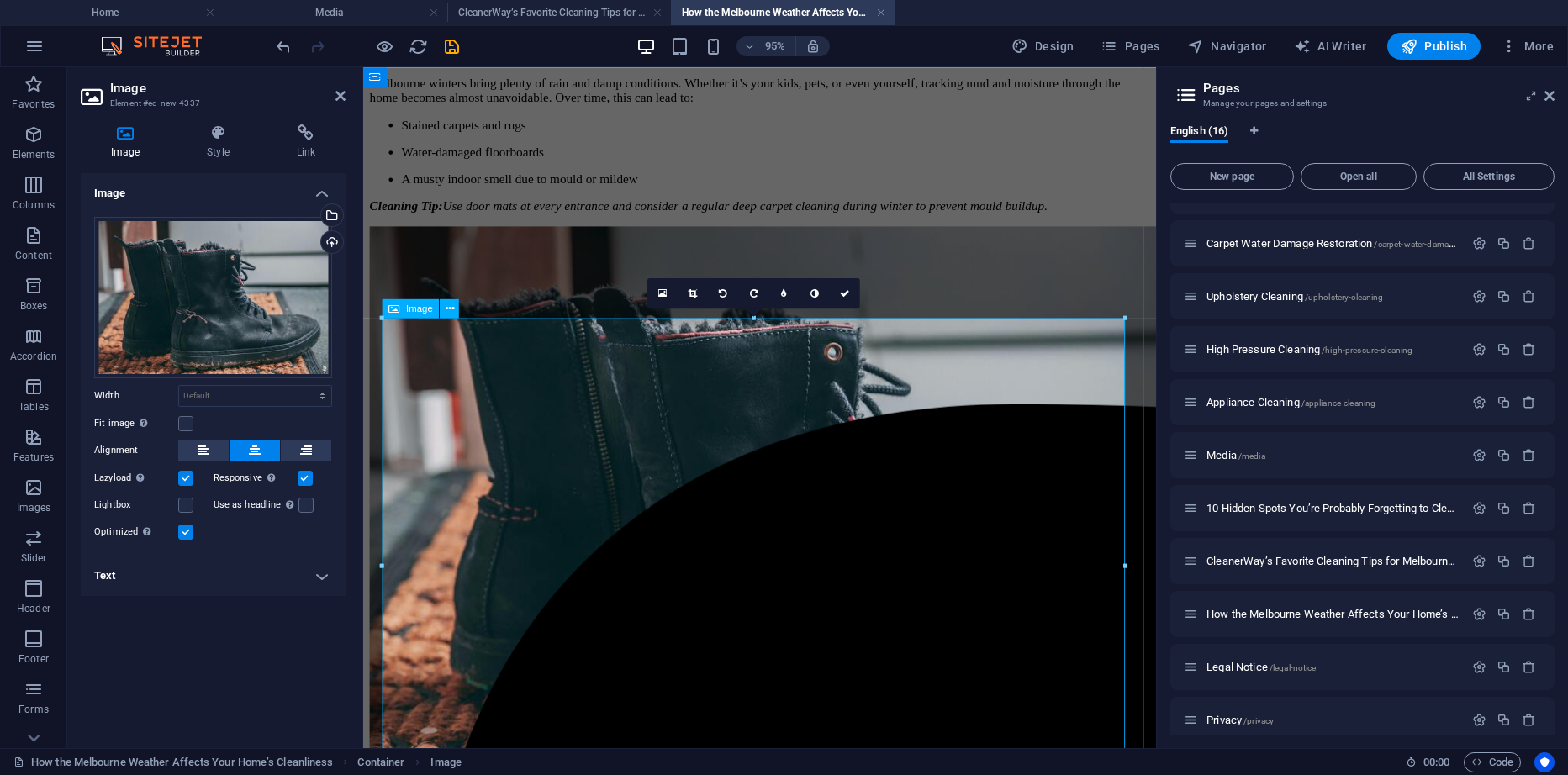 drag, startPoint x: 746, startPoint y: 387, endPoint x: 568, endPoint y: 438, distance: 185.16209 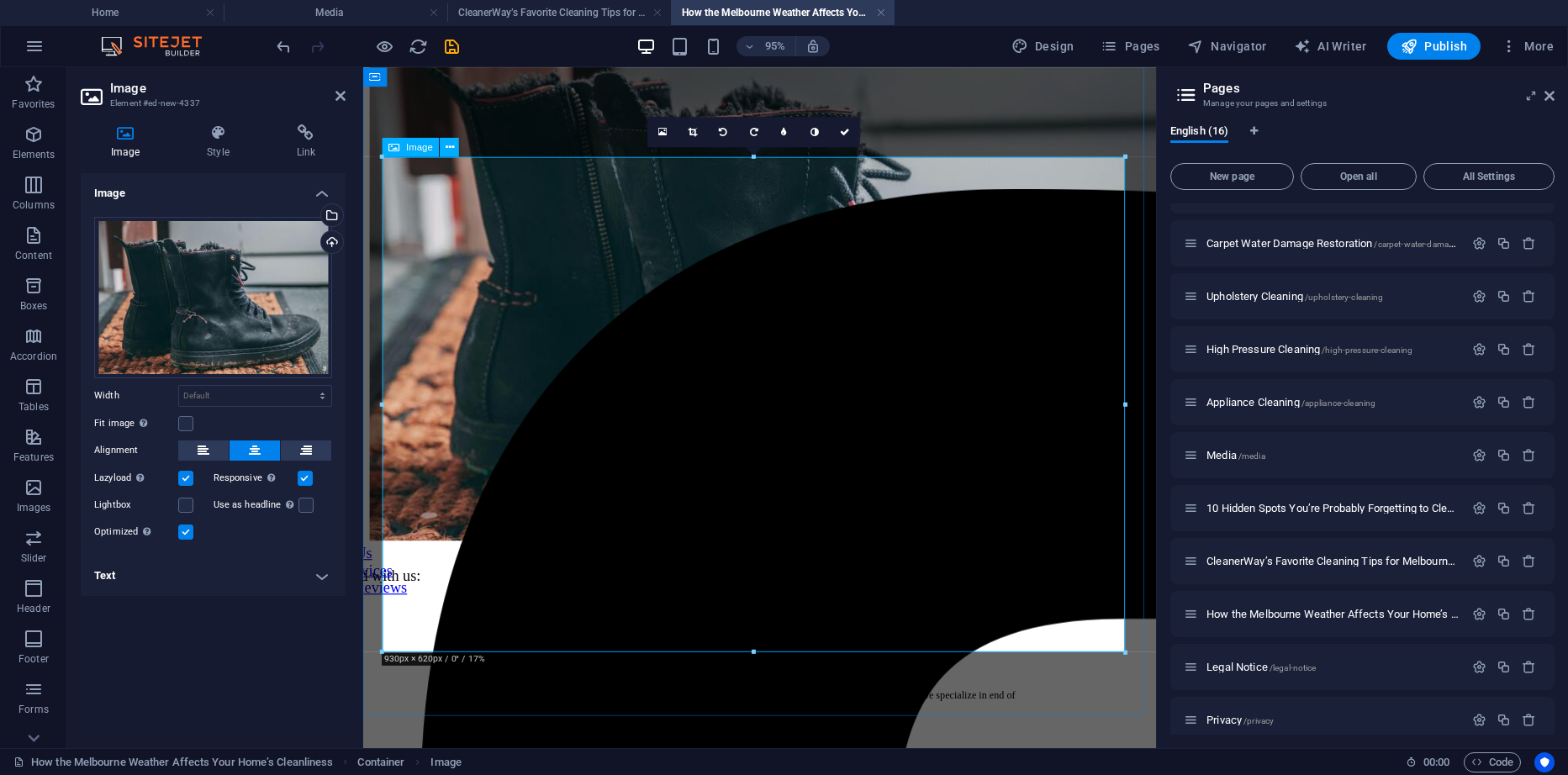 scroll, scrollTop: 986, scrollLeft: 0, axis: vertical 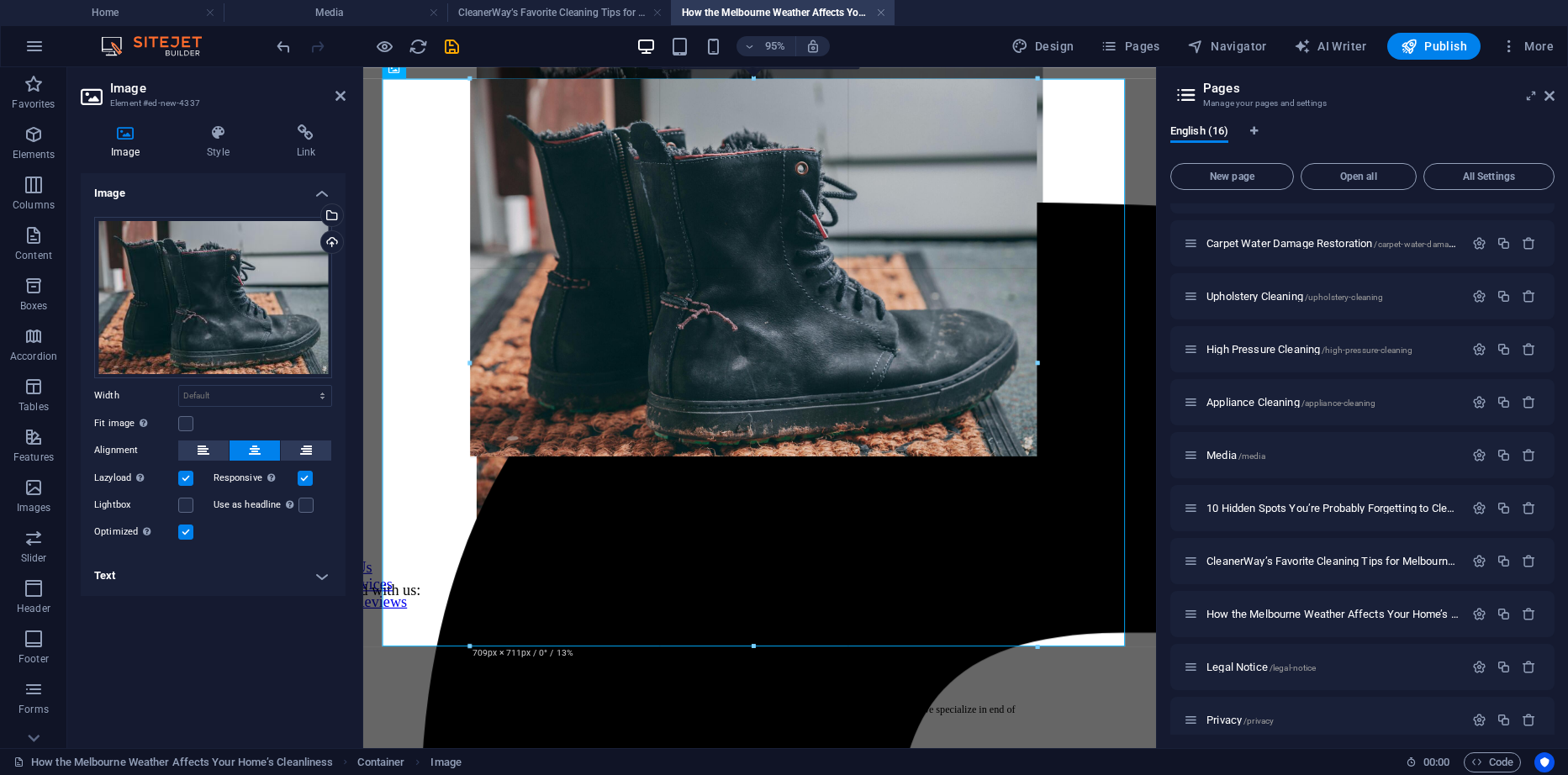 type on "709" 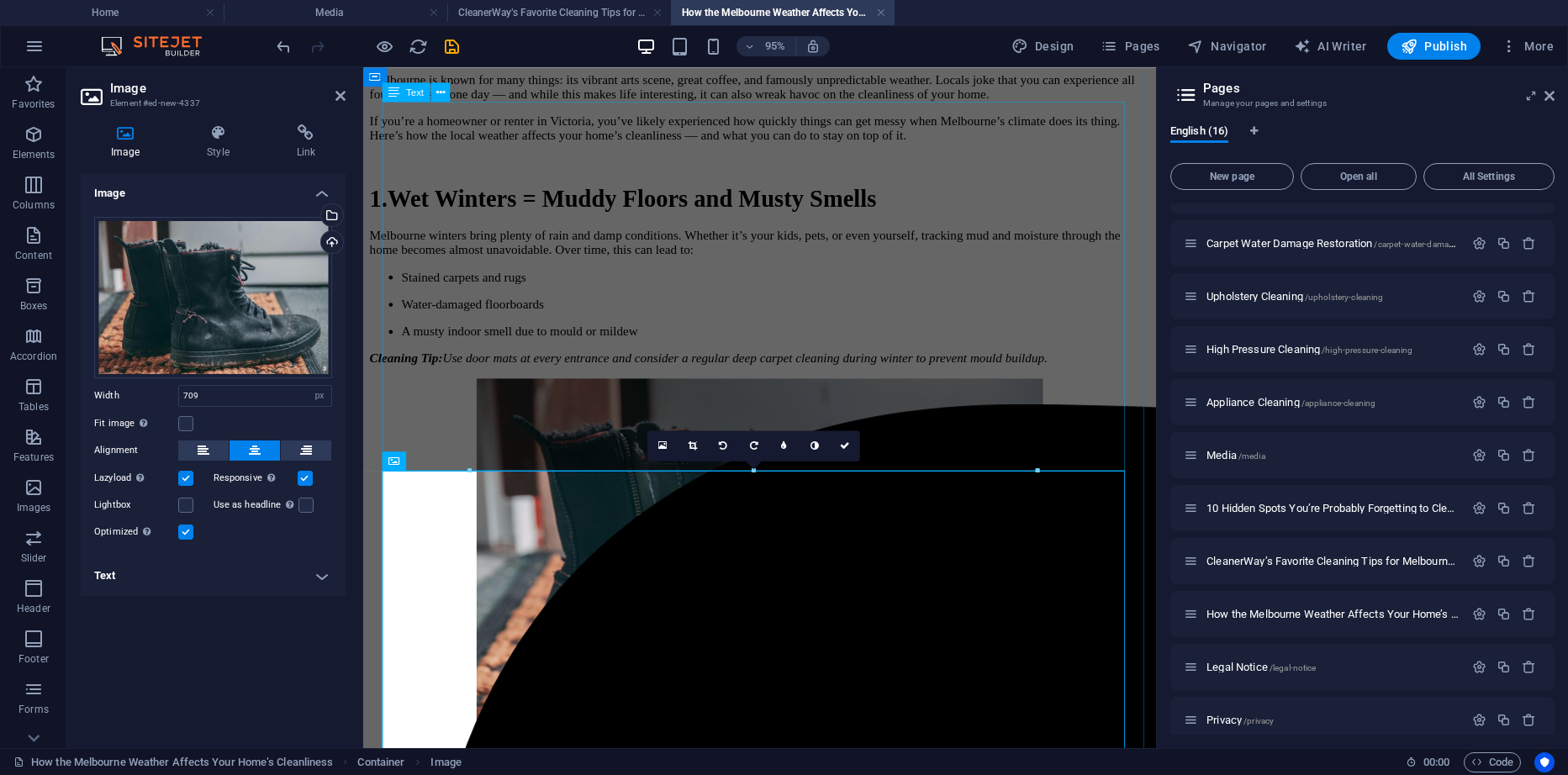 scroll, scrollTop: 566, scrollLeft: 0, axis: vertical 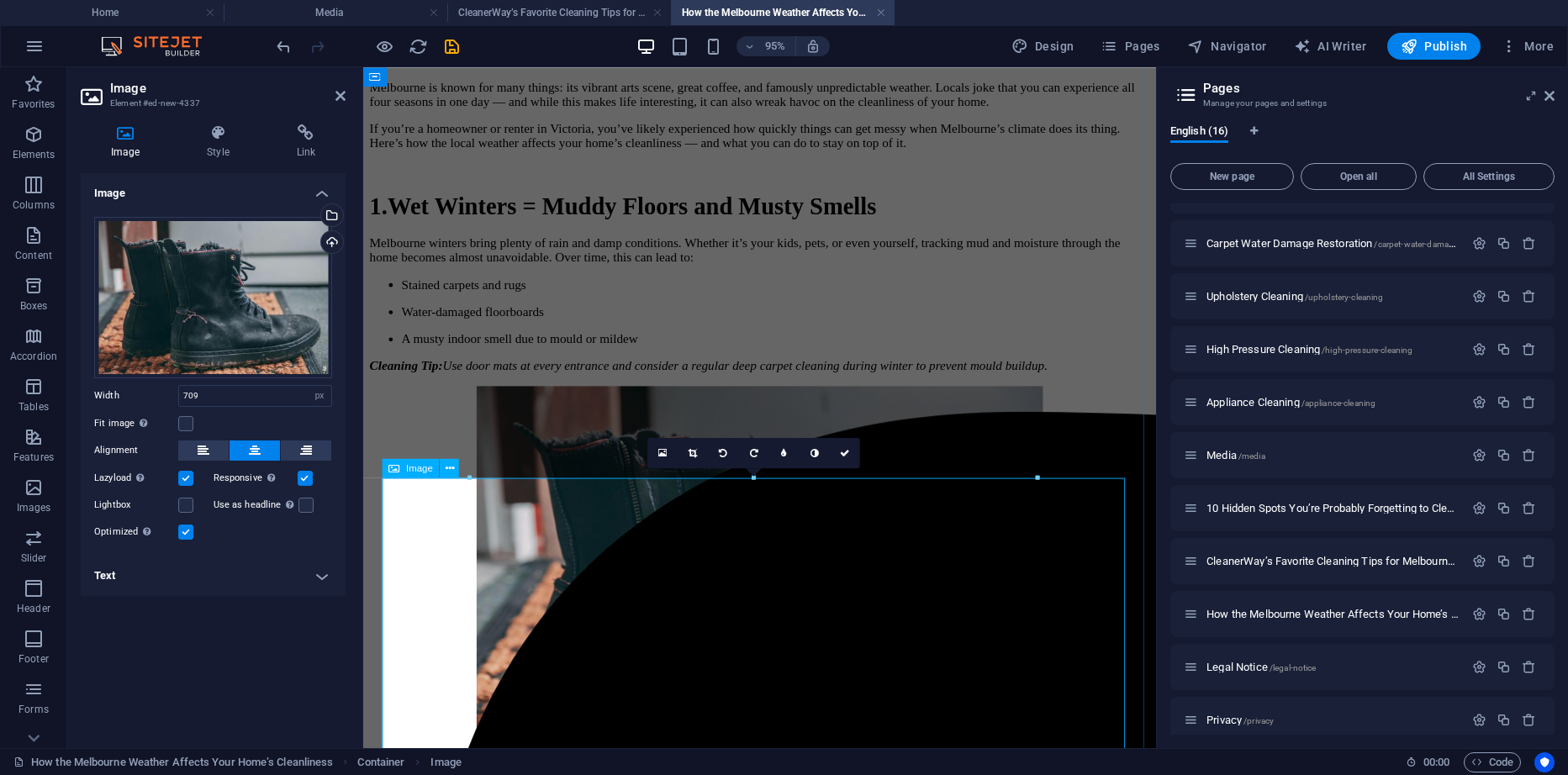 click at bounding box center [780, 603] 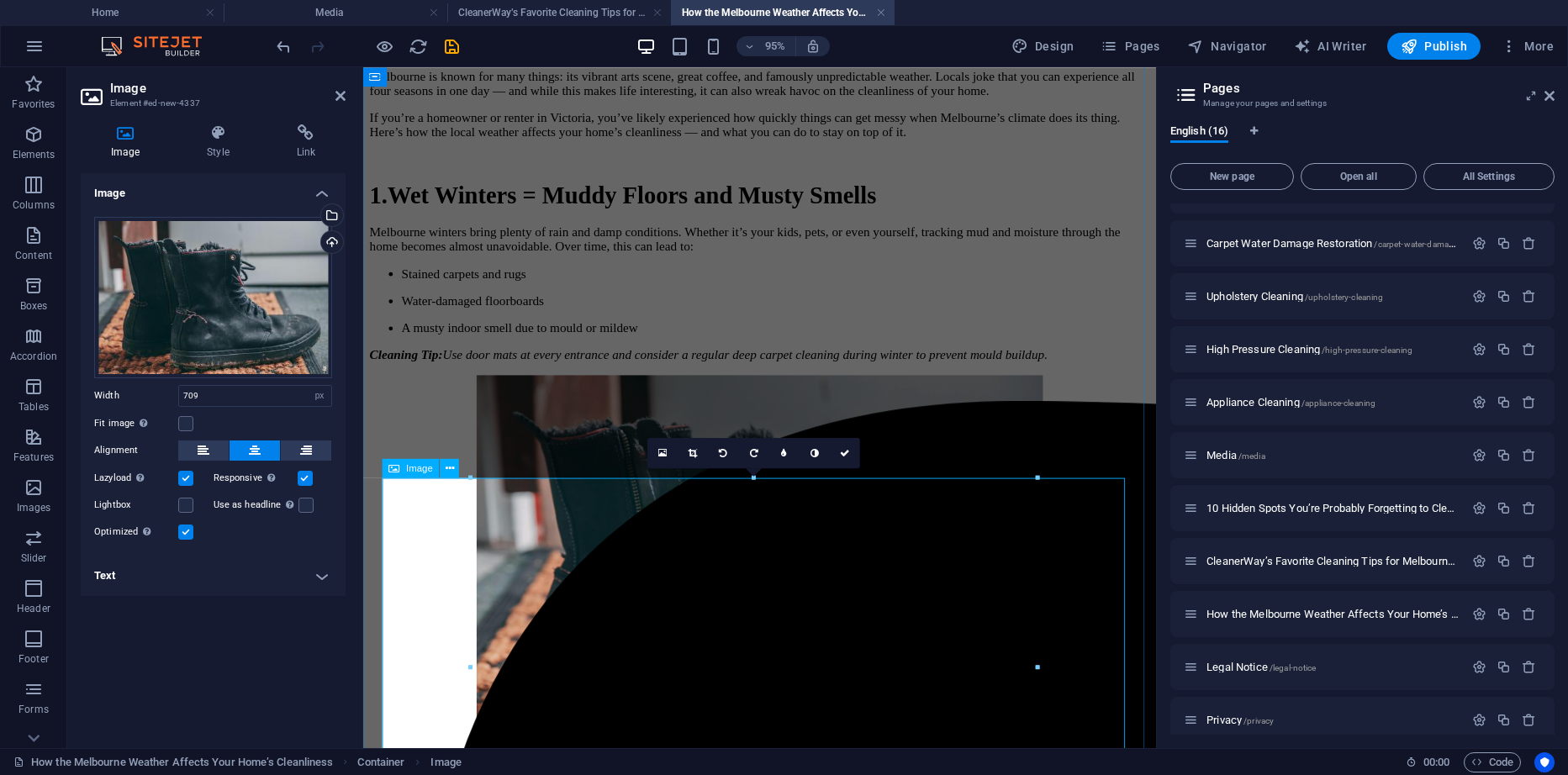 scroll, scrollTop: 650, scrollLeft: 0, axis: vertical 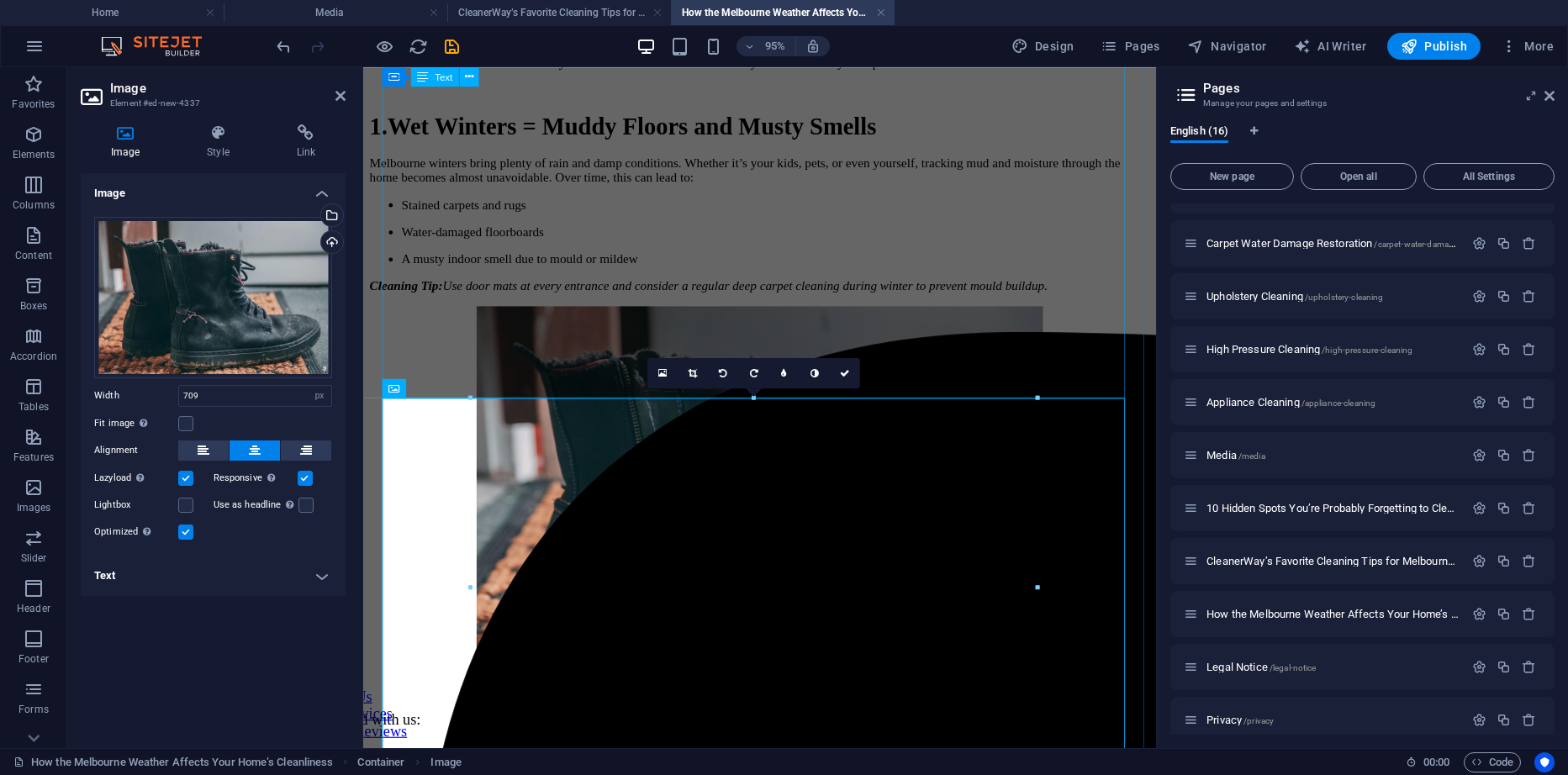 click on "A Local Guide for Victorian Residents Melbourne is known for many things: its vibrant arts scene, great coffee, and famously unpredictable weather. Locals joke that you can experience all four seasons in one day — and while this makes life interesting, it can also wreak havoc on the cleanliness of your home. If you’re a homeowner or renter in Victoria, you’ve likely experienced how quickly things can get messy when Melbourne’s climate does its thing. Here’s how the local weather affects your home’s cleanliness — and what you can do to stay on top of it. 1.  Wet Winters = Muddy Floors and Musty Smells Melbourne winters bring plenty of rain and damp conditions. Whether it’s your kids, pets, or even yourself, tracking mud and moisture through the home becomes almost unavoidable. Over time, this can lead to: Stained carpets and rugs Water-damaged floorboards A musty indoor smell due to mould or mildew Cleaning Tip:" at bounding box center (780, 129) 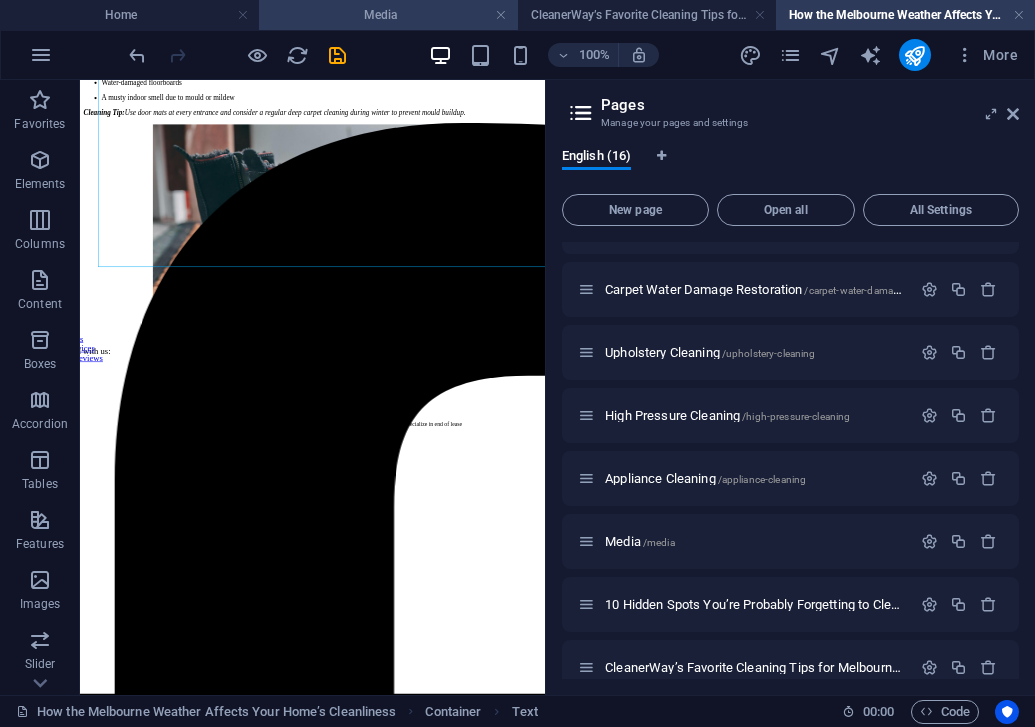 scroll, scrollTop: 771, scrollLeft: 0, axis: vertical 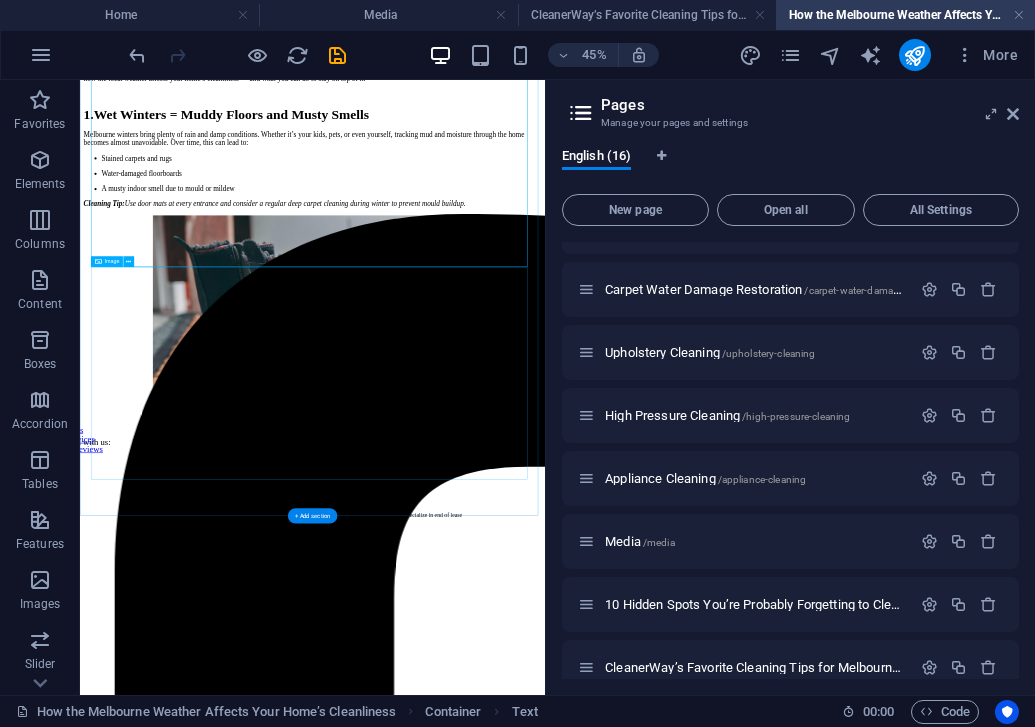 click at bounding box center (596, 619) 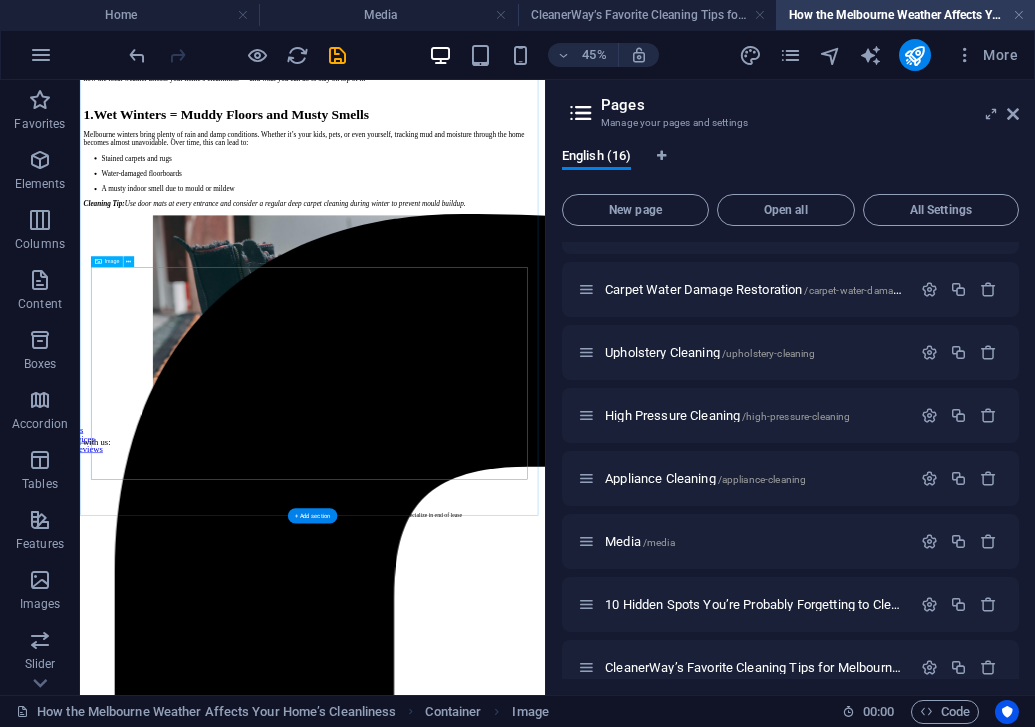 click at bounding box center [596, 619] 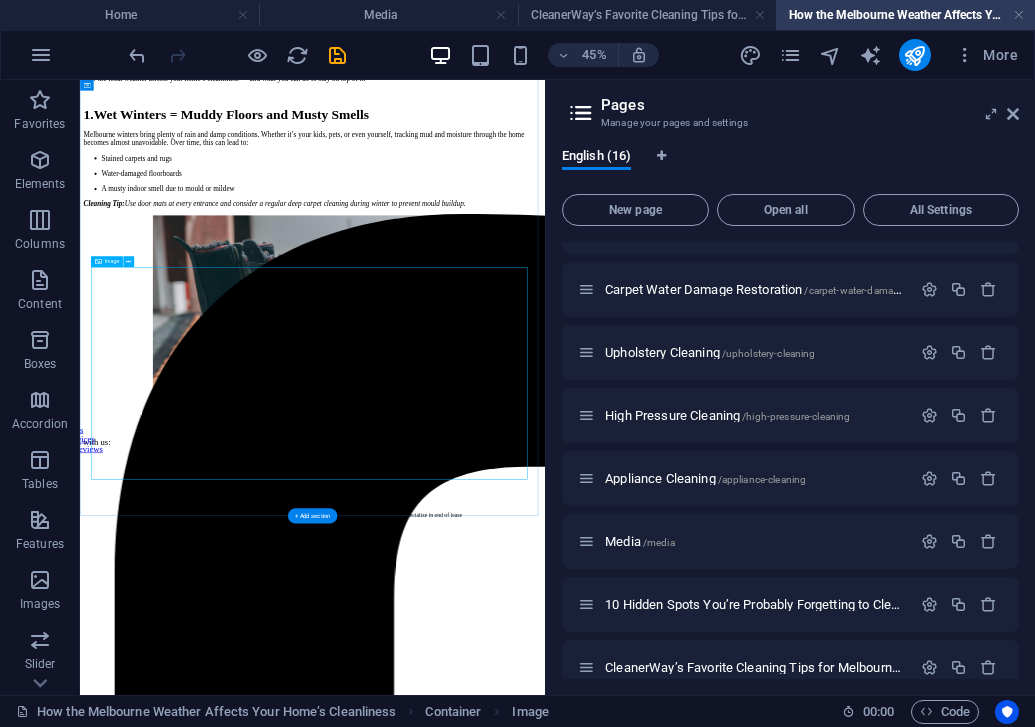 click at bounding box center [596, 619] 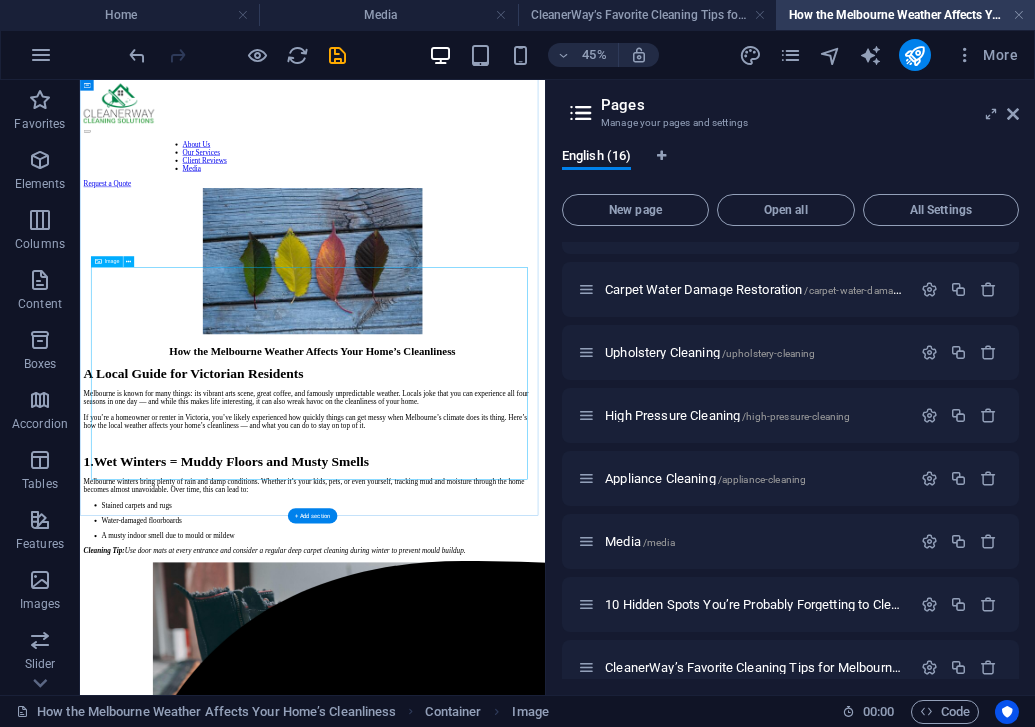 select on "px" 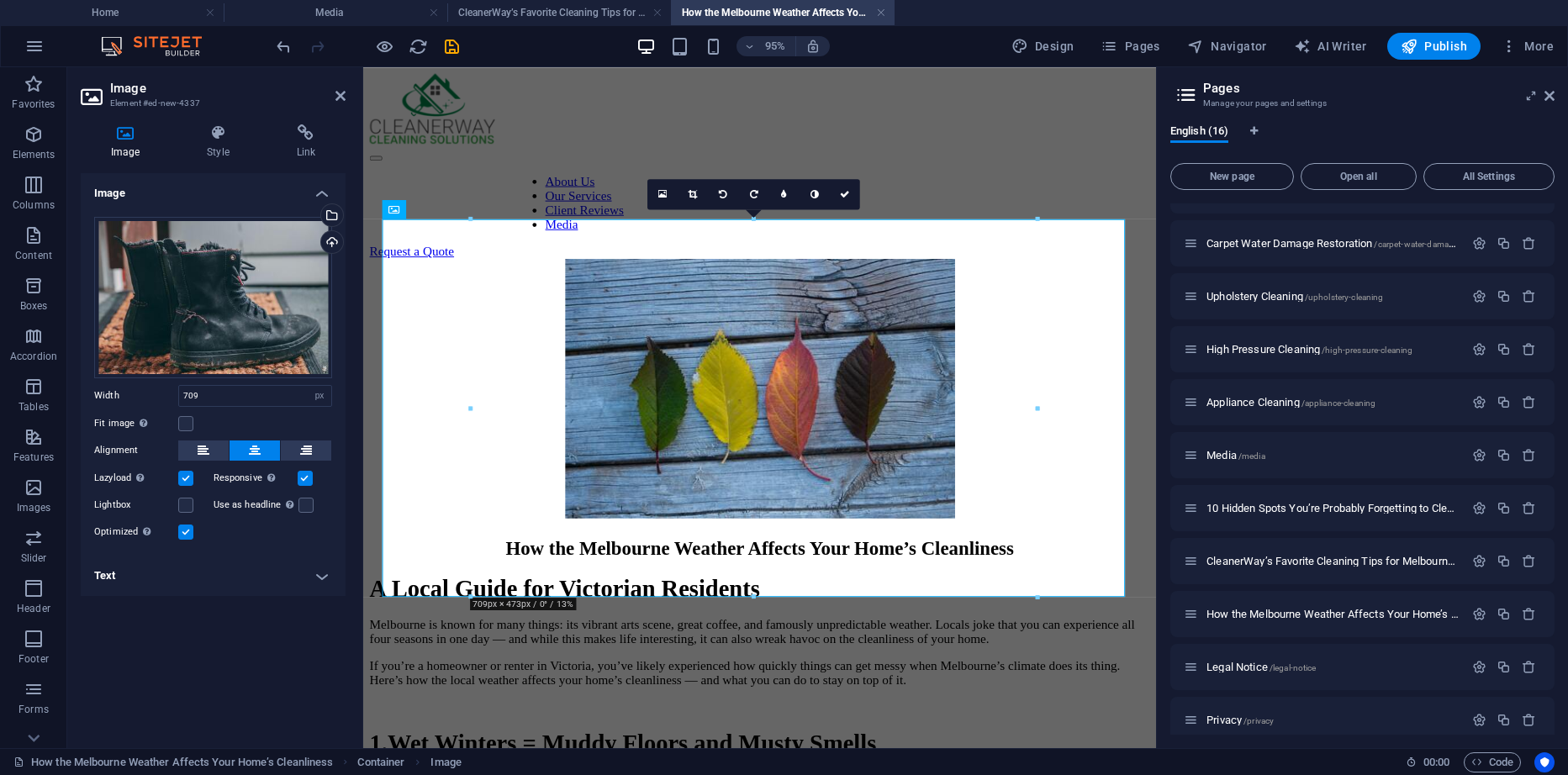 scroll, scrollTop: 838, scrollLeft: 0, axis: vertical 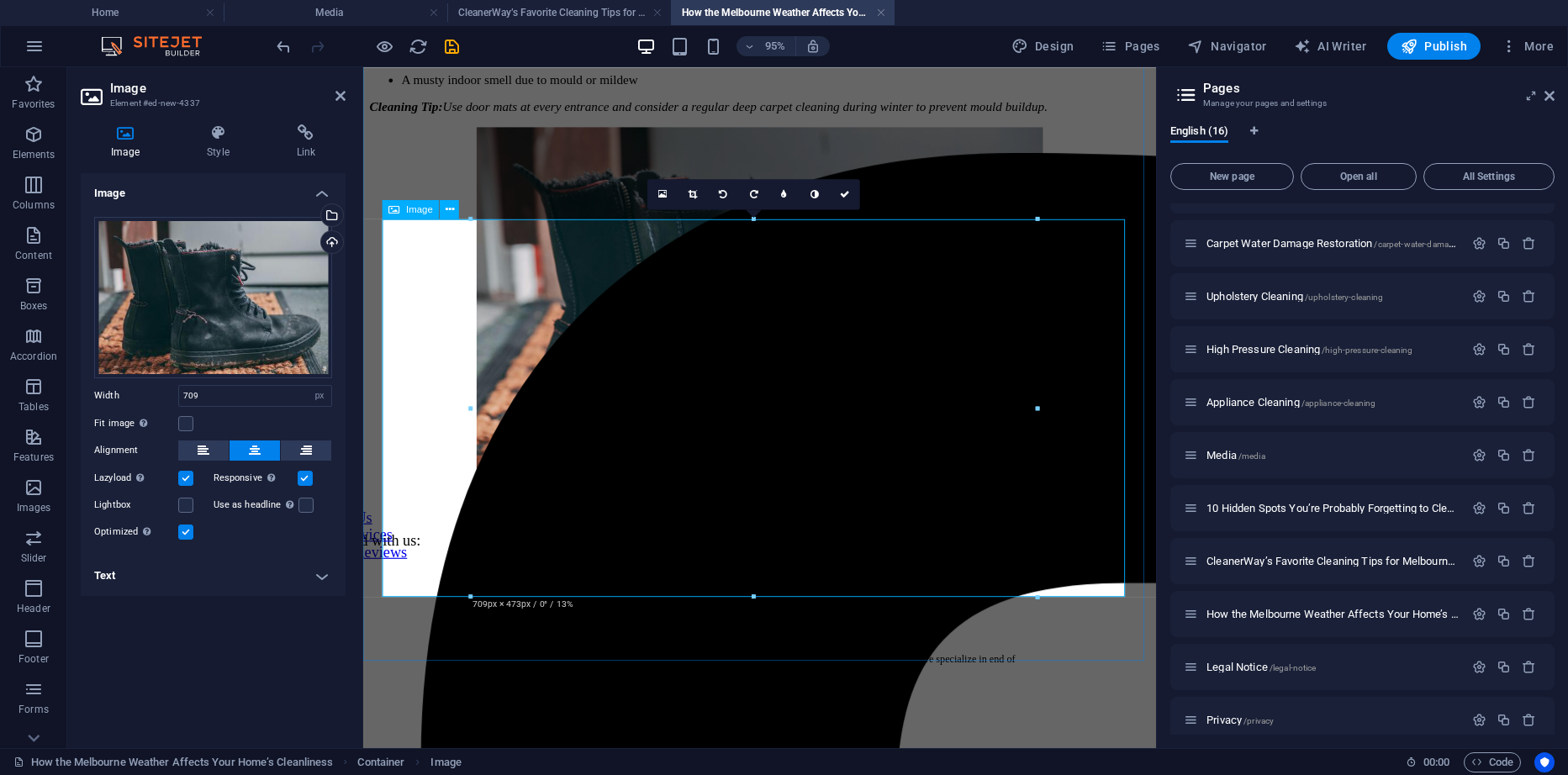 click at bounding box center (780, 330) 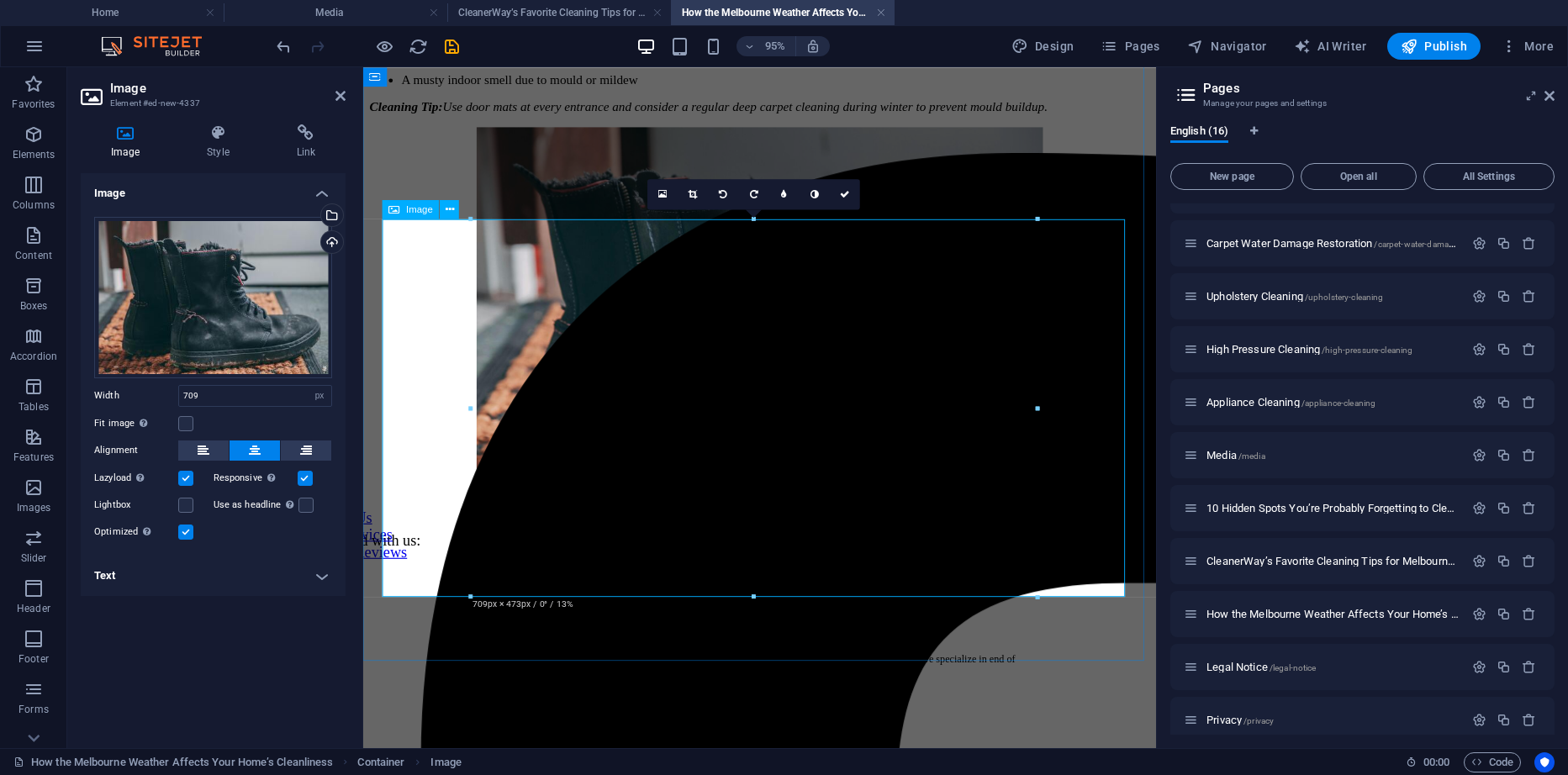 click at bounding box center (780, 330) 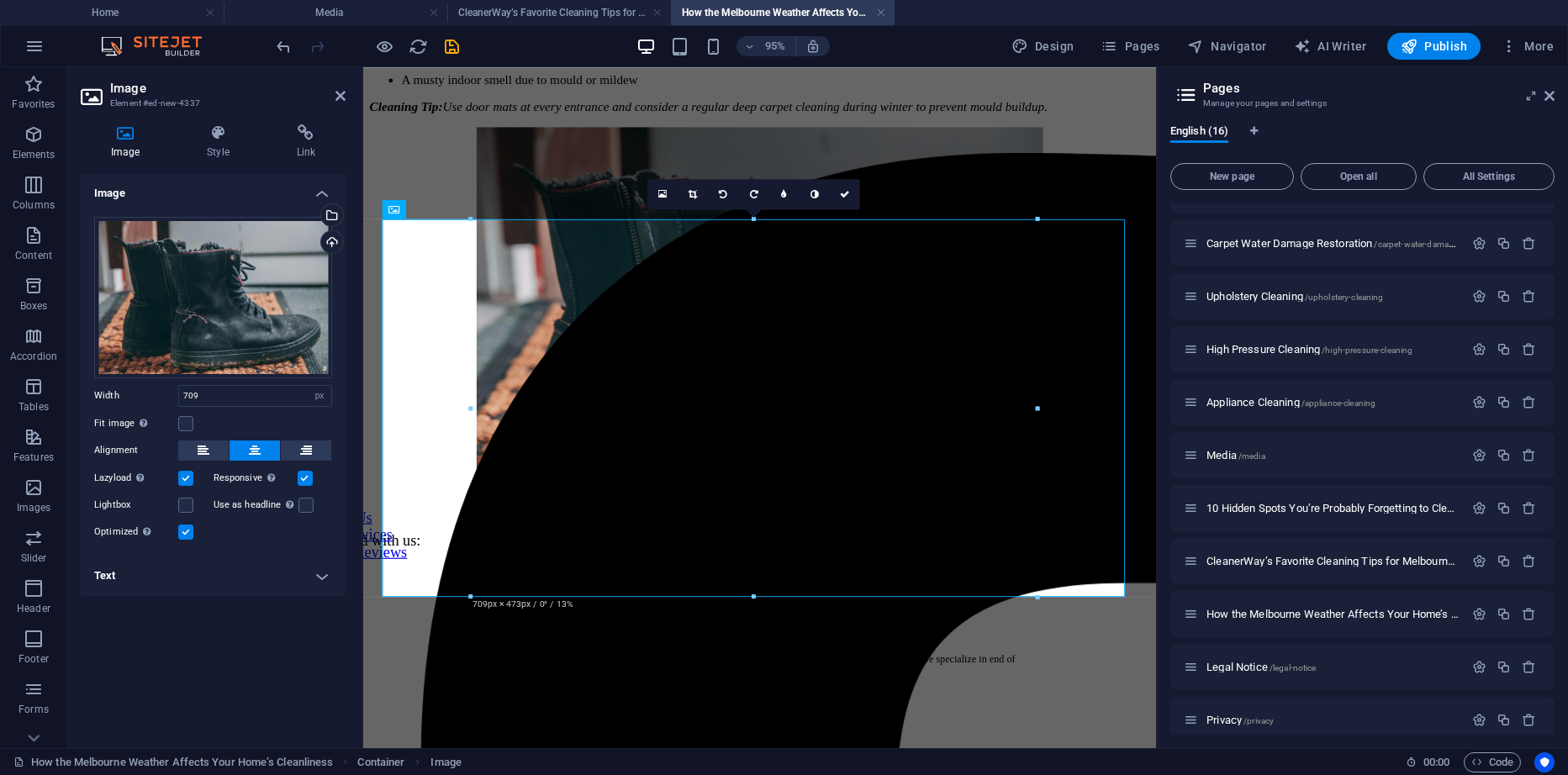 drag, startPoint x: 343, startPoint y: 85, endPoint x: 346, endPoint y: 98, distance: 13.341664 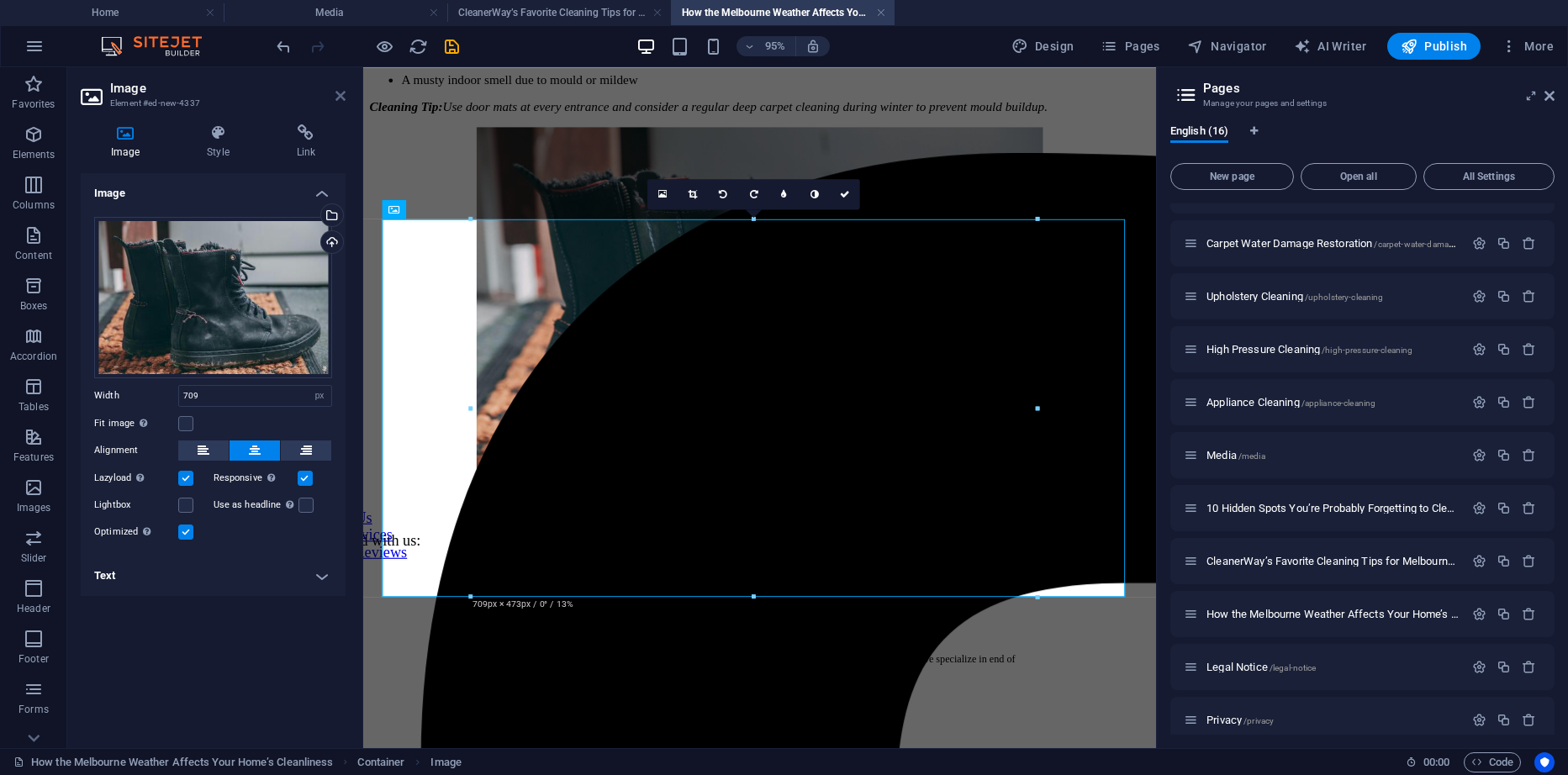 click at bounding box center [341, 96] 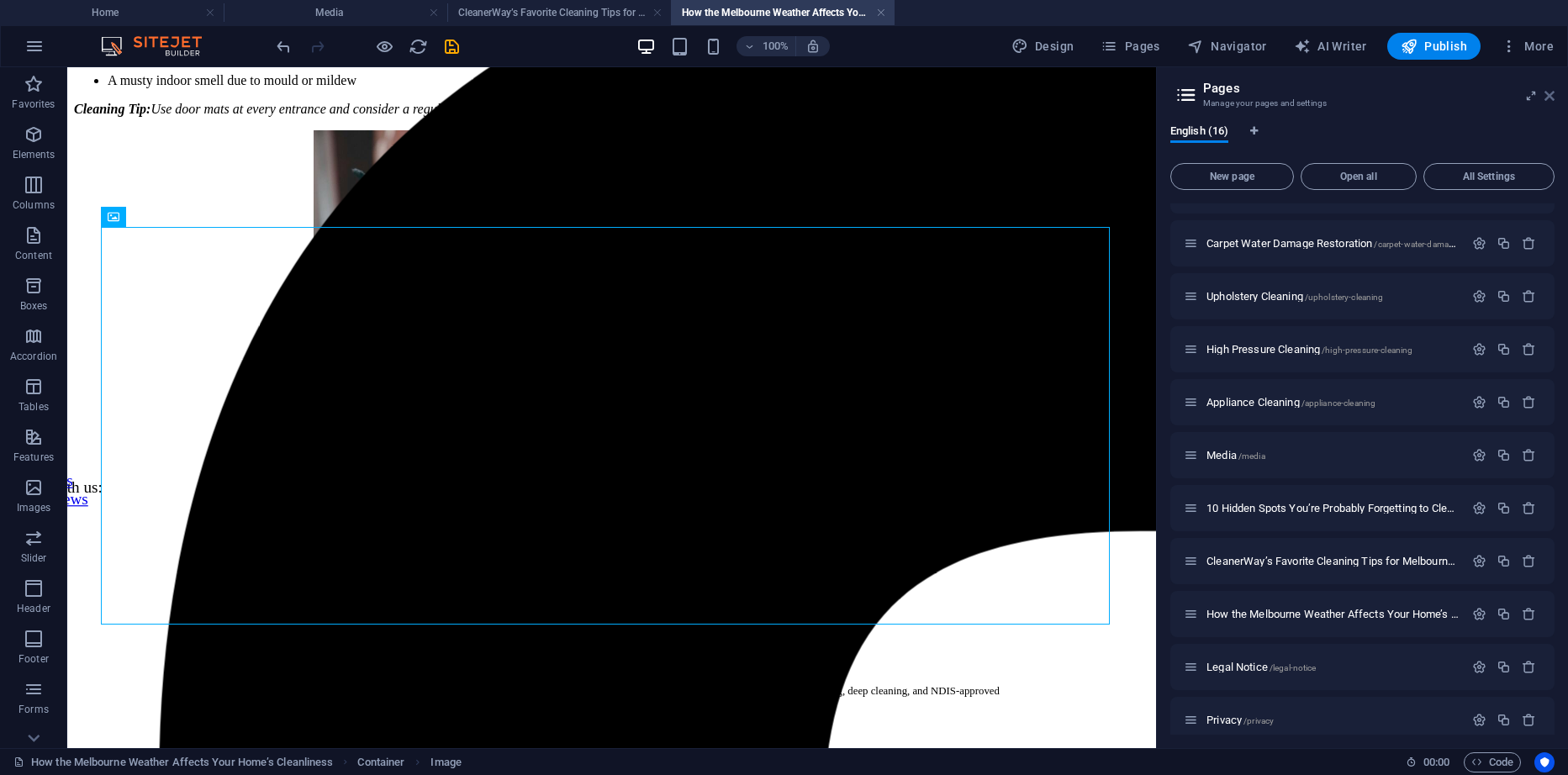 click at bounding box center [1550, 96] 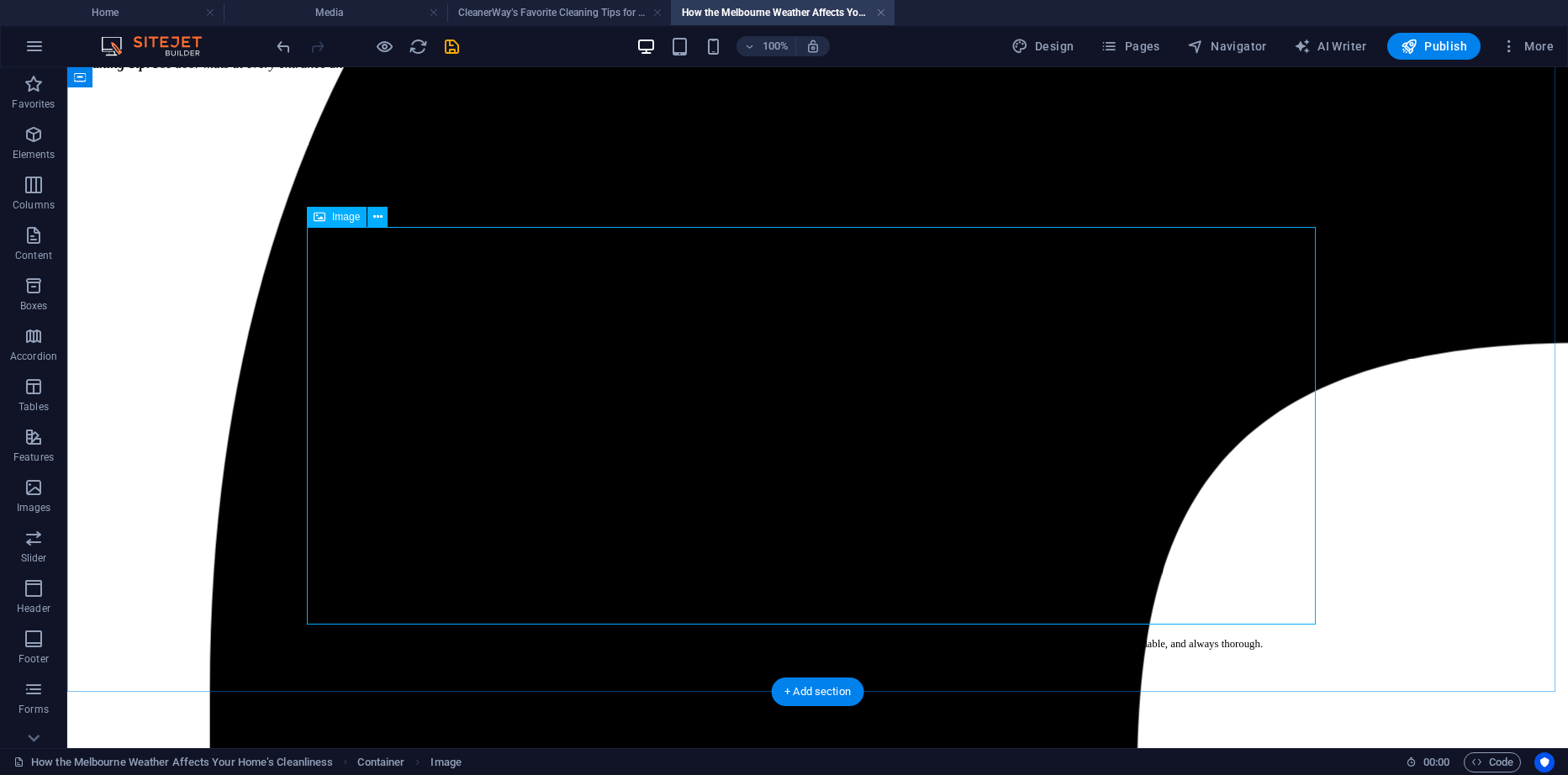 click at bounding box center [817, 285] 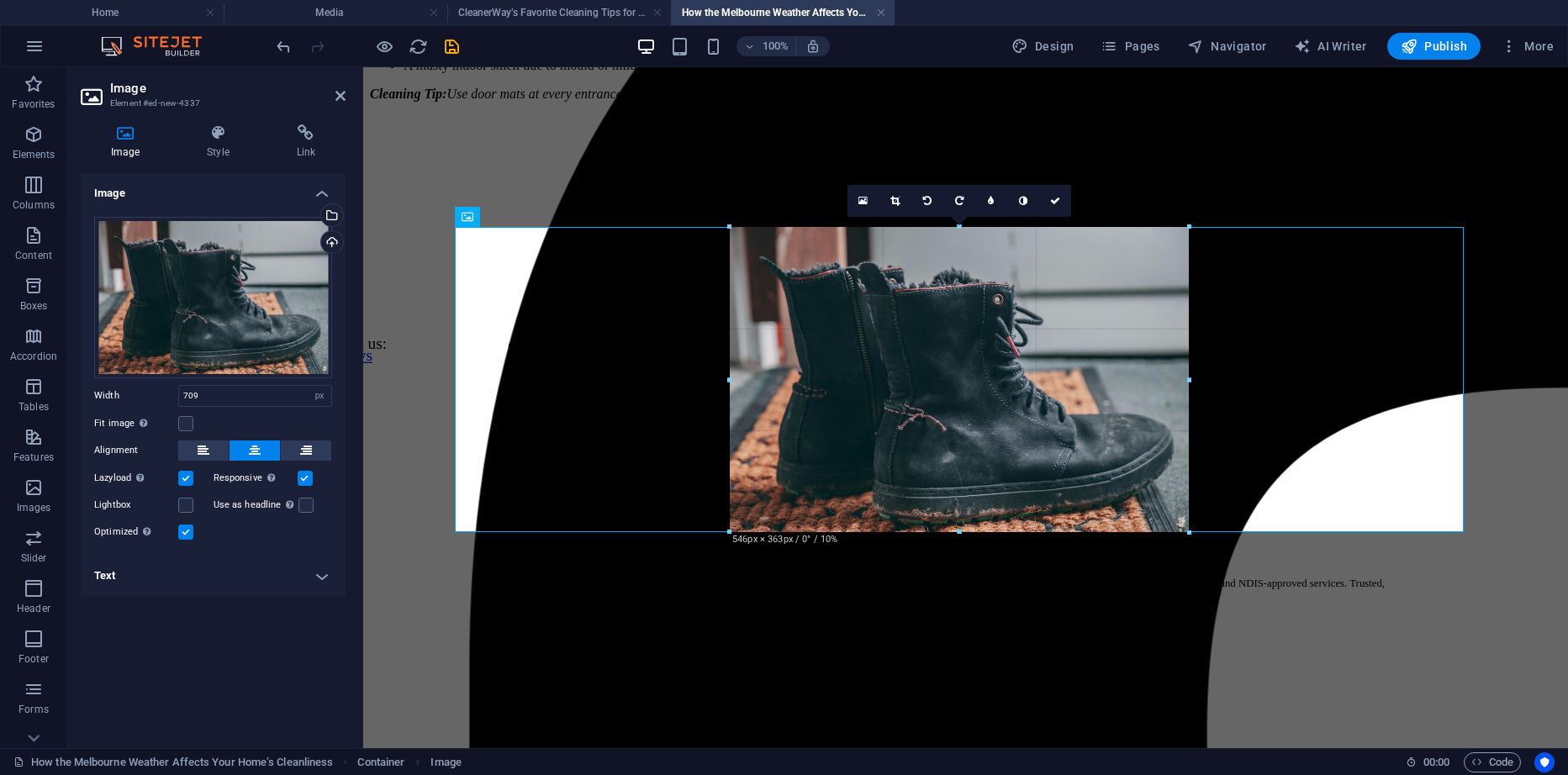 drag, startPoint x: 1258, startPoint y: 228, endPoint x: 1119, endPoint y: 391, distance: 214.21951 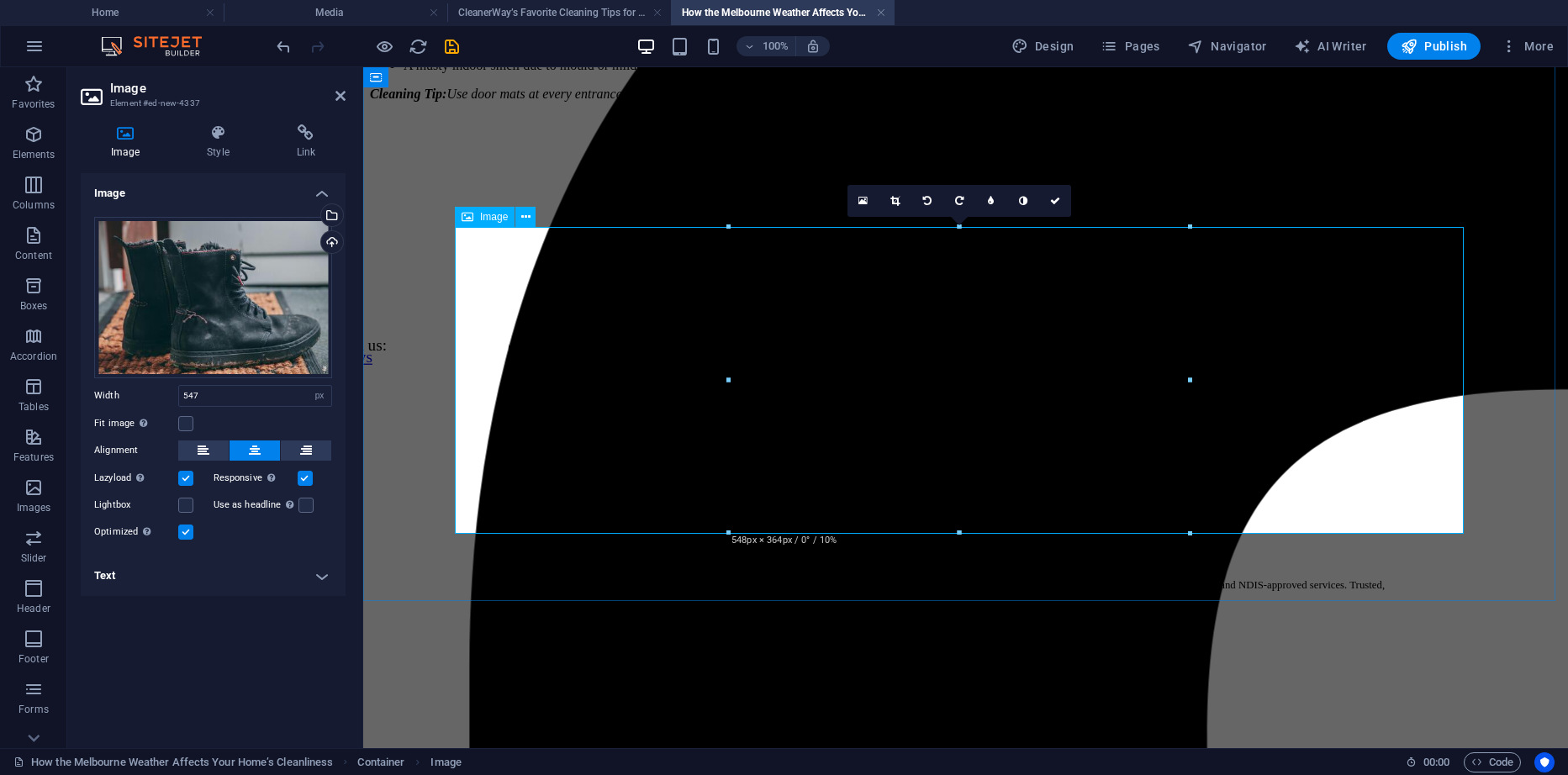 click at bounding box center [965, 270] 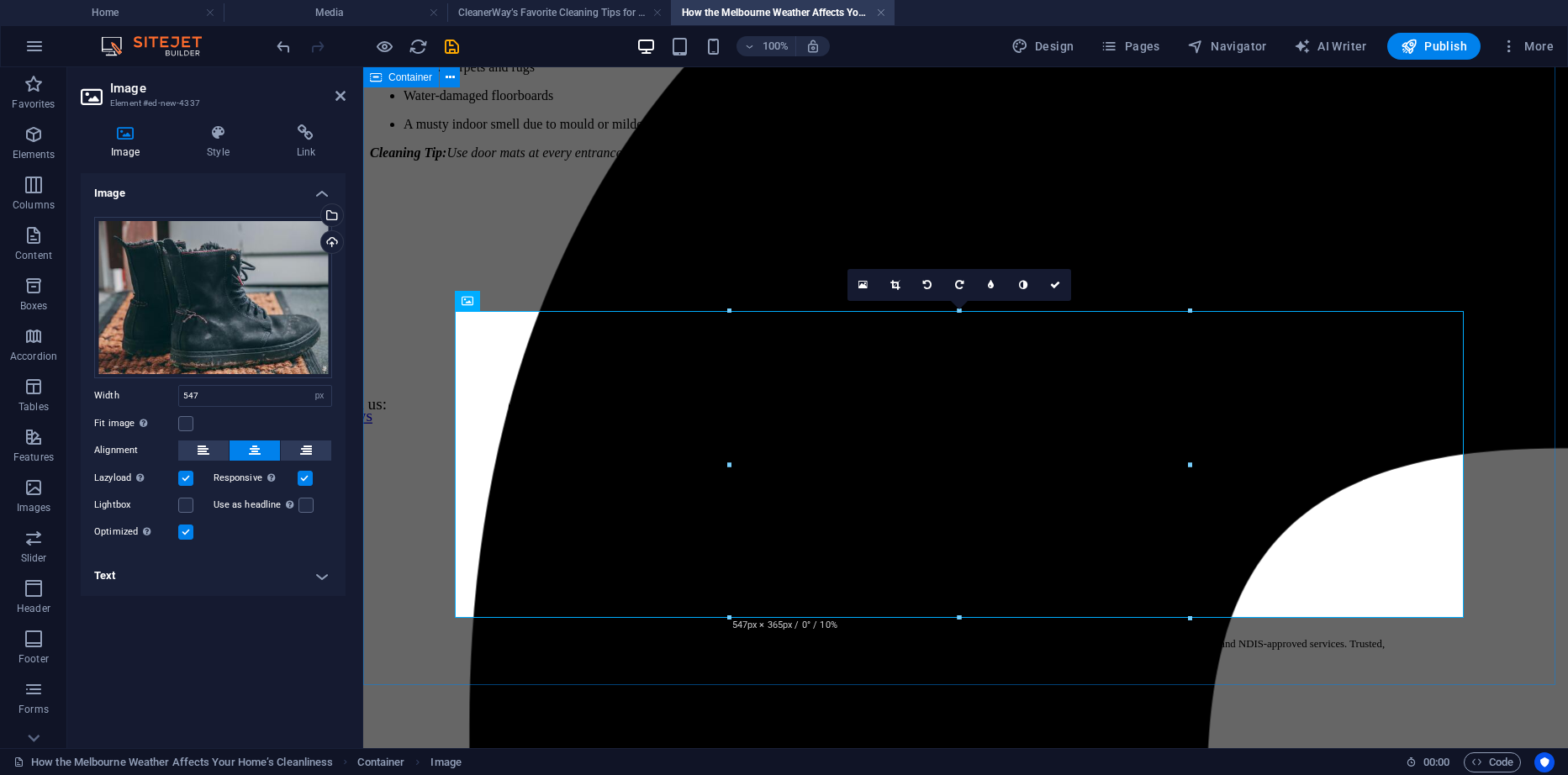 scroll, scrollTop: 754, scrollLeft: 0, axis: vertical 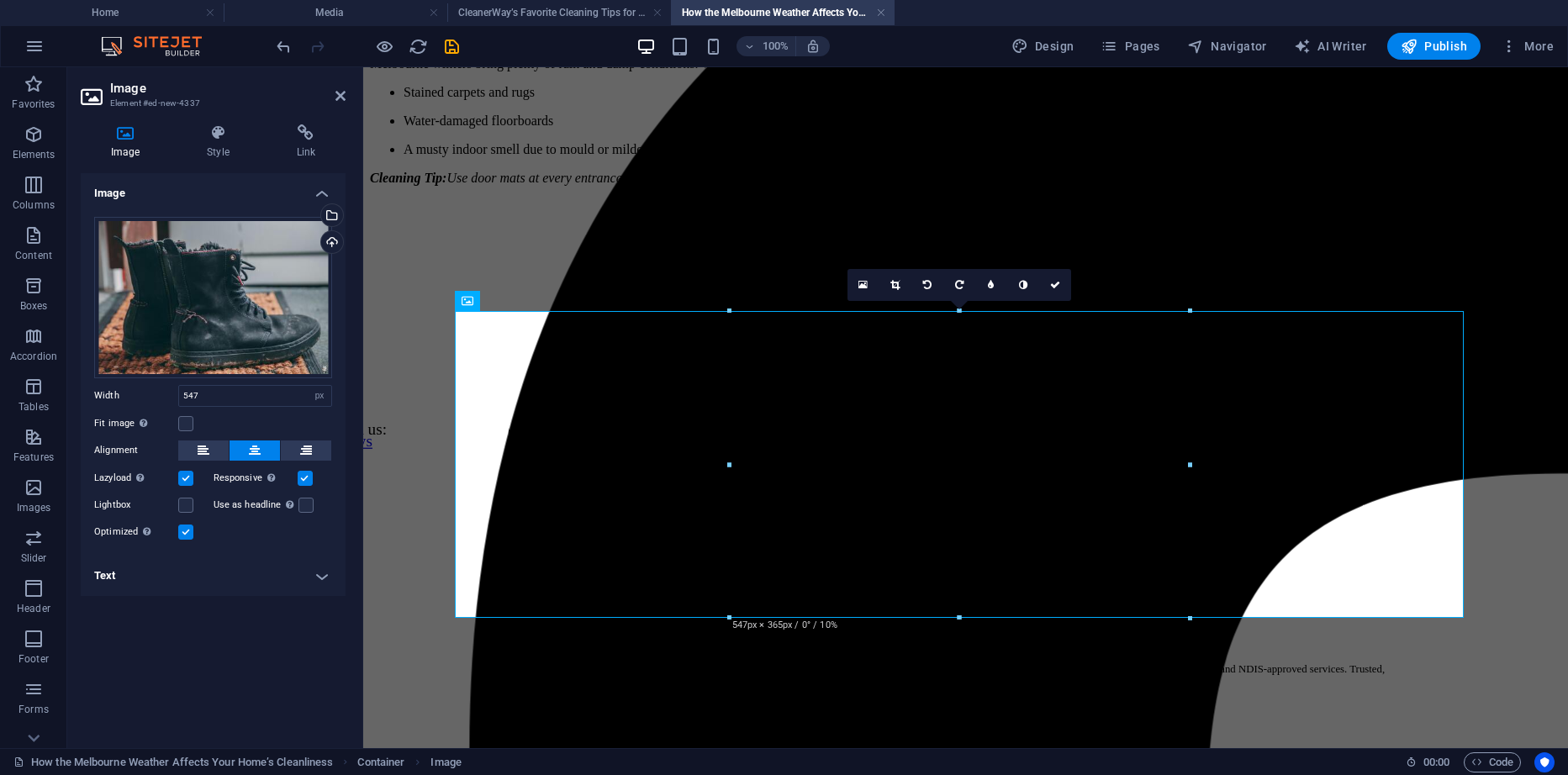 click at bounding box center [361, 408] 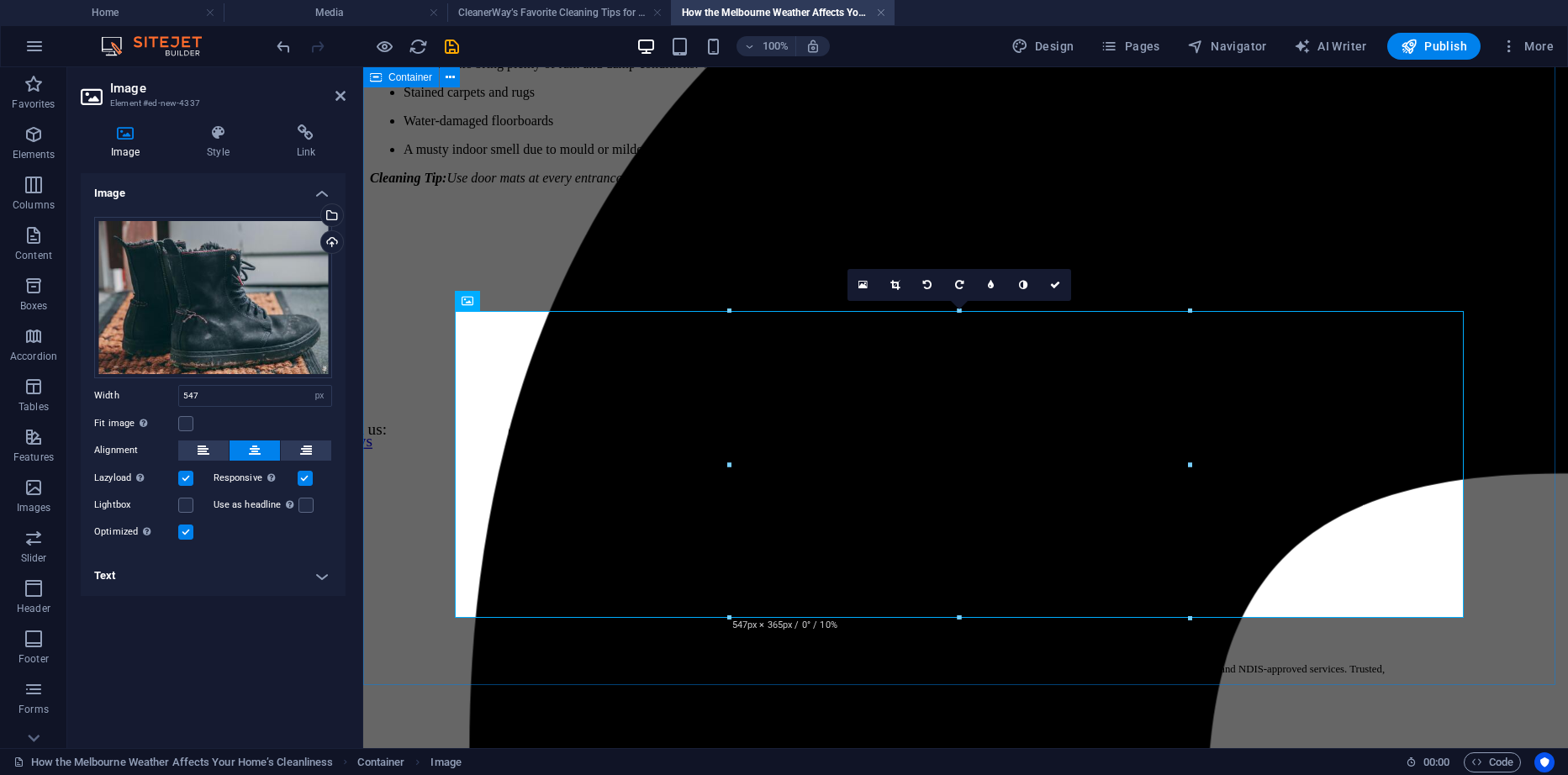 click on "How the Melbourne Weather Affects Your Home’s Cleanliness A Local Guide for Victorian Residents Melbourne is known for many things: its vibrant arts scene, great coffee, and famously unpredictable weather. Locals joke that you can experience all four seasons in one day — and while this makes life interesting, it can also wreak havoc on the cleanliness of your home. If you’re a homeowner or renter in Victoria, you’ve likely experienced how quickly things can get messy when Melbourne’s climate does its thing. Here’s how the local weather affects your home’s cleanliness — and what you can do to stay on top of it. 1.  Wet Winters = Muddy Floors and Musty Smells Melbourne winters bring plenty of rain and damp conditions. Whether it’s your kids, pets, or even yourself, tracking mud and moisture through the home becomes almost unavoidable. Over time, this can lead to: Stained carpets and rugs Water-damaged floorboards A musty indoor smell due to mould or mildew Cleaning Tip:" at bounding box center [965, 12] 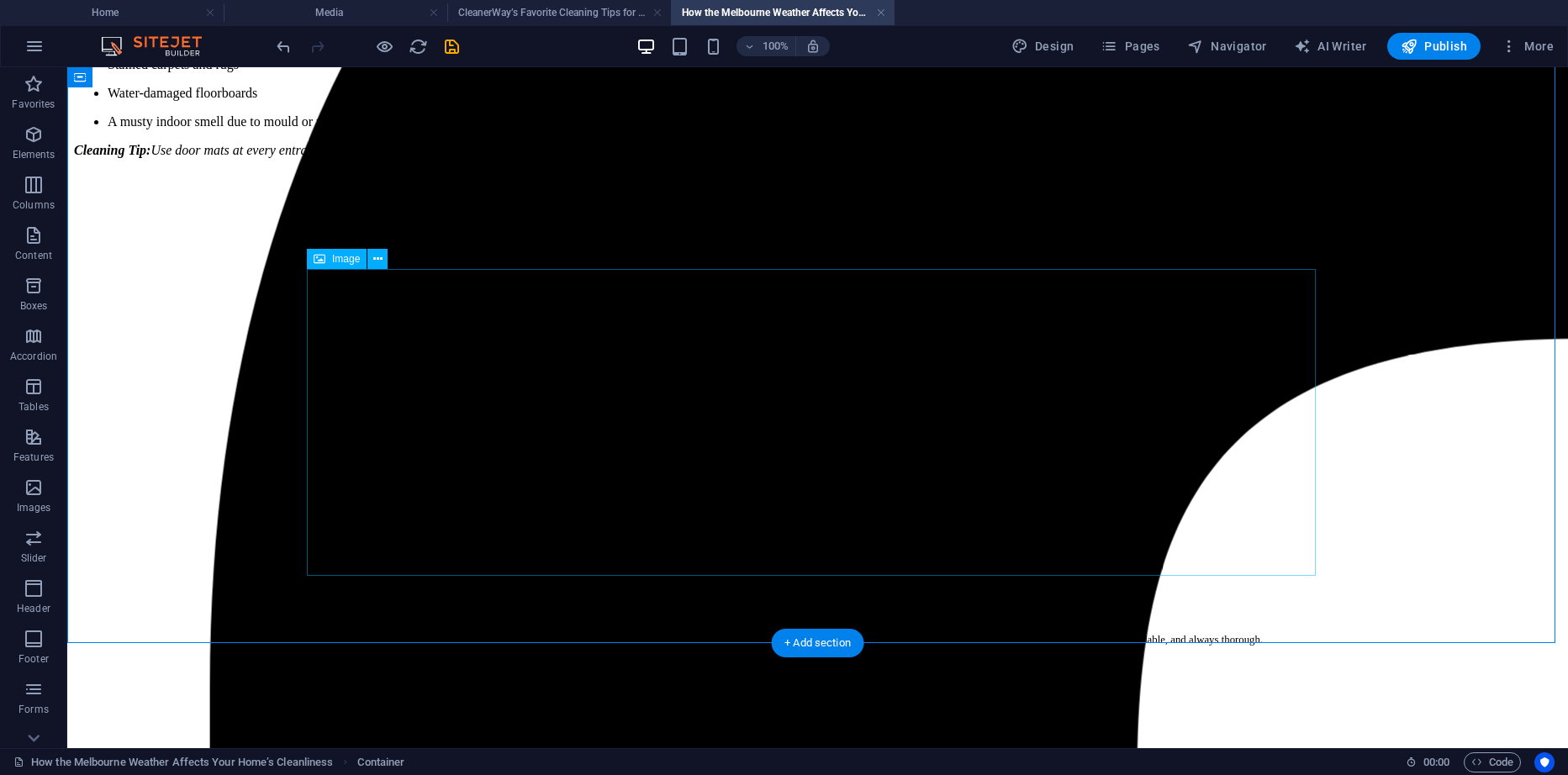 scroll, scrollTop: 670, scrollLeft: 0, axis: vertical 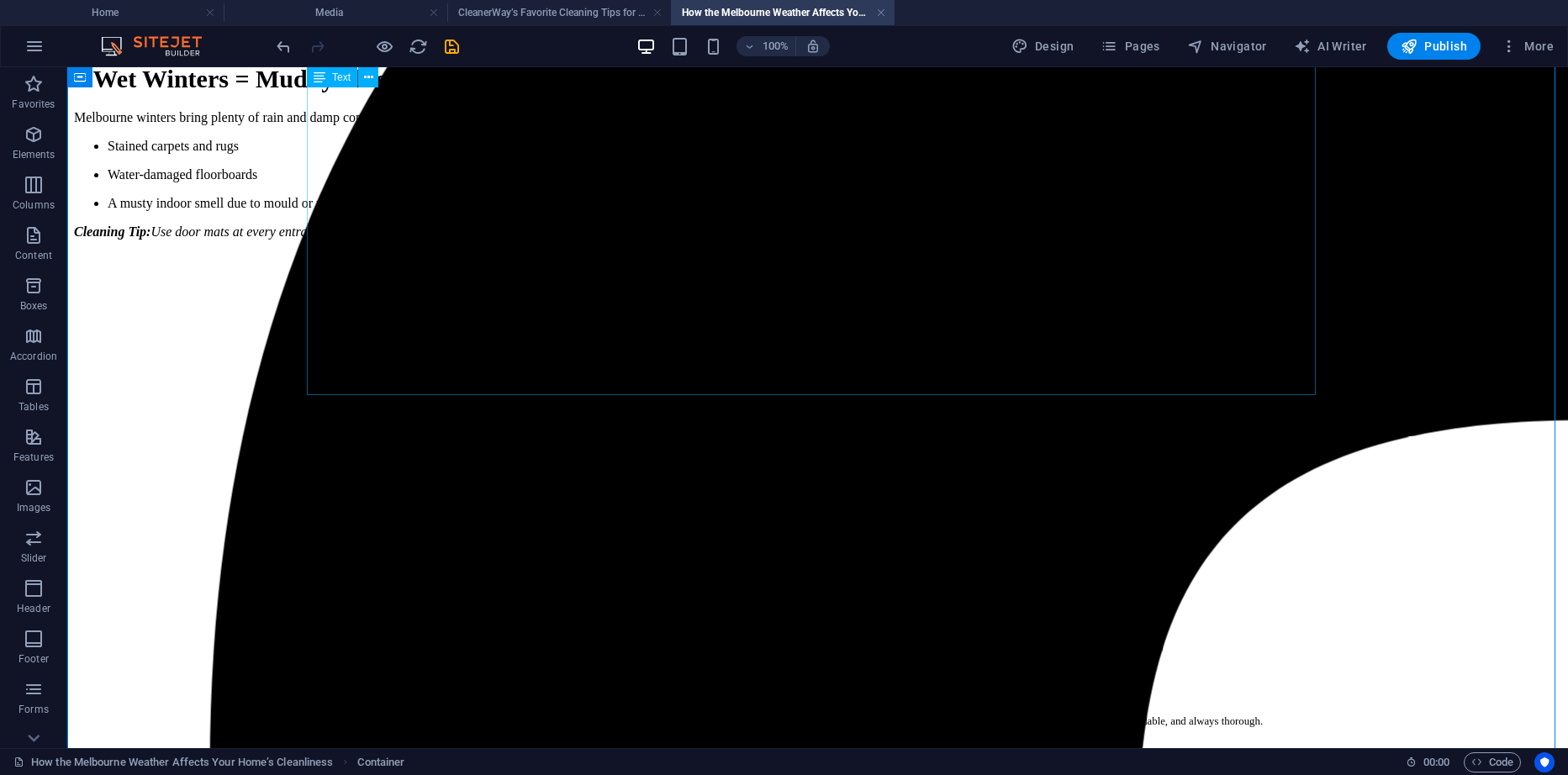 click on "A Local Guide for Victorian Residents Melbourne is known for many things: its vibrant arts scene, great coffee, and famously unpredictable weather. Locals joke that you can experience all four seasons in one day — and while this makes life interesting, it can also wreak havoc on the cleanliness of your home. If you’re a homeowner or renter in Victoria, you’ve likely experienced how quickly things can get messy when Melbourne’s climate does its thing. Here’s how the local weather affects your home’s cleanliness — and what you can do to stay on top of it. 1.  Wet Winters = Muddy Floors and Musty Smells Melbourne winters bring plenty of rain and damp conditions. Whether it’s your kids, pets, or even yourself, tracking mud and moisture through the home becomes almost unavoidable. Over time, this can lead to: Stained carpets and rugs Water-damaged floorboards A musty indoor smell due to mould or mildew Cleaning Tip:" at bounding box center (817, 86) 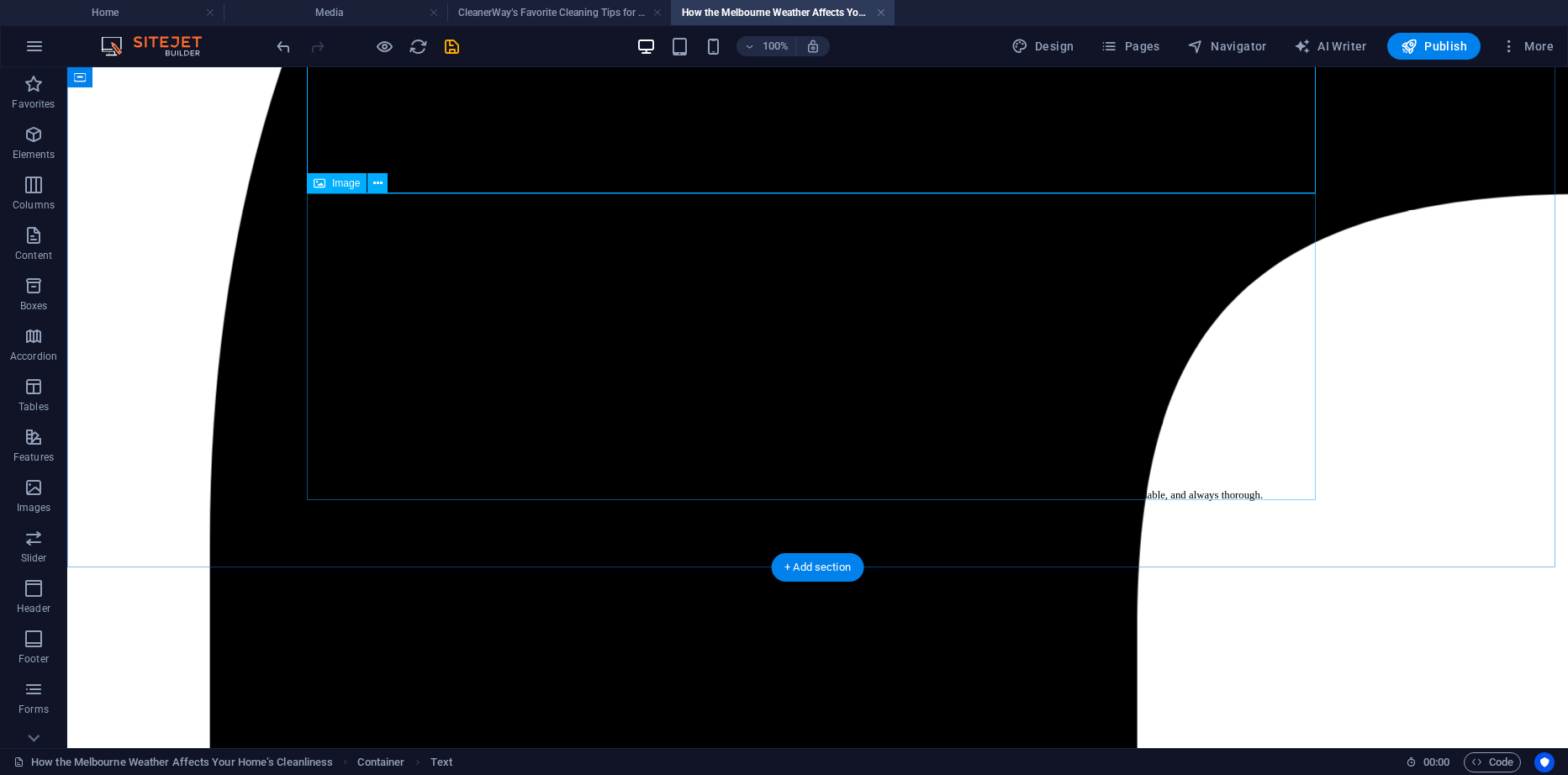 scroll, scrollTop: 922, scrollLeft: 0, axis: vertical 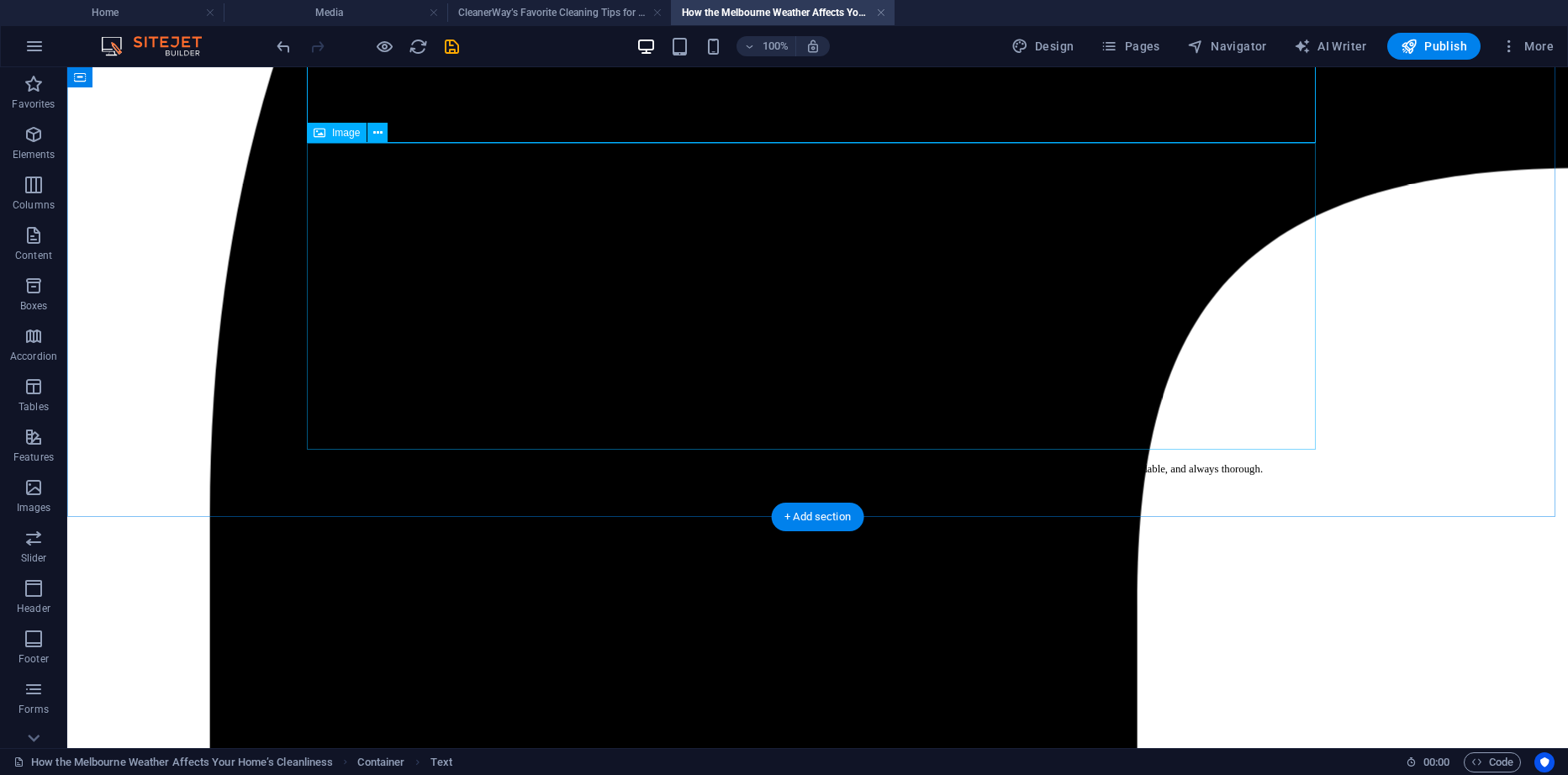 click at bounding box center (817, 156) 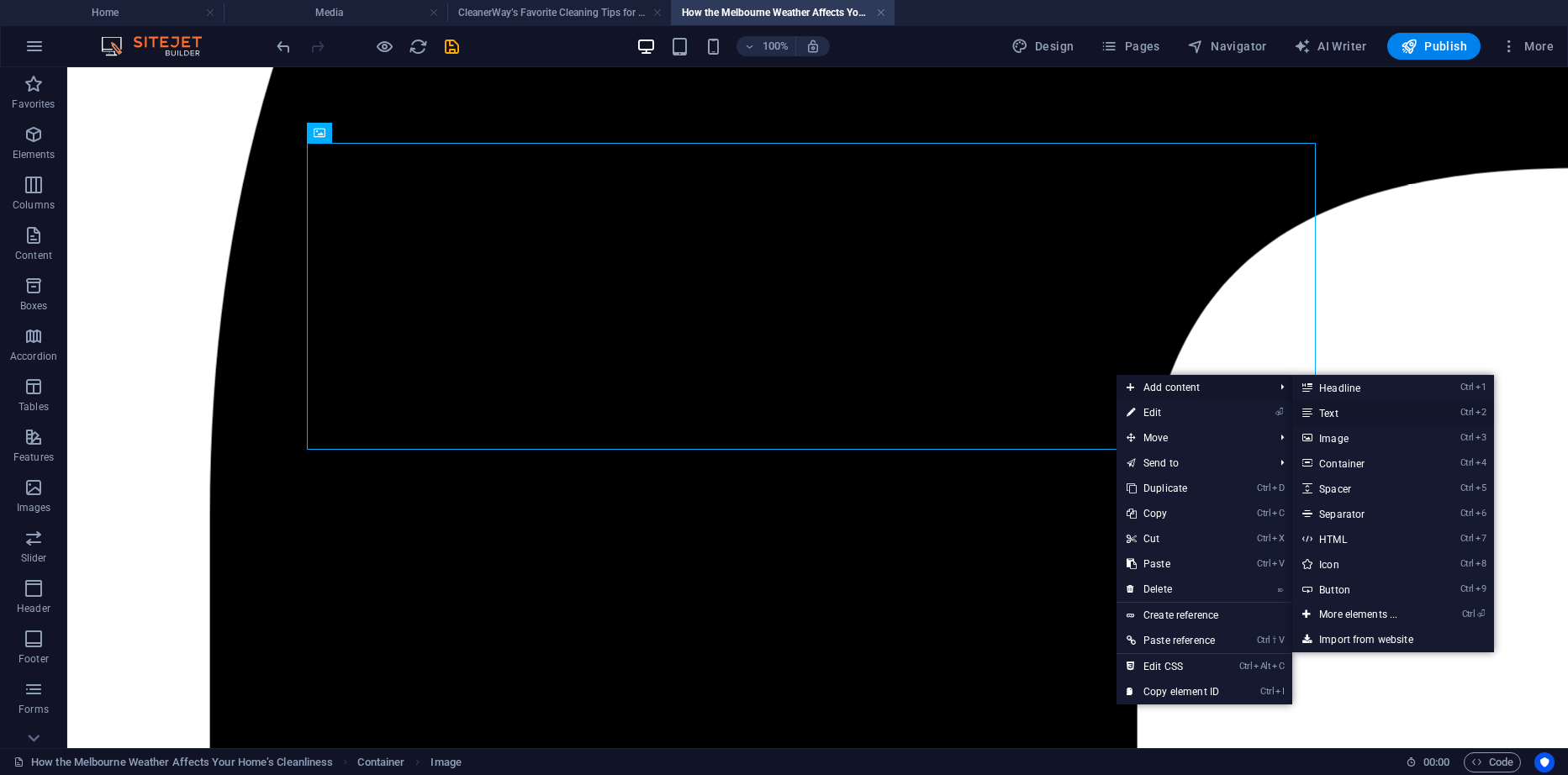 click on "Ctrl 2  Text" at bounding box center [1361, 413] 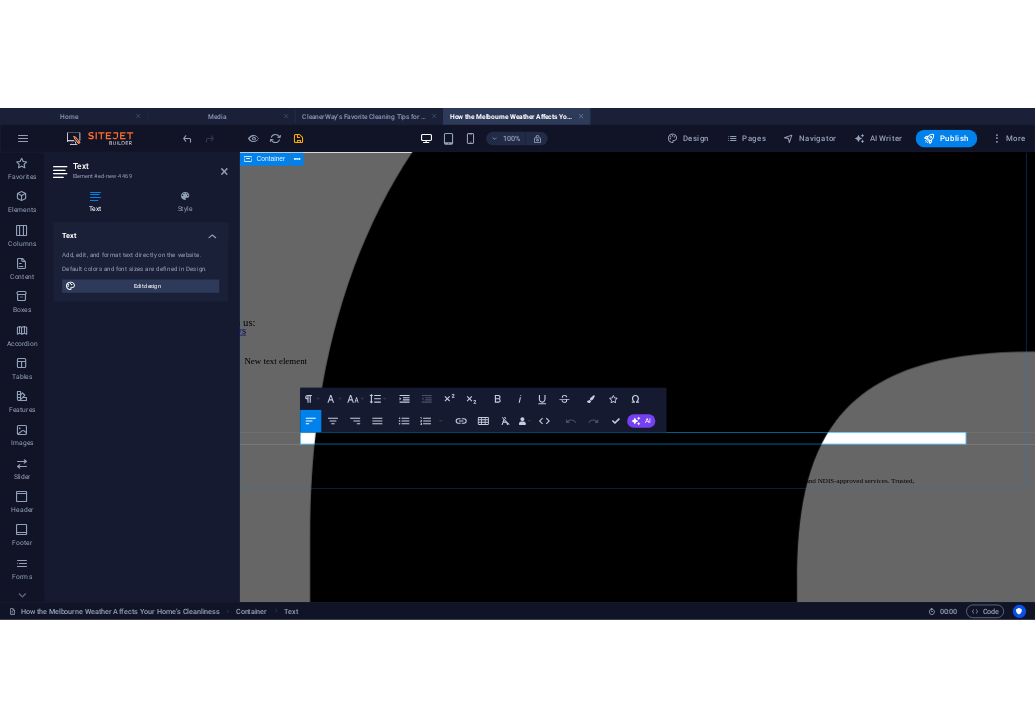 scroll, scrollTop: 1097, scrollLeft: 0, axis: vertical 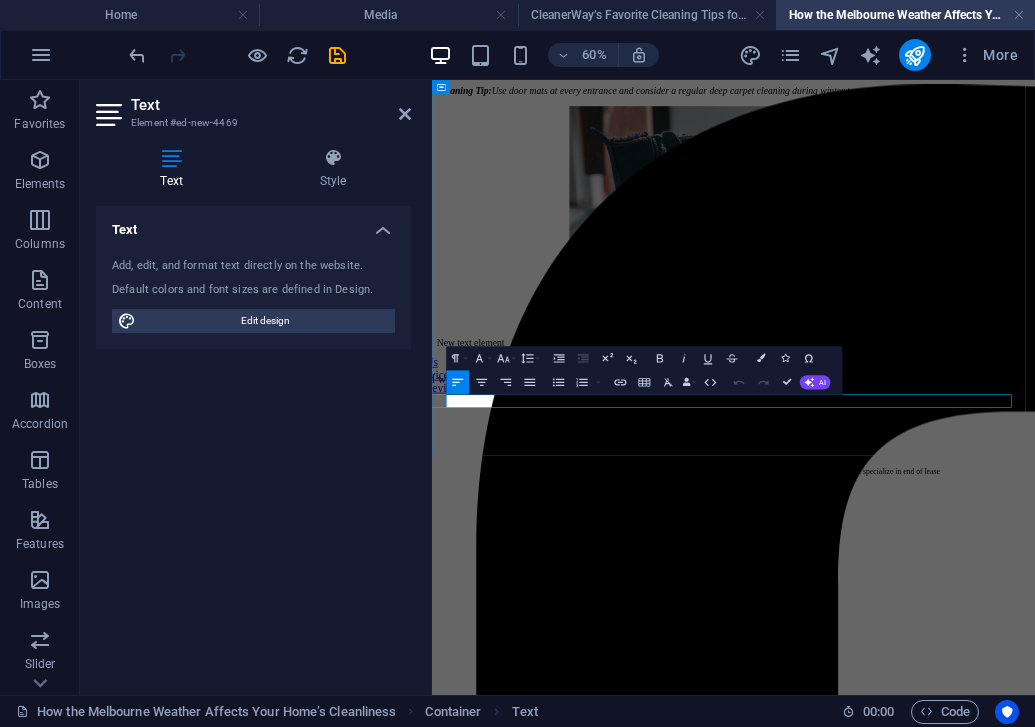 click on "New text element" at bounding box center (934, 518) 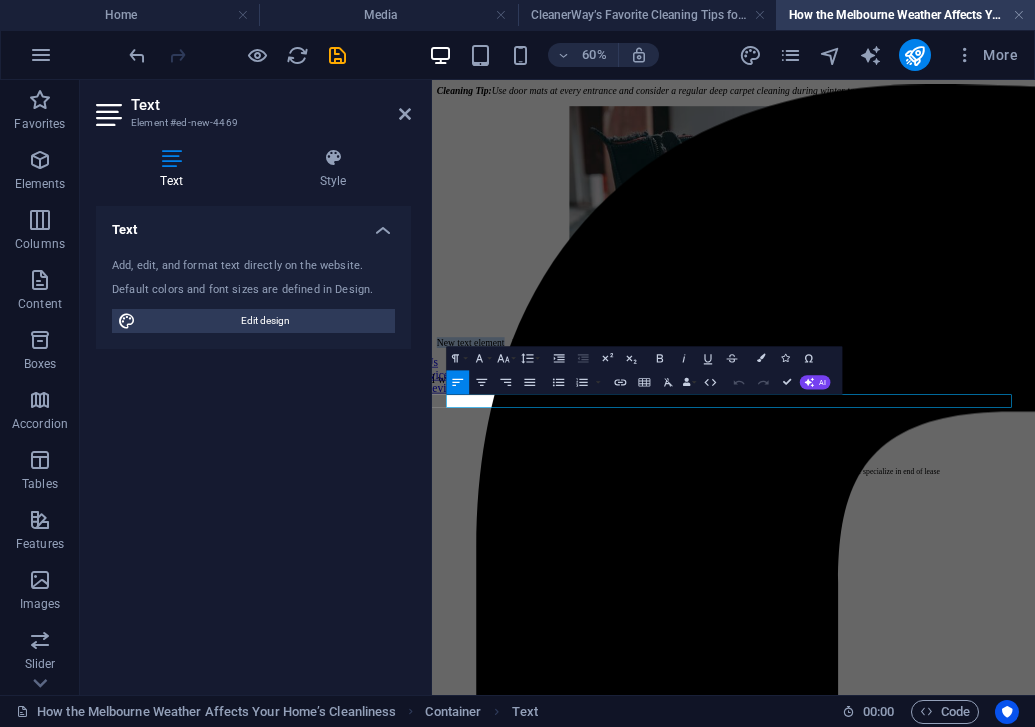 drag, startPoint x: 810, startPoint y: 608, endPoint x: 395, endPoint y: 636, distance: 415.9435 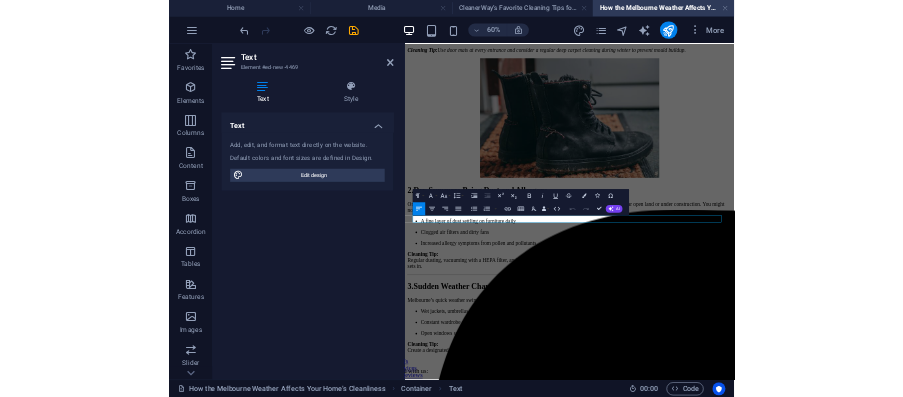 scroll, scrollTop: 1097, scrollLeft: 0, axis: vertical 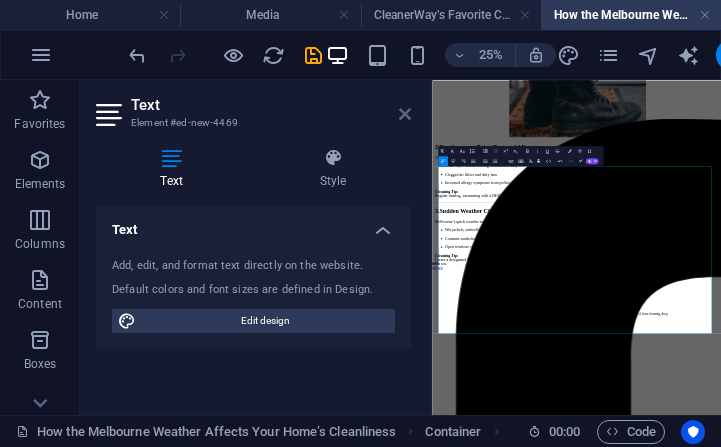 click at bounding box center [405, 114] 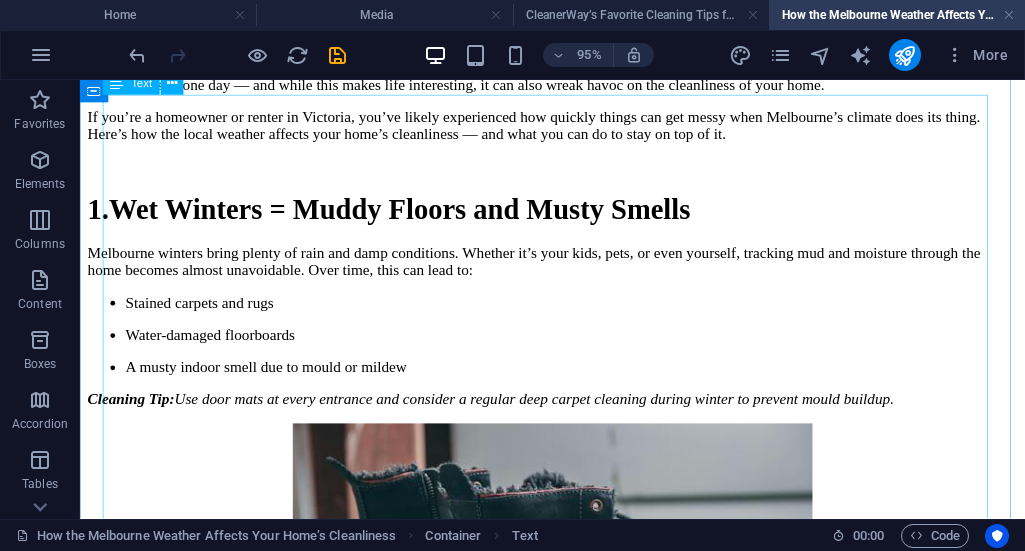 scroll, scrollTop: 709, scrollLeft: 0, axis: vertical 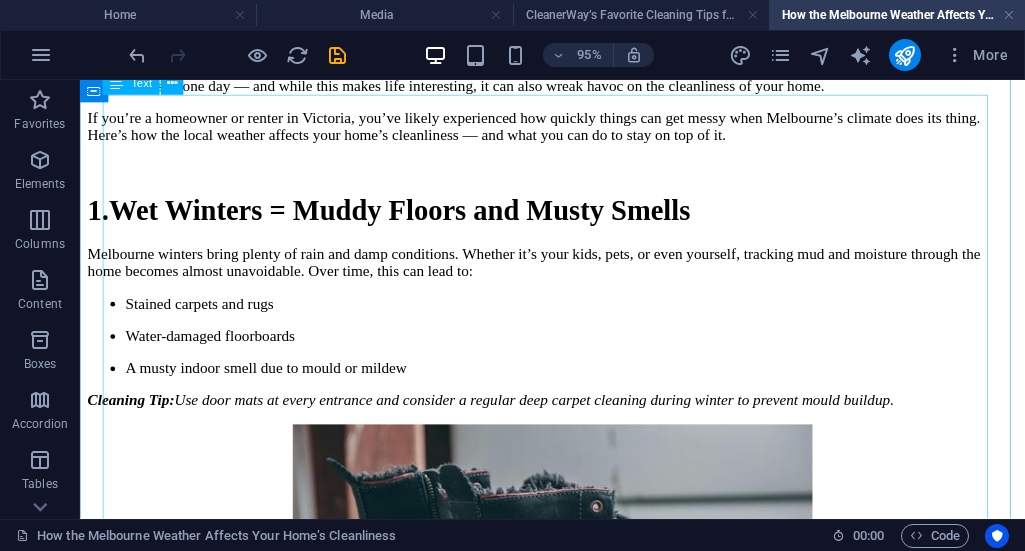 click on "A Local Guide for Victorian Residents Melbourne is known for many things: its vibrant arts scene, great coffee, and famously unpredictable weather. Locals joke that you can experience all four seasons in one day — and while this makes life interesting, it can also wreak havoc on the cleanliness of your home. If you’re a homeowner or renter in Victoria, you’ve likely experienced how quickly things can get messy when Melbourne’s climate does its thing. Here’s how the local weather affects your home’s cleanliness — and what you can do to stay on top of it. 1.  Wet Winters = Muddy Floors and Musty Smells Melbourne winters bring plenty of rain and damp conditions. Whether it’s your kids, pets, or even yourself, tracking mud and moisture through the home becomes almost unavoidable. Over time, this can lead to: Stained carpets and rugs Water-damaged floorboards A musty indoor smell due to mould or mildew Cleaning Tip:" at bounding box center (577, 217) 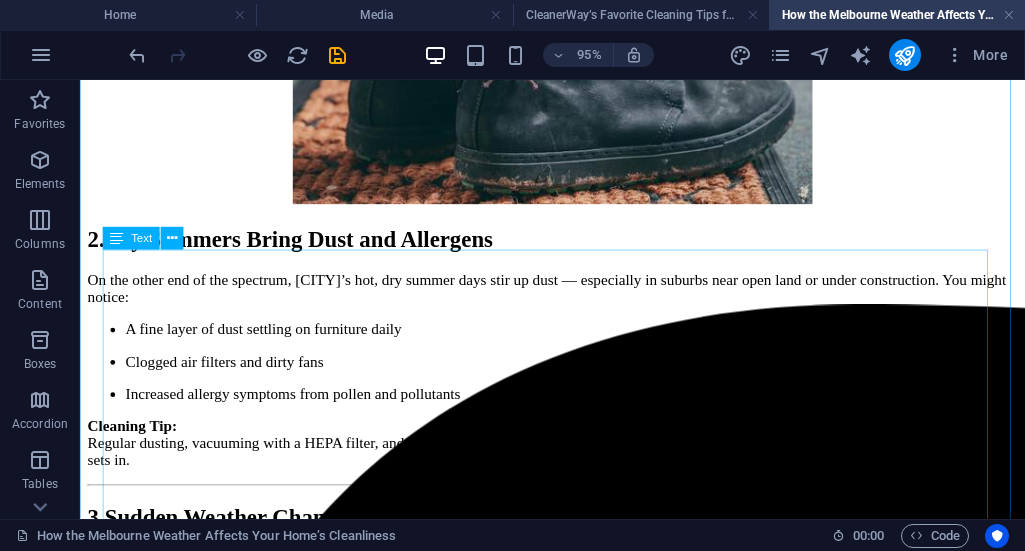 scroll, scrollTop: 1409, scrollLeft: 0, axis: vertical 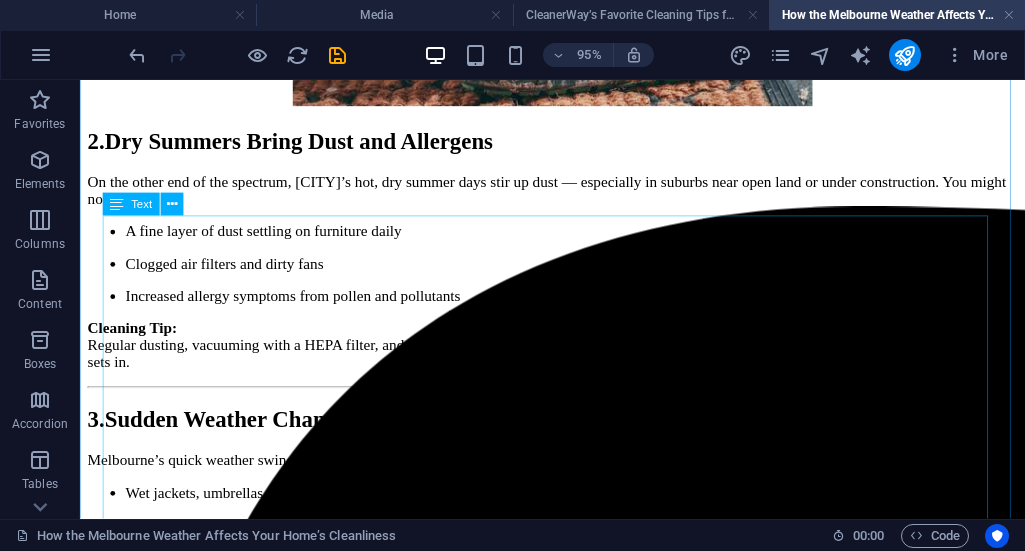 click on "2.  Dry Summers Bring Dust and Allergens On the other end of the spectrum, Melbourne’s hot, dry summer days stir up dust — especially in suburbs near open land or under construction. You might notice: A fine layer of dust settling on furniture daily Clogged air filters and dirty fans Increased allergy symptoms from pollen and pollutants Cleaning Tip: Regular dusting, vacuuming with a HEPA filter, and air purifier maintenance can help — or better yet, schedule a thorough spring clean before summer sets in. 3.  Sudden Weather Changes Cause Clutter and Chaos Melbourne’s quick weather swings can catch anyone off guard. One minute it’s sunny, the next it’s pouring. This unpredictability often leads to: Wet jackets, umbrellas, and shoes piled by the door Constant wardrobe swaps creating mess in bedrooms Open windows suddenly letting in rain or windblown debris Cleaning Tip:" at bounding box center (577, 388) 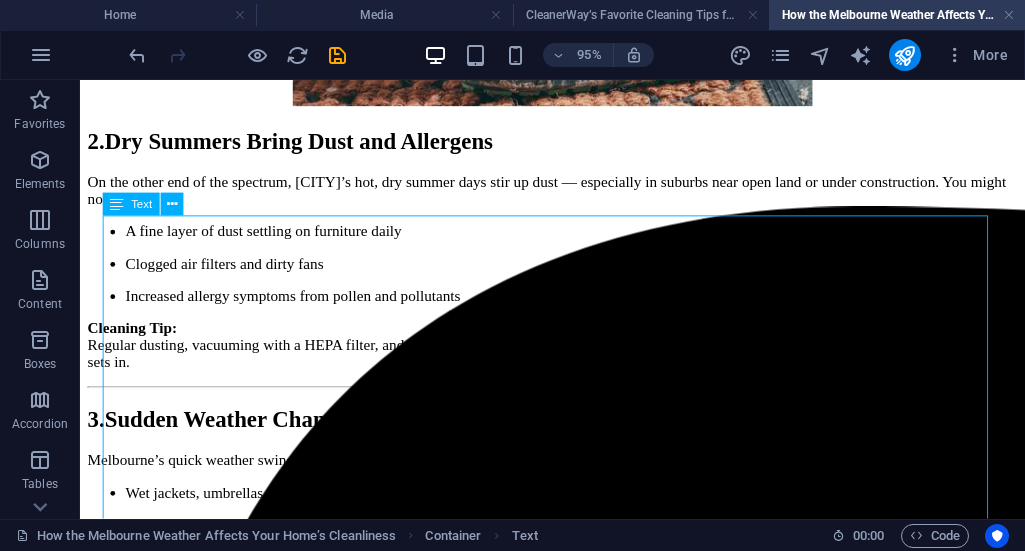 click on "2.  Dry Summers Bring Dust and Allergens On the other end of the spectrum, Melbourne’s hot, dry summer days stir up dust — especially in suburbs near open land or under construction. You might notice: A fine layer of dust settling on furniture daily Clogged air filters and dirty fans Increased allergy symptoms from pollen and pollutants Cleaning Tip: Regular dusting, vacuuming with a HEPA filter, and air purifier maintenance can help — or better yet, schedule a thorough spring clean before summer sets in. 3.  Sudden Weather Changes Cause Clutter and Chaos Melbourne’s quick weather swings can catch anyone off guard. One minute it’s sunny, the next it’s pouring. This unpredictability often leads to: Wet jackets, umbrellas, and shoes piled by the door Constant wardrobe swaps creating mess in bedrooms Open windows suddenly letting in rain or windblown debris Cleaning Tip:" at bounding box center (577, 388) 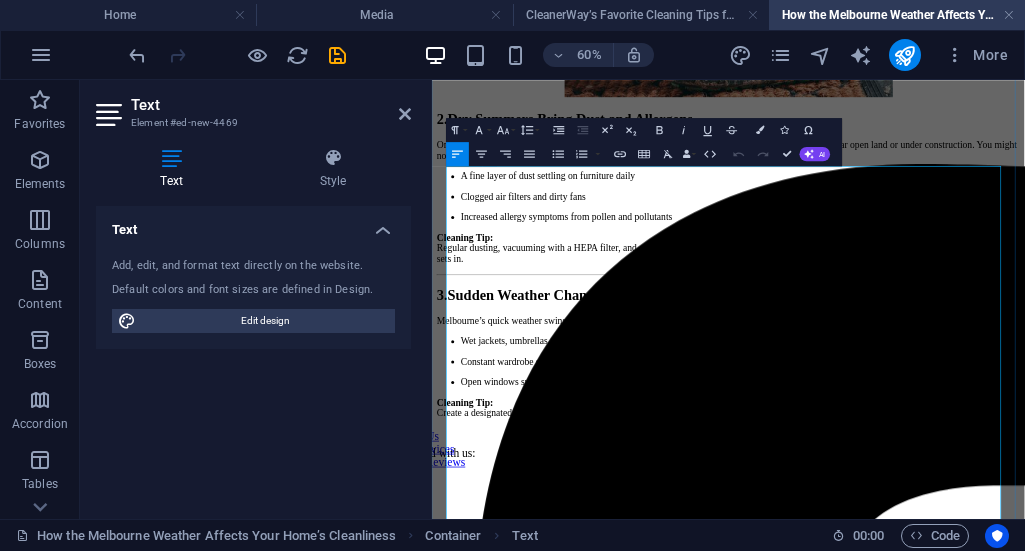 click on "2.  Dry Summers Bring Dust and Allergens" at bounding box center [926, 145] 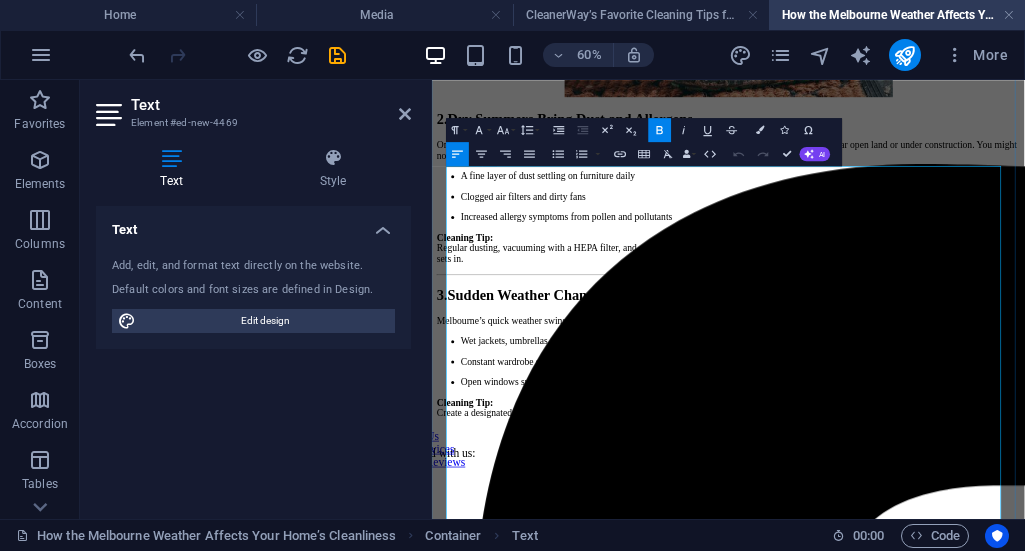 click on "2.  Dry Summers Bring Dust and Allergens" at bounding box center (926, 145) 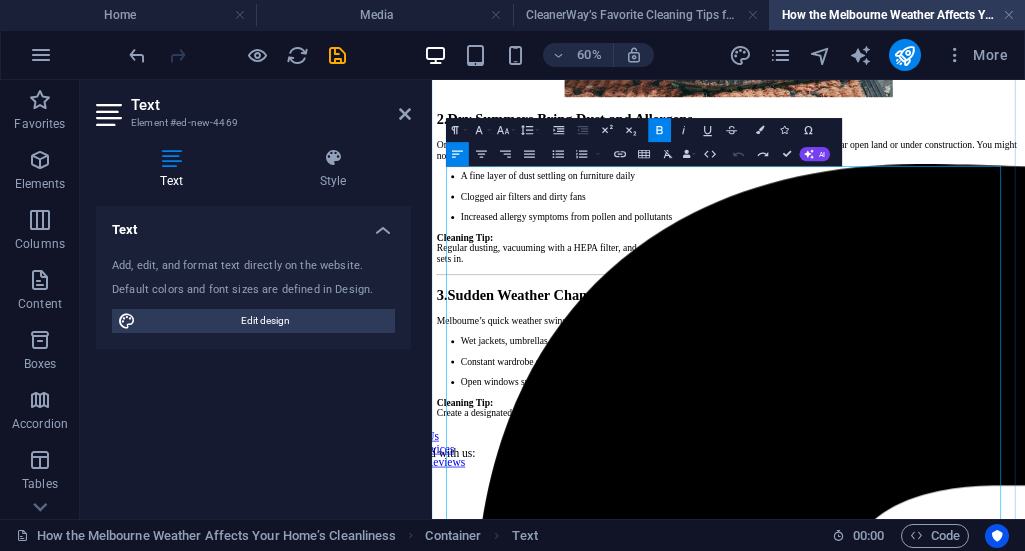 click on "2.  Dry Summers Bring Dust and Allergens" at bounding box center (926, 145) 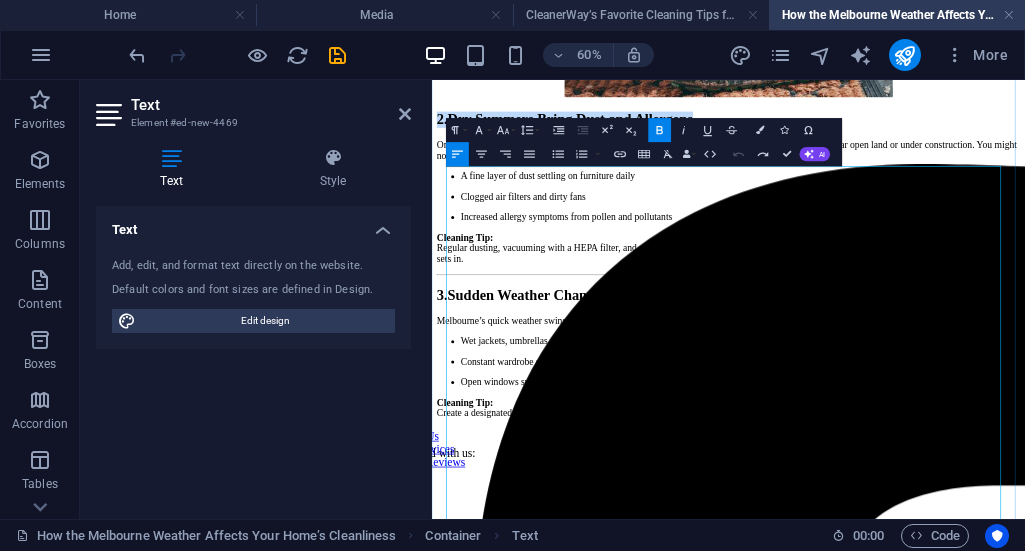drag, startPoint x: 696, startPoint y: 361, endPoint x: 461, endPoint y: 286, distance: 246.67793 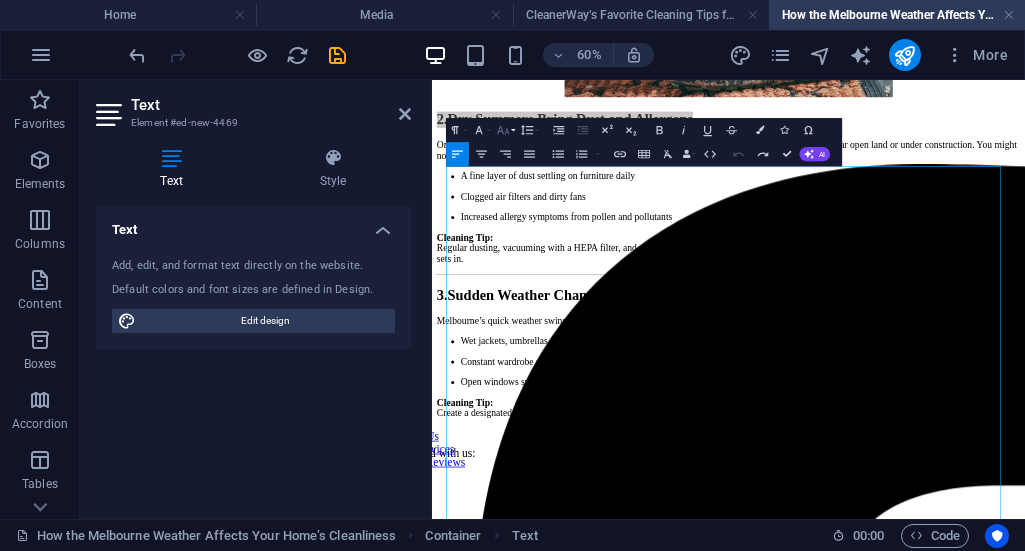 click 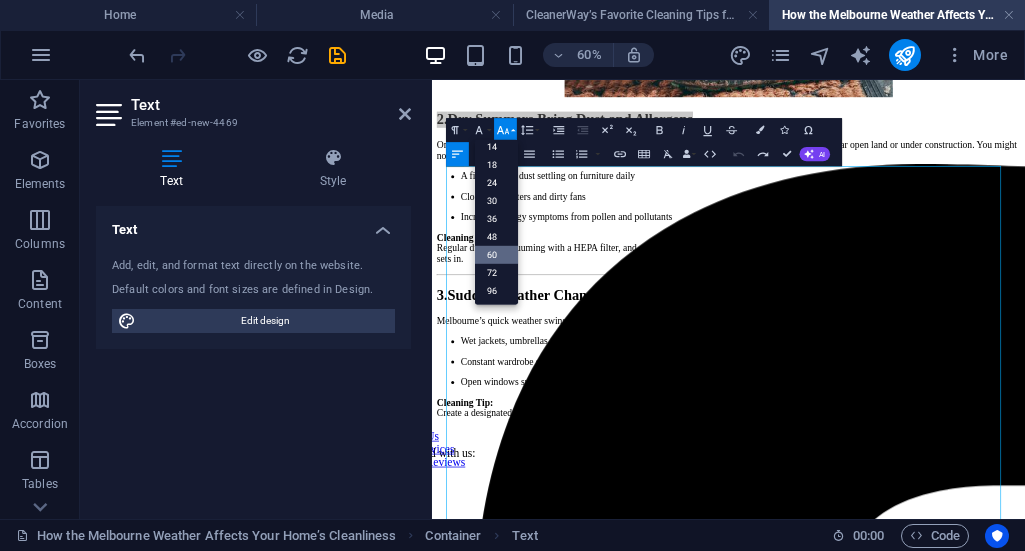 scroll, scrollTop: 161, scrollLeft: 0, axis: vertical 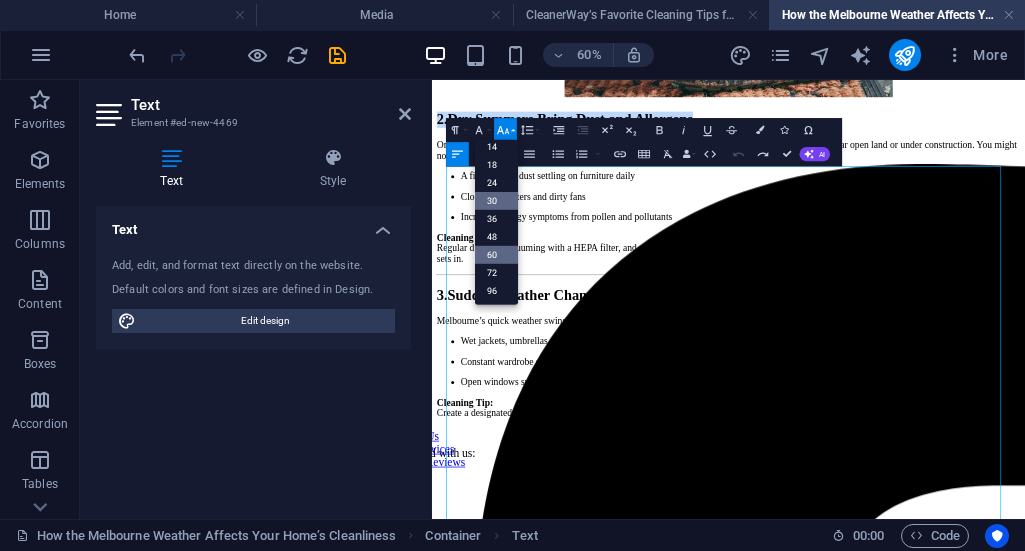 click on "30" at bounding box center [496, 201] 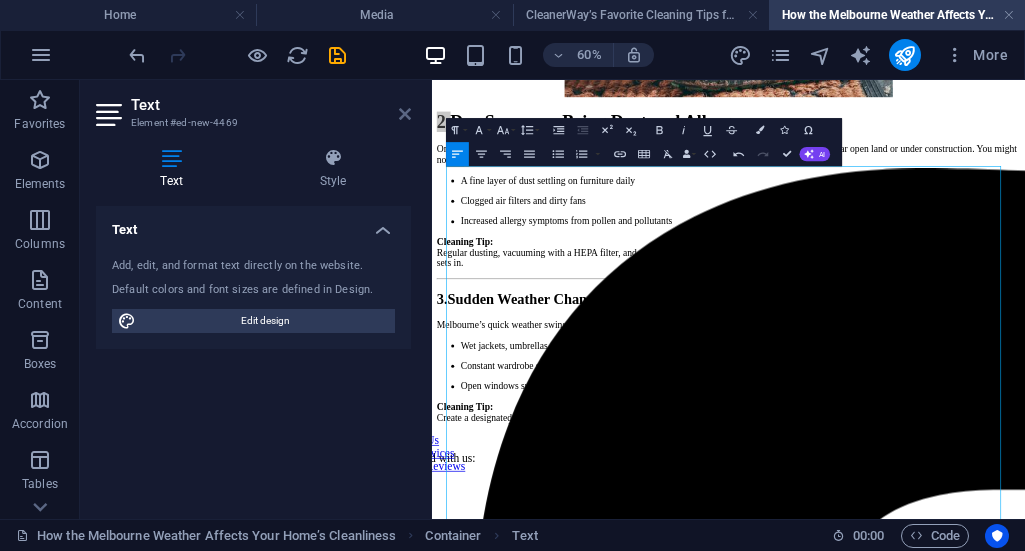 click at bounding box center (405, 114) 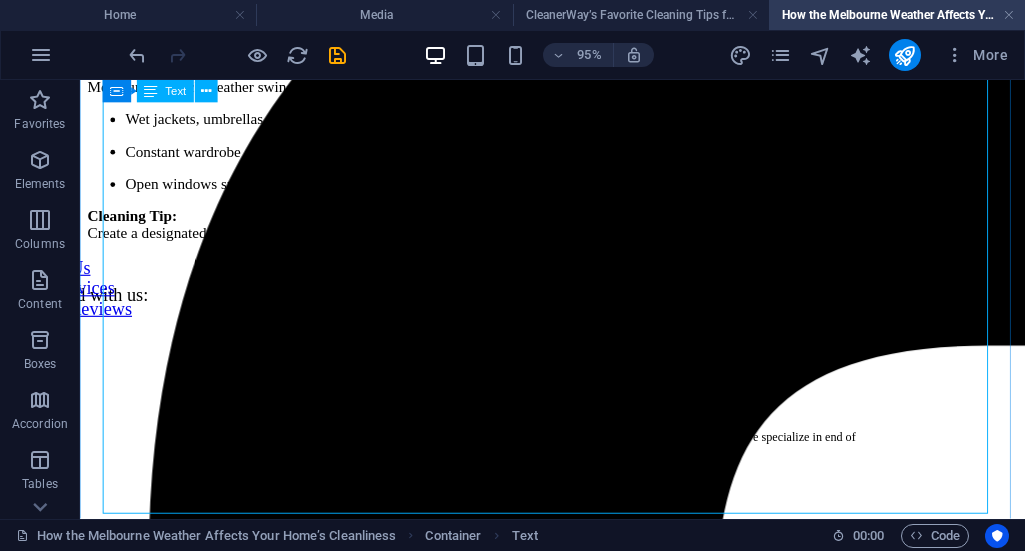 click on "2.  Dry Summers Bring Dust and Allergens On the other end of the spectrum, Melbourne’s hot, dry summer days stir up dust — especially in suburbs near open land or under construction. You might notice: A fine layer of dust settling on furniture daily Clogged air filters and dirty fans Increased allergy symptoms from pollen and pollutants Cleaning Tip: Regular dusting, vacuuming with a HEPA filter, and air purifier maintenance can help — or better yet, schedule a thorough spring clean before summer sets in. 3.  Sudden Weather Changes Cause Clutter and Chaos Melbourne’s quick weather swings can catch anyone off guard. One minute it’s sunny, the next it’s pouring. This unpredictability often leads to: Wet jackets, umbrellas, and shoes piled by the door Constant wardrobe swaps creating mess in bedrooms Open windows suddenly letting in rain or windblown debris Cleaning Tip:" at bounding box center (577, -9) 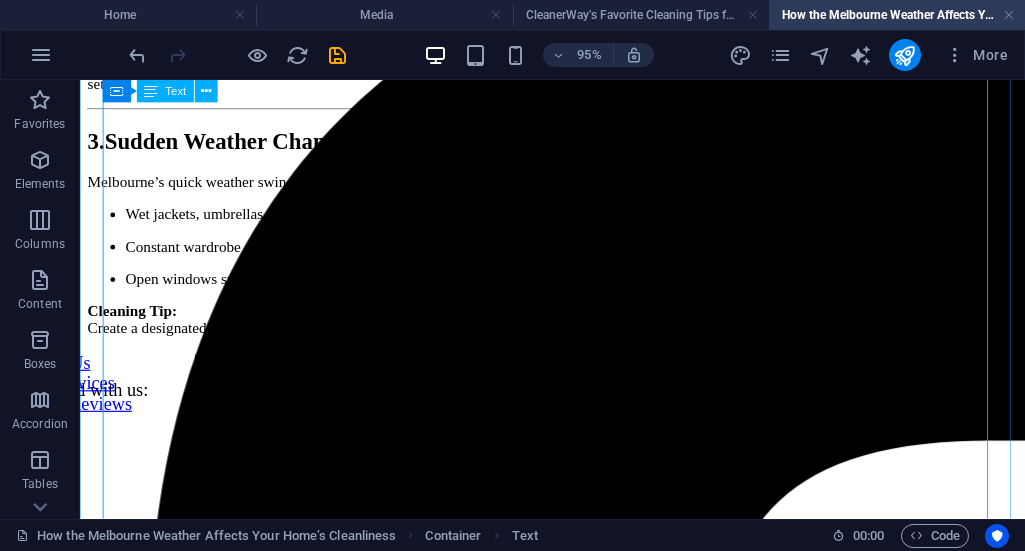 click on "2.  Dry Summers Bring Dust and Allergens On the other end of the spectrum, Melbourne’s hot, dry summer days stir up dust — especially in suburbs near open land or under construction. You might notice: A fine layer of dust settling on furniture daily Clogged air filters and dirty fans Increased allergy symptoms from pollen and pollutants Cleaning Tip: Regular dusting, vacuuming with a HEPA filter, and air purifier maintenance can help — or better yet, schedule a thorough spring clean before summer sets in. 3.  Sudden Weather Changes Cause Clutter and Chaos Melbourne’s quick weather swings can catch anyone off guard. One minute it’s sunny, the next it’s pouring. This unpredictability often leads to: Wet jackets, umbrellas, and shoes piled by the door Constant wardrobe swaps creating mess in bedrooms Open windows suddenly letting in rain or windblown debris Cleaning Tip:" at bounding box center (577, 91) 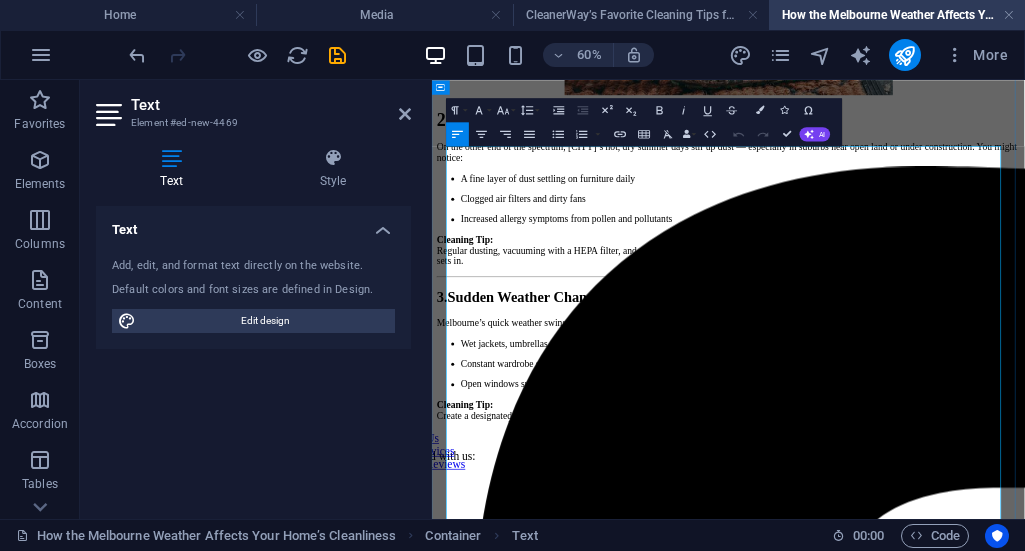 scroll, scrollTop: 1442, scrollLeft: 0, axis: vertical 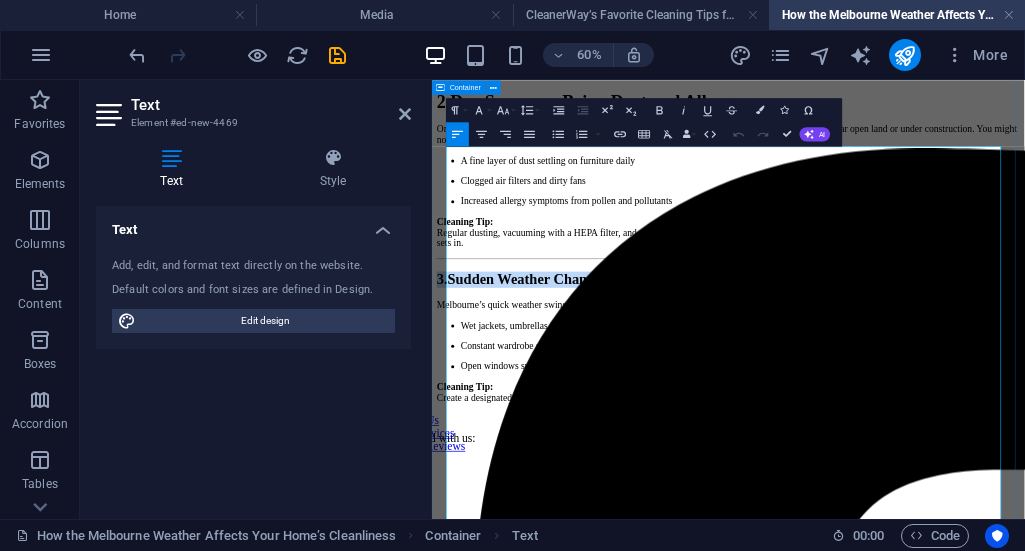 drag, startPoint x: 881, startPoint y: 684, endPoint x: 438, endPoint y: 584, distance: 454.14645 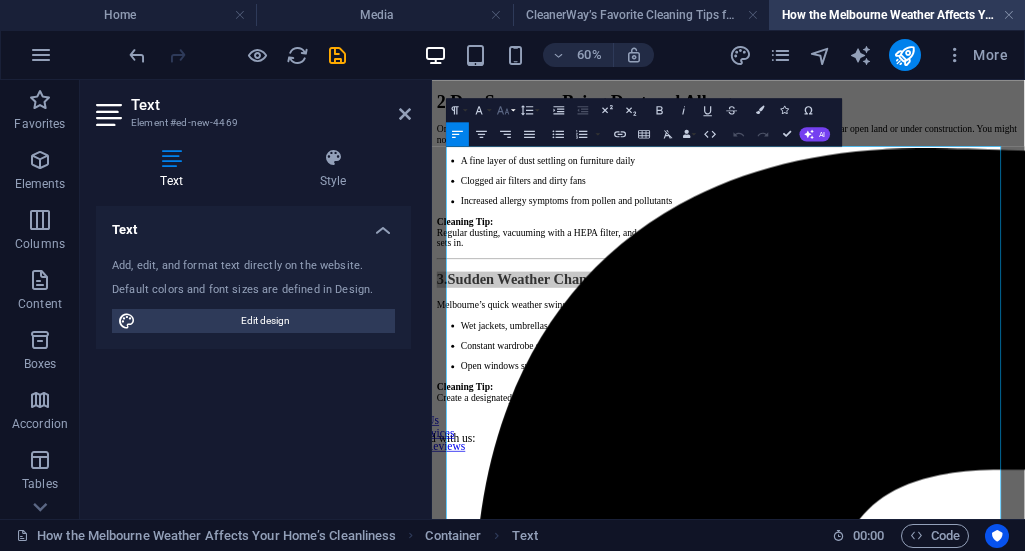 click 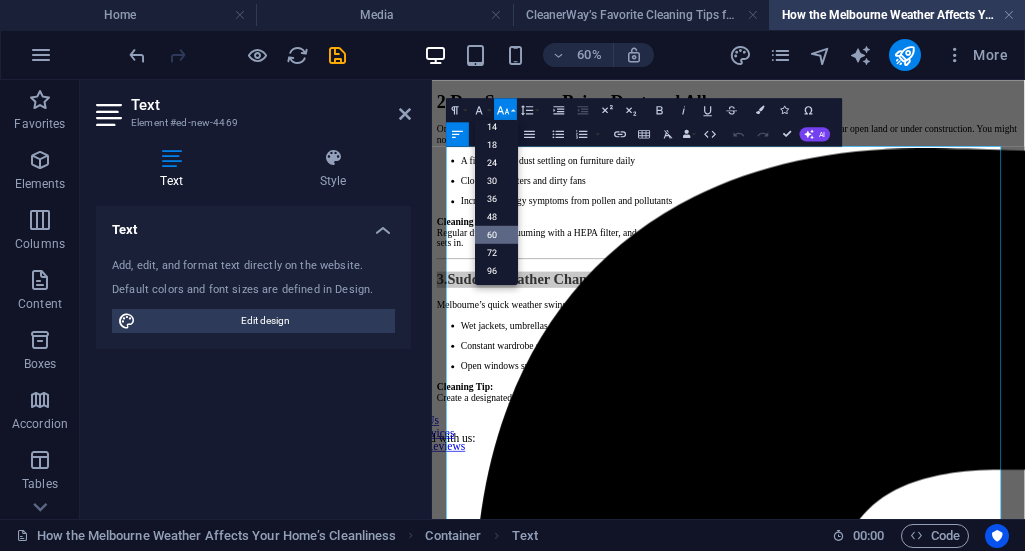 scroll, scrollTop: 161, scrollLeft: 0, axis: vertical 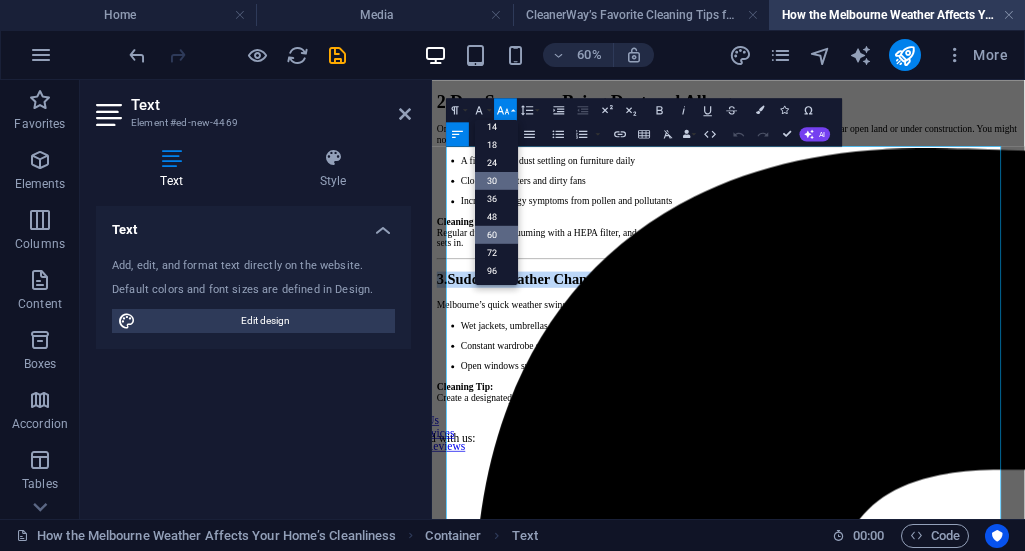 click on "30" at bounding box center (496, 181) 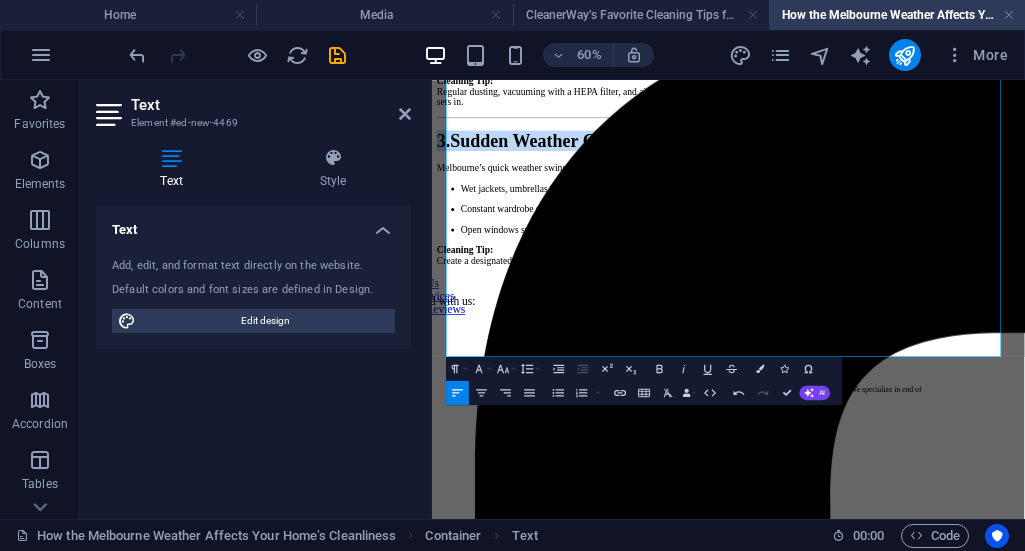 scroll, scrollTop: 1742, scrollLeft: 0, axis: vertical 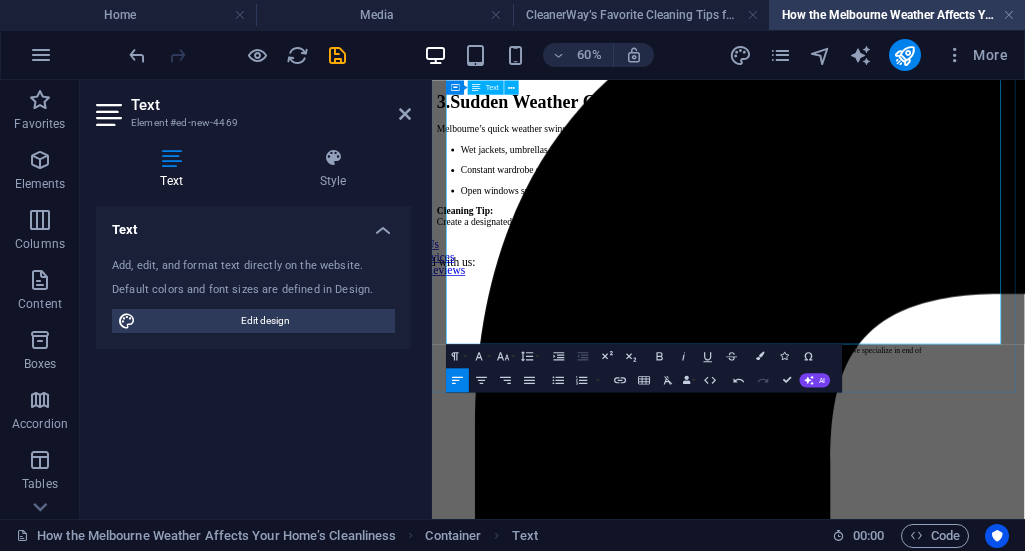 click on "Constant wardrobe swaps creating mess in bedrooms" at bounding box center [946, 230] 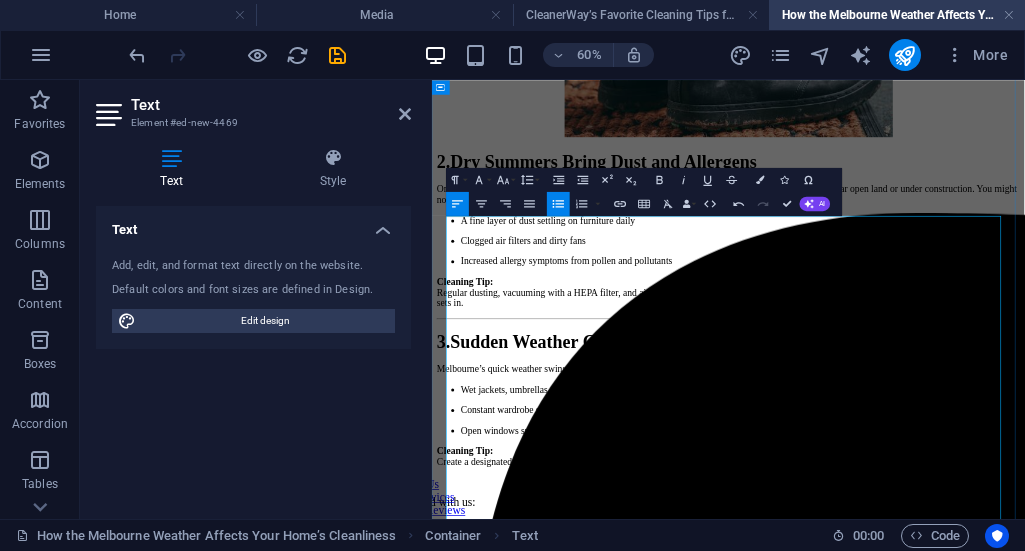 scroll, scrollTop: 1242, scrollLeft: 0, axis: vertical 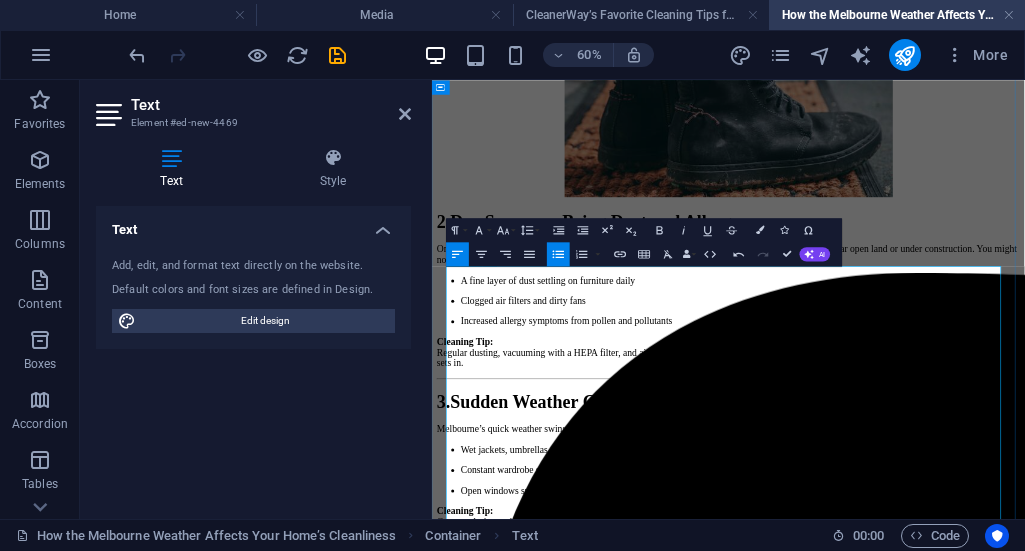 click on "Clogged air filters and dirty fans" at bounding box center [946, 448] 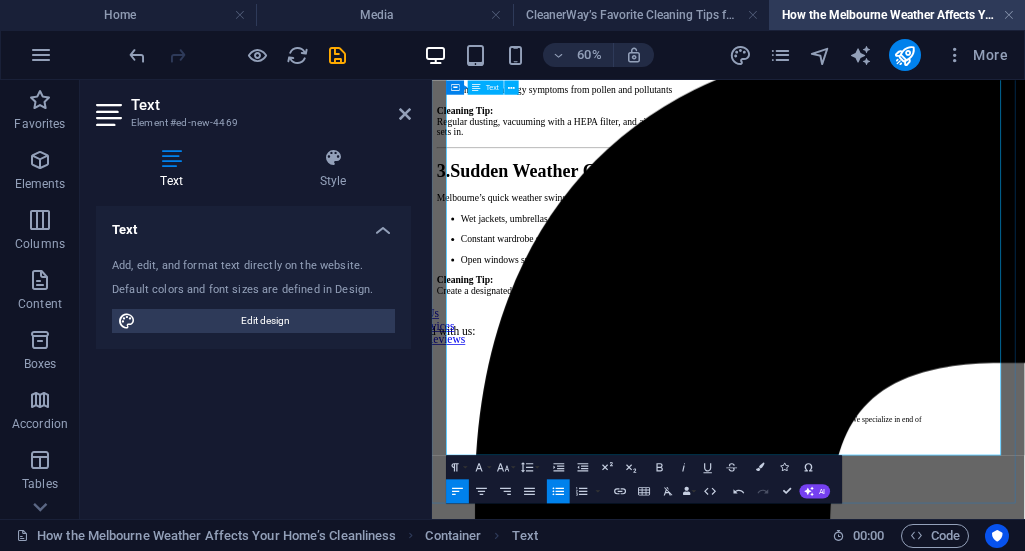 scroll, scrollTop: 1542, scrollLeft: 0, axis: vertical 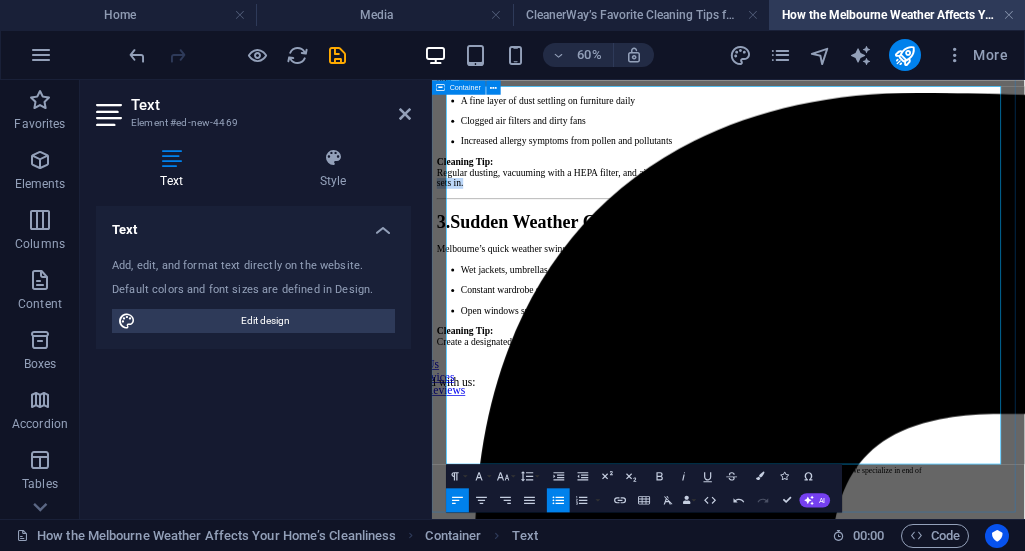 drag, startPoint x: 580, startPoint y: 404, endPoint x: 450, endPoint y: 419, distance: 130.86252 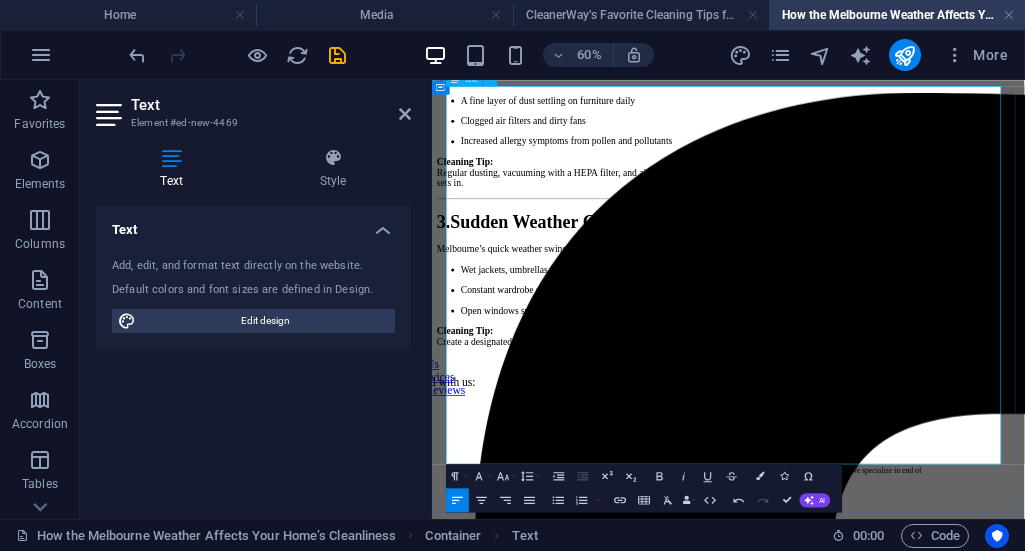 click on "Cleaning Tip: Regular dusting, vacuuming with a HEPA filter, and air purifier maintenance can help — or better yet, schedule a thorough spring clean before summer sets in." at bounding box center [926, 234] 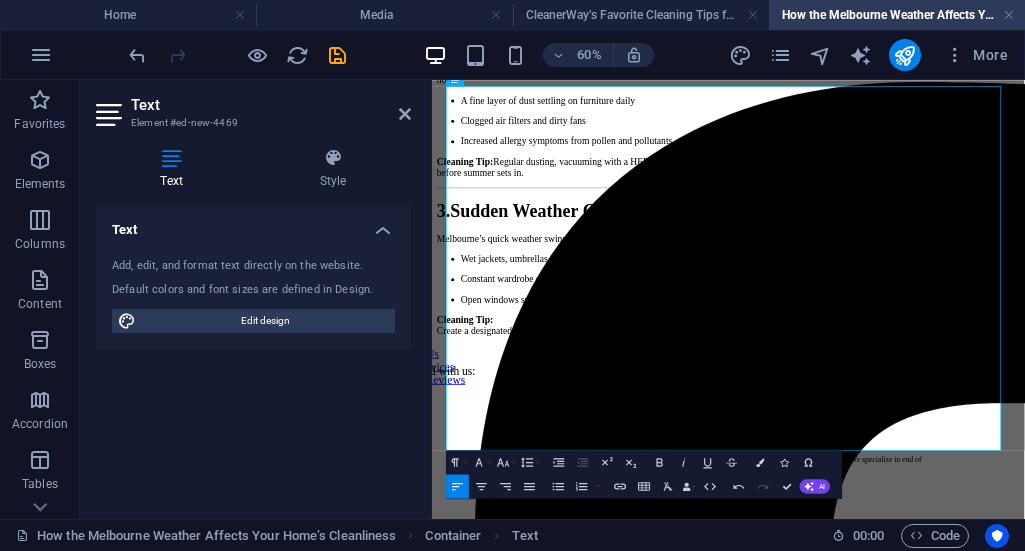type 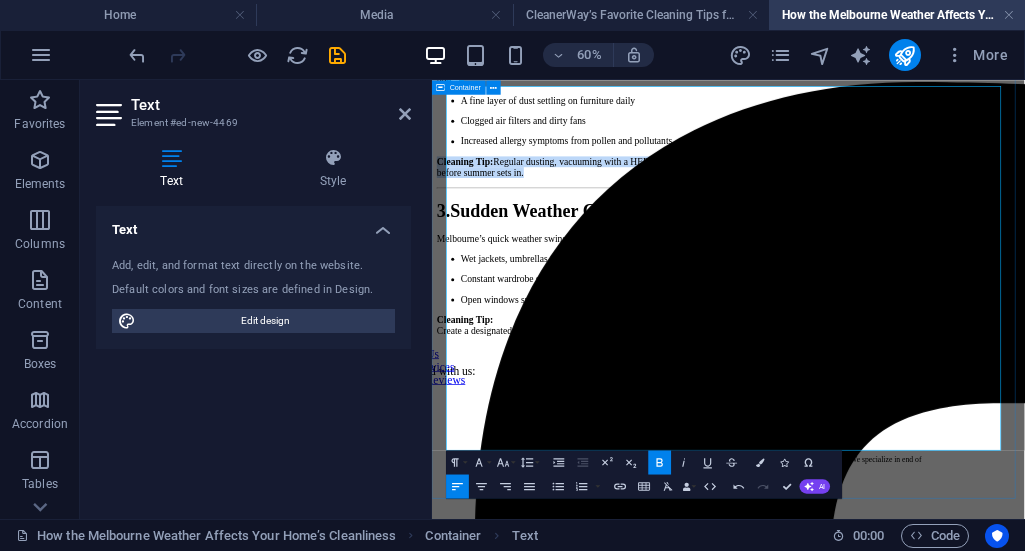 drag, startPoint x: 633, startPoint y: 388, endPoint x: 451, endPoint y: 371, distance: 182.79224 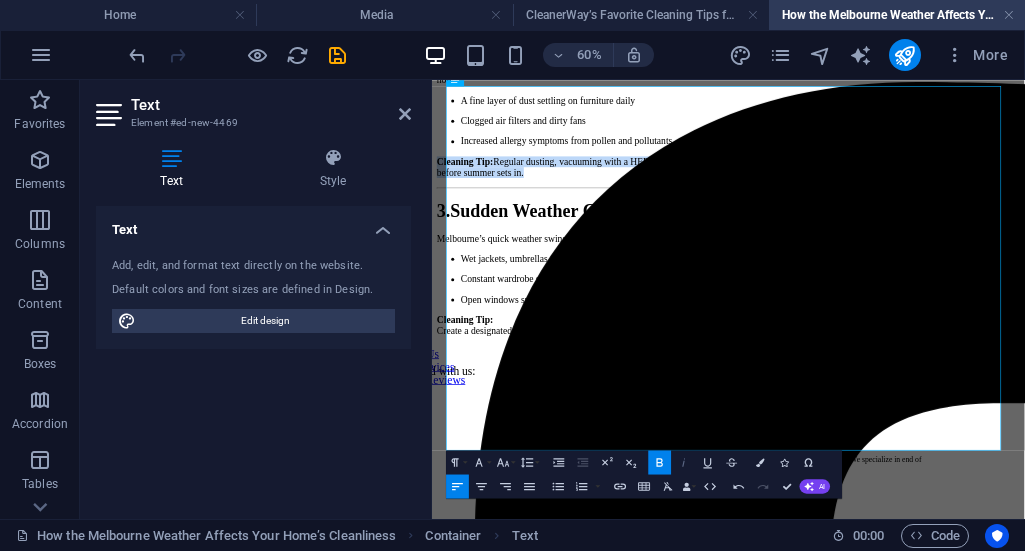 click 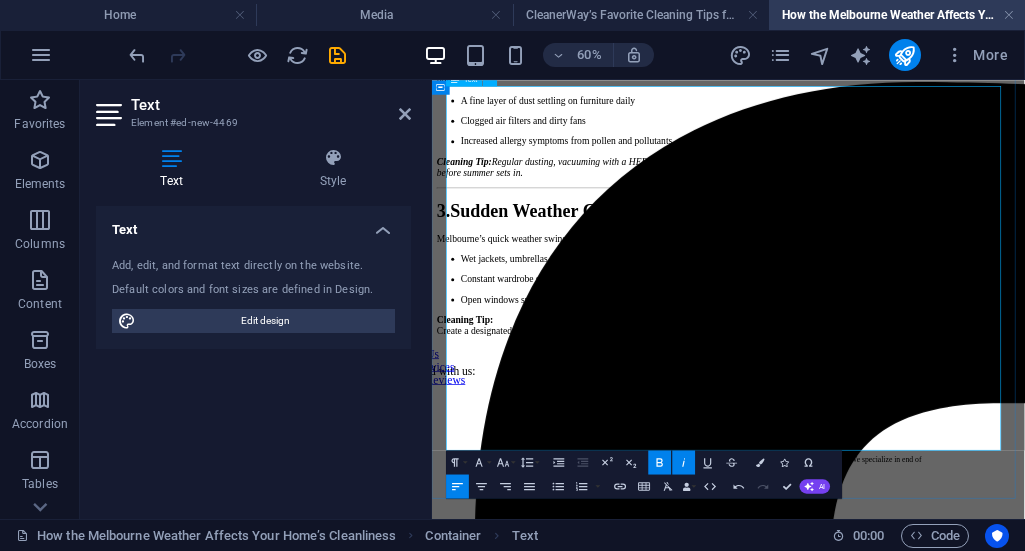 click on "Sudden Weather Changes Cause Clutter and Chaos" at bounding box center (793, 300) 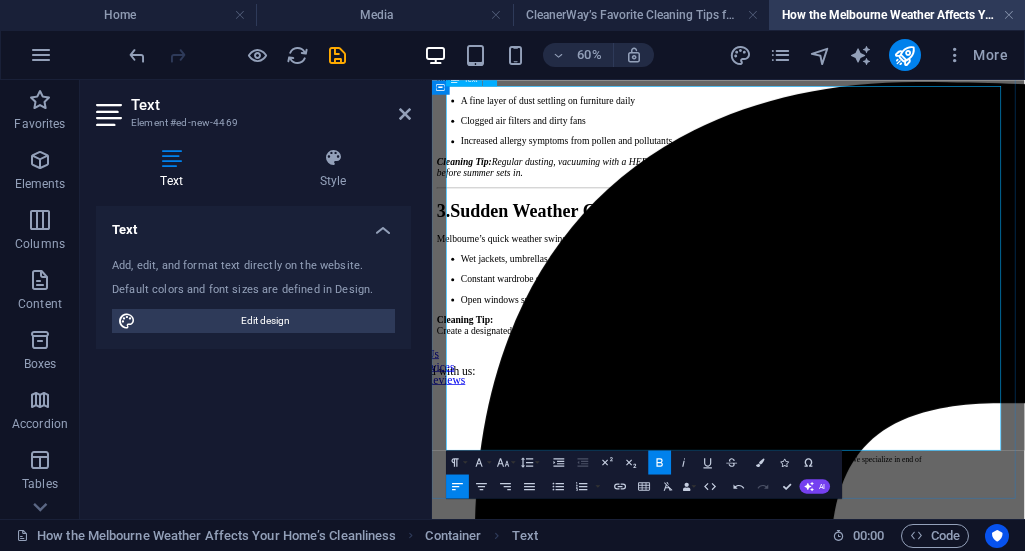 scroll, scrollTop: 1842, scrollLeft: 0, axis: vertical 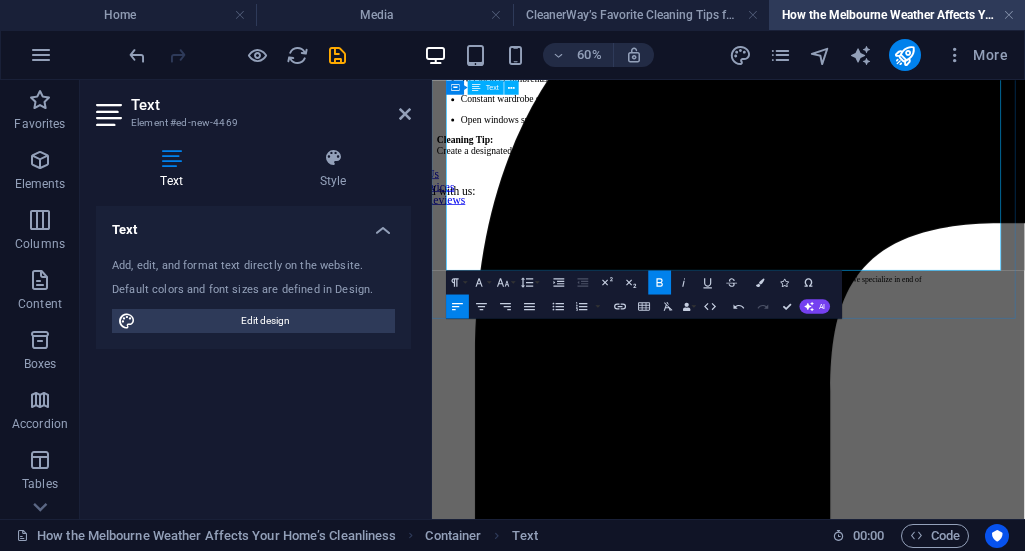 click on "Cleaning Tip: Create a designated “weather zone” near your entryway to manage coats and wet shoes. A weekly tidy-up and reset can keep clutter under control." at bounding box center [926, 189] 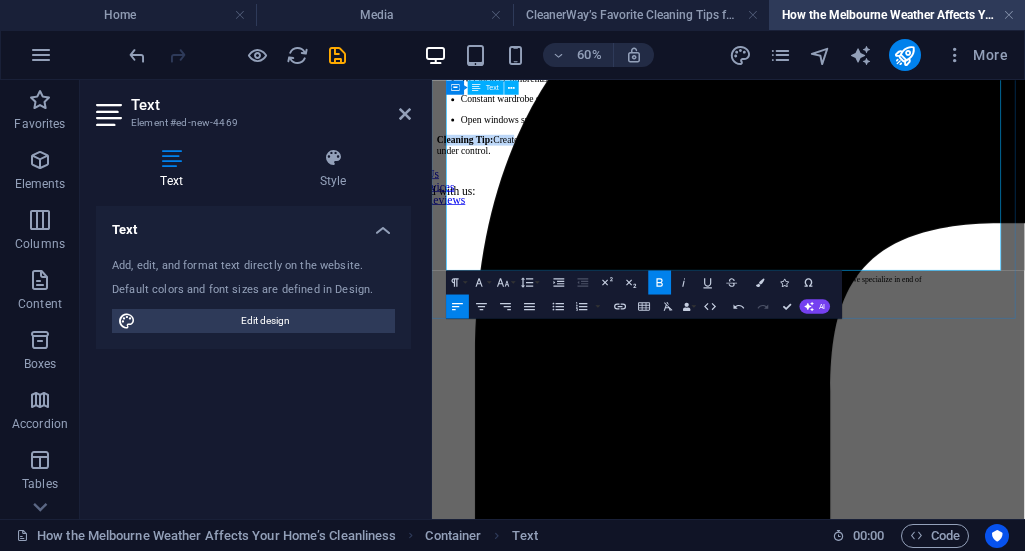 drag, startPoint x: 573, startPoint y: 373, endPoint x: 508, endPoint y: 369, distance: 65.12296 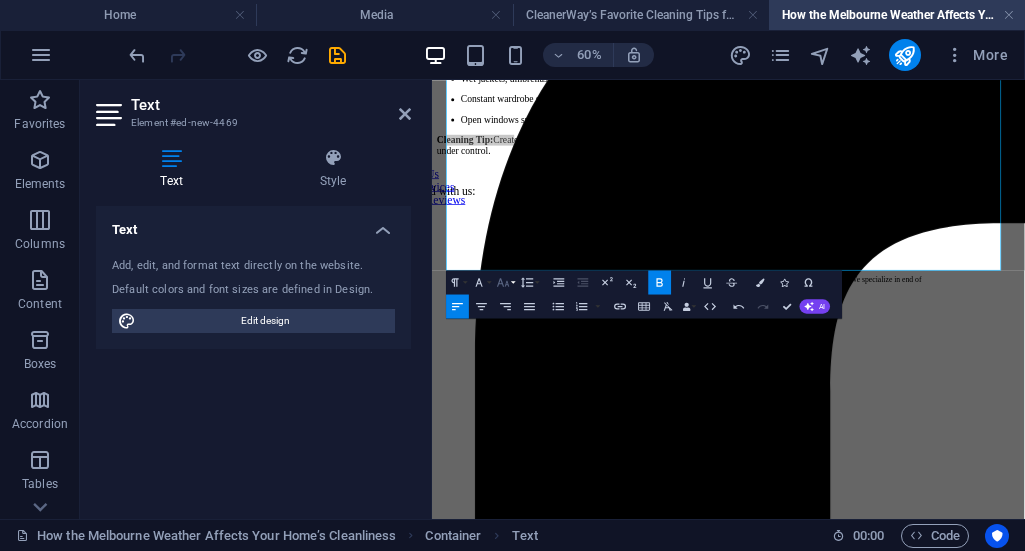 click on "Font Size" at bounding box center [505, 282] 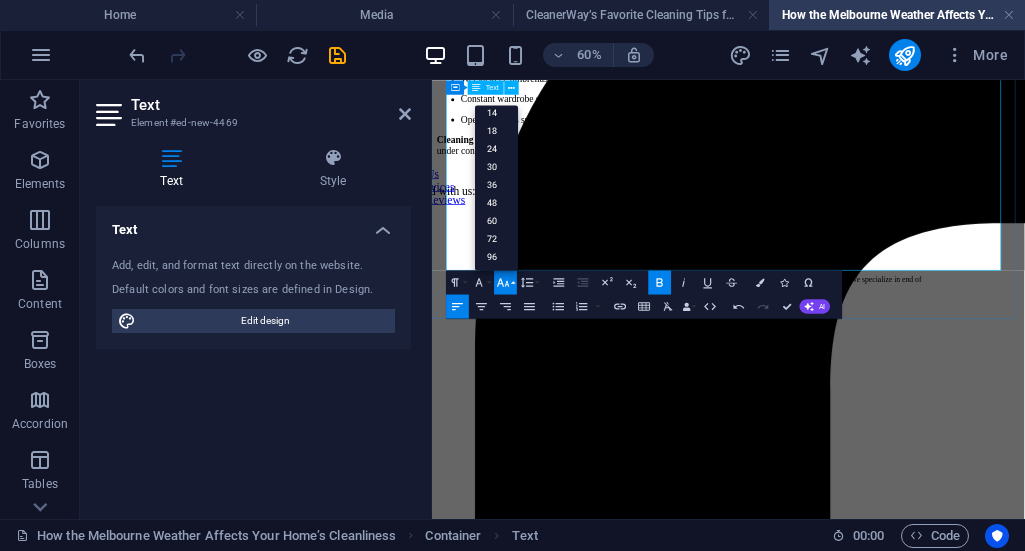click on "Cleaning Tip: Create a designated “weather zone” near your entryway to manage coats and wet shoes. A weekly tidy-up and reset can keep clutter under control." at bounding box center [926, 189] 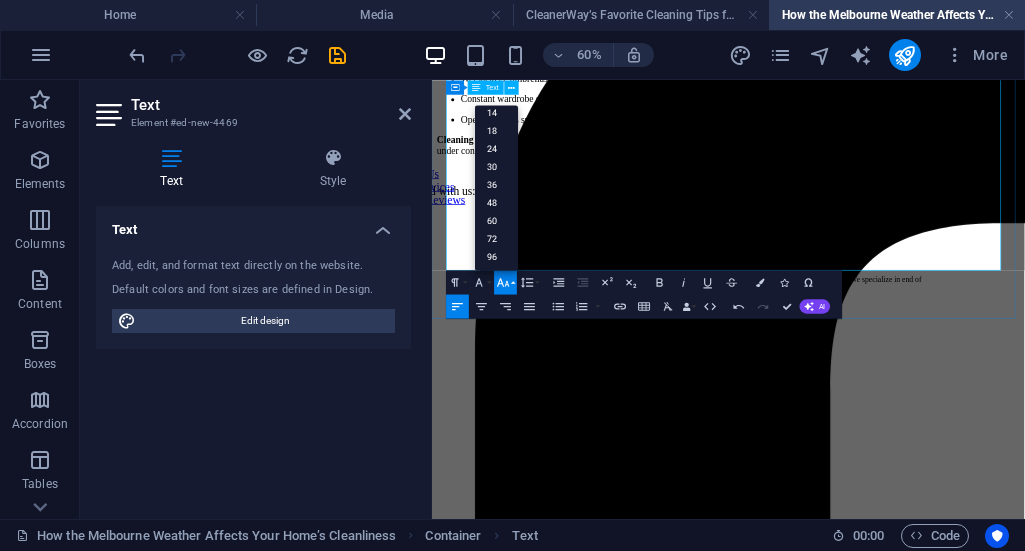 click on "Cleaning Tip: Create a designated “weather zone” near your entryway to manage coats and wet shoes. A weekly tidy-up and reset can keep clutter under control." at bounding box center (926, 189) 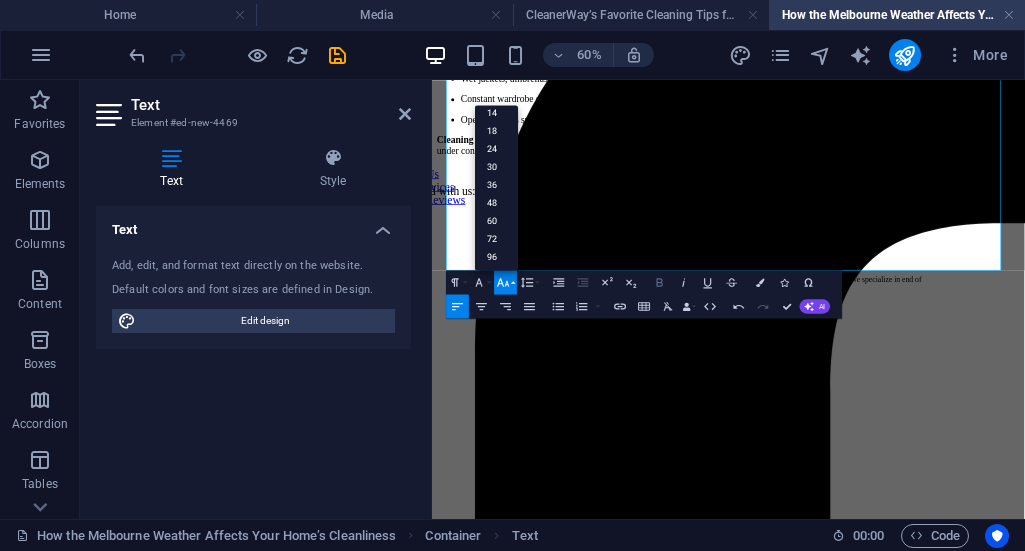click 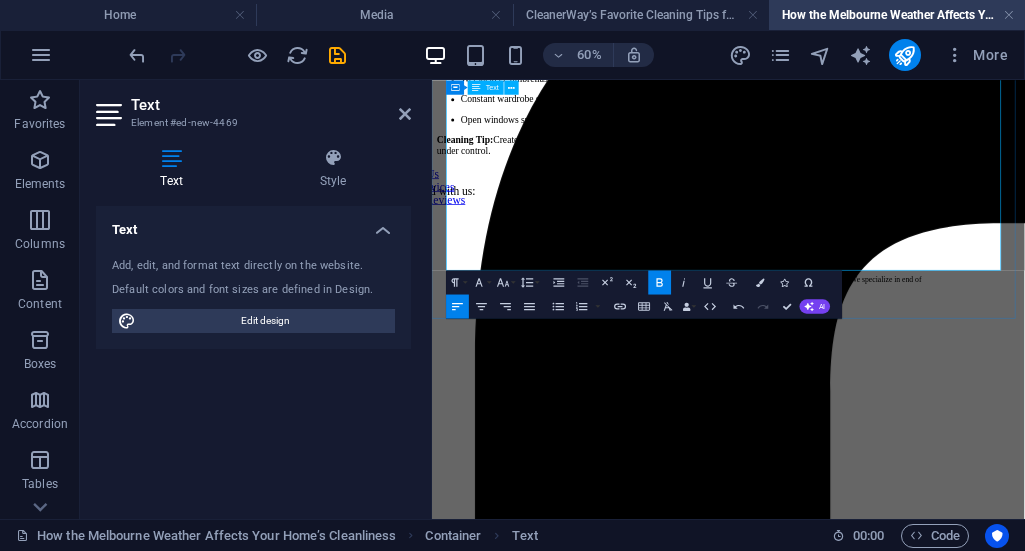 click on "Cleaning Tip:  Create a designated “ ​ weather zone” near your entryway to manage coats and wet shoes. A weekly tidy-up and reset can keep clutter under control." at bounding box center [926, 189] 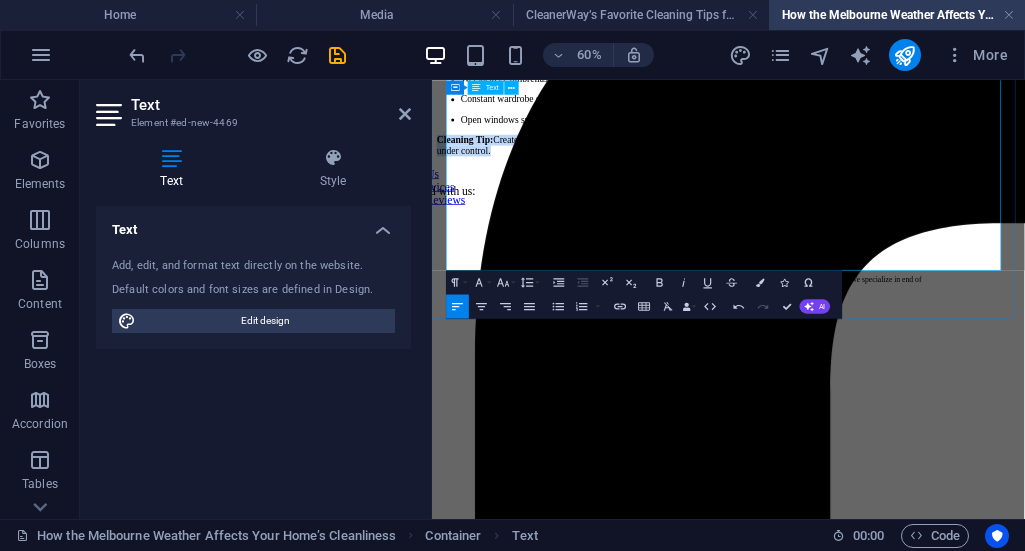 drag, startPoint x: 570, startPoint y: 381, endPoint x: 458, endPoint y: 361, distance: 113.7717 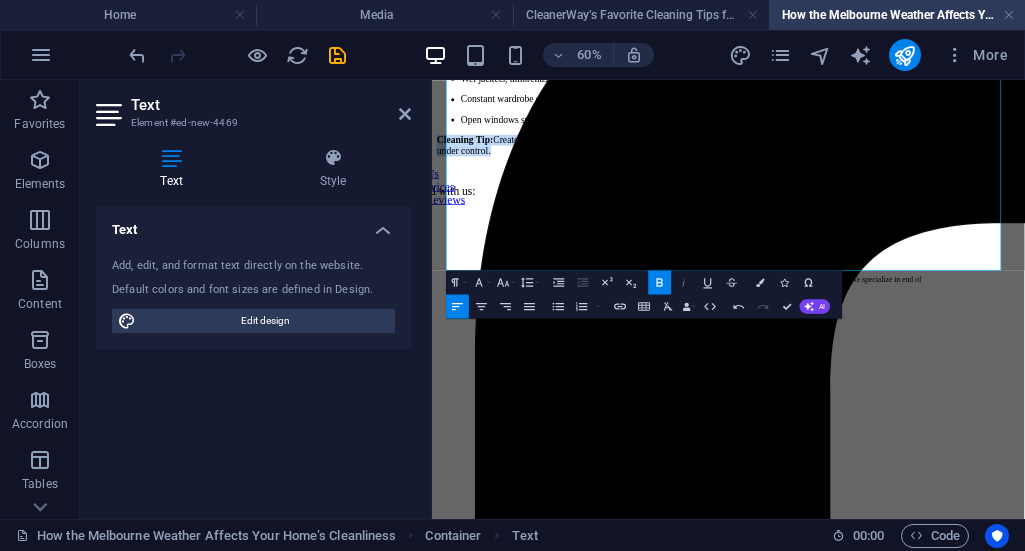 click on "Italic" at bounding box center (684, 282) 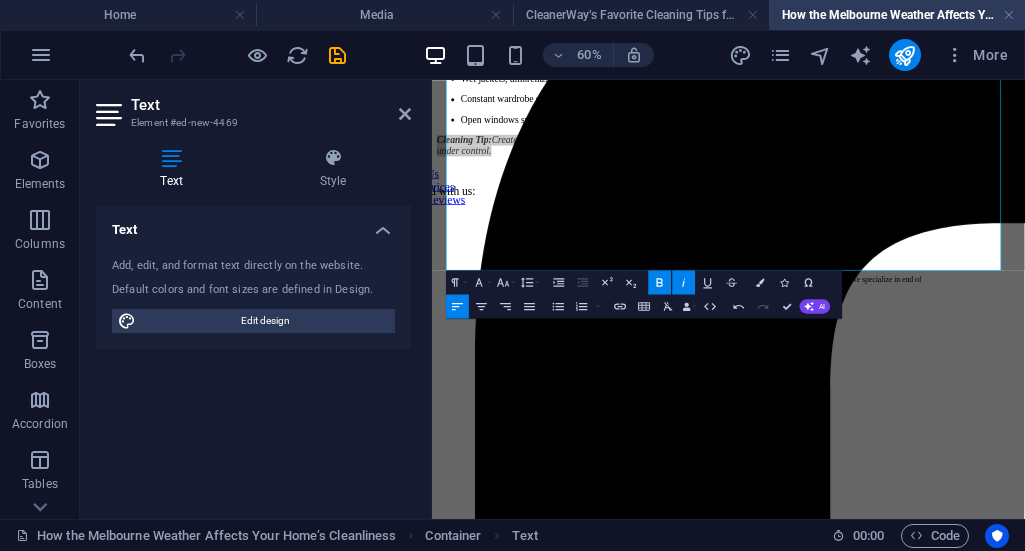 click on "Text Element #ed-new-4469 Text Style Text Add, edit, and format text directly on the website. Default colors and font sizes are defined in Design. Edit design Alignment Left aligned Centered Right aligned Preset Element Layout How this element expands within the layout (Flexbox). Size Default auto px % 1/1 1/2 1/3 1/4 1/5 1/6 1/7 1/8 1/9 1/10 Grow Shrink Order Container layout Visible Visible Opacity 100 % Overflow Spacing Margin Default auto px % rem vw vh Custom Custom auto px % rem vw vh auto px % rem vw vh auto px % rem vw vh auto px % rem vw vh Padding Default px rem % vh vw Custom Custom px rem % vh vw px rem % vh vw px rem % vh vw px rem % vh vw Border Style              - Width 1 auto px rem % vh vw Custom Custom 1 auto px rem % vh vw 1 auto px rem % vh vw 1 auto px rem % vh vw 1 auto px rem % vh vw  - Color Round corners Default px rem % vh vw Custom Custom px rem % vh vw px rem % vh vw px rem % vh vw px rem % vh vw Shadow Default None Outside Inside Color X offset 0 px rem vh vw Y offset 0" at bounding box center [256, 299] 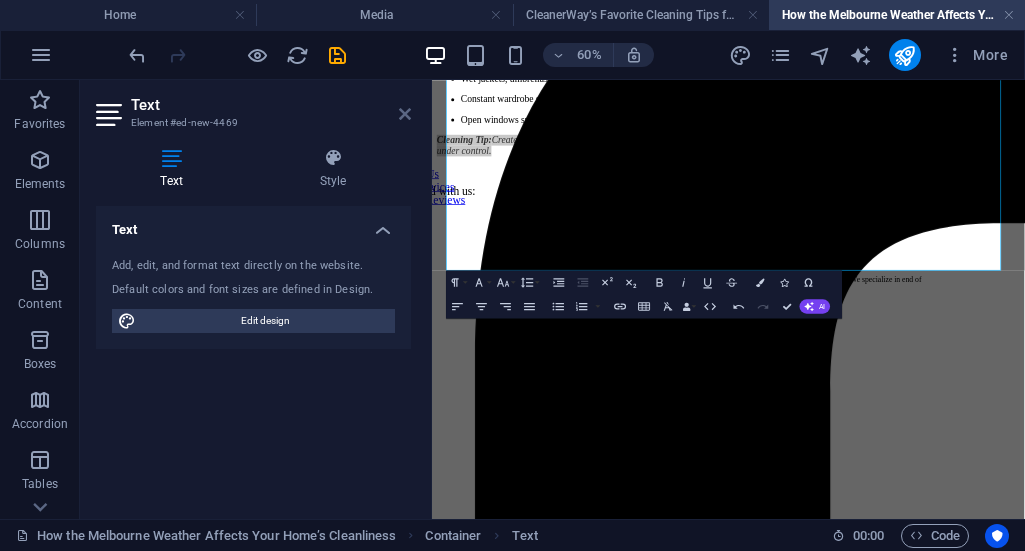 click at bounding box center (405, 114) 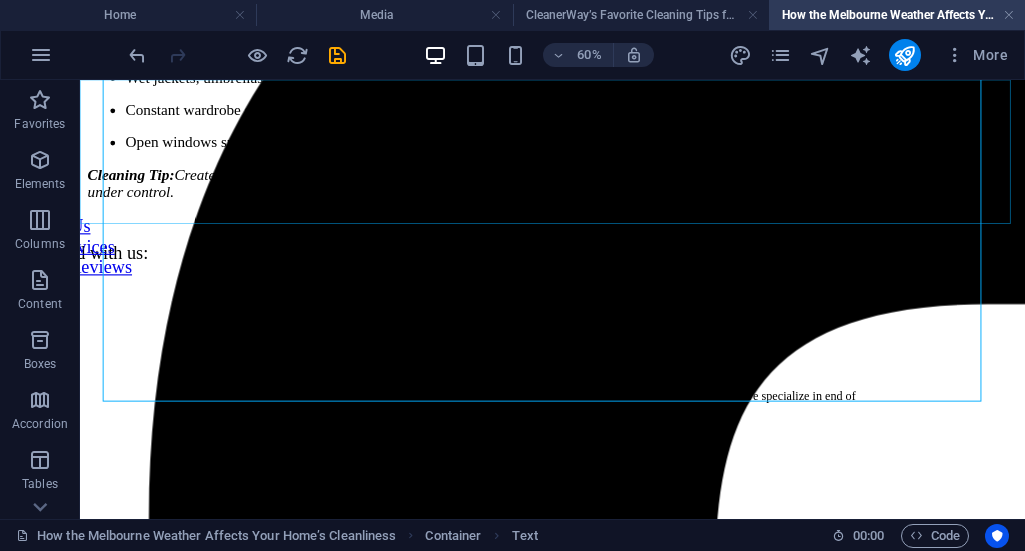 scroll, scrollTop: 1820, scrollLeft: 0, axis: vertical 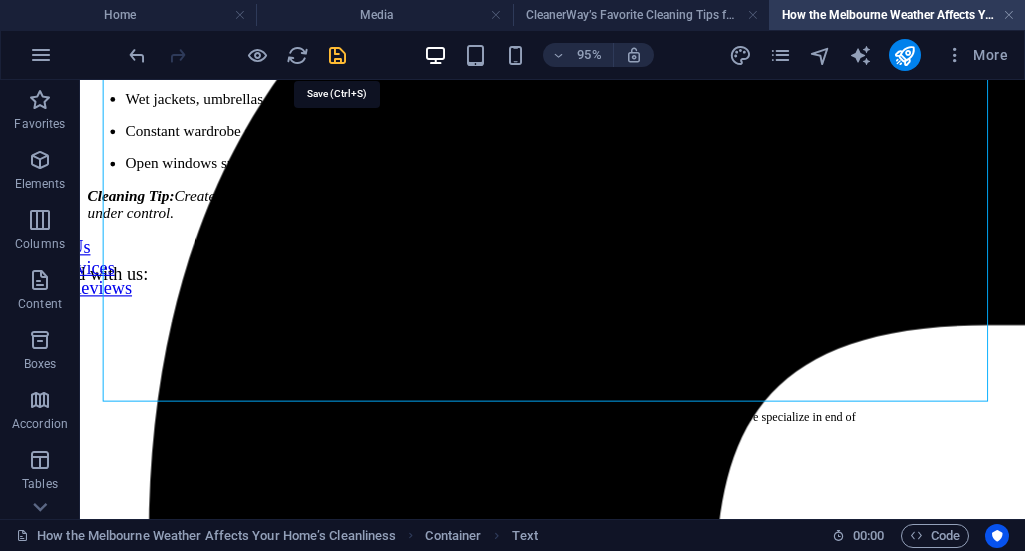 click at bounding box center [337, 55] 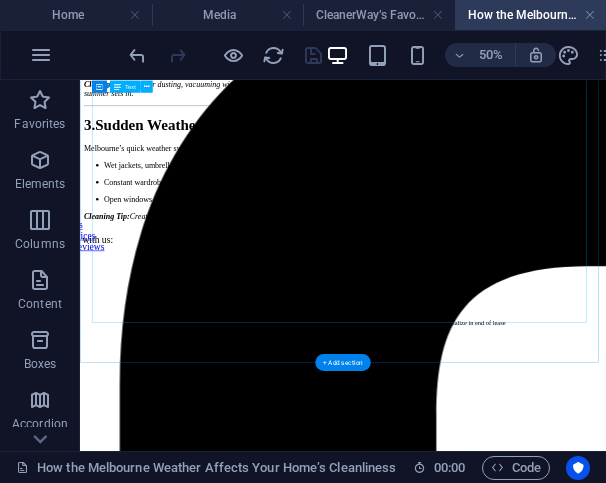 scroll, scrollTop: 1752, scrollLeft: 0, axis: vertical 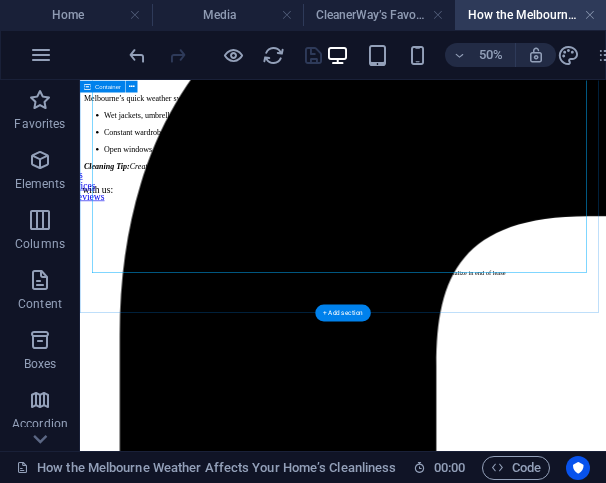 click on "How the Melbourne Weather Affects Your Home’s Cleanliness A Local Guide for Victorian Residents Melbourne is known for many things: its vibrant arts scene, great coffee, and famously unpredictable weather. Locals joke that you can experience all four seasons in one day — and while this makes life interesting, it can also wreak havoc on the cleanliness of your home. If you’re a homeowner or renter in Victoria, you’ve likely experienced how quickly things can get messy when Melbourne’s climate does its thing. Here’s how the local weather affects your home’s cleanliness — and what you can do to stay on top of it. 1.  Wet Winters = Muddy Floors and Musty Smells Melbourne winters bring plenty of rain and damp conditions. Whether it’s your kids, pets, or even yourself, tracking mud and moisture through the home becomes almost unavoidable. Over time, this can lead to: Stained carpets and rugs Water-damaged floorboards A musty indoor smell due to mould or mildew Cleaning Tip: 2.  Cleaning Tip:  3." at bounding box center [606, -586] 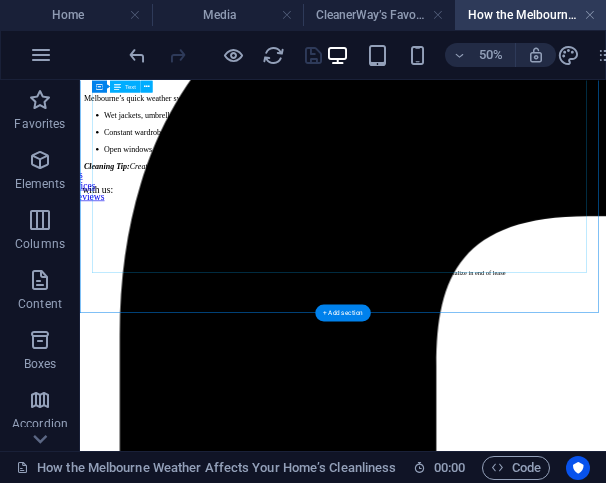 click on "2.  Dry Summers Bring Dust and Allergens On the other end of the spectrum, Melbourne’s hot, dry summer days stir up dust — especially in suburbs near open land or under construction. You might notice: A fine layer of dust settling on furniture daily Clogged air filters and dirty fans Increased allergy symptoms from pollen and pollutants Cleaning Tip:  Regular dusting, vacuuming with a HEPA filter, and air purifier maintenance can help — or better yet, schedule a thorough spring clean before summer sets in. 3.  Sudden Weather Changes Cause Clutter and Chaos Melbourne’s quick weather swings can catch anyone off guard. One minute it’s sunny, the next it’s pouring. This unpredictability often leads to: Wet jackets, umbrellas, and shoes piled by the door Constant wardrobe swaps creating mess in bedrooms Open windows suddenly letting in rain or windblown debris Cleaning Tip:" at bounding box center (606, 25) 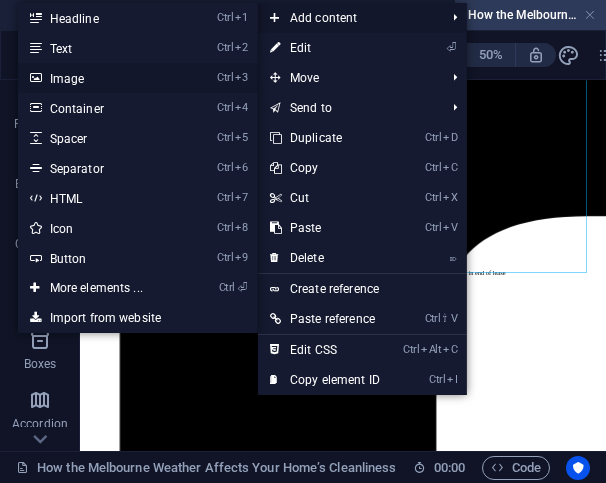click on "Ctrl 3  Image" at bounding box center [100, 78] 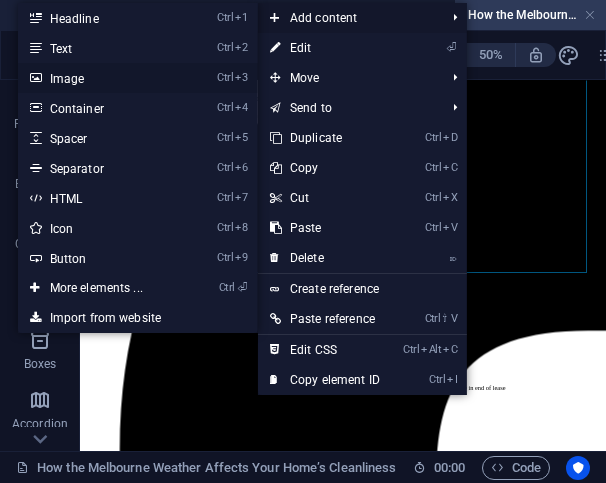 scroll, scrollTop: 782, scrollLeft: 0, axis: vertical 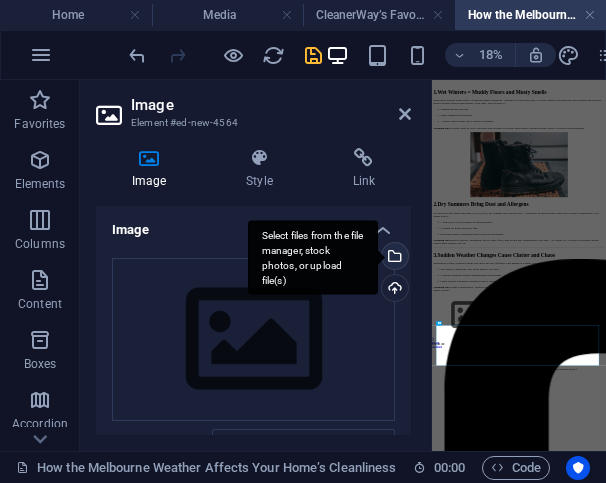 click on "Select files from the file manager, stock photos, or upload file(s)" at bounding box center [313, 257] 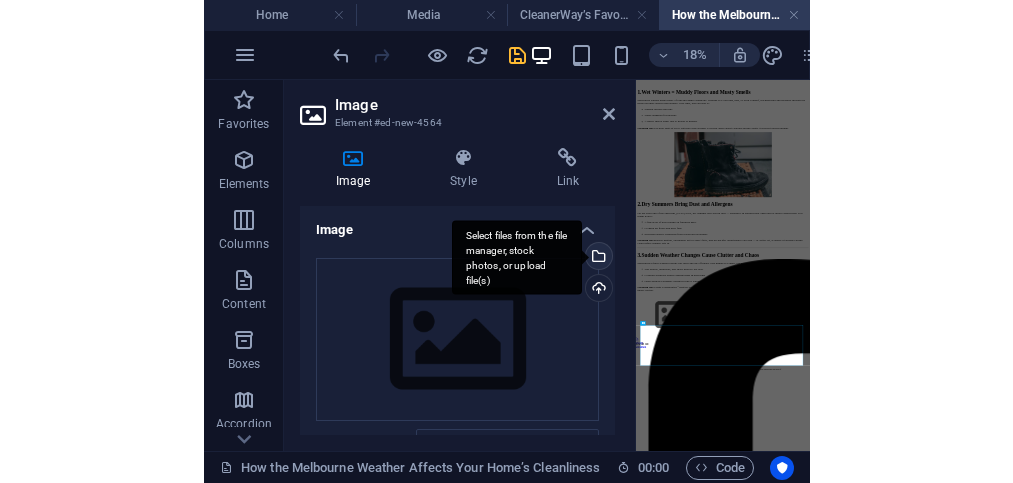 scroll, scrollTop: 375, scrollLeft: 0, axis: vertical 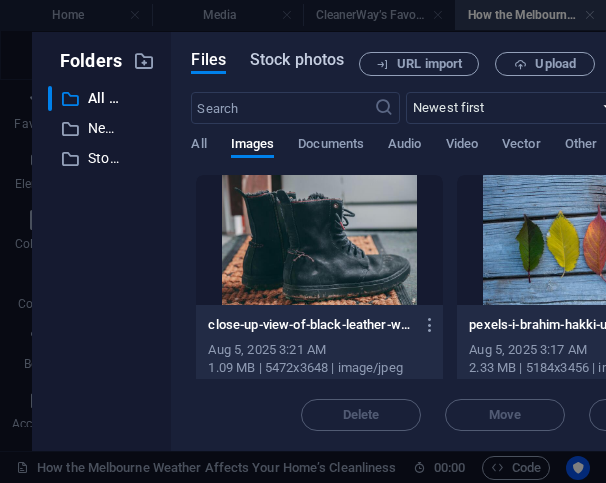 click on "Stock photos" at bounding box center (297, 60) 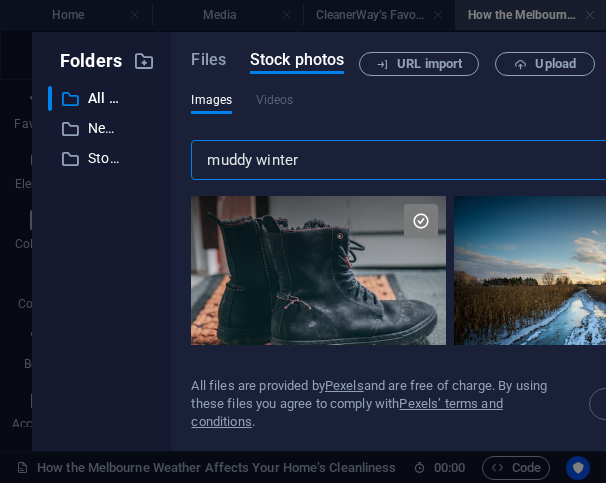 drag, startPoint x: 334, startPoint y: 166, endPoint x: 118, endPoint y: 190, distance: 217.32924 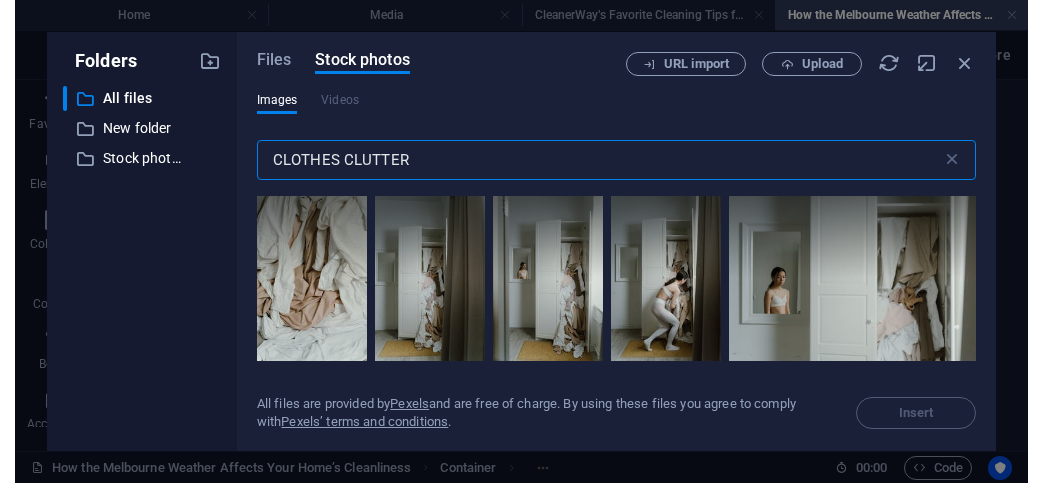scroll, scrollTop: 0, scrollLeft: 0, axis: both 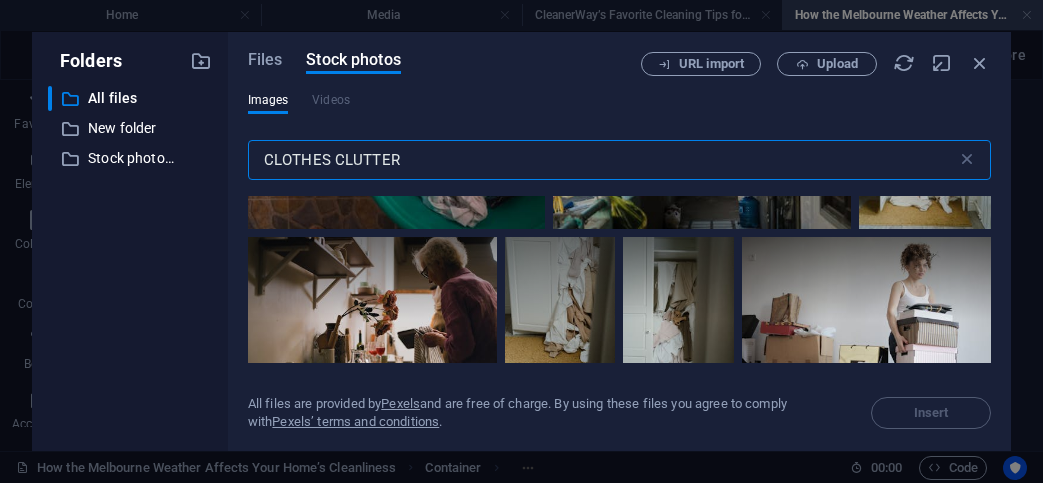 type on "CLOTHES CLUTTER" 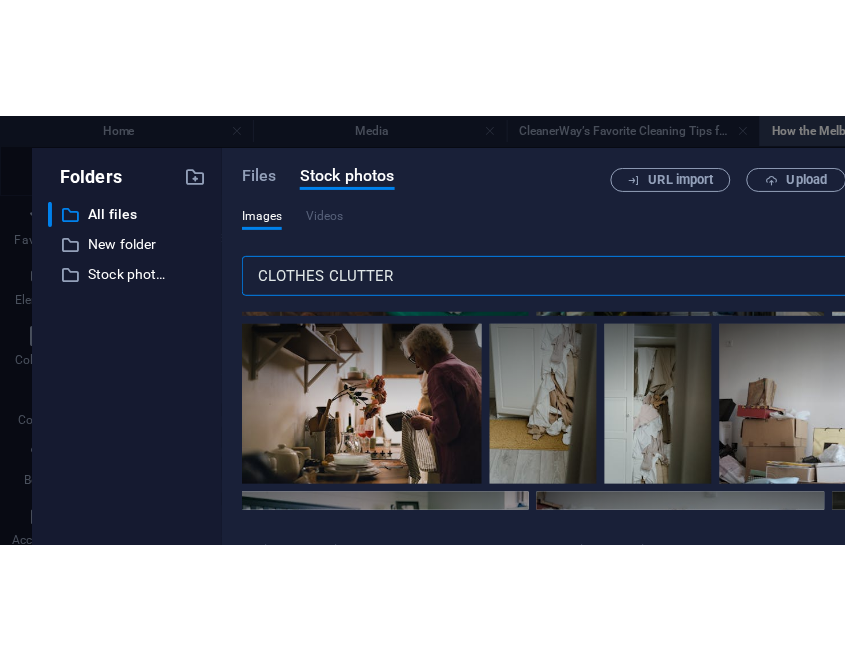 scroll, scrollTop: 1109, scrollLeft: 0, axis: vertical 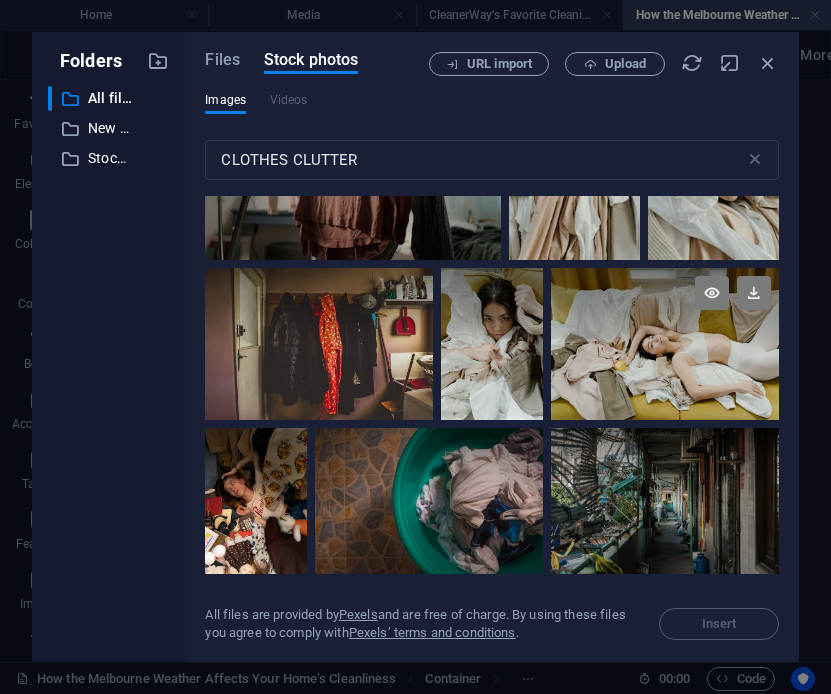 click at bounding box center [665, 306] 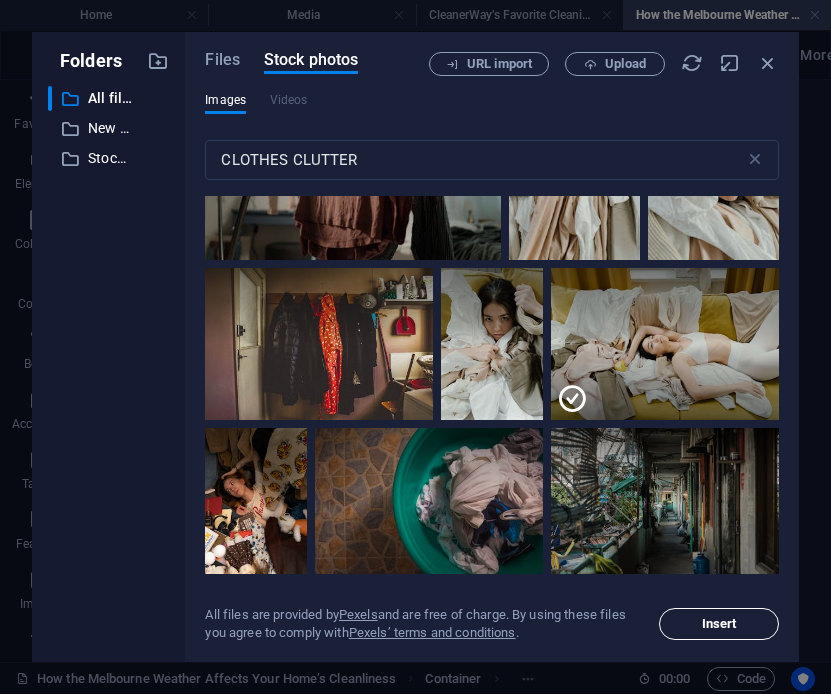 click on "Insert" at bounding box center [719, 624] 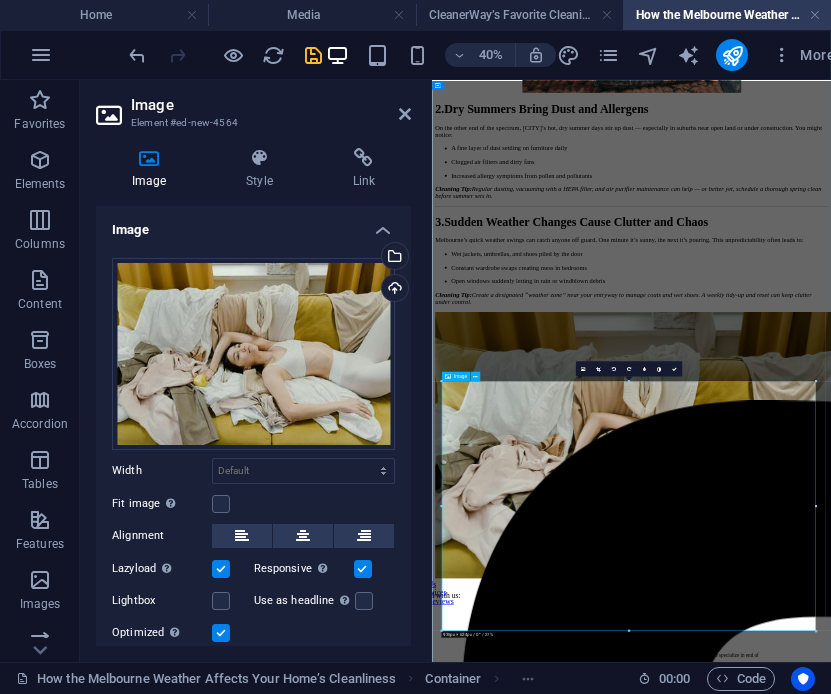 scroll, scrollTop: 1507, scrollLeft: 0, axis: vertical 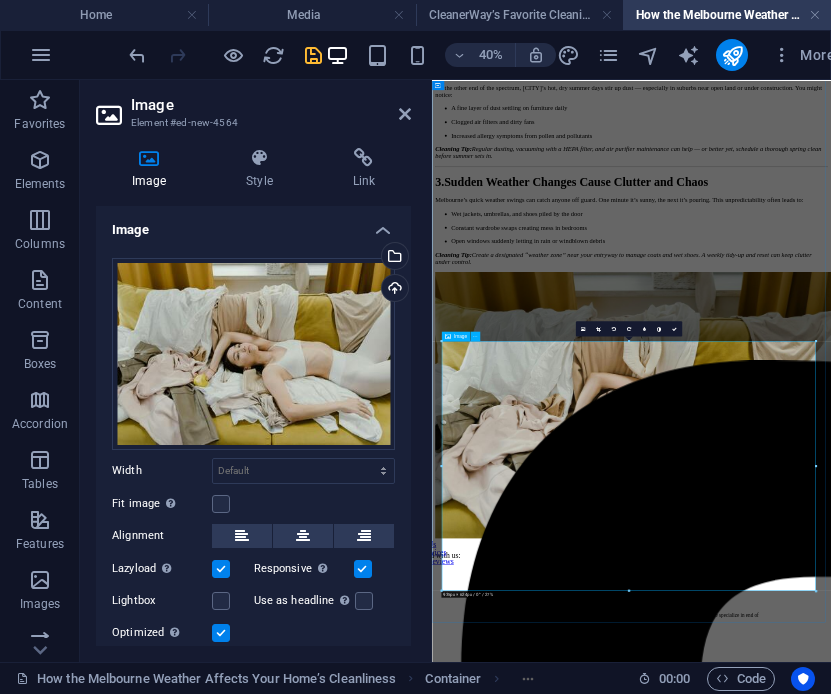 click at bounding box center (931, 893) 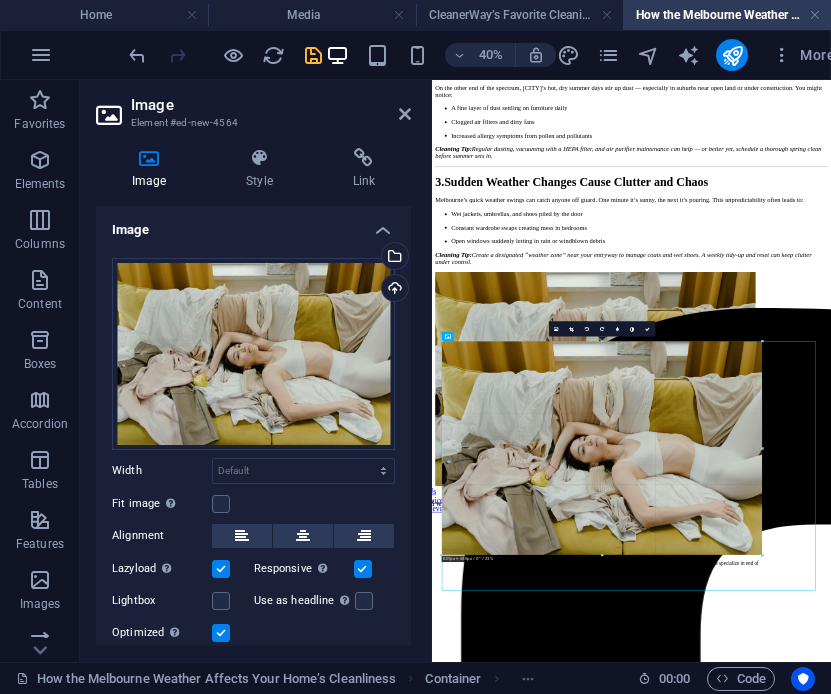 drag, startPoint x: 17, startPoint y: 1275, endPoint x: 578, endPoint y: 510, distance: 948.65485 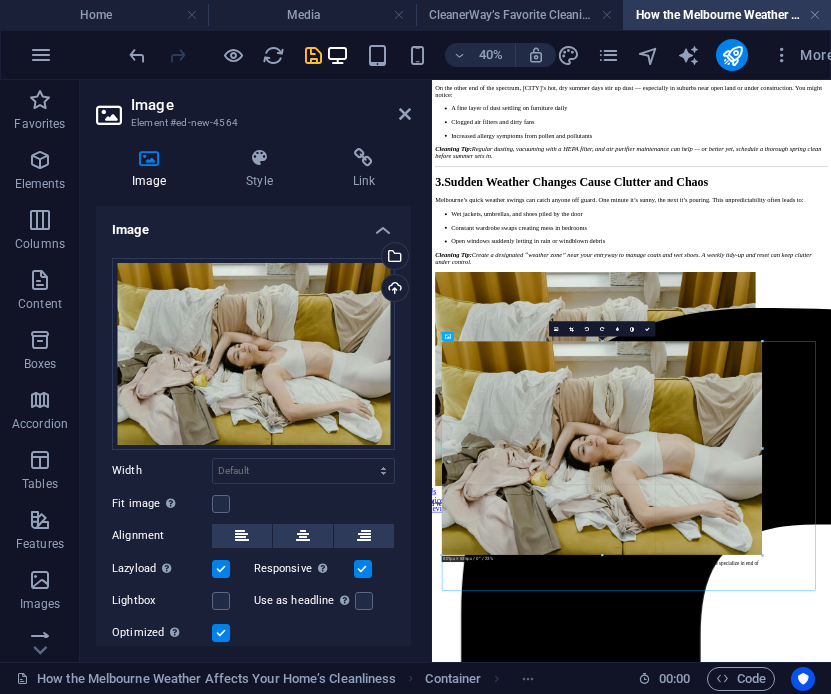 type on "801" 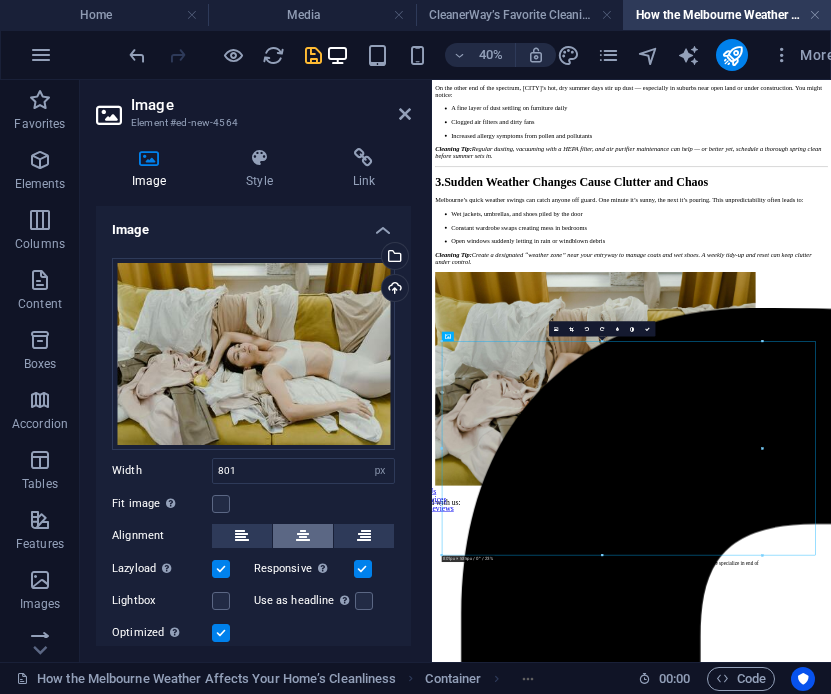 click at bounding box center (303, 536) 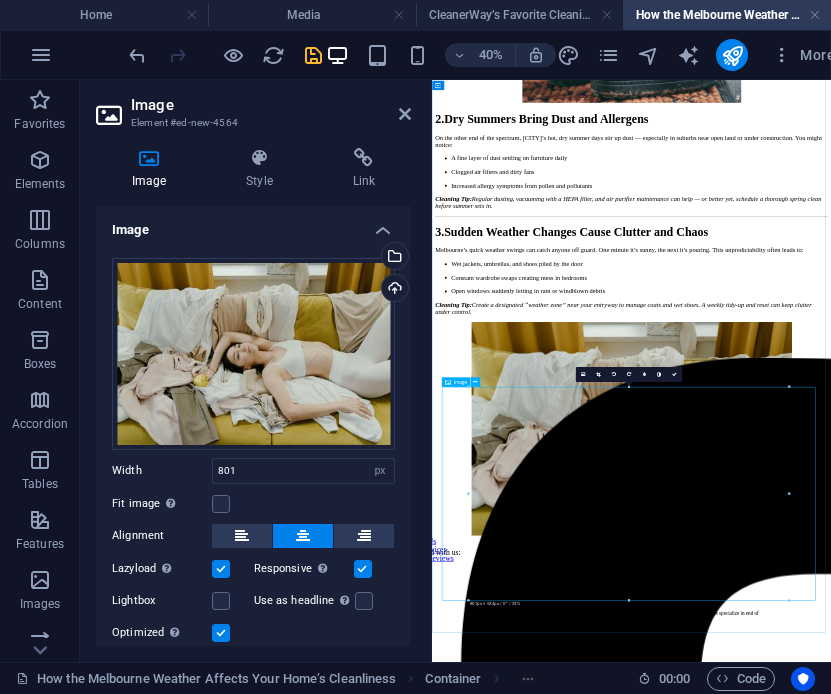 scroll, scrollTop: 1407, scrollLeft: 0, axis: vertical 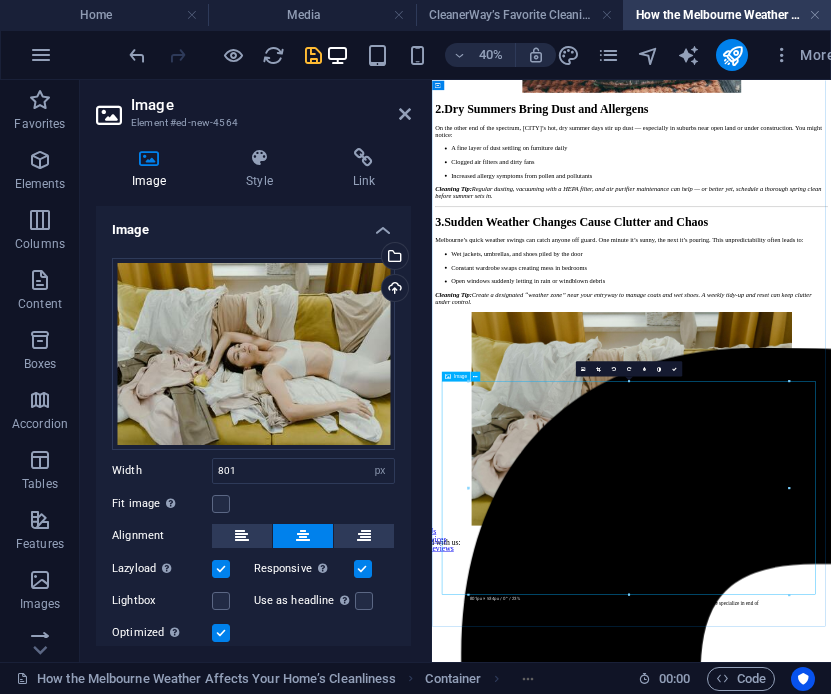 click at bounding box center (931, 927) 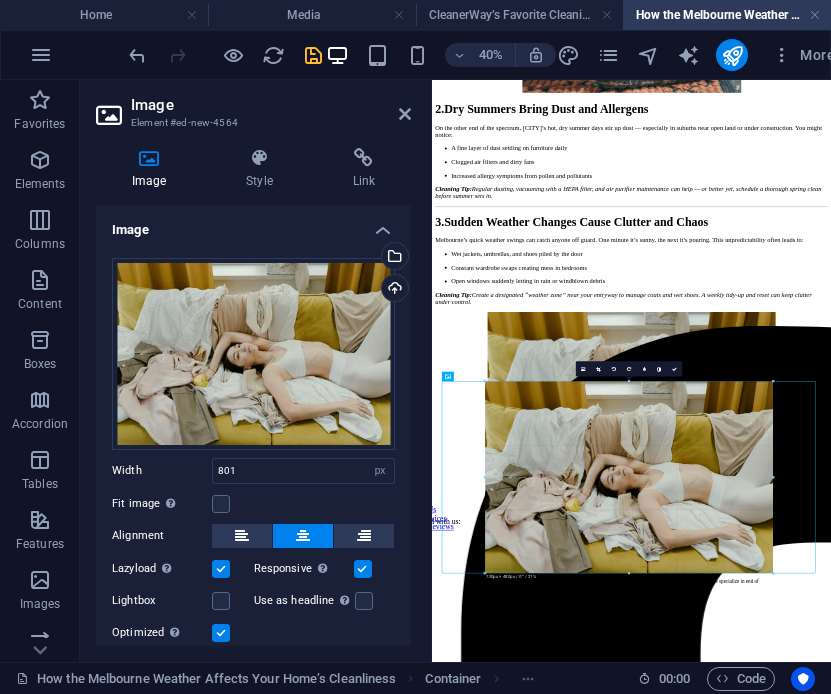 drag, startPoint x: 469, startPoint y: 595, endPoint x: 560, endPoint y: 540, distance: 106.32967 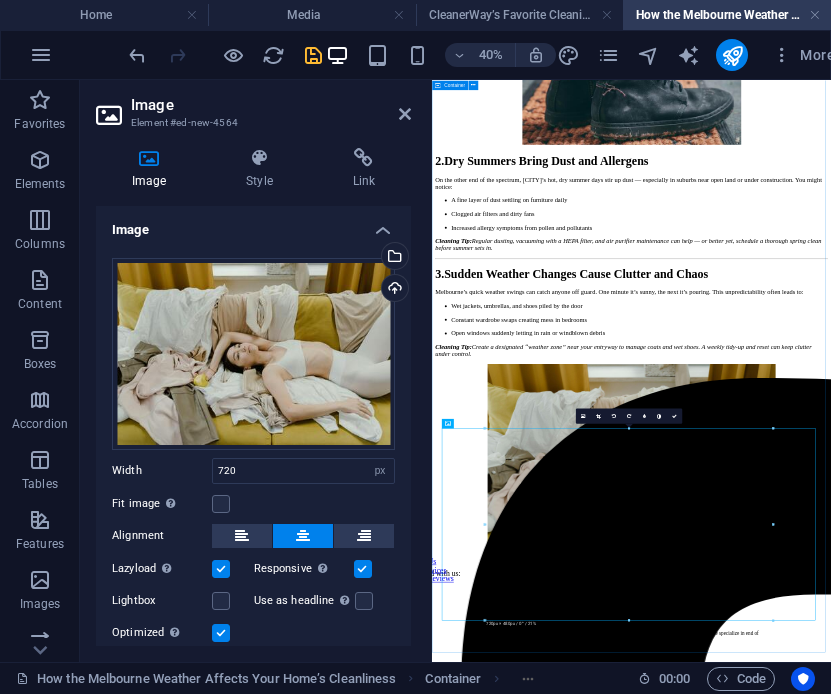 scroll, scrollTop: 1307, scrollLeft: 0, axis: vertical 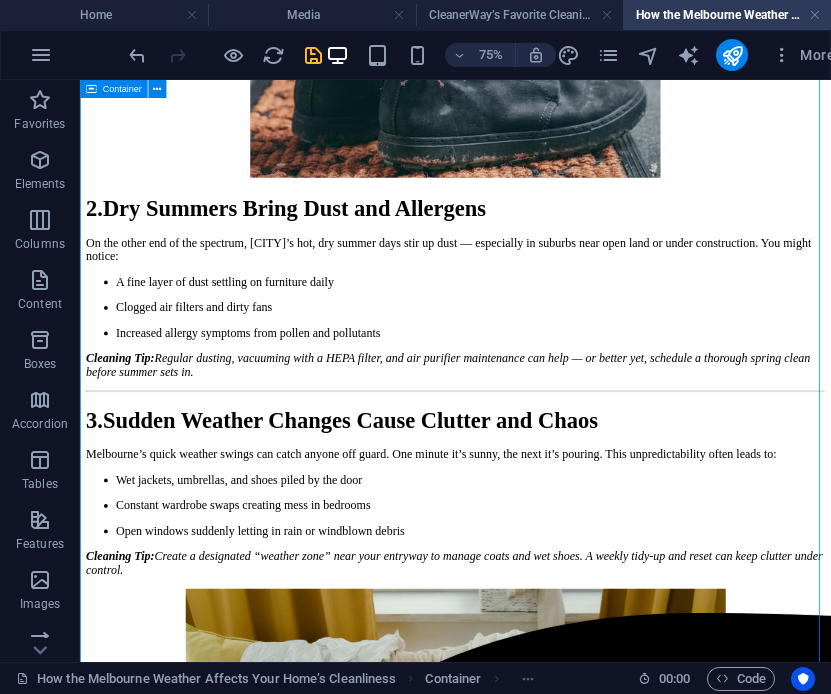 drag, startPoint x: 215, startPoint y: 1422, endPoint x: 639, endPoint y: 770, distance: 777.7403 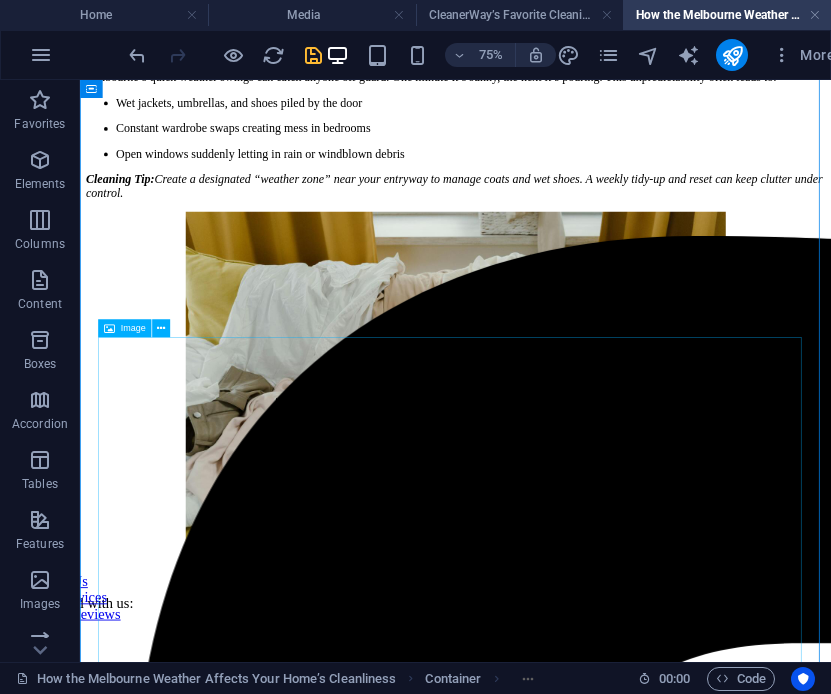 scroll, scrollTop: 1807, scrollLeft: 0, axis: vertical 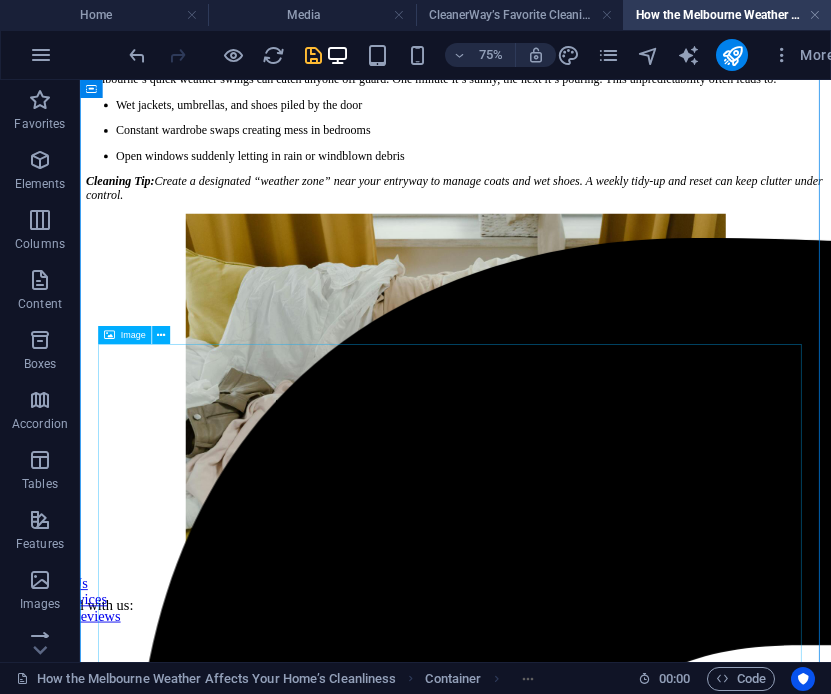 click at bounding box center (580, 500) 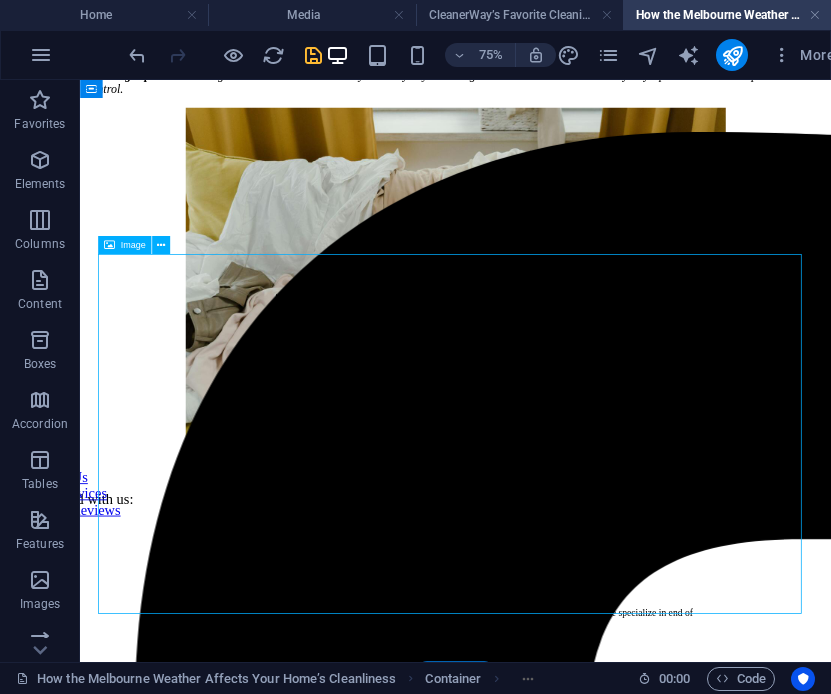 scroll, scrollTop: 2007, scrollLeft: 0, axis: vertical 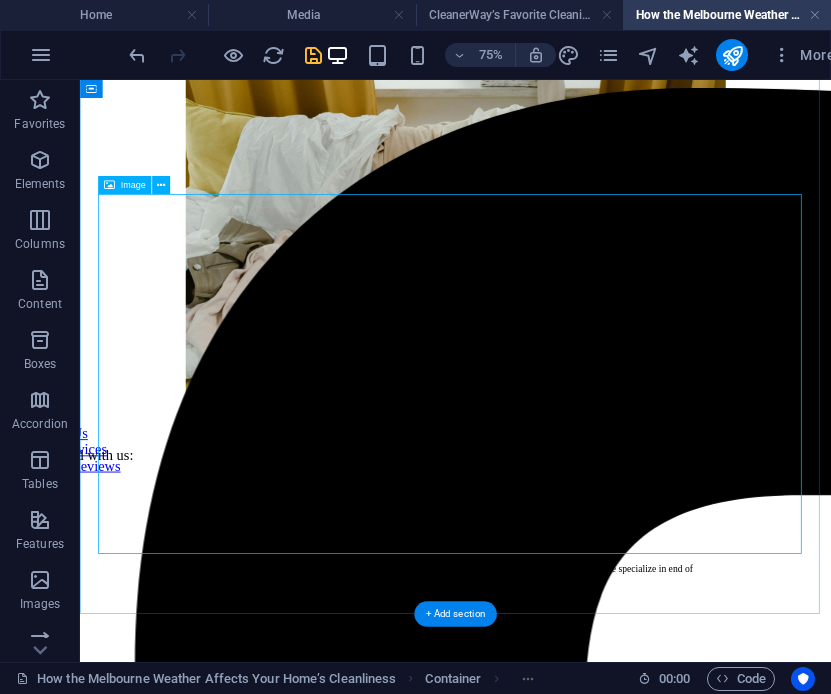 click at bounding box center [580, 300] 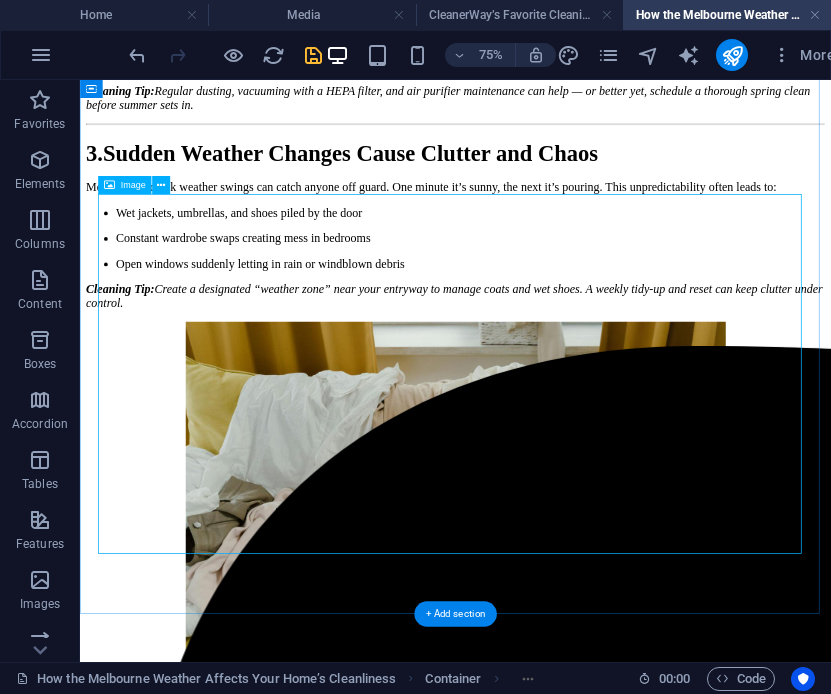 select on "px" 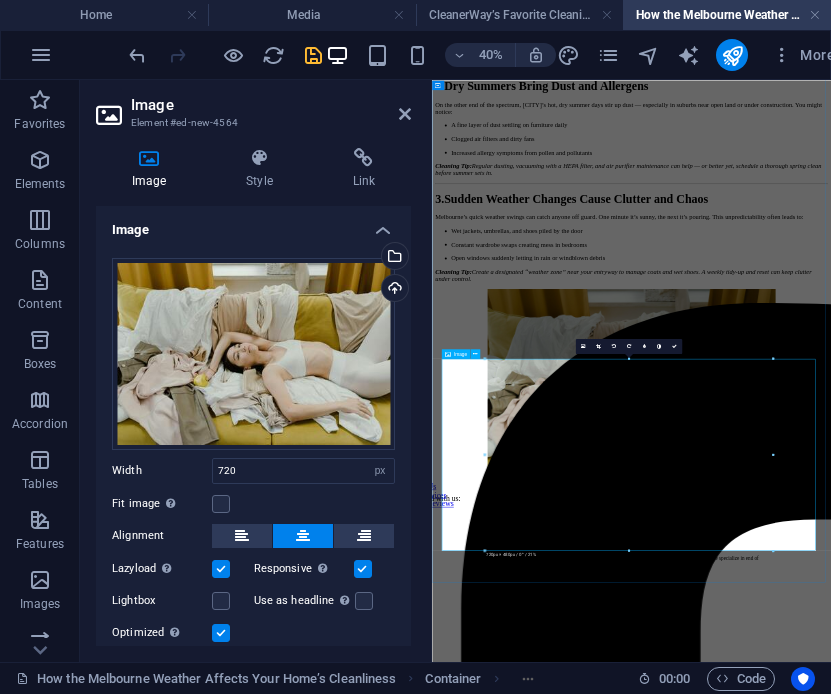 scroll, scrollTop: 1363, scrollLeft: 0, axis: vertical 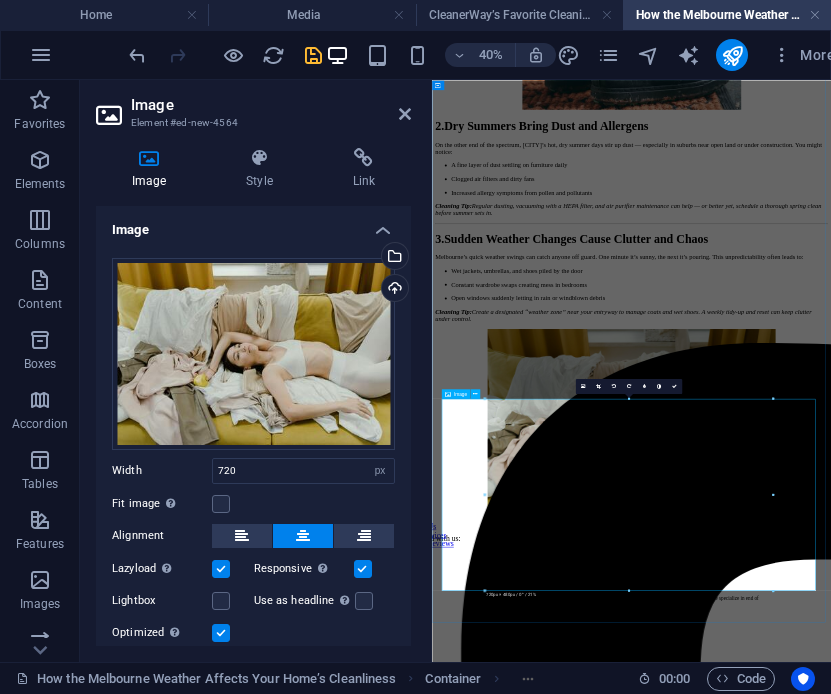 drag, startPoint x: 916, startPoint y: 669, endPoint x: 657, endPoint y: 1245, distance: 631.5513 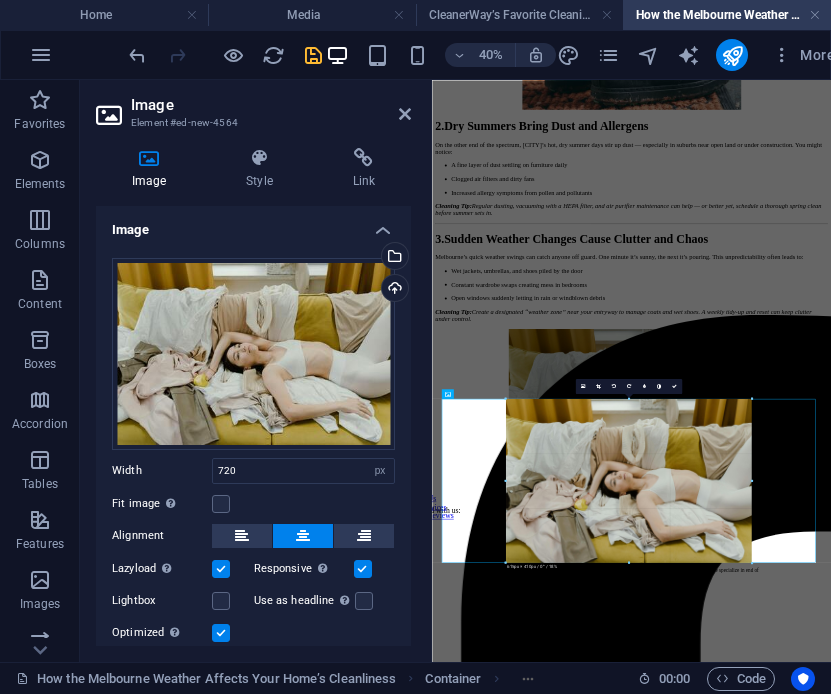 drag, startPoint x: 483, startPoint y: 592, endPoint x: 552, endPoint y: 518, distance: 101.17806 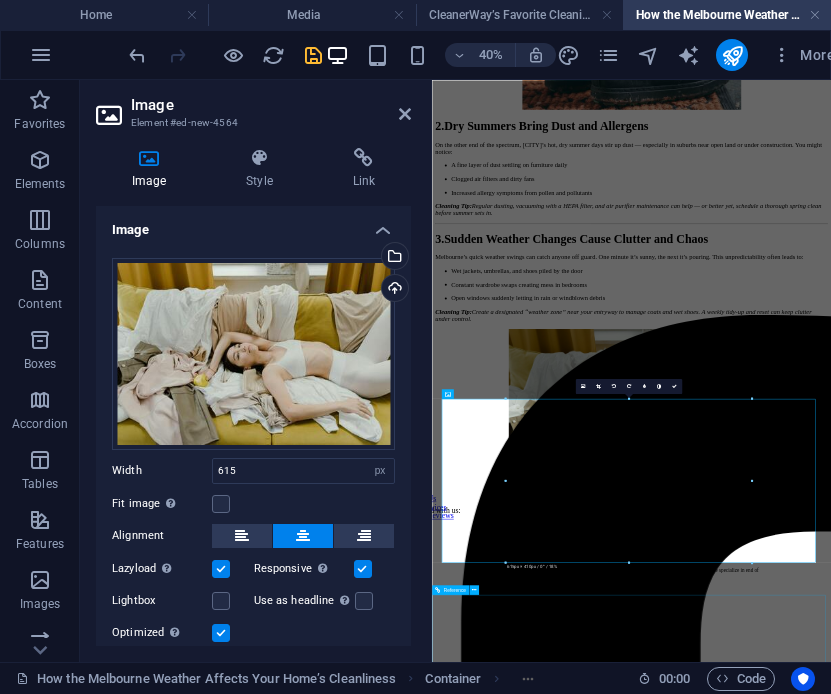 click on "CleanerWay Cleaning offers expert residential and commercial cleaning services across [CITY] and [CITY] suburbs. We specialize in end of lease cleaning, deep cleaning, and NDIS-approved services. Trusted, affordable, and always thorough. About Us Our Services Client Reviews Media Stay connected with us: [EMAIL] Privacy Policy Terms of Service Cleanerway Cleaning Solutions" at bounding box center (931, 2896) 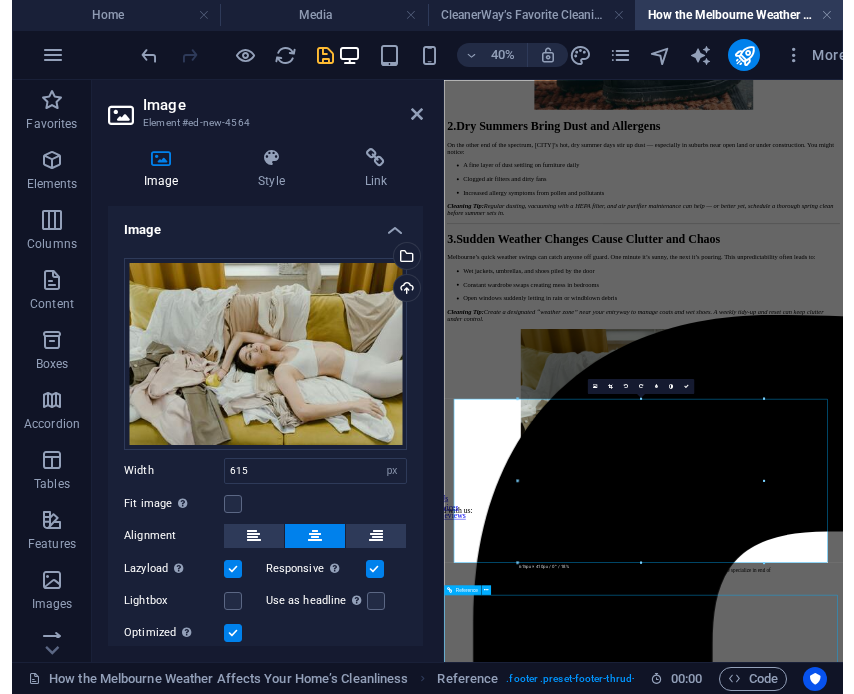 scroll, scrollTop: 2272, scrollLeft: 0, axis: vertical 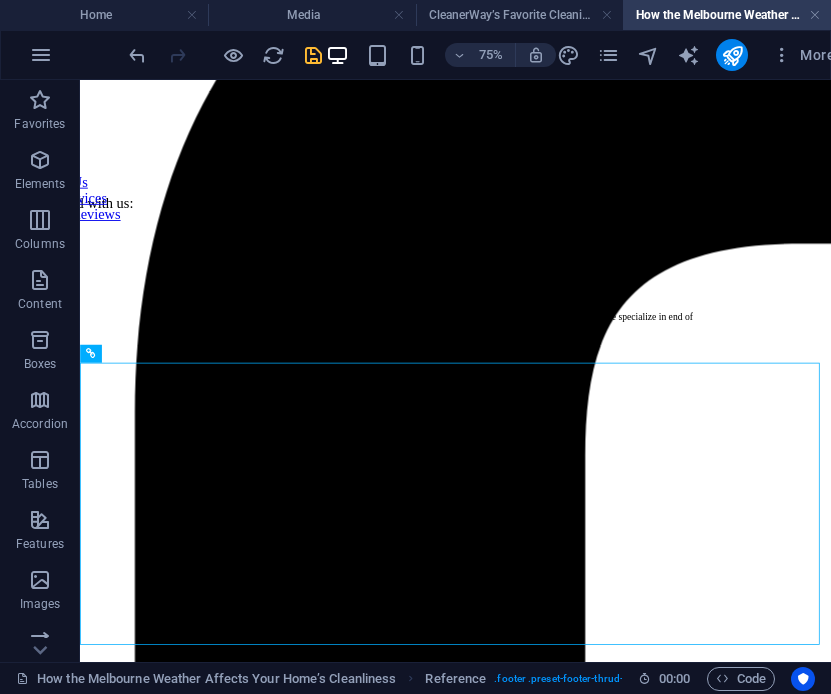 click at bounding box center [313, 55] 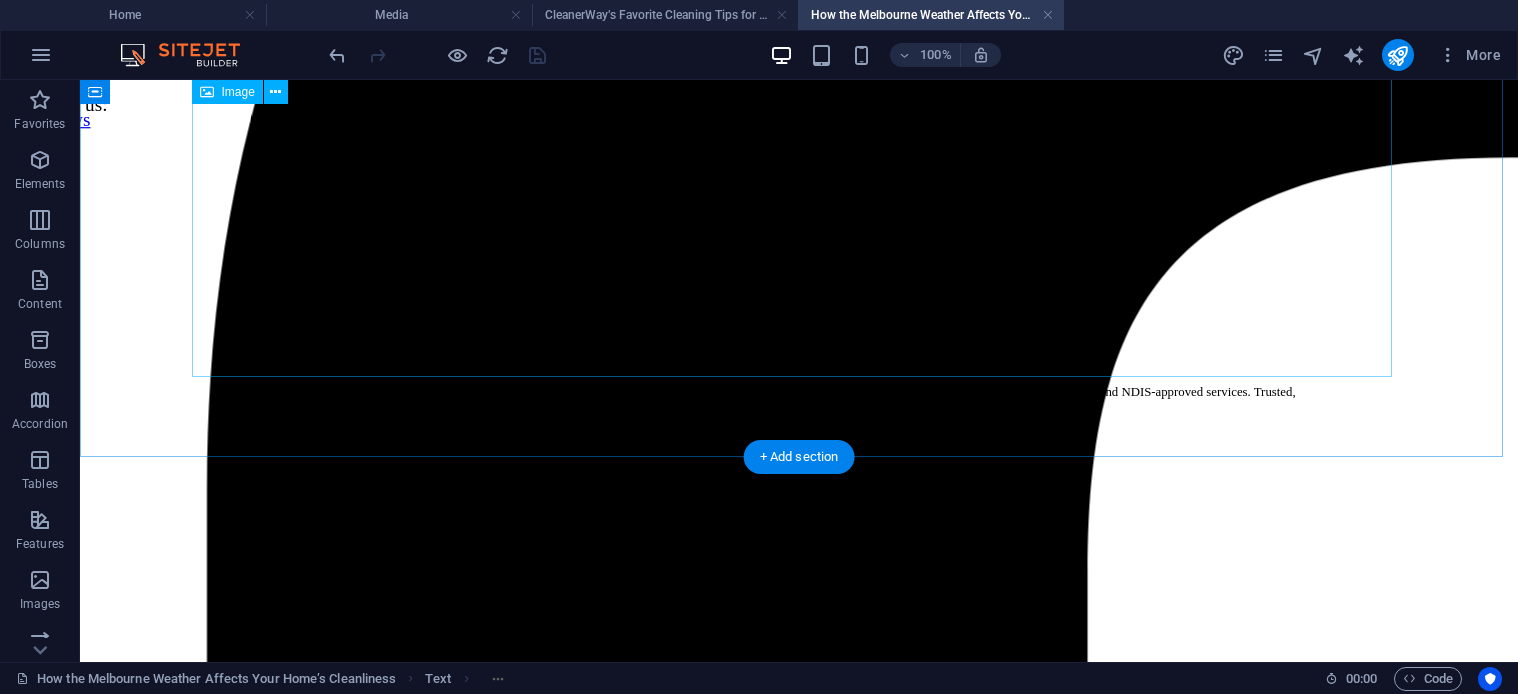 scroll, scrollTop: 2398, scrollLeft: 0, axis: vertical 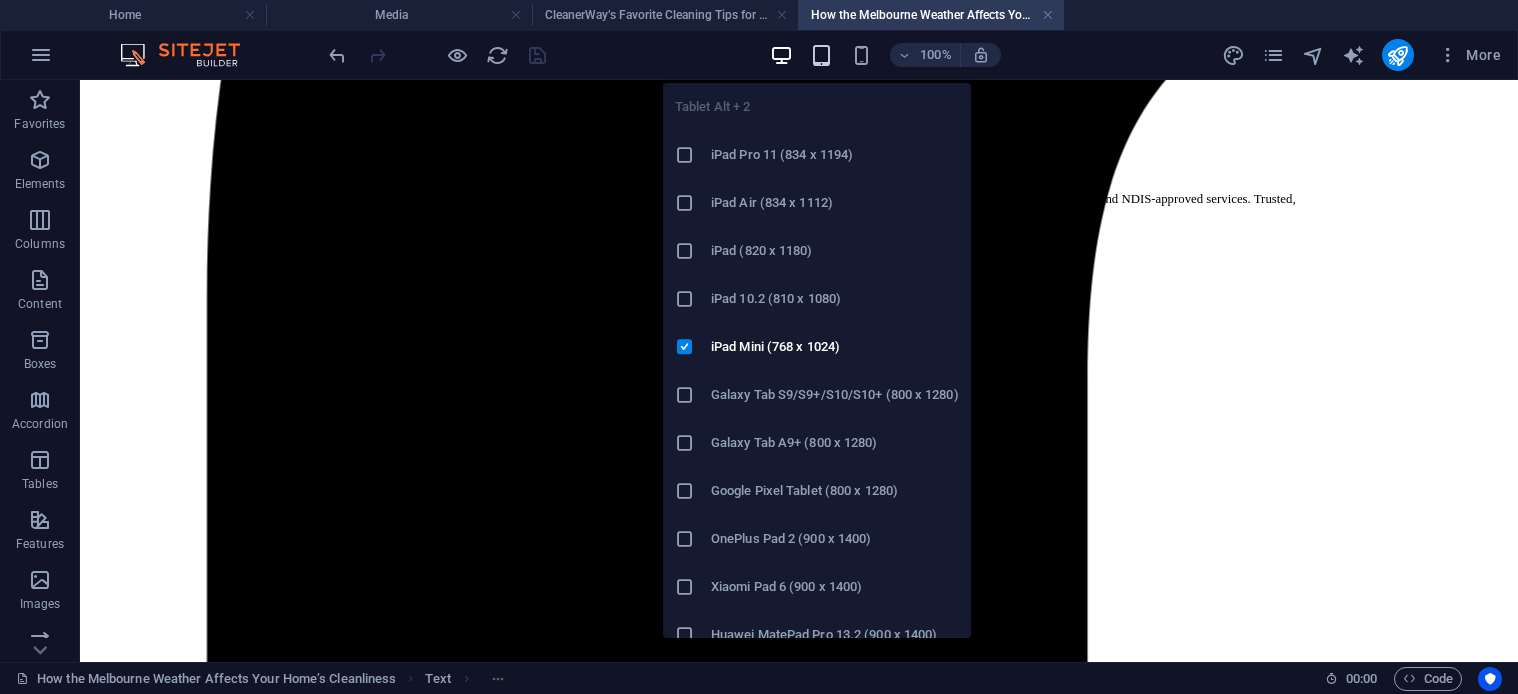 click at bounding box center (821, 55) 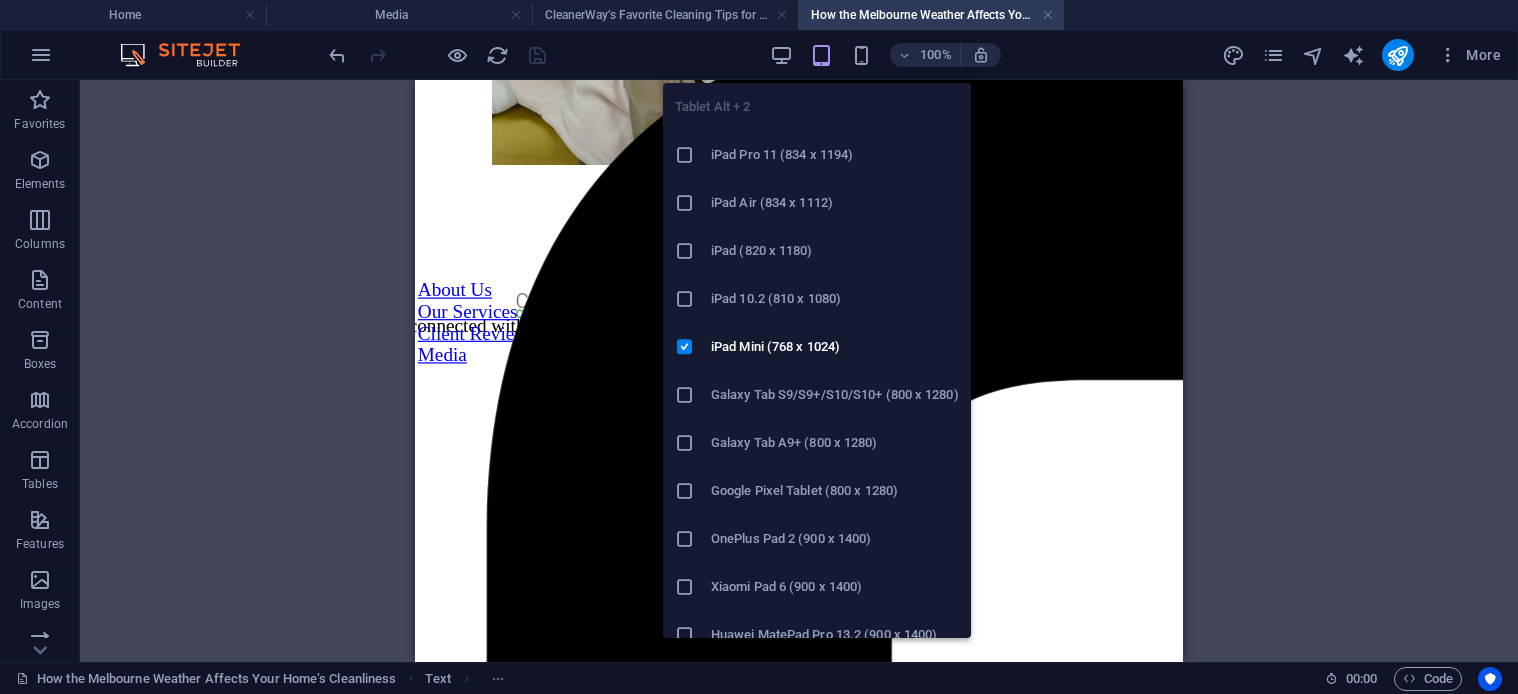click at bounding box center [821, 55] 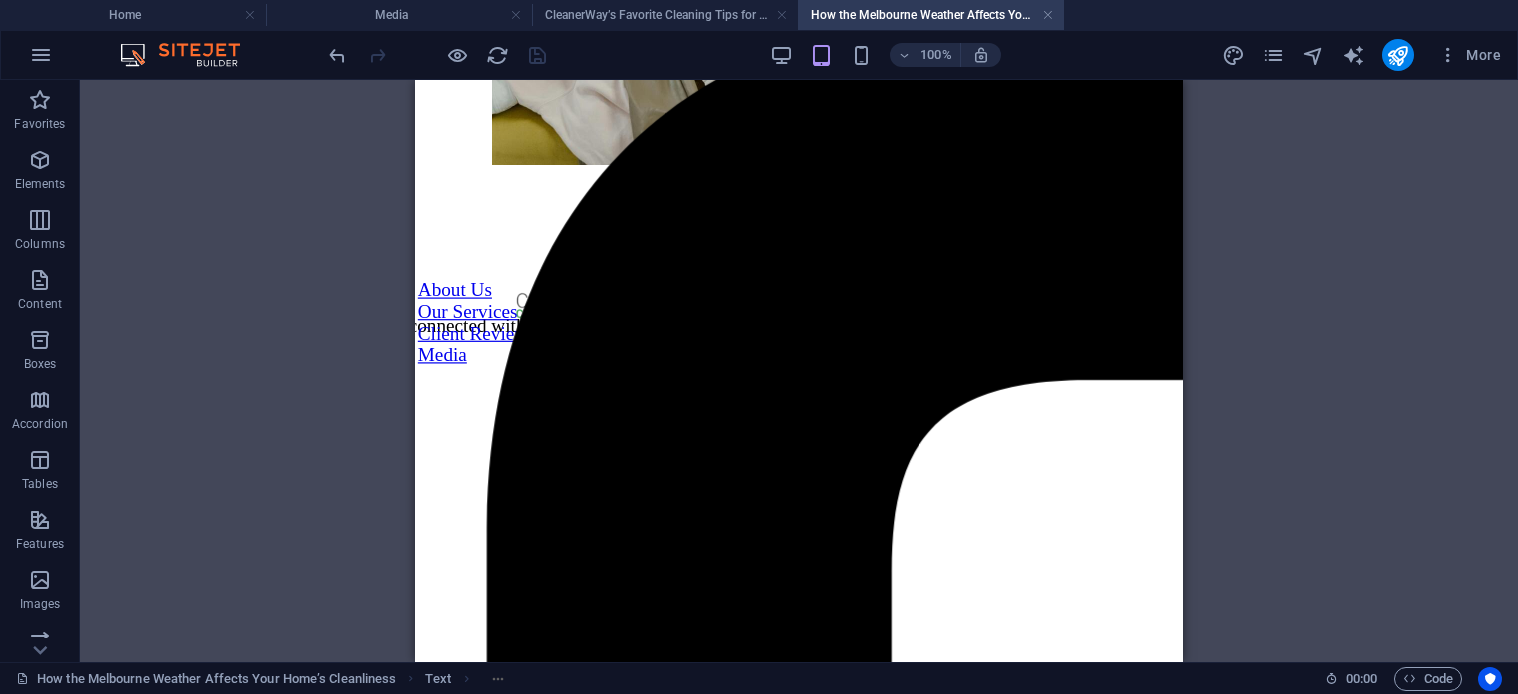 click on "Drag here to replace the existing content. Press “Ctrl” if you want to create a new element.
Reference   Container   Placeholder   Image   Reference   H2   Floating Image   Text   Image   Text   Text   Image   Image   Image" at bounding box center (799, 371) 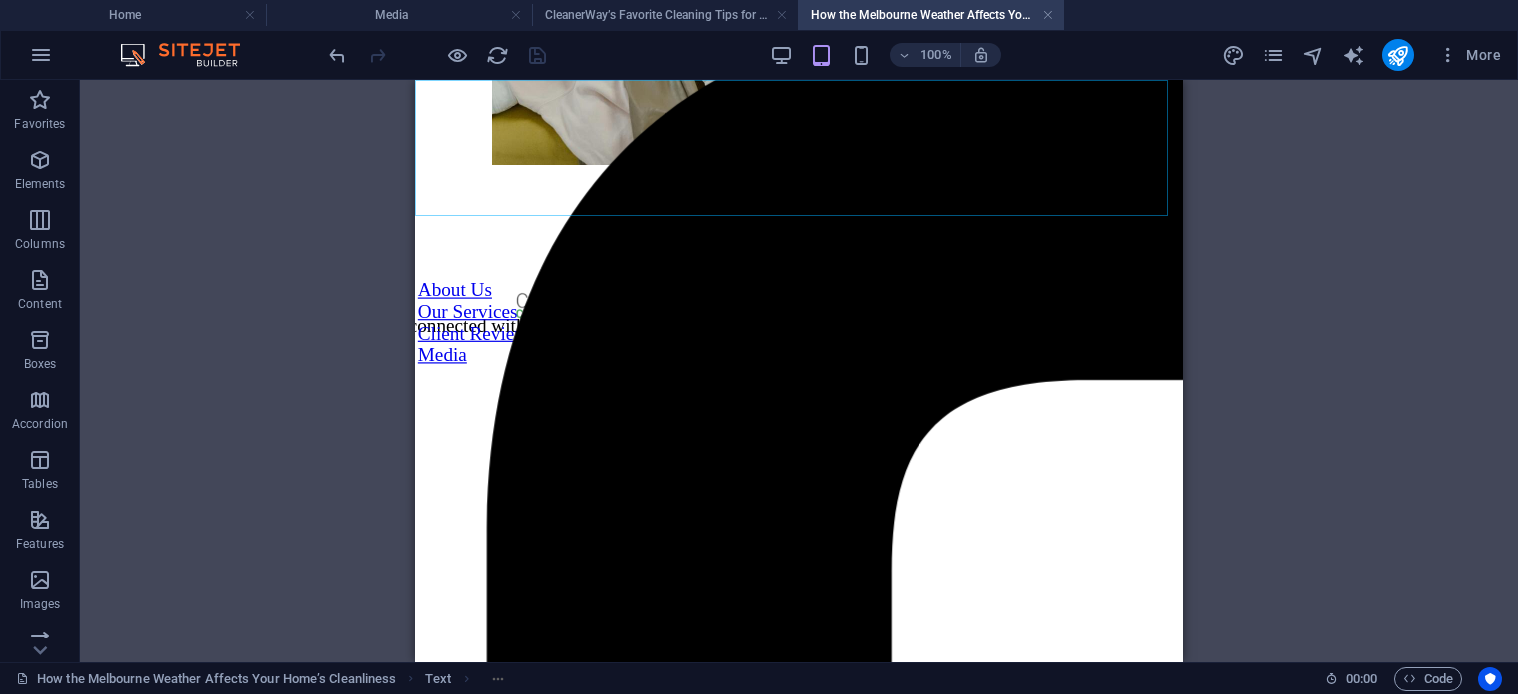 click at bounding box center (799, -2193) 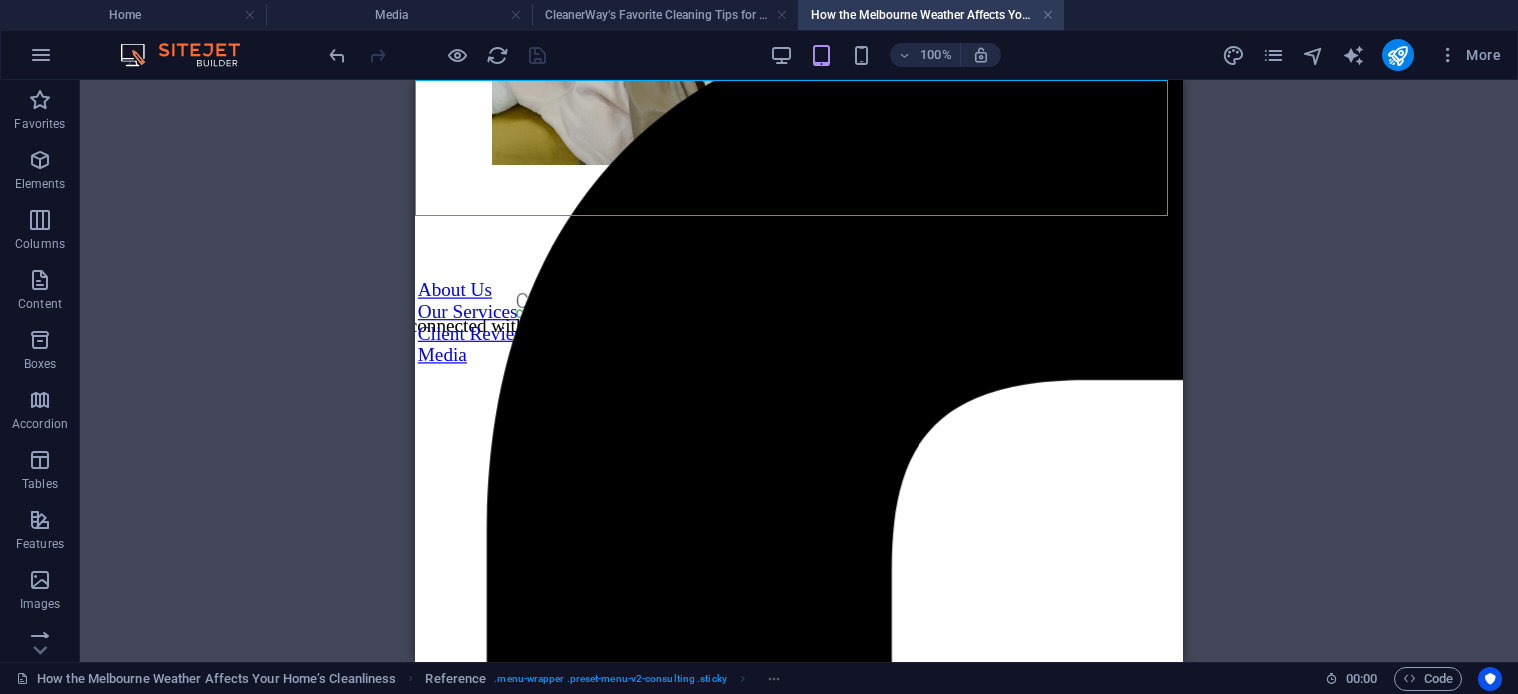 click at bounding box center (799, -2193) 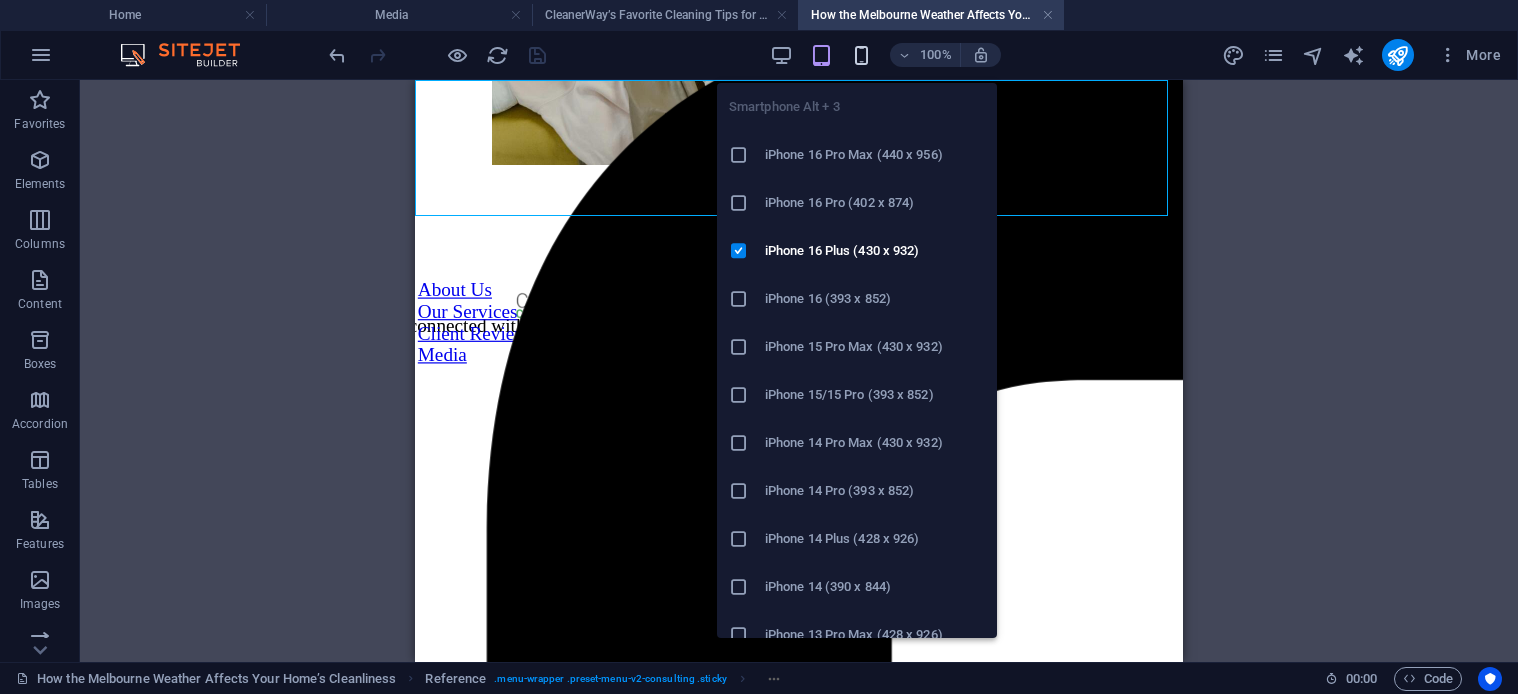 click at bounding box center (861, 55) 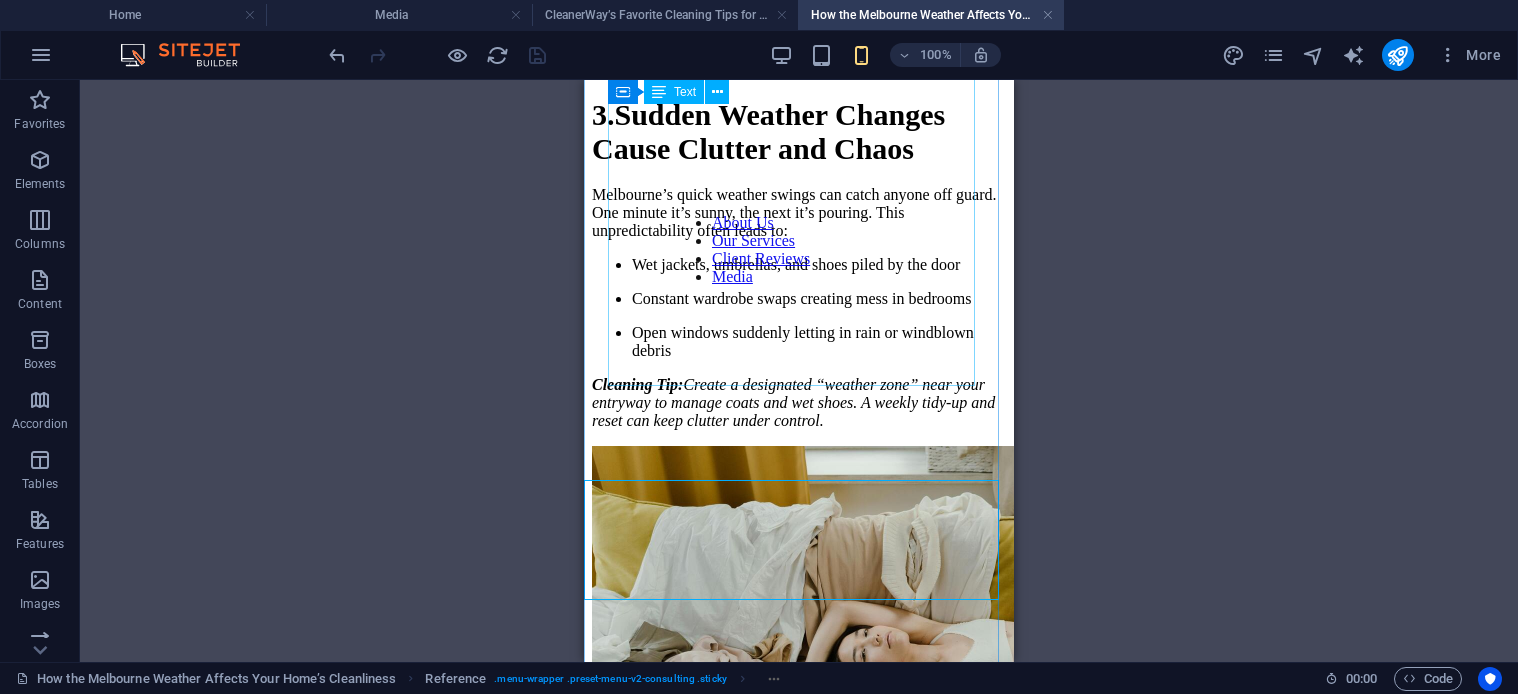 scroll, scrollTop: 1866, scrollLeft: 0, axis: vertical 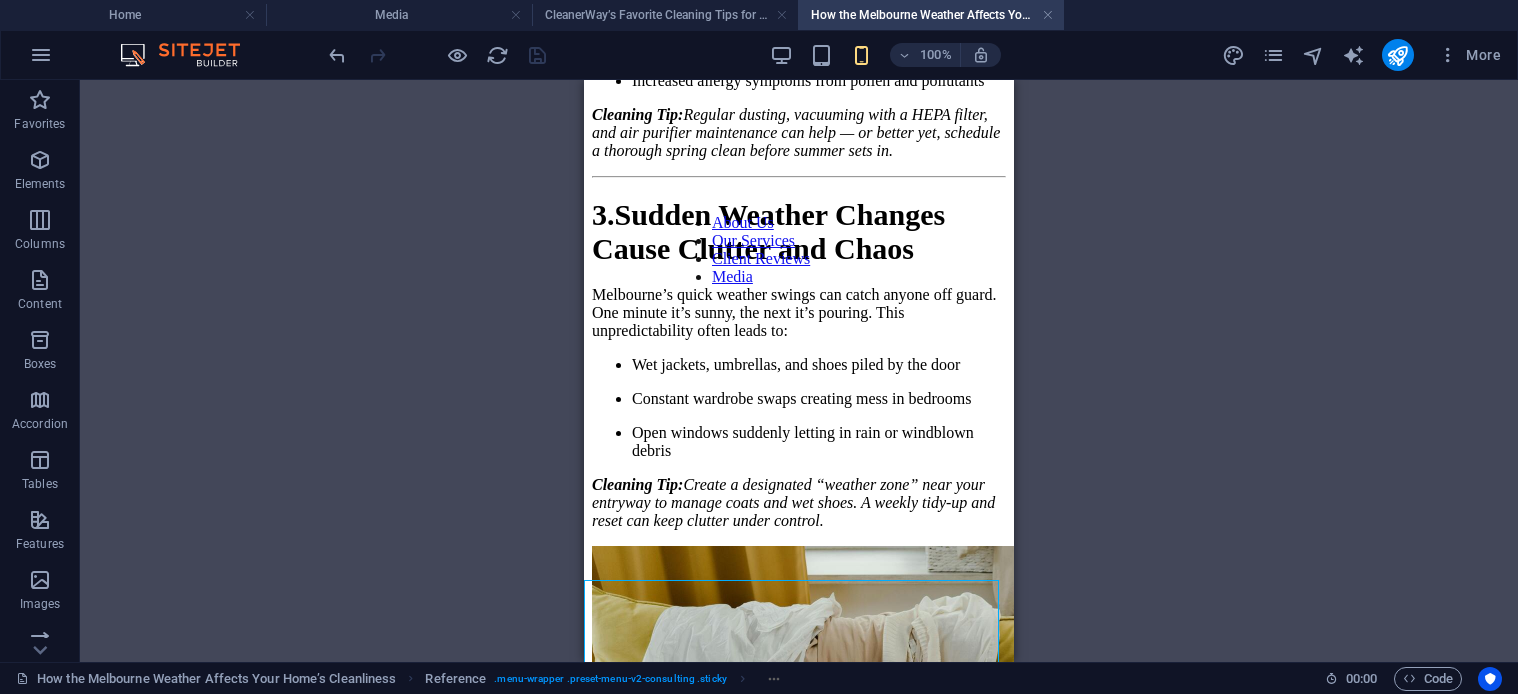 click on "About Us Our Services Client Reviews Media Request a Quote" at bounding box center [799, -1714] 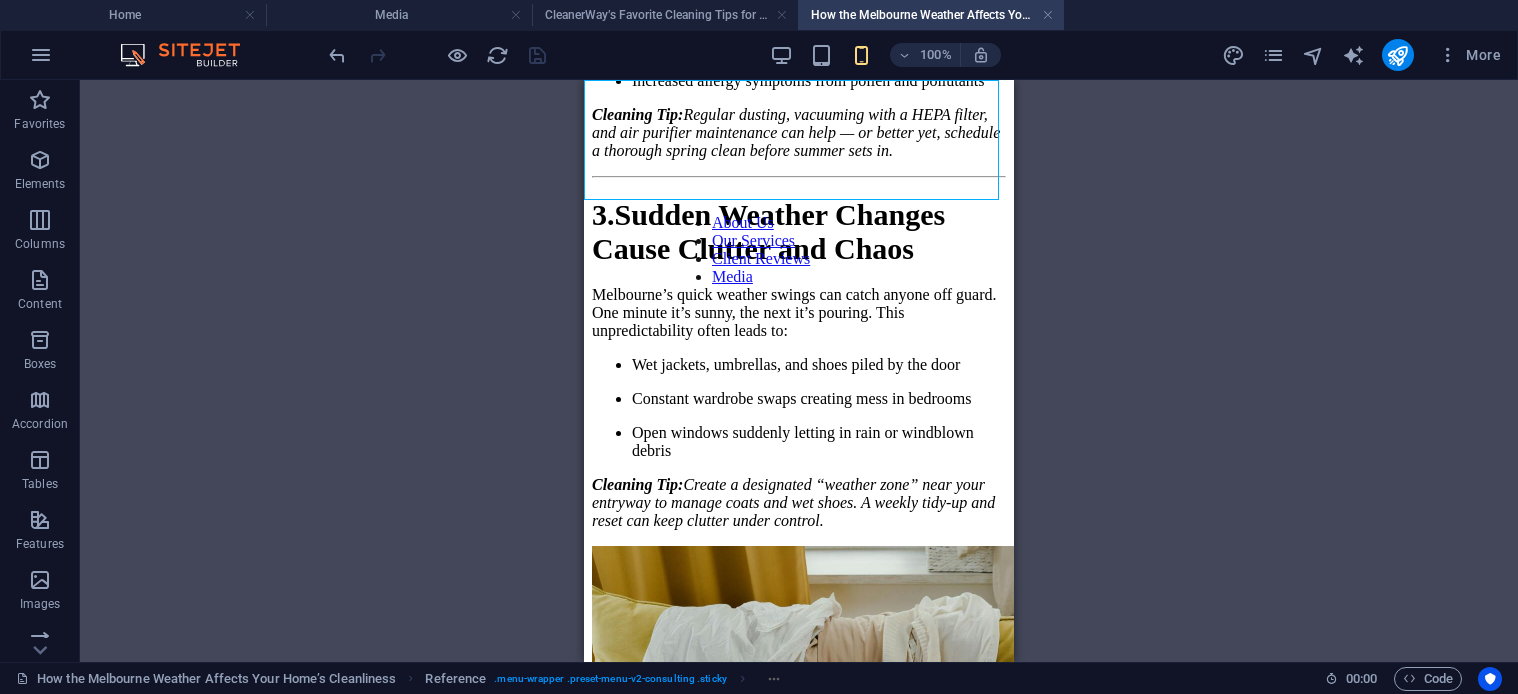 click at bounding box center (799, -1677) 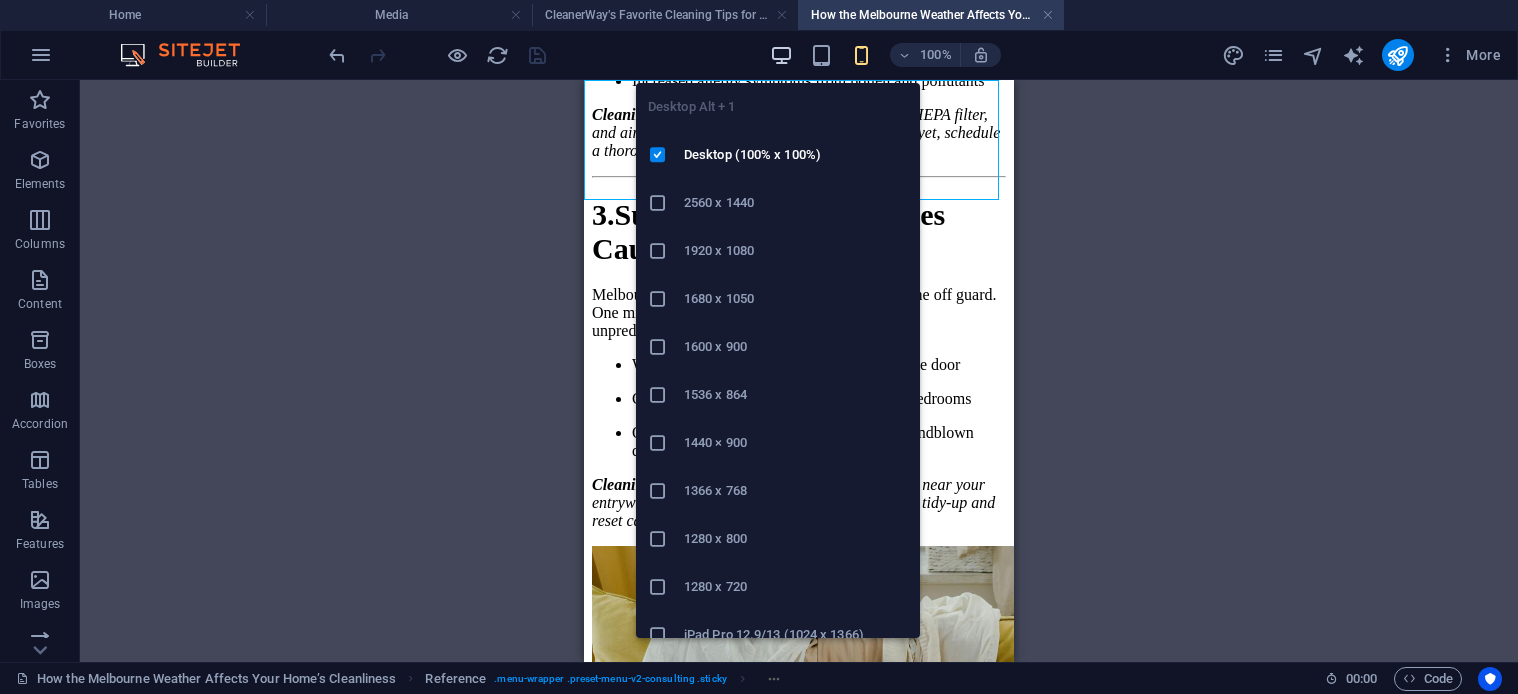 click at bounding box center [781, 55] 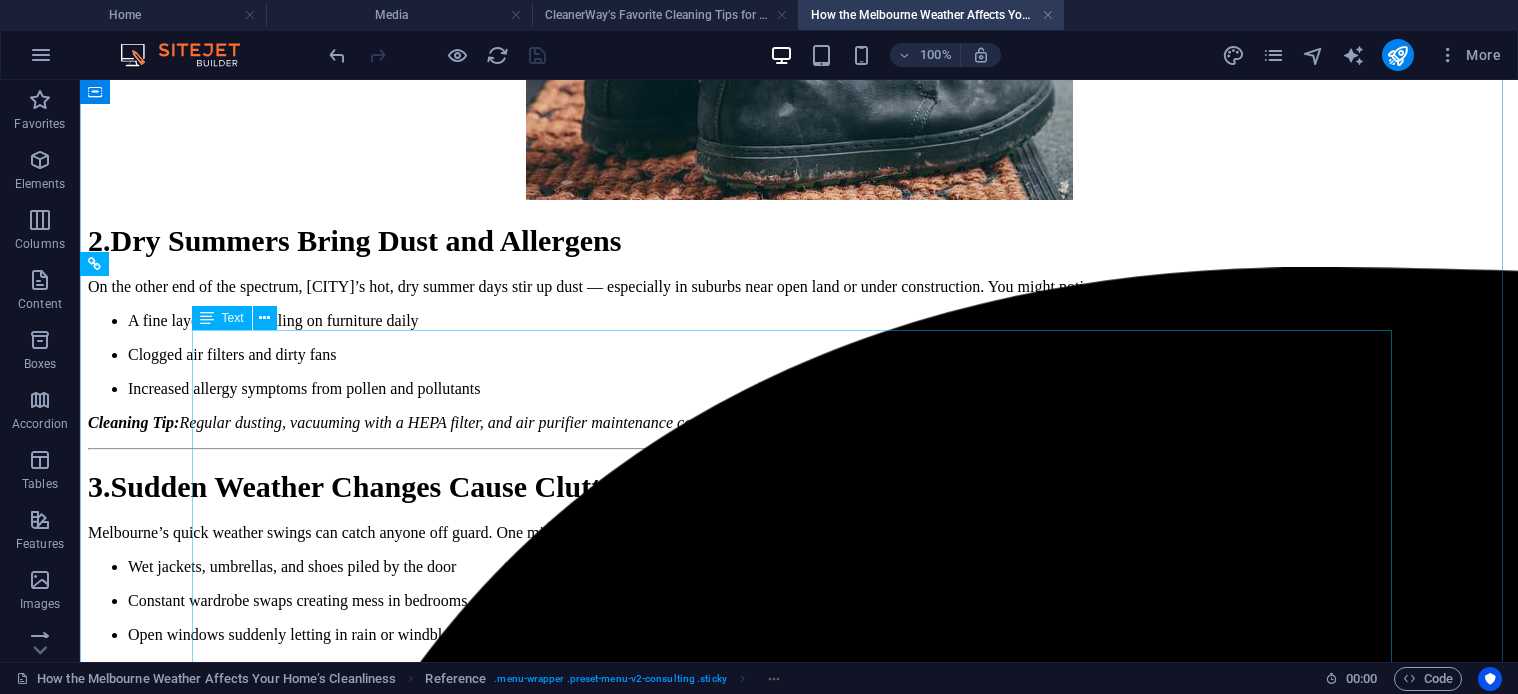 scroll, scrollTop: 1298, scrollLeft: 0, axis: vertical 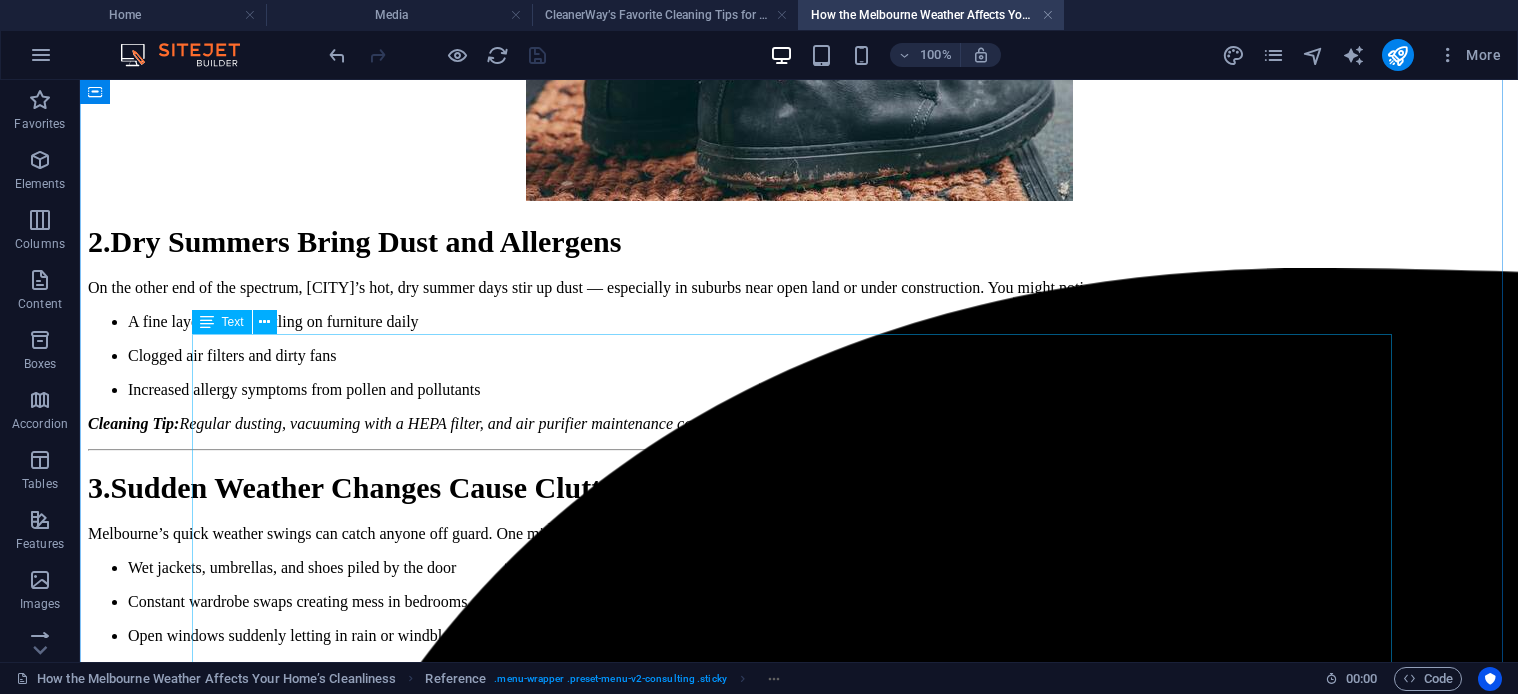 click on "2.  Dry Summers Bring Dust and Allergens On the other end of the spectrum, Melbourne’s hot, dry summer days stir up dust — especially in suburbs near open land or under construction. You might notice: A fine layer of dust settling on furniture daily Clogged air filters and dirty fans Increased allergy symptoms from pollen and pollutants Cleaning Tip:  Regular dusting, vacuuming with a HEPA filter, and air purifier maintenance can help — or better yet, schedule a thorough spring clean before summer sets in. 3.  Sudden Weather Changes Cause Clutter and Chaos Melbourne’s quick weather swings can catch anyone off guard. One minute it’s sunny, the next it’s pouring. This unpredictability often leads to: Wet jackets, umbrellas, and shoes piled by the door Constant wardrobe swaps creating mess in bedrooms Open windows suddenly letting in rain or windblown debris Cleaning Tip:" at bounding box center [799, 452] 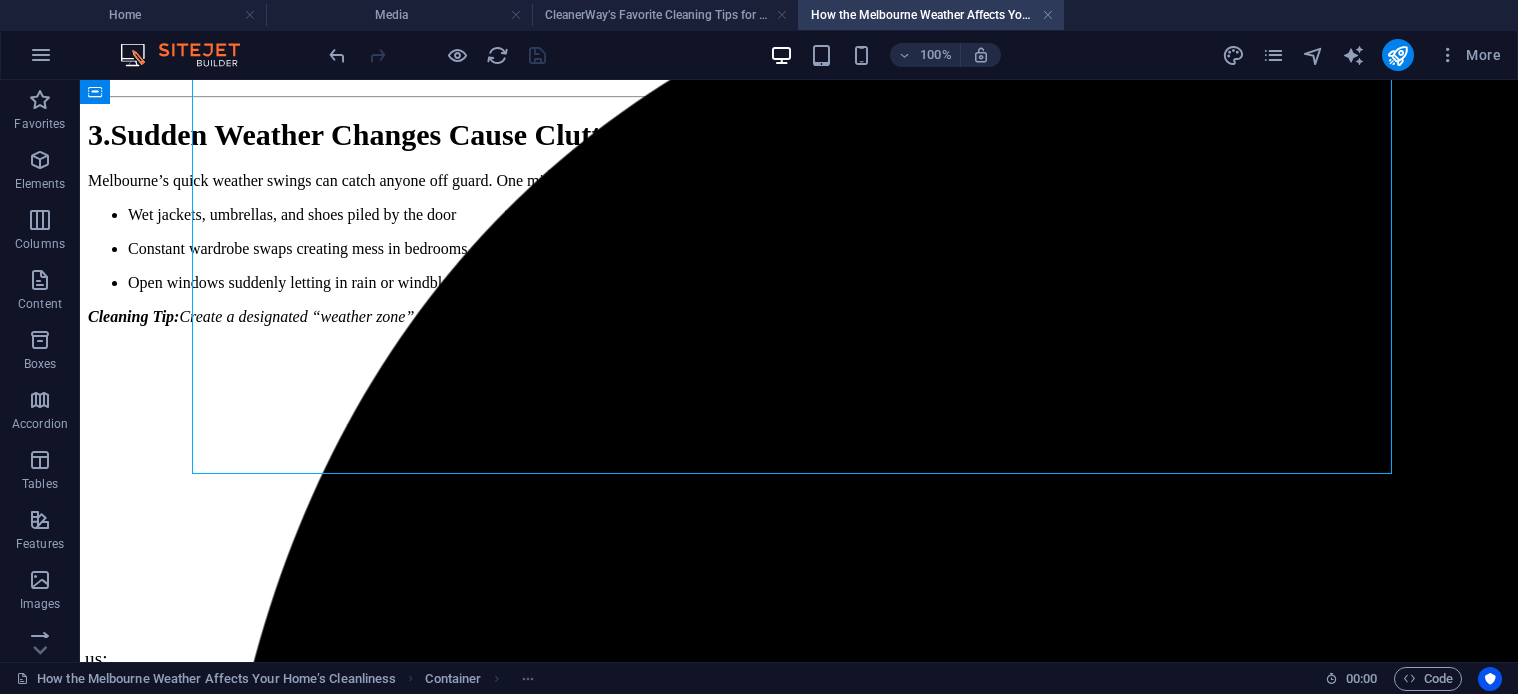 scroll, scrollTop: 1698, scrollLeft: 0, axis: vertical 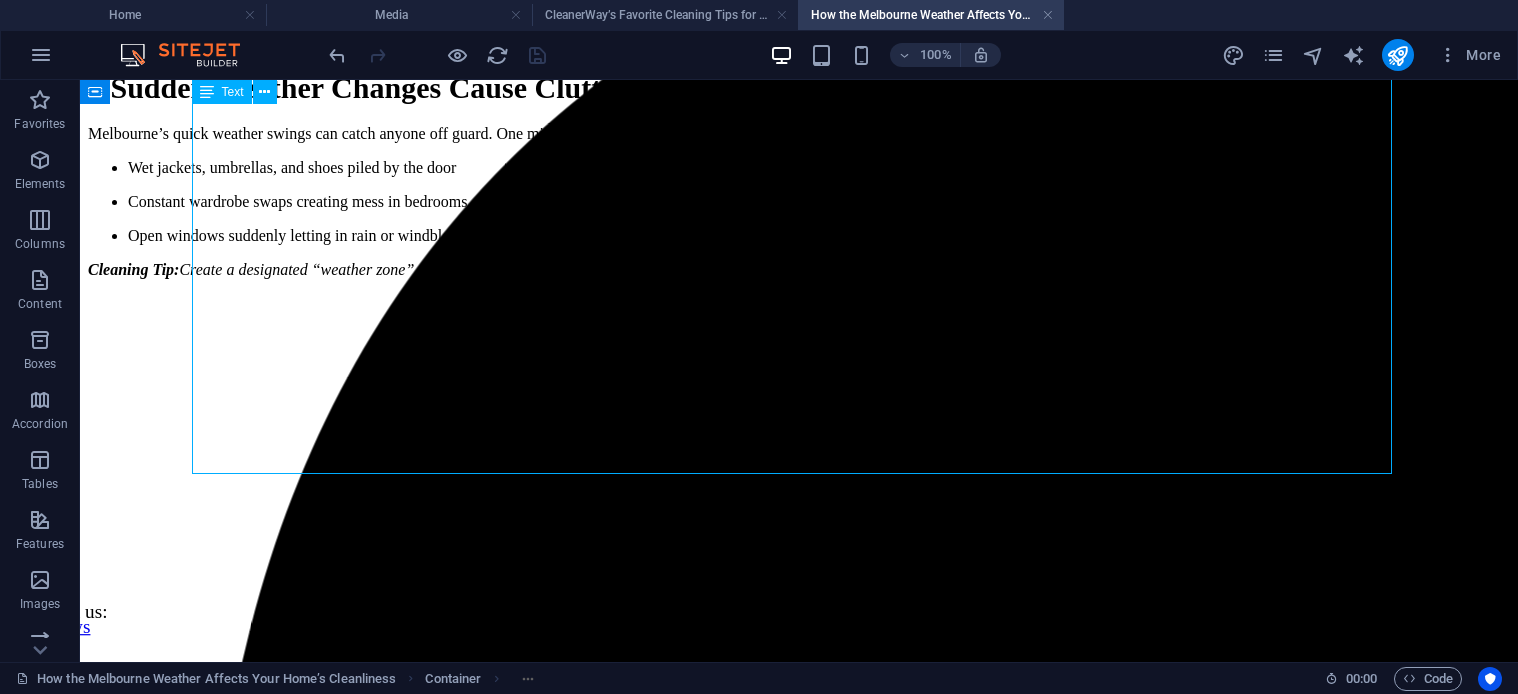 click on "2.  Dry Summers Bring Dust and Allergens On the other end of the spectrum, Melbourne’s hot, dry summer days stir up dust — especially in suburbs near open land or under construction. You might notice: A fine layer of dust settling on furniture daily Clogged air filters and dirty fans Increased allergy symptoms from pollen and pollutants Cleaning Tip:  Regular dusting, vacuuming with a HEPA filter, and air purifier maintenance can help — or better yet, schedule a thorough spring clean before summer sets in. 3.  Sudden Weather Changes Cause Clutter and Chaos Melbourne’s quick weather swings can catch anyone off guard. One minute it’s sunny, the next it’s pouring. This unpredictability often leads to: Wet jackets, umbrellas, and shoes piled by the door Constant wardrobe swaps creating mess in bedrooms Open windows suddenly letting in rain or windblown debris Cleaning Tip:" at bounding box center [799, 52] 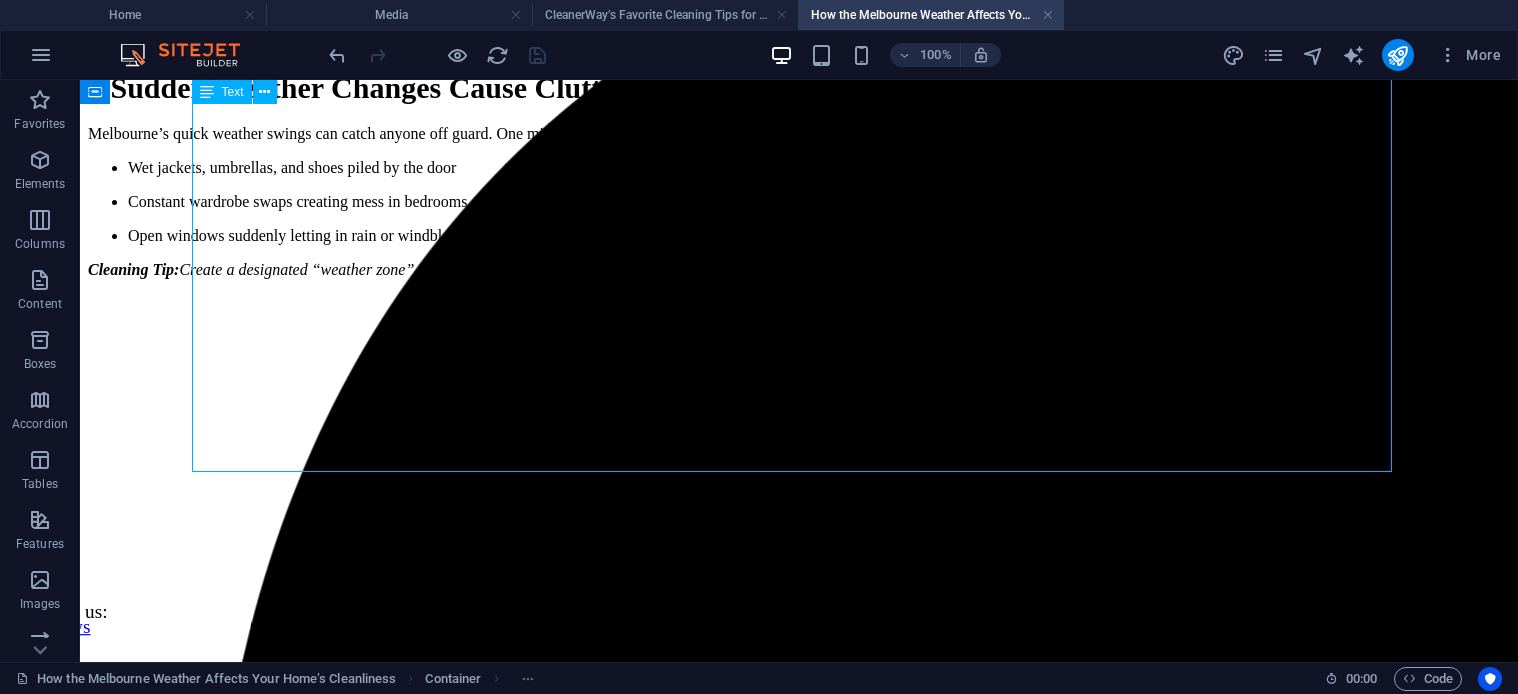 scroll, scrollTop: 2098, scrollLeft: 0, axis: vertical 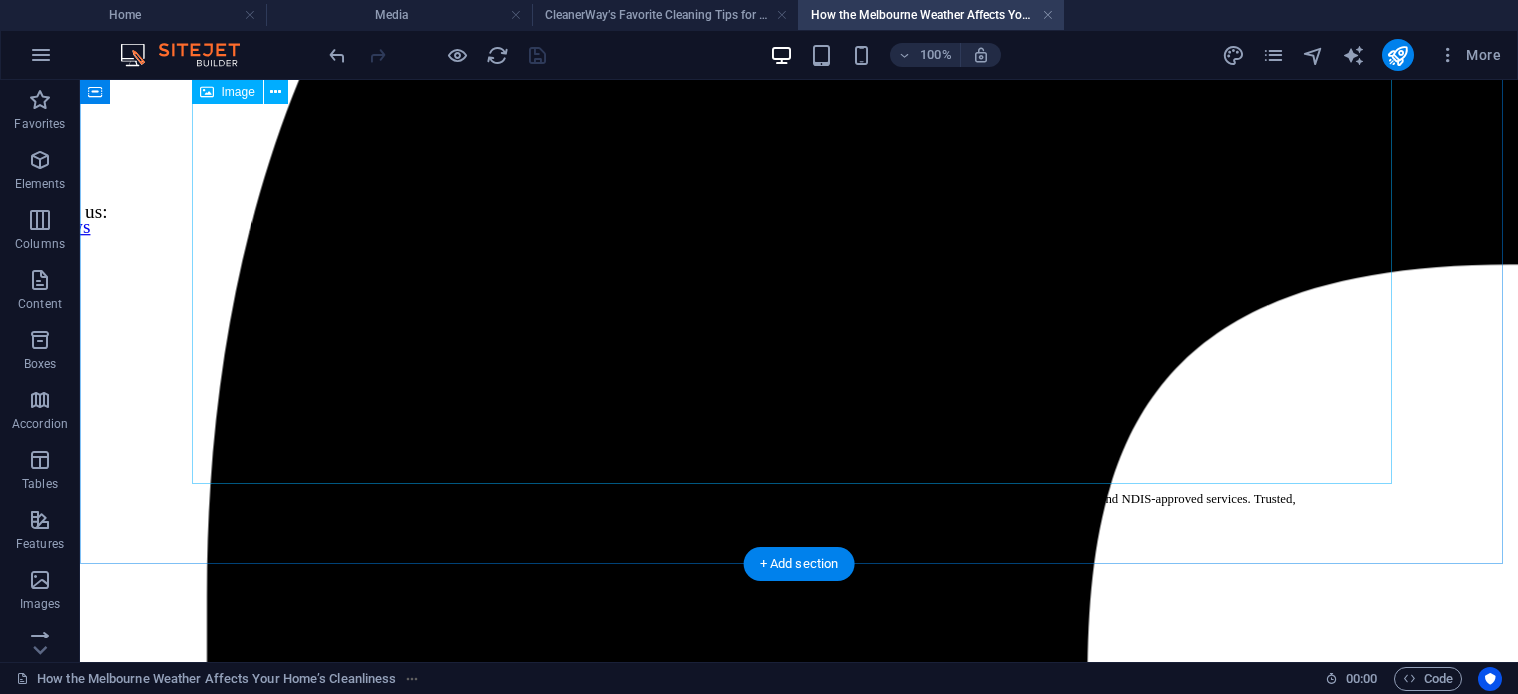 click at bounding box center [799, 102] 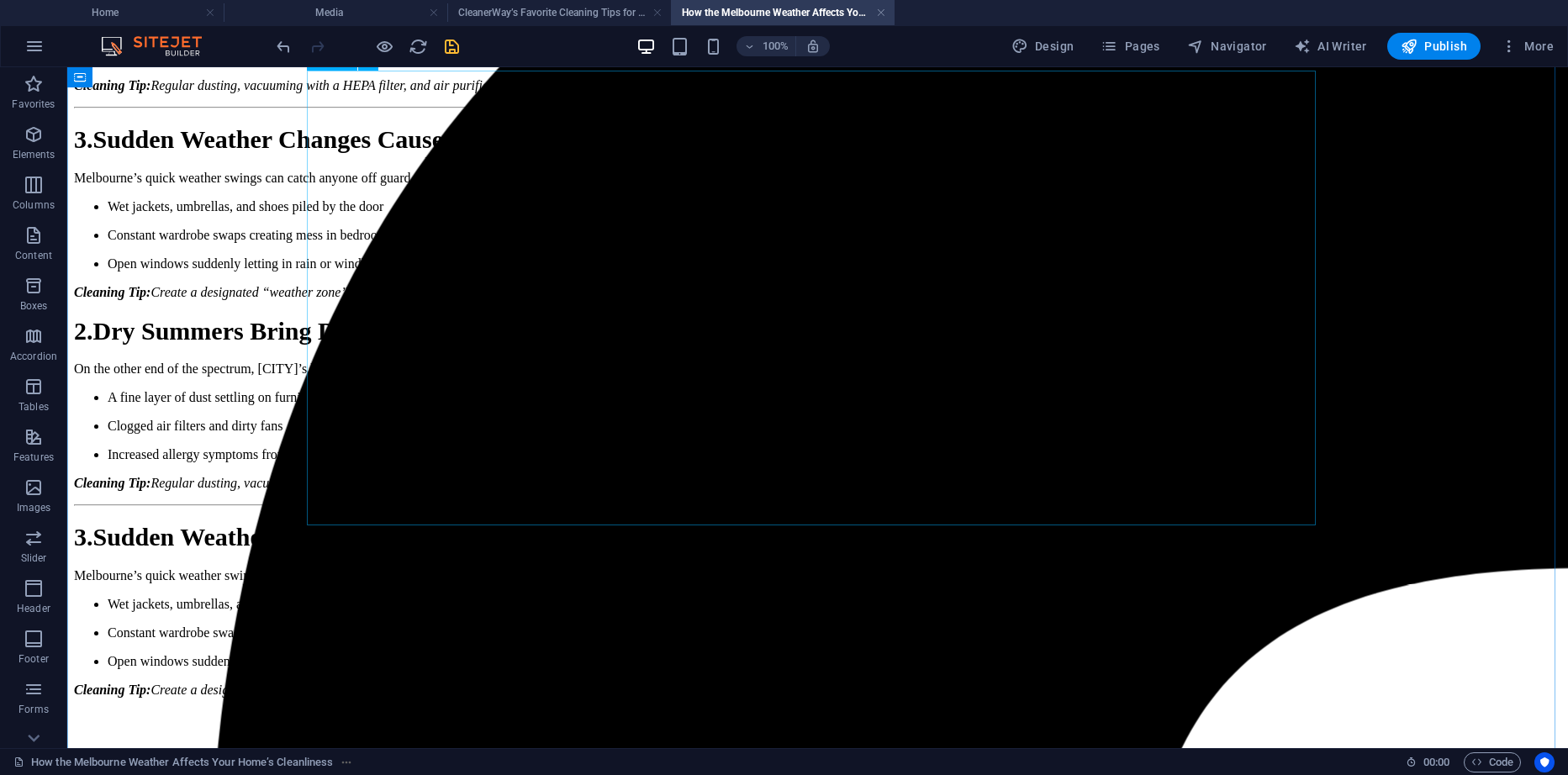 scroll, scrollTop: 2100, scrollLeft: 0, axis: vertical 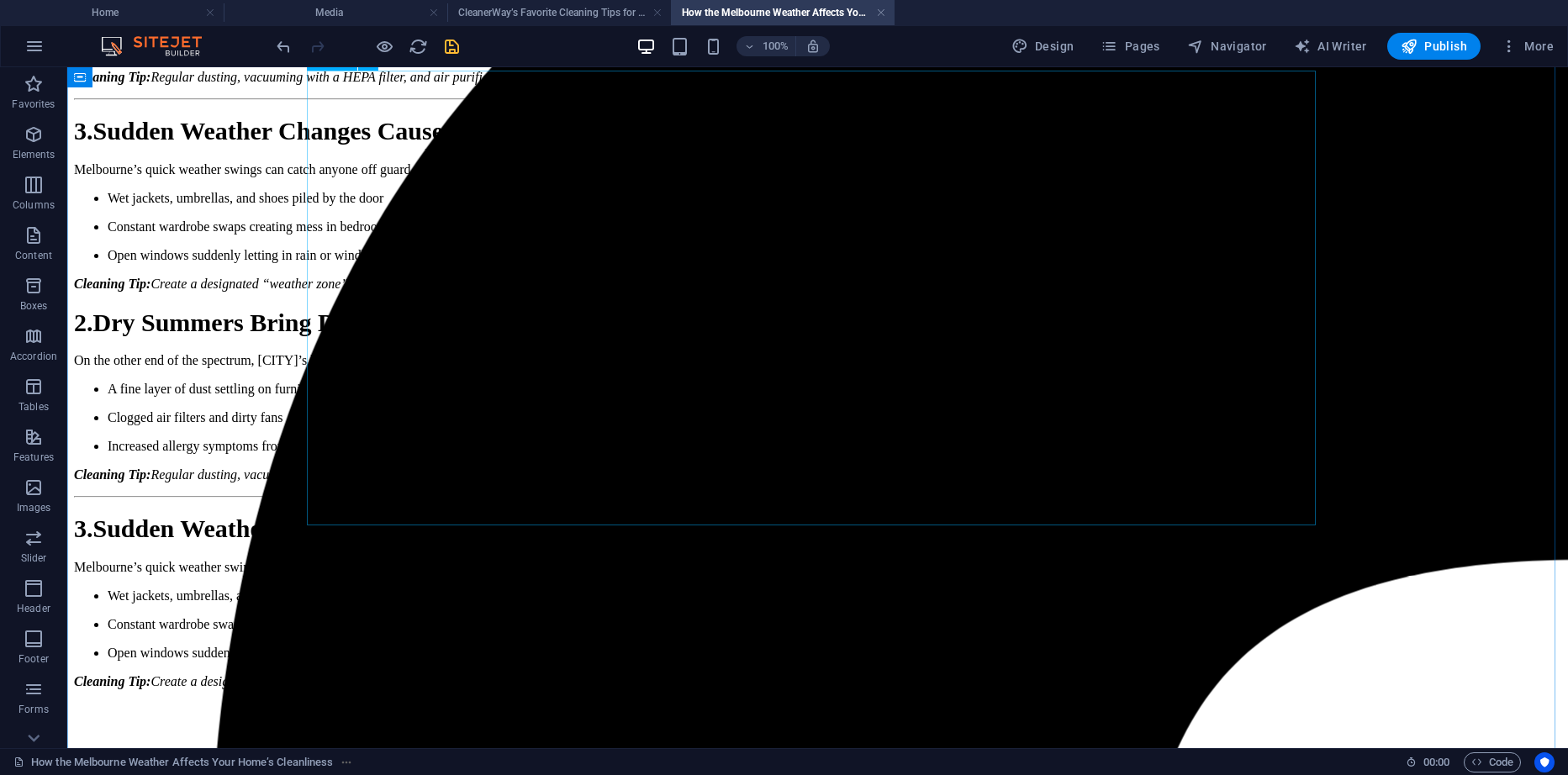 click on "2.  Dry Summers Bring Dust and Allergens On the other end of the spectrum, Melbourne’s hot, dry summer days stir up dust — especially in suburbs near open land or under construction. You might notice: A fine layer of dust settling on furniture daily Clogged air filters and dirty fans Increased allergy symptoms from pollen and pollutants Cleaning Tip:  Regular dusting, vacuuming with a HEPA filter, and air purifier maintenance can help — or better yet, schedule a thorough spring clean before summer sets in. 3.  Sudden Weather Changes Cause Clutter and Chaos Melbourne’s quick weather swings can catch anyone off guard. One minute it’s sunny, the next it’s pouring. This unpredictability often leads to: Wet jackets, umbrellas, and shoes piled by the door Constant wardrobe swaps creating mess in bedrooms Open windows suddenly letting in rain or windblown debris Cleaning Tip:" at bounding box center (817, 101) 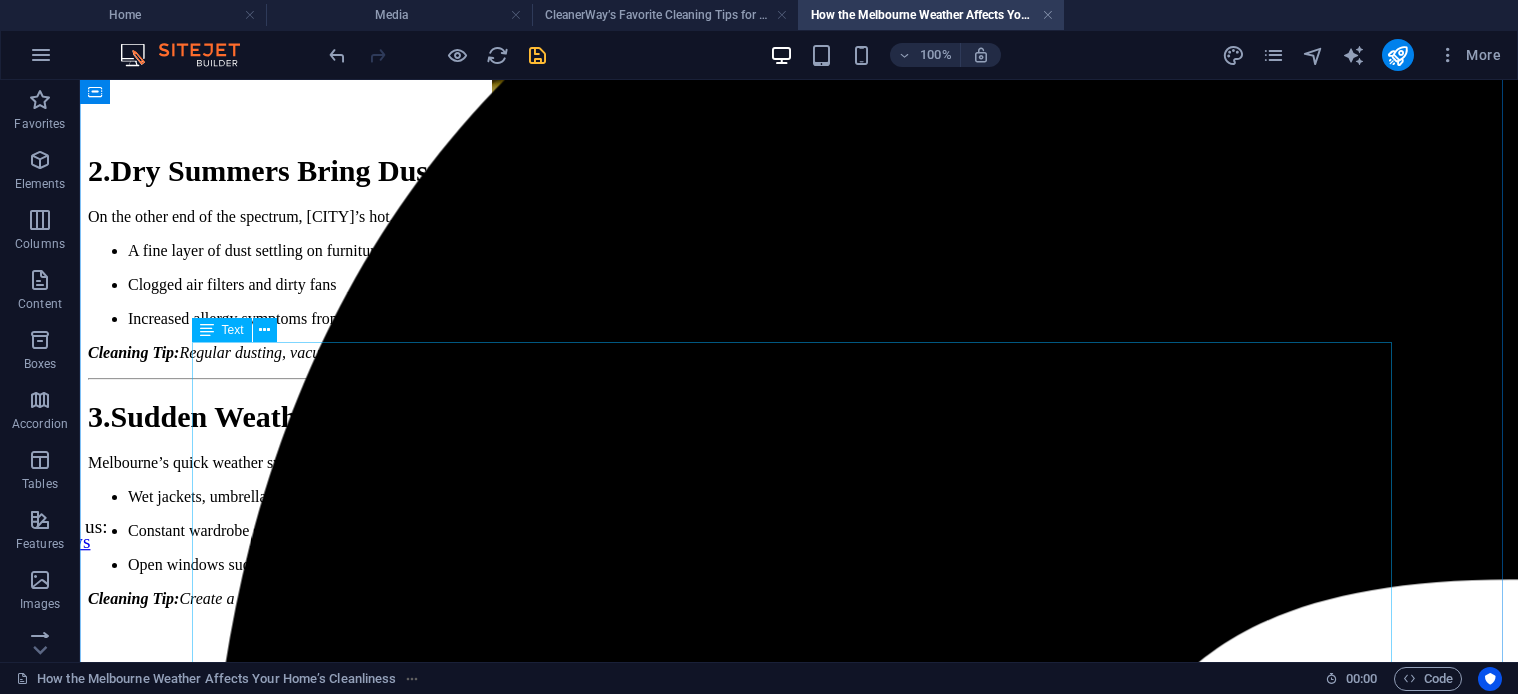 scroll, scrollTop: 2298, scrollLeft: 0, axis: vertical 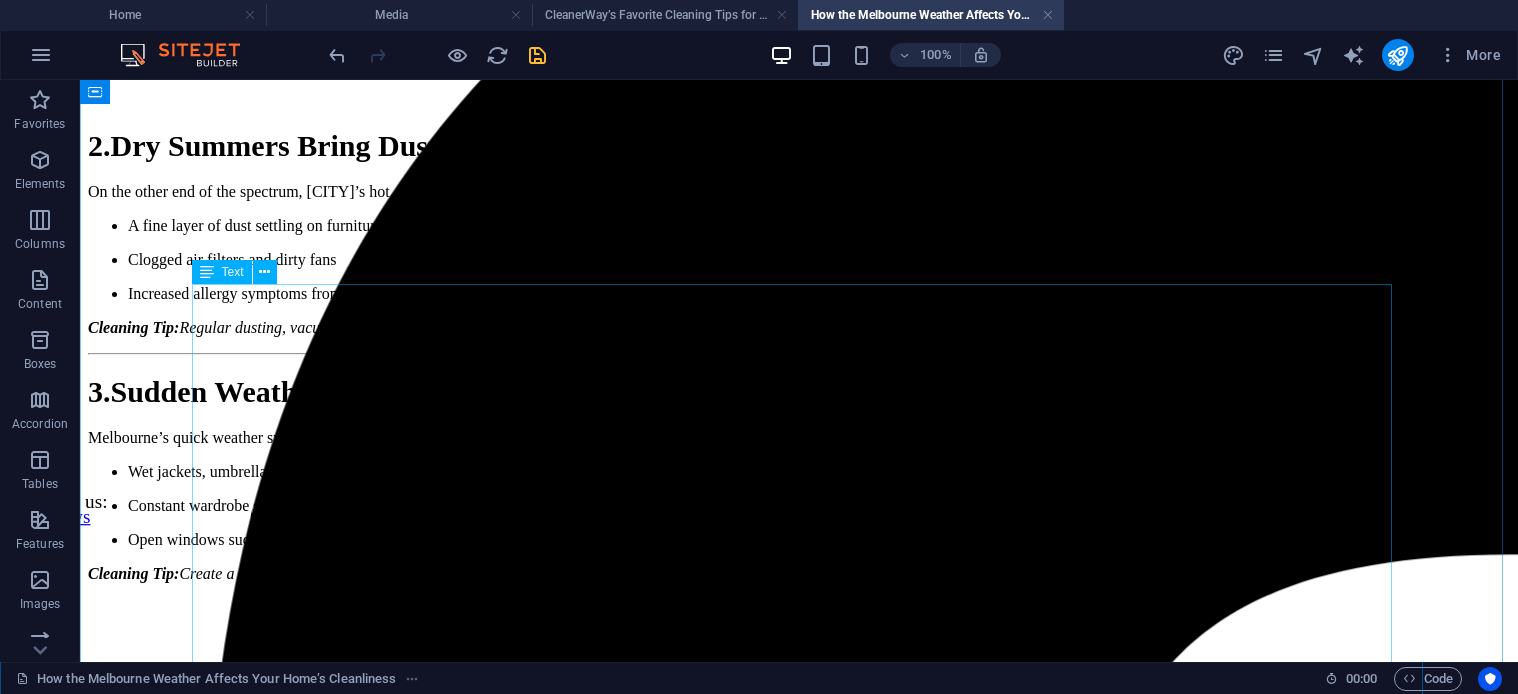 click on "2.  Dry Summers Bring Dust and Allergens On the other end of the spectrum, Melbourne’s hot, dry summer days stir up dust — especially in suburbs near open land or under construction. You might notice: A fine layer of dust settling on furniture daily Clogged air filters and dirty fans Increased allergy symptoms from pollen and pollutants Cleaning Tip:  Regular dusting, vacuuming with a HEPA filter, and air purifier maintenance can help — or better yet, schedule a thorough spring clean before summer sets in. 3.  Sudden Weather Changes Cause Clutter and Chaos Melbourne’s quick weather swings can catch anyone off guard. One minute it’s sunny, the next it’s pouring. This unpredictability often leads to: Wet jackets, umbrellas, and shoes piled by the door Constant wardrobe swaps creating mess in bedrooms Open windows suddenly letting in rain or windblown debris Cleaning Tip:" at bounding box center [799, 356] 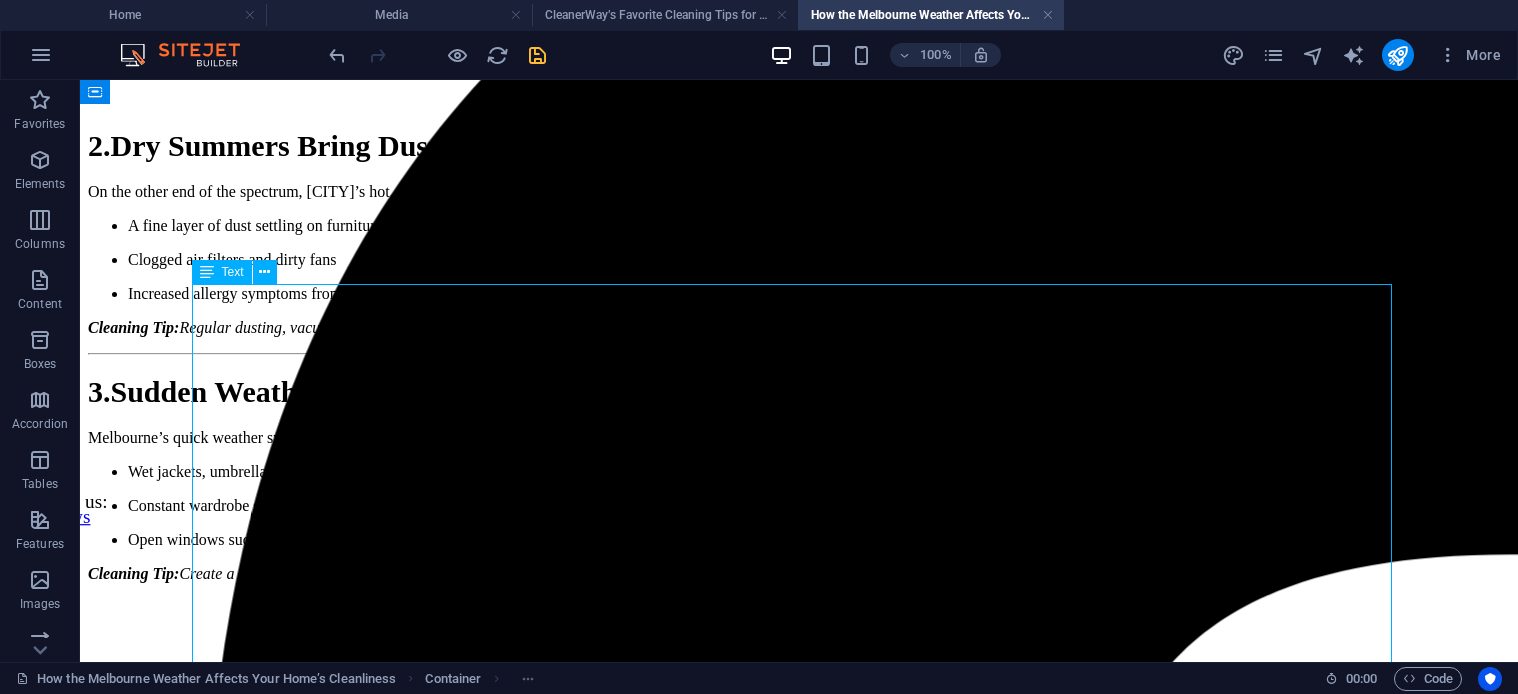 click on "2.  Dry Summers Bring Dust and Allergens On the other end of the spectrum, Melbourne’s hot, dry summer days stir up dust — especially in suburbs near open land or under construction. You might notice: A fine layer of dust settling on furniture daily Clogged air filters and dirty fans Increased allergy symptoms from pollen and pollutants Cleaning Tip:  Regular dusting, vacuuming with a HEPA filter, and air purifier maintenance can help — or better yet, schedule a thorough spring clean before summer sets in. 3.  Sudden Weather Changes Cause Clutter and Chaos Melbourne’s quick weather swings can catch anyone off guard. One minute it’s sunny, the next it’s pouring. This unpredictability often leads to: Wet jackets, umbrellas, and shoes piled by the door Constant wardrobe swaps creating mess in bedrooms Open windows suddenly letting in rain or windblown debris Cleaning Tip:" at bounding box center (799, 356) 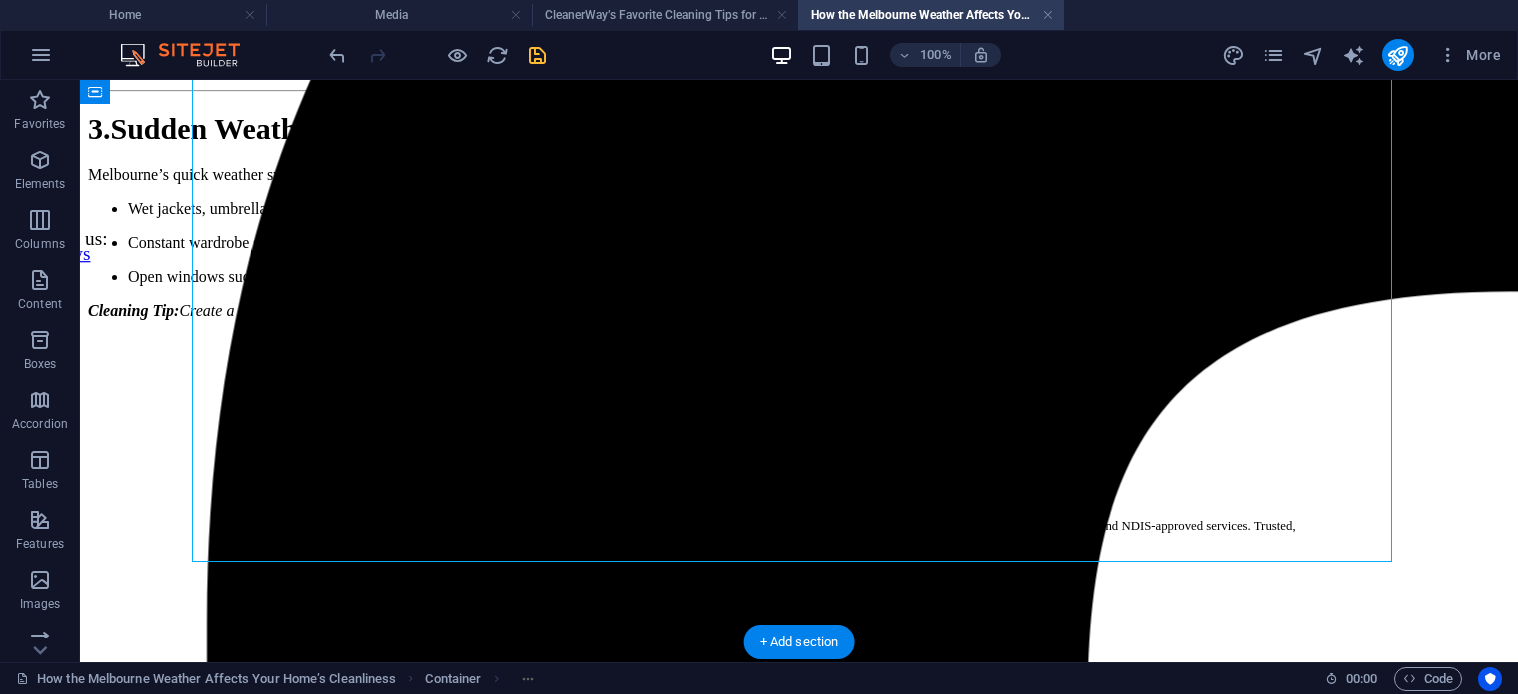 scroll, scrollTop: 2798, scrollLeft: 0, axis: vertical 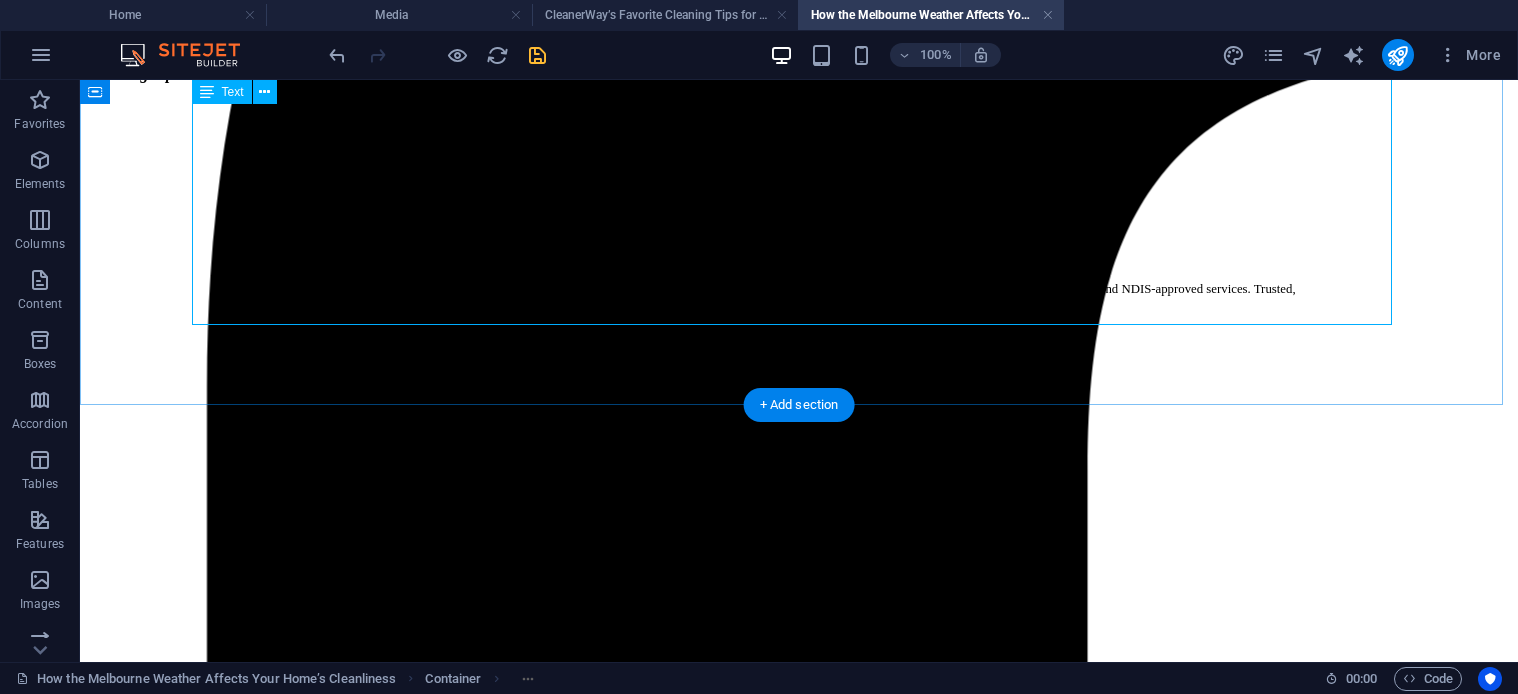 click on "2.  Dry Summers Bring Dust and Allergens On the other end of the spectrum, Melbourne’s hot, dry summer days stir up dust — especially in suburbs near open land or under construction. You might notice: A fine layer of dust settling on furniture daily Clogged air filters and dirty fans Increased allergy symptoms from pollen and pollutants Cleaning Tip:  Regular dusting, vacuuming with a HEPA filter, and air purifier maintenance can help — or better yet, schedule a thorough spring clean before summer sets in. 3.  Sudden Weather Changes Cause Clutter and Chaos Melbourne’s quick weather swings can catch anyone off guard. One minute it’s sunny, the next it’s pouring. This unpredictability often leads to: Wet jackets, umbrellas, and shoes piled by the door Constant wardrobe swaps creating mess in bedrooms Open windows suddenly letting in rain or windblown debris Cleaning Tip:" at bounding box center [799, -144] 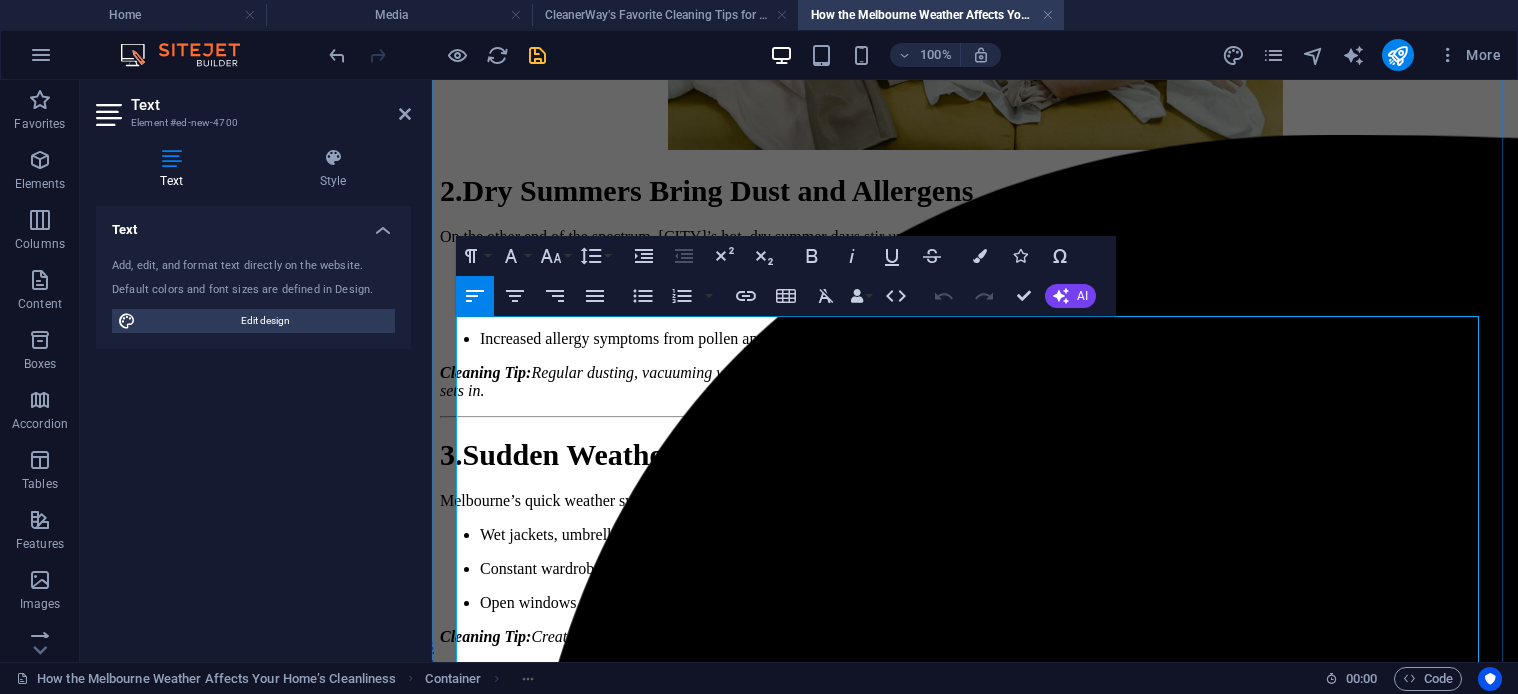 click on "Clogged air filters and dirty fans" at bounding box center (995, 305) 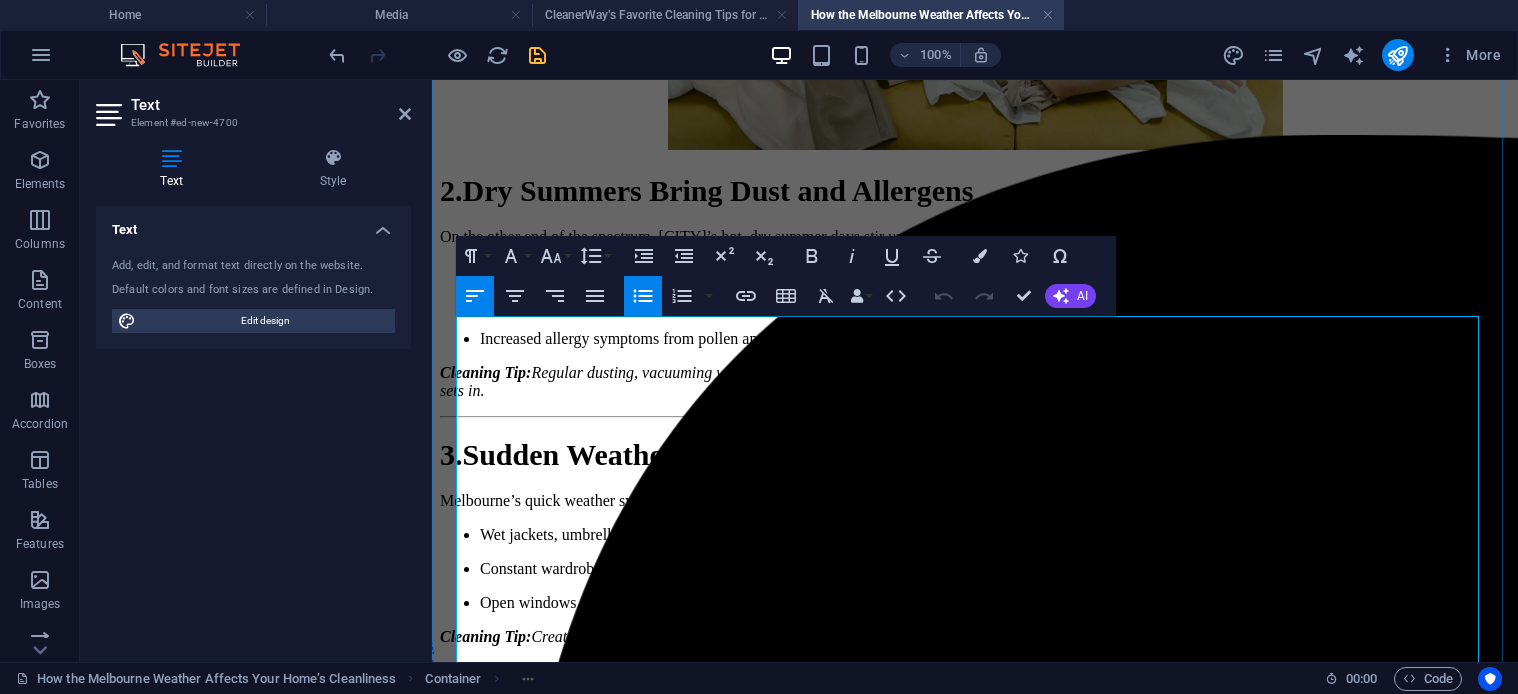 click on "On the other end of the spectrum, [CITY]’s hot, dry summer days stir up dust — especially in suburbs near open land or under construction. You might notice:" at bounding box center [975, 237] 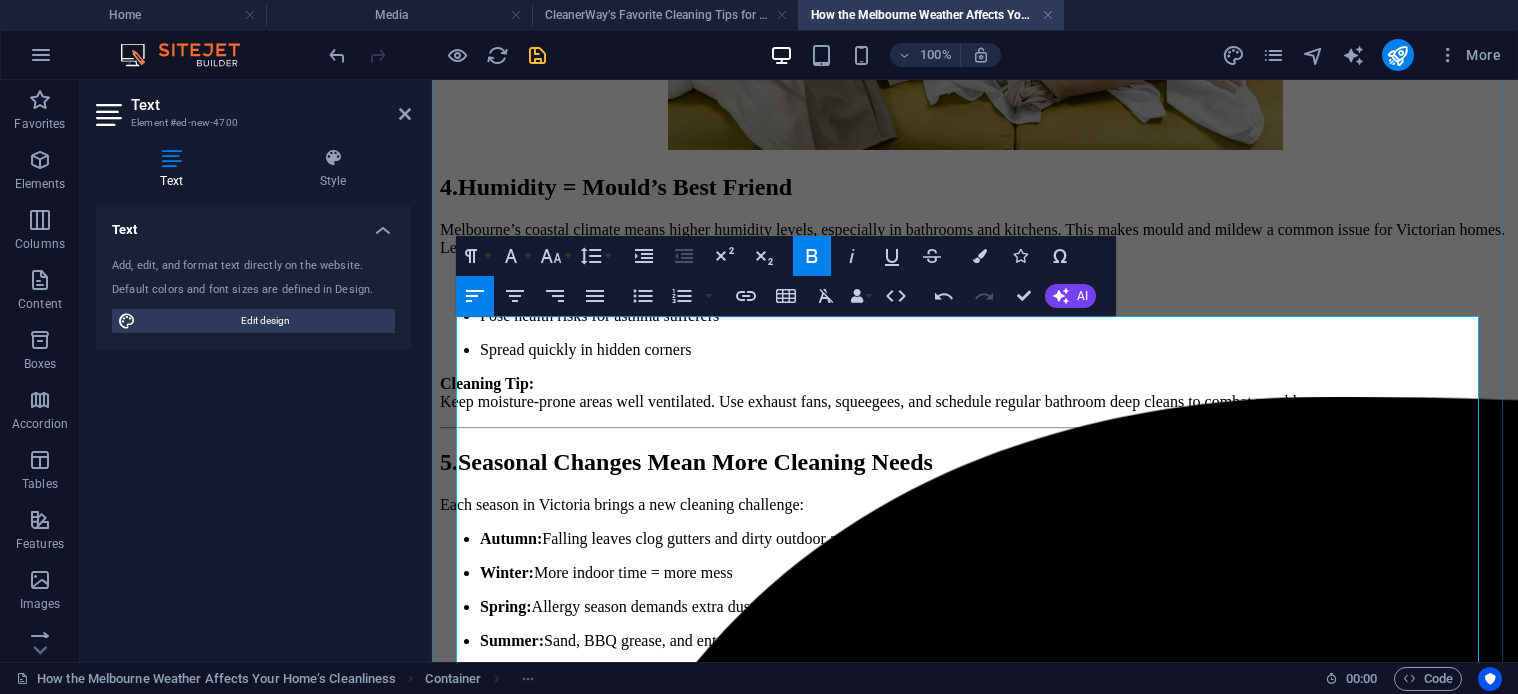 click on "Humidity = Mould’s Best Friend" at bounding box center (625, 187) 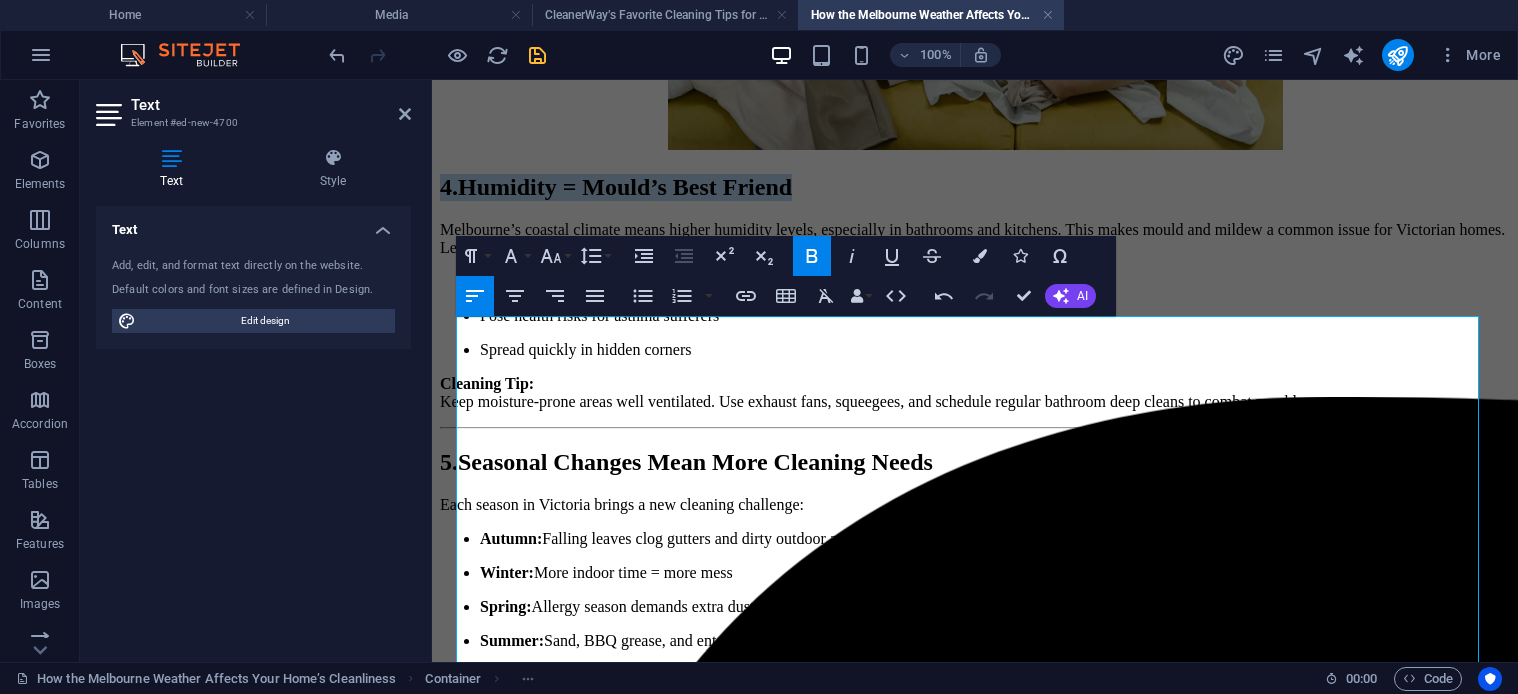 drag, startPoint x: 1265, startPoint y: 363, endPoint x: 855, endPoint y: 434, distance: 416.10214 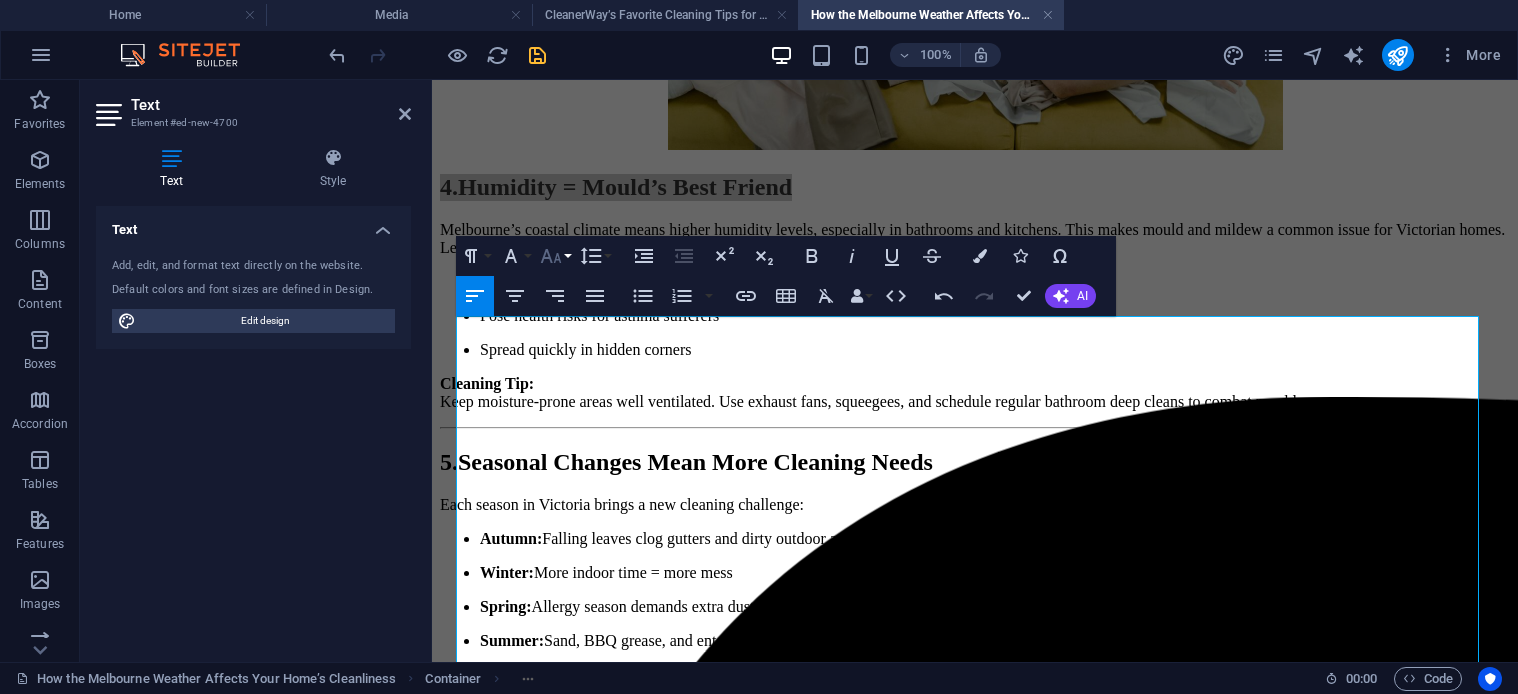 click 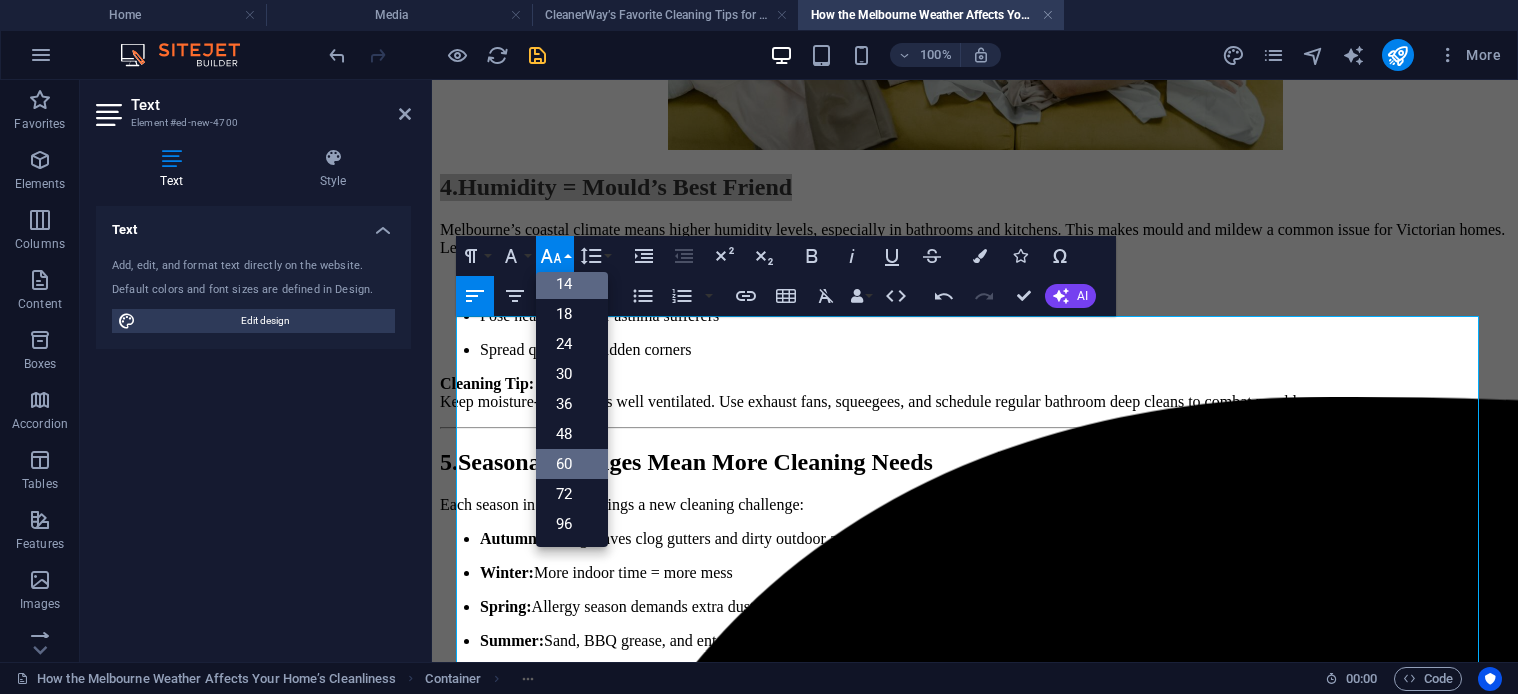 scroll, scrollTop: 161, scrollLeft: 0, axis: vertical 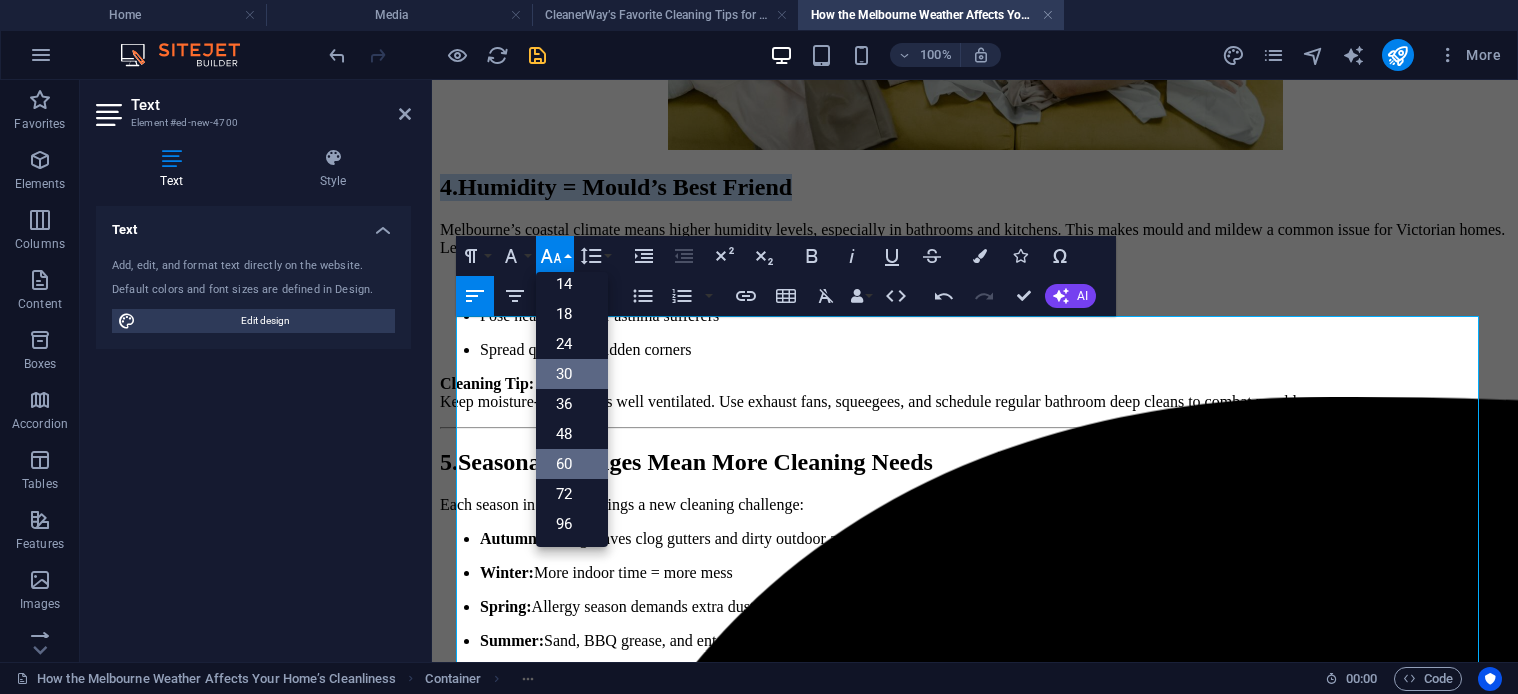 click on "30" at bounding box center (572, 374) 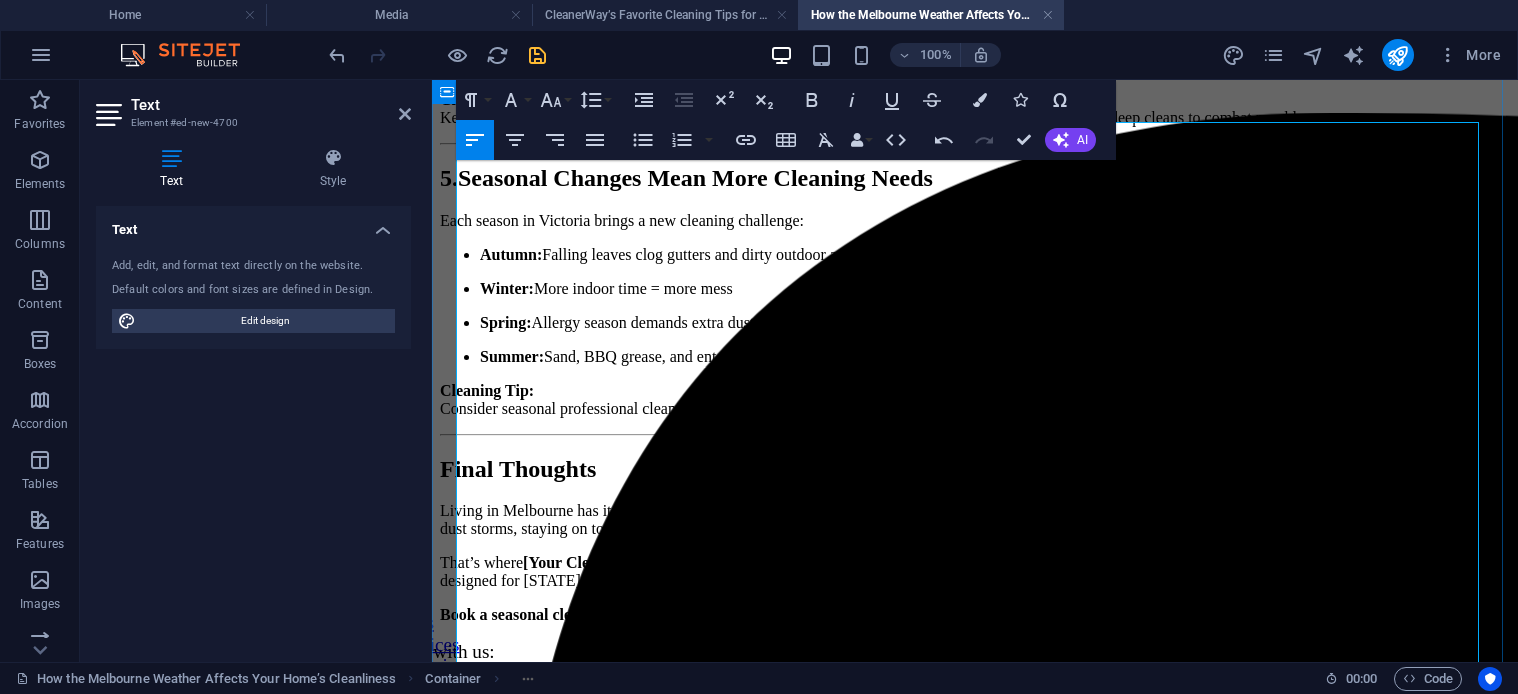 scroll, scrollTop: 2589, scrollLeft: 0, axis: vertical 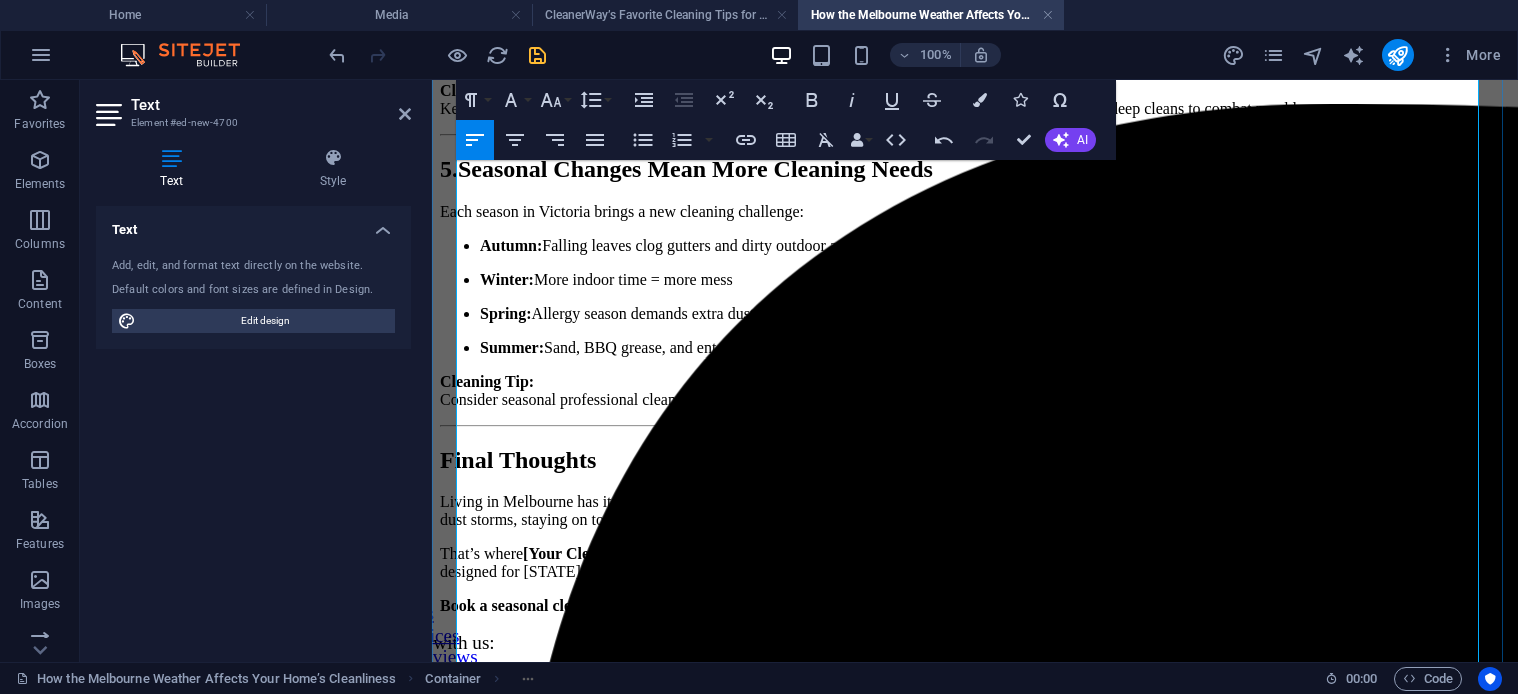 click on "5.  Seasonal Changes Mean More Cleaning Needs" at bounding box center (975, 169) 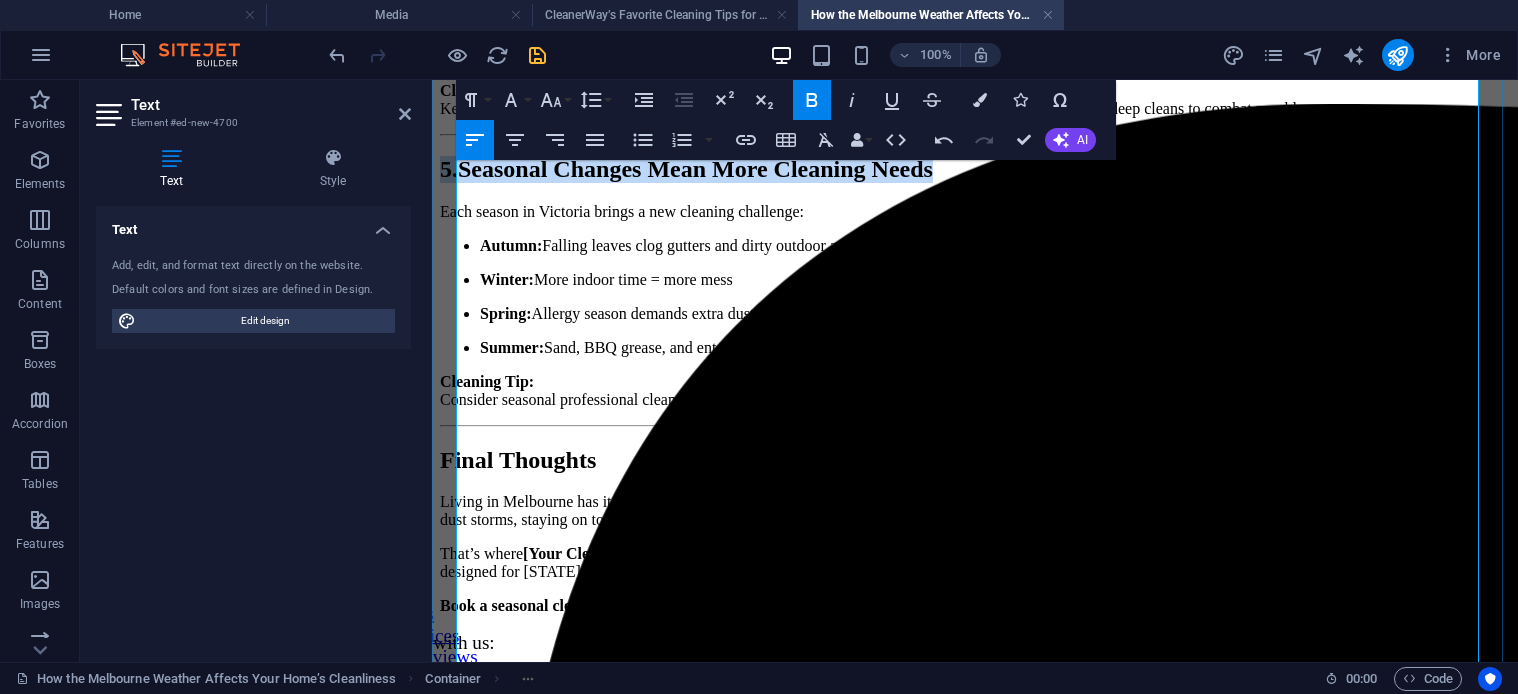 drag, startPoint x: 640, startPoint y: 467, endPoint x: 468, endPoint y: 383, distance: 191.41577 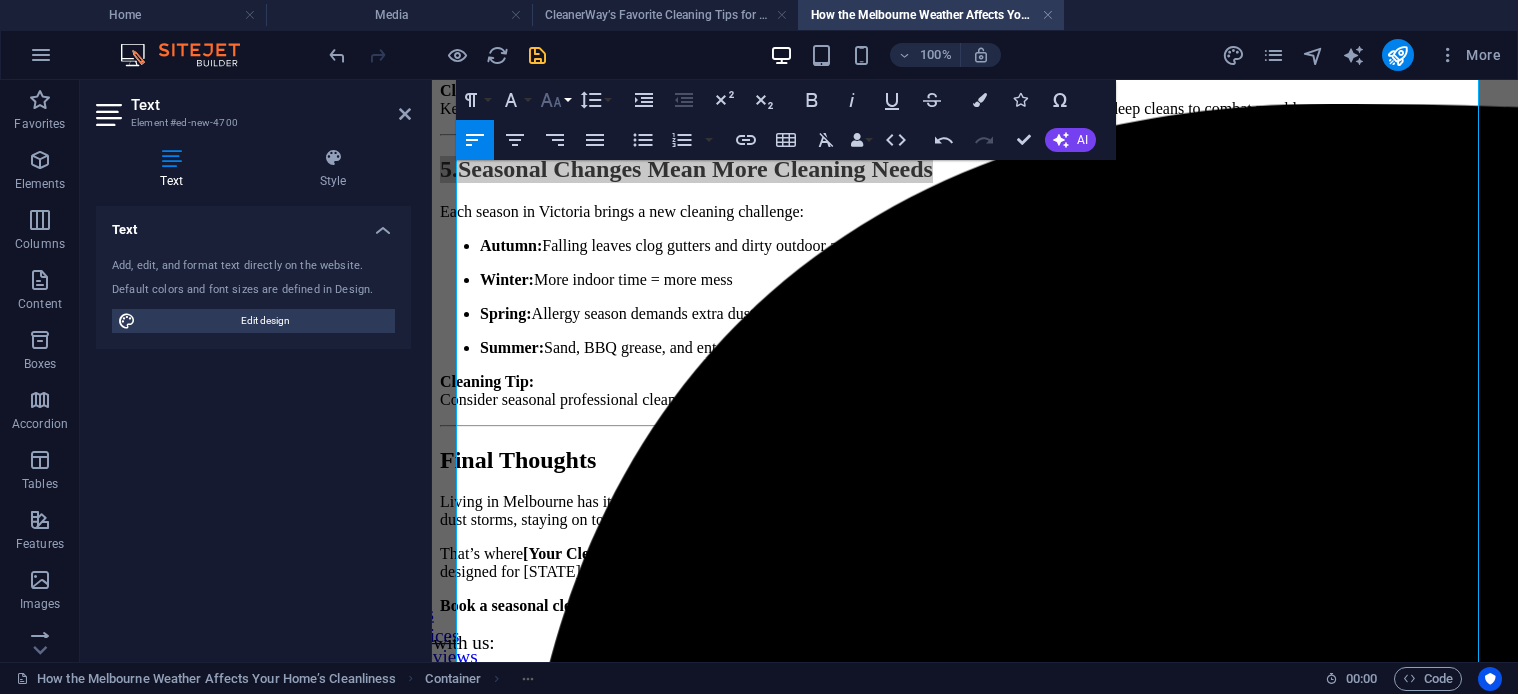 click 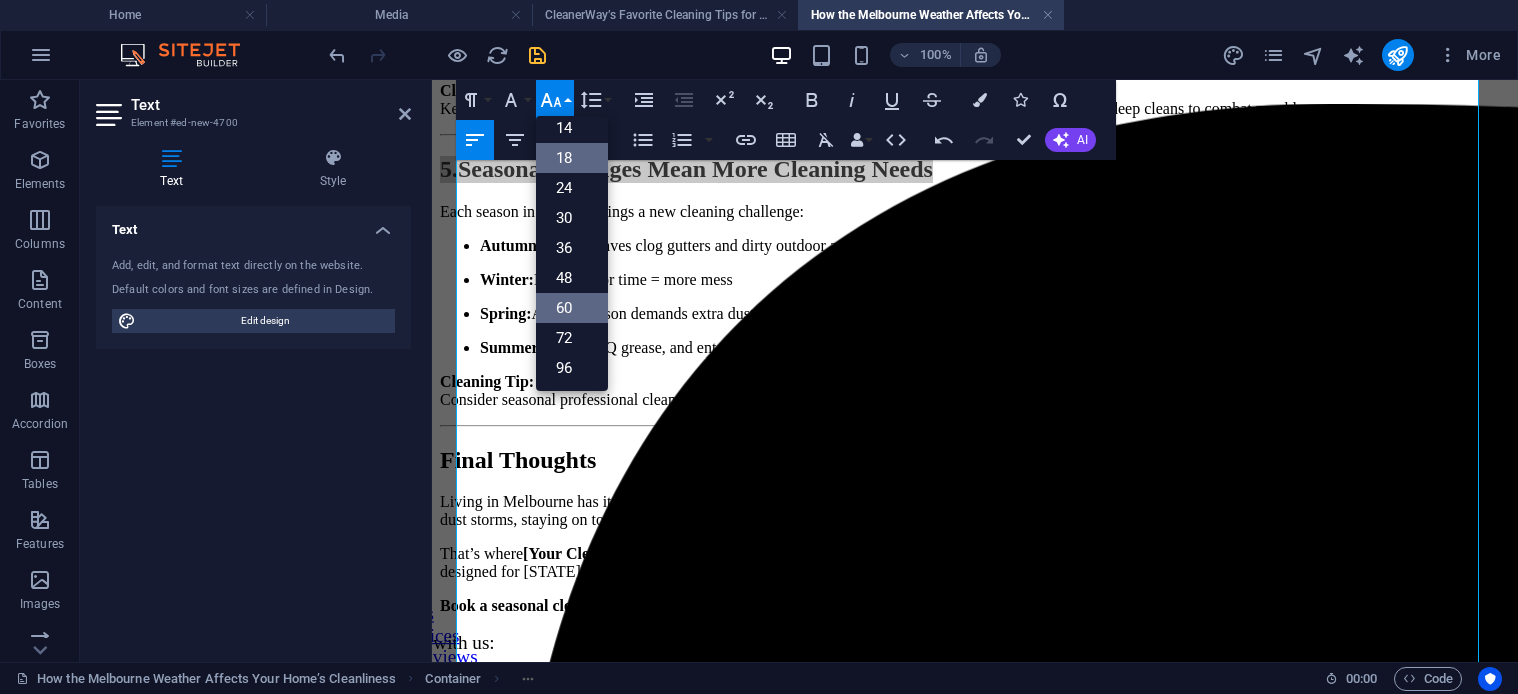 scroll, scrollTop: 161, scrollLeft: 0, axis: vertical 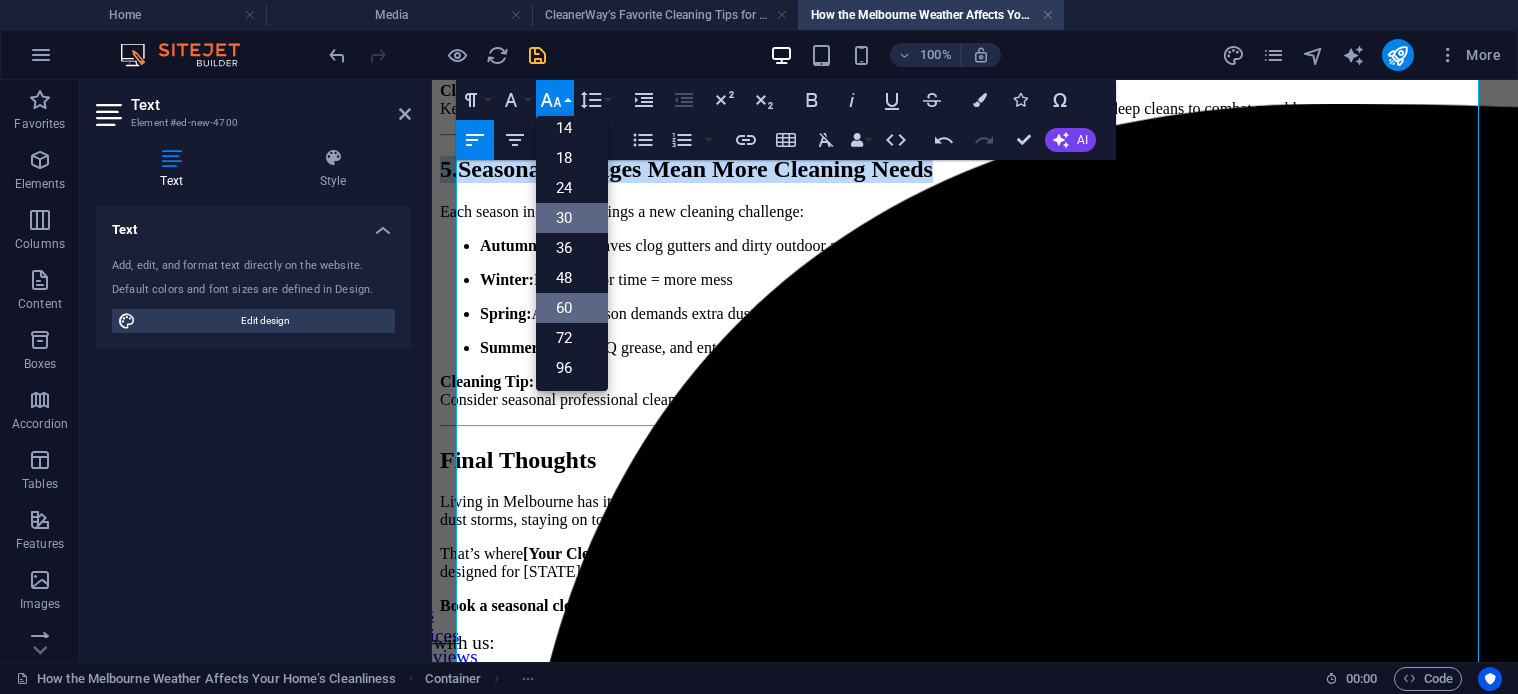 click on "30" at bounding box center [572, 218] 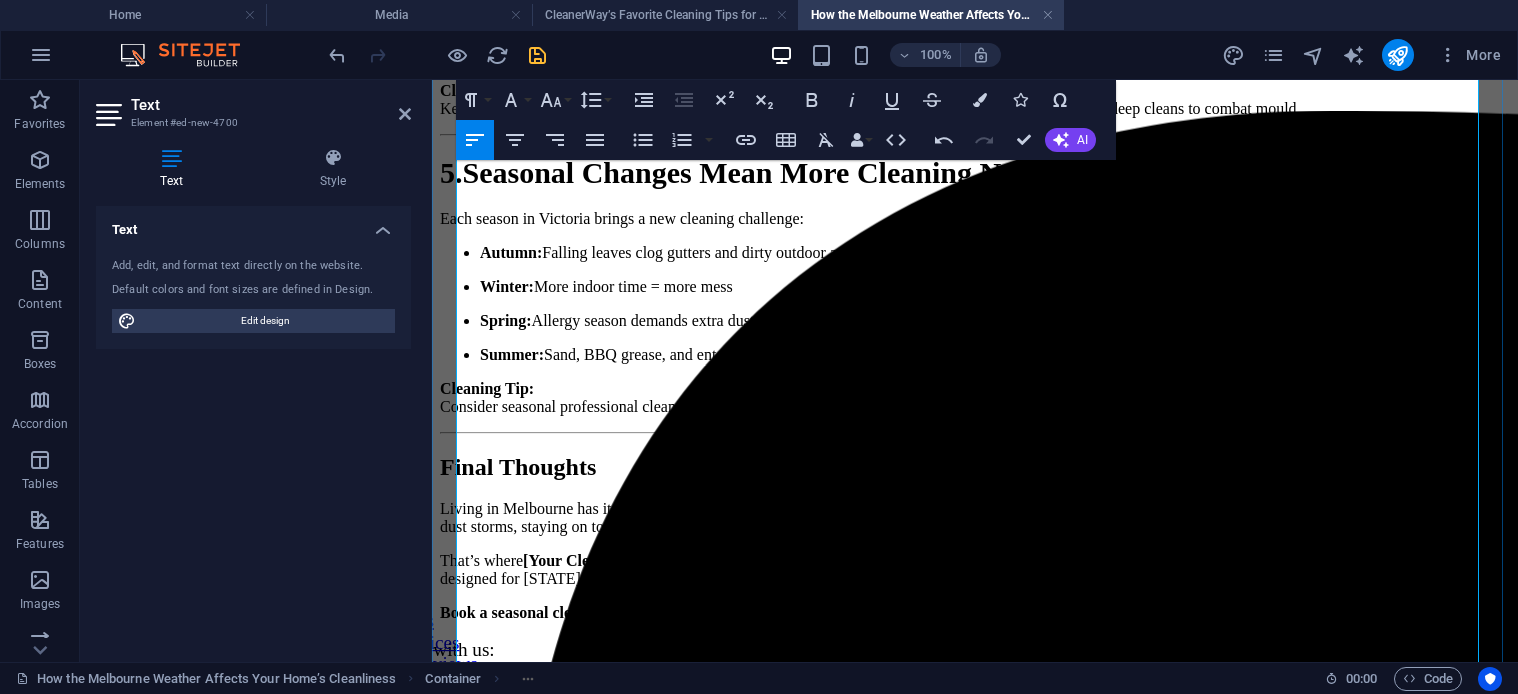 click on "Autumn: Falling leaves clog gutters and dirty outdoor areas" at bounding box center (995, 253) 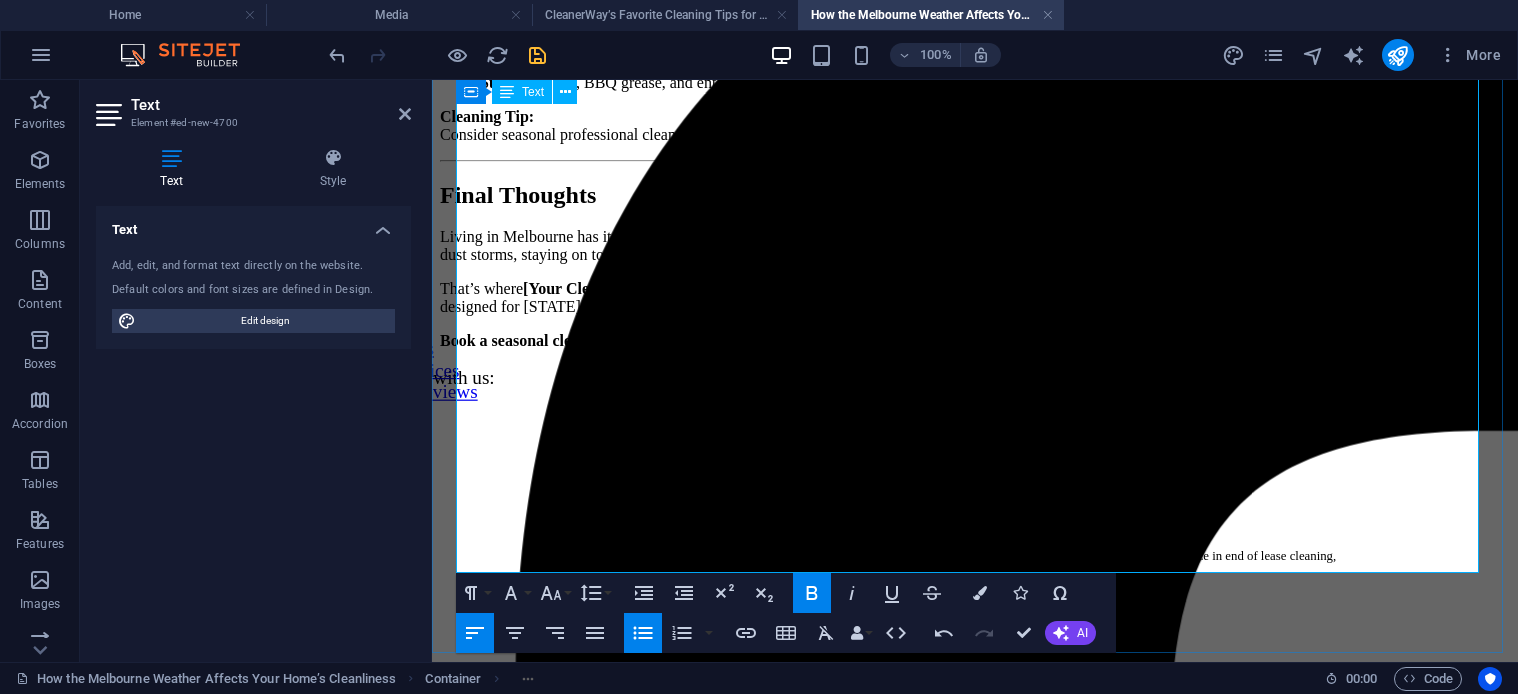 scroll, scrollTop: 2889, scrollLeft: 0, axis: vertical 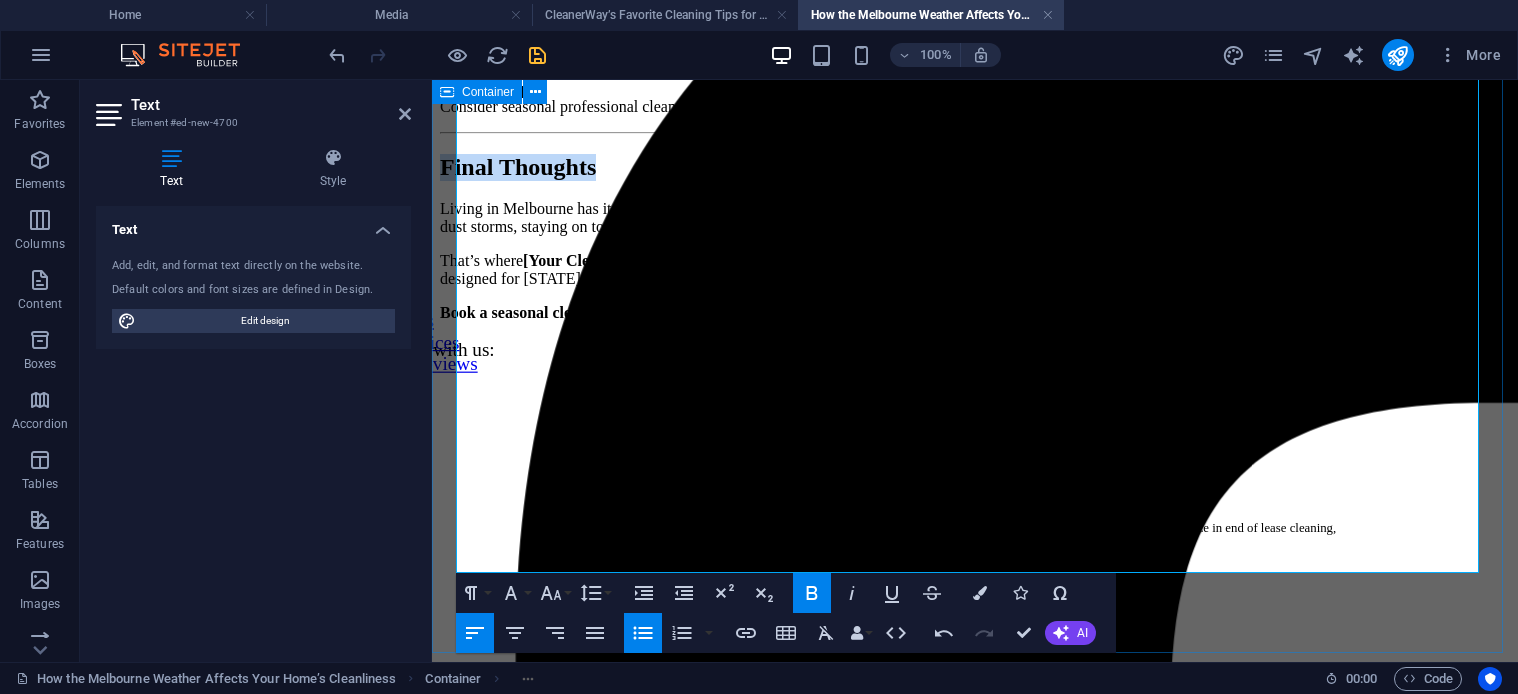 drag, startPoint x: 807, startPoint y: 418, endPoint x: 454, endPoint y: 422, distance: 353.02267 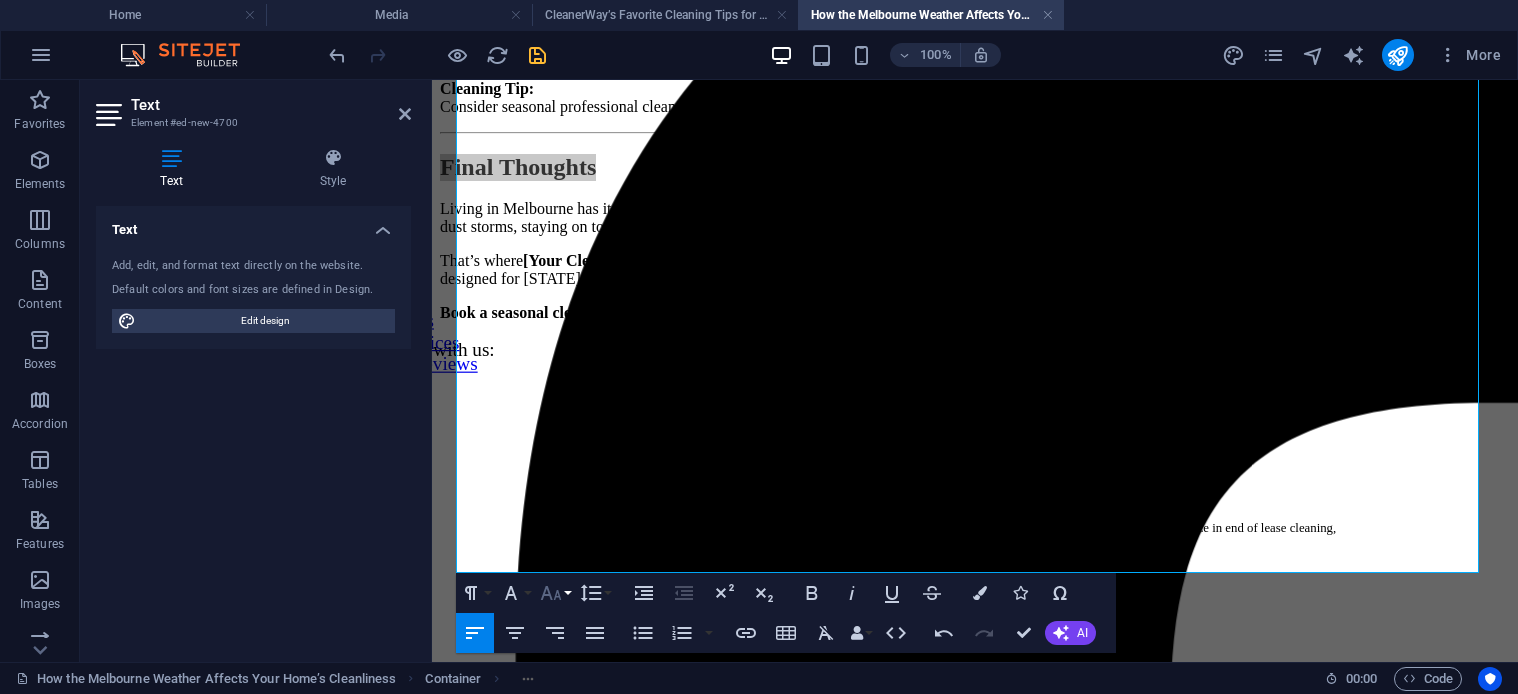 click on "Font Size" at bounding box center (555, 593) 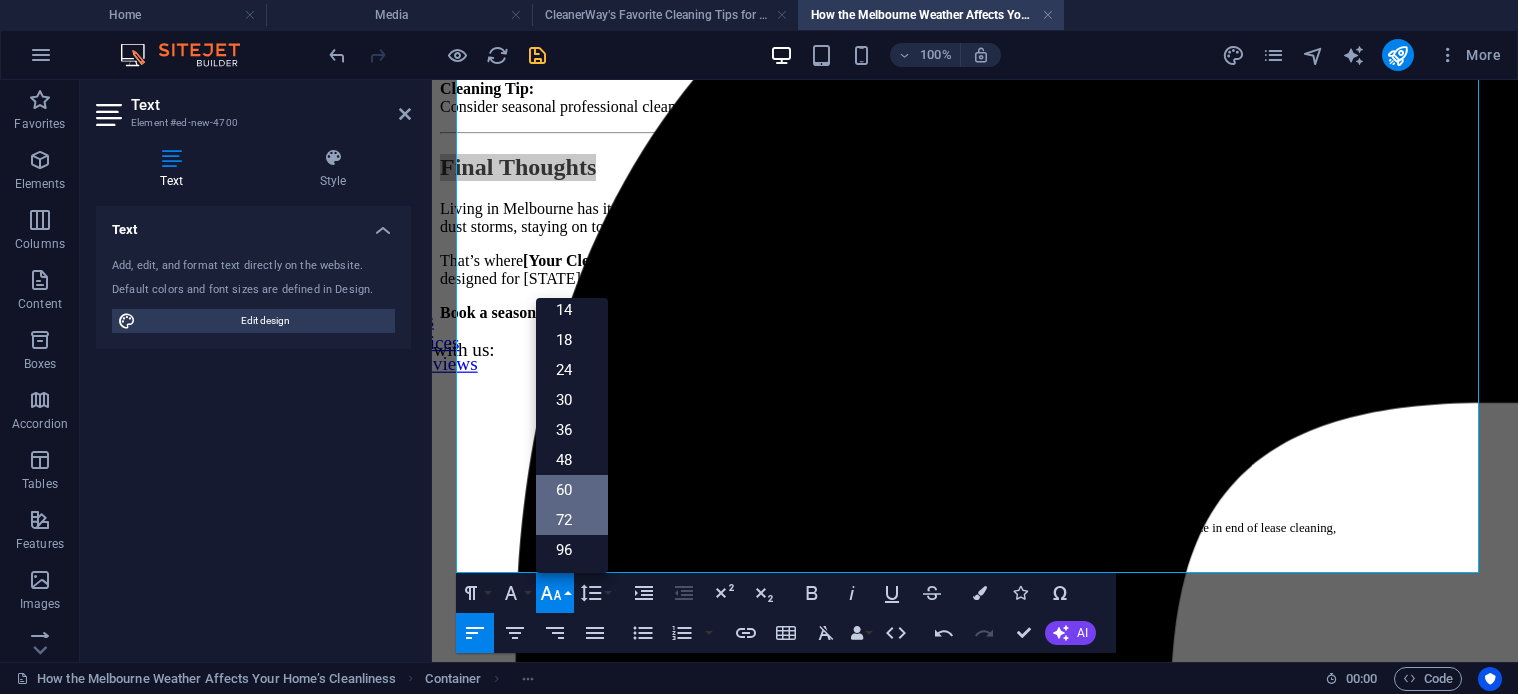 scroll, scrollTop: 161, scrollLeft: 0, axis: vertical 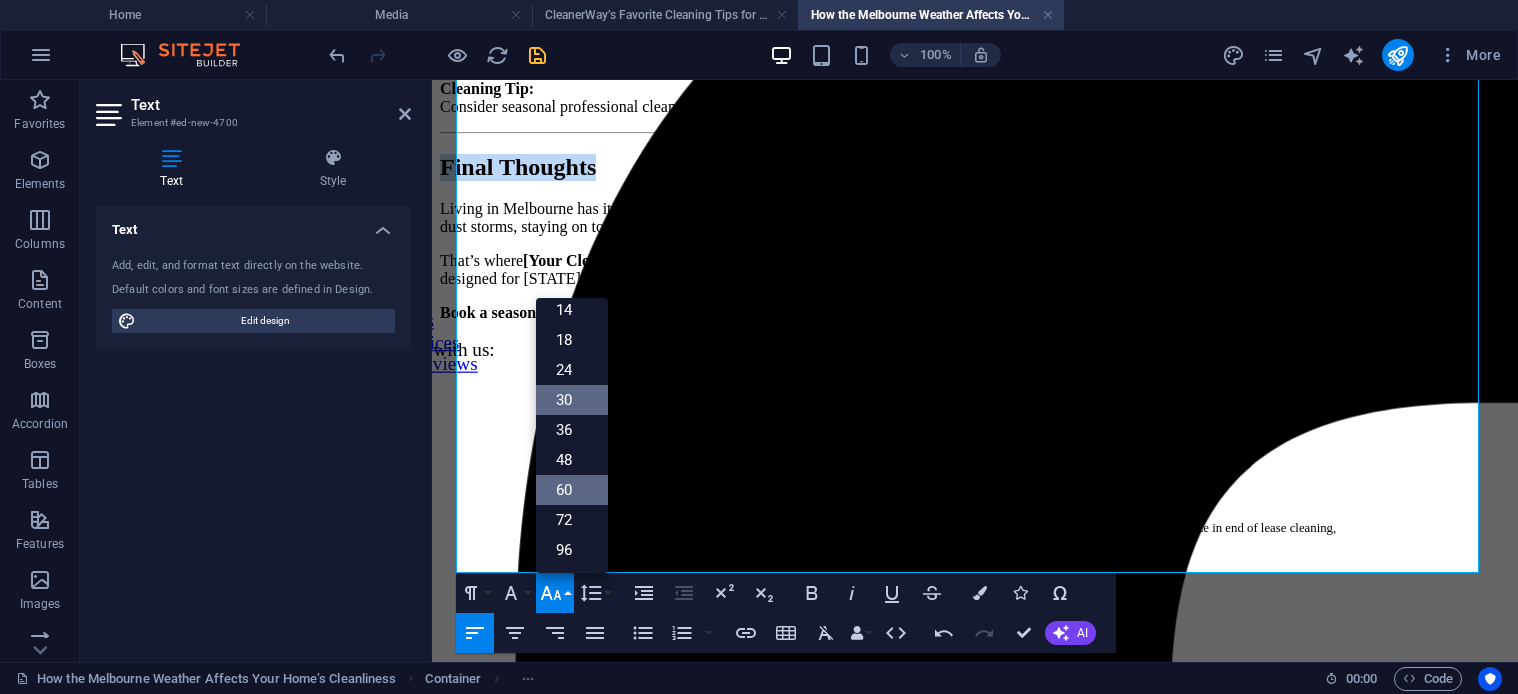 click on "30" at bounding box center [572, 400] 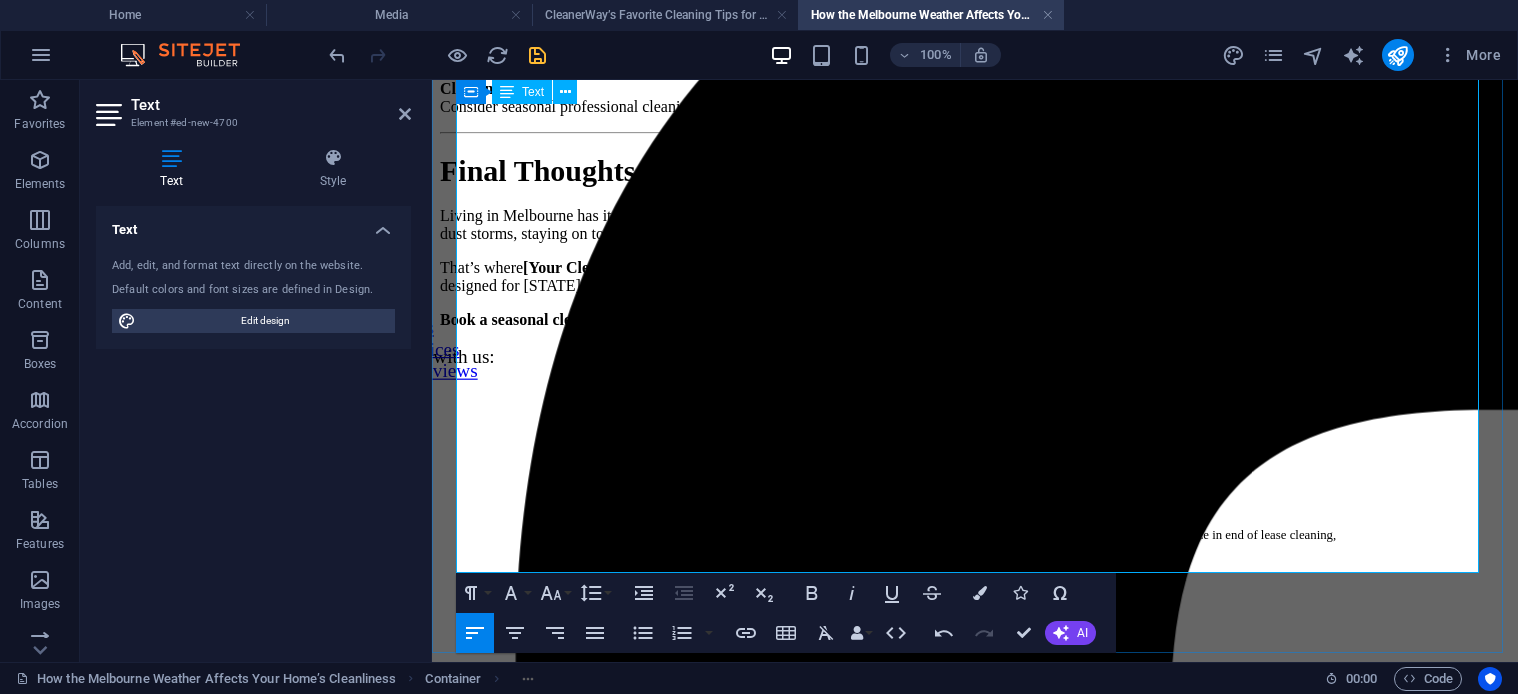 click on "Final Thoughts" at bounding box center [975, 171] 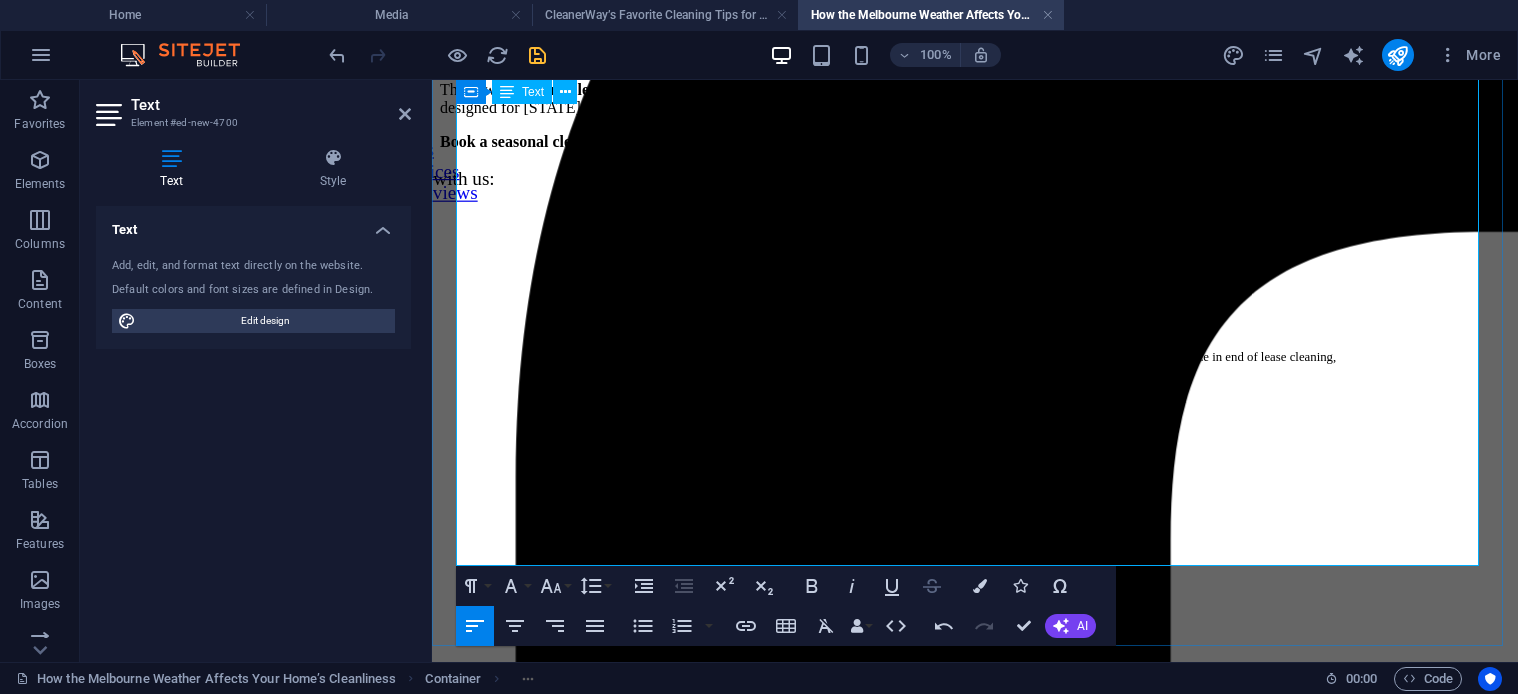 scroll, scrollTop: 3089, scrollLeft: 0, axis: vertical 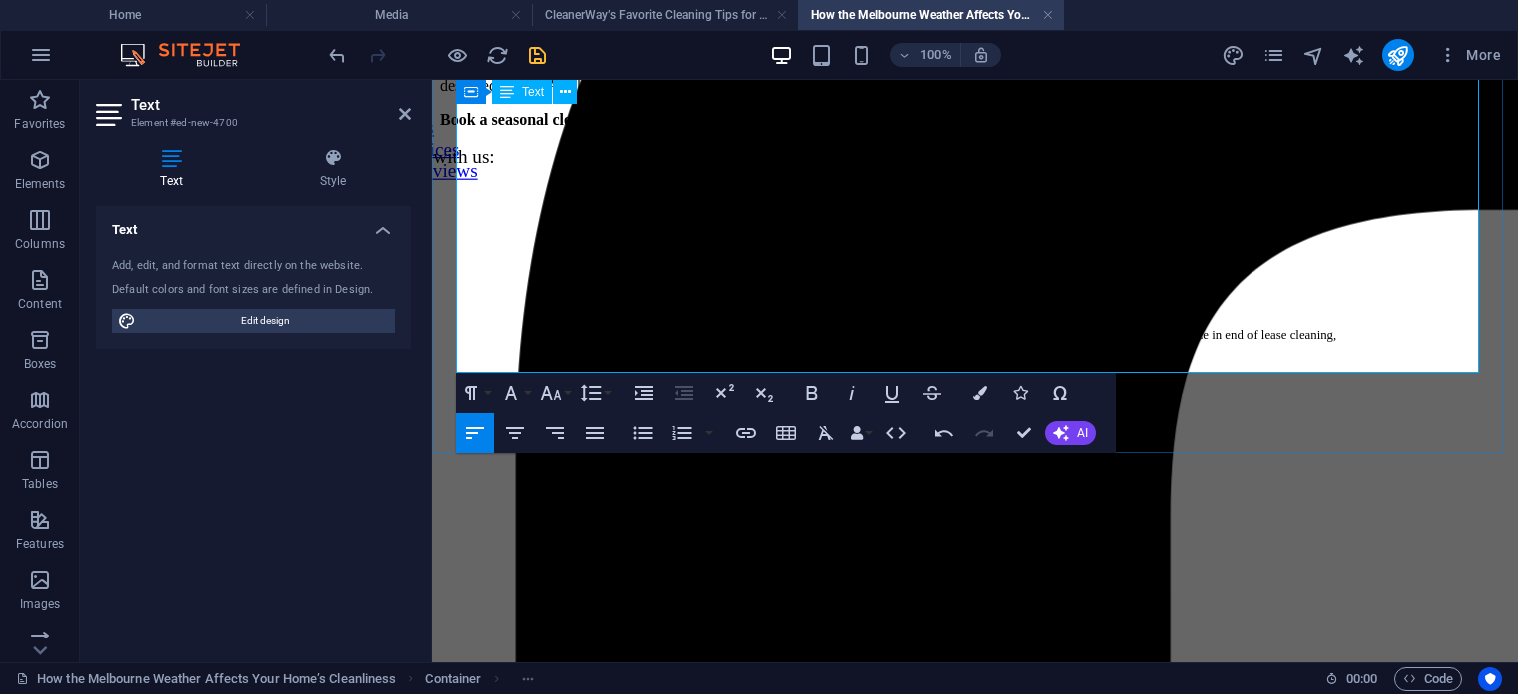 click on "[Your Cleaning Business Name]" at bounding box center [631, 67] 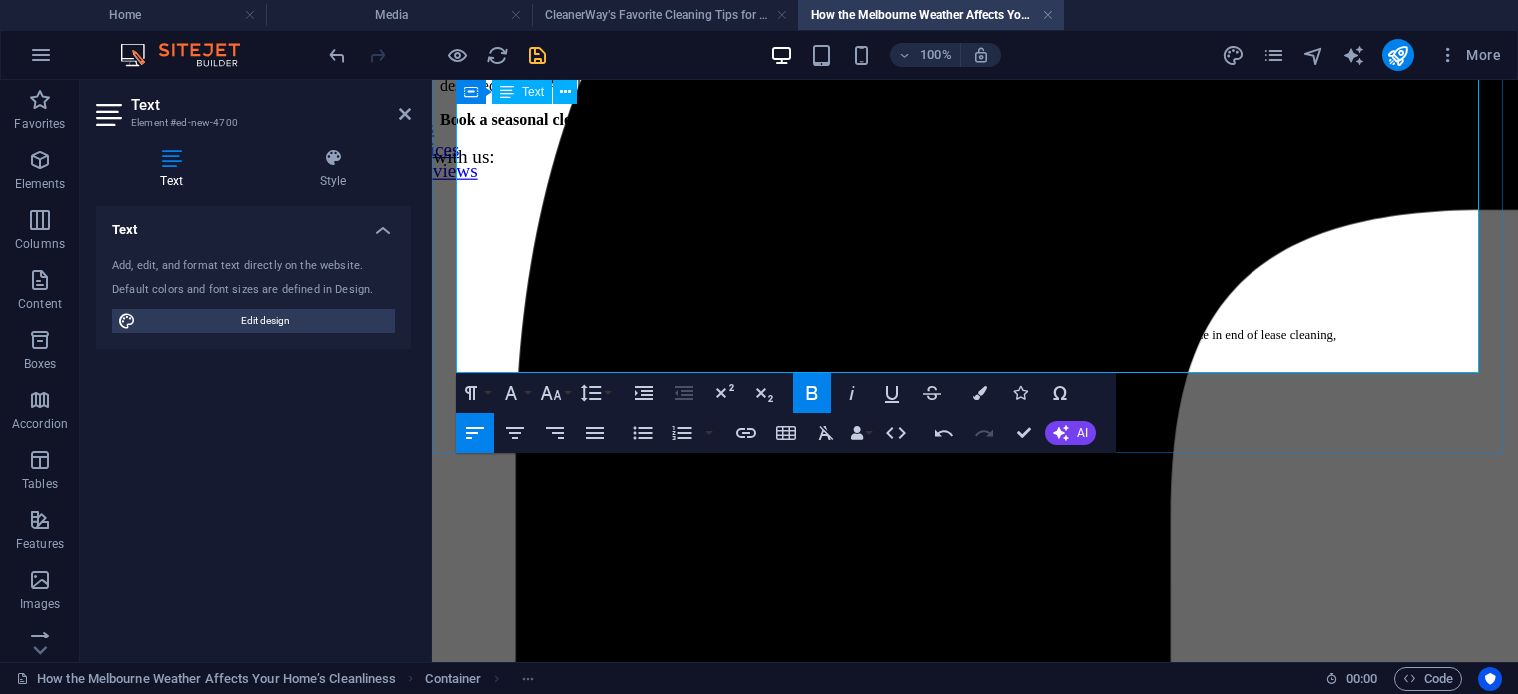 drag, startPoint x: 726, startPoint y: 317, endPoint x: 534, endPoint y: 324, distance: 192.12756 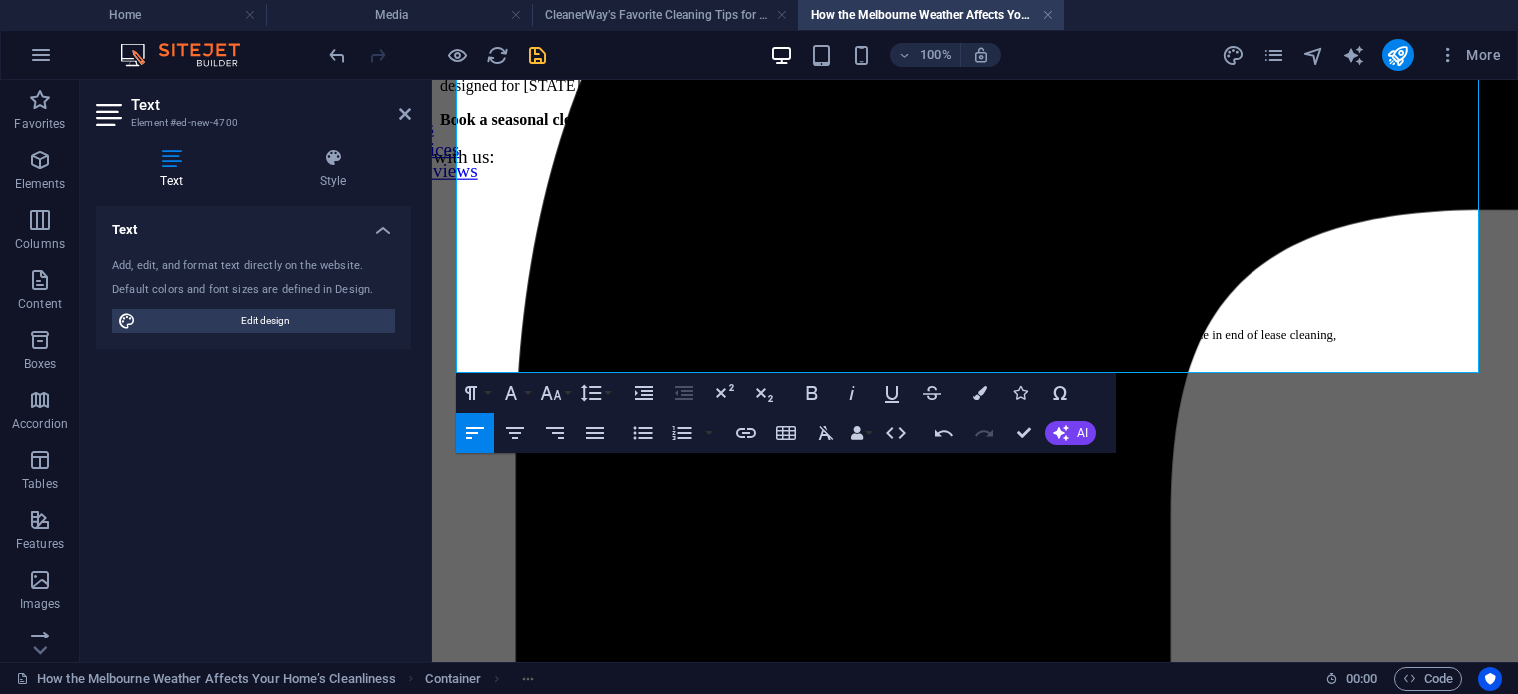 type 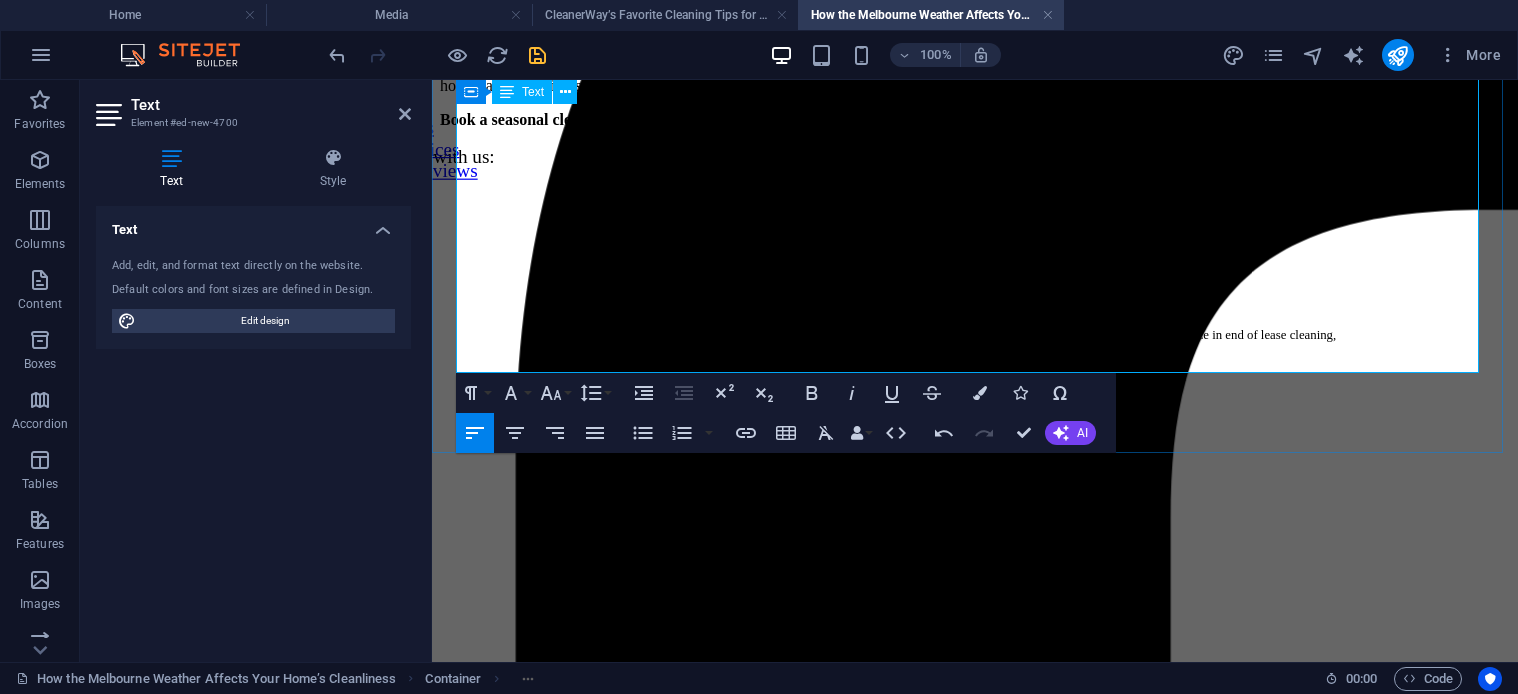 click on "That’s where CleanerWay comes in. We understand Melbourne weather — because we live here too. Our team offers custom cleaning services designed for Victorian homes and changing seasons." at bounding box center (975, 77) 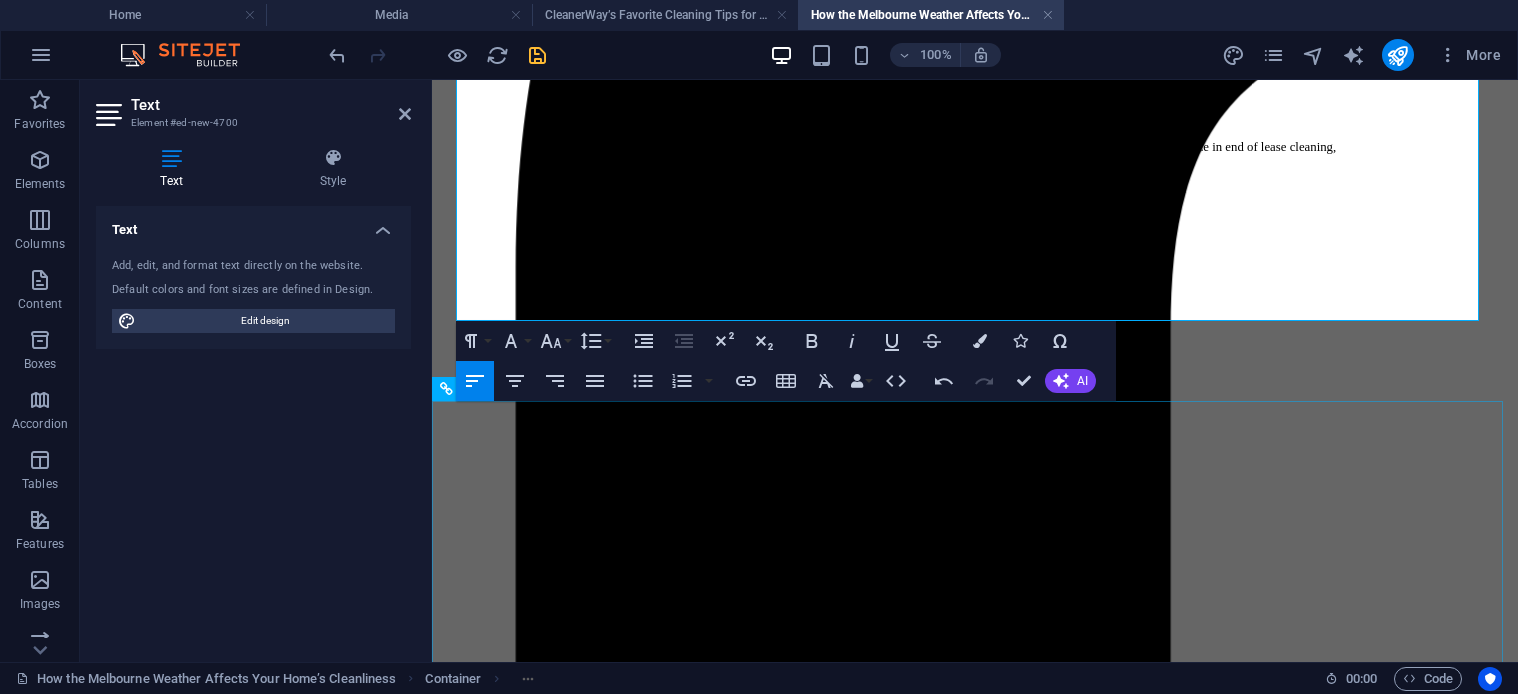 scroll, scrollTop: 3278, scrollLeft: 0, axis: vertical 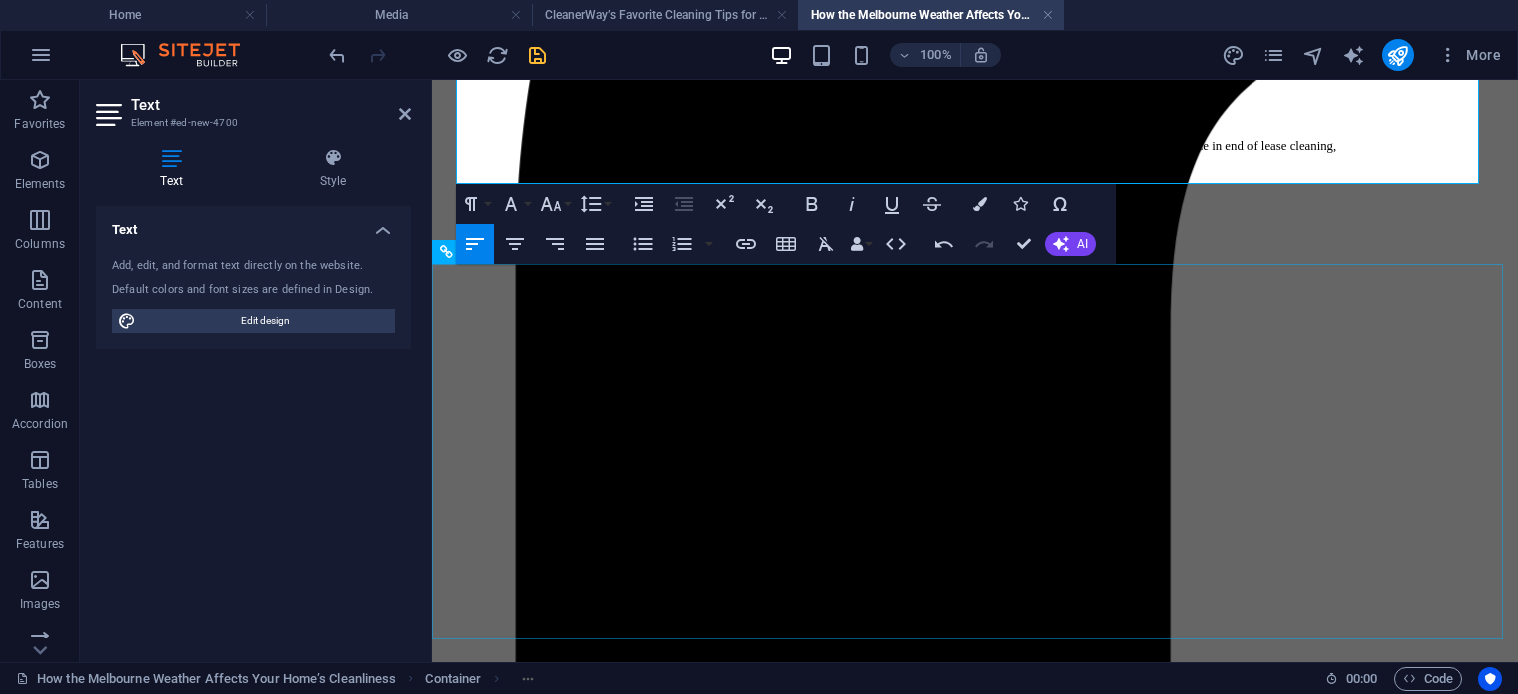 click at bounding box center (901, 1920) 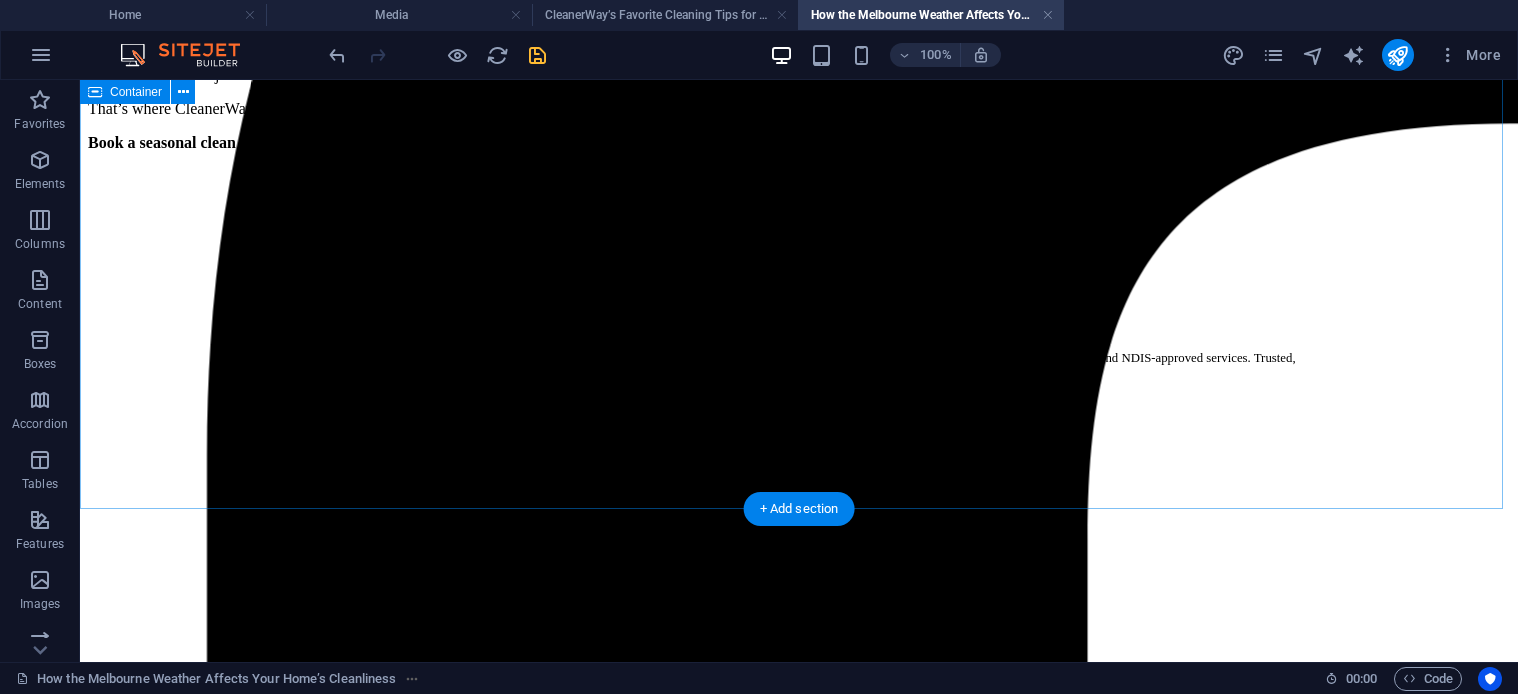 scroll, scrollTop: 3011, scrollLeft: 0, axis: vertical 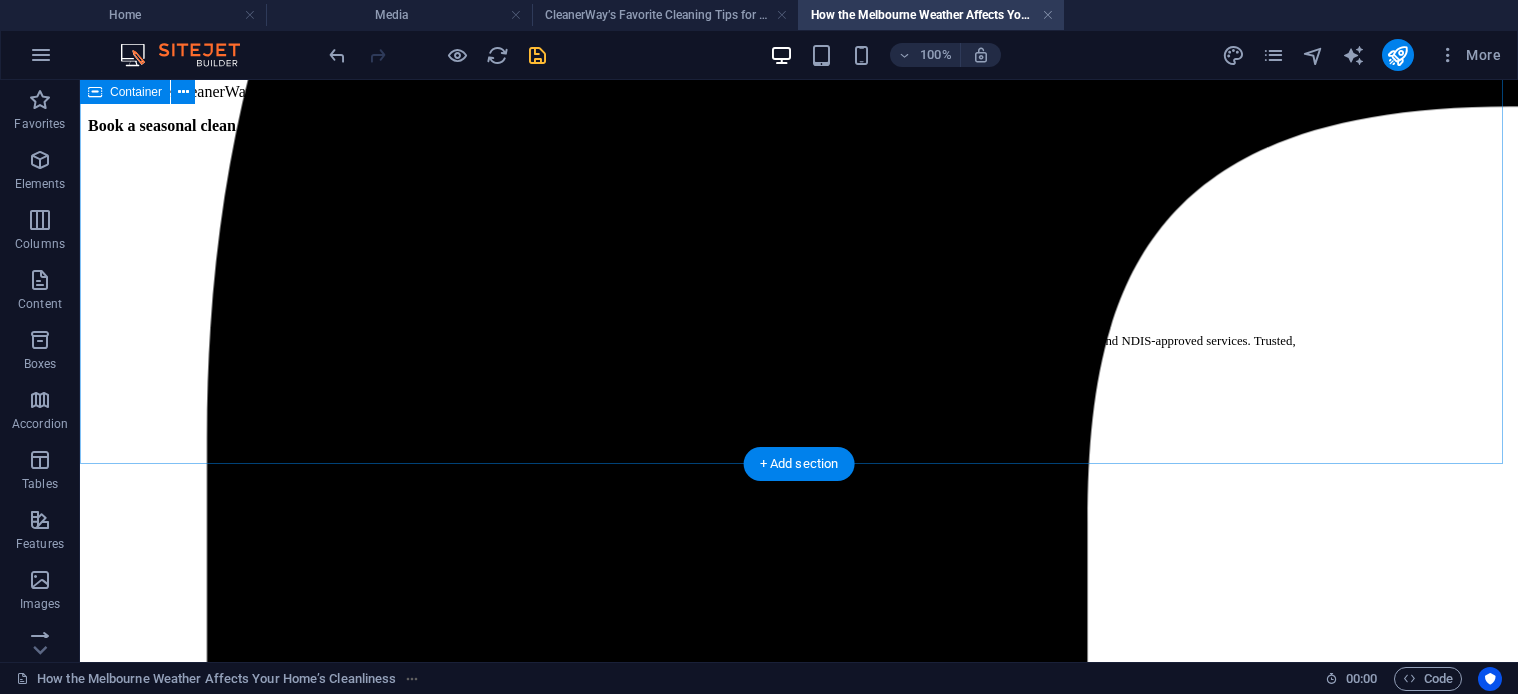 click on "How the Melbourne Weather Affects Your Home’s Cleanliness A Local Guide for Victorian Residents Melbourne is known for many things: its vibrant arts scene, great coffee, and famously unpredictable weather. Locals joke that you can experience all four seasons in one day — and while this makes life interesting, it can also wreak havoc on the cleanliness of your home. If you’re a homeowner or renter in Victoria, you’ve likely experienced how quickly things can get messy when Melbourne’s climate does its thing. Here’s how the local weather affects your home’s cleanliness — and what you can do to stay on top of it. 1.  Wet Winters = Muddy Floors and Musty Smells Melbourne winters bring plenty of rain and damp conditions. Whether it’s your kids, pets, or even yourself, tracking mud and moisture through the home becomes almost unavoidable. Over time, this can lead to: Stained carpets and rugs Water-damaged floorboards A musty indoor smell due to mould or mildew Cleaning Tip: 2.  Cleaning Tip:  3." at bounding box center [799, -1278] 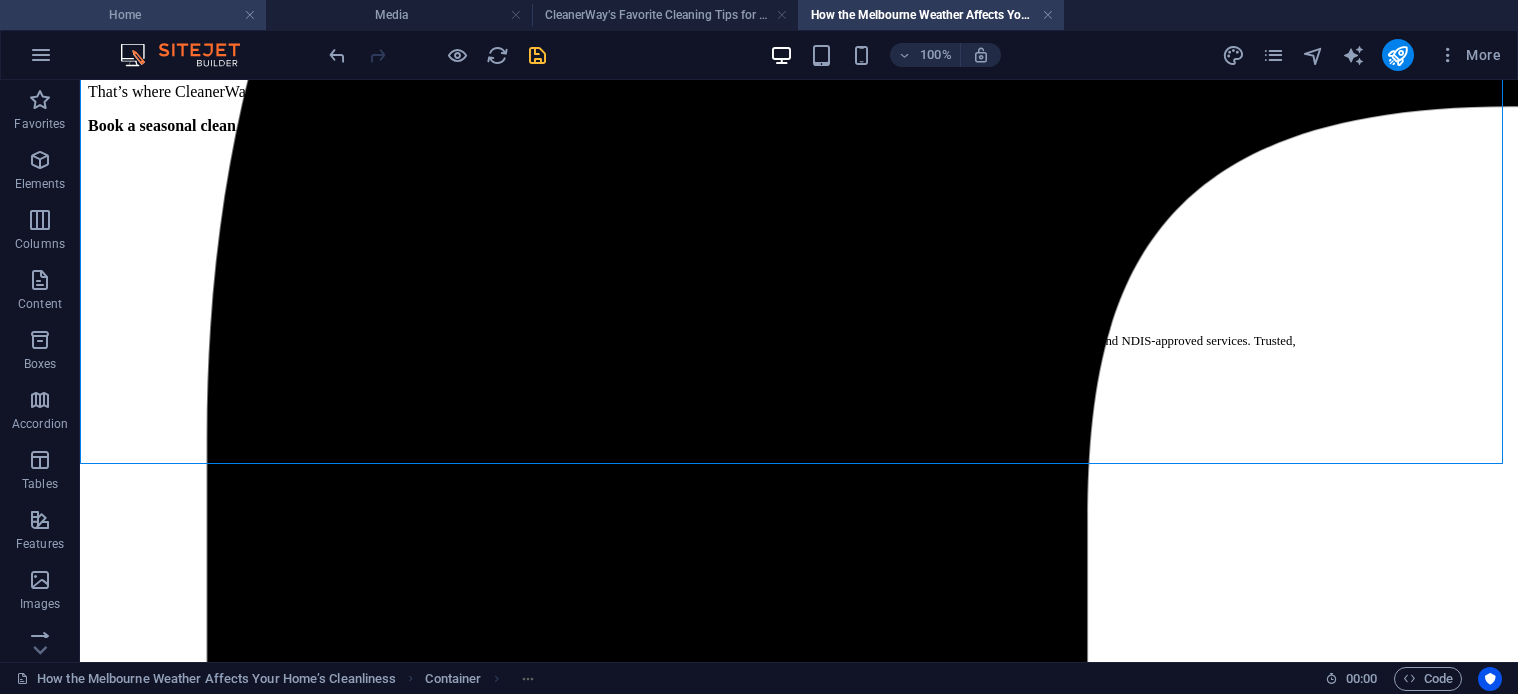 drag, startPoint x: 148, startPoint y: 18, endPoint x: 595, endPoint y: 315, distance: 536.6731 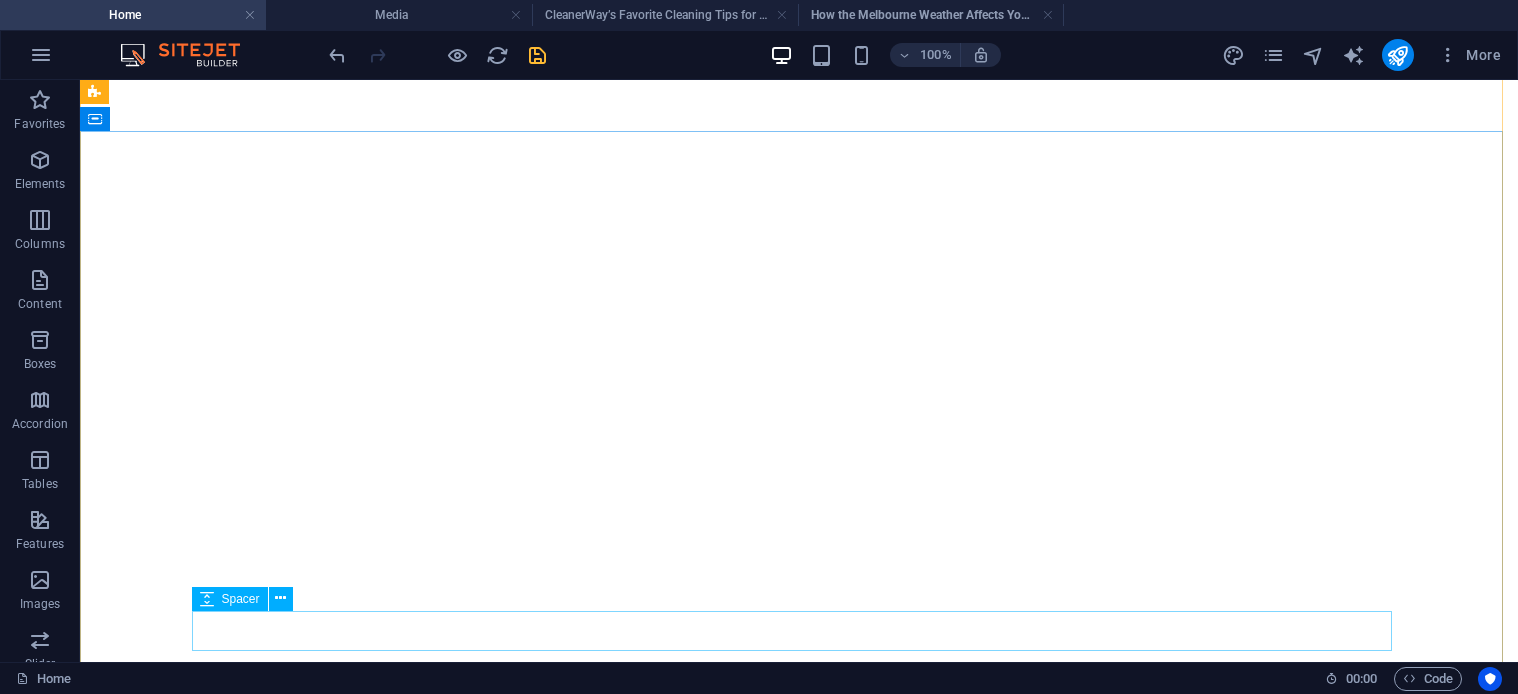 scroll, scrollTop: 200, scrollLeft: 0, axis: vertical 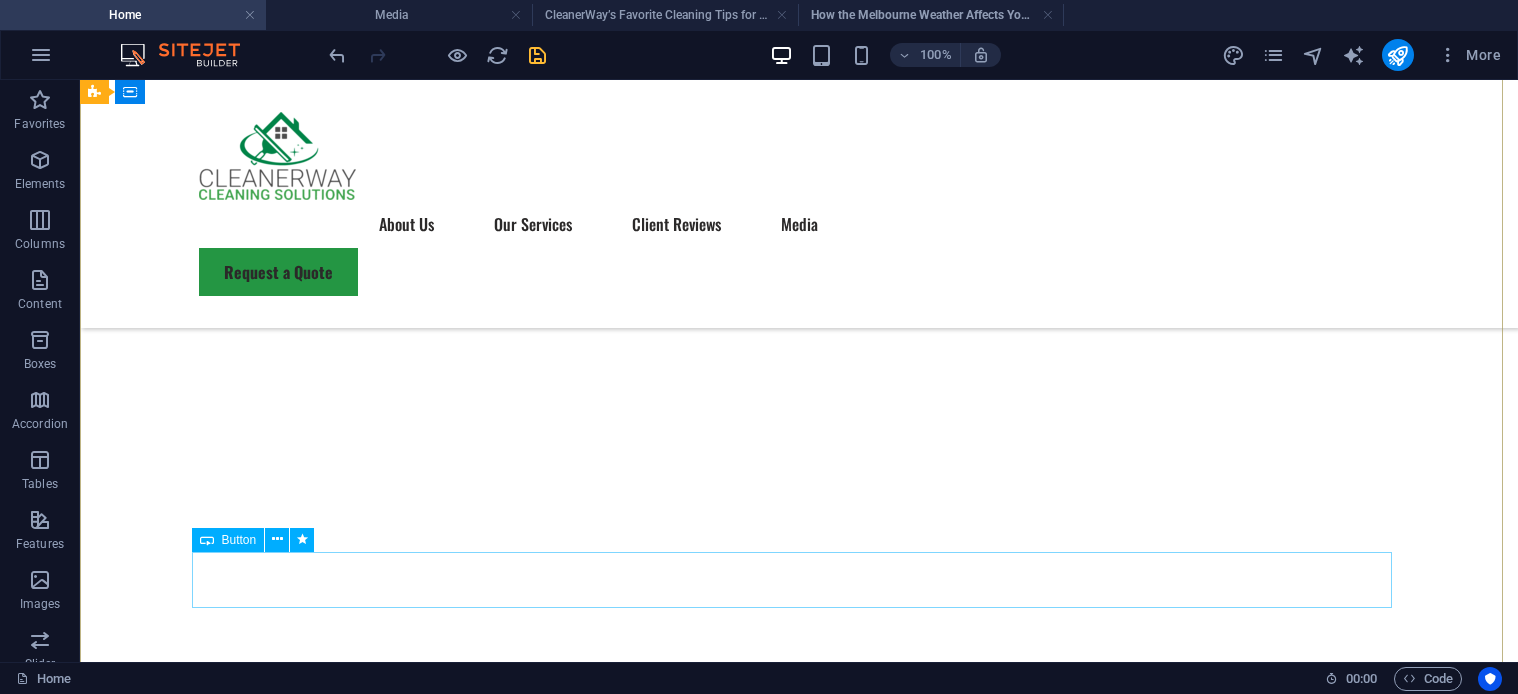 click on "📞 Call Us" at bounding box center (799, 2018) 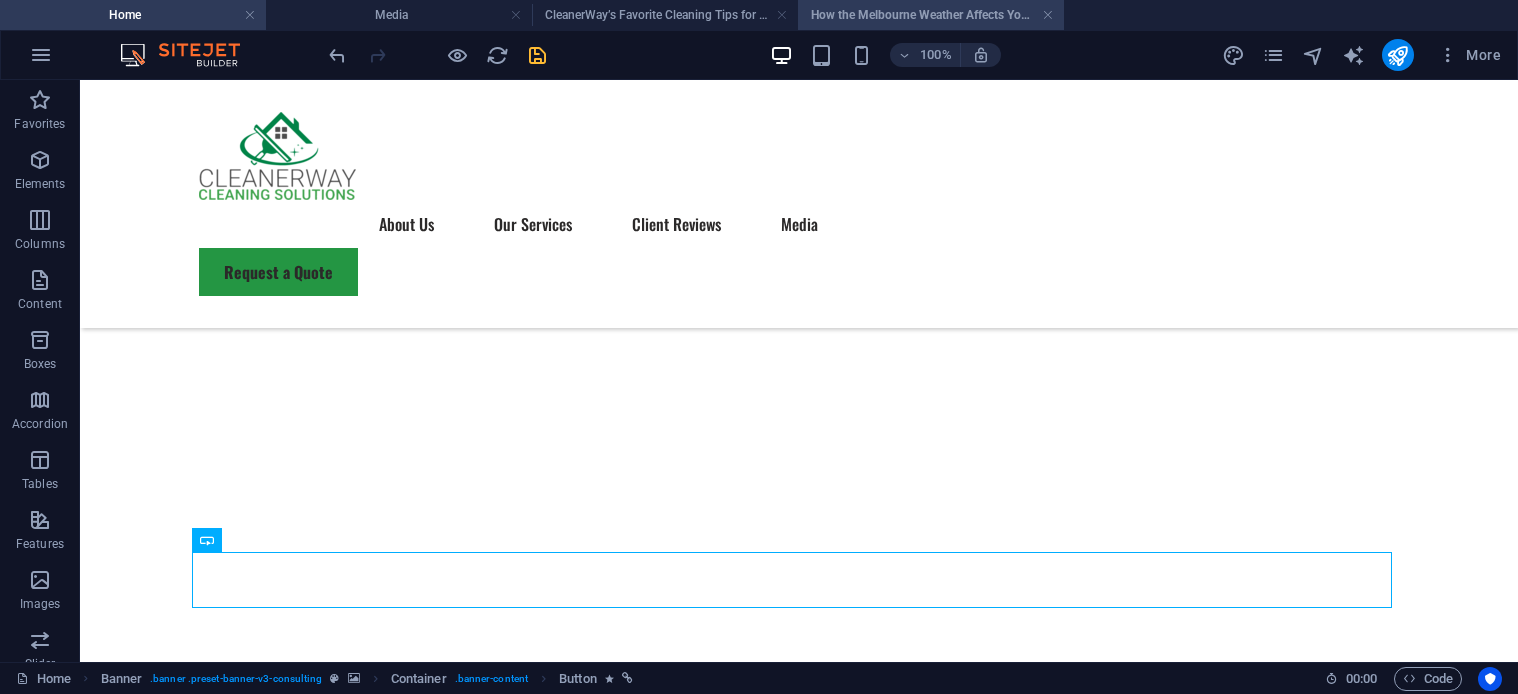click on "How the Melbourne Weather Affects Your Home’s Cleanliness" at bounding box center (931, 15) 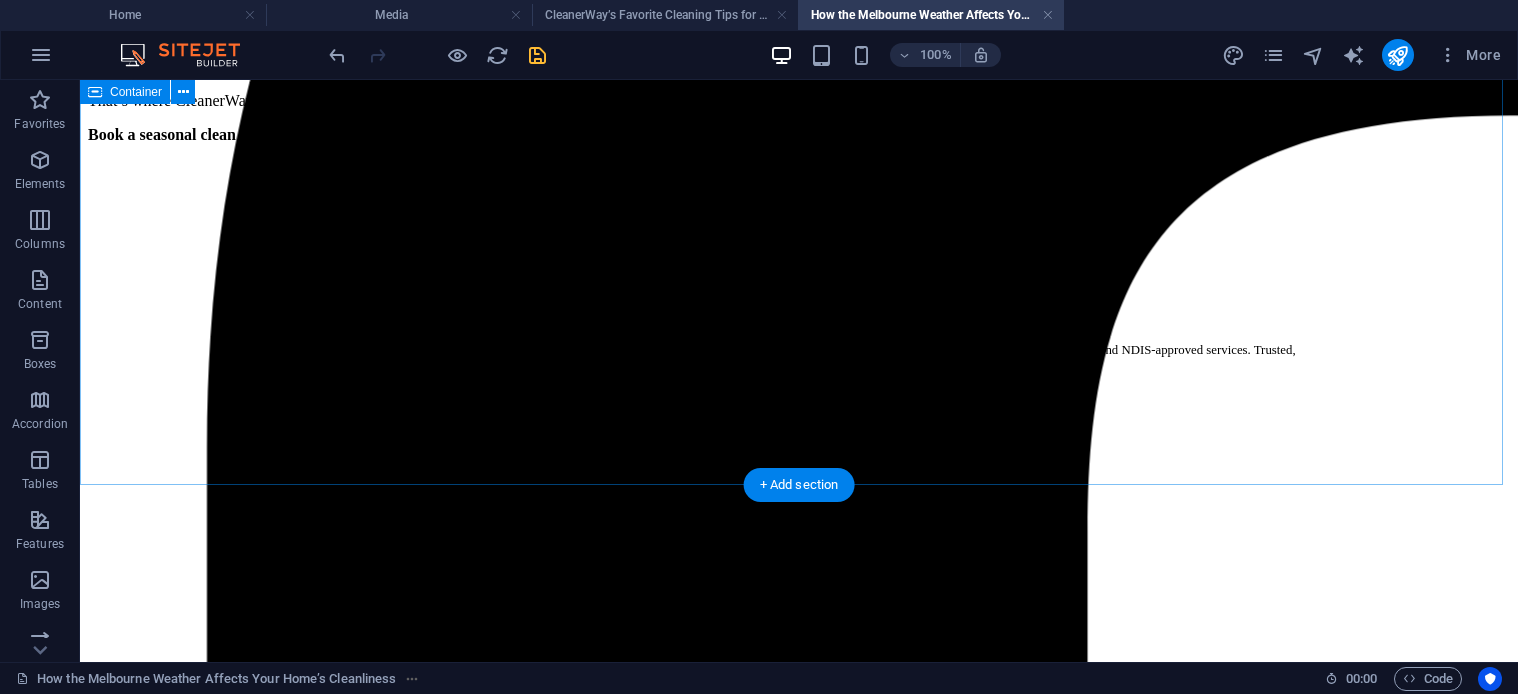 scroll, scrollTop: 3011, scrollLeft: 0, axis: vertical 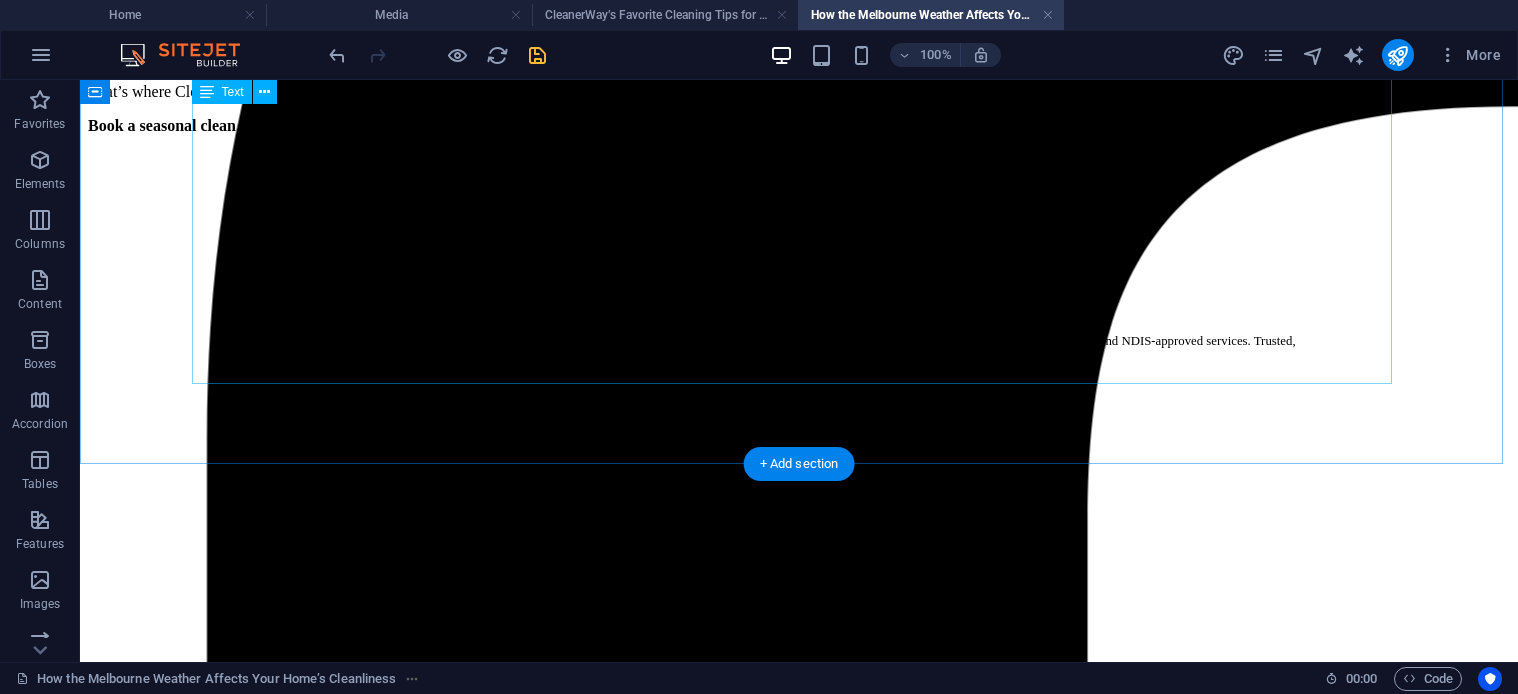 click on "4. Humidity = Mould’s Best Friend [CITY]’s coastal climate means higher humidity levels, especially in bathrooms and kitchens. This makes mould and mildew a common issue for [STATE] homes. Left untreated, it can: Damage paint and grout Pose health risks for asthma sufferers Spread quickly in hidden corners Cleaning Tip: Keep moisture-prone areas well ventilated. Use exhaust fans, squeegees, and schedule regular bathroom deep cleans to combat mould. 5. Seasonal Changes Mean More Cleaning Needs Each season in [STATE] brings a new cleaning challenge: Autumn: Falling leaves clog gutters and dirty outdoor areas Winter: More indoor time = more mess Spring: Allergy season demands extra dusting and decluttering Summer: Sand, BBQ grease, and entertaining messes Cleaning Tip: Consider seasonal professional cleaning services to stay ahead of the curve. A quarterly clean can help you maintain a healthy and welcoming home all year round. Final Thoughts" at bounding box center [799, -224] 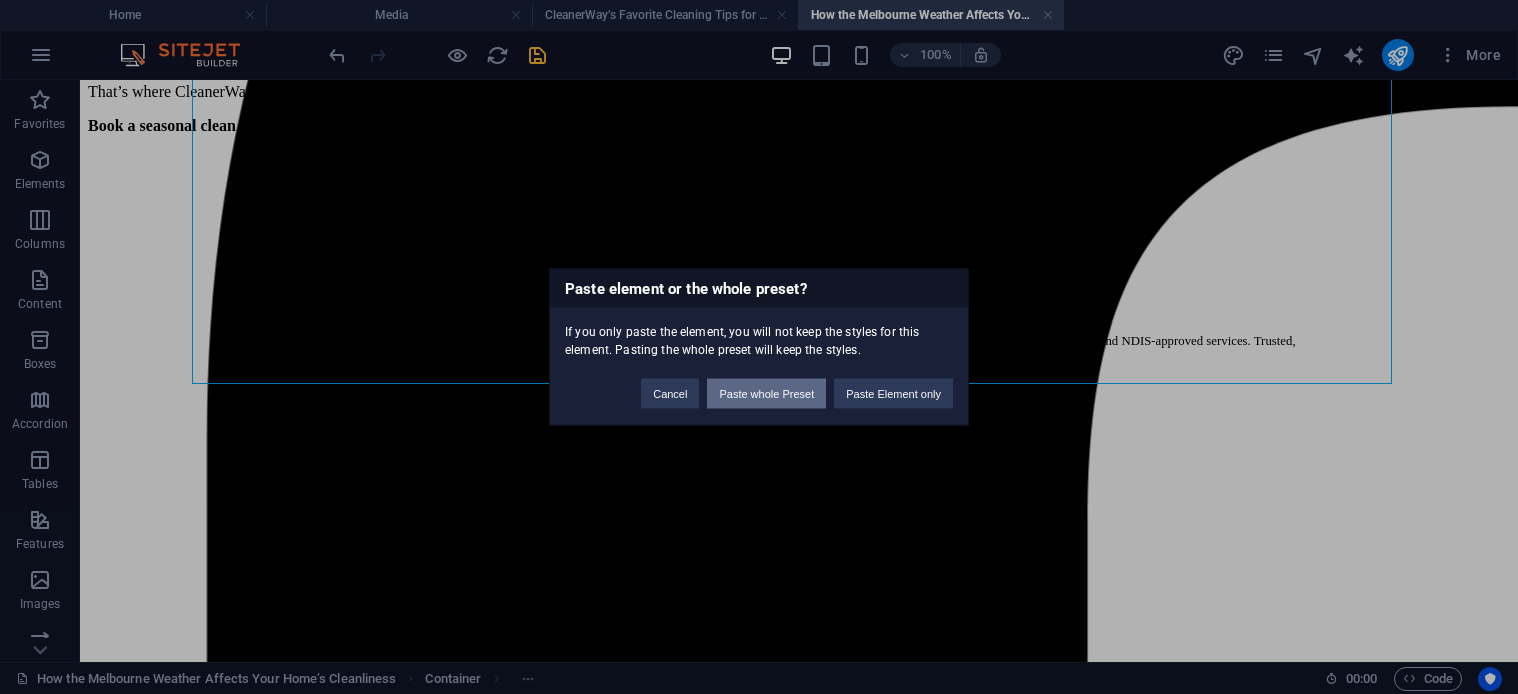 click on "Paste whole Preset" at bounding box center [766, 394] 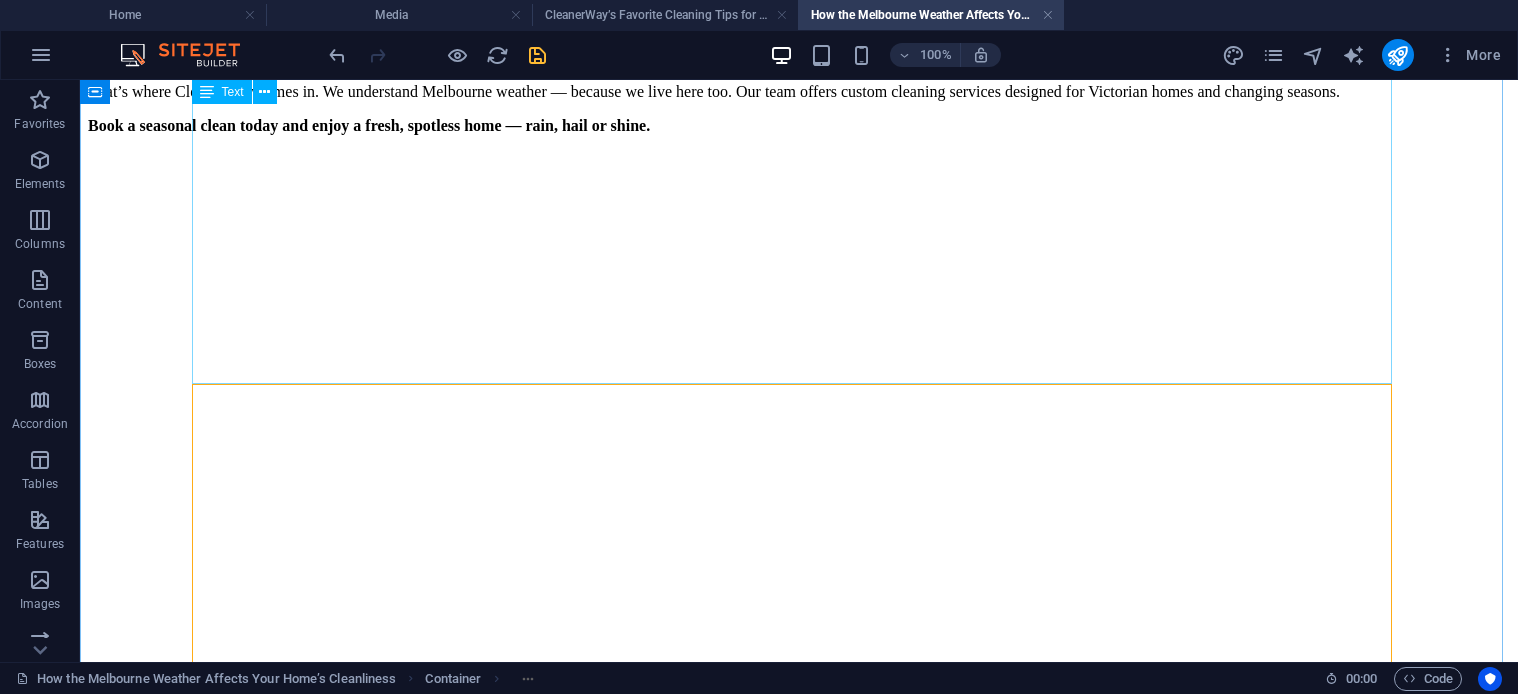 scroll, scrollTop: 3111, scrollLeft: 0, axis: vertical 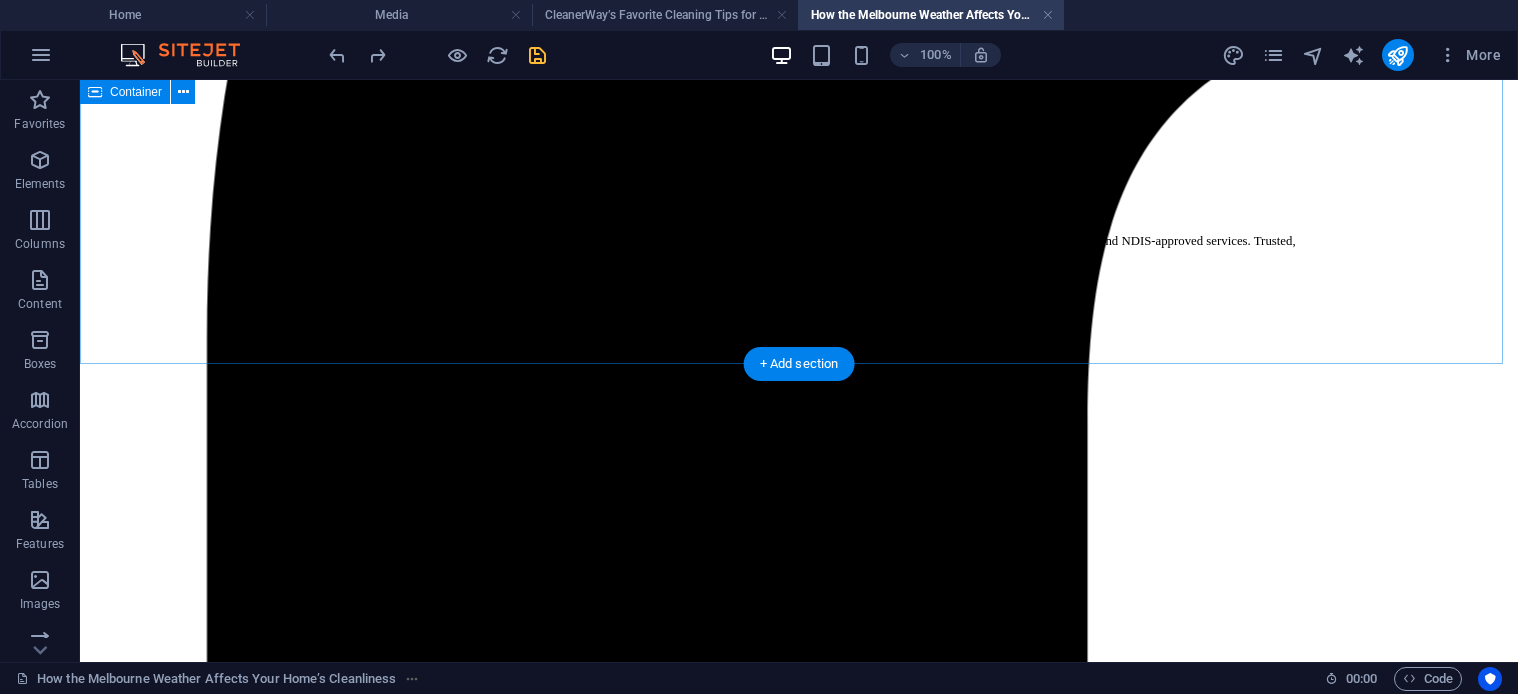 click on "How the Melbourne Weather Affects Your Home’s Cleanliness A Local Guide for Victorian Residents Melbourne is known for many things: its vibrant arts scene, great coffee, and famously unpredictable weather. Locals joke that you can experience all four seasons in one day — and while this makes life interesting, it can also wreak havoc on the cleanliness of your home. If you’re a homeowner or renter in Victoria, you’ve likely experienced how quickly things can get messy when Melbourne’s climate does its thing. Here’s how the local weather affects your home’s cleanliness — and what you can do to stay on top of it. 1.  Wet Winters = Muddy Floors and Musty Smells Melbourne winters bring plenty of rain and damp conditions. Whether it’s your kids, pets, or even yourself, tracking mud and moisture through the home becomes almost unavoidable. Over time, this can lead to: Stained carpets and rugs Water-damaged floorboards A musty indoor smell due to mould or mildew Cleaning Tip: 2.  Cleaning Tip:  3." at bounding box center [799, -1378] 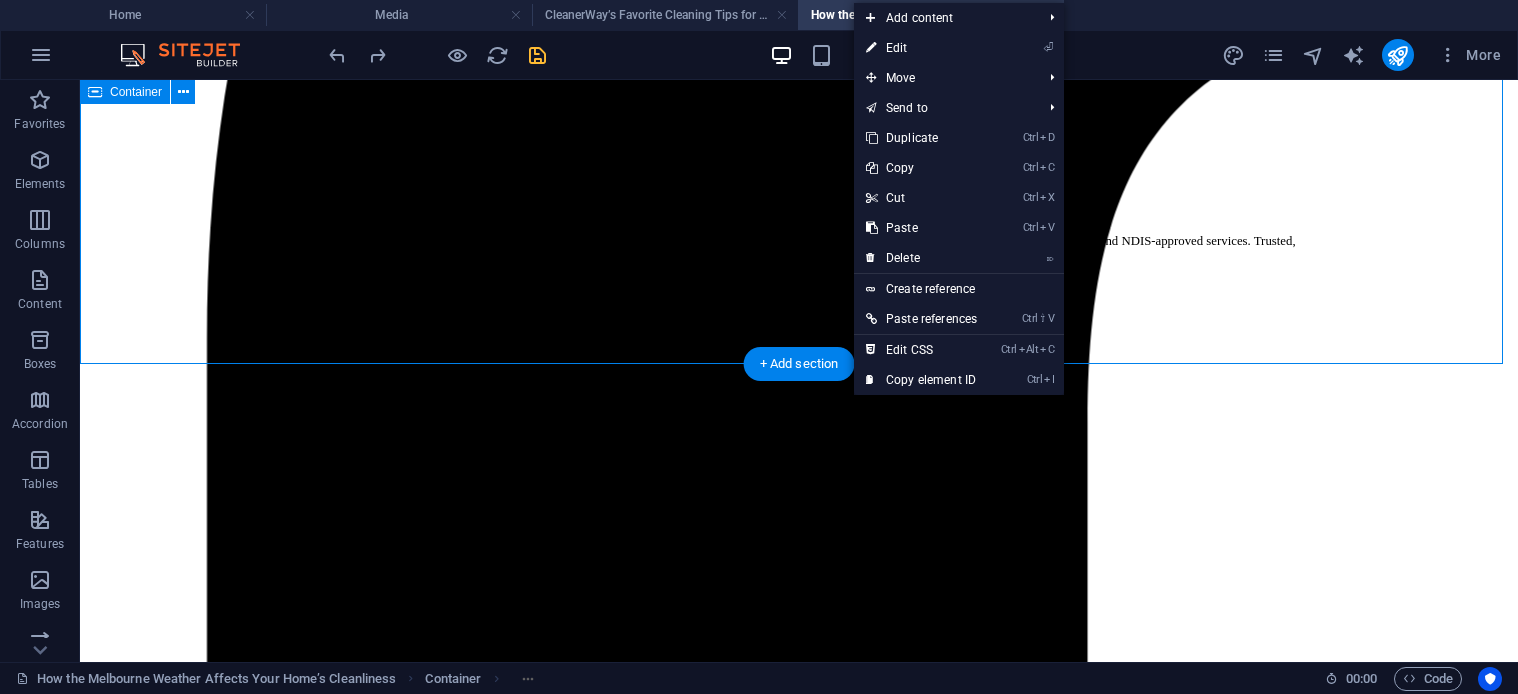 click on "How the Melbourne Weather Affects Your Home’s Cleanliness A Local Guide for Victorian Residents Melbourne is known for many things: its vibrant arts scene, great coffee, and famously unpredictable weather. Locals joke that you can experience all four seasons in one day — and while this makes life interesting, it can also wreak havoc on the cleanliness of your home. If you’re a homeowner or renter in Victoria, you’ve likely experienced how quickly things can get messy when Melbourne’s climate does its thing. Here’s how the local weather affects your home’s cleanliness — and what you can do to stay on top of it. 1.  Wet Winters = Muddy Floors and Musty Smells Melbourne winters bring plenty of rain and damp conditions. Whether it’s your kids, pets, or even yourself, tracking mud and moisture through the home becomes almost unavoidable. Over time, this can lead to: Stained carpets and rugs Water-damaged floorboards A musty indoor smell due to mould or mildew Cleaning Tip: 2.  Cleaning Tip:  3." at bounding box center [799, -1378] 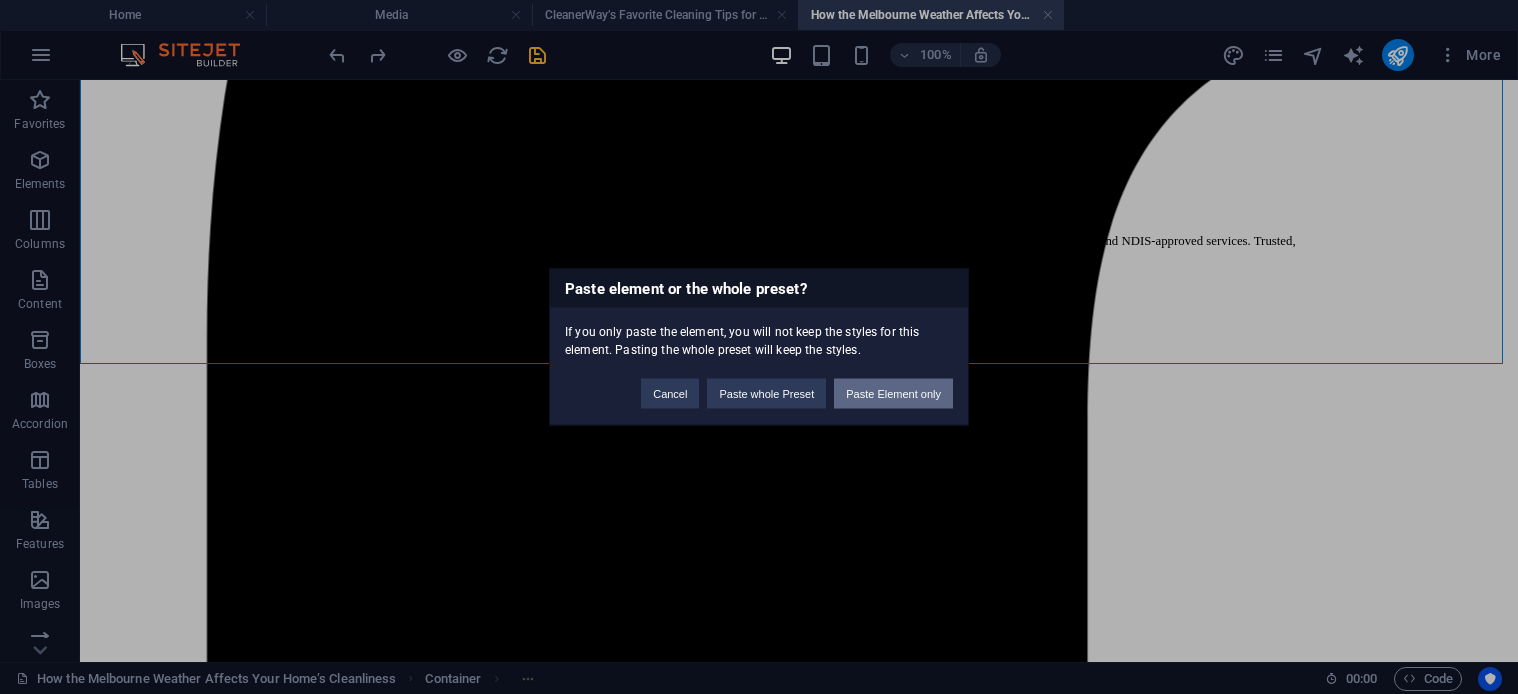 click on "Paste Element only" at bounding box center [893, 394] 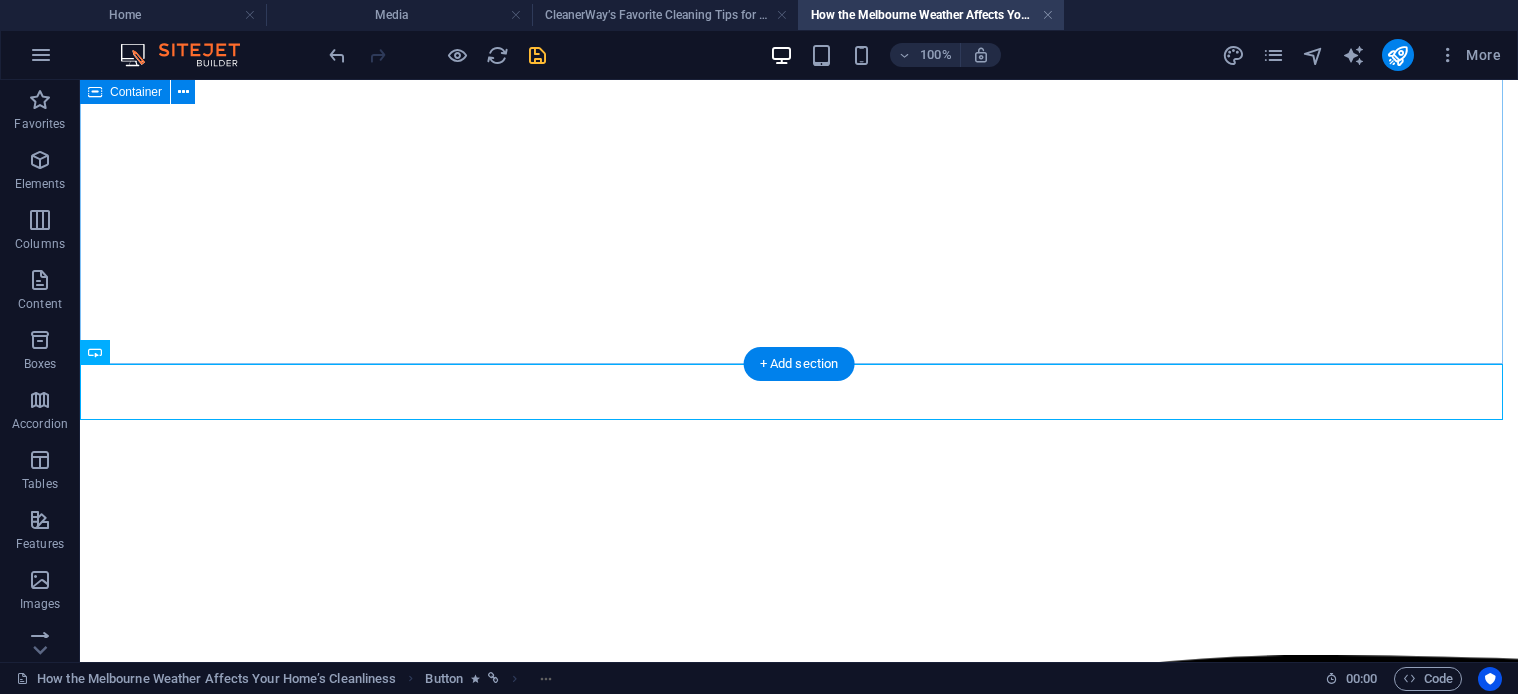 click on "How the Melbourne Weather Affects Your Home’s Cleanliness A Local Guide for Victorian Residents Melbourne is known for many things: its vibrant arts scene, great coffee, and famously unpredictable weather. Locals joke that you can experience all four seasons in one day — and while this makes life interesting, it can also wreak havoc on the cleanliness of your home. If you’re a homeowner or renter in Victoria, you’ve likely experienced how quickly things can get messy when Melbourne’s climate does its thing. Here’s how the local weather affects your home’s cleanliness — and what you can do to stay on top of it. 1.  Wet Winters = Muddy Floors and Musty Smells Melbourne winters bring plenty of rain and damp conditions. Whether it’s your kids, pets, or even yourself, tracking mud and moisture through the home becomes almost unavoidable. Over time, this can lead to: Stained carpets and rugs Water-damaged floorboards A musty indoor smell due to mould or mildew Cleaning Tip: 2.  Cleaning Tip:  3." at bounding box center (799, -1378) 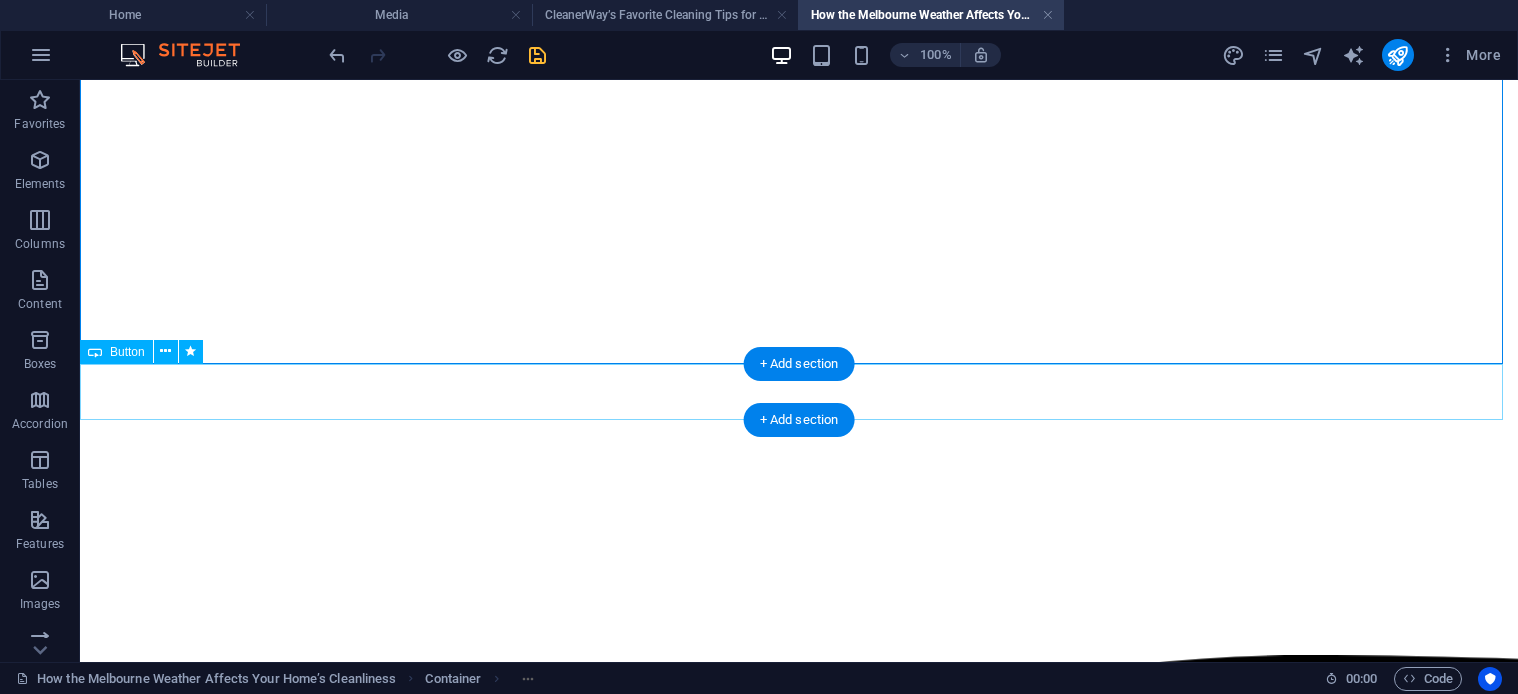 click on "📞 Call Us" at bounding box center (799, 773) 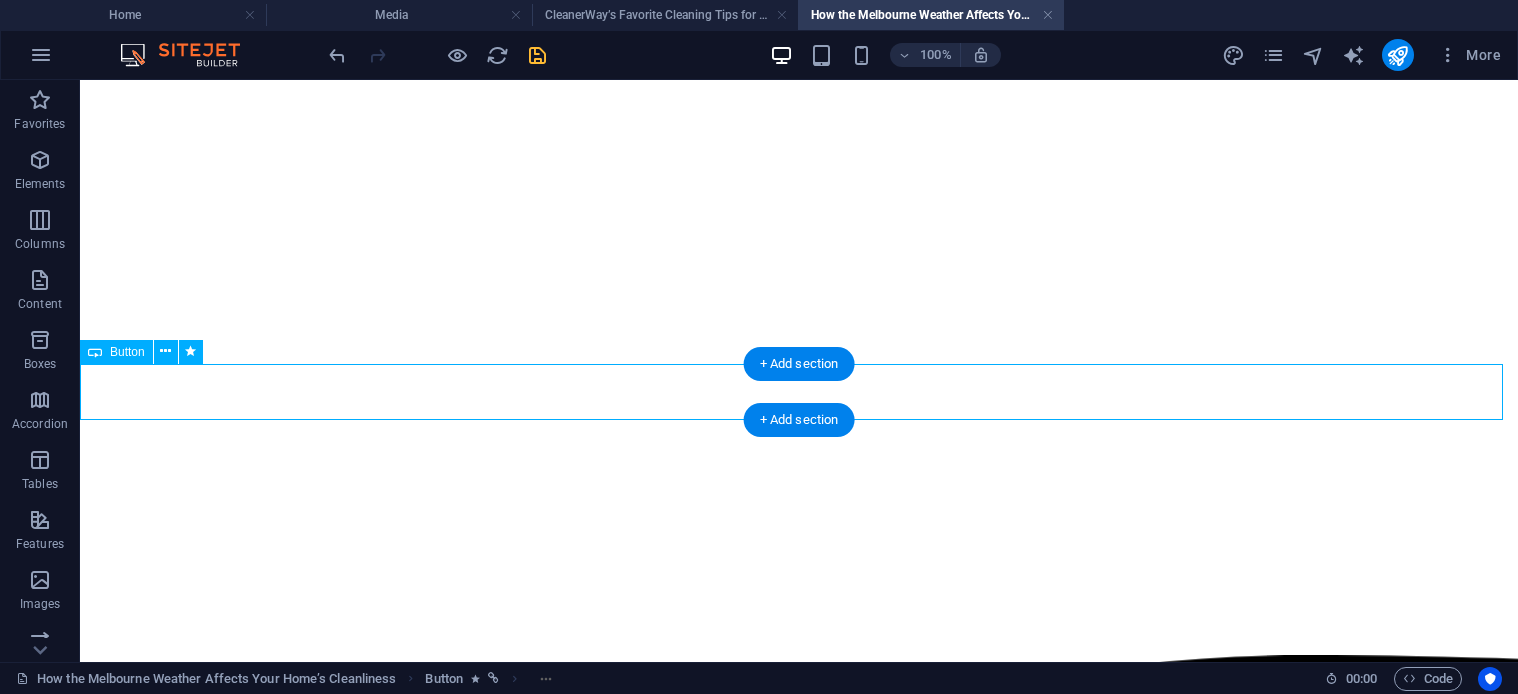 click on "📞 Call Us" at bounding box center (799, 773) 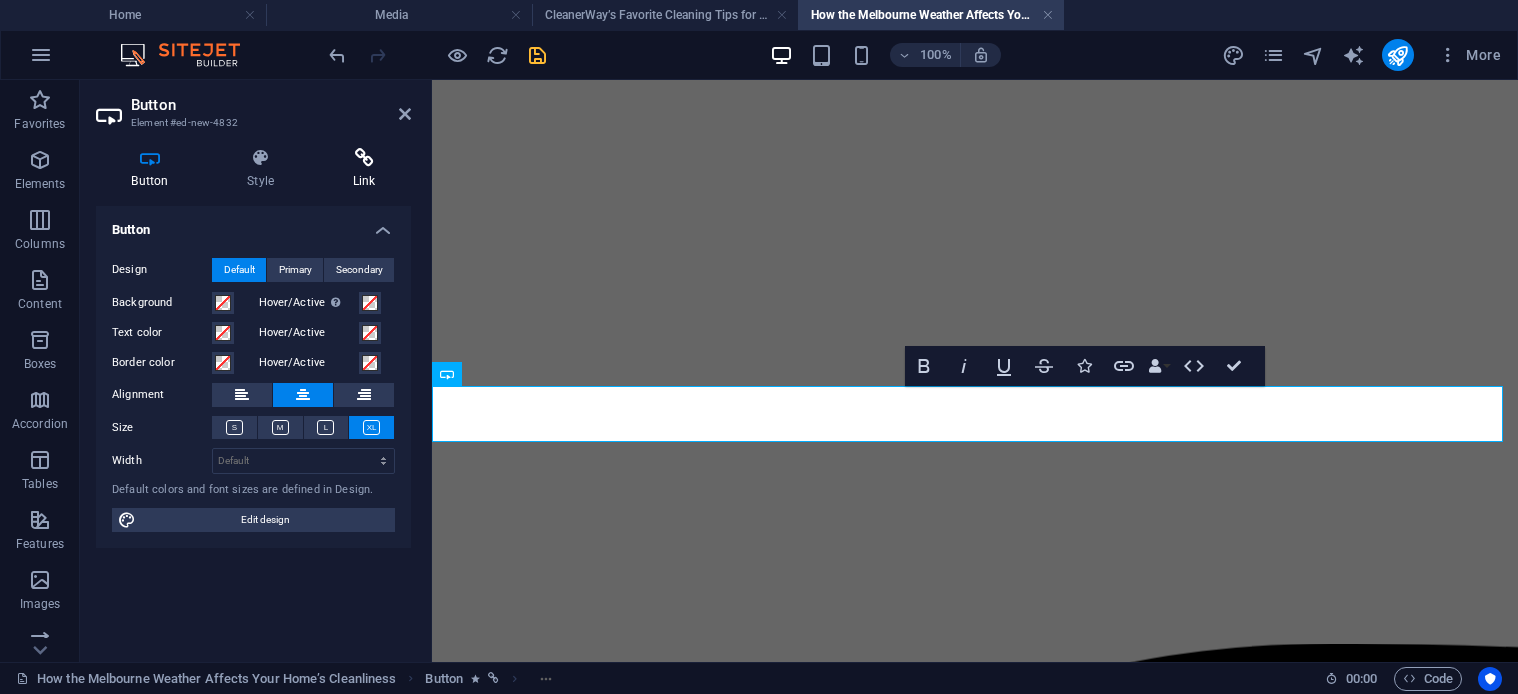 click at bounding box center [364, 158] 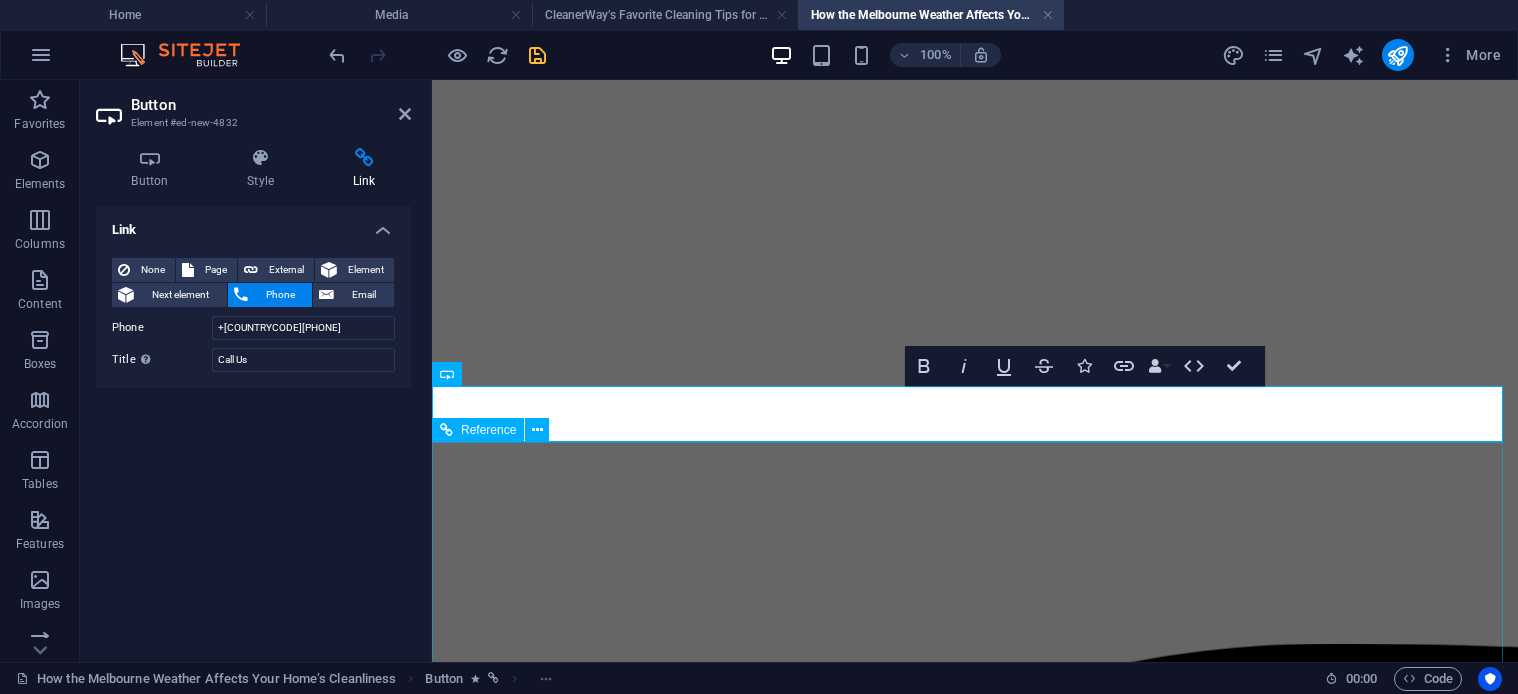 click on "CleanerWay Cleaning offers expert residential and commercial cleaning services across [CITY] and [CITY] suburbs. We specialize in end of lease cleaning, deep cleaning, and NDIS-approved services. Trusted, affordable, and always thorough. About Us Our Services Client Reviews Media Stay connected with us: [EMAIL] Privacy Policy Terms of Service Cleanerway Cleaning Solutions" at bounding box center (975, 3087) 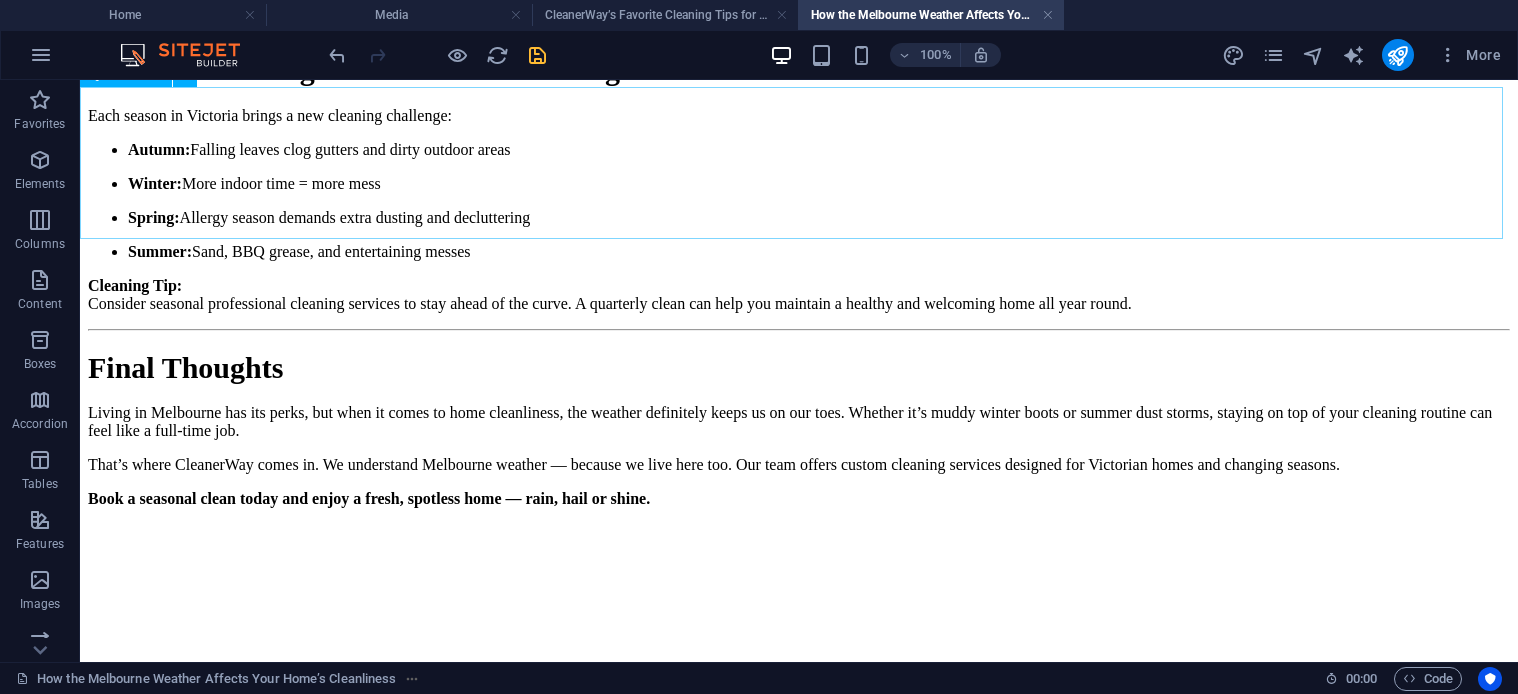 scroll, scrollTop: 2611, scrollLeft: 0, axis: vertical 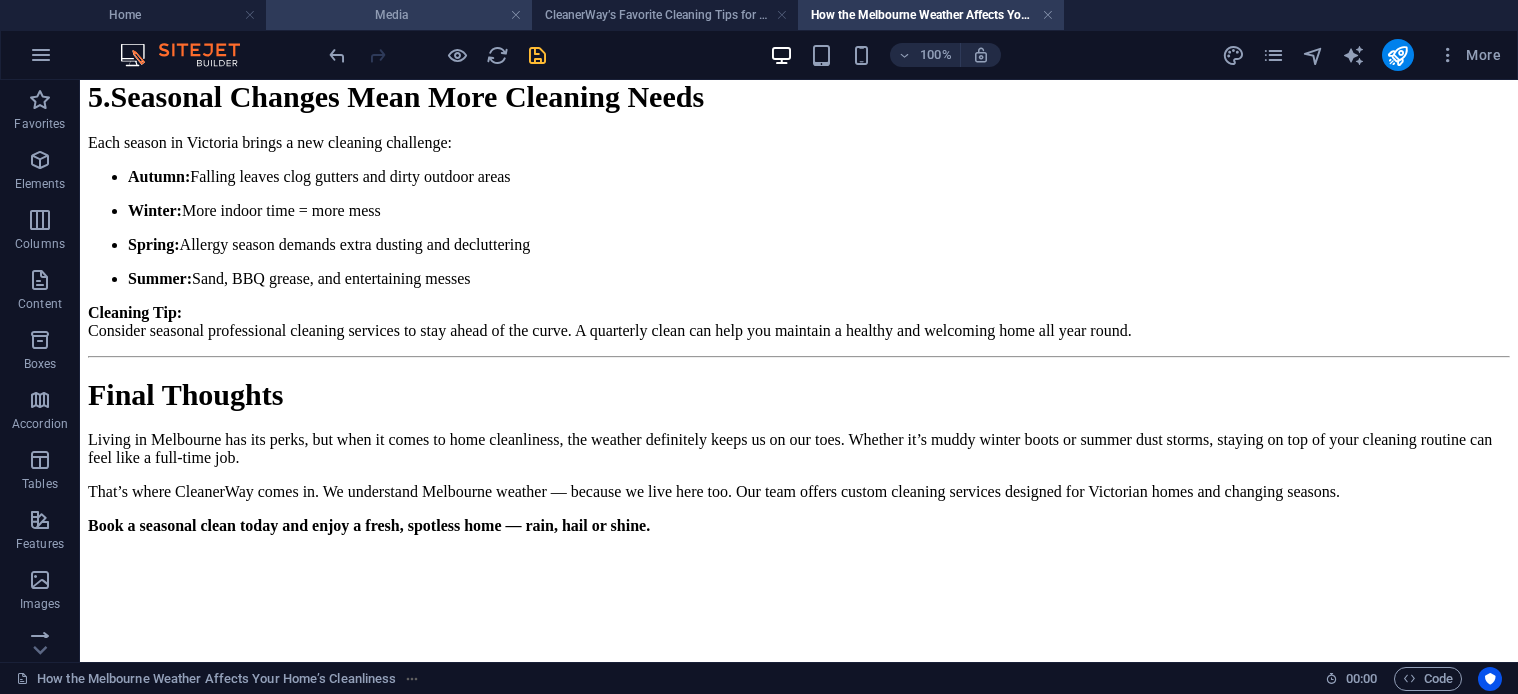 click on "Media" at bounding box center (399, 15) 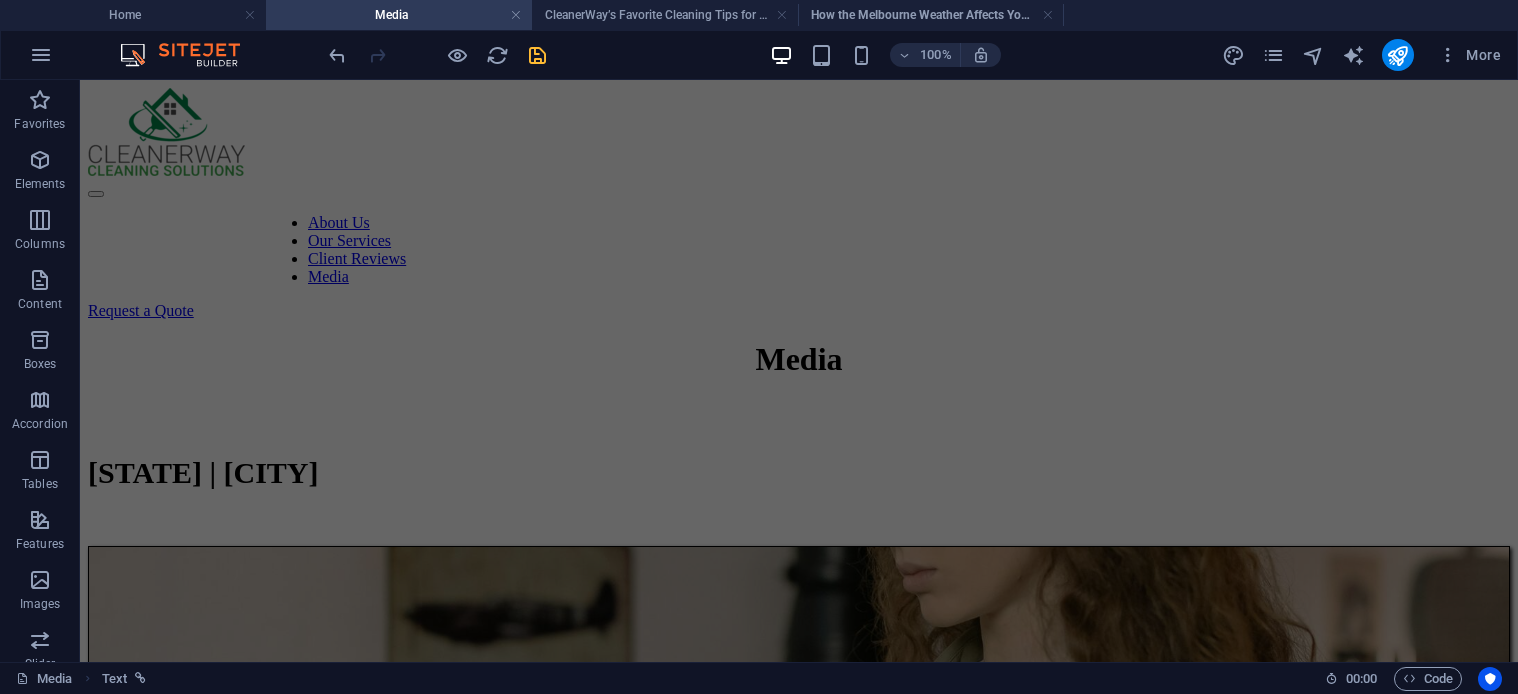 scroll, scrollTop: 1000, scrollLeft: 0, axis: vertical 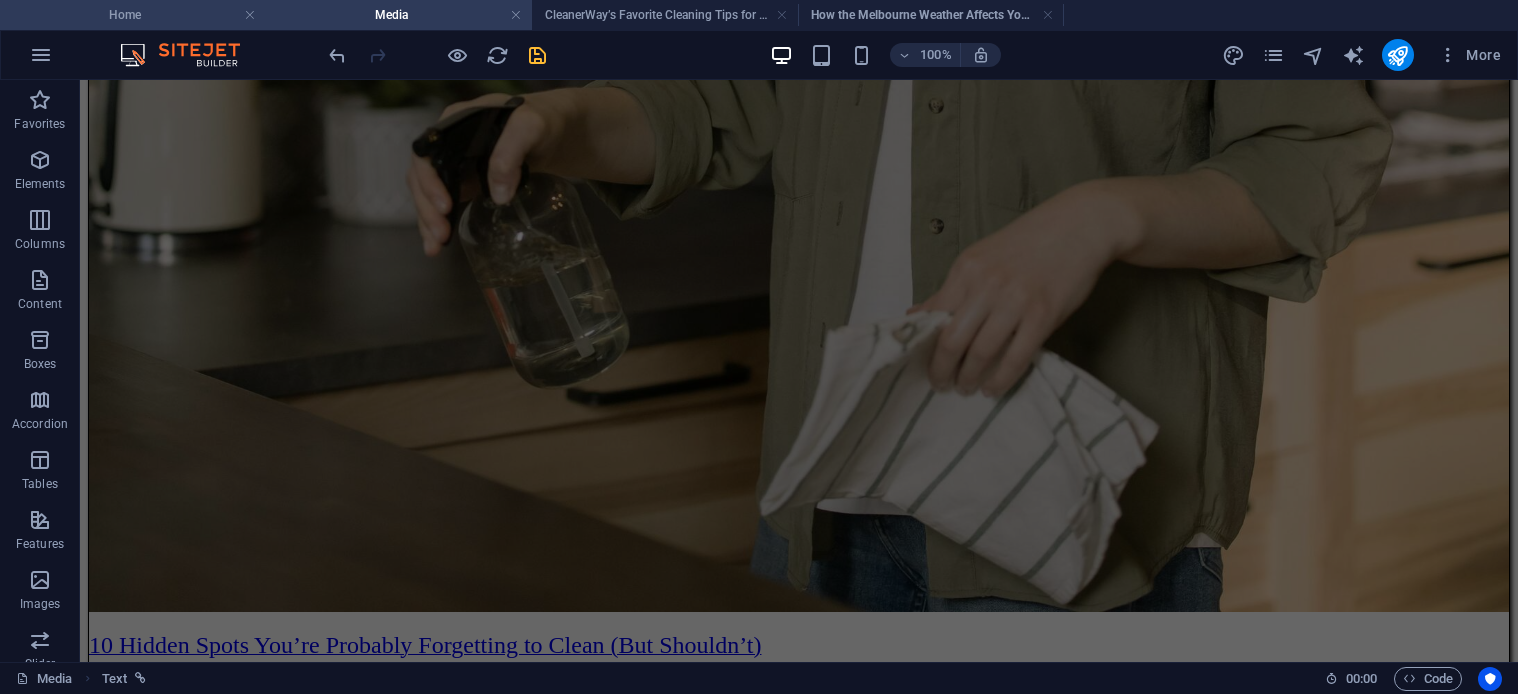 click on "Home" at bounding box center [133, 15] 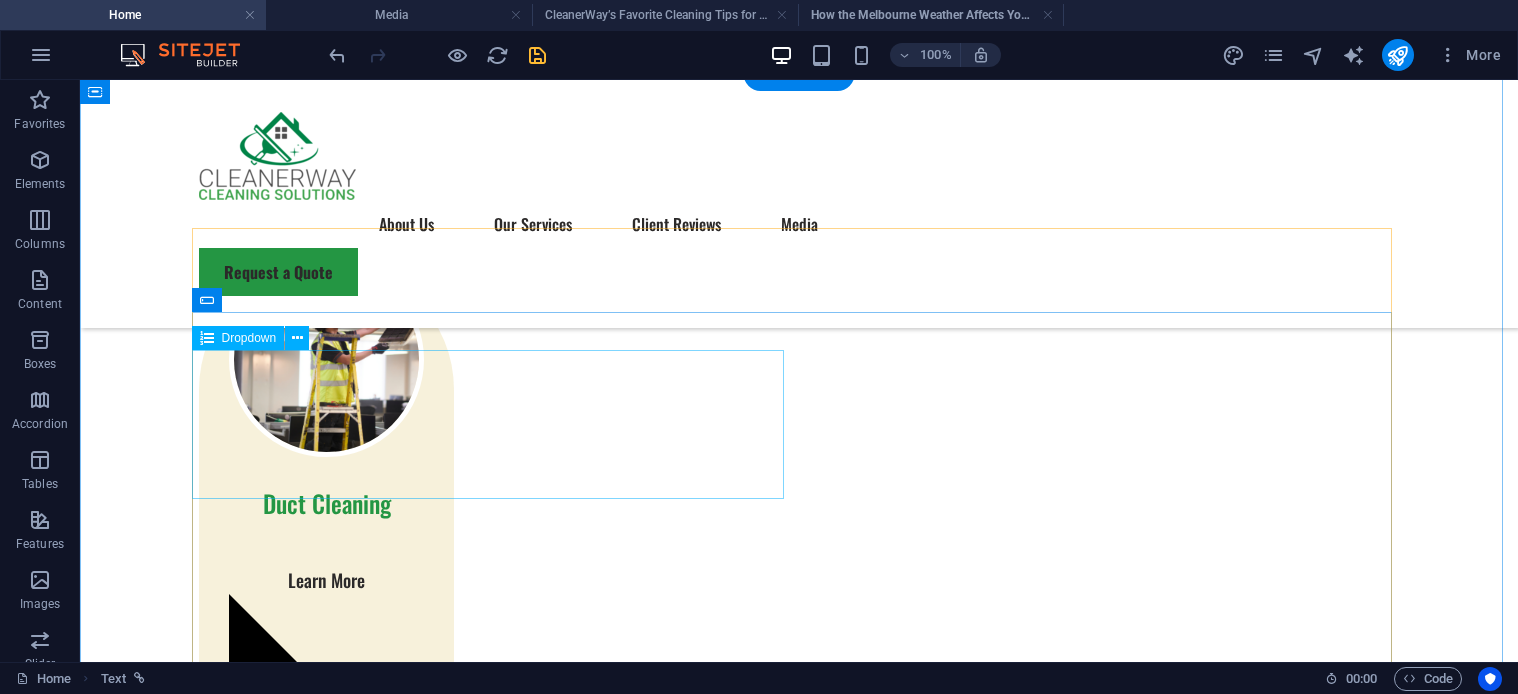 scroll, scrollTop: 4670, scrollLeft: 0, axis: vertical 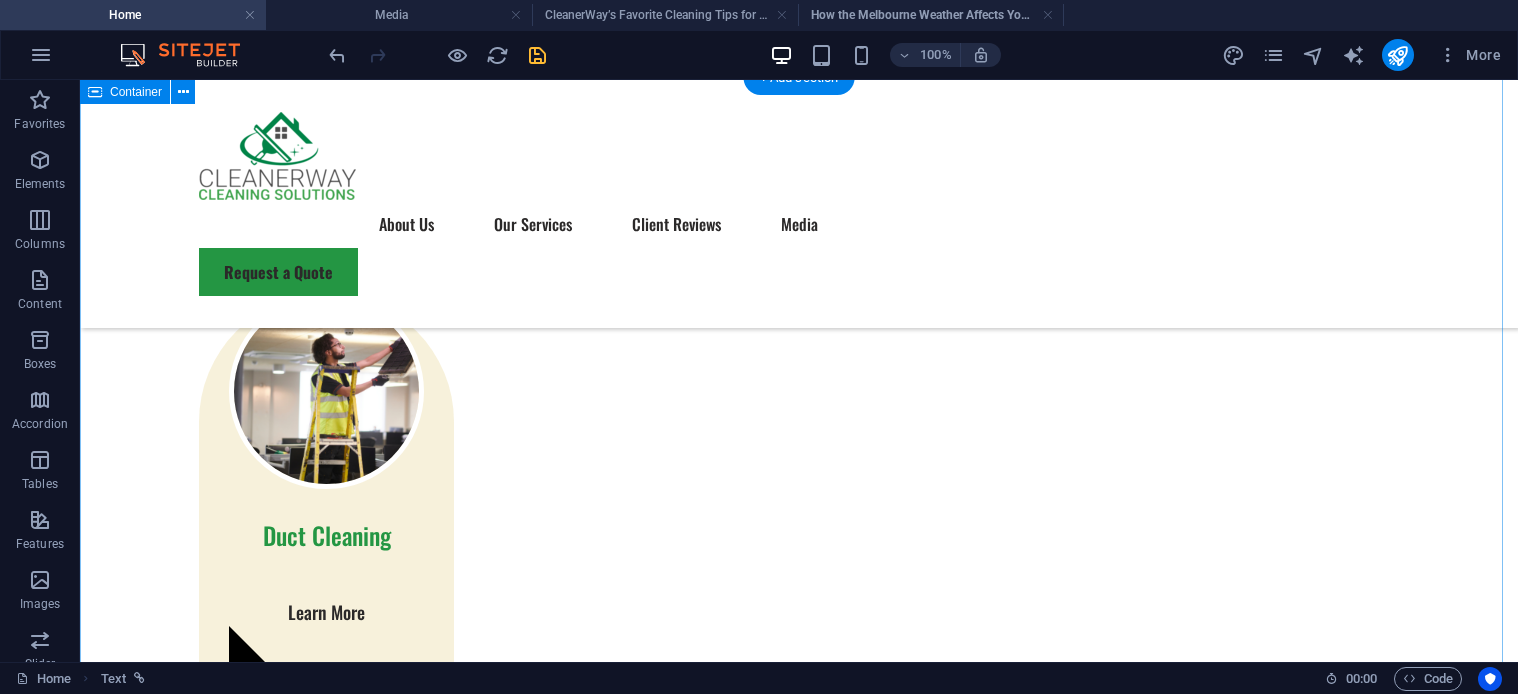 click on "Request a Quote Customized Cleaning Quotes Tailored to Your Cleaning Needs– Professional & Reliable Services Across [STATE], [CITY]. Choose Services Residential - General Cleaning Commercial- General Cleaning Duct Cleaning Carpet Cleaning Window Cleaning End of Lease Cleaning Carpet Water Damage Restoration Upholstery Cleaning High Pressure Cleaning Appliance Cleaning Date I verify that the submitted information is complete and correct. Unreadable? Load new Submit" at bounding box center (799, 11158) 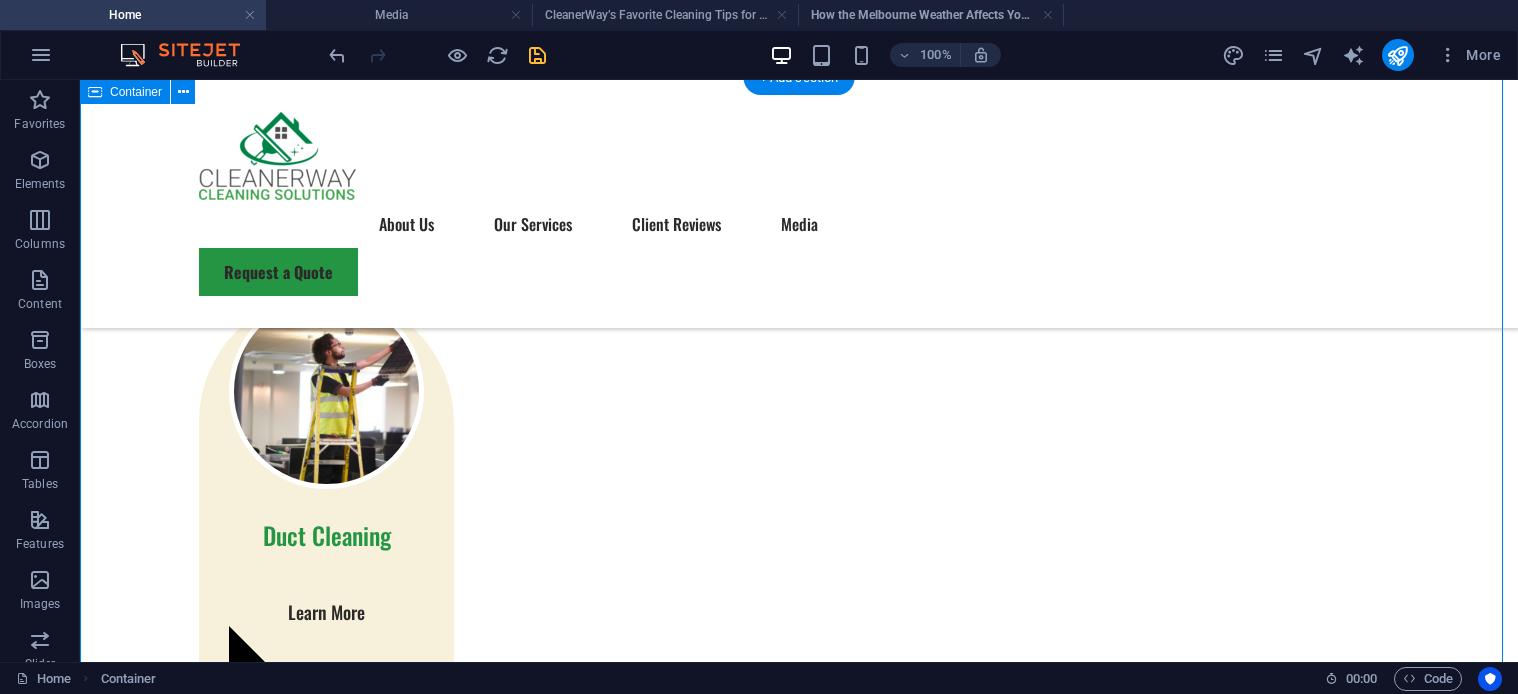 click on "Request a Quote Customized Cleaning Quotes Tailored to Your Cleaning Needs– Professional & Reliable Services Across [STATE], [CITY]. Choose Services Residential - General Cleaning Commercial- General Cleaning Duct Cleaning Carpet Cleaning Window Cleaning End of Lease Cleaning Carpet Water Damage Restoration Upholstery Cleaning High Pressure Cleaning Appliance Cleaning Date I verify that the submitted information is complete and correct. Unreadable? Load new Submit" at bounding box center [799, 11158] 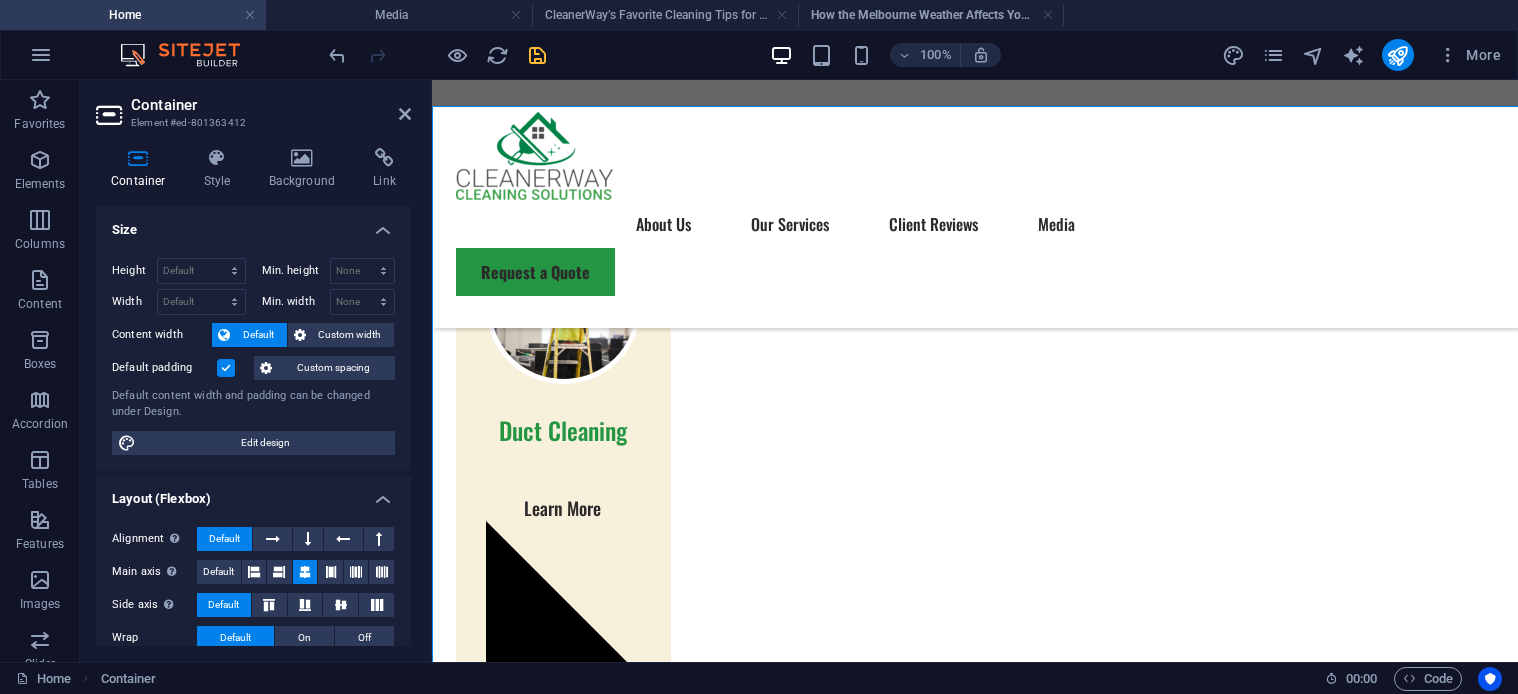 scroll, scrollTop: 4642, scrollLeft: 0, axis: vertical 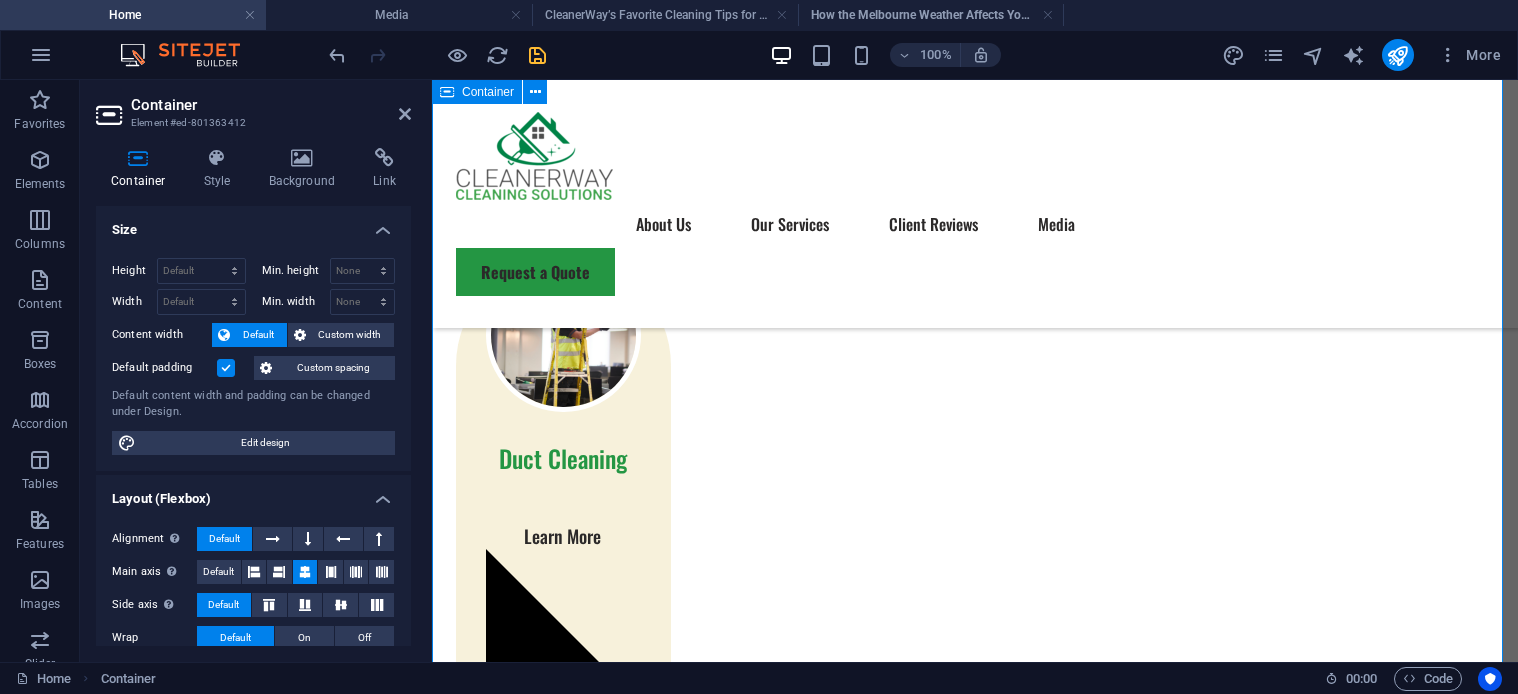 click on "Request a Quote Customized Cleaning Quotes Tailored to Your Cleaning Needs– Professional & Reliable Services Across [STATE], [CITY]. Choose Services Residential - General Cleaning Commercial- General Cleaning Duct Cleaning Carpet Cleaning Window Cleaning End of Lease Cleaning Carpet Water Damage Restoration Upholstery Cleaning High Pressure Cleaning Appliance Cleaning Date I verify that the submitted information is complete and correct. Unreadable? Load new Submit" at bounding box center [975, 10220] 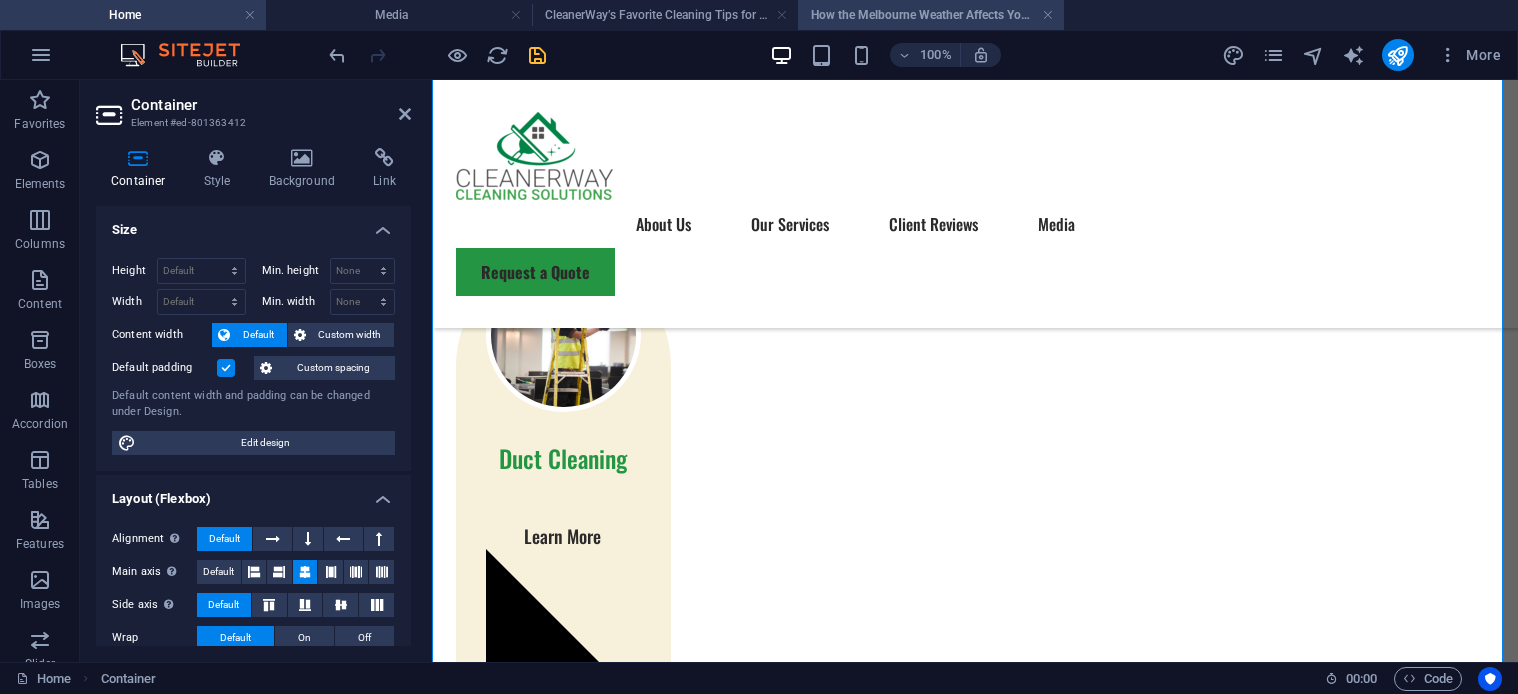 click on "How the Melbourne Weather Affects Your Home’s Cleanliness" at bounding box center [931, 15] 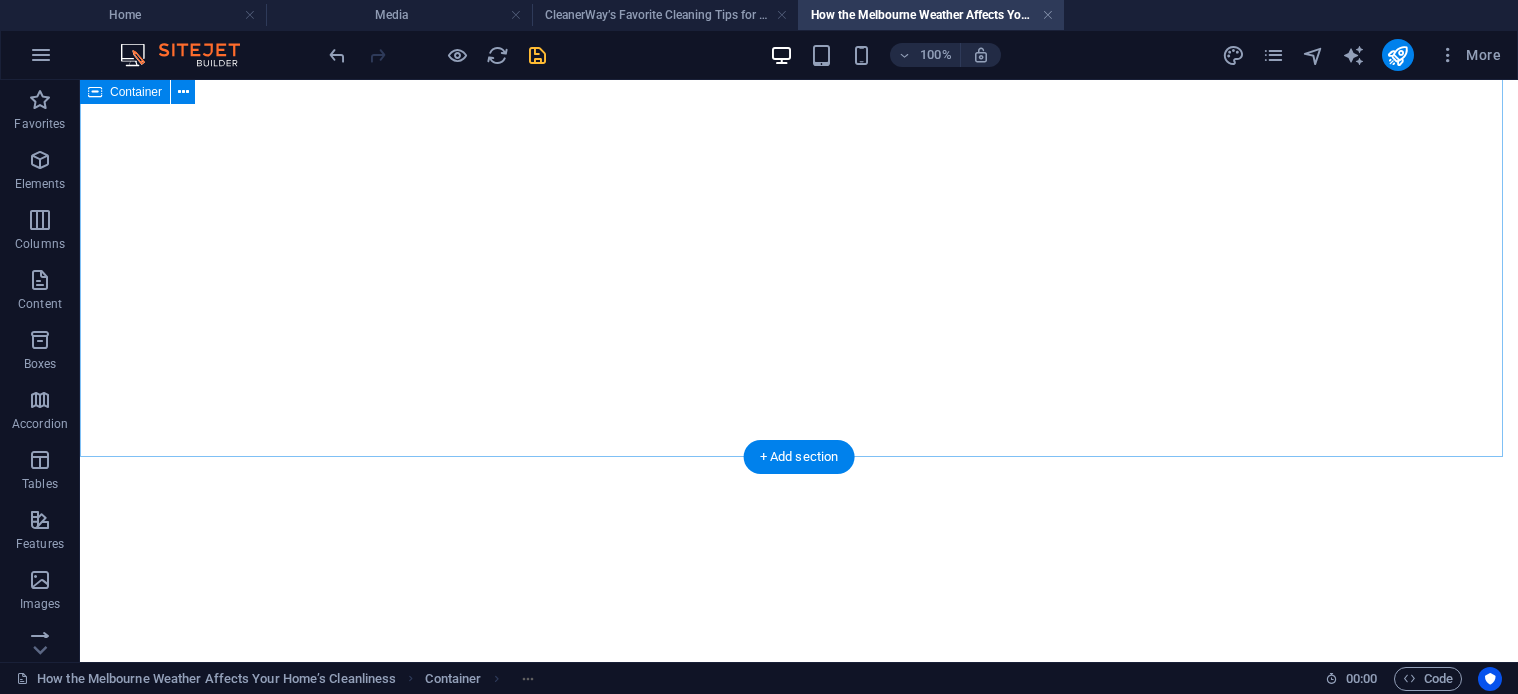 scroll, scrollTop: 3211, scrollLeft: 0, axis: vertical 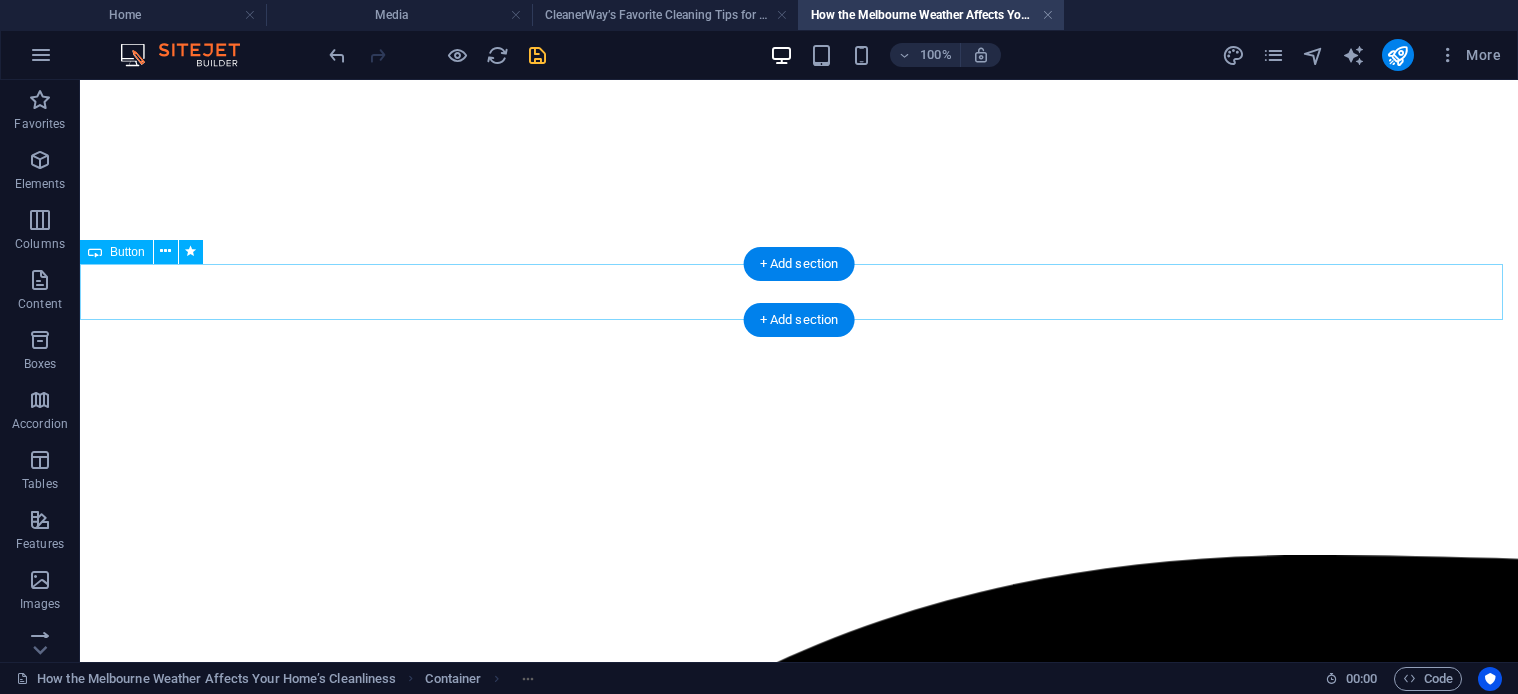 click on "📞 Call Us" at bounding box center (799, 673) 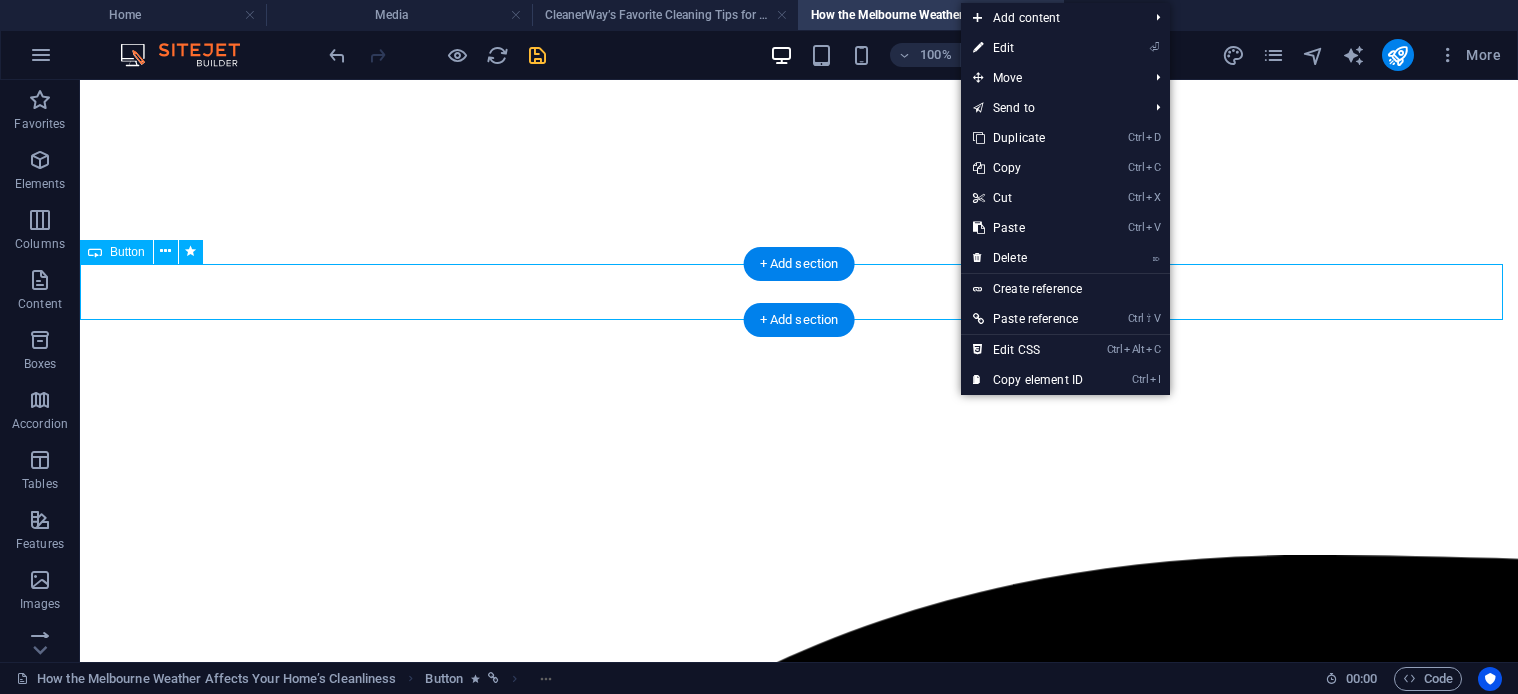 click on "📞 Call Us" at bounding box center [799, 673] 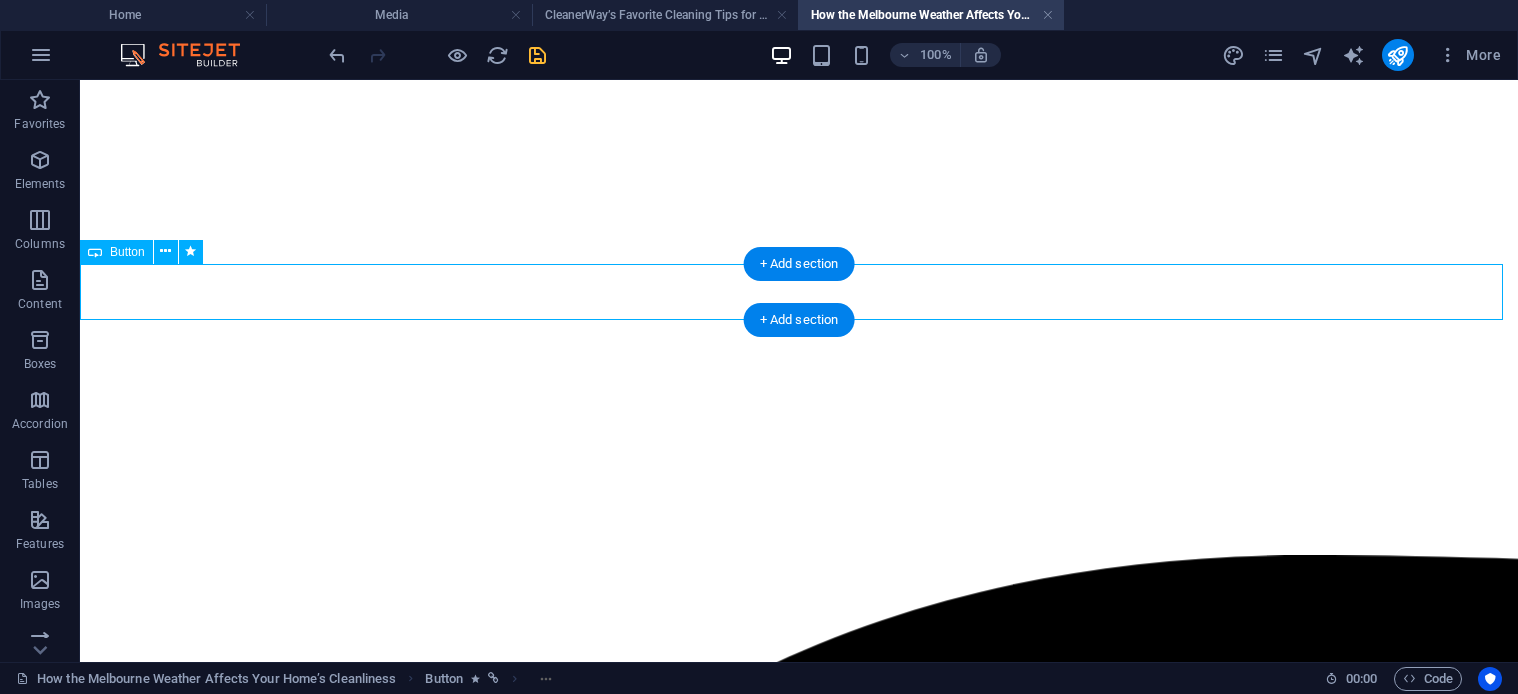 select 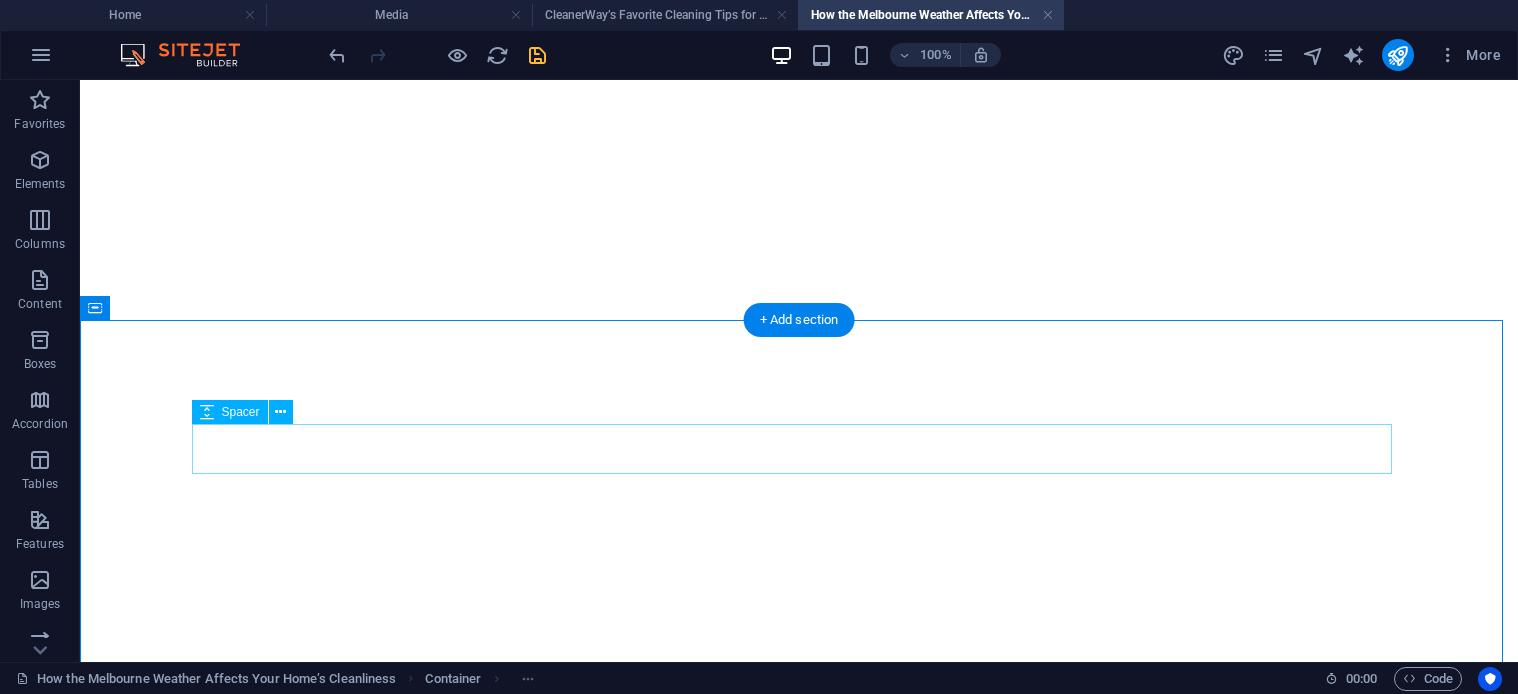 click at bounding box center [799, 1445] 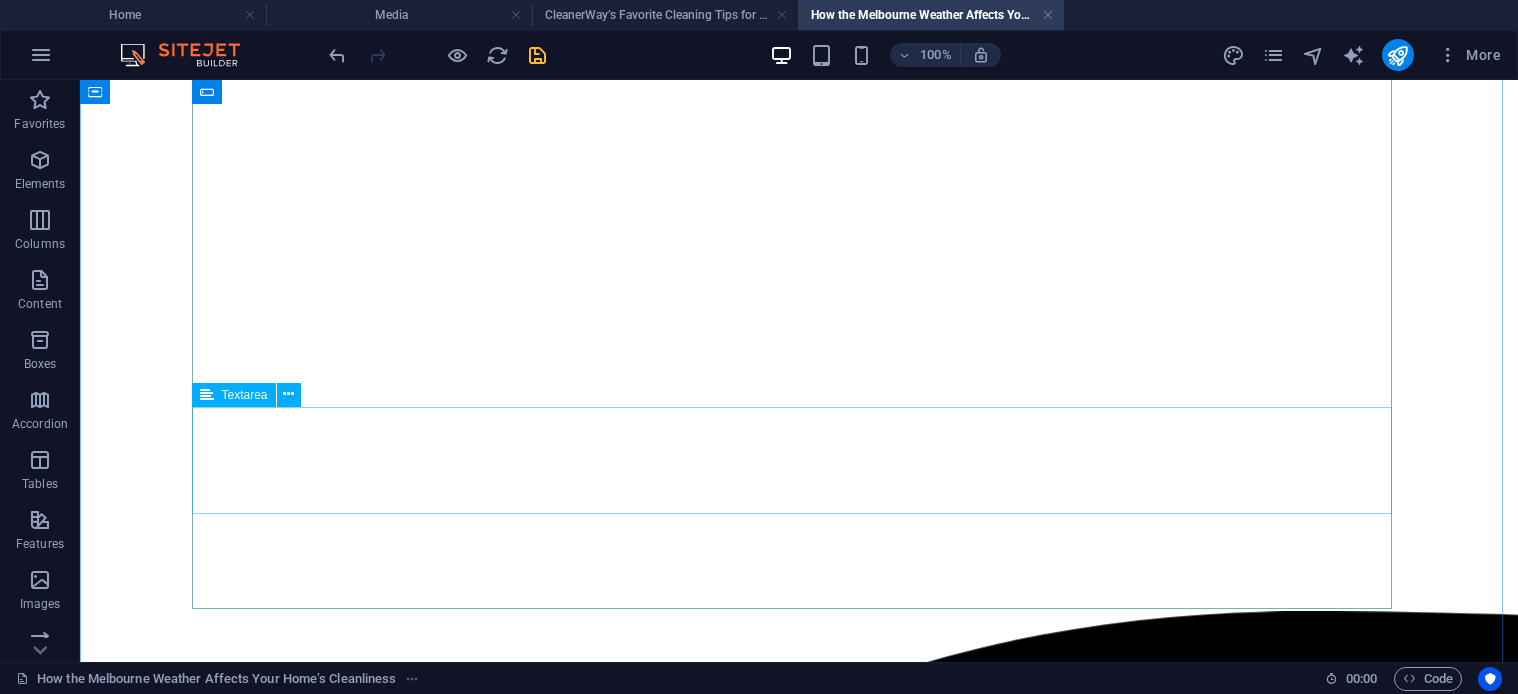 scroll, scrollTop: 3911, scrollLeft: 0, axis: vertical 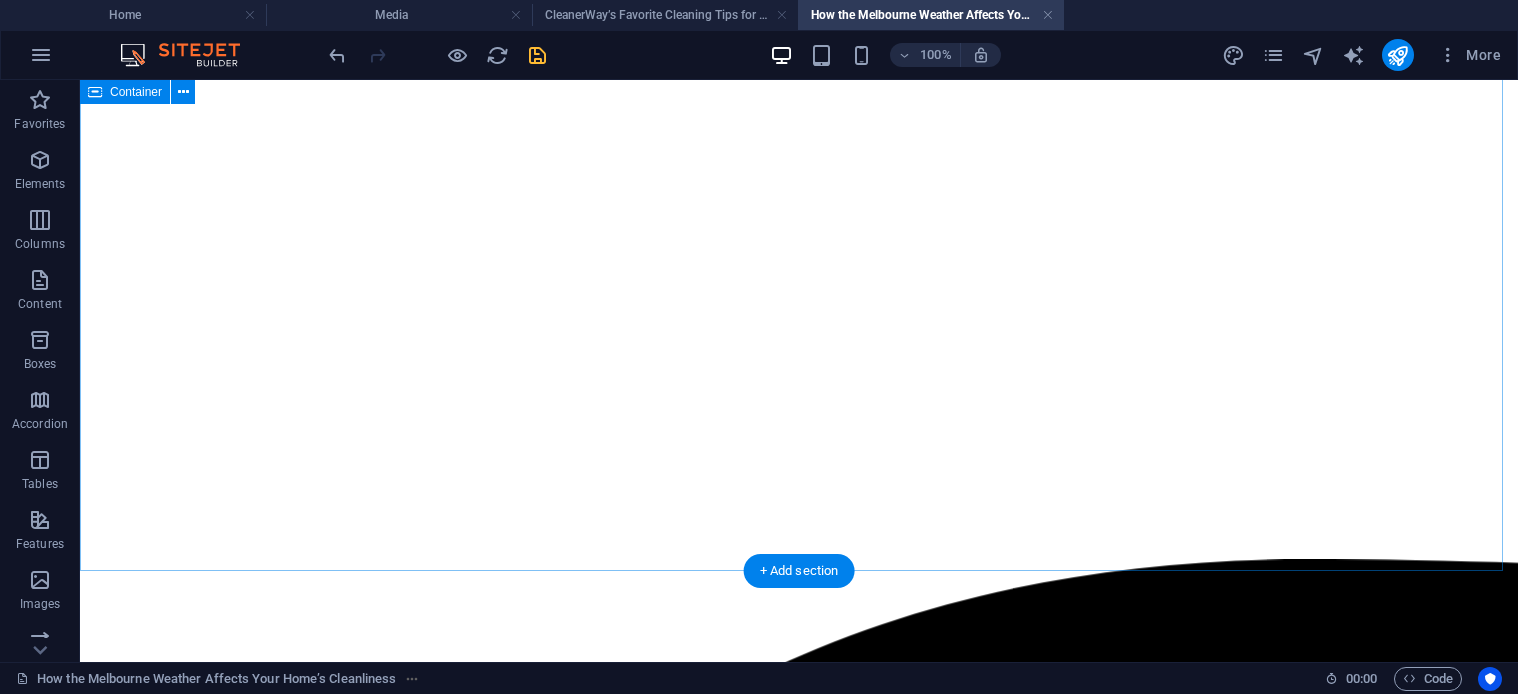 click on "Request a Quote Customized Cleaning Quotes Tailored to Your Cleaning Needs– Professional & Reliable Services Across [STATE], [CITY]. Choose Services Residential - General Cleaning Commercial- General Cleaning Duct Cleaning Carpet Cleaning Window Cleaning End of Lease Cleaning Carpet Water Damage Restoration Upholstery Cleaning High Pressure Cleaning Appliance Cleaning Date I verify that the submitted information is complete and correct. Unreadable? Load new Submit" at bounding box center [799, 1048] 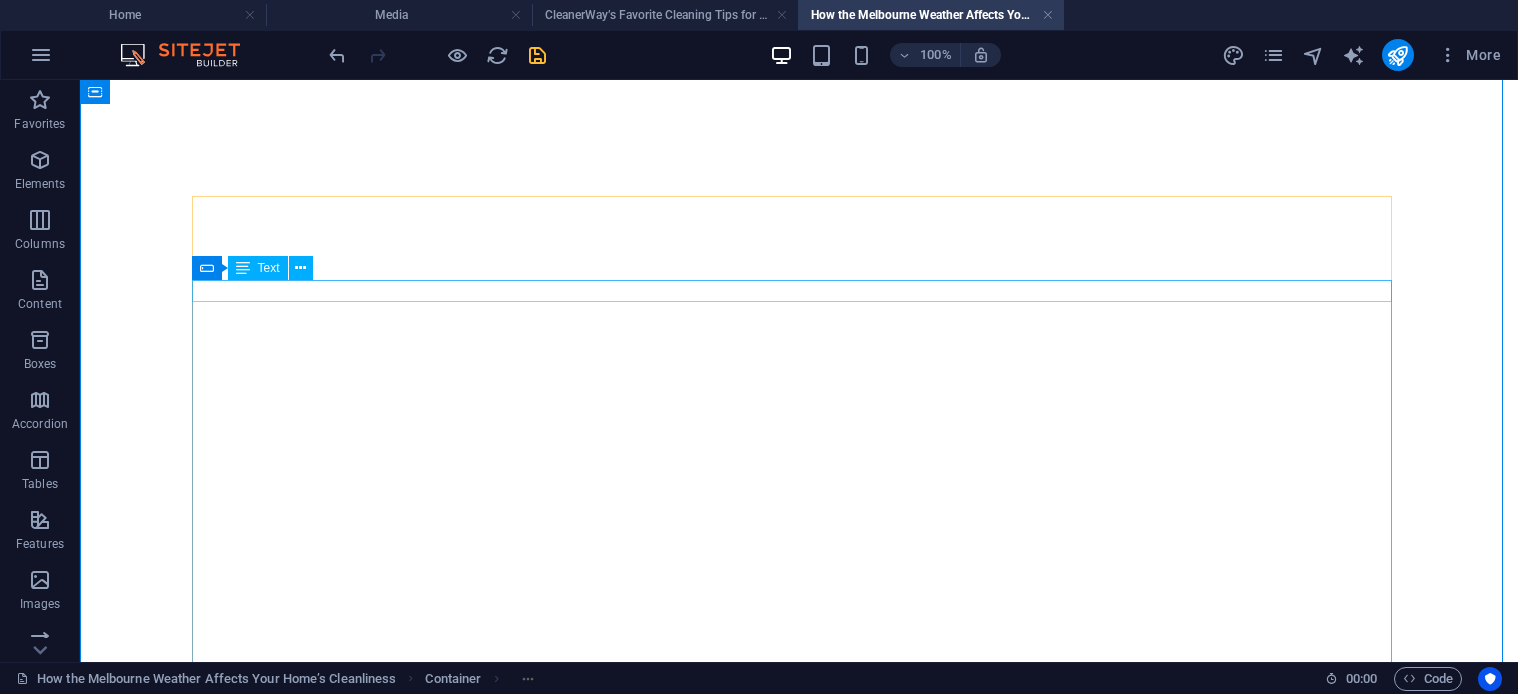 scroll, scrollTop: 3411, scrollLeft: 0, axis: vertical 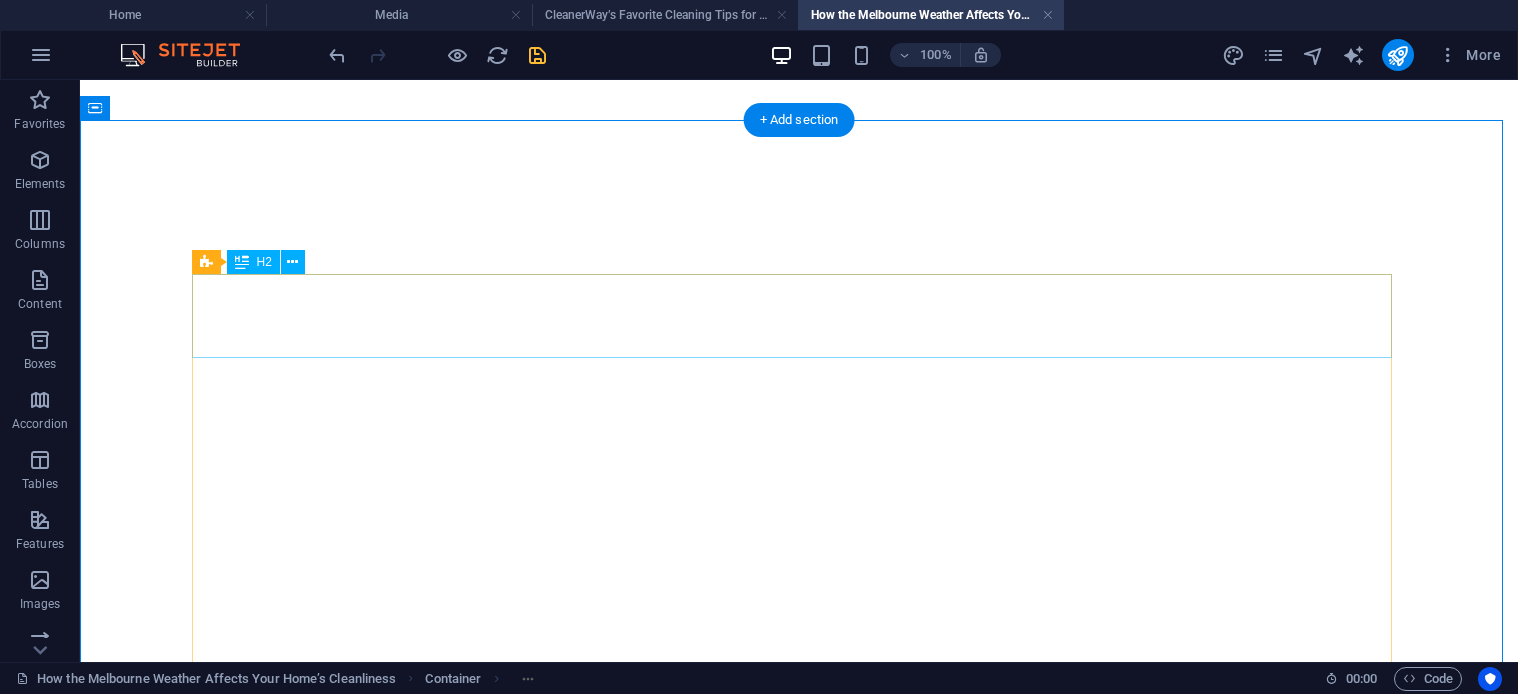 click on "Request a Quote" at bounding box center (799, 1303) 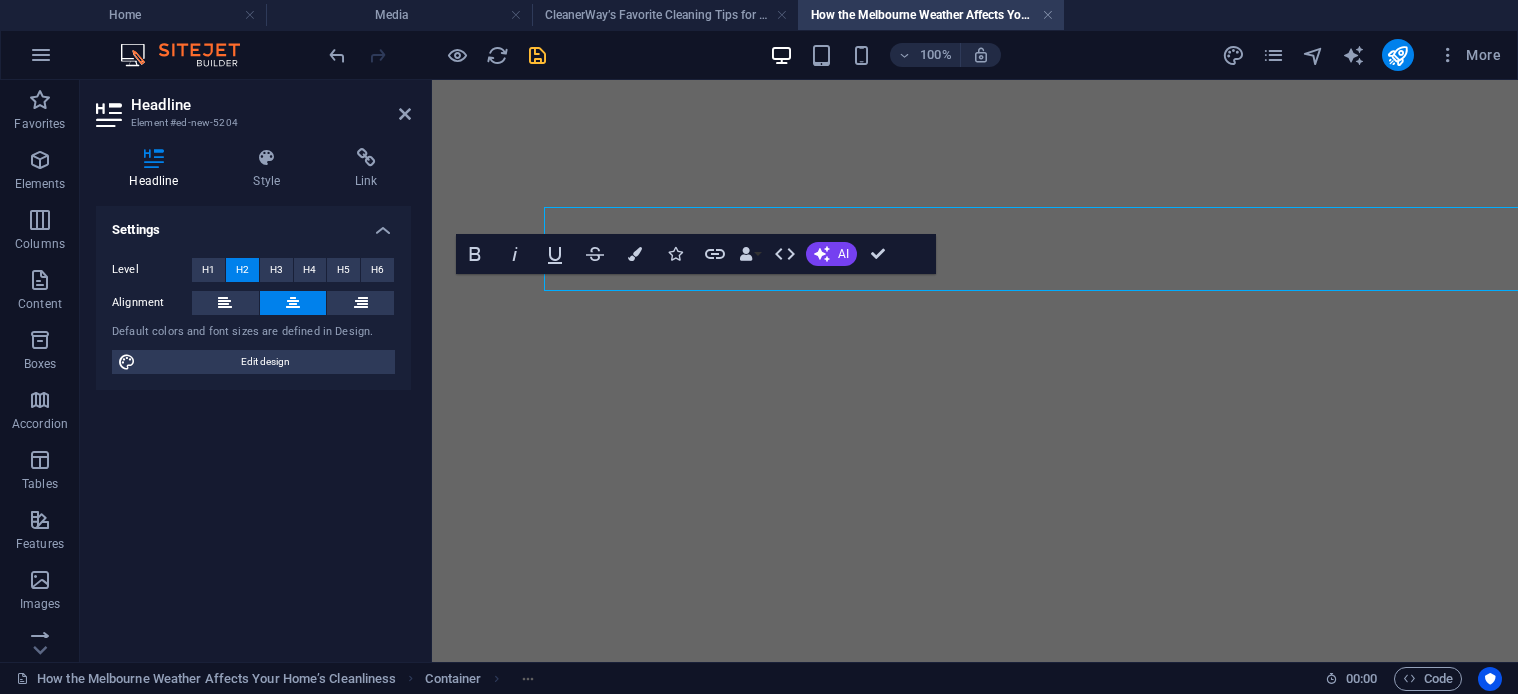 scroll, scrollTop: 3478, scrollLeft: 0, axis: vertical 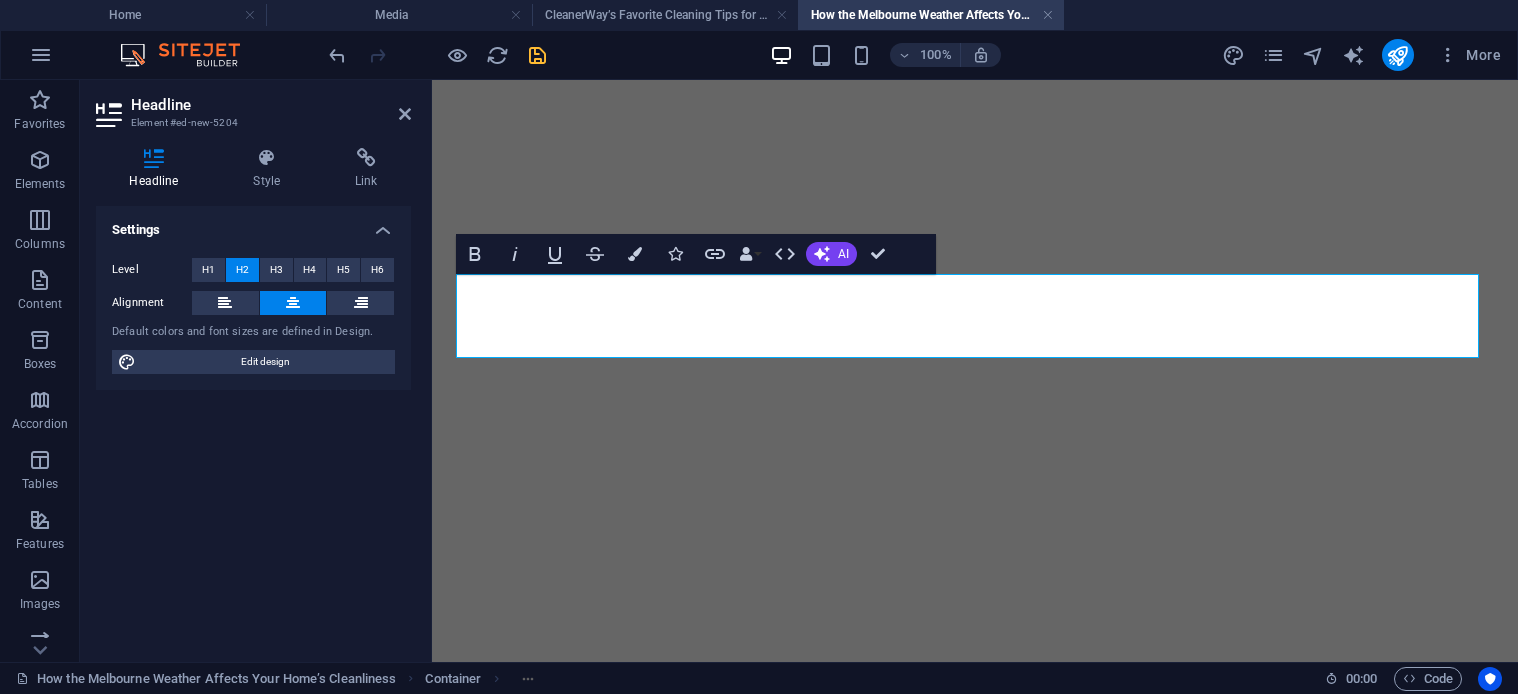click at bounding box center [537, 55] 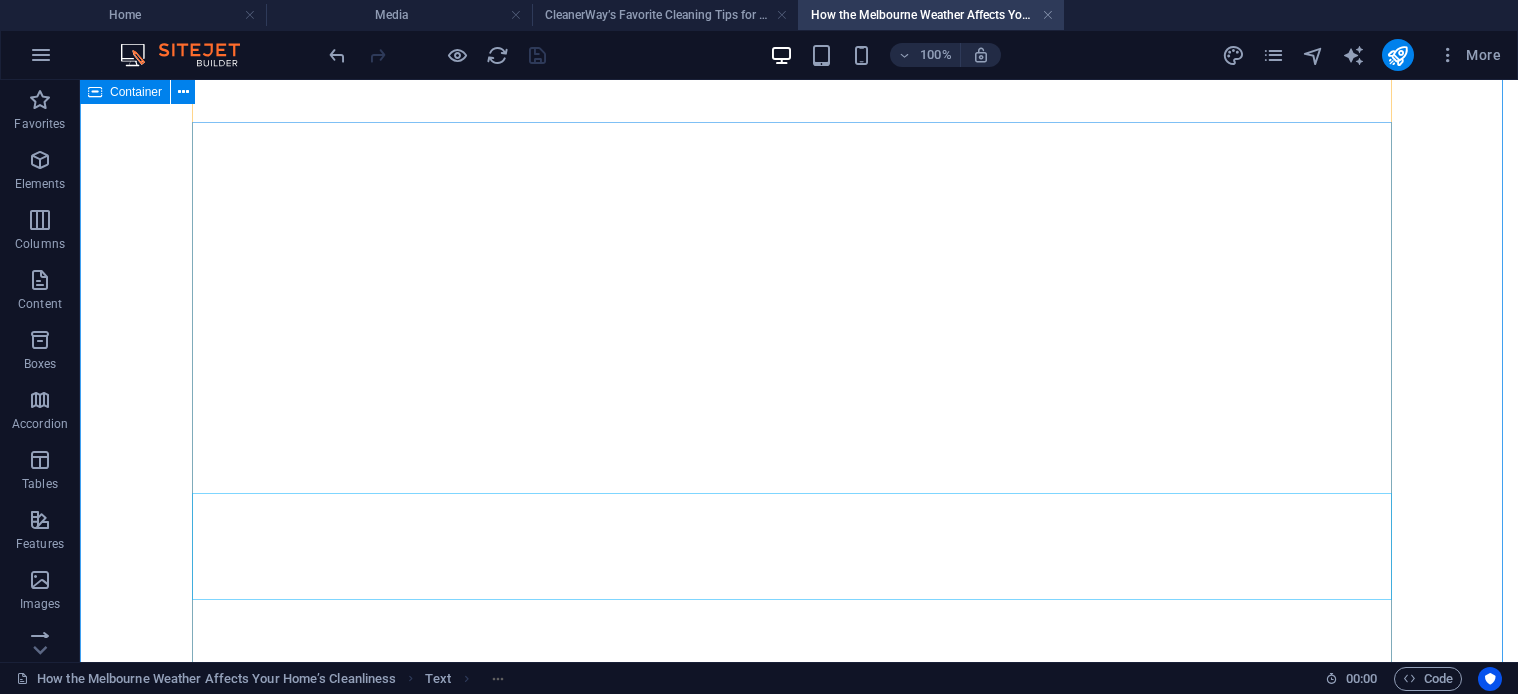 scroll, scrollTop: 3411, scrollLeft: 0, axis: vertical 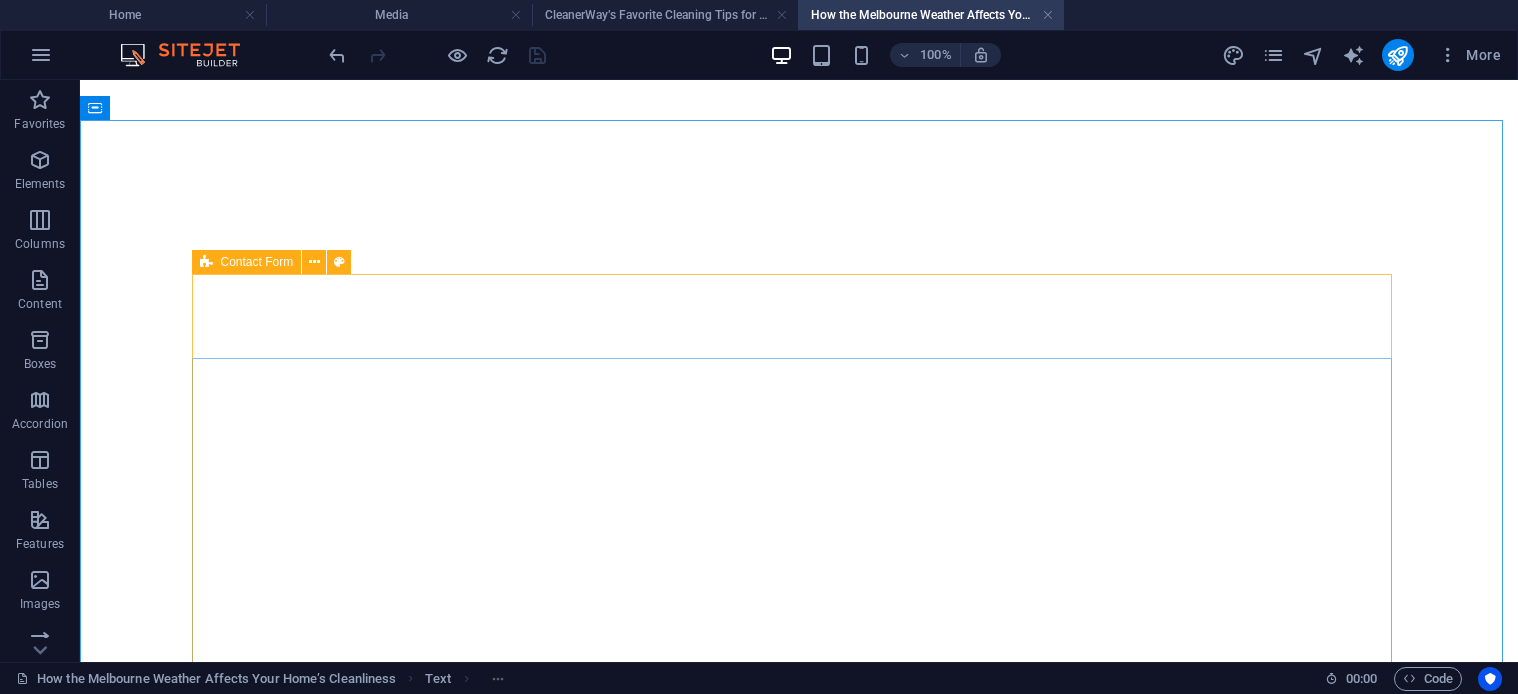 click at bounding box center [206, 262] 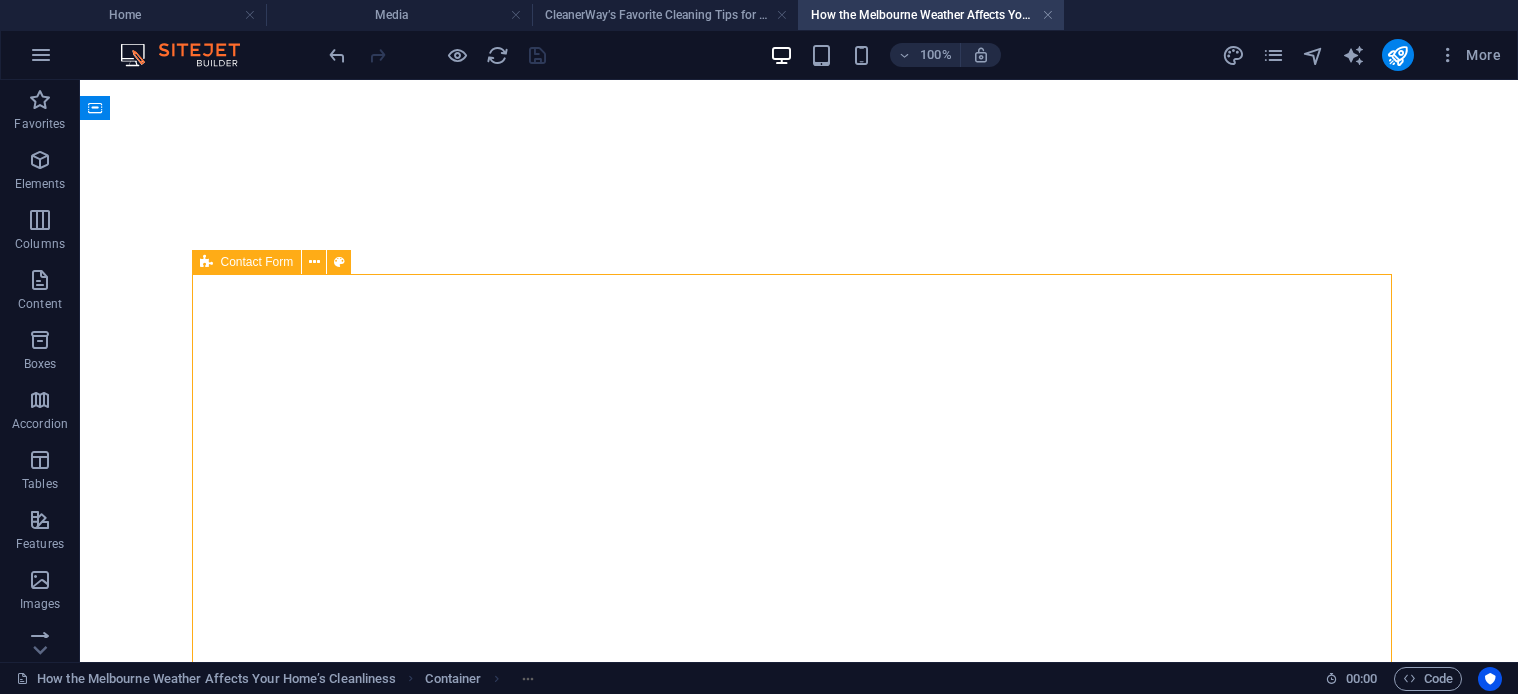 click on "Contact Form" at bounding box center (257, 262) 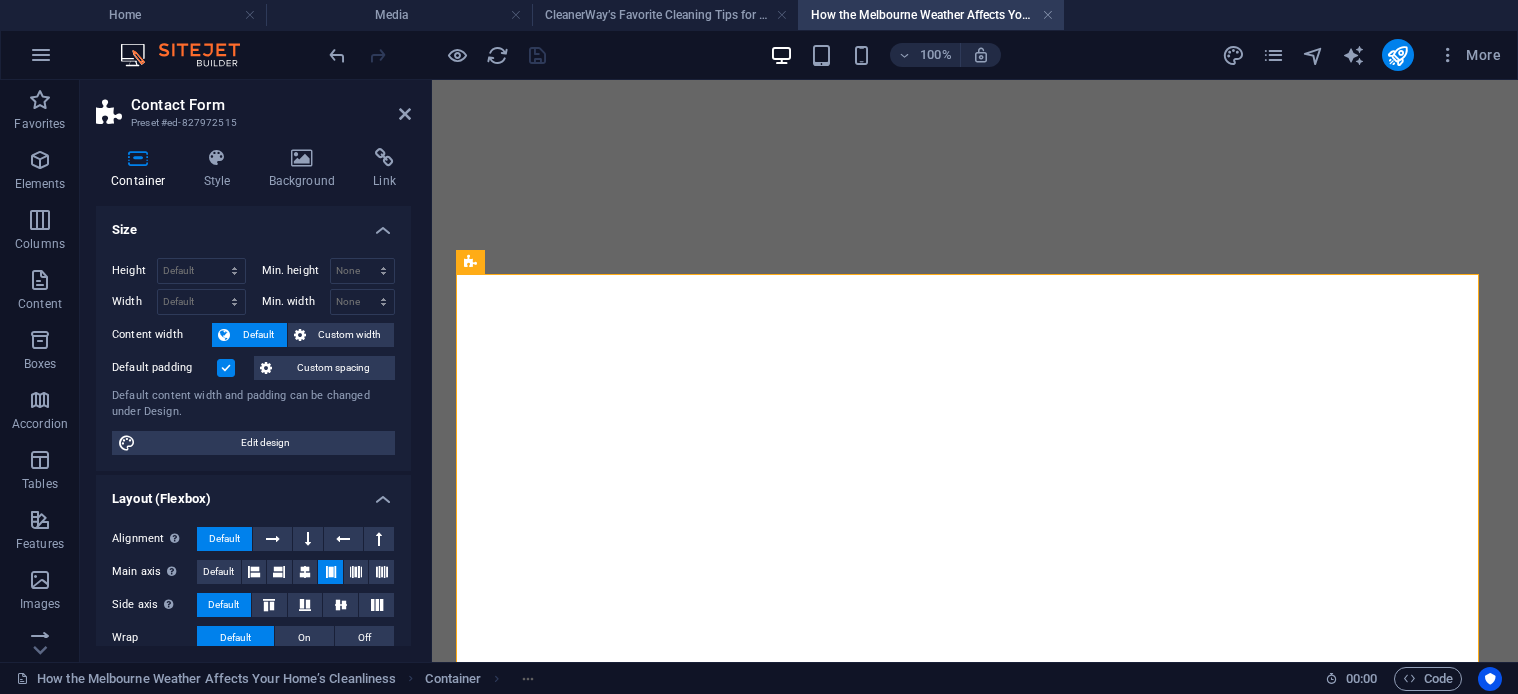 scroll, scrollTop: 3478, scrollLeft: 0, axis: vertical 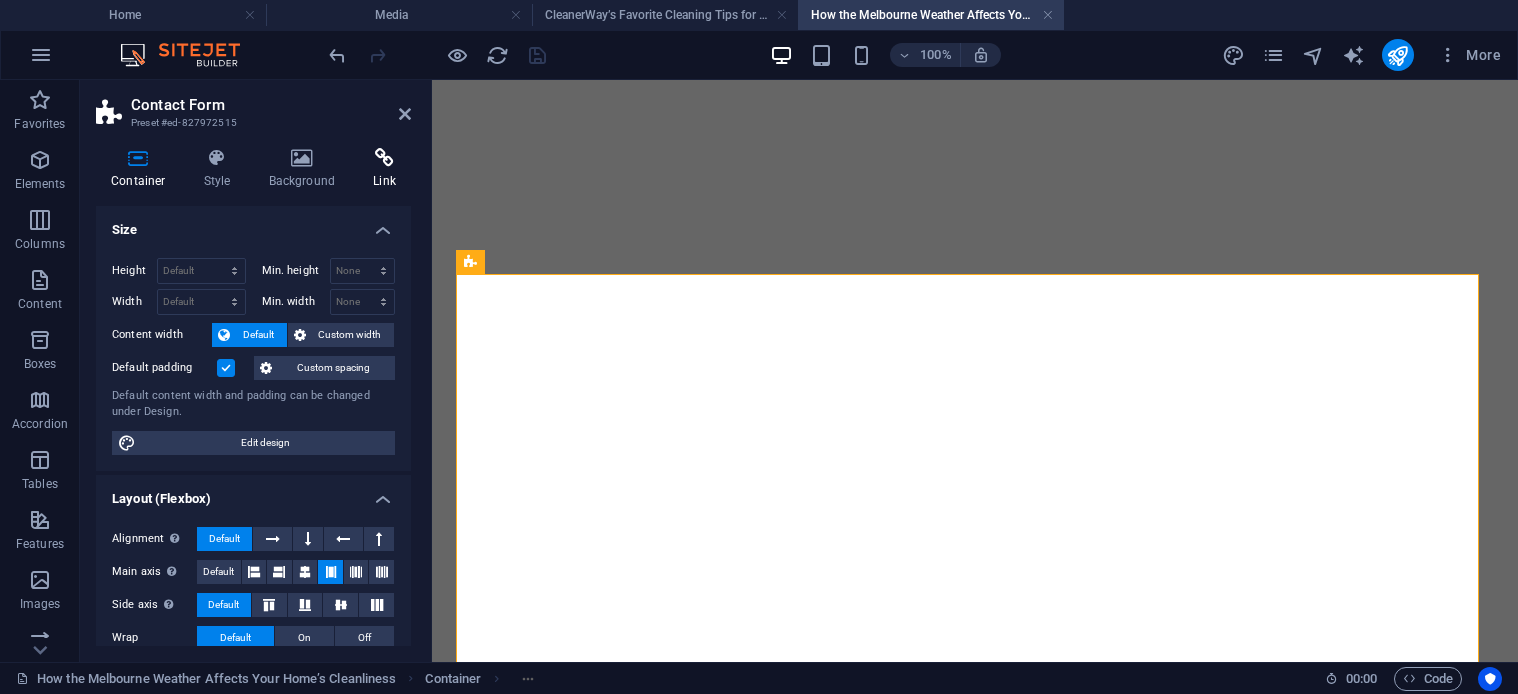 click at bounding box center (384, 158) 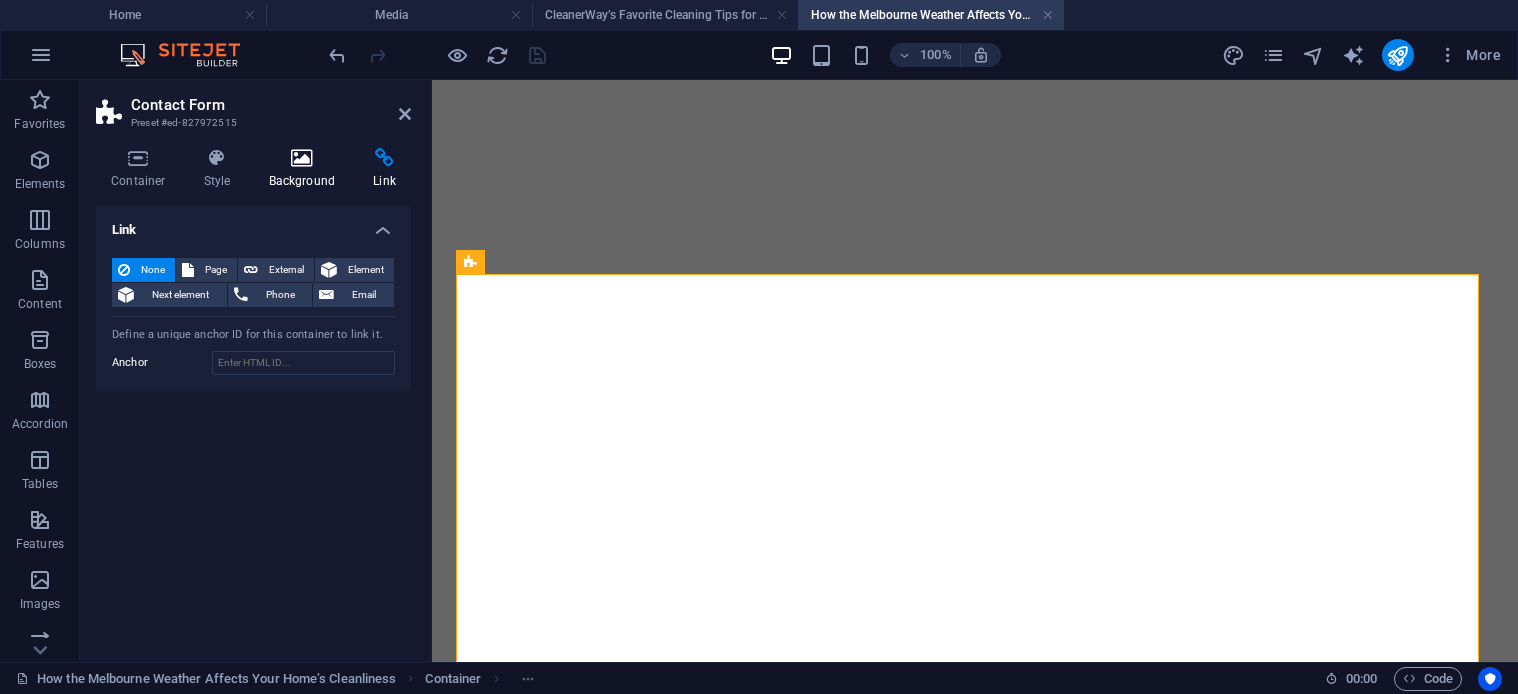 click at bounding box center [302, 158] 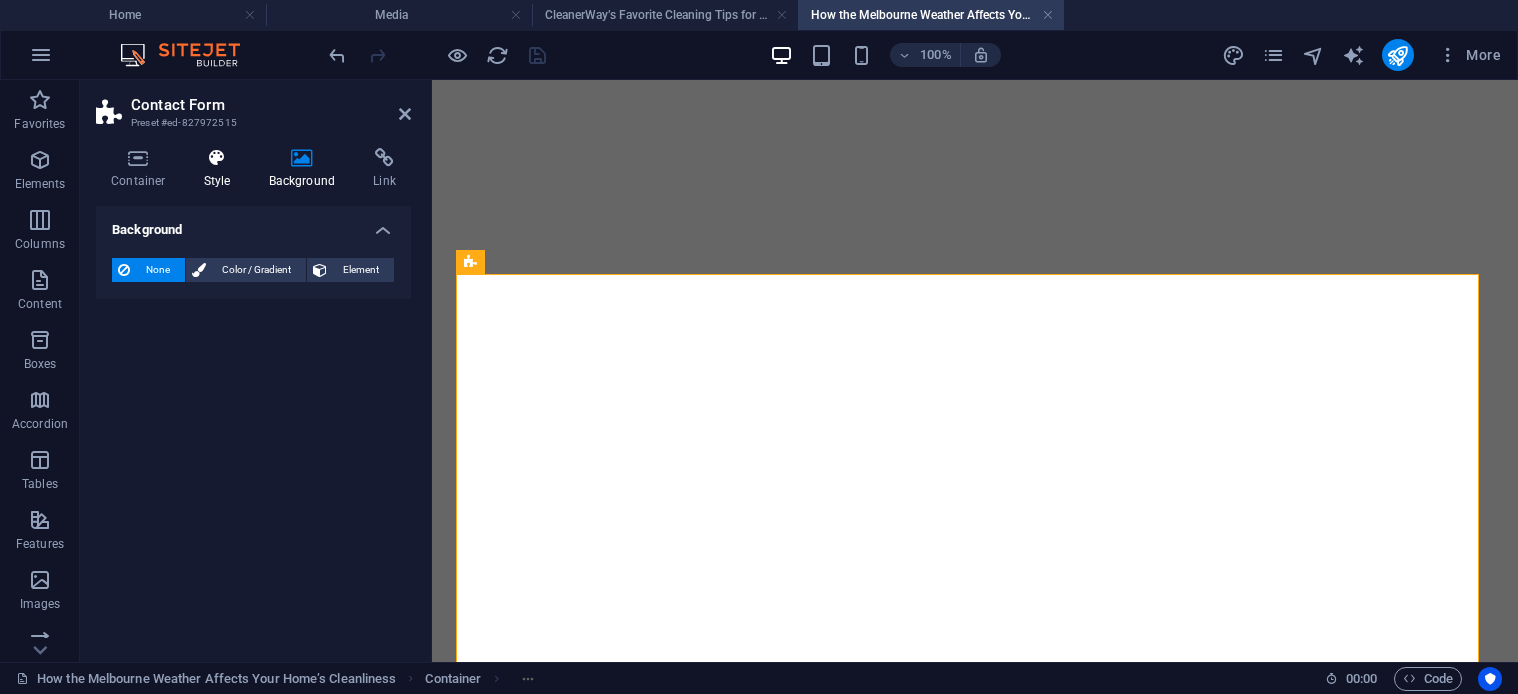 click at bounding box center [217, 158] 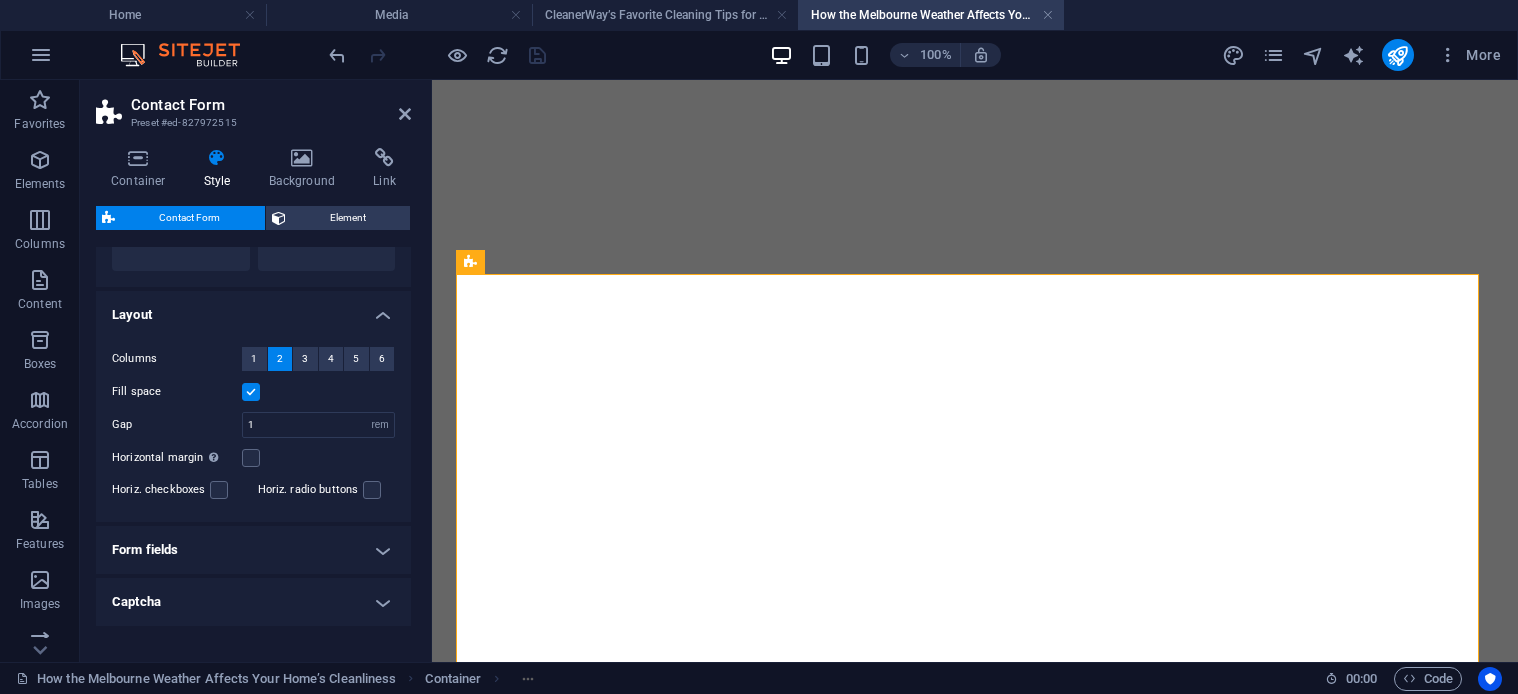 scroll, scrollTop: 360, scrollLeft: 0, axis: vertical 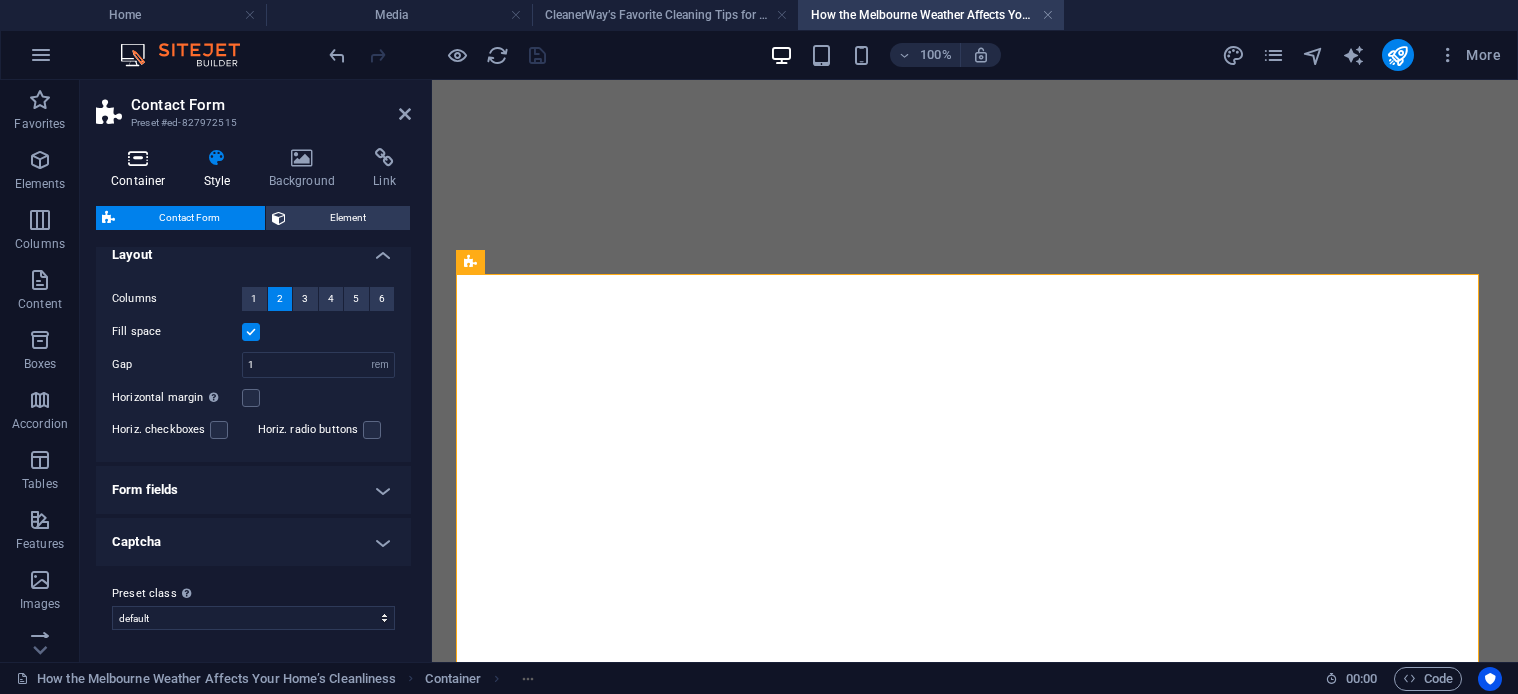 click at bounding box center [138, 158] 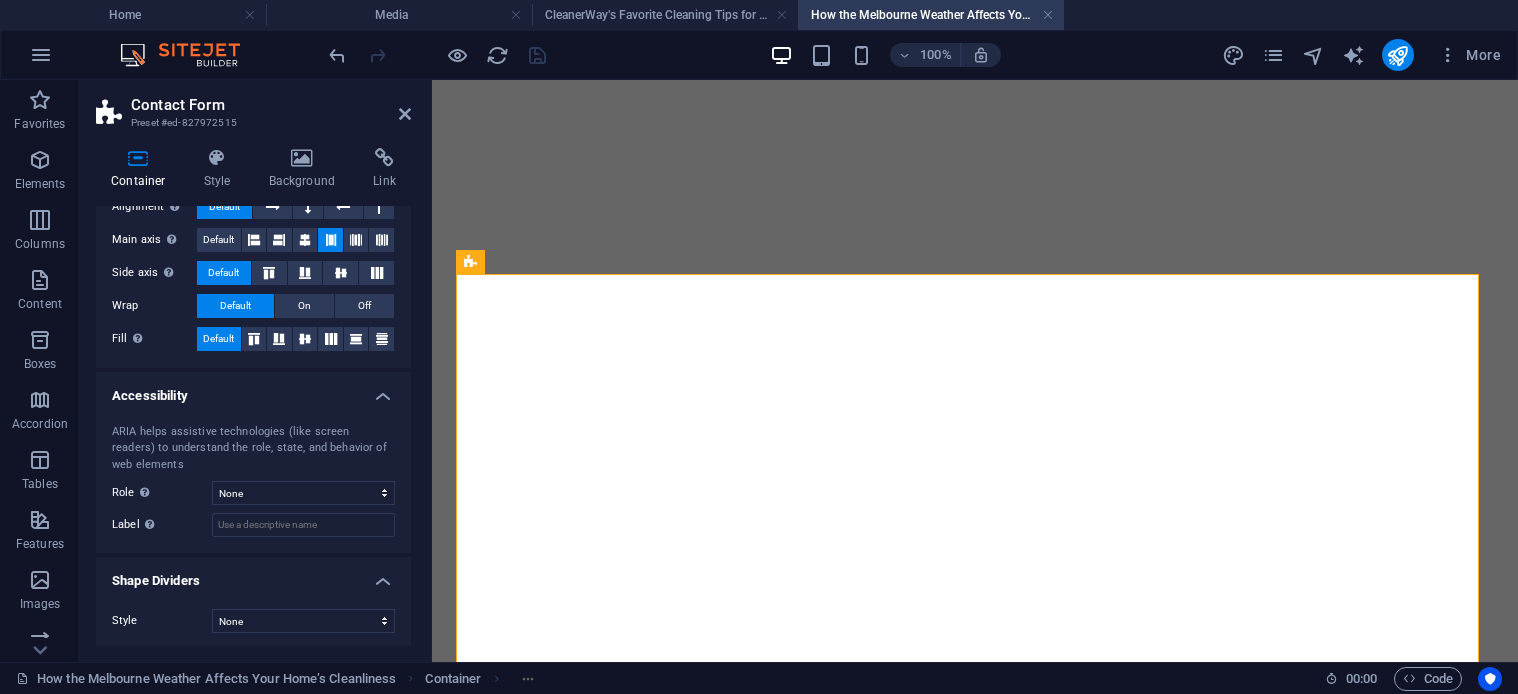scroll, scrollTop: 335, scrollLeft: 0, axis: vertical 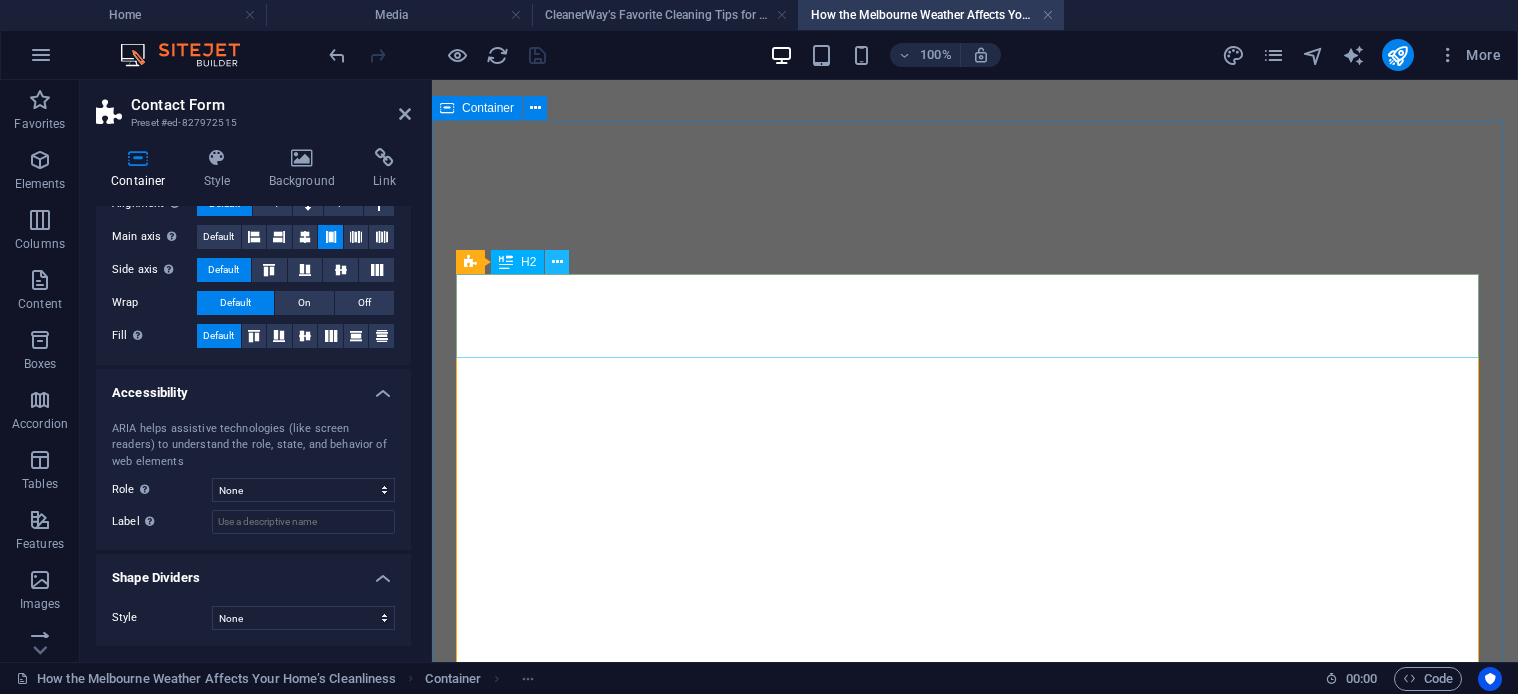 click at bounding box center [557, 262] 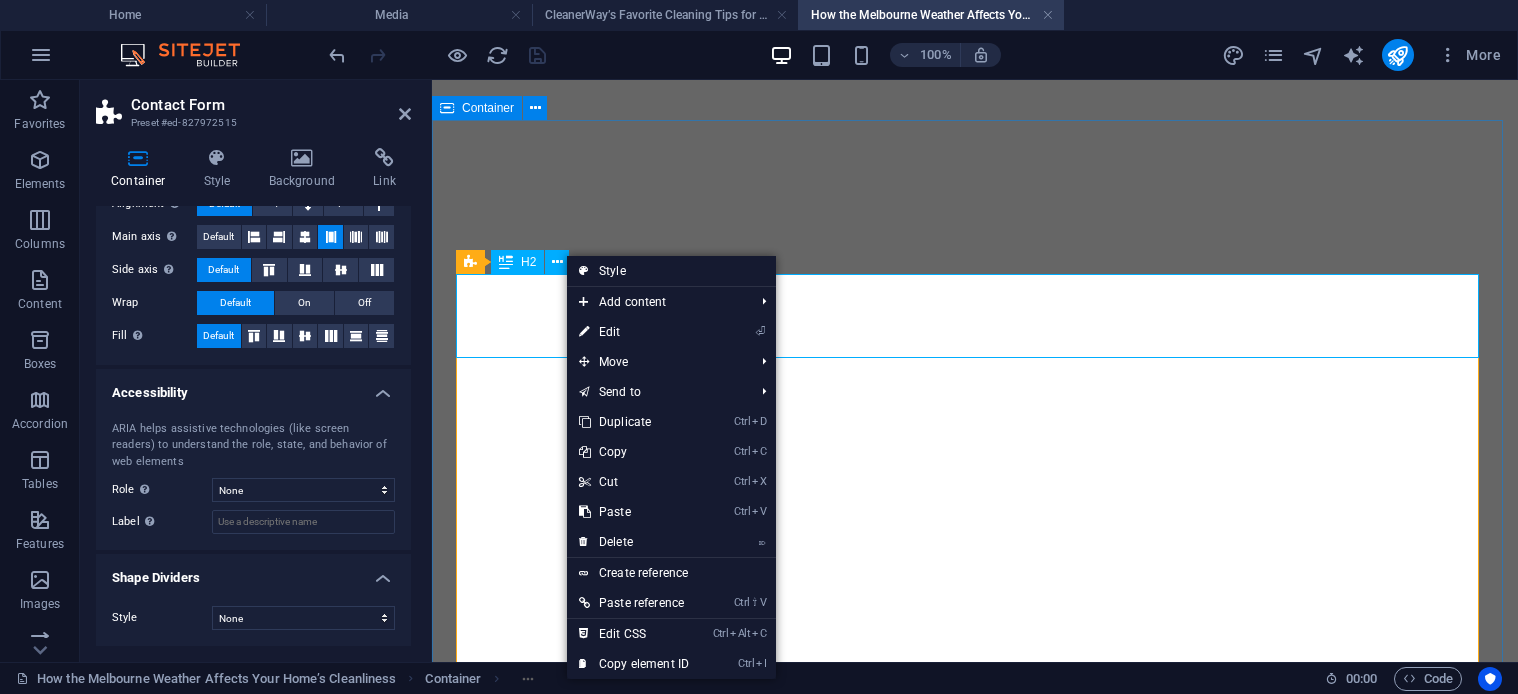 click on "Request a Quote" at bounding box center [975, 956] 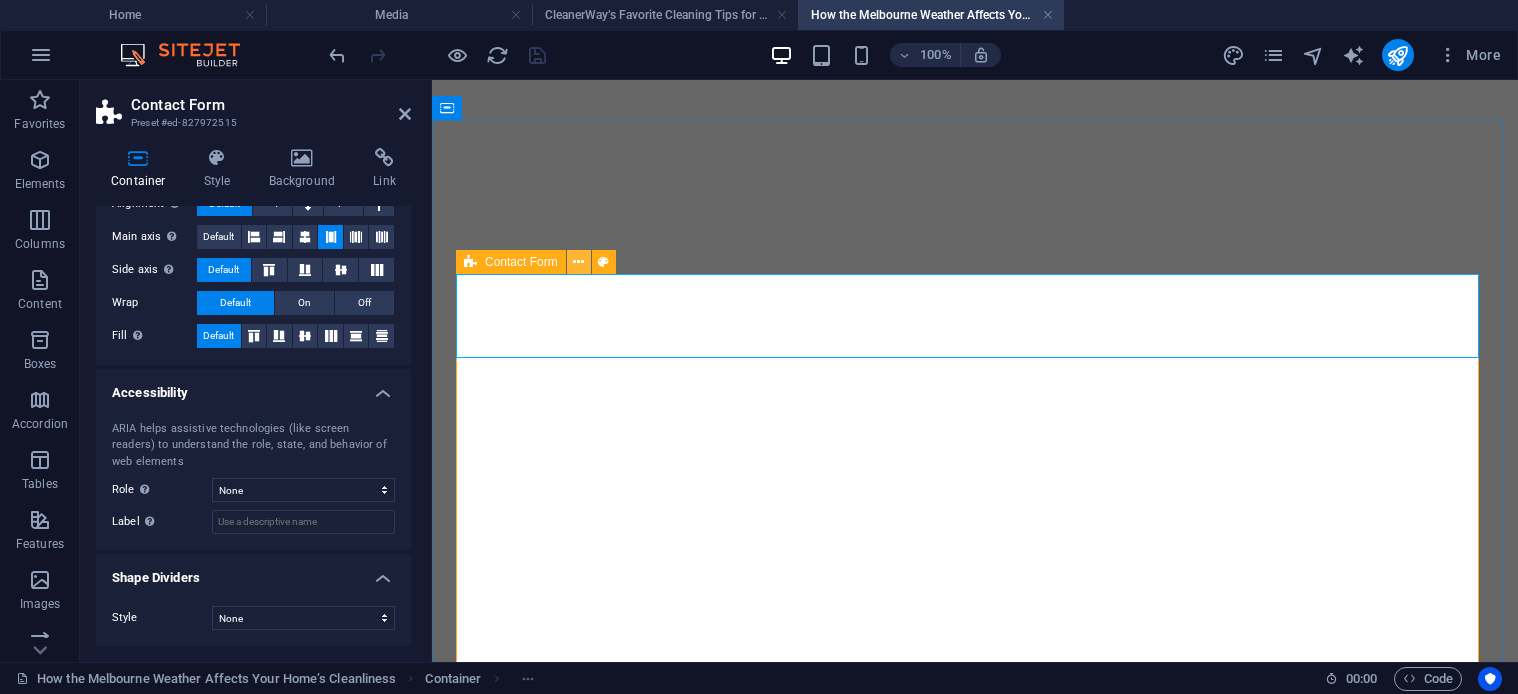 click at bounding box center [578, 262] 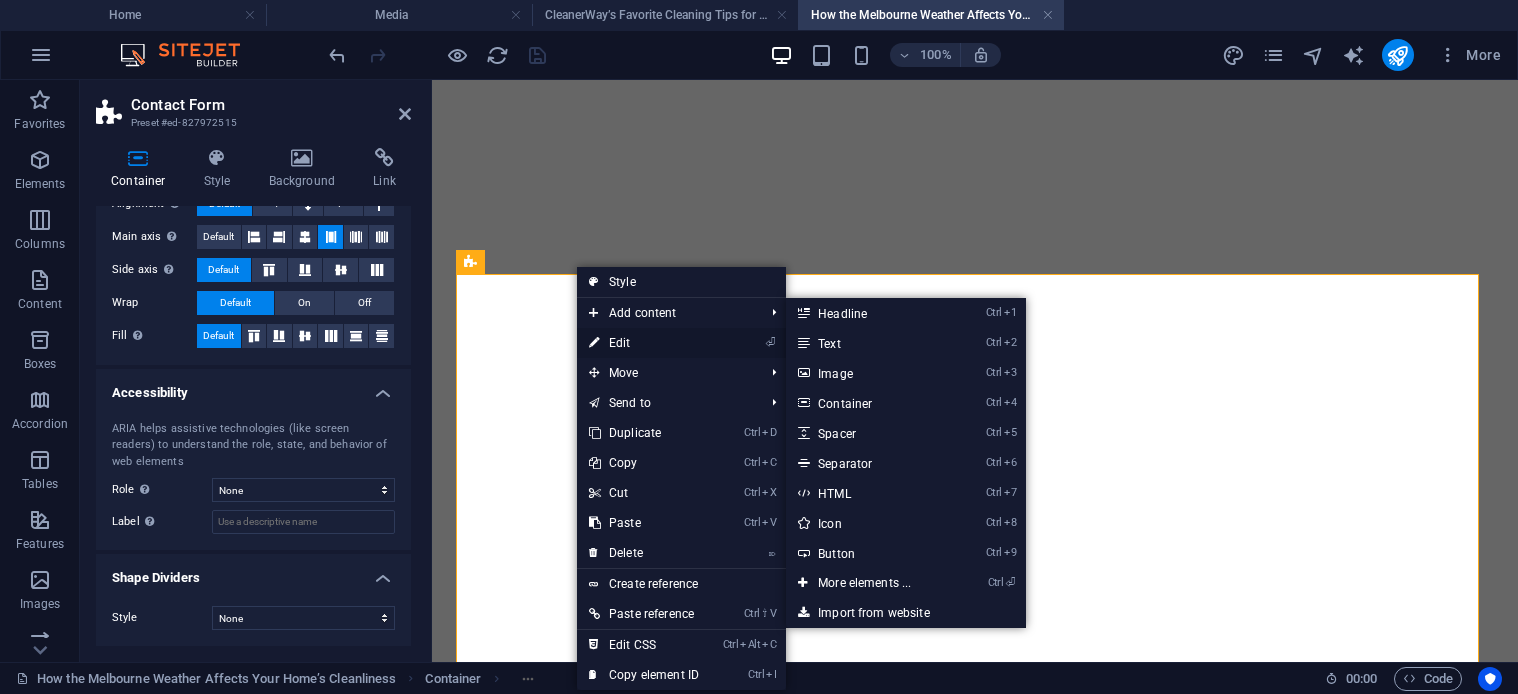 click on "⏎  Edit" at bounding box center [644, 343] 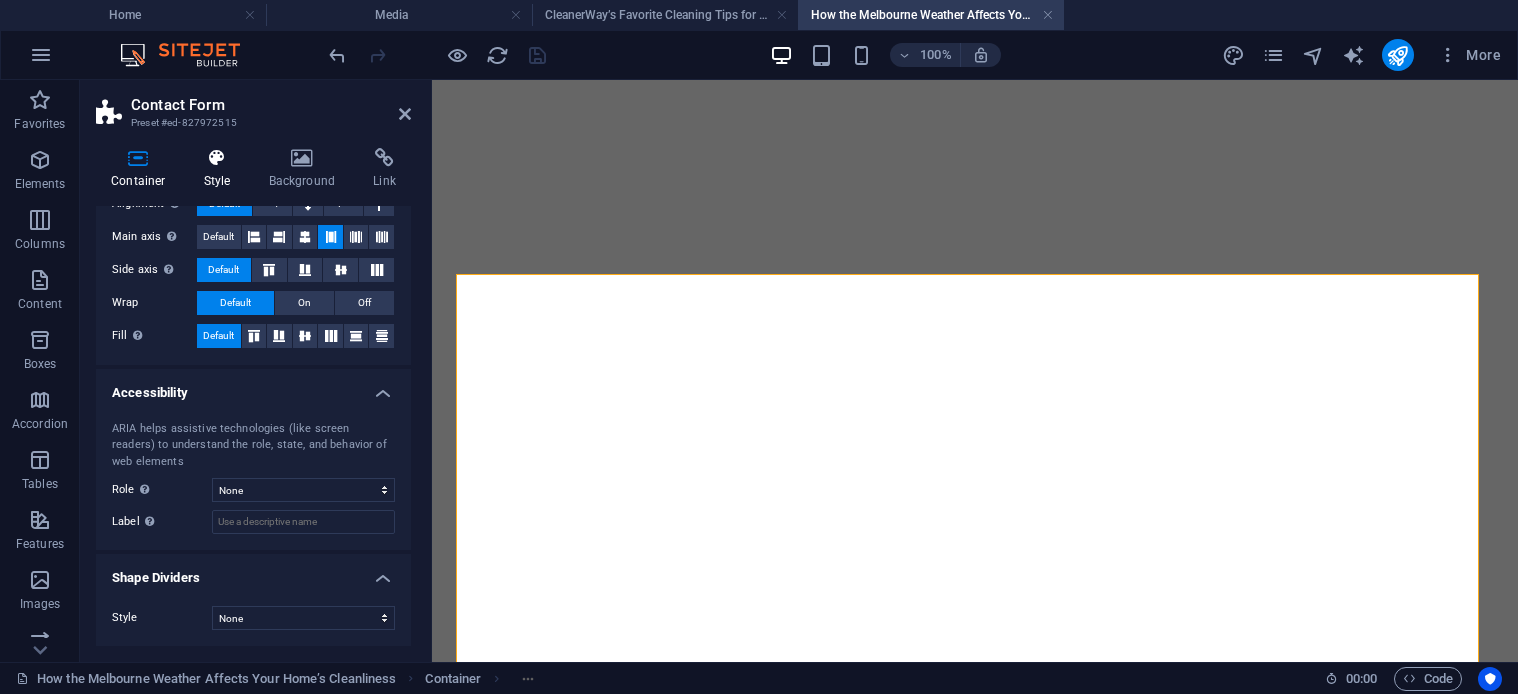 click at bounding box center (217, 158) 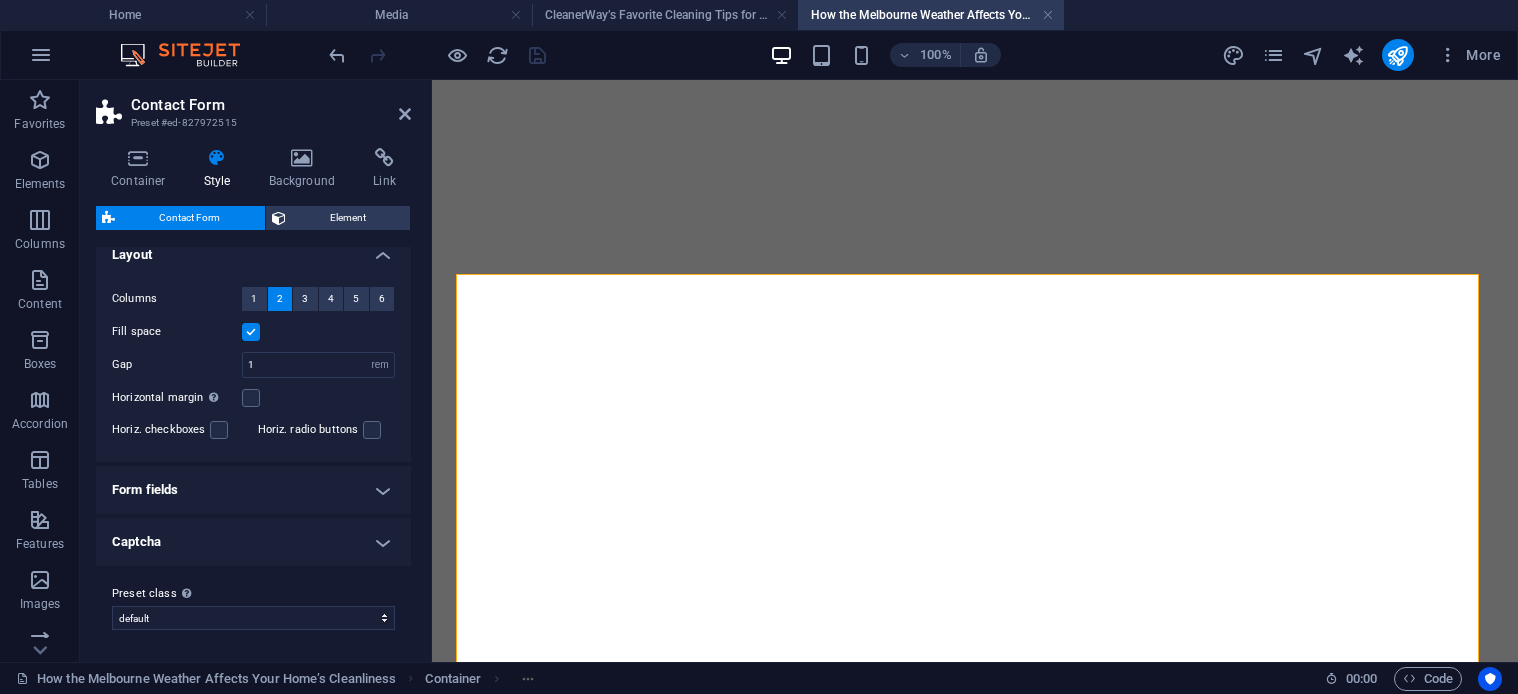 click on "Layout Columns 1 2 3 4 5 6 Fill space Gap 1 px rem % vh vw Horizontal margin Only if the containers "Content width" is not set to "Default" Horiz. checkboxes Horiz. radio buttons Form fields Switch to preview mode to test the hover and focus style Default Hover Focus Background Text  - Label  - Placeholder Padding px rem % vh vw Custom Custom 1 px rem % vh vw 0.5 px rem % vh vw 0.5 px rem % vh vw 1 px rem % vh vw Border style None              - Width 1 px rem vh vw Custom Custom 1 px rem vh vw 1 px rem vh vw 1 px rem vh vw 1 px rem vh vw  - Color Round corners 0 px rem % vh vw Custom Custom 0 px rem % vh vw 0 px rem % vh vw 0 px rem % vh vw 0 px rem % vh vw Shadows None Outside Inside Color X offset 0 px rem vh vw Y offset 0 px rem vh vw Blur 0 px rem % vh vw Spread 0 px rem vh vw Background Text  - Placeholder Padding auto px rem % vh vw Custom Custom 1 auto px rem % vh vw 0.5 auto px rem % vh vw 0.5 auto px rem % vh vw 1 auto px rem % vh vw Border style None              - Width 1 px" at bounding box center (253, 398) 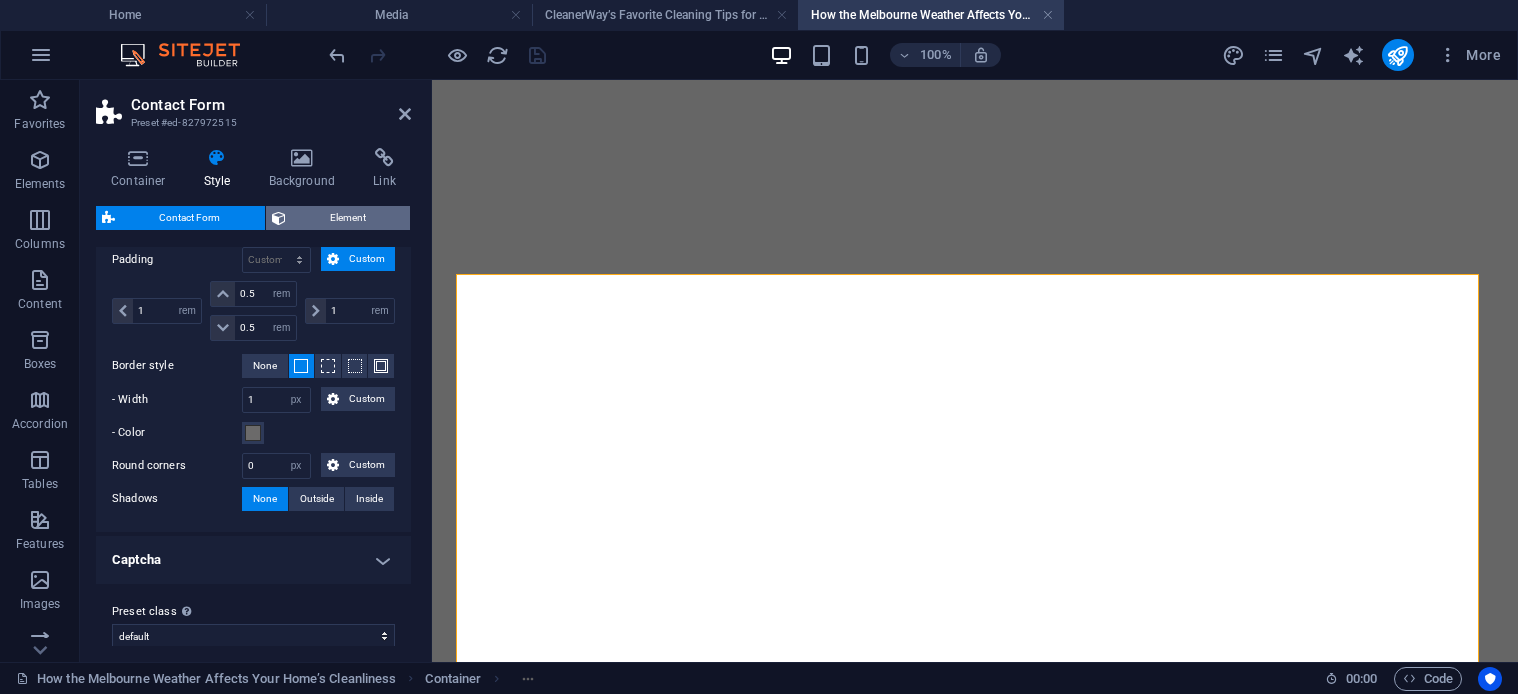 scroll, scrollTop: 855, scrollLeft: 0, axis: vertical 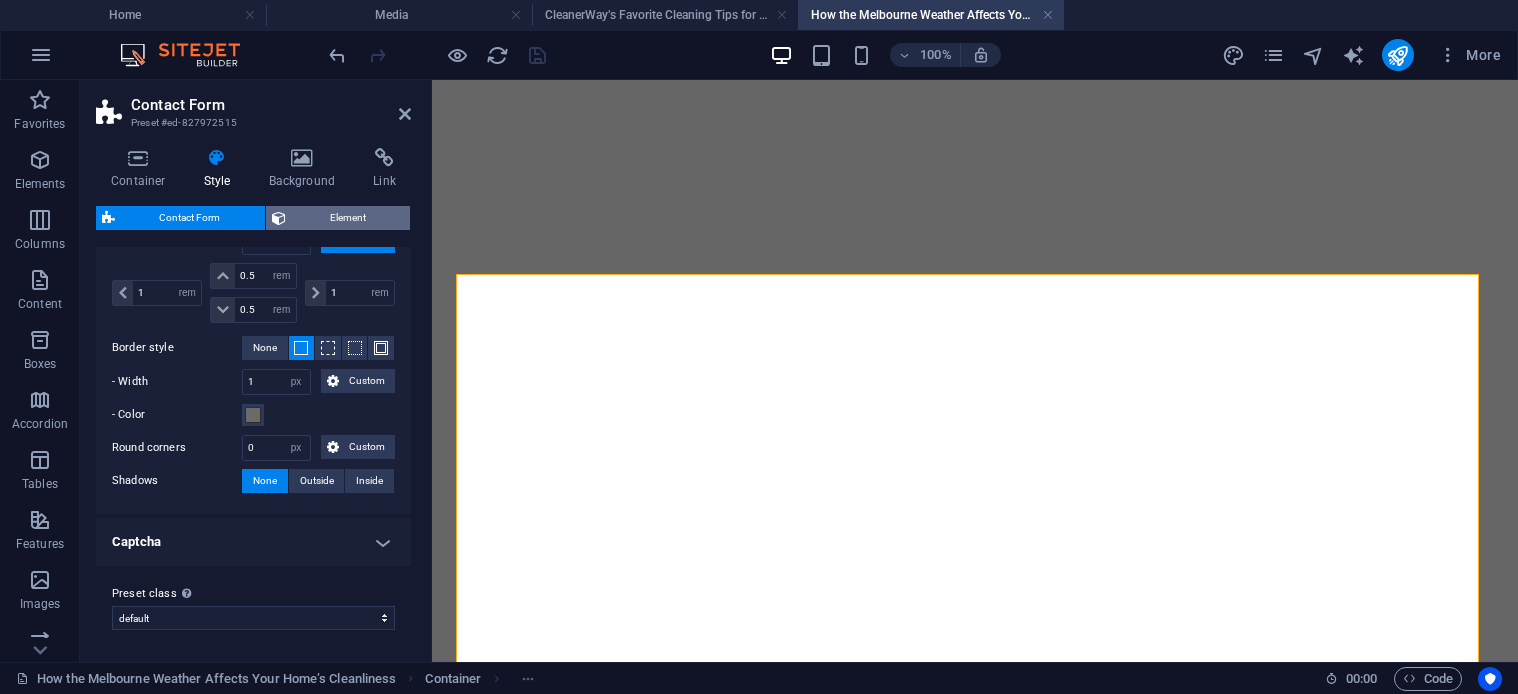 click on "Element" at bounding box center [348, 218] 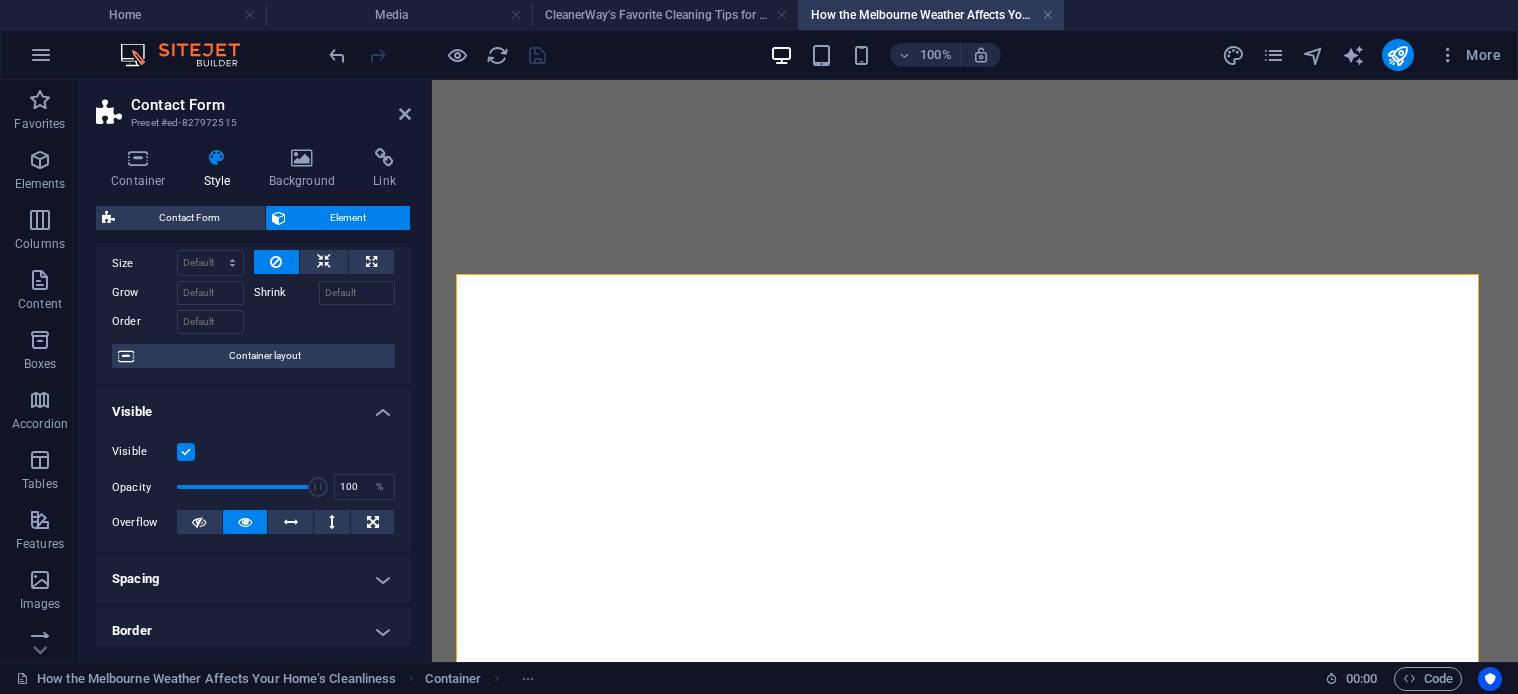 scroll, scrollTop: 100, scrollLeft: 0, axis: vertical 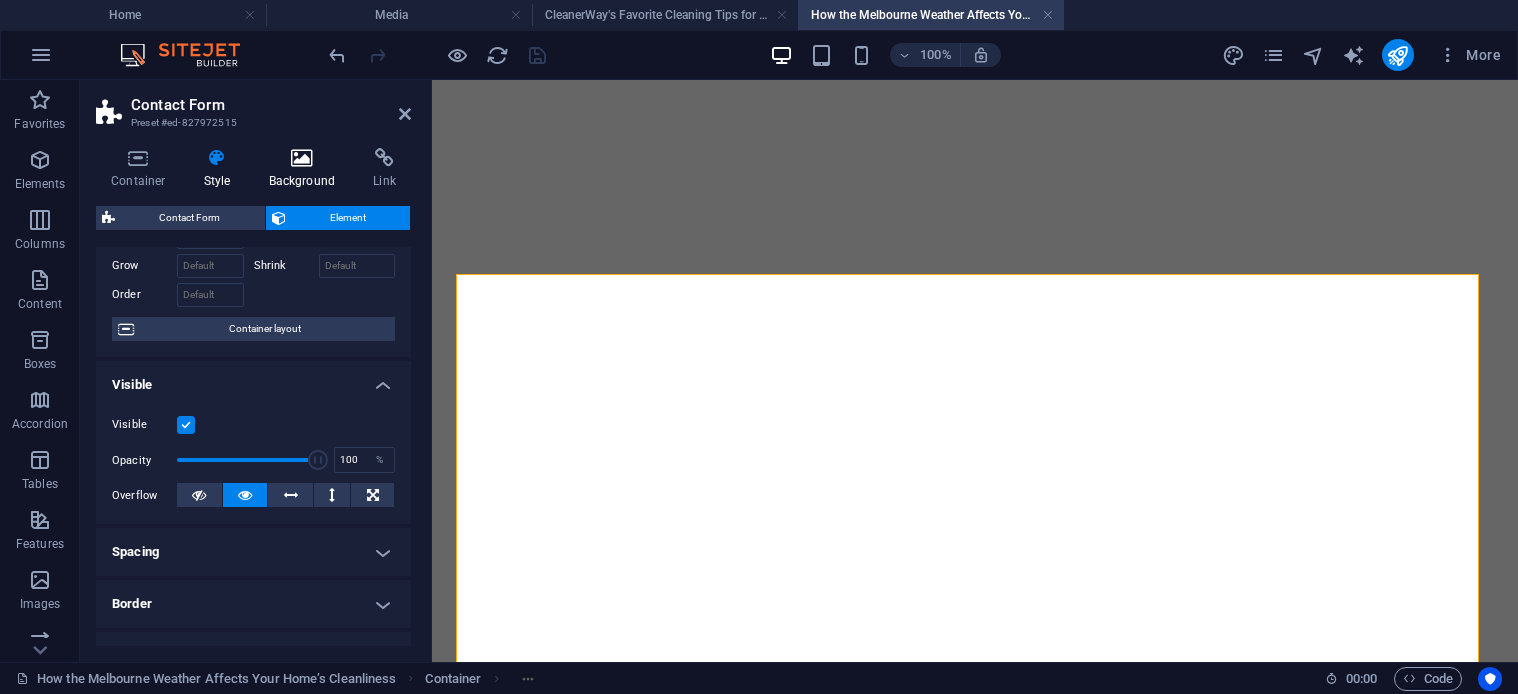 click at bounding box center (302, 158) 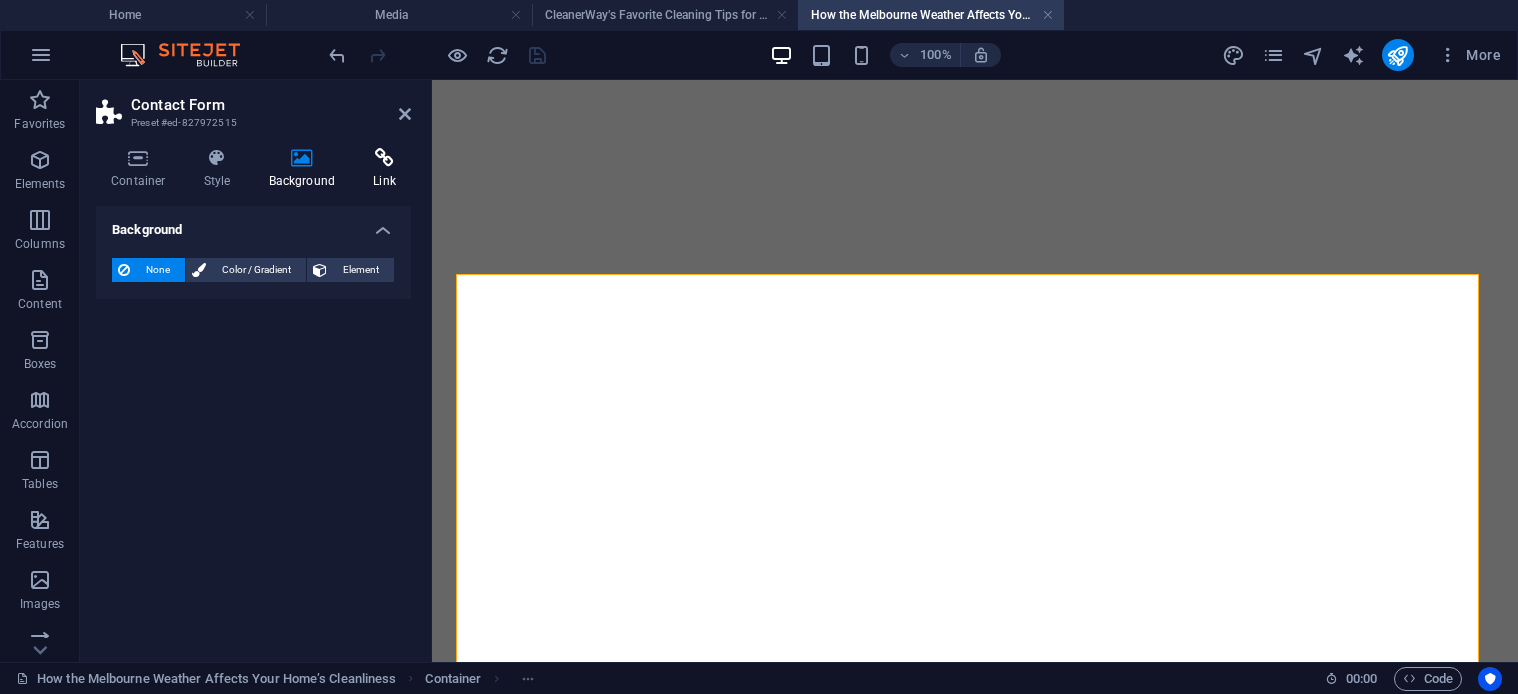 click at bounding box center [384, 158] 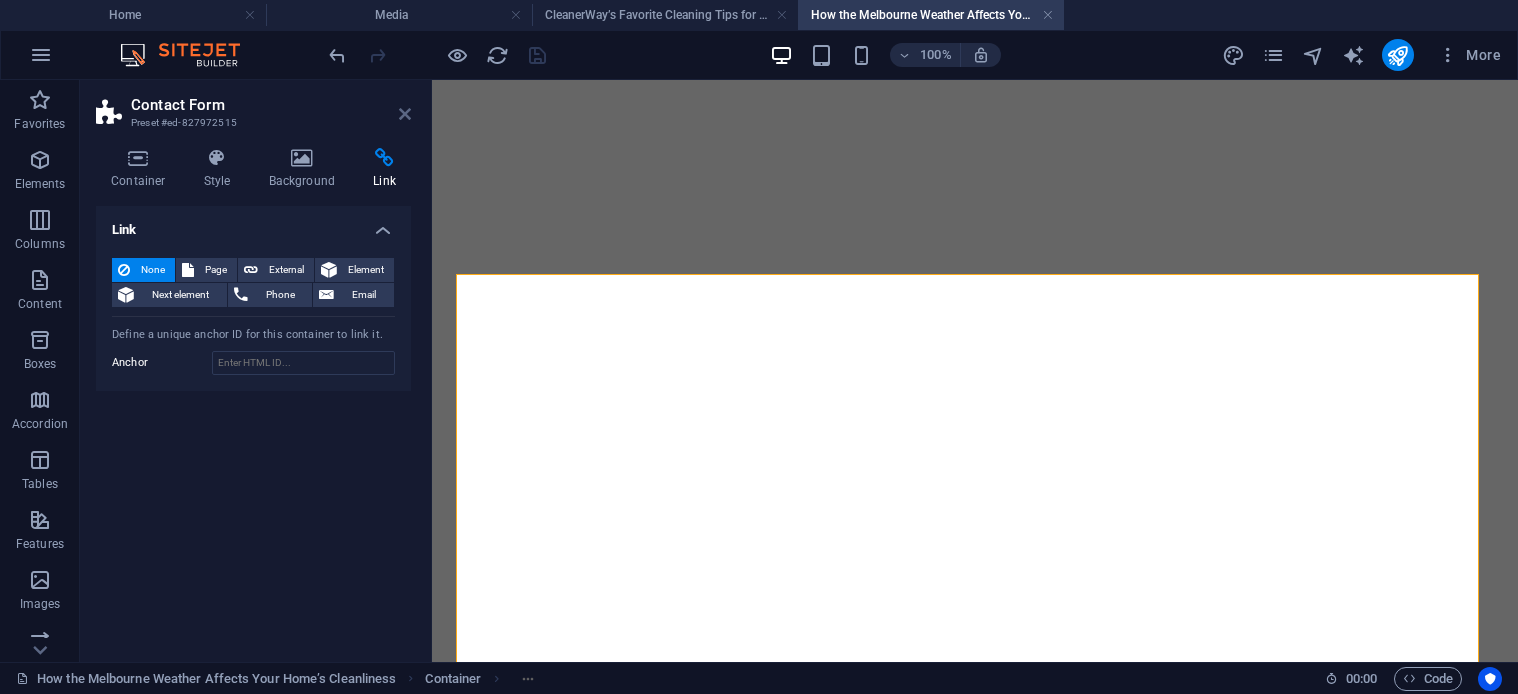 click at bounding box center (405, 114) 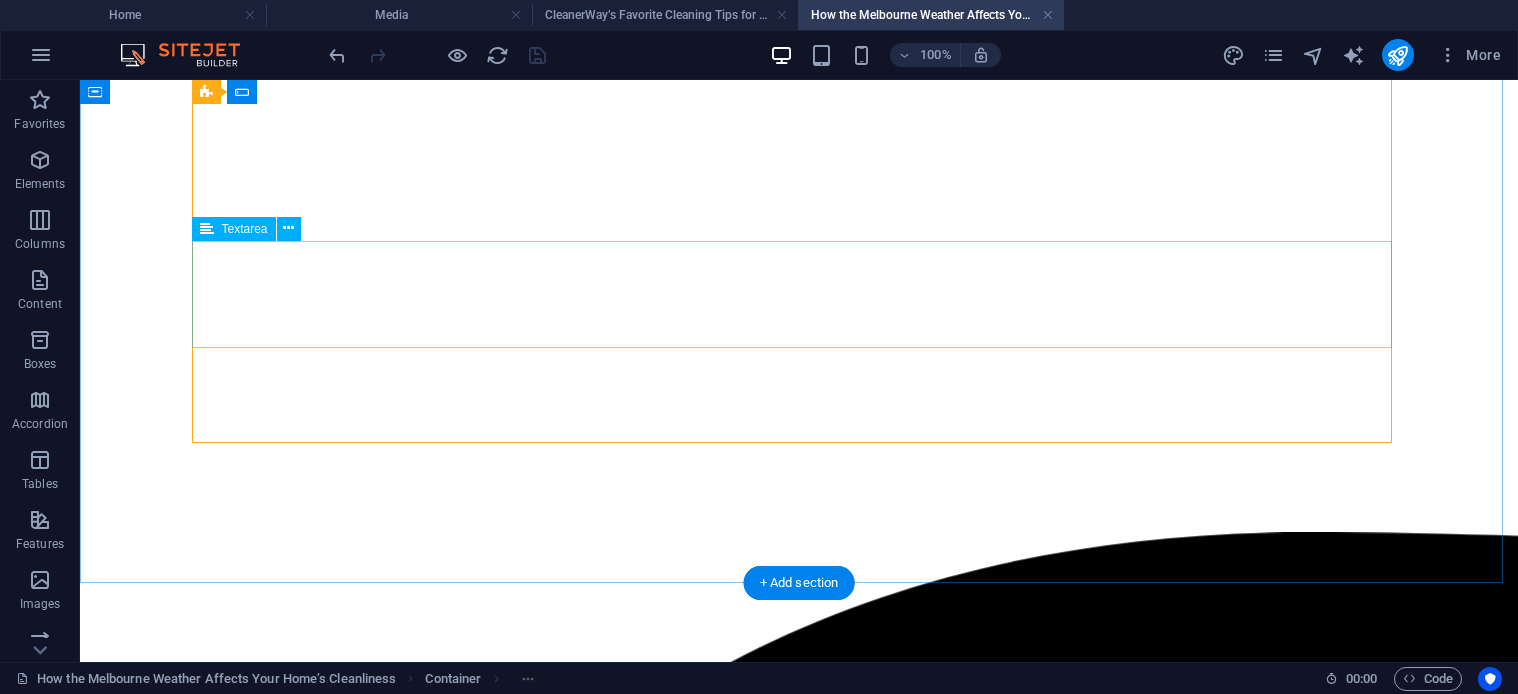 scroll, scrollTop: 4011, scrollLeft: 0, axis: vertical 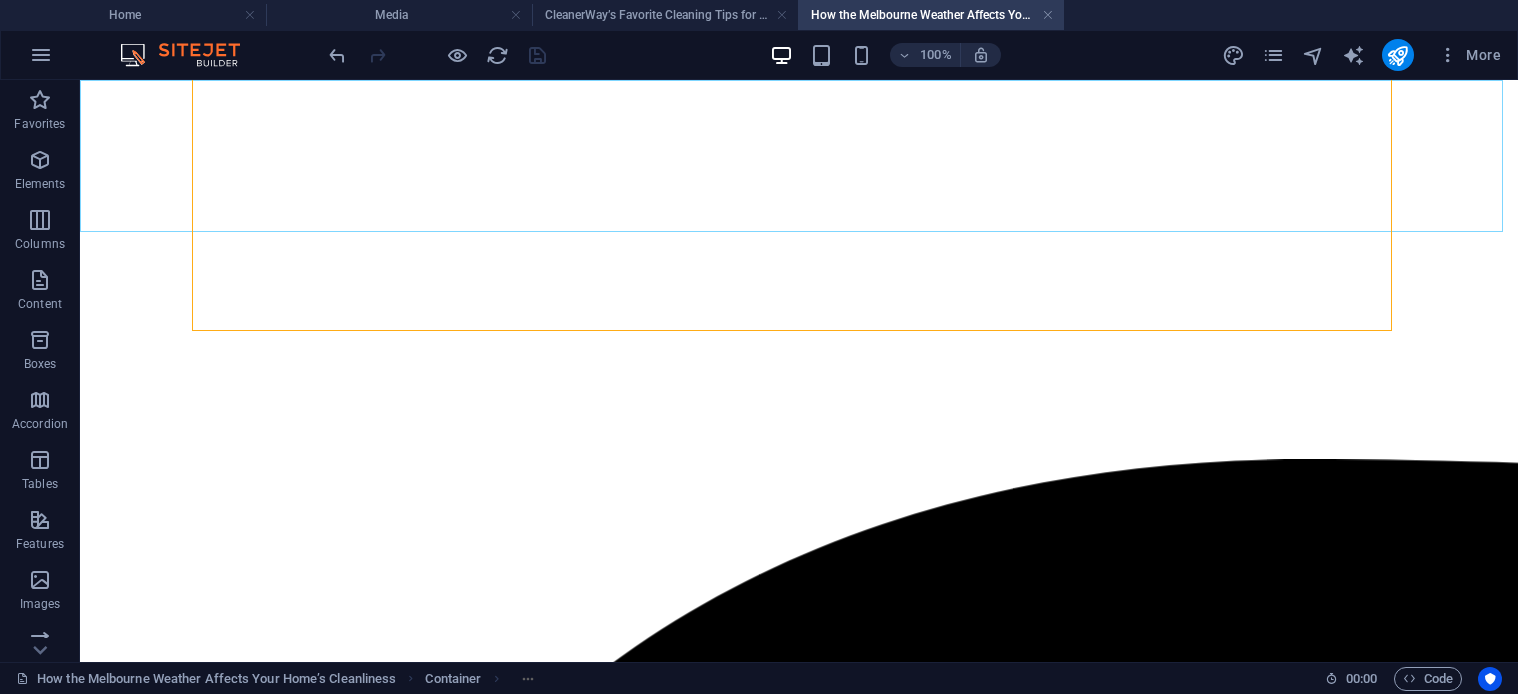 click on "Request a Quote" at bounding box center [799, -3700] 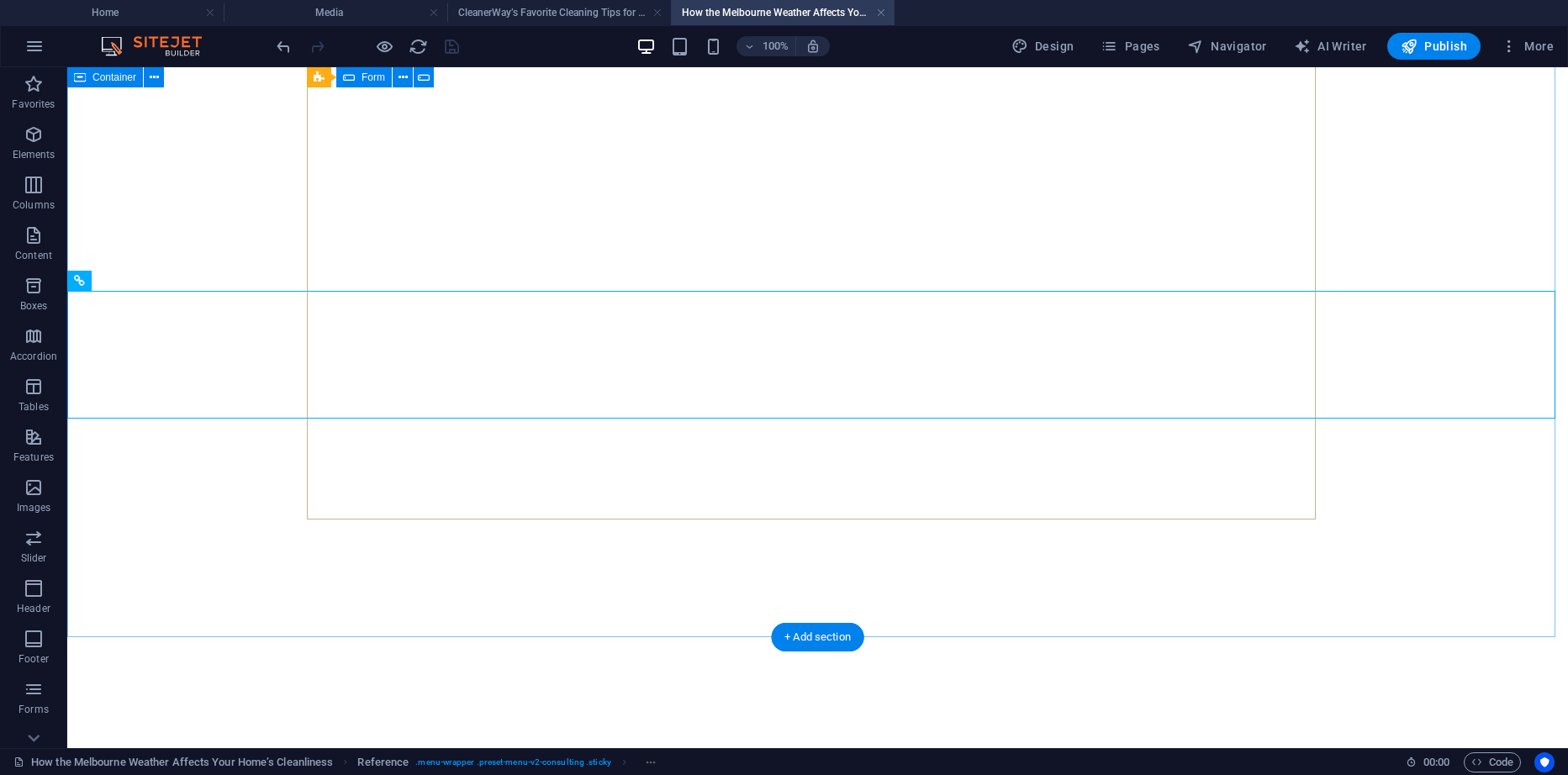 scroll, scrollTop: 2934, scrollLeft: 0, axis: vertical 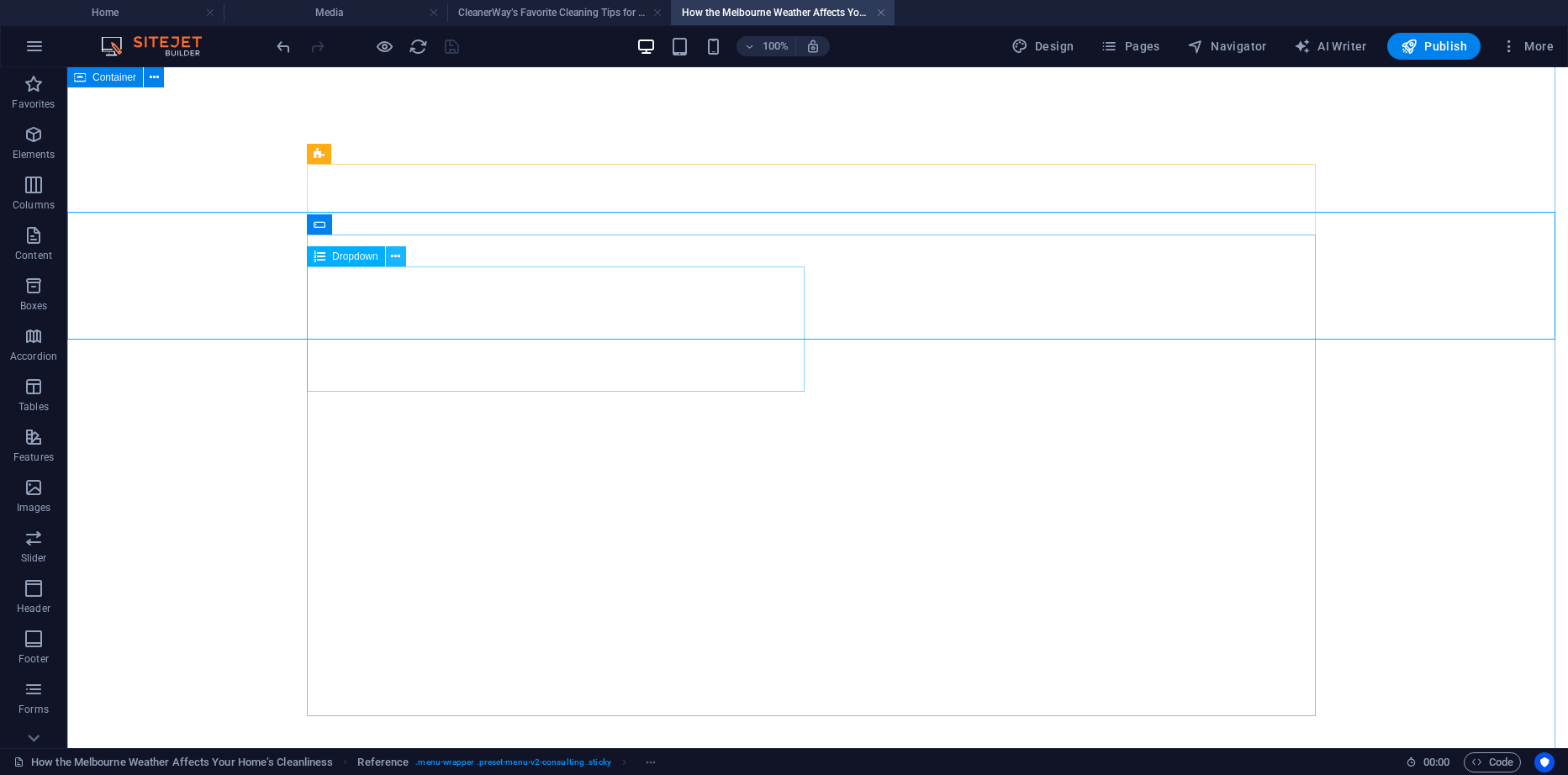 click at bounding box center (395, 256) 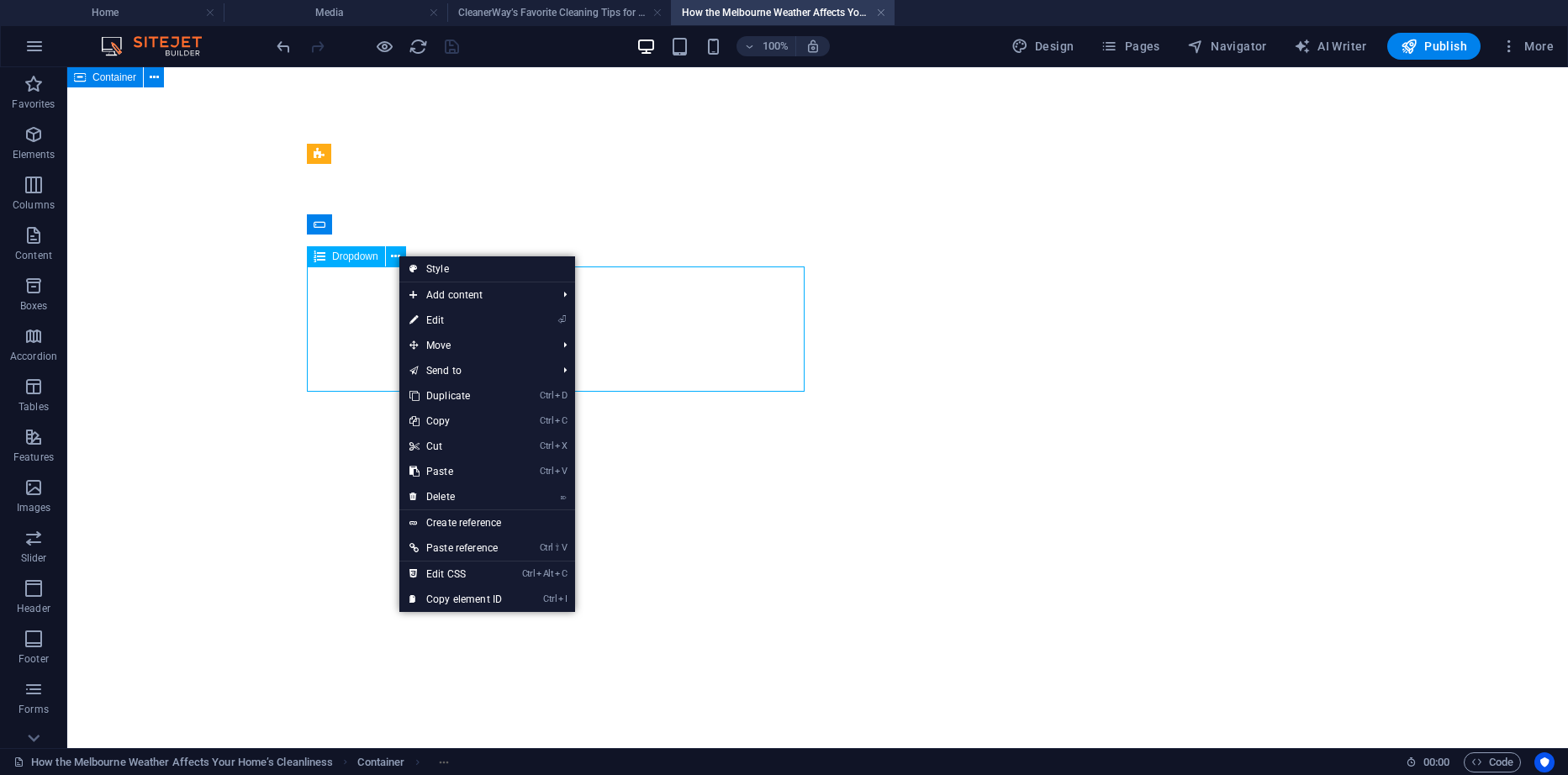 click on "Dropdown" at bounding box center (355, 256) 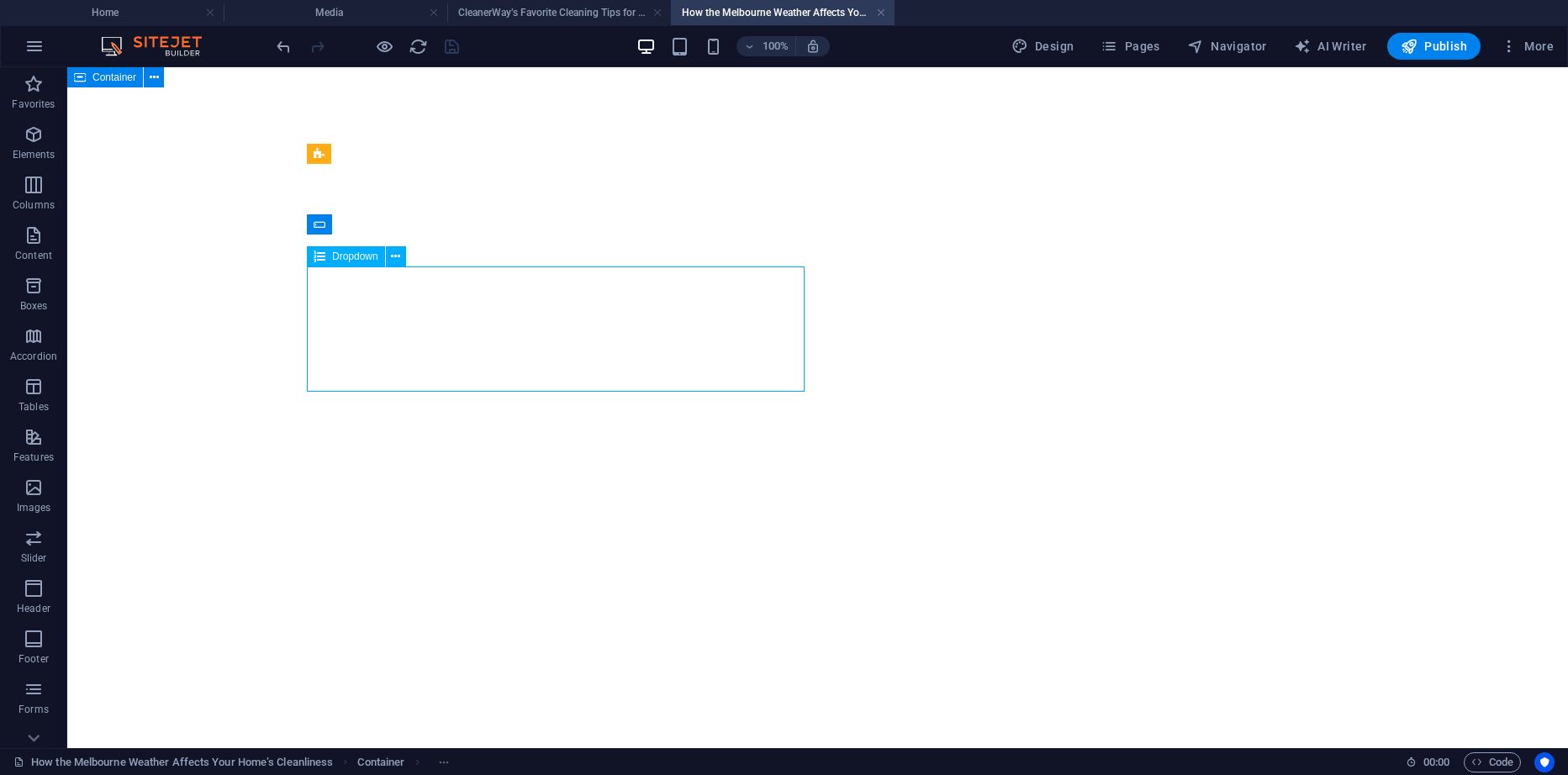 click on "Dropdown" at bounding box center (355, 256) 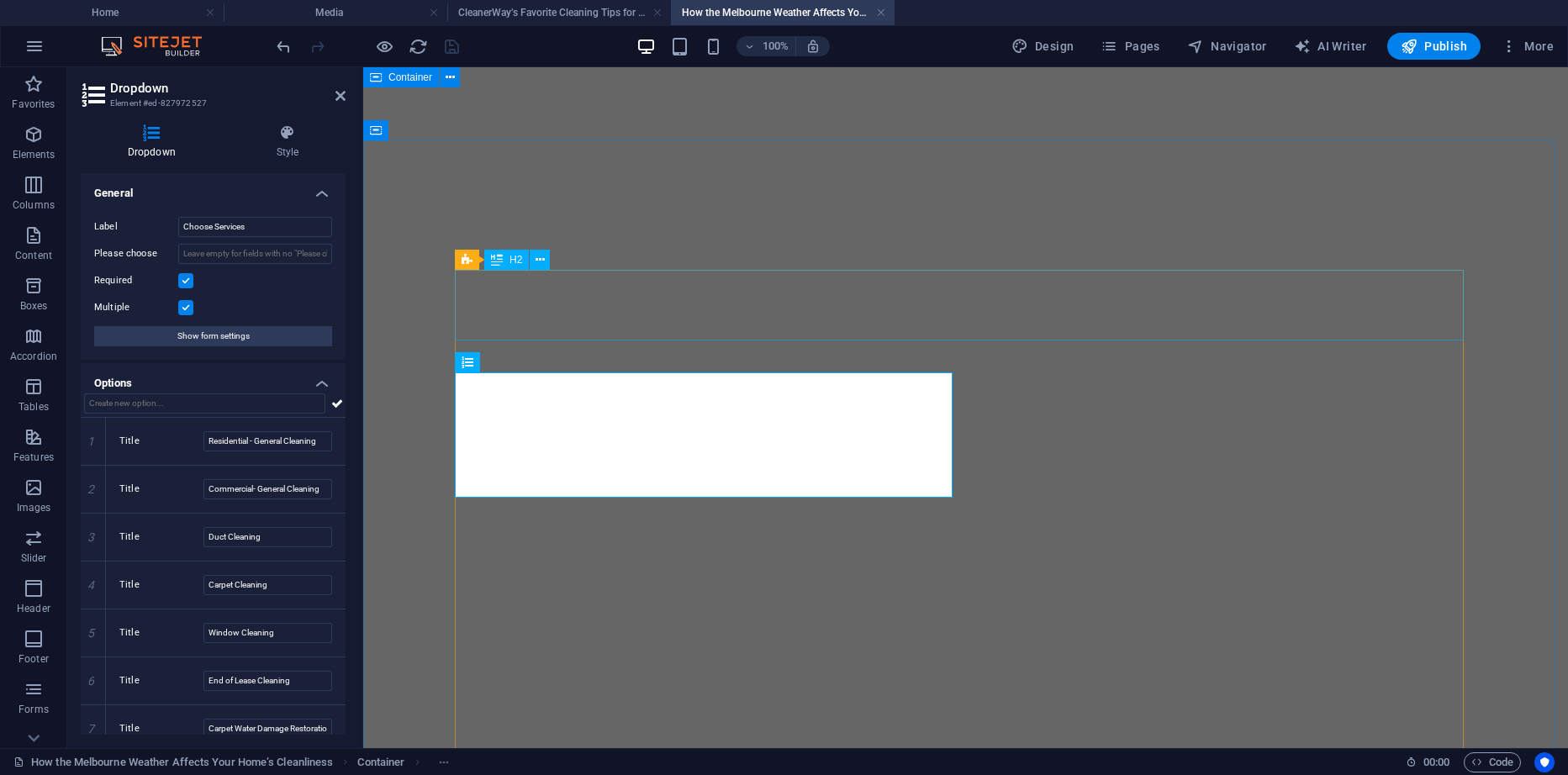 scroll, scrollTop: 2765, scrollLeft: 0, axis: vertical 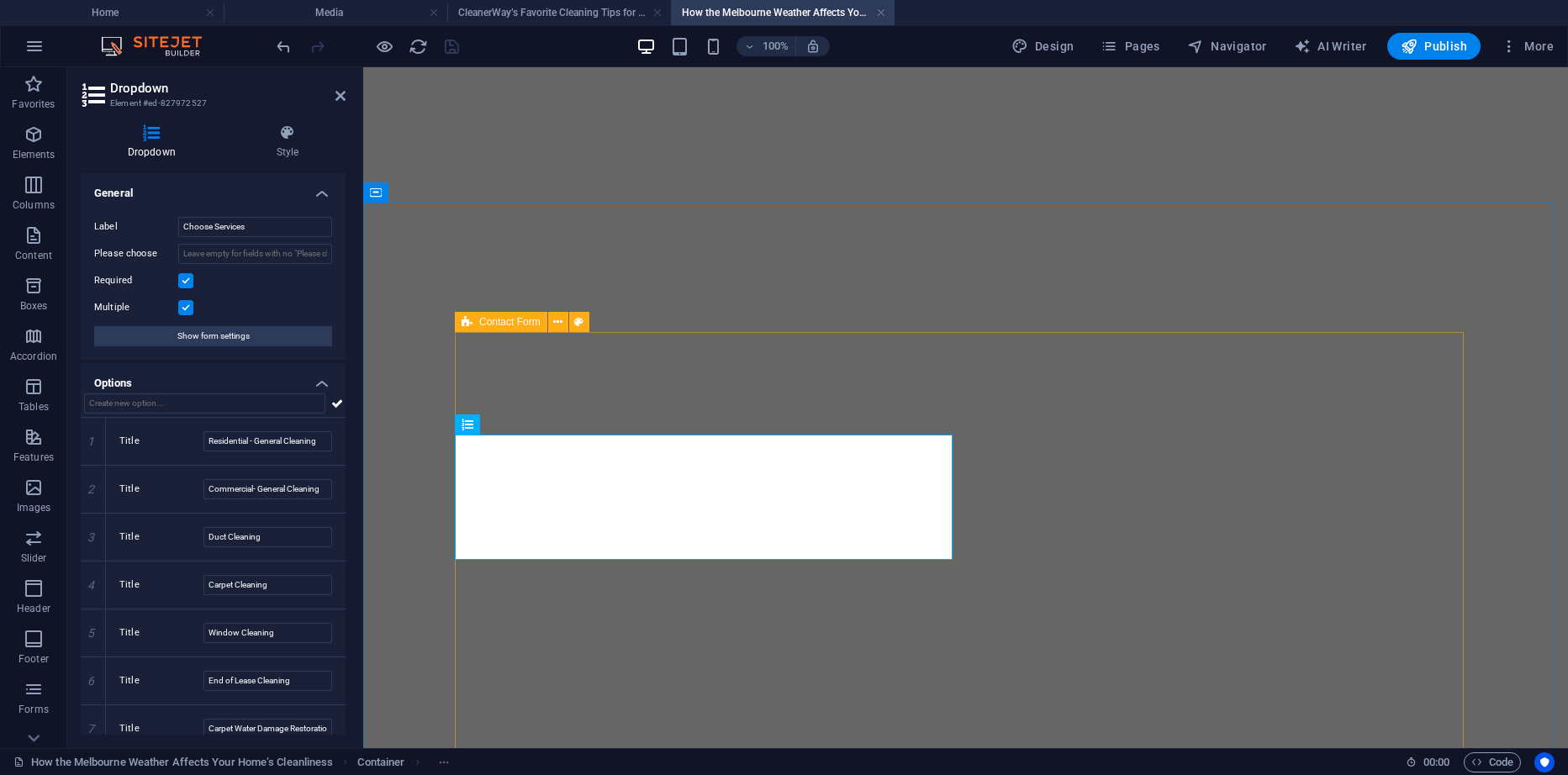click at bounding box center [467, 322] 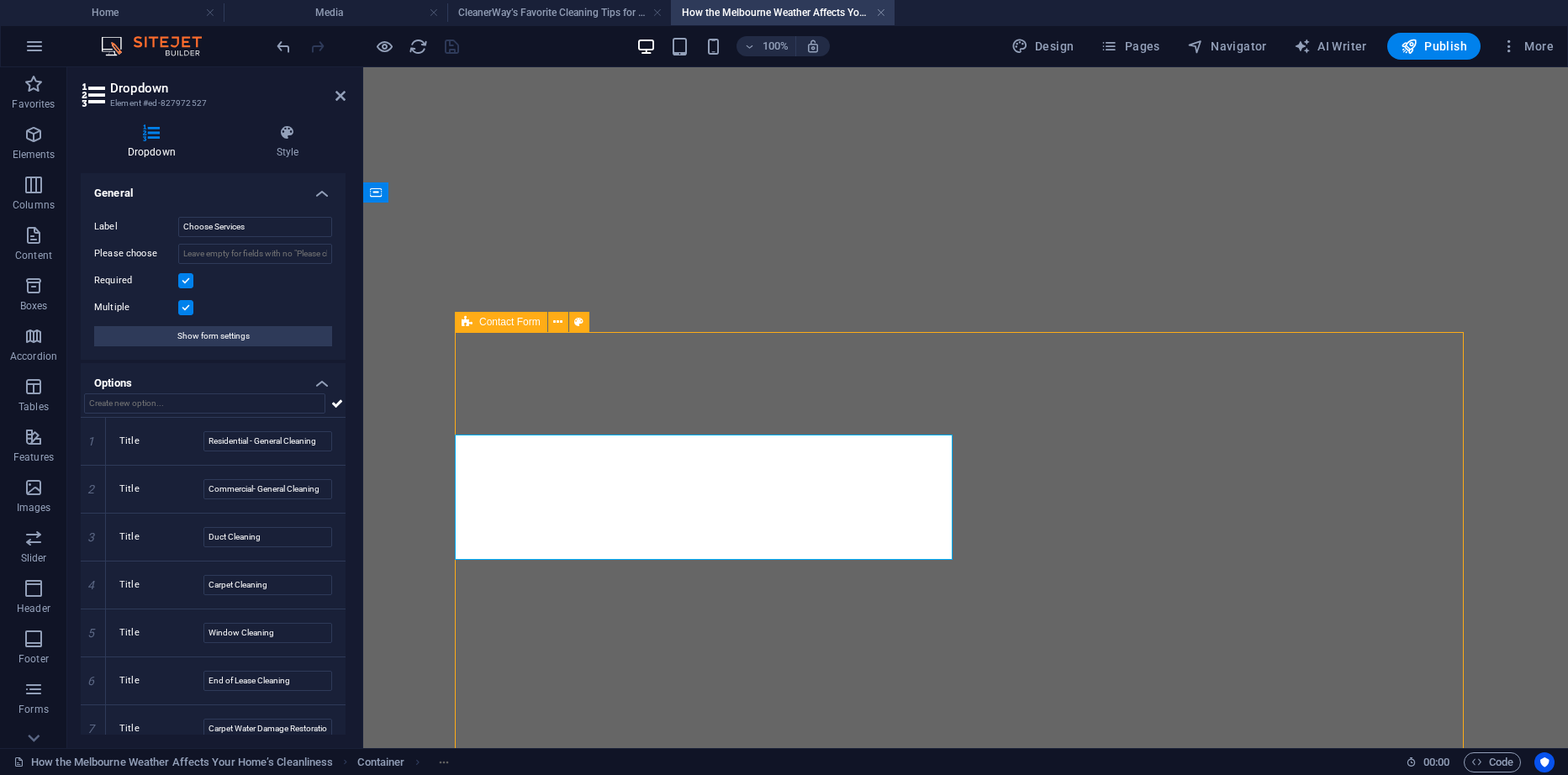click at bounding box center [467, 322] 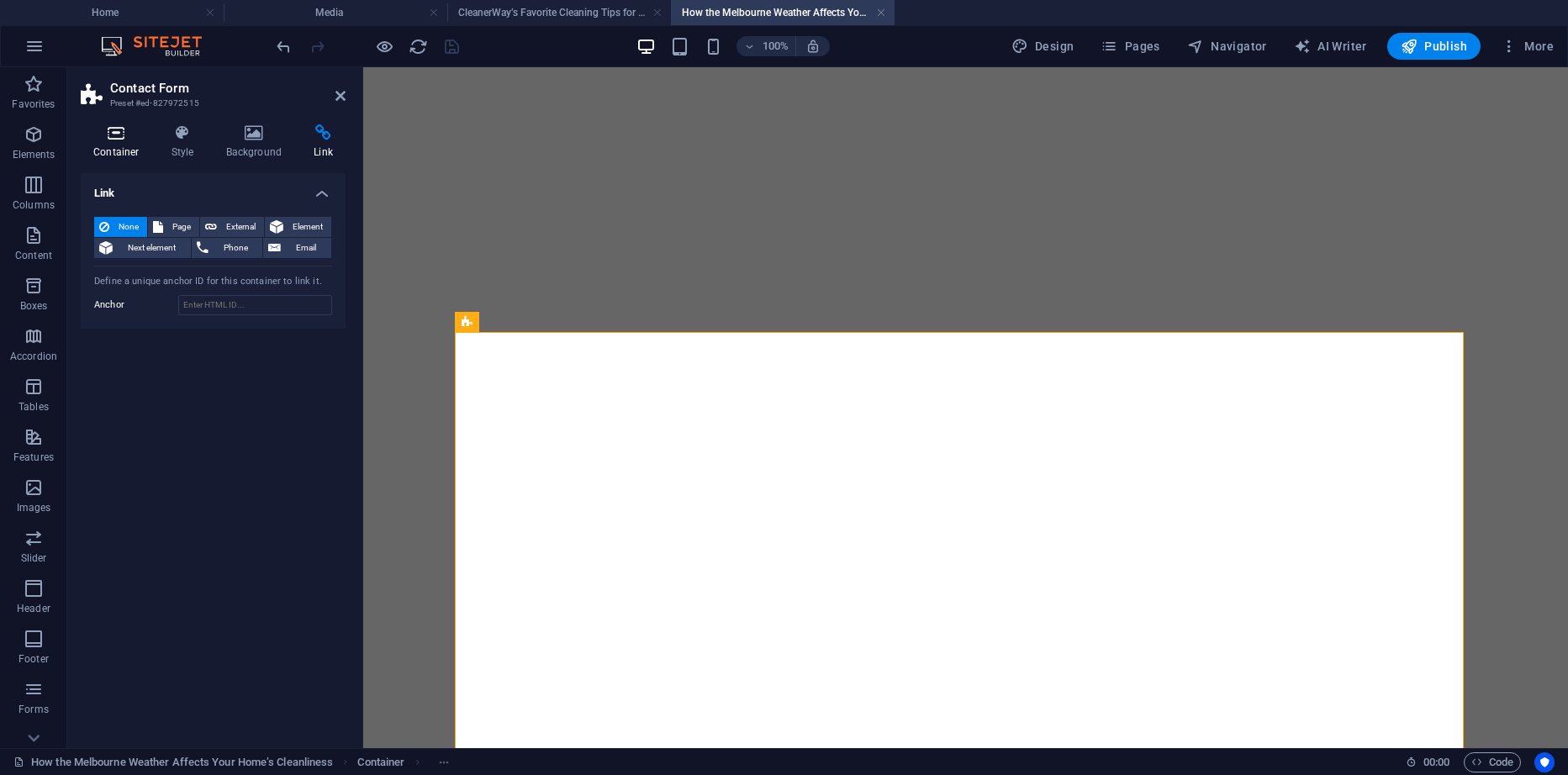 click on "Container" at bounding box center [119, 142] 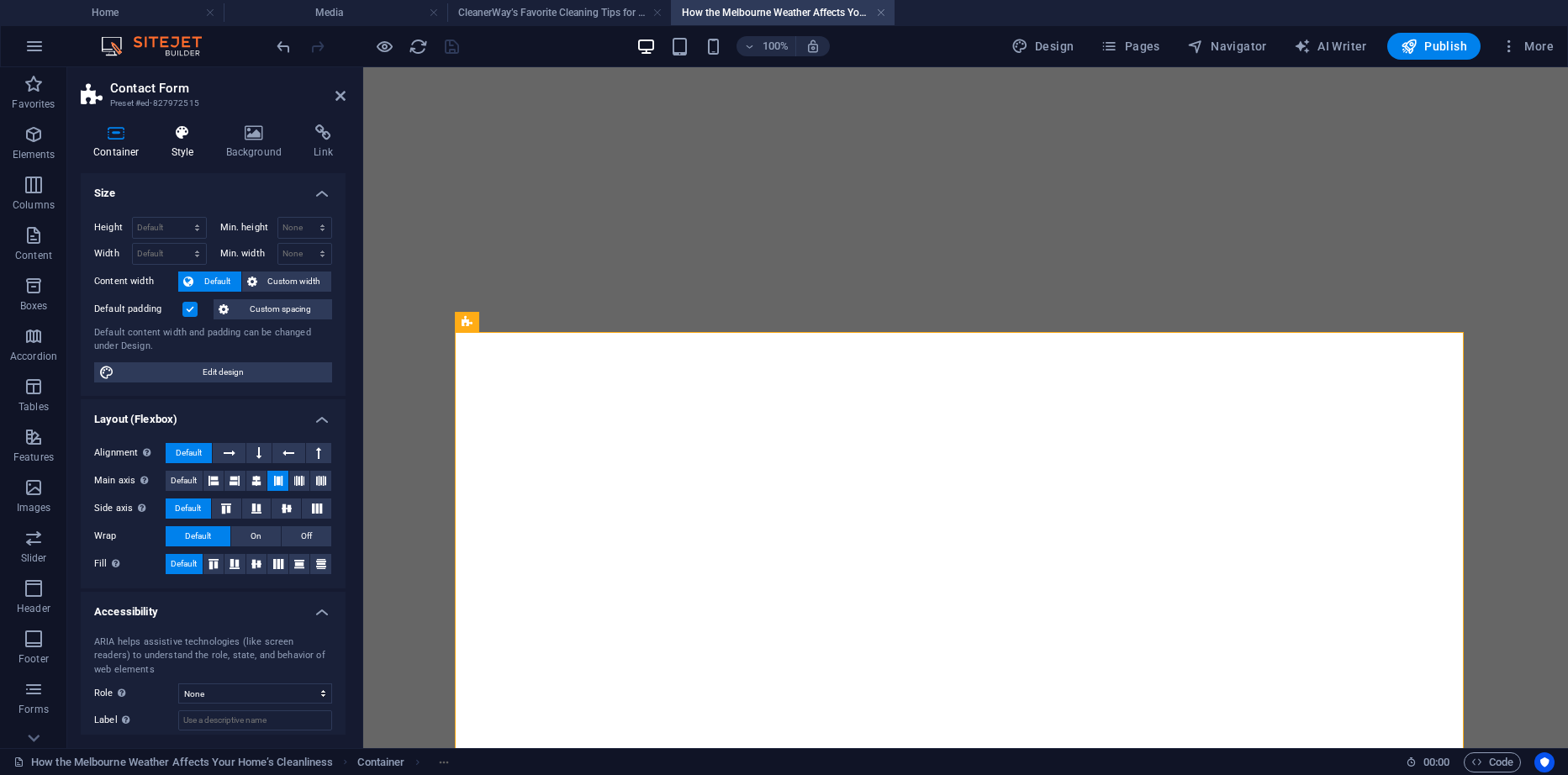 click at bounding box center (182, 133) 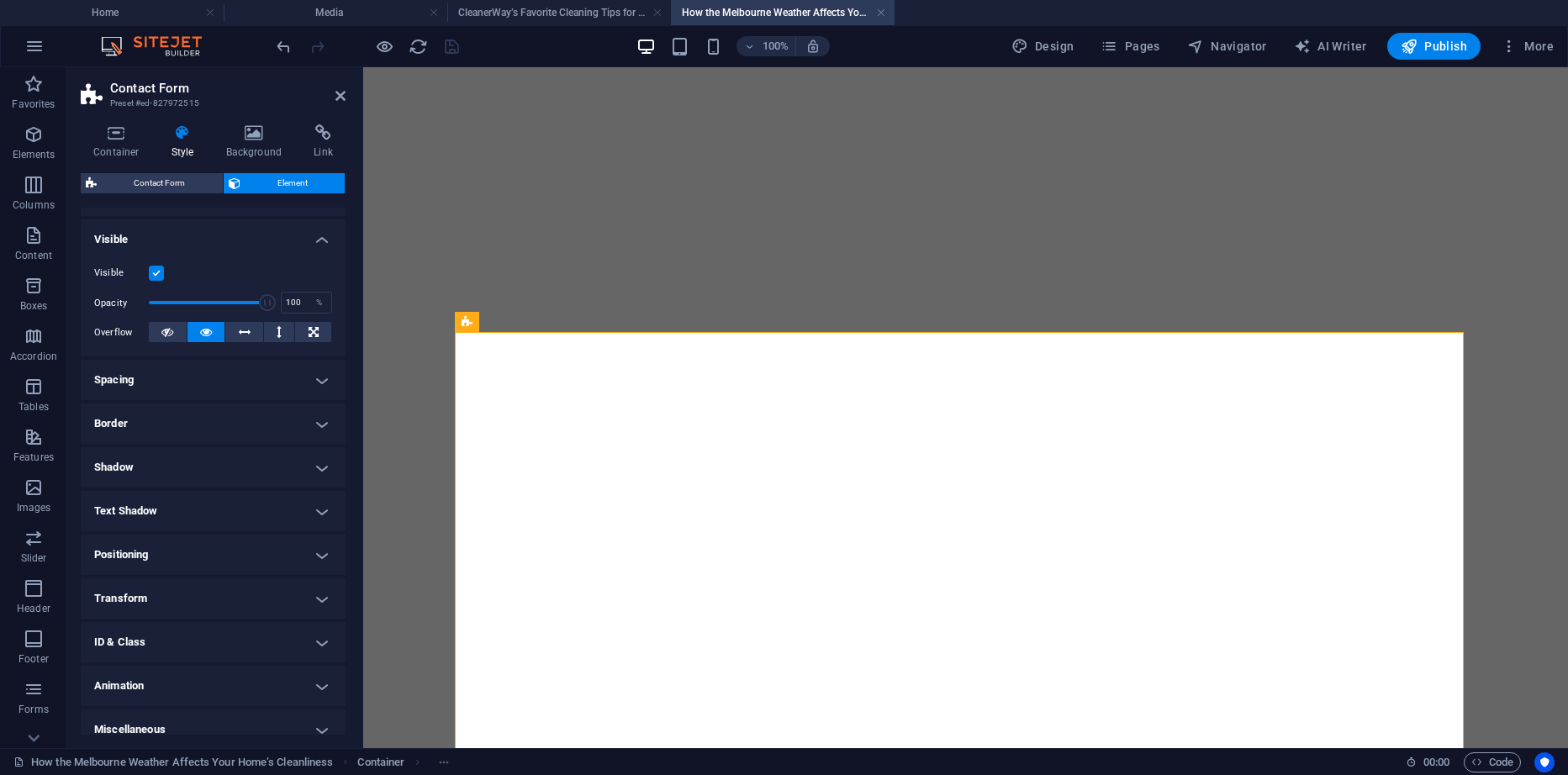 scroll, scrollTop: 183, scrollLeft: 0, axis: vertical 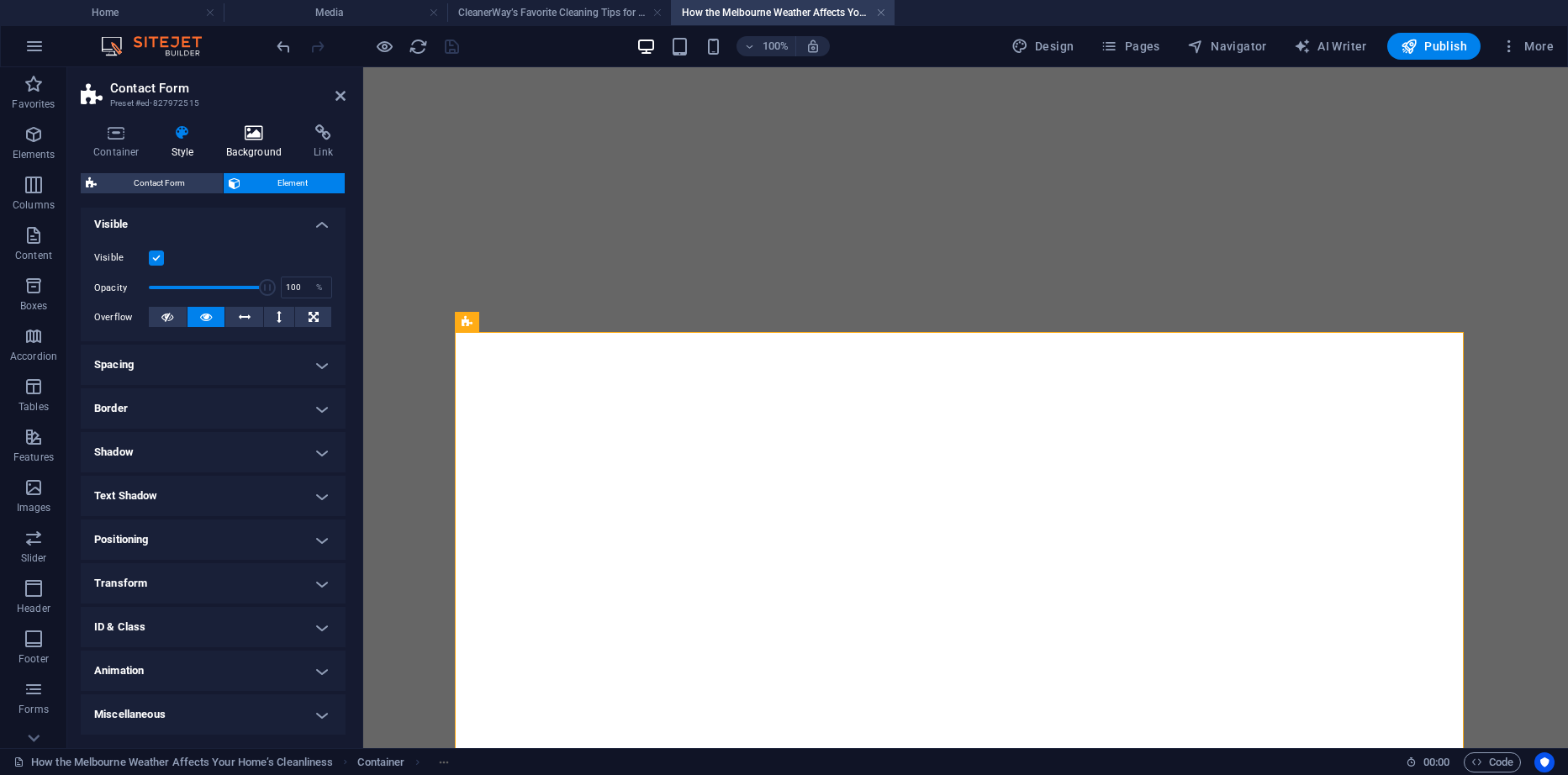 click at bounding box center (254, 133) 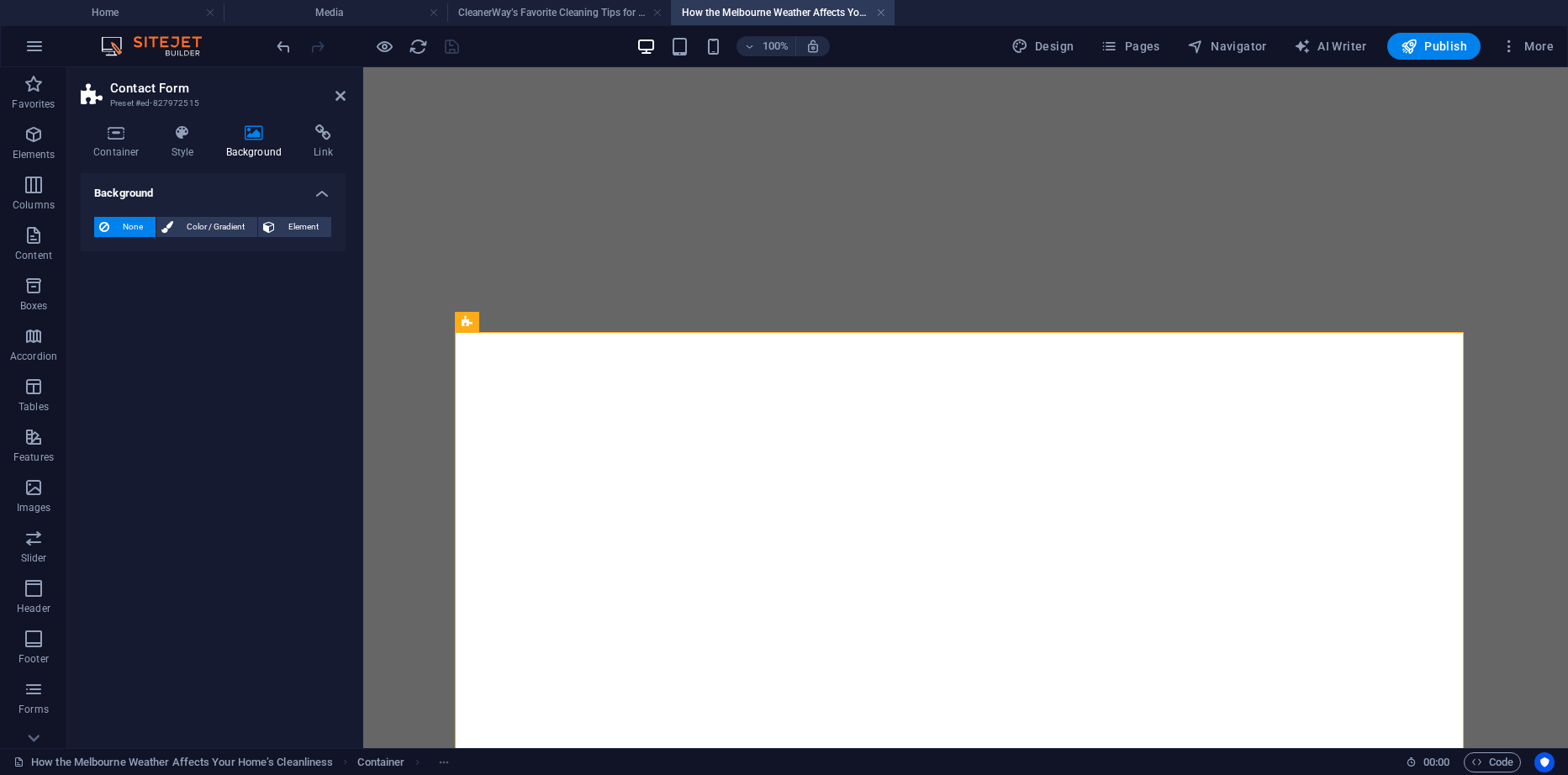 click on "Container Style Background Link Size Height Default px rem % vh vw Min. height None px rem % vh vw Width Default px rem % em vh vw Min. width None px rem % vh vw Content width Default Custom width Width Default px rem % em vh vw Min. width None px rem % vh vw Default padding Custom spacing Default content width and padding can be changed under Design. Edit design Layout (Flexbox) Alignment Determines the flex direction. Default Main axis Determine how elements should behave along the main axis inside this container (justify content). Default Side axis Control the vertical direction of the element inside of the container (align items). Default Wrap Default On Off Fill Controls the distances and direction of elements on the y-axis across several lines (align content). Default Accessibility ARIA helps assistive technologies (like screen readers) to understand the role, state, and behavior of web elements Role The ARIA role defines the purpose of an element.  None Alert Article Banner Comment Fan" at bounding box center [213, 430] 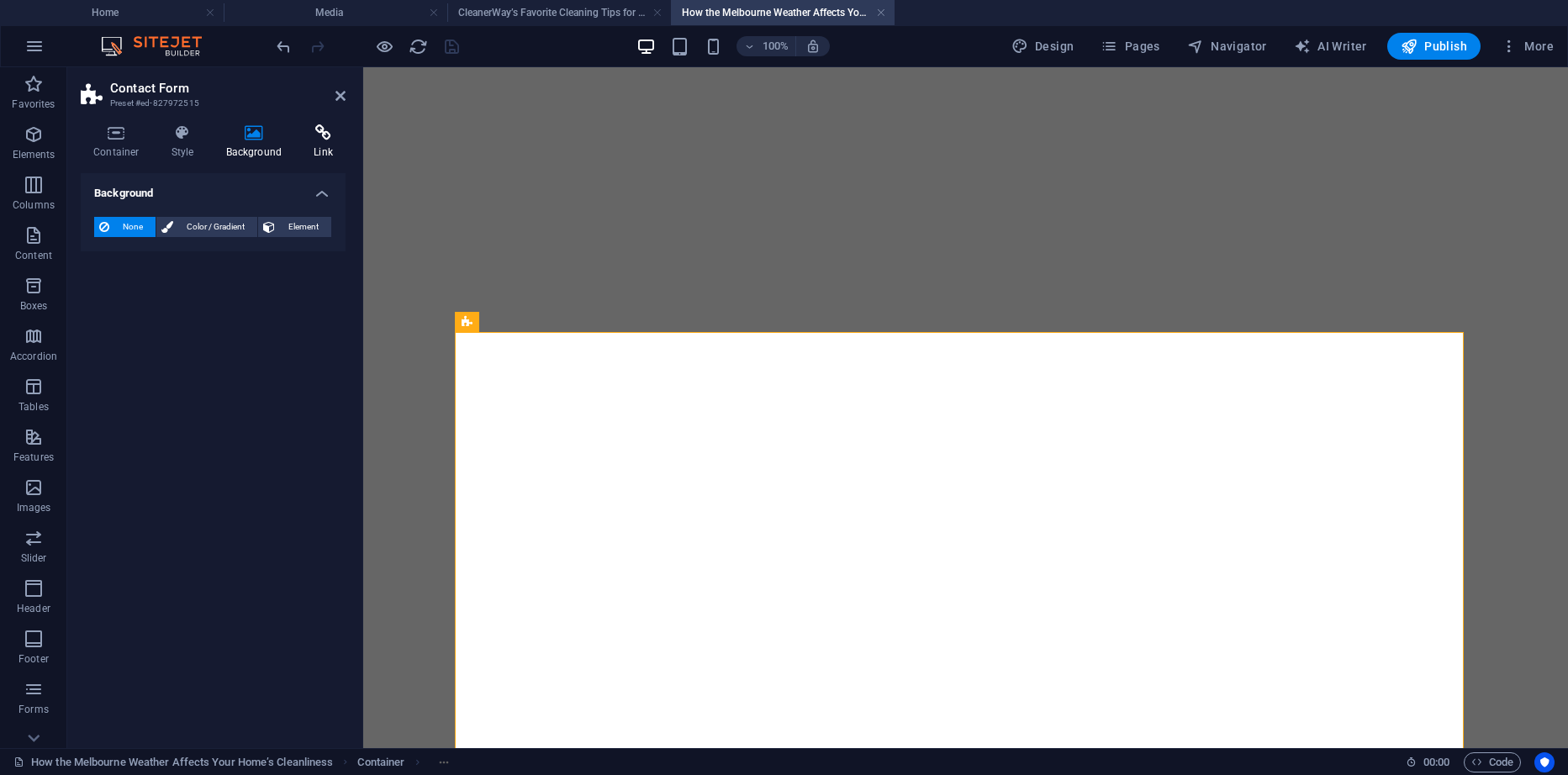 click at bounding box center (323, 133) 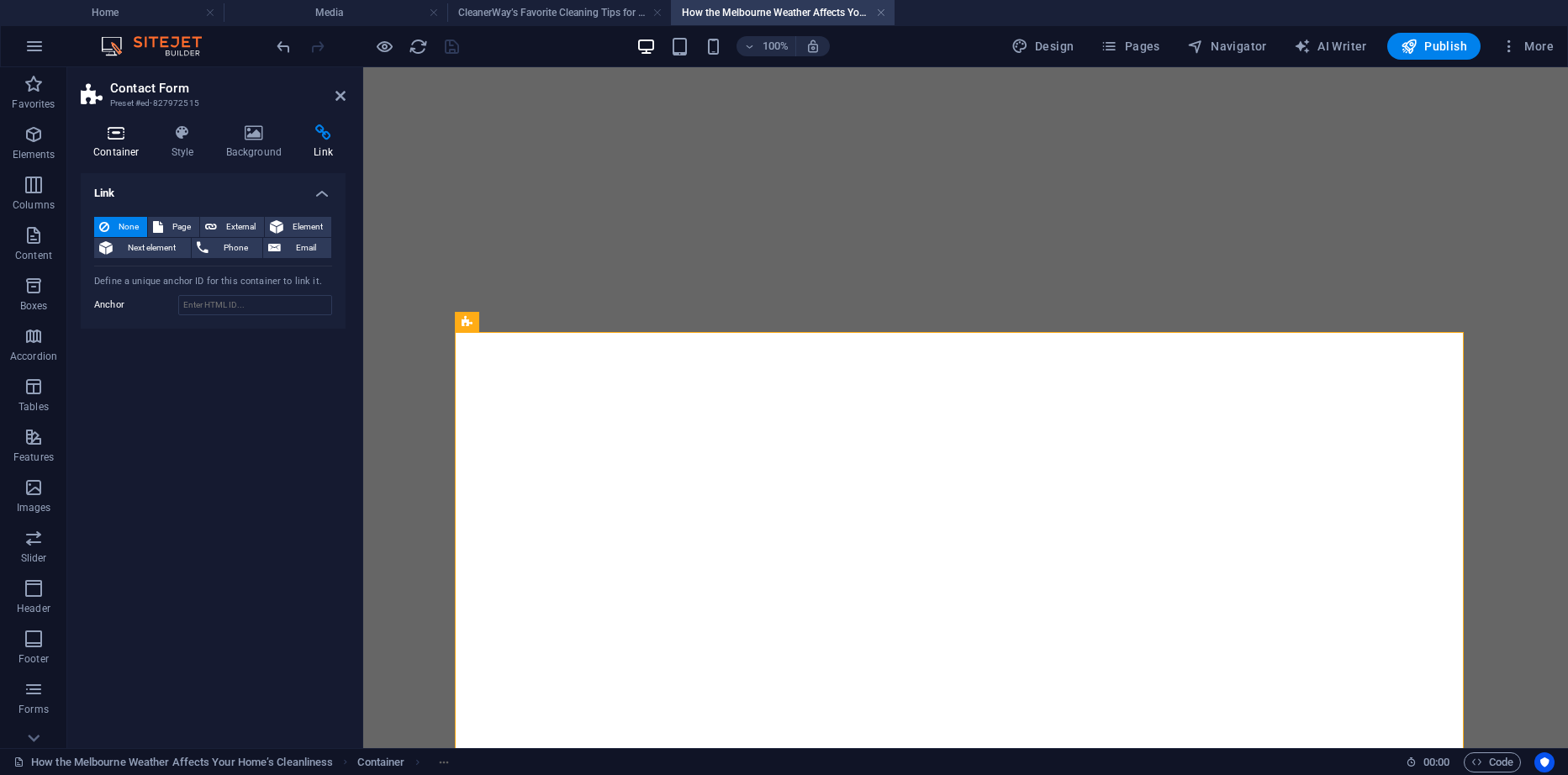 click on "Container" at bounding box center (119, 142) 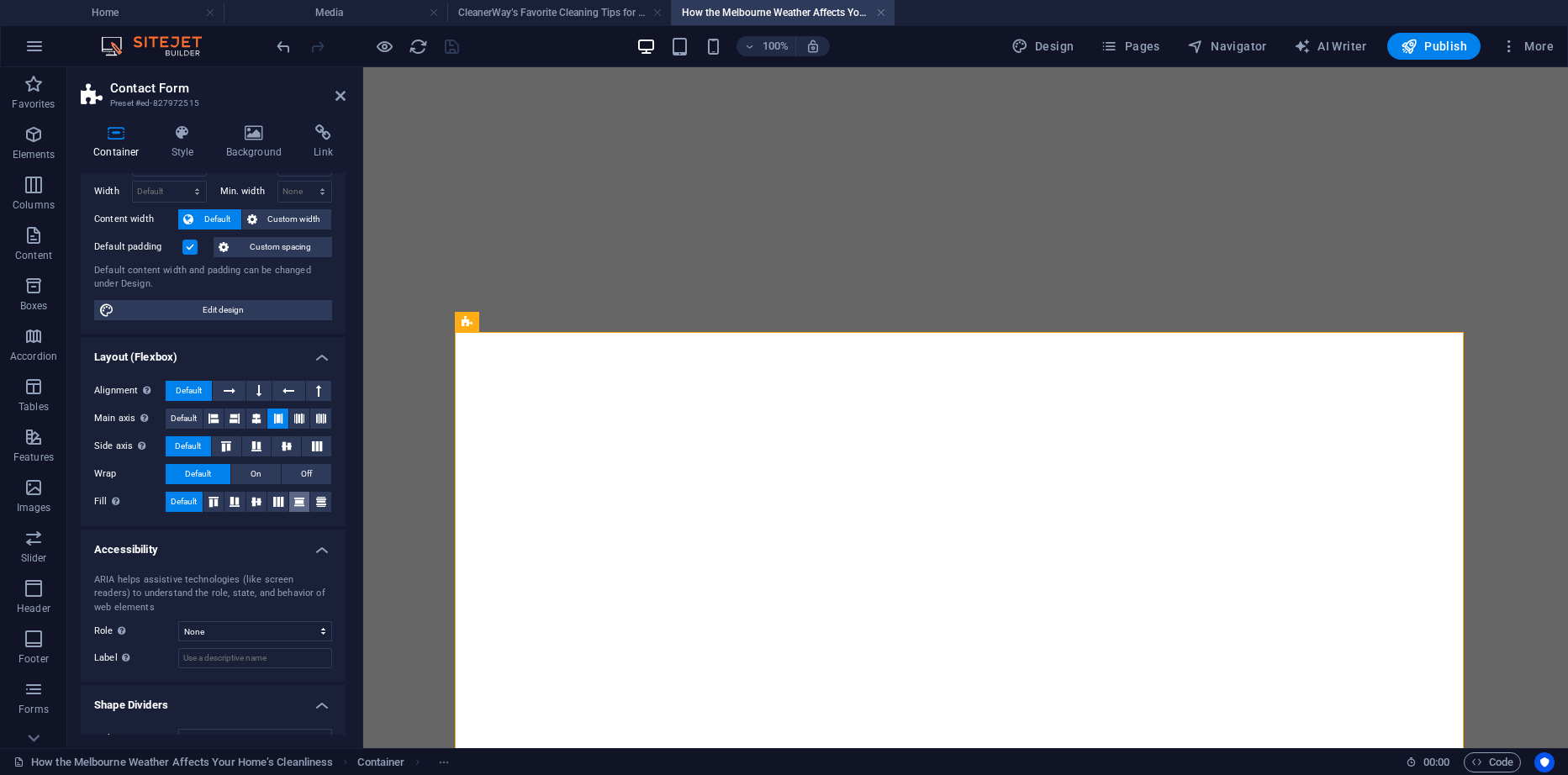 scroll, scrollTop: 90, scrollLeft: 0, axis: vertical 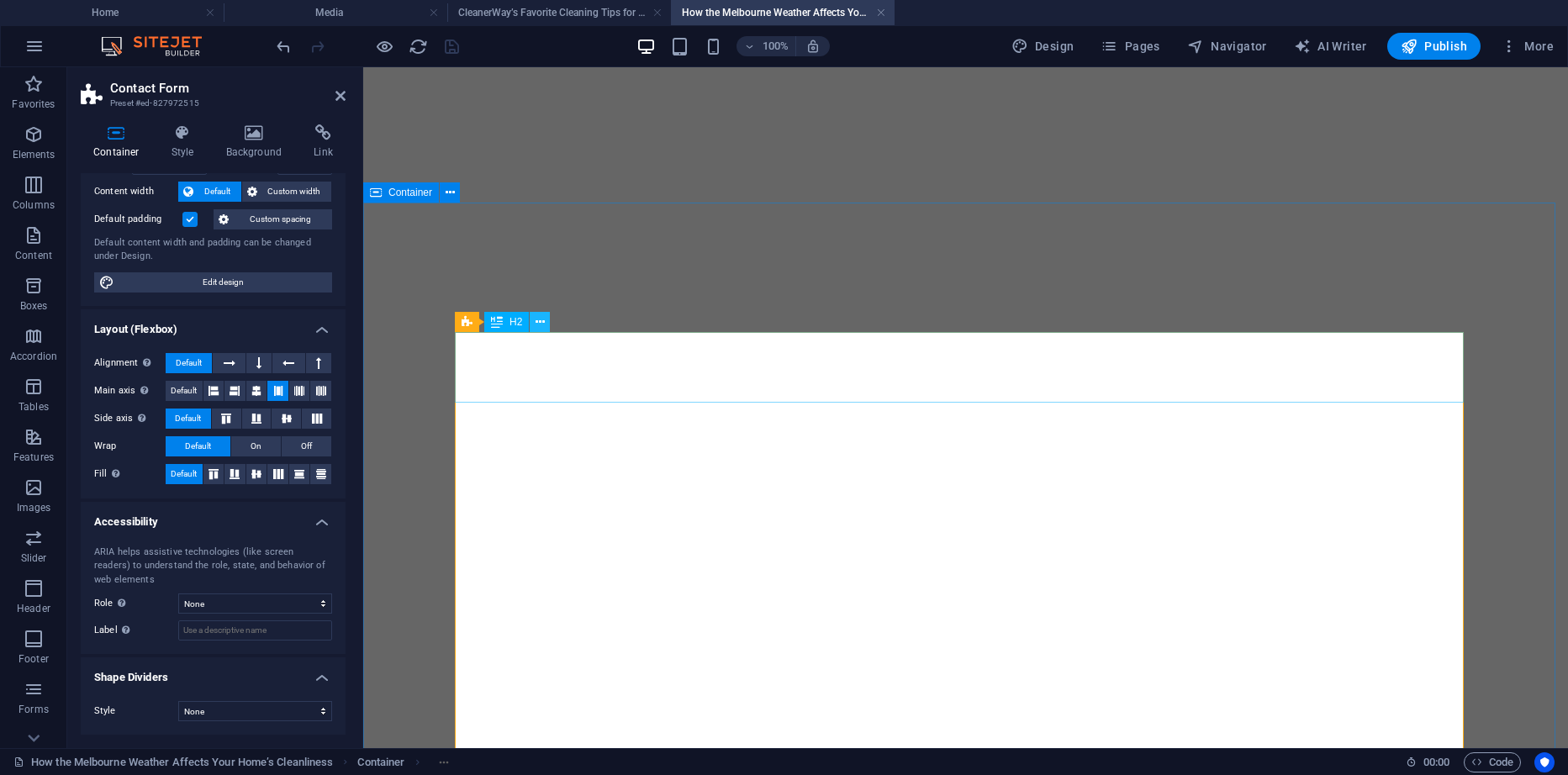 click at bounding box center [540, 322] 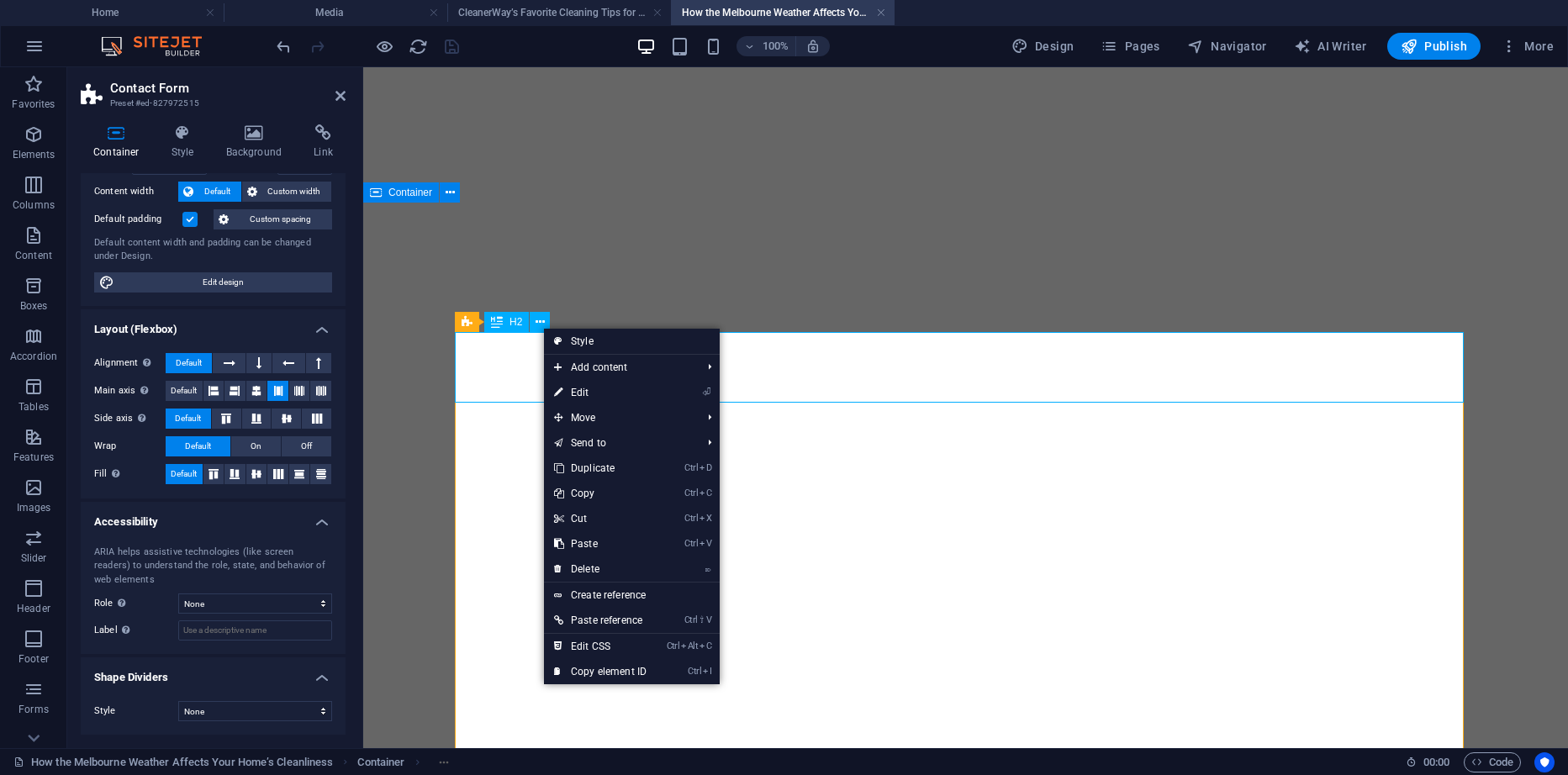 click on "H2" at bounding box center (515, 322) 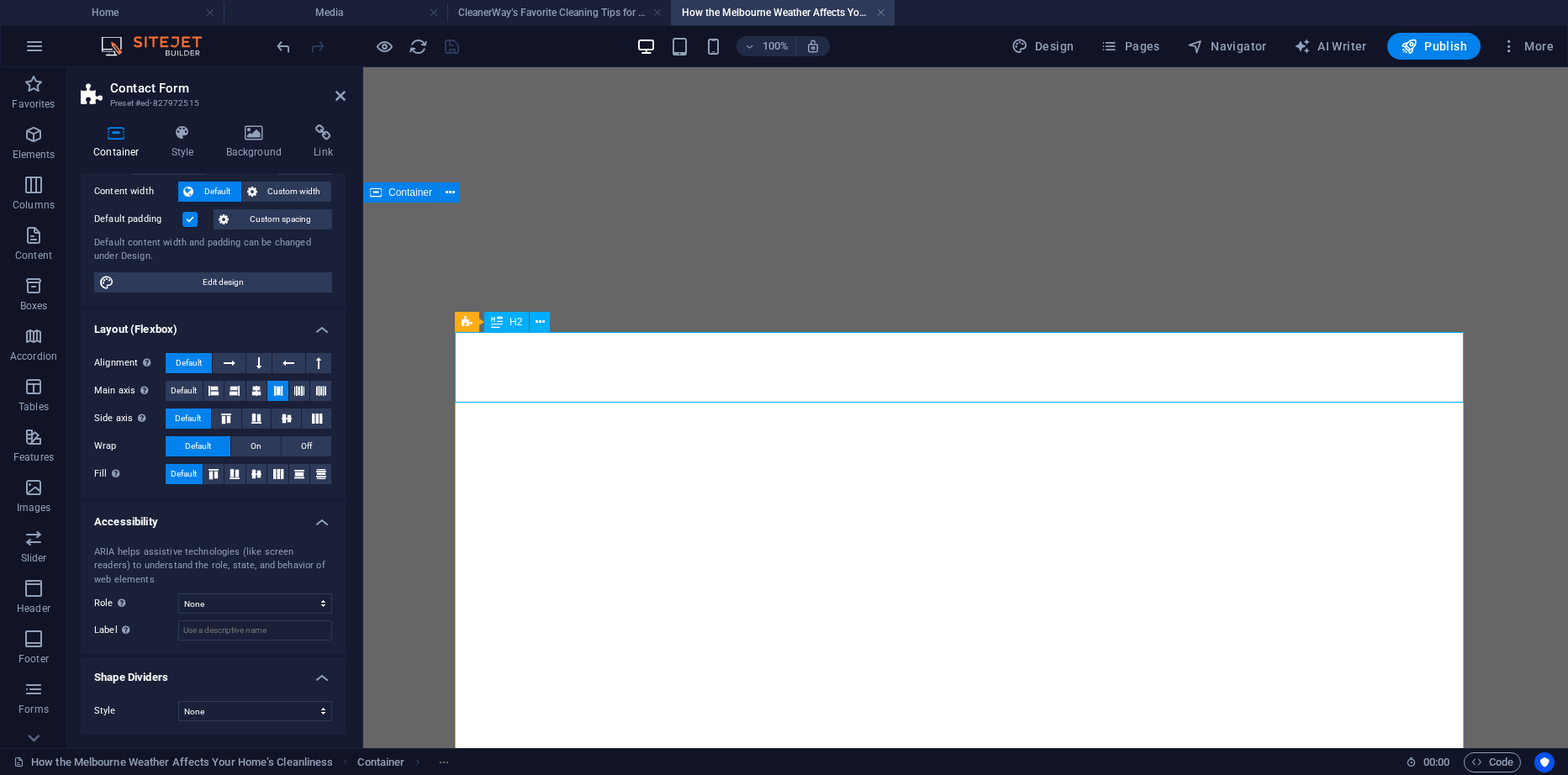click on "H2" at bounding box center (515, 322) 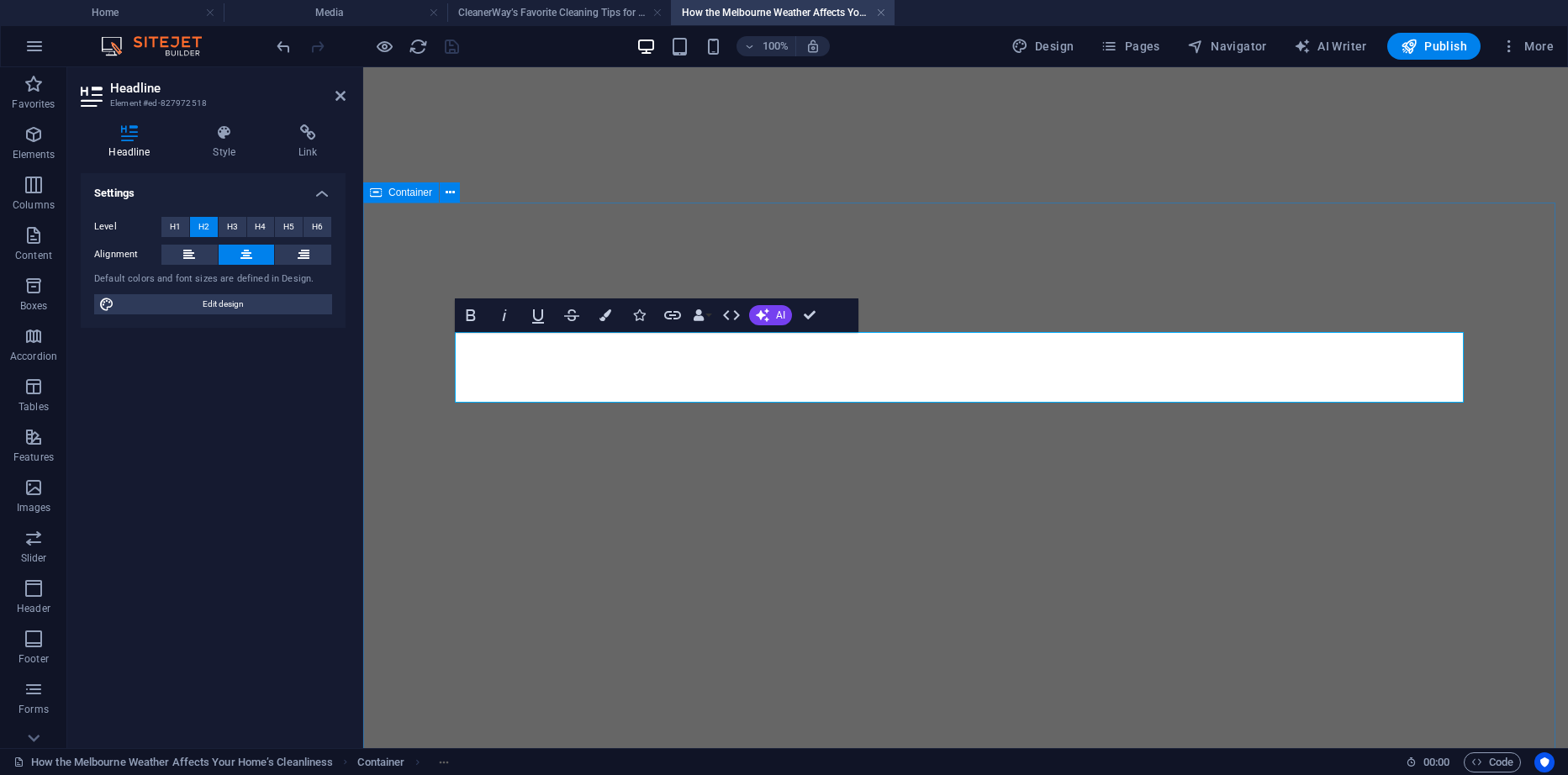 click on "Request a Quote Customized Cleaning Quotes Tailored to Your Cleaning Needs– Professional & Reliable Services Across [STATE], [CITY]. Choose Services Residential - General Cleaning Commercial- General Cleaning Duct Cleaning Carpet Cleaning Window Cleaning End of Lease Cleaning Carpet Water Damage Restoration Upholstery Cleaning High Pressure Cleaning Appliance Cleaning Date I verify that the submitted information is complete and correct. Unreadable? Load new Submit" at bounding box center (965, 1399) 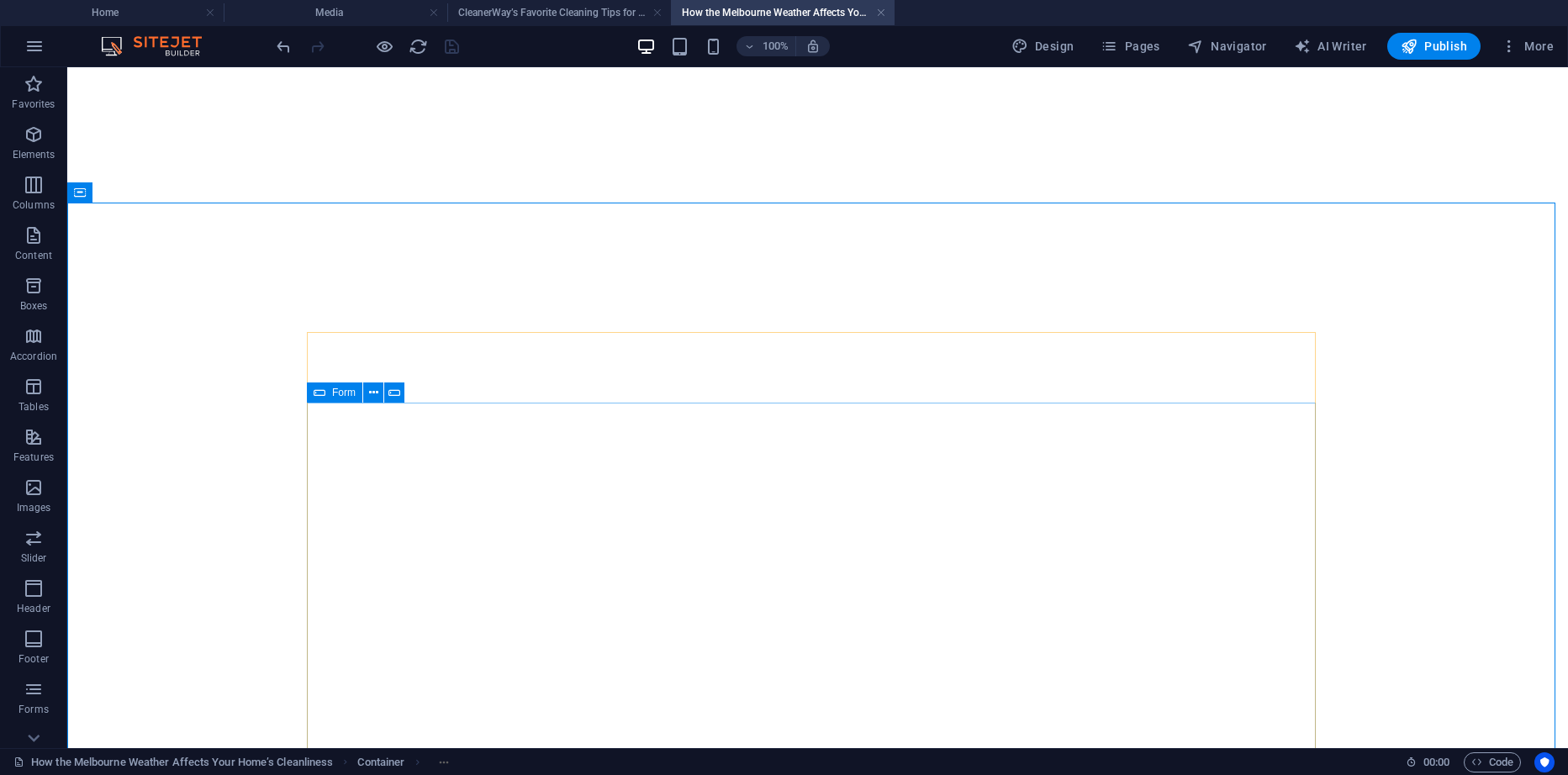 click on "Form" at bounding box center (335, 393) 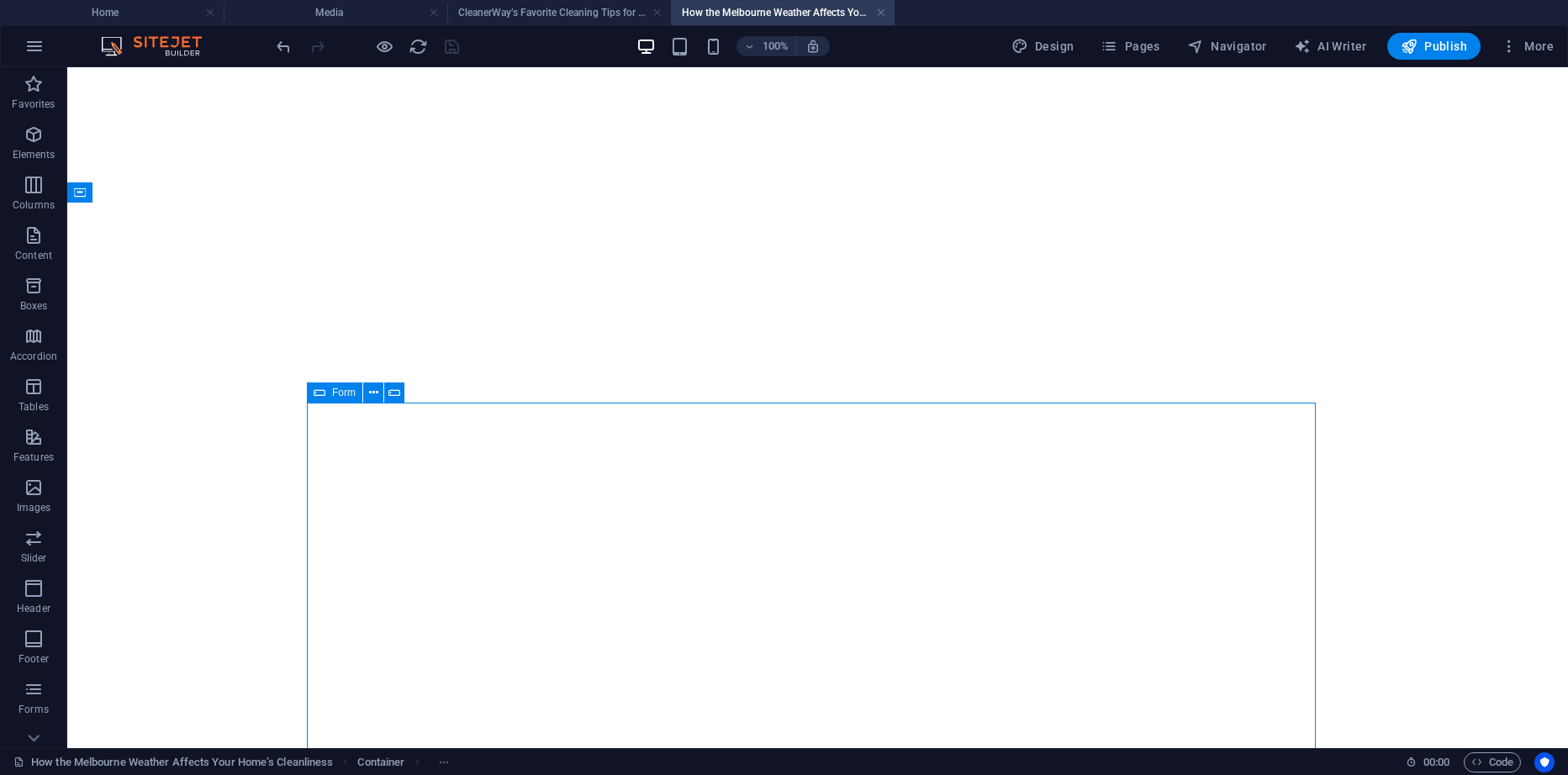 click at bounding box center [319, 393] 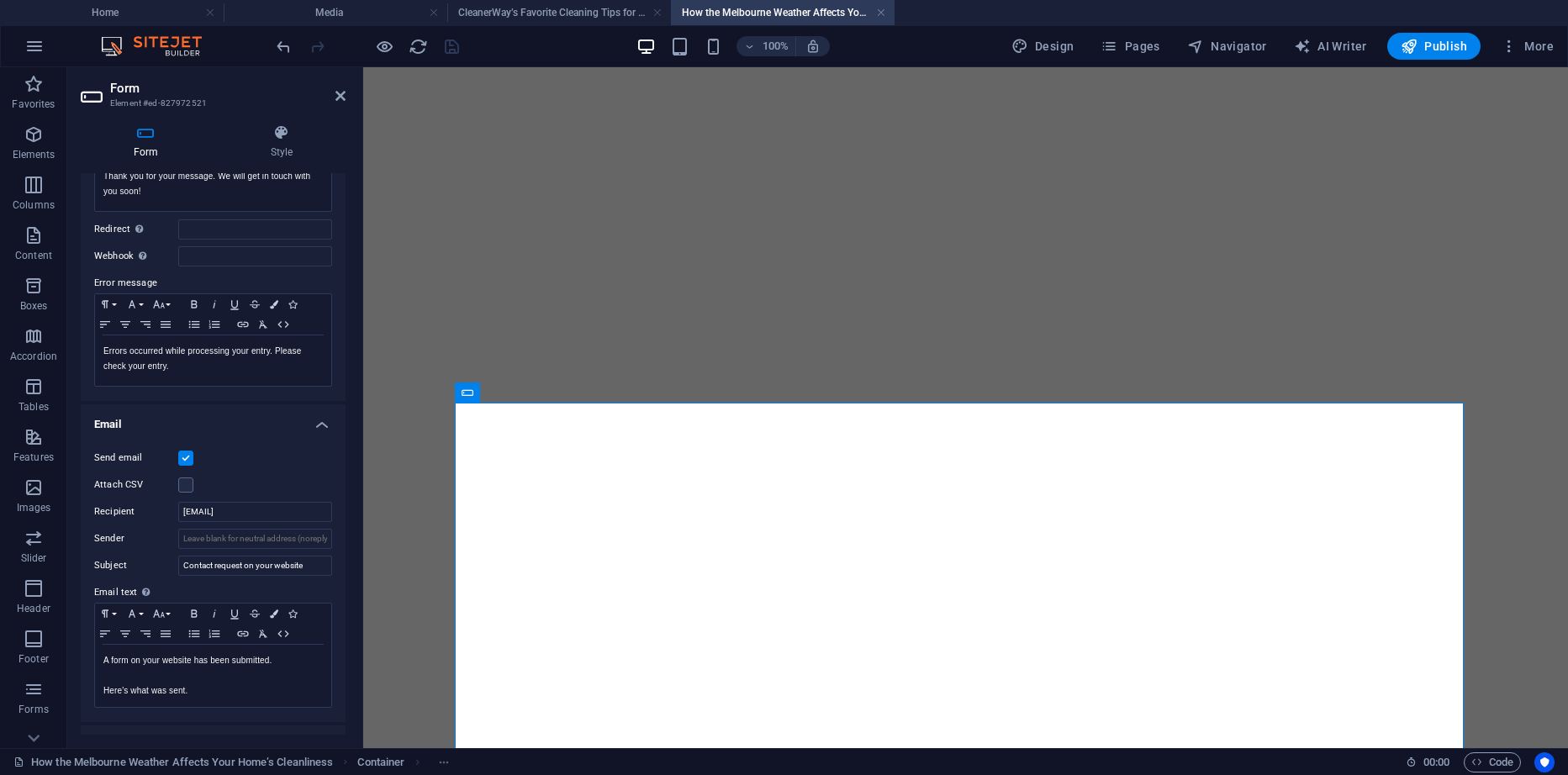 scroll, scrollTop: 252, scrollLeft: 0, axis: vertical 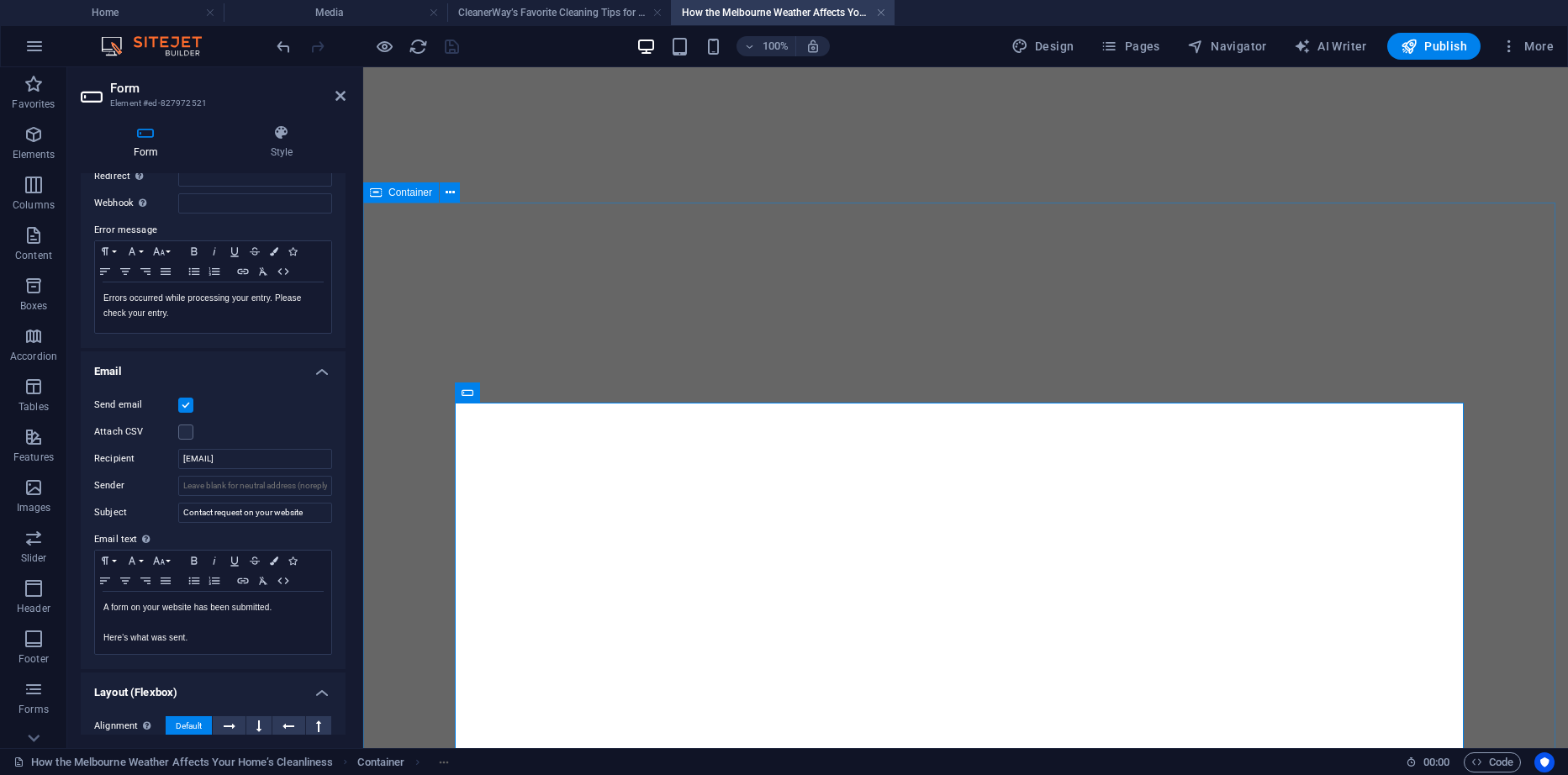 click on "Request a Quote Customized Cleaning Quotes Tailored to Your Cleaning Needs– Professional & Reliable Services Across [STATE], [CITY]. Choose Services Residential - General Cleaning Commercial- General Cleaning Duct Cleaning Carpet Cleaning Window Cleaning End of Lease Cleaning Carpet Water Damage Restoration Upholstery Cleaning High Pressure Cleaning Appliance Cleaning Date I verify that the submitted information is complete and correct. Unreadable? Load new Submit" at bounding box center [965, 1399] 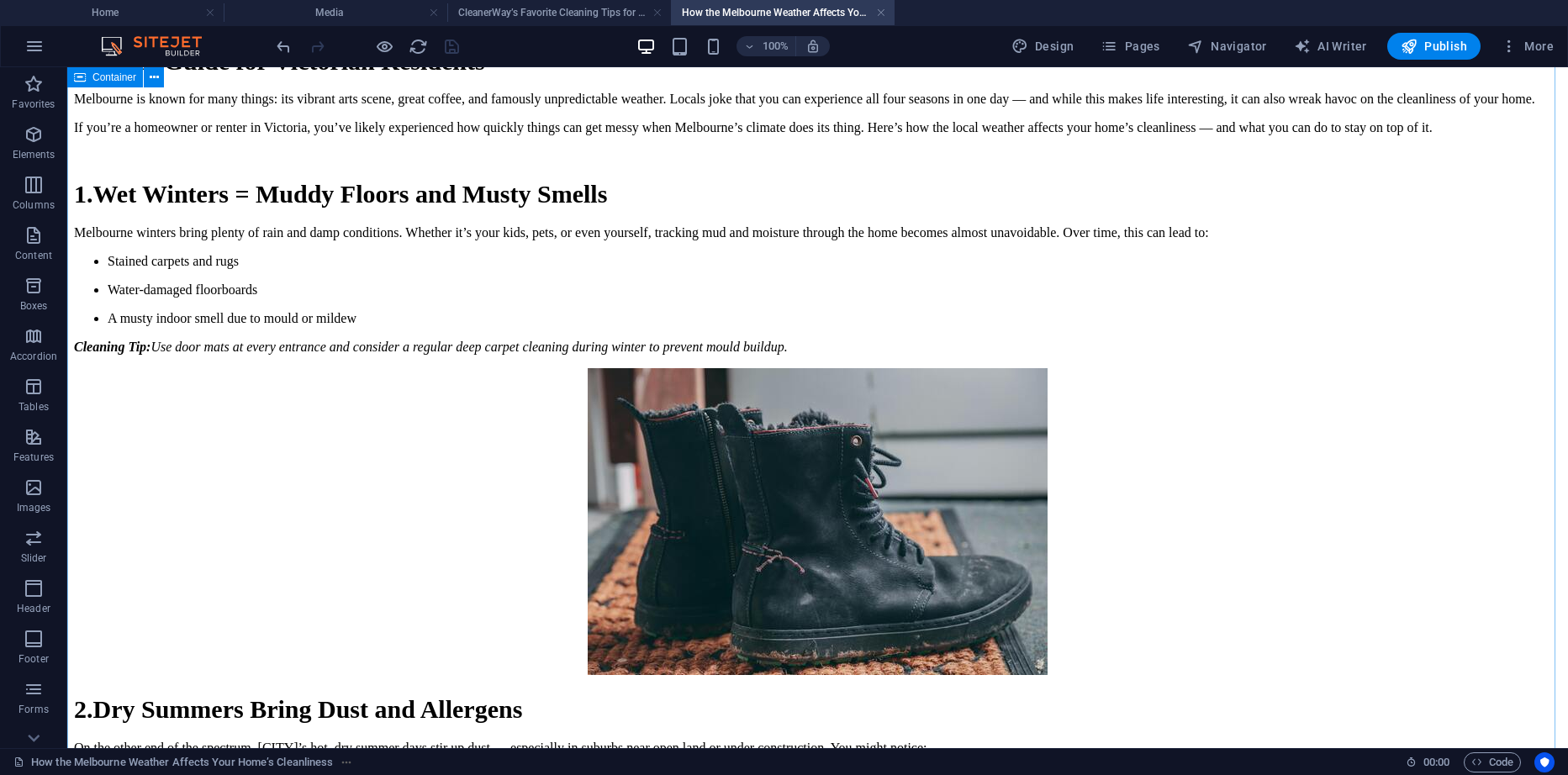scroll, scrollTop: 496, scrollLeft: 0, axis: vertical 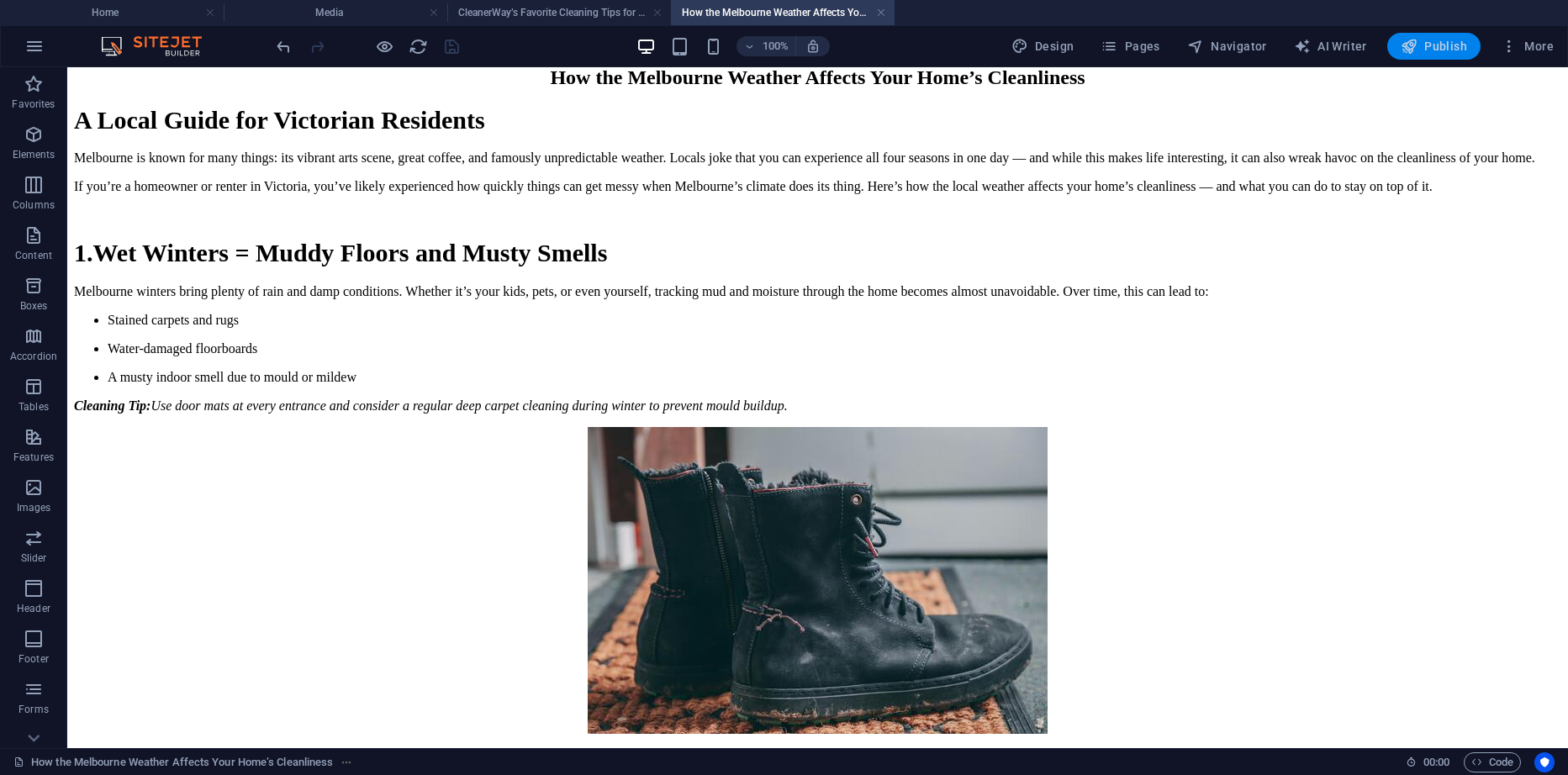 click at bounding box center (1409, 46) 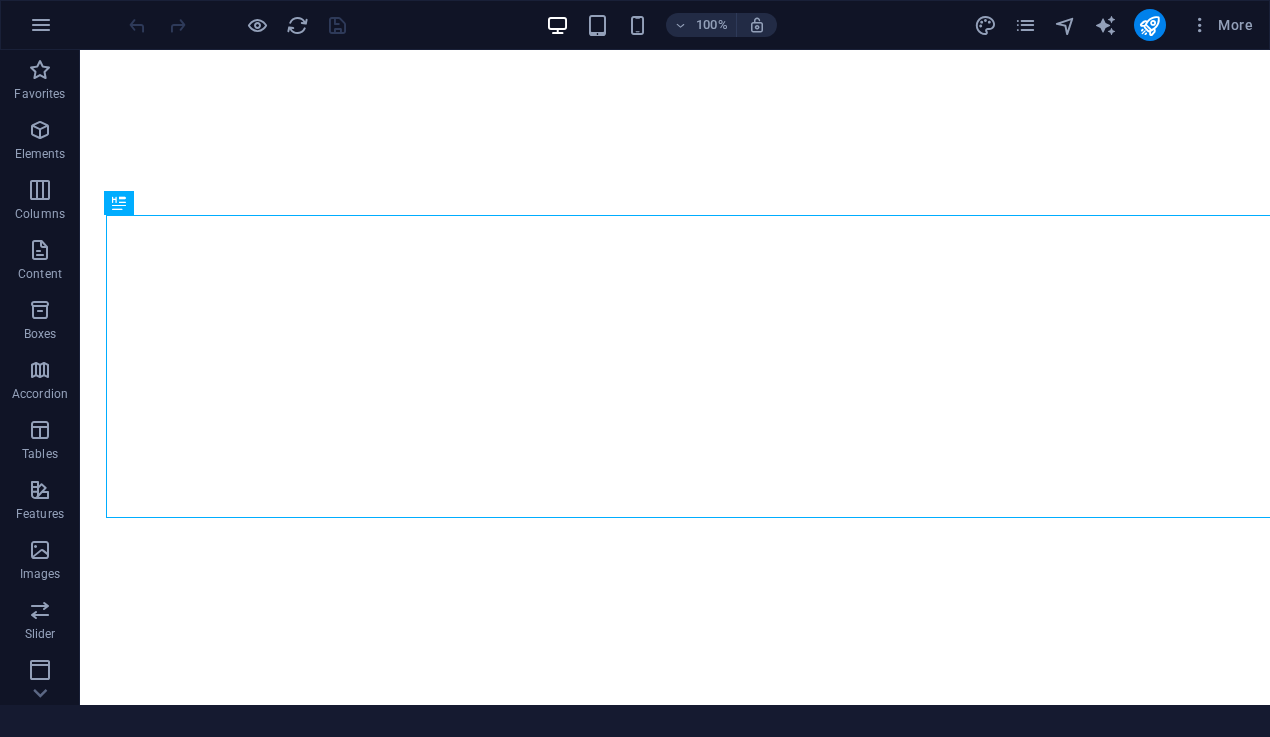 scroll, scrollTop: 0, scrollLeft: 0, axis: both 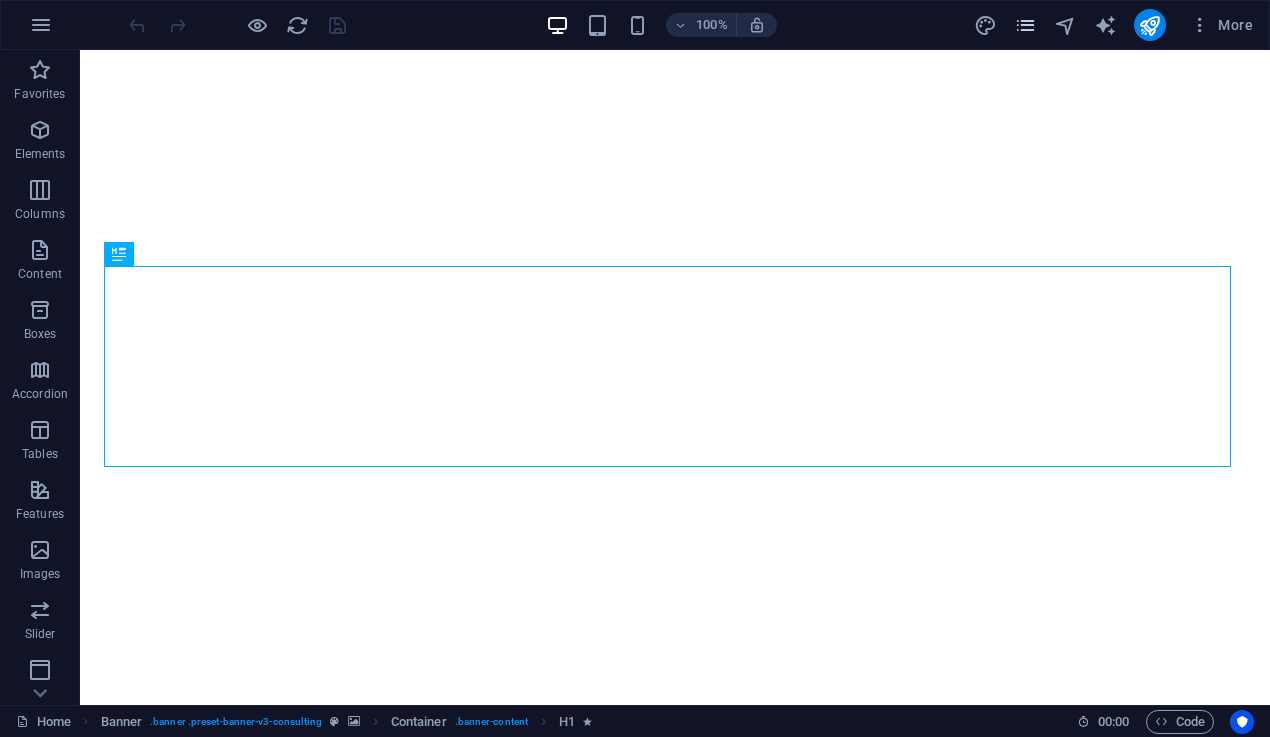 click at bounding box center (1026, 25) 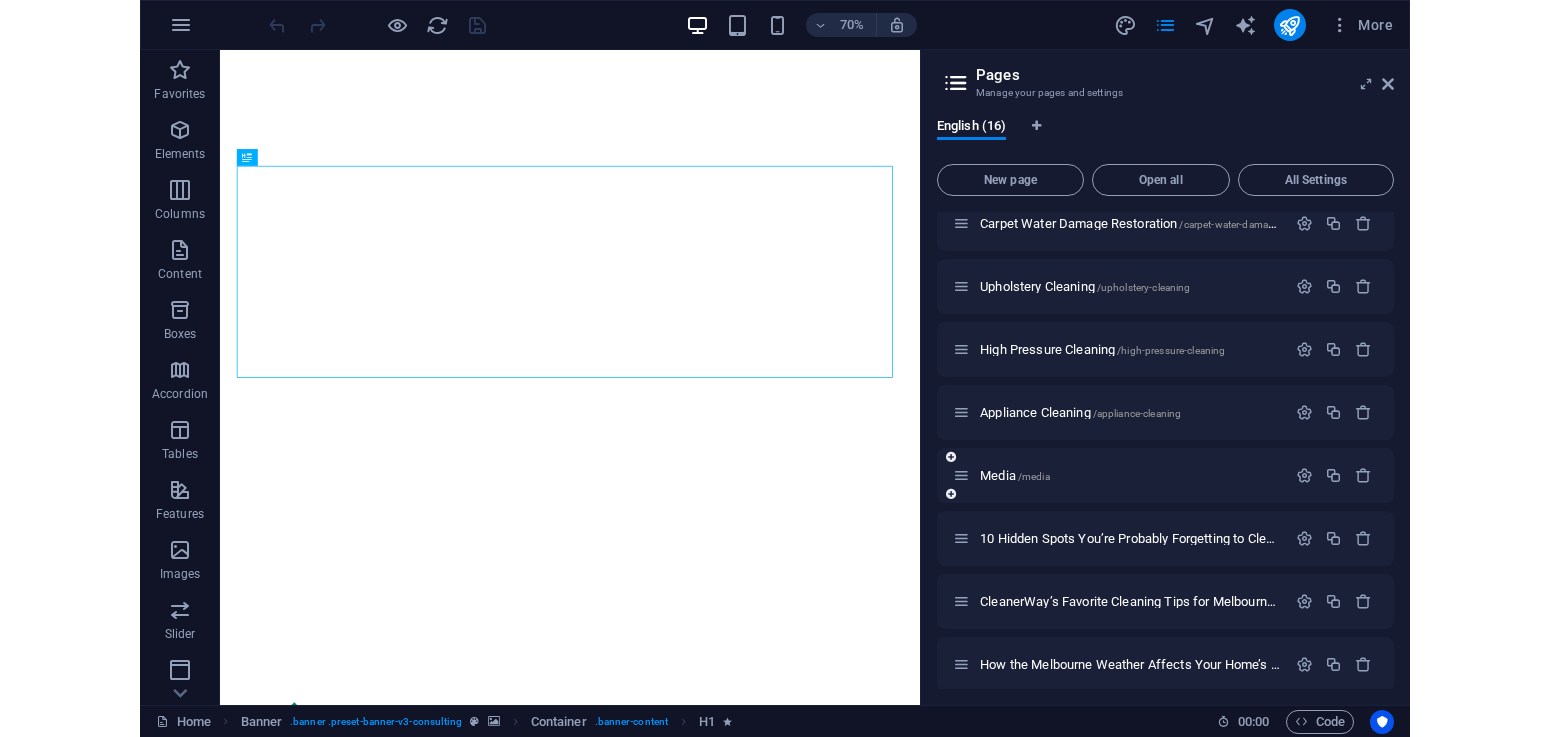scroll, scrollTop: 400, scrollLeft: 0, axis: vertical 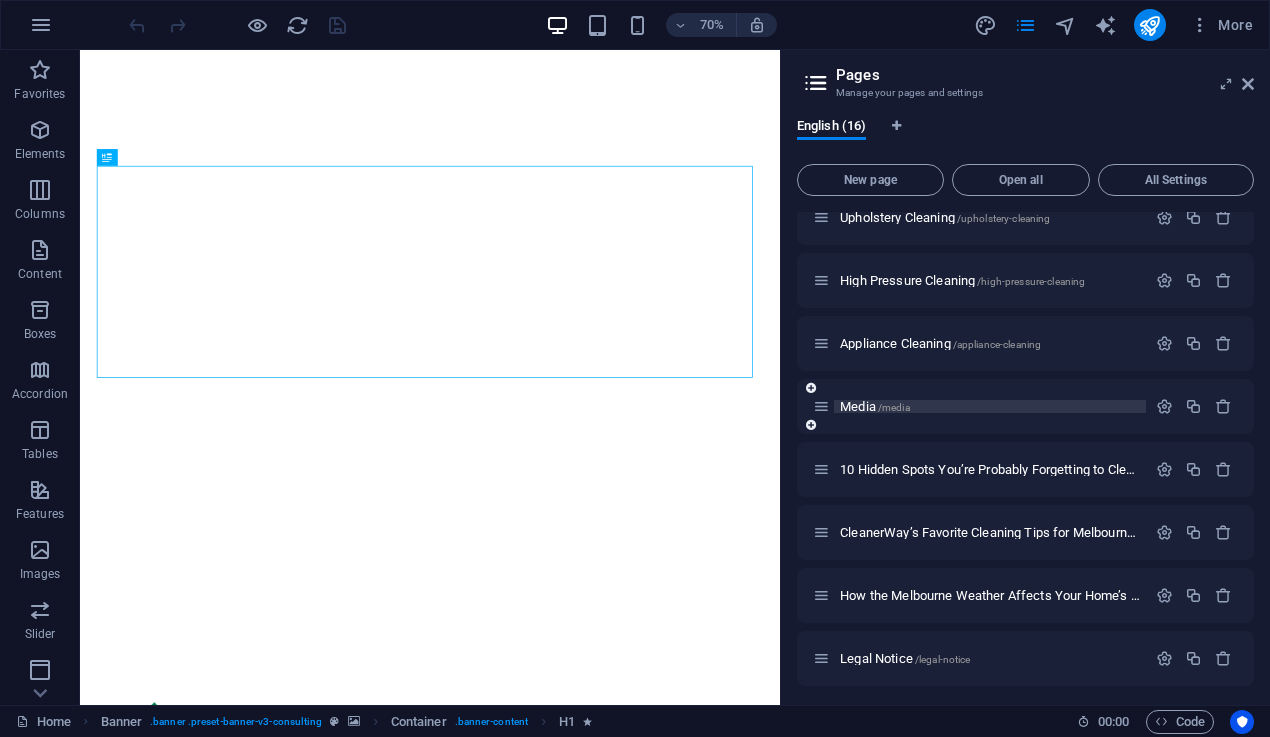 click on "/media" at bounding box center [894, 407] 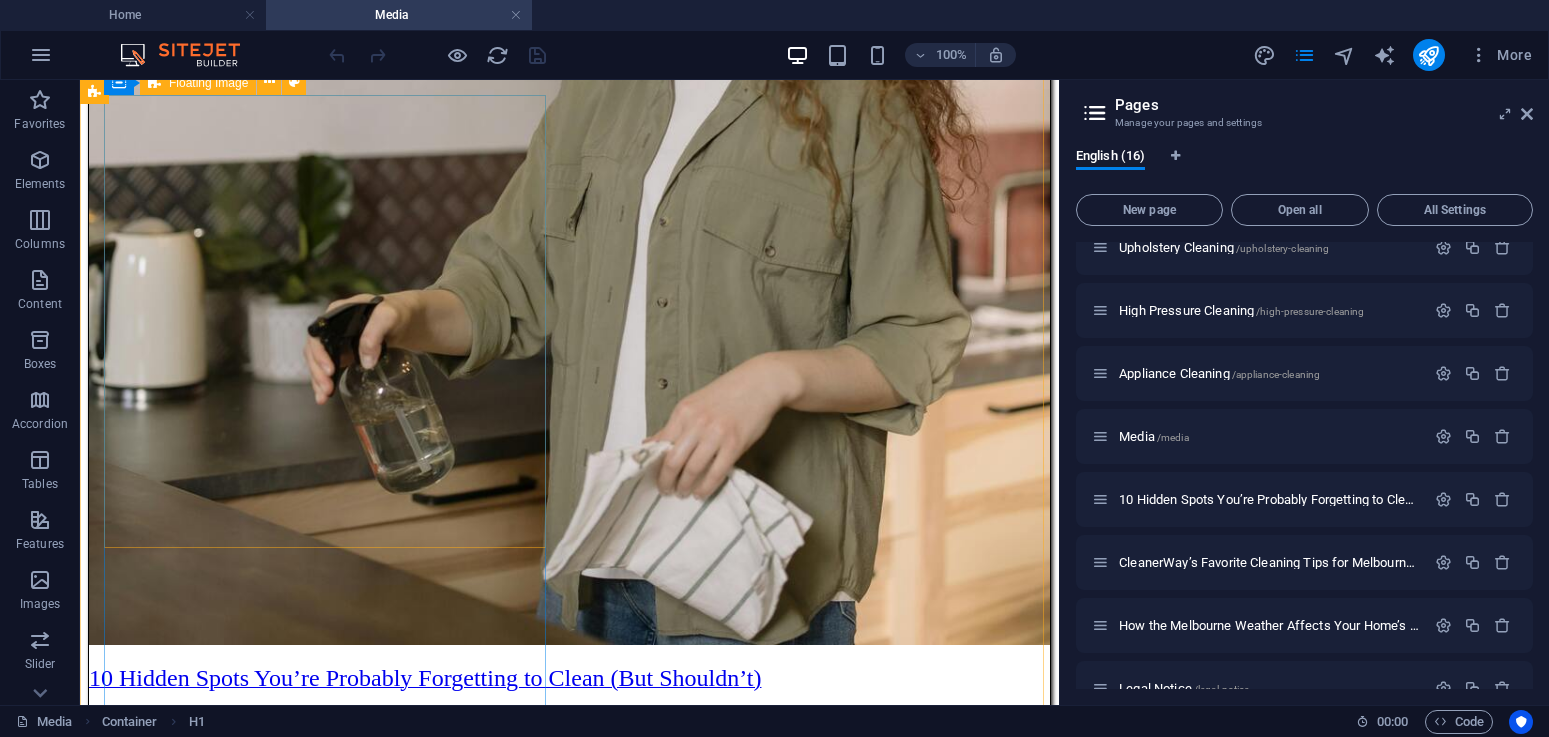 scroll, scrollTop: 900, scrollLeft: 0, axis: vertical 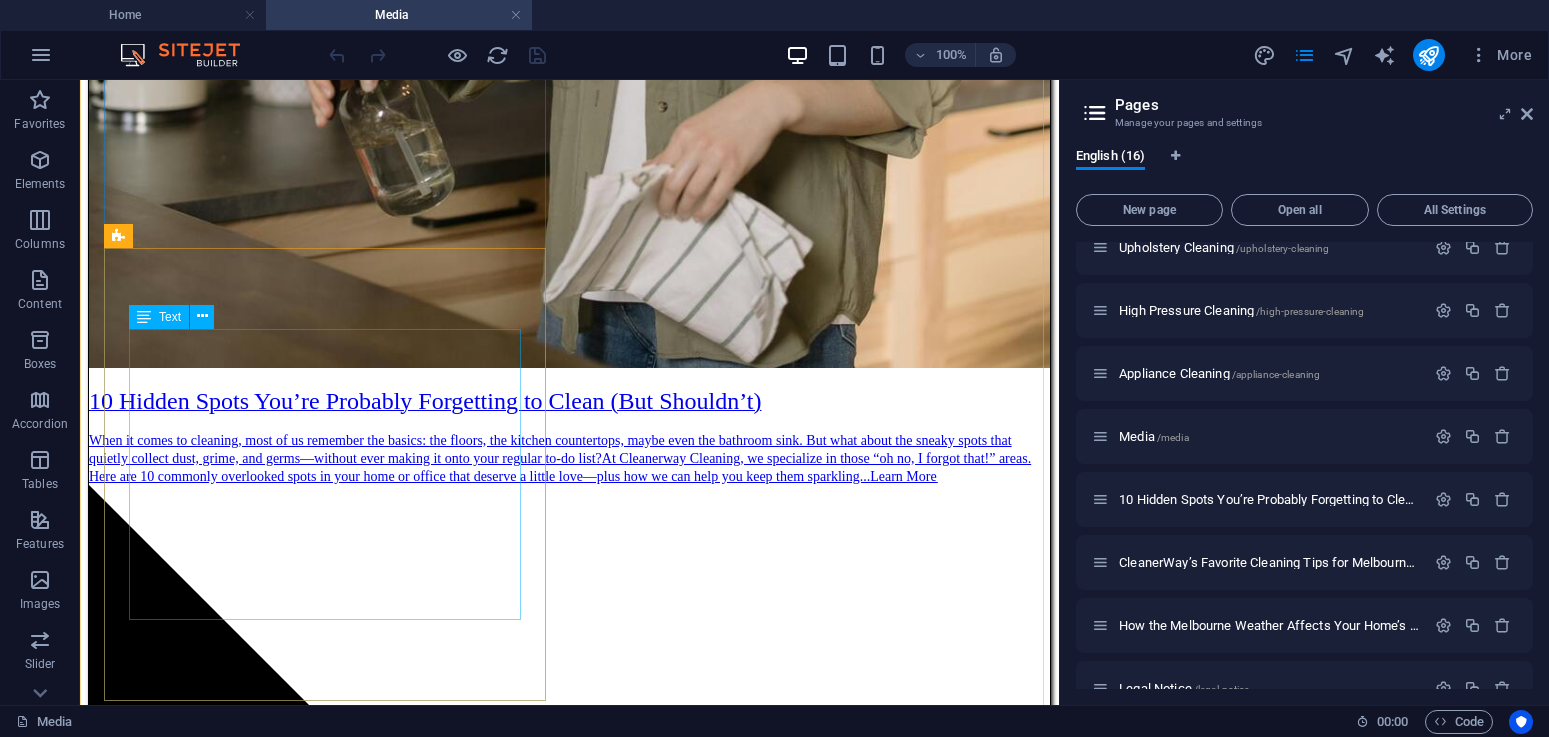 click on "10 Hidden Spots You’re Probably Forgetting to Clean (But Shouldn’t) When it comes to cleaning, most of us remember the basics: the floors, the kitchen countertops, maybe even the bathroom sink. But what about the sneaky spots that quietly collect dust, grime, and germs—without ever making it onto your regular to-do list?  At Cleanerway Cleaning, we specialize in those “oh no, I forgot that!” areas. Here are 10 commonly overlooked spots in your home or office that deserve a little love—plus how we can help you keep them sparkling...  Learn More" at bounding box center [569, 4207] 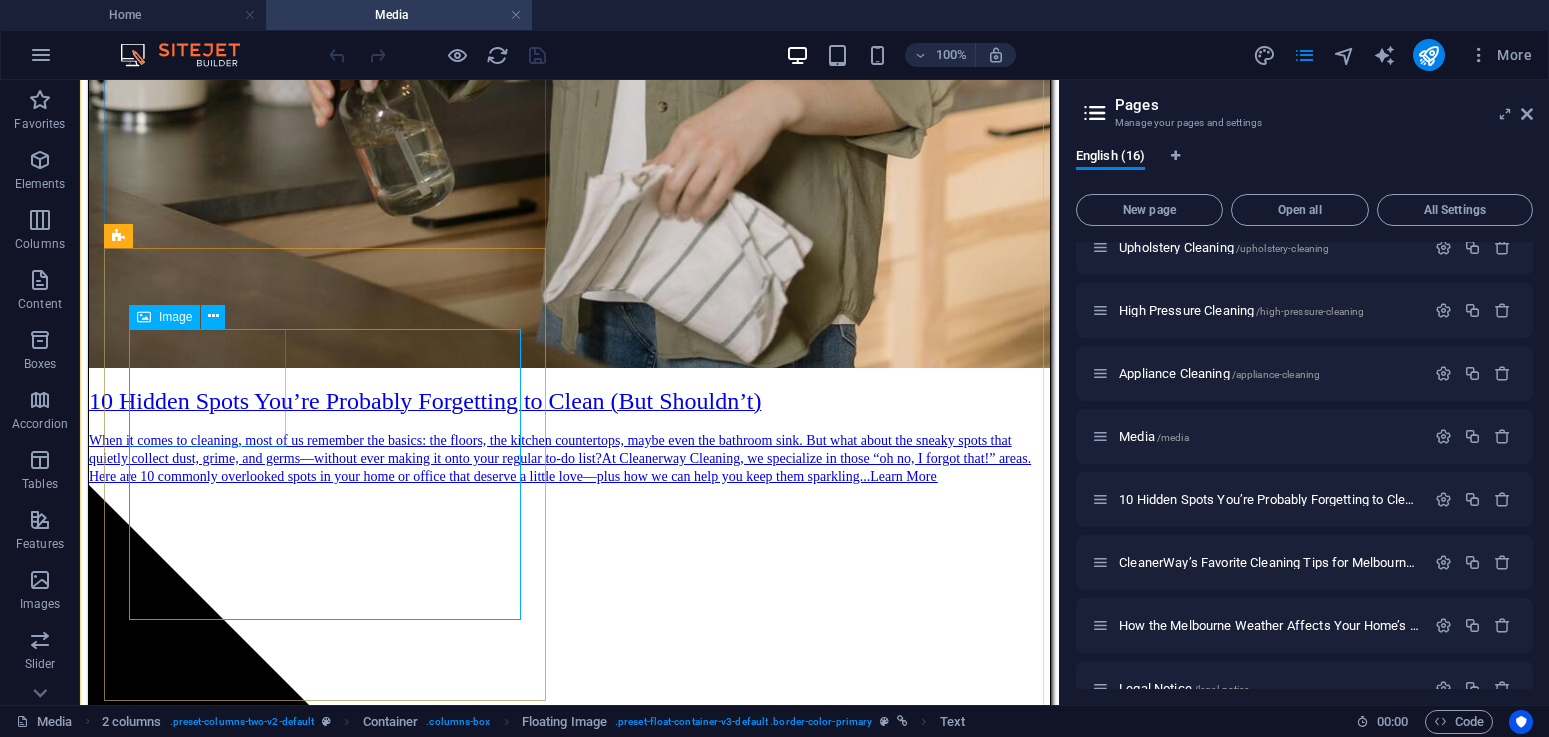 click at bounding box center (569, 2809) 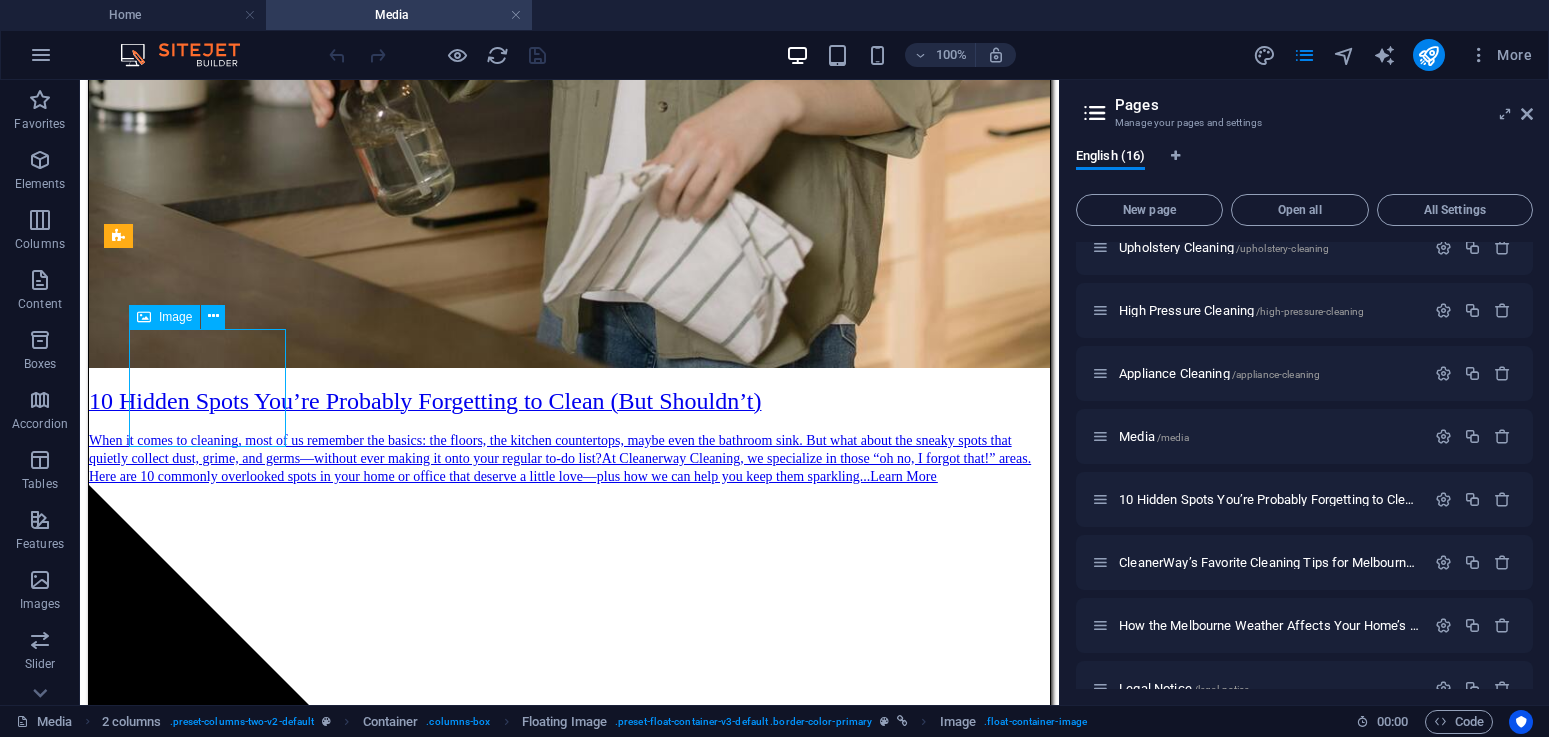 click at bounding box center [569, 2809] 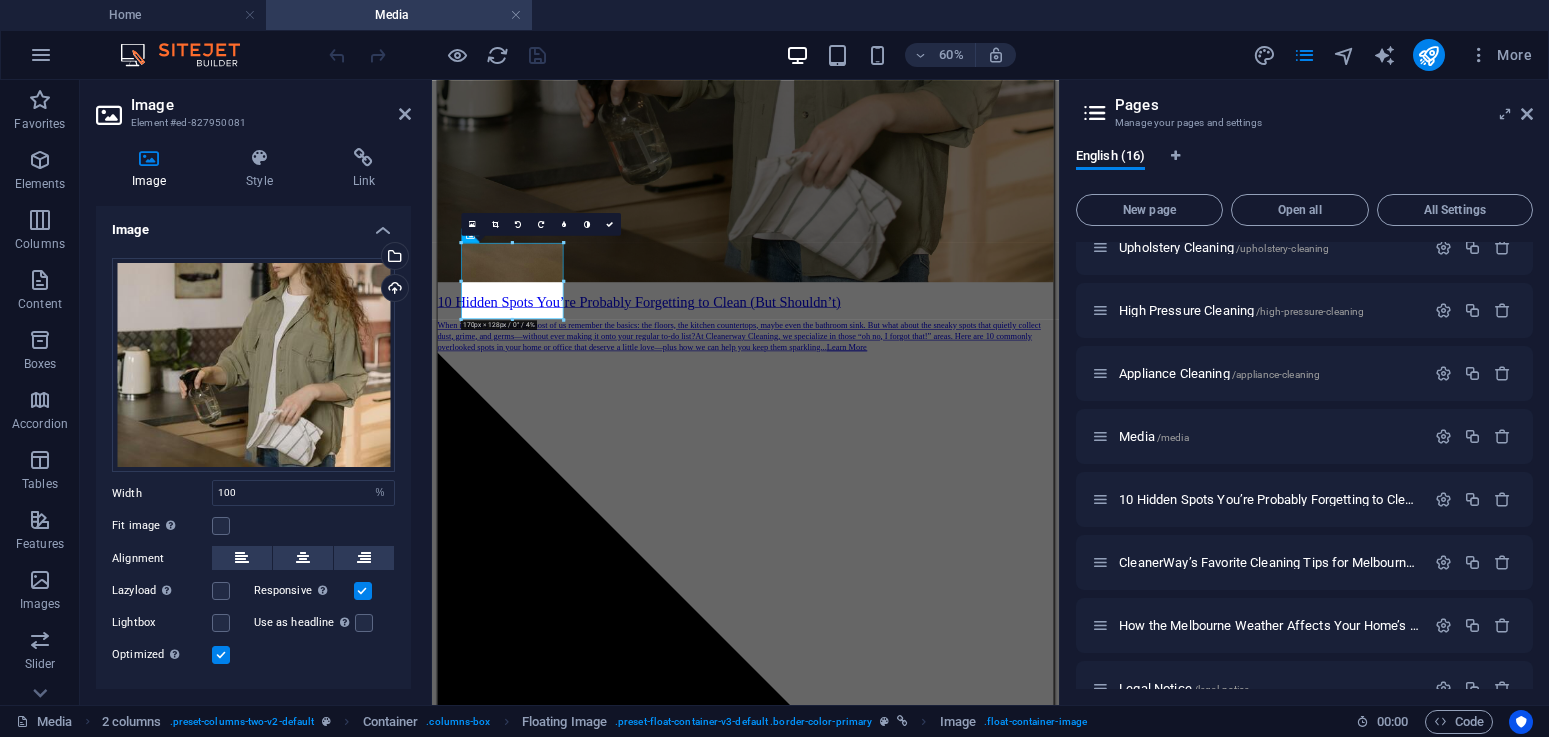scroll, scrollTop: 867, scrollLeft: 0, axis: vertical 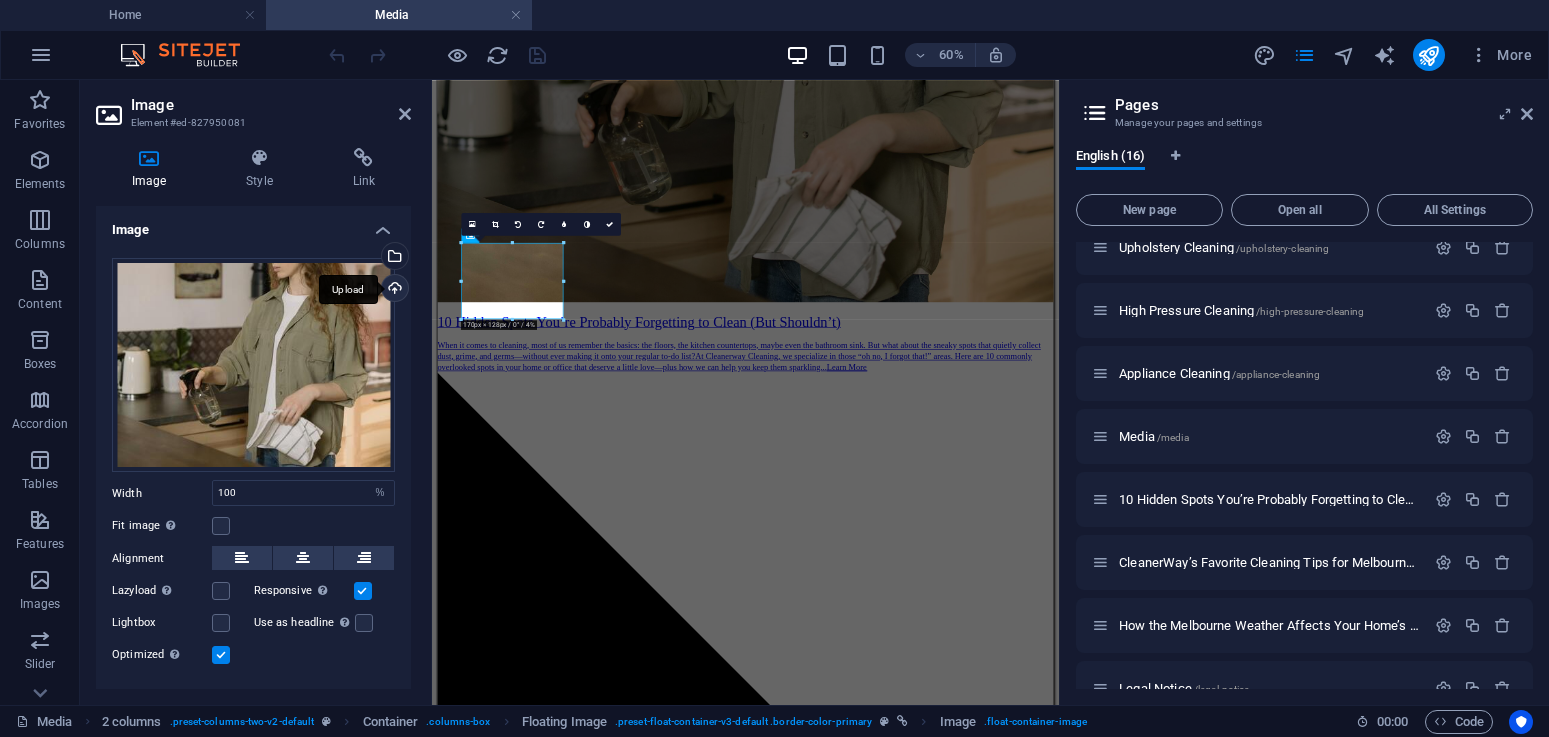 click on "Upload" at bounding box center [393, 290] 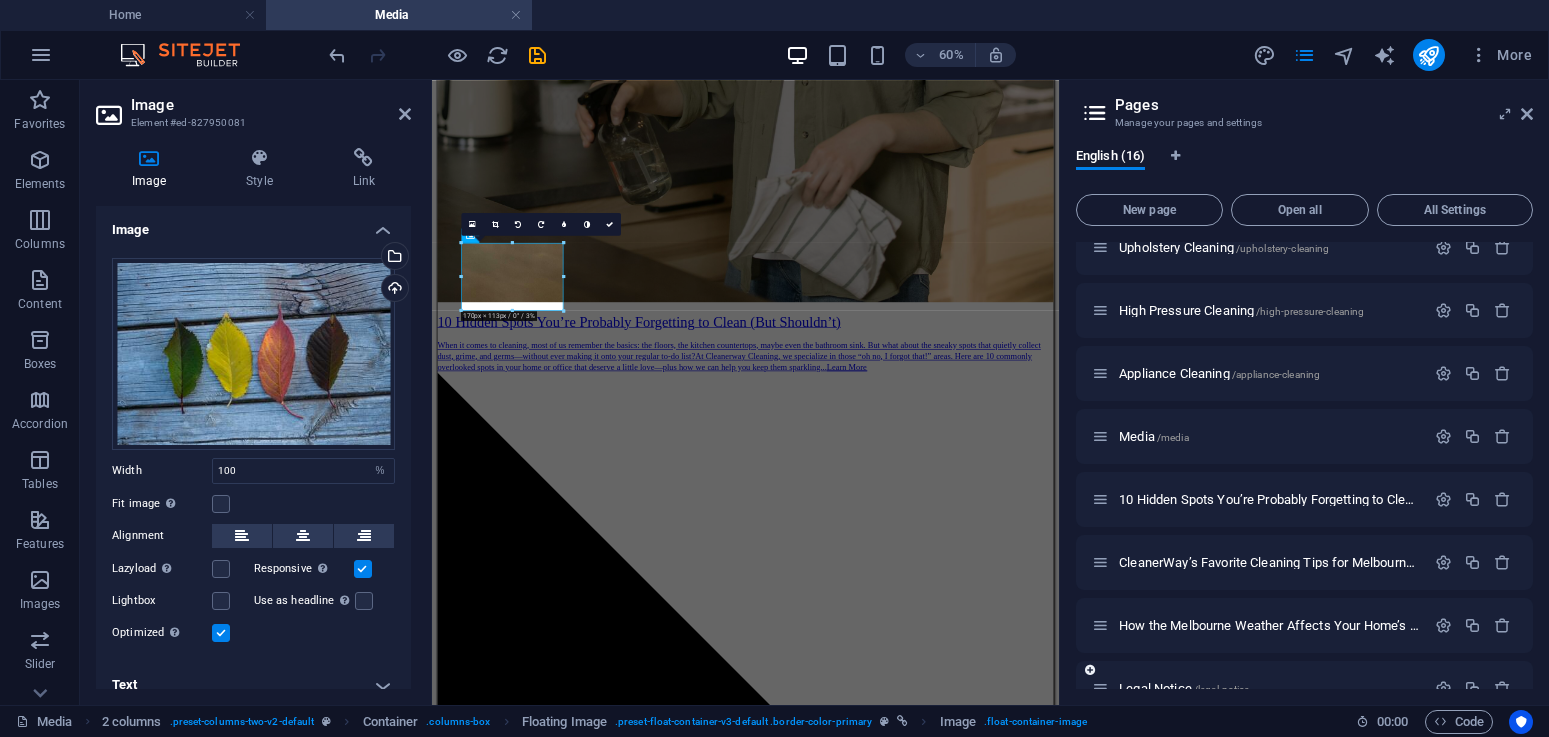 click on "How the [CITY] Weather Affects Your Home’s Cleanliness /how-the-melbourne-weather-affects-your-home-cleanliness" at bounding box center [1435, 625] 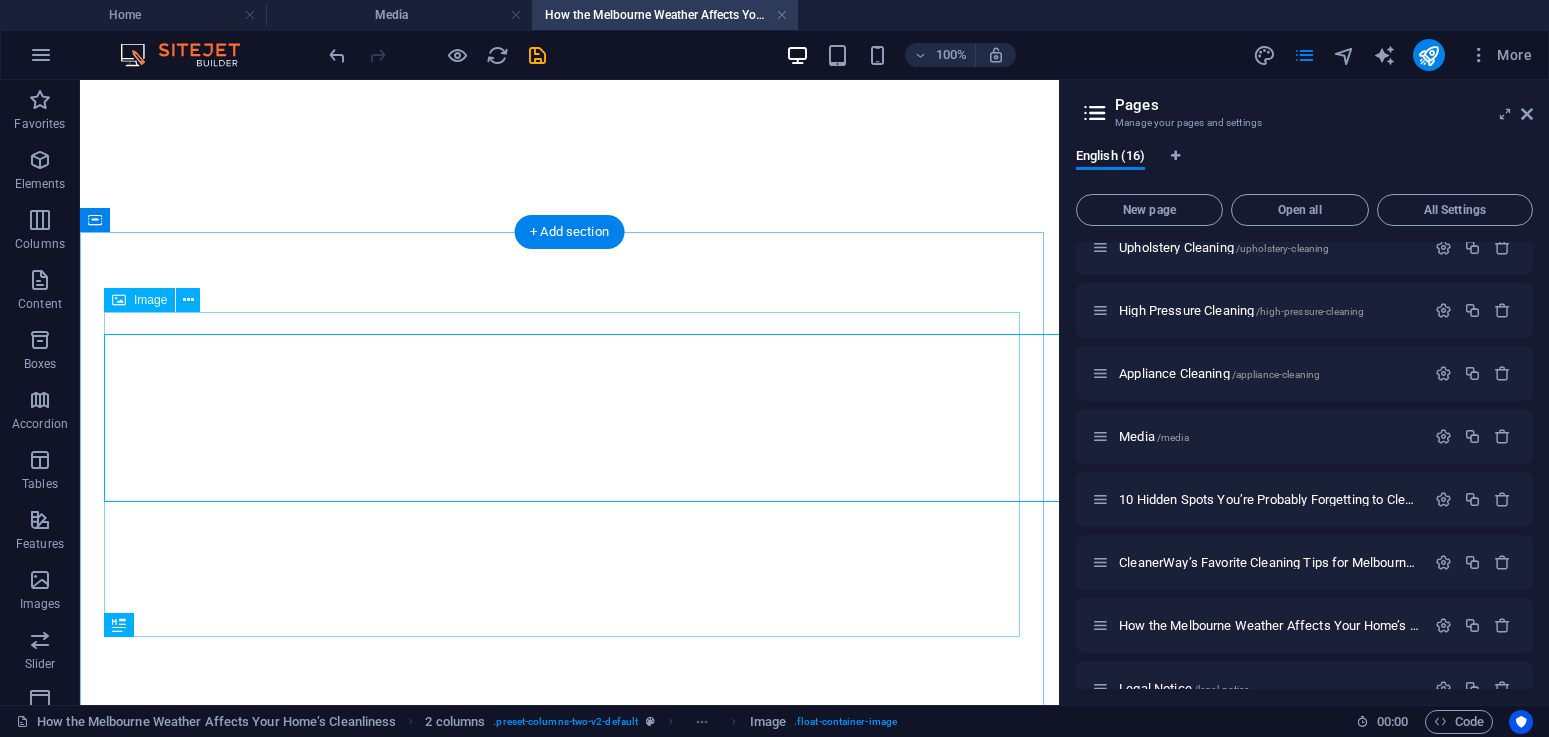 select 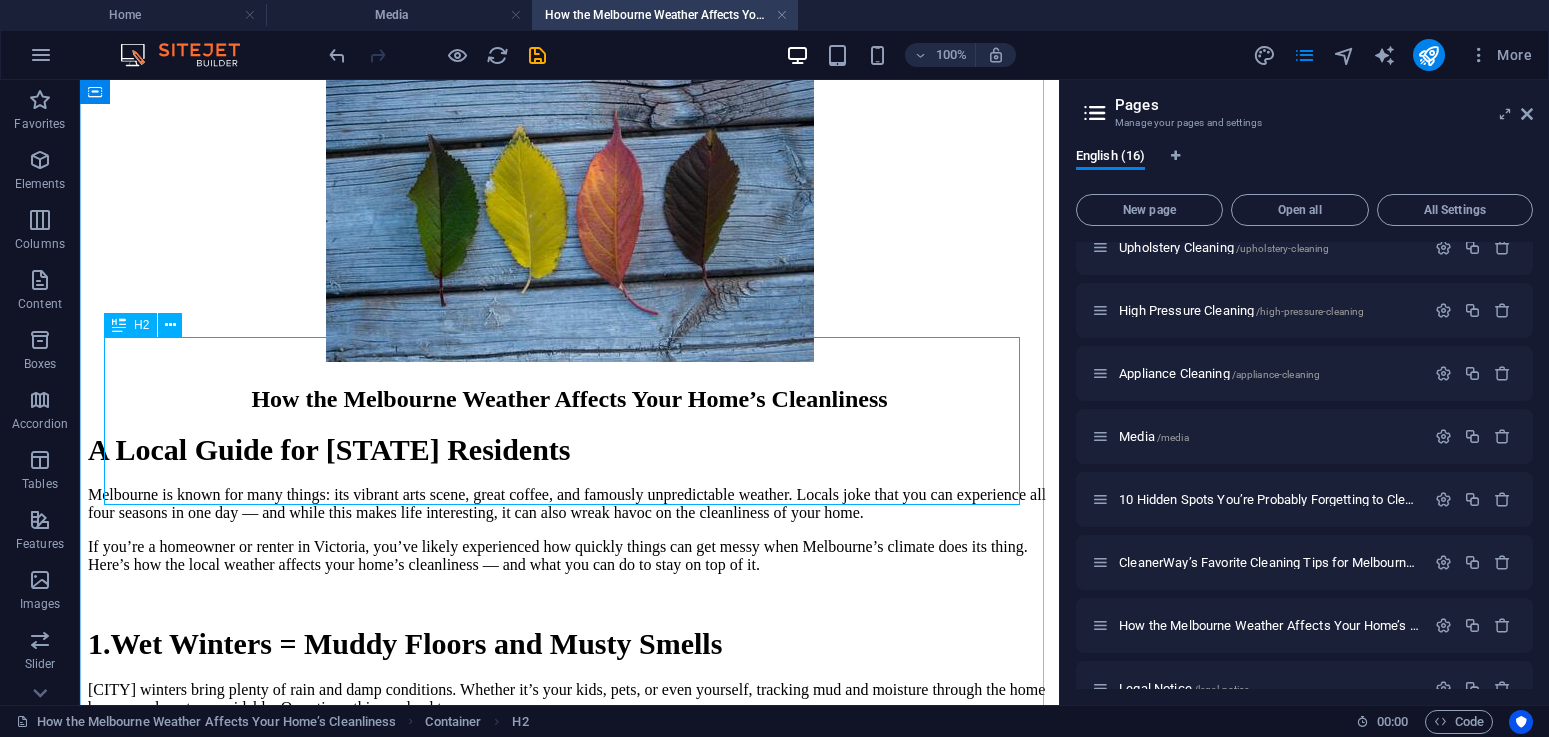 scroll, scrollTop: 300, scrollLeft: 0, axis: vertical 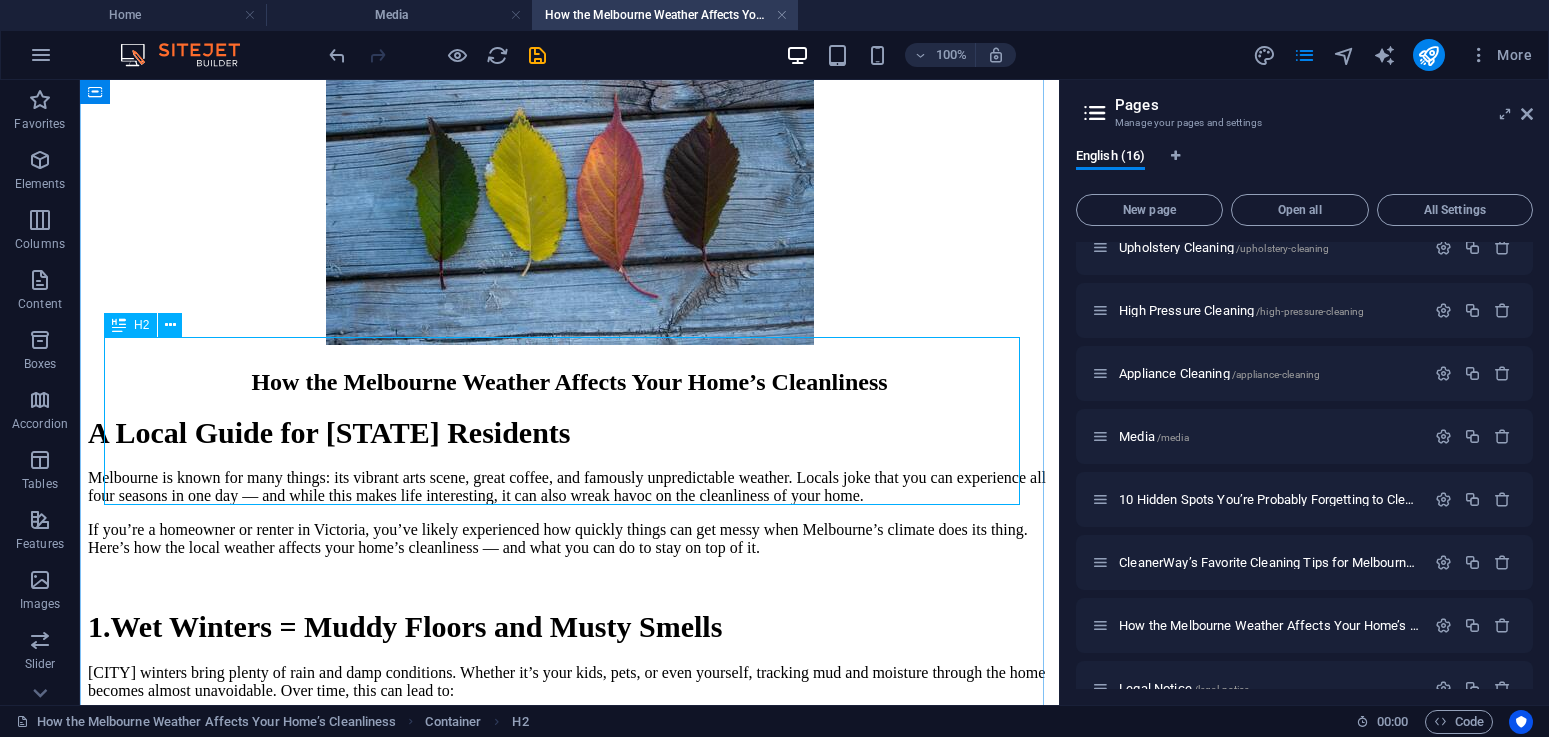 click on "How the Melbourne Weather Affects Your Home’s Cleanliness" at bounding box center (569, 382) 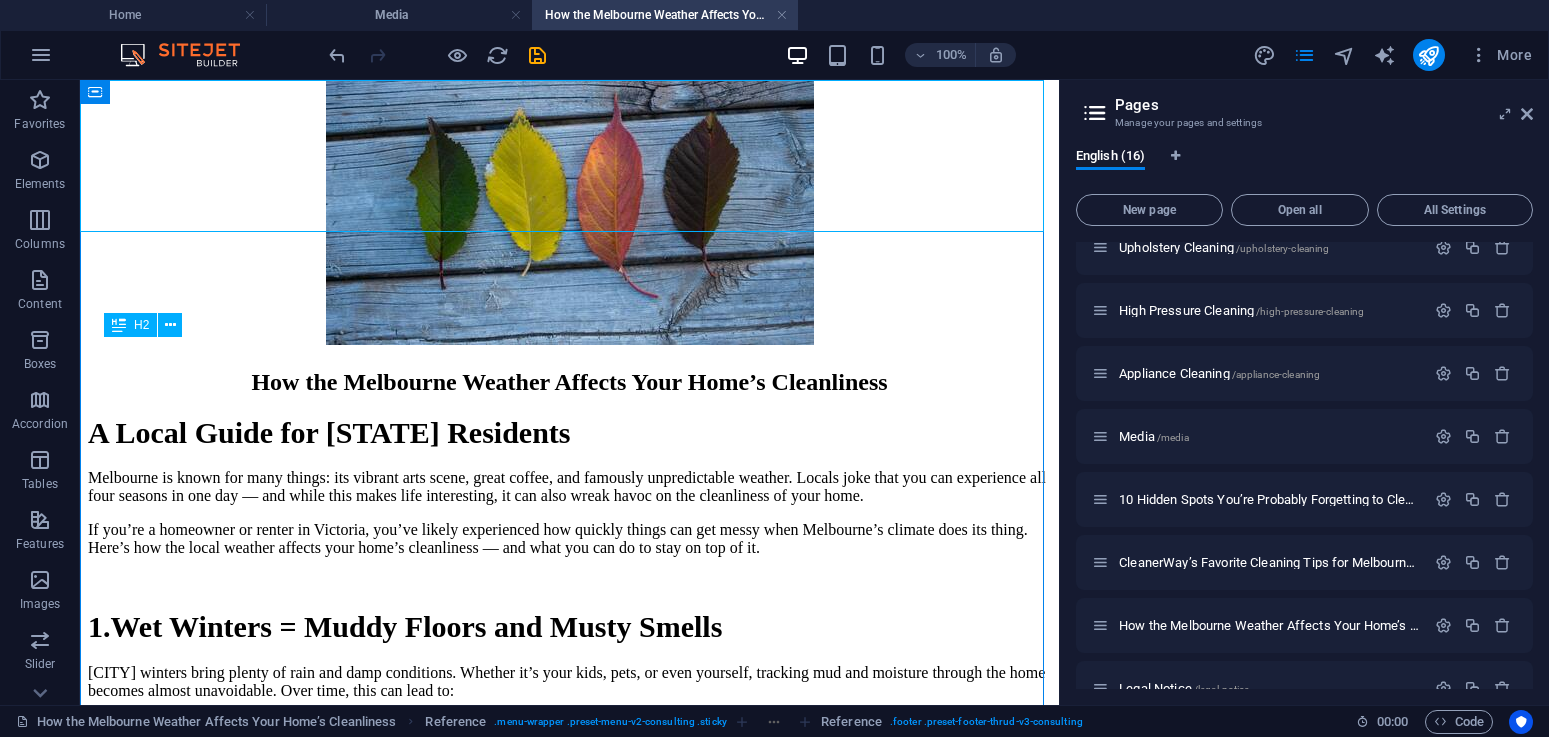 click on "How the Melbourne Weather Affects Your Home’s Cleanliness" at bounding box center (569, 382) 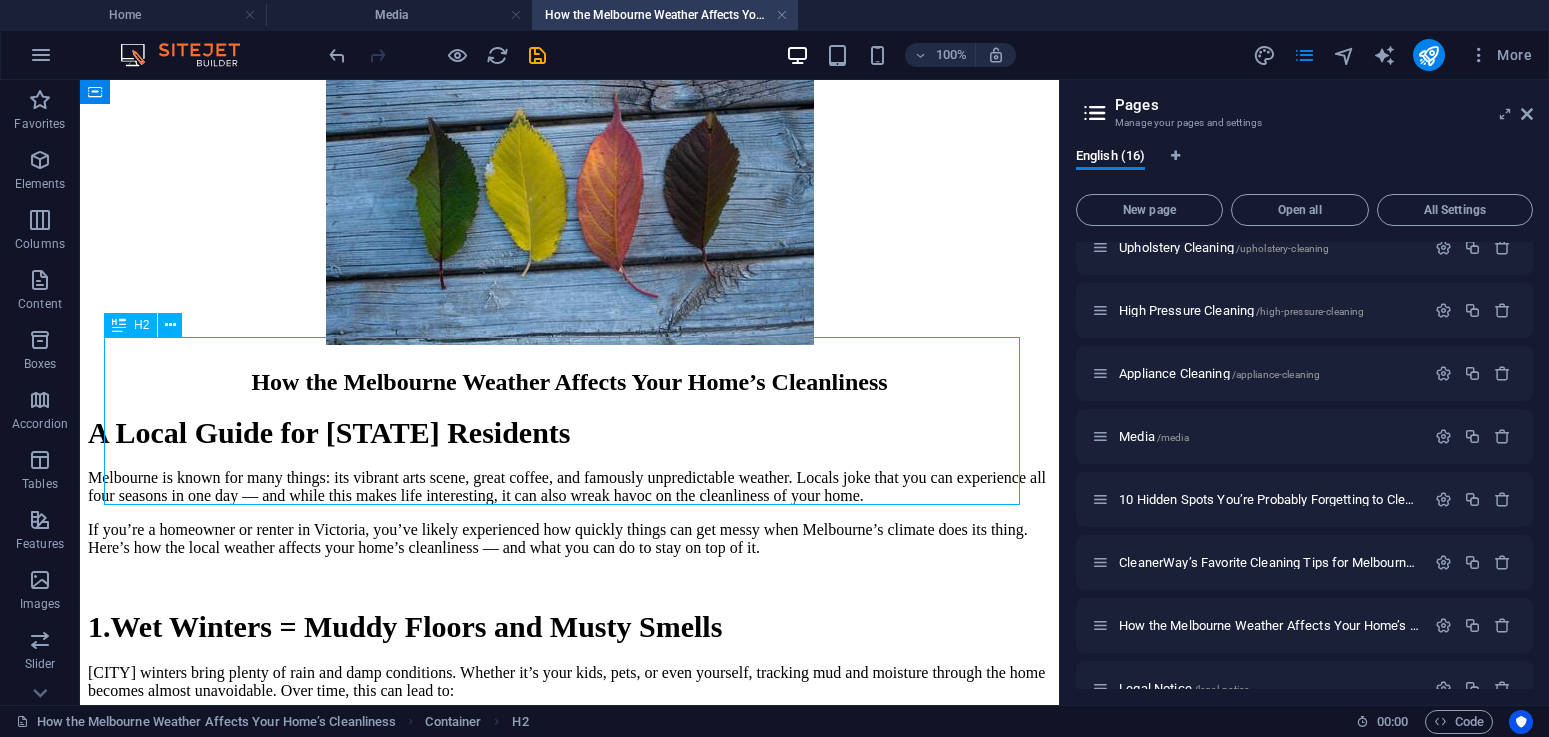 click on "How the Melbourne Weather Affects Your Home’s Cleanliness" at bounding box center (569, 382) 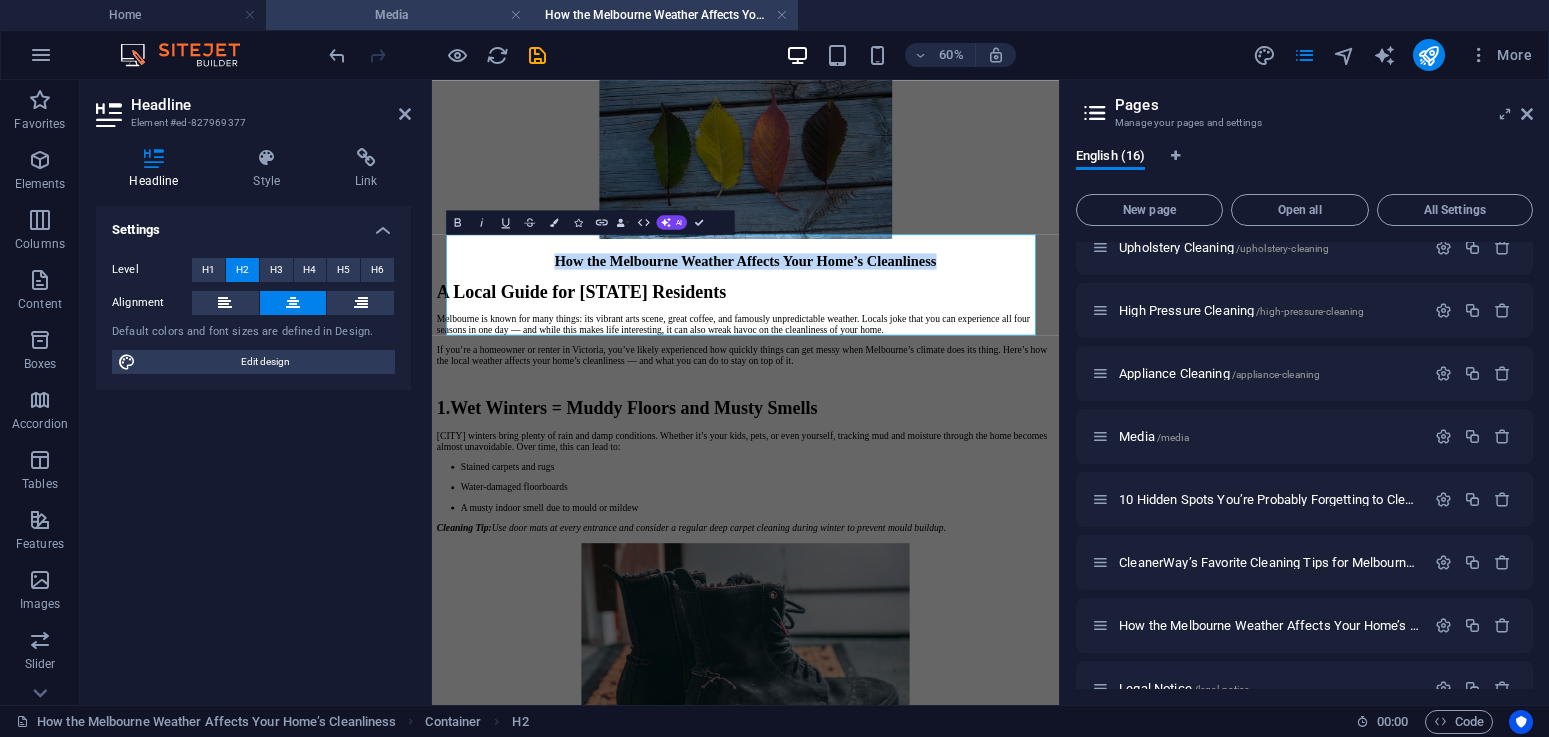 click on "Media" at bounding box center (399, 15) 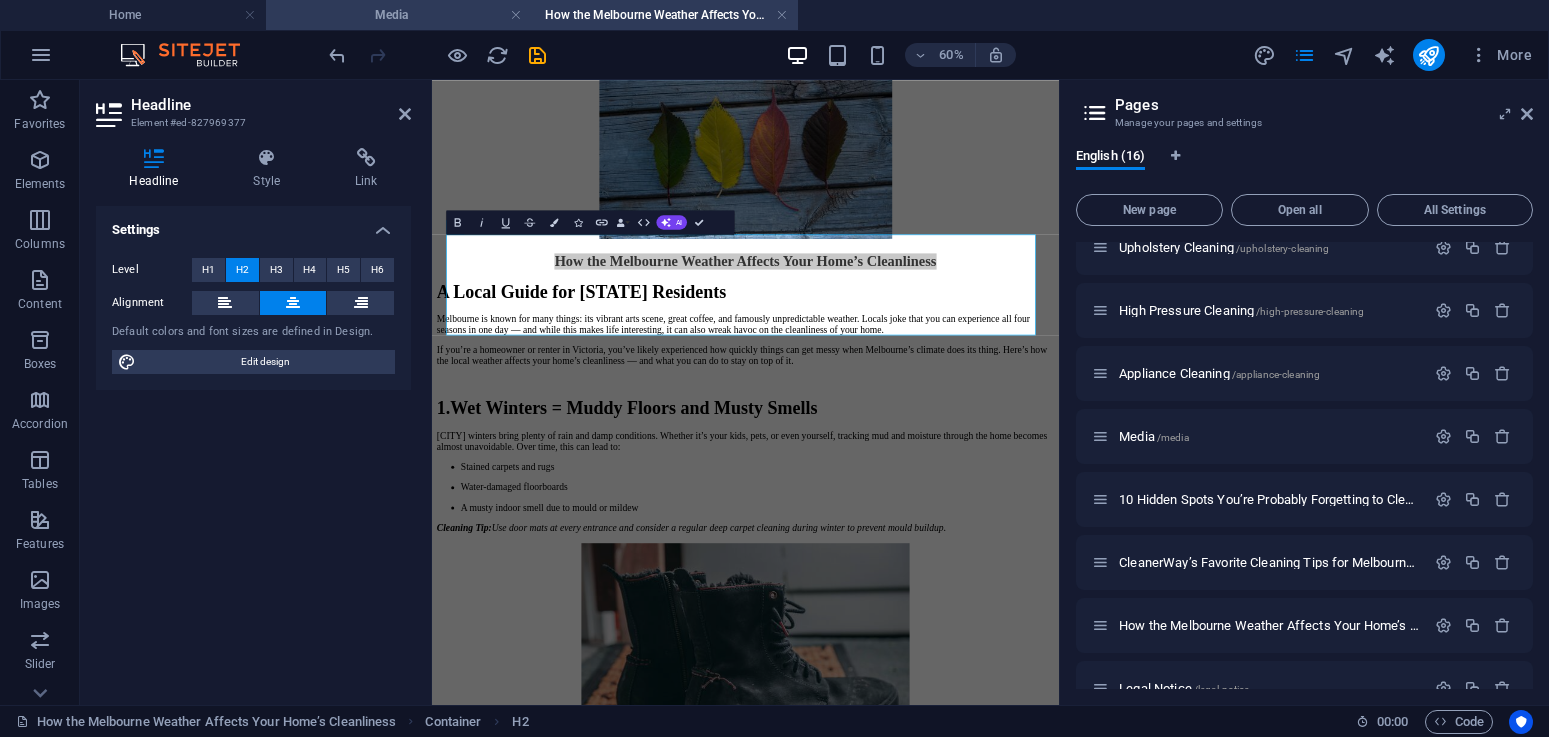 scroll, scrollTop: 0, scrollLeft: 0, axis: both 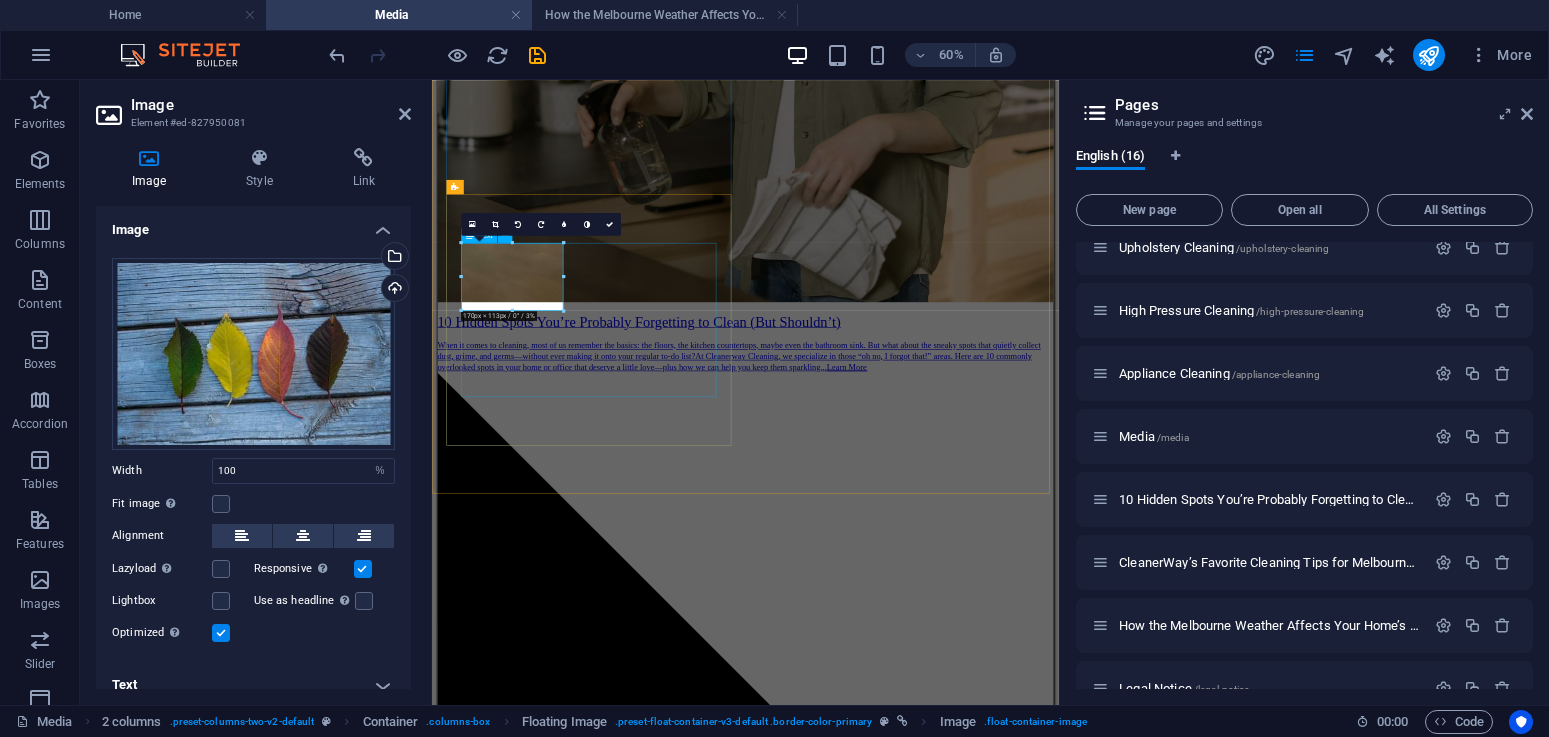 click on "10 Hidden Spots You’re Probably Forgetting to Clean (But Shouldn’t) When it comes to cleaning, most of us remember the basics: the floors, the kitchen countertops, maybe even the bathroom sink. But what about the sneaky spots that quietly collect dust, grime, and germs—without ever making it onto your regular to-do list?  At Cleanerway Cleaning, we specialize in those “oh no, I forgot that!” areas. Here are 10 commonly overlooked spots in your home or office that deserve a little love—plus how we can help you keep them sparkling...  Learn More" at bounding box center (954, 4452) 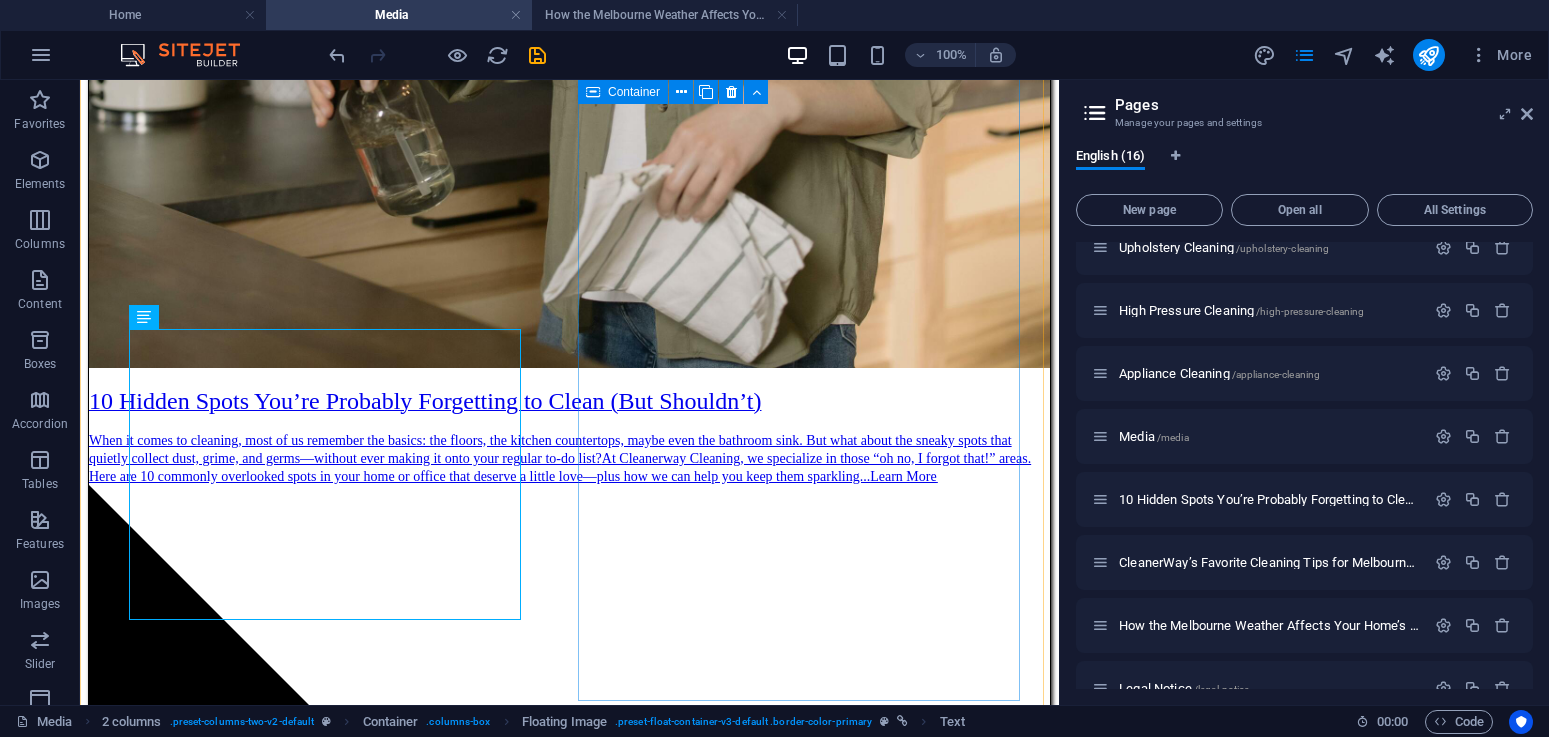 click on "CleanerWay’s Favorite Cleaning Tips for Melbourne Homes   At CleanerWay Cleaning Services, we’ve cleaned everything from cozy apartments to sprawling family homes across Melbourne — and if there’s one thing we know, it’s that a clean home feels better. Want that fresh, clean-home vibe without spending your whole weekend scrubbing? These are our  top expert cleaning tips  to make your Melbourne home sparkle all year round   ...  Learn More" at bounding box center (569, 6484) 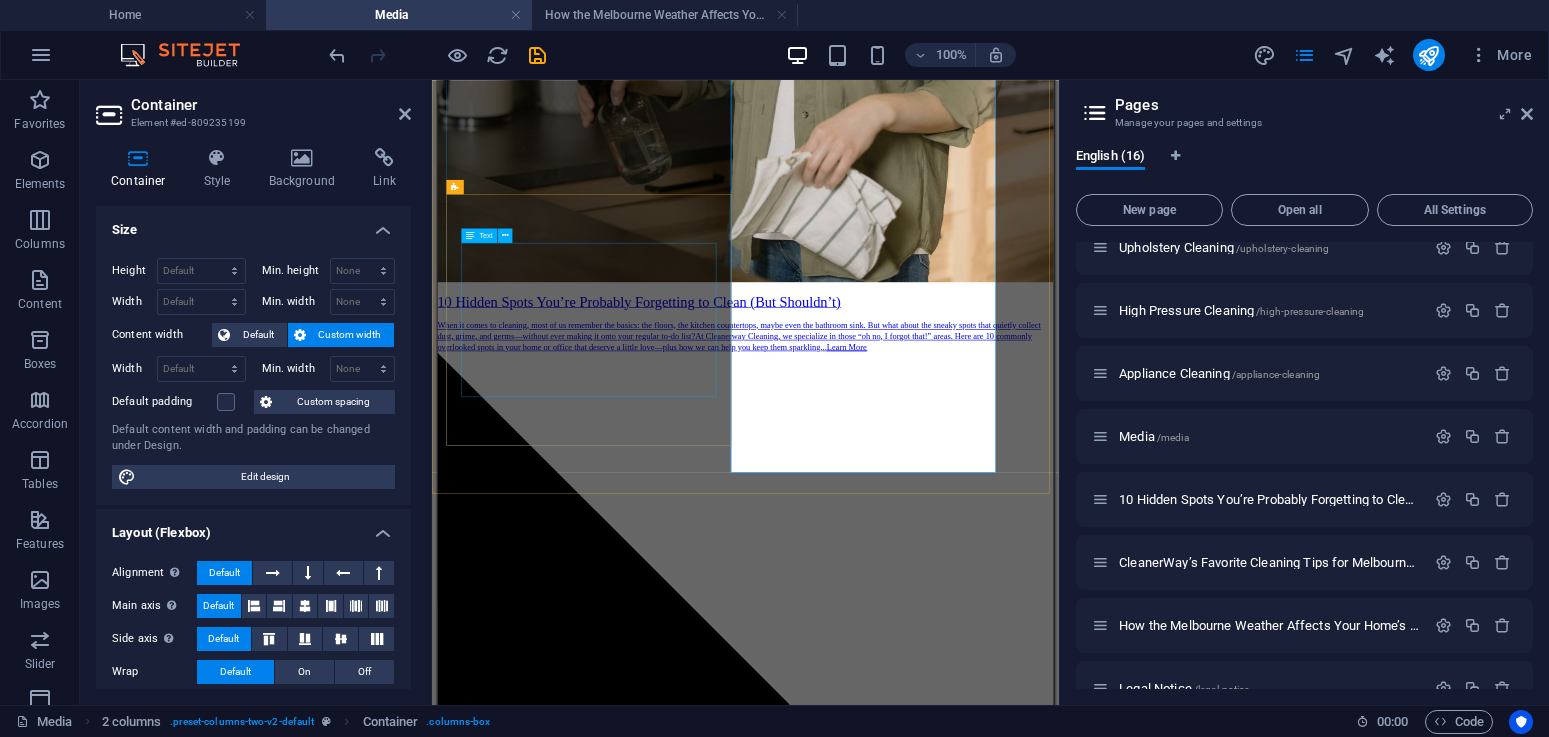 scroll, scrollTop: 867, scrollLeft: 0, axis: vertical 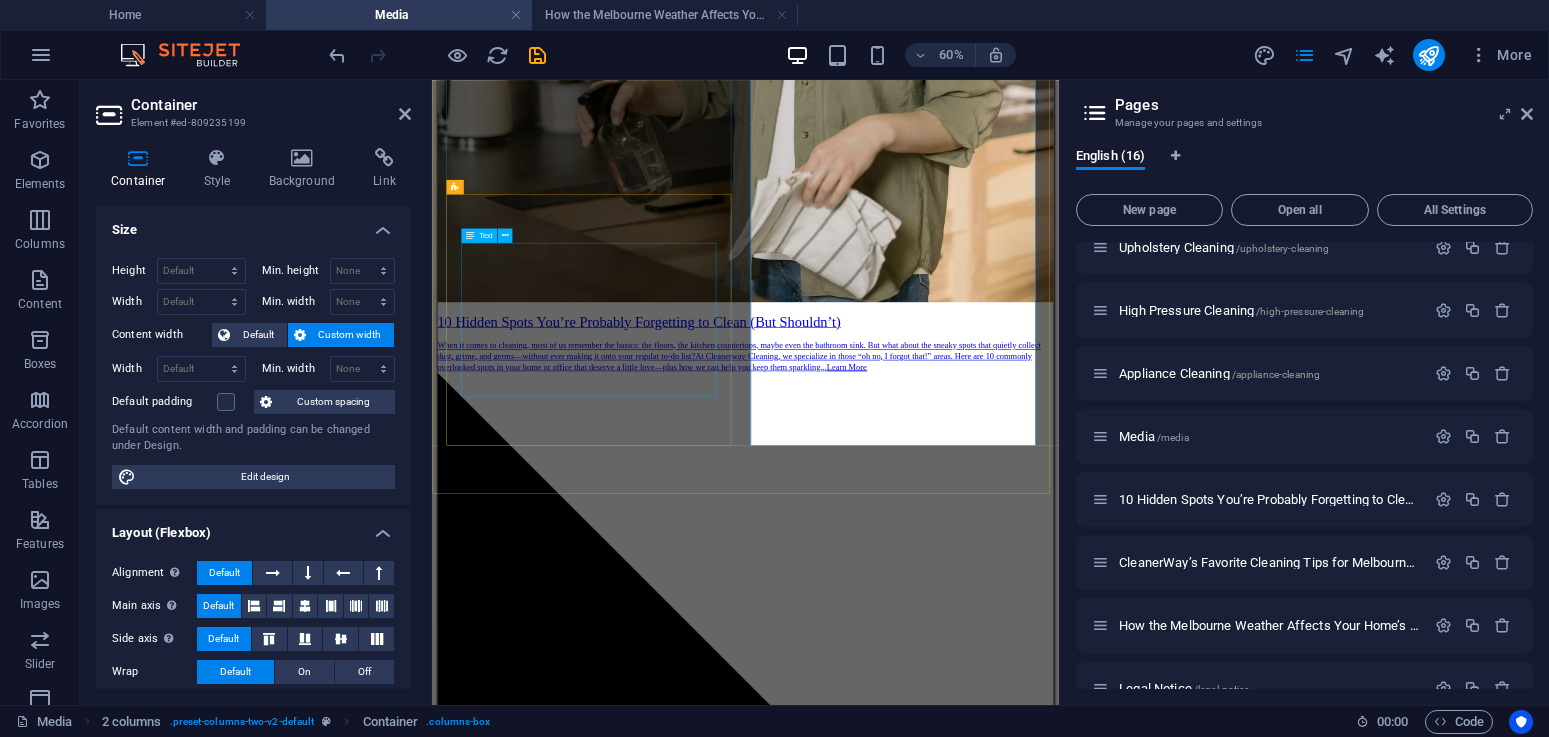 click on "10 Hidden Spots You’re Probably Forgetting to Clean (But Shouldn’t) When it comes to cleaning, most of us remember the basics: the floors, the kitchen countertops, maybe even the bathroom sink. But what about the sneaky spots that quietly collect dust, grime, and germs—without ever making it onto your regular to-do list?  At Cleanerway Cleaning, we specialize in those “oh no, I forgot that!” areas. Here are 10 commonly overlooked spots in your home or office that deserve a little love—plus how we can help you keep them sparkling...  Learn More" at bounding box center (954, 4452) 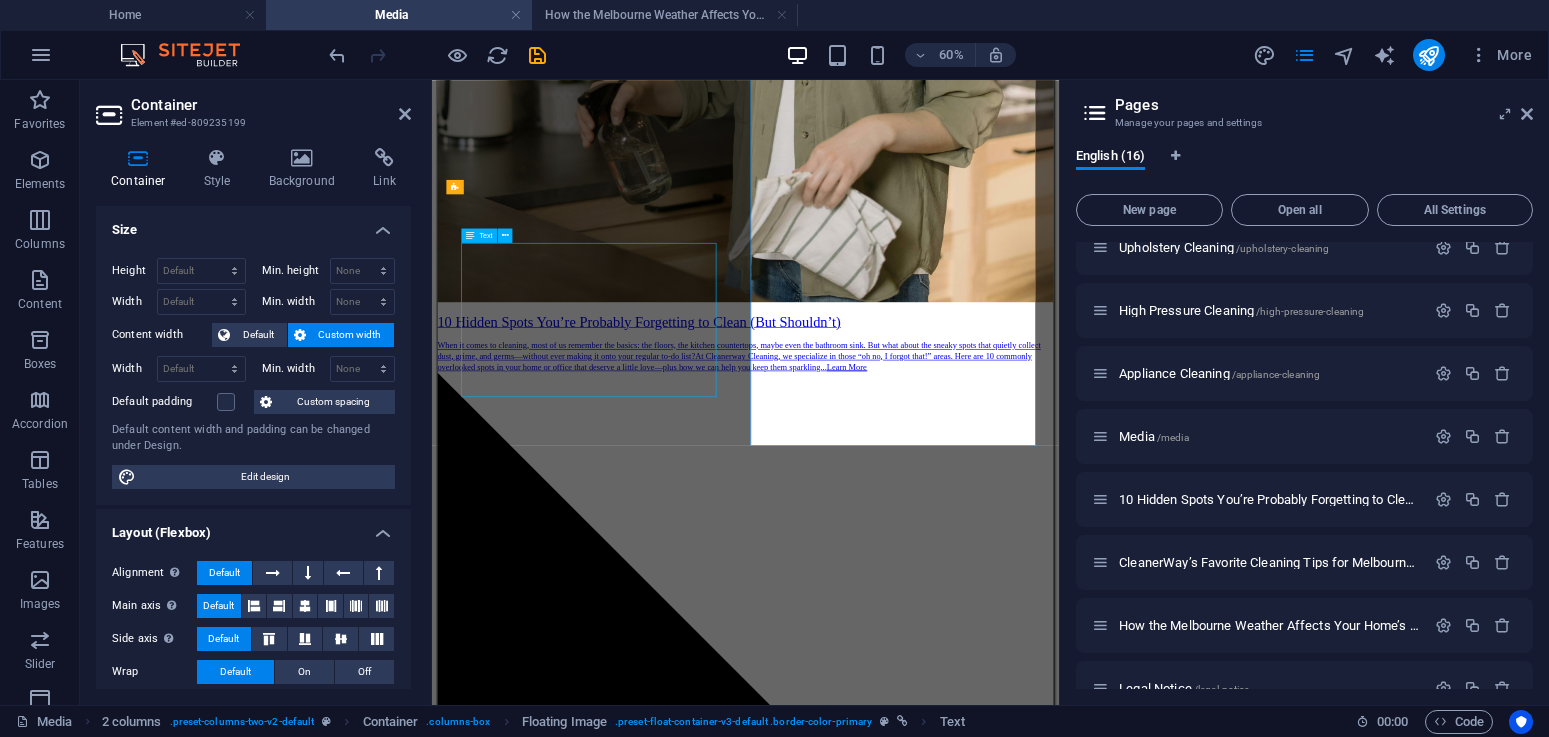 click on "10 Hidden Spots You’re Probably Forgetting to Clean (But Shouldn’t) When it comes to cleaning, most of us remember the basics: the floors, the kitchen countertops, maybe even the bathroom sink. But what about the sneaky spots that quietly collect dust, grime, and germs—without ever making it onto your regular to-do list?  At Cleanerway Cleaning, we specialize in those “oh no, I forgot that!” areas. Here are 10 commonly overlooked spots in your home or office that deserve a little love—plus how we can help you keep them sparkling...  Learn More" at bounding box center (954, 4452) 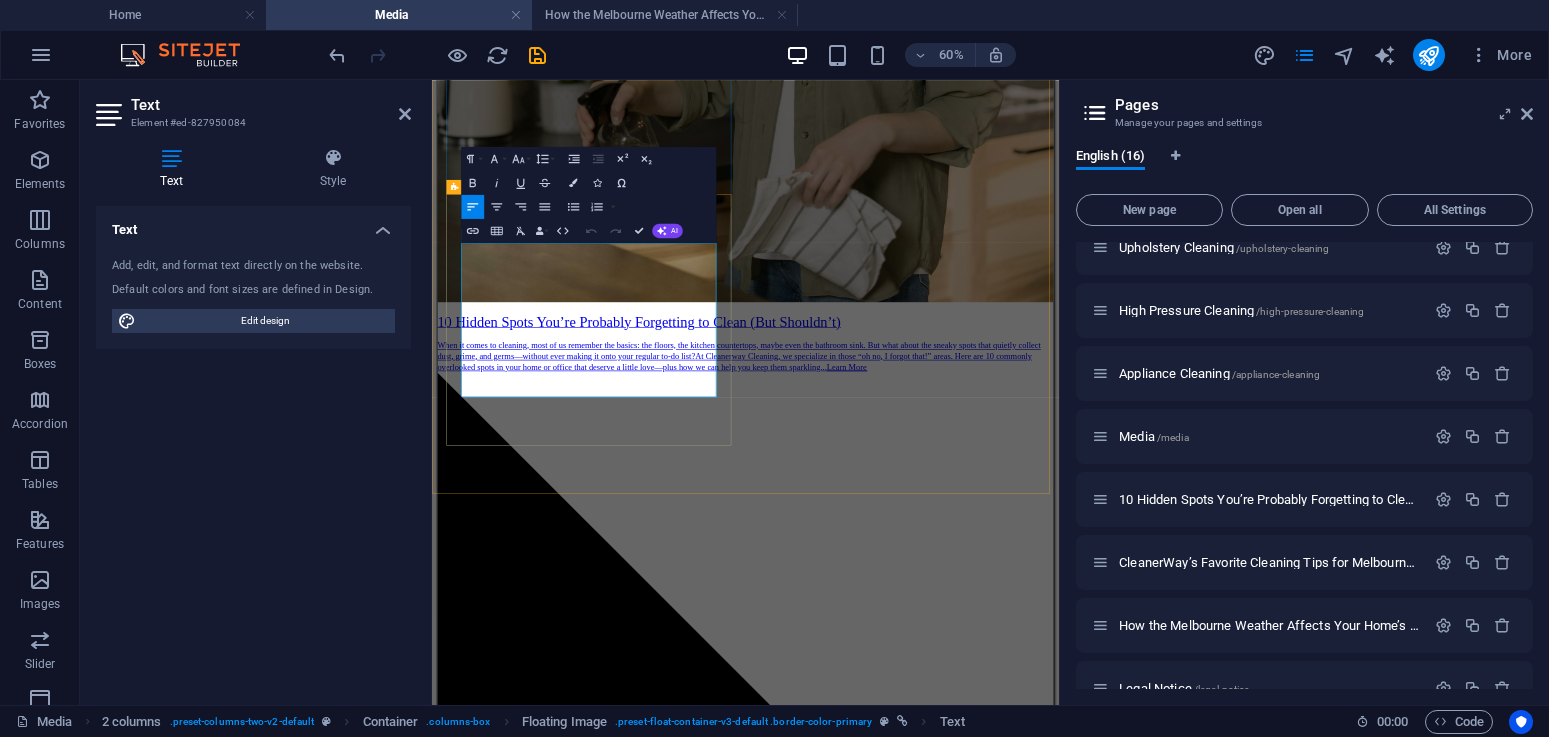 click on "10 Hidden Spots You’re Probably Forgetting to Clean (But Shouldn’t)" at bounding box center [777, 3379] 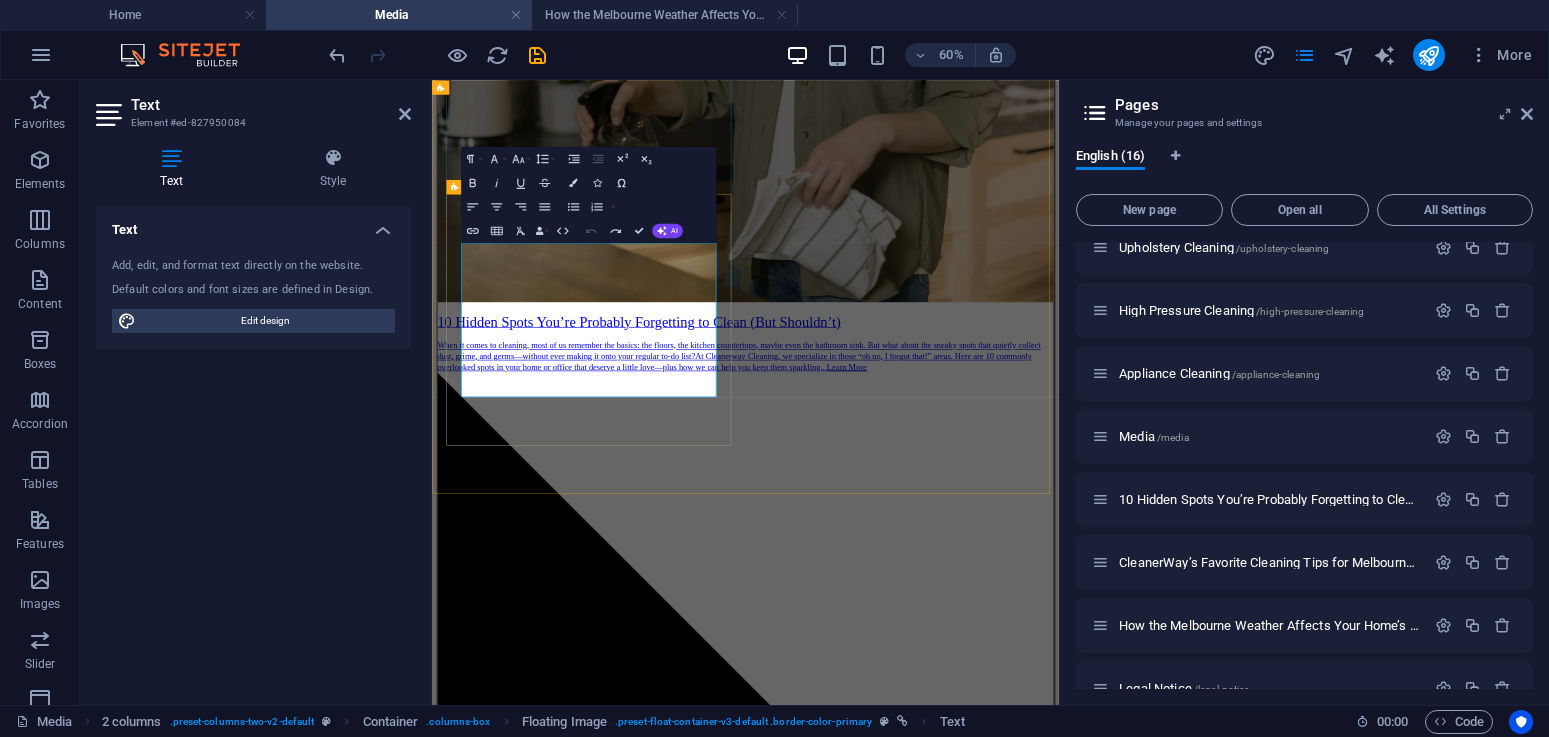 click on "10 Hidden Spots You’re Probably Forgetting to Clean (But Shouldn’t)" at bounding box center (777, 3379) 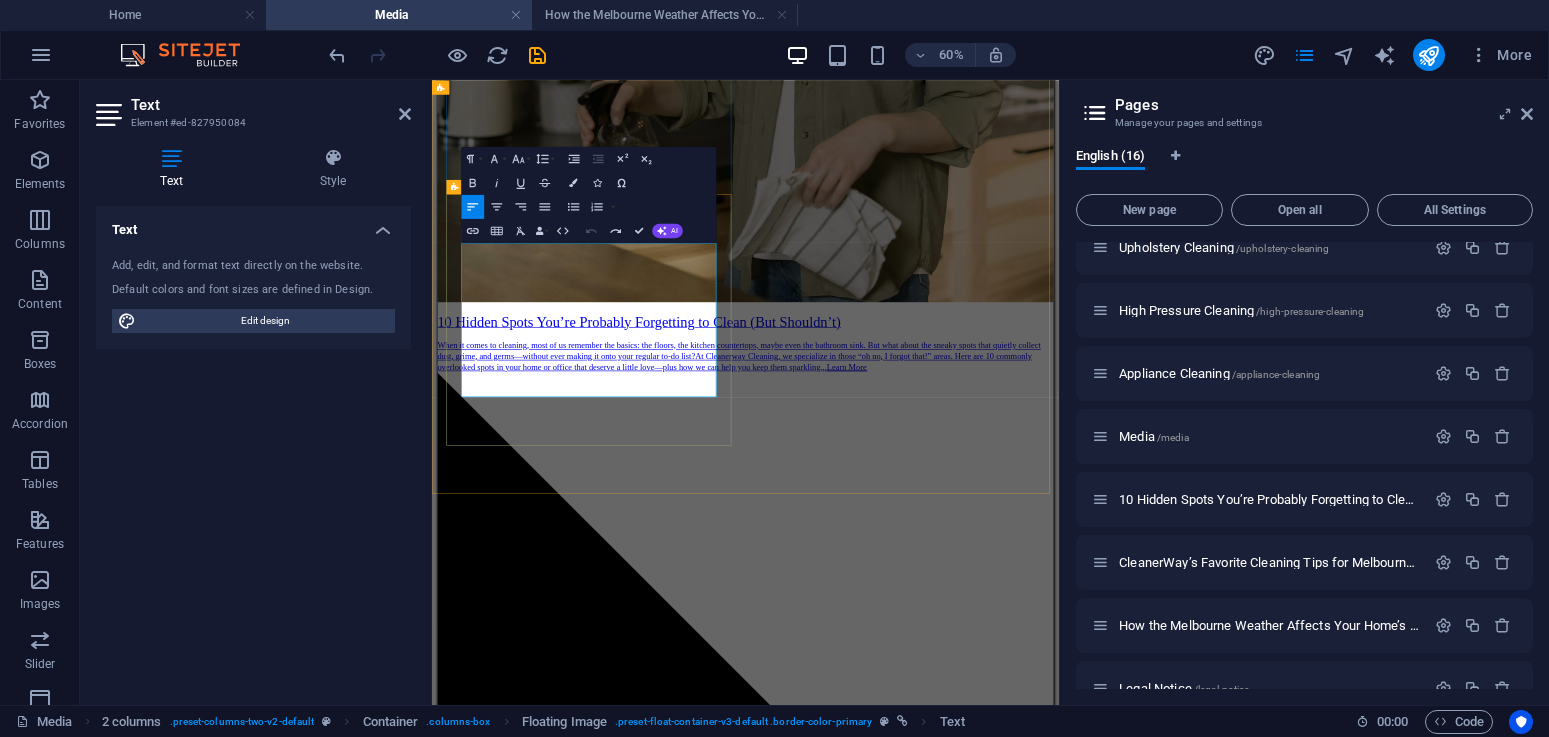 click on "10 Hidden Spots You’re Probably Forgetting to Clean (But Shouldn’t)" at bounding box center (777, 3379) 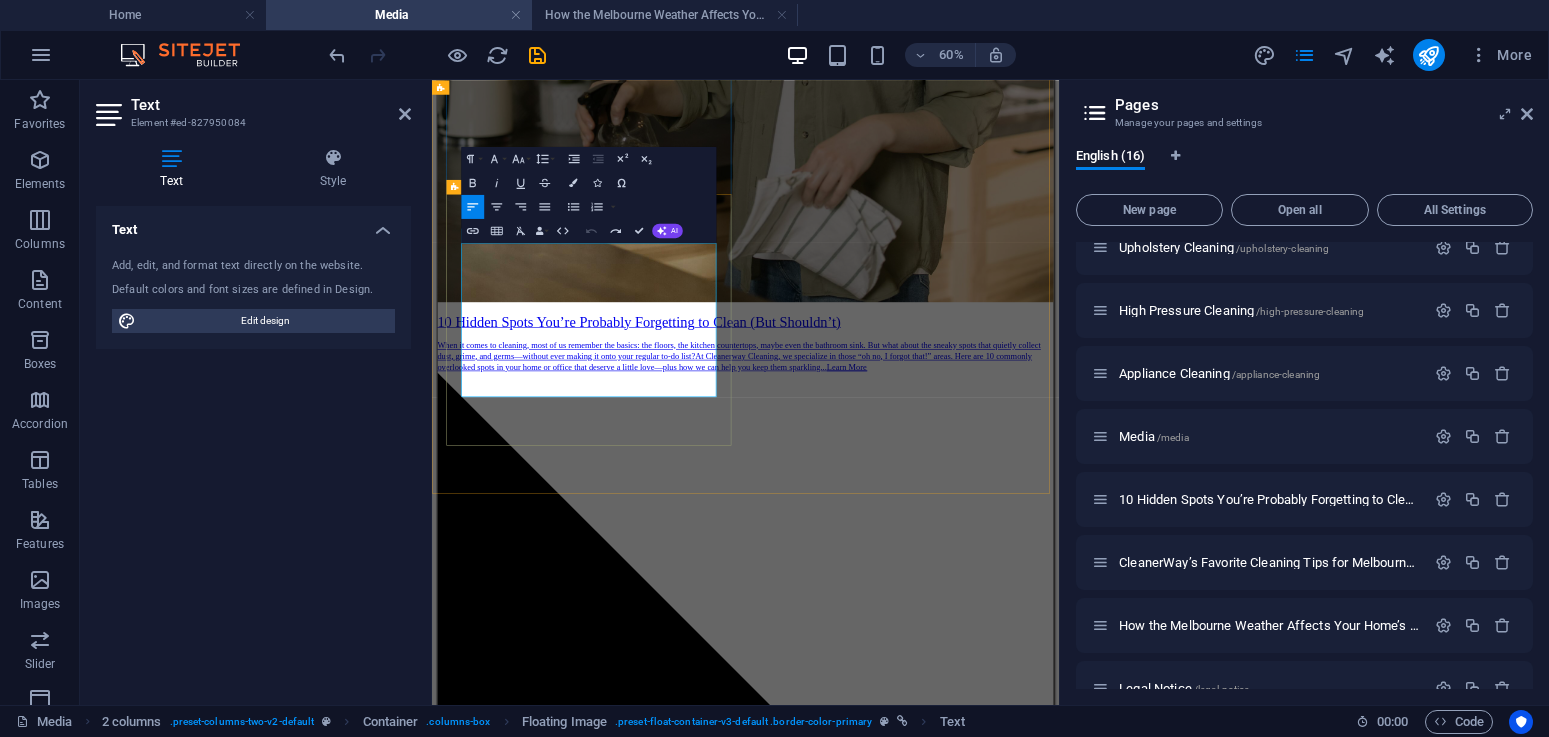 drag, startPoint x: 703, startPoint y: 368, endPoint x: 878, endPoint y: 441, distance: 189.6154 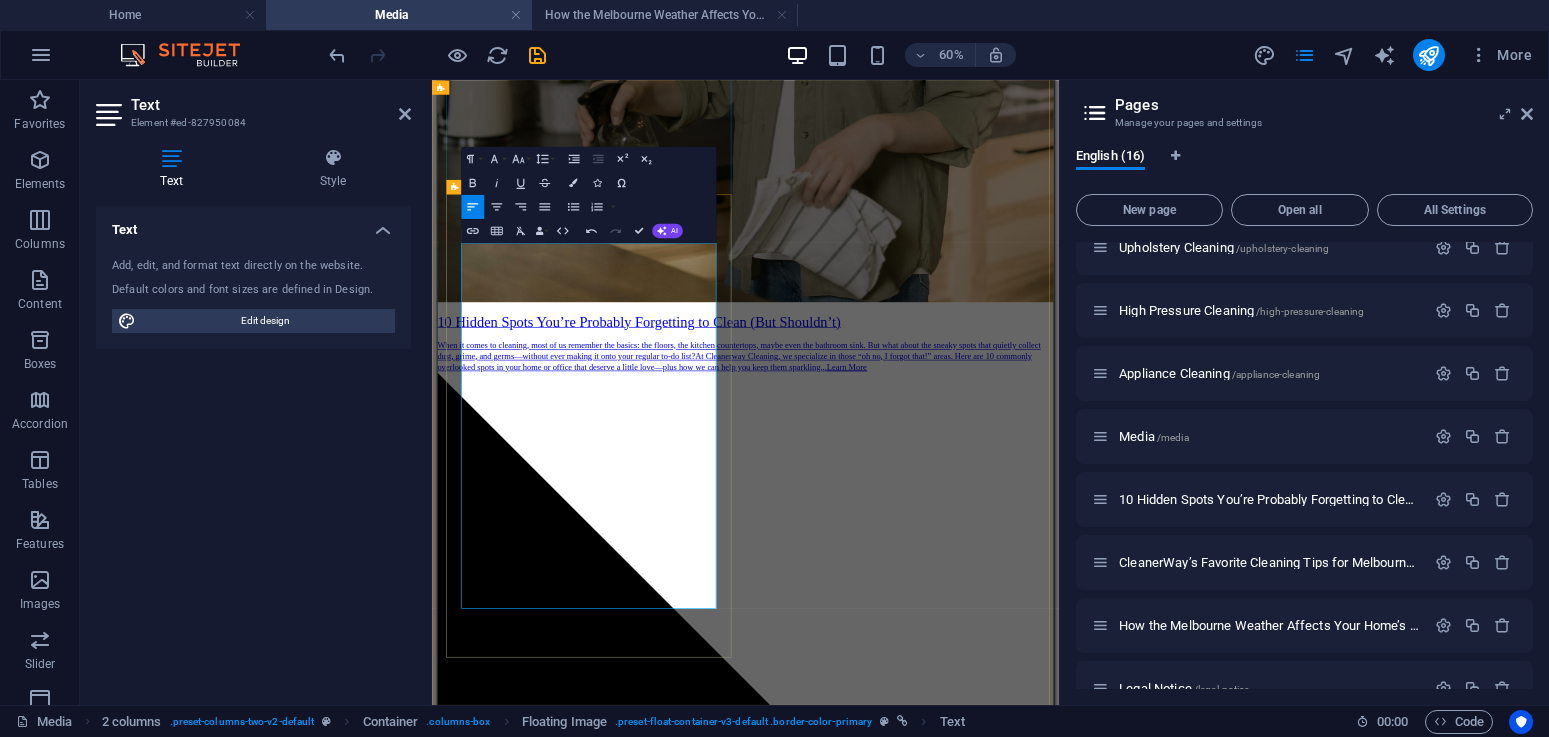 click on "How the Melbourne Weather Affects Your Home’s Cleanliness" at bounding box center [954, 3426] 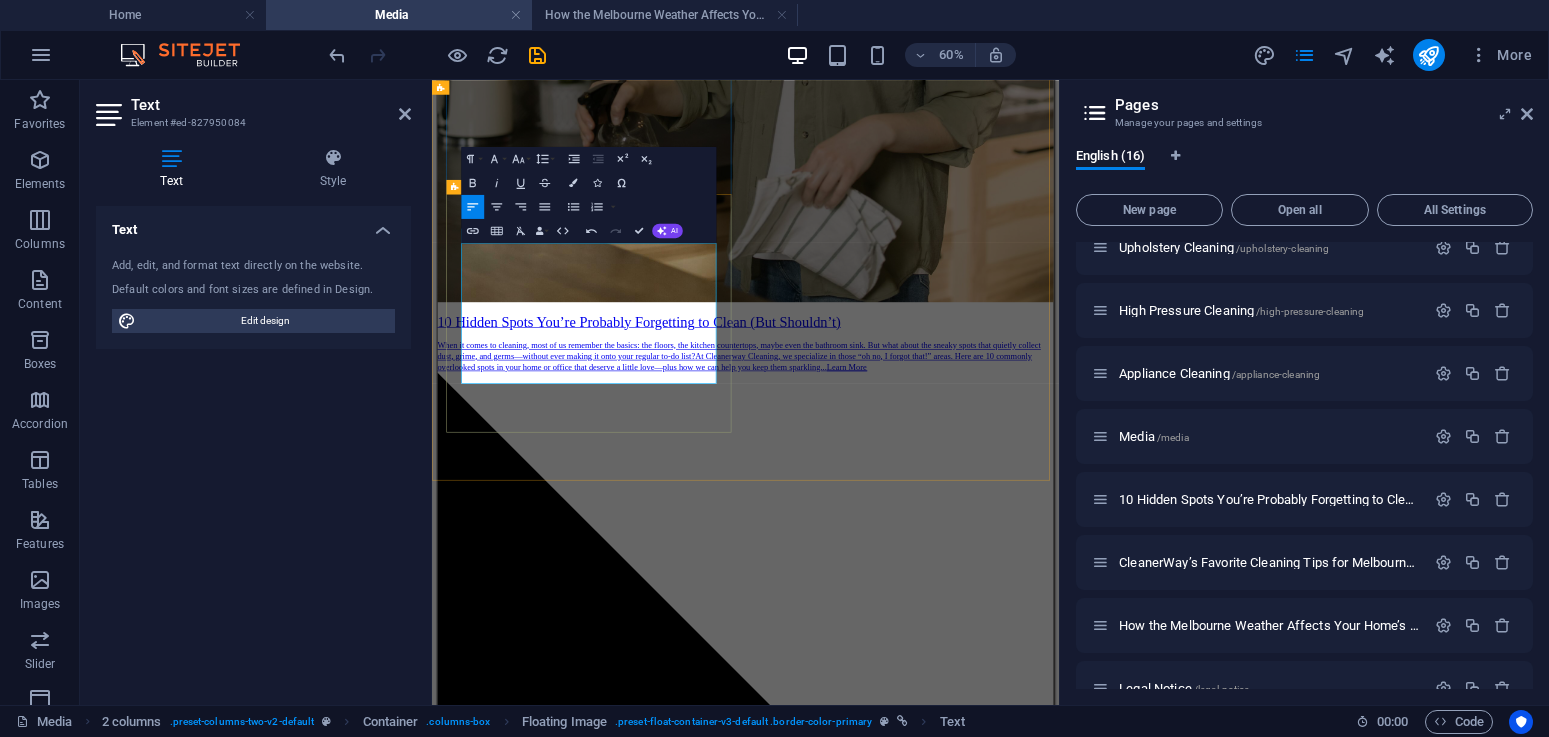 click on "10" at bounding box center [453, 3379] 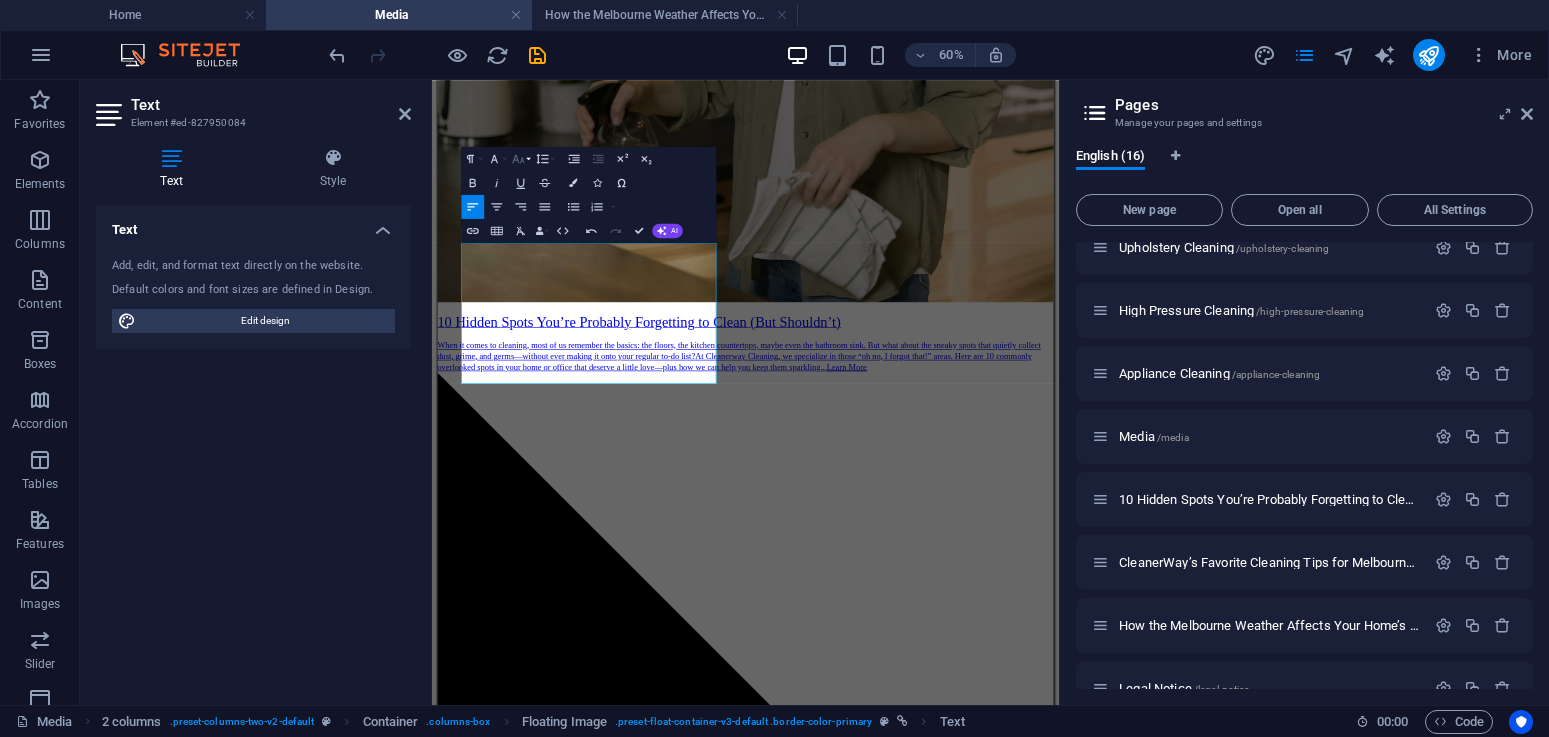 click 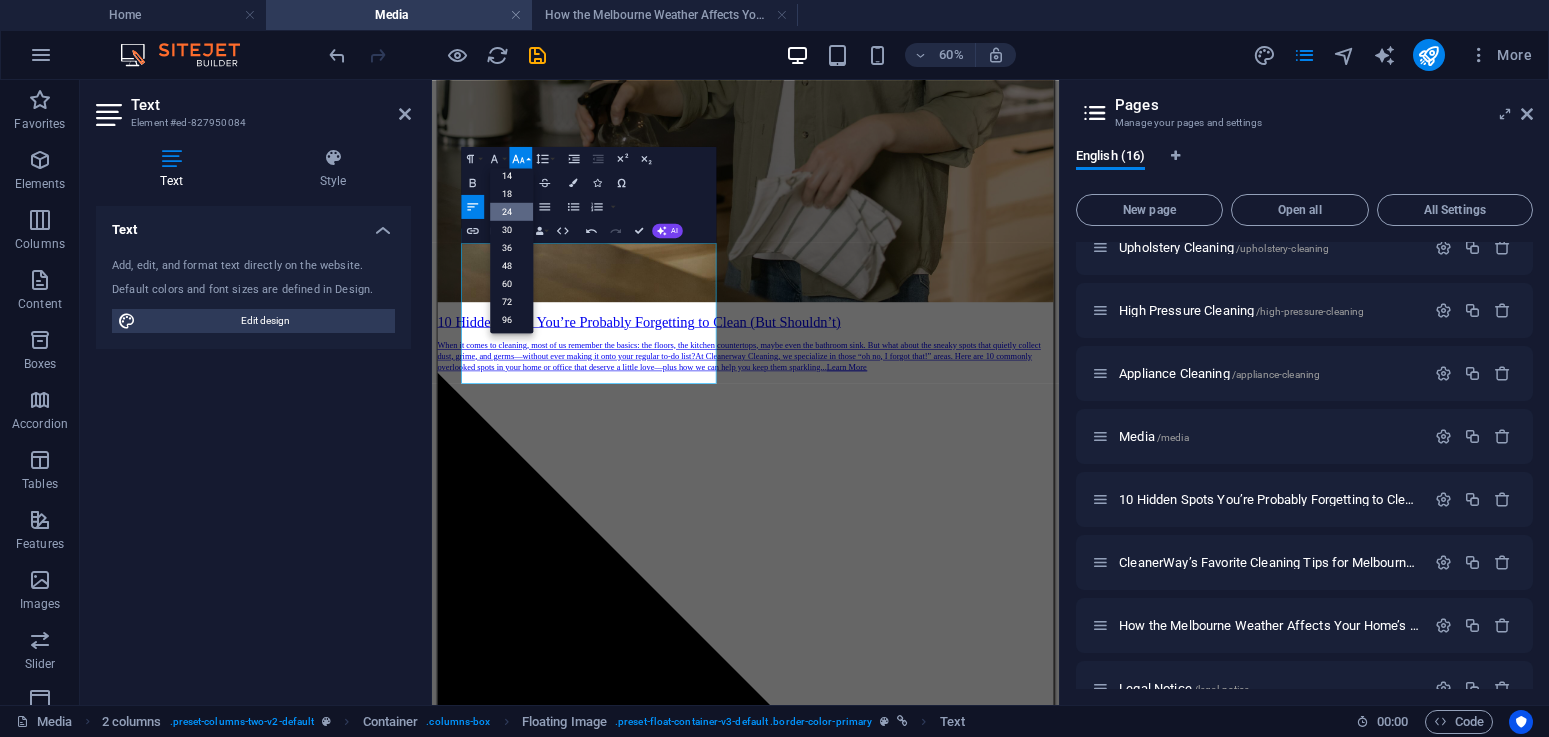 scroll, scrollTop: 161, scrollLeft: 0, axis: vertical 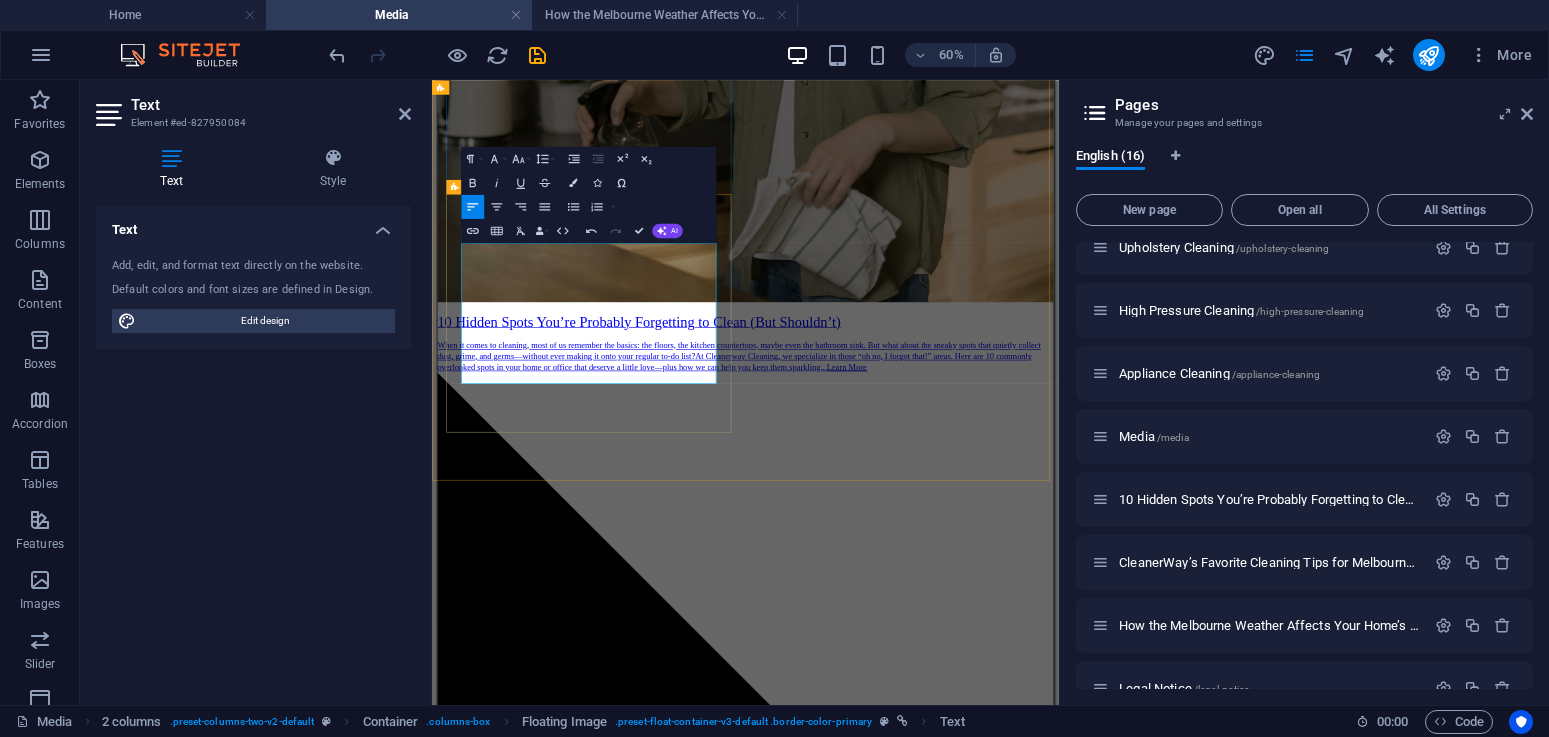 click on "10 How the Melbourne Weather Affects Your Home’s Cleanliness" at bounding box center (954, 3379) 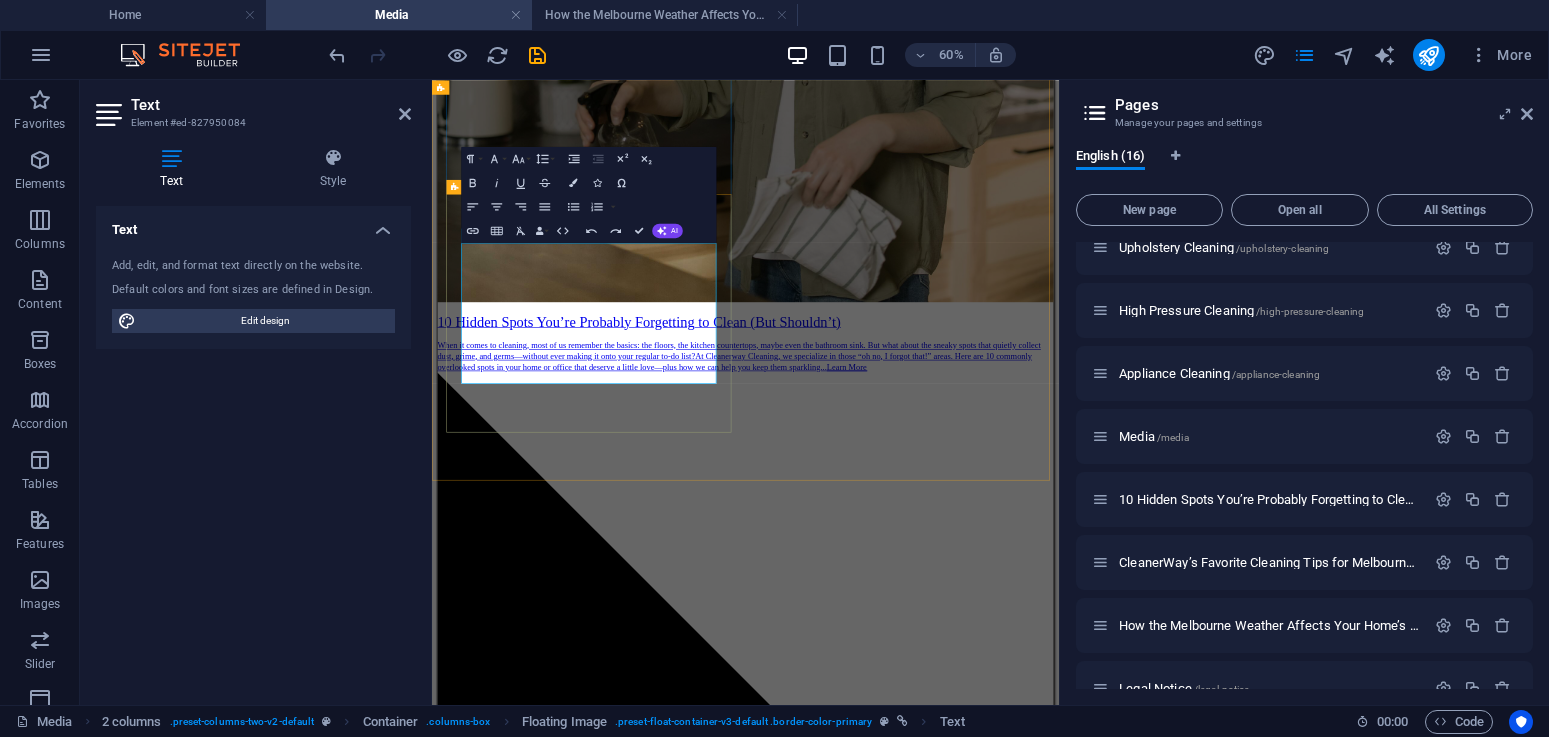 click on "10 How the Melbourne Weather Affects Your Home’s Cleanliness" at bounding box center (954, 3379) 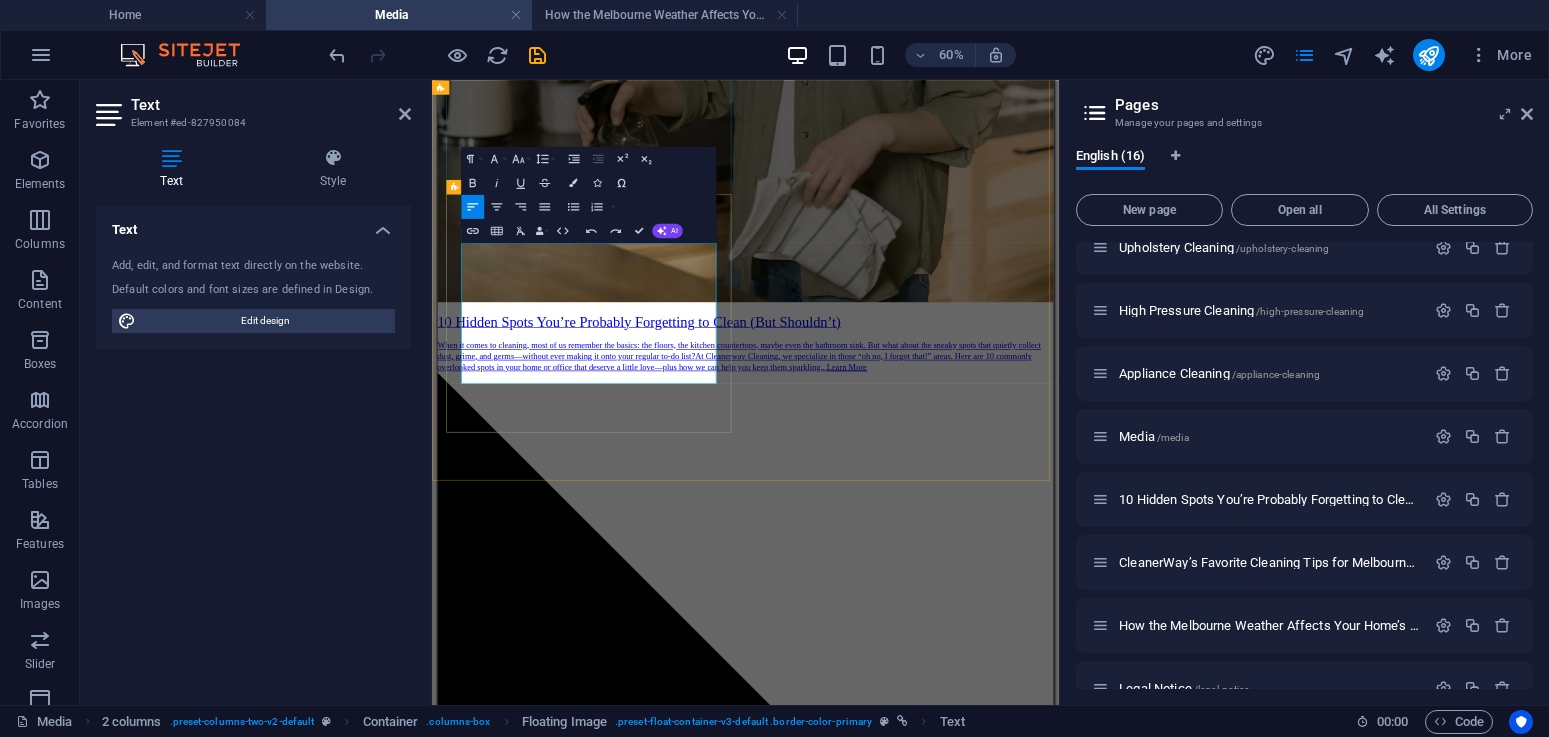 drag, startPoint x: 867, startPoint y: 394, endPoint x: 700, endPoint y: 378, distance: 167.76471 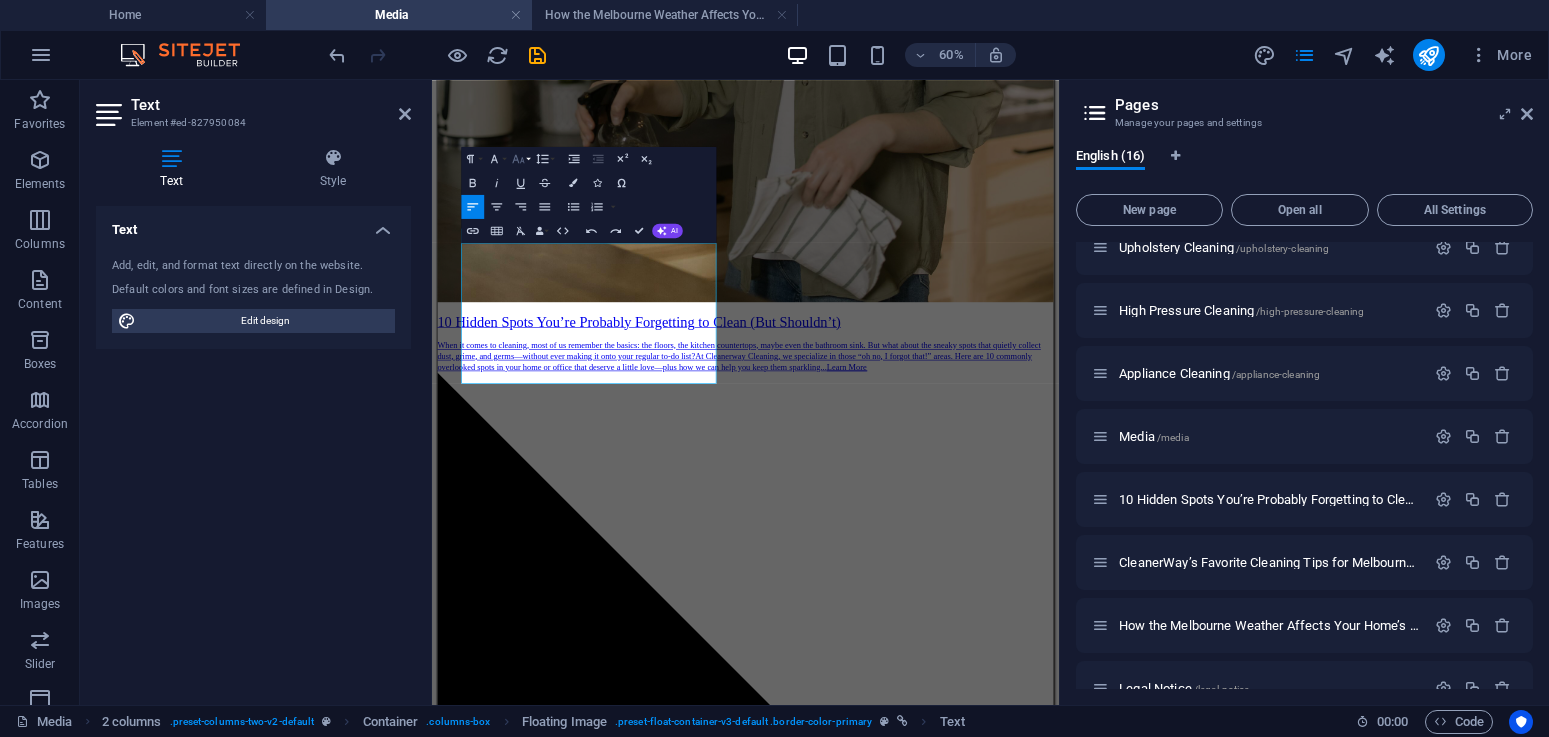 click 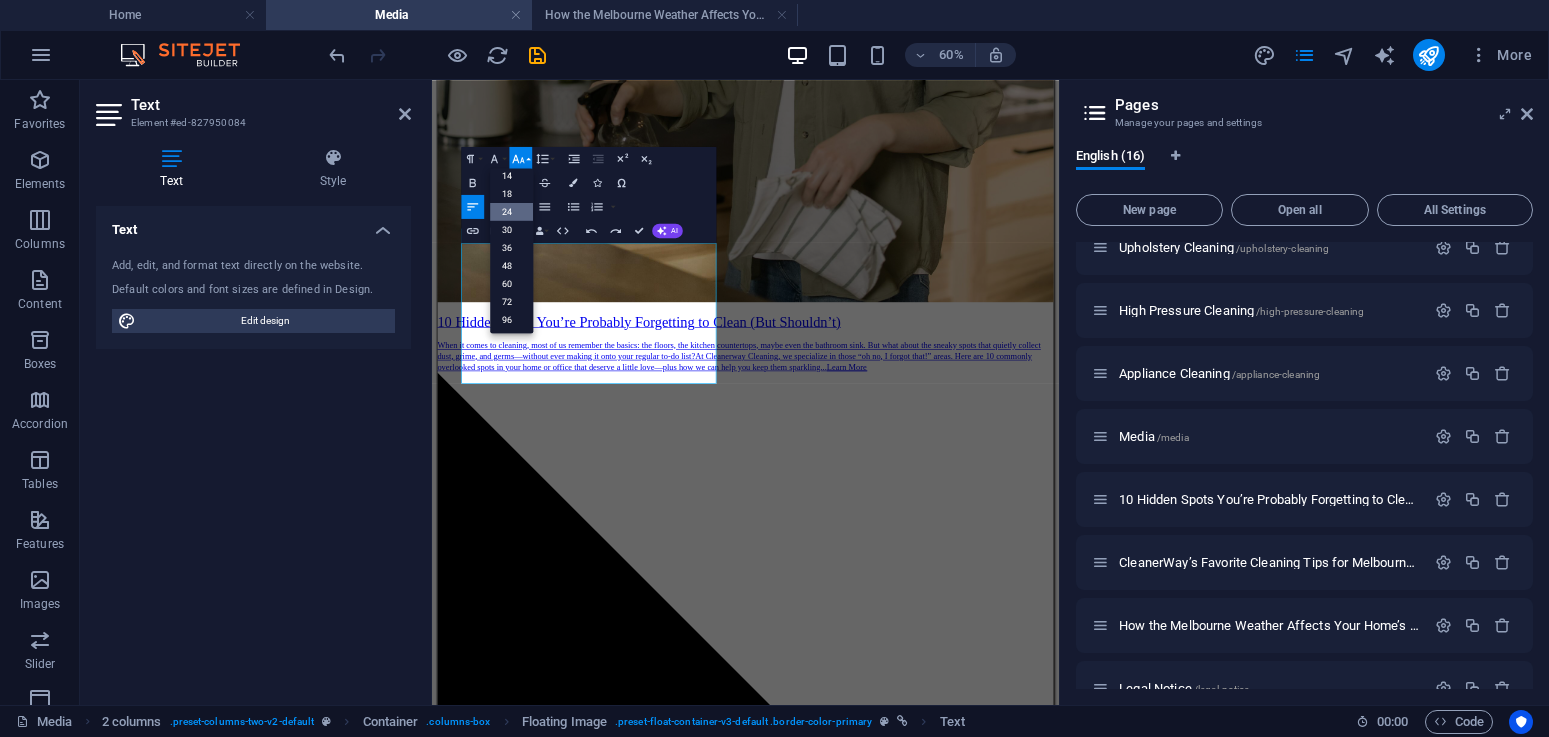 click on "24" at bounding box center [511, 211] 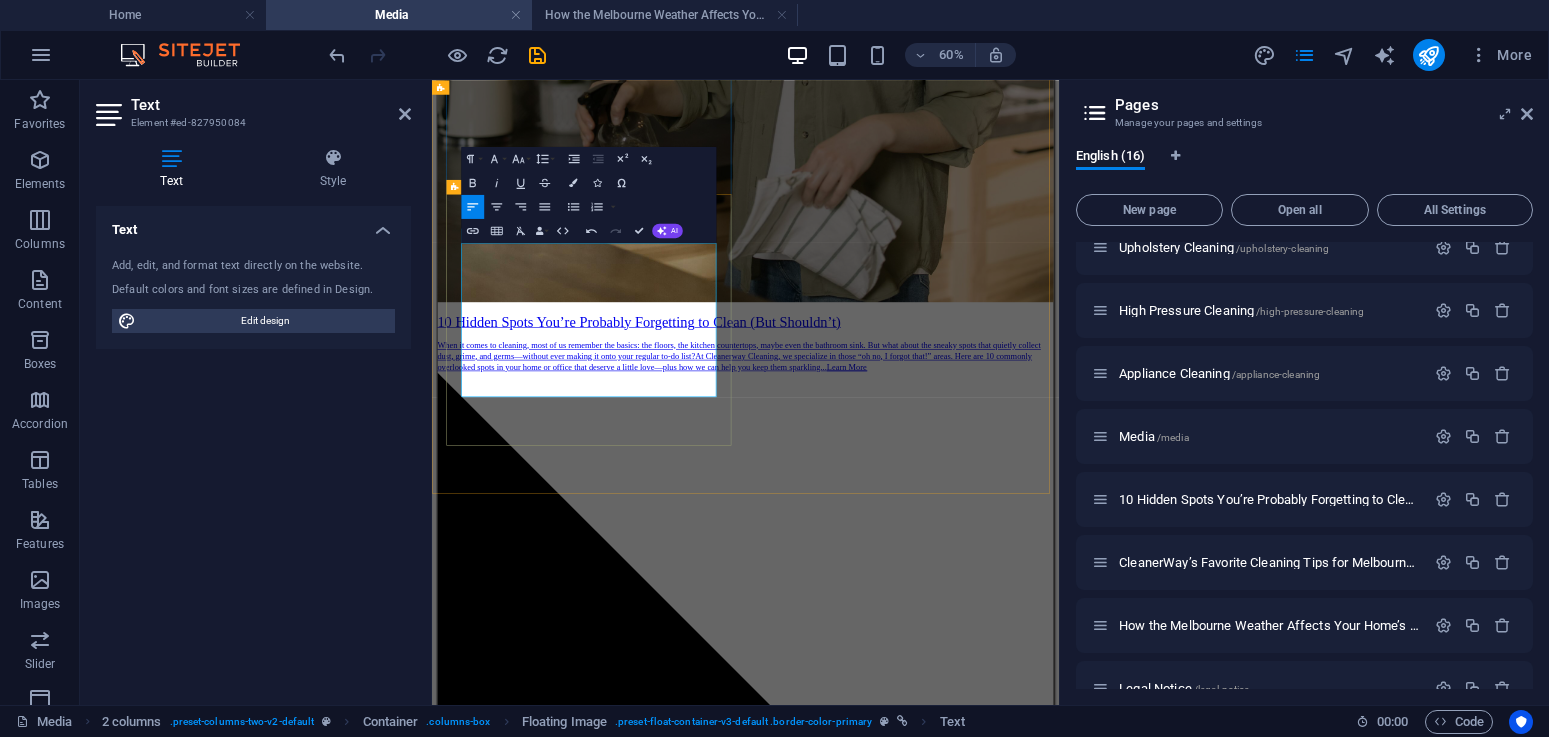 click on "10How the Melbourne Weather Affects Your Home’s Cleanlines" at bounding box center (749, 3379) 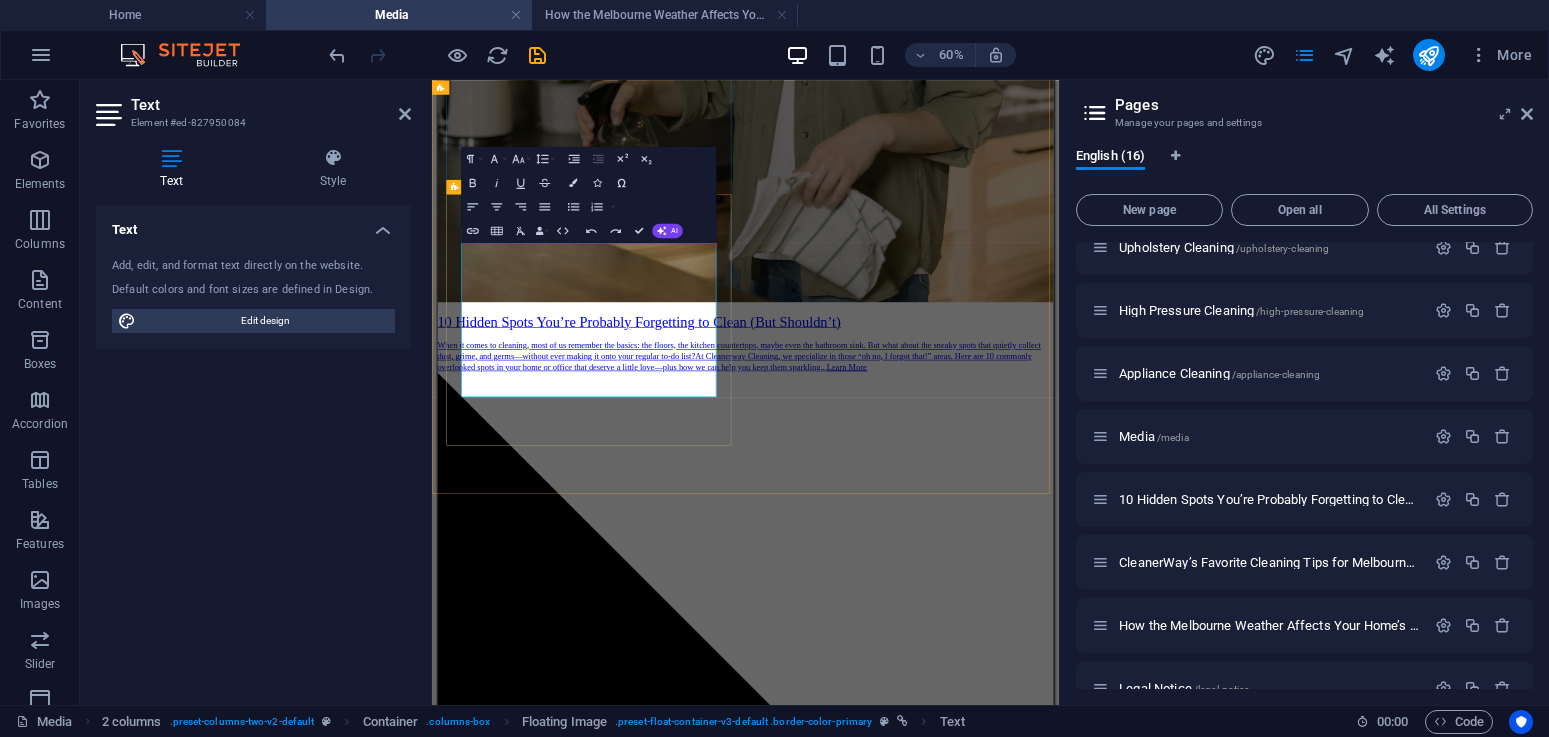 click on "10How the Melbourne Weather Affects Your Home’s Cleanlines s" at bounding box center (954, 3379) 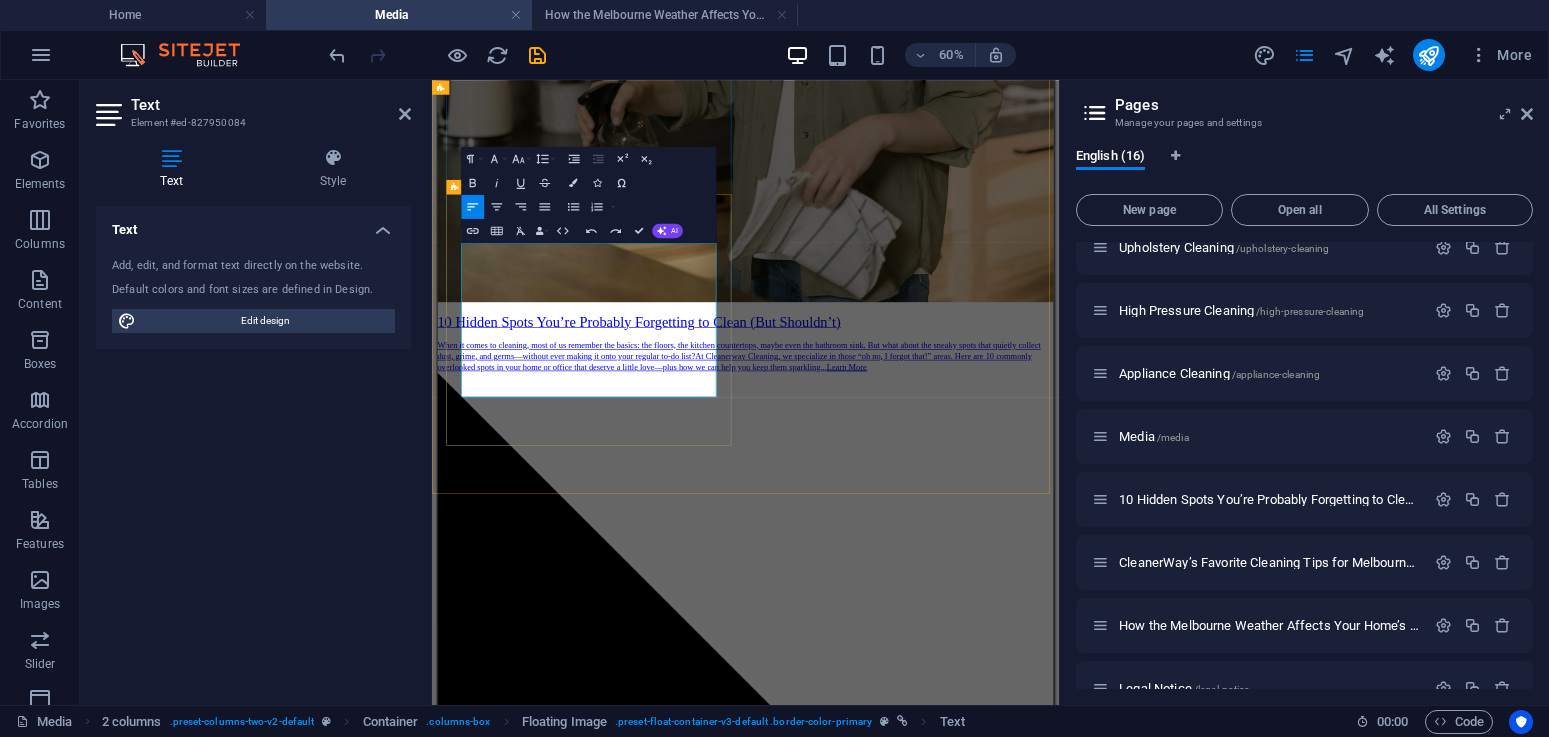 click on "10How the Melbourne Weather Affects Your Home’s Cleanlines" at bounding box center [749, 3379] 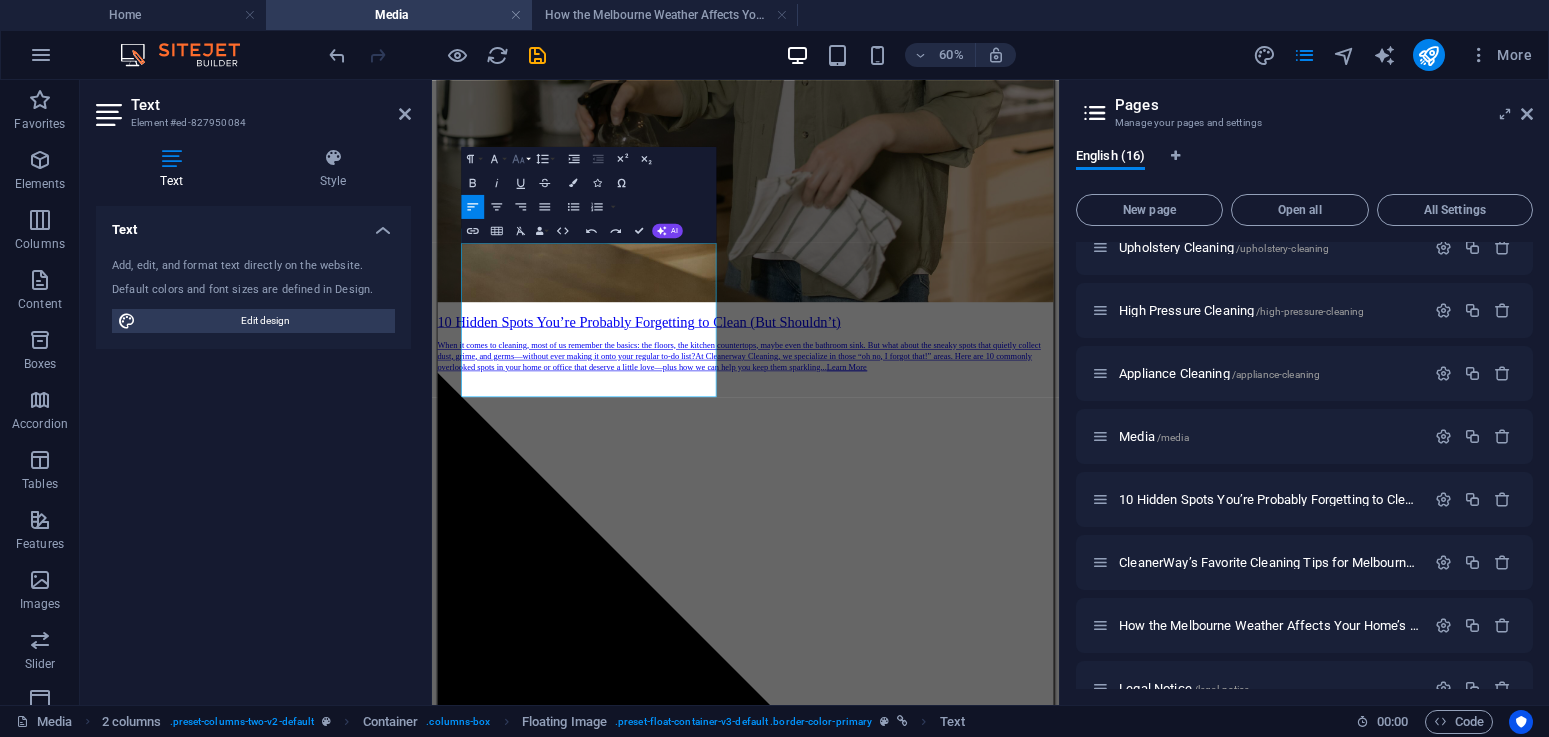 click on "Font Size" at bounding box center [520, 158] 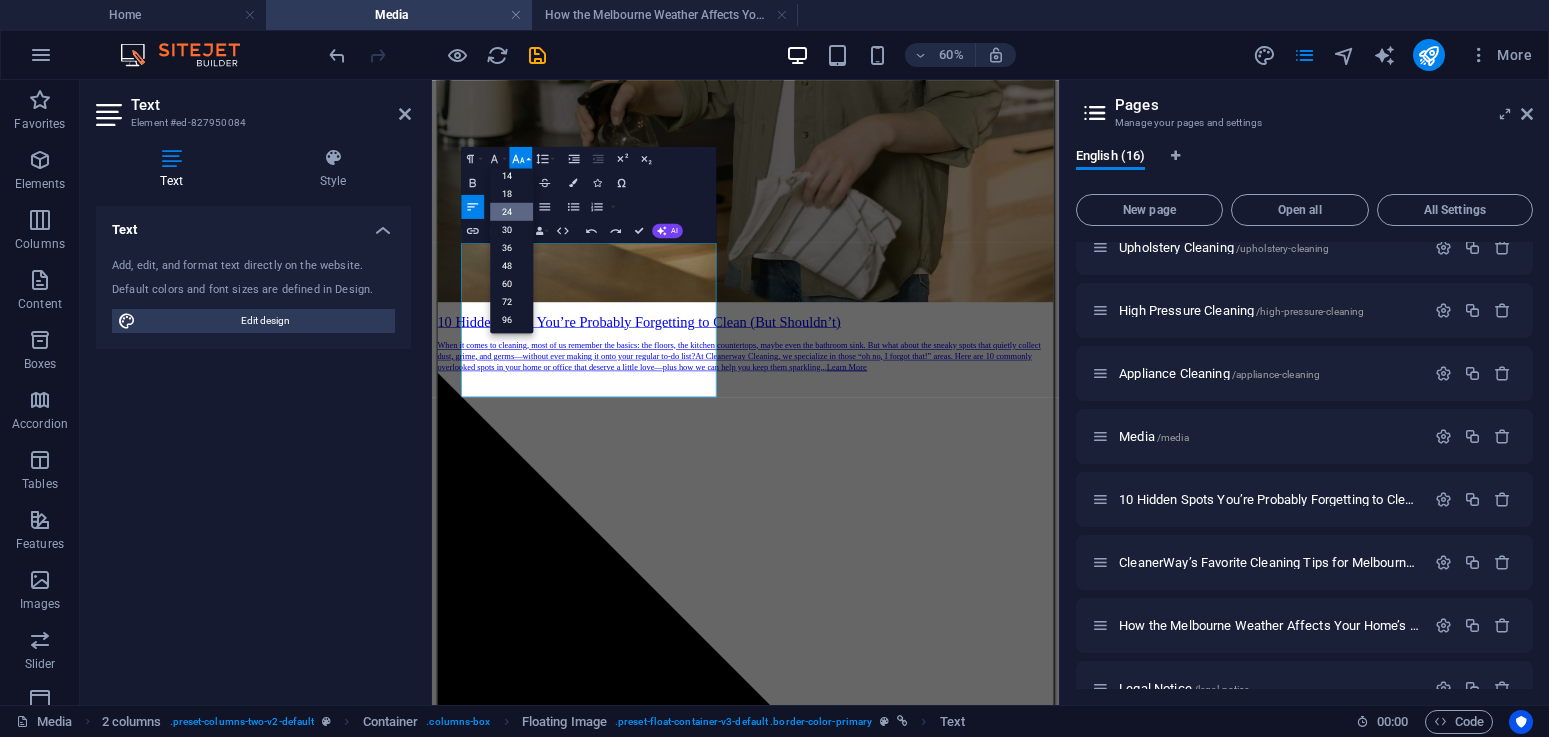 scroll, scrollTop: 161, scrollLeft: 0, axis: vertical 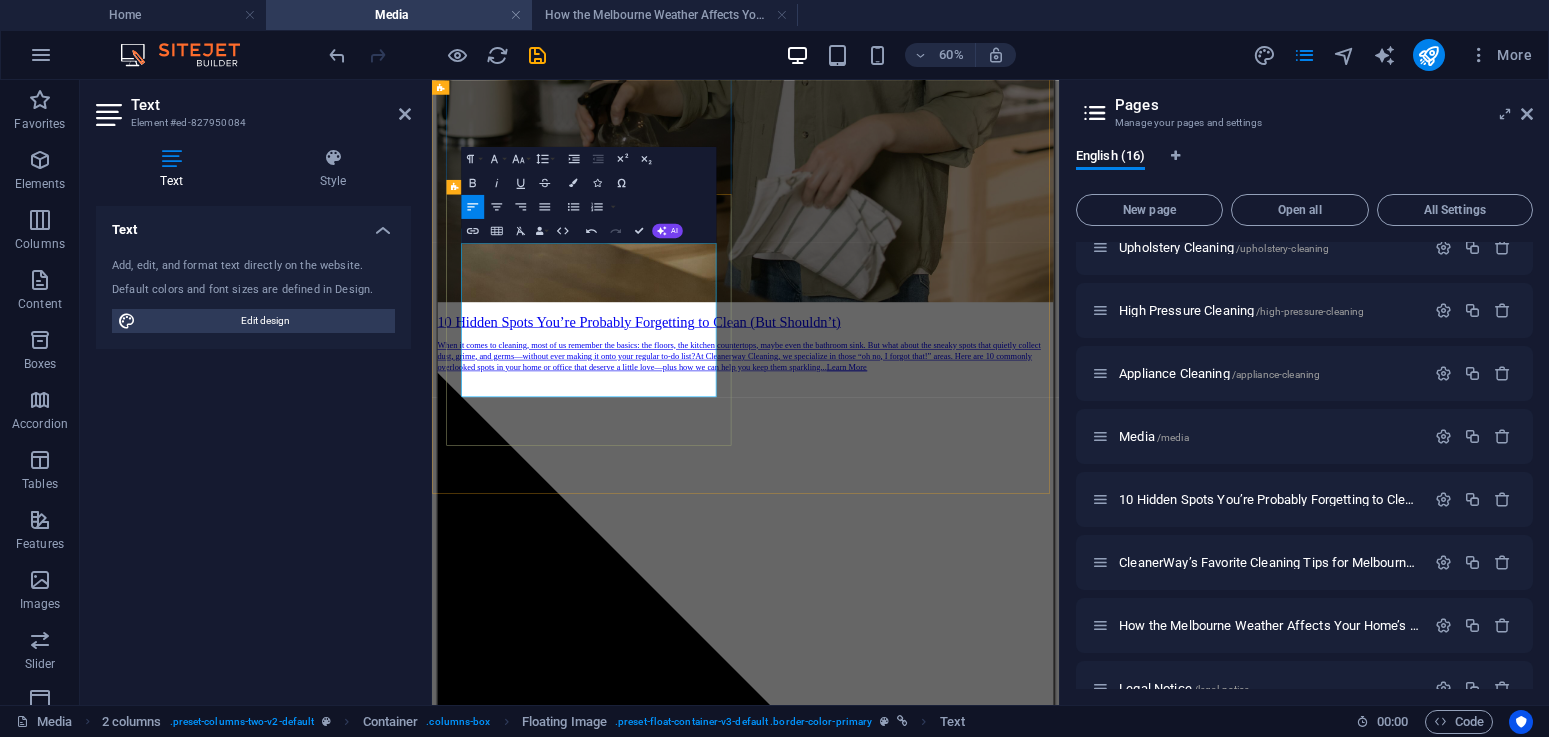 click on "10How the Melbourne Weather Affects Your Home’s Cleanliness" at bounding box center (737, 3379) 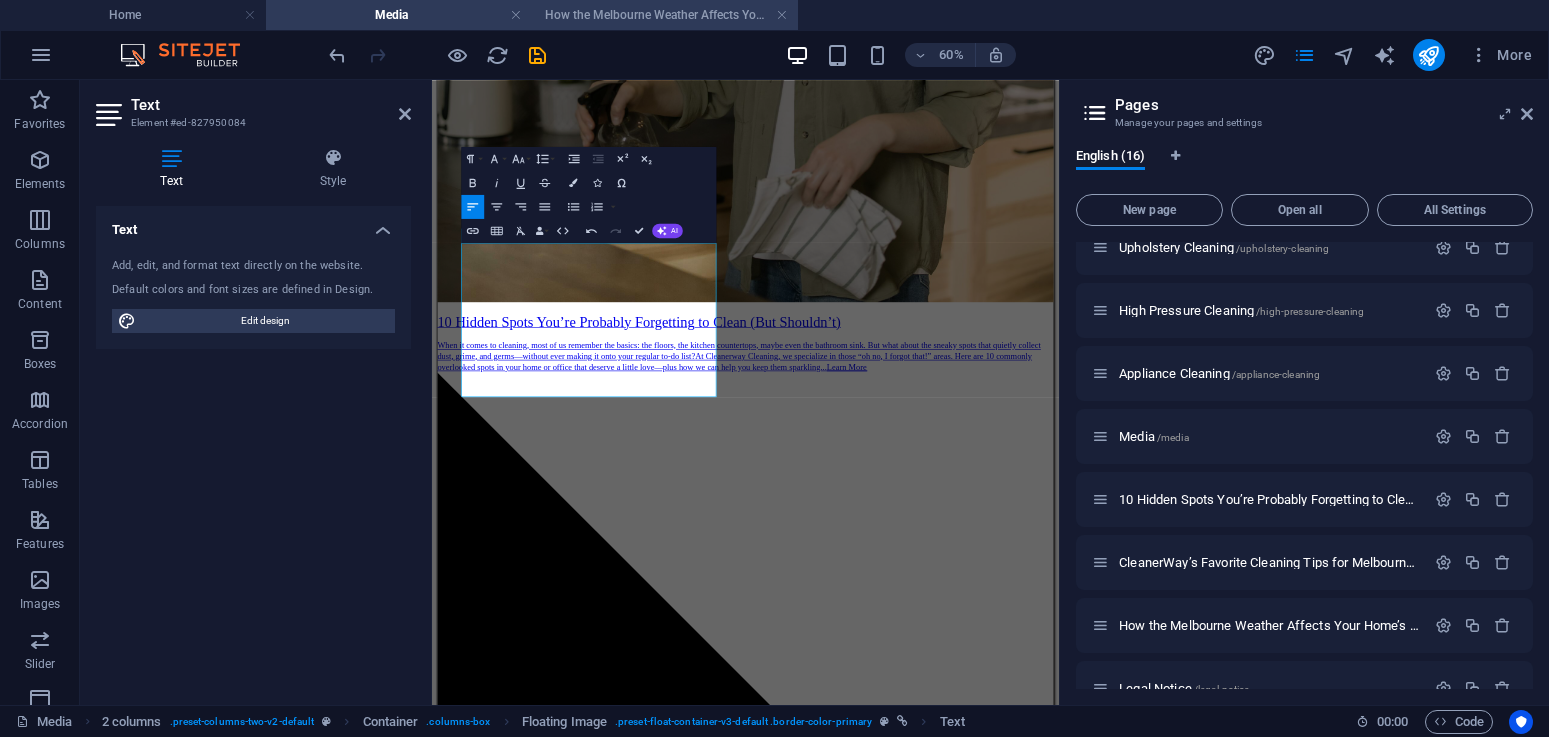 click on "How the Melbourne Weather Affects Your Home’s Cleanliness" at bounding box center (665, 15) 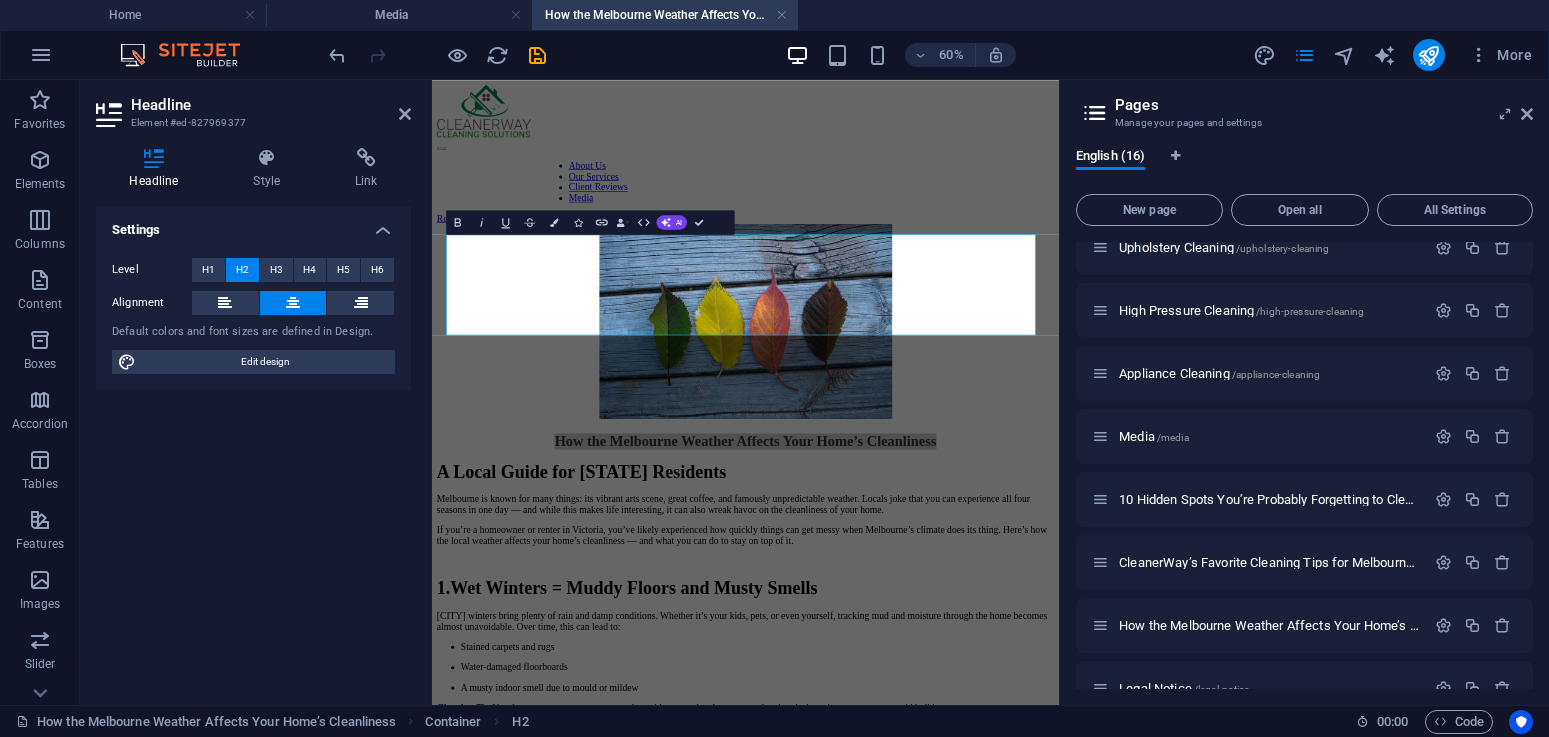 scroll, scrollTop: 300, scrollLeft: 0, axis: vertical 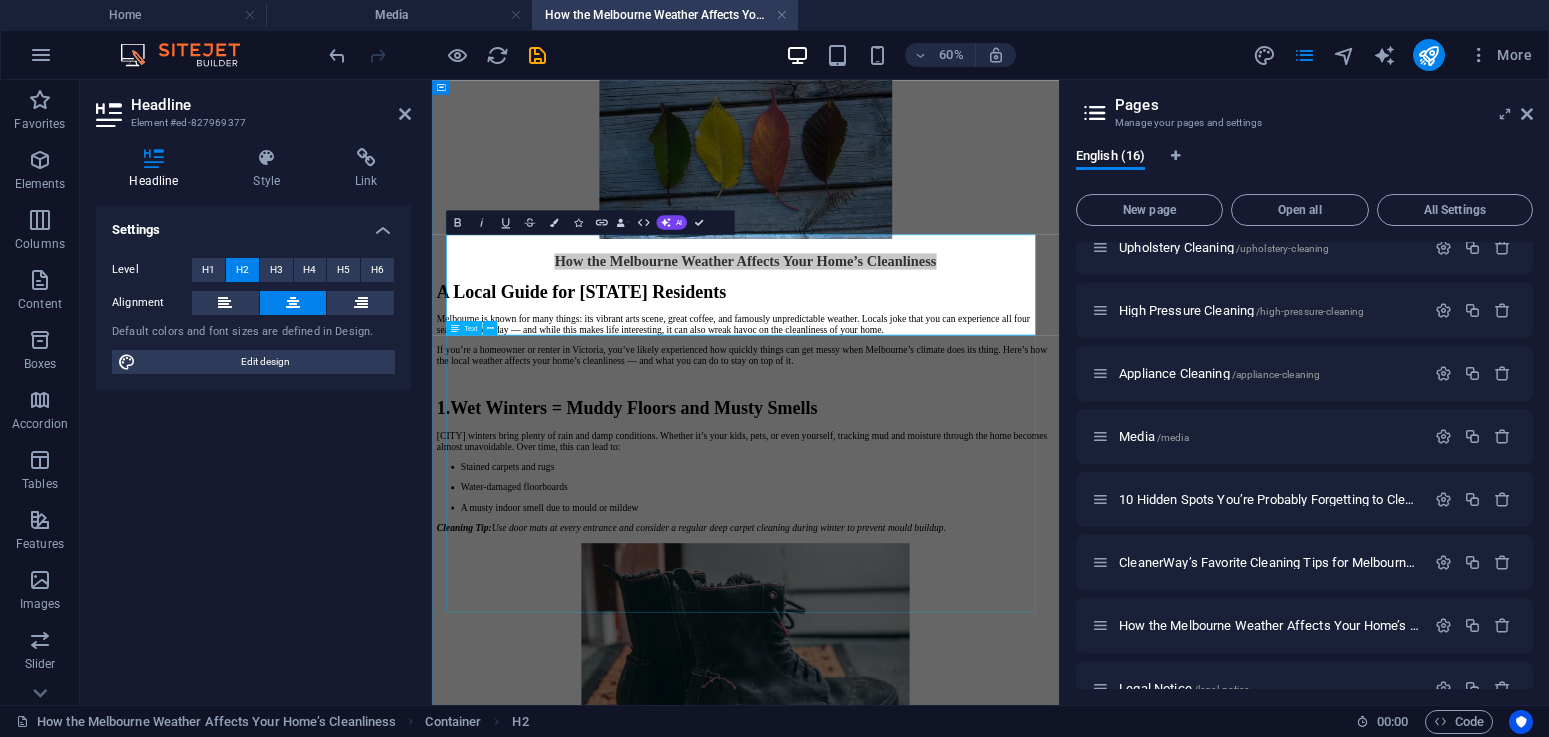 click on "A Local Guide for Victorian Residents Melbourne is known for many things: its vibrant arts scene, great coffee, and famously unpredictable weather. Locals joke that you can experience all four seasons in one day — and while this makes life interesting, it can also wreak havoc on the cleanliness of your home. If you’re a homeowner or renter in Victoria, you’ve likely experienced how quickly things can get messy when Melbourne’s climate does its thing. Here’s how the local weather affects your home’s cleanliness — and what you can do to stay on top of it. 1.  Wet Winters = Muddy Floors and Musty Smells Melbourne winters bring plenty of rain and damp conditions. Whether it’s your kids, pets, or even yourself, tracking mud and moisture through the home becomes almost unavoidable. Over time, this can lead to: Stained carpets and rugs Water-damaged floorboards A musty indoor smell due to mould or mildew Cleaning Tip:" at bounding box center [954, 626] 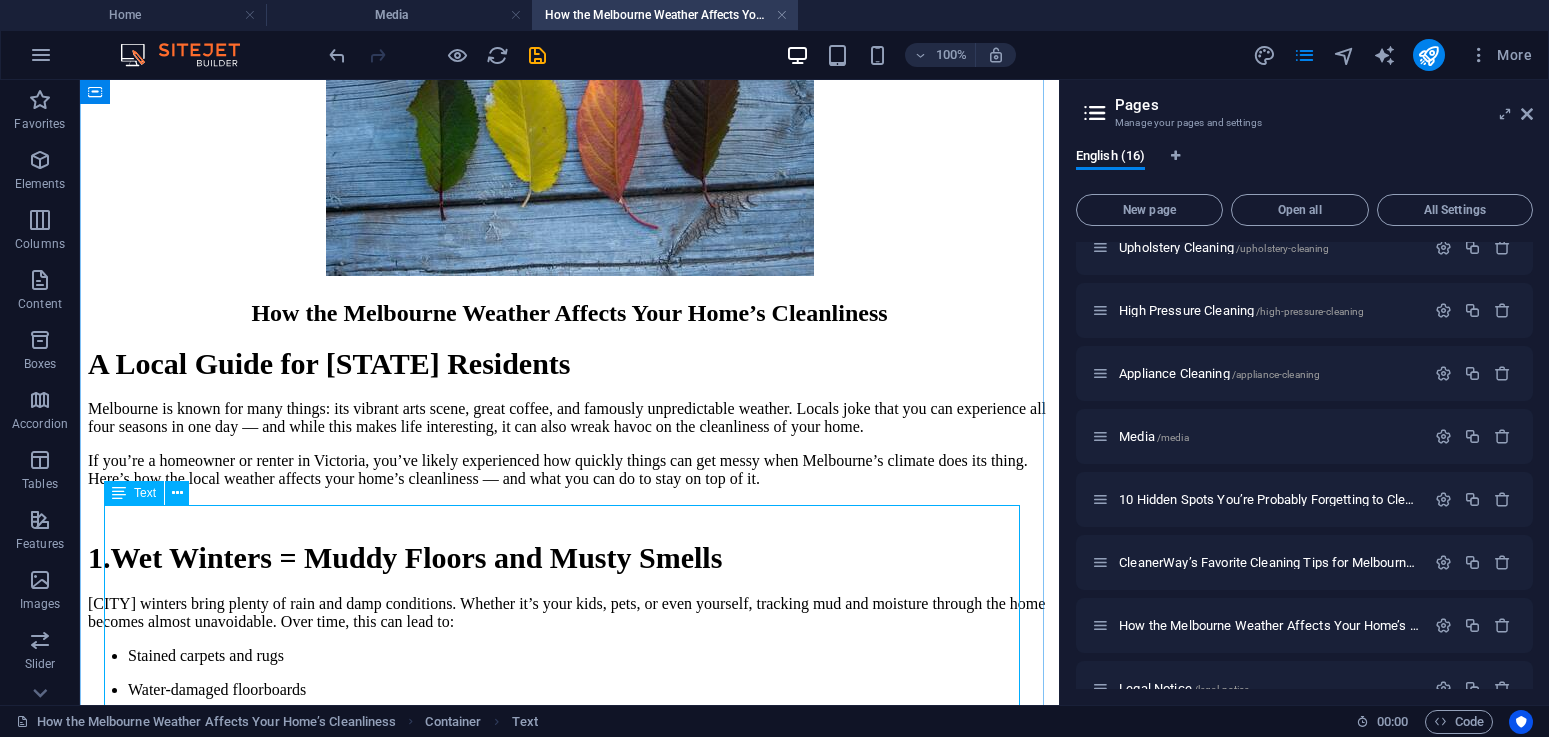 scroll, scrollTop: 400, scrollLeft: 0, axis: vertical 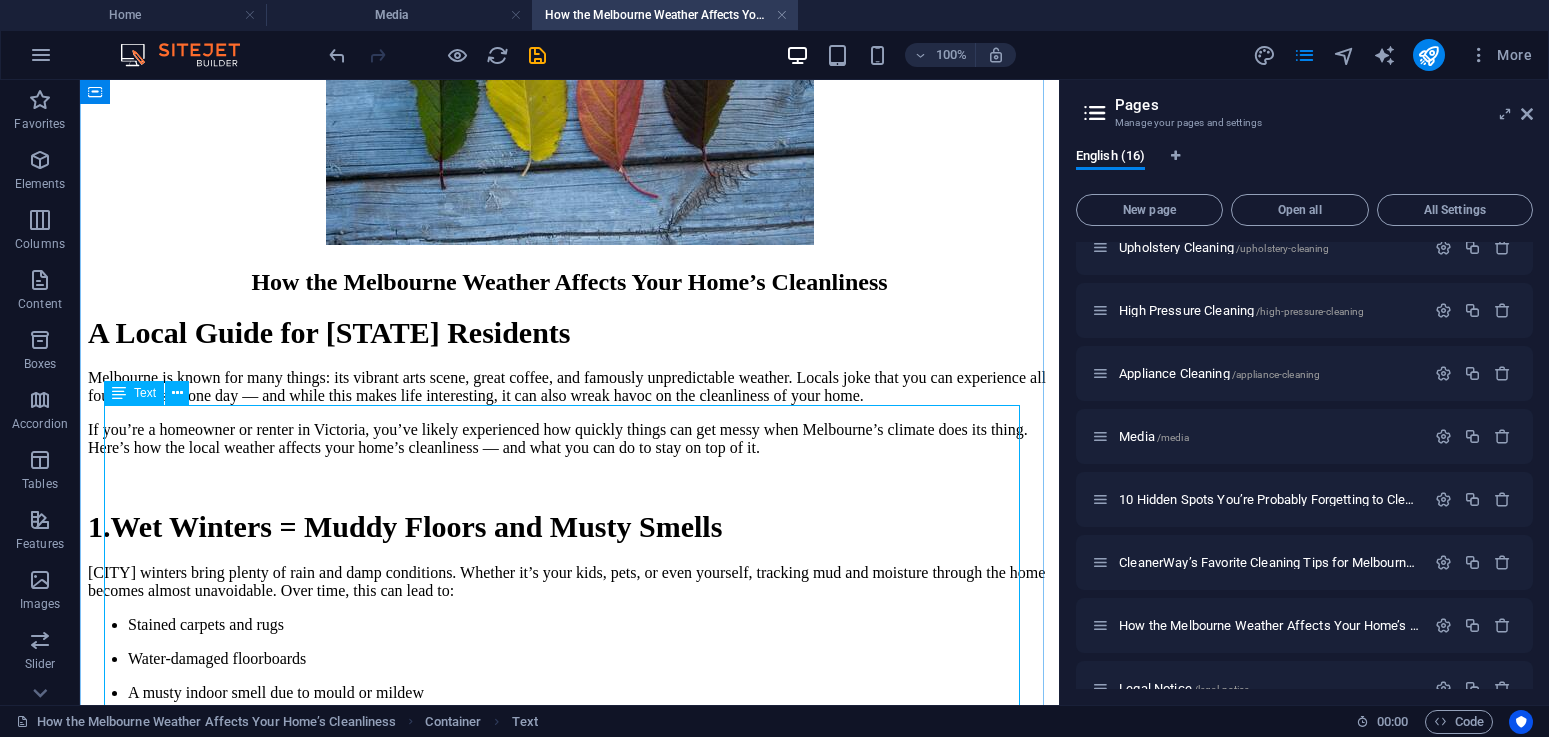 click on "A Local Guide for Victorian Residents Melbourne is known for many things: its vibrant arts scene, great coffee, and famously unpredictable weather. Locals joke that you can experience all four seasons in one day — and while this makes life interesting, it can also wreak havoc on the cleanliness of your home. If you’re a homeowner or renter in Victoria, you’ve likely experienced how quickly things can get messy when Melbourne’s climate does its thing. Here’s how the local weather affects your home’s cleanliness — and what you can do to stay on top of it. 1.  Wet Winters = Muddy Floors and Musty Smells Melbourne winters bring plenty of rain and damp conditions. Whether it’s your kids, pets, or even yourself, tracking mud and moisture through the home becomes almost unavoidable. Over time, this can lead to: Stained carpets and rugs Water-damaged floorboards A musty indoor smell due to mould or mildew Cleaning Tip:" at bounding box center (569, 526) 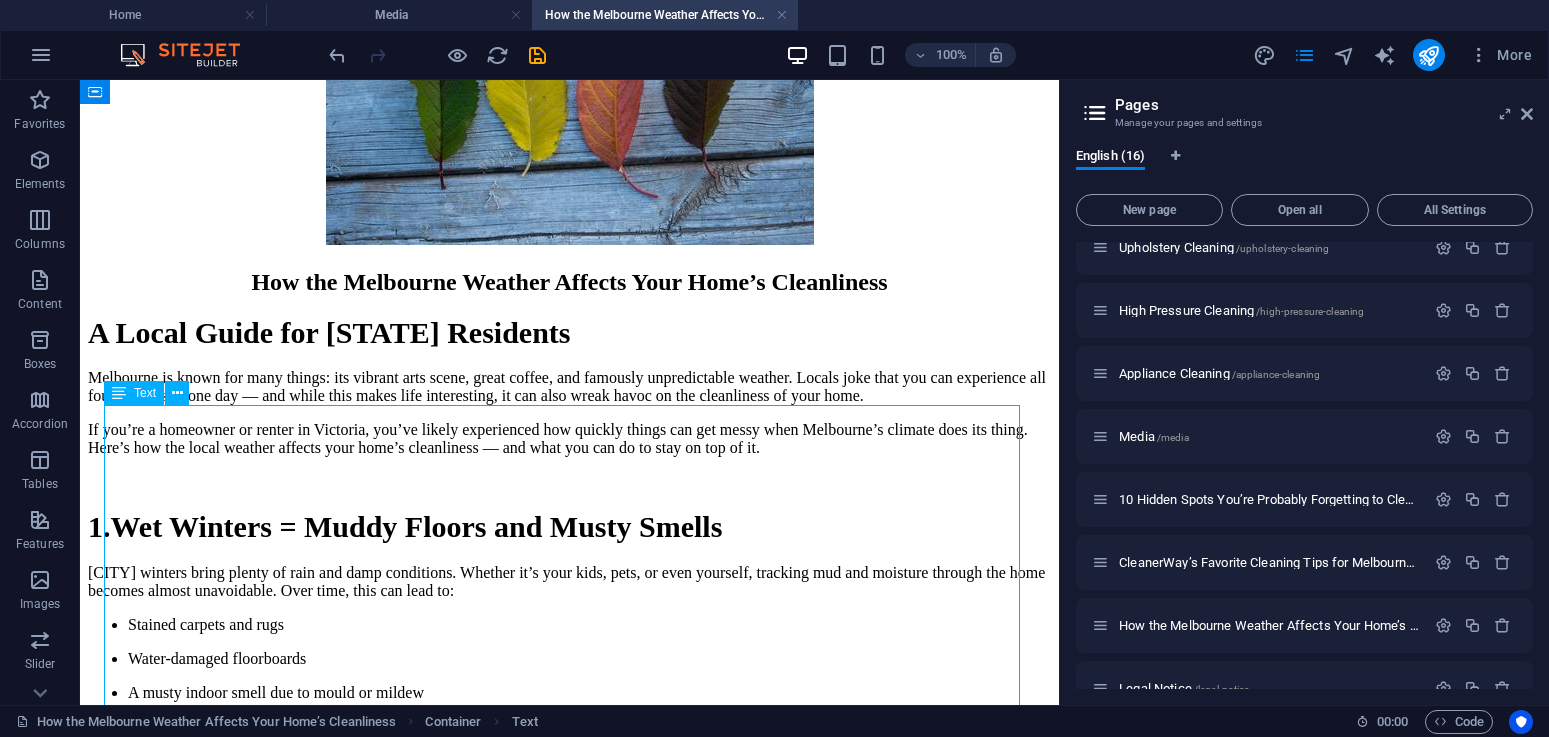 click on "A Local Guide for Victorian Residents Melbourne is known for many things: its vibrant arts scene, great coffee, and famously unpredictable weather. Locals joke that you can experience all four seasons in one day — and while this makes life interesting, it can also wreak havoc on the cleanliness of your home. If you’re a homeowner or renter in Victoria, you’ve likely experienced how quickly things can get messy when Melbourne’s climate does its thing. Here’s how the local weather affects your home’s cleanliness — and what you can do to stay on top of it. 1.  Wet Winters = Muddy Floors and Musty Smells Melbourne winters bring plenty of rain and damp conditions. Whether it’s your kids, pets, or even yourself, tracking mud and moisture through the home becomes almost unavoidable. Over time, this can lead to: Stained carpets and rugs Water-damaged floorboards A musty indoor smell due to mould or mildew Cleaning Tip:" at bounding box center (569, 526) 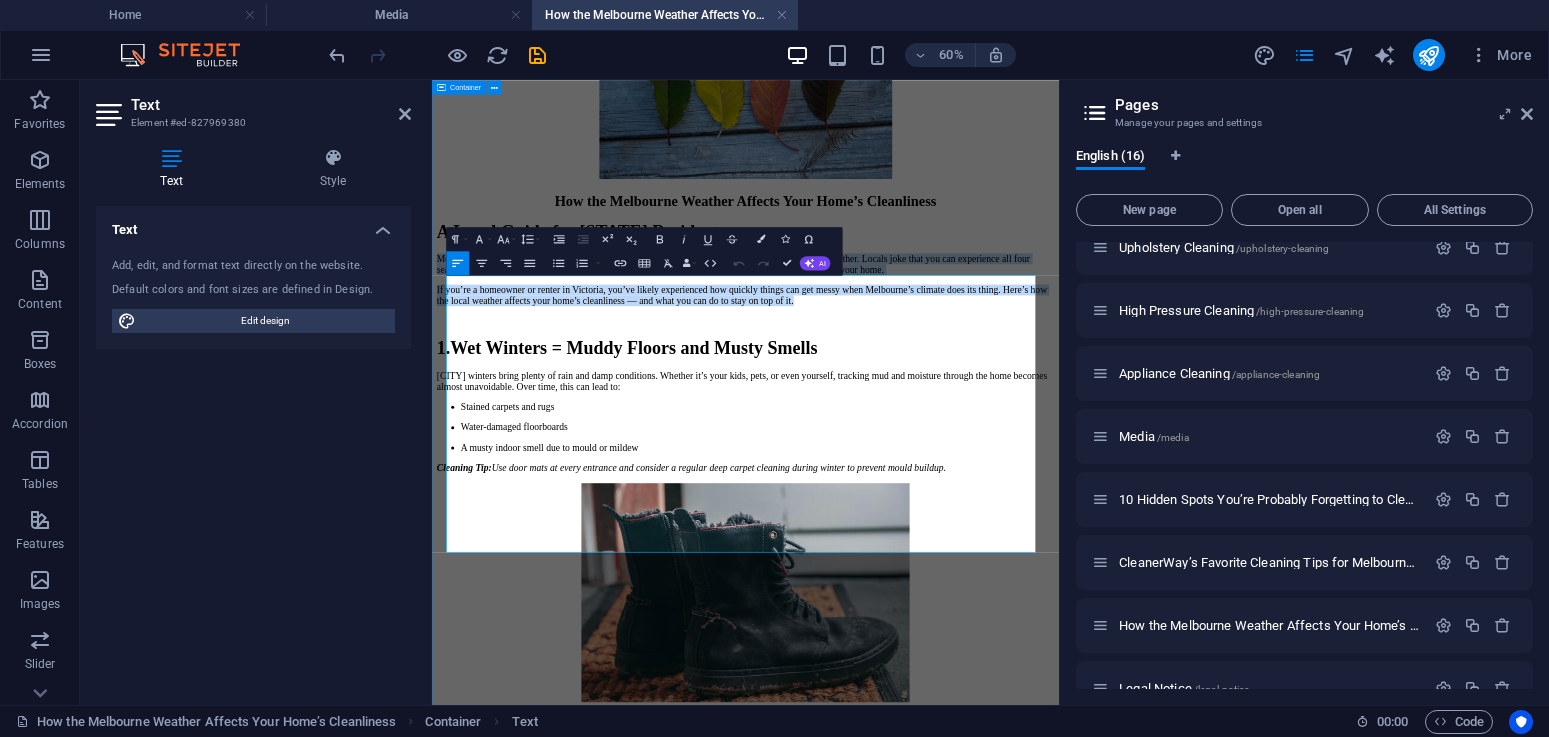 drag, startPoint x: 1057, startPoint y: 544, endPoint x: 453, endPoint y: 479, distance: 607.4874 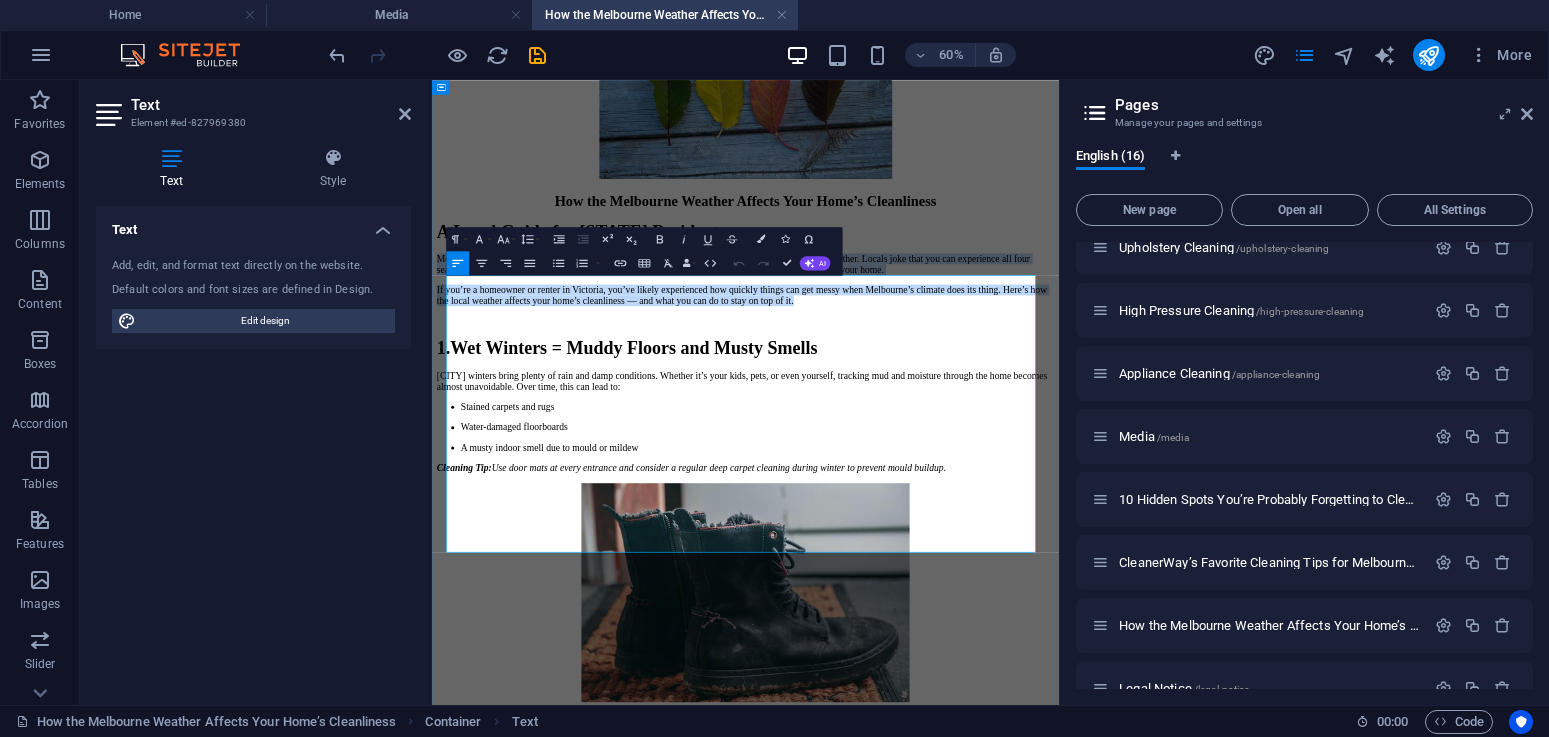 copy on "Melbourne is known for many things: its vibrant arts scene, great coffee, and famously unpredictable weather. Locals joke that you can experience all four seasons in one day — and while this makes life interesting, it can also wreak havoc on the cleanliness of your home. If you’re a homeowner or renter in Victoria, you’ve likely experienced how quickly things can get messy when Melbourne’s climate does its thing. Here’s how the local weather affects your home’s cleanliness — and what you can do to stay on top of it." 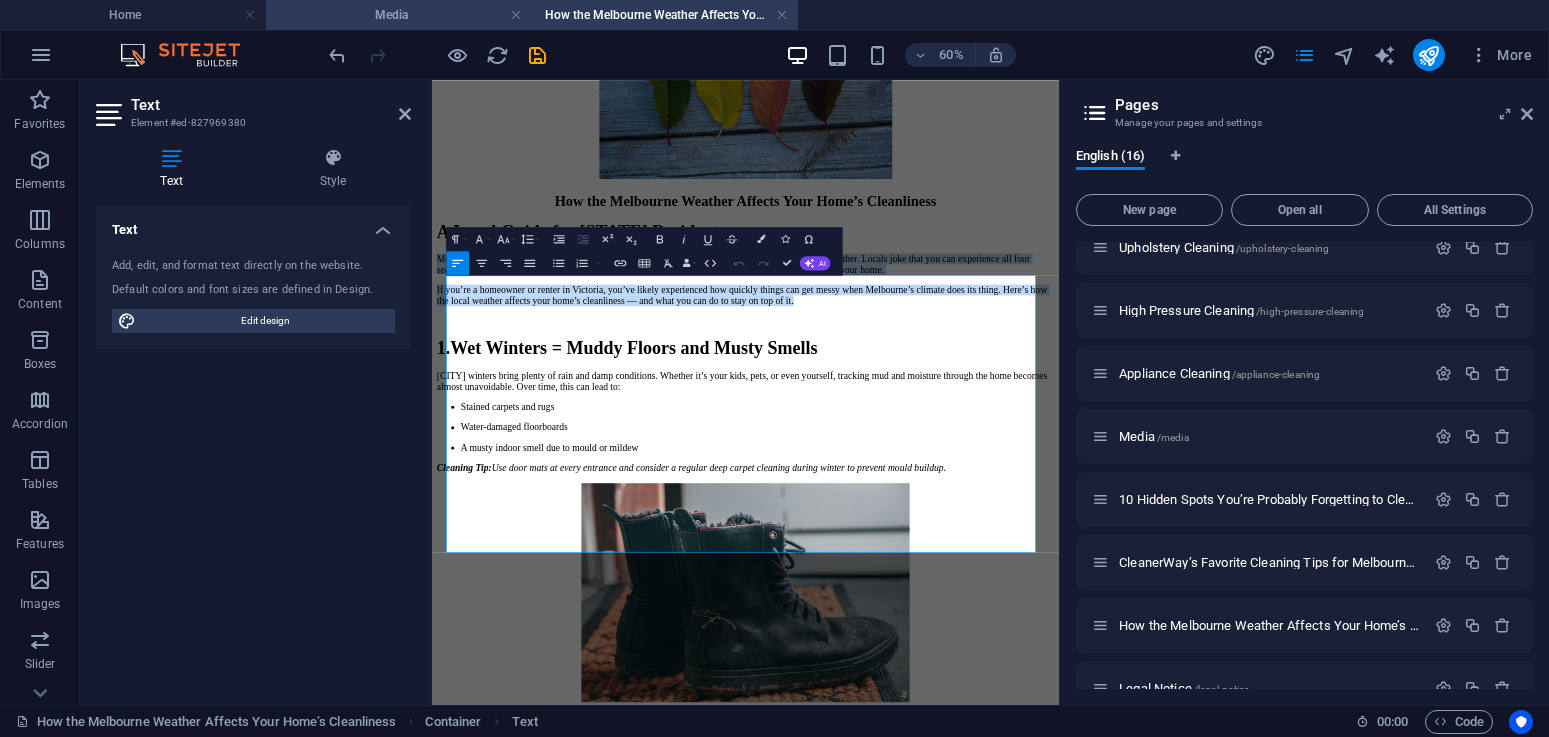 click on "Media" at bounding box center (399, 15) 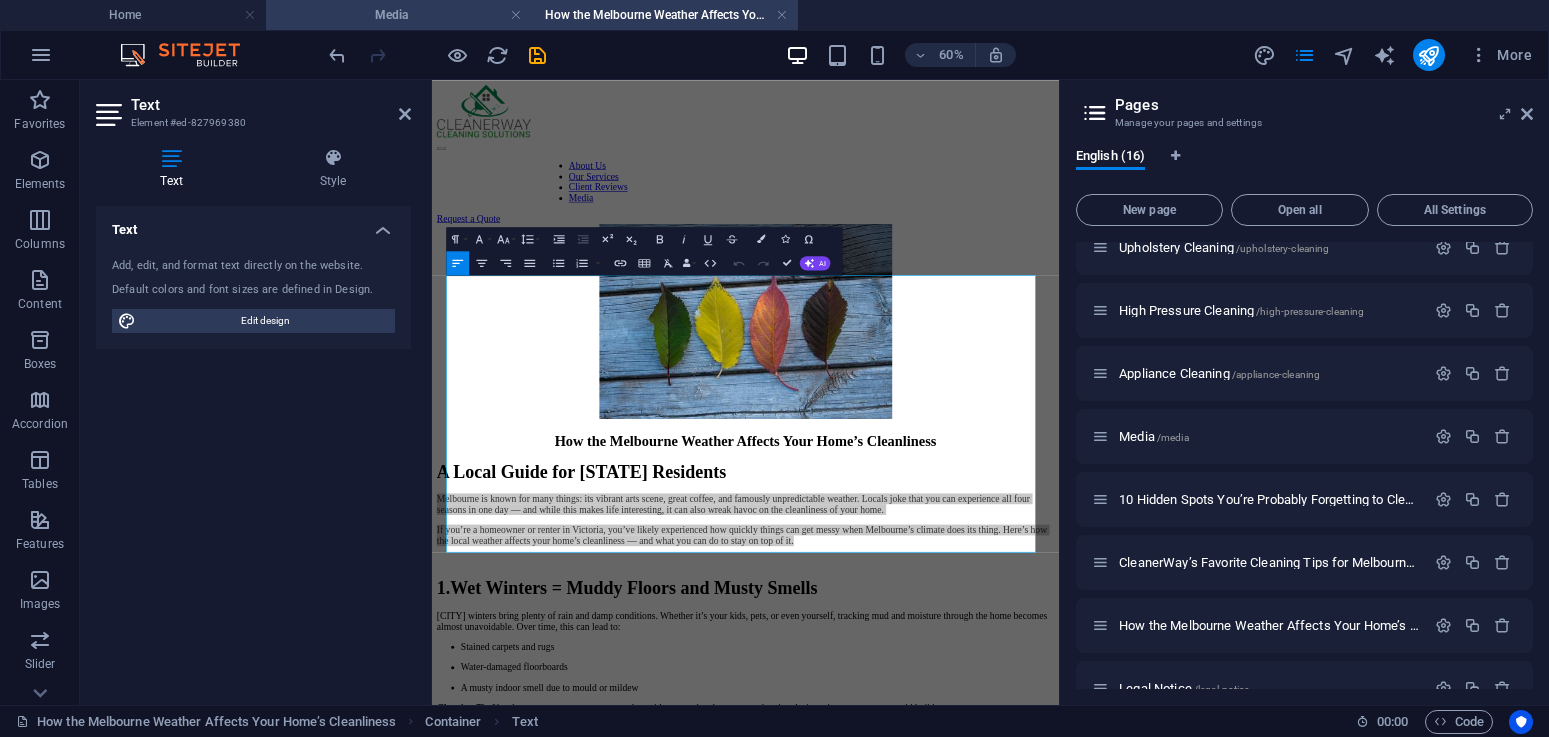 scroll, scrollTop: 867, scrollLeft: 0, axis: vertical 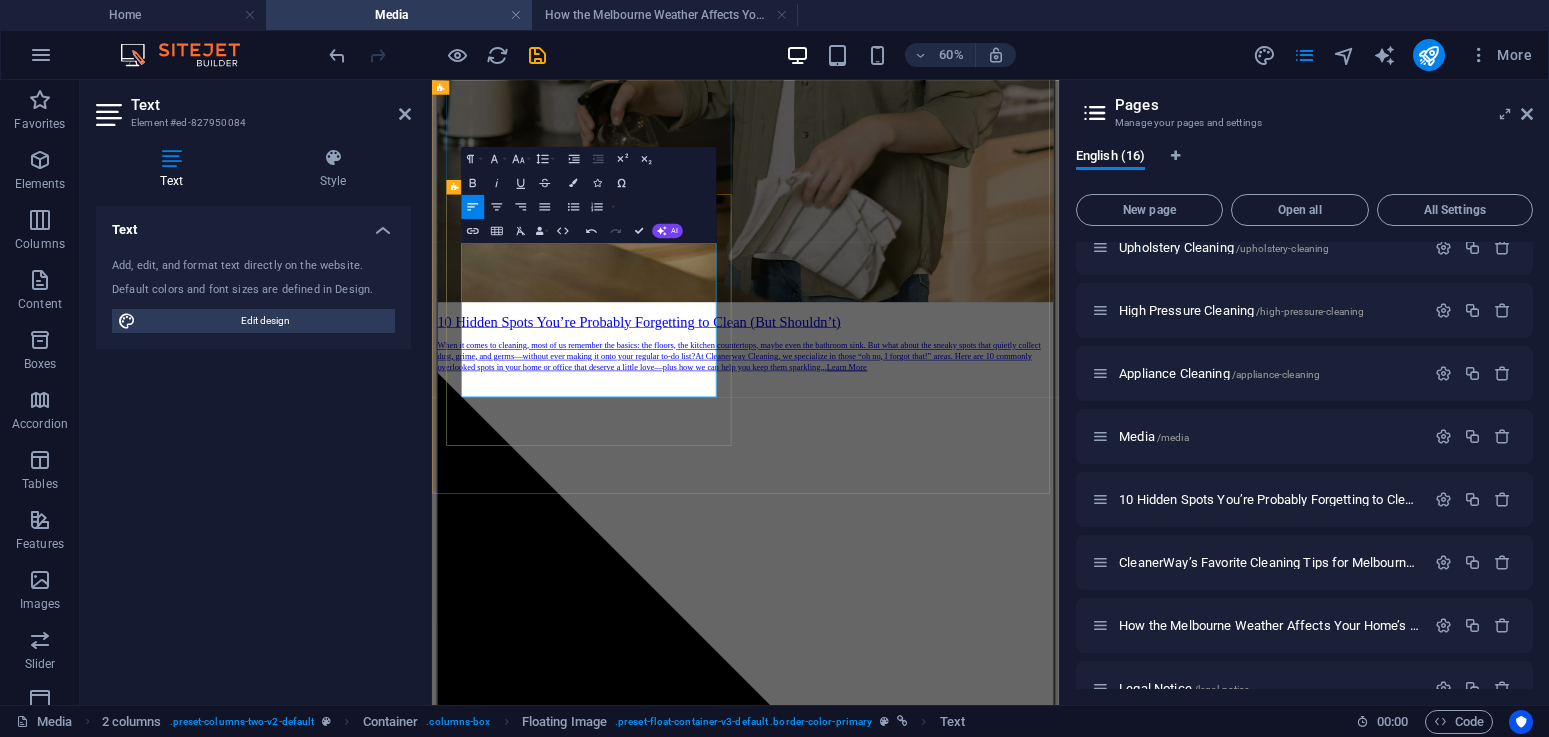 click on "When it comes to cleaning, most of us remember the basics: the floors, the kitchen countertops, maybe even the bathroom sink. But what about the sneaky spots that quietly collect dust, grime, and germs—without ever making it onto your regular to-do list? At Cleanerway Cleaning, we specialize in those “oh no, I forgot that!” areas. Here are 10 commonly overlooked spots in your home or office that deserve a little love—plus how we can help you keep them sparkling...  Learn More" at bounding box center [954, 4474] 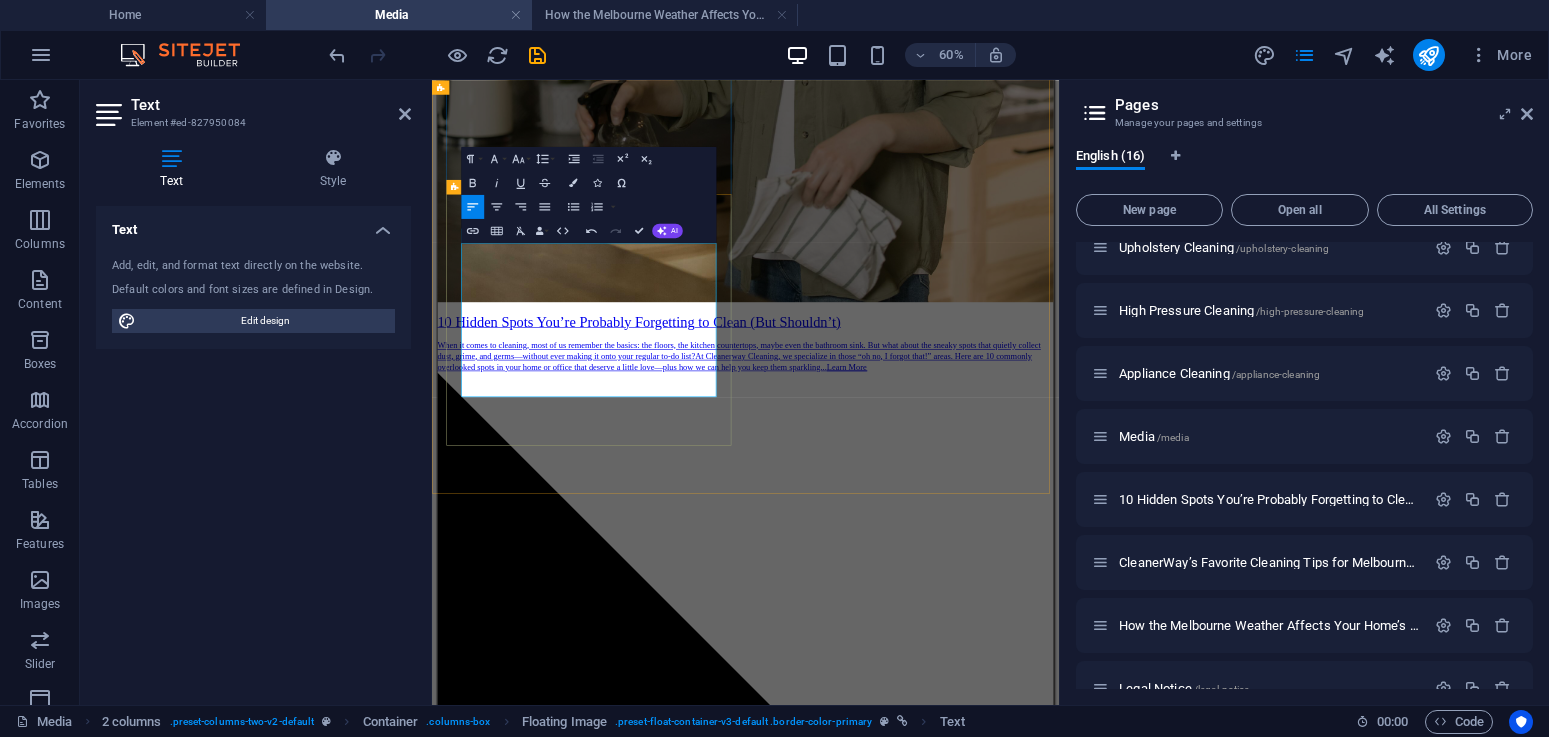 click on "When it comes to cleaning, most of us remember the basics: the floors, the kitchen countertops, maybe even the bathroom sink. But what about the sneaky spots that quietly collect dust, grime, and germs—without ever making it onto your regular to-do list? At Cleanerway Cleaning, we specialize in those “oh no, I forgot that!” areas. Here are 10 commonly overlooked spots in your home or office that deserve a little love—plus how we can help you keep them sparkling...  Learn More" at bounding box center (954, 4474) 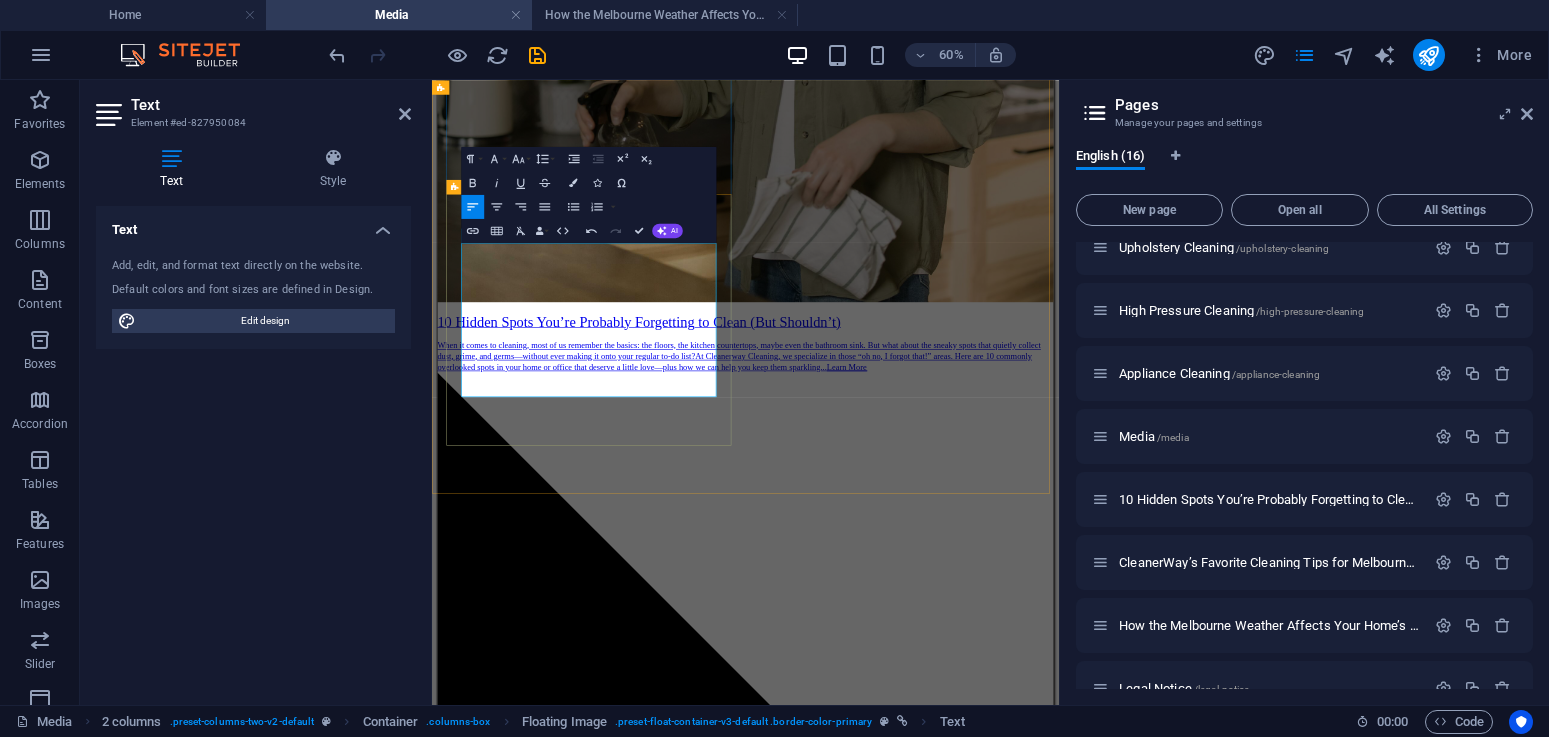 click on "When it comes to cleaning, most of us remember the basics: the floors, the kitchen countertops, maybe even the bathroom sink. But what about the sneaky spots that quietly collect dust, grime, and germs—without ever making it onto your regular to-do list? At Cleanerway Cleaning, we specialize in those “oh no, I forgot that!” areas. Here are 10 commonly overlooked spots in your home or office that deserve a little love—plus how we can help you keep them sparkling...  Learn More" at bounding box center (954, 4474) 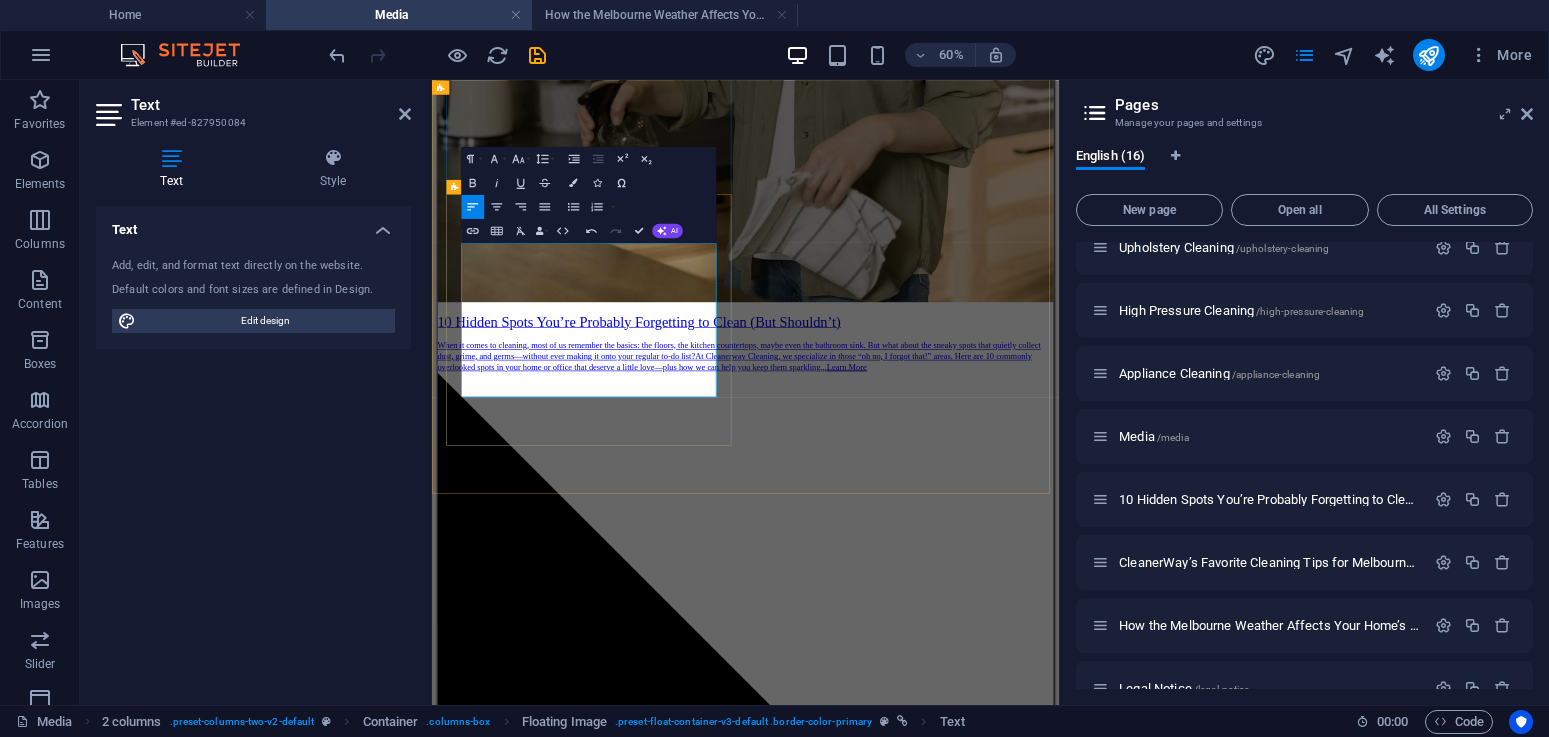 drag, startPoint x: 762, startPoint y: 599, endPoint x: 673, endPoint y: 471, distance: 155.9006 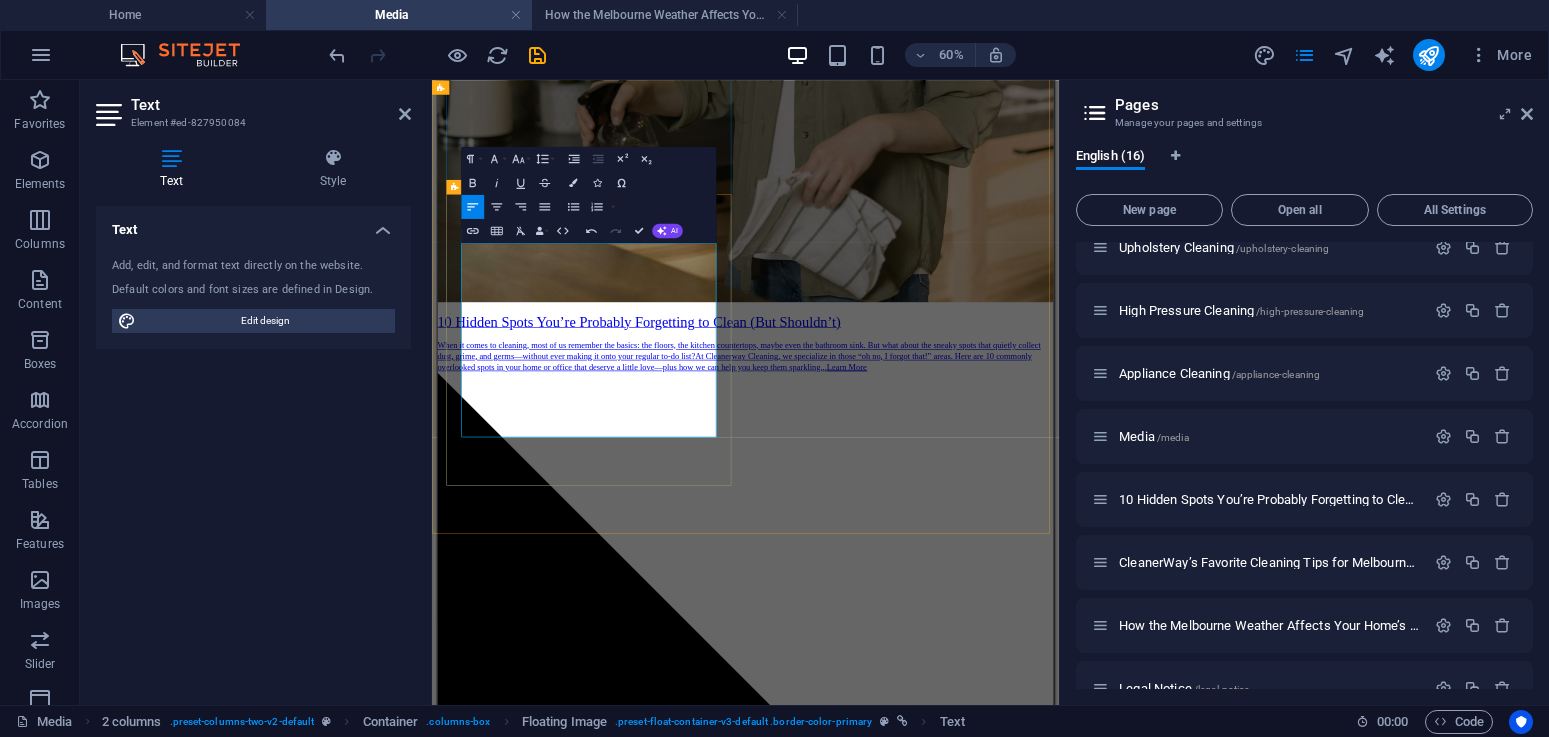 click on "If you’re a homeowner or renter in Victoria, you’ve likely experienced how quickly things can get messy when Melbourne’s climate does its thing. Here’s how the local weather affects your home’s cleanliness — and what you can do to stay on top of it." at bounding box center [954, 3479] 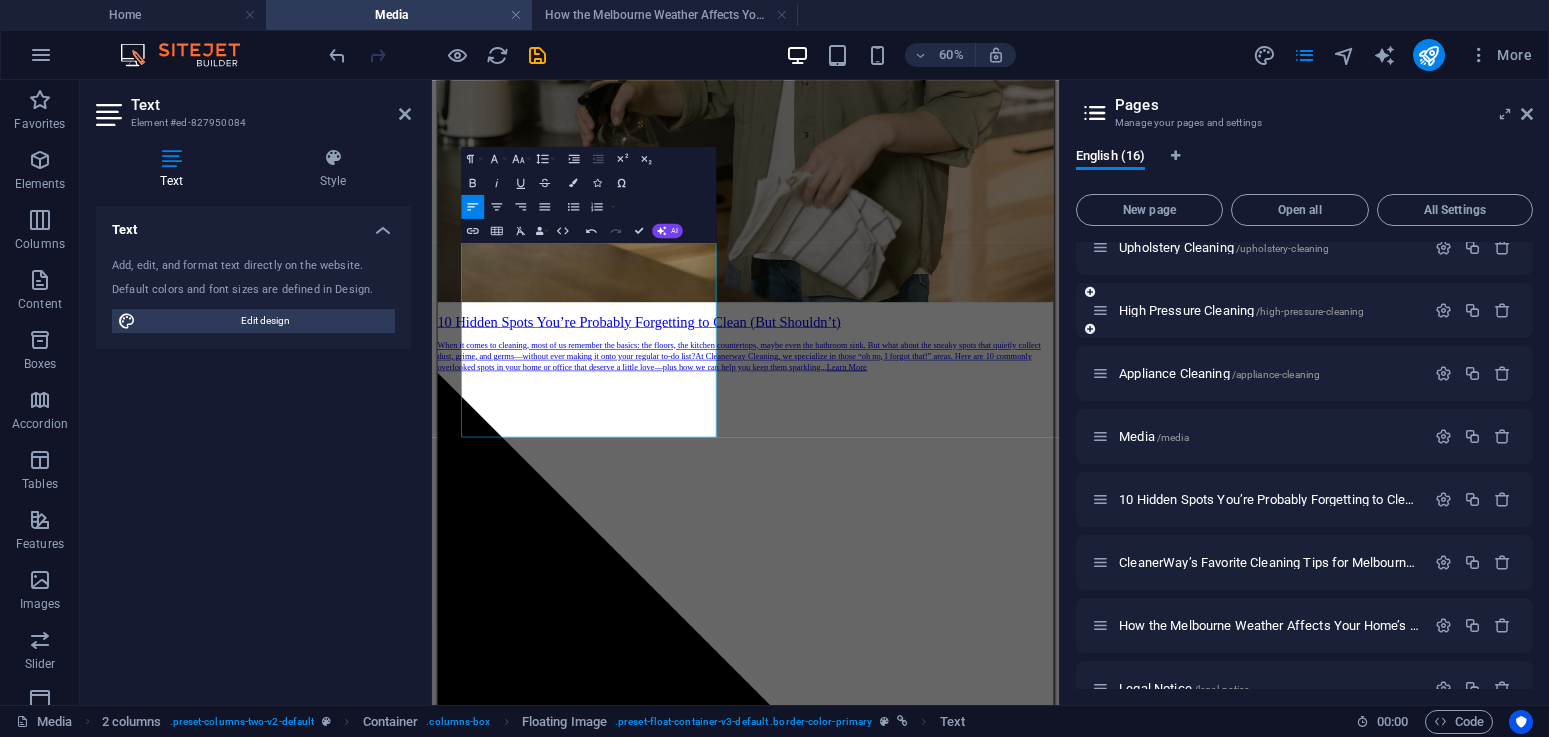 type 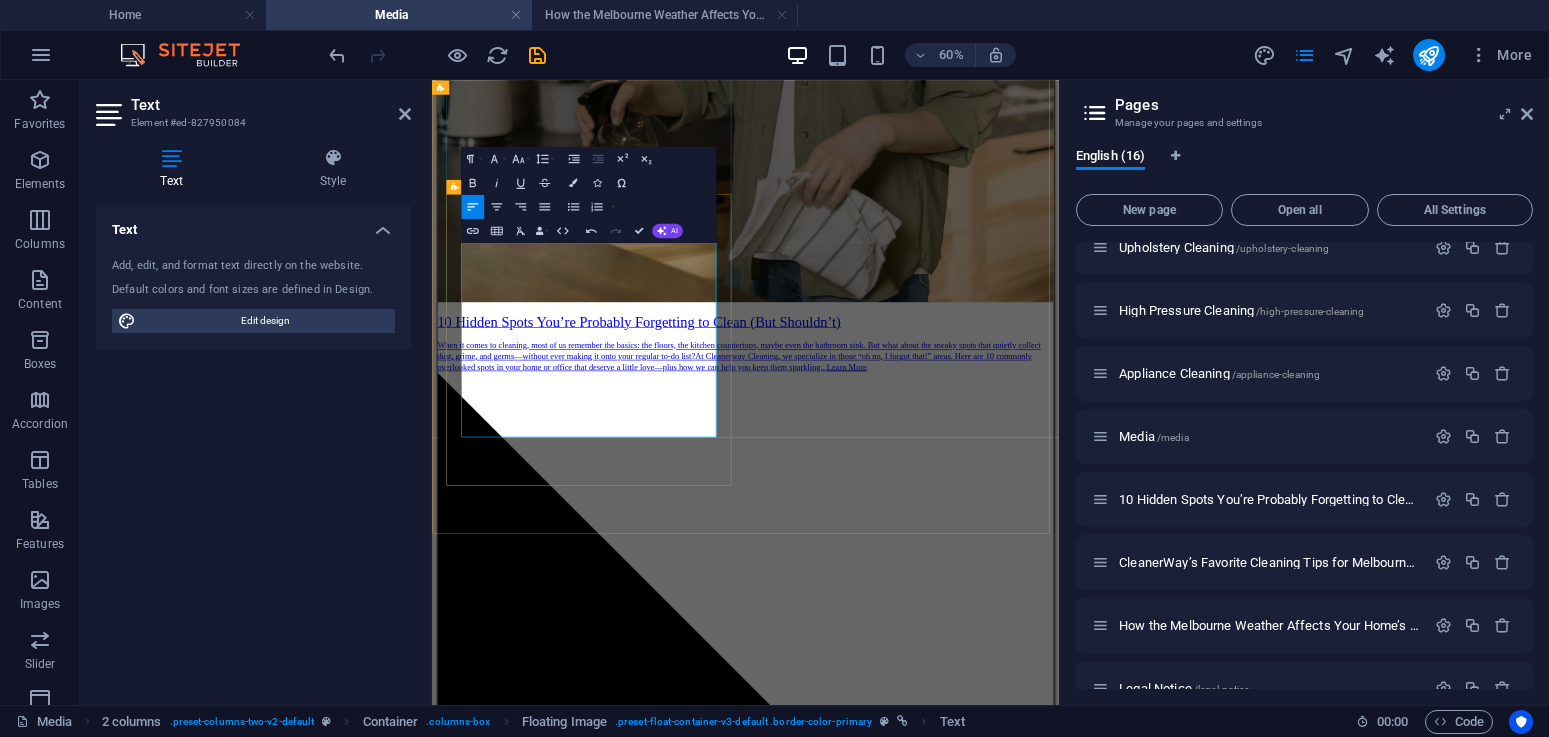 click on "Melbourne is known for many things: its vibrant arts scene, great coffee, and famously unpredictable weather. Locals joke that you can experience all four seasons in one day — and while this makes life interesting, it can also wreak havoc on the cleanliness of your home.  If you’re a homeowner or renter in Victoria, you’ve likely experienced how quickly things can get messy when Melbourne’s climate does its thing. Here’s how the local weather affects your home’s cleanliness — and what you can do to stay on top of it." at bounding box center (954, 3445) 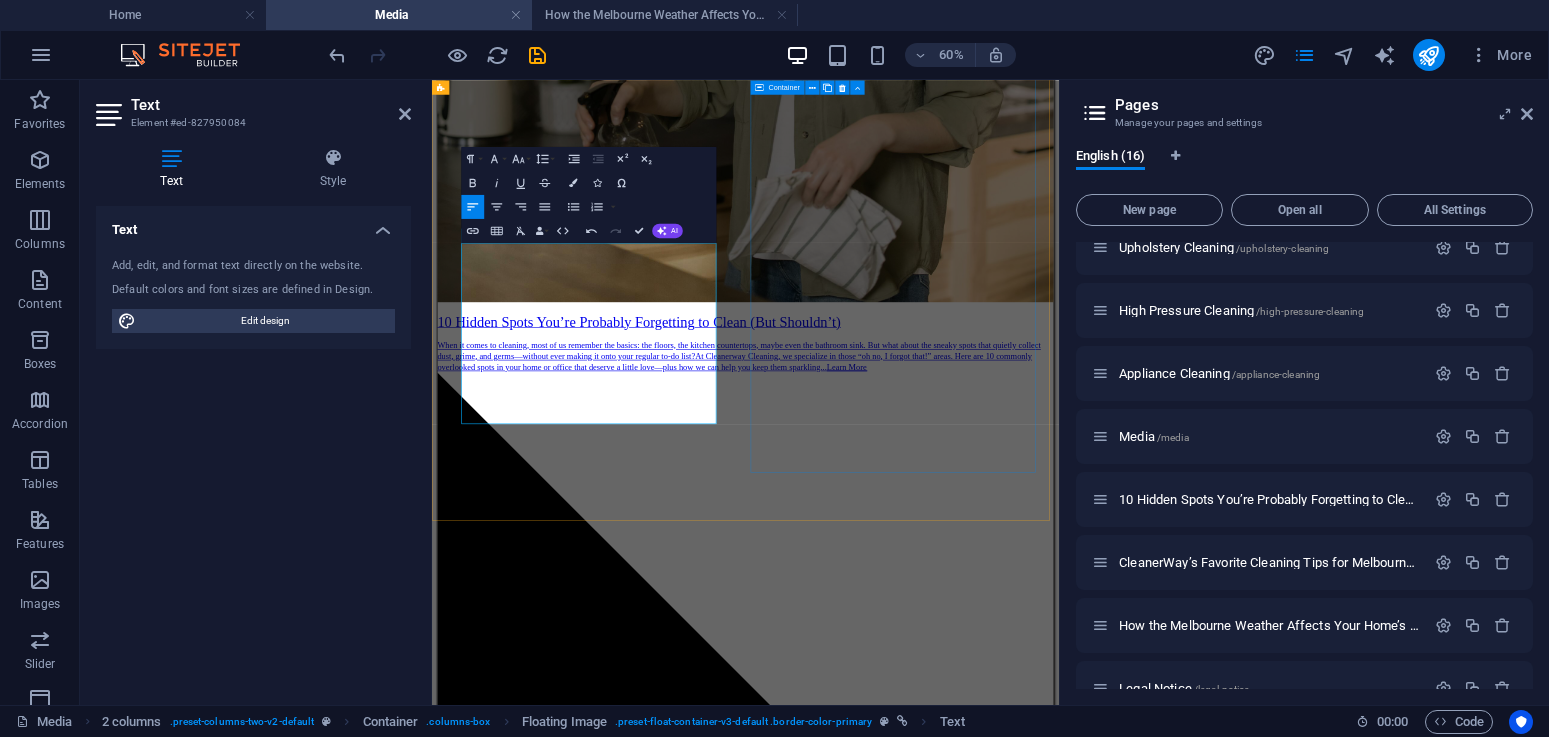 click on "CleanerWay’s Favorite Cleaning Tips for Melbourne Homes   At CleanerWay Cleaning Services, we’ve cleaned everything from cozy apartments to sprawling family homes across Melbourne — and if there’s one thing we know, it’s that a clean home feels better. Want that fresh, clean-home vibe without spending your whole weekend scrubbing? These are our  top expert cleaning tips  to make your Melbourne home sparkle all year round   ...  Learn More" at bounding box center [954, 6977] 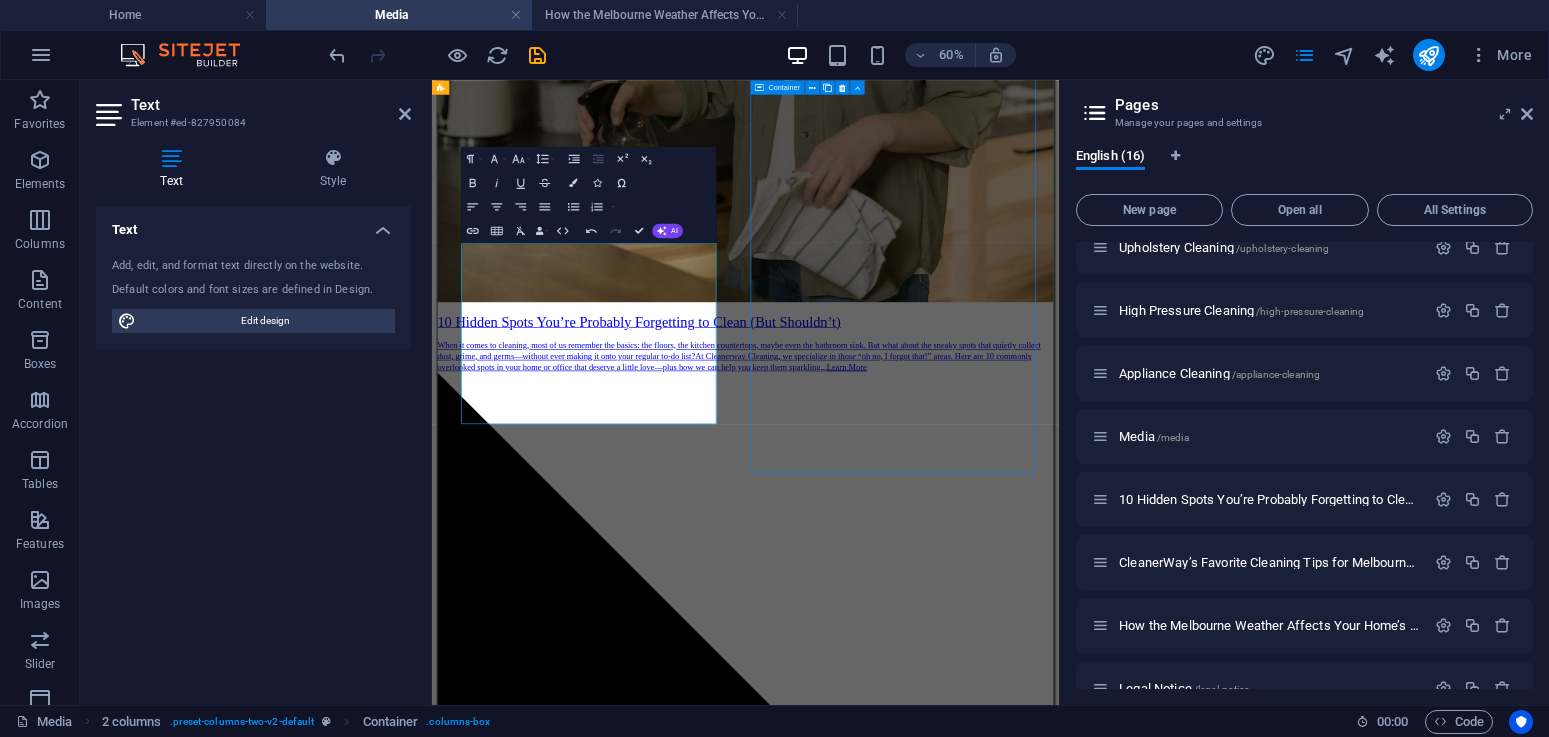 scroll, scrollTop: 900, scrollLeft: 0, axis: vertical 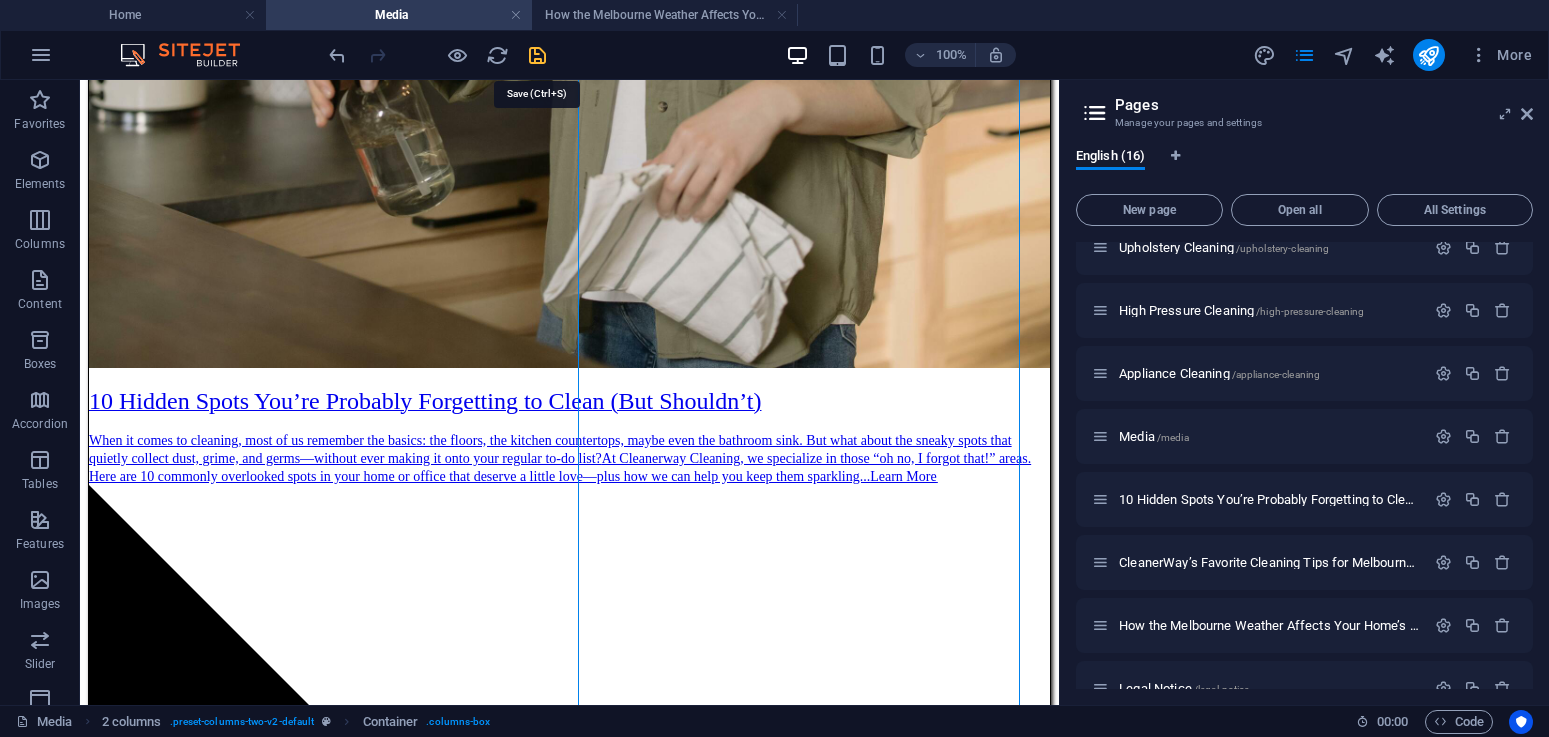 click at bounding box center [537, 55] 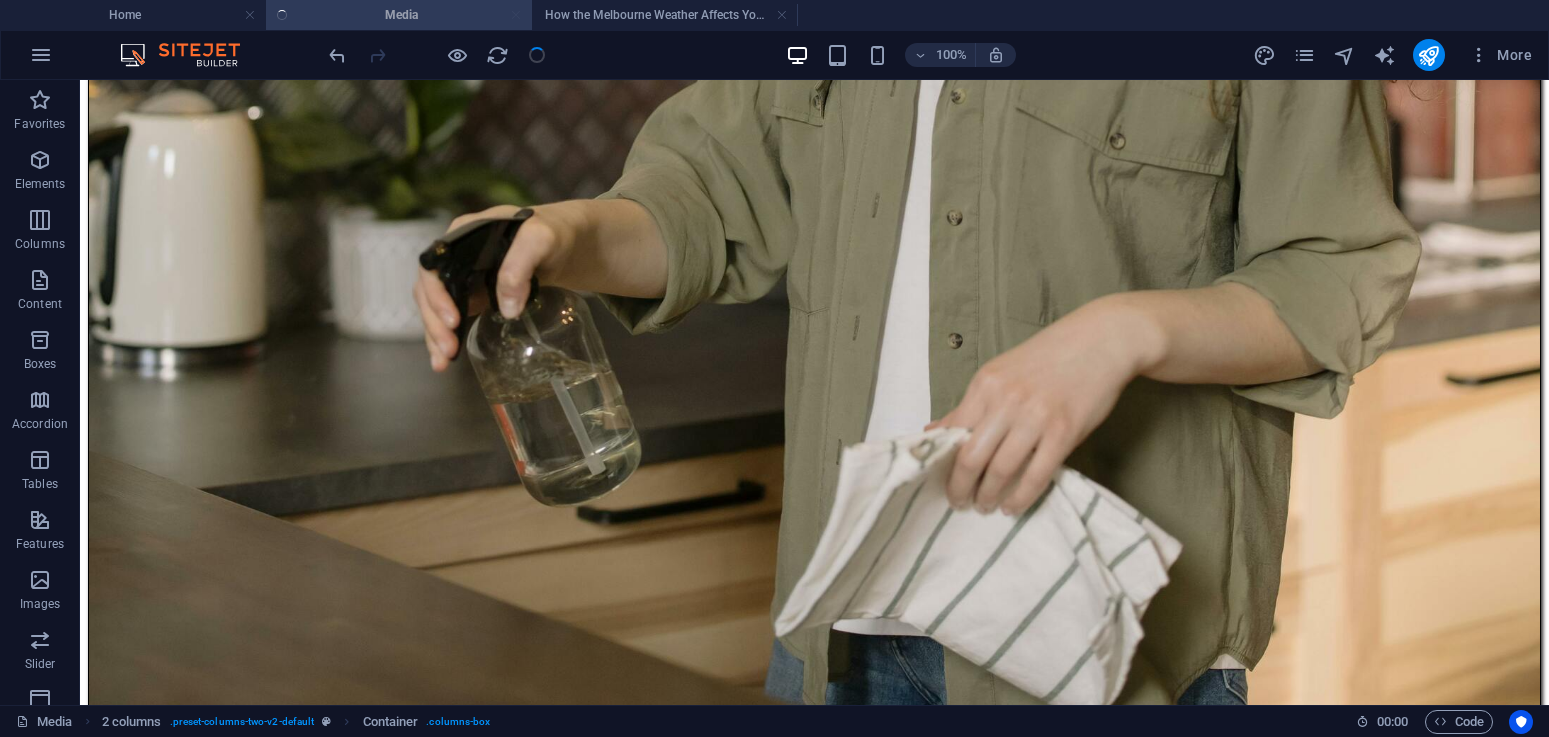 scroll, scrollTop: 867, scrollLeft: 0, axis: vertical 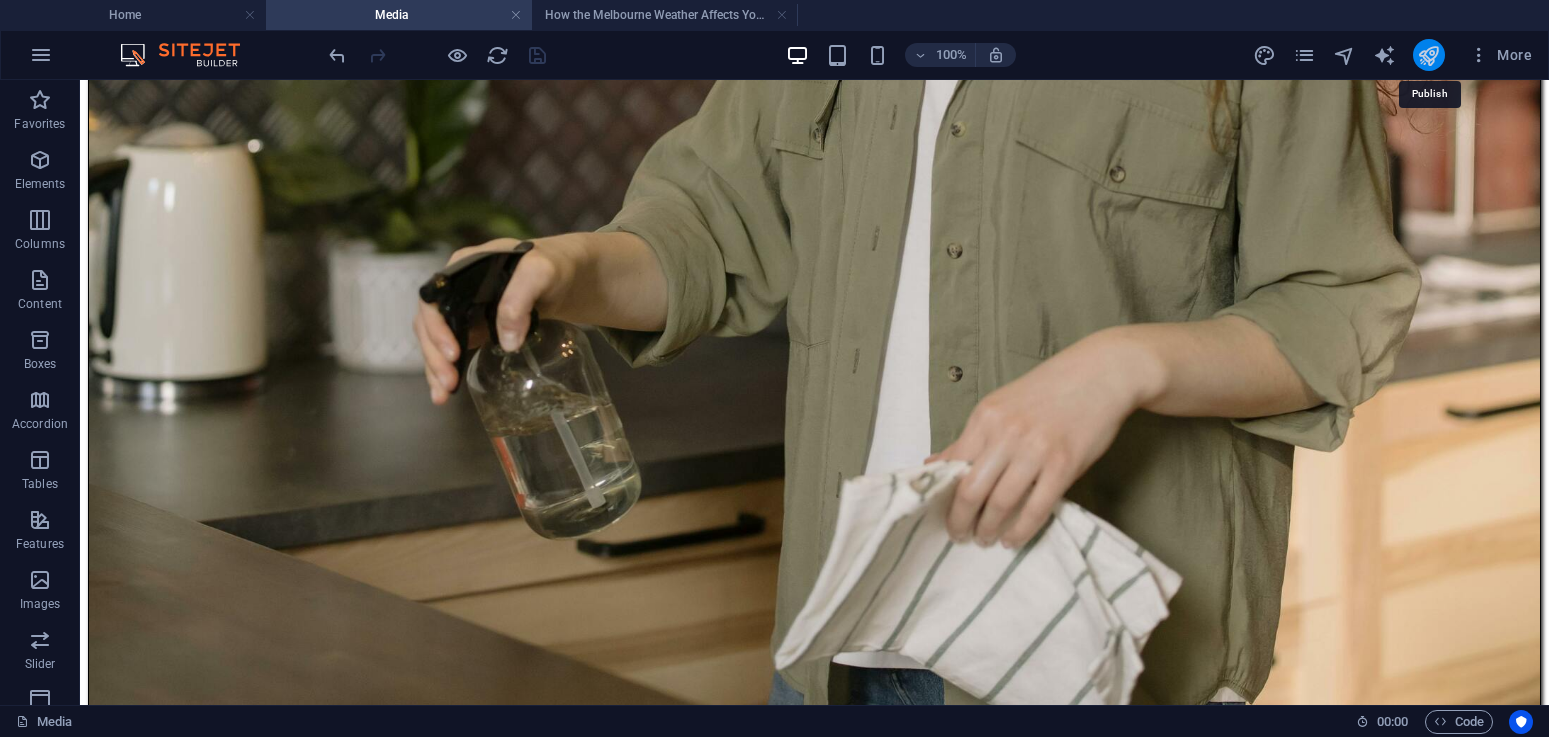 click at bounding box center (1428, 55) 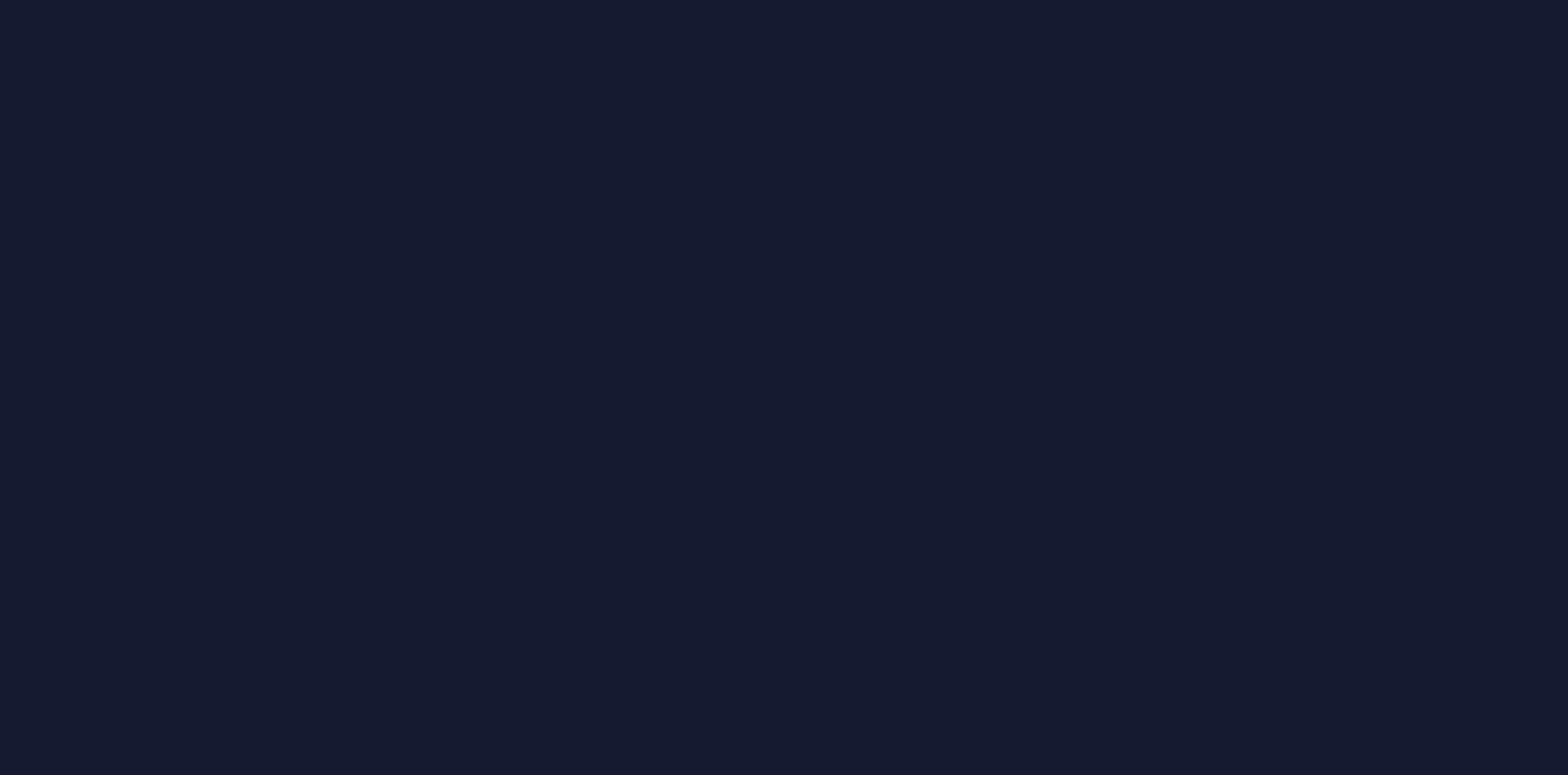 scroll, scrollTop: 0, scrollLeft: 0, axis: both 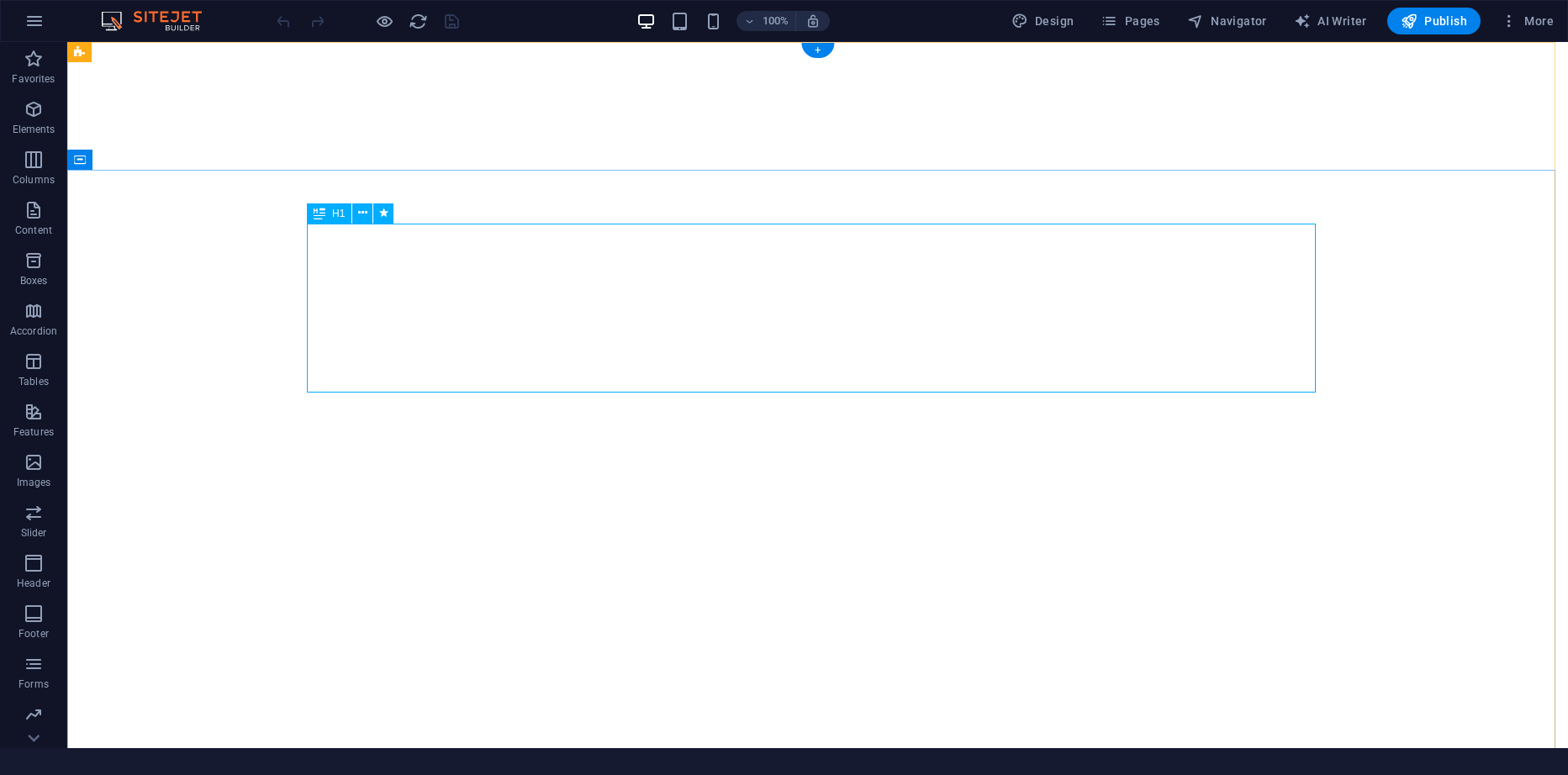 select 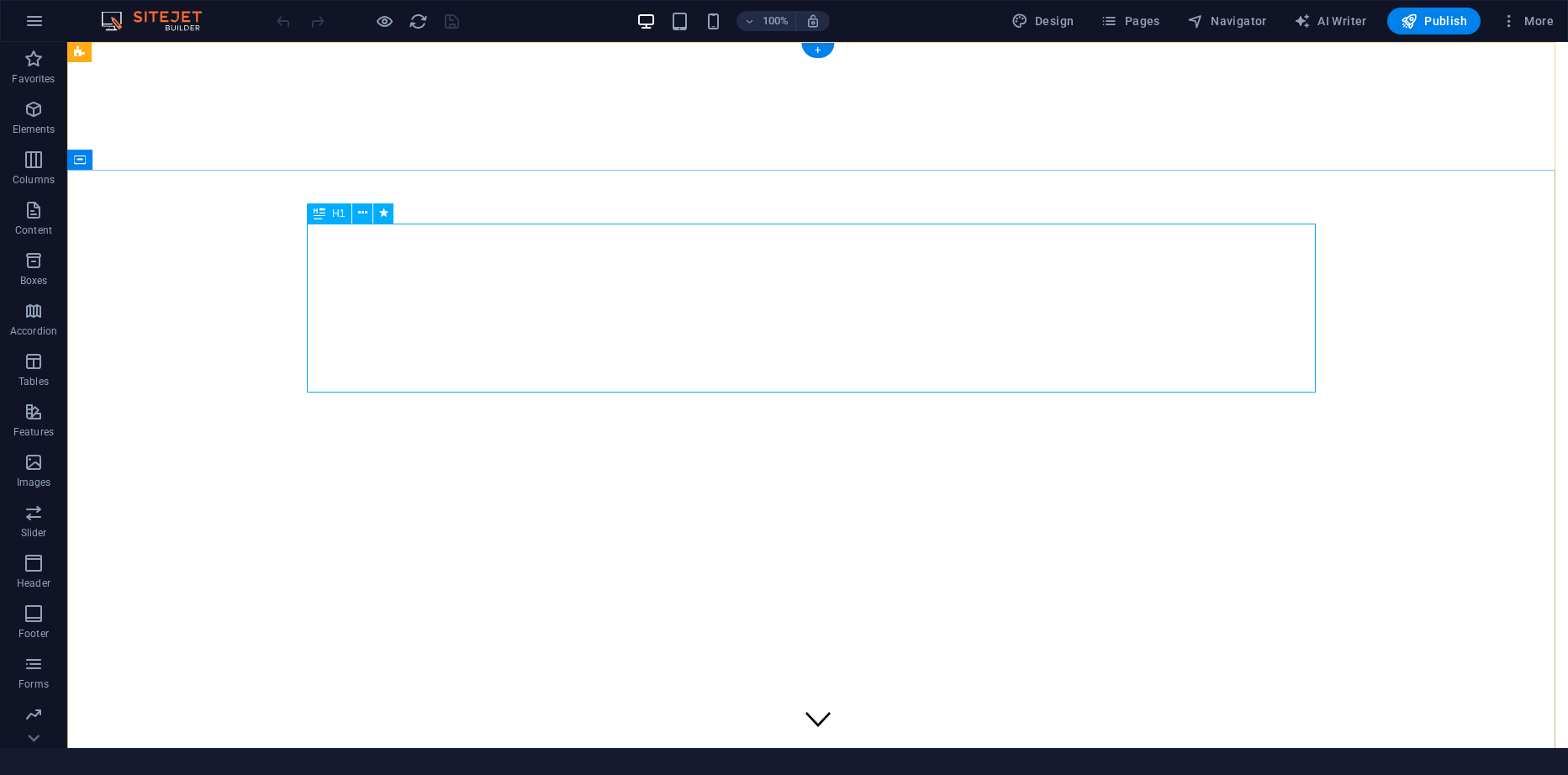 scroll, scrollTop: 0, scrollLeft: 0, axis: both 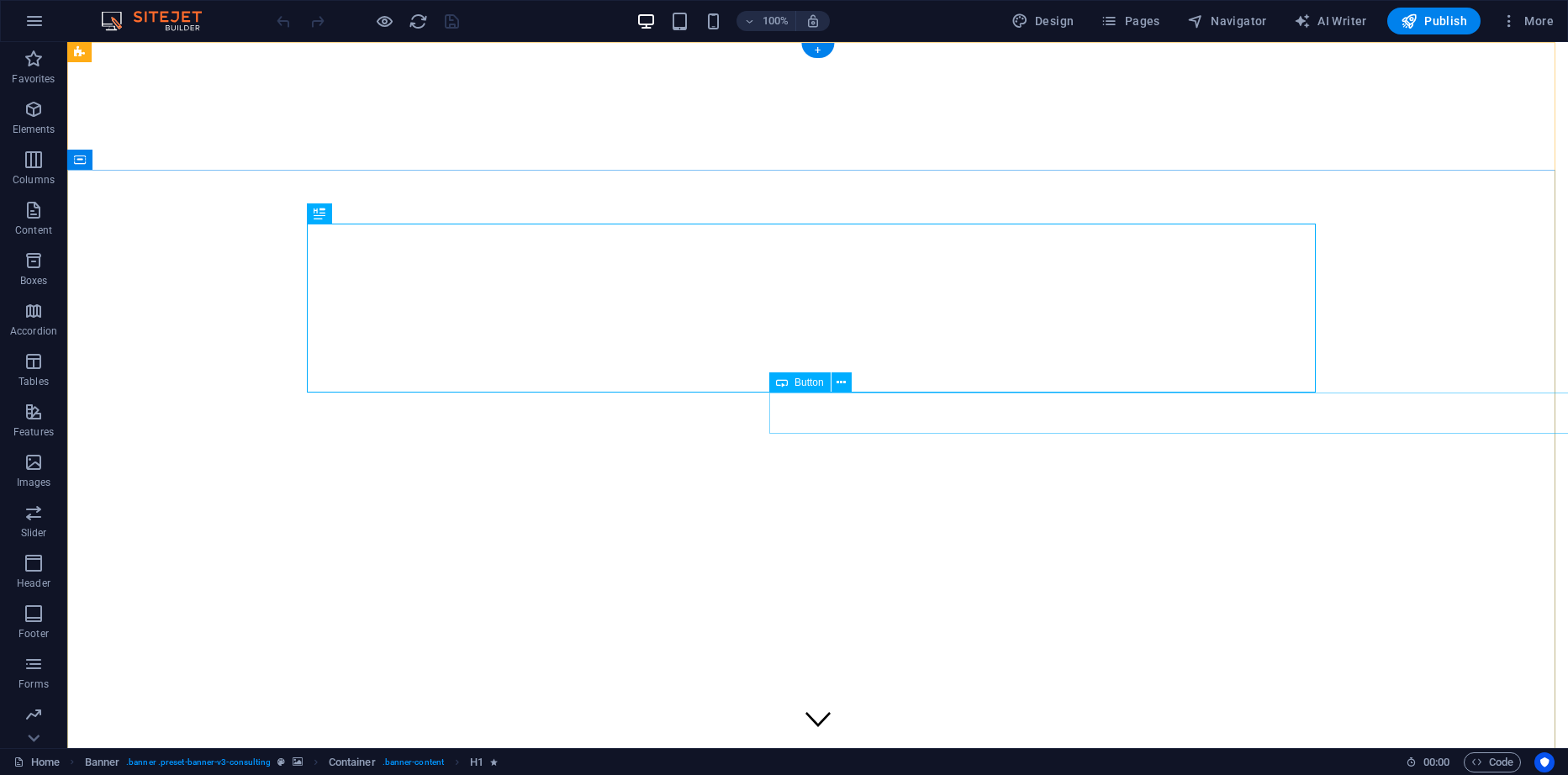 click on "📞 Call Us" at bounding box center (1280, 1075) 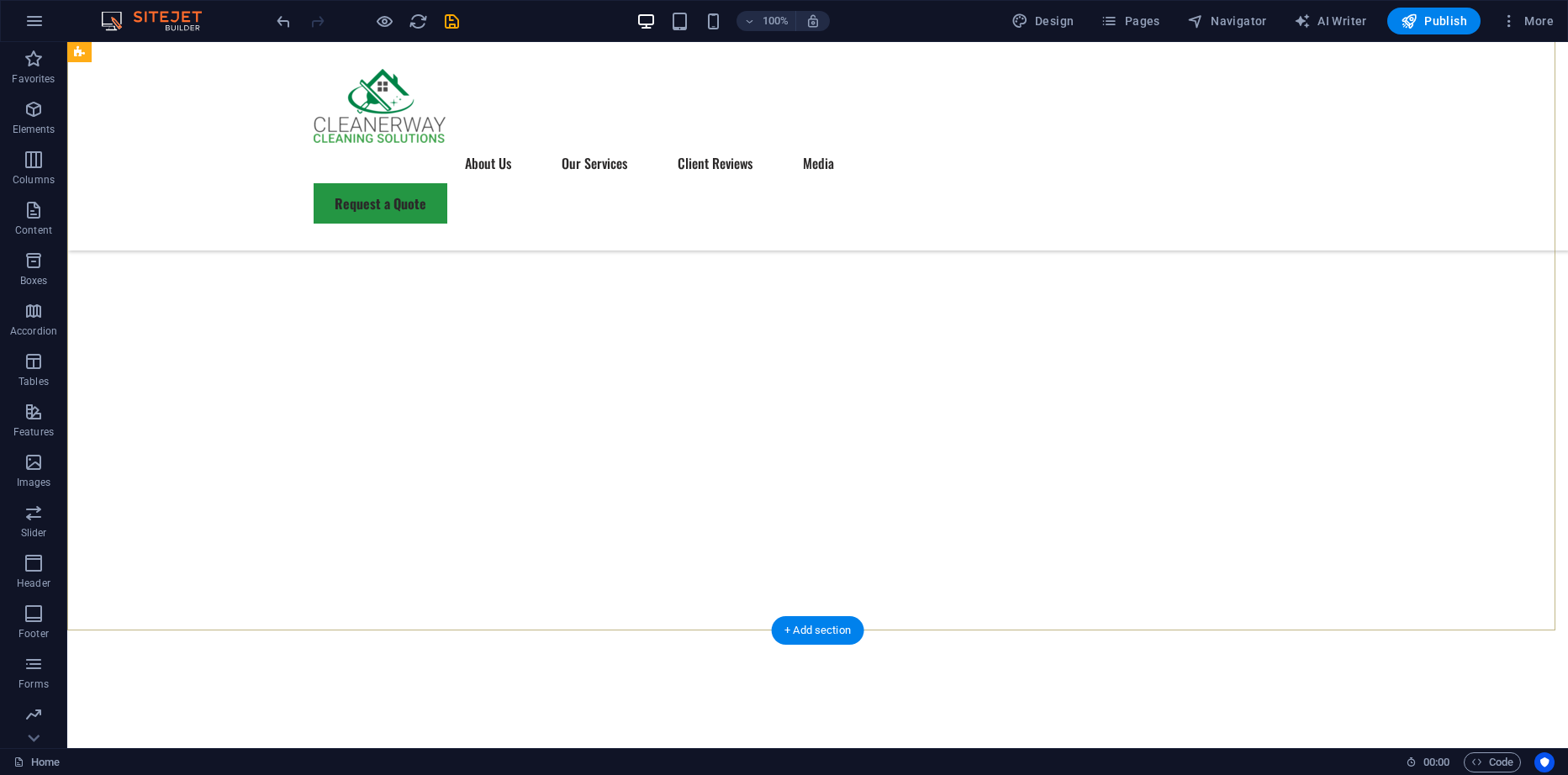 scroll, scrollTop: 168, scrollLeft: 0, axis: vertical 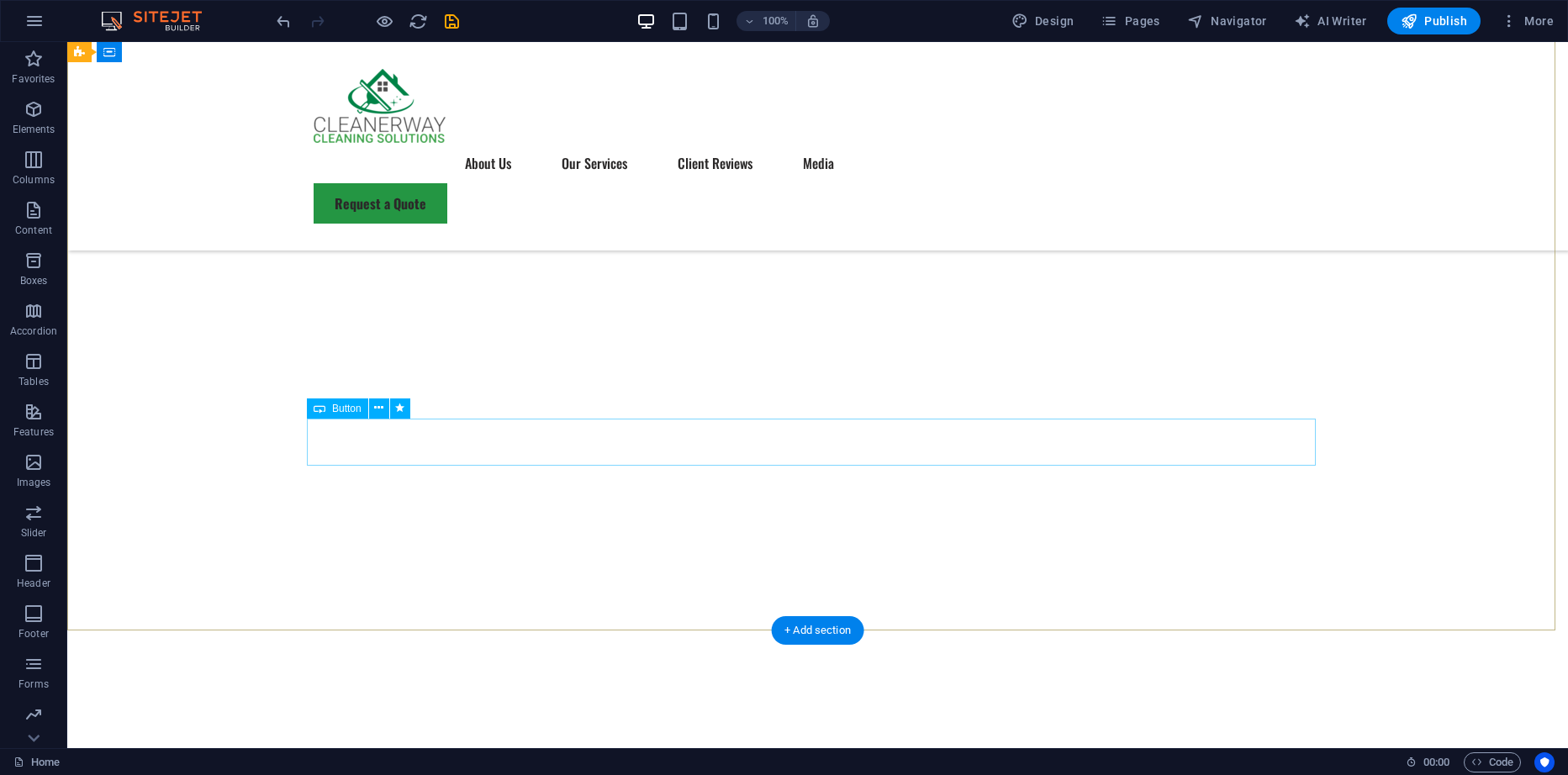 click on "📞 Call Us" at bounding box center (818, 1631) 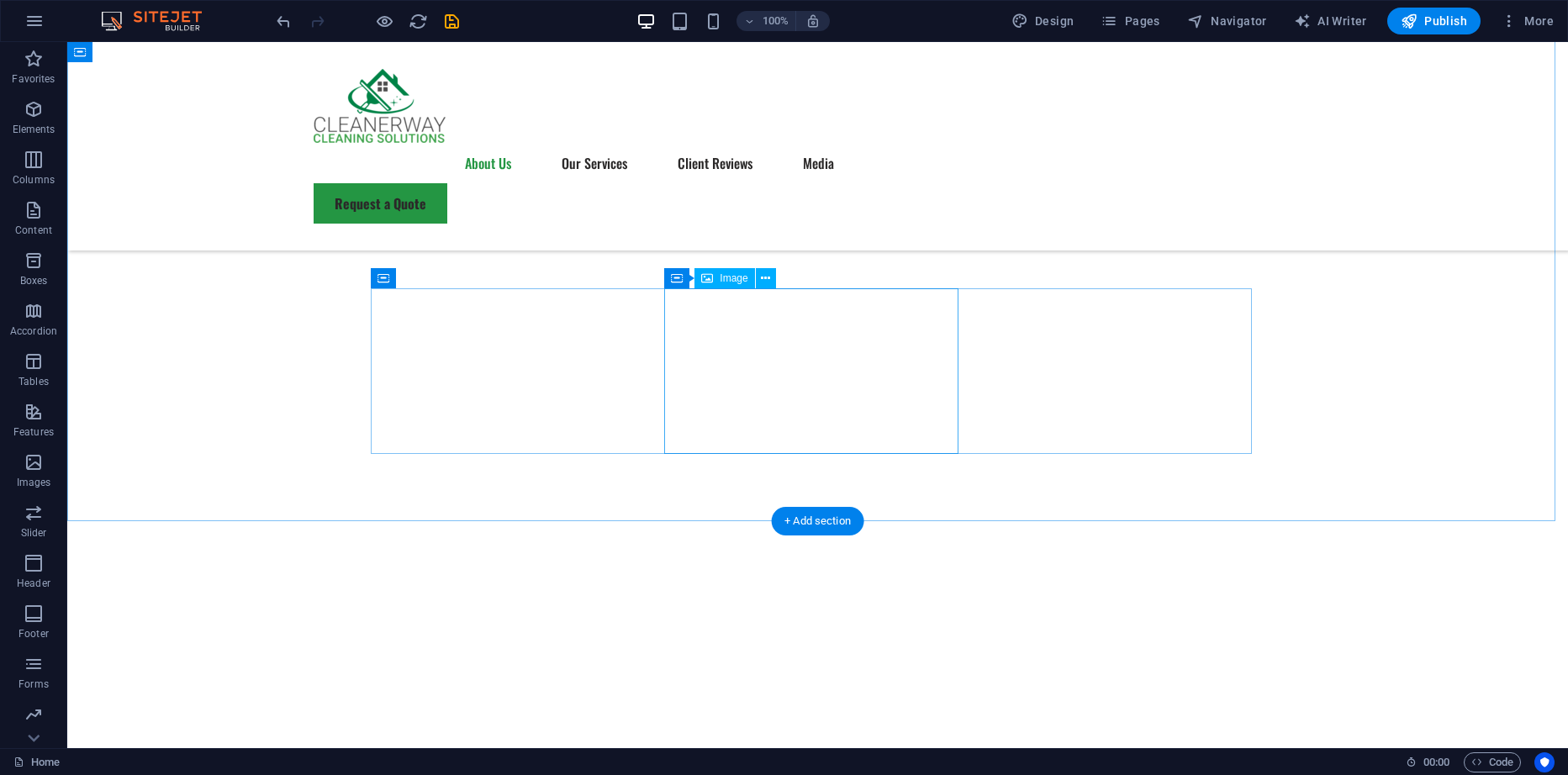 scroll, scrollTop: 925, scrollLeft: 0, axis: vertical 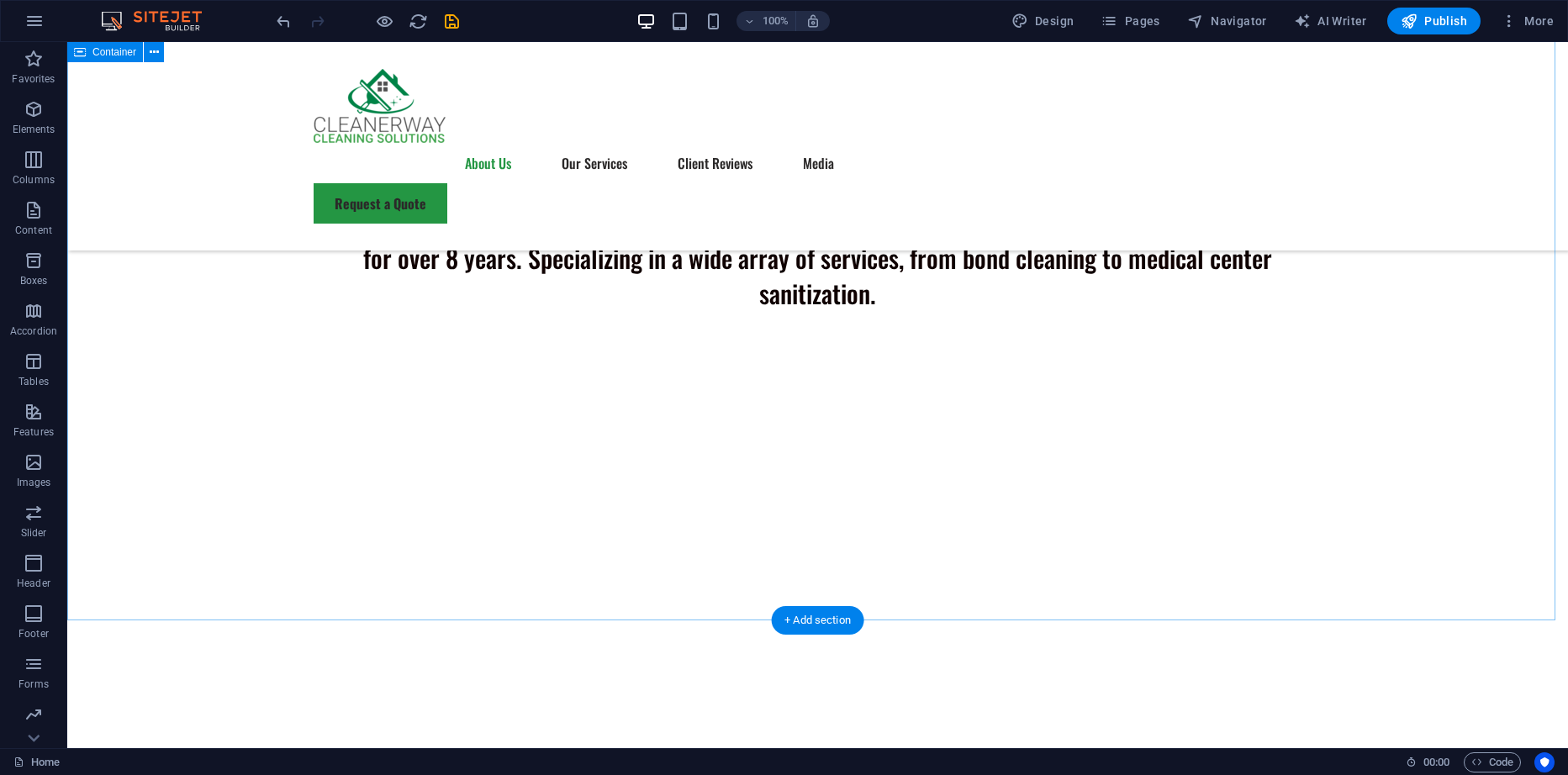 click on "About Us At Cleanerway, we don’t just clean—we deliver peace of mind. With over 8 years of experience, our trusted team provides professional, top-quality cleaning solutions tailored to meet your exact needs. Based in the heart of Lynbrook, VIC 3975, we proudly serve homes and businesses within a 100-kilometer radius, offering everything from detailed bond cleaning to high-standard medical center sanitization, and more. Whether you’re moving out, maintaining a healthy workspace, or simply want your home to shine, we’re here to make it happen—on time, every time. Experience the difference of reliable service, exceptional results, and a spotless reputation. Let Cleaner Way take the stress out of cleaning— so you can focus on what matters most." at bounding box center (817, 1869) 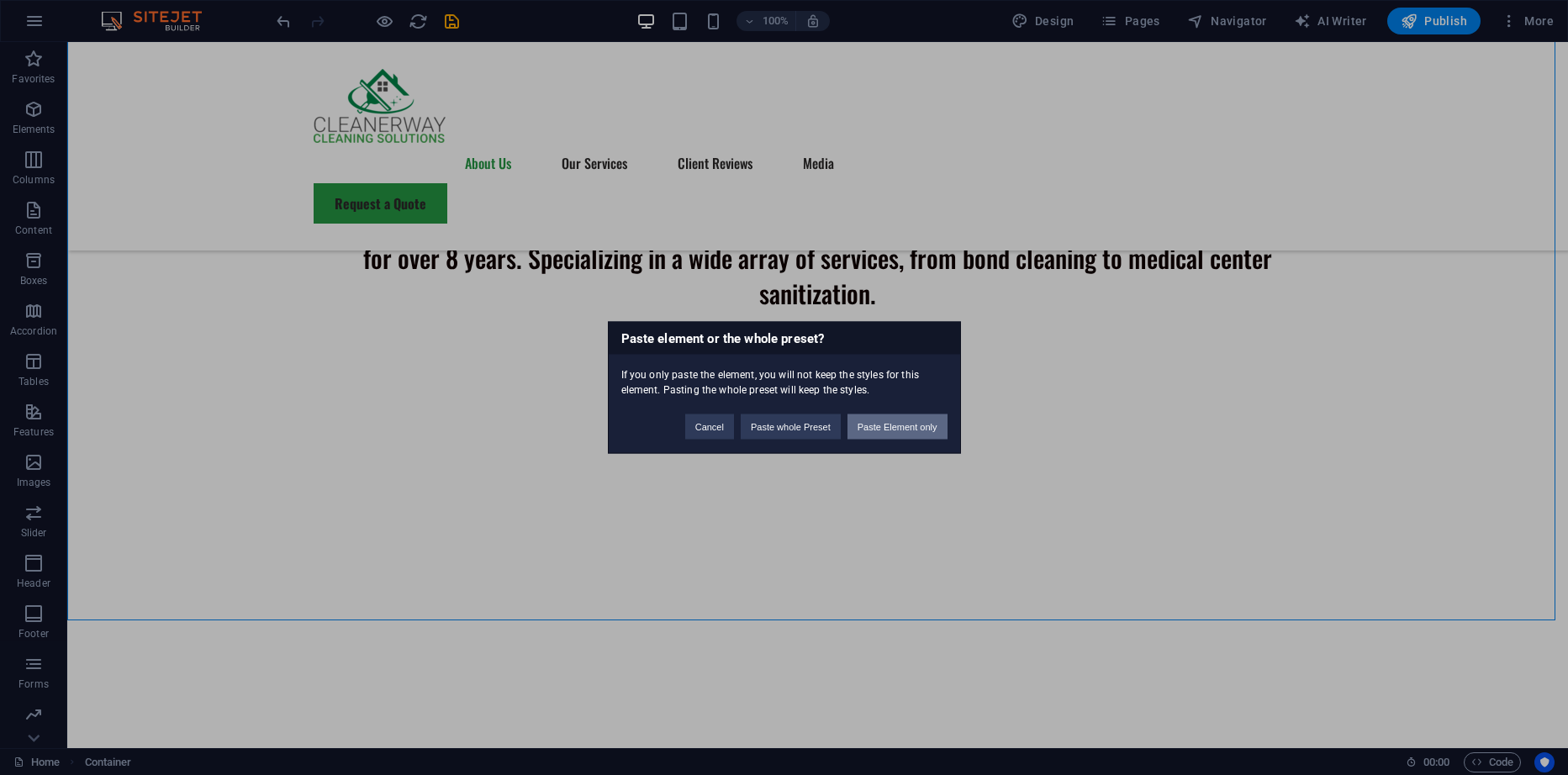 click on "Paste Element only" at bounding box center (897, 427) 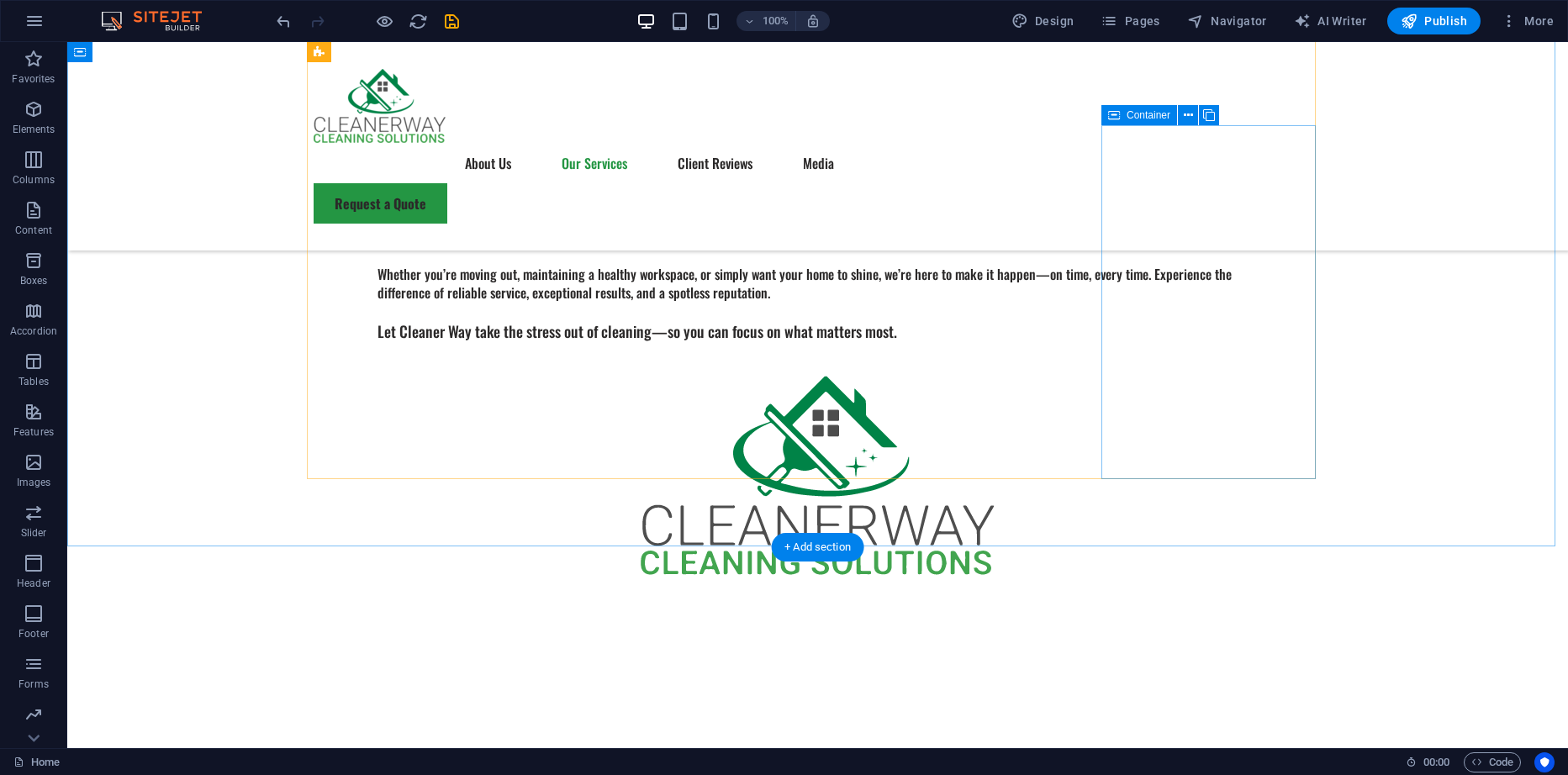 scroll, scrollTop: 2496, scrollLeft: 0, axis: vertical 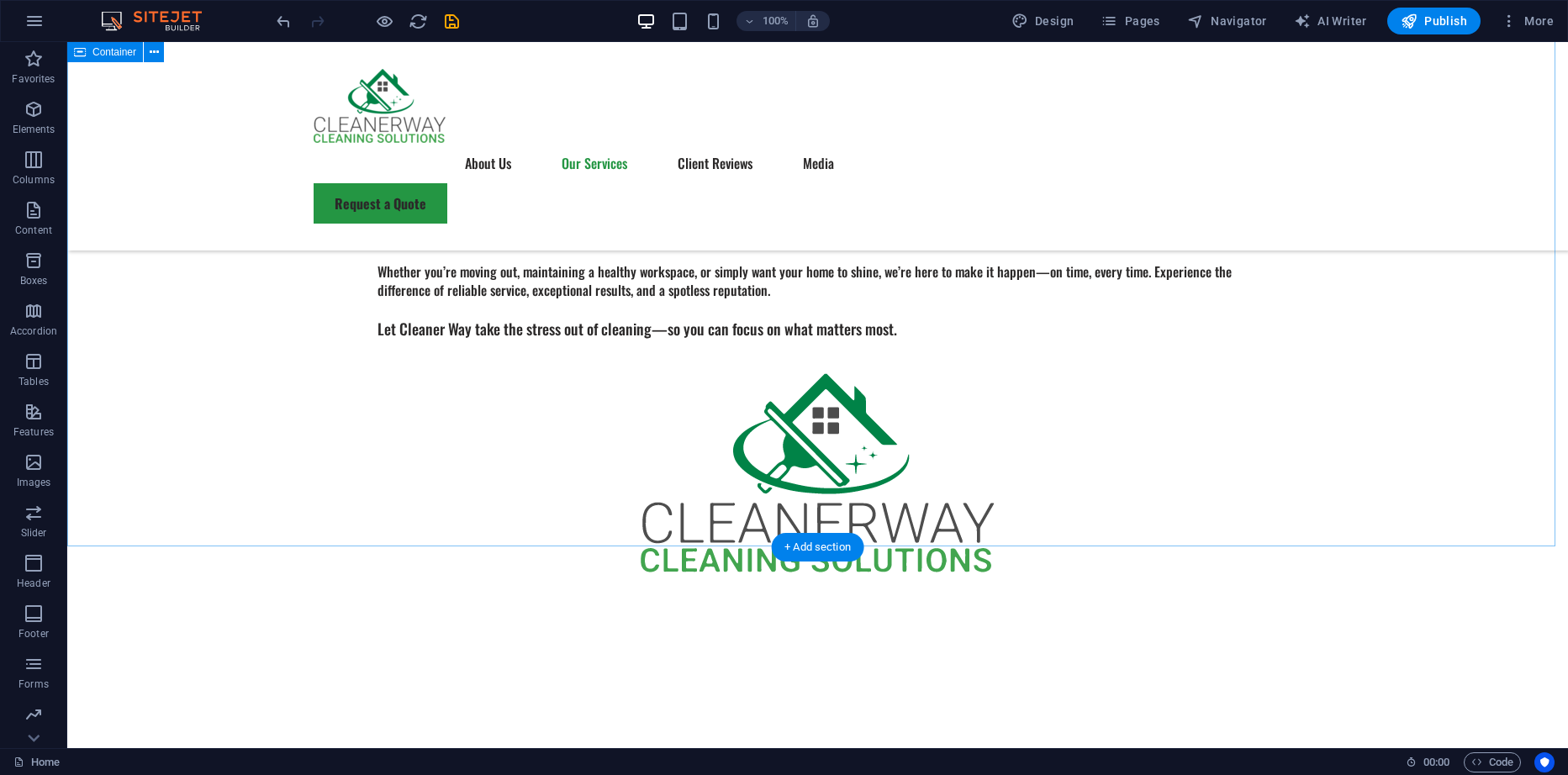 click on "Our Services Keep your space spotless with our reliable and trusted cleaning services. We offer thorough cleaning for homes, offices, and commercial spaces, including dusting, mopping, vacuuming, and sanitizing. Whether it’s a one-time deep clean or regular maintenance, our professional cleaners in Victoria, Melbourne deliver top-quality results every time. Duct Cleaning Learn More      Carpet Cleaning Learn More      Window Cleaning Learn More      End of Lease Cleaning Learn More      Carpet Water Damage Restoration Learn More      Upholstery Cleaning Learn More      High Pressure Cleaning Learn More      Appliance Cleaning Learn More" at bounding box center (817, 5841) 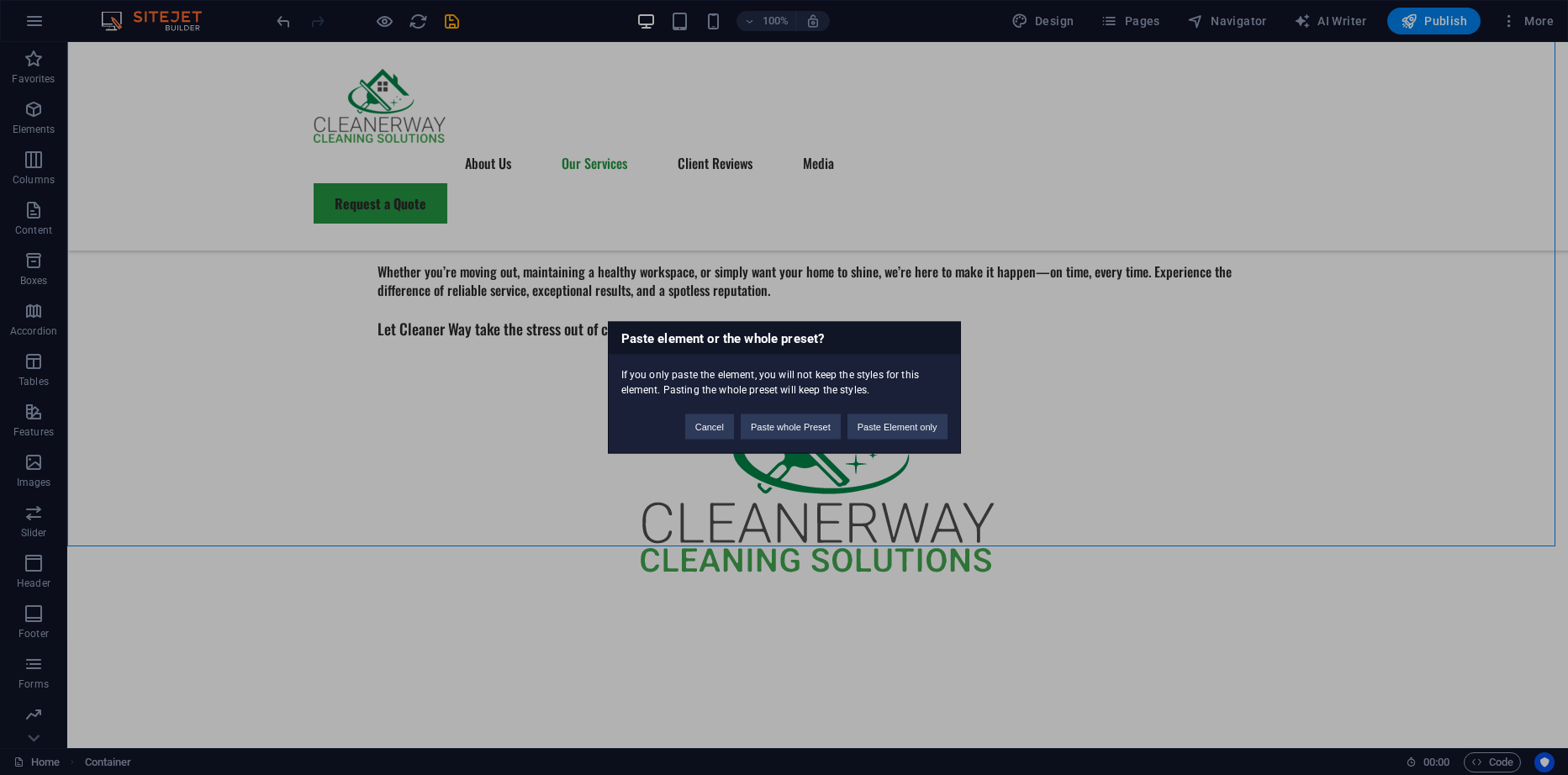 type 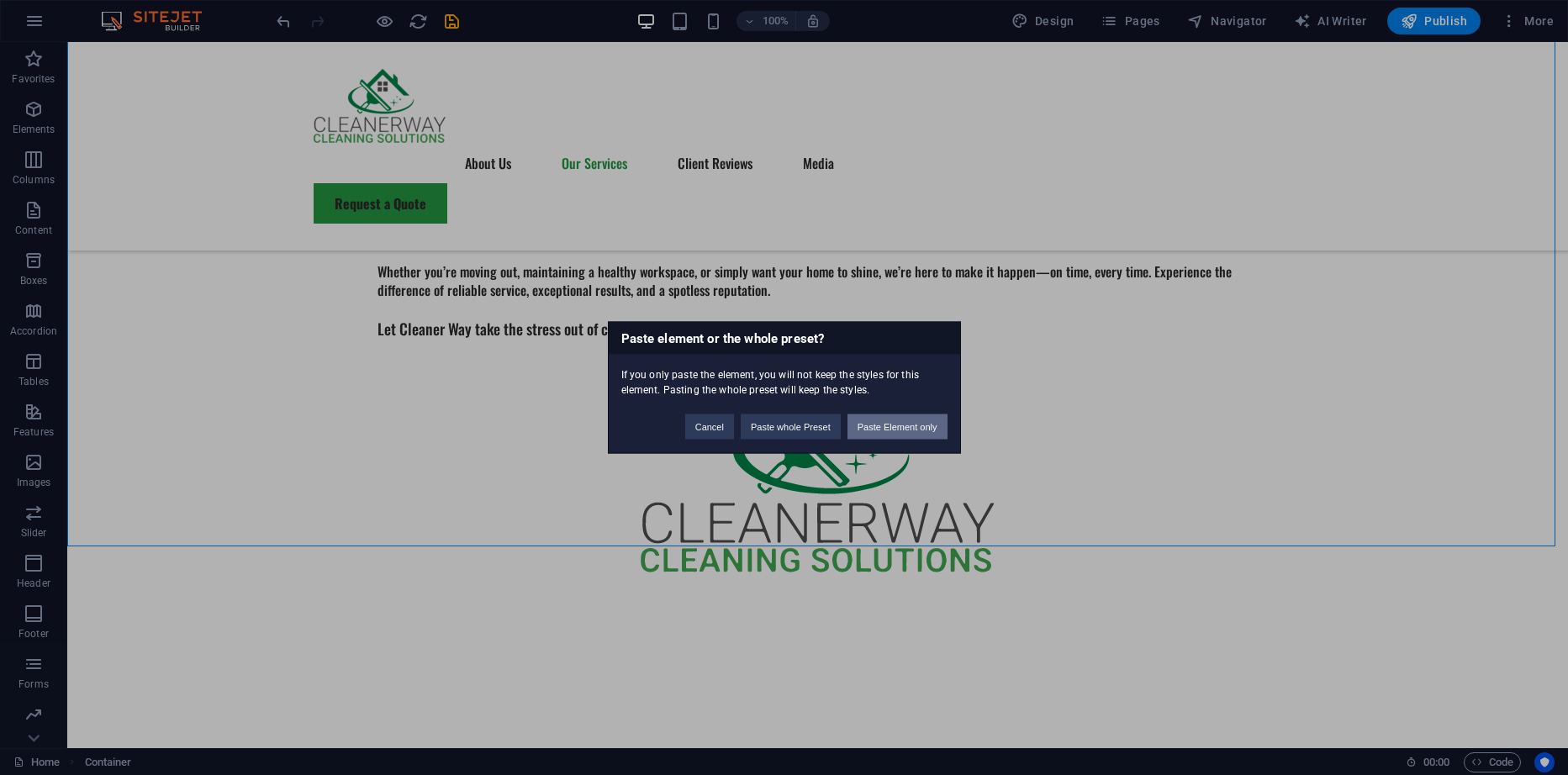 click on "Paste Element only" at bounding box center (897, 427) 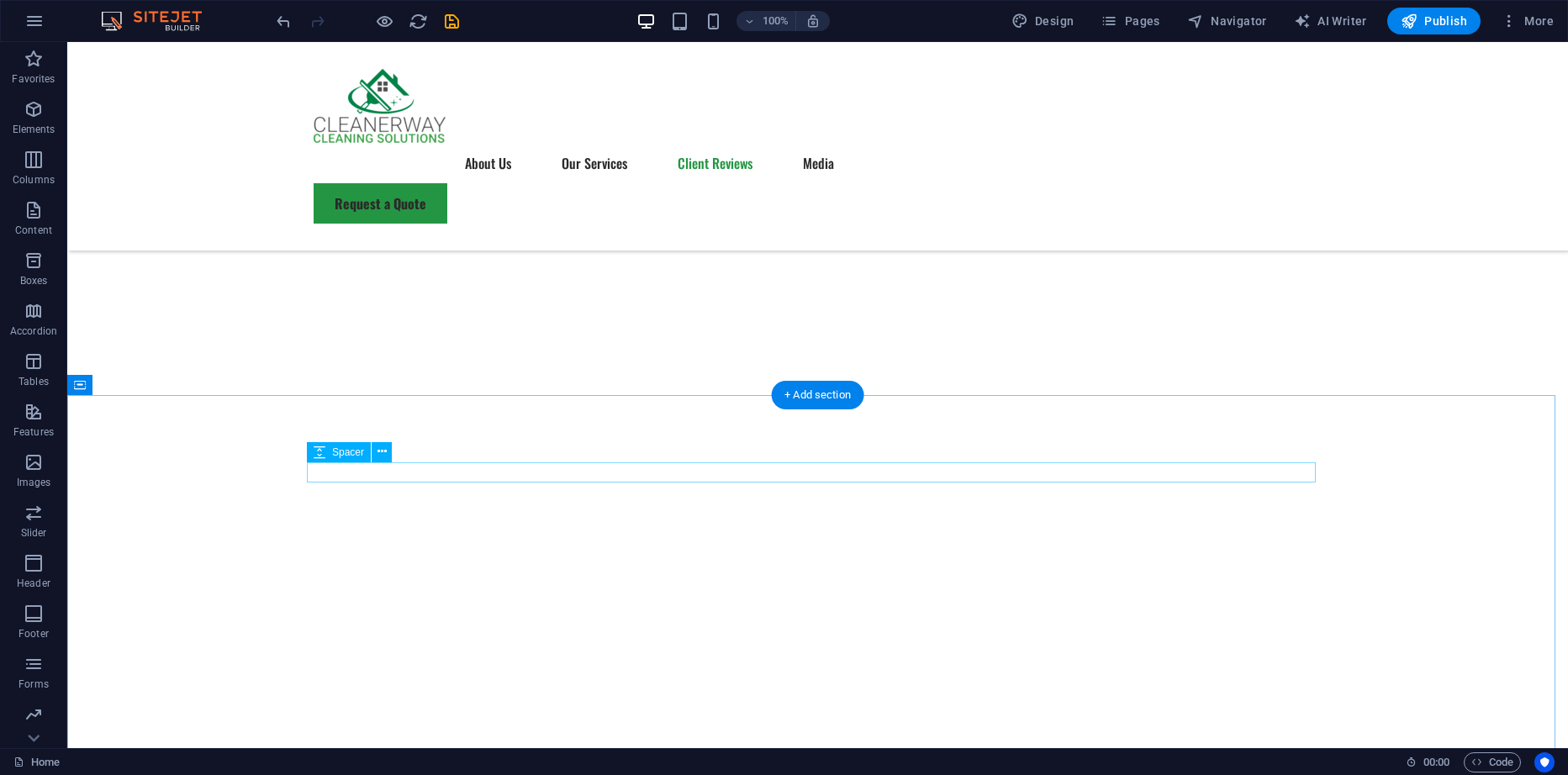scroll, scrollTop: 3756, scrollLeft: 0, axis: vertical 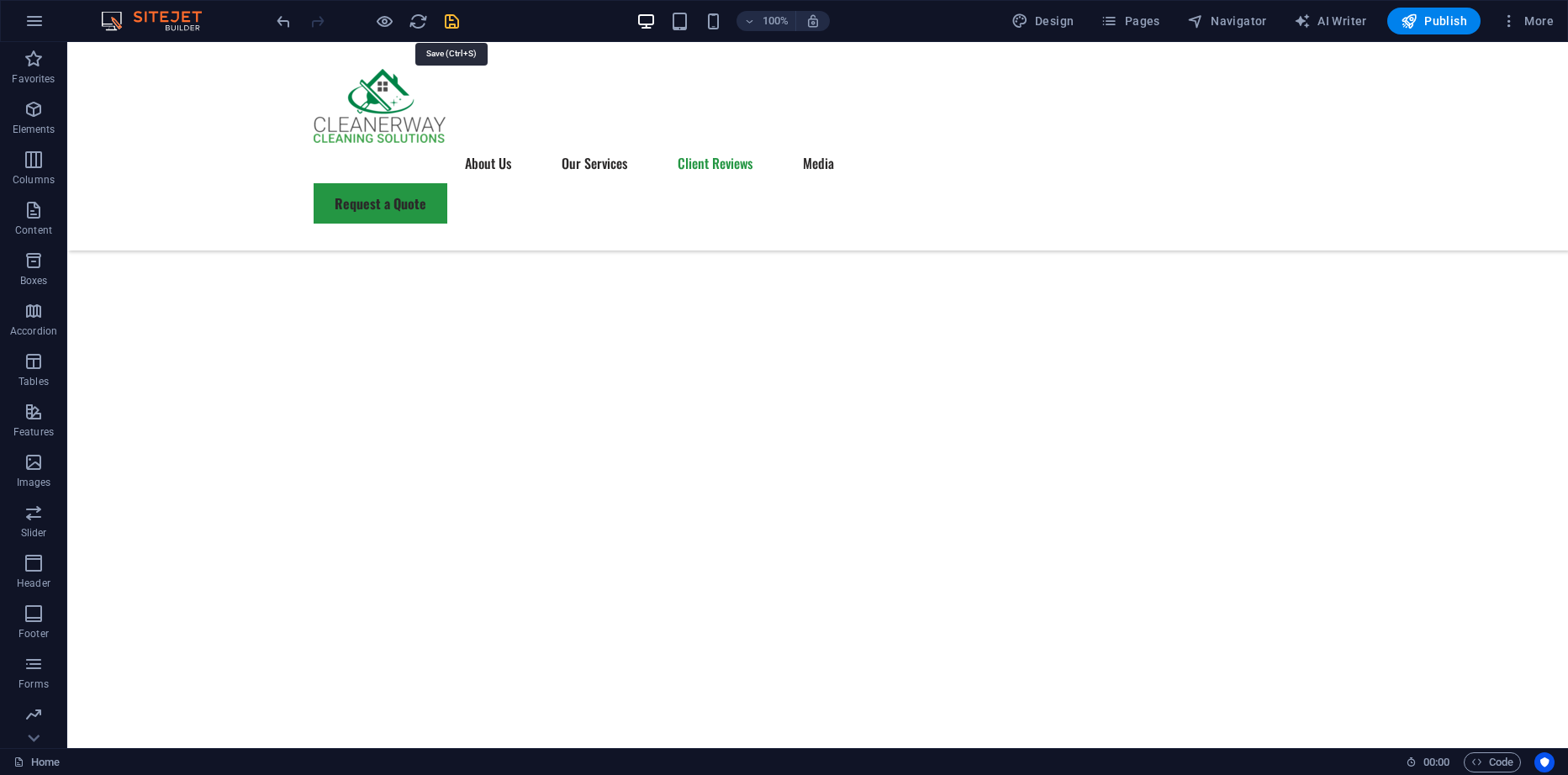 click at bounding box center (451, 21) 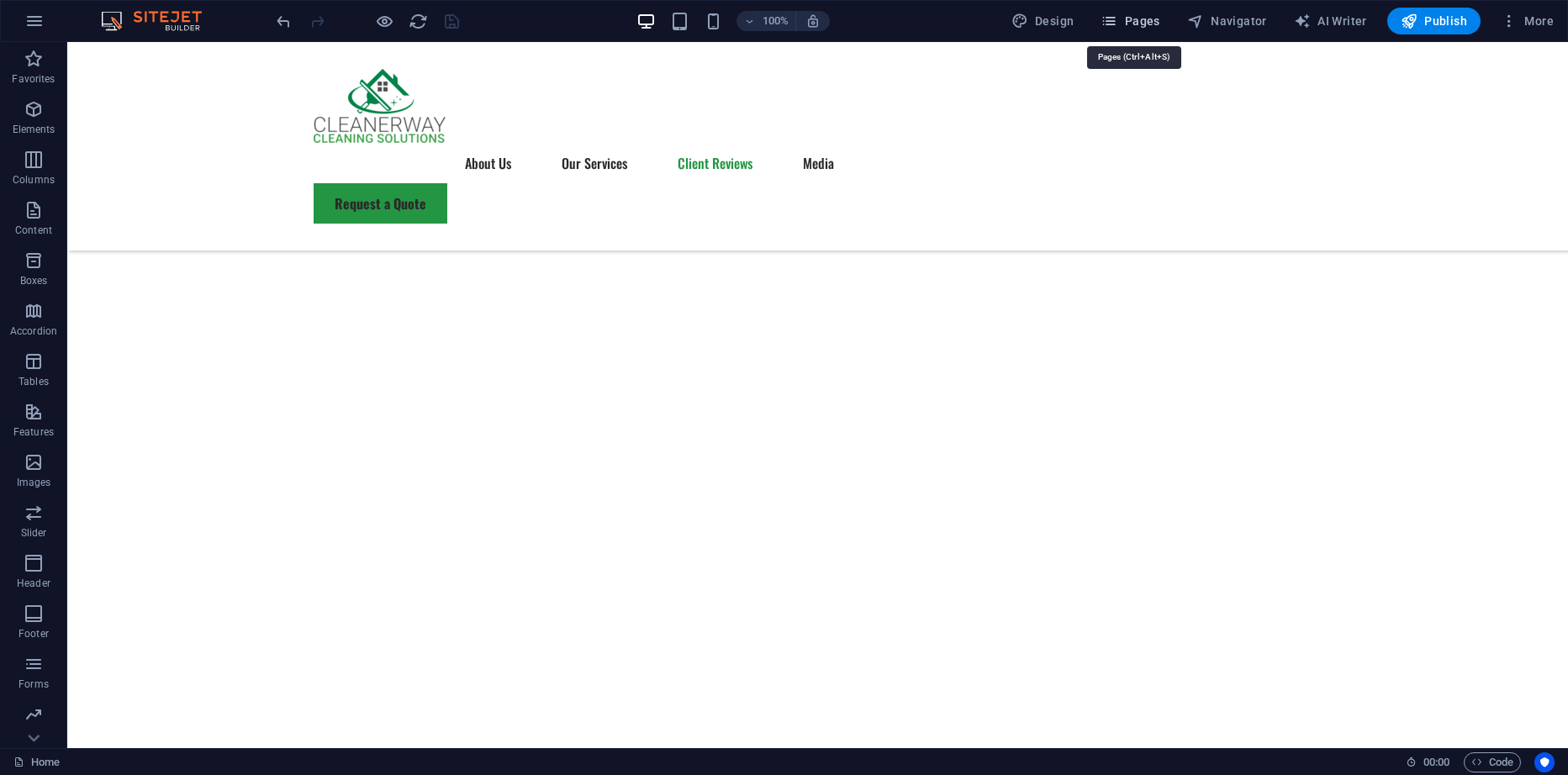 click on "Pages" at bounding box center (1130, 21) 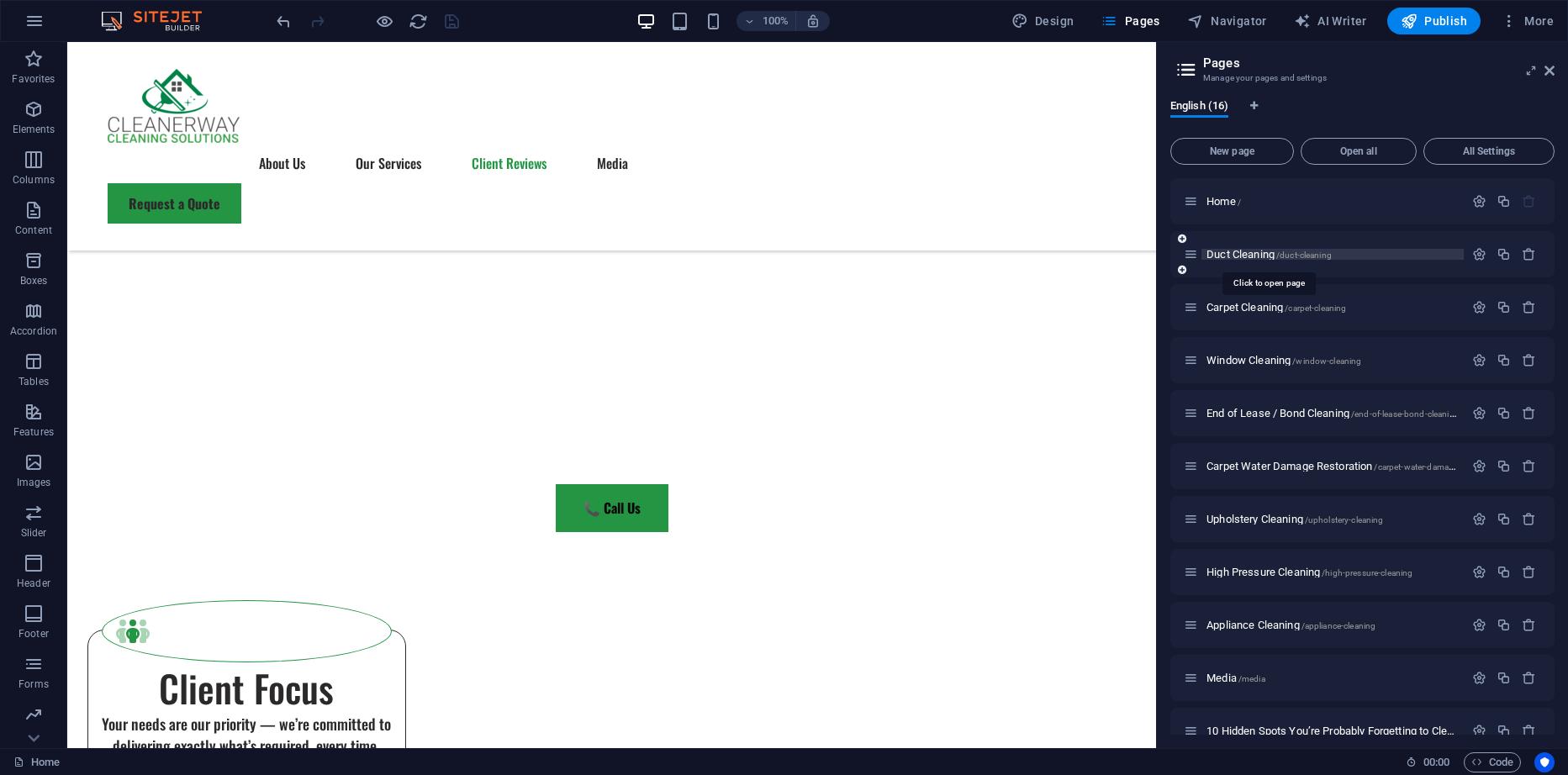 click on "Duct Cleaning /duct-cleaning" at bounding box center (1269, 254) 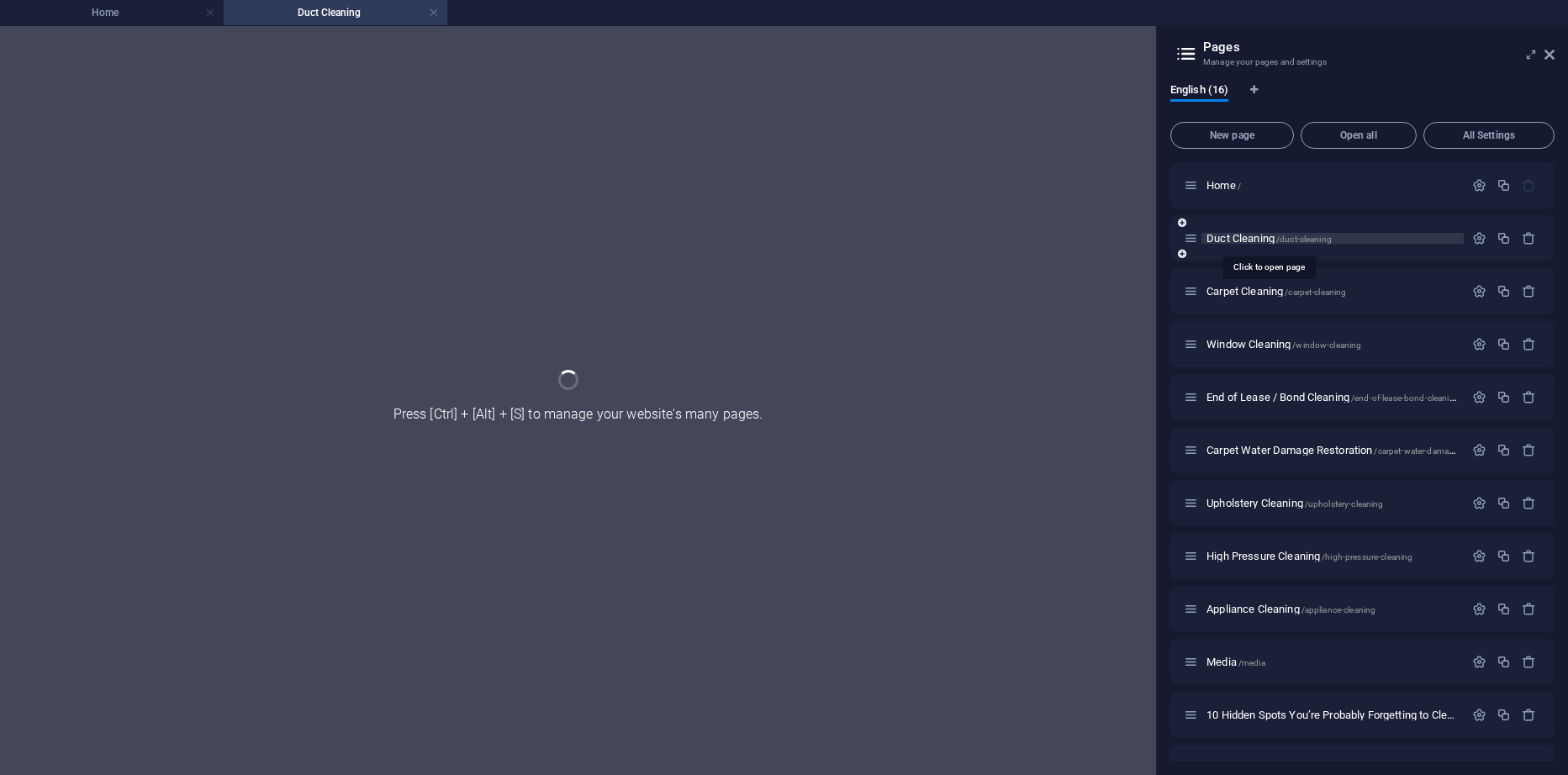 scroll, scrollTop: 0, scrollLeft: 0, axis: both 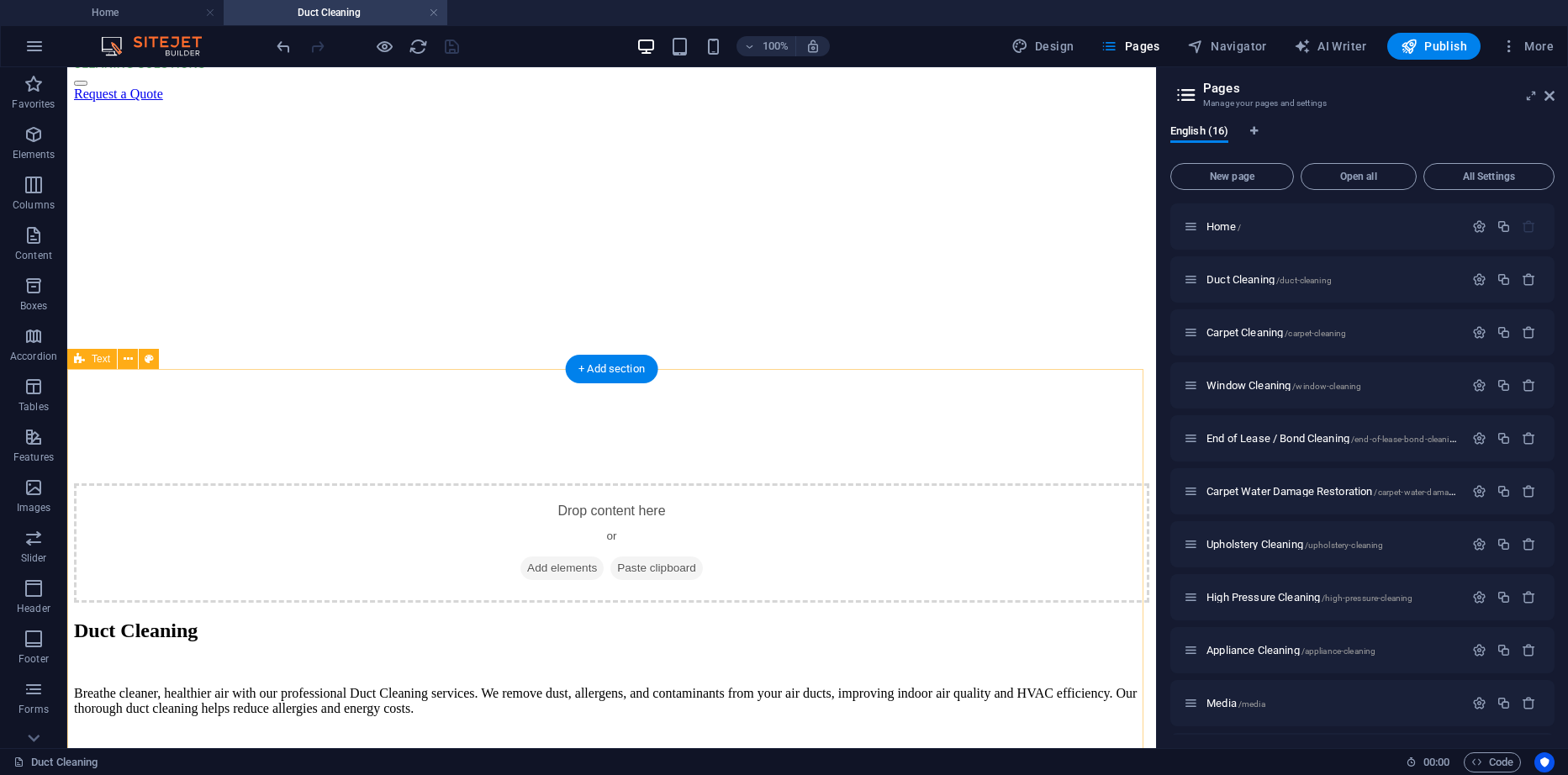 click on "Duct Cleaning Breathe cleaner, healthier air with our professional Duct Cleaning services. We remove dust, allergens, and contaminants from your air ducts, improving indoor air quality and HVAC efficiency. Our thorough duct cleaning helps reduce allergies and energy costs. Learn more about our expert  duct cleaning services  designed to improve your  indoor air quality  and enhance the performance of your  HVAC system . Over time, air ducts can accumulate  dust, allergens, pet dander, mold, and other airborne contaminants  that circulate throughout your home or business. Our professional team uses advanced equipment to thoroughly clean your ducts, helping to reduce allergy triggers, eliminate odors, and lower your  energy bills  by improving airflow efficiency. This service is ideal for homes with pets, recent renovations, or occupants with asthma or allergies. Choose our reliable duct cleaning to enjoy  cleaner, healthier air Go back Note: Prices are for Residential Duct System Only Sanitizing $90" at bounding box center [611, 1371] 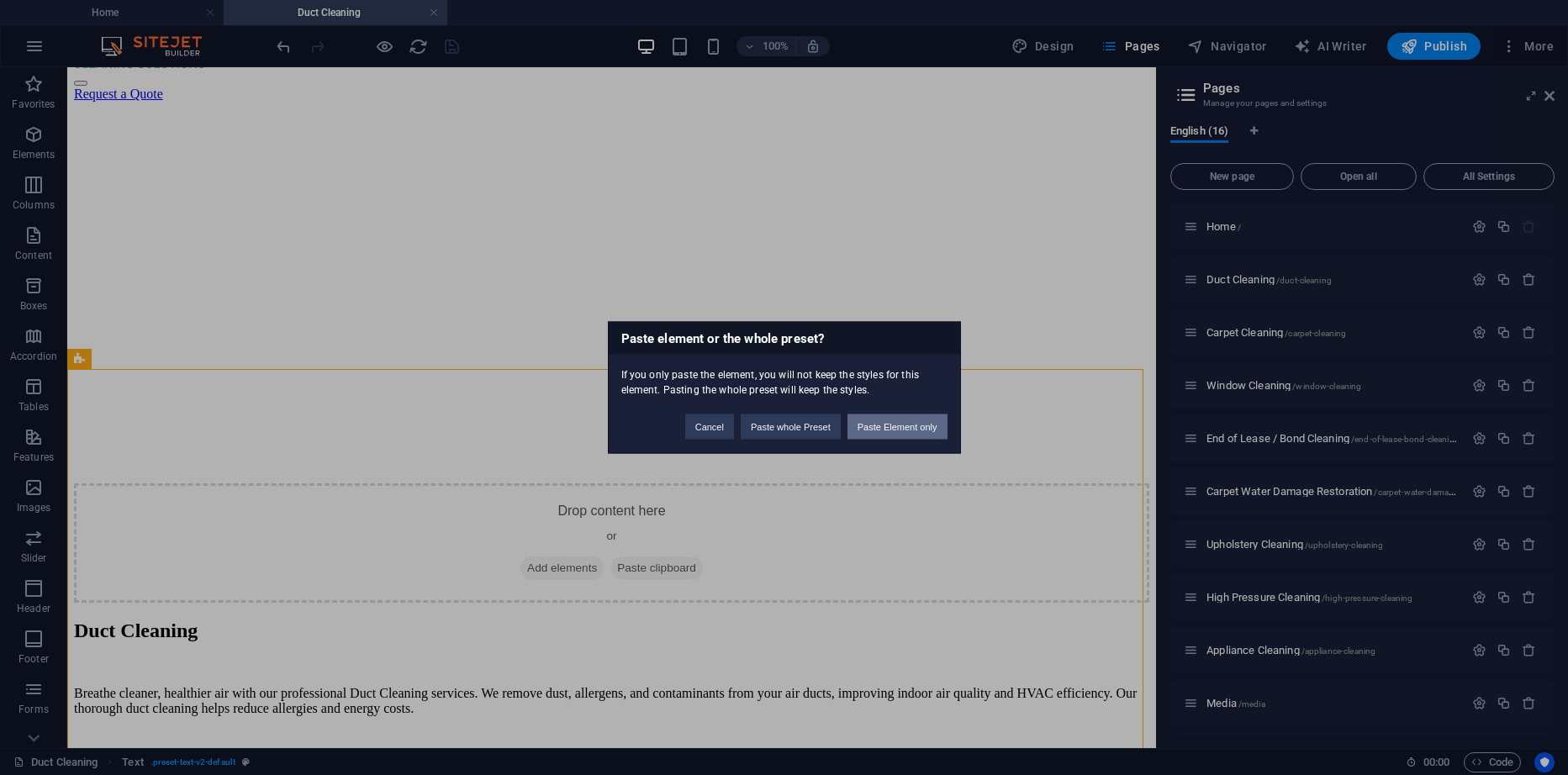 type 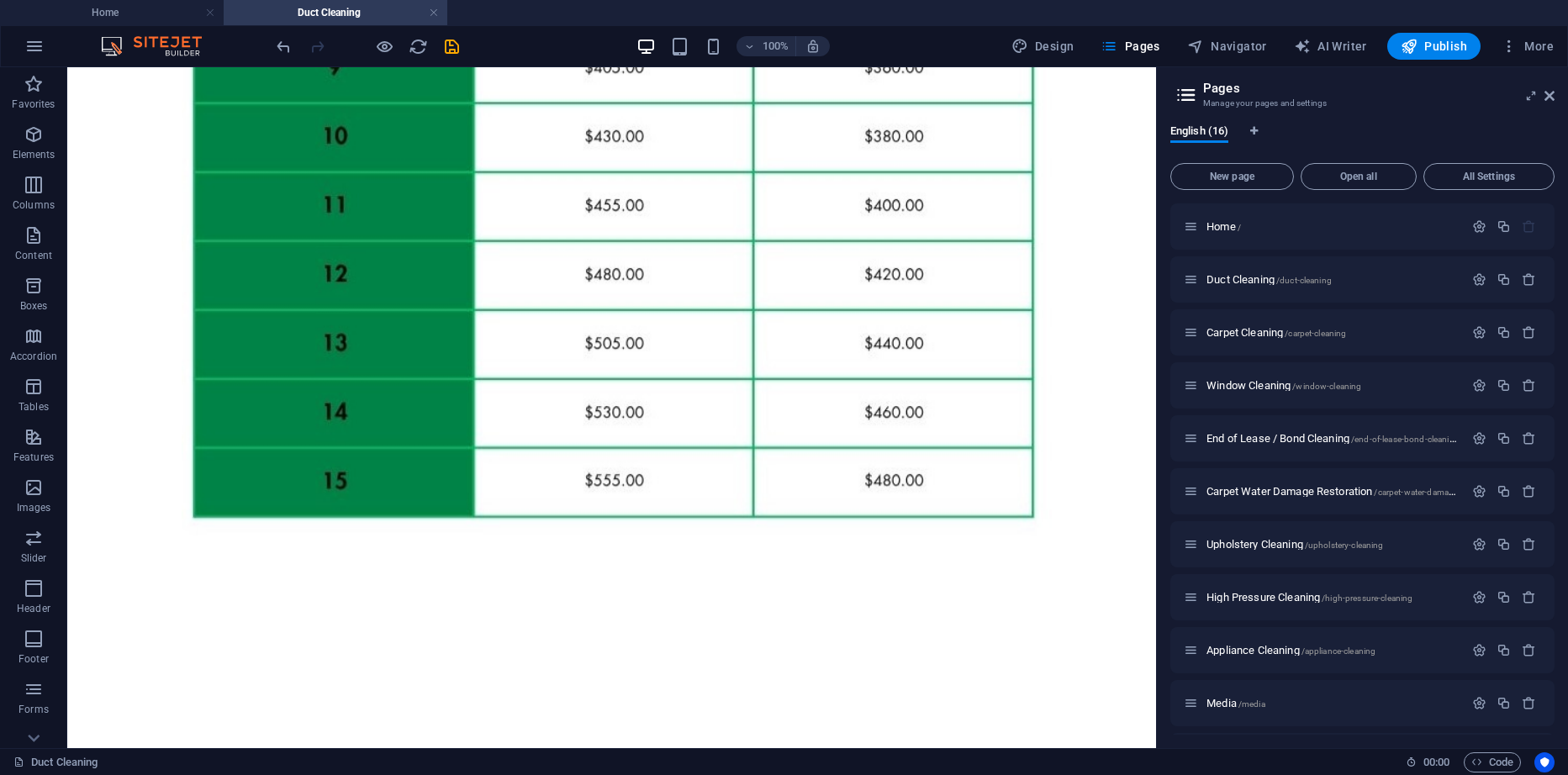 scroll, scrollTop: 1310, scrollLeft: 0, axis: vertical 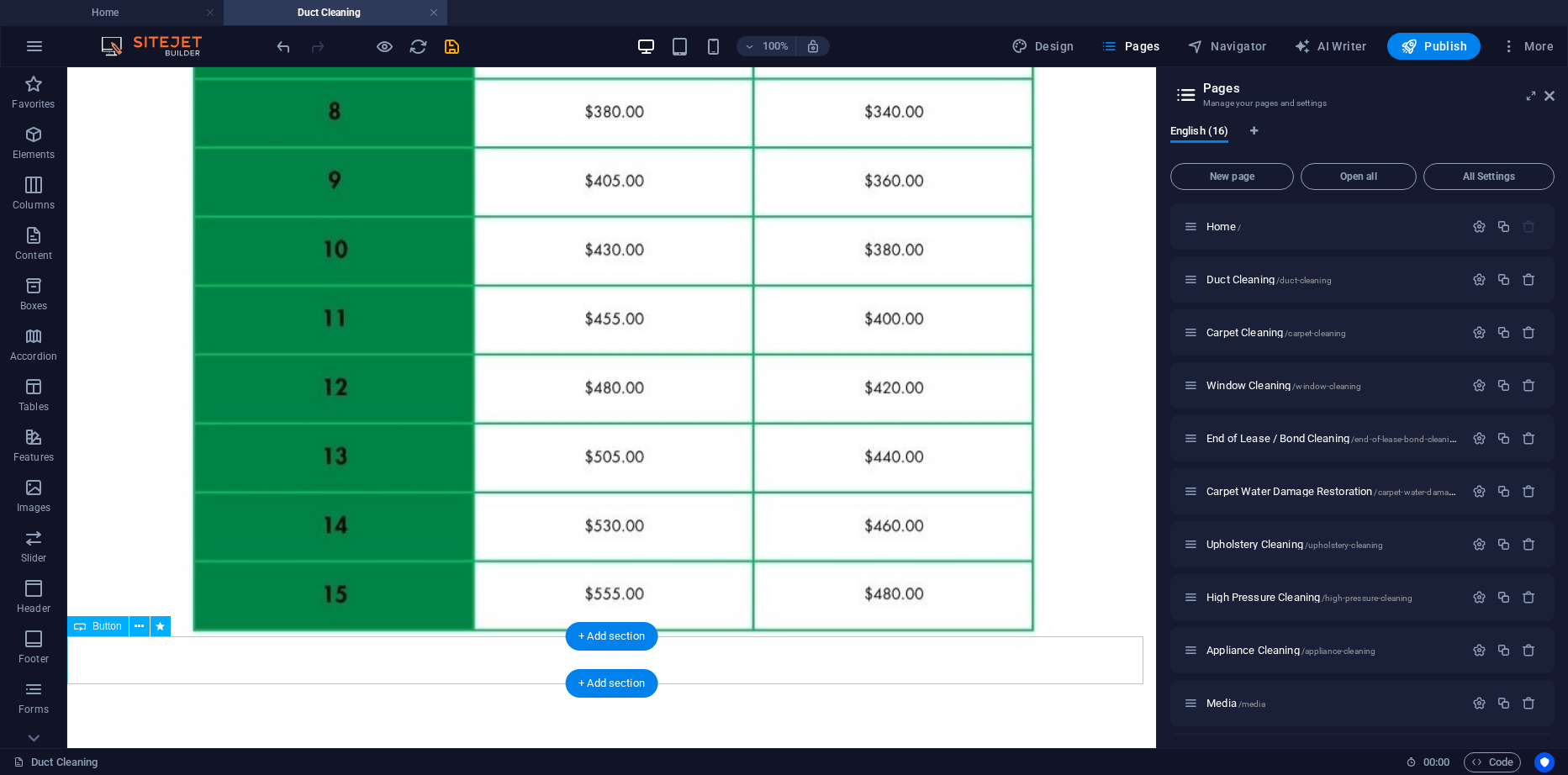click on "📞 Call Us" at bounding box center (611, 1312) 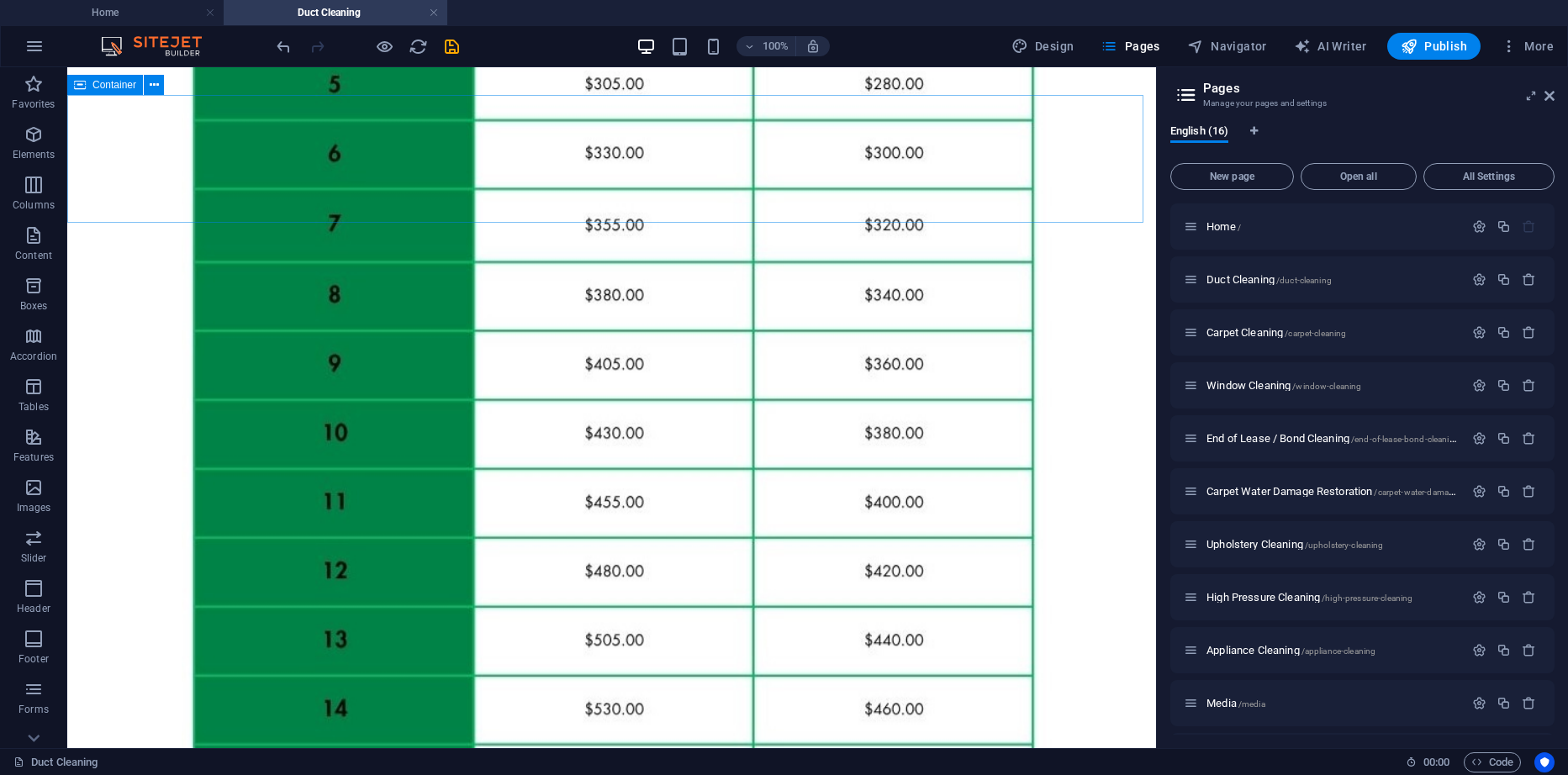scroll, scrollTop: 1226, scrollLeft: 0, axis: vertical 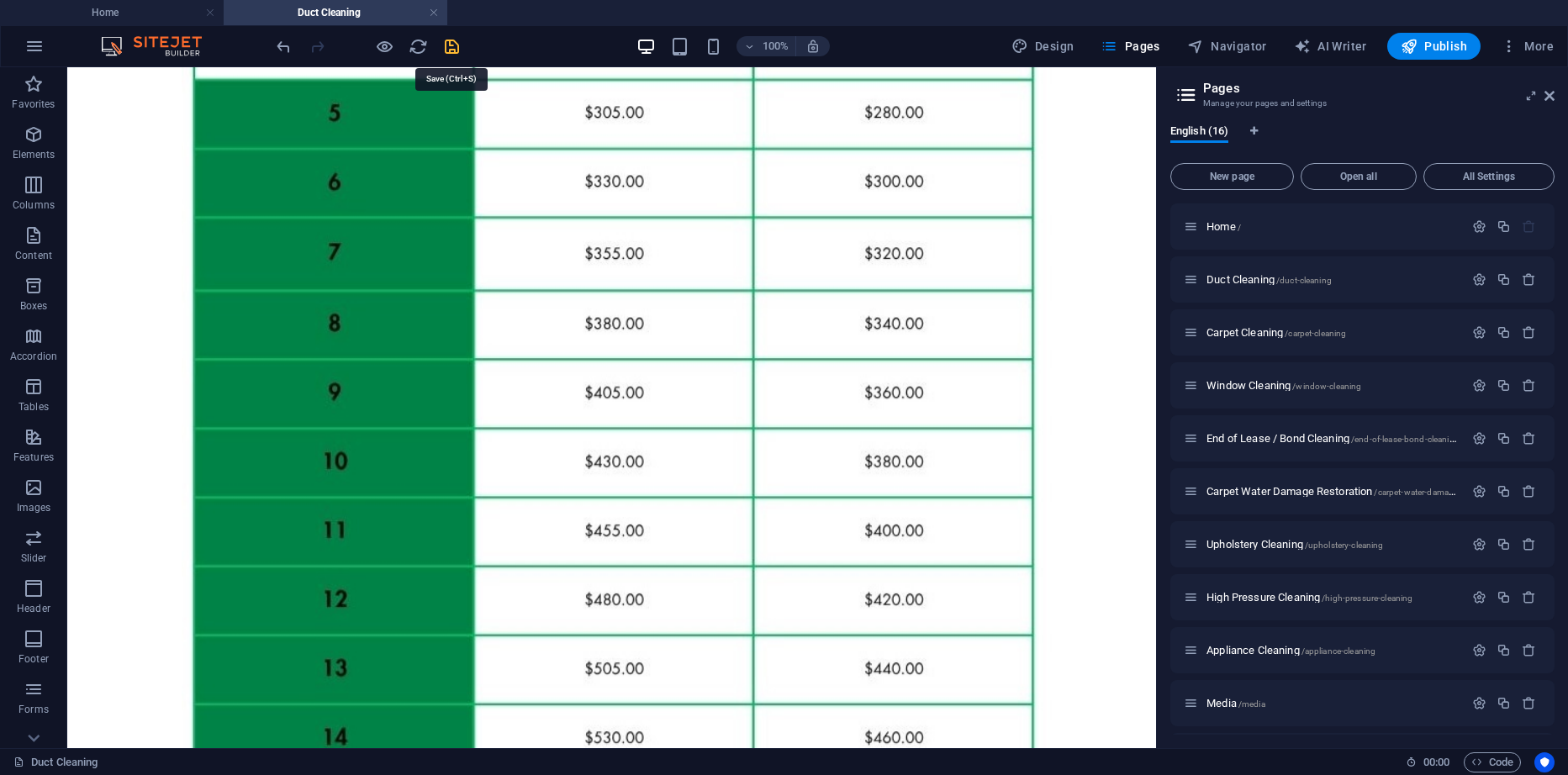 click at bounding box center [451, 46] 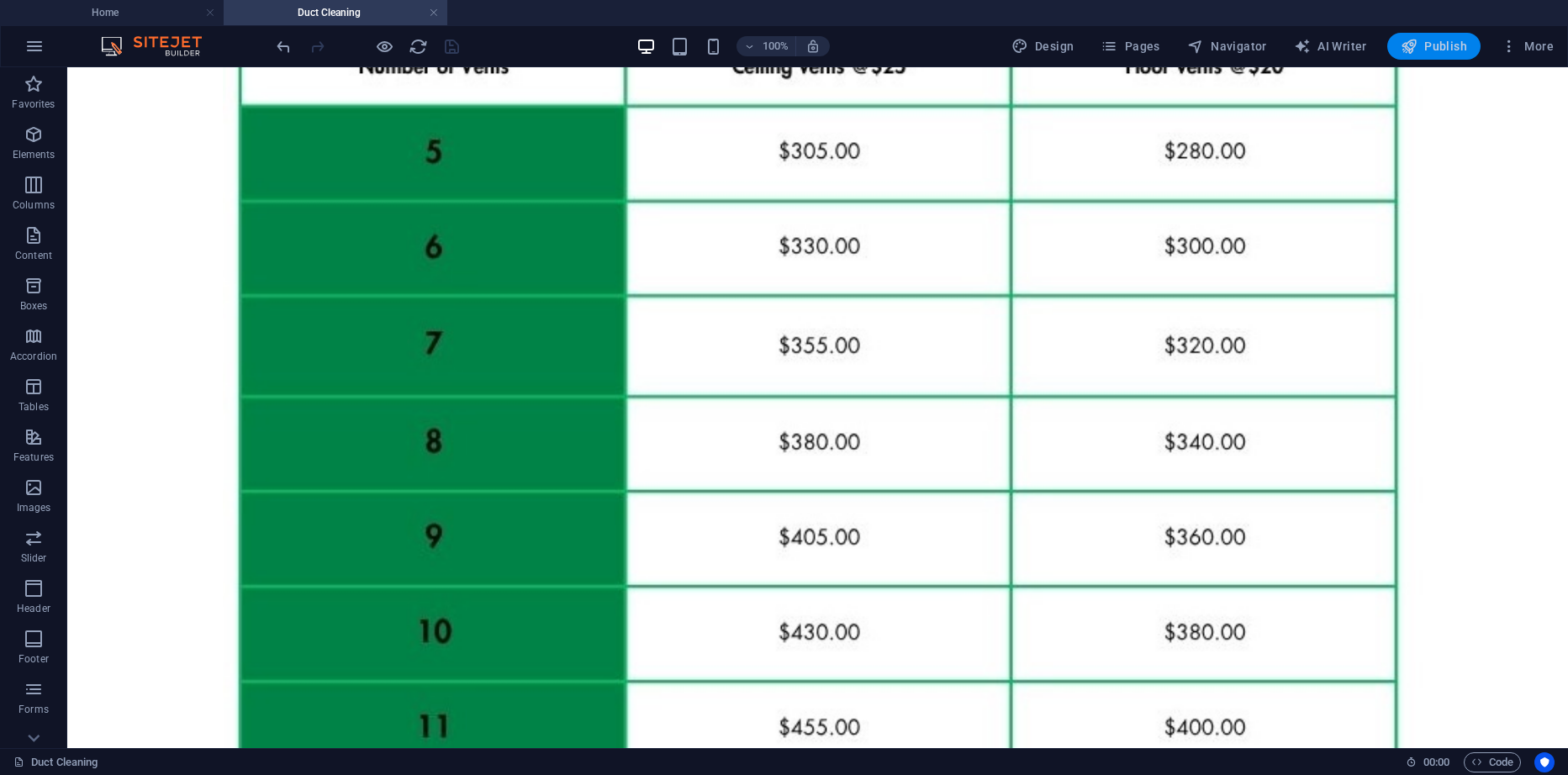 click on "Publish" at bounding box center (1433, 46) 